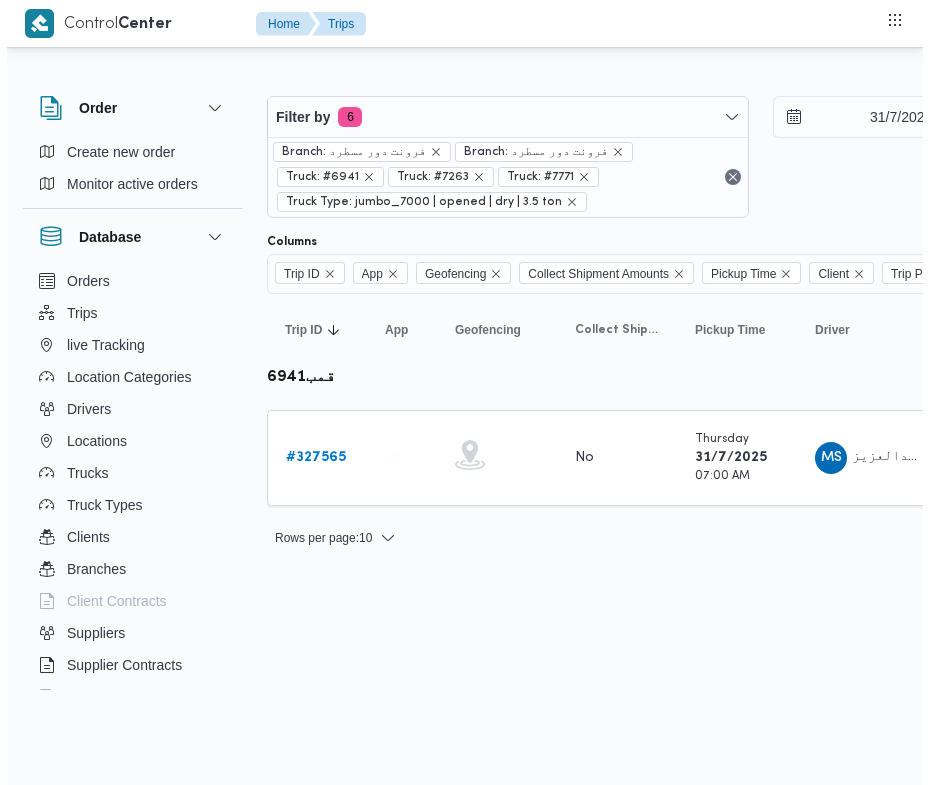 scroll, scrollTop: 0, scrollLeft: 0, axis: both 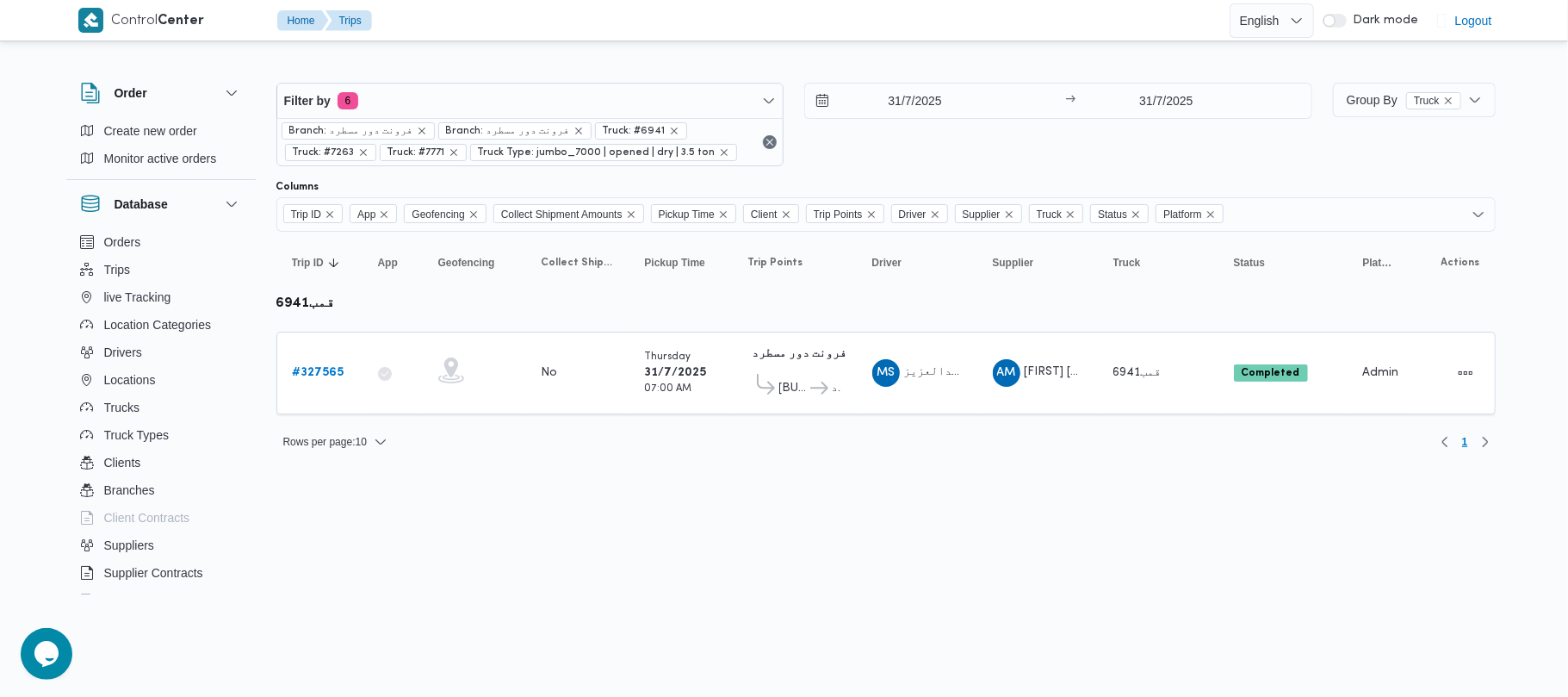 click on "[DAY]/[MONTH]/[YEAR] → [DAY]/[MONTH]/[YEAR]" at bounding box center (1058, 124) 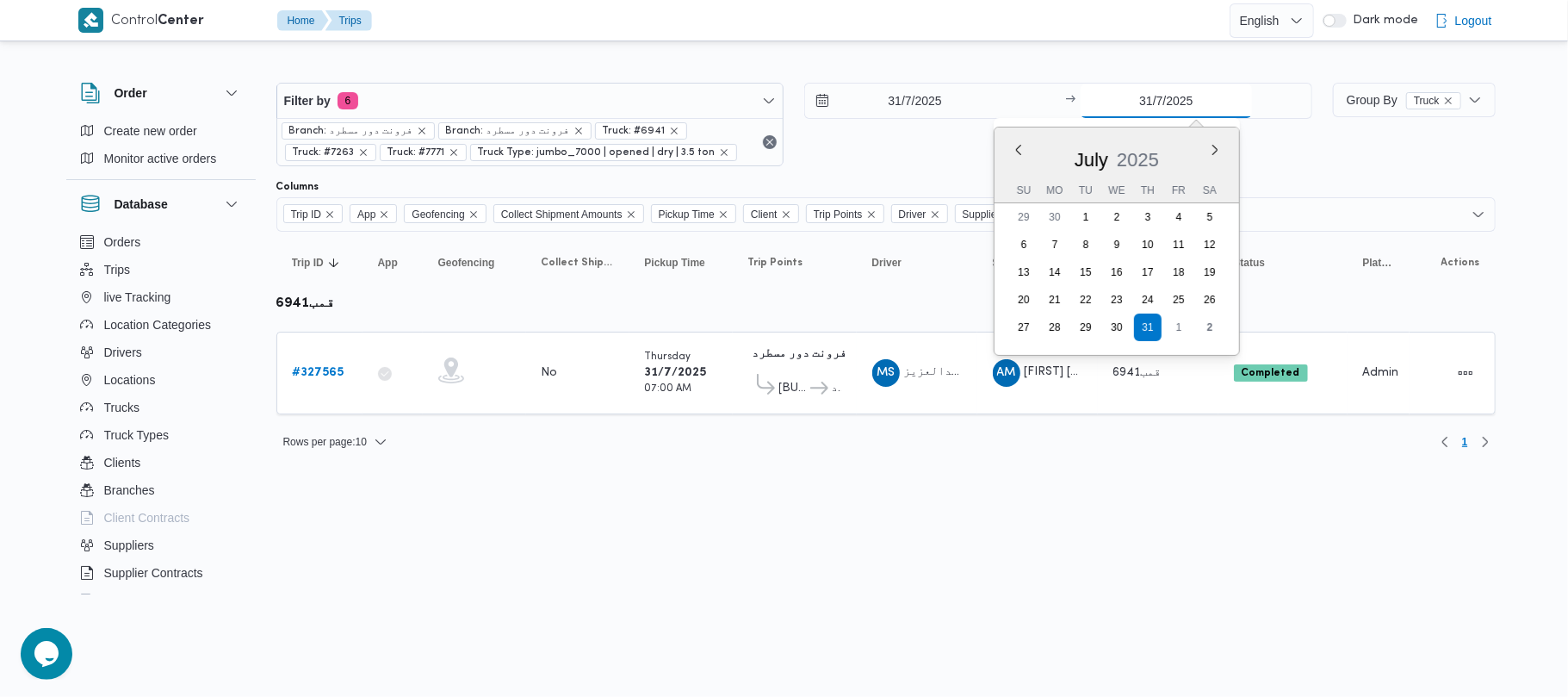 click on "31/7/2025" at bounding box center [1166, 101] 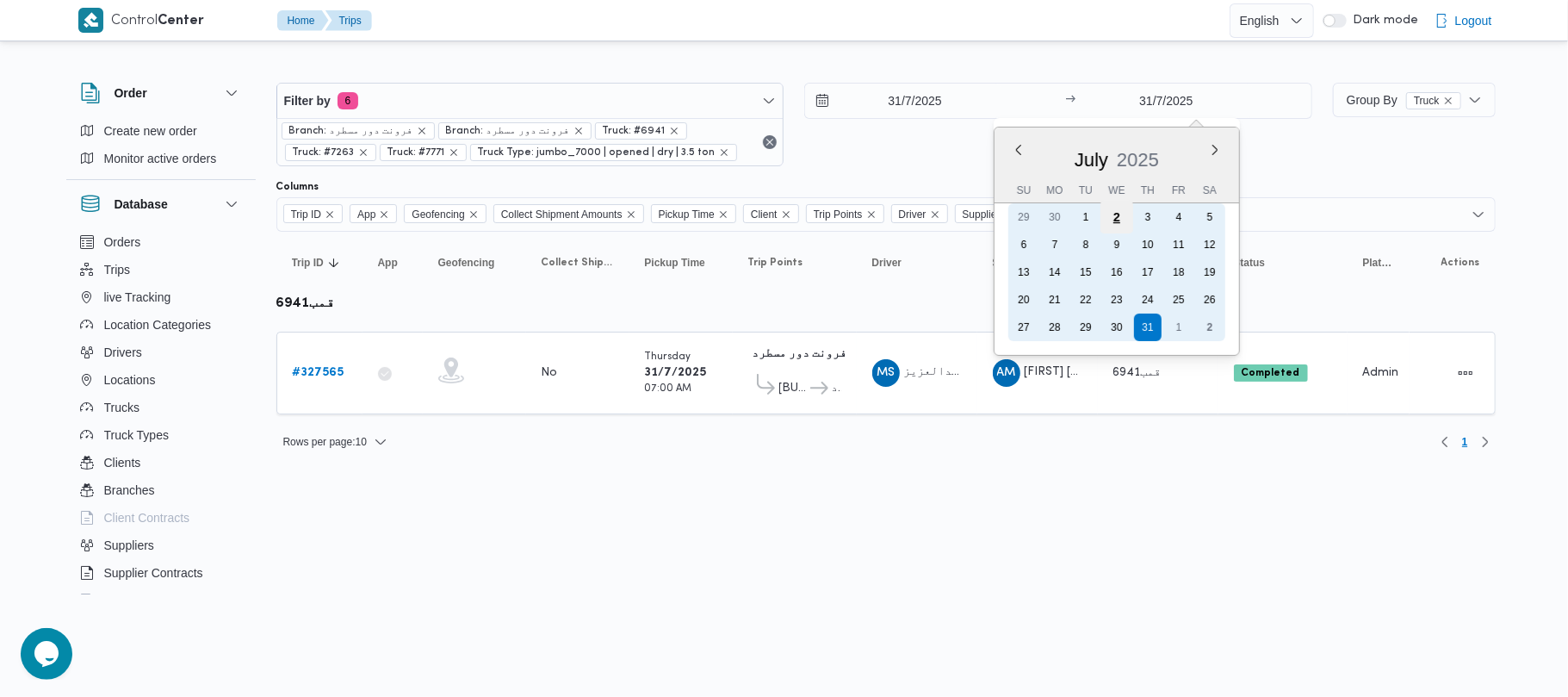 click on "2" at bounding box center [1117, 217] 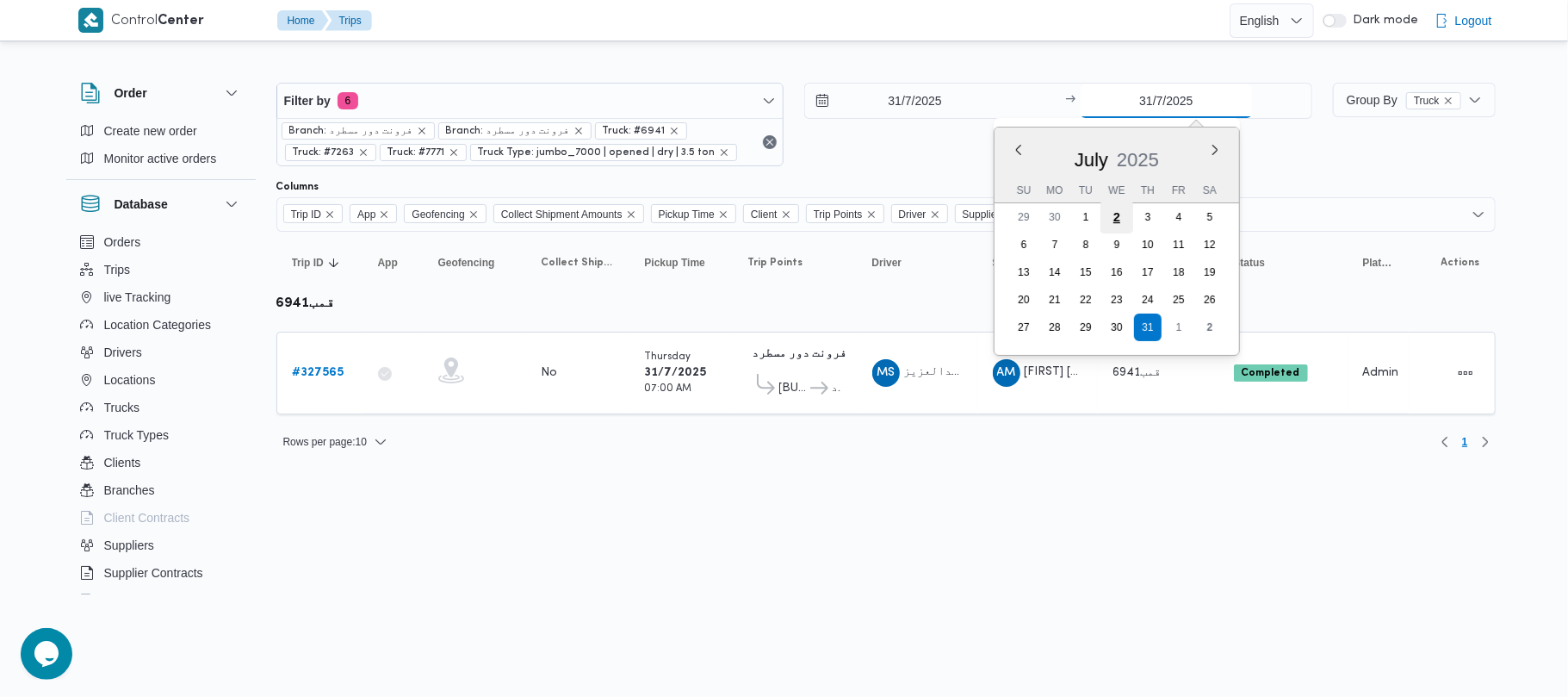 type on "[DATE]" 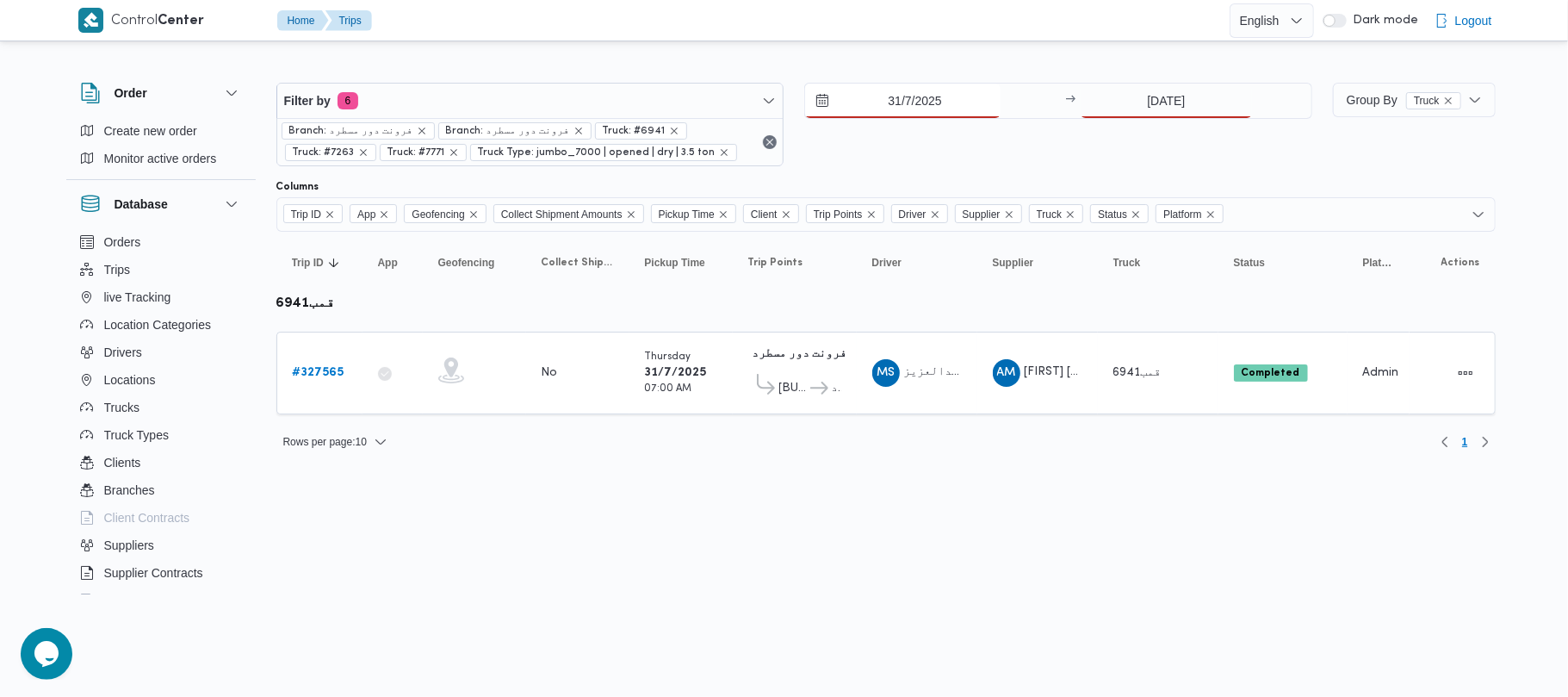 click on "31/7/2025" at bounding box center [902, 101] 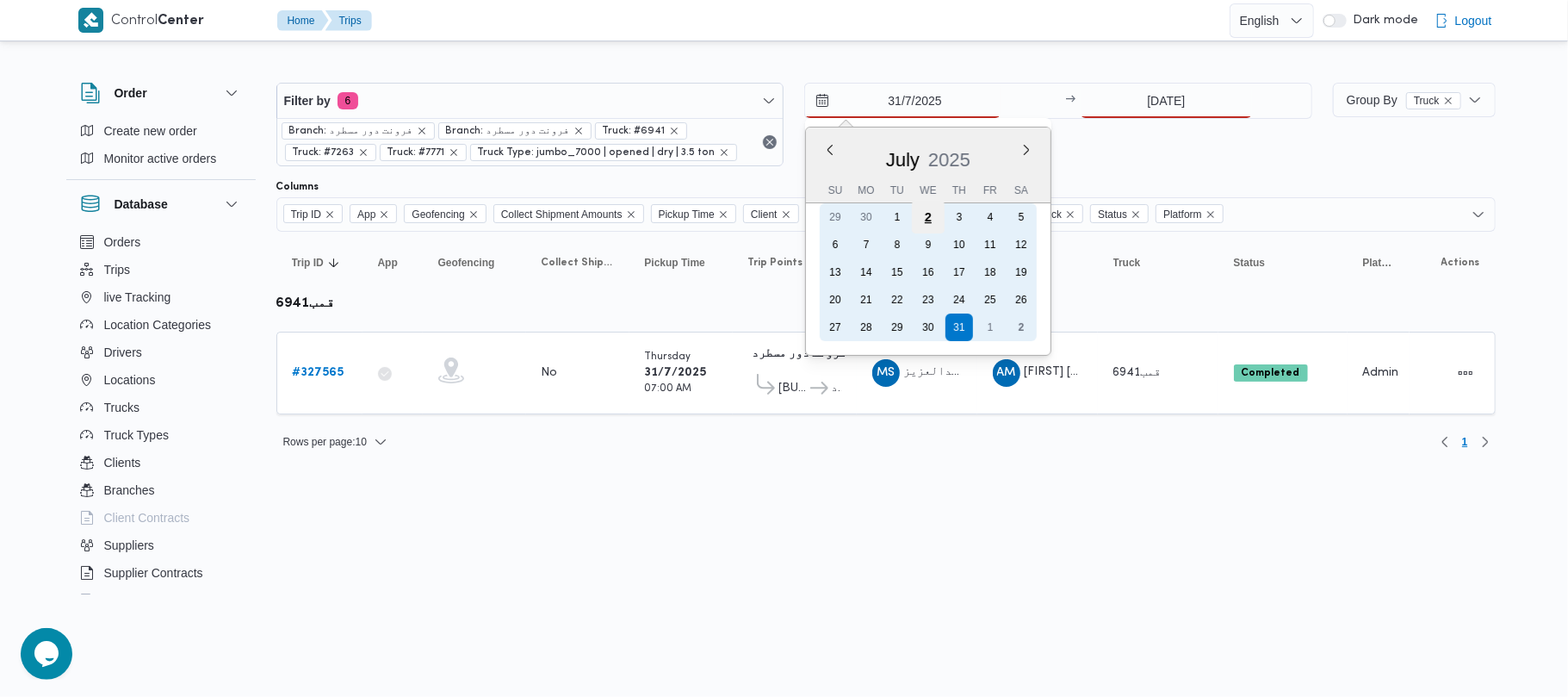 click on "2" at bounding box center [928, 217] 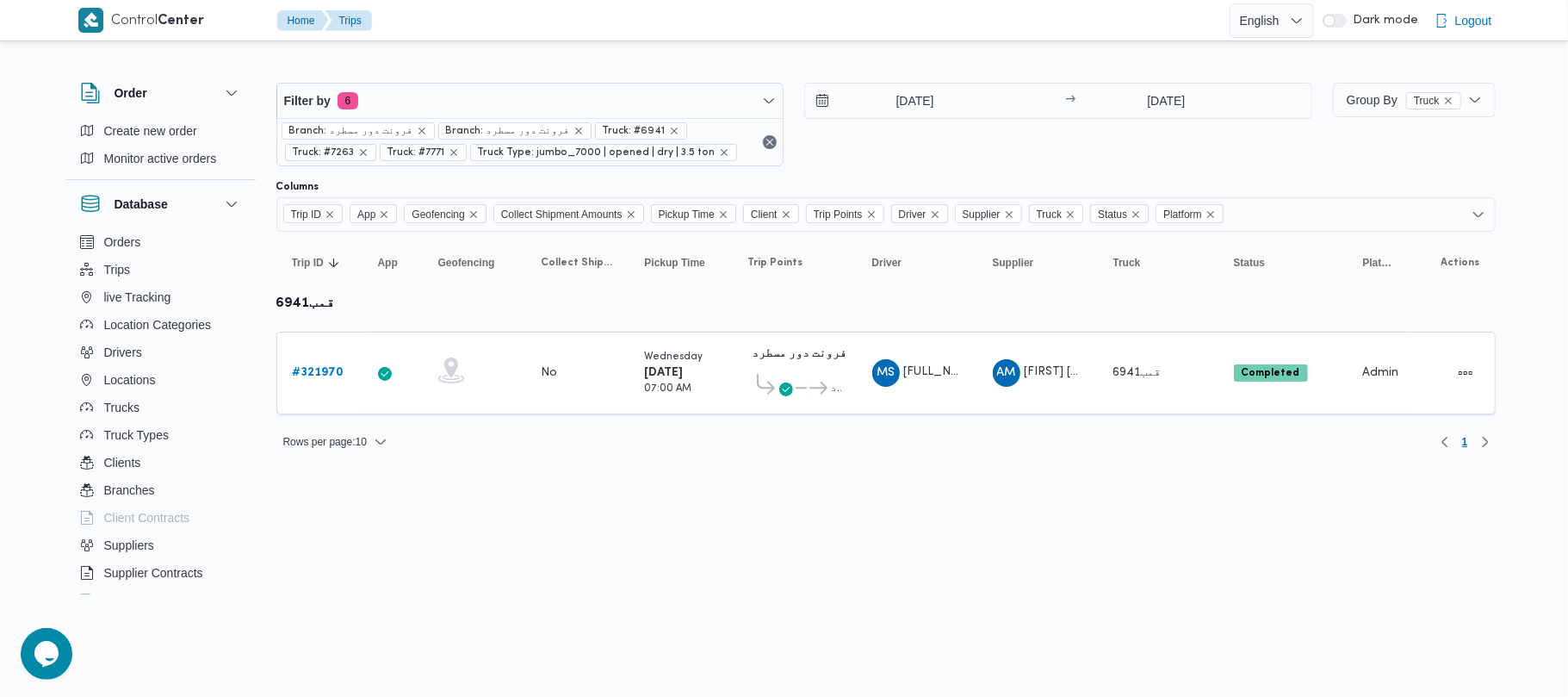 drag, startPoint x: 956, startPoint y: 81, endPoint x: 956, endPoint y: 102, distance: 21 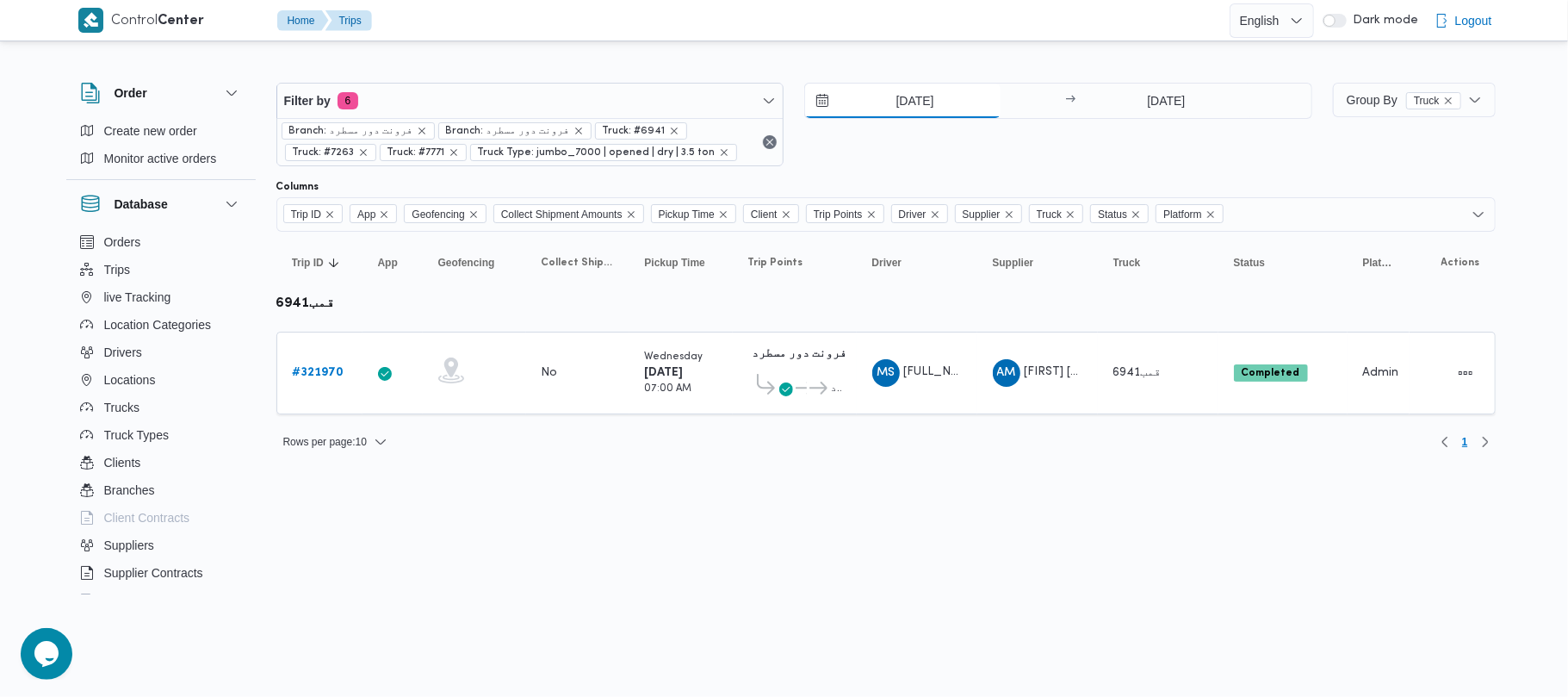 click on "[DATE]" at bounding box center (902, 101) 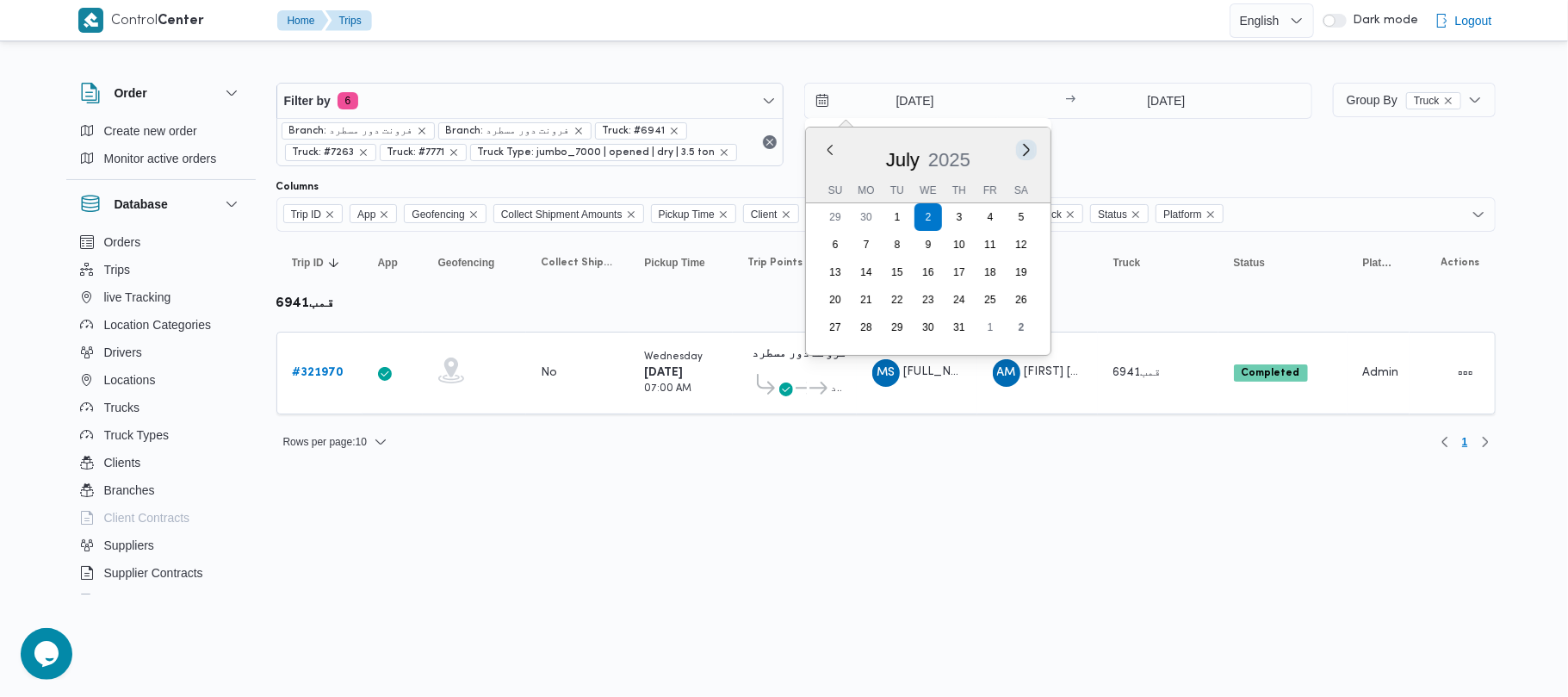 click on "Next month" at bounding box center [1026, 149] 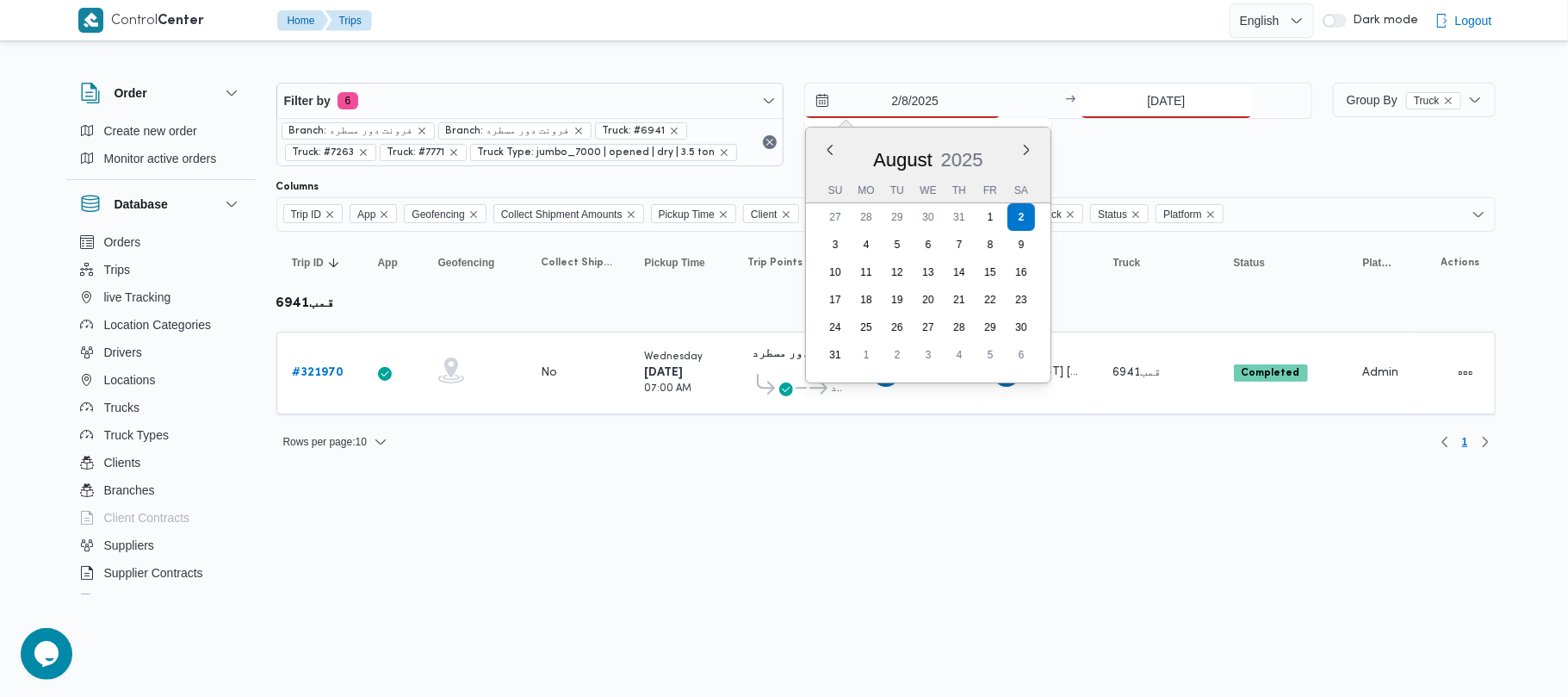click on "[DATE]" at bounding box center (1166, 101) 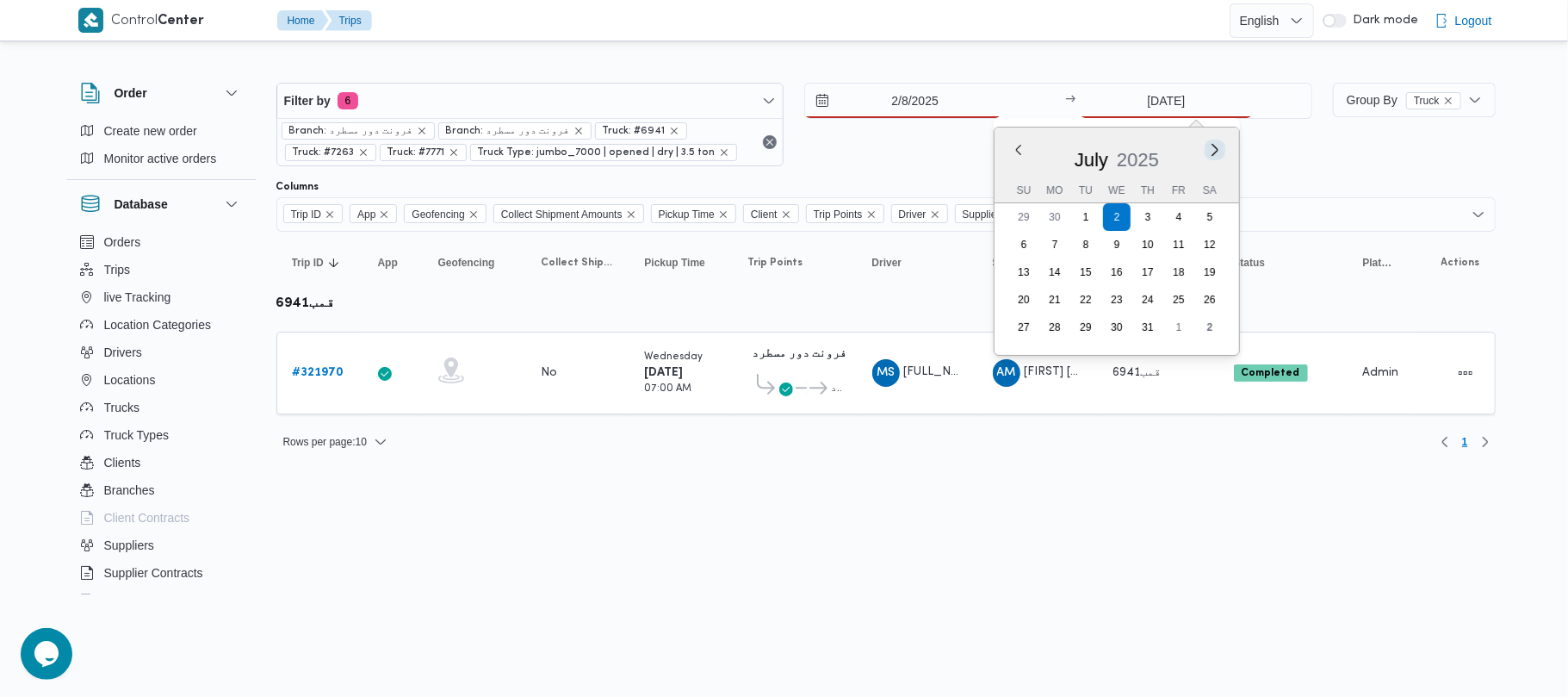 click on "Next month" at bounding box center (1214, 149) 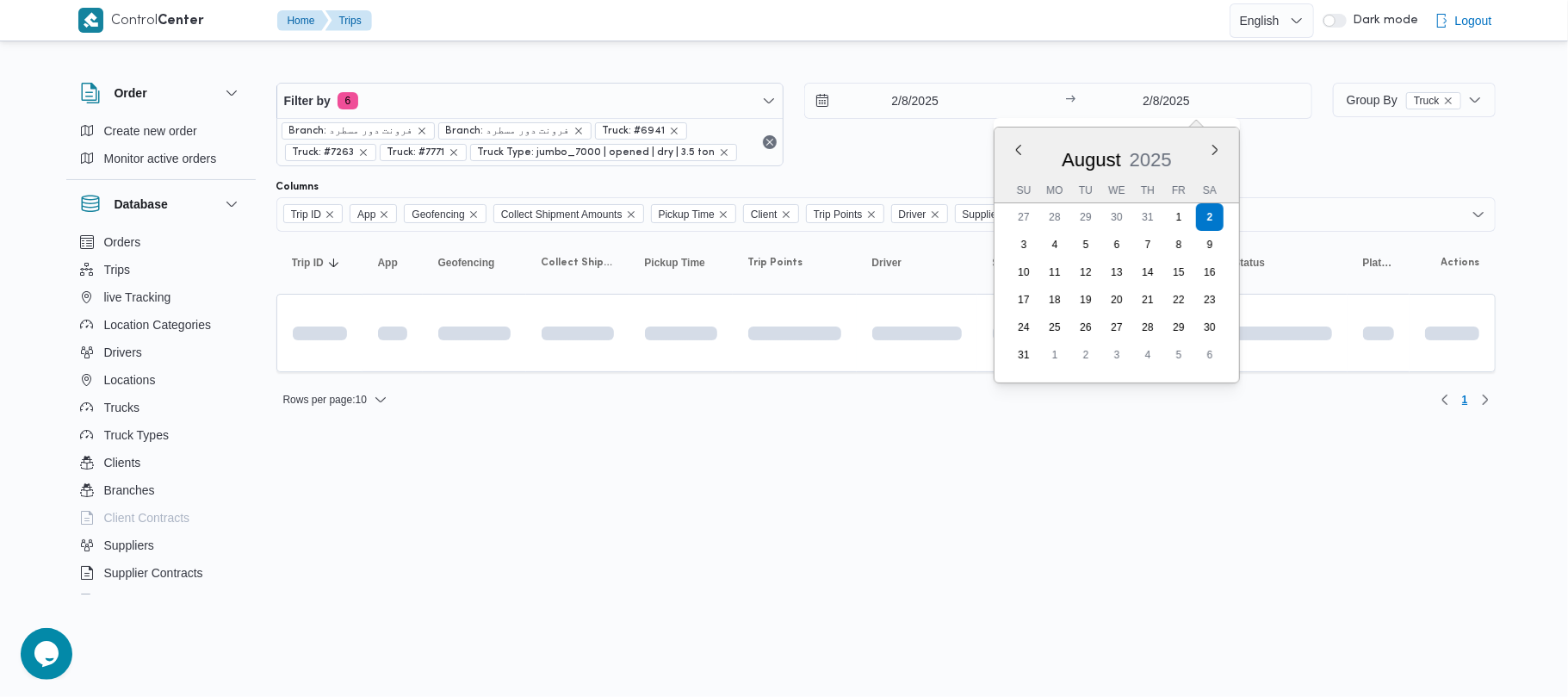 drag, startPoint x: 1224, startPoint y: 142, endPoint x: 1248, endPoint y: 142, distance: 24 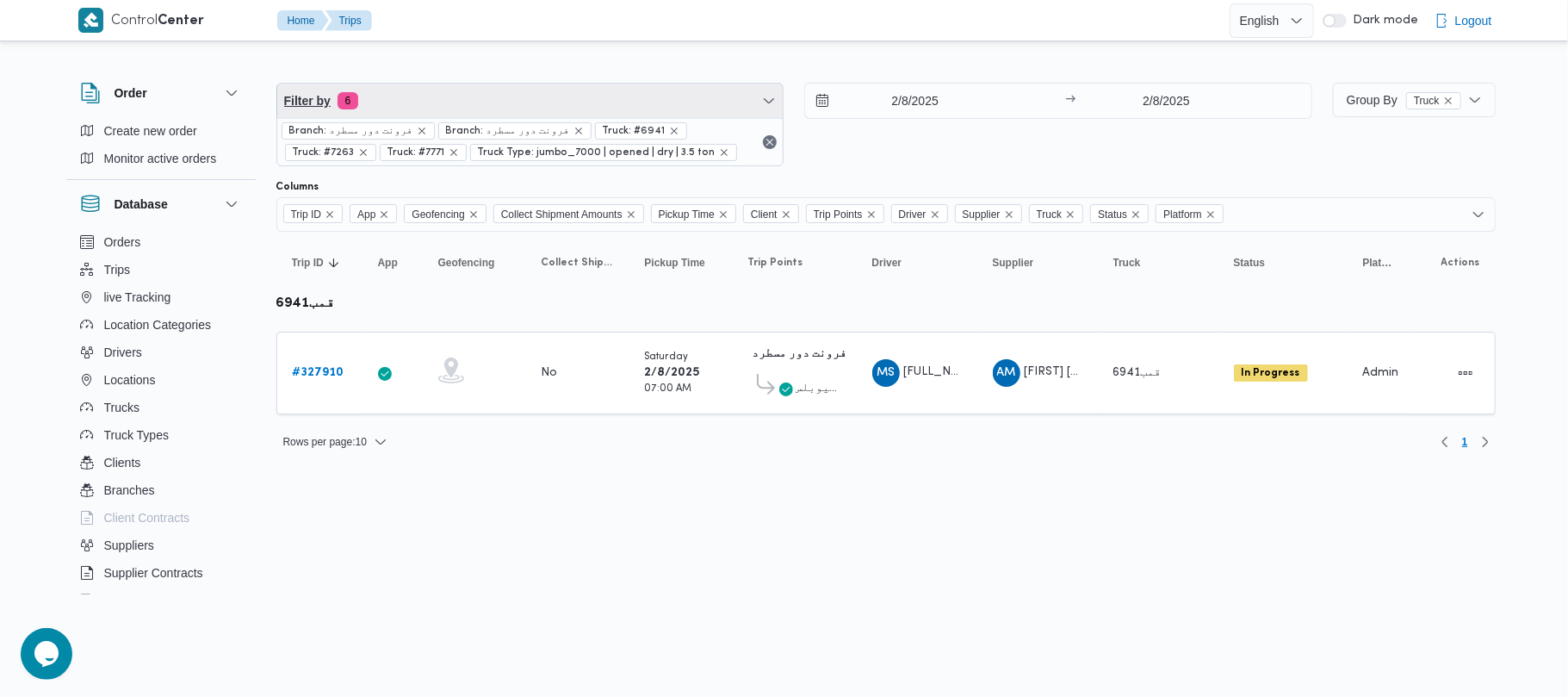 click on "Filter by 6" at bounding box center [530, 101] 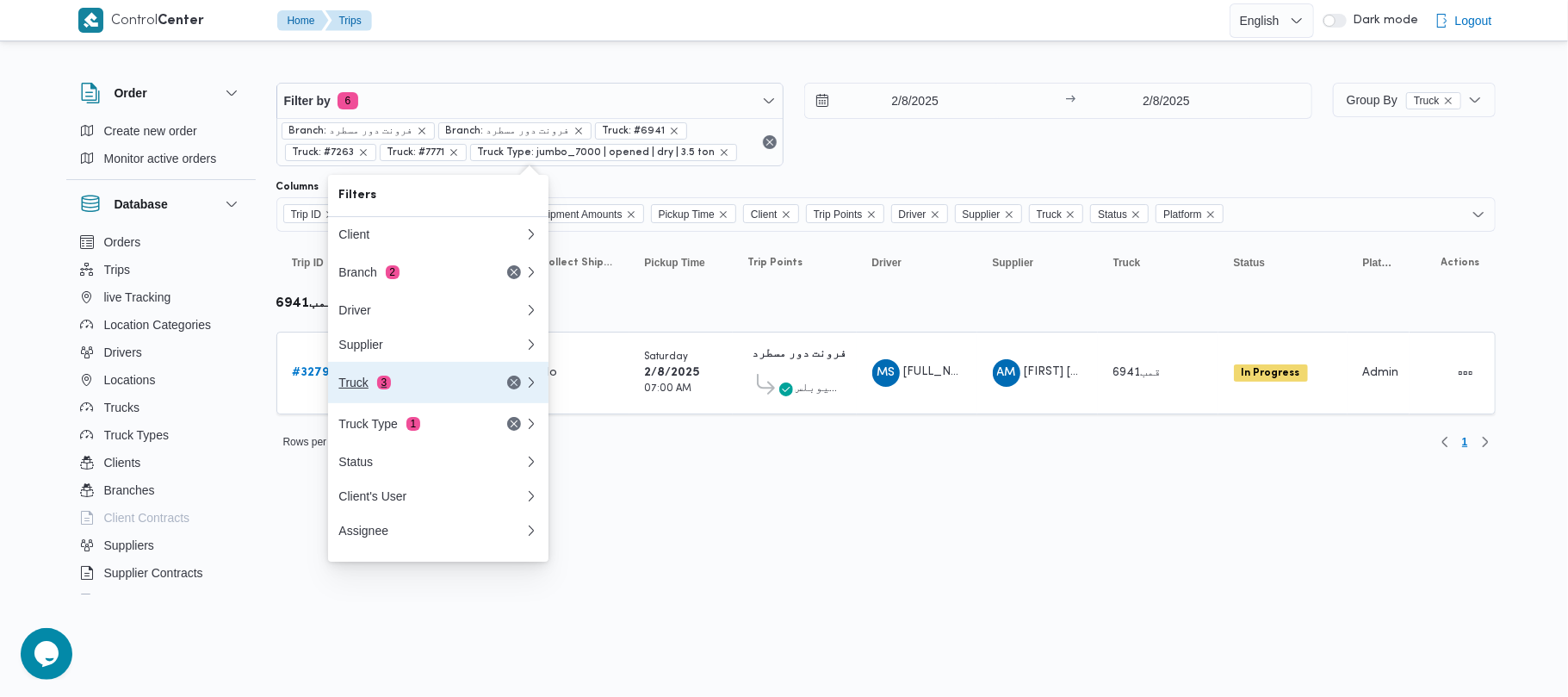 click on "Truck 3" at bounding box center [411, 383] 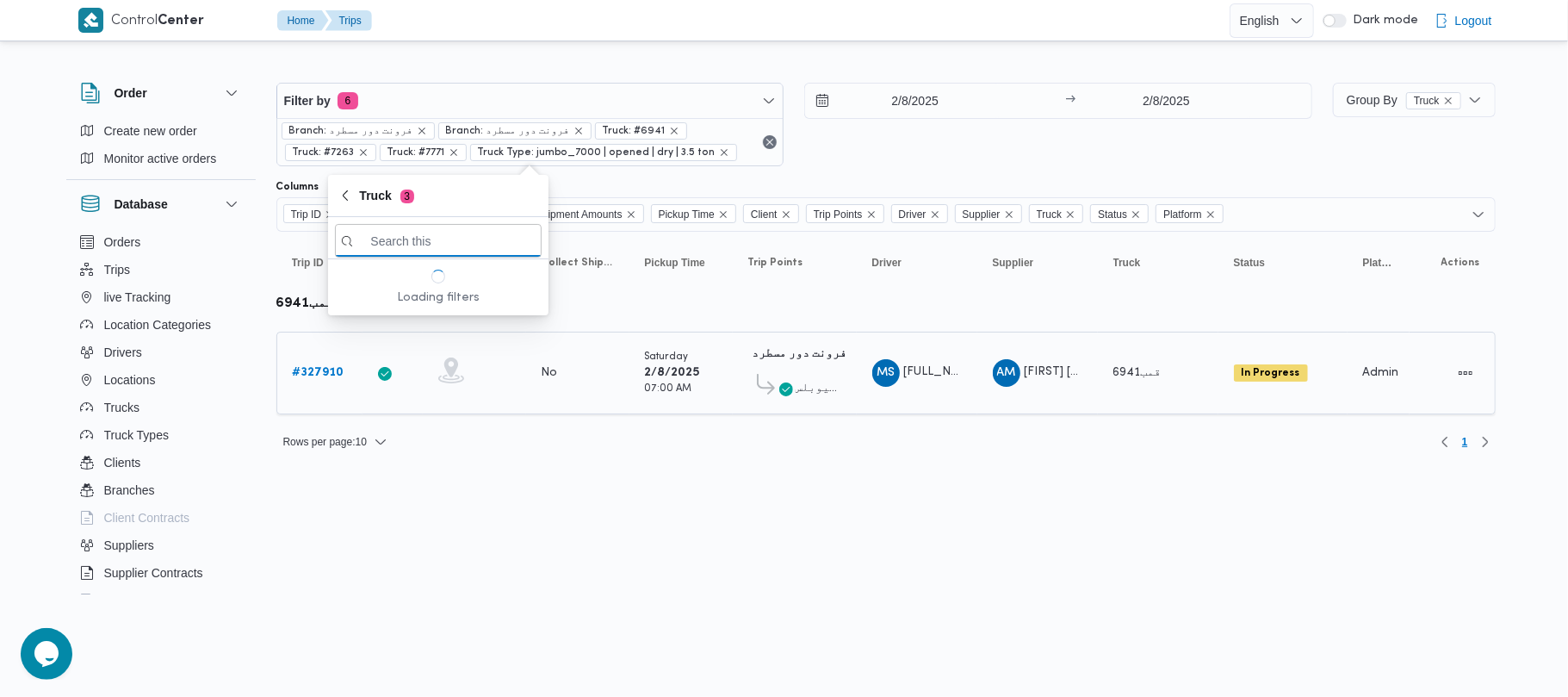 paste on "5319" 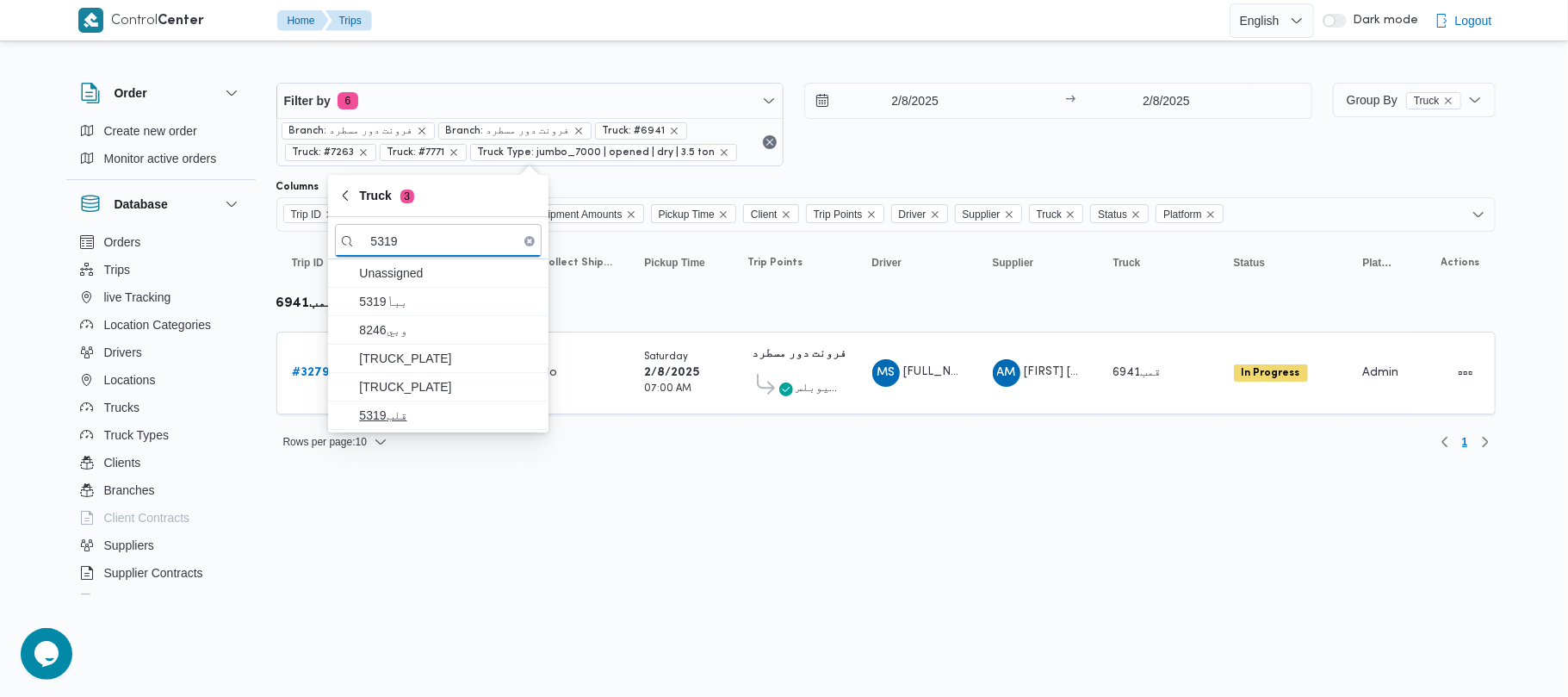 type on "5319" 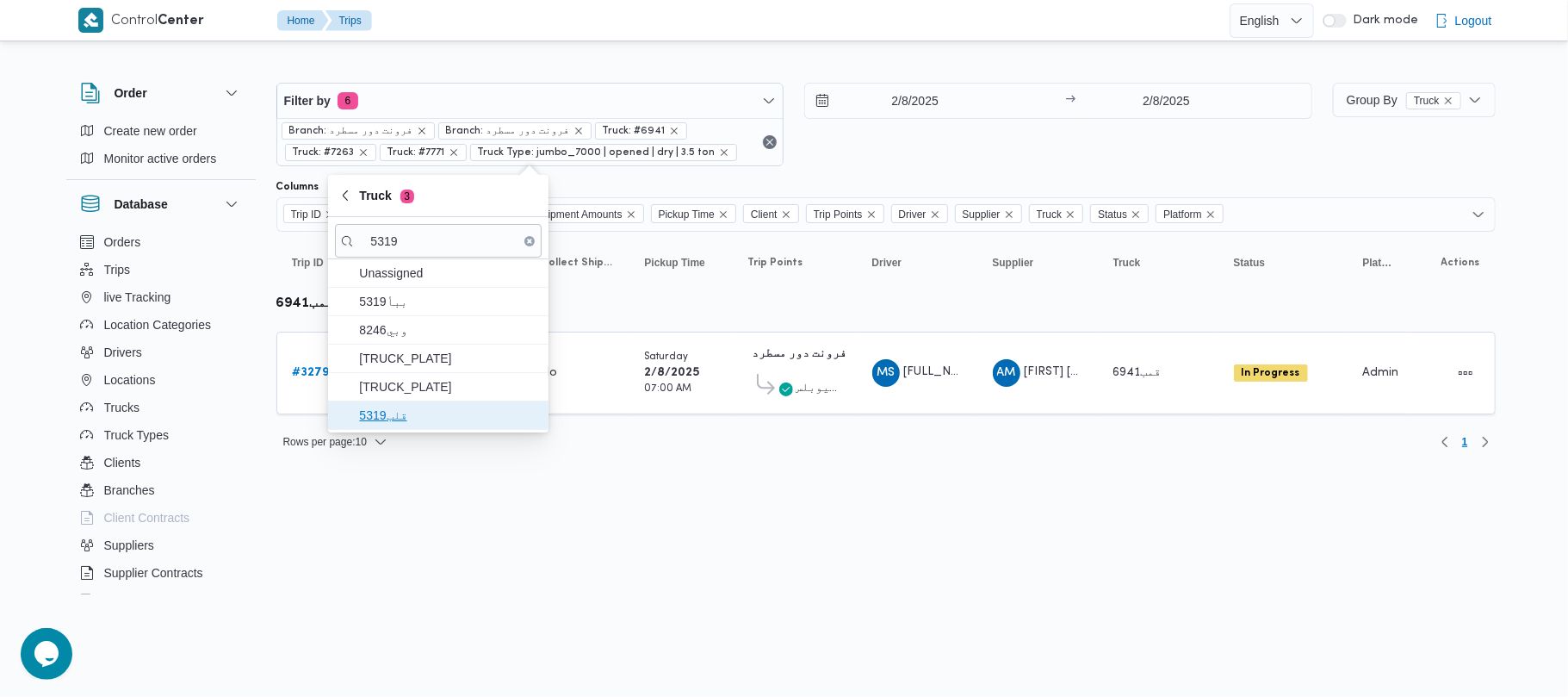 click on "قلب5319" at bounding box center (449, 415) 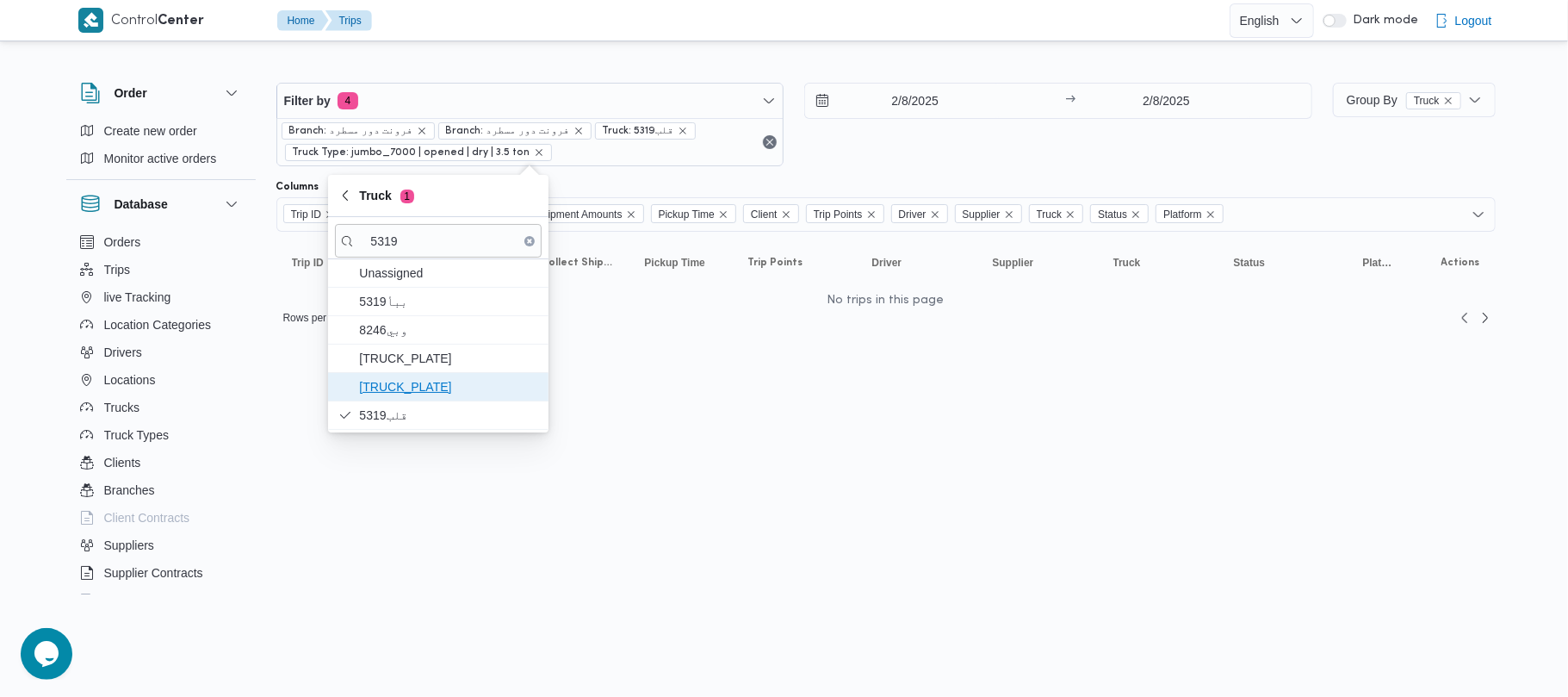 click on "[TRUCK_PLATE]" at bounding box center [449, 387] 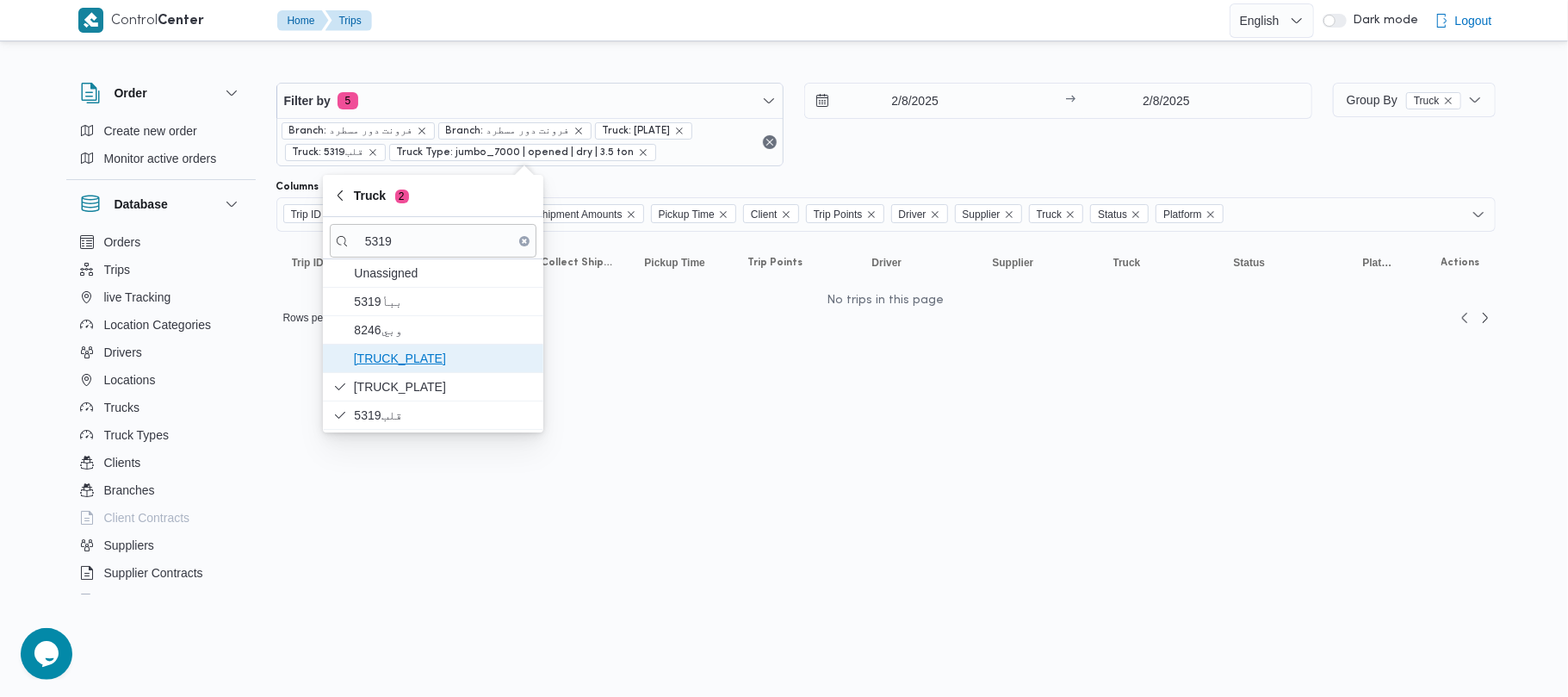 click on "[TRUCK_PLATE]" at bounding box center (443, 358) 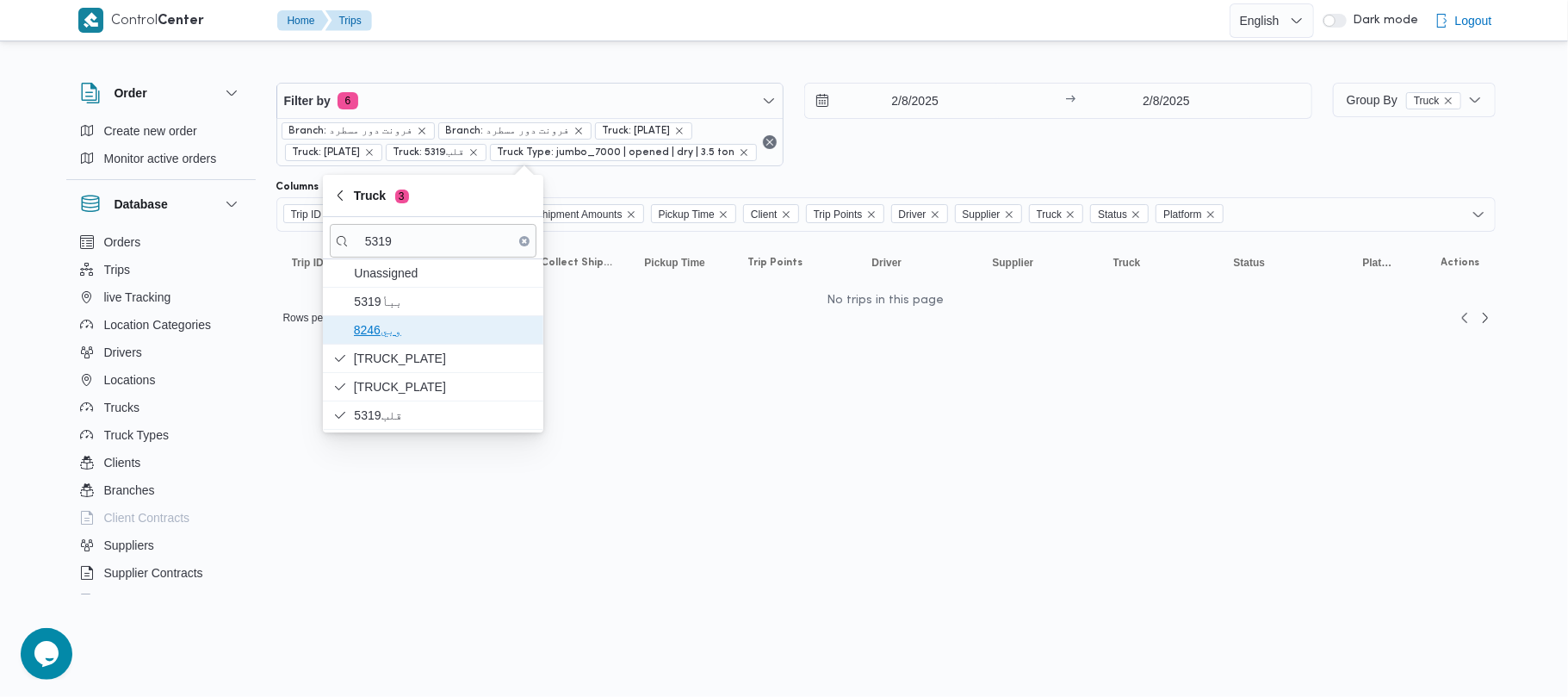 click on "وبي8246" at bounding box center (443, 330) 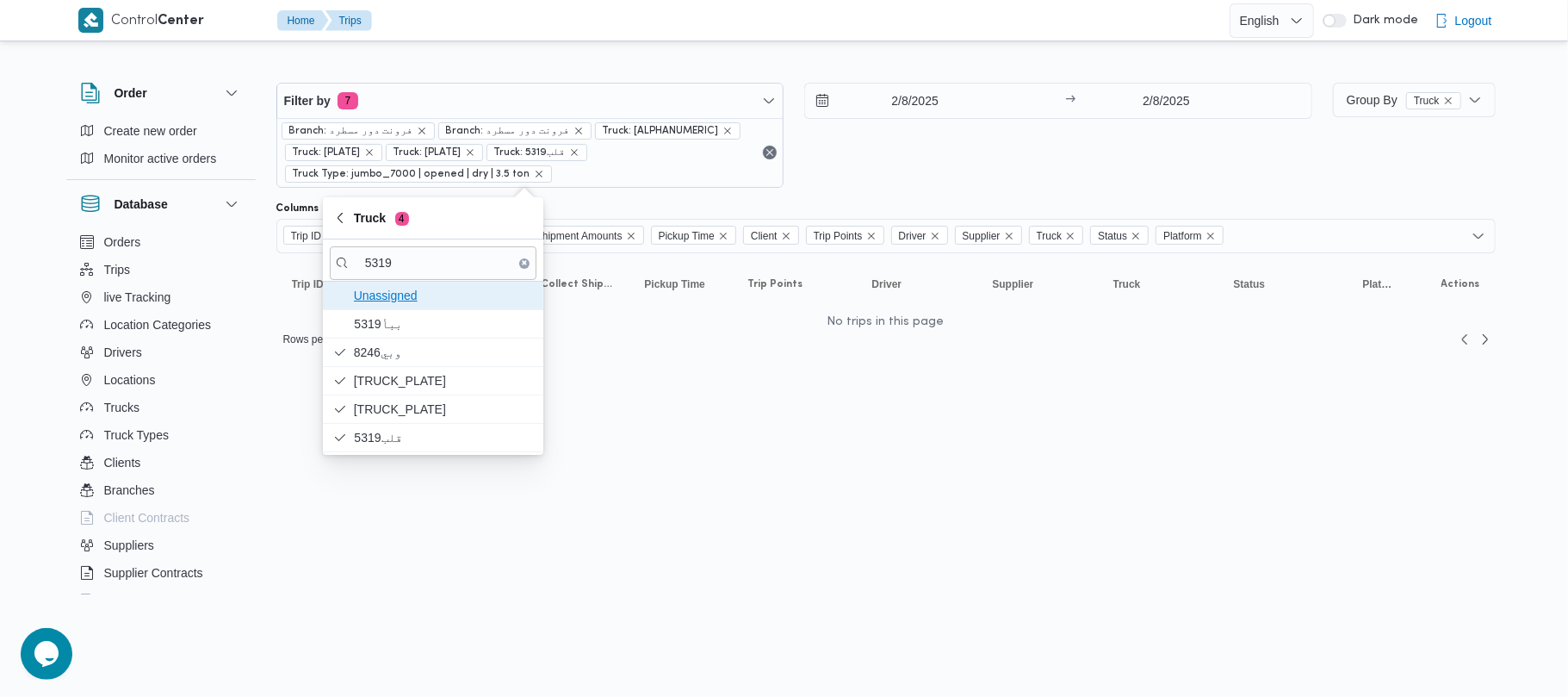 click on "Unassigned" at bounding box center (433, 296) 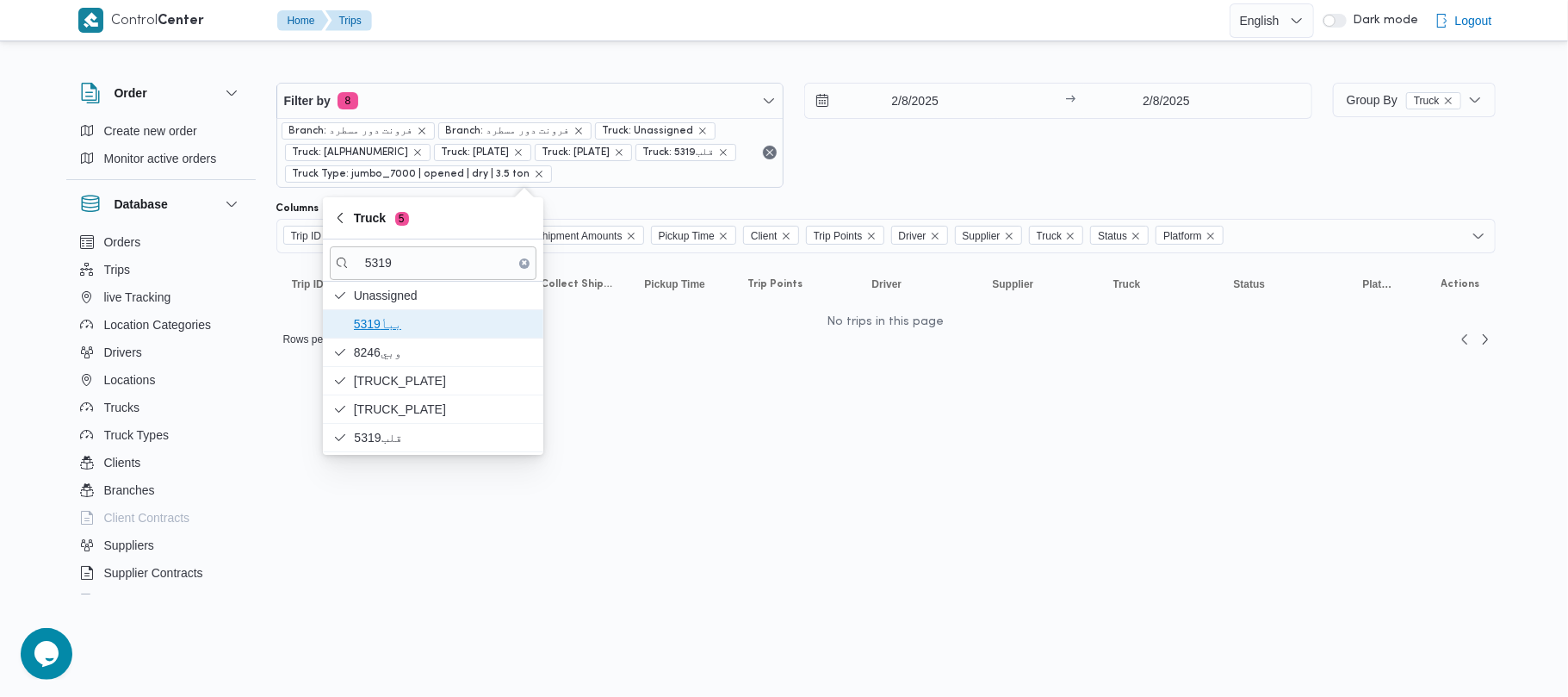 click on "5319ببأ" at bounding box center (443, 324) 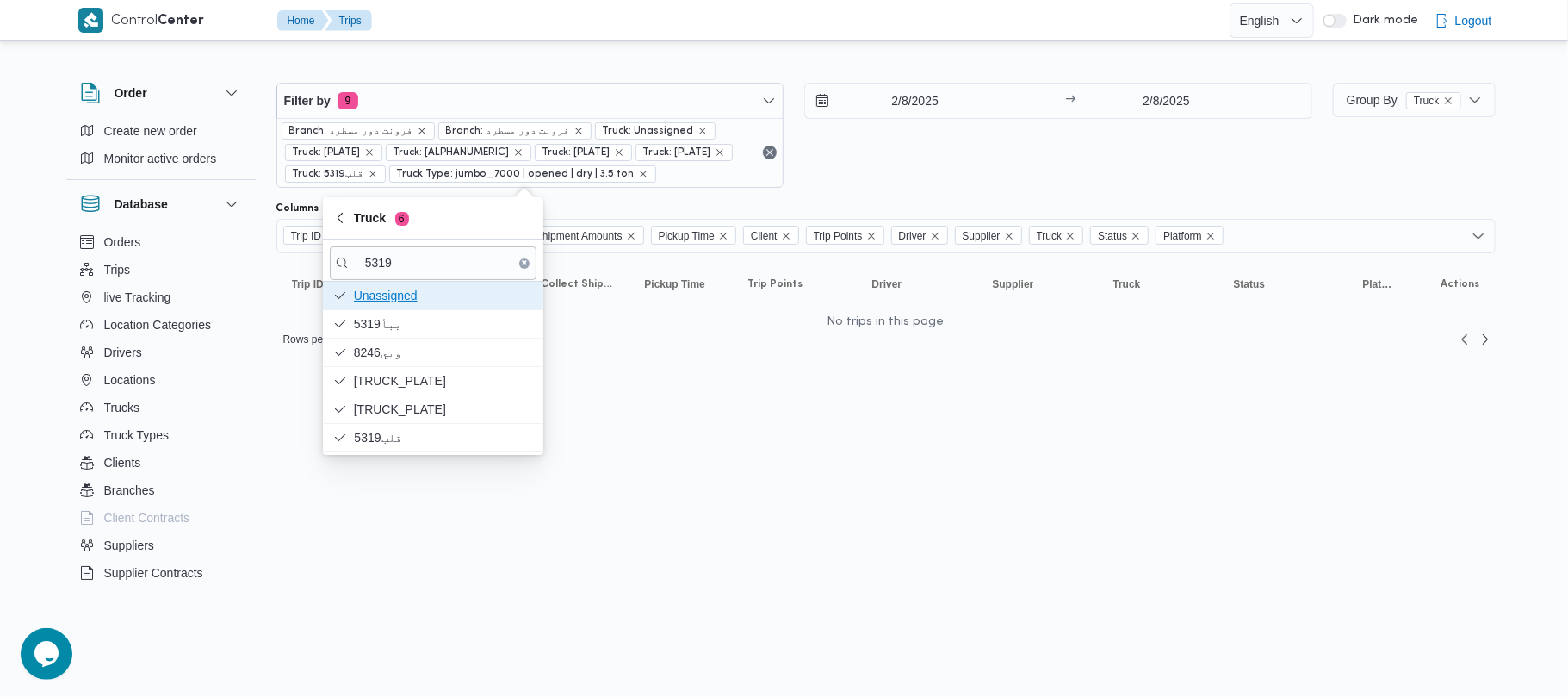 click on "Unassigned" at bounding box center (443, 296) 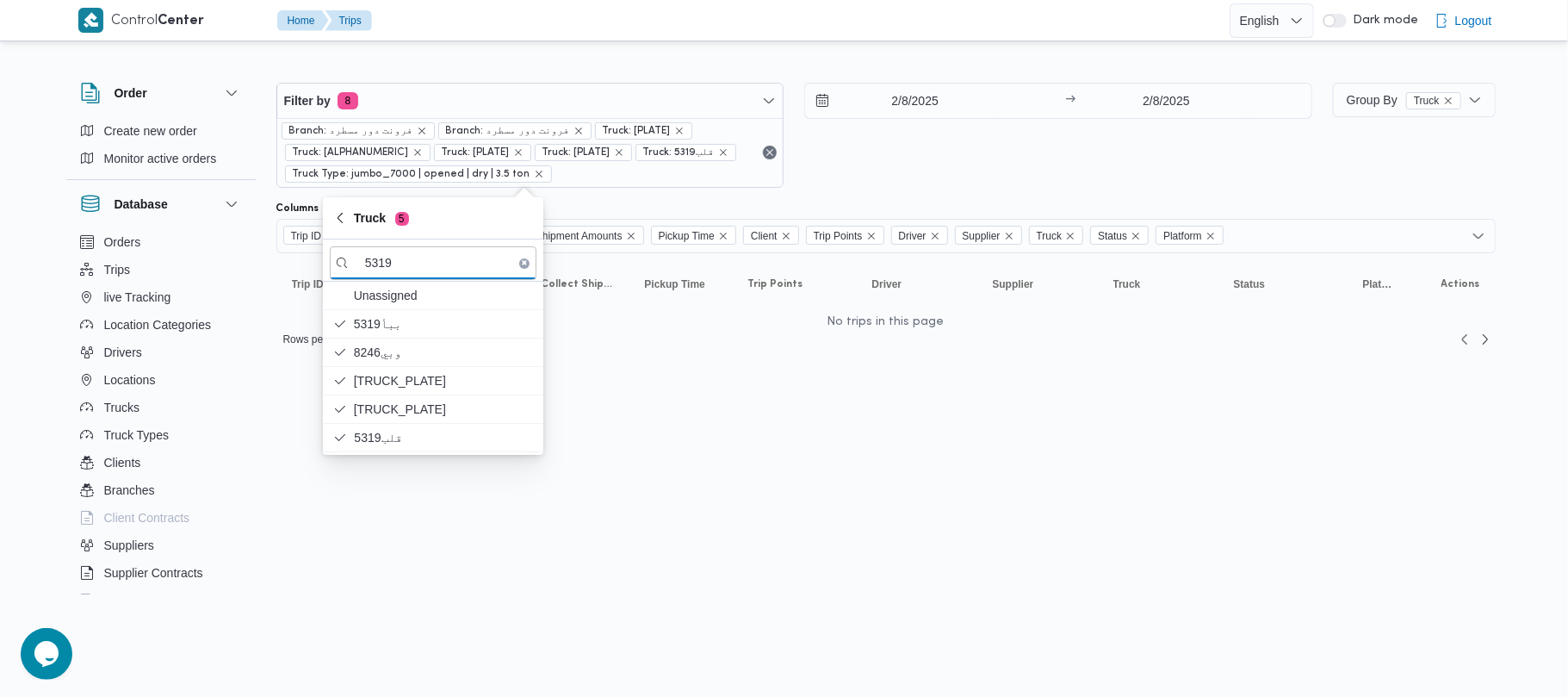 click on "Control  Center Home Trips English عربي Dark mode Logout Order Create new order Monitor active orders Database Orders Trips live Tracking Location Categories Drivers Locations Trucks Truck Types Clients Branches Client Contracts Suppliers Supplier Contracts Devices Users Projects SP Projects Admins organization assignees Tags Filter by 8 Branch: [LOCATION] Branch: [LOCATION]  Truck: [TRUCK_PLATE] Truck: [TRUCK_PLATE] Truck: [TRUCK_PLATE] Truck: [TRUCK_PLATE] Truck: [TRUCK_PLATE] Truck Type: jumbo_7000 | opened | dry | 3.5 ton [DATE] → [DATE] Group By Truck Columns Trip ID App Geofencing Collect Shipment Amounts Pickup Time Client Trip Points Driver Supplier Truck Status Platform Sorting Trip ID Click to sort in ascending order App Click to sort in ascending order Geofencing Click to sort in ascending order Collect Shipment Amounts Pickup Time Click to sort in ascending order Client Click to sort in ascending order Trip Points Driver Click to sort in ascending order Supplier :  5" at bounding box center (784, 348) 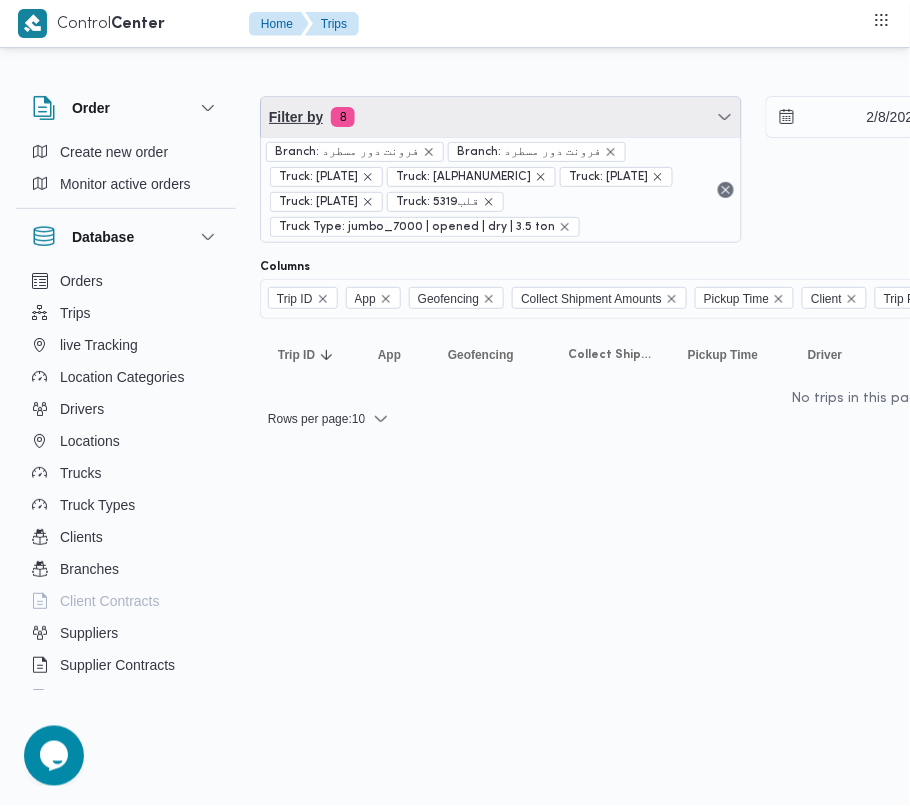 click on "Filter by 8" at bounding box center [501, 117] 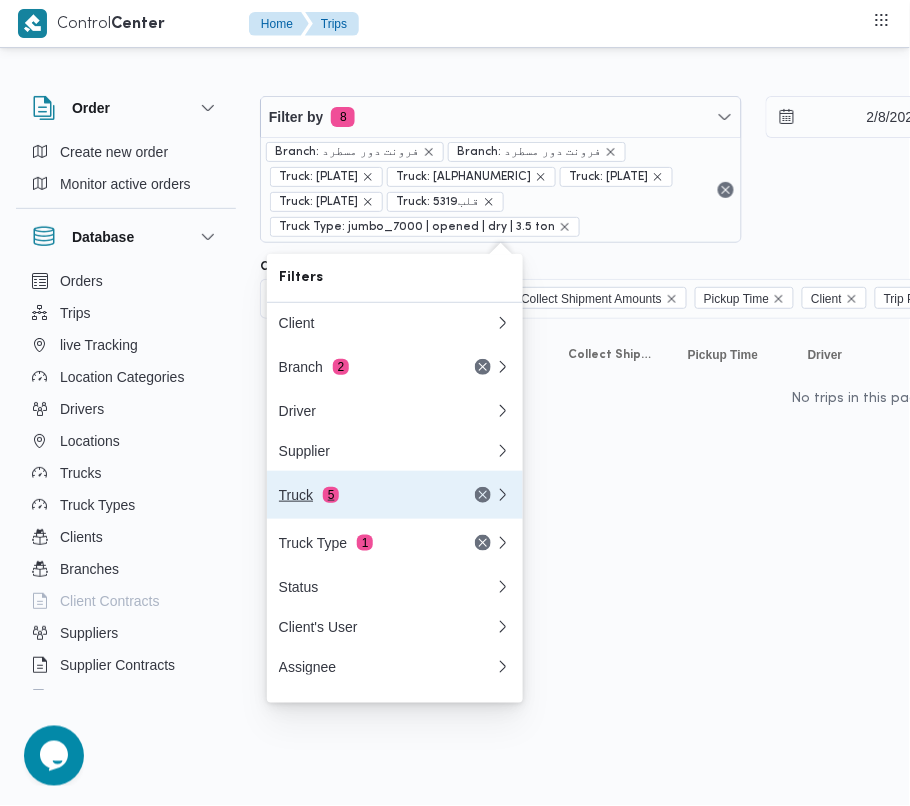 click on "Truck 5" at bounding box center (363, 495) 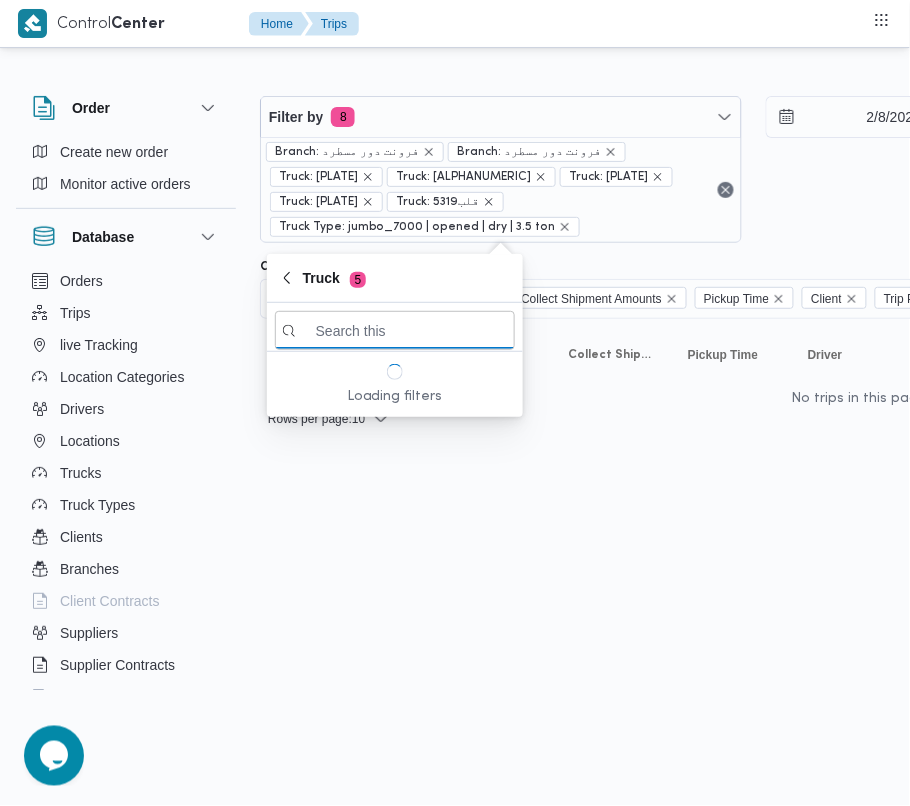 paste on "9583" 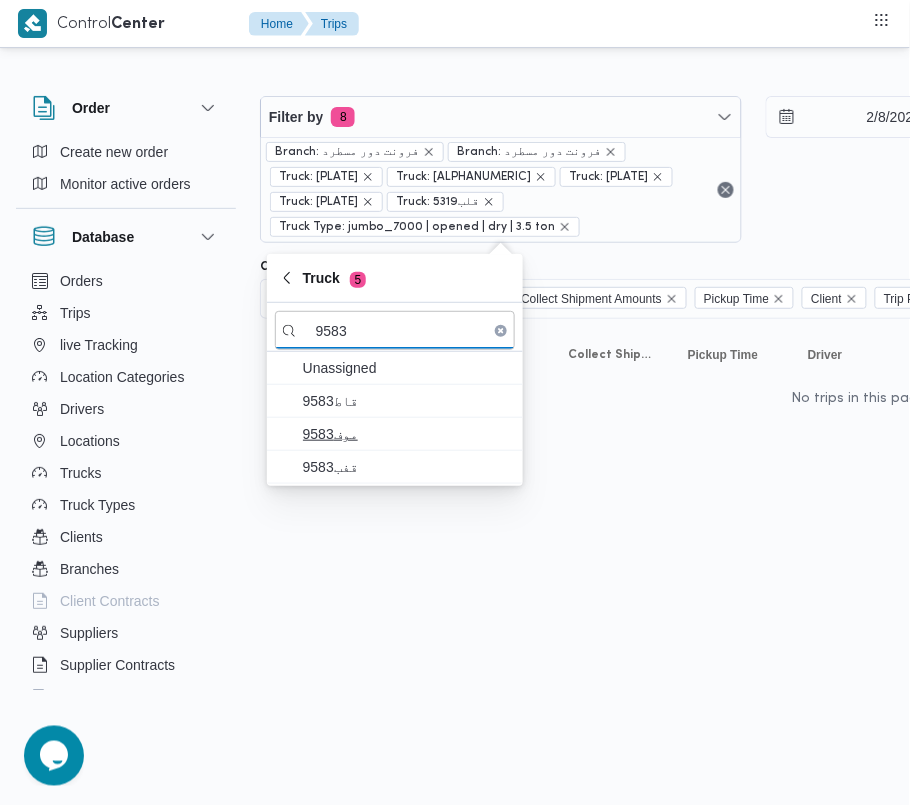 type on "9583" 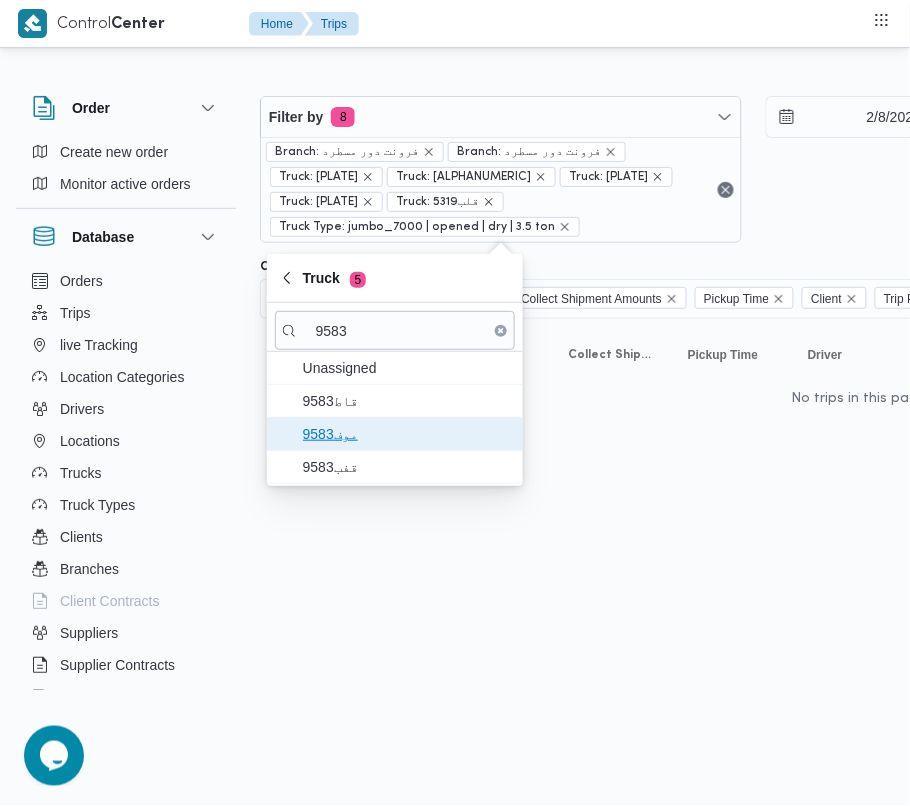 click on "موف9583" at bounding box center (407, 434) 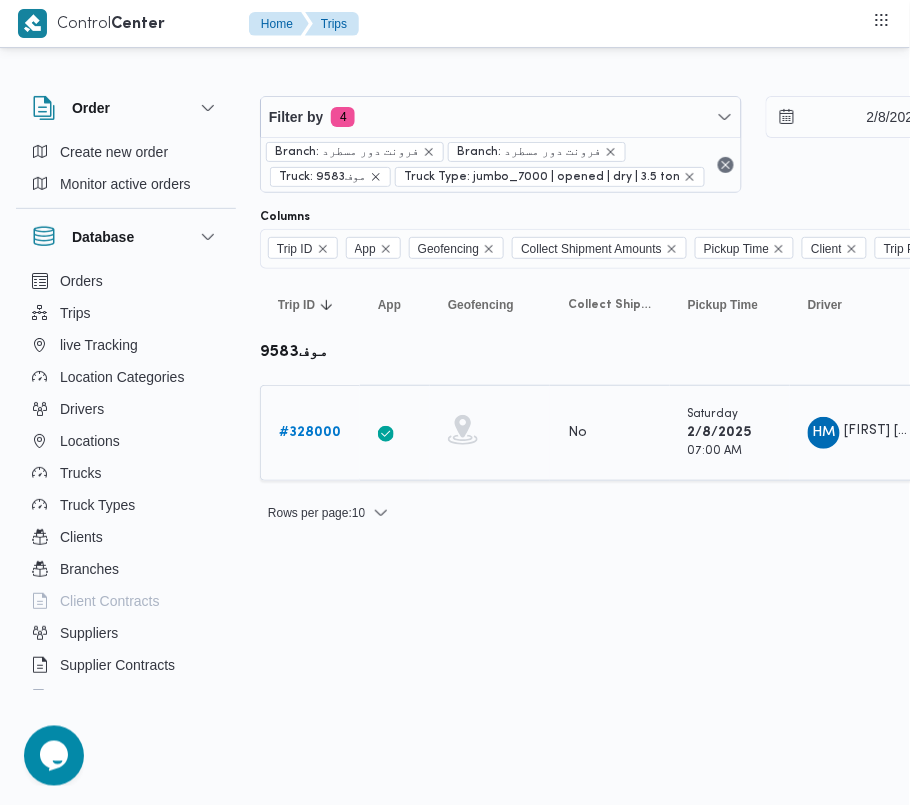 click on "# [TRIP_ID]" at bounding box center [310, 432] 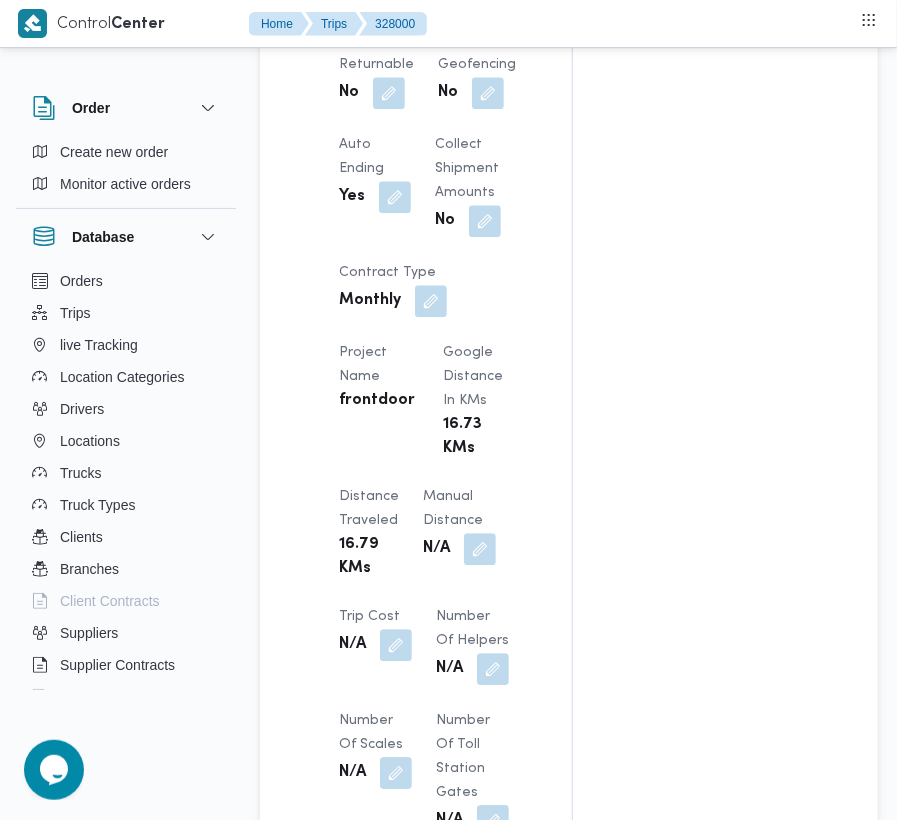 scroll, scrollTop: 2533, scrollLeft: 0, axis: vertical 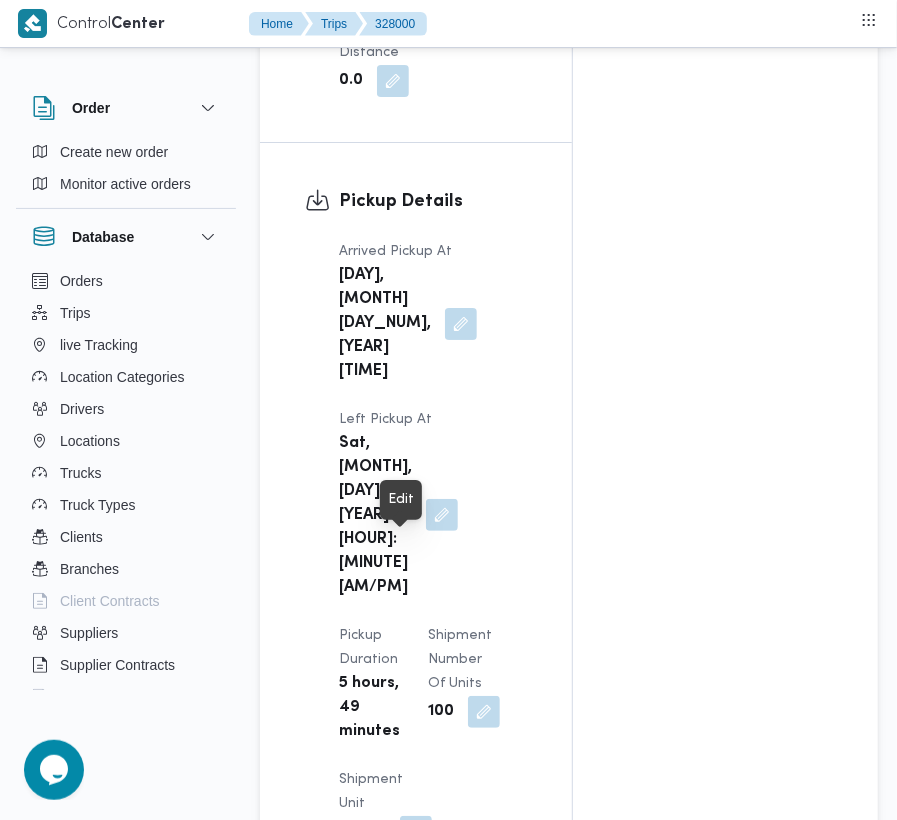 click at bounding box center (442, 515) 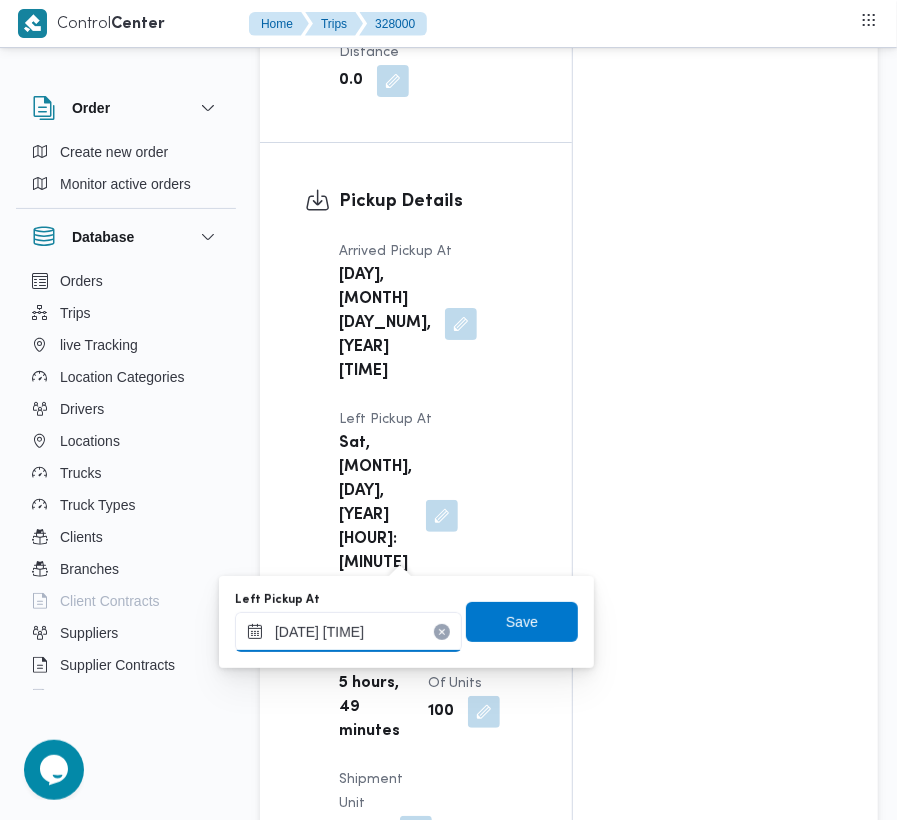 click on "[DATE] [TIME]" at bounding box center (348, 632) 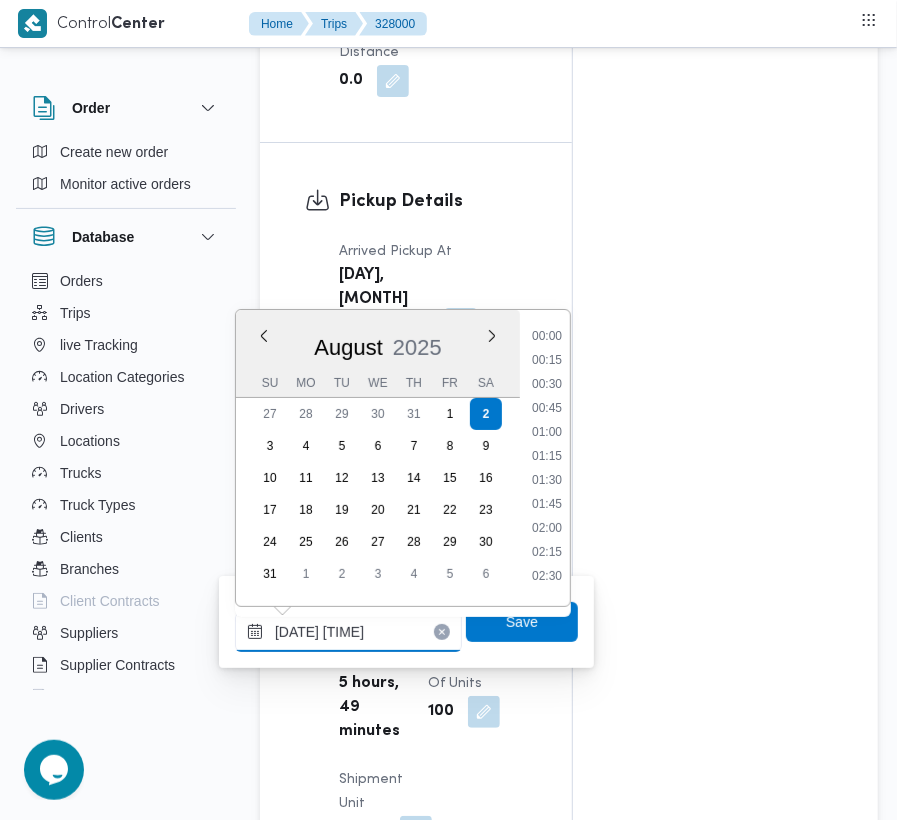 scroll, scrollTop: 609, scrollLeft: 0, axis: vertical 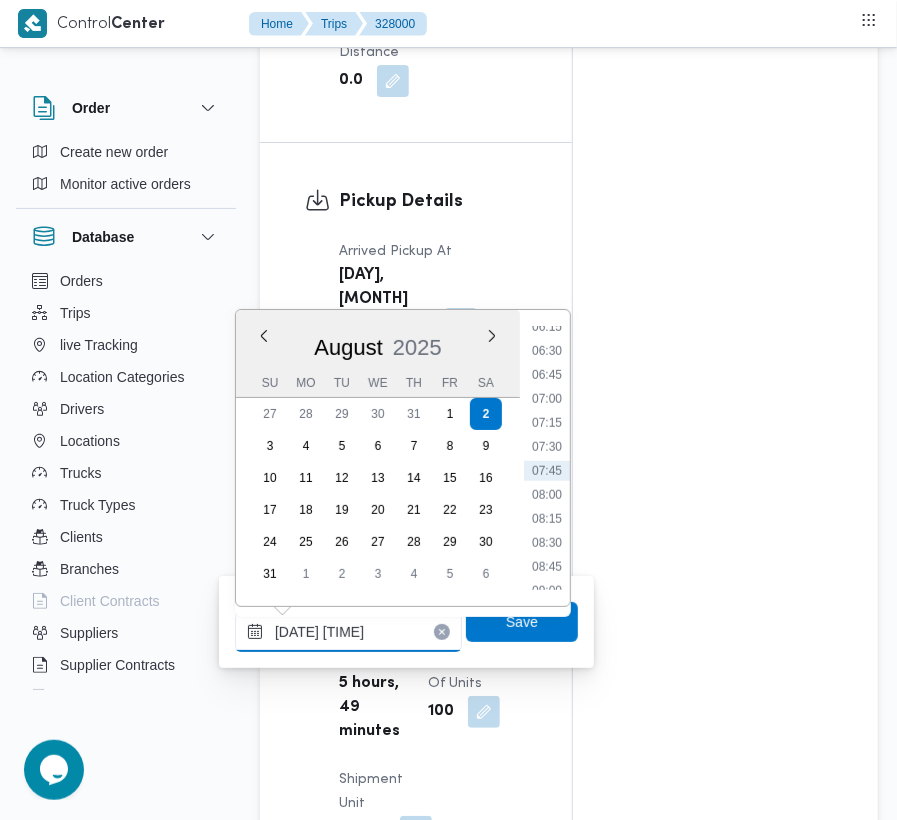 click on "[DATE] [TIME]" at bounding box center (348, 632) 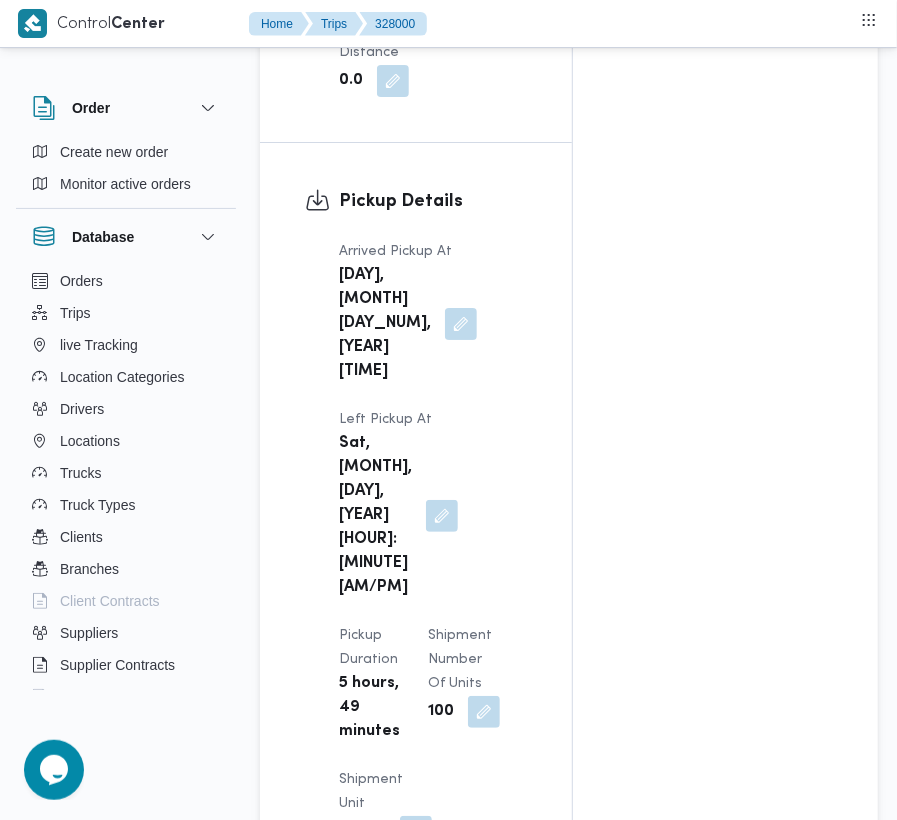 click on "Superadmin [EMAIL] Checklist Dropoffs details entered Driver Assigned Truck Assigned Documents for pickup Documents for dropoff Confirmed Data" at bounding box center [725, -585] 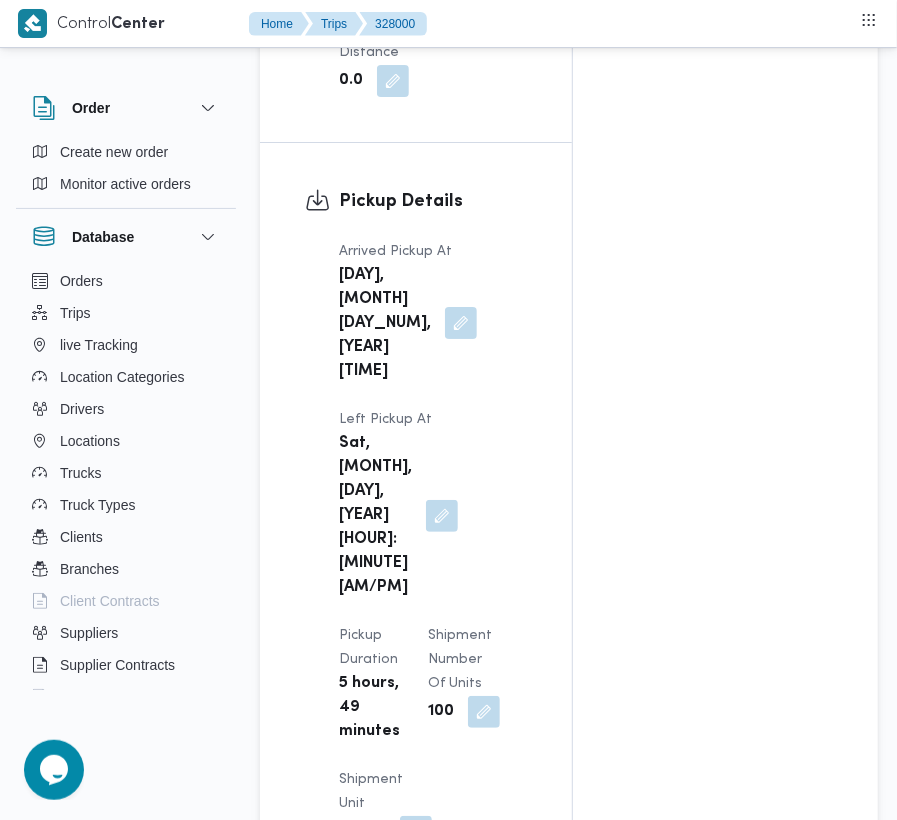 click at bounding box center (461, 323) 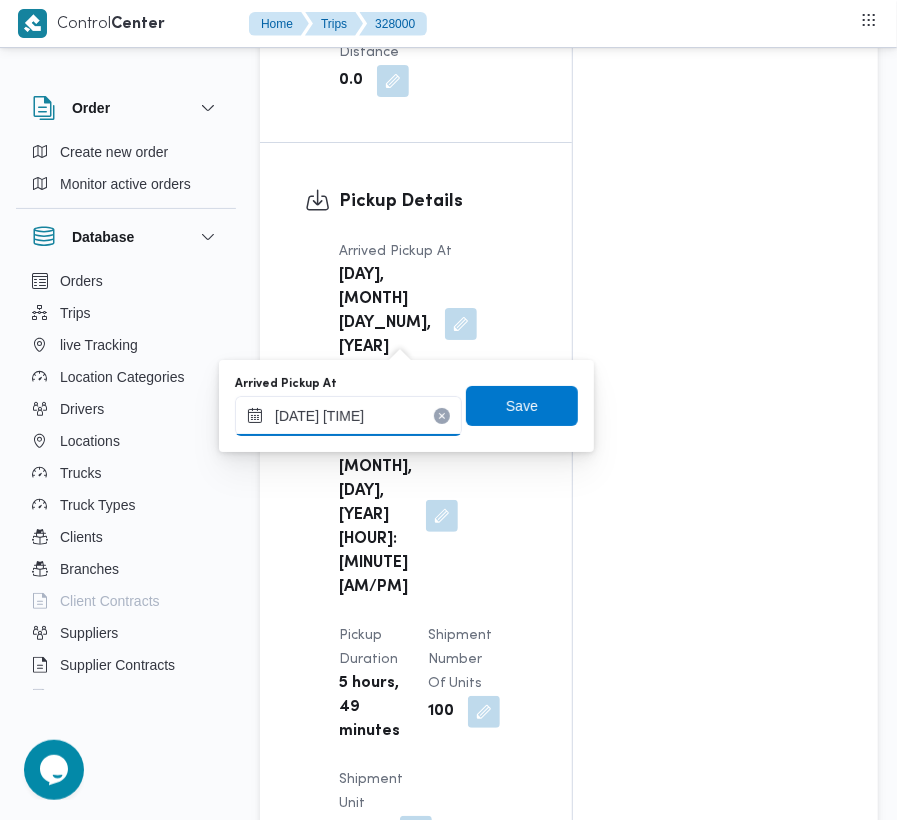 click on "[DATE] [TIME]" at bounding box center [348, 416] 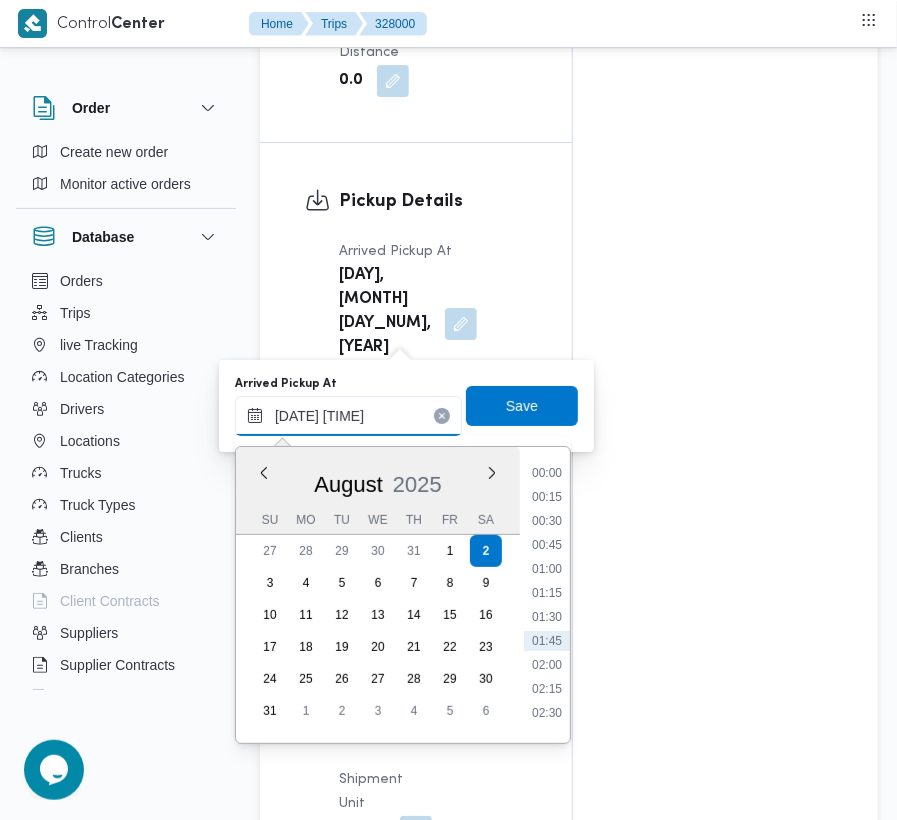 scroll, scrollTop: 33, scrollLeft: 0, axis: vertical 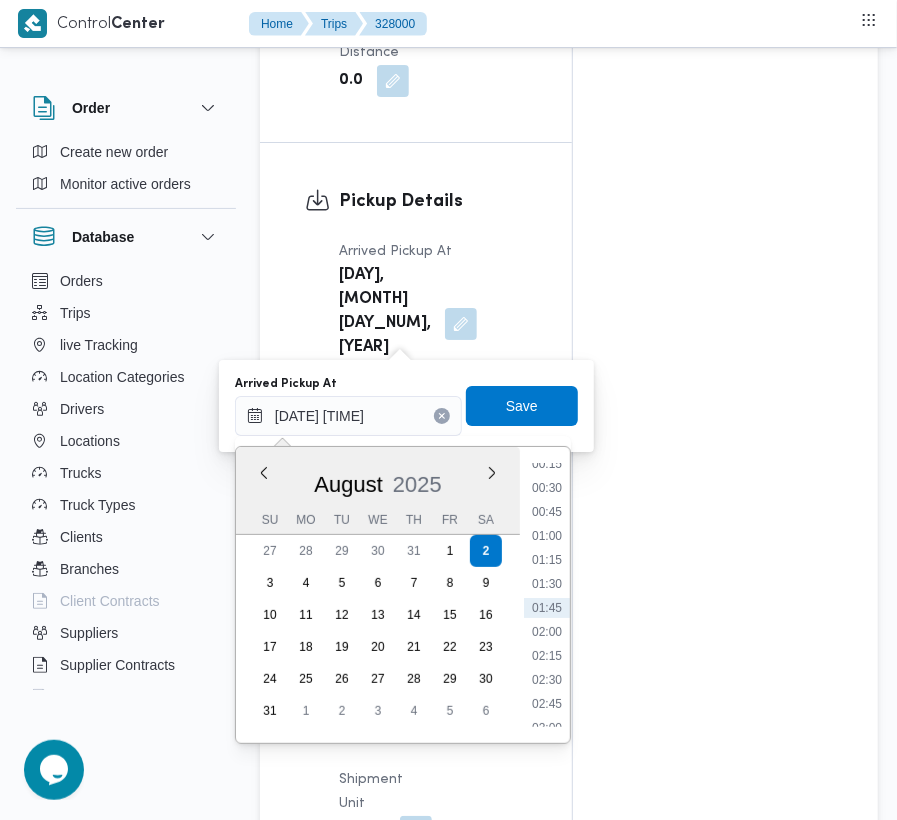 click on "Previous Month Next month [MONTH] [YEAR] [MONTH] [YEAR] Su Mo Tu We Th Fr Sa 27 28 29 30 31 1 2 3 4 5 6 7 8 9 10 11 12 13 14 15 16 17 18 19 20 21 22 23 24 25 26 27 28 29 30 31 1 2 3 4 5 6 Time 00:00 00:15 00:30 00:45 01:00 01:15 01:30 01:45 02:00 02:15 02:30 02:45 03:00 03:15 03:30 03:45 04:00 04:15 04:30 04:45 05:00 05:15 05:30 05:45 06:00 06:15 06:30 06:45 07:00 07:15 07:30 07:45 08:00 08:15 08:30 08:45 09:00 09:15 09:30 09:45 10:00 10:15 10:30 10:45 11:00 11:15 11:30 11:45 12:00 12:15 12:30 12:45 13:00 13:15 13:30 13:45 14:00 14:15 14:30 14:45 15:00 15:15 15:30 15:45 16:00 16:15 16:30 16:45 17:00 17:15 17:30 17:45 18:00 18:15 18:30 18:45 19:00 19:15 19:30 19:45 20:00 20:15 20:30 20:45 21:00 21:15 21:30 21:45 22:00 22:15 22:30 22:45 23:00 23:15 23:30 23:45" at bounding box center [403, 595] 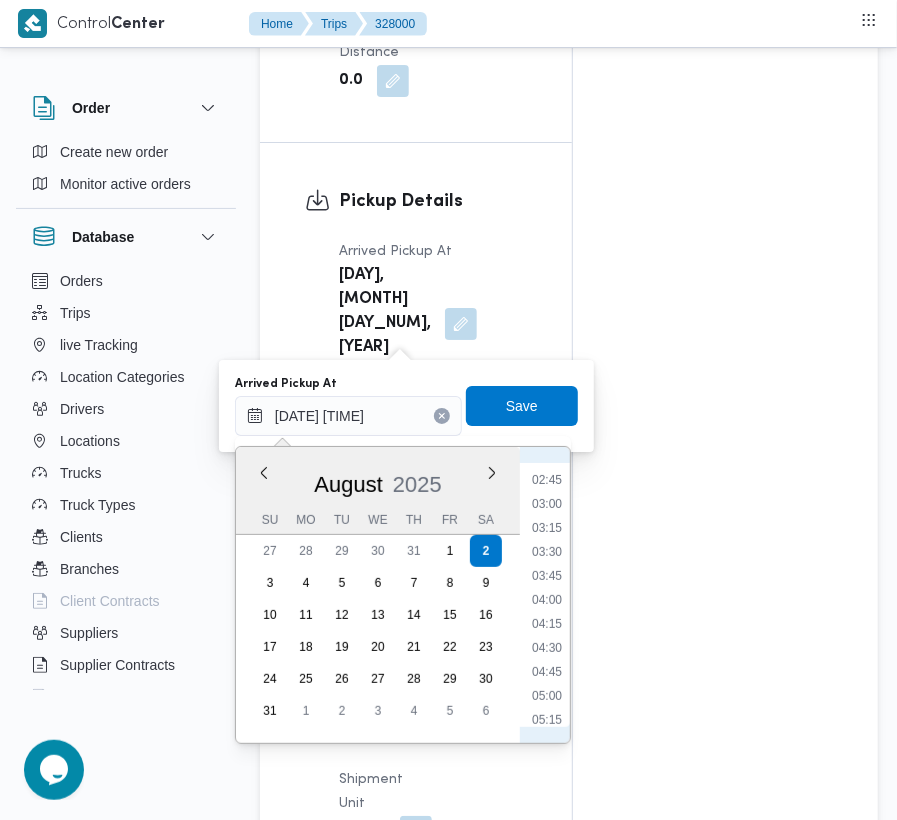 scroll, scrollTop: 481, scrollLeft: 0, axis: vertical 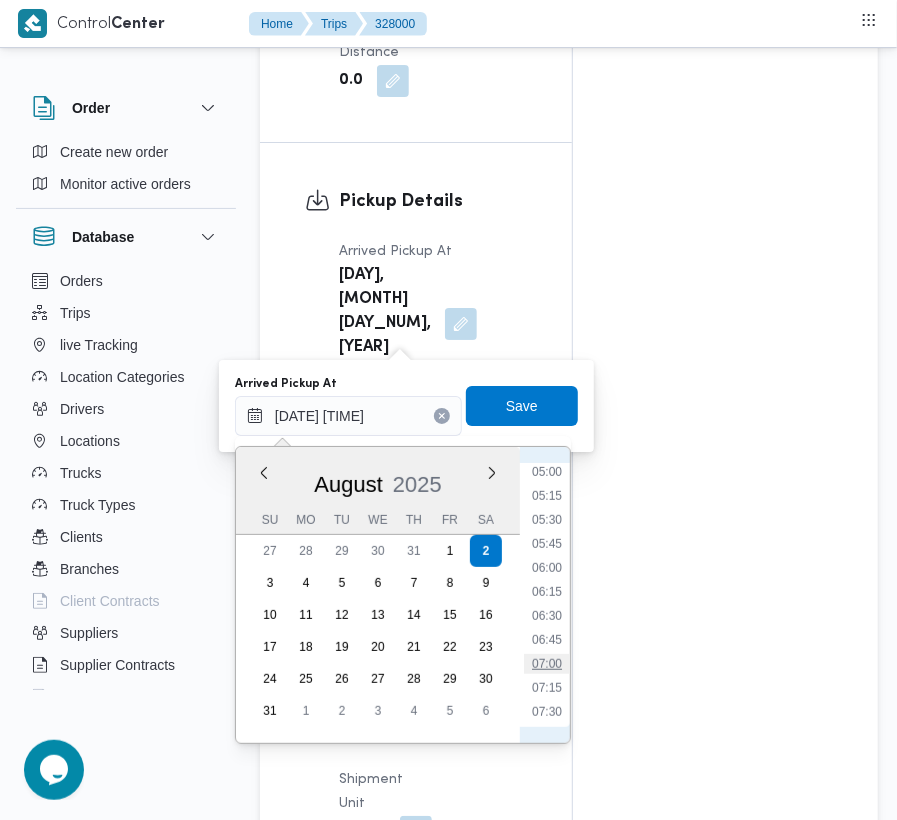 click on "07:00" at bounding box center (547, 664) 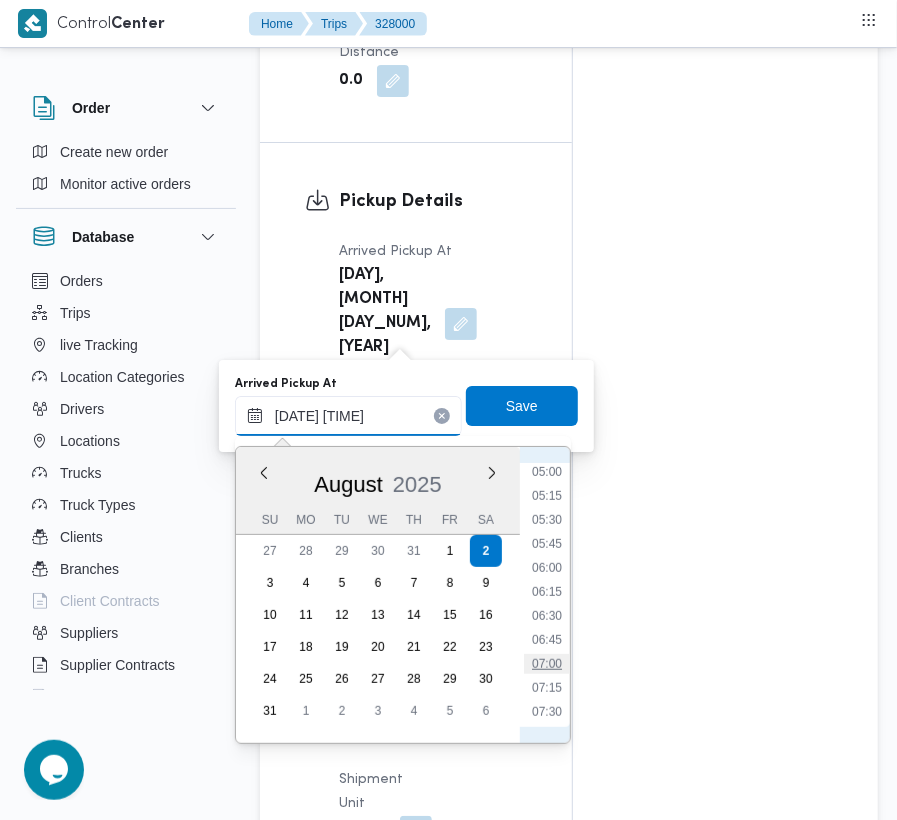 type on "[DATE] [TIME]" 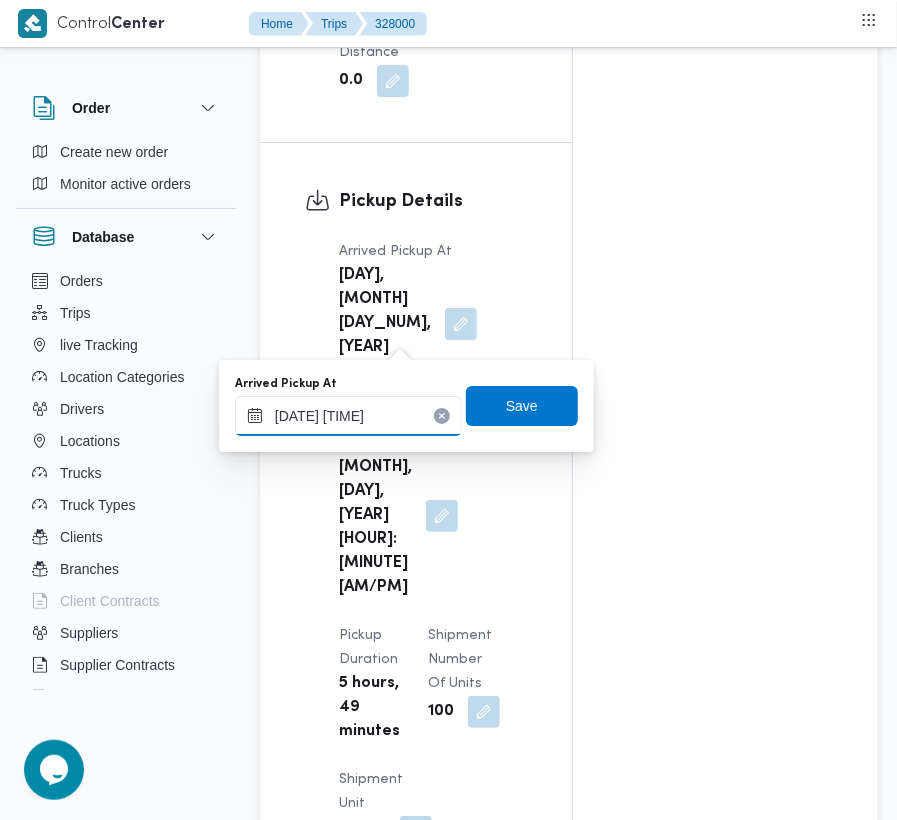 click on "[DATE] [TIME]" at bounding box center [348, 416] 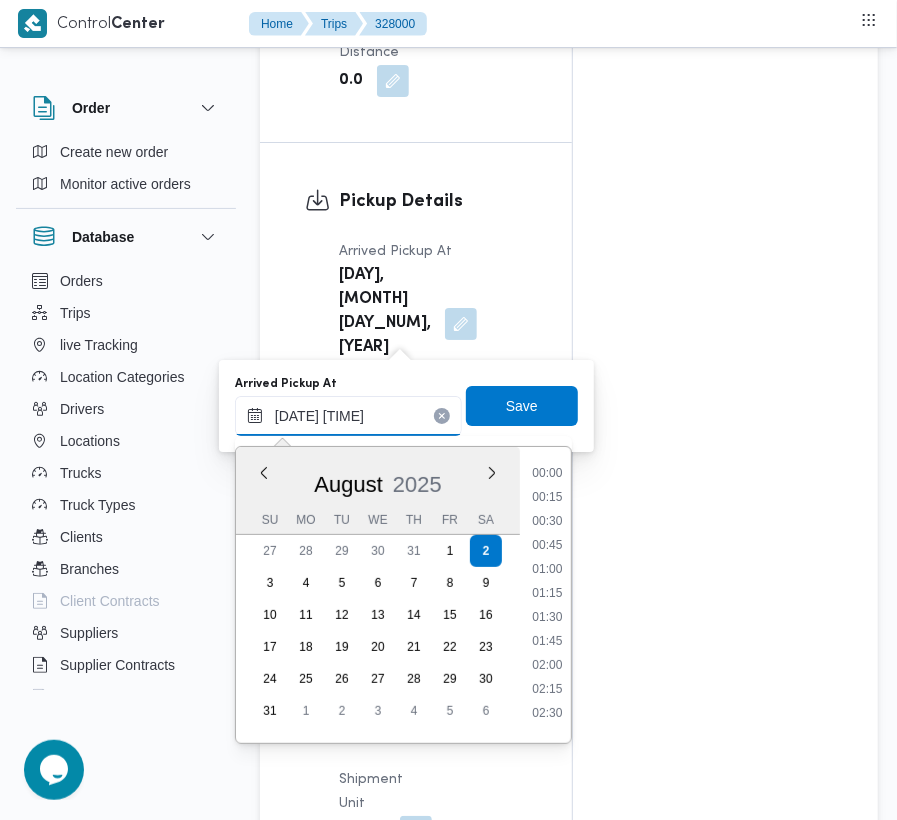 click on "[DATE] [TIME]" at bounding box center (348, 416) 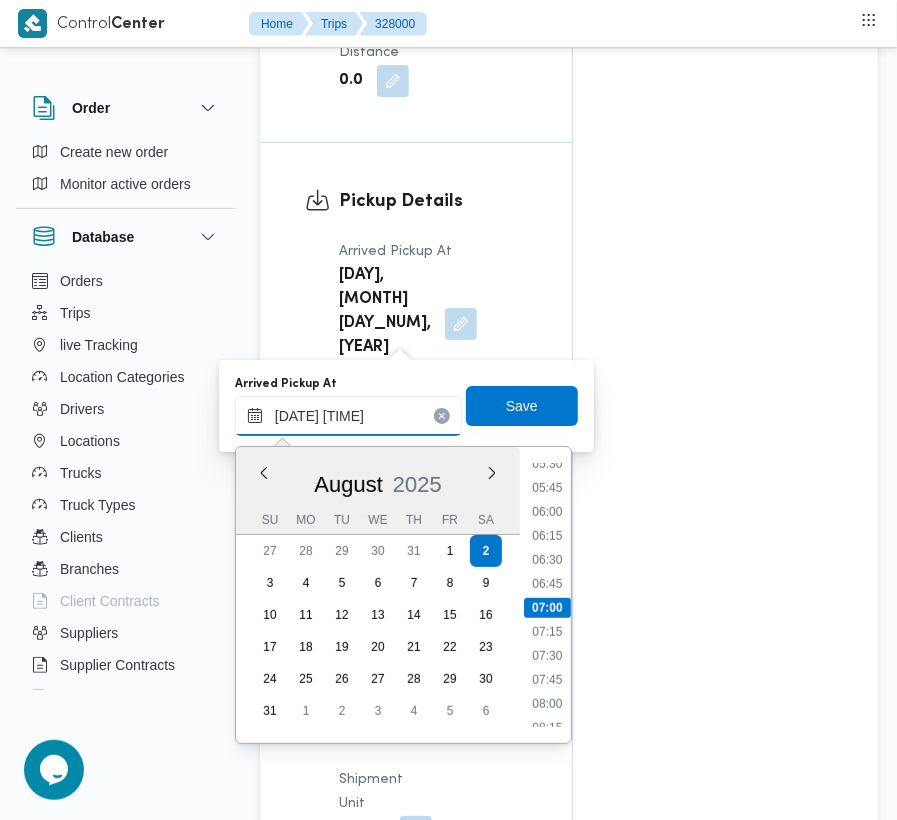click on "[DATE] [TIME]" at bounding box center [348, 416] 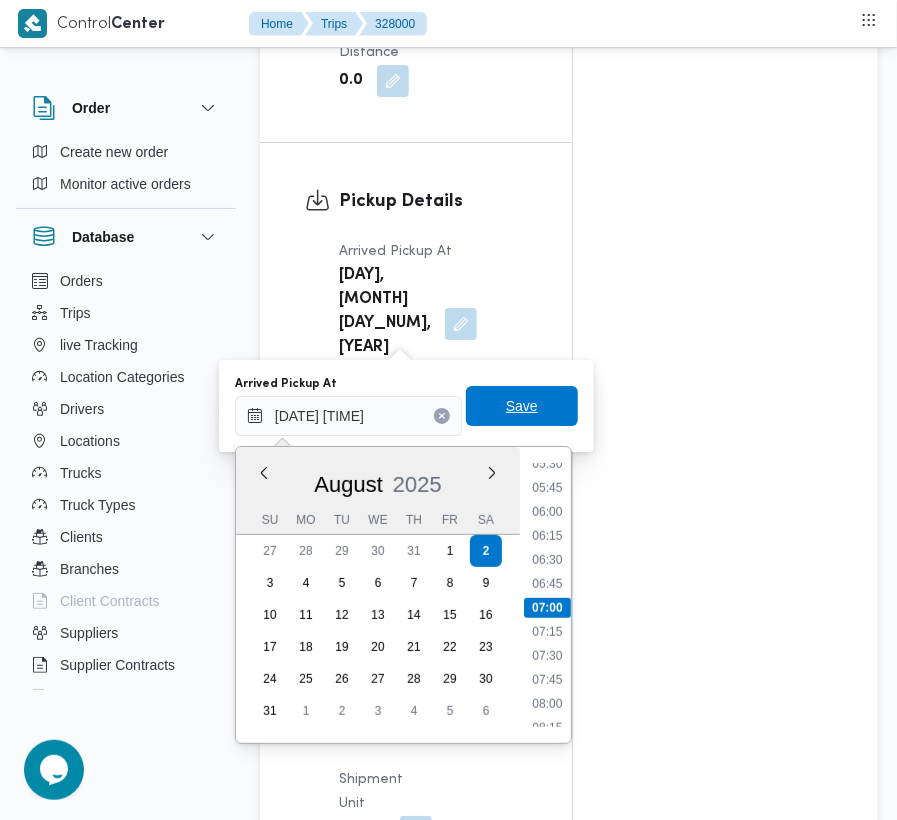 click on "Save" at bounding box center [522, 406] 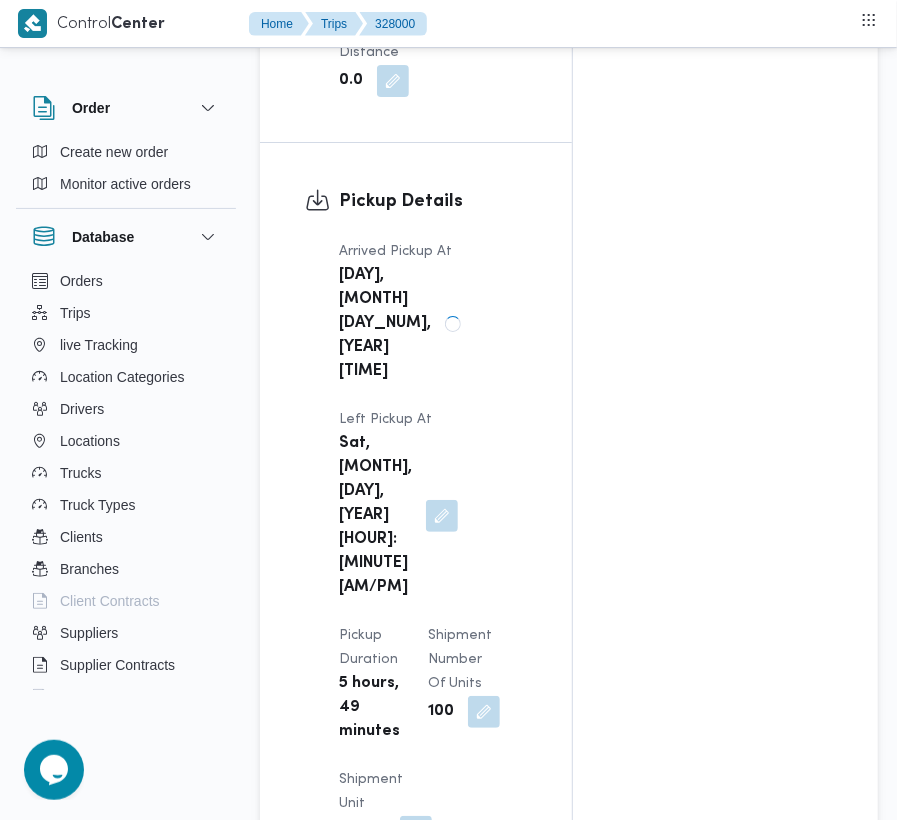 click on "Arrived Pickup At [DAY], [MONTH] [DATE], [TIME] Left Pickup At [DAY], [MONTH] [DATE], [TIME] Pickup Duration 5 hours, 49 minutes Shipment Number of Units 100 Shipment Unit Cases Pickup Attachment 0 View POD Number N/A" at bounding box center [433, 596] 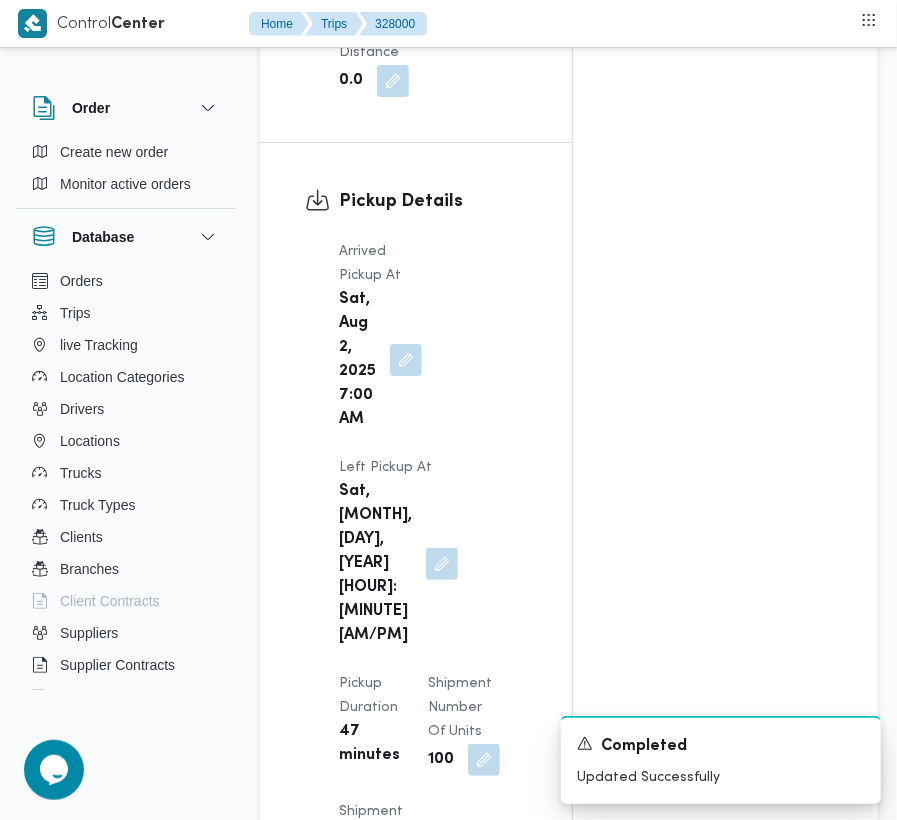click on "Arrived Pickup At Sat, Aug 2, 2025 7:00 AM Left Pickup At Sat, Aug 2, 2025 7:47 AM Pickup Duration 47 minutes Shipment Number of Units 100 Shipment Unit Cases Pickup Attachment 0 View POD Number N/A" at bounding box center [433, 612] 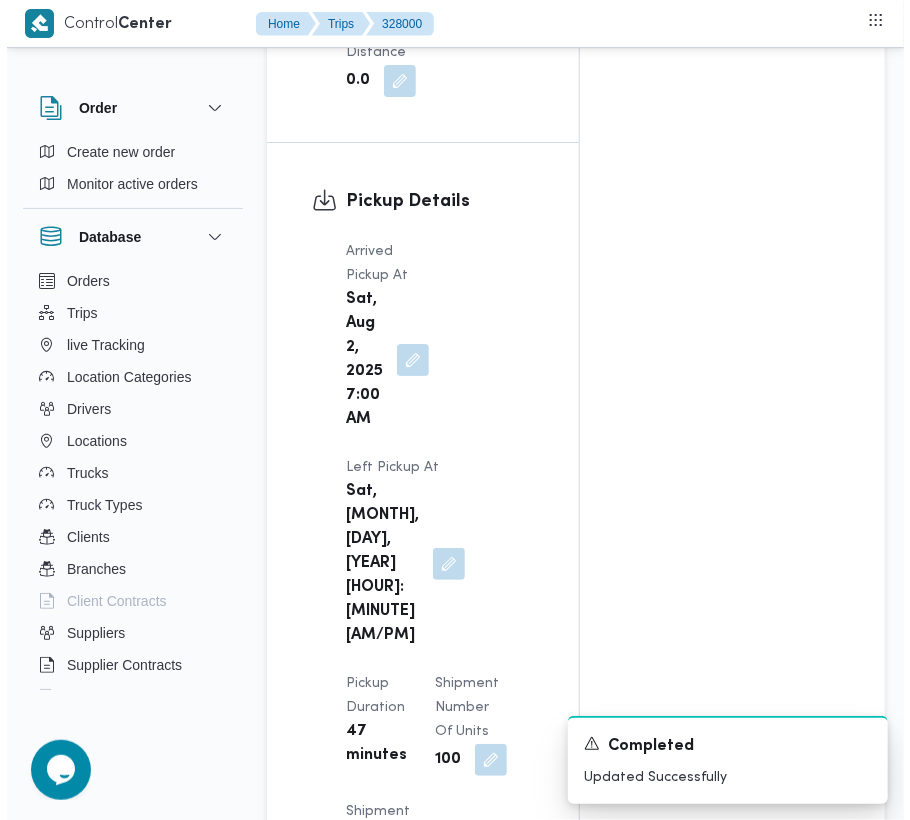 scroll, scrollTop: 3377, scrollLeft: 0, axis: vertical 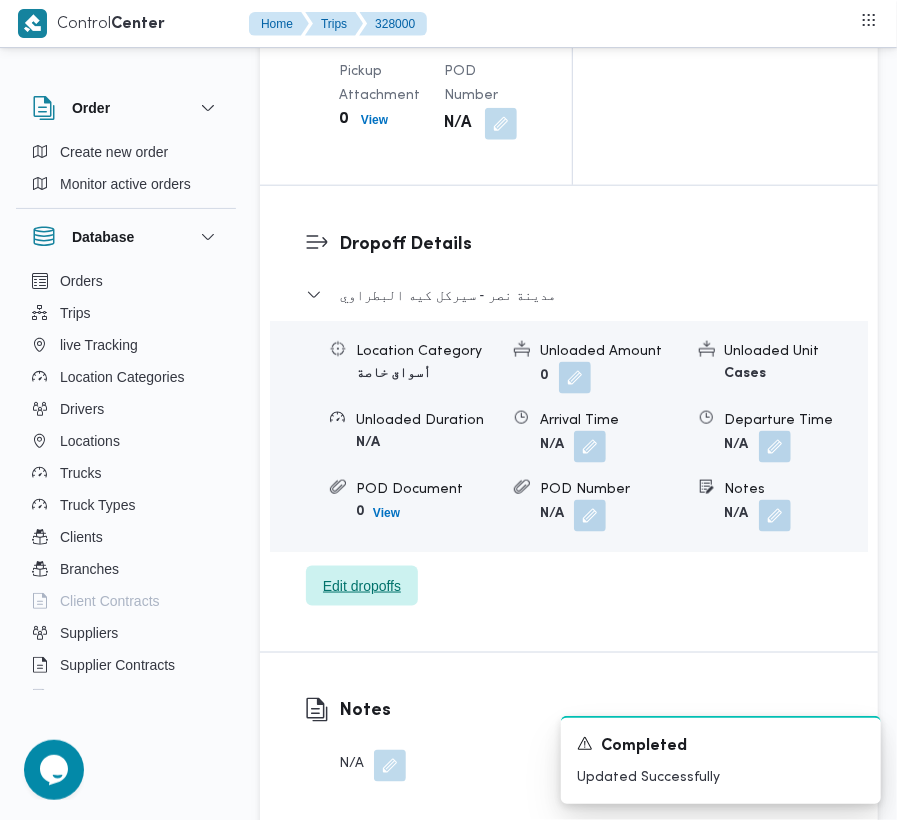 click on "Edit dropoffs" at bounding box center (362, 586) 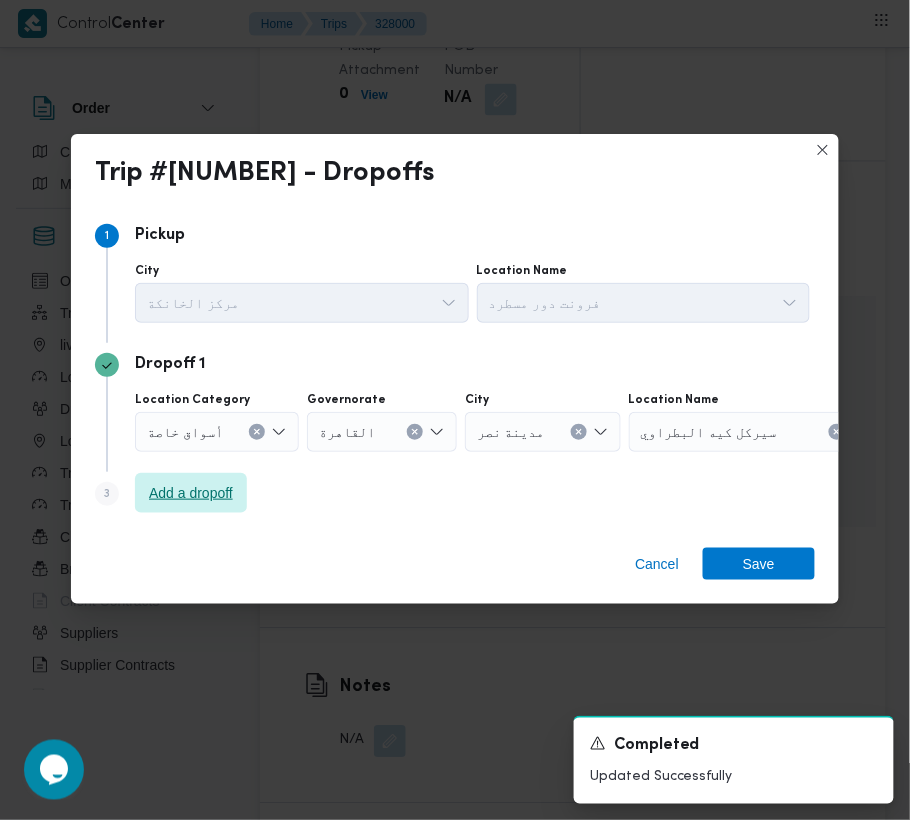 click on "Add a dropoff" at bounding box center [191, 493] 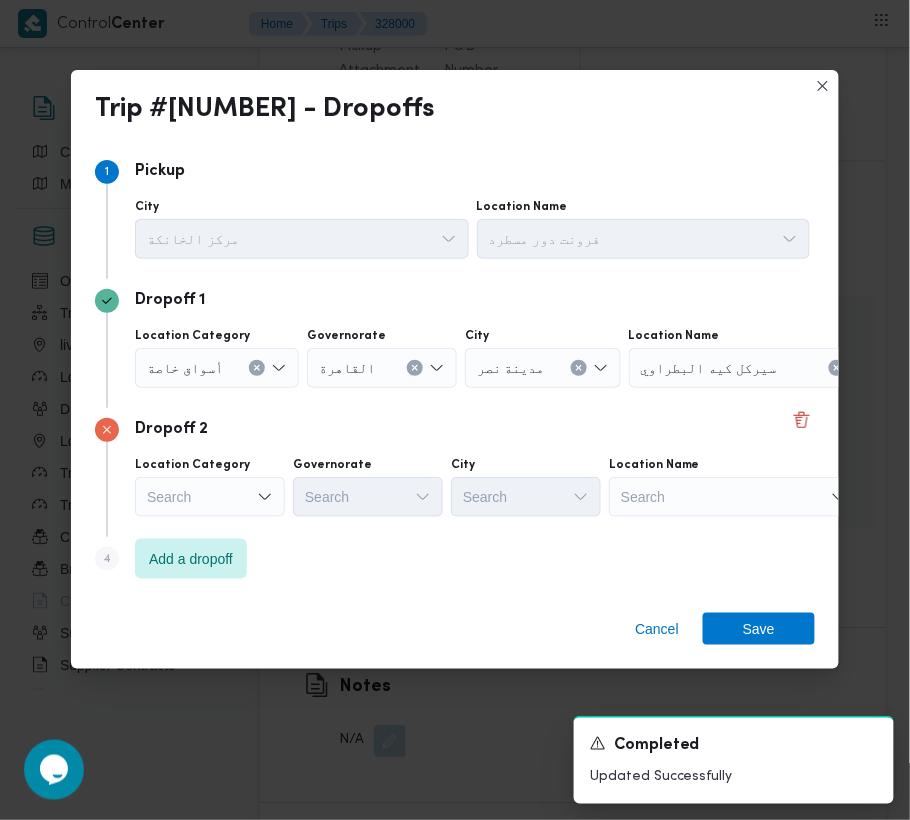 click on "Location Category Search Governorate Search City Search Location Name Search" at bounding box center [472, 487] 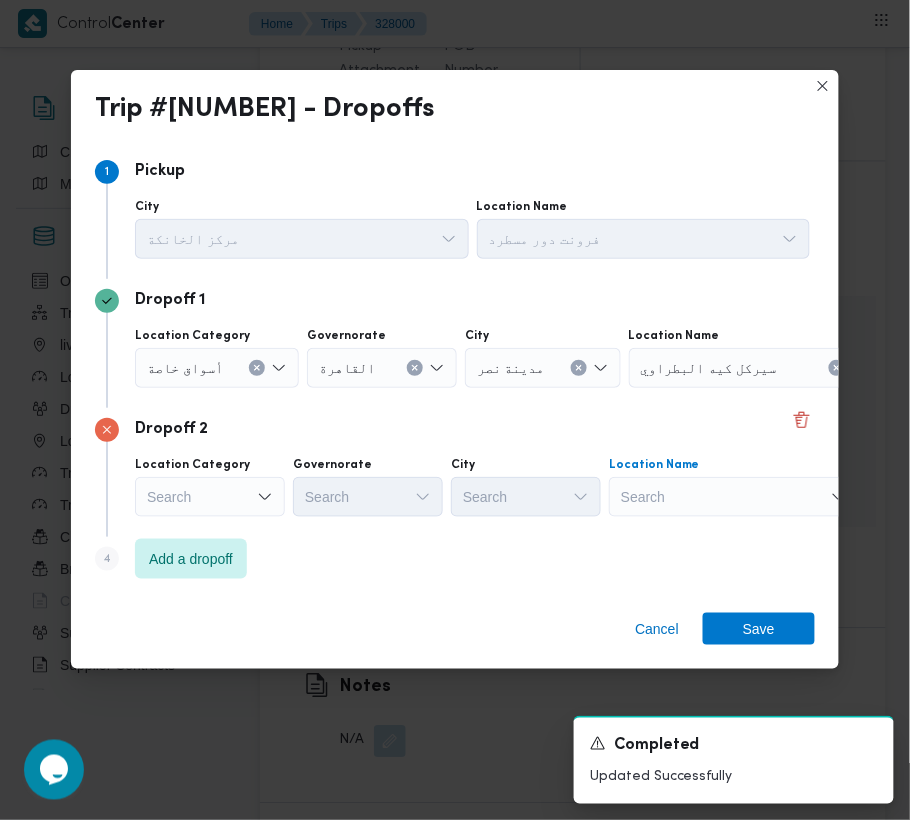 click on "Search" at bounding box center [754, 368] 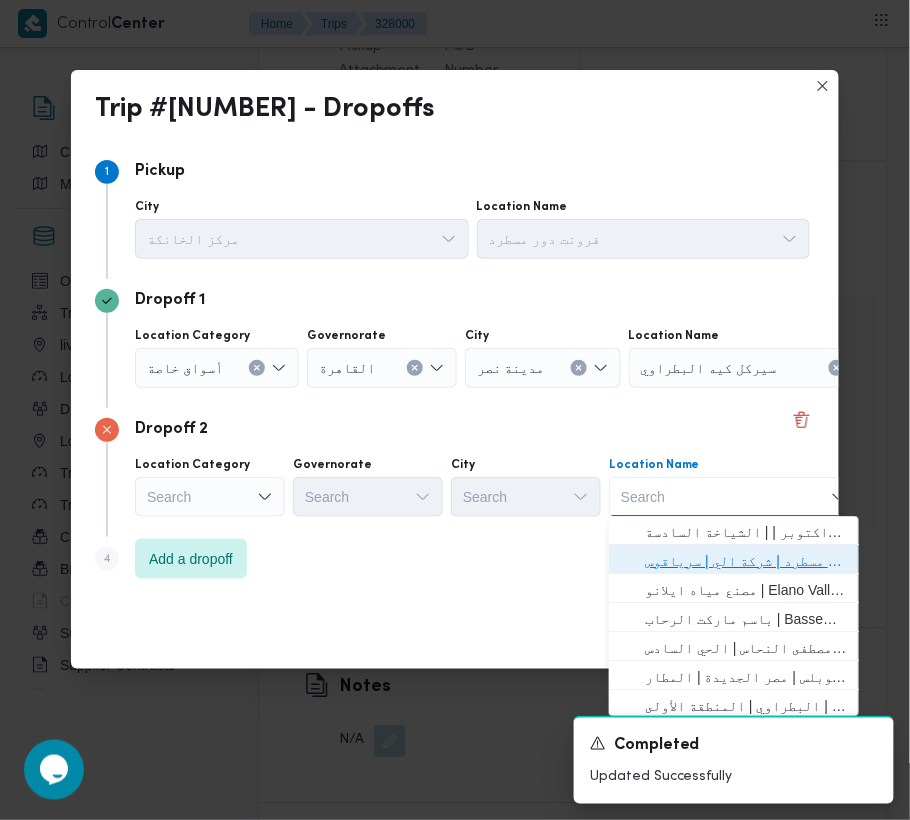 click on "فرونت دور مسطرد | شركة الي | سرياقوس" at bounding box center [734, 562] 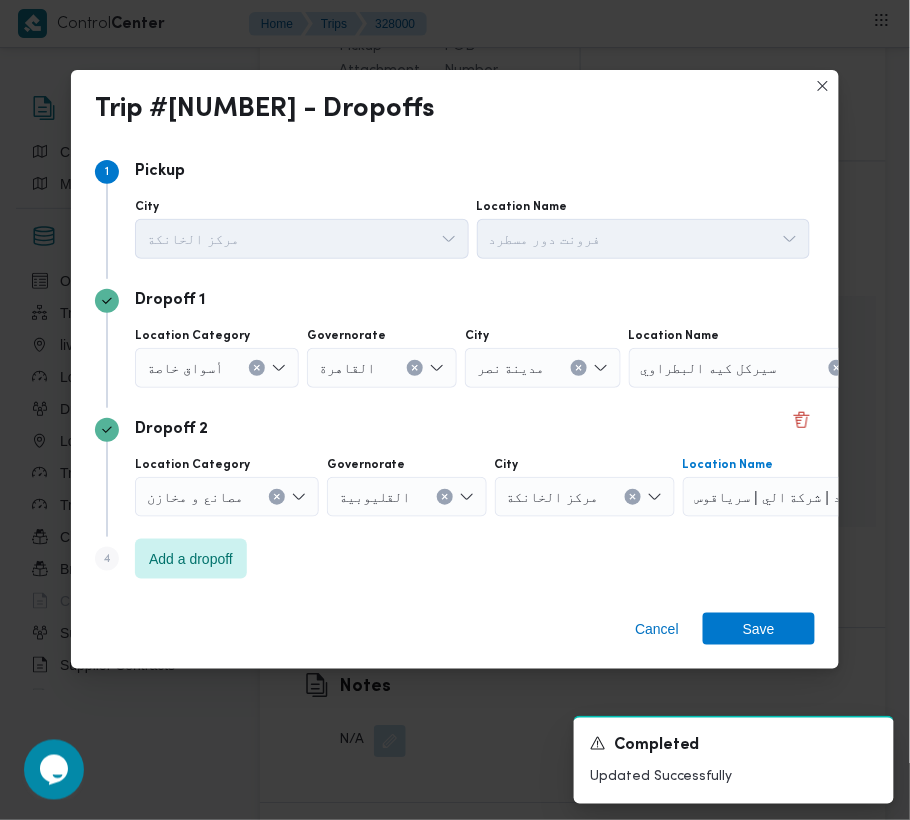 click at bounding box center (415, 368) 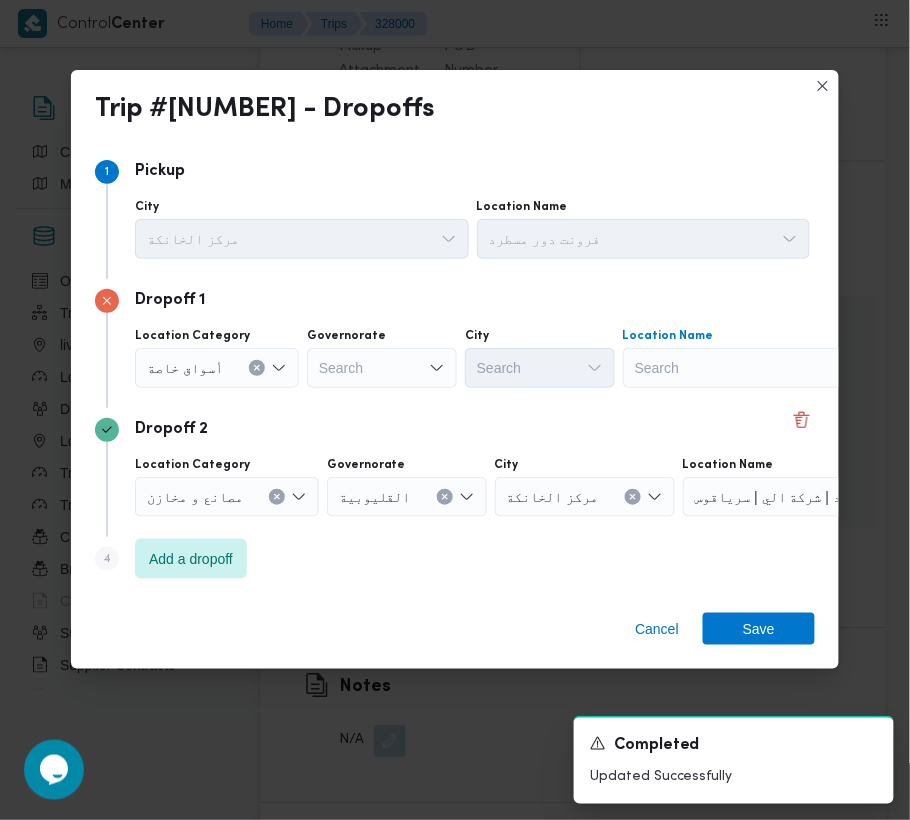 click on "Search" at bounding box center (748, 368) 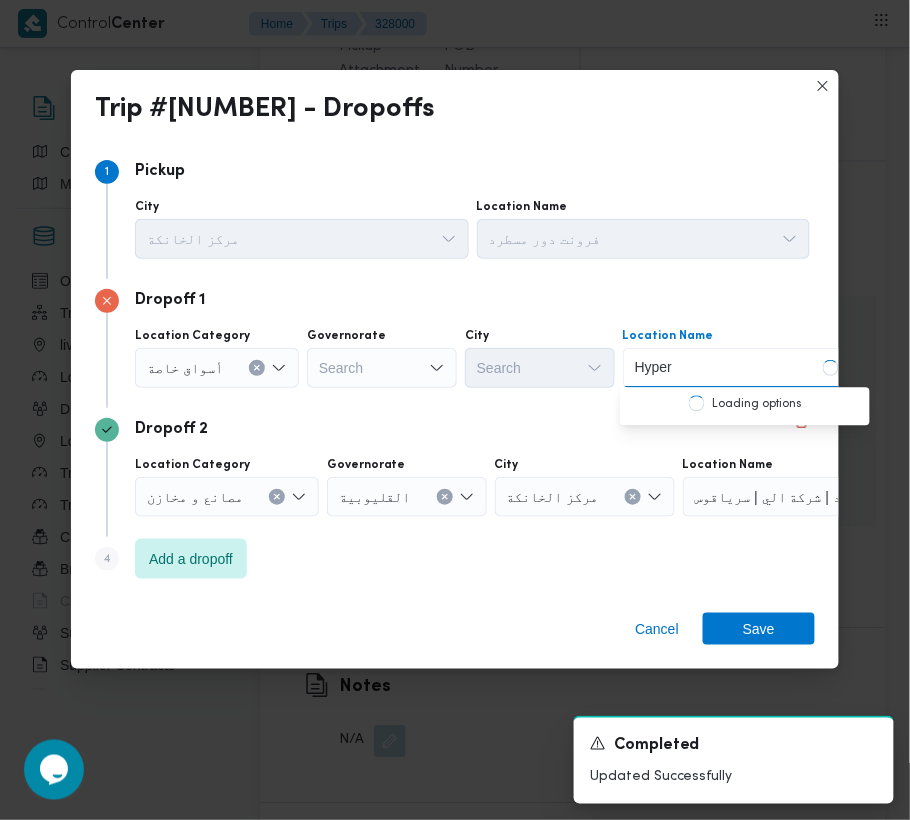 type on "Hyper One" 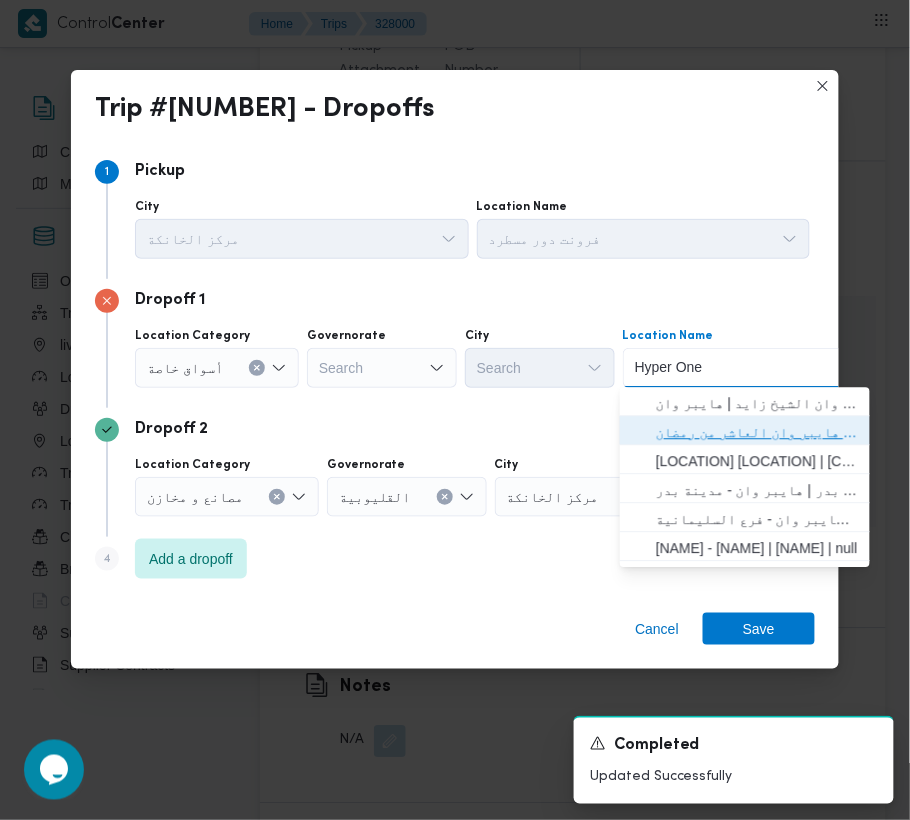 click on "هايبر وان العاشر من رمضان | هايبر وان العاشر من رمضان | null" at bounding box center [757, 433] 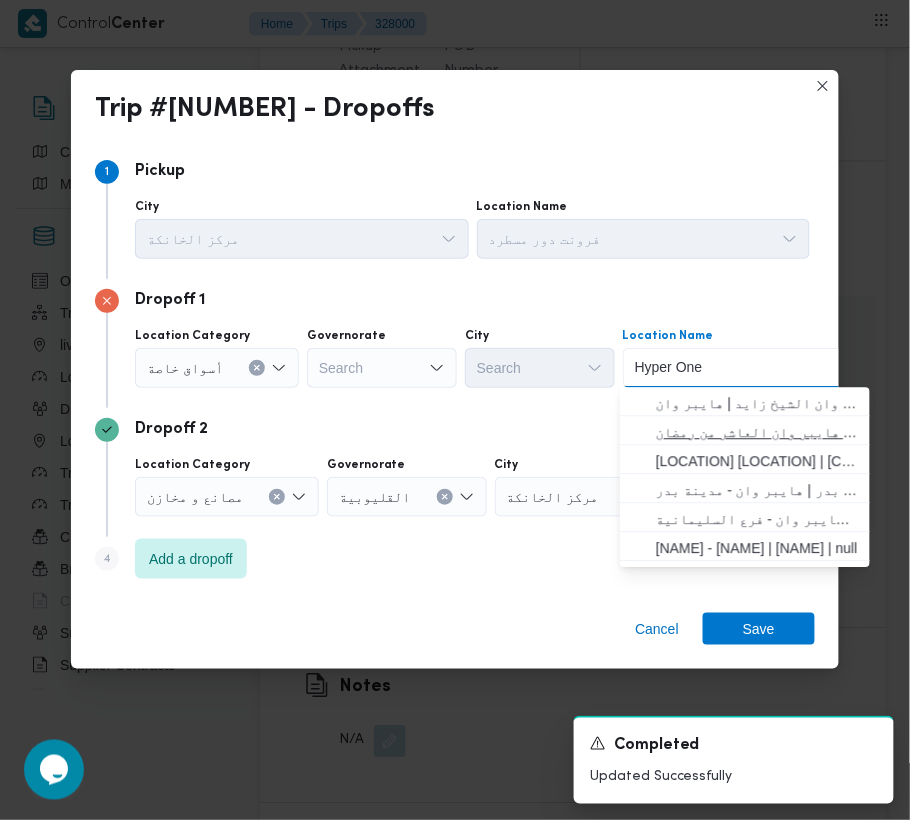 type 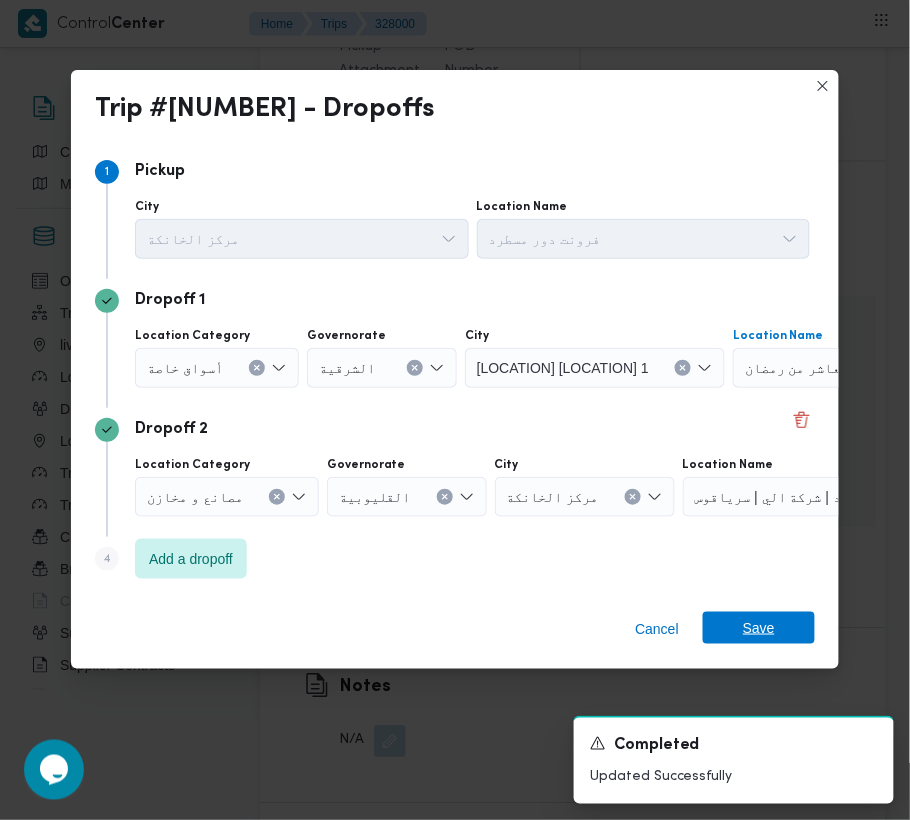 click on "Save" at bounding box center [759, 628] 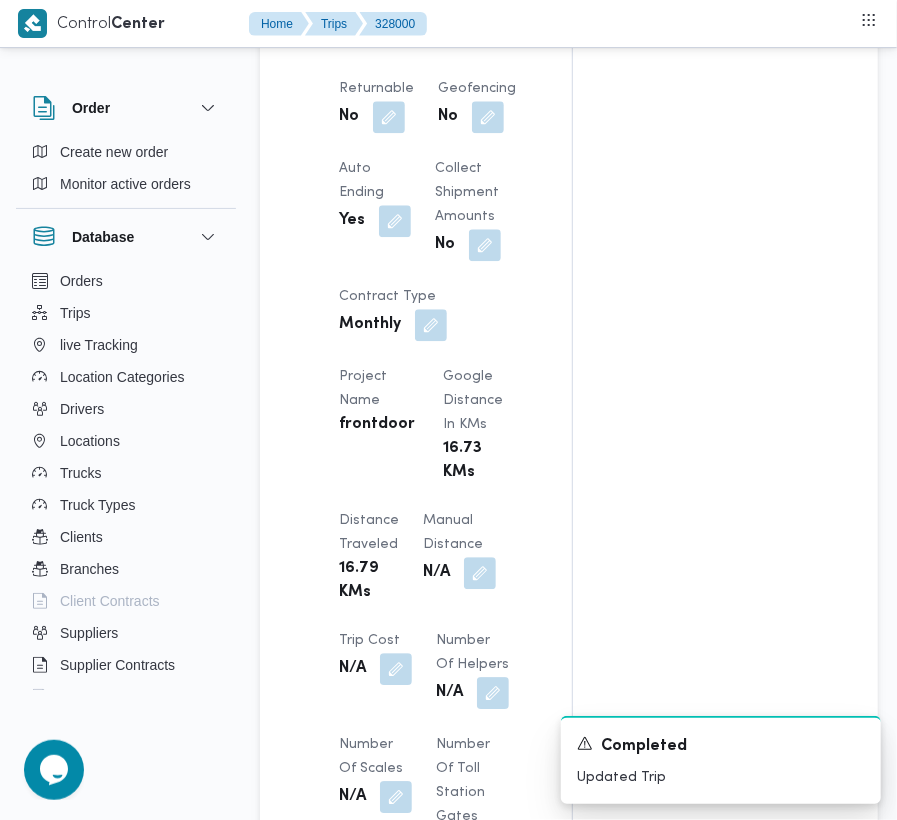 scroll, scrollTop: 2533, scrollLeft: 0, axis: vertical 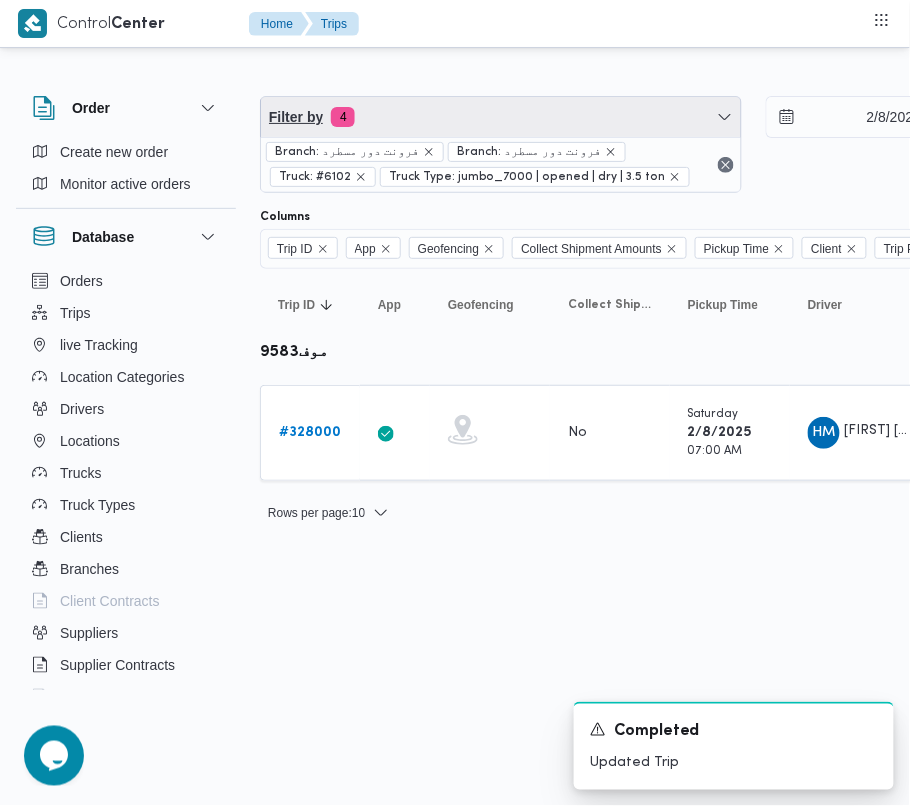 click on "Filter by 4" at bounding box center [501, 117] 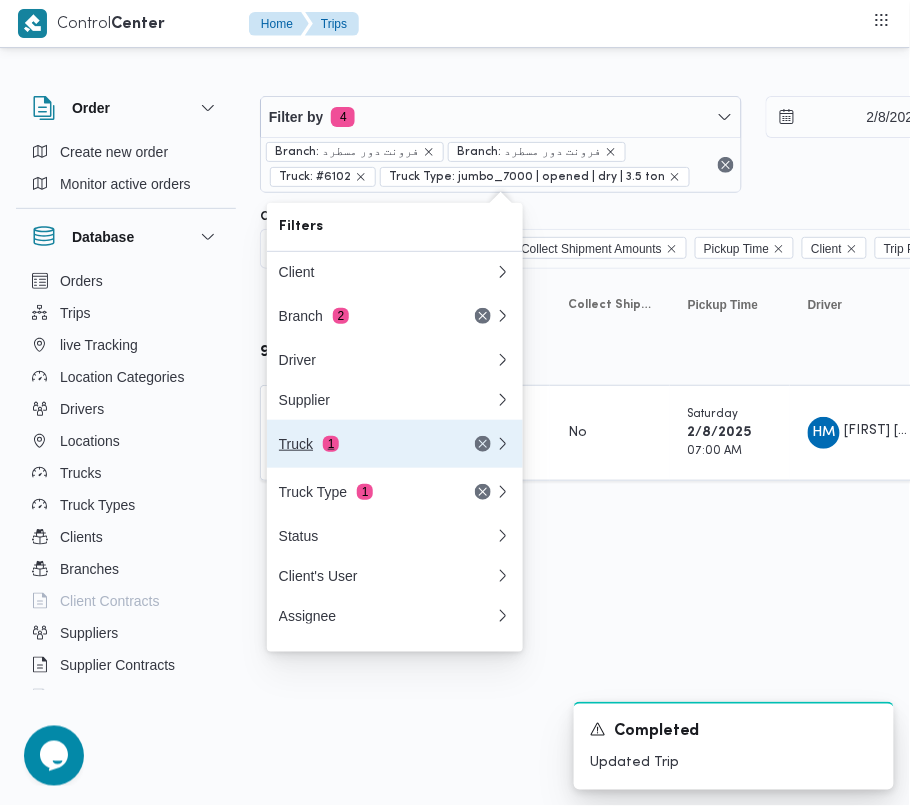 click on "Truck 1" at bounding box center (387, 444) 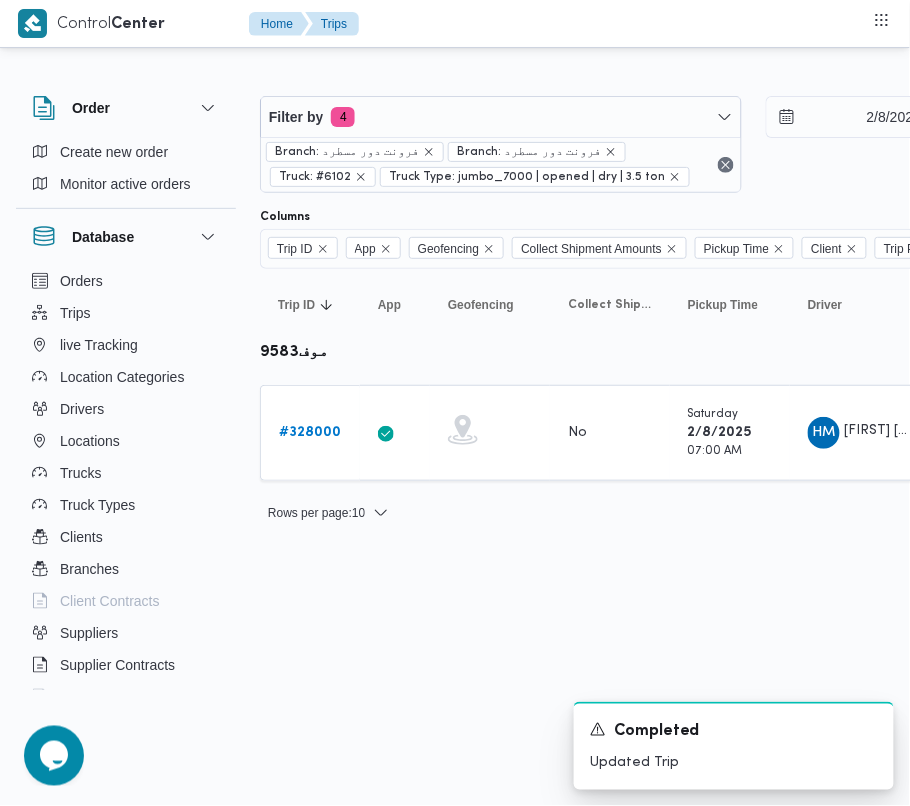 paste on "5984" 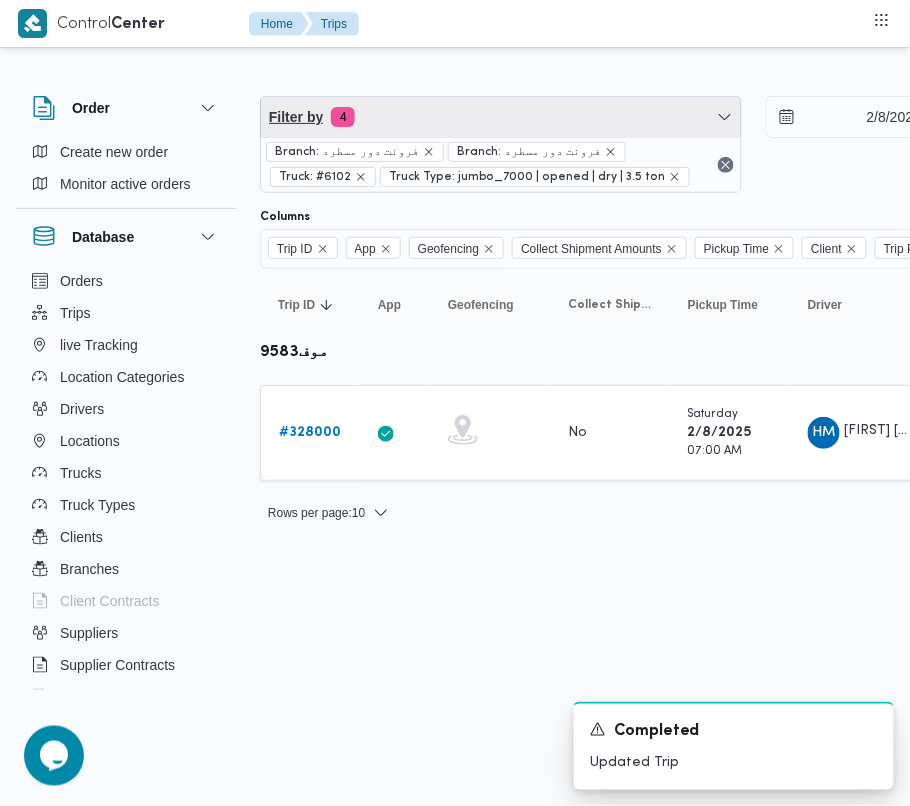 click on "Filter by 4" at bounding box center [501, 117] 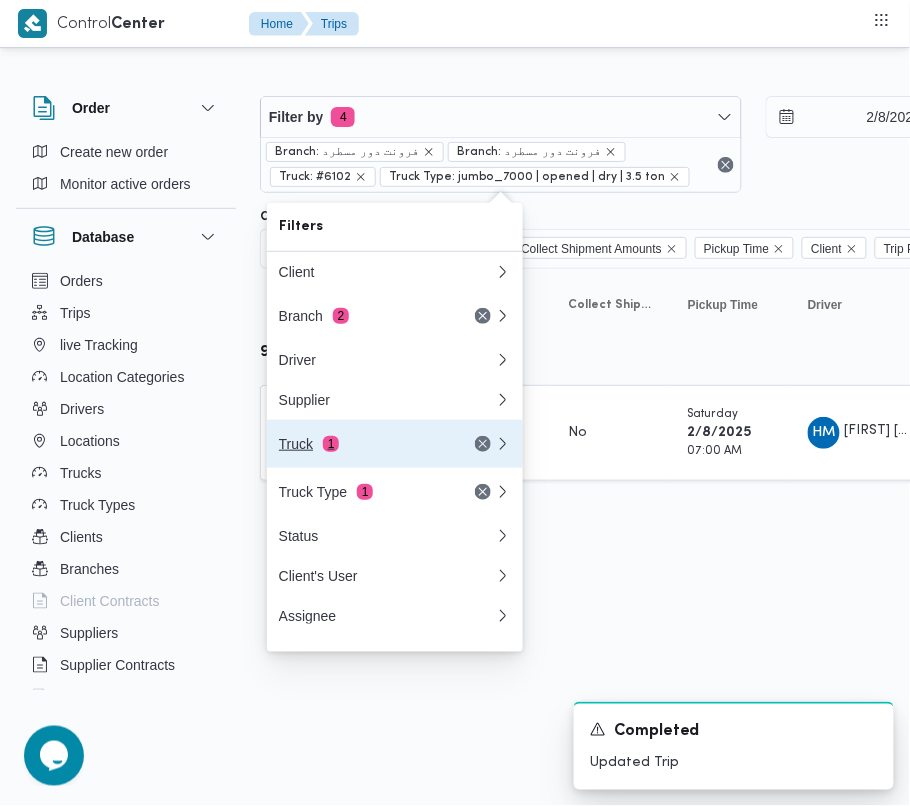 click on "Truck 1" at bounding box center (363, 444) 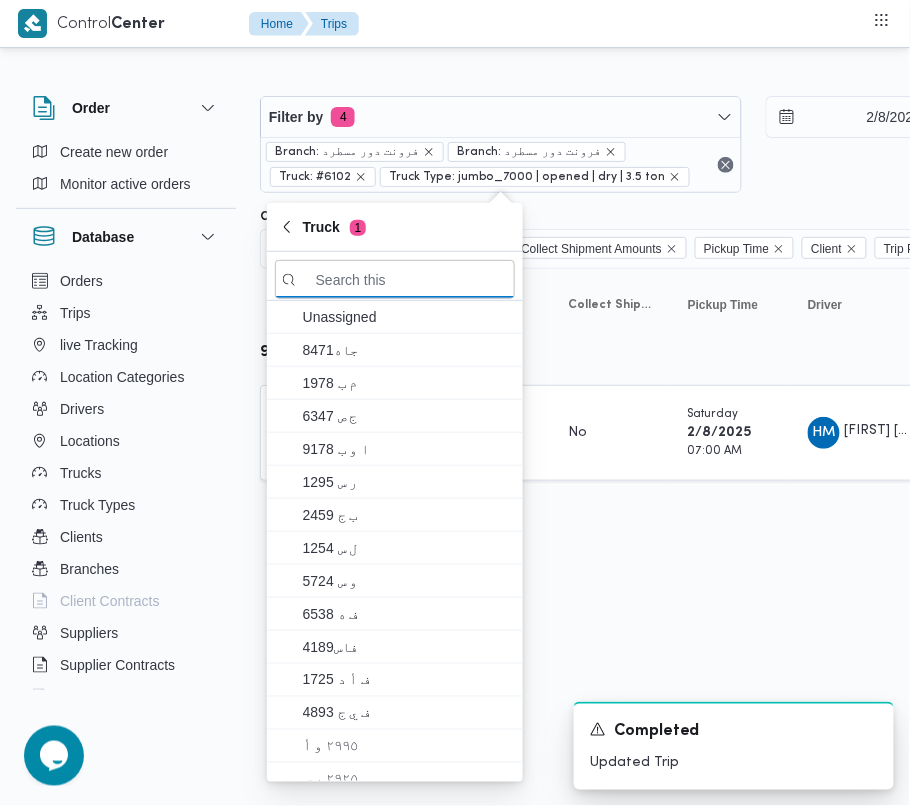 paste on "5984" 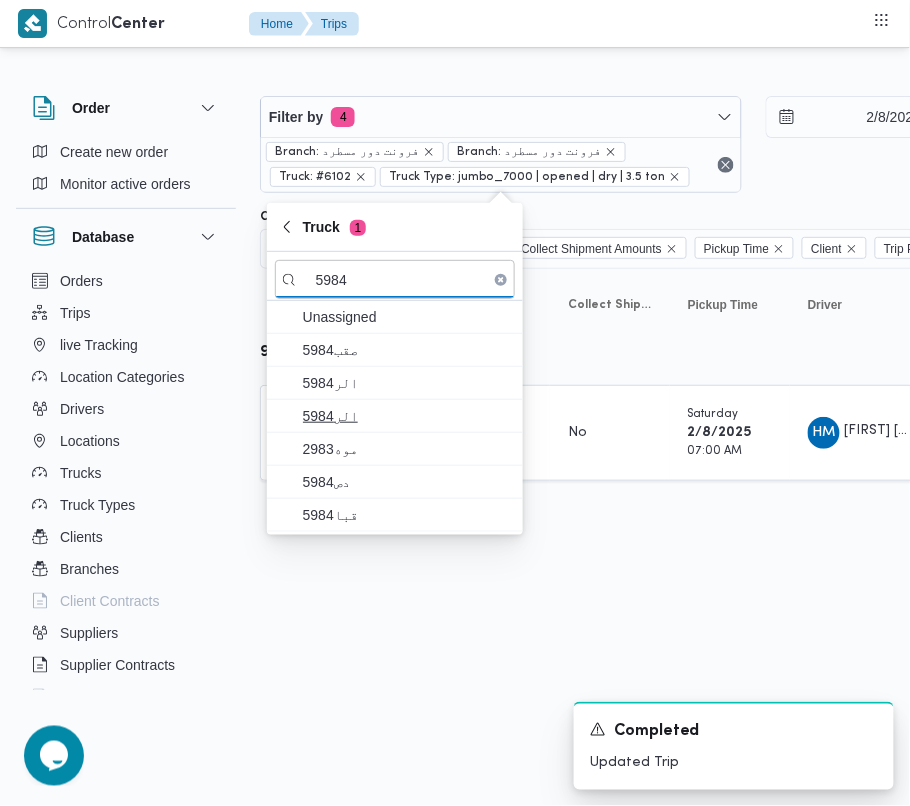 type on "5984" 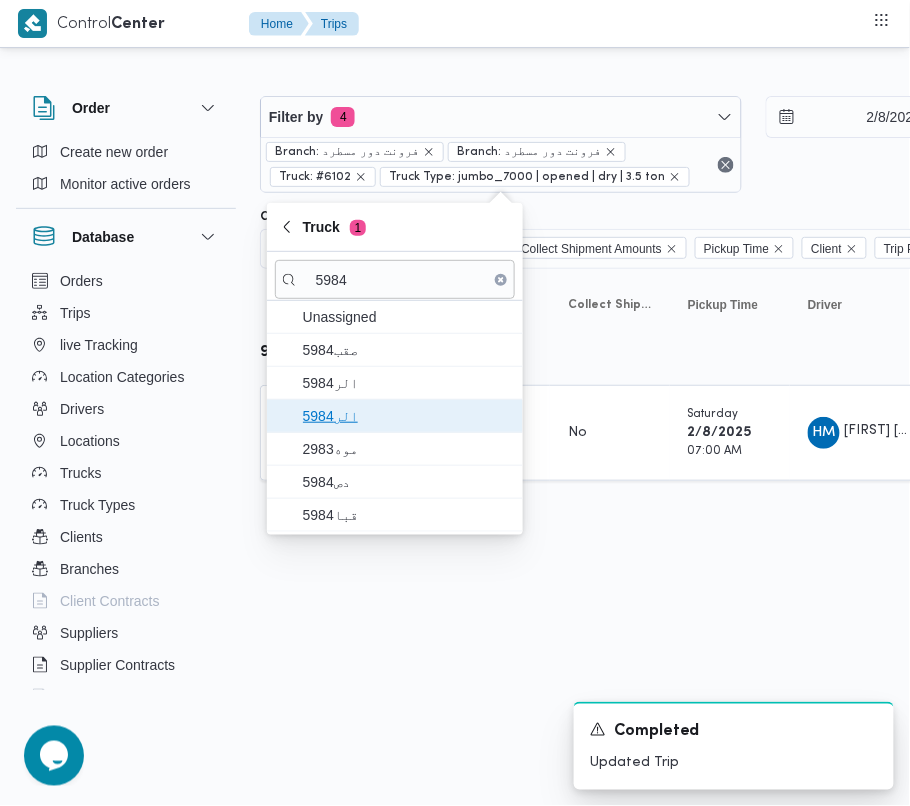 click on "5984الر" at bounding box center (407, 416) 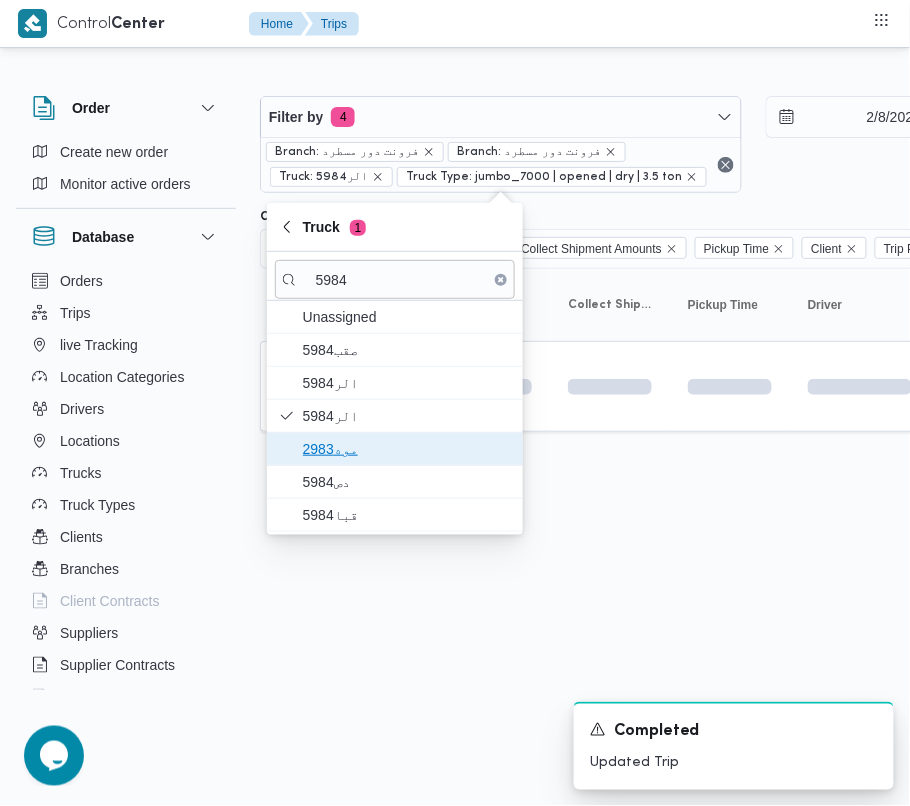 click on "موه2983" at bounding box center (407, 449) 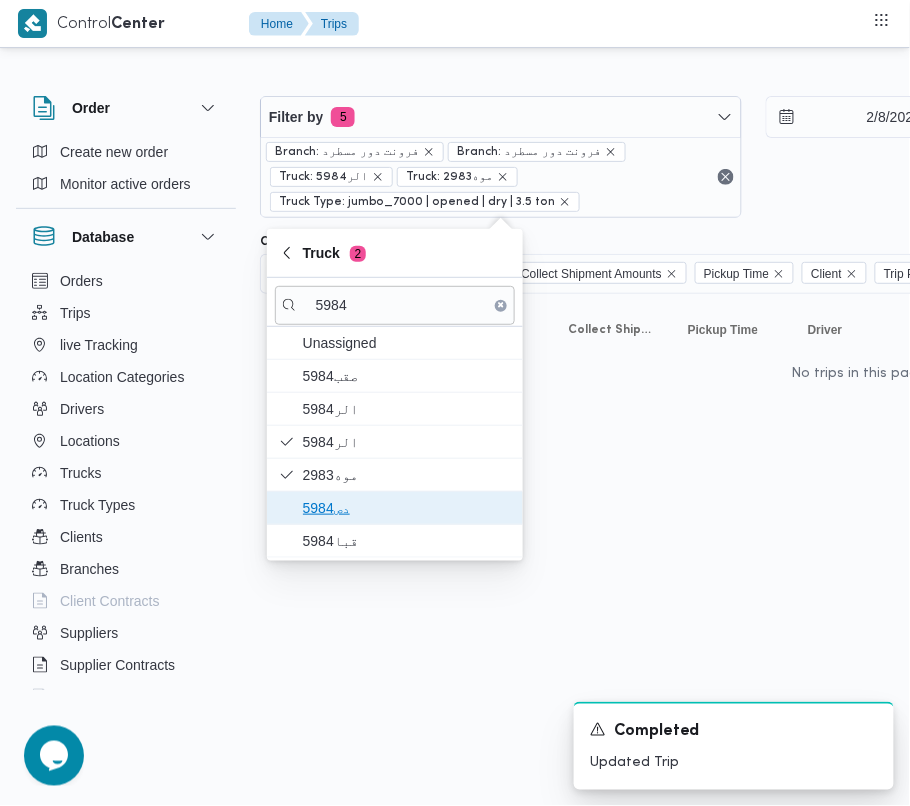 drag, startPoint x: 342, startPoint y: 493, endPoint x: 342, endPoint y: 516, distance: 23 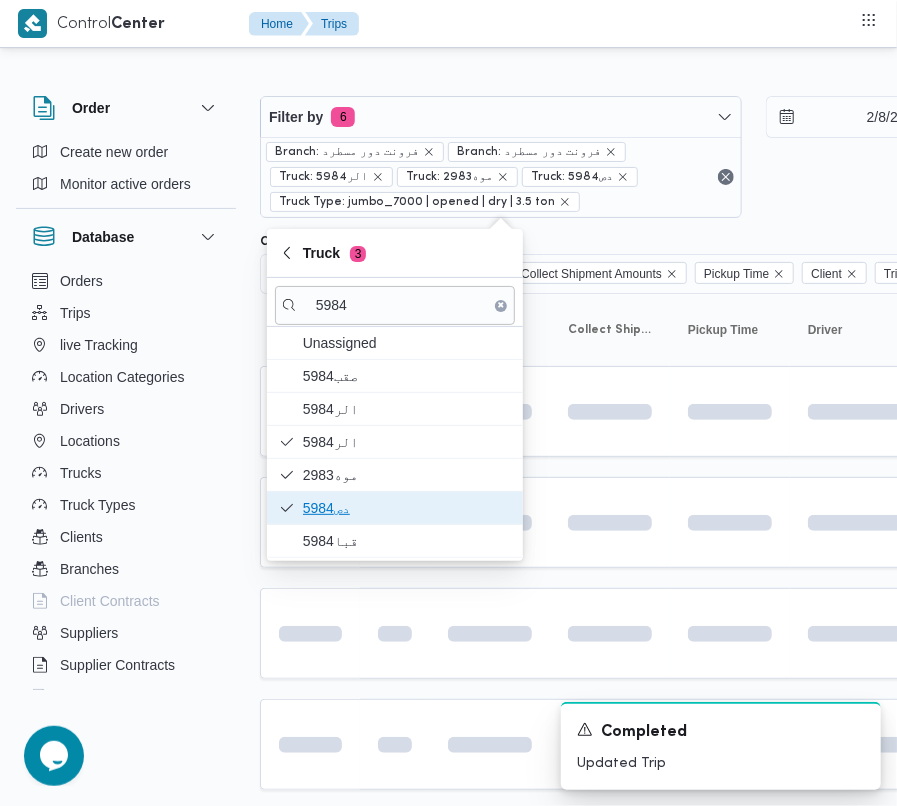 click on "دص5984" at bounding box center [407, 508] 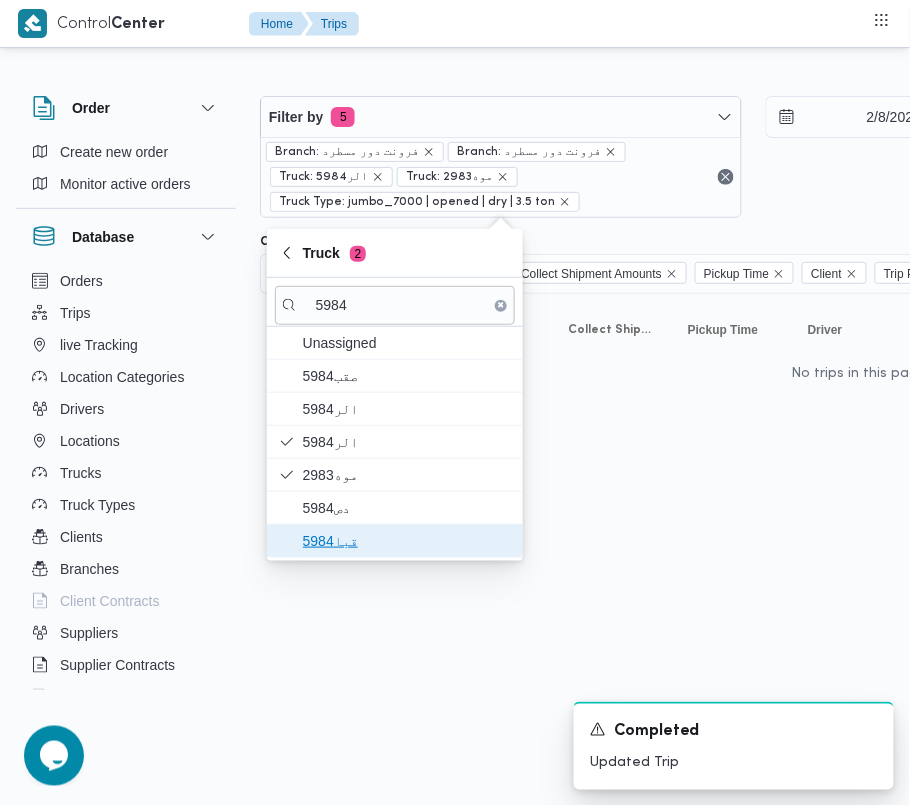 click on "قبا5984" at bounding box center (407, 541) 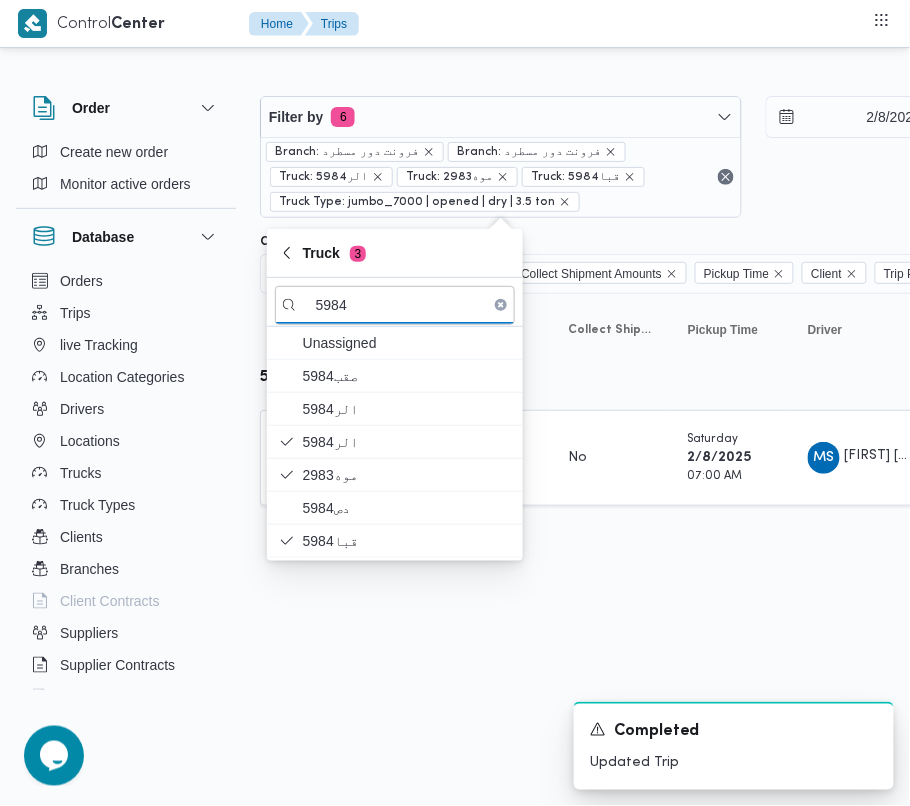 click on "Control  Center Home Trips Order Create new order Monitor active orders Database Orders Trips live Tracking Location Categories Drivers Locations Trucks Truck Types Clients Branches Client Contracts Suppliers Supplier Contracts Devices Users Projects SP Projects Admins organization assignees Tags Filter by 6 Branch: [LOCATION_NAME] Branch: [LOCATION_NAME]  Truck: [TRUCK_PLATE] Truck: [TRUCK_PLATE] Truck Type: jumbo_7000 | opened | dry | 3.5 ton [MONTH]/[DAY]/[YEAR] → [MONTH]/[DAY]/[YEAR] Group By Truck Columns Trip ID App Geofencing Collect Shipment Amounts Pickup Time Client Trip Points Driver Supplier Truck Status Platform Sorting Trip ID Click to sort in ascending order App Click to sort in ascending order Geofencing Click to sort in ascending order Collect Shipment Amounts Pickup Time Click to sort in ascending order Client Click to sort in ascending order Trip Points Driver Click to sort in ascending order Supplier Click to sort in ascending order Truck Click to sort in ascending order Status Platform #" at bounding box center (455, 403) 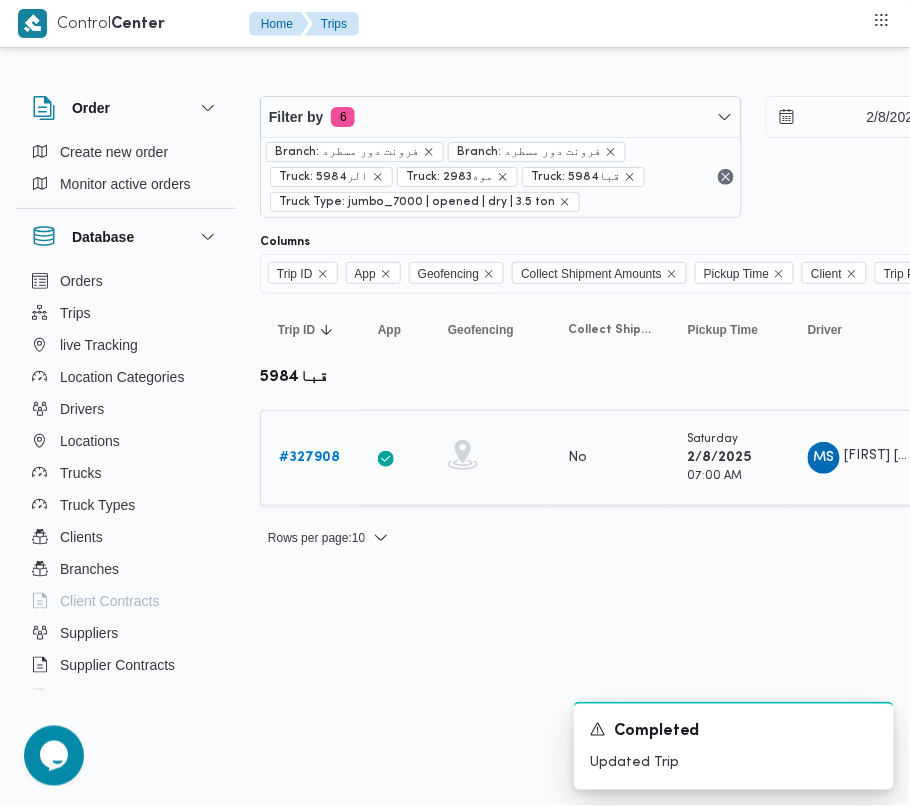click on "# [NUMBER]" at bounding box center (309, 457) 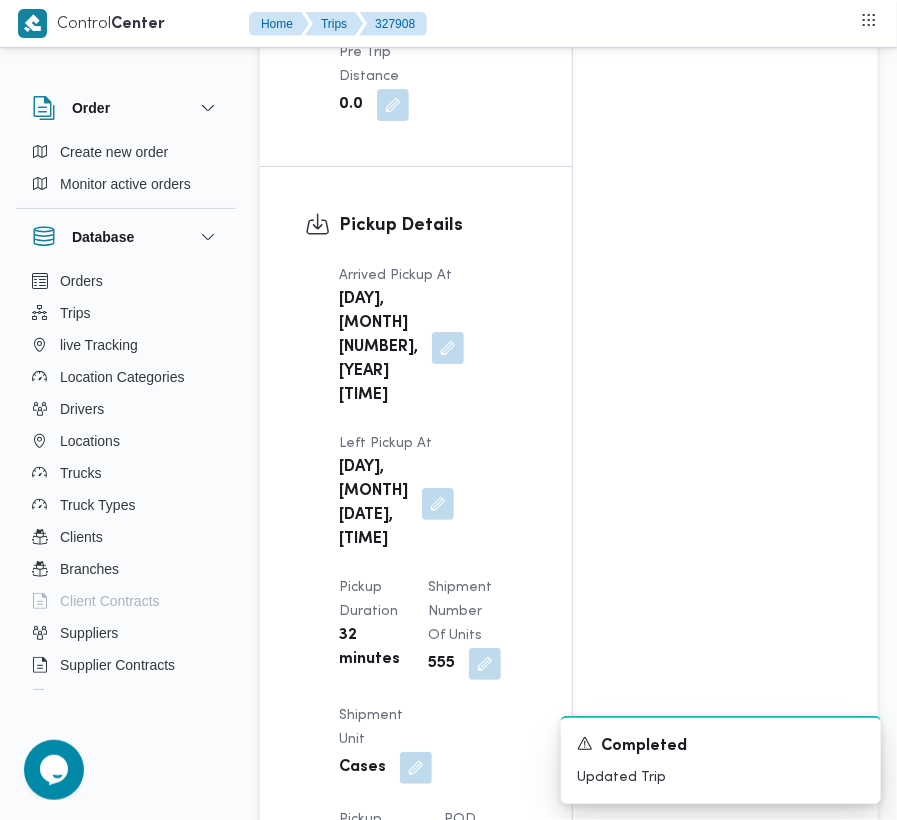 scroll, scrollTop: 3377, scrollLeft: 0, axis: vertical 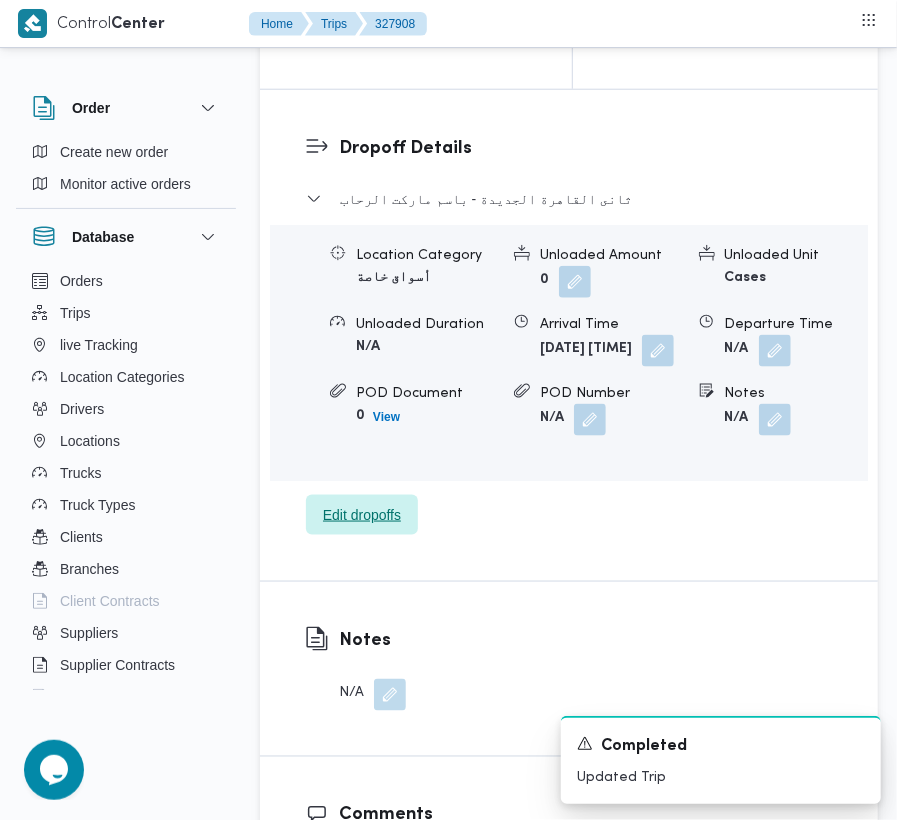 click on "Edit dropoffs" at bounding box center (362, 515) 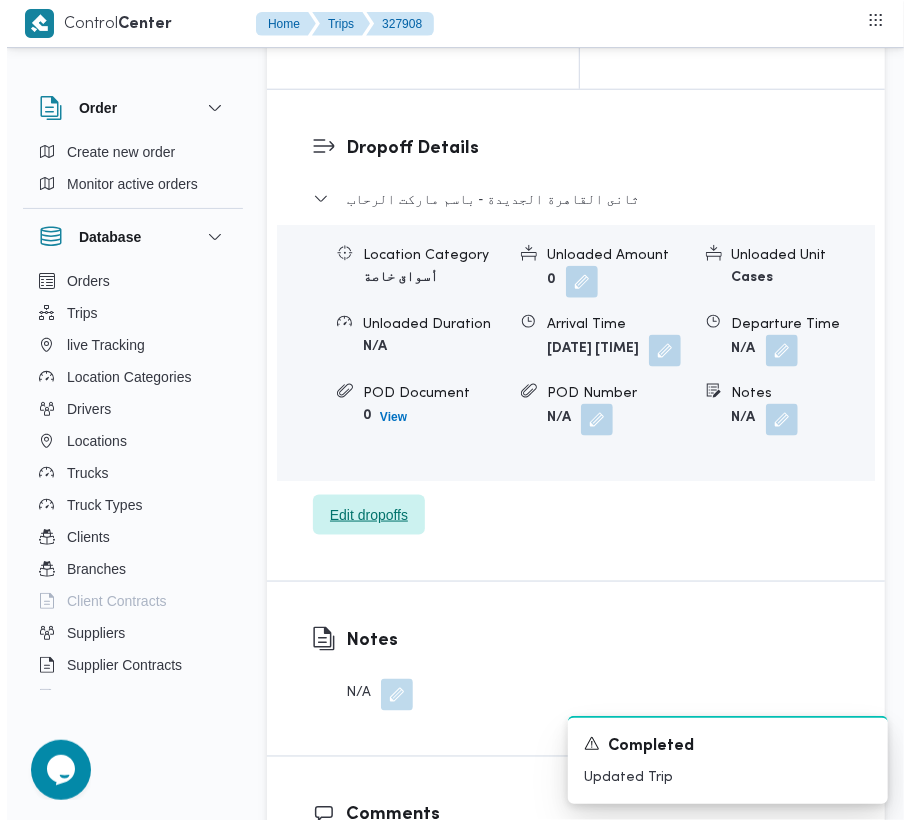 scroll, scrollTop: 3265, scrollLeft: 0, axis: vertical 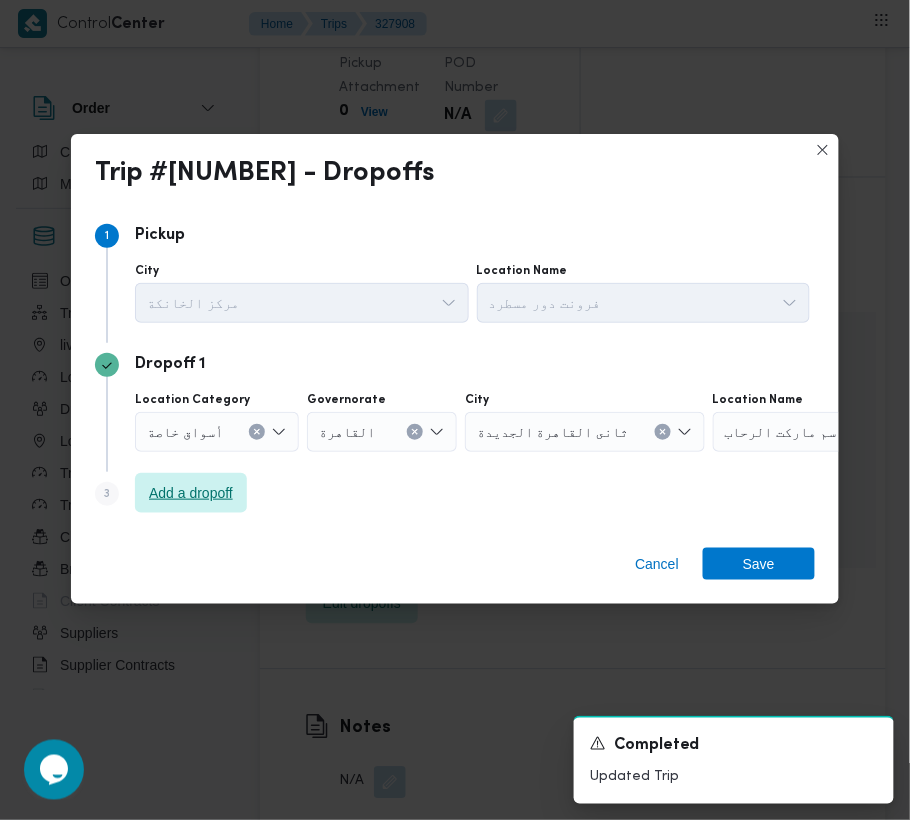 click on "Add a dropoff" at bounding box center (191, 493) 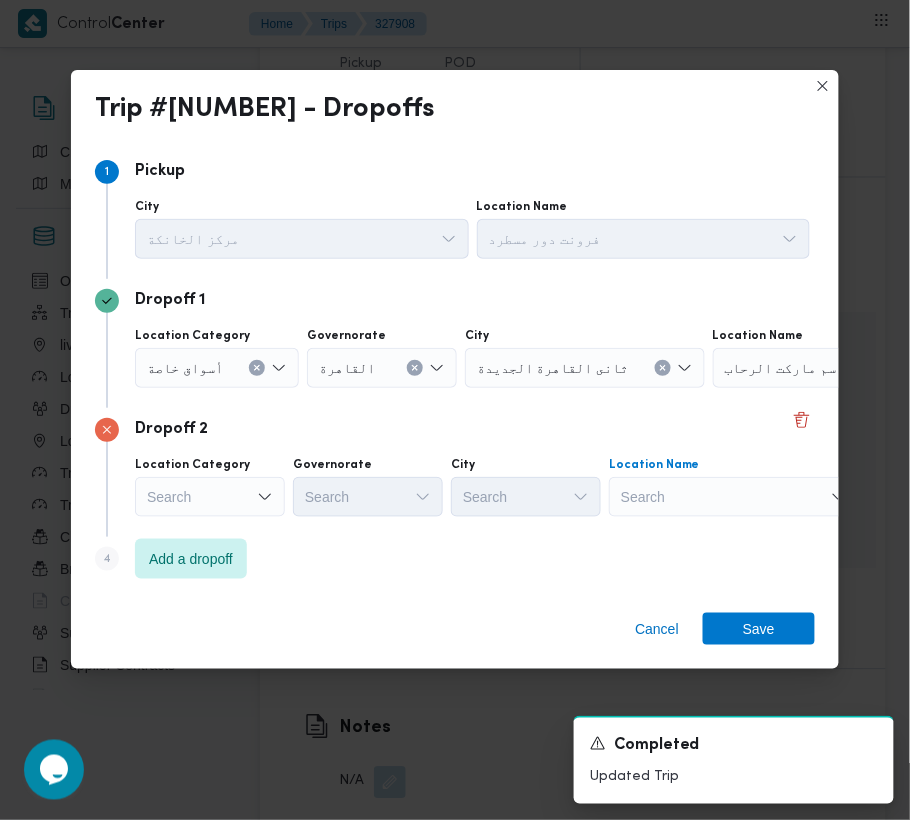 click on "Search" at bounding box center [838, 368] 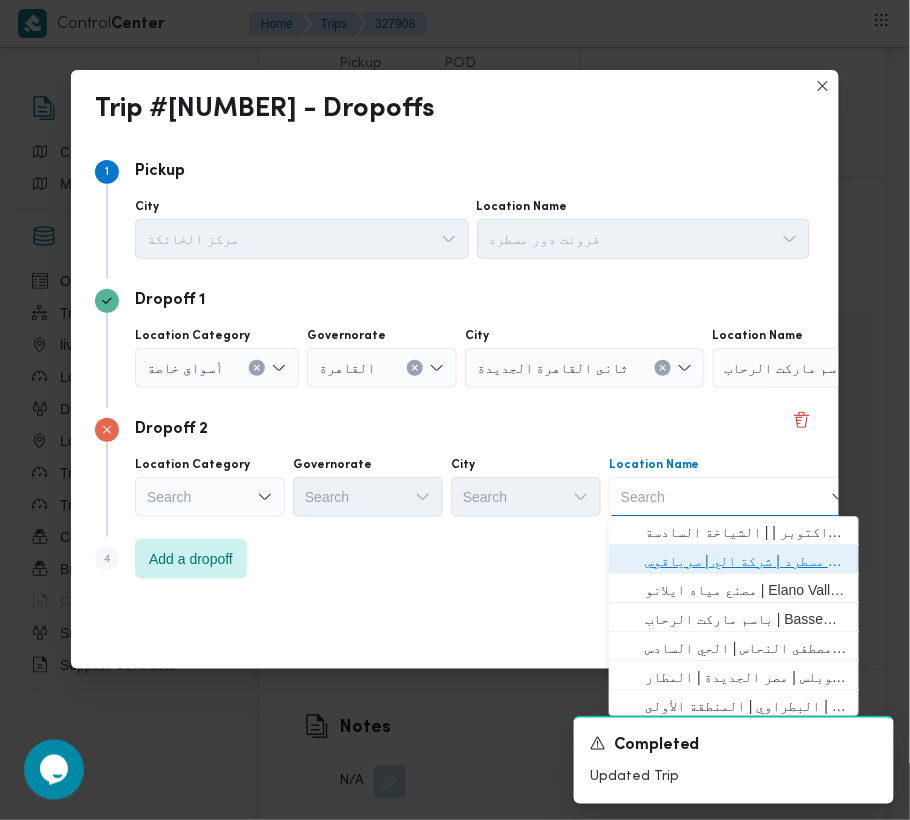 click on "فرونت دور مسطرد | شركة الي | سرياقوس" at bounding box center [746, 562] 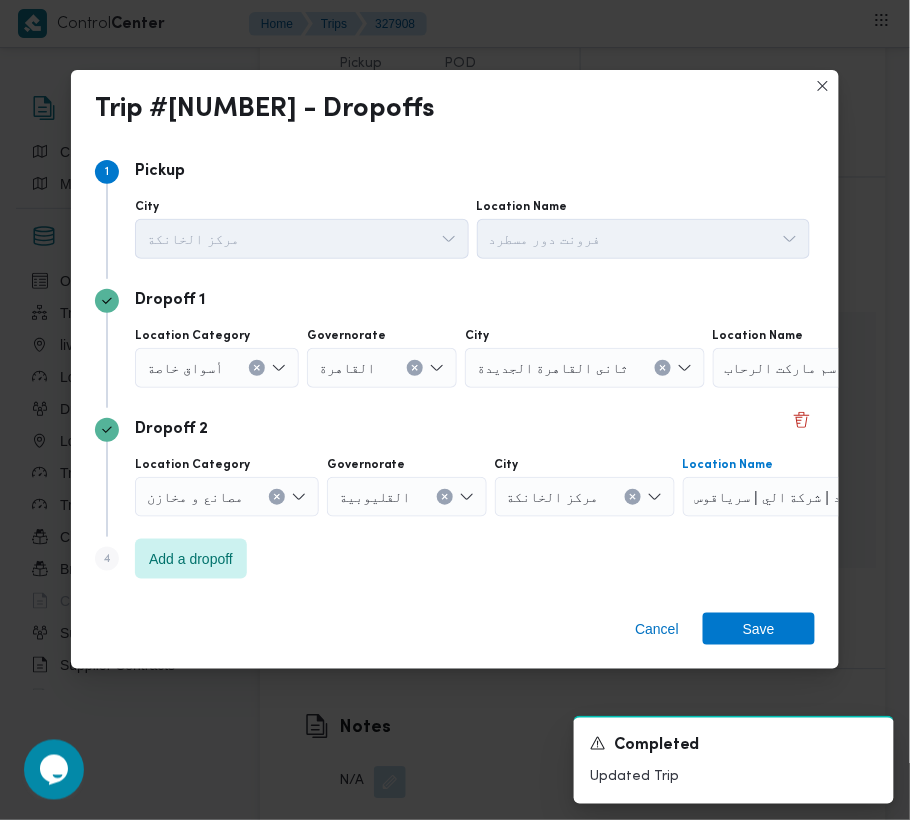 click on "أسواق خاصة" at bounding box center [185, 367] 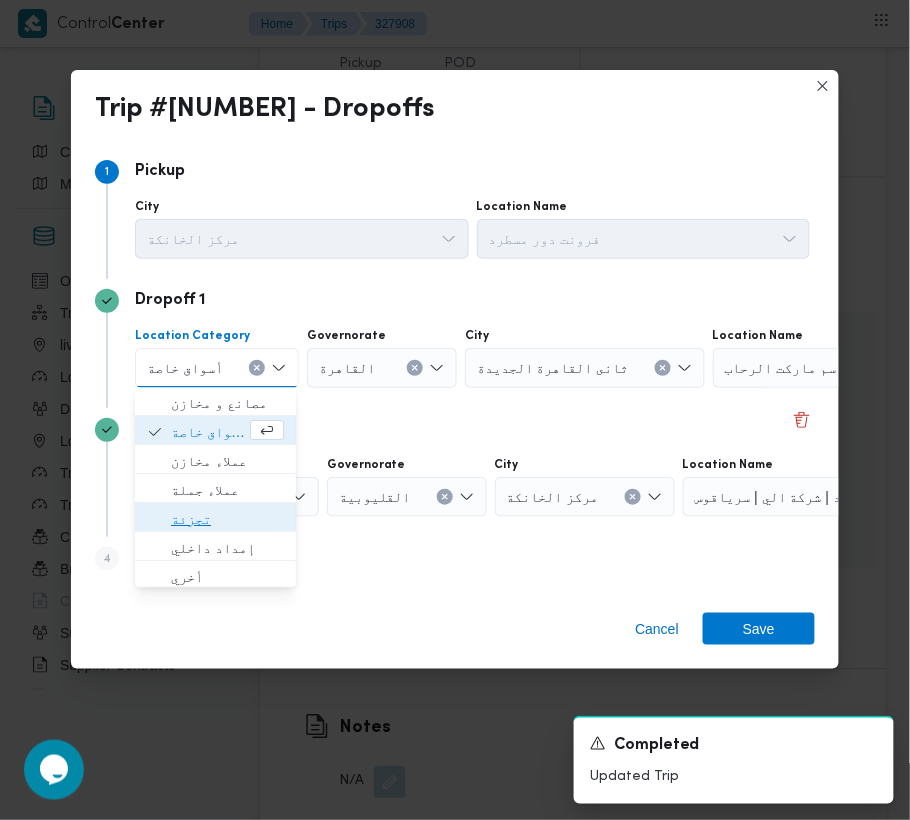 click on "تجزئة" at bounding box center [227, 520] 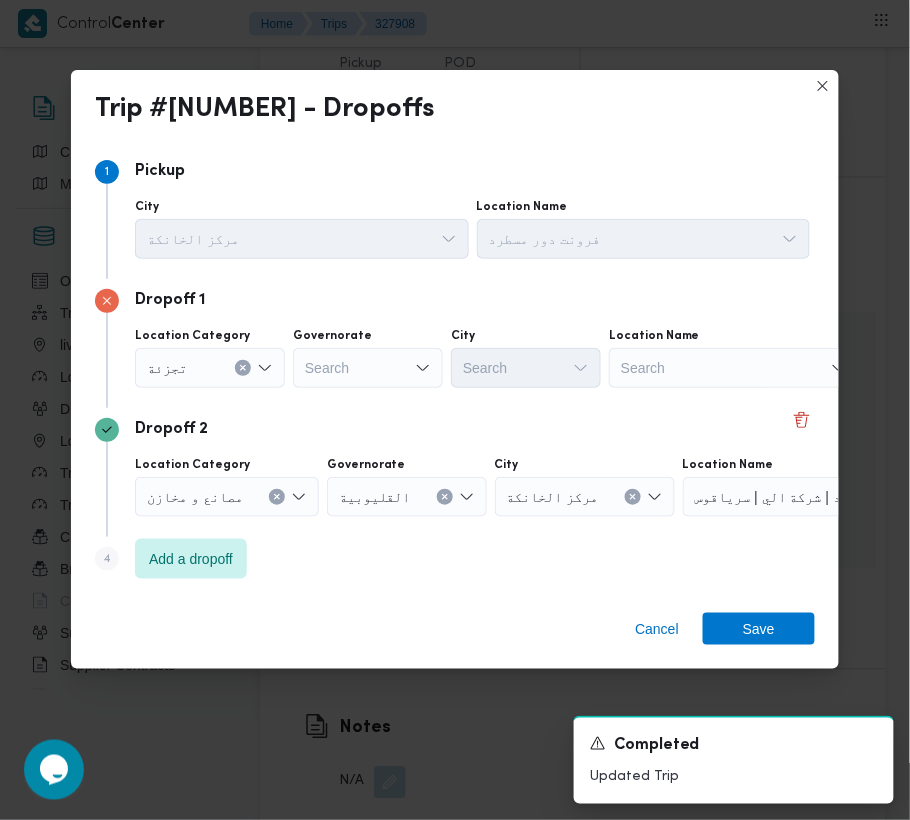 click on "Governorate" at bounding box center [332, 336] 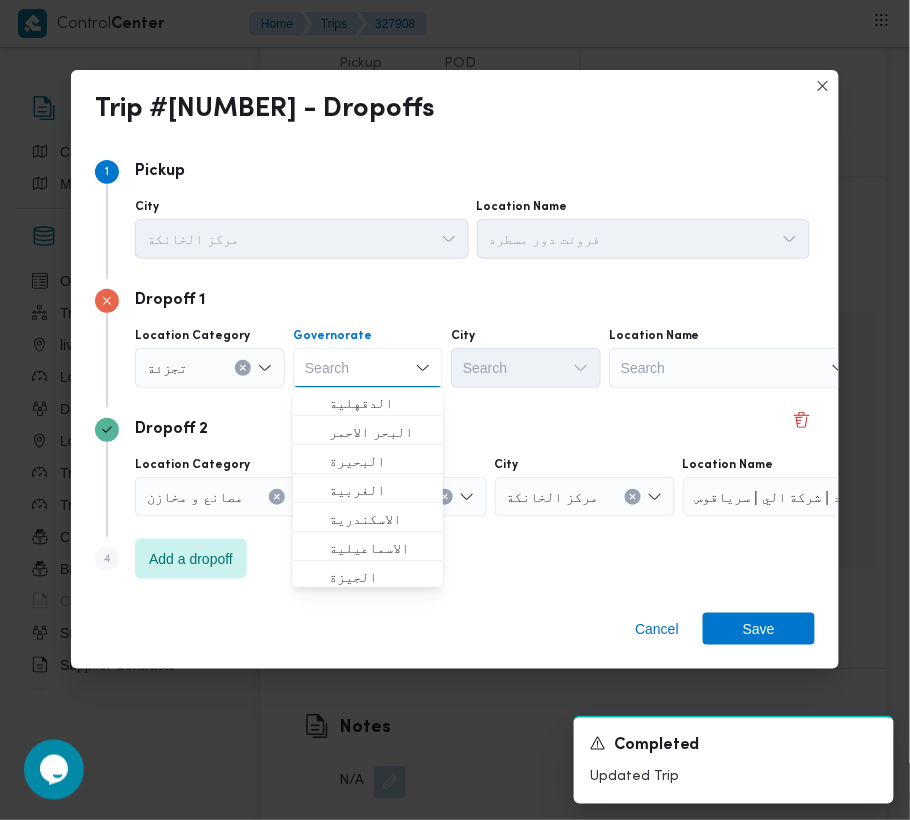 click on "Search Combo box. Selected. Combo box input. Search. Type some text or, to display a list of choices, press Down Arrow. To exit the list of choices, press Escape." at bounding box center (368, 368) 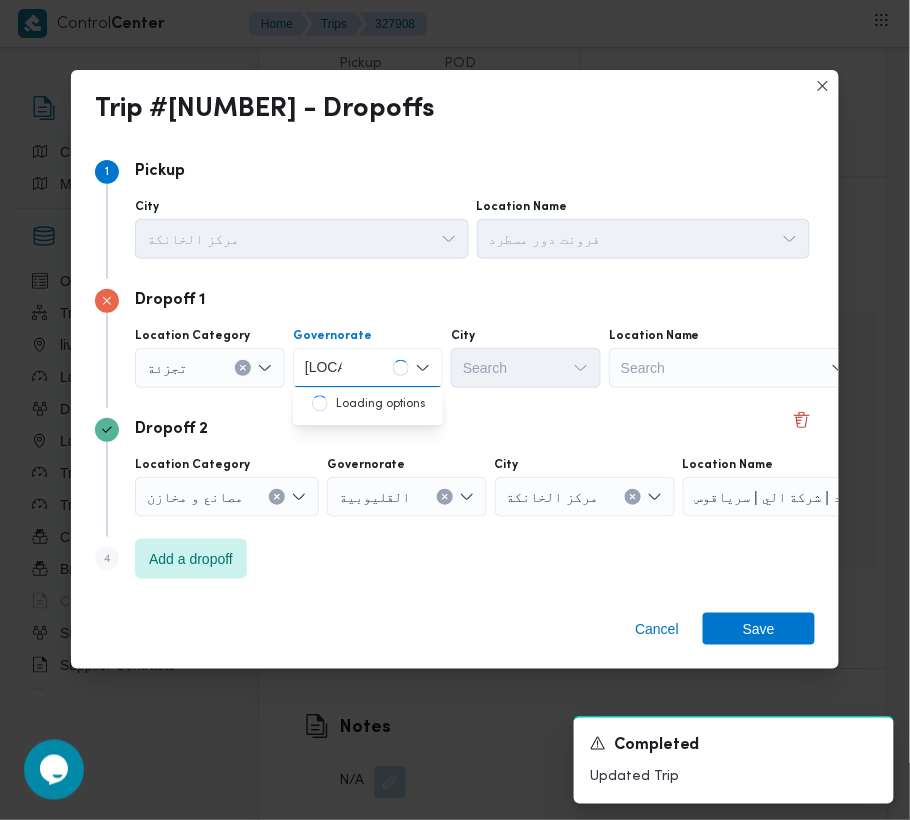 type on "[LOCATION]" 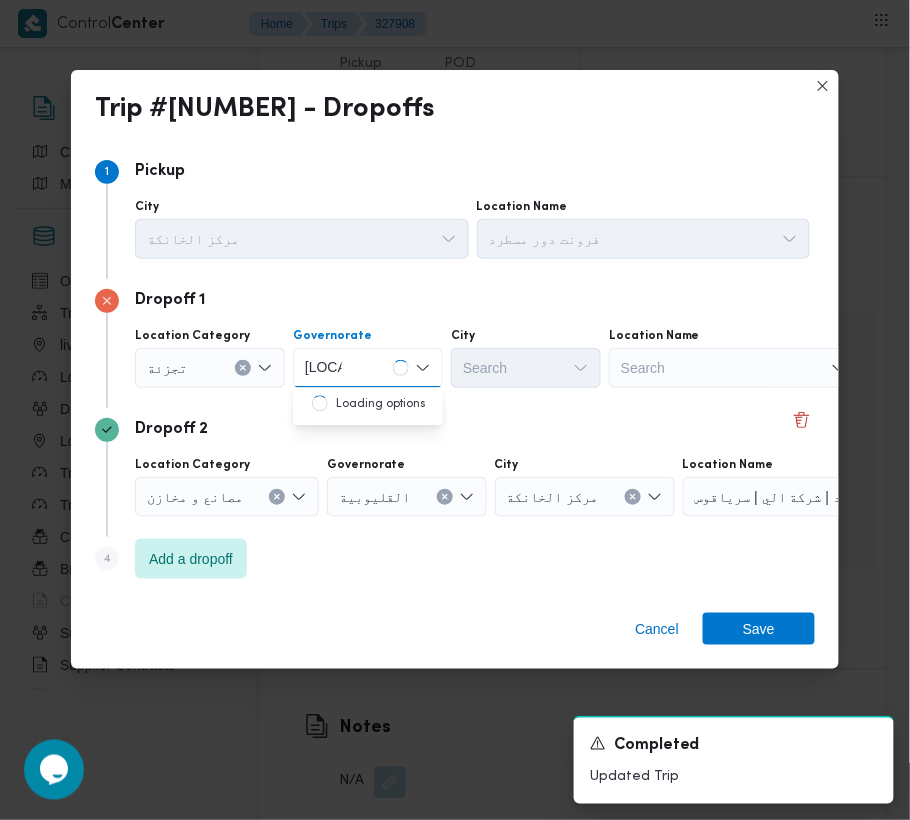 click on "Dropoff 2" at bounding box center (455, 430) 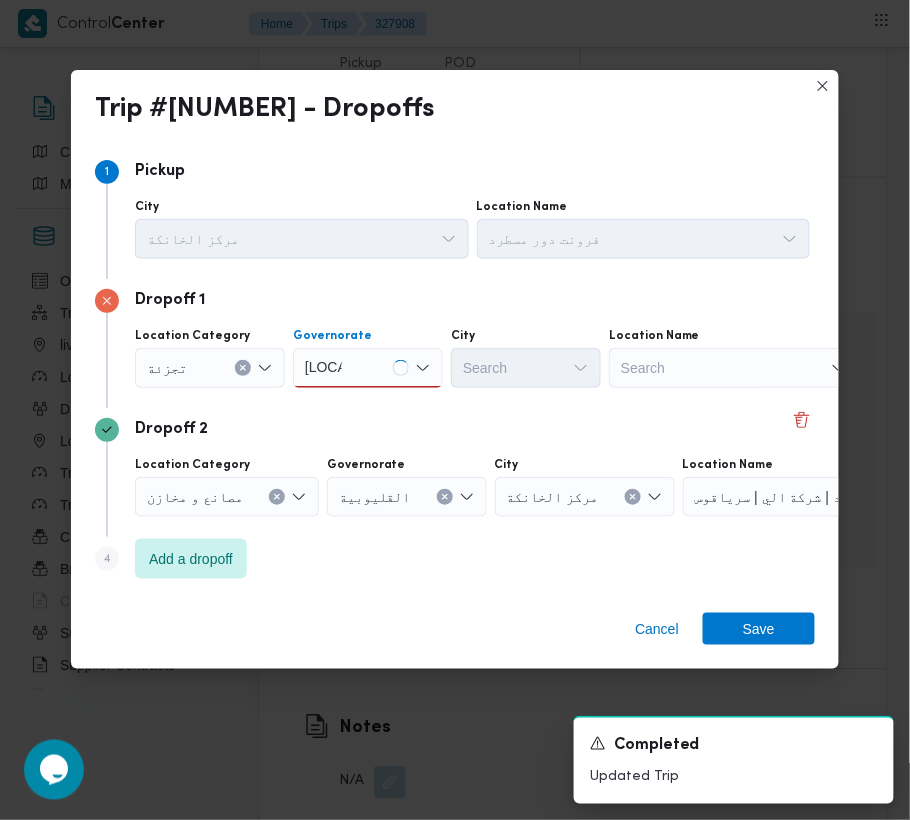click on "[LOCATION]" at bounding box center (368, 368) 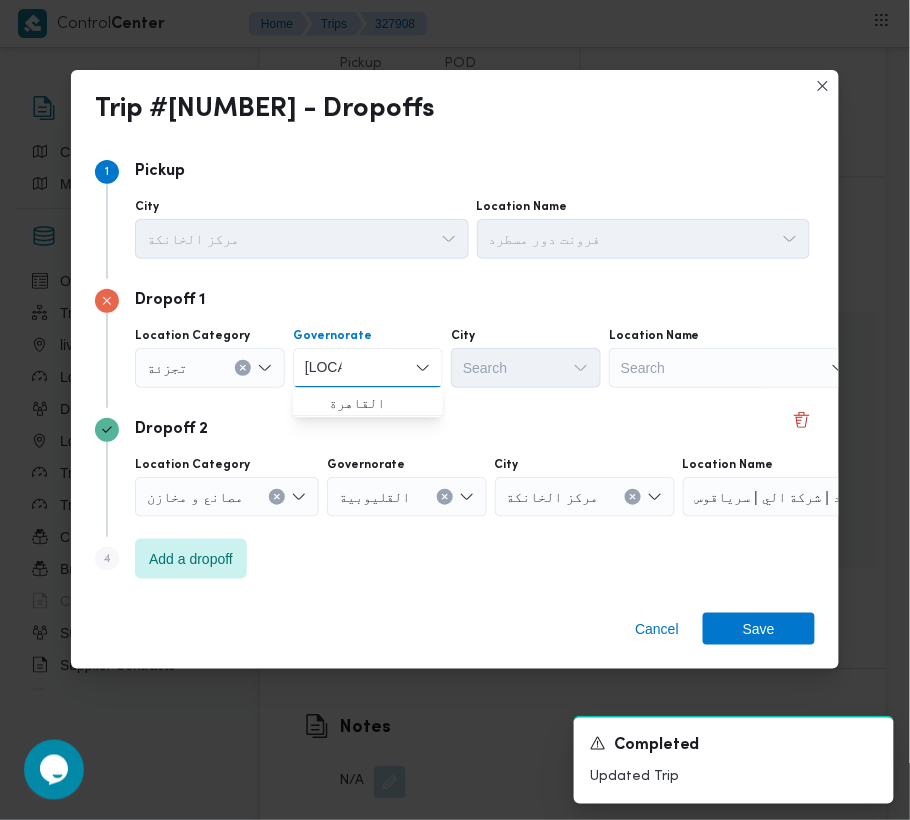 click on "[CITY] [CITY]  Combo box. Selected. [CITY]. Selected. Combo box input. Search. Type some text or, to display a list of choices, press Down Arrow. To exit the list of choices, press Escape." at bounding box center [368, 368] 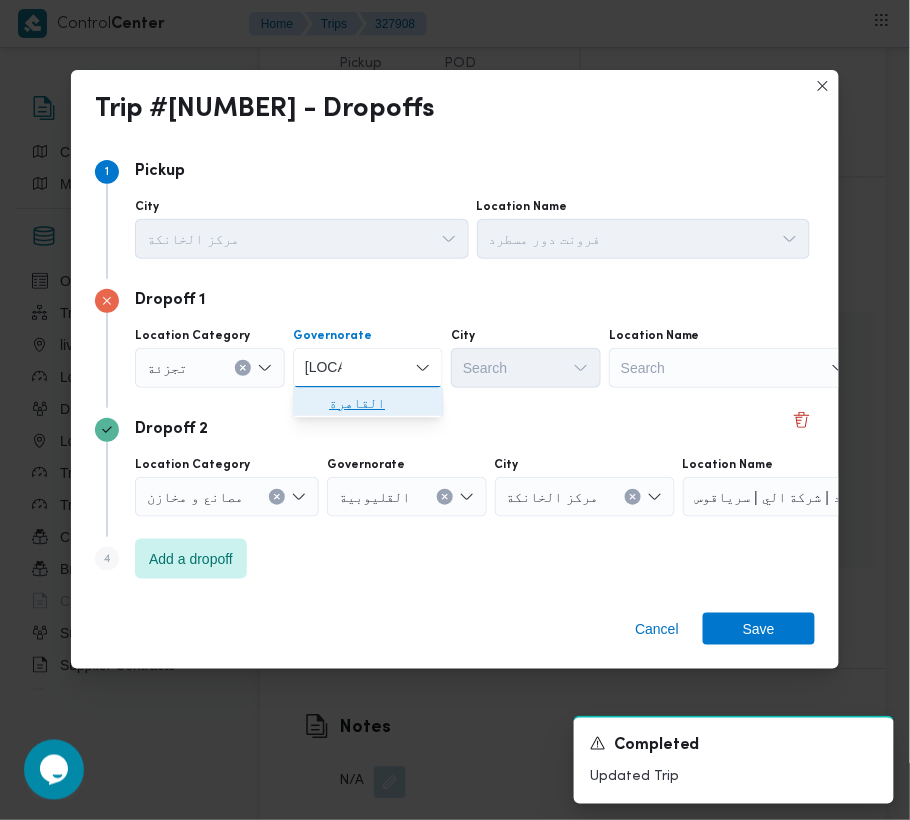 click on "القاهرة" at bounding box center [380, 404] 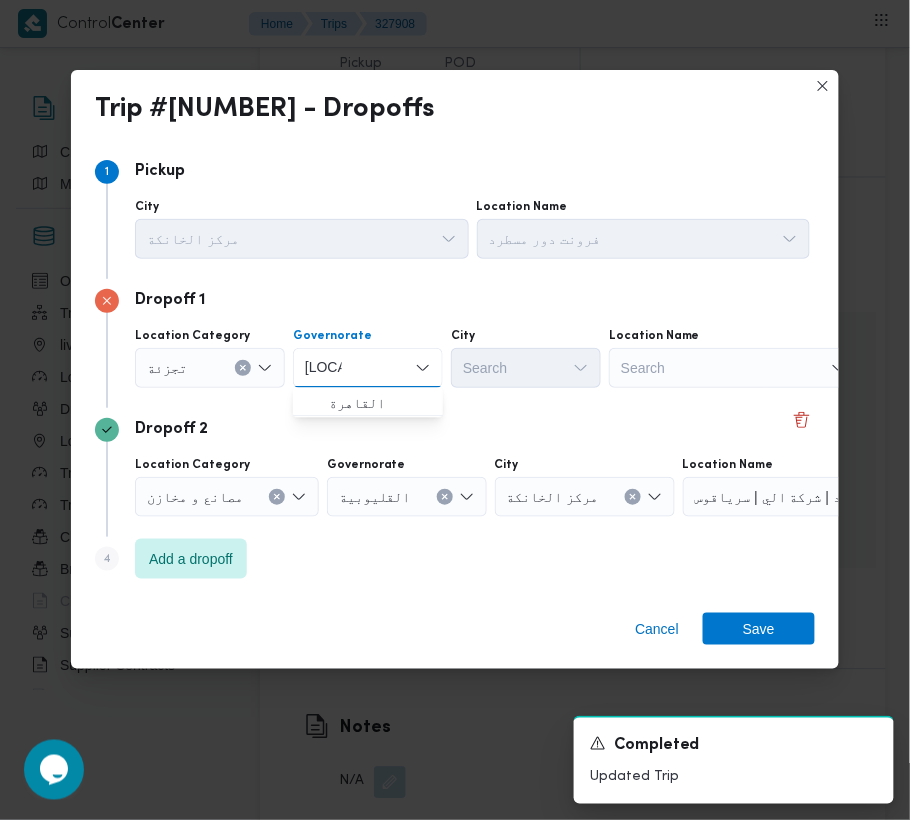 type 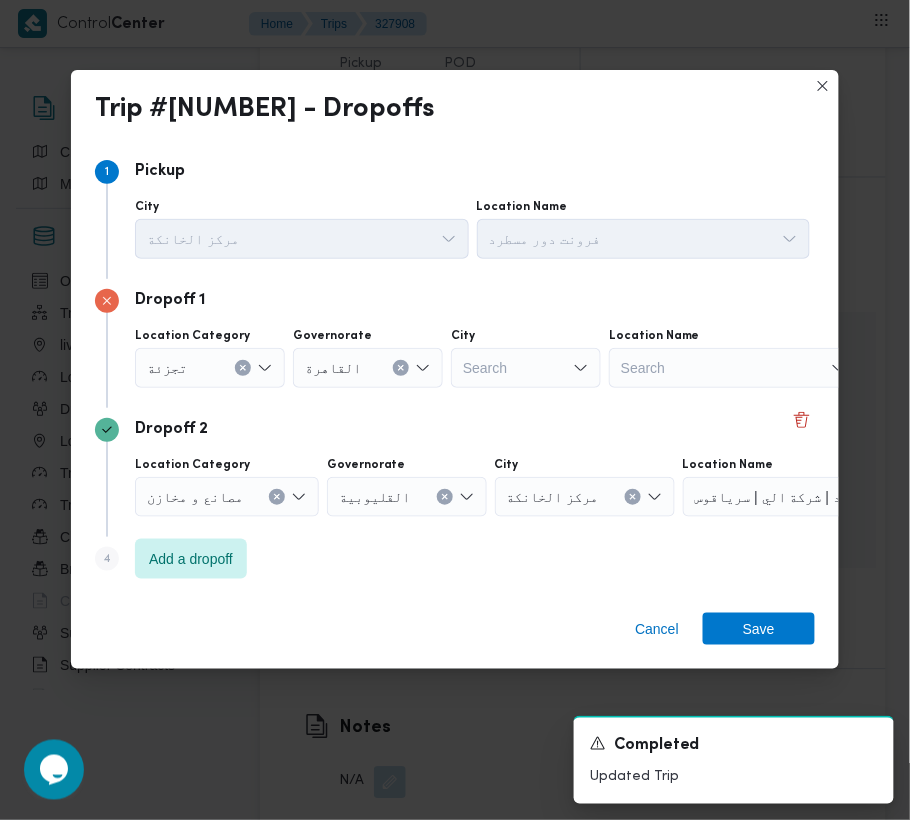 click on "Dropoff 1 Location Category [CATEGORY] Governorate [GOVERNORATE] City [CITY] Location Name [LOCATION]" at bounding box center (455, 343) 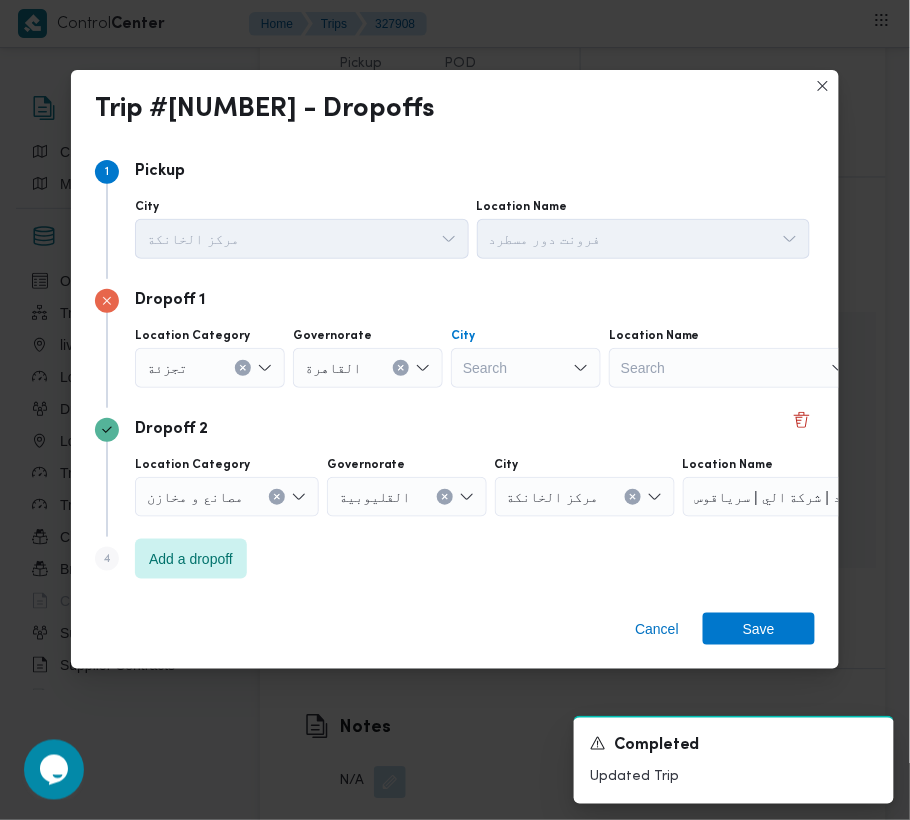 click on "Search" at bounding box center [526, 368] 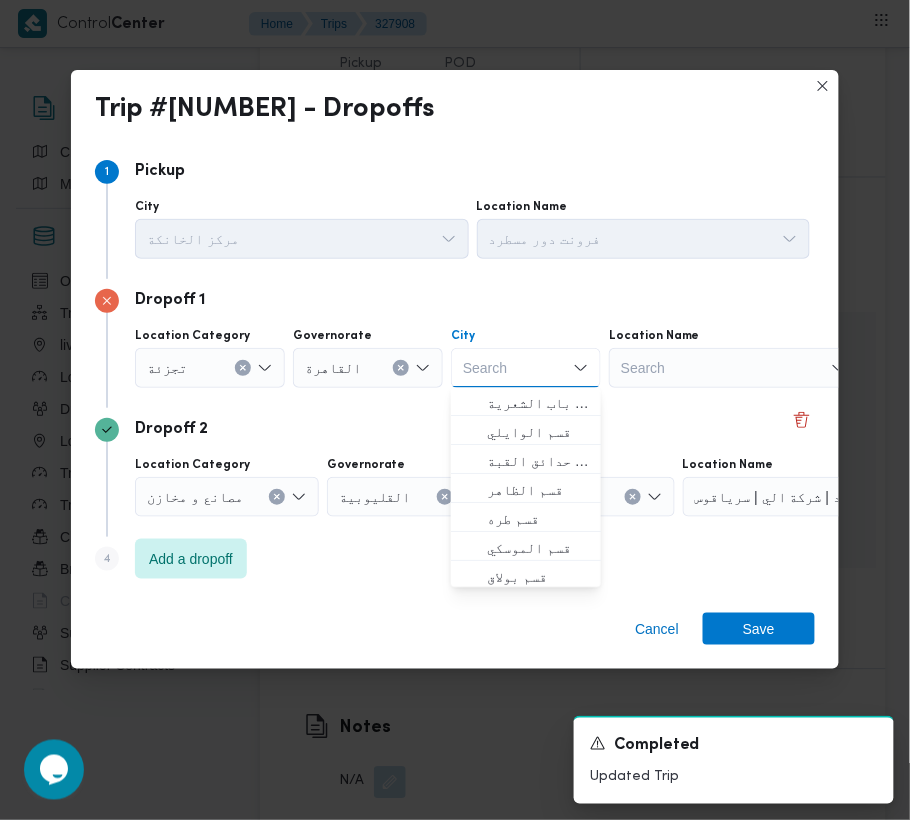 paste on "[LOCATION]" 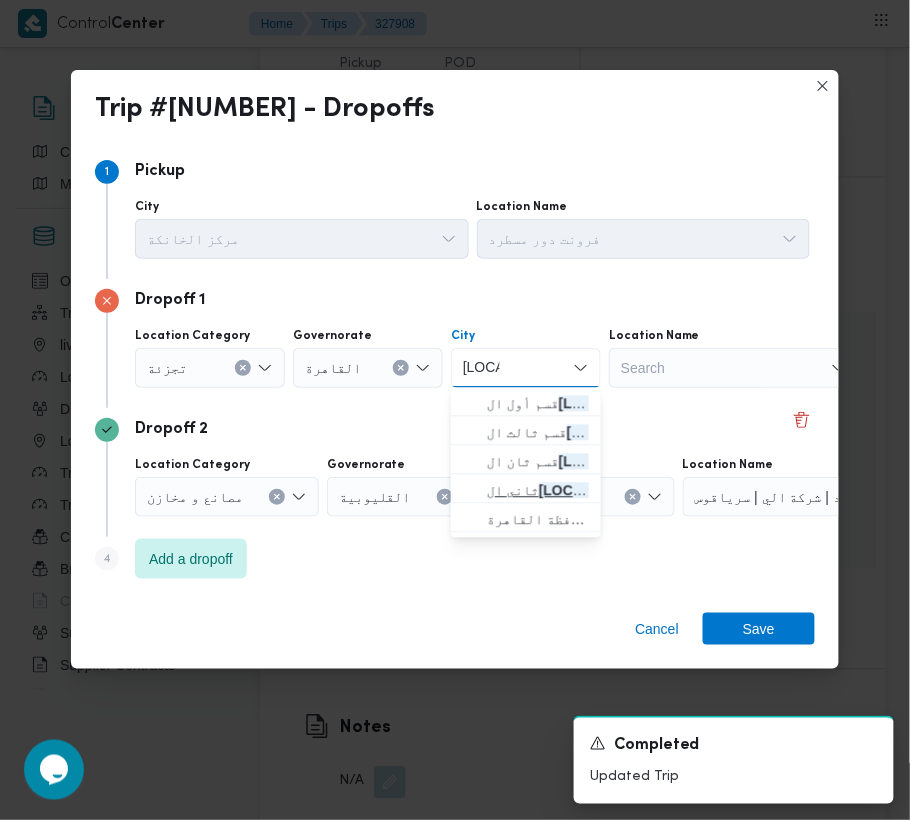 type on "[LOCATION]" 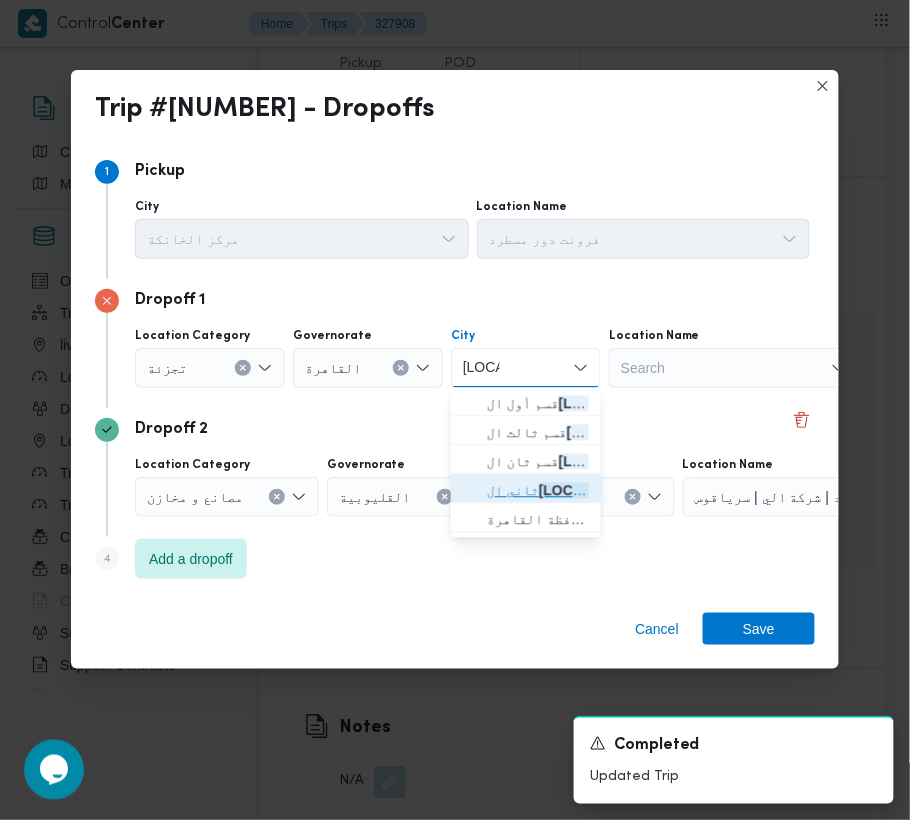 click on "[LOCATION]" at bounding box center (579, 491) 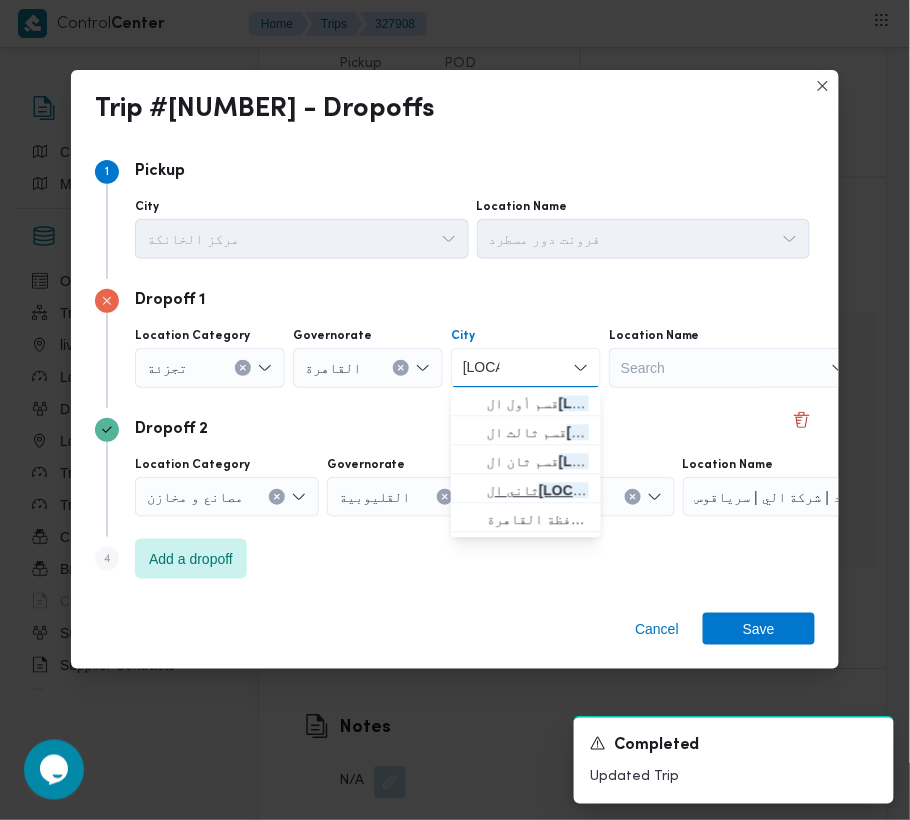 type 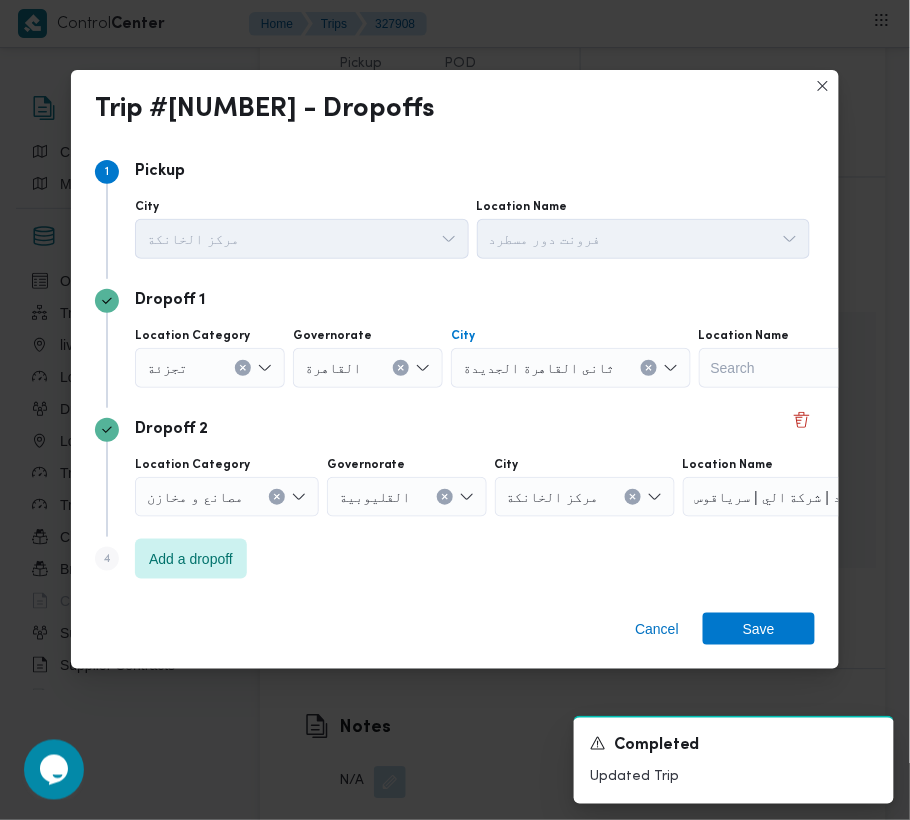 drag, startPoint x: 545, startPoint y: 410, endPoint x: 586, endPoint y: 416, distance: 41.4367 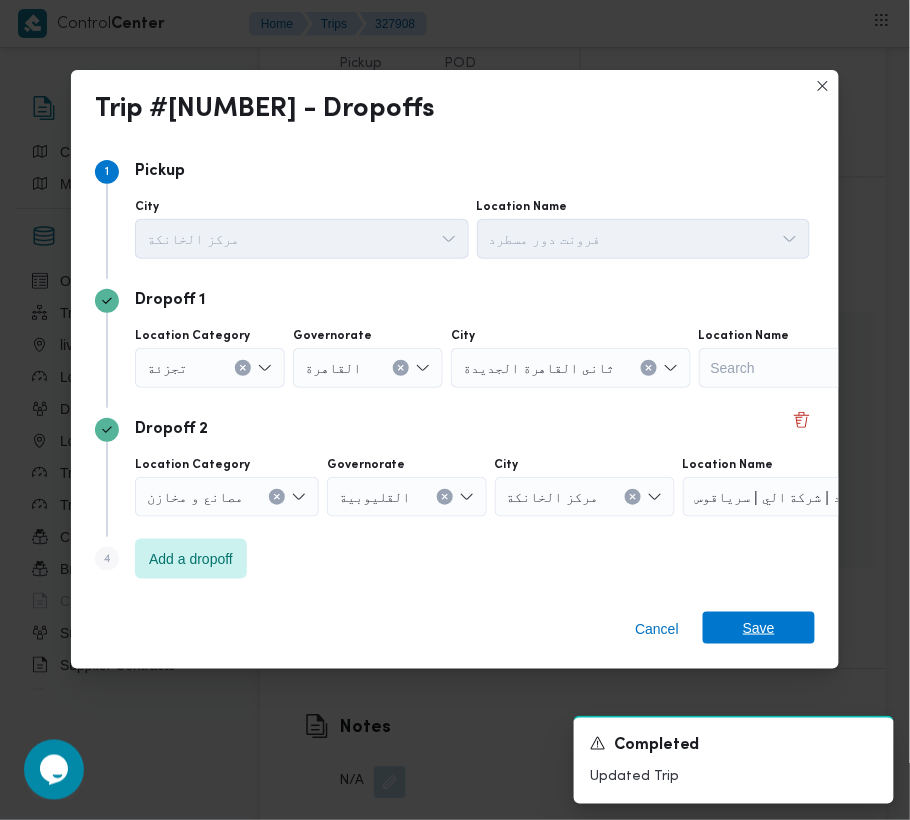 click on "Save" at bounding box center (759, 628) 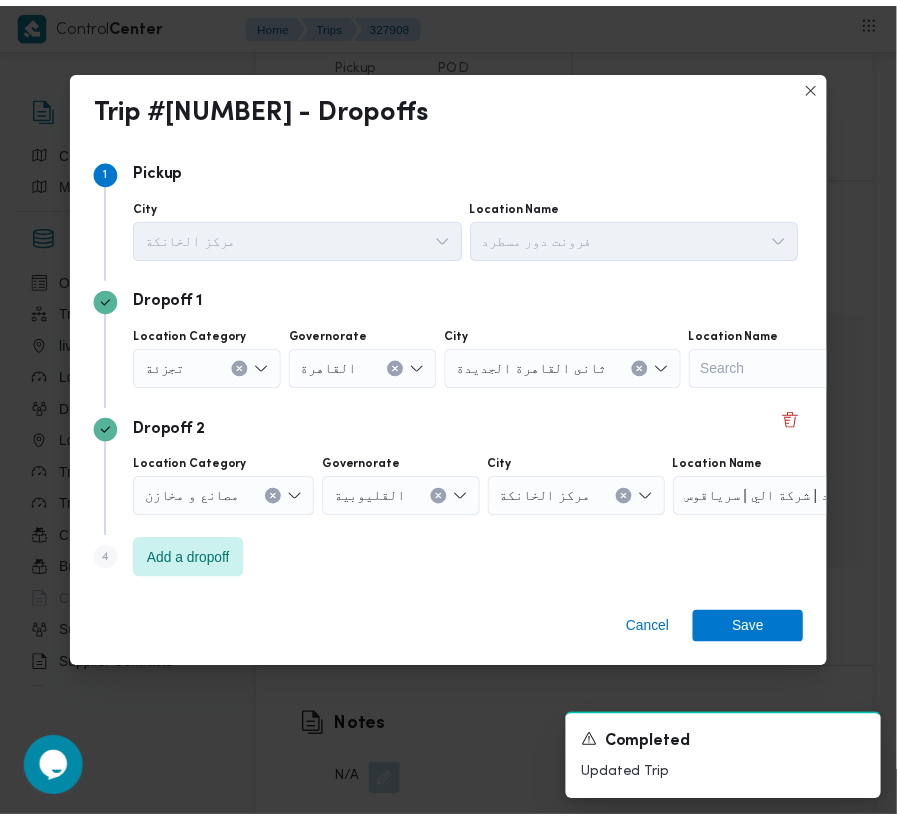 scroll, scrollTop: 3577, scrollLeft: 0, axis: vertical 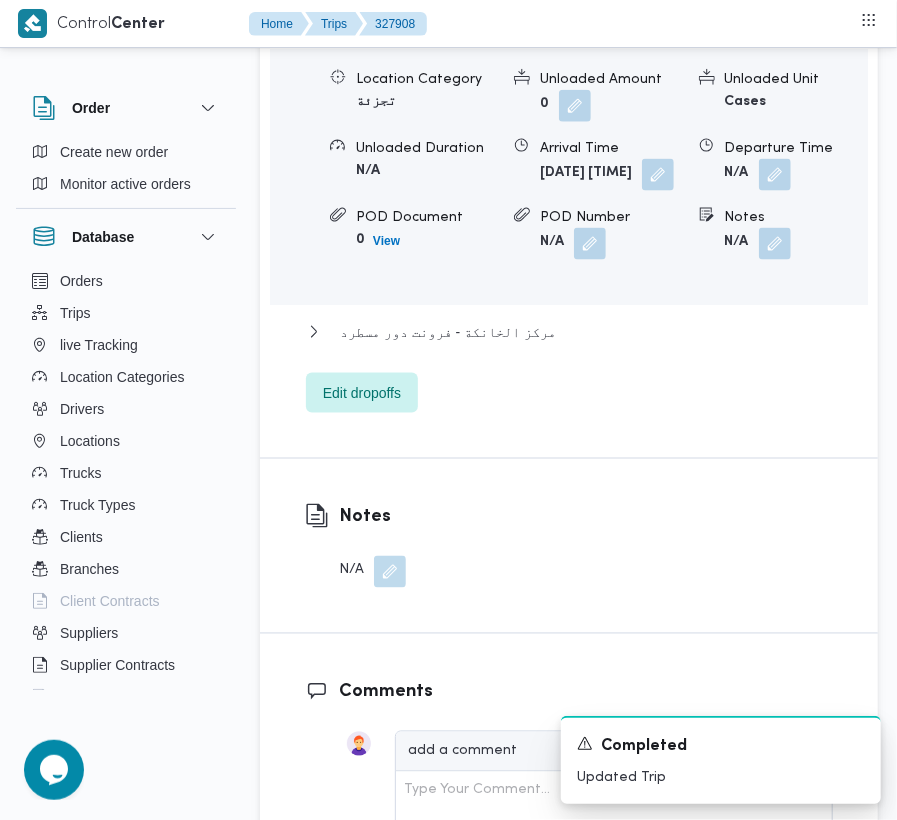 click at bounding box center [770, 244] 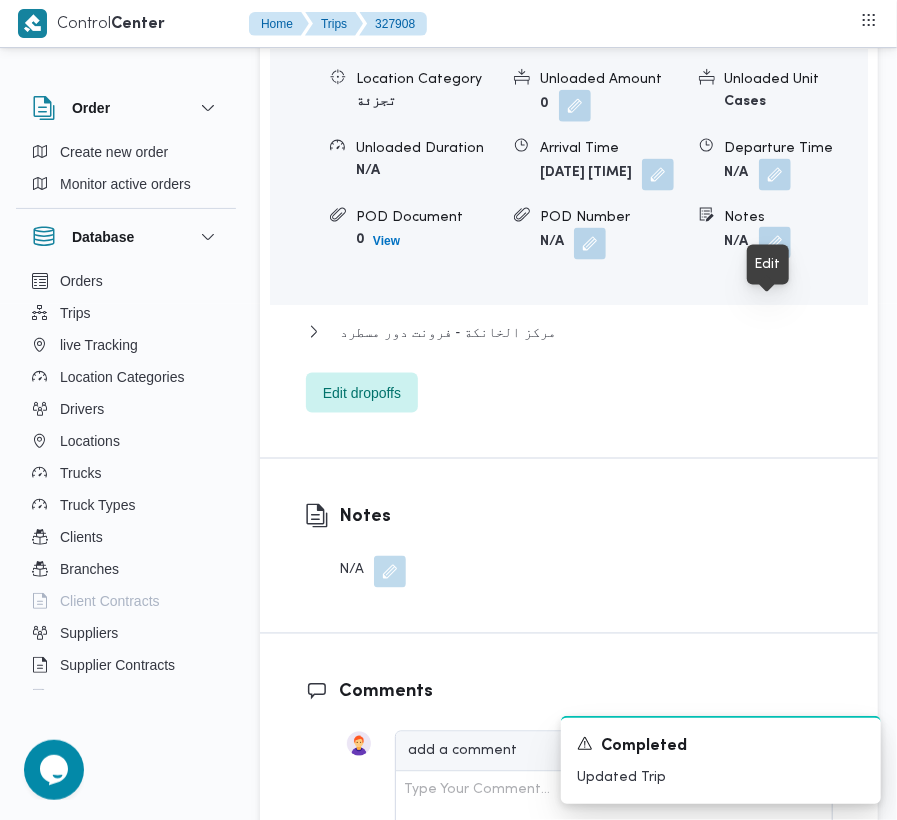click at bounding box center [775, 243] 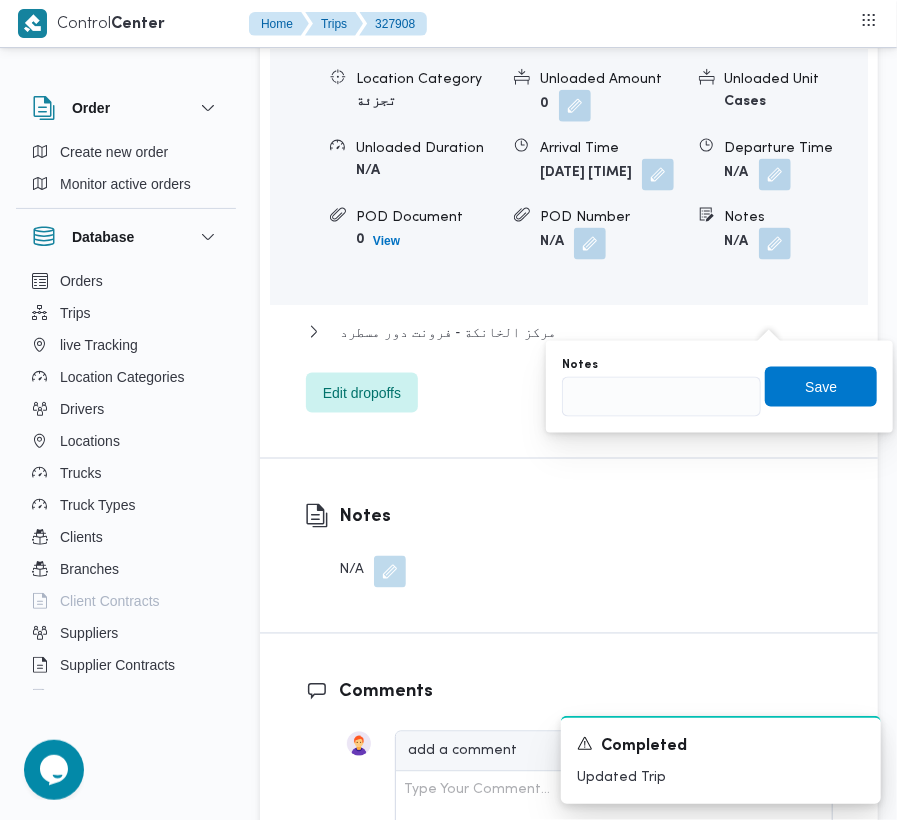 click on "You are in a dialog. To close this dialog, hit escape. Notes Save" at bounding box center [719, 387] 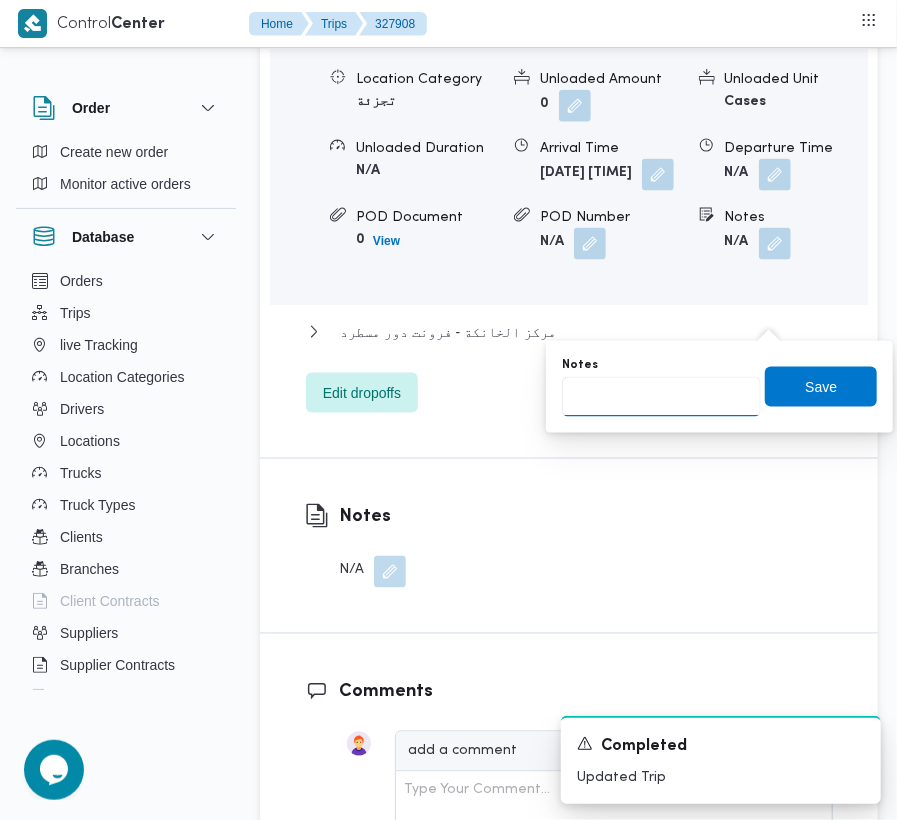 click on "Notes" at bounding box center [661, 397] 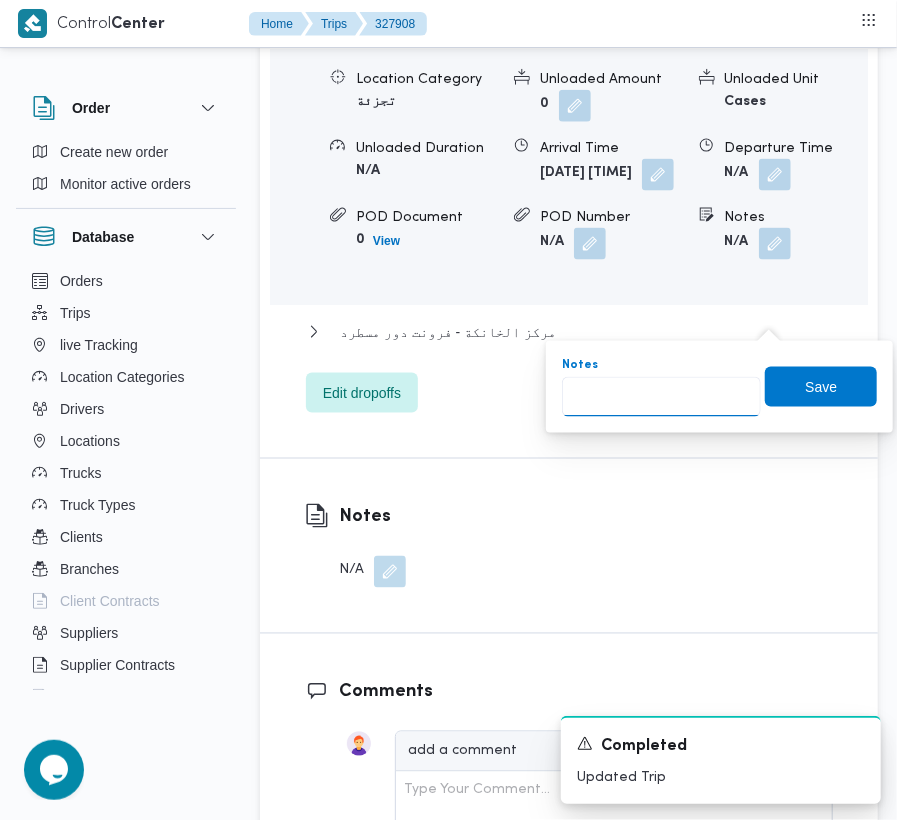 paste on "الرحاب" 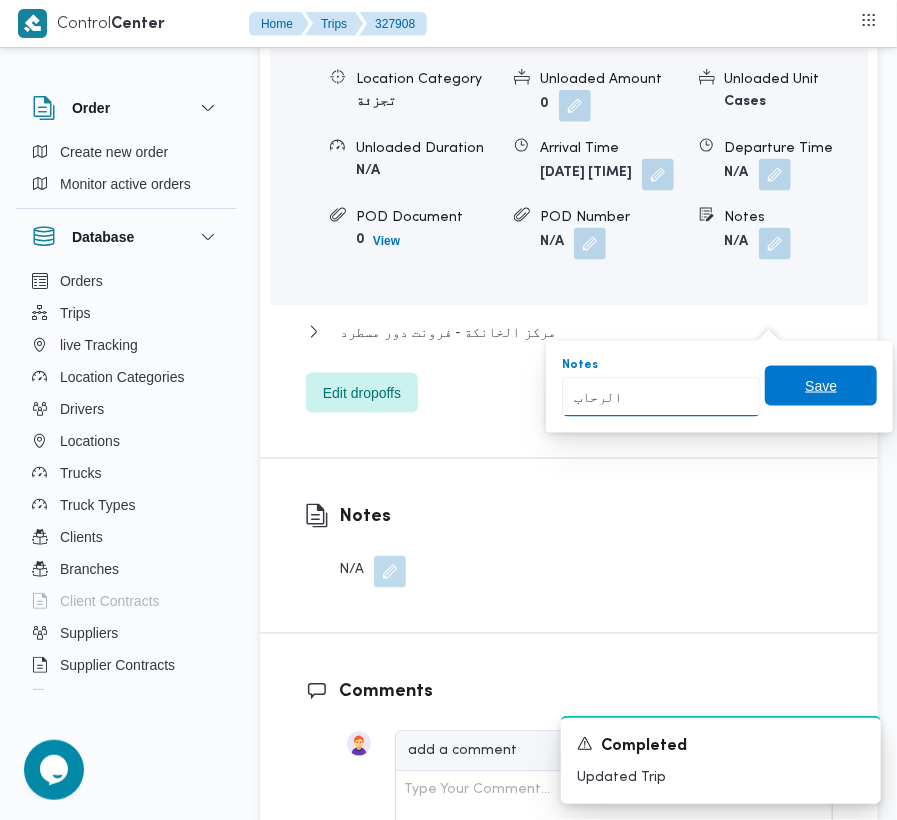 type on "الرحاب" 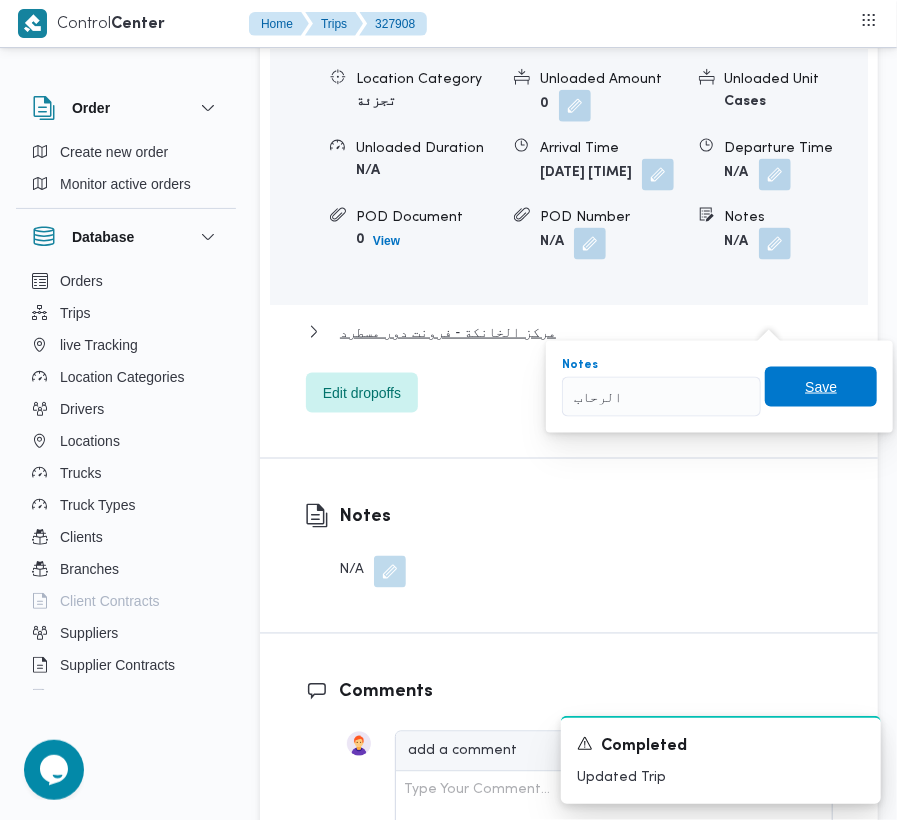 drag, startPoint x: 824, startPoint y: 369, endPoint x: 688, endPoint y: 385, distance: 136.93794 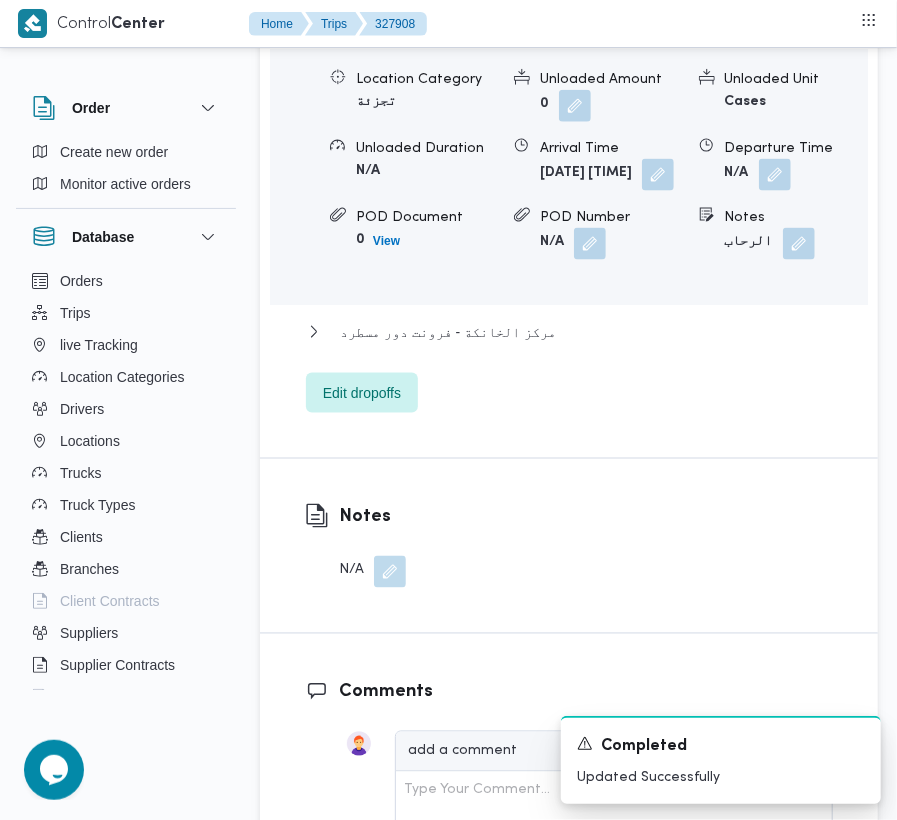 click on "ثانى القاهرة الجديدة" at bounding box center [416, 23] 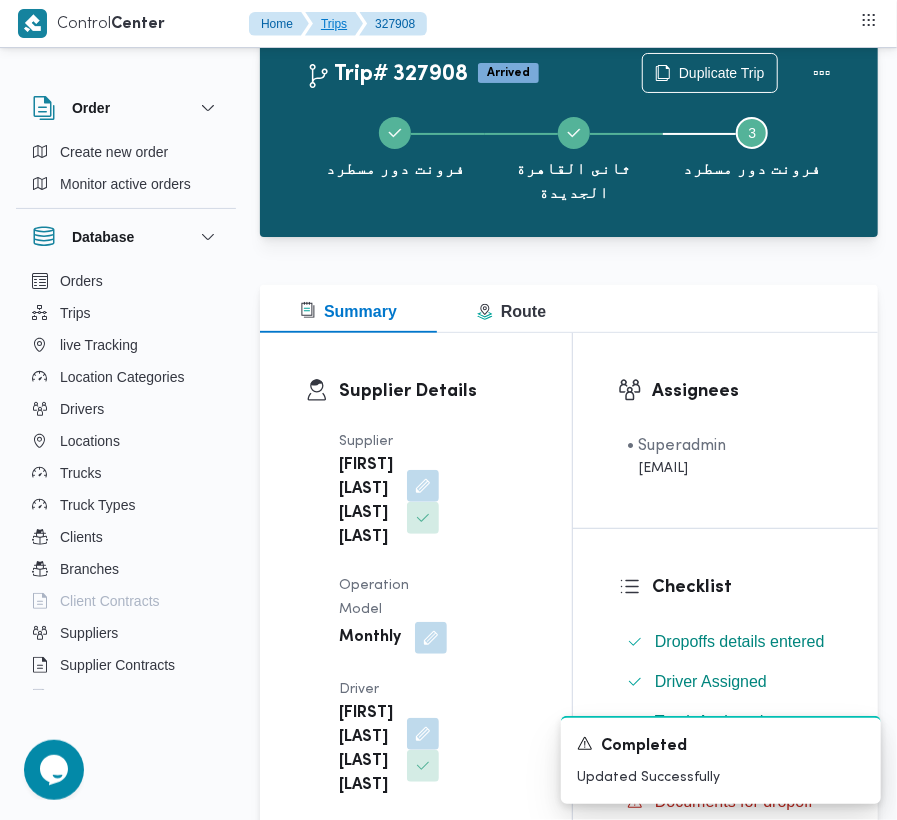 scroll, scrollTop: 0, scrollLeft: 0, axis: both 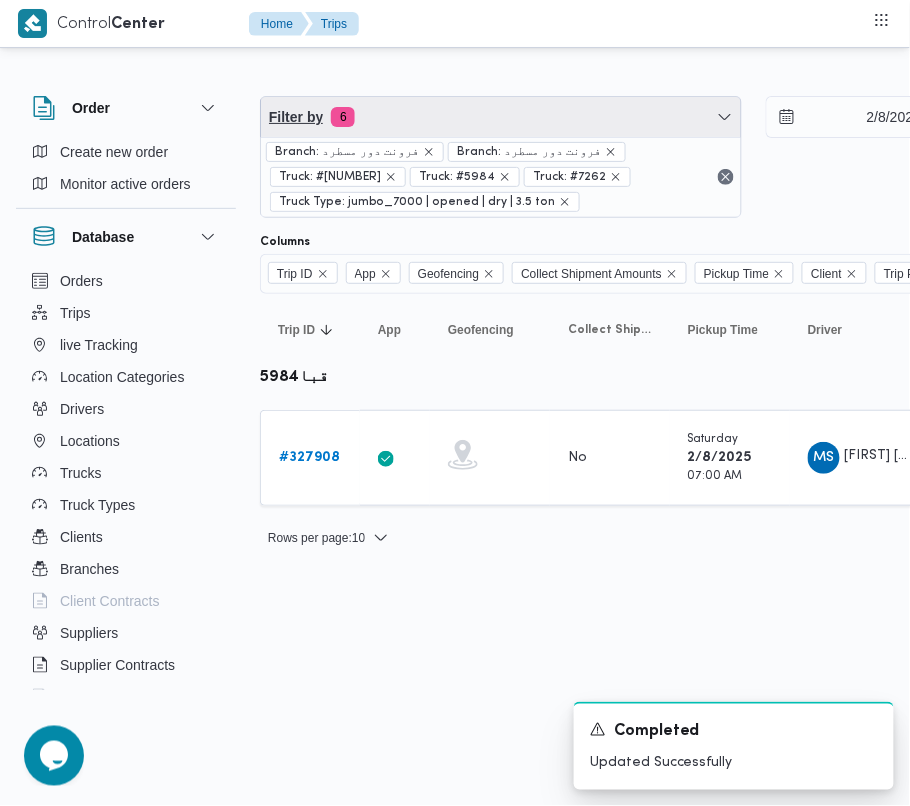 click on "Filter by 6" at bounding box center [501, 117] 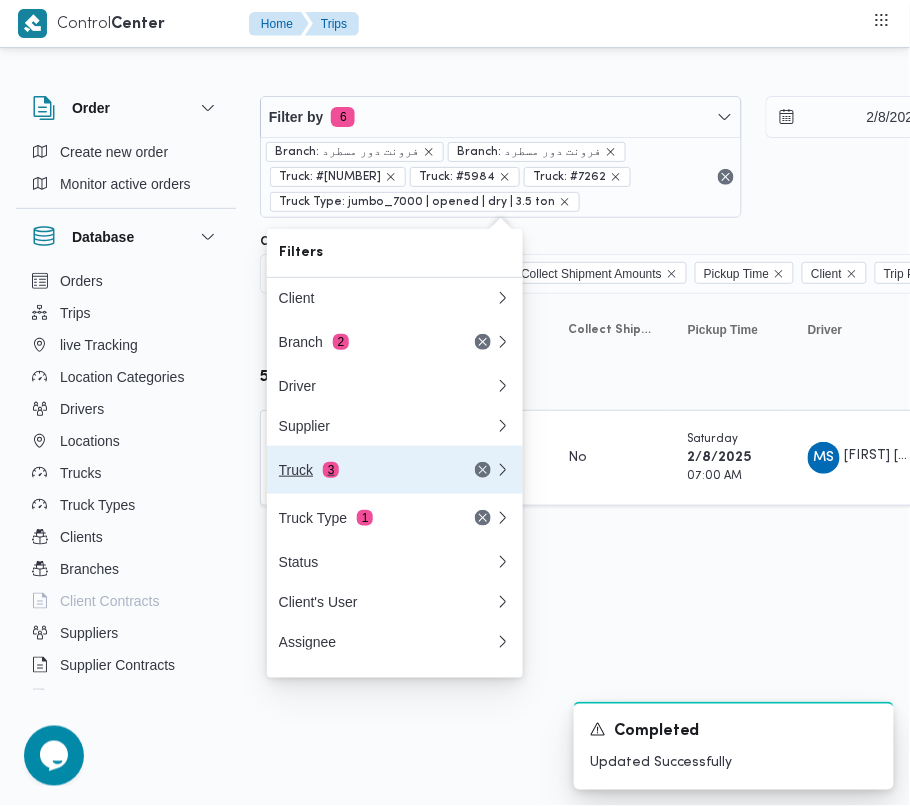click on "Truck 3" at bounding box center (363, 470) 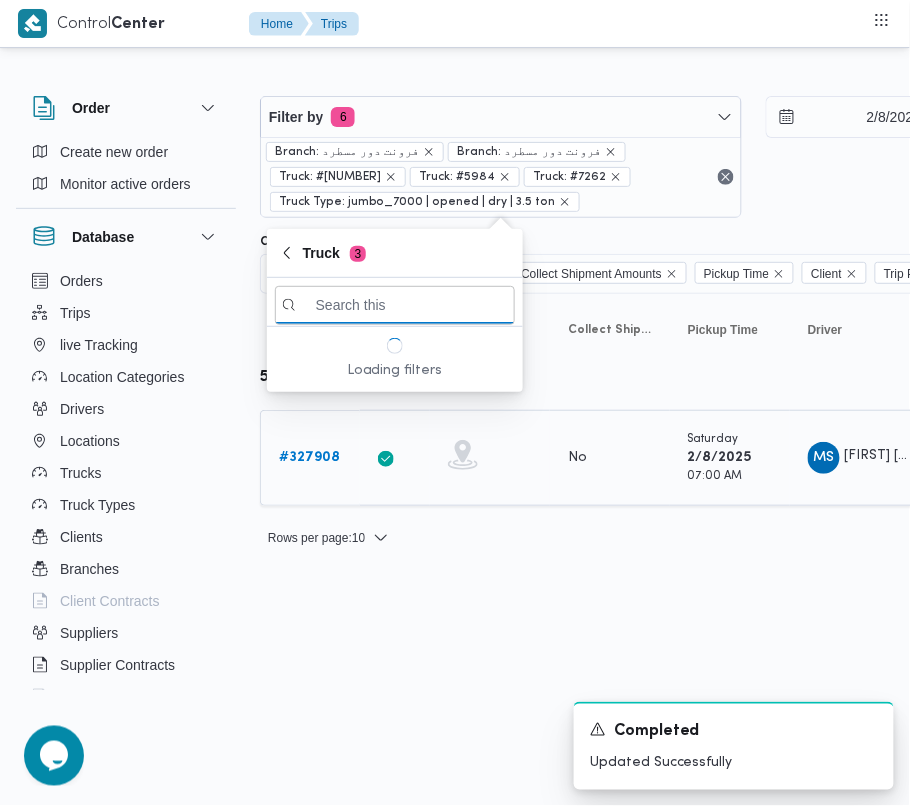 paste on "8418" 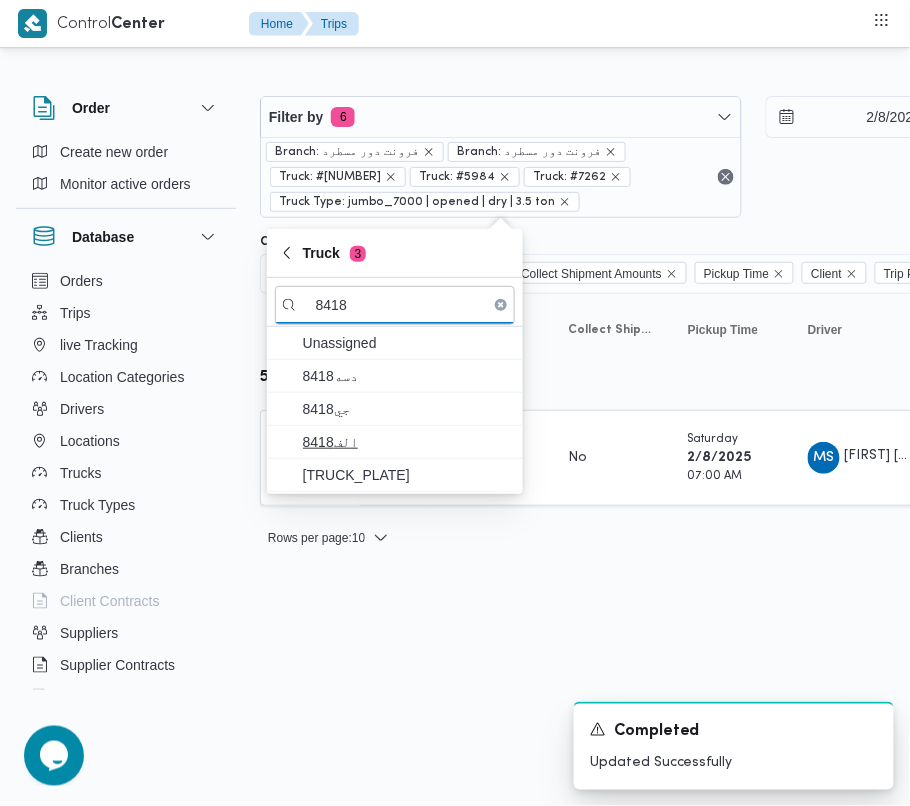 type on "8418" 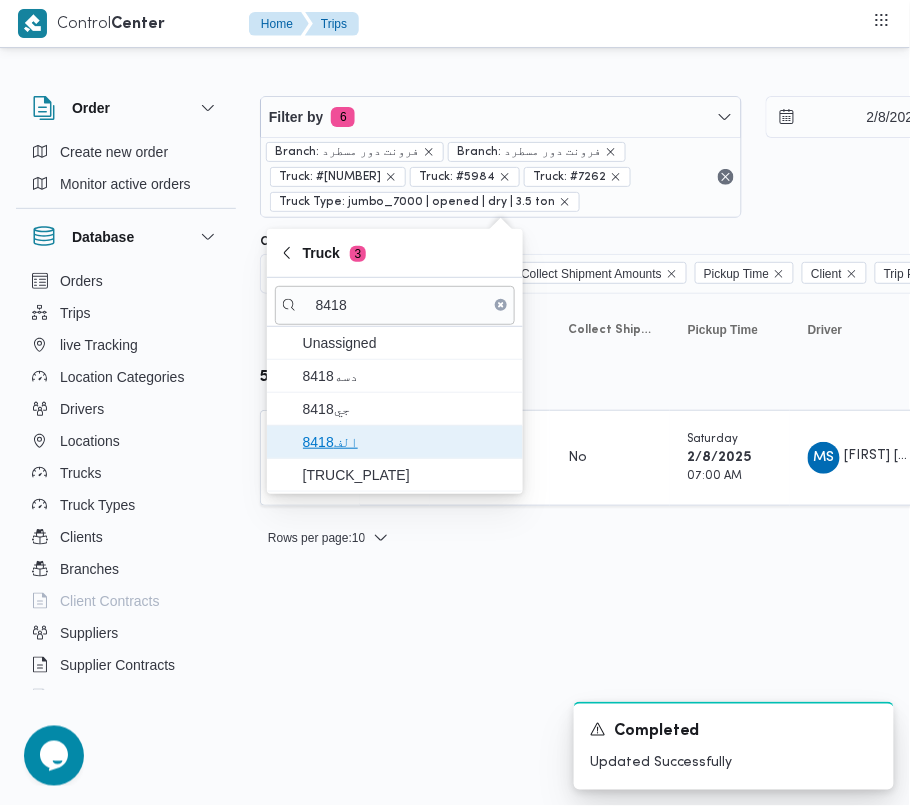click on "الف8418" at bounding box center [407, 442] 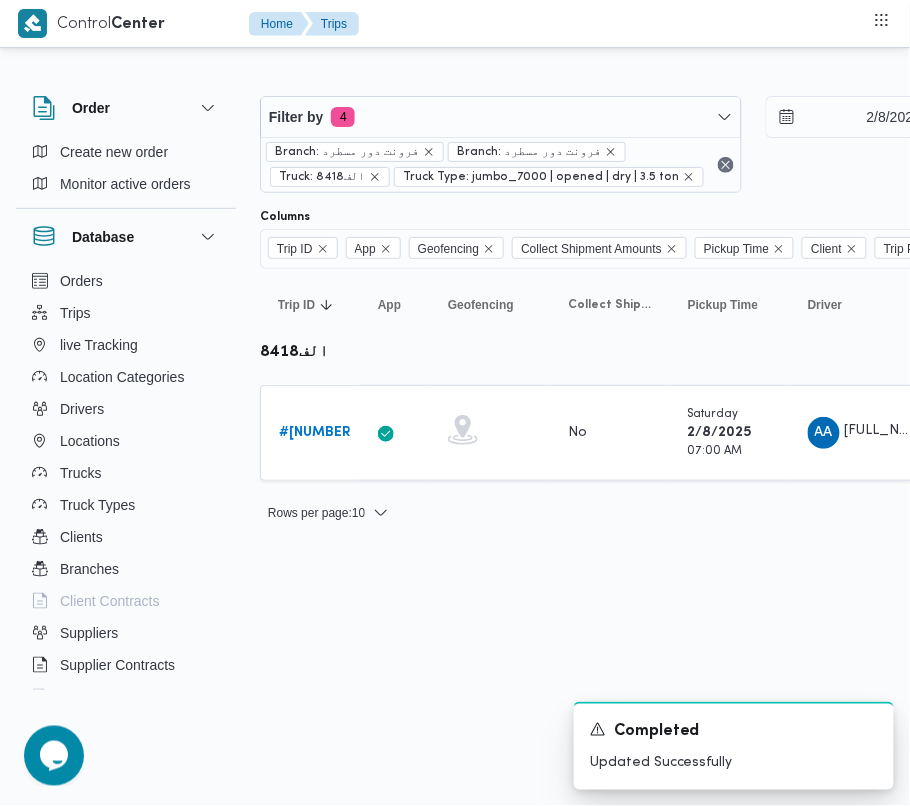 drag, startPoint x: 310, startPoint y: 653, endPoint x: 316, endPoint y: 576, distance: 77.23341 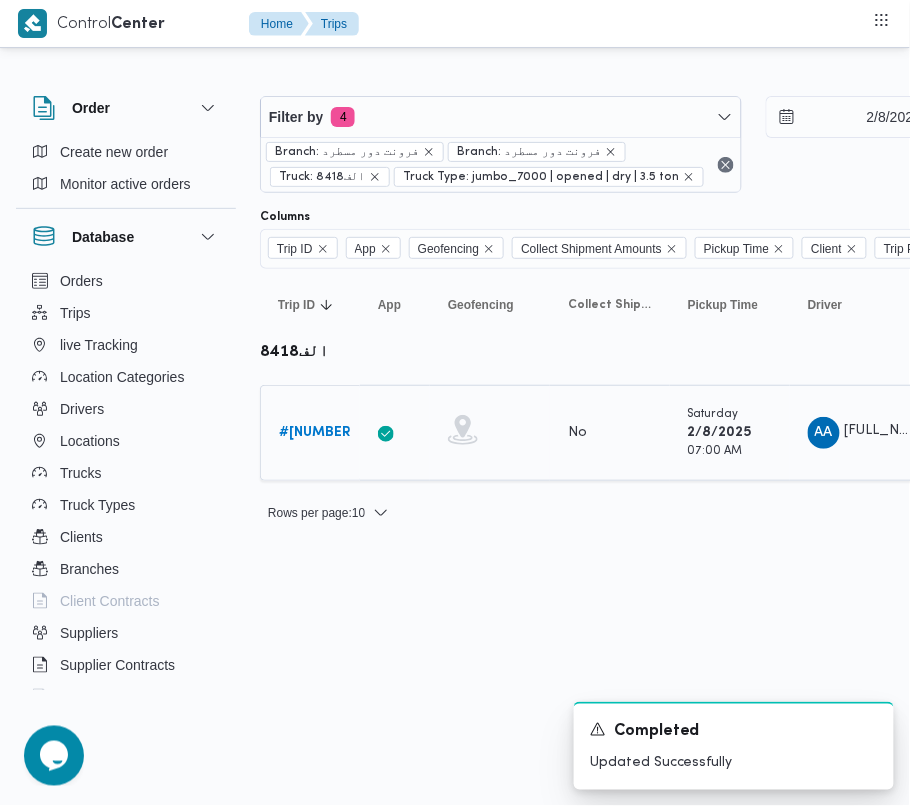 click on "# 327937" at bounding box center [317, 432] 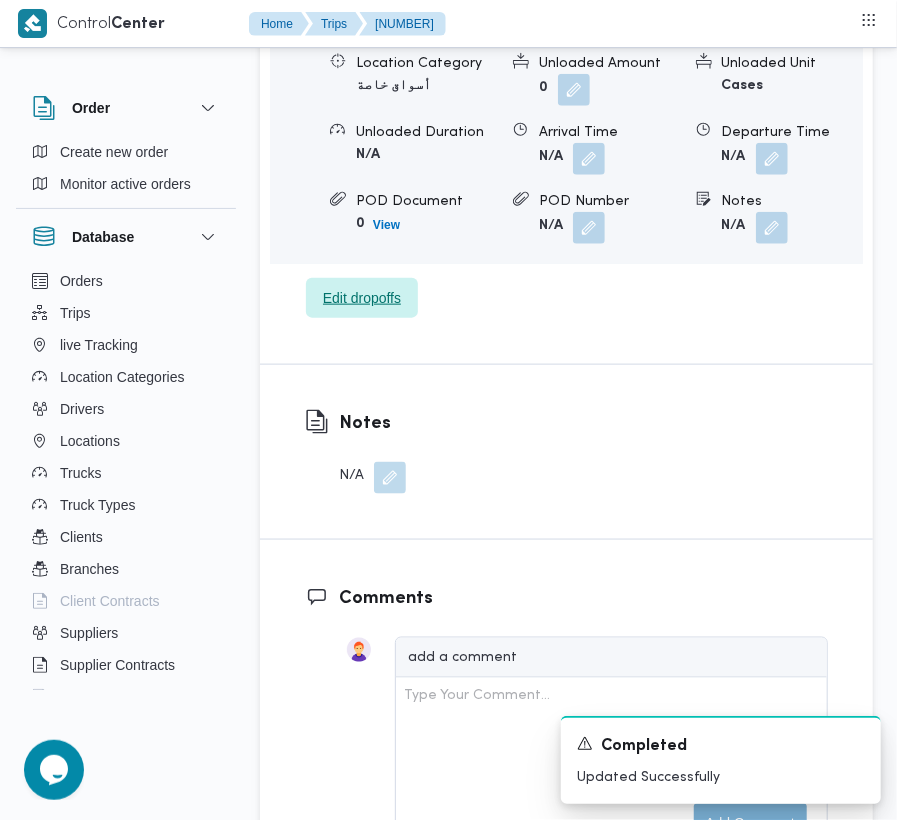 click on "Edit dropoffs" at bounding box center [362, 298] 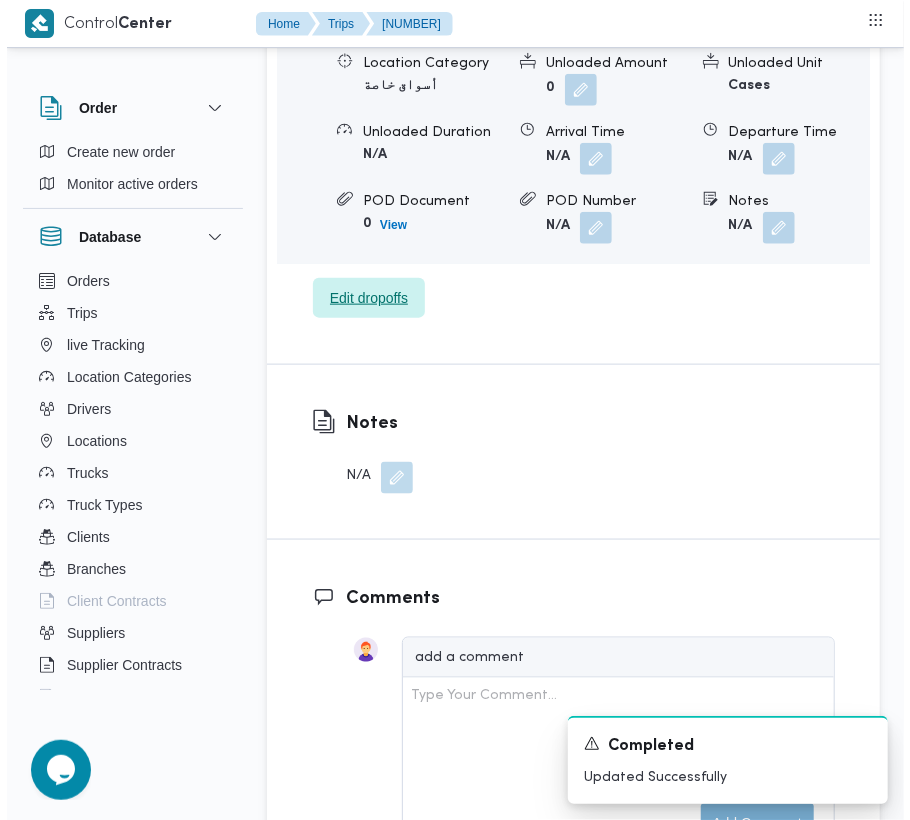 scroll, scrollTop: 3297, scrollLeft: 0, axis: vertical 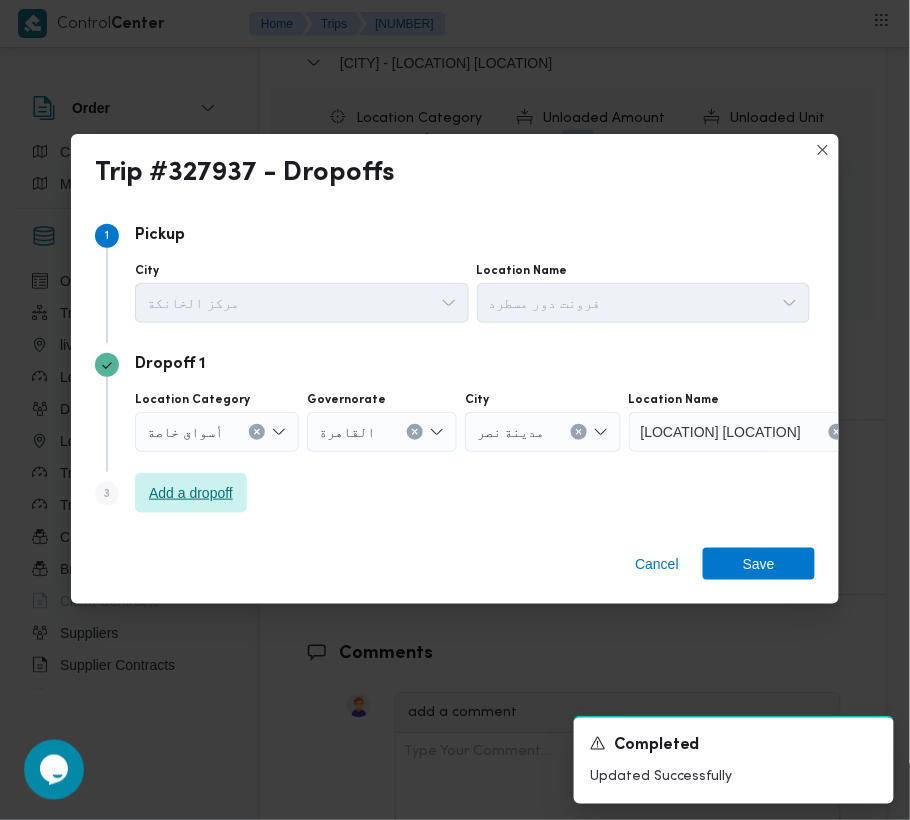 click on "Add a dropoff" at bounding box center [191, 493] 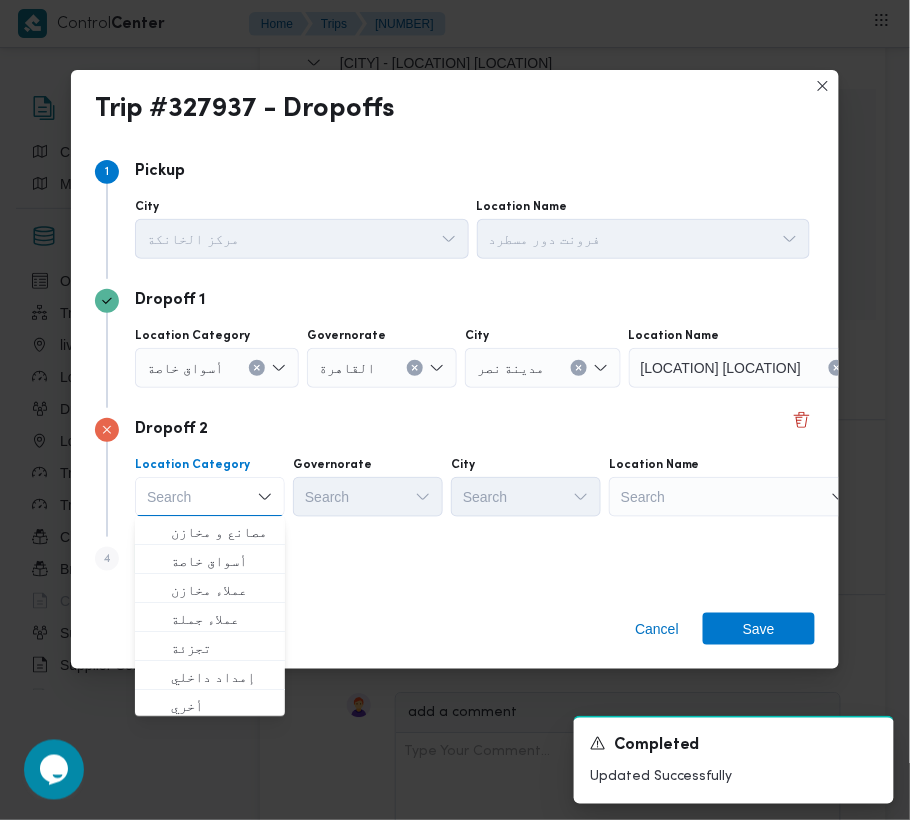 click on "Search" at bounding box center (754, 368) 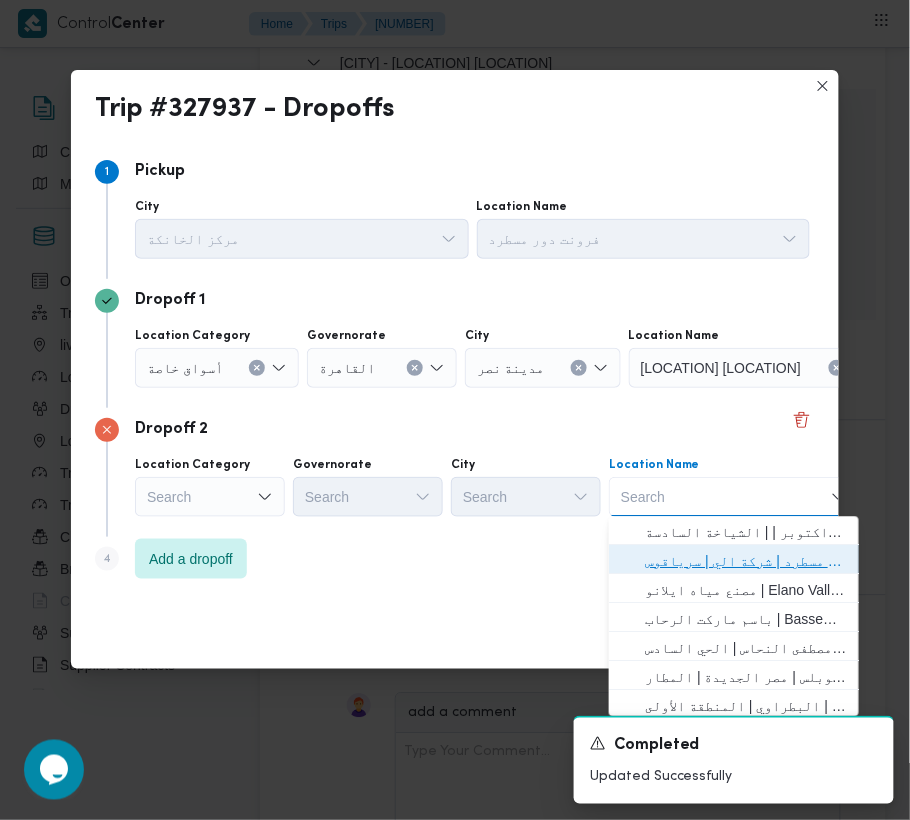 click on "فرونت دور مسطرد | شركة الي | سرياقوس" at bounding box center (746, 562) 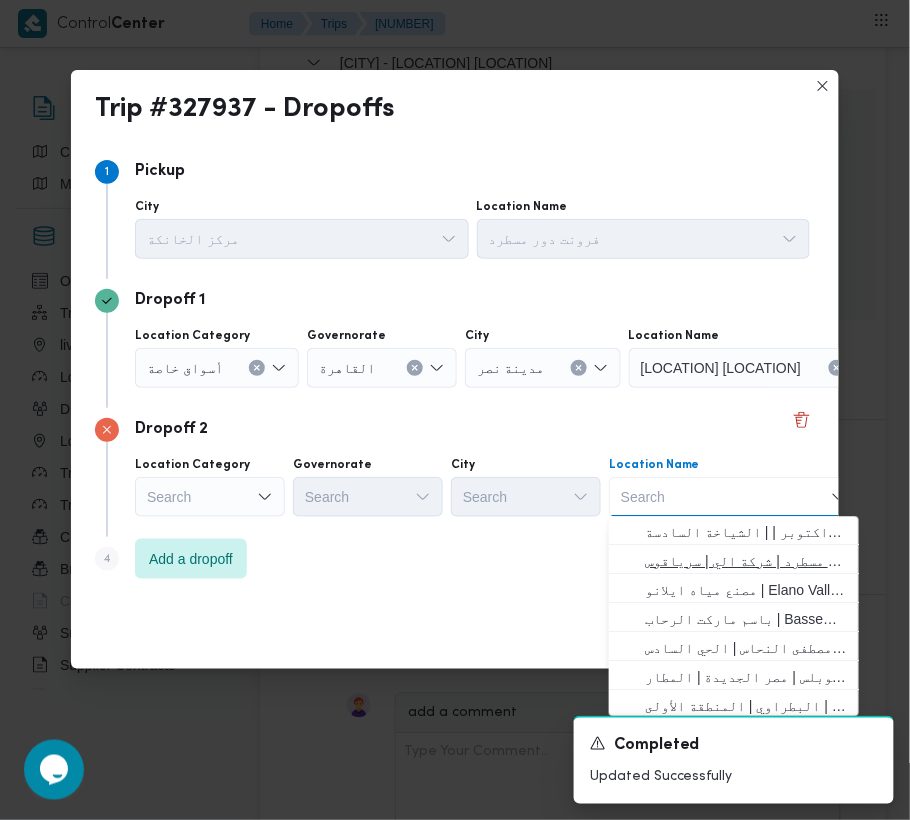 click on "Step 4 is disabled 4 Add a dropoff" at bounding box center [455, 563] 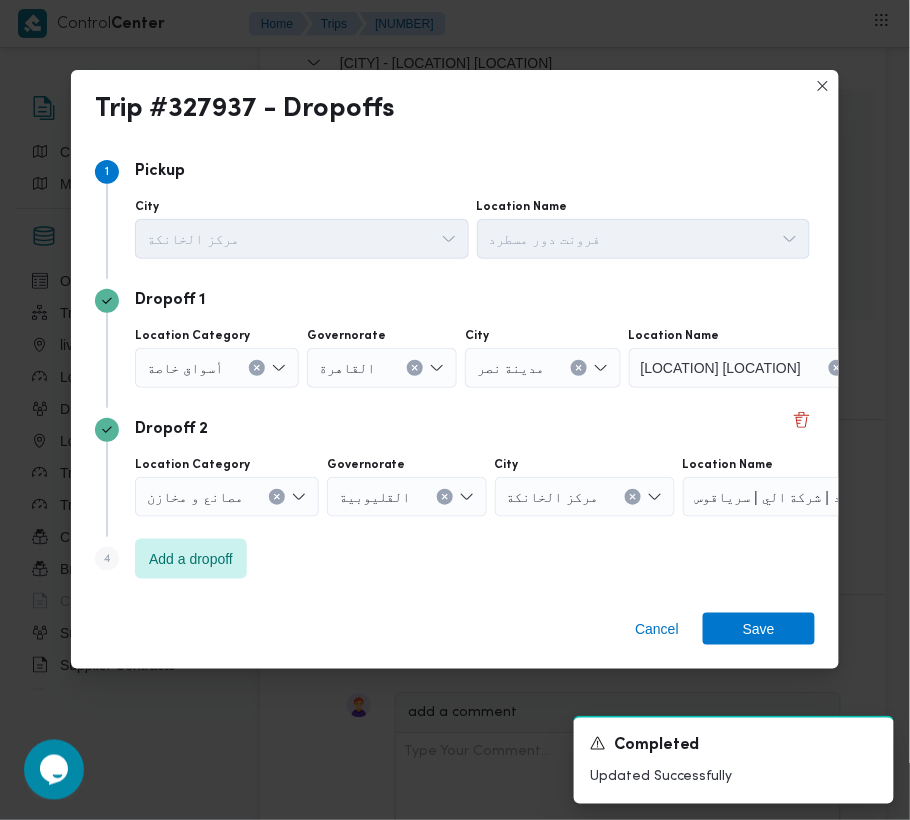 click on "أسواق خاصة" at bounding box center [217, 368] 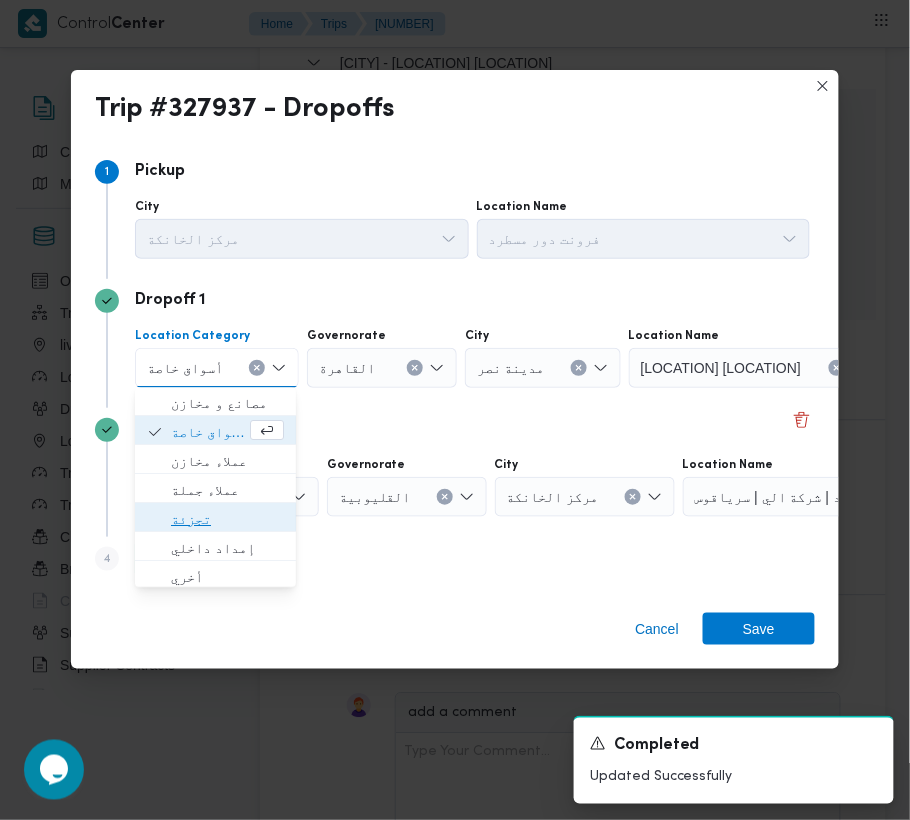 click on "تجزئة" at bounding box center (227, 520) 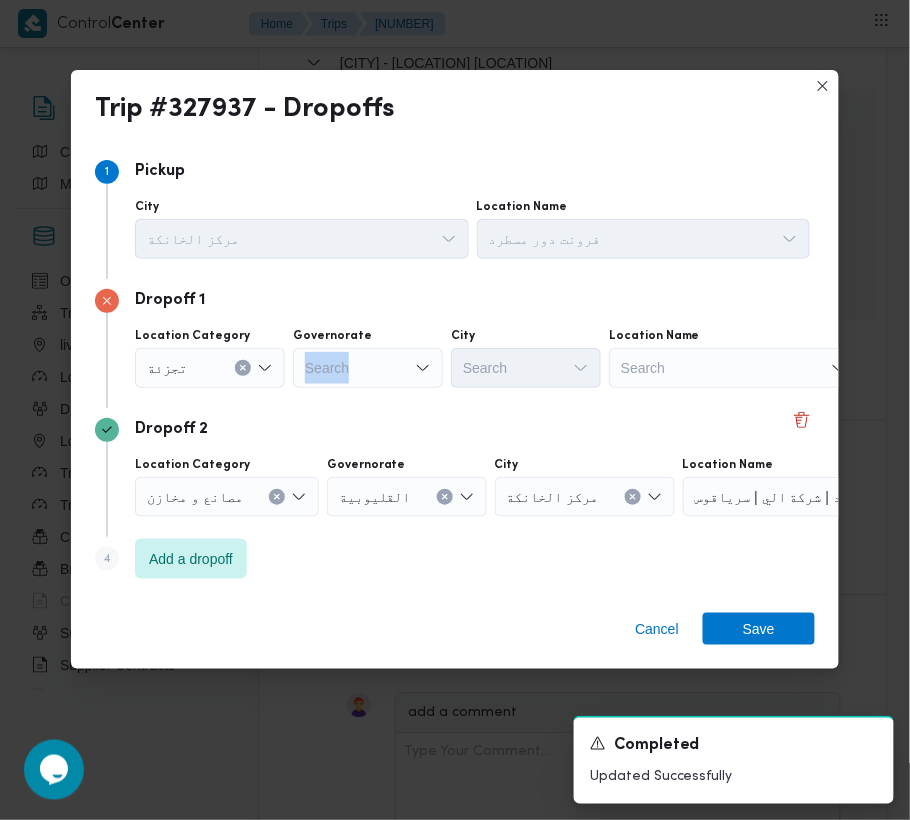 drag, startPoint x: 382, startPoint y: 337, endPoint x: 372, endPoint y: 389, distance: 52.95281 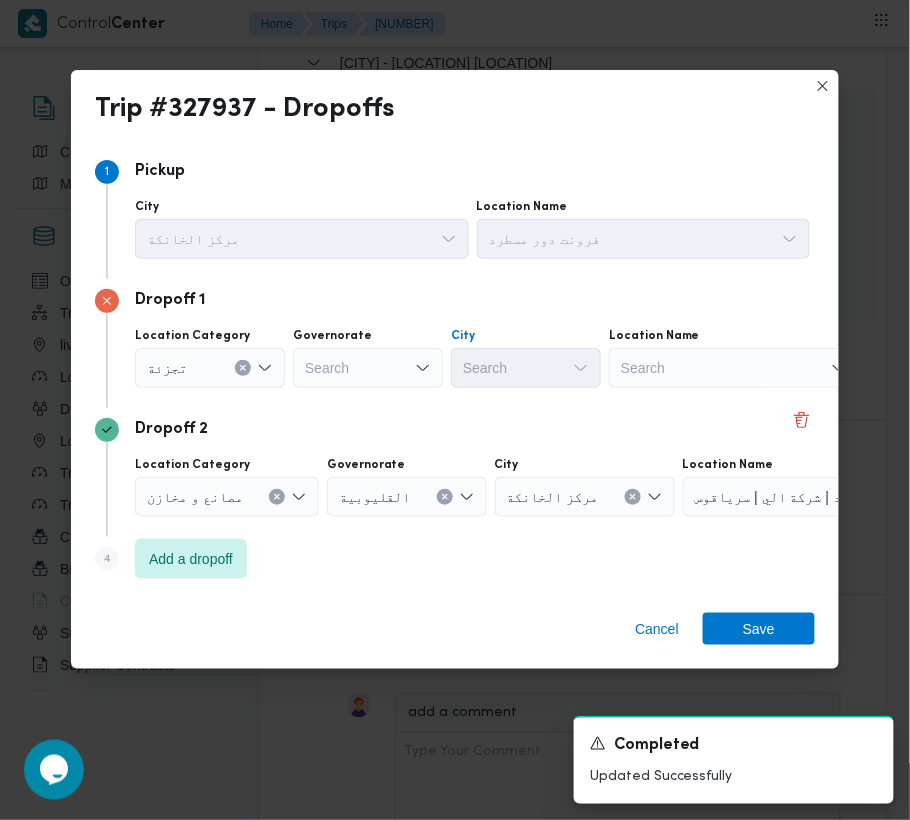 drag, startPoint x: 548, startPoint y: 364, endPoint x: 448, endPoint y: 393, distance: 104.120125 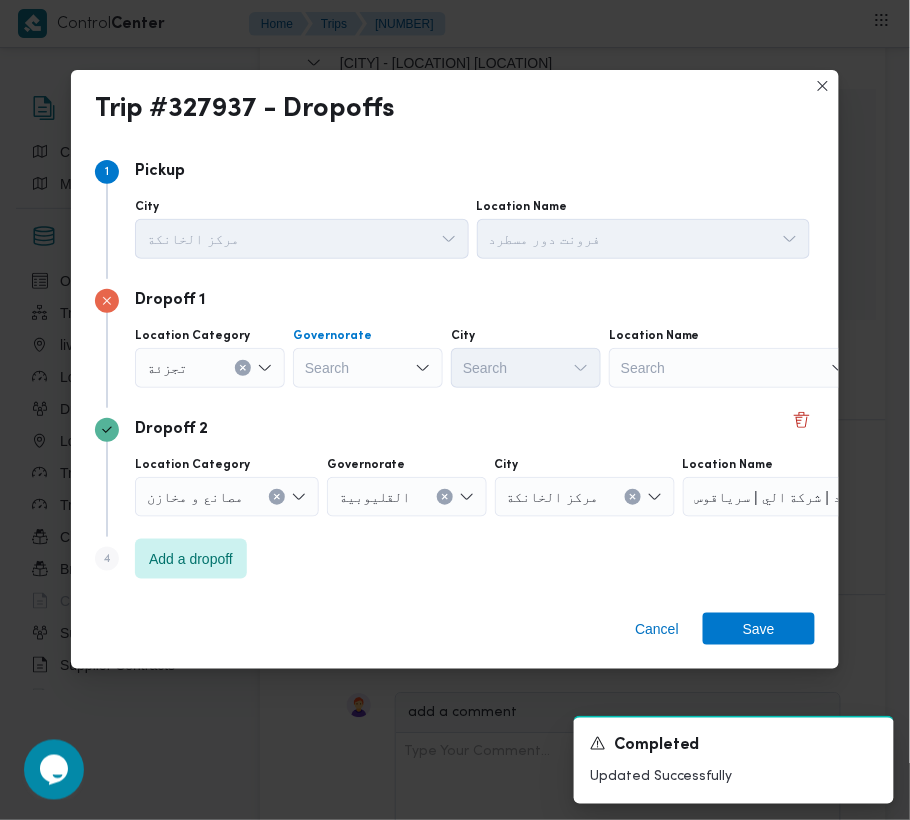 drag, startPoint x: 300, startPoint y: 374, endPoint x: 322, endPoint y: 373, distance: 22.022715 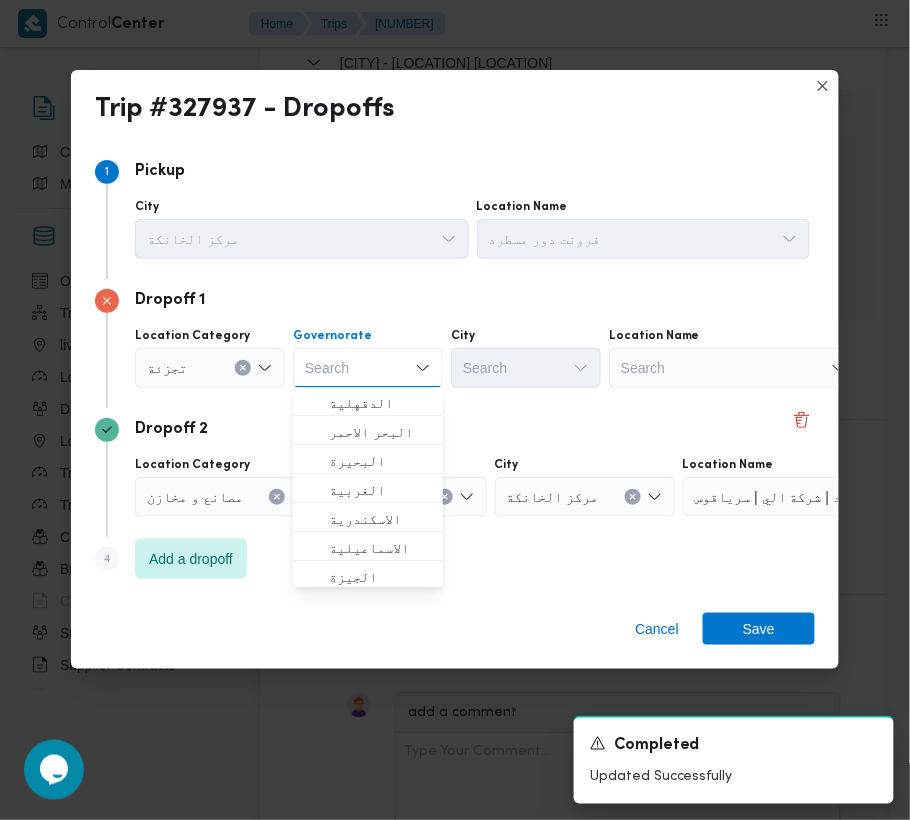 paste on "[LOCATION]" 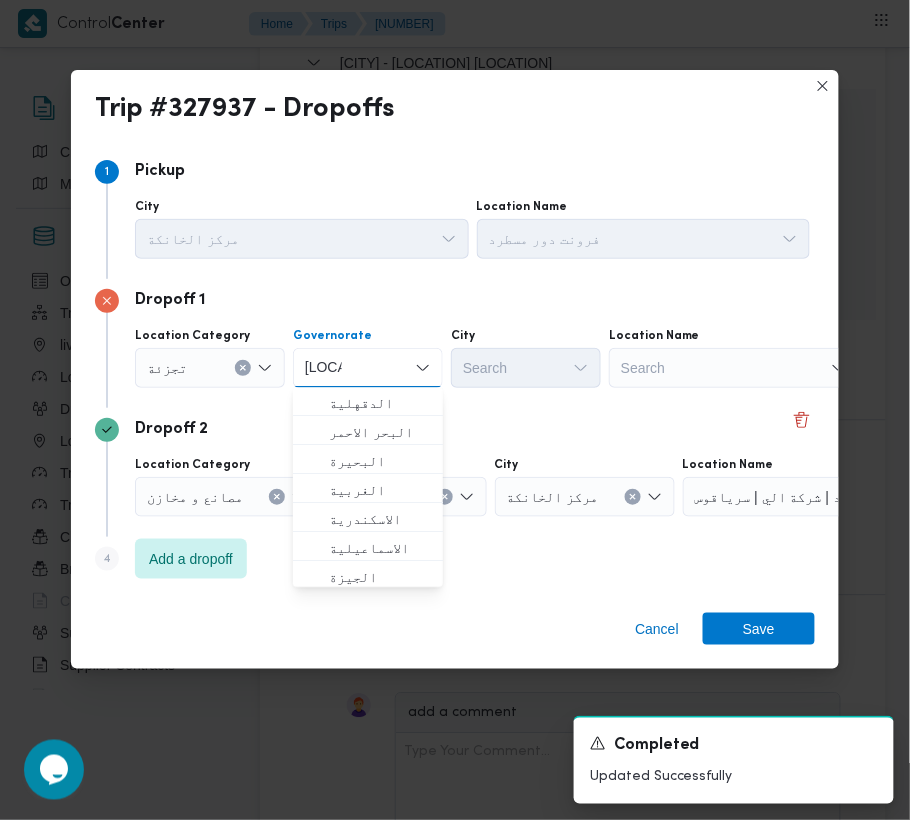 type on "[LOCATION]" 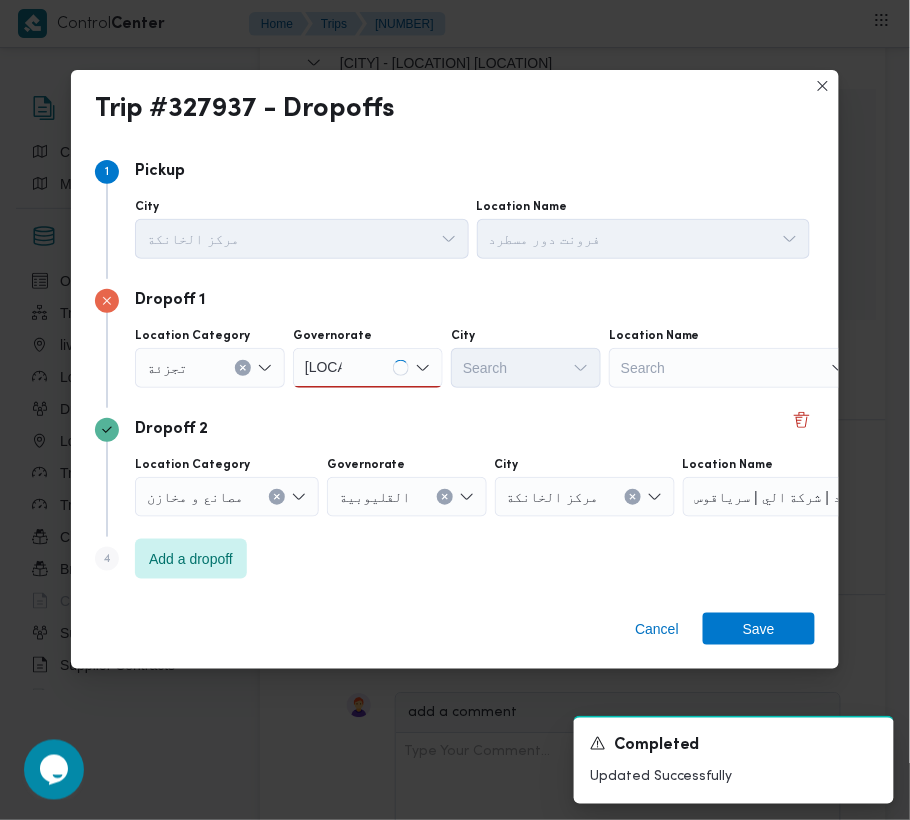 drag, startPoint x: 496, startPoint y: 429, endPoint x: 480, endPoint y: 420, distance: 18.35756 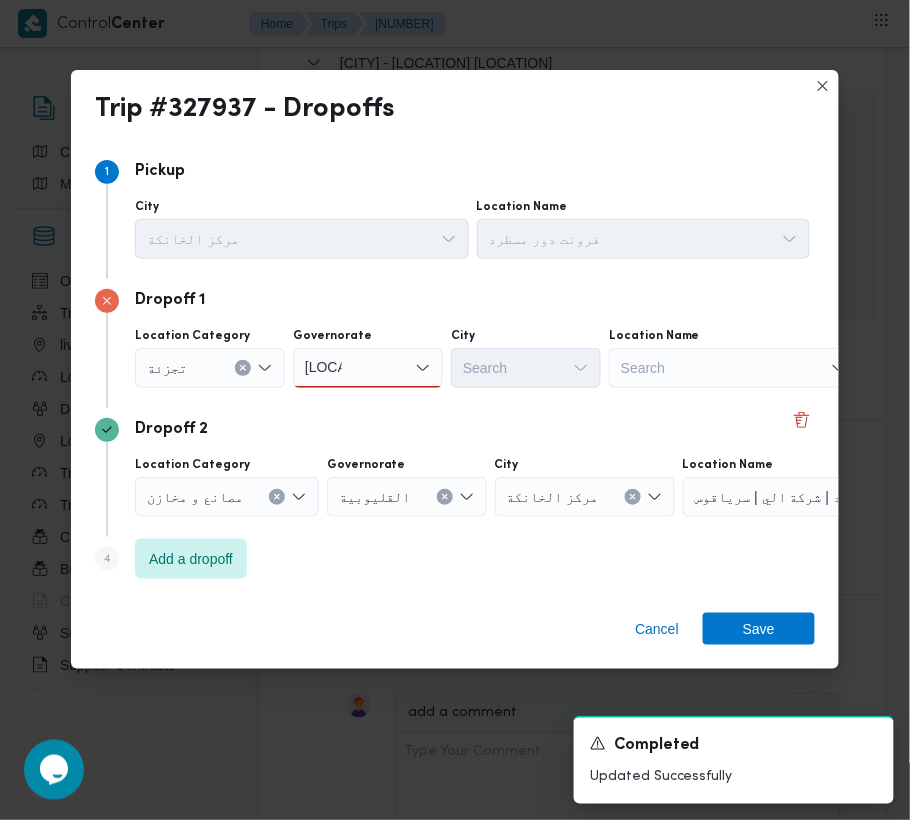 click on "[LOCATION]" at bounding box center (368, 368) 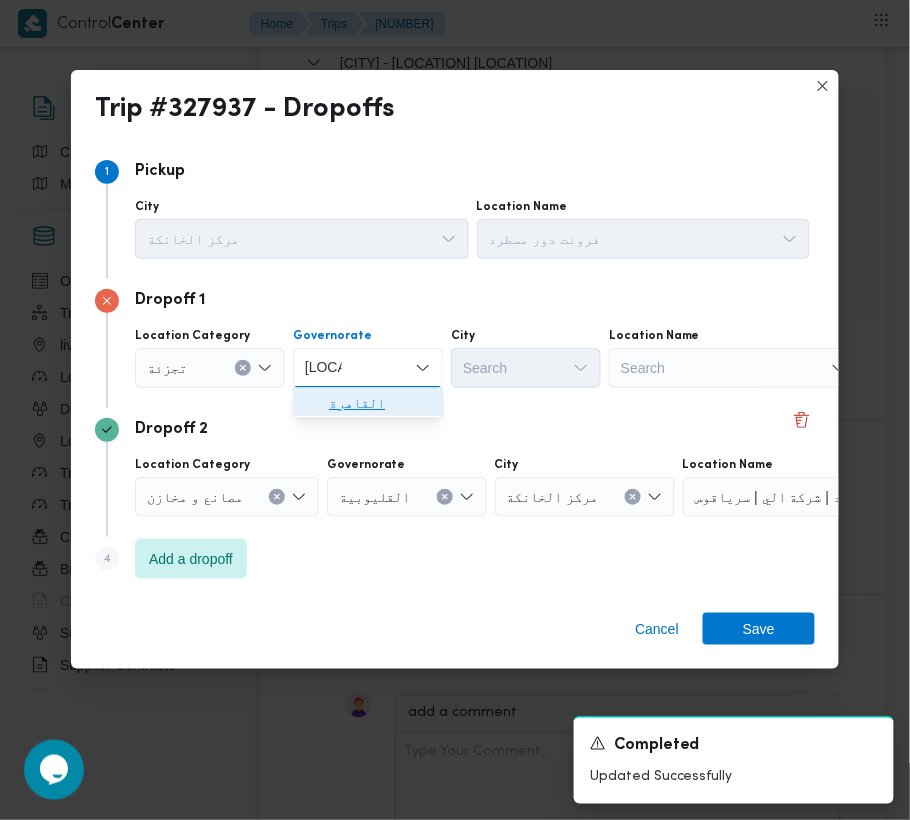 drag, startPoint x: 376, startPoint y: 404, endPoint x: 428, endPoint y: 405, distance: 52.009613 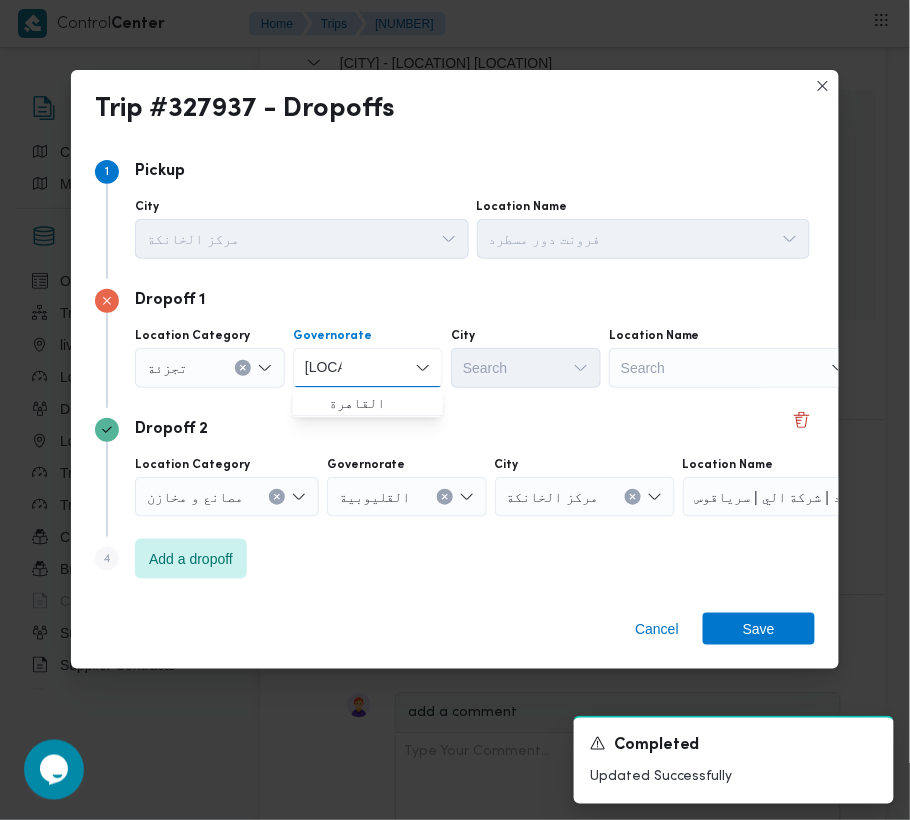 type 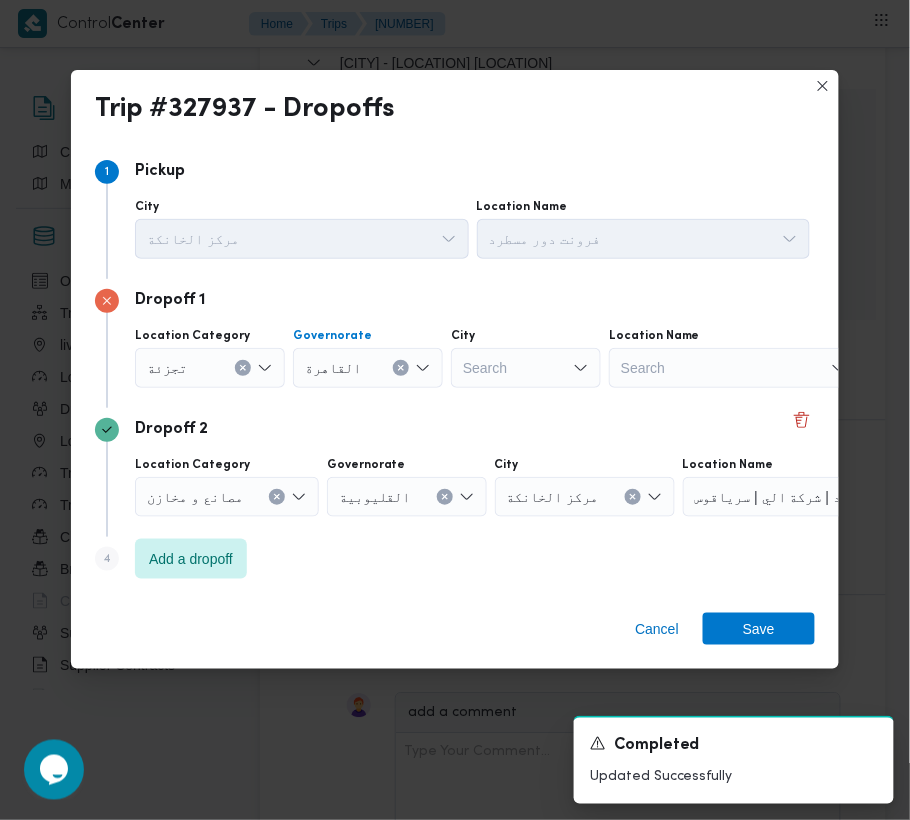 click on "Search" at bounding box center [526, 368] 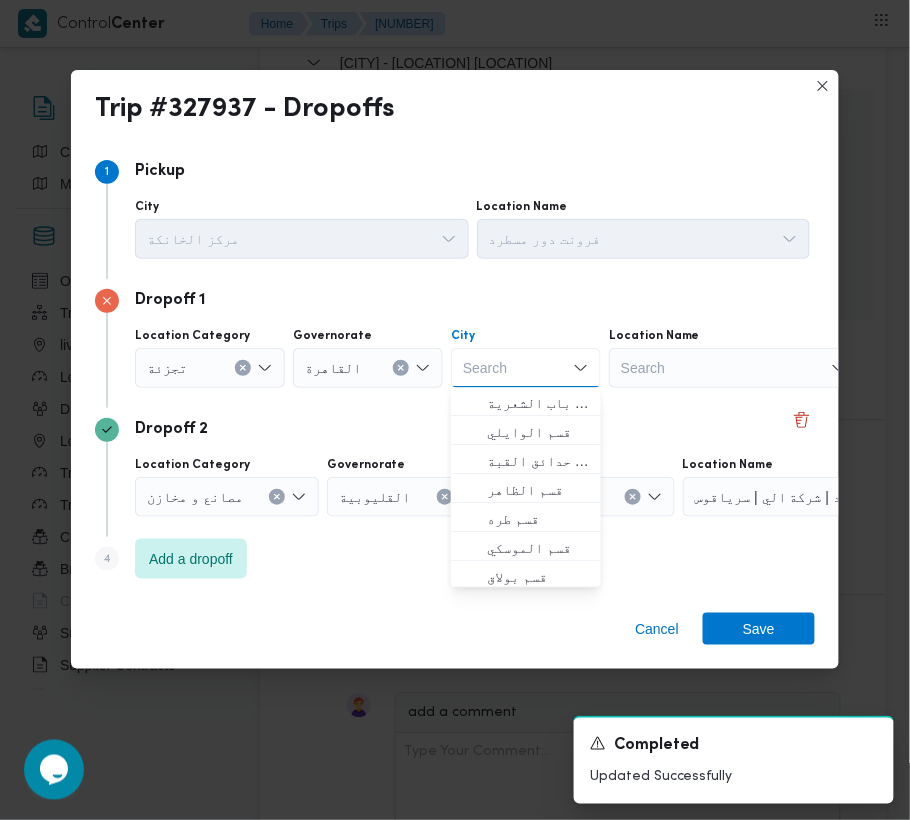 paste on "[LOCATION]" 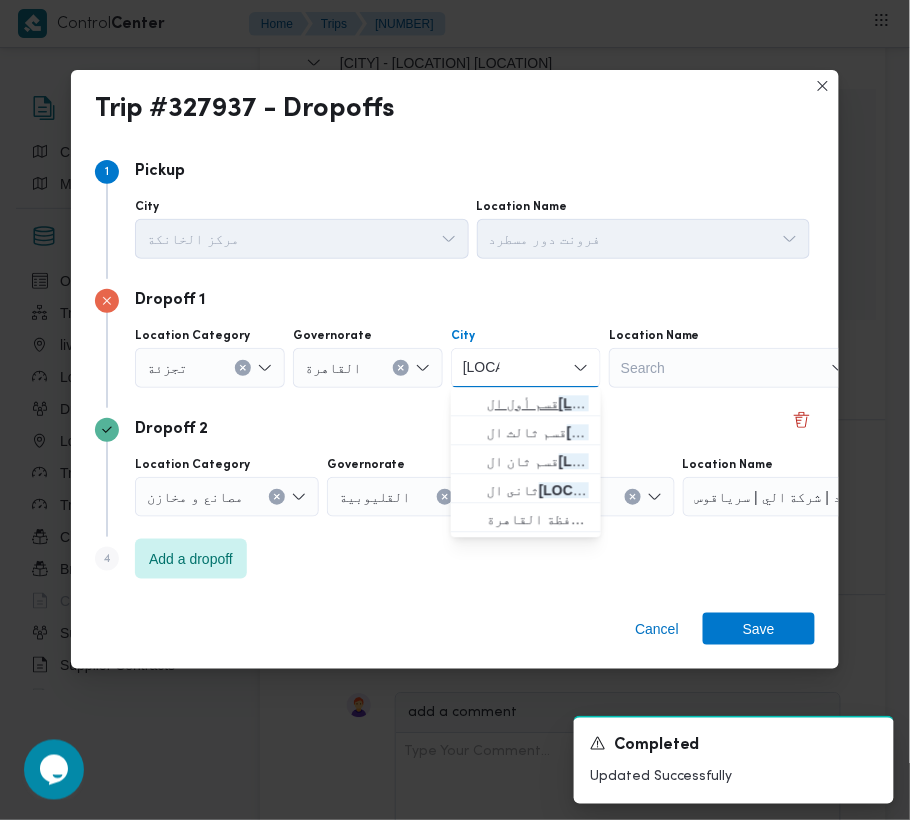 type on "[LOCATION]" 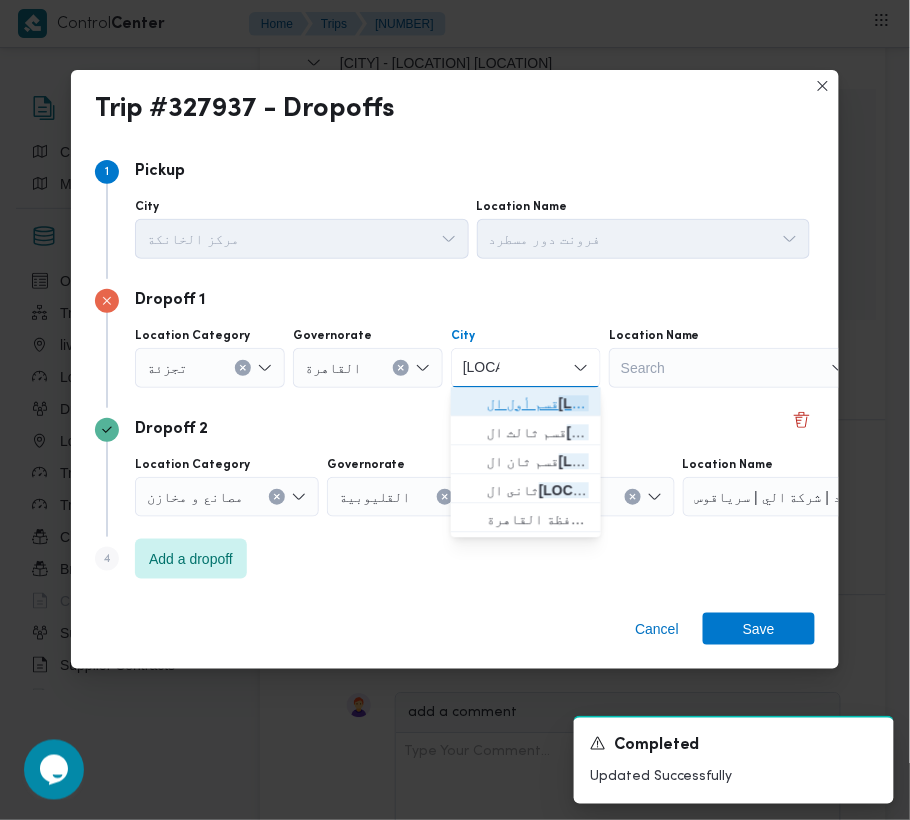 click on "قسم أول ال قاهرة  الجديدة" at bounding box center [538, 404] 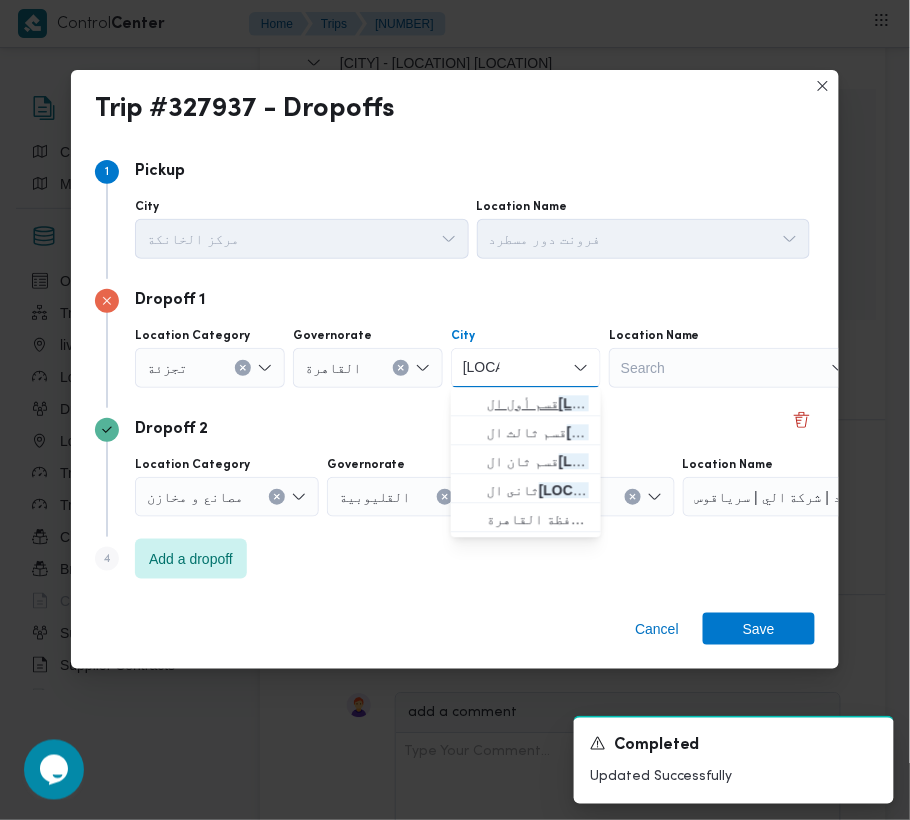 type 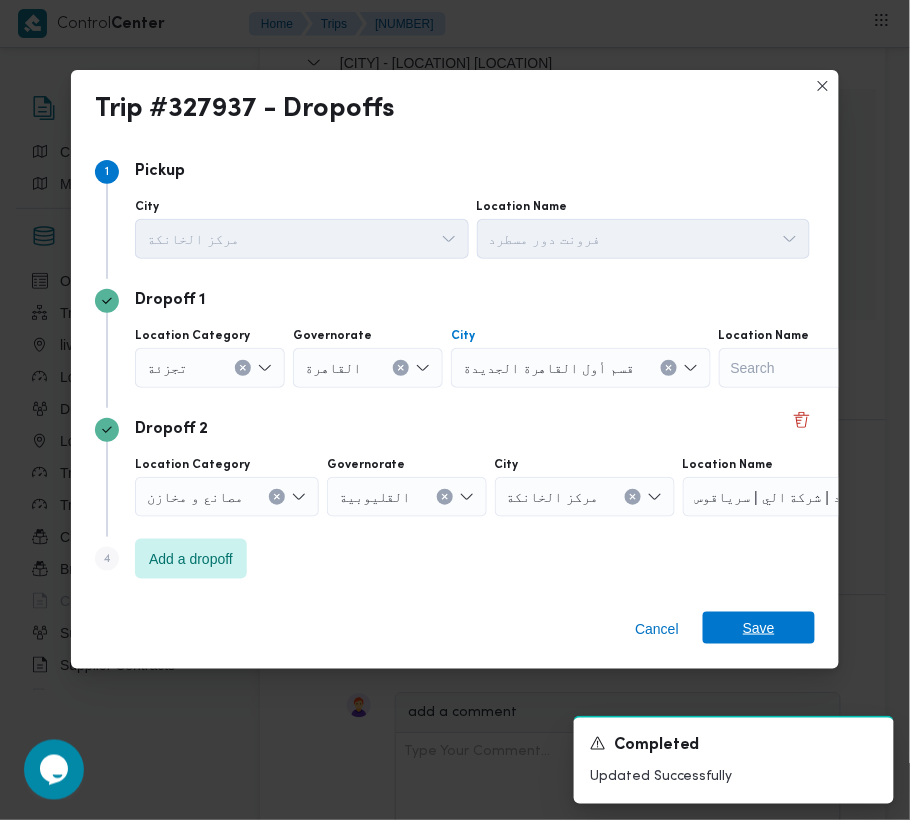 click on "Save" at bounding box center [759, 628] 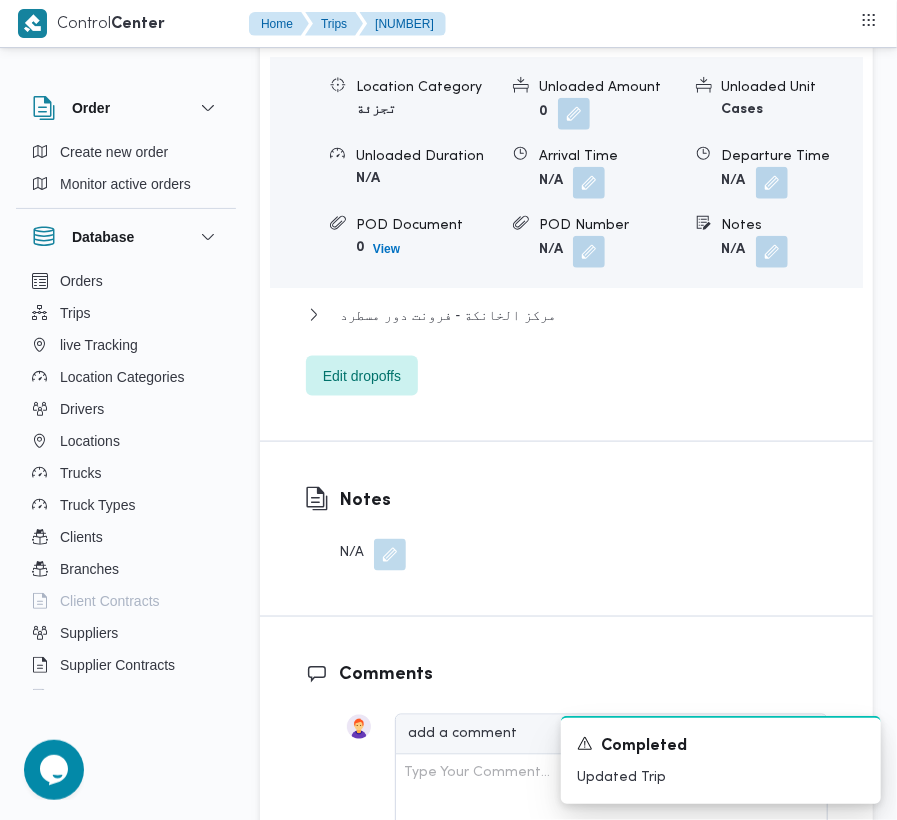 scroll, scrollTop: 3401, scrollLeft: 0, axis: vertical 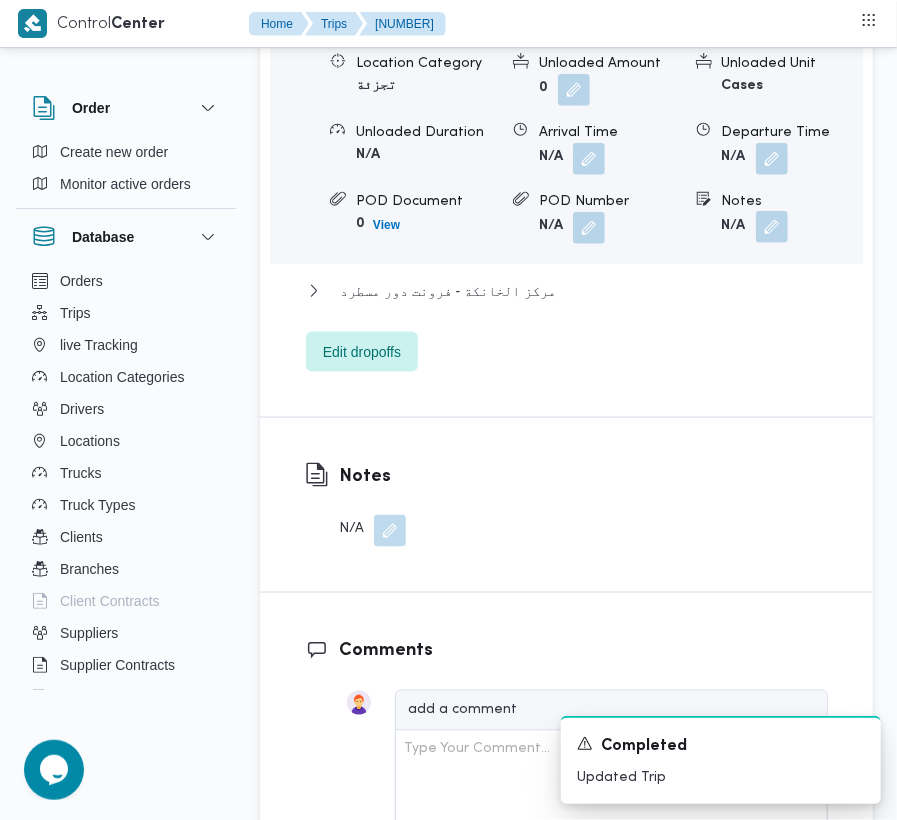 click at bounding box center [772, 227] 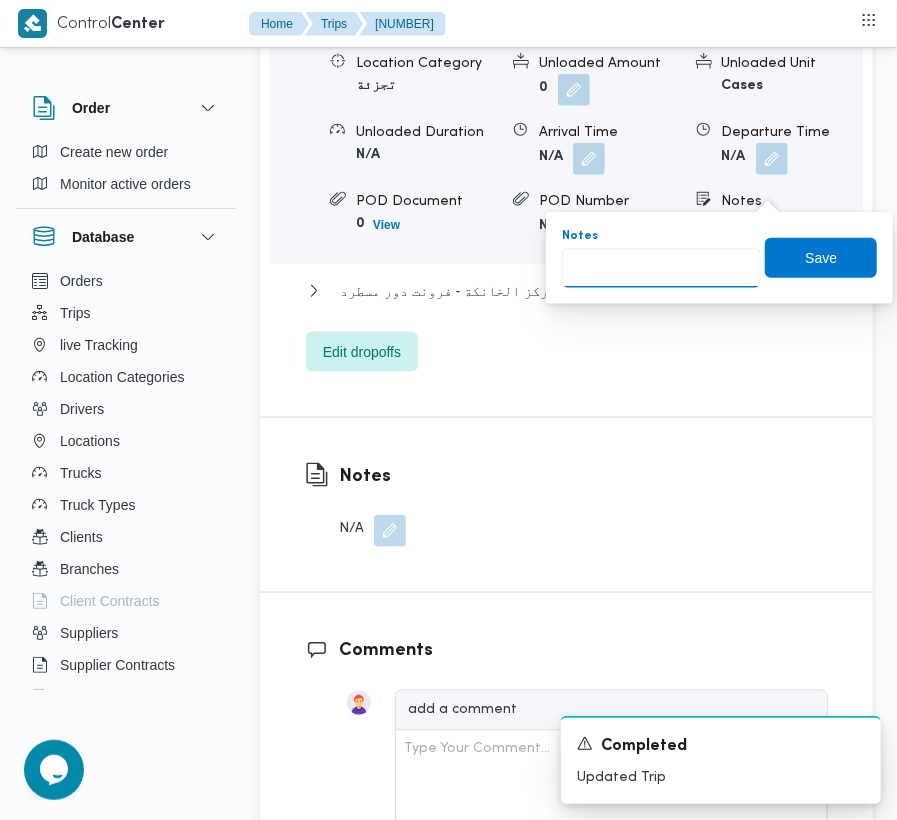 click on "Notes" at bounding box center (661, 268) 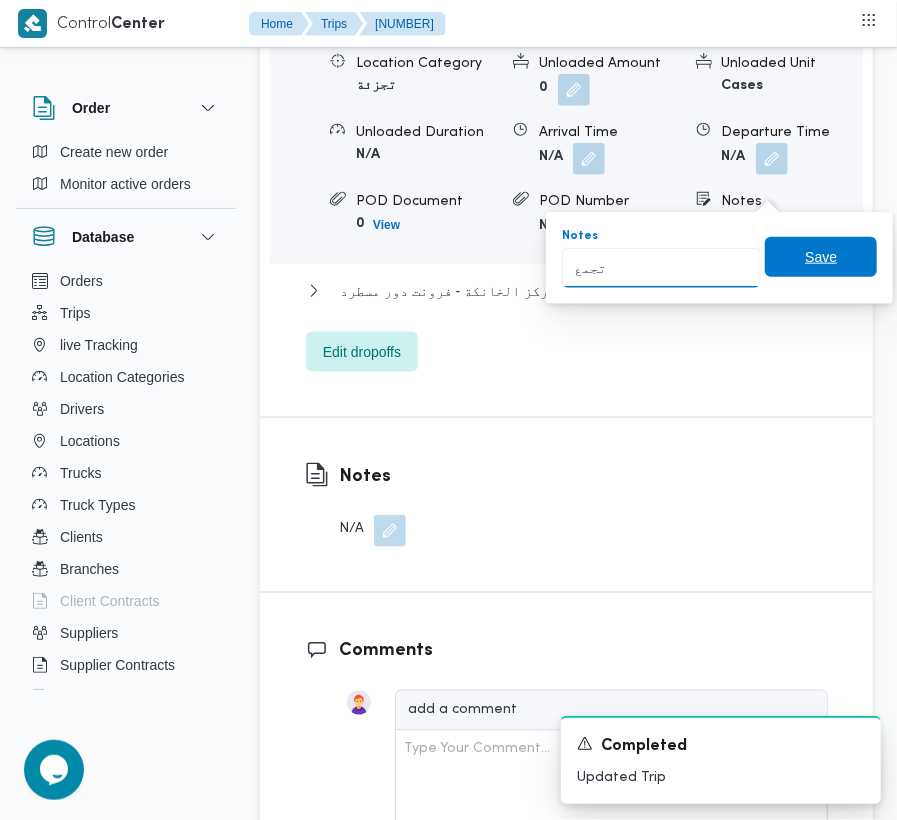 type on "تجمع" 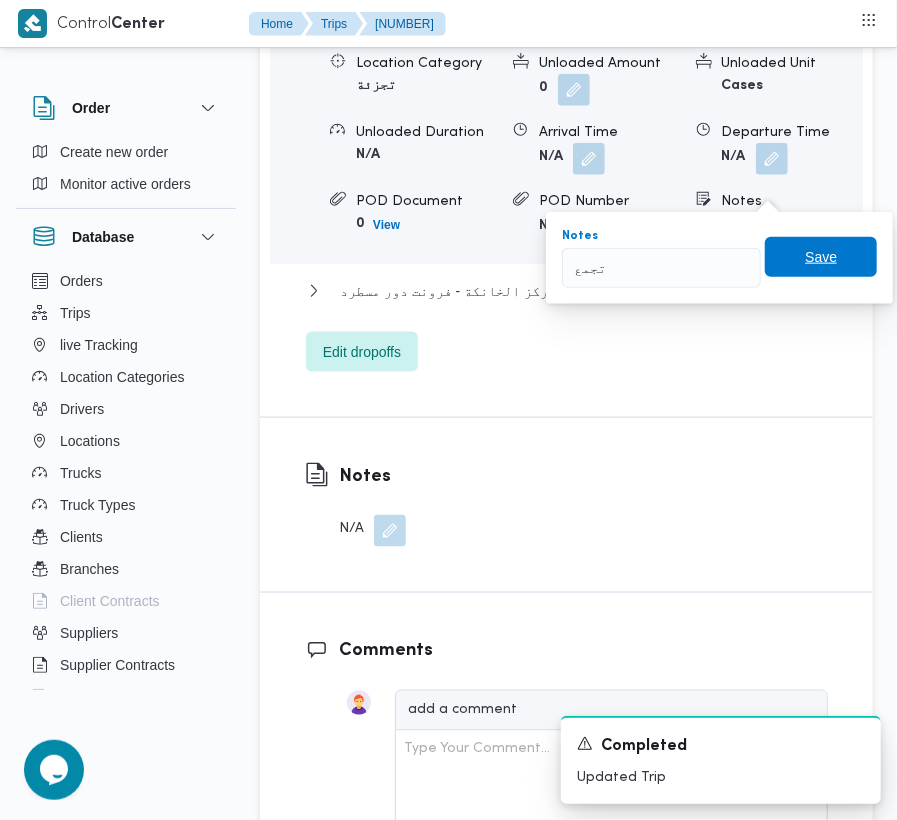 click on "Save" at bounding box center (821, 257) 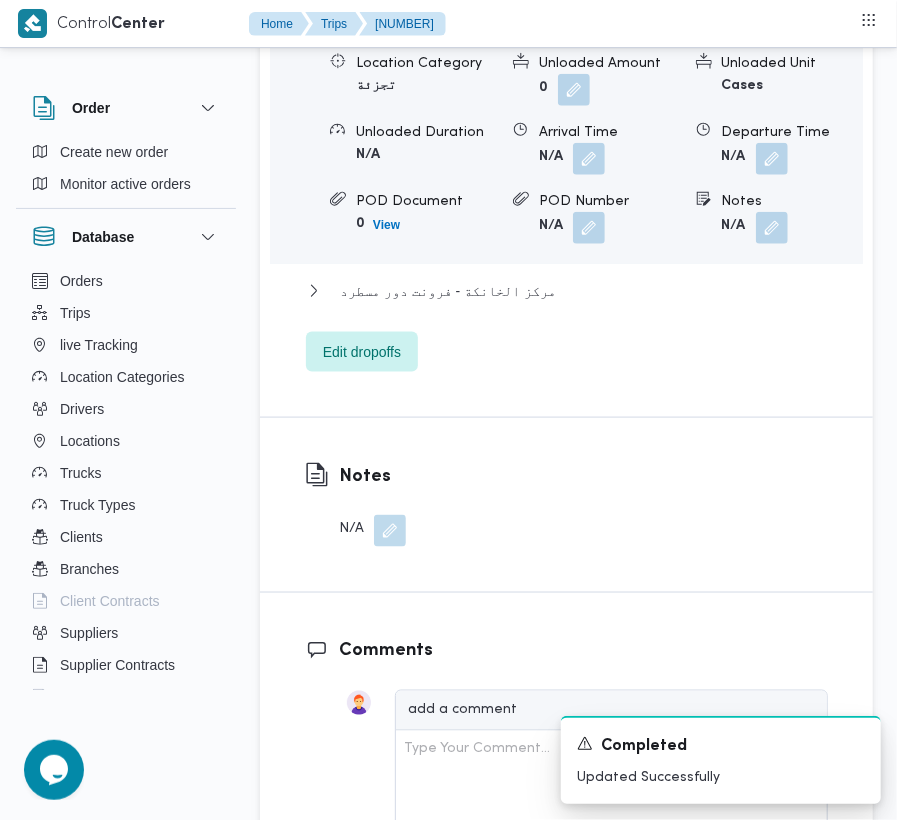 scroll, scrollTop: 2684, scrollLeft: 0, axis: vertical 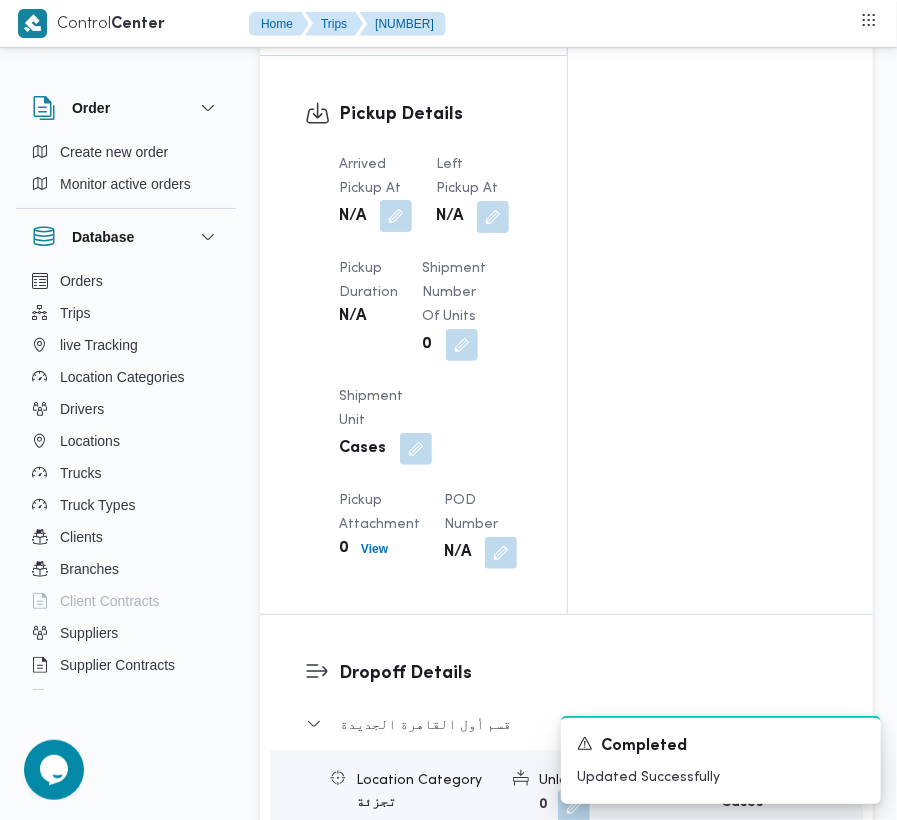 click at bounding box center (396, 216) 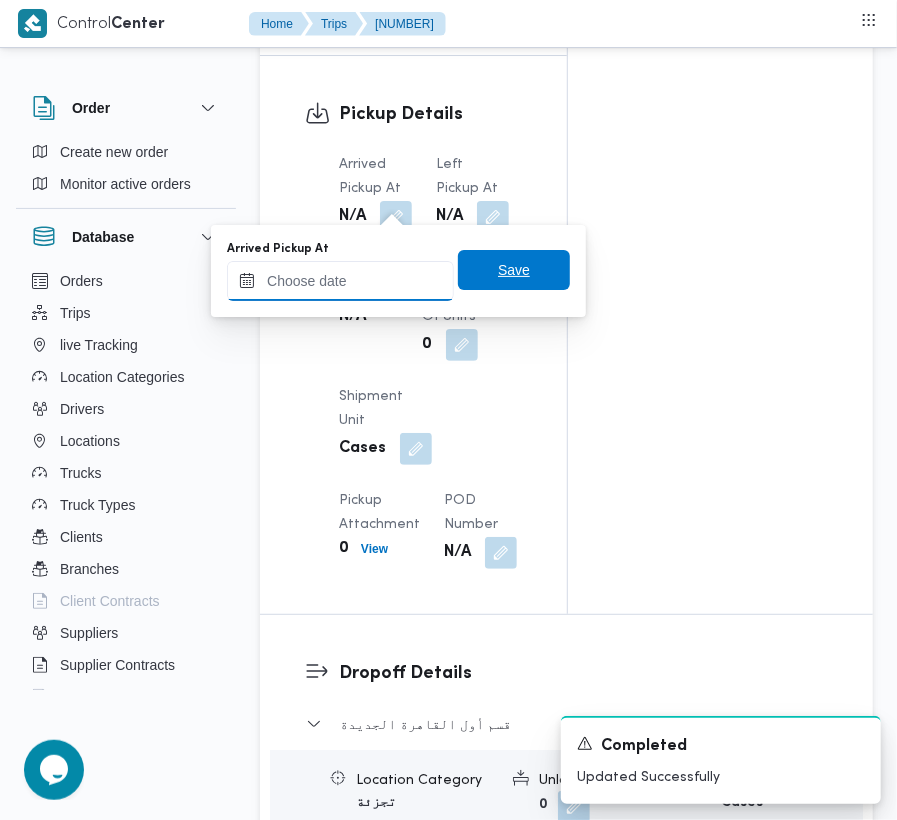 drag, startPoint x: 394, startPoint y: 292, endPoint x: 466, endPoint y: 269, distance: 75.58439 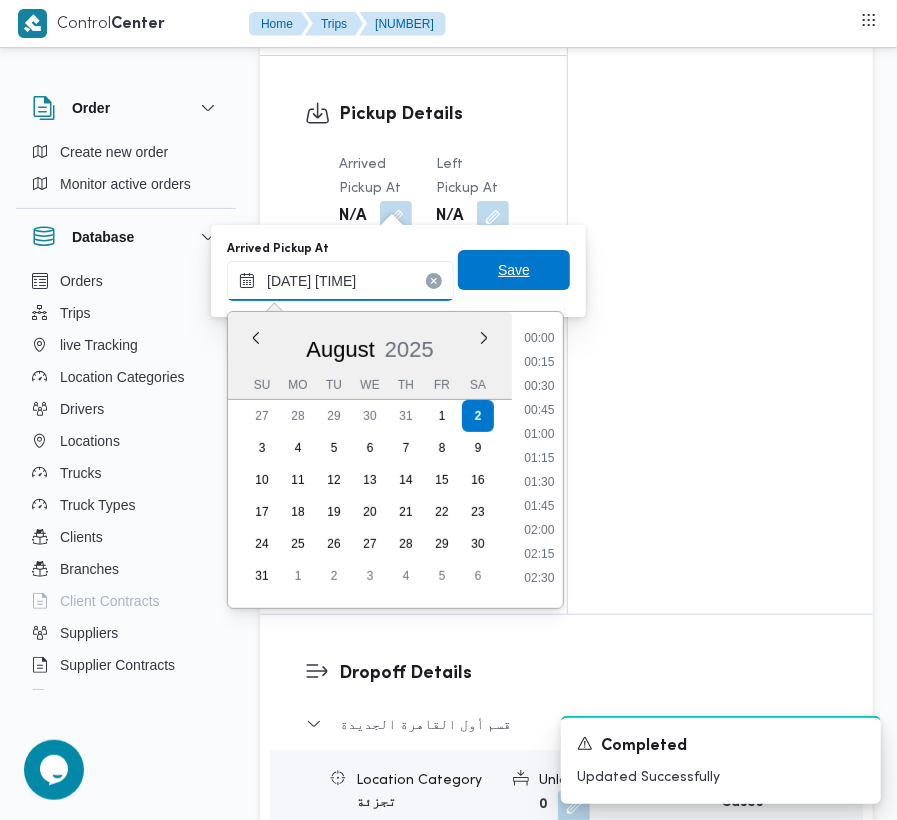 scroll, scrollTop: 672, scrollLeft: 0, axis: vertical 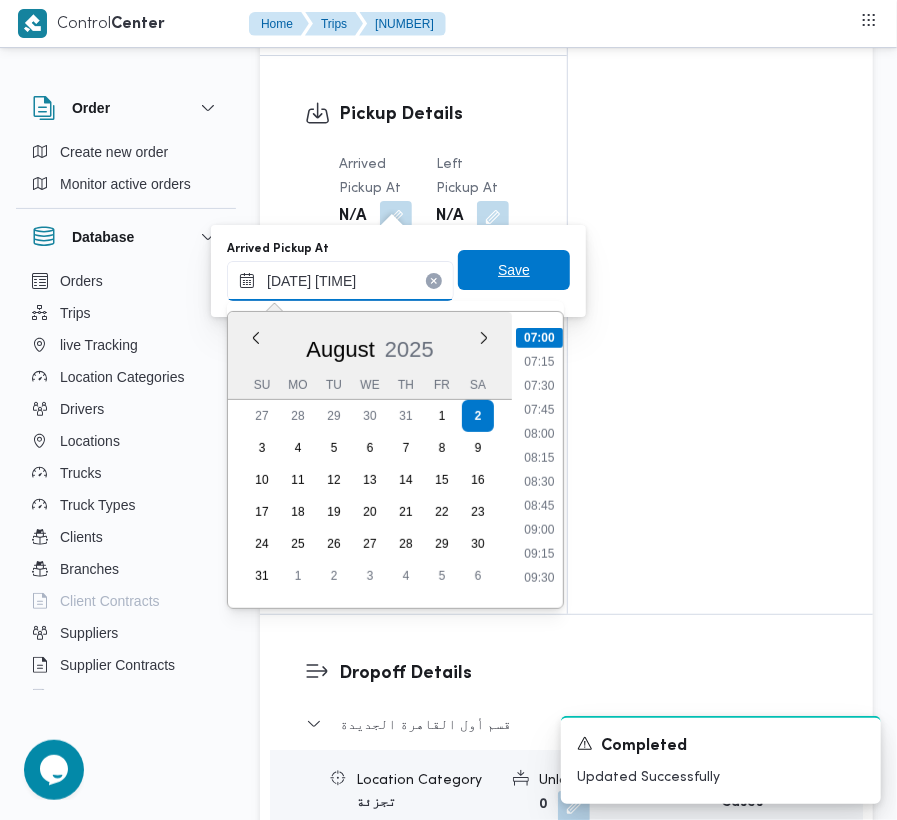 type on "[DATE] [TIME]" 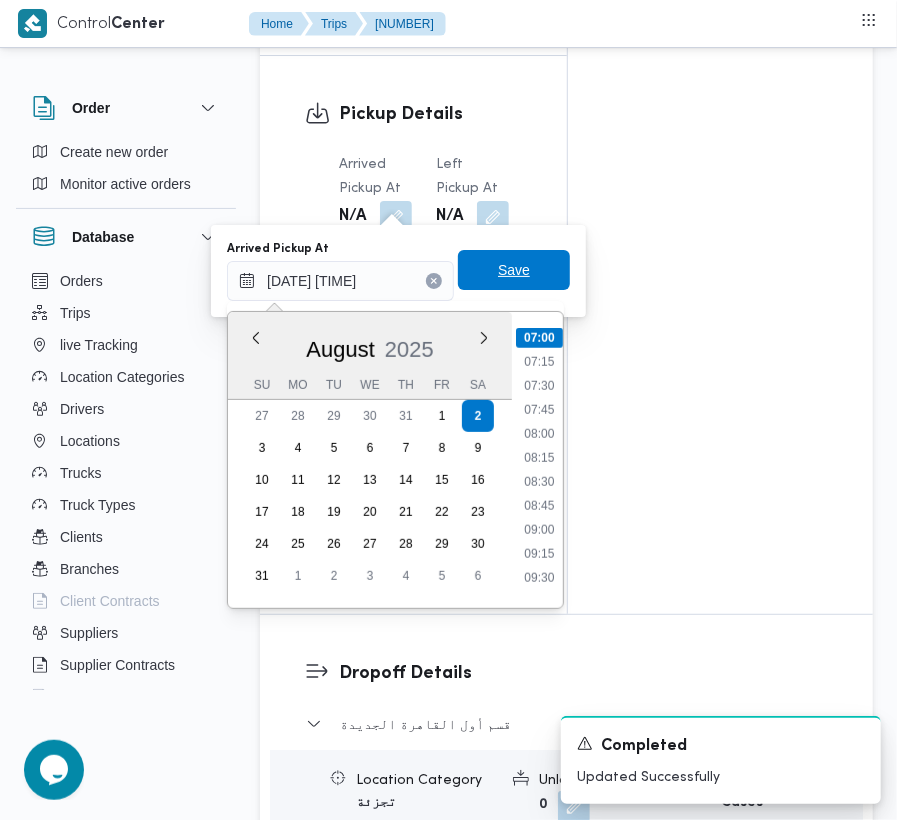 type 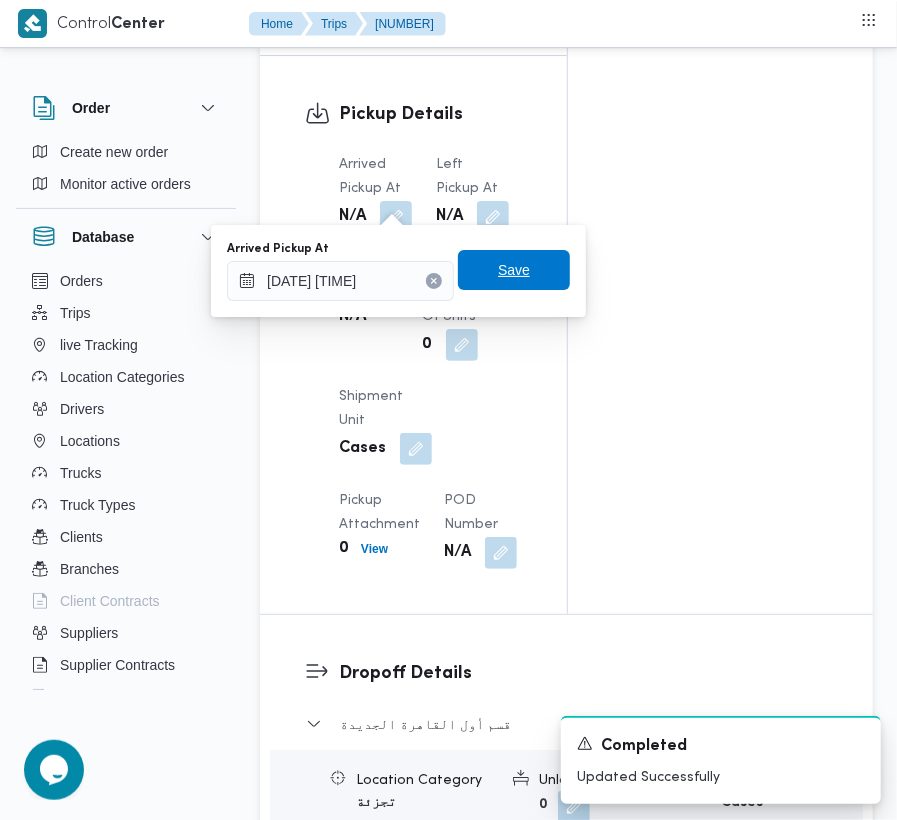 click on "Save" at bounding box center [514, 270] 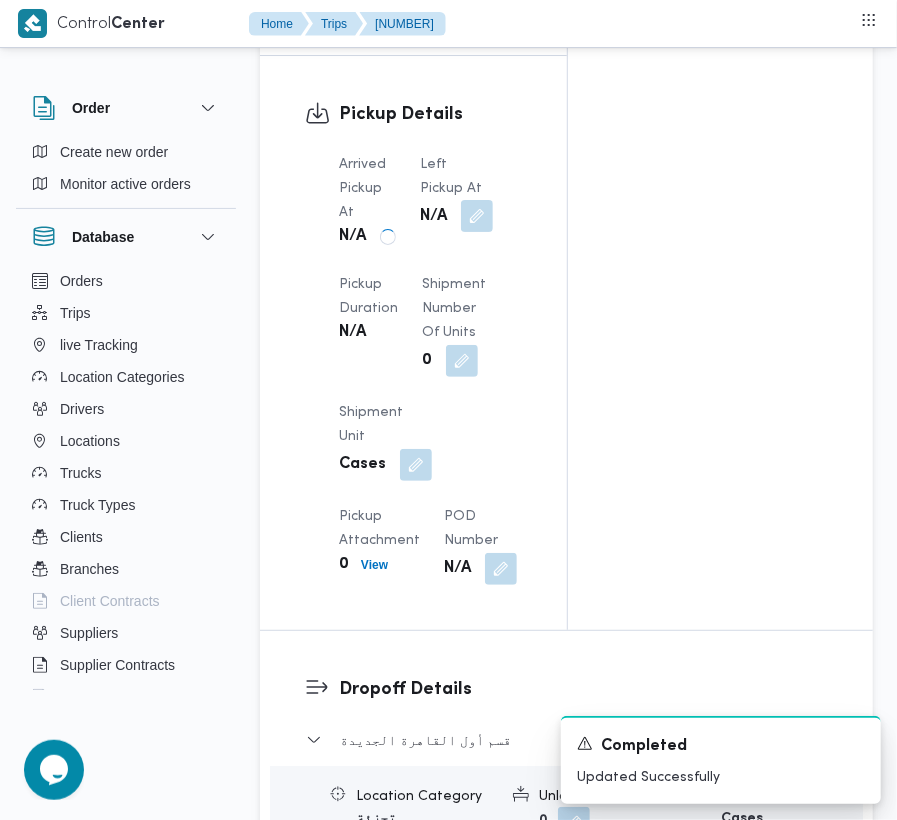 click at bounding box center (477, 216) 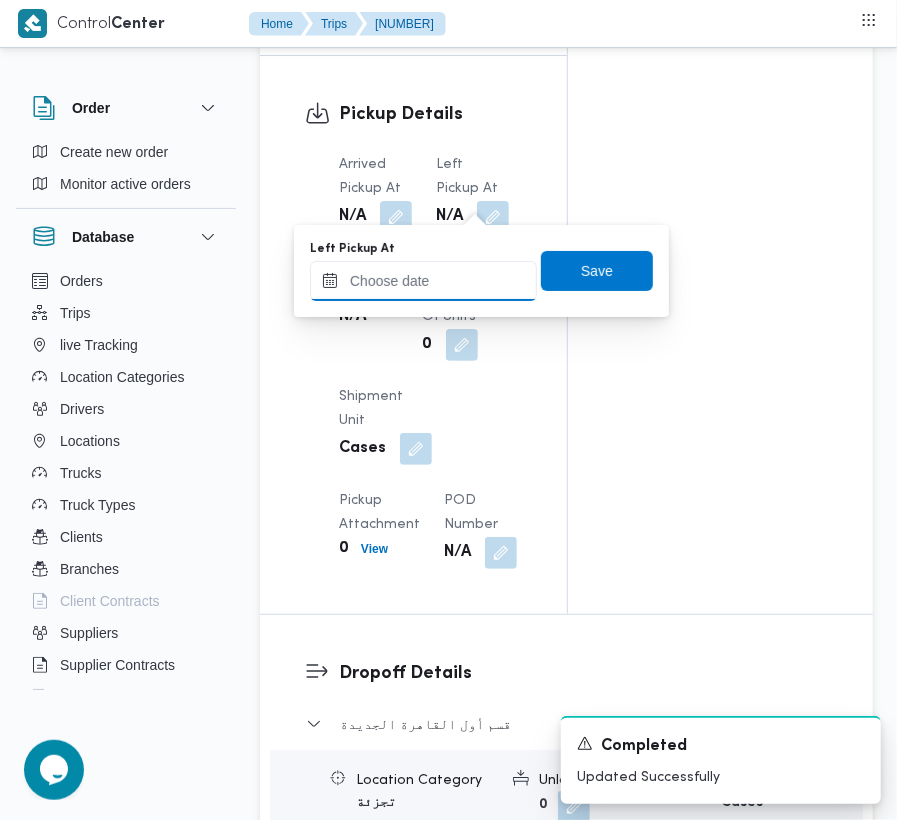drag, startPoint x: 474, startPoint y: 266, endPoint x: 530, endPoint y: 281, distance: 57.974133 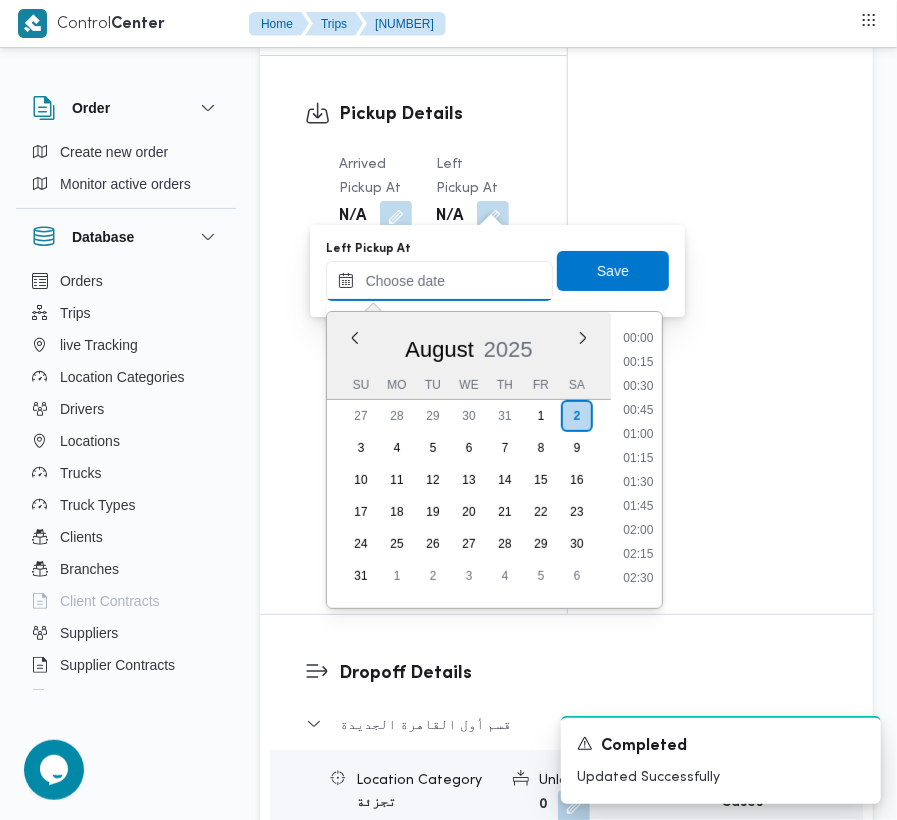 paste on "[DATE] [TIME]" 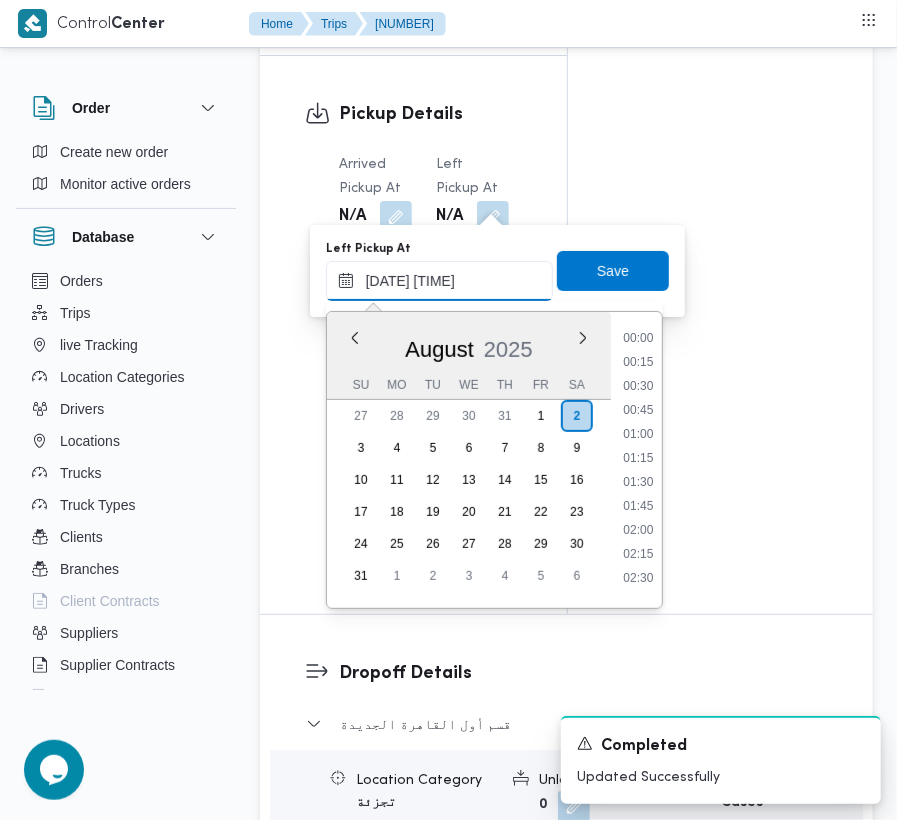 scroll, scrollTop: 672, scrollLeft: 0, axis: vertical 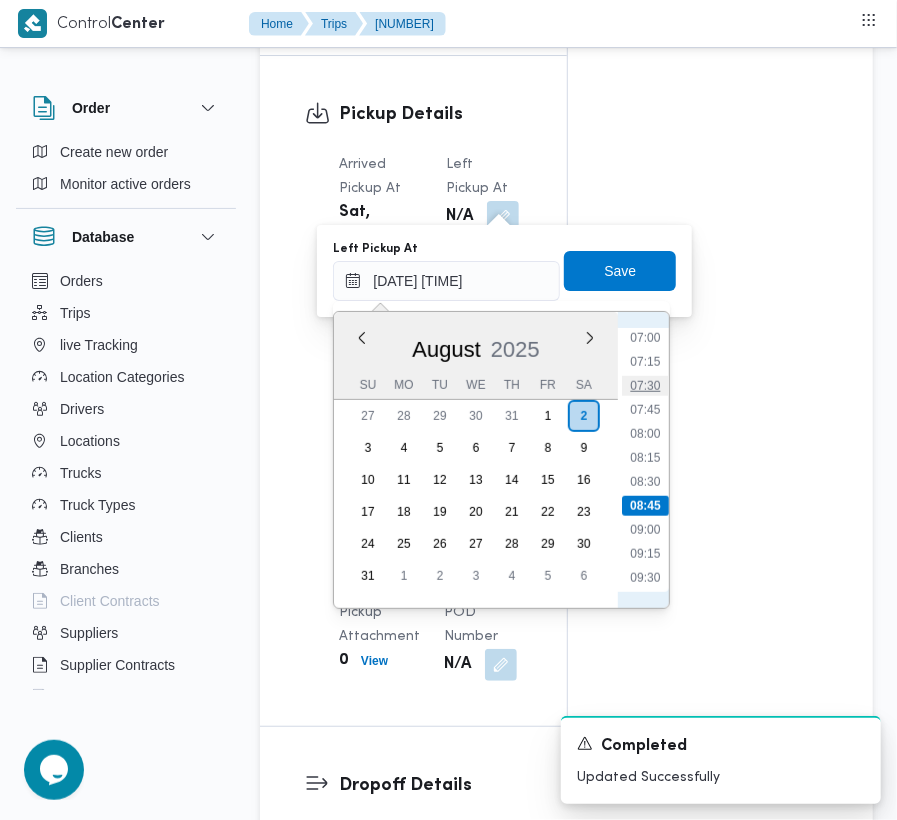click on "07:30" at bounding box center (646, 386) 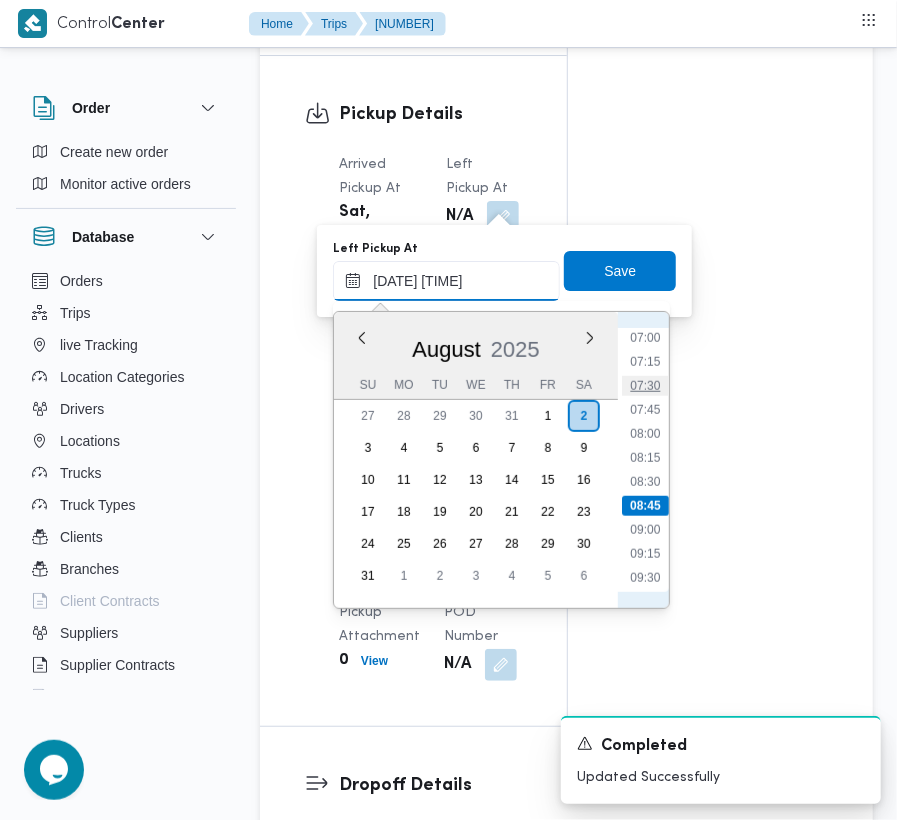 type on "[DATE] [TIME]" 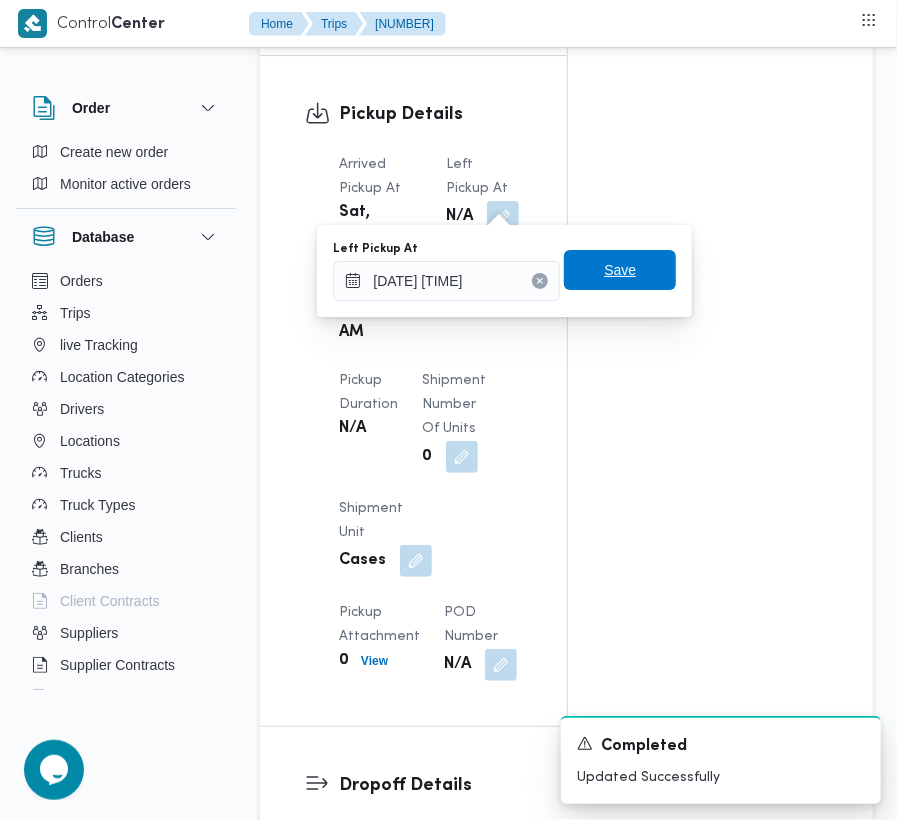 click on "Save" at bounding box center (620, 270) 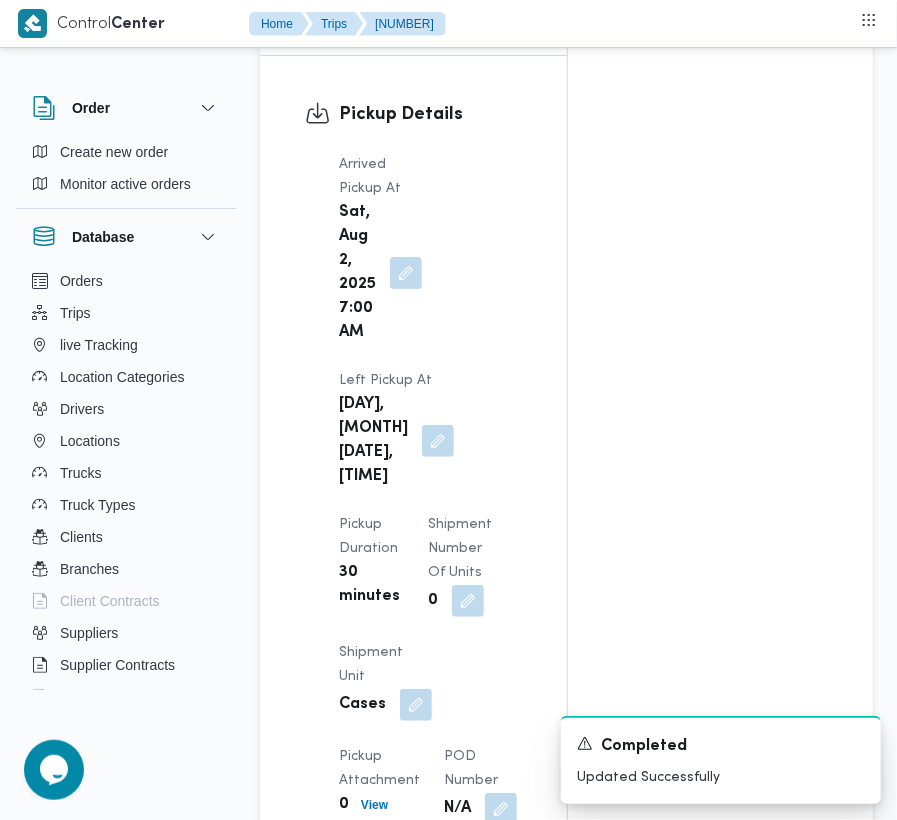 click on "Superadmin [EMAIL] Checklist Dropoffs details entered Driver Assigned Truck Assigned Documents for pickup Documents for dropoff Confirmed Data" at bounding box center [720, -712] 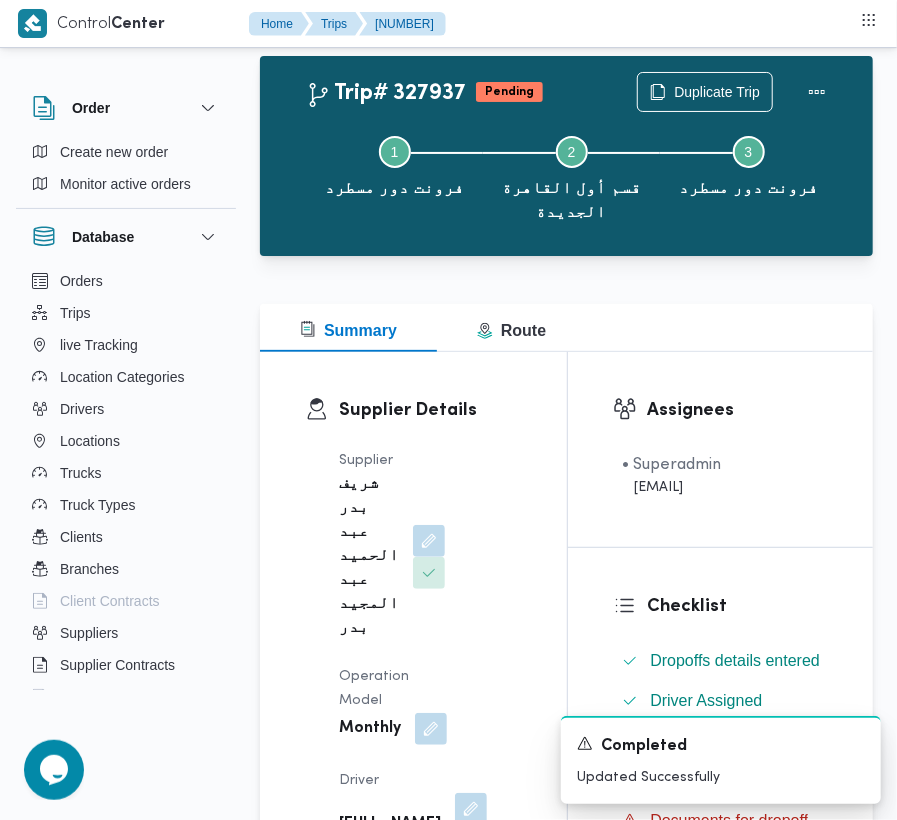 scroll, scrollTop: 0, scrollLeft: 0, axis: both 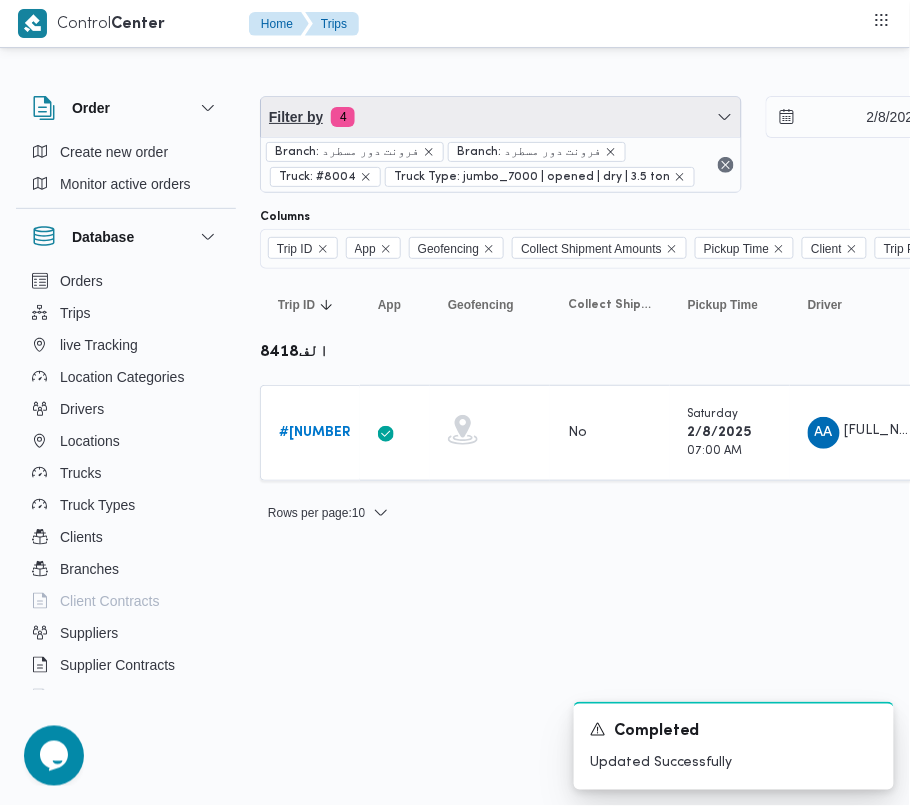 click on "Filter by 4" at bounding box center (501, 117) 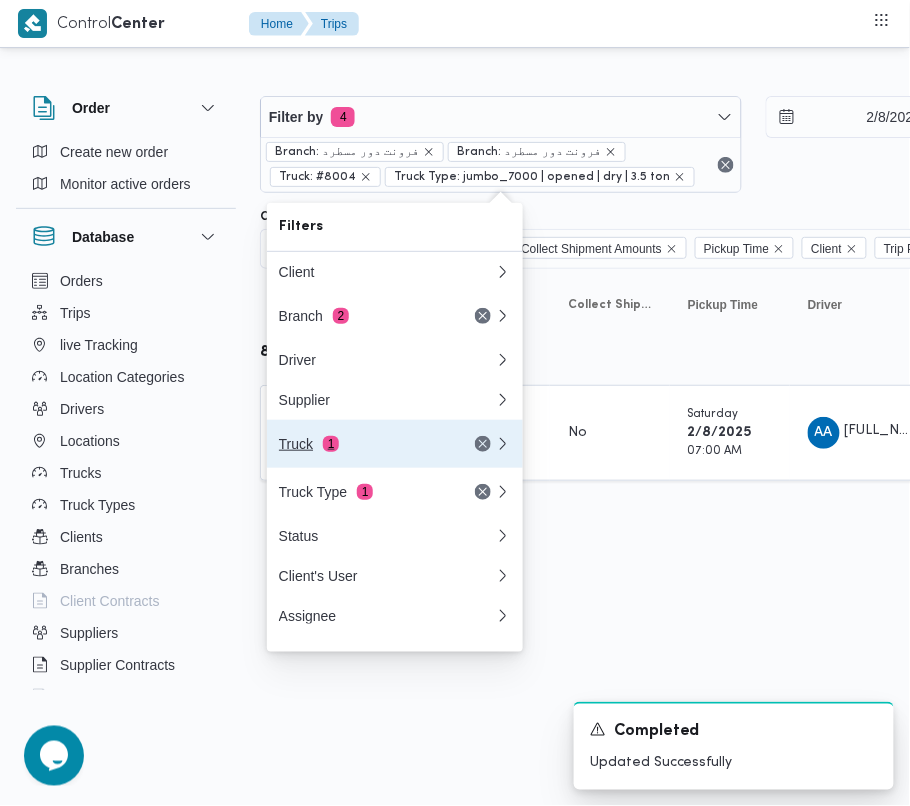 click on "Truck 1" at bounding box center [363, 444] 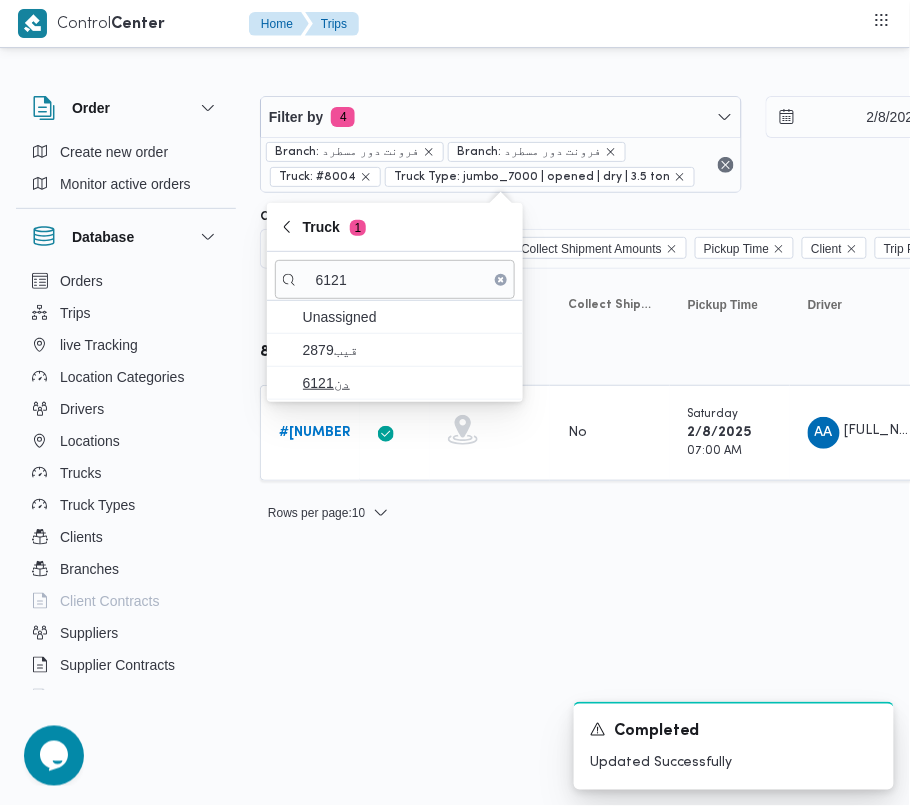 type on "6121" 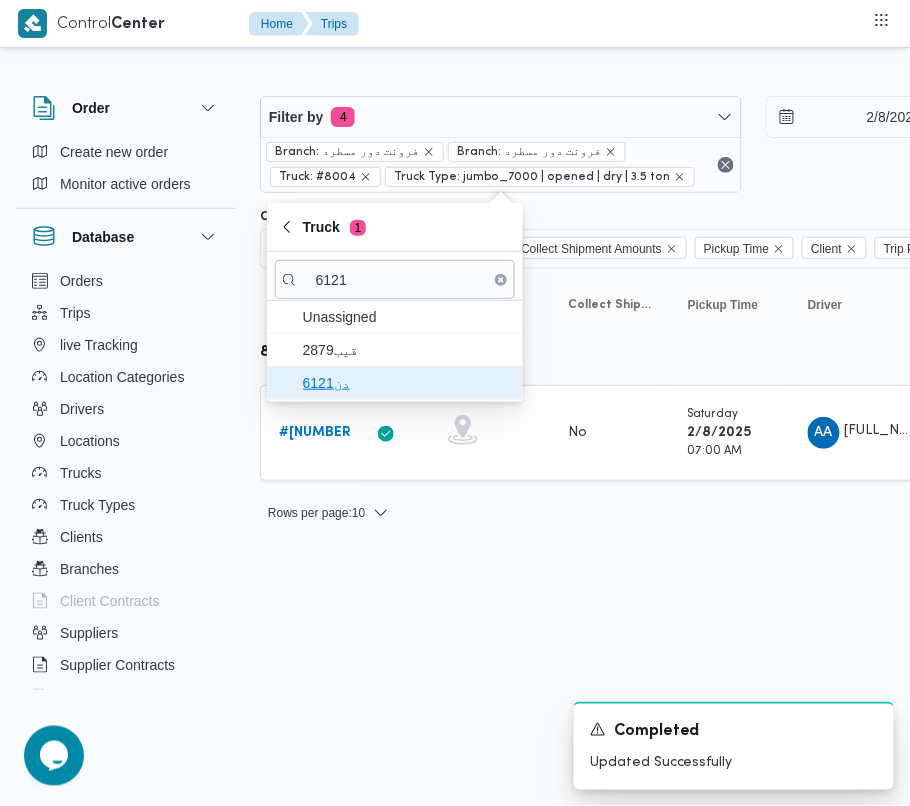 click on "دن6121" at bounding box center [407, 383] 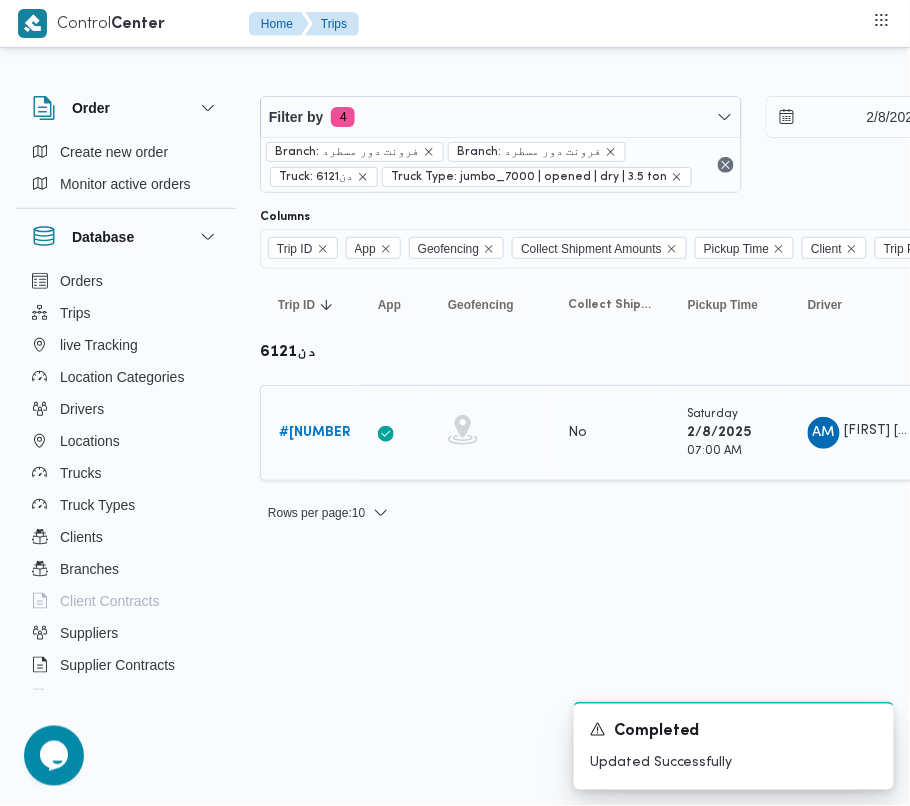 click on "# 328027" at bounding box center [317, 432] 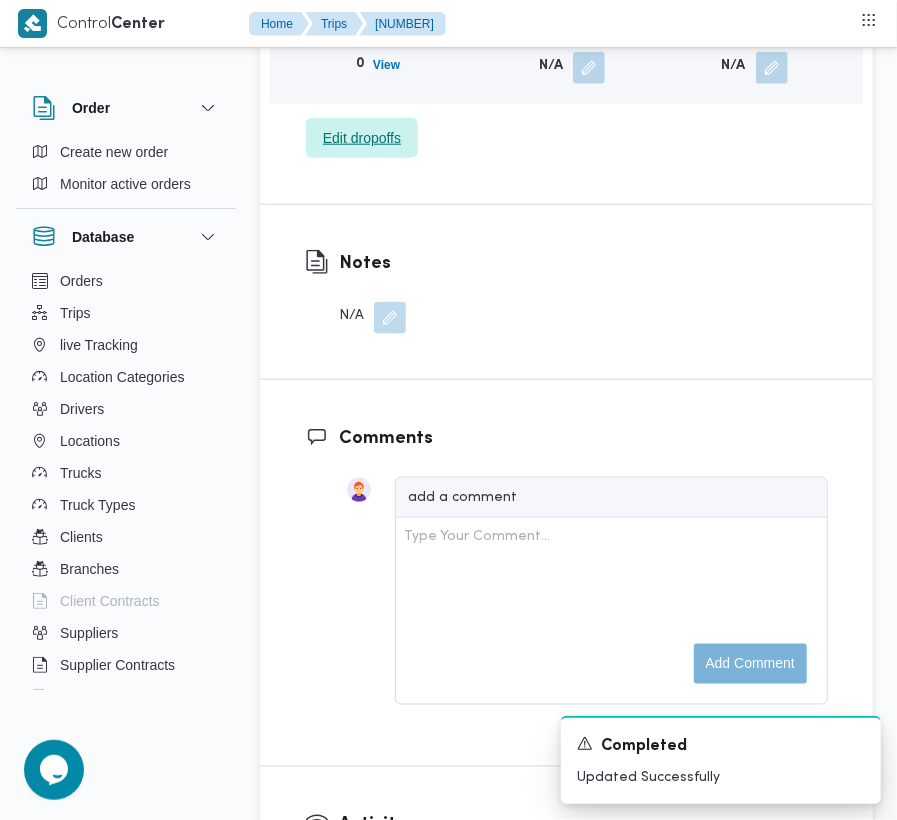 click on "Edit dropoffs" at bounding box center [362, 138] 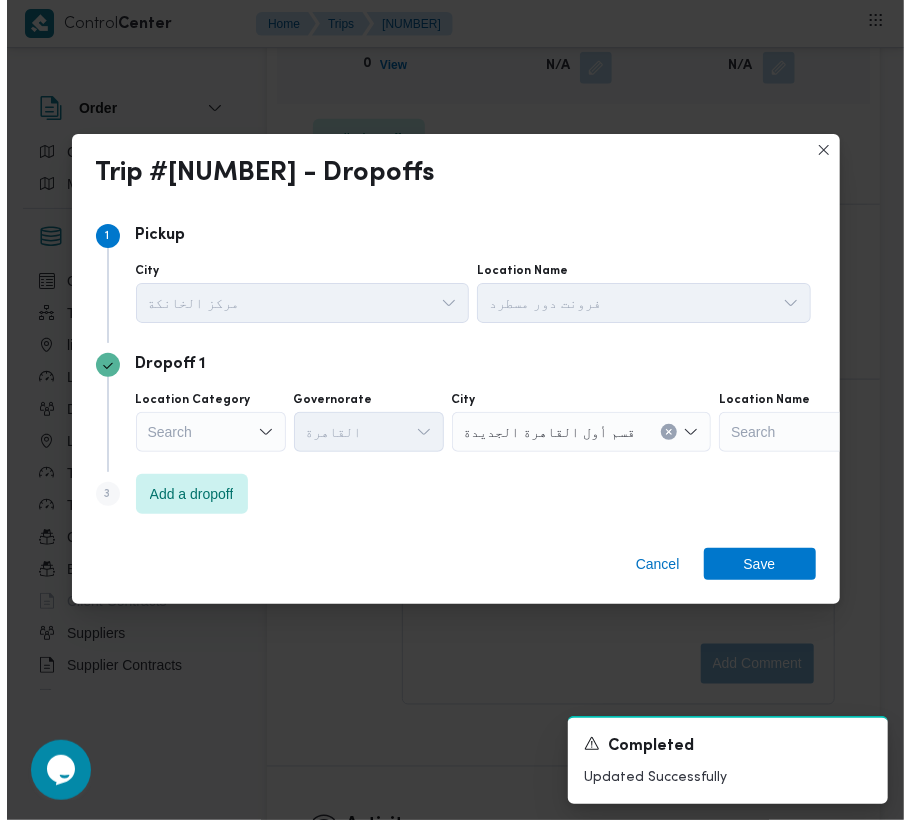 scroll, scrollTop: 3185, scrollLeft: 0, axis: vertical 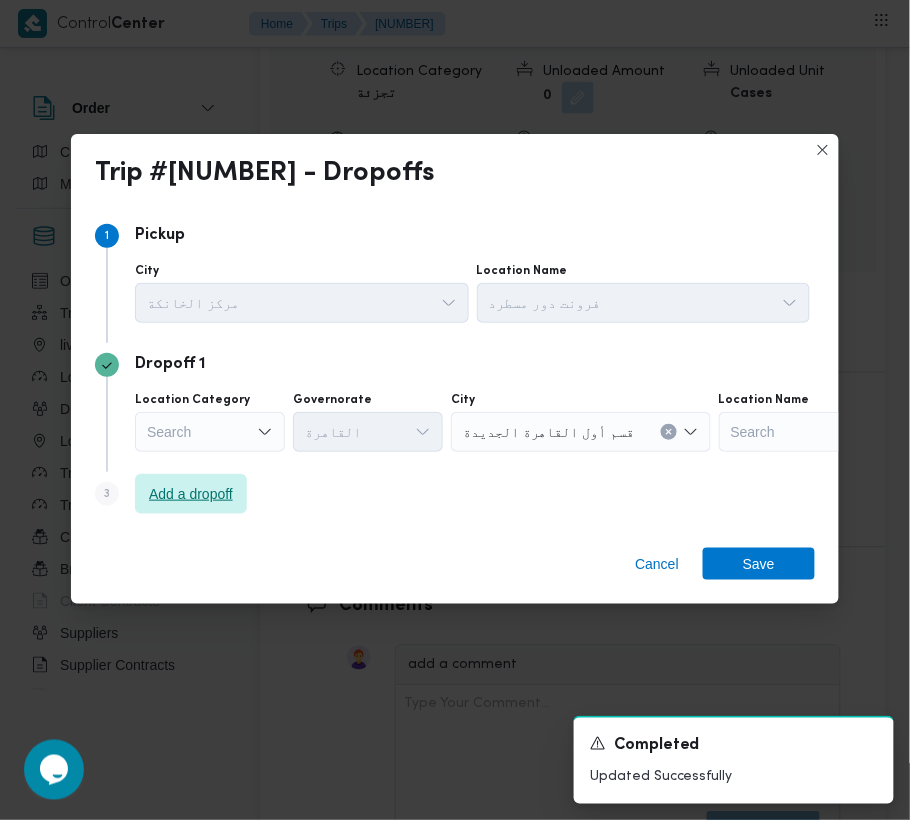 drag, startPoint x: 193, startPoint y: 493, endPoint x: 406, endPoint y: 529, distance: 216.02083 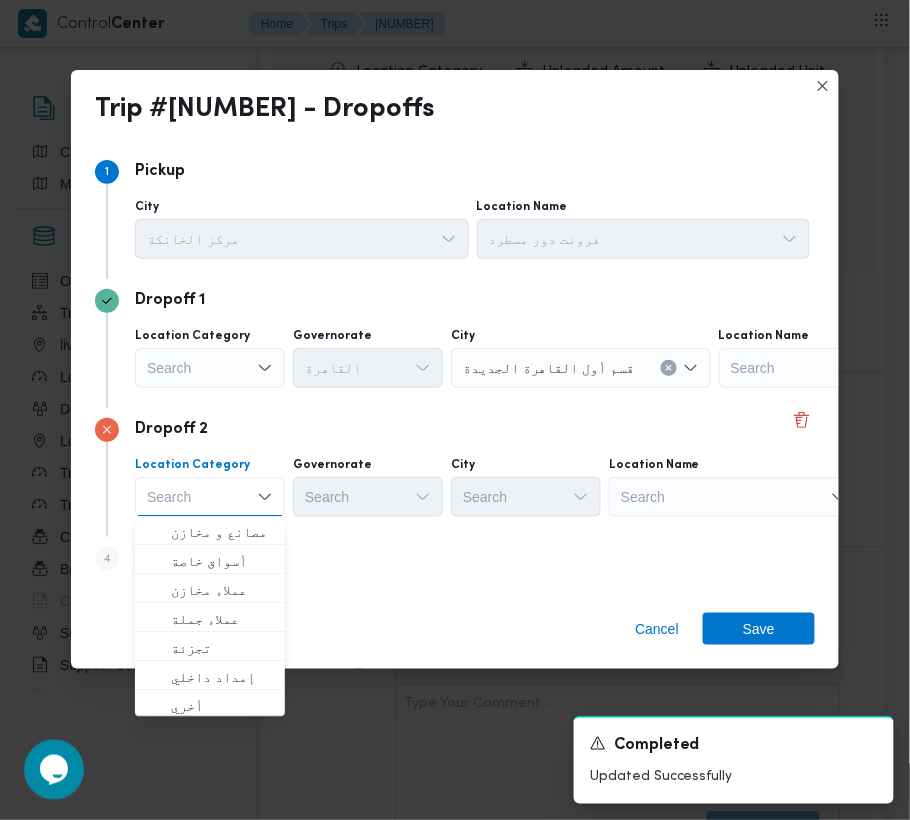 click on "Location Name" at bounding box center (644, 207) 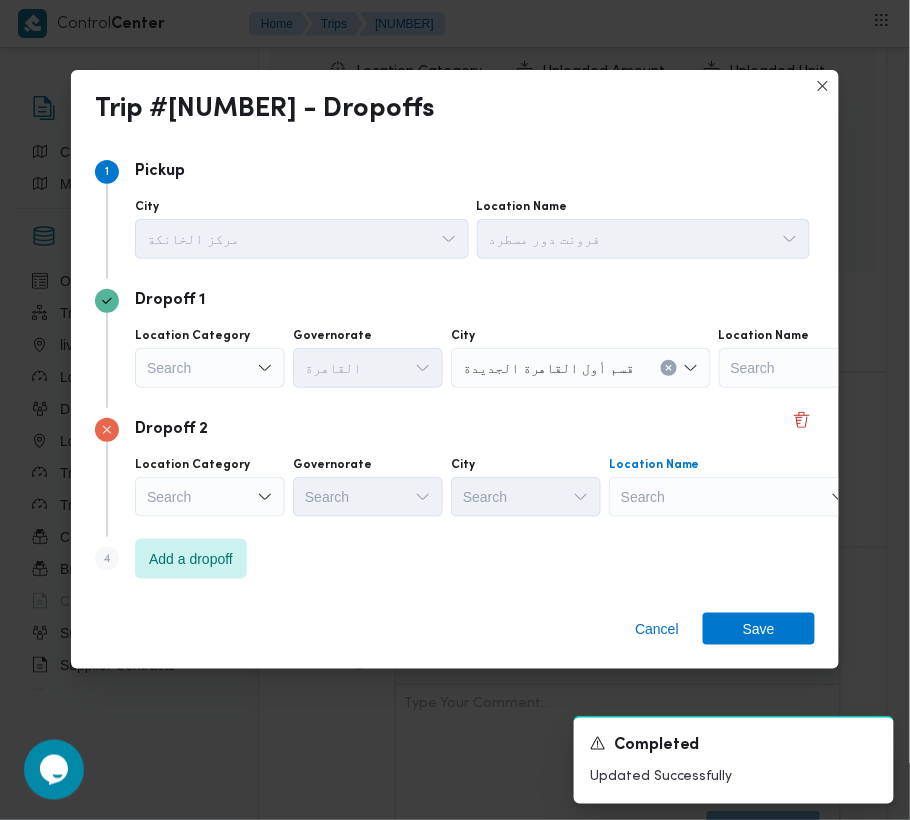 click on "Search" at bounding box center [844, 368] 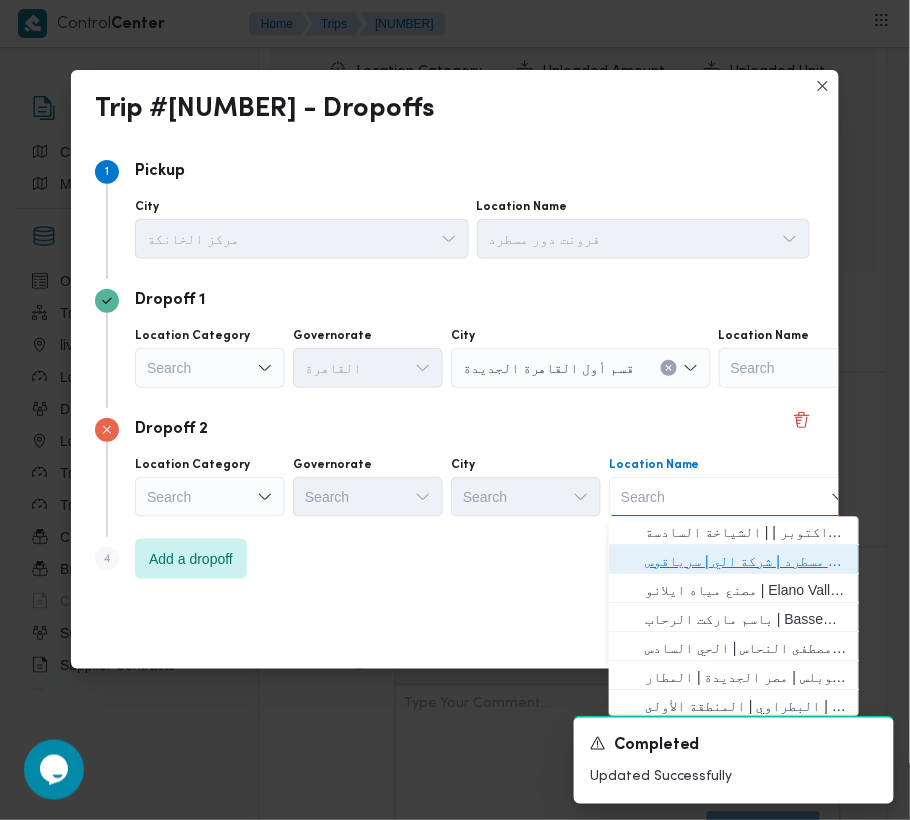 click on "فرونت دور مسطرد | شركة الي | سرياقوس" at bounding box center (746, 562) 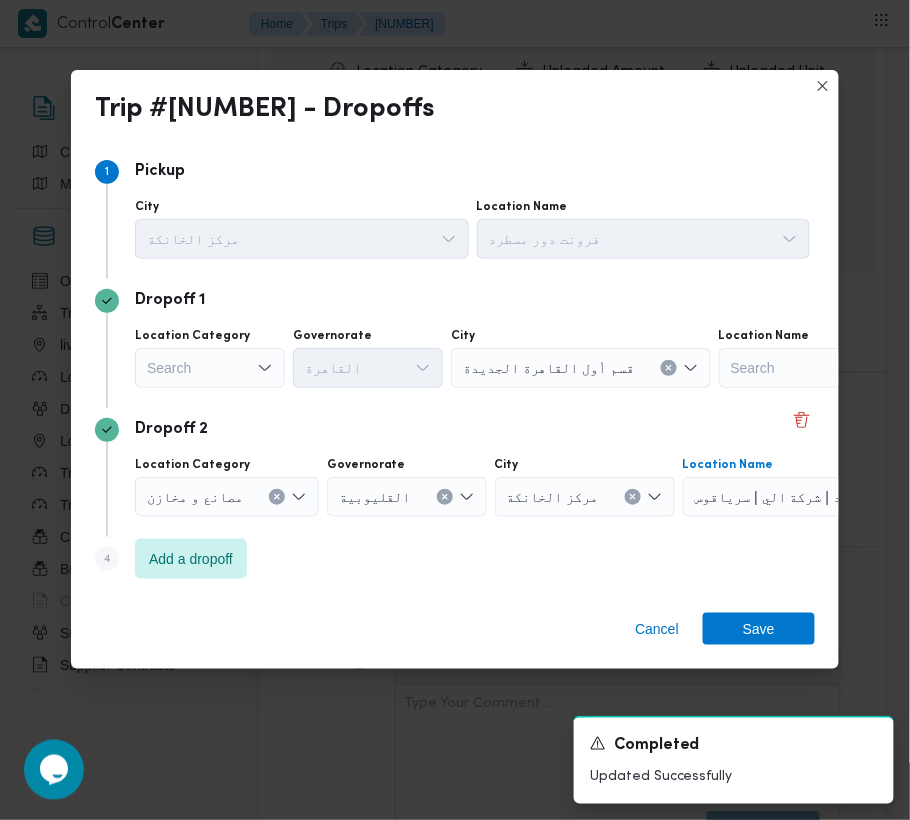 click on "Search" at bounding box center (210, 368) 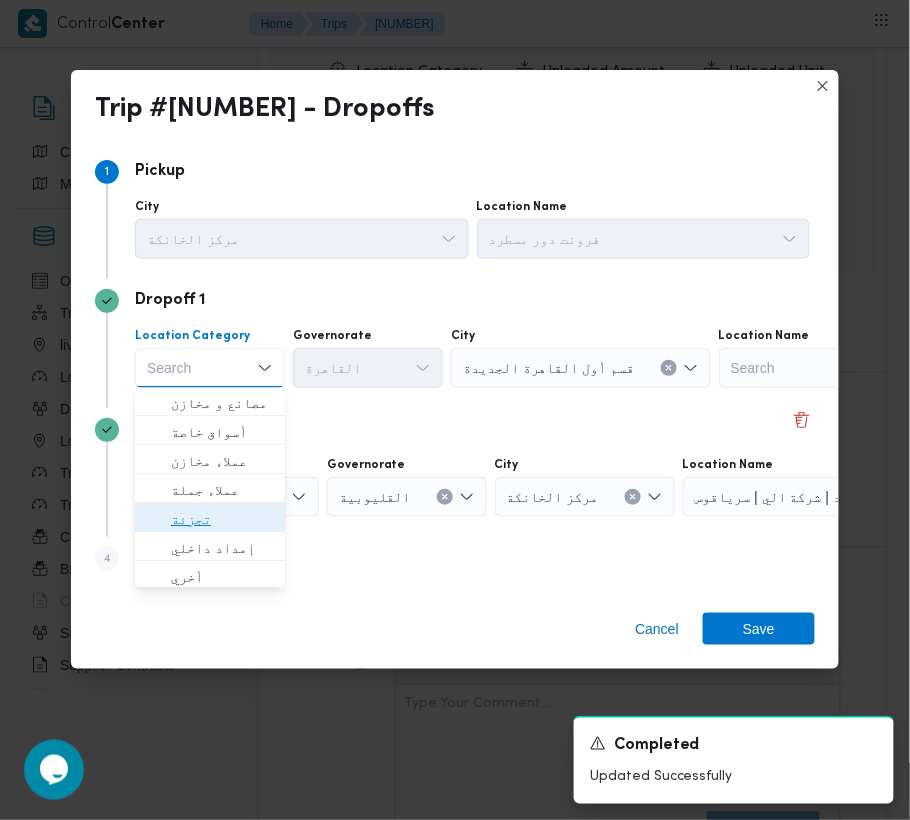 drag, startPoint x: 190, startPoint y: 513, endPoint x: 241, endPoint y: 468, distance: 68.0147 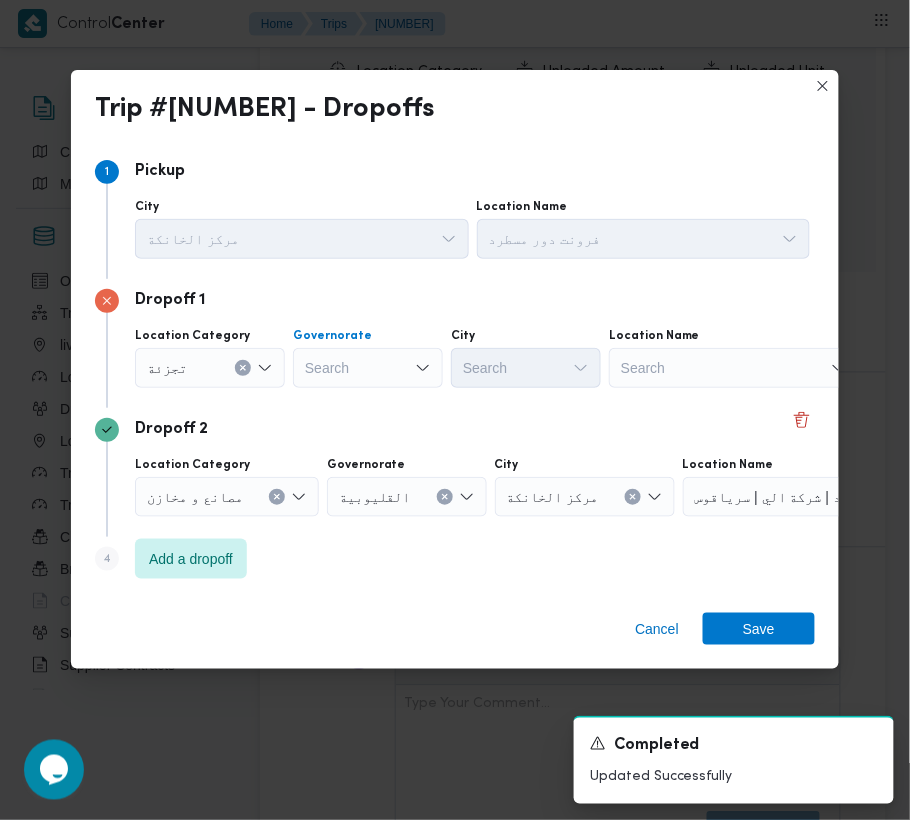 click on "Search" at bounding box center [368, 368] 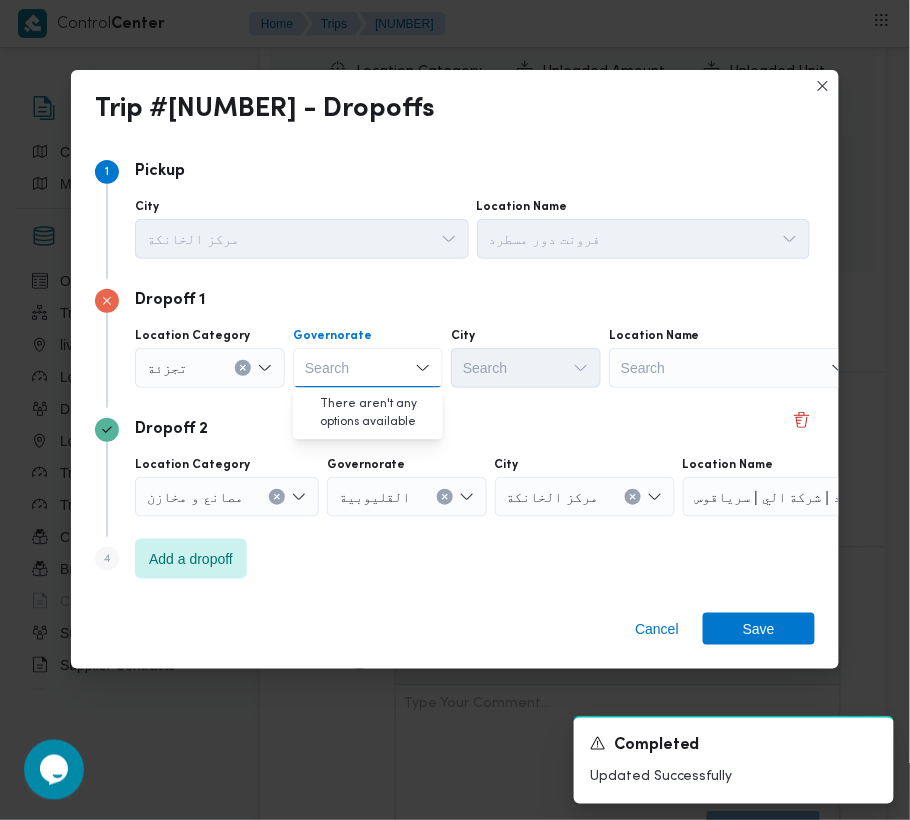 paste on "جيزة" 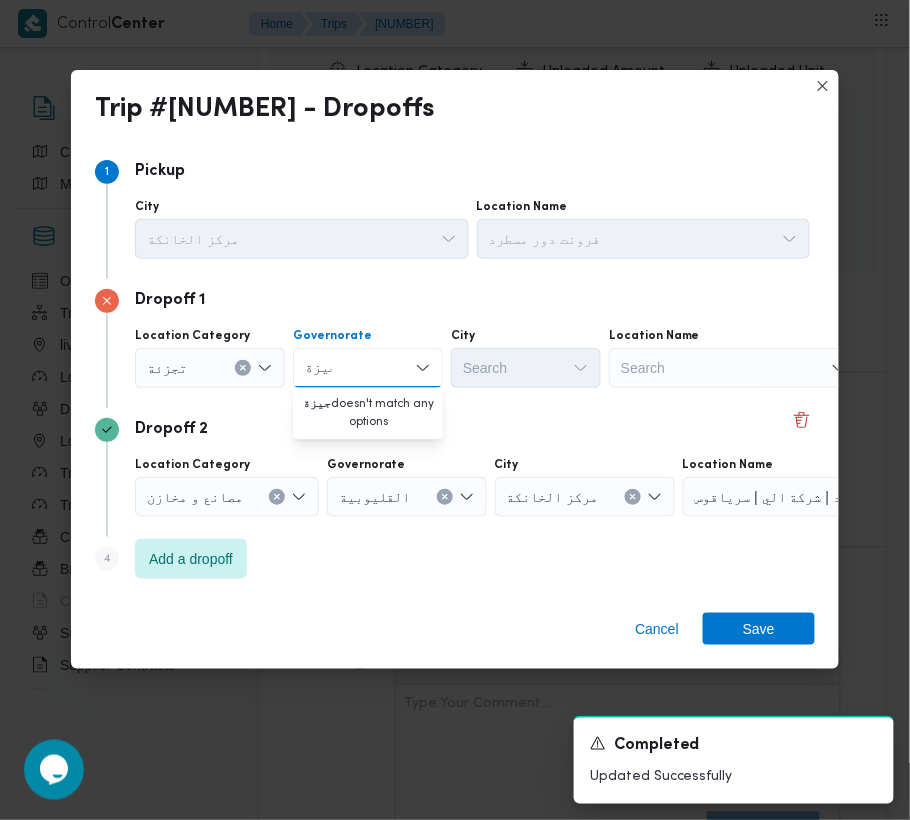 type on "جيزة" 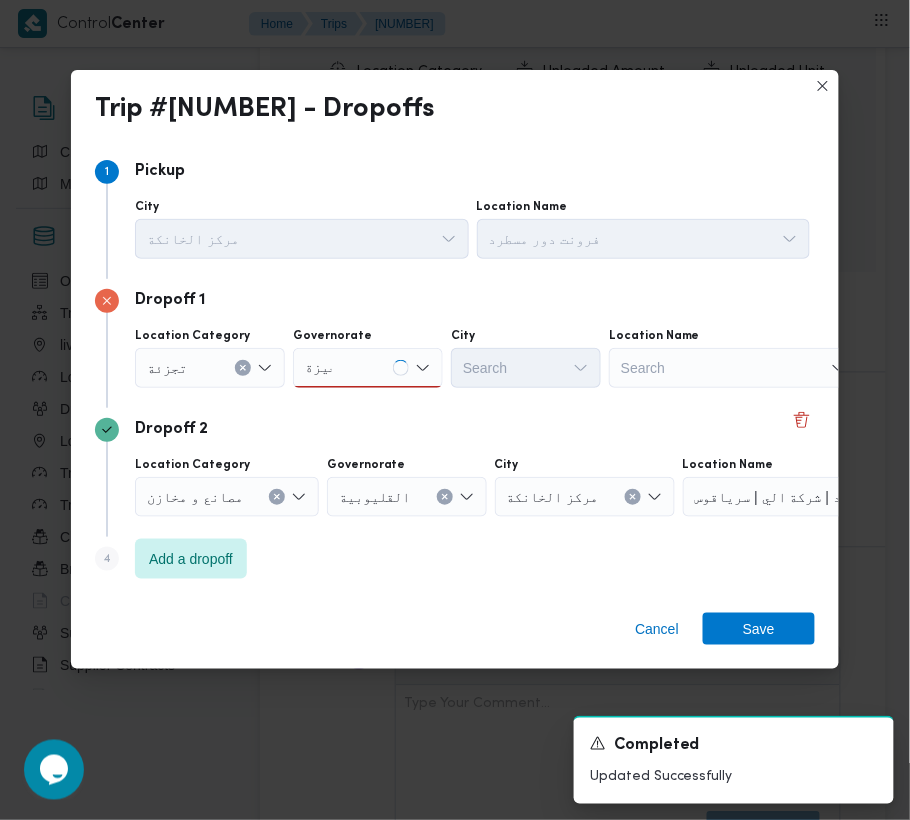 click on "جيزة جيزة" at bounding box center [368, 368] 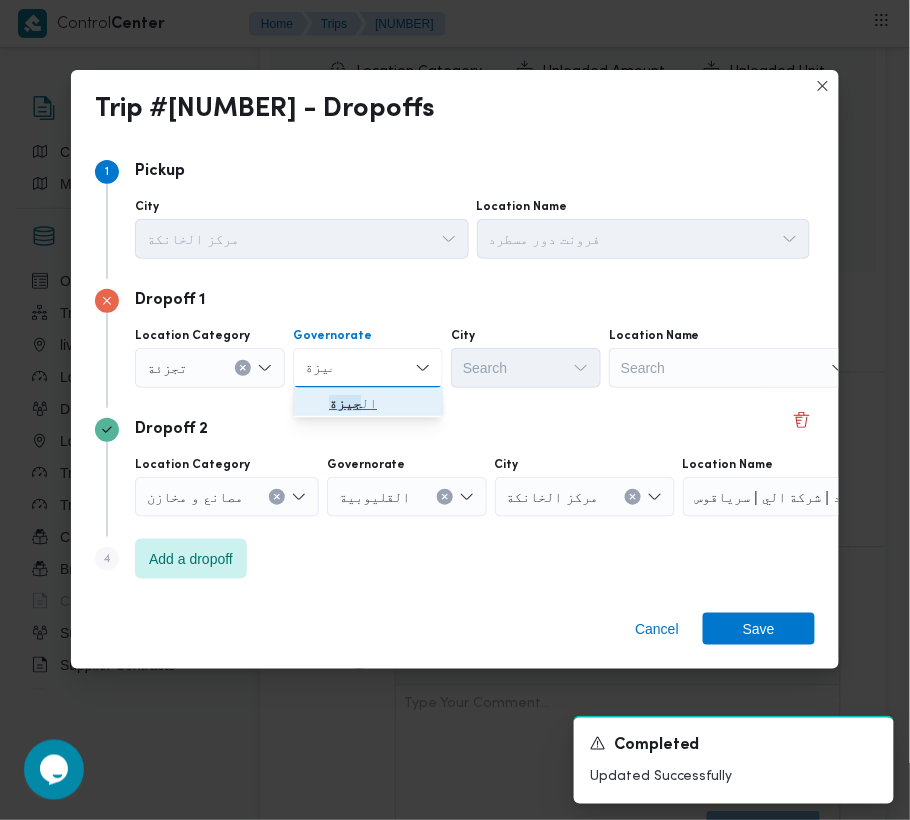drag, startPoint x: 376, startPoint y: 404, endPoint x: 488, endPoint y: 378, distance: 114.97826 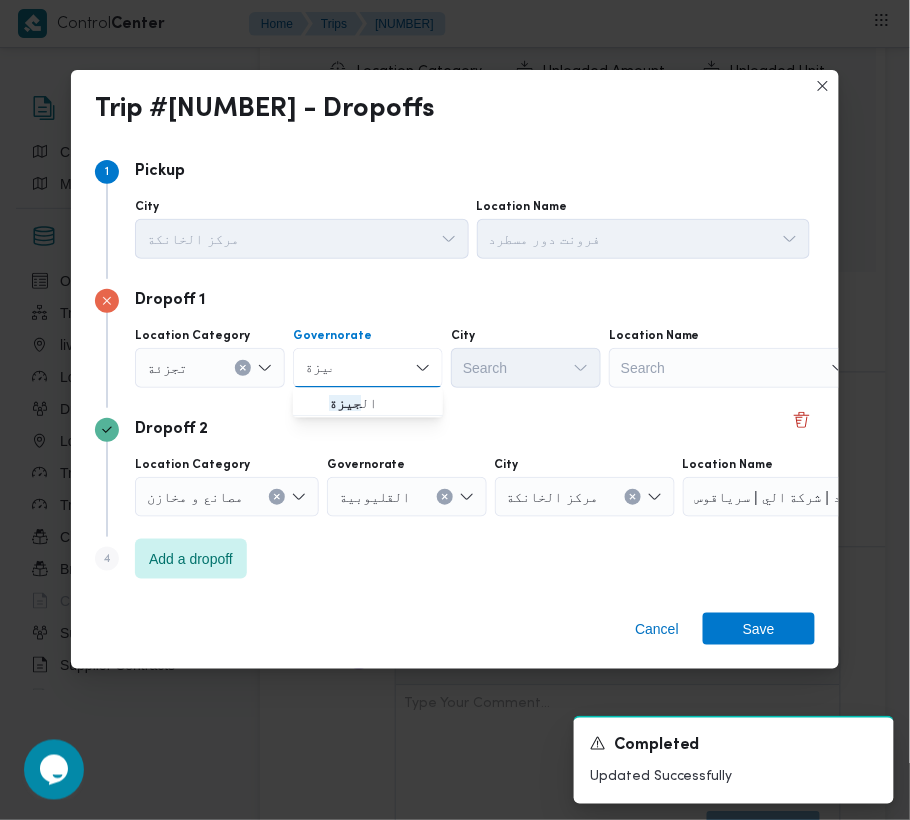 type 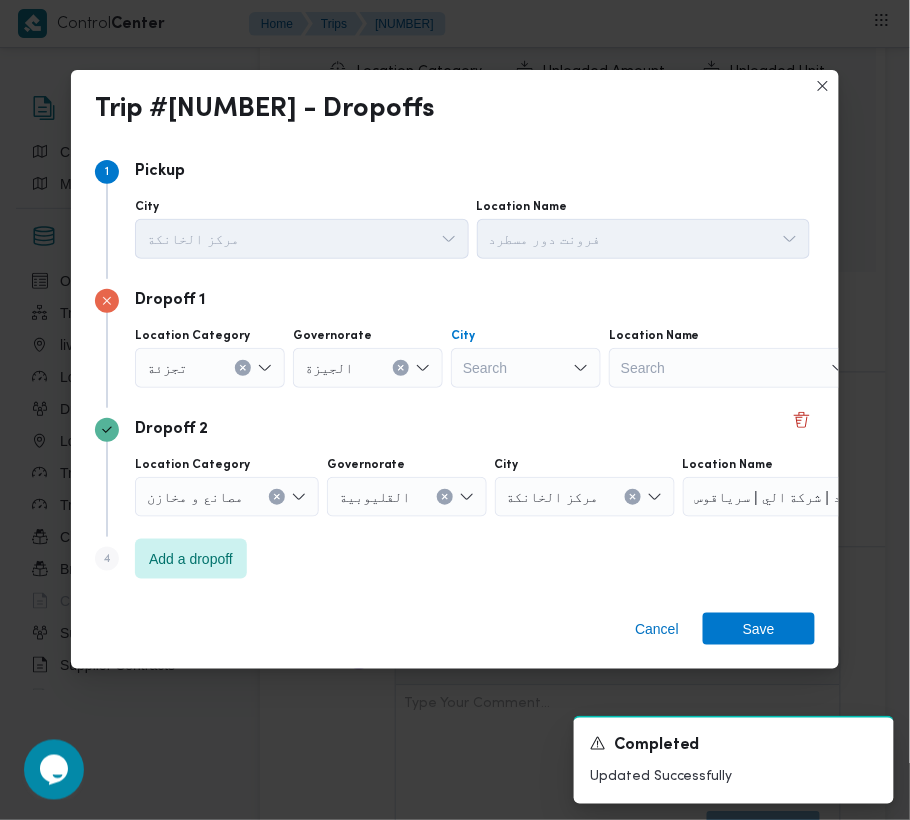 click on "Search" at bounding box center [526, 368] 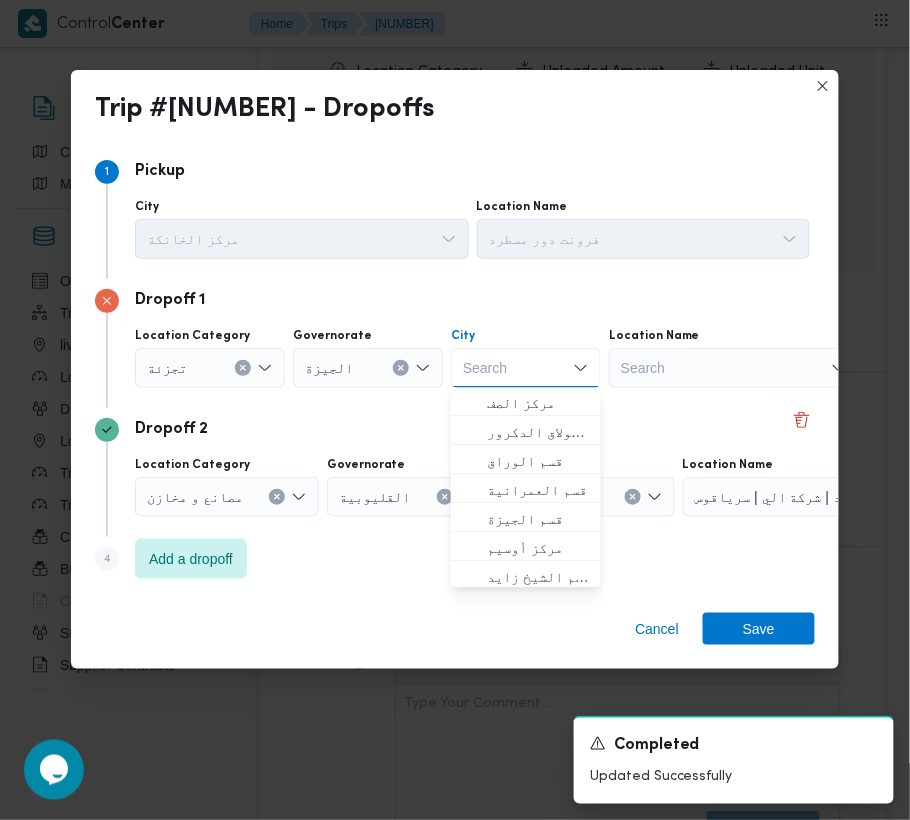 click on "Search" at bounding box center (526, 368) 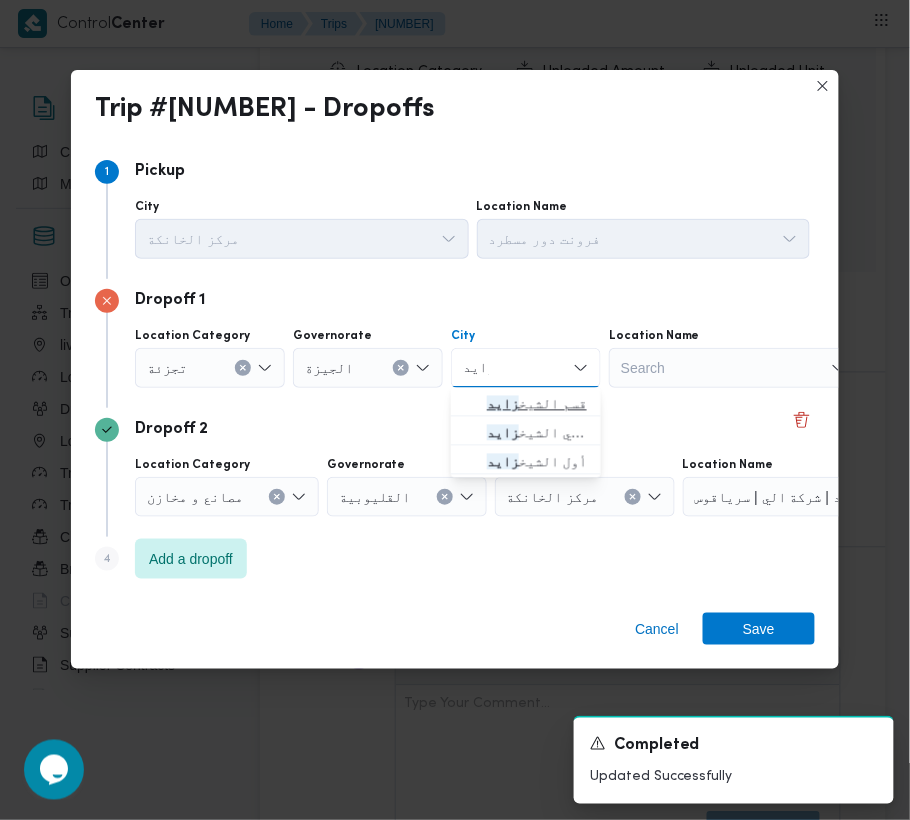 type on "زايد" 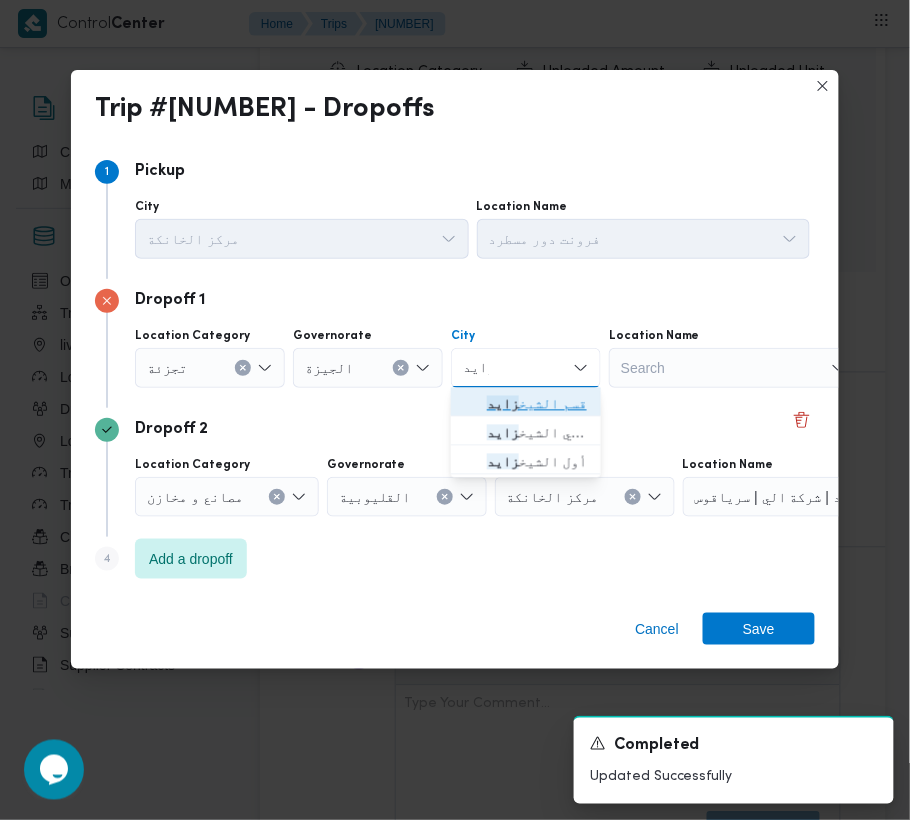 click on "قسم الشيخ  زايد" at bounding box center [526, 402] 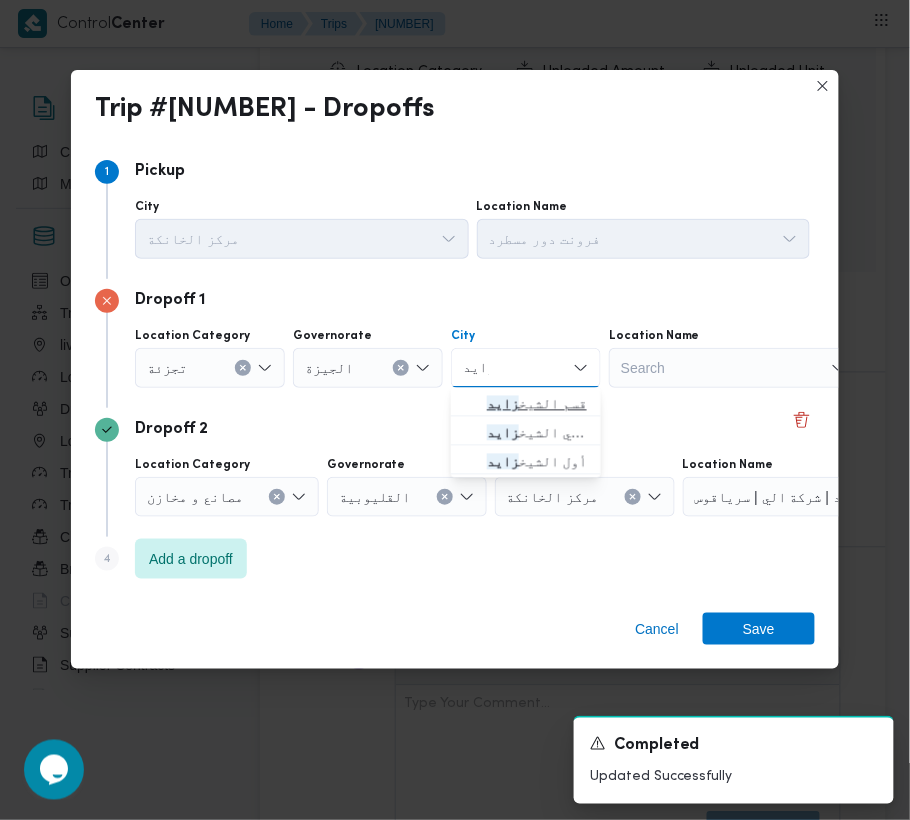 type 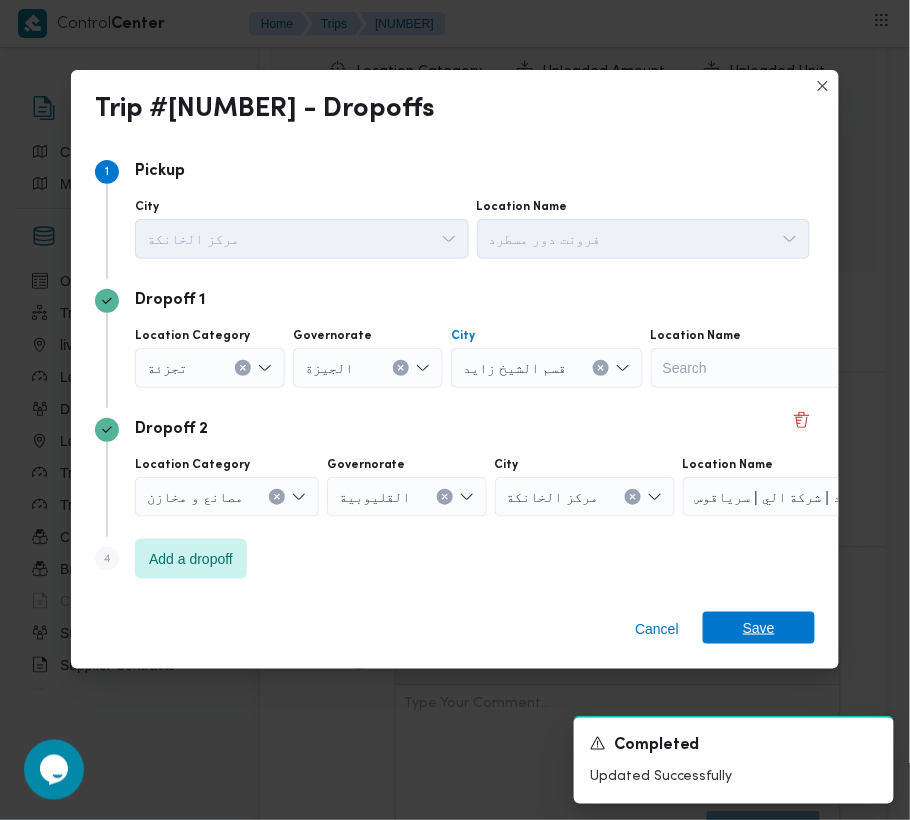 click on "Save" at bounding box center [759, 628] 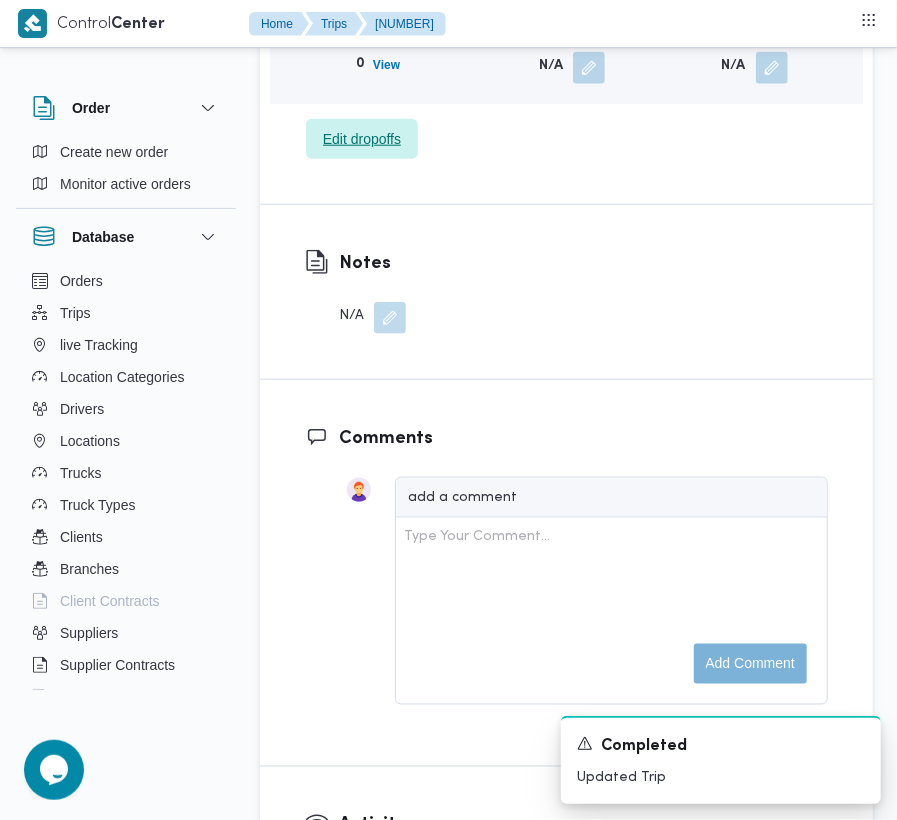 scroll, scrollTop: 2660, scrollLeft: 0, axis: vertical 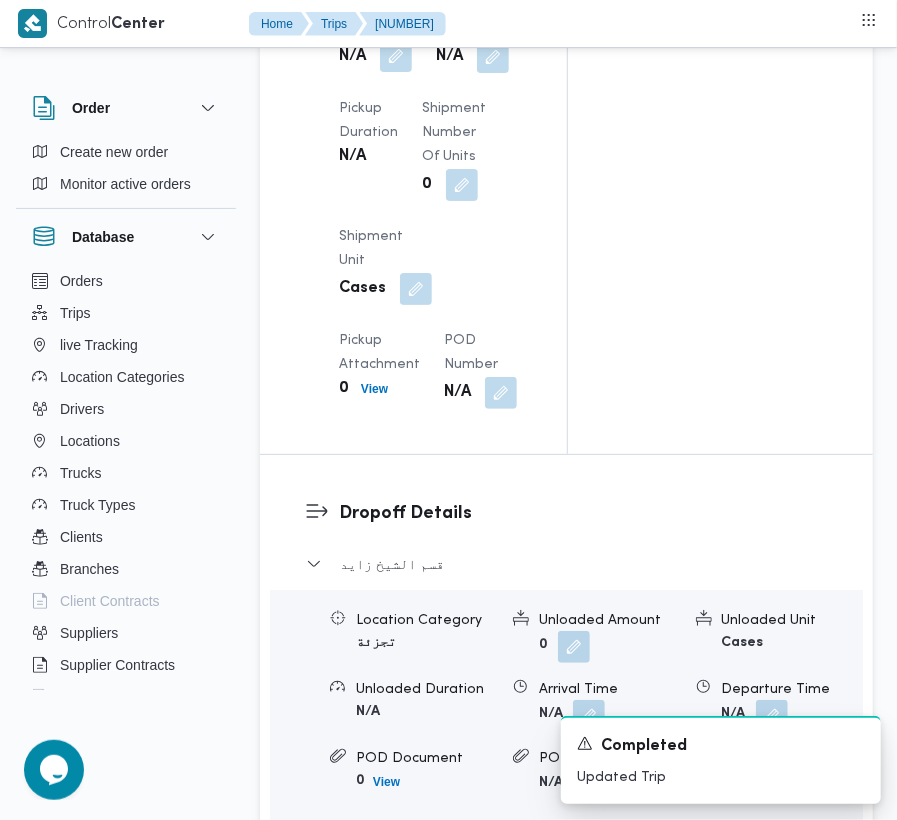click at bounding box center [396, 56] 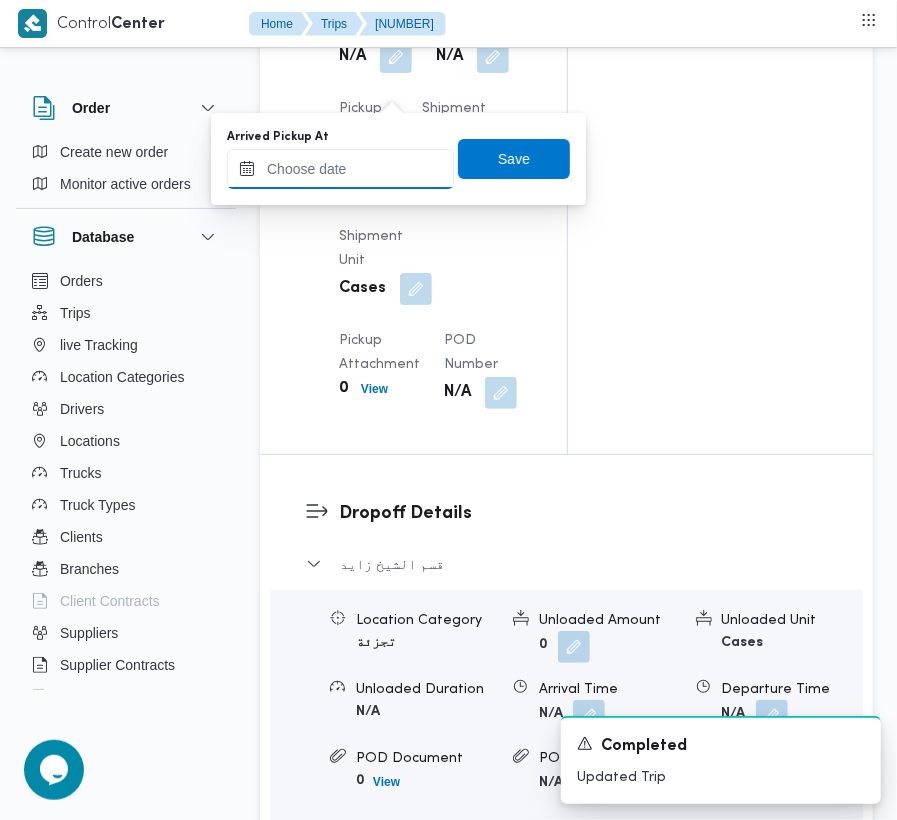 click on "Arrived Pickup At" at bounding box center (340, 169) 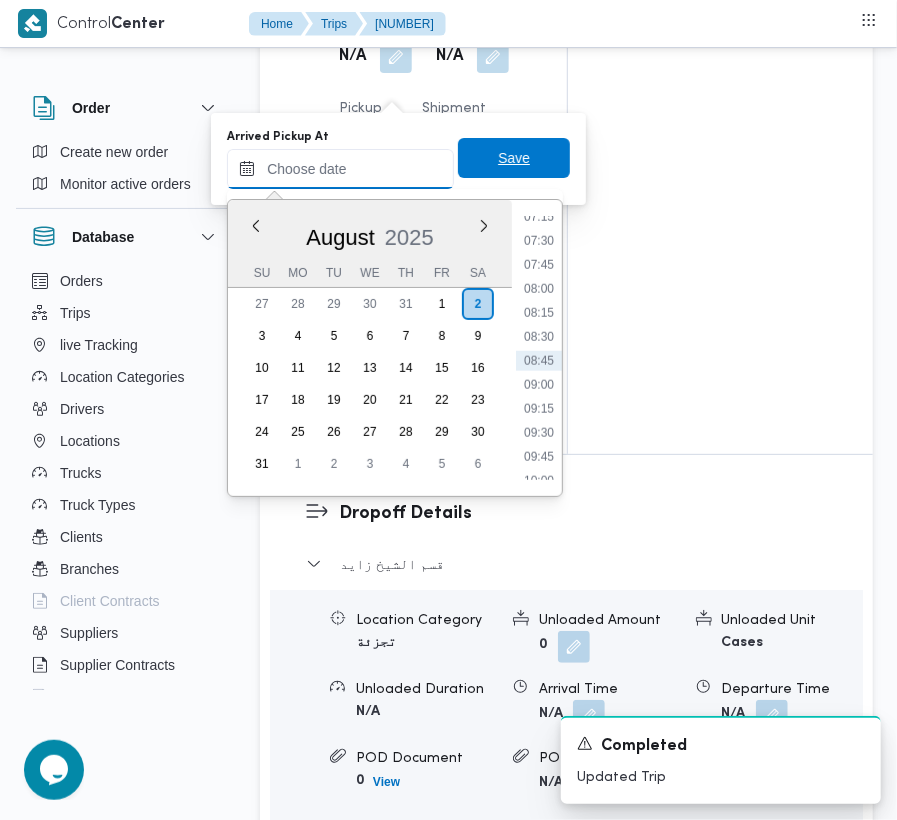 paste on "[DATE] [TIME]" 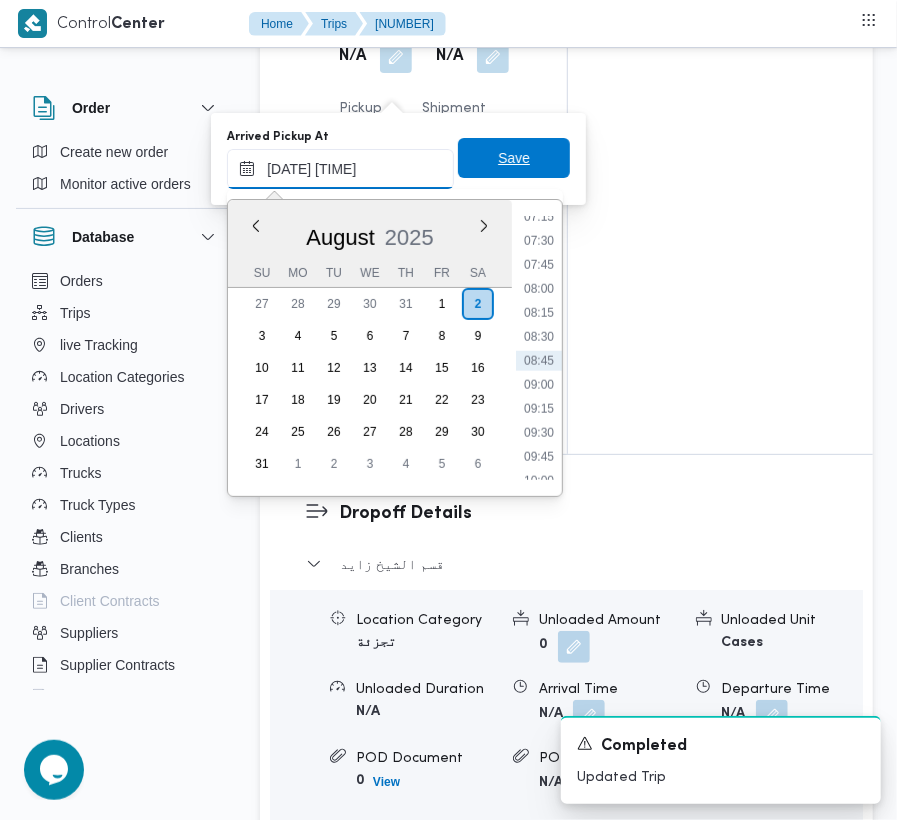 scroll, scrollTop: 672, scrollLeft: 0, axis: vertical 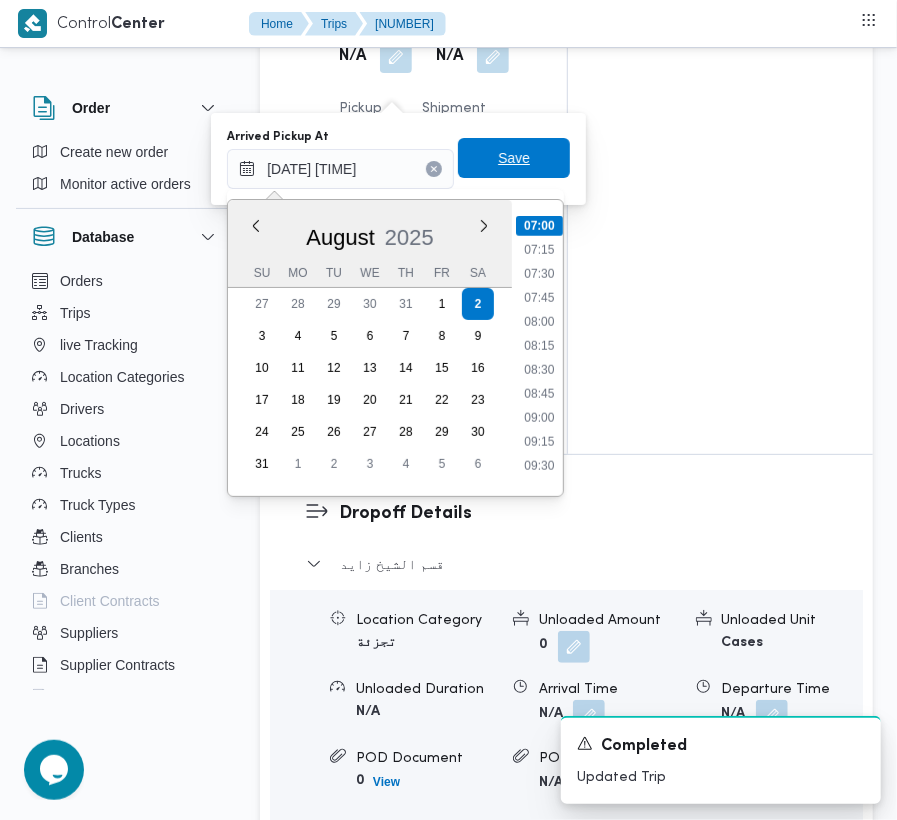 type on "[DATE] [TIME]" 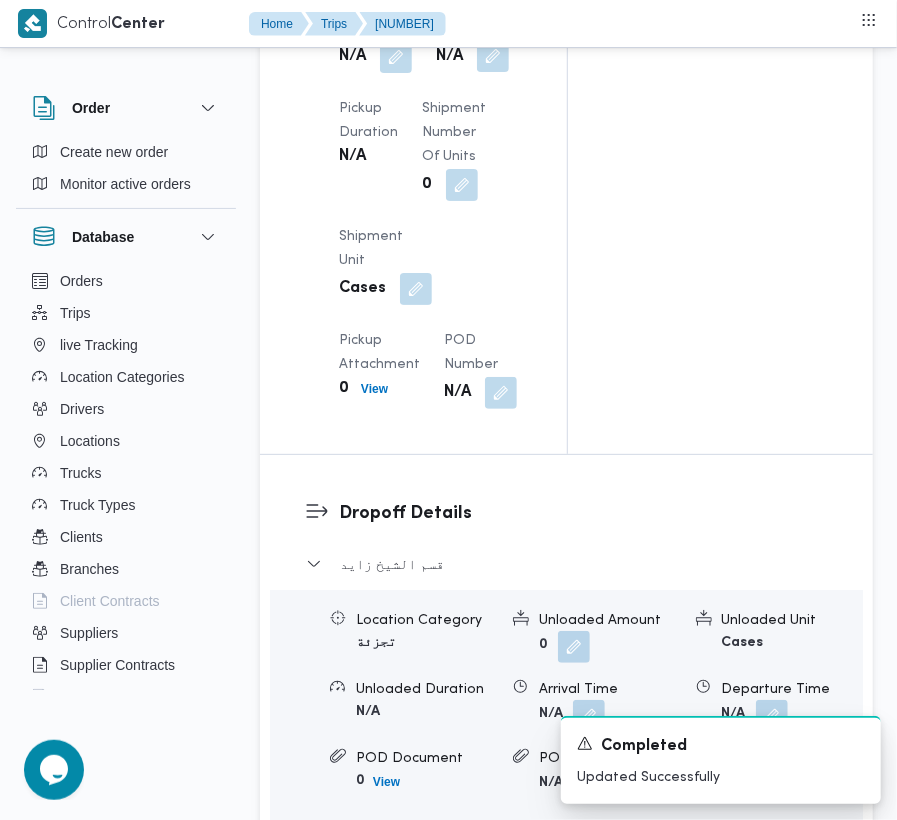 click at bounding box center [493, 56] 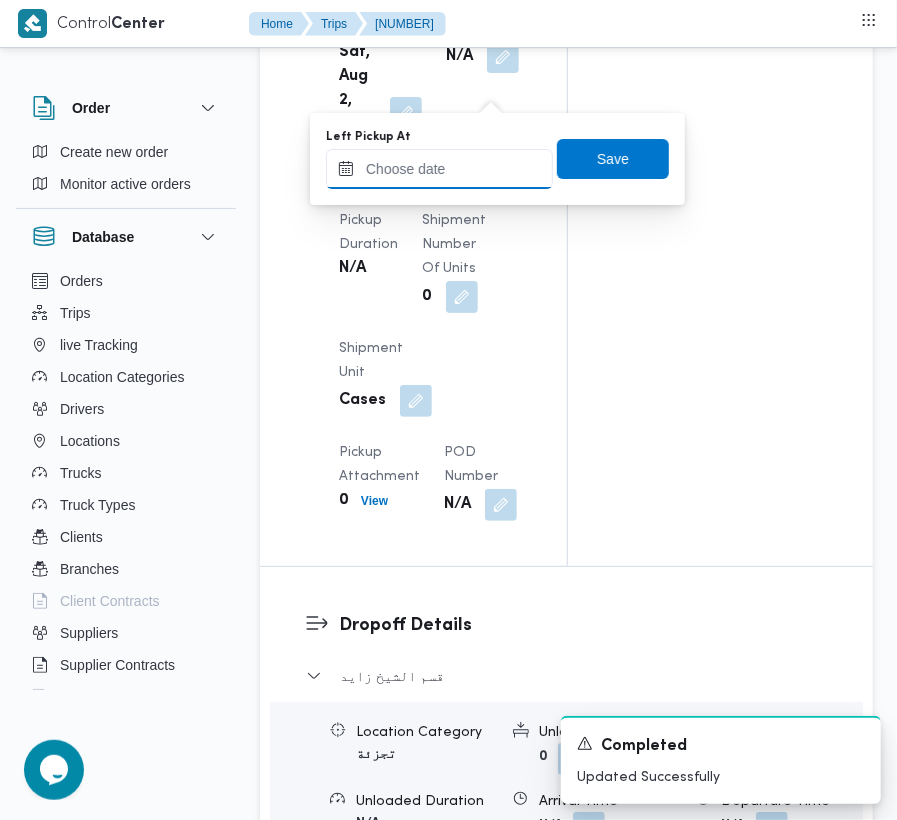 click on "Left Pickup At" at bounding box center [439, 169] 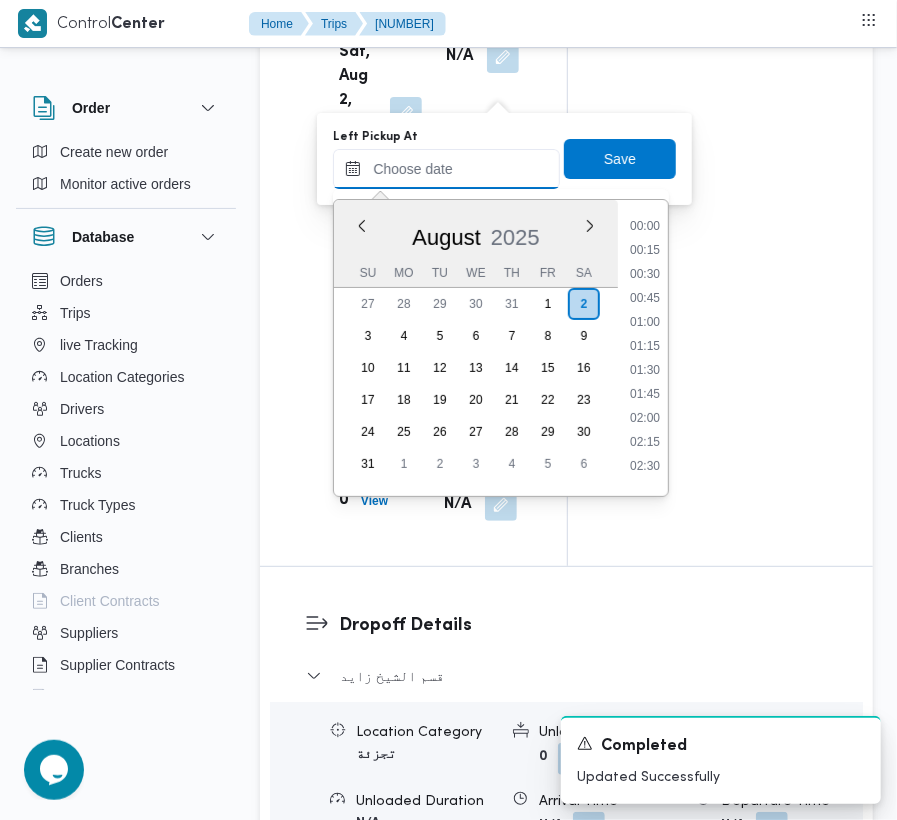 paste on "[DATE] [TIME]" 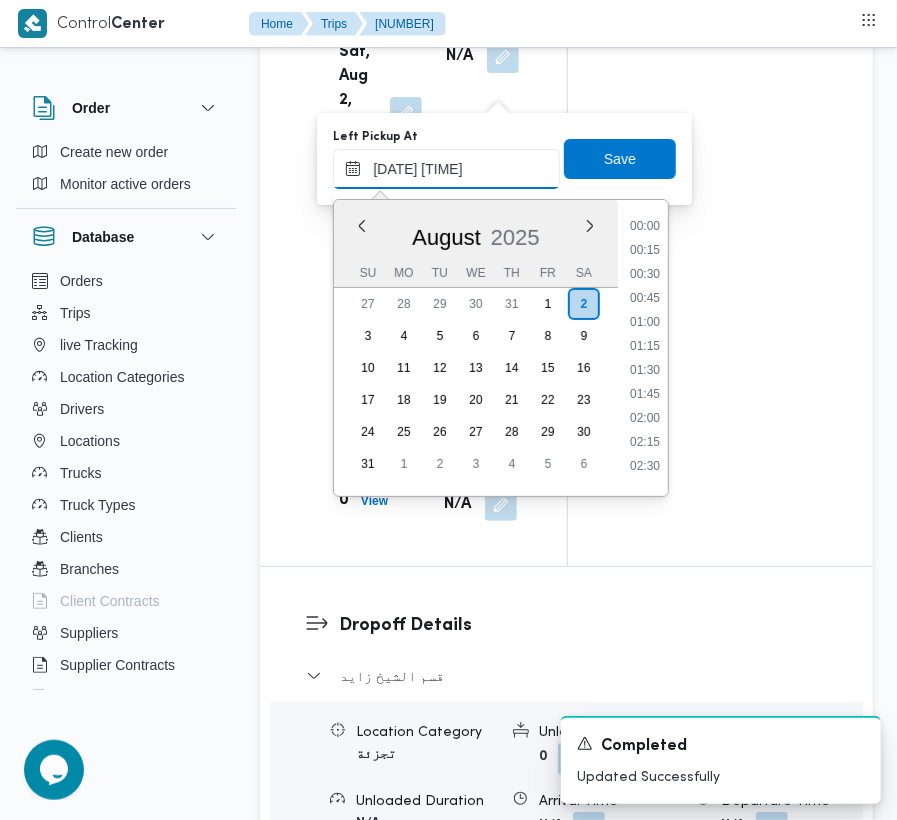 scroll, scrollTop: 672, scrollLeft: 0, axis: vertical 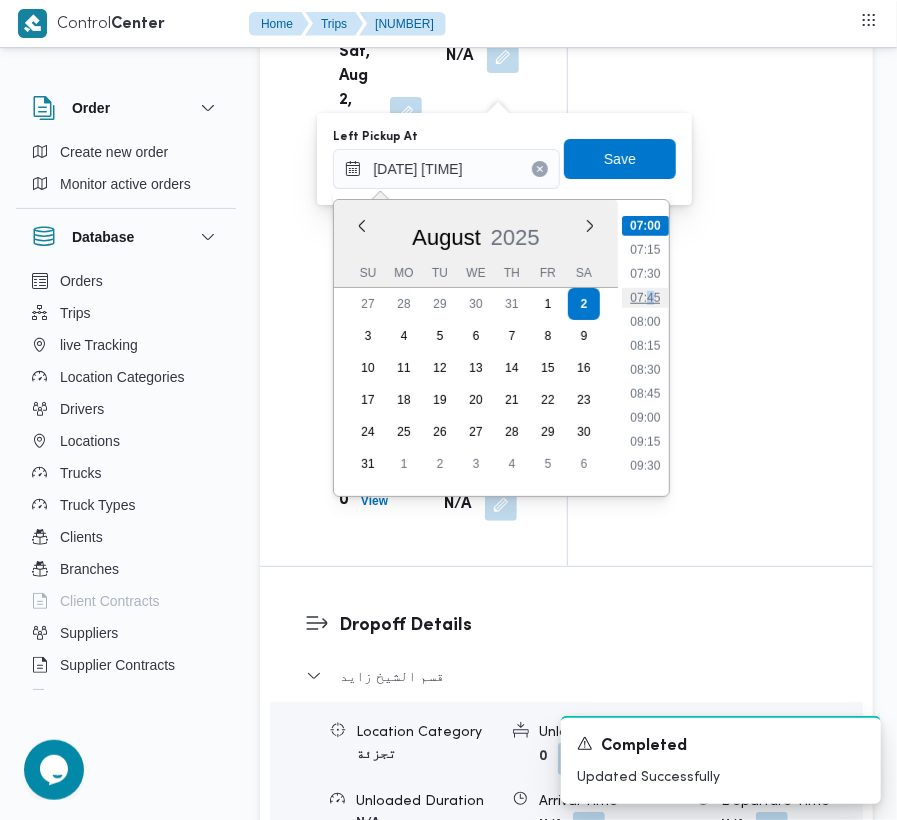 click on "00:00 00:15 00:30 00:45 01:00 01:15 01:30 01:45 02:00 02:15 02:30 02:45 03:00 03:15 03:30 03:45 04:00 04:15 04:30 04:45 05:00 05:15 05:30 05:45 06:00 06:15 06:30 06:45 07:00 07:15 07:30 07:45 08:00 08:15 08:30 08:45 09:00 09:15 09:30 09:45 10:00 10:15 10:30 10:45 11:00 11:15 11:30 11:45 12:00 12:15 12:30 12:45 13:00 13:15 13:30 13:45 14:00 14:15 14:30 14:45 15:00 15:15 15:30 15:45 16:00 16:15 16:30 16:45 17:00 17:15 17:30 17:45 18:00 18:15 18:30 18:45 19:00 19:15 19:30 19:45 20:00 20:15 20:30 20:45 21:00 21:15 21:30 21:45 22:00 22:15 22:30 22:45 23:00 23:15 23:30 23:45" at bounding box center (645, 348) 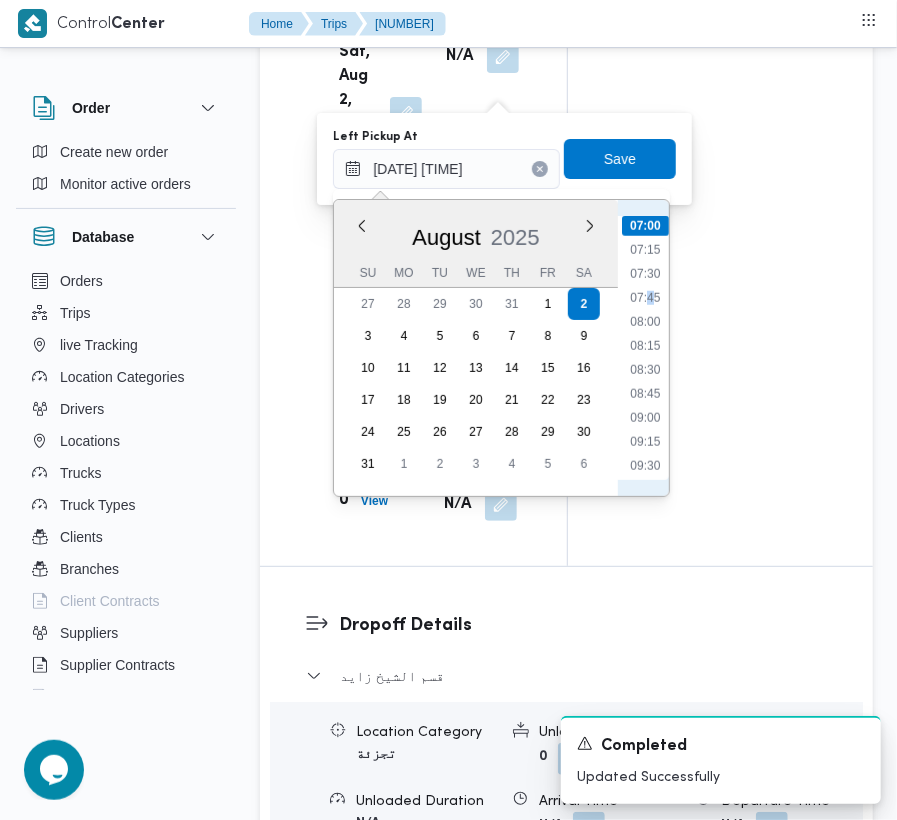 click on "00:00 00:15 00:30 00:45 01:00 01:15 01:30 01:45 02:00 02:15 02:30 02:45 03:00 03:15 03:30 03:45 04:00 04:15 04:30 04:45 05:00 05:15 05:30 05:45 06:00 06:15 06:30 06:45 07:00 07:15 07:30 07:45 08:00 08:15 08:30 08:45 09:00 09:15 09:30 09:45 10:00 10:15 10:30 10:45 11:00 11:15 11:30 11:45 12:00 12:15 12:30 12:45 13:00 13:15 13:30 13:45 14:00 14:15 14:30 14:45 15:00 15:15 15:30 15:45 16:00 16:15 16:30 16:45 17:00 17:15 17:30 17:45 18:00 18:15 18:30 18:45 19:00 19:15 19:30 19:45 20:00 20:15 20:30 20:45 21:00 21:15 21:30 21:45 22:00 22:15 22:30 22:45 23:00 23:15 23:30 23:45" at bounding box center [645, 348] 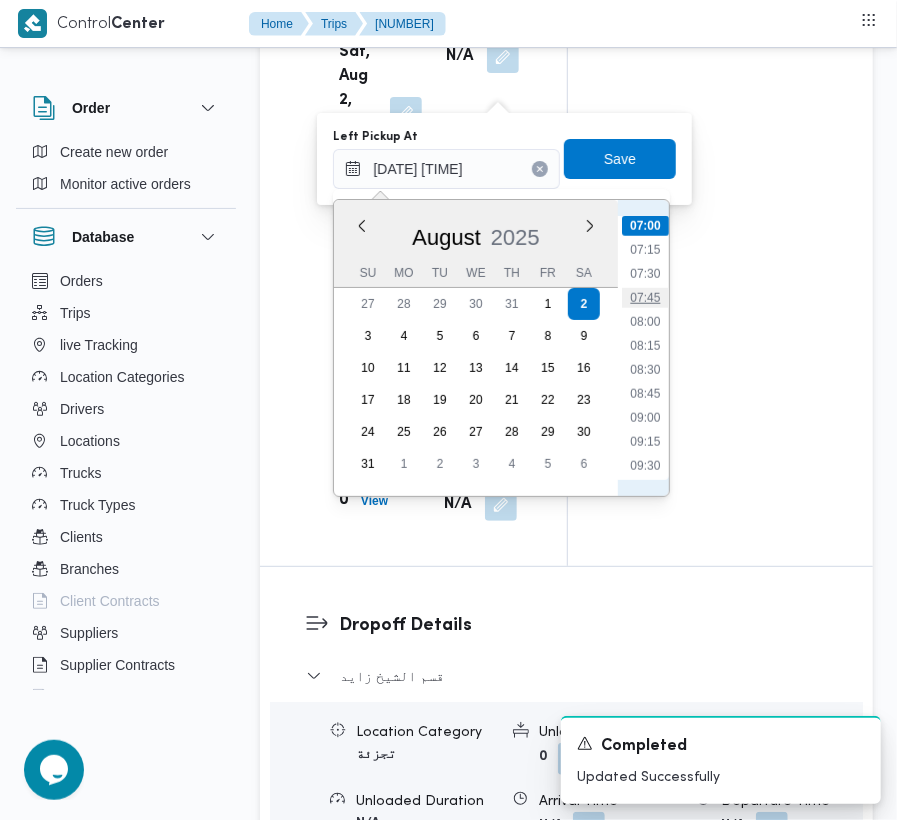 click on "07:45" at bounding box center (646, 298) 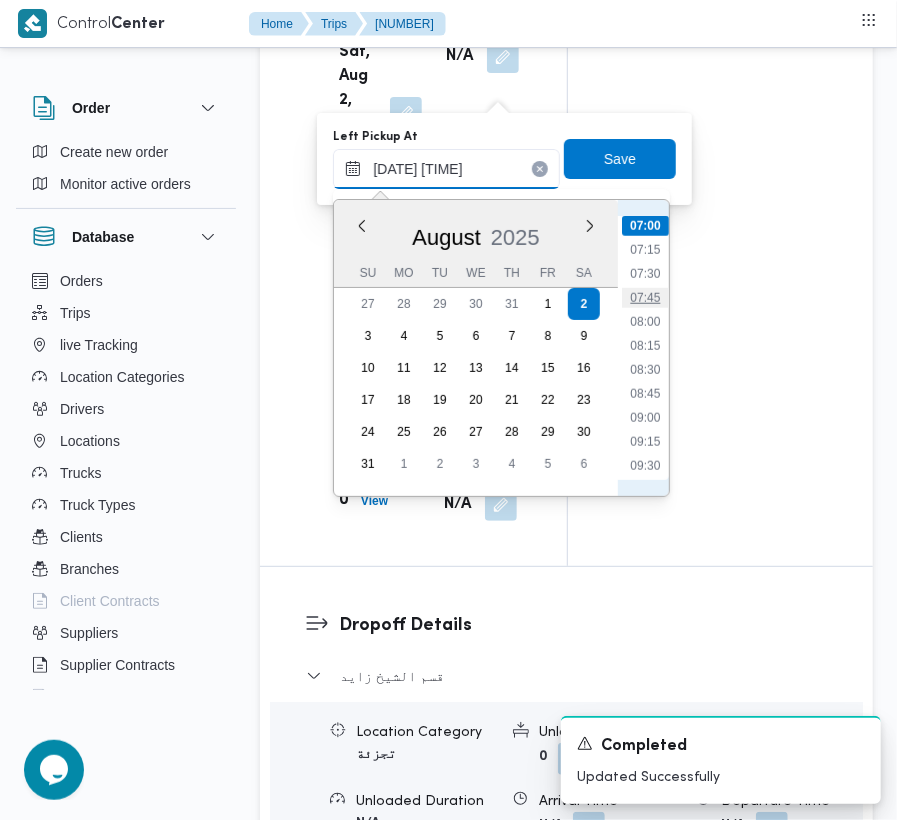 type on "[DATE] [TIME]" 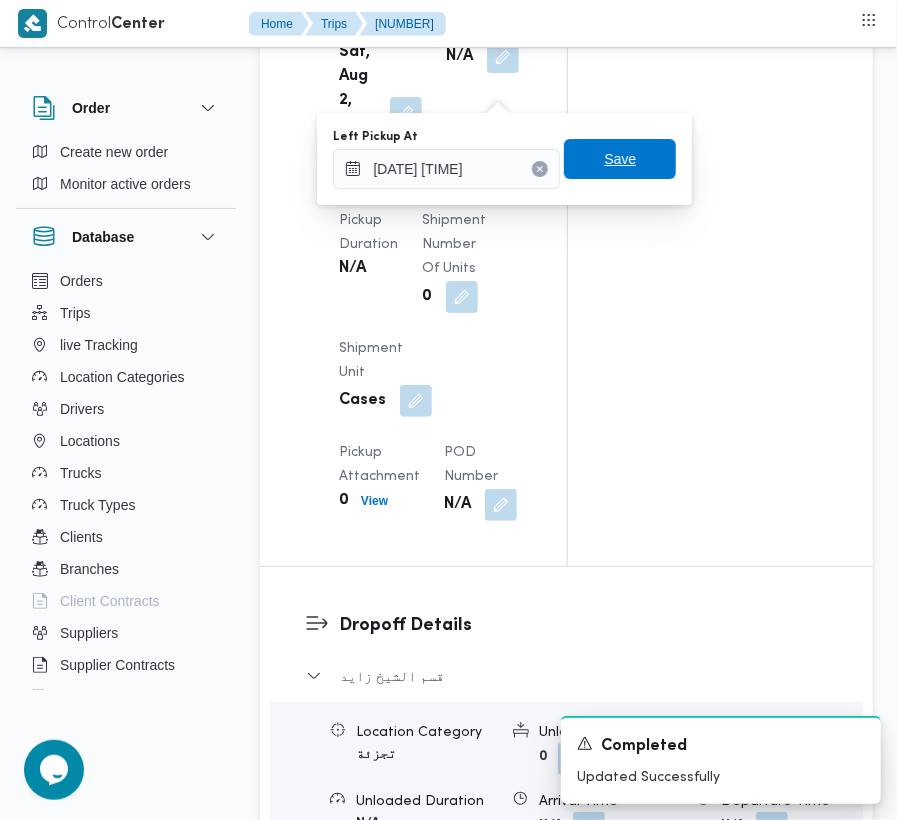 click on "Save" at bounding box center (620, 159) 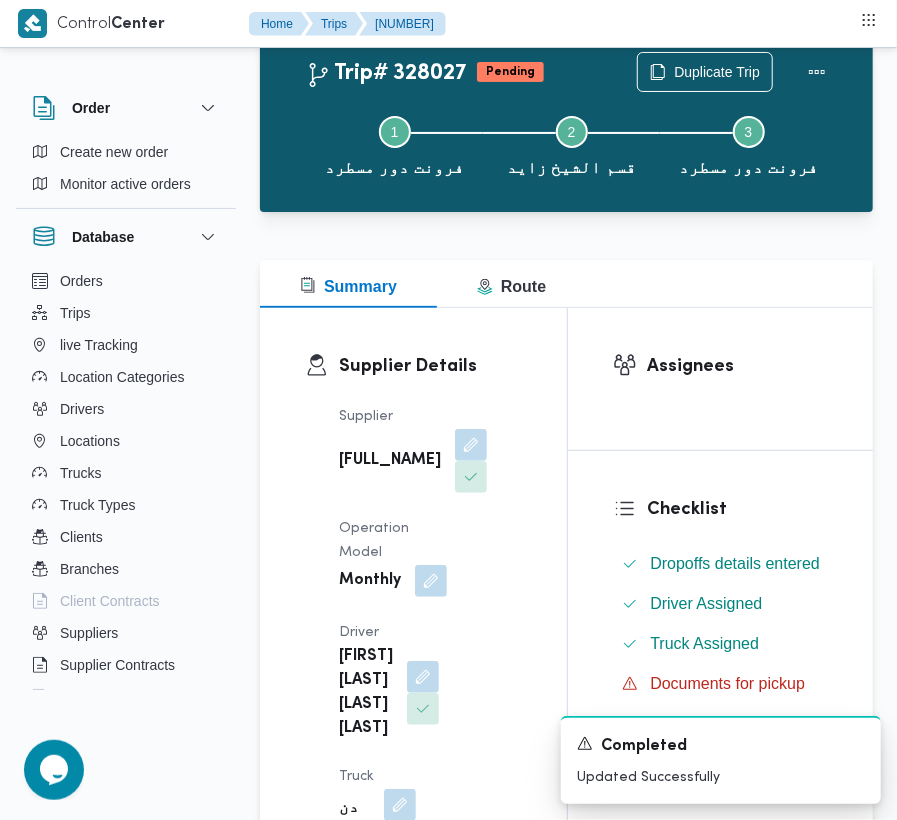 scroll, scrollTop: 0, scrollLeft: 0, axis: both 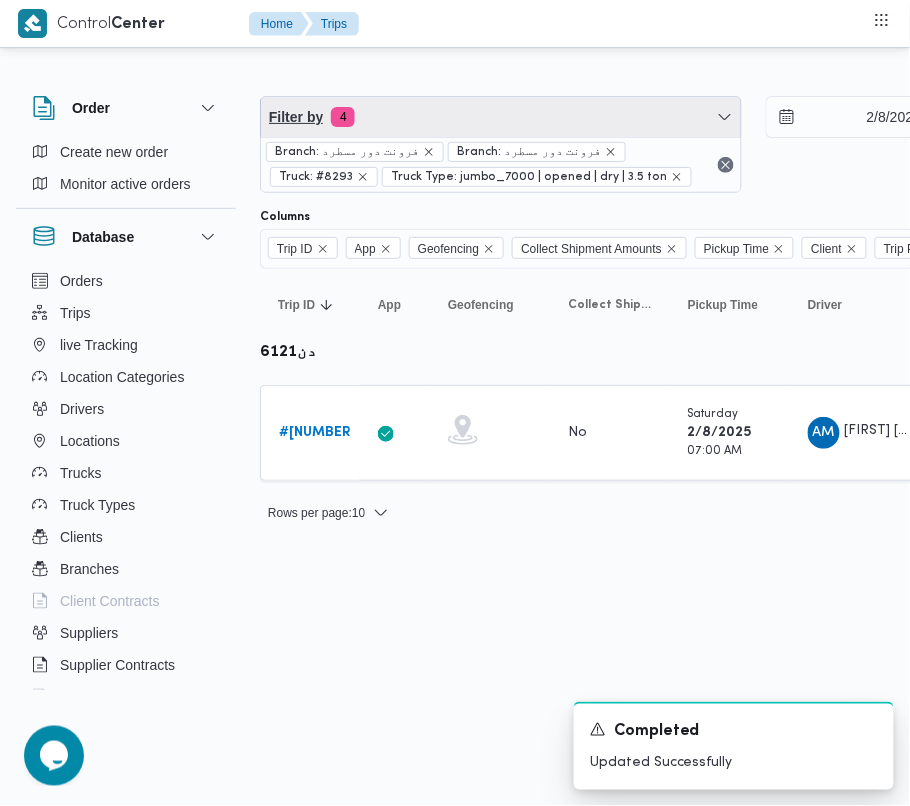 click on "Filter by 4" at bounding box center [501, 117] 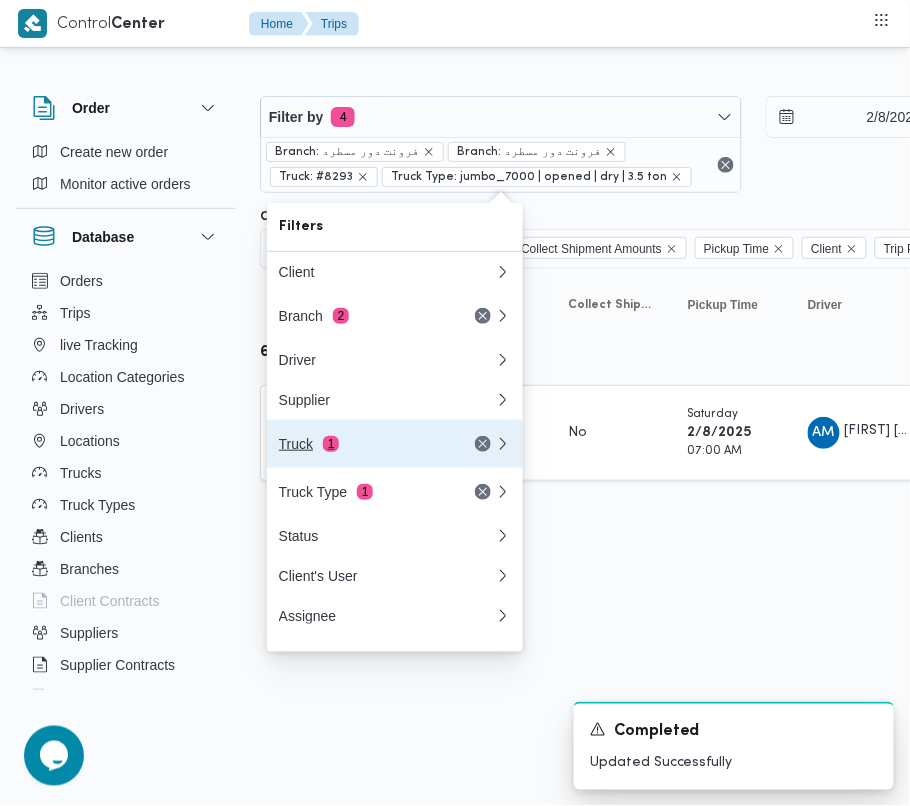 click on "Truck 1" at bounding box center (363, 444) 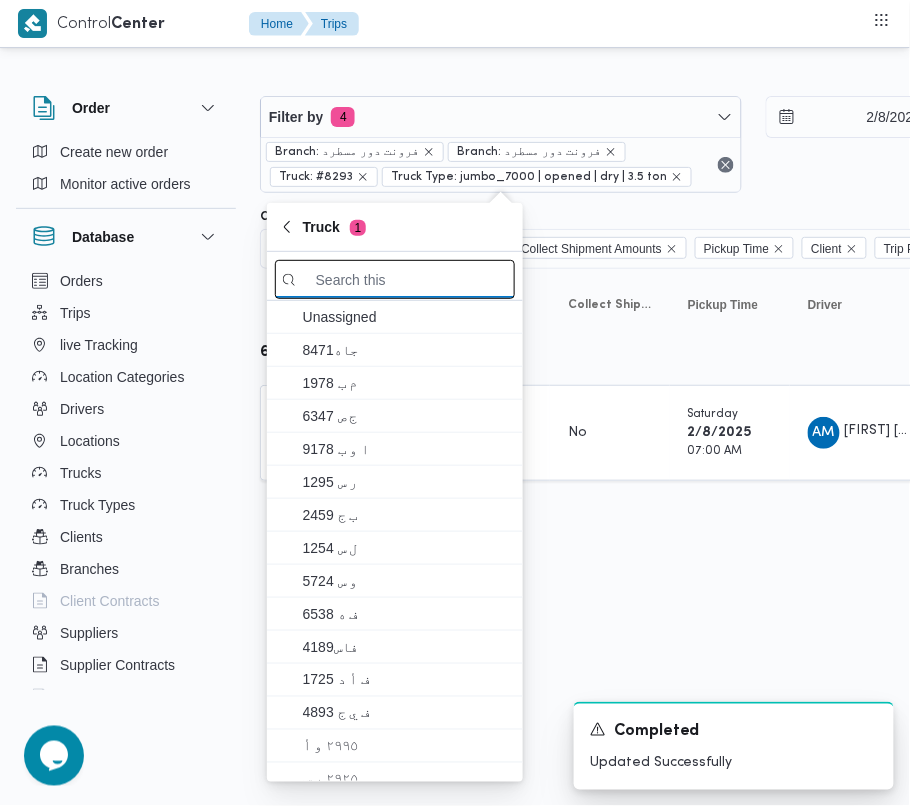 paste on "6471" 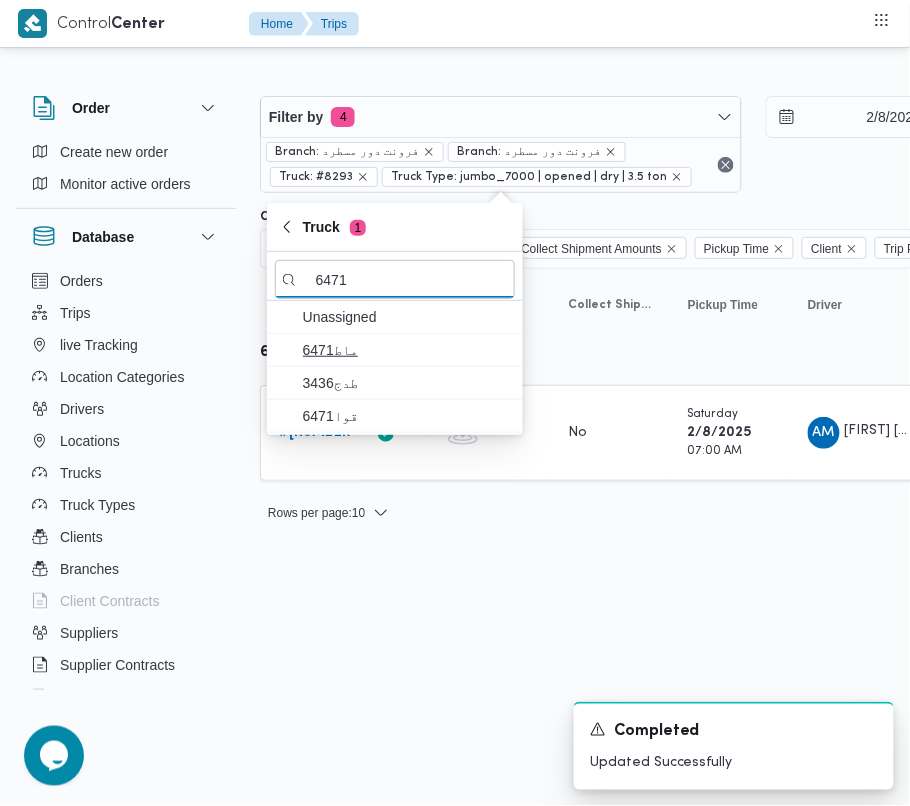 type on "6471" 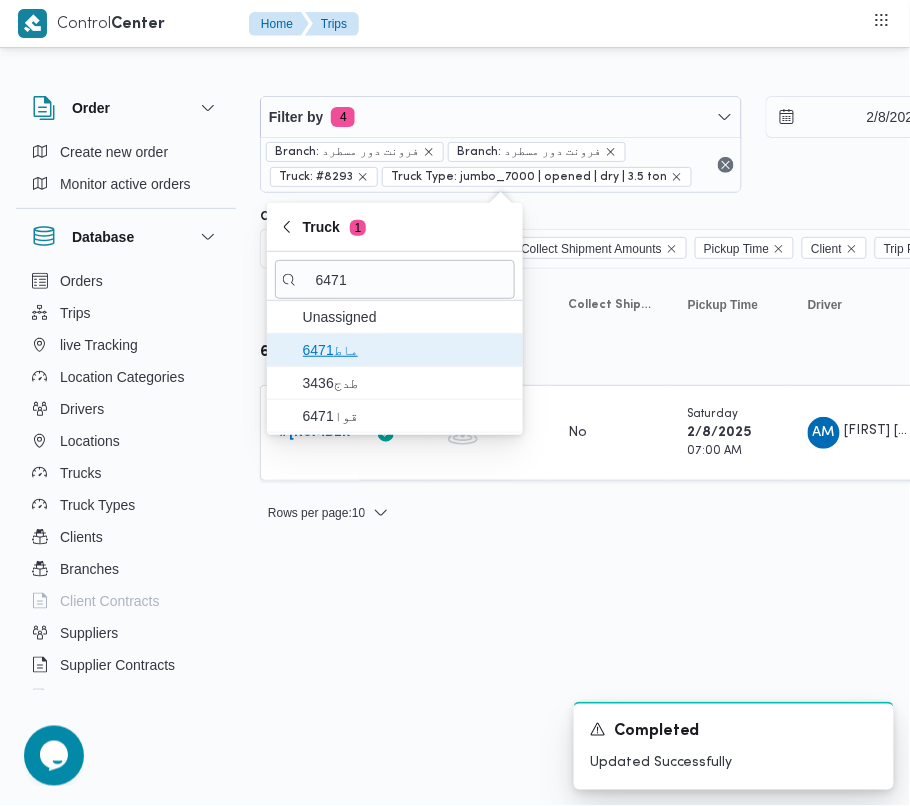 click on "ماط6471" at bounding box center [407, 350] 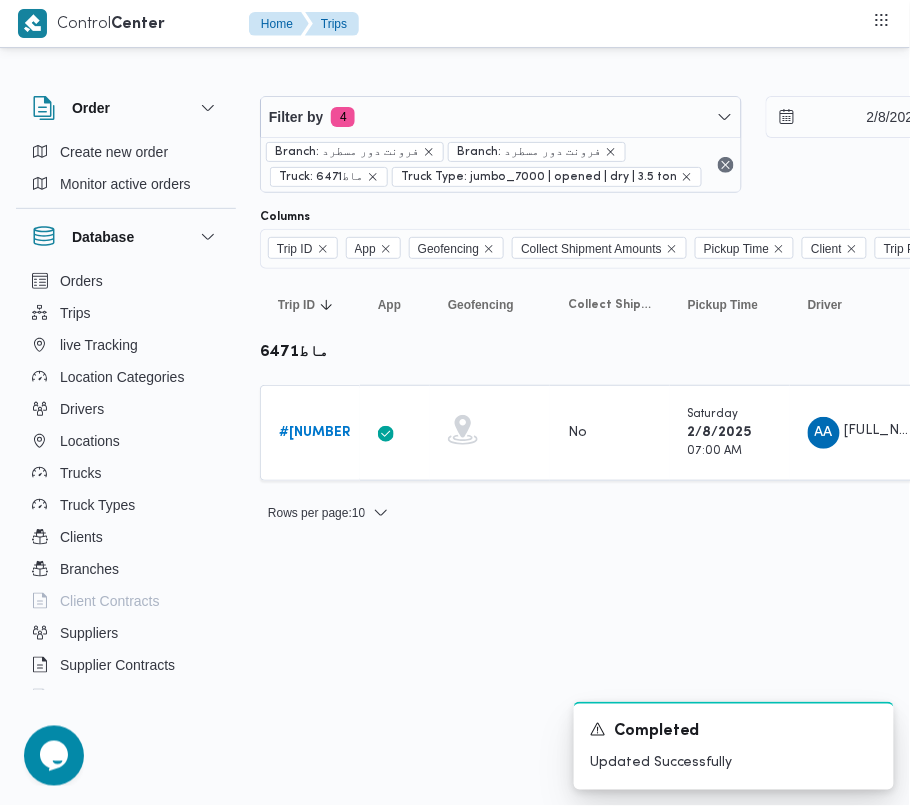click on "Control  Center Home Trips Order Create new order Monitor active orders Database Orders Trips live Tracking Location Categories Drivers Locations Trucks Truck Types Clients Branches Client Contracts Suppliers Supplier Contracts Devices Users Projects SP Projects Admins organization assignees Tags Filter by 4 Branch: [LOCATION] Branch: [LOCATION]  Truck: [TRUCK_ID] Truck Type: jumbo_7000 | opened | dry | 3.5 ton [DATE] → [DATE] Group By Truck Columns Trip ID App Geofencing Collect Shipment Amounts Pickup Time Client Trip Points Driver Supplier Truck Status Platform Sorting Trip ID Click to sort in ascending order App Click to sort in ascending order Geofencing Click to sort in ascending order Collect Shipment Amounts Pickup Time Click to sort in ascending order Client Click to sort in ascending order Trip Points Driver Click to sort in ascending order Supplier Click to sort in ascending order Truck Status Platform #" at bounding box center [455, 403] 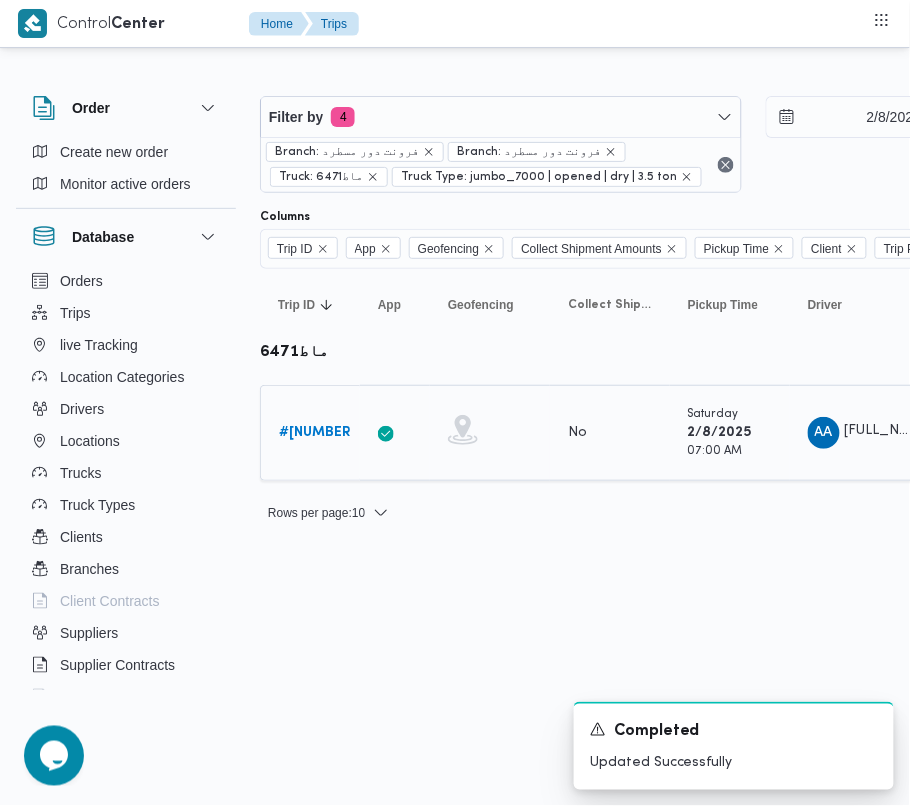 click on "# 328002" at bounding box center [317, 433] 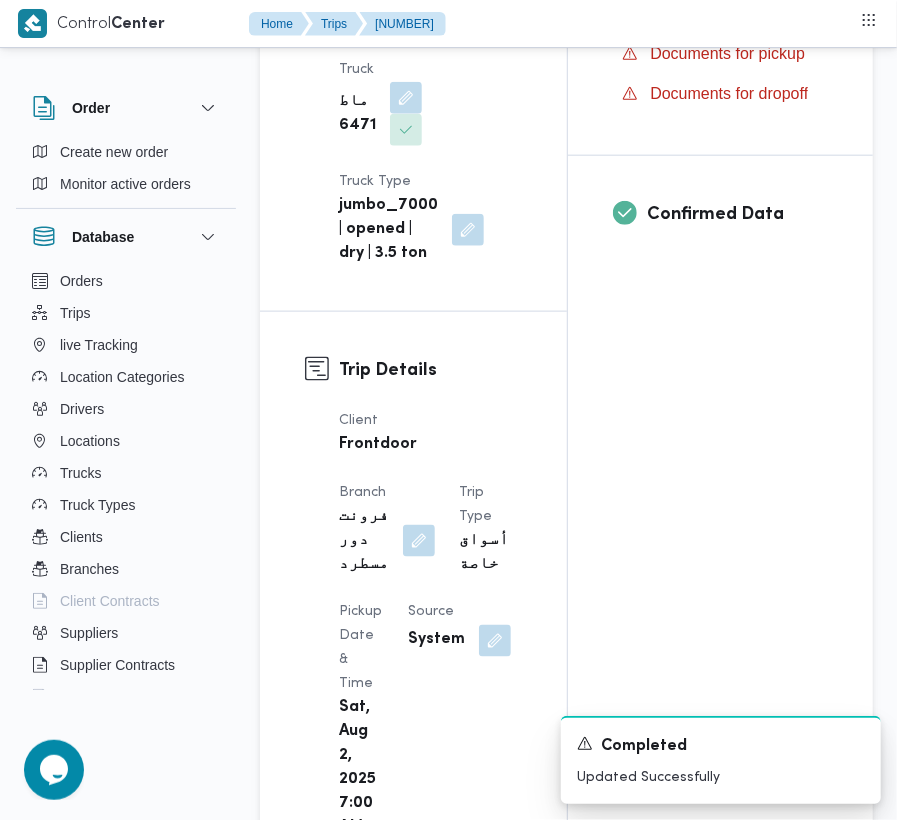 scroll, scrollTop: 3377, scrollLeft: 0, axis: vertical 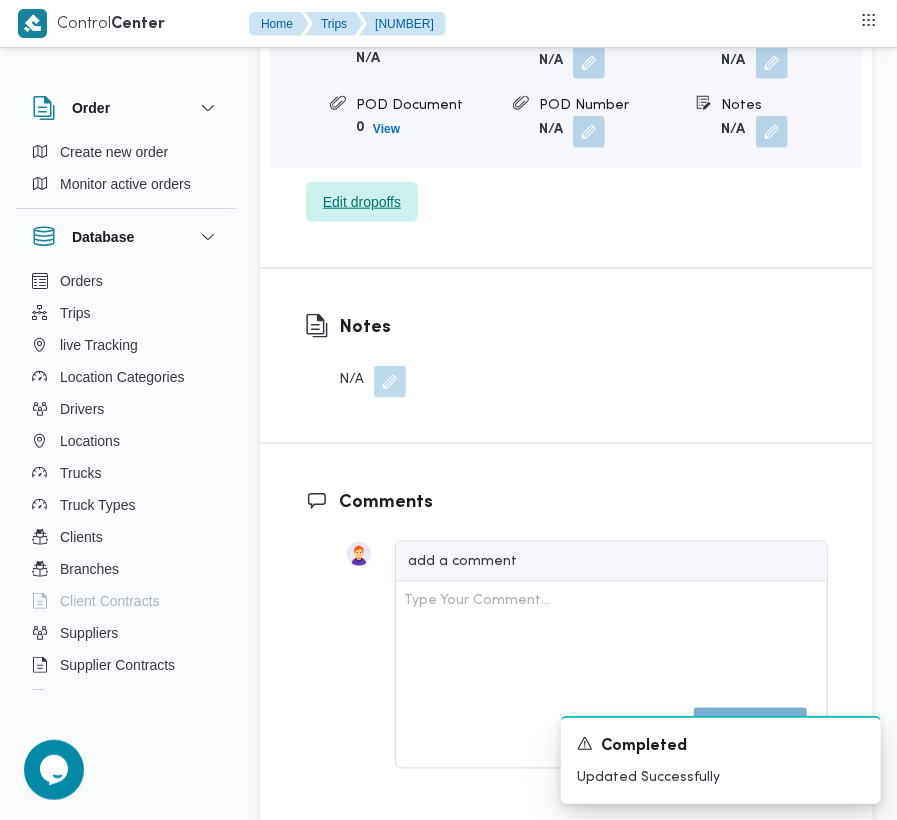 click on "Edit dropoffs" at bounding box center (362, 202) 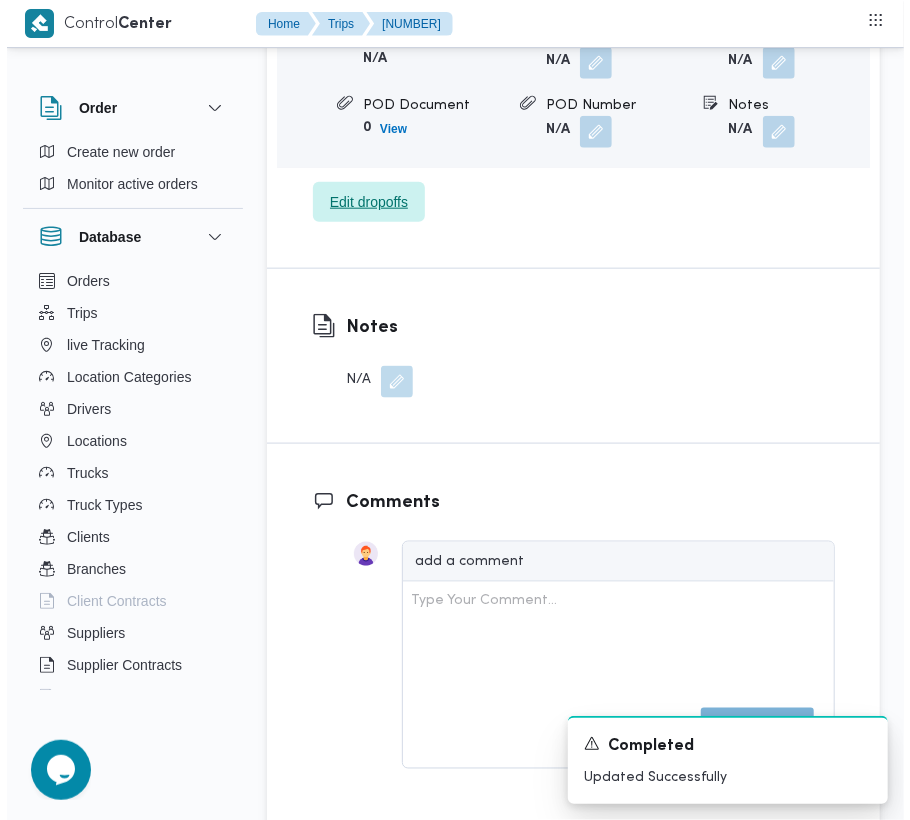 scroll, scrollTop: 3297, scrollLeft: 0, axis: vertical 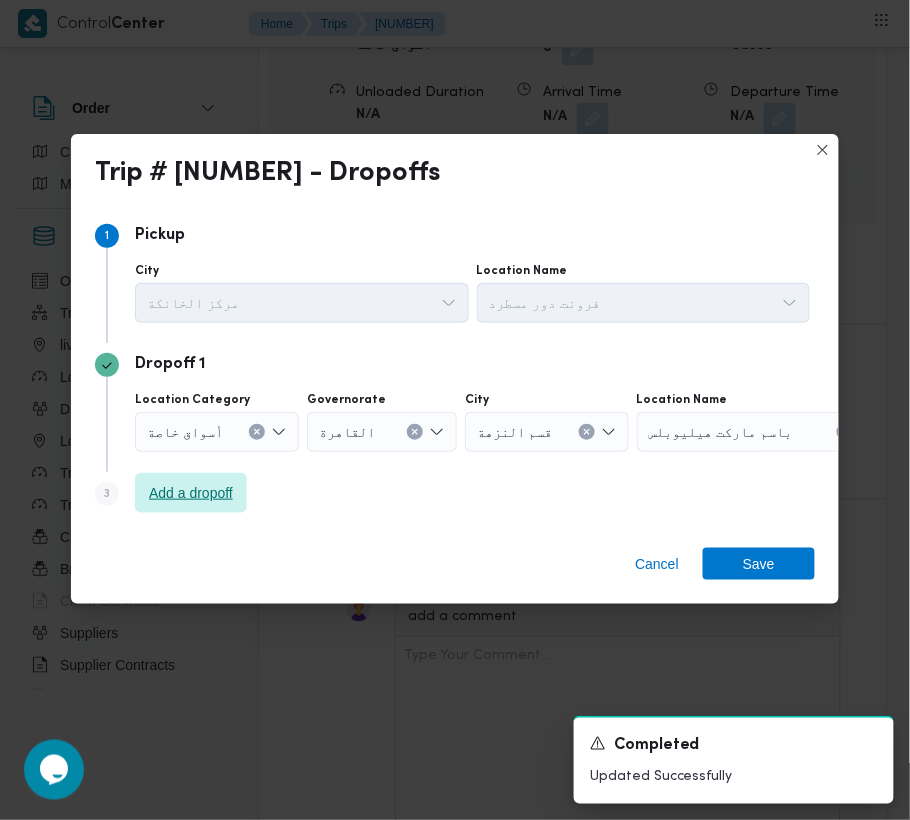 click on "Add a dropoff" at bounding box center [191, 493] 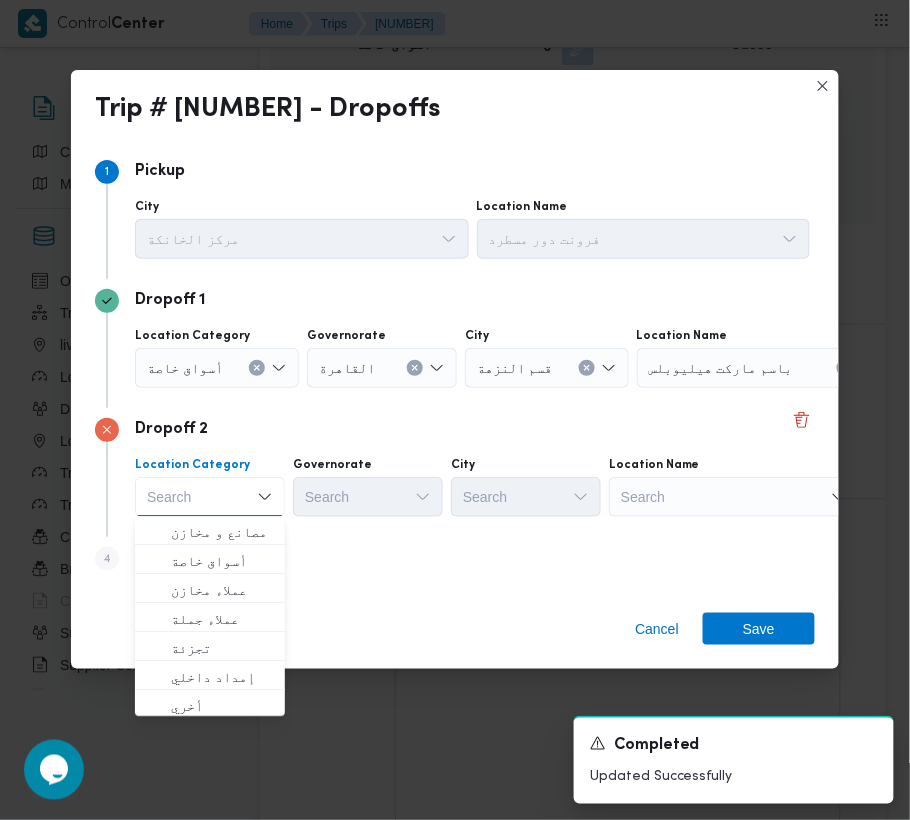 click on "Search" at bounding box center (762, 368) 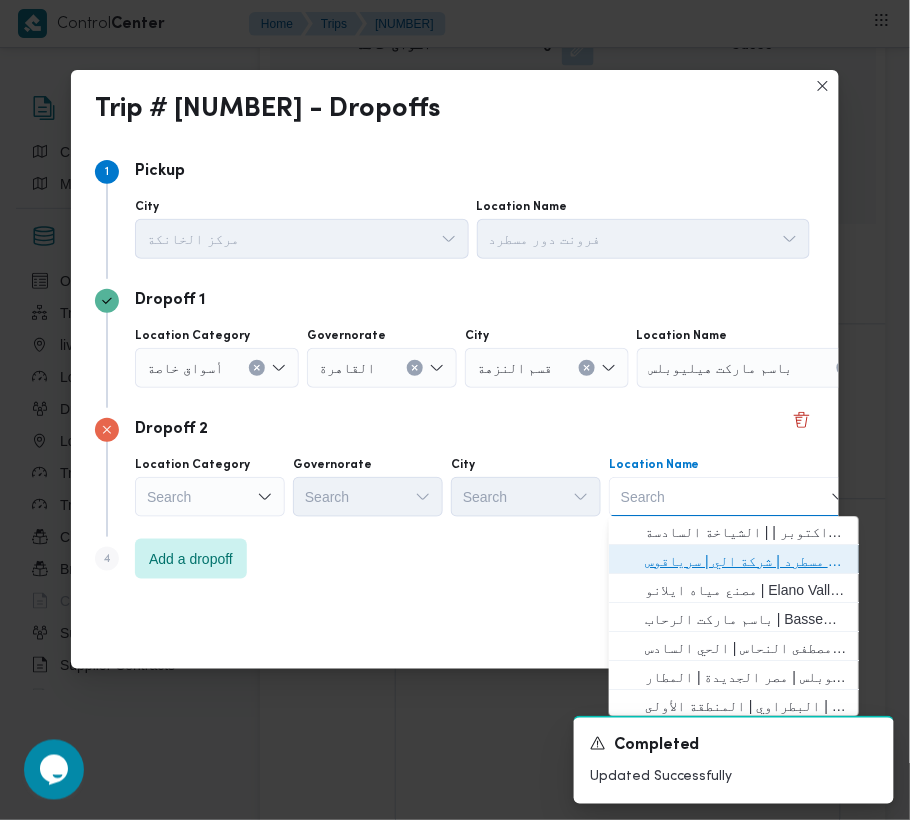click on "فرونت دور مسطرد | شركة الي | سرياقوس" at bounding box center [746, 562] 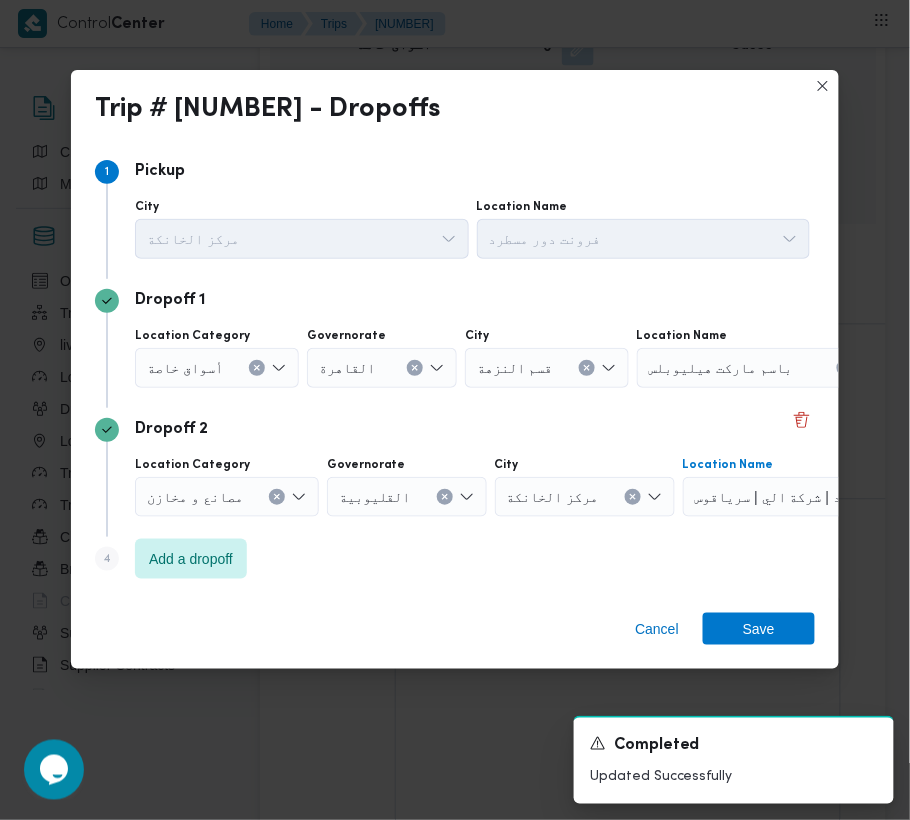 click on "أسواق خاصة" at bounding box center (185, 367) 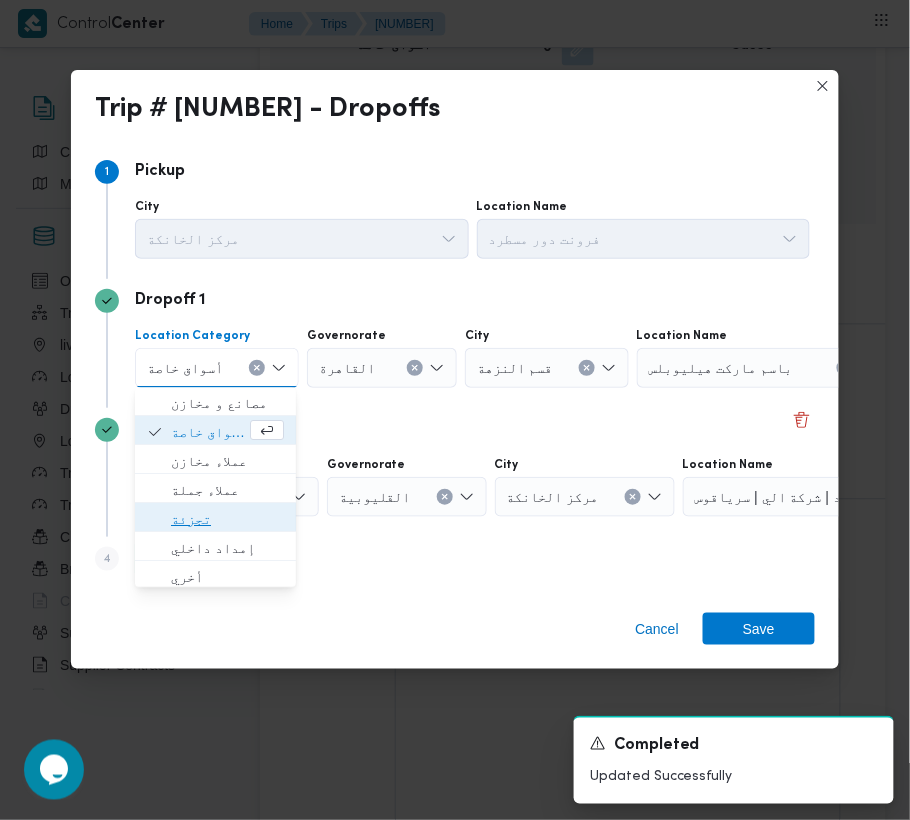 click on "تجزئة" at bounding box center [227, 520] 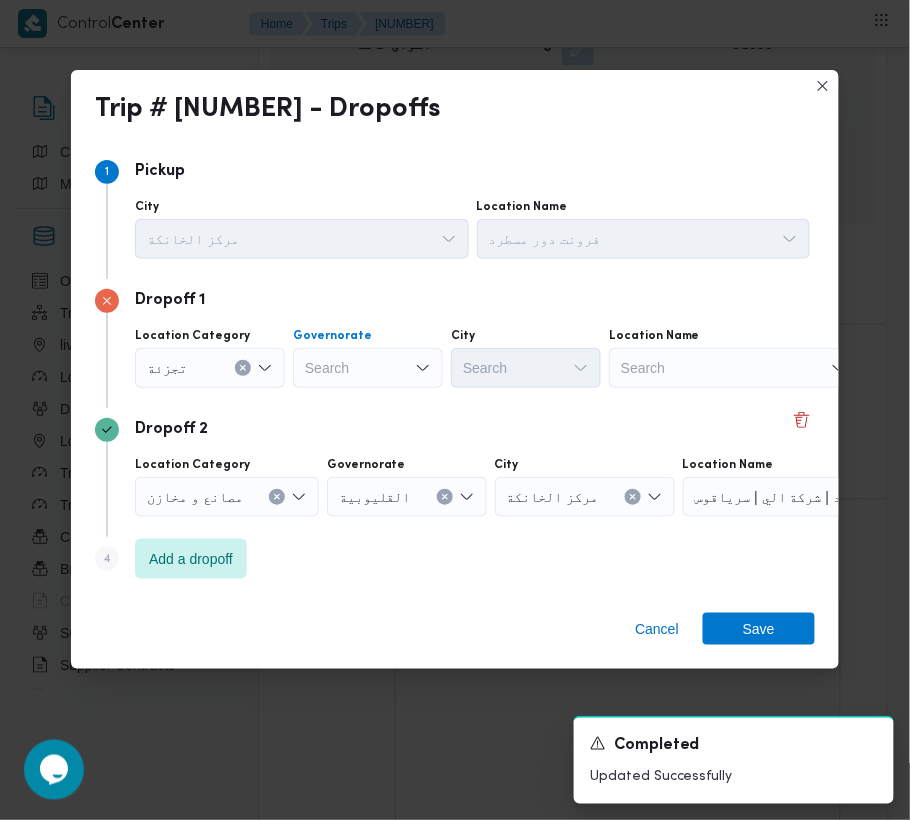 click on "Search" at bounding box center [368, 368] 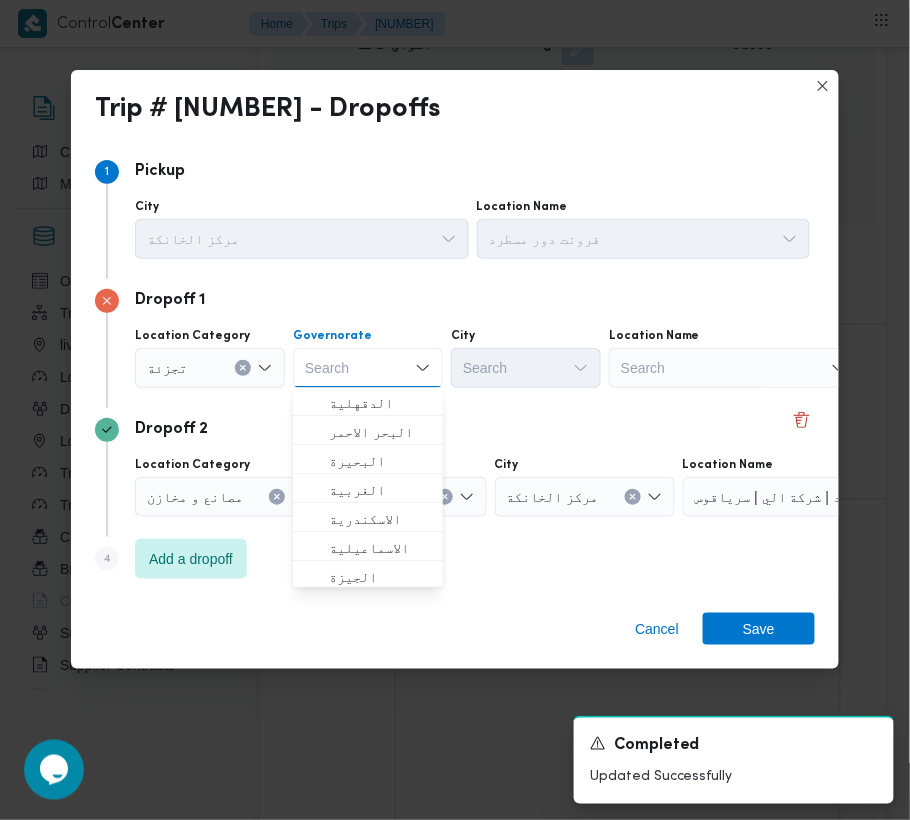 paste on "[LOCATION]" 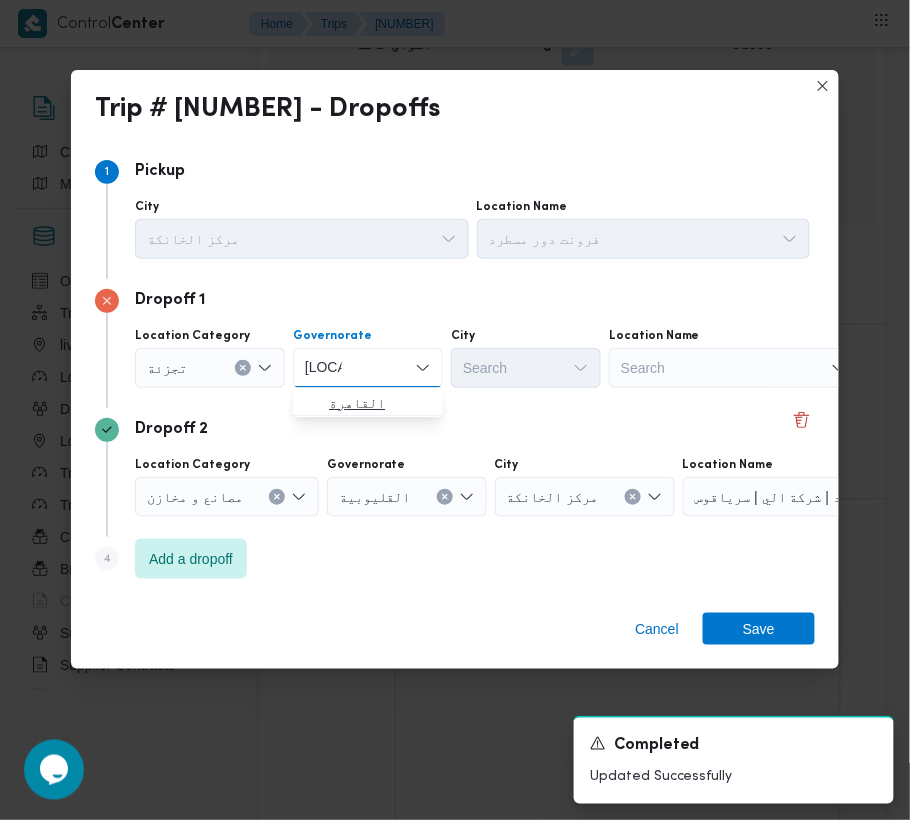 type on "[LOCATION]" 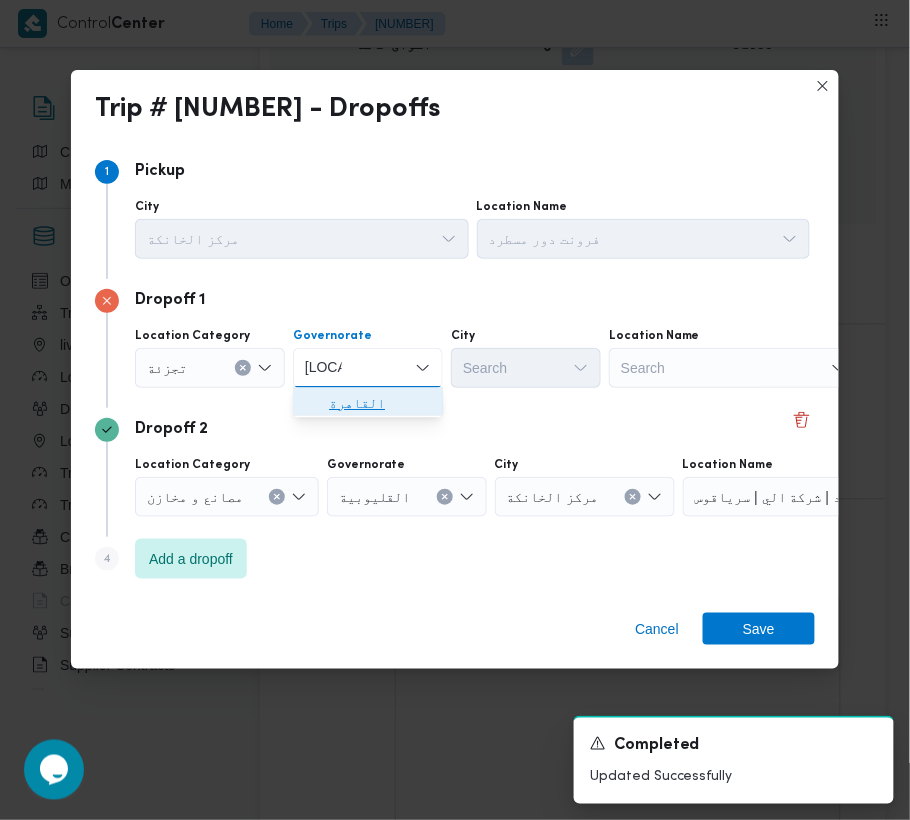 click on "القاهرة" at bounding box center (380, 404) 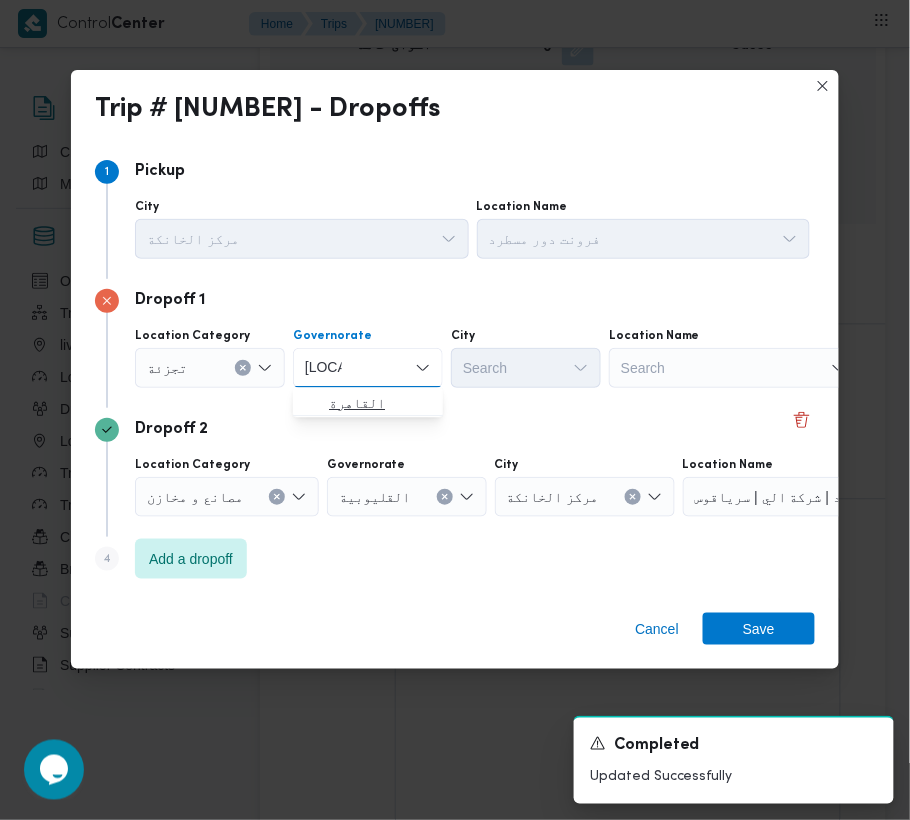 type 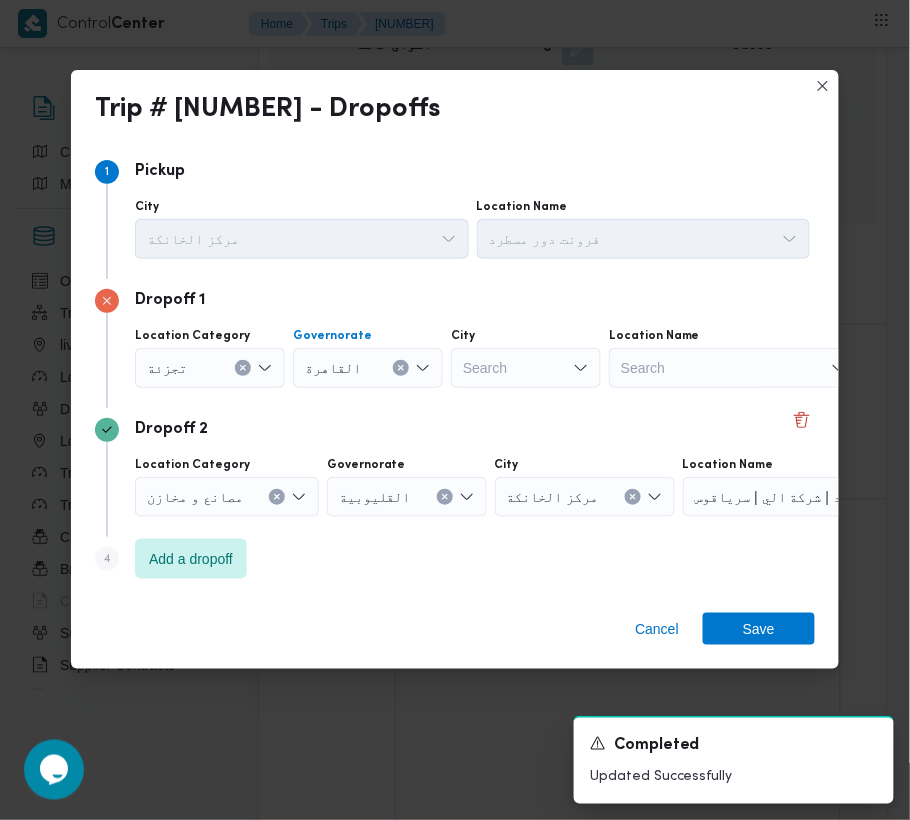 click on "Search" at bounding box center [526, 368] 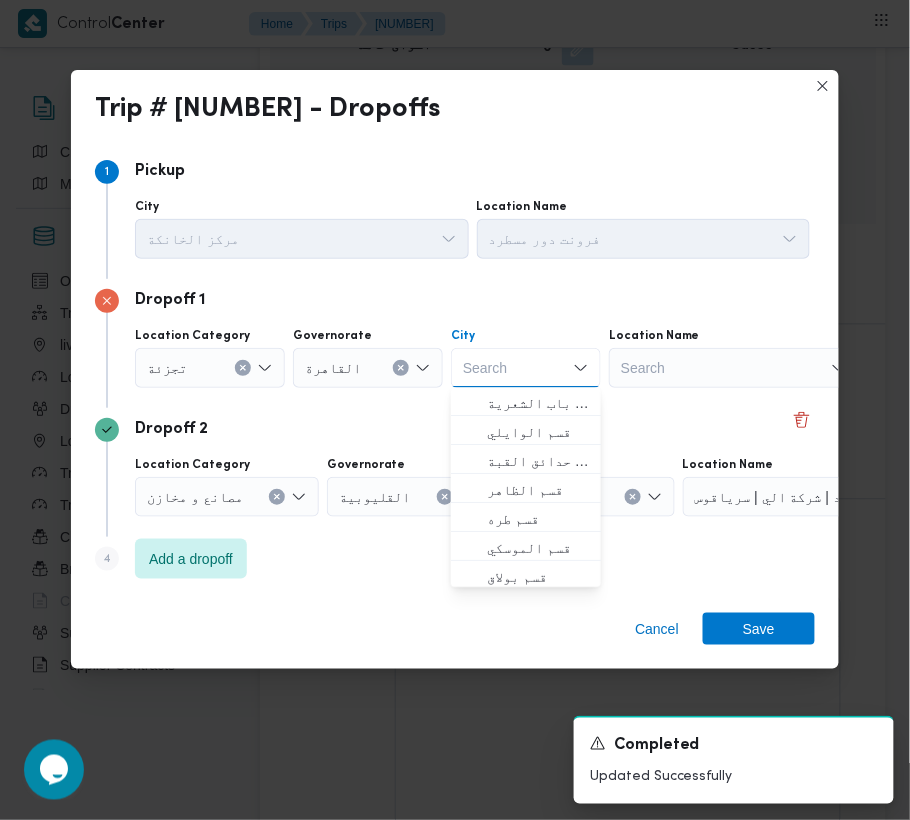 paste on "[LOCATION]" 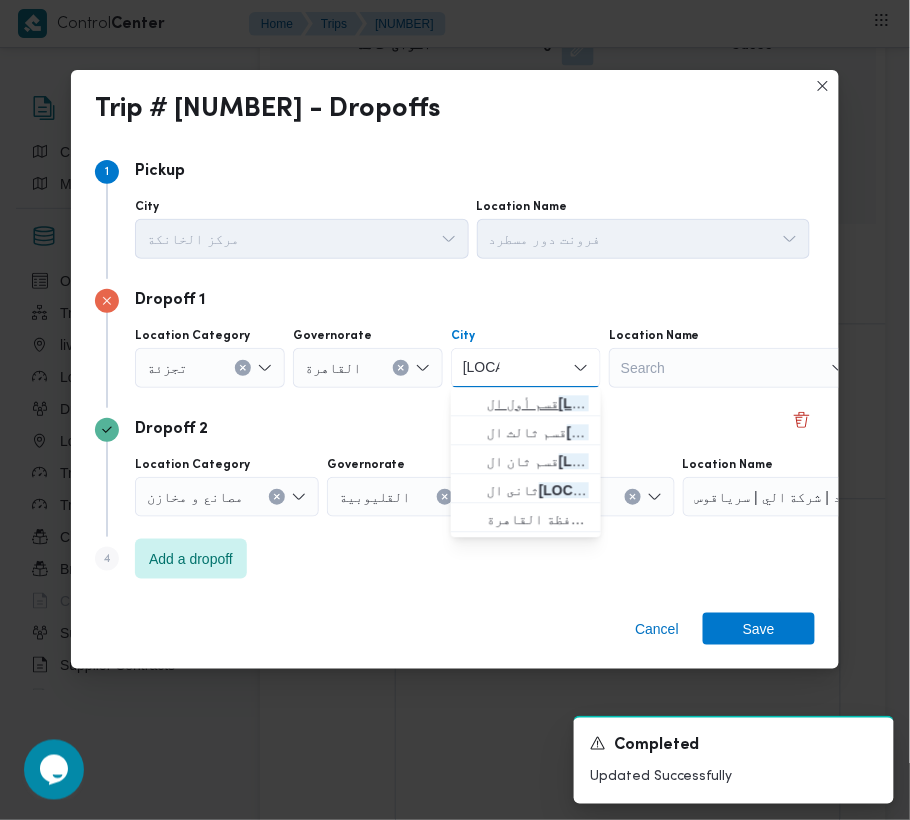 type on "[LOCATION]" 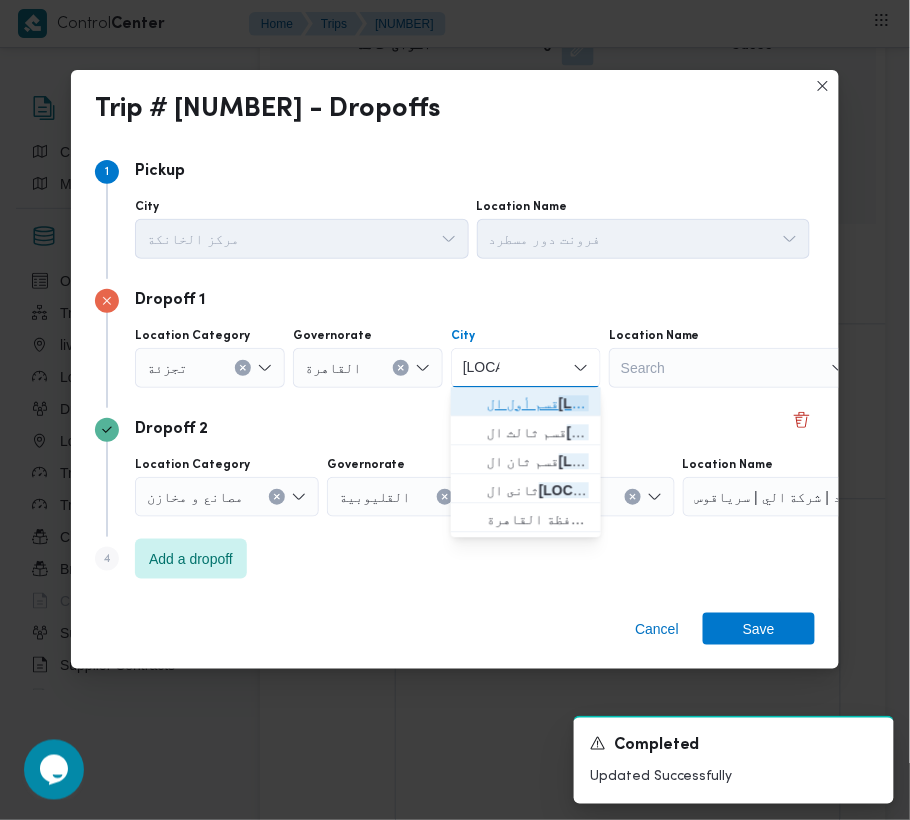 click on "قسم أول ال قاهرة  الجديدة" at bounding box center (538, 404) 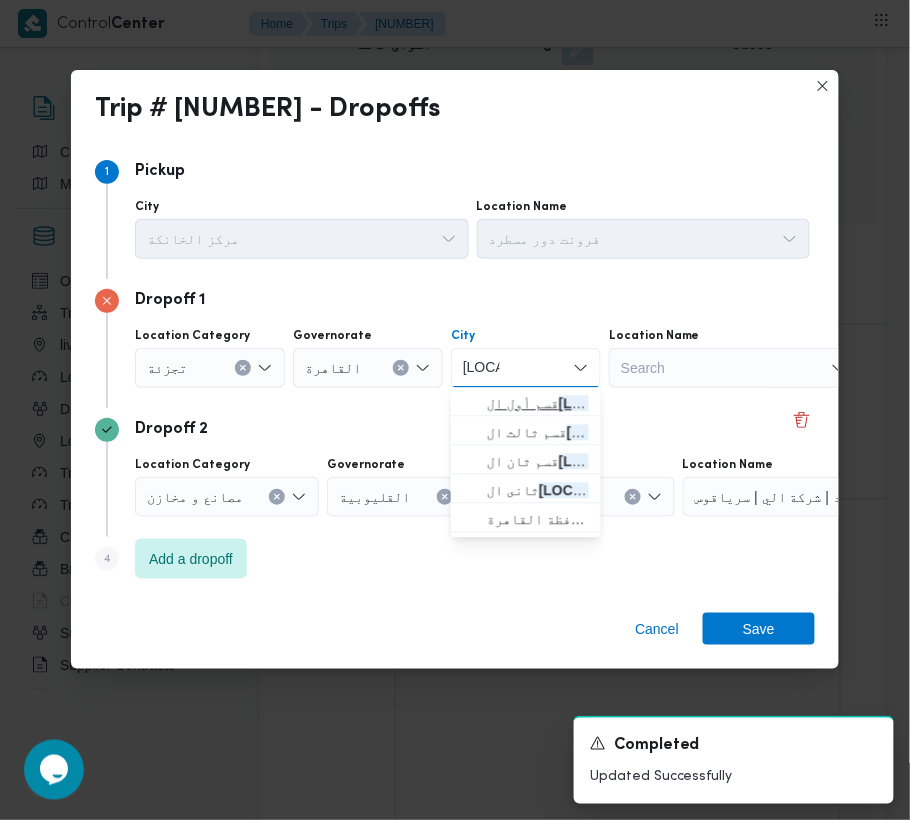 type 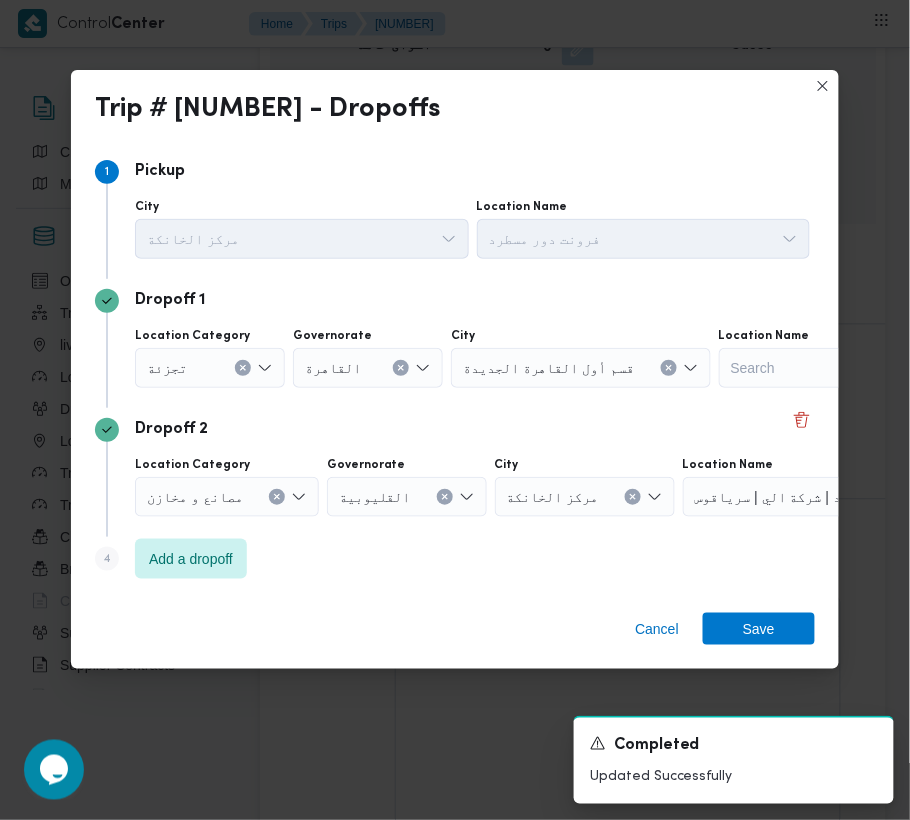 drag, startPoint x: 600, startPoint y: 404, endPoint x: 778, endPoint y: 512, distance: 208.20183 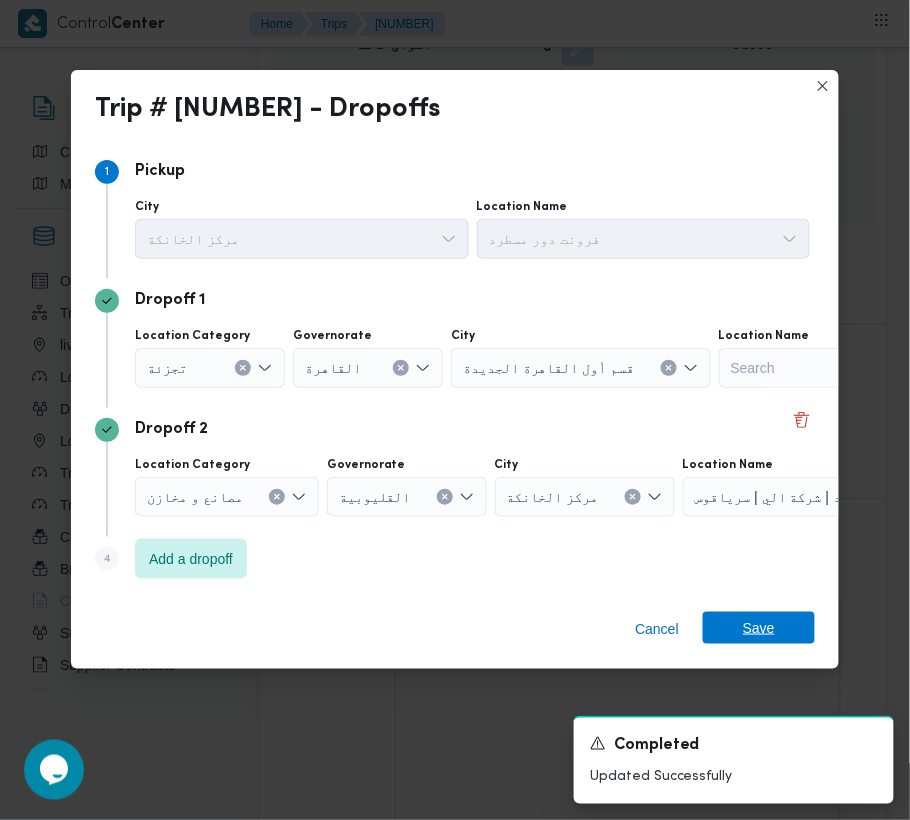 click on "Save" at bounding box center [759, 628] 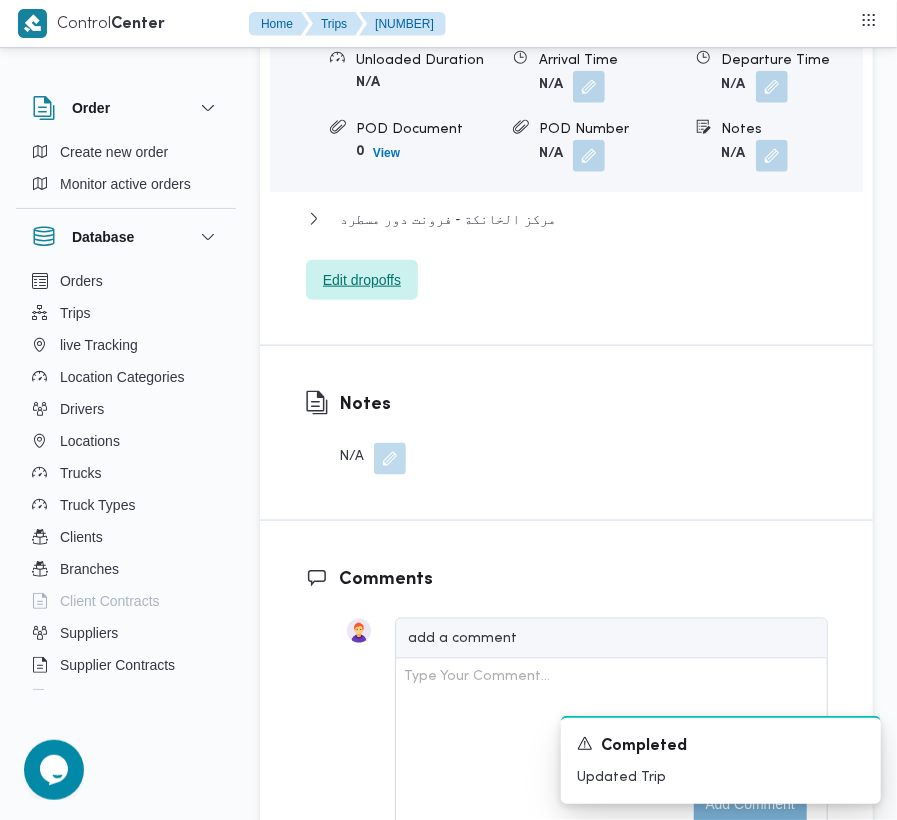 scroll, scrollTop: 3401, scrollLeft: 0, axis: vertical 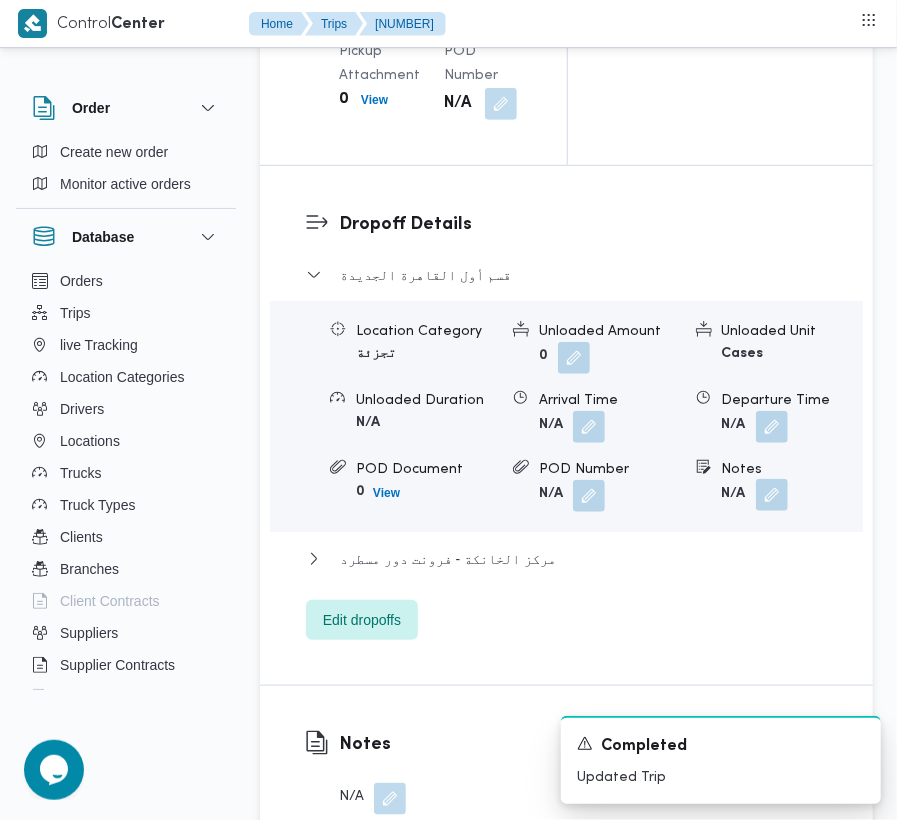 click at bounding box center (772, 495) 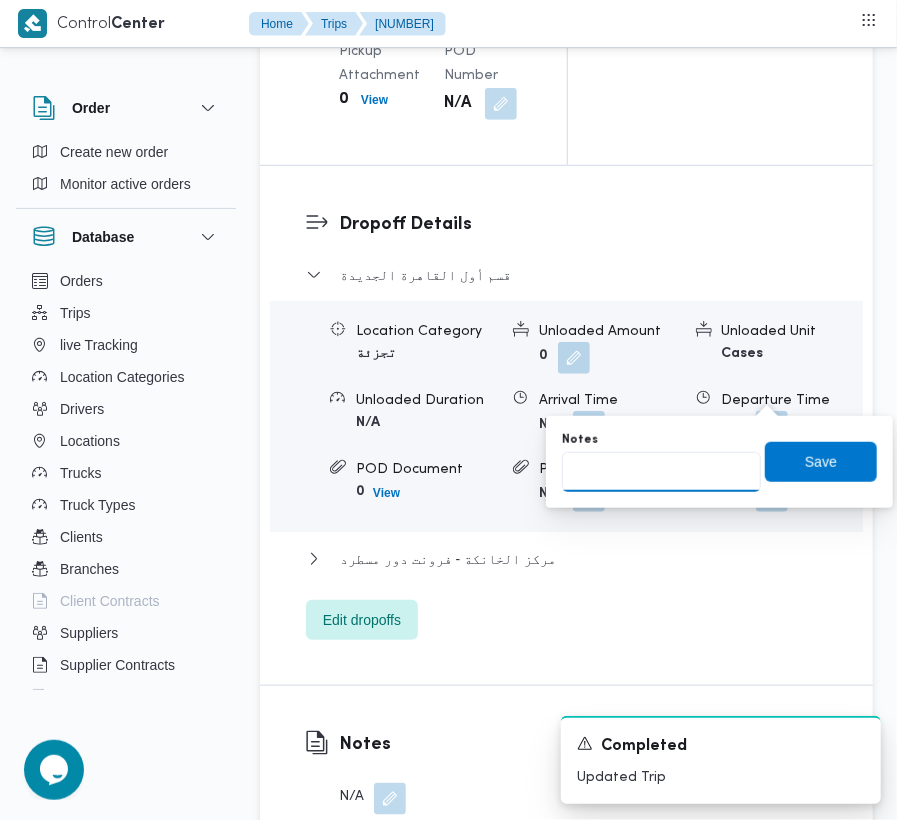 click on "Notes" at bounding box center (661, 472) 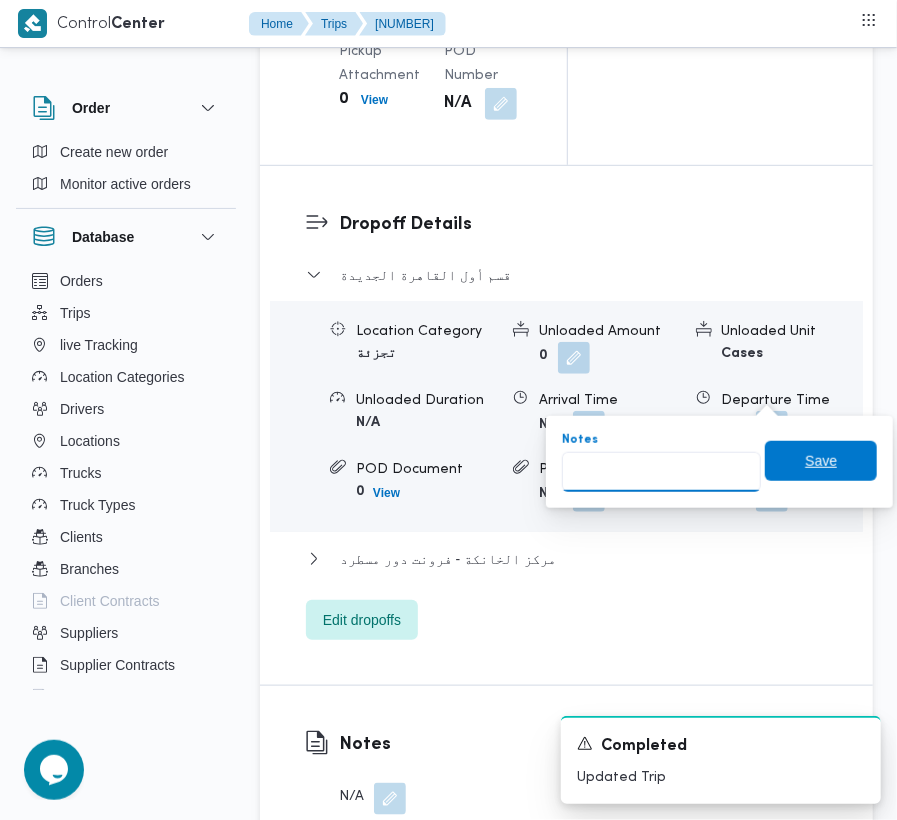 paste on "تجمع" 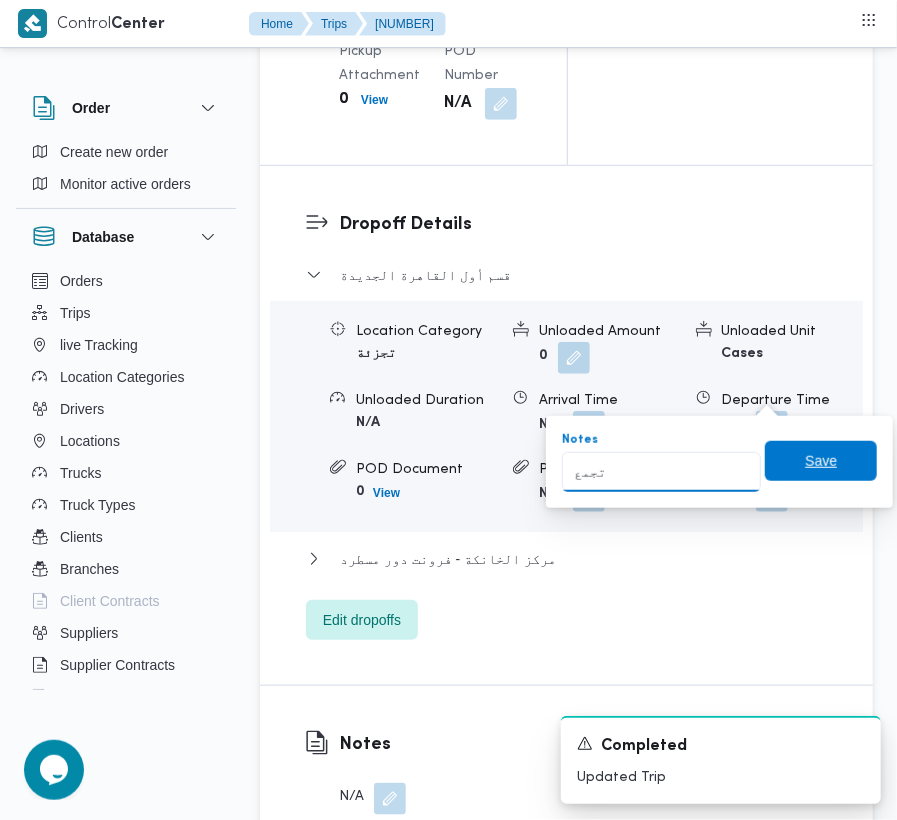 type on "تجمع" 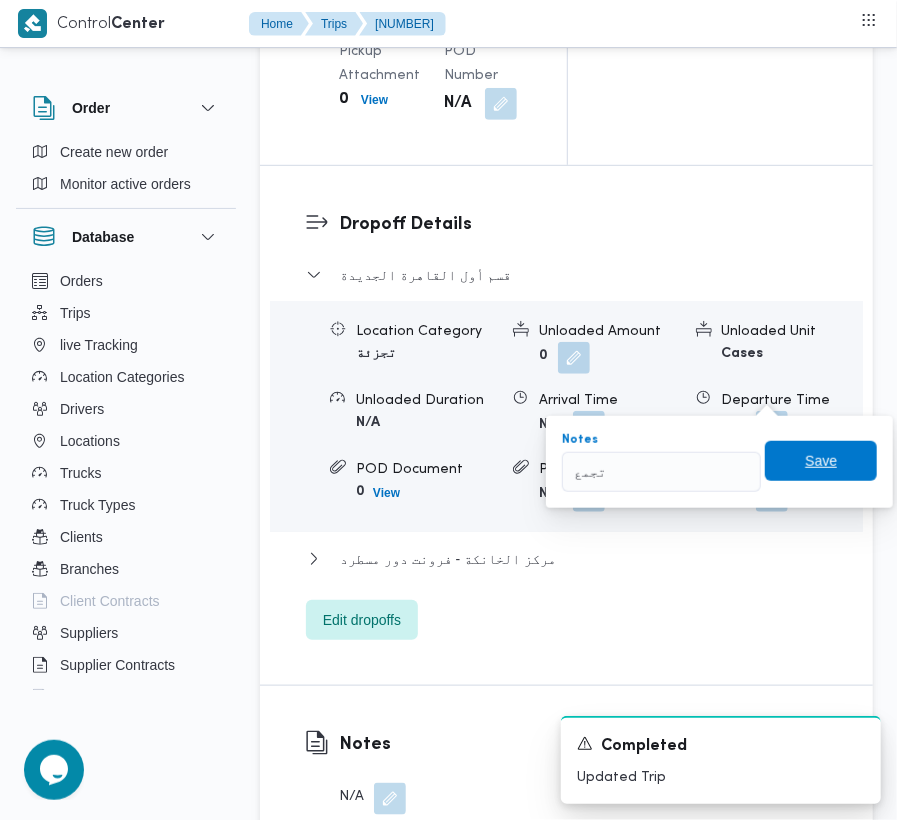 click on "Save" at bounding box center [821, 462] 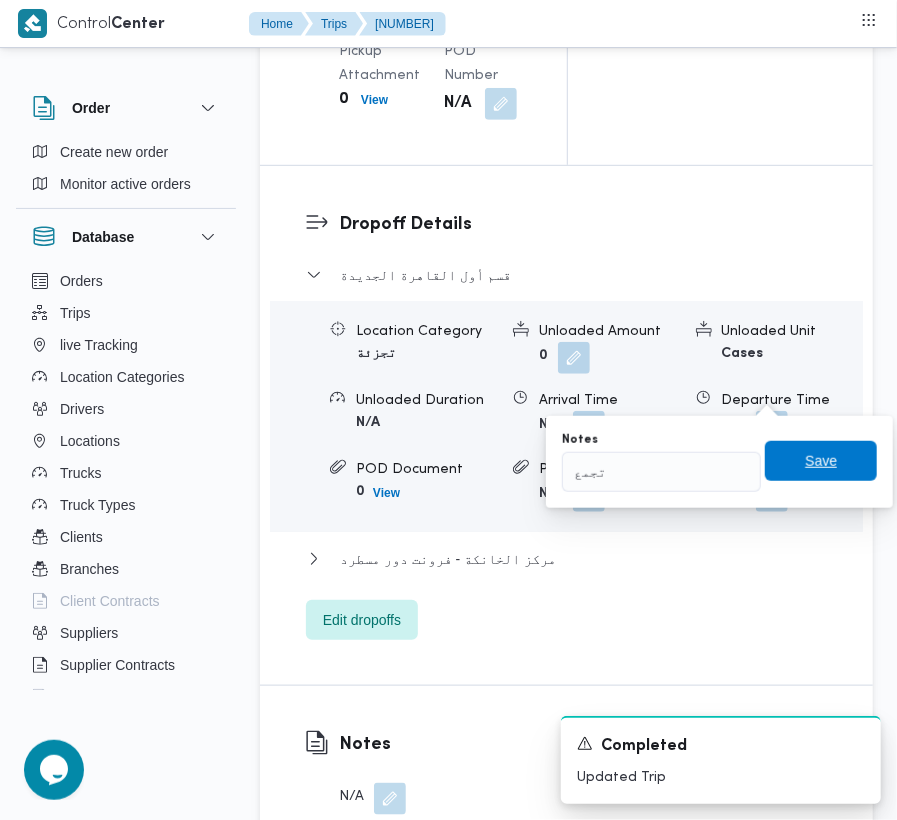 click on "Save" at bounding box center (821, 461) 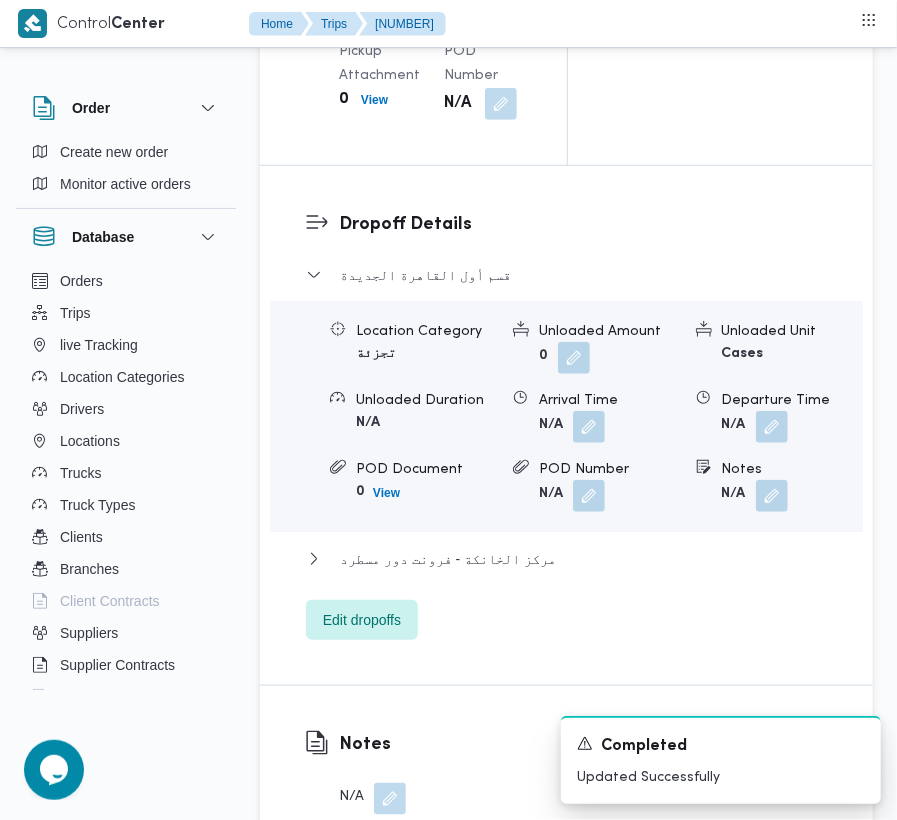scroll, scrollTop: 2320, scrollLeft: 0, axis: vertical 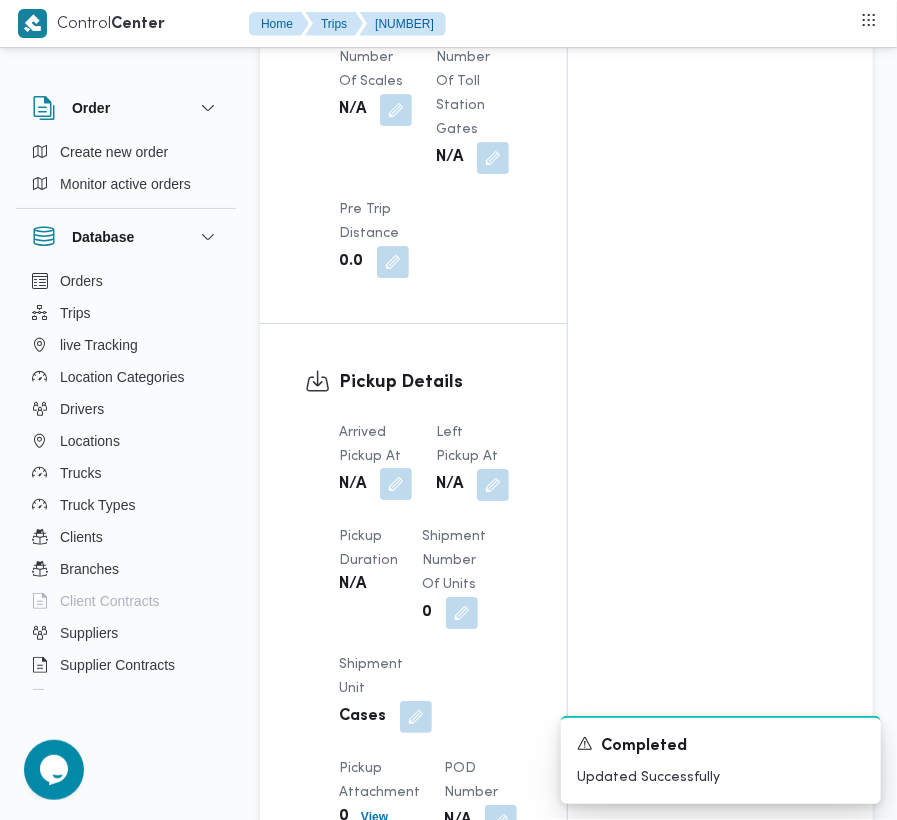 click at bounding box center (396, 484) 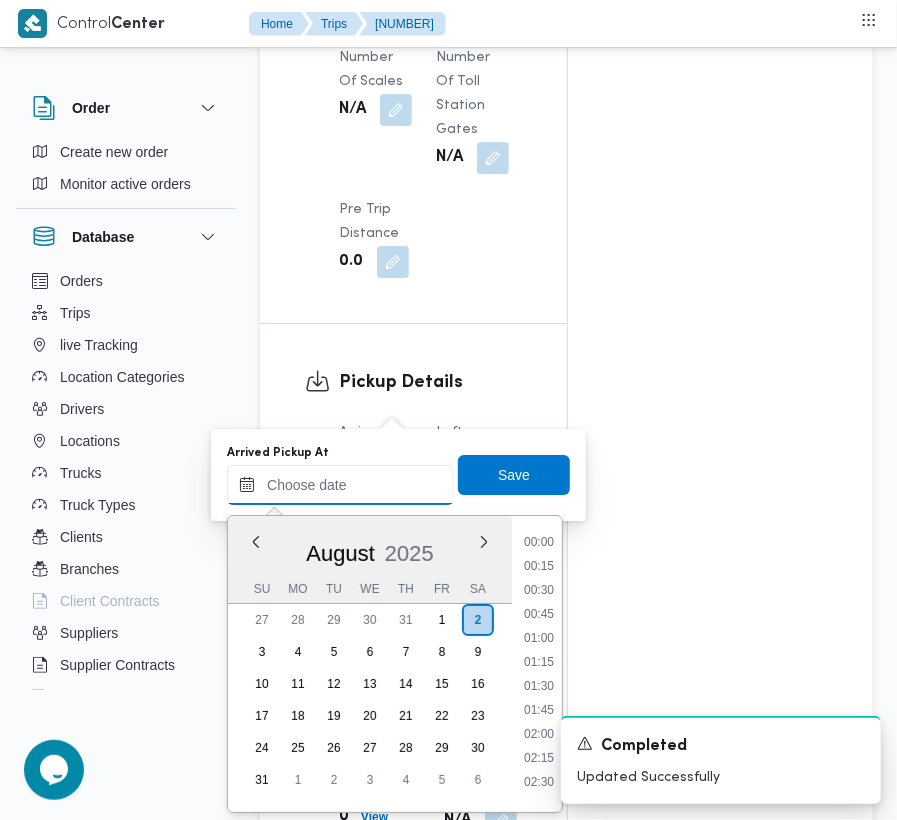 click on "Arrived Pickup At" at bounding box center [340, 485] 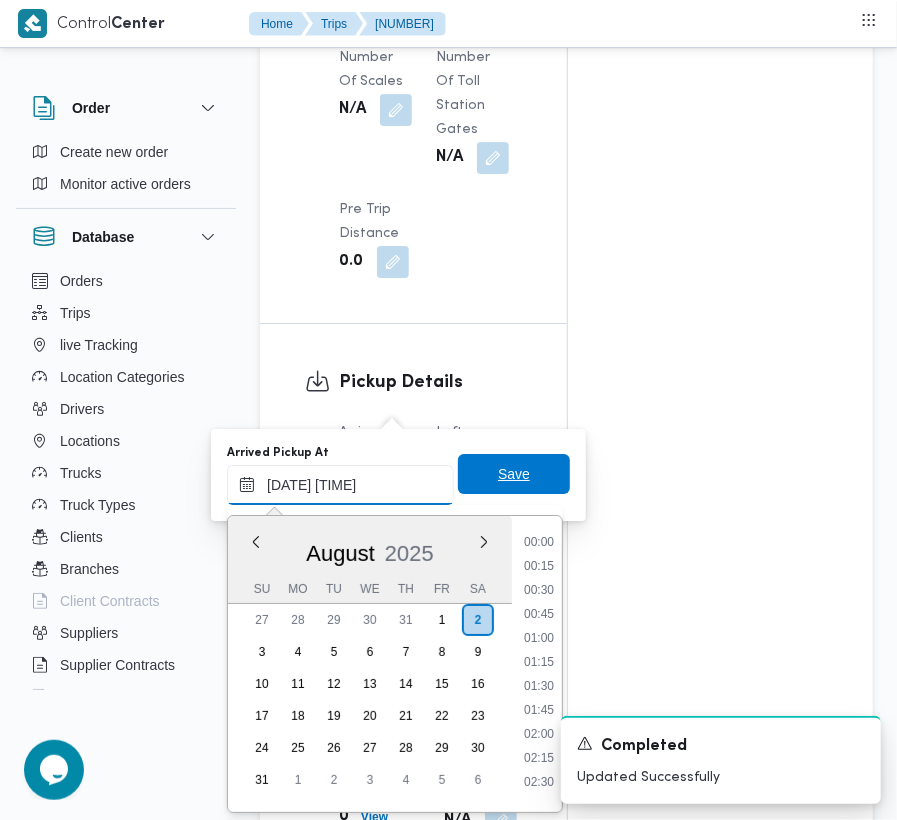 scroll, scrollTop: 672, scrollLeft: 0, axis: vertical 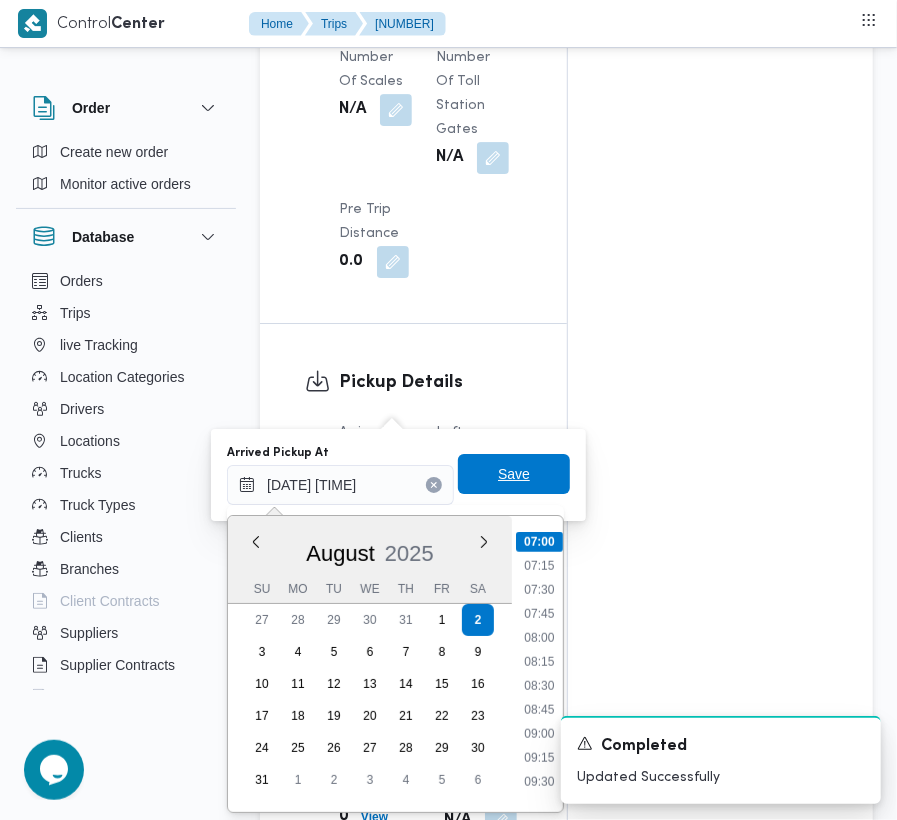 type on "[DATE] [TIME]" 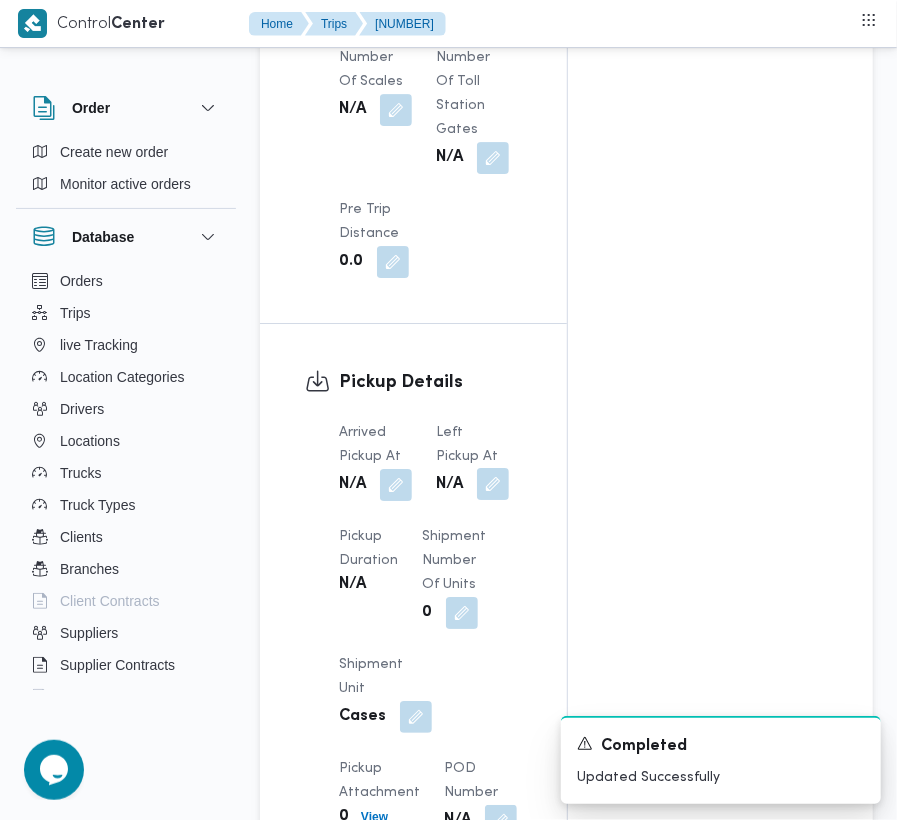 click at bounding box center [493, 484] 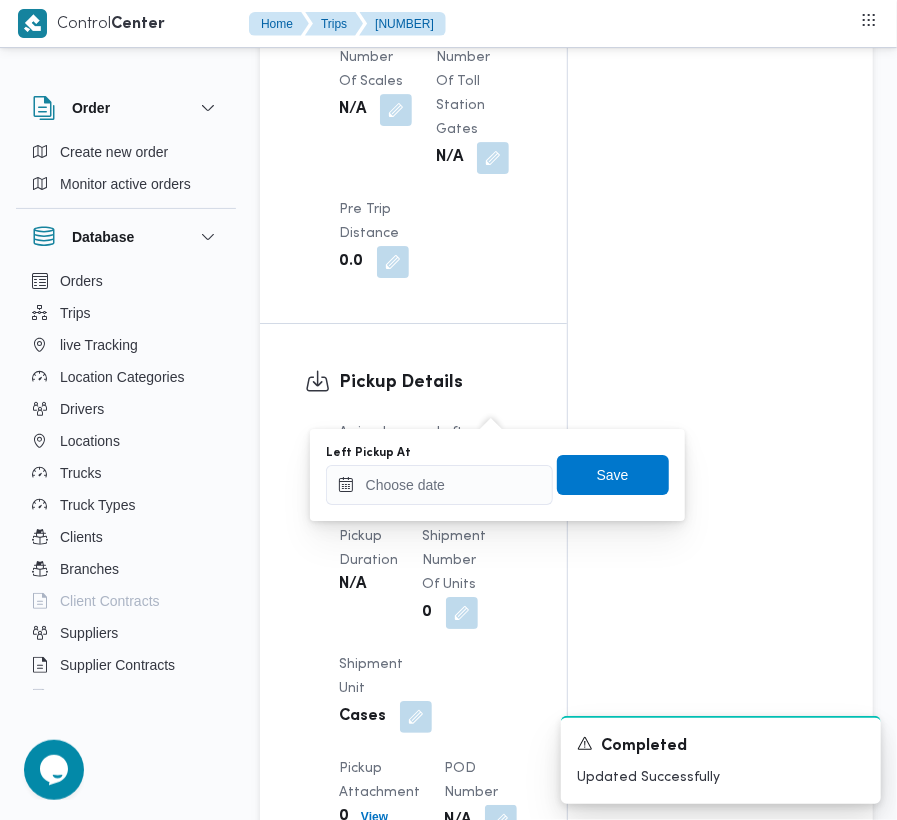click on "Arrived Pickup At N/A Left Pickup At N/A Pickup Duration N/A Shipment Number of Units 0 Shipment Unit Cases Pickup Attachment 0 View POD Number N/A" at bounding box center [430, 629] 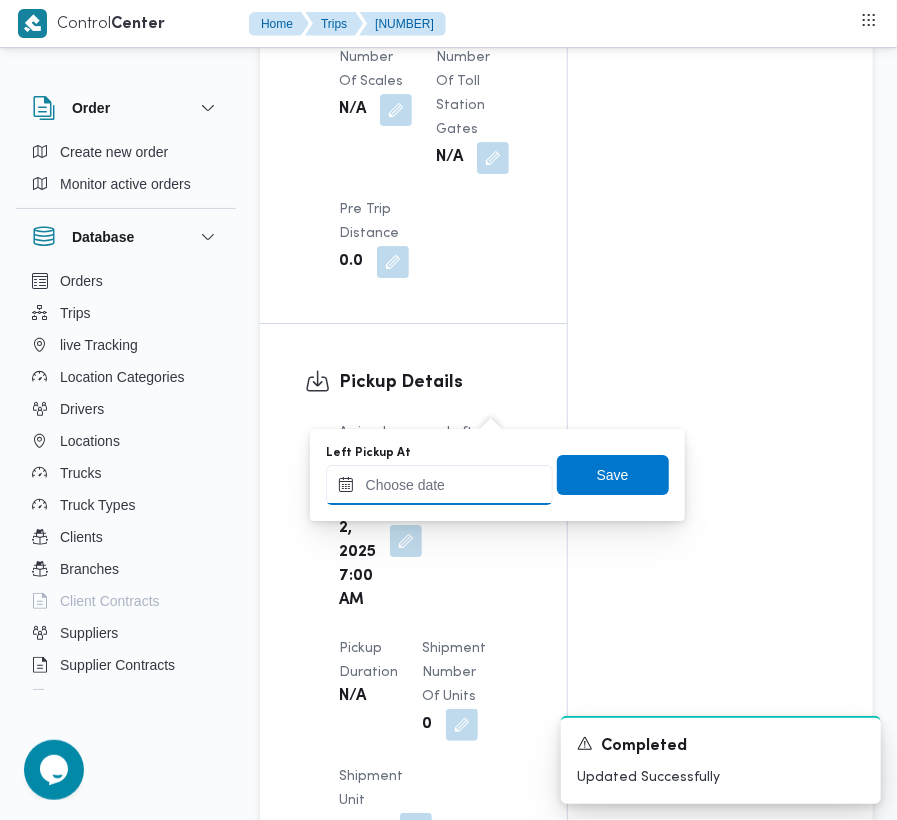 click on "Left Pickup At" at bounding box center (439, 485) 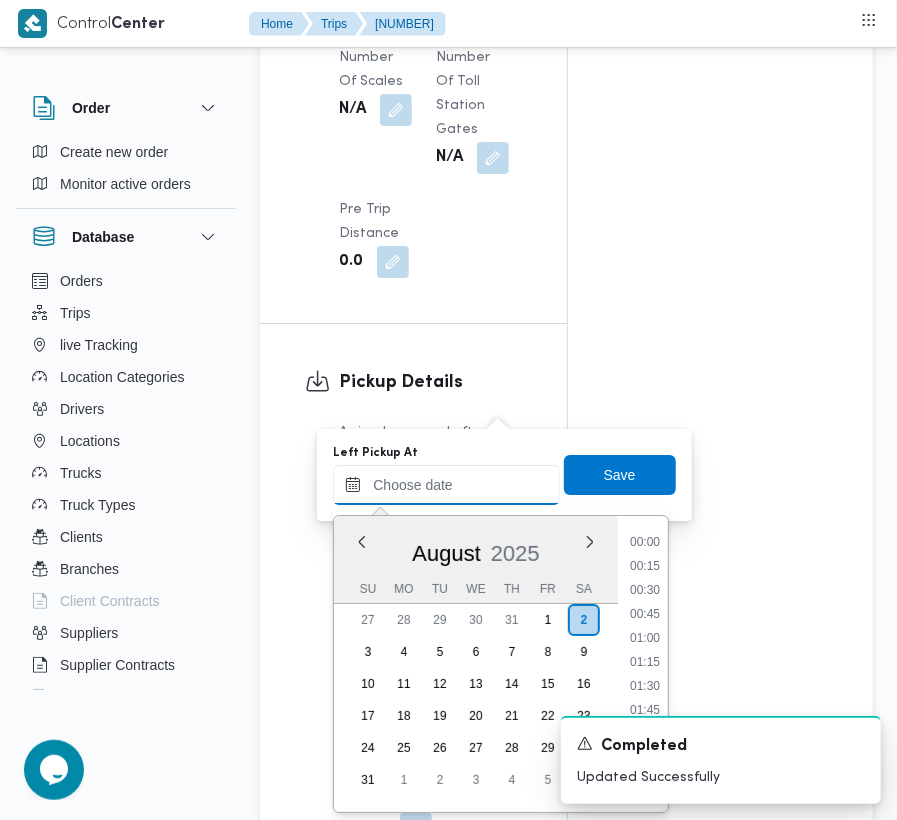 paste on "[DATE] [TIME]" 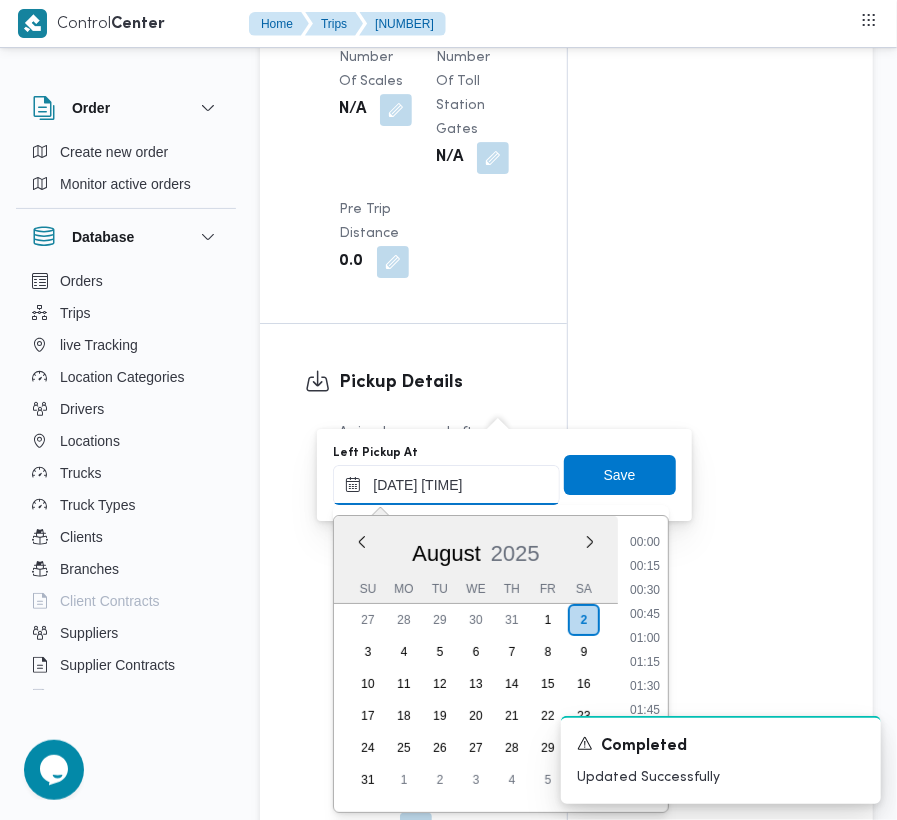 scroll, scrollTop: 672, scrollLeft: 0, axis: vertical 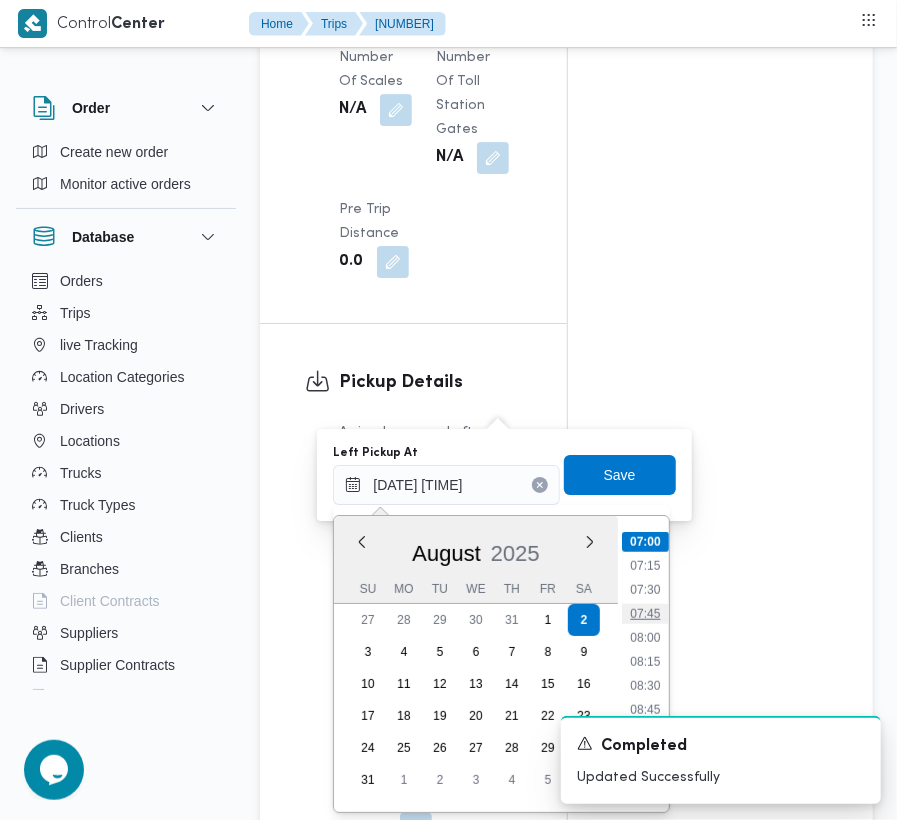 click on "07:45" at bounding box center [646, 614] 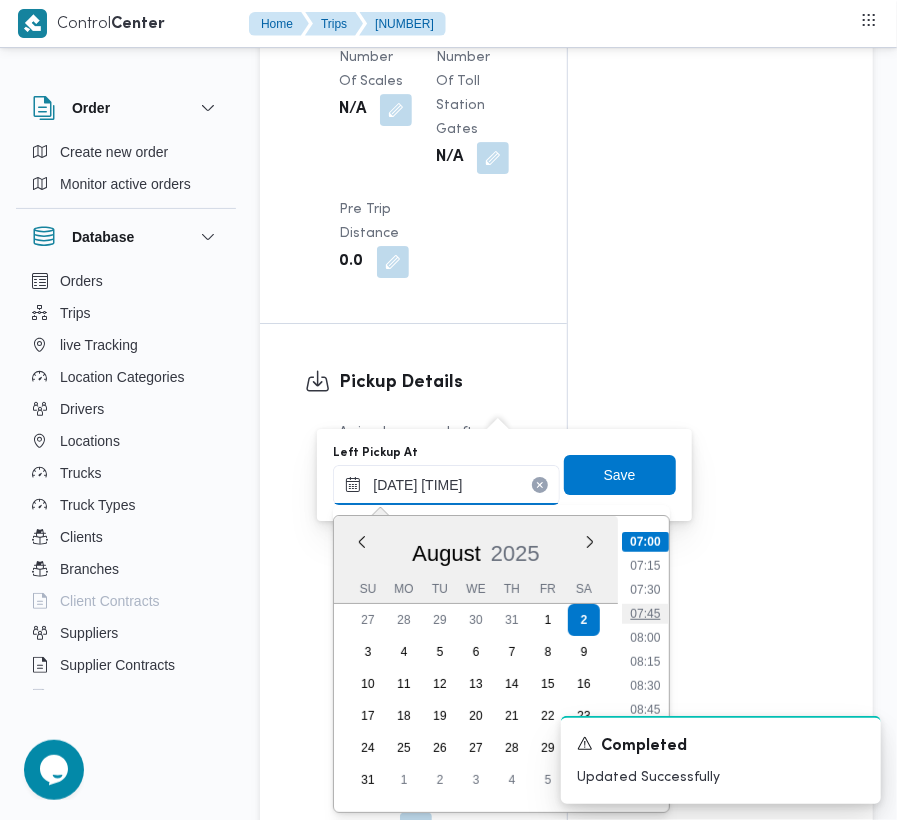 type on "[DATE] [TIME]" 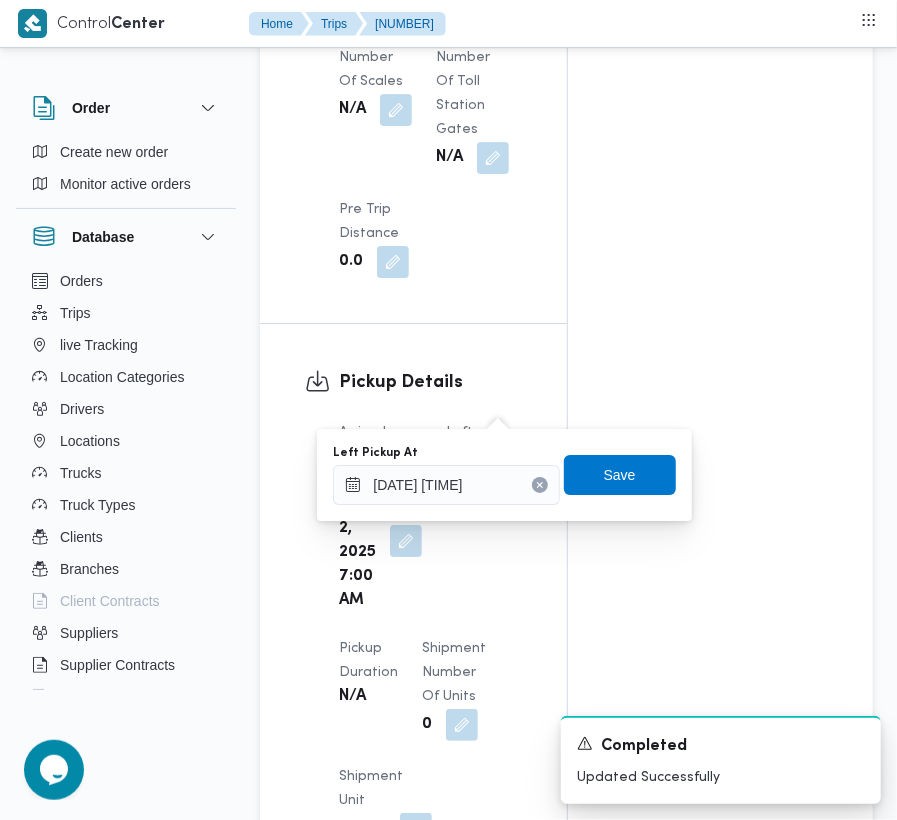 click on "Left Pickup At [DATE] [TIME] Save" at bounding box center [504, 475] 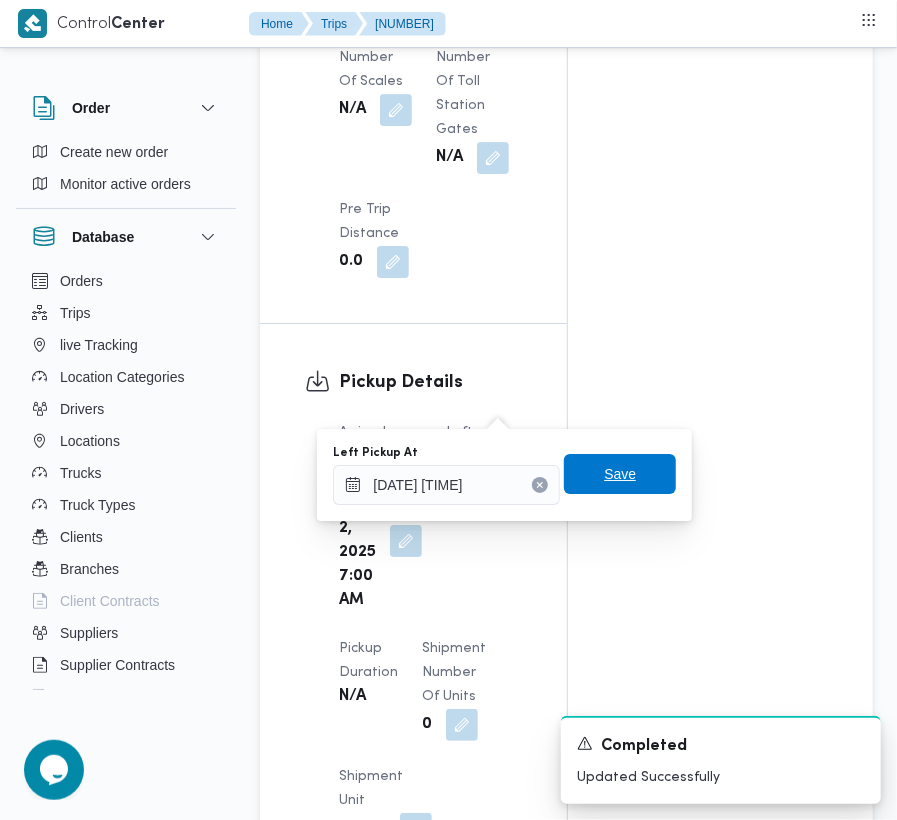 click on "Save" at bounding box center [620, 474] 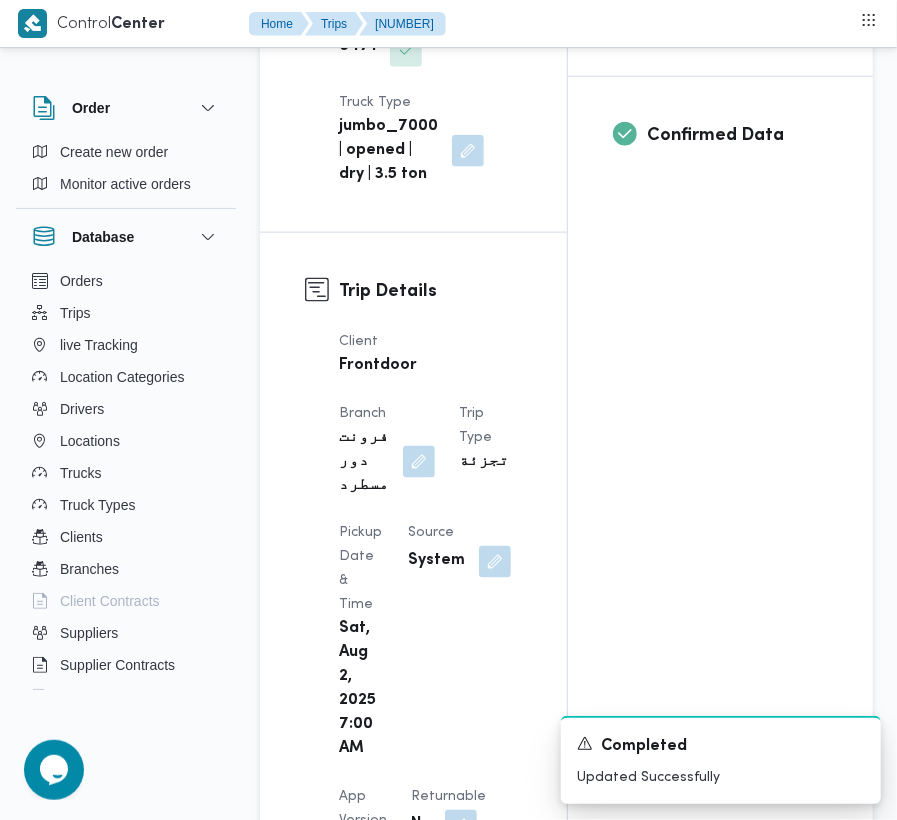 scroll, scrollTop: 0, scrollLeft: 0, axis: both 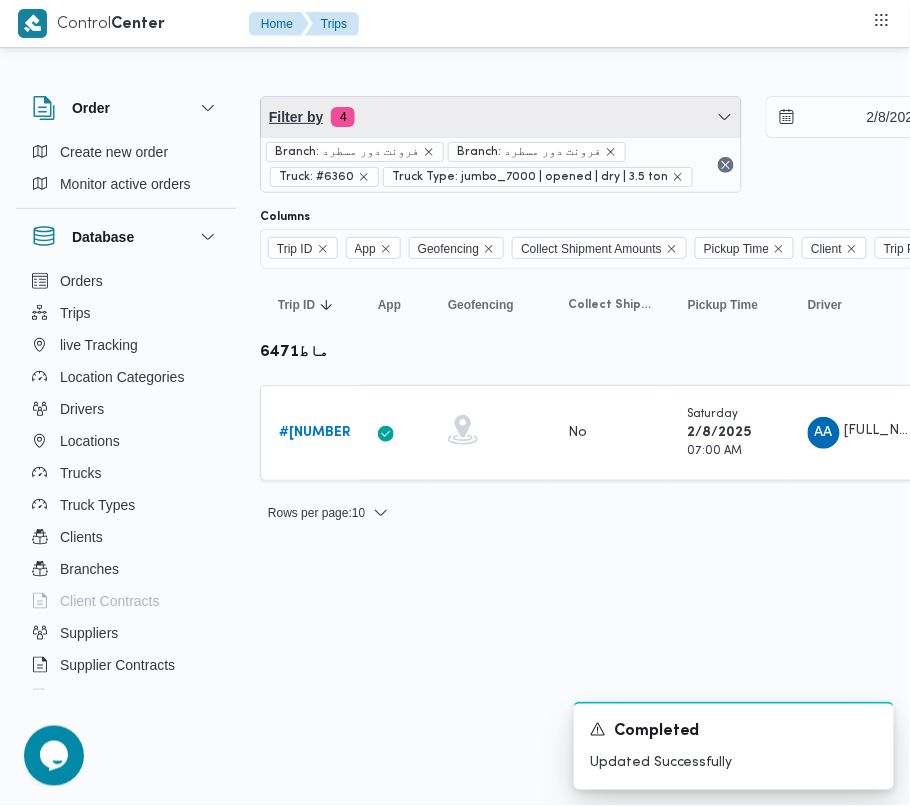 click on "Filter by 4" at bounding box center (501, 117) 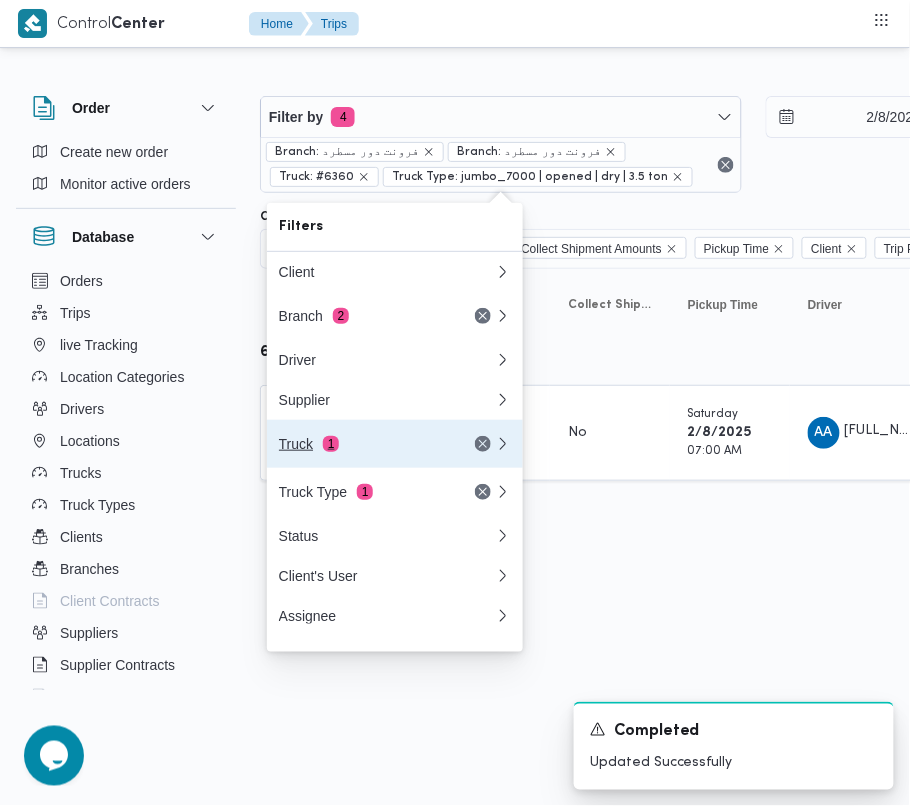 click on "Truck 1" at bounding box center (363, 444) 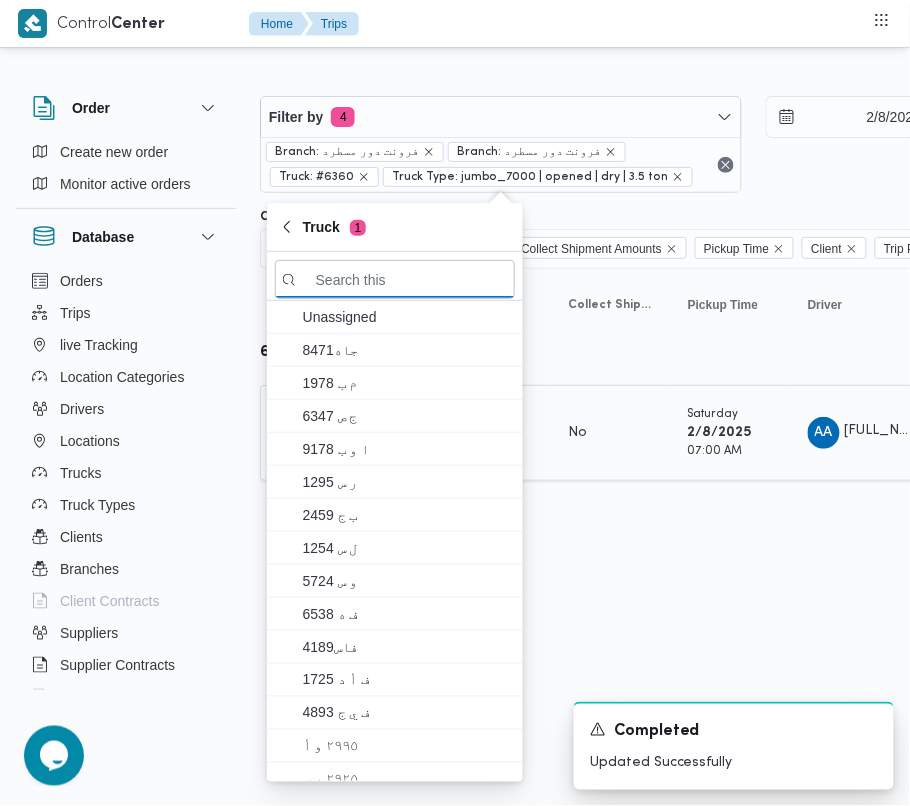 paste on "3265" 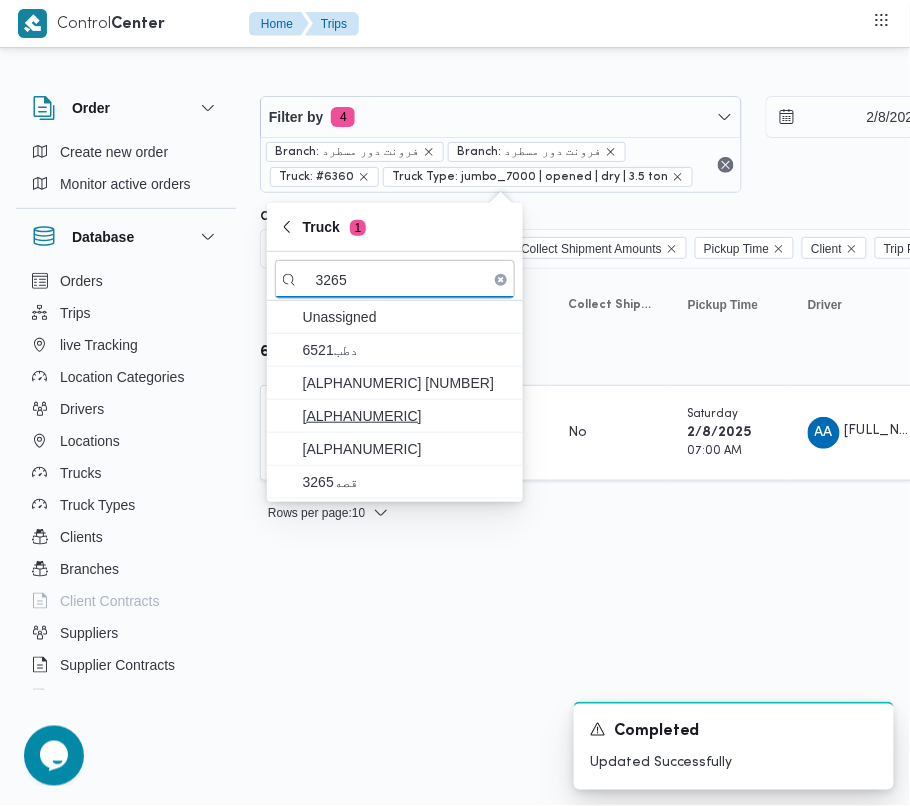 type on "3265" 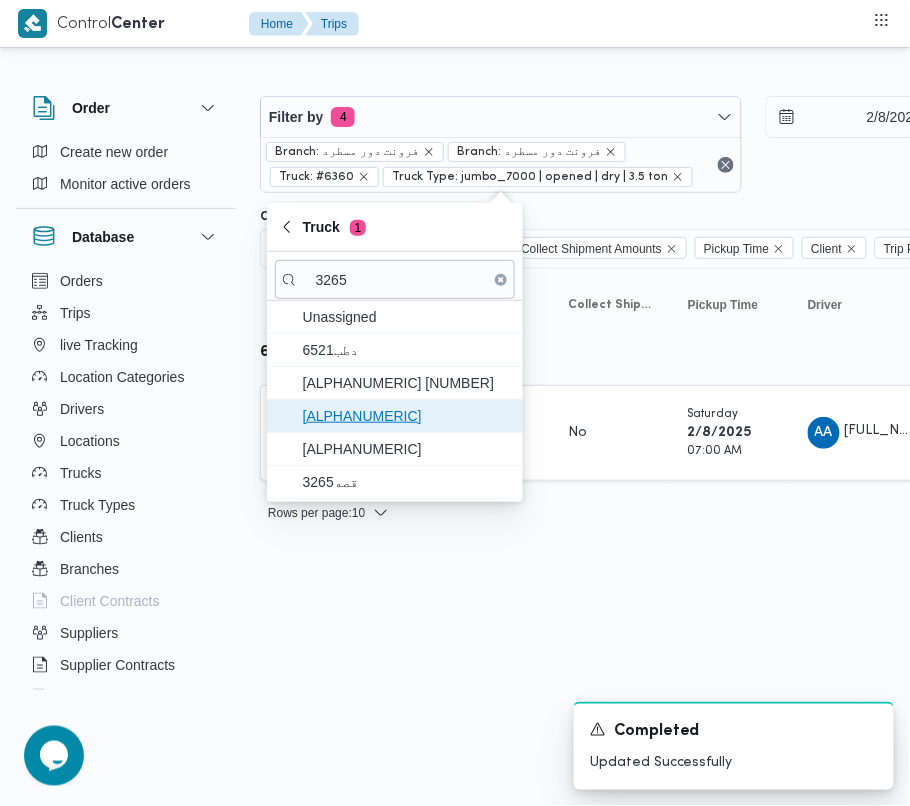 click on "[ALPHANUMERIC]" at bounding box center (407, 416) 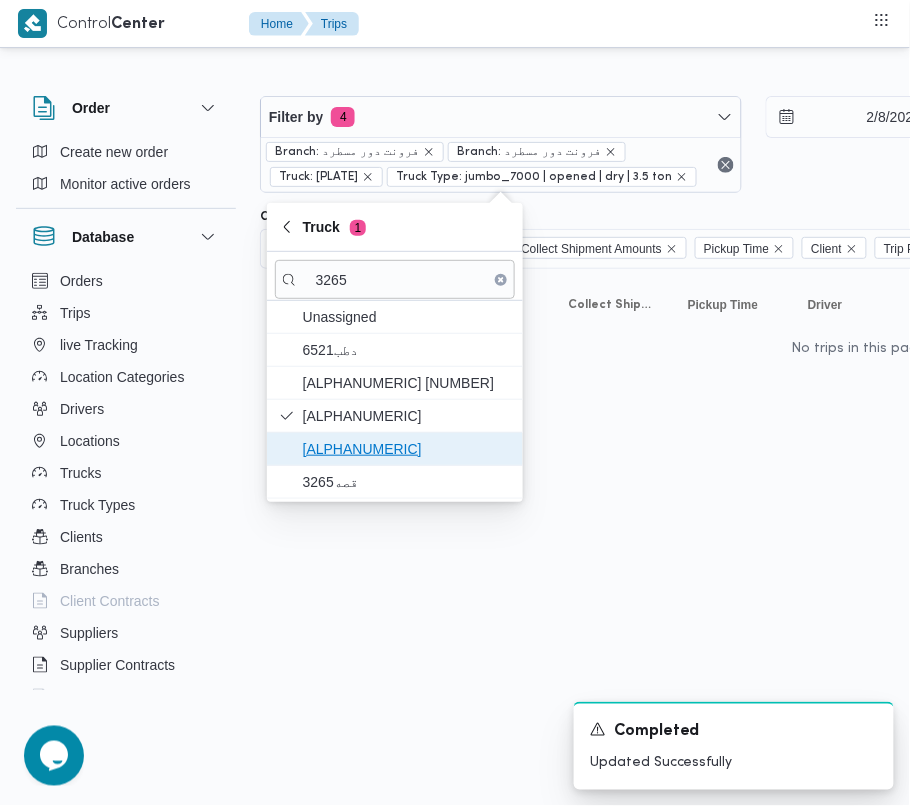 click on "[ALPHANUMERIC]" at bounding box center [407, 449] 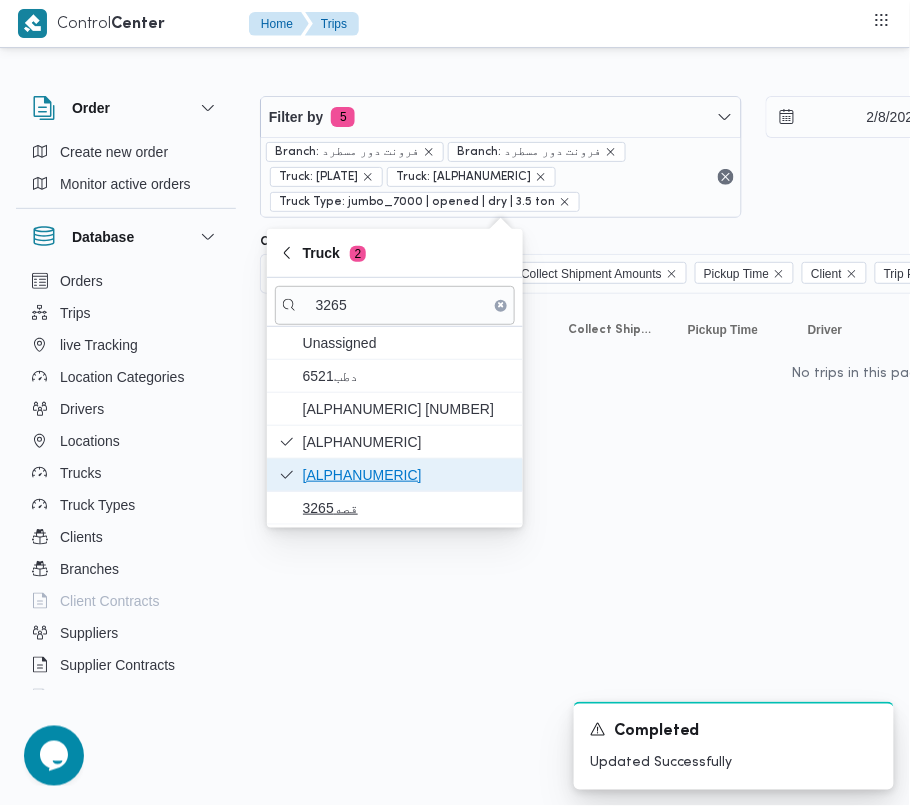 drag, startPoint x: 360, startPoint y: 478, endPoint x: 360, endPoint y: 496, distance: 18 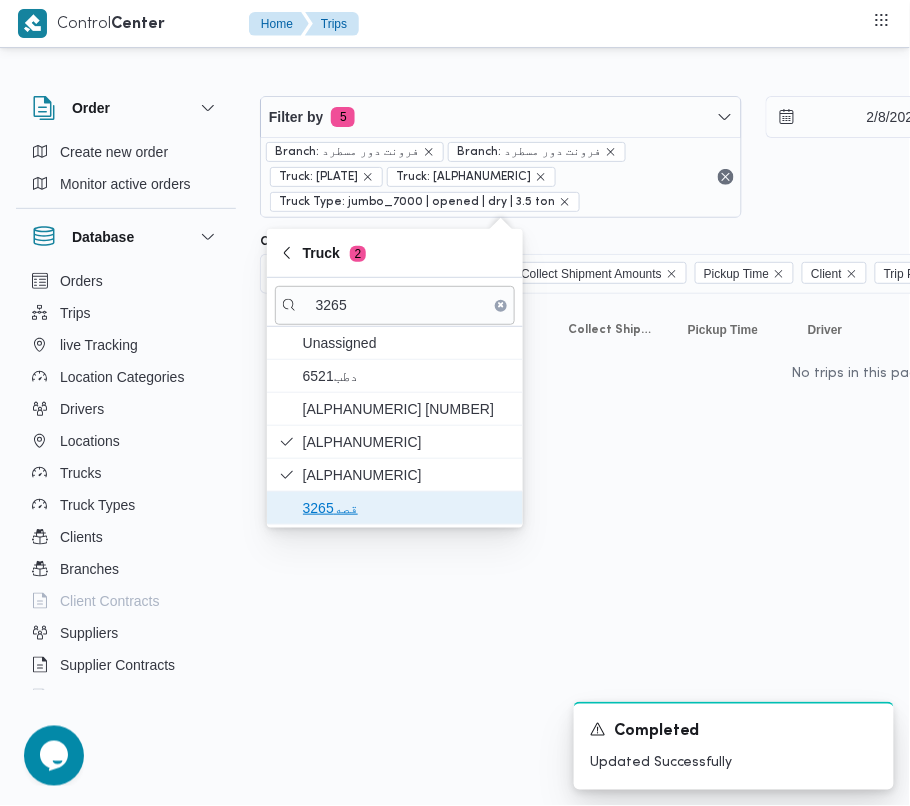 click on "قصه3265" at bounding box center [407, 508] 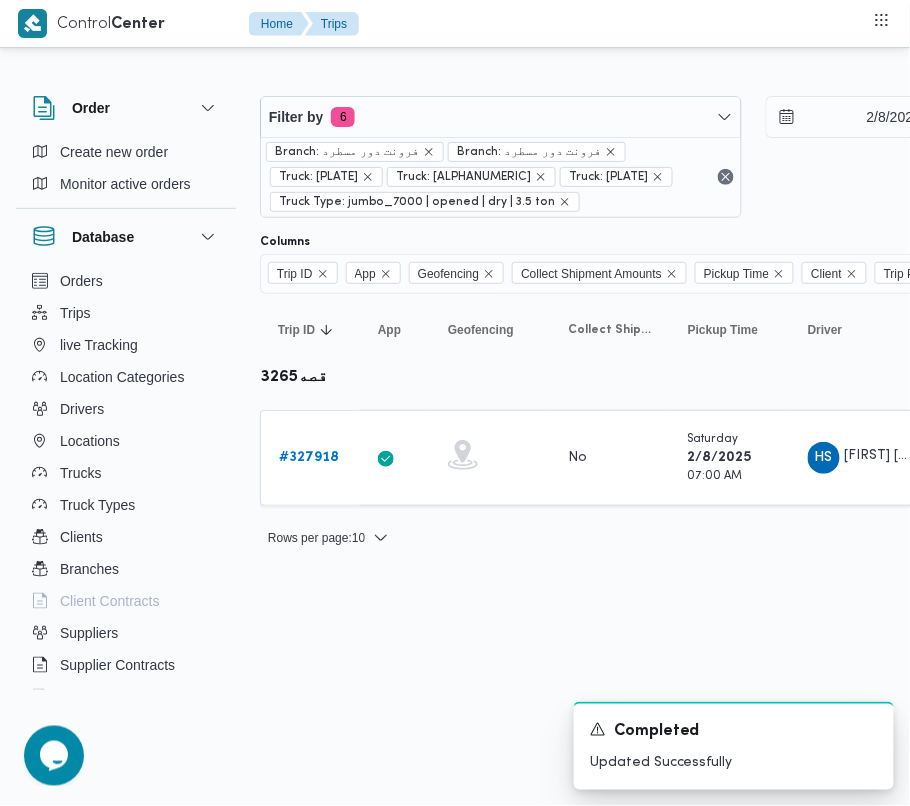 click on "Rows per page :  10 1" at bounding box center (860, 538) 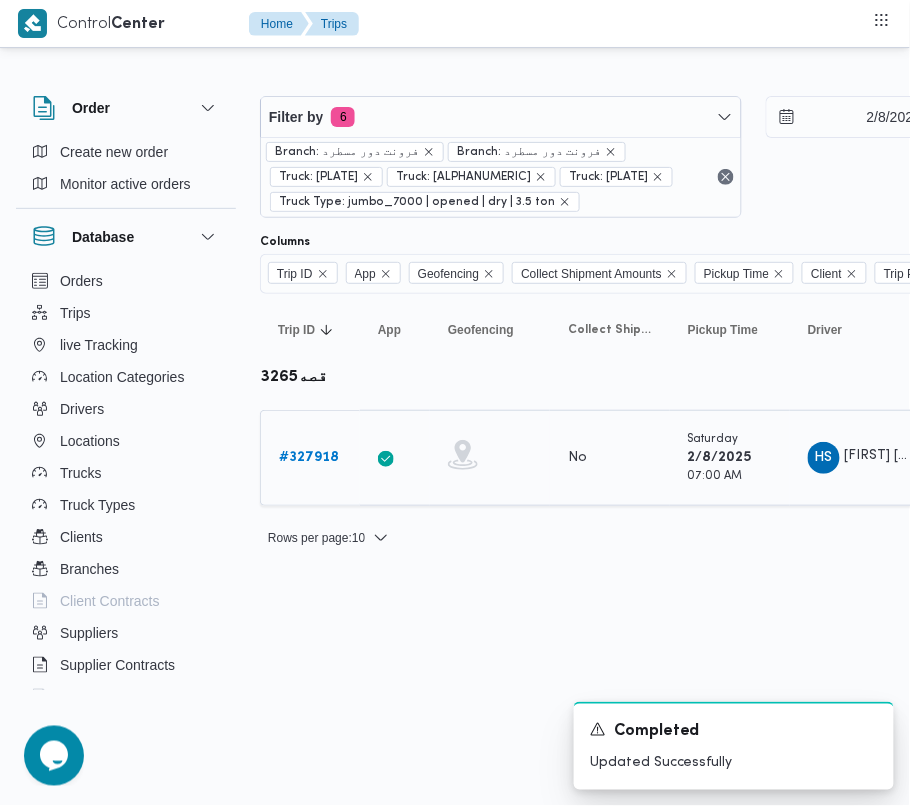 click on "# 327918" at bounding box center (310, 458) 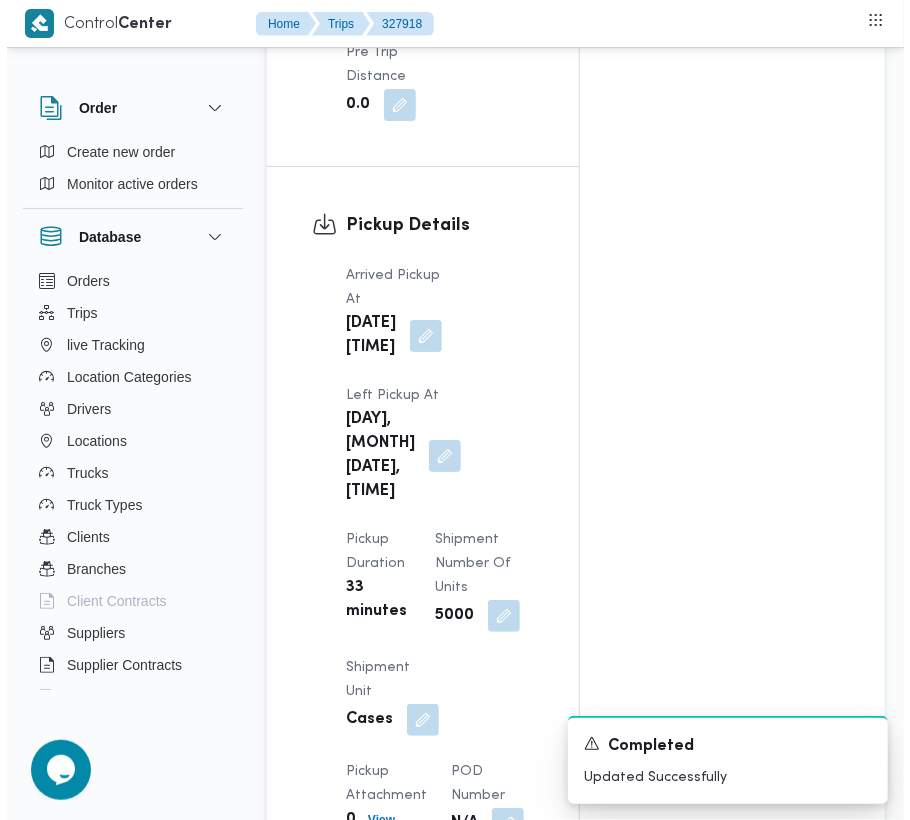 scroll, scrollTop: 3377, scrollLeft: 0, axis: vertical 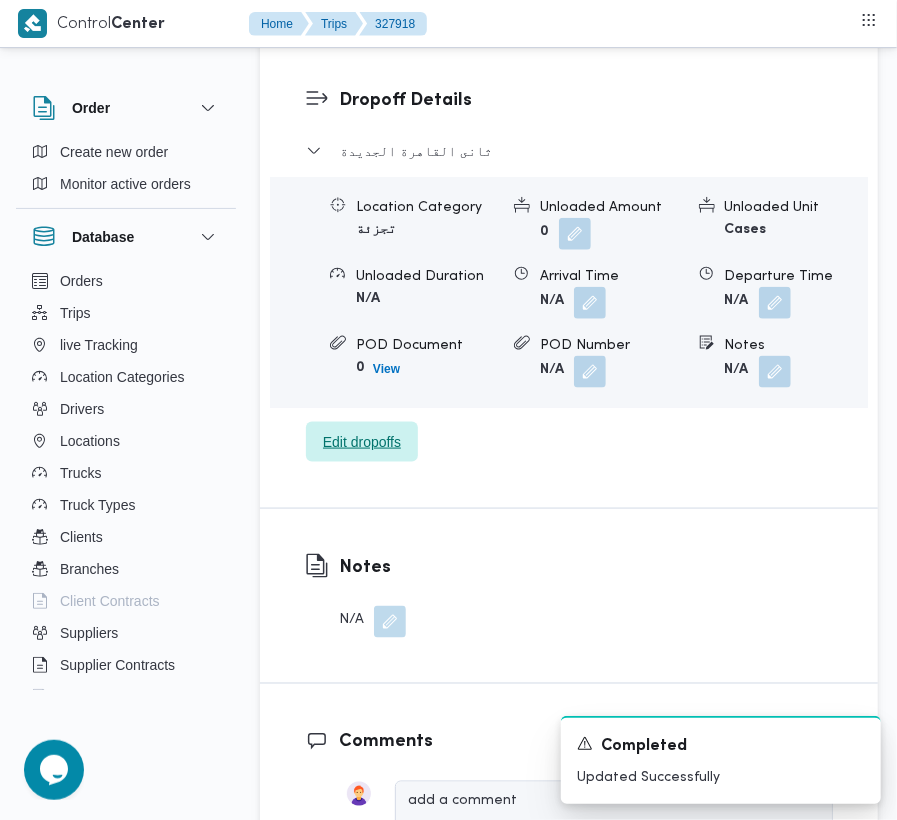 click on "Edit dropoffs" at bounding box center (362, 442) 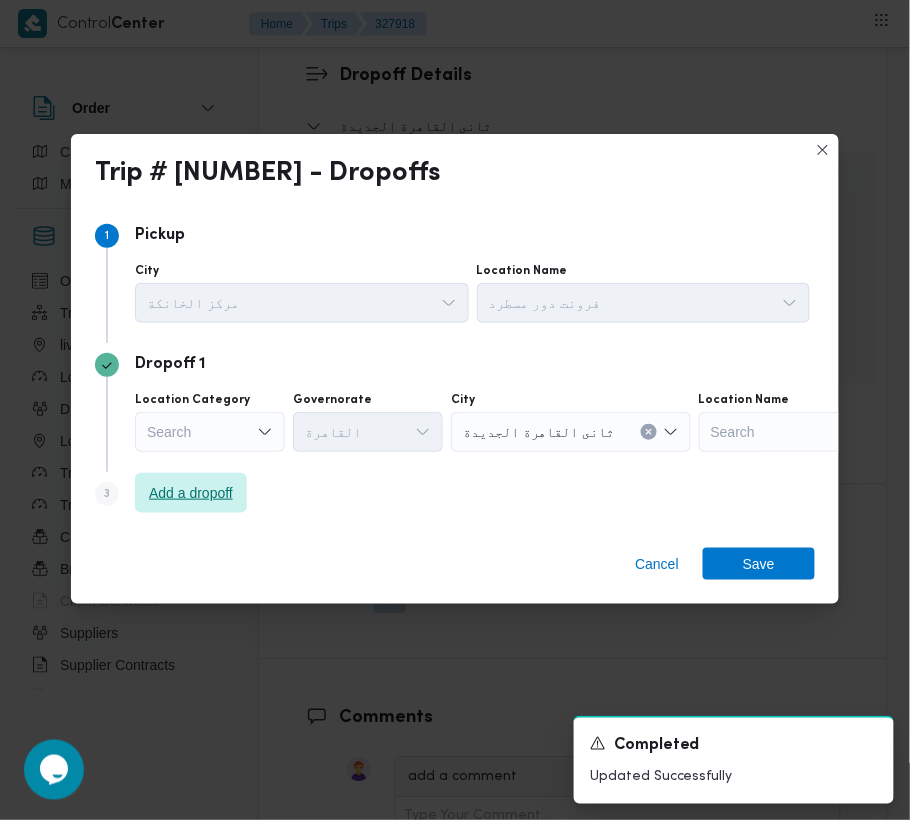 click on "Add a dropoff" at bounding box center [191, 493] 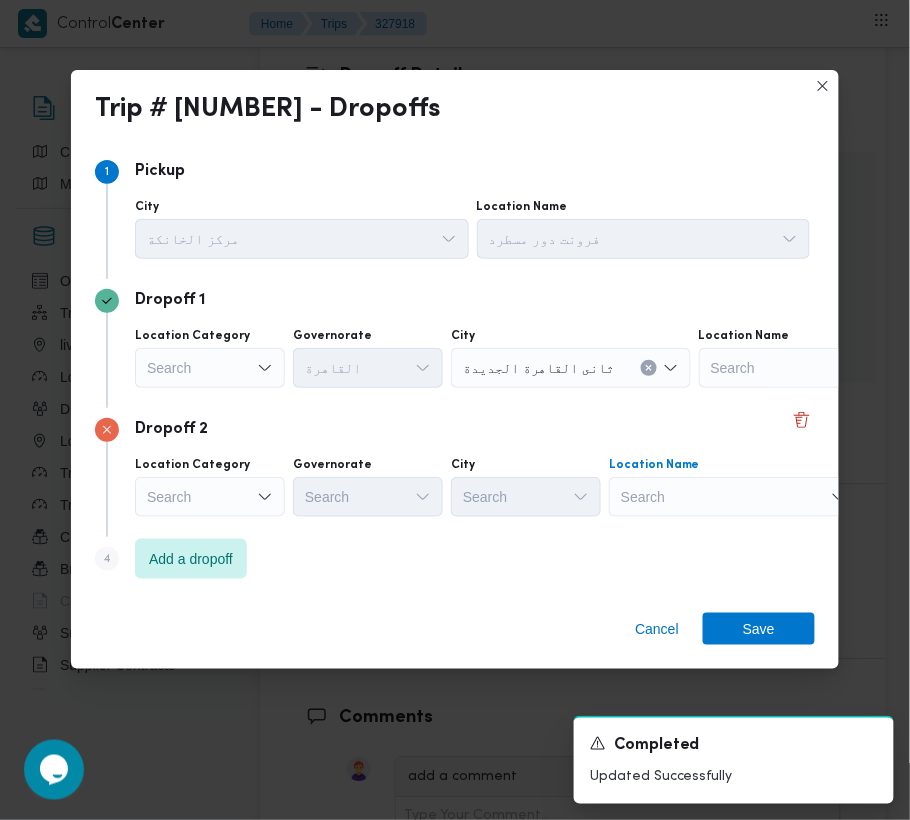 click on "Search" at bounding box center [824, 368] 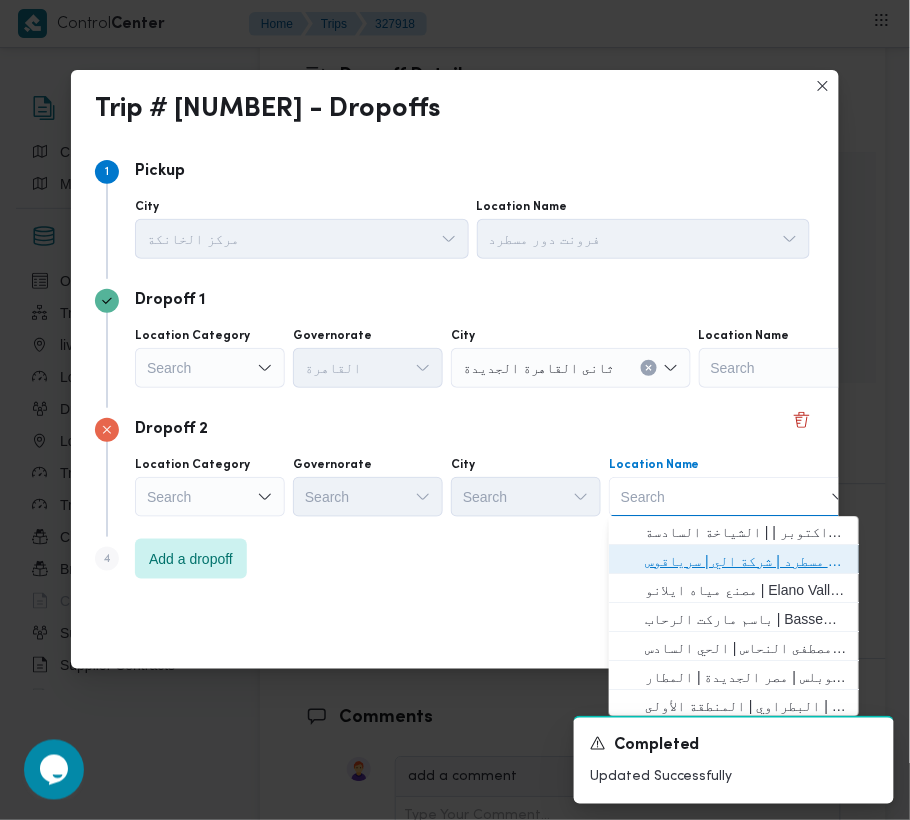 click on "فرونت دور مسطرد | شركة الي | سرياقوس" at bounding box center (746, 562) 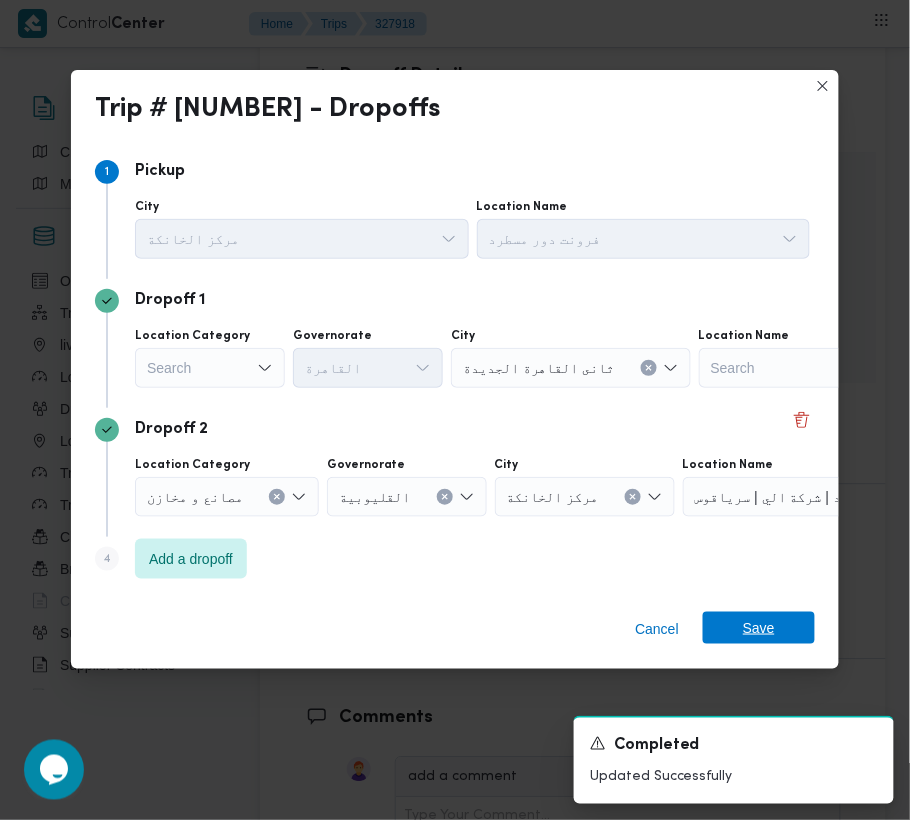 click on "Save" at bounding box center [759, 628] 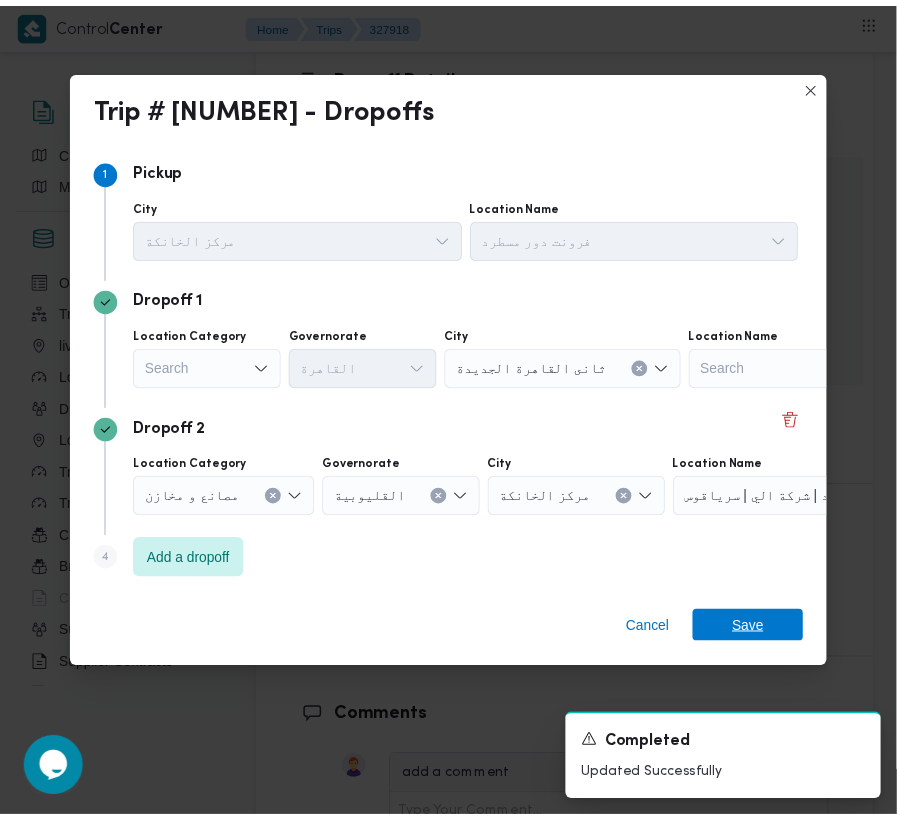scroll, scrollTop: 3577, scrollLeft: 0, axis: vertical 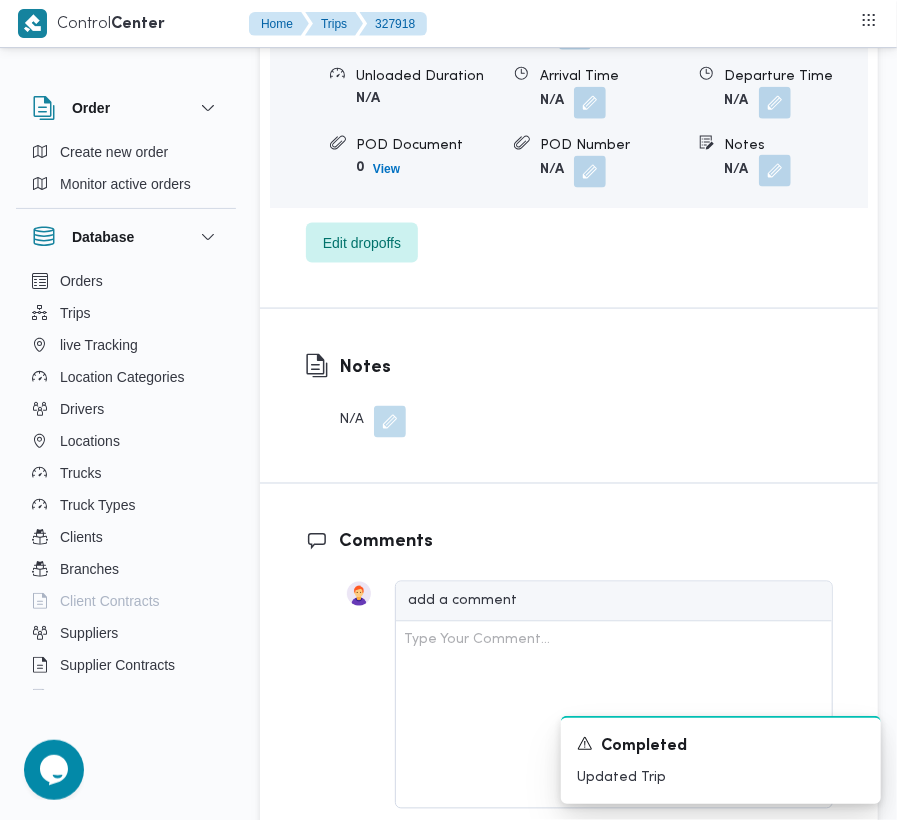 click at bounding box center [775, 171] 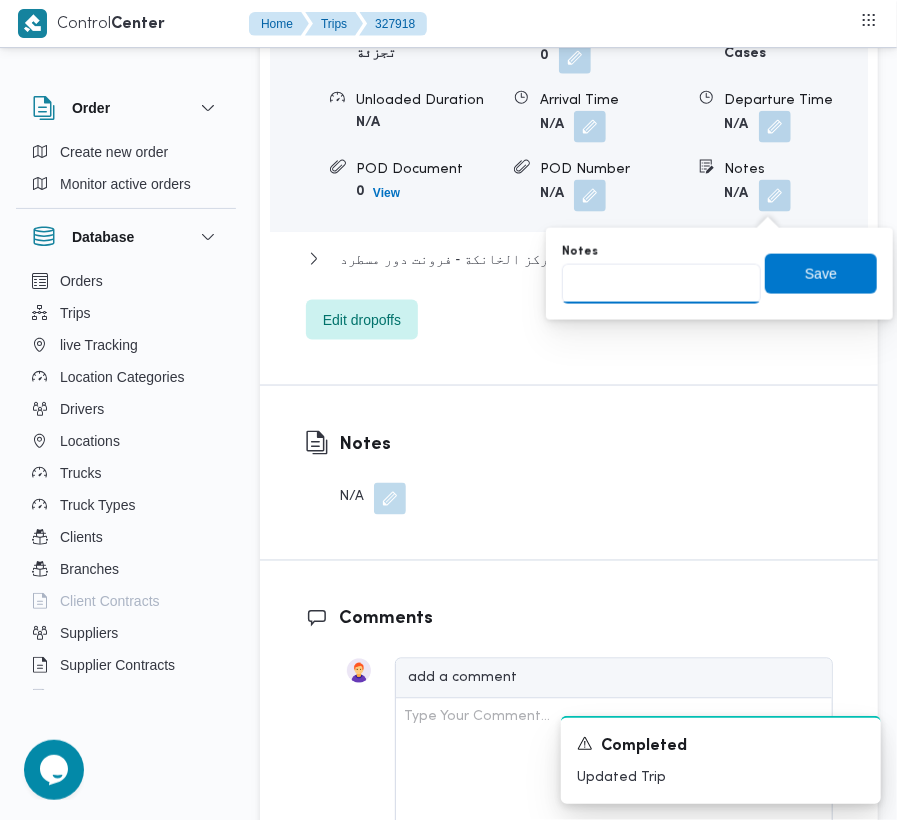 click on "Notes" at bounding box center [661, 284] 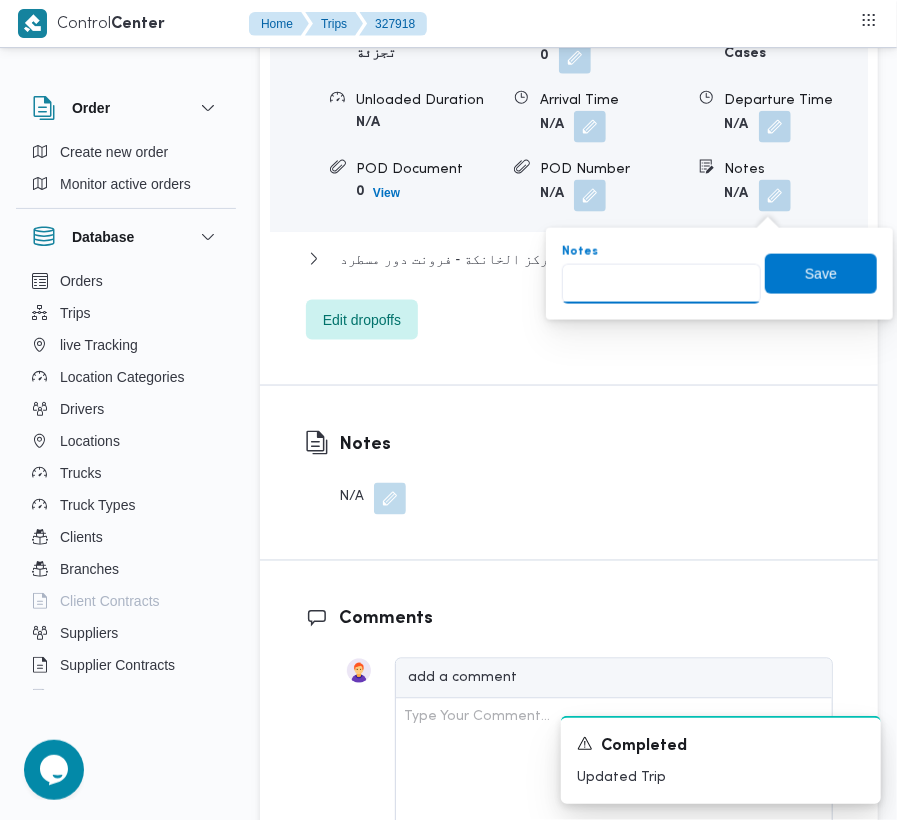 paste on "تجمع" 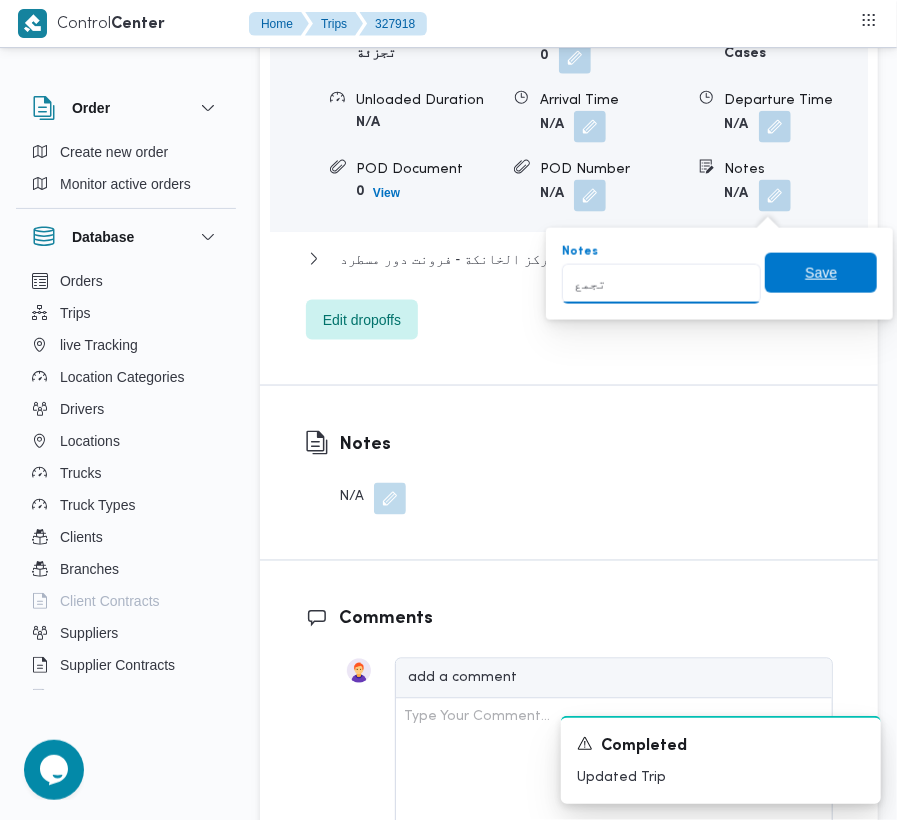 type on "تجمع" 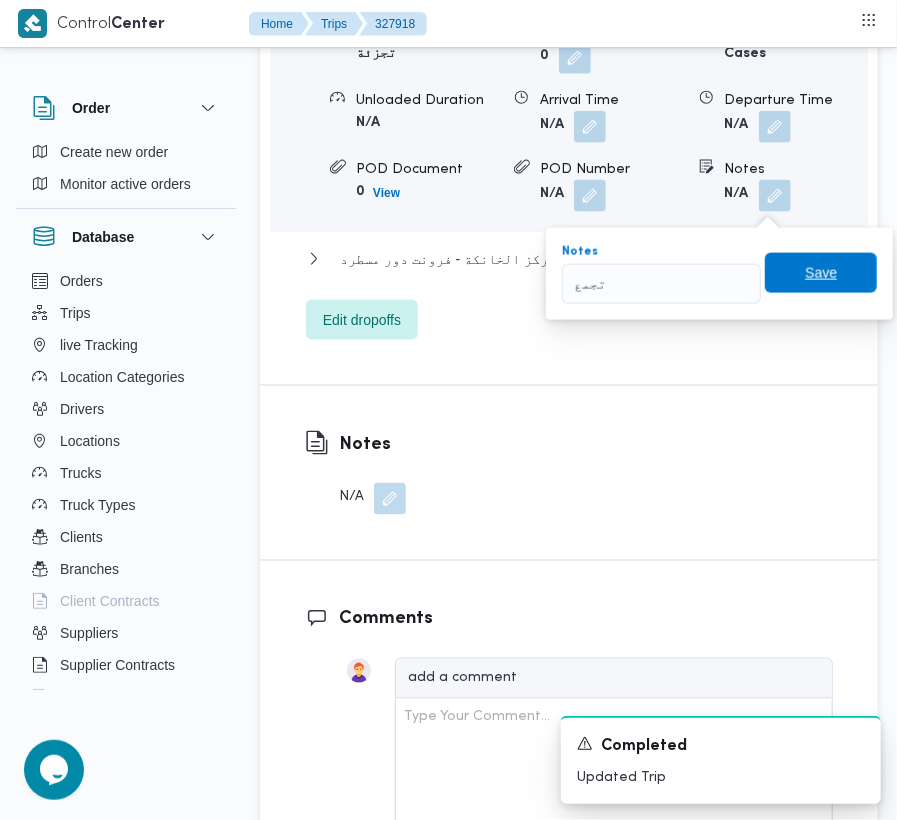 click on "Save" at bounding box center [821, 273] 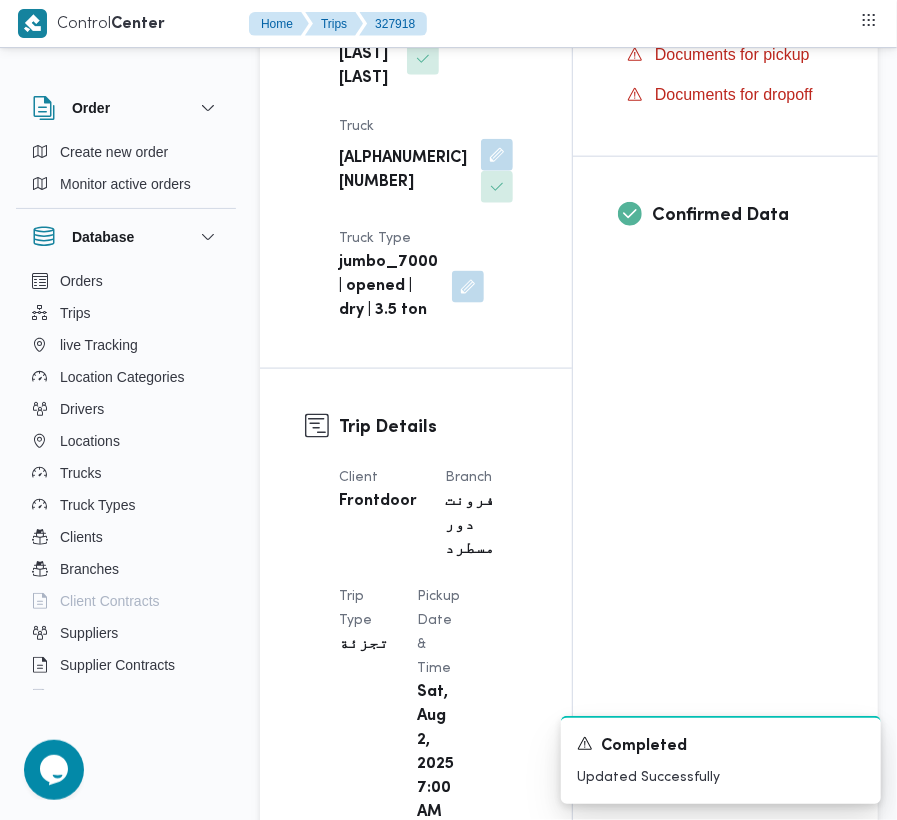 scroll, scrollTop: 0, scrollLeft: 0, axis: both 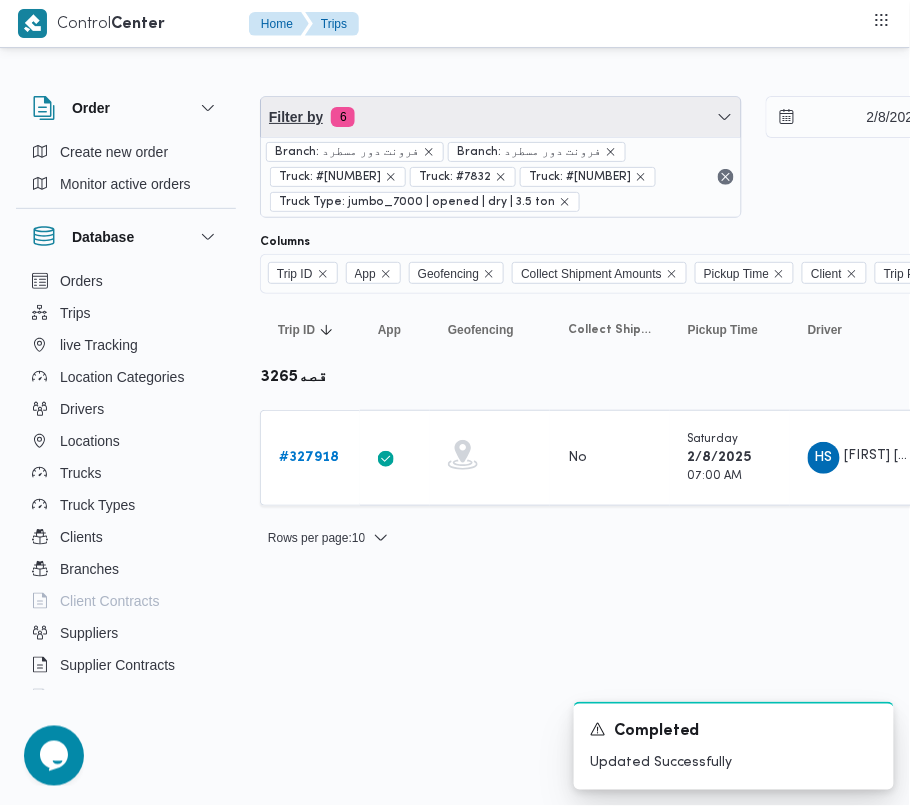 click on "Filter by 6" at bounding box center (501, 117) 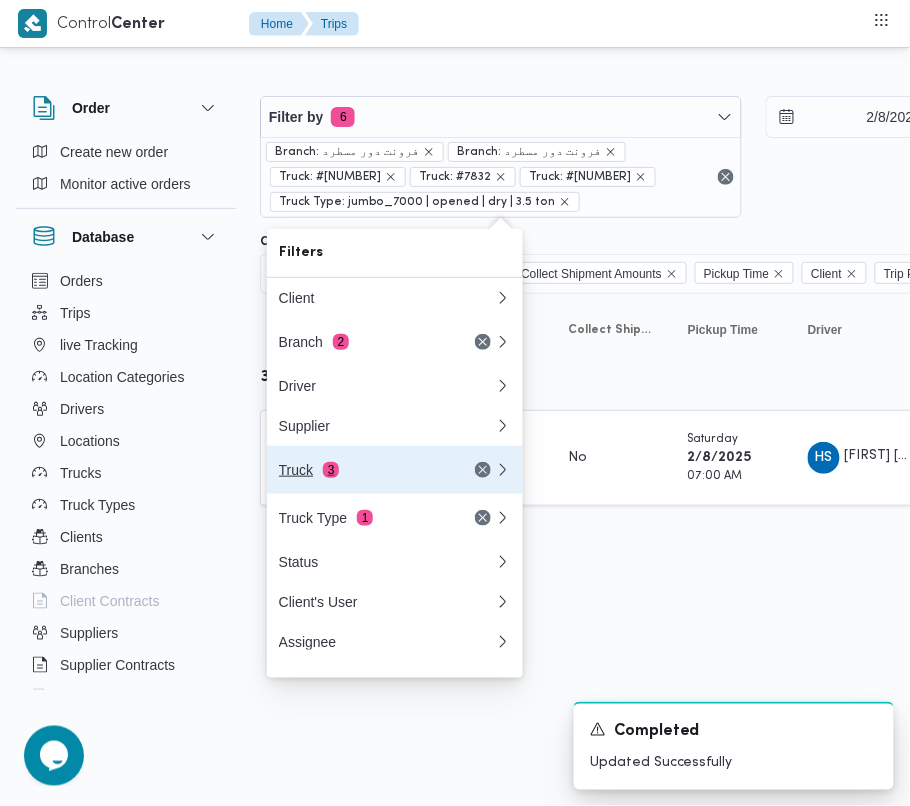 click on "3" at bounding box center [331, 470] 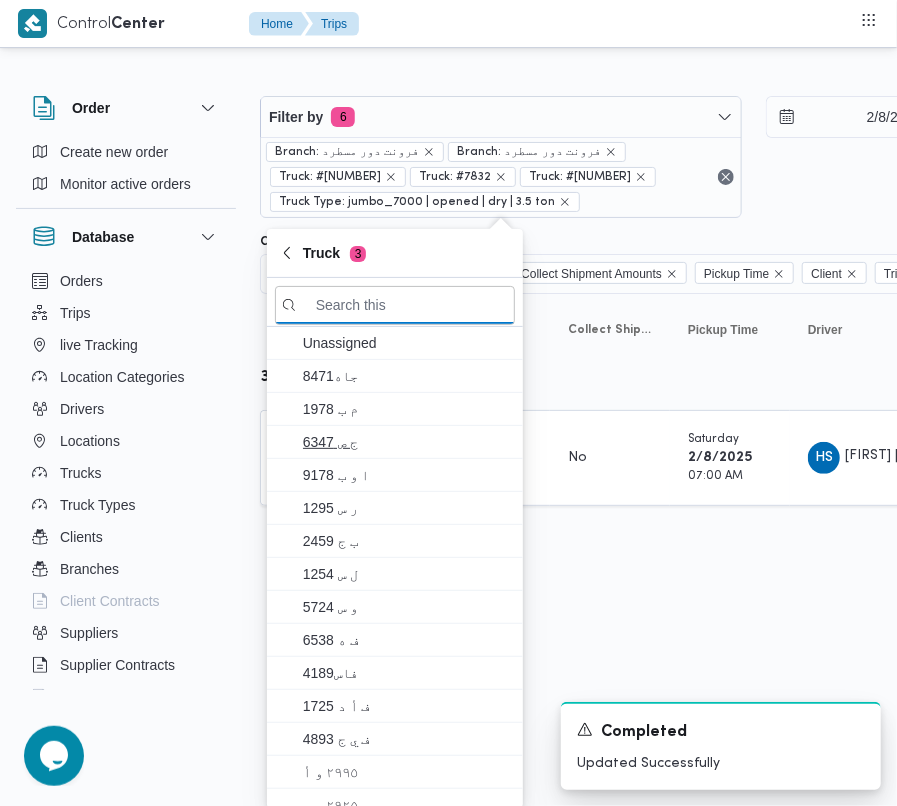 paste on "4961" 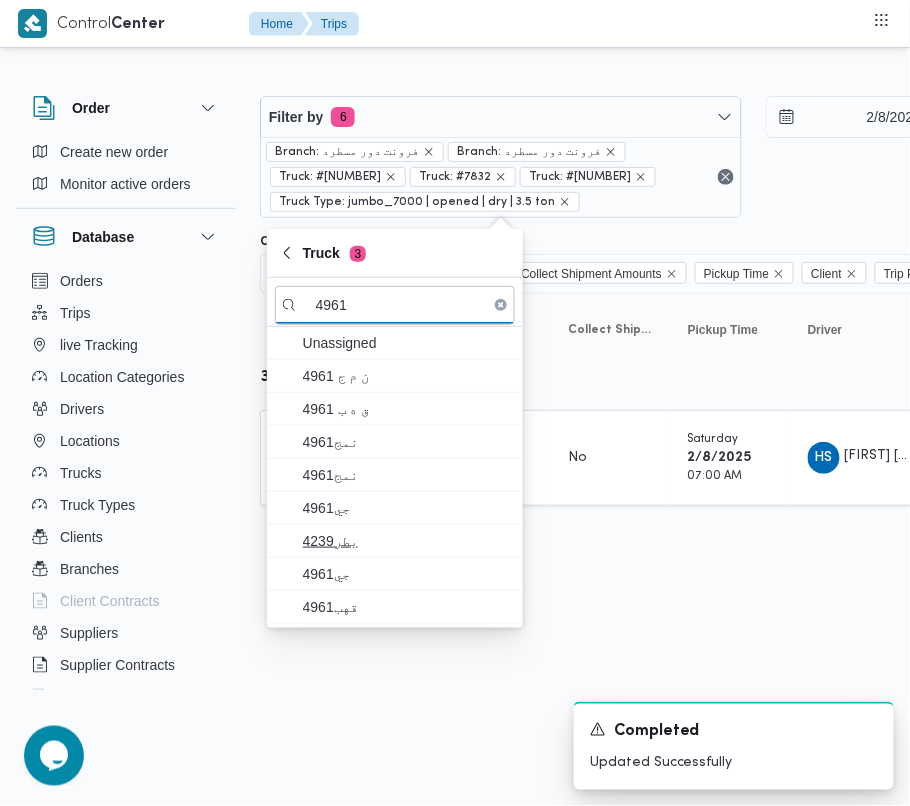 type on "4961" 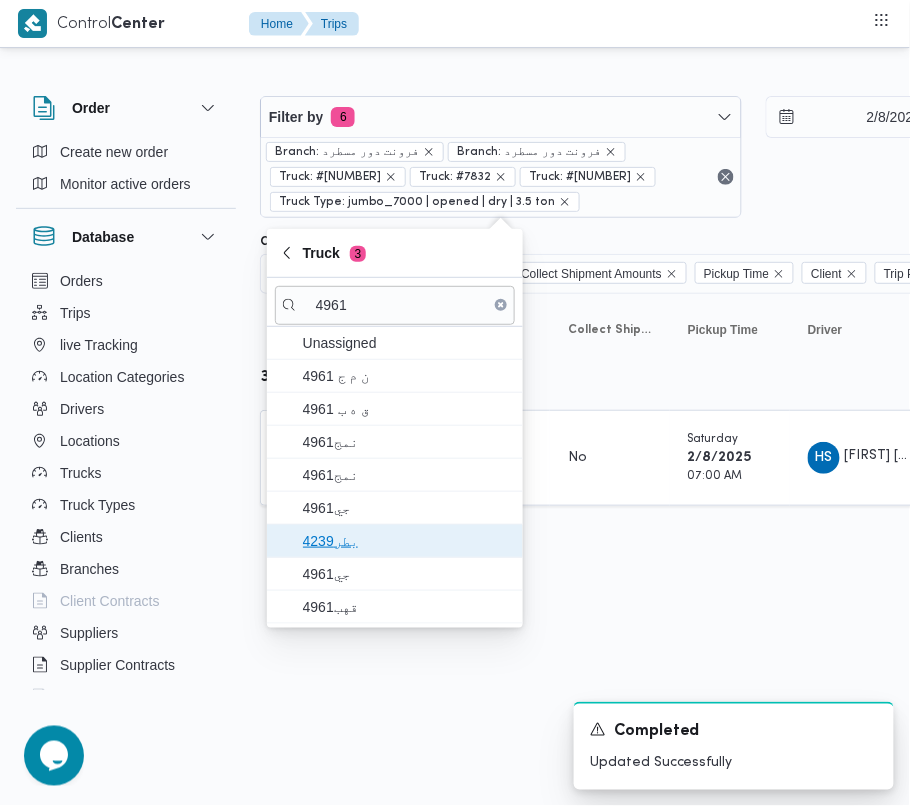 drag, startPoint x: 362, startPoint y: 537, endPoint x: 362, endPoint y: 566, distance: 29 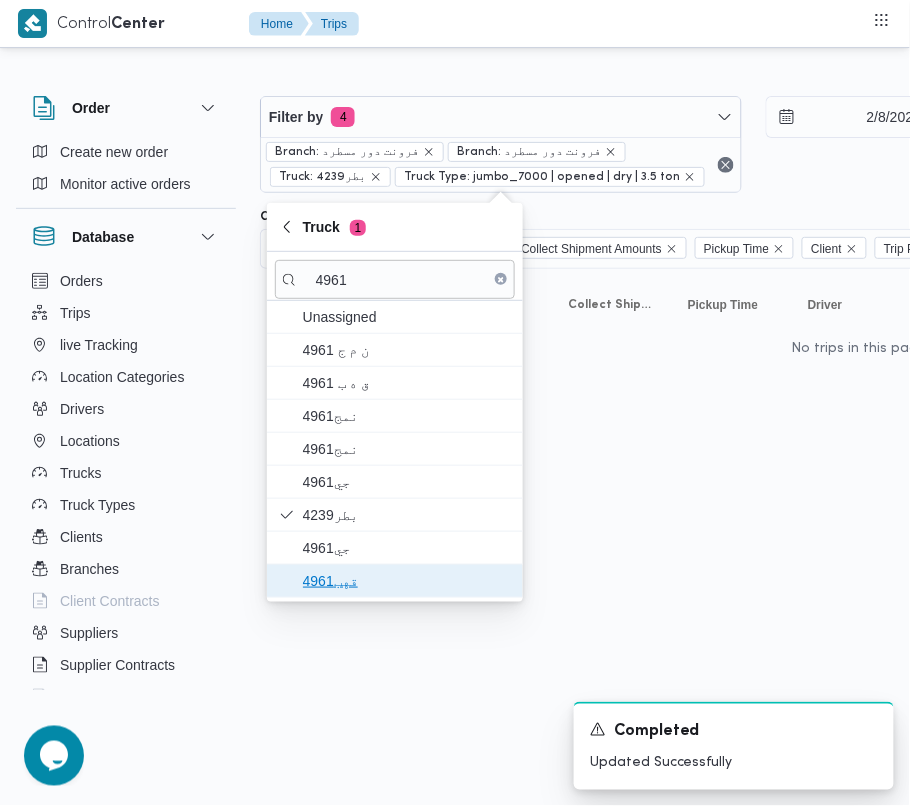 click on "قهب4961" at bounding box center (395, 581) 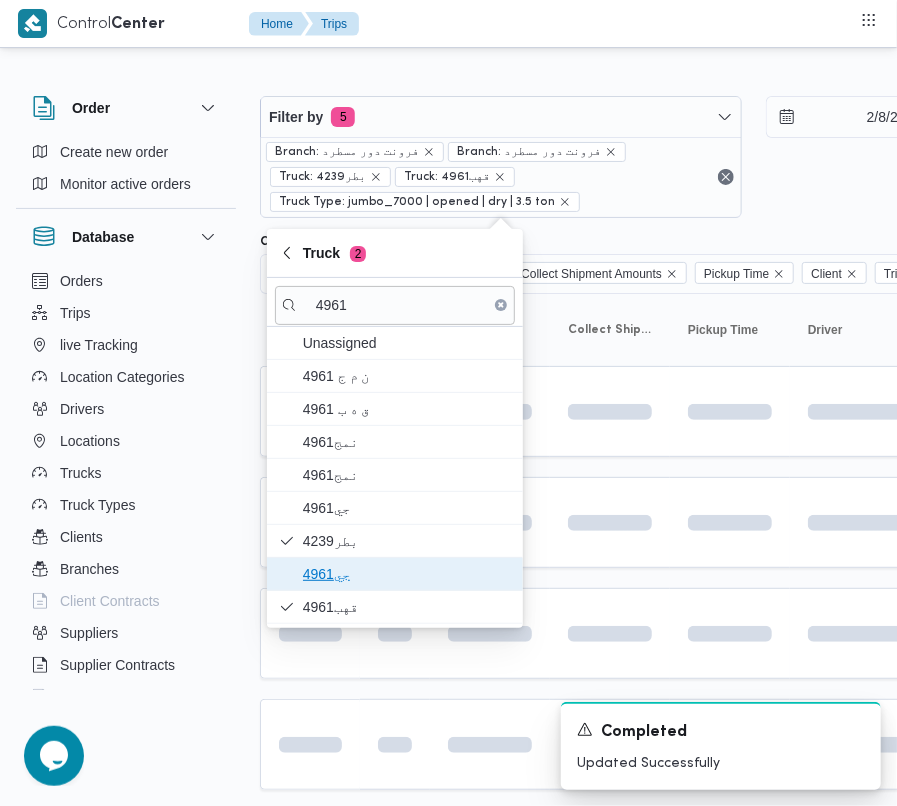 click on "جي4961" at bounding box center (407, 574) 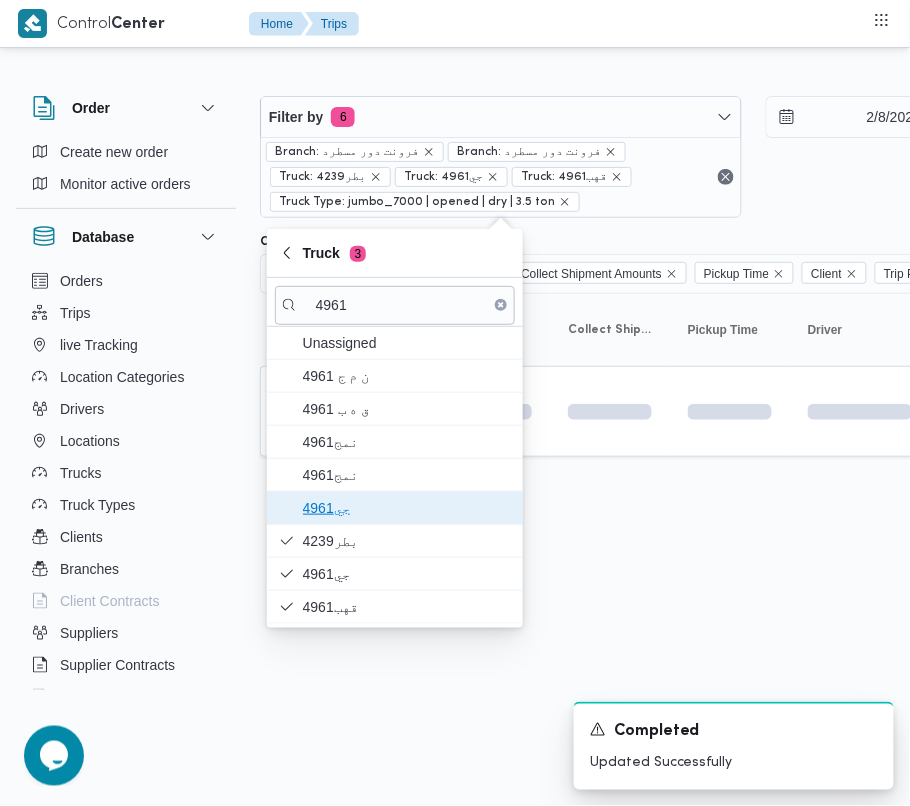 click on "4961جي" at bounding box center [407, 508] 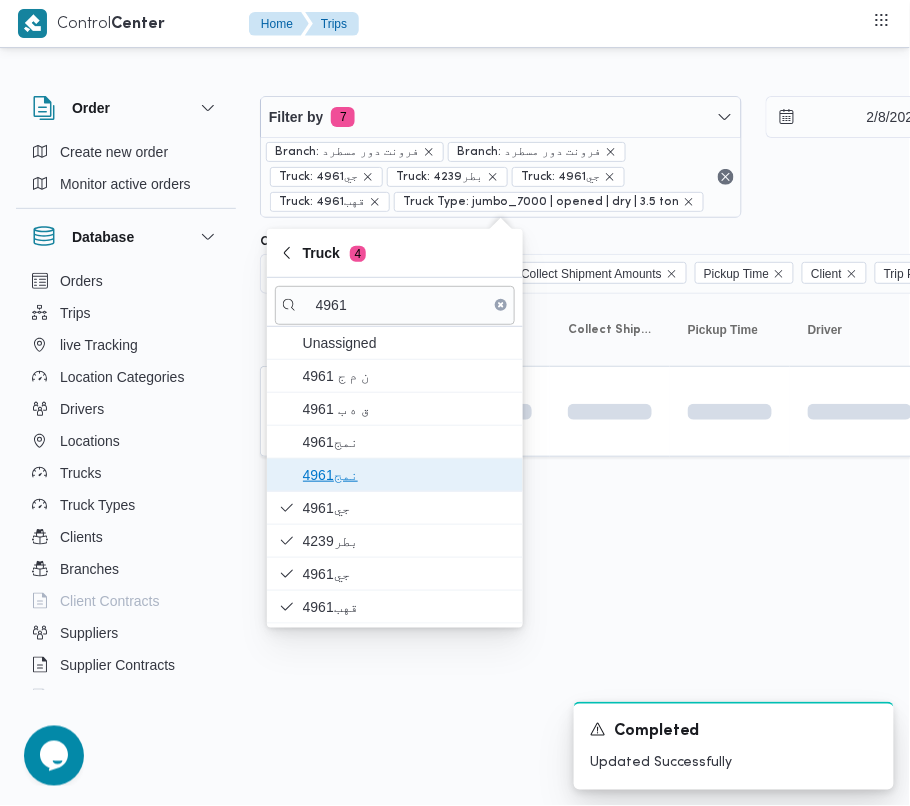 click on "4961نمج" at bounding box center [407, 475] 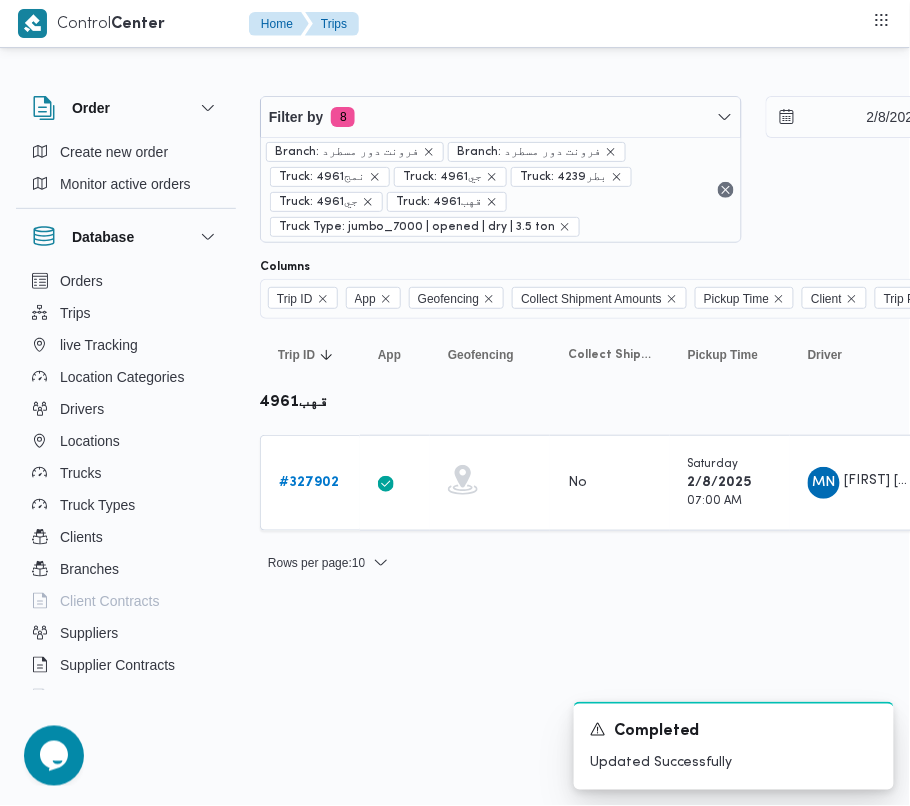 drag, startPoint x: 824, startPoint y: 686, endPoint x: 744, endPoint y: 617, distance: 105.64564 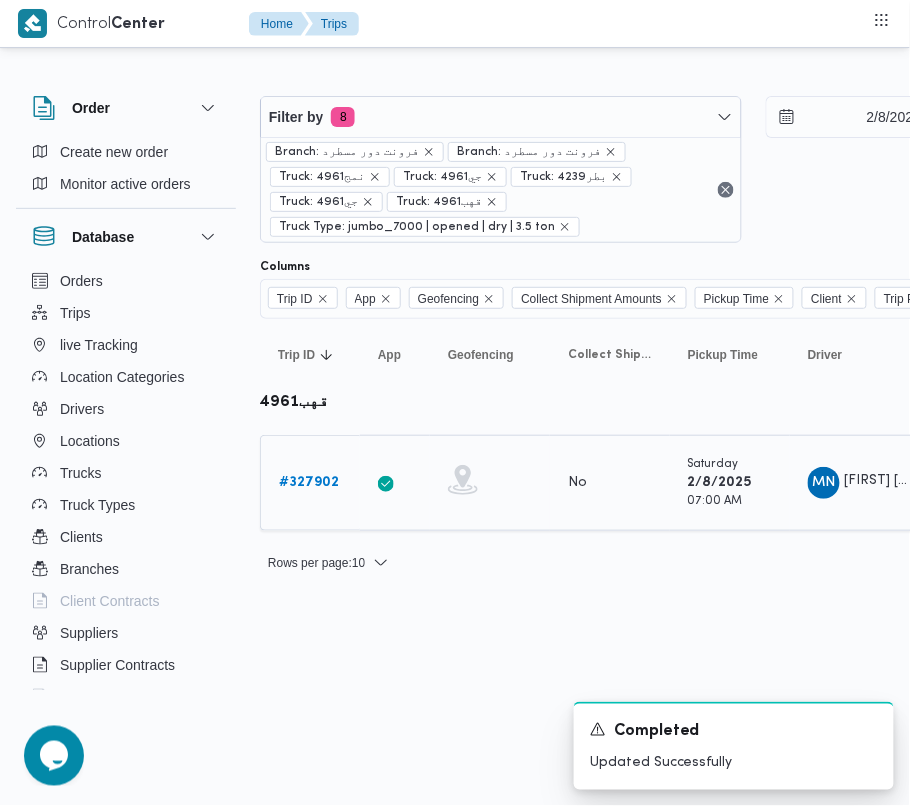 click on "# 327902" at bounding box center [309, 482] 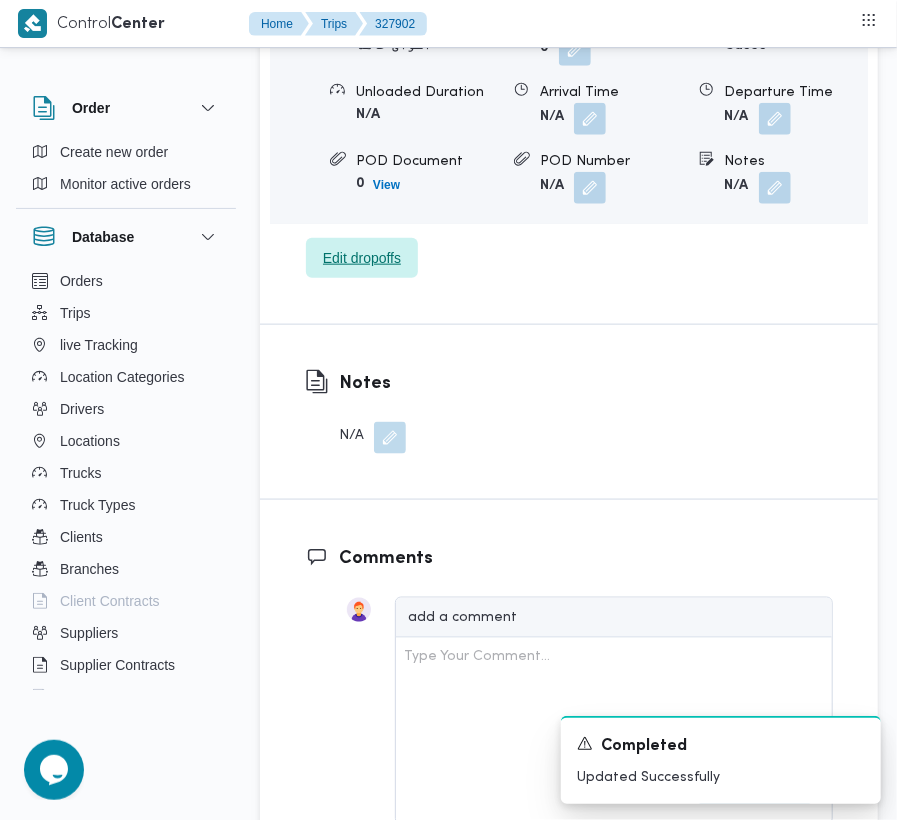 click on "Edit dropoffs" at bounding box center [362, 258] 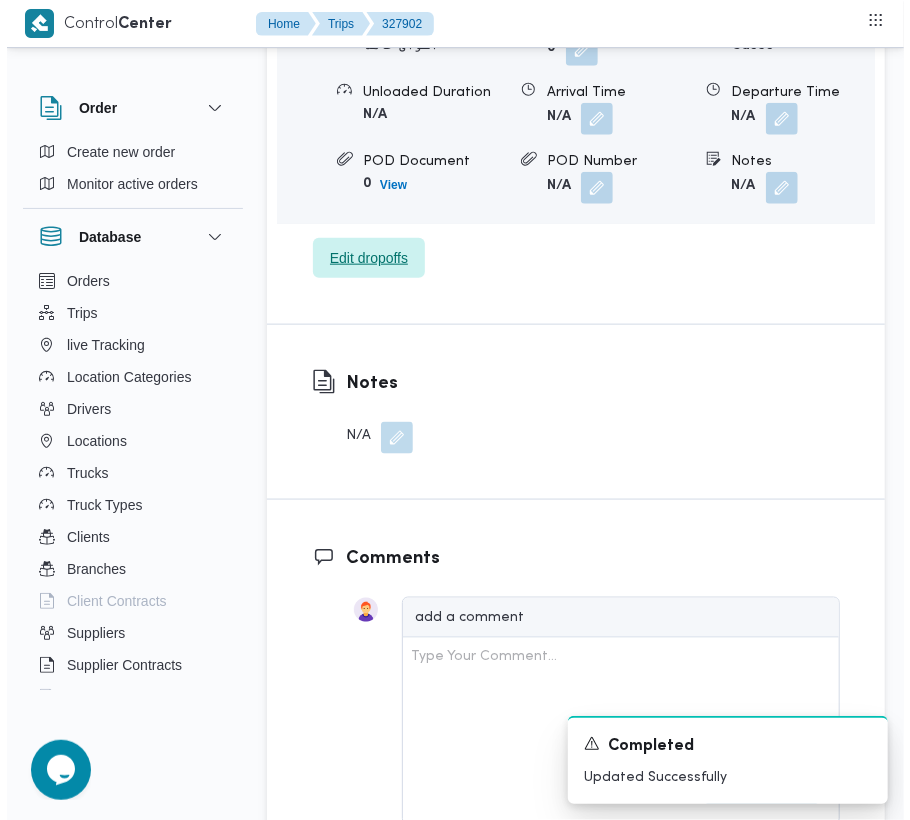 scroll, scrollTop: 3393, scrollLeft: 0, axis: vertical 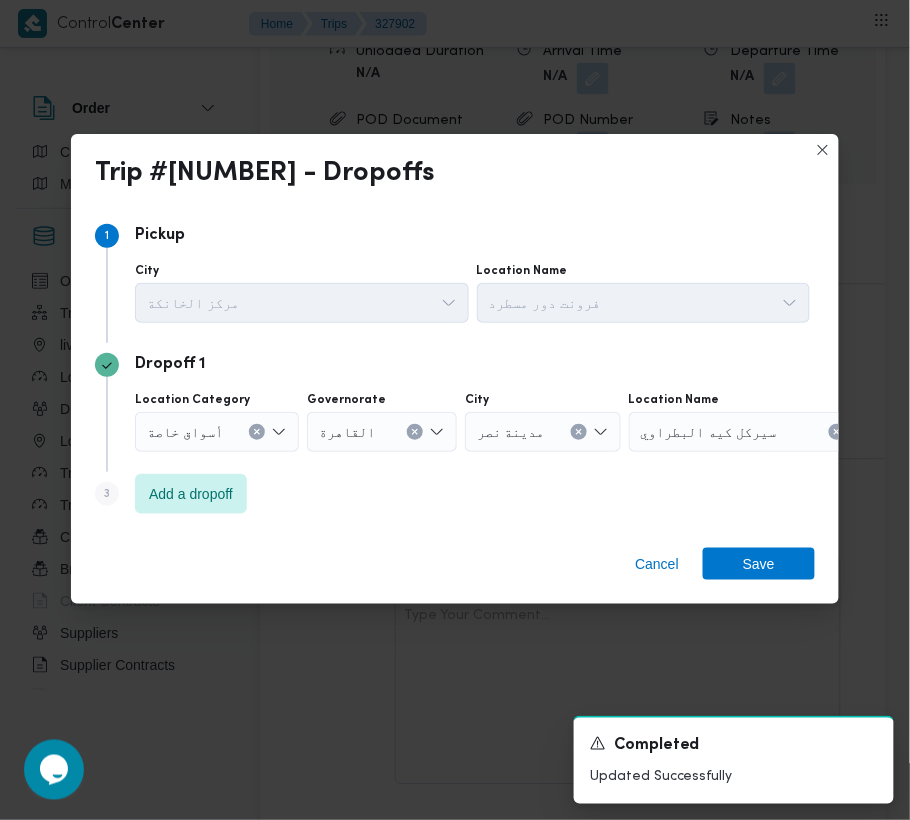 click 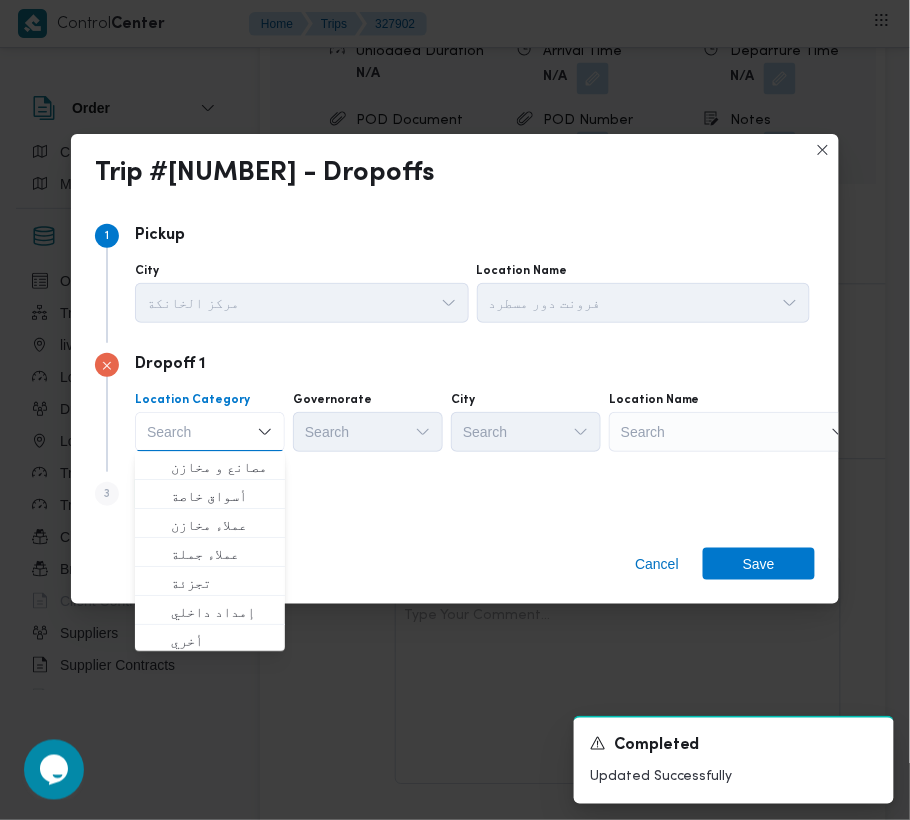click on "Search" at bounding box center (734, 432) 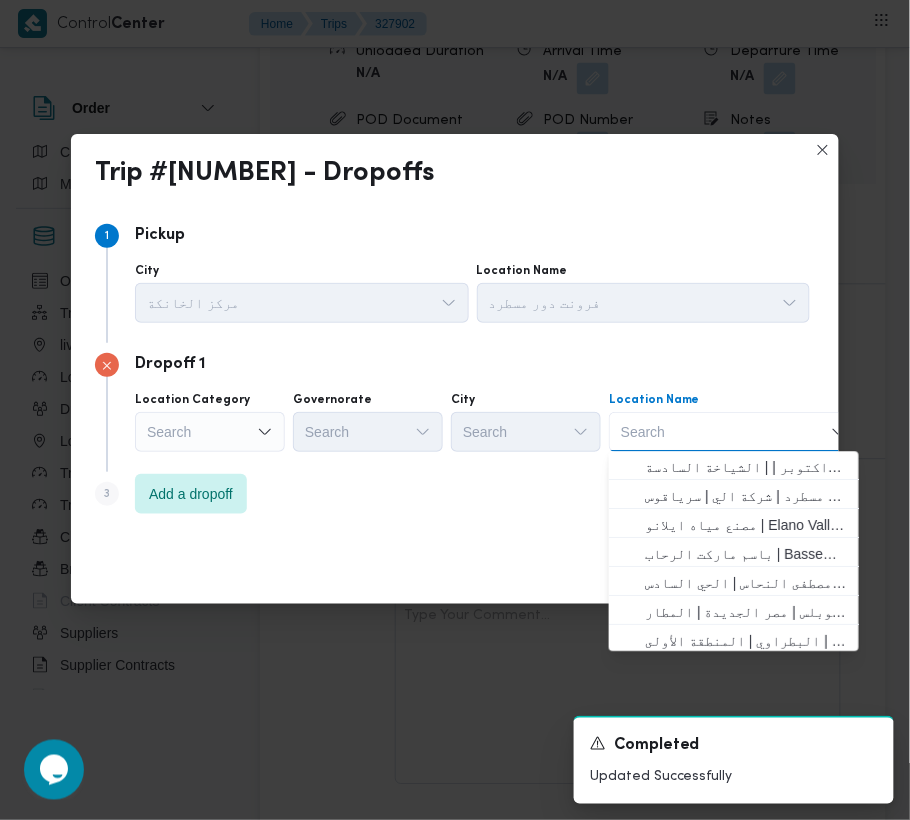 paste on "[LOCATION]" 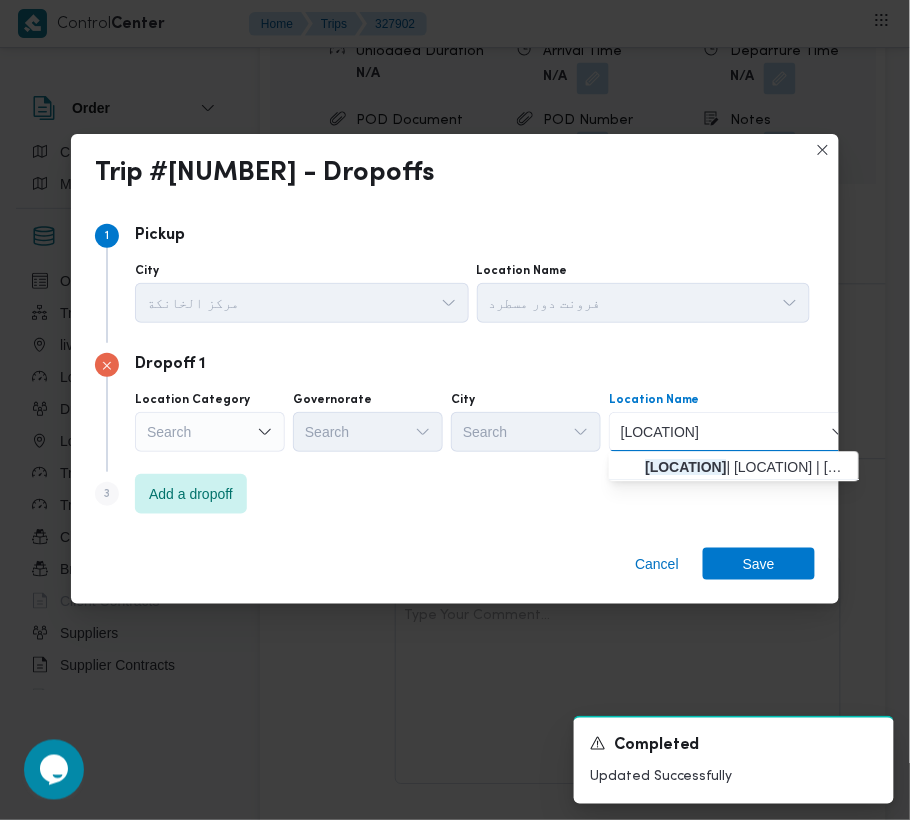 type on "[LOCATION]" 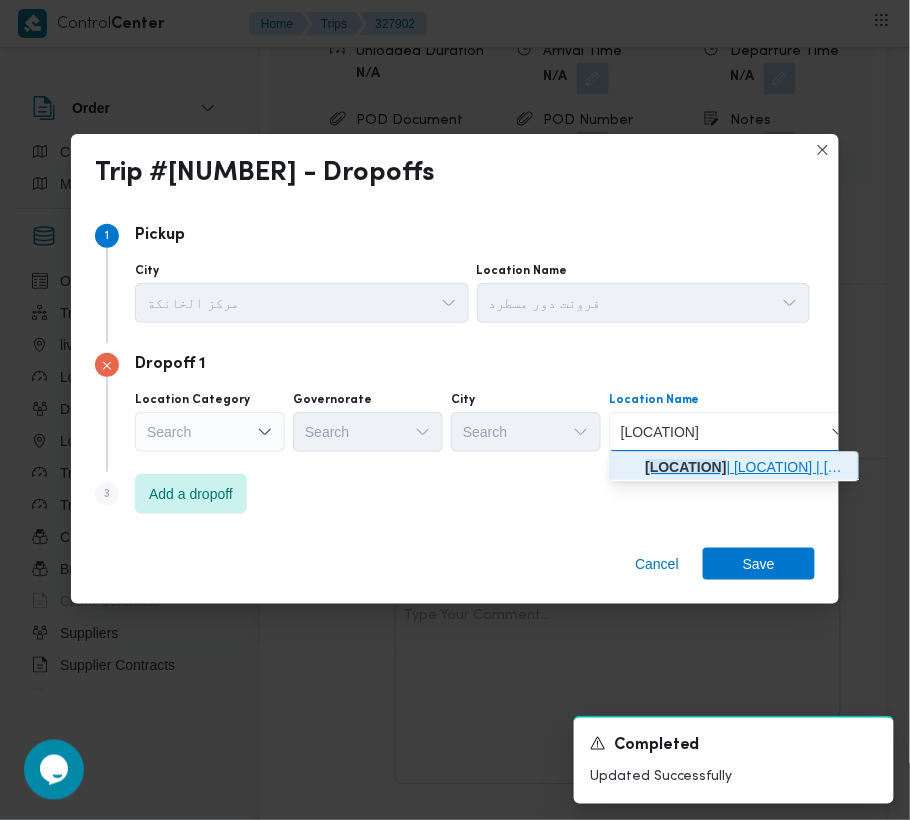 click on "مكسب البساتين   | مجزر المنيب الجديد | الأباجية" at bounding box center (746, 468) 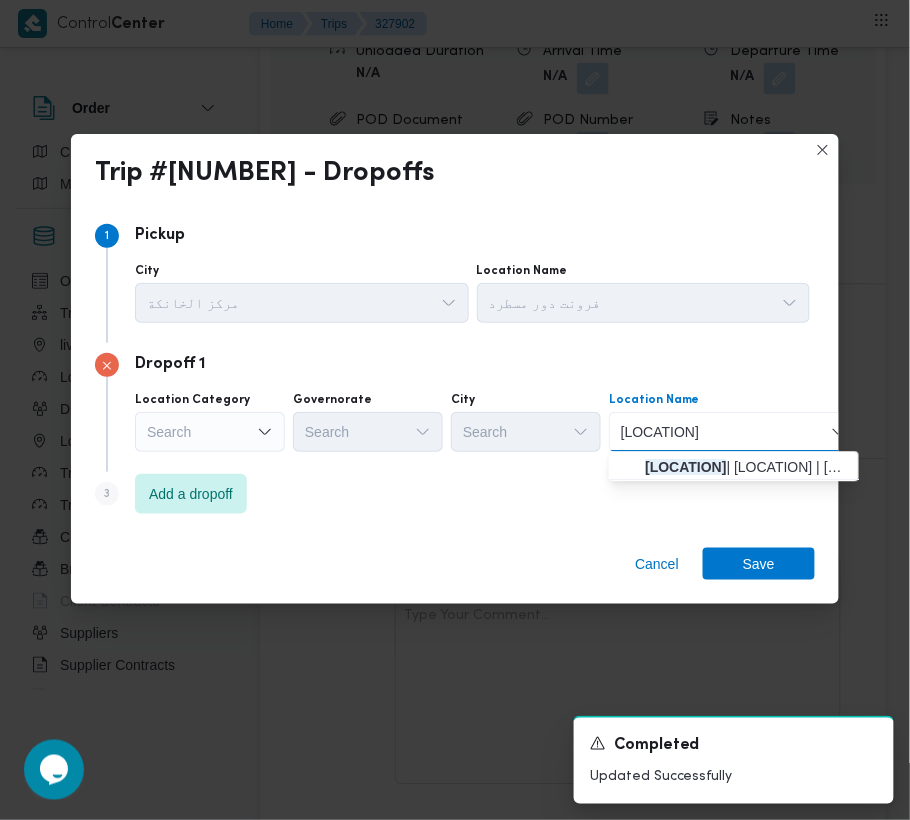 type 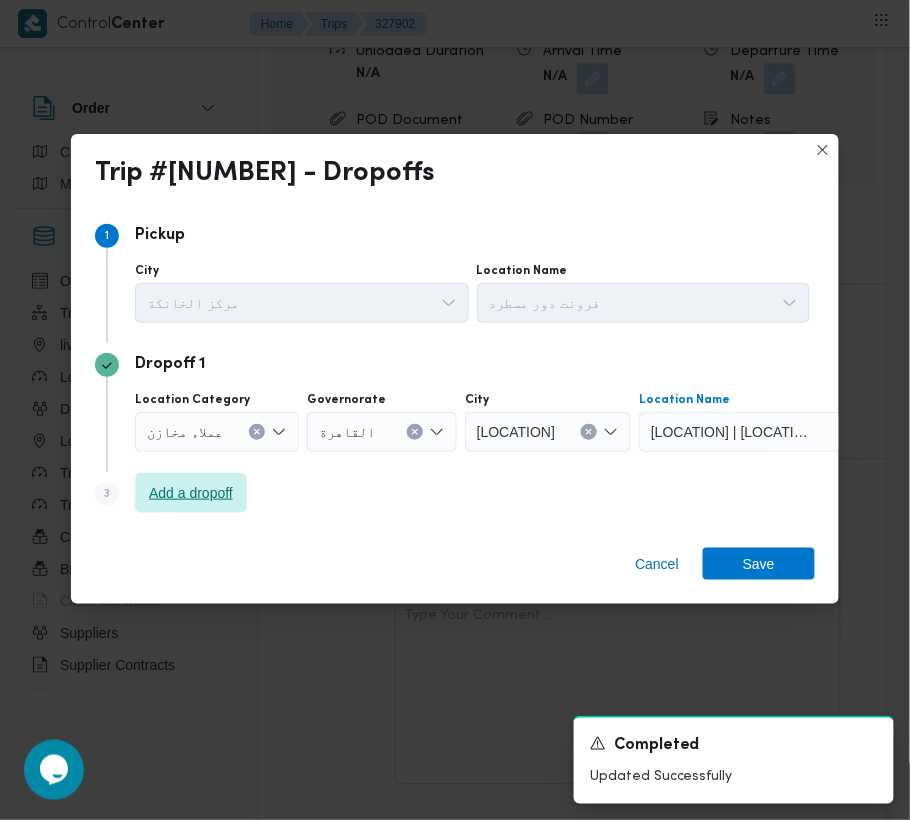 click on "Add a dropoff" at bounding box center (191, 493) 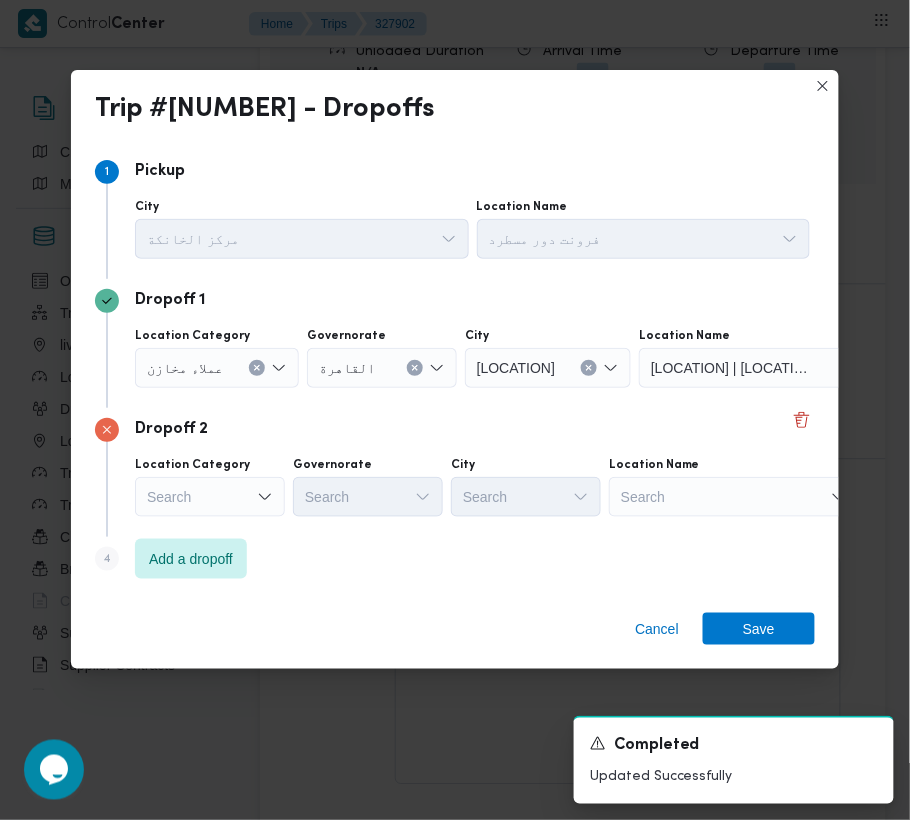 click on "Search" at bounding box center [217, 368] 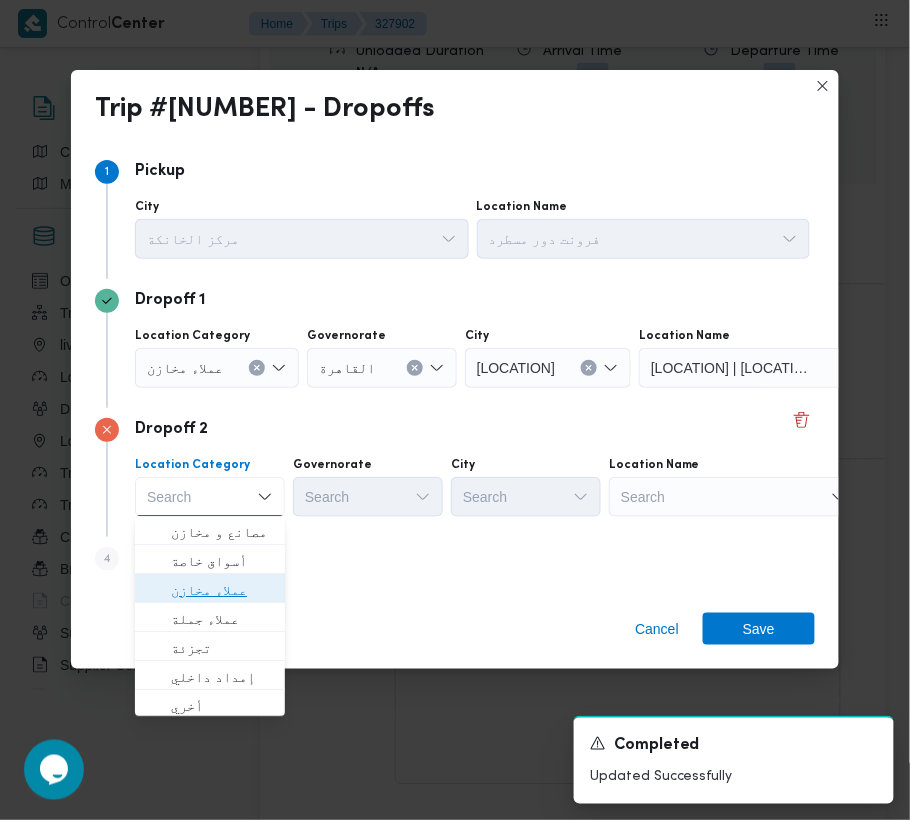 drag, startPoint x: 230, startPoint y: 594, endPoint x: 252, endPoint y: 594, distance: 22 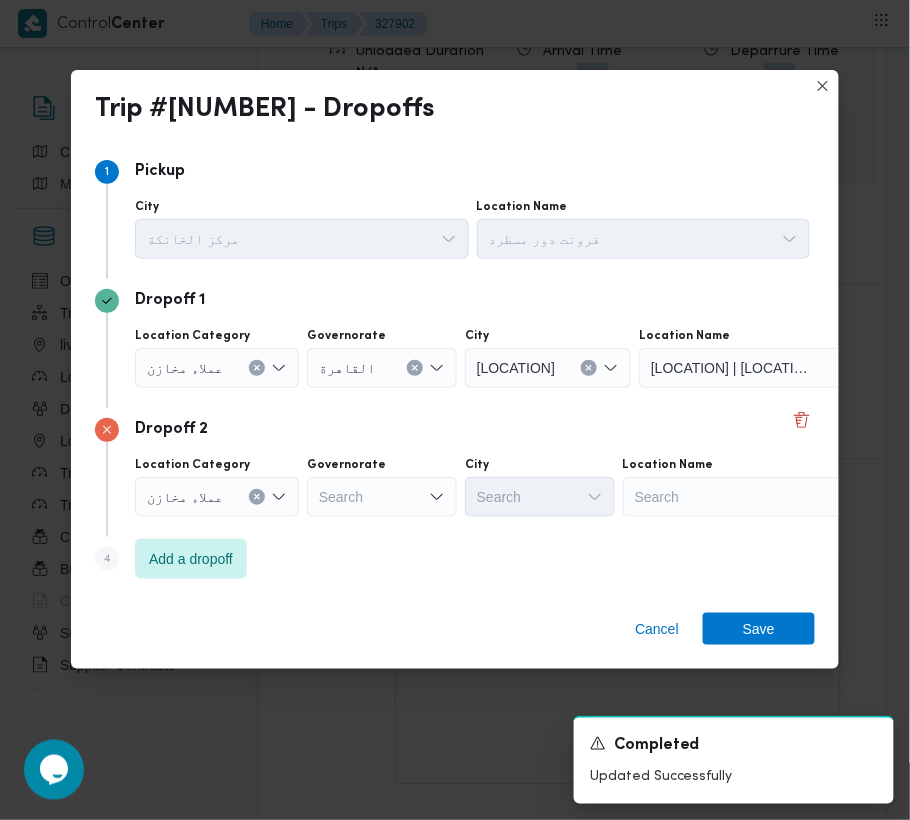 click on "Search" at bounding box center (764, 368) 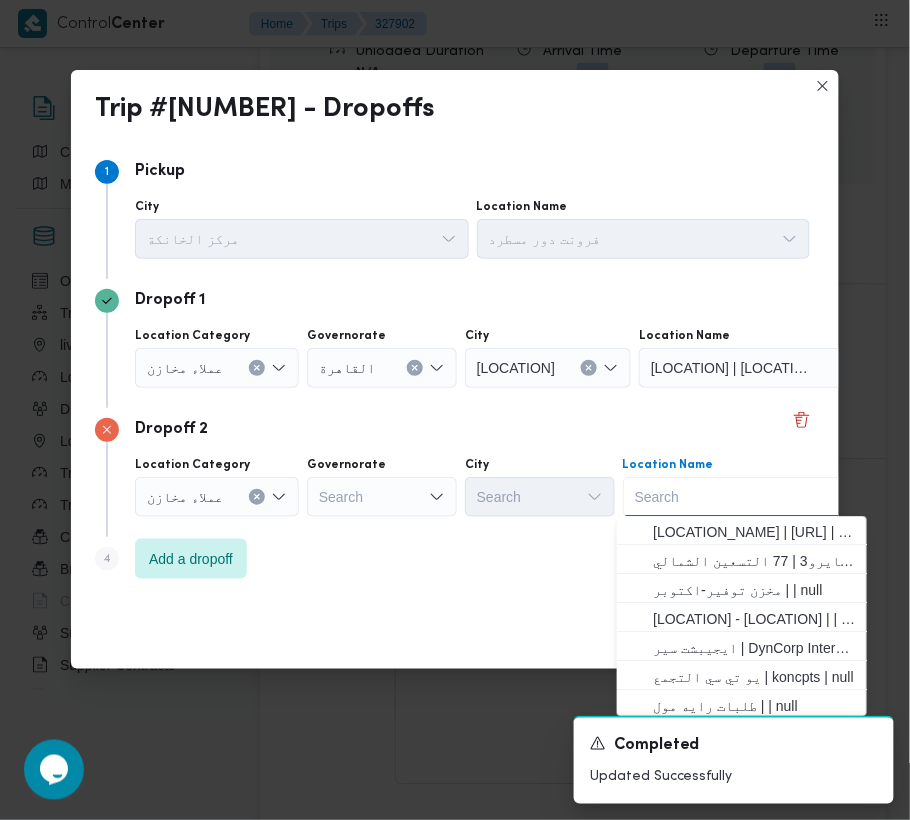 paste on "المعادي" 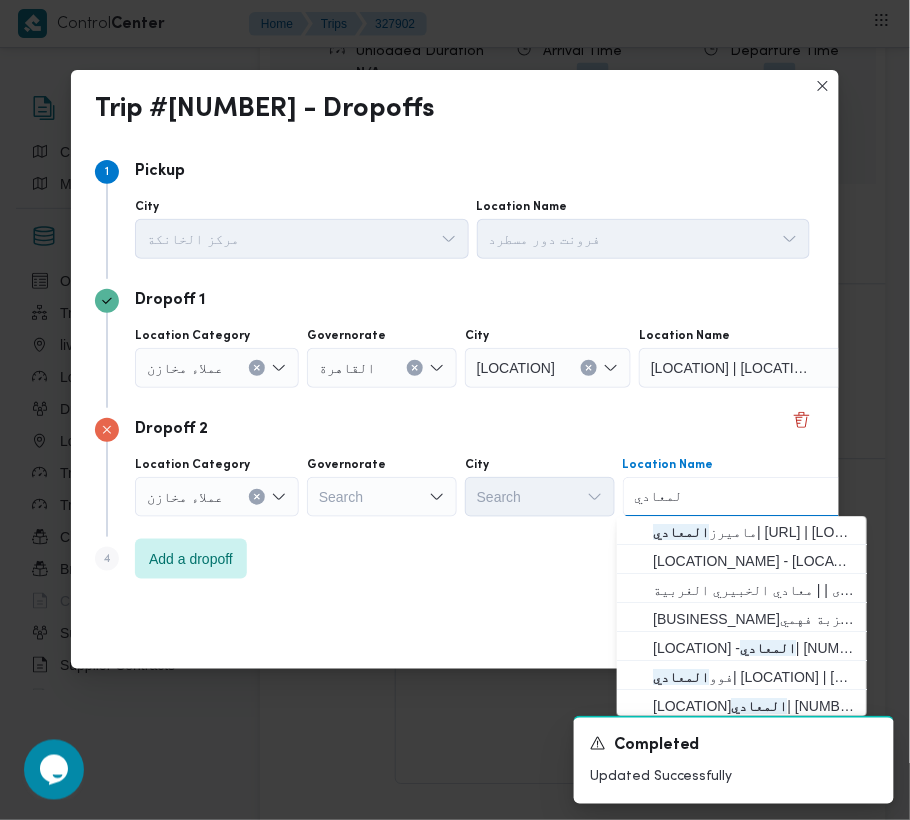 type on "المعادي" 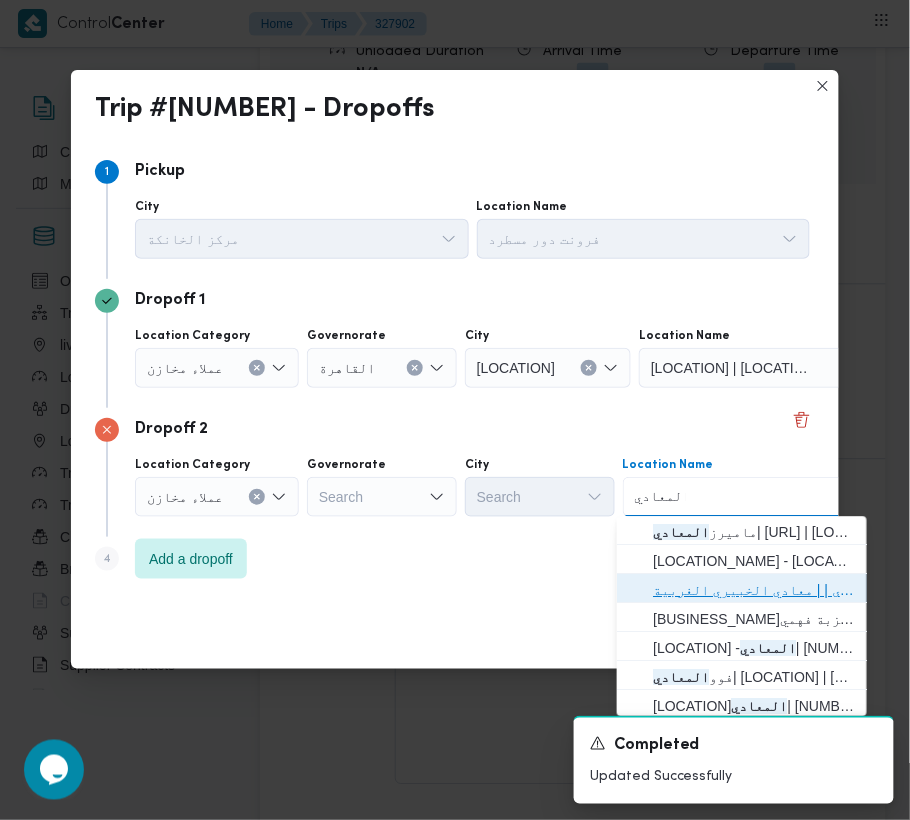 click on "طلبات كورنيش المعادى  |  | معادي الخبيري الغربية" at bounding box center [754, 591] 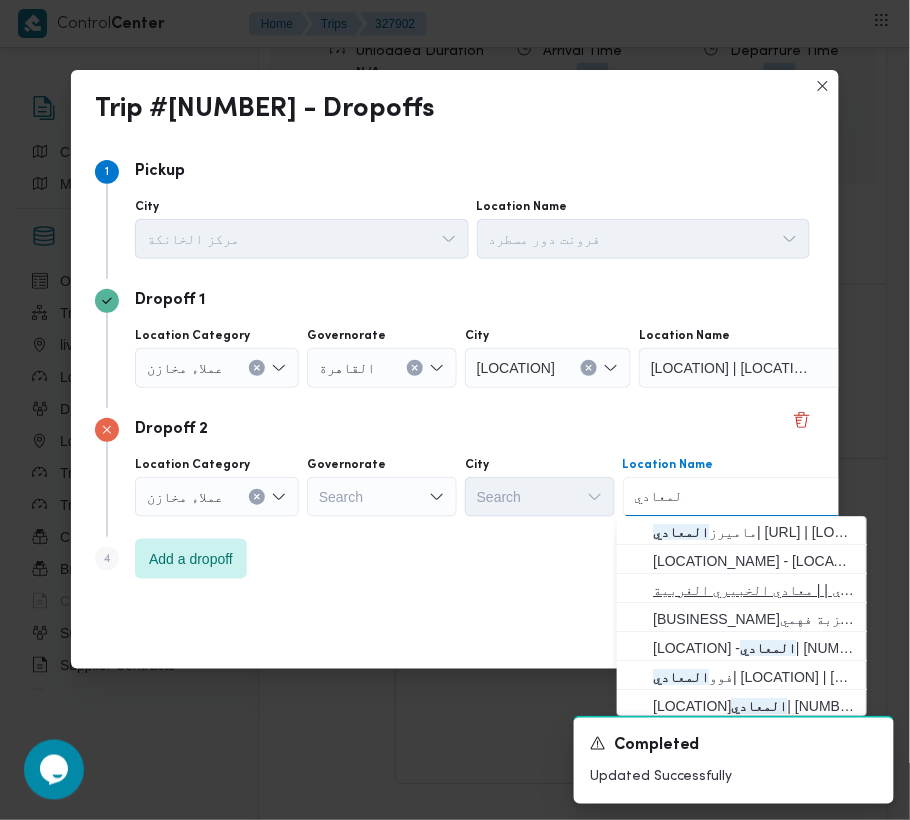 type 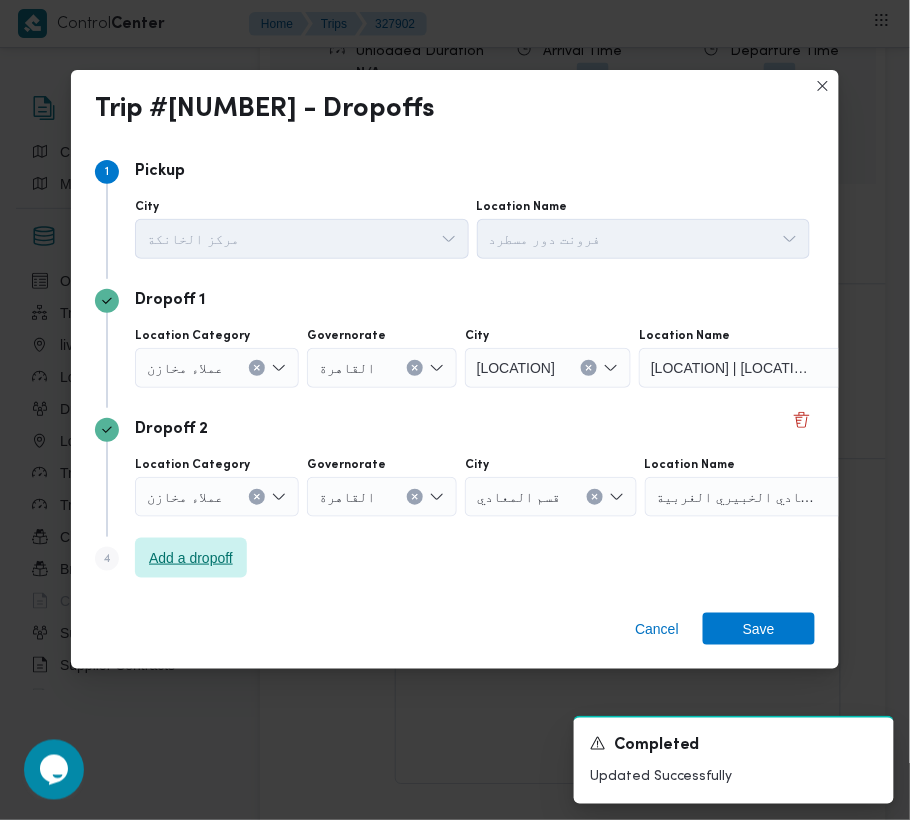 click on "Add a dropoff" at bounding box center [191, 558] 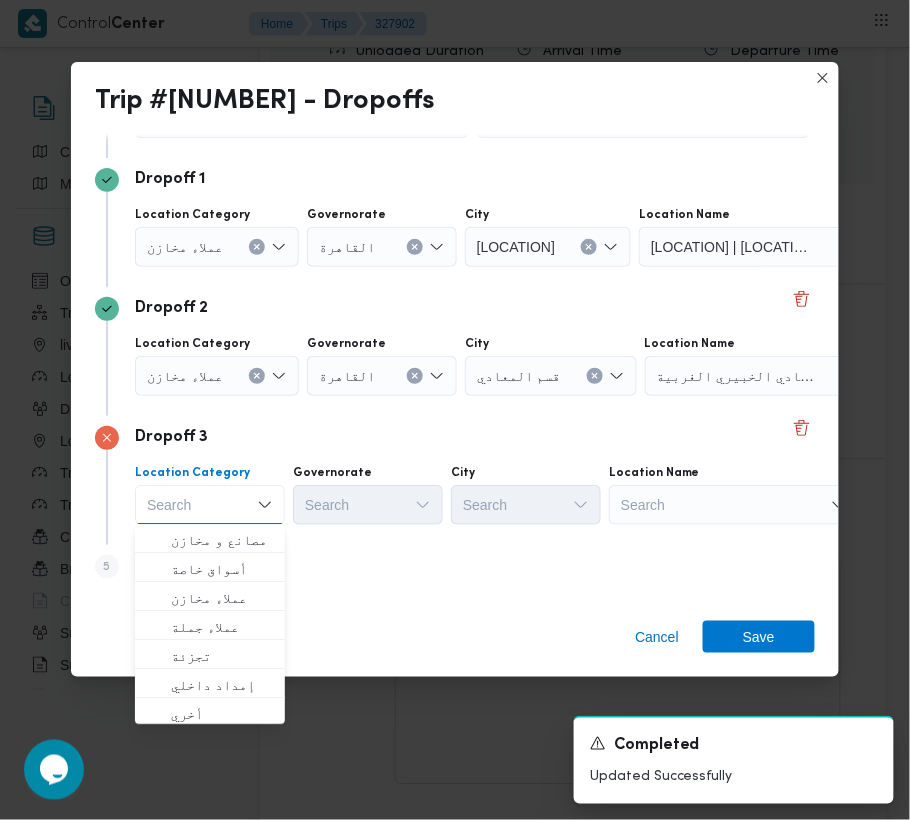 click on "Search" at bounding box center [764, 247] 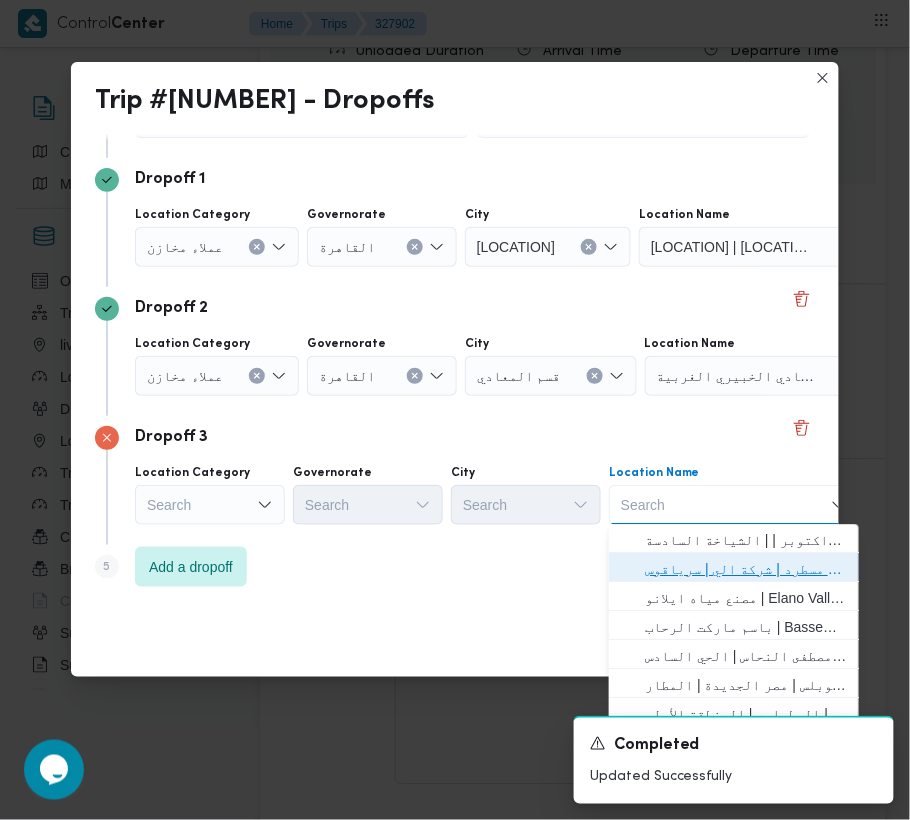 click on "فرونت دور مسطرد | شركة الي | سرياقوس" at bounding box center [746, 570] 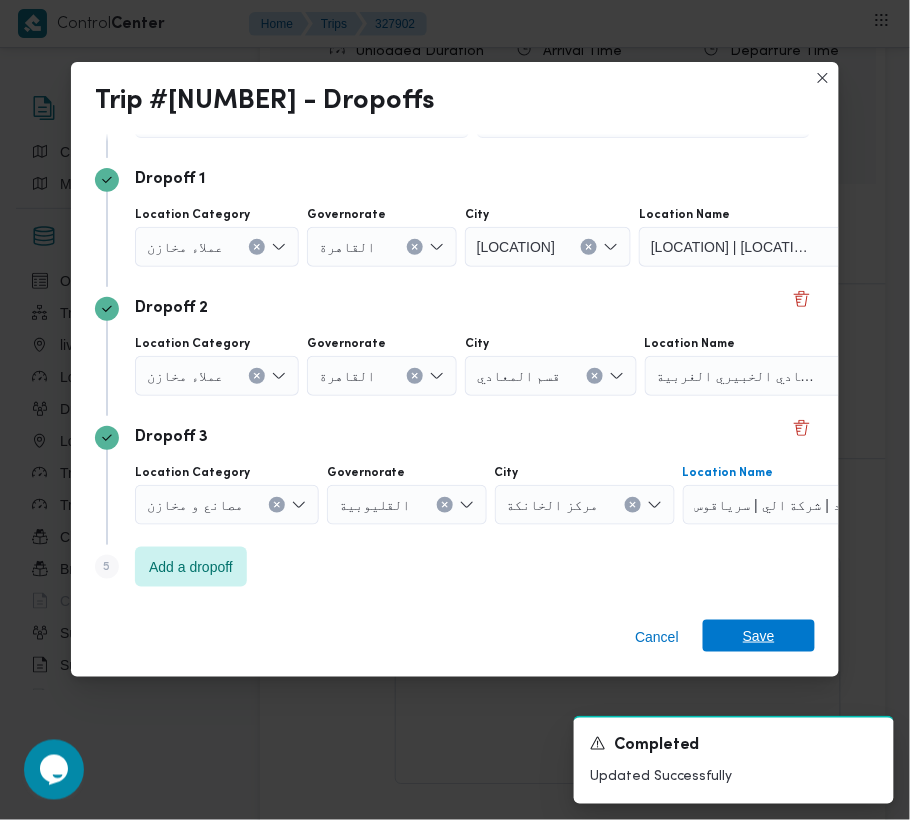 click on "Save" at bounding box center (759, 636) 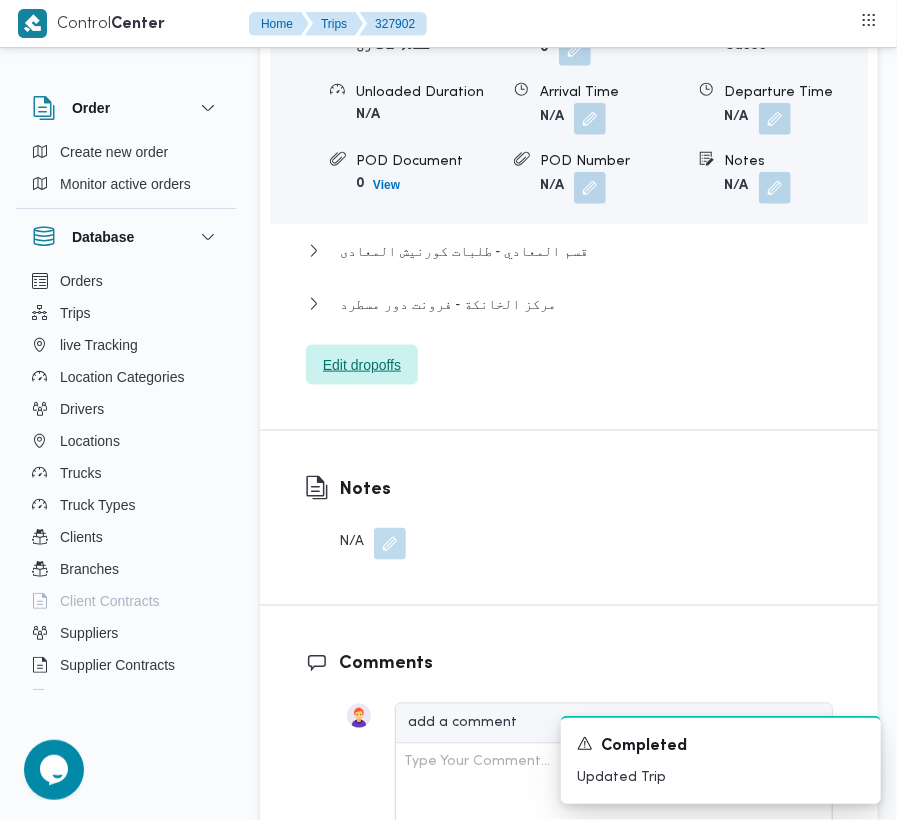scroll, scrollTop: 2684, scrollLeft: 0, axis: vertical 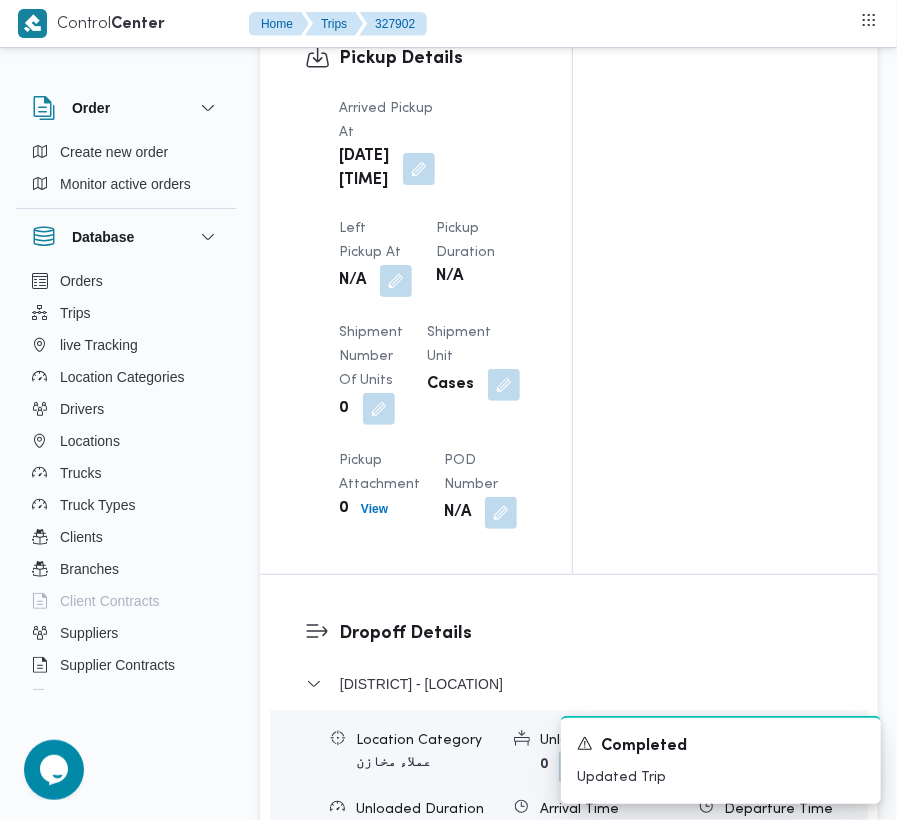 click at bounding box center (391, 281) 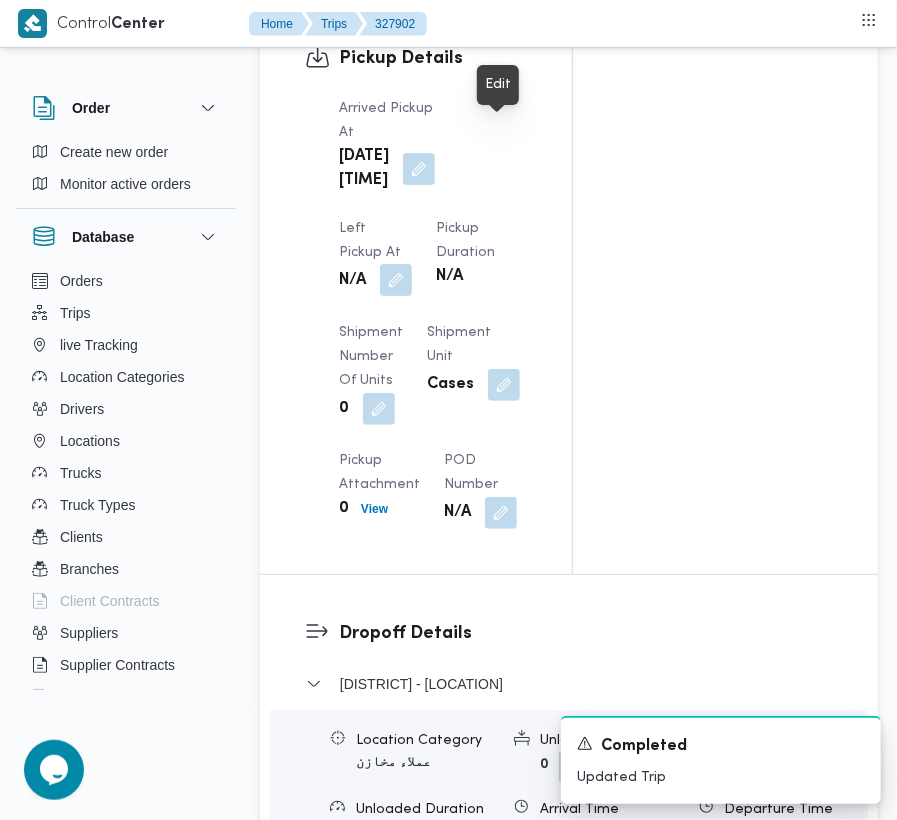 click at bounding box center (396, 280) 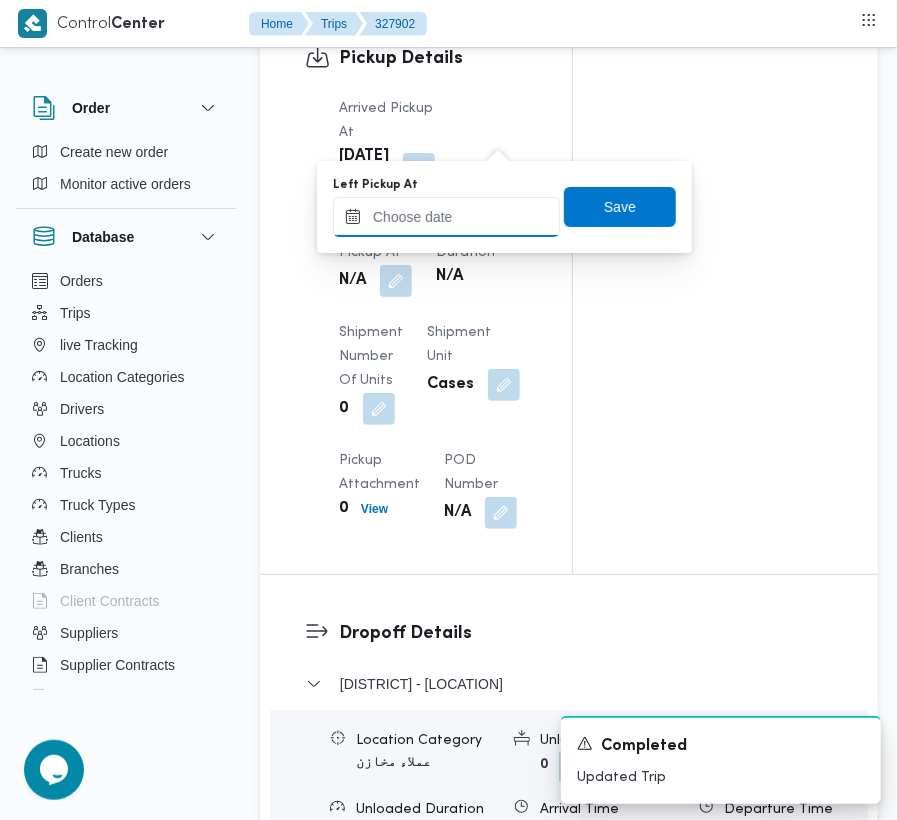 click on "Left Pickup At" at bounding box center (446, 217) 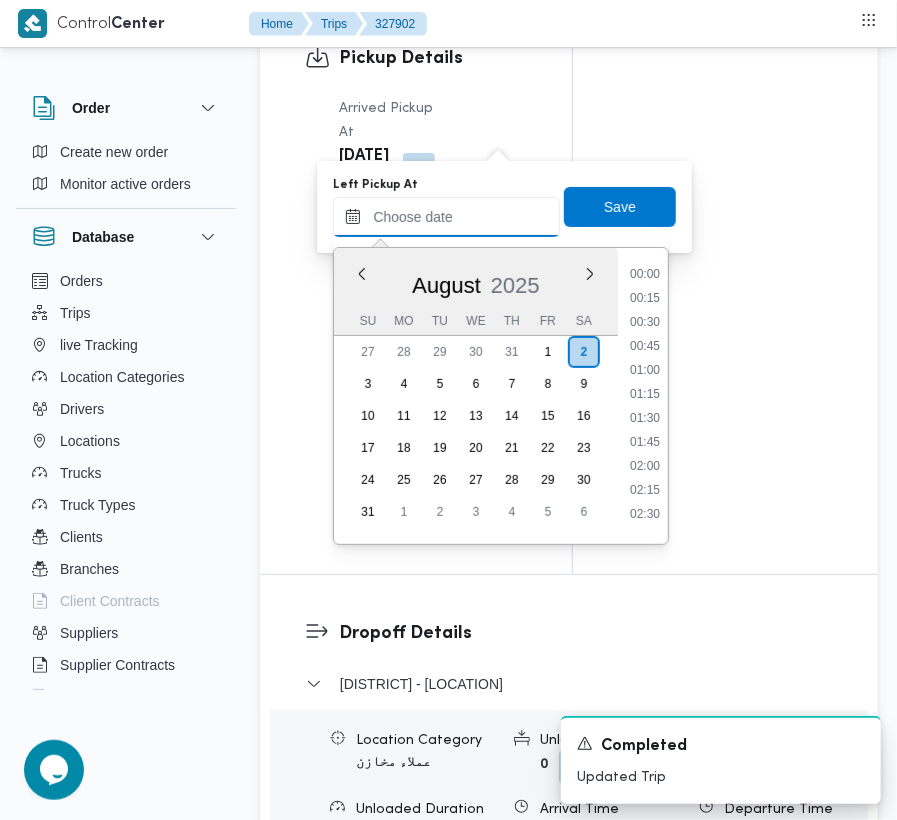 paste on "[DATE] [TIME]" 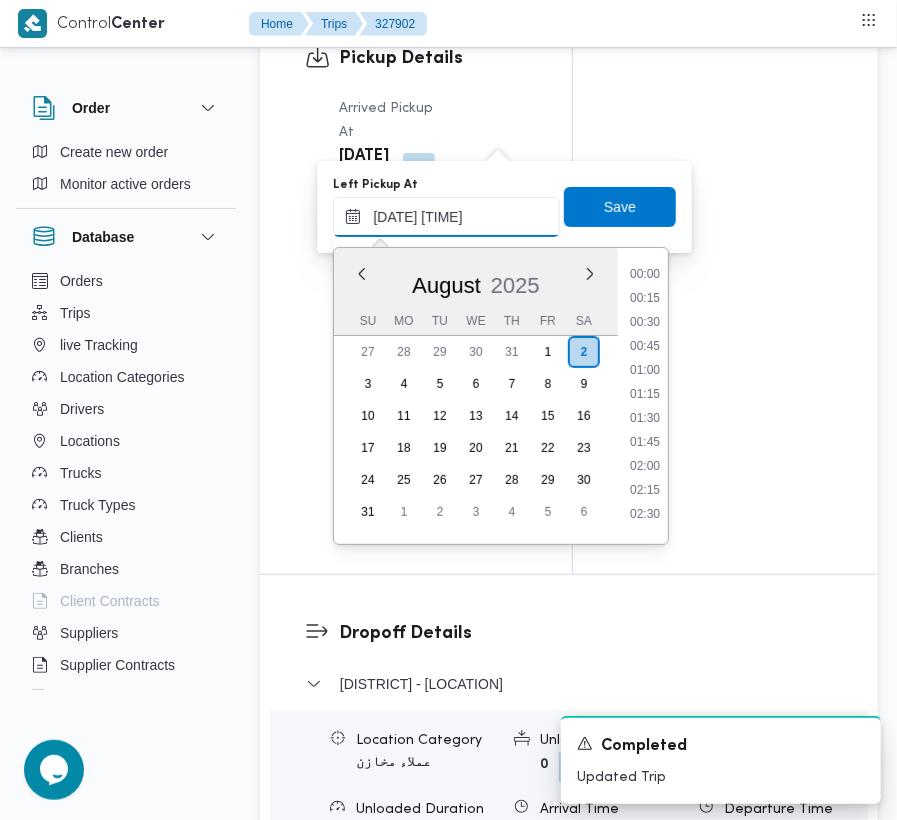 scroll, scrollTop: 672, scrollLeft: 0, axis: vertical 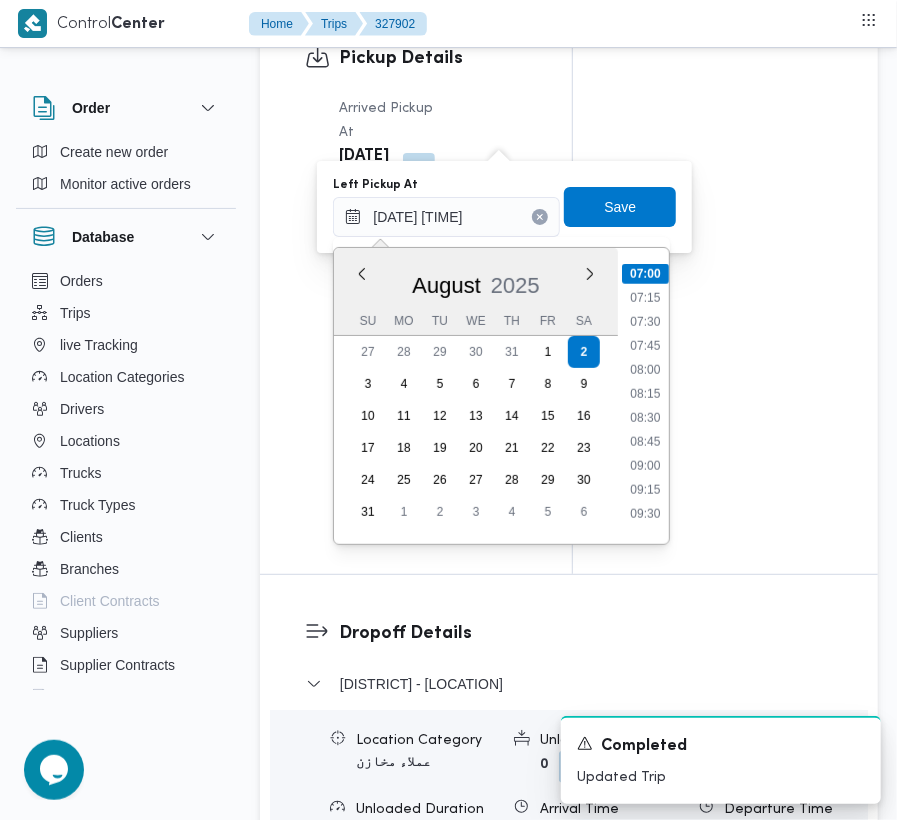 drag, startPoint x: 648, startPoint y: 394, endPoint x: 629, endPoint y: 345, distance: 52.554733 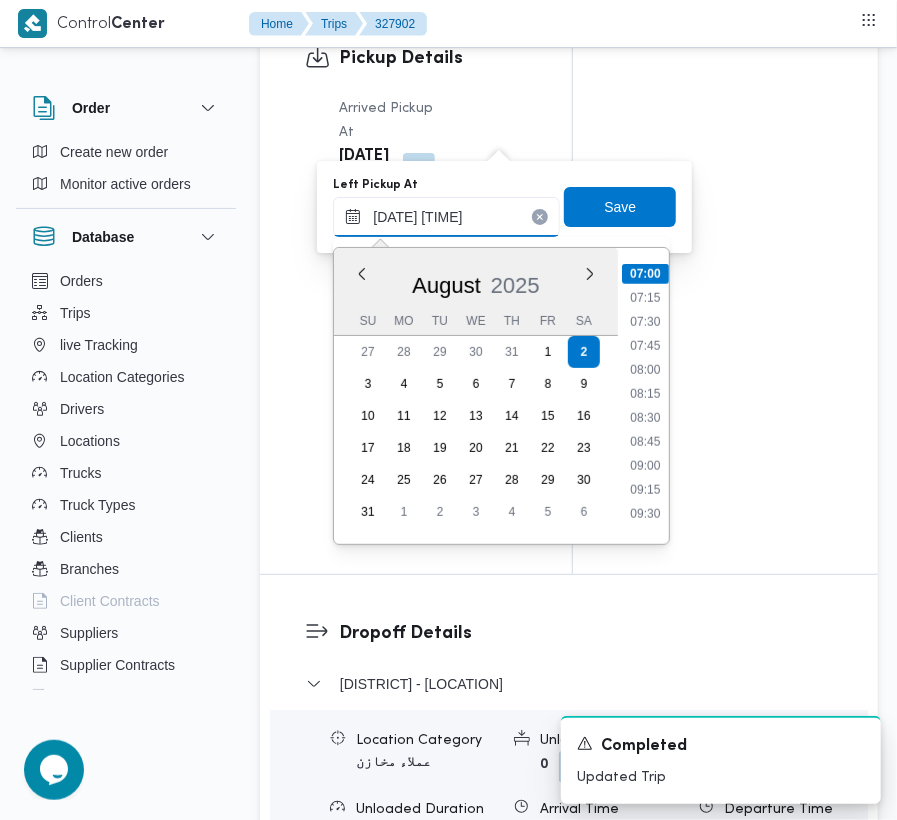 type on "[DATE] [TIME]" 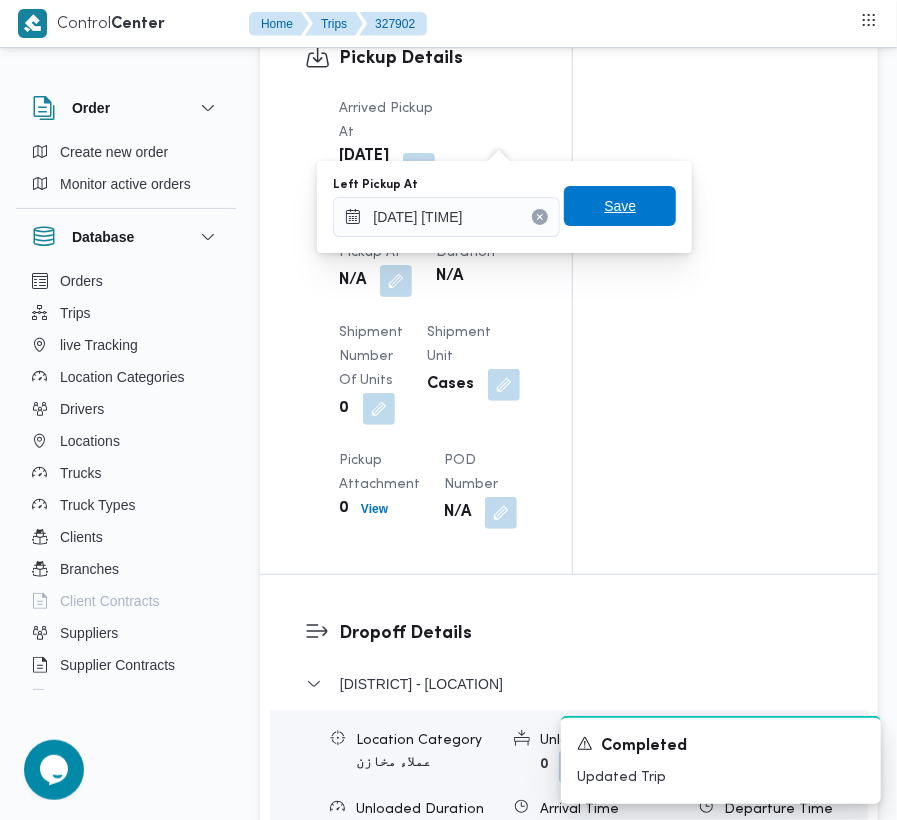 click on "Save" at bounding box center [620, 206] 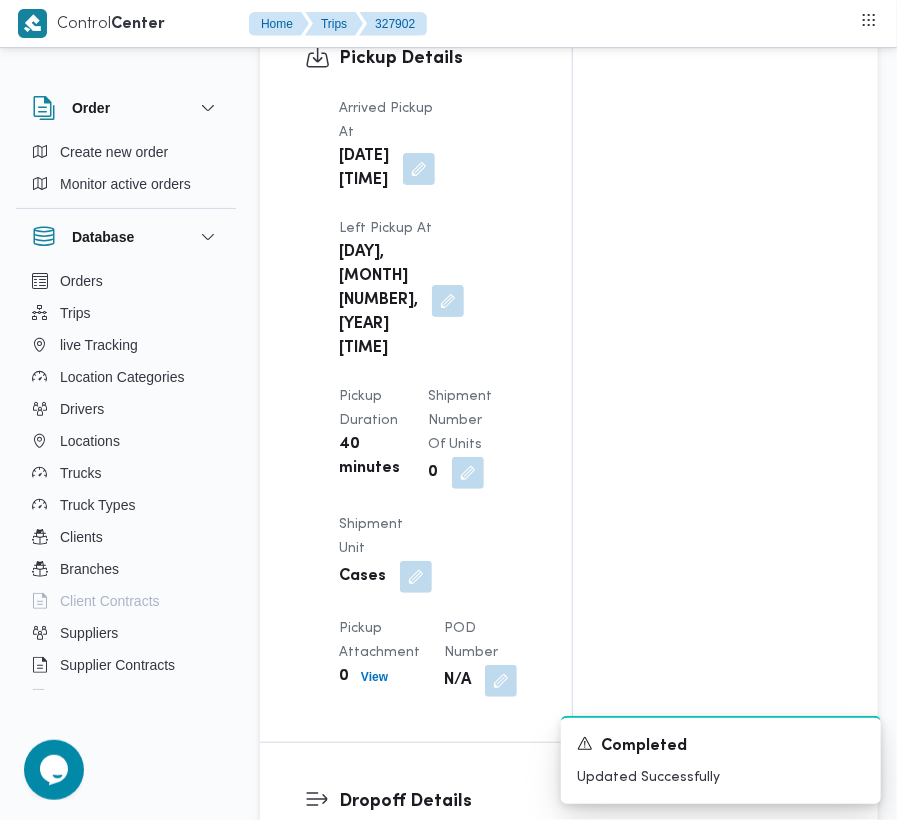drag, startPoint x: 518, startPoint y: 221, endPoint x: 500, endPoint y: 236, distance: 23.43075 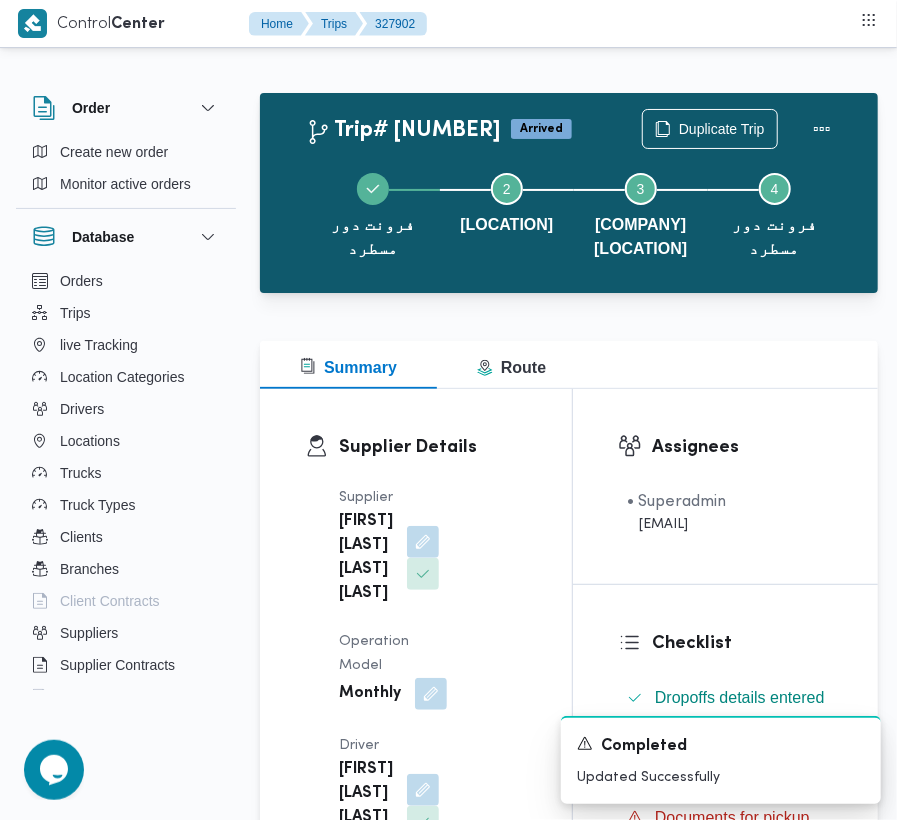 scroll, scrollTop: 0, scrollLeft: 0, axis: both 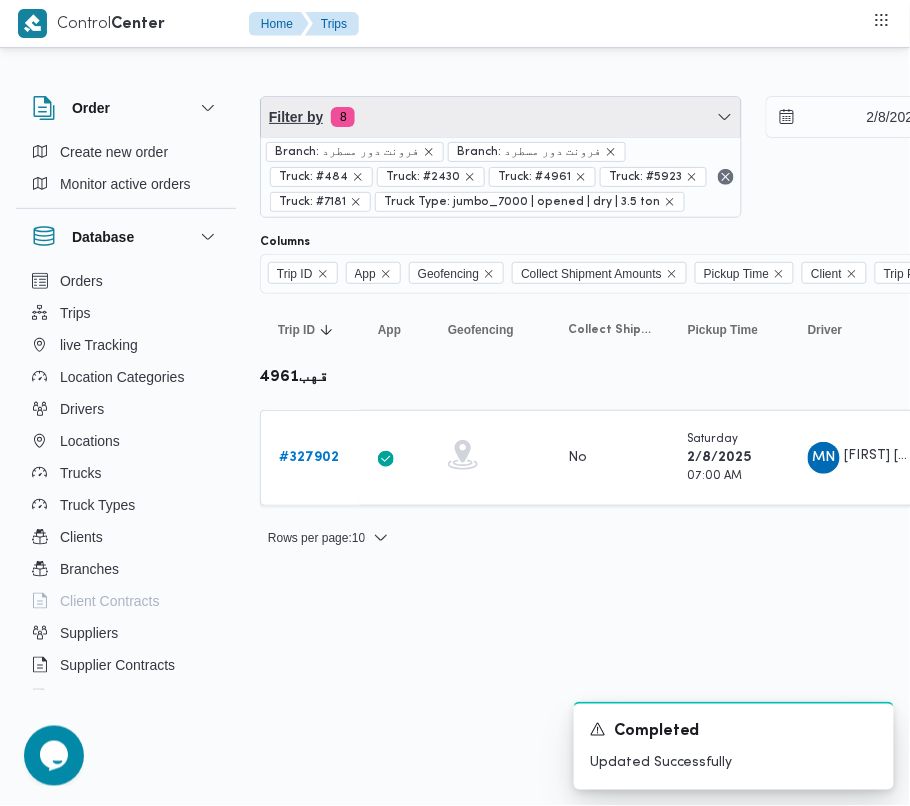 drag, startPoint x: 472, startPoint y: 101, endPoint x: 438, endPoint y: 230, distance: 133.4054 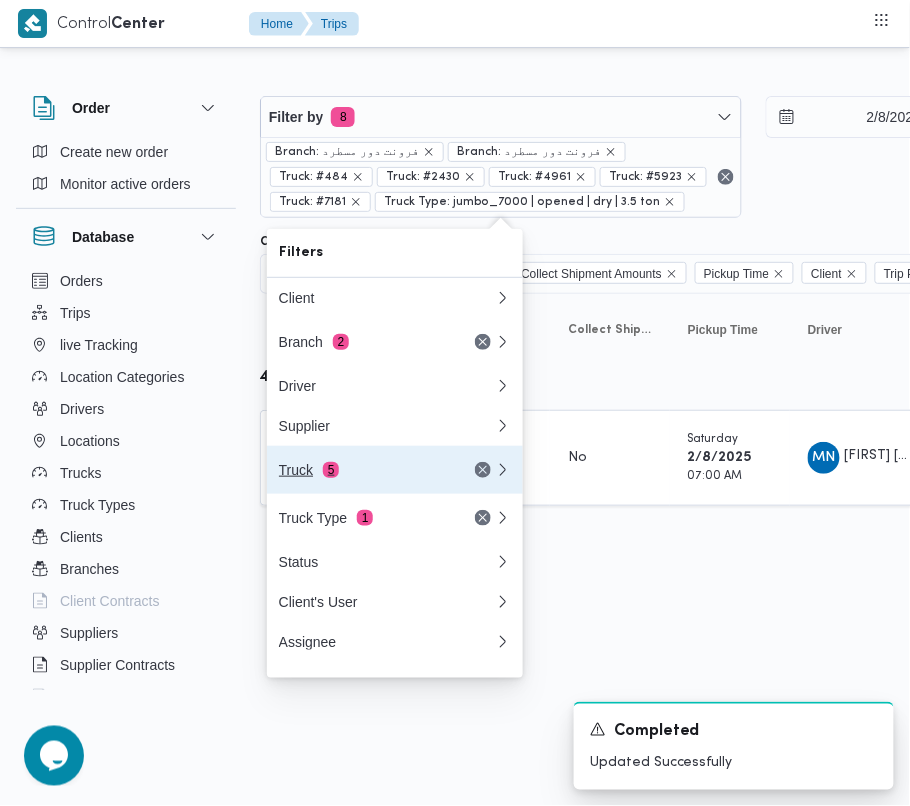 click on "Truck 5" at bounding box center [395, 470] 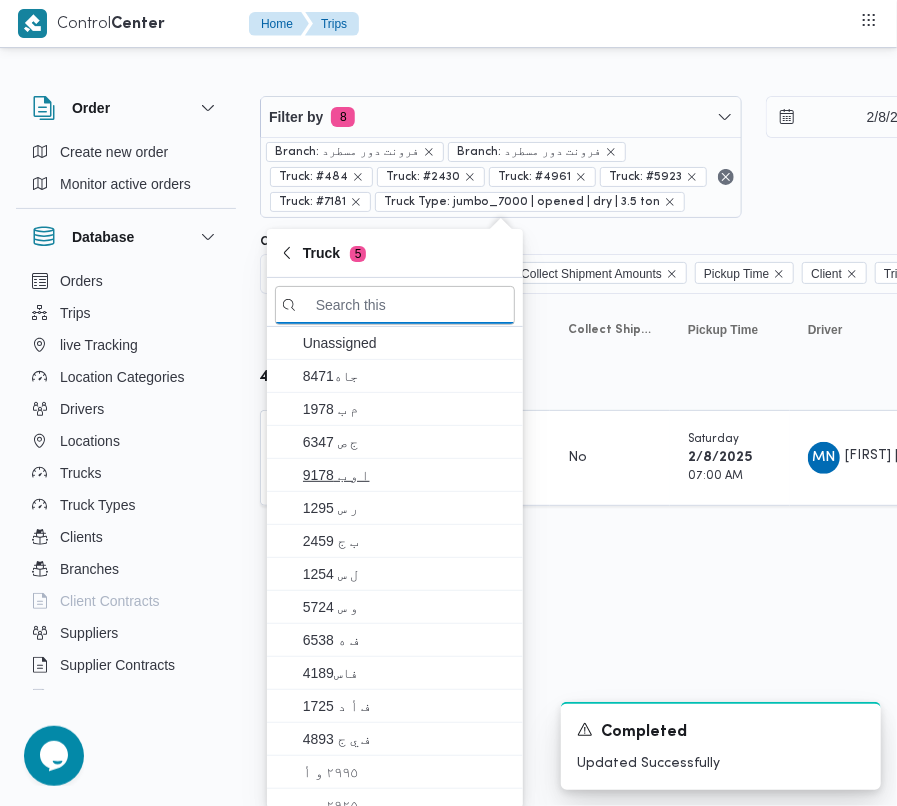 paste on "[NUMBER]" 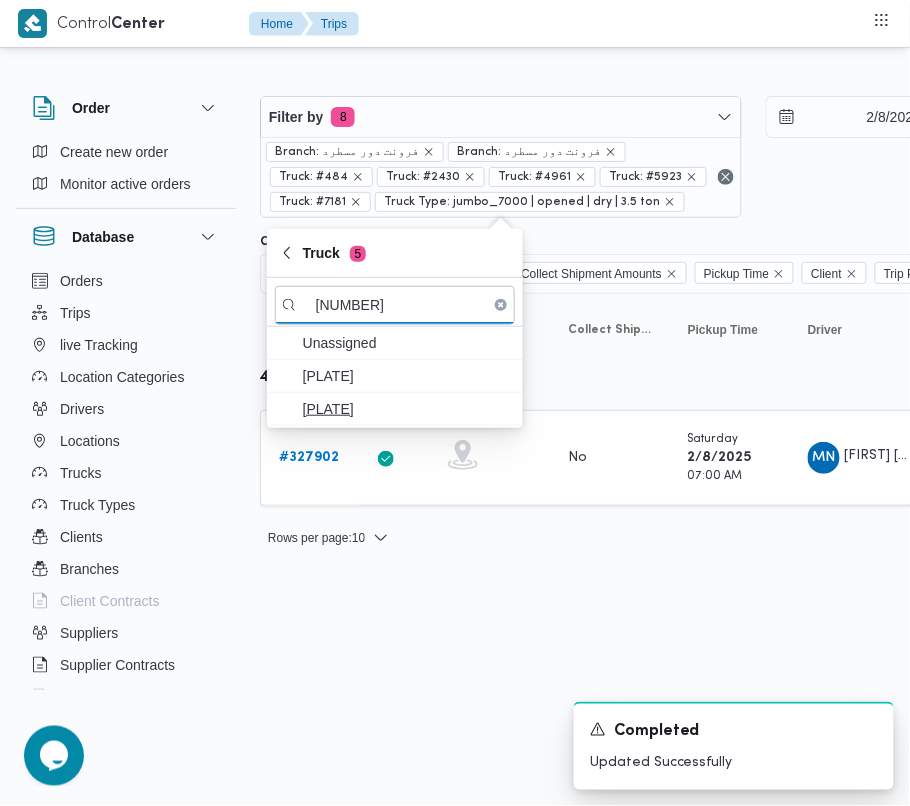 type on "[NUMBER]" 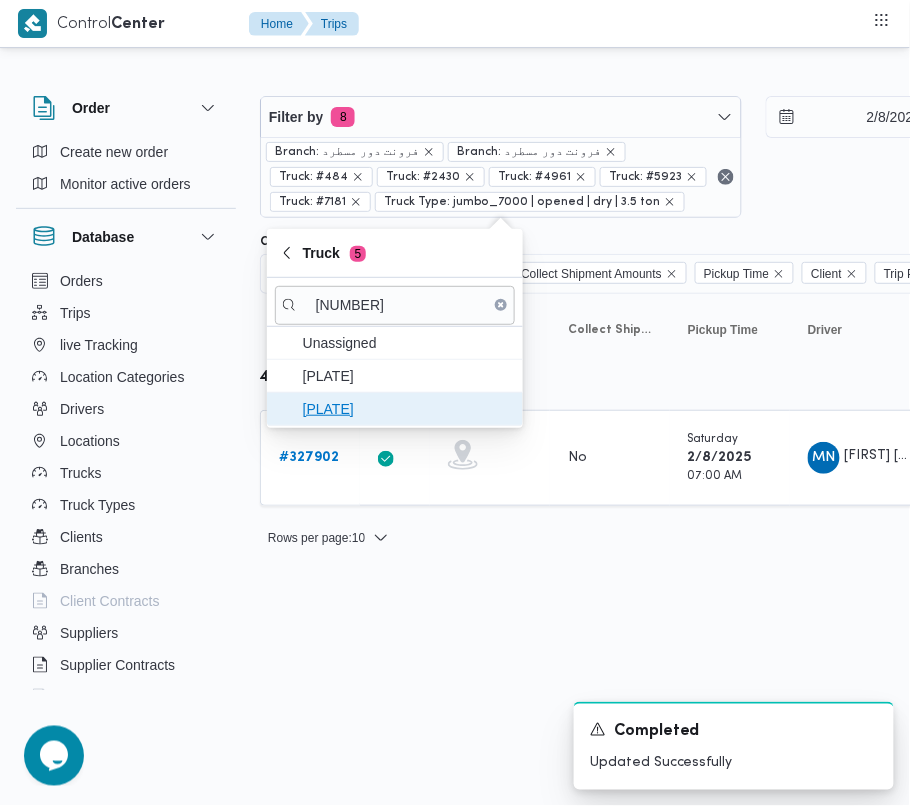 click on "[PLATE]" at bounding box center [395, 409] 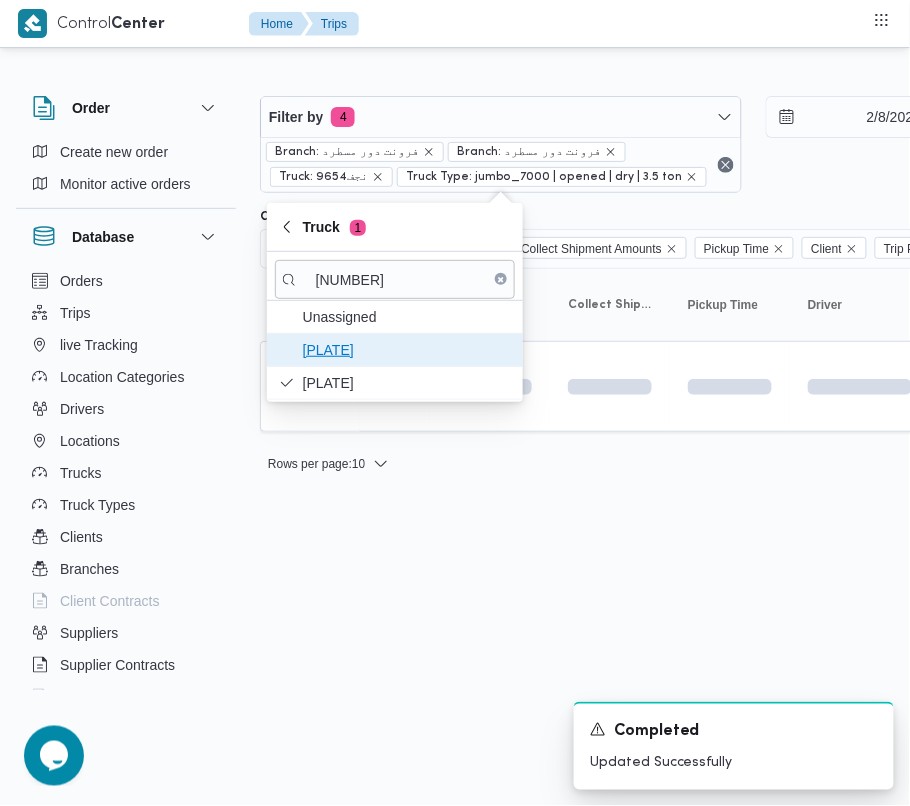 click on "[PLATE]" at bounding box center (407, 350) 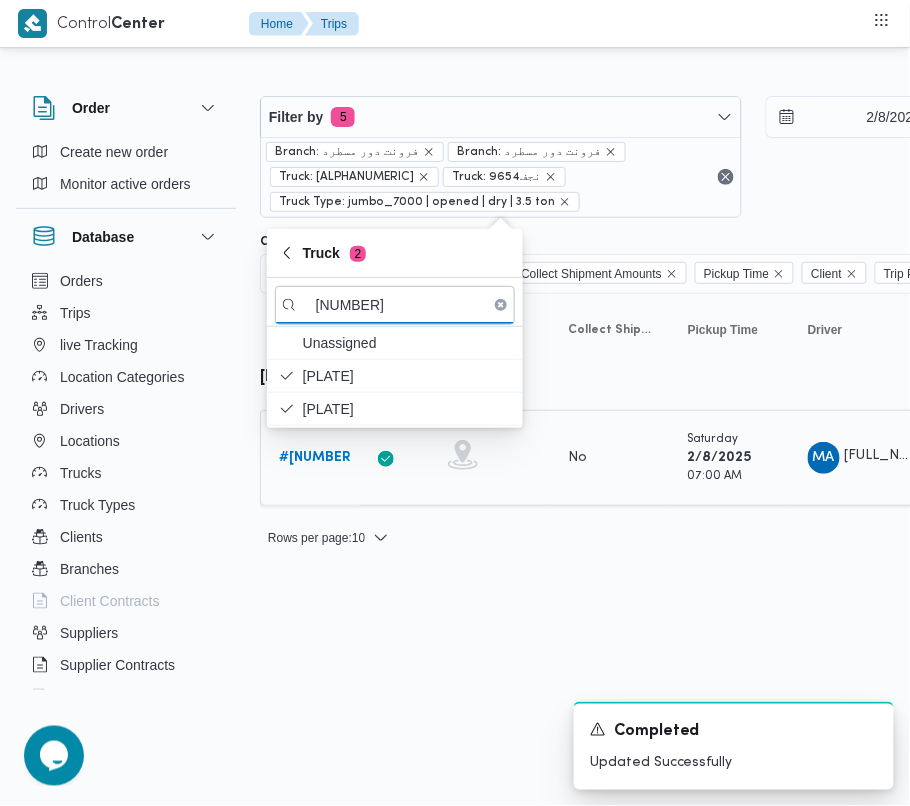 click on "# 327993" at bounding box center (317, 457) 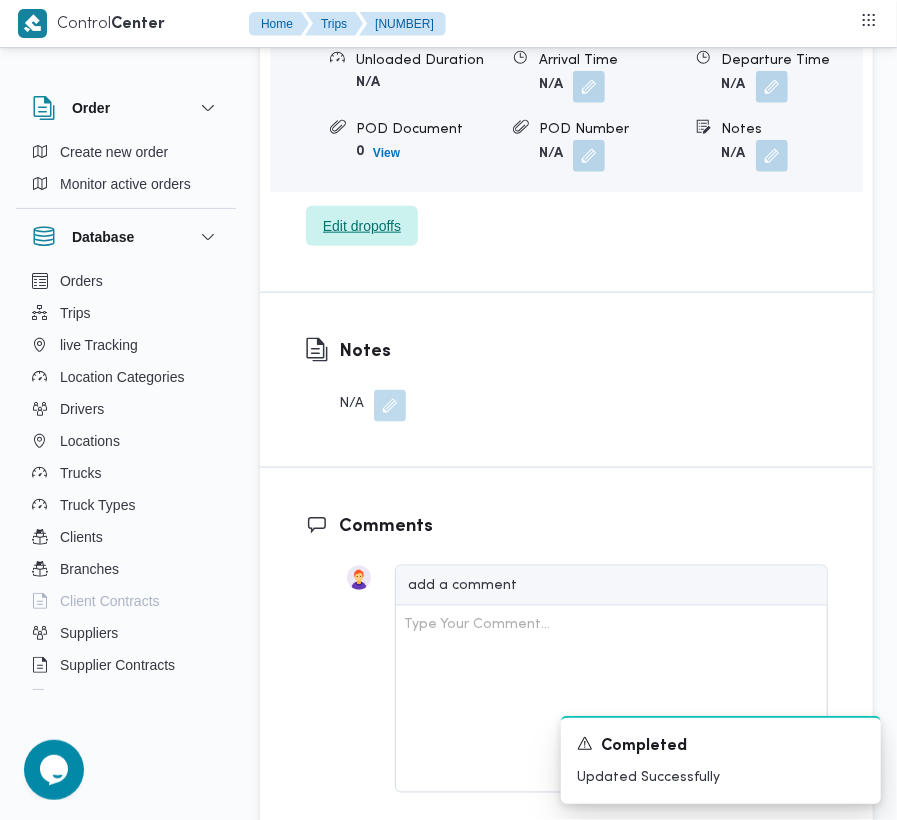 click on "Edit dropoffs" at bounding box center [362, 226] 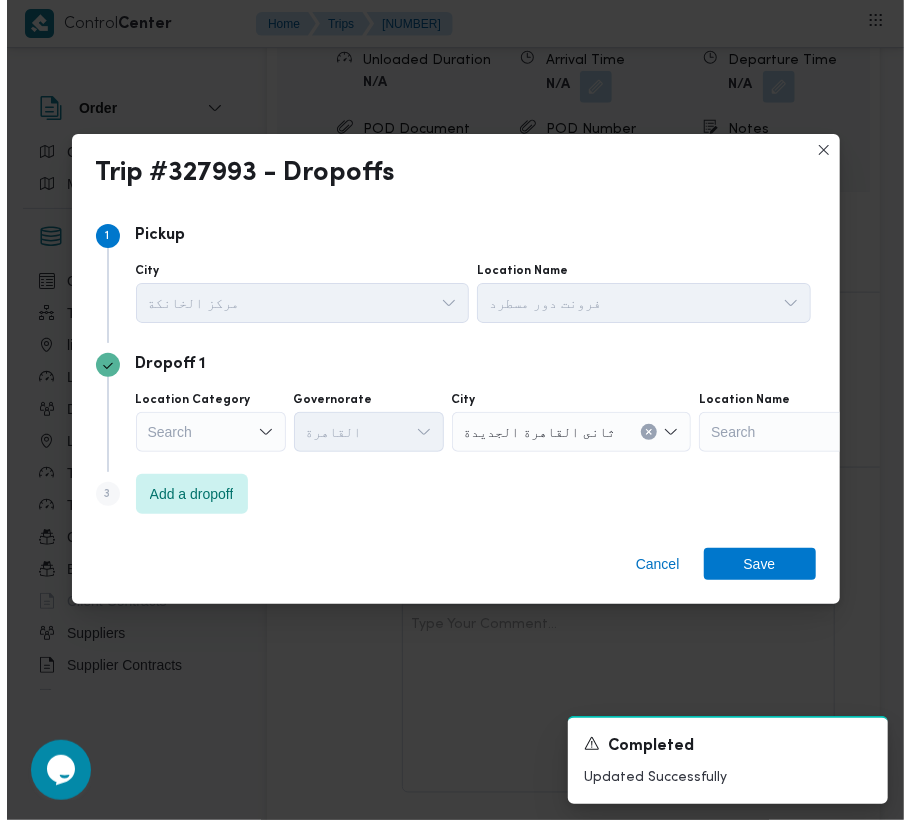 scroll, scrollTop: 3297, scrollLeft: 0, axis: vertical 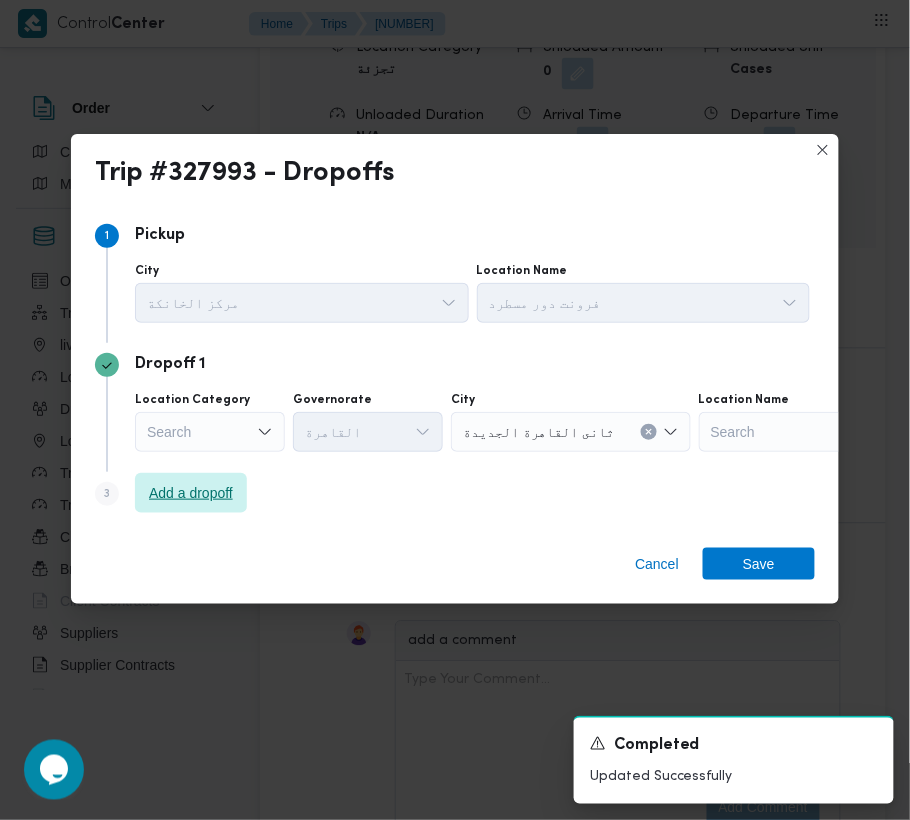 click on "Add a dropoff" at bounding box center (191, 493) 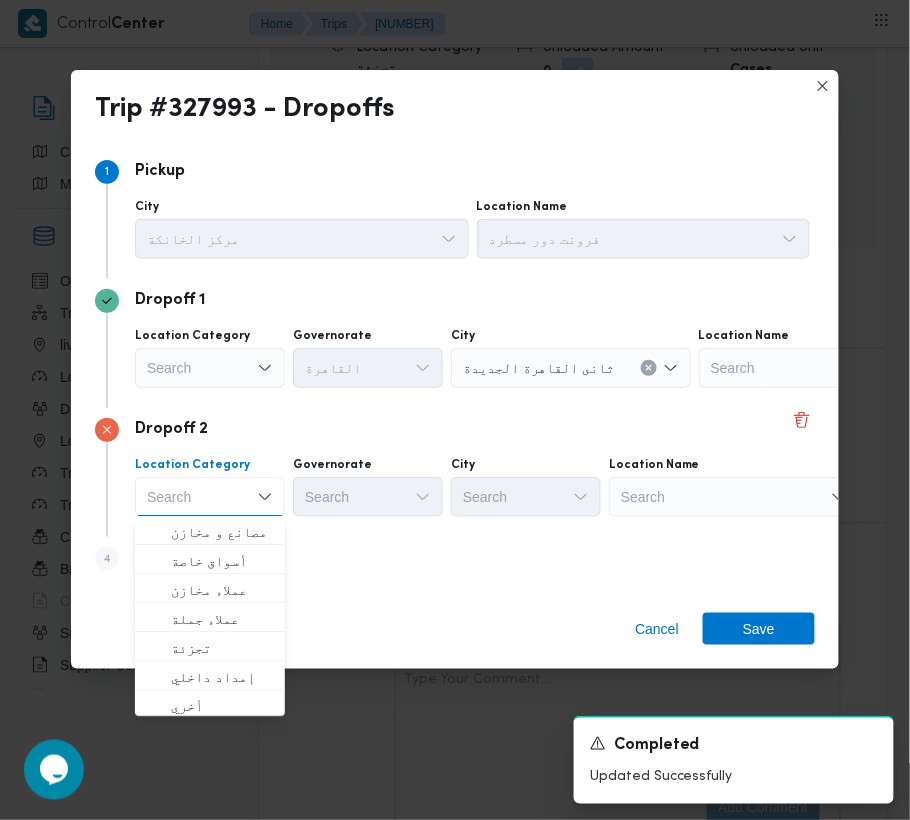 click on "Search" at bounding box center (824, 368) 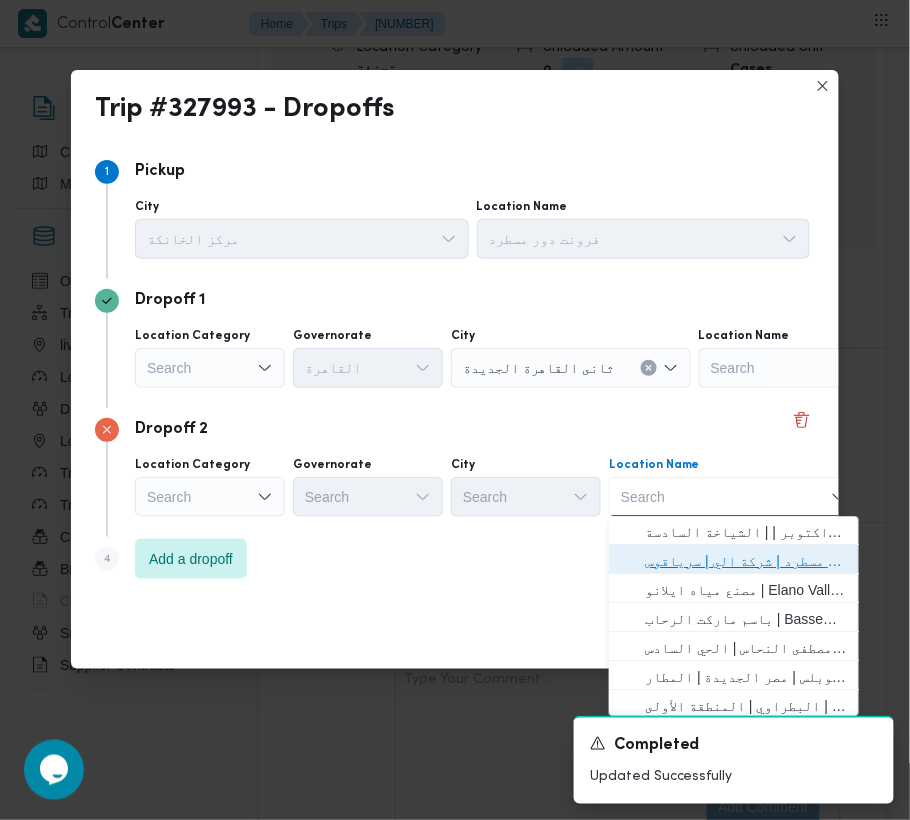 click on "فرونت دور مسطرد | شركة الي | سرياقوس" at bounding box center [746, 562] 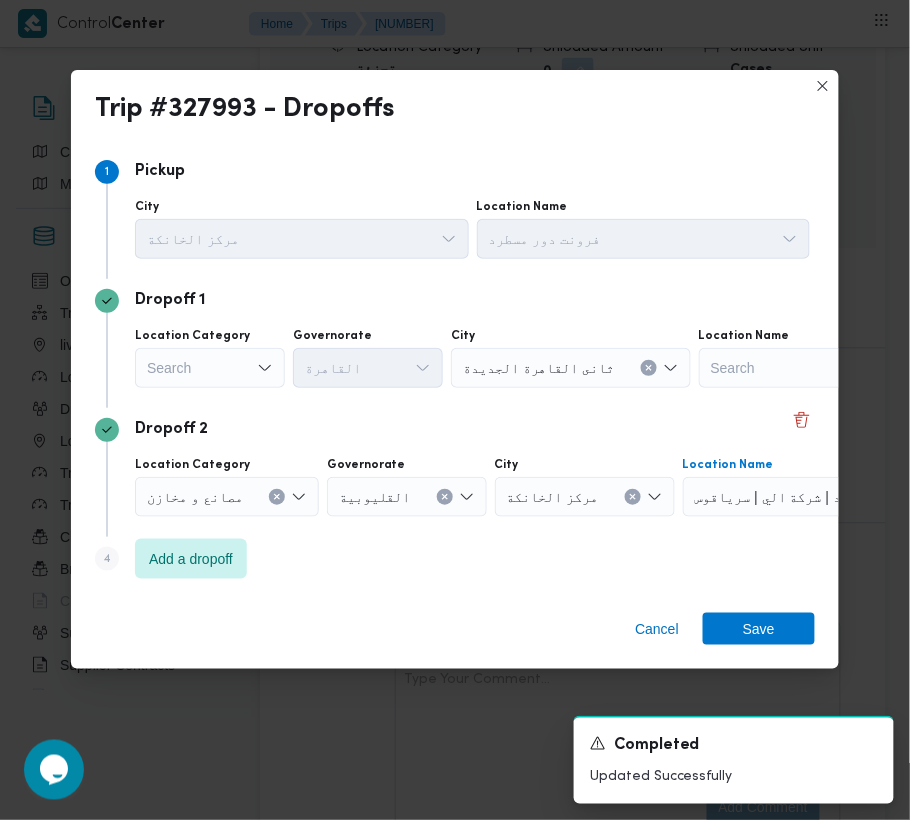 click on "Search" at bounding box center (210, 368) 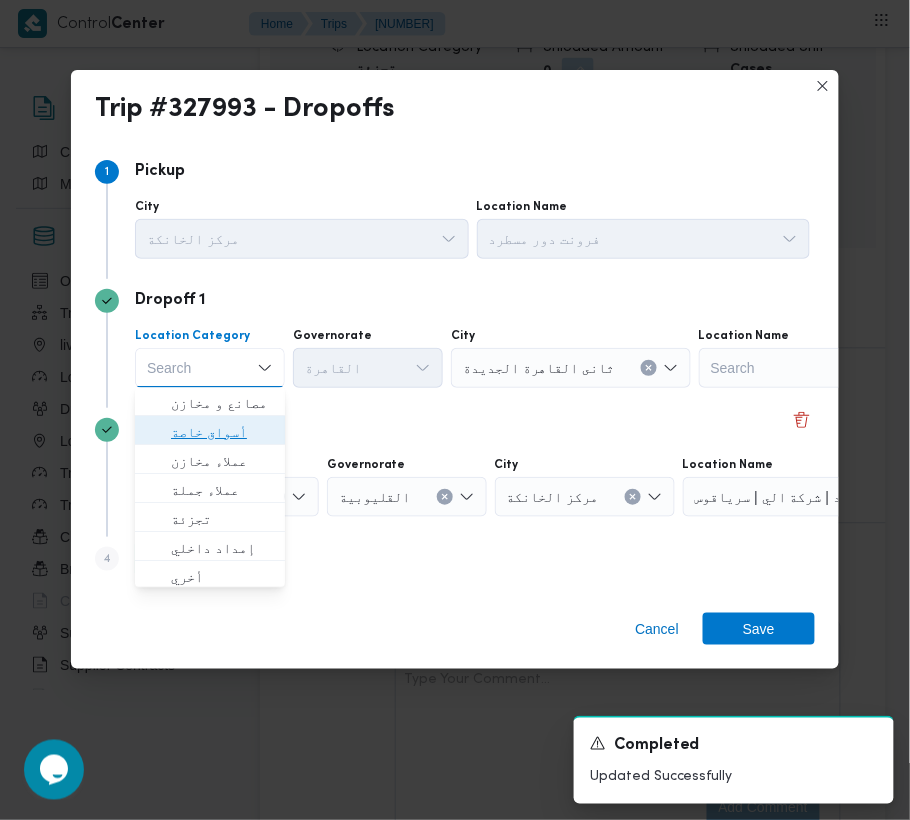 click on "أسواق خاصة" at bounding box center (222, 433) 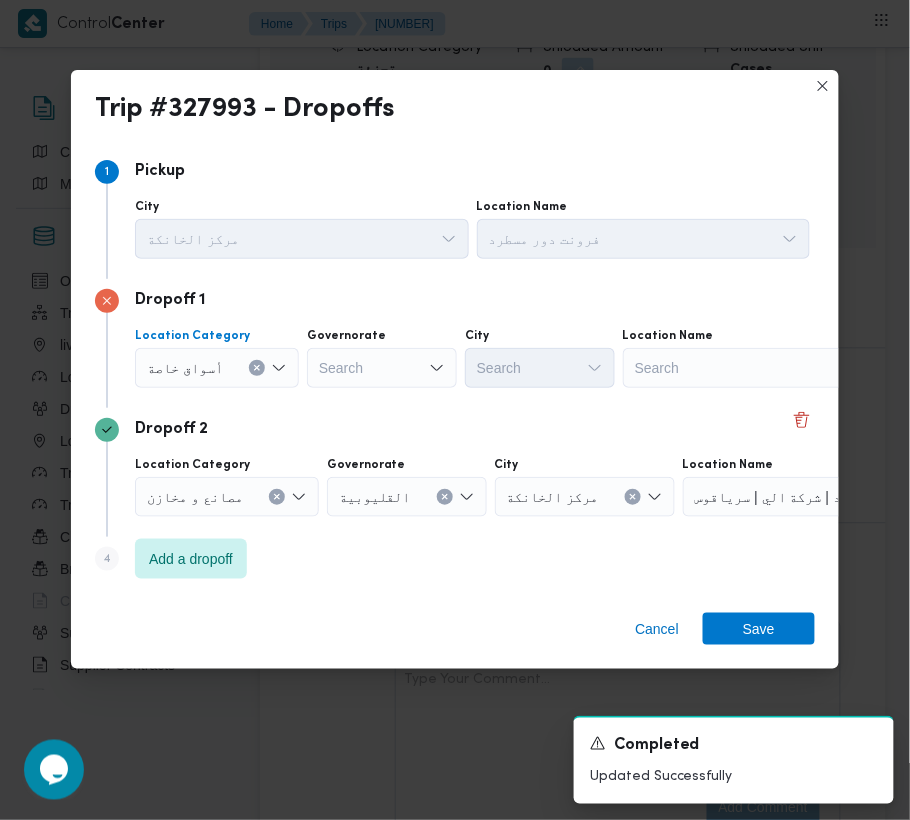 click on "Location Name" at bounding box center [522, 207] 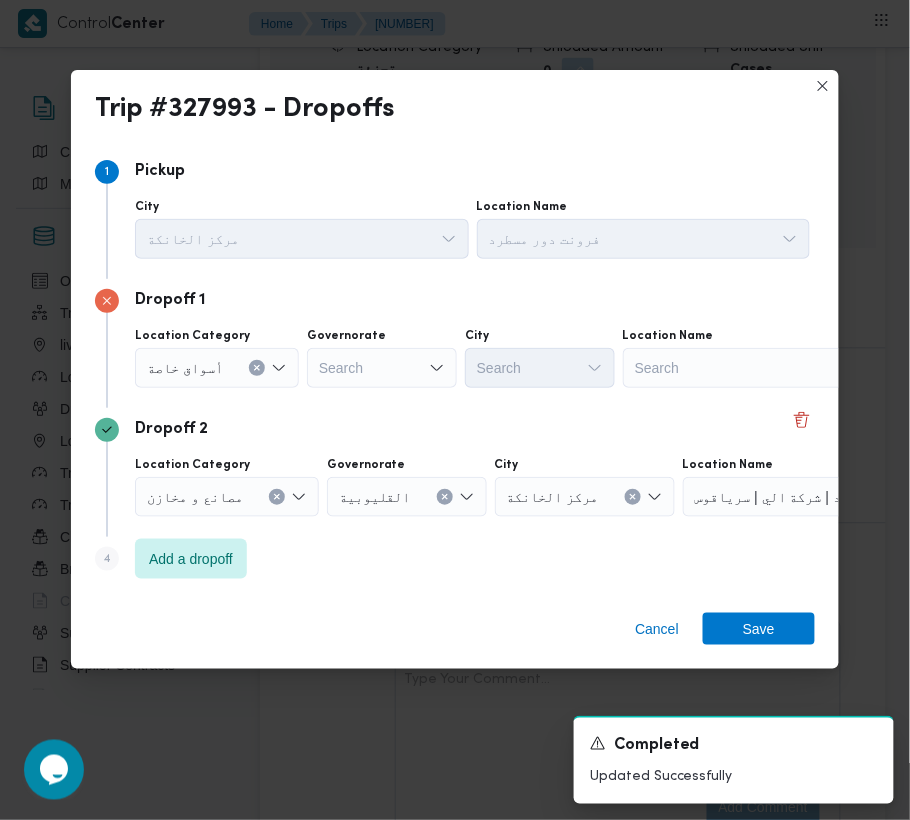 click on "Search" at bounding box center (748, 368) 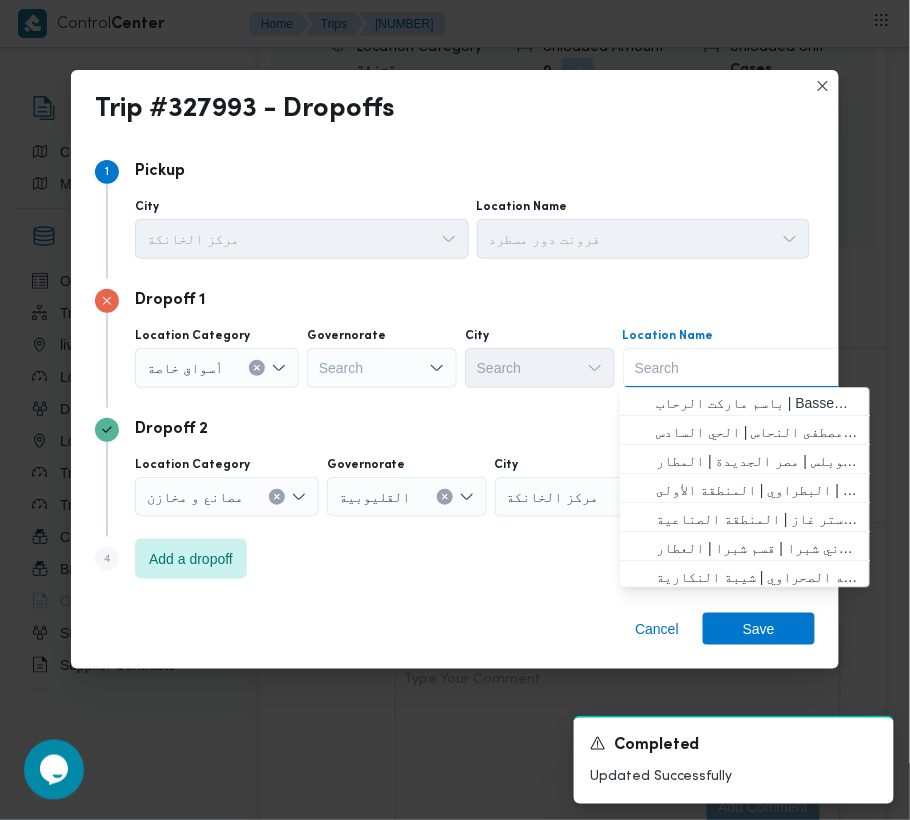 paste on "[LOCATION] [LOCATION]" 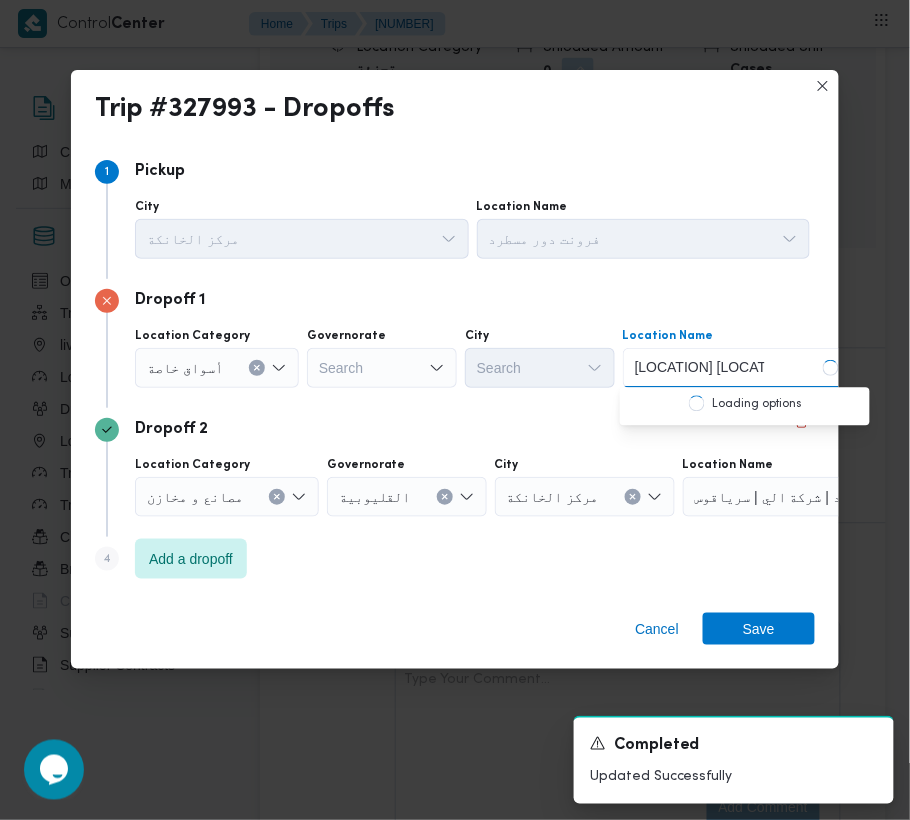 click on "[NAME] [NAME] Combo box. Selected. [NAME] [NAME]. Selected. Combo box input. Search. Type some text or, to display a list of choices, press Down Arrow. To exit the list of choices, press Escape." at bounding box center [748, 368] 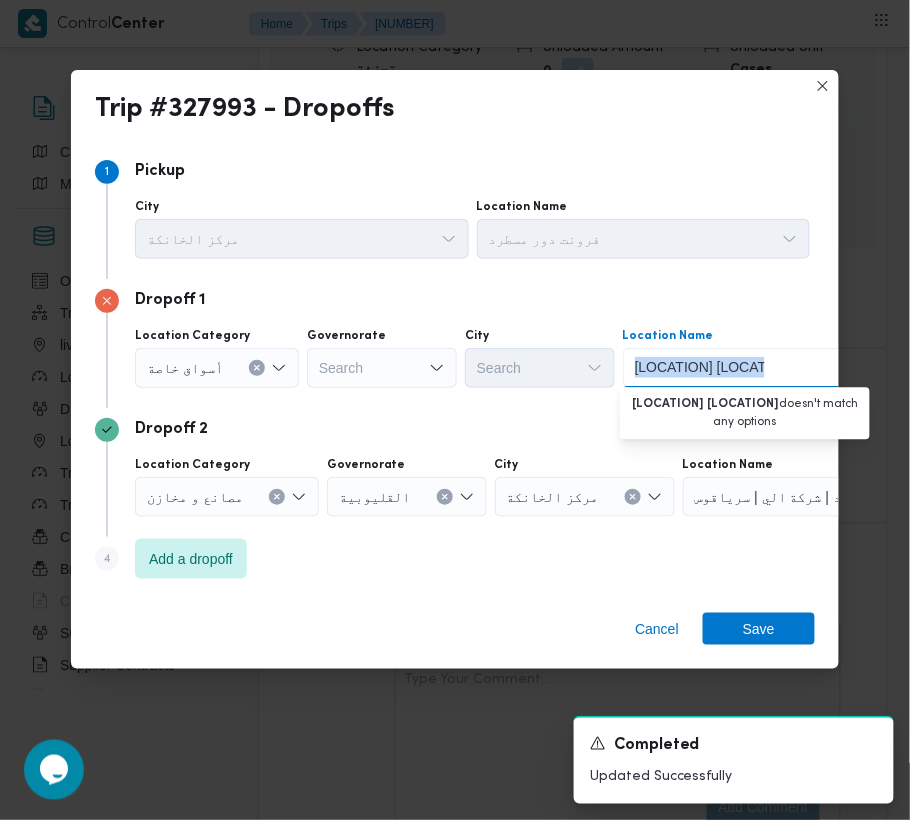click on "[LOCATION_NAME] [LOCATION_NAME]" at bounding box center (748, 368) 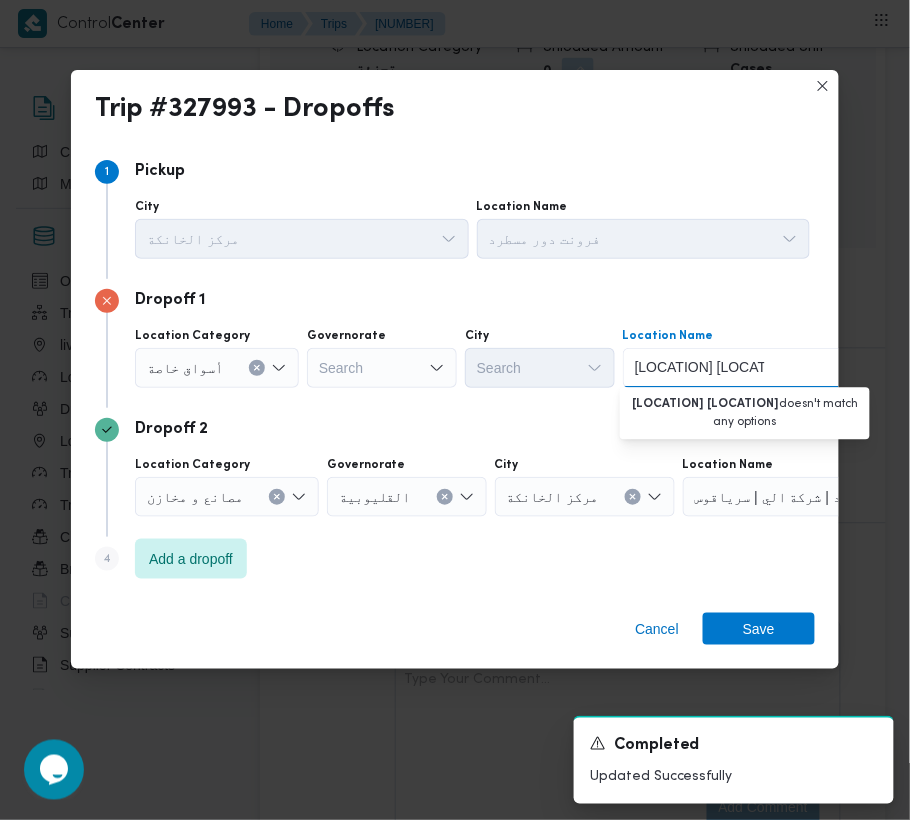click on "[LOCATION] [LOCATION]" at bounding box center (700, 368) 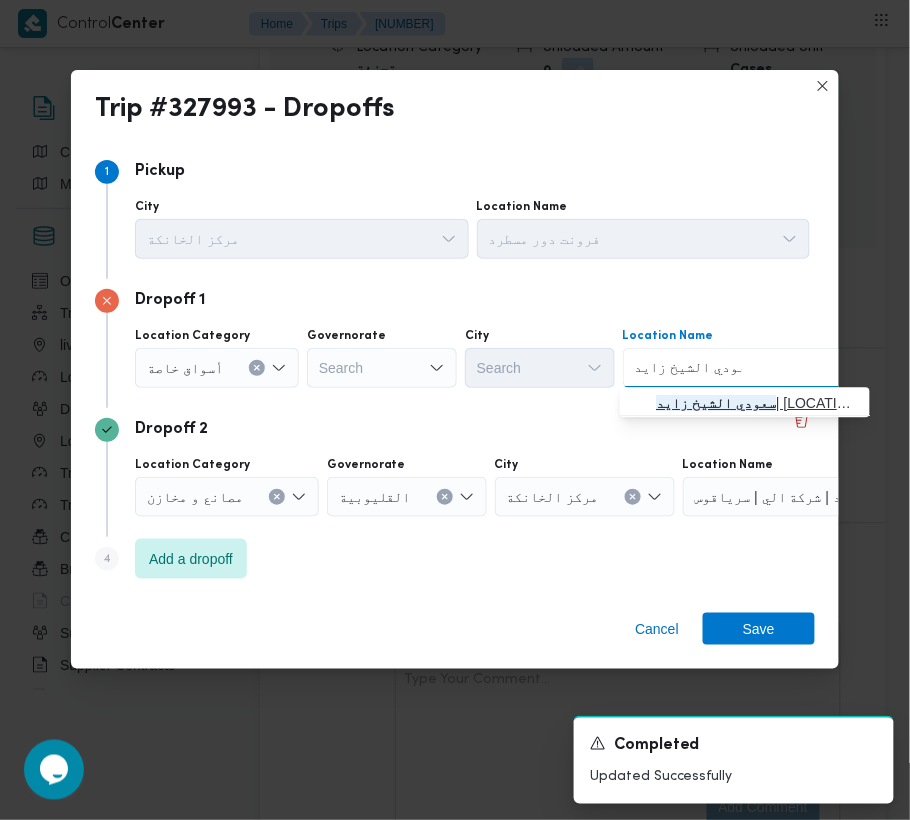 type on "سعودي الشيخ زايد" 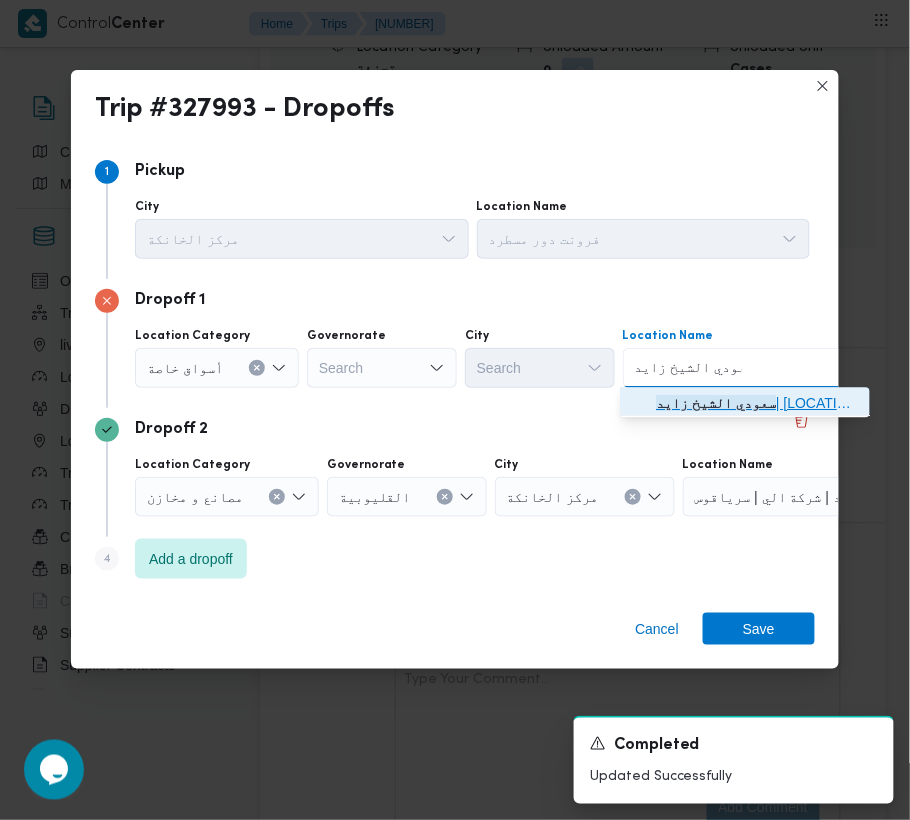 click on "[LOCATION] [LOCATION]   | [COMPANY] | null" at bounding box center (757, 404) 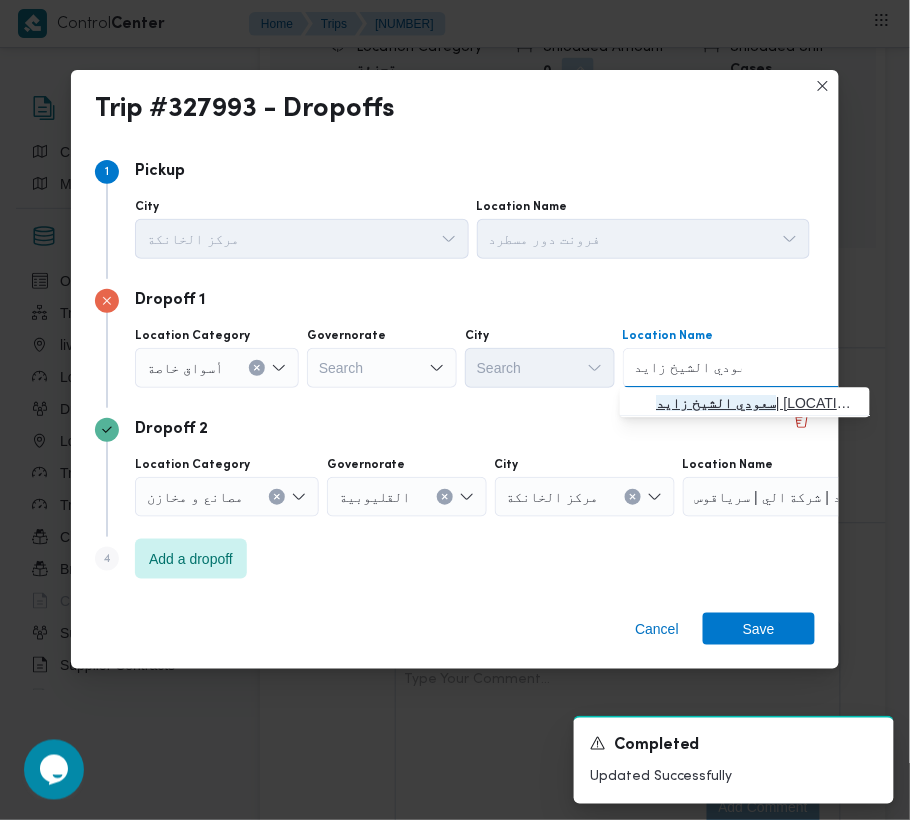 type 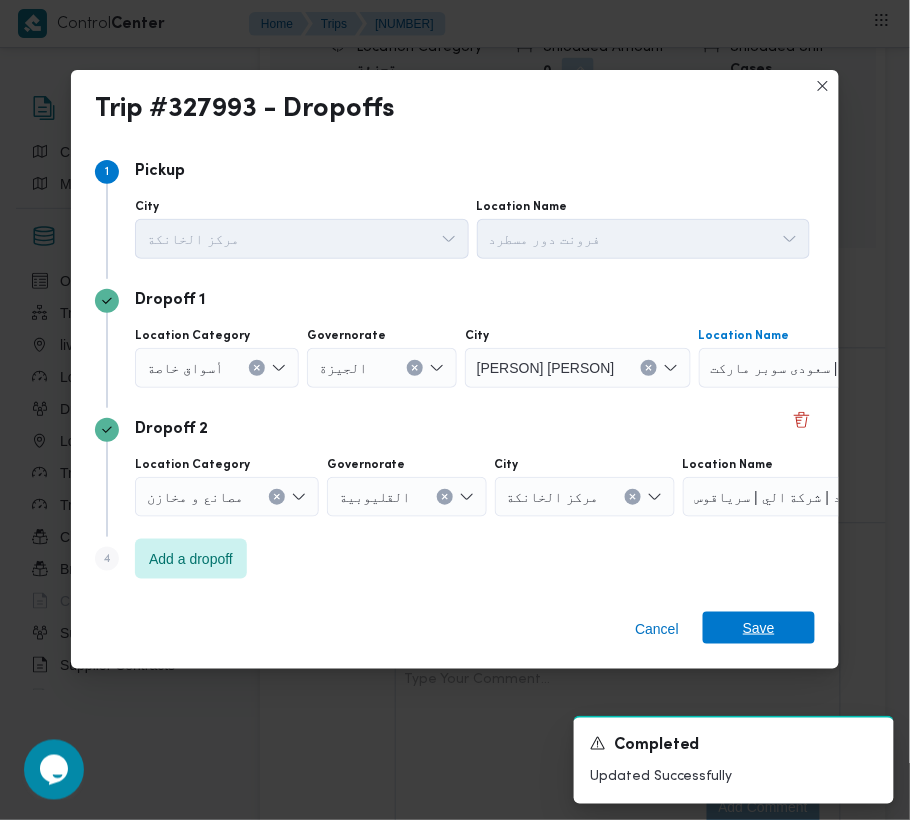 click on "Save" at bounding box center (759, 628) 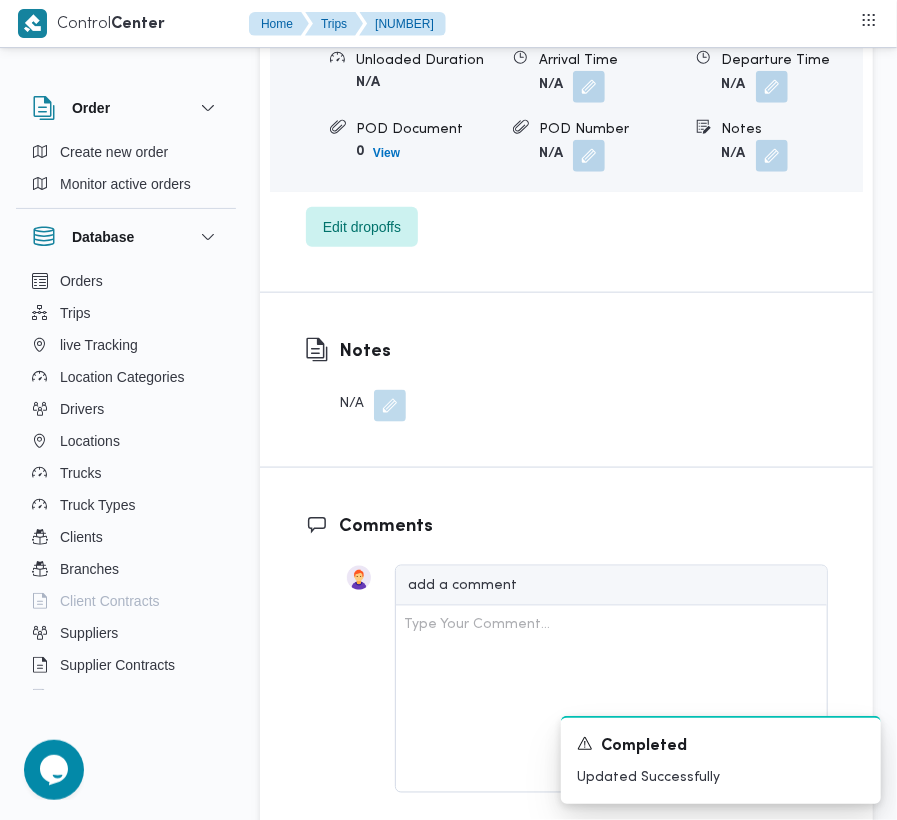 click on "Type Your Comment..." at bounding box center (611, 699) 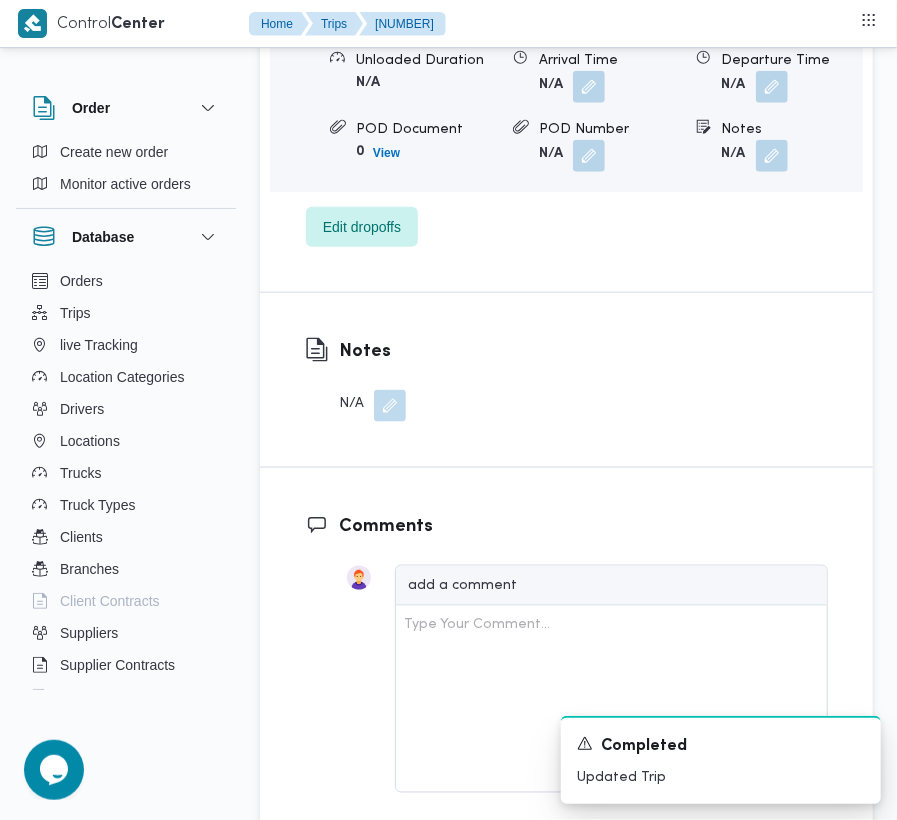 scroll, scrollTop: 2660, scrollLeft: 0, axis: vertical 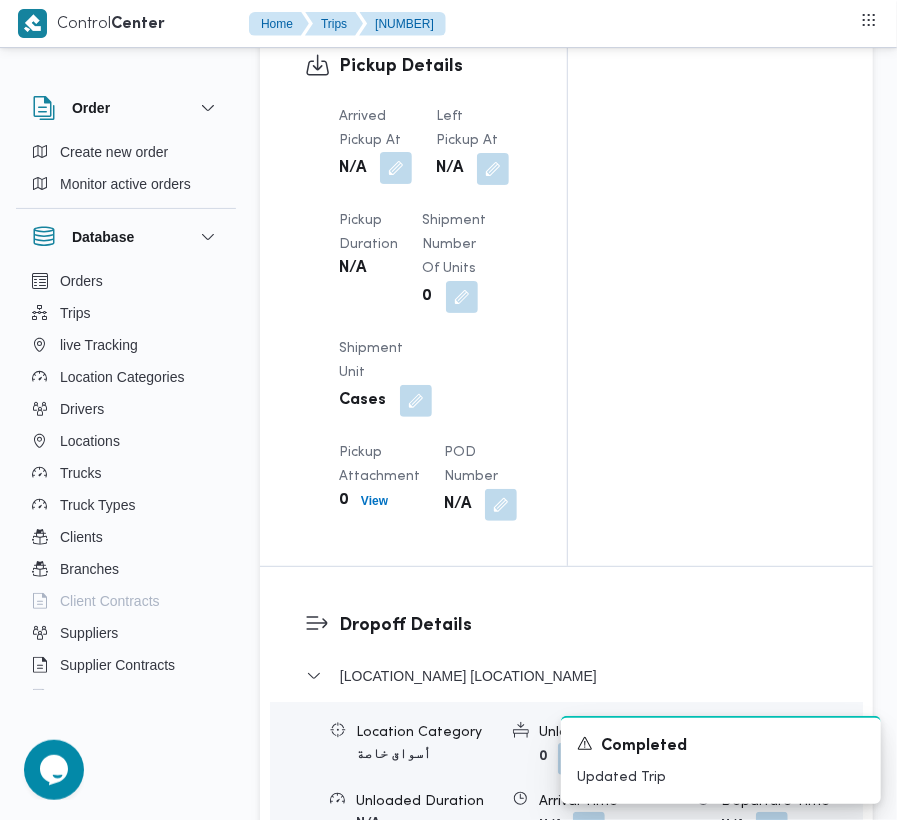 drag, startPoint x: 401, startPoint y: 126, endPoint x: 401, endPoint y: 137, distance: 11 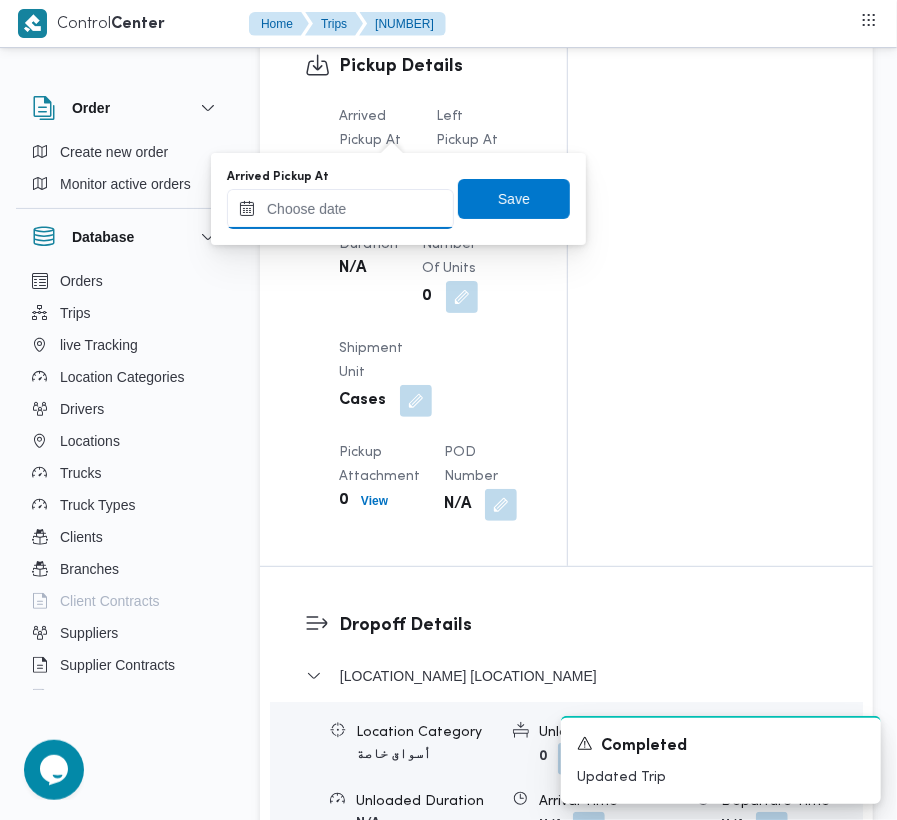 click on "Arrived Pickup At" at bounding box center (340, 209) 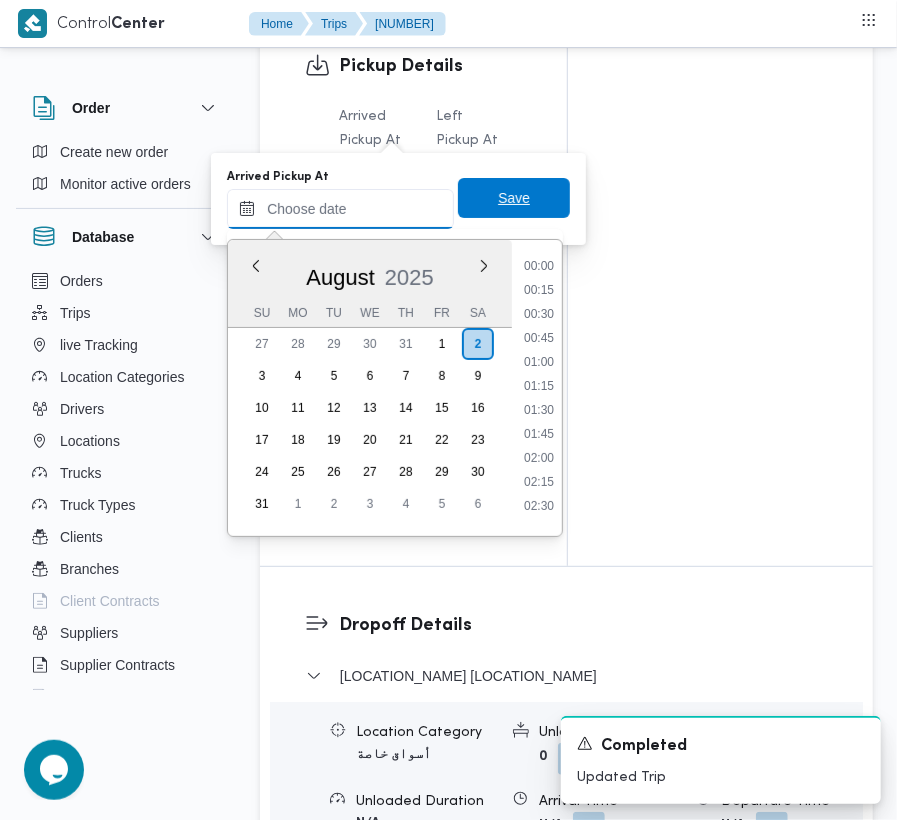 paste on "[DATE] [TIME]" 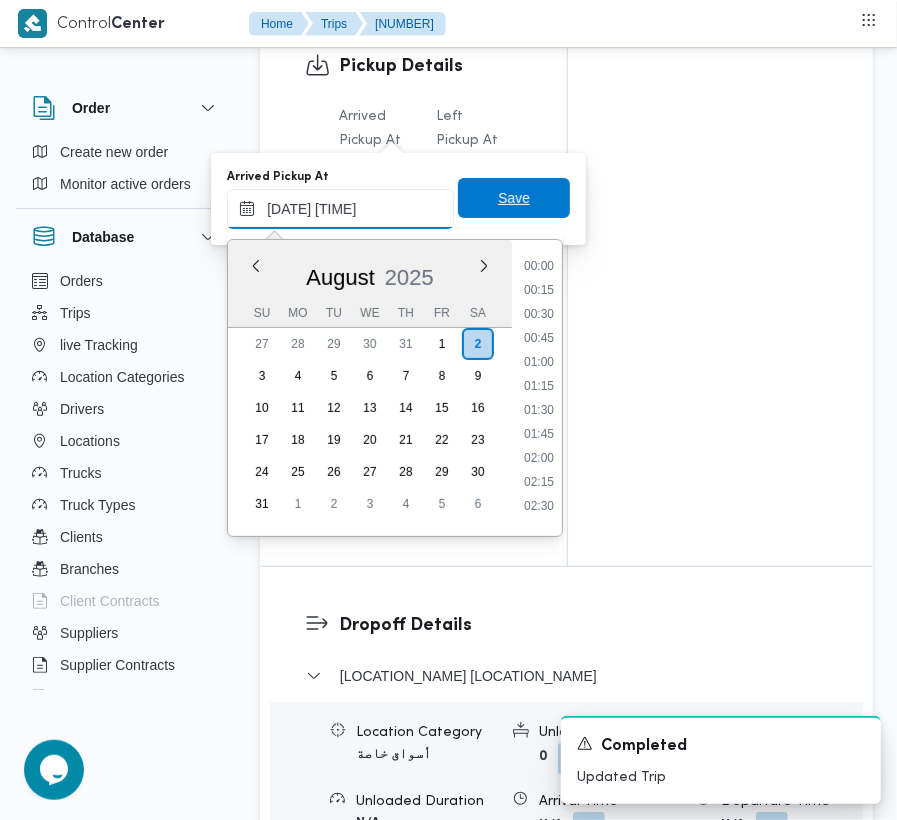 scroll, scrollTop: 672, scrollLeft: 0, axis: vertical 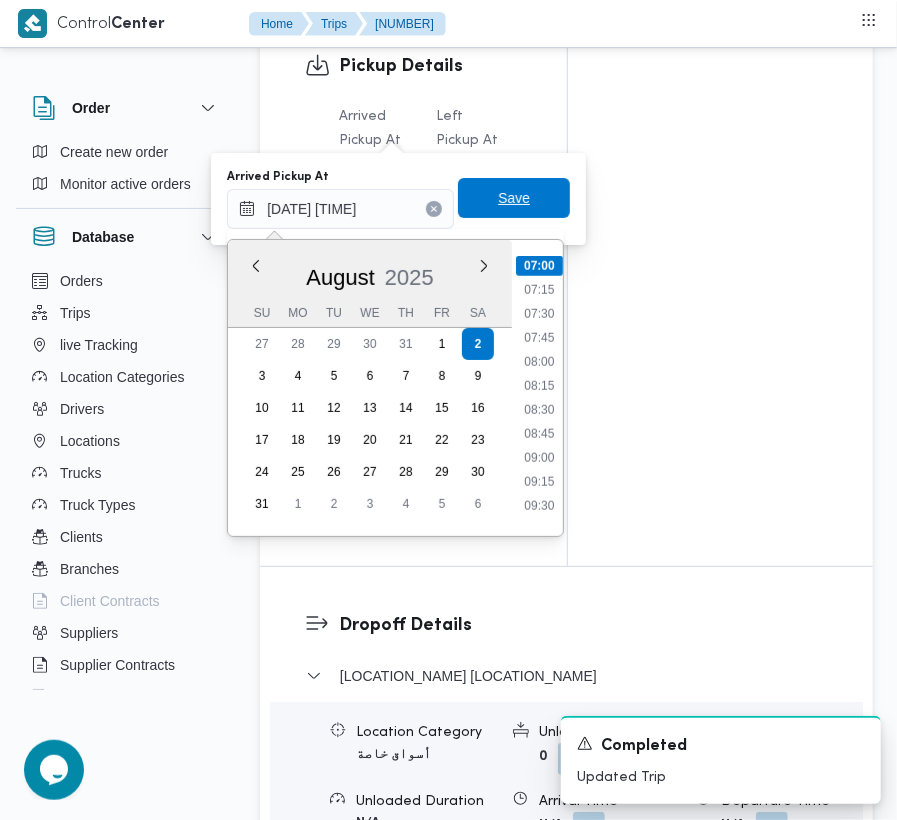 type on "[DATE] [TIME]" 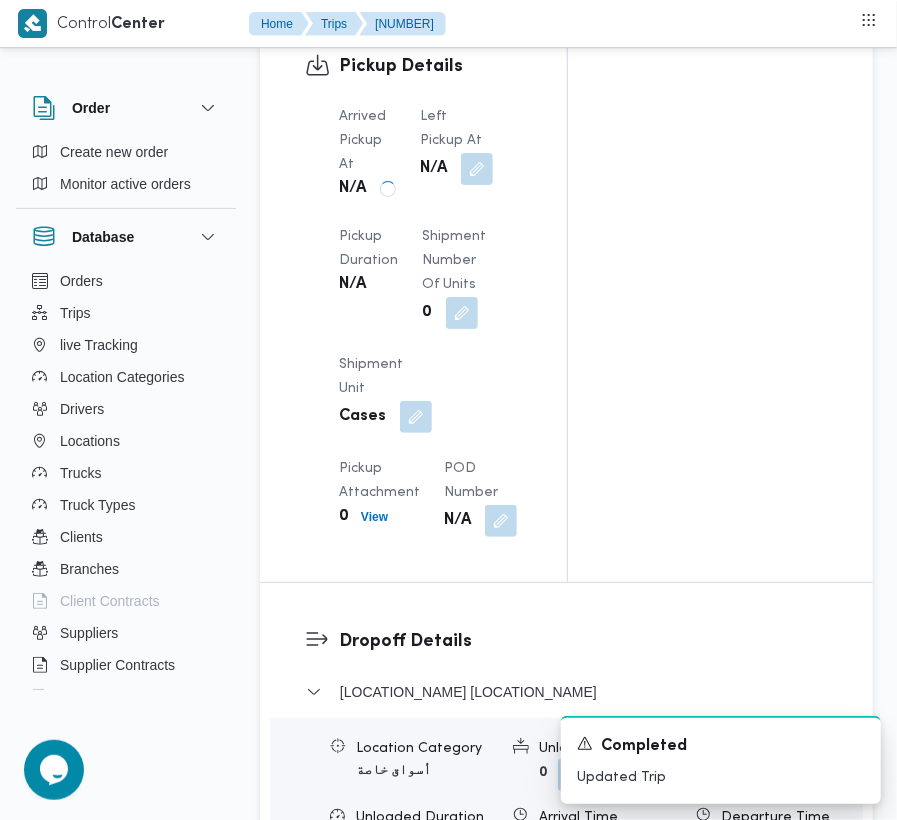 click on "Left Pickup At" at bounding box center [456, 129] 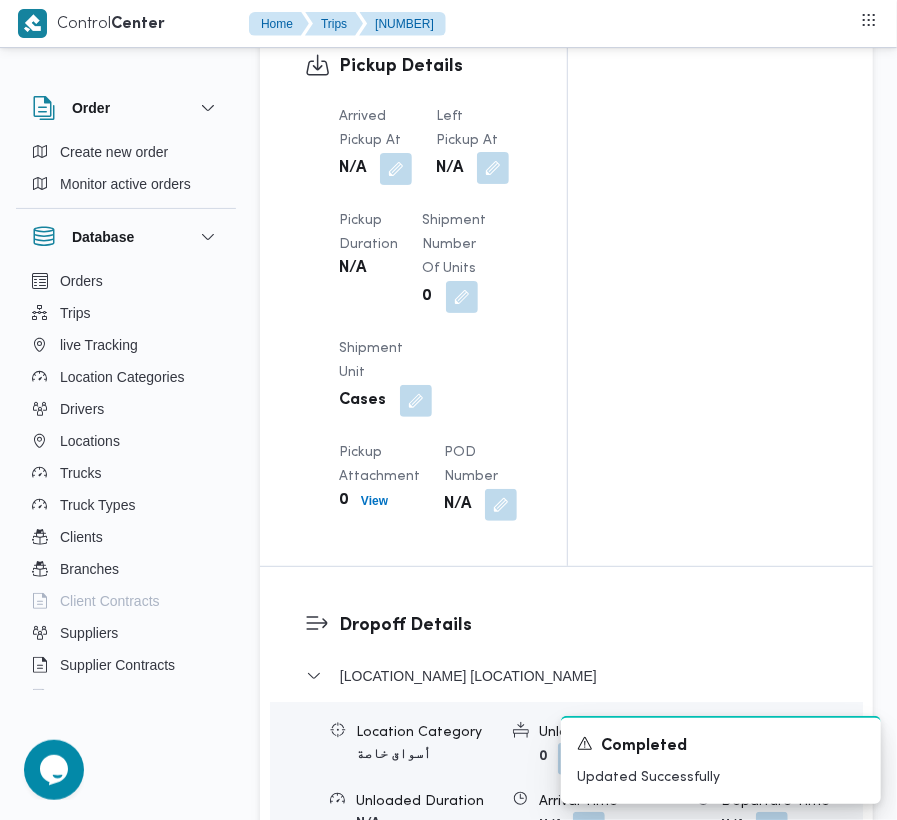 click at bounding box center (493, 168) 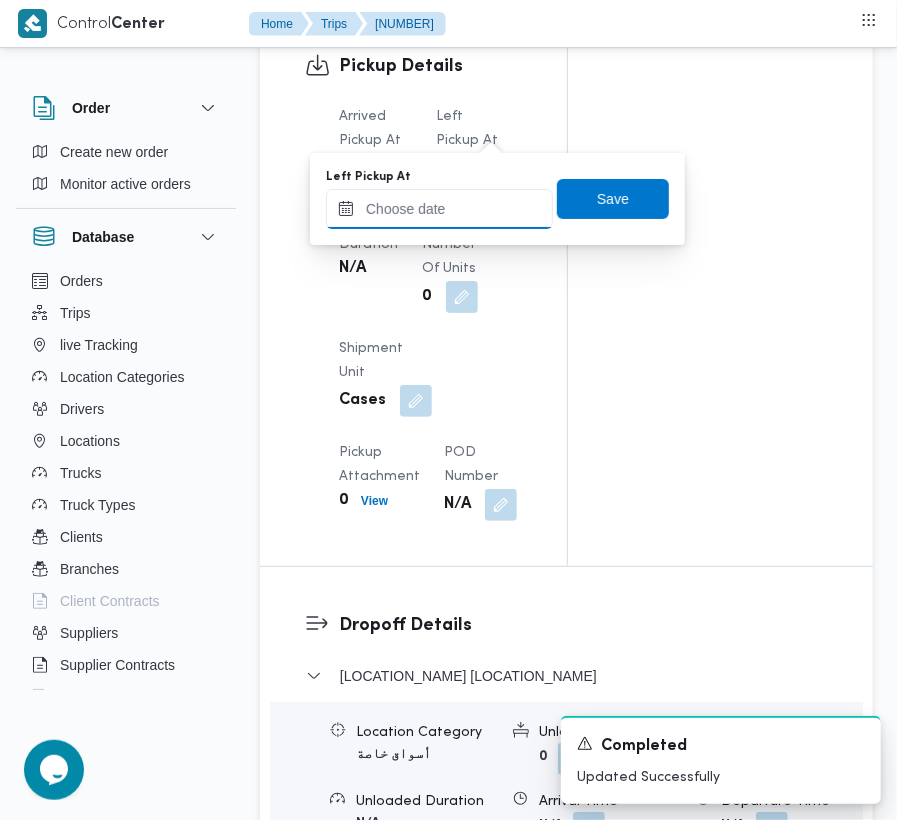 click on "Left Pickup At" at bounding box center (439, 209) 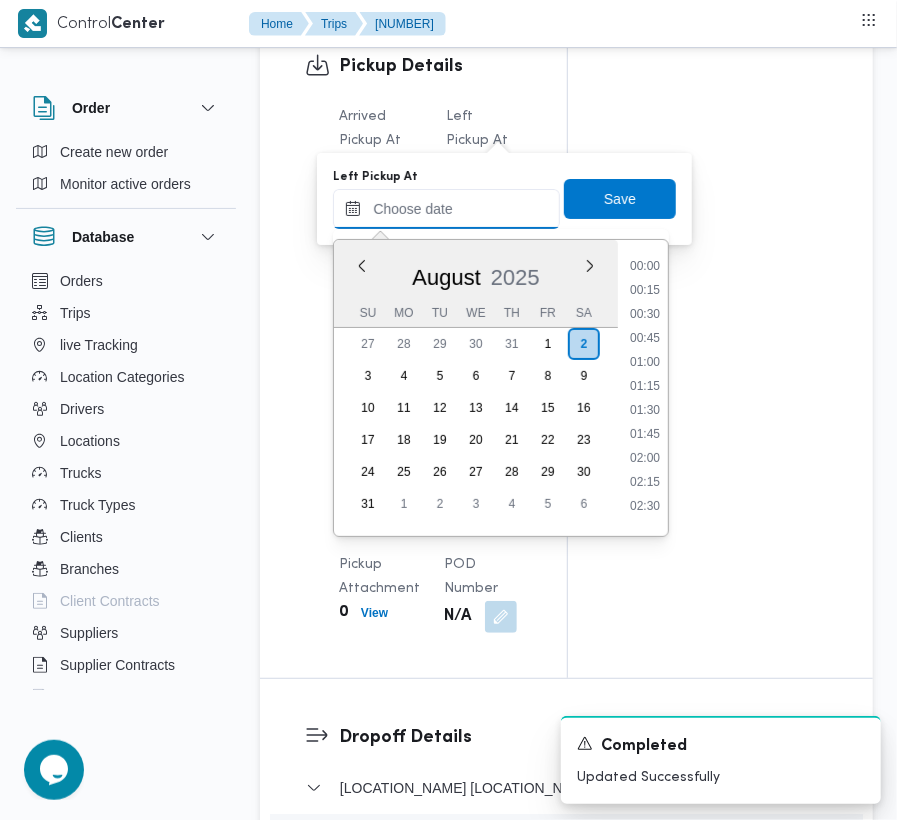paste on "[DATE] [TIME]" 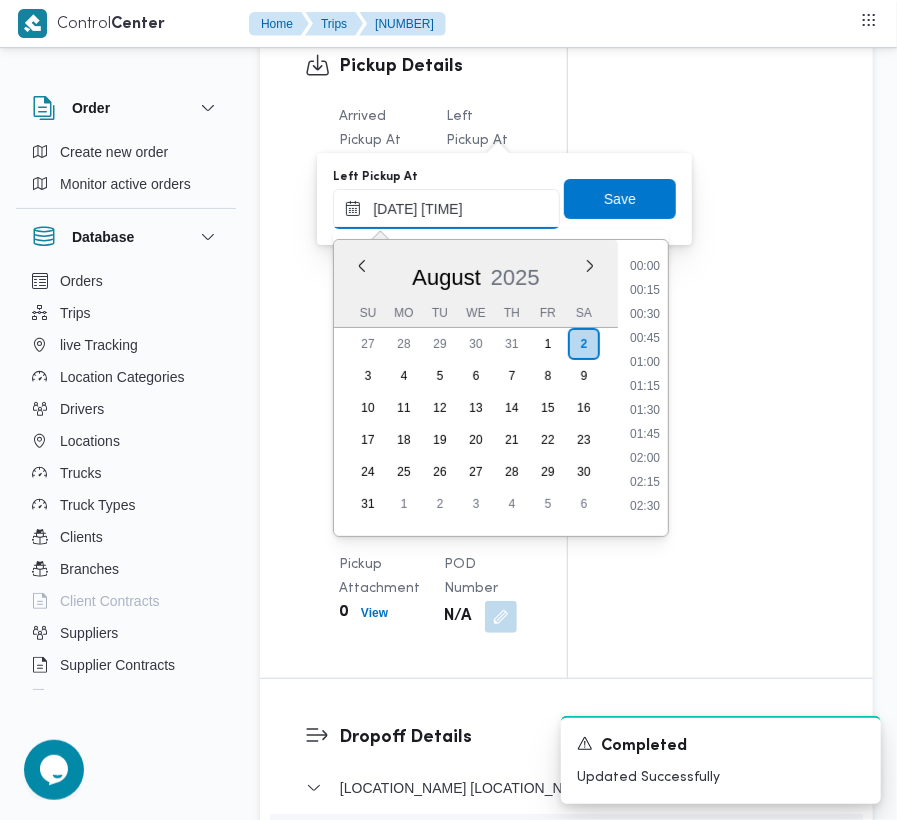 scroll, scrollTop: 672, scrollLeft: 0, axis: vertical 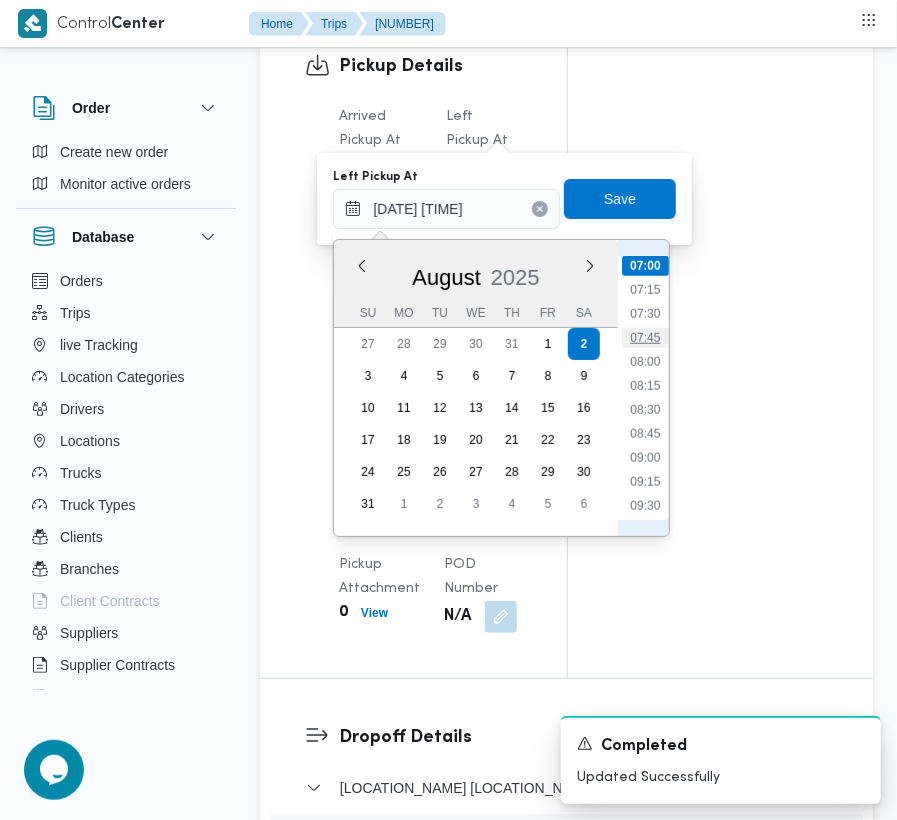 click on "07:45" at bounding box center (646, 338) 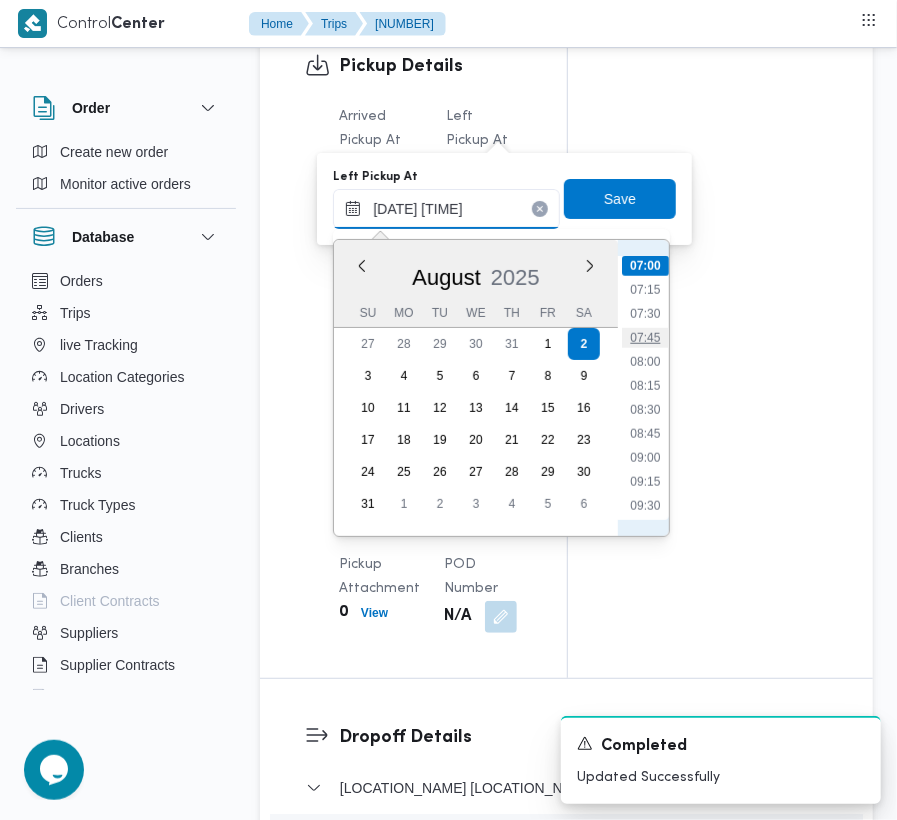 type on "[DATE] [TIME]" 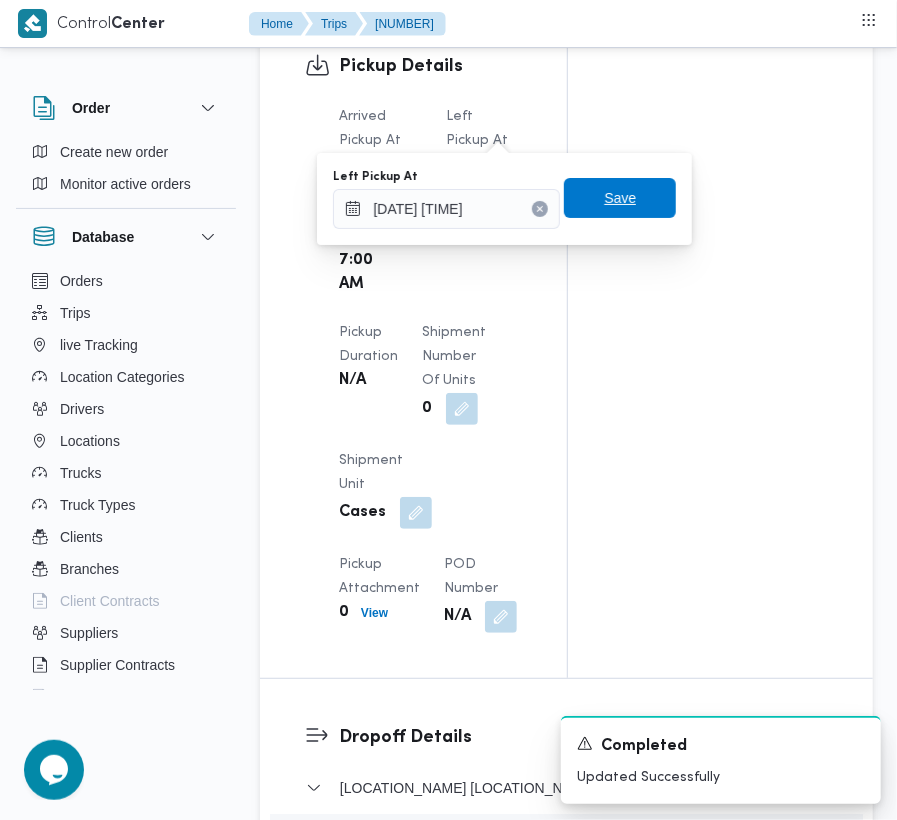 click on "Save" at bounding box center (620, 198) 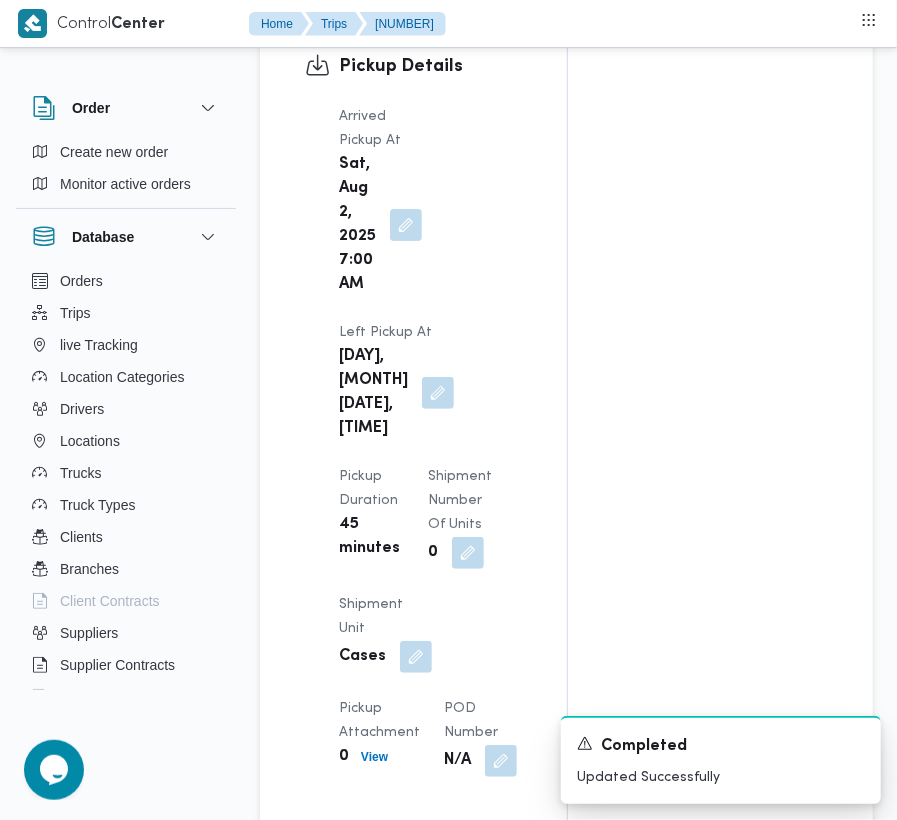click on "Superadmin [EMAIL] Checklist Dropoffs details entered Driver Assigned Truck Assigned Documents for pickup Documents for dropoff Confirmed Data" at bounding box center (720, -724) 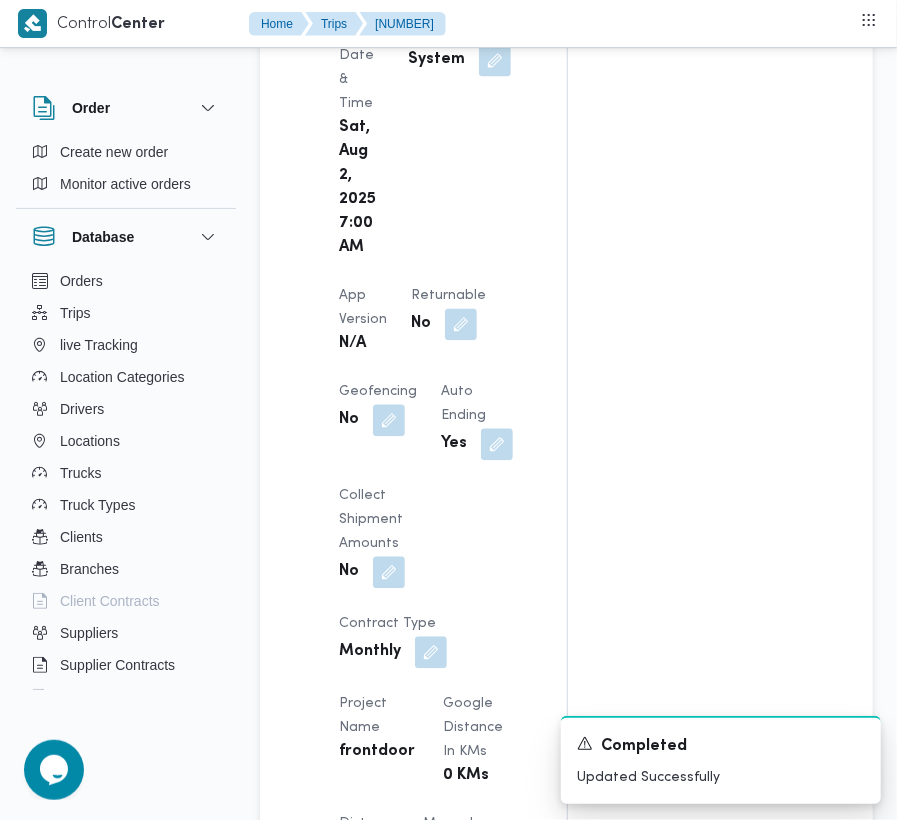 scroll, scrollTop: 844, scrollLeft: 0, axis: vertical 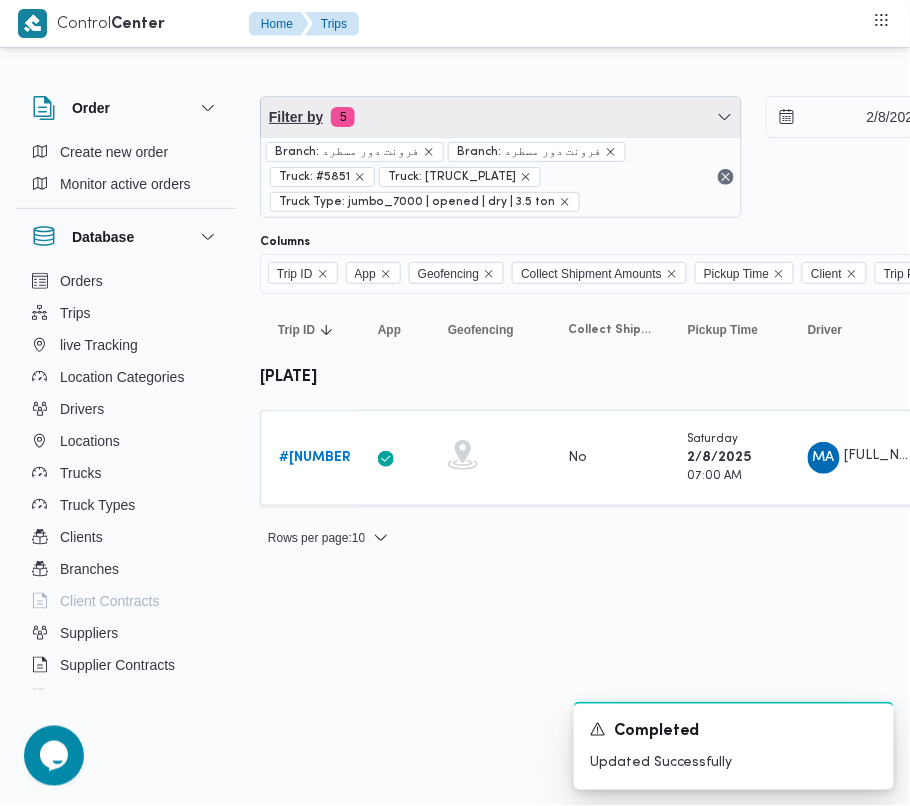 click on "Filter by 5" at bounding box center (501, 117) 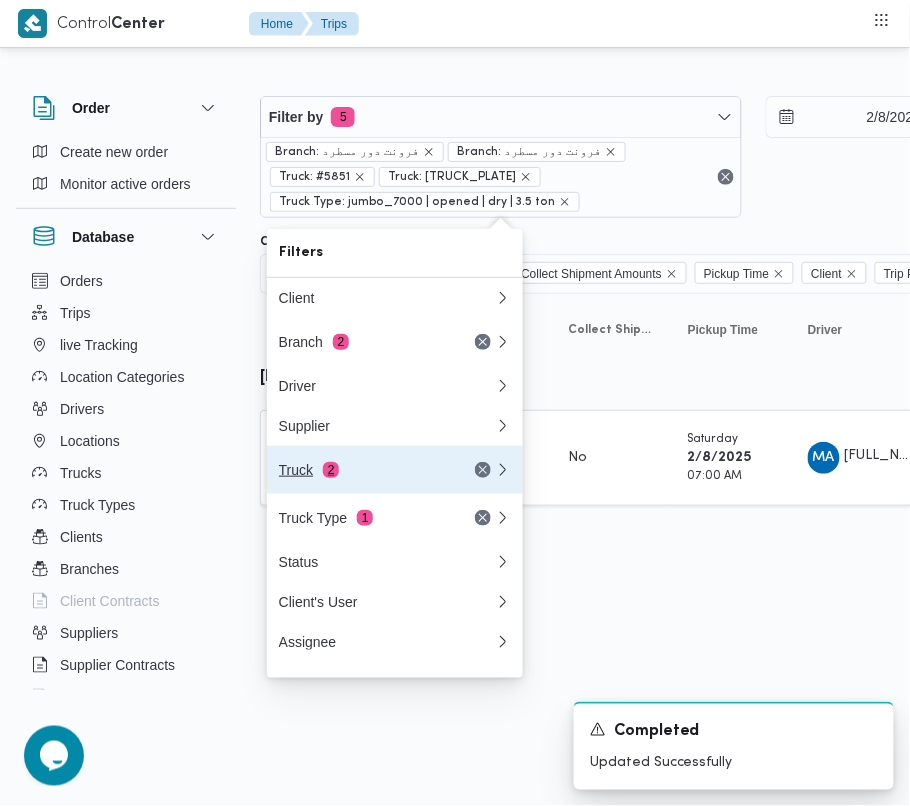 click on "Truck 2" at bounding box center [387, 470] 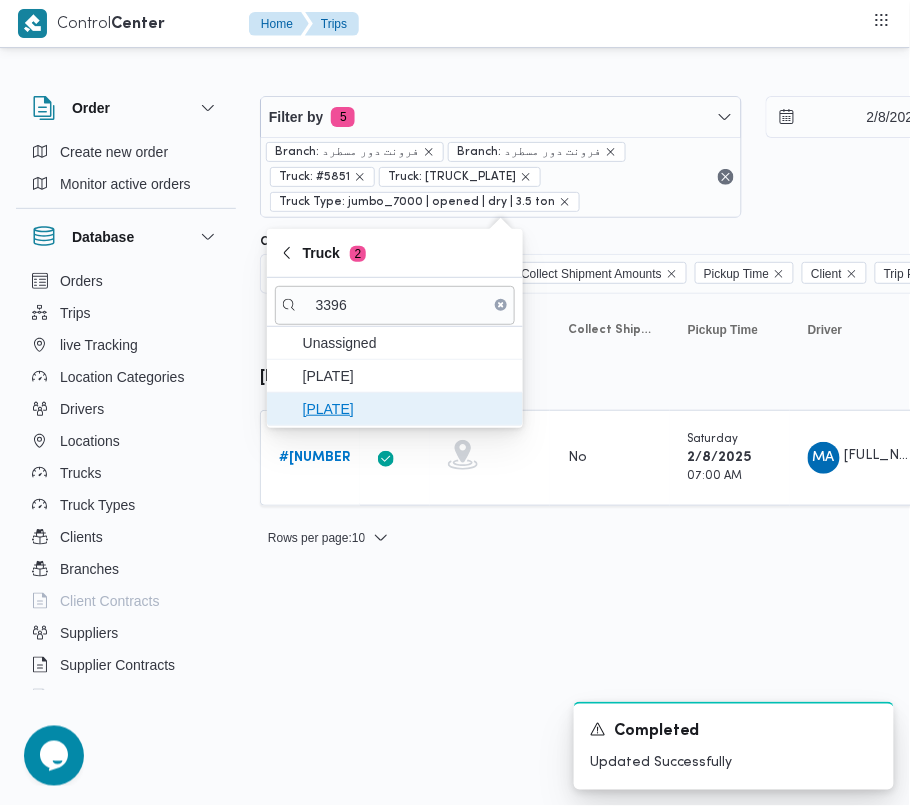 click on "[PLATE]" at bounding box center (407, 409) 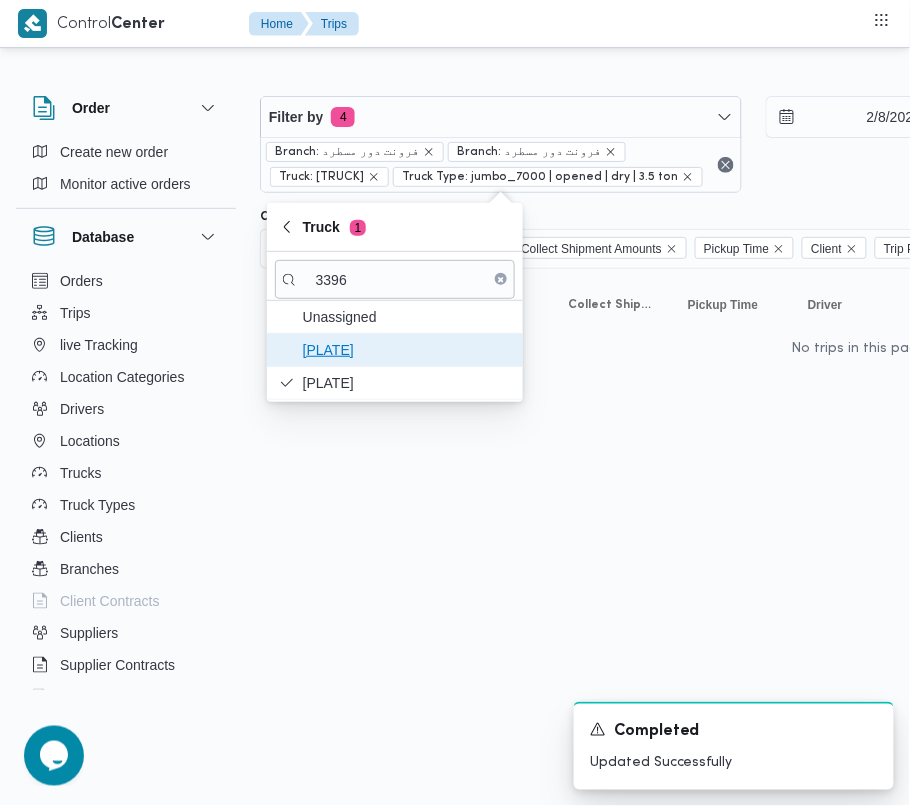 click on "[PLATE]" at bounding box center [407, 350] 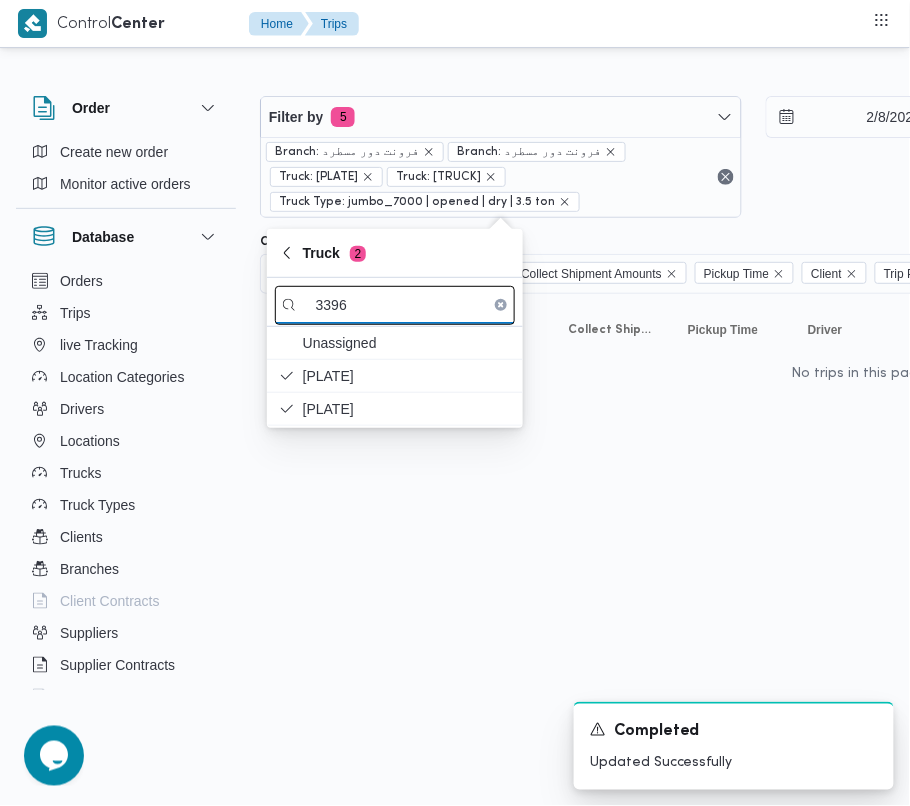 click on "3396" at bounding box center (395, 305) 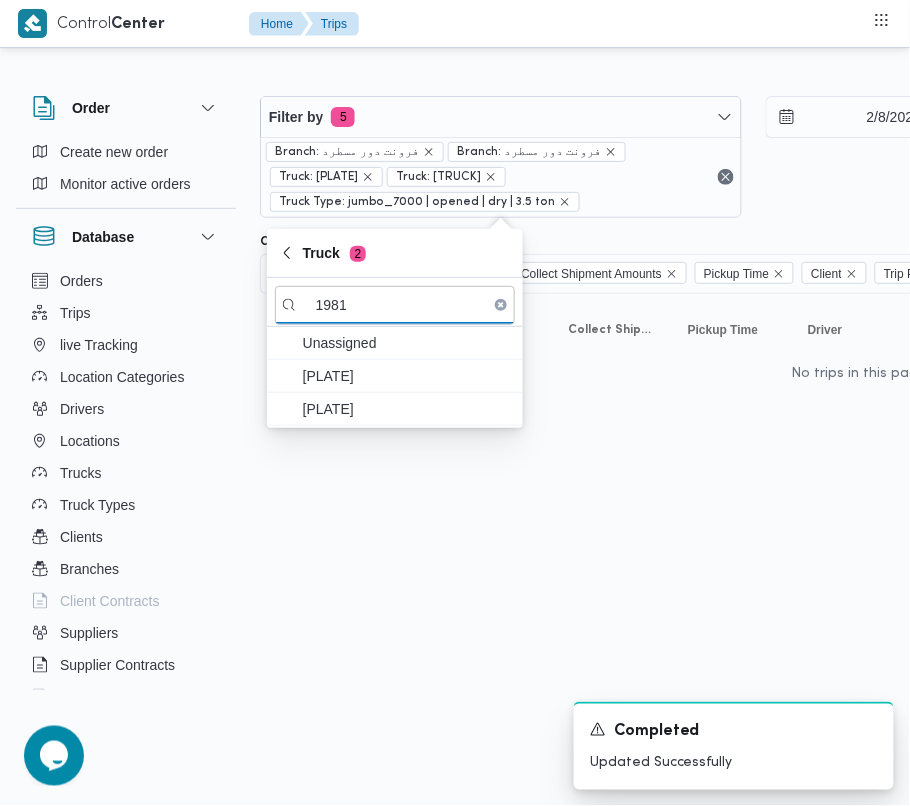 type on "1981" 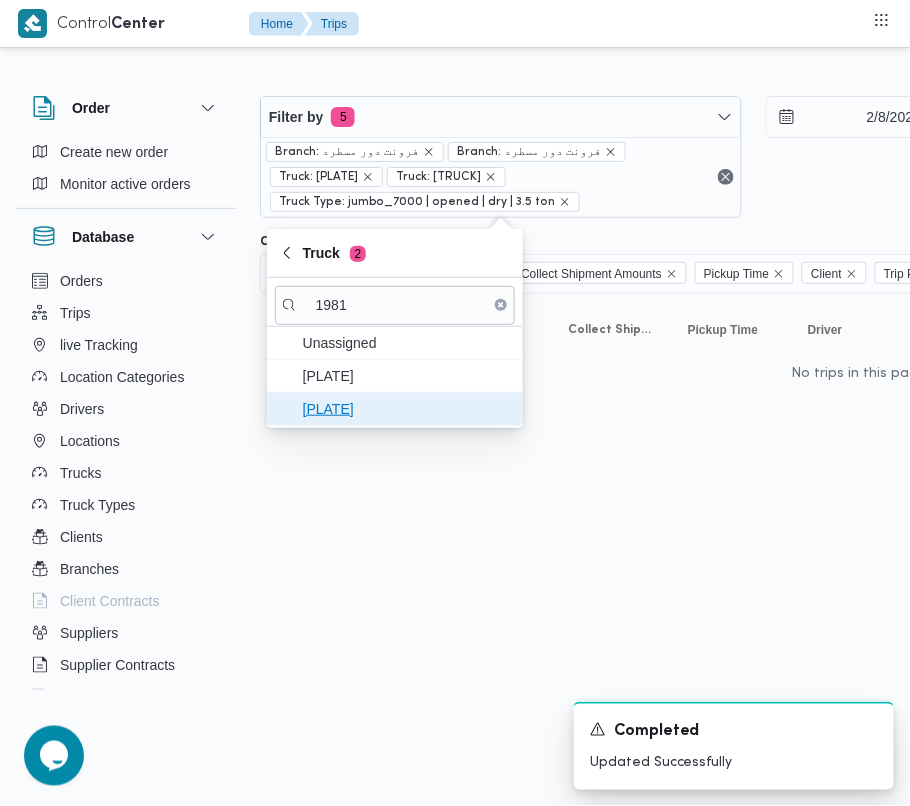 click on "[PLATE]" at bounding box center [407, 409] 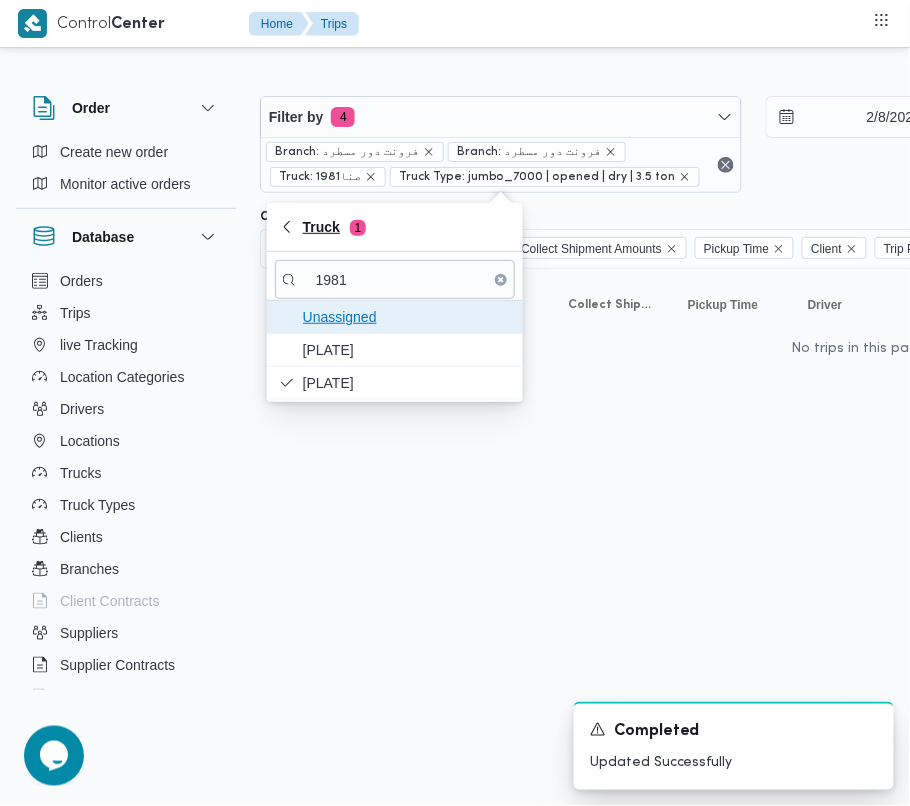 drag, startPoint x: 393, startPoint y: 302, endPoint x: 369, endPoint y: 270, distance: 40 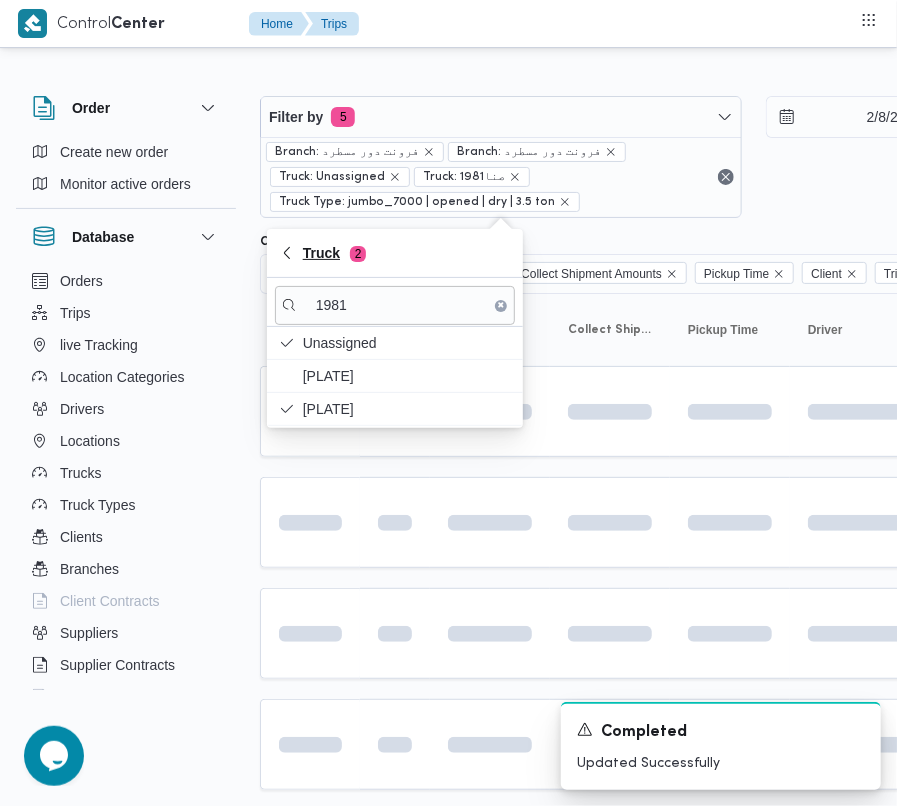 click on "Truck 2" at bounding box center [395, 253] 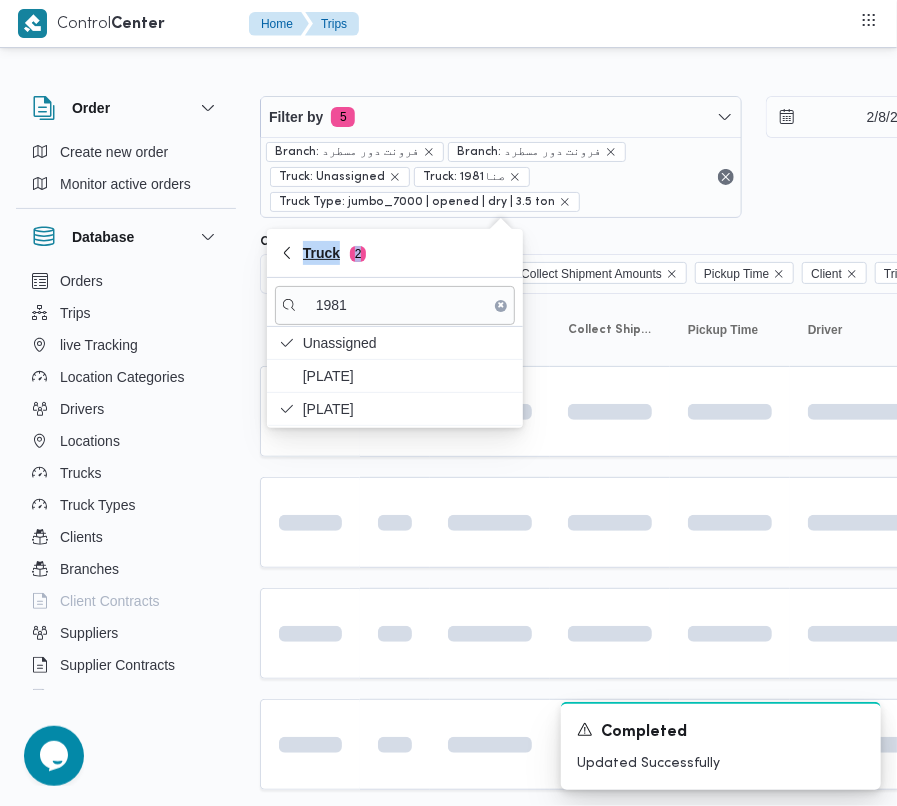 click on "Truck 2 [NUMBER] Unassigned [ALPHANUMERIC] [ALPHANUMERIC]" at bounding box center (395, 328) 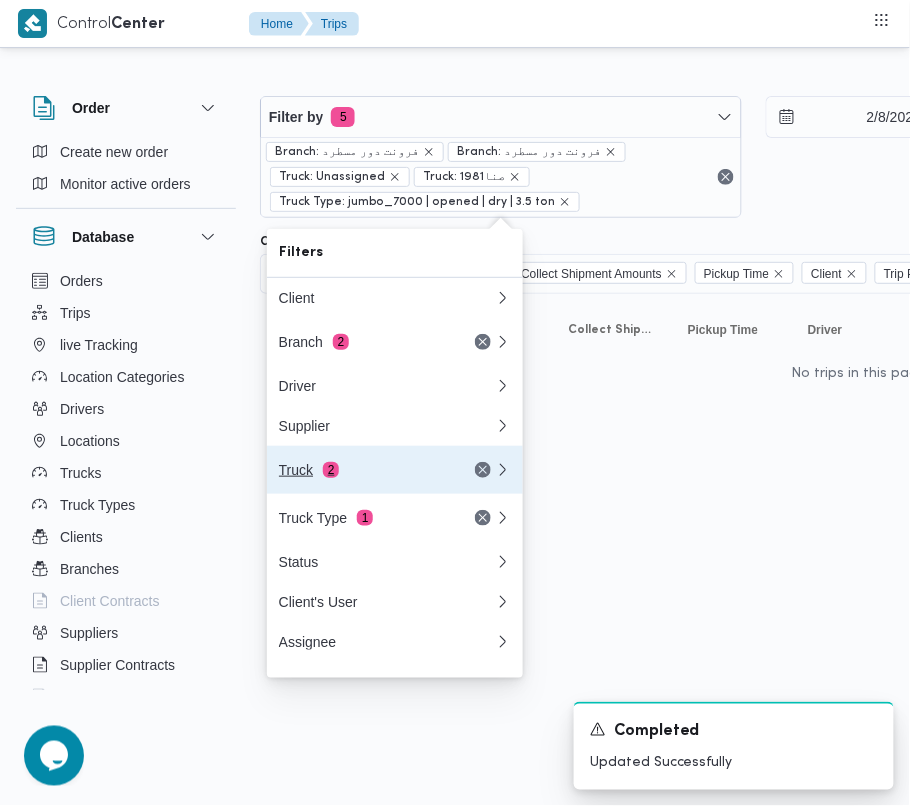 click on "Truck 2" at bounding box center [363, 470] 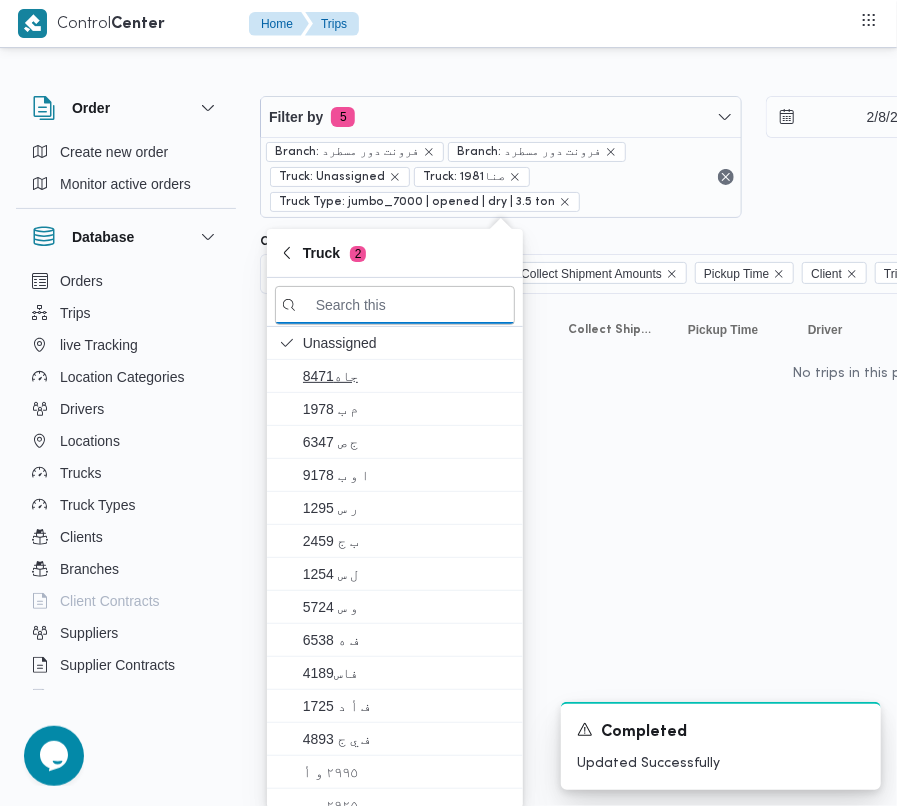 paste on "1737" 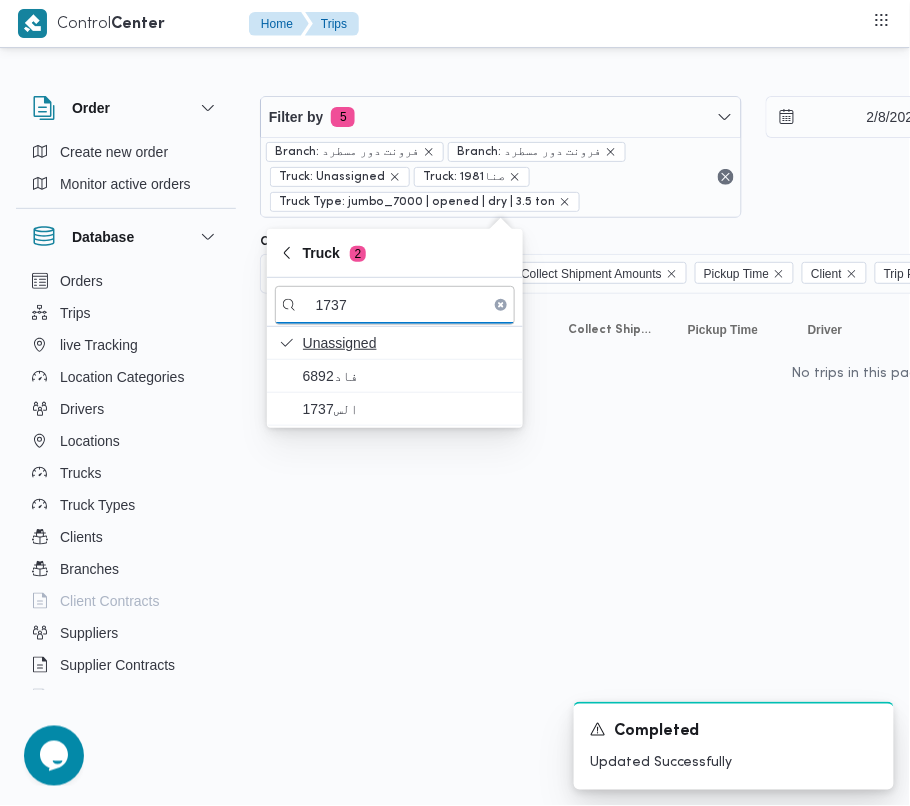 type on "1737" 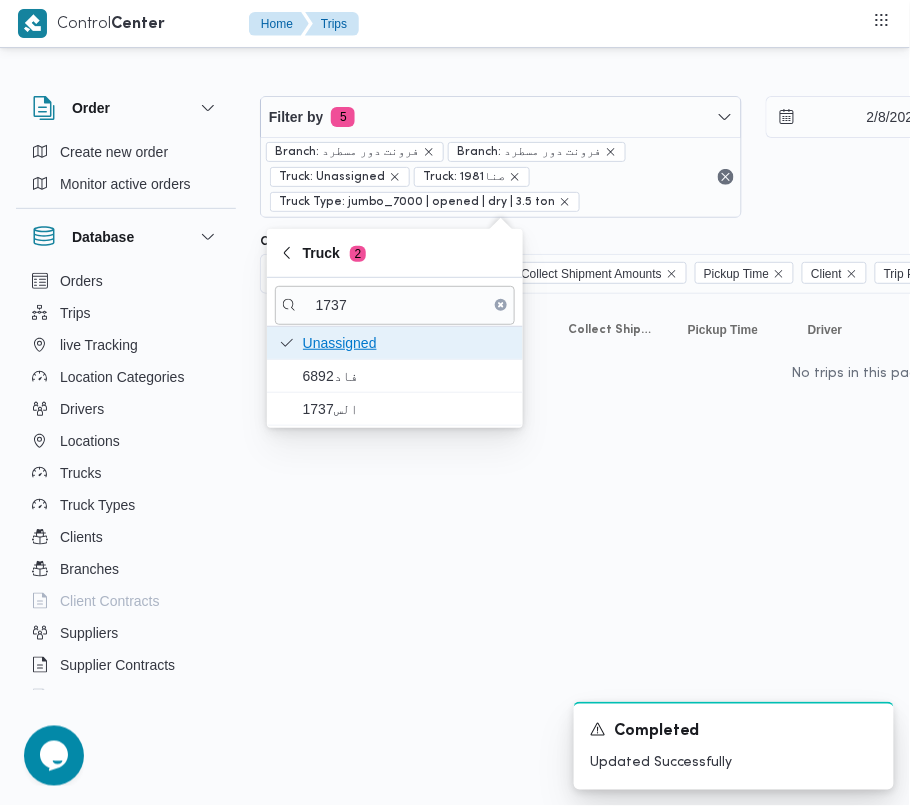 click on "Unassigned" at bounding box center [407, 343] 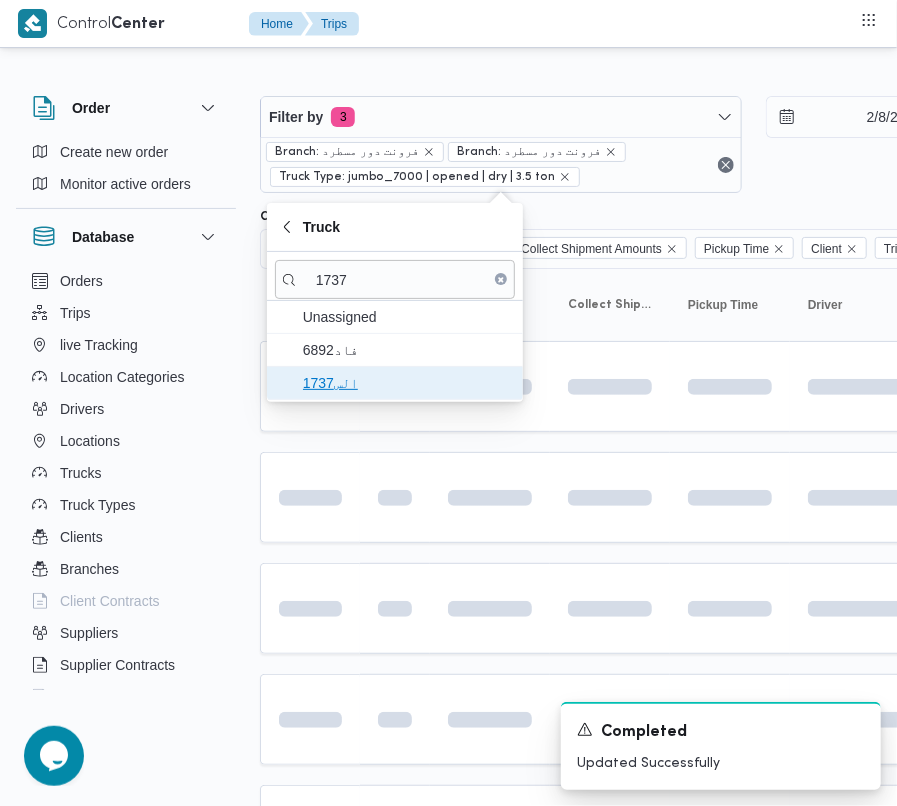 click on "الس1737" at bounding box center (407, 383) 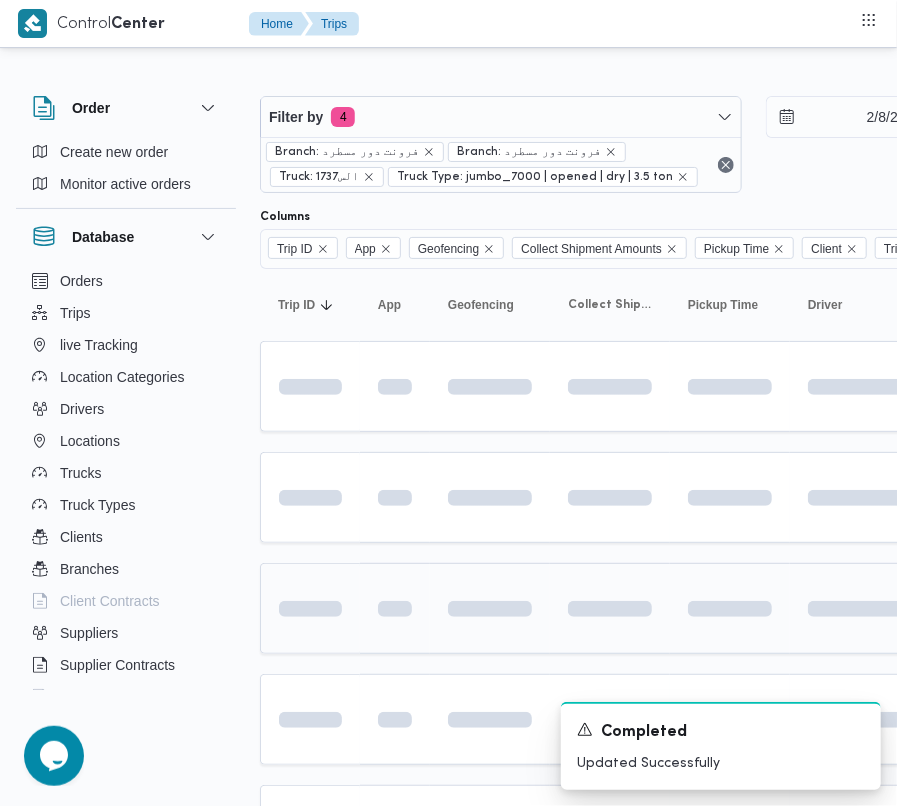 click at bounding box center [395, 609] 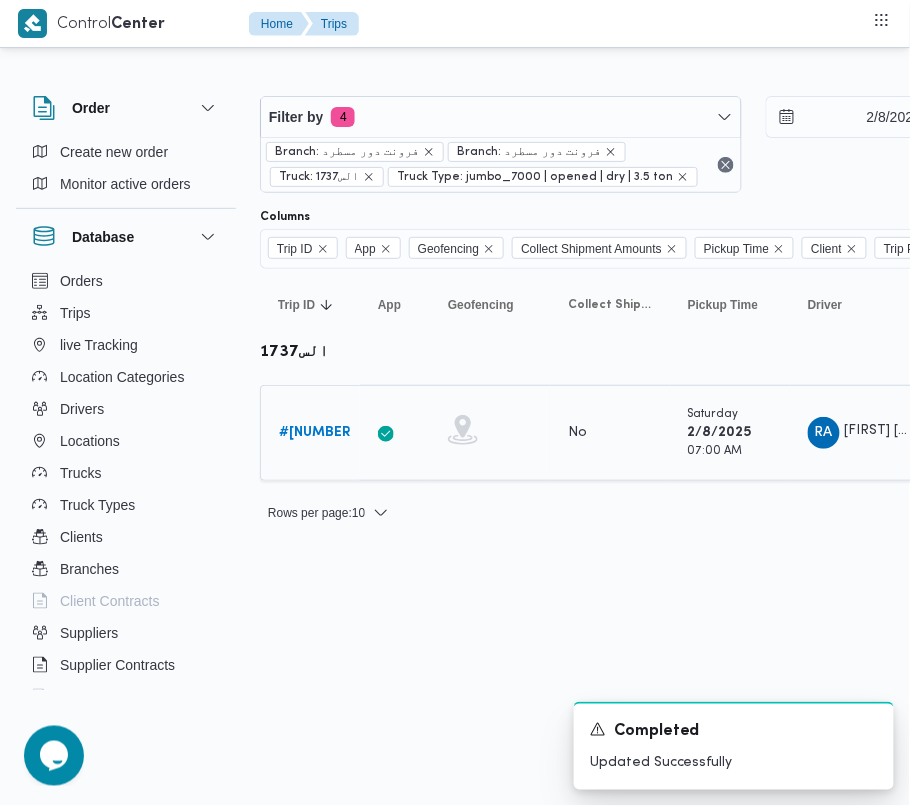click on "# [NUMBER]" at bounding box center [317, 432] 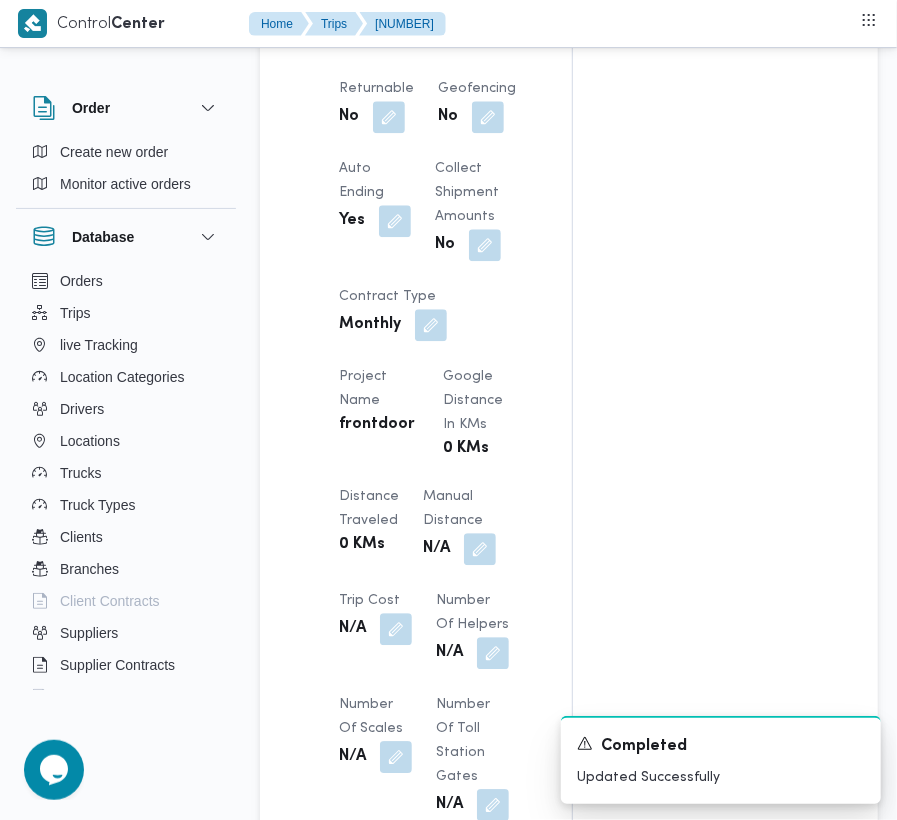 scroll, scrollTop: 2533, scrollLeft: 0, axis: vertical 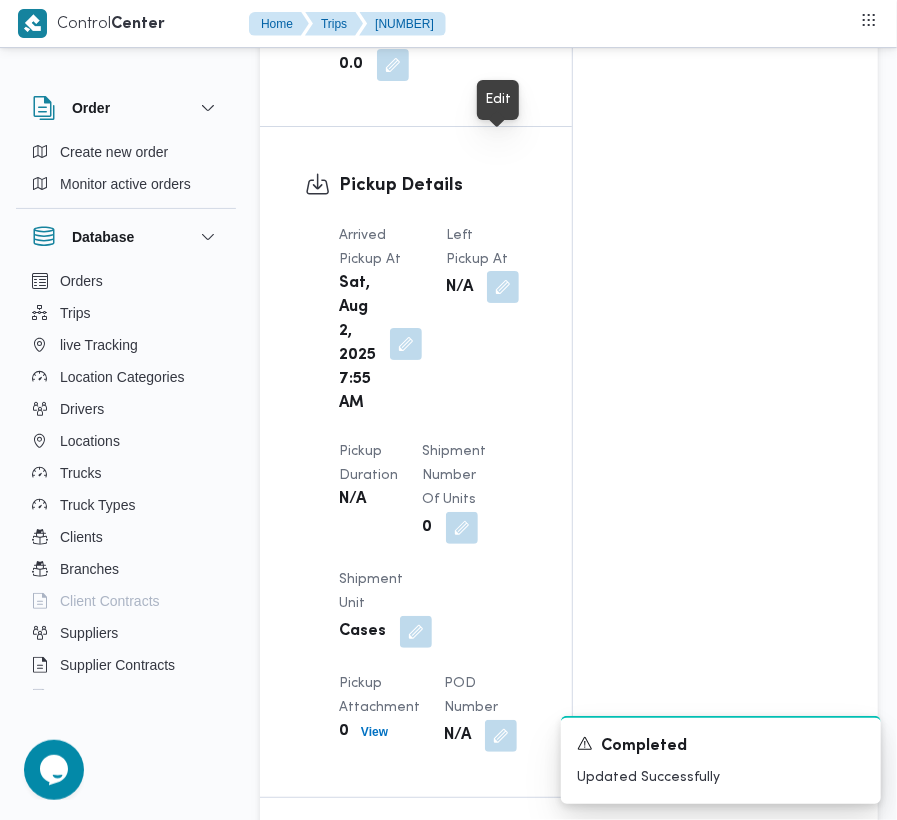 click at bounding box center [503, 287] 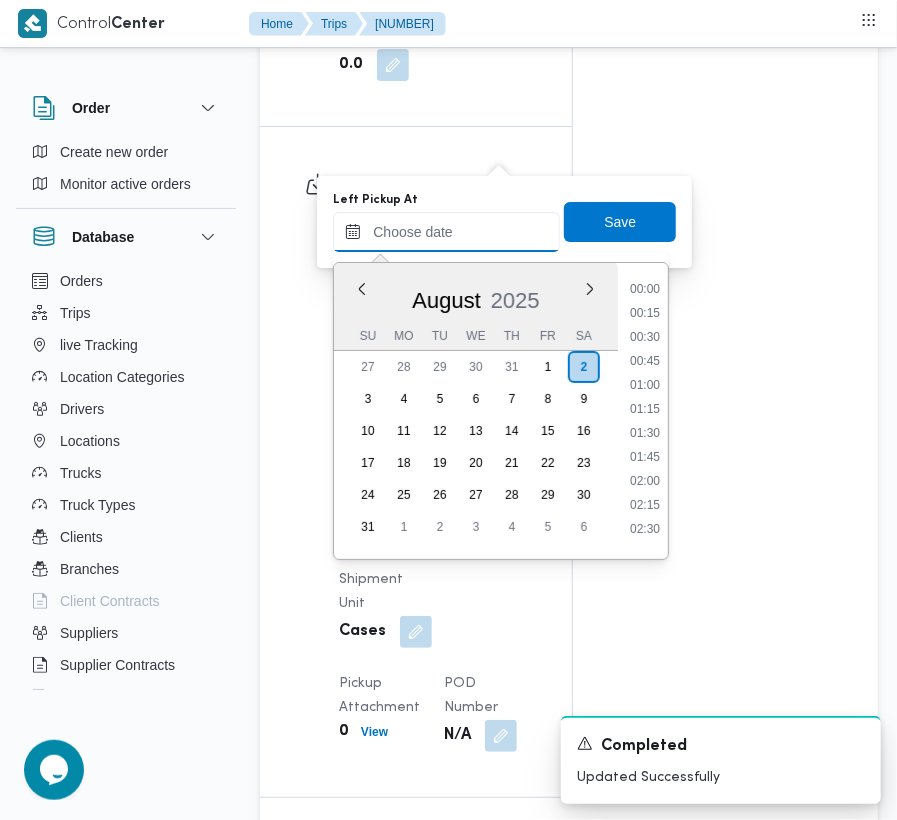 click on "Left Pickup At" at bounding box center [446, 232] 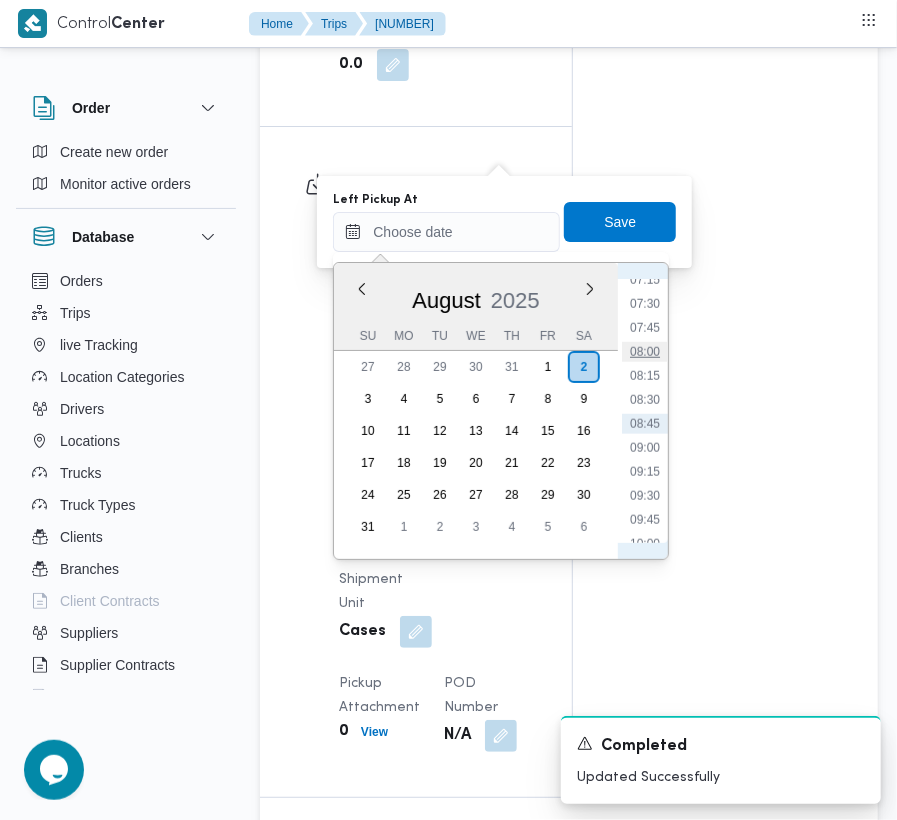 click on "08:00" at bounding box center [645, 352] 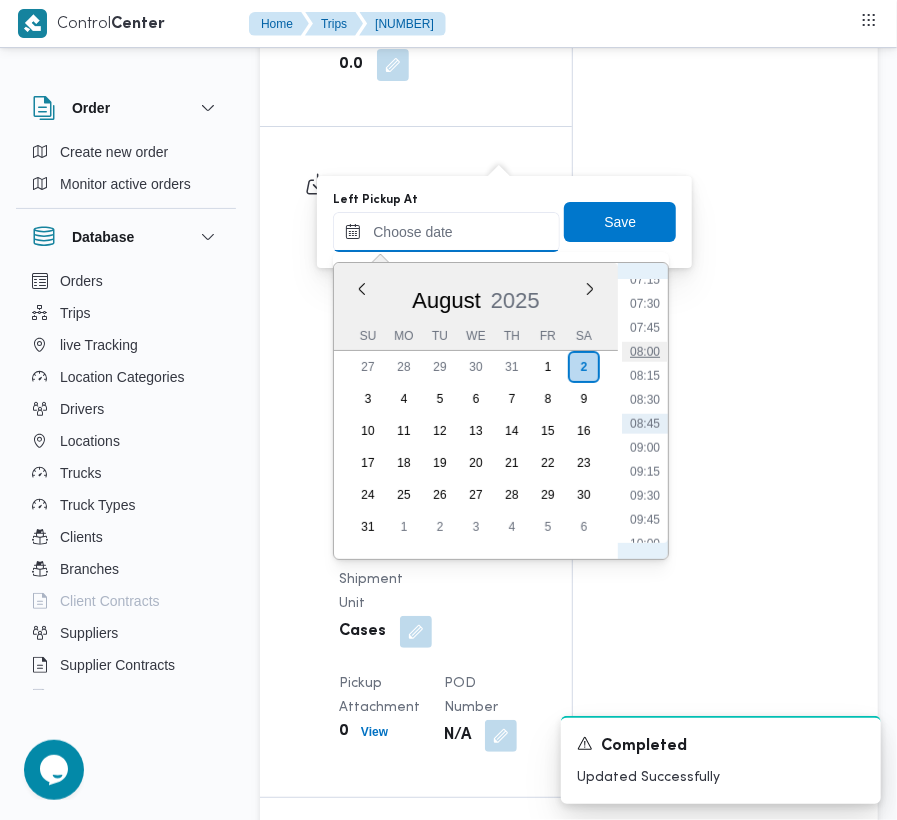 type on "02/08/2025 08:00" 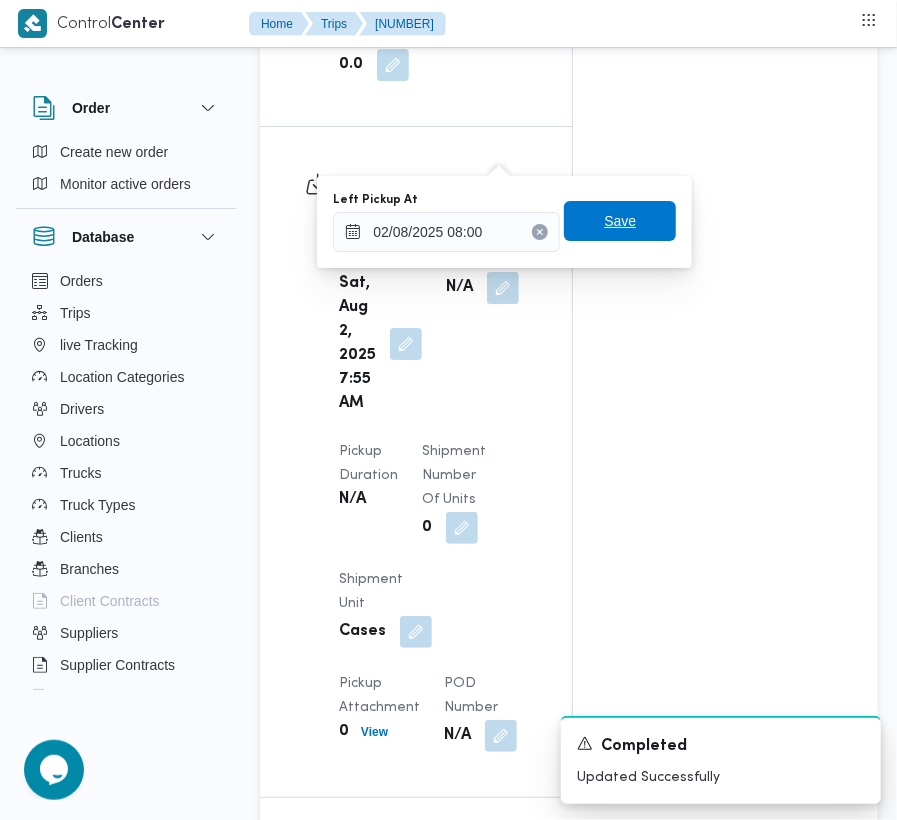 click on "Save" at bounding box center [620, 221] 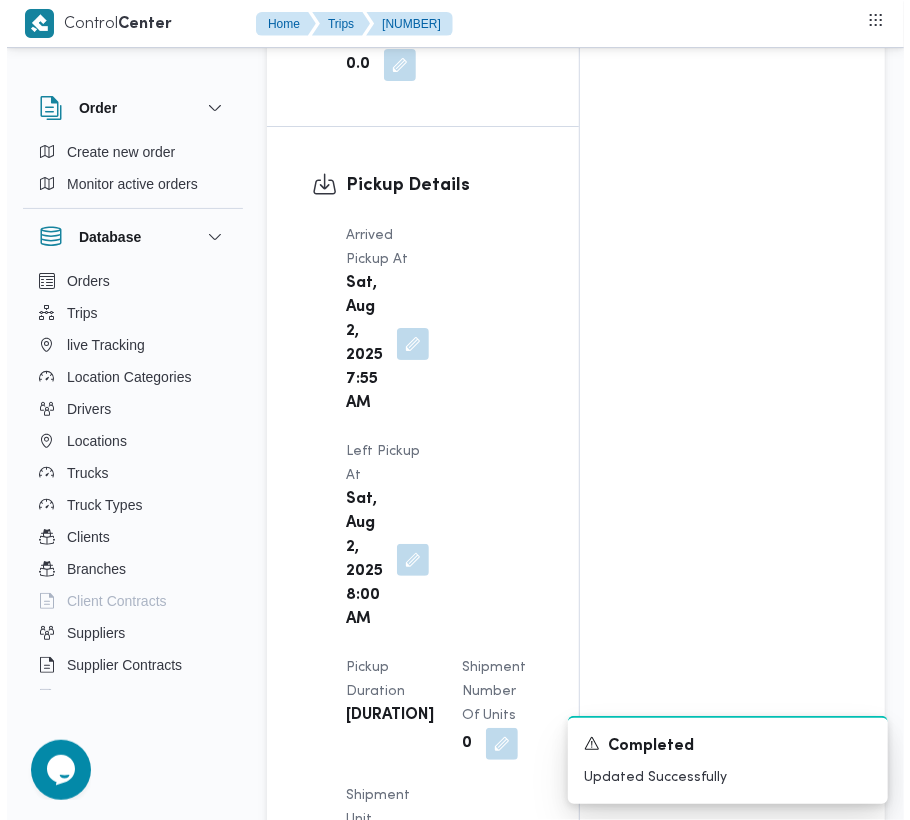 scroll, scrollTop: 3250, scrollLeft: 0, axis: vertical 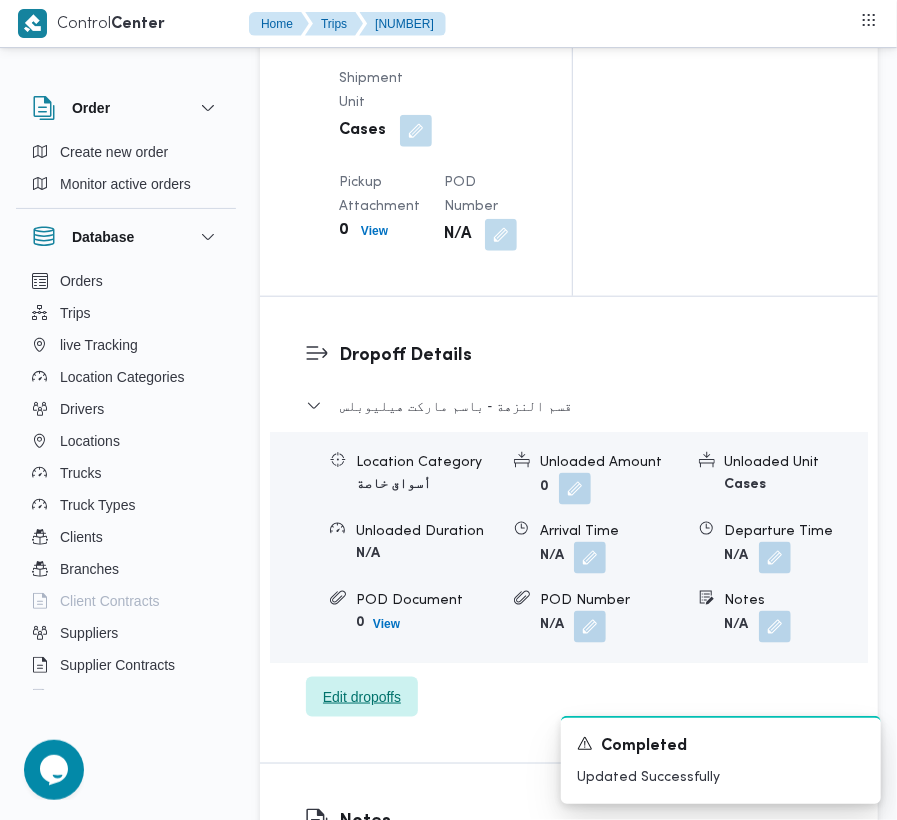 click on "Edit dropoffs" at bounding box center [362, 697] 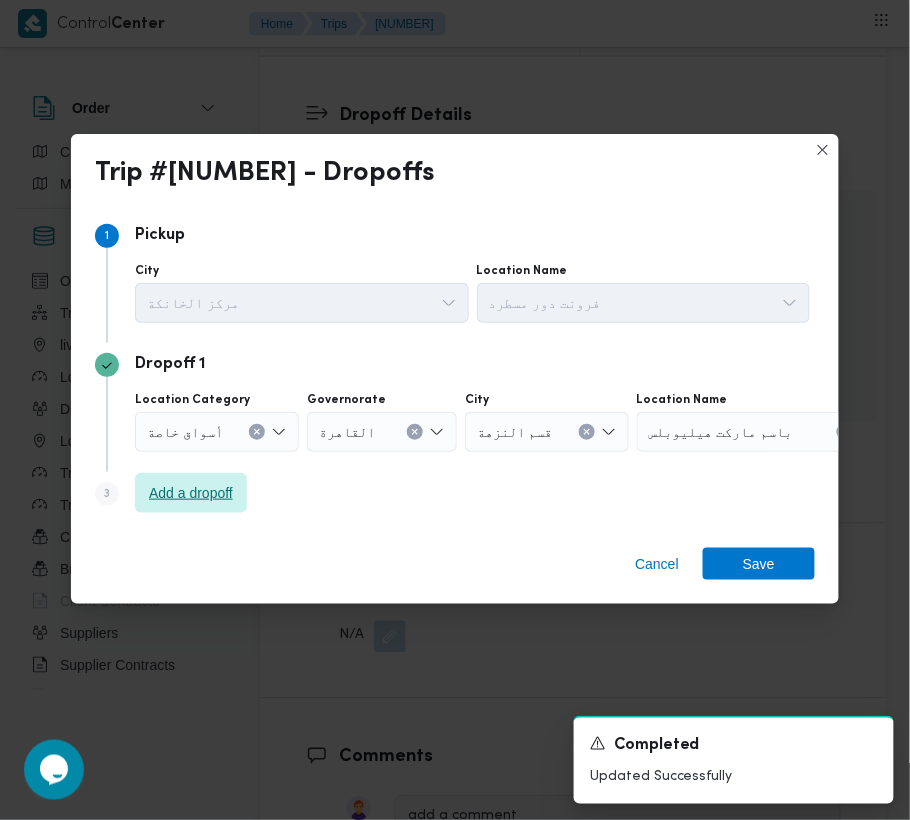 click on "Add a dropoff" at bounding box center (191, 493) 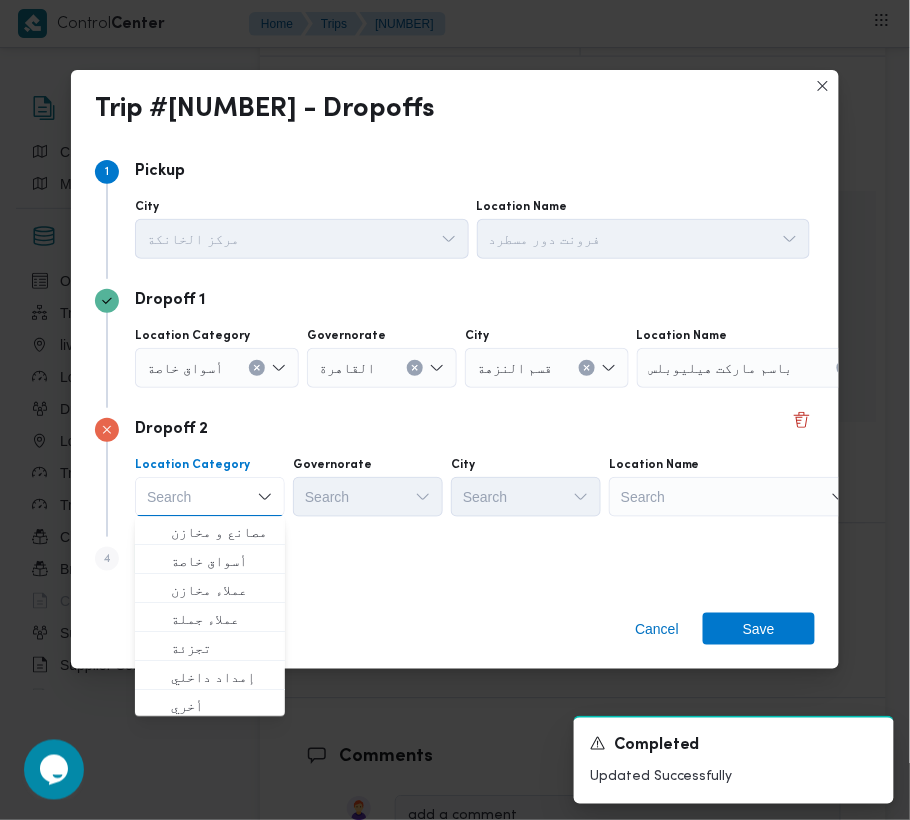 click on "Search" at bounding box center (762, 368) 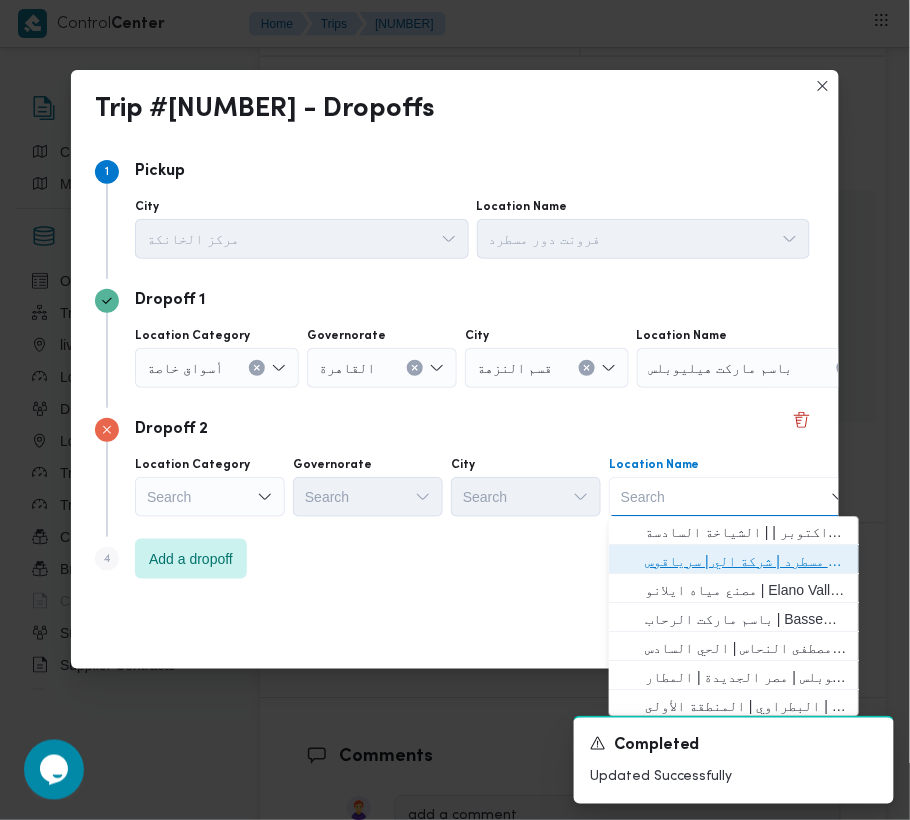 click on "فرونت دور مسطرد | شركة الي | سرياقوس" at bounding box center [746, 562] 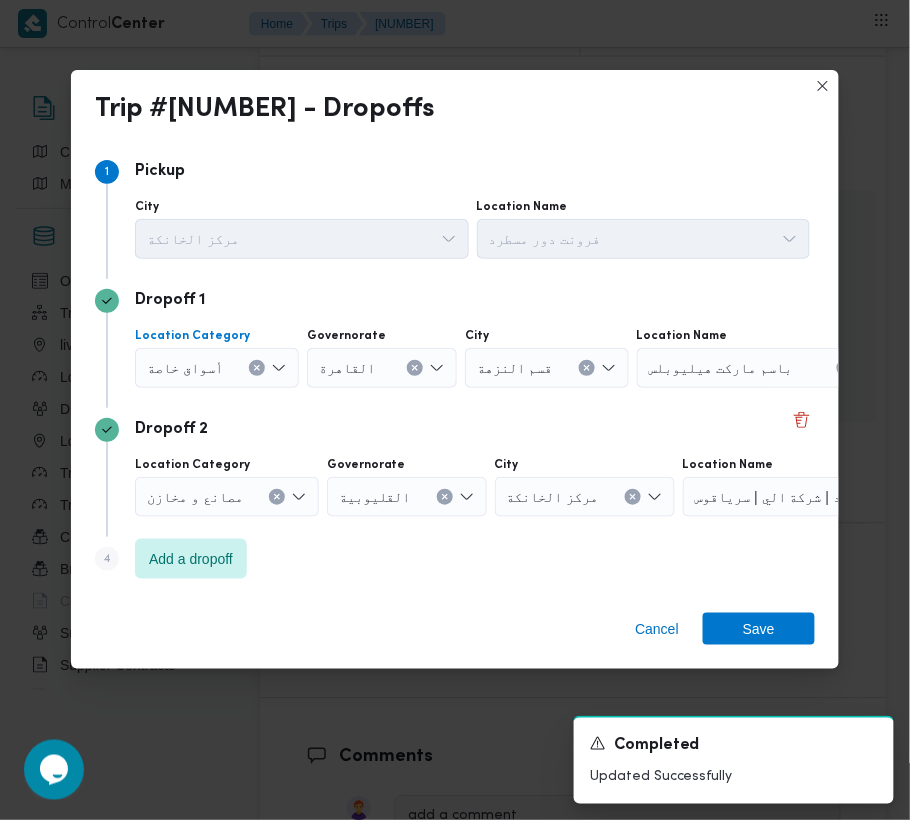 click on "أسواق خاصة" at bounding box center [185, 367] 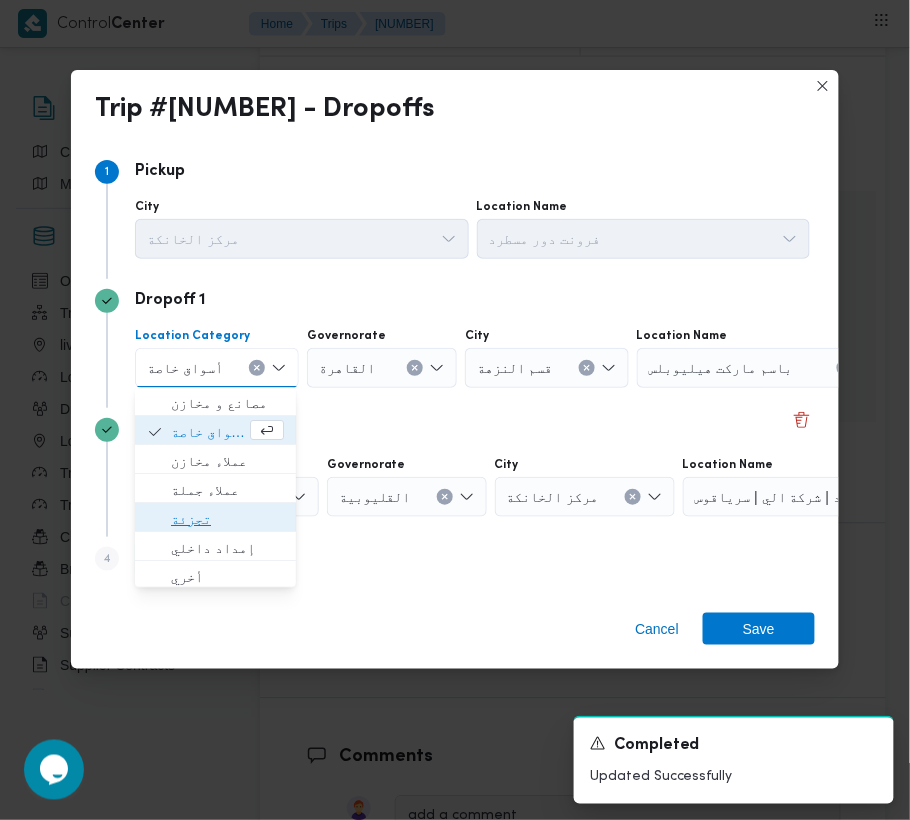 click on "تجزئة" at bounding box center (227, 520) 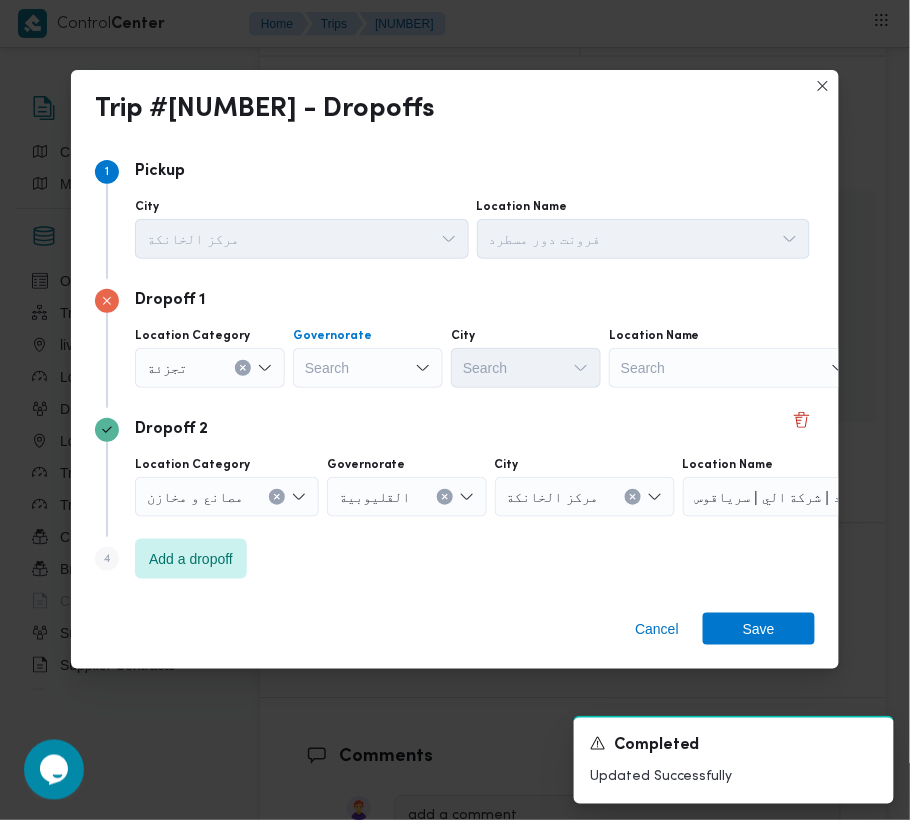 click on "Search" at bounding box center (368, 368) 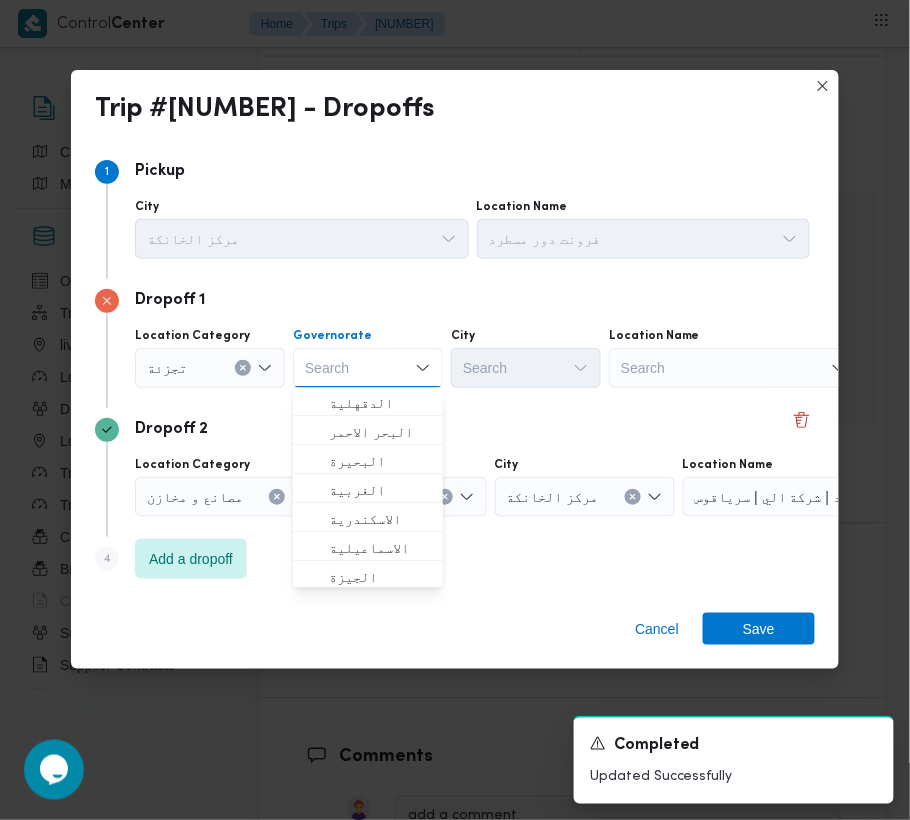 paste on "[LOCATION]" 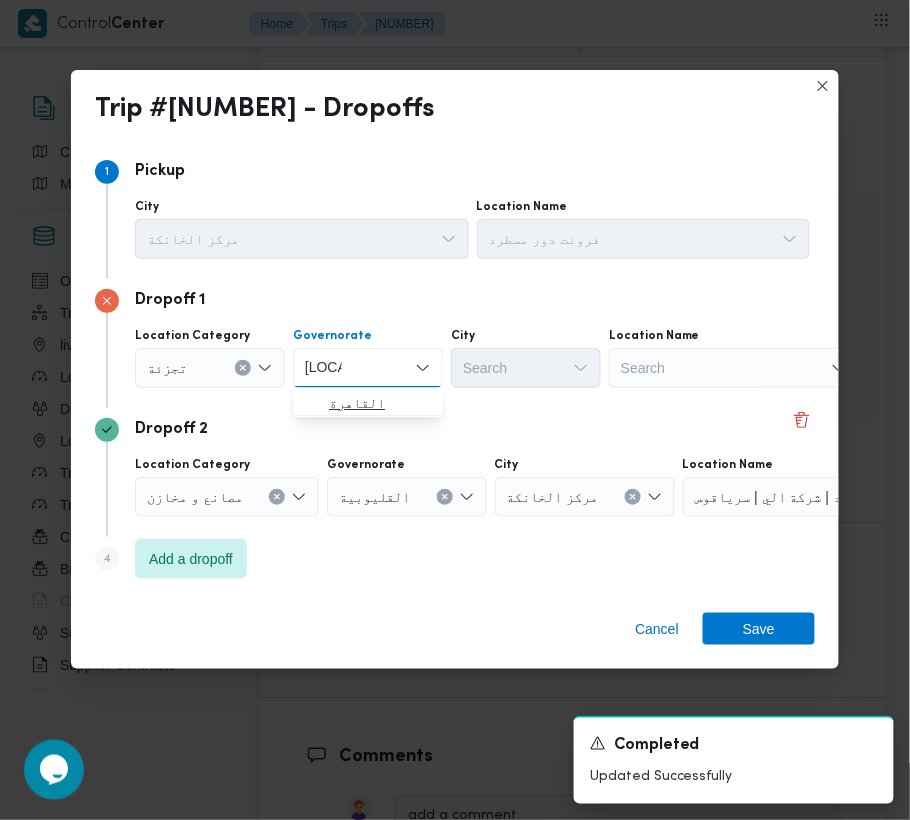 type on "[LOCATION]" 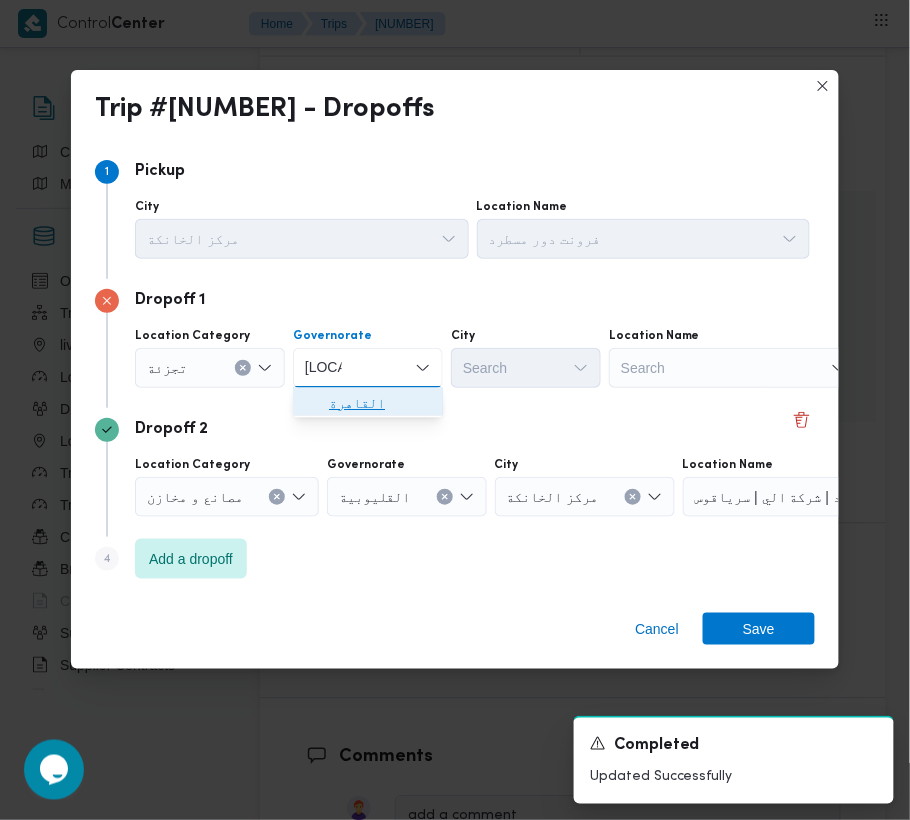 click on "القاهرة" at bounding box center [380, 404] 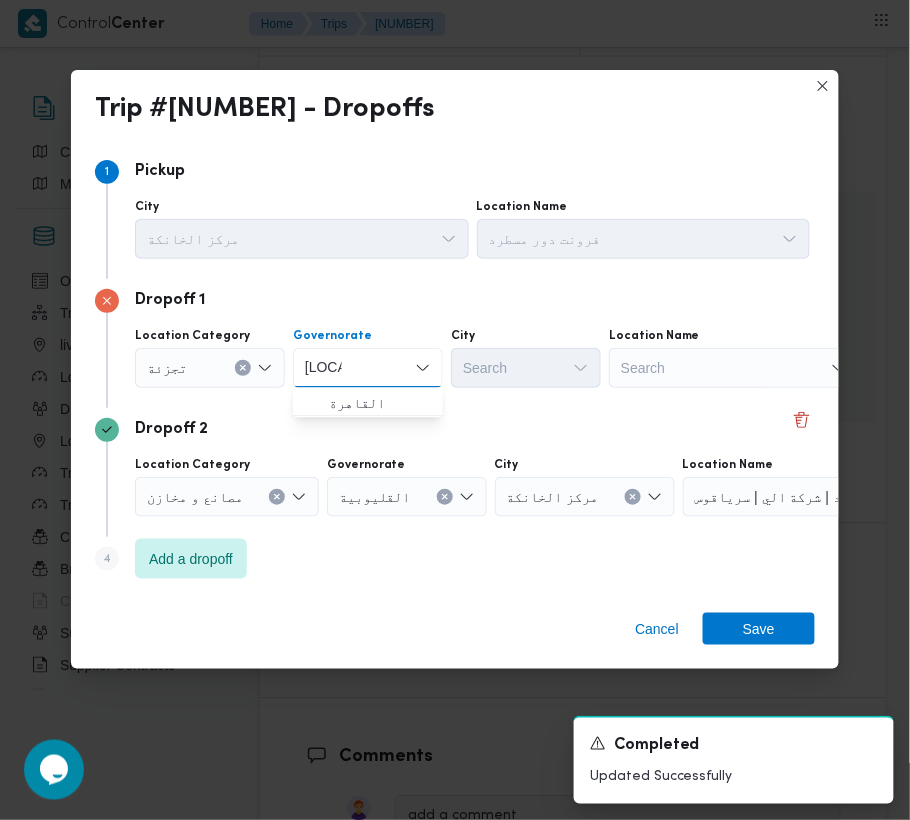 type 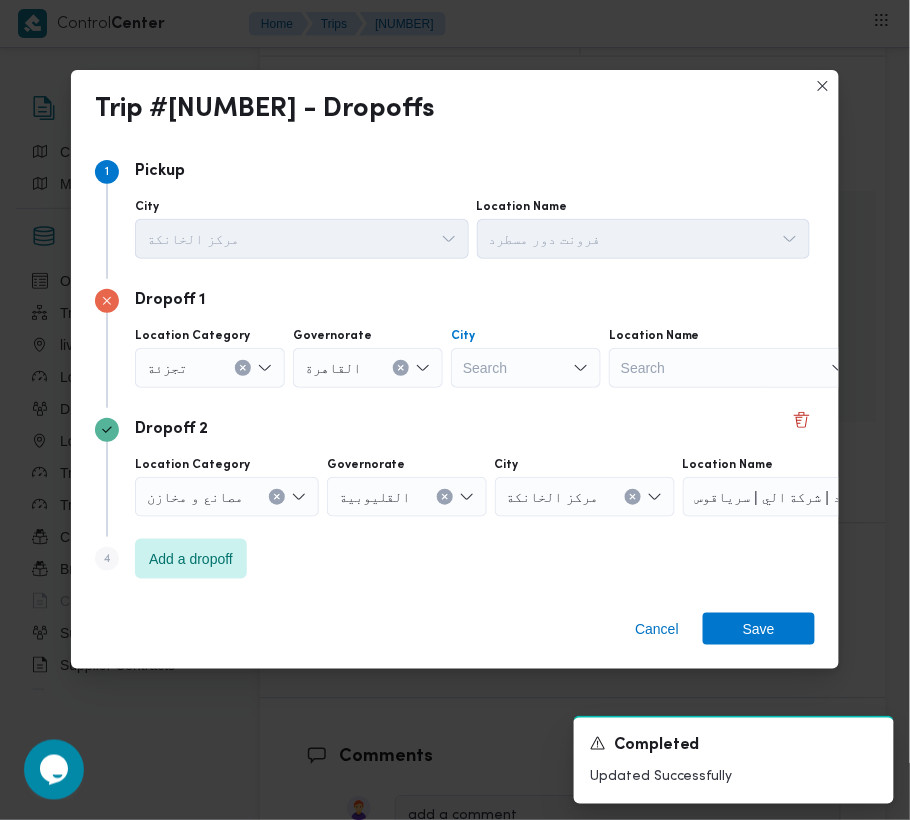 click on "Search" at bounding box center (526, 368) 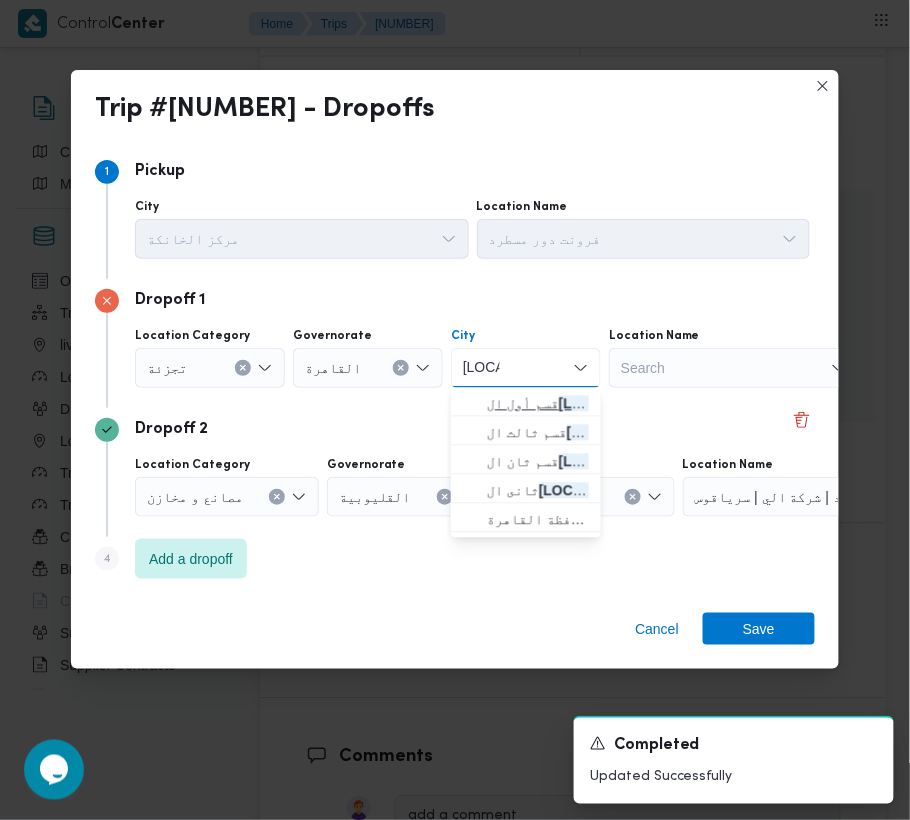 type on "[LOCATION]" 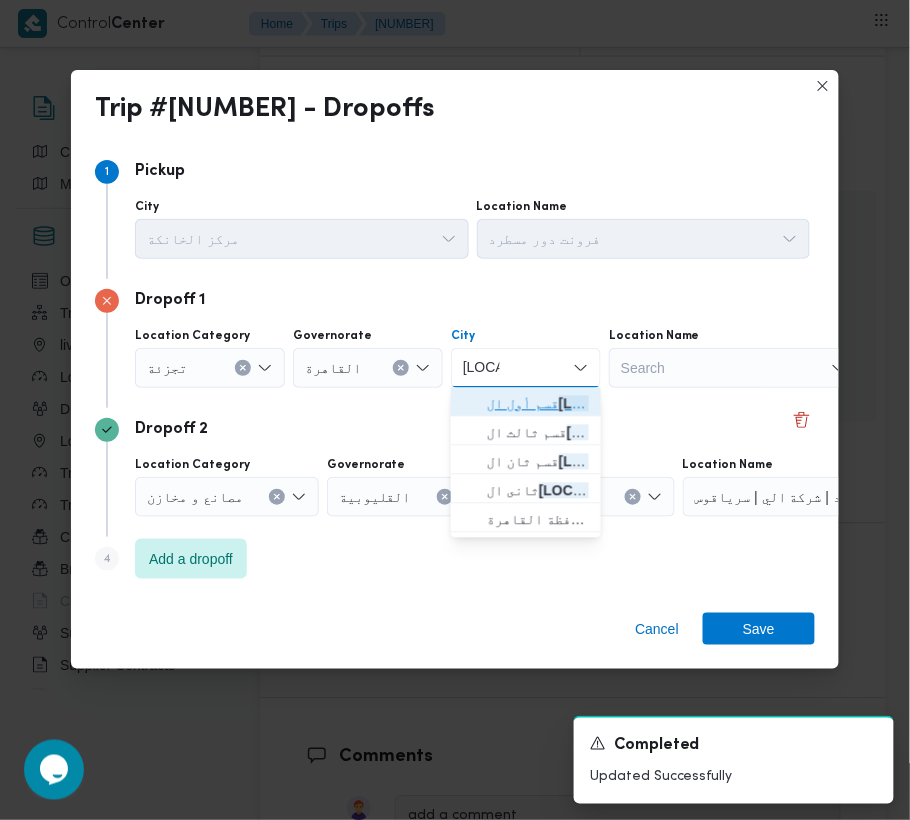 click on "قسم أول ال قاهرة  الجديدة" at bounding box center (538, 404) 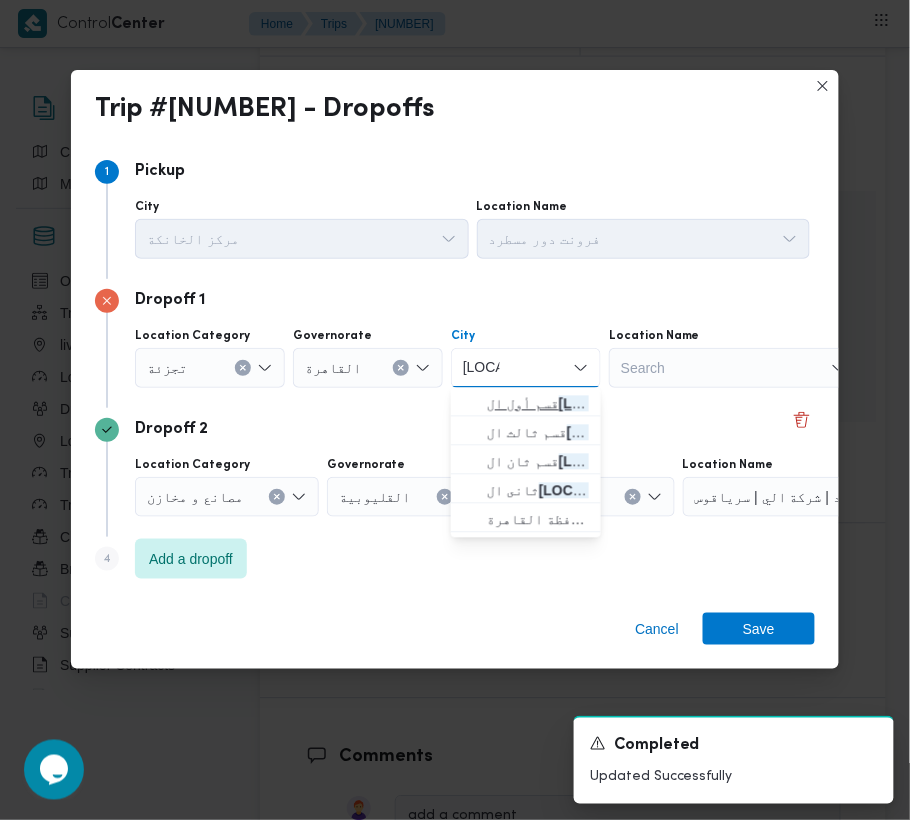 type 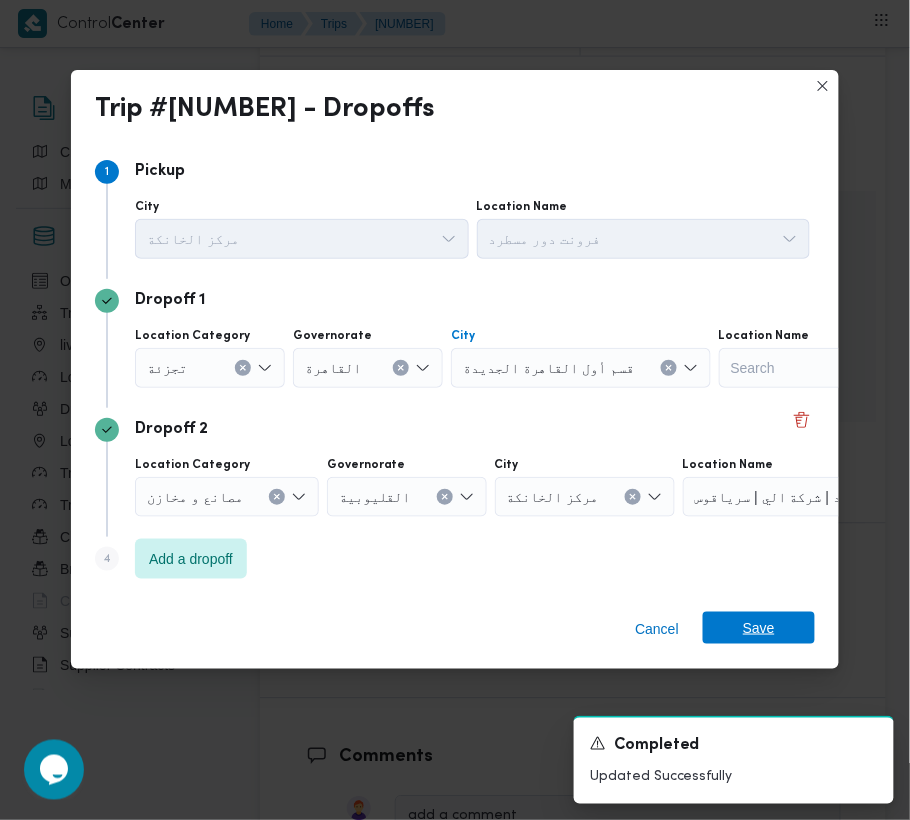 click on "Save" at bounding box center [759, 628] 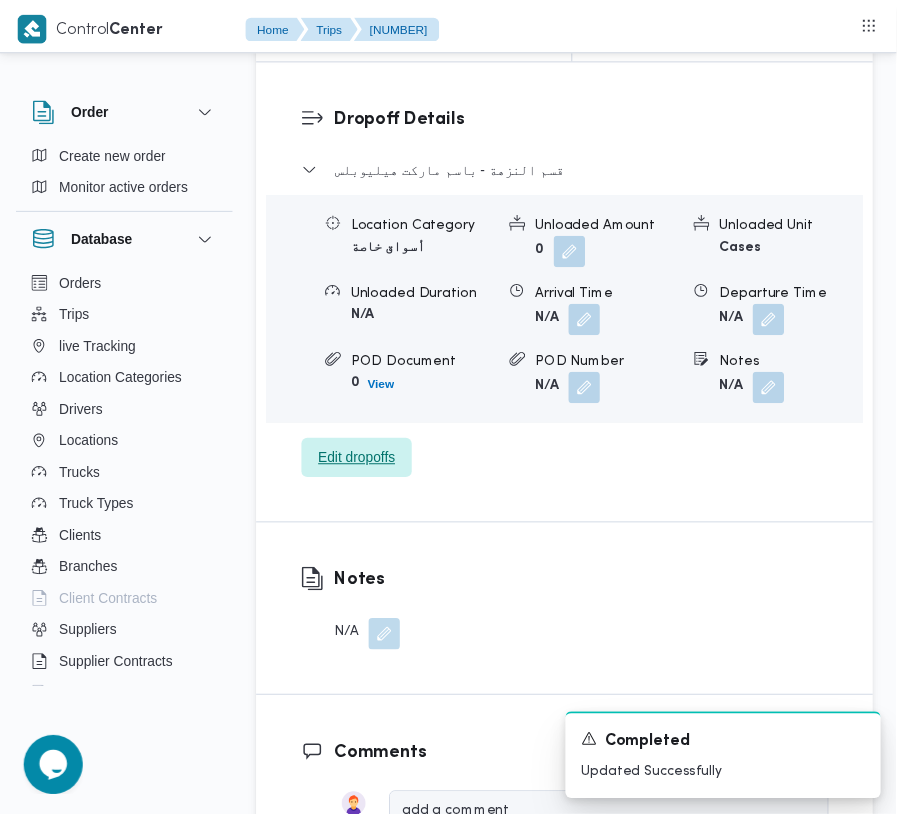 scroll, scrollTop: 3370, scrollLeft: 0, axis: vertical 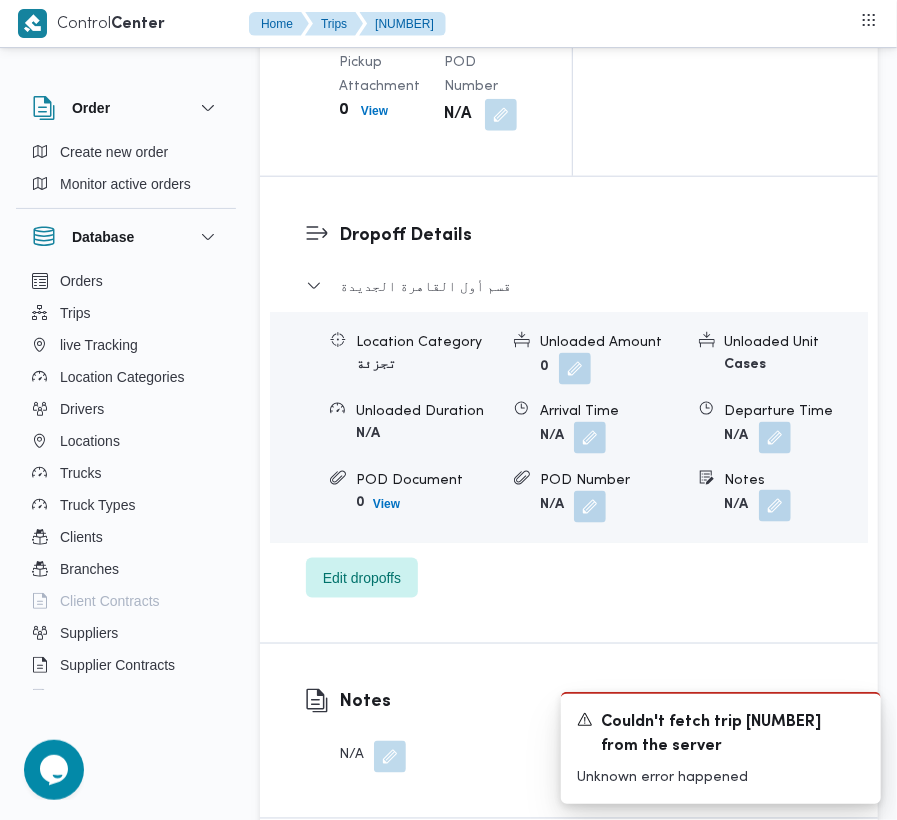 click at bounding box center (775, 506) 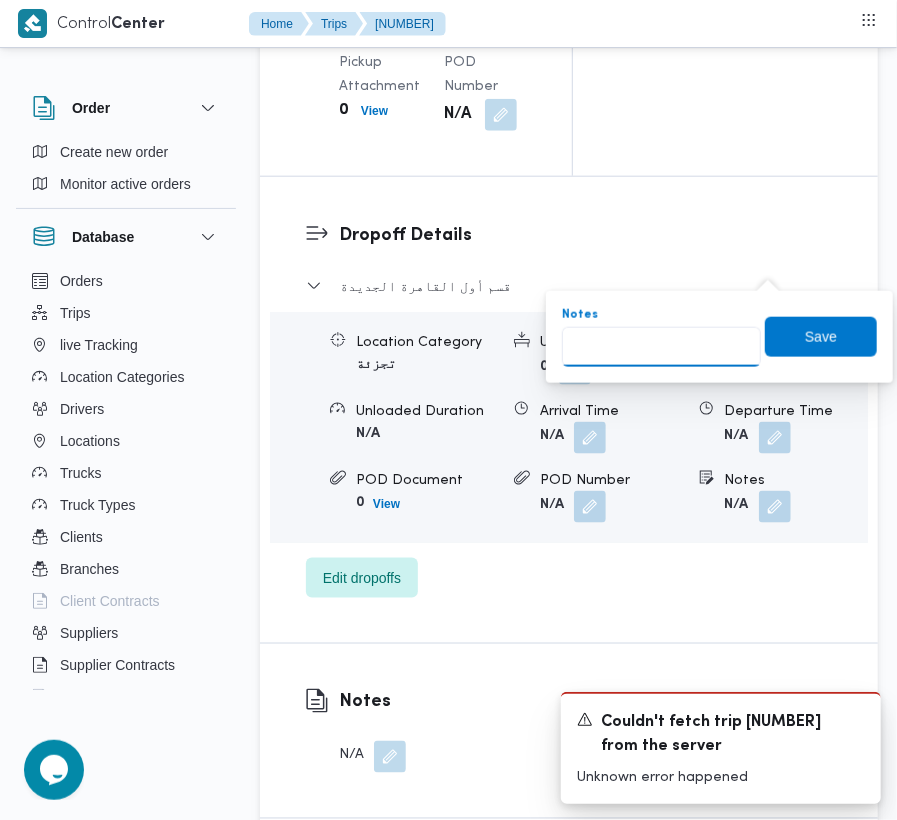 drag, startPoint x: 704, startPoint y: 326, endPoint x: 701, endPoint y: 341, distance: 15.297058 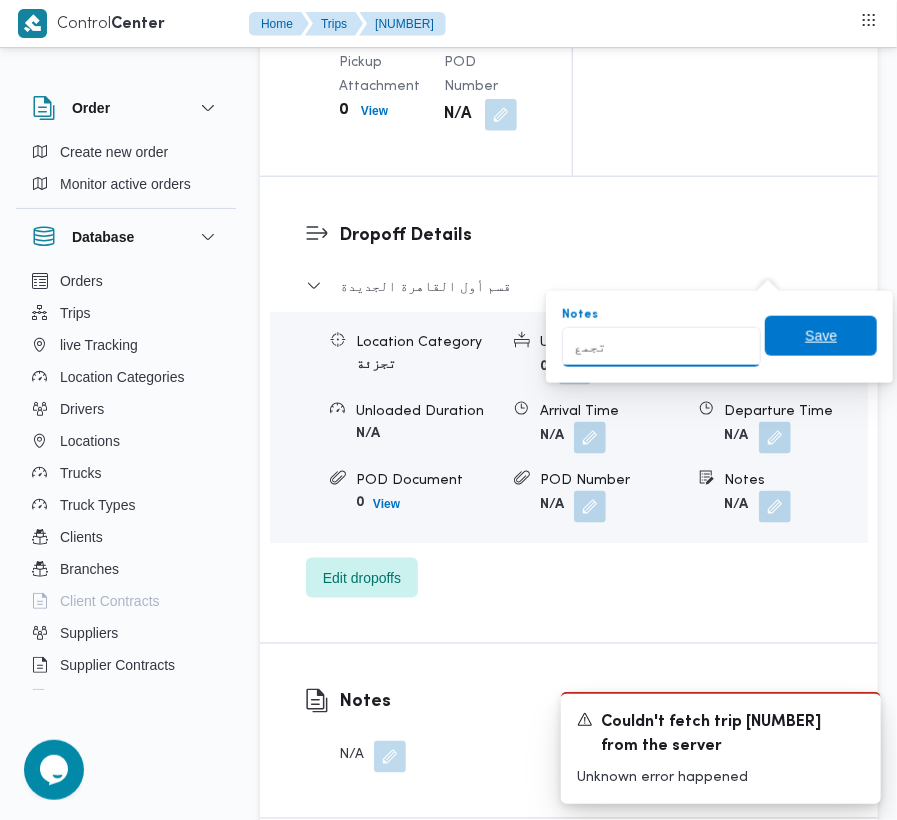 type on "تجمع" 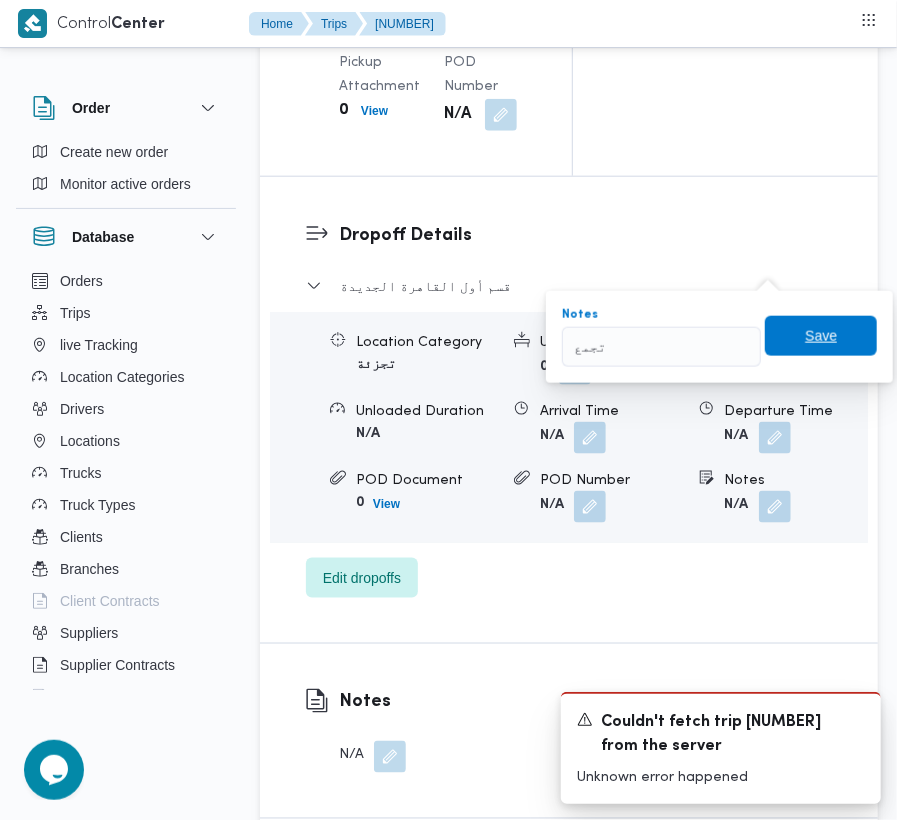 click on "Save" at bounding box center (821, 336) 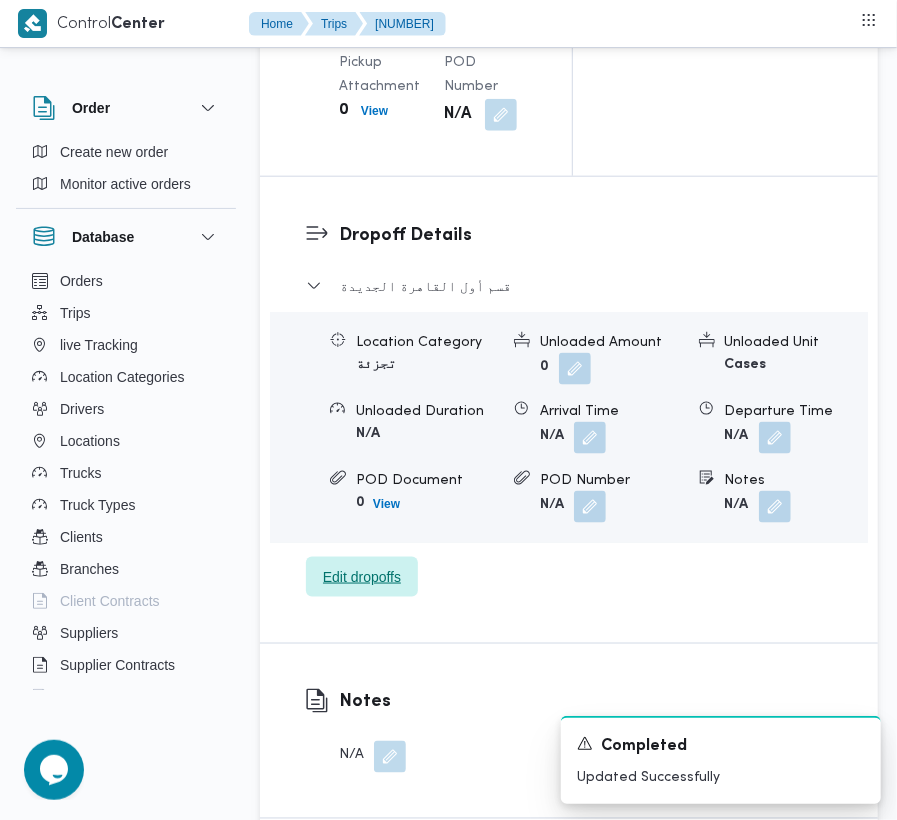 click on "Edit dropoffs" at bounding box center (362, 577) 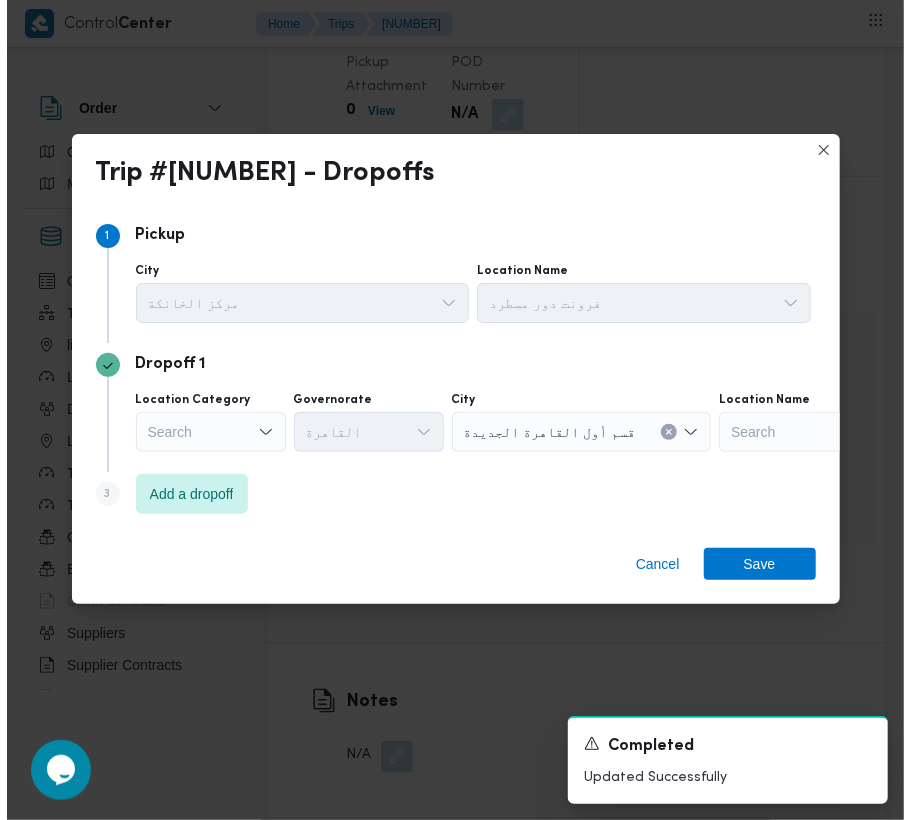 scroll, scrollTop: 3250, scrollLeft: 0, axis: vertical 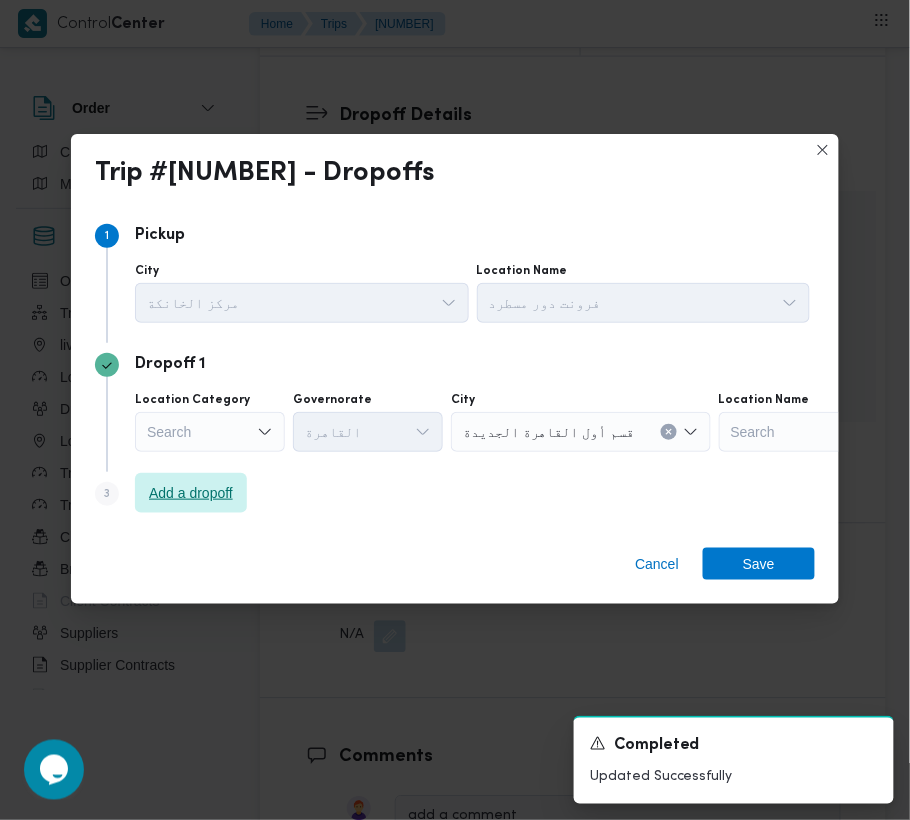 click on "Add a dropoff" at bounding box center [191, 493] 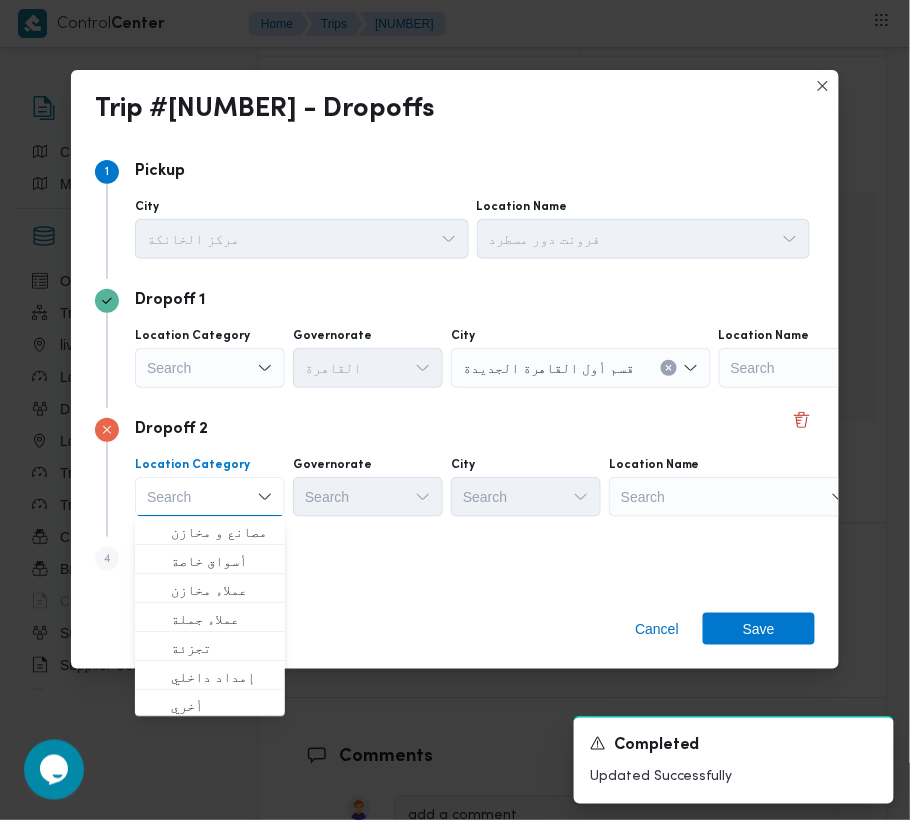 click on "Search" at bounding box center (844, 368) 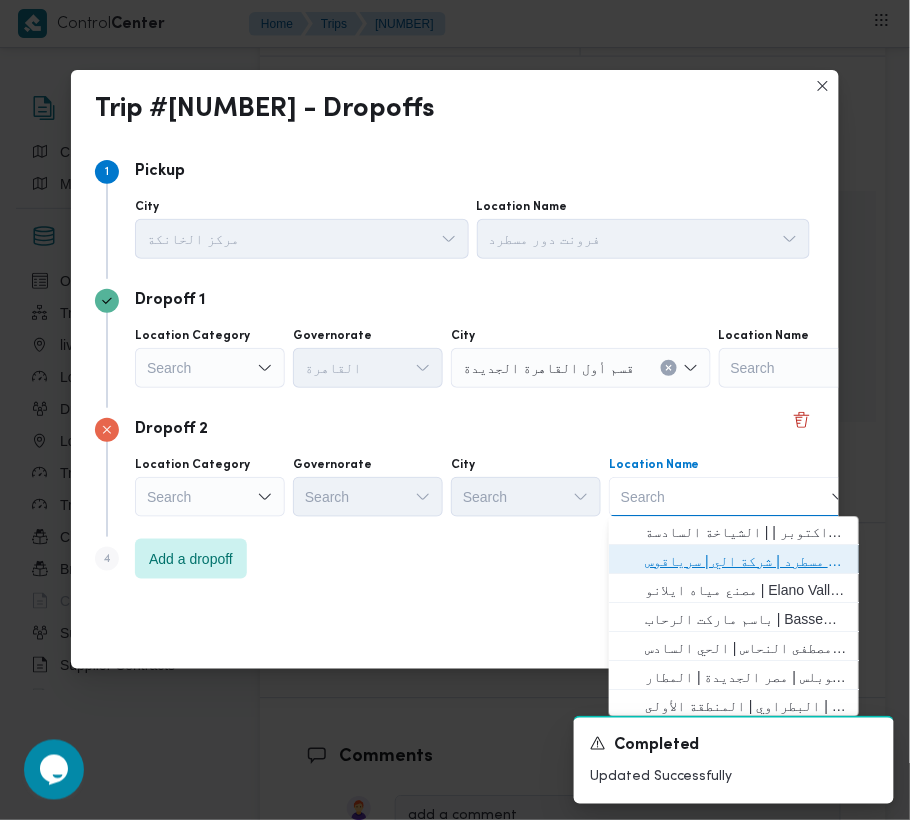 click on "فرونت دور مسطرد | شركة الي | سرياقوس" at bounding box center [746, 562] 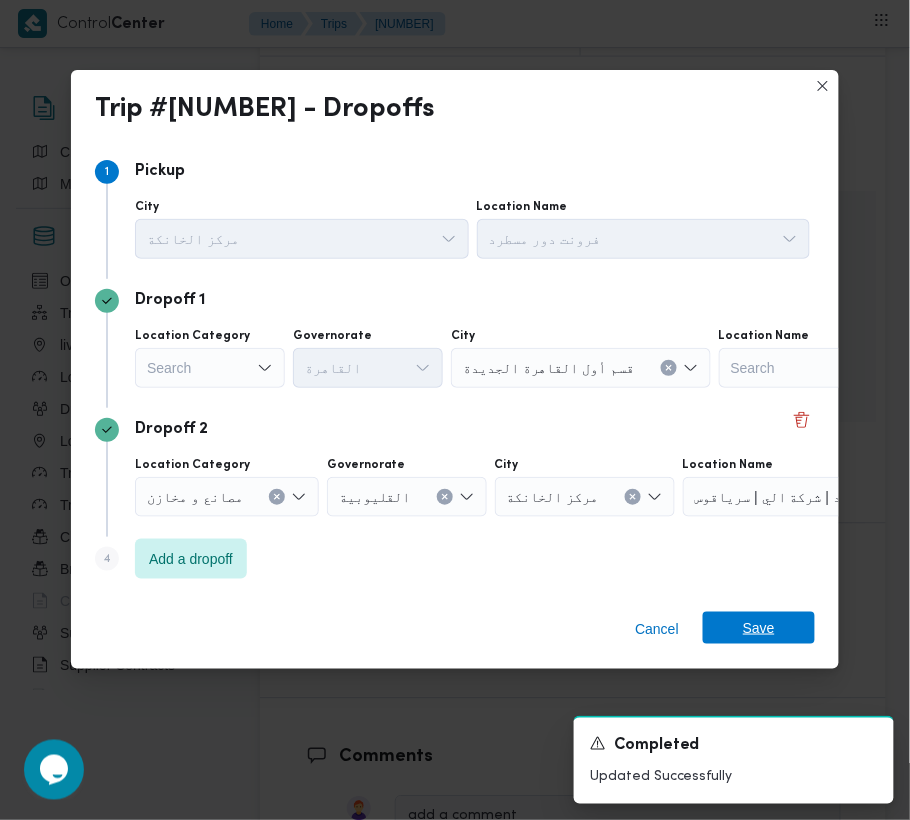 click on "Save" at bounding box center [759, 628] 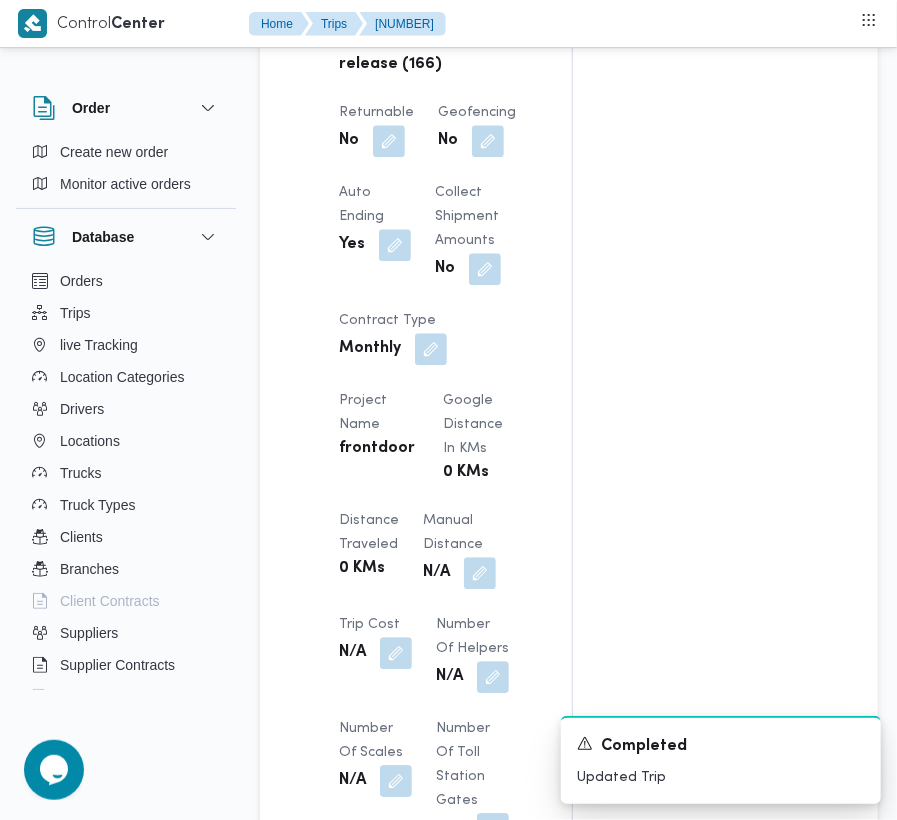 scroll, scrollTop: 3377, scrollLeft: 0, axis: vertical 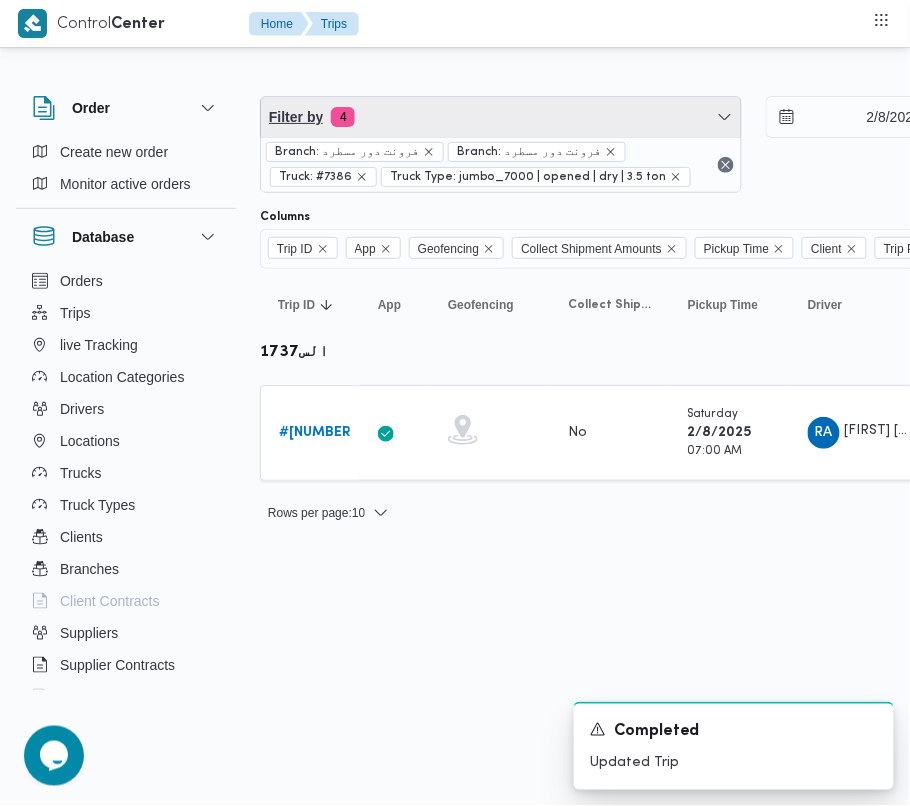 drag, startPoint x: 593, startPoint y: 105, endPoint x: 585, endPoint y: 128, distance: 24.351591 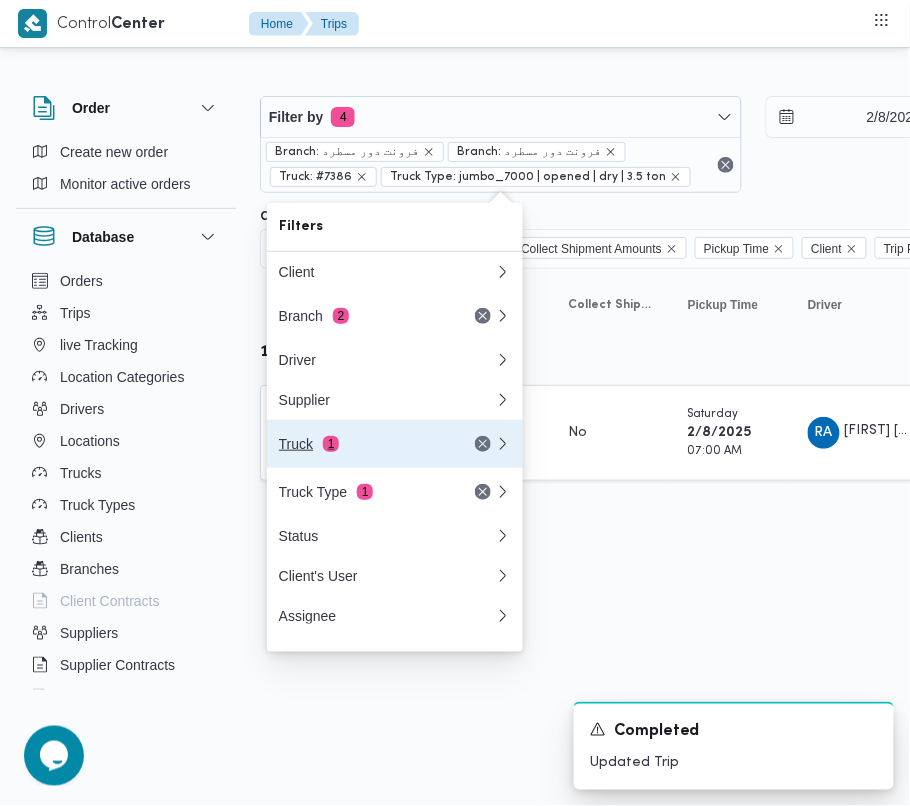 click on "Truck 1" at bounding box center (363, 444) 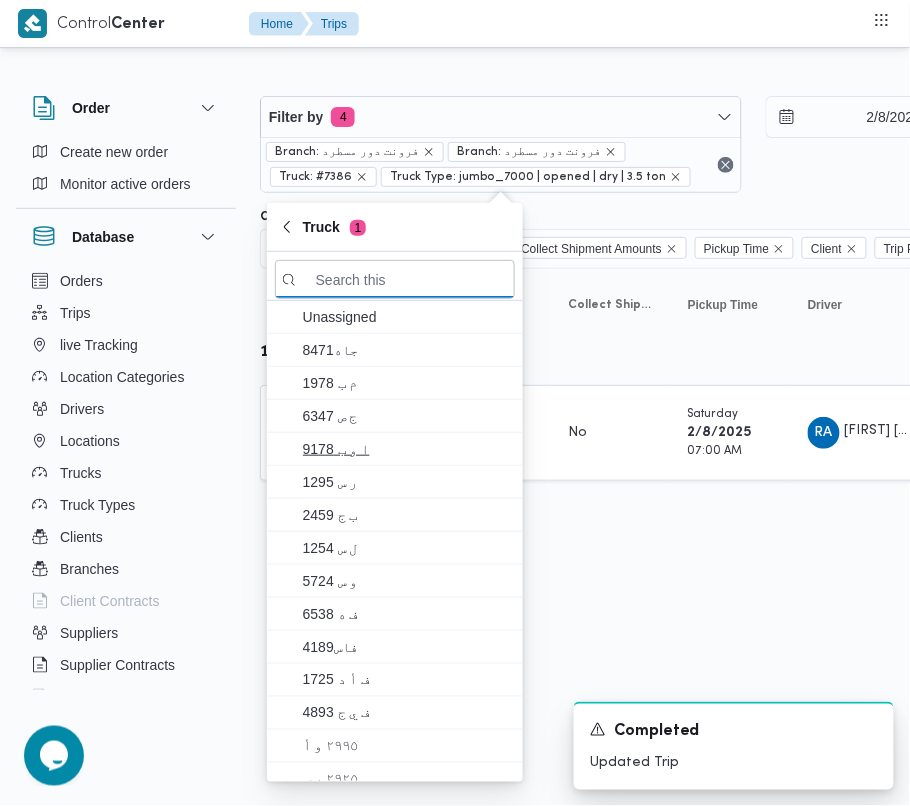 paste on "5138" 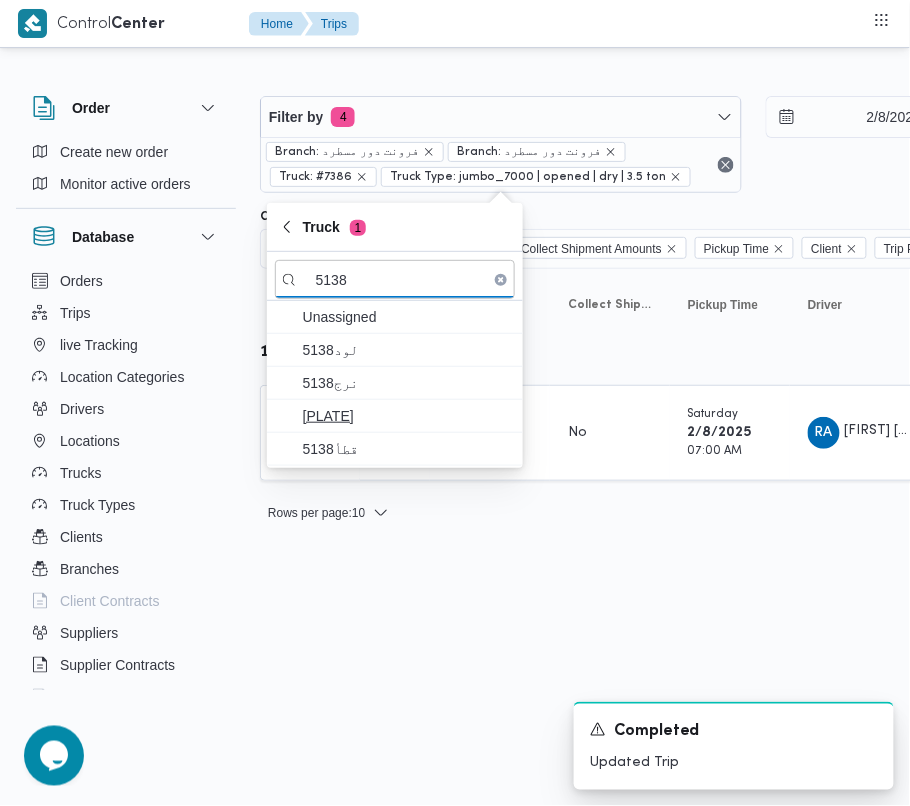 type on "5138" 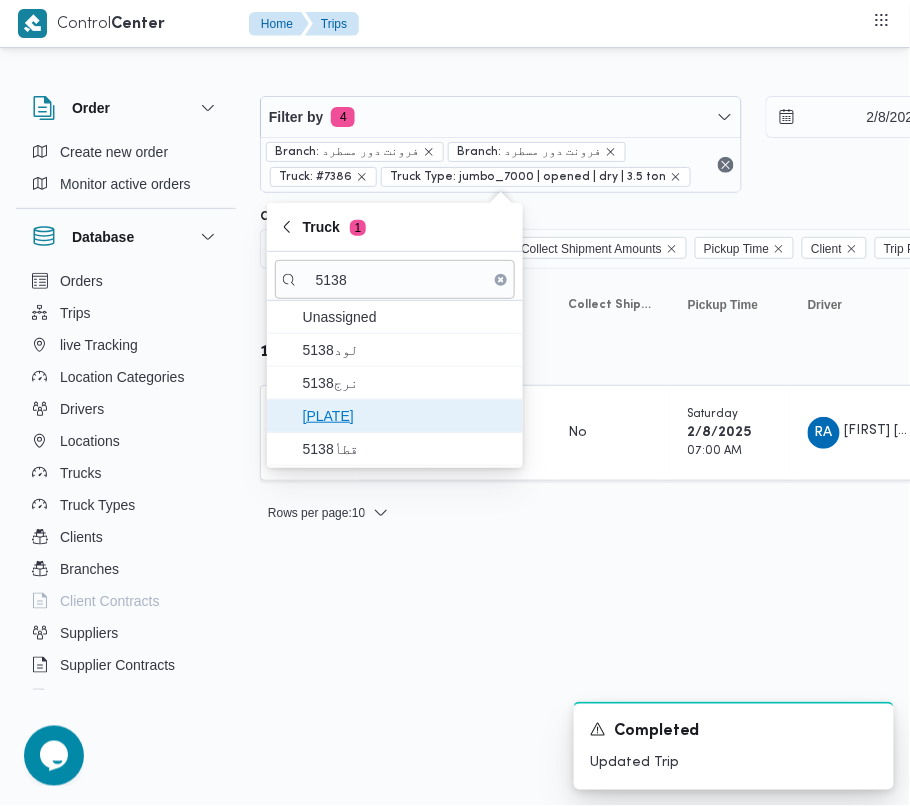 click on "[PLATE]" at bounding box center (407, 416) 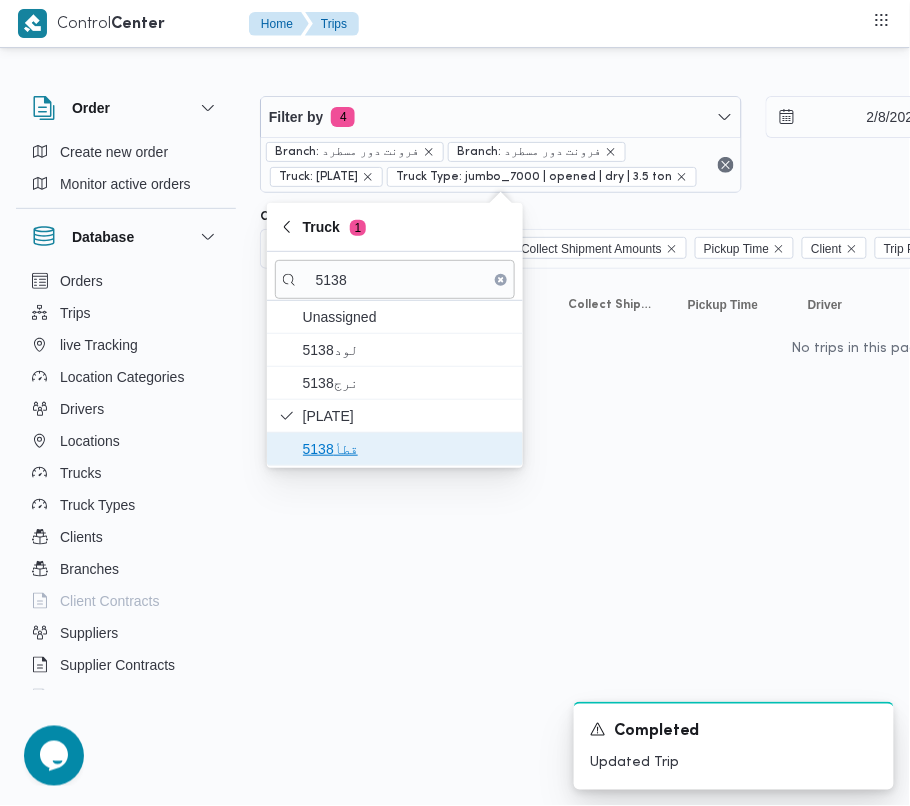 click on "قطأ5138" at bounding box center (407, 449) 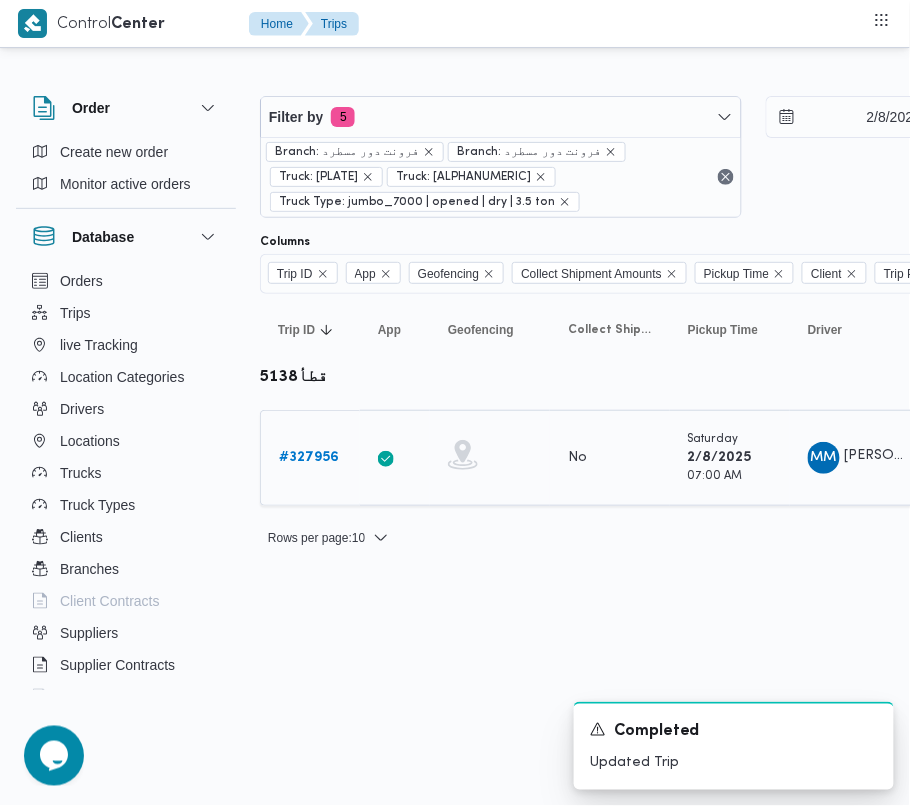 drag, startPoint x: 402, startPoint y: 589, endPoint x: 356, endPoint y: 498, distance: 101.96568 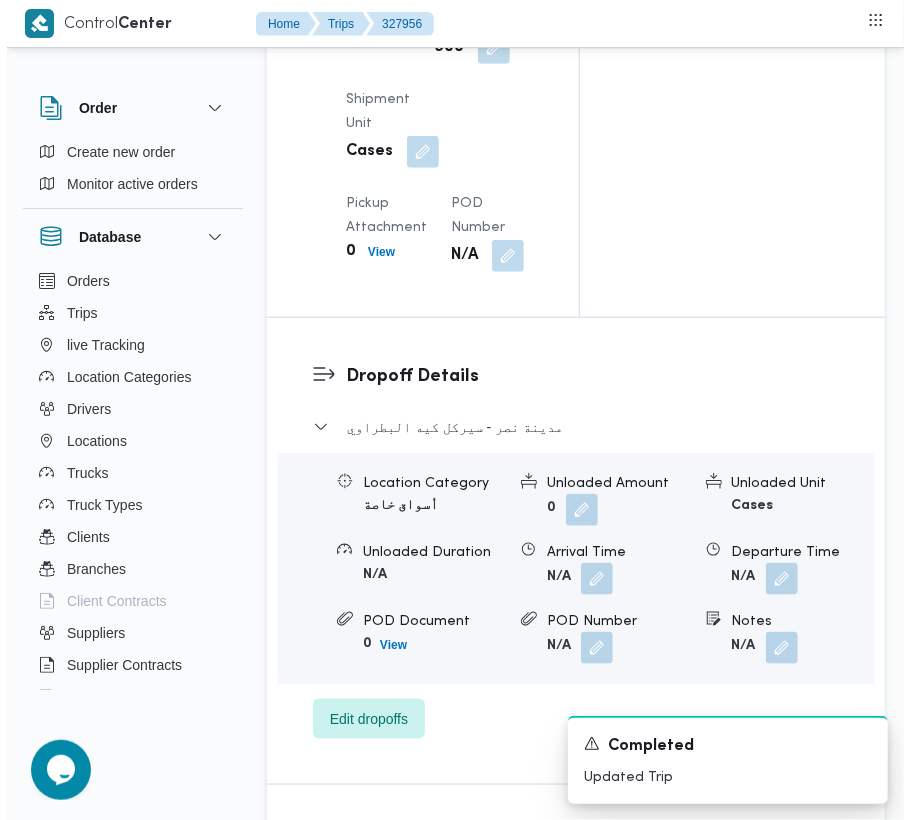 scroll, scrollTop: 3377, scrollLeft: 0, axis: vertical 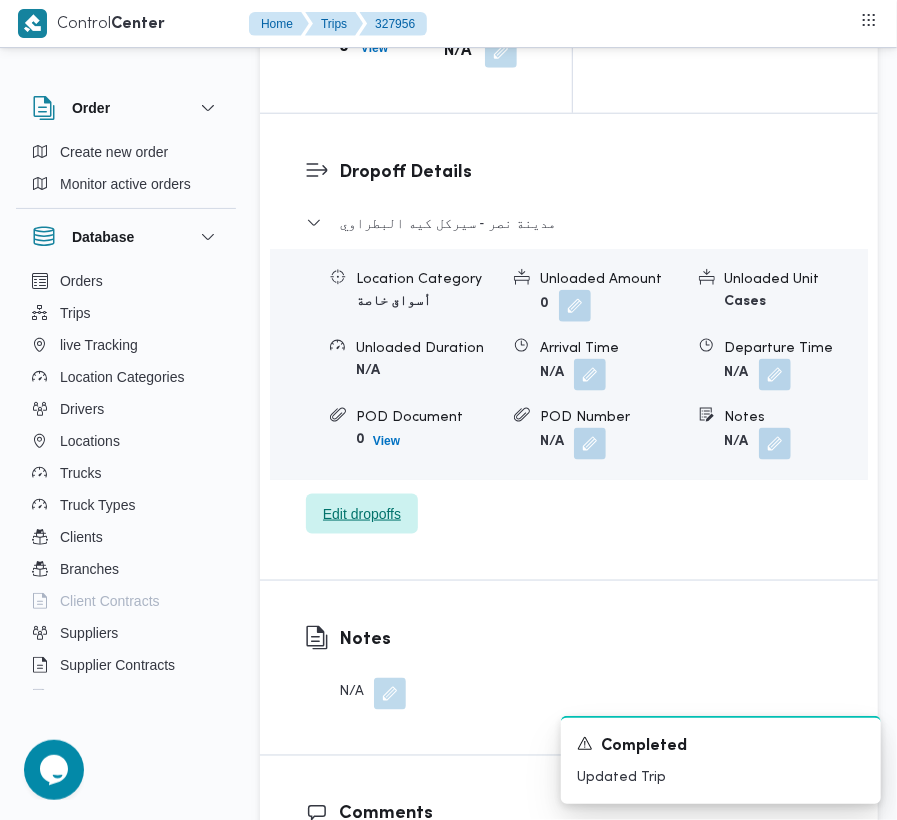 click on "Edit dropoffs" at bounding box center [362, 514] 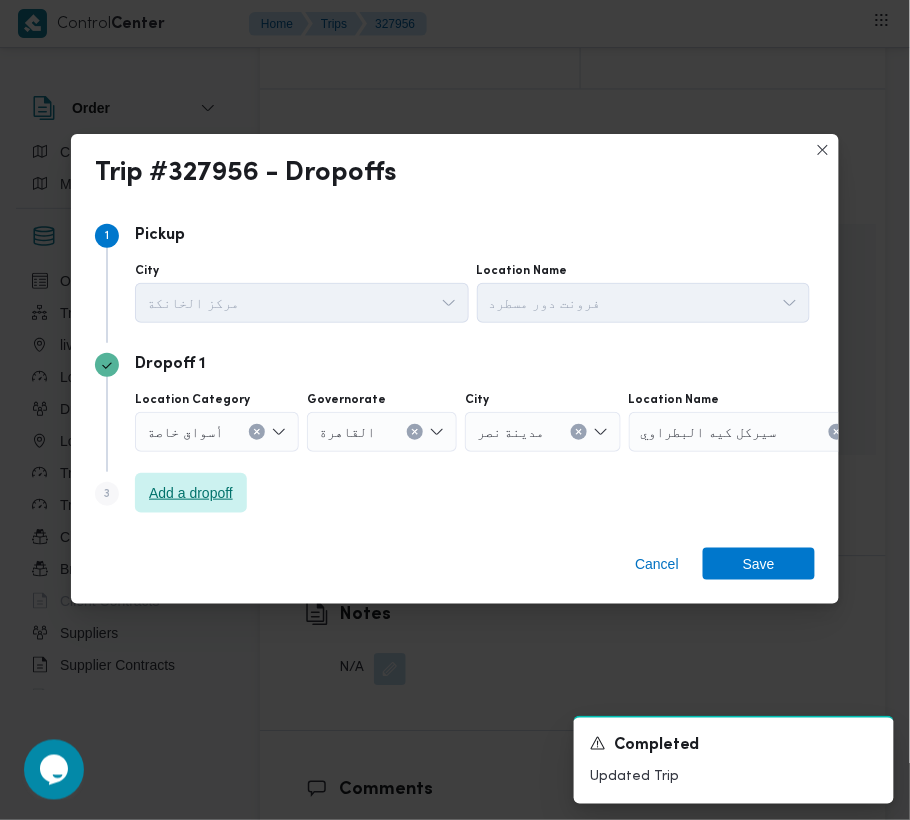 click on "Add a dropoff" at bounding box center [191, 493] 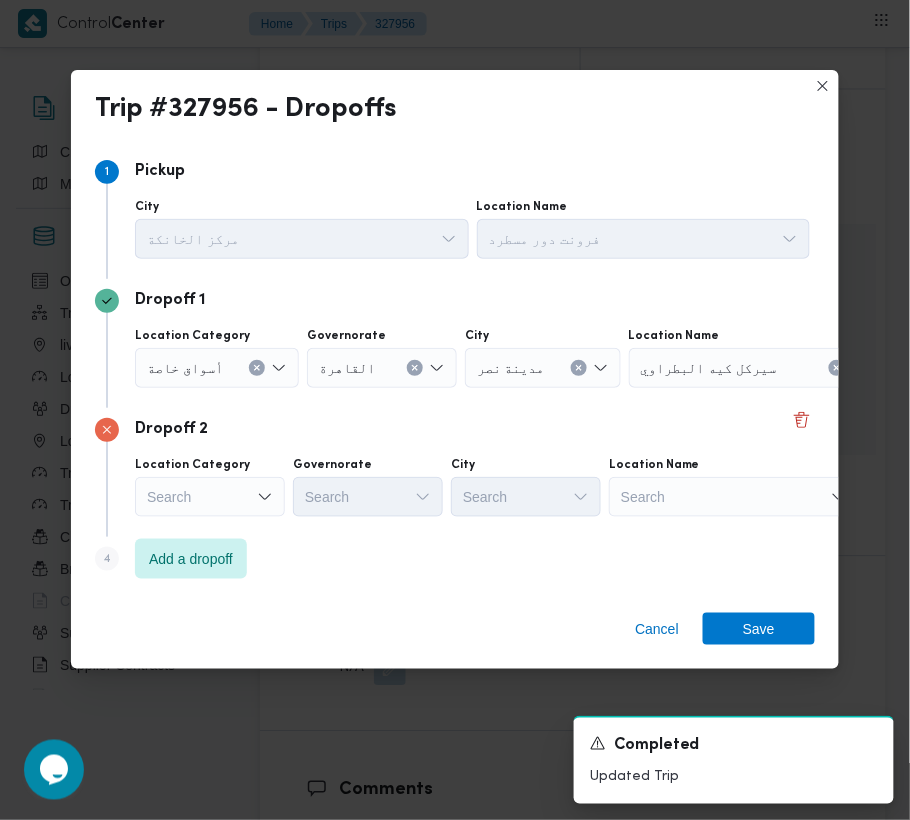 click on "Location Name Search" at bounding box center [644, 229] 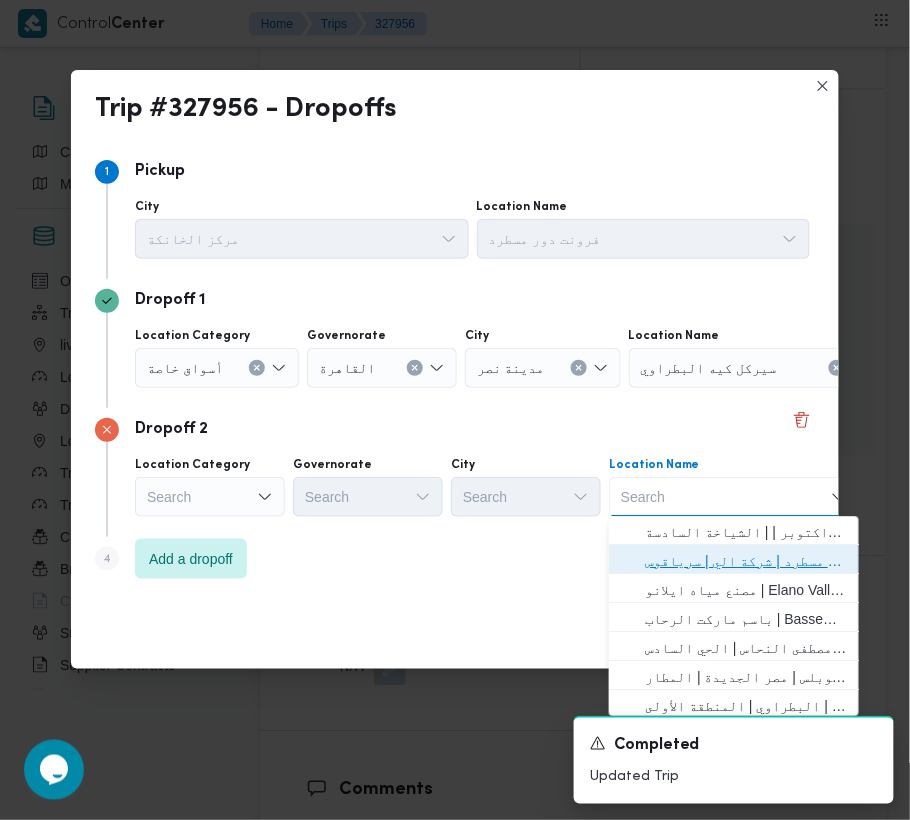 click on "فرونت دور مسطرد | شركة الي | سرياقوس" at bounding box center (746, 562) 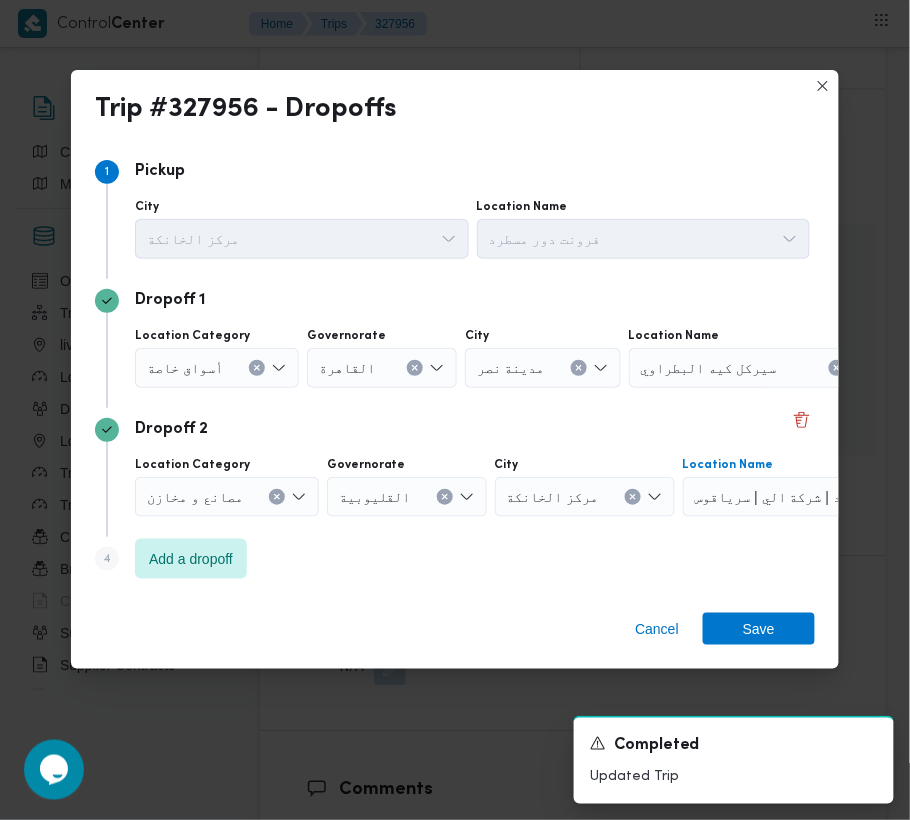click on "أسواق خاصة" at bounding box center (185, 367) 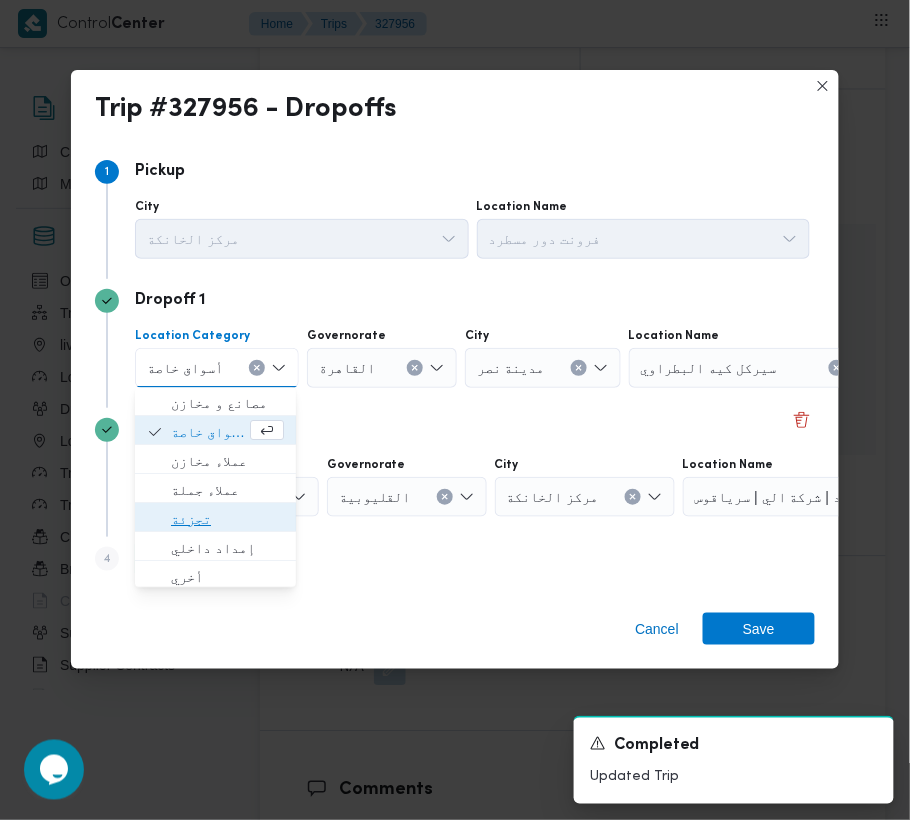 click on "تجزئة" at bounding box center [227, 520] 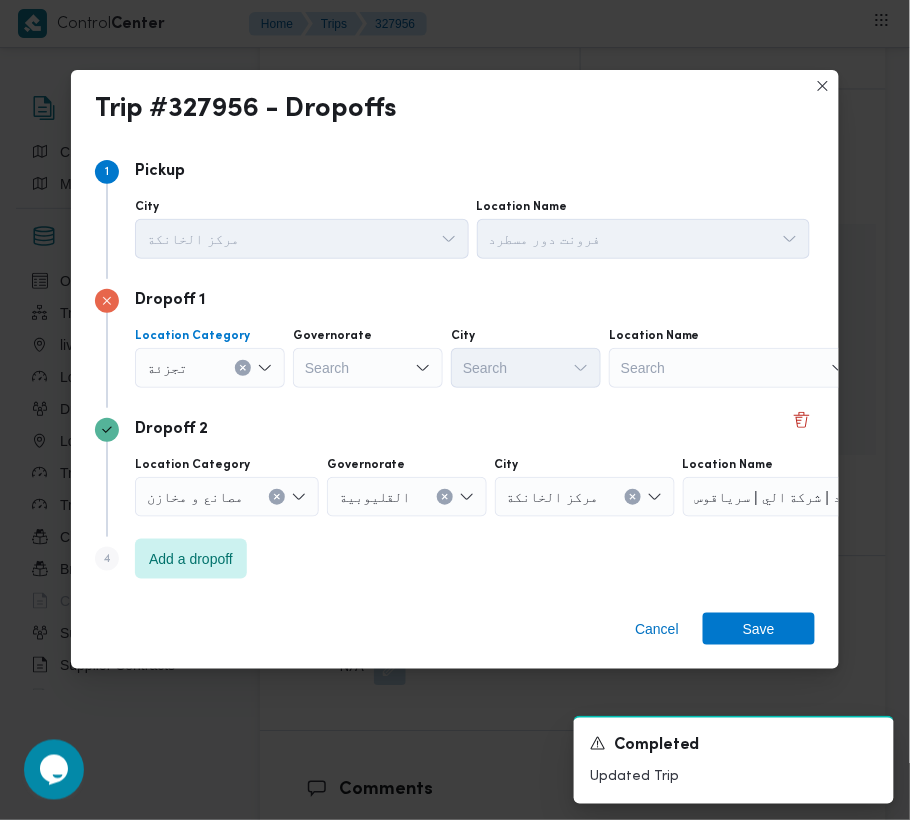 click on "Search" at bounding box center (368, 368) 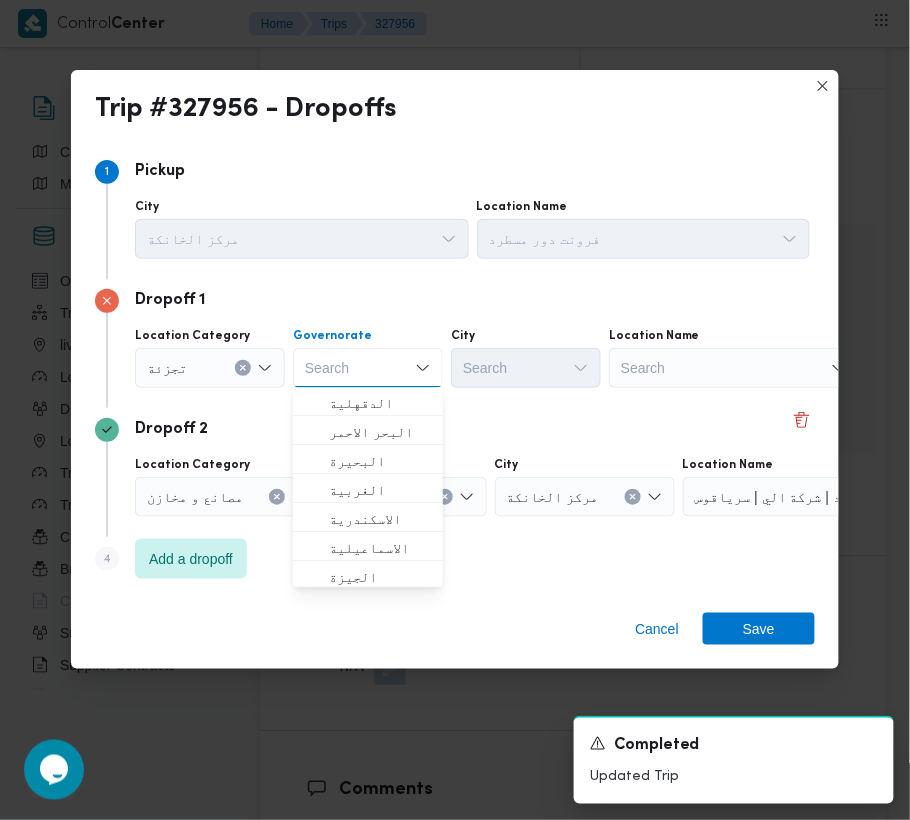 paste on "[LOCATION]" 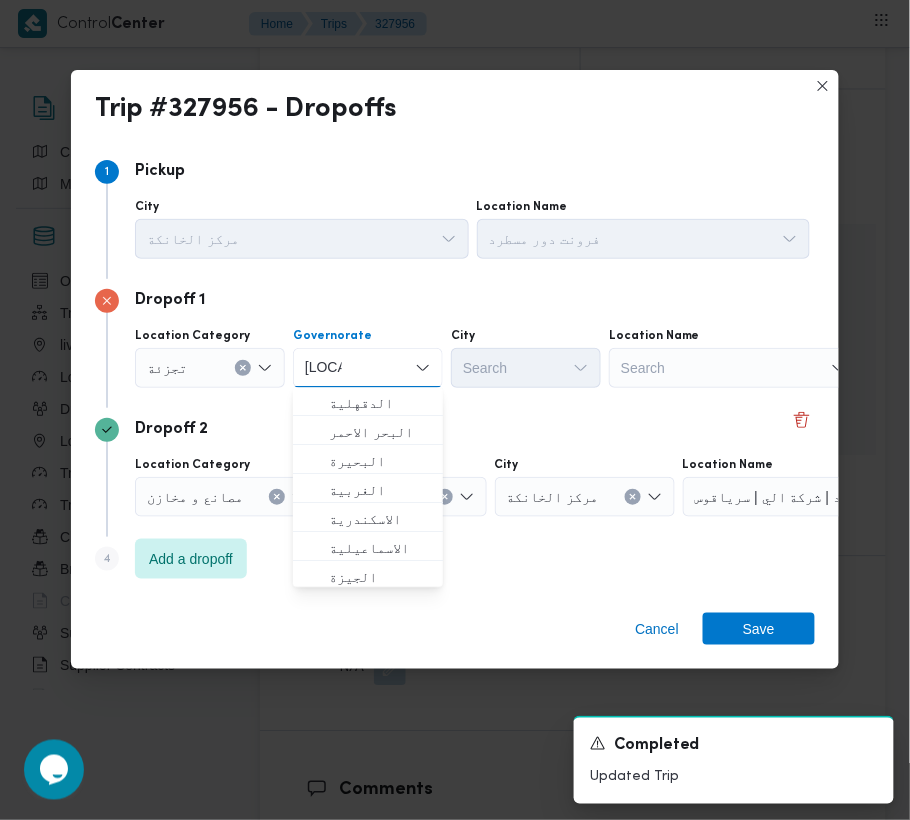 type on "[LOCATION]" 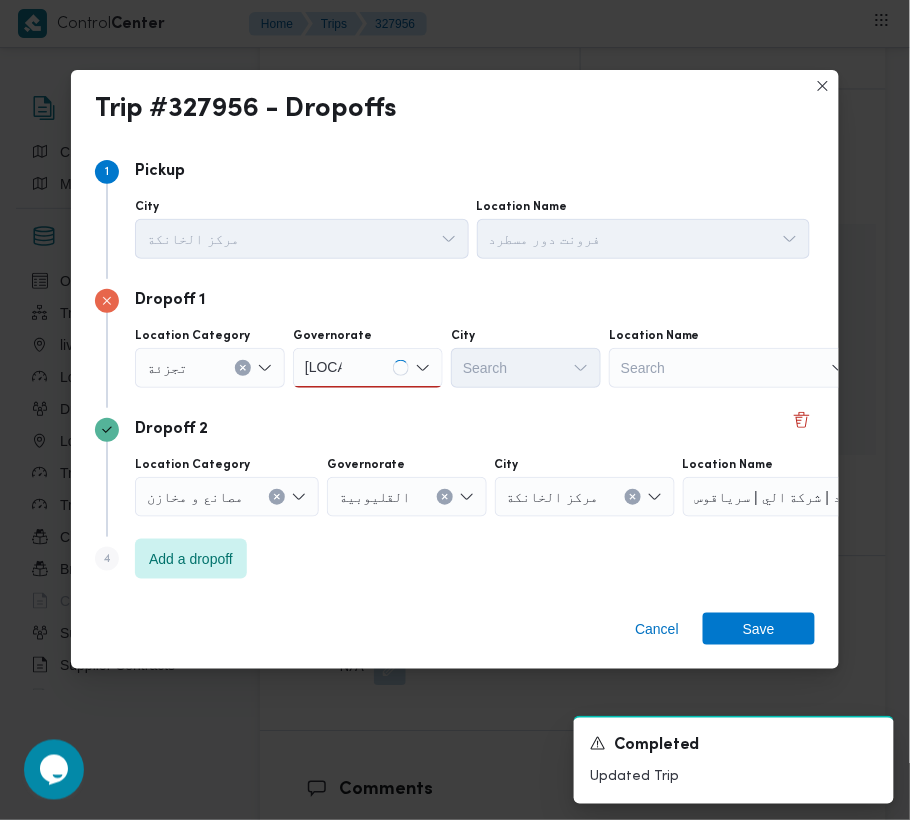 click on "[LOCATION]" at bounding box center [368, 368] 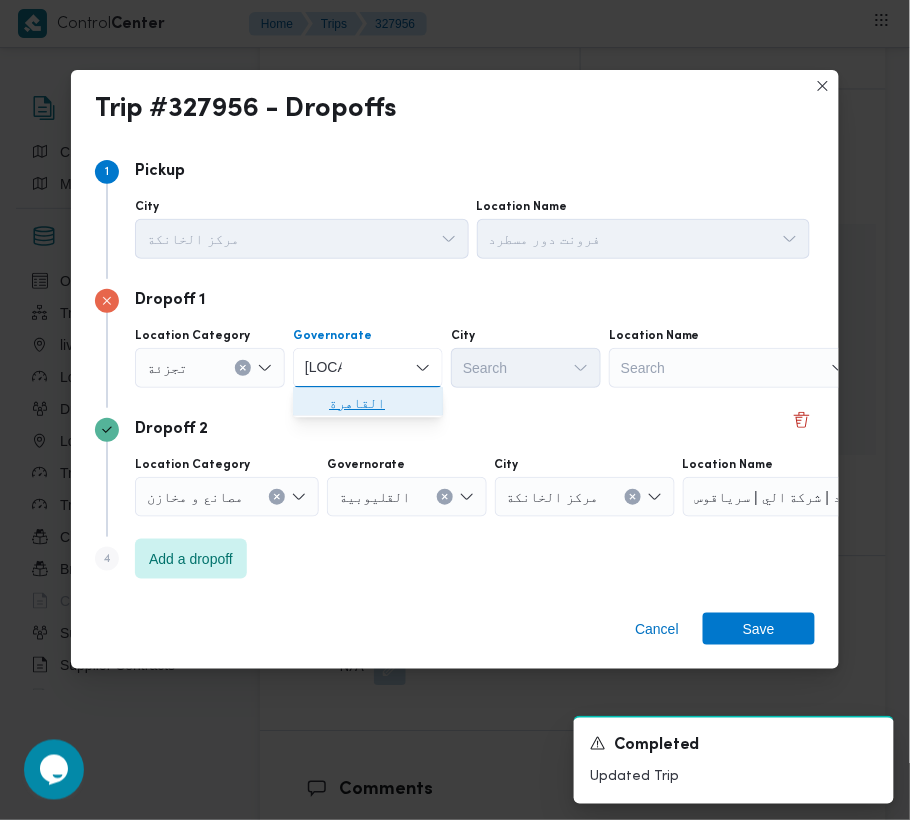 drag, startPoint x: 369, startPoint y: 398, endPoint x: 478, endPoint y: 366, distance: 113.600174 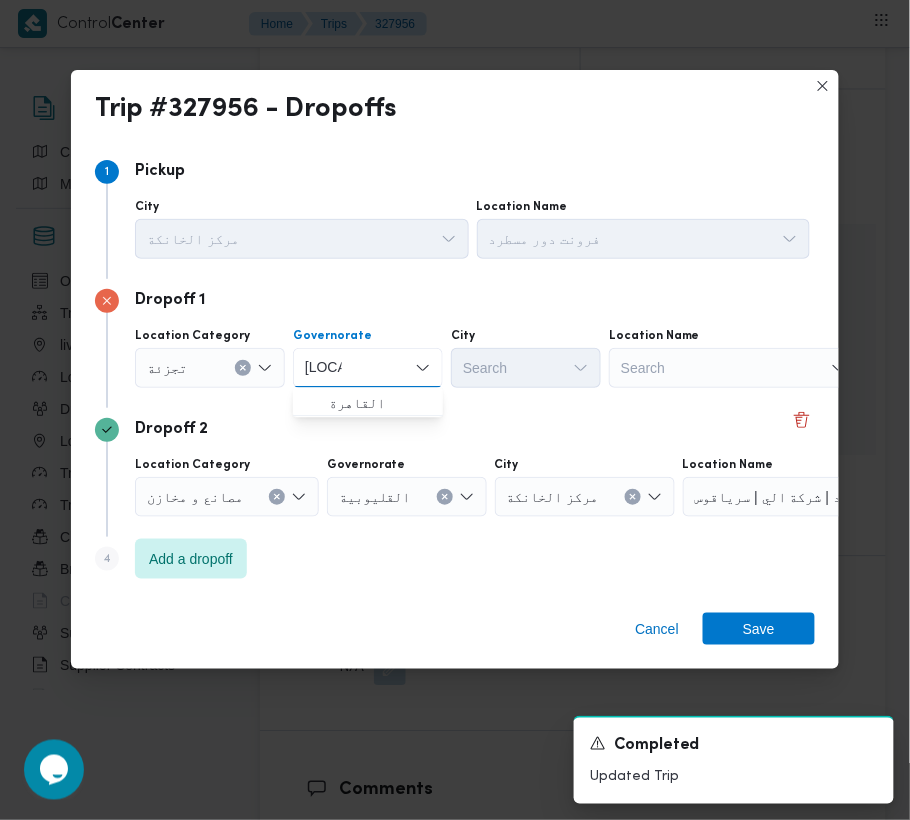 type 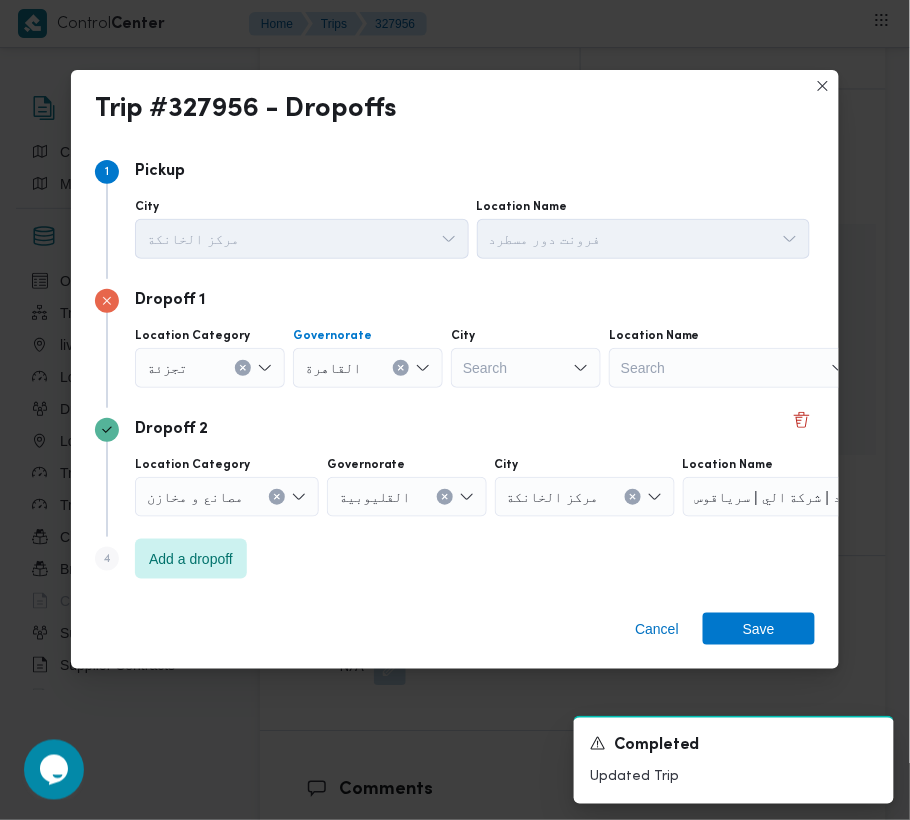click on "Search" at bounding box center [526, 368] 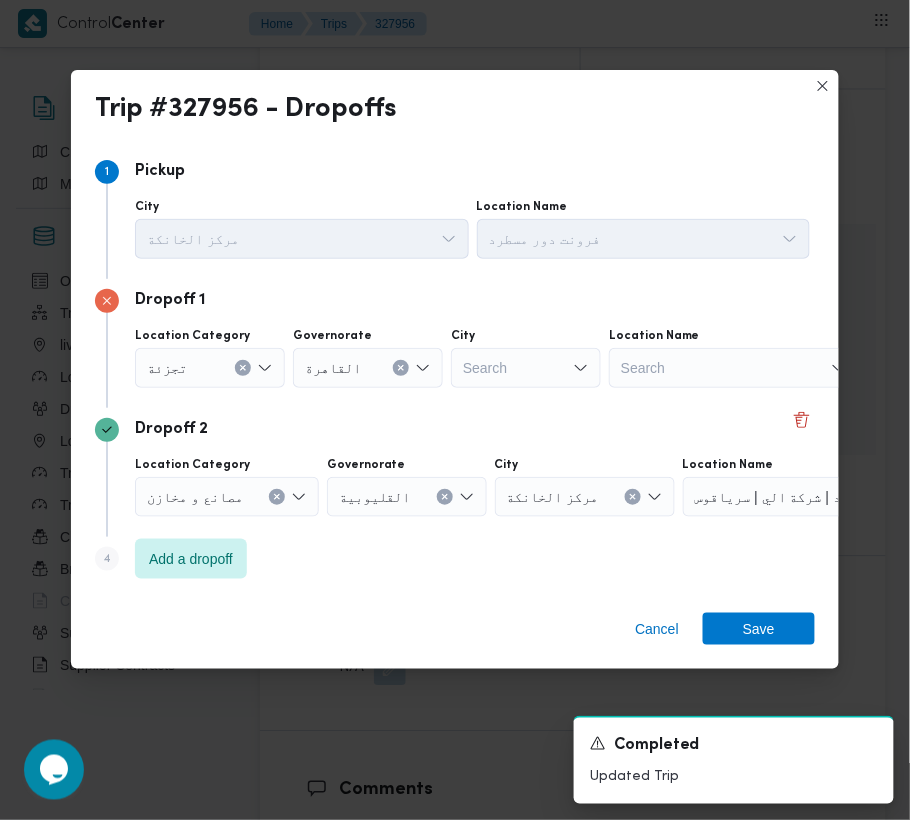 click on "Search" at bounding box center (526, 368) 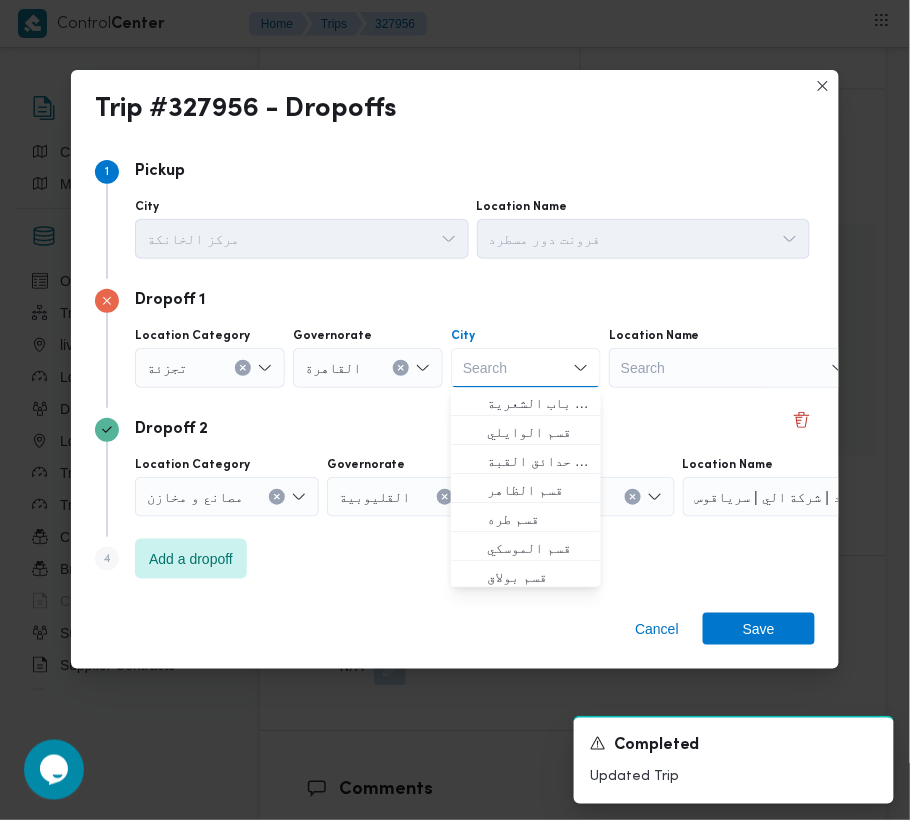 click on "Search Combo box. Selected. Combo box input. Search. Type some text or, to display a list of choices, press Down Arrow. To exit the list of choices, press Escape." at bounding box center (526, 368) 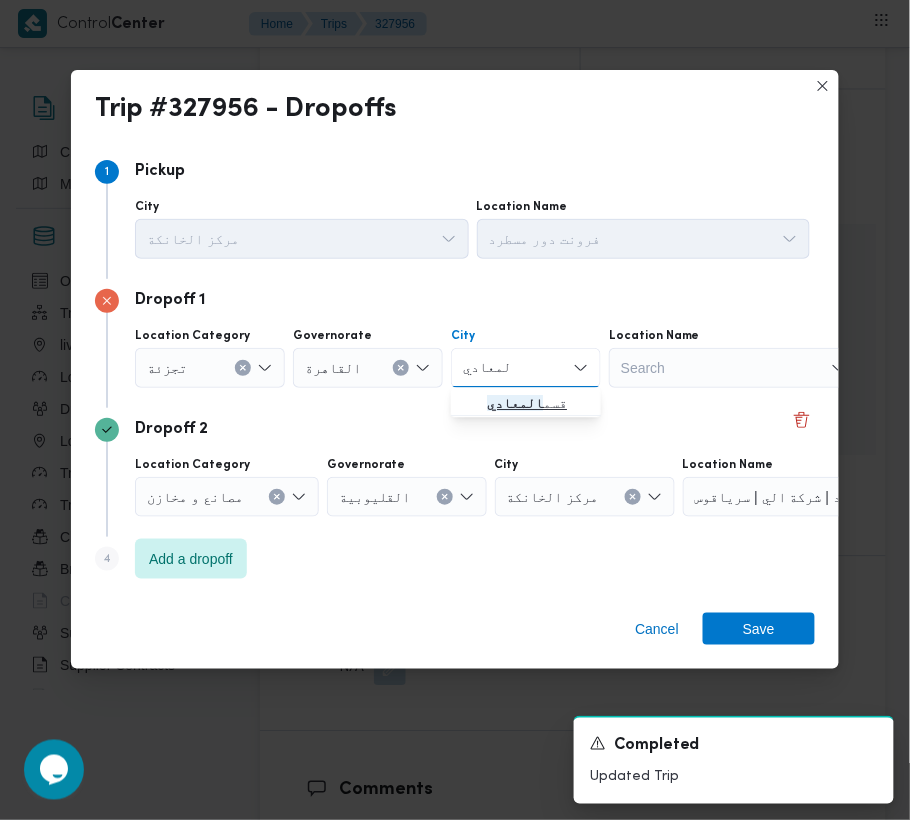 type on "المعادي" 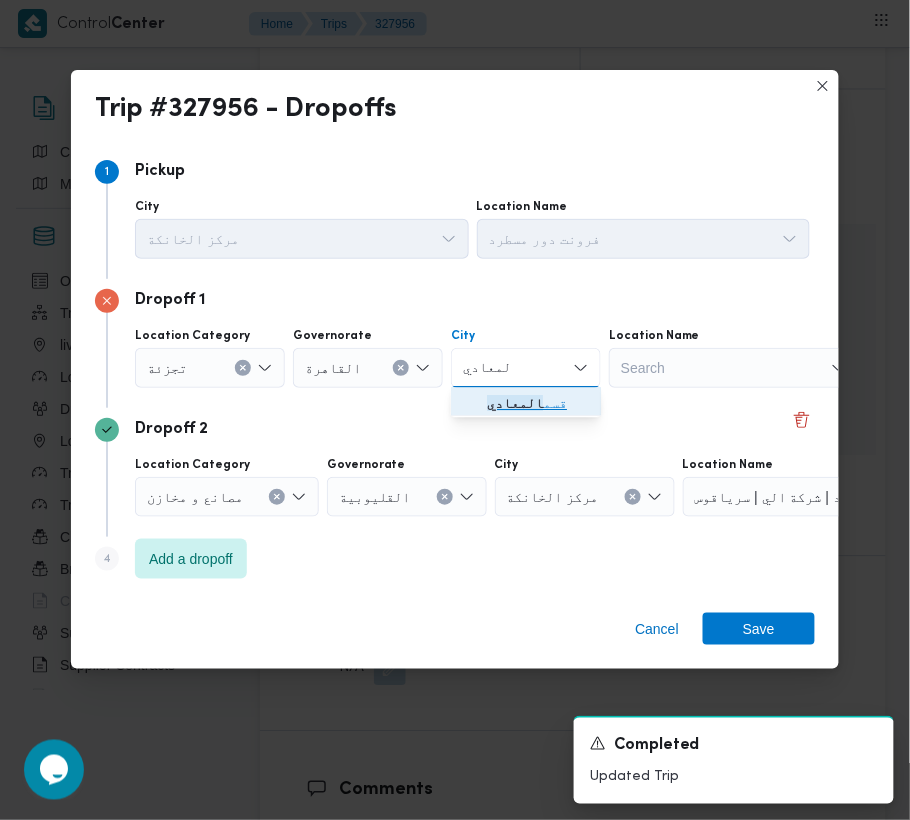 click on "قسم  المعادي" at bounding box center (526, 404) 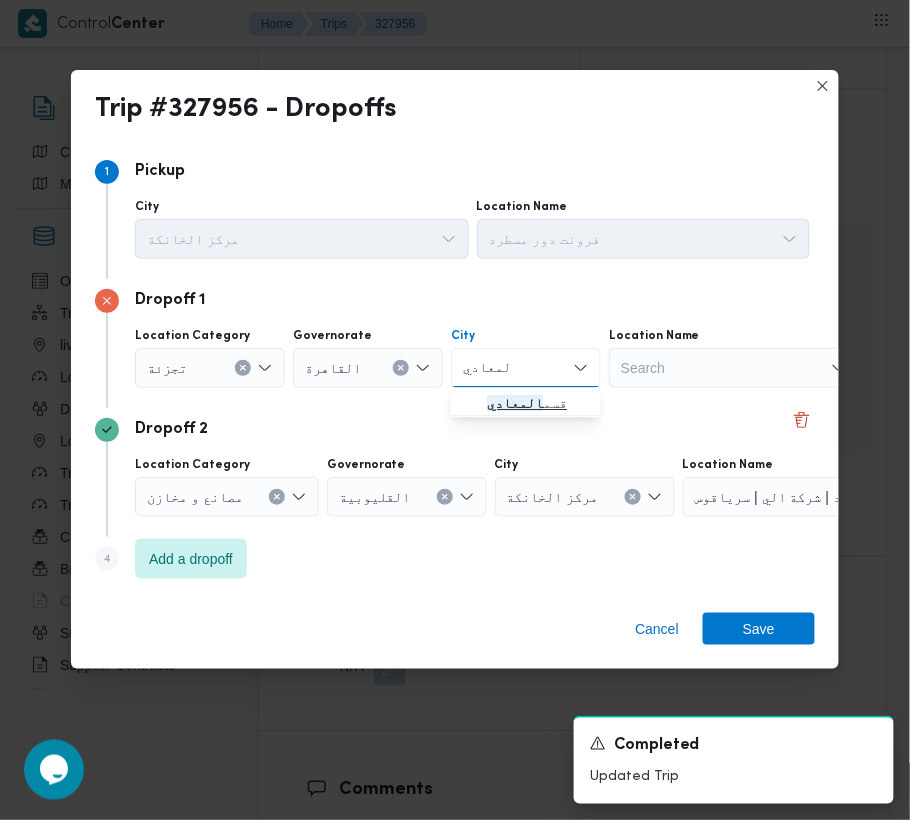 type 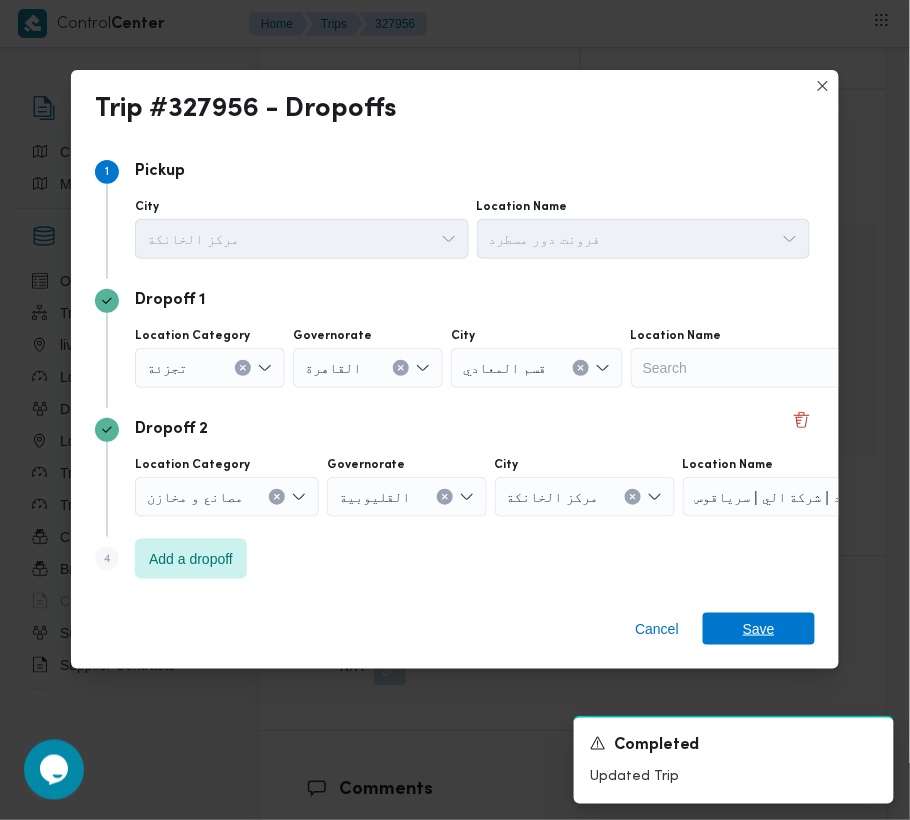 drag, startPoint x: 761, startPoint y: 624, endPoint x: 753, endPoint y: 592, distance: 32.984844 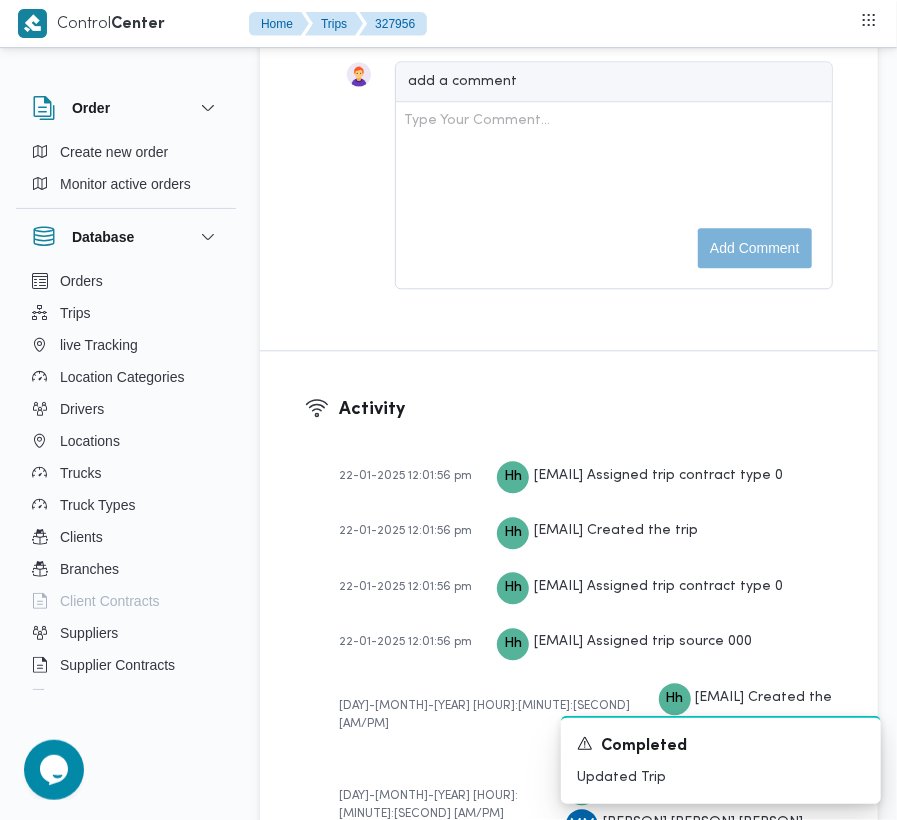 scroll, scrollTop: 3377, scrollLeft: 0, axis: vertical 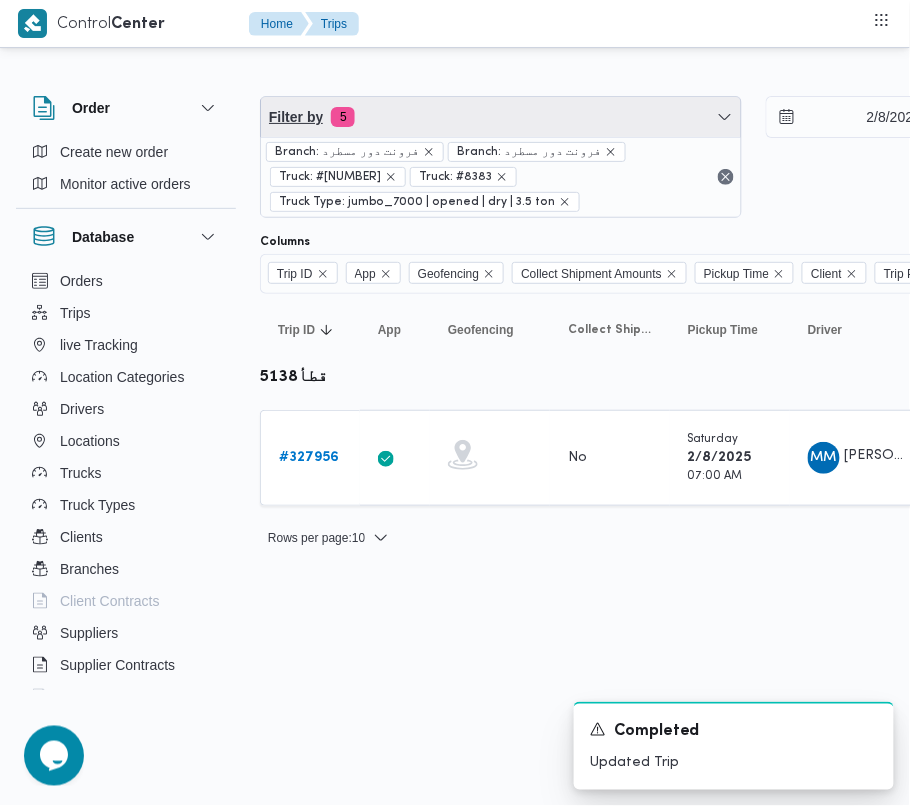 click on "Filter by 5" at bounding box center (501, 117) 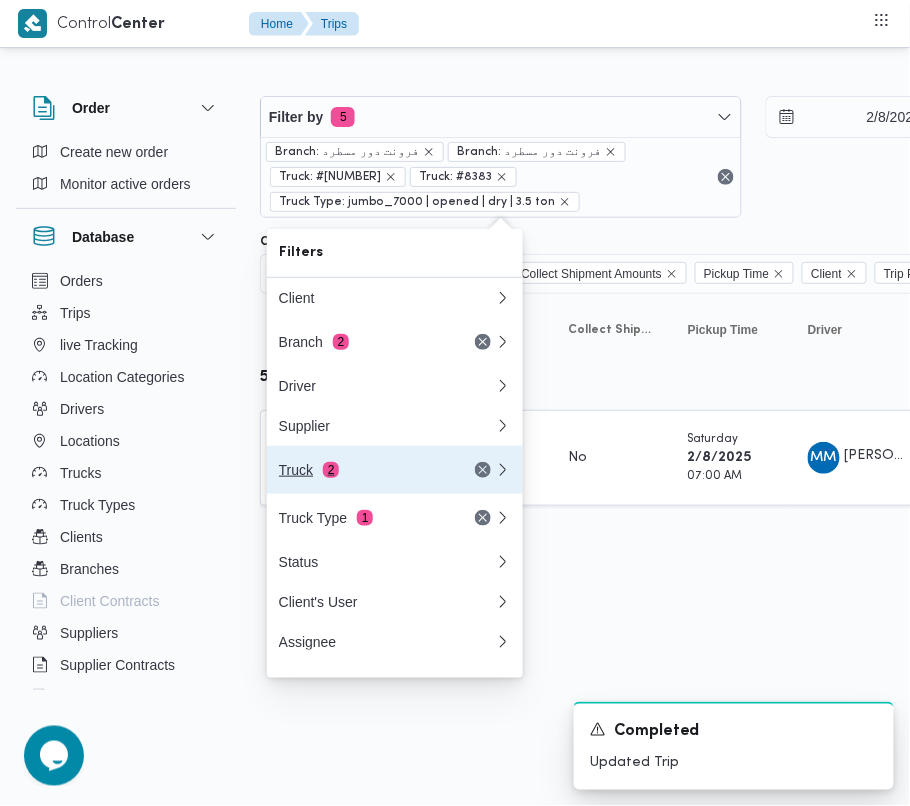 click on "Truck 2" at bounding box center [395, 470] 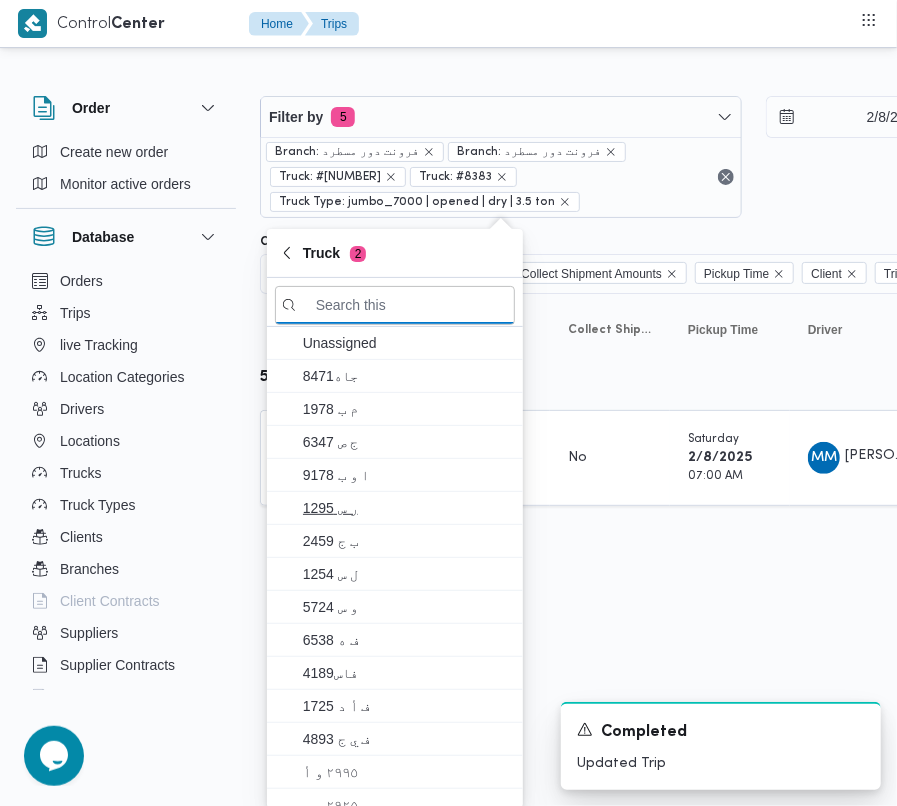 paste on "[NUMBER]" 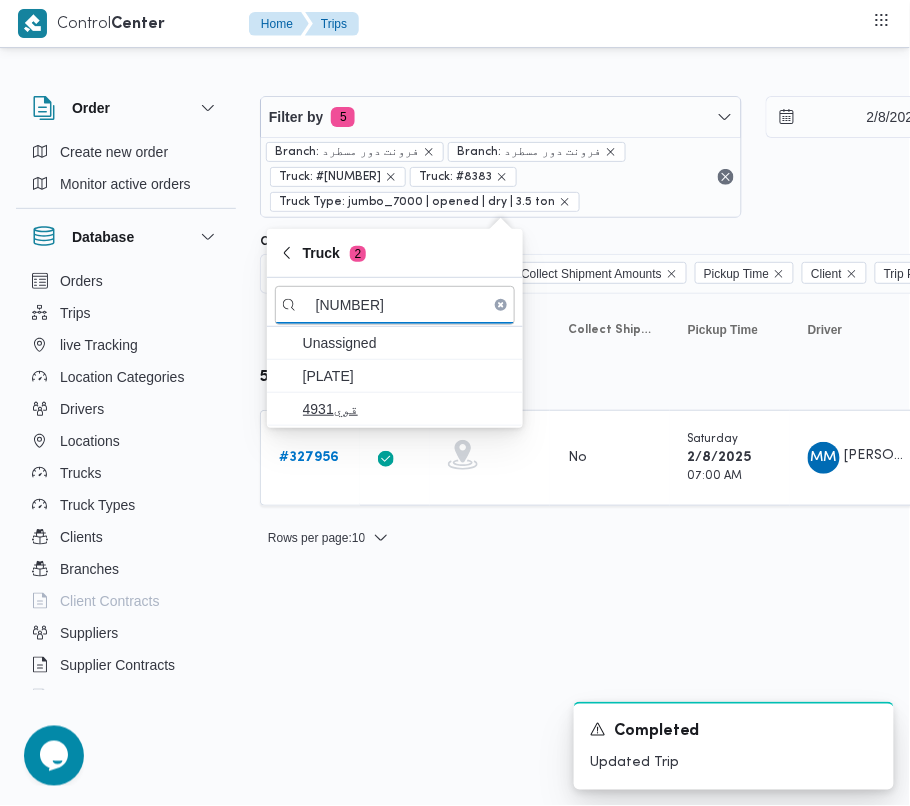 type on "[NUMBER]" 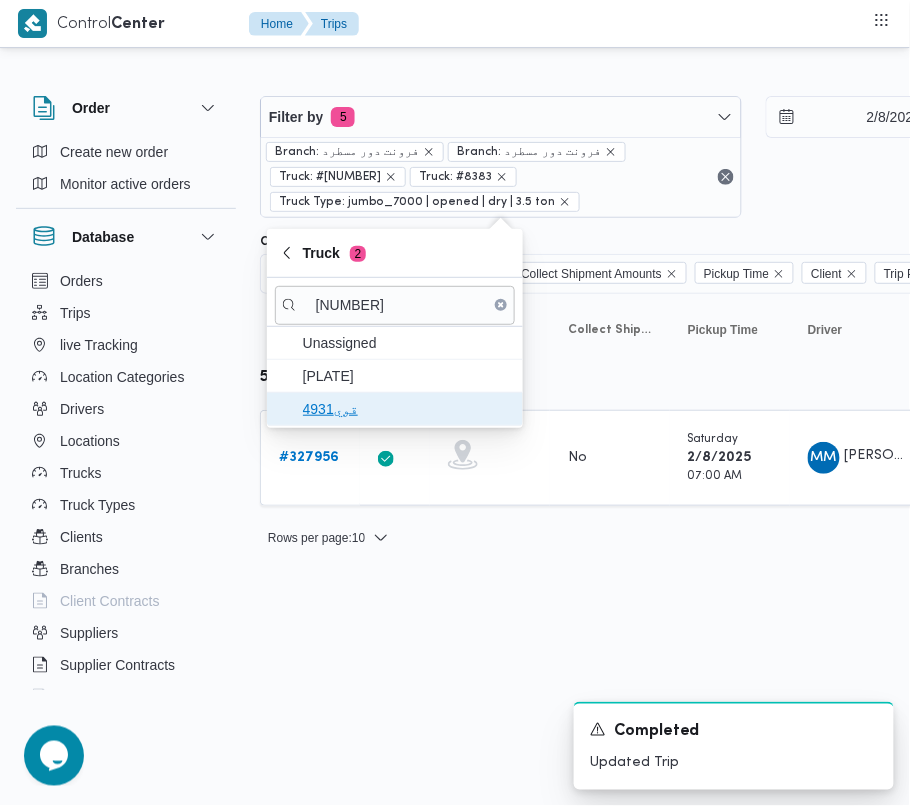 click on "قوي4931" at bounding box center (407, 409) 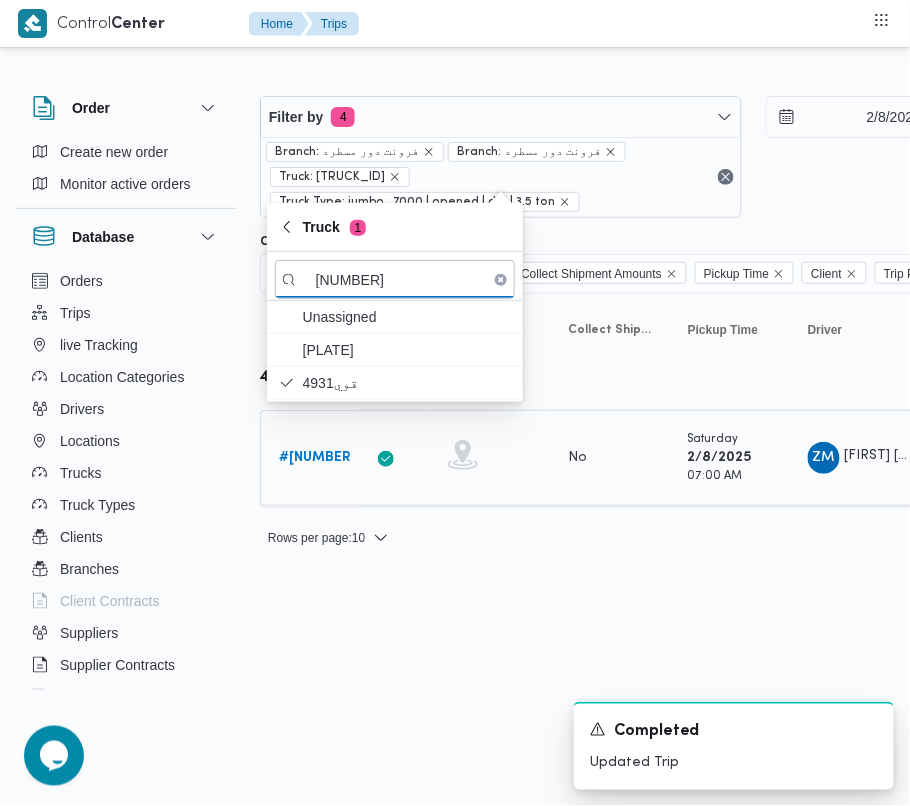 click on "# [NUMBER]" at bounding box center [317, 457] 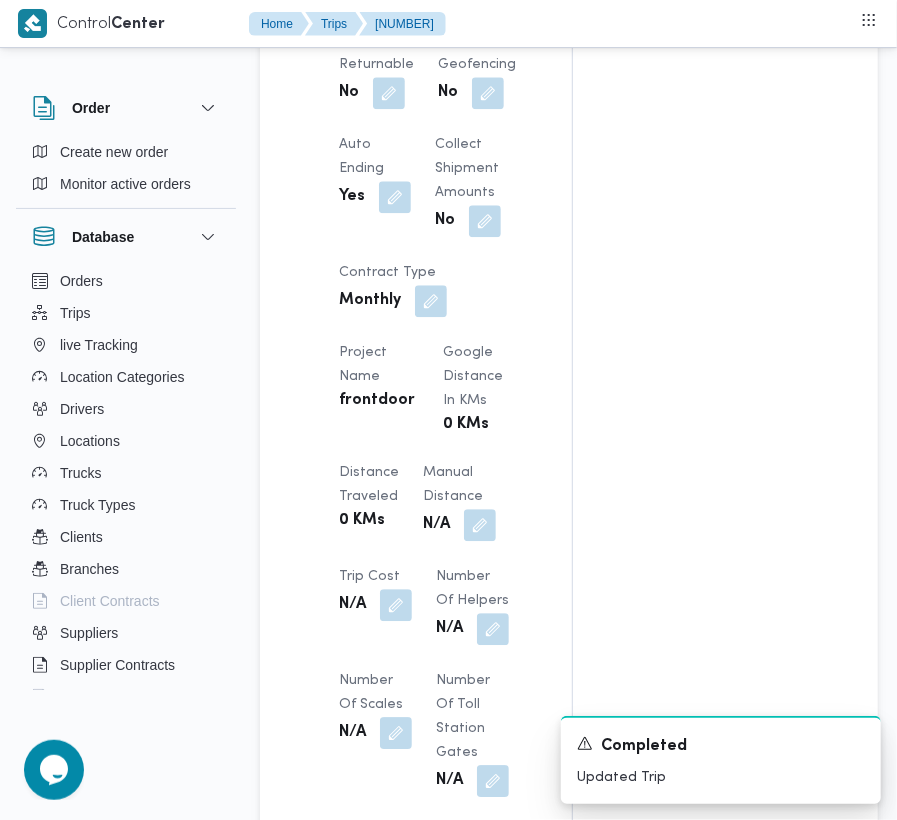 scroll, scrollTop: 2533, scrollLeft: 0, axis: vertical 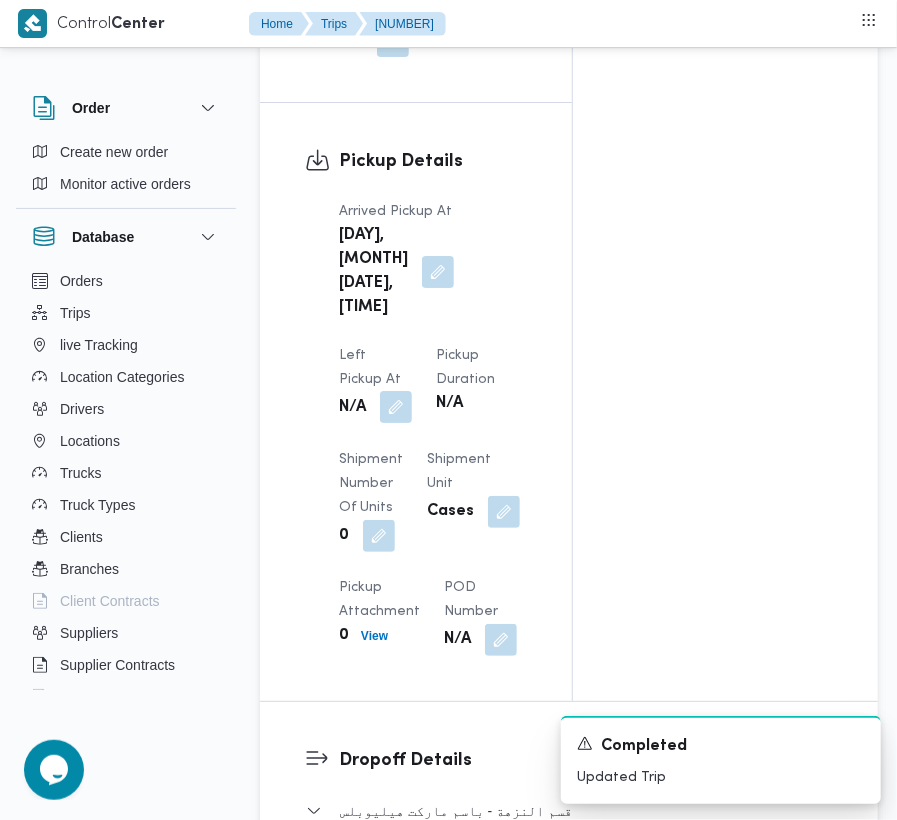 click at bounding box center [396, 407] 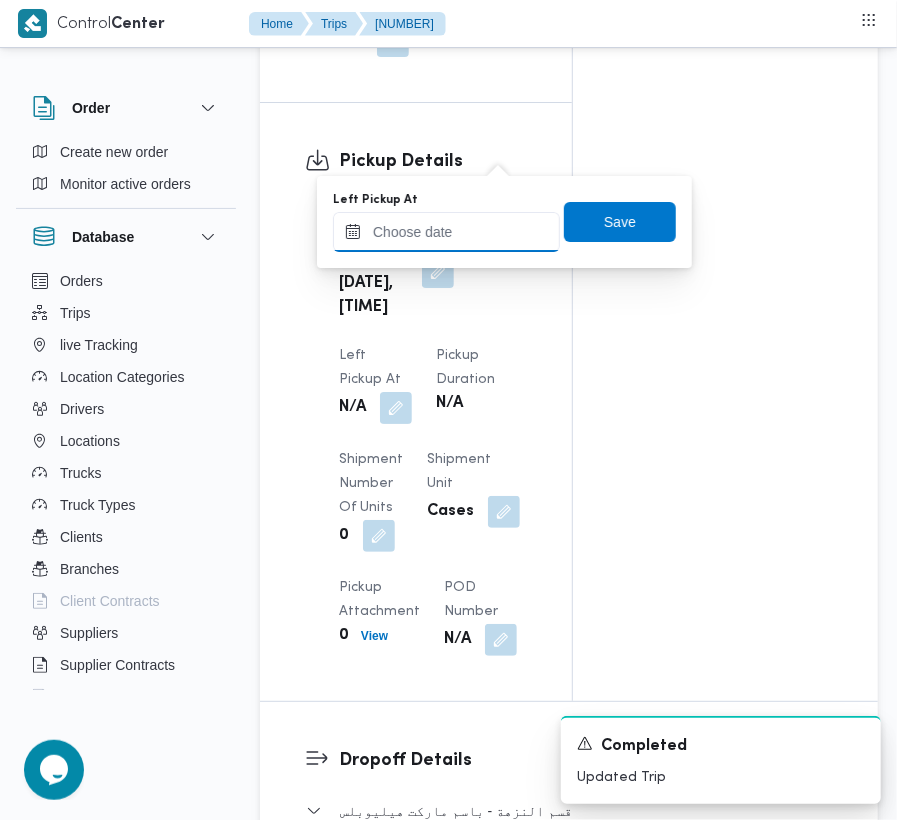 click on "Left Pickup At" at bounding box center (446, 232) 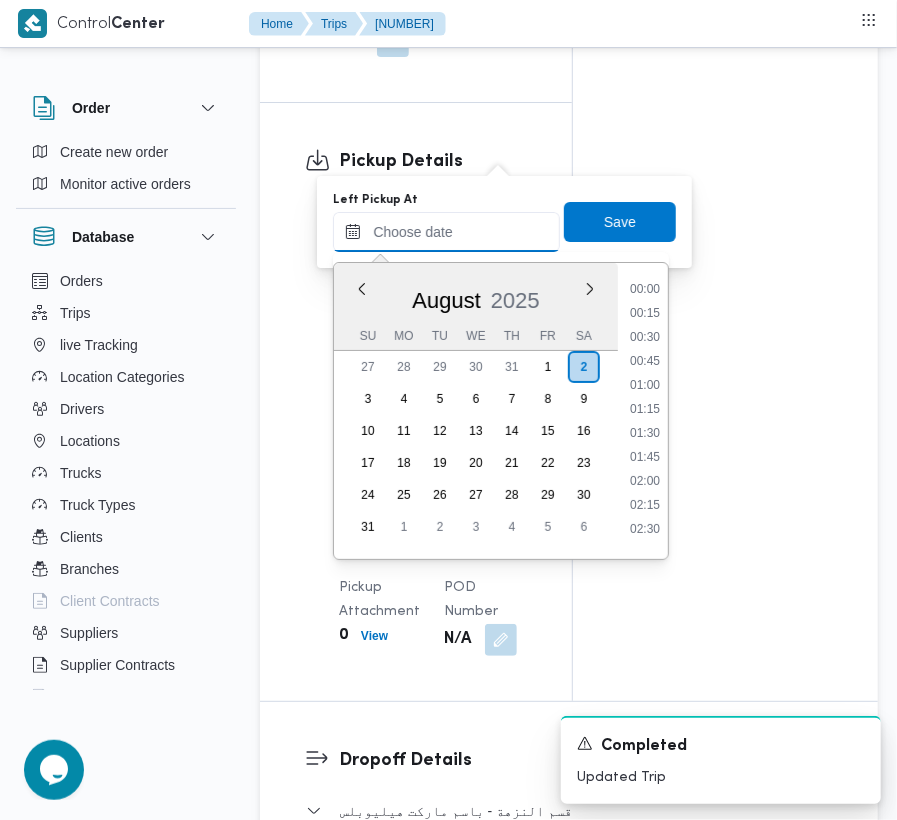 scroll, scrollTop: 705, scrollLeft: 0, axis: vertical 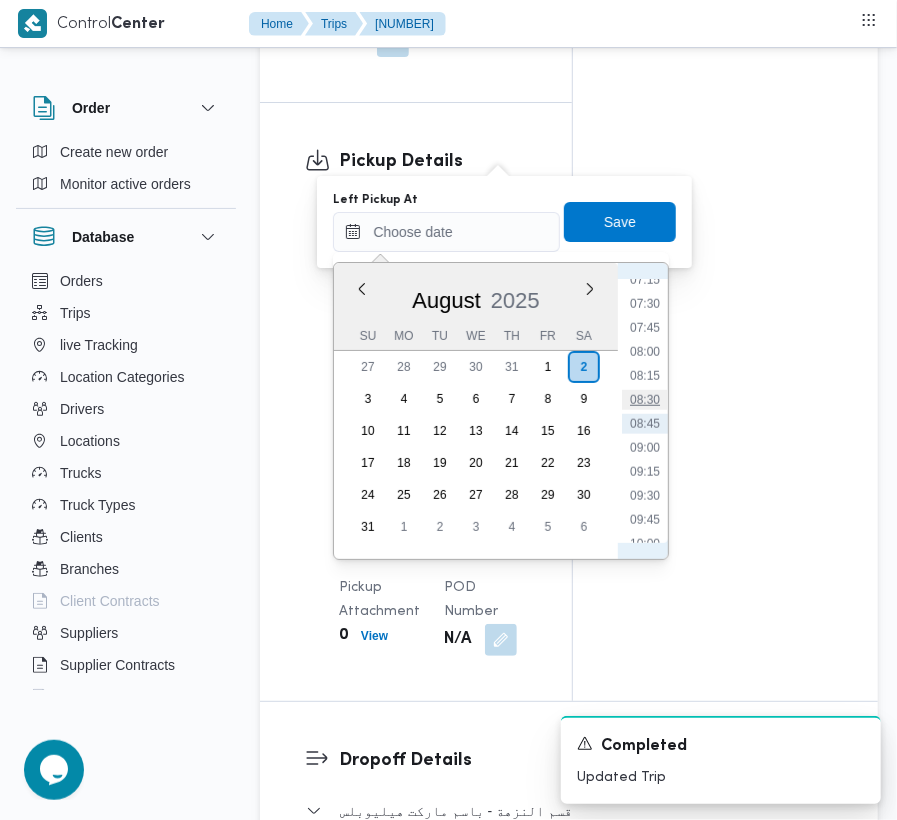 click on "08:30" at bounding box center (645, 400) 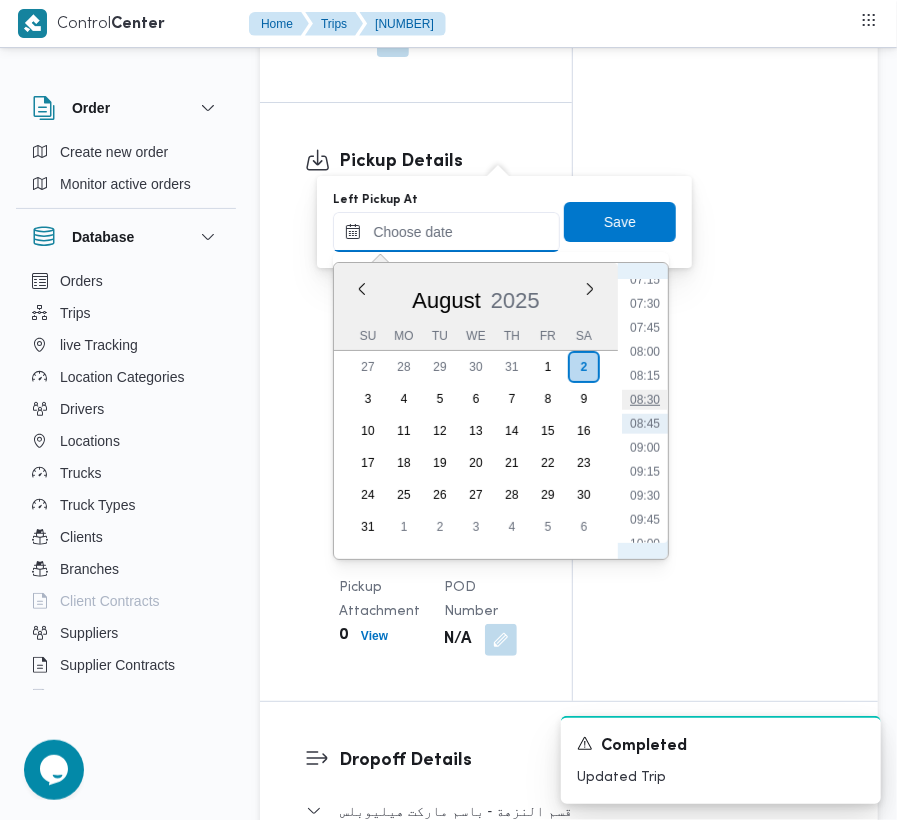 type on "[MONTH]/[DAY]/[YEAR] [HOUR]:[MINUTE]" 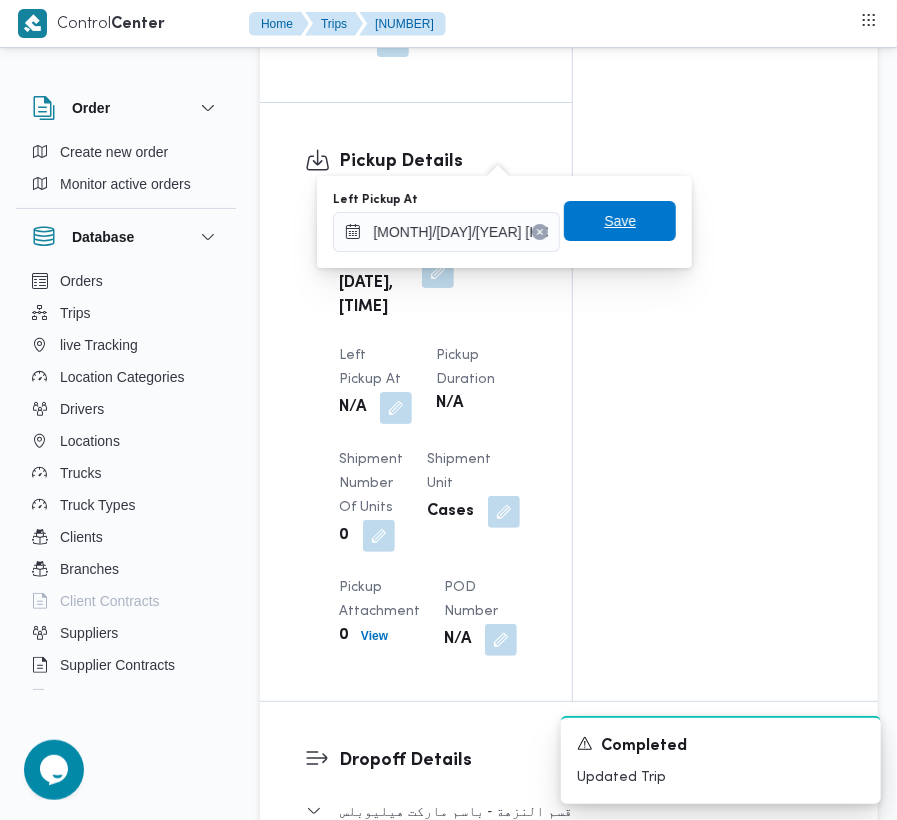 click on "Save" at bounding box center [620, 221] 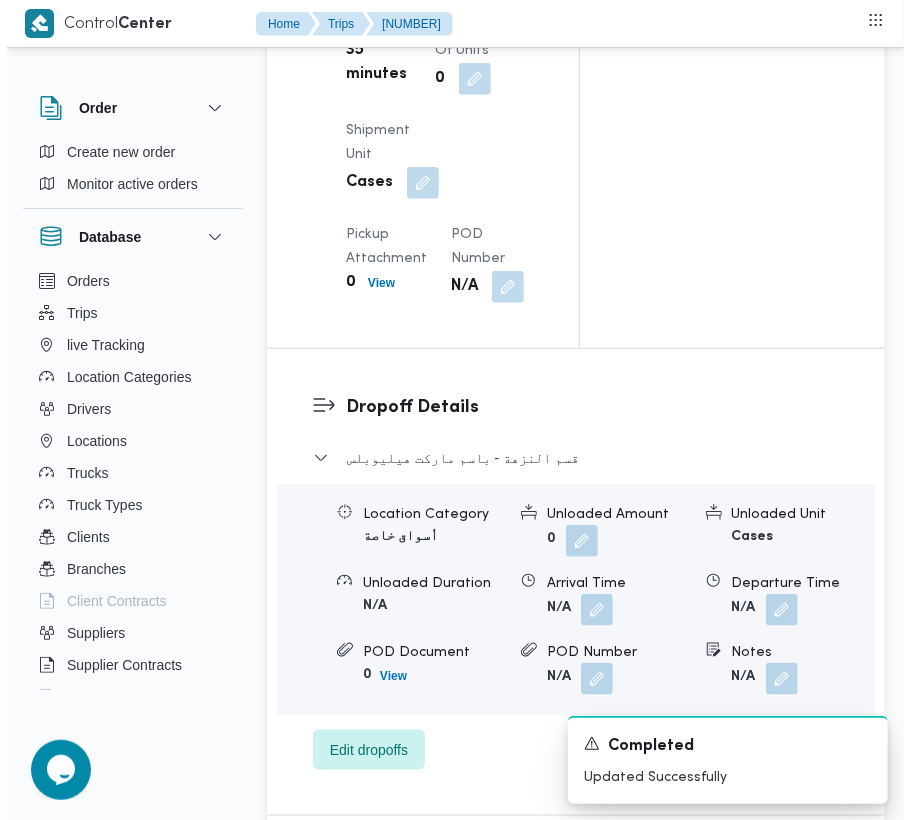 scroll, scrollTop: 3250, scrollLeft: 0, axis: vertical 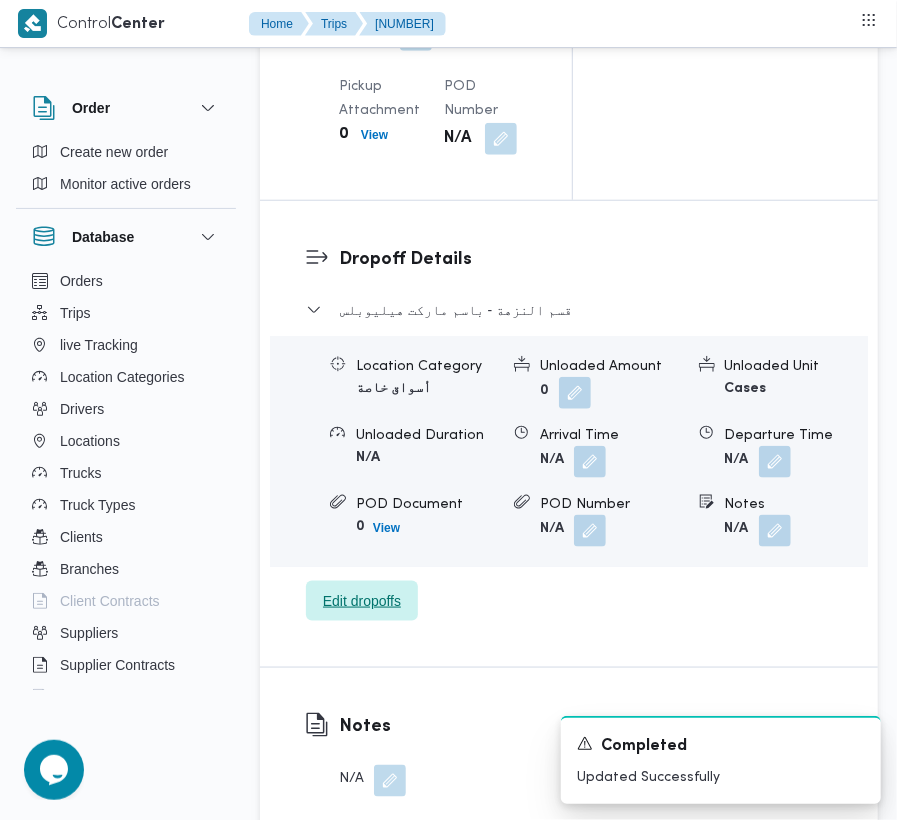 click on "Edit dropoffs" at bounding box center [362, 601] 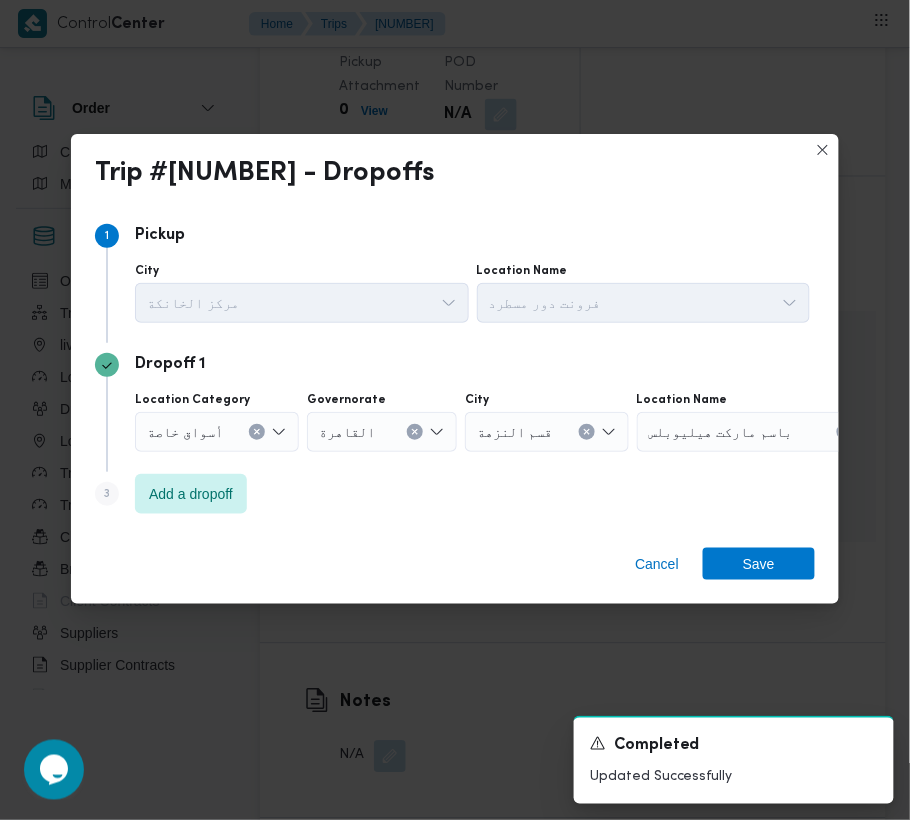 click on "أسواق خاصة" at bounding box center (185, 431) 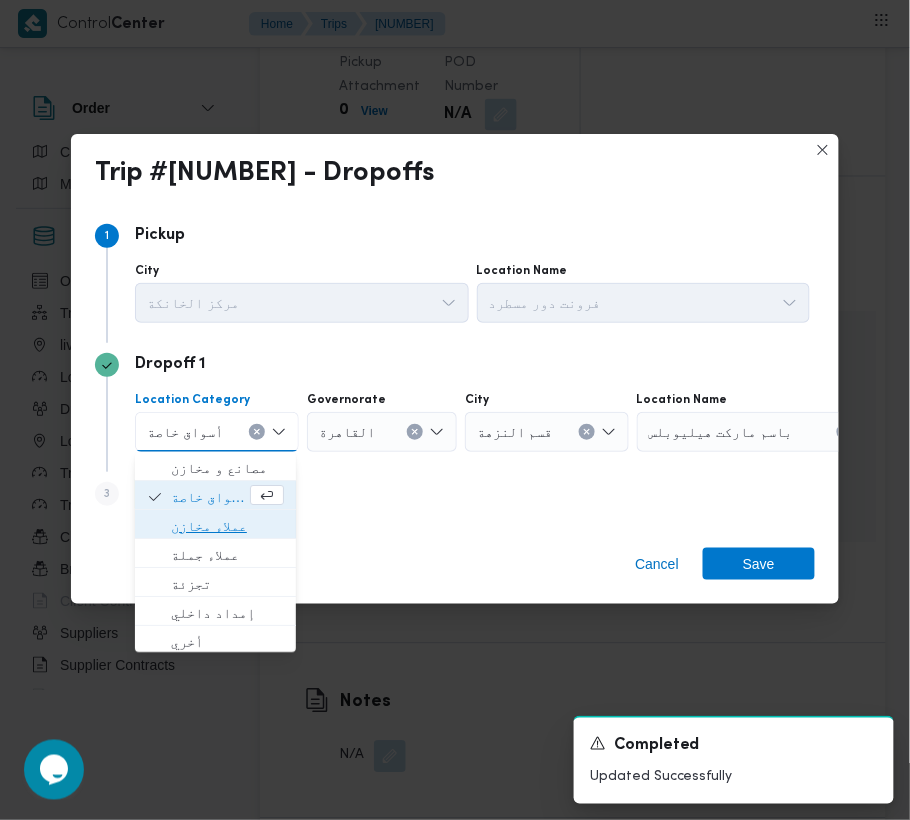 click on "عملاء مخازن" at bounding box center [227, 527] 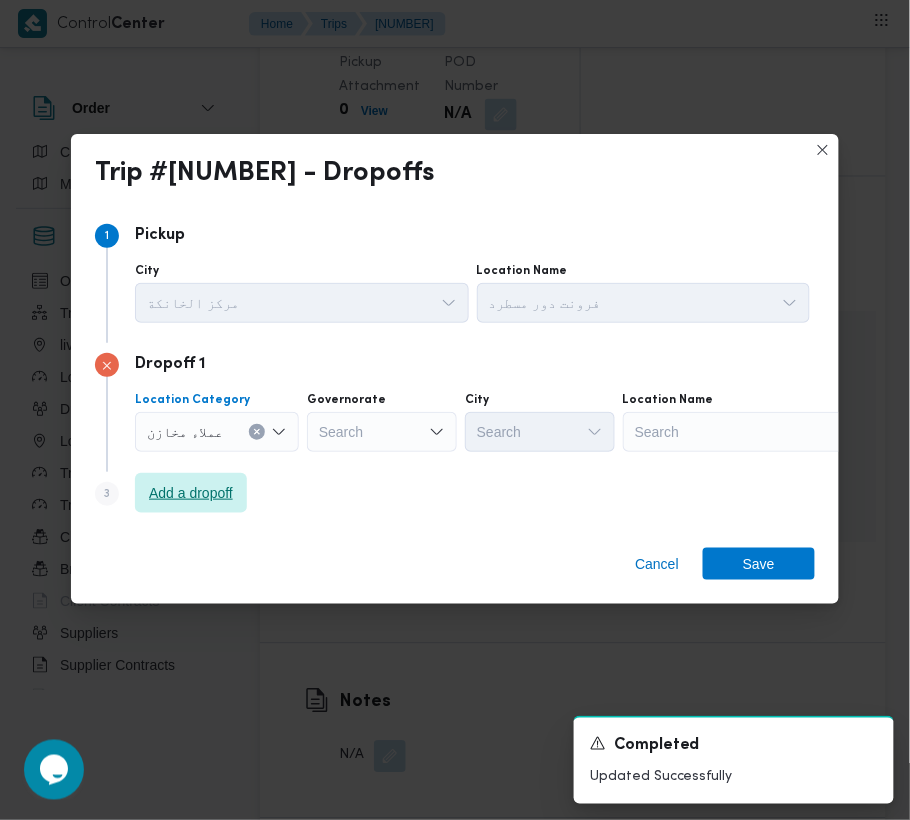 click on "Add a dropoff" at bounding box center (191, 493) 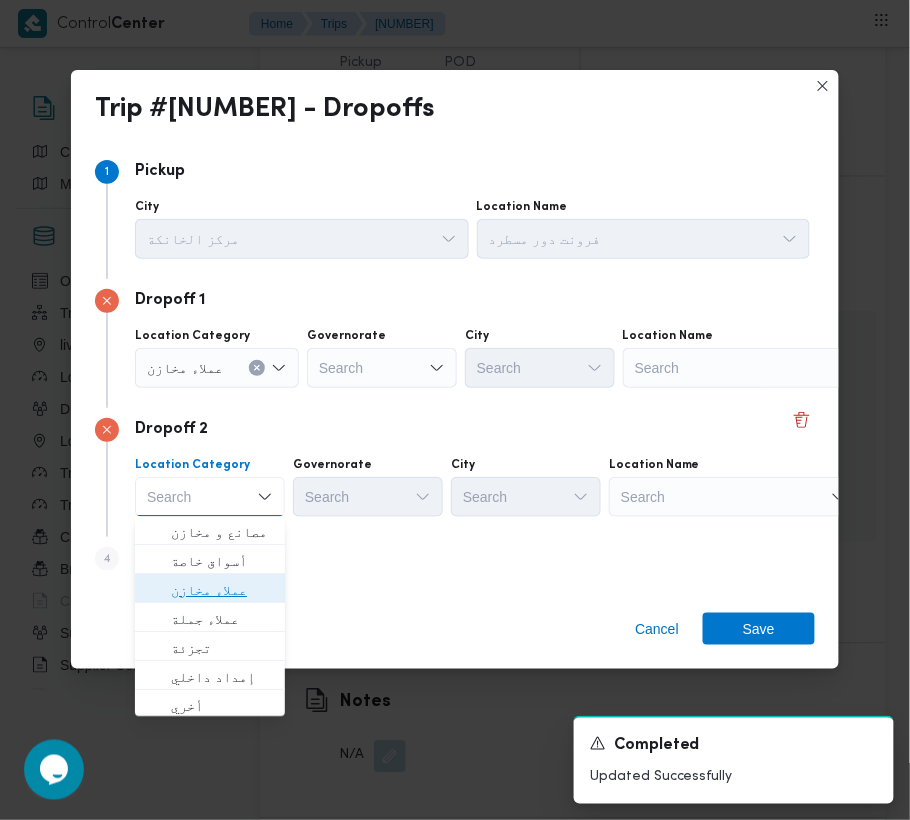 drag, startPoint x: 210, startPoint y: 584, endPoint x: 212, endPoint y: 565, distance: 19.104973 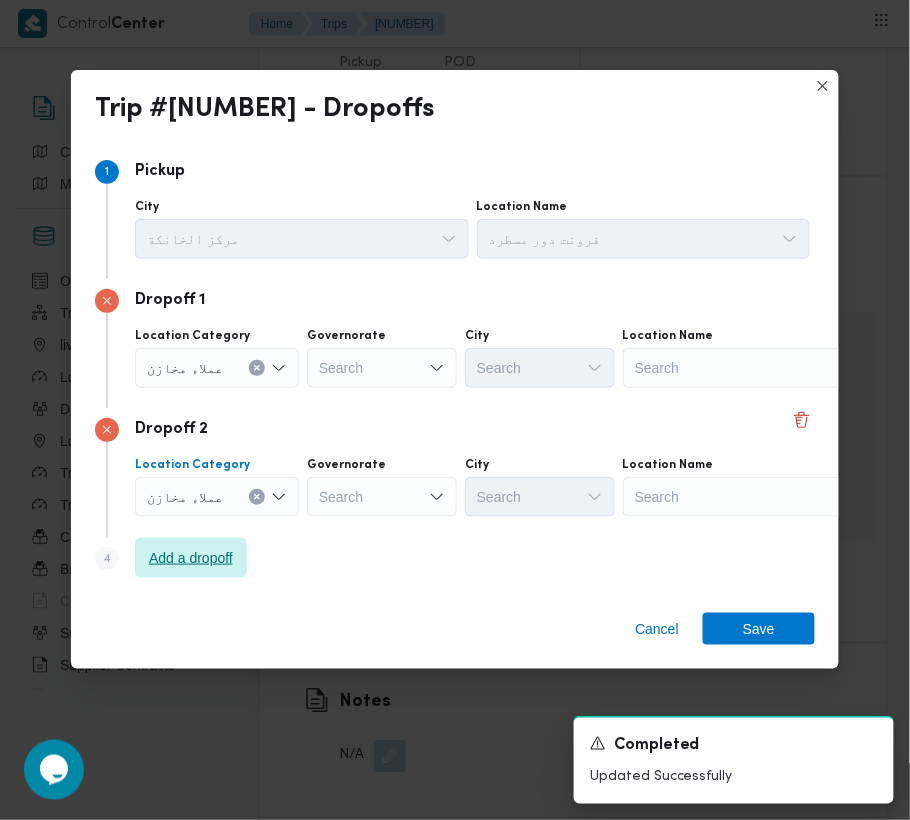 click on "Add a dropoff" at bounding box center [191, 558] 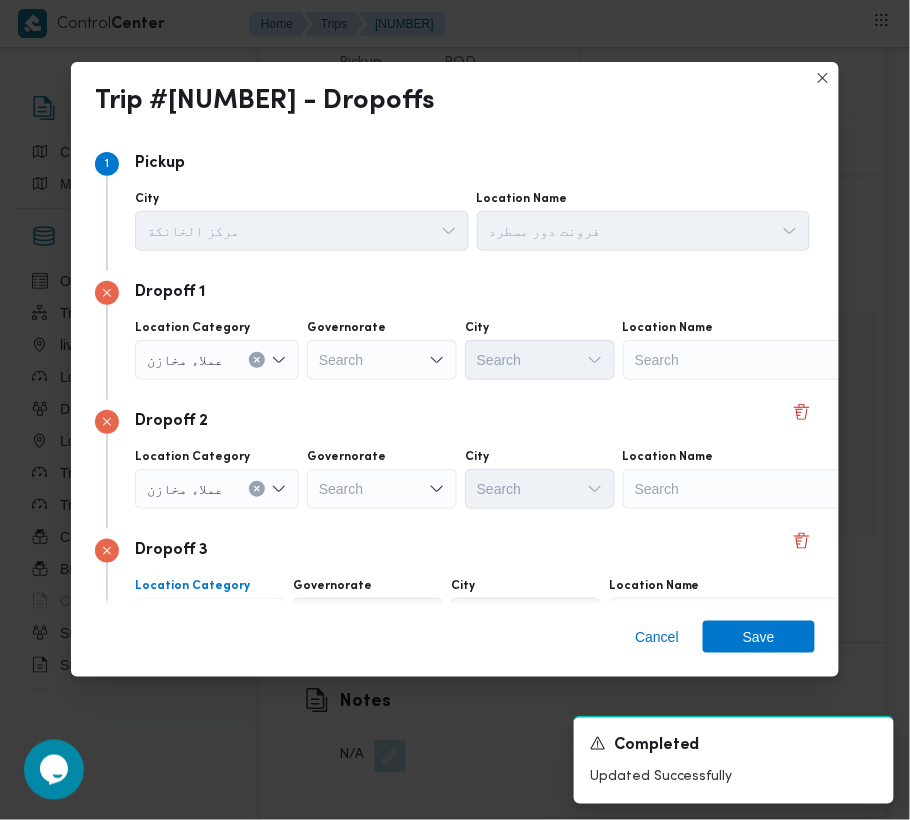 scroll, scrollTop: 113, scrollLeft: 0, axis: vertical 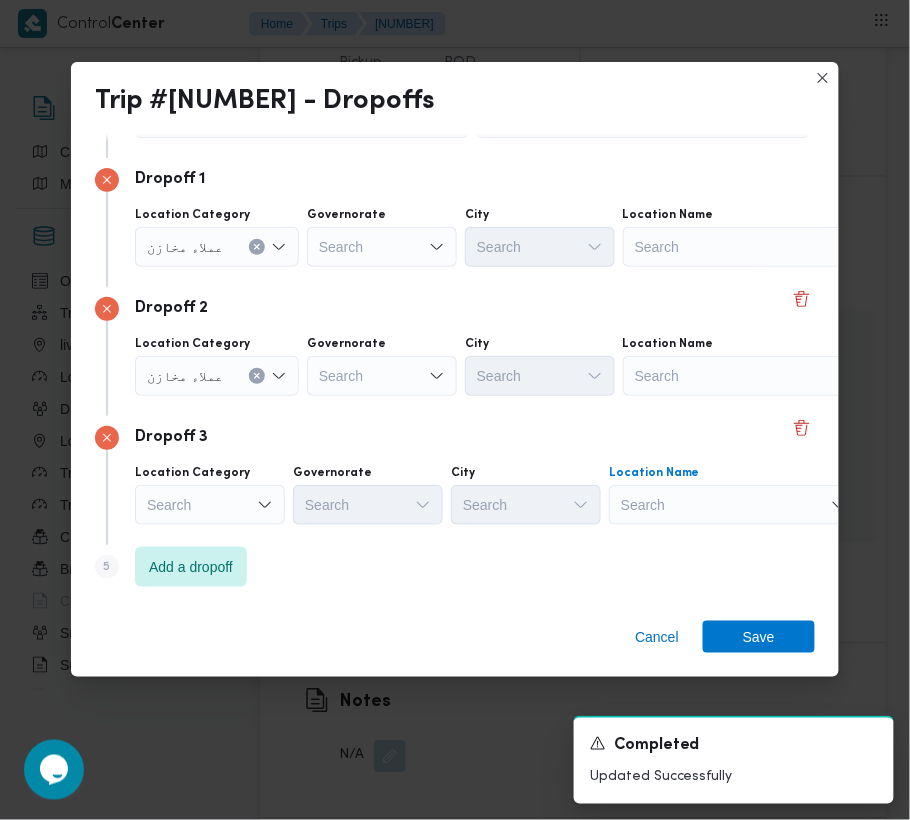 click on "Search" at bounding box center (748, 247) 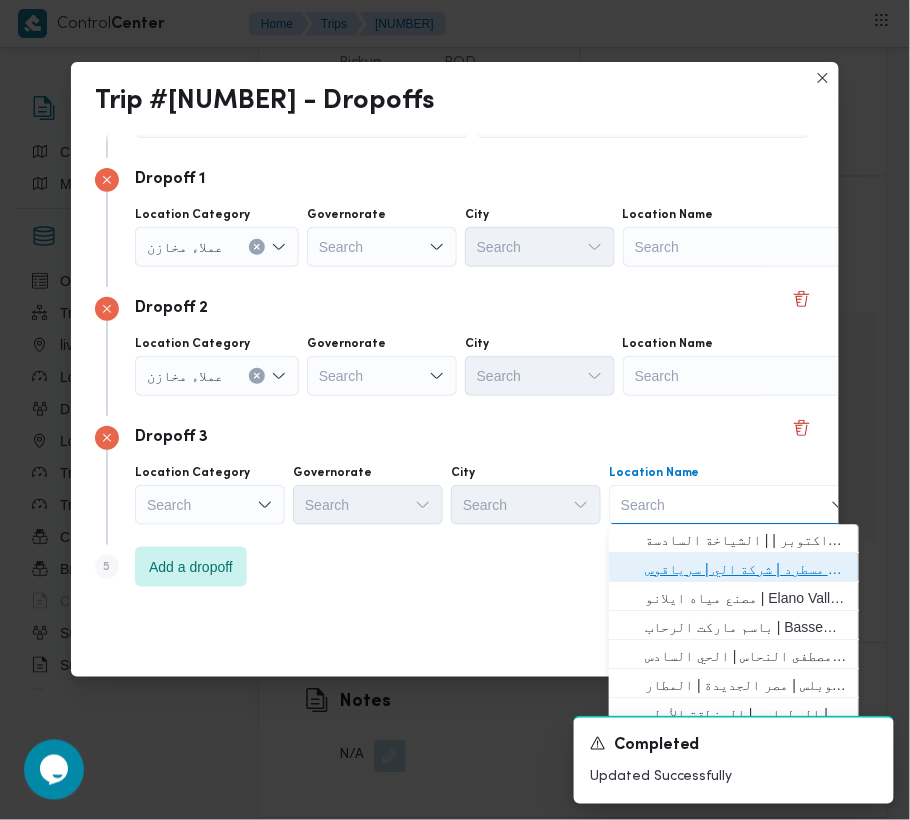 drag, startPoint x: 732, startPoint y: 568, endPoint x: 708, endPoint y: 549, distance: 30.610456 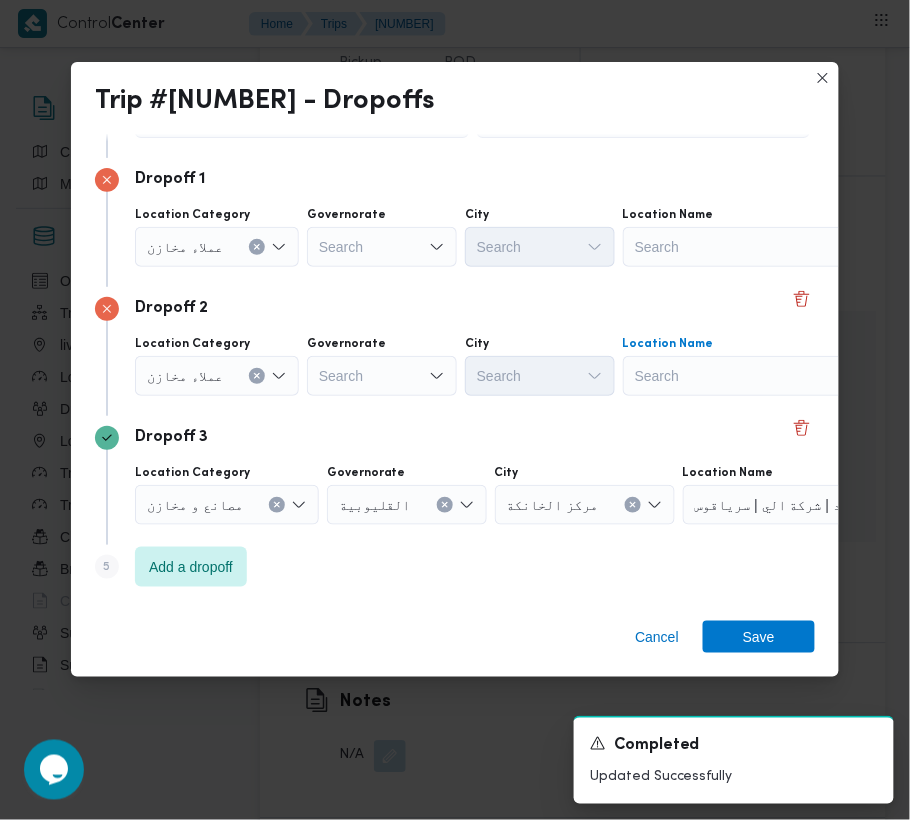 click on "Search" at bounding box center (748, 247) 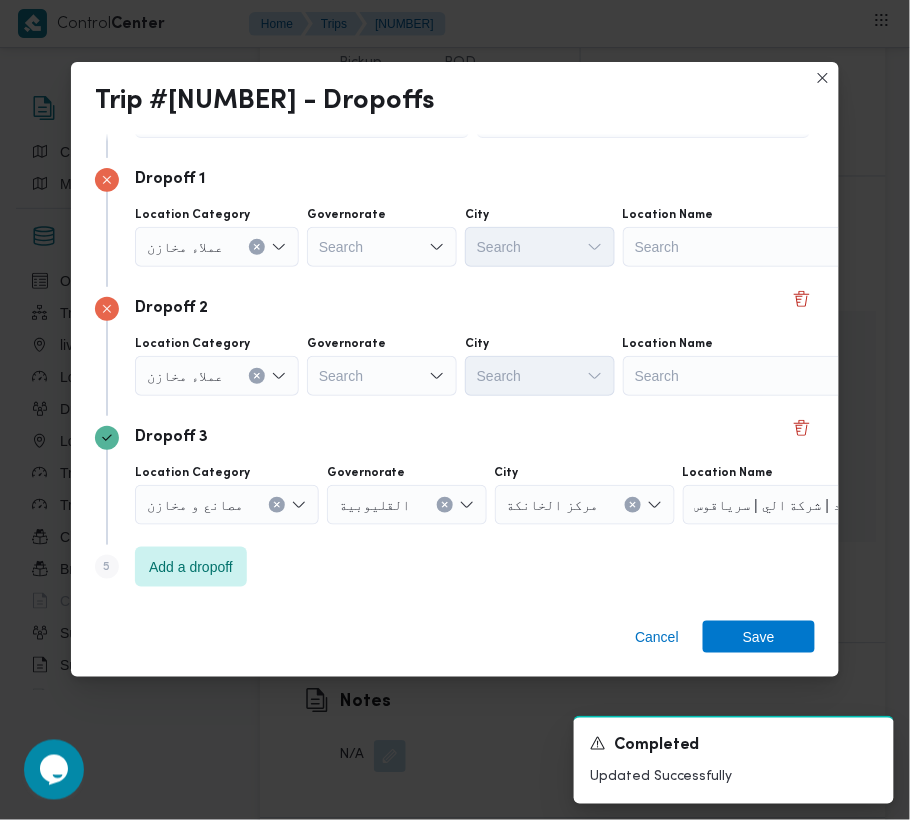click on "Search" at bounding box center [748, 247] 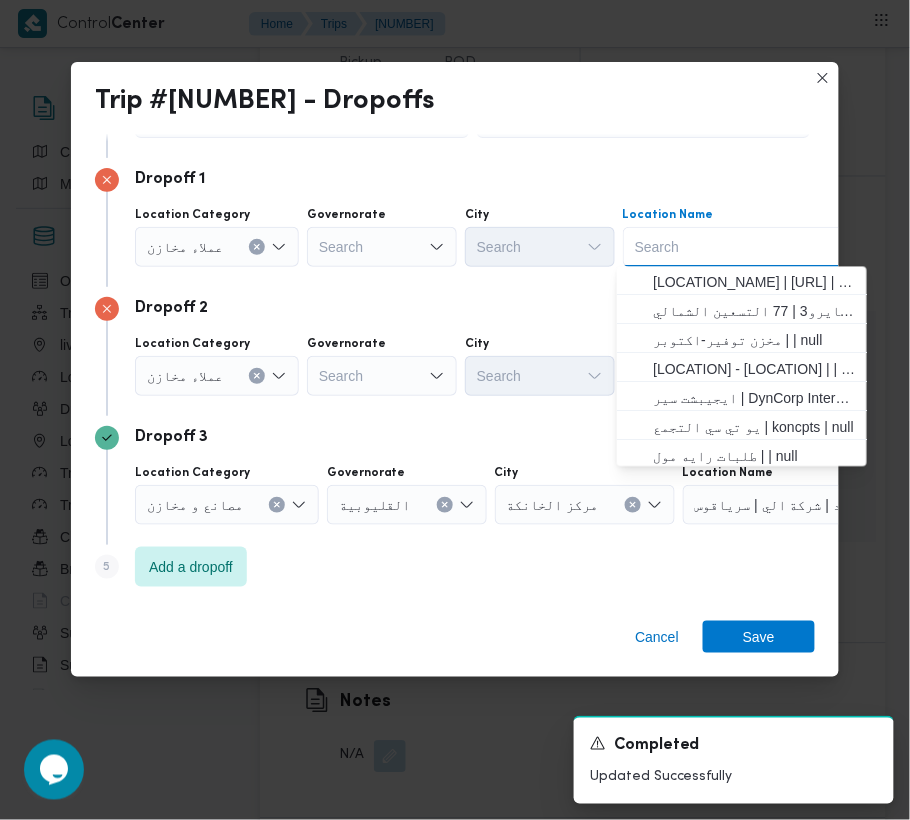 paste on "الظاهر" 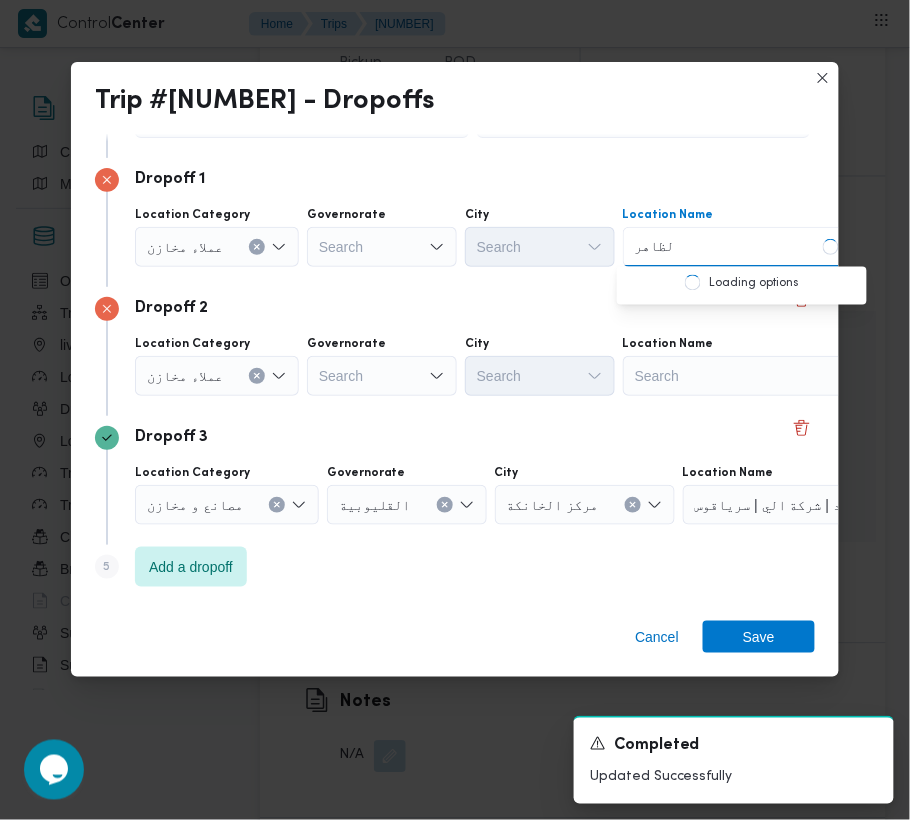 type on "الظاهر" 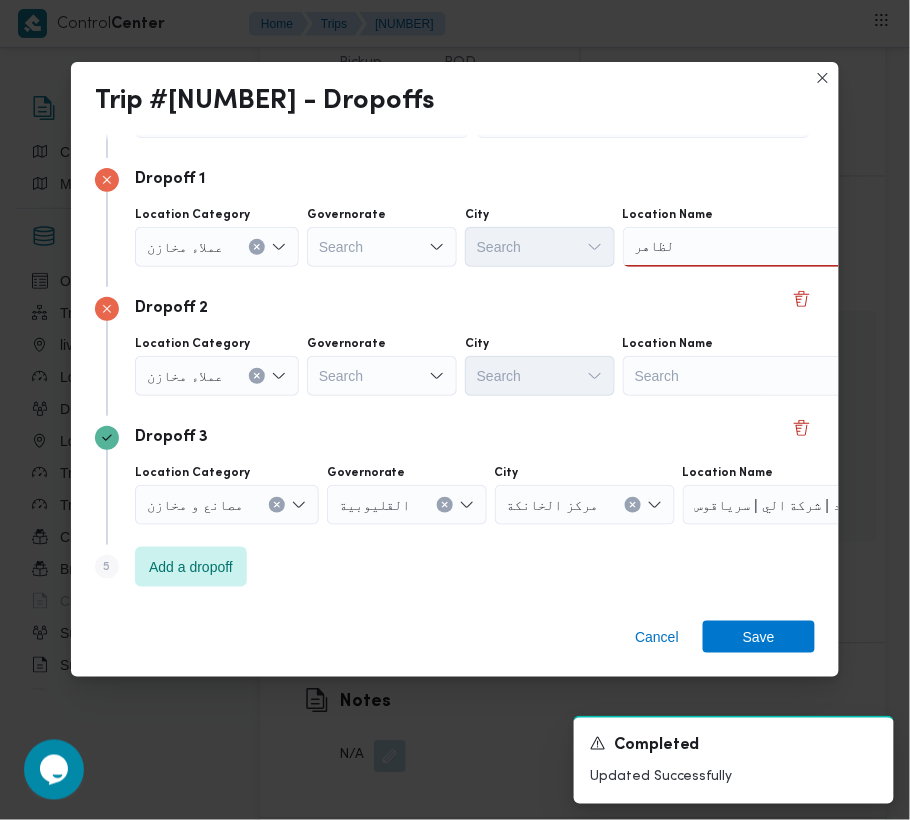 click on "Location Name" at bounding box center [522, 86] 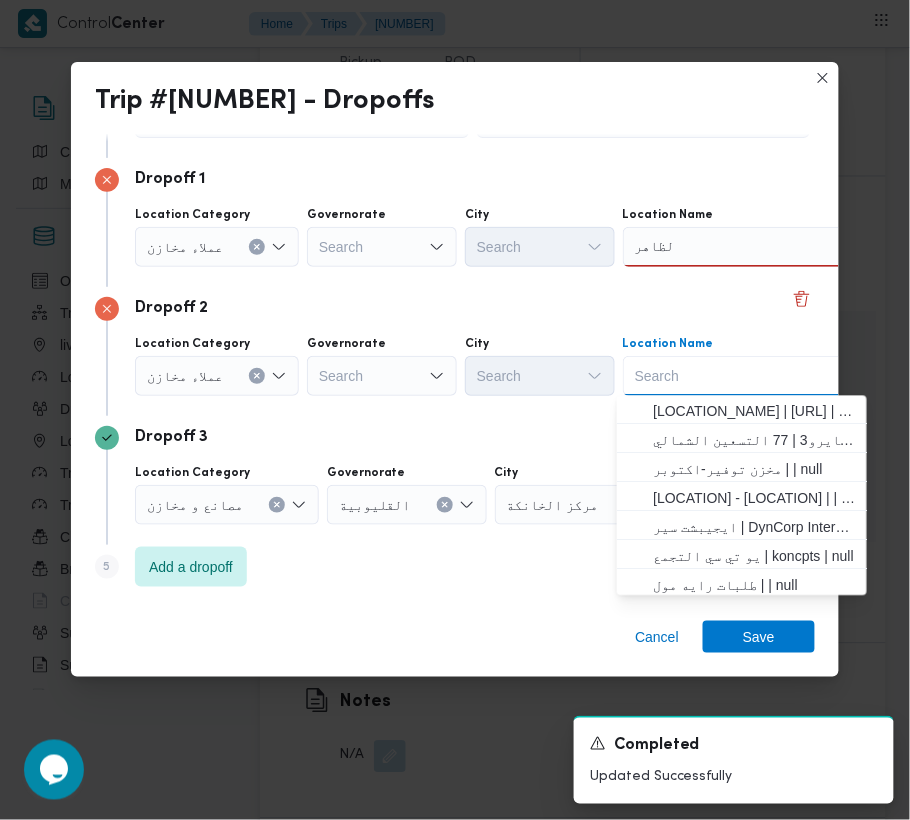 paste on "زينب" 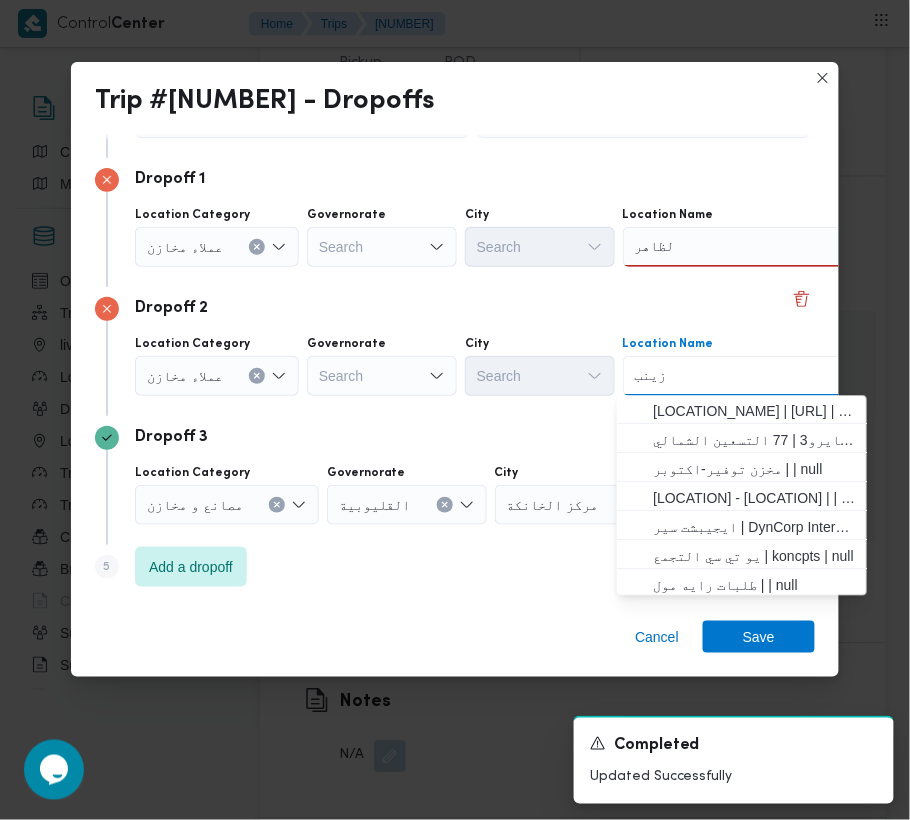 type on "زينب" 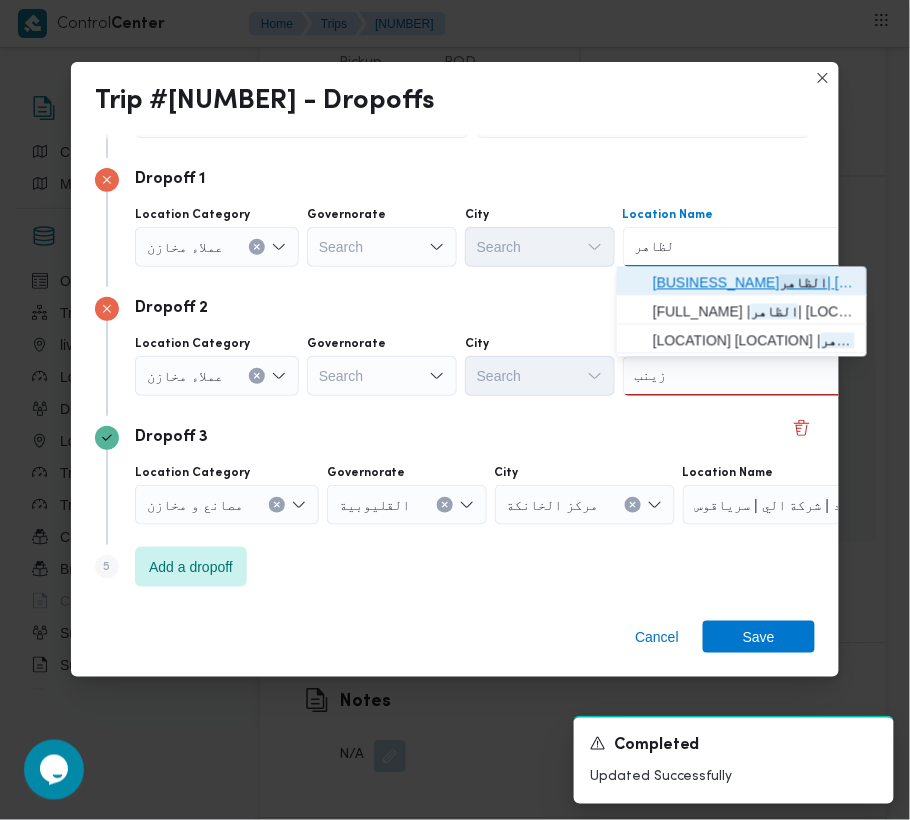 click on "[BUSINESS_NAME] | [LOCATION] | [LOCATION]" at bounding box center [754, 283] 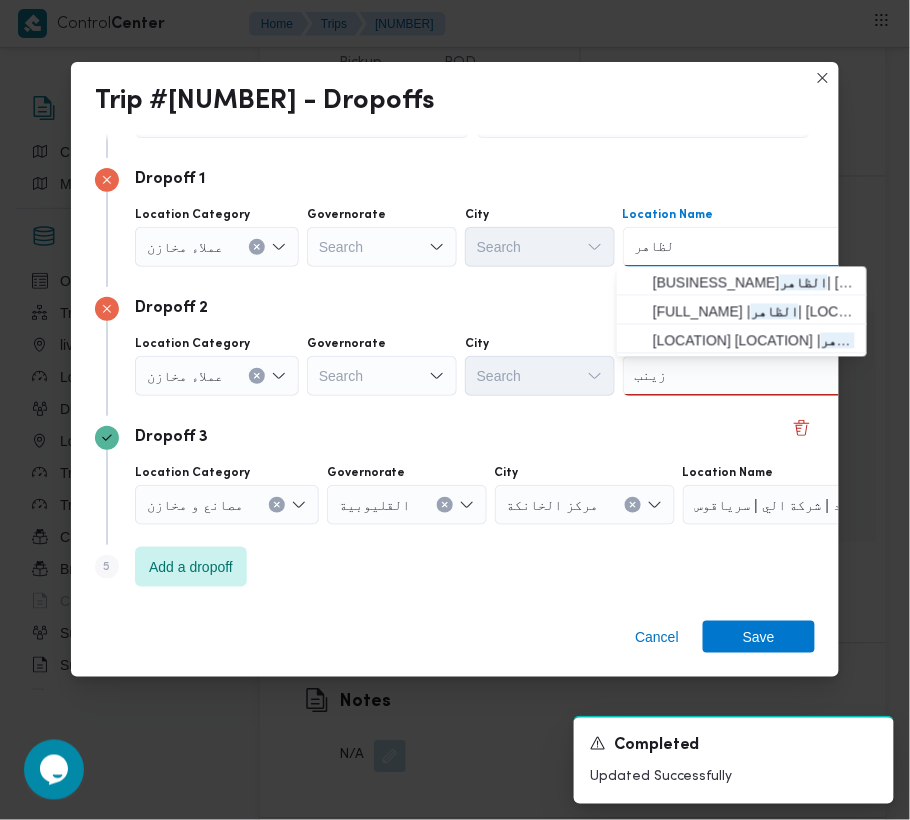 type 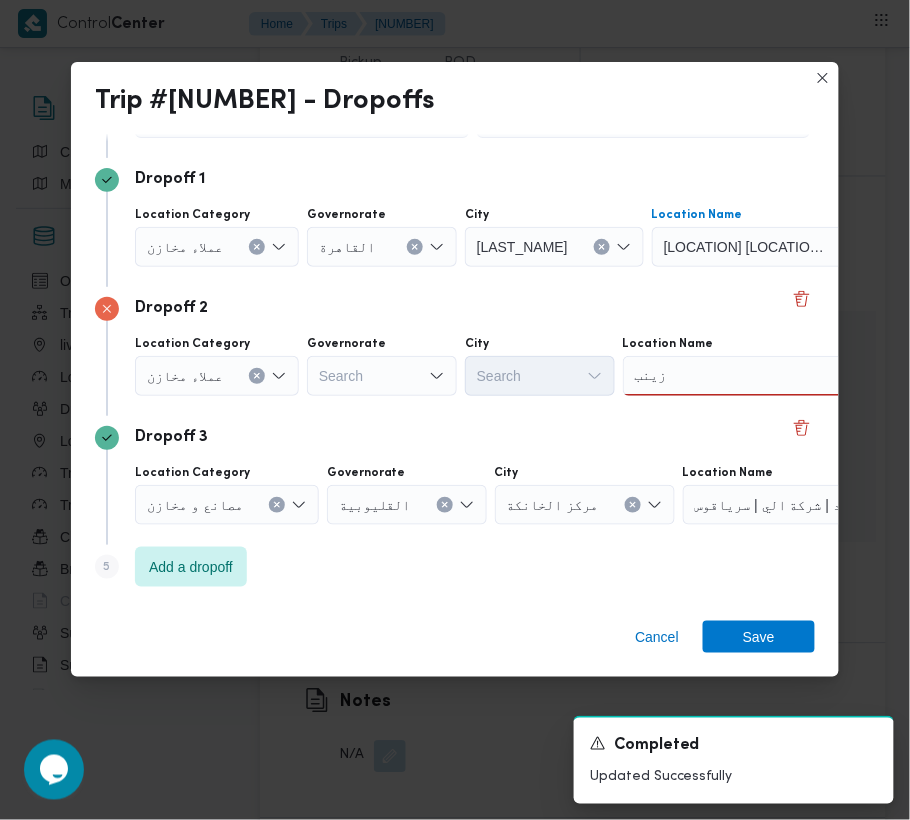 click on "[FIRST] [LAST]" at bounding box center (748, 376) 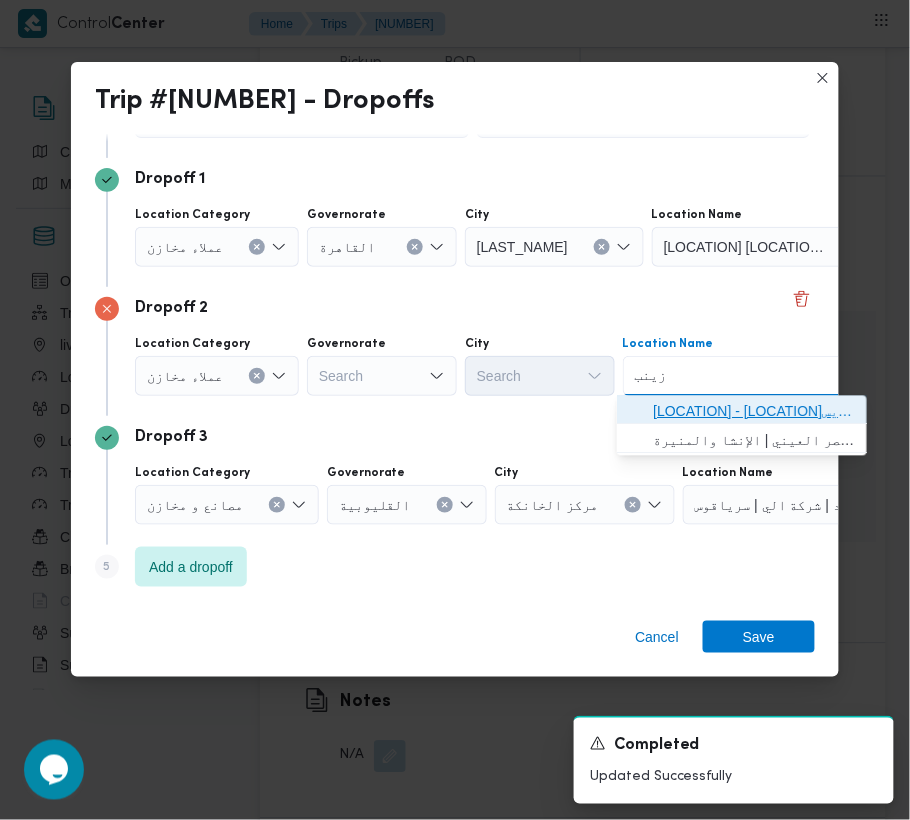 click on "طلبات مارت - السيده  زينب   | قسم السيدة زينب | العتريس" at bounding box center (754, 412) 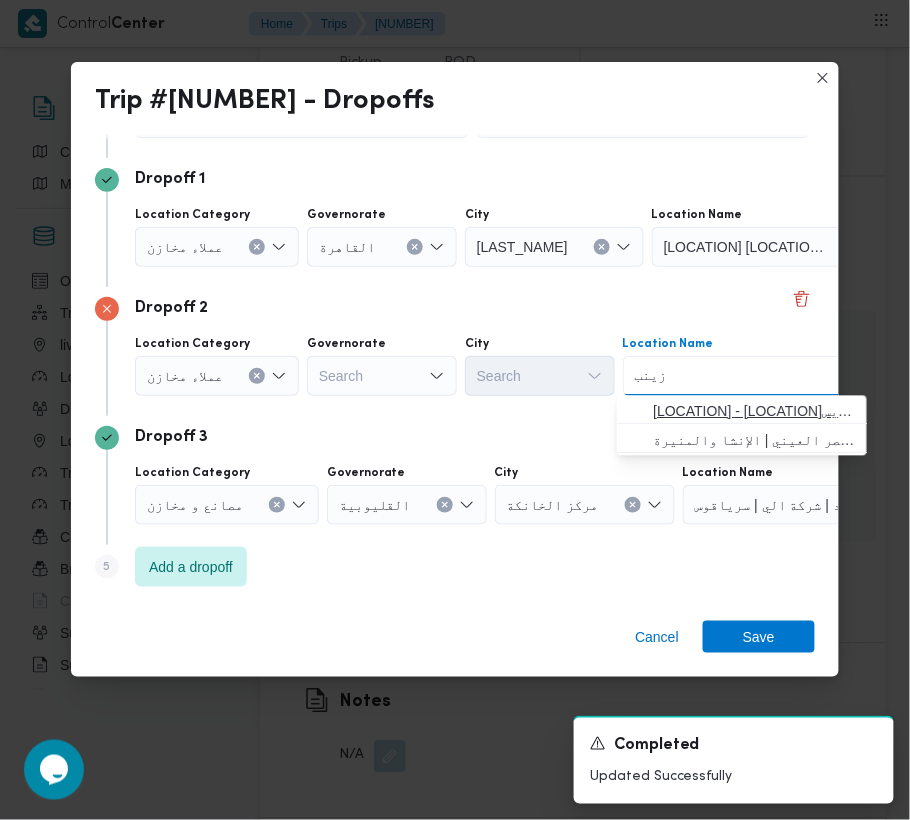 type 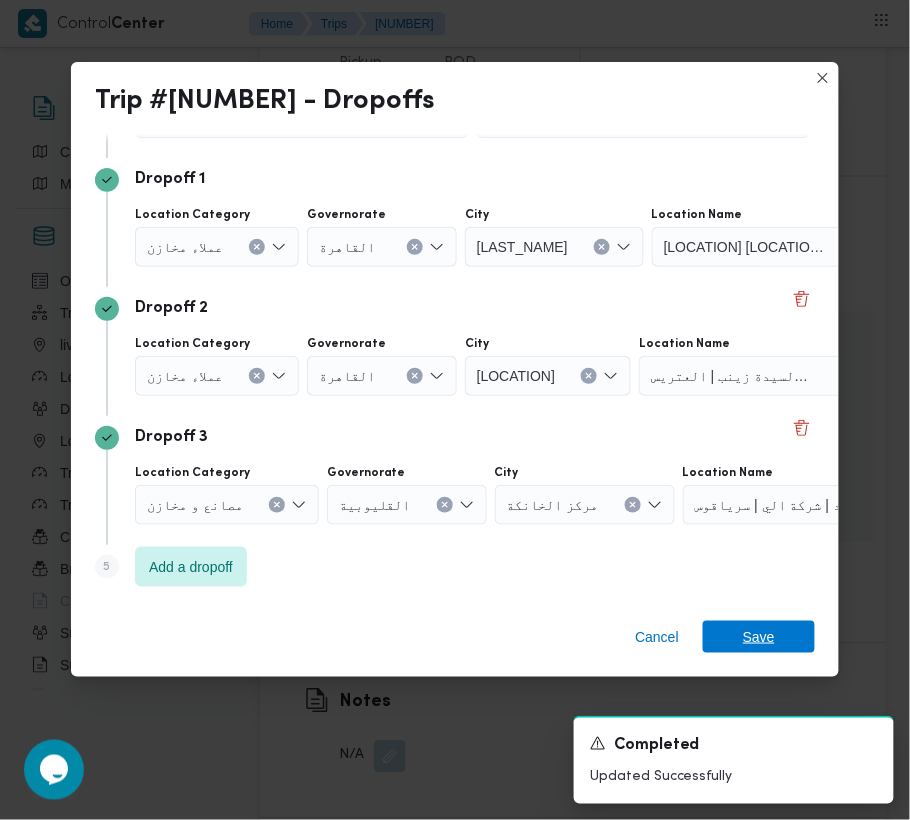 click on "Save" at bounding box center (759, 637) 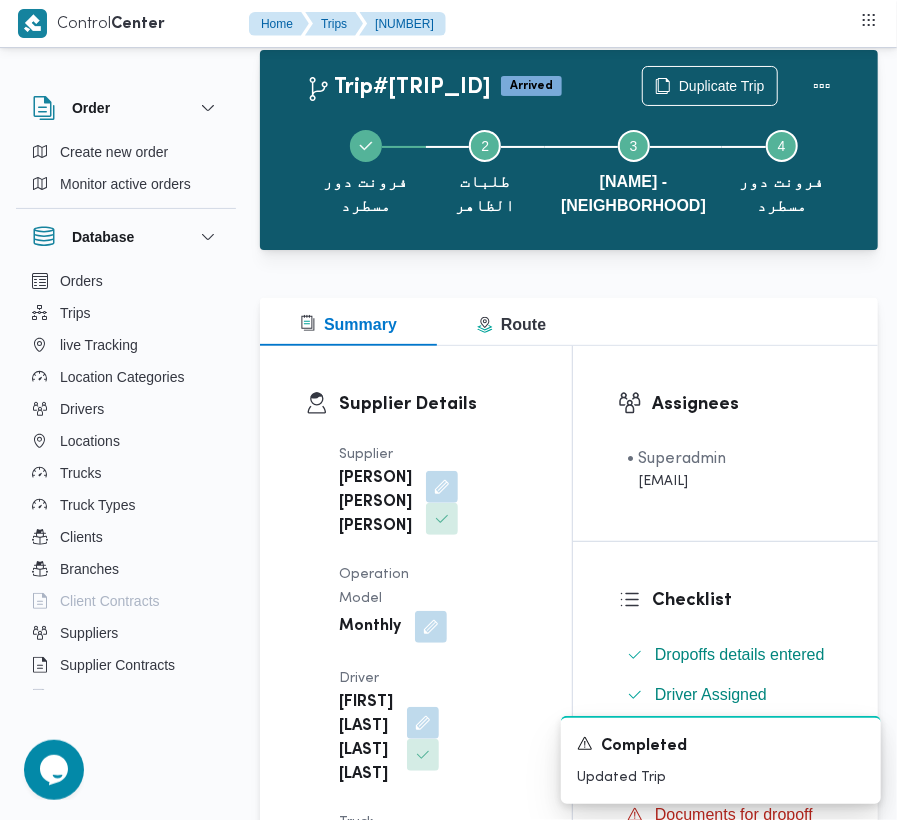 scroll, scrollTop: 0, scrollLeft: 0, axis: both 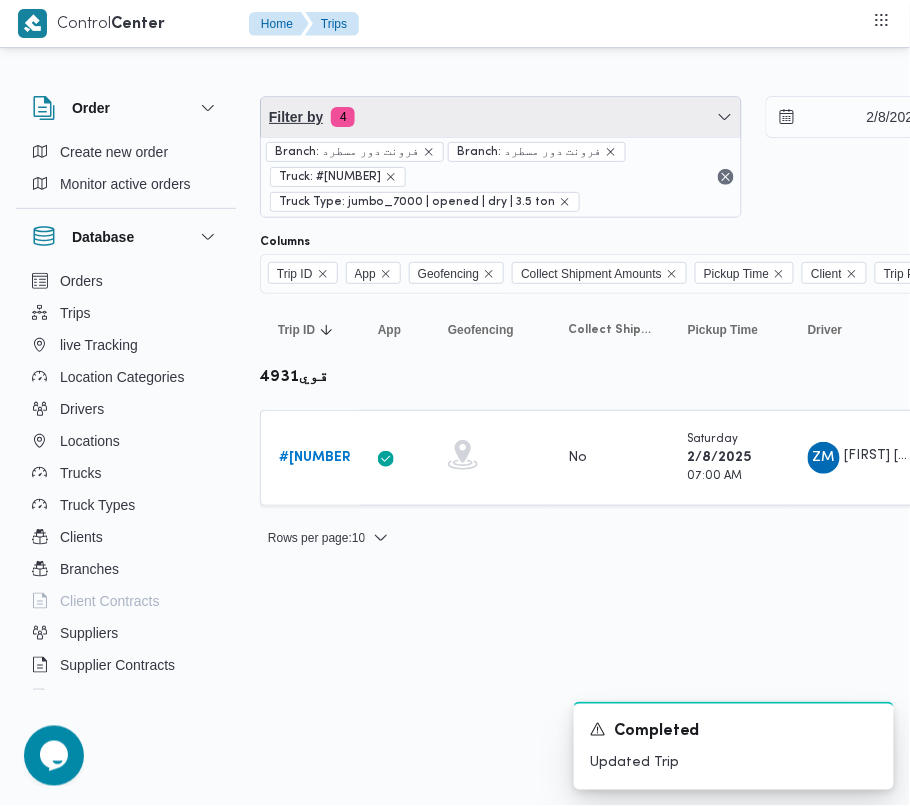 click on "Filter by 4" at bounding box center (501, 117) 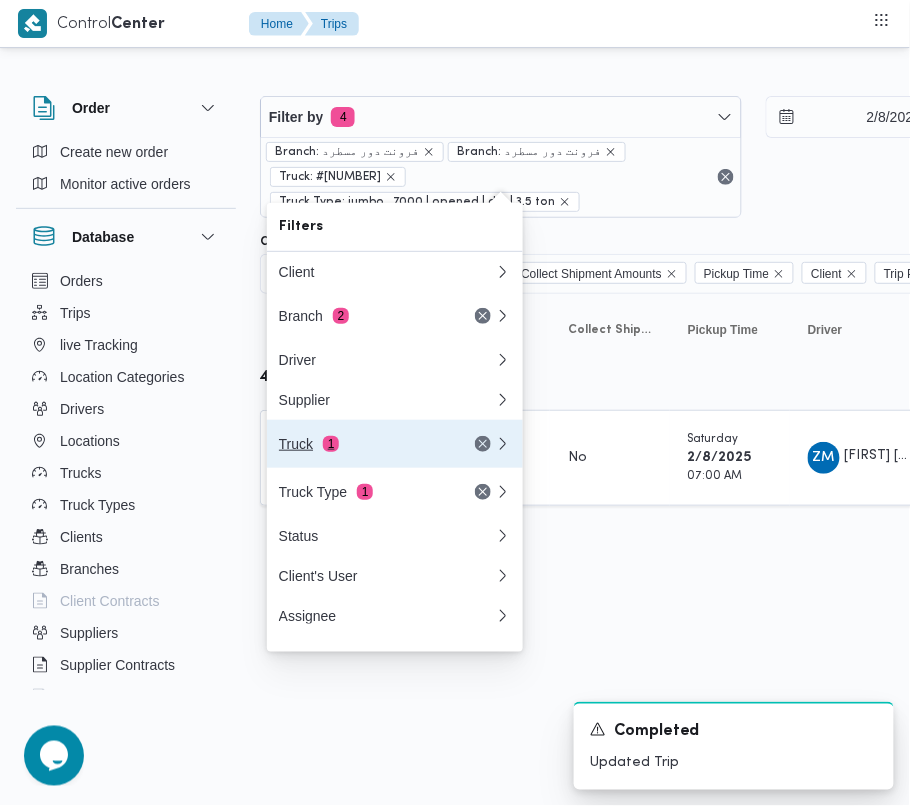 click on "Truck 1" at bounding box center (363, 444) 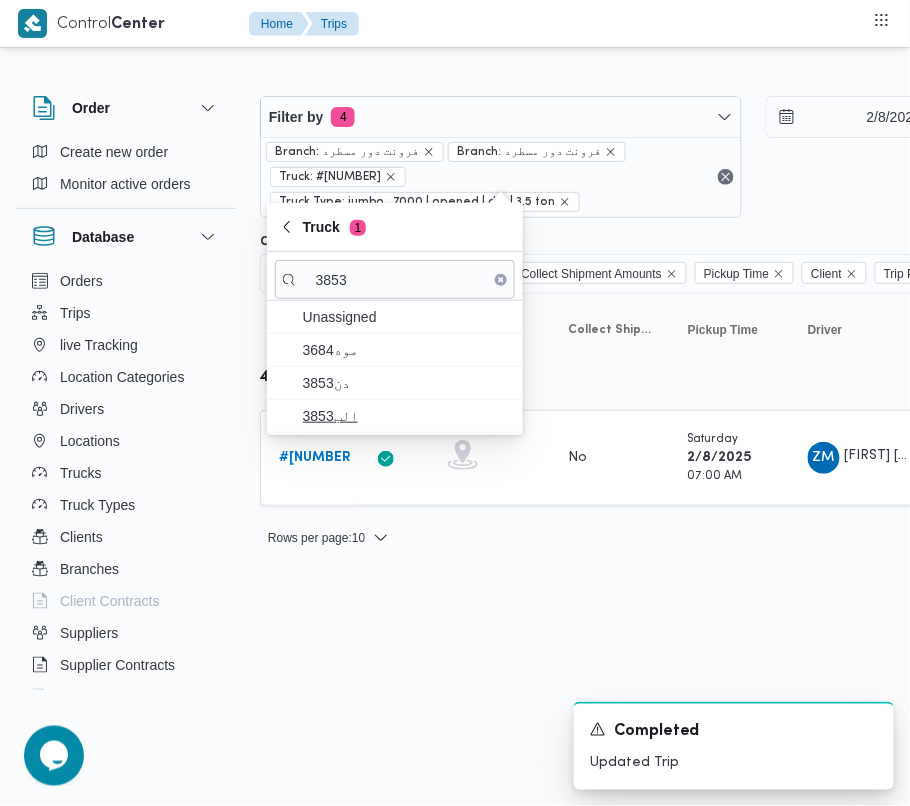 type on "3853" 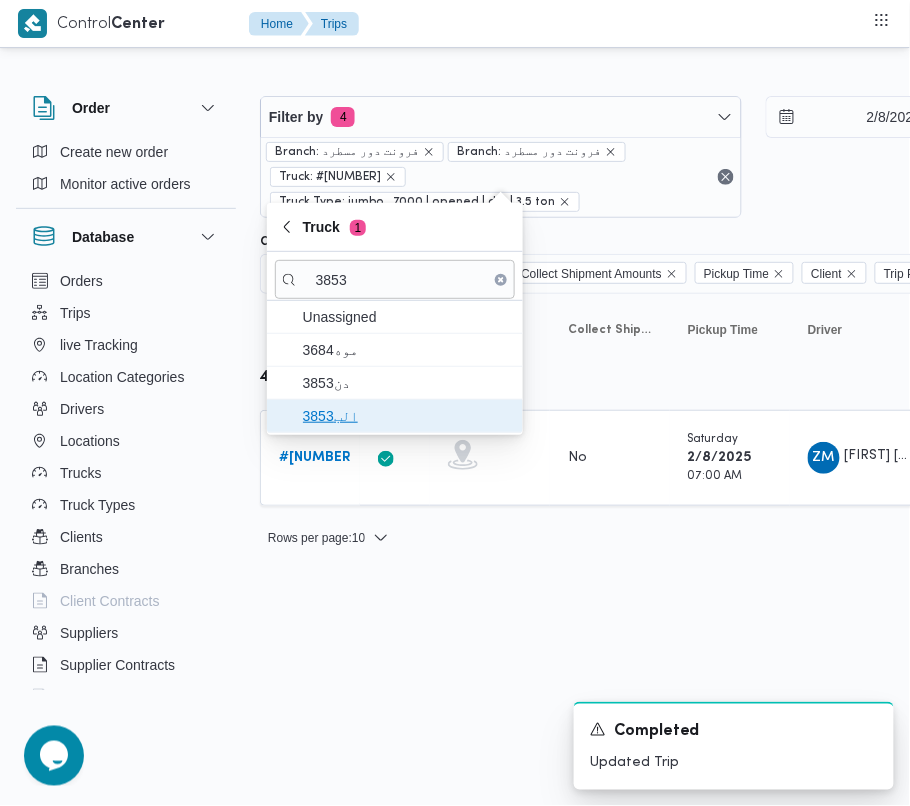 click on "الب3853" at bounding box center (395, 416) 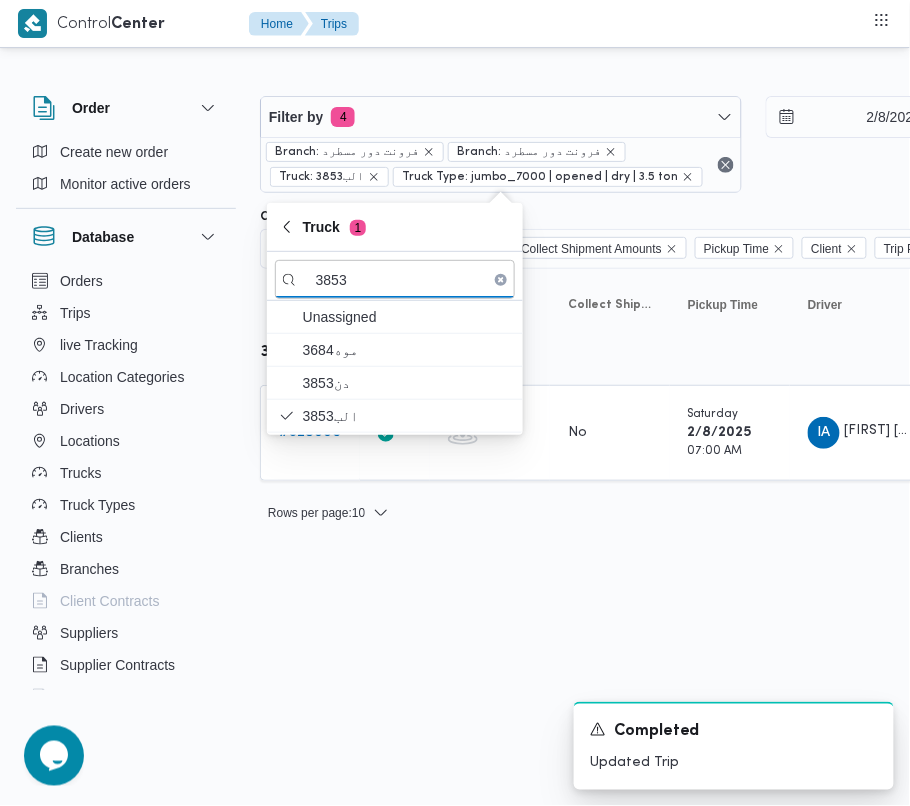 drag, startPoint x: 349, startPoint y: 596, endPoint x: 352, endPoint y: 582, distance: 14.3178215 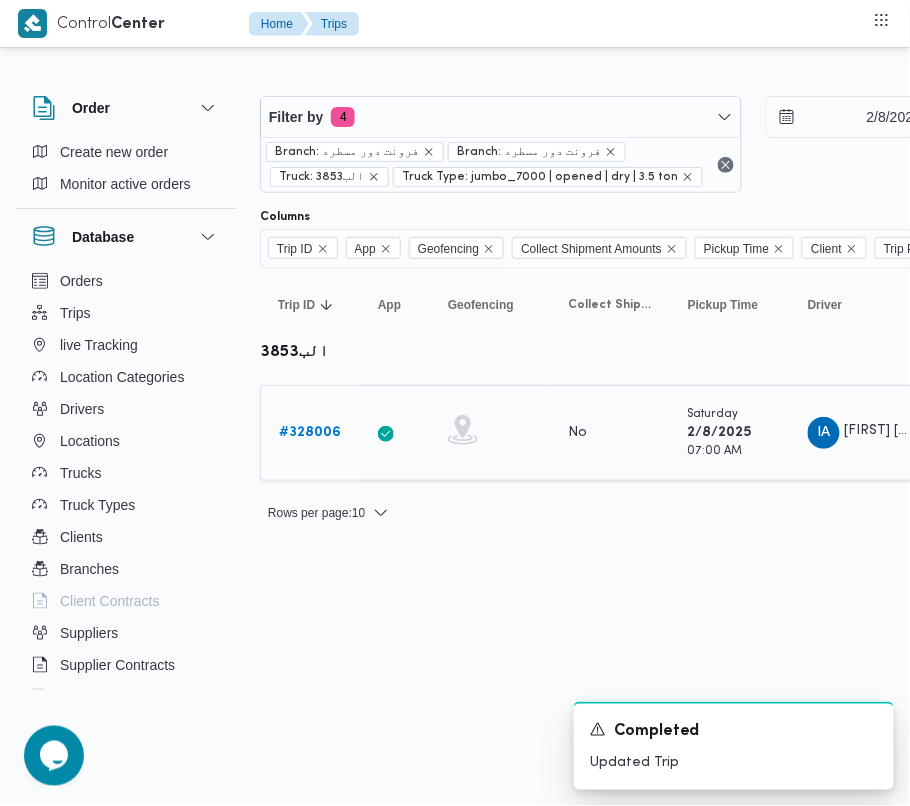 click on "# 328006" at bounding box center (310, 432) 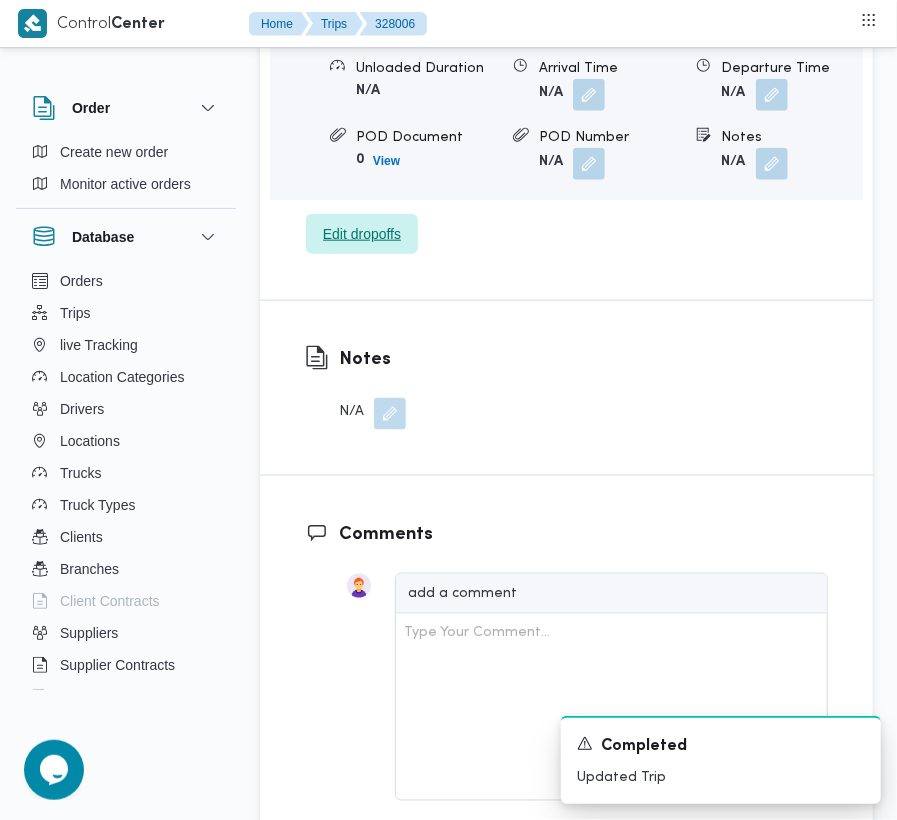 click on "Edit dropoffs" at bounding box center [362, 234] 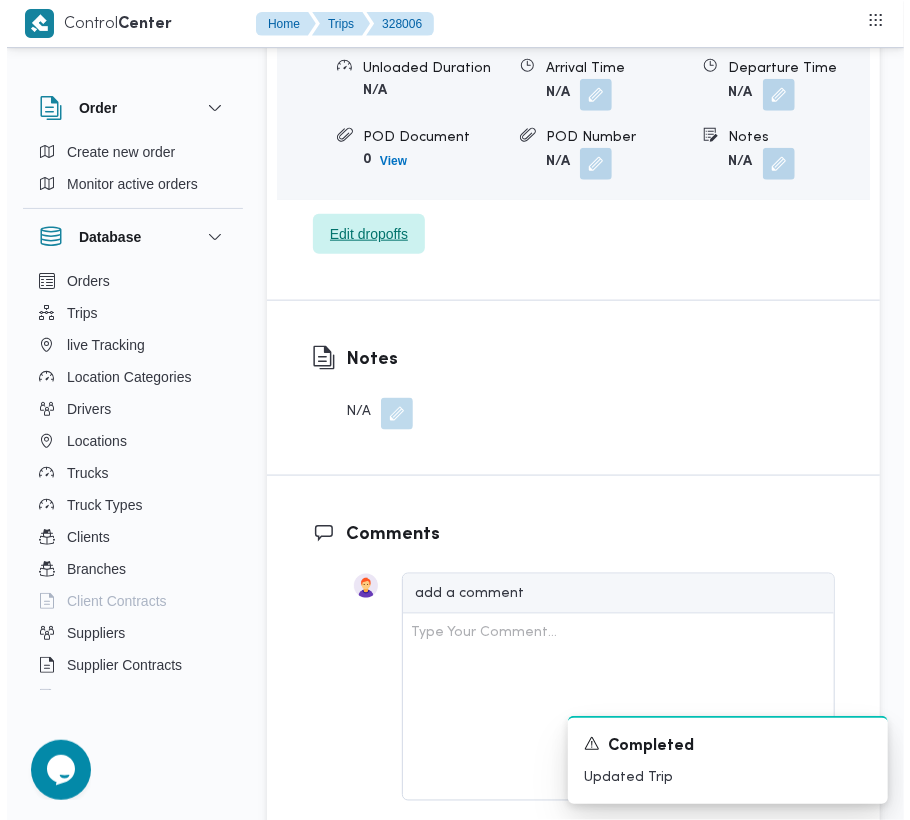 scroll, scrollTop: 3185, scrollLeft: 0, axis: vertical 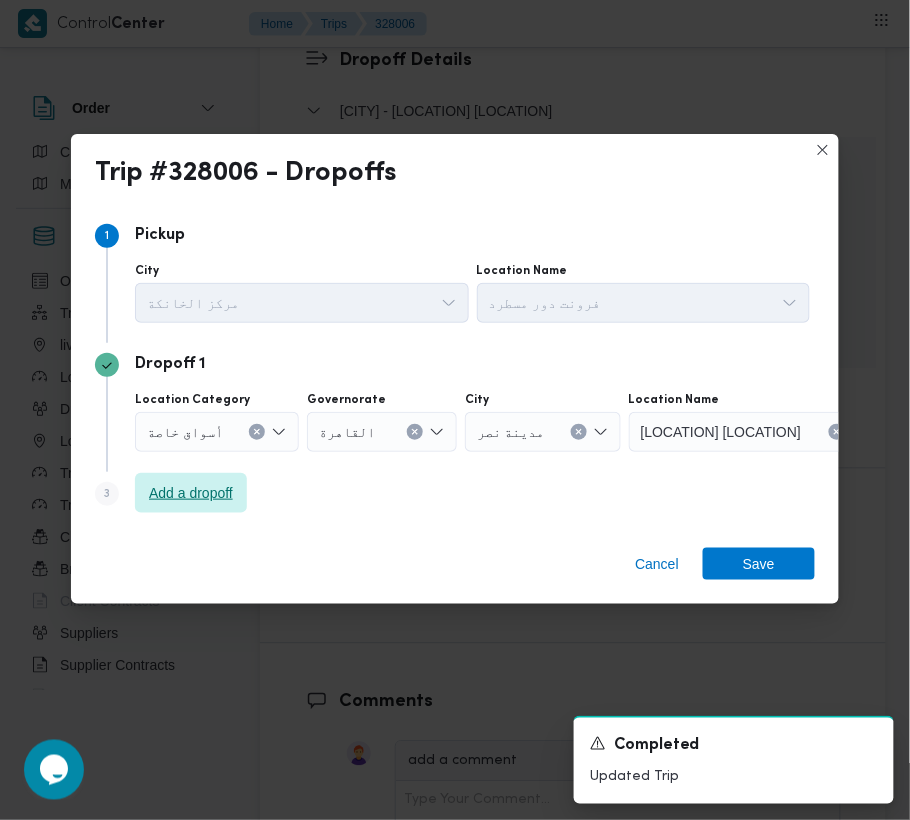 click on "Add a dropoff" at bounding box center [191, 493] 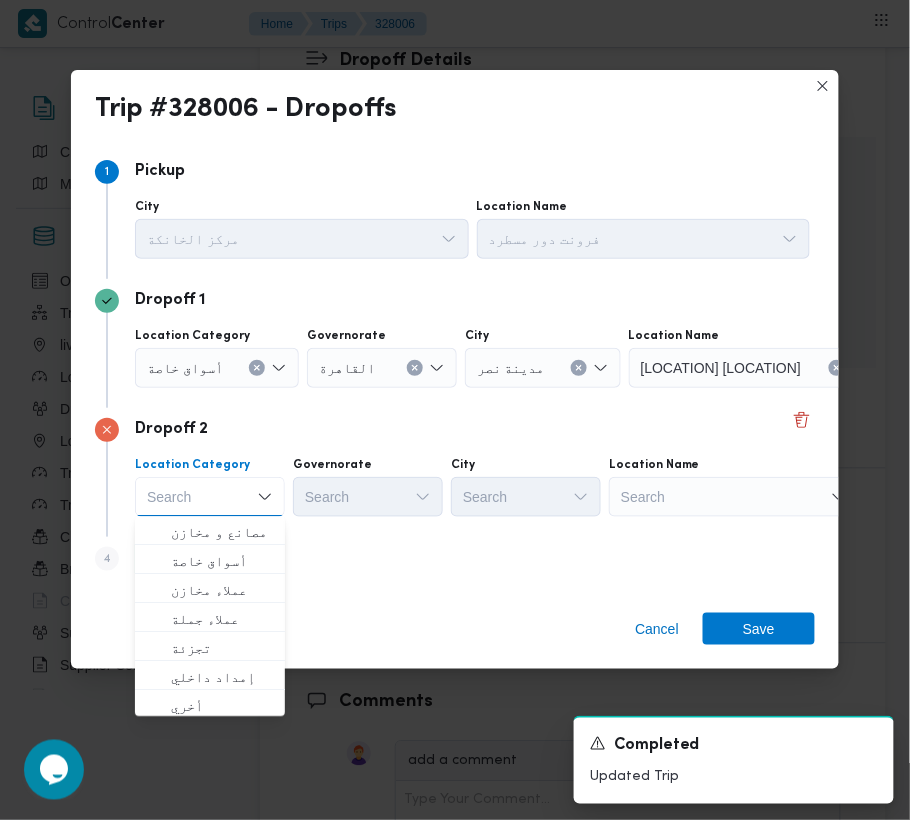 click on "Search" at bounding box center (754, 368) 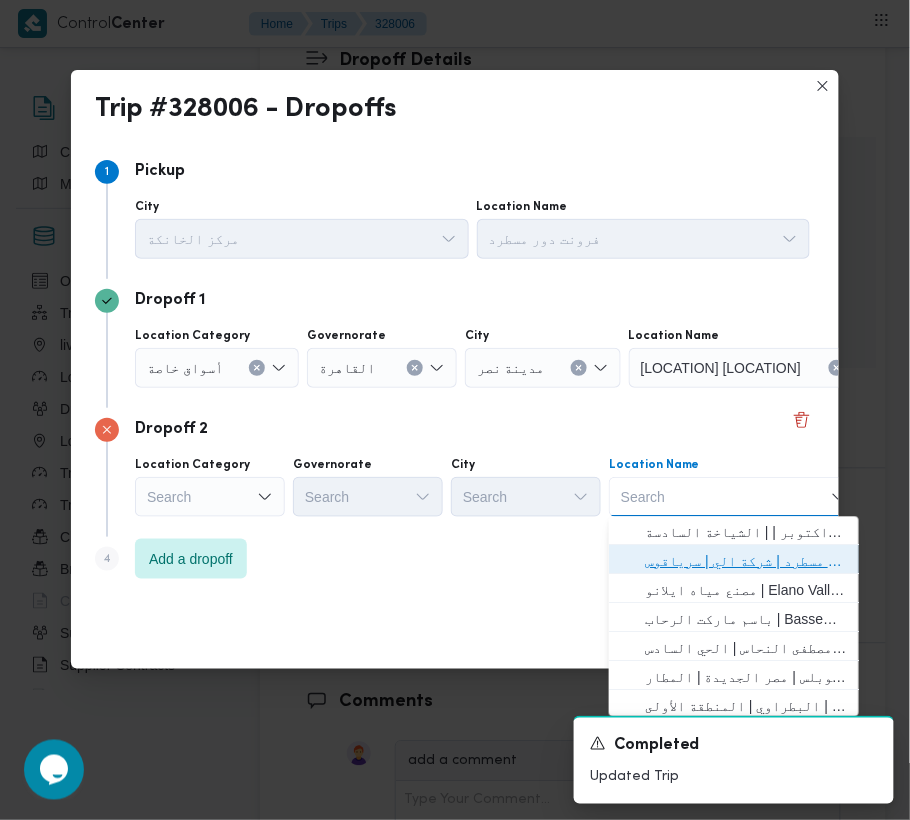 click on "فرونت دور مسطرد | شركة الي | سرياقوس" at bounding box center [746, 562] 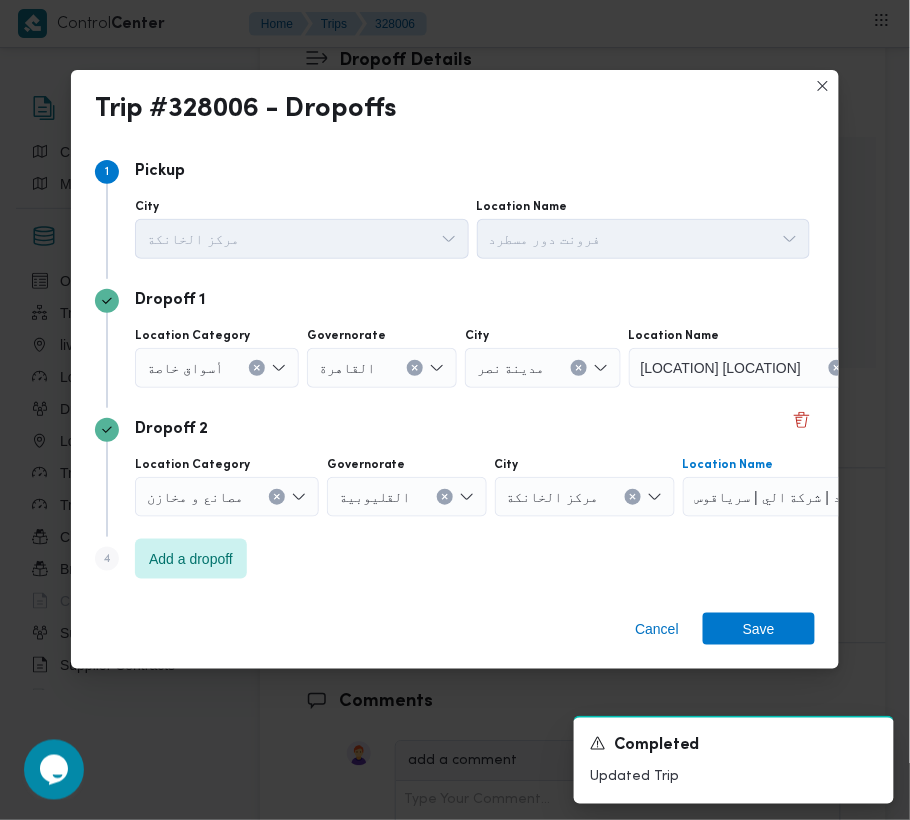 click at bounding box center (257, 368) 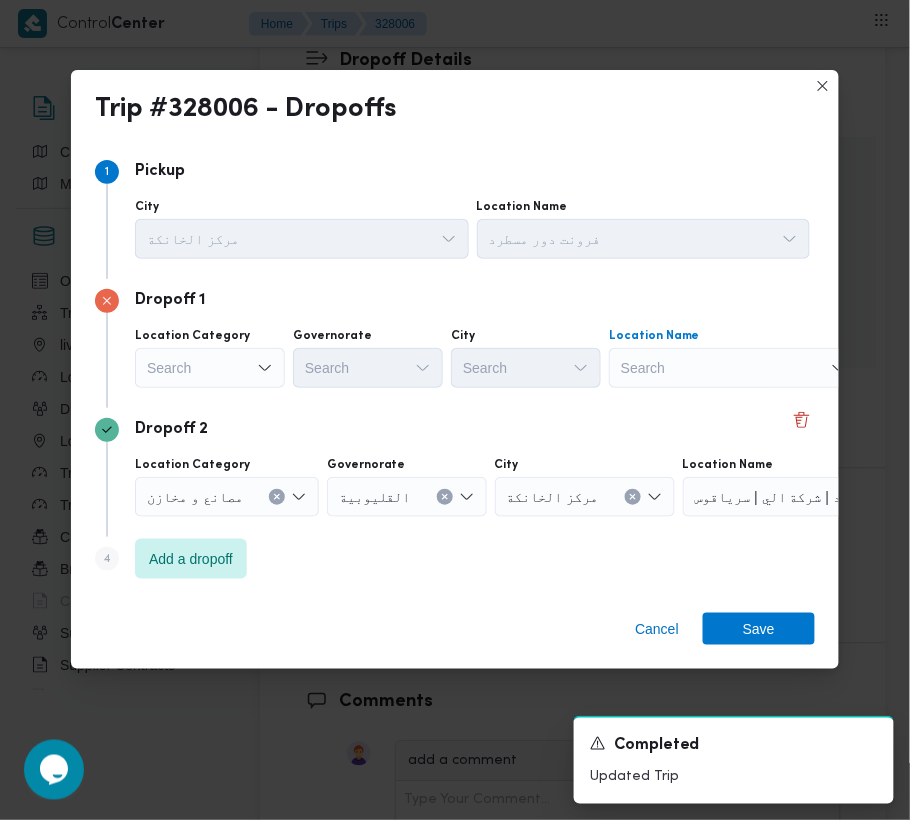 click on "Search" at bounding box center [734, 368] 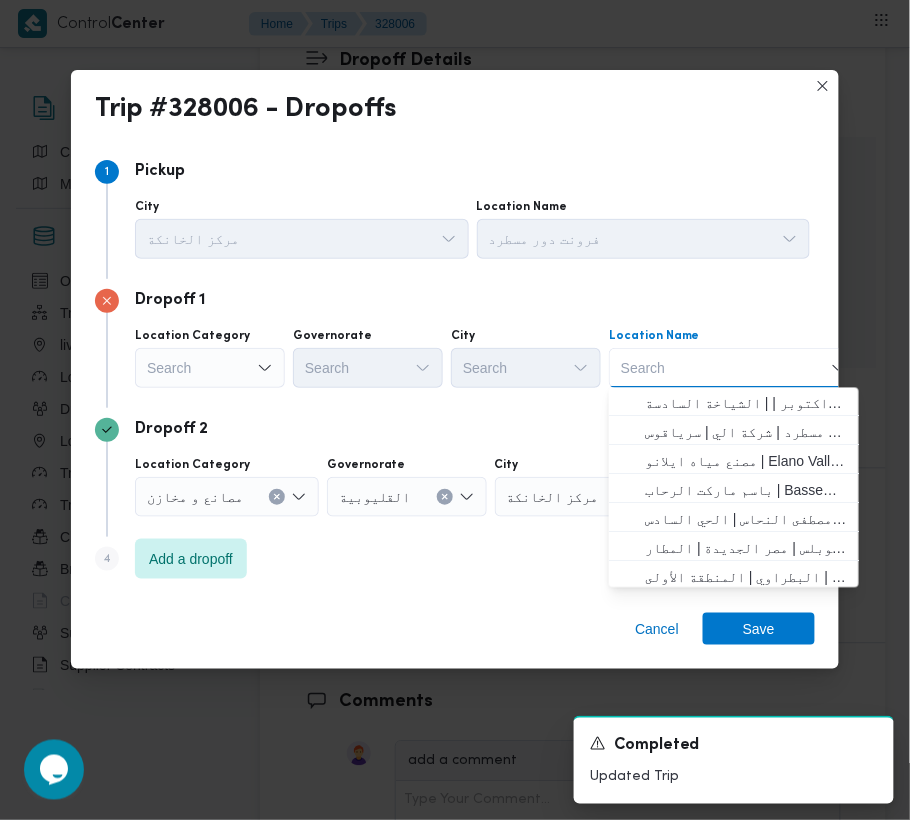 paste on "[BUSINESS_NAME]" 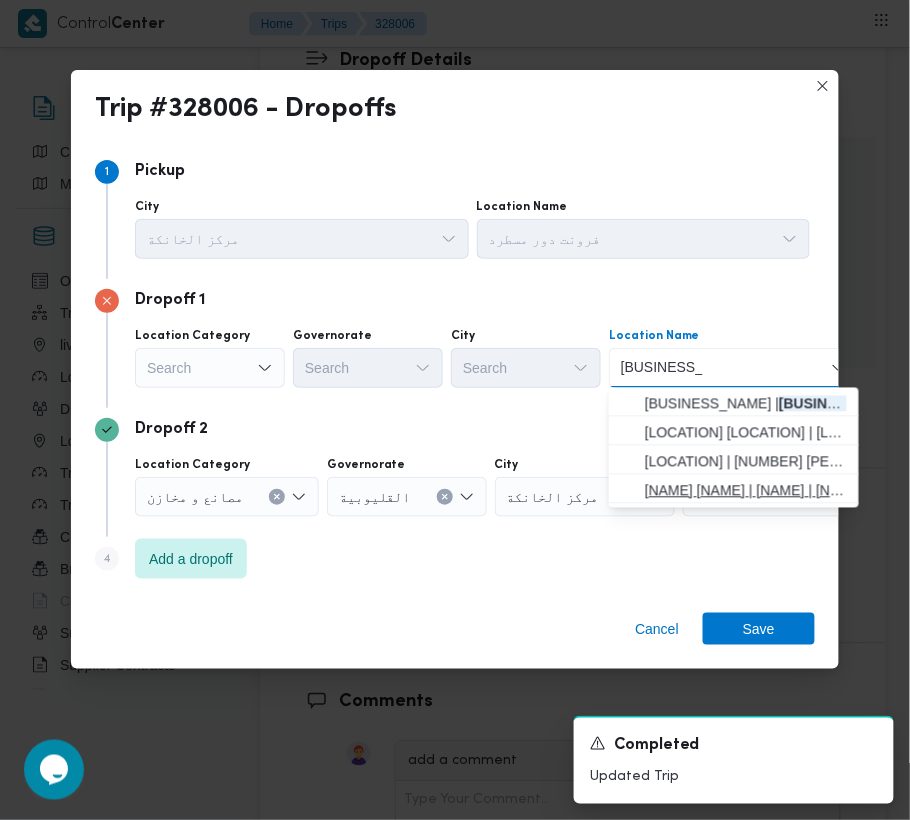 type on "[BUSINESS_NAME]" 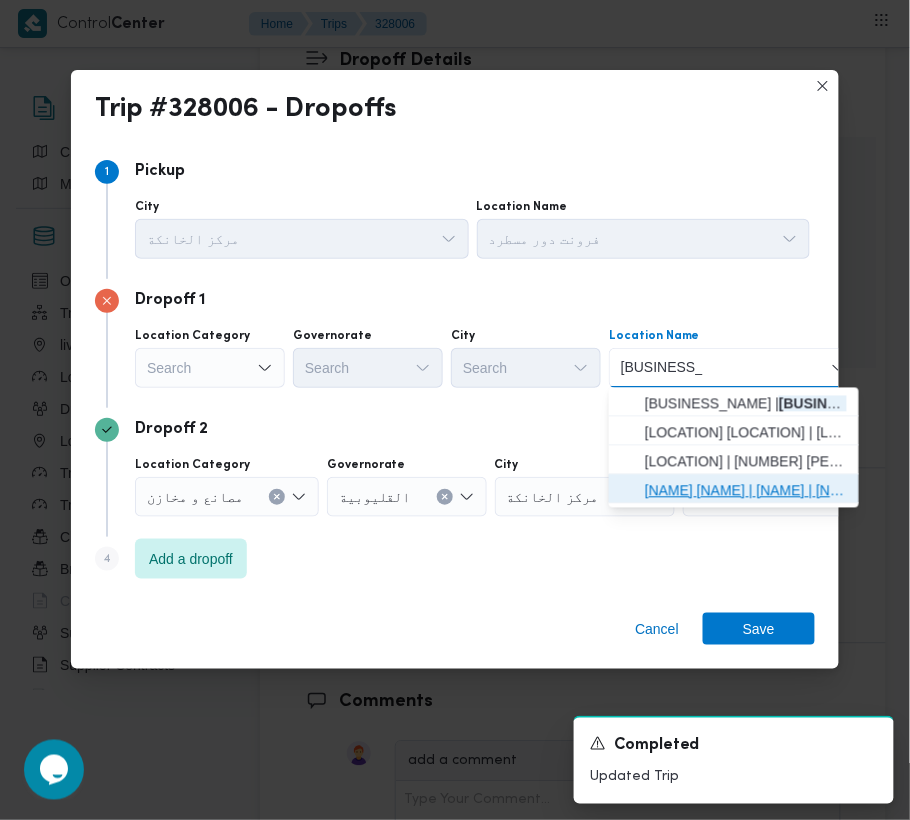 click on "[NAME] [NAME] | [NAME] | [NAME]" at bounding box center (746, 491) 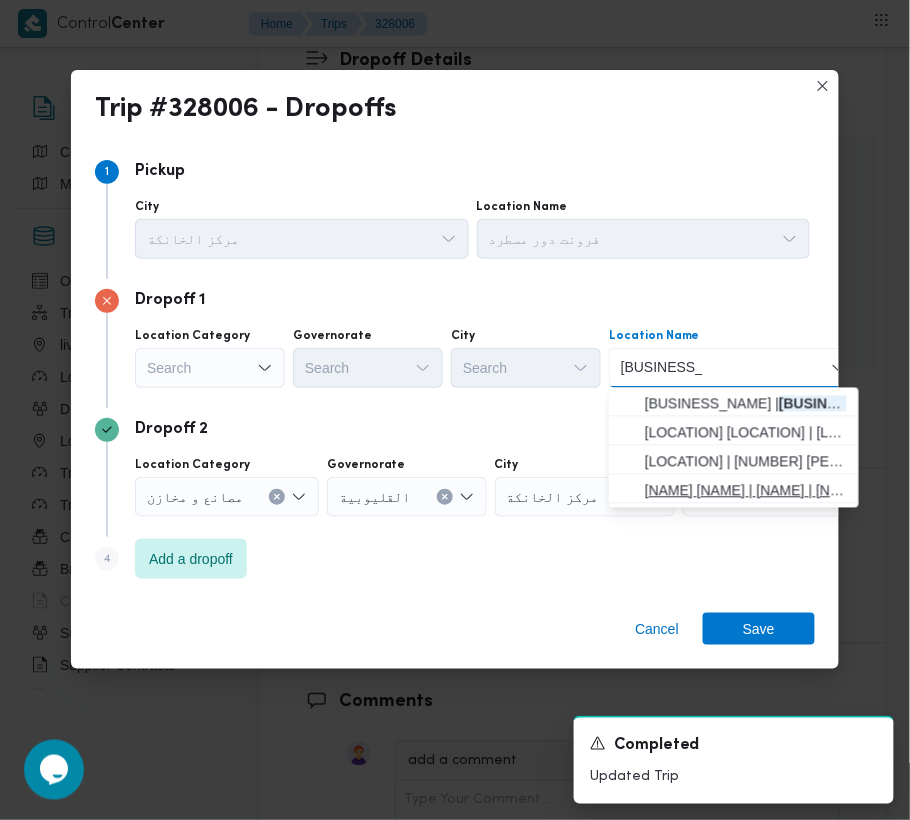 type 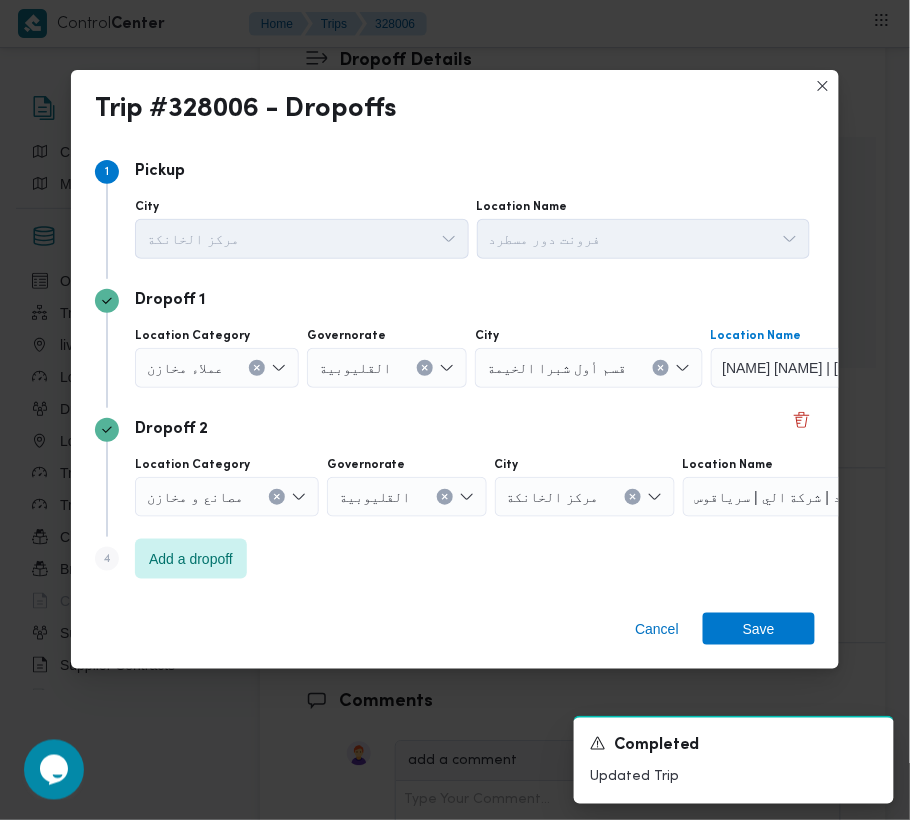click on "Dropoff 2 Location Category [CATEGORY] Governorate [GOVERNORATE] City [CITY] Location Name [LOCATION] | [LOCATION] | [LOCATION]" at bounding box center [455, 472] 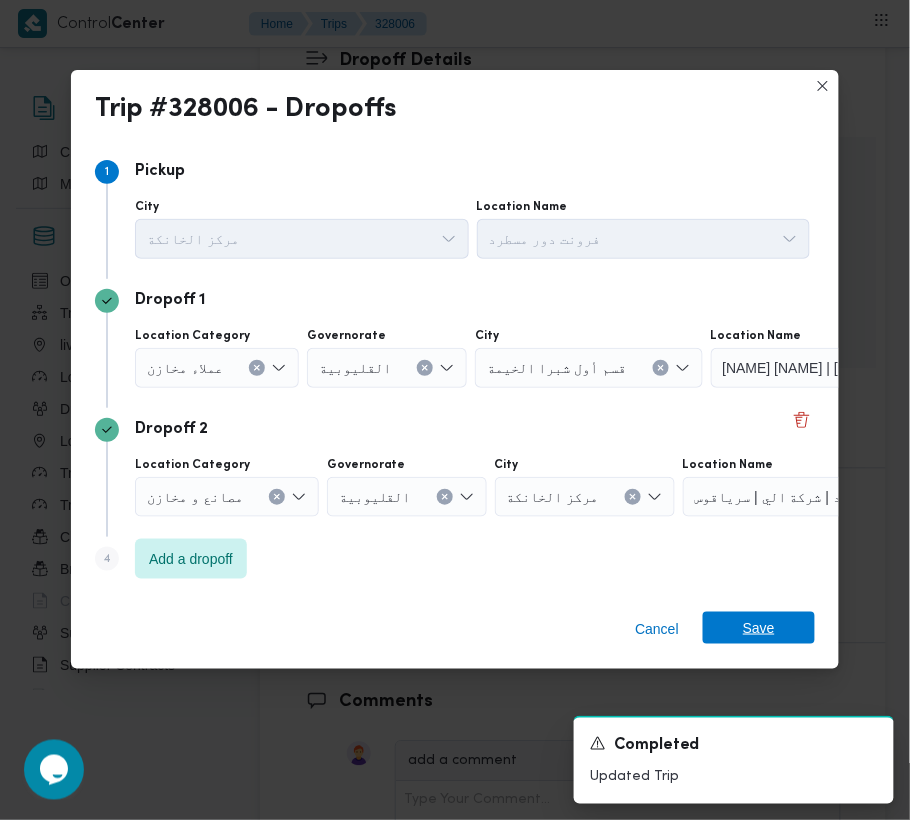 click on "Save" at bounding box center (759, 628) 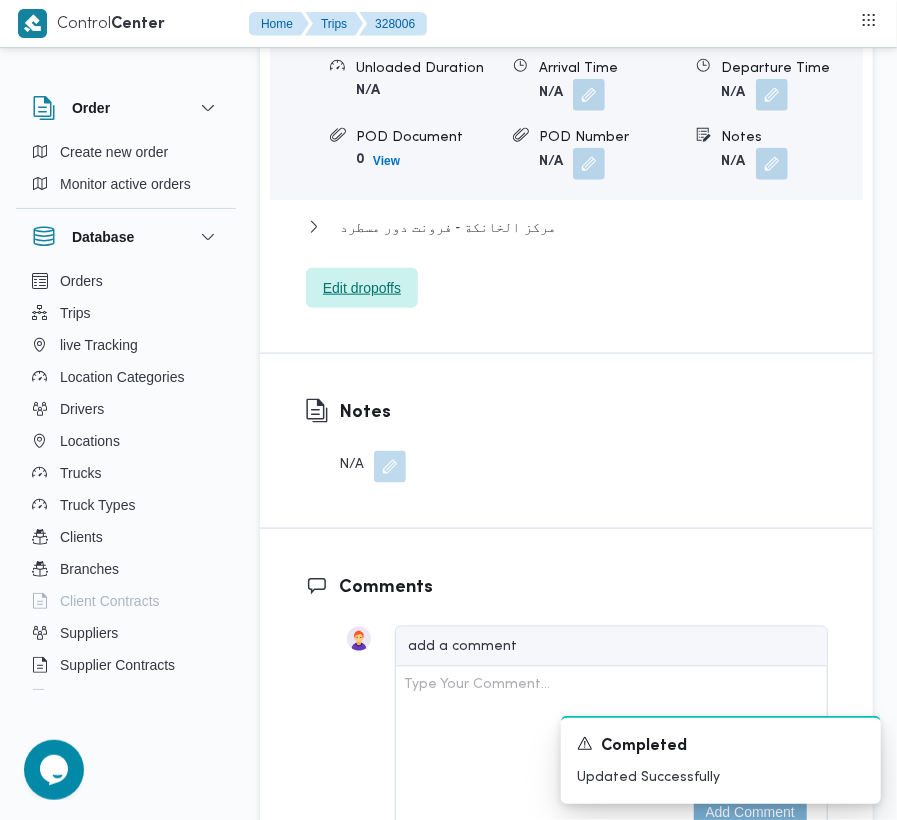 scroll, scrollTop: 2660, scrollLeft: 0, axis: vertical 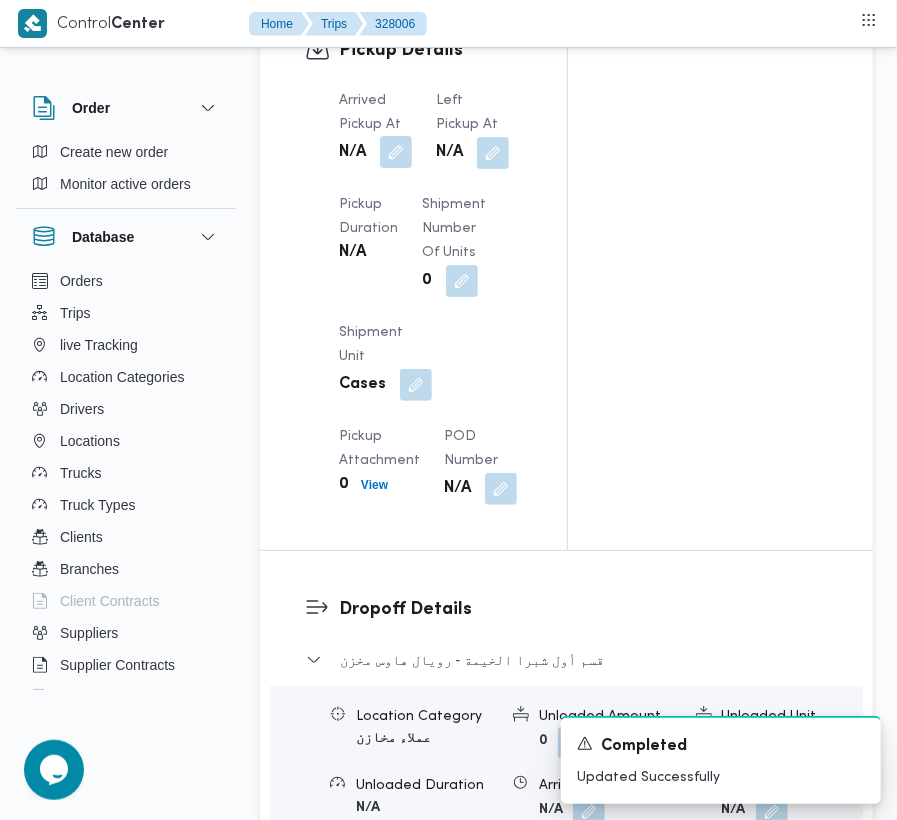 drag, startPoint x: 406, startPoint y: 158, endPoint x: 404, endPoint y: 168, distance: 10.198039 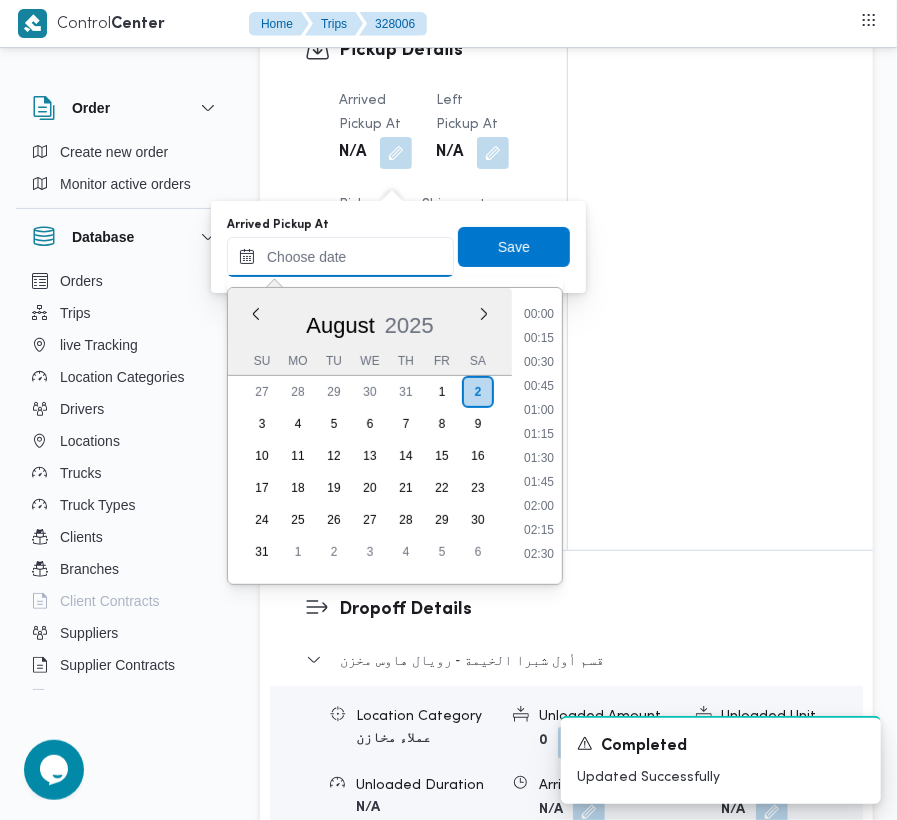 click on "Arrived Pickup At" at bounding box center (340, 257) 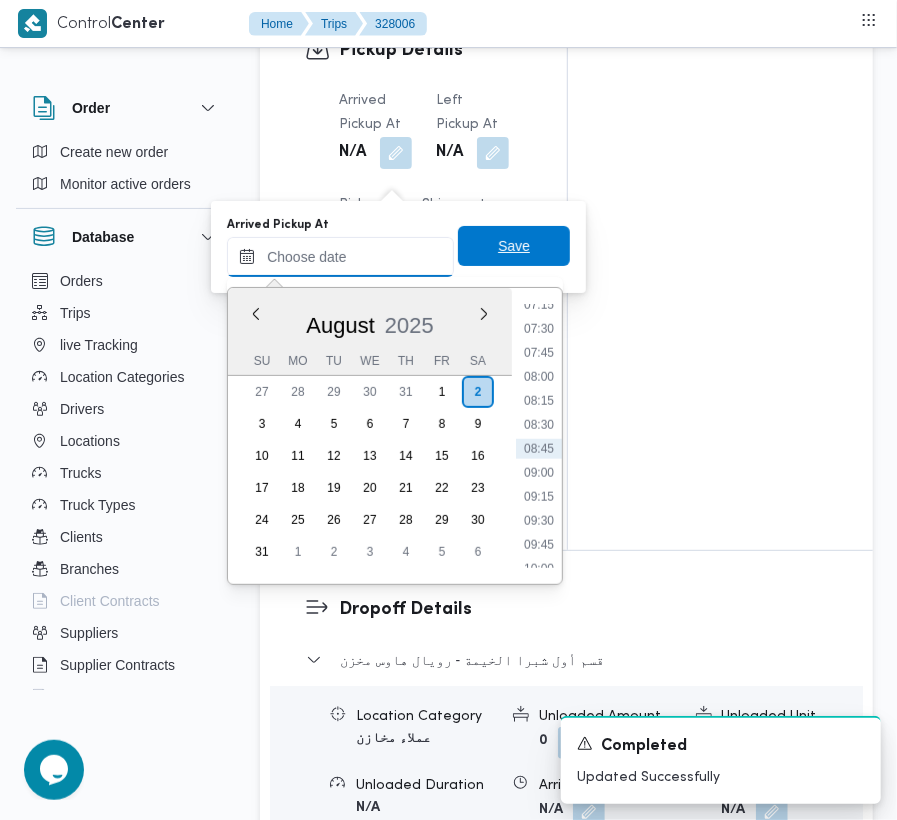 paste on "[DATE] [TIME]" 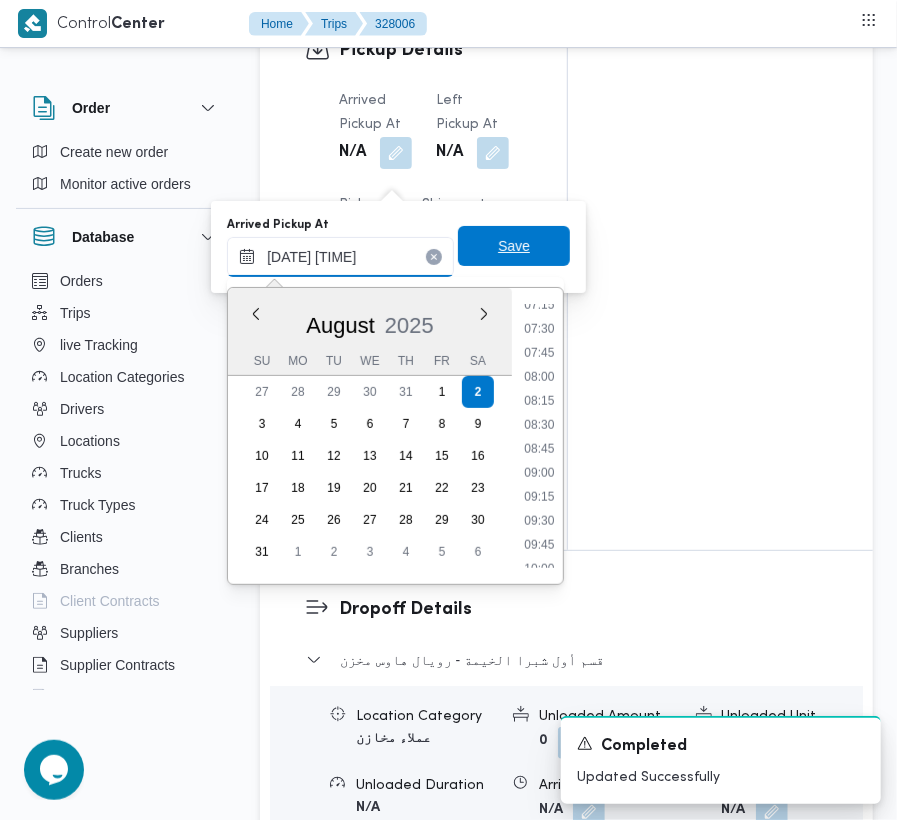 scroll, scrollTop: 672, scrollLeft: 0, axis: vertical 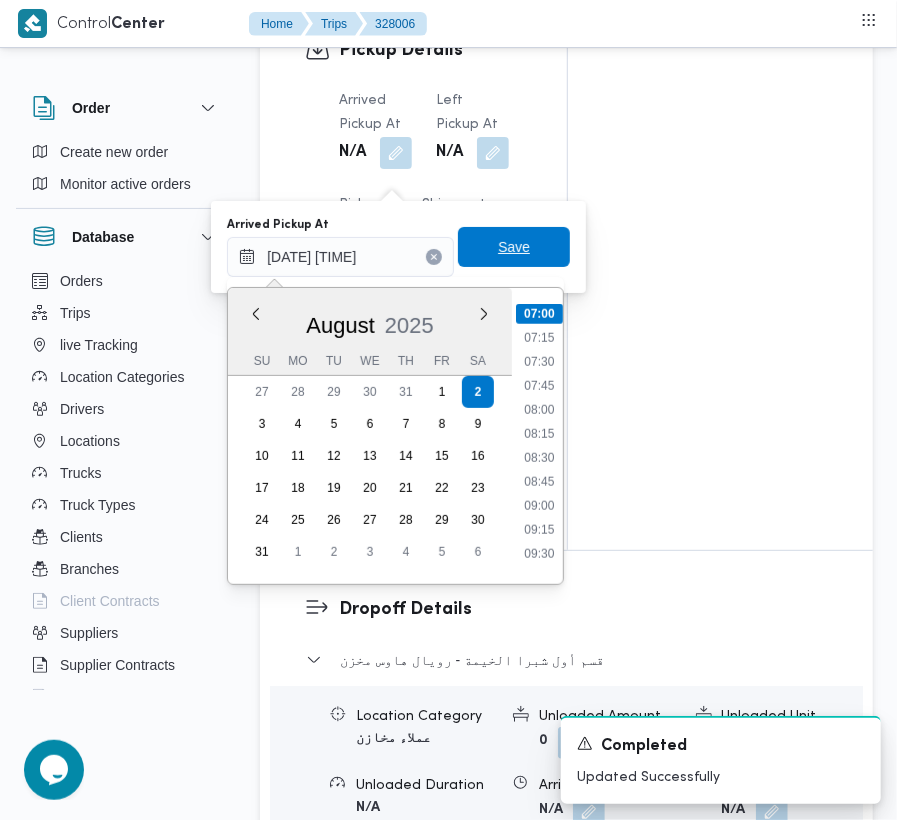 type on "[DATE] [TIME]" 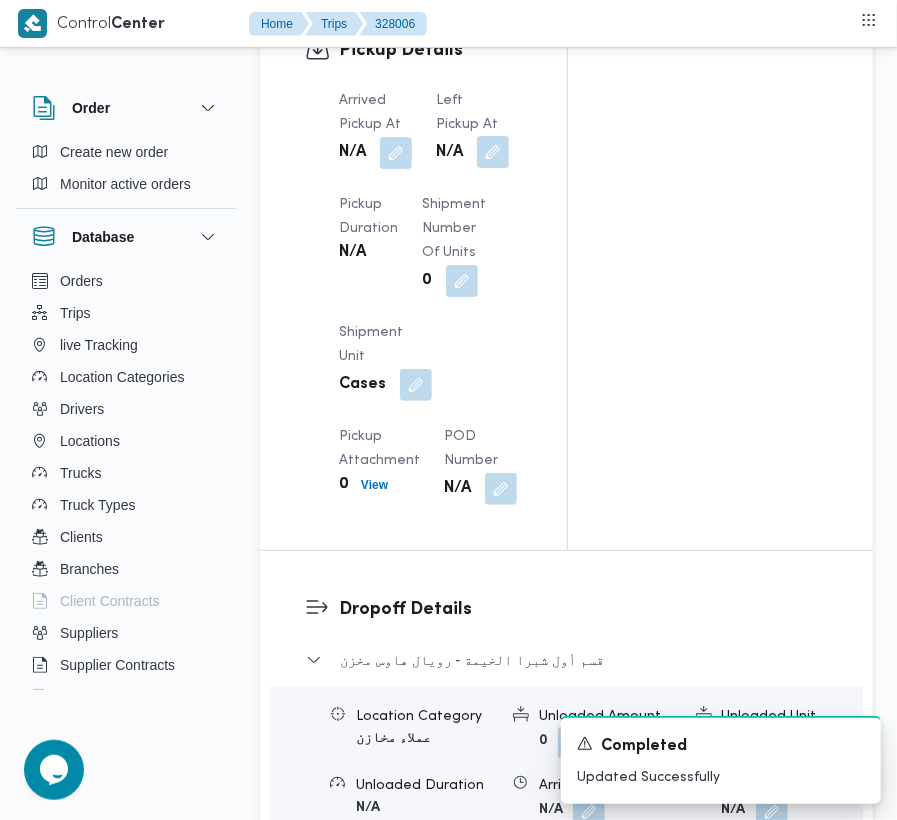 click at bounding box center [493, 152] 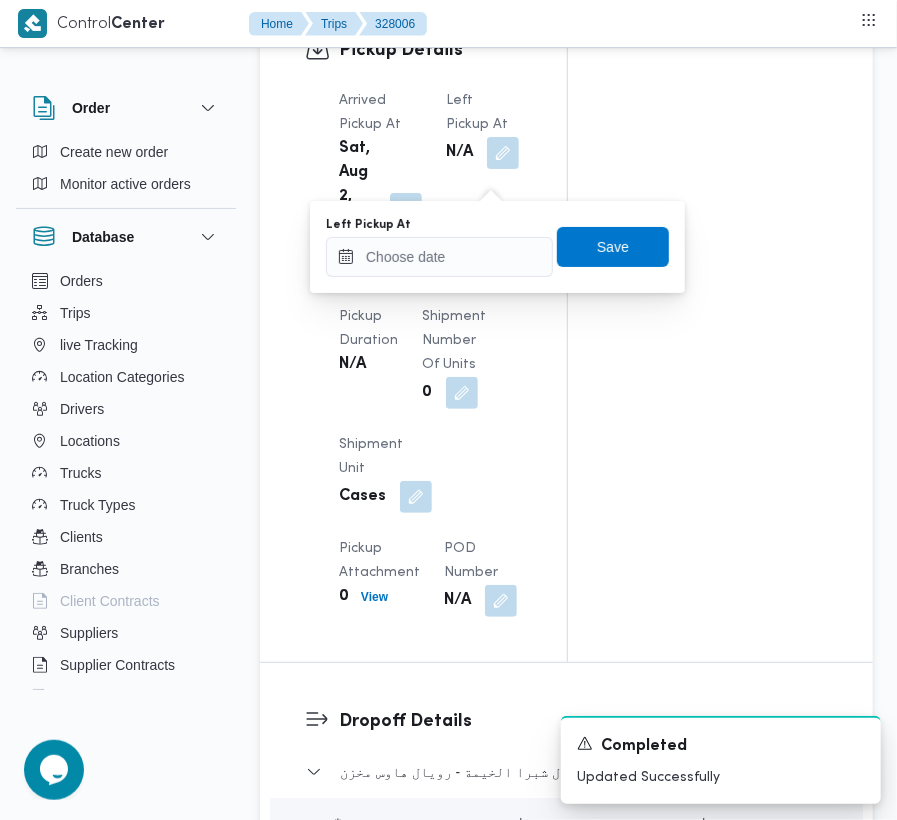 click on "You are in a dialog. To close this dialog, hit escape. Left Pickup At Save" at bounding box center (497, 247) 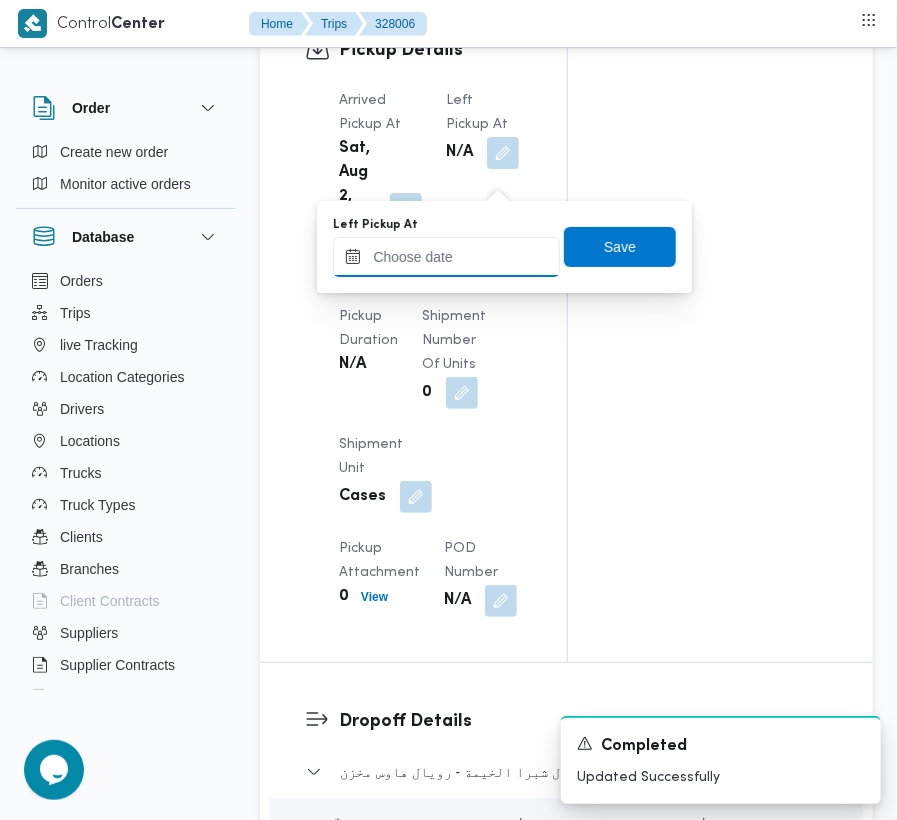 drag, startPoint x: 484, startPoint y: 256, endPoint x: 496, endPoint y: 254, distance: 12.165525 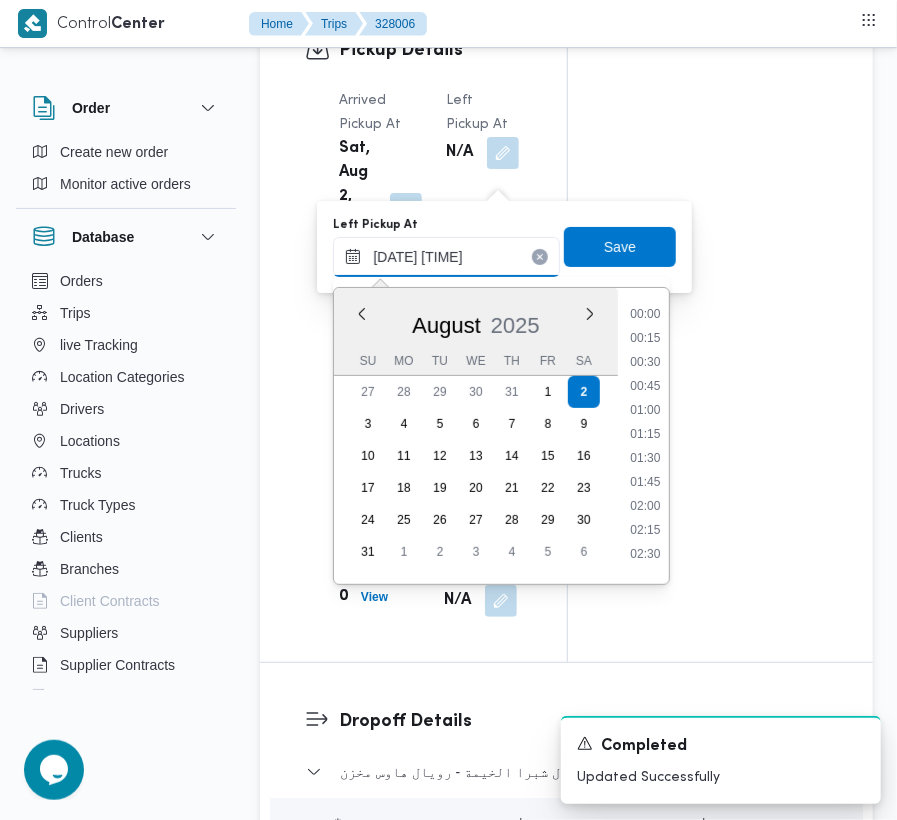 scroll, scrollTop: 672, scrollLeft: 0, axis: vertical 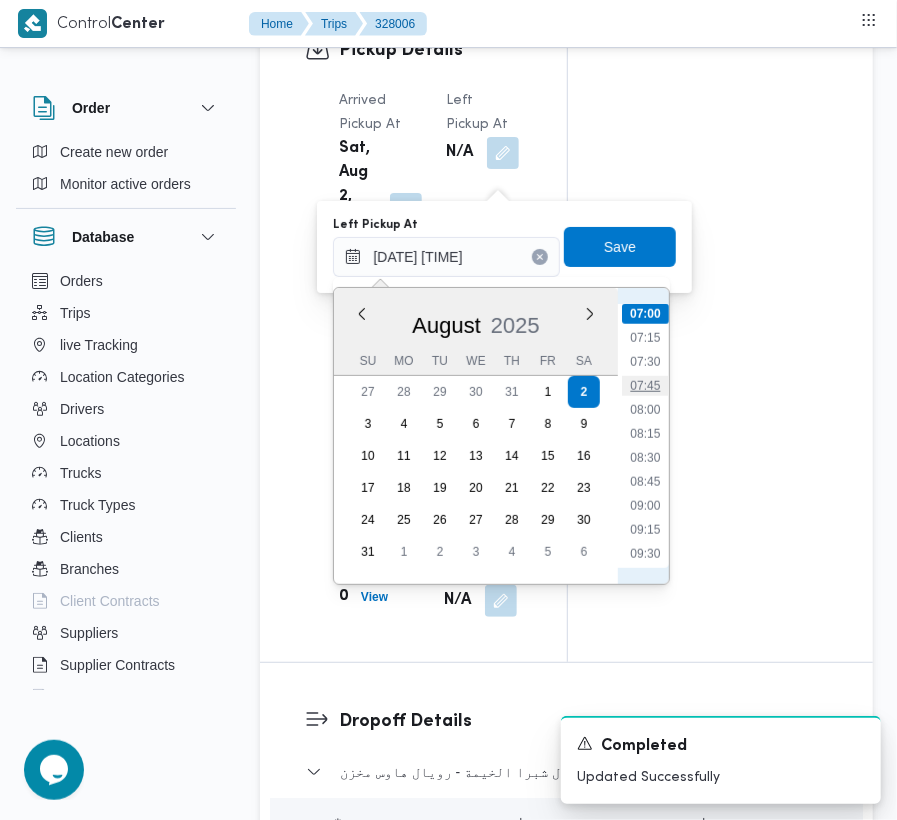 click on "07:45" at bounding box center (646, 386) 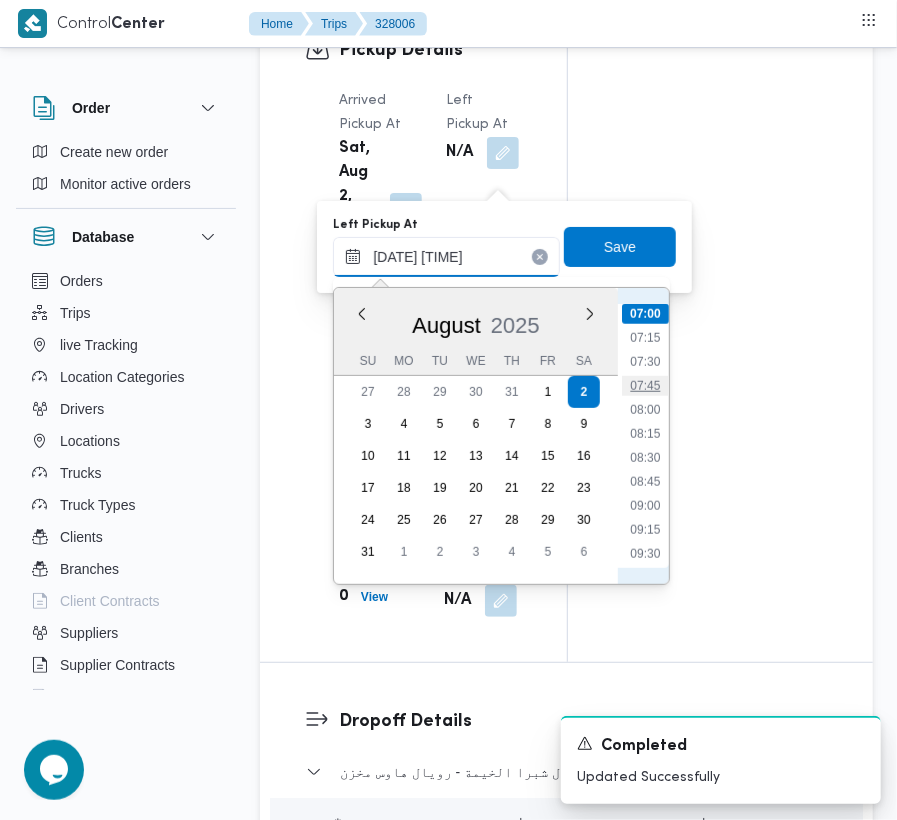 type on "[DATE] [TIME]" 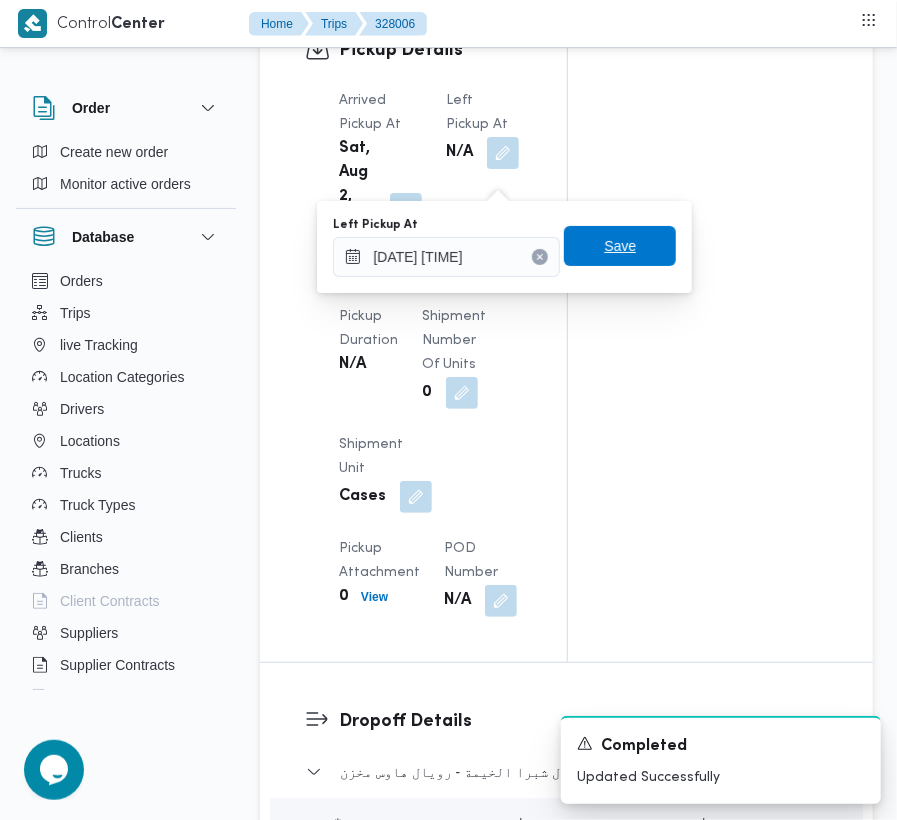 click on "Save" at bounding box center [620, 246] 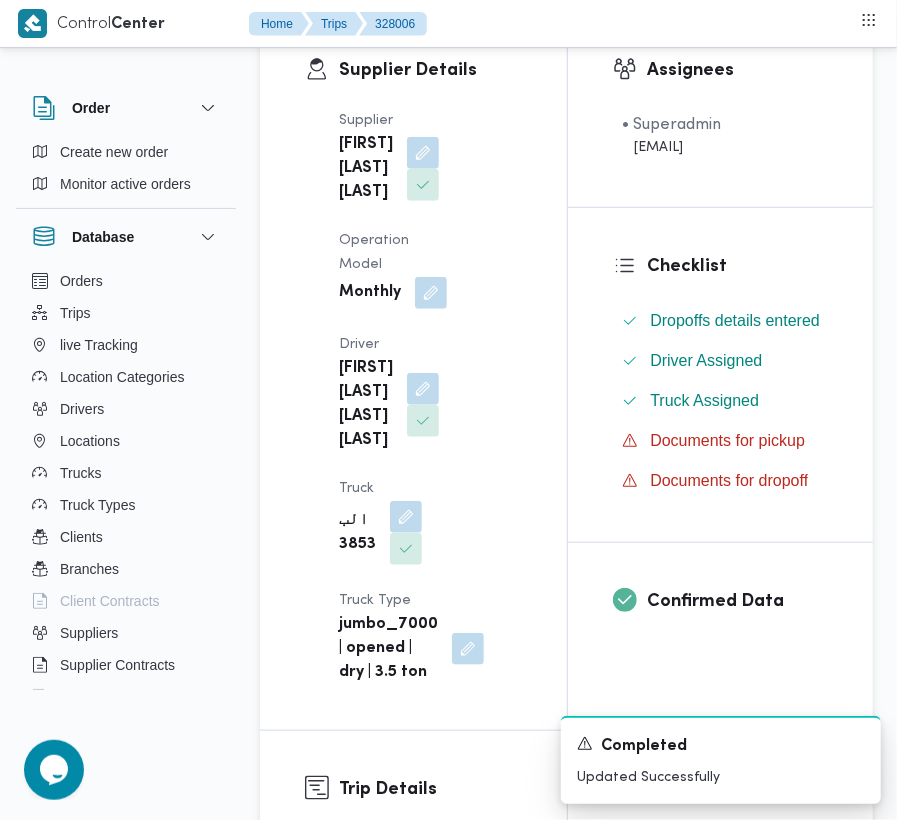scroll, scrollTop: 0, scrollLeft: 0, axis: both 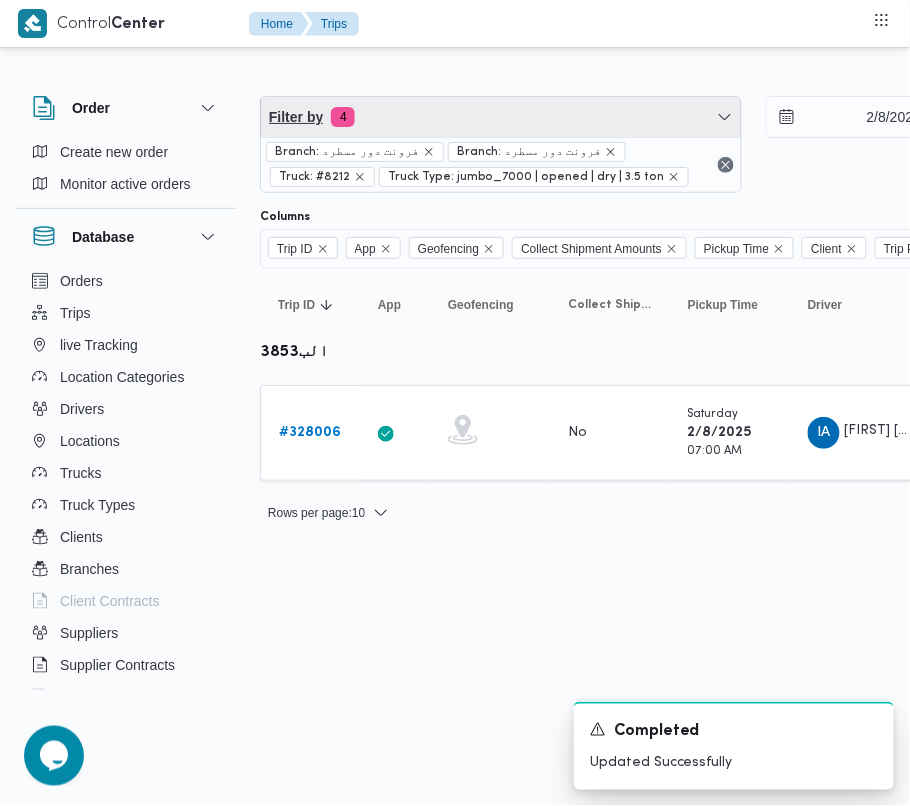 click on "Filter by 4" at bounding box center (501, 117) 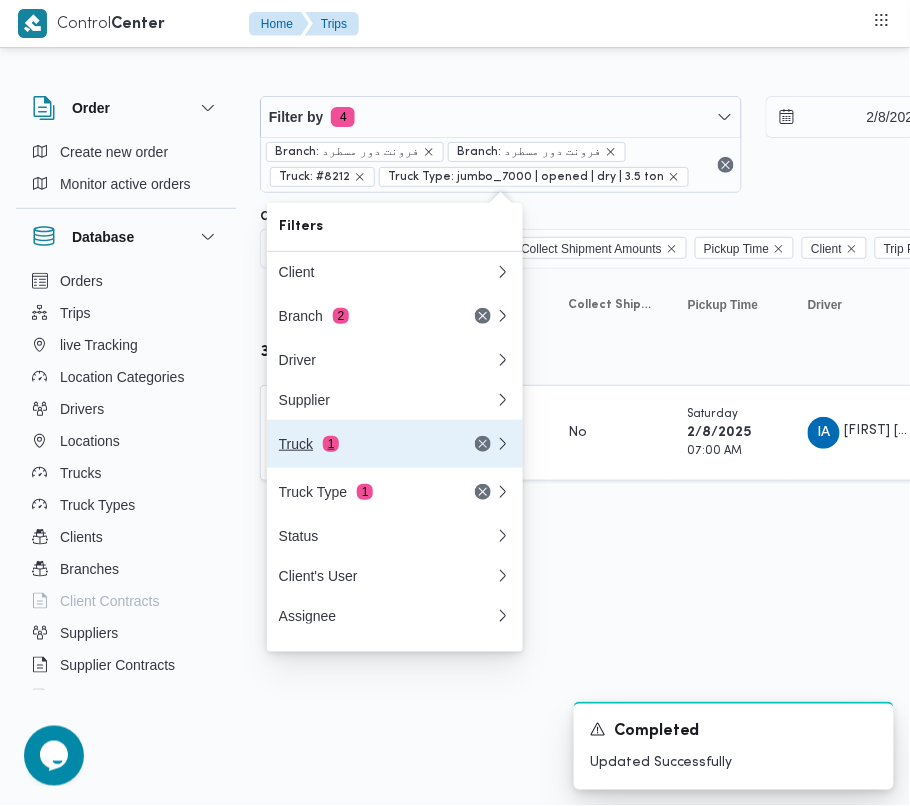 click on "Truck 1" at bounding box center [363, 444] 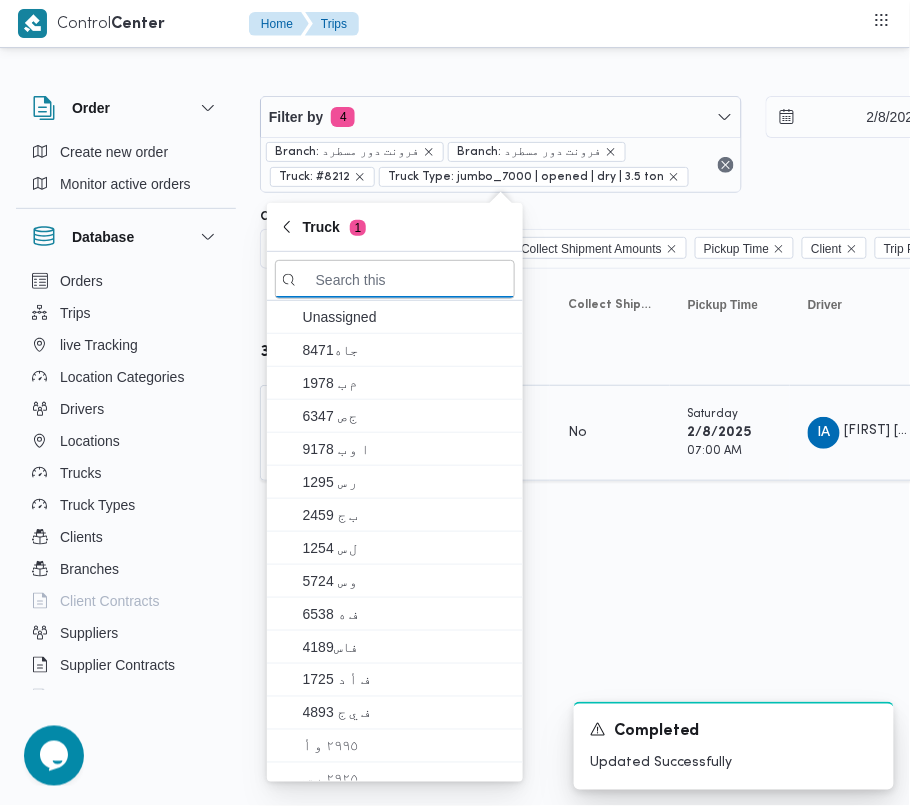 paste on "[NUMBER]" 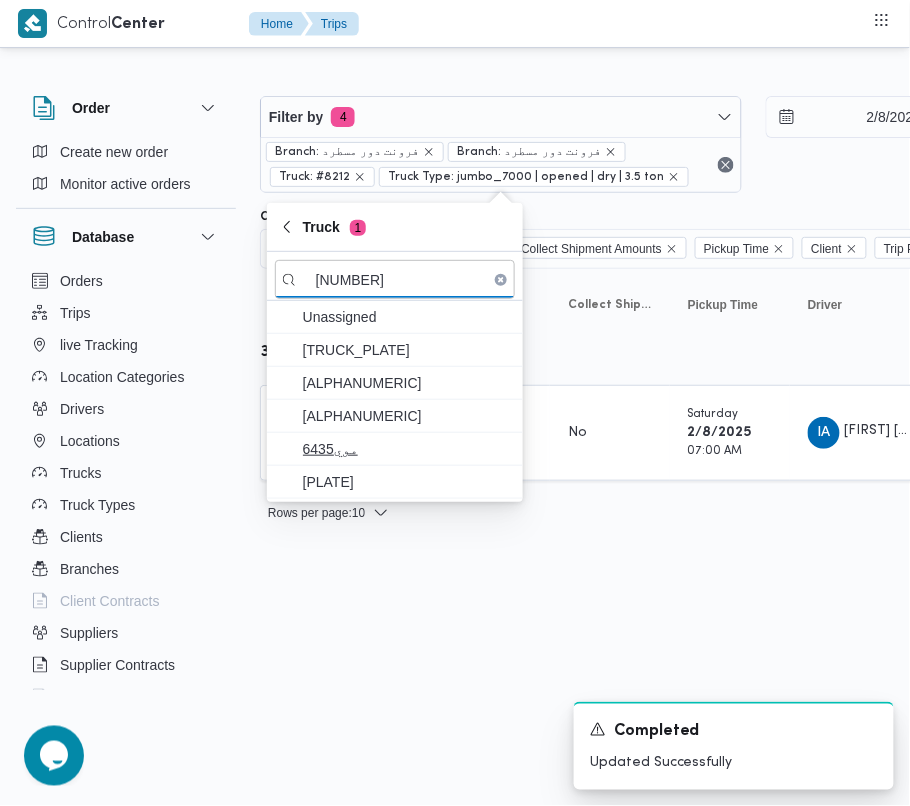 type on "[NUMBER]" 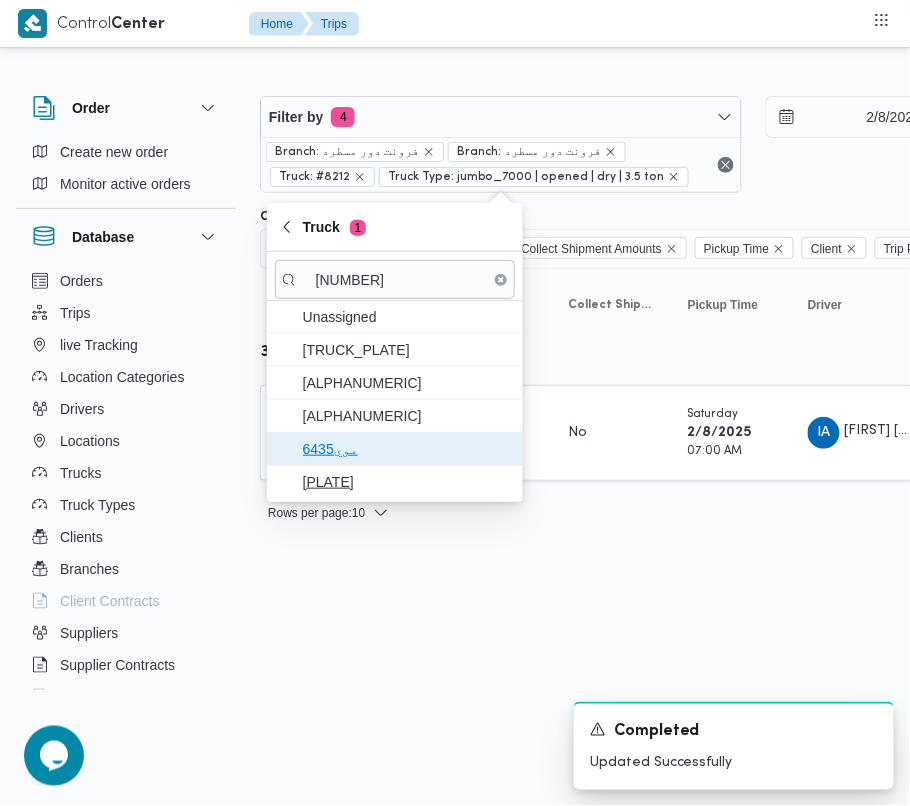 drag, startPoint x: 374, startPoint y: 452, endPoint x: 374, endPoint y: 470, distance: 18 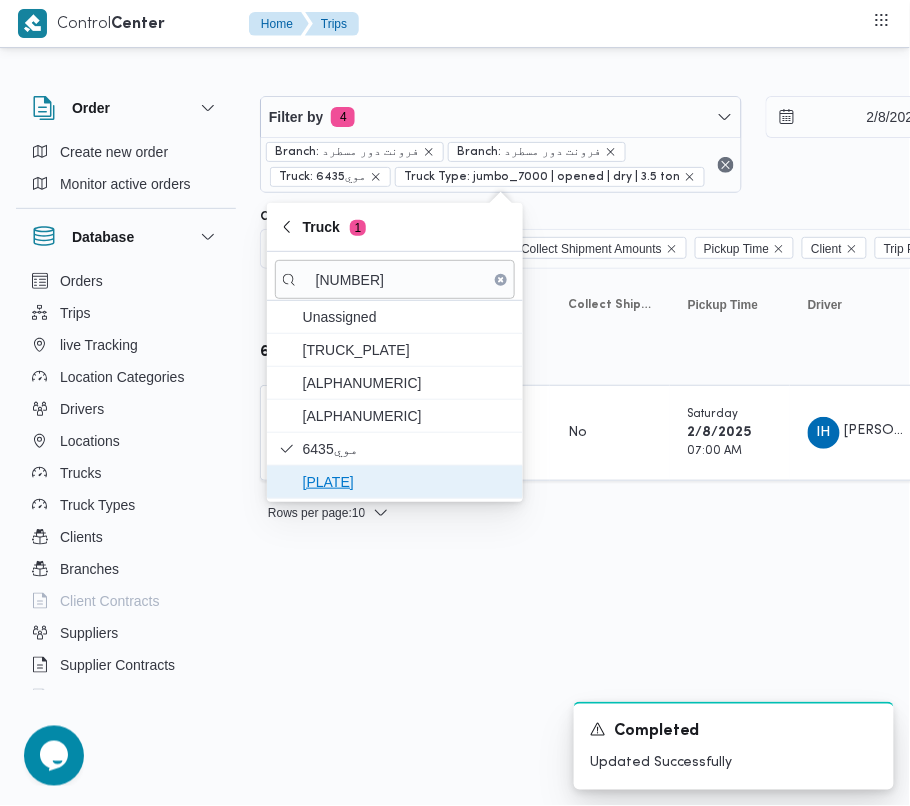 click on "[PLATE]" at bounding box center [407, 482] 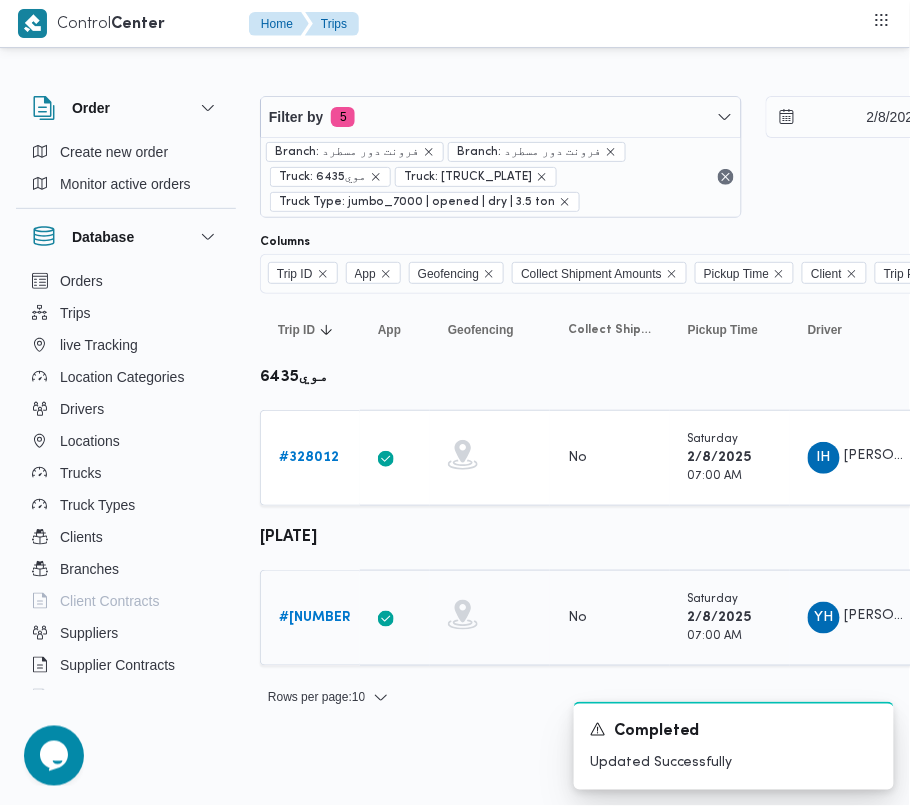 click on "# 327920" at bounding box center (317, 618) 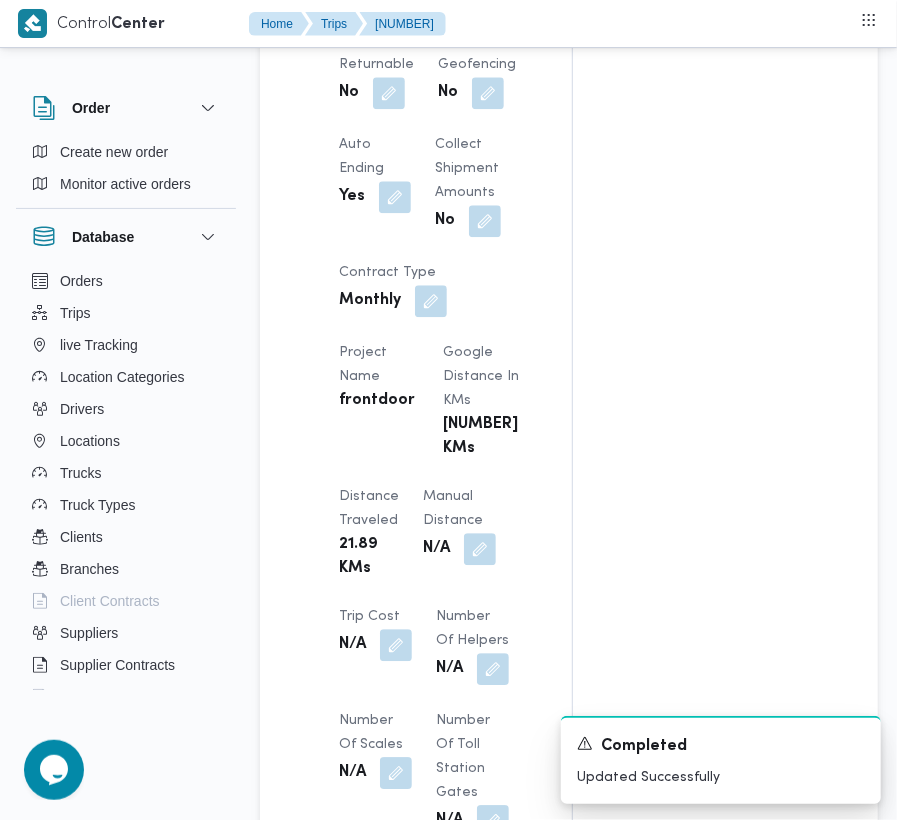 scroll, scrollTop: 2533, scrollLeft: 0, axis: vertical 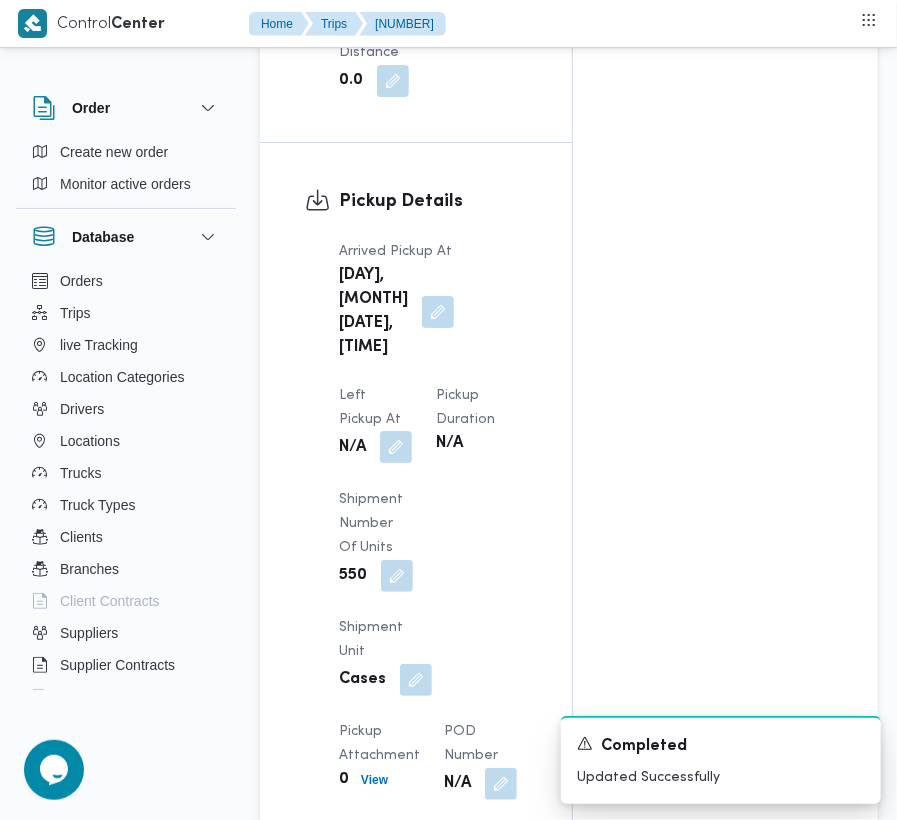 click at bounding box center (396, 447) 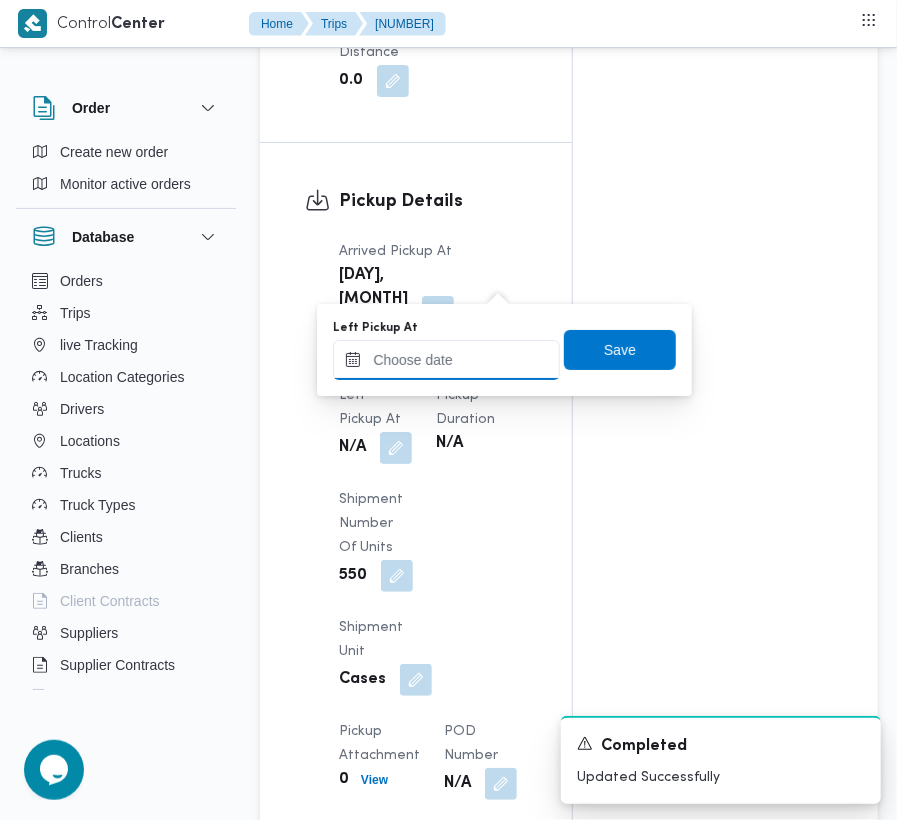 drag, startPoint x: 505, startPoint y: 346, endPoint x: 530, endPoint y: 349, distance: 25.179358 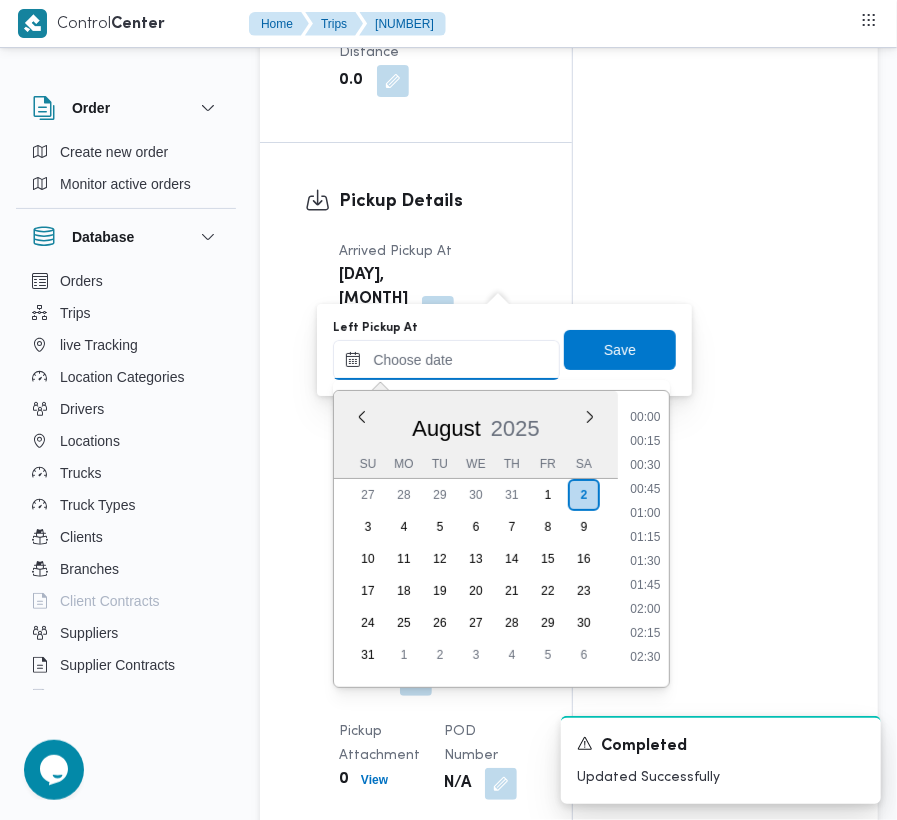 scroll, scrollTop: 729, scrollLeft: 0, axis: vertical 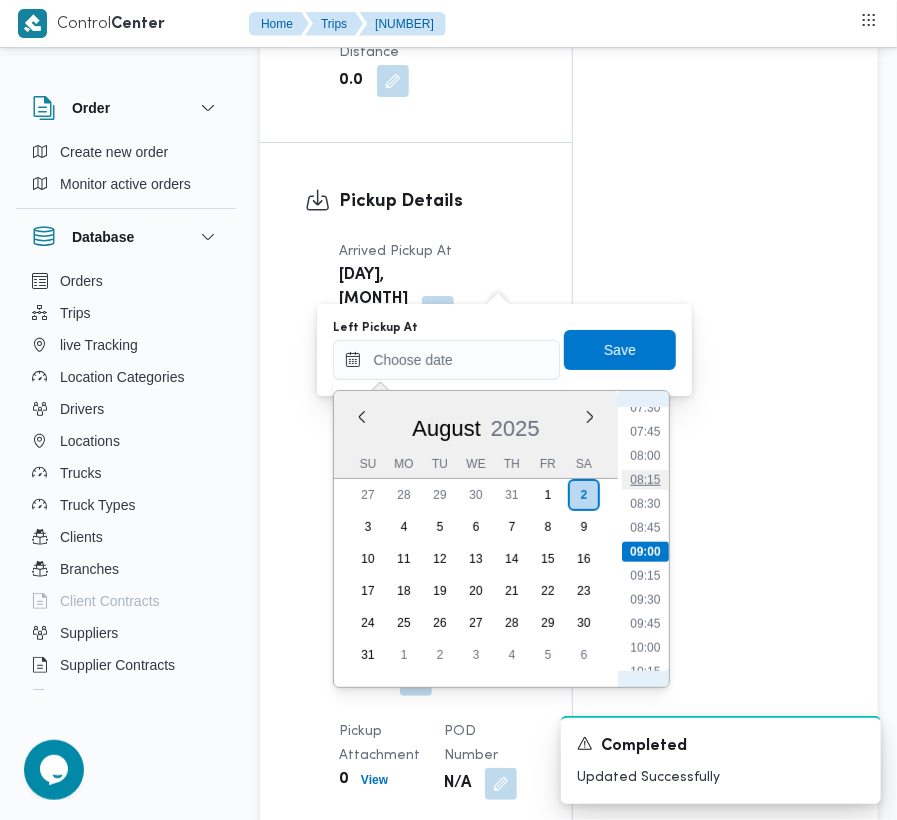 click on "00:00 00:15 00:30 00:45 01:00 01:15 01:30 01:45 02:00 02:15 02:30 02:45 03:00 03:15 03:30 03:45 04:00 04:15 04:30 04:45 05:00 05:15 05:30 05:45 06:00 06:15 06:30 06:45 07:00 07:15 07:30 07:45 08:00 08:15 08:30 08:45 09:00 09:15 09:30 09:45 10:00 10:15 10:30 10:45 11:00 11:15 11:30 11:45 12:00 12:15 12:30 12:45 13:00 13:15 13:30 13:45 14:00 14:15 14:30 14:45 15:00 15:15 15:30 15:45 16:00 16:15 16:30 16:45 17:00 17:15 17:30 17:45 18:00 18:15 18:30 18:45 19:00 19:15 19:30 19:45 20:00 20:15 20:30 20:45 21:00 21:15 21:30 21:45 22:00 22:15 22:30 22:45 23:00 23:15 23:30 23:45" at bounding box center (645, 539) 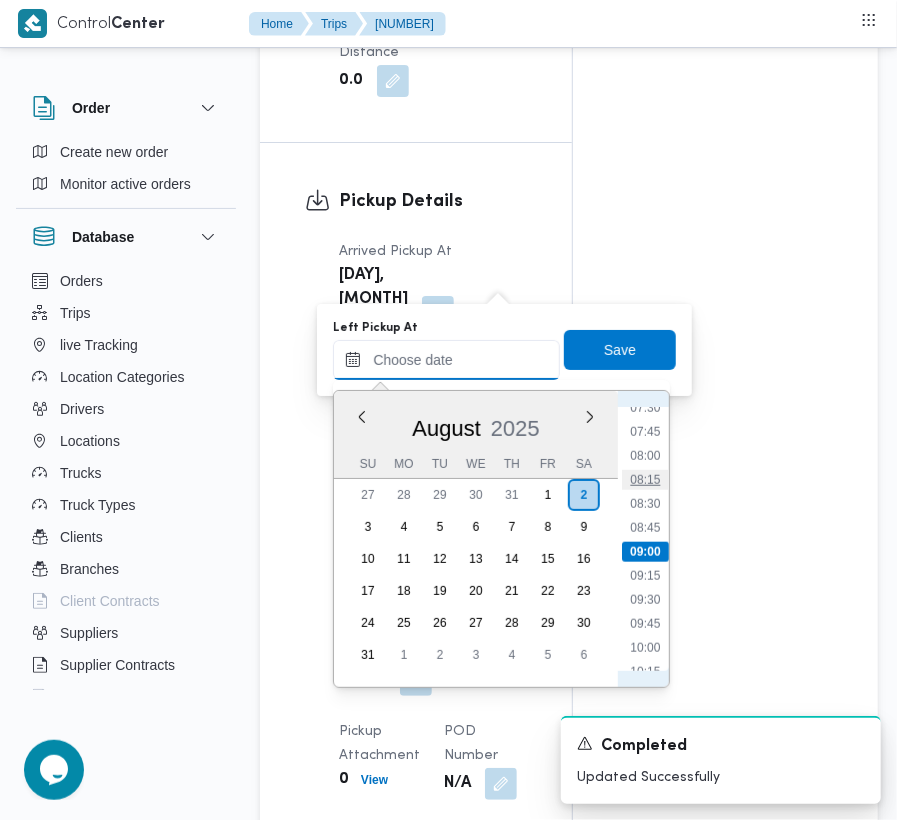 type on "[DATE] [TIME]" 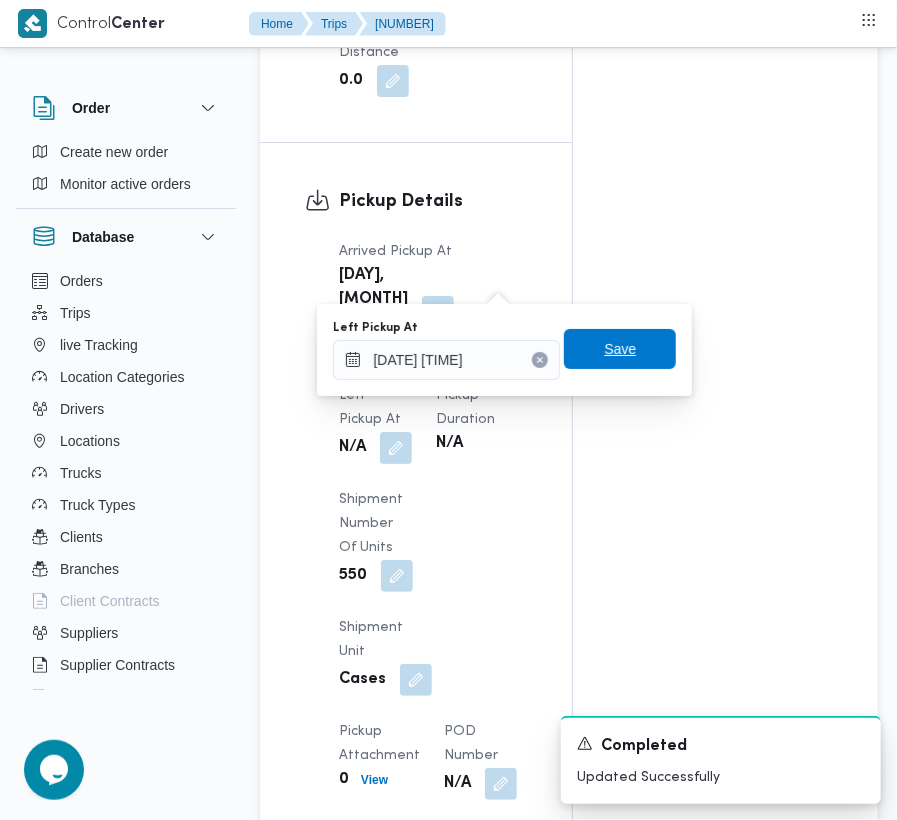 click on "Save" at bounding box center (620, 349) 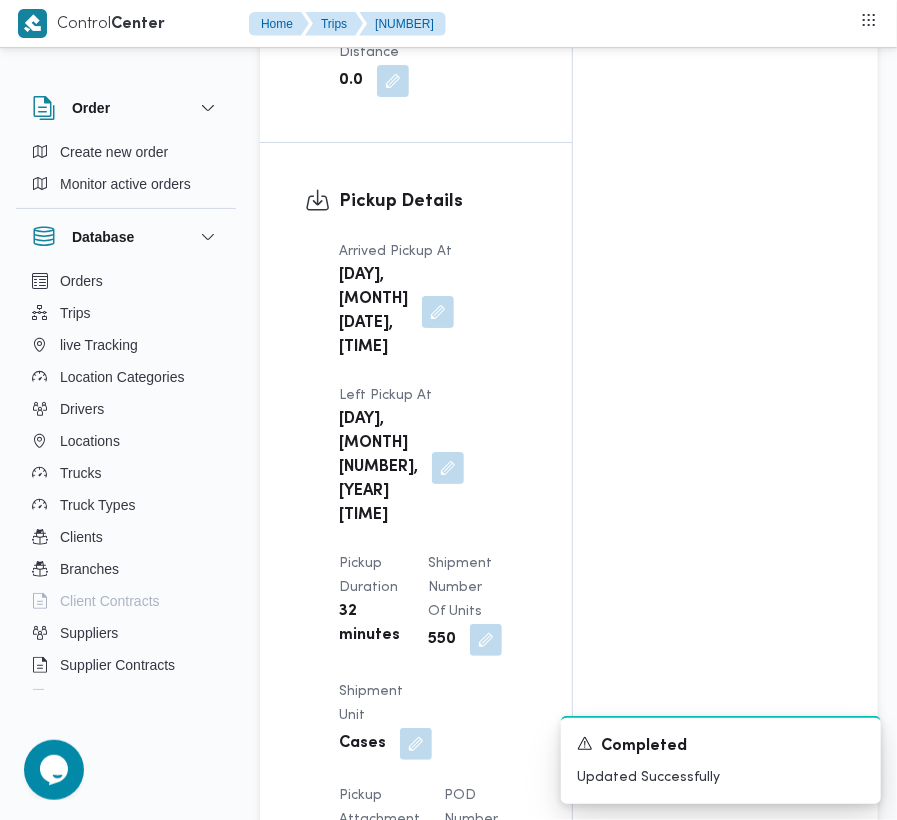 scroll, scrollTop: 3250, scrollLeft: 0, axis: vertical 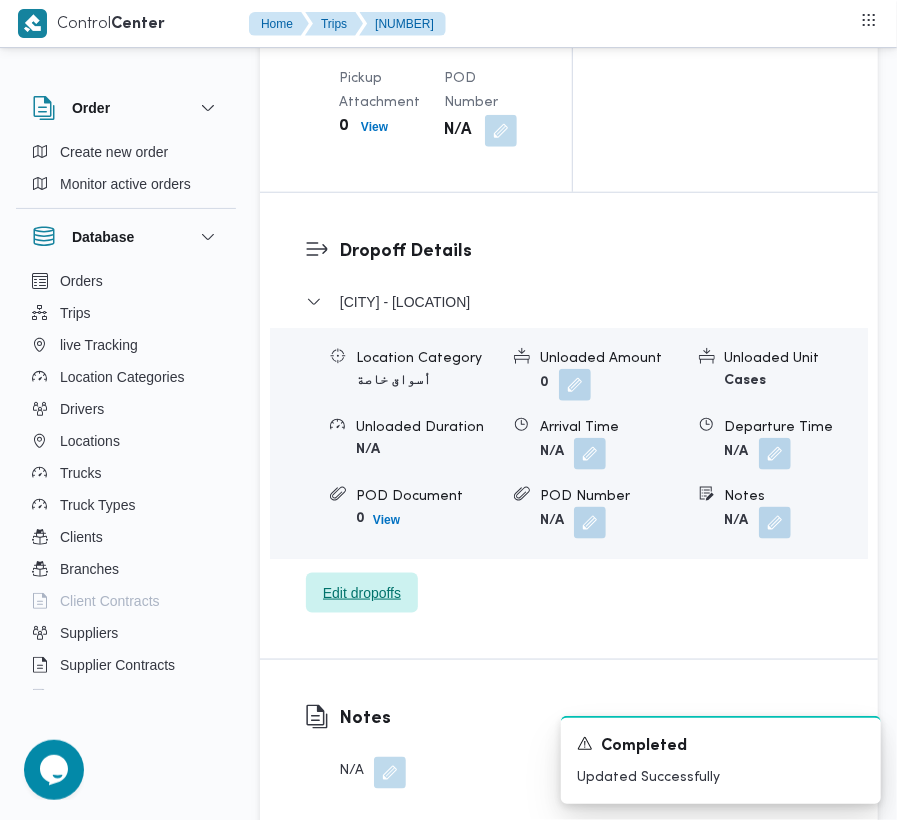 click on "Edit dropoffs" at bounding box center (362, 593) 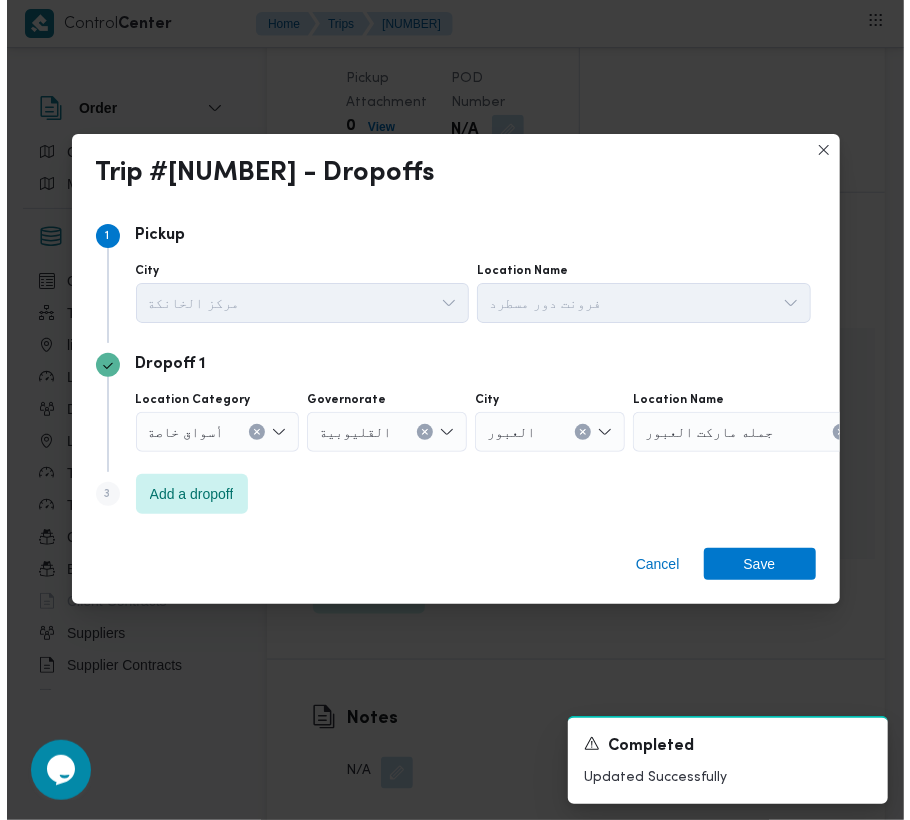 scroll, scrollTop: 3138, scrollLeft: 0, axis: vertical 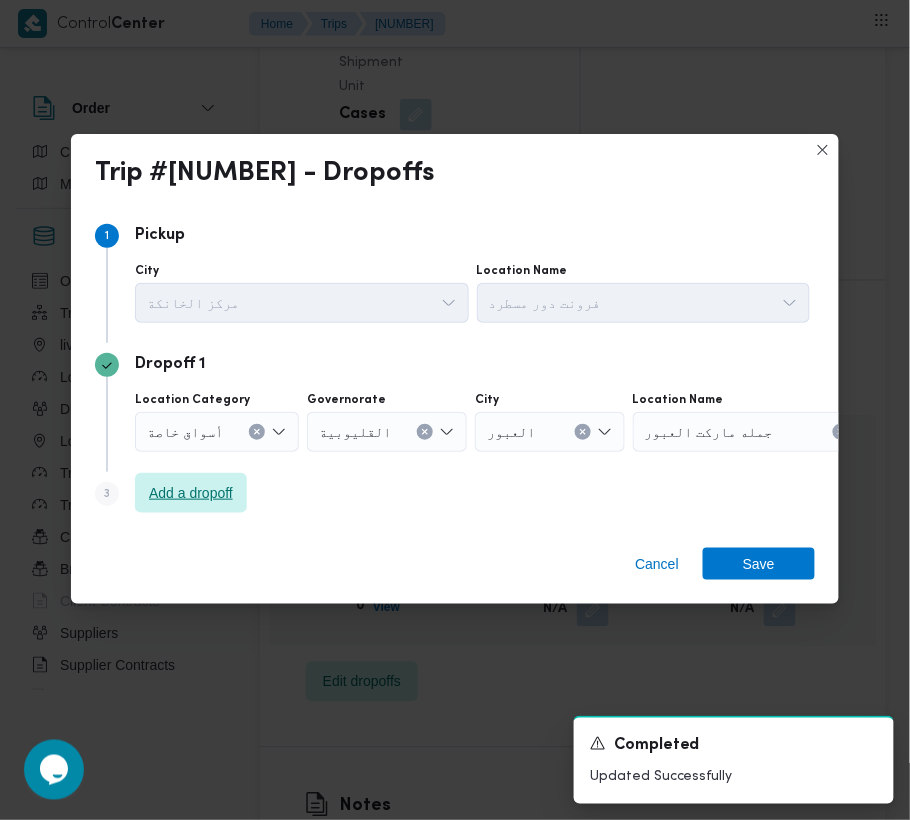 click on "Add a dropoff" at bounding box center [191, 493] 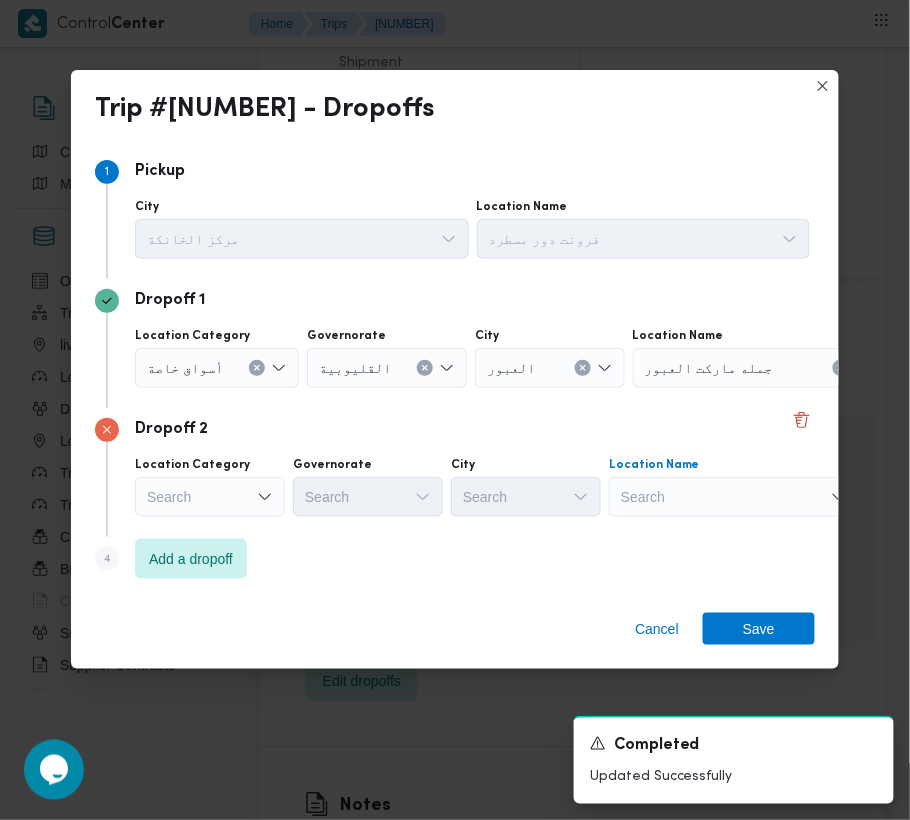 click on "Search" at bounding box center (758, 368) 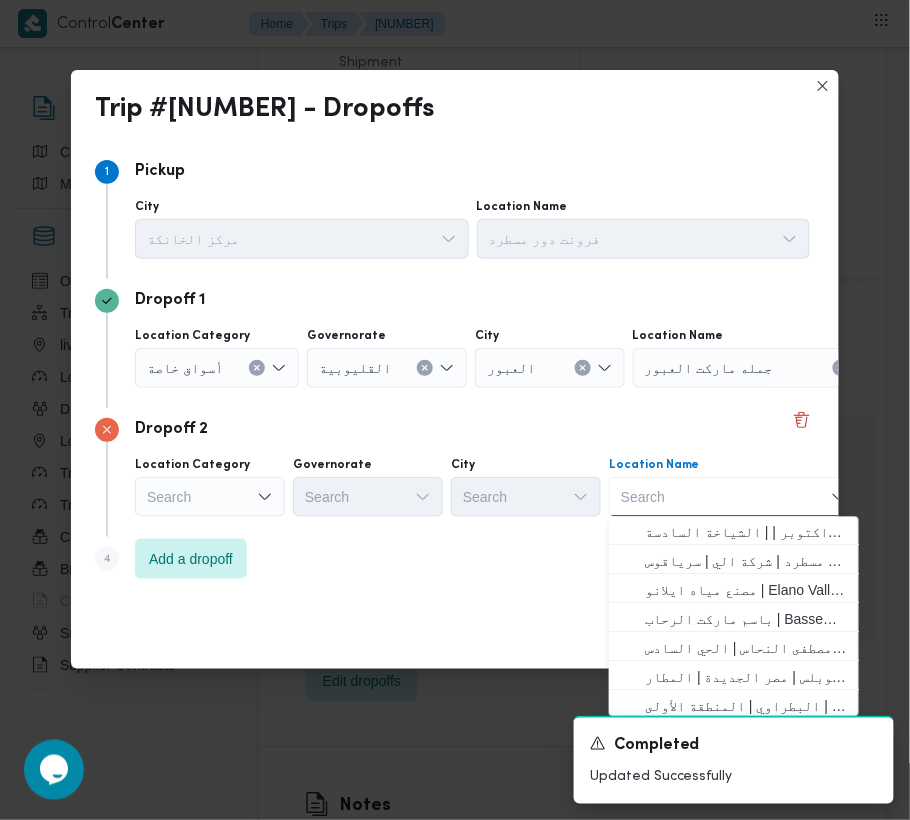 paste on "[COMPANY] [LOCATION]" 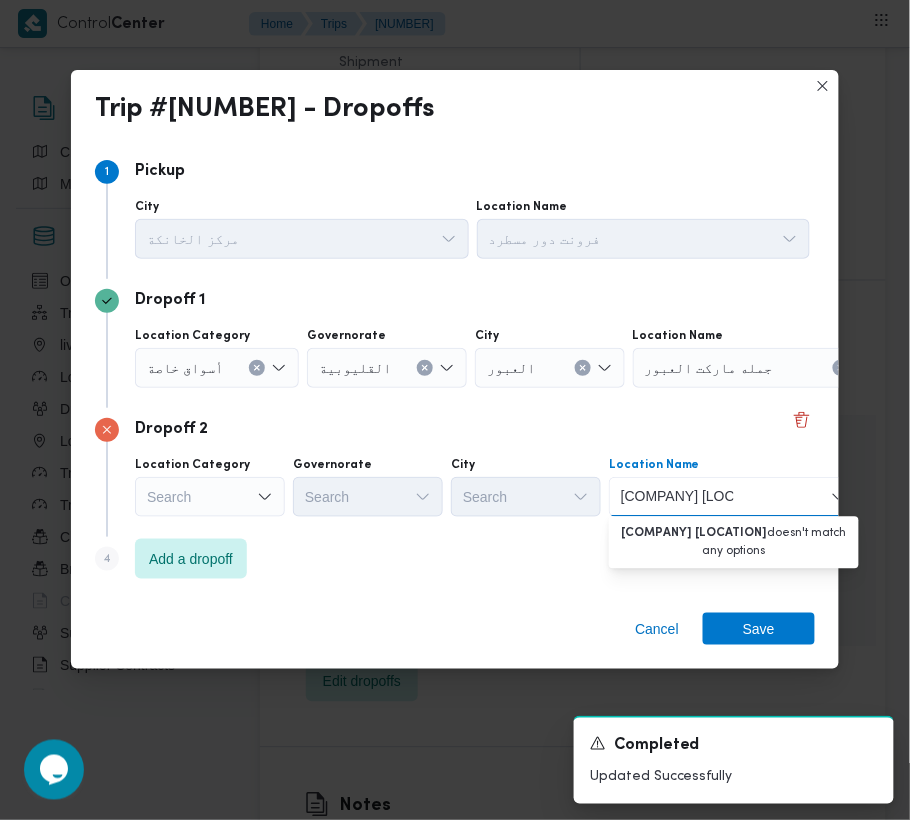 click on "[COMPANY] [LOCATION]" at bounding box center [677, 497] 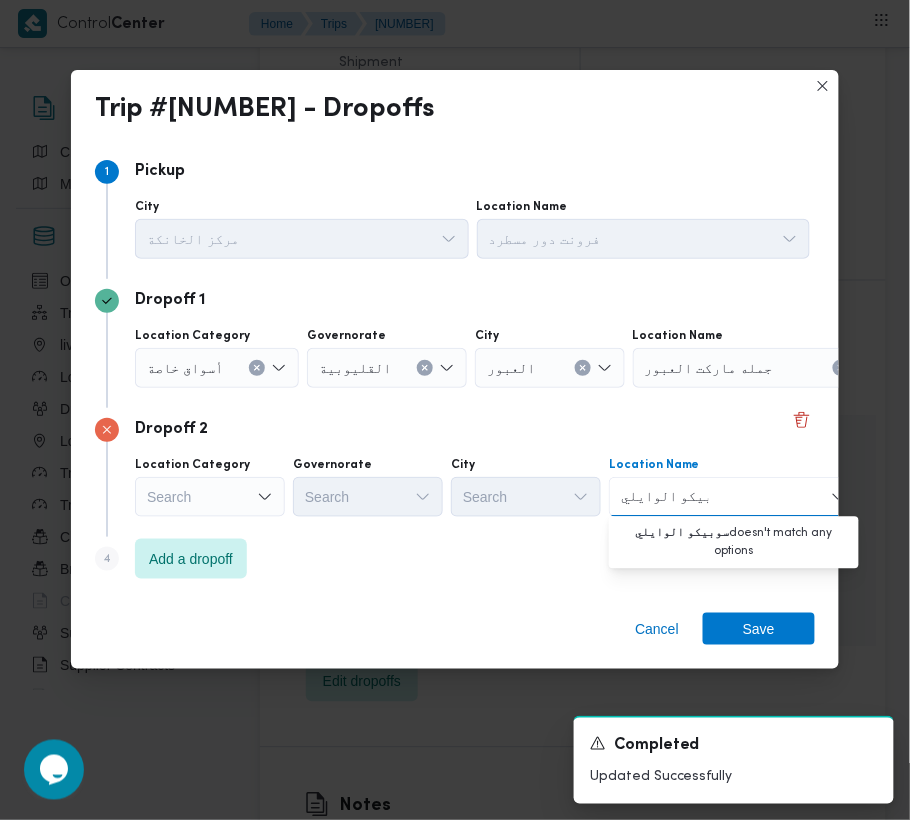 click on "سوبيكو الوايلي" at bounding box center [665, 497] 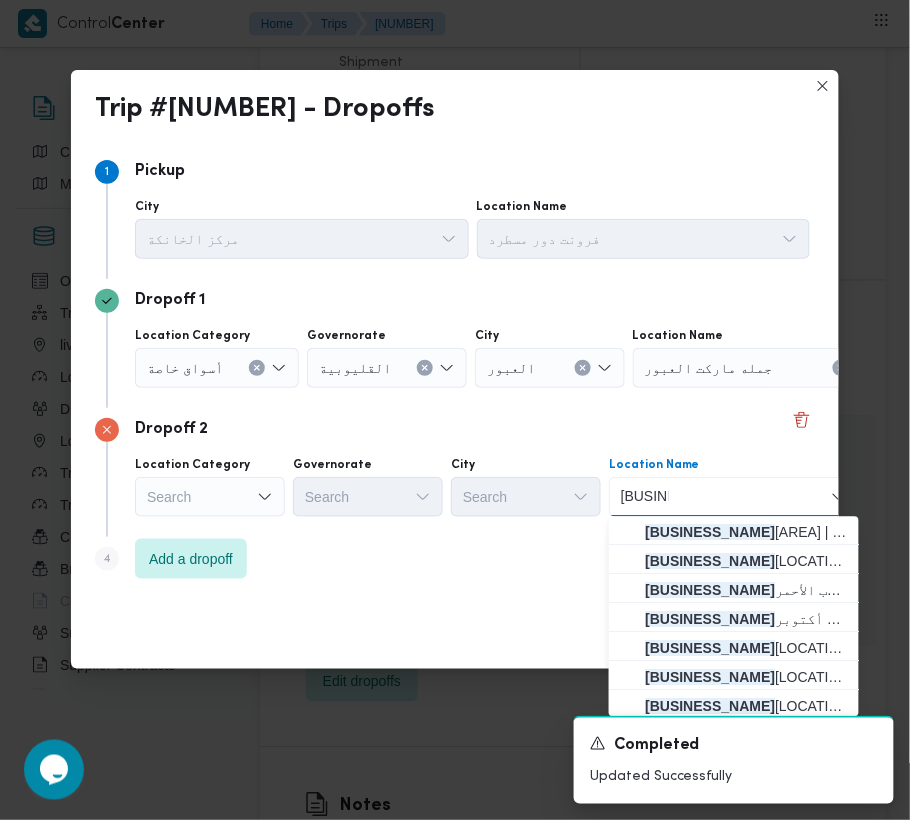 type on "[BUSINESS_NAME]" 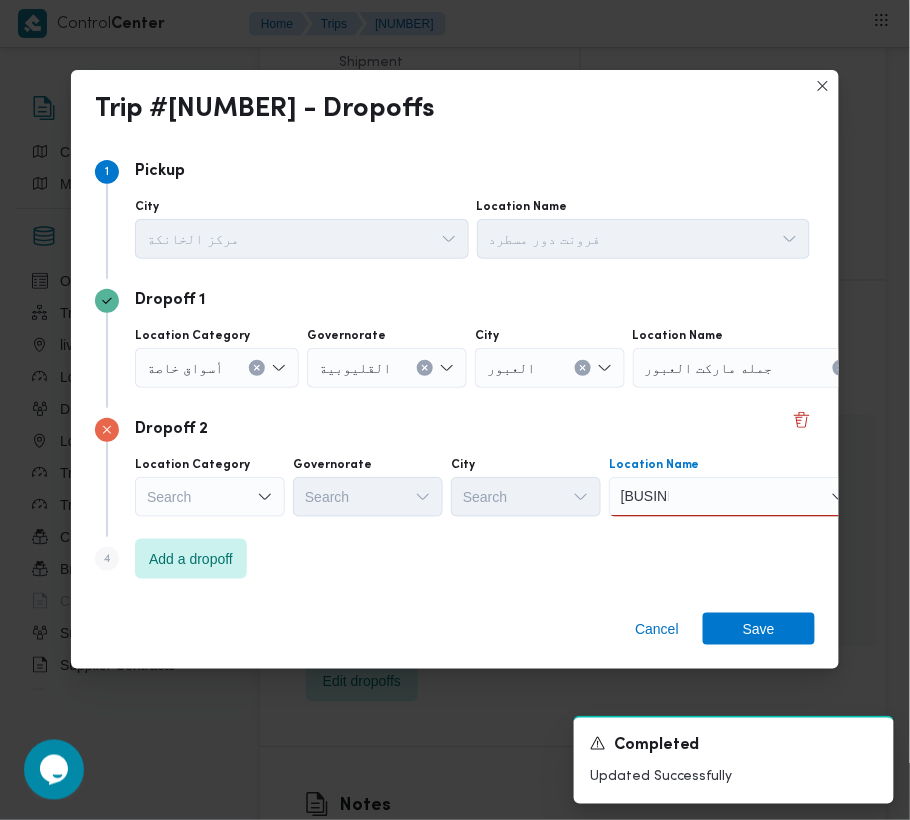 click on "[NAME] [NAME]" at bounding box center (734, 497) 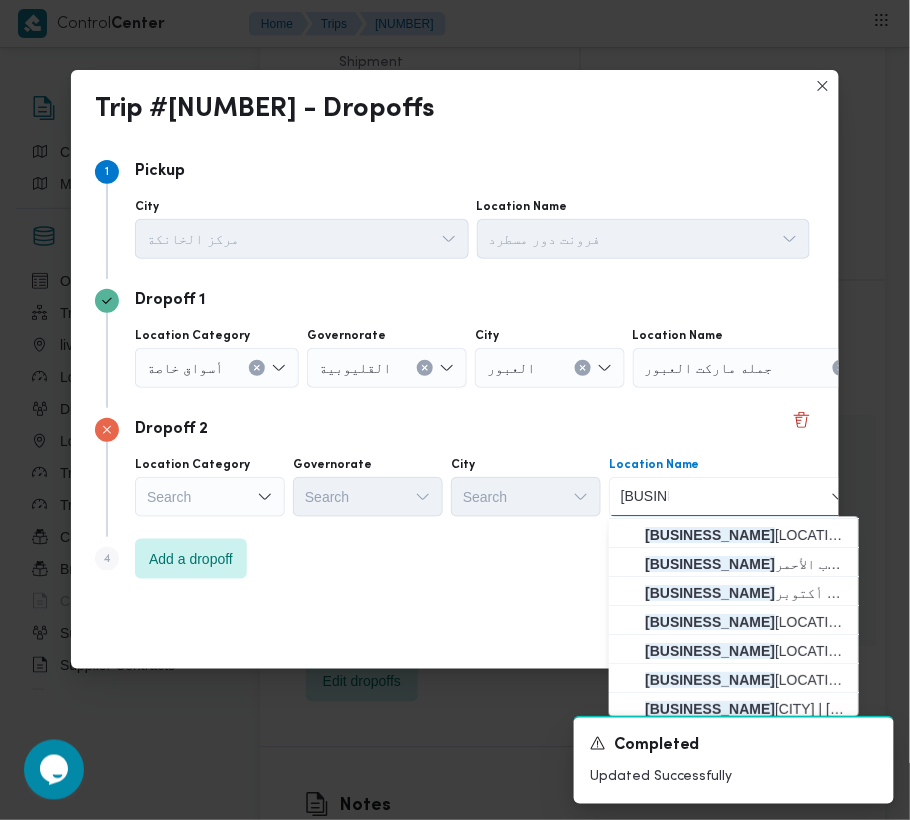 scroll, scrollTop: 34, scrollLeft: 0, axis: vertical 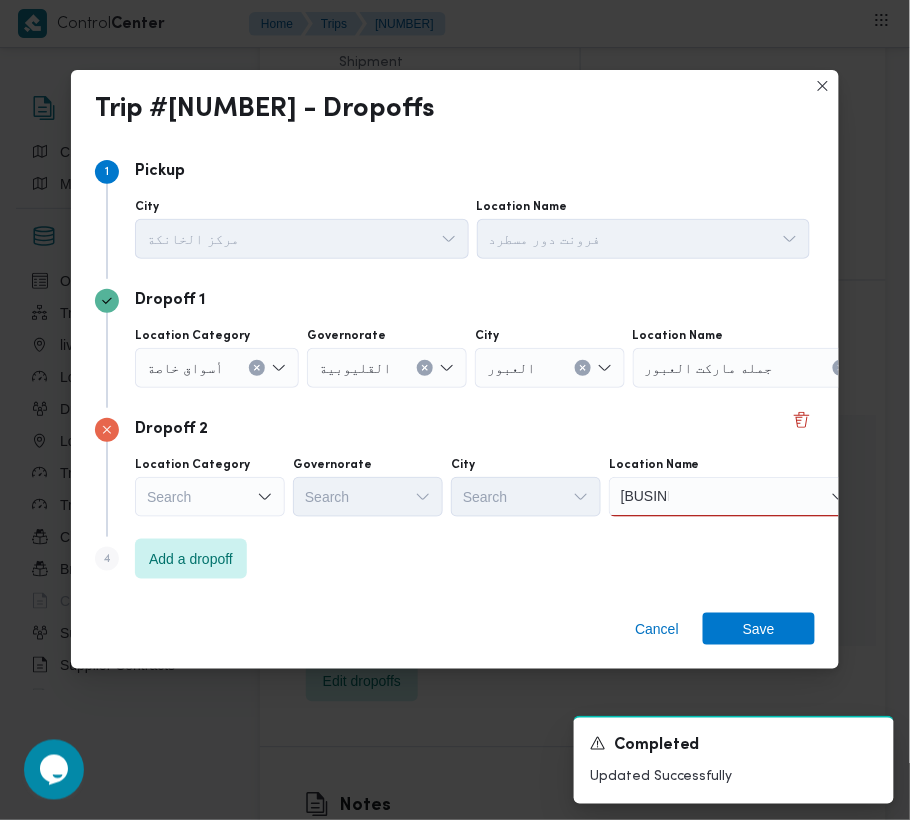 click on "Step 4 is disabled 4 Add a dropoff" at bounding box center [455, 563] 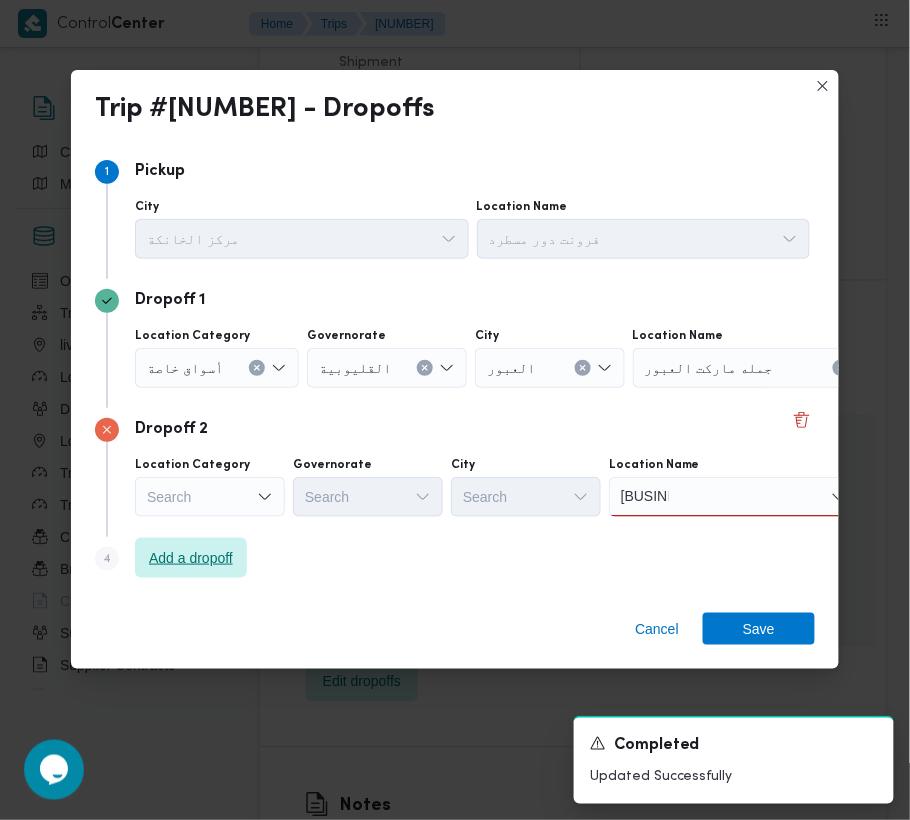 click on "Add a dropoff" at bounding box center (191, 558) 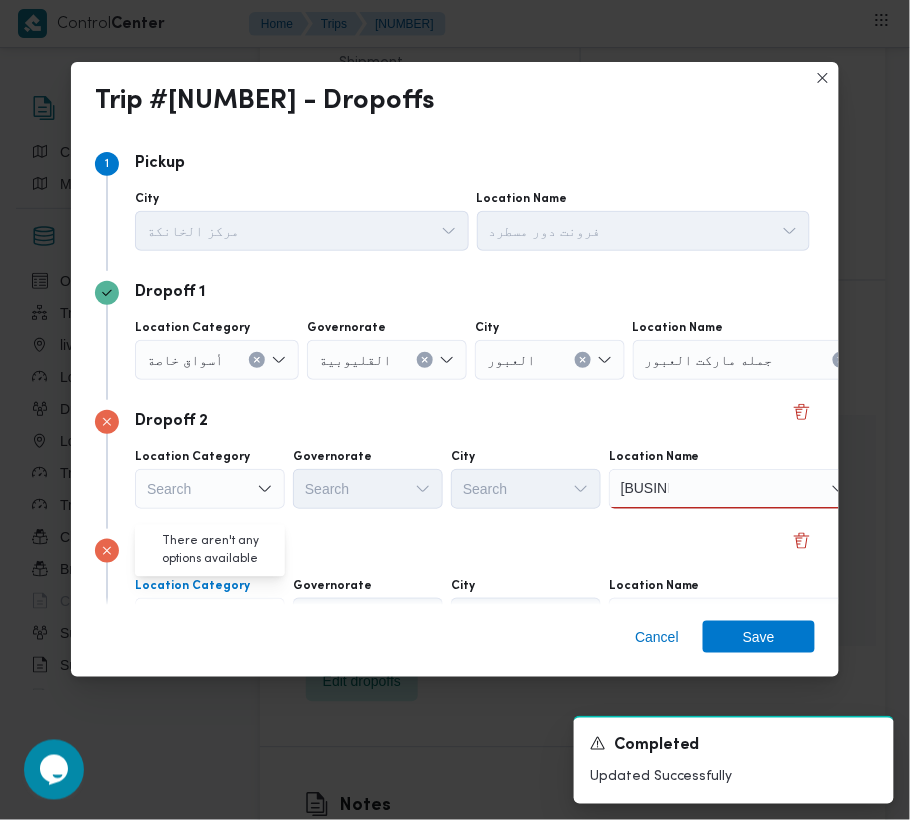 scroll, scrollTop: 113, scrollLeft: 0, axis: vertical 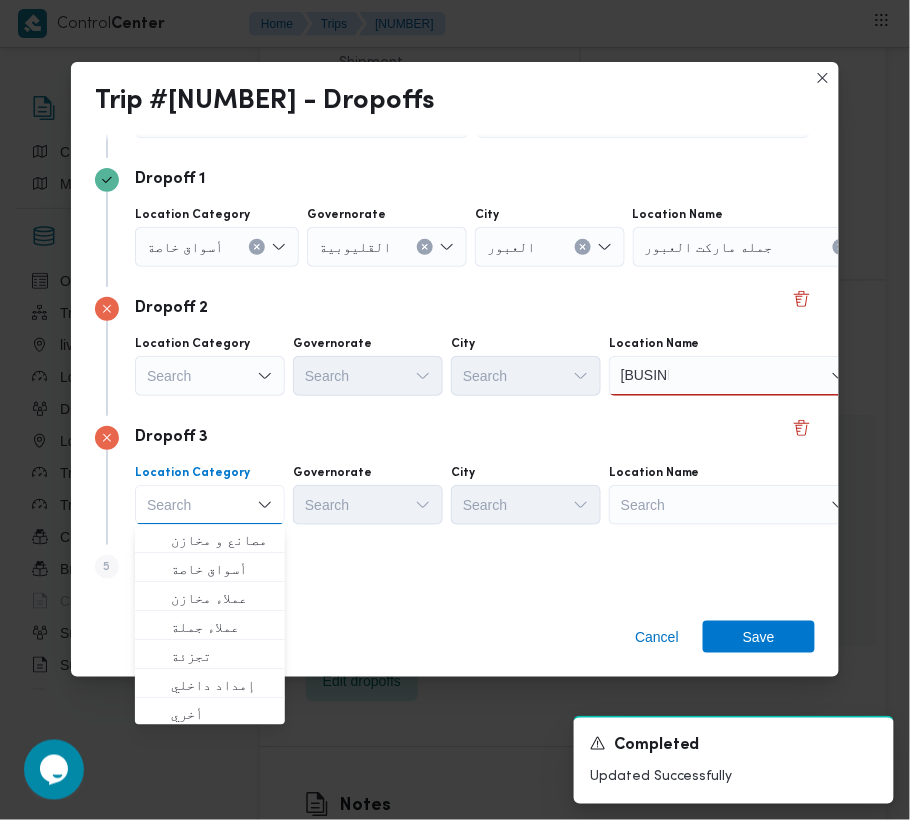 click on "Search" at bounding box center (758, 247) 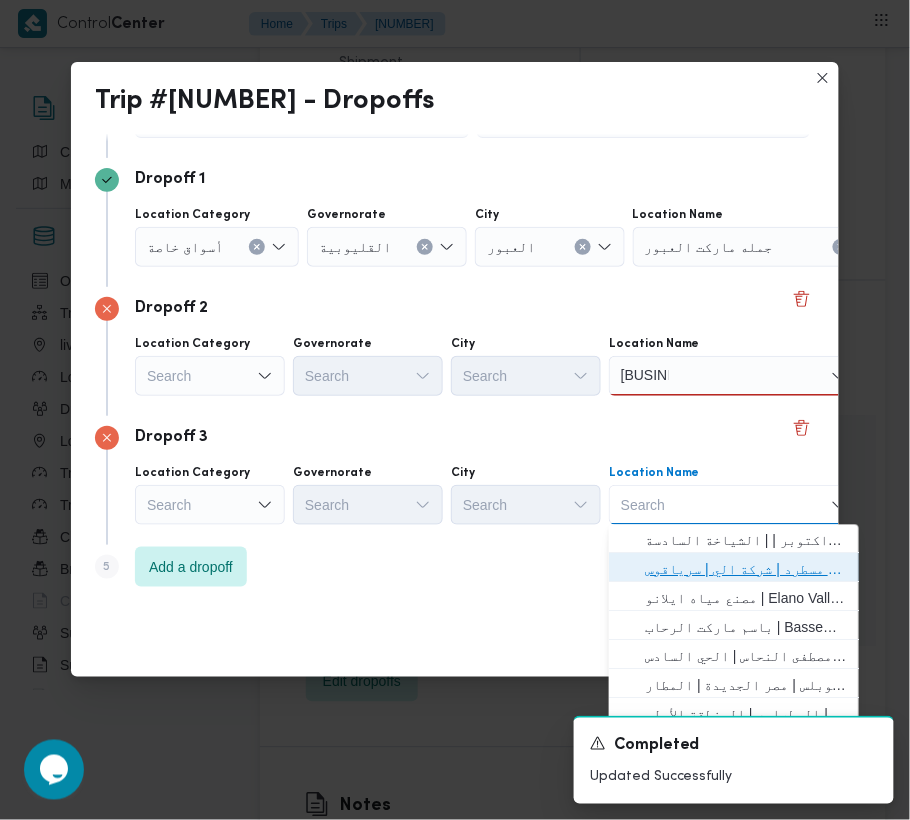 drag, startPoint x: 741, startPoint y: 564, endPoint x: 737, endPoint y: 541, distance: 23.345236 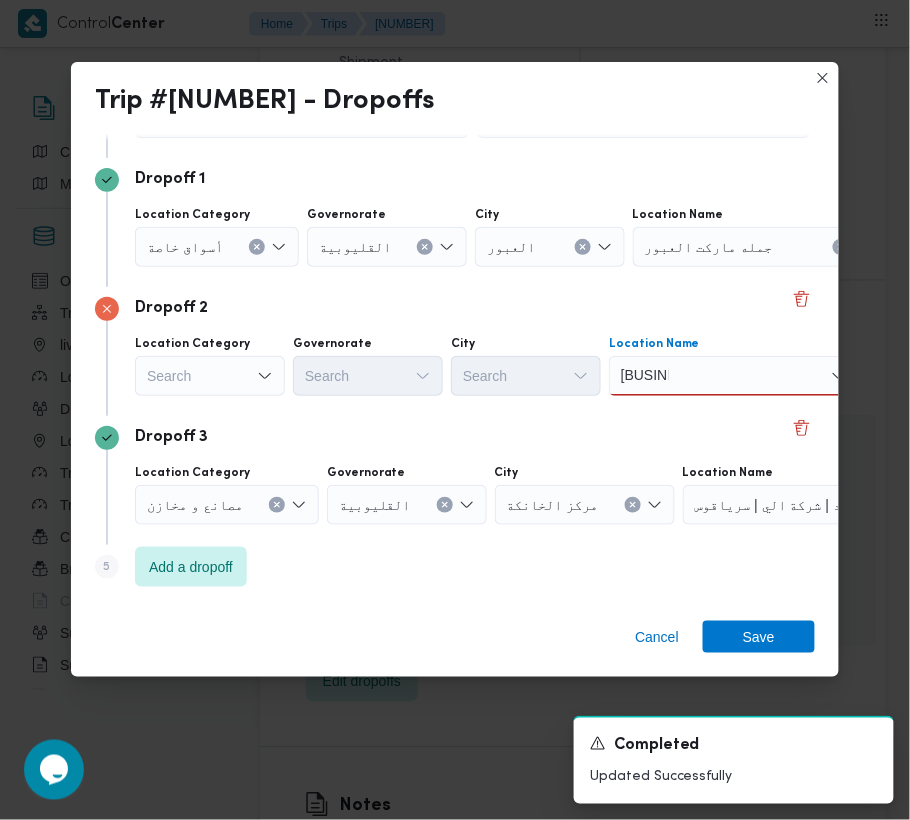 click on "[NAME] [NAME]" at bounding box center (734, 376) 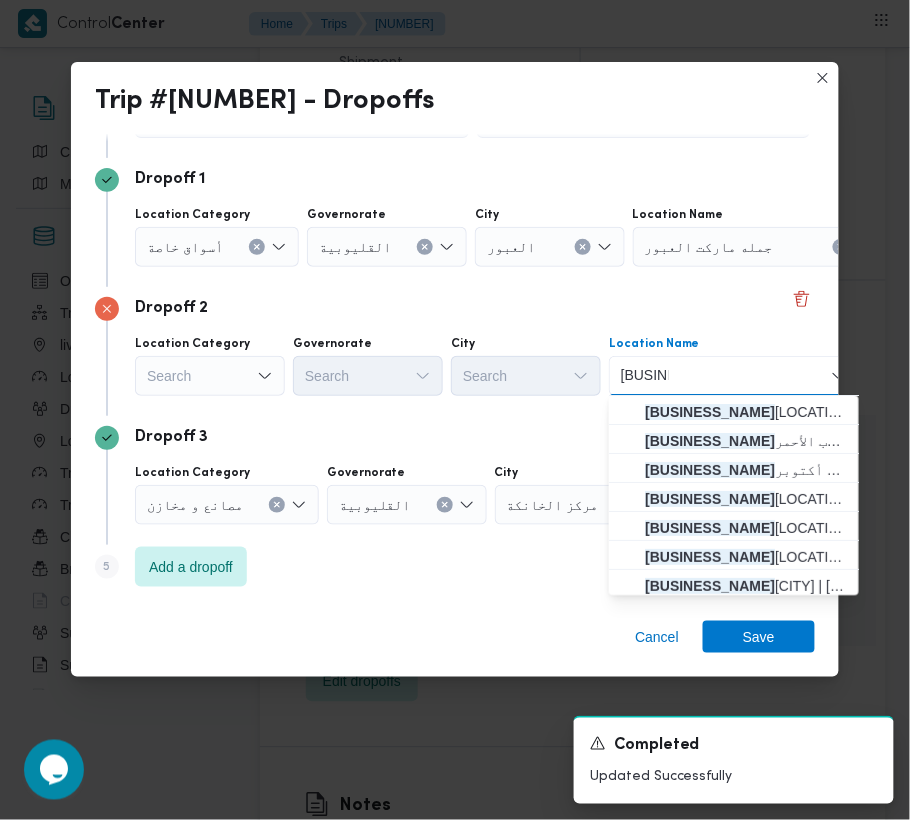 scroll, scrollTop: 34, scrollLeft: 0, axis: vertical 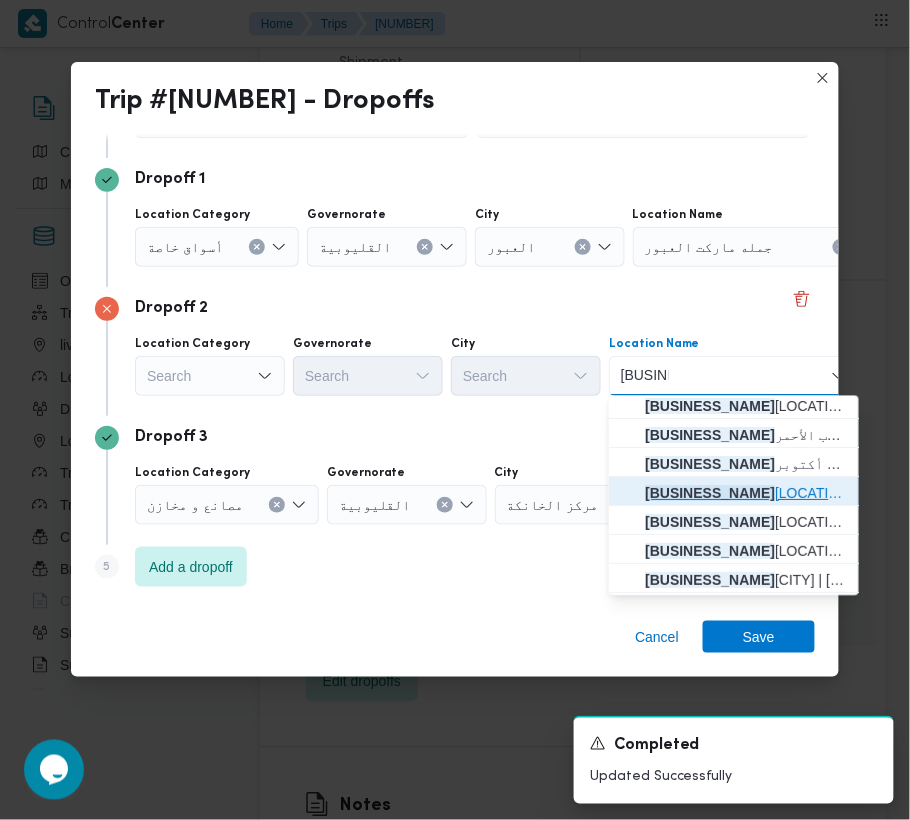 click on "[PERSON] | [PERSON] لجميع زيوت السيارات وغسيل السيارات كيماوي | مساكن الأميرية الجنوبية" at bounding box center [746, 494] 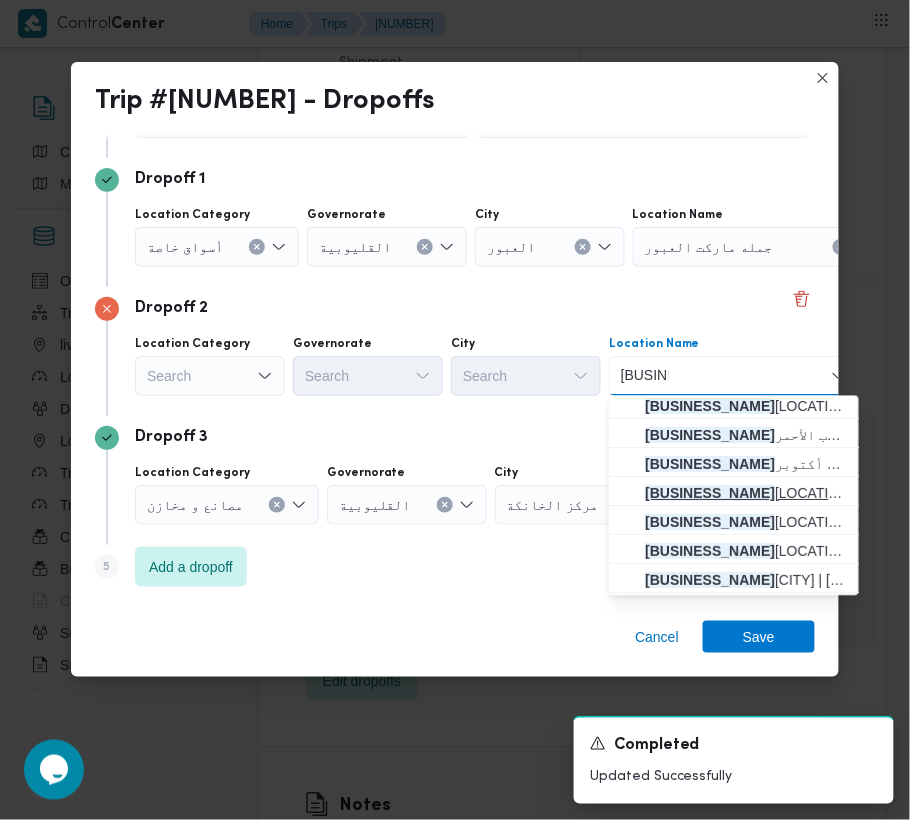 type 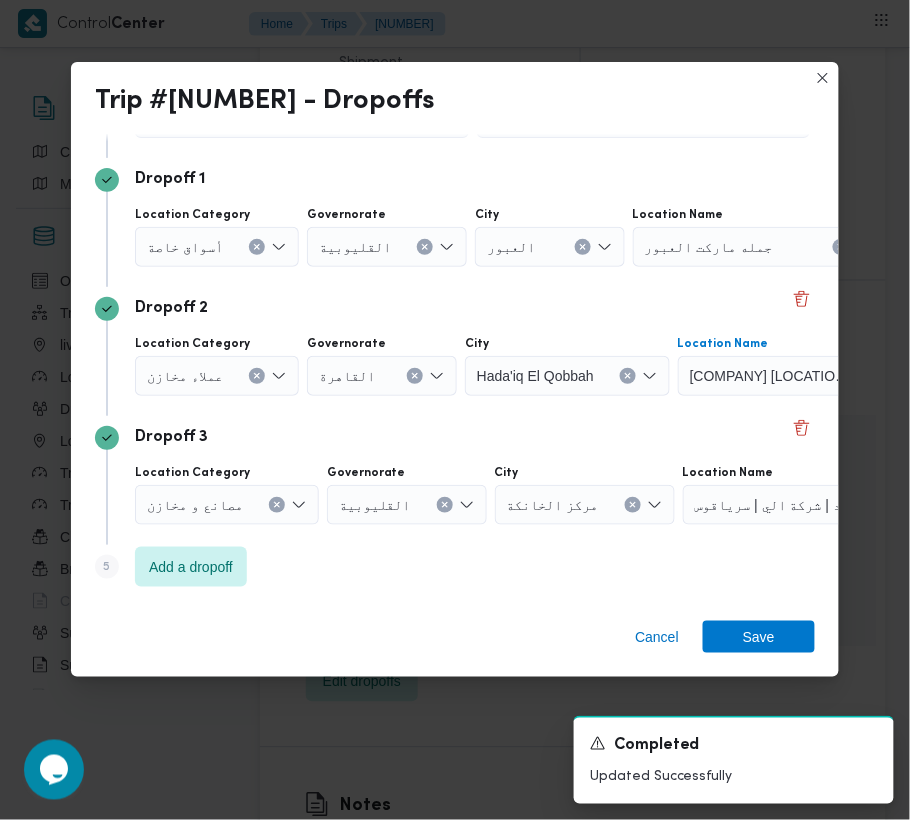 click on "القليوبية" at bounding box center (387, 247) 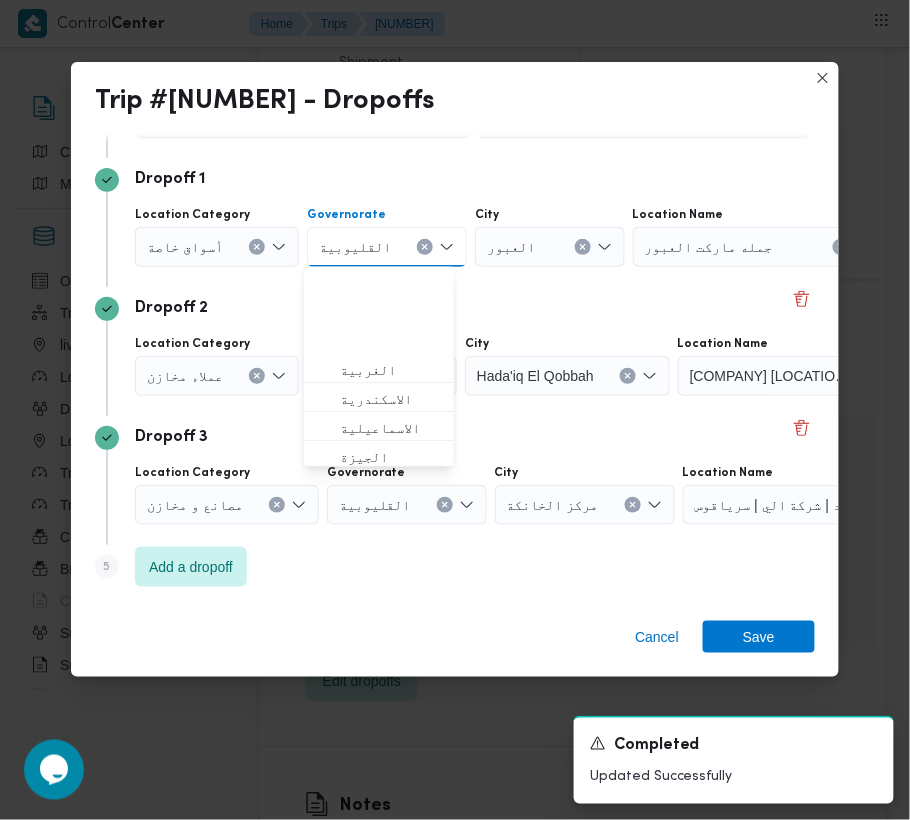 scroll, scrollTop: 148, scrollLeft: 0, axis: vertical 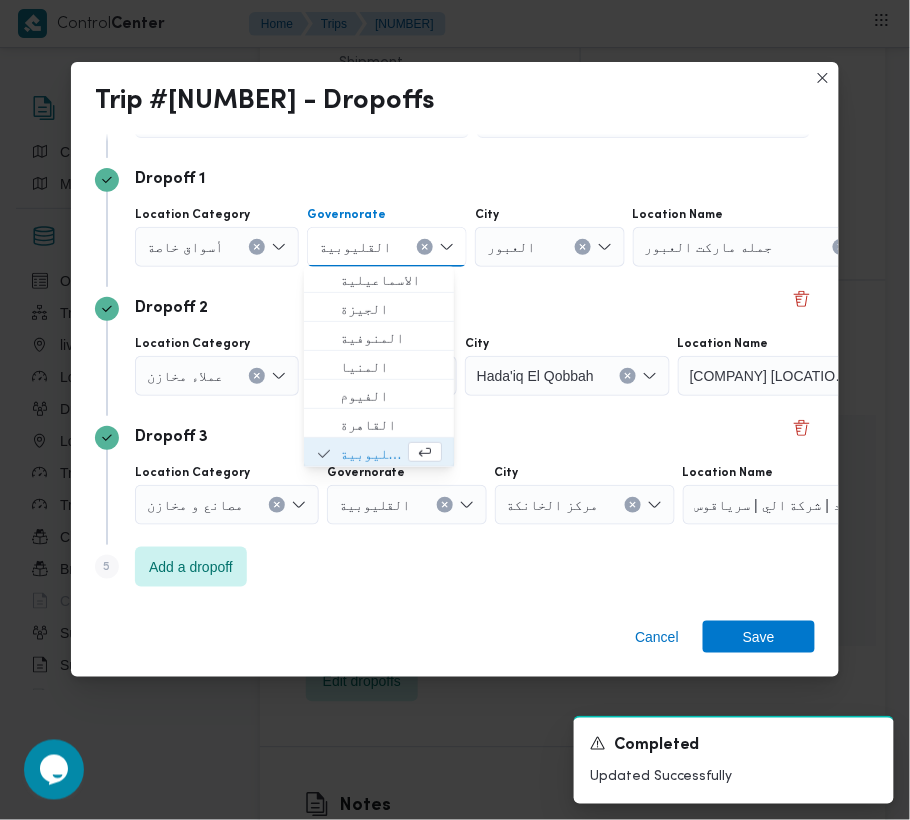click at bounding box center [425, 247] 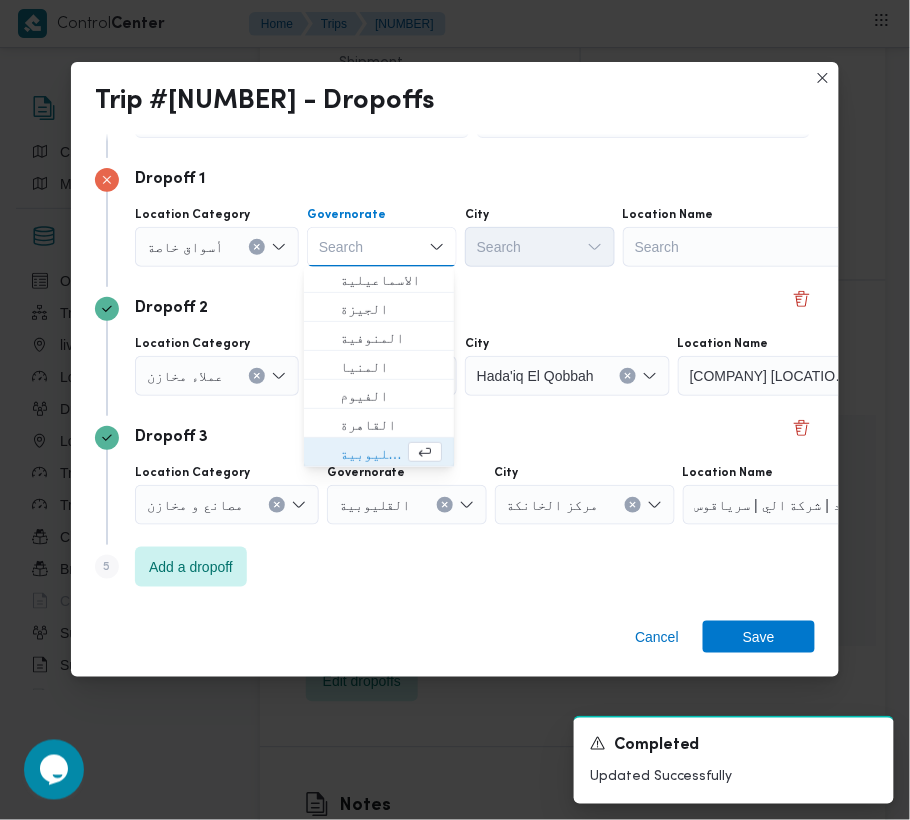 click on "Search" at bounding box center [748, 247] 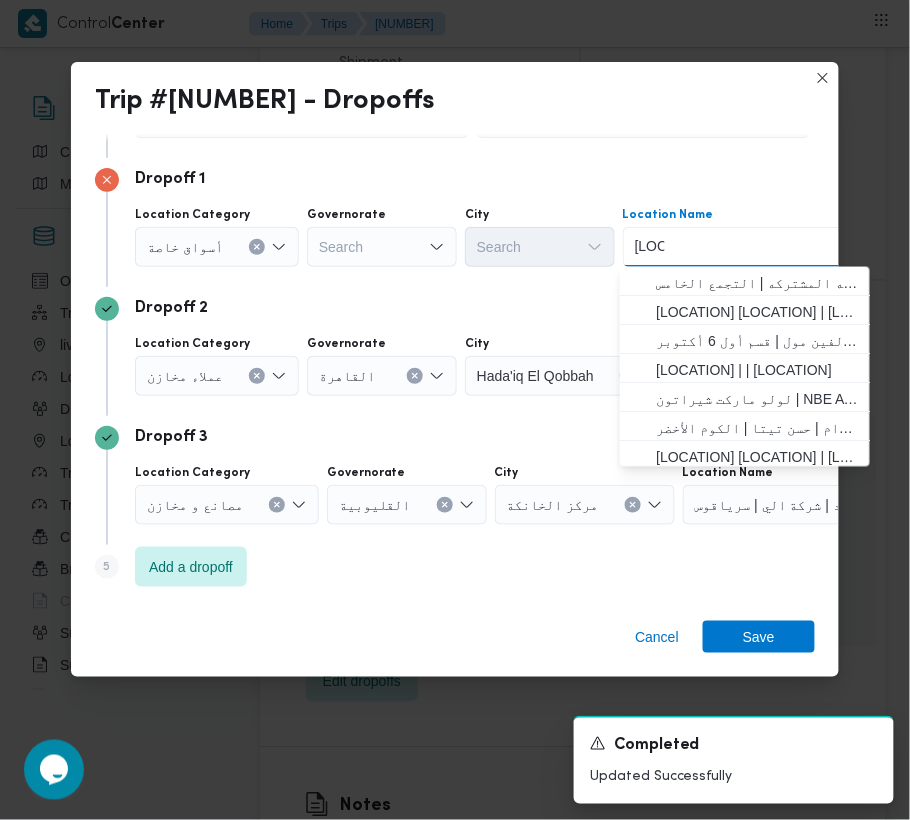 type on "شيكولان" 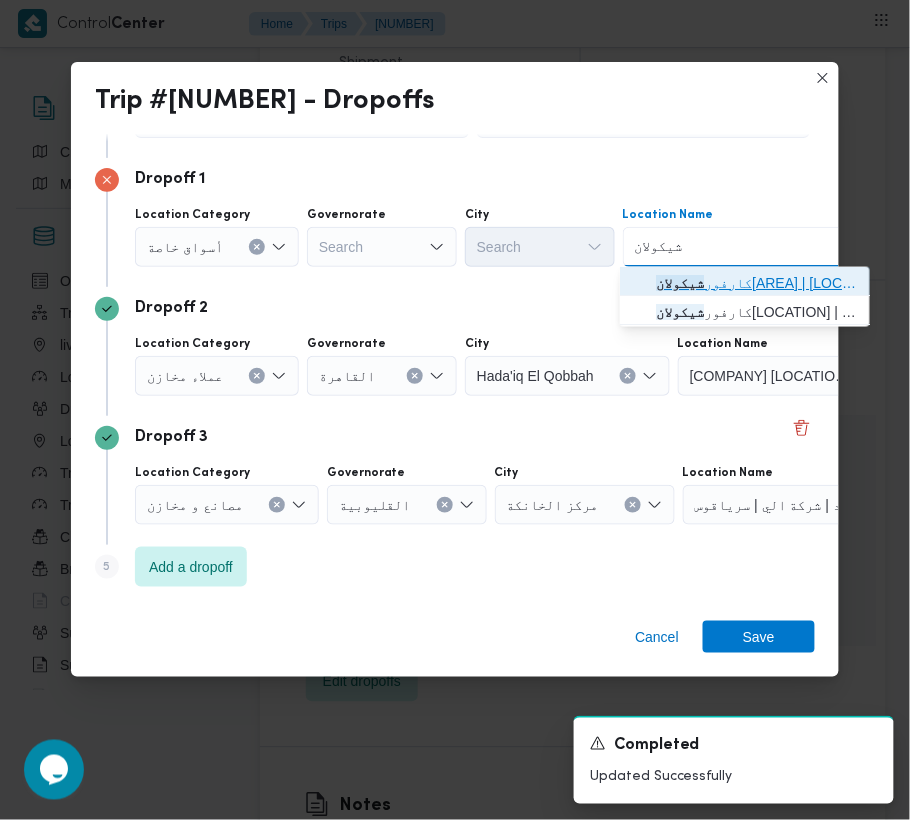 click on "شيكولان" at bounding box center (680, 283) 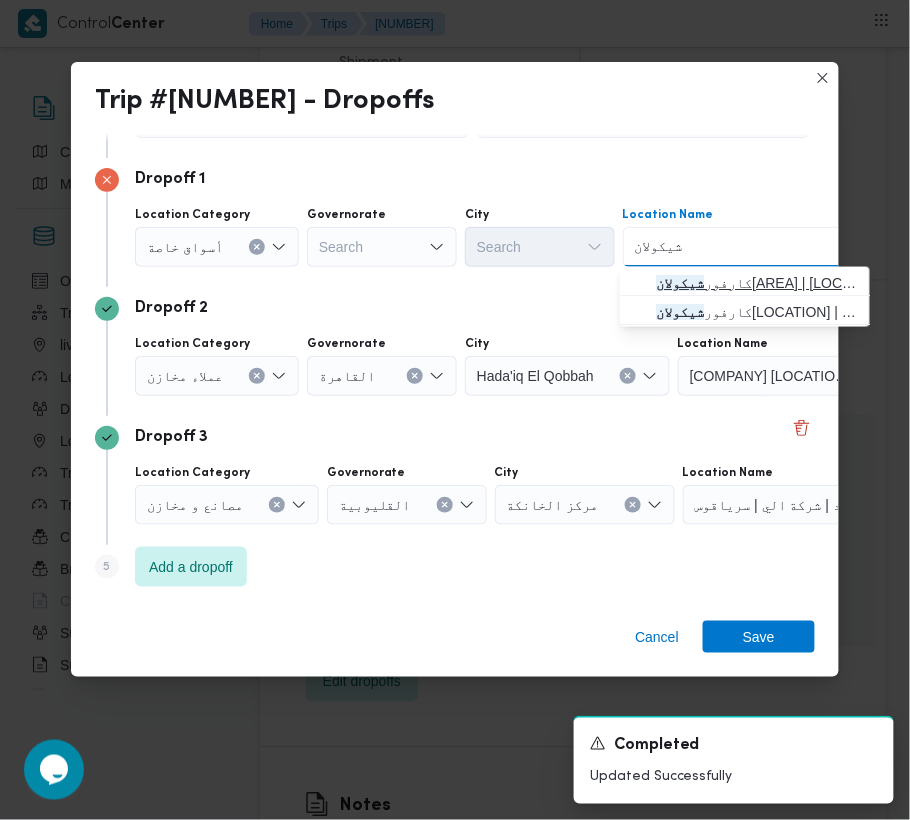 type 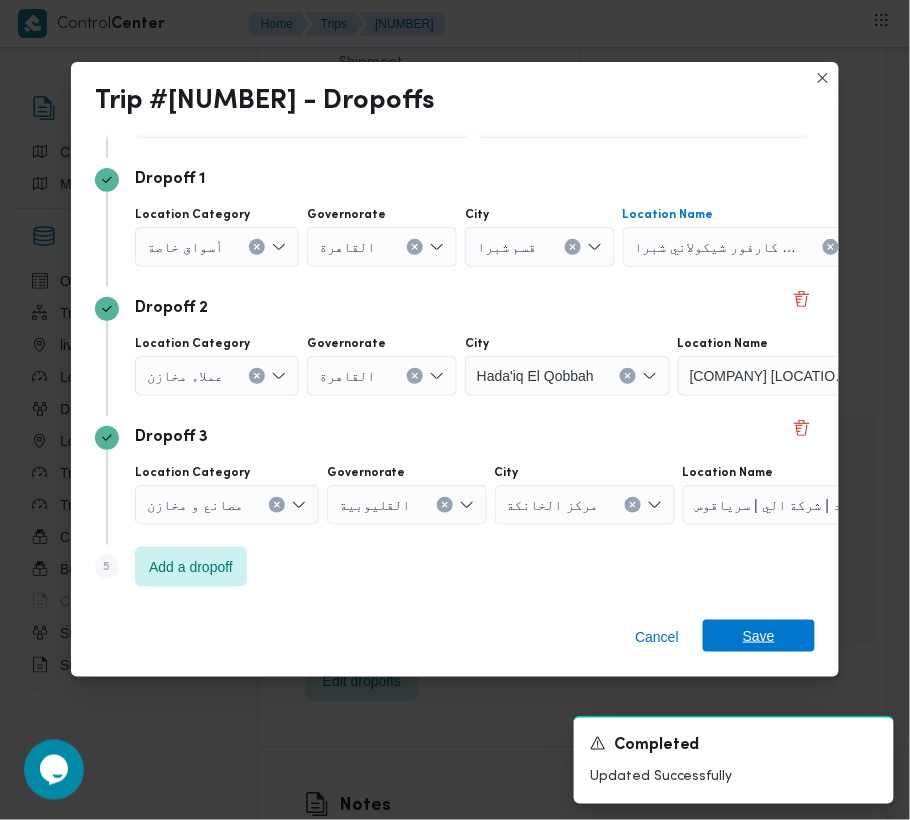 click on "Save" at bounding box center (759, 636) 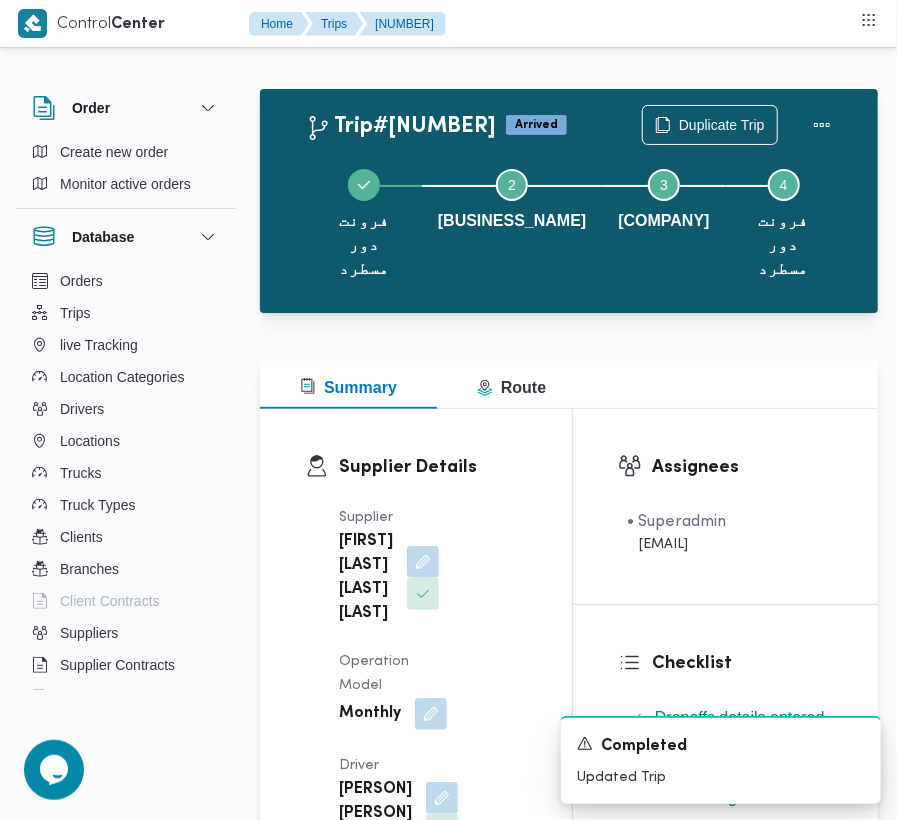 scroll, scrollTop: 0, scrollLeft: 0, axis: both 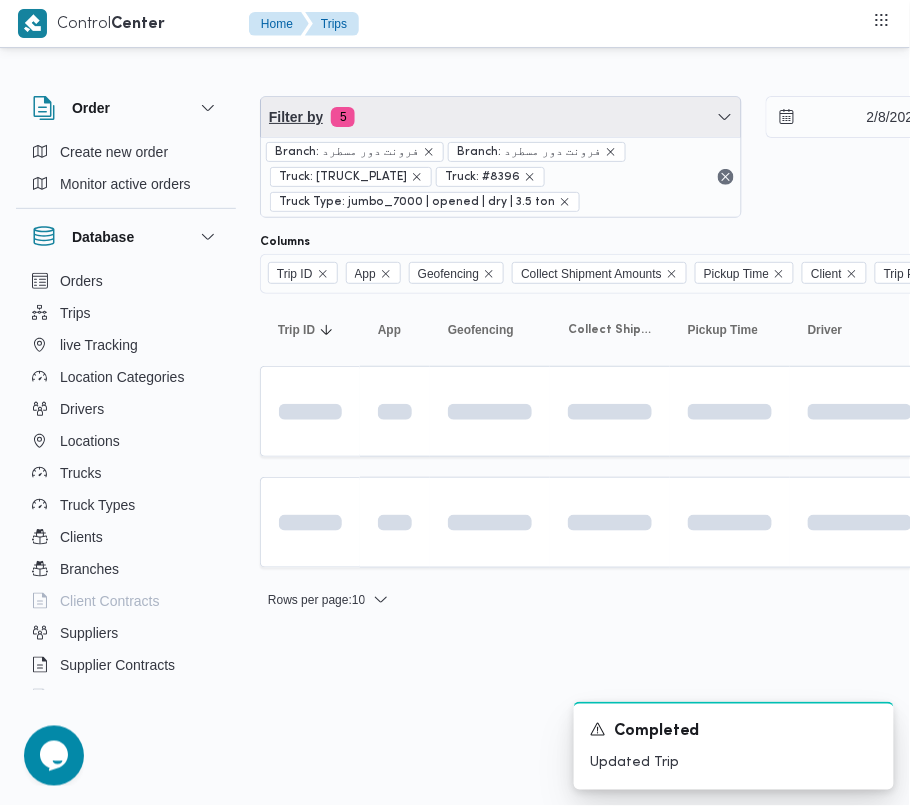 click on "Filter by 5" at bounding box center (501, 117) 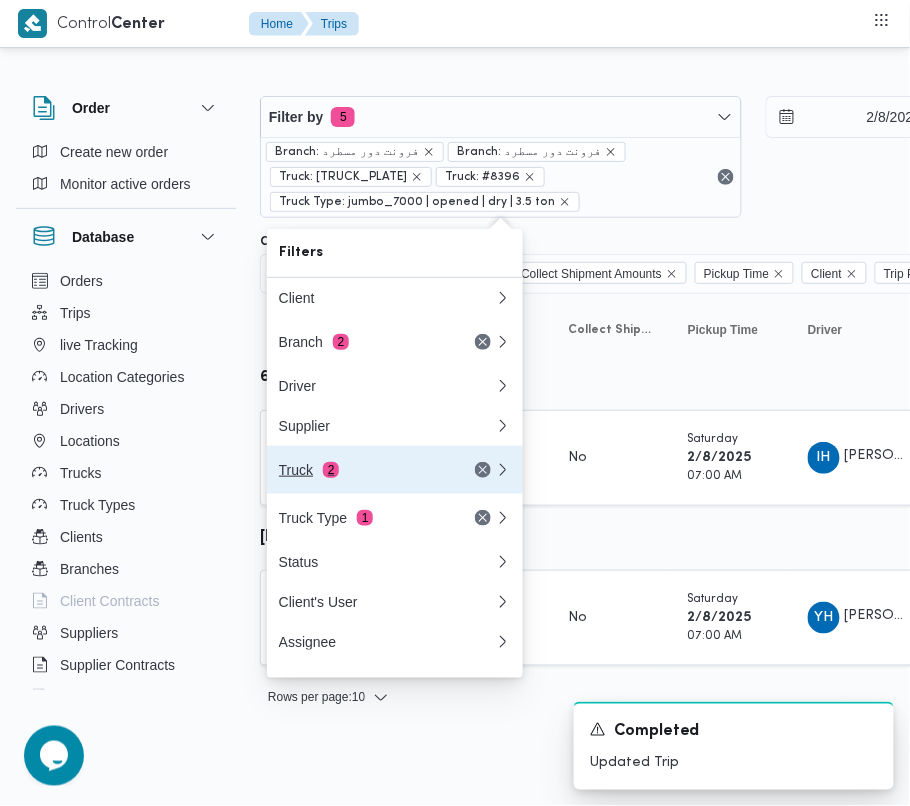 click on "Truck 2" at bounding box center [363, 470] 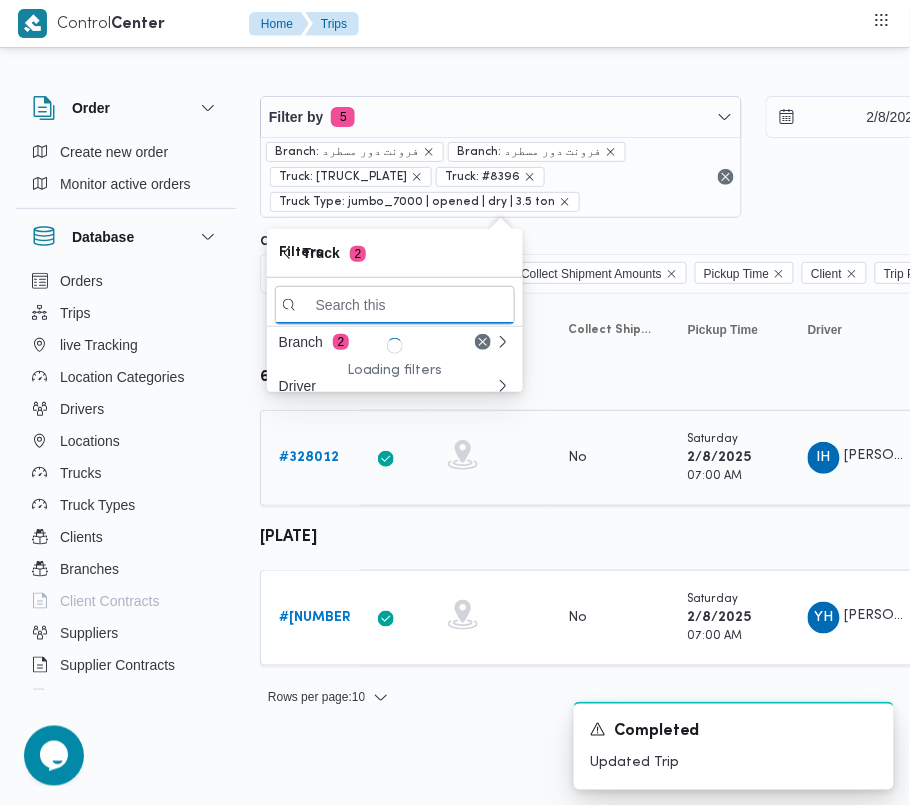 paste on "1676" 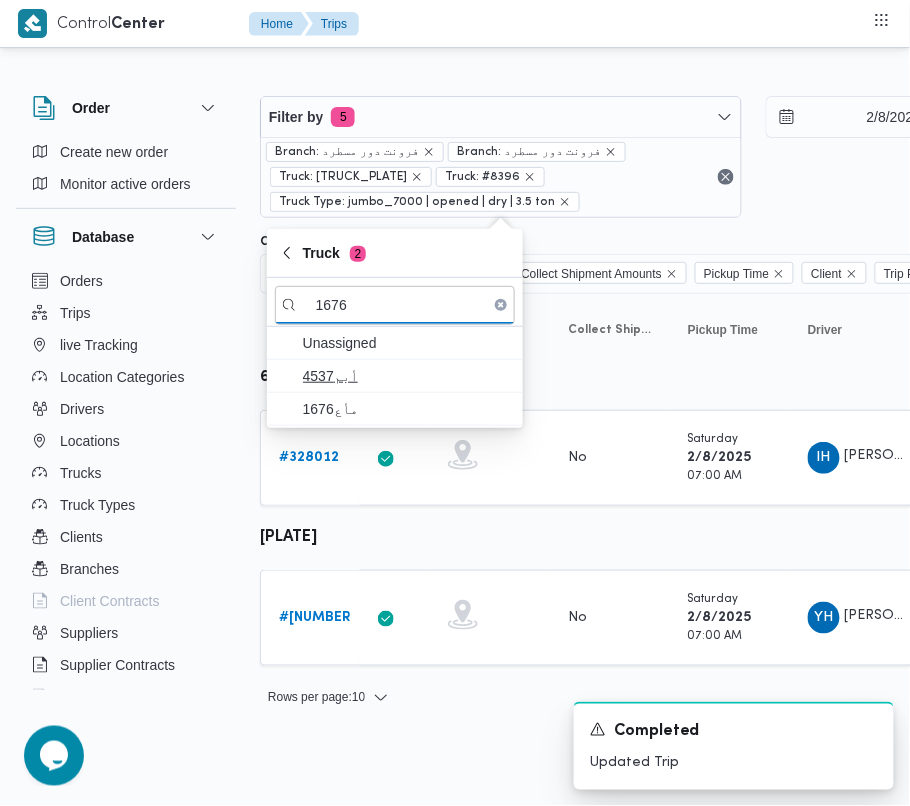 type on "1676" 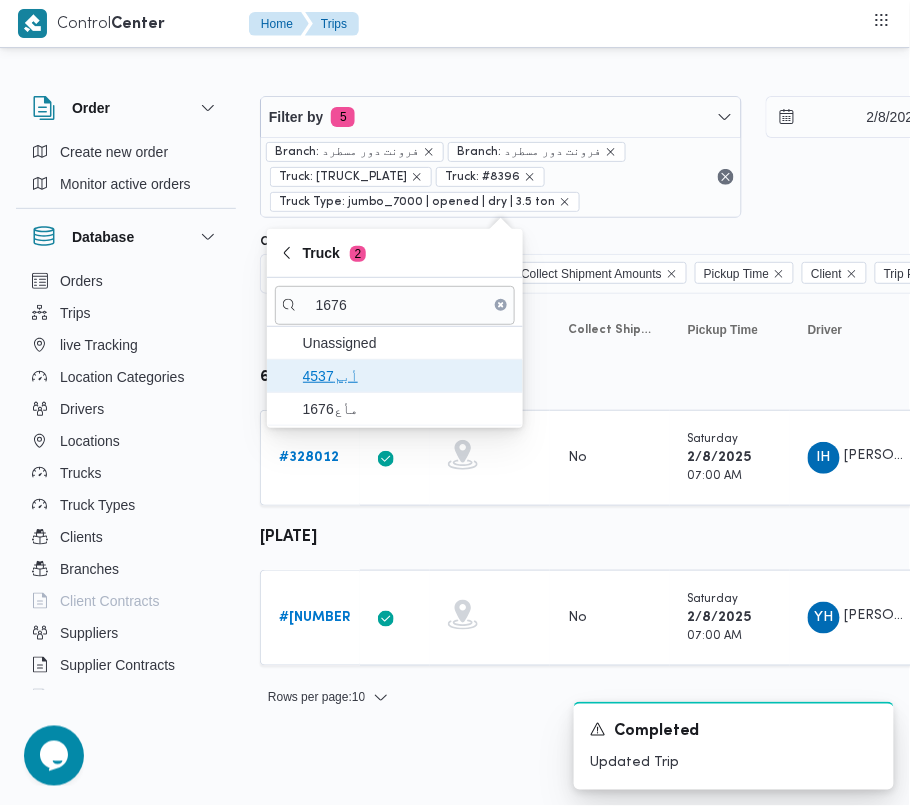 click on "أبم4537" at bounding box center (407, 376) 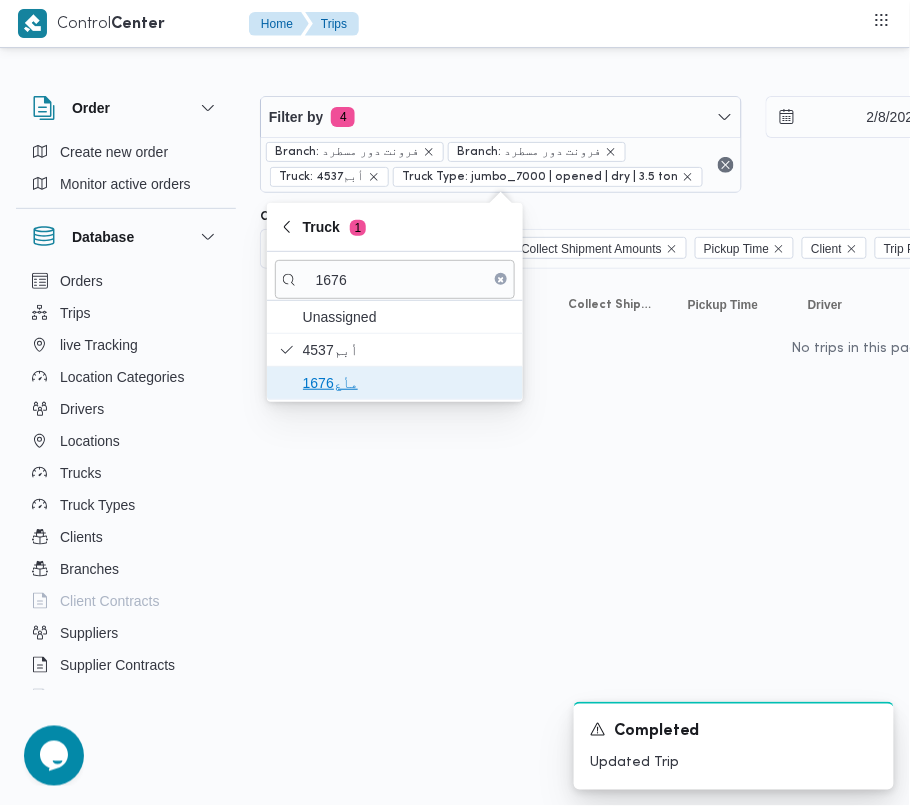 click on "مأع1676" at bounding box center [407, 383] 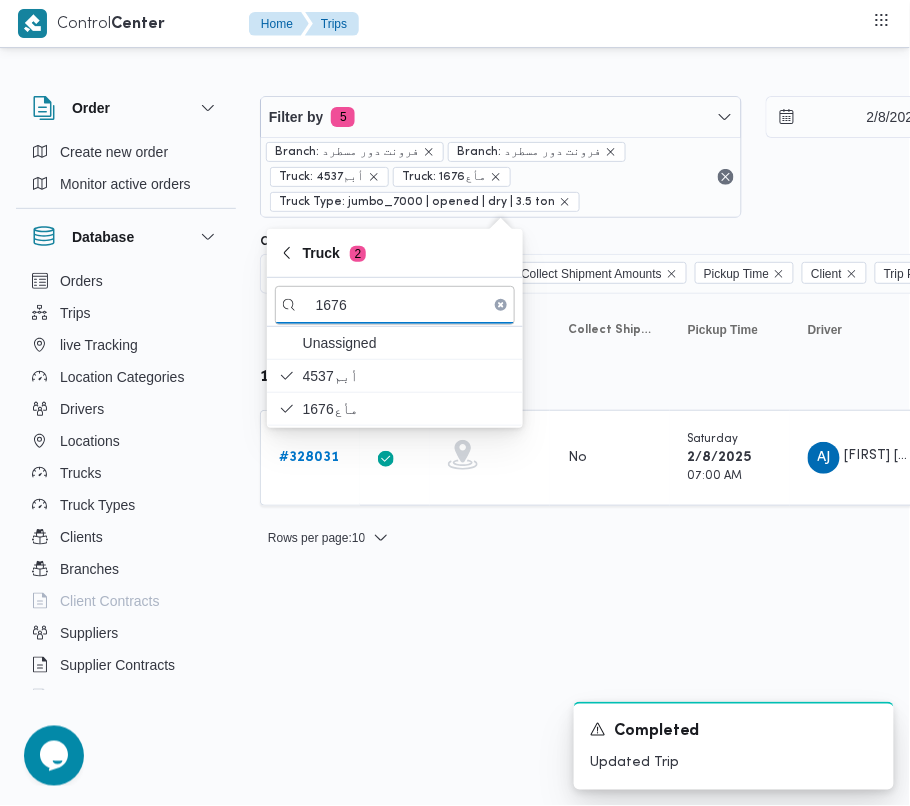 click on "Control  Center Home Trips Order Create new order Monitor active orders Database Orders Trips live Tracking Location Categories Drivers Locations Trucks Truck Types Clients Branches Client Contracts Suppliers Supplier Contracts Devices Users Projects SP Projects Admins organization assignees Tags Filter by 5 Branch: [NAME] Branch: [NAME]  Truck: [PLATE] Truck: [PLATE] Truck Type: jumbo_7000 | opened | dry | 3.5 ton [MONTH]/[DAY]/[YEAR] → [MONTH]/[DAY]/[YEAR] Group By Truck Columns Trip ID App Geofencing Collect Shipment Amounts Pickup Time Client Trip Points Driver Supplier Truck Status Platform Sorting Trip ID Click to sort in ascending order App Click to sort in ascending order Geofencing Click to sort in ascending order Collect Shipment Amounts Pickup Time Click to sort in ascending order Client Click to sort in ascending order Trip Points Driver Click to sort in ascending order Supplier Click to sort in ascending order Truck Click to sort in ascending order Status Platform # No" at bounding box center (455, 403) 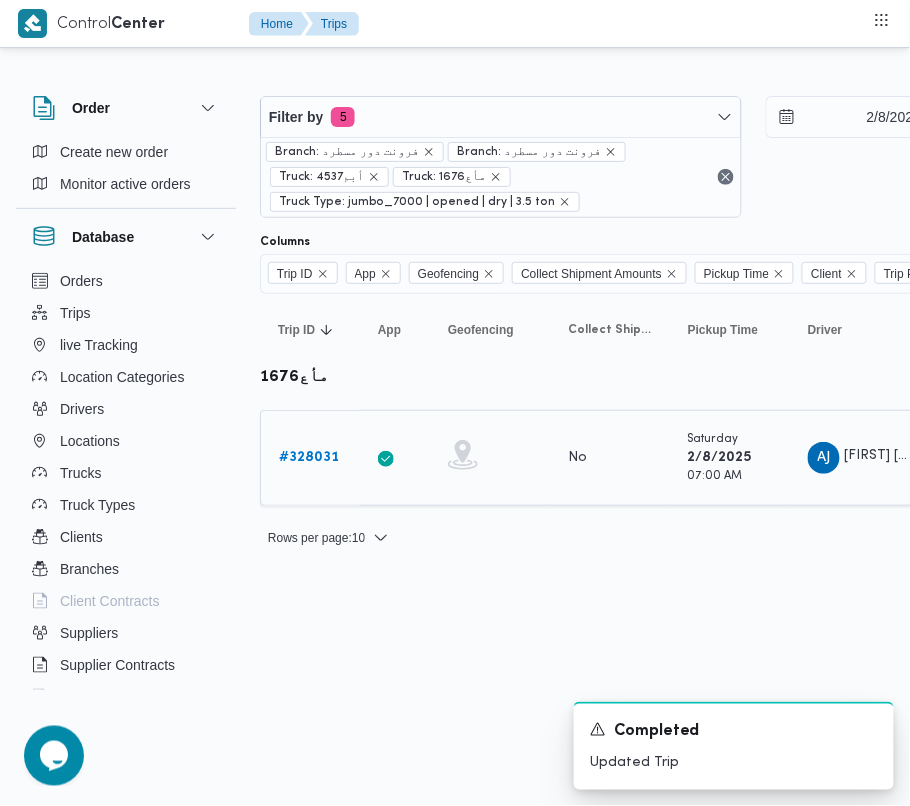 click on "# 328031" at bounding box center [309, 458] 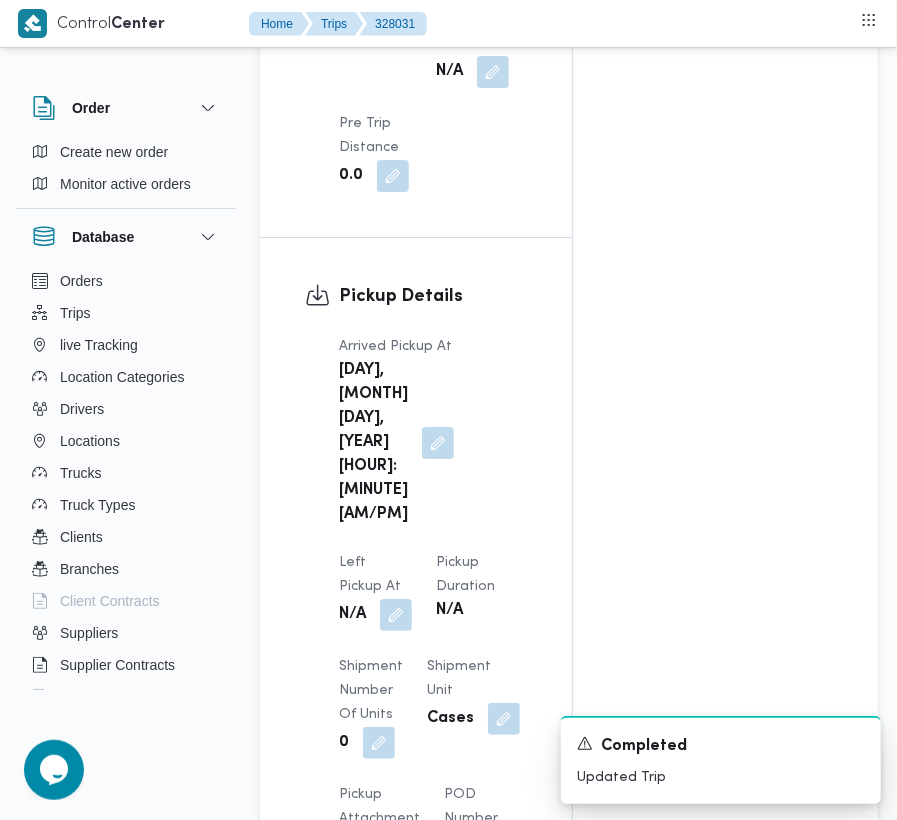scroll, scrollTop: 2533, scrollLeft: 0, axis: vertical 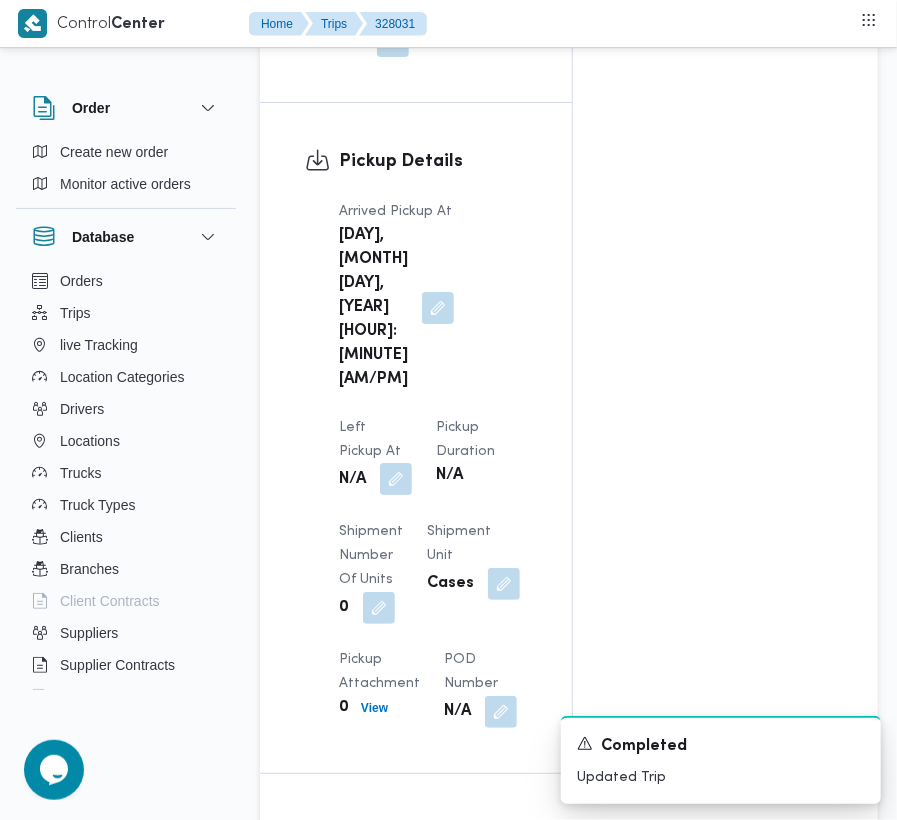 click at bounding box center (396, 479) 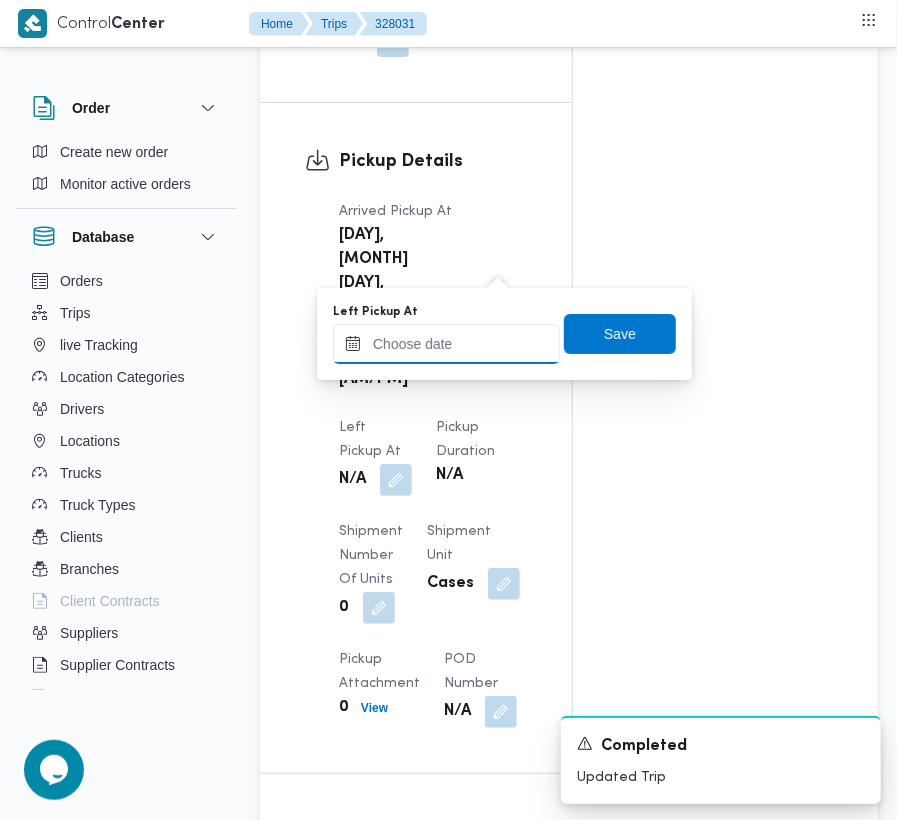 click on "Left Pickup At" at bounding box center (446, 344) 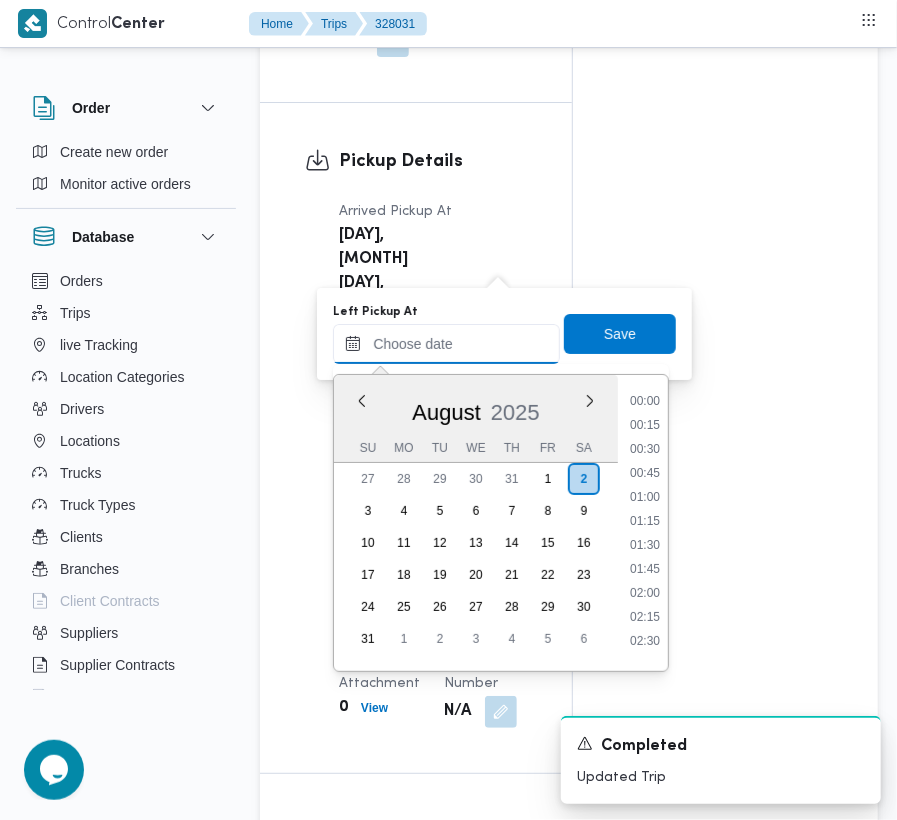 scroll, scrollTop: 729, scrollLeft: 0, axis: vertical 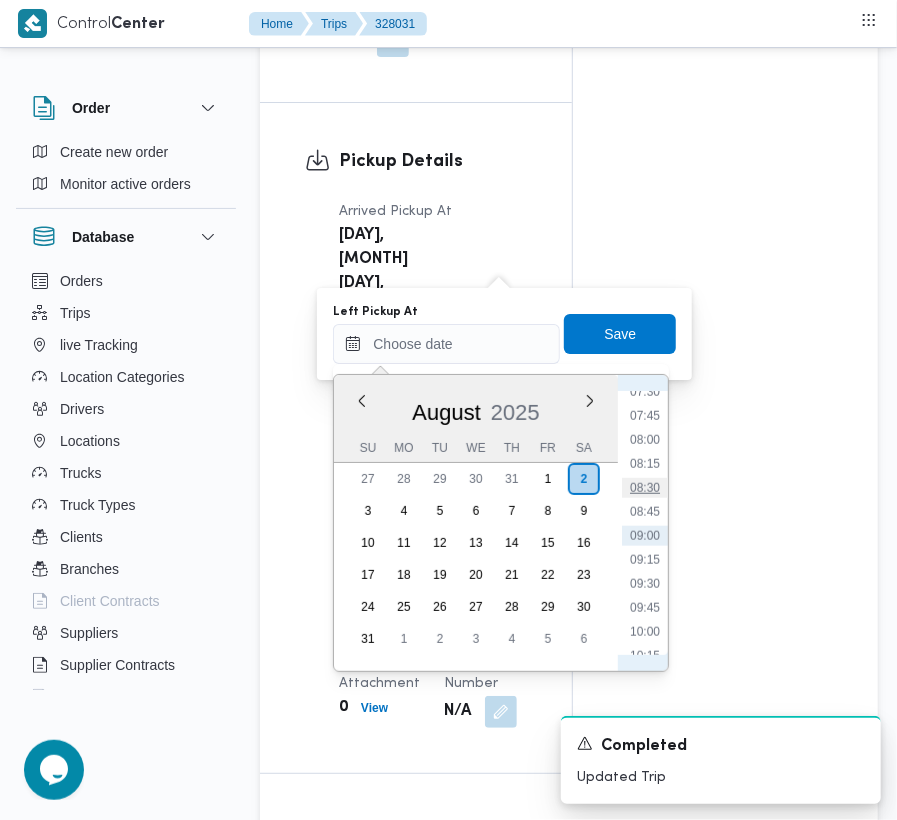 click on "08:30" at bounding box center (645, 488) 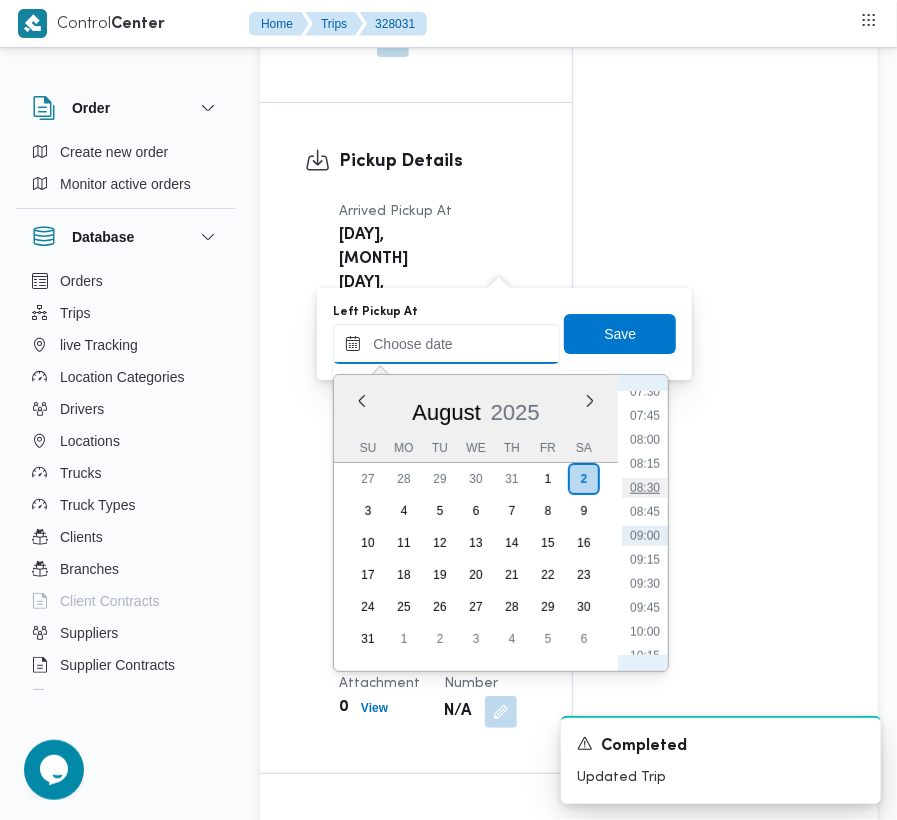 type on "[MONTH]/[DAY]/[YEAR] [HOUR]:[MINUTE]" 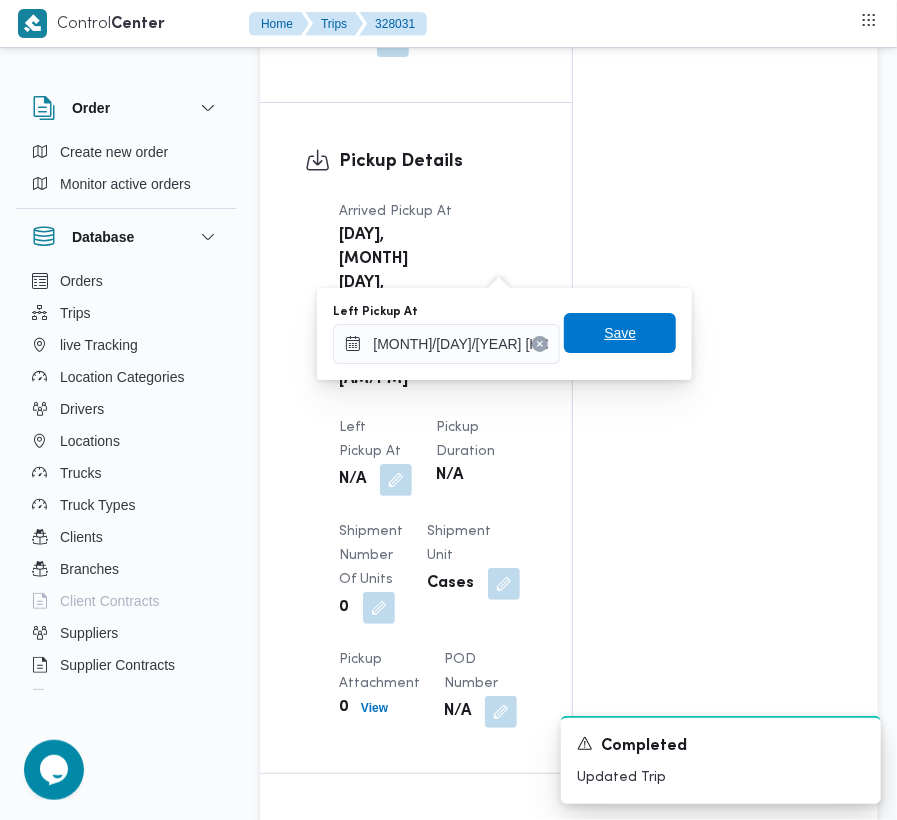click on "Save" at bounding box center (620, 333) 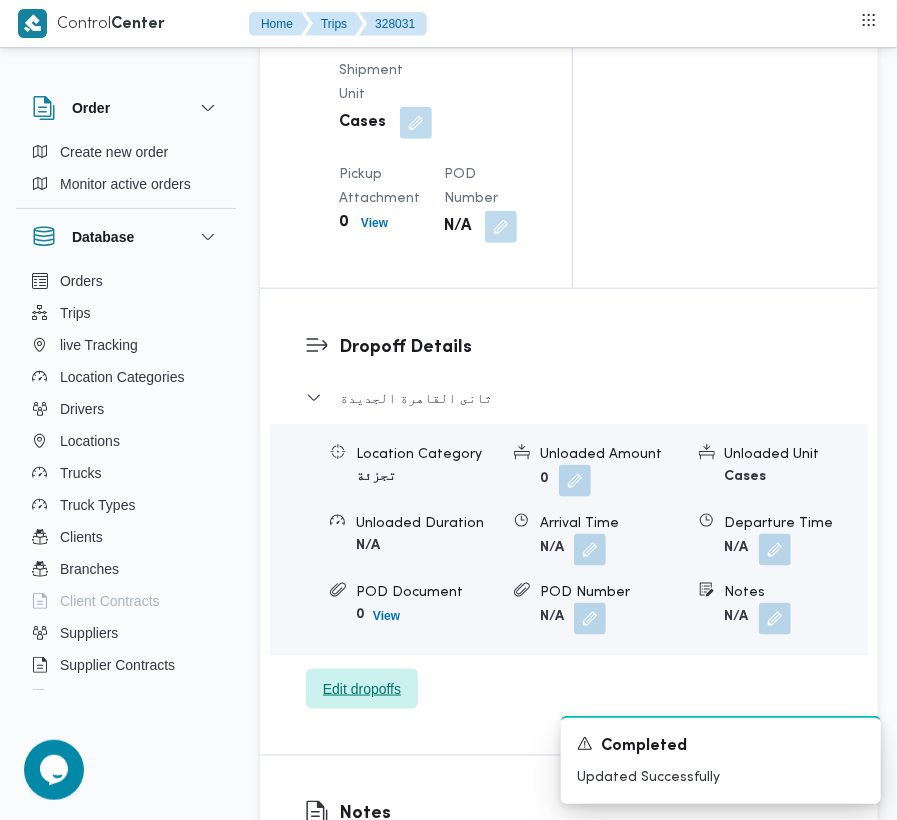 click on "Edit dropoffs" at bounding box center (362, 689) 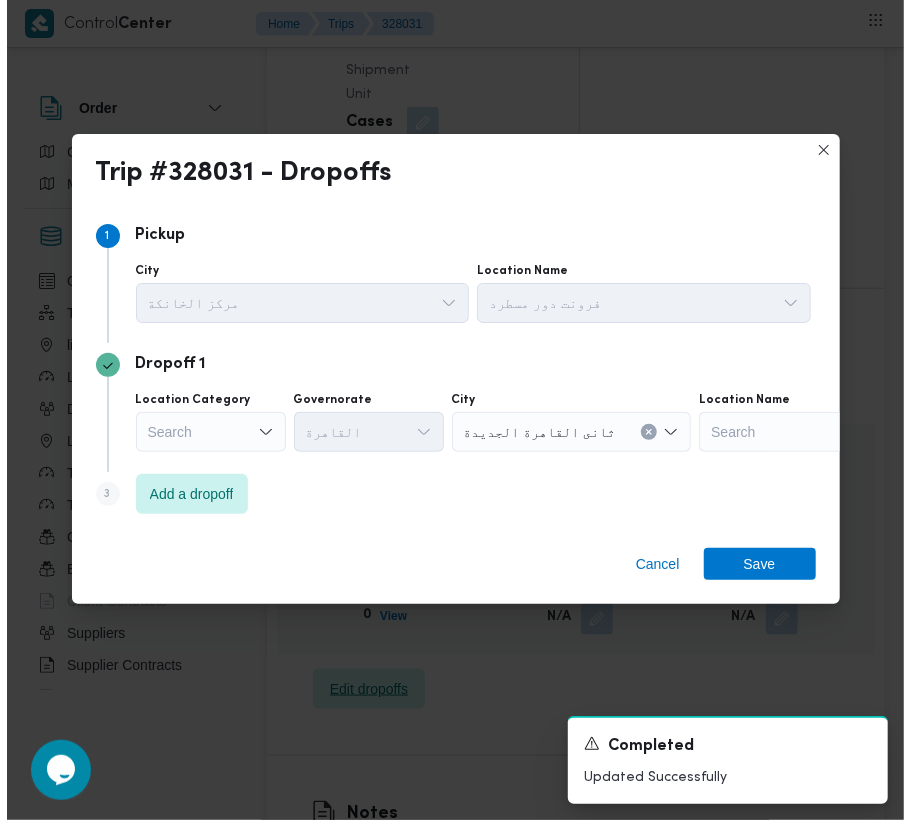 scroll, scrollTop: 3138, scrollLeft: 0, axis: vertical 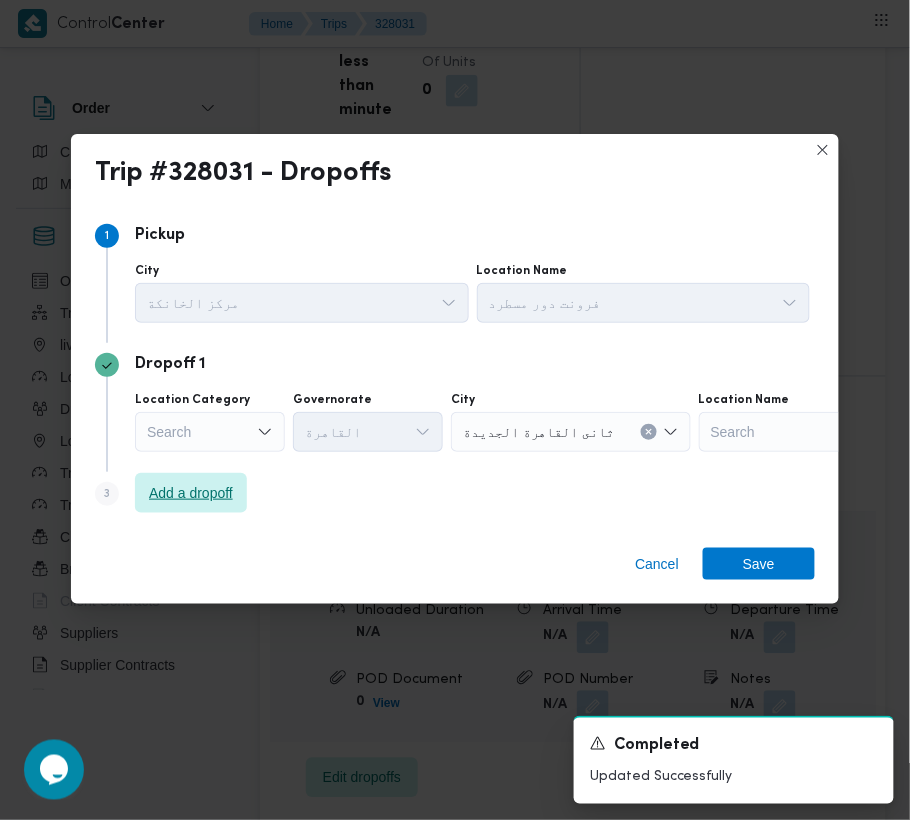 click on "Add a dropoff" at bounding box center [191, 493] 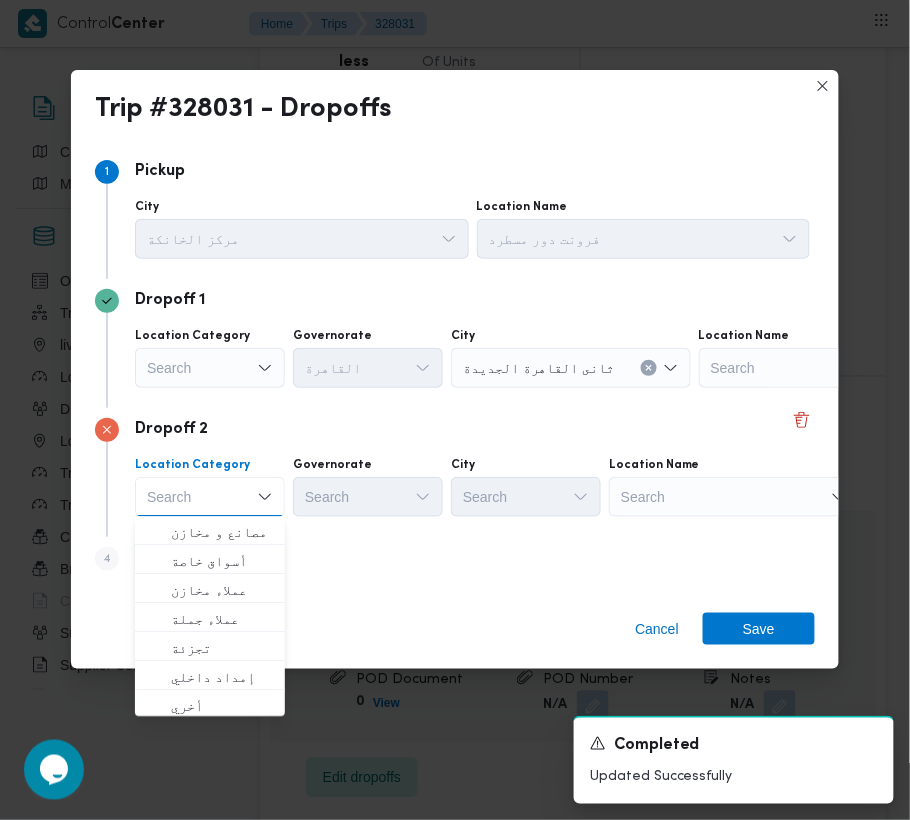 click on "Search" at bounding box center [824, 368] 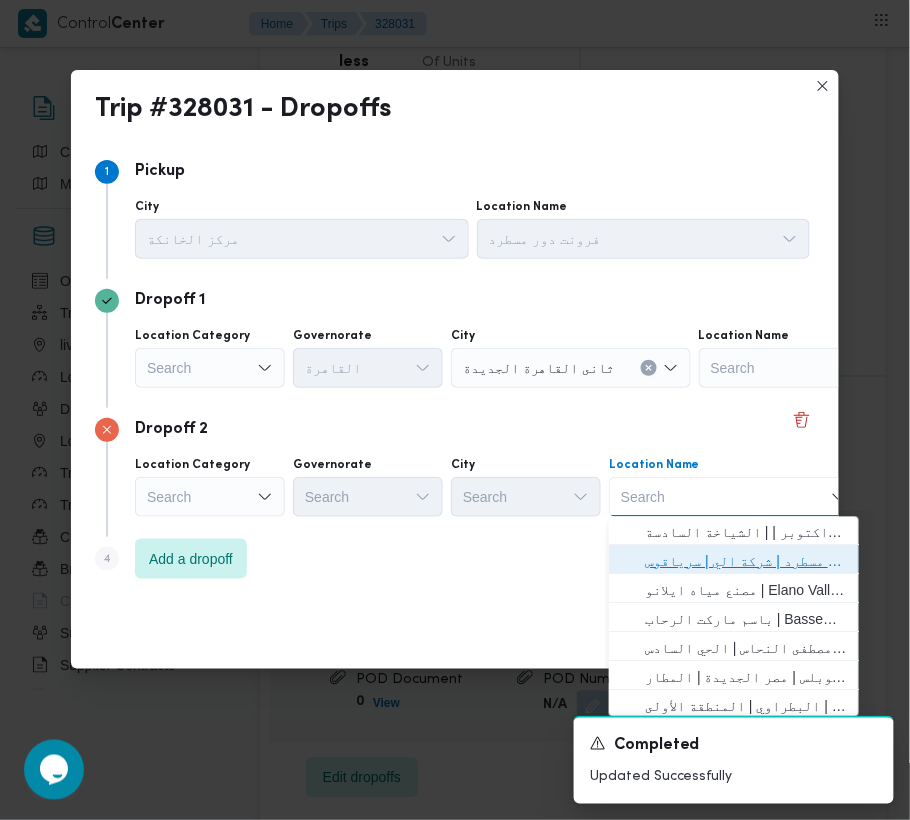 click on "فرونت دور مسطرد | شركة الي | سرياقوس" at bounding box center (746, 562) 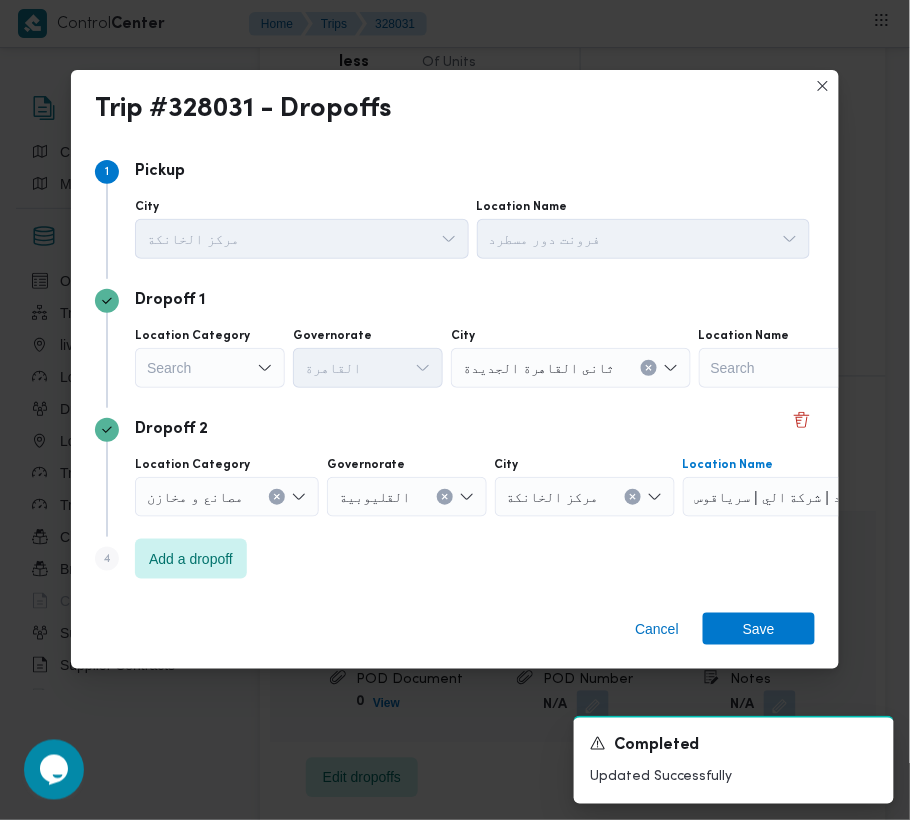 click on "Search" at bounding box center (210, 368) 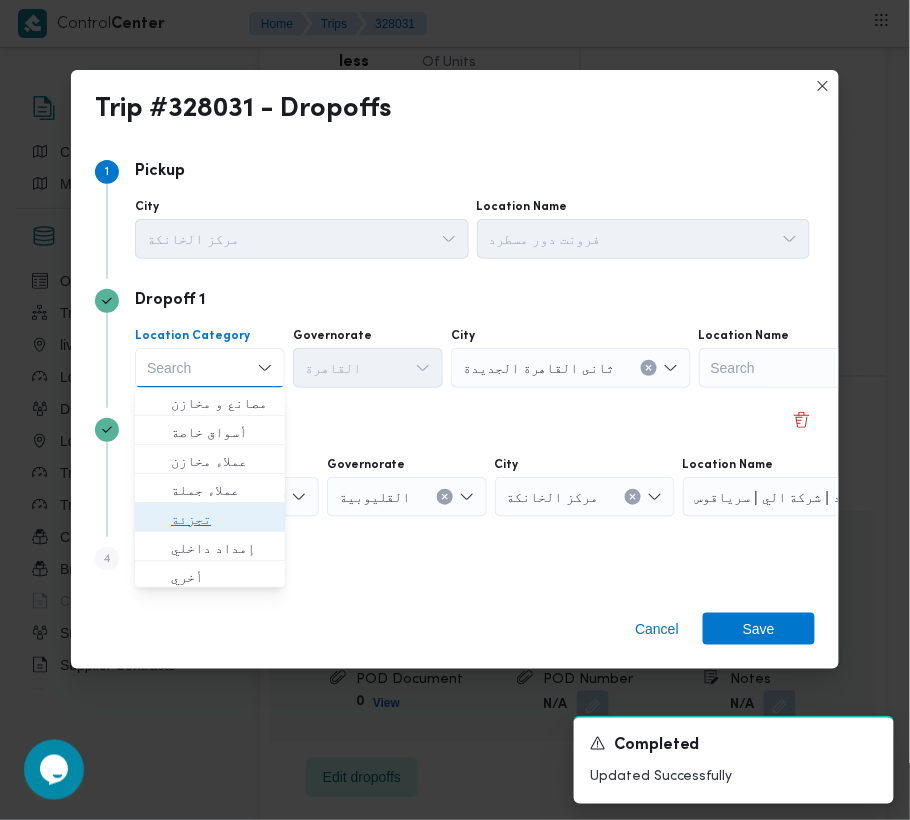 click on "تجزئة" at bounding box center (222, 520) 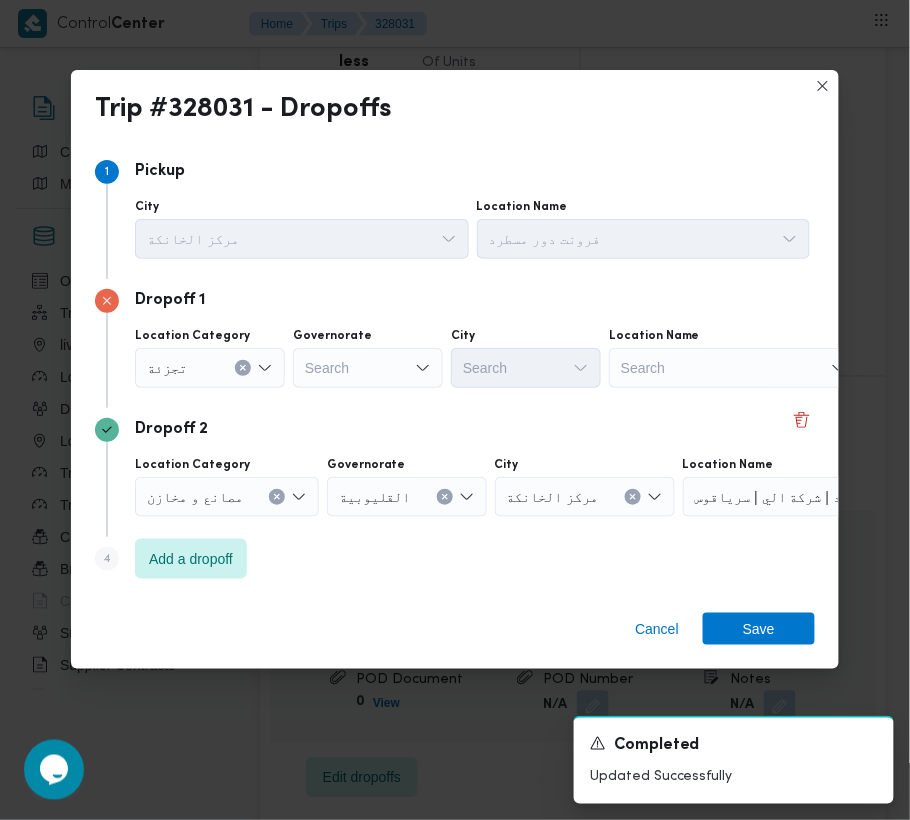 click on "Search" at bounding box center [368, 368] 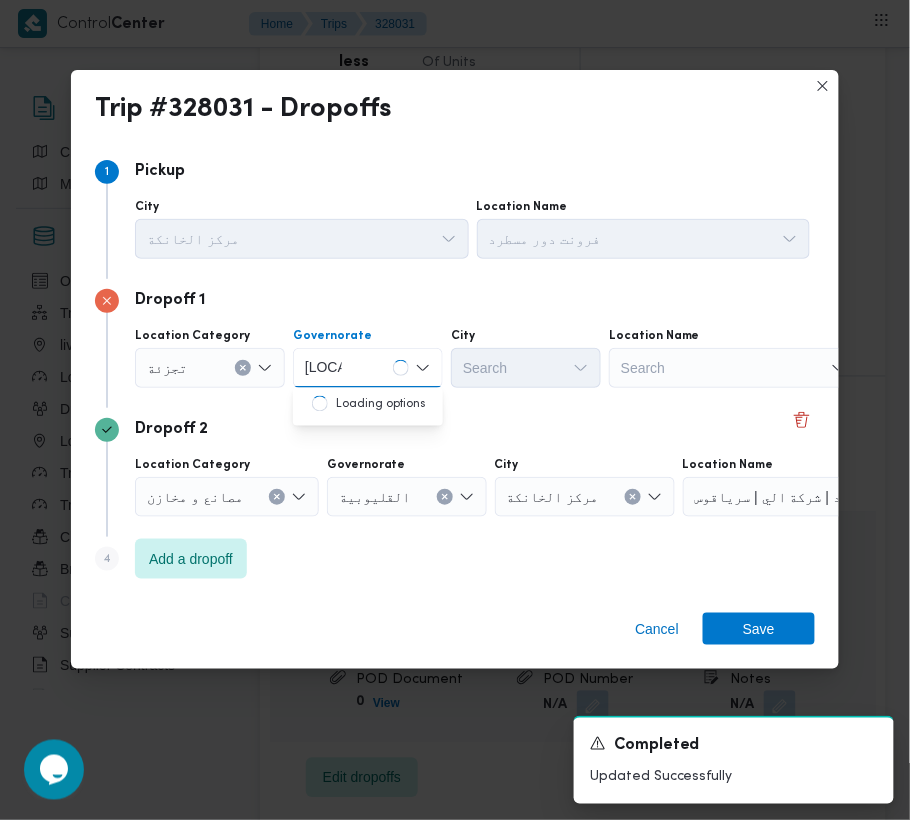 type on "[LOCATION]" 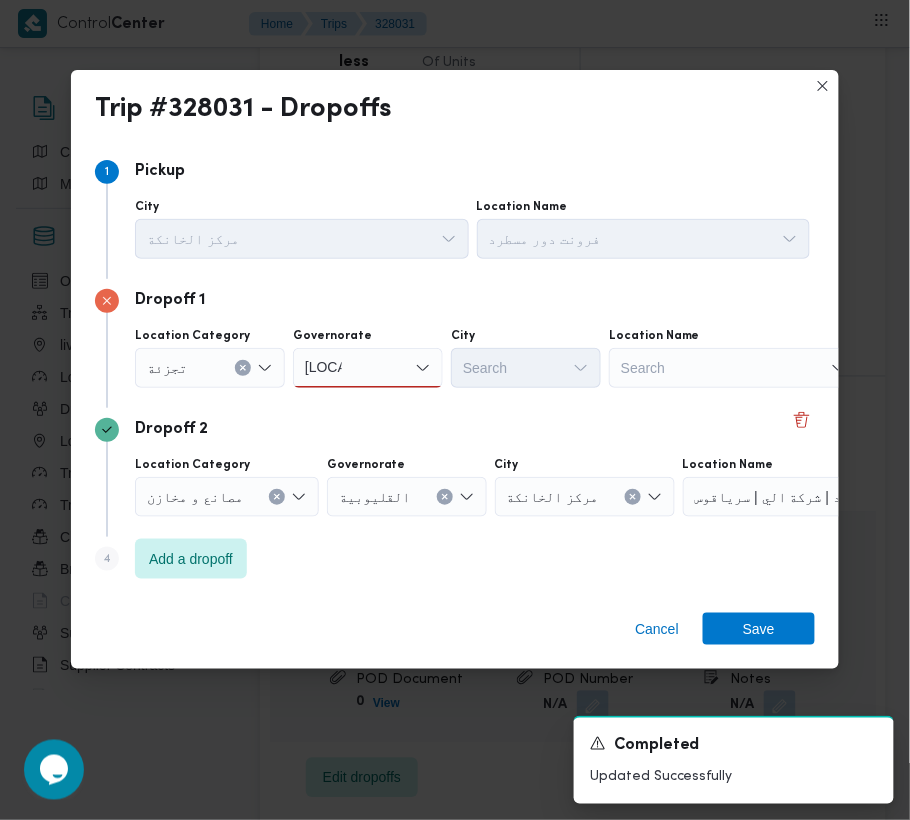 click on "[LOCATION]" at bounding box center [368, 368] 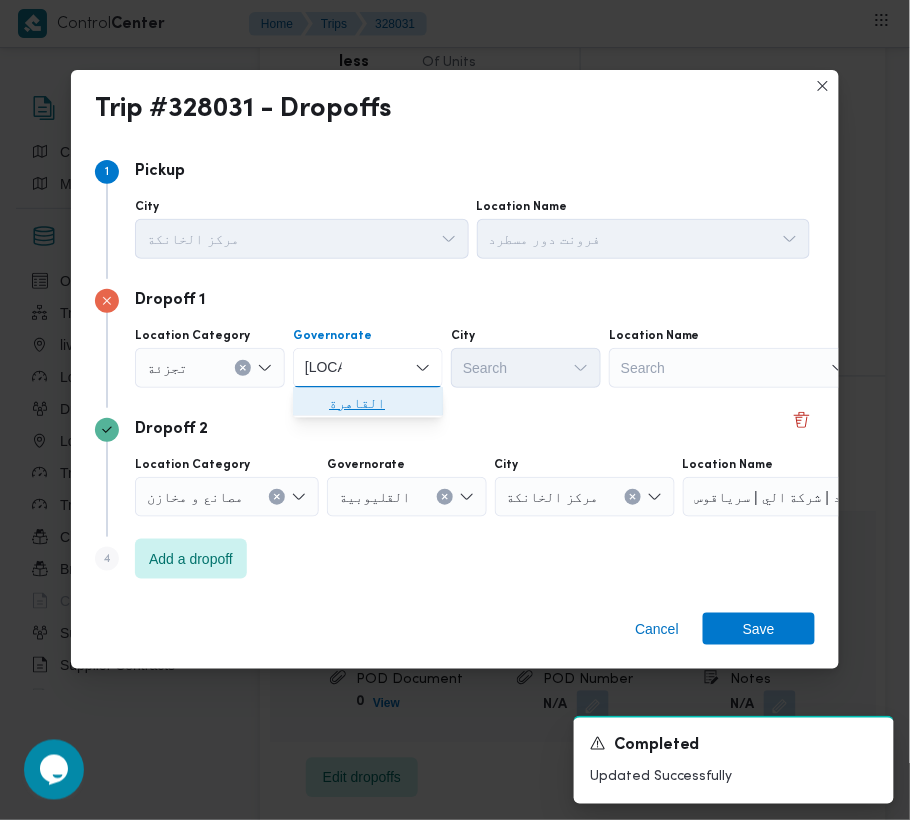 click on "القاهرة" at bounding box center (380, 404) 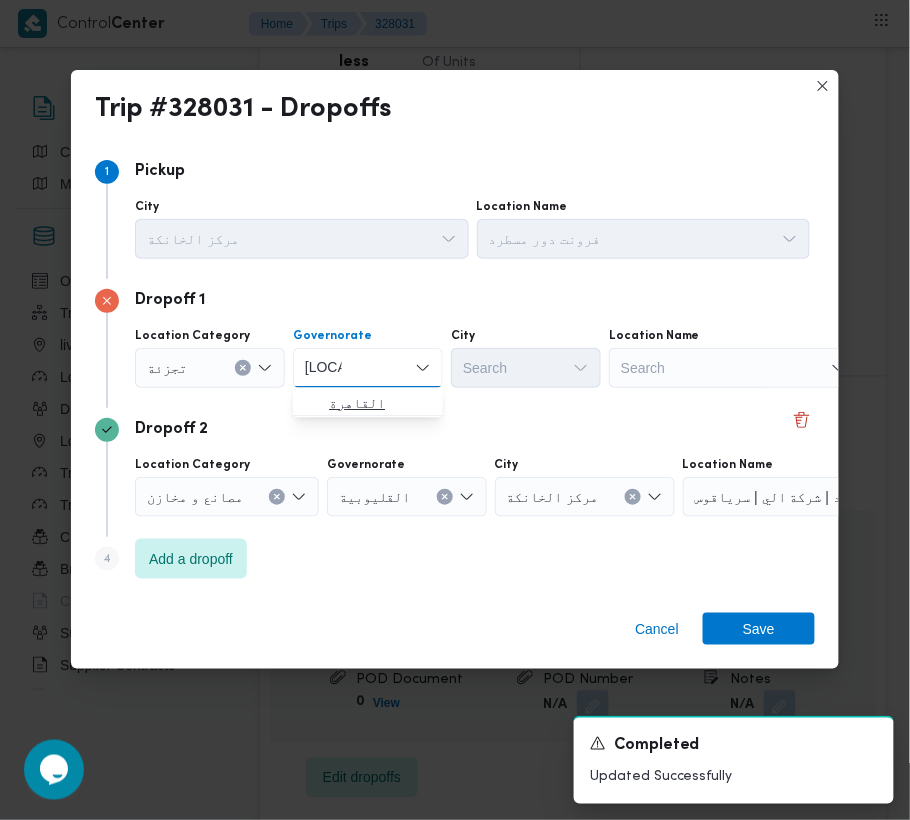 type 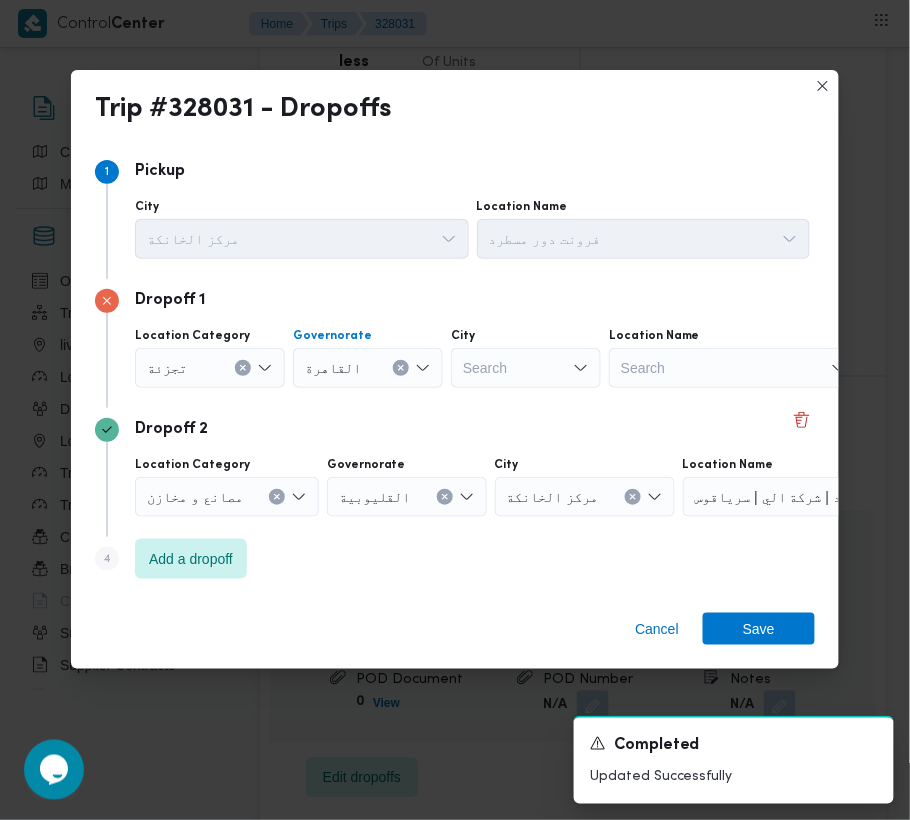 click on "Search" at bounding box center (526, 368) 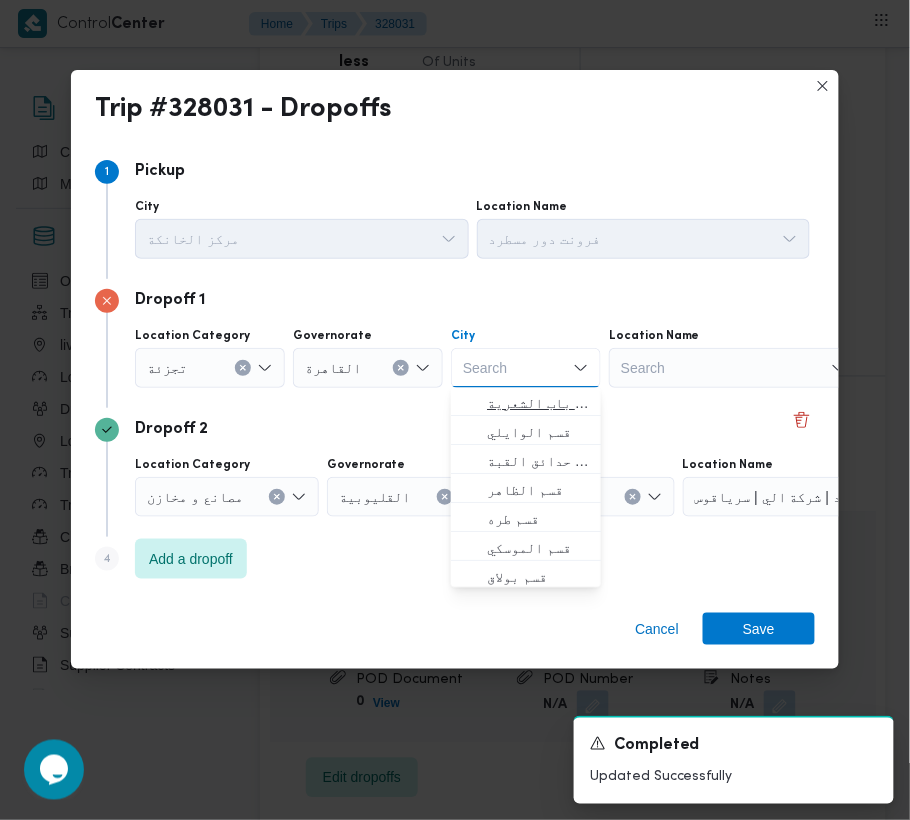 paste on "مقطم" 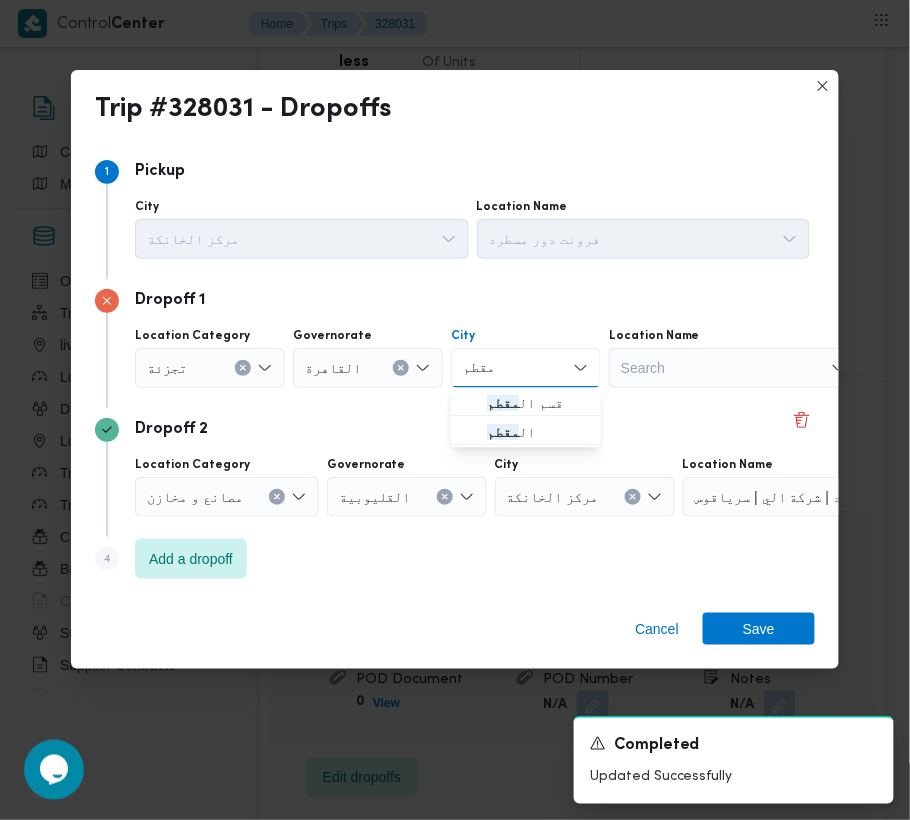 type on "مقطم" 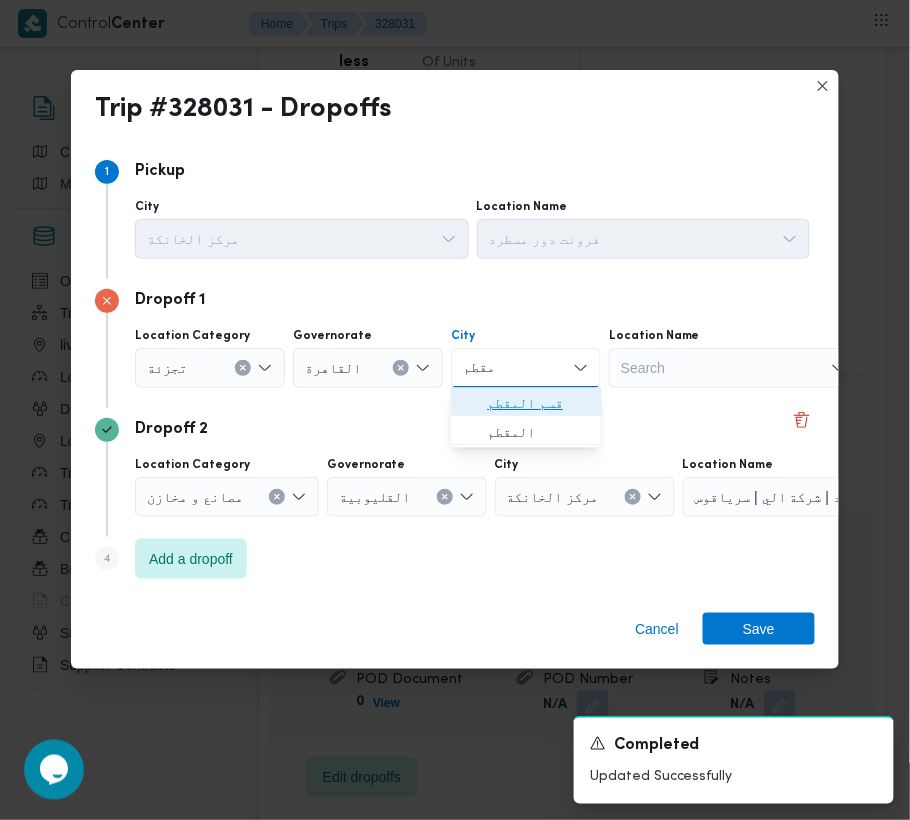 click 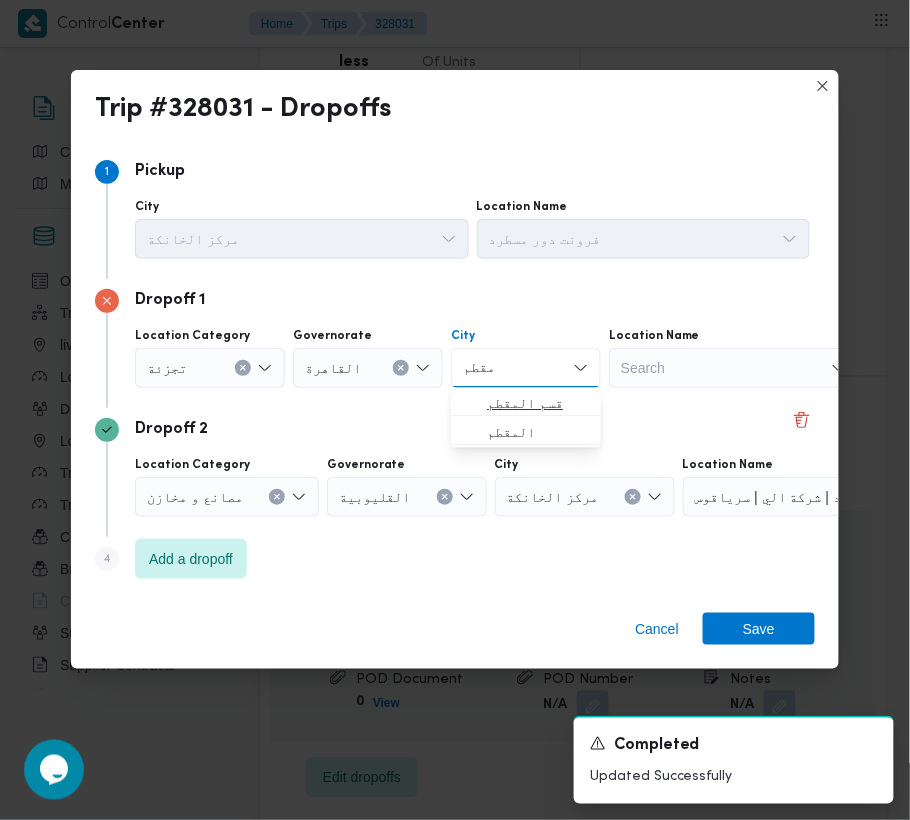 type 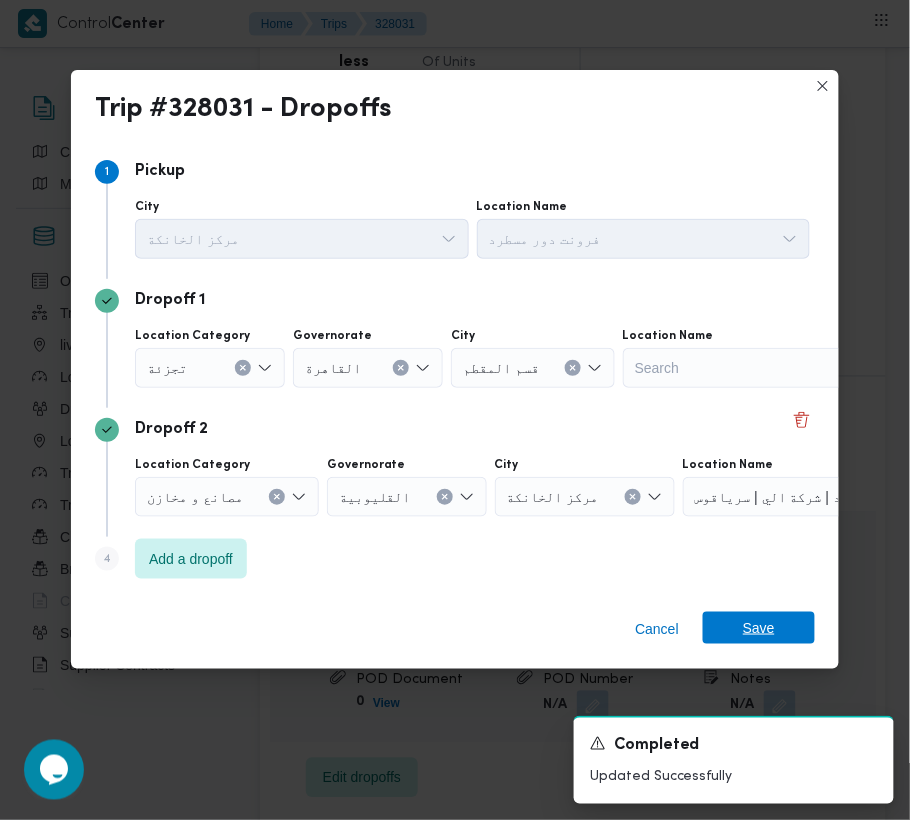click on "Save" at bounding box center [759, 628] 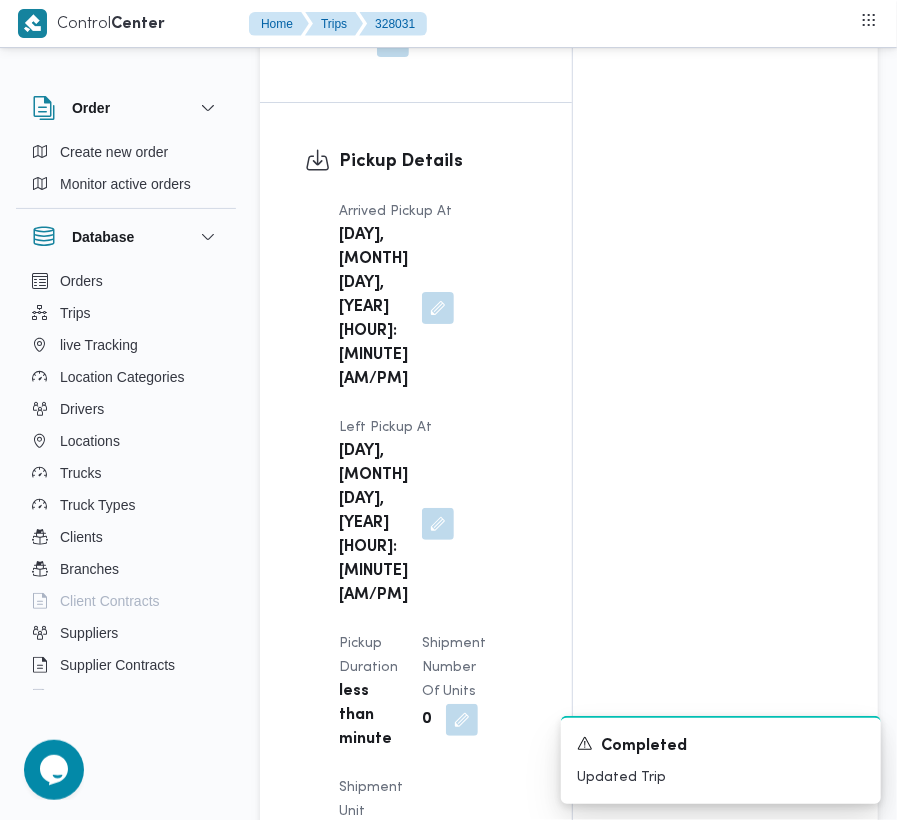 scroll, scrollTop: 0, scrollLeft: 0, axis: both 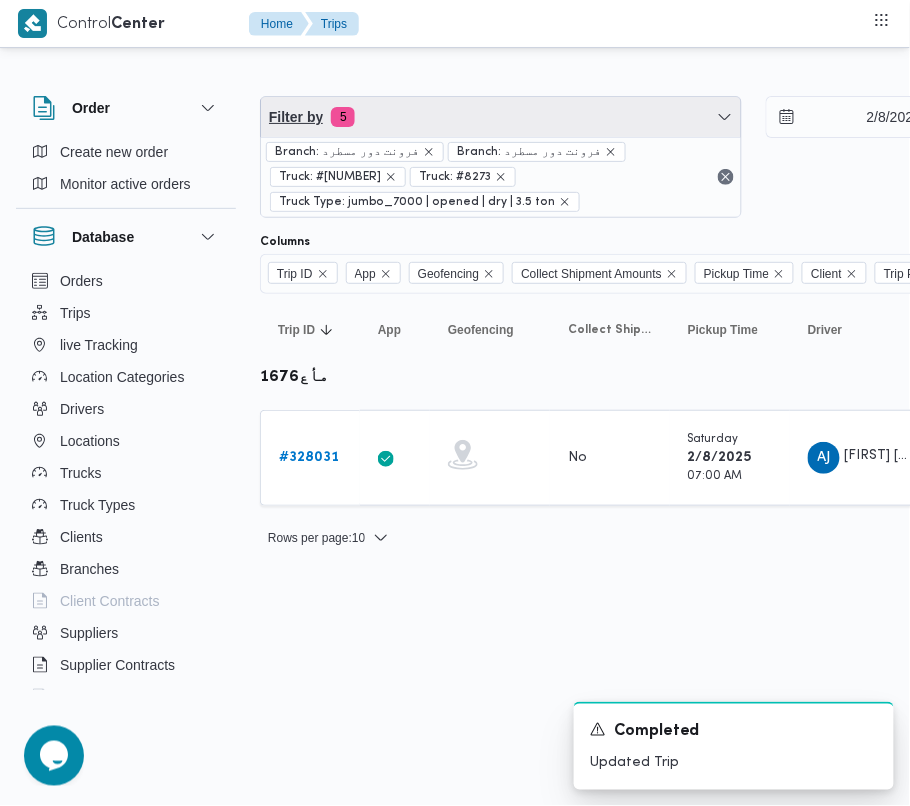 click on "Filter by 5" at bounding box center [501, 117] 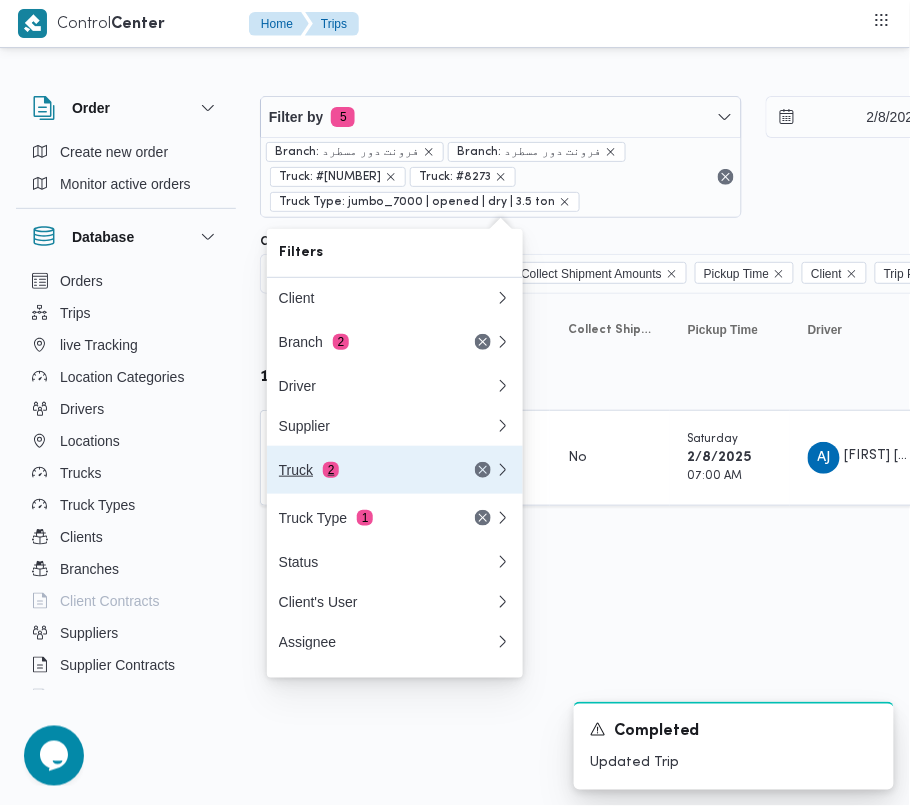 click on "Truck 2" at bounding box center (363, 470) 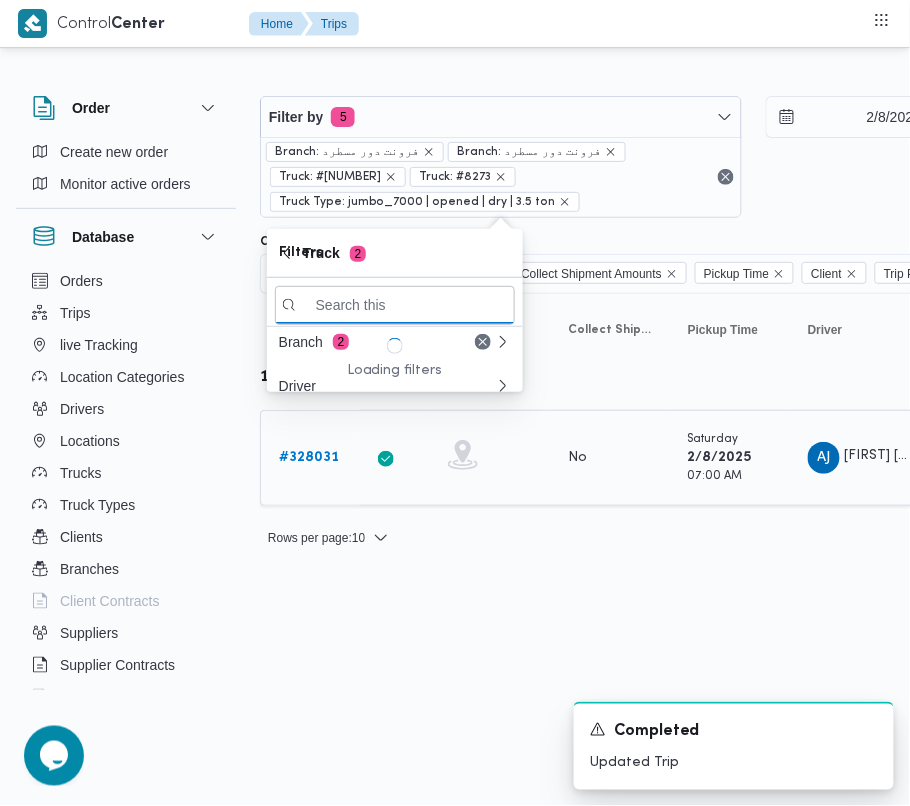 paste on "9743" 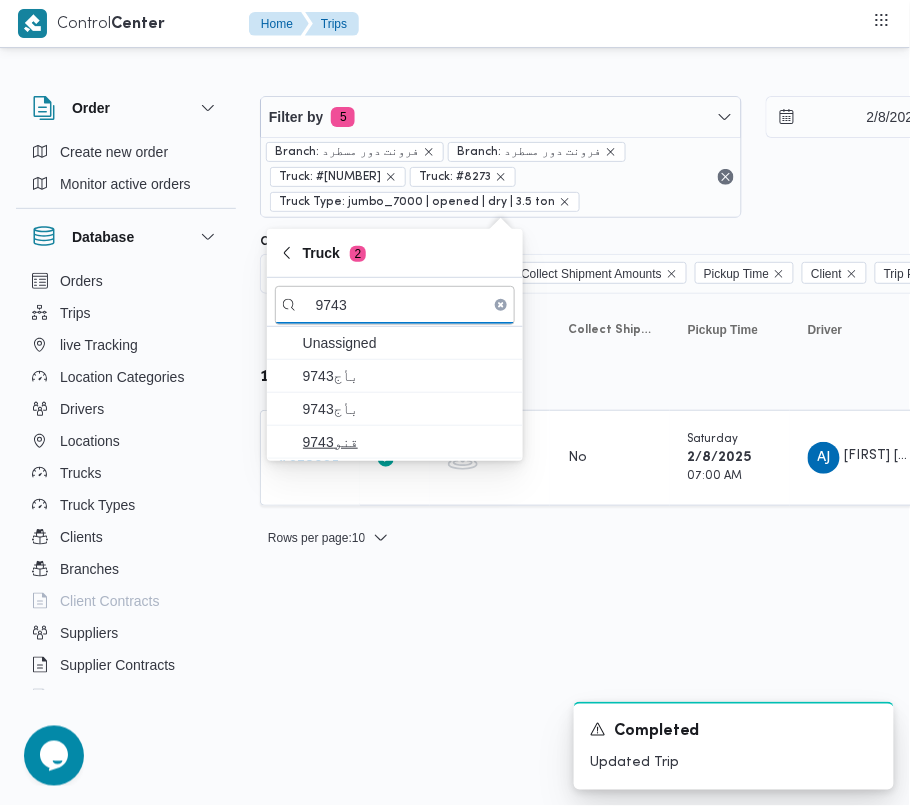 type on "9743" 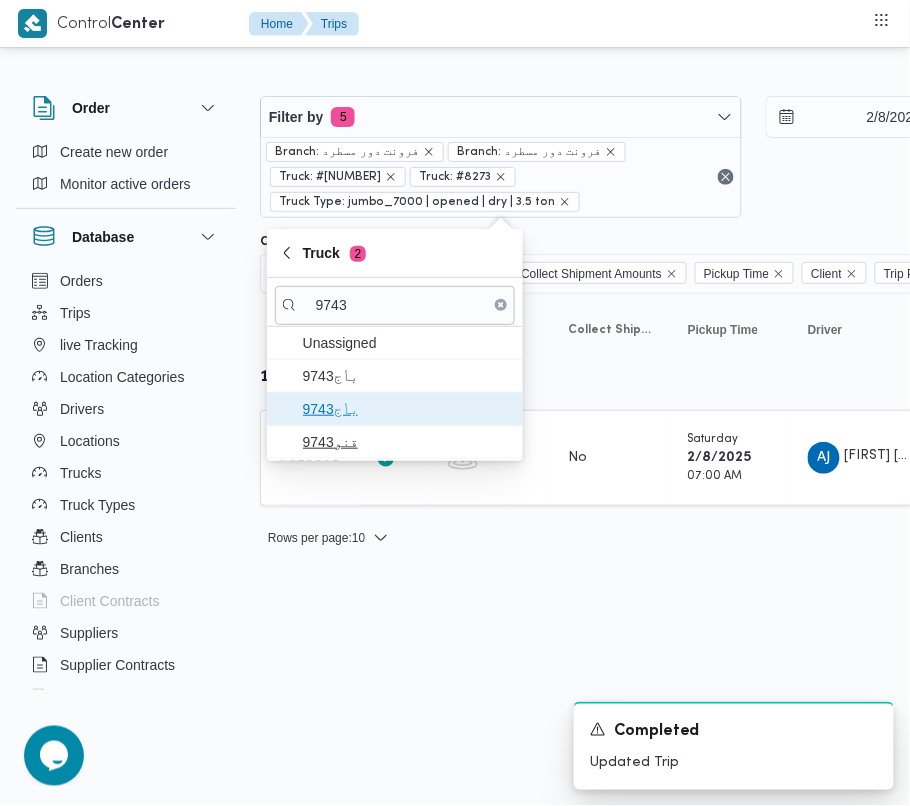 click on "9743بأج" at bounding box center [407, 409] 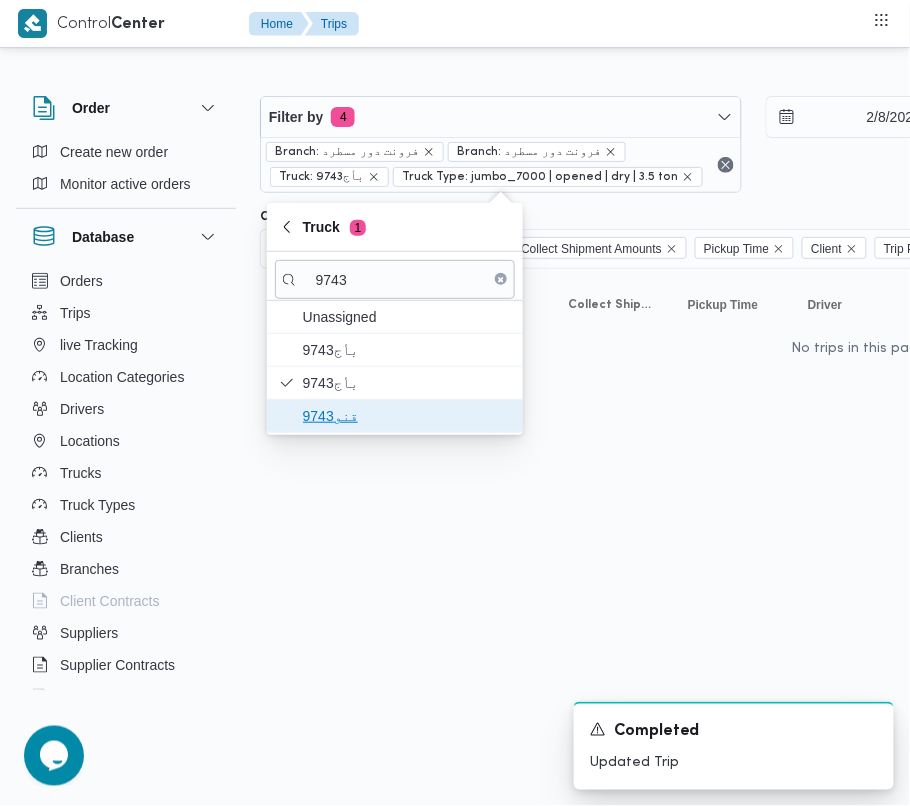 click on "قنو9743" at bounding box center [407, 416] 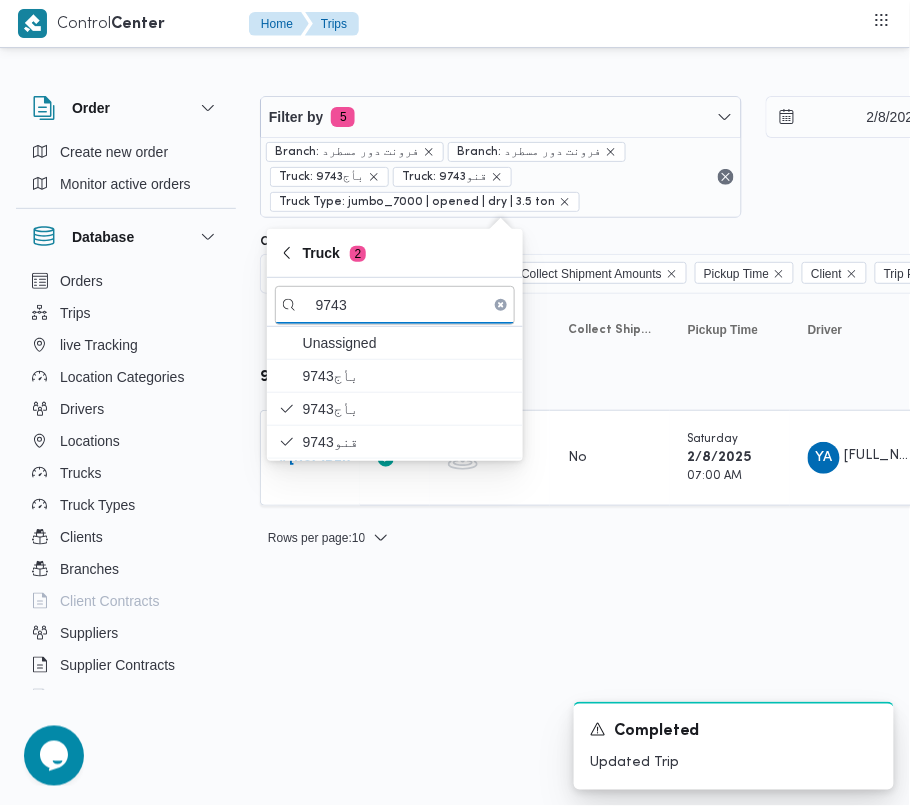 drag, startPoint x: 406, startPoint y: 576, endPoint x: 369, endPoint y: 524, distance: 63.82006 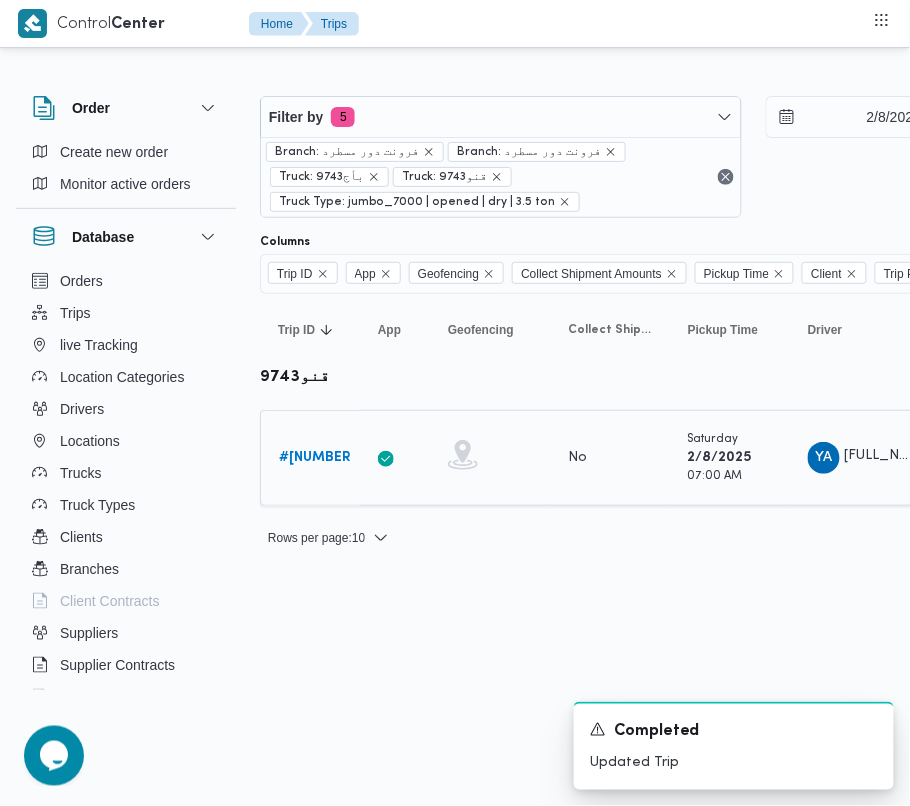 click on "# [TRIP_ID]" at bounding box center (310, 458) 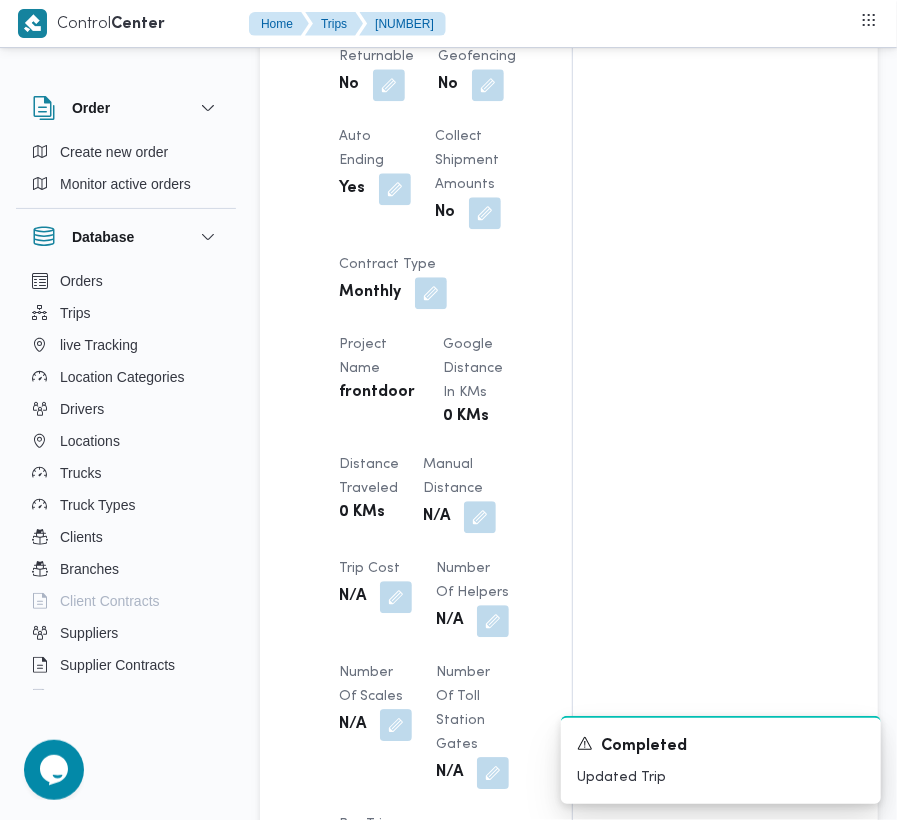 scroll, scrollTop: 2533, scrollLeft: 0, axis: vertical 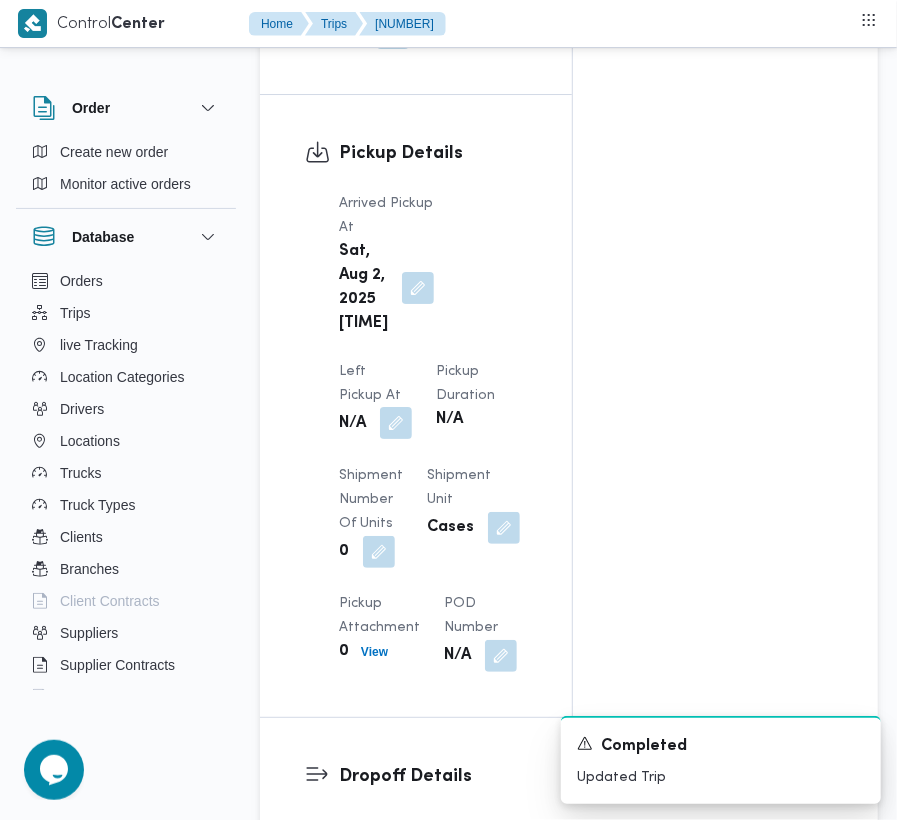 click at bounding box center [396, 423] 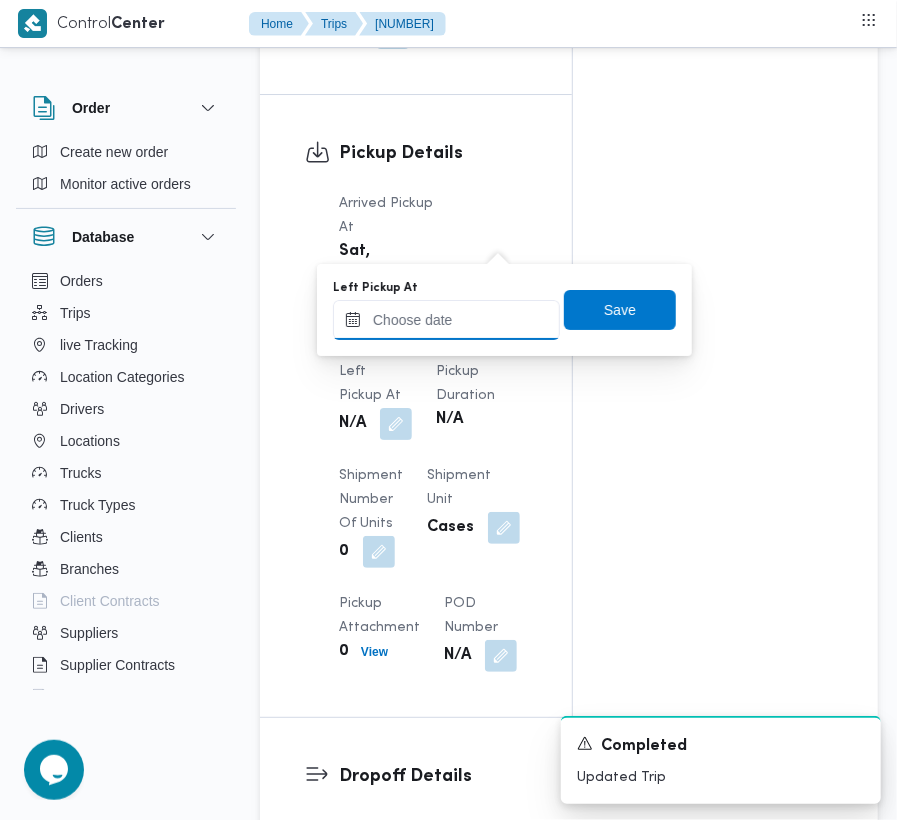 click on "Left Pickup At" at bounding box center [446, 320] 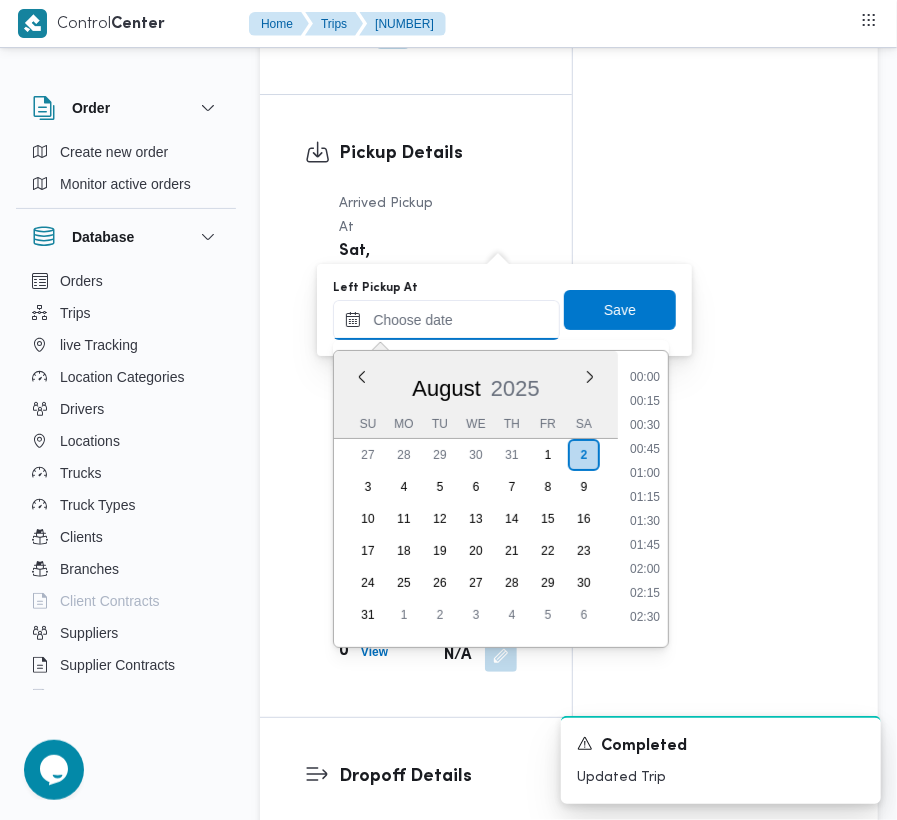 scroll, scrollTop: 729, scrollLeft: 0, axis: vertical 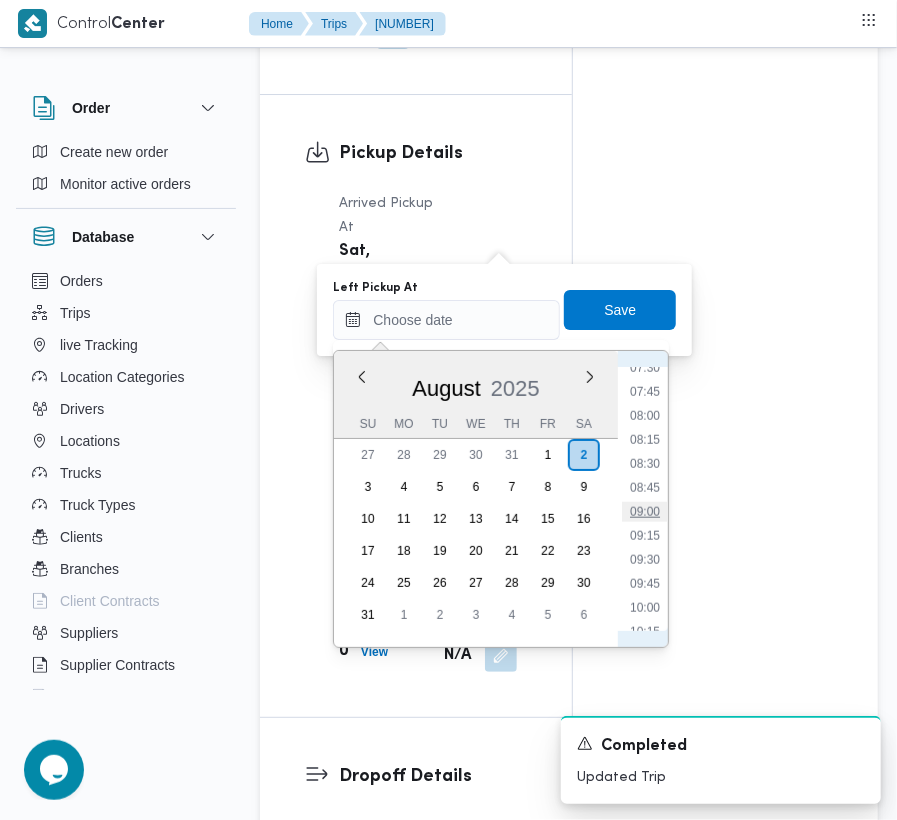 click on "09:00" at bounding box center (645, 512) 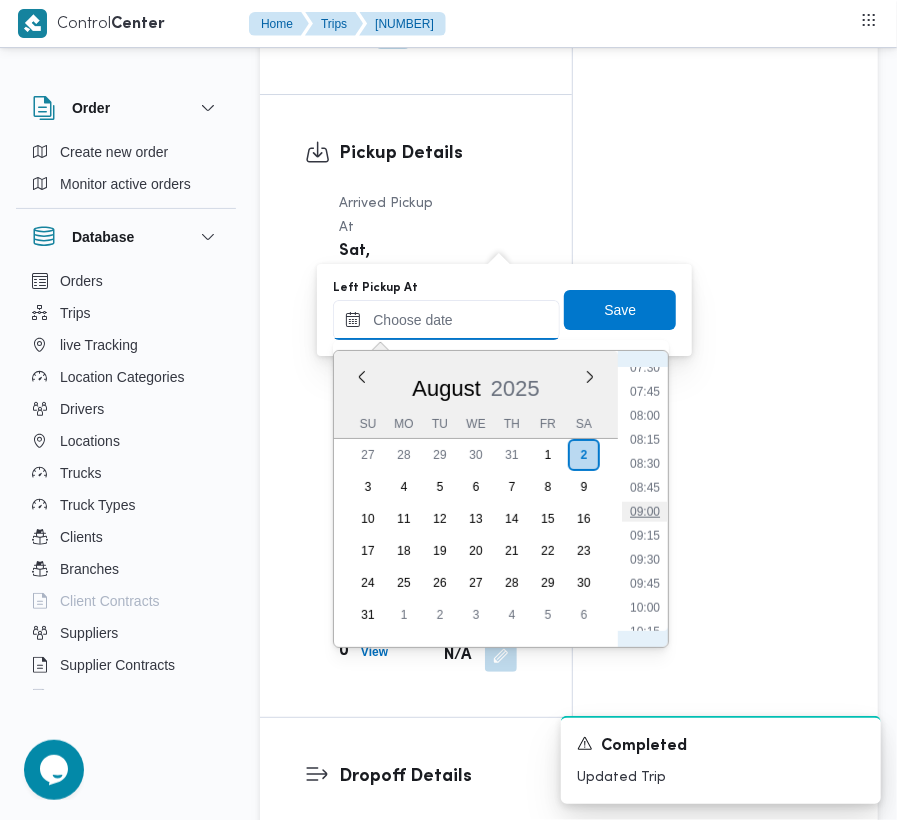 type on "[DATE] [TIME]" 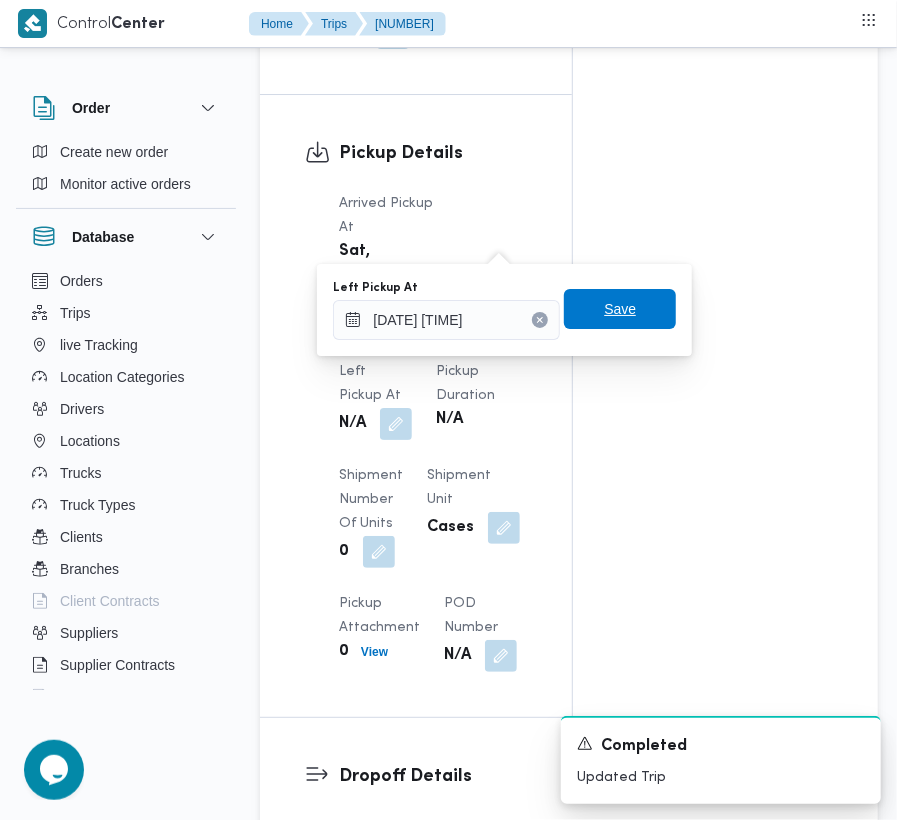 click on "Save" at bounding box center (620, 309) 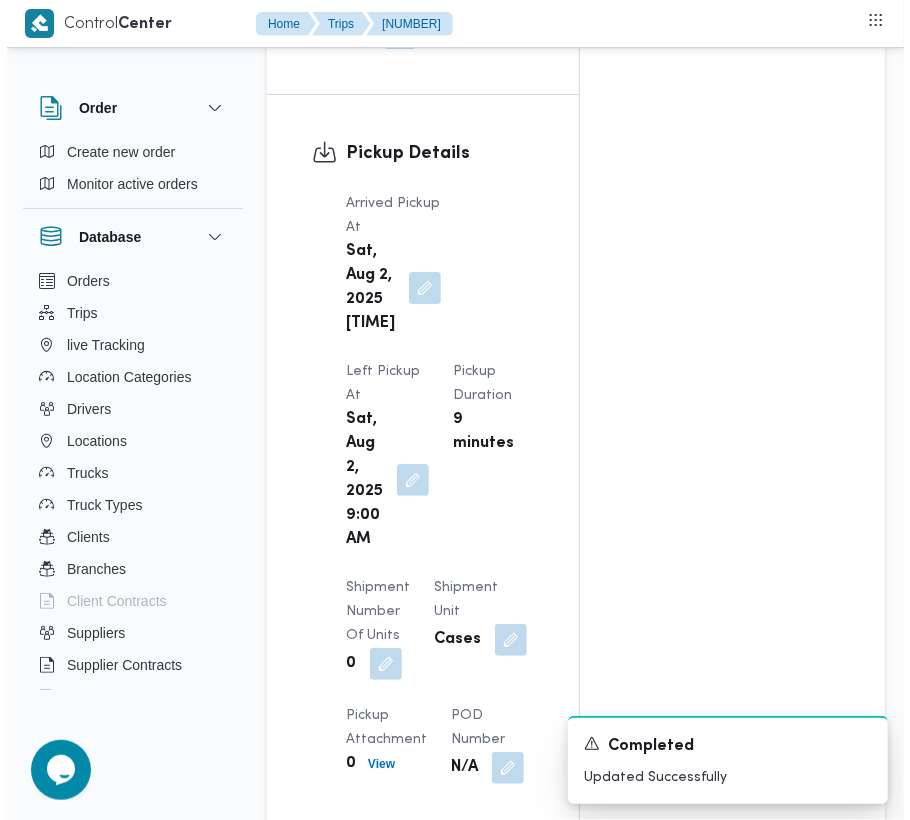 scroll, scrollTop: 3250, scrollLeft: 0, axis: vertical 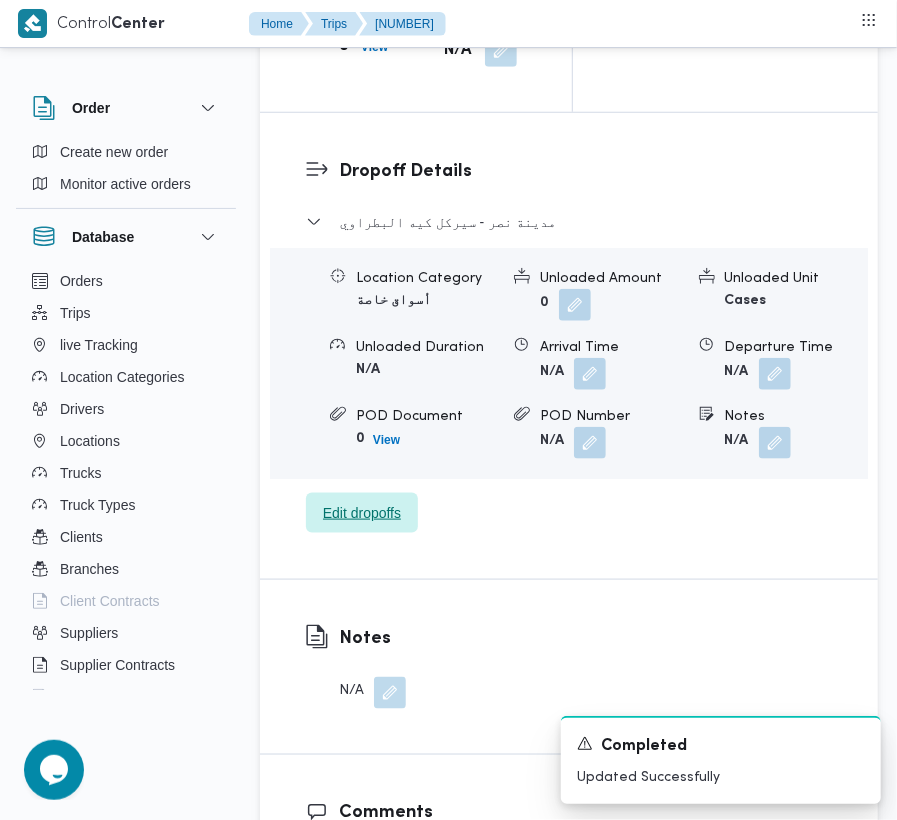click on "Edit dropoffs" at bounding box center [362, 513] 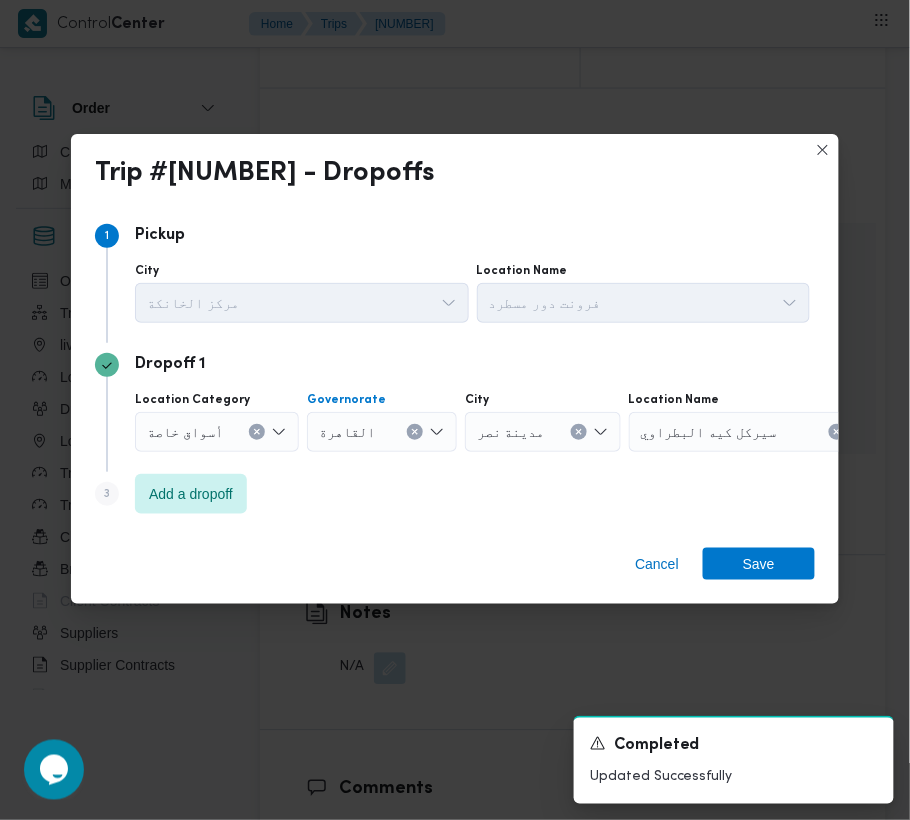 click 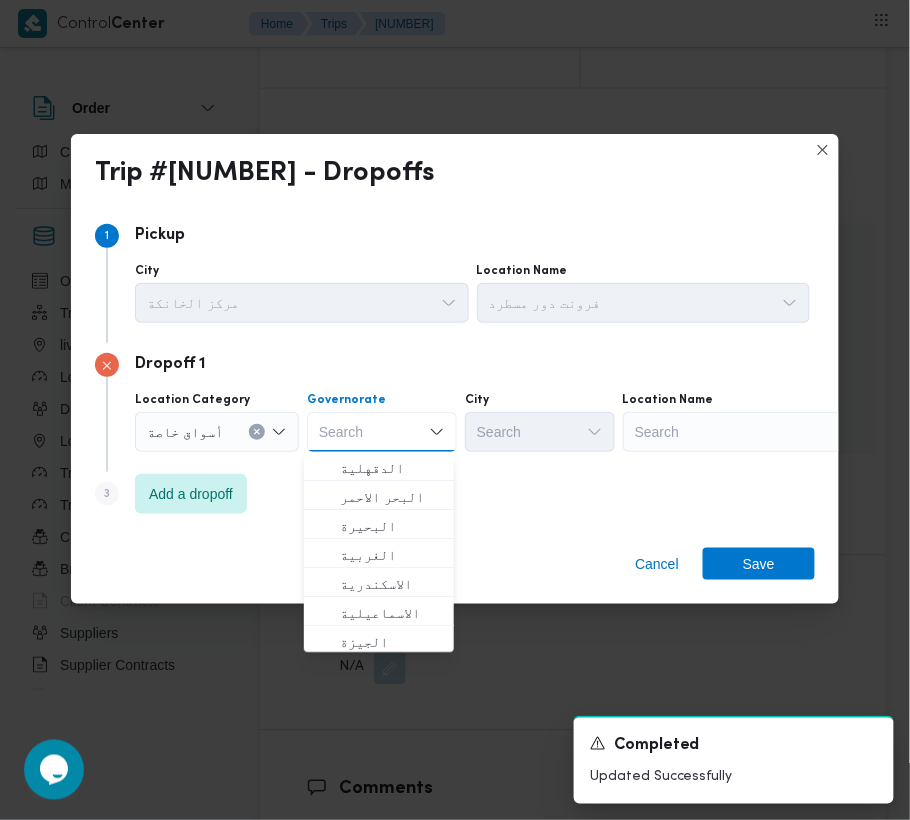 click on "Search" at bounding box center [748, 432] 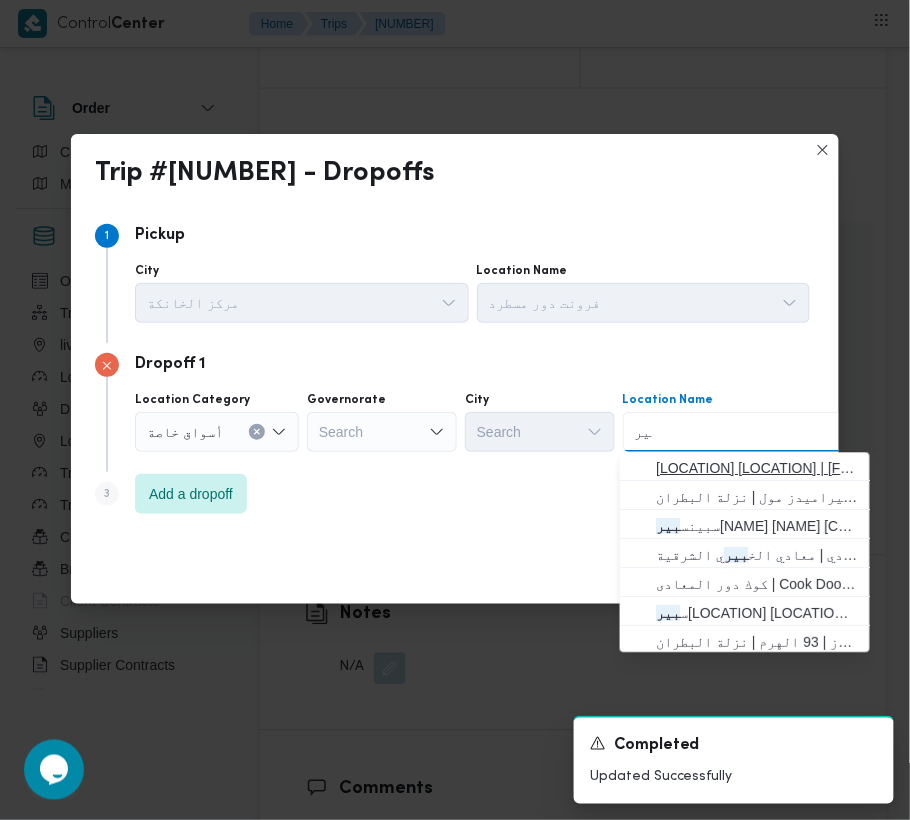 type on "بيراميدز" 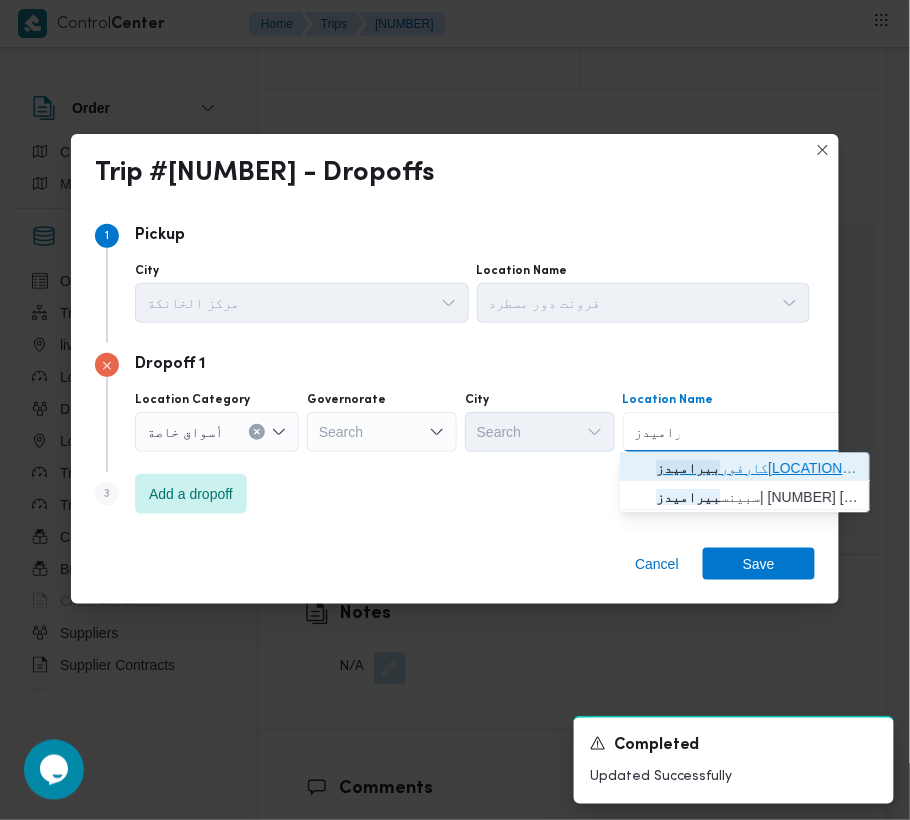 click on "[LOCATION]  [LOCATION]  | [LOCATION] | [LOCATION]" at bounding box center [757, 469] 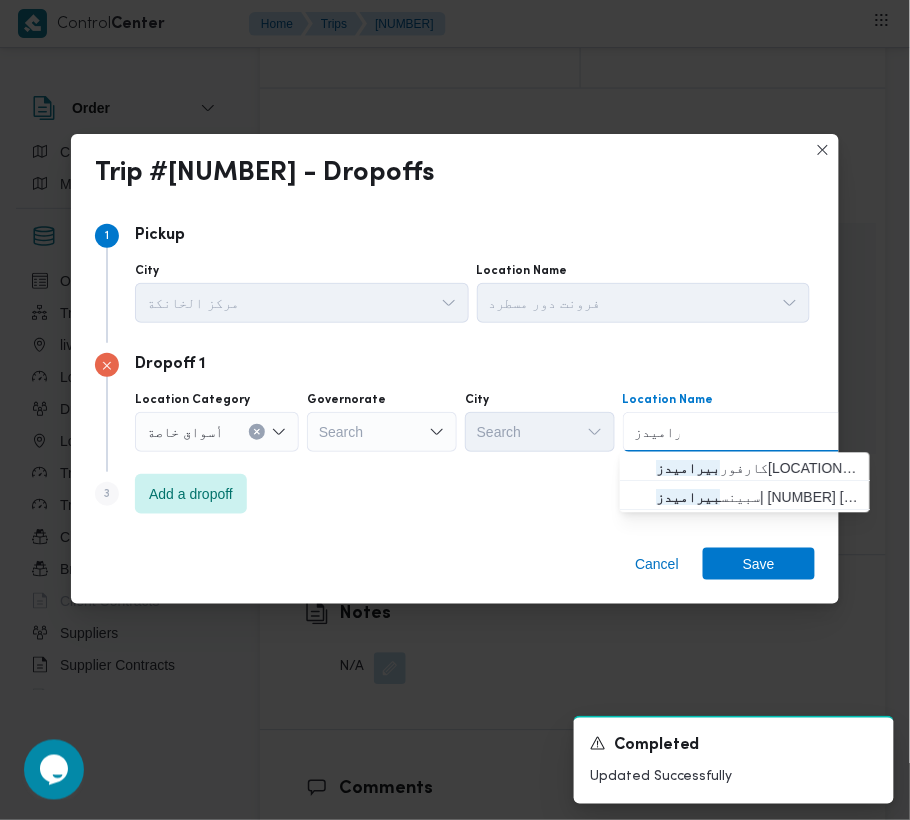 type 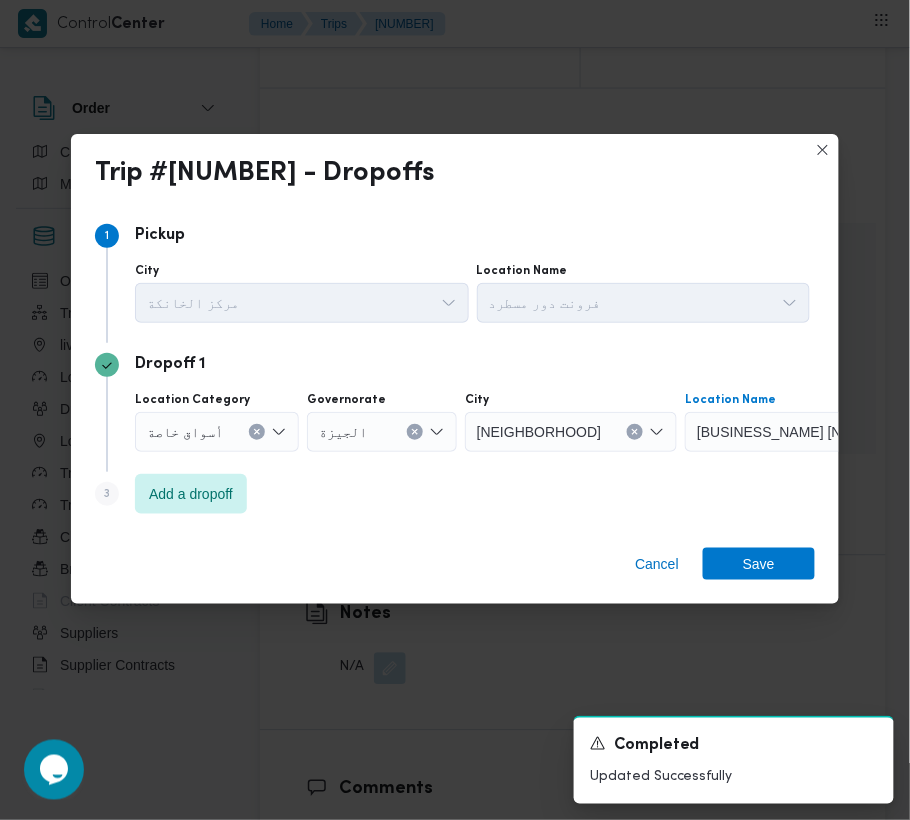 click on "Step 3 is disabled 3 Add a dropoff" at bounding box center (455, 498) 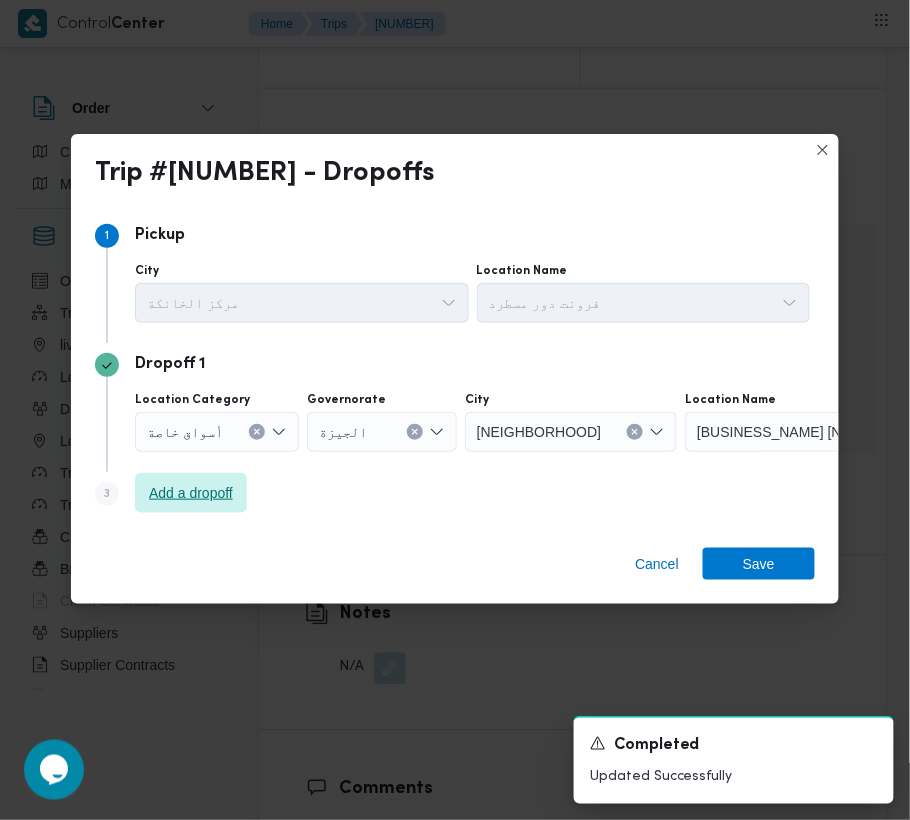 click on "Add a dropoff" at bounding box center (191, 493) 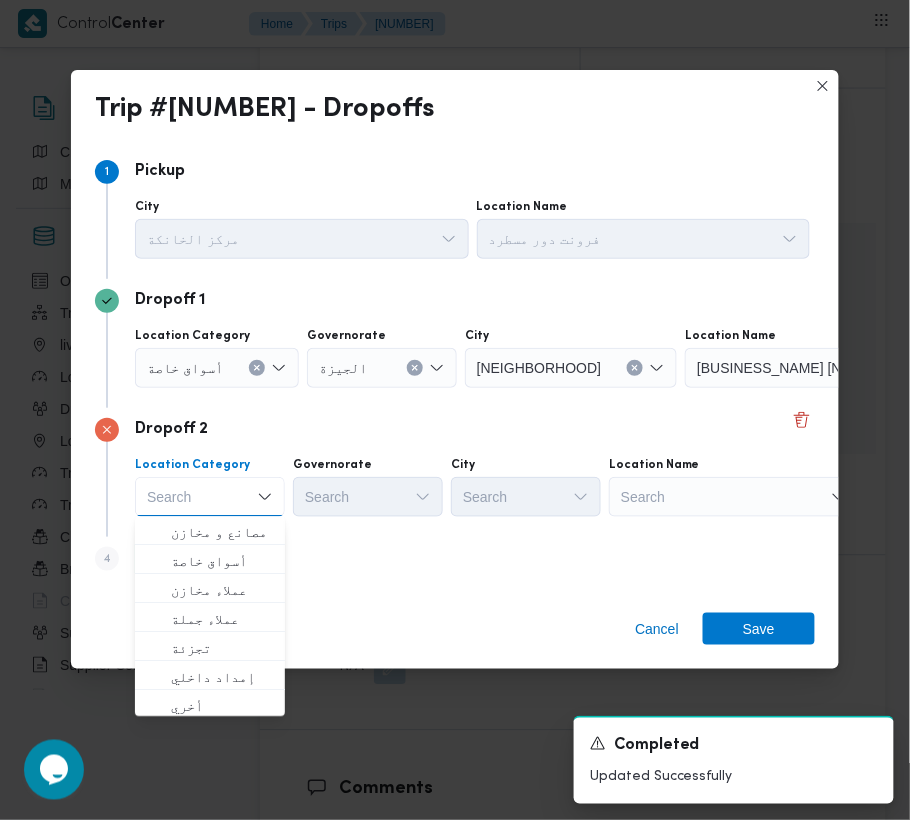 drag, startPoint x: 217, startPoint y: 498, endPoint x: 225, endPoint y: 532, distance: 34.928497 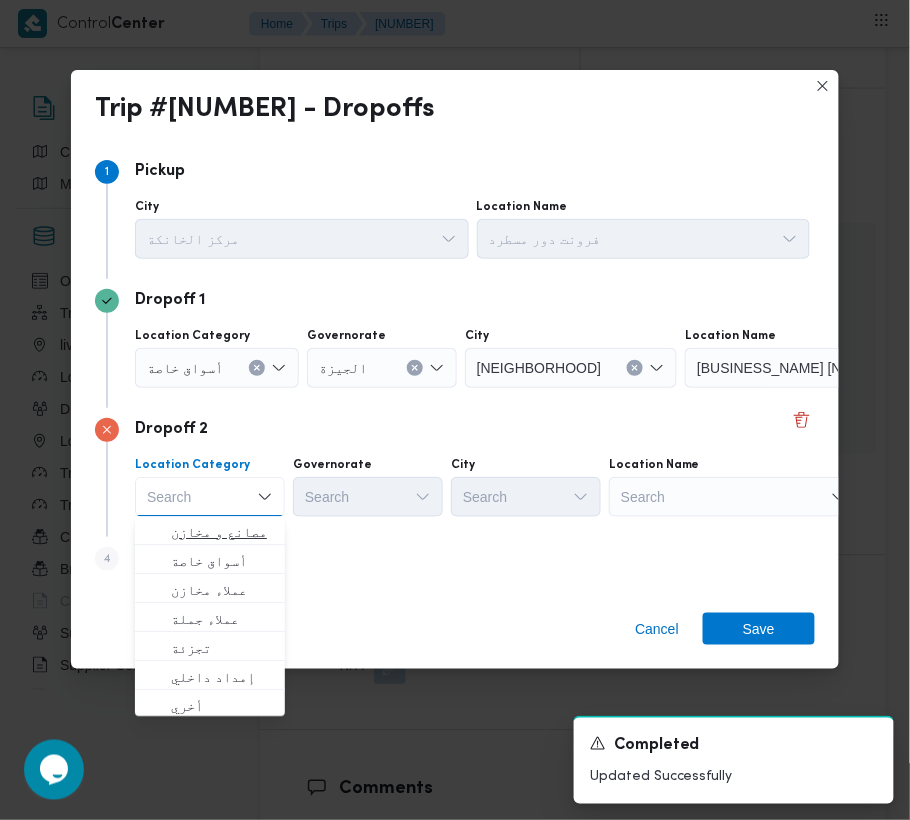 click on "Search" at bounding box center [210, 497] 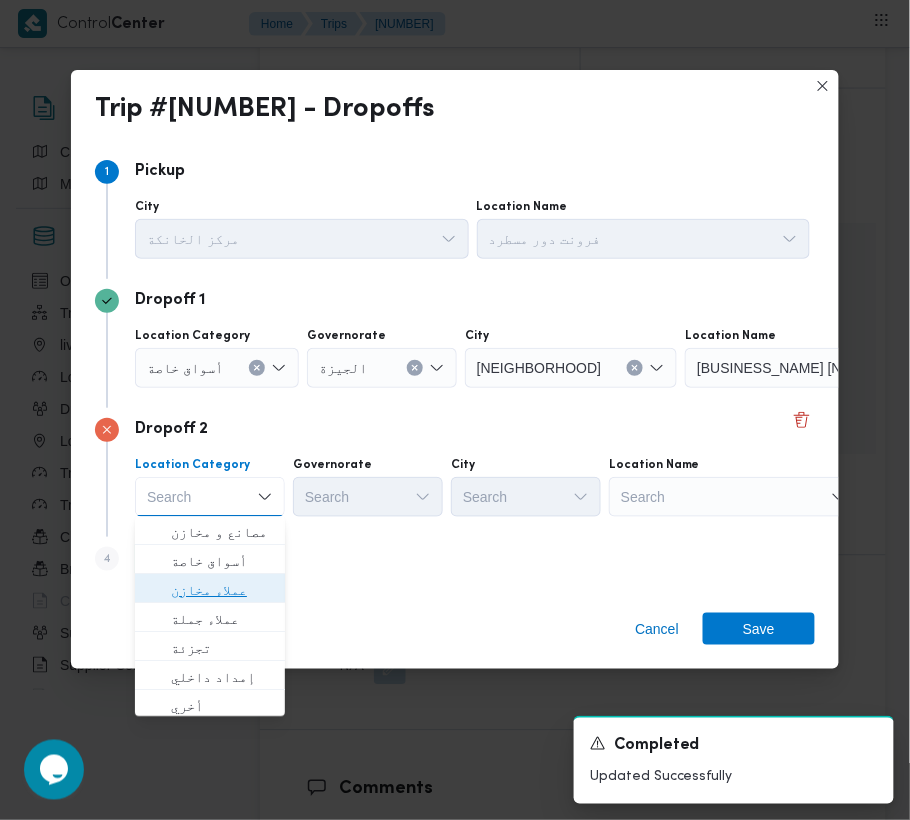 click on "عملاء مخازن" at bounding box center [222, 591] 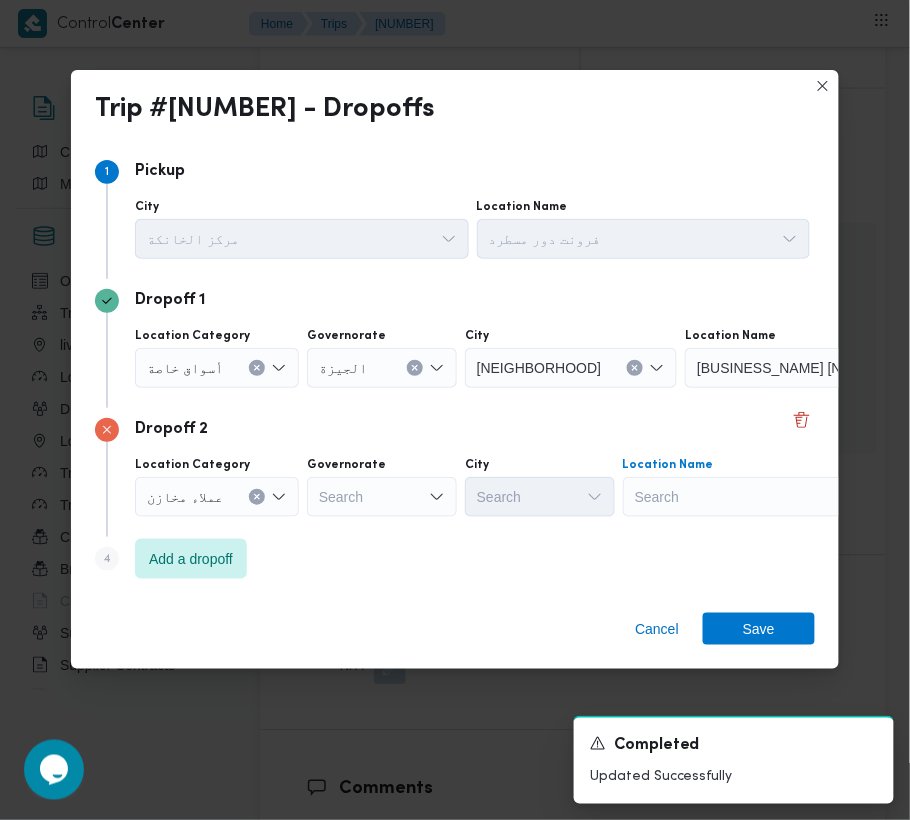 click on "Search" at bounding box center (810, 368) 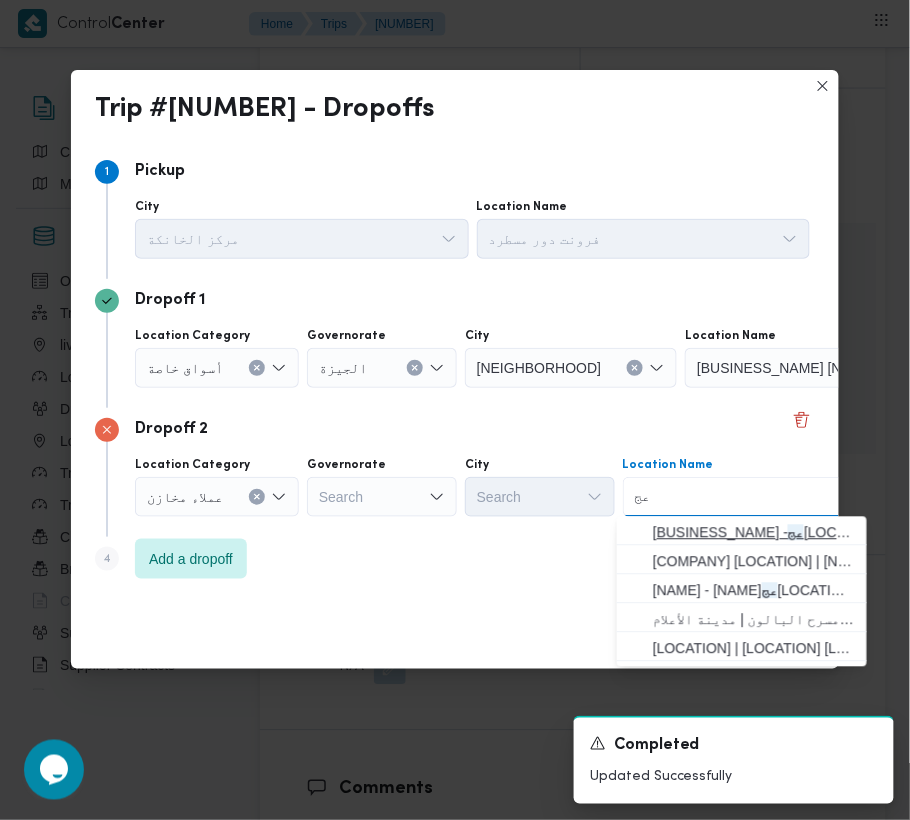 type on "عج" 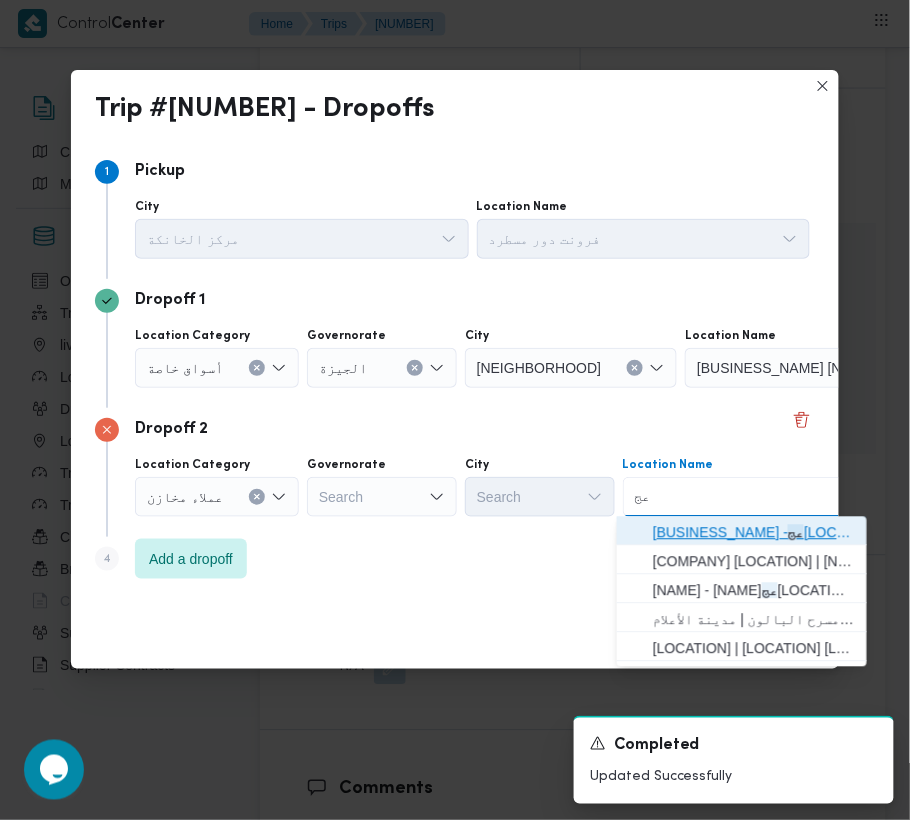 click on "طلبات مارت - ال عج وزه  | طلبات مارت ميدان لبنان | ميت عقبة" at bounding box center (754, 533) 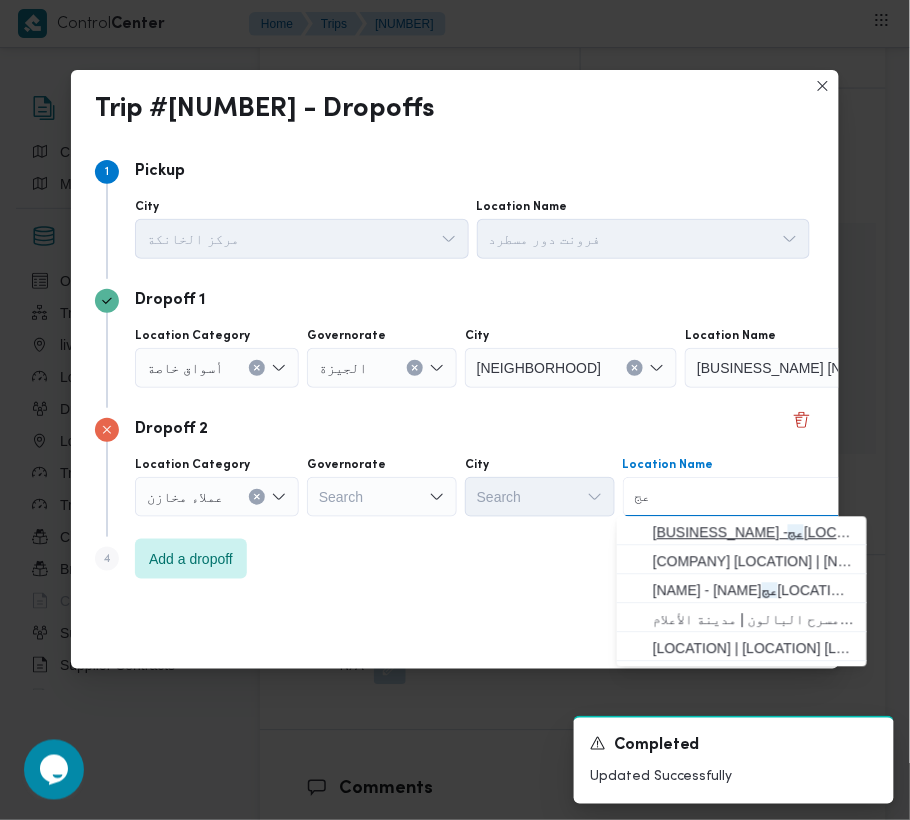 type 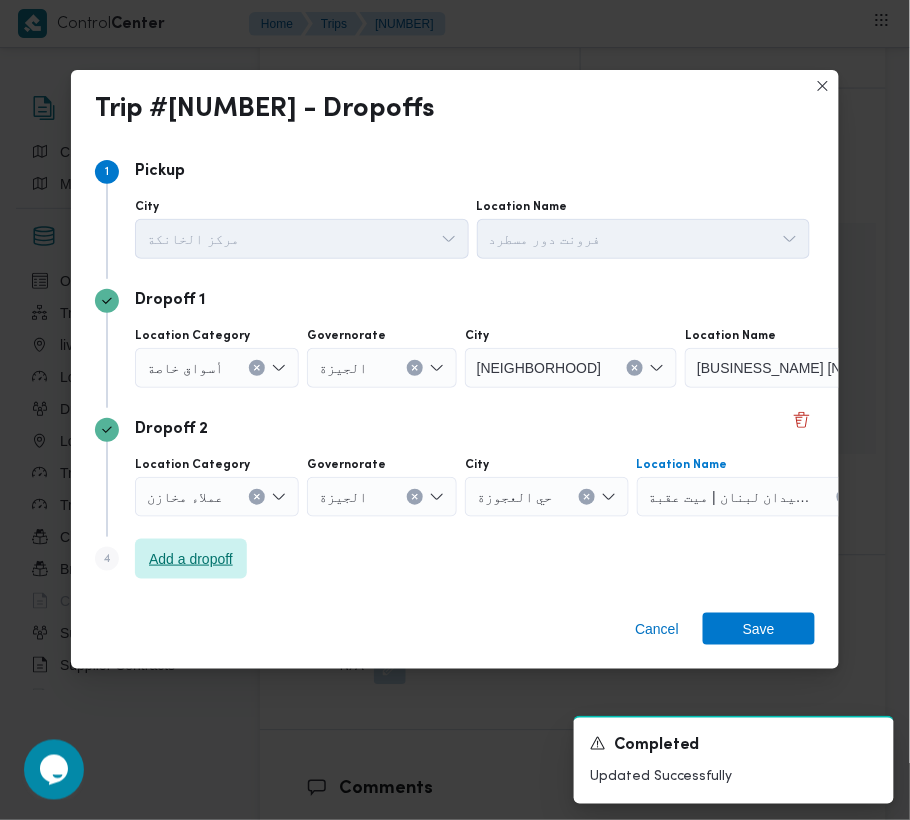 drag, startPoint x: 194, startPoint y: 550, endPoint x: 209, endPoint y: 556, distance: 16.155495 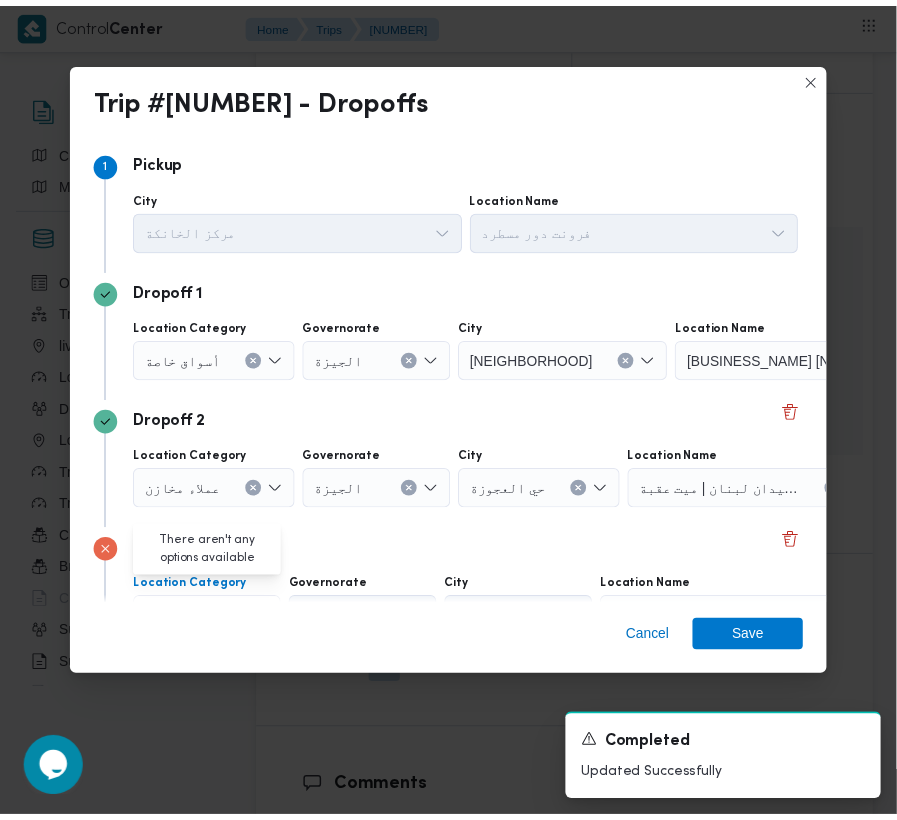 scroll, scrollTop: 113, scrollLeft: 0, axis: vertical 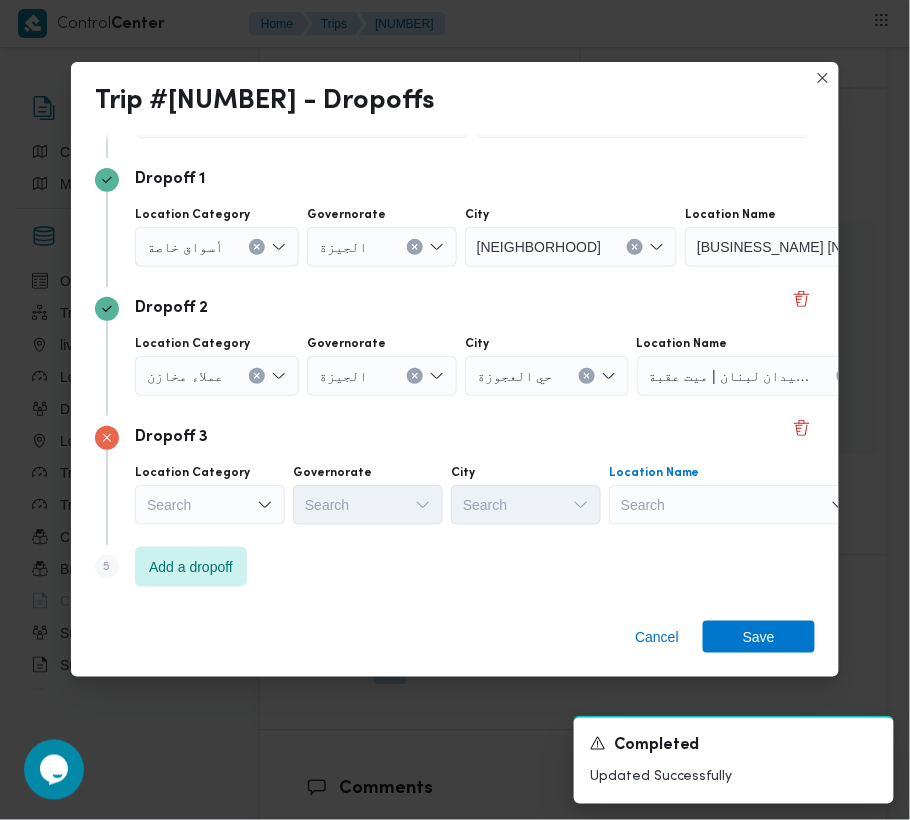 click on "Search" at bounding box center [810, 247] 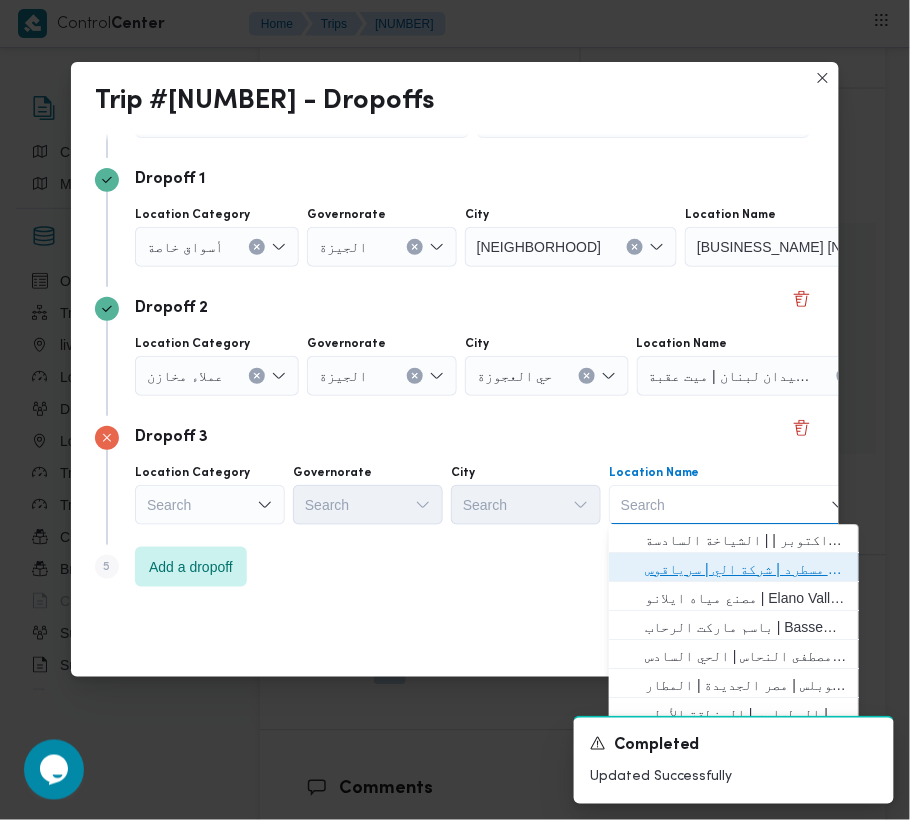 click on "فرونت دور مسطرد | شركة الي | سرياقوس" at bounding box center (746, 570) 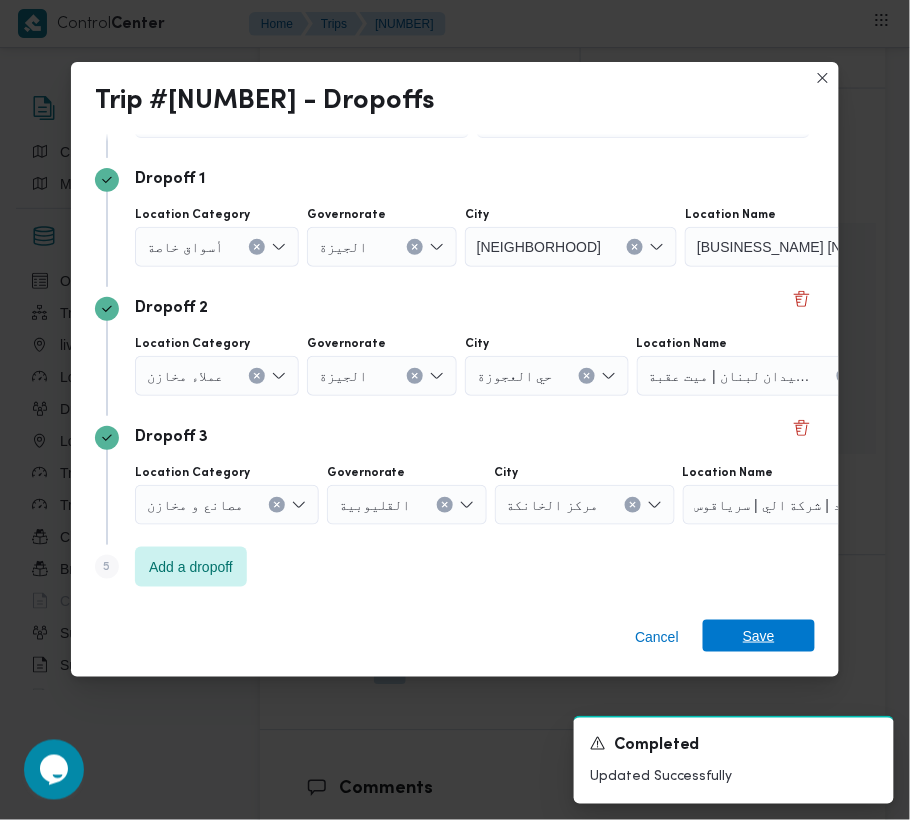 click on "Save" at bounding box center [759, 636] 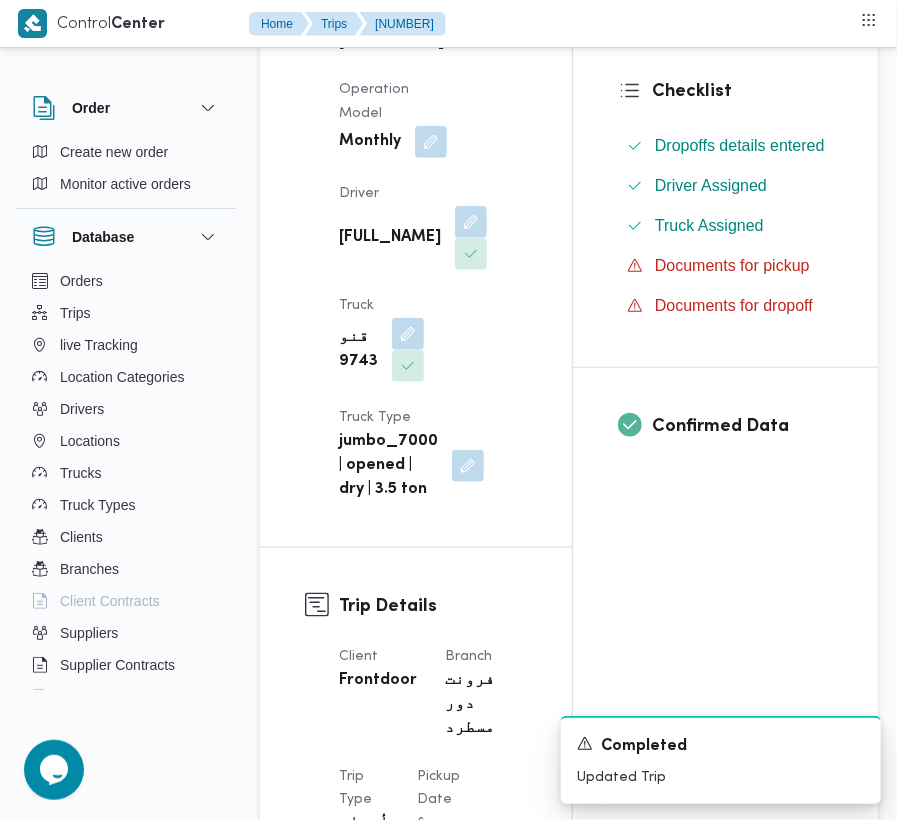 scroll, scrollTop: 0, scrollLeft: 0, axis: both 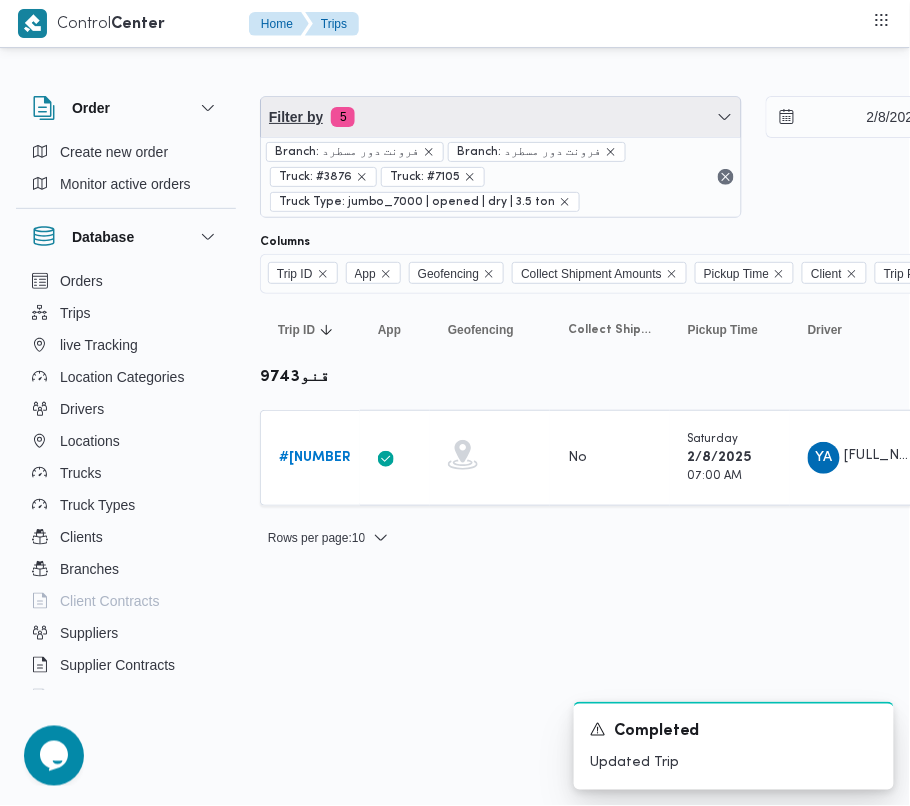 click on "Filter by 5" at bounding box center (501, 117) 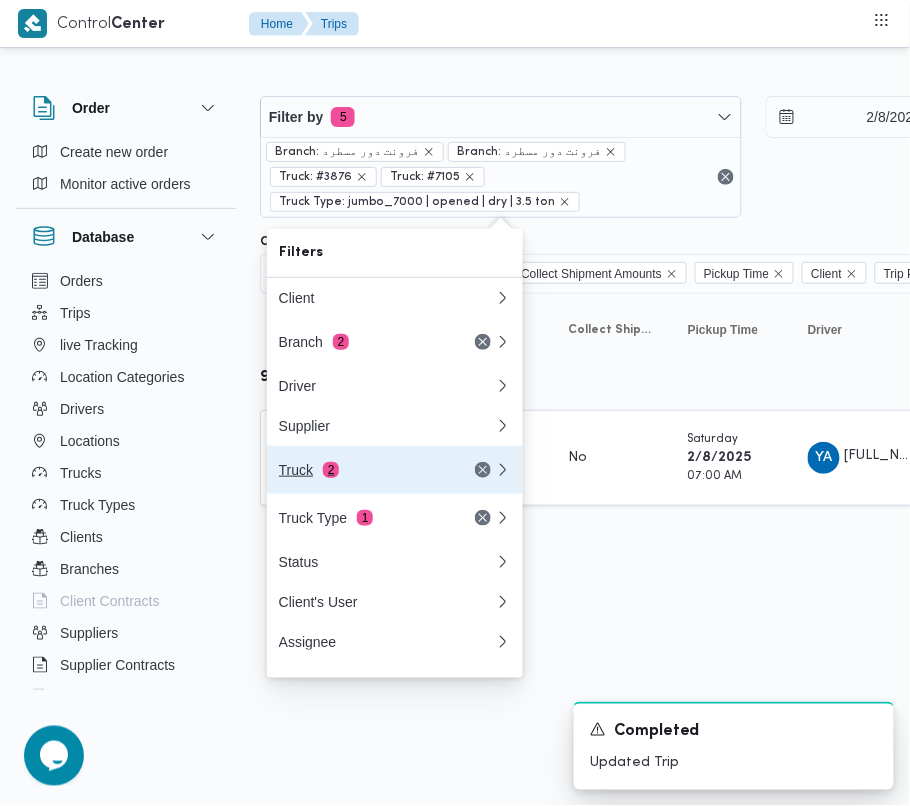 click on "Truck 2" at bounding box center [363, 470] 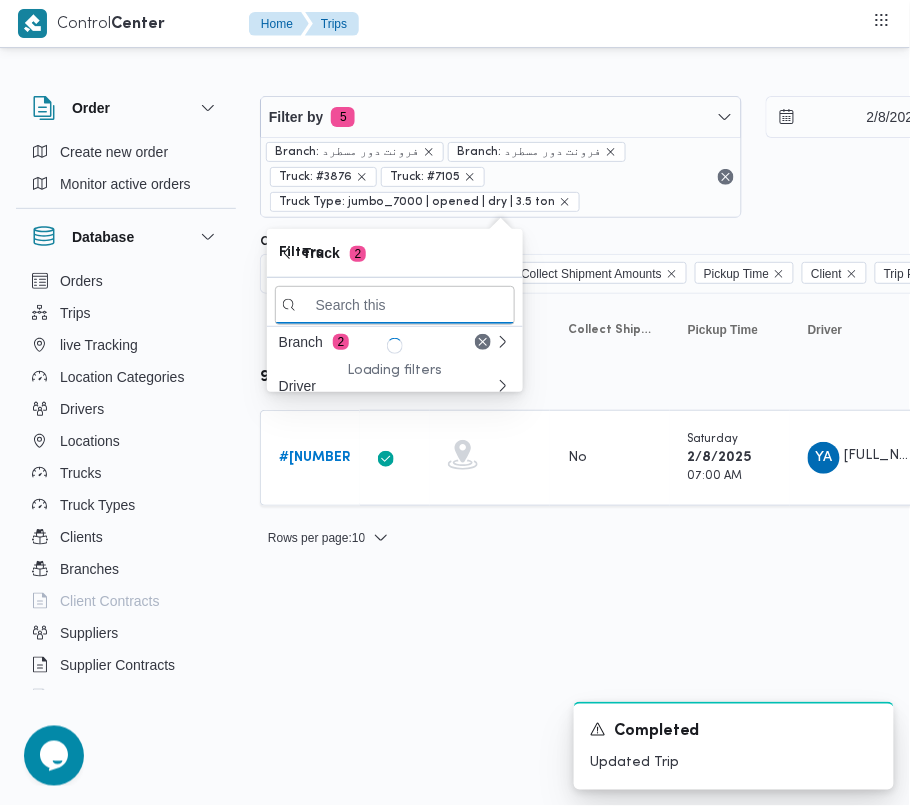 paste on "9465" 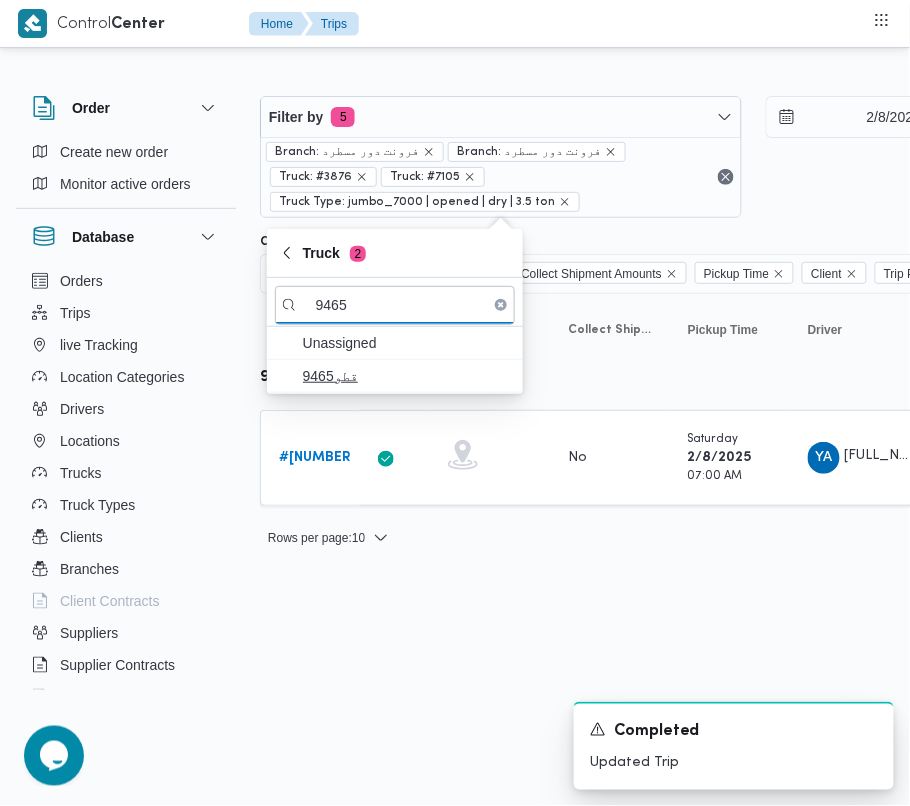 type on "9465" 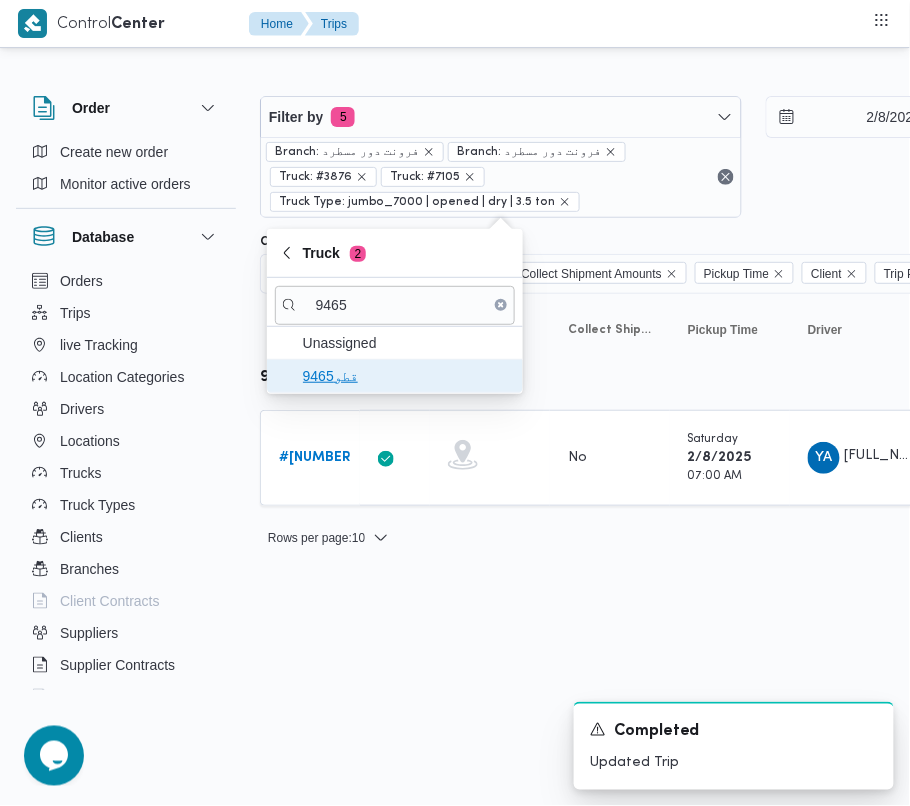 click on "قطو9465" at bounding box center (407, 376) 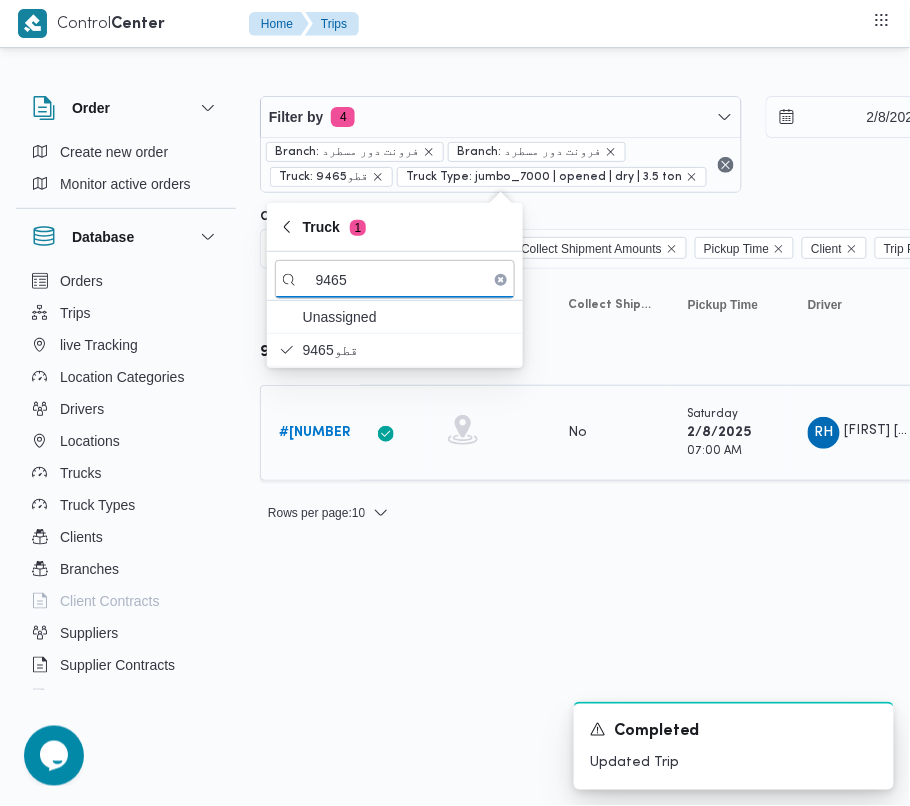 click on "# [NUMBER]" at bounding box center (317, 433) 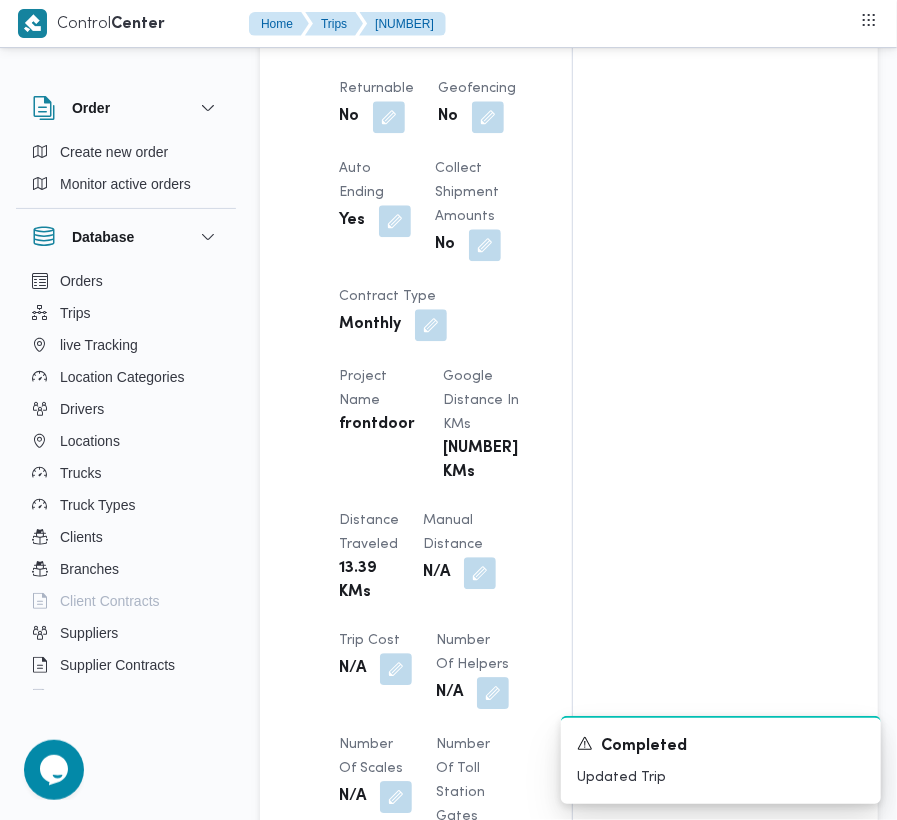 scroll, scrollTop: 2533, scrollLeft: 0, axis: vertical 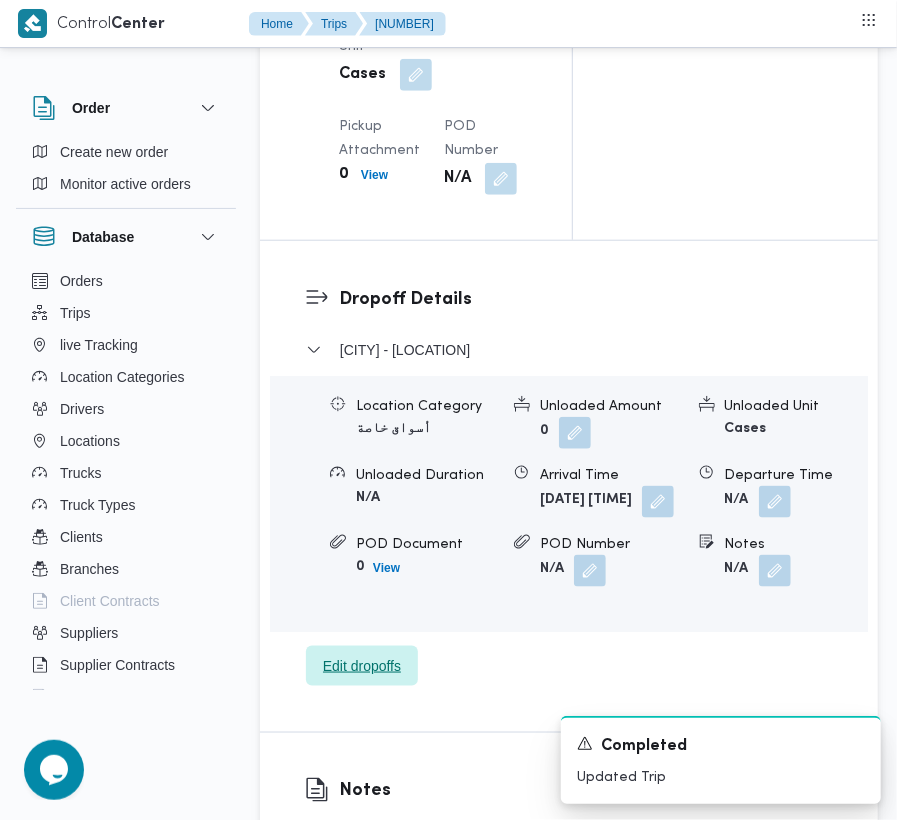 click on "Edit dropoffs" at bounding box center [362, 666] 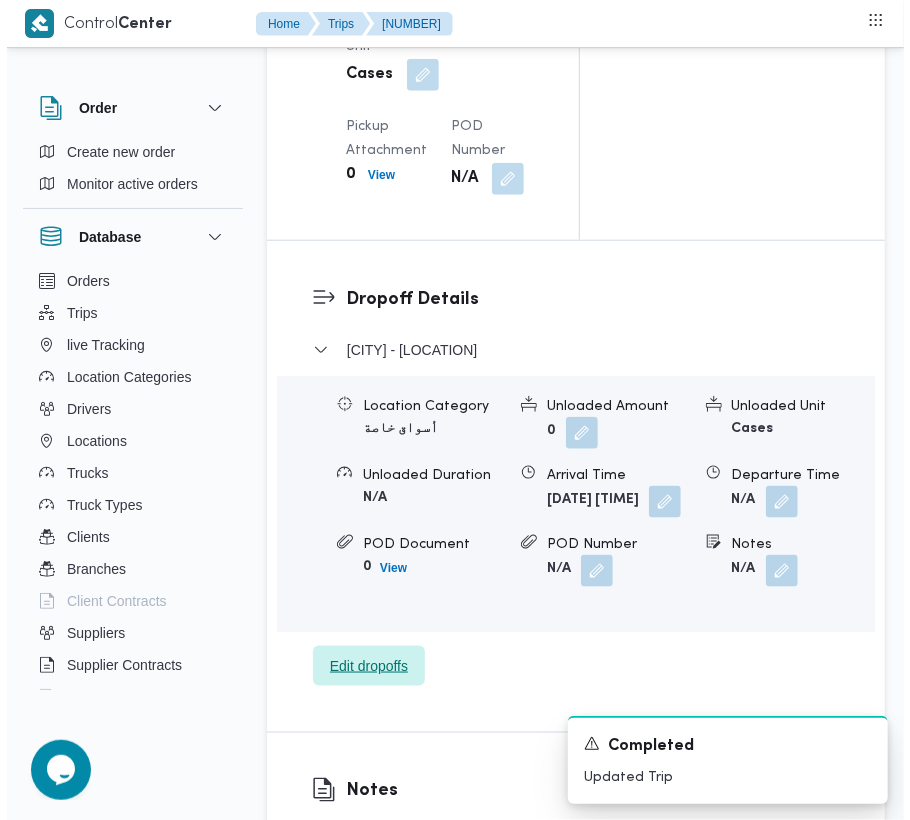 scroll, scrollTop: 3138, scrollLeft: 0, axis: vertical 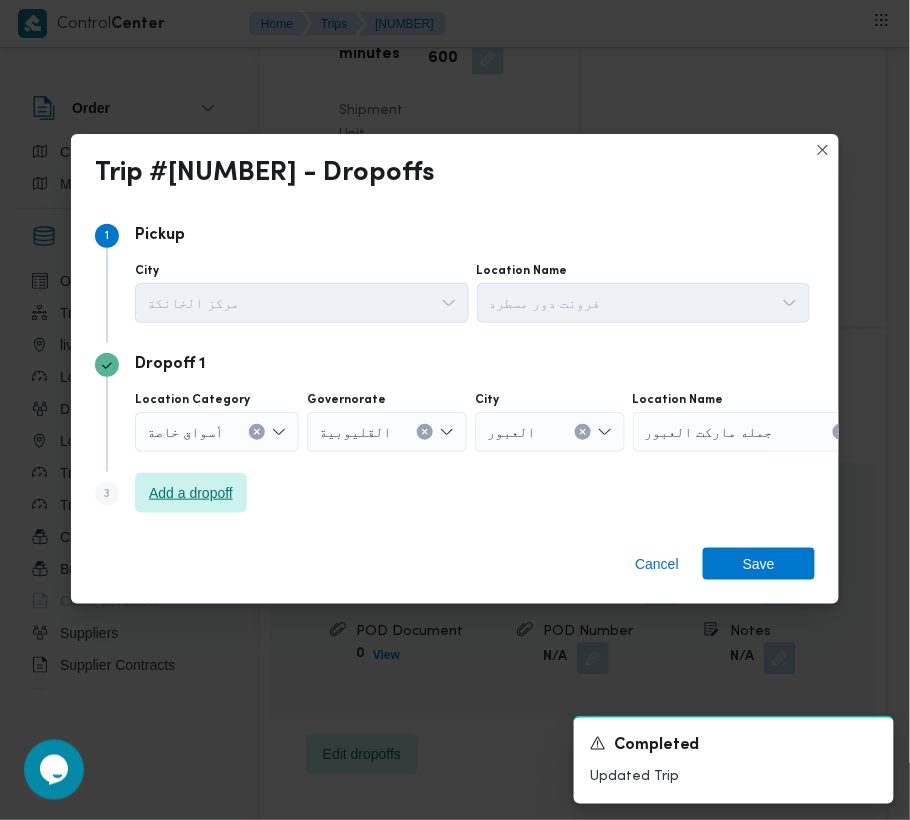 click on "Add a dropoff" at bounding box center (191, 493) 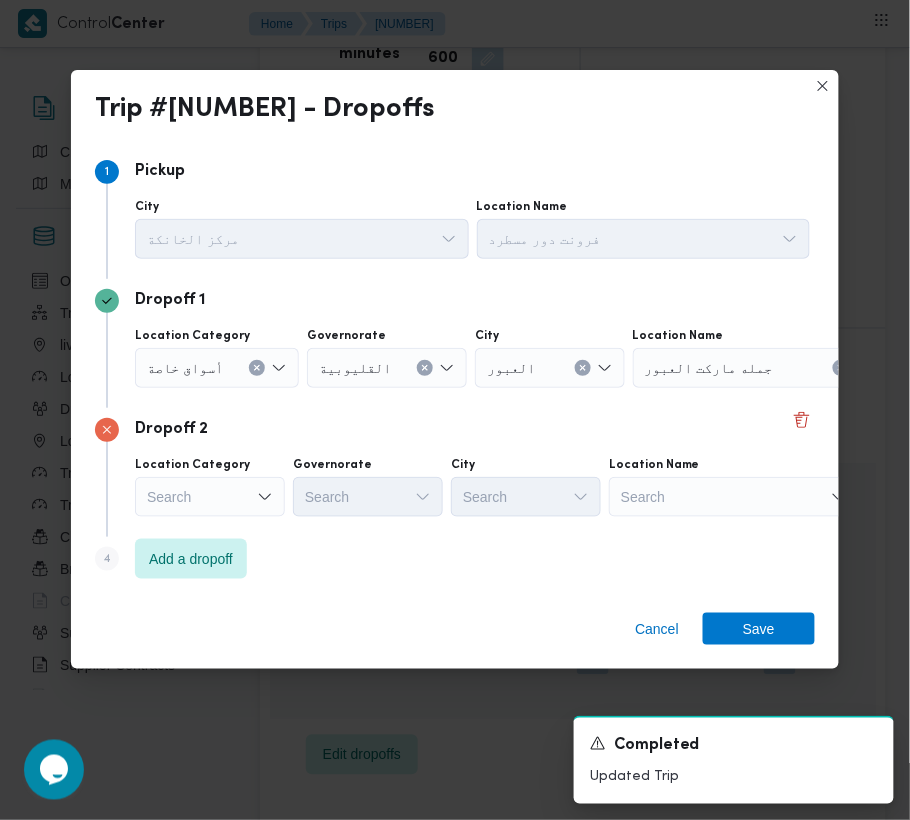 click on "Step 4 is disabled 4 Add a dropoff" at bounding box center [455, 563] 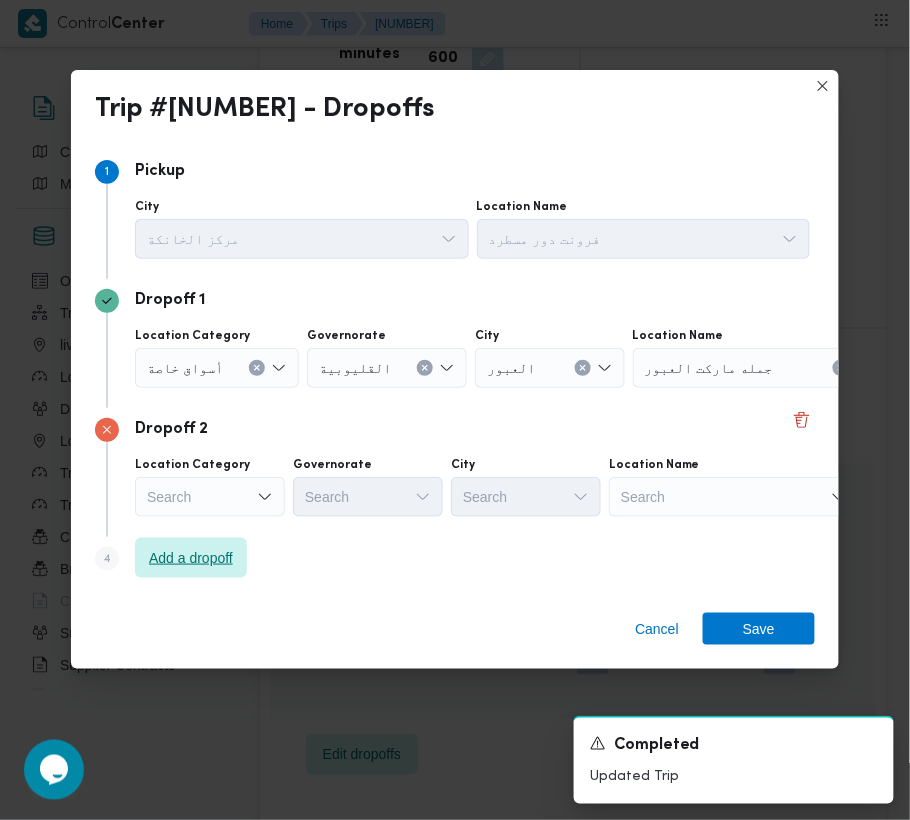 click on "Add a dropoff" at bounding box center (191, 558) 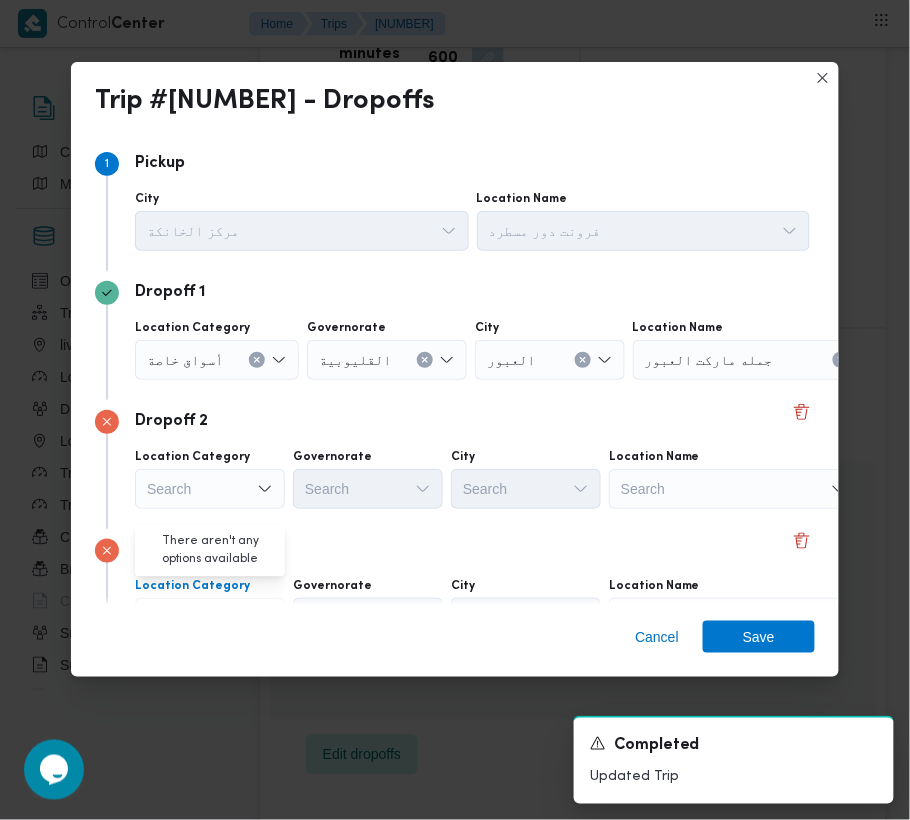 scroll, scrollTop: 113, scrollLeft: 0, axis: vertical 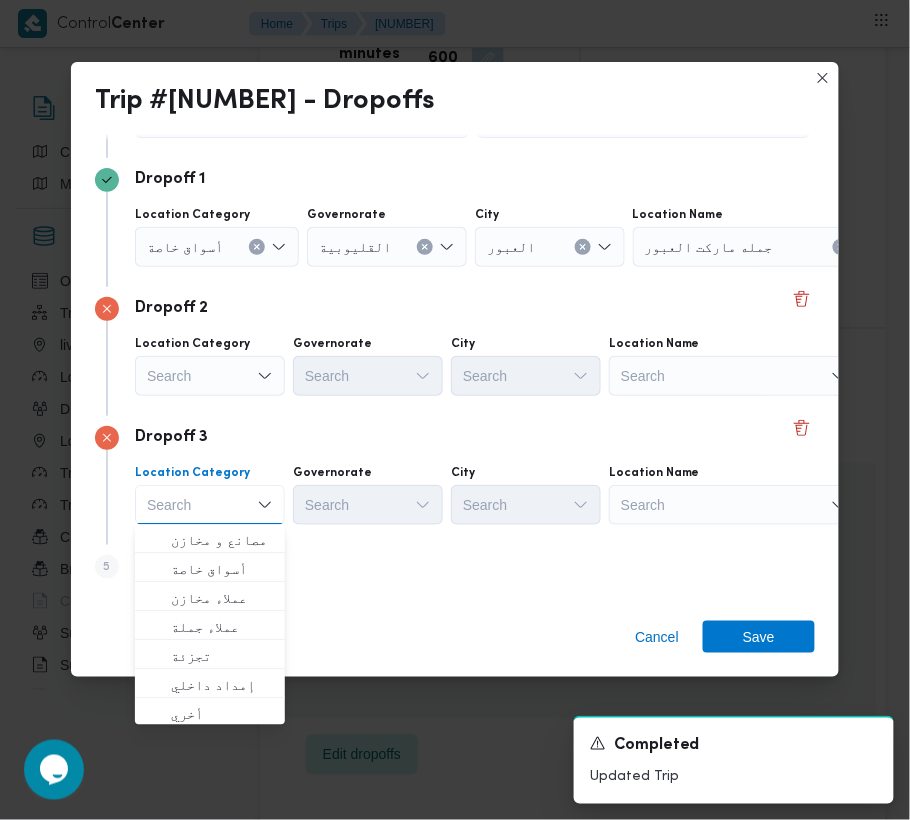 click on "Search" at bounding box center (758, 247) 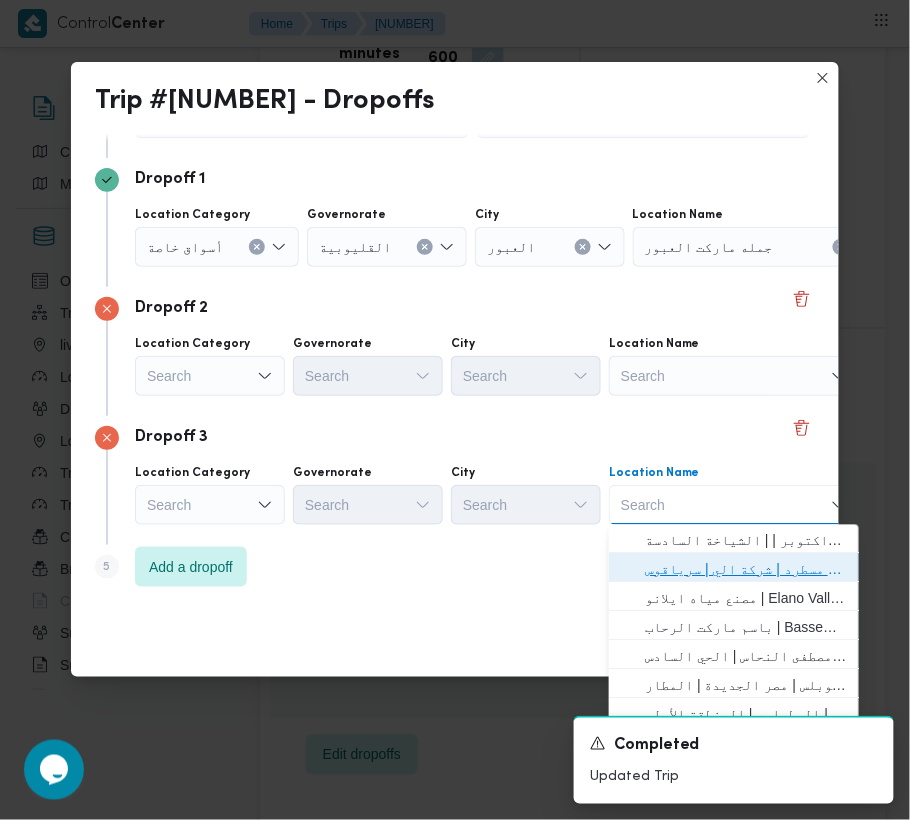 click on "فرونت دور مسطرد | شركة الي | سرياقوس" at bounding box center [746, 570] 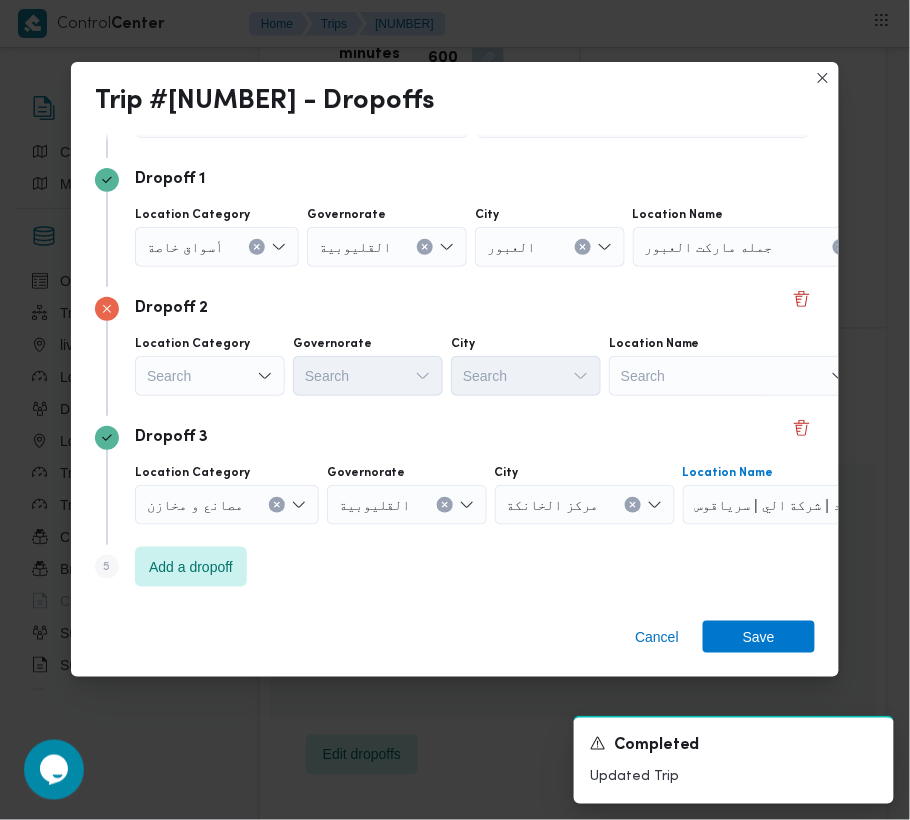 click on "Search" at bounding box center (217, 247) 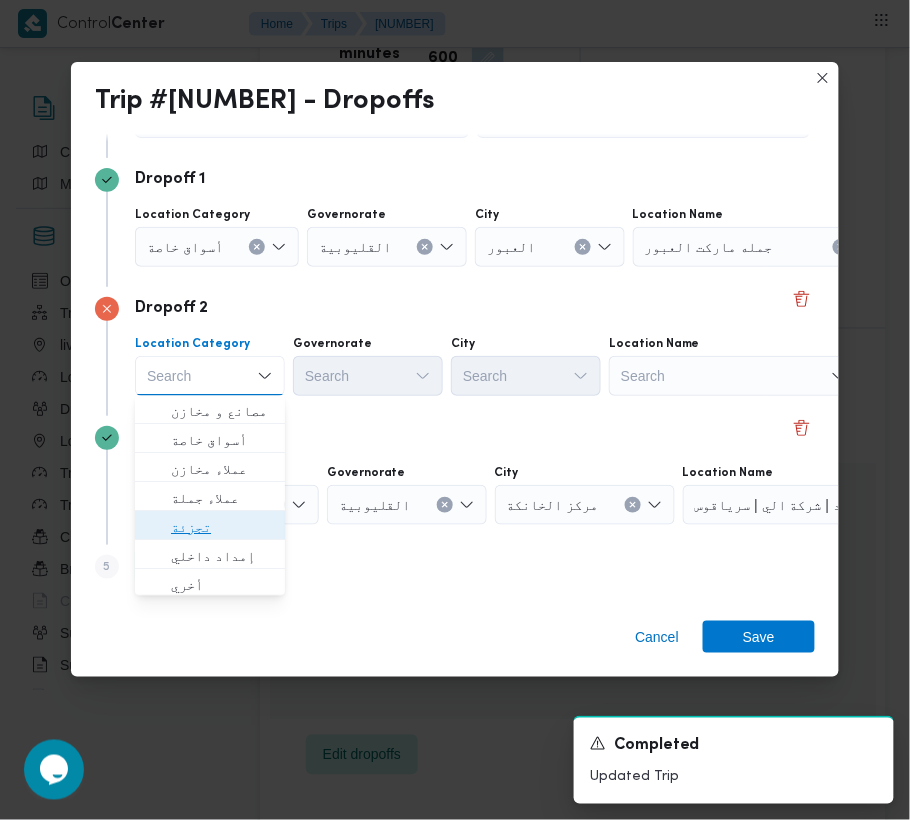 click on "تجزئة" at bounding box center (222, 528) 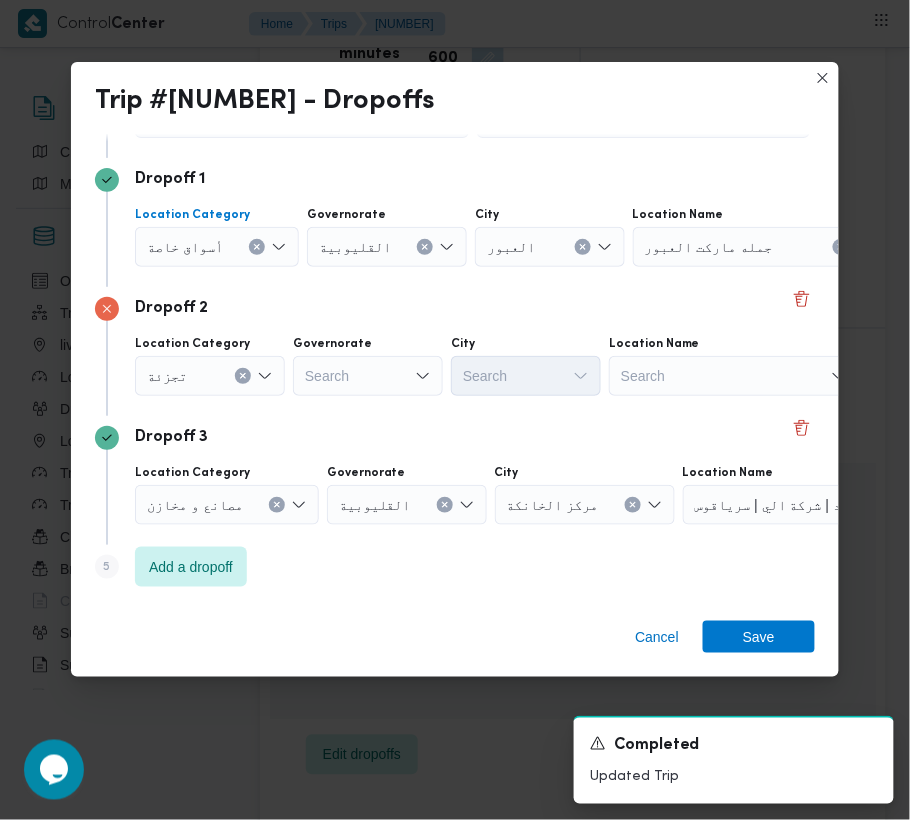 click on "أسواق خاصة" at bounding box center [217, 247] 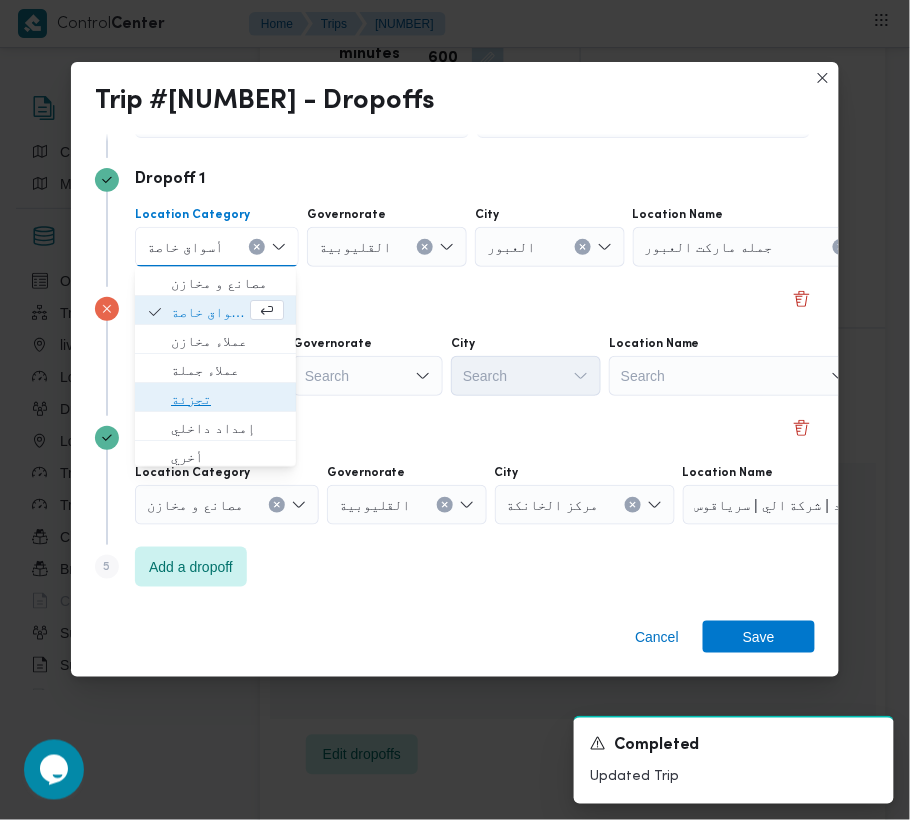 click on "تجزئة" at bounding box center [215, 399] 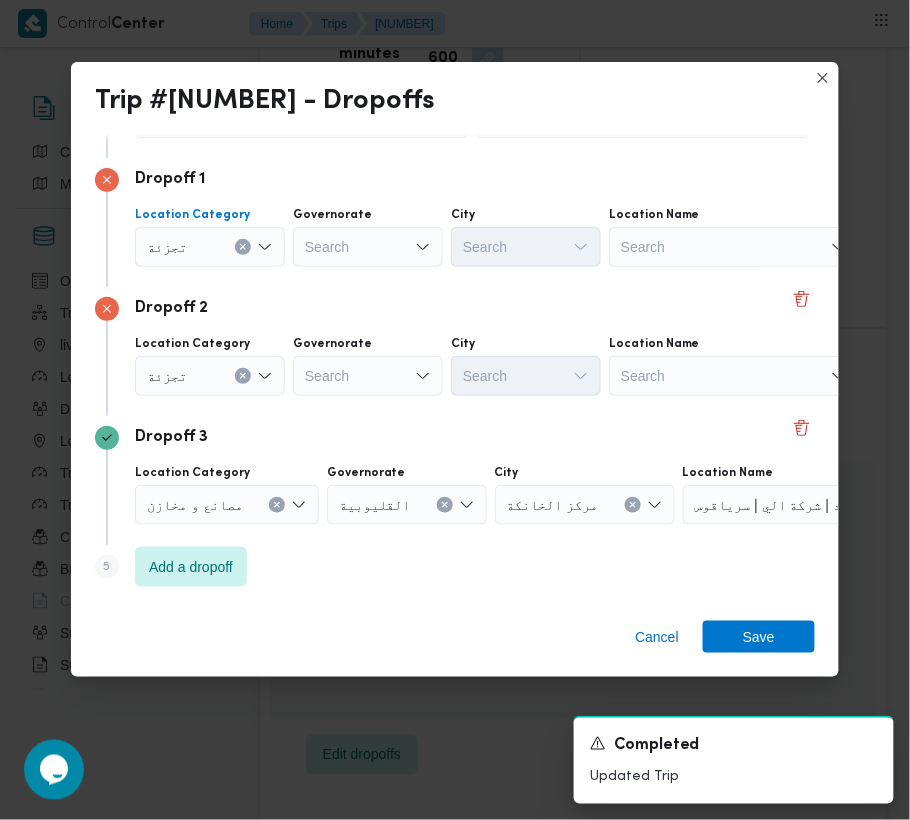 click on "Search" at bounding box center (368, 247) 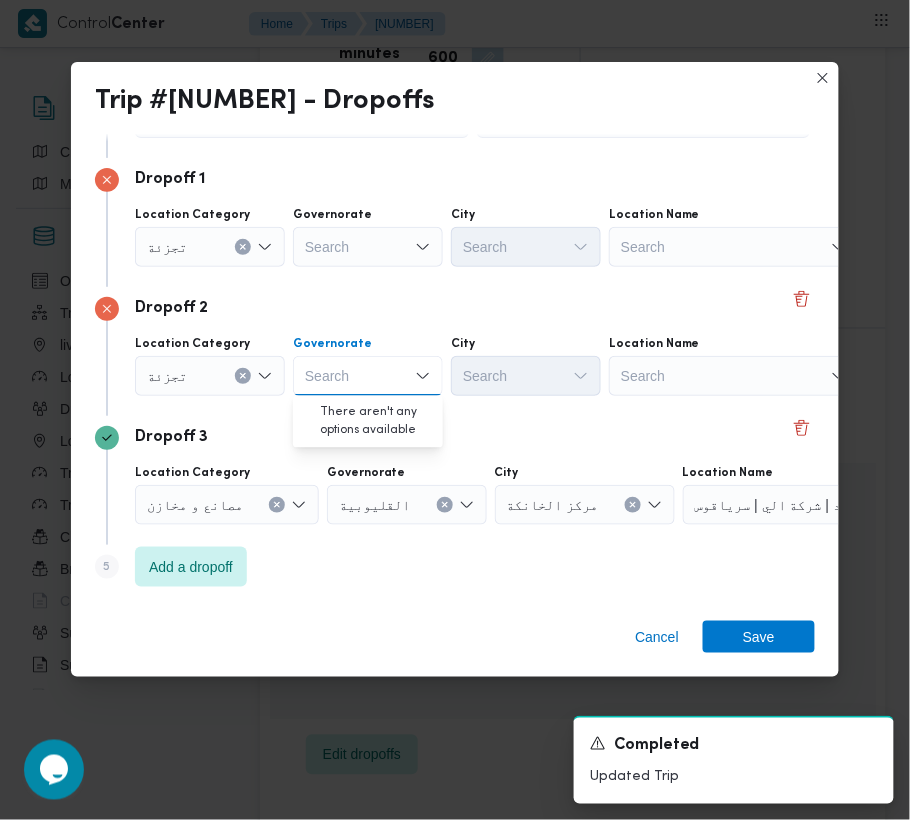paste on "[LOCATION]" 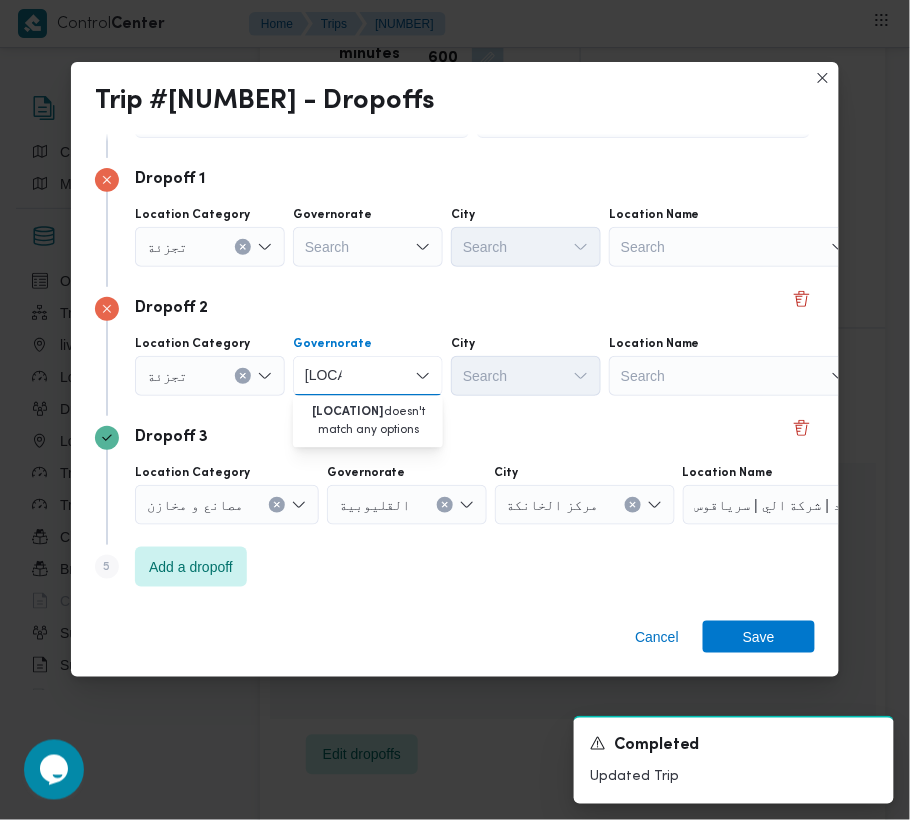 type on "[LOCATION]" 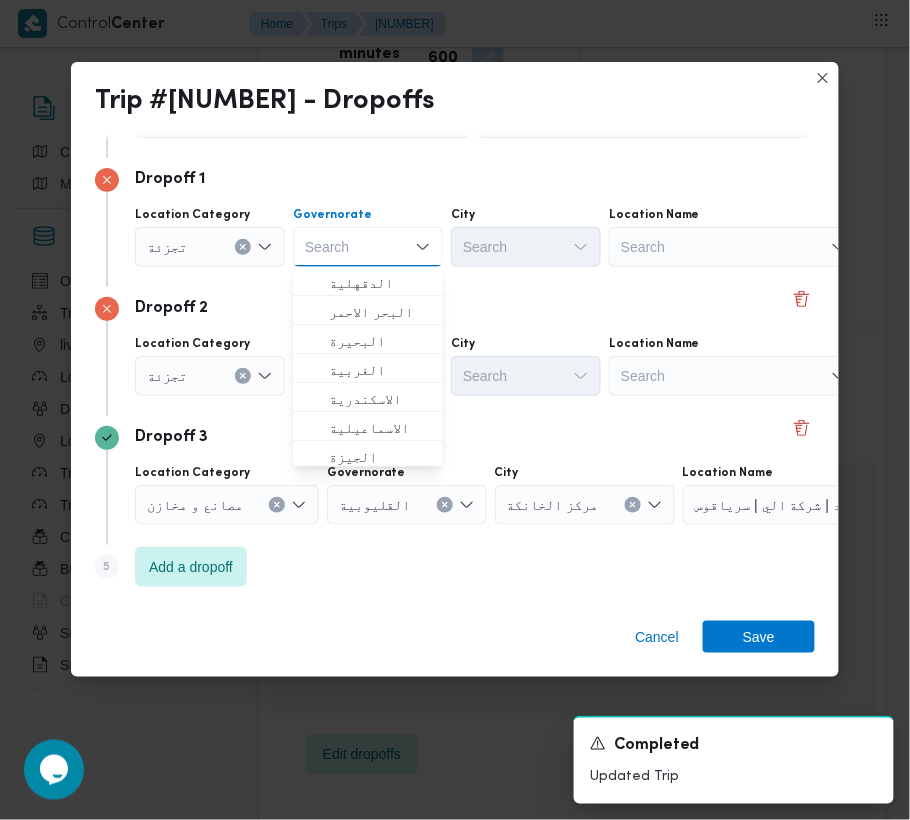 paste on "[LOCATION]" 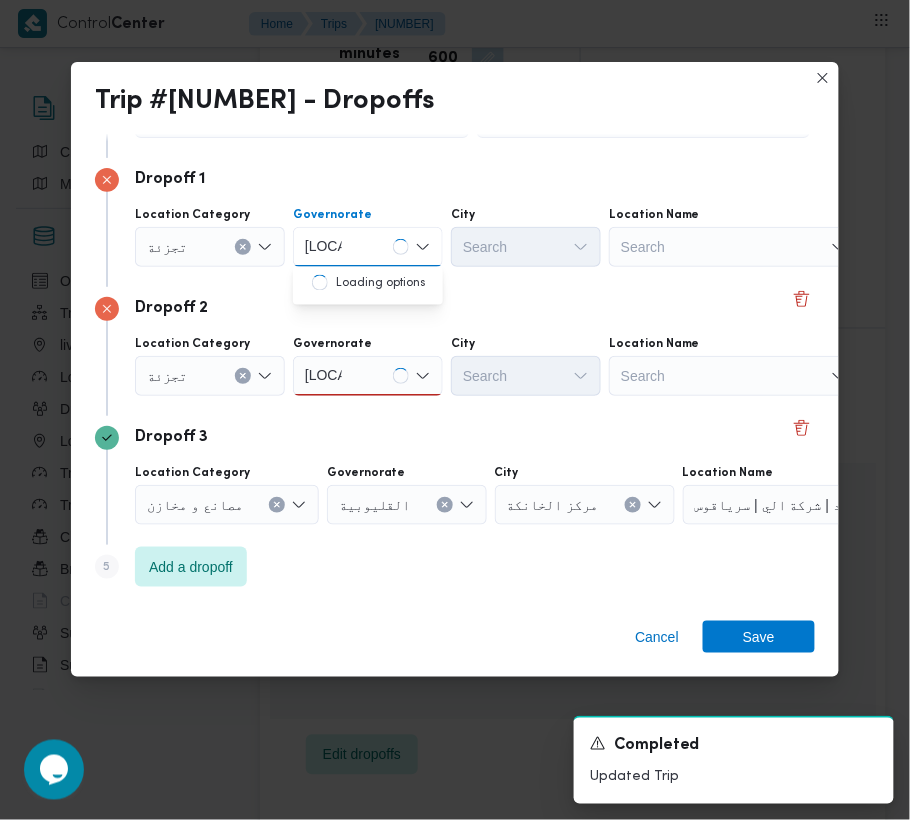 type on "[LOCATION]" 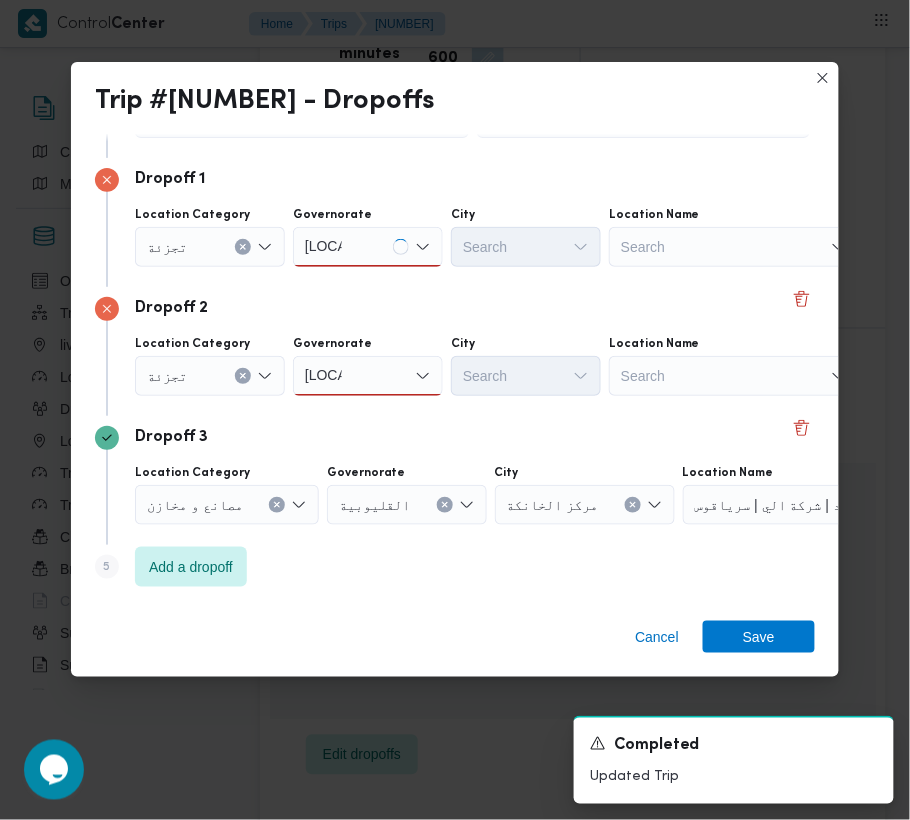 click on "[LOCATION]" at bounding box center [368, 247] 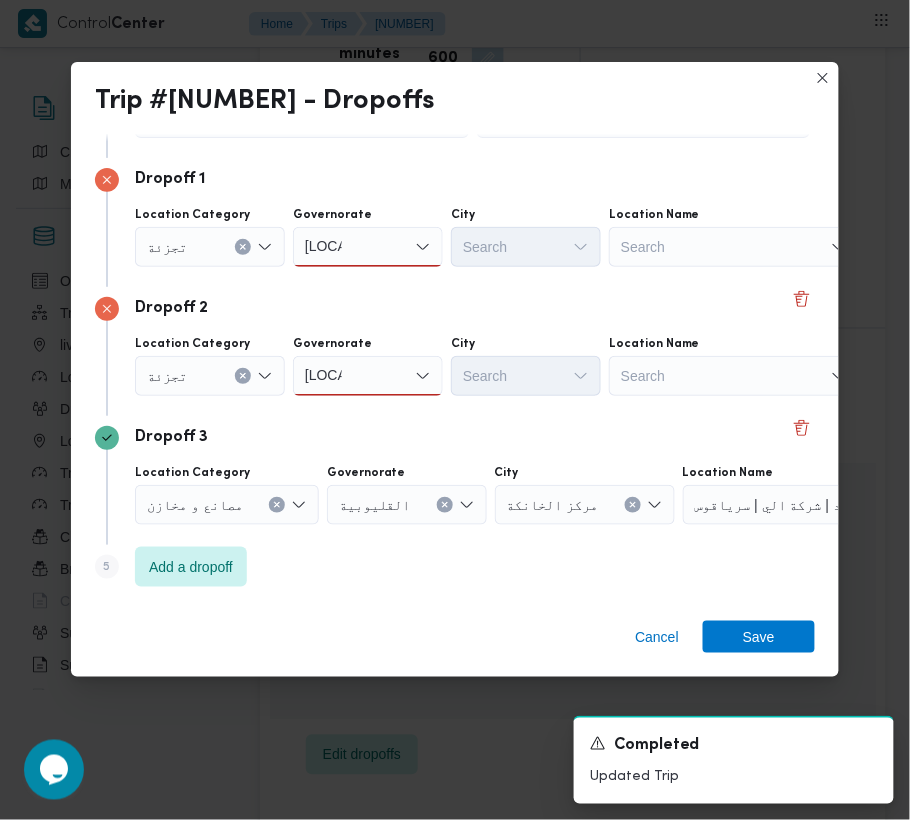 click on "[LOCATION]" at bounding box center (368, 247) 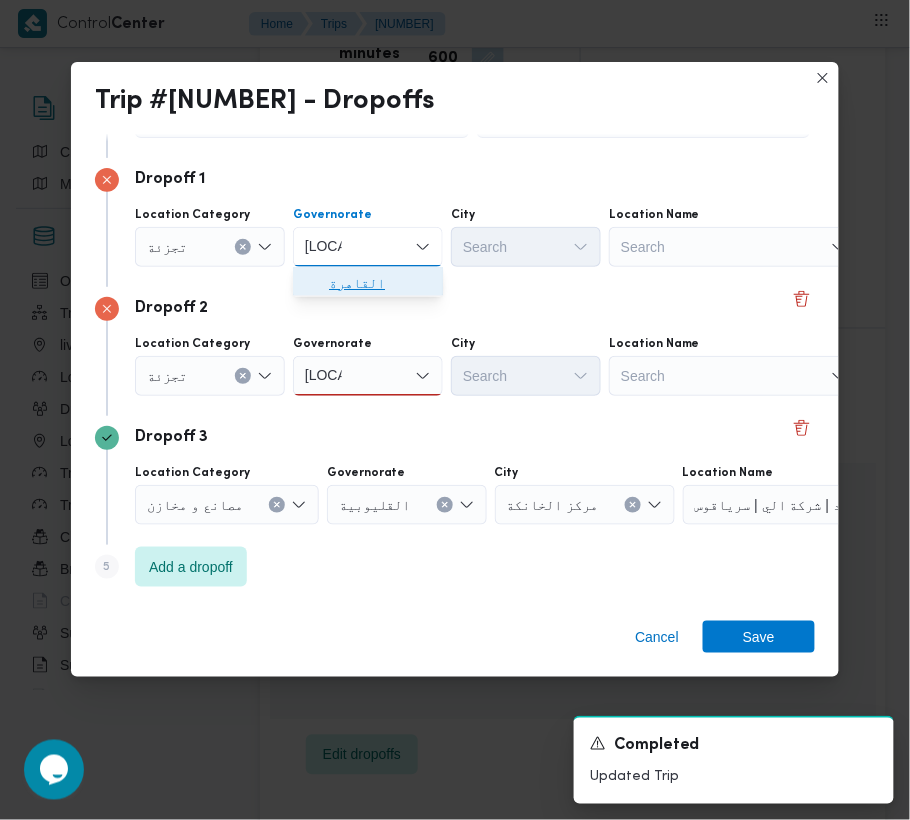 click on "القاهرة" at bounding box center (380, 283) 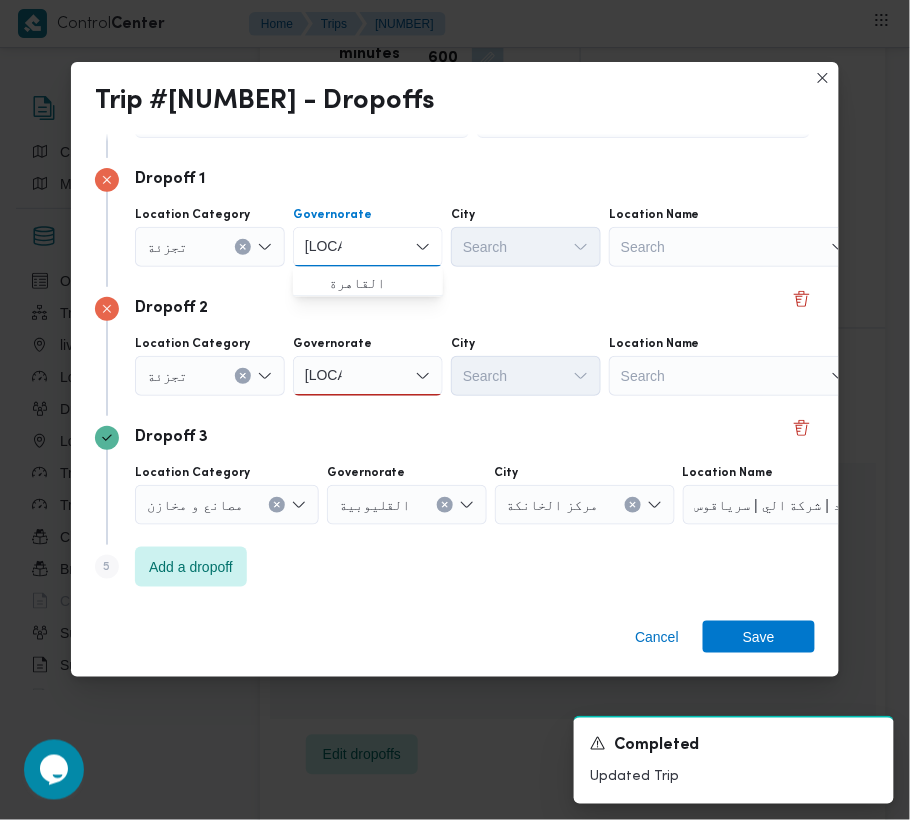 type 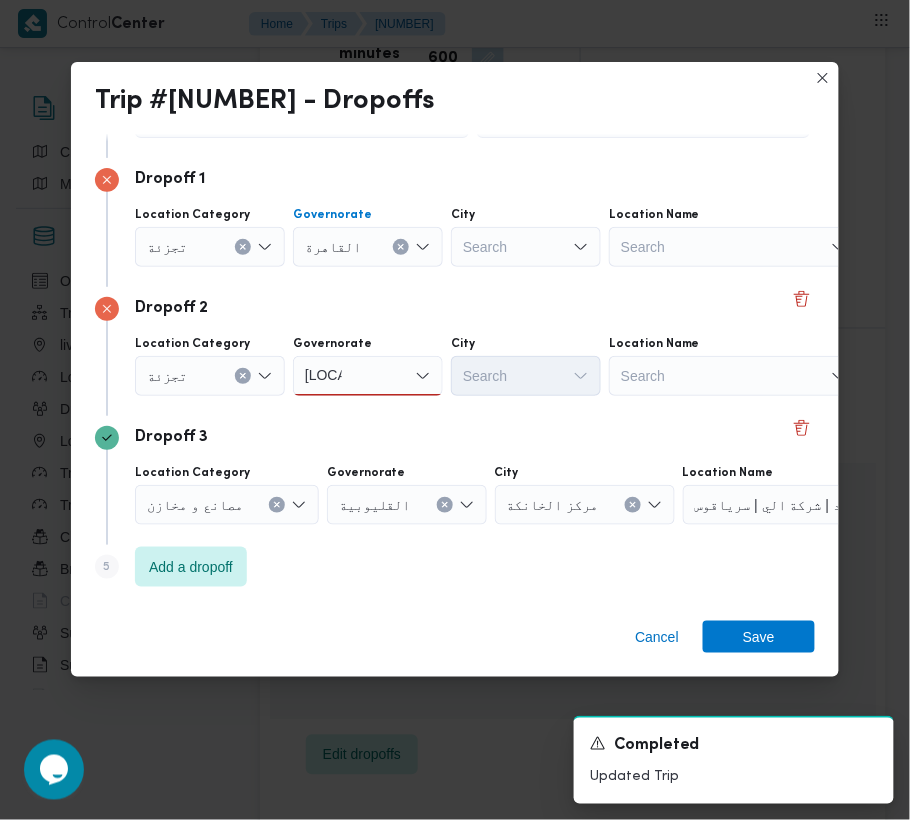 click on "Search" at bounding box center [526, 247] 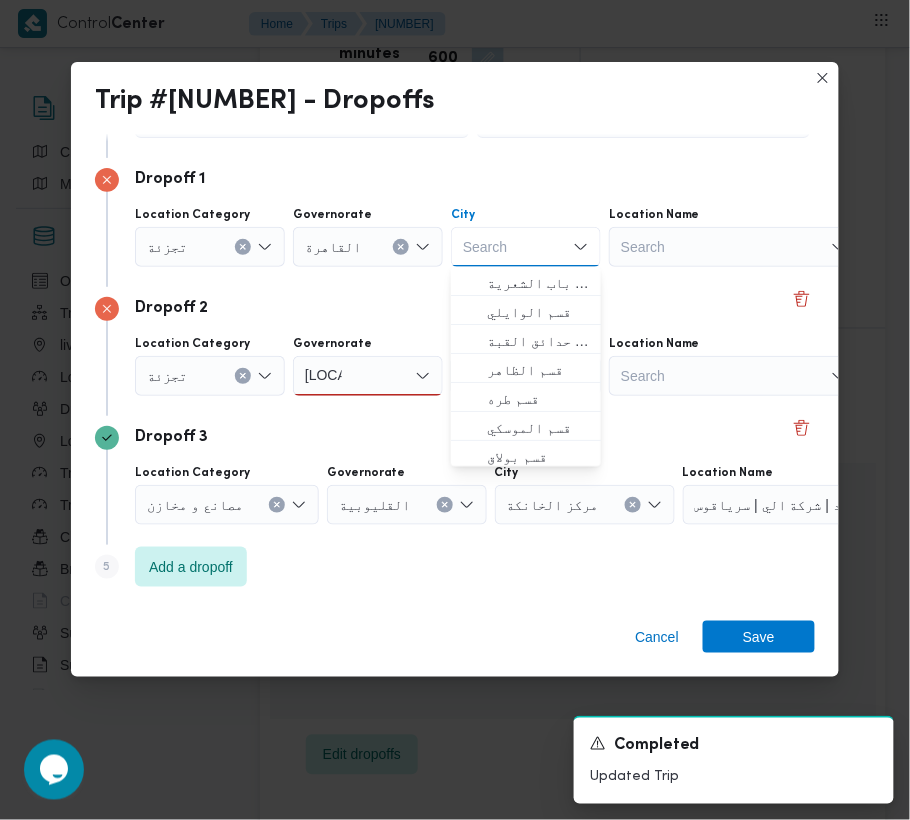 paste on "مصر الجد" 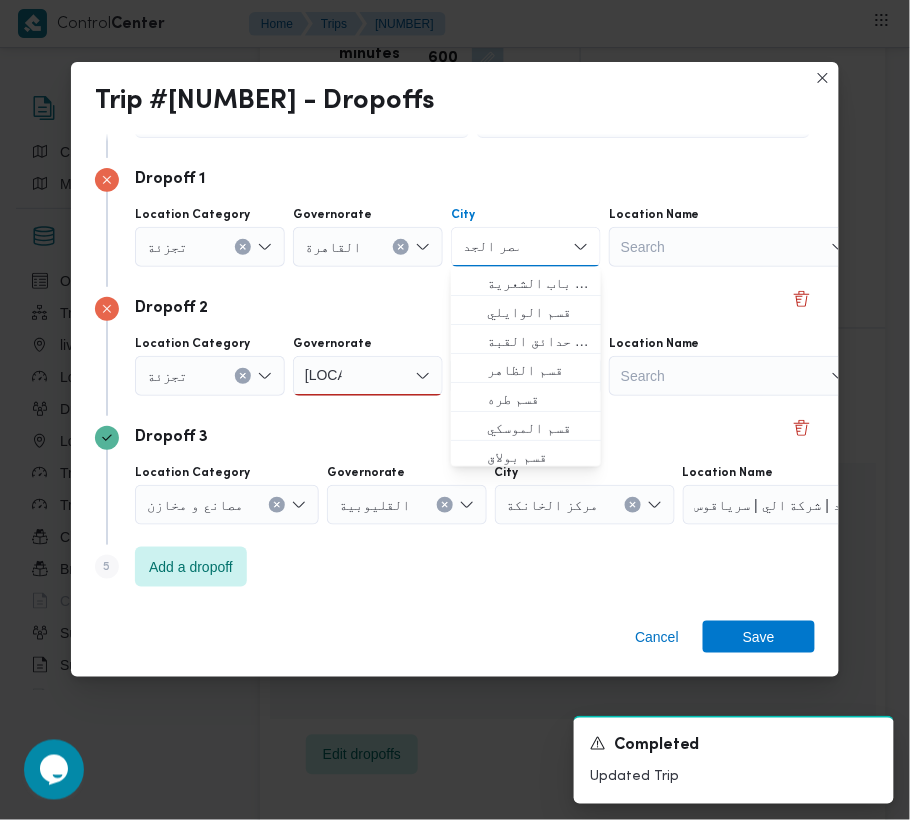 type on "مصر الجد" 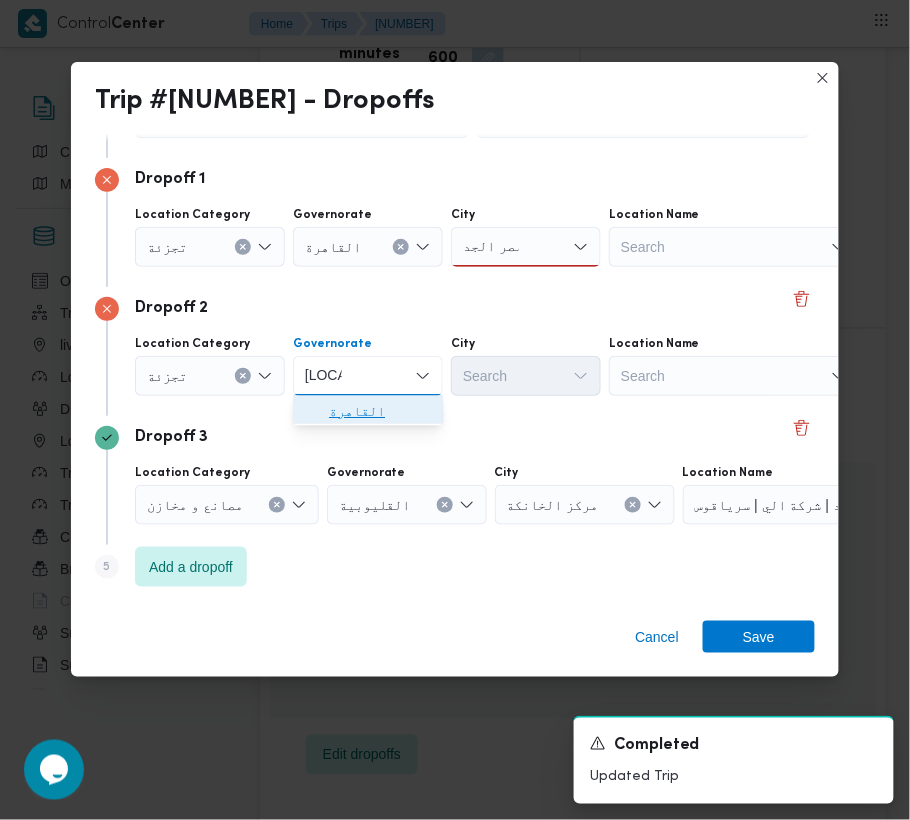 click on "القاهرة" at bounding box center [380, 412] 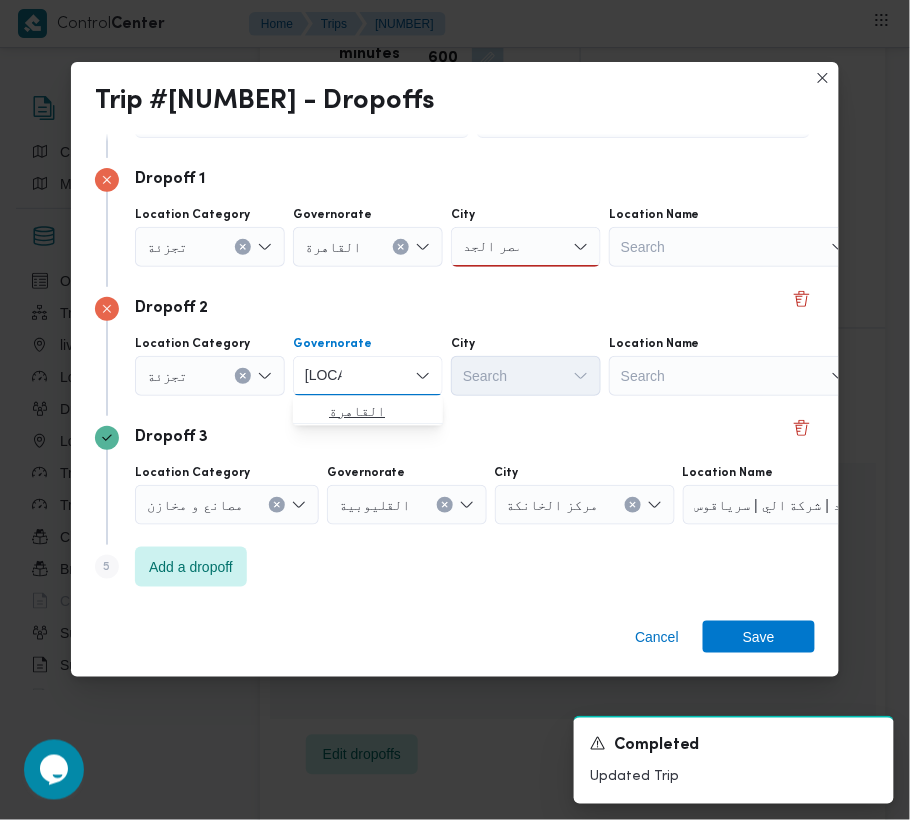 type 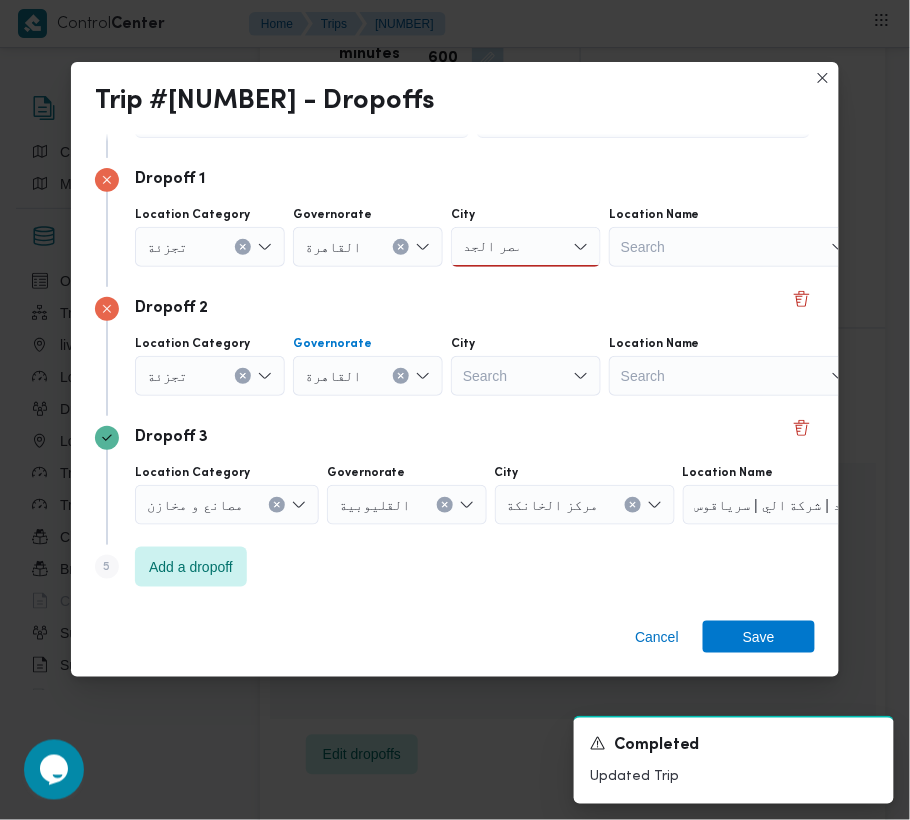 click on "Search" at bounding box center [526, 247] 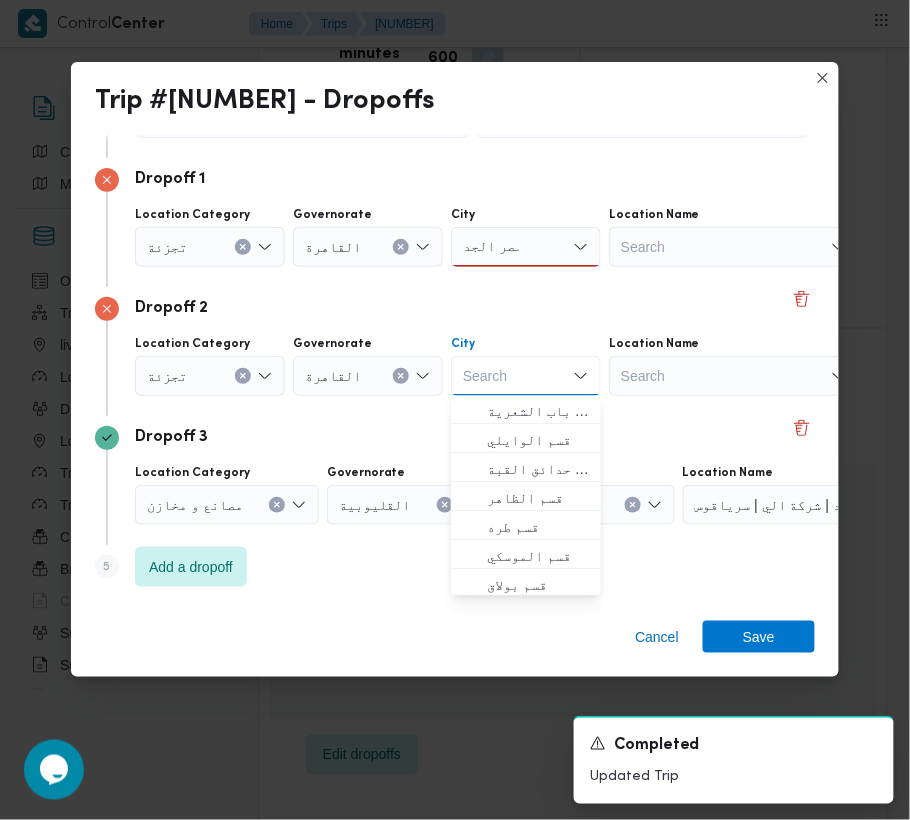 click on "Search" at bounding box center (526, 376) 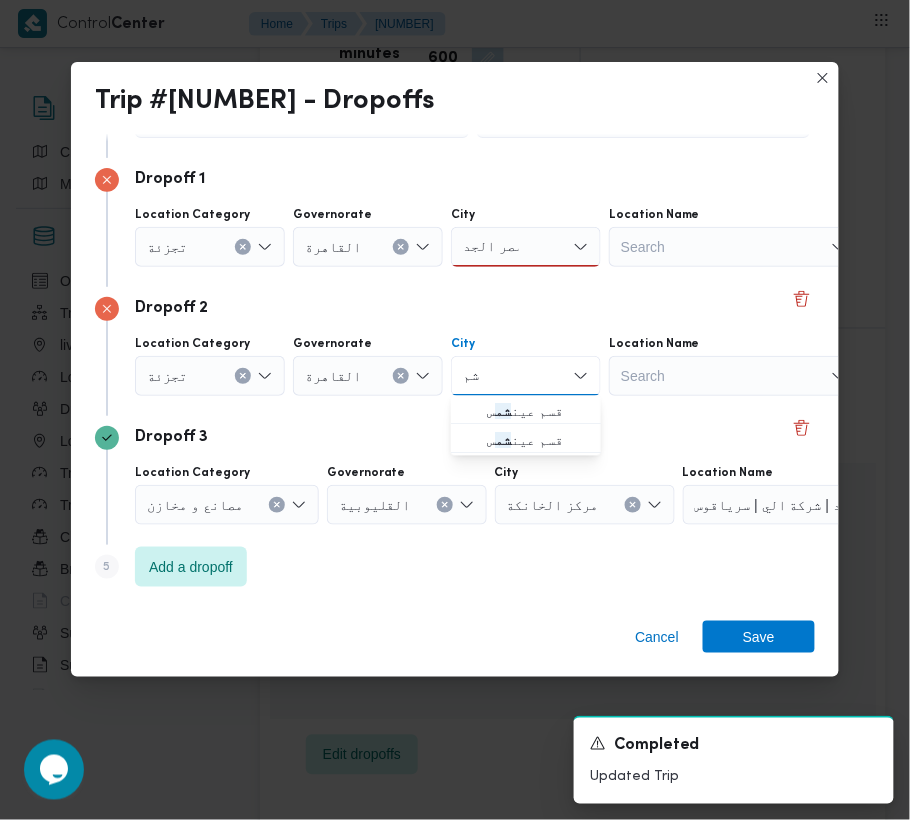type on "شم" 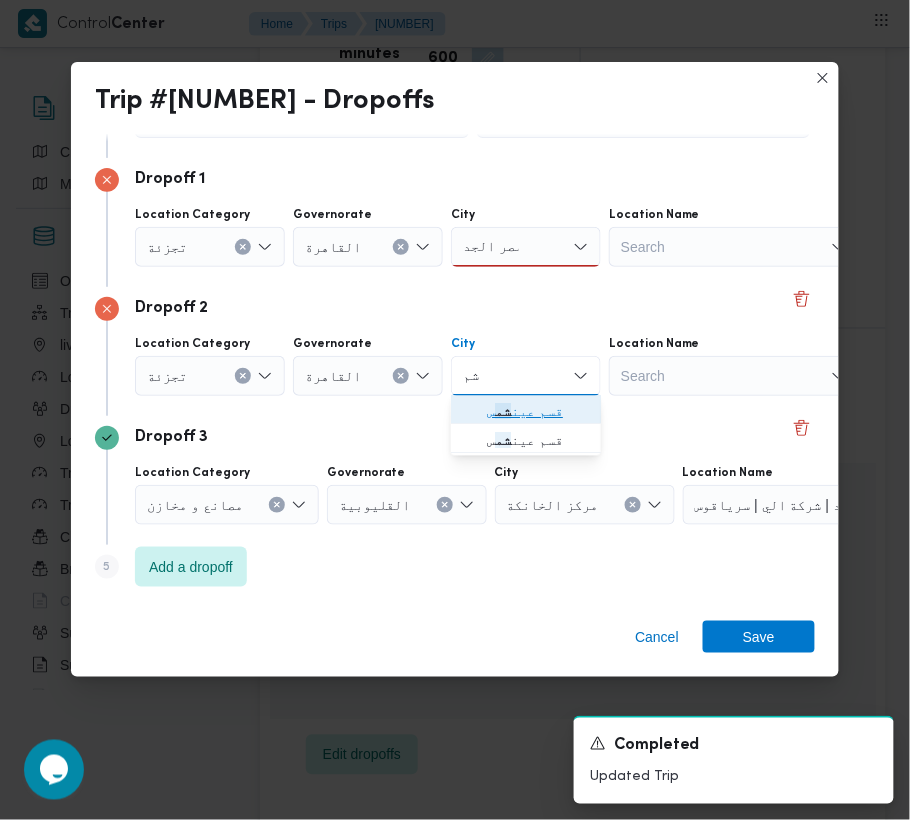 click on "شم" at bounding box center (503, 412) 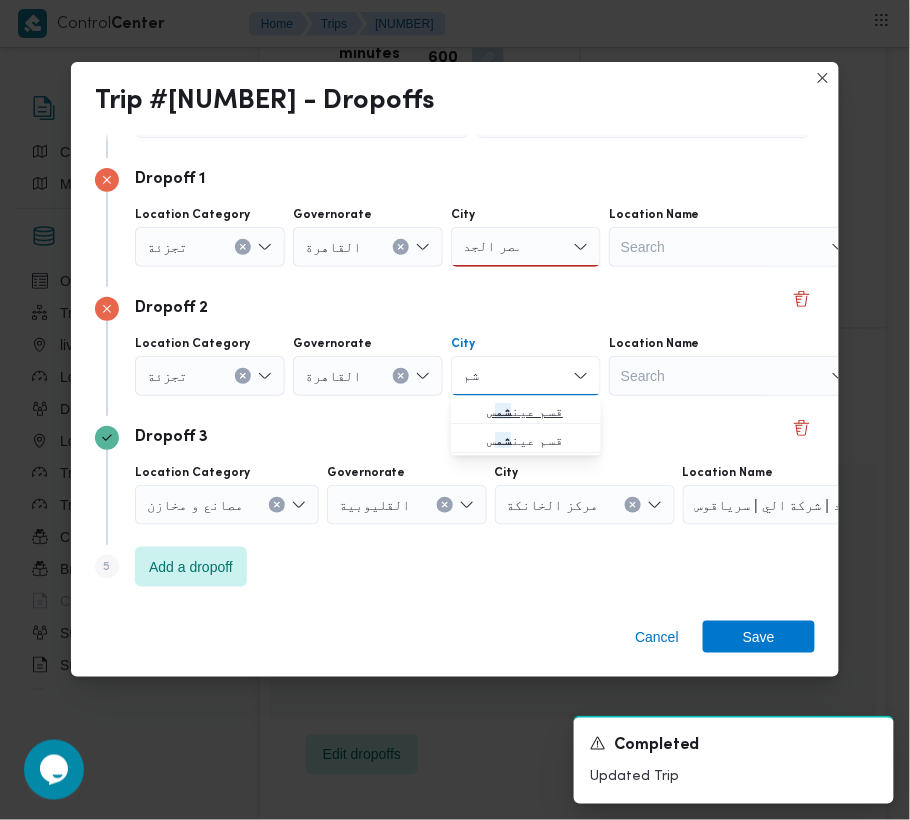 type 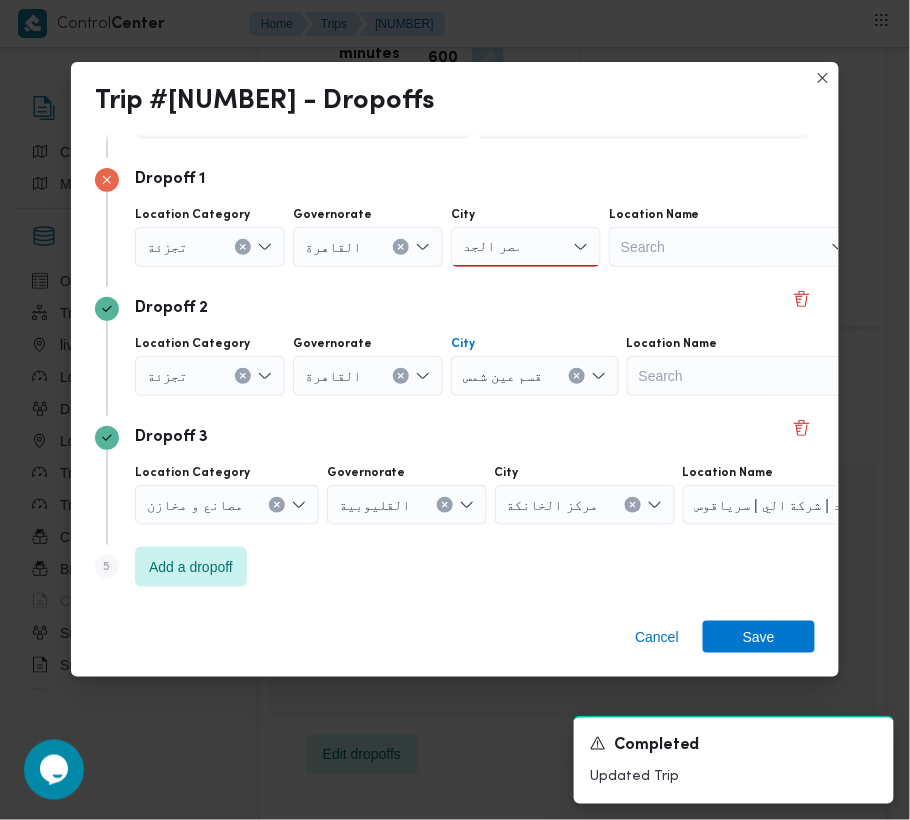 click on "[LOCATION] [LOCATION]" at bounding box center [526, 247] 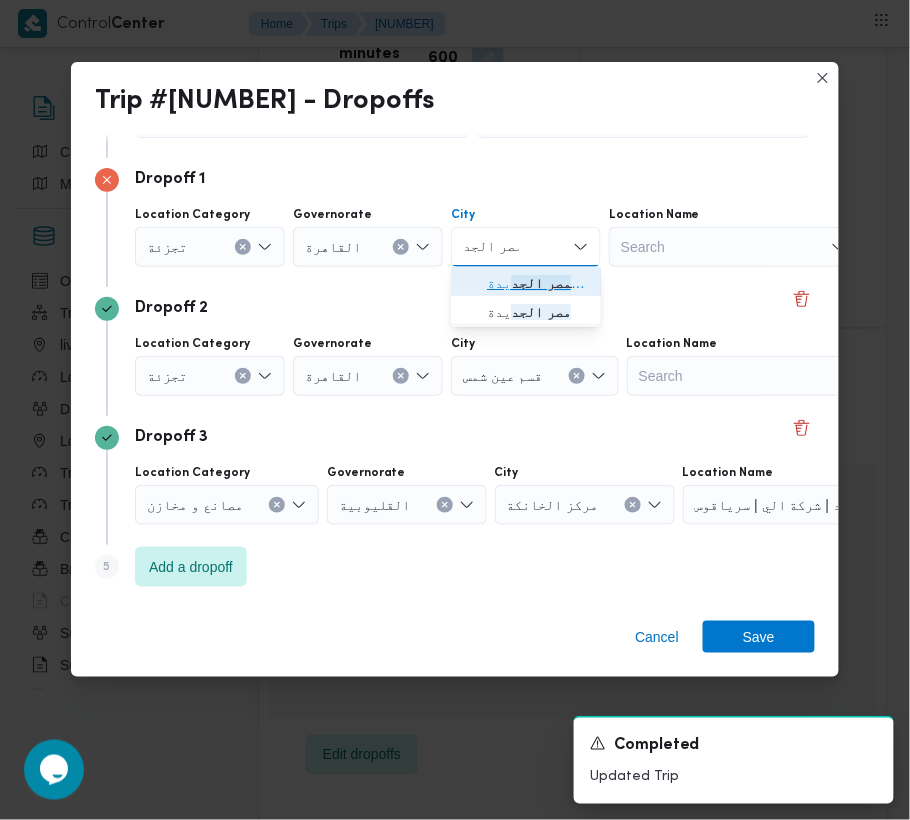 drag, startPoint x: 552, startPoint y: 276, endPoint x: 592, endPoint y: 400, distance: 130.29198 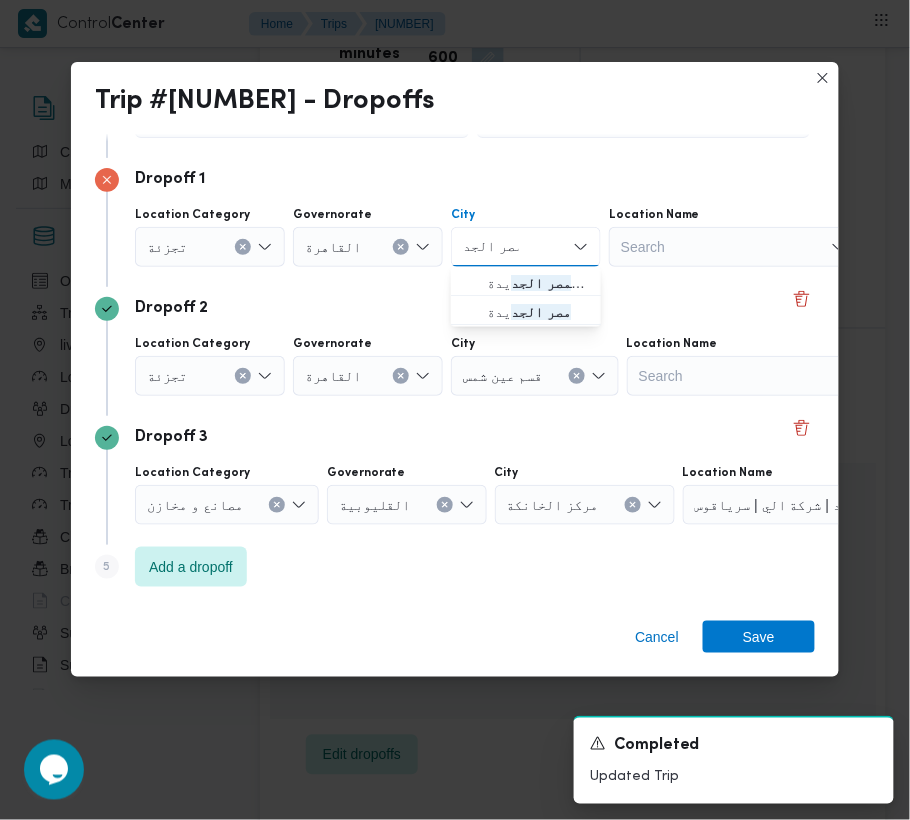 type 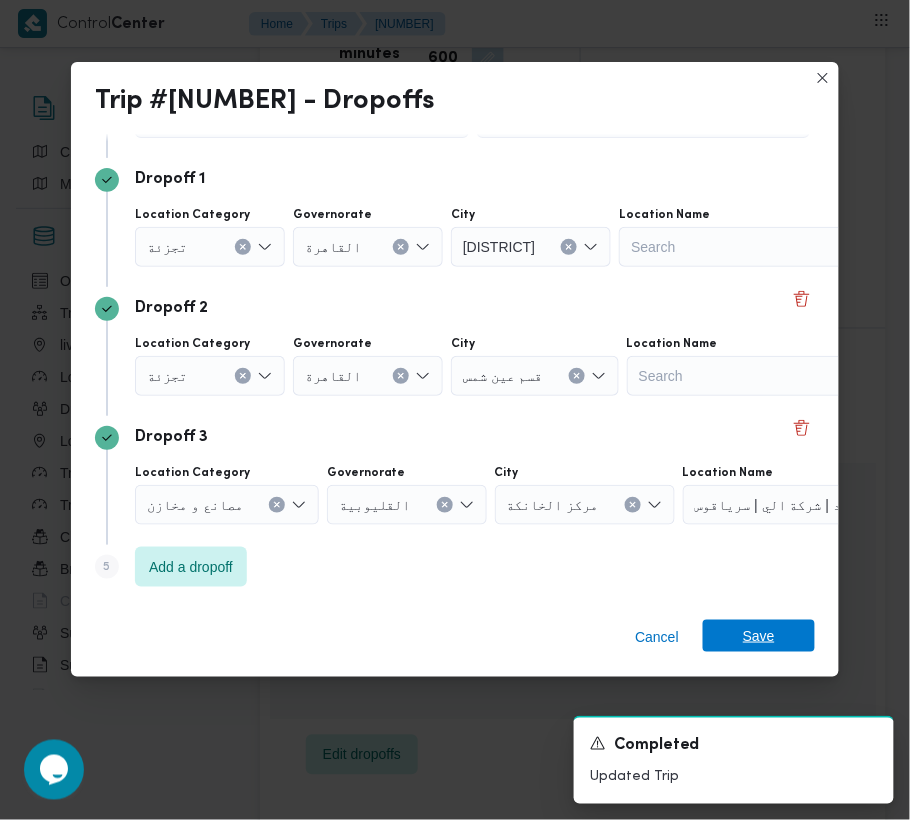 click on "Save" at bounding box center (759, 636) 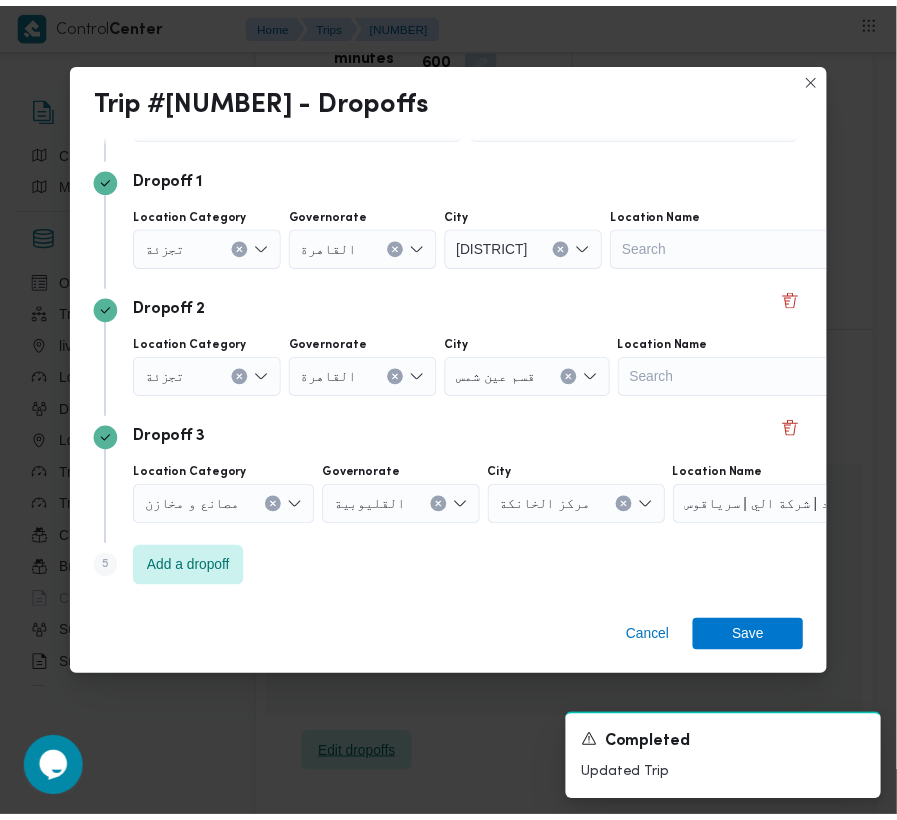 scroll, scrollTop: 3250, scrollLeft: 0, axis: vertical 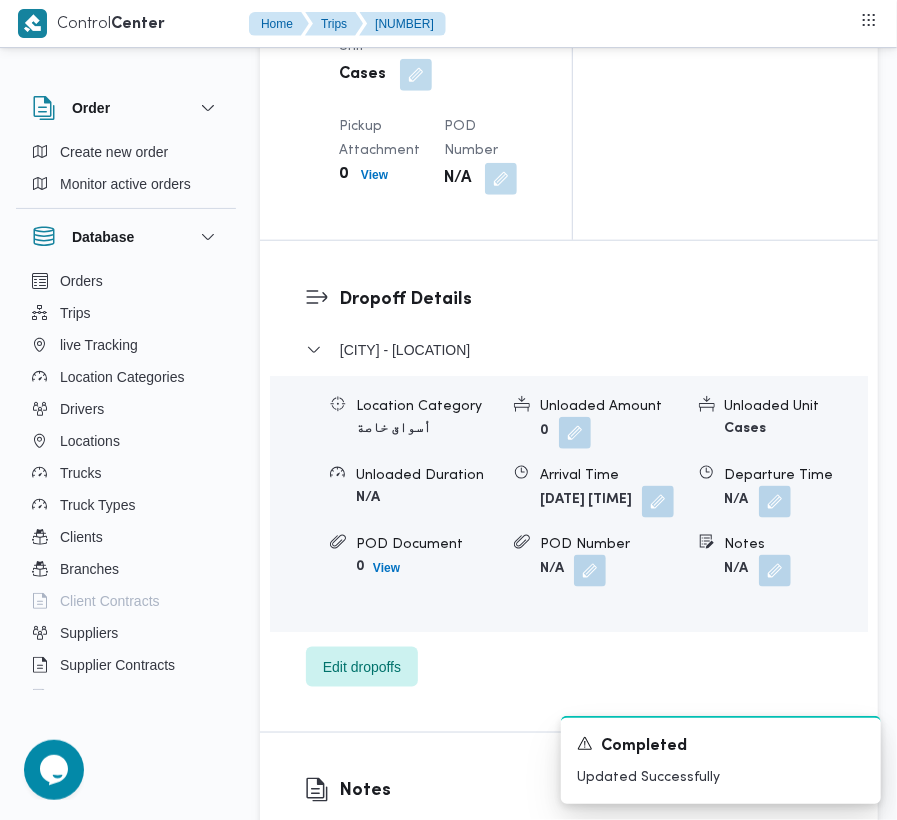 click on "Order Create new order Monitor active orders Database Orders Trips live Tracking Location Categories Drivers Locations Trucks Truck Types Clients Branches Client Contracts Suppliers Supplier Contracts Devices Users Projects SP Projects Admins organization assignees Tags Trip# 327914 Arrived Duplicate Trip   [LOCATION] [LOCATION] Summary Route Supplier Details Supplier [FIRST] [LAST] [LAST] Operation Model Monthly Driver [FIRST] [LAST] [LAST] Truck [TRUCK_ID] Truck Type jumbo_7000 | opened | dry | 3.5 ton Trip Details Client [LOCATION] Branch [LOCATION] Trip Type [CATEGORY] Pickup date & time [DAY], [MONTH] [DATE], [TIME] Source System App Version 3.8.6.production.driver-release (166) Returnable No Geofencing No Auto Ending Yes Collect Shipment Amounts No Contract Type Monthly Project Name [LOCATION] Google distance in KMs 15.9 KMs Distance Traveled 13.39 KMs Manual Distance N/A Trip Cost N/A Number of Helpers N/A N/A N/A" at bounding box center [448, -365] 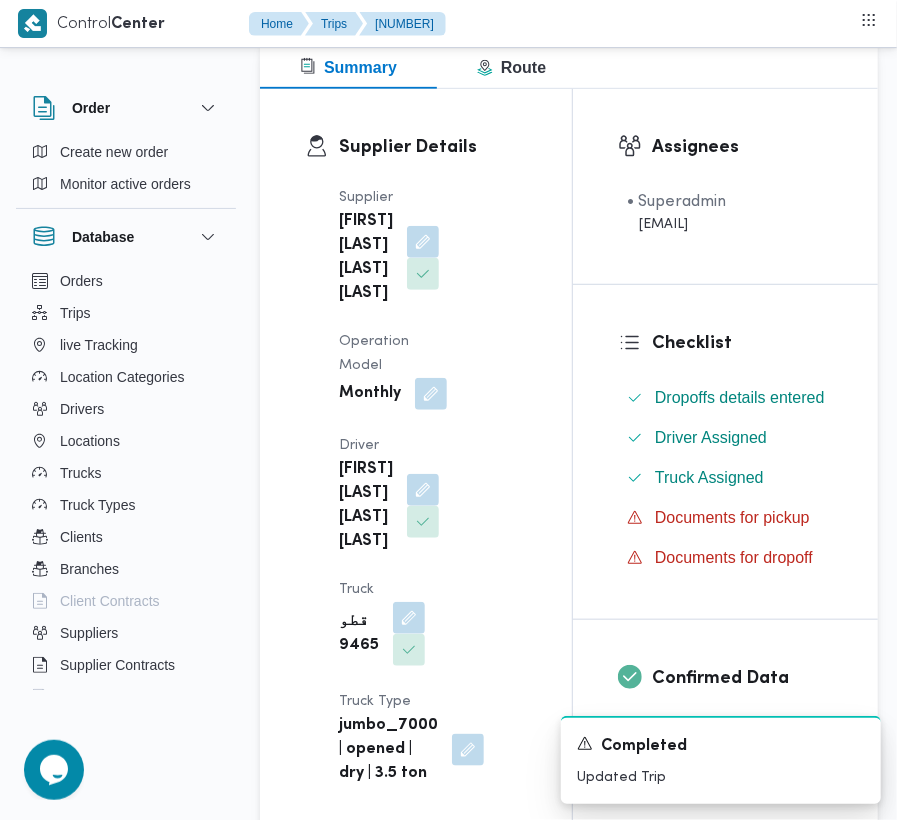 scroll, scrollTop: 0, scrollLeft: 0, axis: both 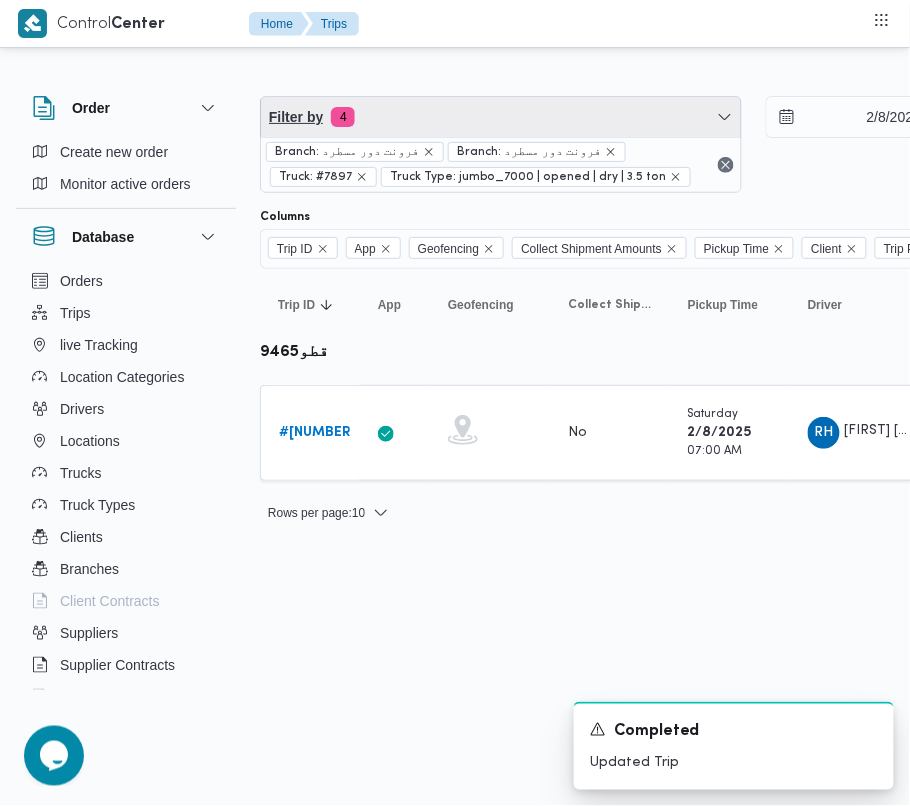 click on "Filter by 4" at bounding box center [501, 117] 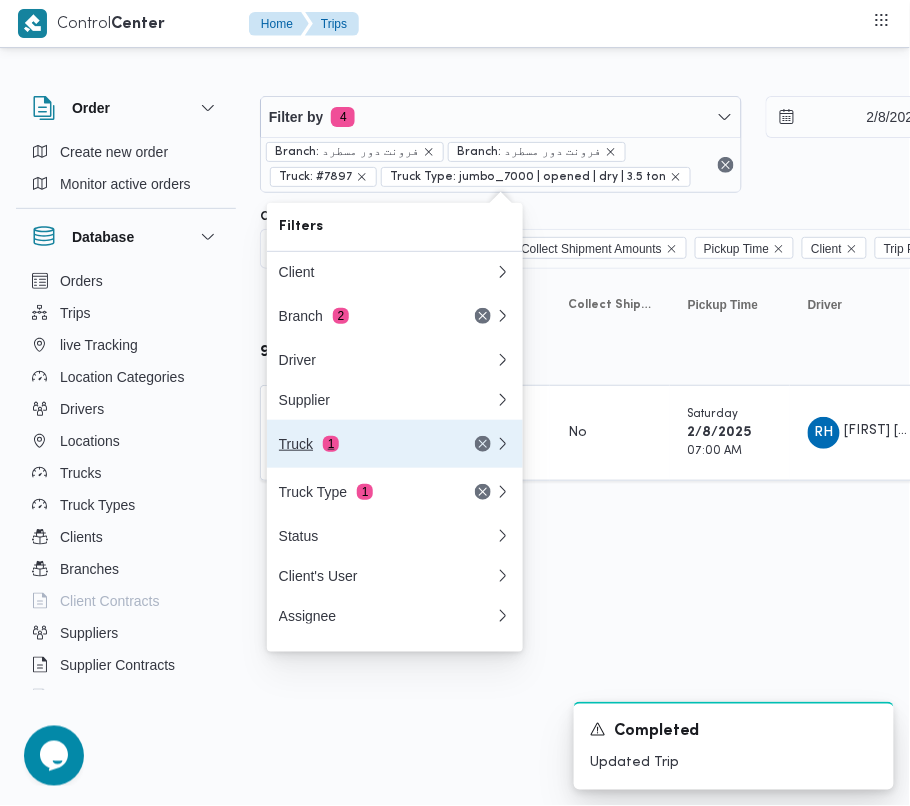 click on "1" at bounding box center [331, 444] 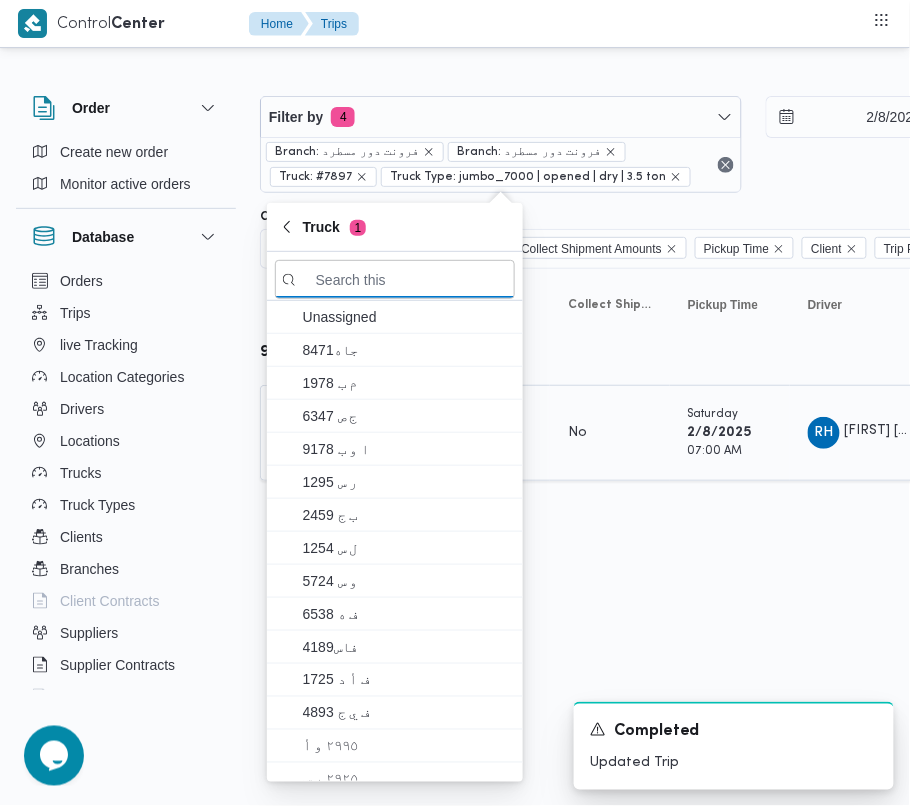 paste on "يلص769" 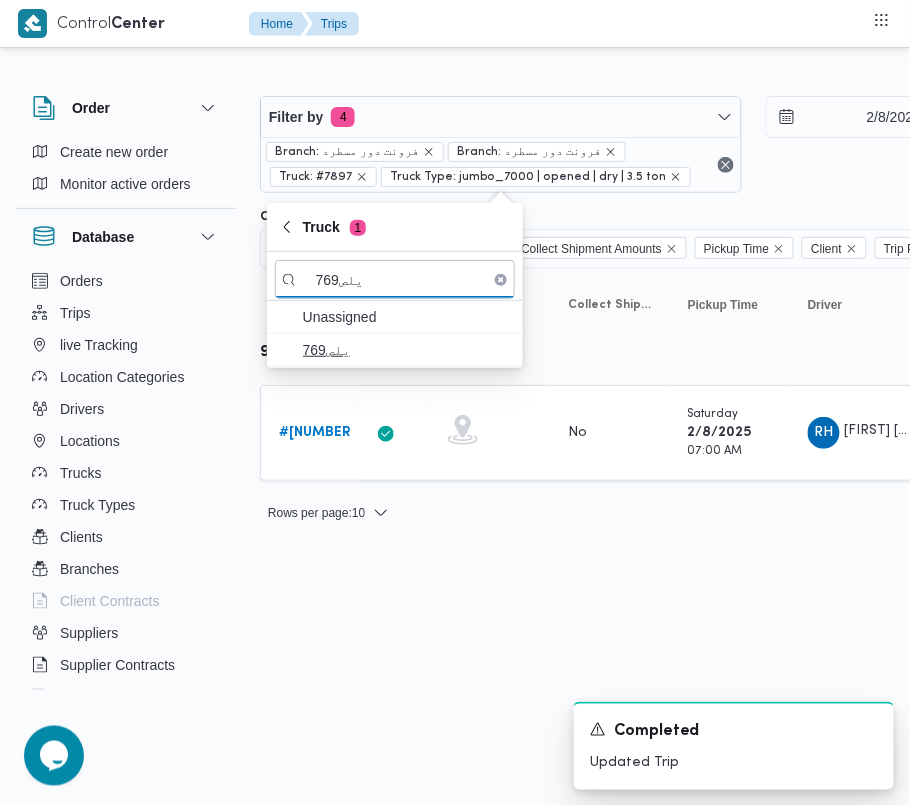 type on "يلص769" 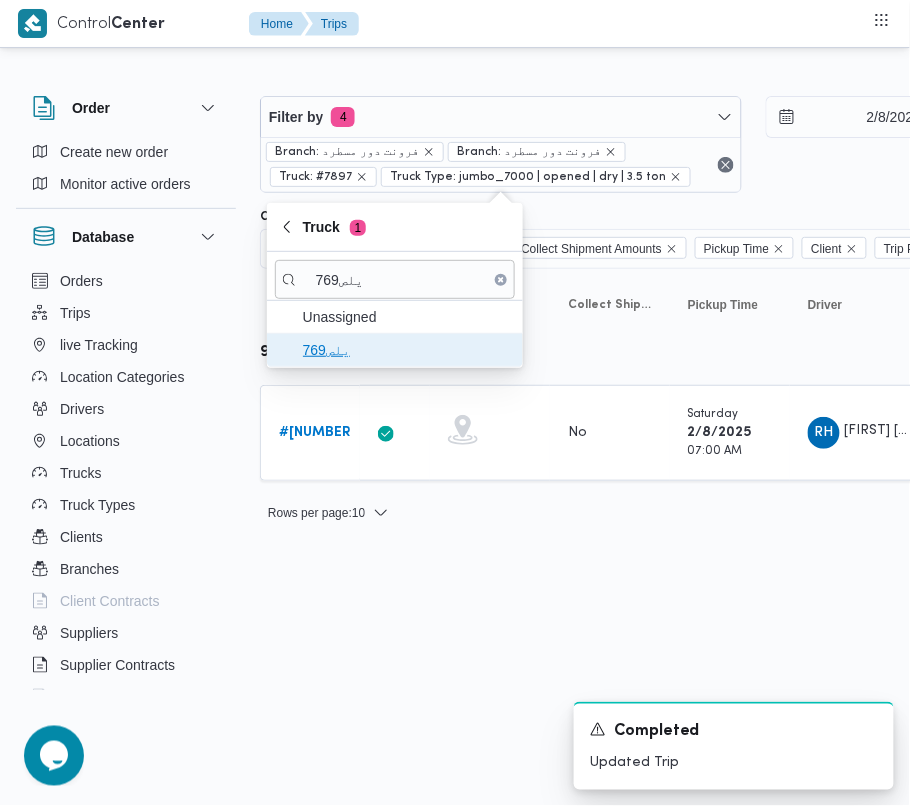 click on "يلص769" at bounding box center (407, 350) 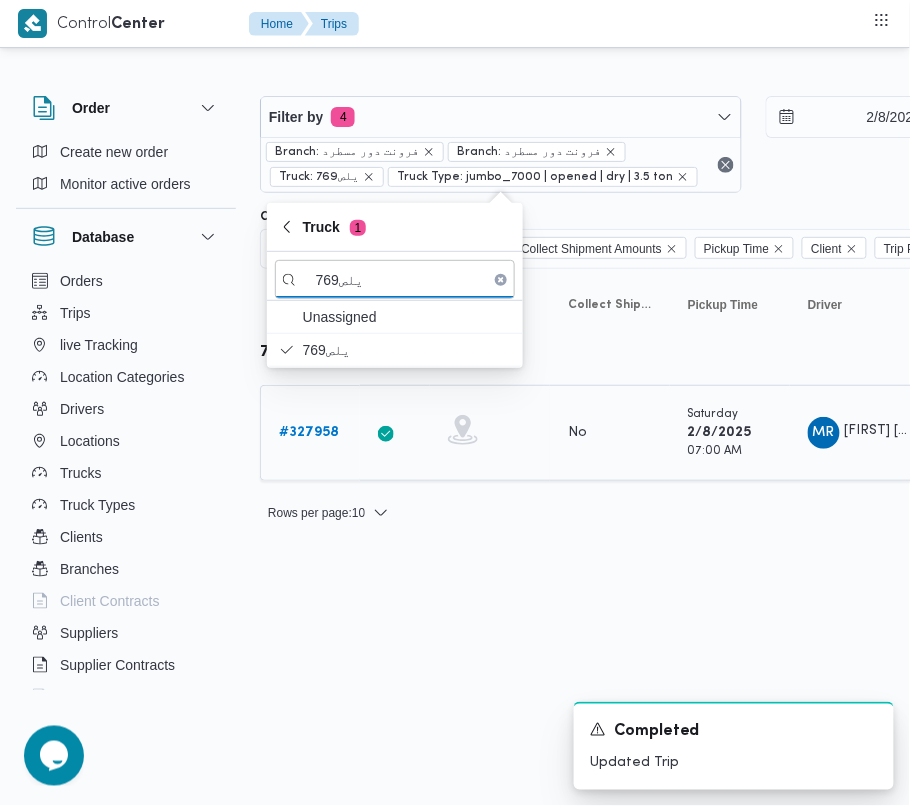 click on "# [NUMBER]" at bounding box center (309, 432) 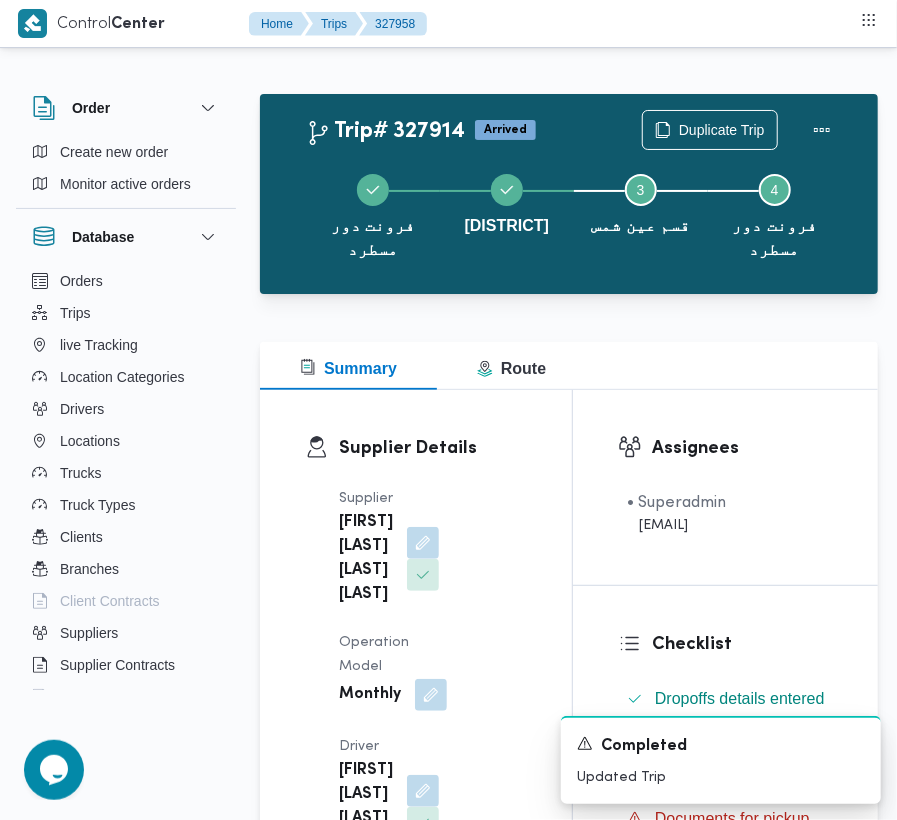 click on "Supplier Details Supplier [FIRST] [LAST] Operation Model [MODEL] Driver [FIRST] [LAST] Truck [ALPHANUMERIC] Truck Type [TYPE] | [STATUS] | [STATUS] | [WEIGHT]" at bounding box center [416, 761] 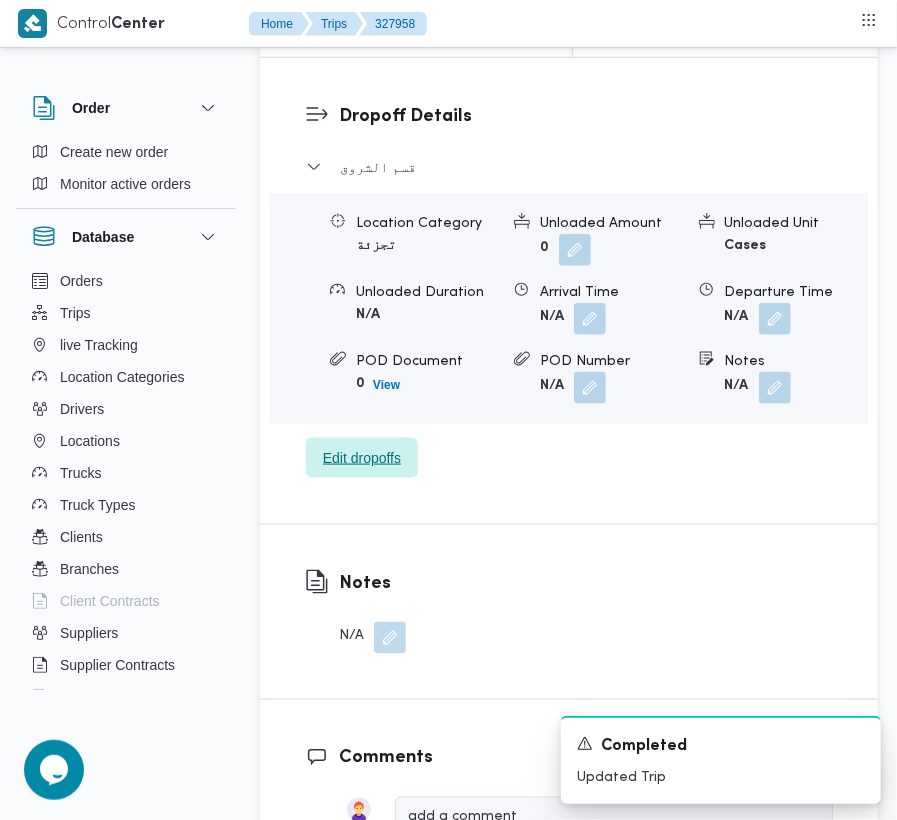 click on "Edit dropoffs" at bounding box center (362, 458) 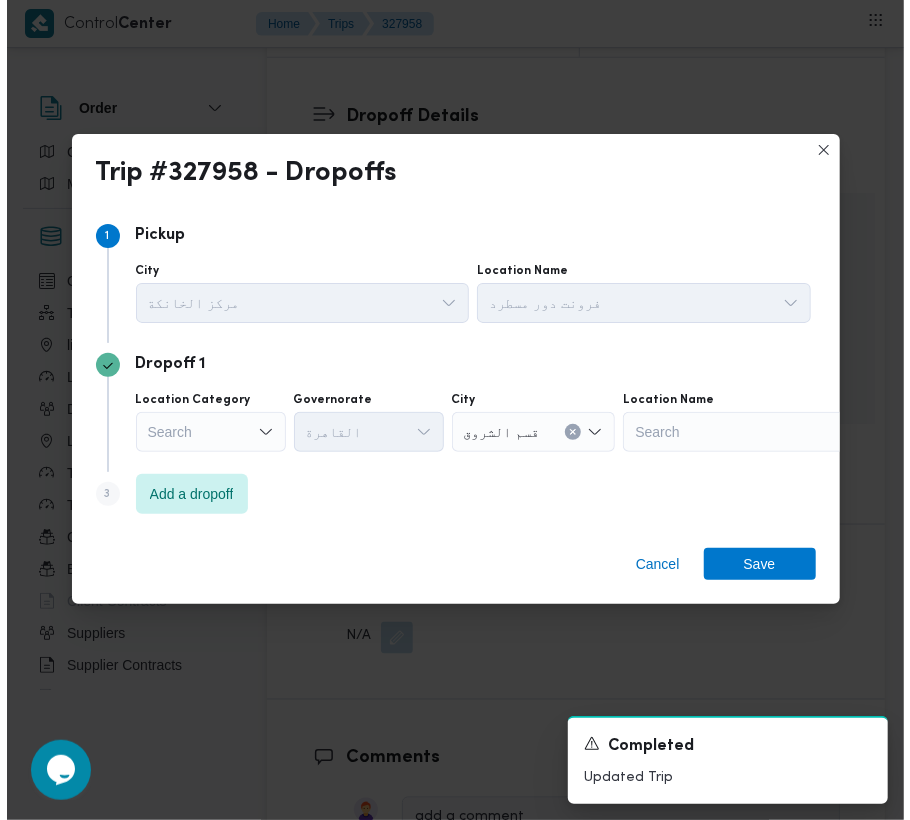 scroll, scrollTop: 3281, scrollLeft: 0, axis: vertical 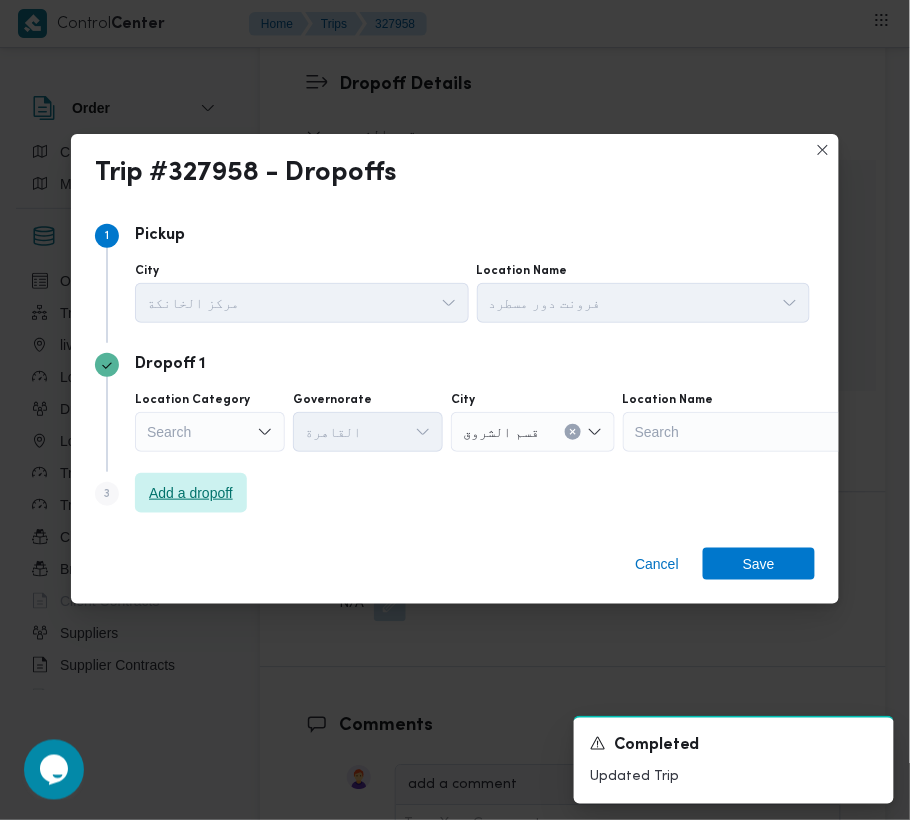 click on "Add a dropoff" at bounding box center (191, 493) 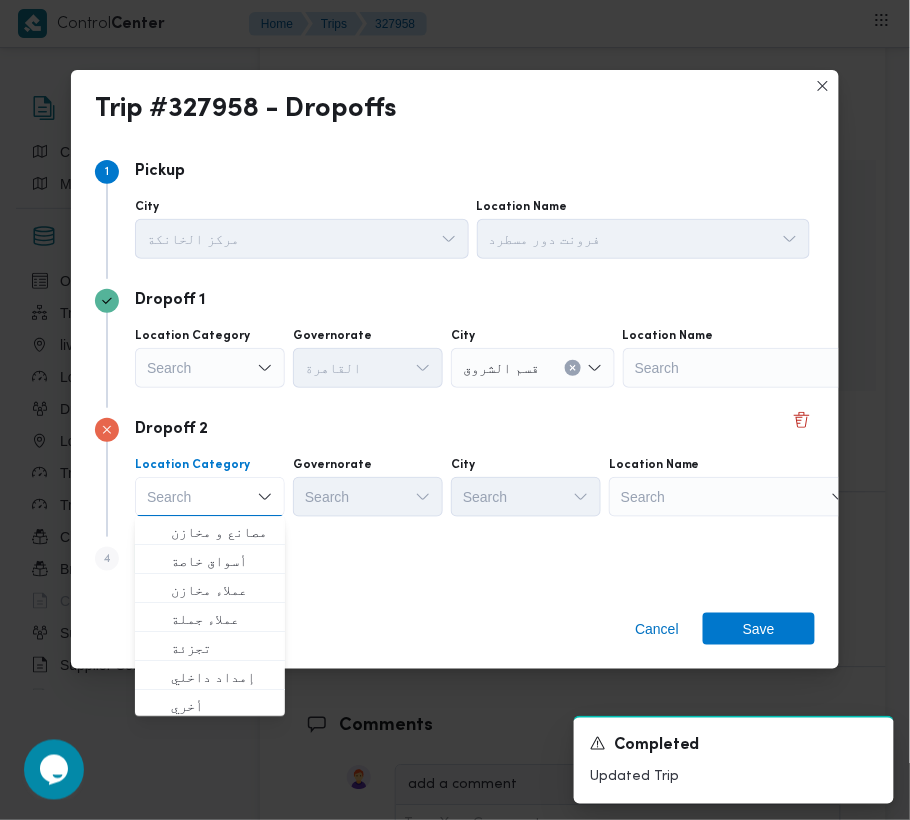 click on "Search" at bounding box center (748, 368) 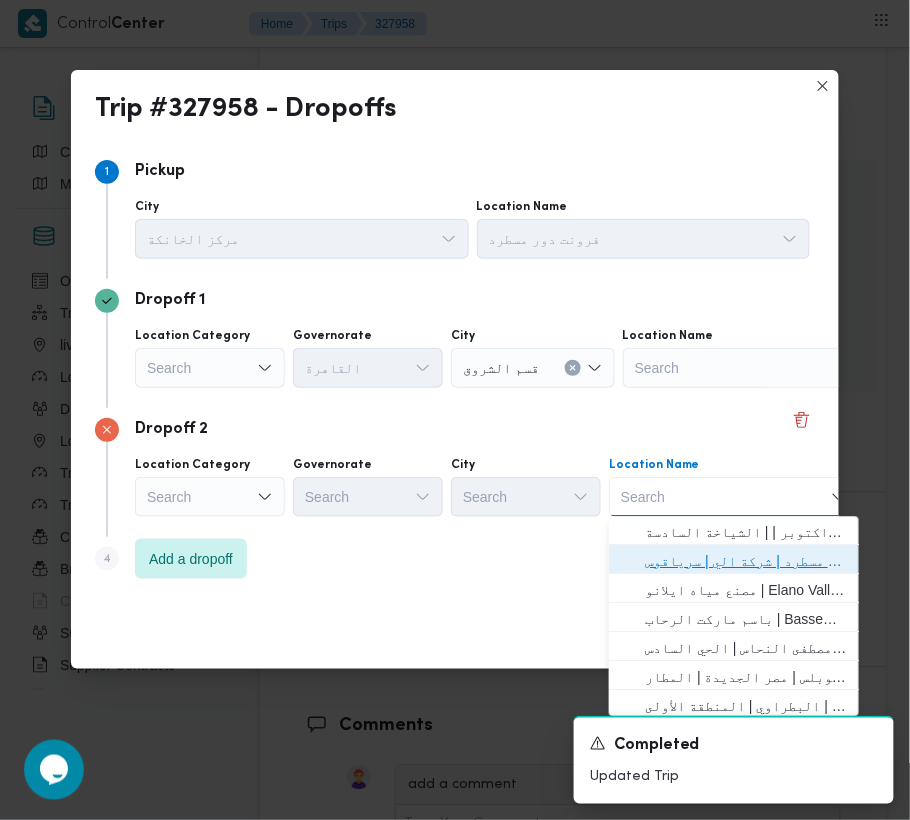 click on "فرونت دور مسطرد | شركة الي | سرياقوس" at bounding box center [746, 562] 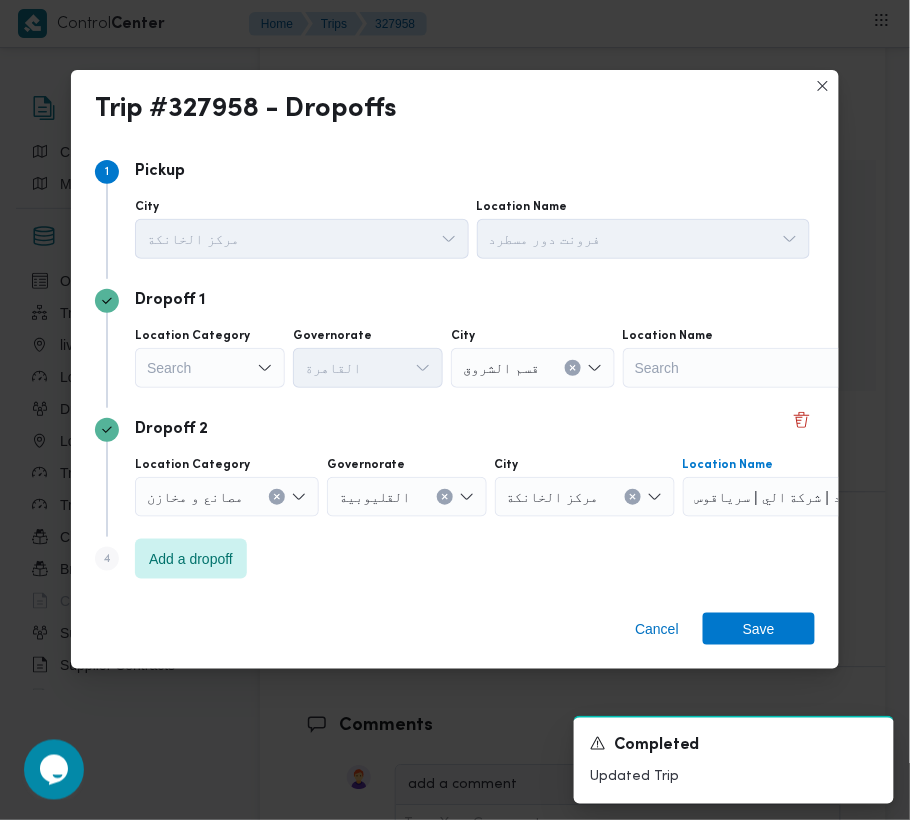 click on "Search" at bounding box center (210, 368) 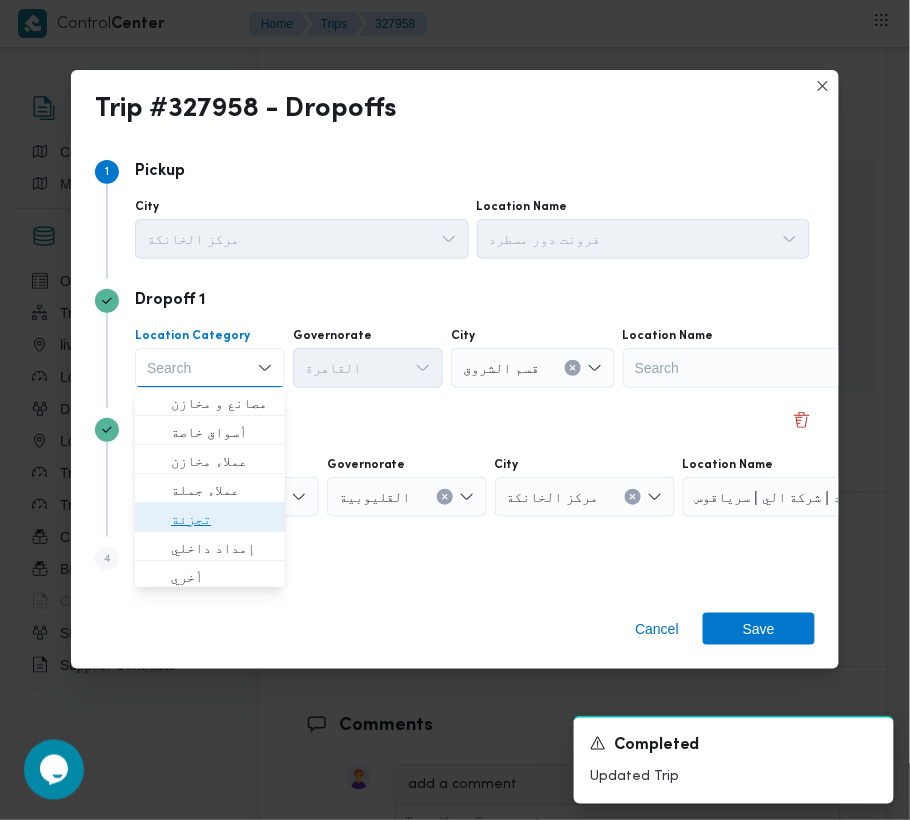 click on "تجزئة" at bounding box center [222, 520] 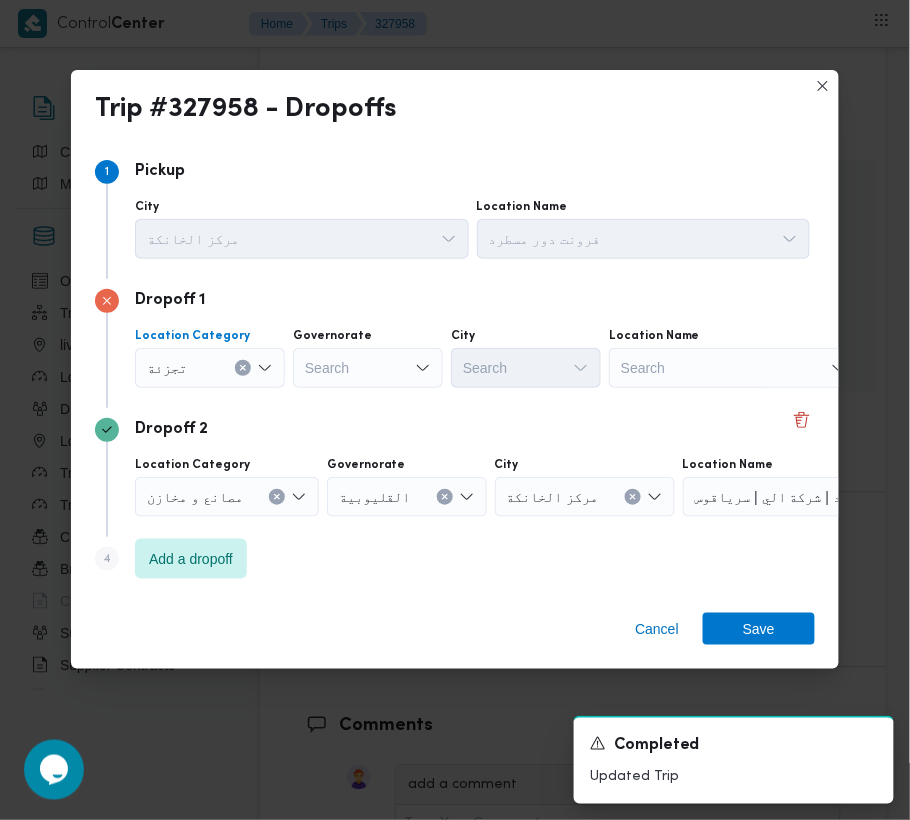 click on "Search" at bounding box center (368, 368) 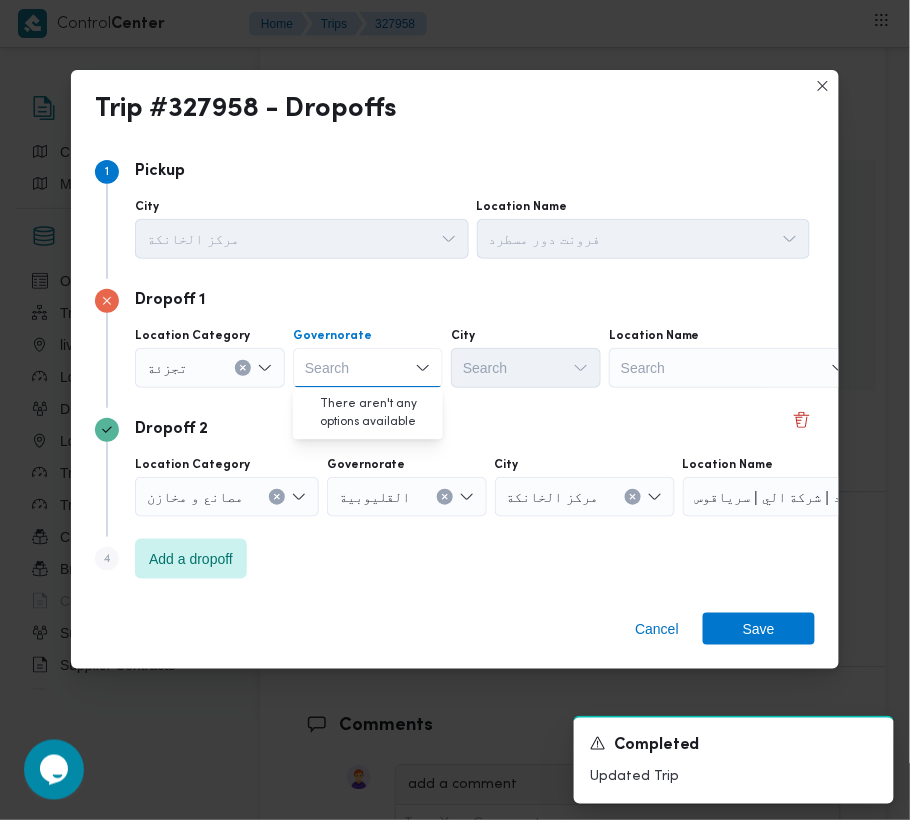 paste on "[LOCATION]" 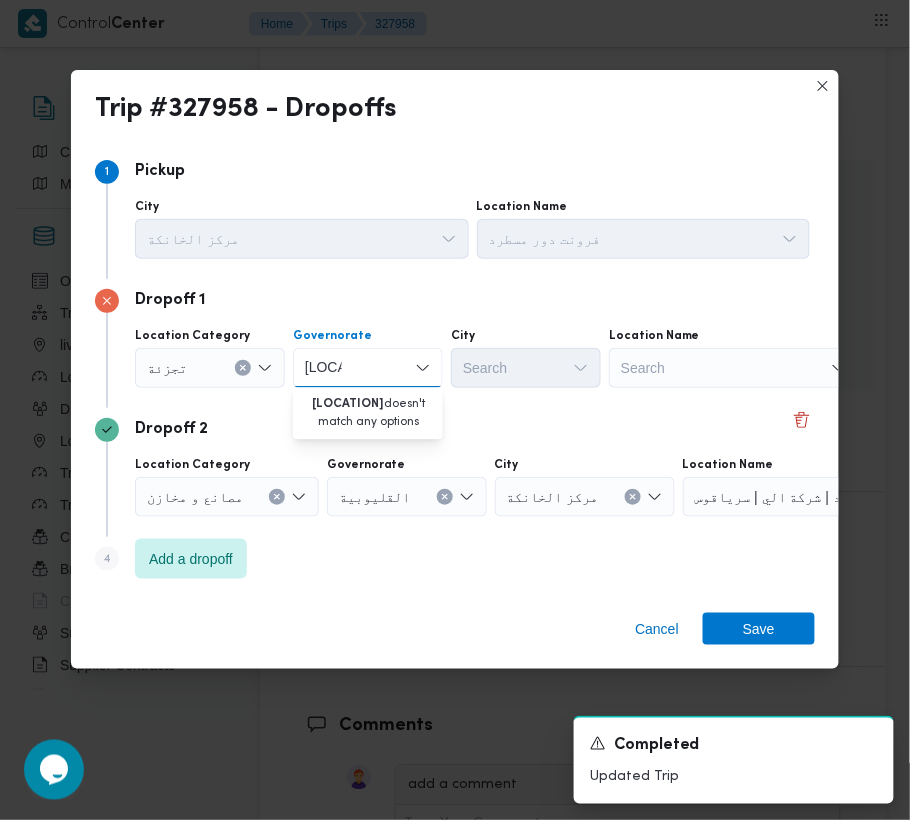 type on "[LOCATION]" 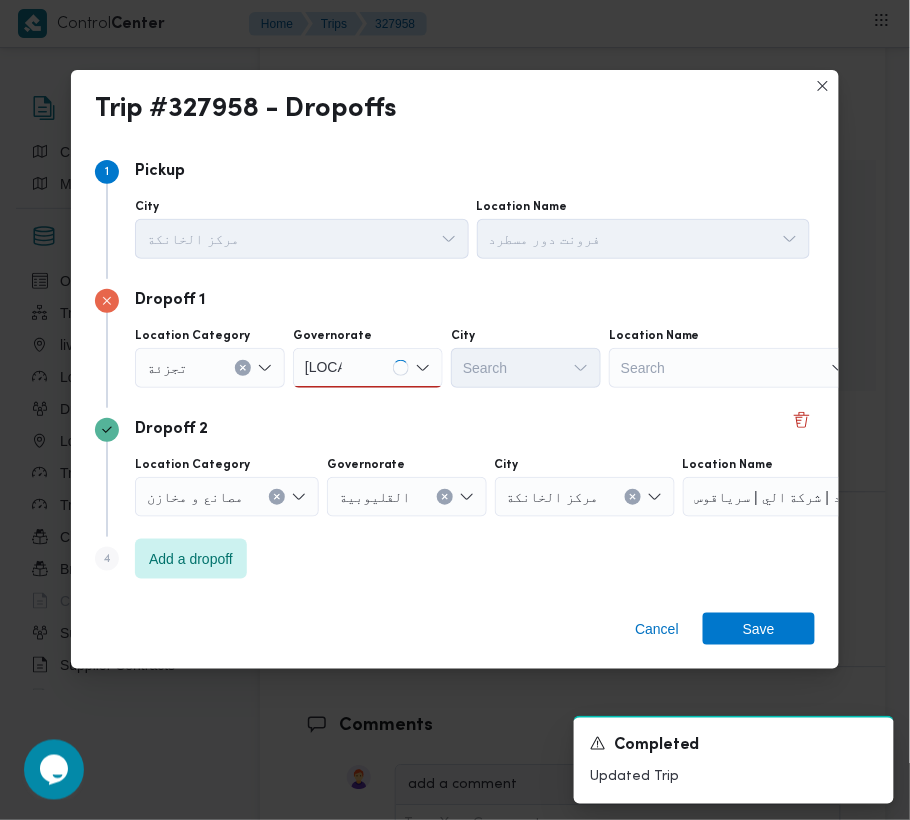 click on "[LOCATION]" at bounding box center [368, 368] 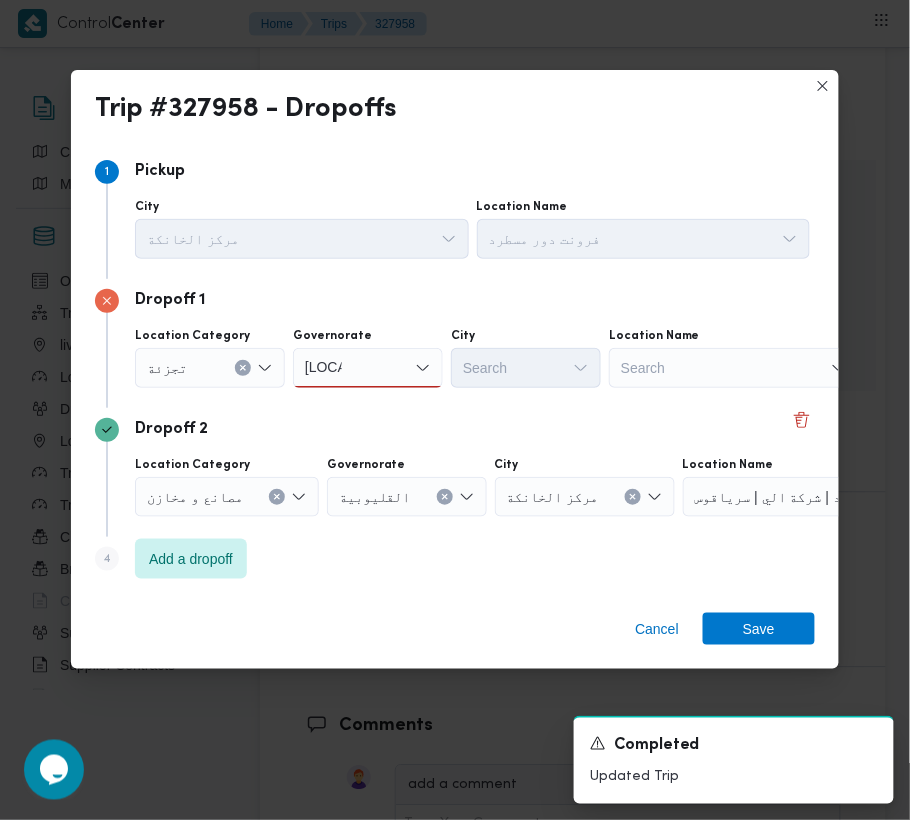 click on "[LOCATION]" at bounding box center [368, 368] 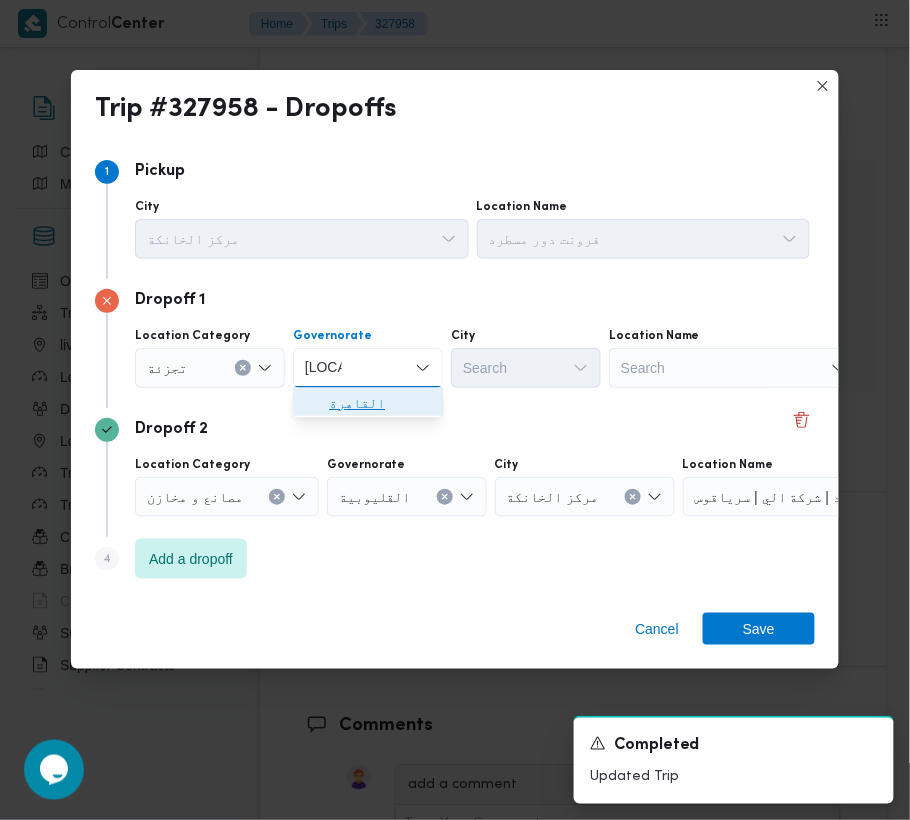 click on "القاهرة" at bounding box center (380, 404) 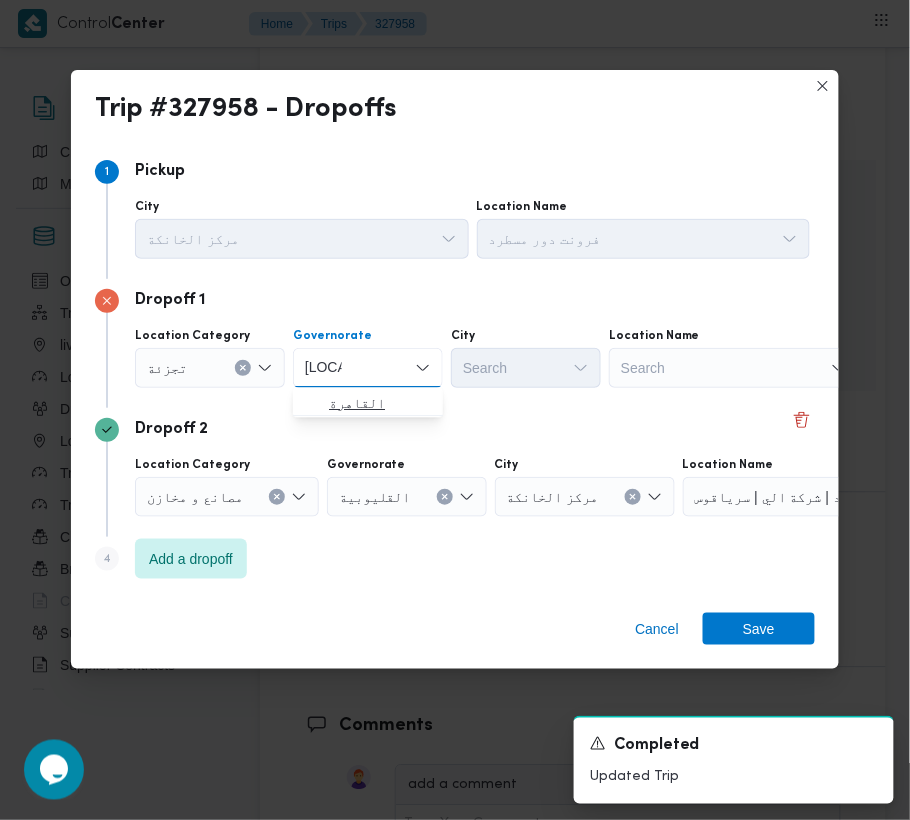 type 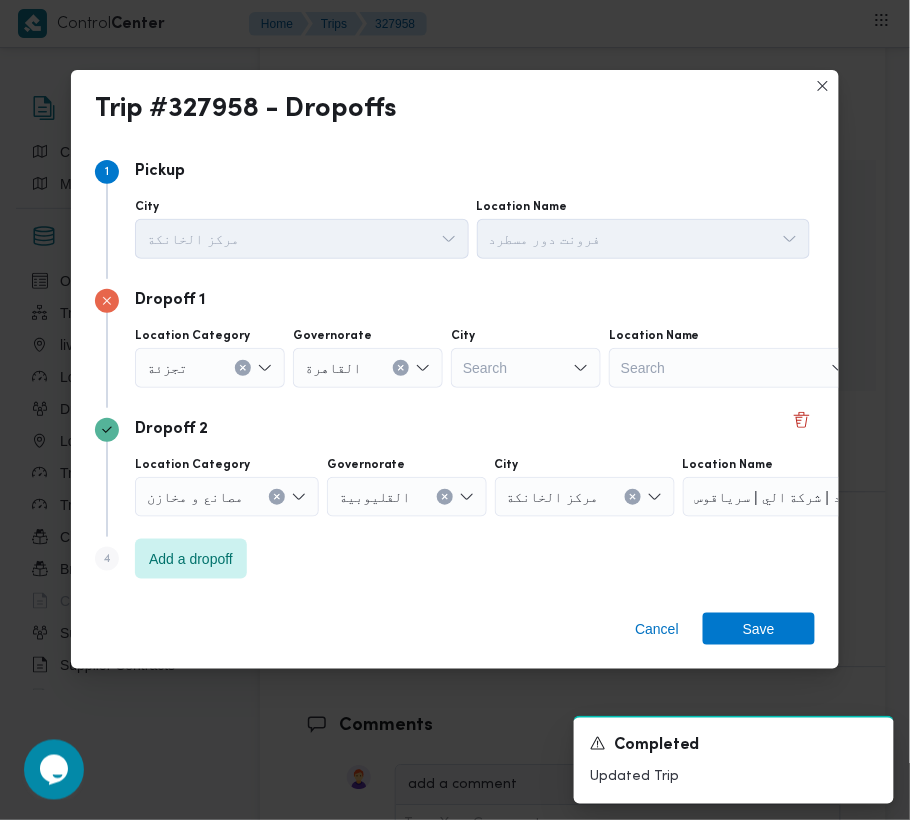 click on "Search" at bounding box center (526, 368) 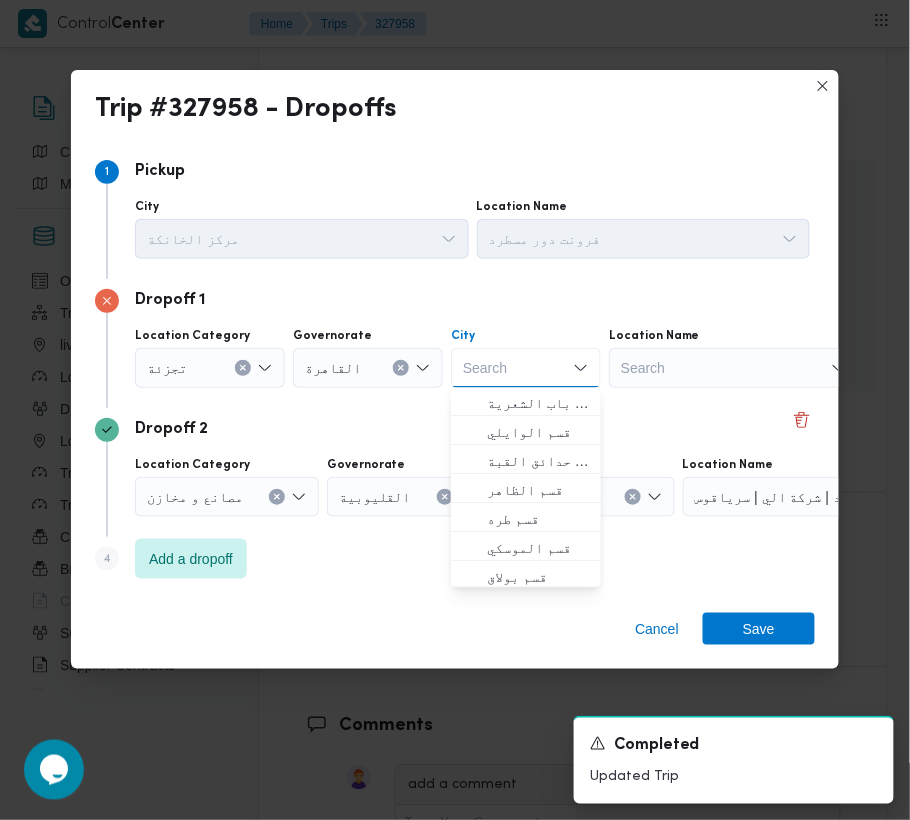 paste on "نصر" 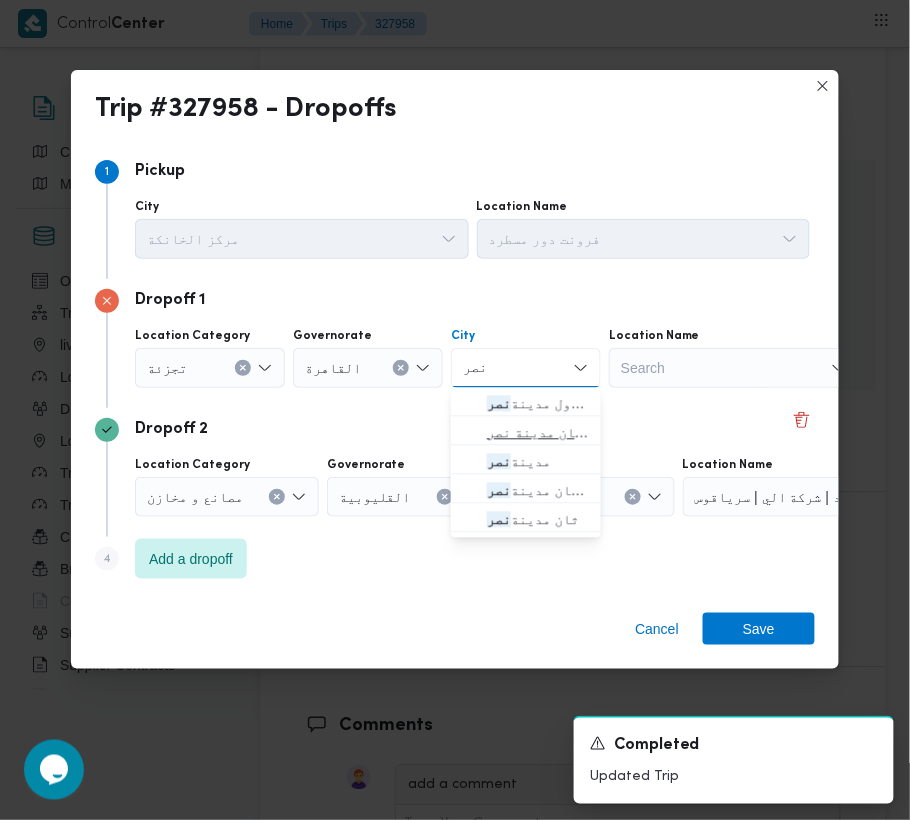 type on "نصر" 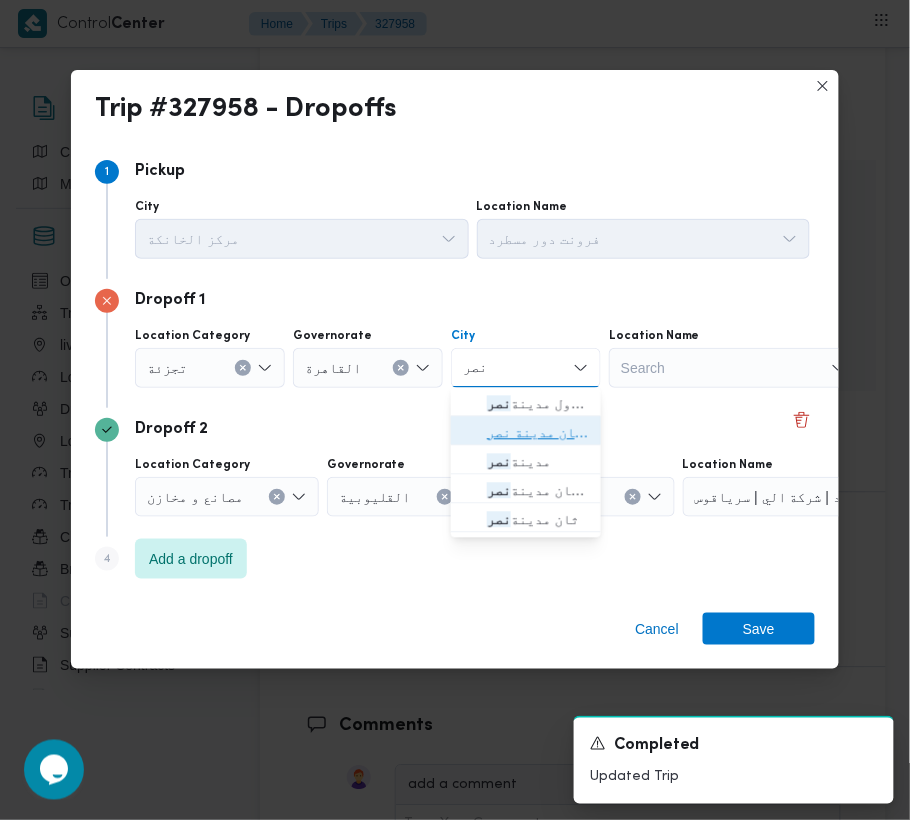 click on "قسم  ثان مدينة نصر" at bounding box center (526, 433) 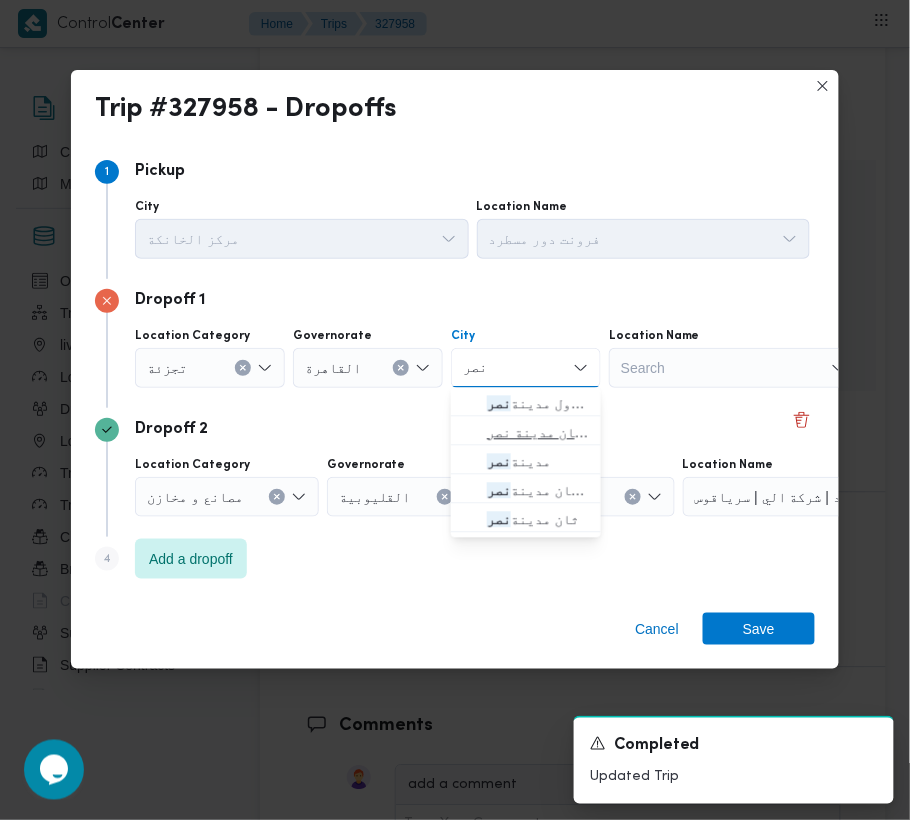 type 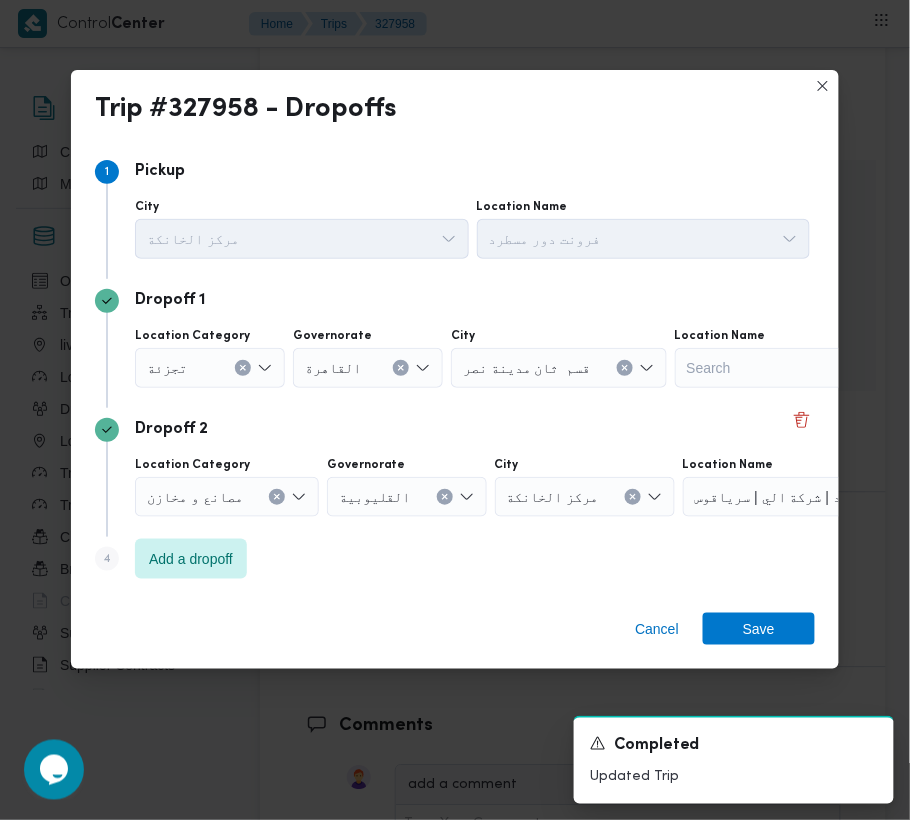 drag, startPoint x: 740, startPoint y: 606, endPoint x: 758, endPoint y: 653, distance: 50.32892 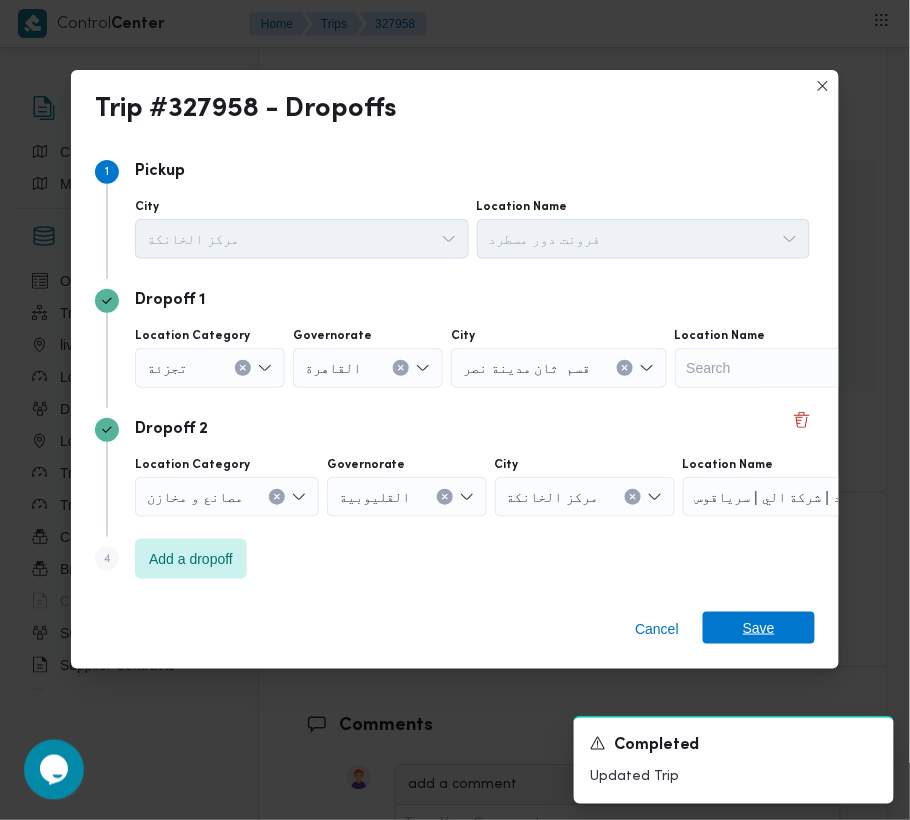 drag, startPoint x: 758, startPoint y: 653, endPoint x: 748, endPoint y: 626, distance: 28.79236 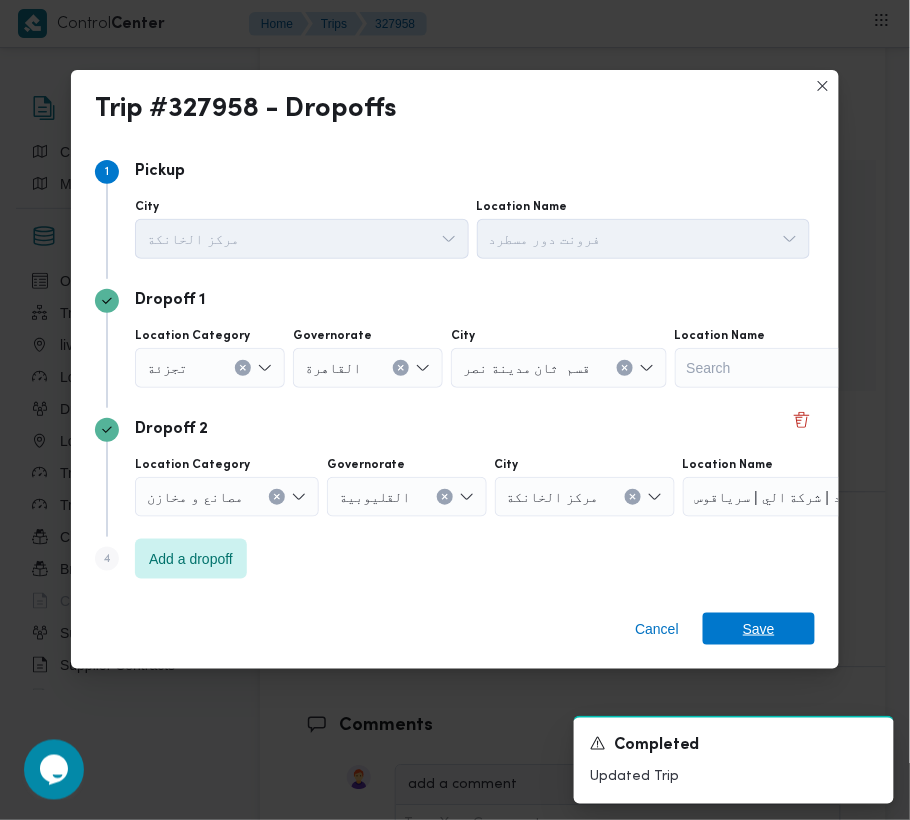 click on "Save" at bounding box center [759, 629] 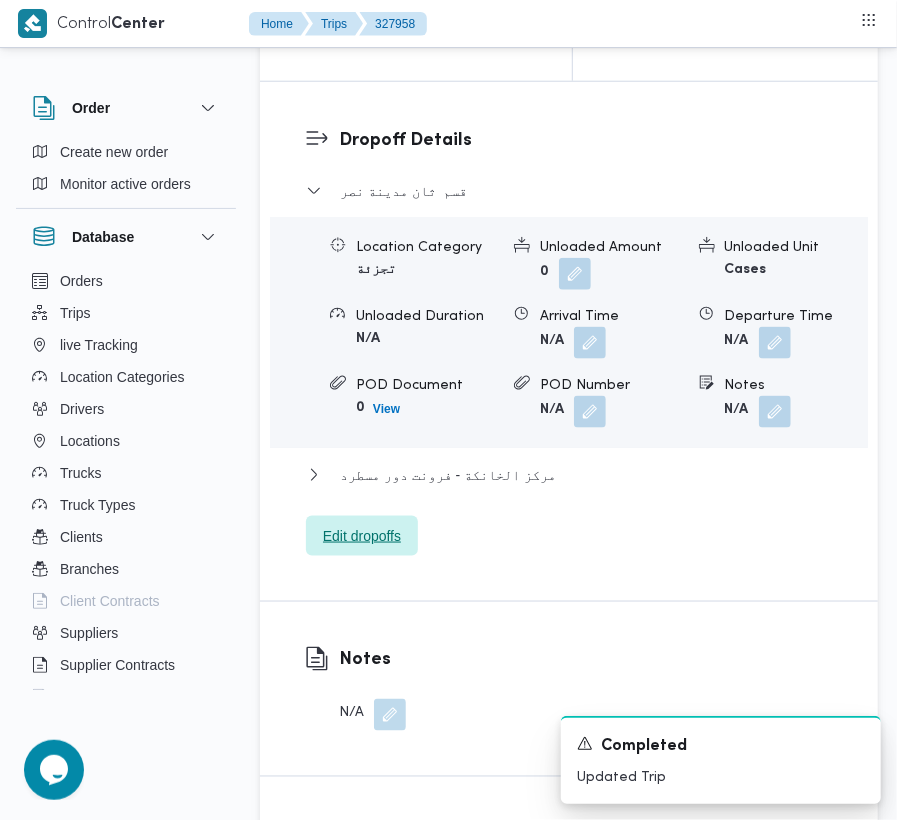scroll, scrollTop: 2660, scrollLeft: 0, axis: vertical 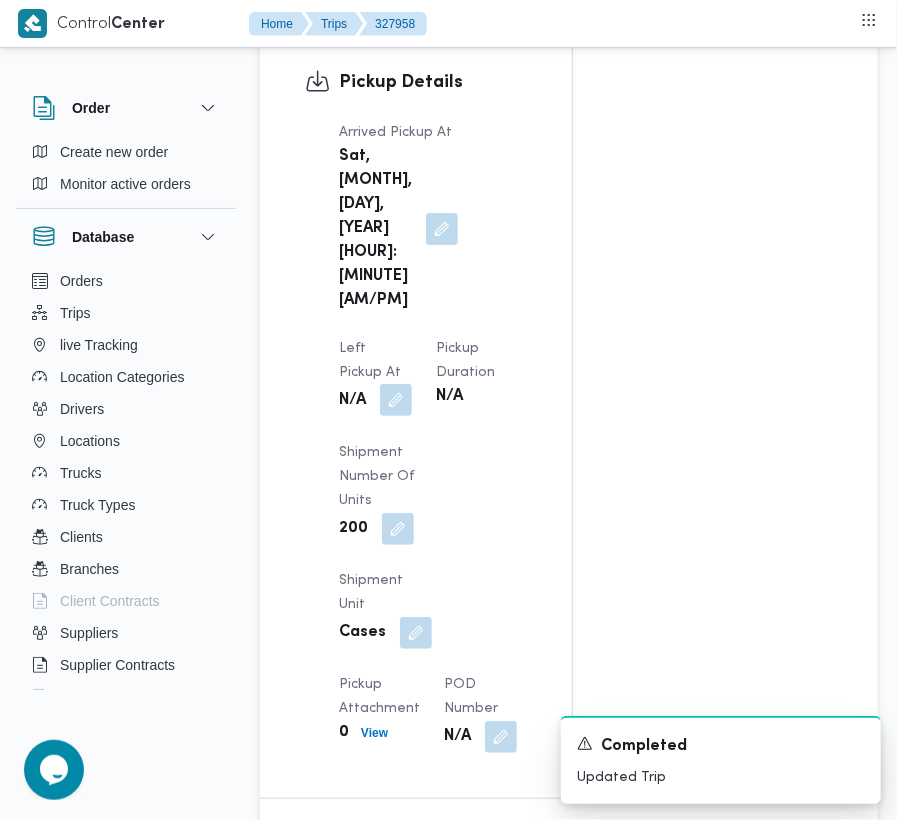 click at bounding box center (396, 400) 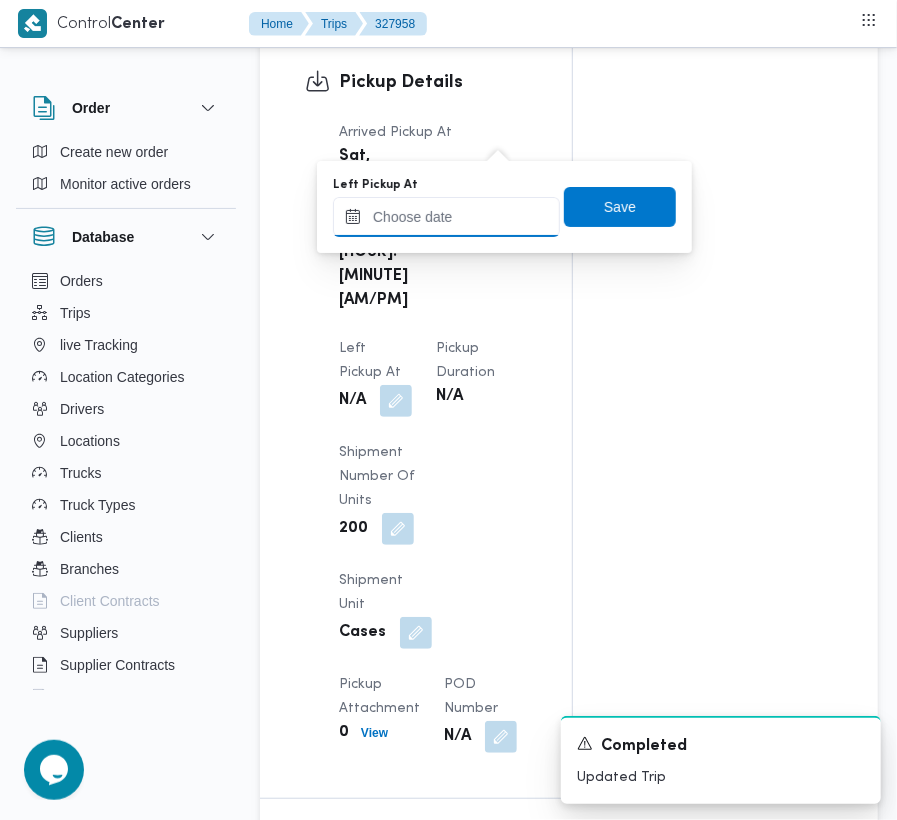 click on "Left Pickup At" at bounding box center [446, 217] 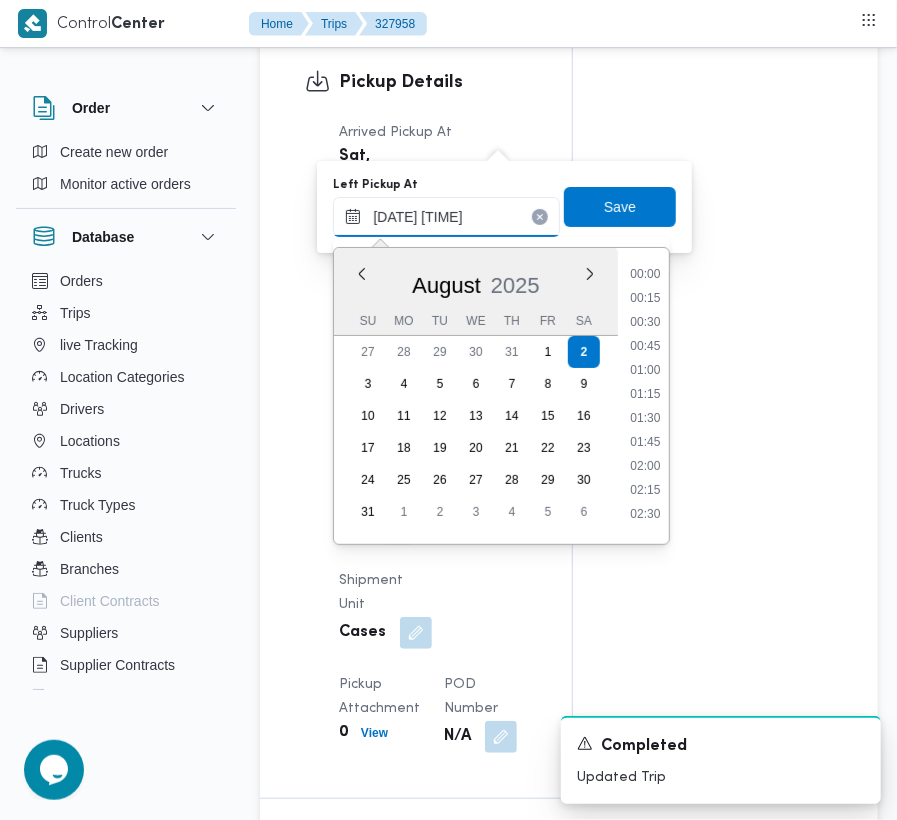 scroll, scrollTop: 672, scrollLeft: 0, axis: vertical 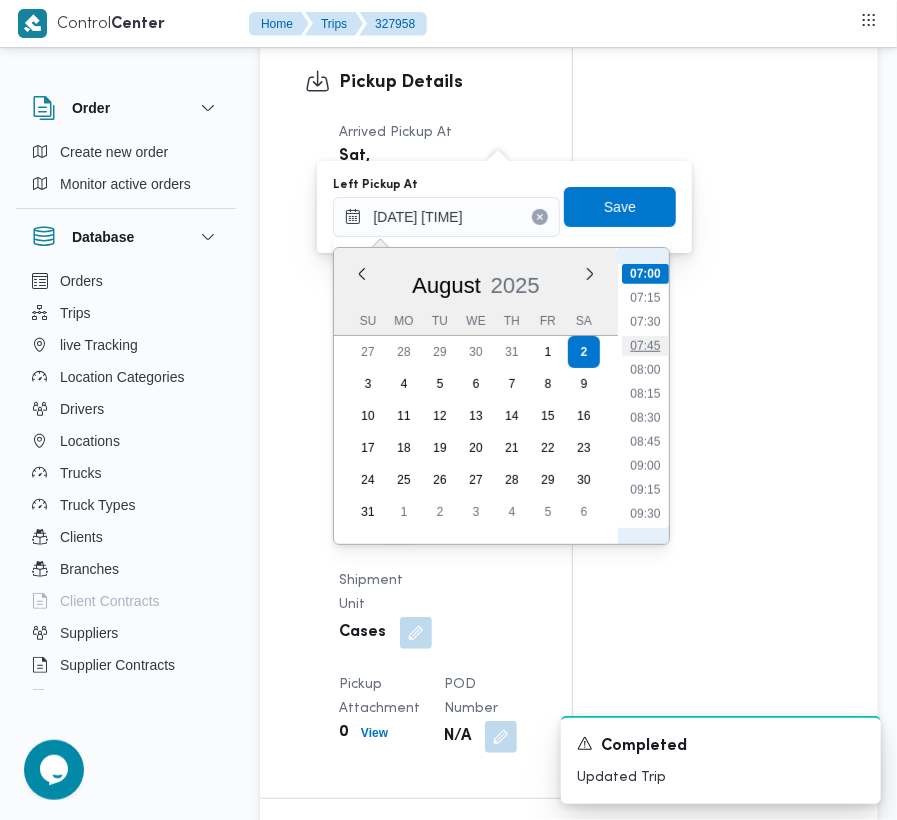 click on "07:45" at bounding box center [646, 346] 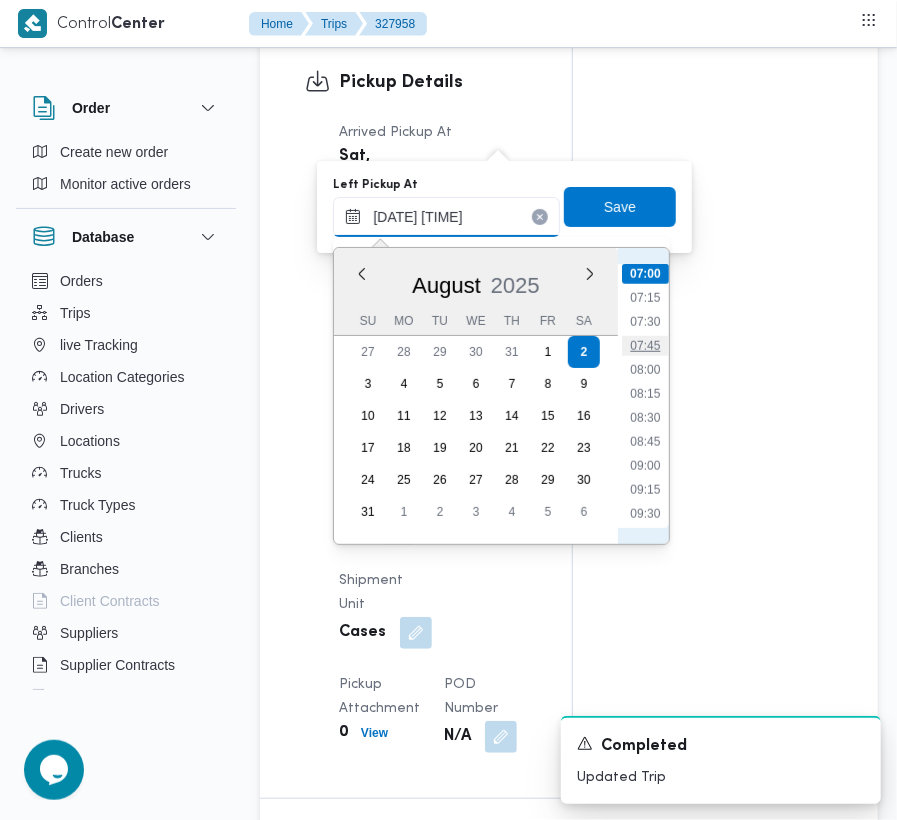 type on "[DATE] [TIME]" 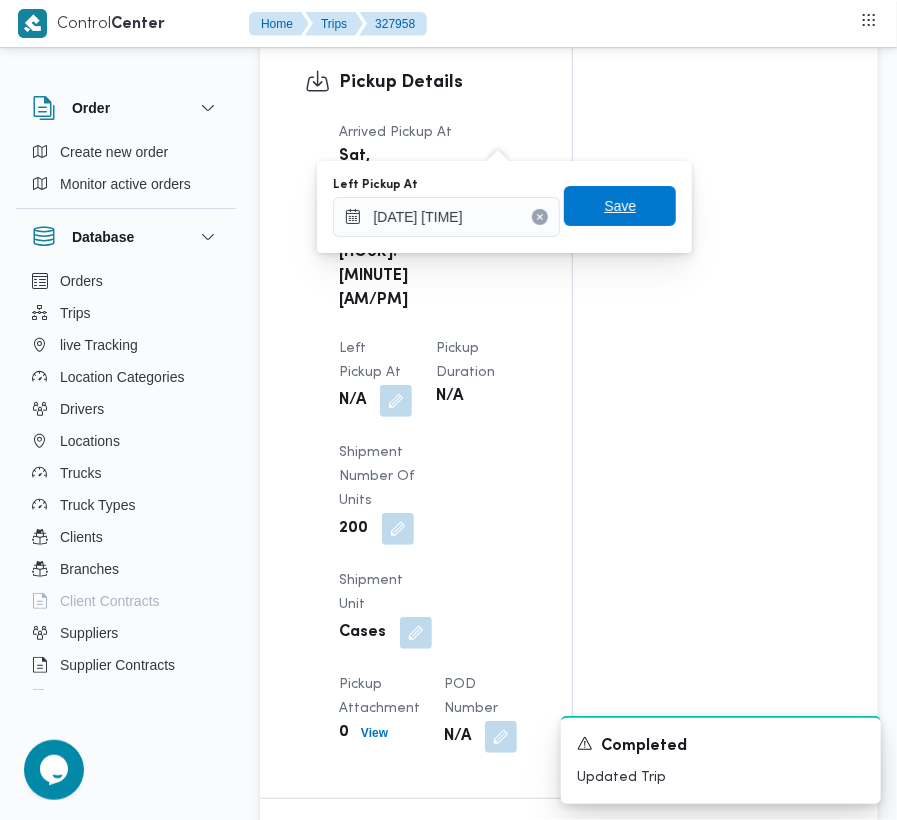 click on "Save" at bounding box center (620, 206) 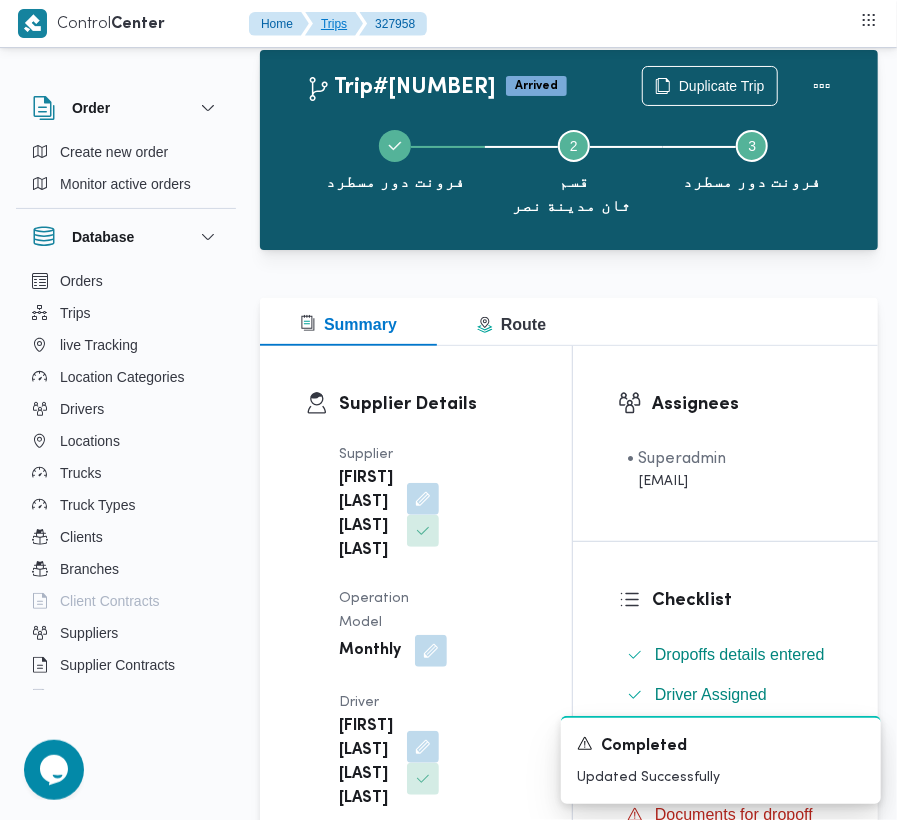 scroll, scrollTop: 0, scrollLeft: 0, axis: both 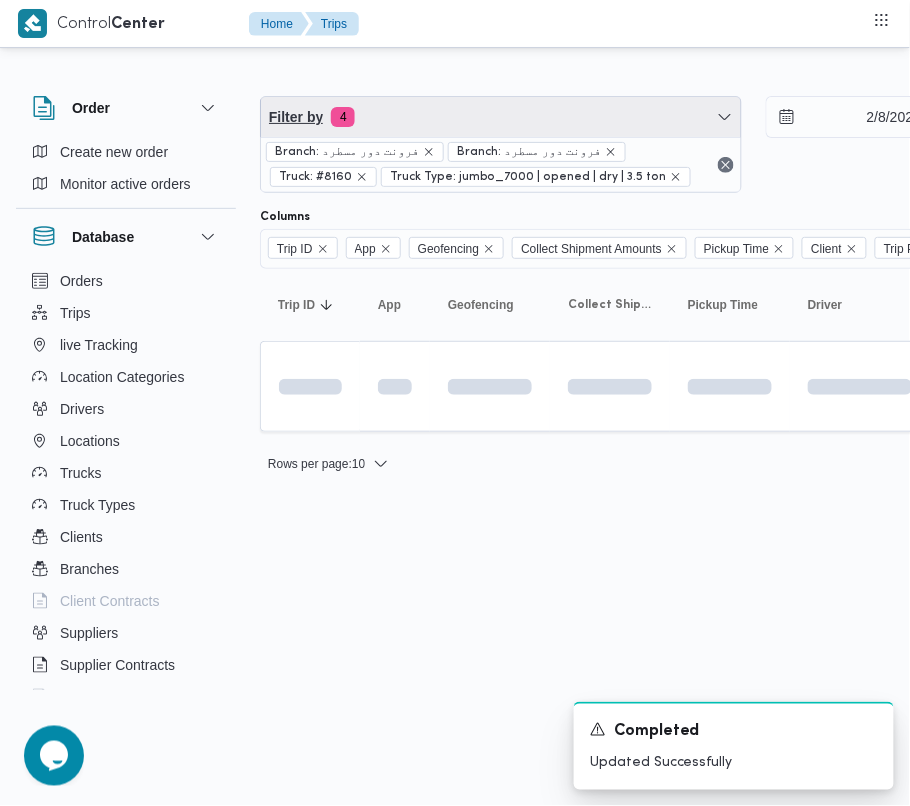 click on "Filter by 4" at bounding box center [501, 117] 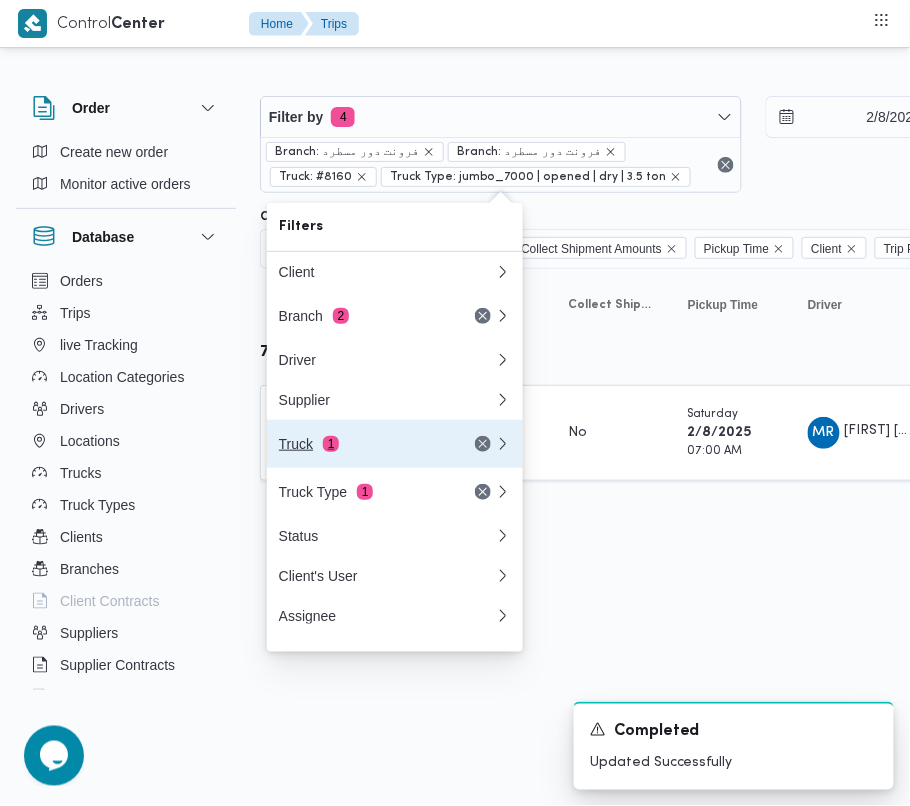 click on "Truck 1" at bounding box center (363, 444) 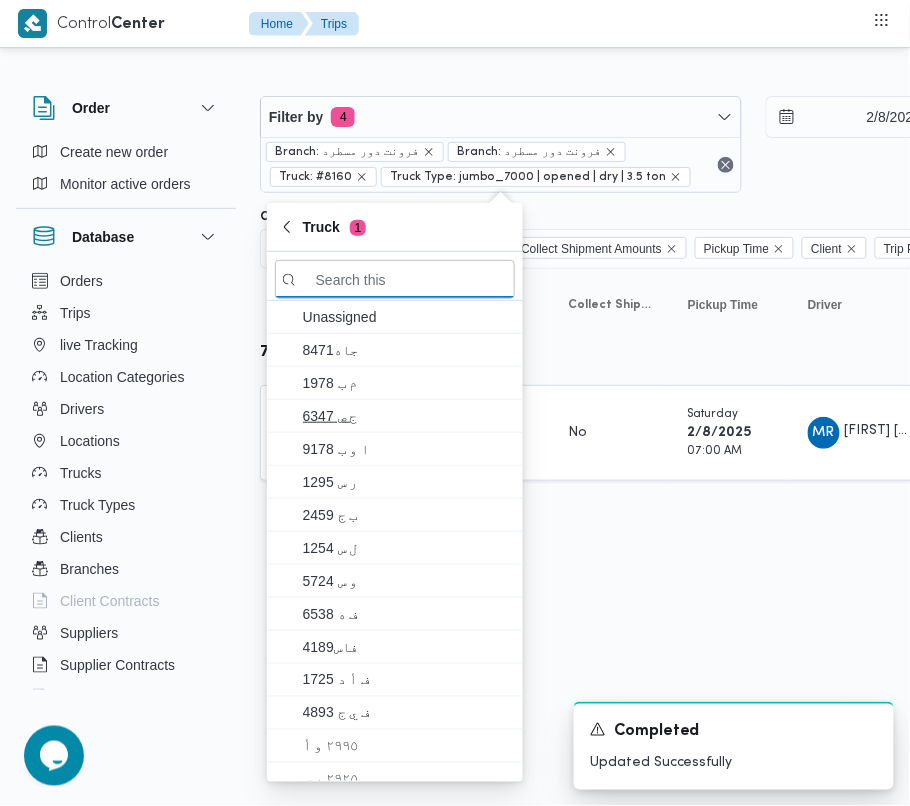 paste on "6941" 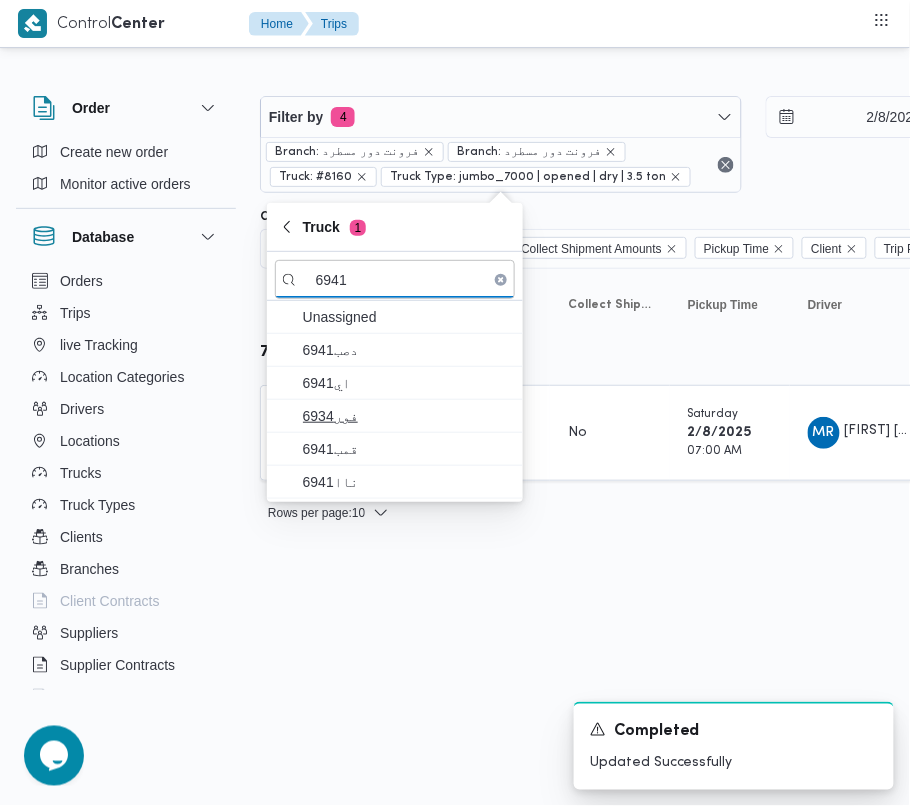 type on "6941" 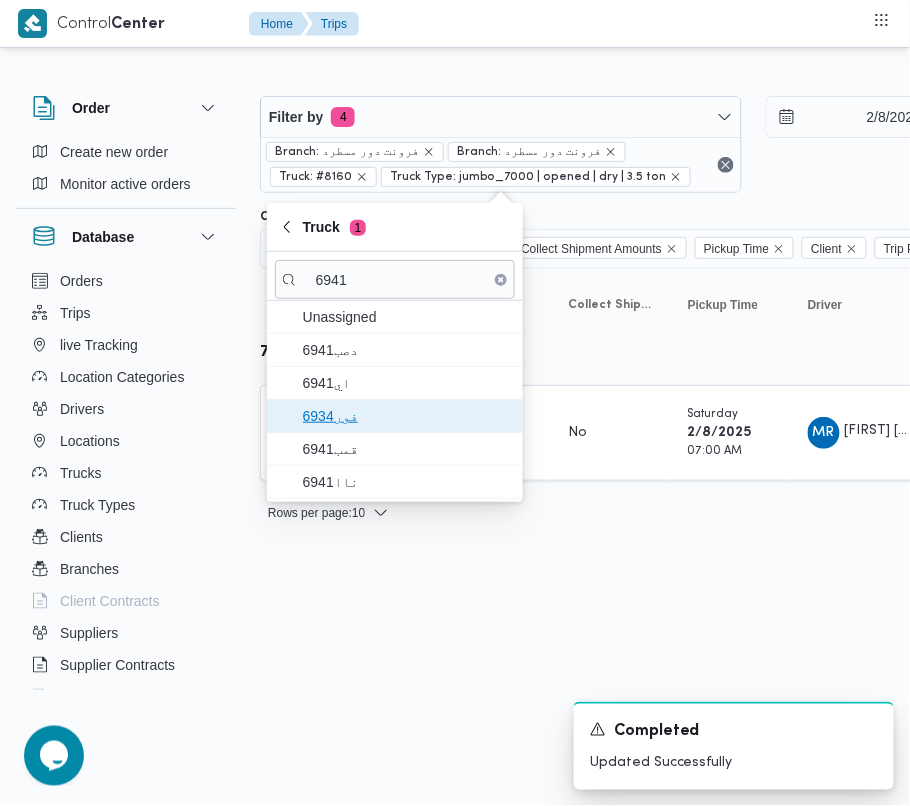 click on "فور6934" at bounding box center [407, 416] 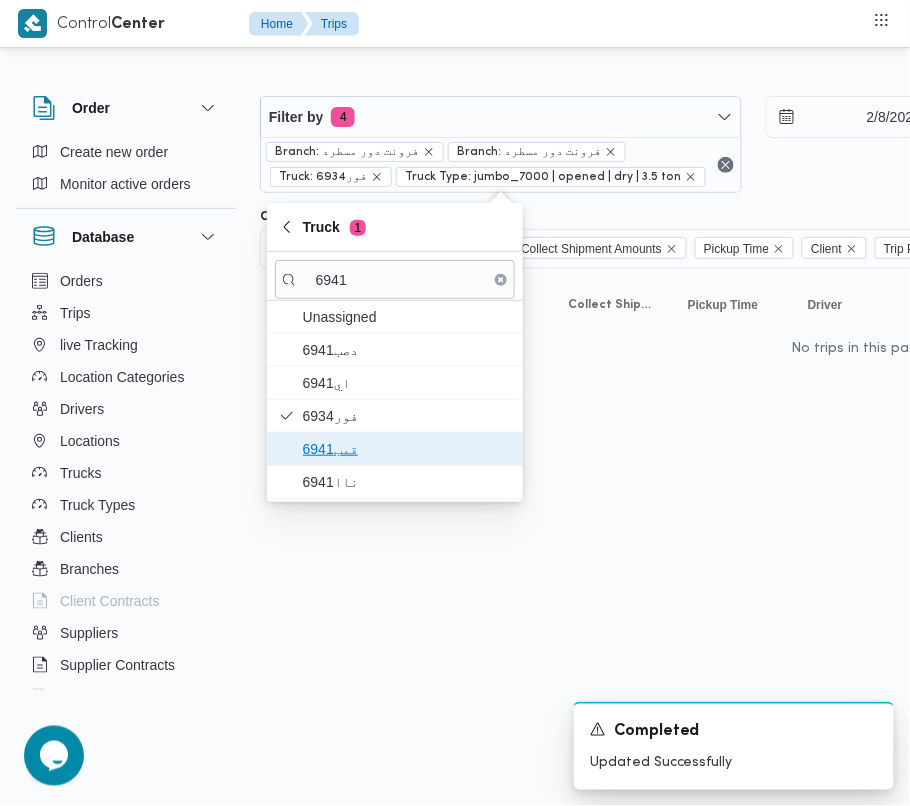 click on "قمب6941" at bounding box center [407, 449] 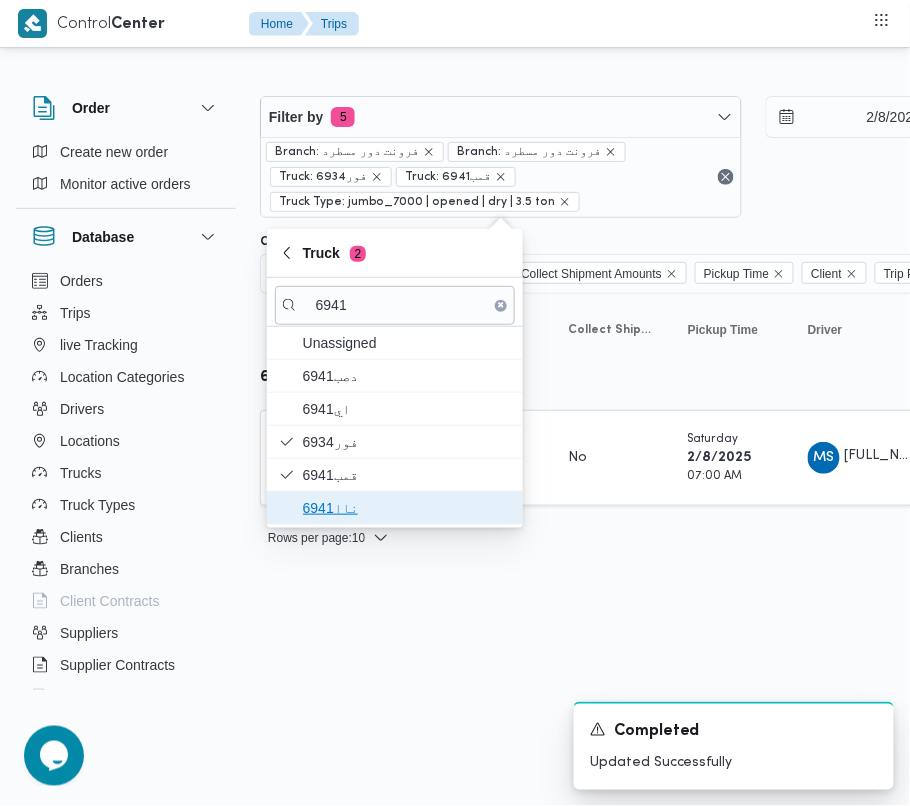 click on "ناا6941" at bounding box center (407, 508) 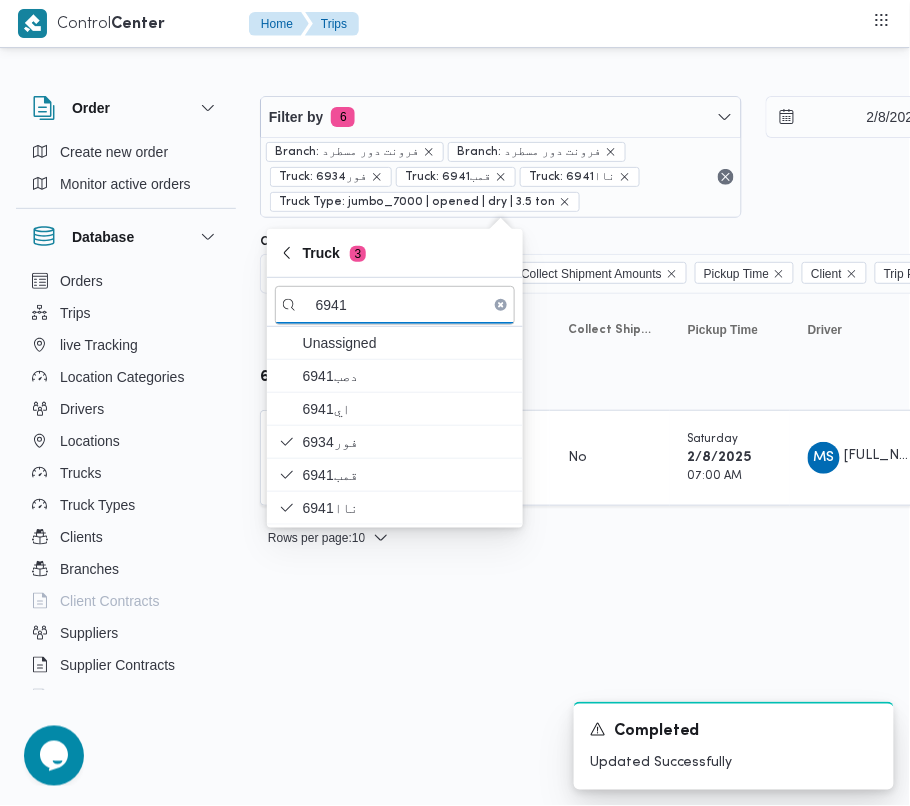 click on "Control  Center Home Trips Order Create new order Monitor active orders Database Orders Trips live Tracking Location Categories Drivers Locations Trucks Truck Types Clients Branches Client Contracts Suppliers Supplier Contracts Devices Users Projects SP Projects Admins organization assignees Tags Filter by 6 Branch: فرونت دور مسطرد Branch: فرونت دور مسطرد  Truck: [ALPHANUMERIC] Truck: [ALPHANUMERIC] Truck: [ALPHANUMERIC] Truck Type: jumbo_7000 | opened | dry | 3.5 ton [DATE] → [DATE] Group By Truck Columns Trip ID App Geofencing Collect Shipment Amounts Pickup Time Client Trip Points Driver Supplier Truck Status Platform Sorting Trip ID Click to sort in ascending order App Click to sort in ascending order Geofencing Click to sort in ascending order Collect Shipment Amounts Pickup Time Click to sort in ascending order Client Click to sort in ascending order Trip Points Driver Click to sort in ascending order Supplier Click to sort in ascending order Truck Click to sort in ascending order #" at bounding box center [455, 403] 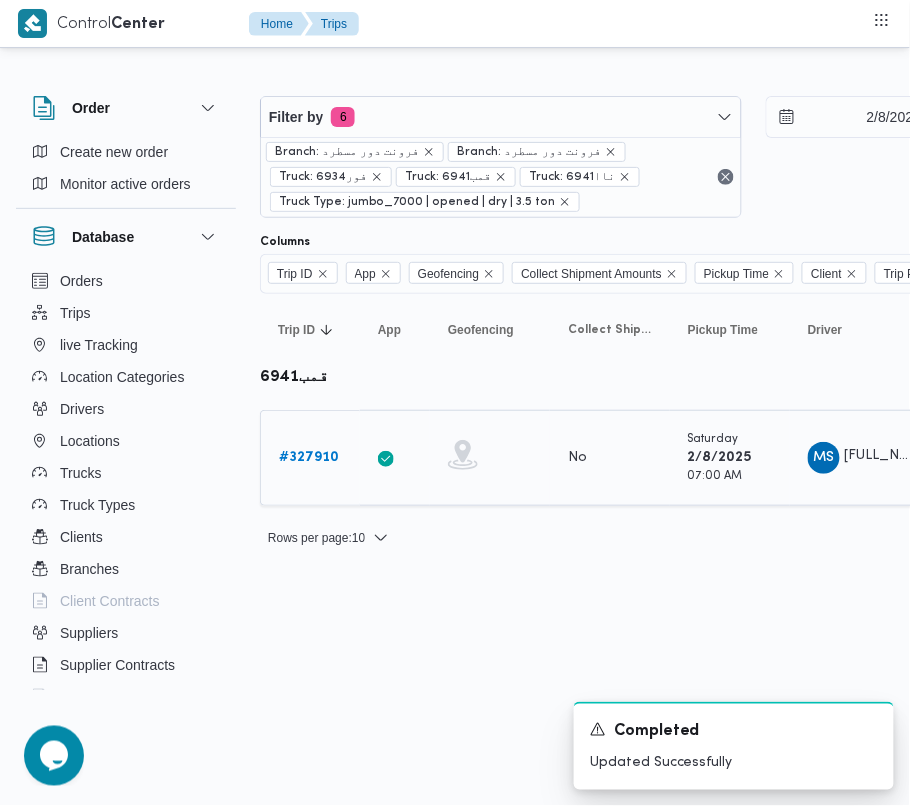 click on "# 327910" at bounding box center (310, 458) 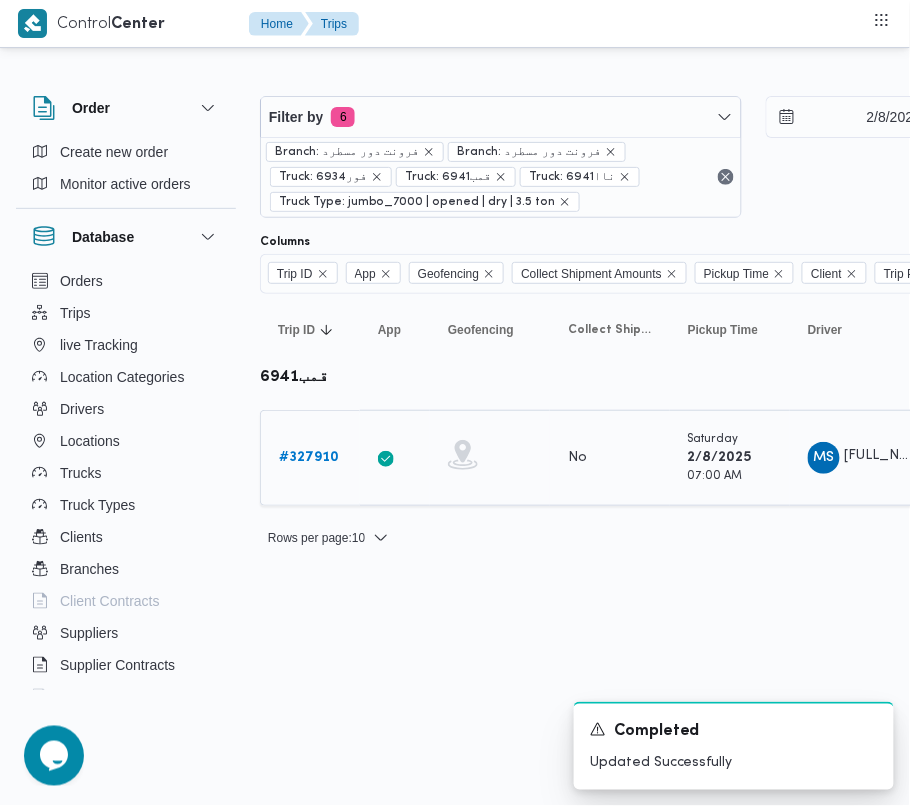 click on "# 327910" at bounding box center [309, 457] 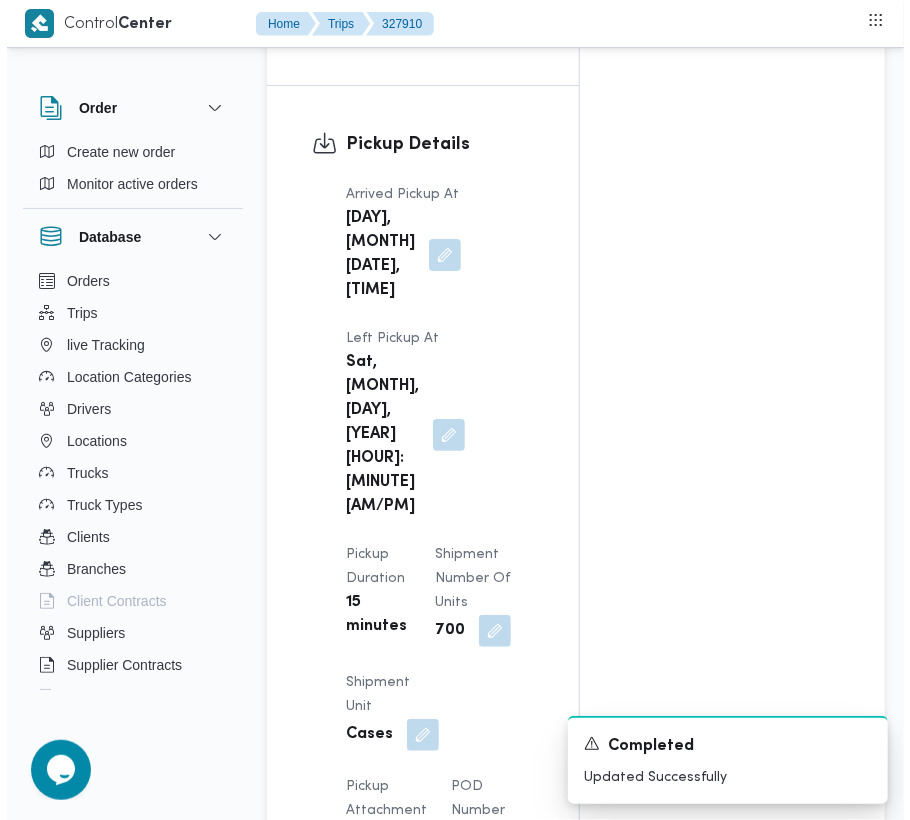 scroll, scrollTop: 3377, scrollLeft: 0, axis: vertical 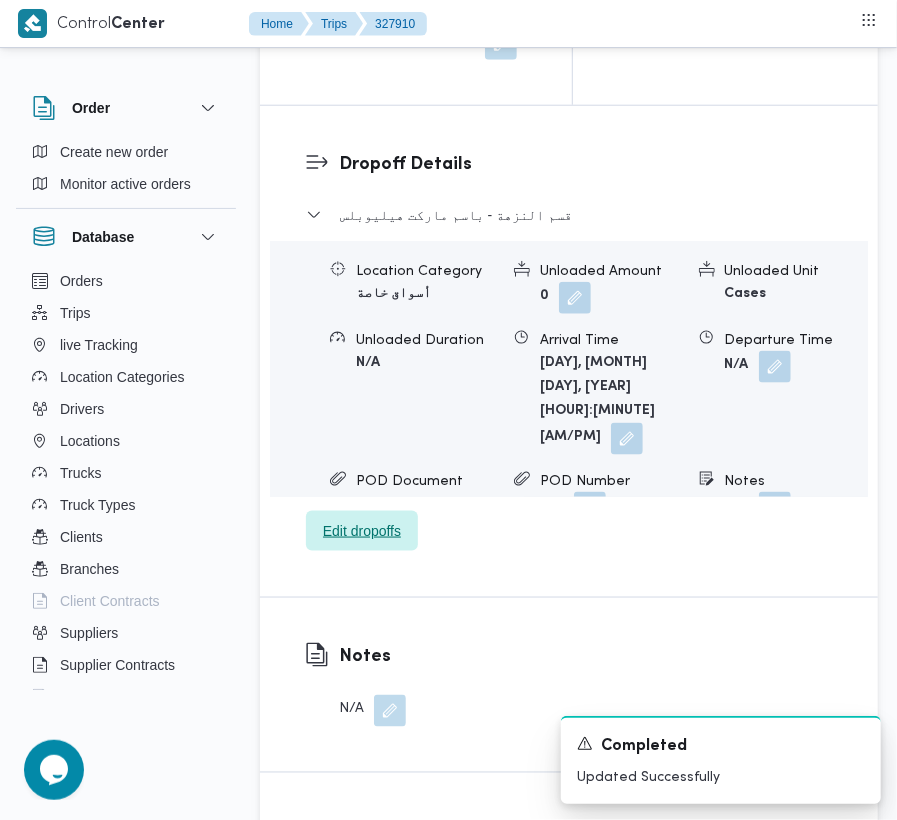 click on "Edit dropoffs" at bounding box center [362, 531] 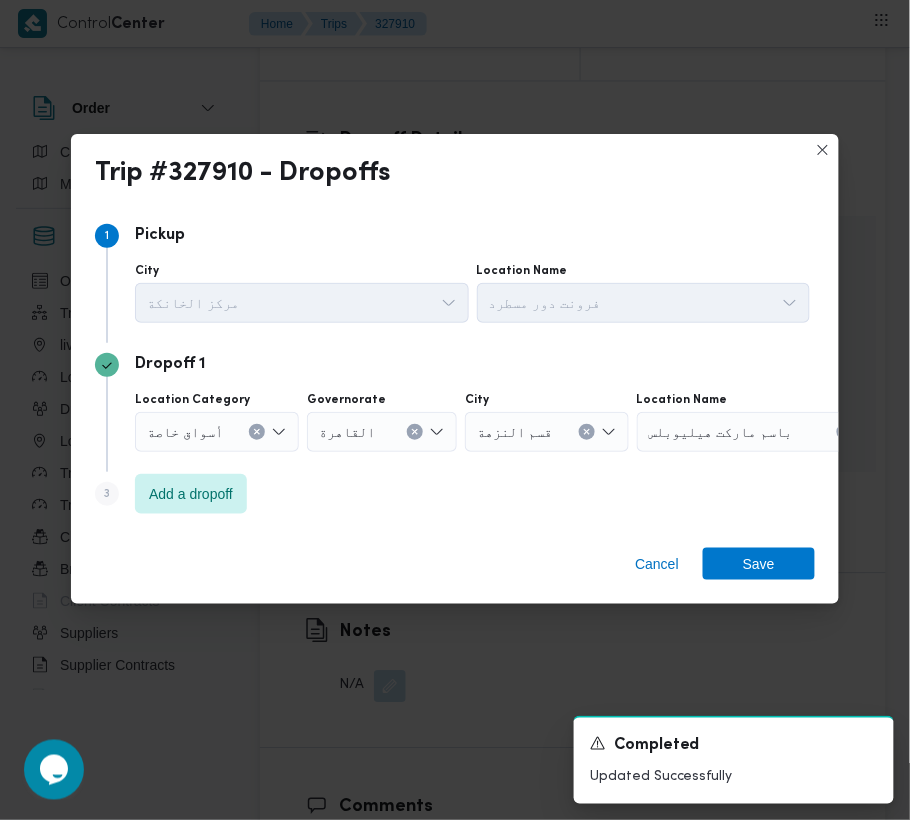 click on "Dropoff 1 Location Category أسواق خاصة Governorate القاهرة City قسم النزهة Location Name باسم ماركت هيليوبلس" at bounding box center (455, 407) 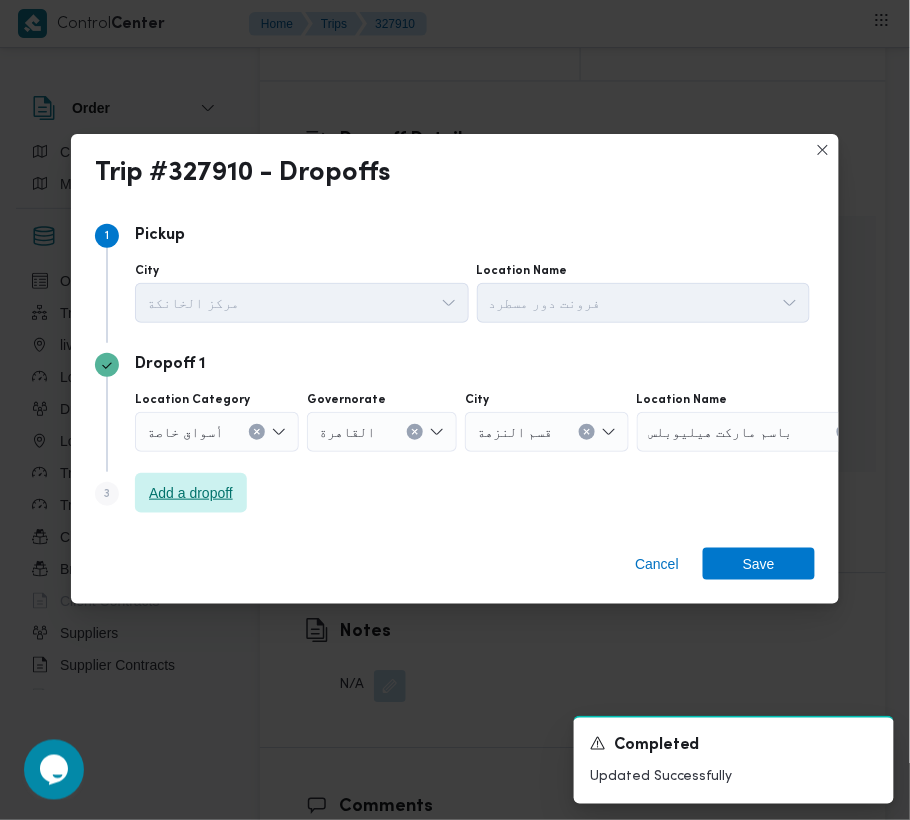 click on "Add a dropoff" at bounding box center (191, 493) 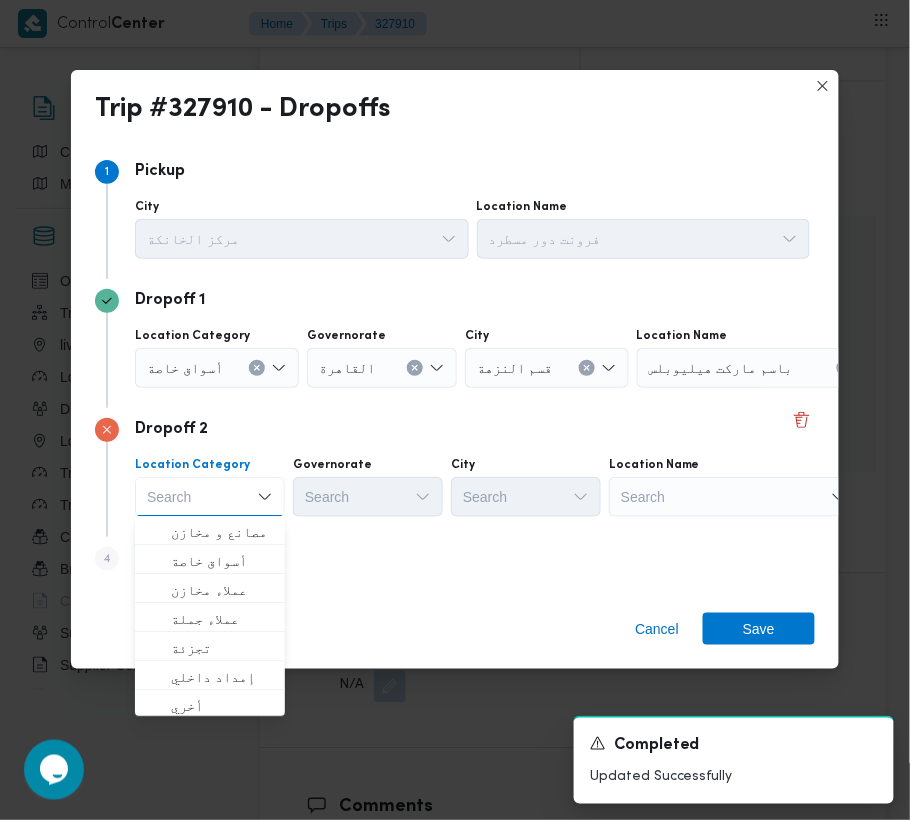 click on "Search" at bounding box center (762, 368) 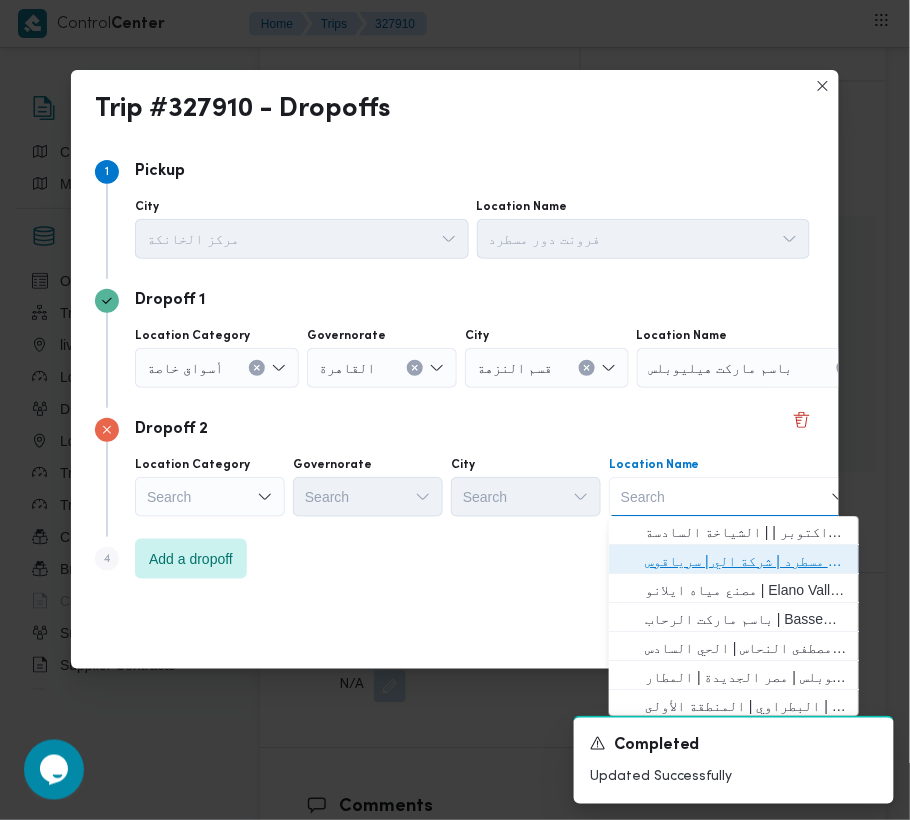 click on "فرونت دور مسطرد | شركة الي | سرياقوس" at bounding box center [746, 562] 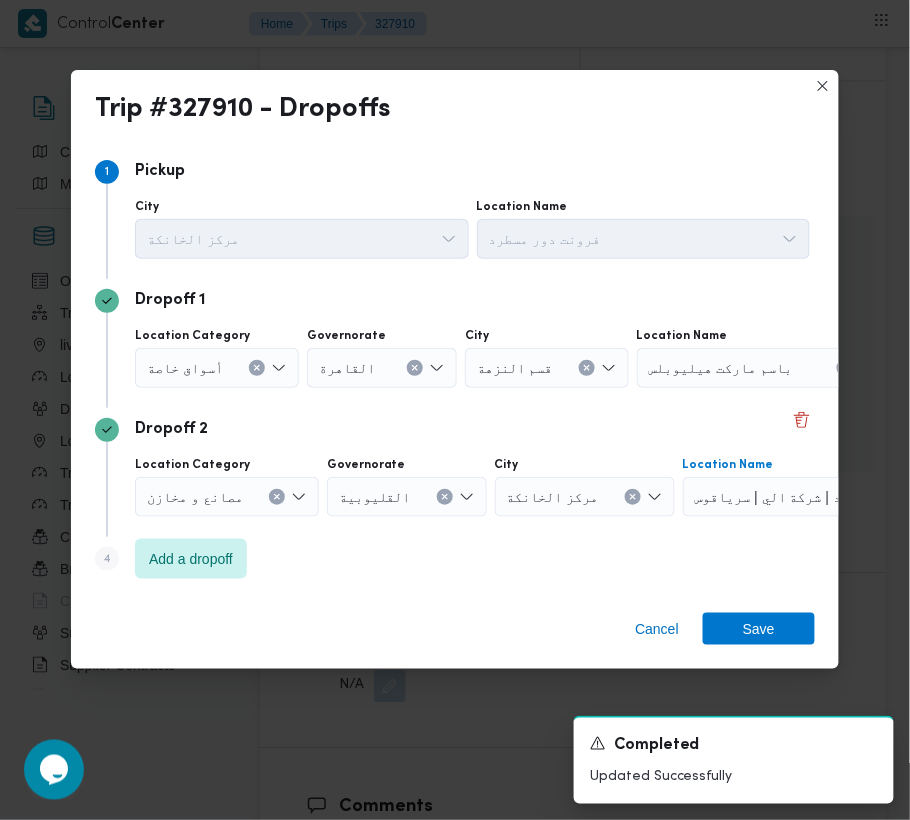 click on "أسواق خاصة" at bounding box center [185, 367] 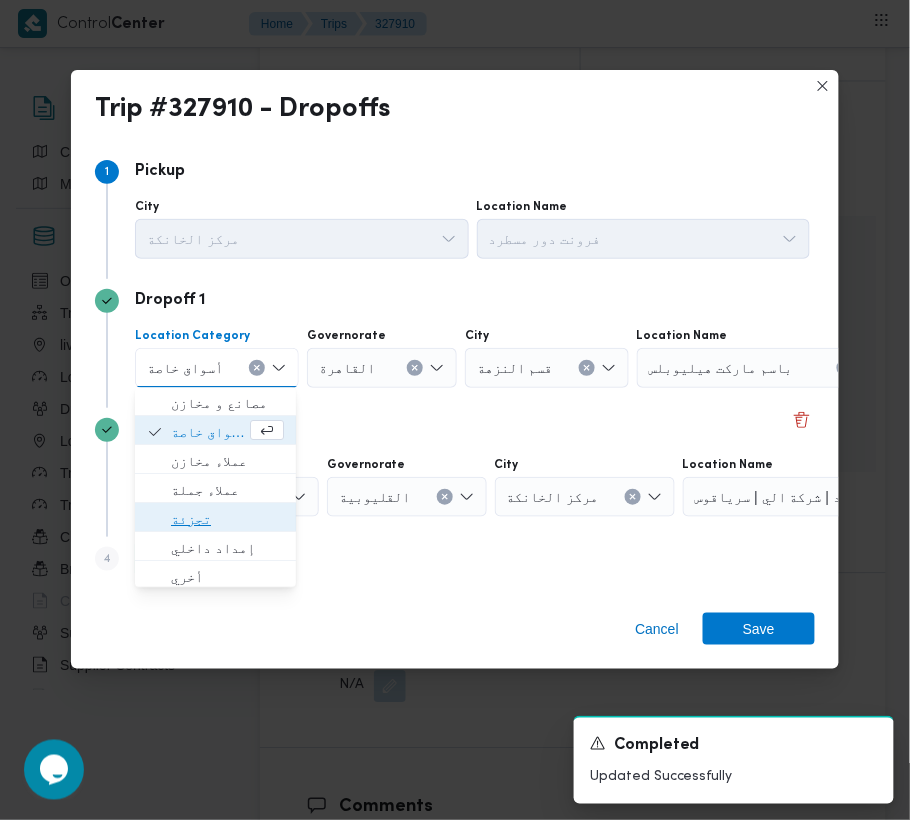 drag, startPoint x: 232, startPoint y: 522, endPoint x: 284, endPoint y: 420, distance: 114.49017 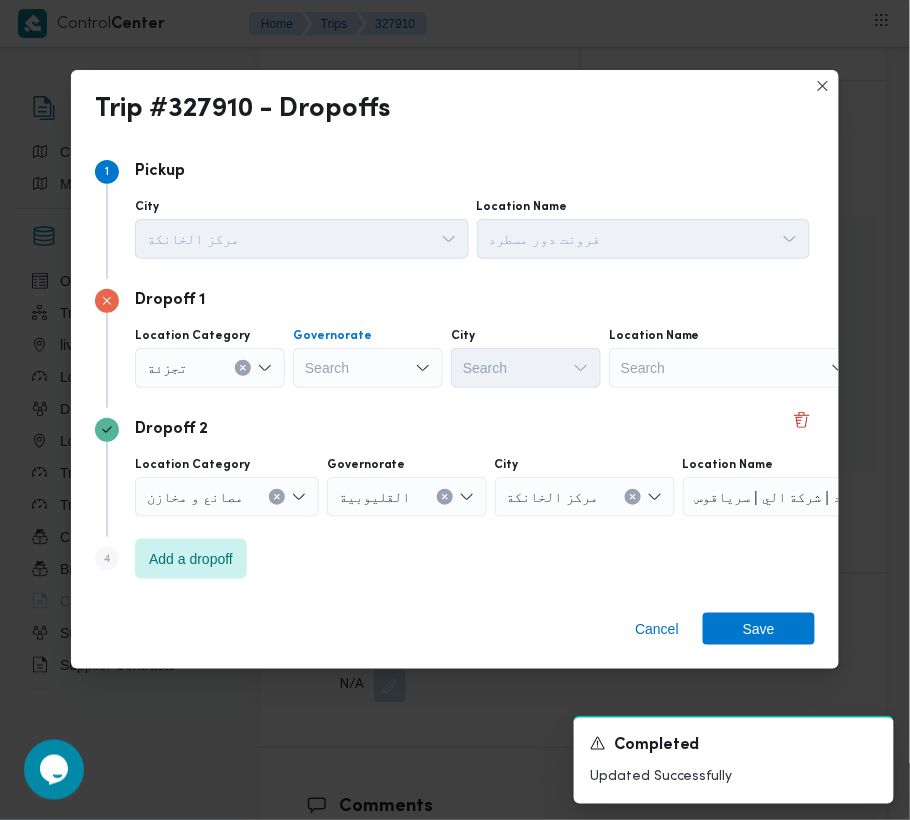 click on "Search" at bounding box center (368, 368) 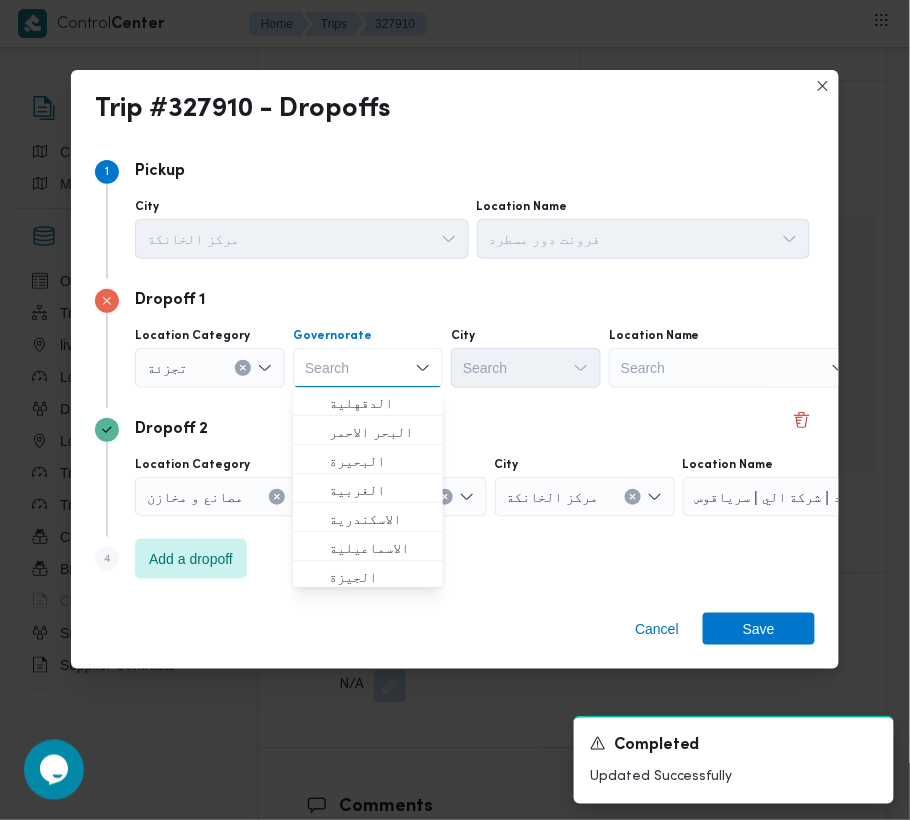 paste on "جيزة" 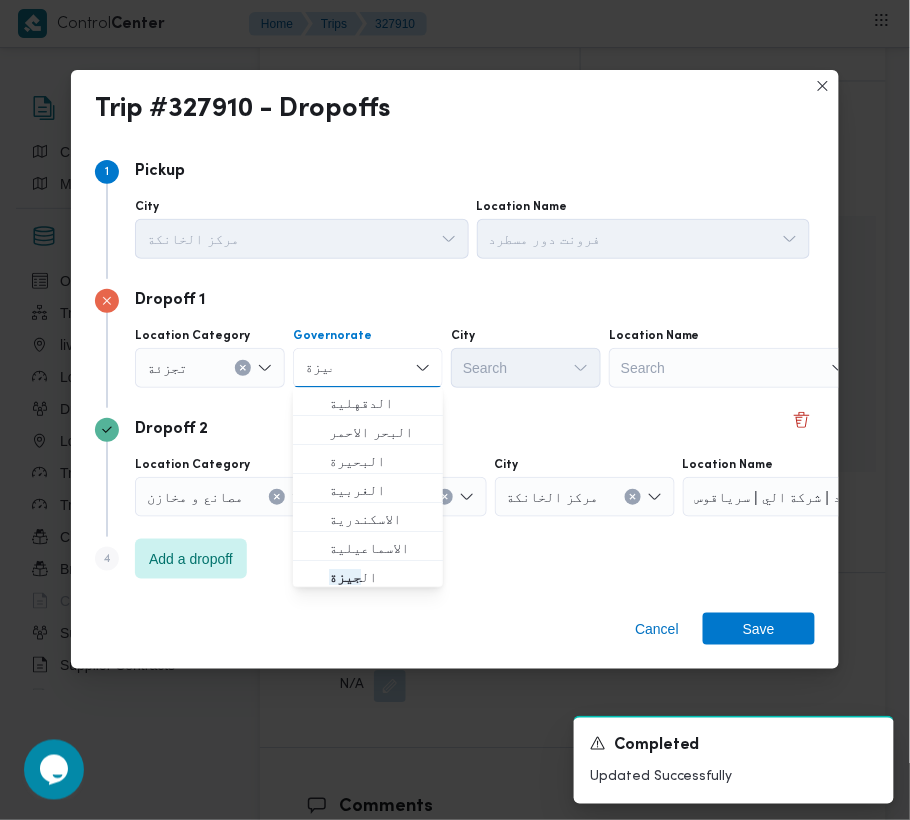 type on "جيزة" 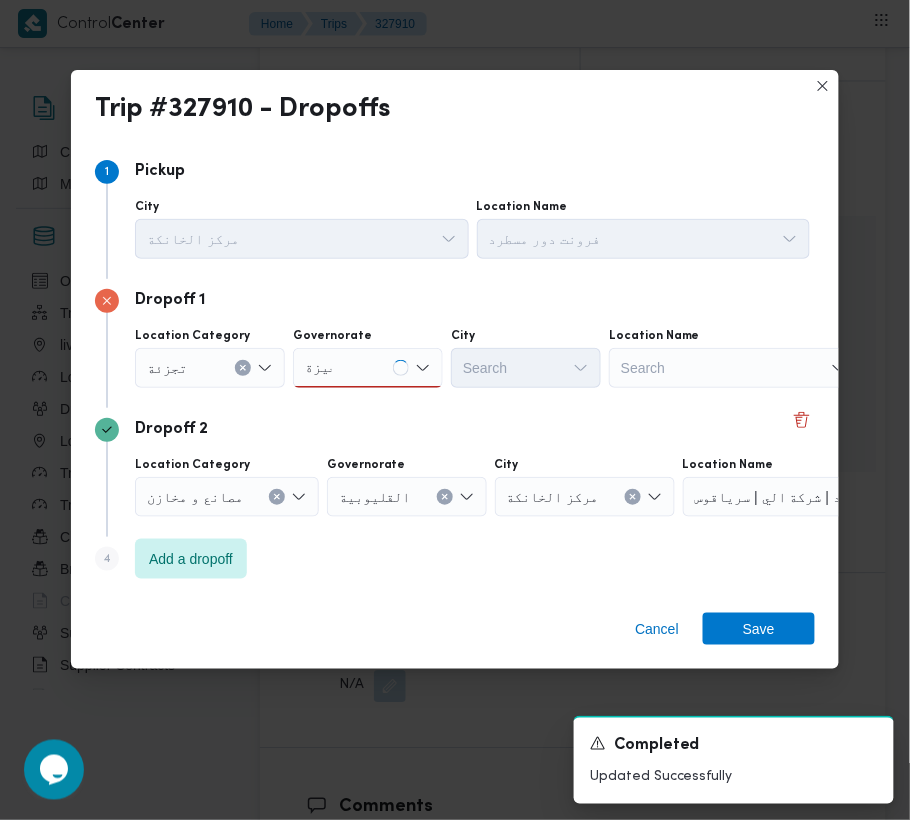 click on "Dropoff 1 Location Category تجزئة Governorate جيزة جيزة City Search Location Name Search" at bounding box center (455, 343) 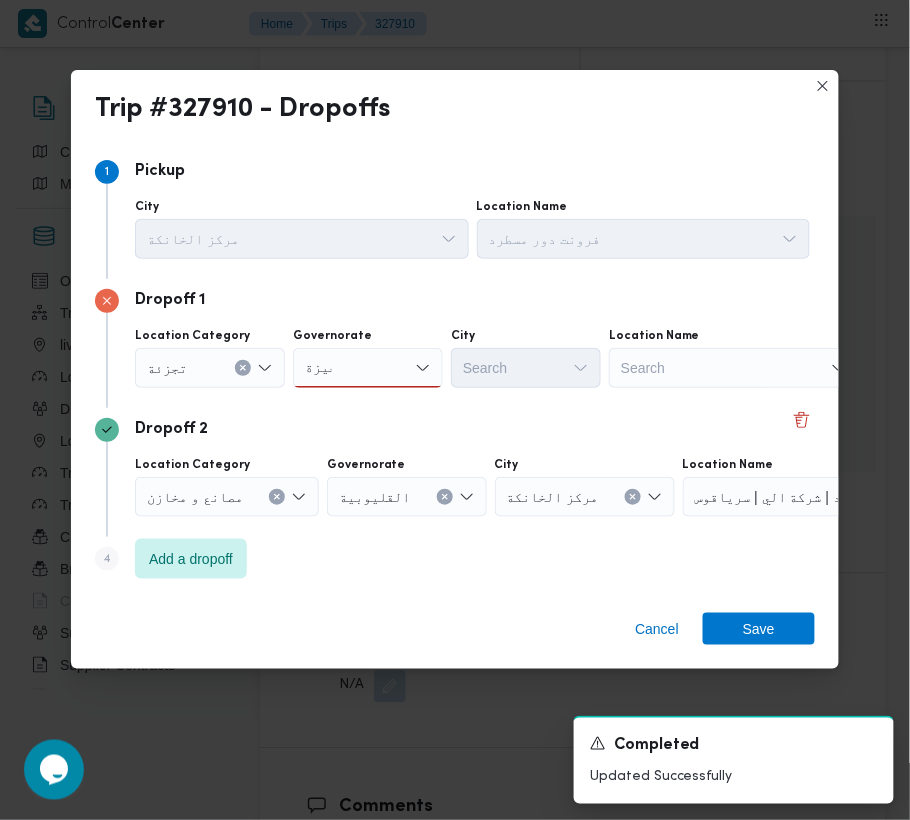 click on "جيزة جيزة" at bounding box center (368, 368) 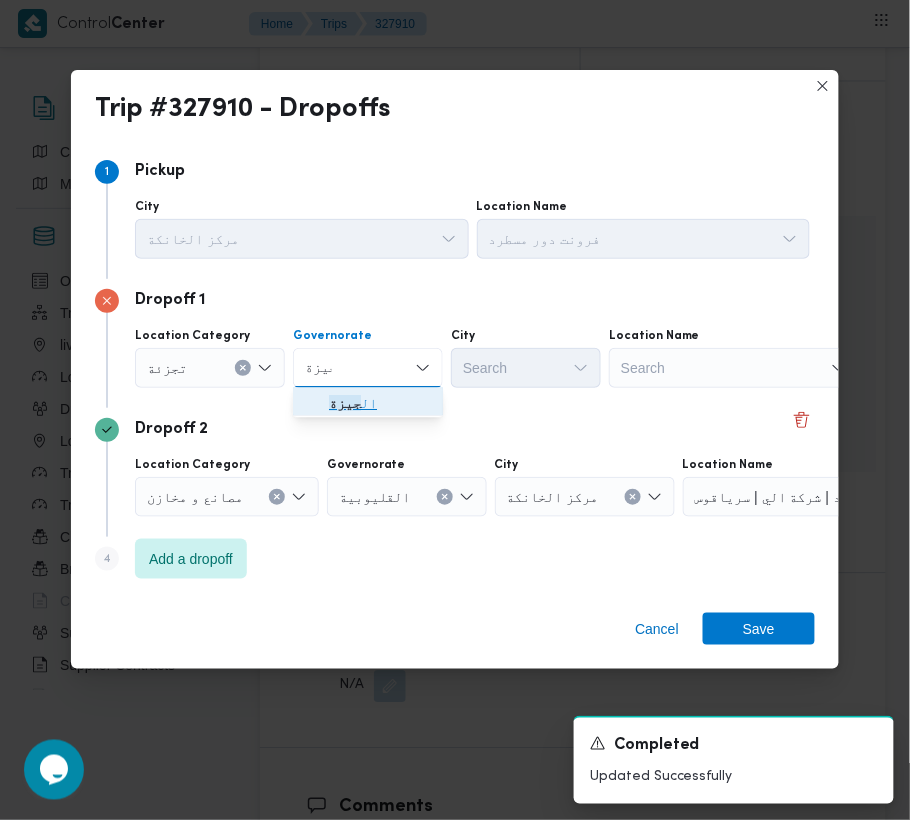 click on "ال جيزة" at bounding box center [380, 404] 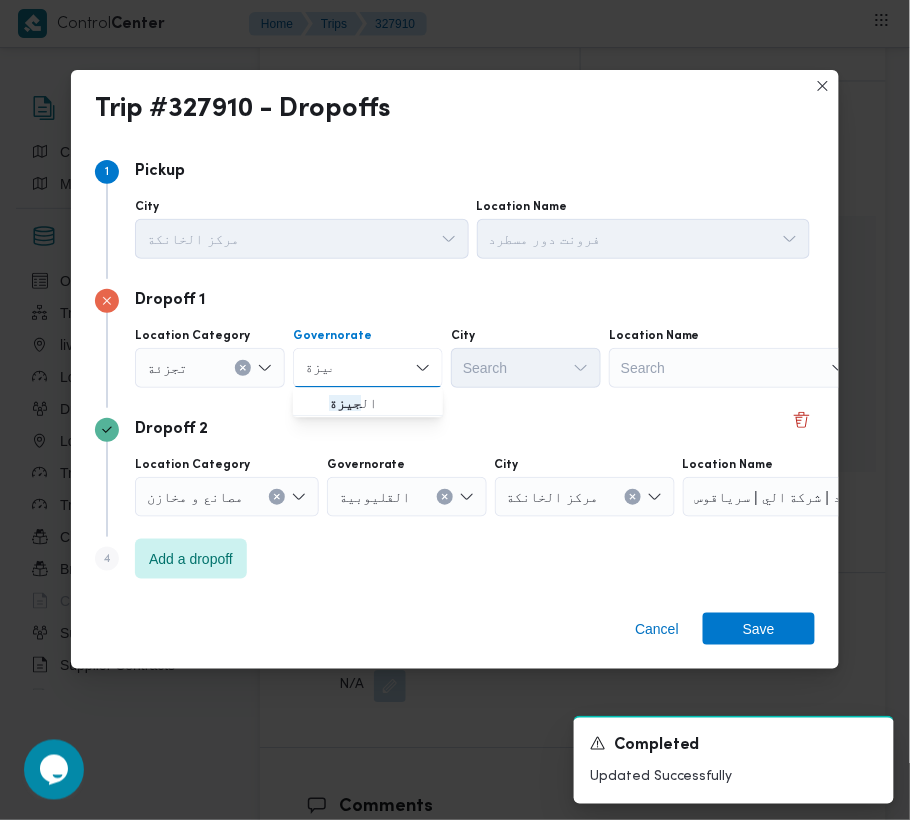 type 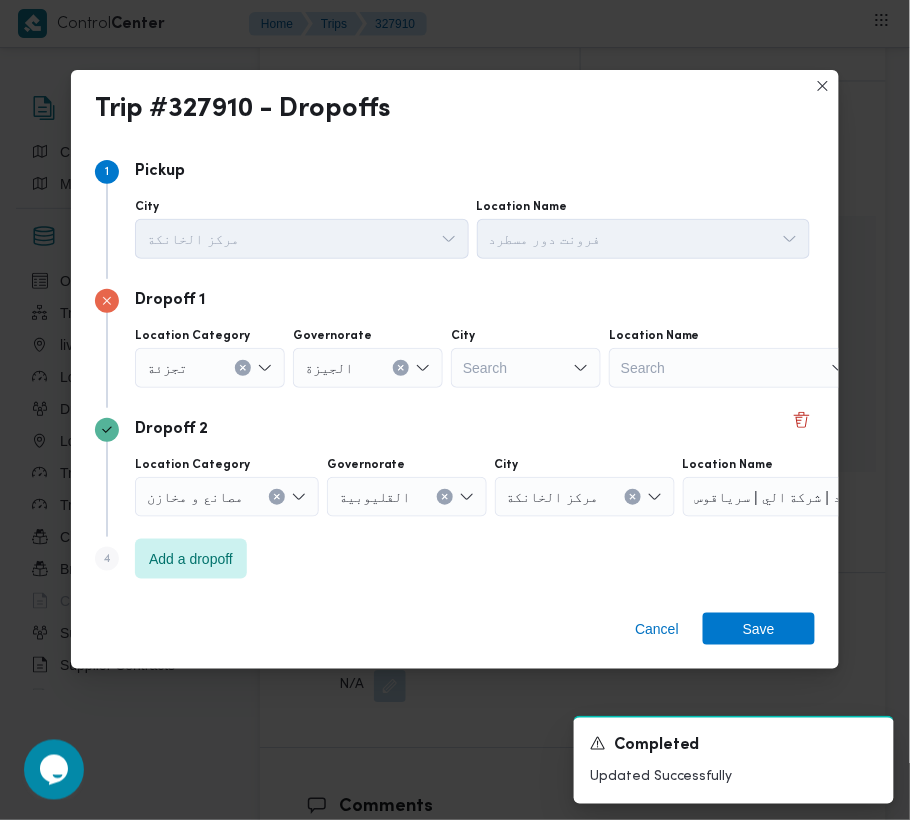 click on "Search" at bounding box center (526, 368) 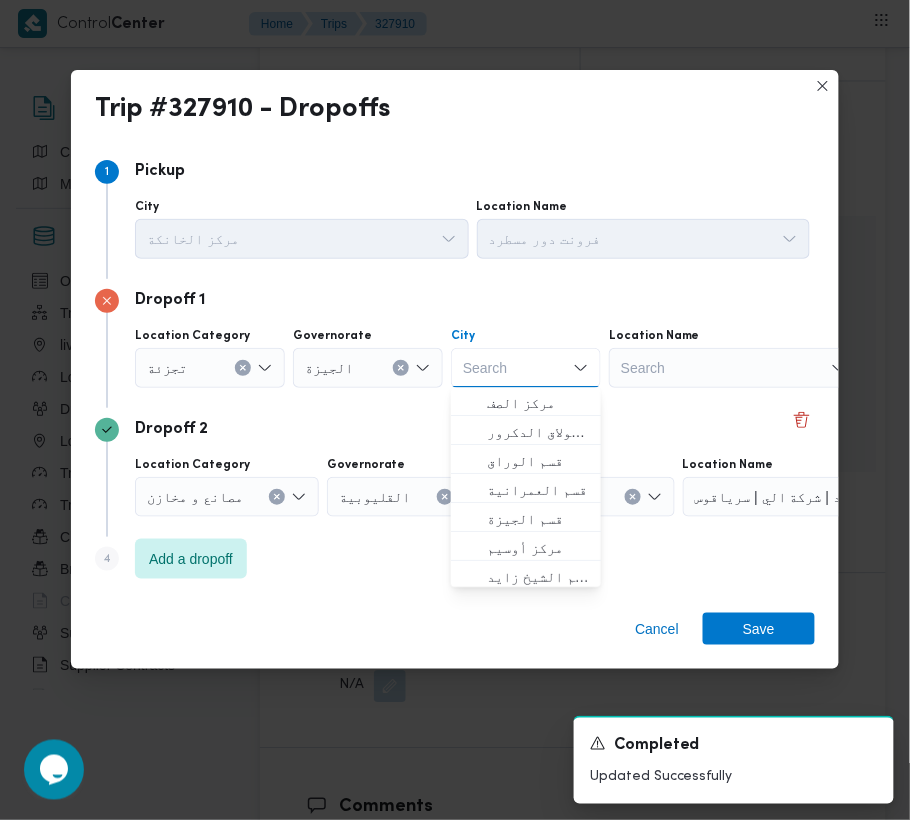 paste on "أكتوبر" 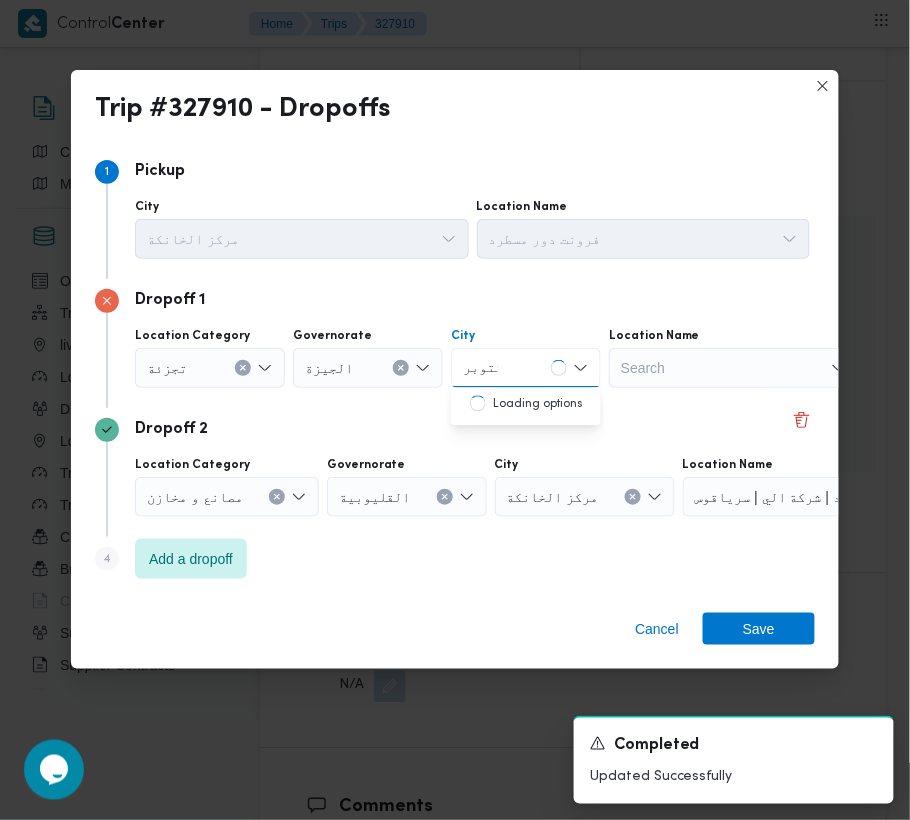 type on "أكتوبر" 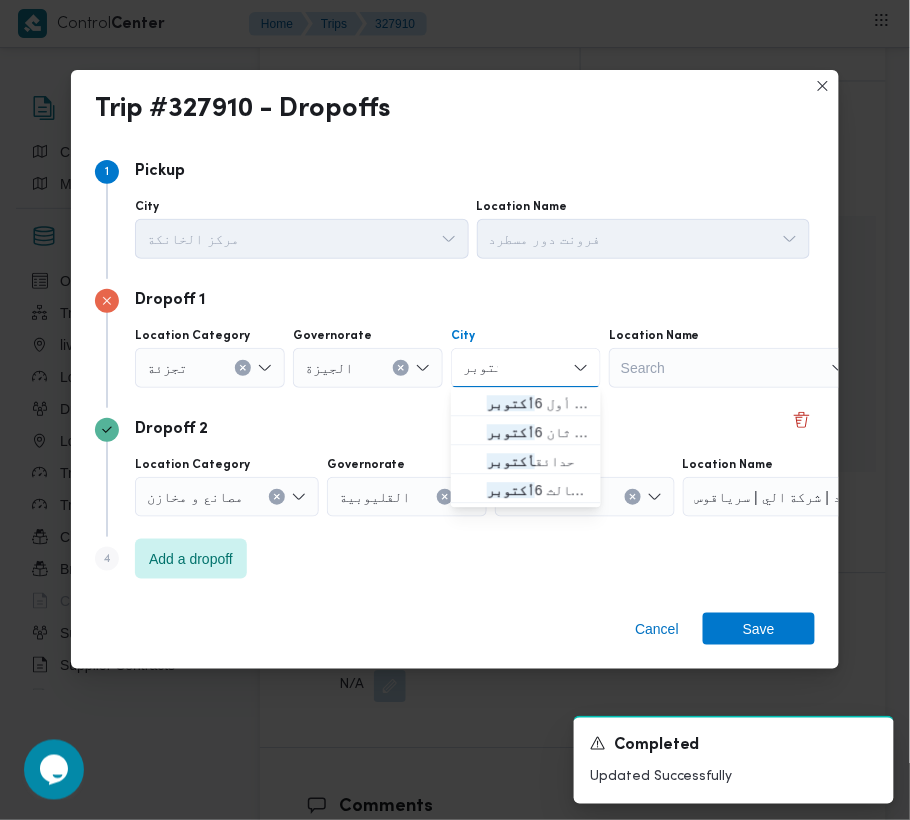 click on "قسم أول 6  أكتوبر" at bounding box center (526, 404) 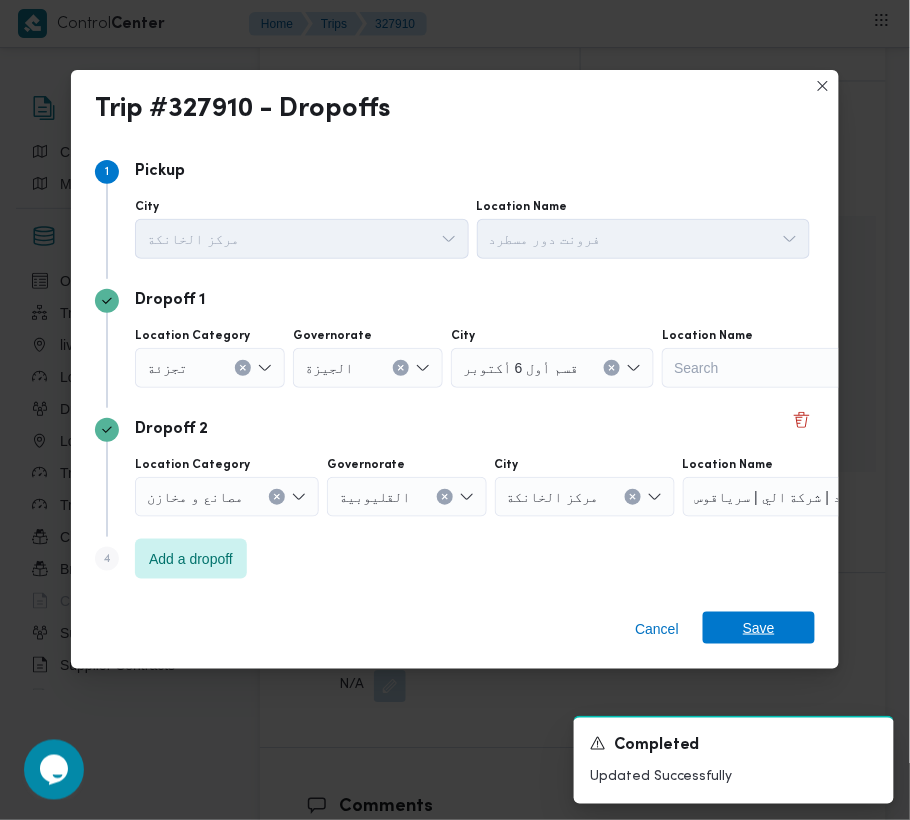 click on "Save" at bounding box center (759, 628) 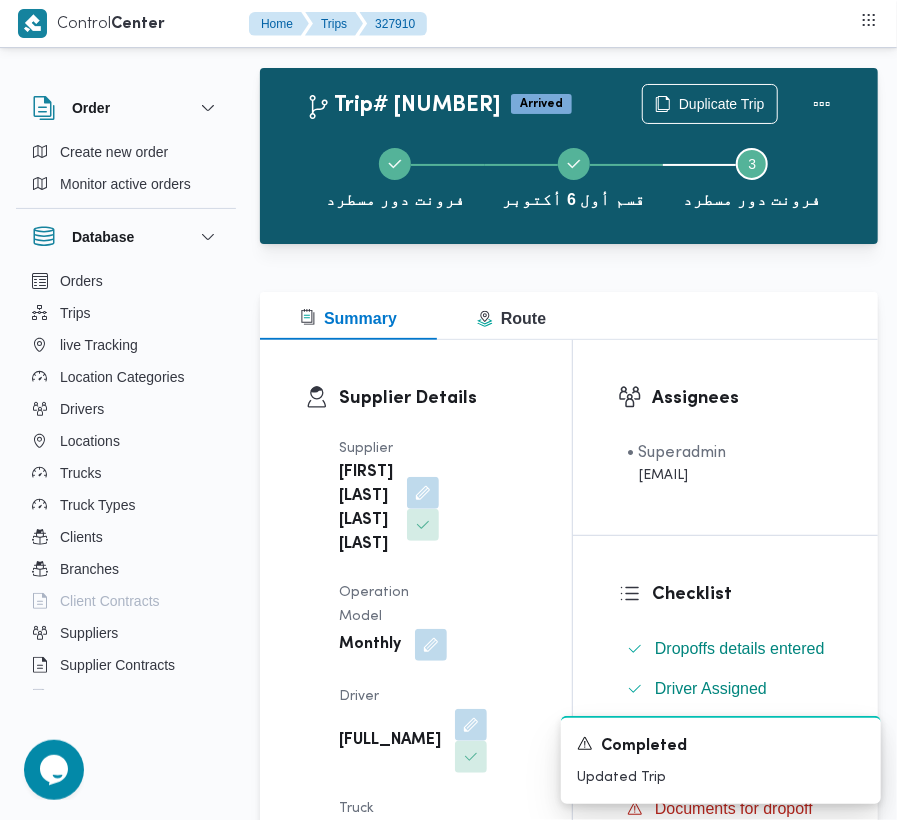 scroll, scrollTop: 0, scrollLeft: 0, axis: both 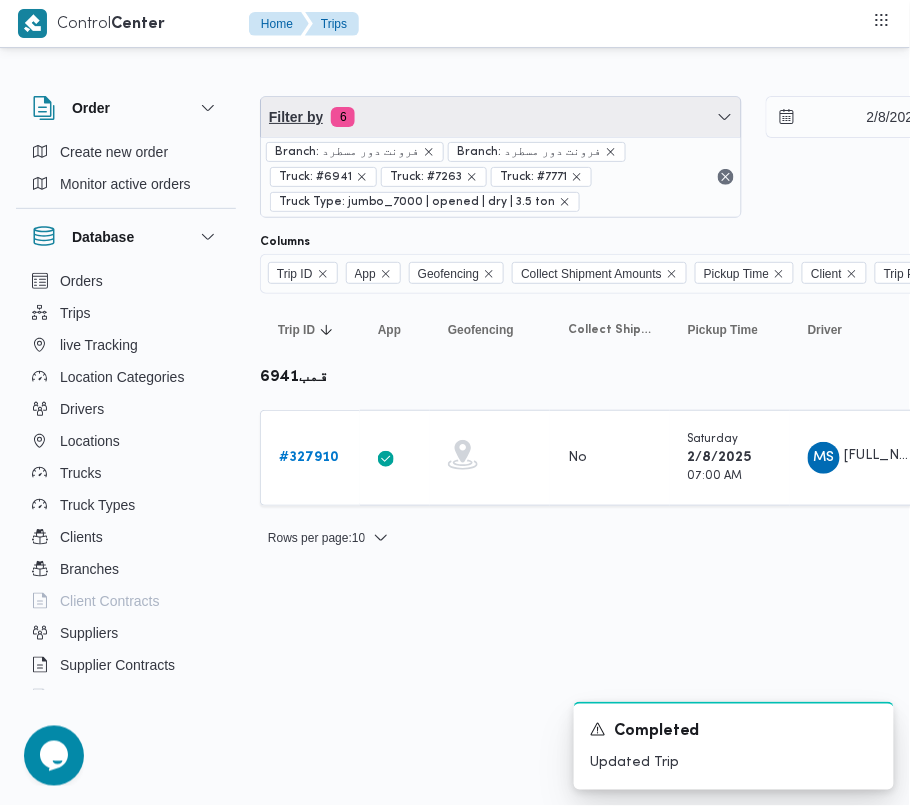 click on "Filter by 6" at bounding box center (501, 117) 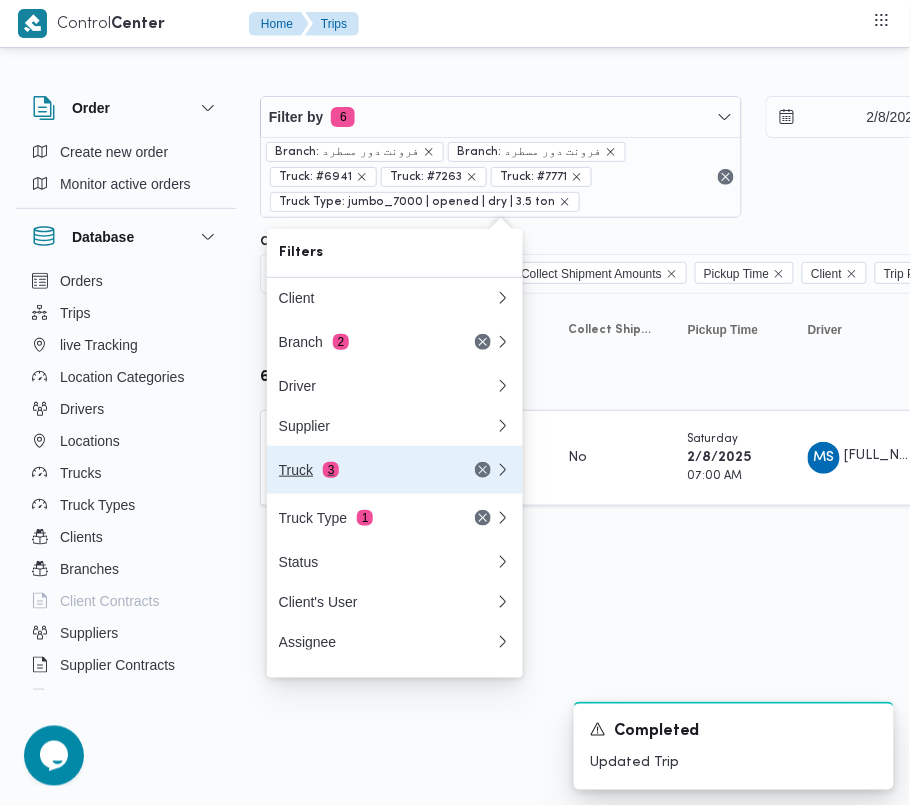 click on "Truck 3" at bounding box center [387, 470] 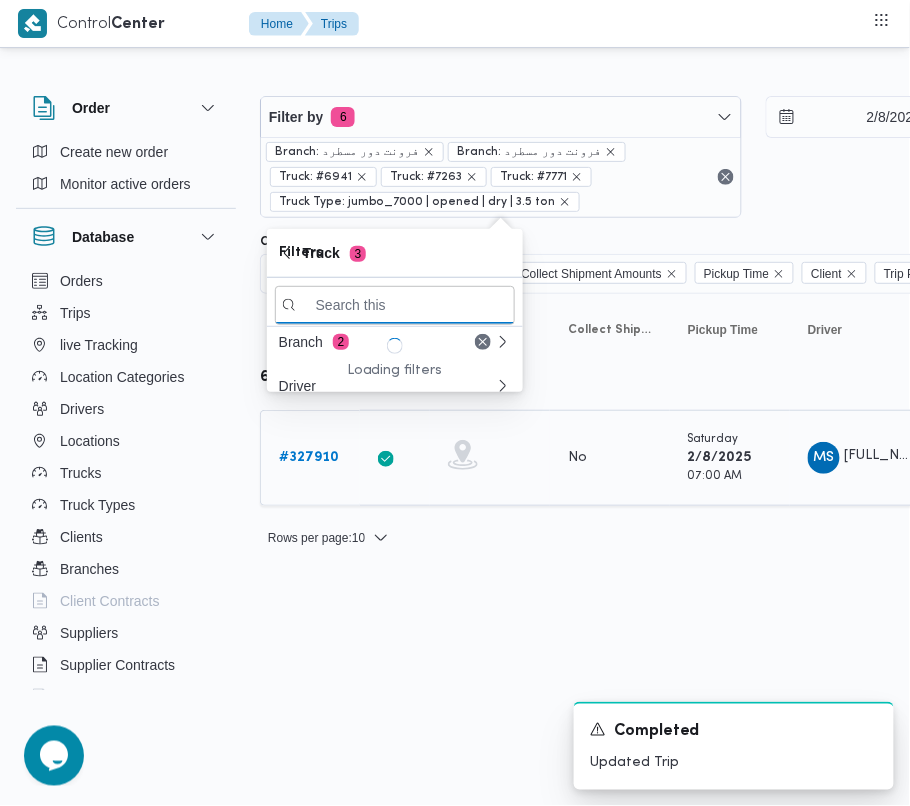 paste on "9252" 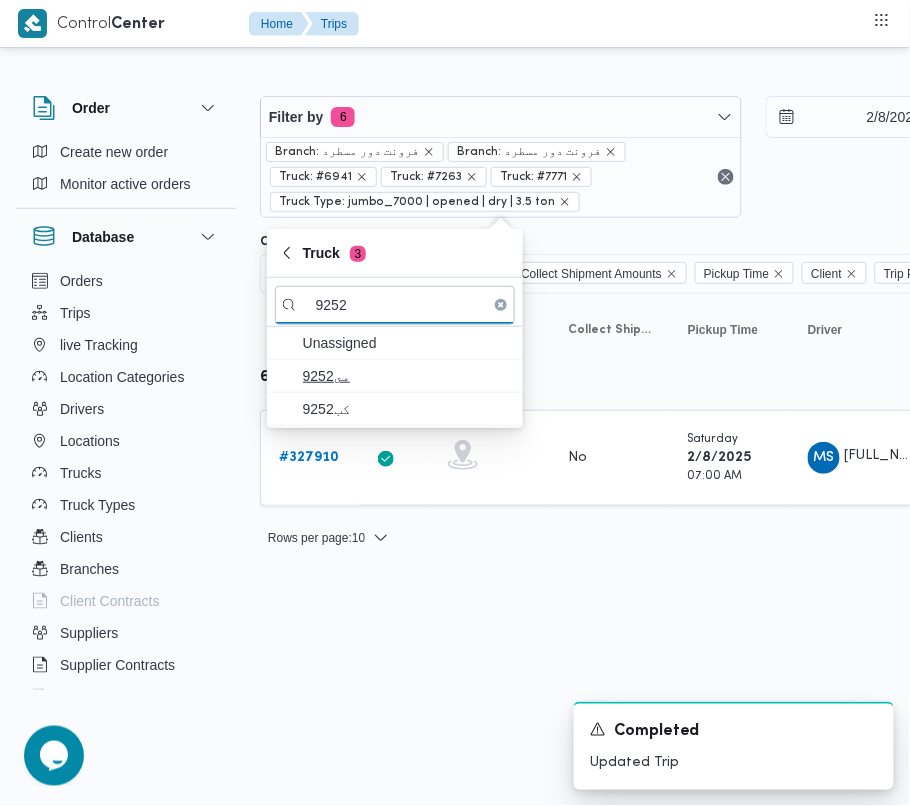 type on "9252" 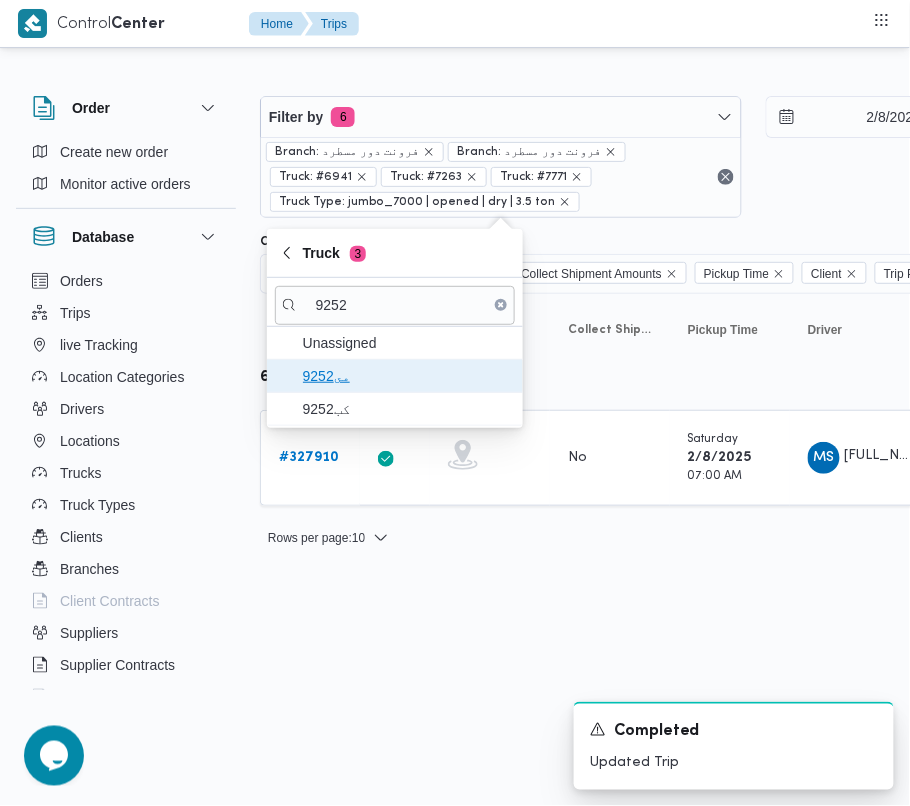 click on "9252مى" at bounding box center [407, 376] 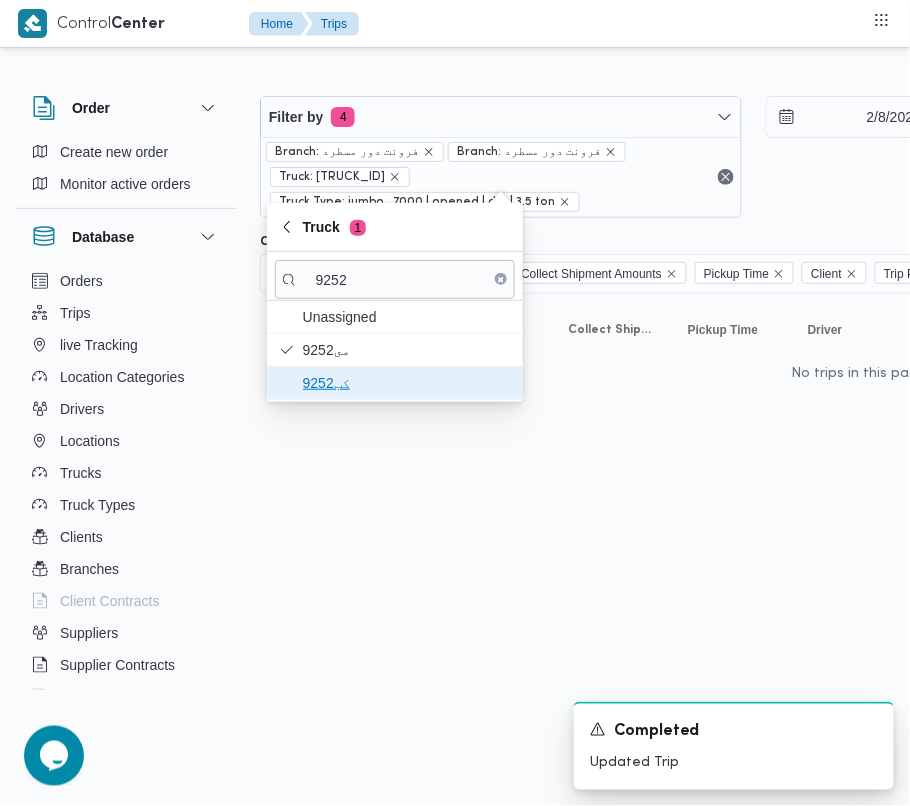 click on "كب9252" at bounding box center (407, 383) 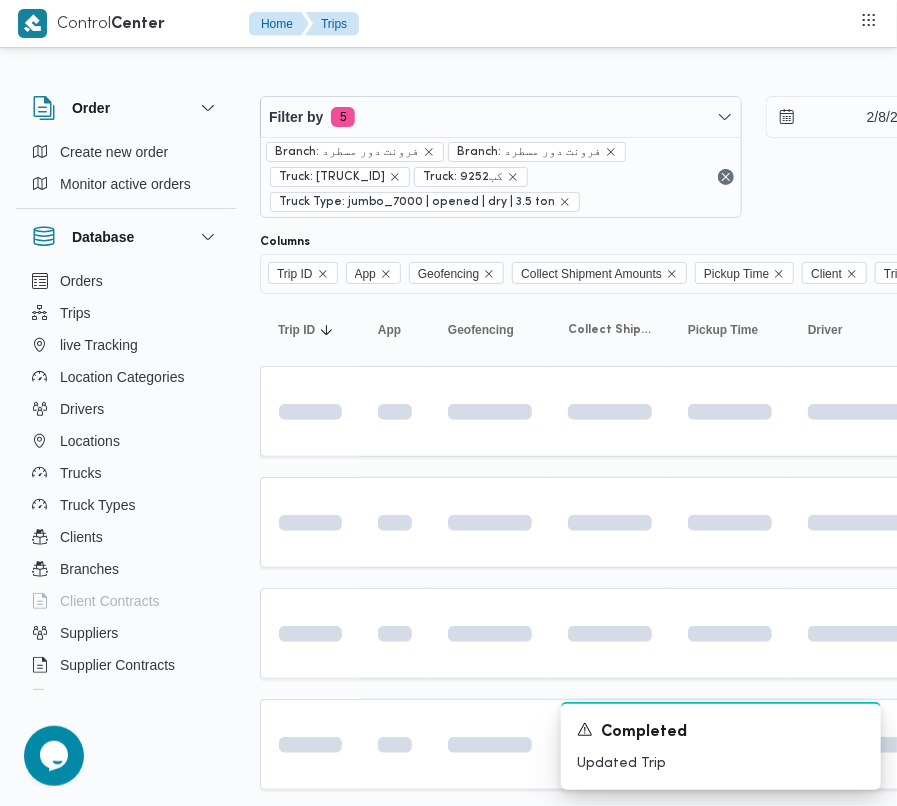 click on "Trip ID Click to sort in ascending order App Click to sort in ascending order Geofencing Click to sort in ascending order Collect Shipment Amounts Pickup Time Click to sort in ascending order Client Click to sort in ascending order Trip Points Driver Click to sort in ascending order Supplier Click to sort in ascending order Truck Click to sort in ascending order Status Click to sort in ascending order Platform Click to sort in ascending order Actions" at bounding box center (860, 885) 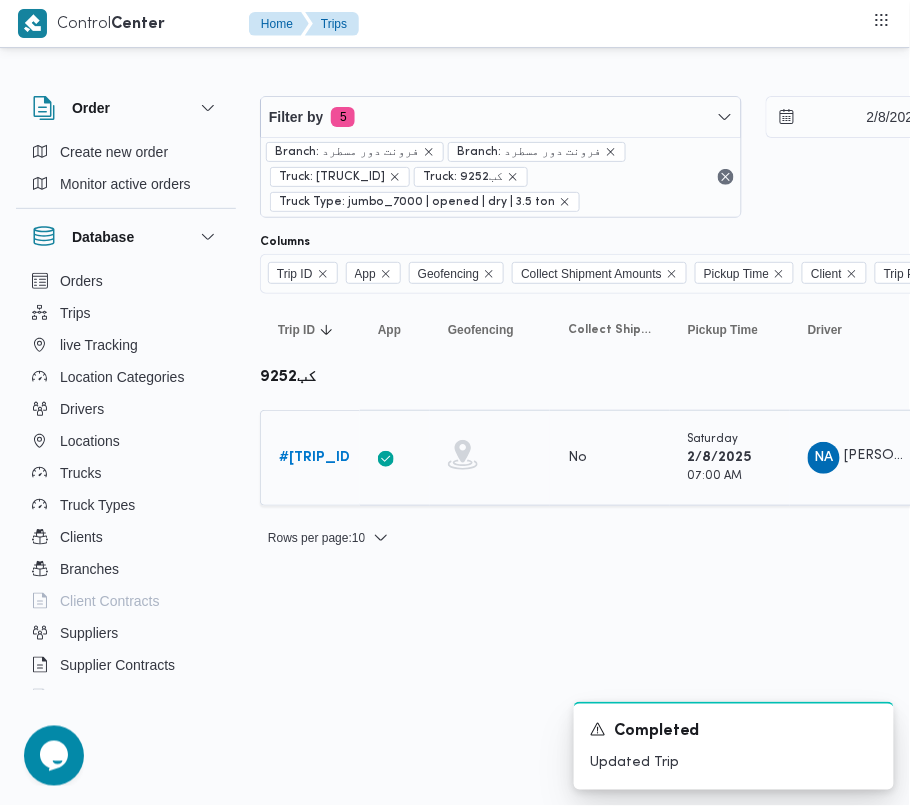 click on "# 328029" at bounding box center [317, 458] 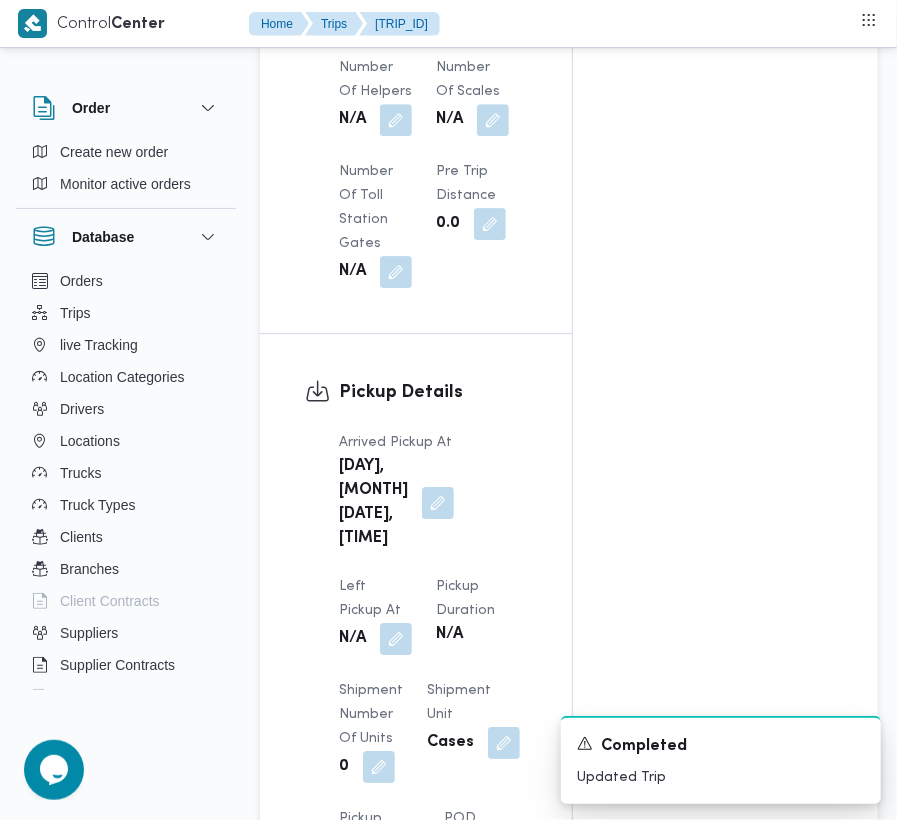 scroll, scrollTop: 3377, scrollLeft: 0, axis: vertical 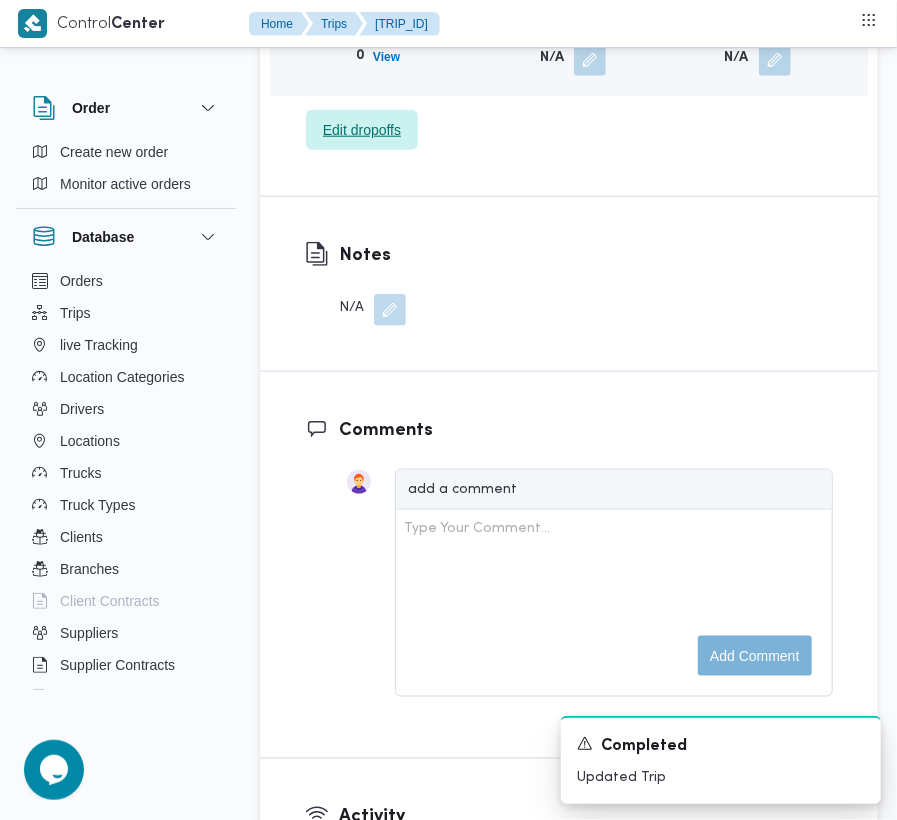 click on "Edit dropoffs" at bounding box center (362, 130) 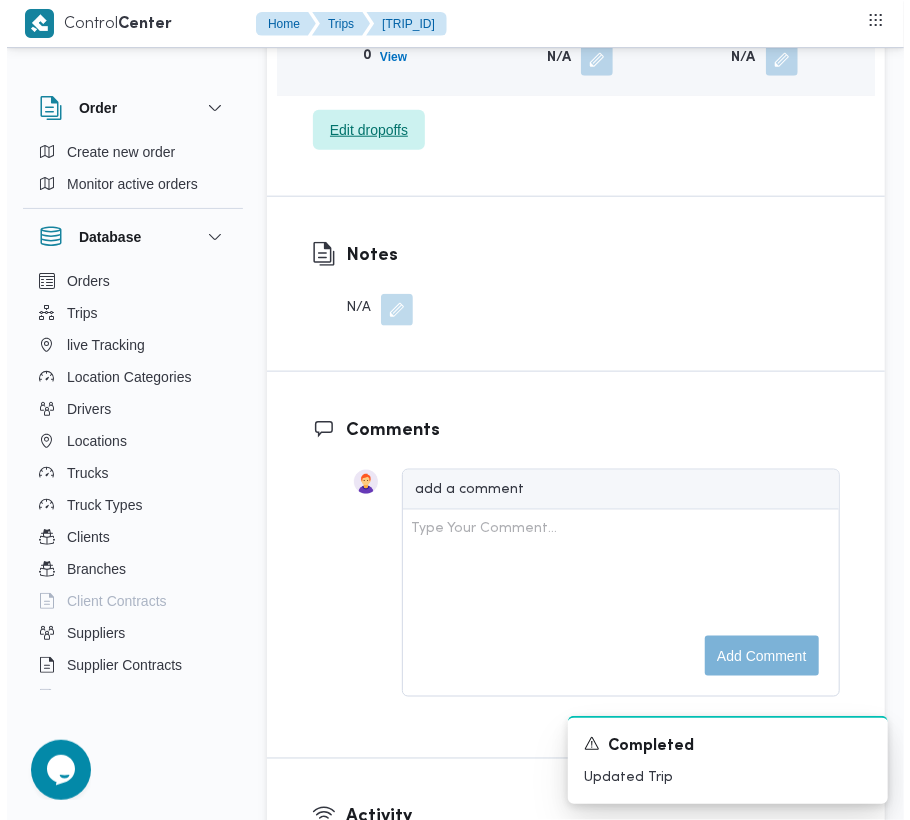 scroll, scrollTop: 3393, scrollLeft: 0, axis: vertical 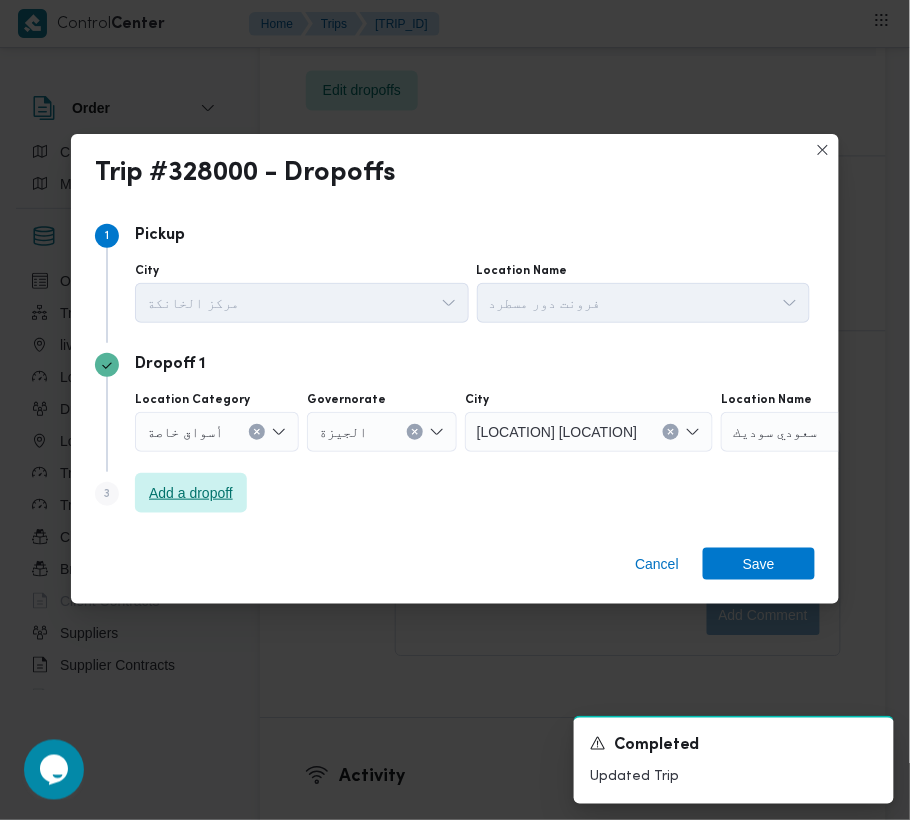 click on "Add a dropoff" at bounding box center (191, 493) 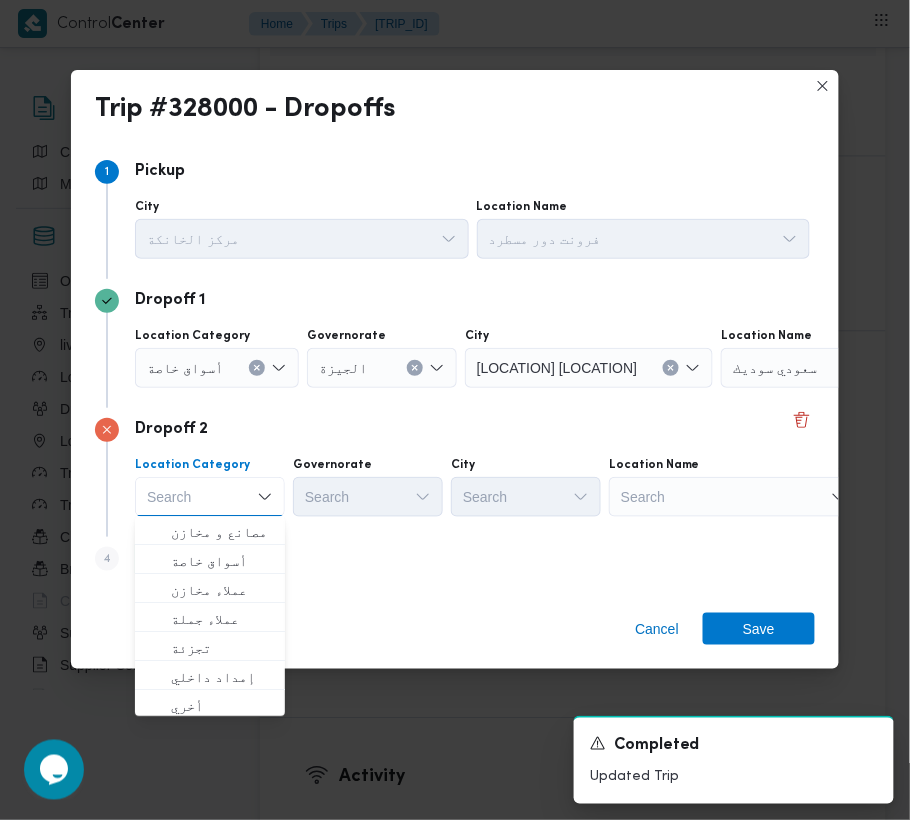 click on "Search" at bounding box center [846, 368] 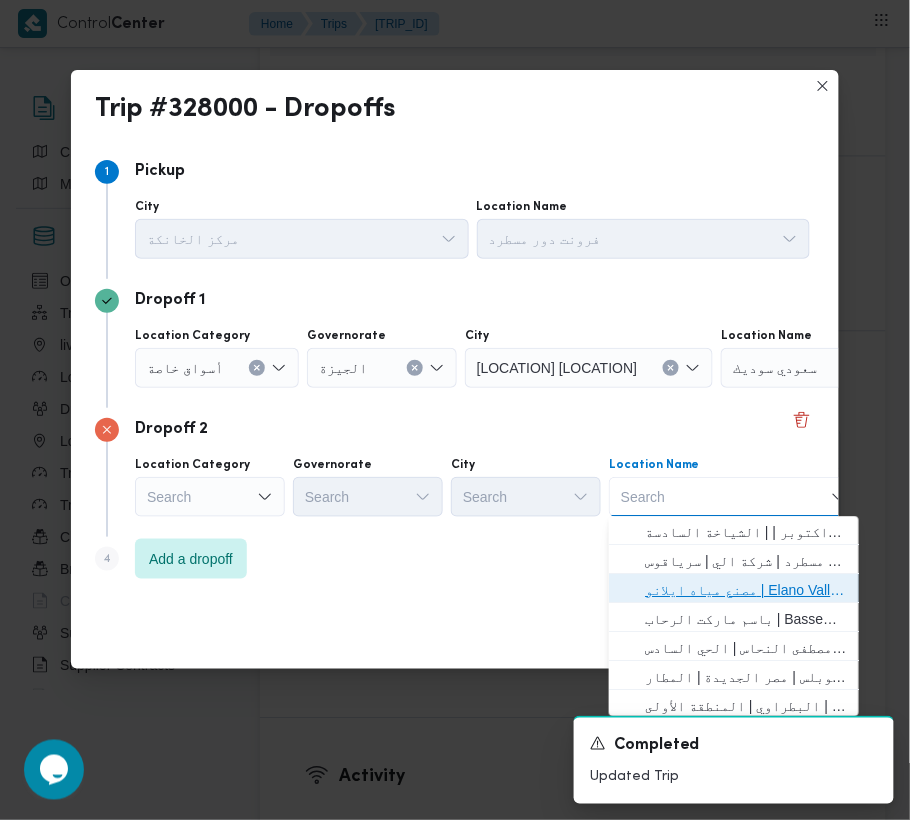 click on "مصنع مياه ايلانو  | Elano Valley Water factory | بنى سلامة" at bounding box center [746, 591] 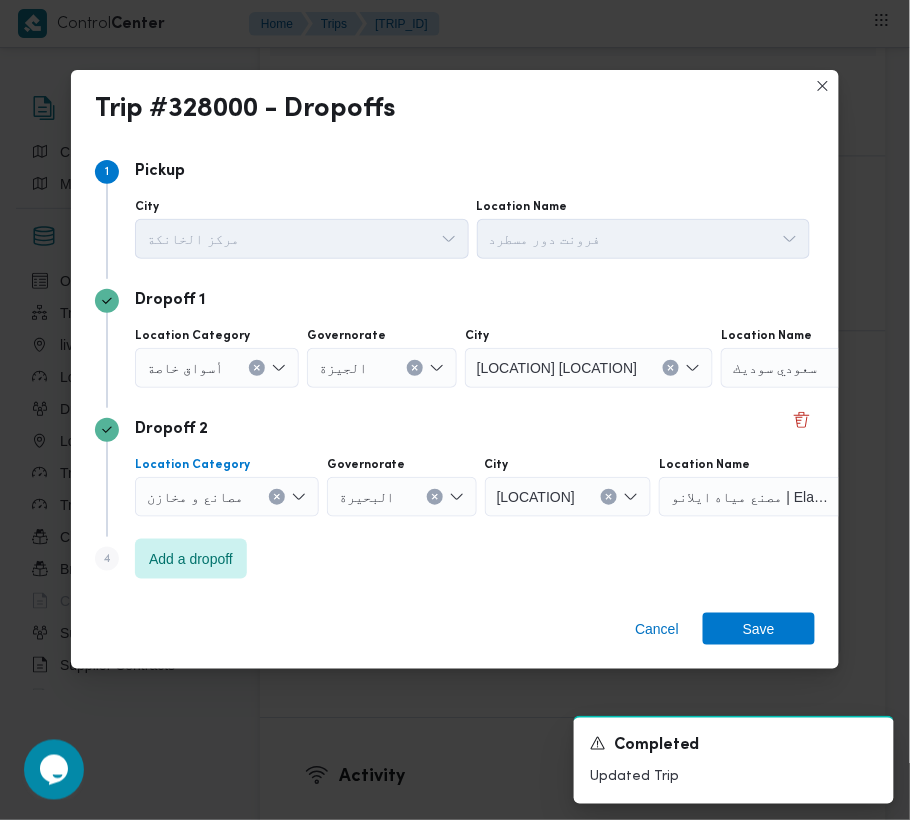 click at bounding box center (257, 368) 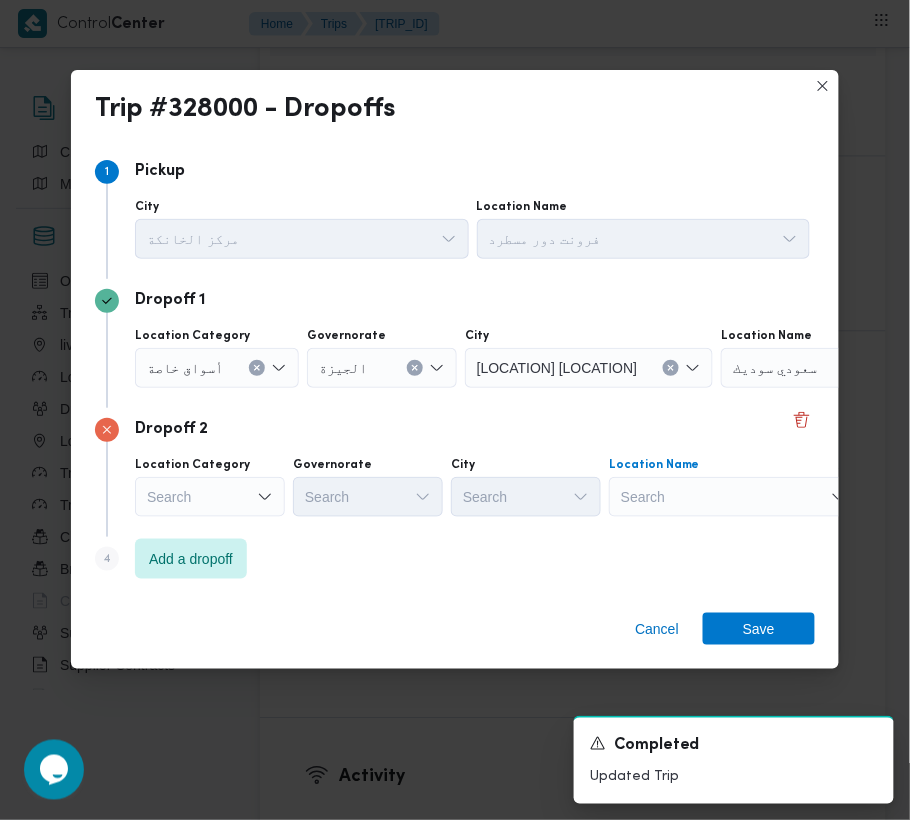 click on "Search" at bounding box center [846, 368] 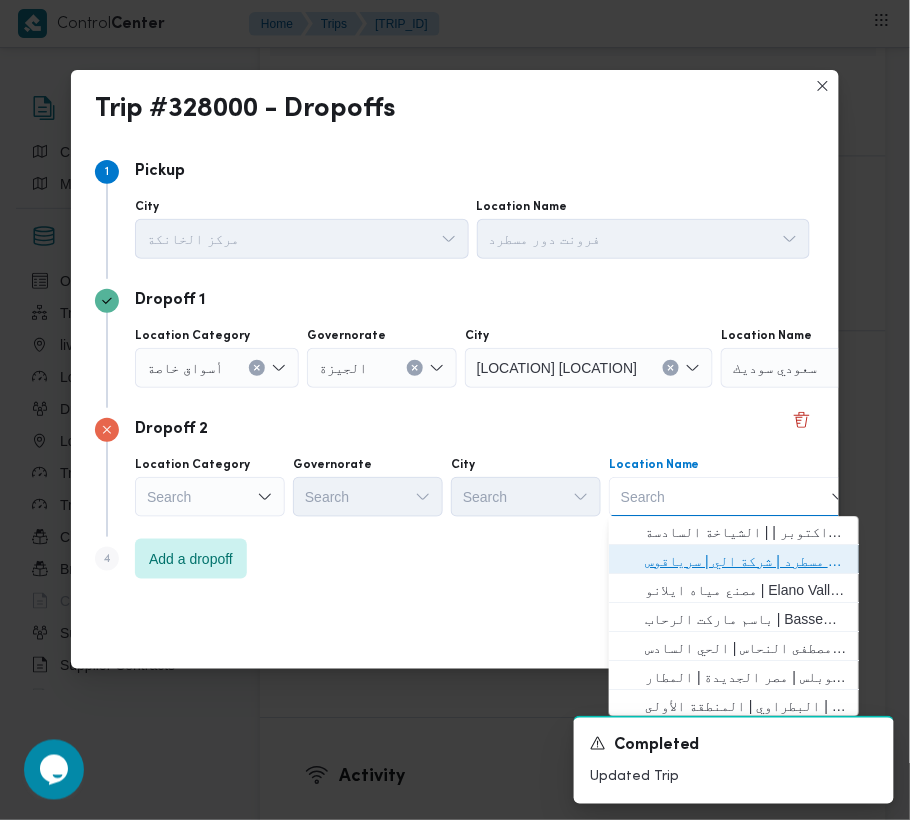 click on "فرونت دور مسطرد | شركة الي | سرياقوس" at bounding box center (746, 562) 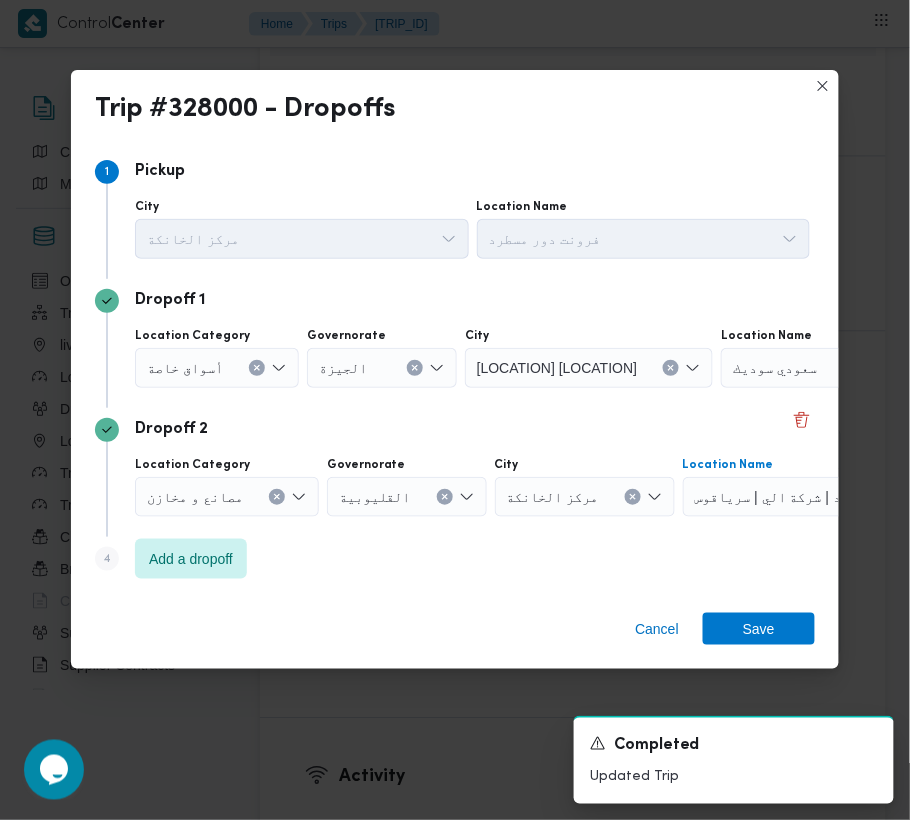 click on "أسواق خاصة" at bounding box center (185, 367) 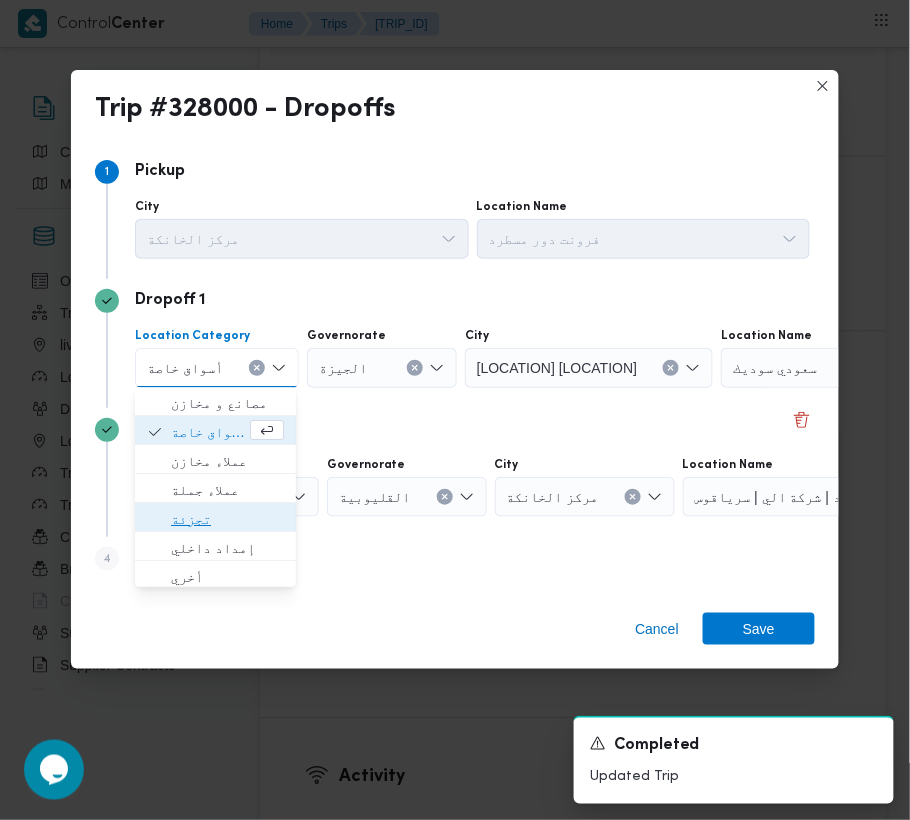 drag, startPoint x: 205, startPoint y: 510, endPoint x: 345, endPoint y: 396, distance: 180.54362 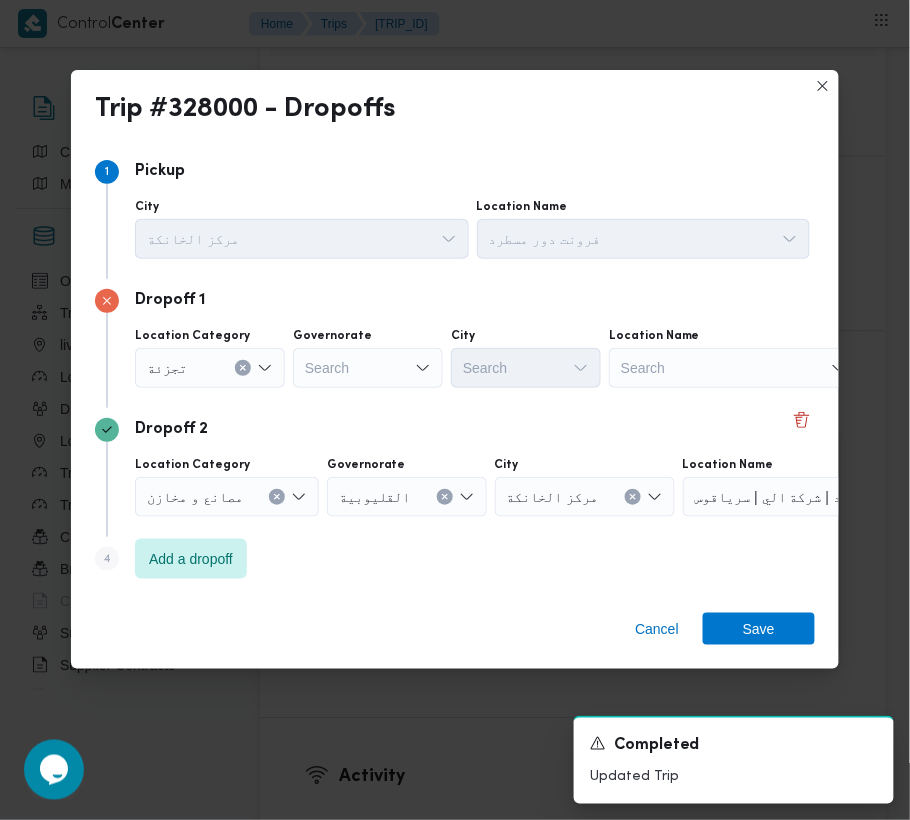 click on "Location Category تجزئة Governorate Search City Search Location Name Search" at bounding box center [472, 358] 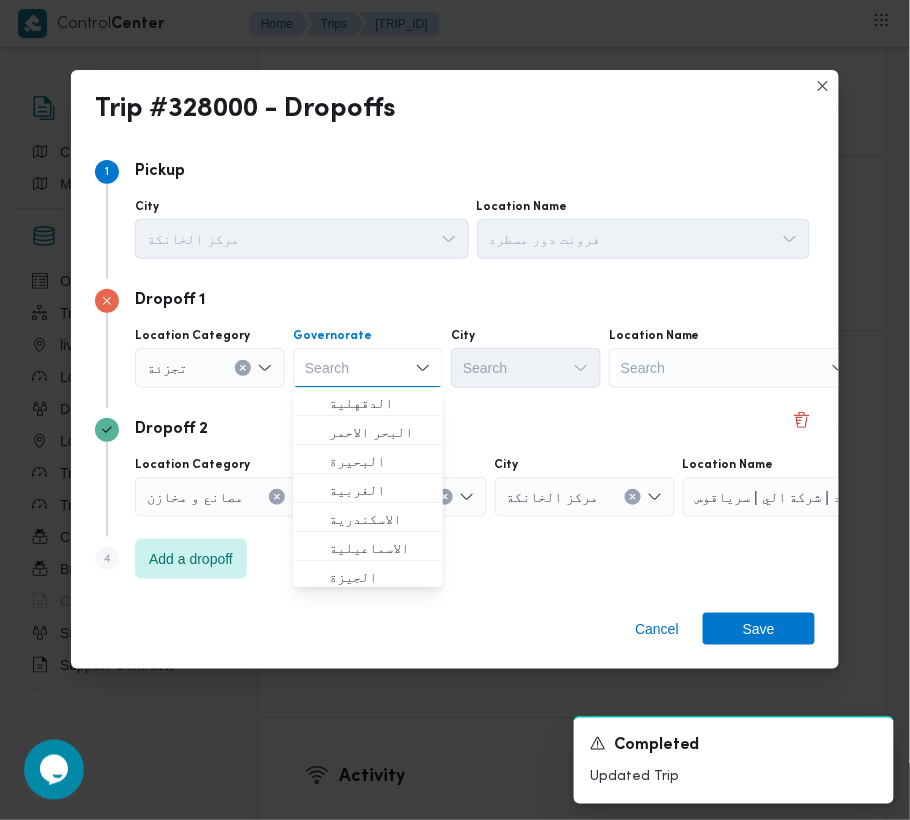 paste on "جيزة" 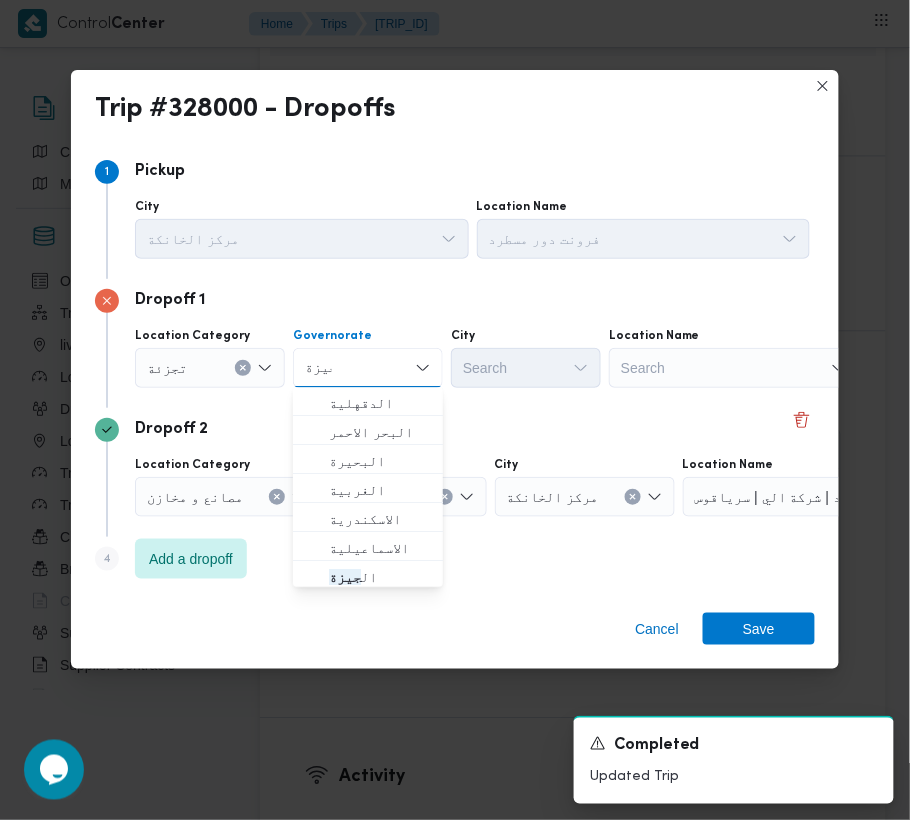 type on "جيزة" 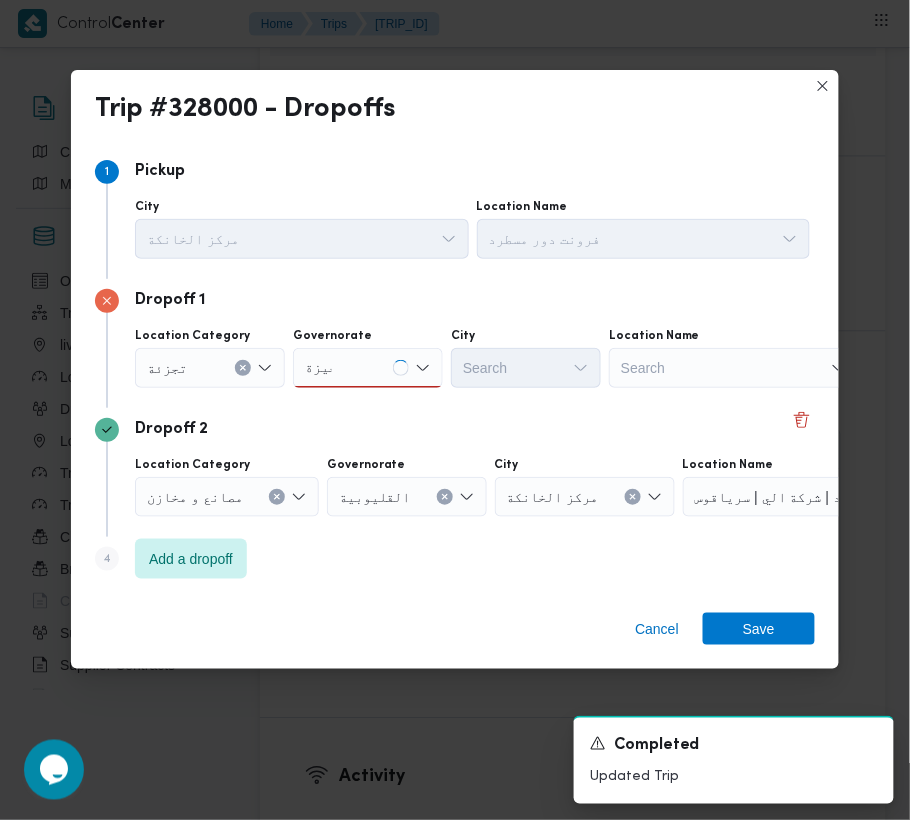 click on "جيزة جيزة" at bounding box center (368, 368) 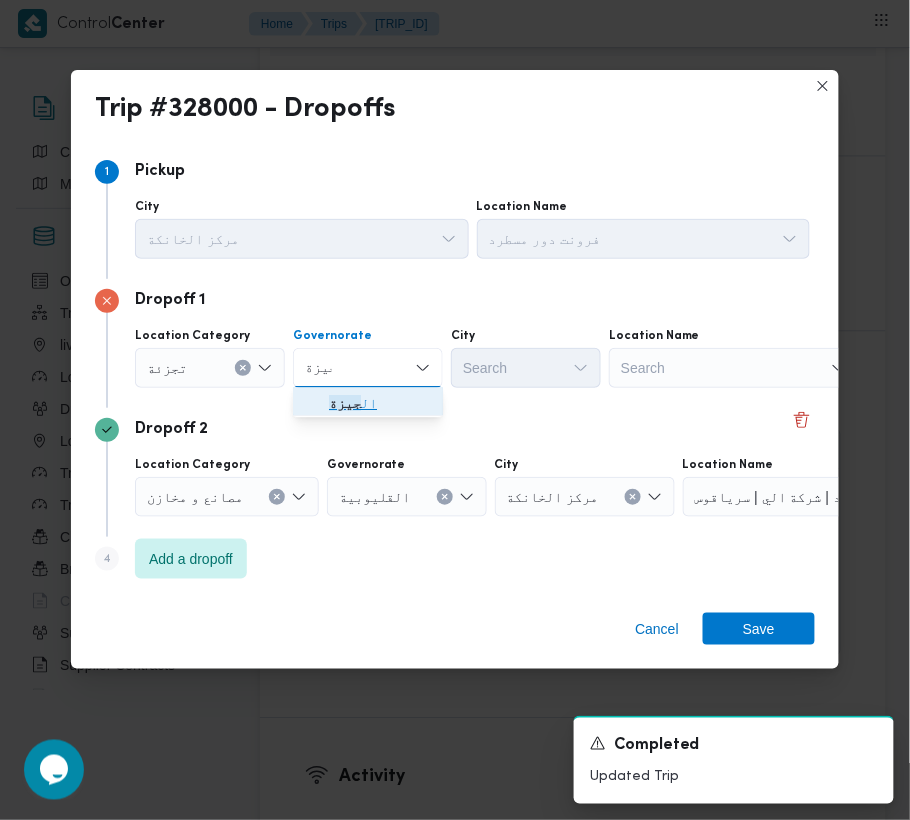 drag, startPoint x: 368, startPoint y: 414, endPoint x: 381, endPoint y: 414, distance: 13 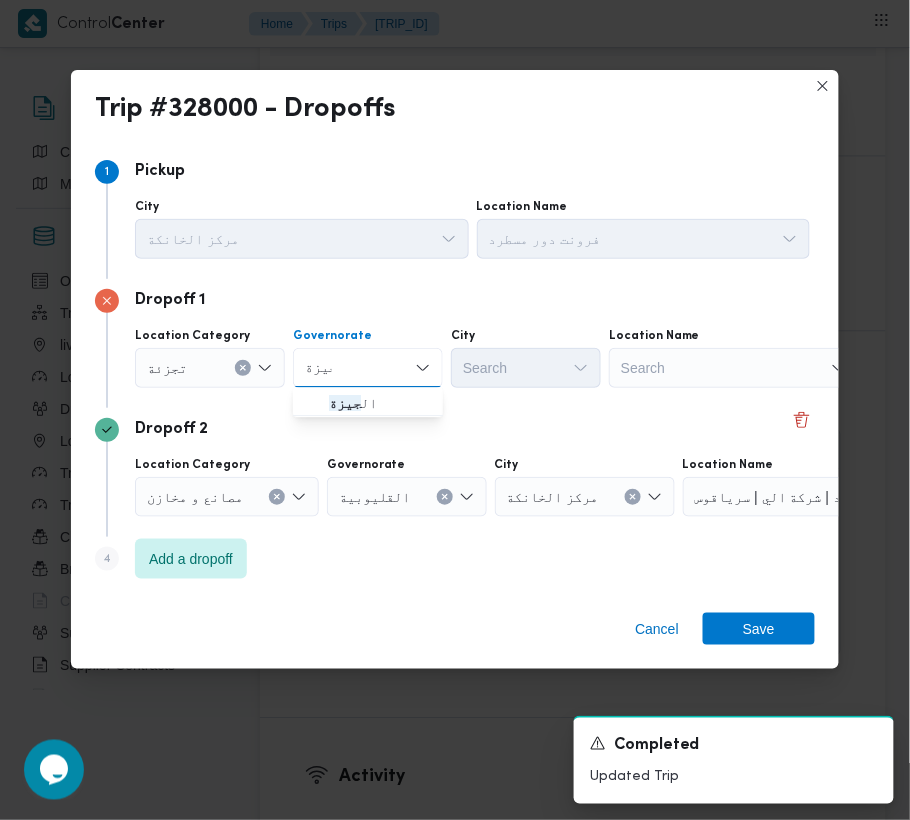 type 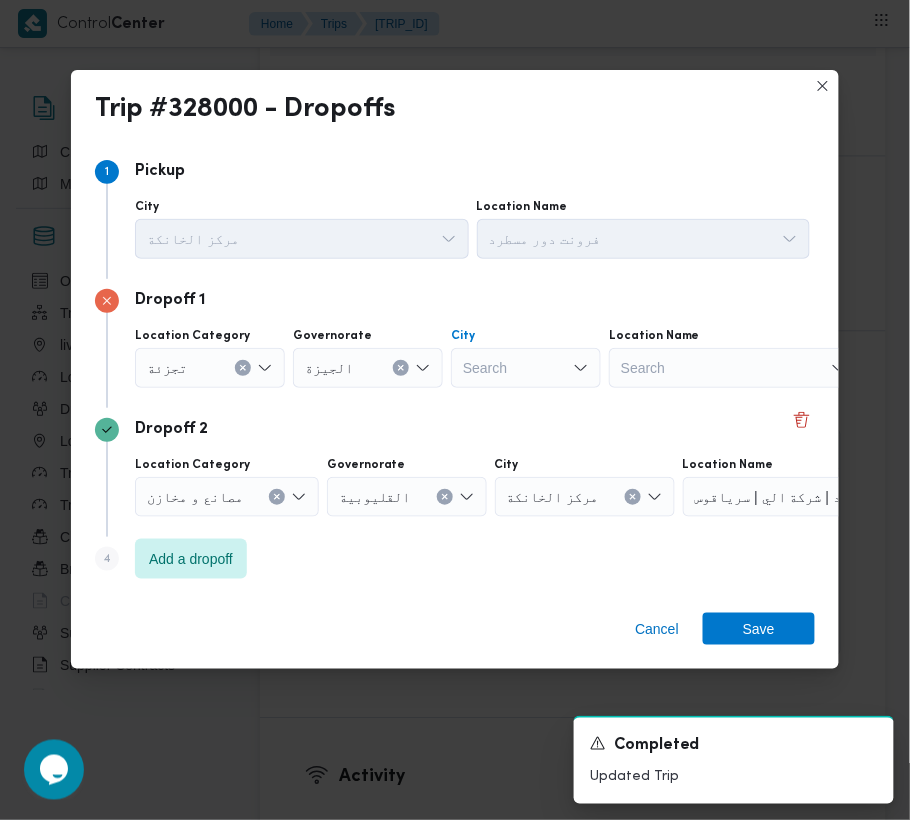 click on "Search" at bounding box center (526, 368) 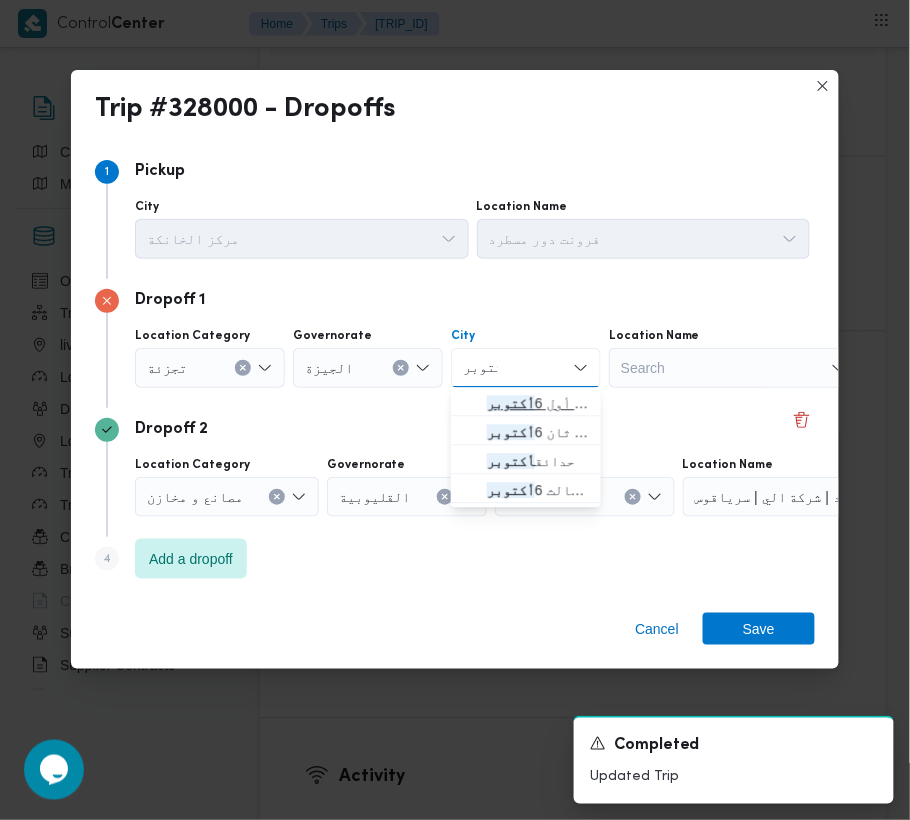 type on "أكتوبر" 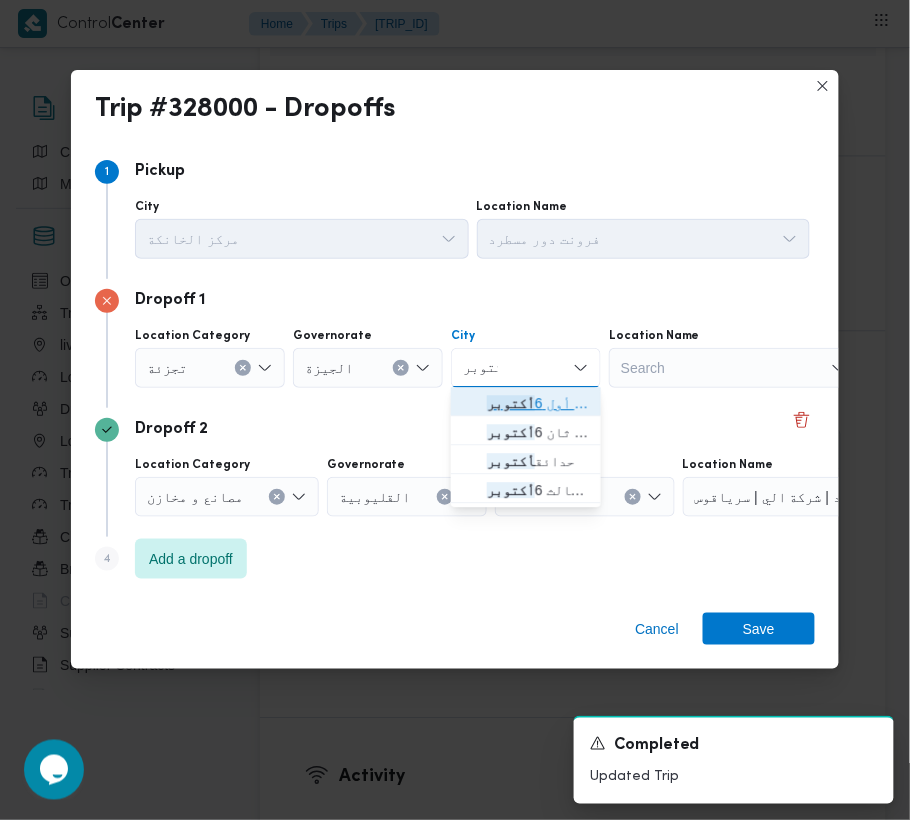 click on "قسم أول 6  أكتوبر" at bounding box center [538, 404] 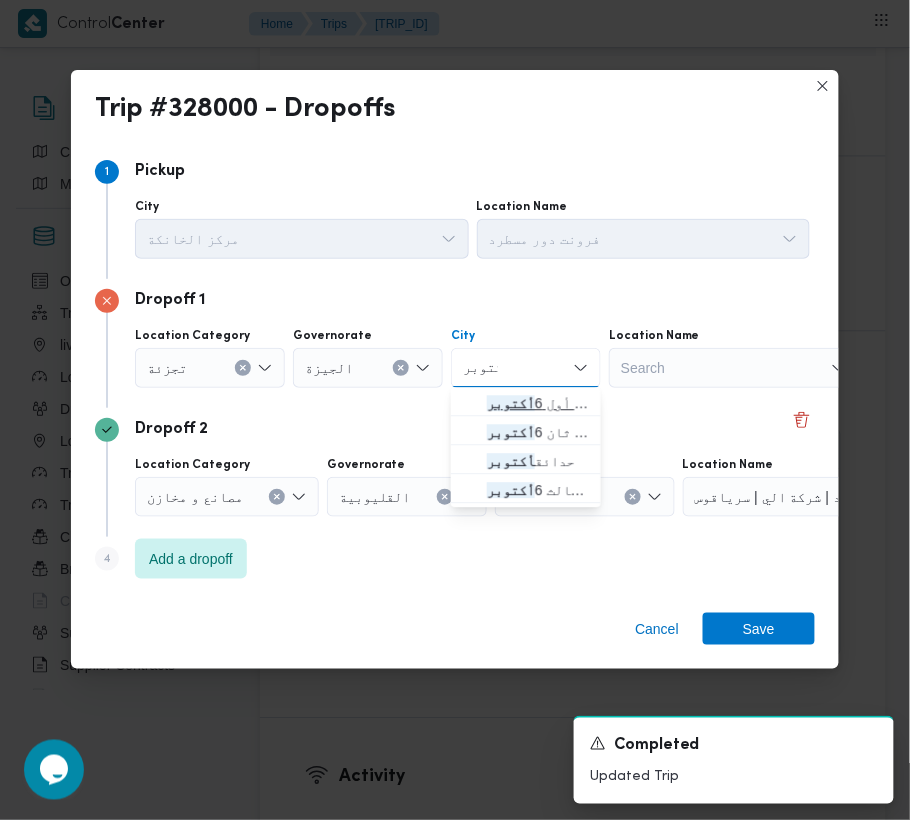 type 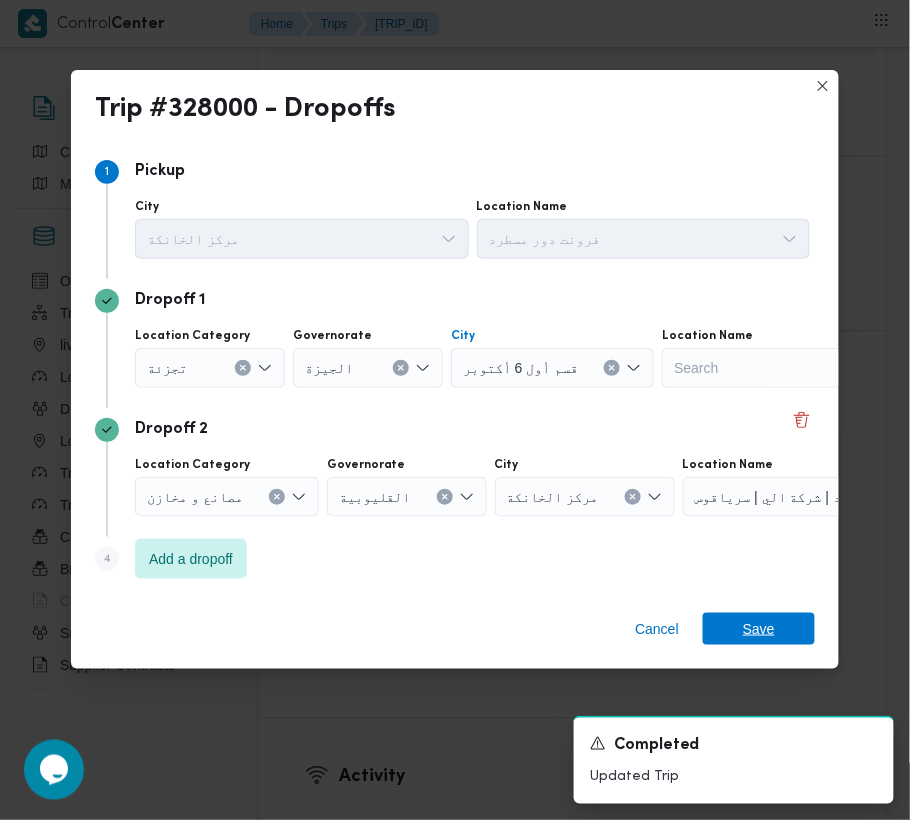 click on "Save" at bounding box center [759, 629] 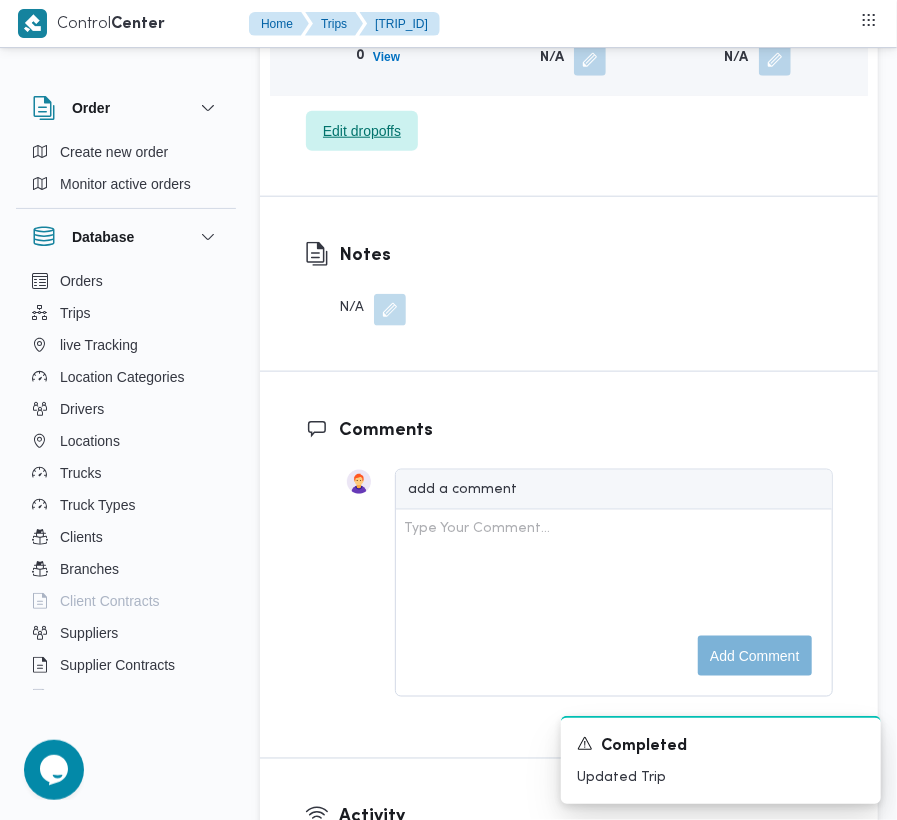 scroll, scrollTop: 2660, scrollLeft: 0, axis: vertical 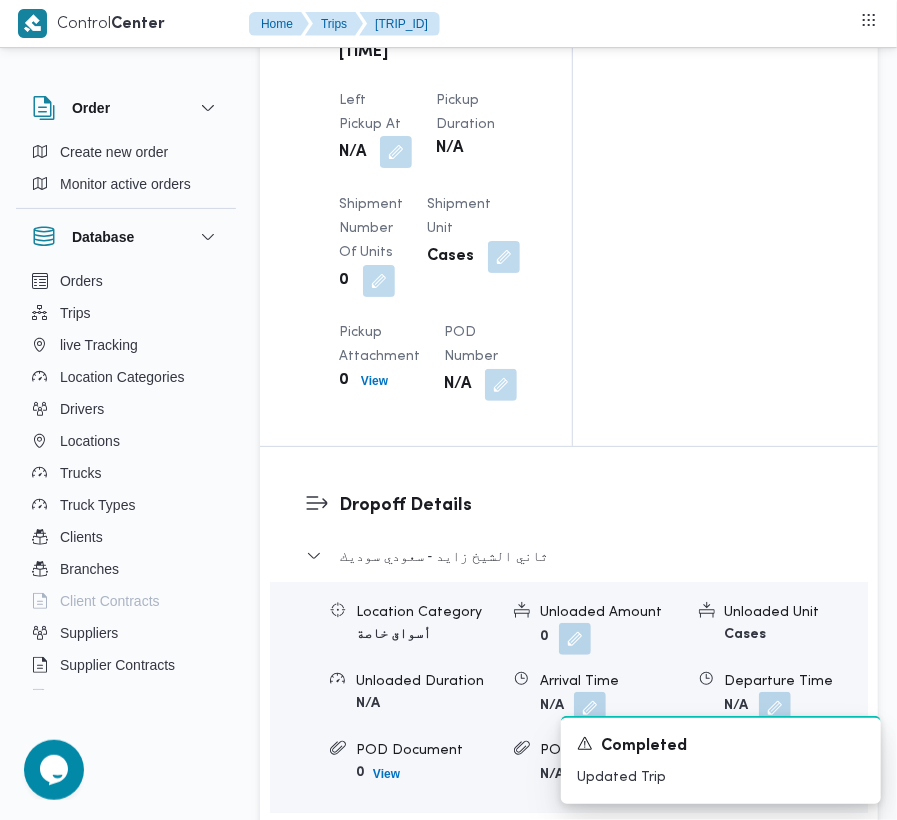 click at bounding box center (396, 152) 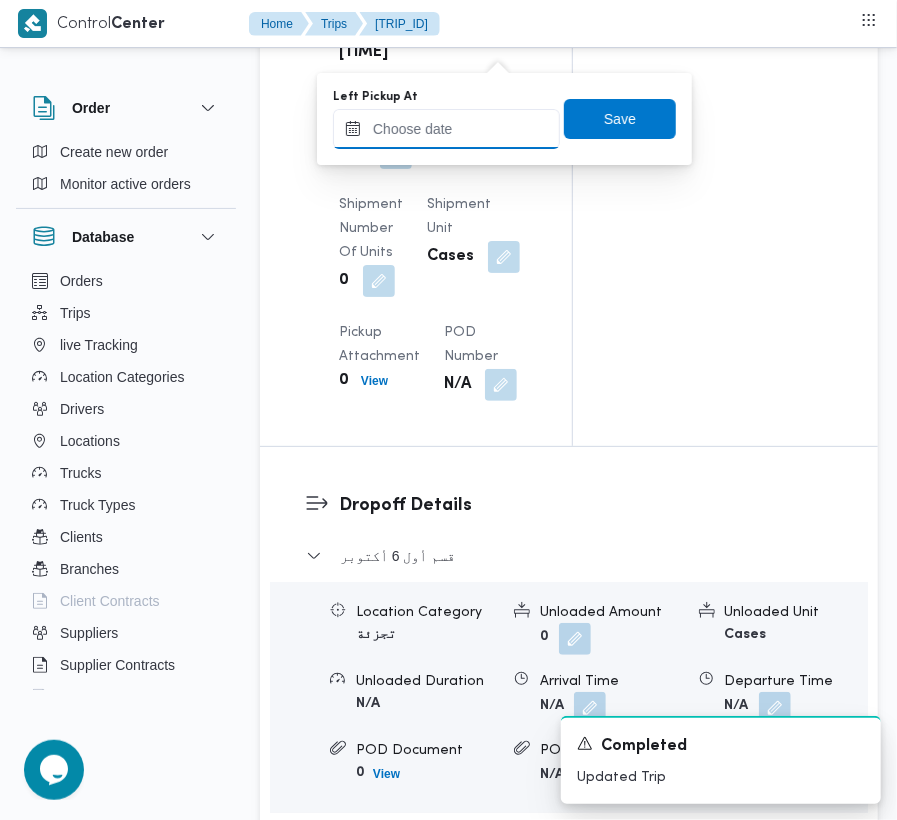 click on "Left Pickup At" at bounding box center [446, 129] 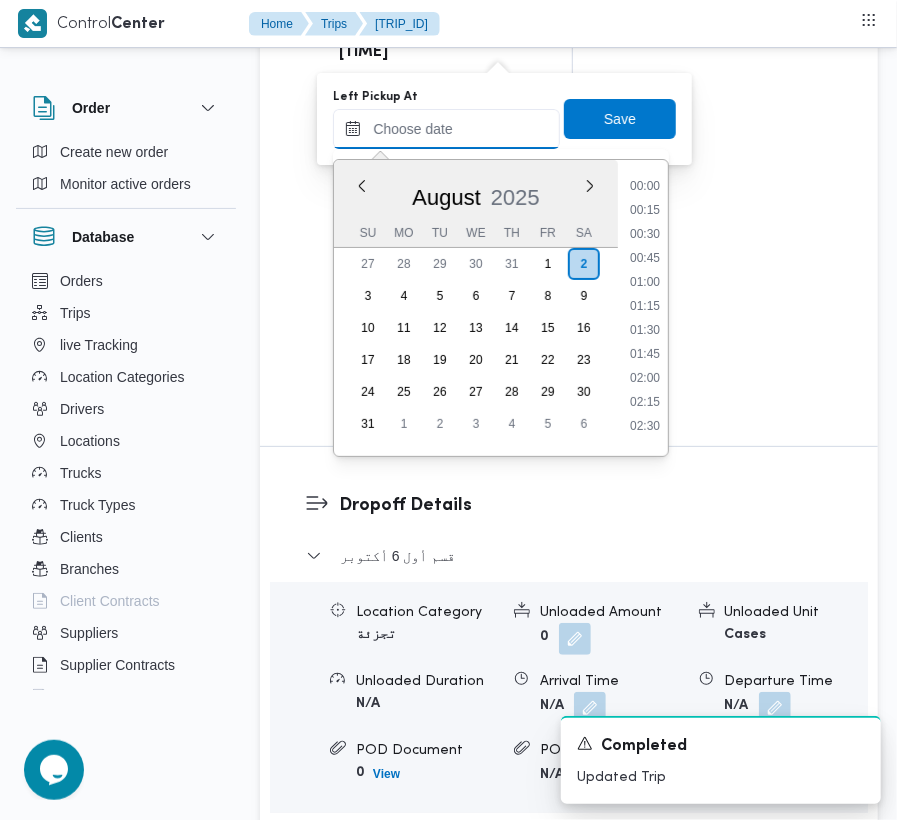 scroll, scrollTop: 729, scrollLeft: 0, axis: vertical 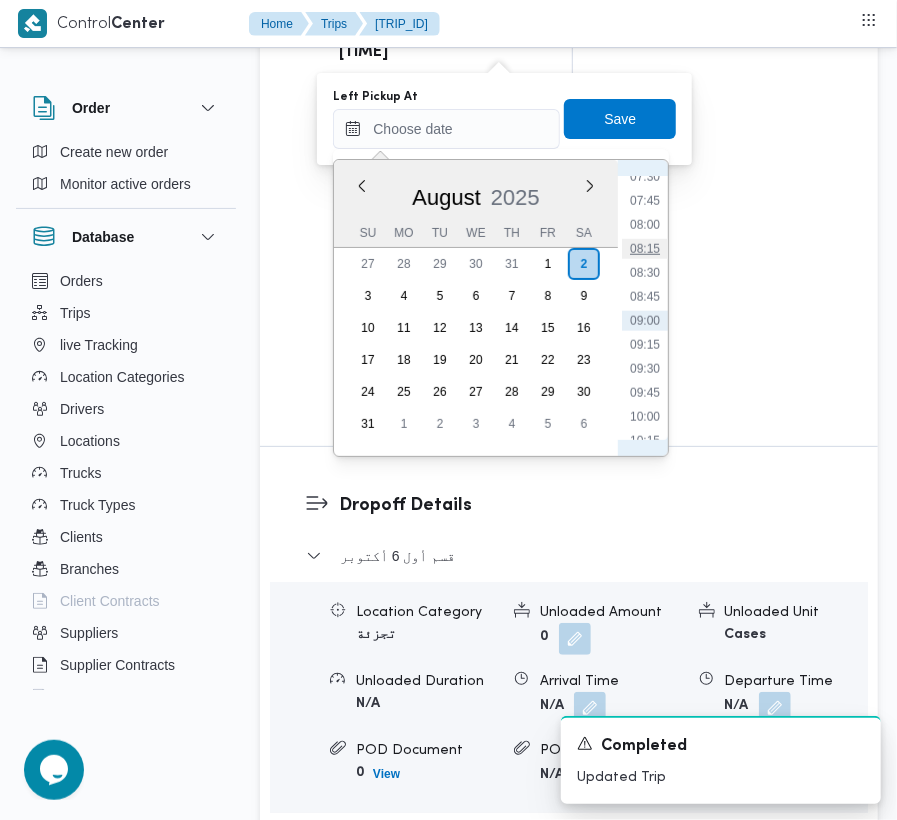 click on "08:15" at bounding box center (645, 249) 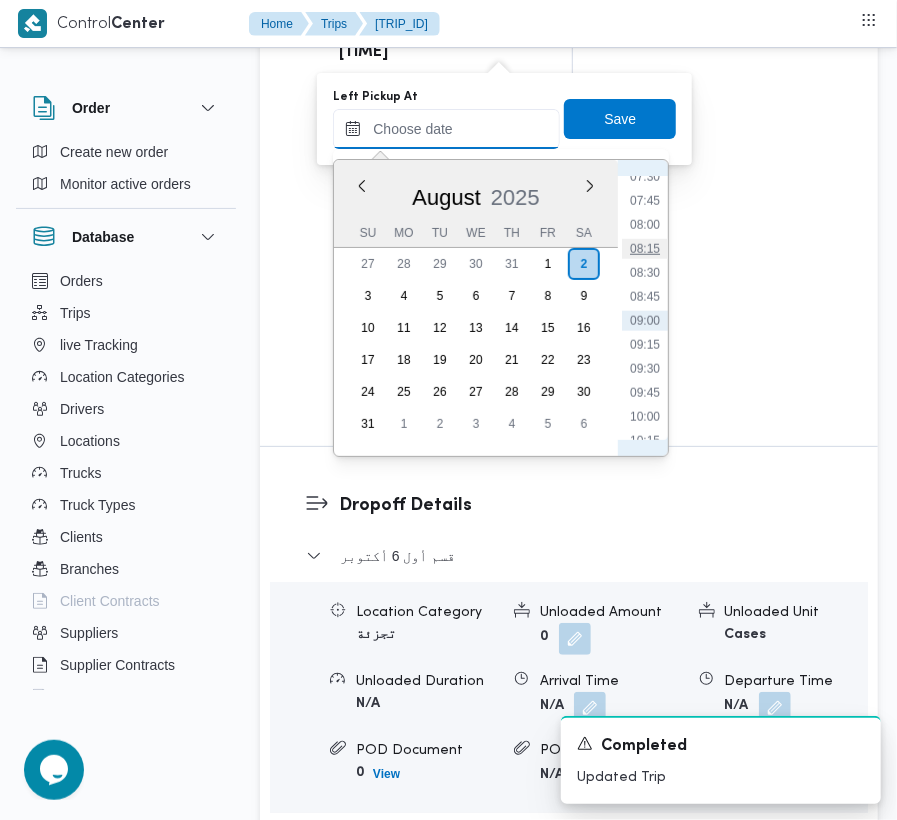 type on "[DATE] [TIME]" 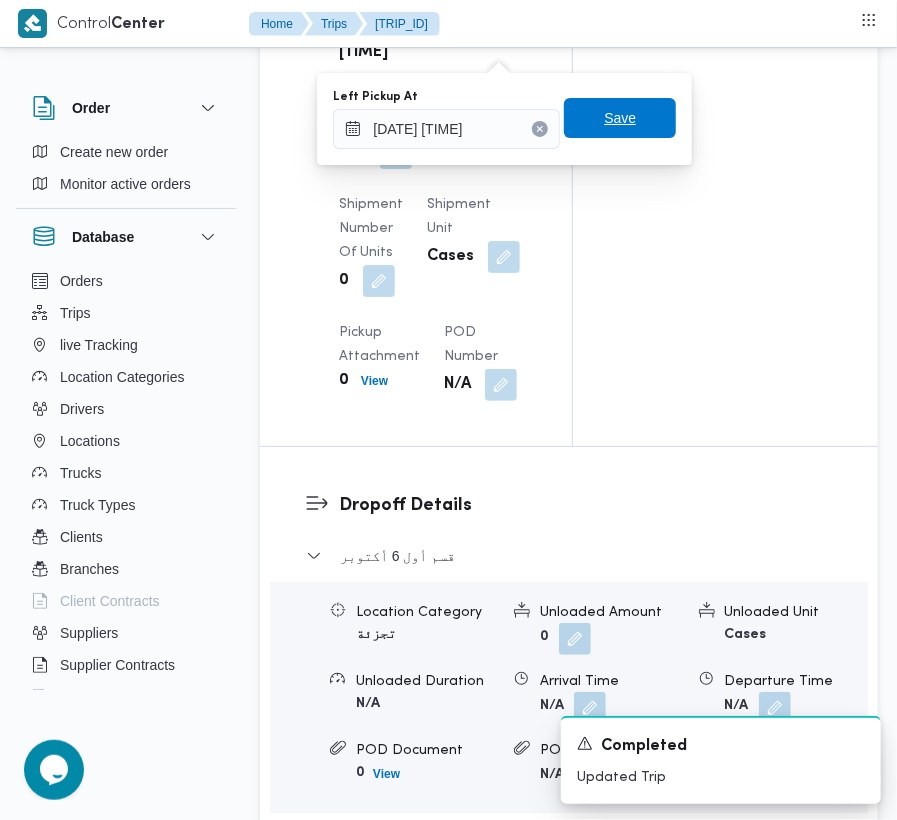 click on "Save" at bounding box center (620, 118) 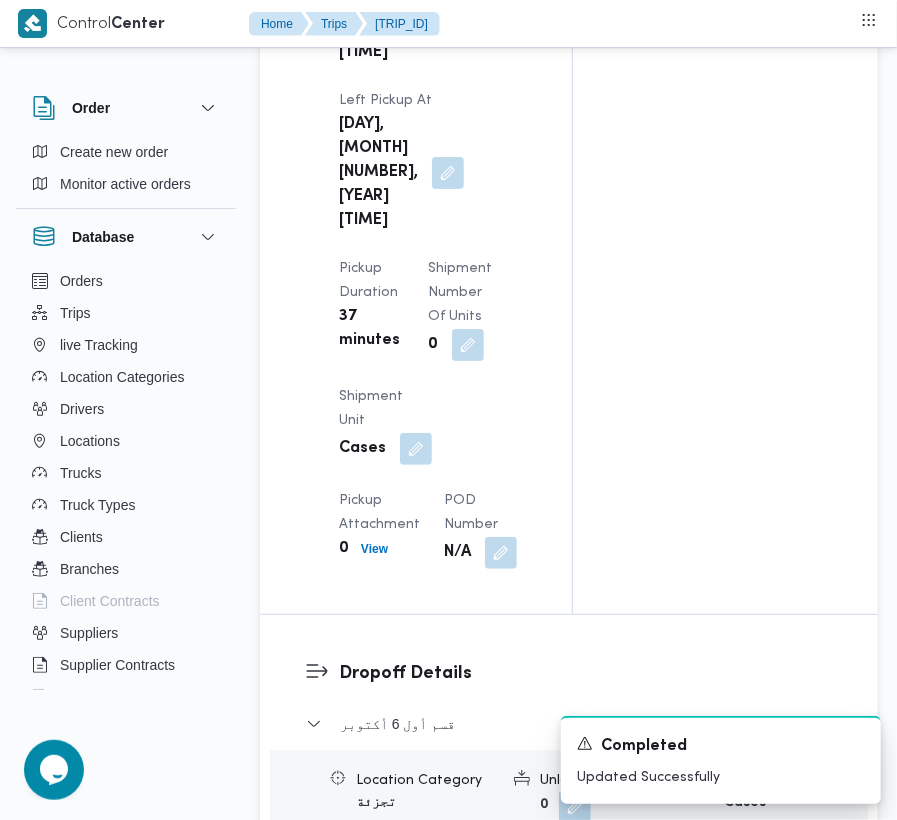 click on "Assignees Checklist Dropoffs details entered Driver Assigned Truck Assigned Documents for pickup Documents for dropoff Confirmed Data" at bounding box center (725, -840) 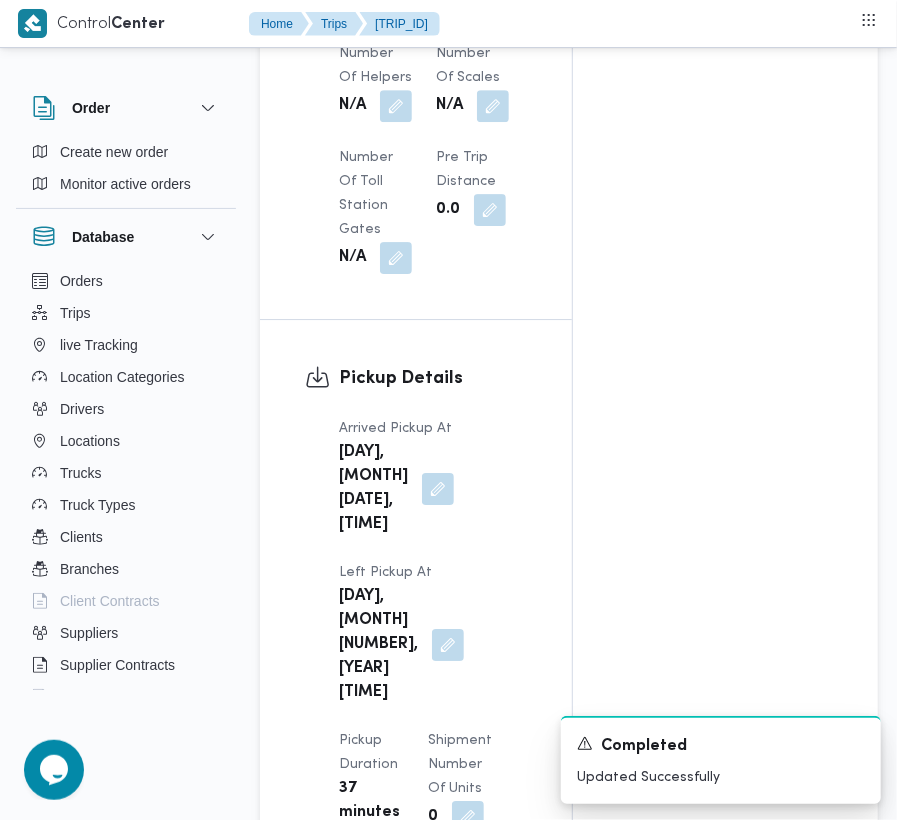 scroll, scrollTop: 0, scrollLeft: 0, axis: both 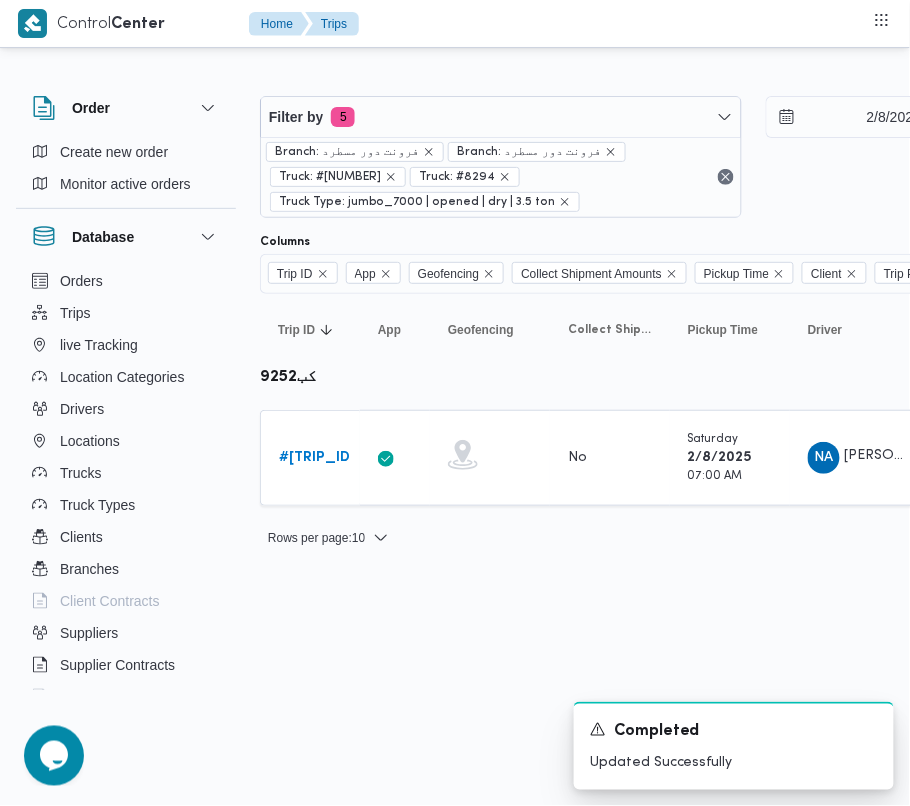 click on "Filter by 5 Branch: [LOCATION] Branch: [LOCATION]  Truck: #[TRUCK_ID] Truck: #[TRUCK_ID] Truck Type: jumbo_7000 | opened | dry | 3.5 ton [DATE] → [DATE]" at bounding box center (753, 157) 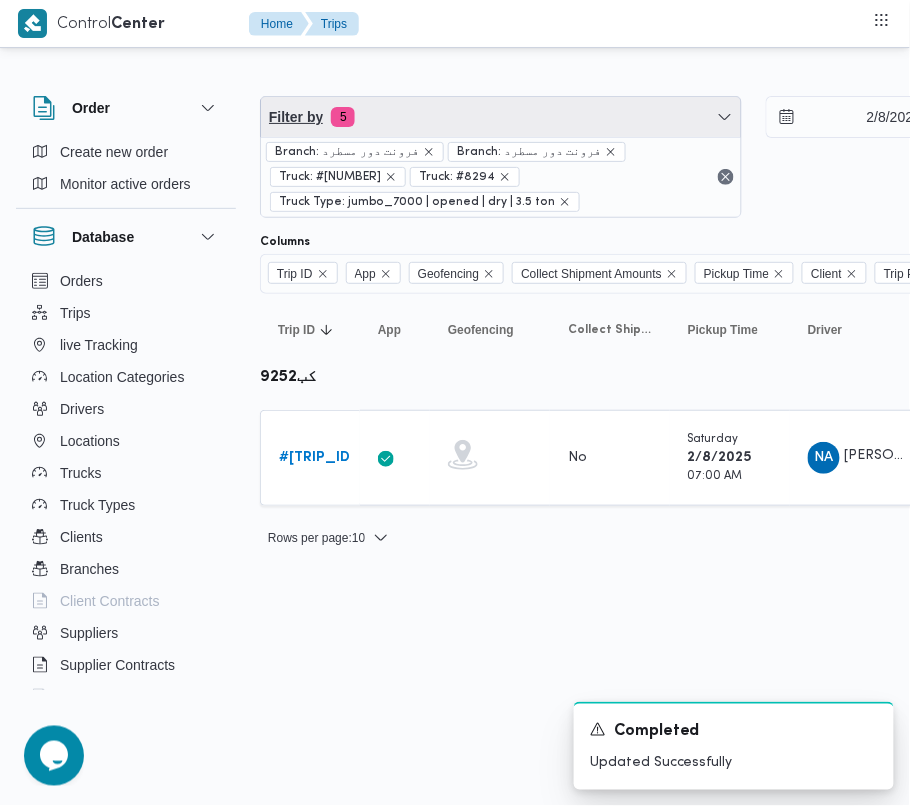 click on "Filter by 5" at bounding box center (501, 117) 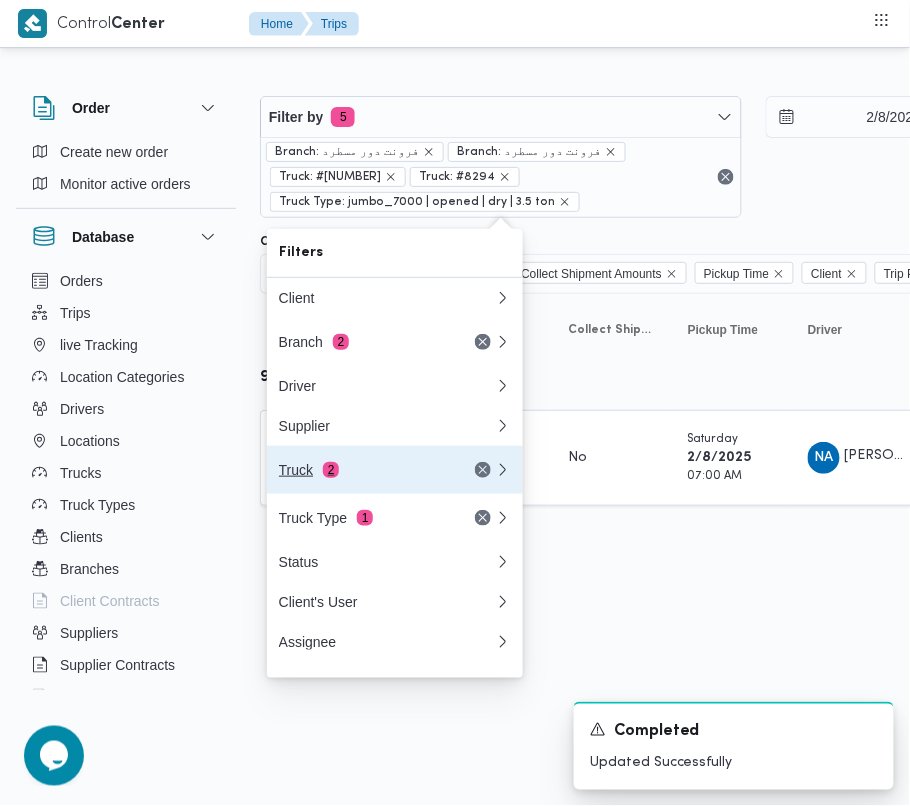 click on "Truck 2" at bounding box center [363, 470] 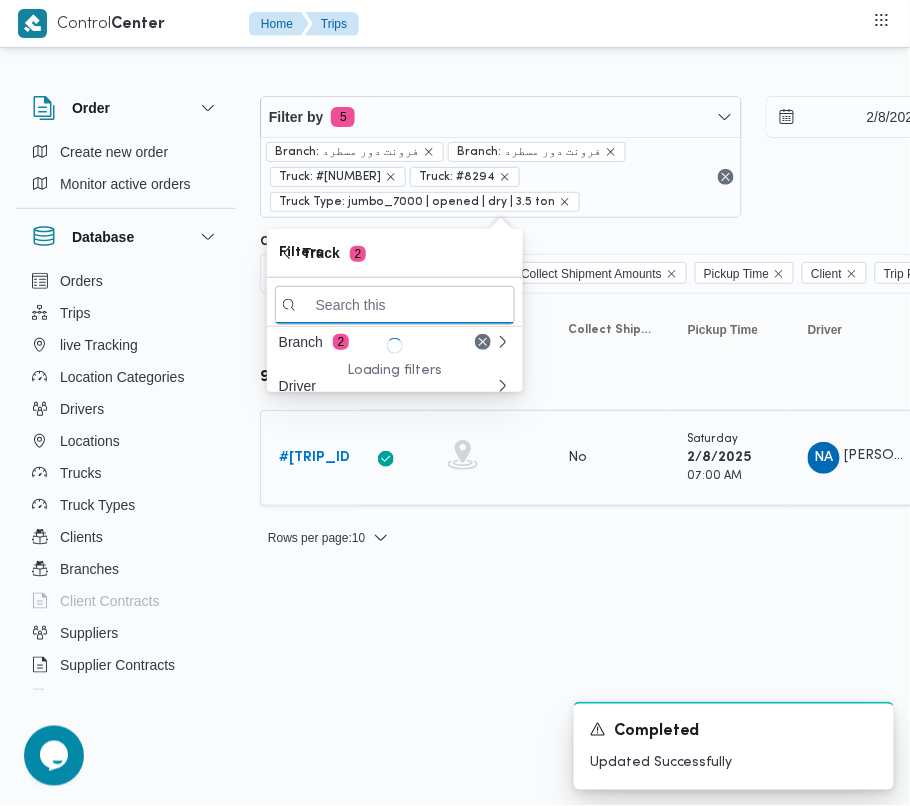 paste on "7621" 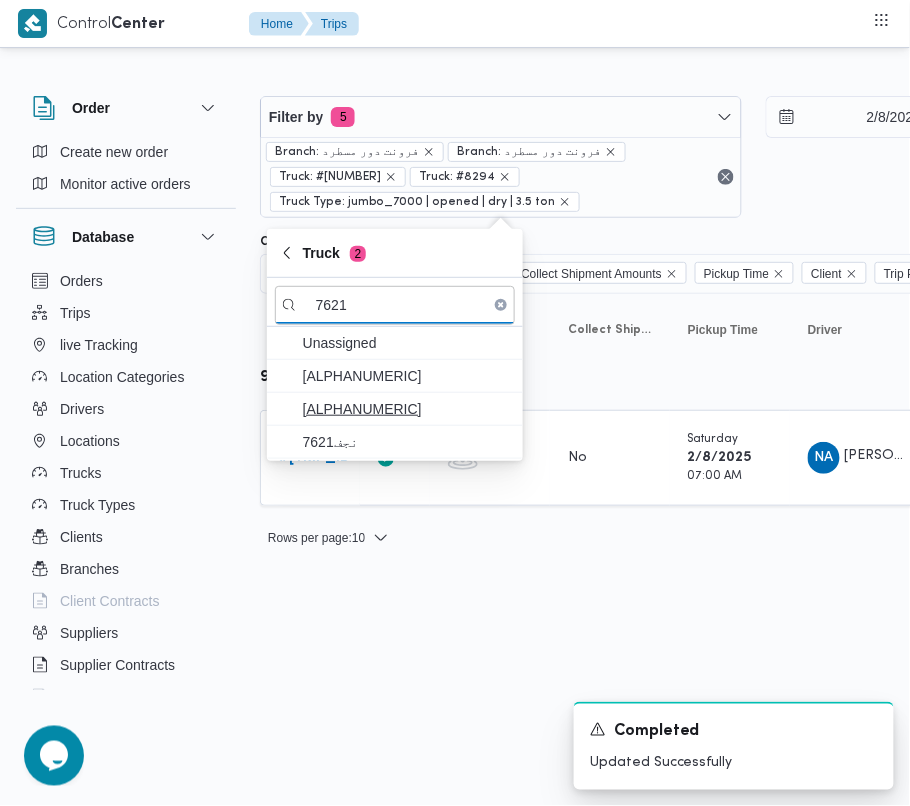 type on "7621" 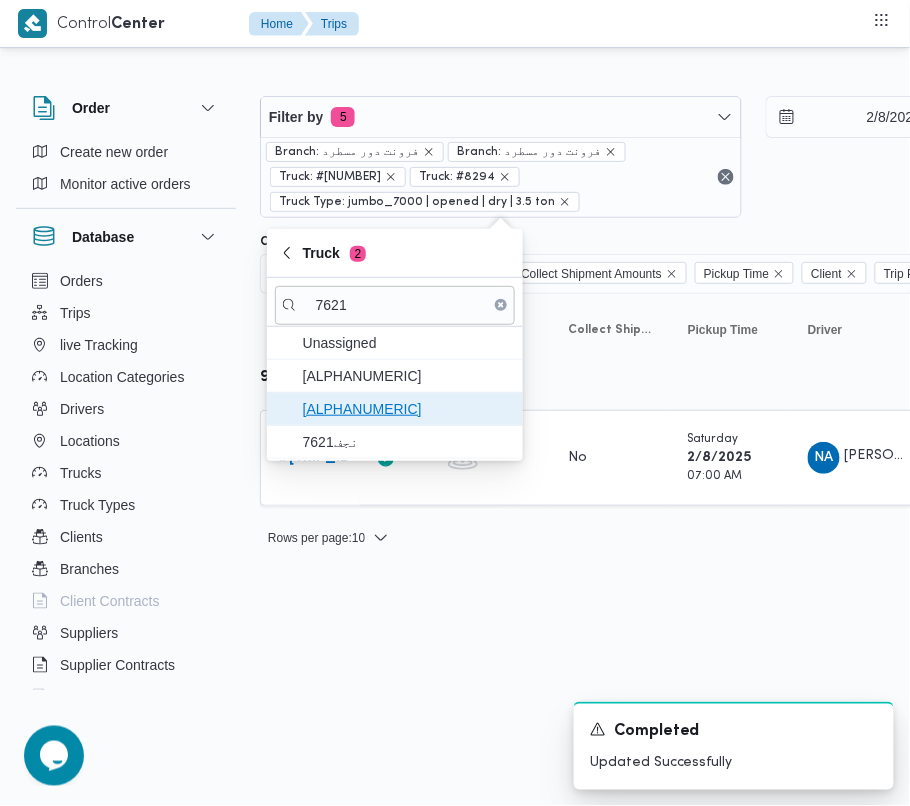 click on "[ALPHANUMERIC]" at bounding box center (407, 409) 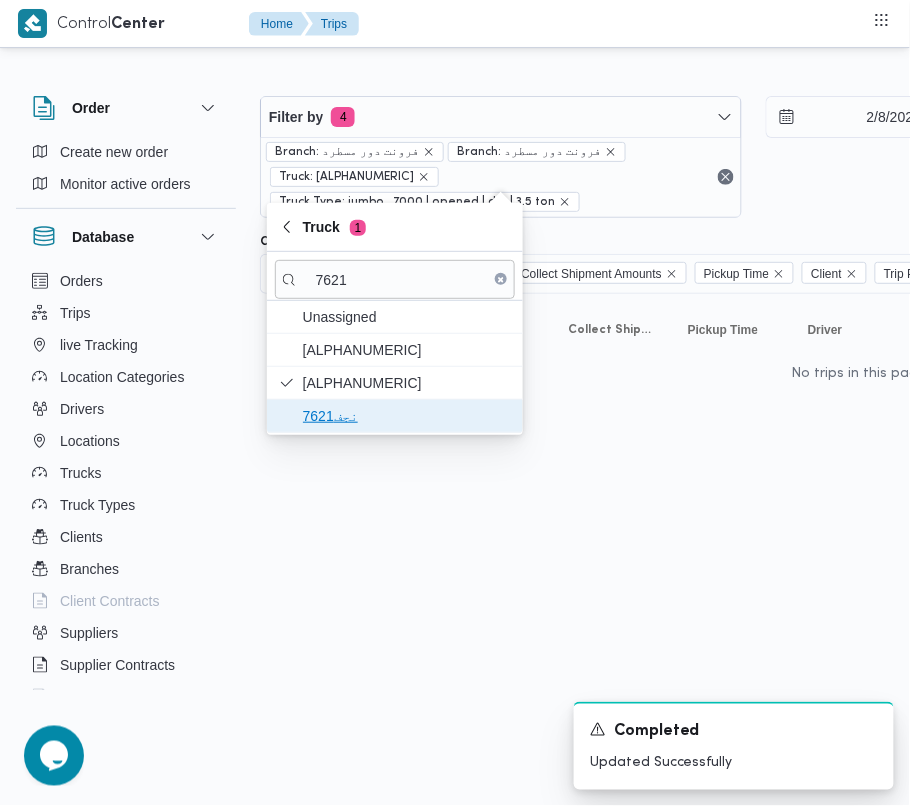 click on "نجف7621" at bounding box center (407, 416) 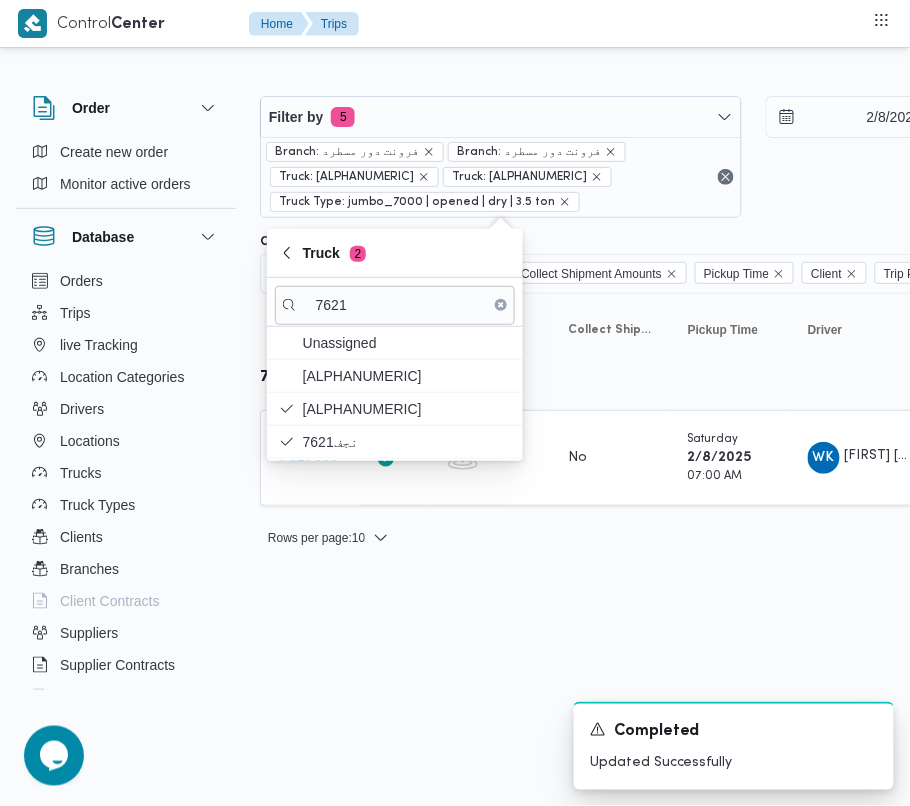 drag, startPoint x: 508, startPoint y: 678, endPoint x: 490, endPoint y: 620, distance: 60.728905 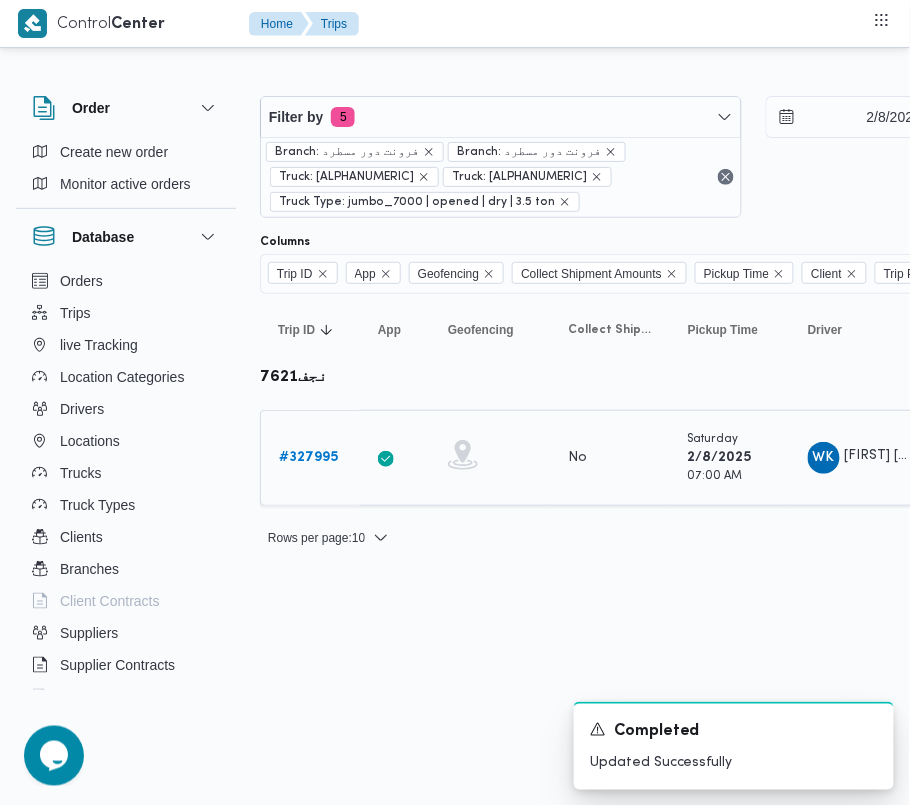 click on "# 327995" at bounding box center [308, 457] 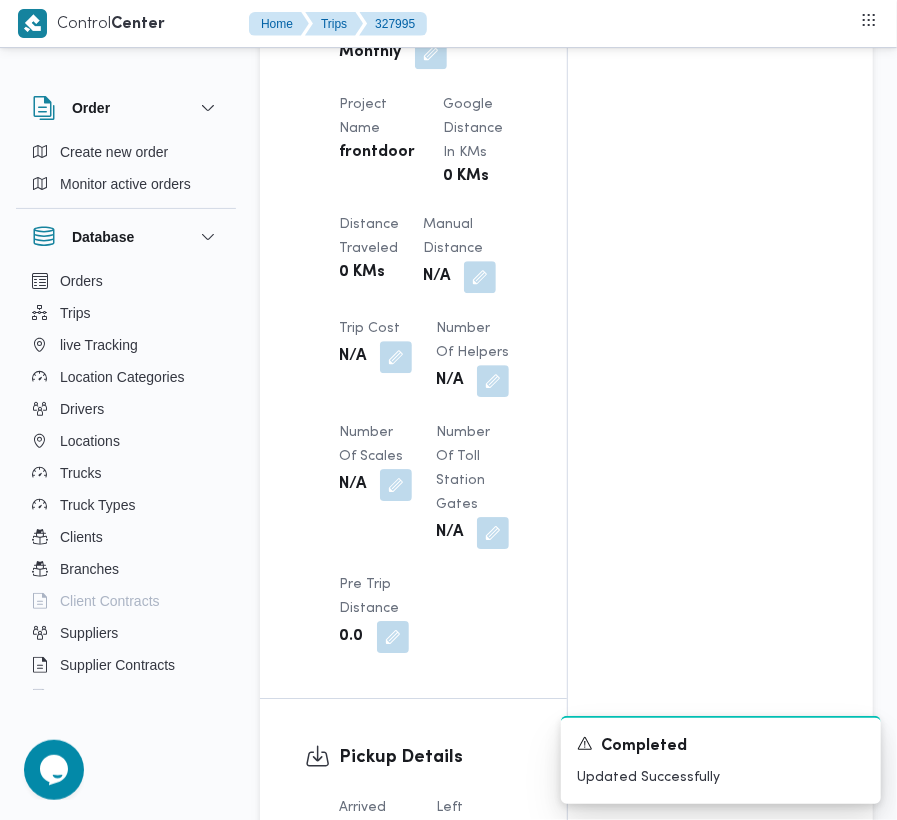 scroll, scrollTop: 2533, scrollLeft: 0, axis: vertical 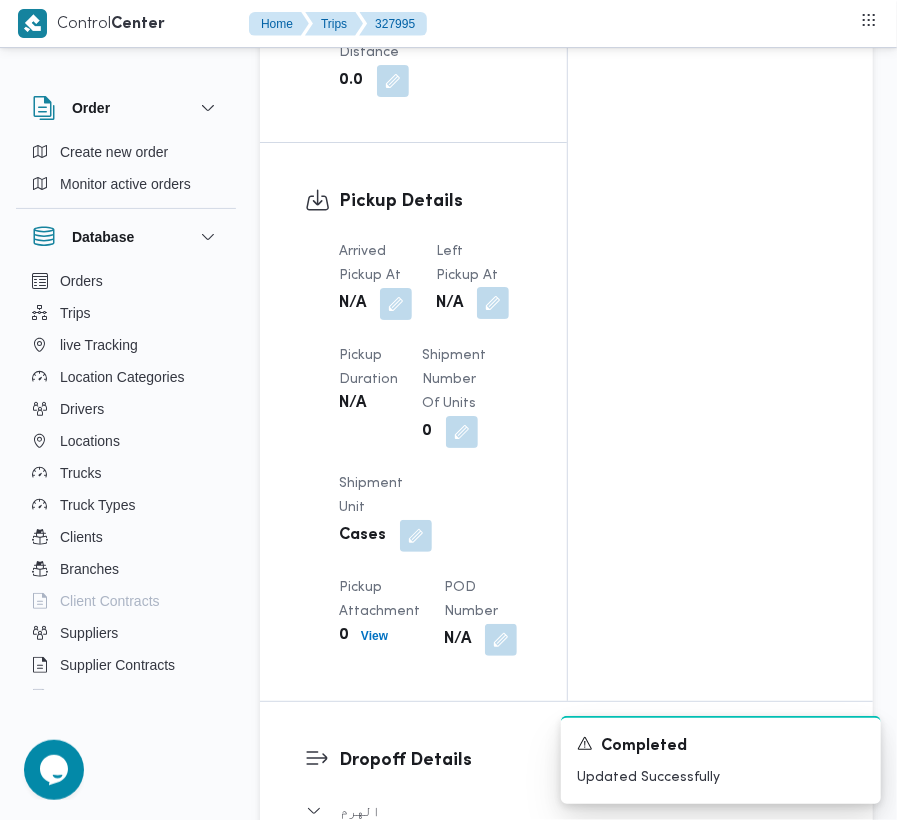 click at bounding box center (493, 303) 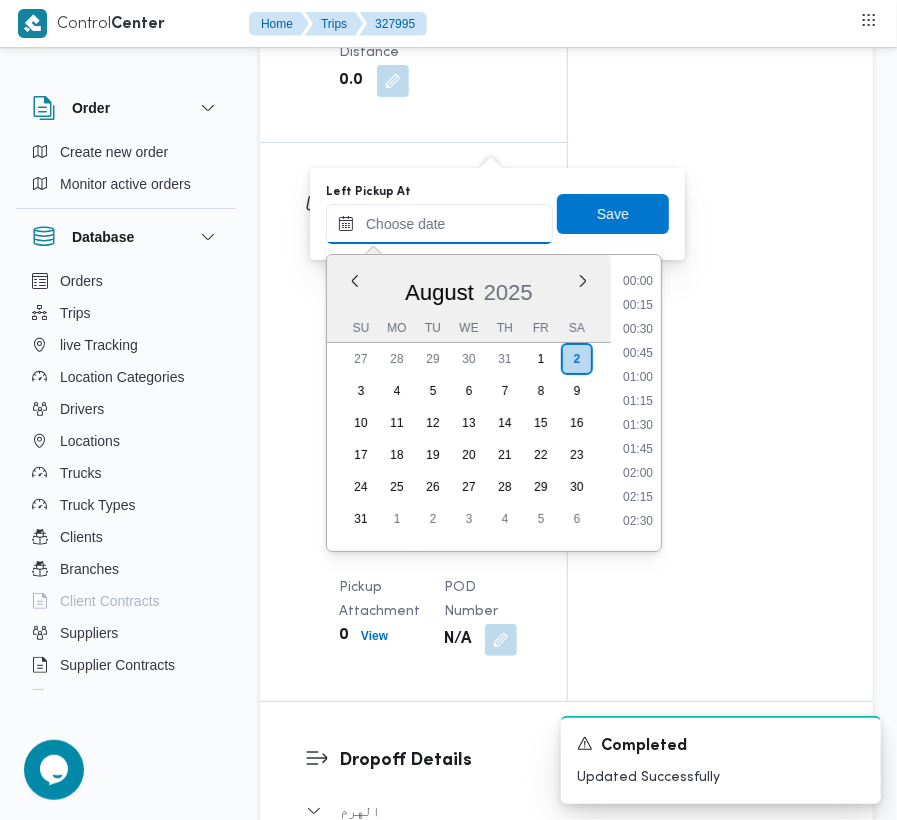 click on "Left Pickup At" at bounding box center [439, 224] 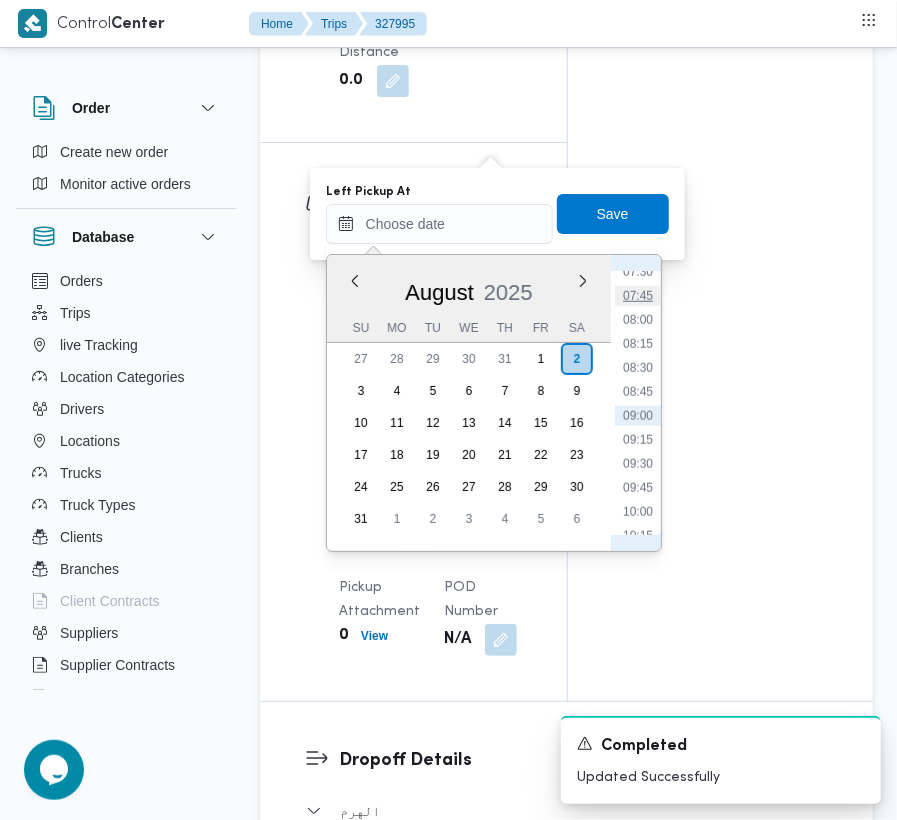 click on "07:45" at bounding box center (638, 296) 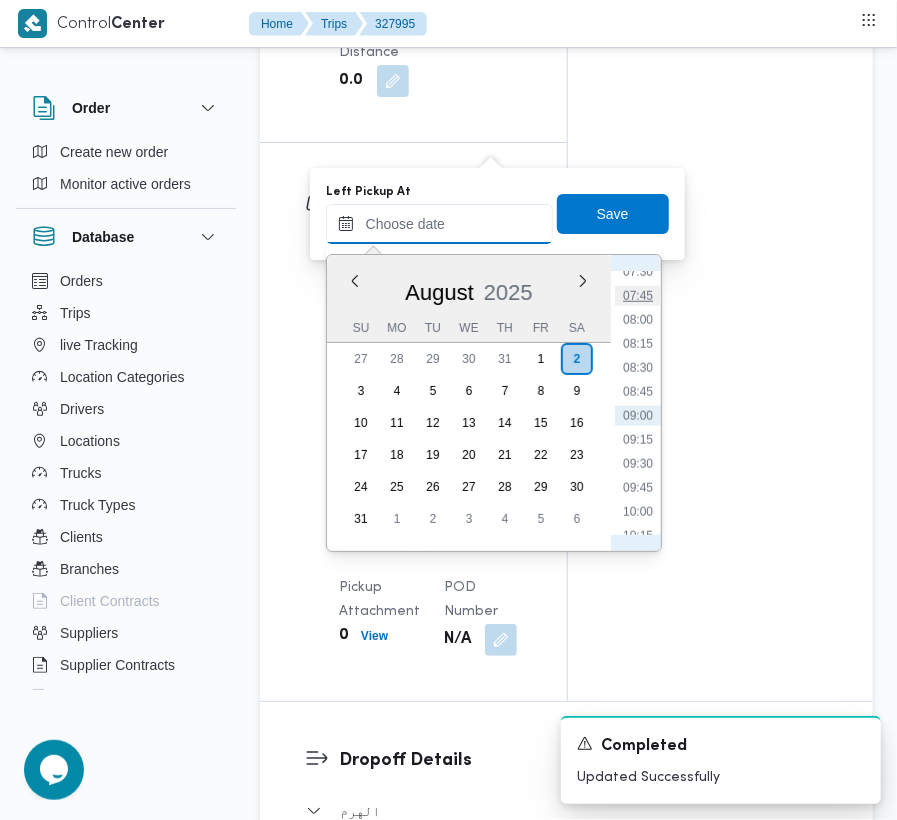 type on "[DATE] [TIME]" 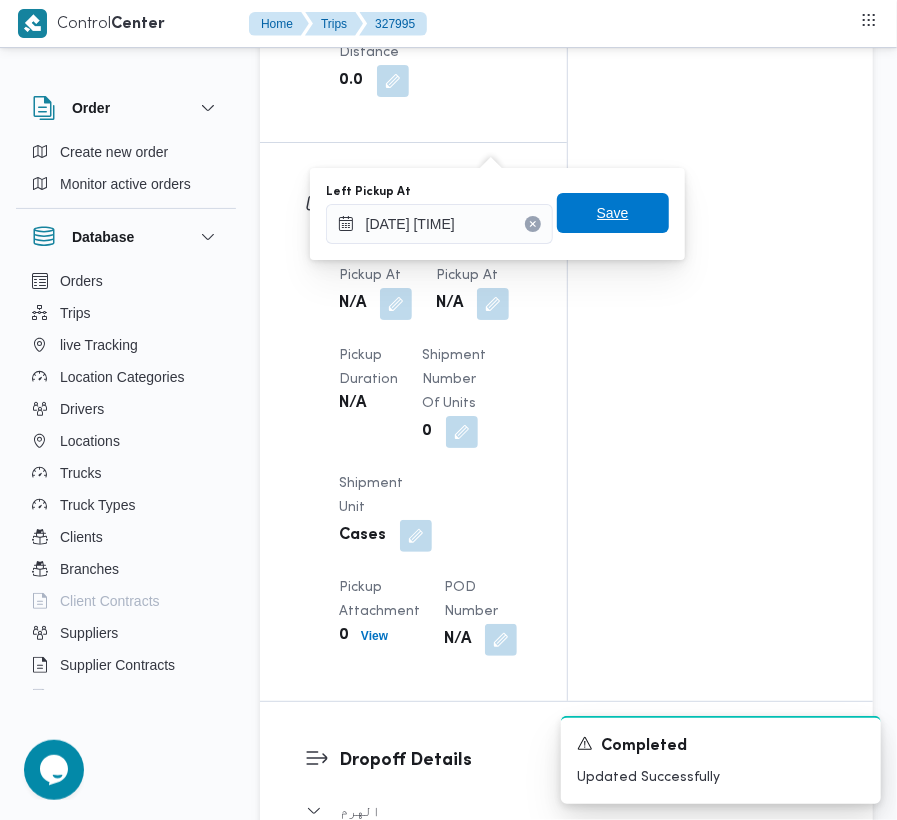 click on "Save" at bounding box center [613, 213] 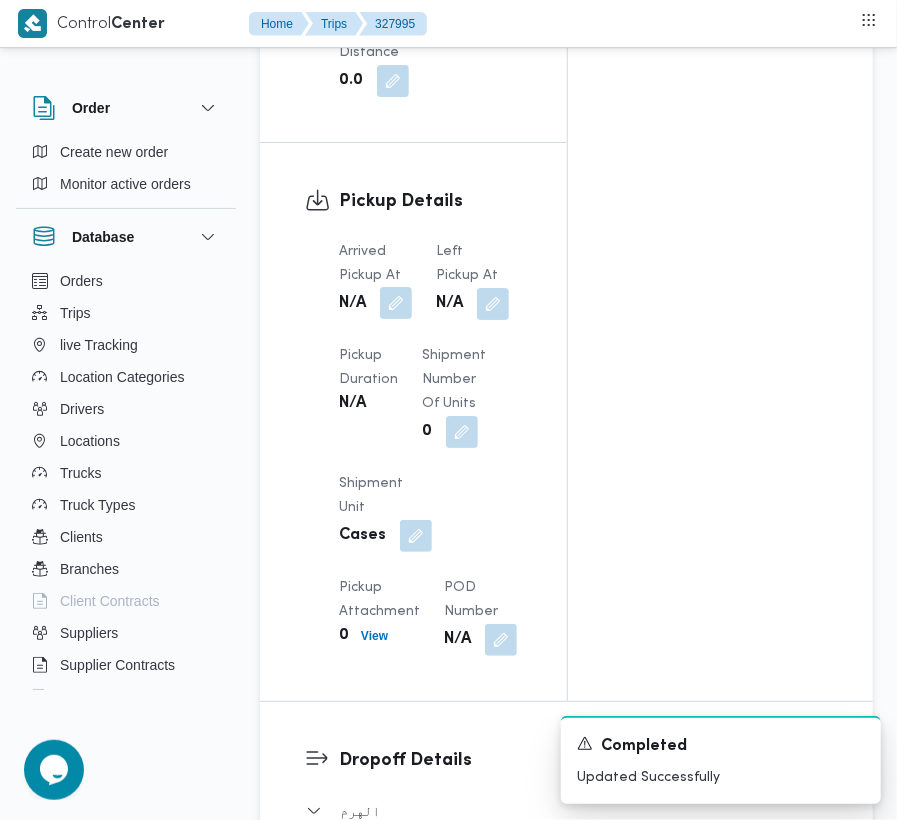 click at bounding box center (396, 303) 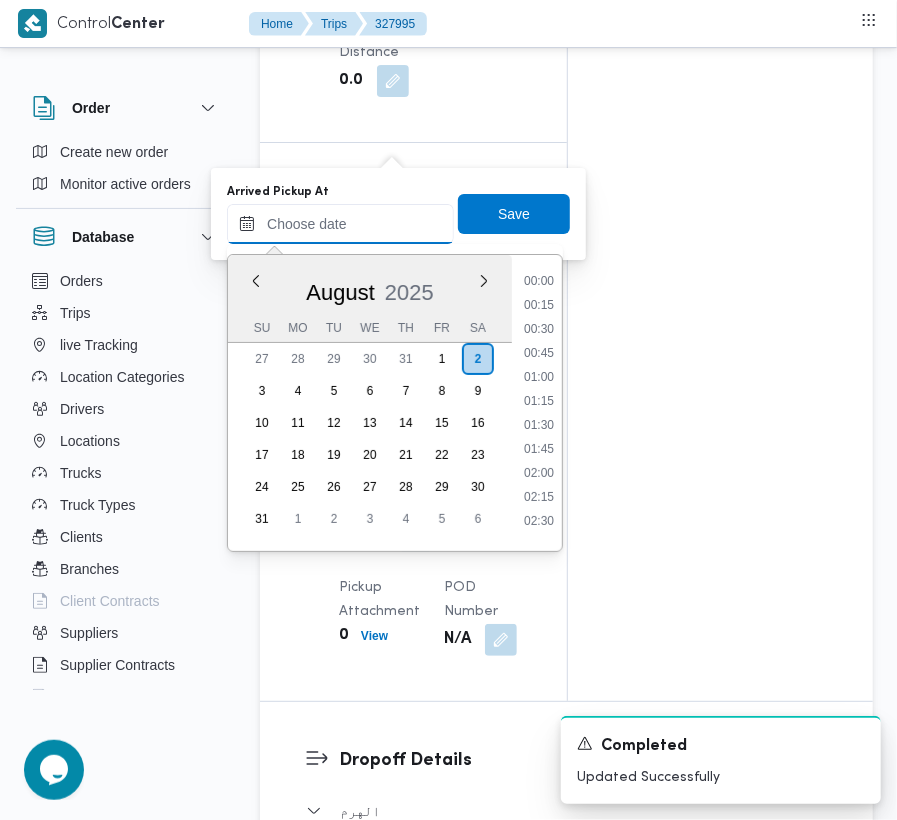 drag, startPoint x: 397, startPoint y: 209, endPoint x: 409, endPoint y: 214, distance: 13 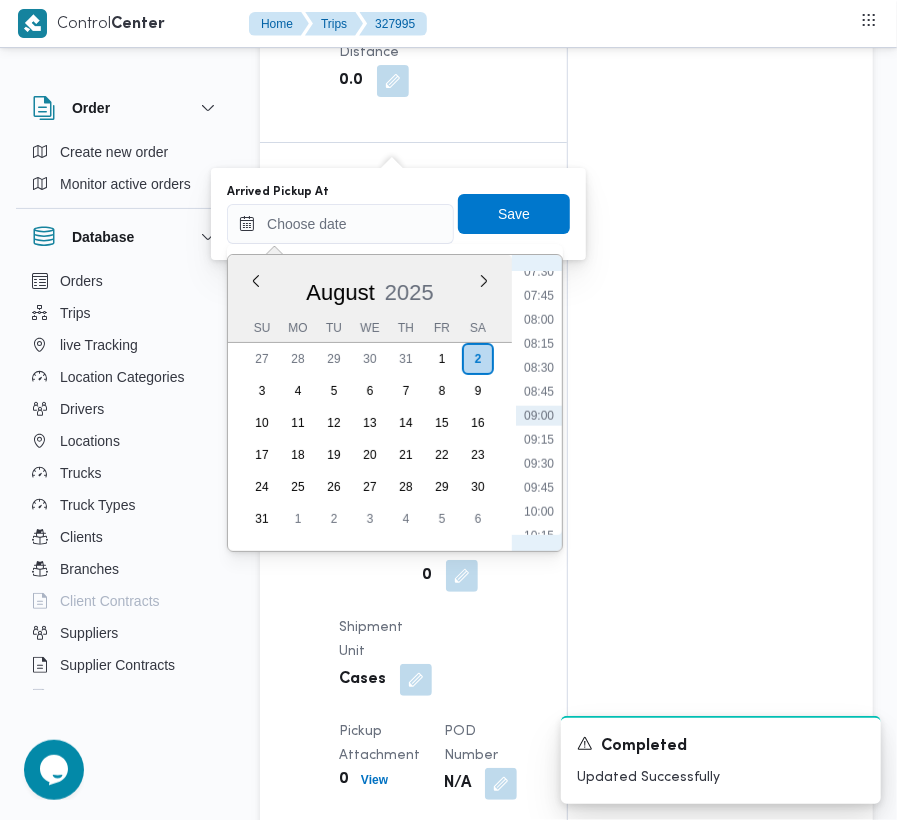 scroll, scrollTop: 505, scrollLeft: 0, axis: vertical 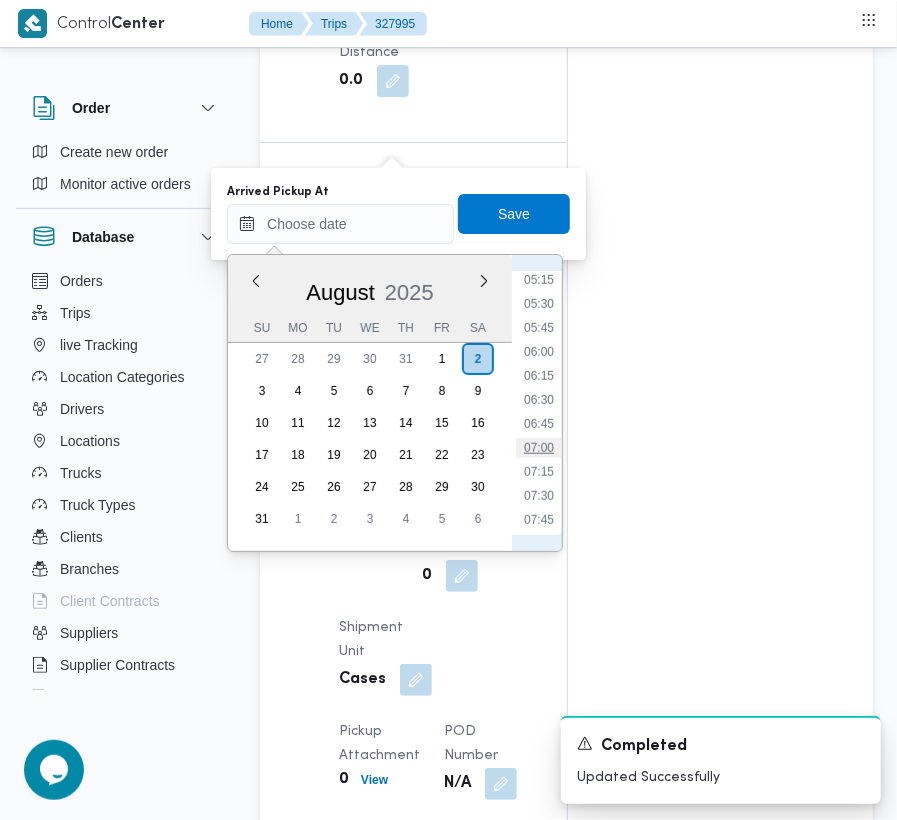 click on "07:00" at bounding box center [539, 448] 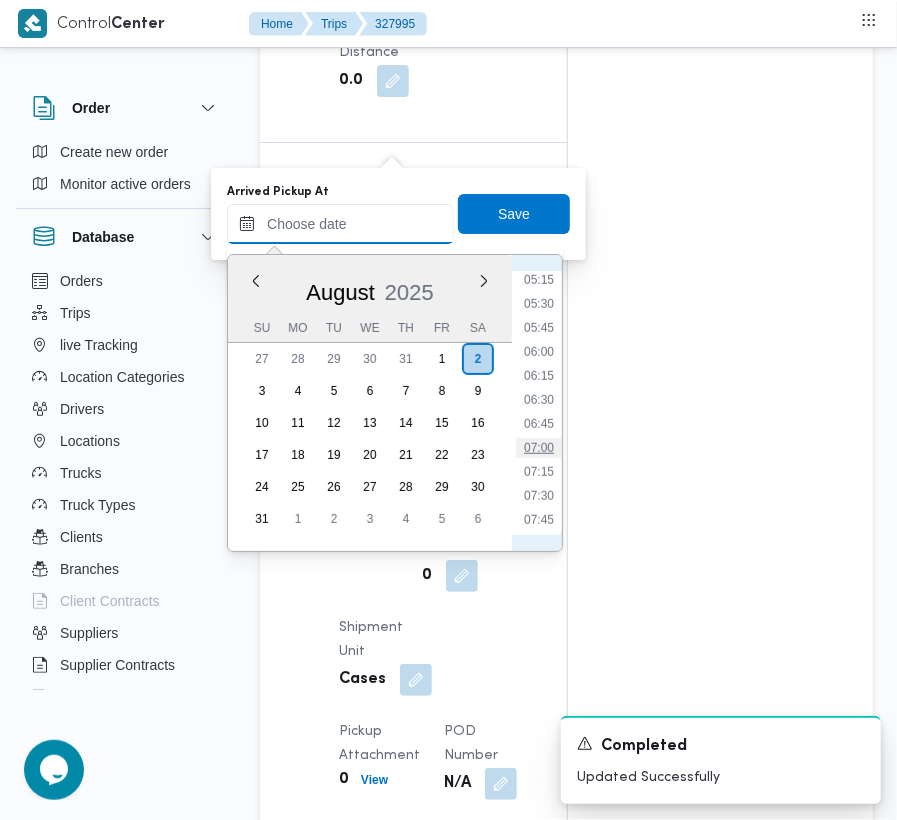 type on "[DATE] [TIME]" 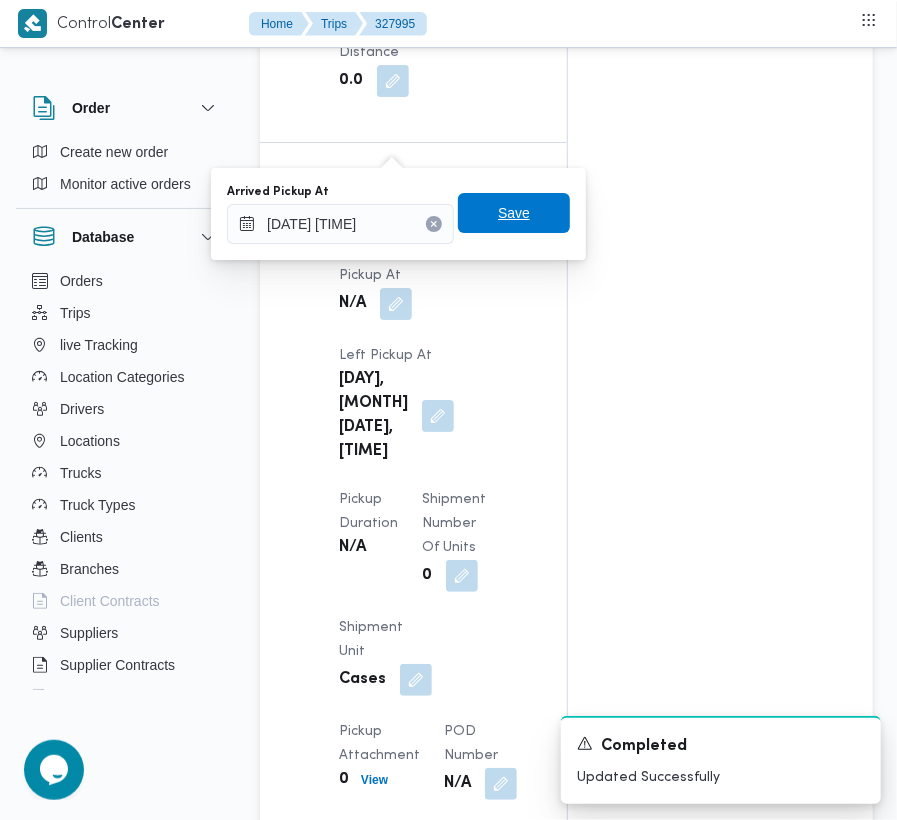 click on "Save" at bounding box center [514, 213] 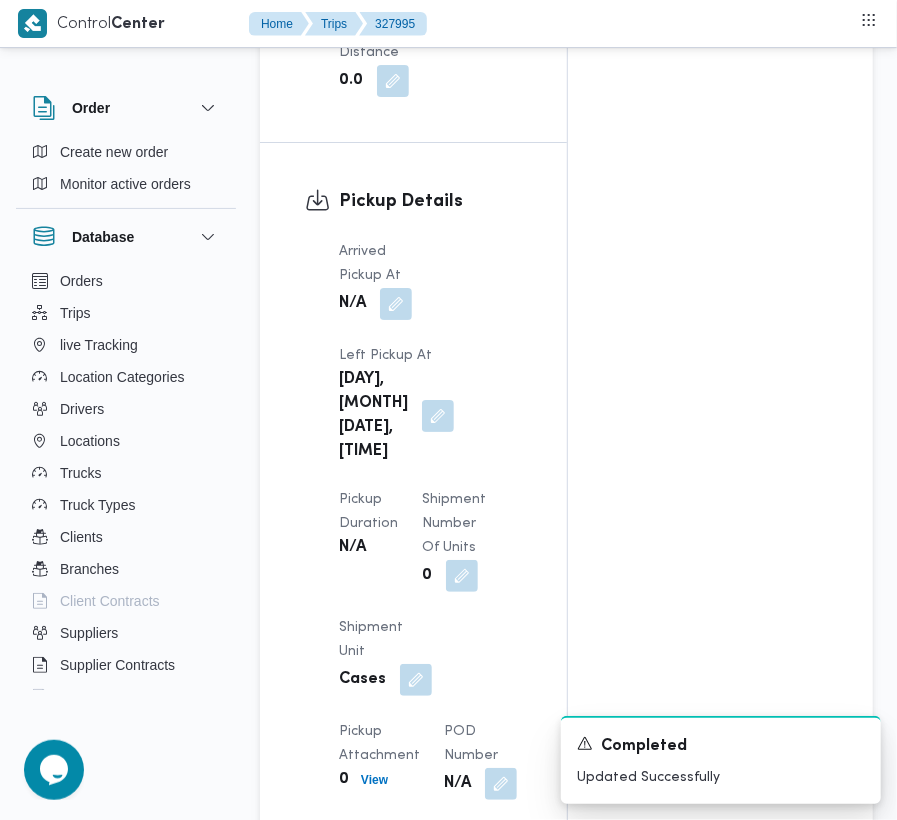 click on "Assignees Checklist Dropoffs details entered Driver Assigned Truck Assigned Documents for pickup Documents for dropoff Confirmed Data" at bounding box center (720, -661) 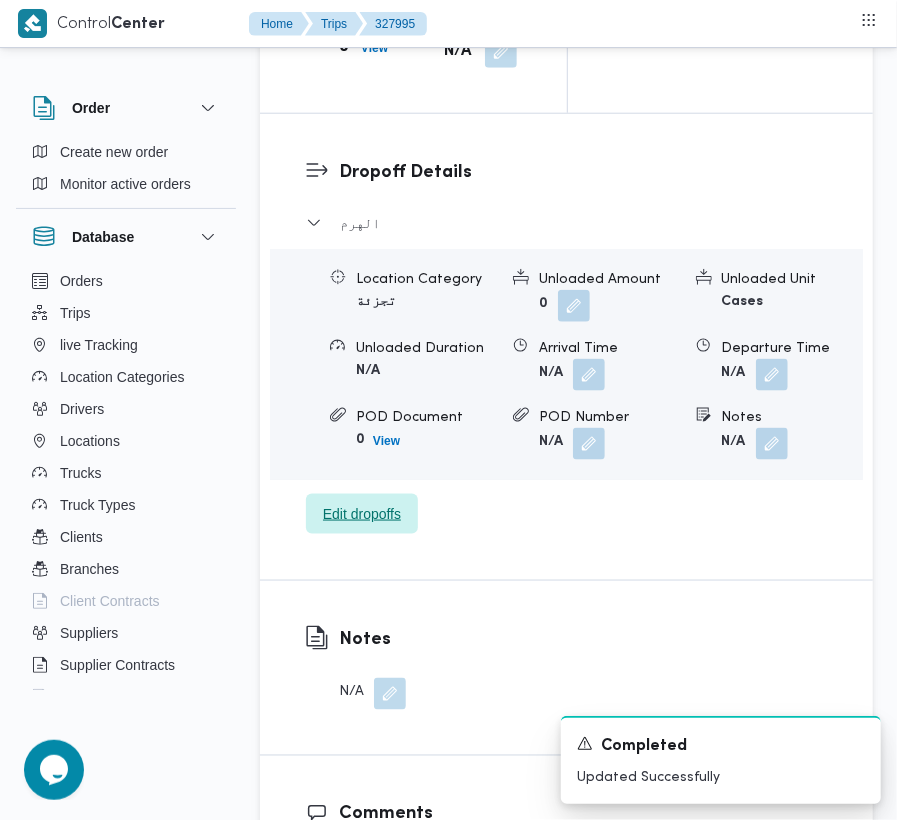 click on "Edit dropoffs" at bounding box center [362, 514] 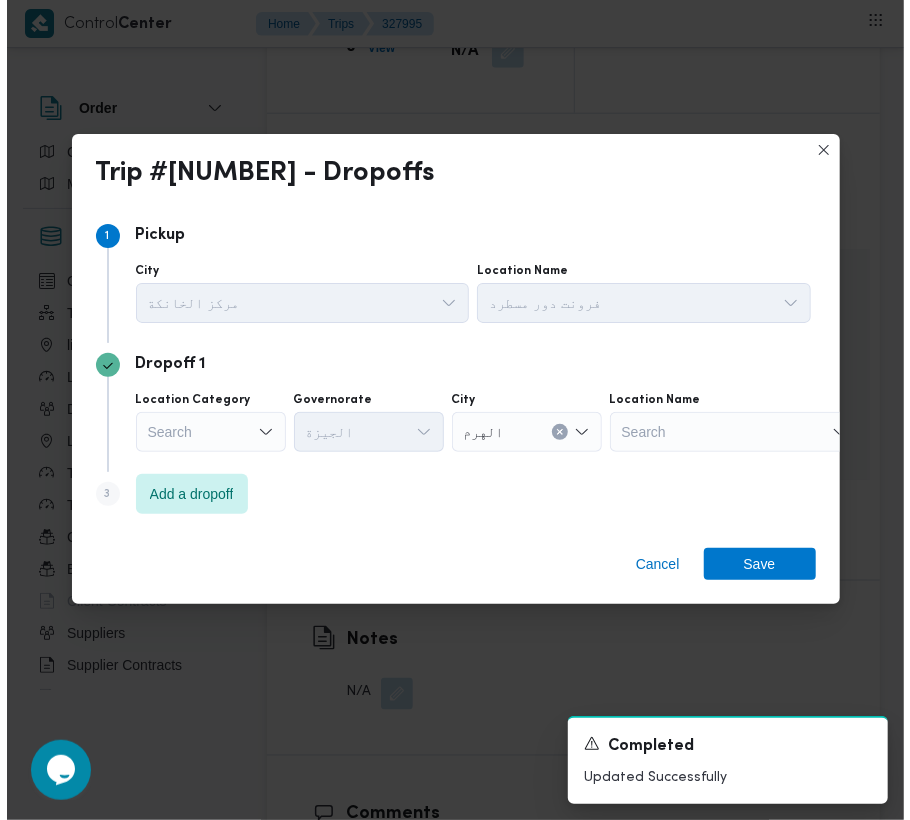 scroll, scrollTop: 3161, scrollLeft: 0, axis: vertical 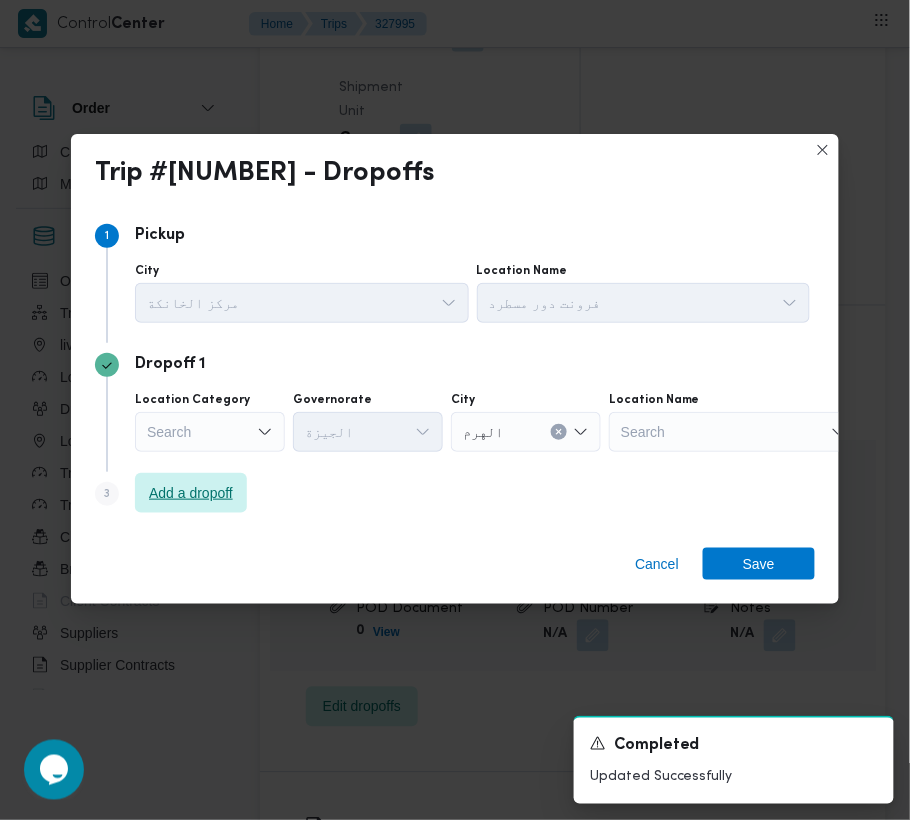 click on "Add a dropoff" at bounding box center (191, 493) 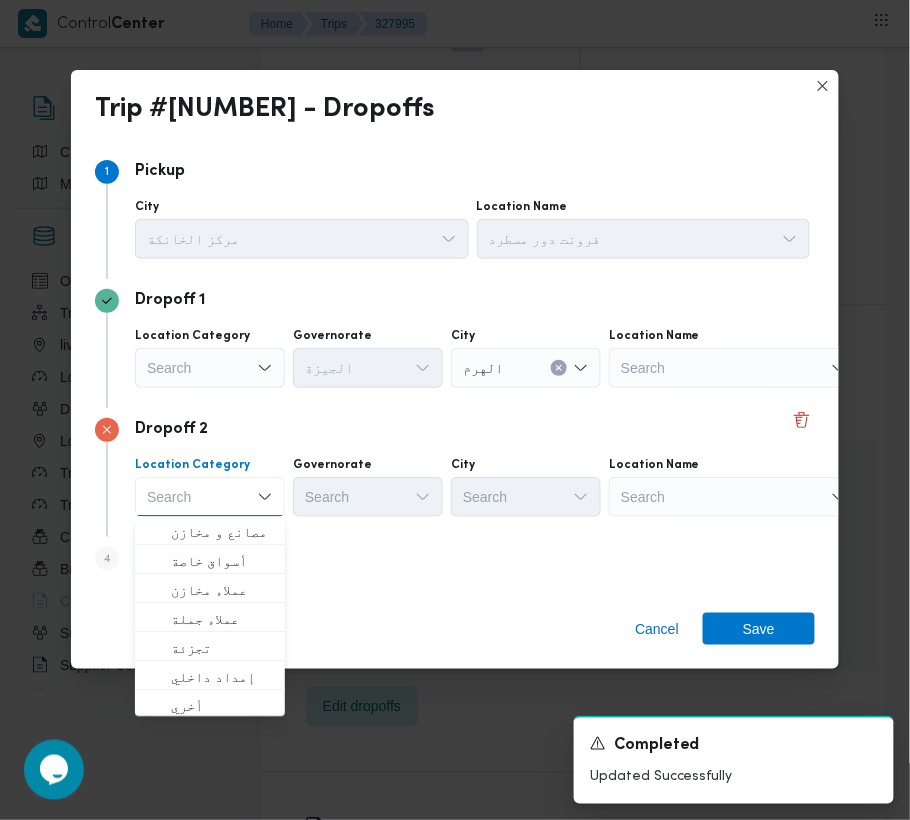 click on "Search" at bounding box center [734, 368] 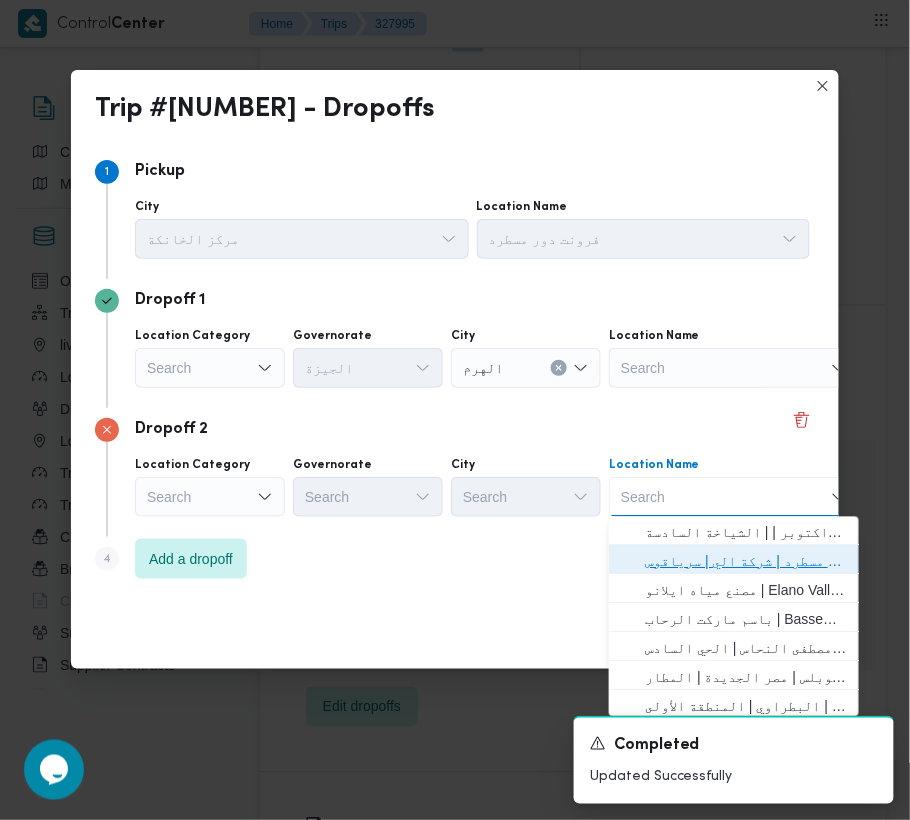 click on "فرونت دور مسطرد | شركة الي | سرياقوس" at bounding box center [746, 562] 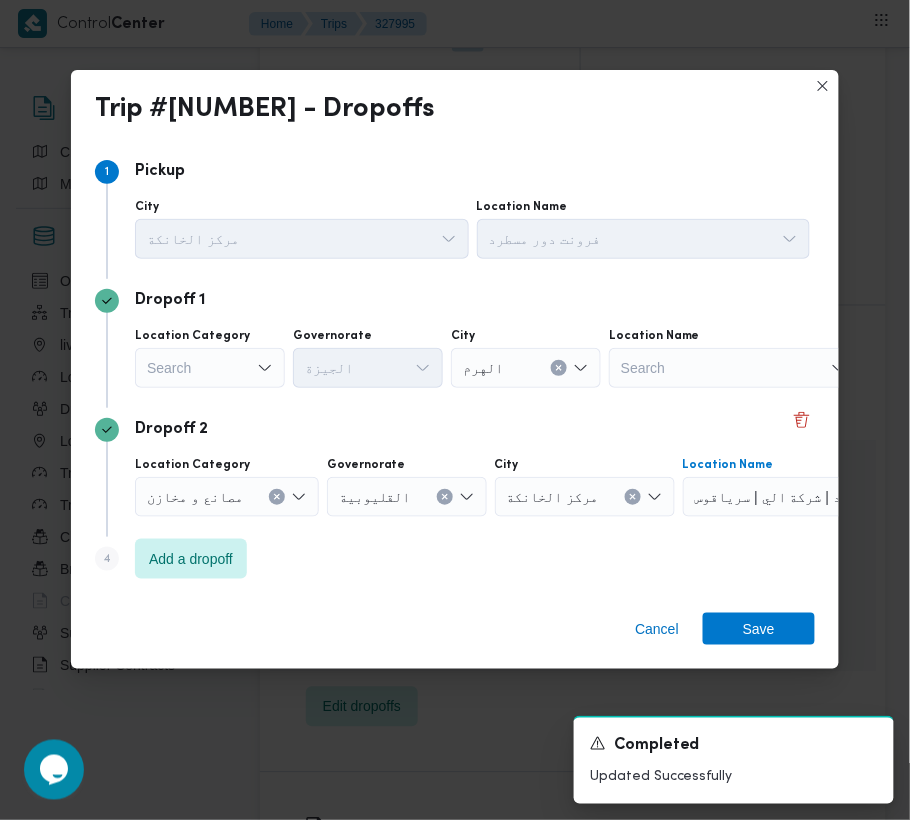 click on "Search" at bounding box center [210, 368] 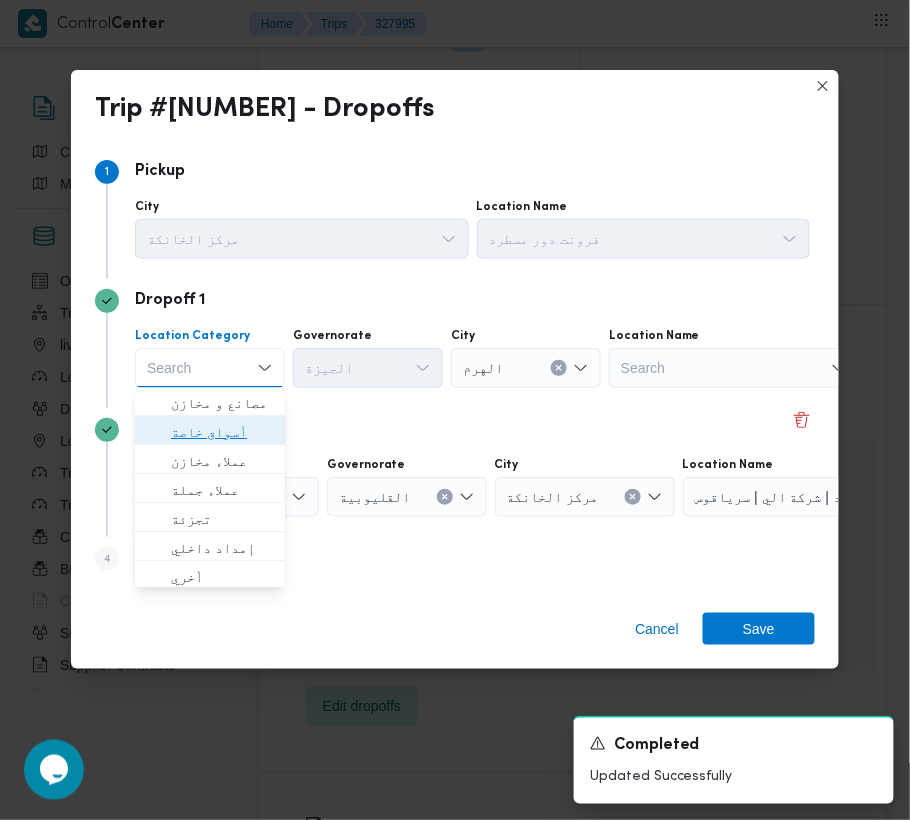 drag, startPoint x: 242, startPoint y: 436, endPoint x: 320, endPoint y: 422, distance: 79.24645 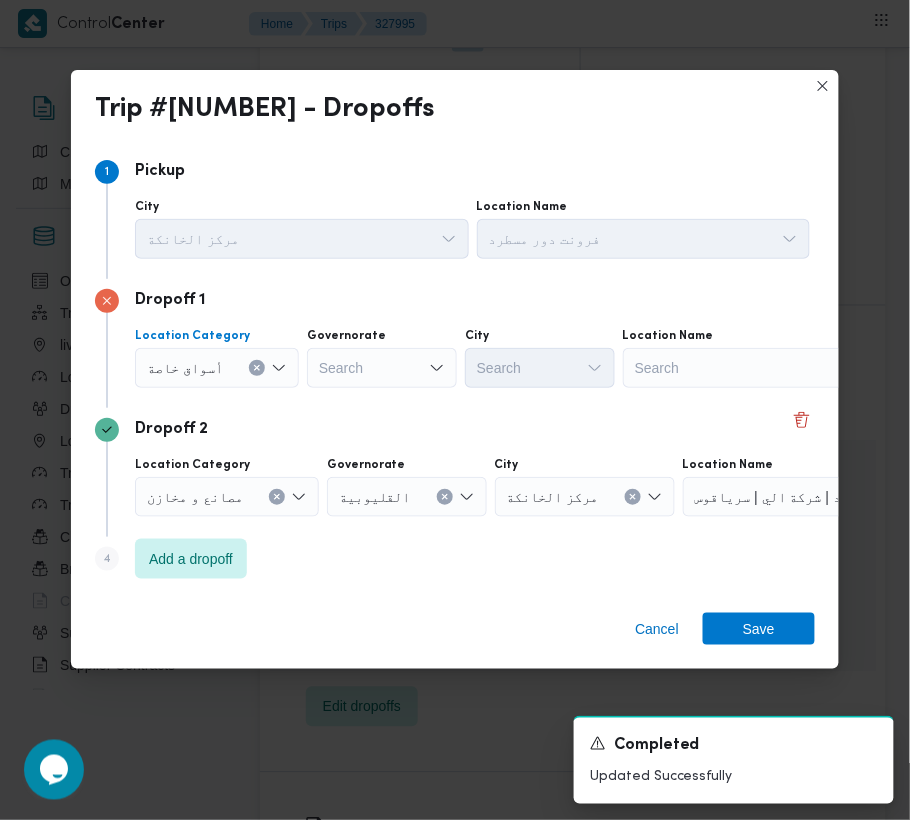 click on "Search" at bounding box center [748, 368] 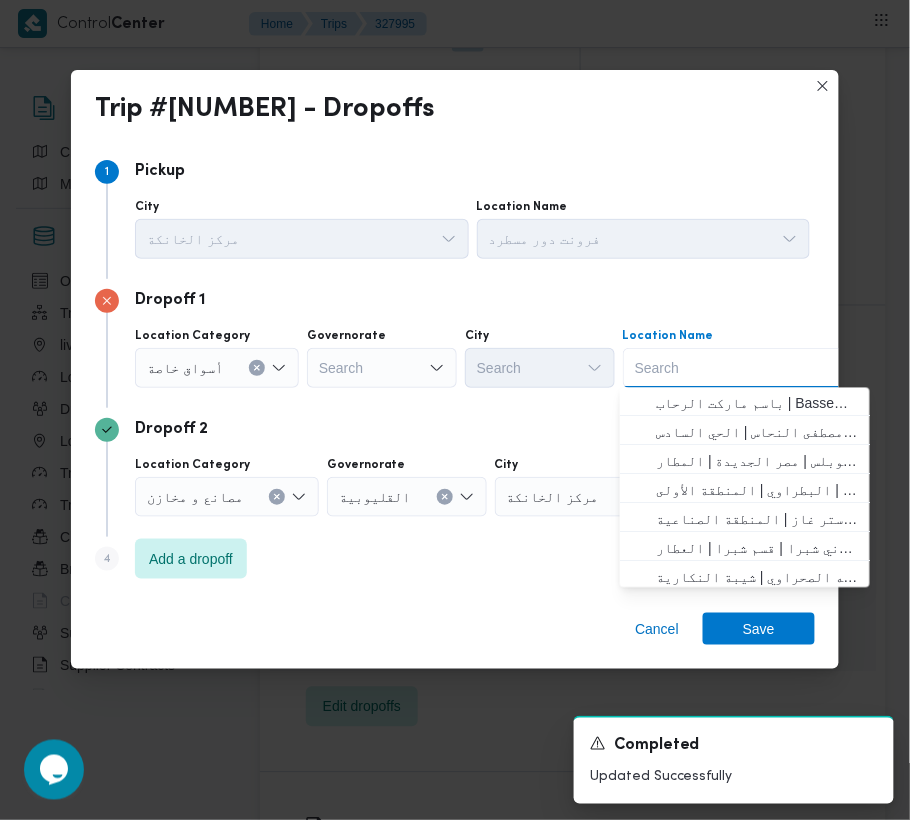 paste on "سعودي زايد" 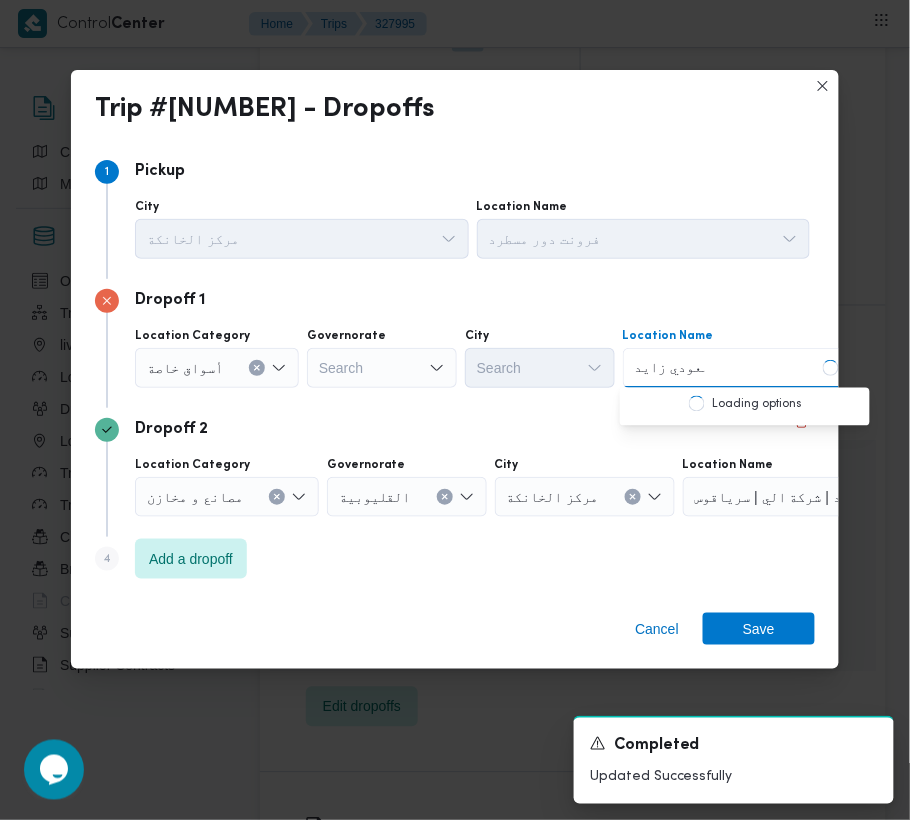 click on "سعودي زايد" at bounding box center (670, 368) 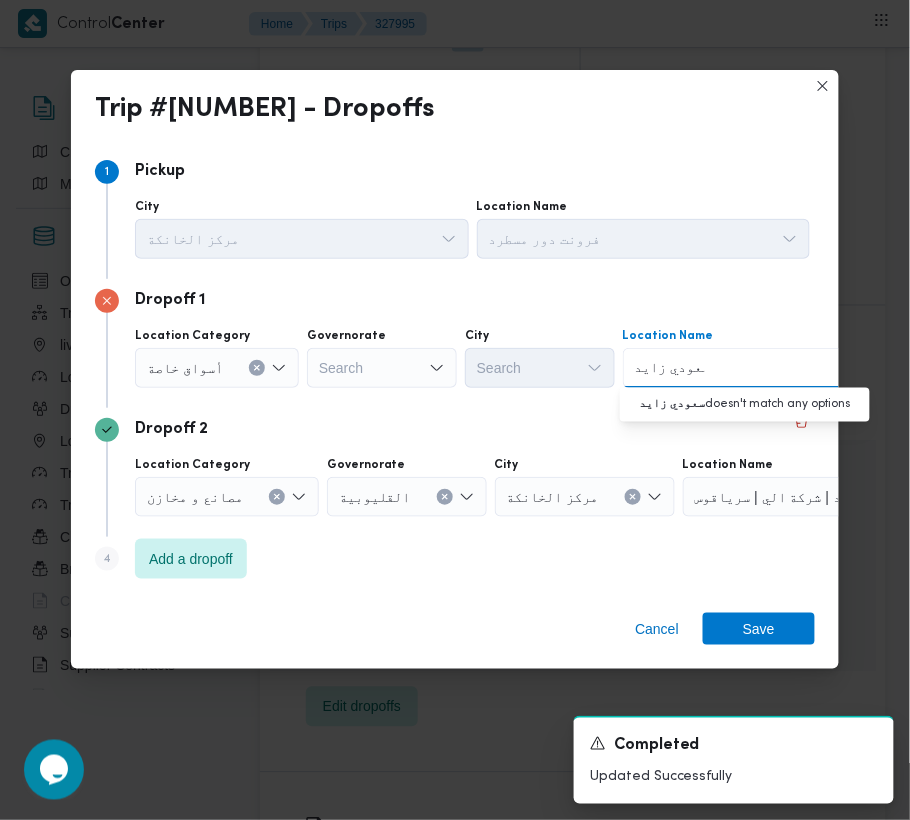 click on "سعودي زايد" at bounding box center [670, 368] 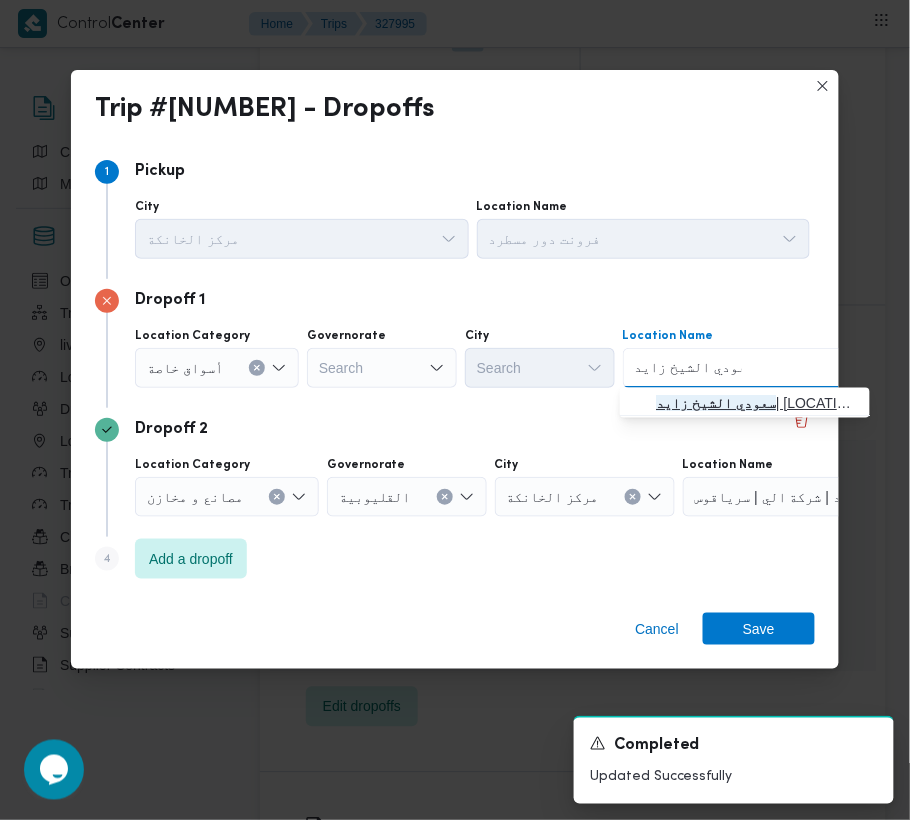 type on "سعودي الشيخ زايد" 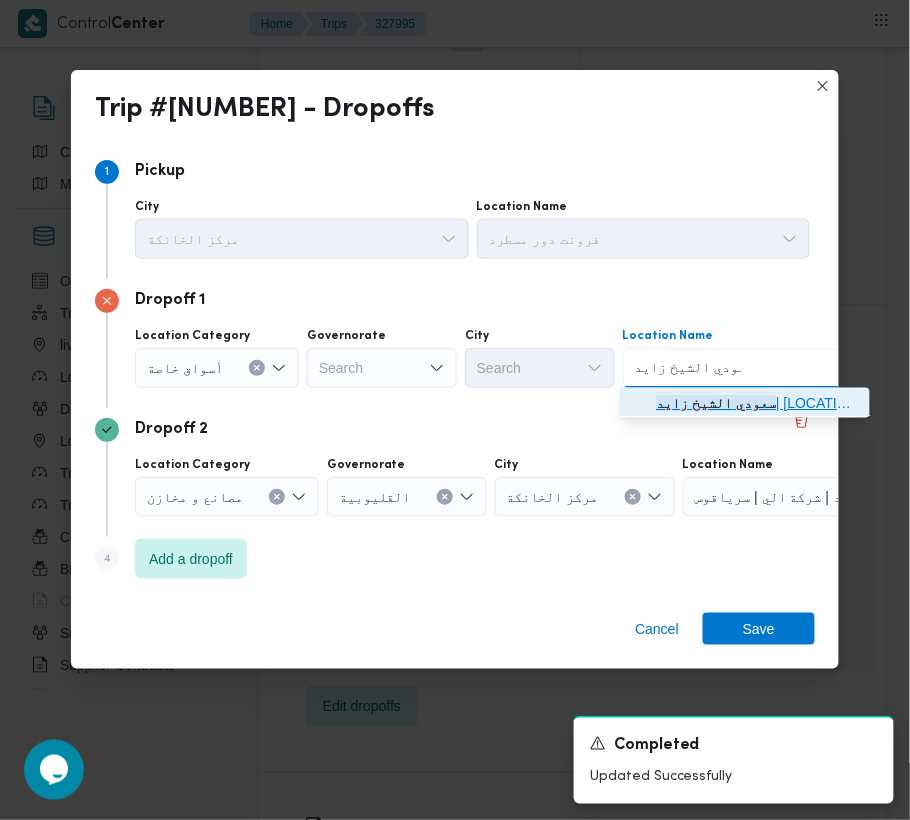 click on "[LOCATION] [LOCATION]   | [COMPANY] | null" at bounding box center (757, 404) 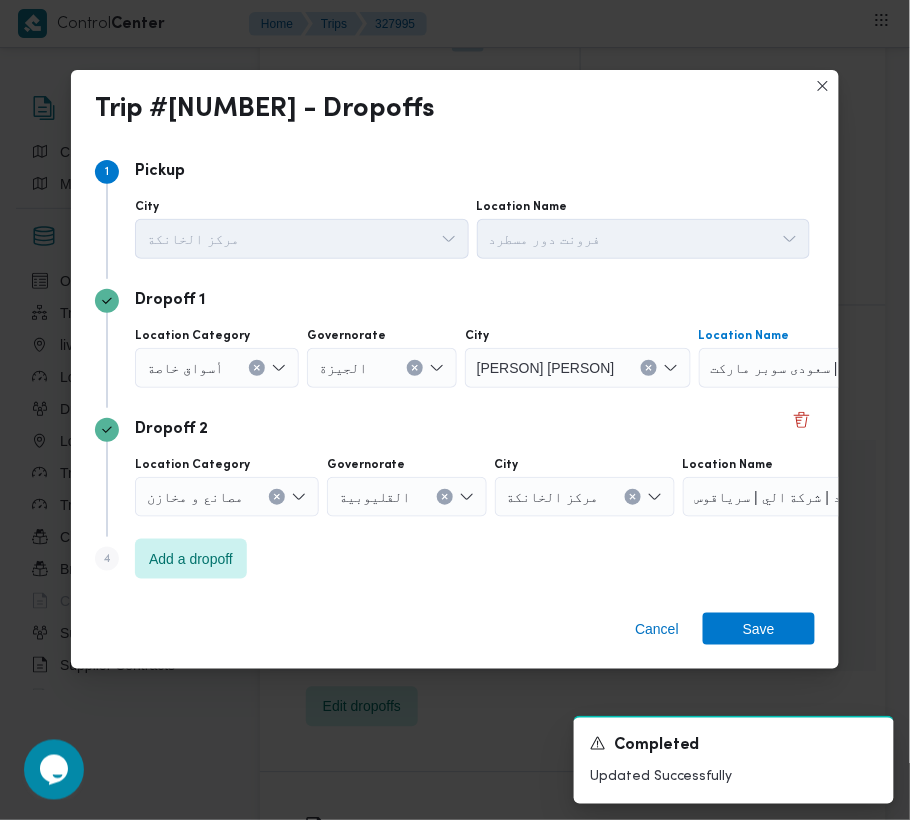 type 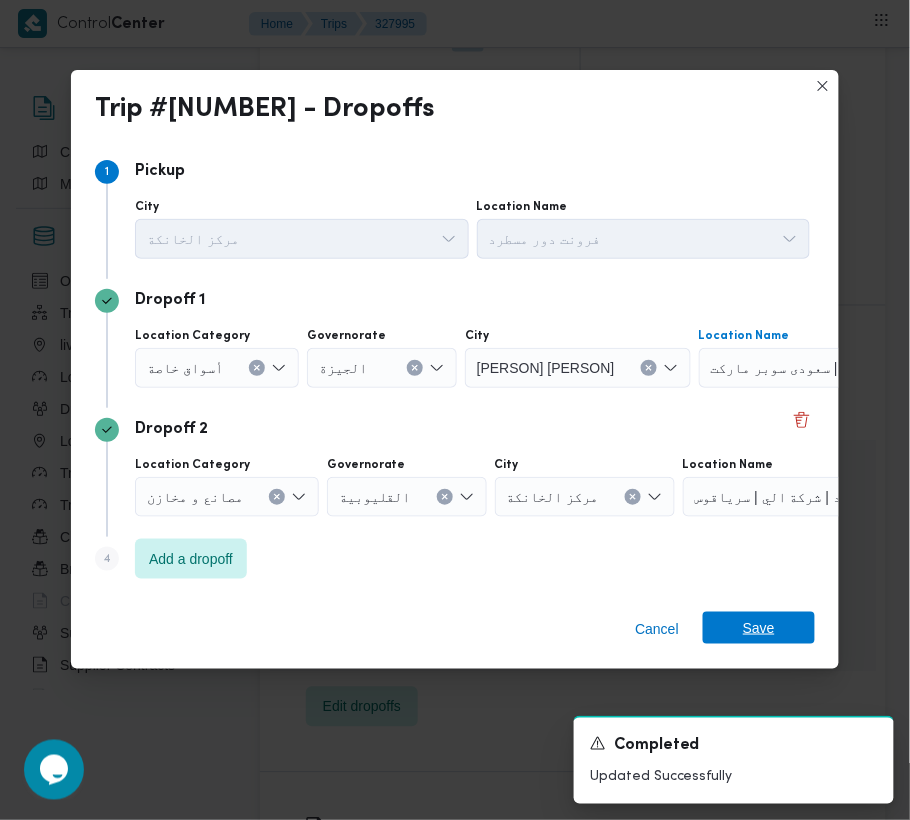 click on "Save" at bounding box center [759, 628] 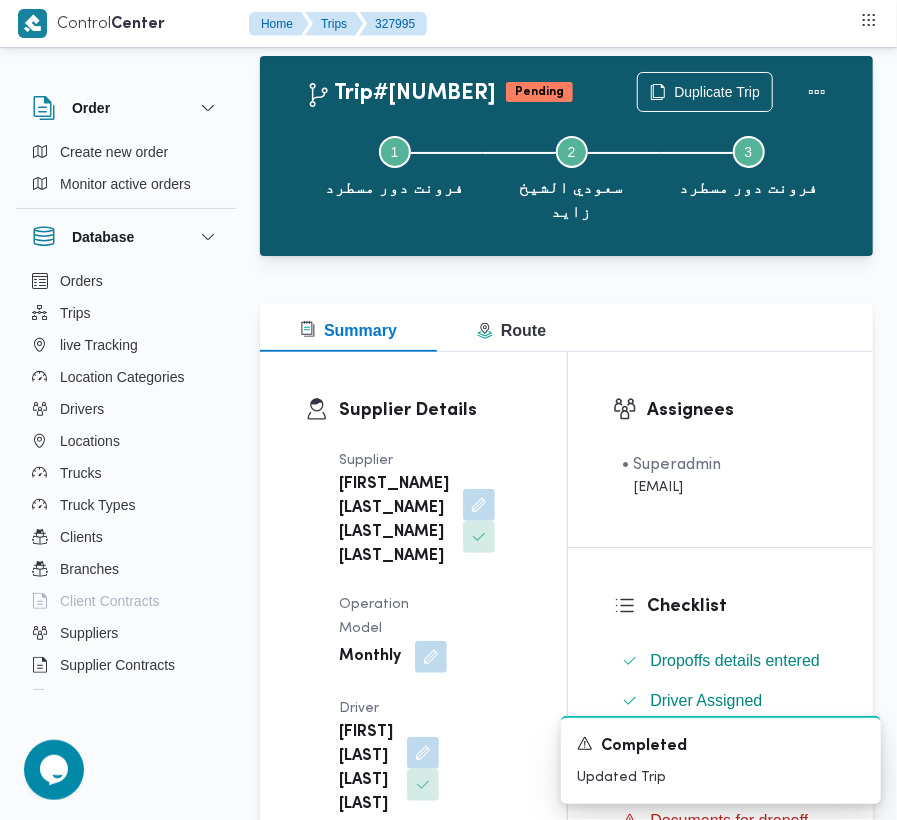 scroll, scrollTop: 0, scrollLeft: 0, axis: both 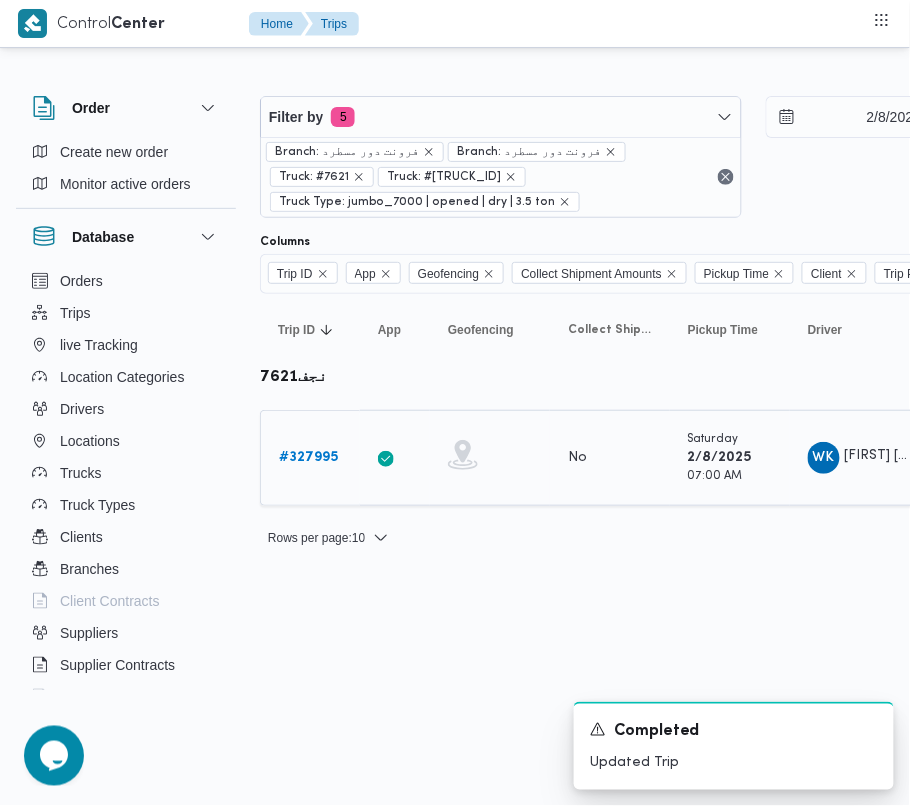 click on "# 327995" at bounding box center [310, 458] 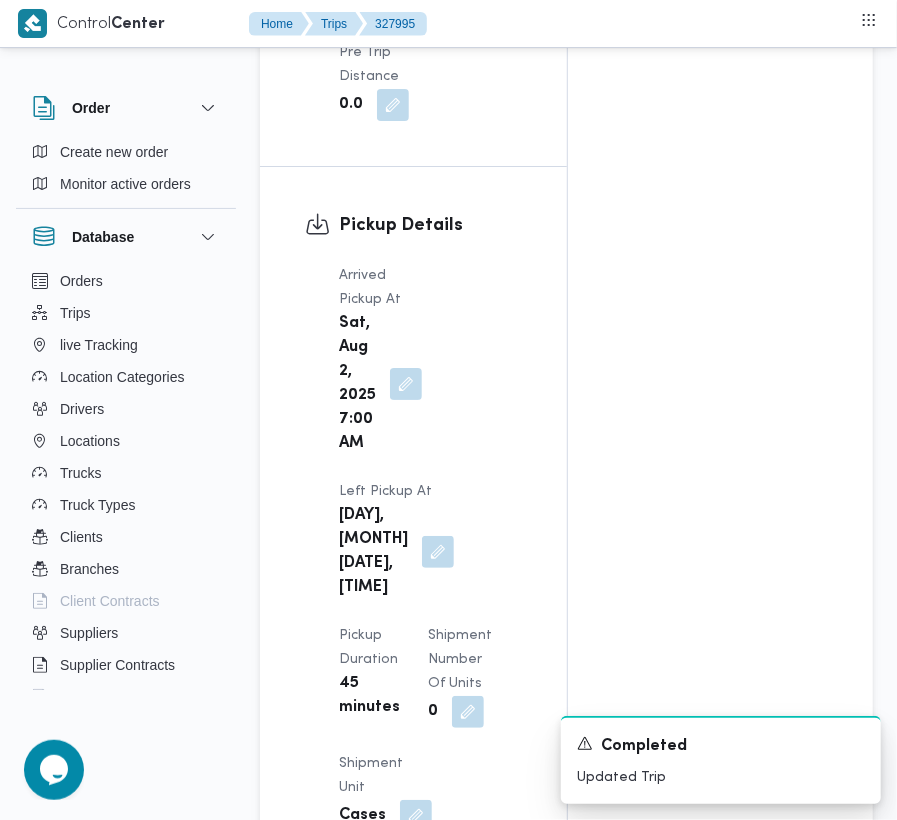 scroll, scrollTop: 0, scrollLeft: 0, axis: both 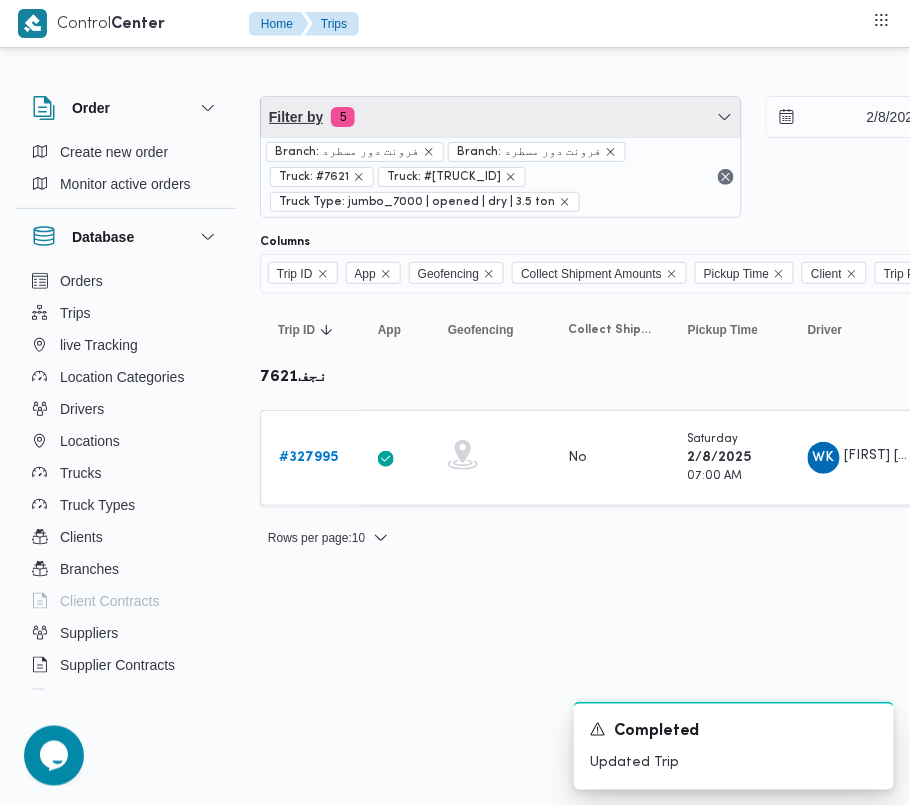 click on "Filter by 5" at bounding box center (501, 117) 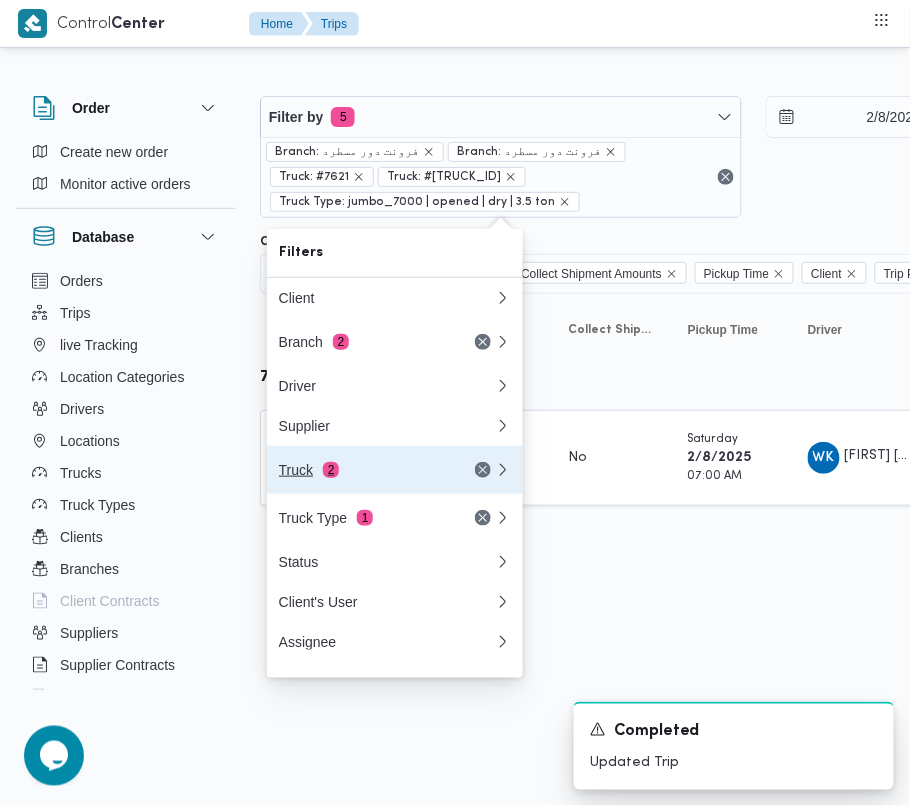 click on "Truck 2" at bounding box center (387, 470) 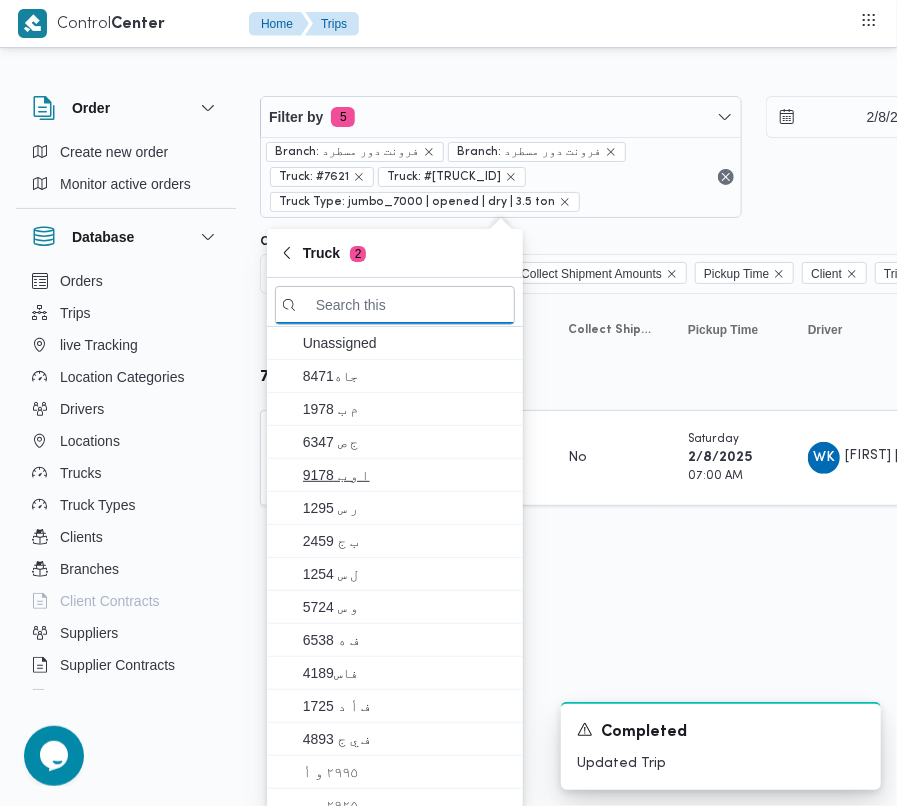 paste on "6849" 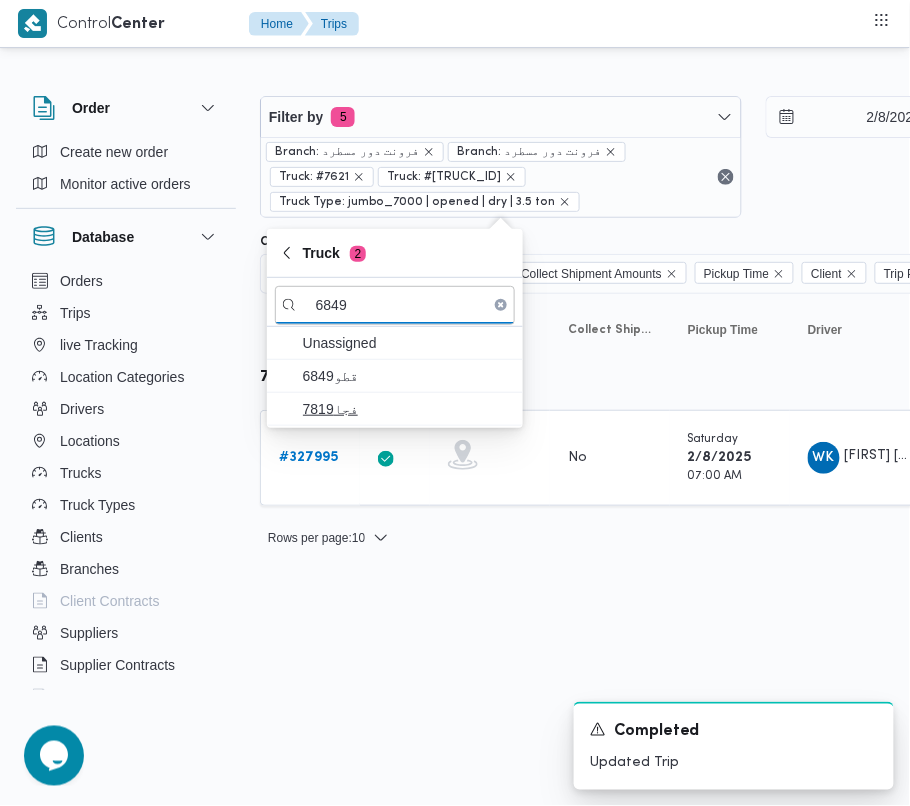 type on "6849" 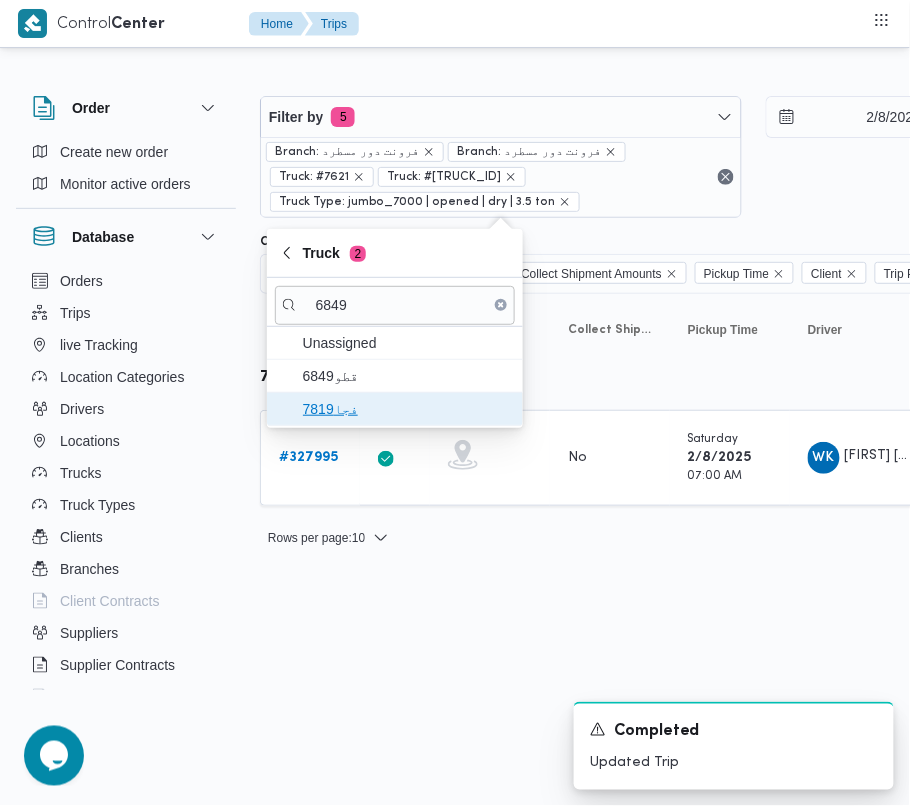 click on "فجا7819" at bounding box center (395, 409) 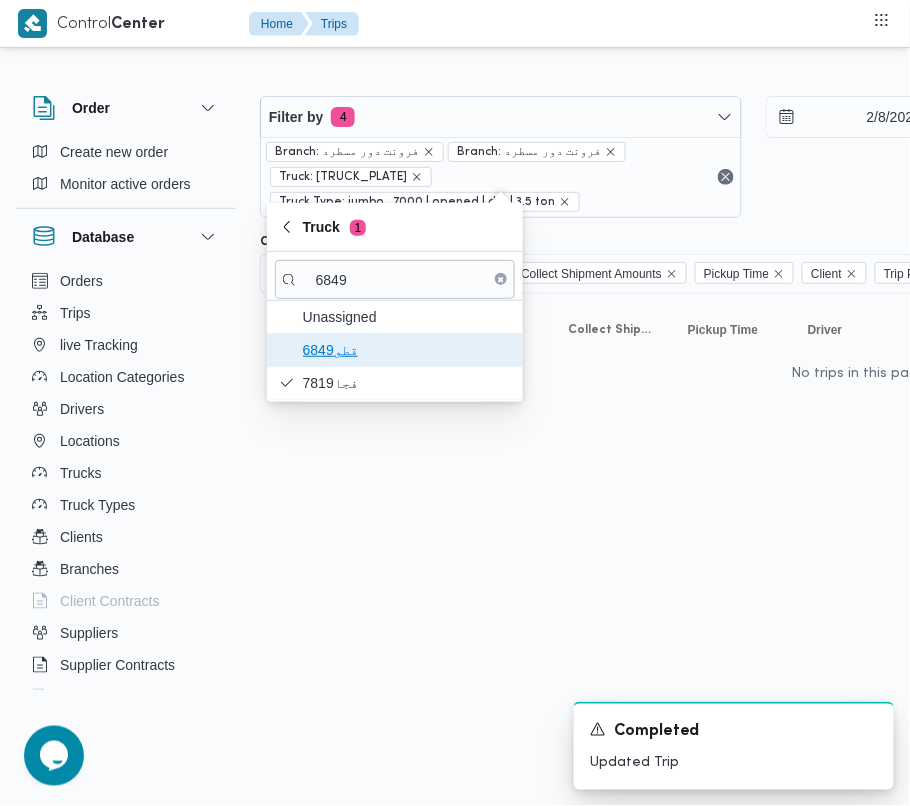 click on "قطو6849" at bounding box center (407, 350) 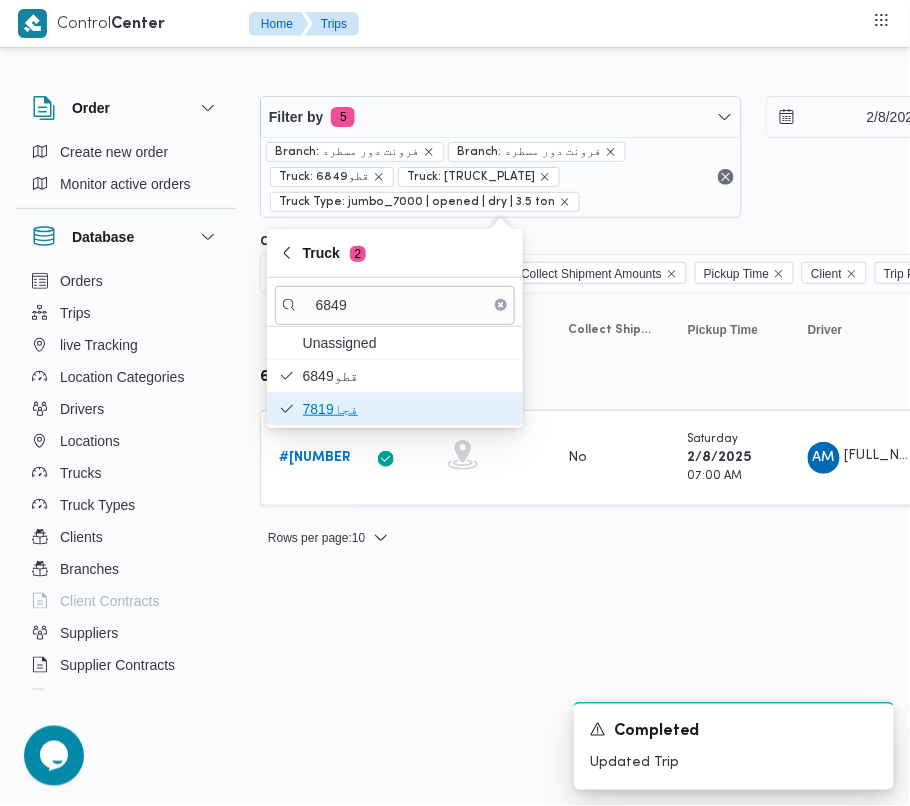 click on "فجا7819" at bounding box center (407, 409) 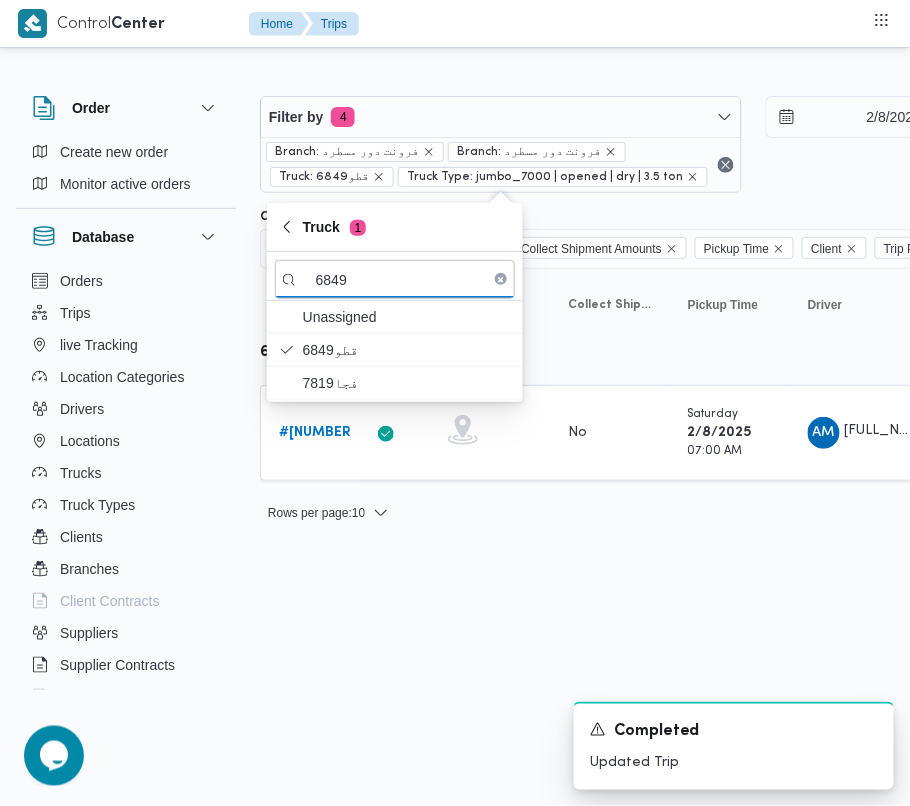 drag, startPoint x: 394, startPoint y: 624, endPoint x: 374, endPoint y: 621, distance: 20.22375 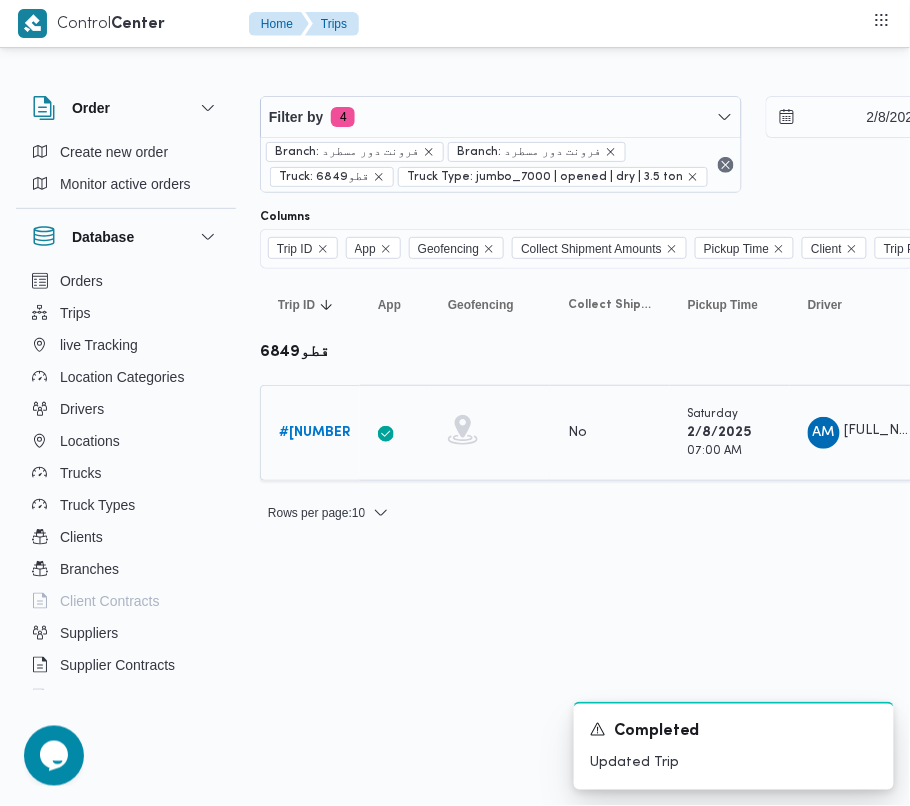 click on "# 327948" at bounding box center (317, 433) 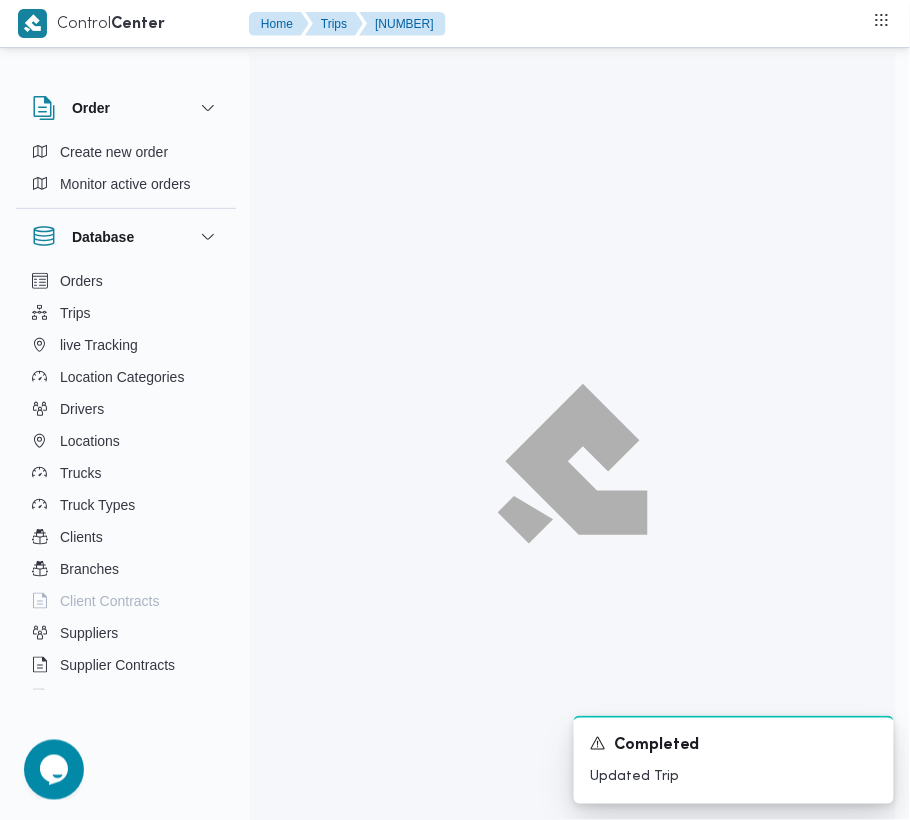click at bounding box center [573, 464] 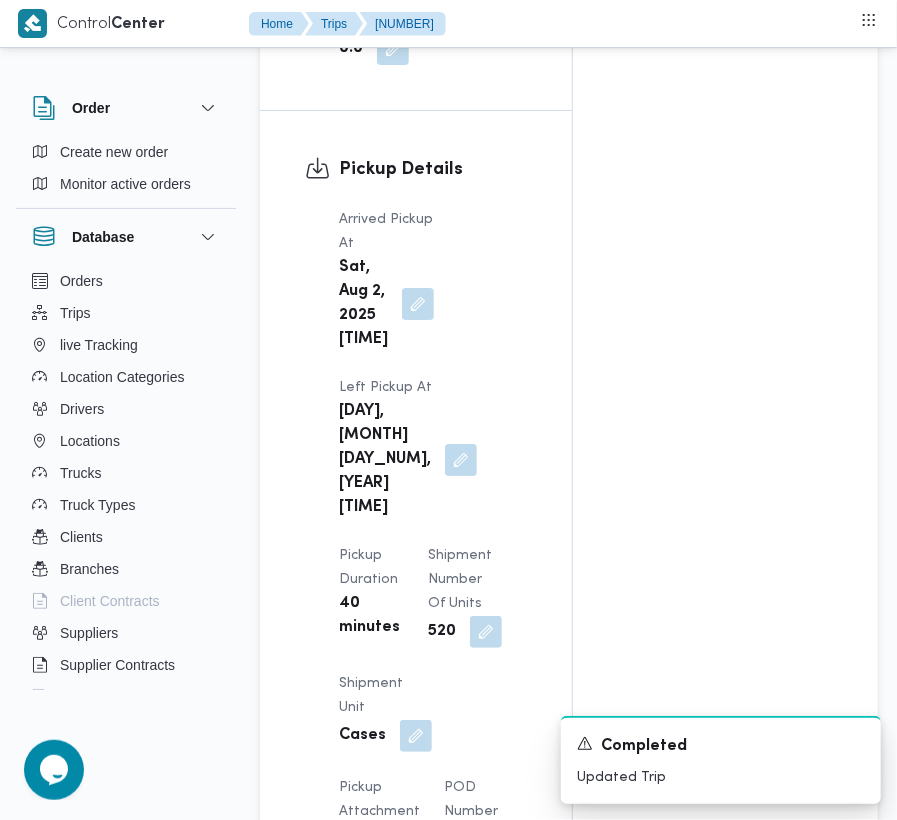 scroll, scrollTop: 3377, scrollLeft: 0, axis: vertical 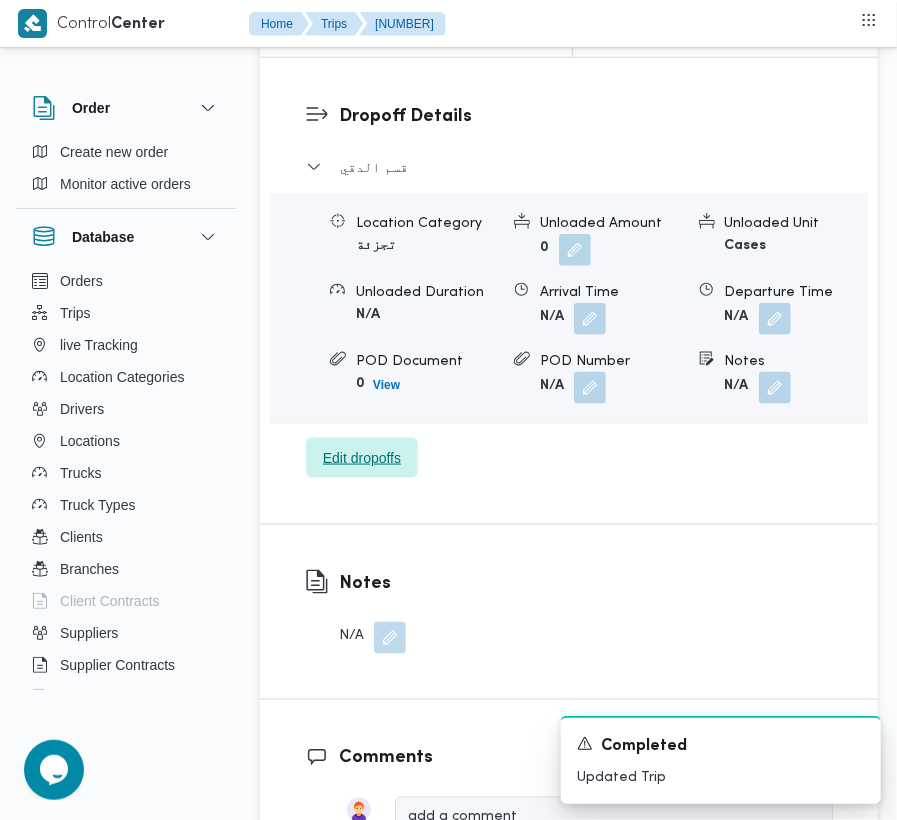 click on "Edit dropoffs" at bounding box center (362, 458) 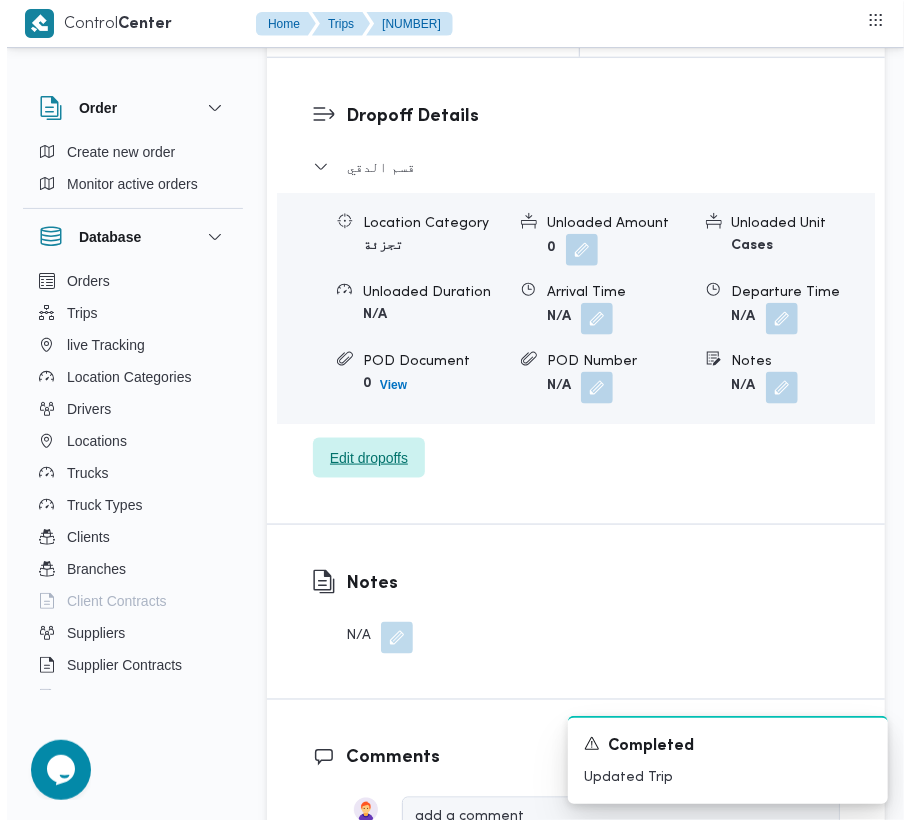 scroll, scrollTop: 3265, scrollLeft: 0, axis: vertical 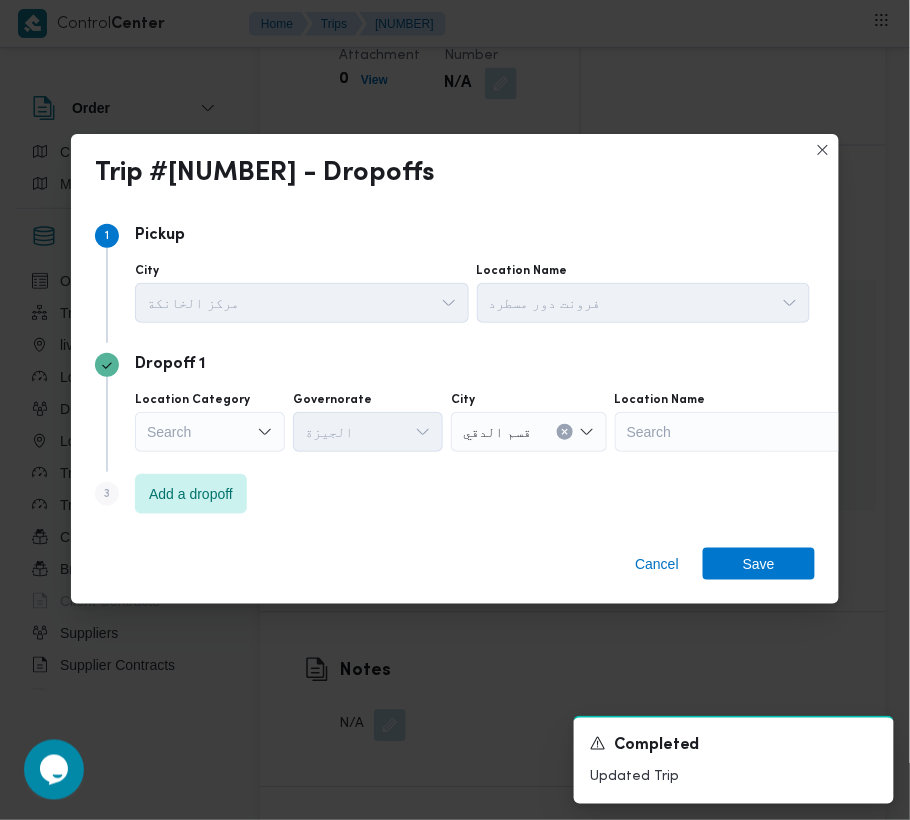 click on "Step 3 is disabled 3 Add a dropoff" at bounding box center (455, 498) 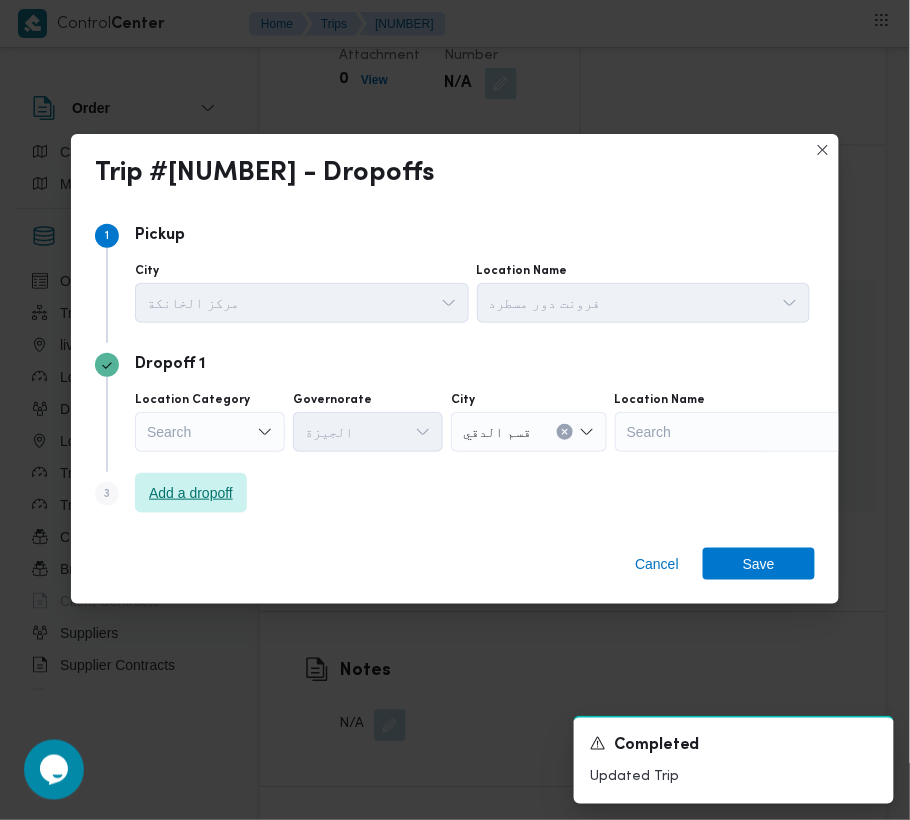 click on "Add a dropoff" at bounding box center [191, 493] 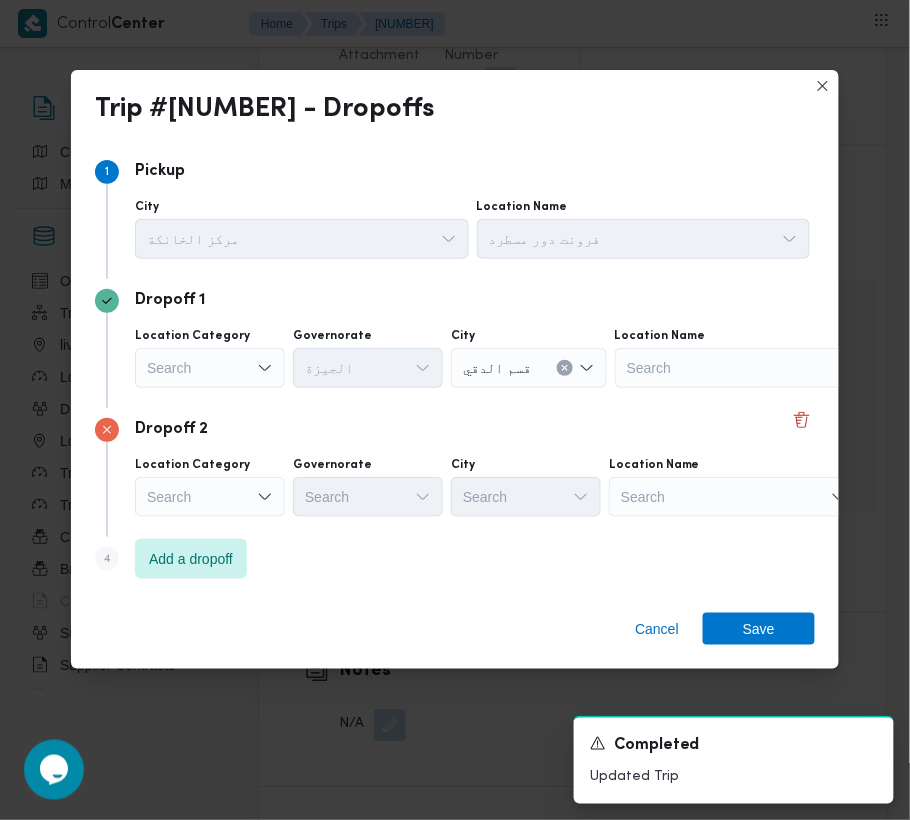click on "Step 4 is disabled 4 Add a dropoff" at bounding box center [455, 563] 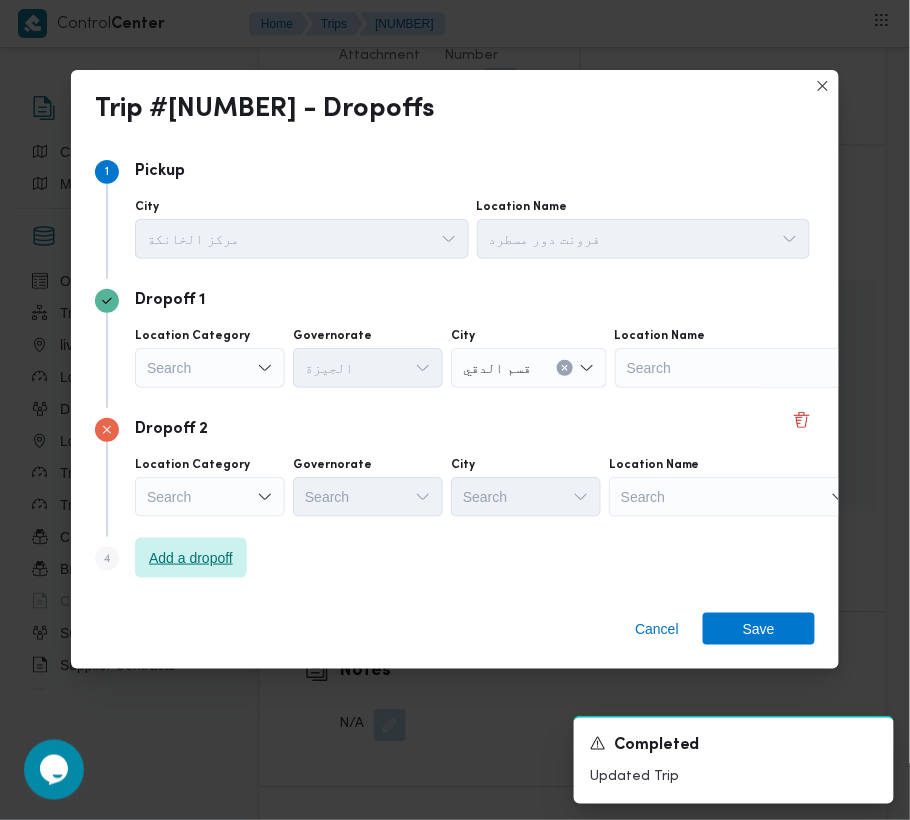 click on "Add a dropoff" at bounding box center [191, 558] 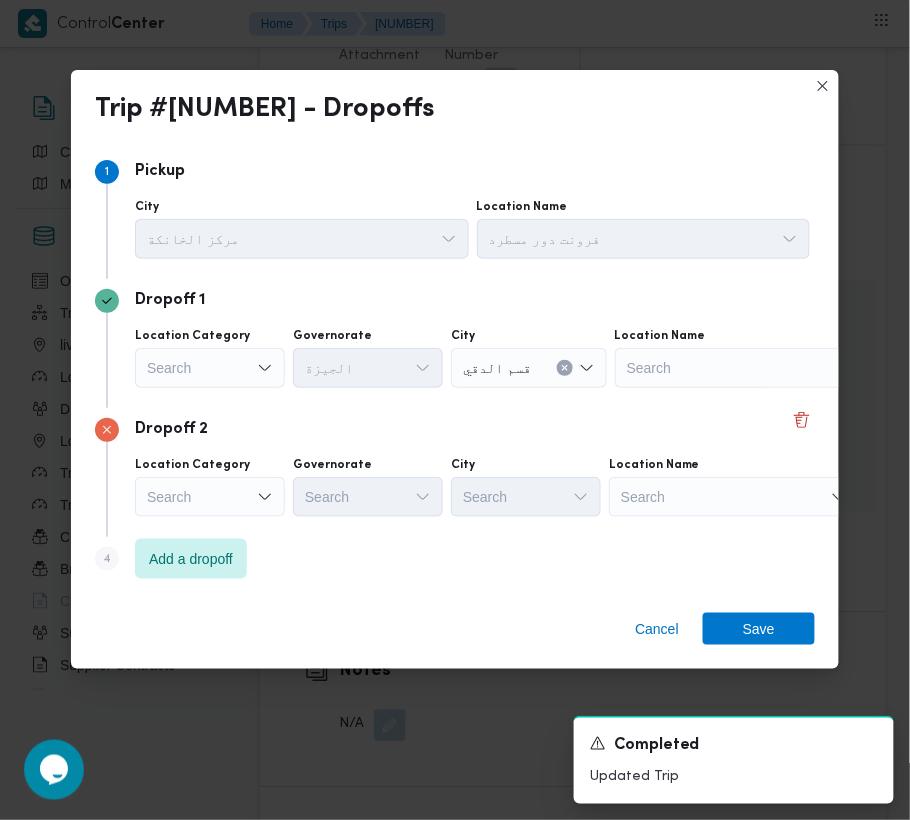 scroll, scrollTop: 113, scrollLeft: 0, axis: vertical 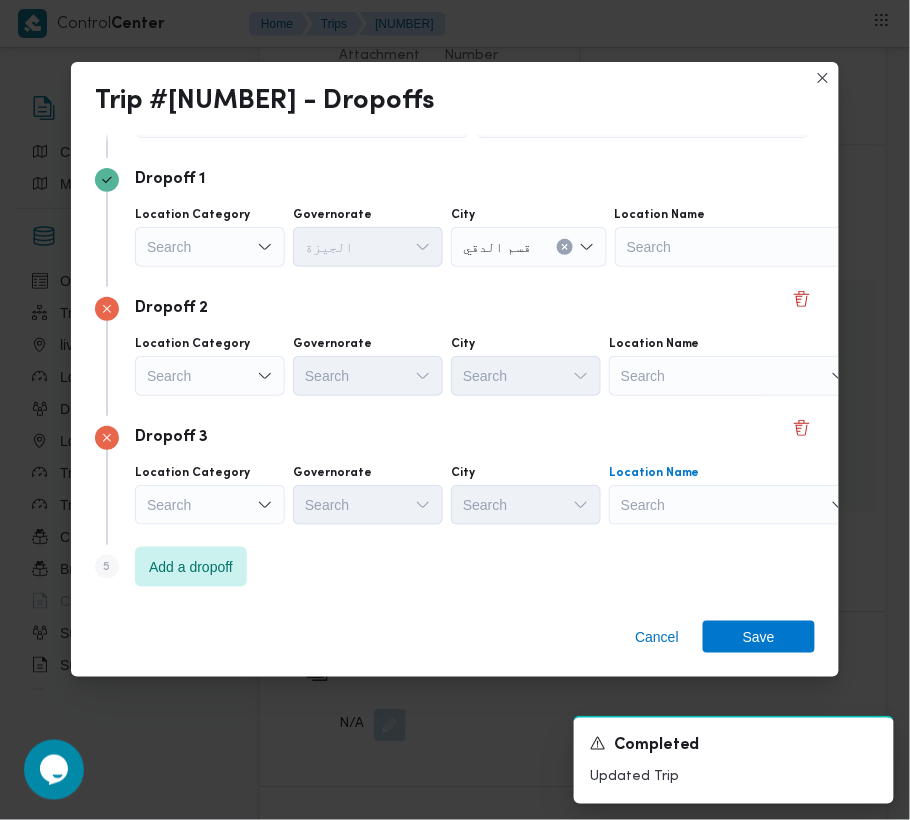 click on "Search" at bounding box center [740, 247] 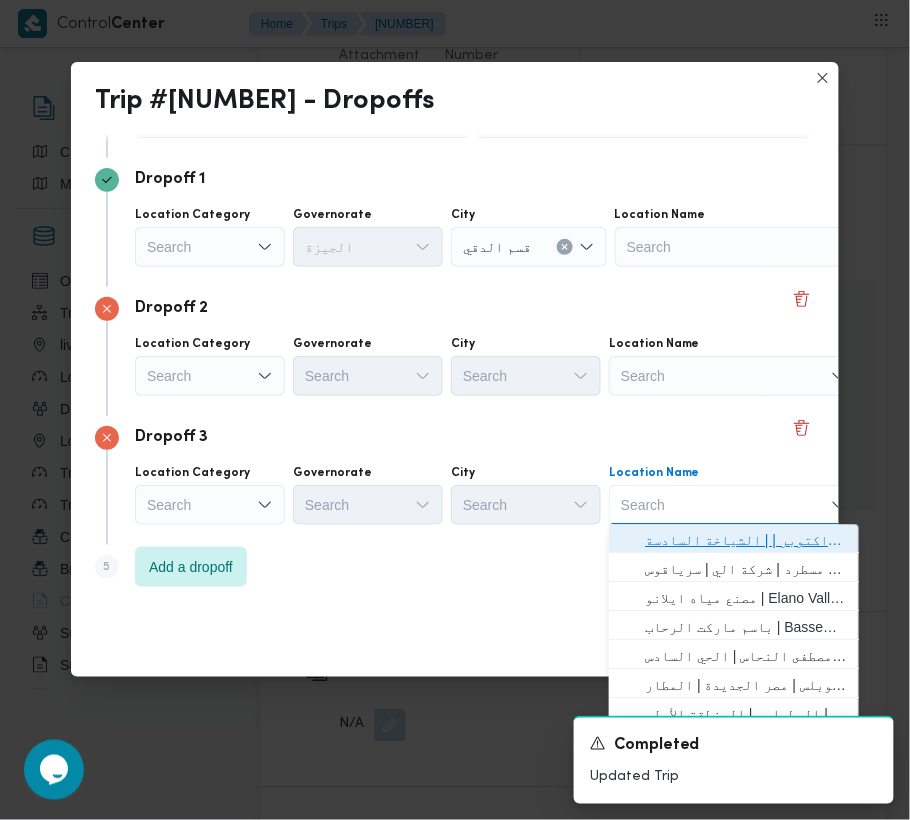 drag, startPoint x: 737, startPoint y: 521, endPoint x: 748, endPoint y: 552, distance: 32.89377 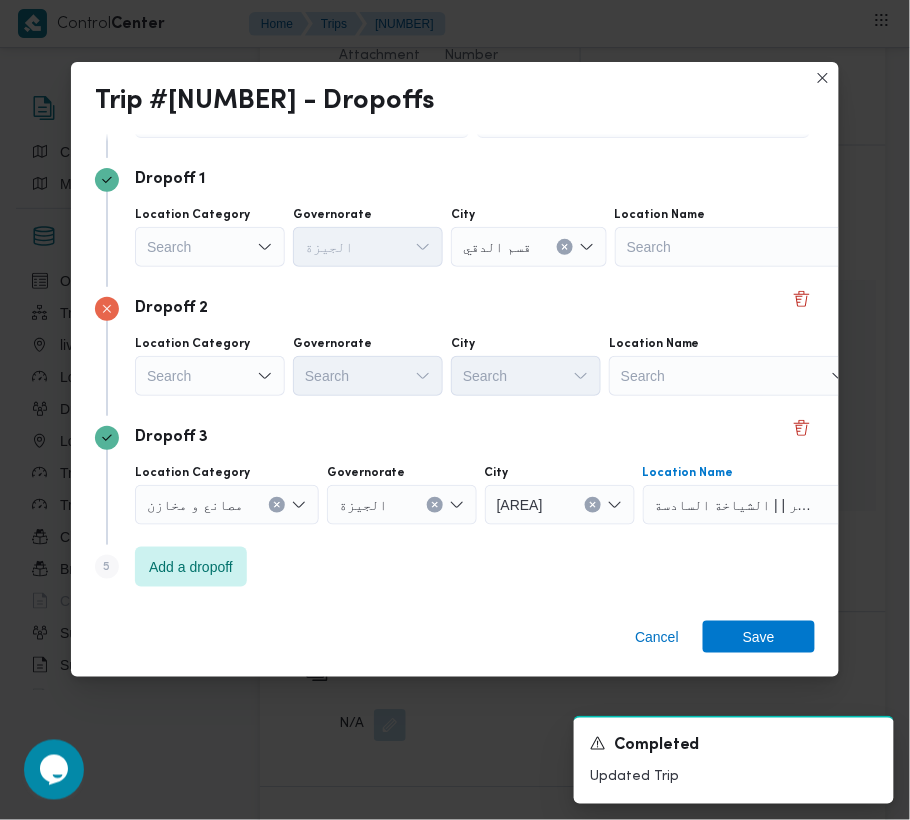 click on "Step 5 is disabled 5 Add a dropoff" at bounding box center [455, 571] 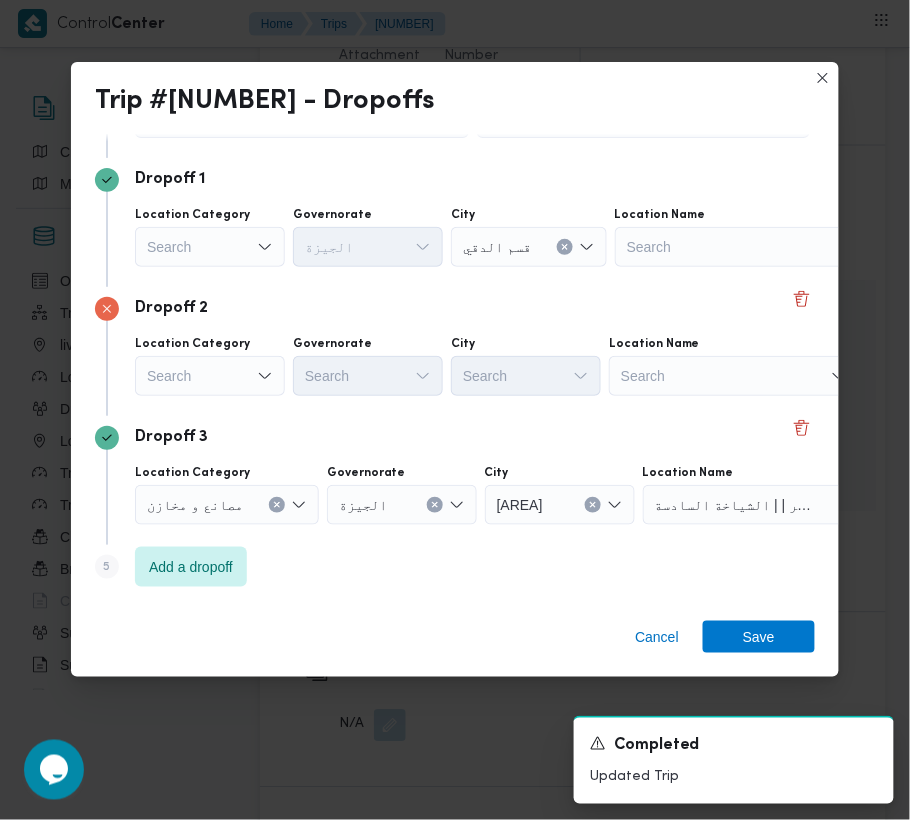 click 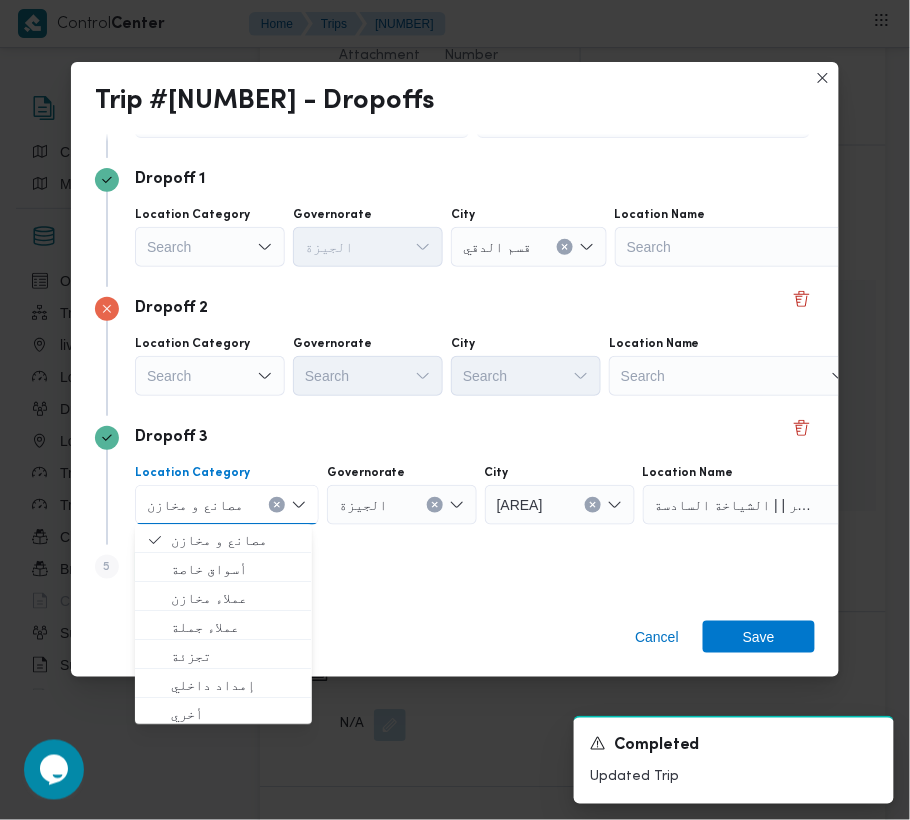 click 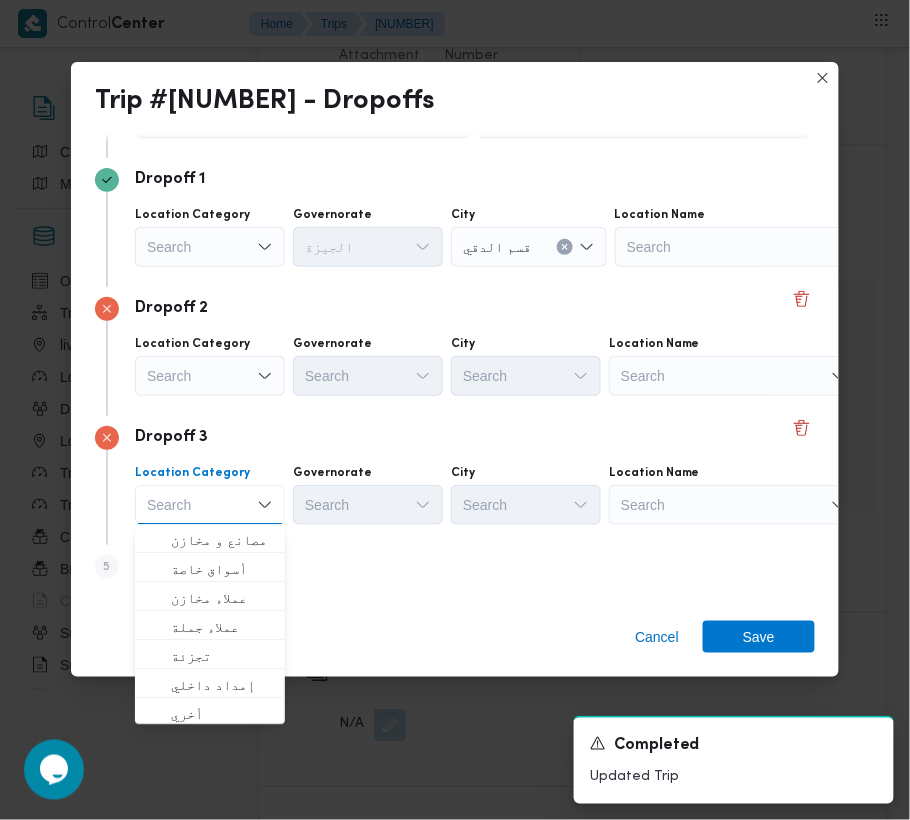 click on "Search" at bounding box center (740, 247) 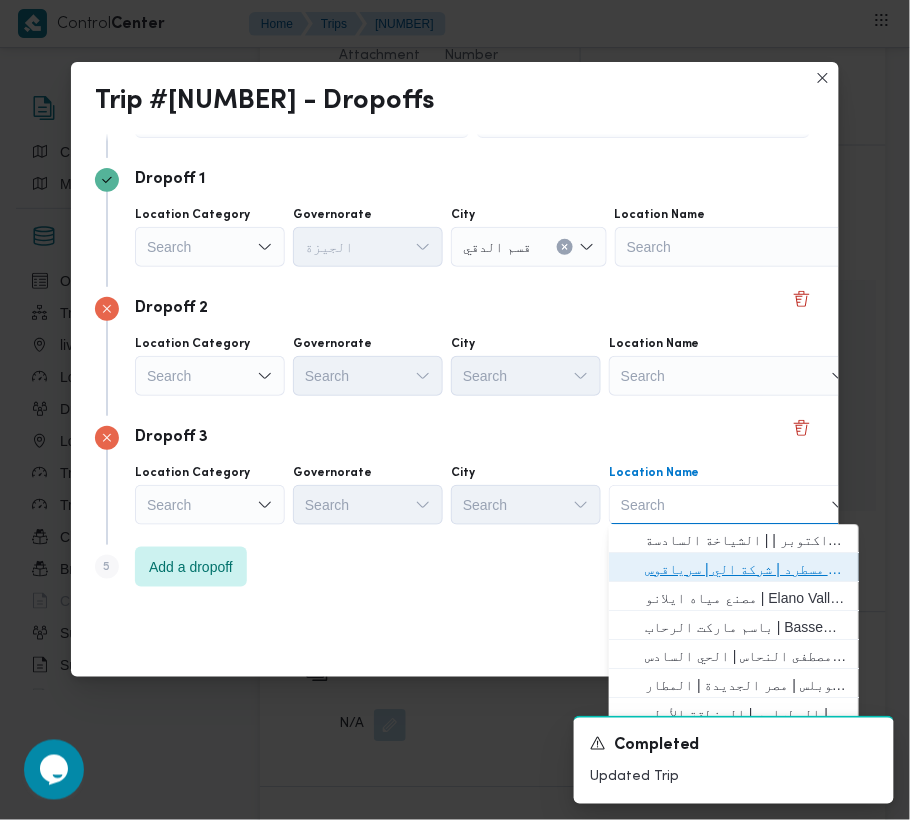 click on "فرونت دور مسطرد | شركة الي | سرياقوس" at bounding box center [746, 570] 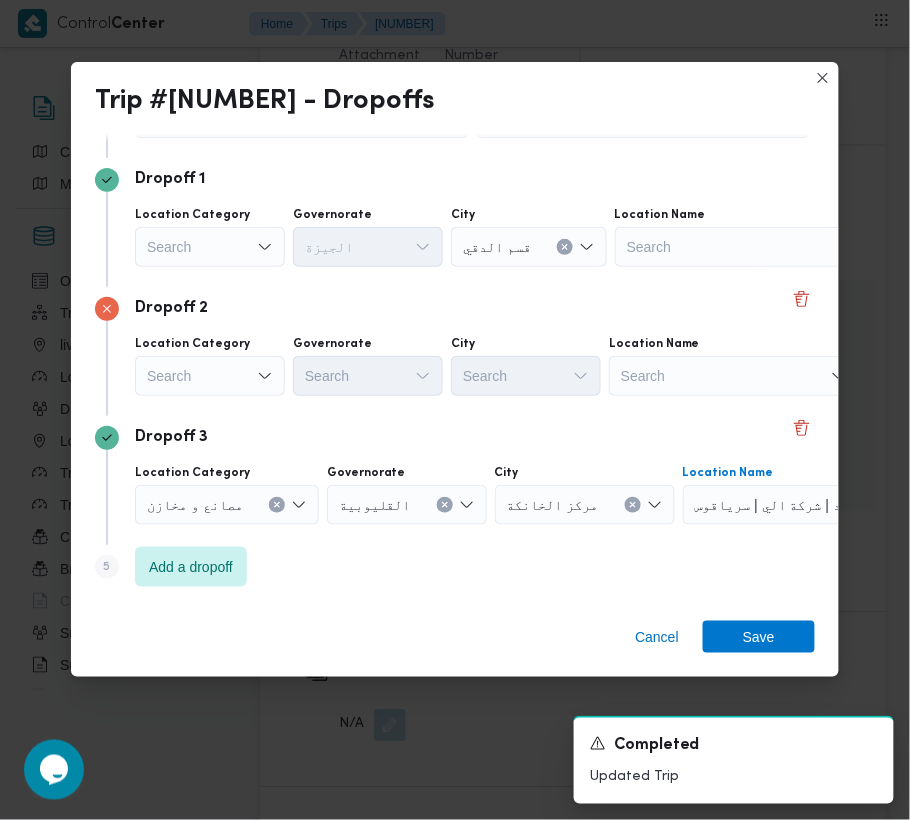 click on "Search" at bounding box center [210, 247] 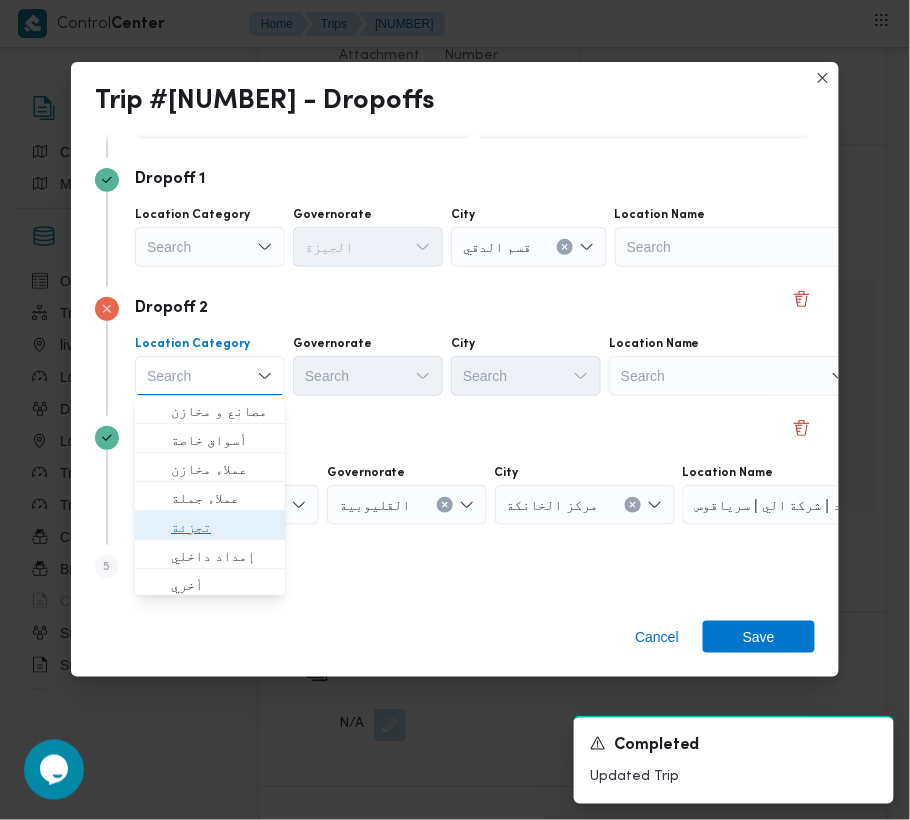 drag, startPoint x: 220, startPoint y: 526, endPoint x: 230, endPoint y: 518, distance: 12.806249 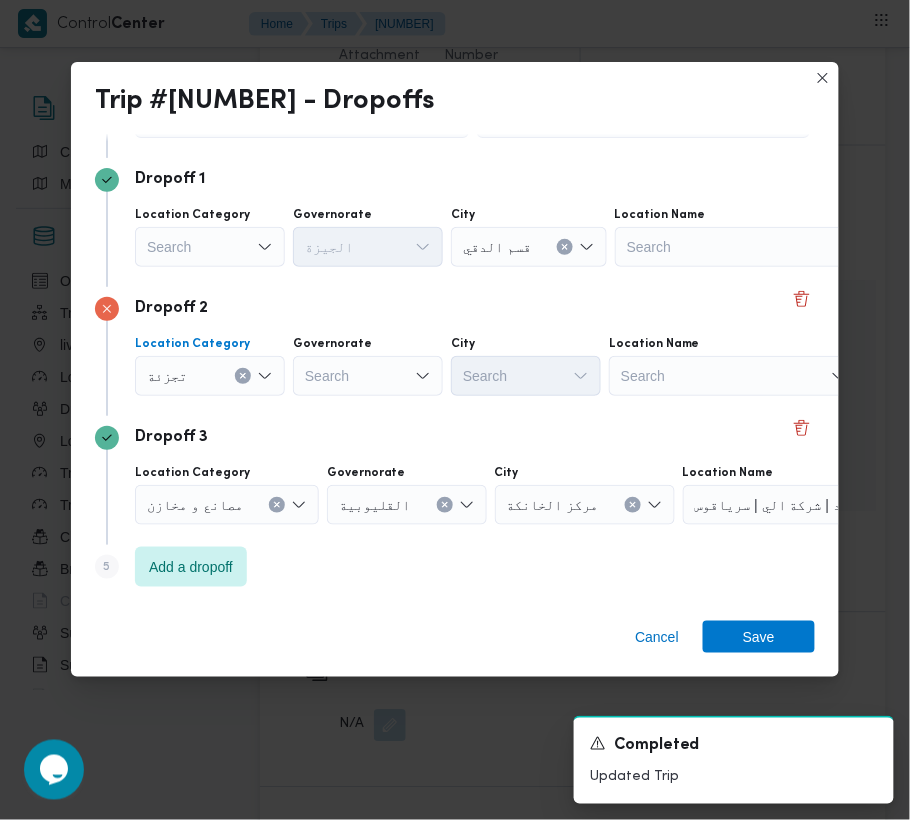 click on "Search" at bounding box center (368, 376) 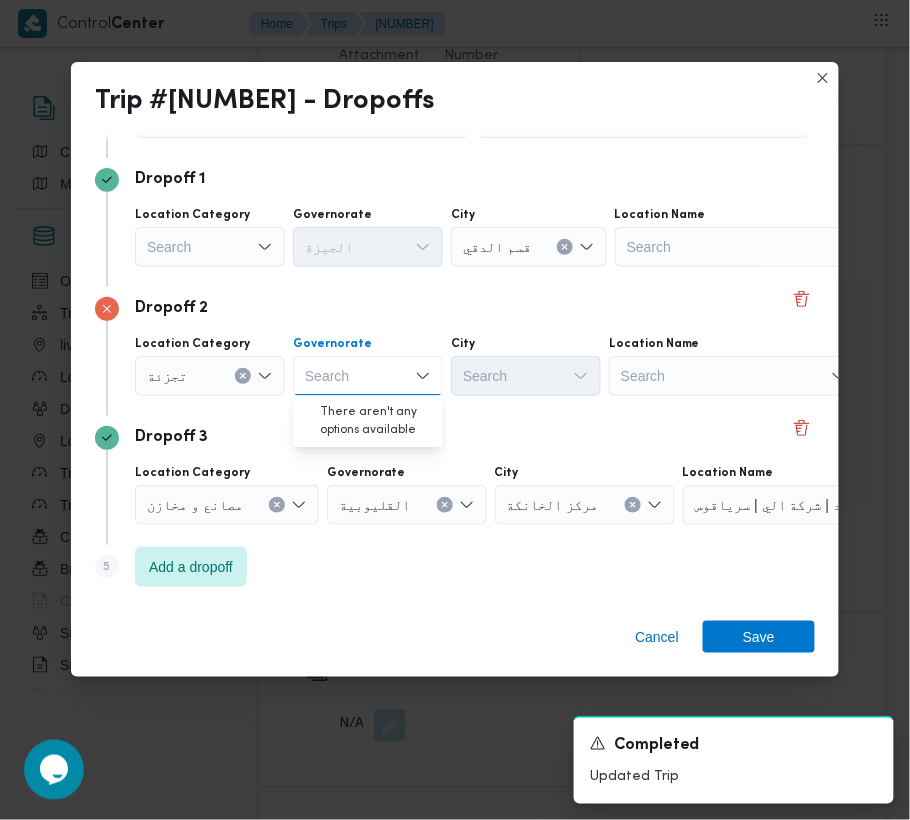 paste on "جيزة" 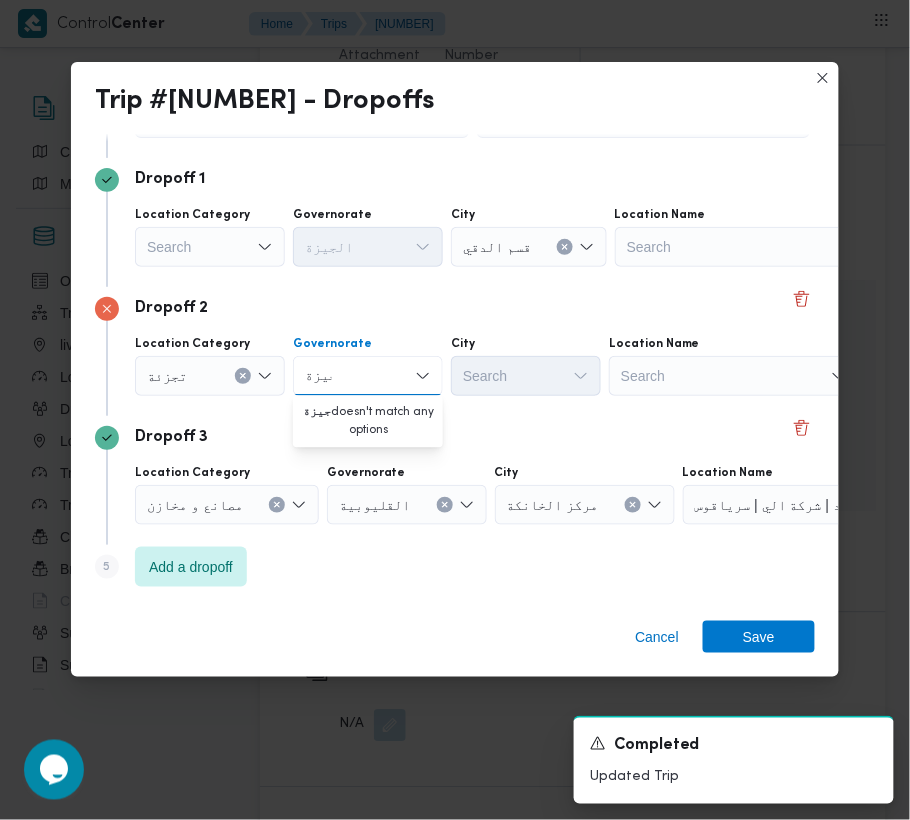 type on "جيزة" 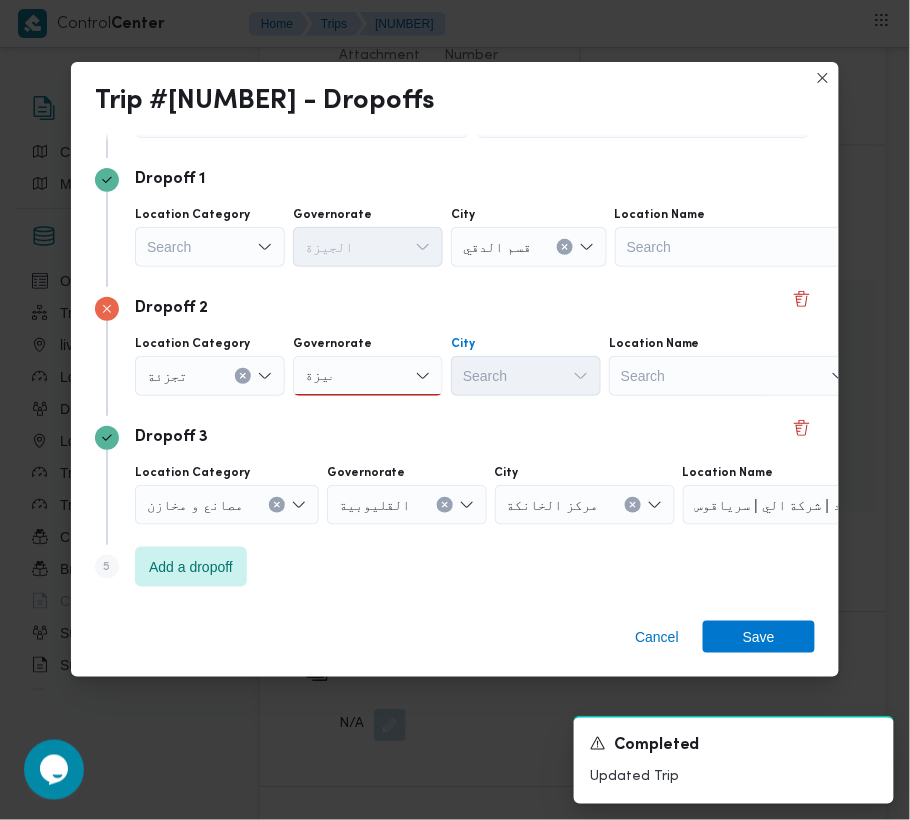 click on "Search" at bounding box center (302, 118) 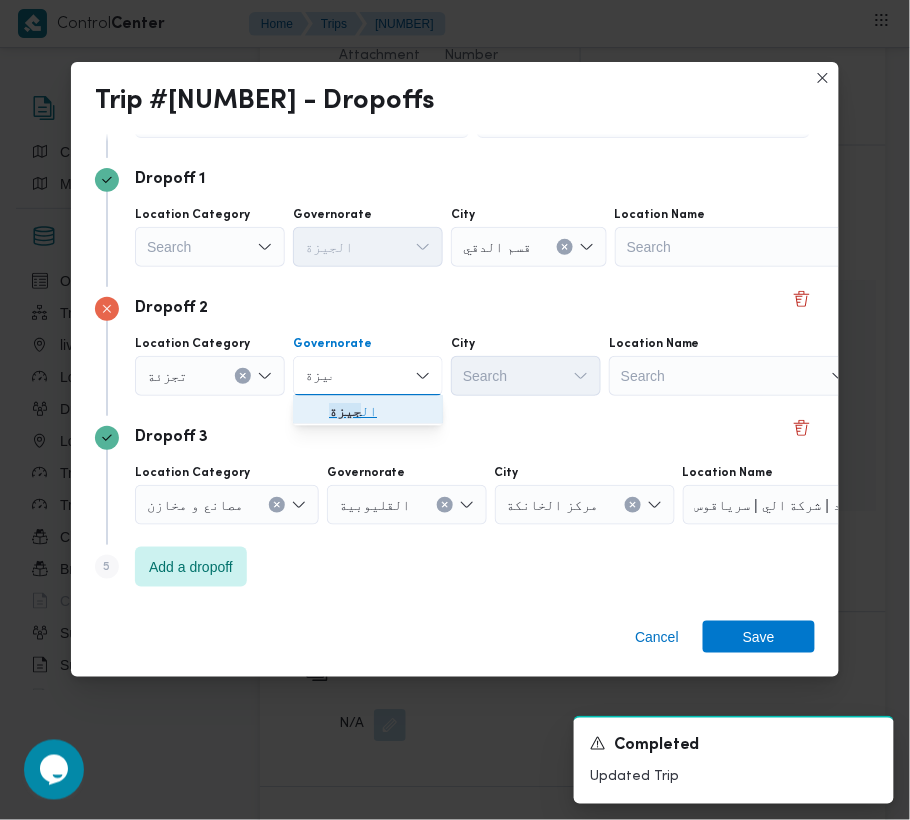 drag, startPoint x: 369, startPoint y: 405, endPoint x: 410, endPoint y: 402, distance: 41.109608 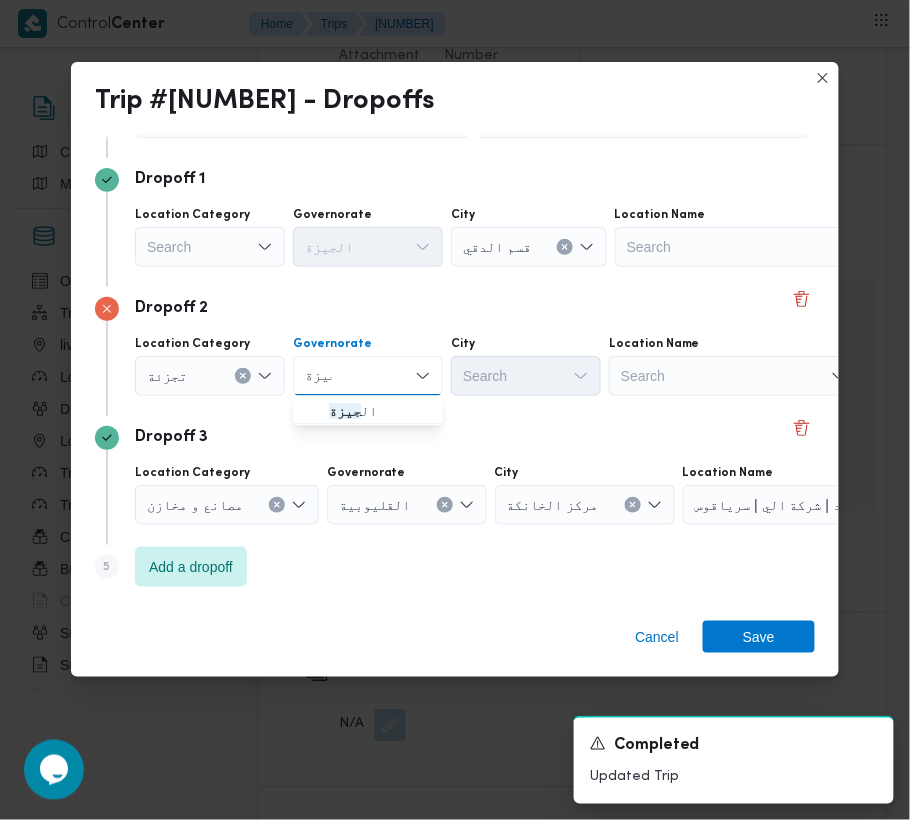 type 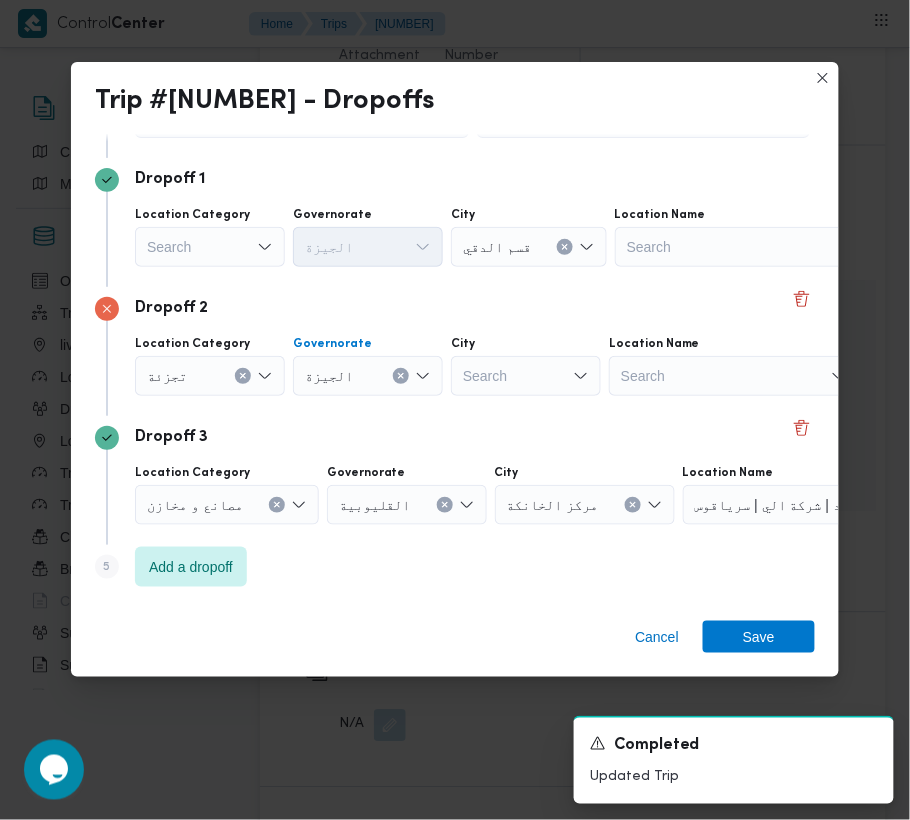 click on "Search" at bounding box center [529, 247] 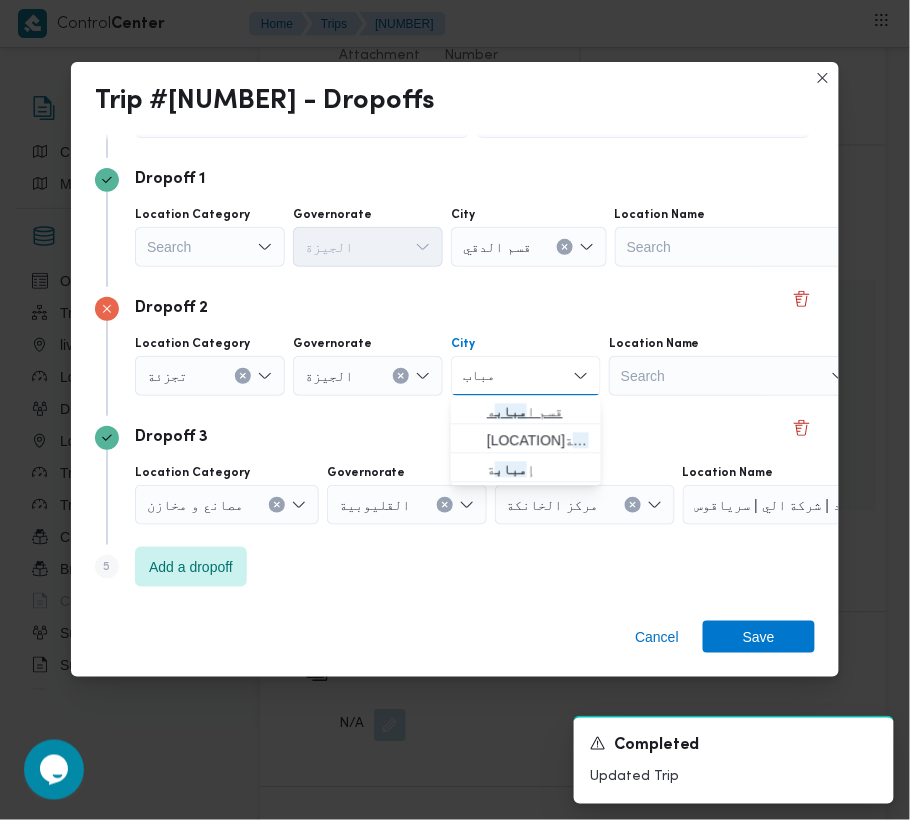 type on "مباب" 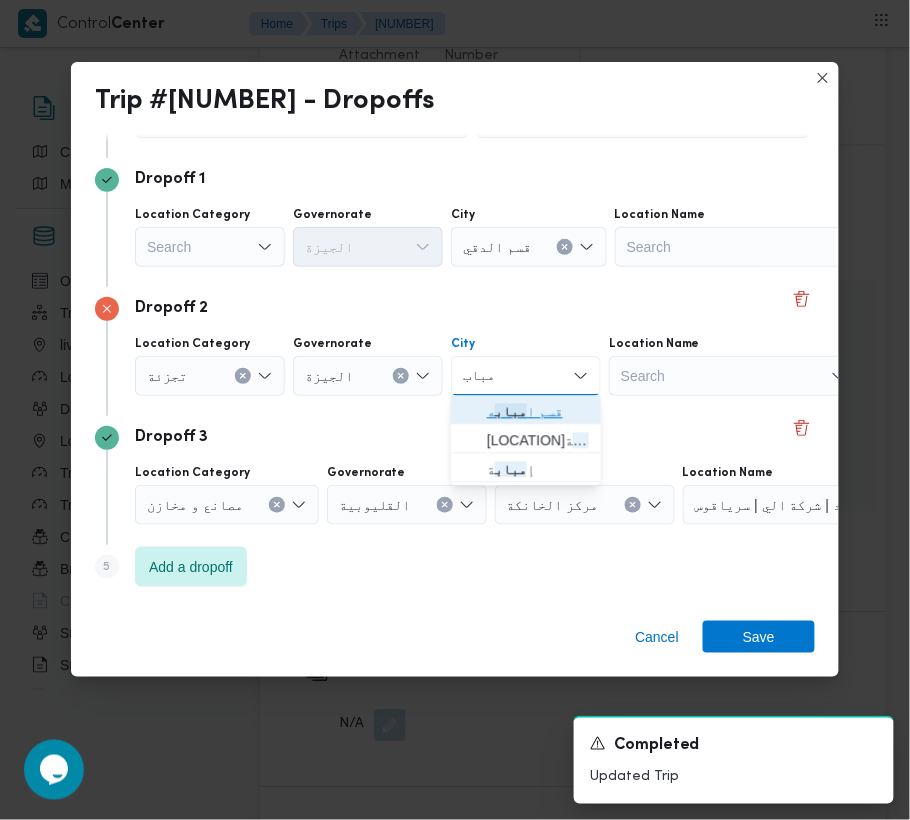 click on "[LOCATION]" at bounding box center [538, 412] 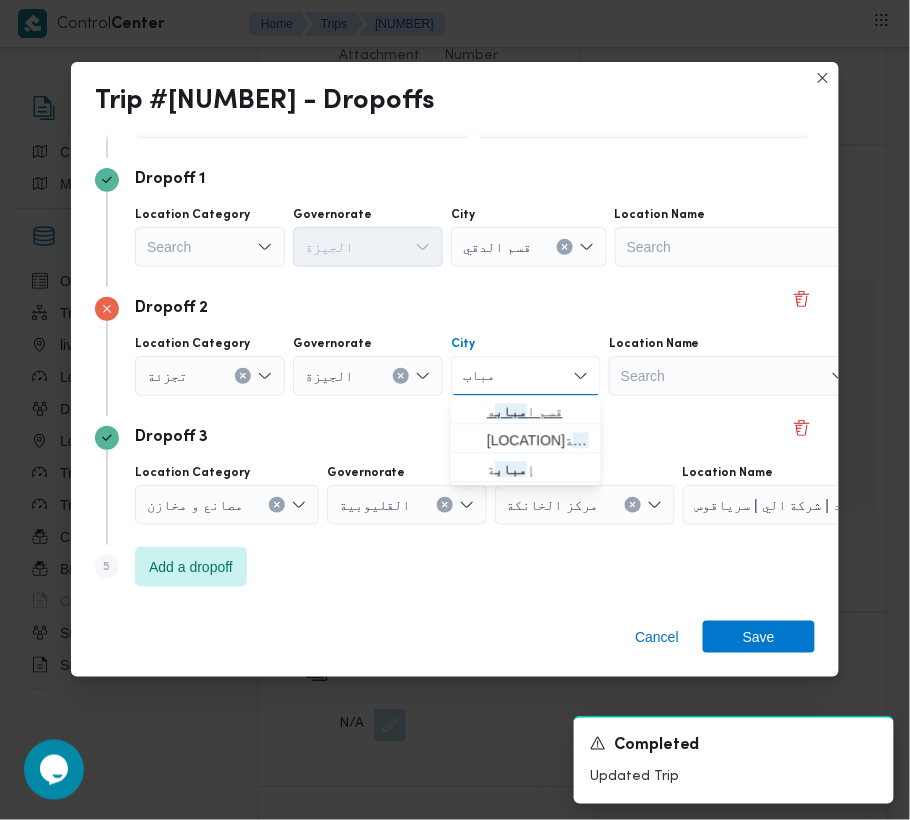 type 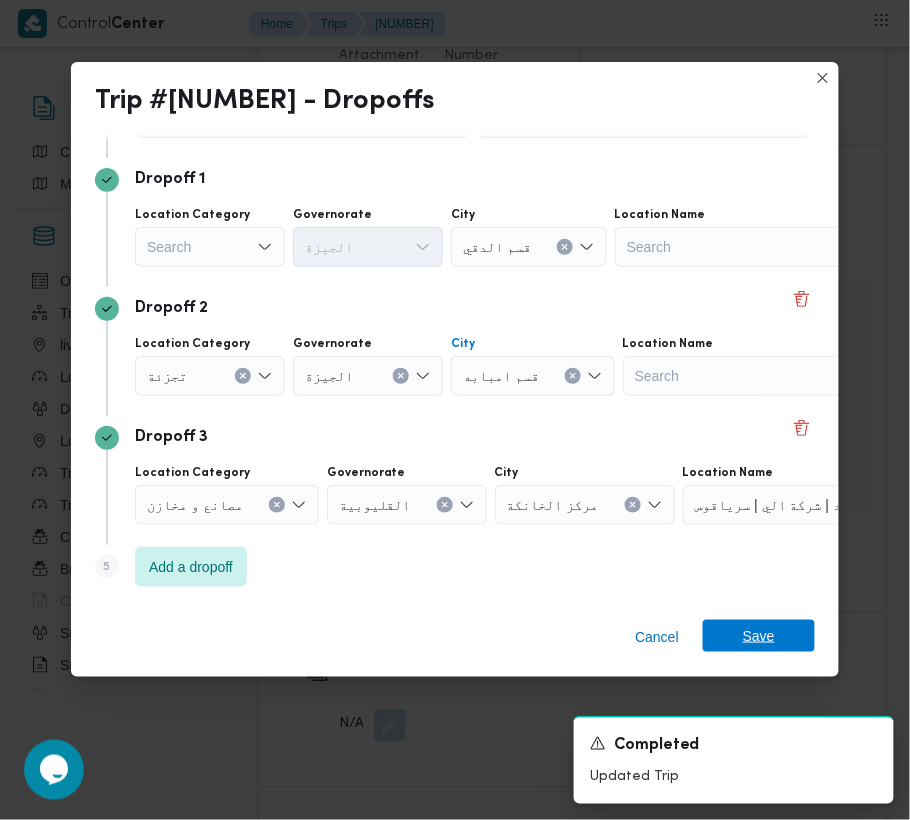 click on "Save" at bounding box center [759, 636] 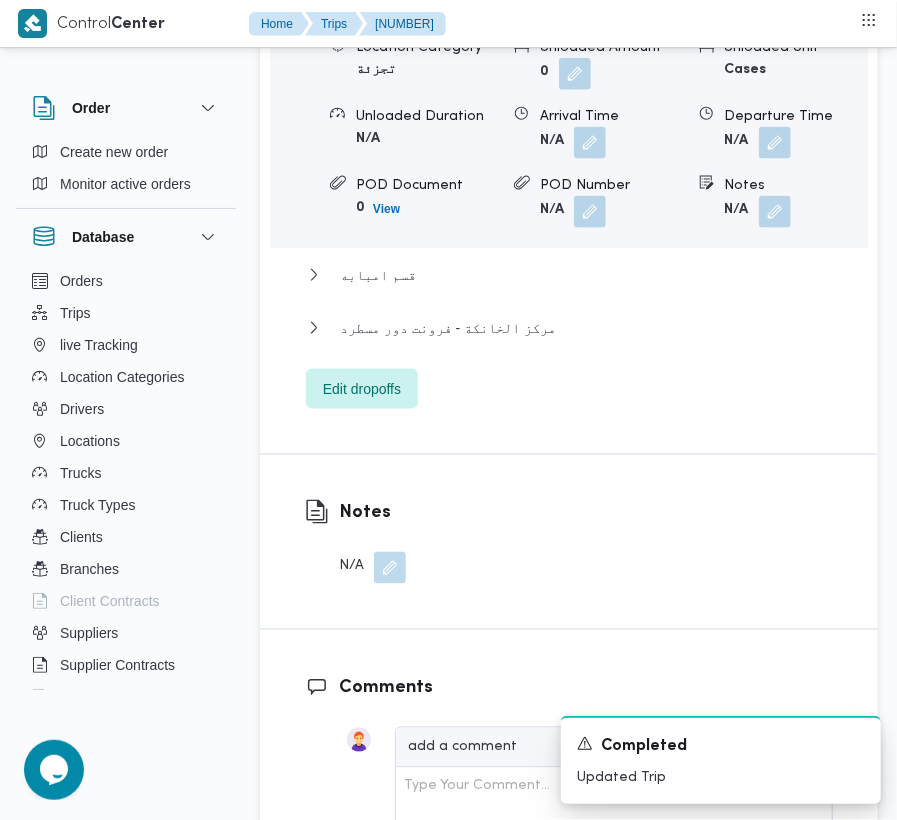 scroll, scrollTop: 3601, scrollLeft: 0, axis: vertical 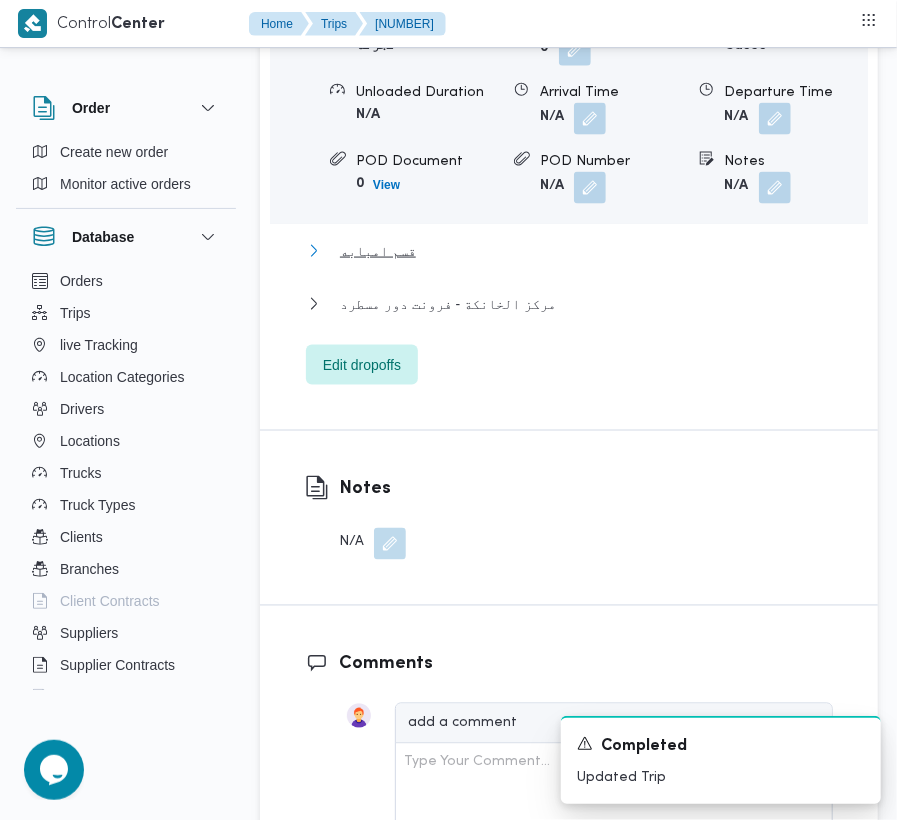 click on "قسم امبابه" at bounding box center [378, 251] 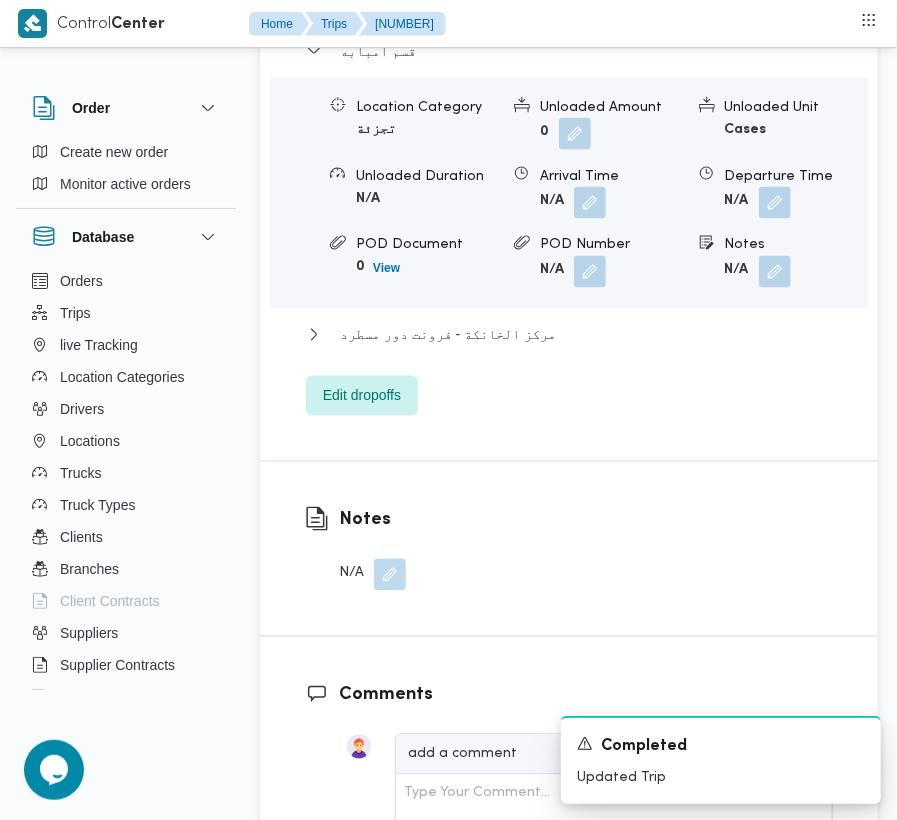 scroll, scrollTop: 3822, scrollLeft: 0, axis: vertical 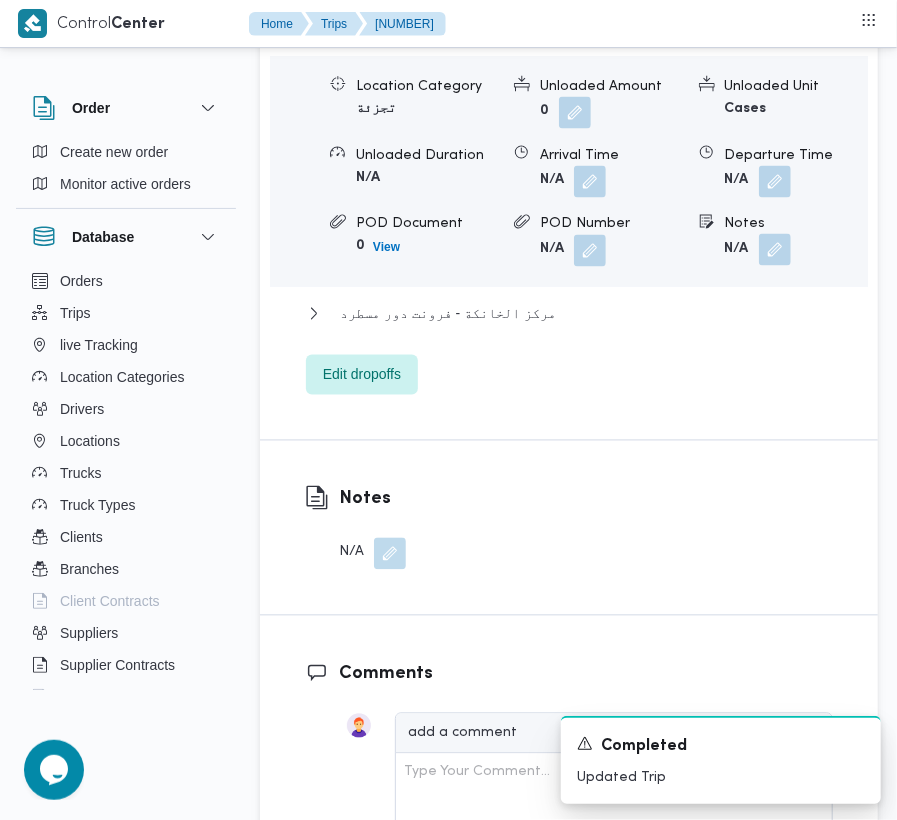 click at bounding box center (775, 250) 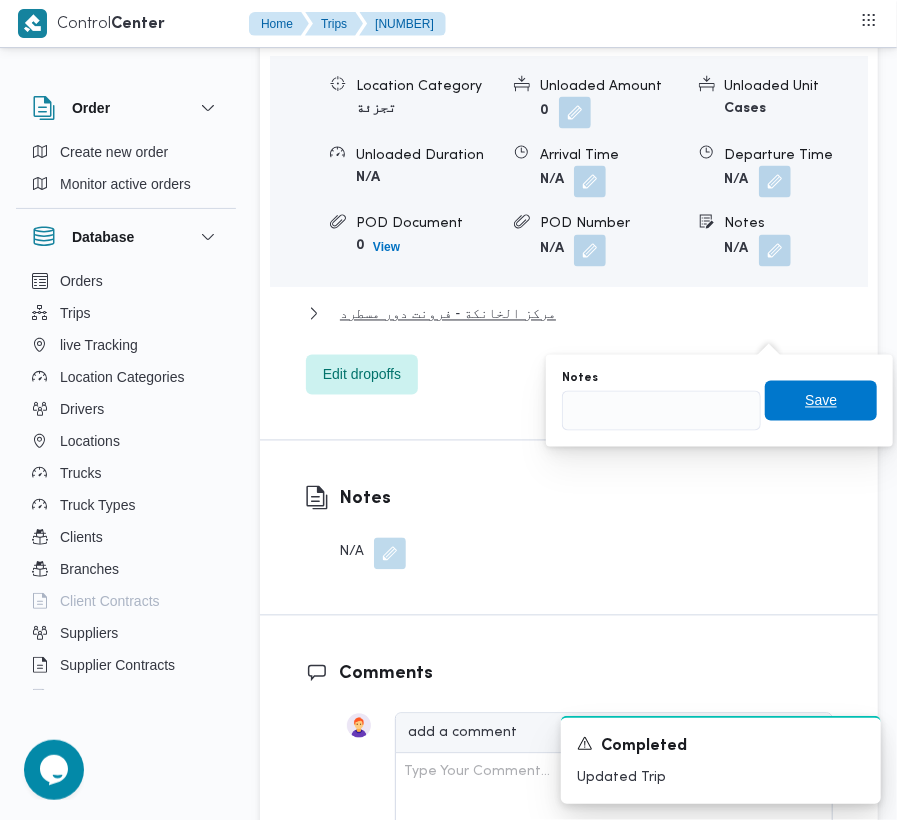 click on "Save" at bounding box center [821, 401] 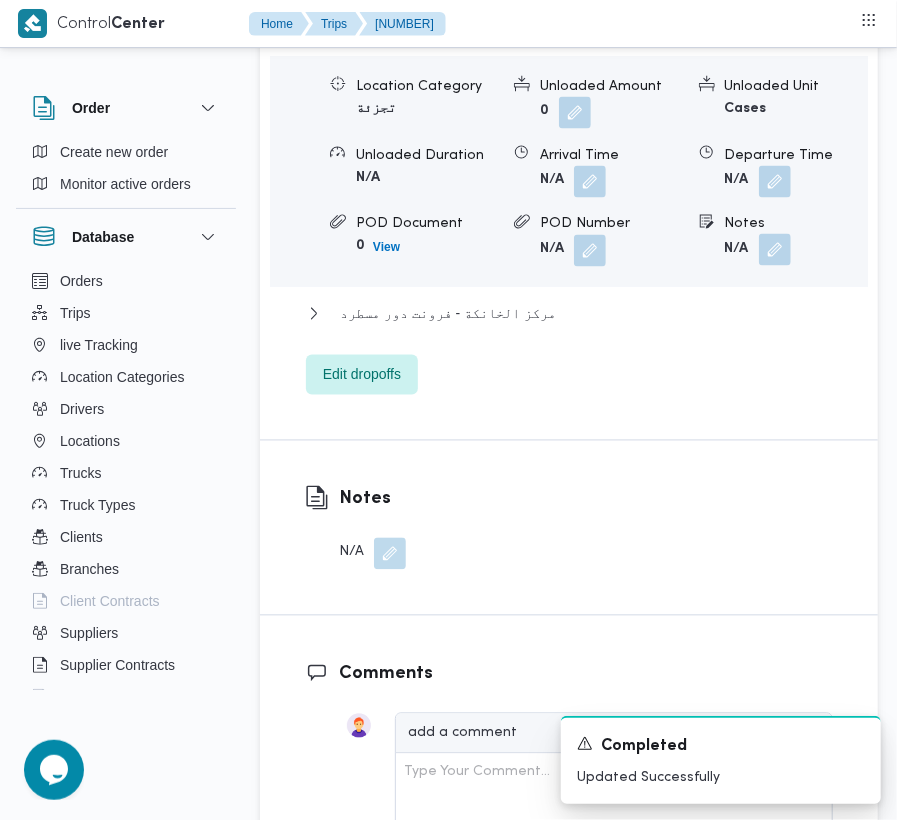 click at bounding box center (775, 250) 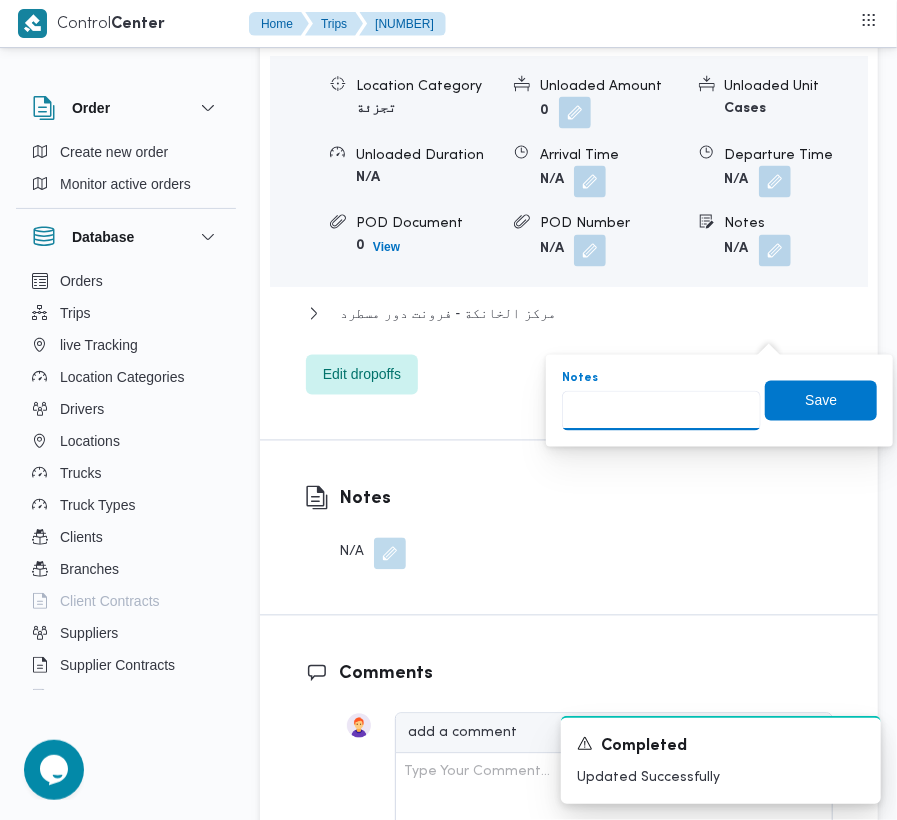 click on "Notes" at bounding box center [661, 411] 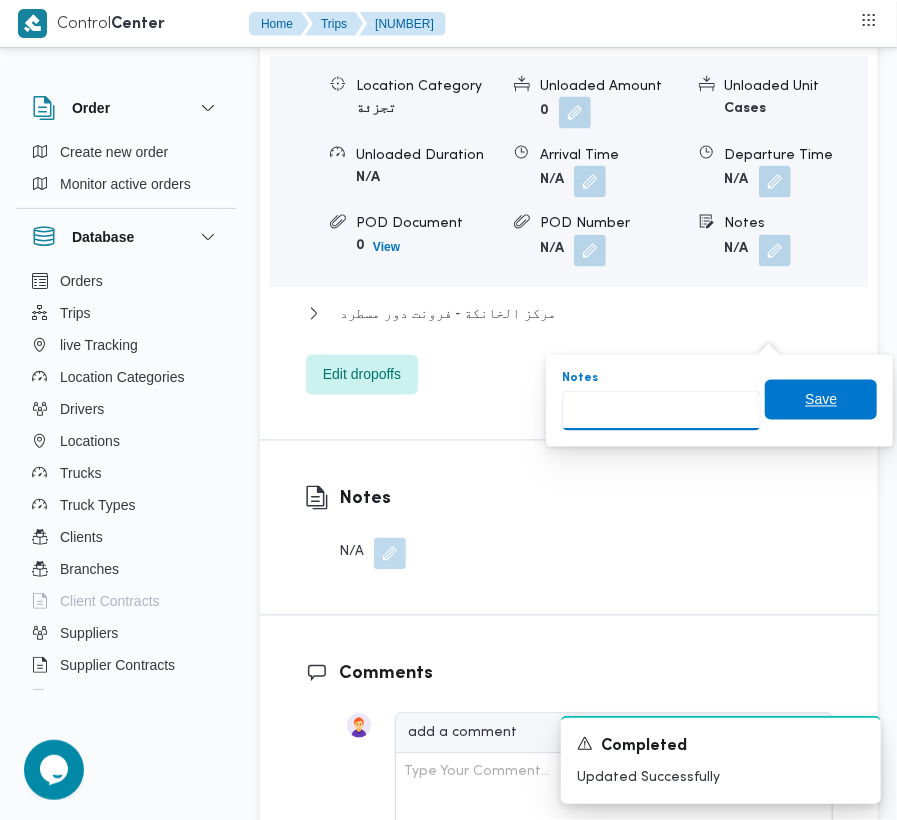 paste on "بشتيل" 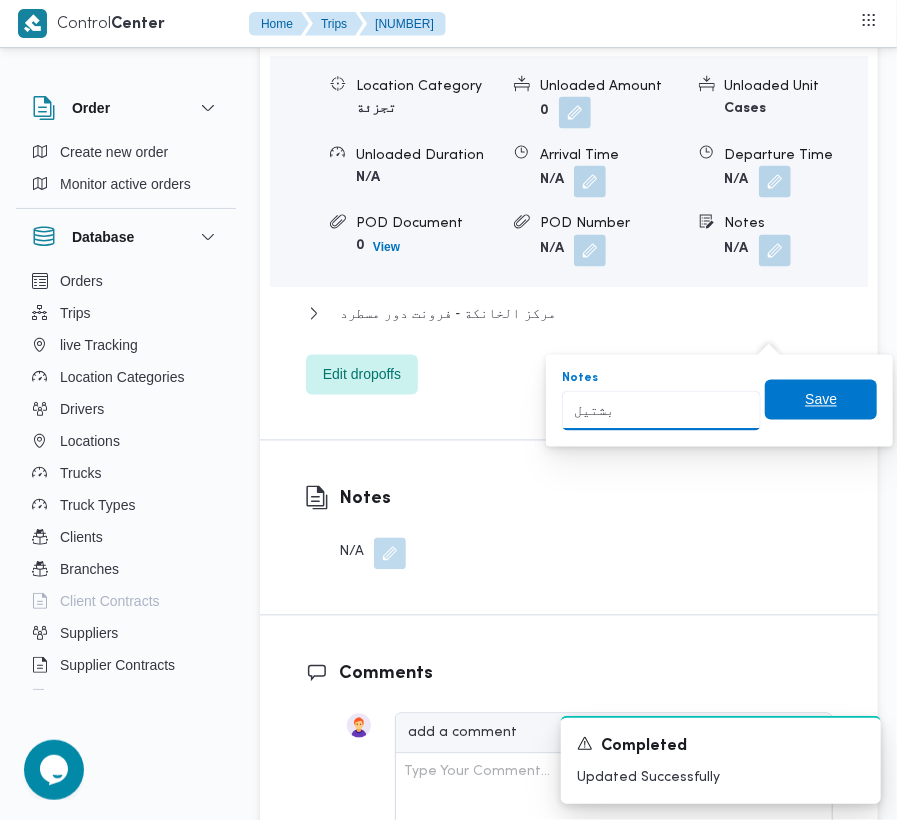 type on "بشتيل" 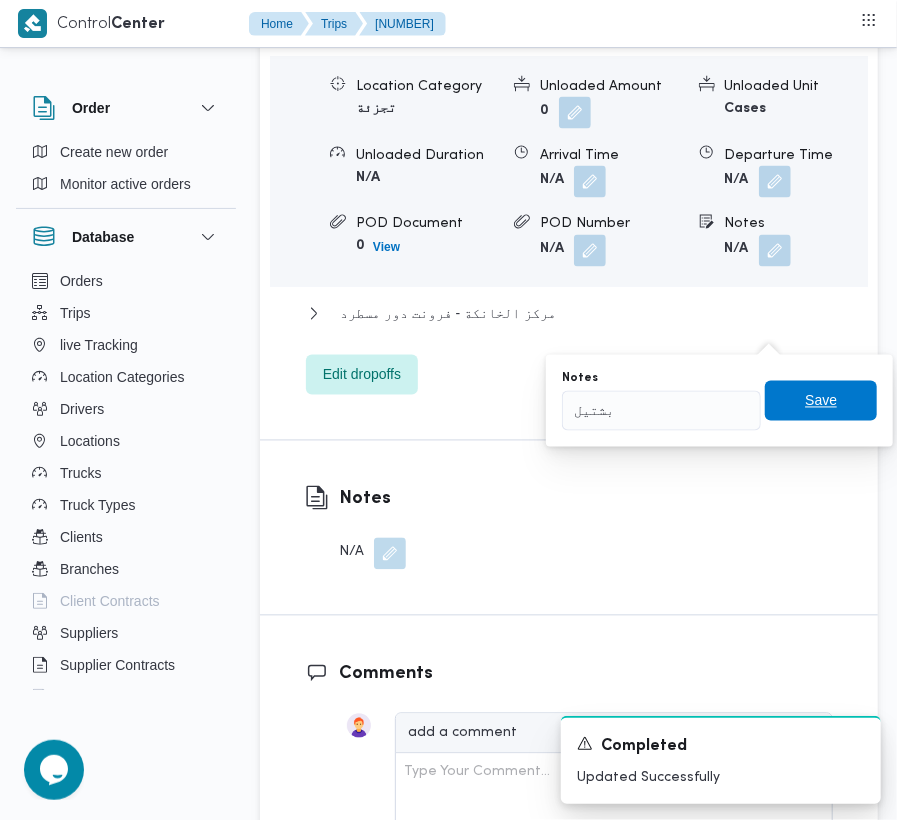 drag, startPoint x: 809, startPoint y: 401, endPoint x: 902, endPoint y: 288, distance: 146.34889 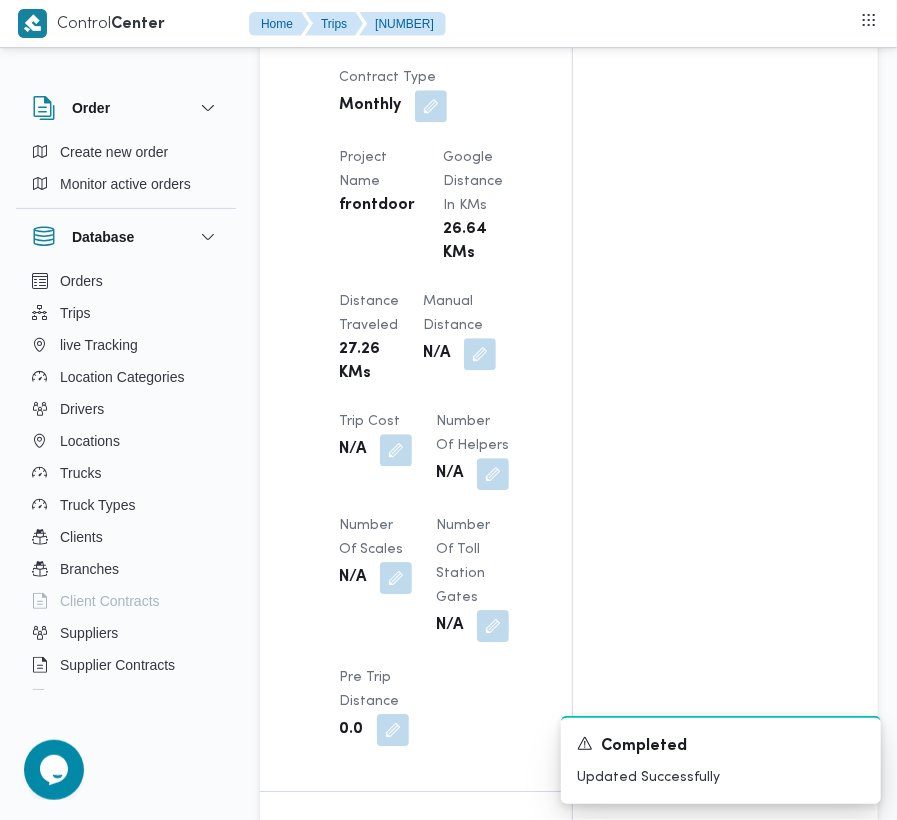 scroll, scrollTop: 406, scrollLeft: 0, axis: vertical 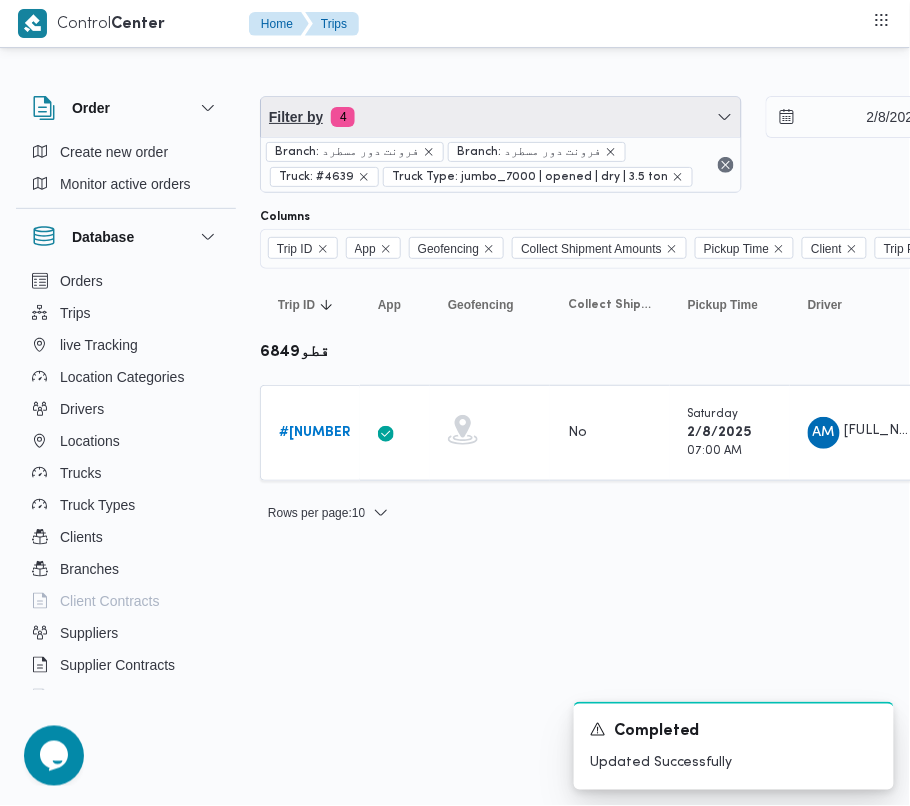 click on "Filter by 4" at bounding box center (501, 117) 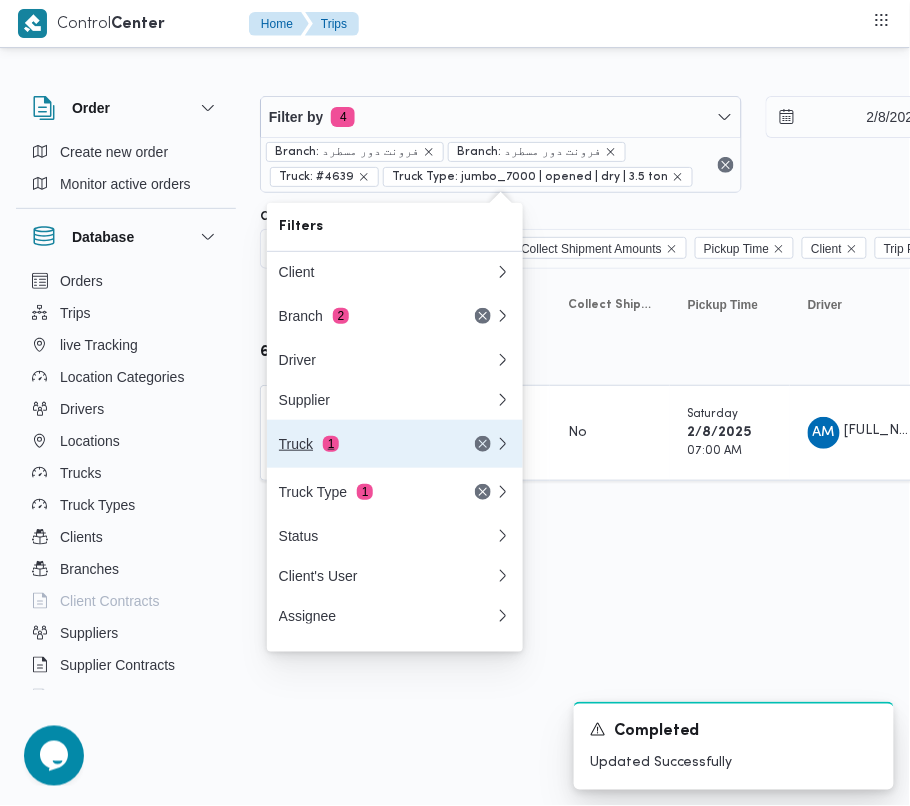 click on "Truck 1" at bounding box center [363, 444] 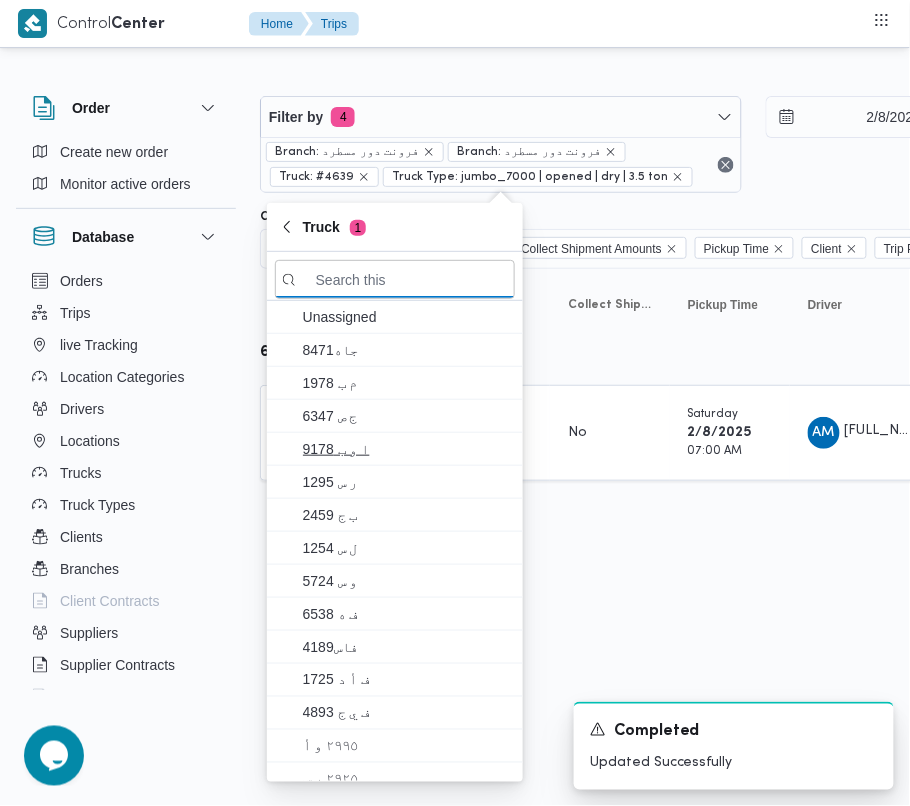 paste on "6238" 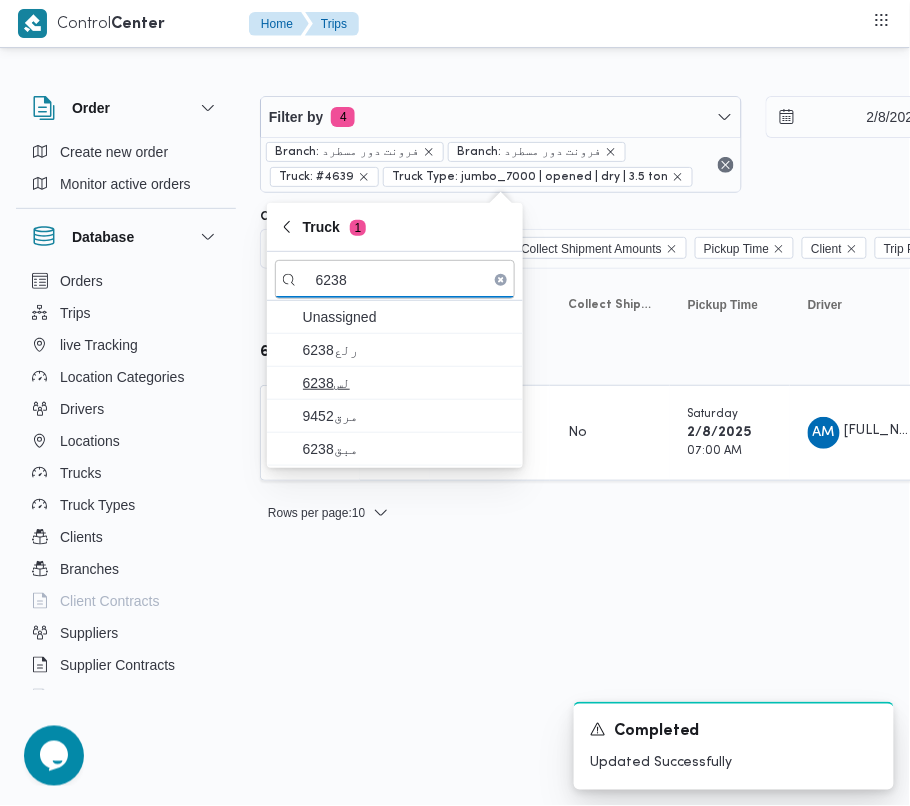type on "6238" 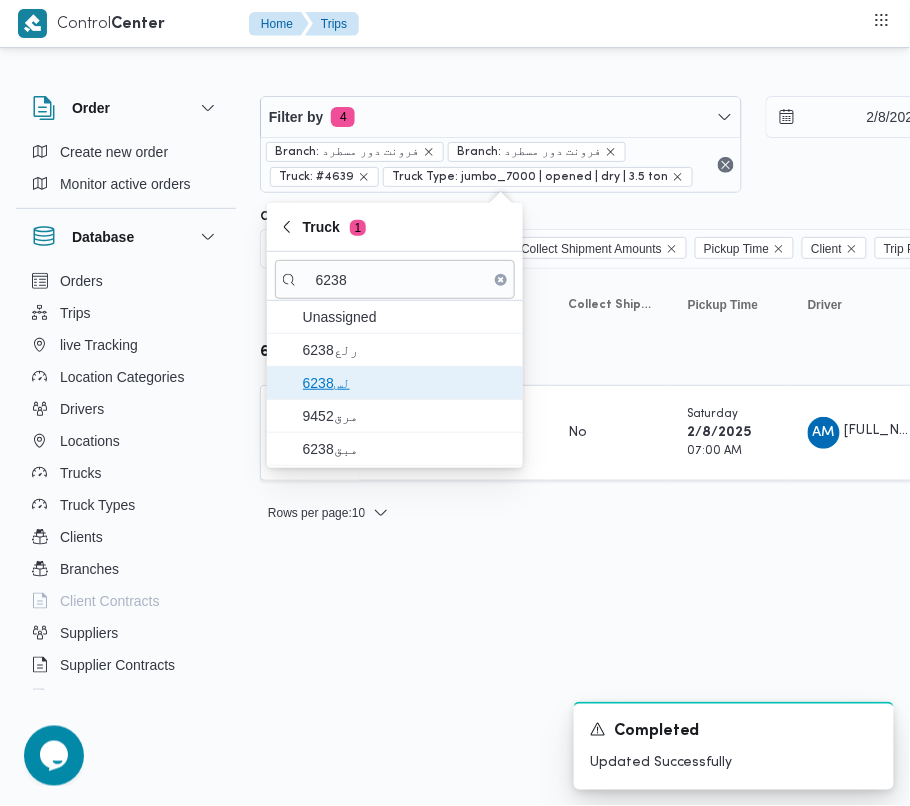 click on "6238لس" at bounding box center [395, 383] 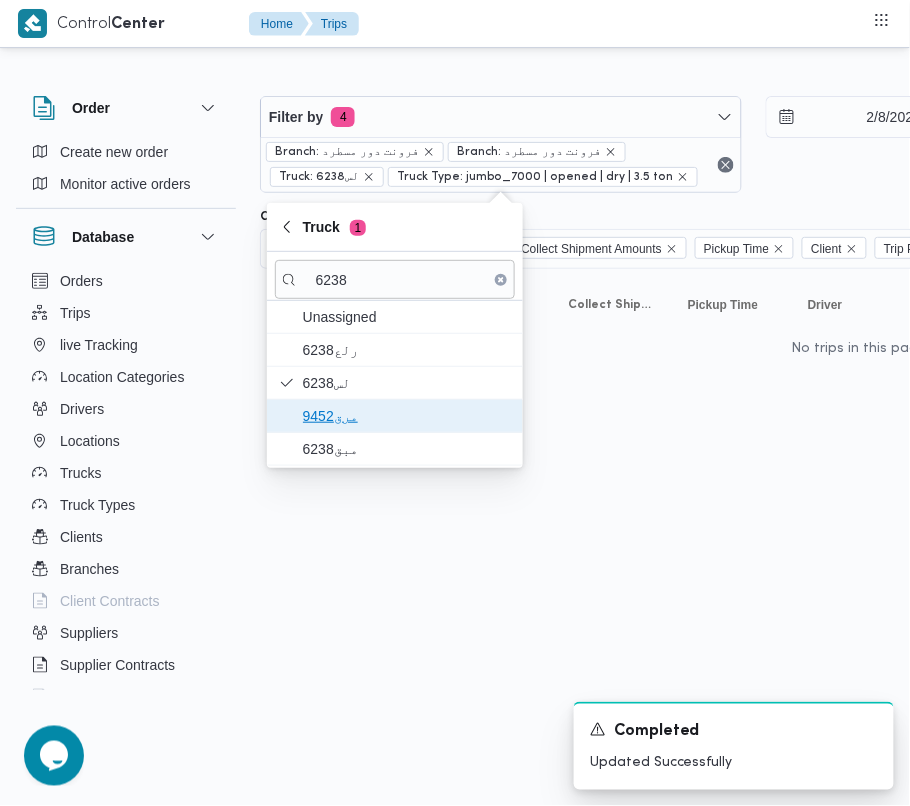 click on "مرق9452" at bounding box center (407, 416) 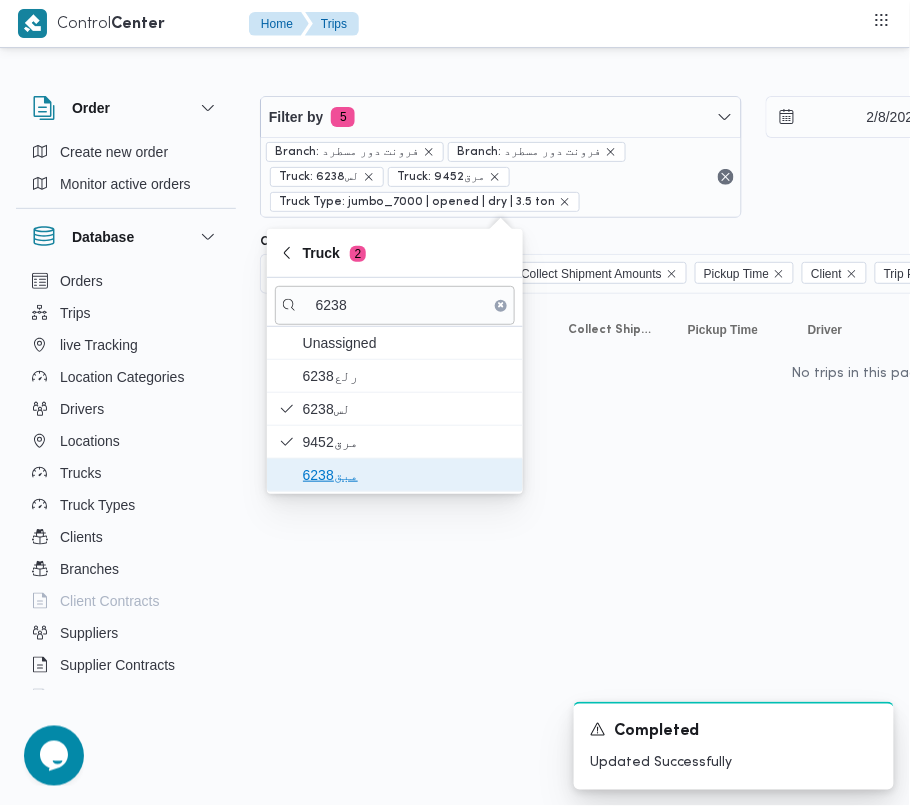 click on "مبق6238" at bounding box center (407, 475) 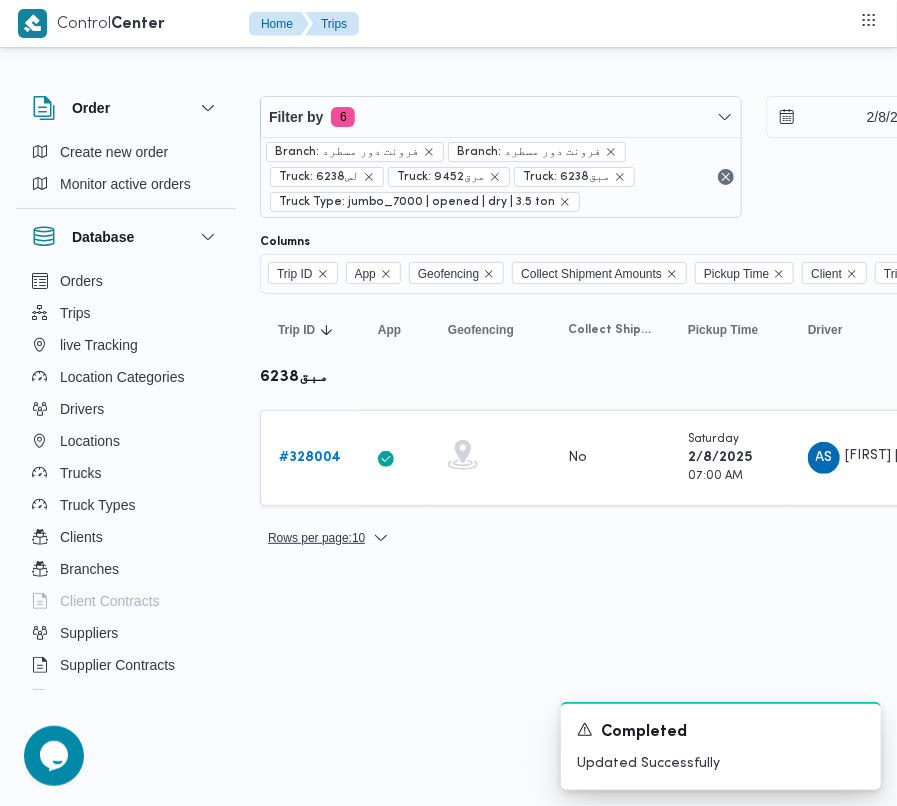 click on "Rows per page :  10 1" at bounding box center [860, 538] 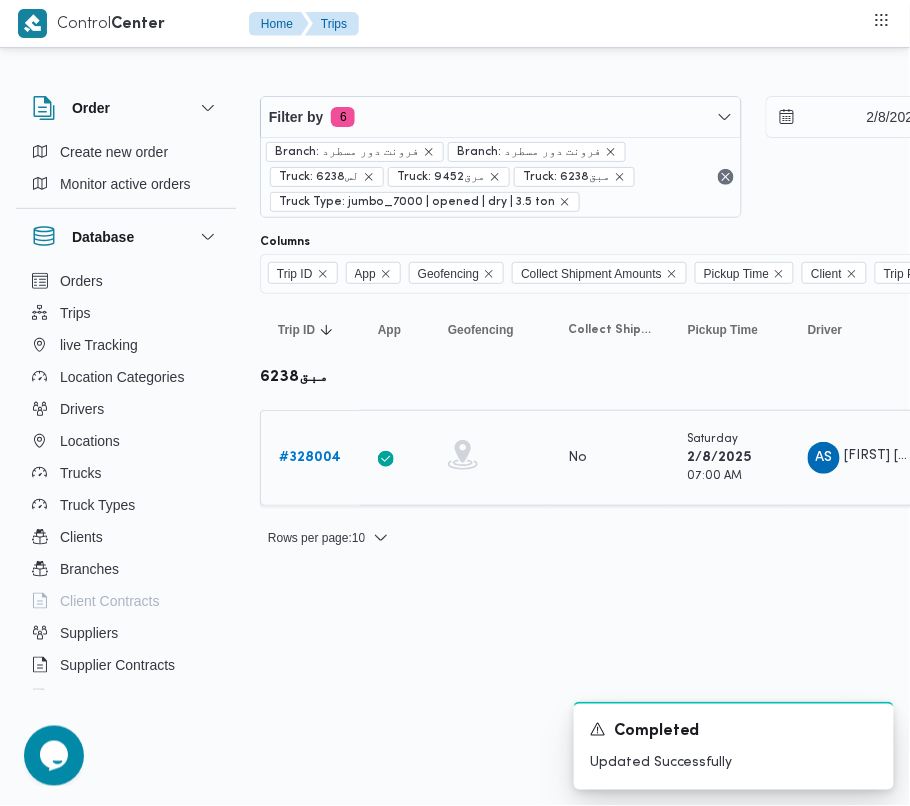 click on "# [NUMBER]" at bounding box center (310, 457) 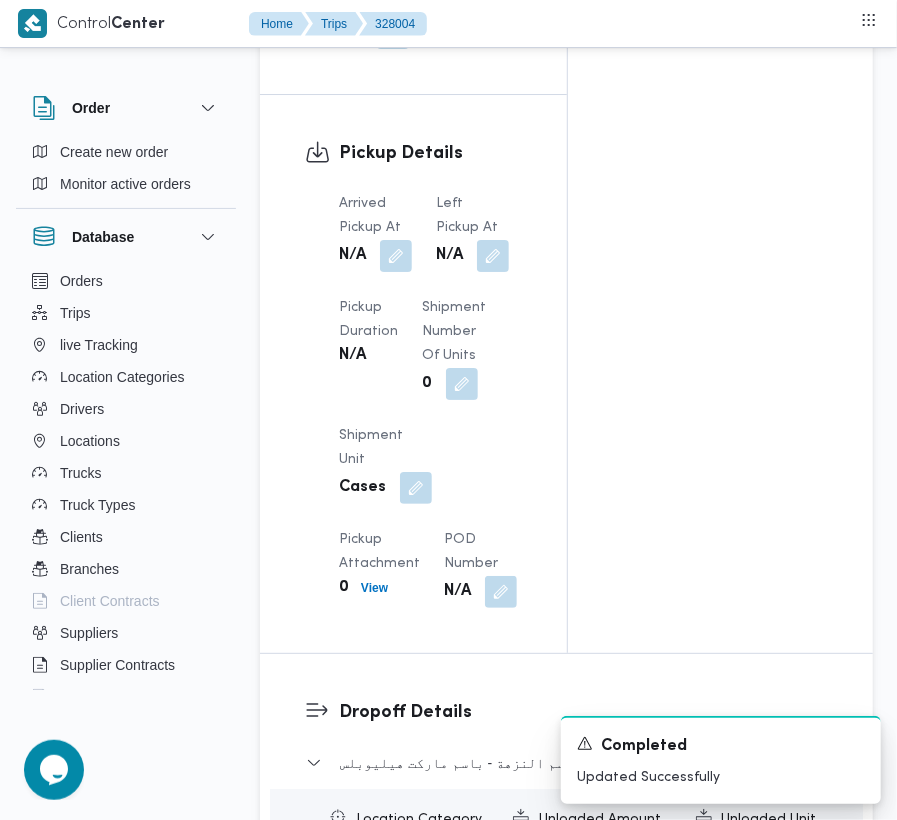 scroll, scrollTop: 3377, scrollLeft: 0, axis: vertical 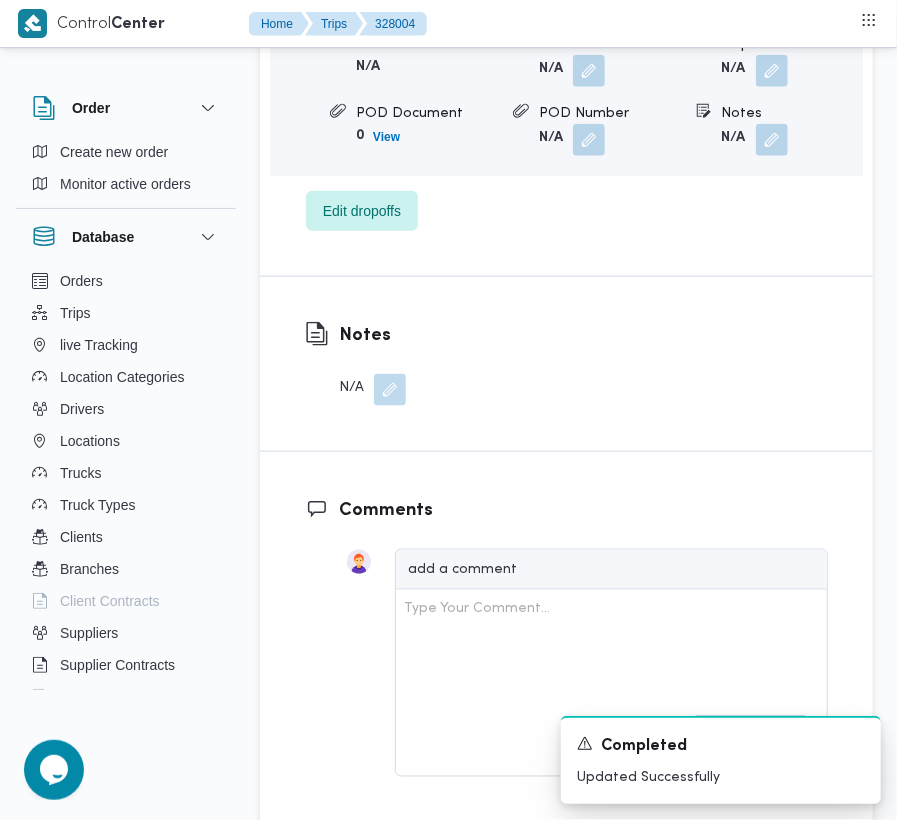 click on "Dropoff Details [LOCATION] -
[LOCATION] Location Category [CATEGORY] Unloaded Amount [NUMBER] Unloaded Unit Cases Unloaded Duration N/A Arrival Time N/A Departure Time N/A POD Document [NUMBER] View POD Number N/A Notes N/A Edit dropoffs" at bounding box center [566, 43] 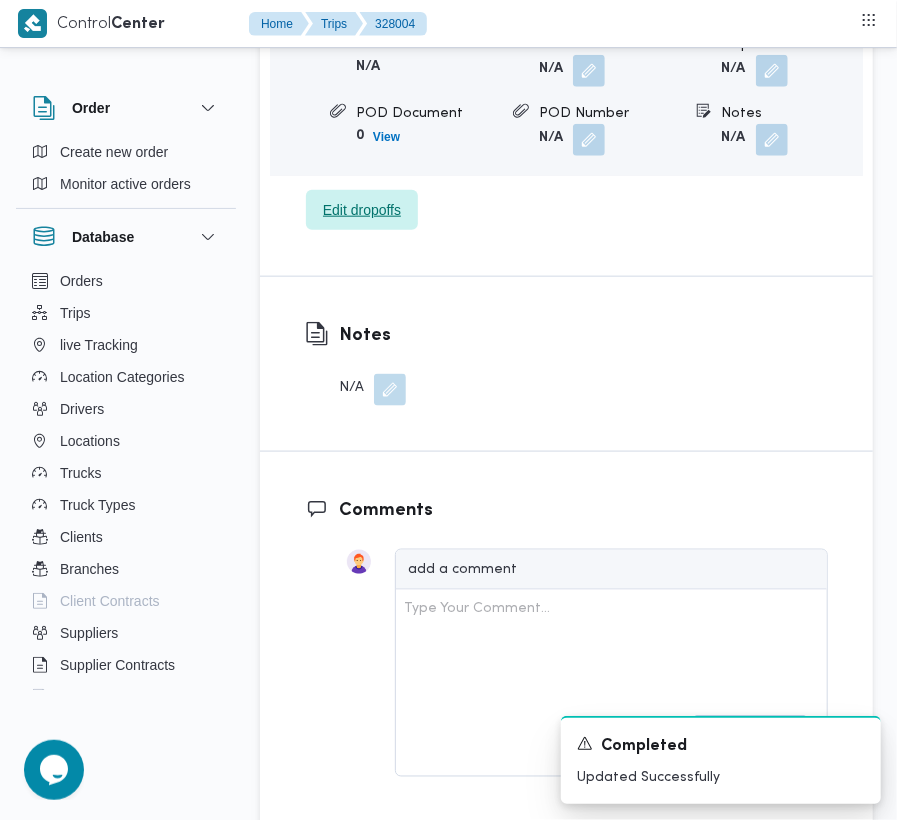 click on "Edit dropoffs" at bounding box center (362, 210) 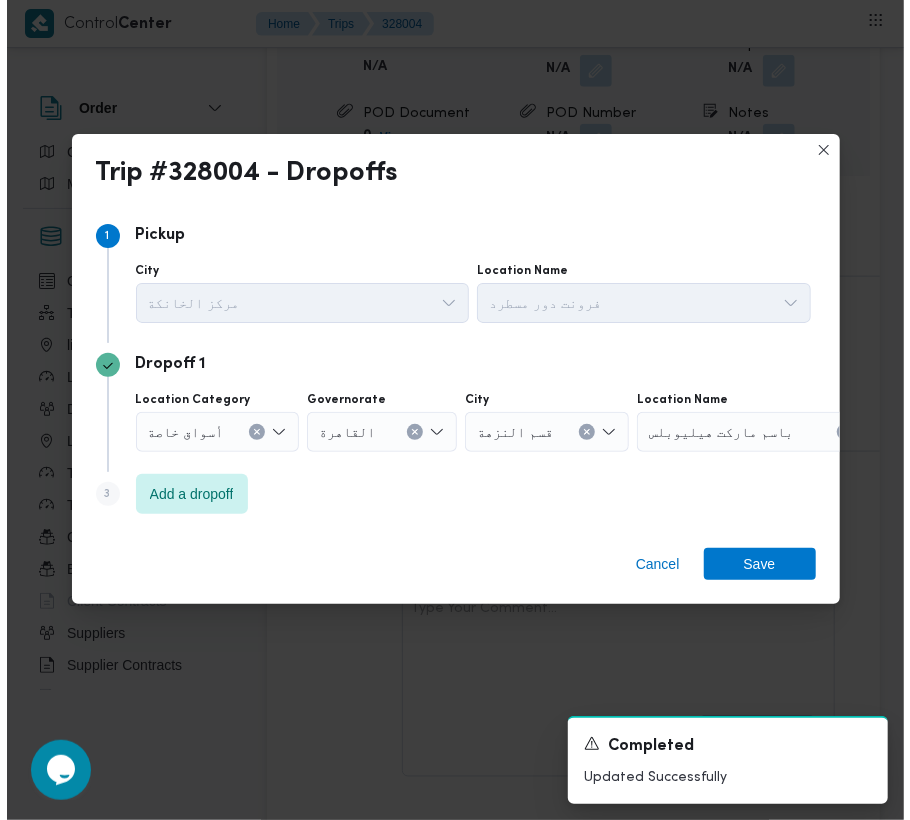 scroll, scrollTop: 3185, scrollLeft: 0, axis: vertical 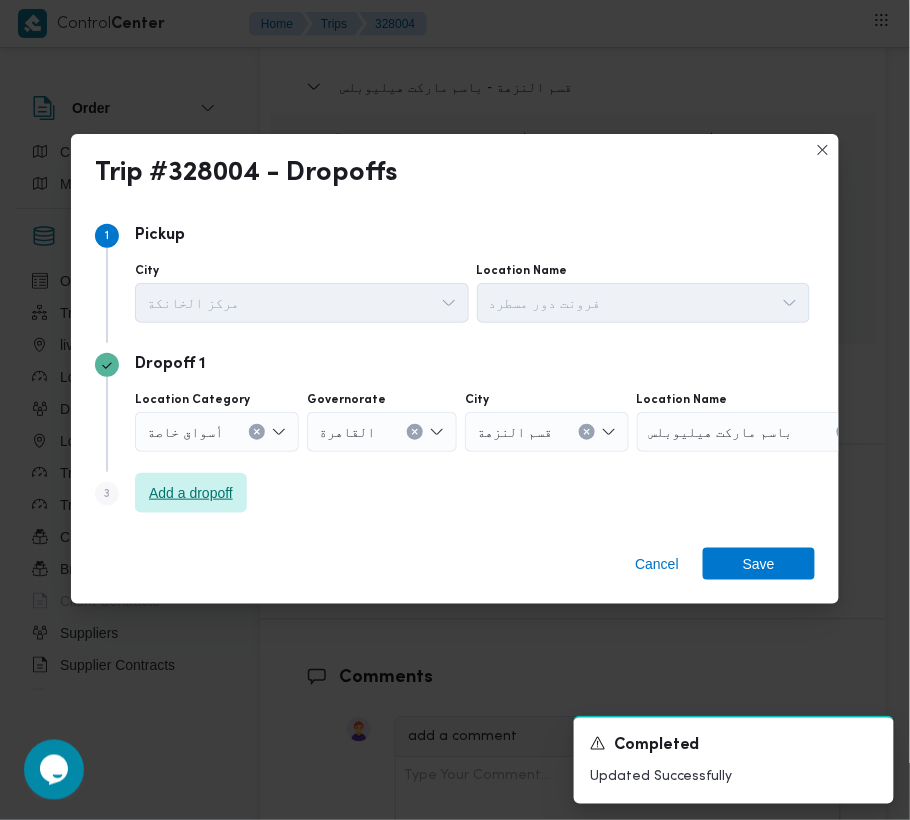 click on "Add a dropoff" at bounding box center (191, 493) 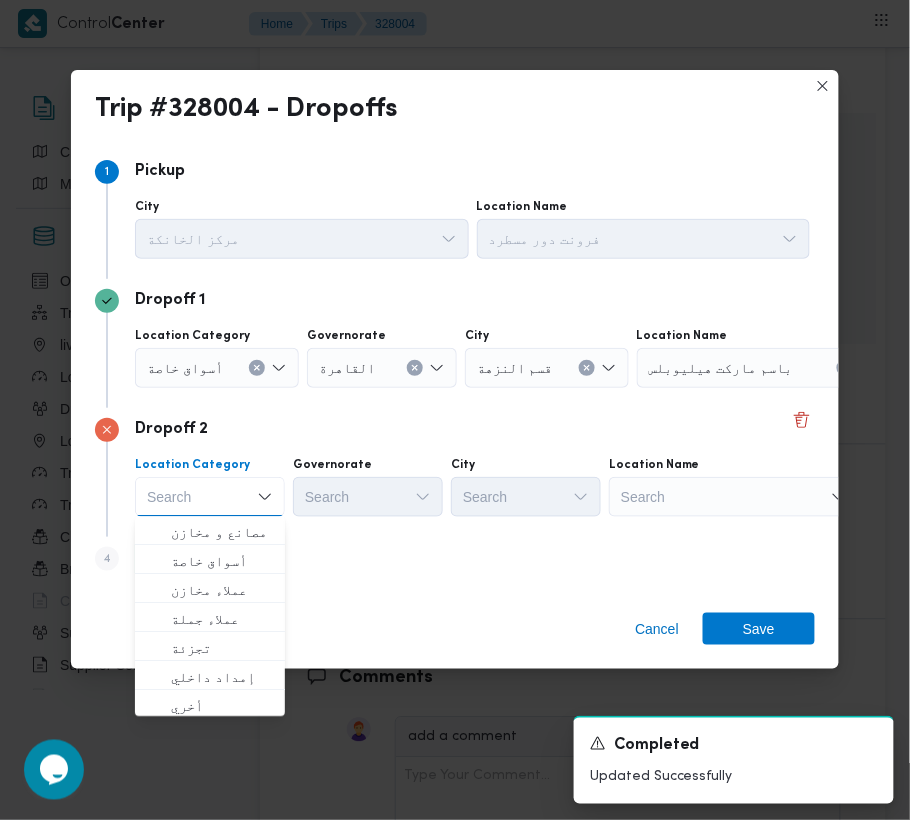 click on "Step 4 is disabled 4 Add a dropoff" at bounding box center [455, 563] 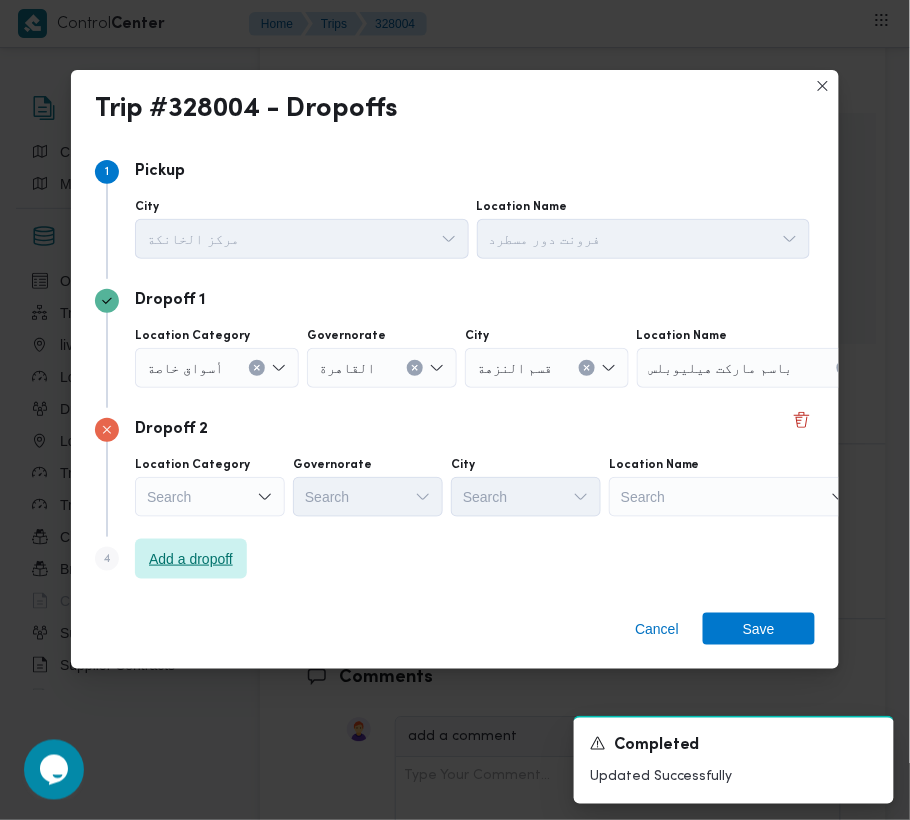 click on "Add a dropoff" at bounding box center [191, 559] 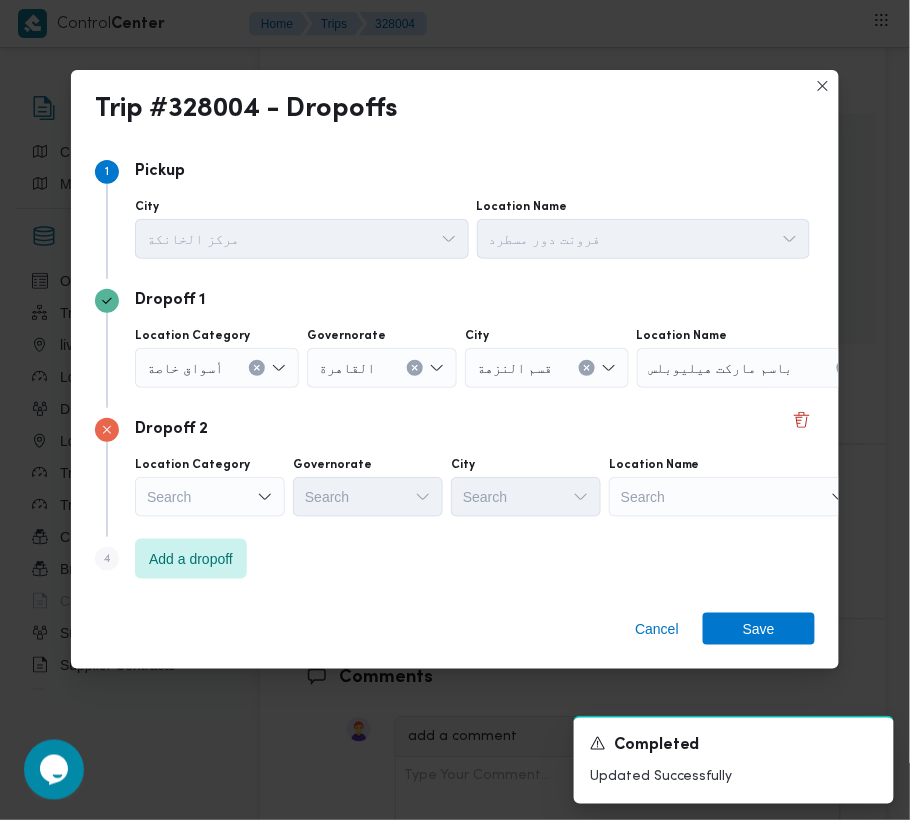 scroll, scrollTop: 113, scrollLeft: 0, axis: vertical 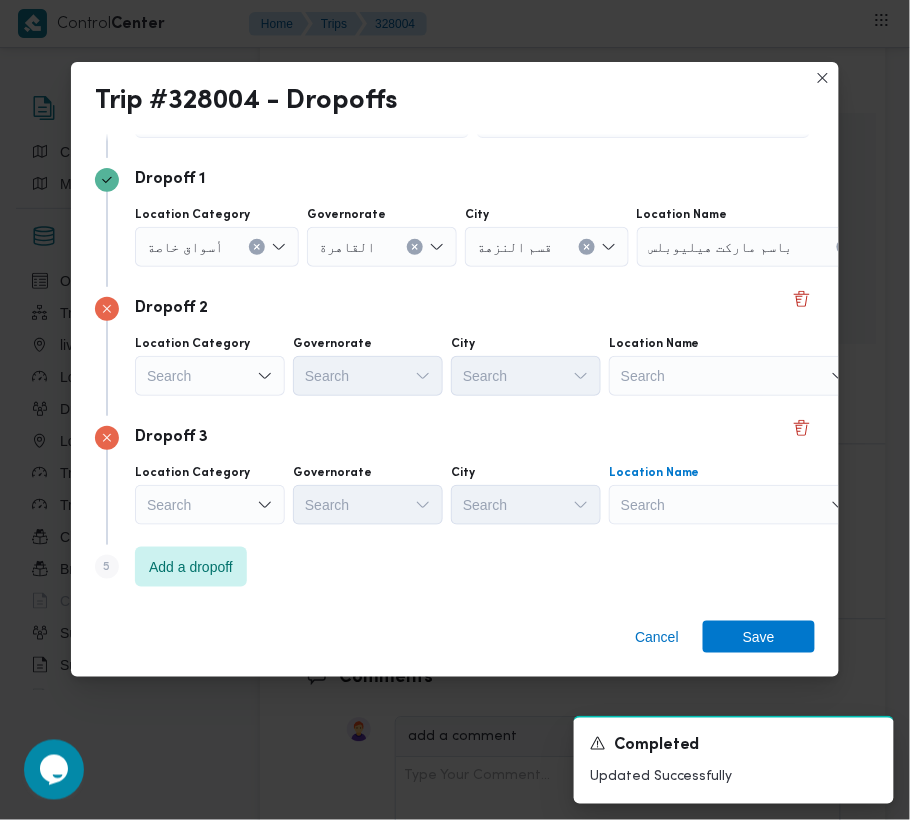 click on "Search" at bounding box center (762, 247) 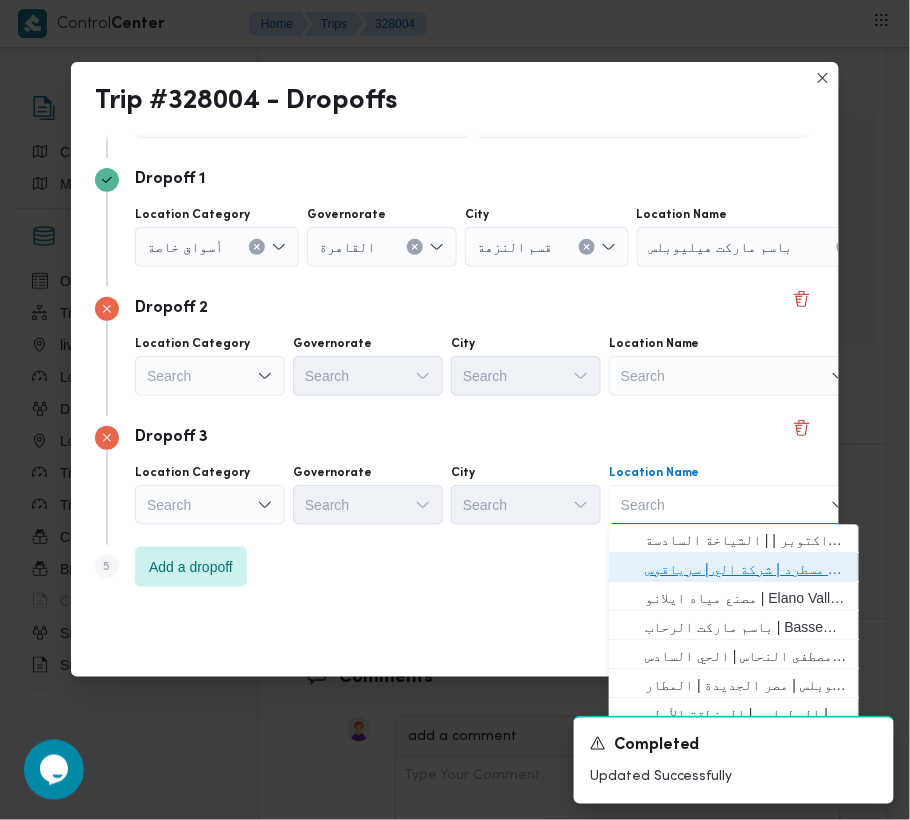 click on "فرونت دور مسطرد | شركة الي | سرياقوس" at bounding box center (746, 570) 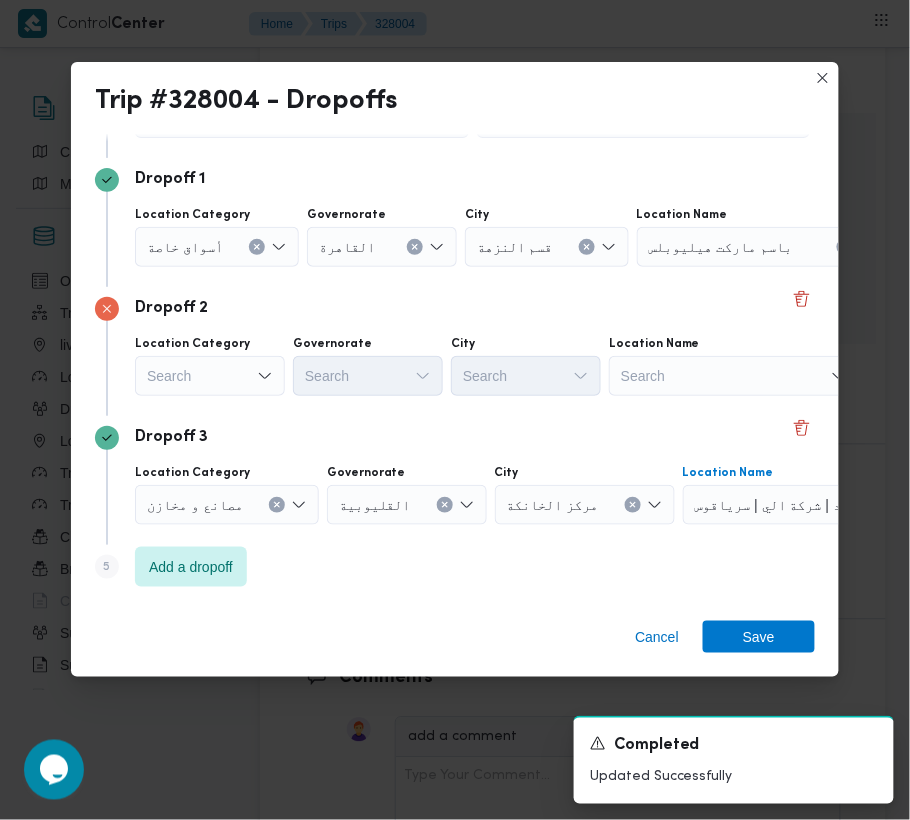 click on "Search" at bounding box center [217, 247] 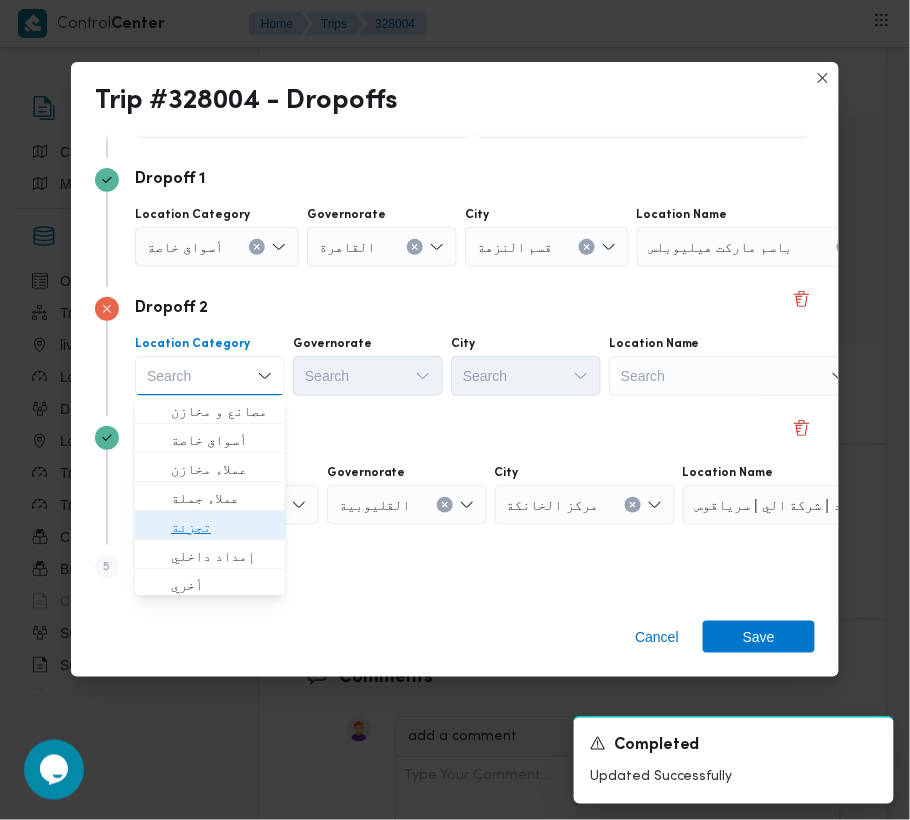 click on "تجزئة" at bounding box center [222, 528] 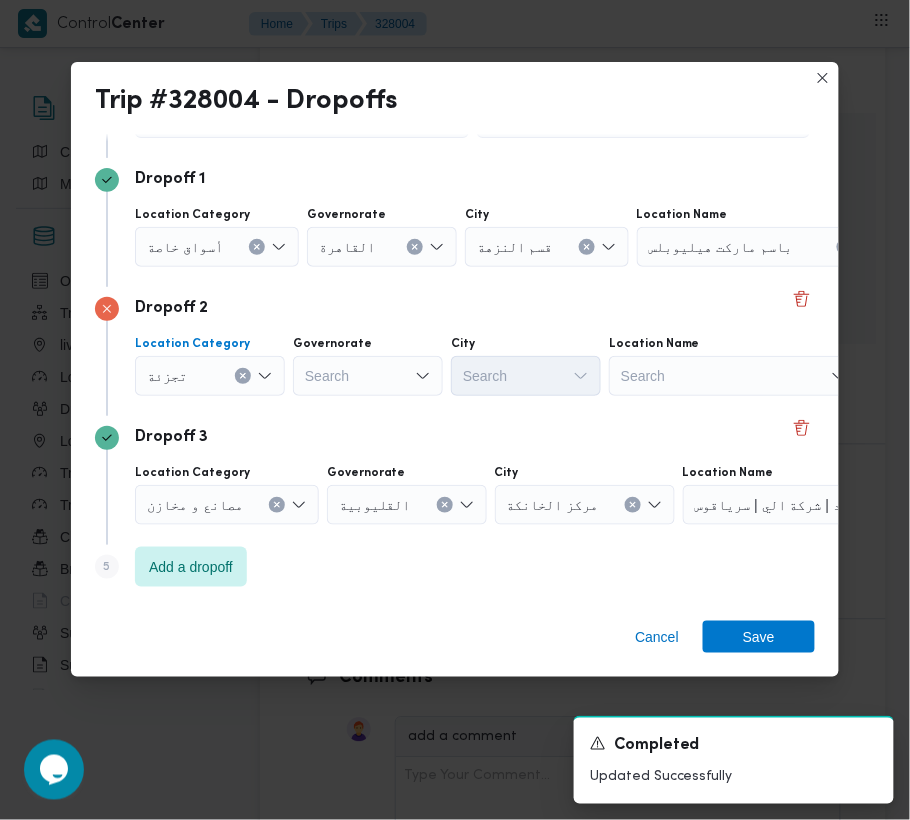 click on "أسواق خاصة" at bounding box center (185, 246) 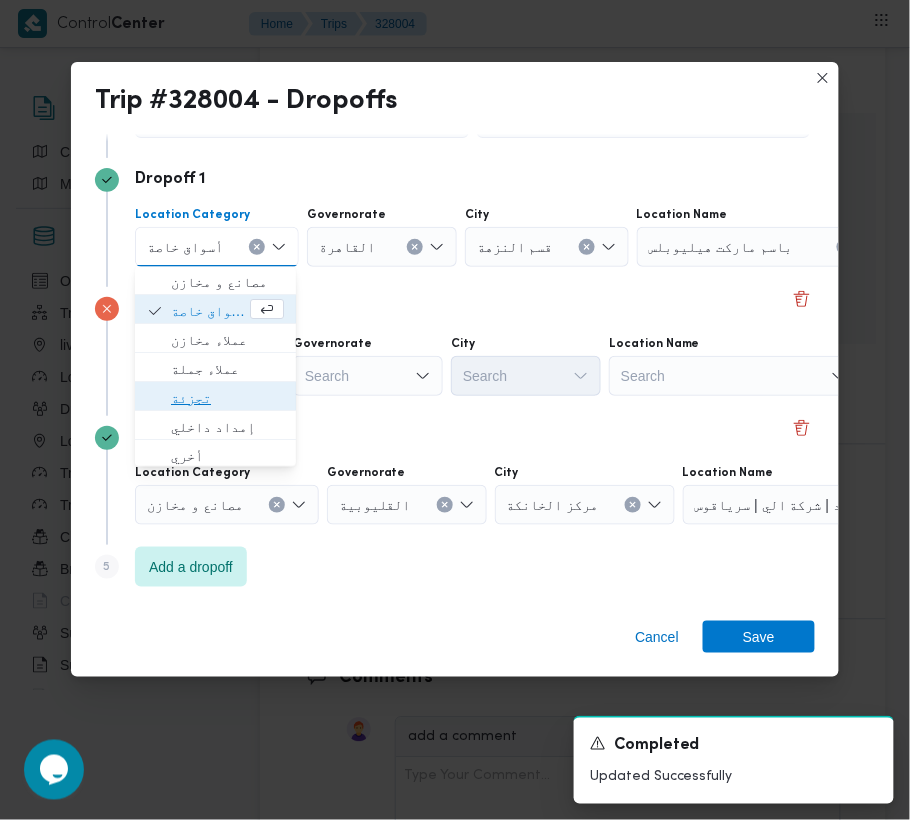 click on "تجزئة" at bounding box center (227, 399) 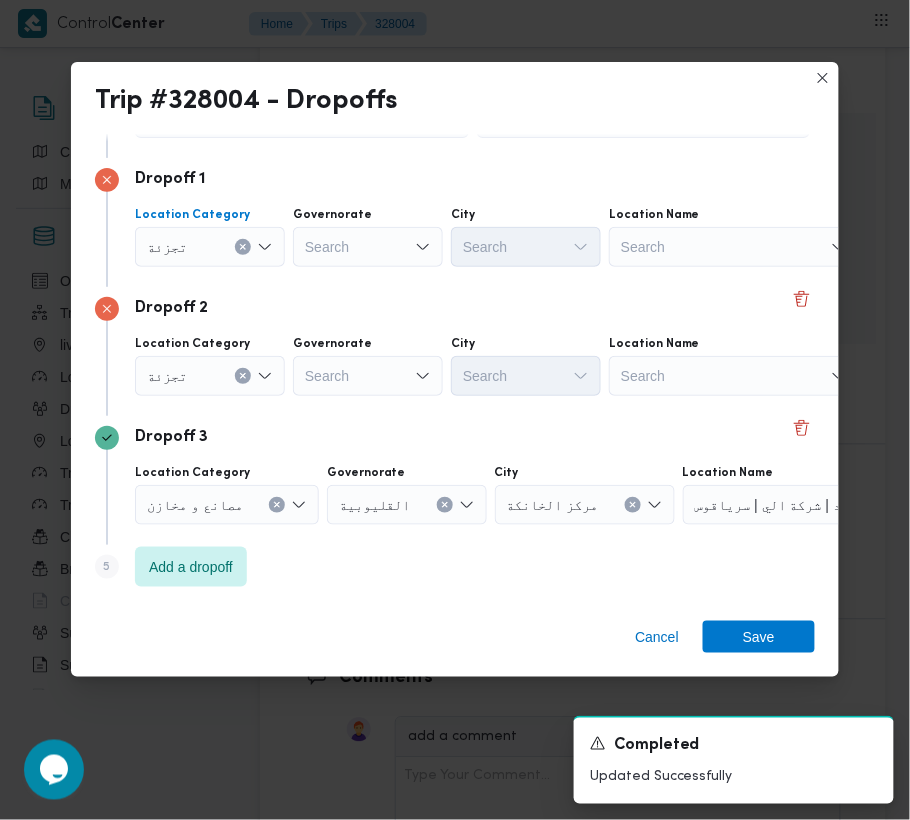 click on "Search" at bounding box center (368, 247) 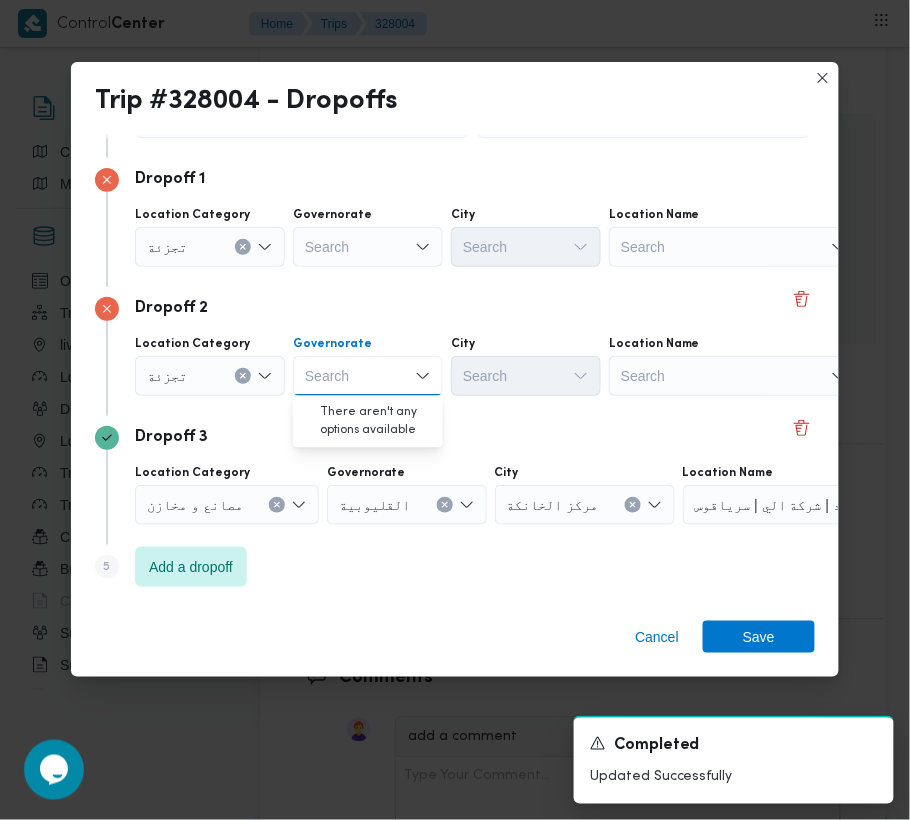paste on "[LOCATION]" 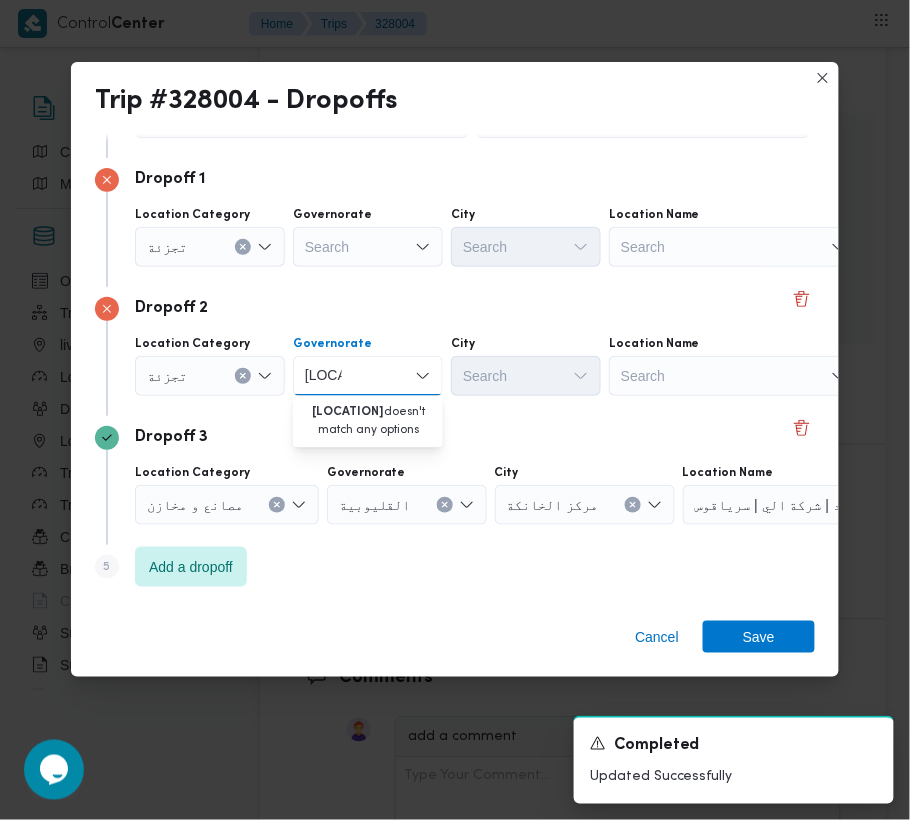 type on "[LOCATION]" 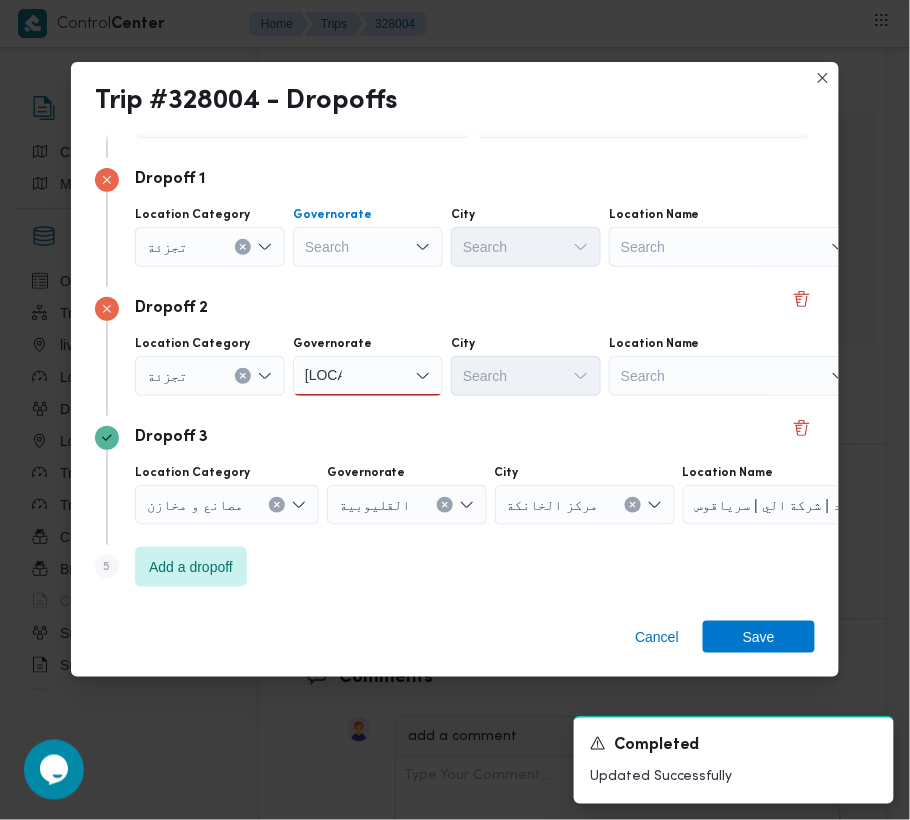 click on "Search" at bounding box center (368, 247) 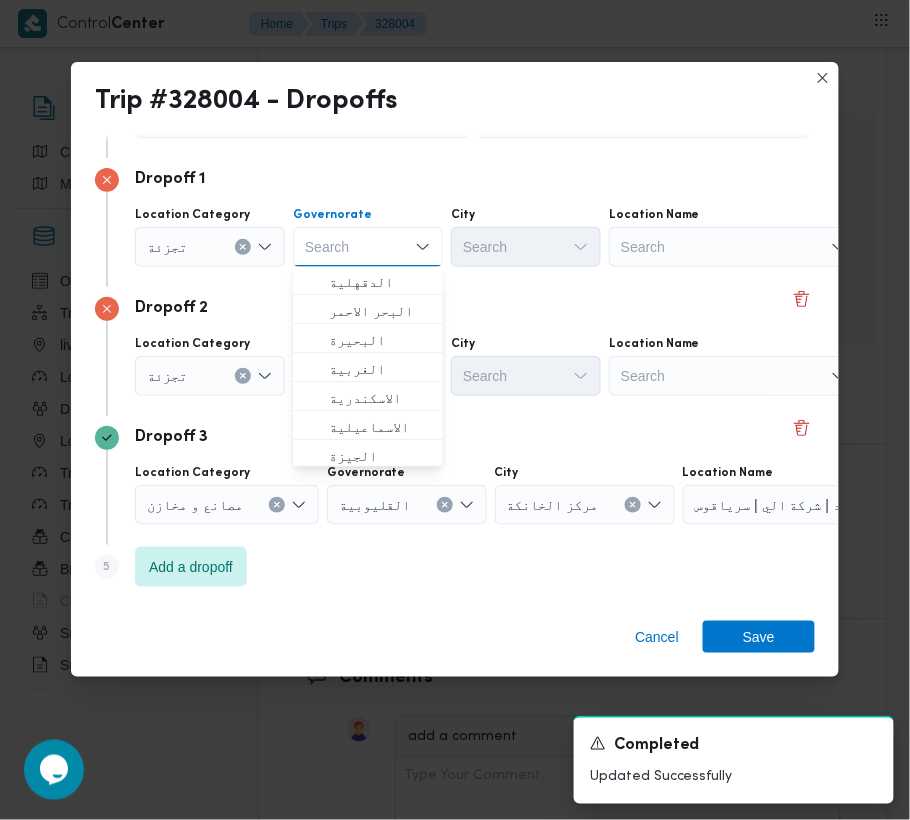 paste on "[LOCATION]" 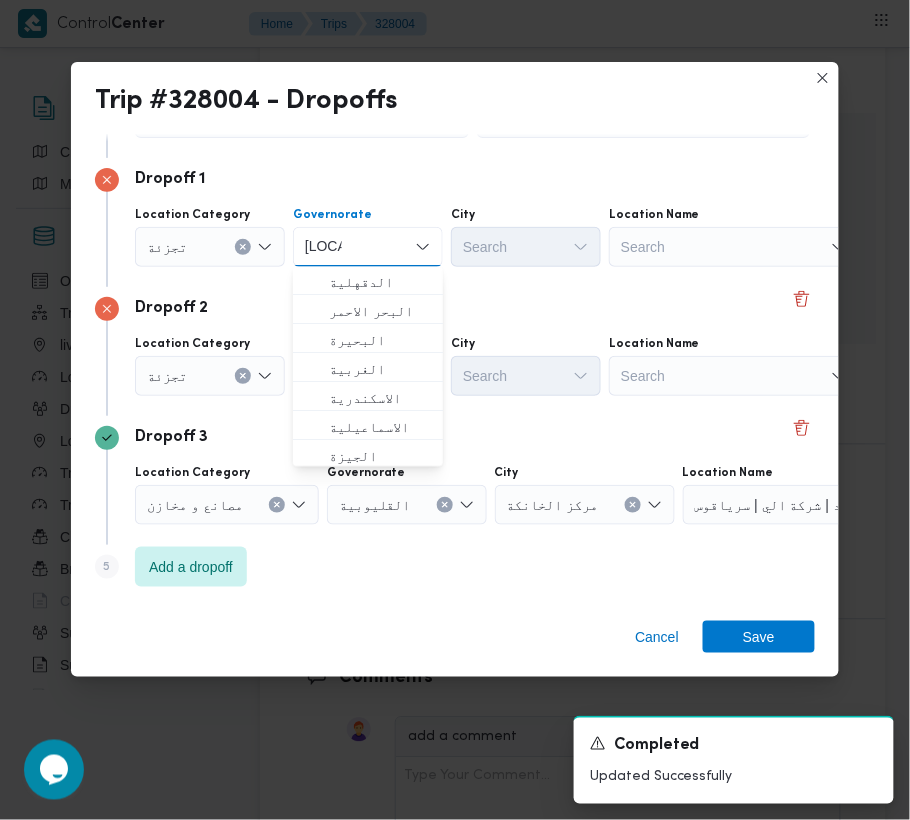 type on "[LOCATION]" 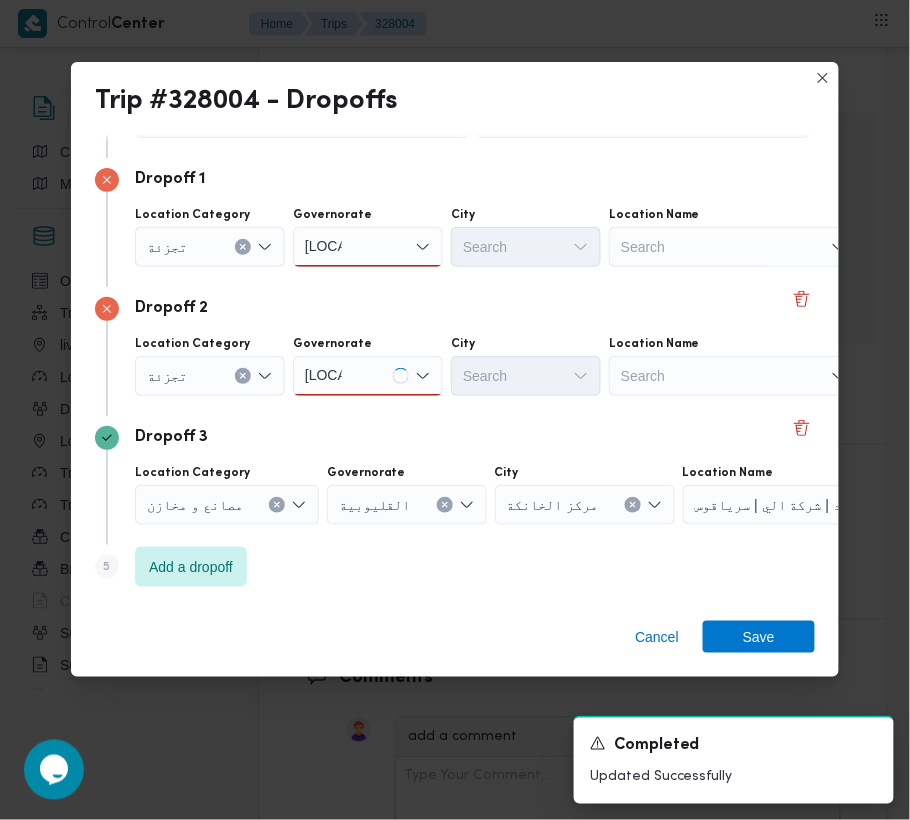 click on "Dropoff 2 Location Category [CATEGORY] Governorate [GOVERNORATE] [GOVERNORATE]  City Search Location Name Search" at bounding box center [455, 351] 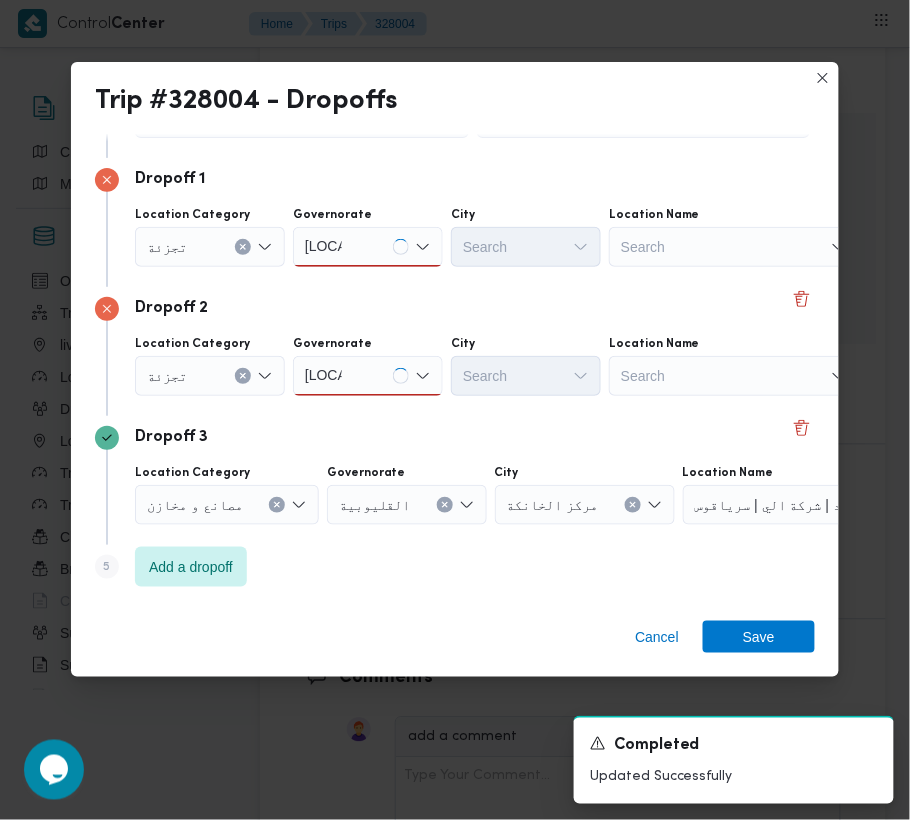 click on "Location Category [CATEGORY] Governorate [GOVERNORATE] [GOVERNORATE]  City Search Location Name Search" at bounding box center [472, 366] 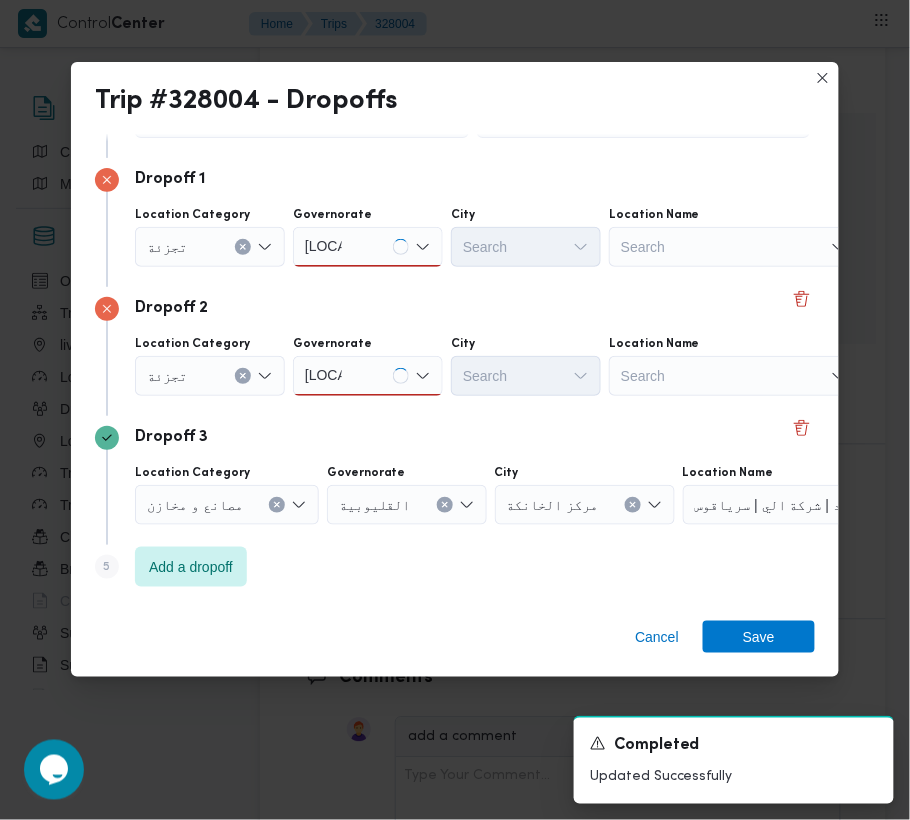 click on "[LOCATION]" at bounding box center (368, 247) 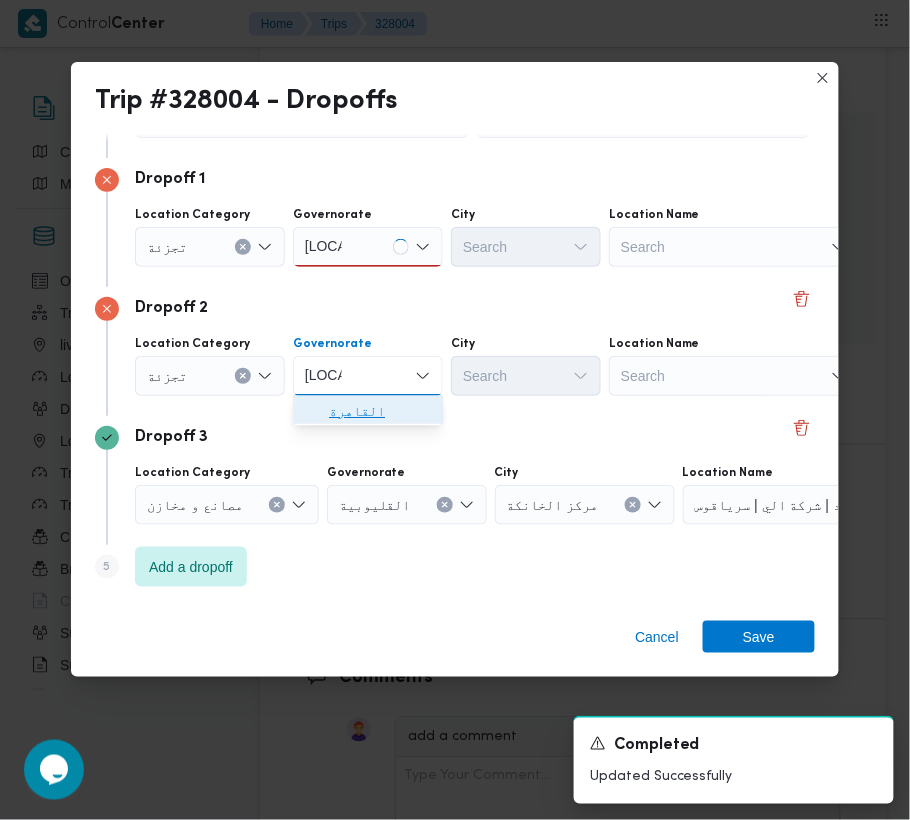 click on "القاهرة" at bounding box center (380, 412) 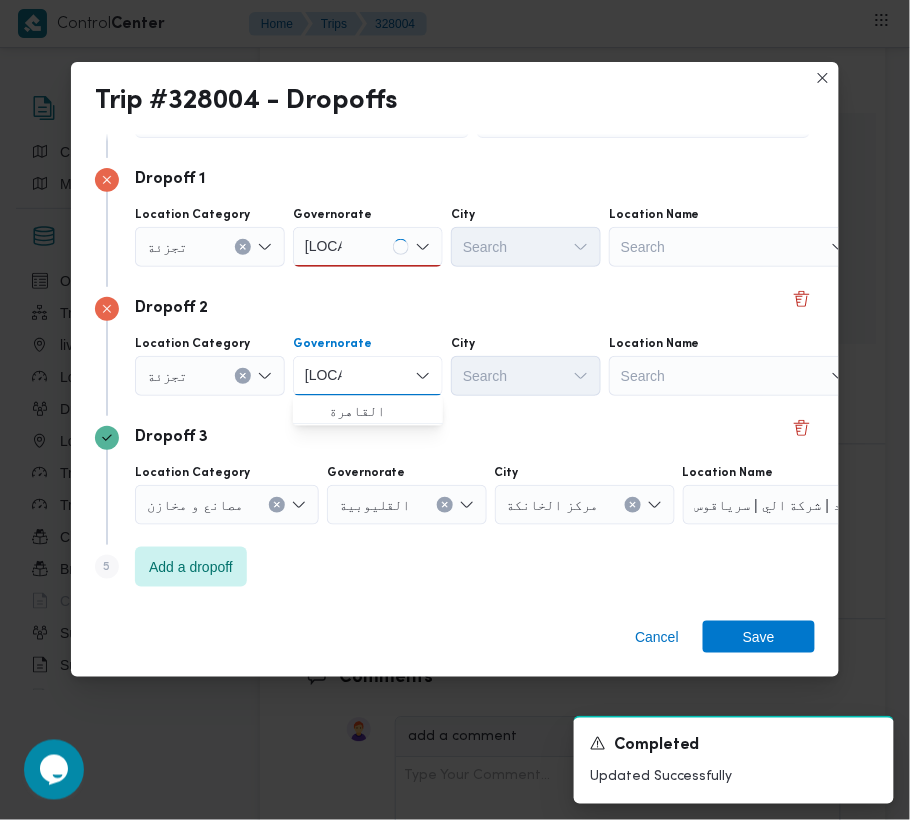 type 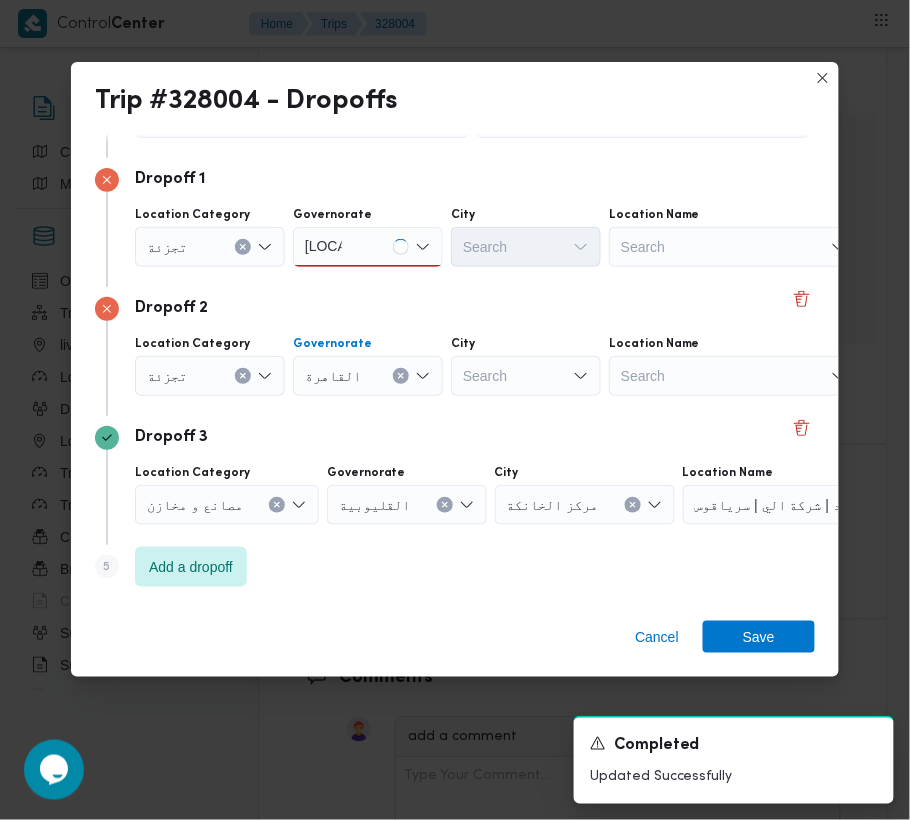 click on "[LOCATION]" at bounding box center (368, 247) 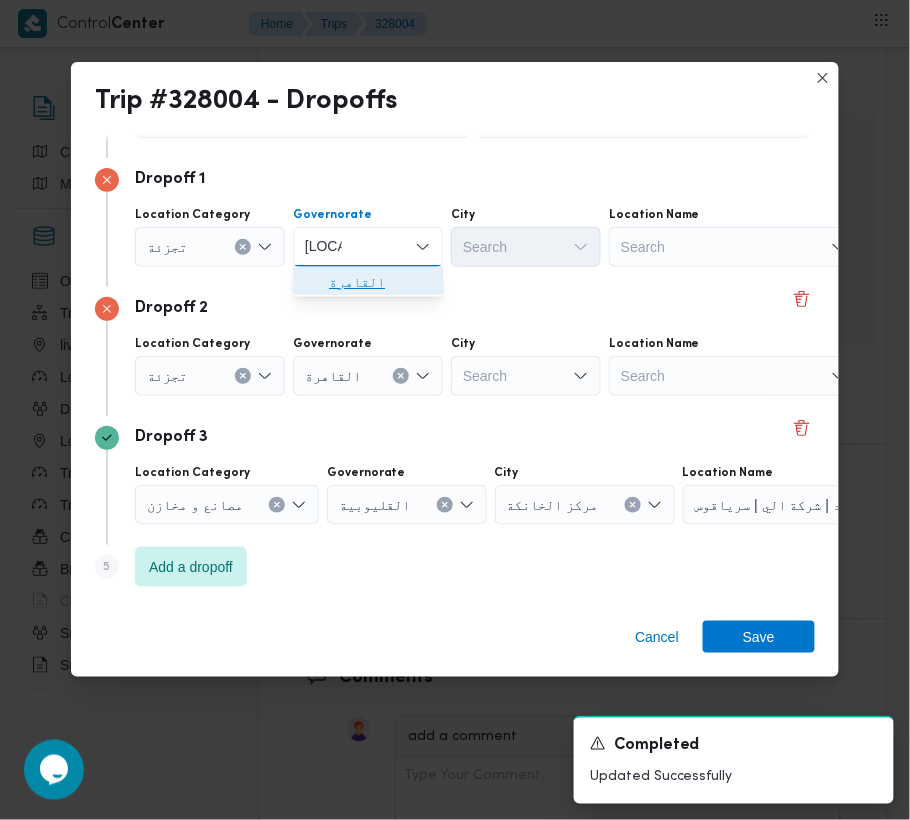 click on "القاهرة" at bounding box center [380, 283] 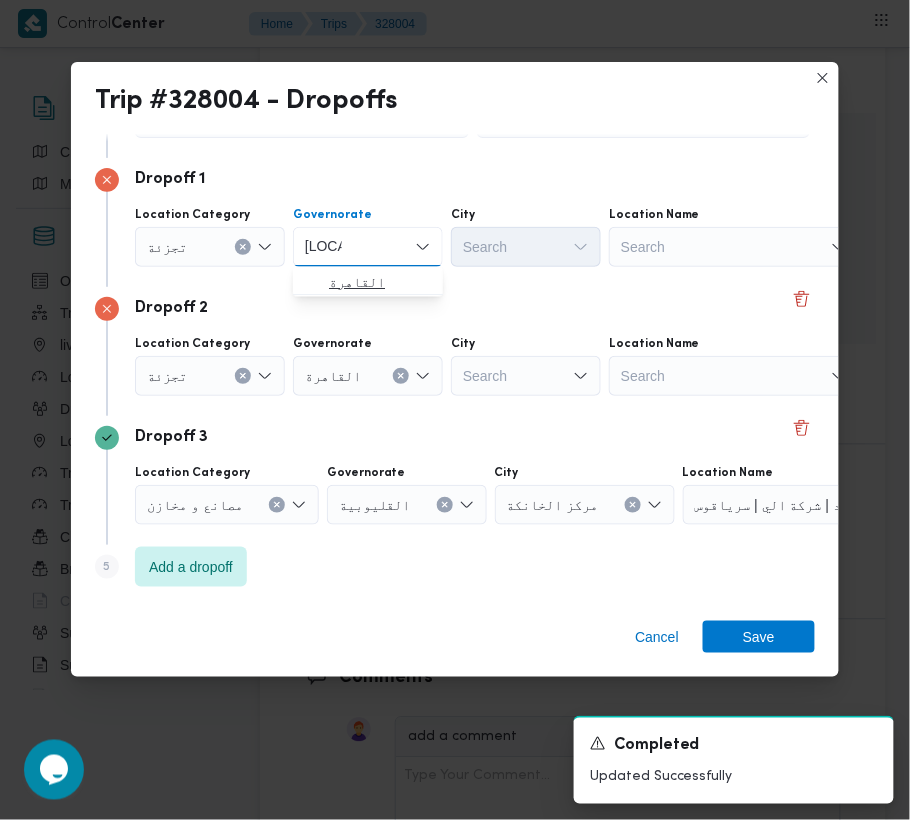 type 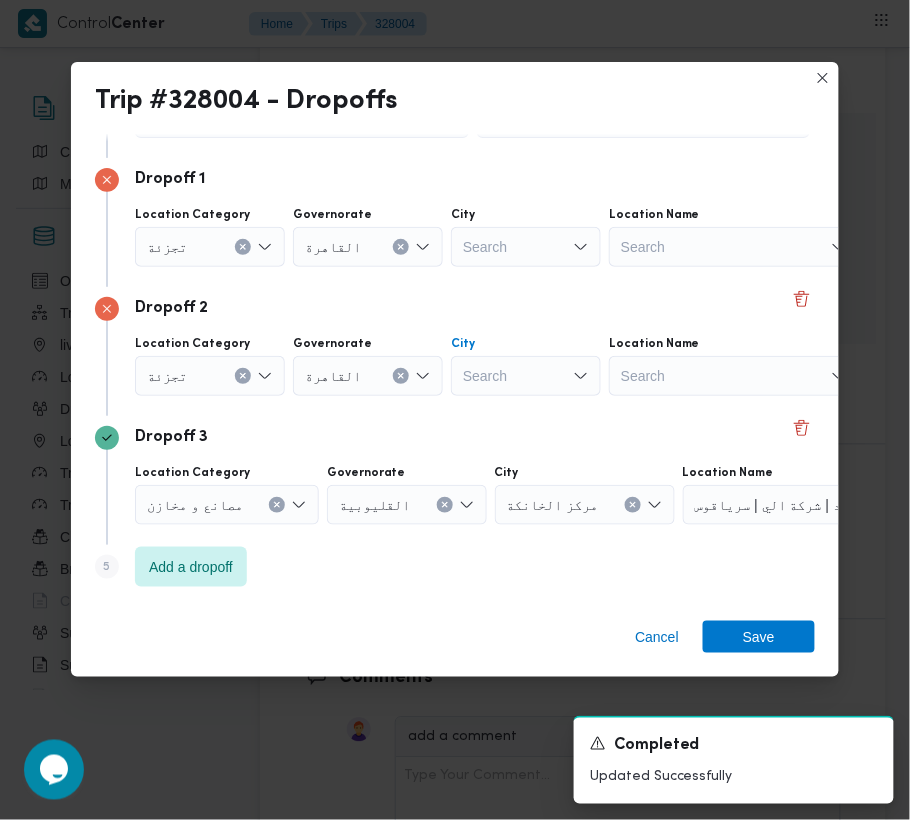 click on "Search" at bounding box center [526, 247] 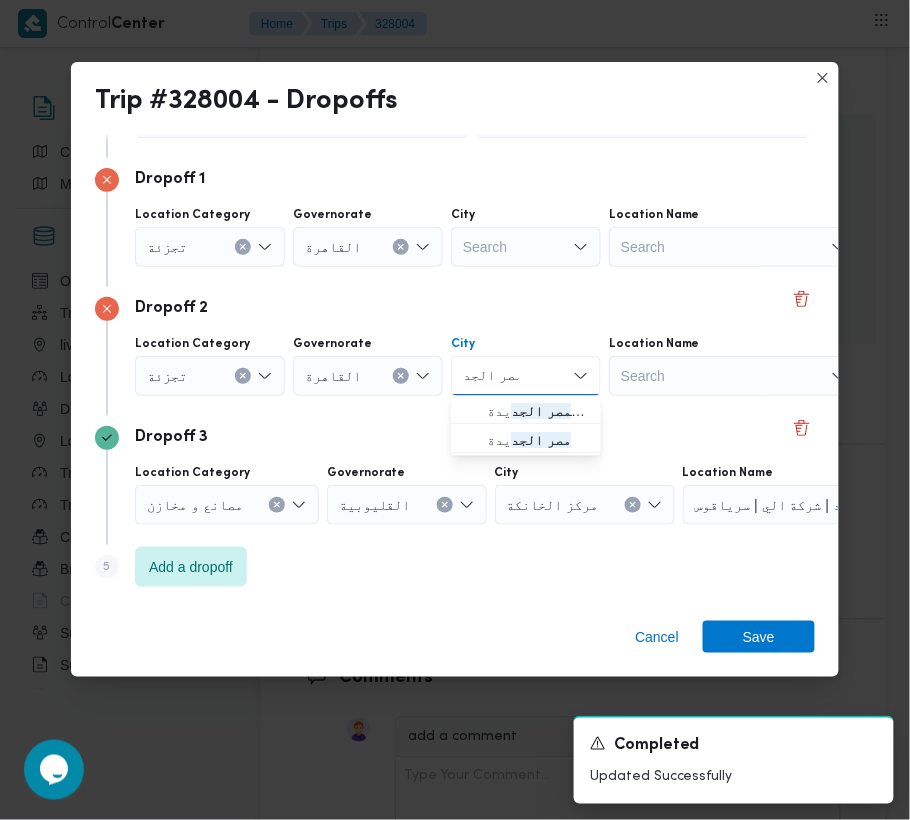 type on "مصر الجديدة" 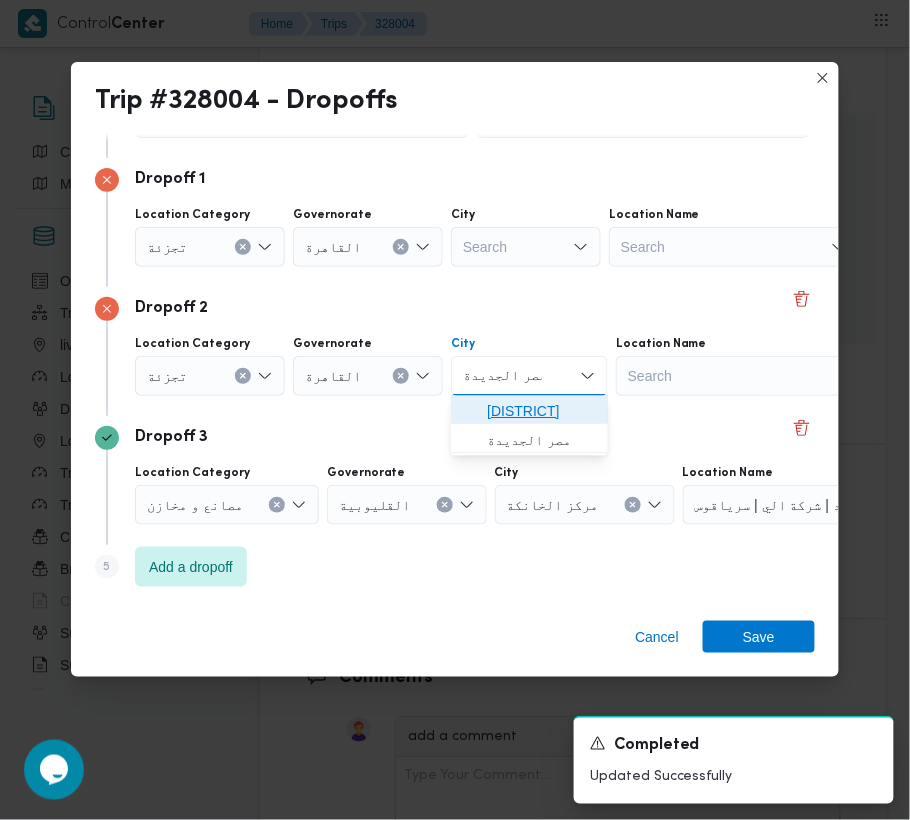 click on "[DISTRICT]" at bounding box center [541, 412] 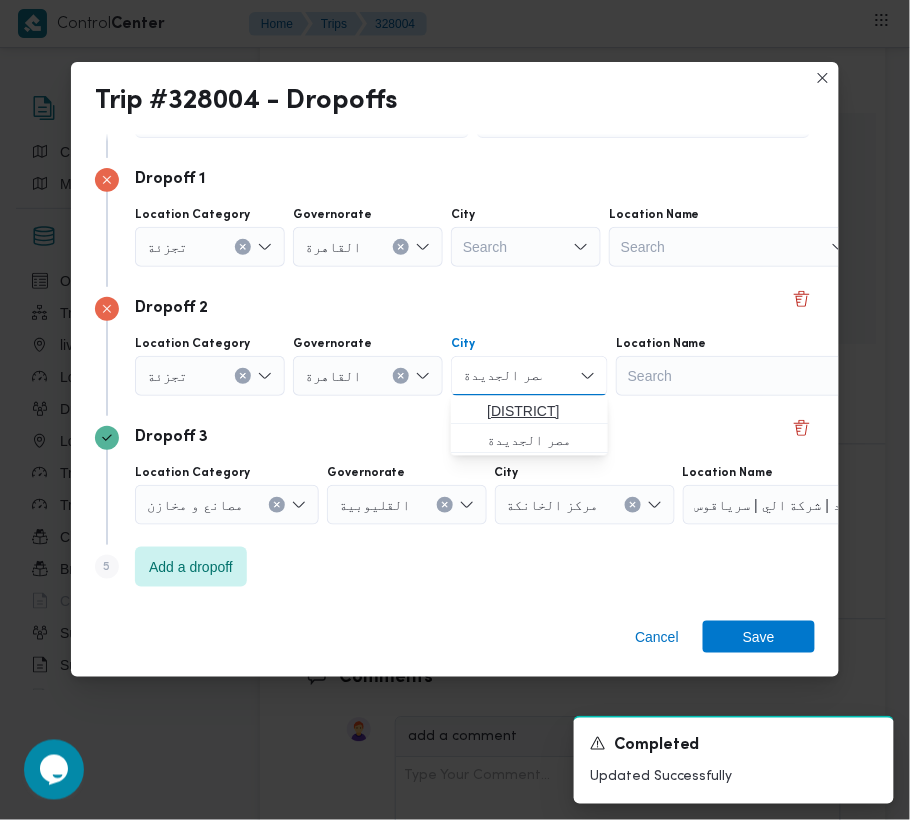 type 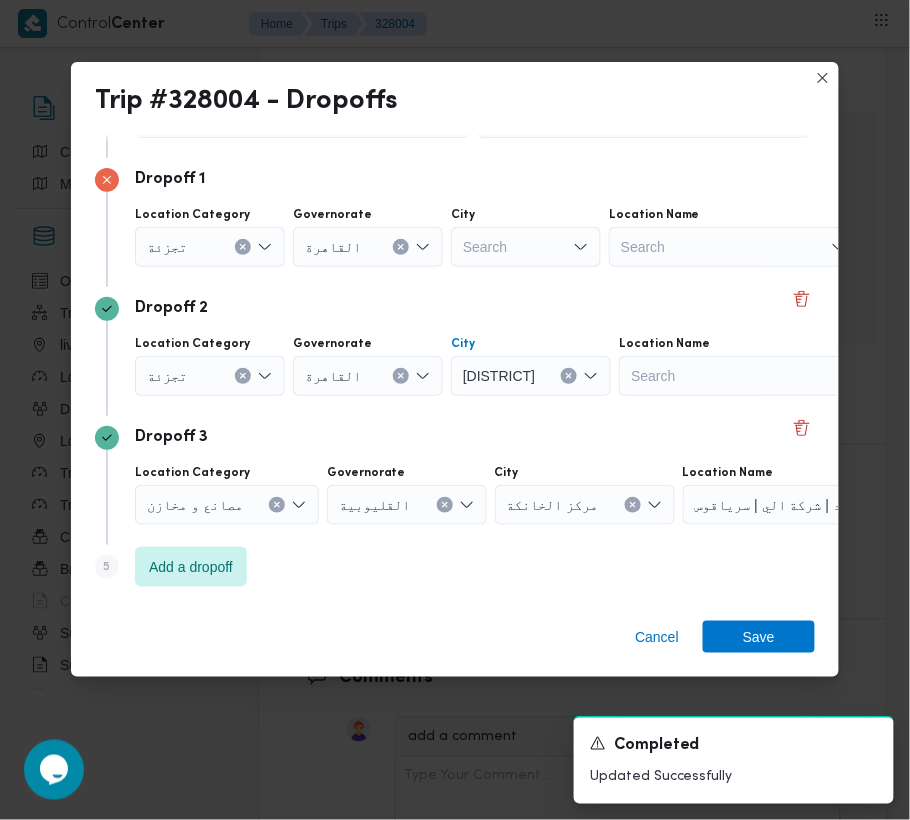 click on "Search" at bounding box center [526, 247] 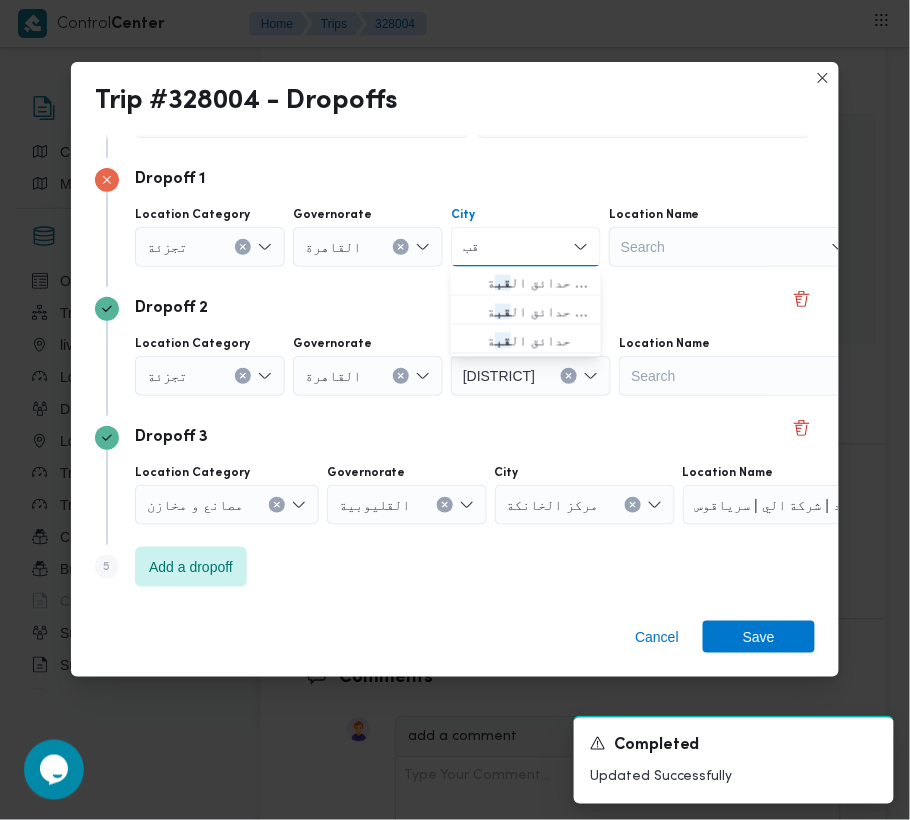 type on "قبة" 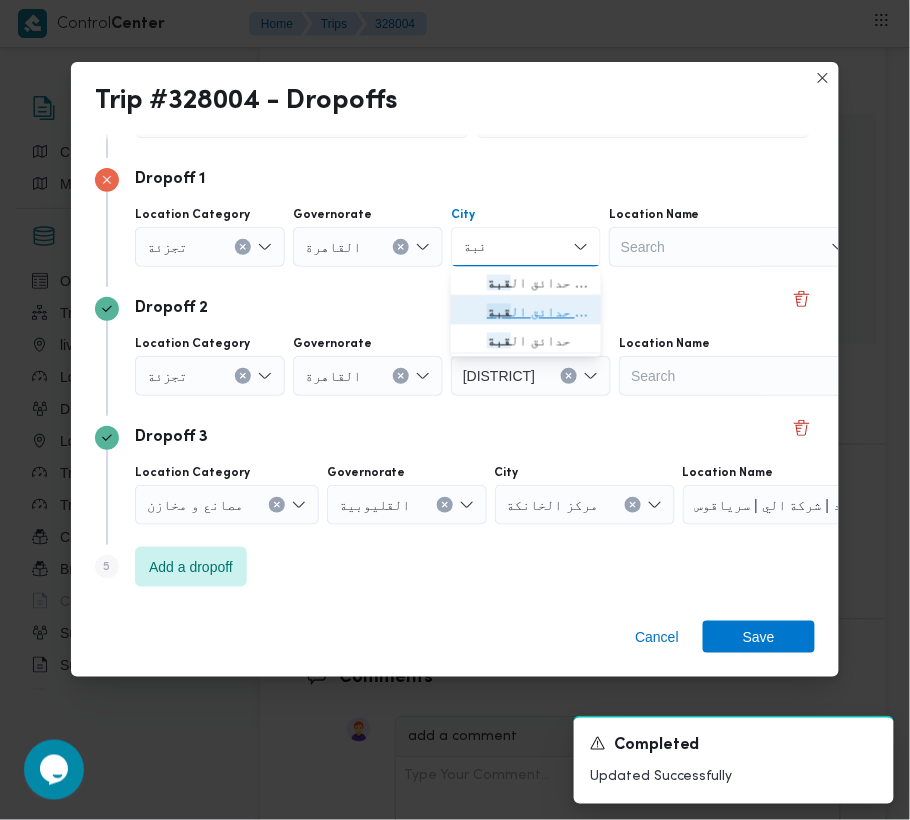 click on "[LOCATION]" at bounding box center (526, 312) 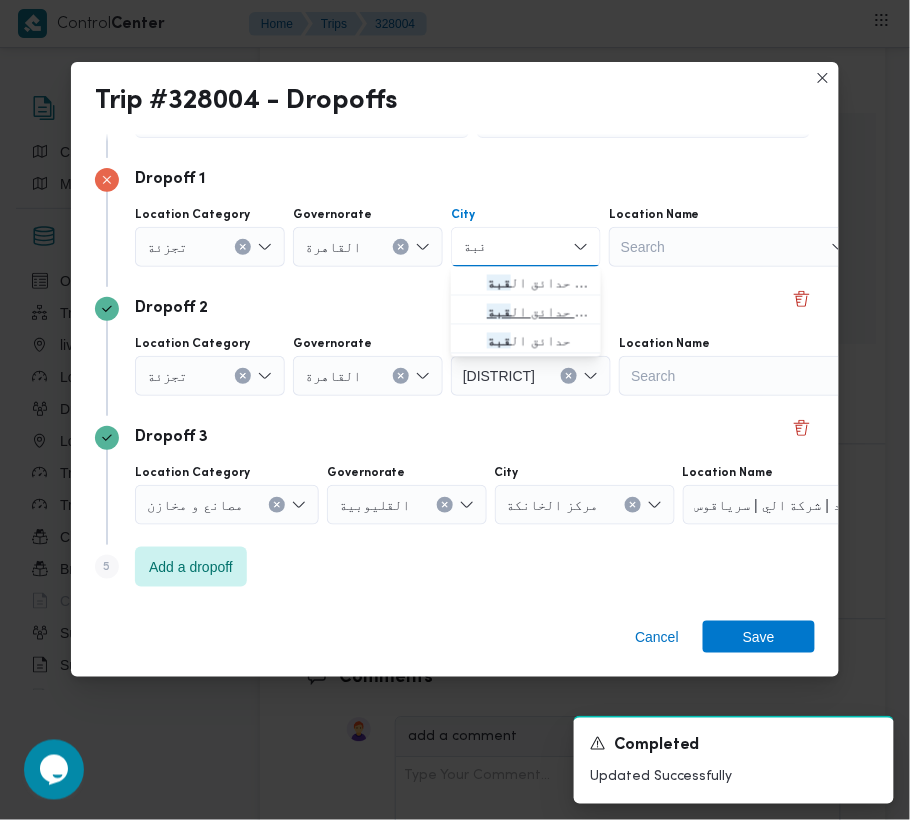 type 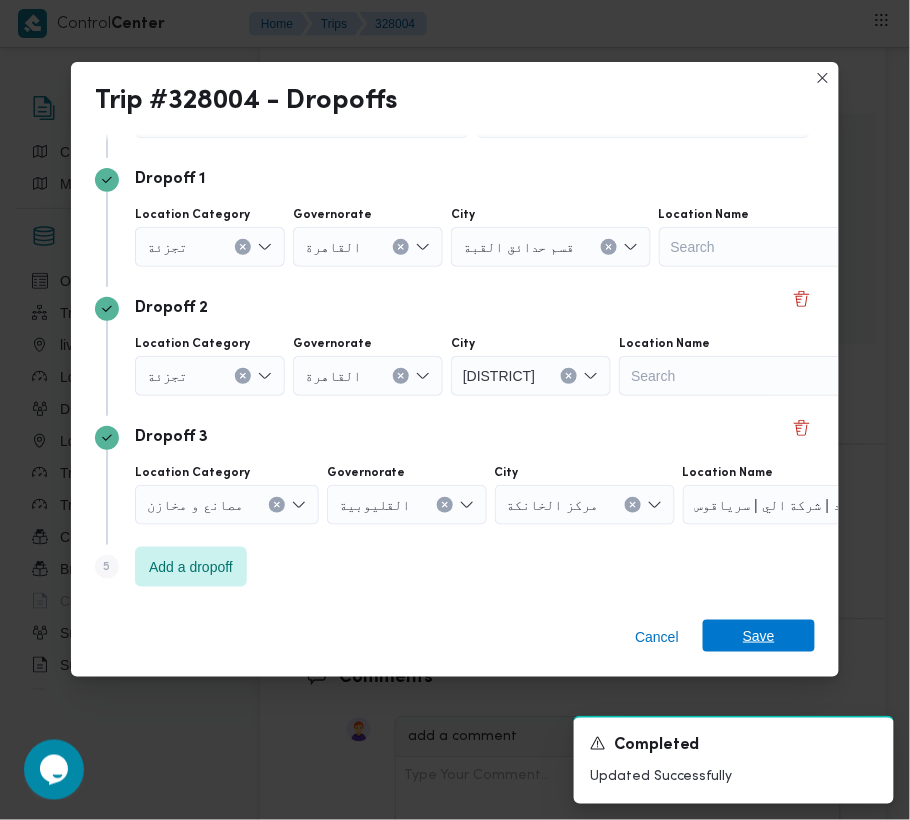 click on "Save" at bounding box center [759, 636] 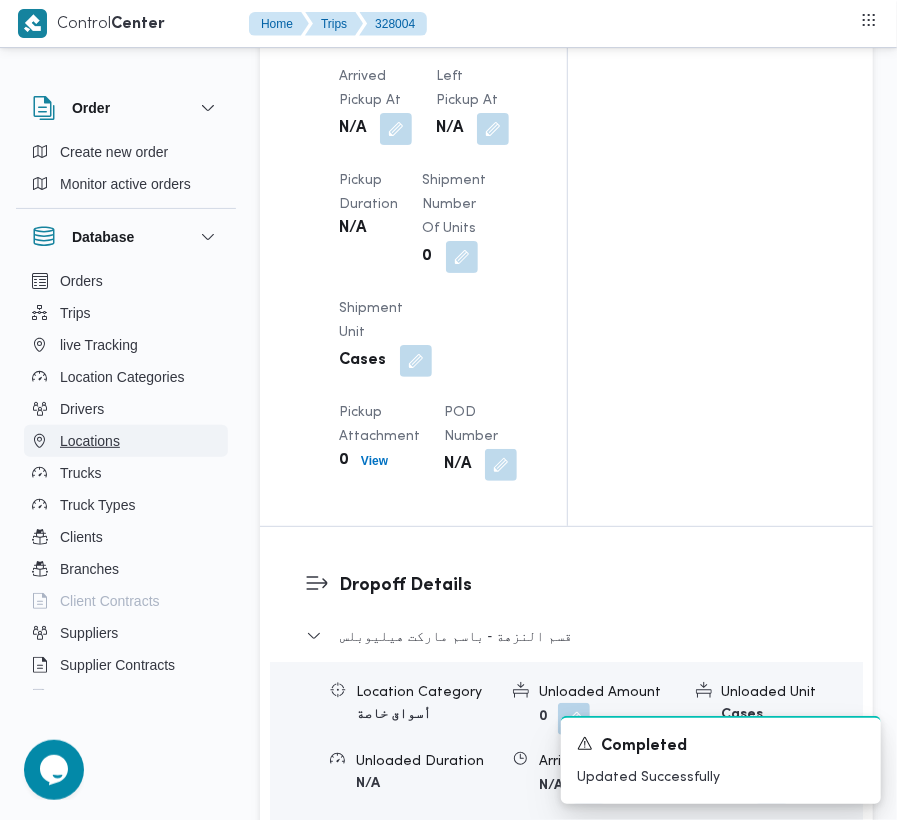 scroll, scrollTop: 2684, scrollLeft: 0, axis: vertical 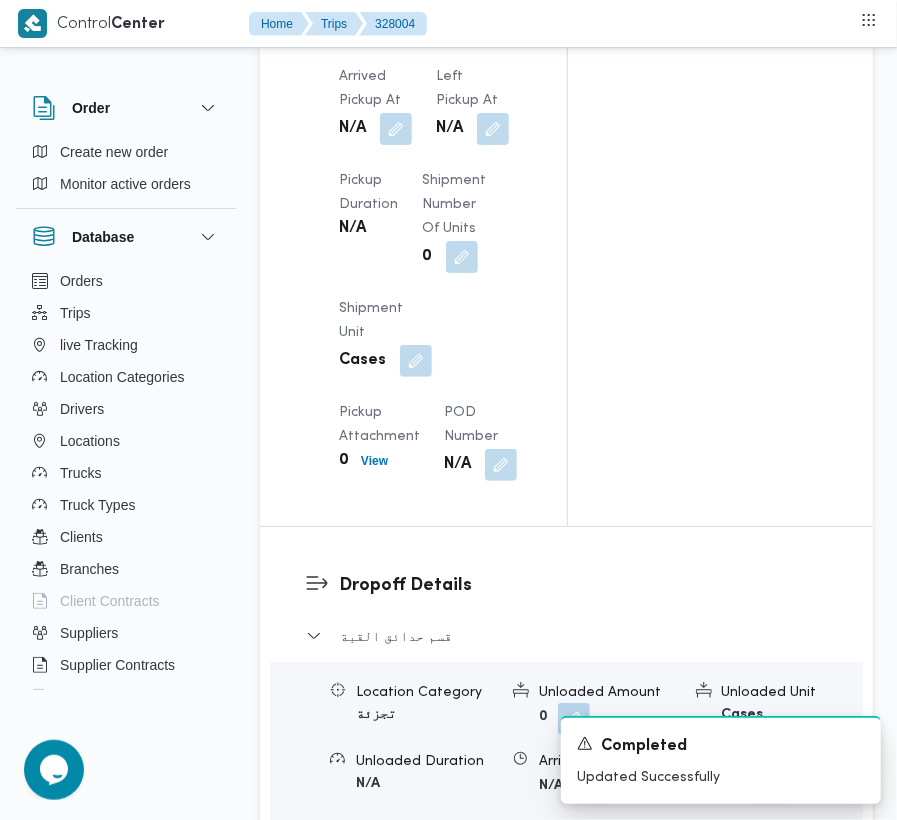 click on "Arrived Pickup At N/A Left Pickup At N/A Pickup Duration N/A Shipment Number of Units 0 Shipment Unit Cases Pickup Attachment 0 View POD Number N/A" at bounding box center [430, 273] 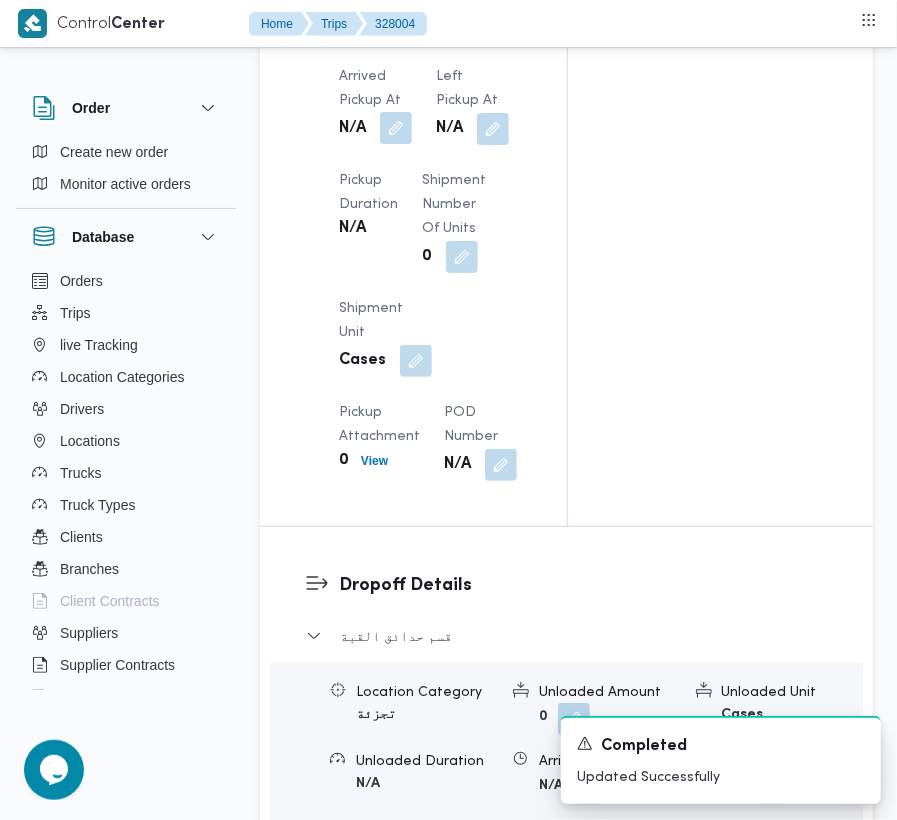 click at bounding box center (396, 128) 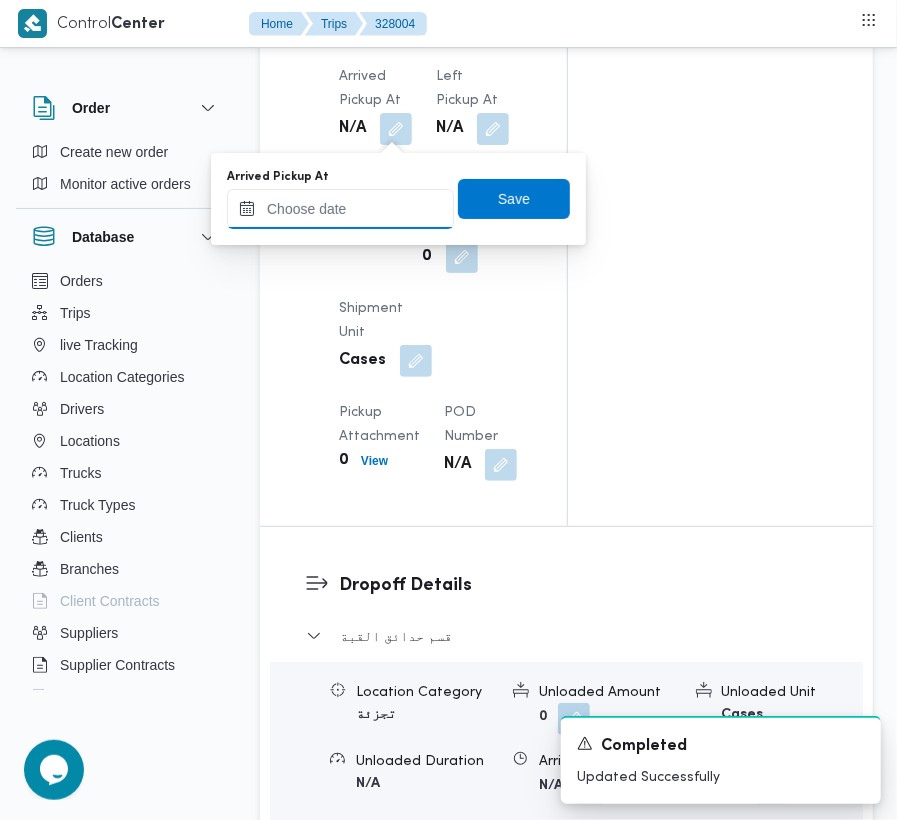 drag, startPoint x: 376, startPoint y: 201, endPoint x: 401, endPoint y: 205, distance: 25.317978 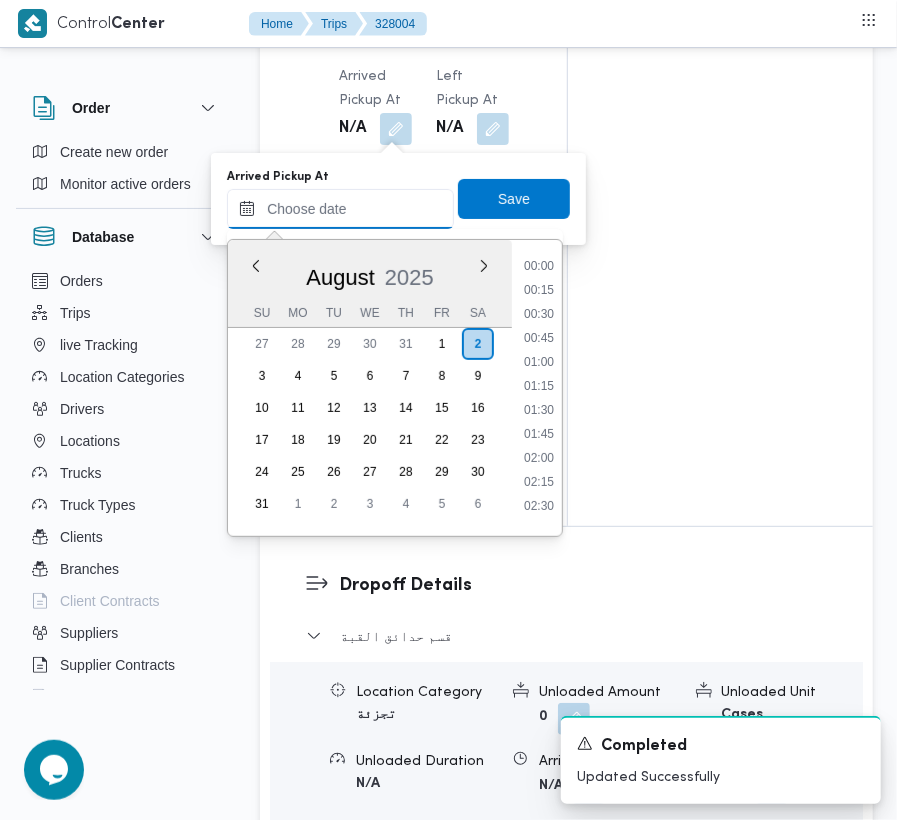 paste on "[DATE] [TIME]" 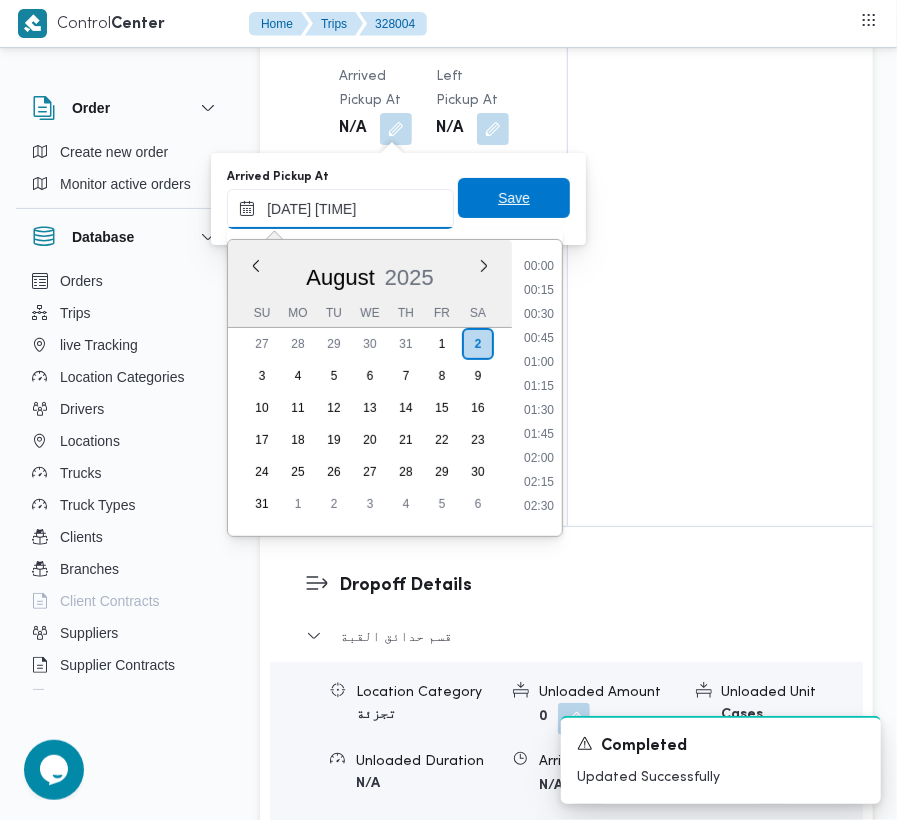 scroll, scrollTop: 672, scrollLeft: 0, axis: vertical 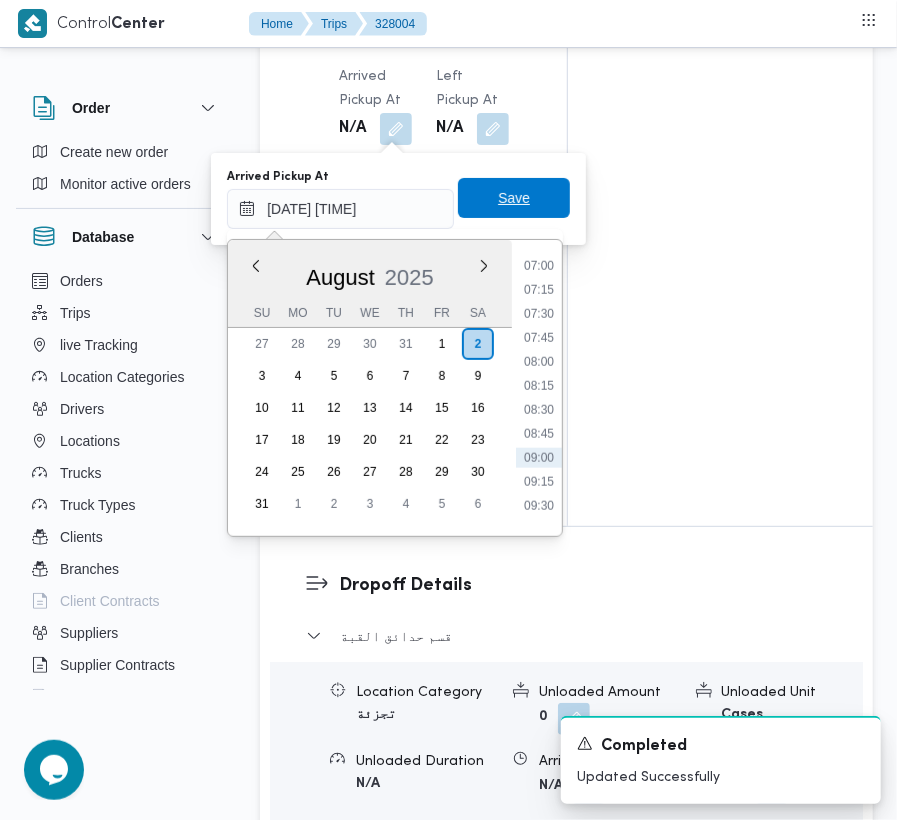 type on "[DATE] [TIME]" 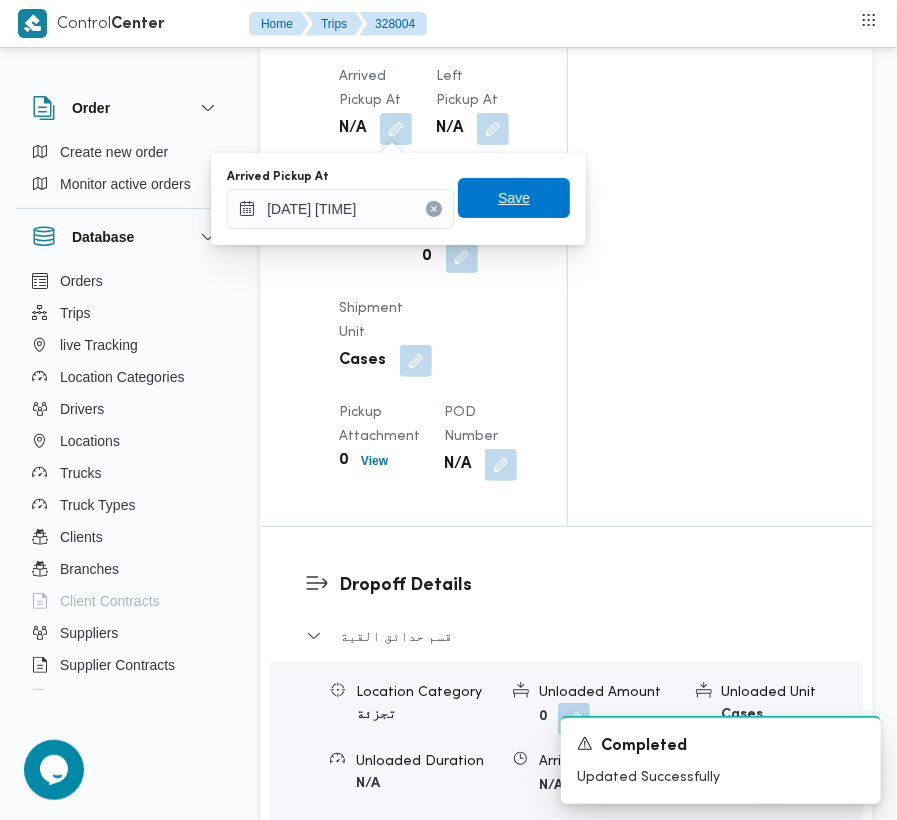 click on "Save" at bounding box center (514, 198) 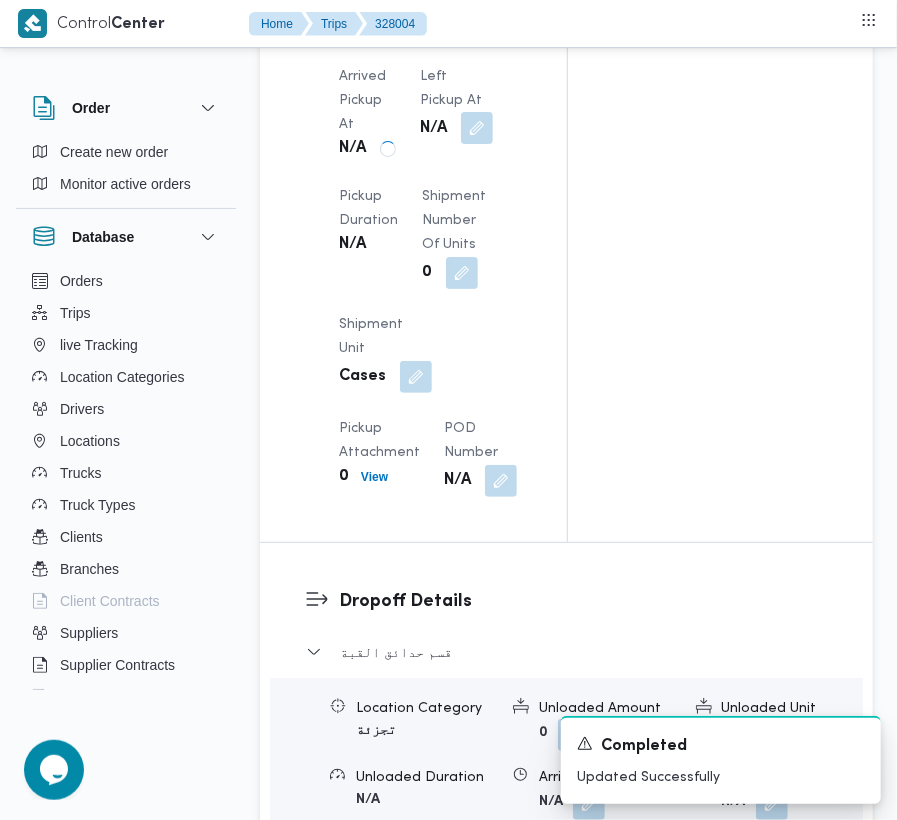 click at bounding box center [477, 128] 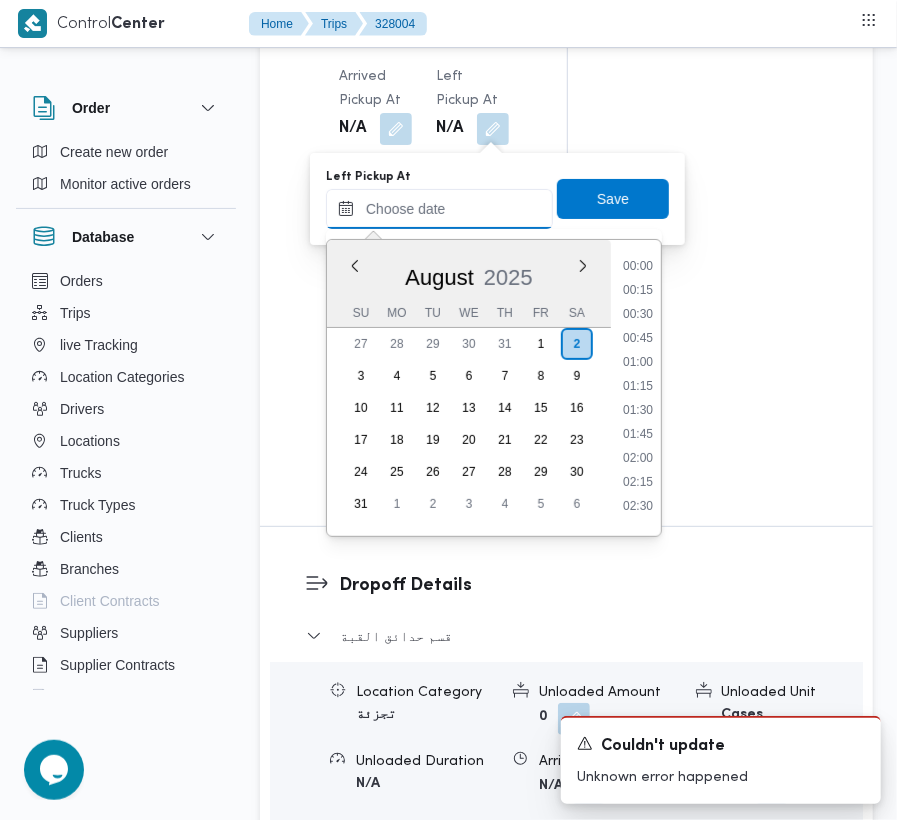 drag, startPoint x: 476, startPoint y: 209, endPoint x: 490, endPoint y: 209, distance: 14 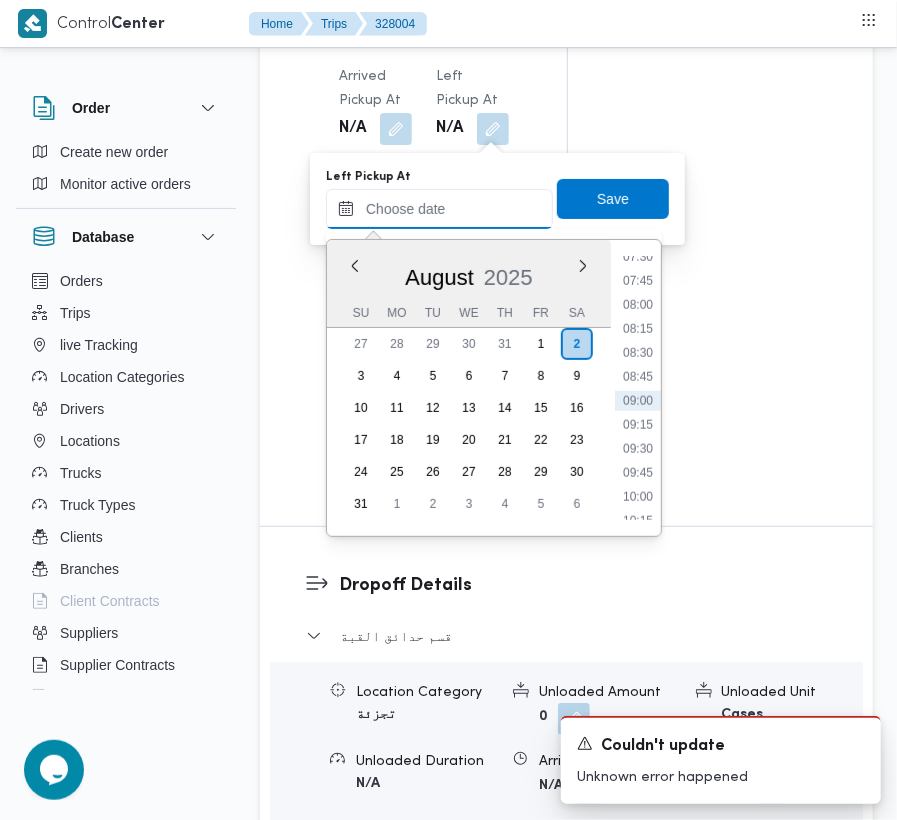 paste on "[DATE] [TIME]" 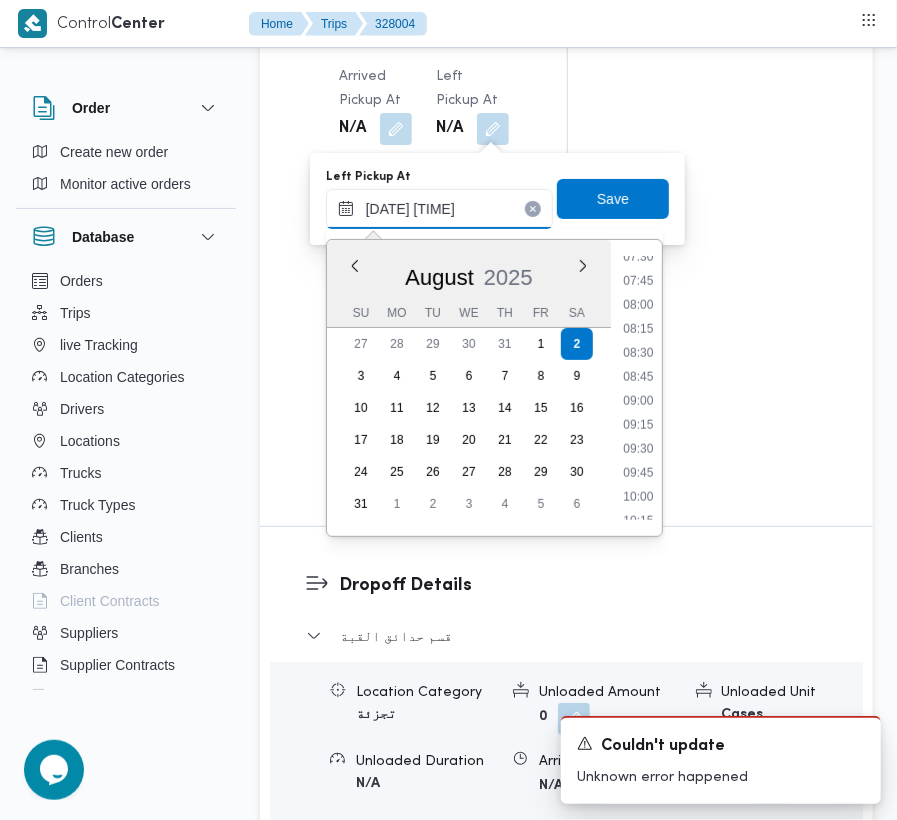scroll, scrollTop: 672, scrollLeft: 0, axis: vertical 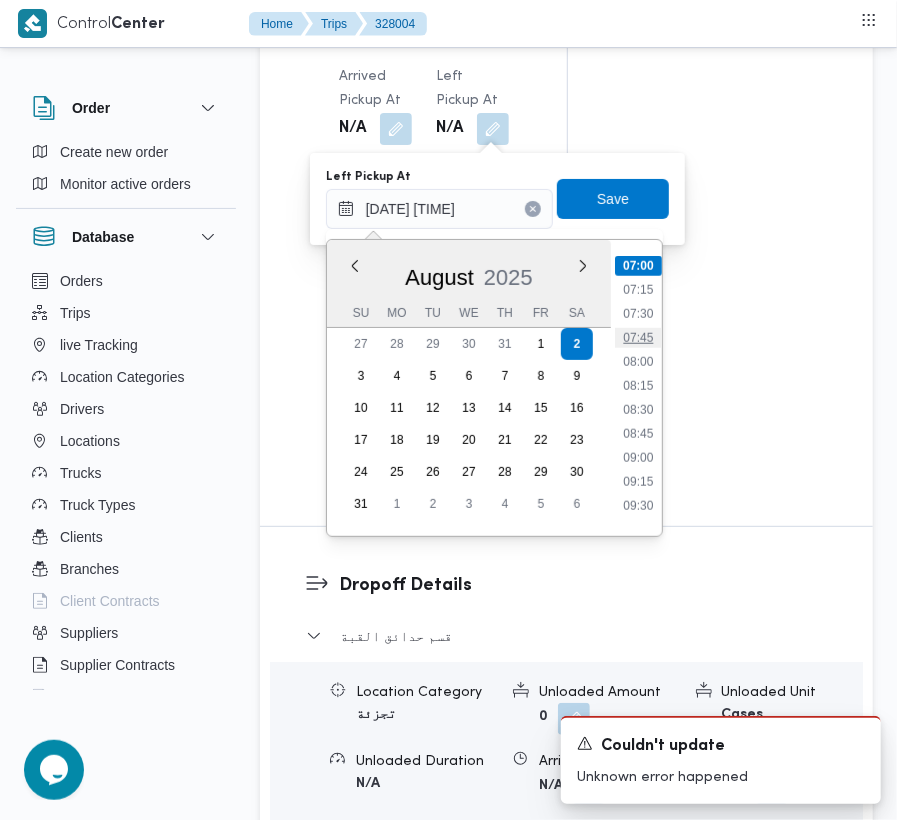 drag, startPoint x: 622, startPoint y: 333, endPoint x: 613, endPoint y: 314, distance: 21.023796 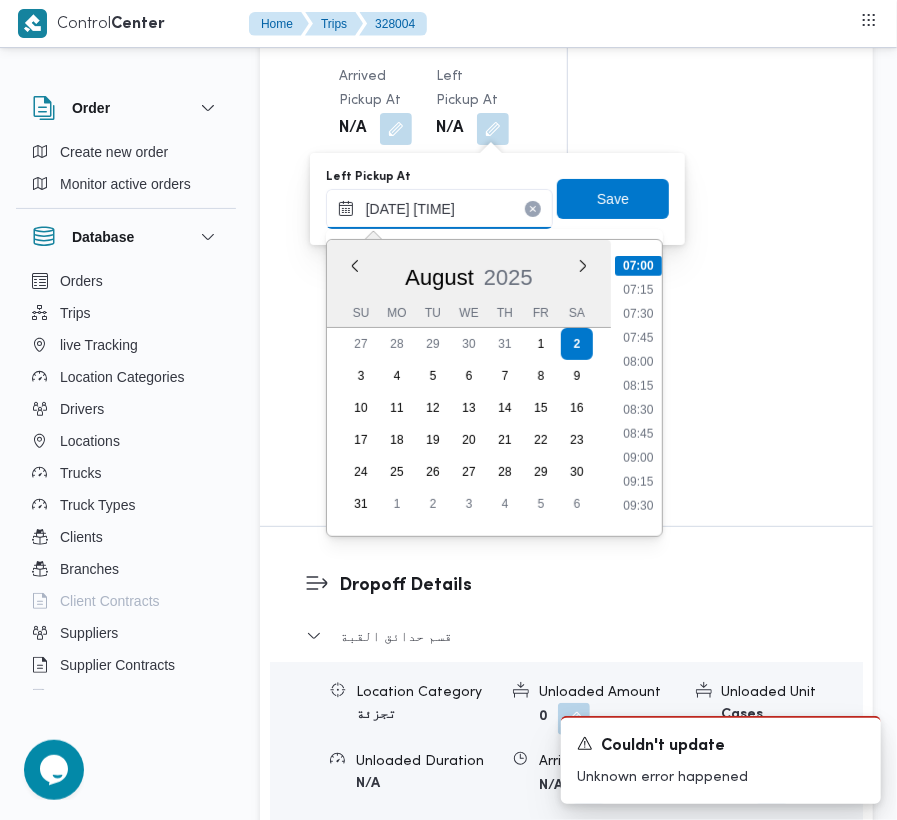 type on "[DATE] [TIME]" 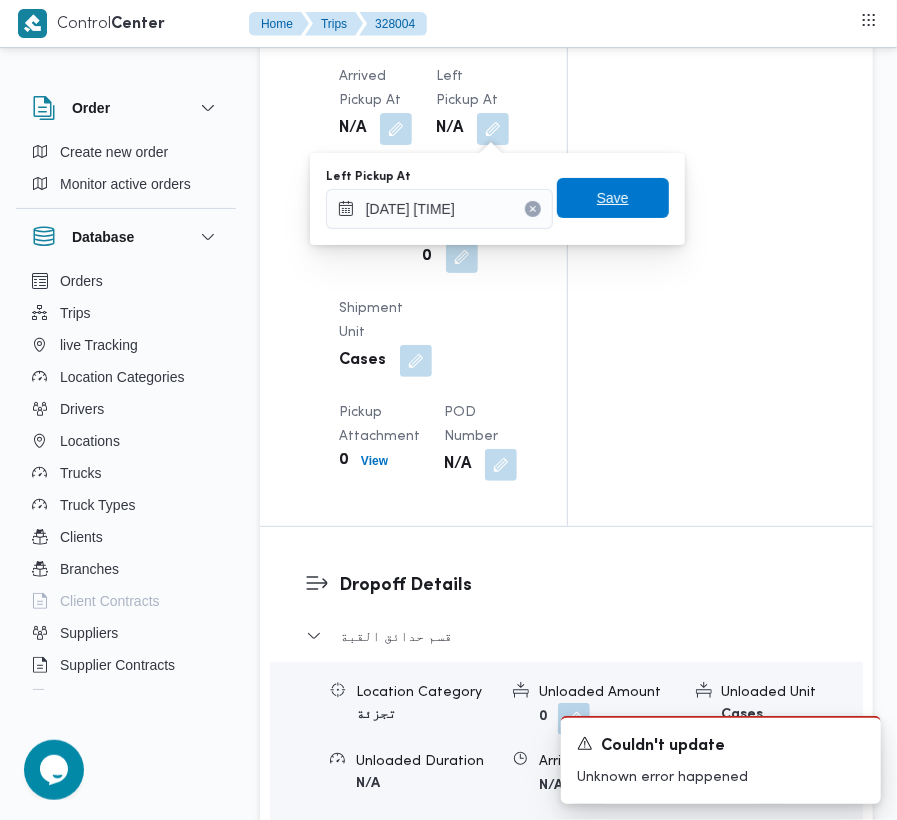 click on "Save" at bounding box center [613, 198] 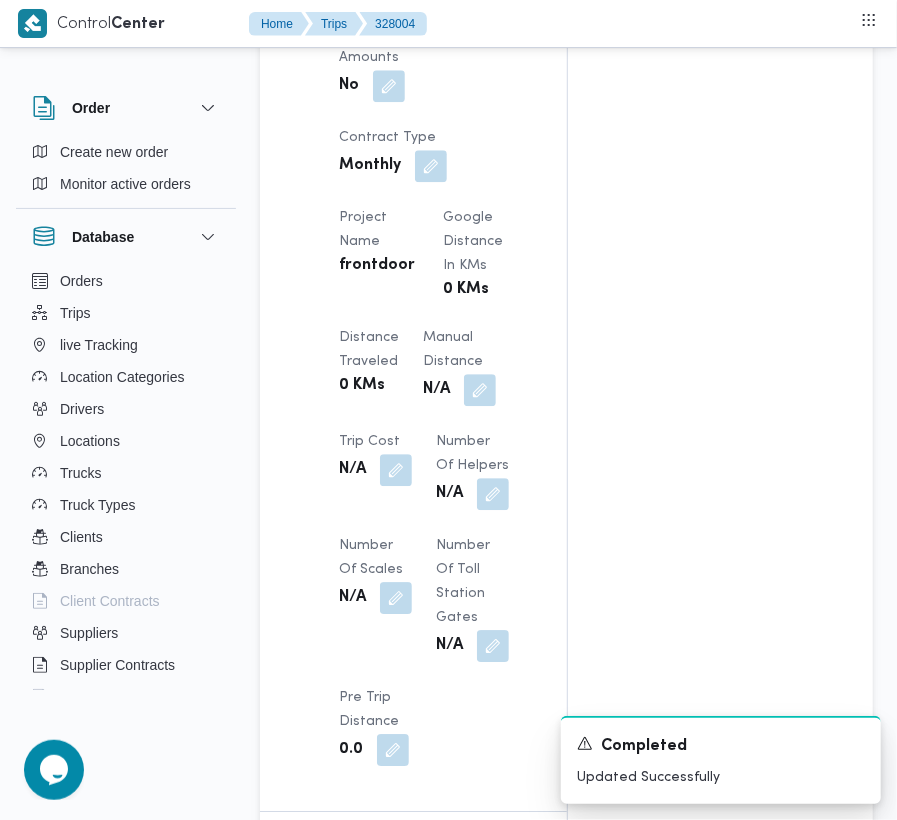 scroll, scrollTop: 2684, scrollLeft: 0, axis: vertical 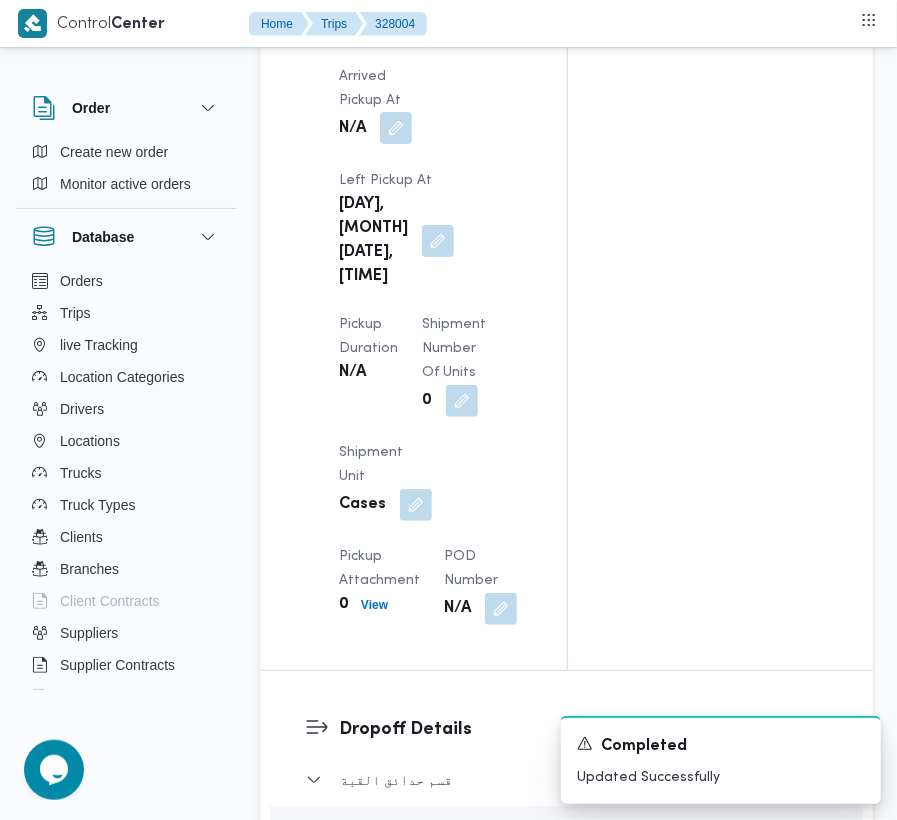 click at bounding box center (396, 128) 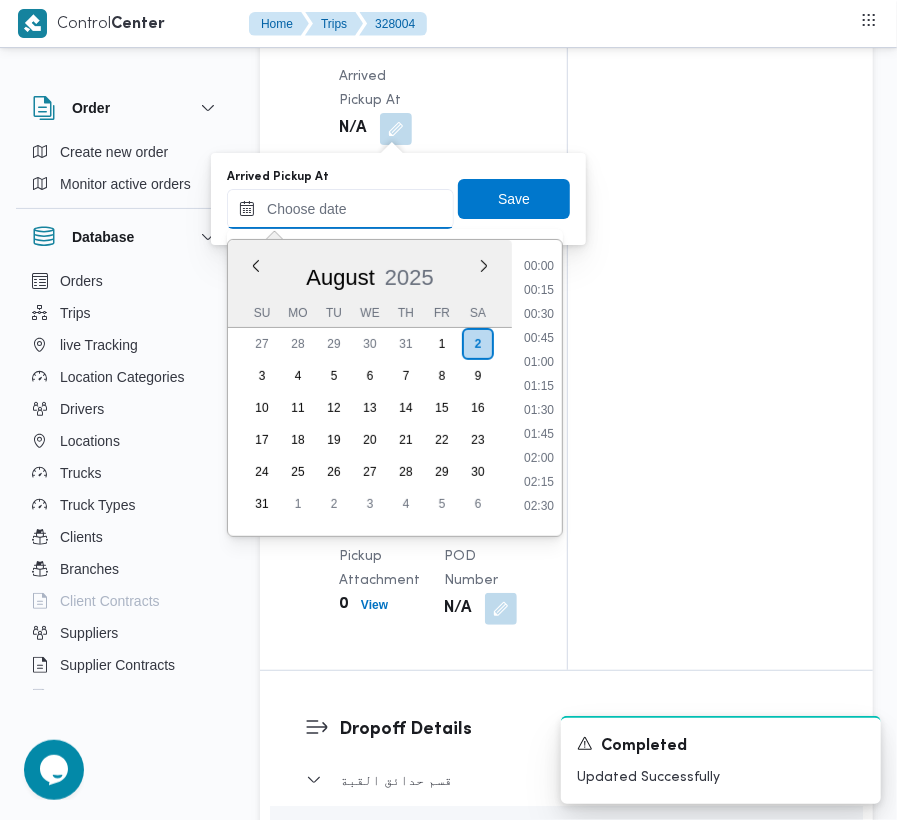 click on "Arrived Pickup At" at bounding box center [340, 209] 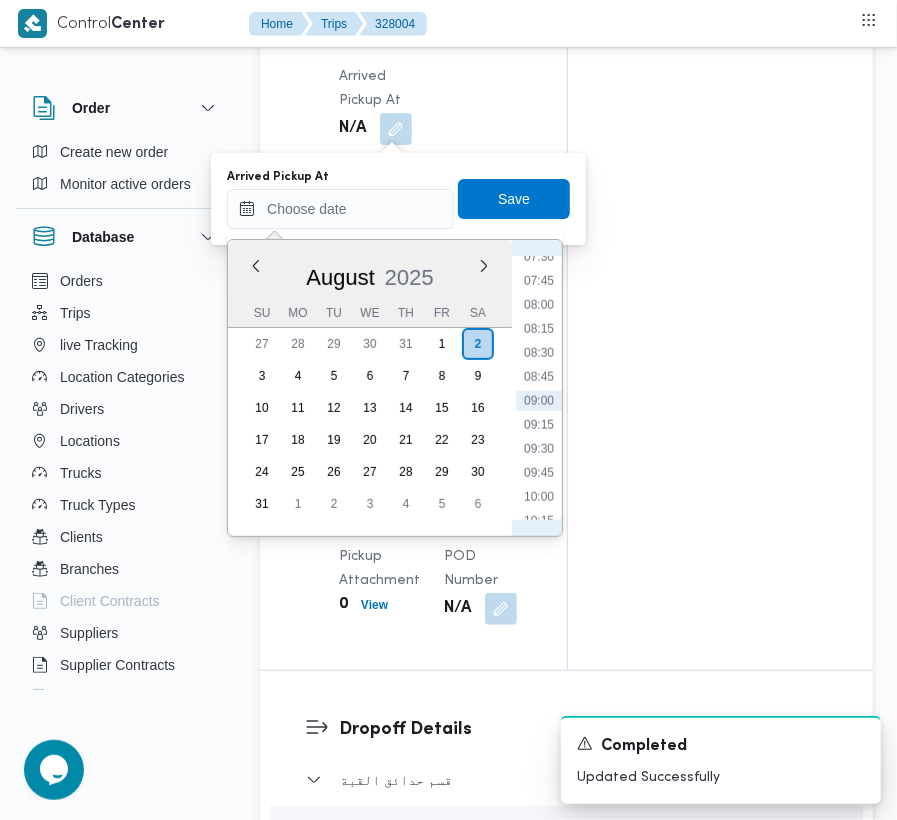 scroll, scrollTop: 505, scrollLeft: 0, axis: vertical 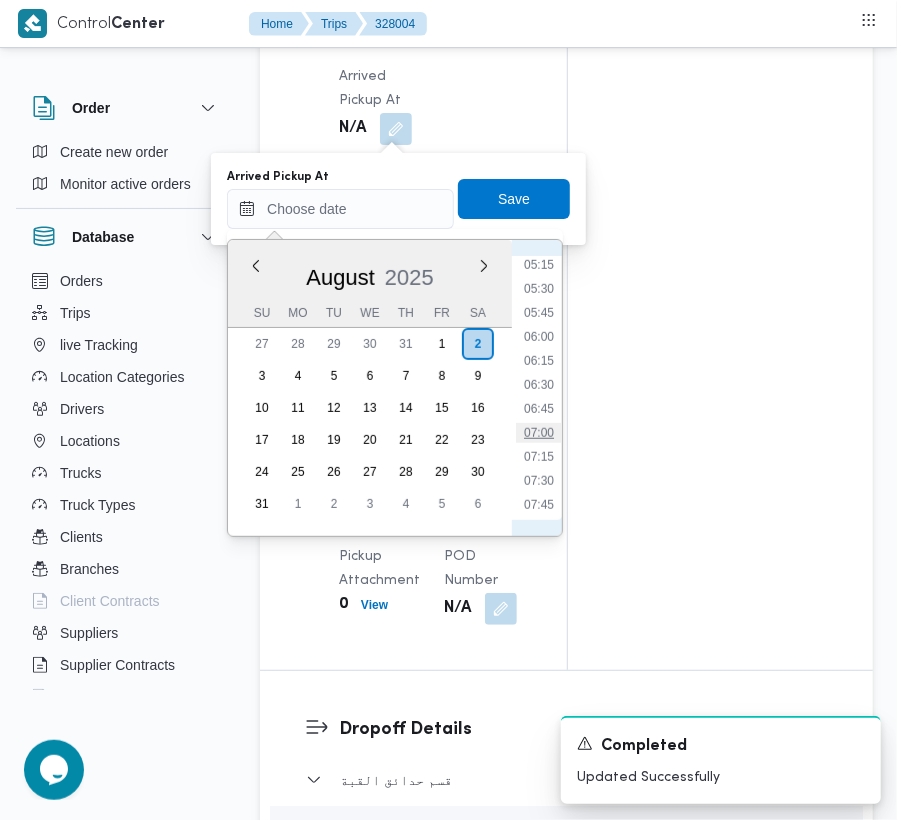click on "07:00" at bounding box center (539, 433) 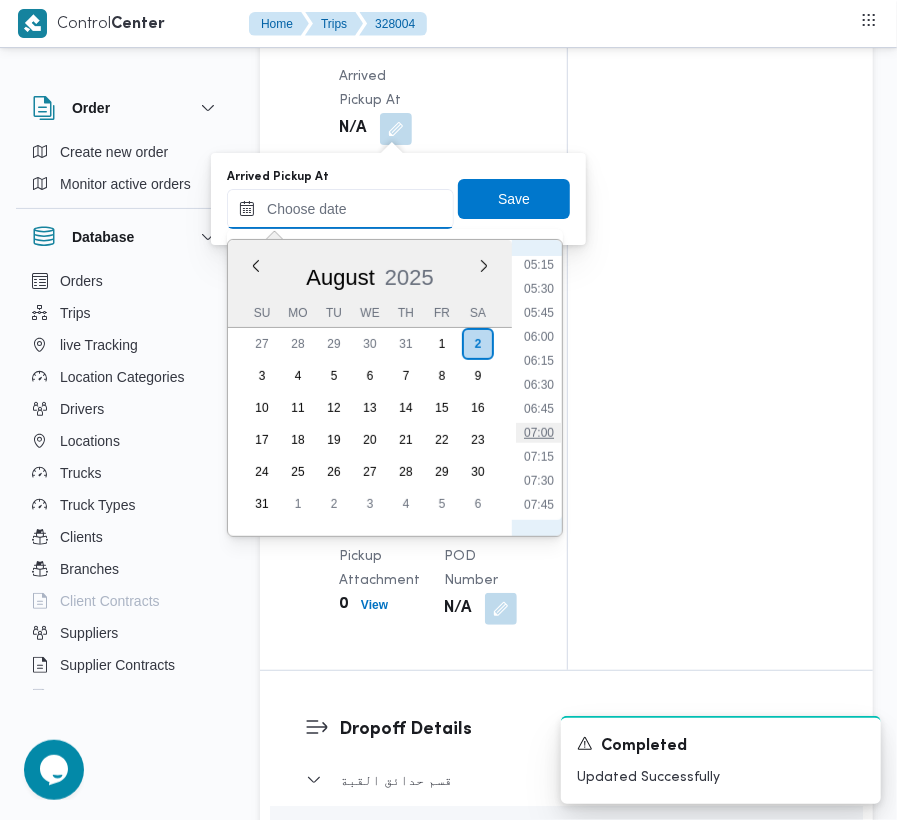 type 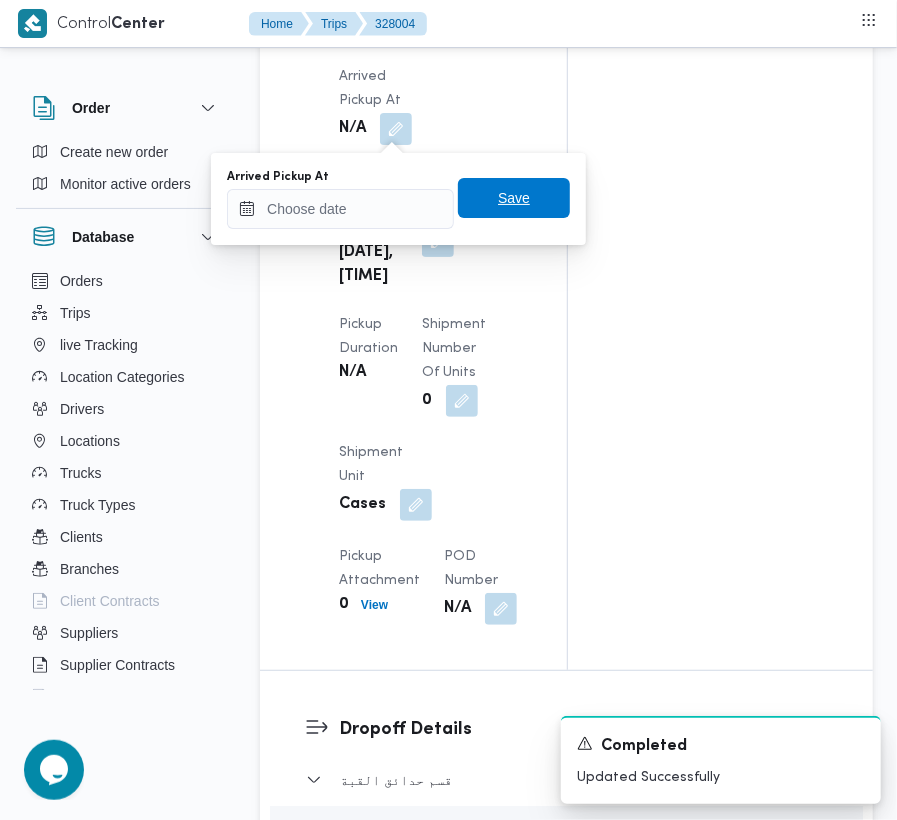 click on "Save" at bounding box center [514, 198] 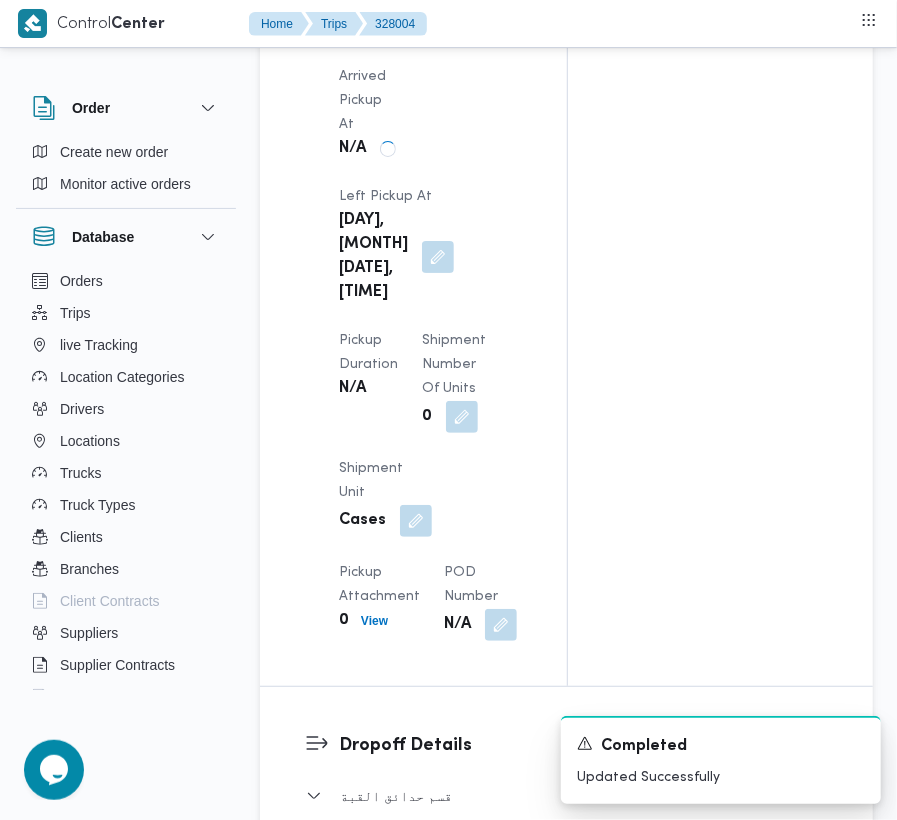 click on "Superadmin [EMAIL] Checklist Dropoffs details entered Driver Assigned Truck Assigned Documents for pickup Documents for dropoff Confirmed Data" at bounding box center (720, -804) 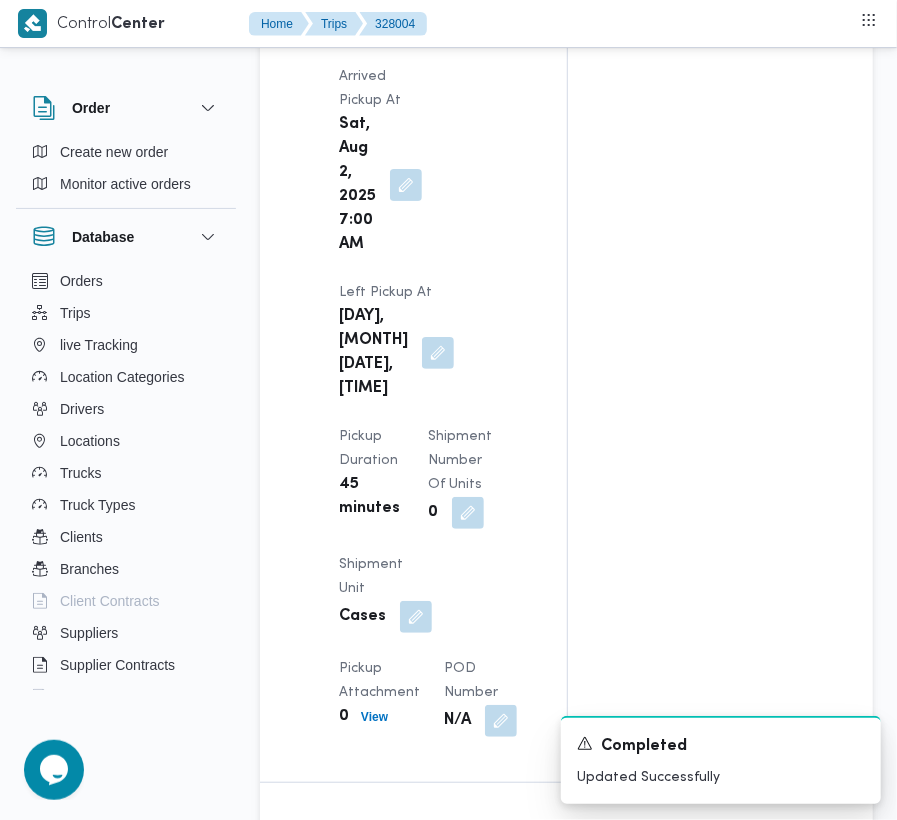 click on "Superadmin [EMAIL] Checklist Dropoffs details entered Driver Assigned Truck Assigned Documents for pickup Documents for dropoff Confirmed Data" at bounding box center [720, -756] 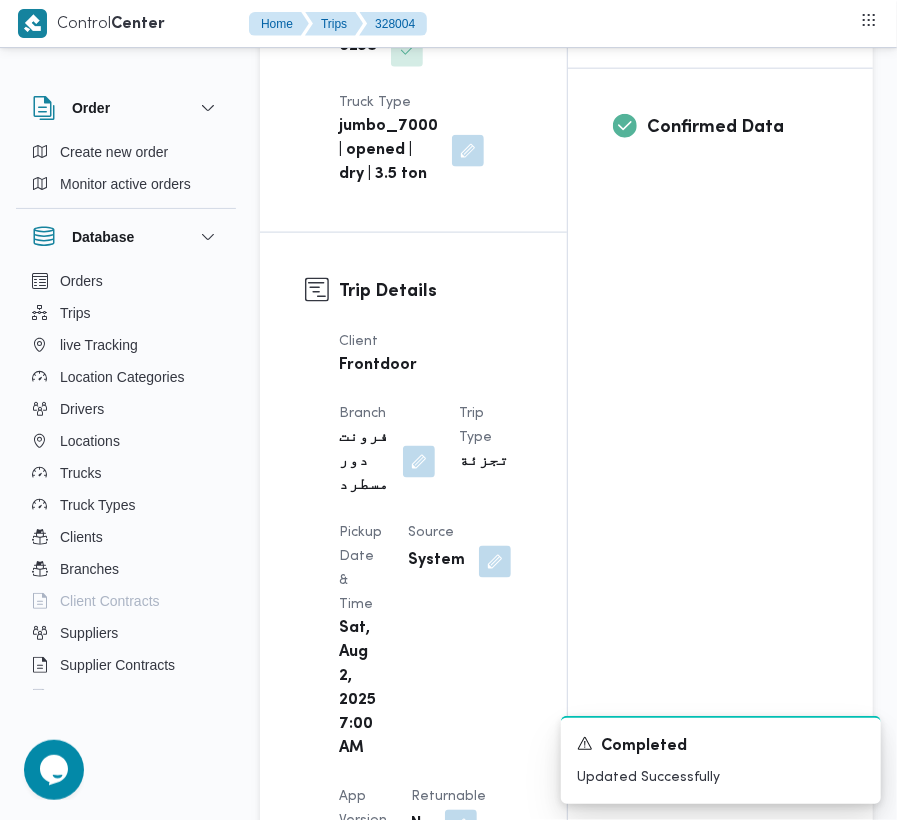 scroll, scrollTop: 0, scrollLeft: 0, axis: both 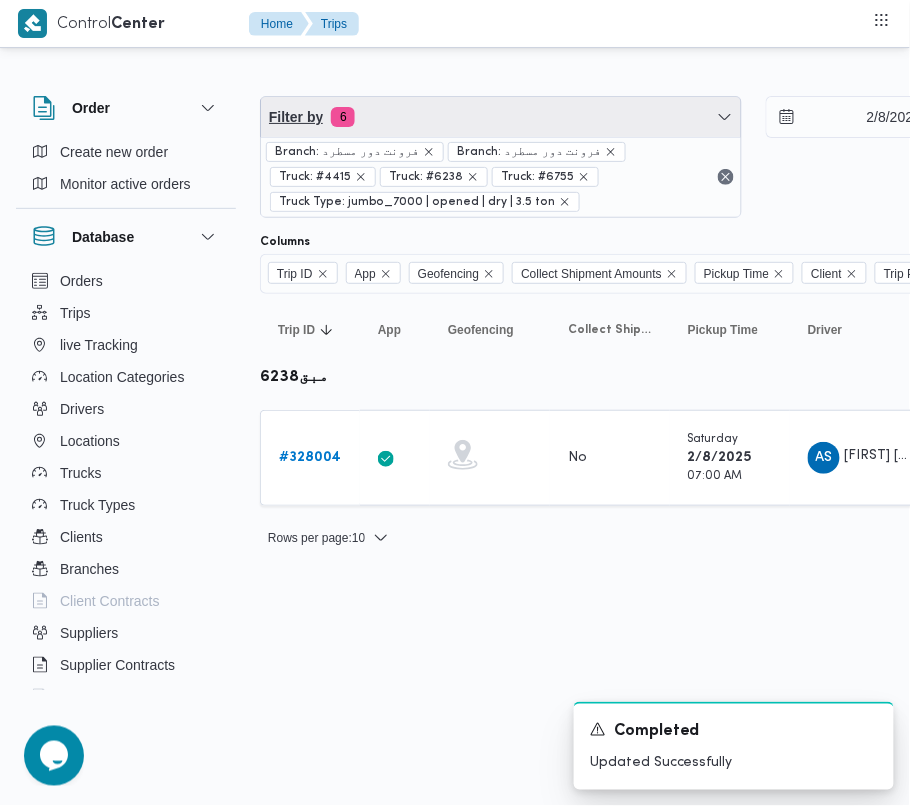 click on "Filter by 6" at bounding box center (501, 117) 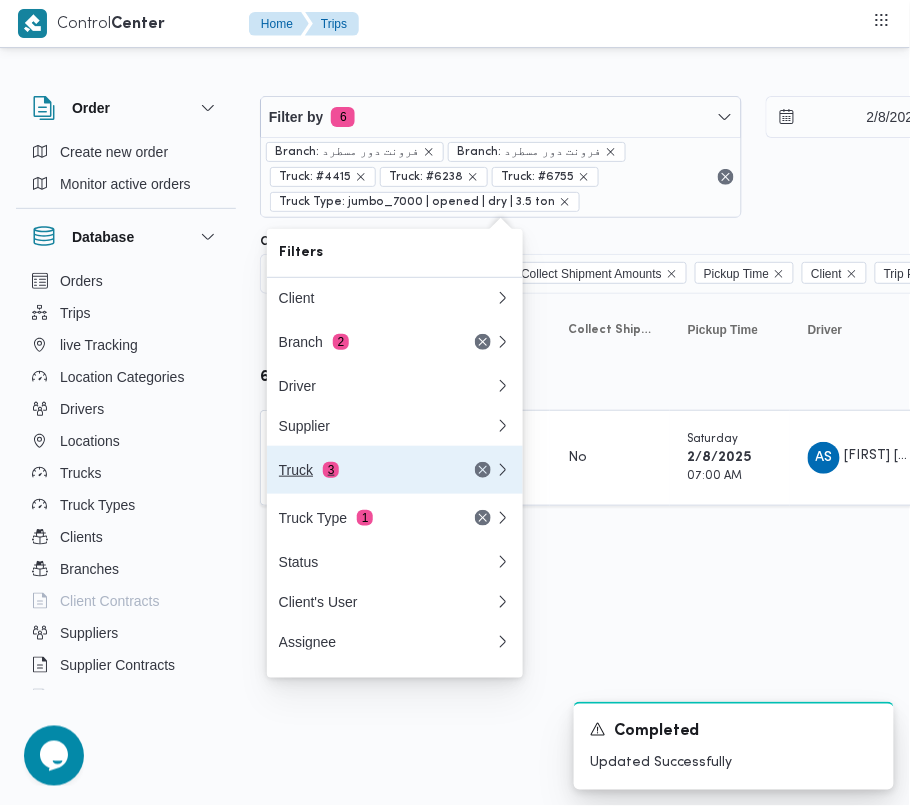click on "Truck 3" at bounding box center (363, 470) 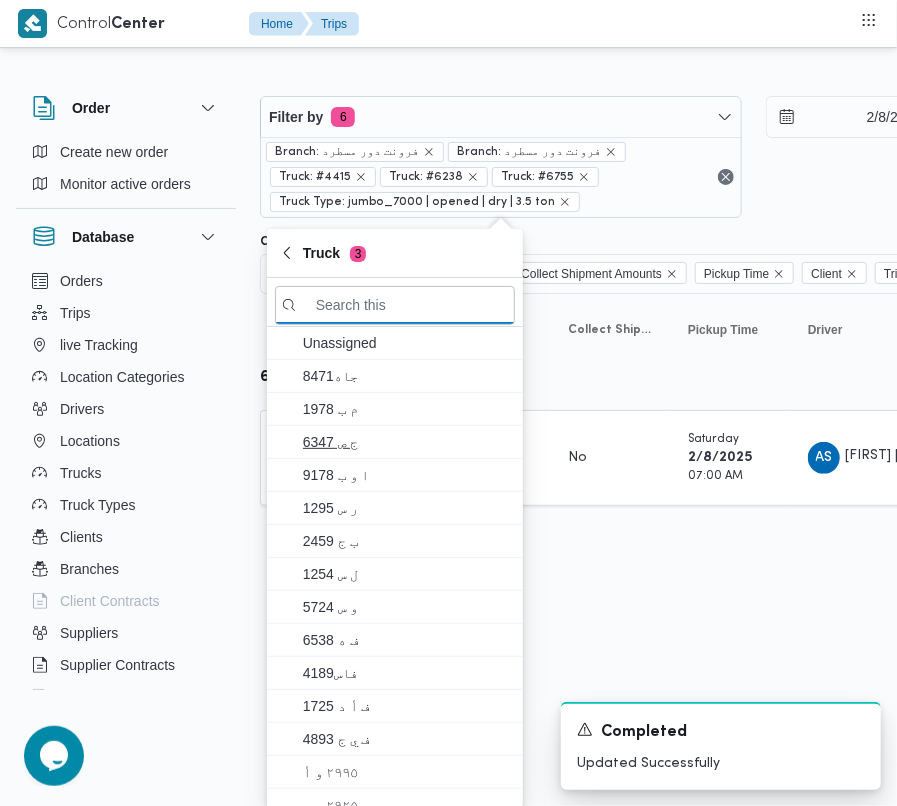 paste on "3598" 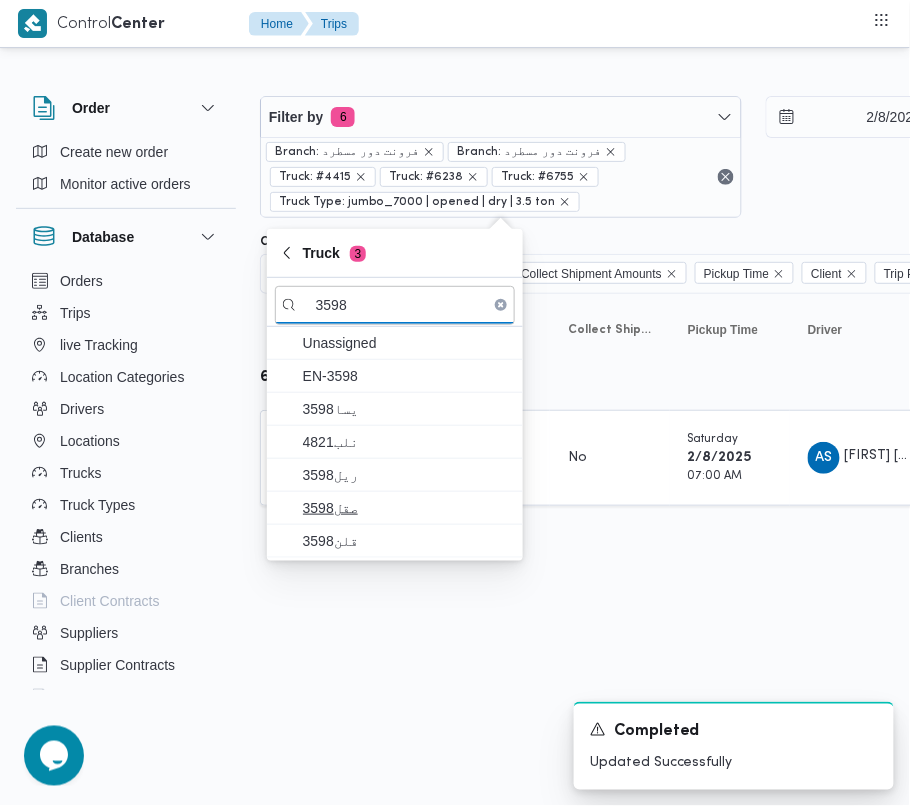 type on "3598" 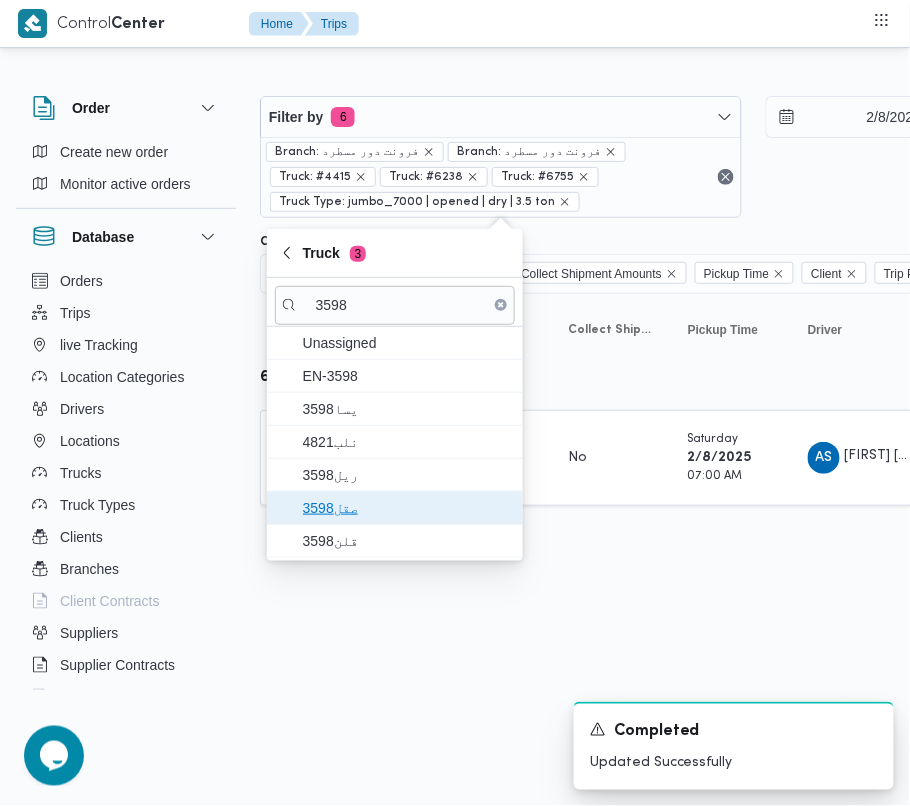 click on "صقل3598" at bounding box center (407, 508) 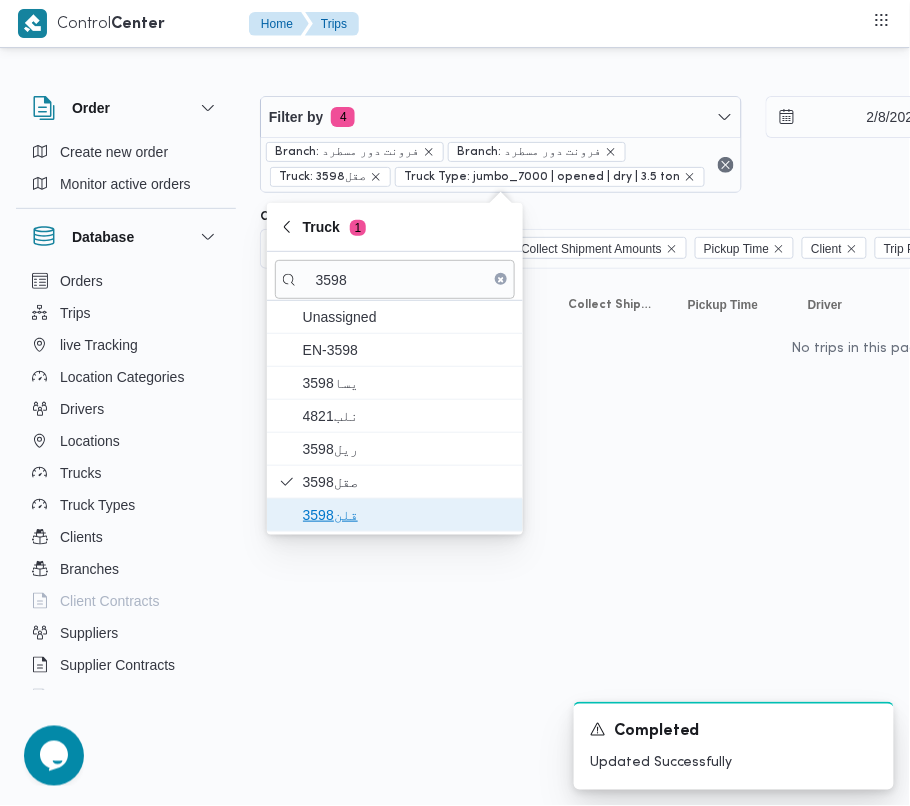 click on "قلن3598" at bounding box center [407, 515] 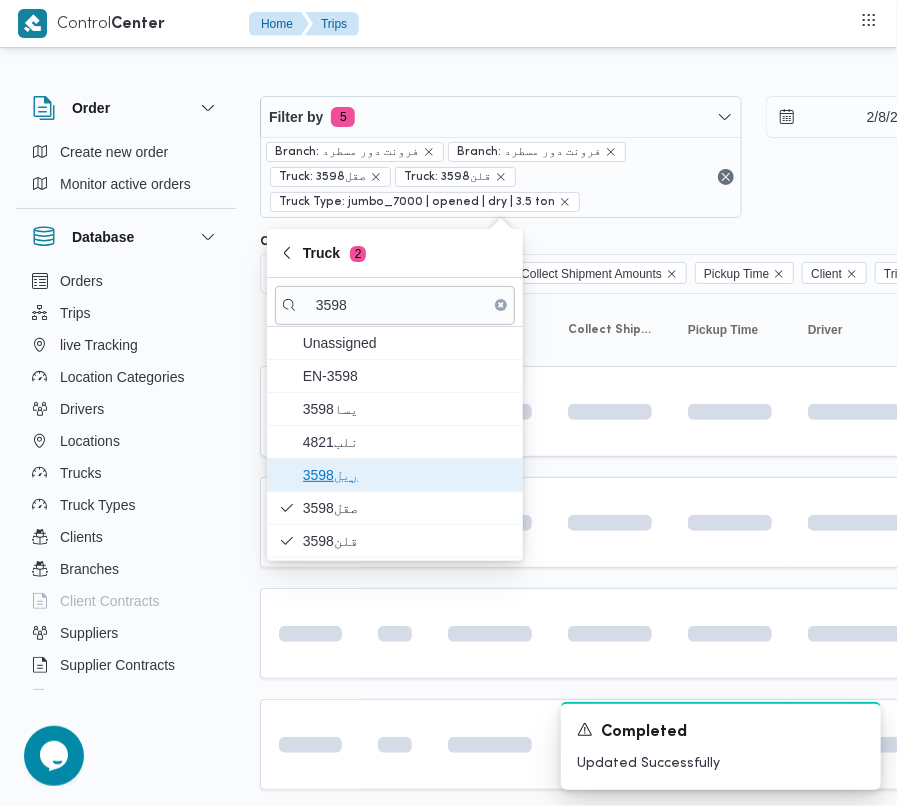 click on "ريل3598" at bounding box center [407, 475] 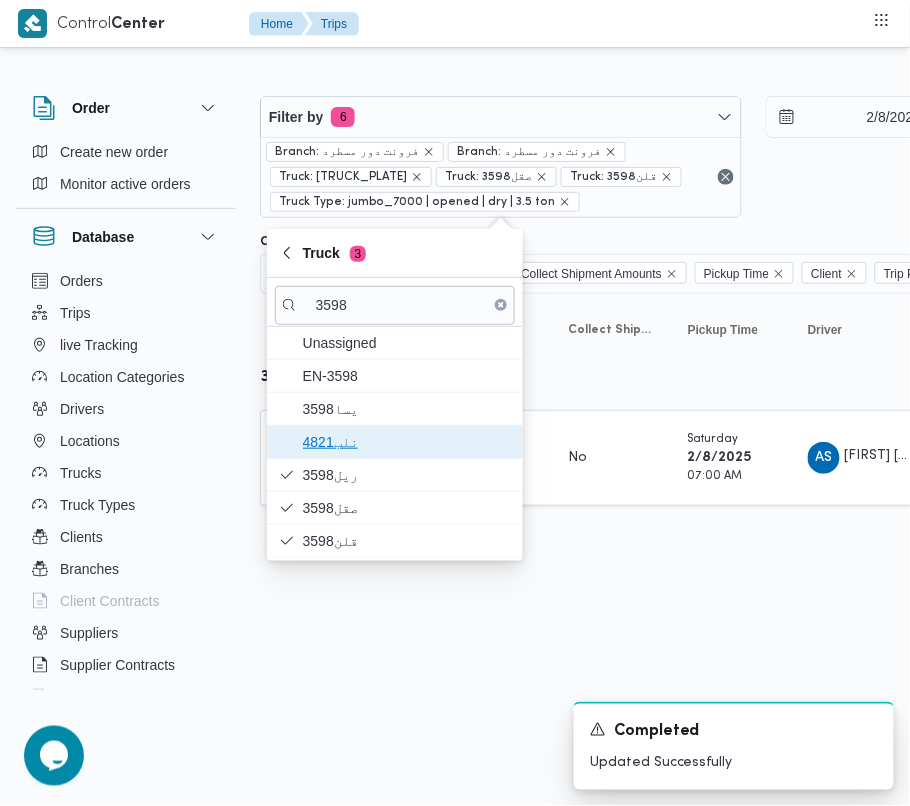 click on "نلب4821" at bounding box center [407, 442] 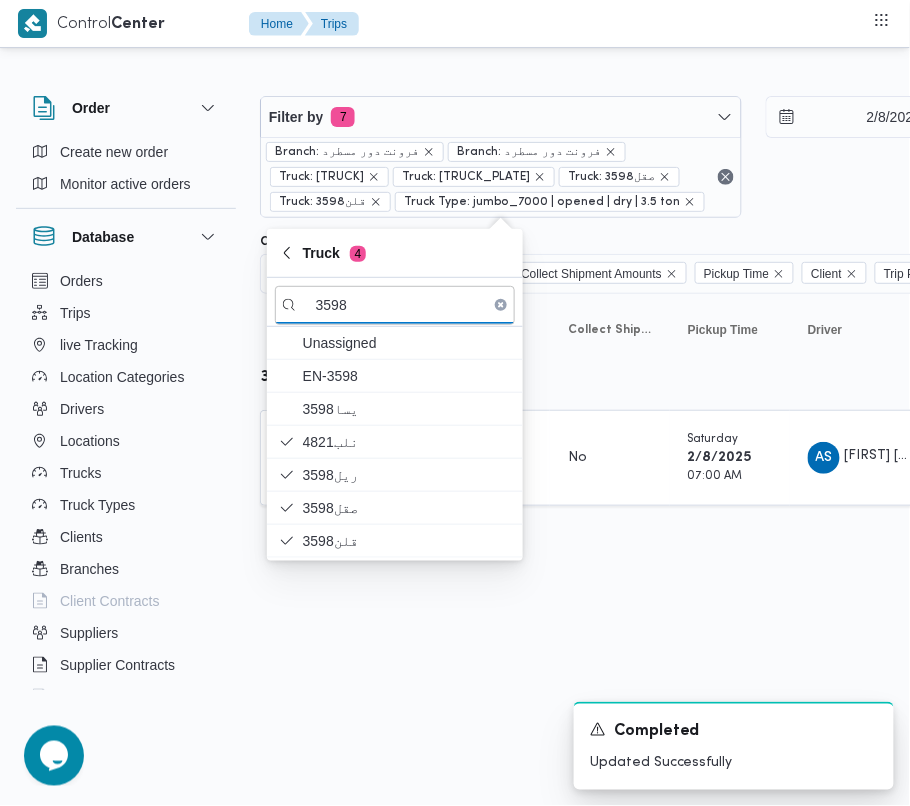 click on "Control  Center Home Trips Order Create new order Monitor active orders Database Orders Trips live Tracking Location Categories Drivers Locations Trucks Truck Types Clients Branches Client Contracts Suppliers Supplier Contracts Devices Users Projects SP Projects Admins organization assignees Tags Filter by 7 Branch: [LOCATION] Branch: [LOCATION]  Truck: [TRUCK_ID] Truck: [TRUCK_ID] Truck: [TRUCK_ID] Truck: [TRUCK_ID] Truck Type: jumbo_7000 | opened | dry | 3.5 ton [DATE] → [DATE] Group By Truck Columns Trip ID App Geofencing Collect Shipment Amounts Pickup Time Client Trip Points Driver Supplier Truck Status Platform Sorting Trip ID Click to sort in ascending order App Click to sort in ascending order Geofencing Click to sort in ascending order Collect Shipment Amounts Pickup Time Click to sort in ascending order Client Click to sort in ascending order Trip Points Driver Click to sort in ascending order Supplier Click to sort in ascending order Truck #" at bounding box center (455, 403) 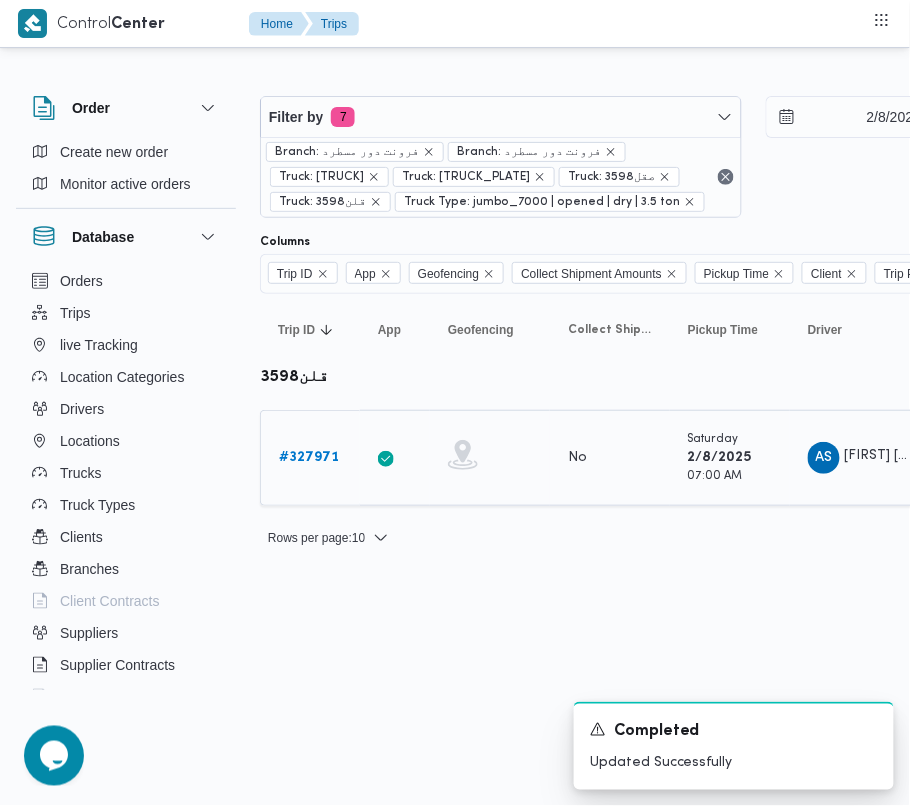 click on "# 327971" at bounding box center (309, 457) 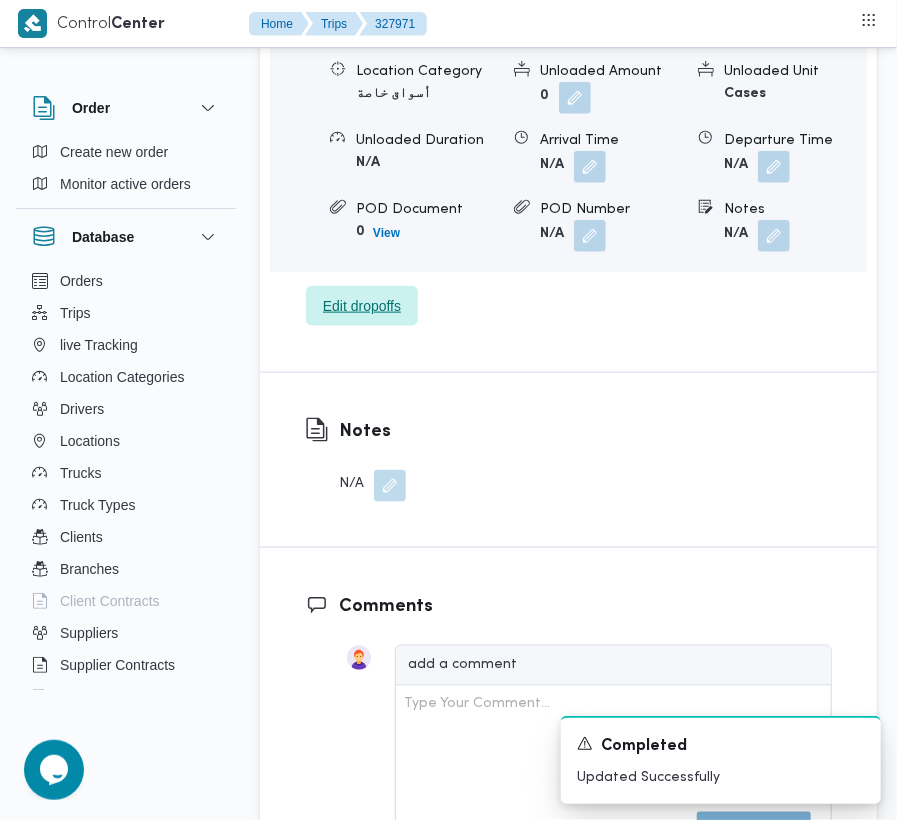 click on "Edit dropoffs" at bounding box center (362, 306) 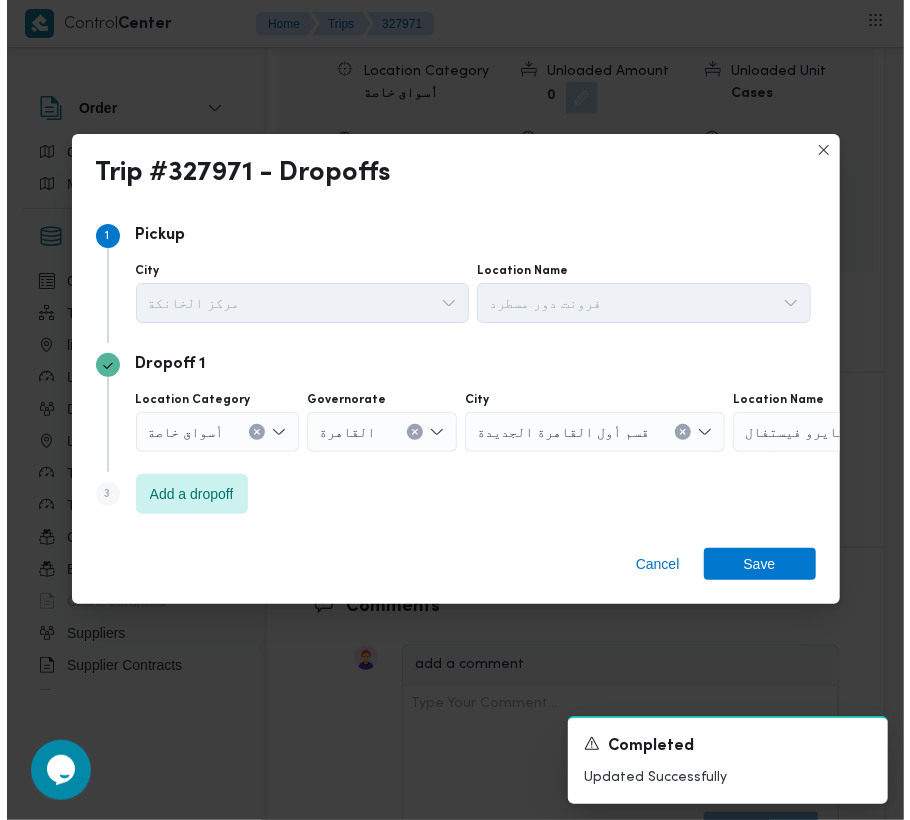 scroll, scrollTop: 3281, scrollLeft: 0, axis: vertical 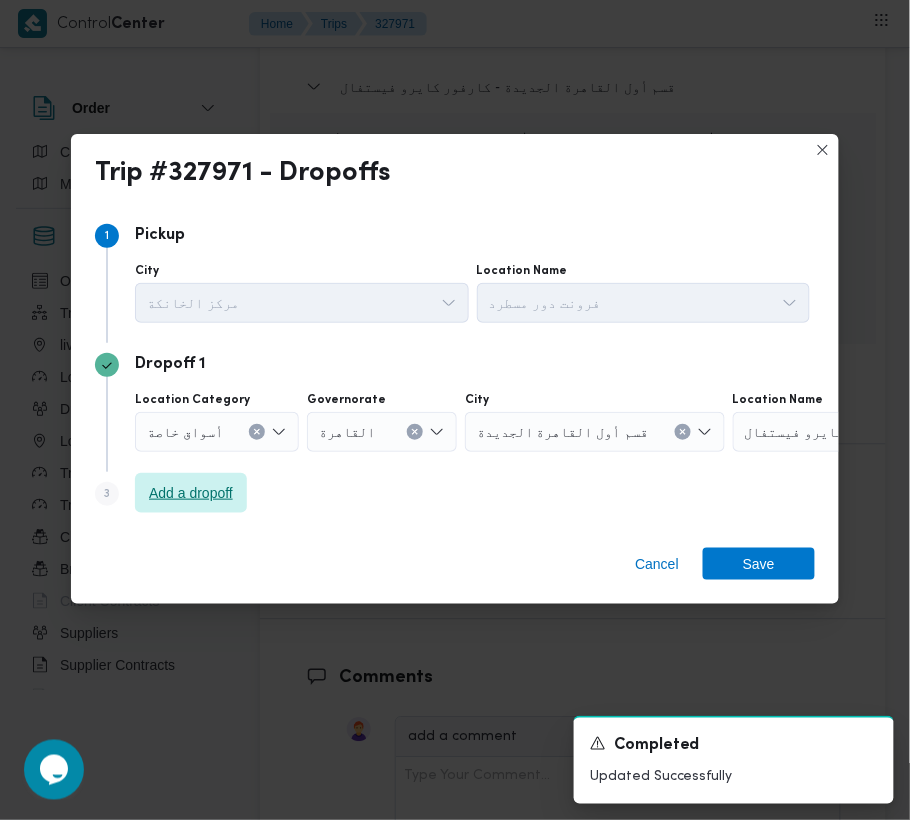 click on "Add a dropoff" at bounding box center [191, 493] 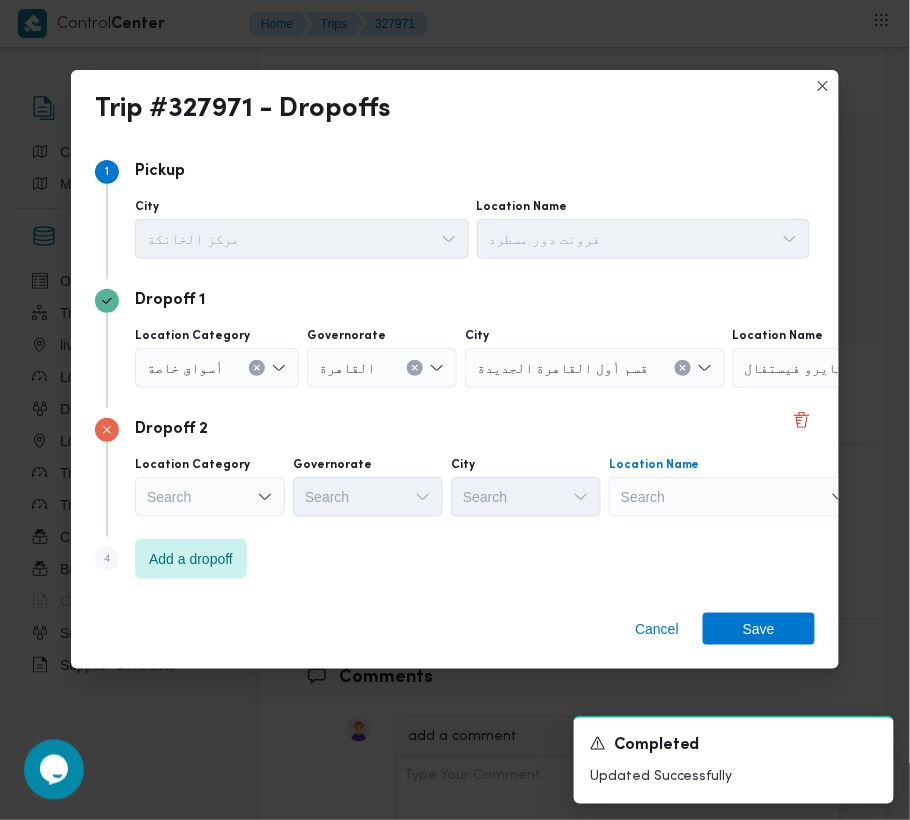 click on "Search" at bounding box center [858, 368] 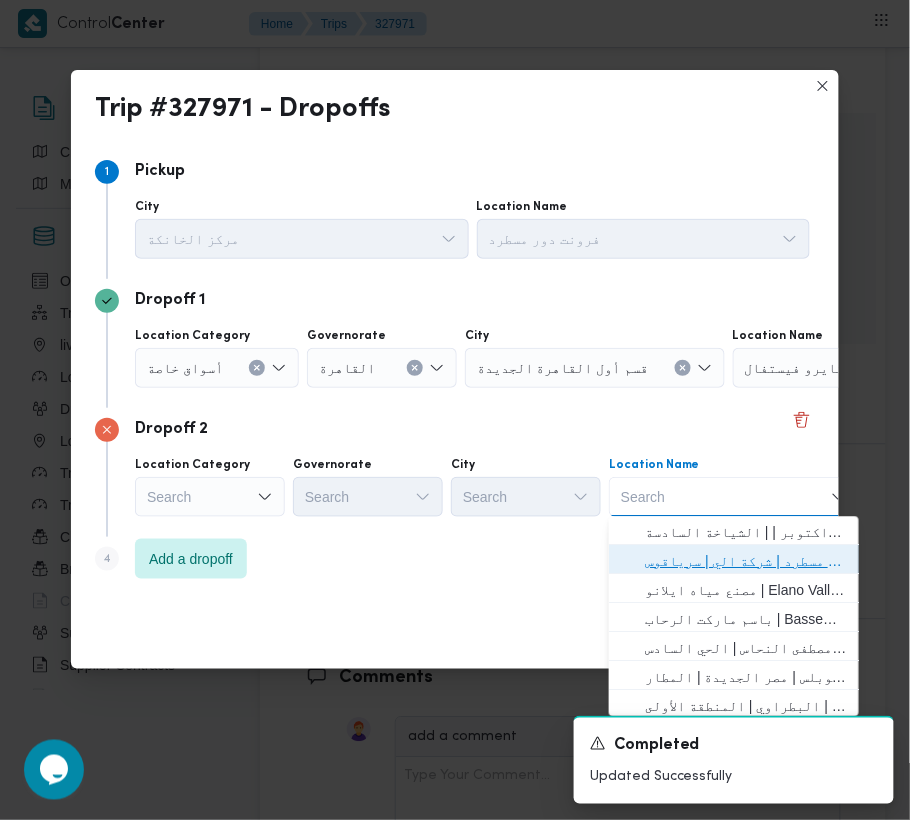 click on "فرونت دور مسطرد | شركة الي | سرياقوس" at bounding box center [734, 562] 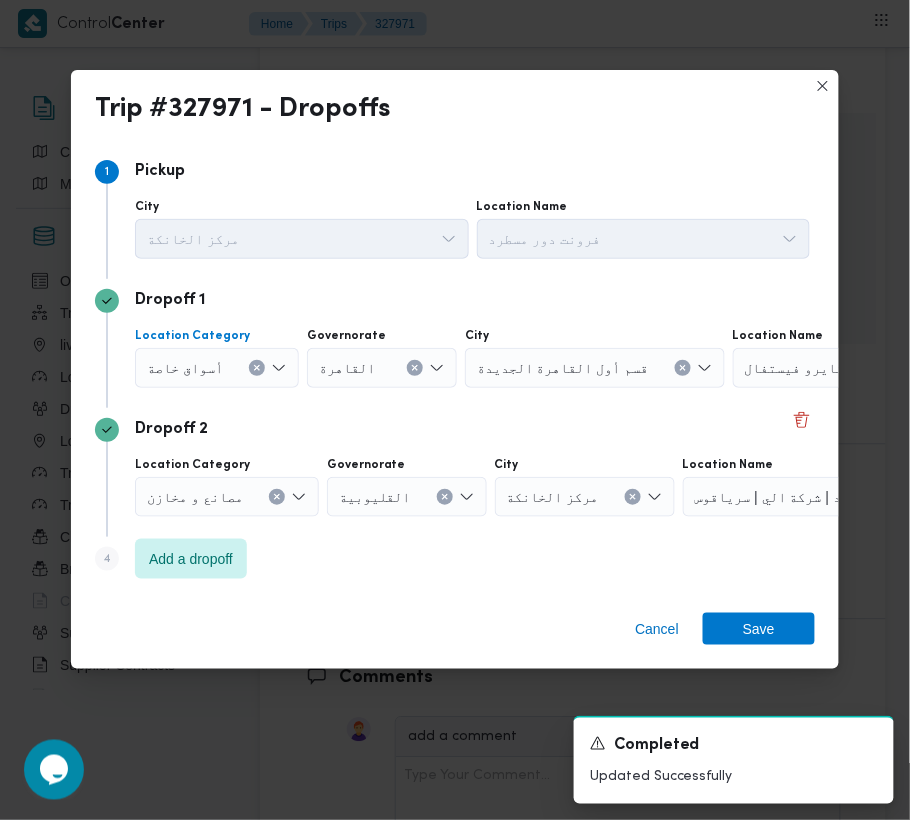 click on "أسواق خاصة" at bounding box center [217, 368] 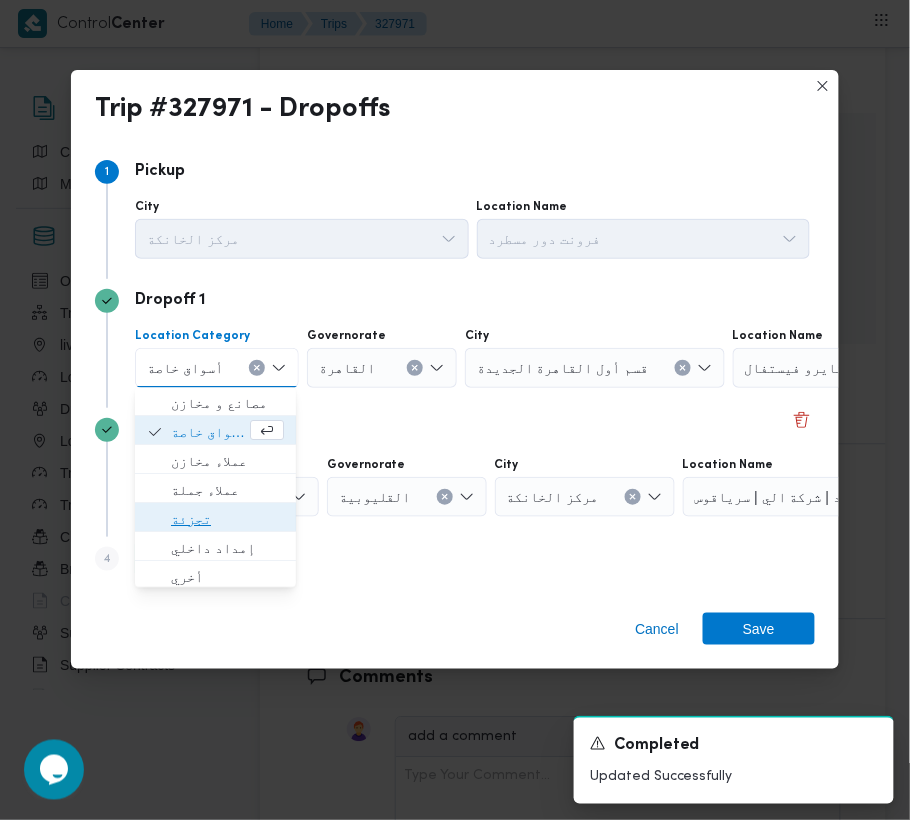 click on "تجزئة" at bounding box center (227, 520) 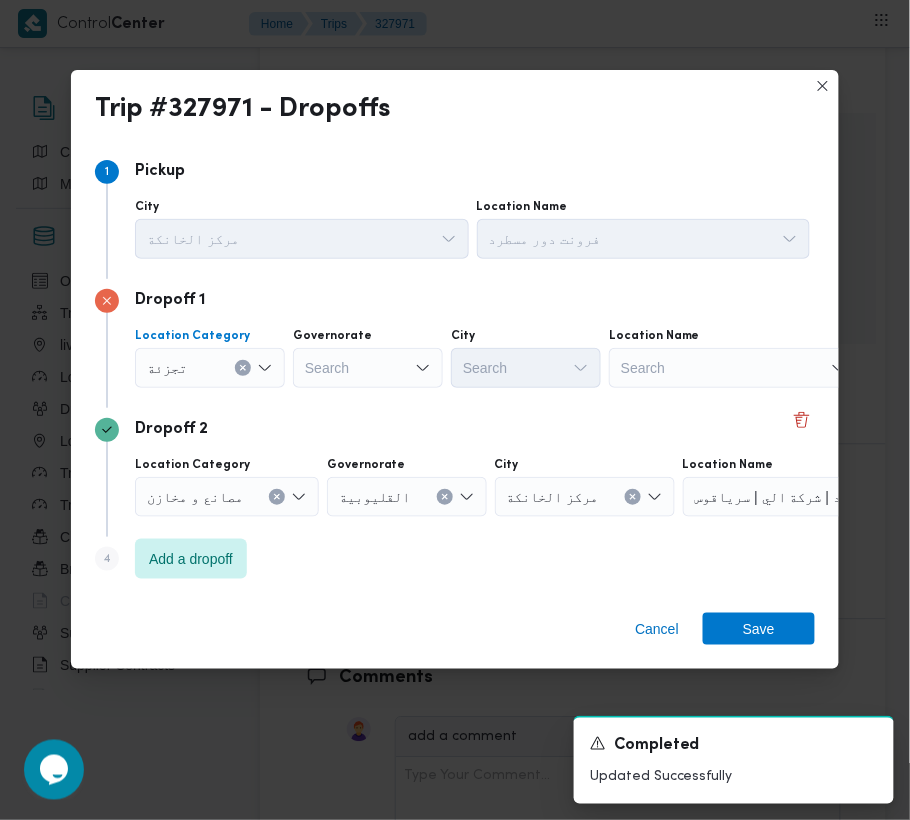 click on "Search" at bounding box center (368, 368) 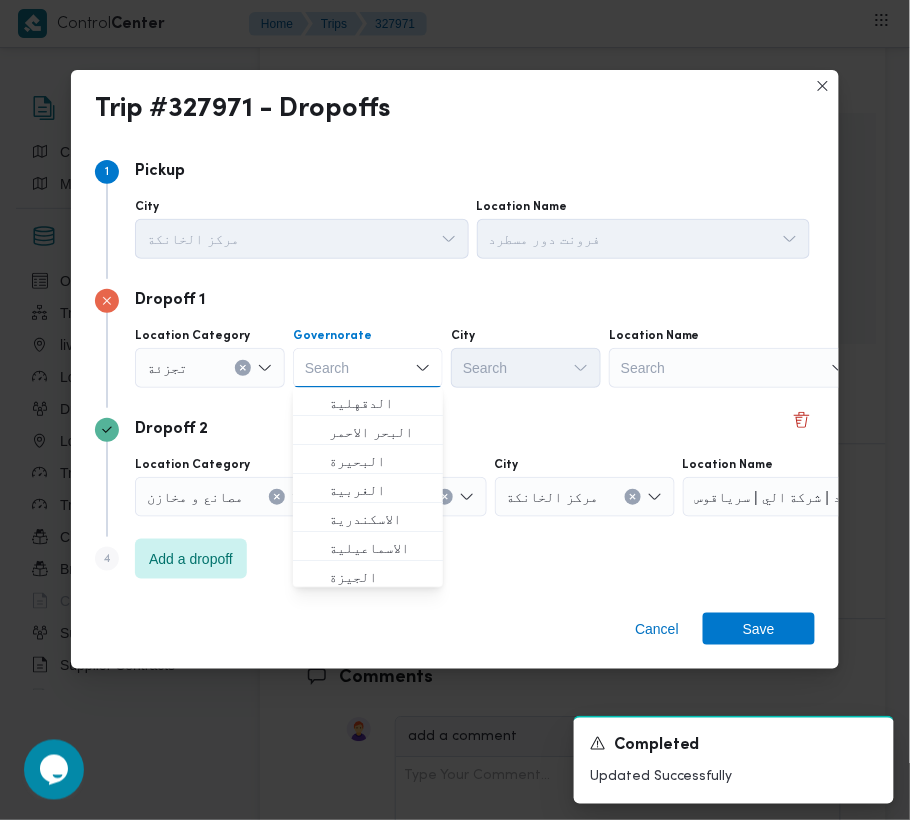 paste on "القليوبية" 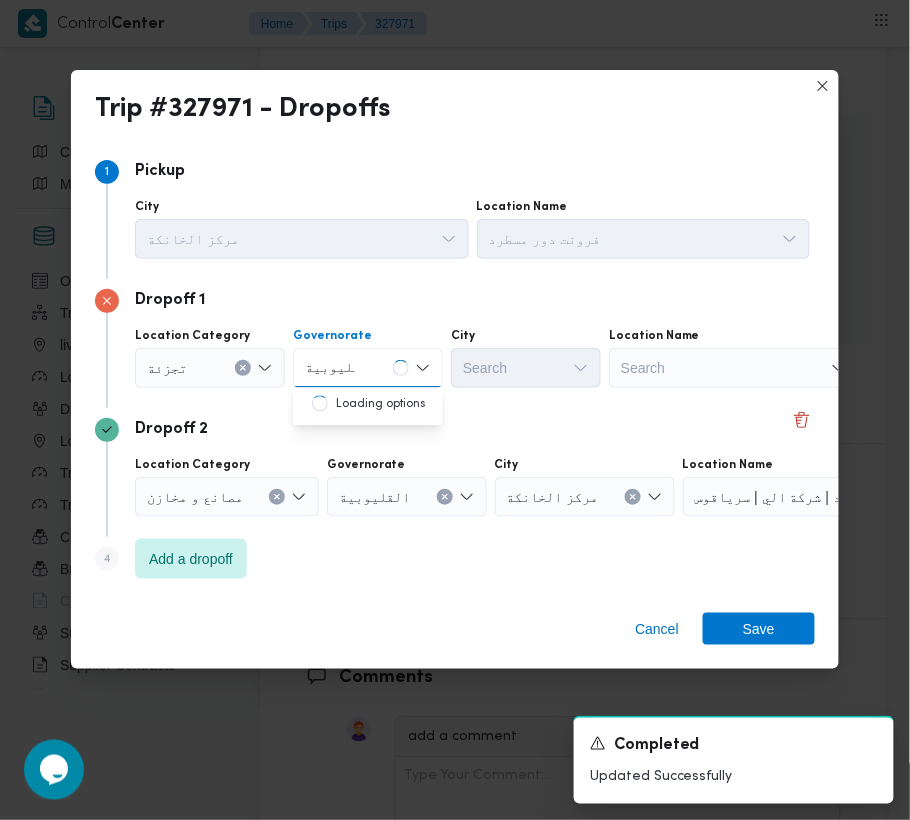 type on "القليوبية" 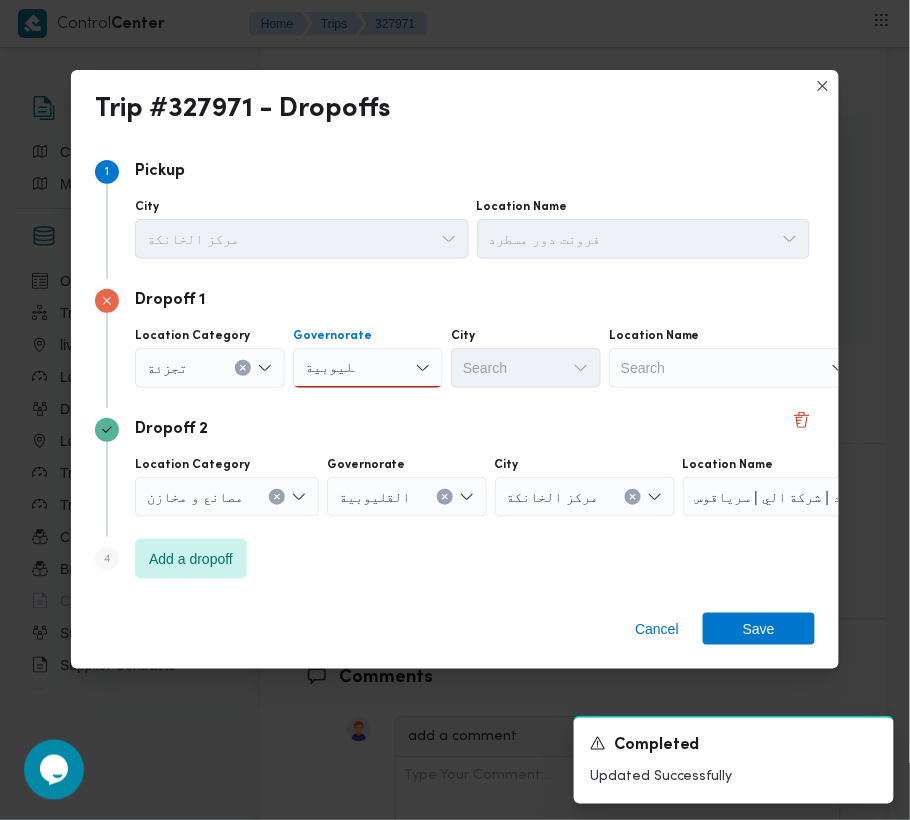 click on "القليوبية القليوبية" at bounding box center (368, 368) 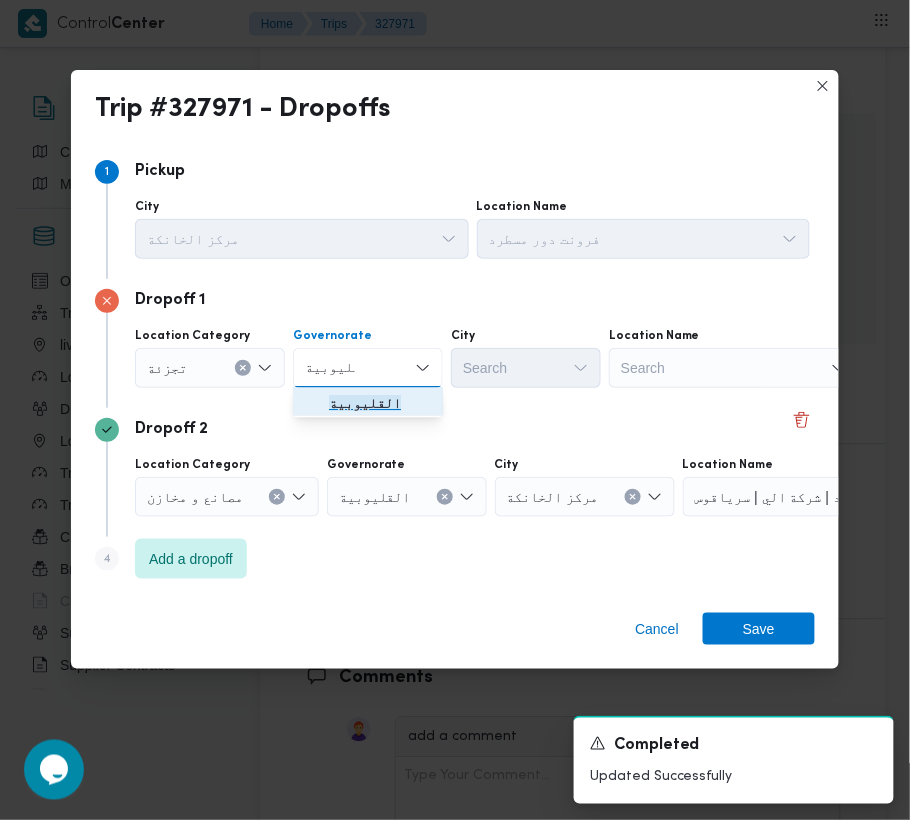 click on "القليوبية" at bounding box center [380, 404] 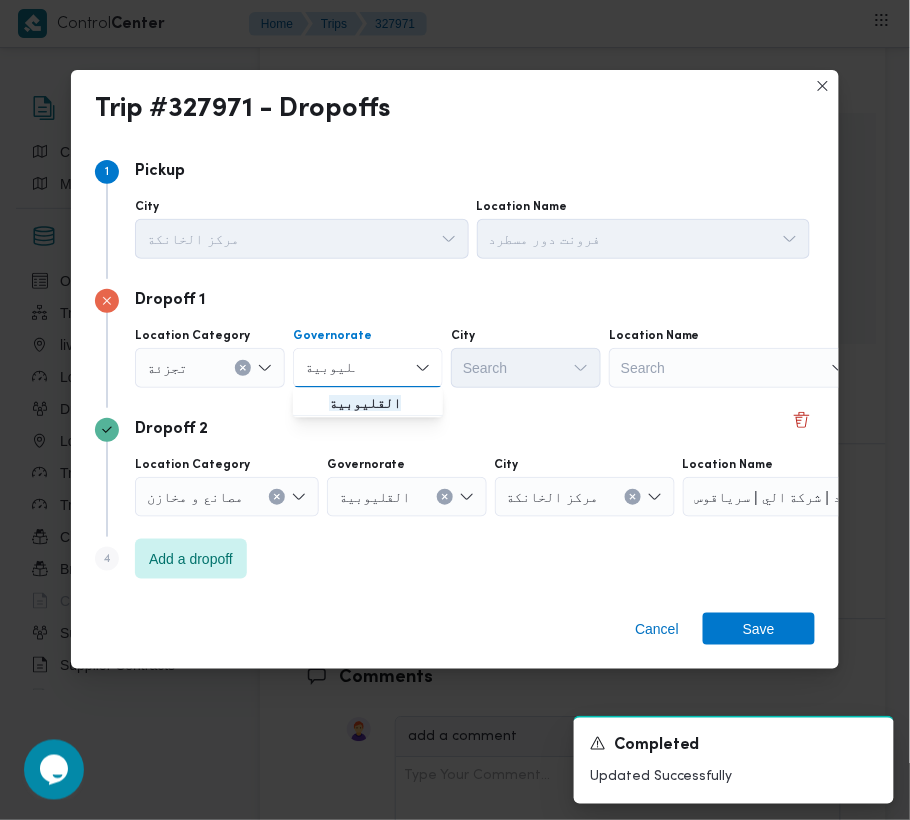 type 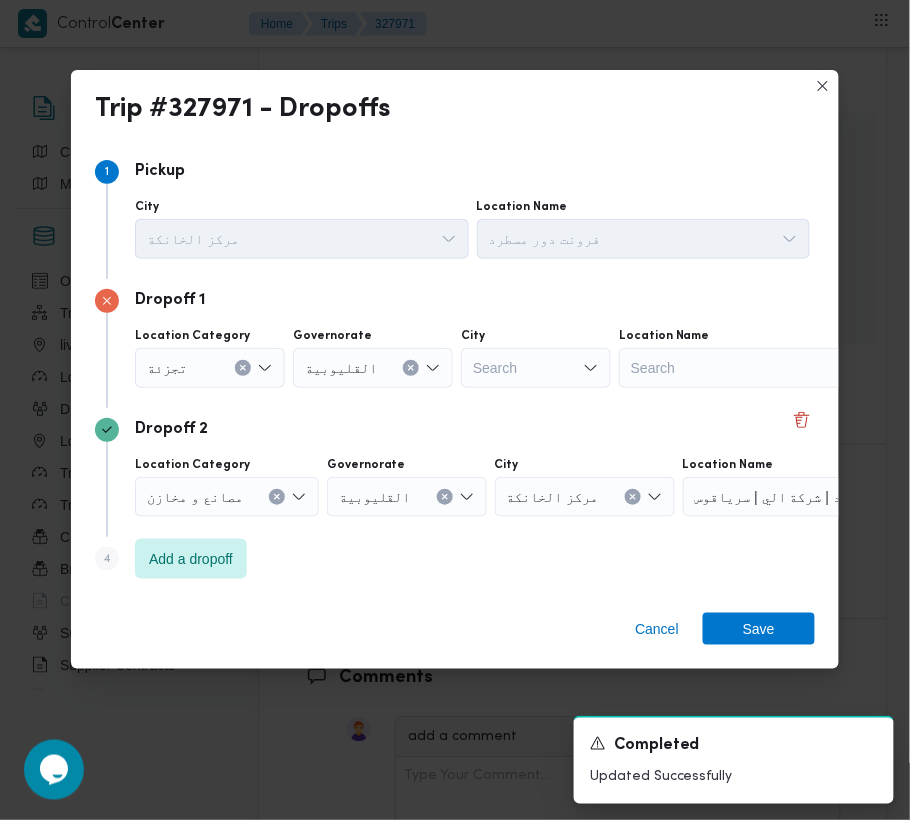 click on "Search" at bounding box center [536, 368] 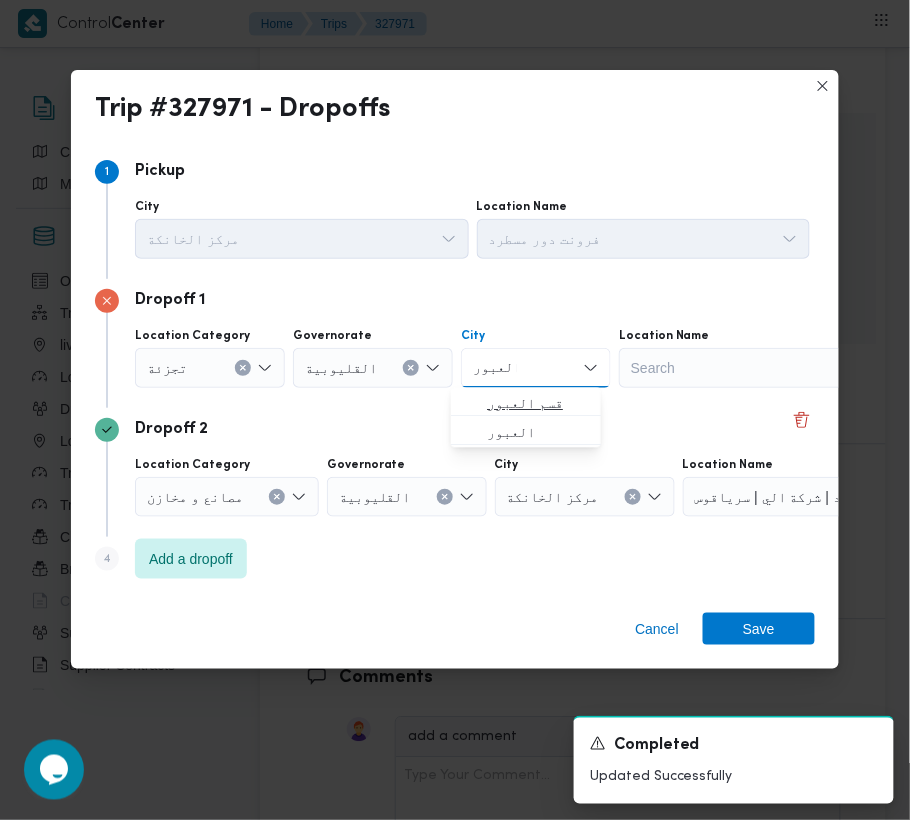 type on "العبور" 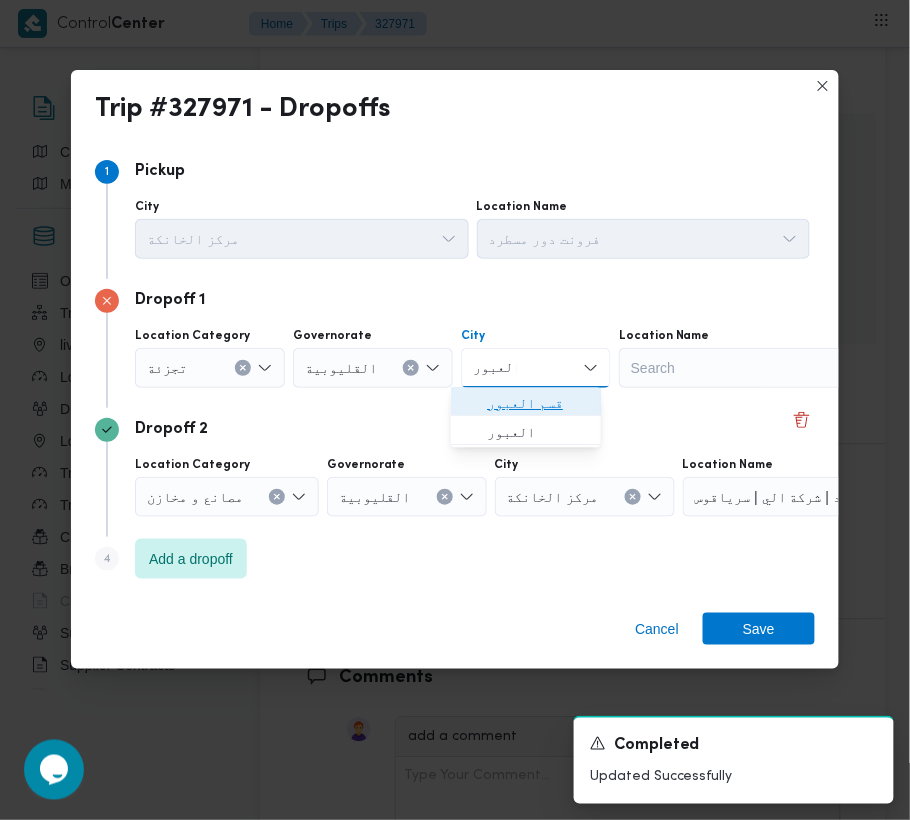 click on "قسم العبور" at bounding box center (538, 404) 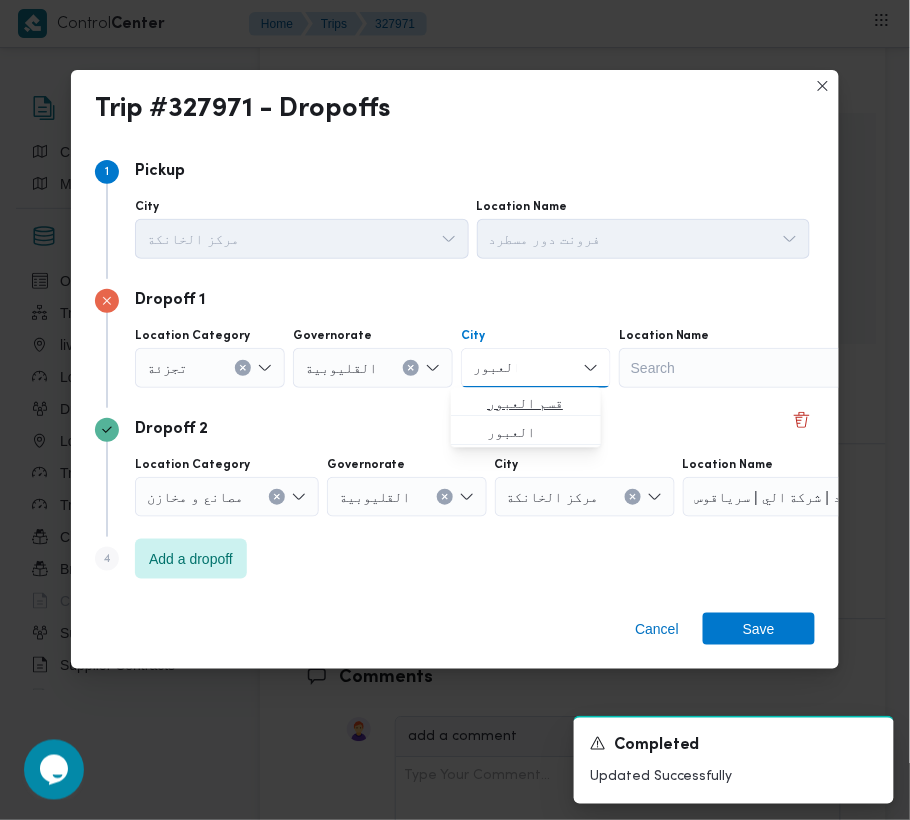 type 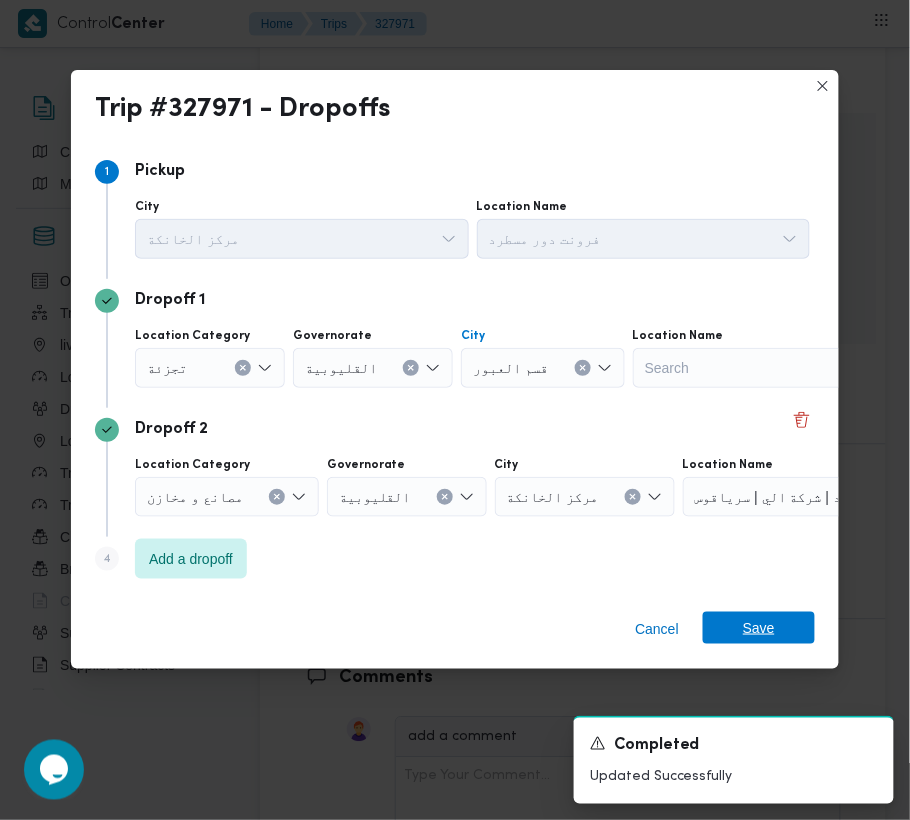 click on "Save" at bounding box center (759, 628) 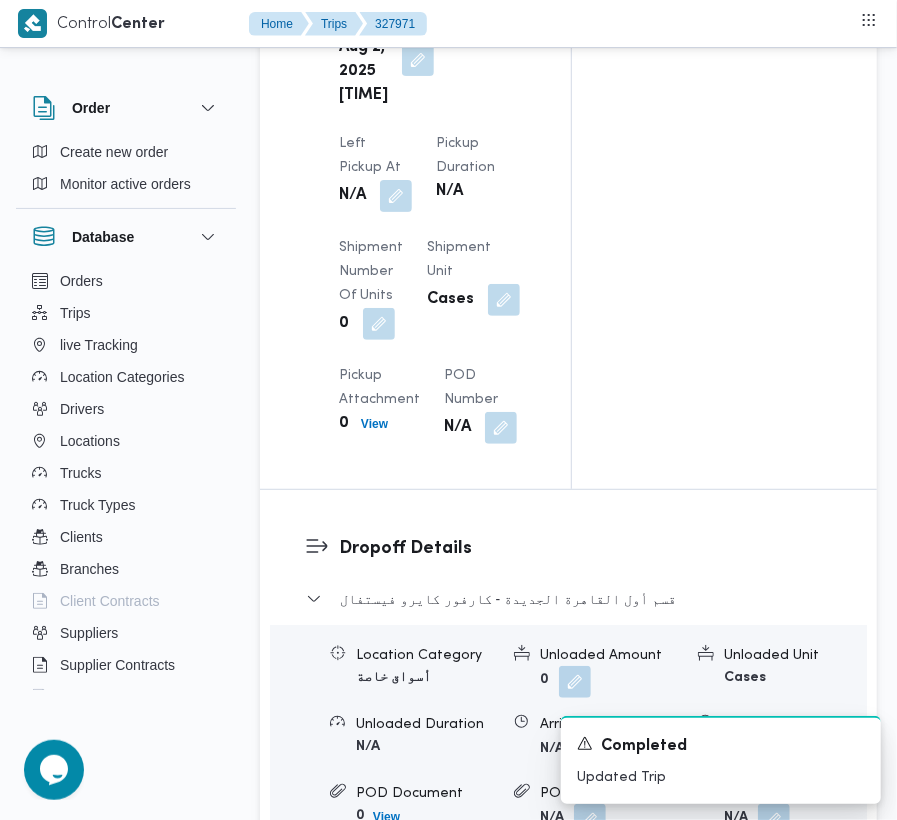 scroll, scrollTop: 2660, scrollLeft: 0, axis: vertical 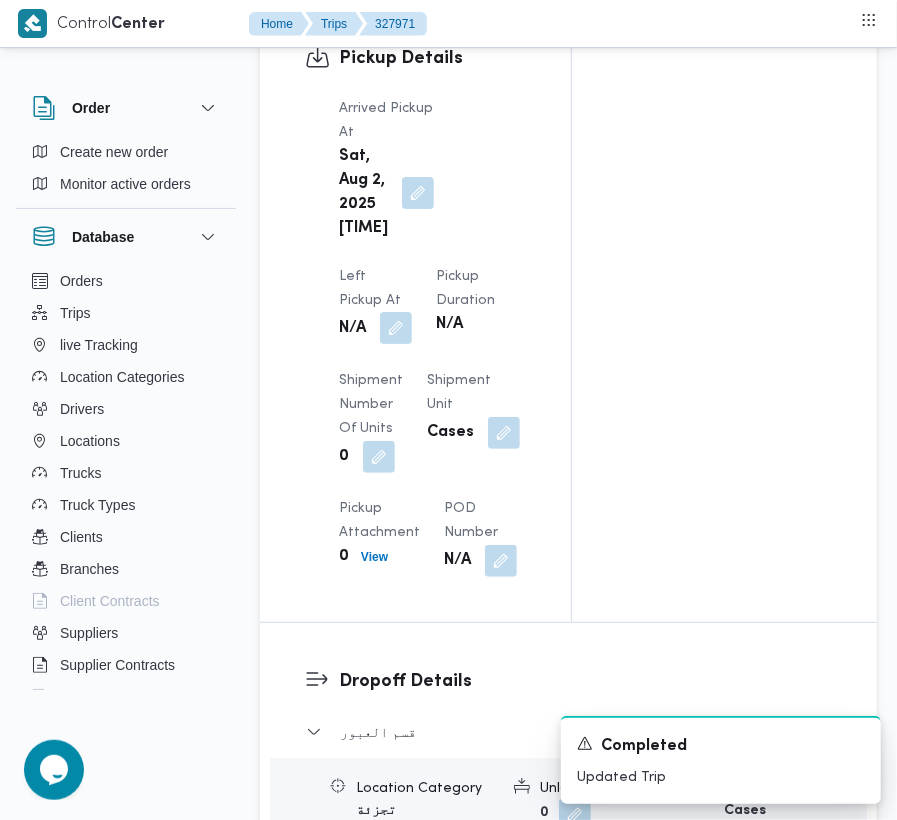 click at bounding box center (396, 328) 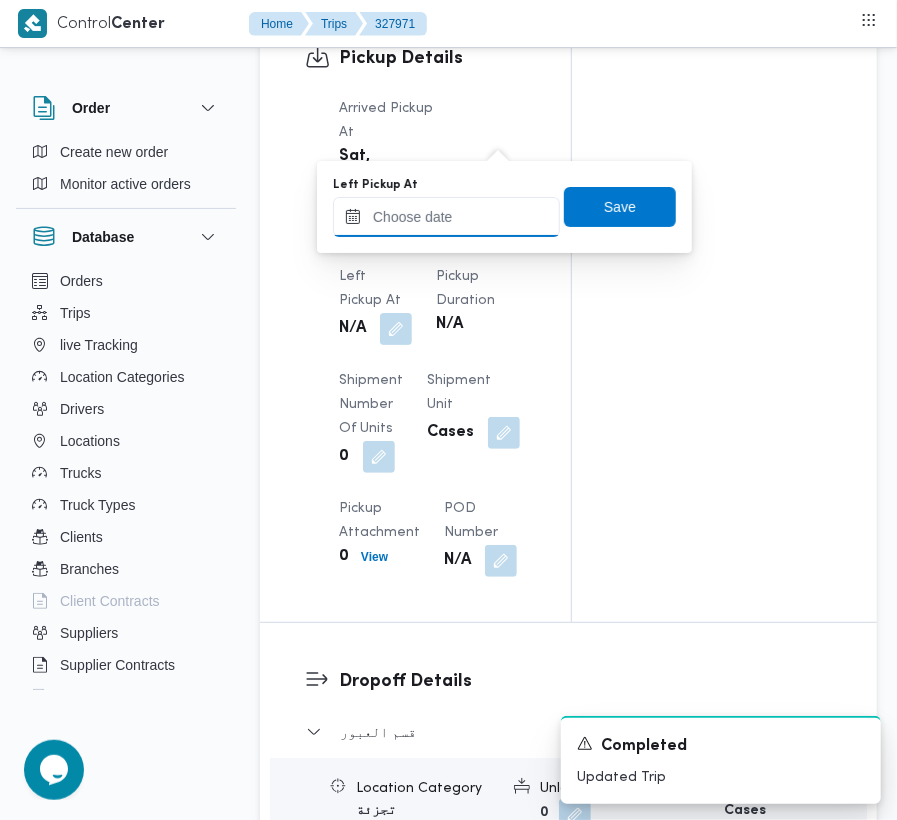 drag, startPoint x: 486, startPoint y: 210, endPoint x: 482, endPoint y: 224, distance: 14.56022 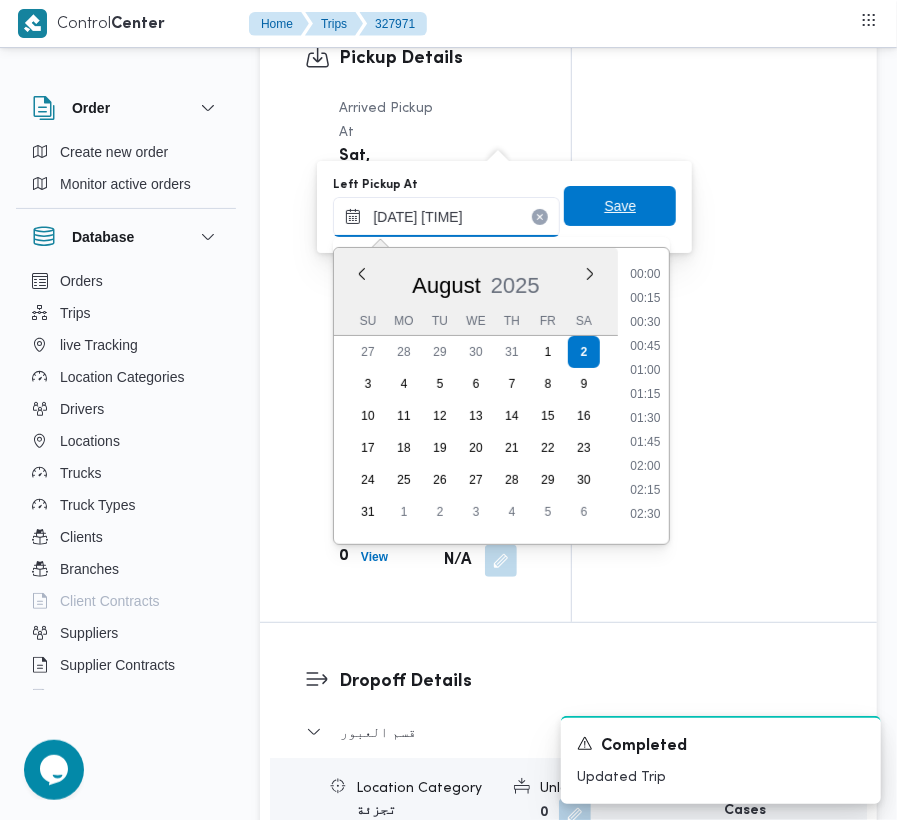 scroll, scrollTop: 729, scrollLeft: 0, axis: vertical 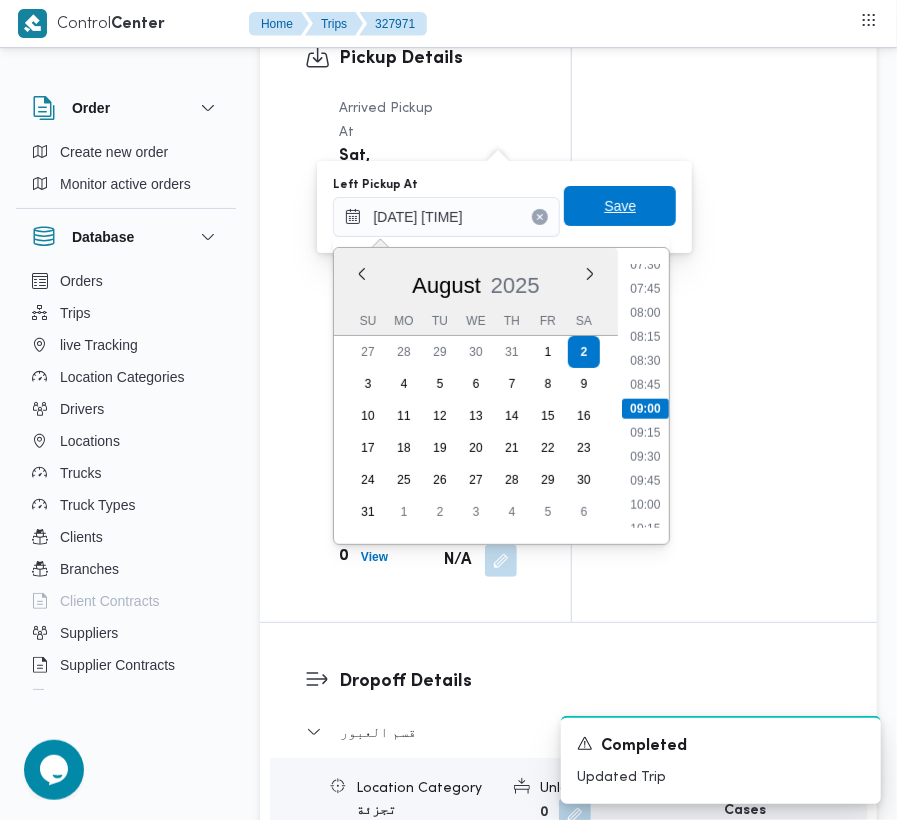 type on "[DATE] [TIME]" 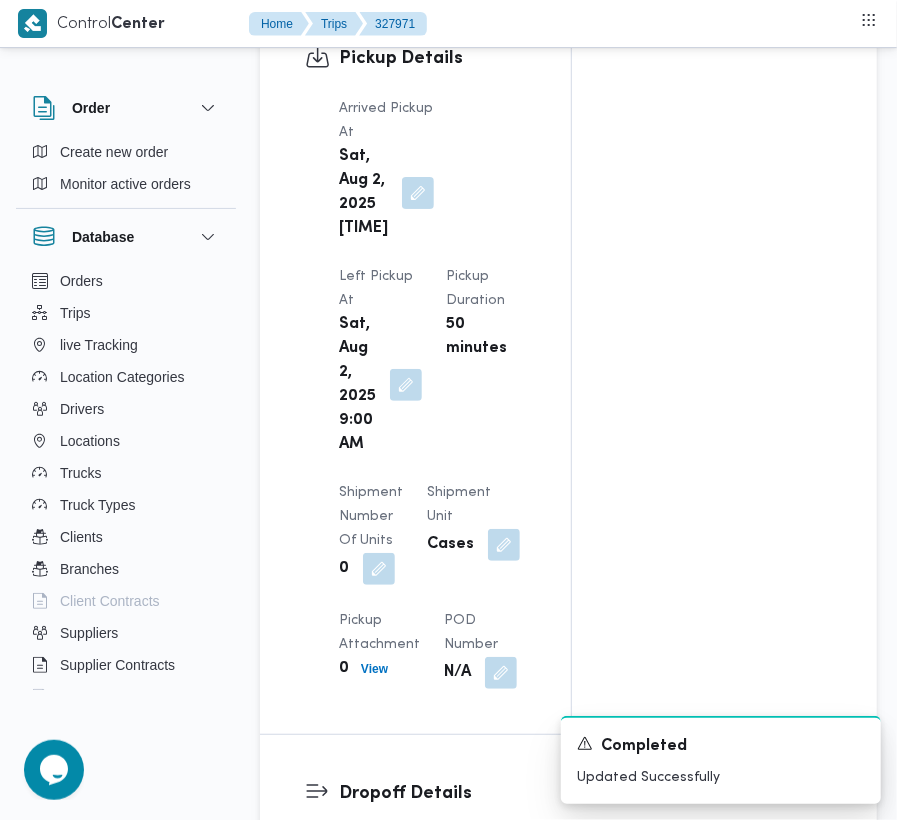 click on "Superadmin [EMAIL] Checklist Dropoffs details entered Driver Assigned Truck Assigned Documents for pickup Documents for dropoff Confirmed Data" at bounding box center (724, -780) 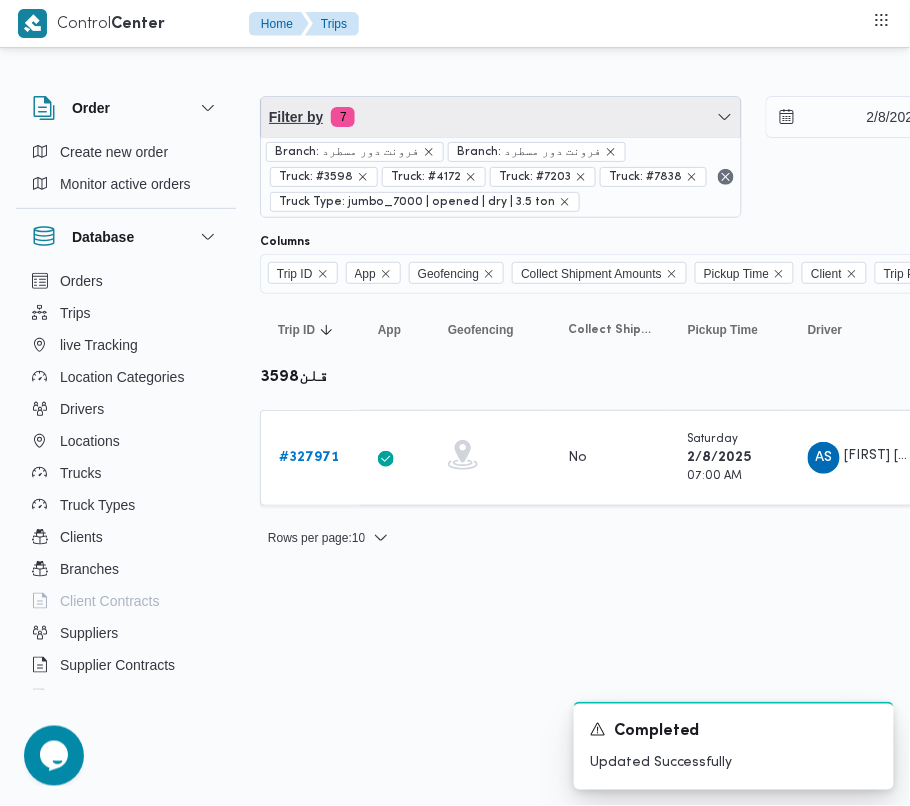 click on "Filter by 7" at bounding box center (501, 117) 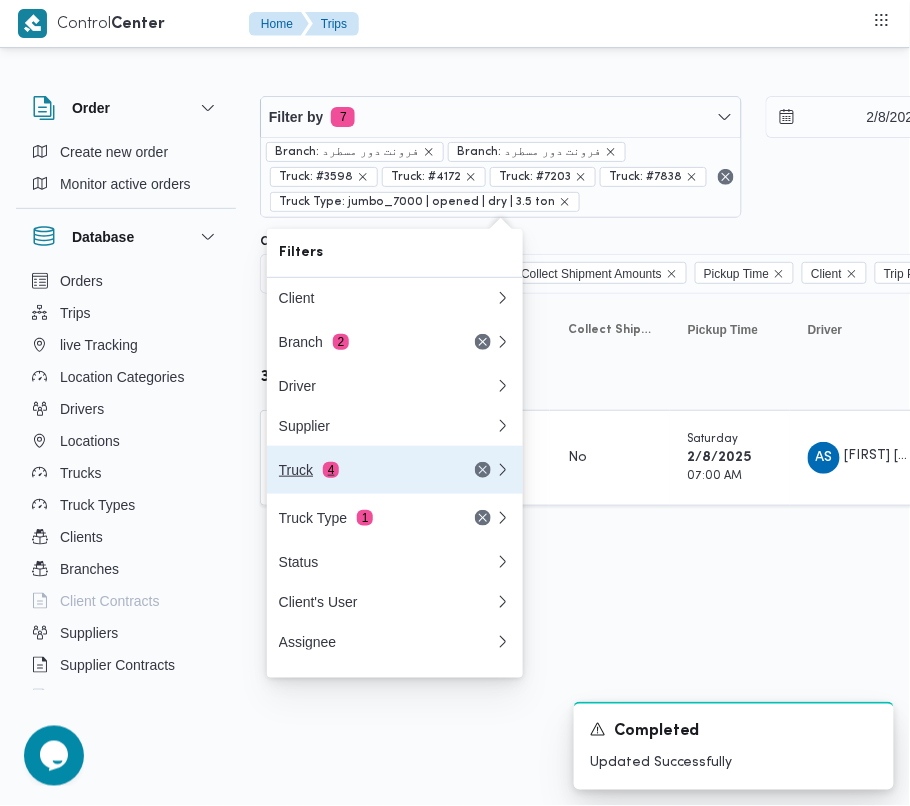 click on "Truck 4" at bounding box center [363, 470] 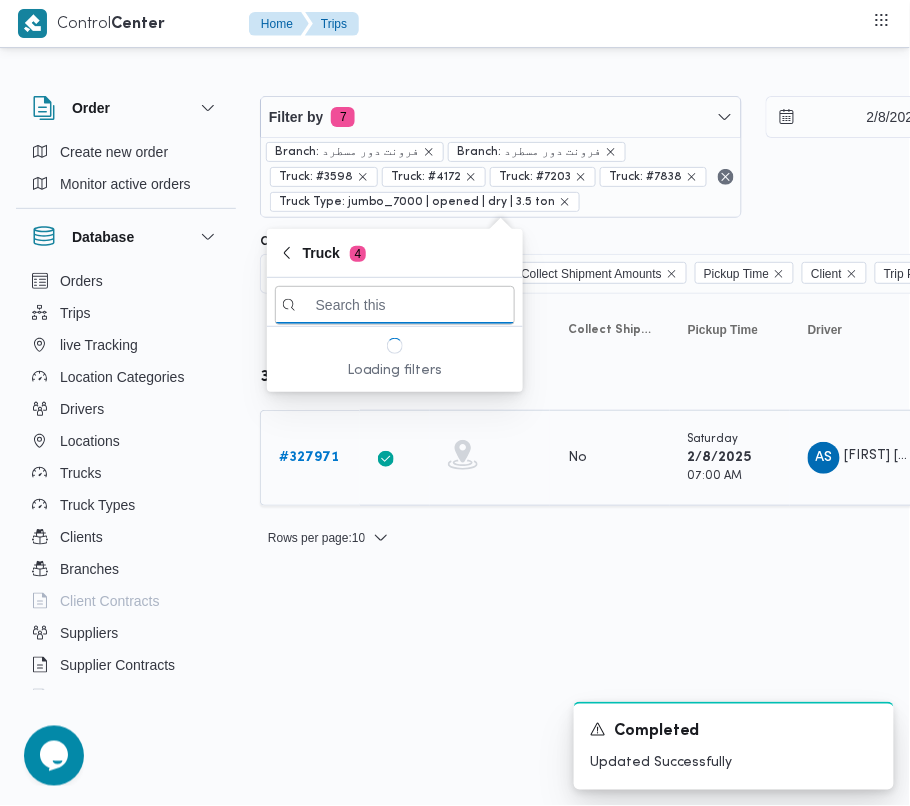 paste on "[NUMBER]" 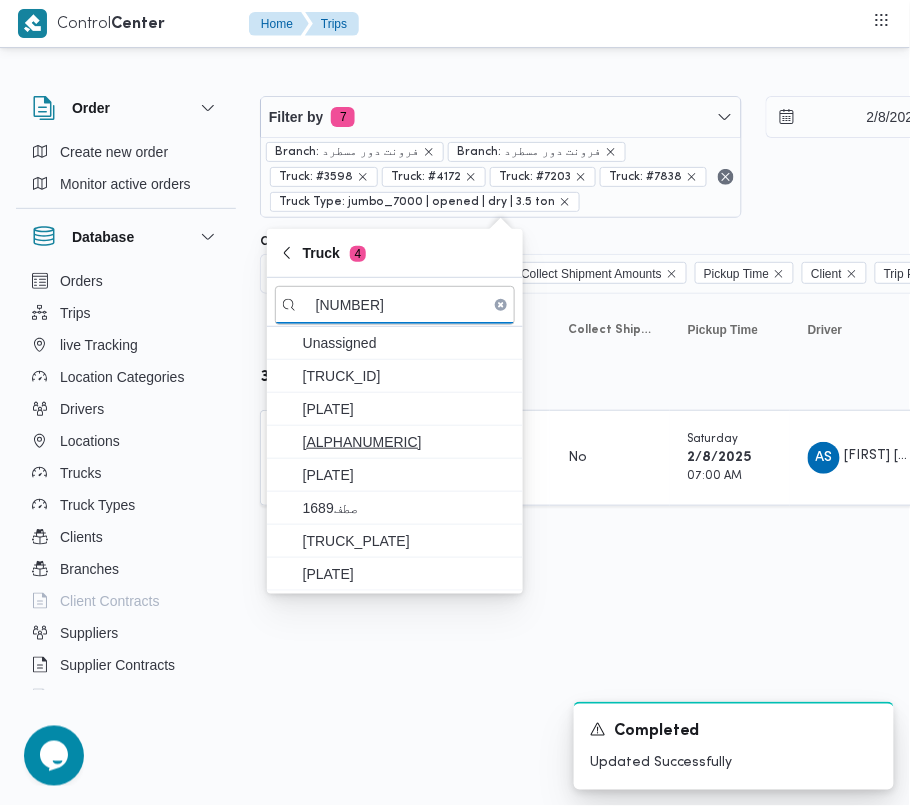 type on "[NUMBER]" 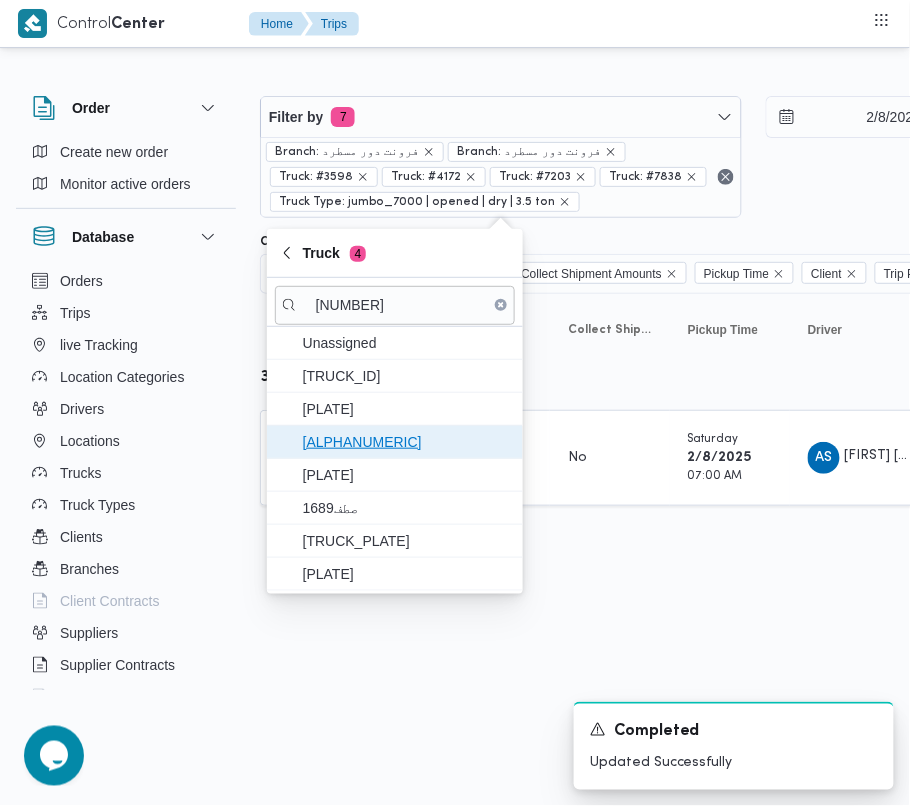 click on "[ALPHANUMERIC]" at bounding box center (407, 442) 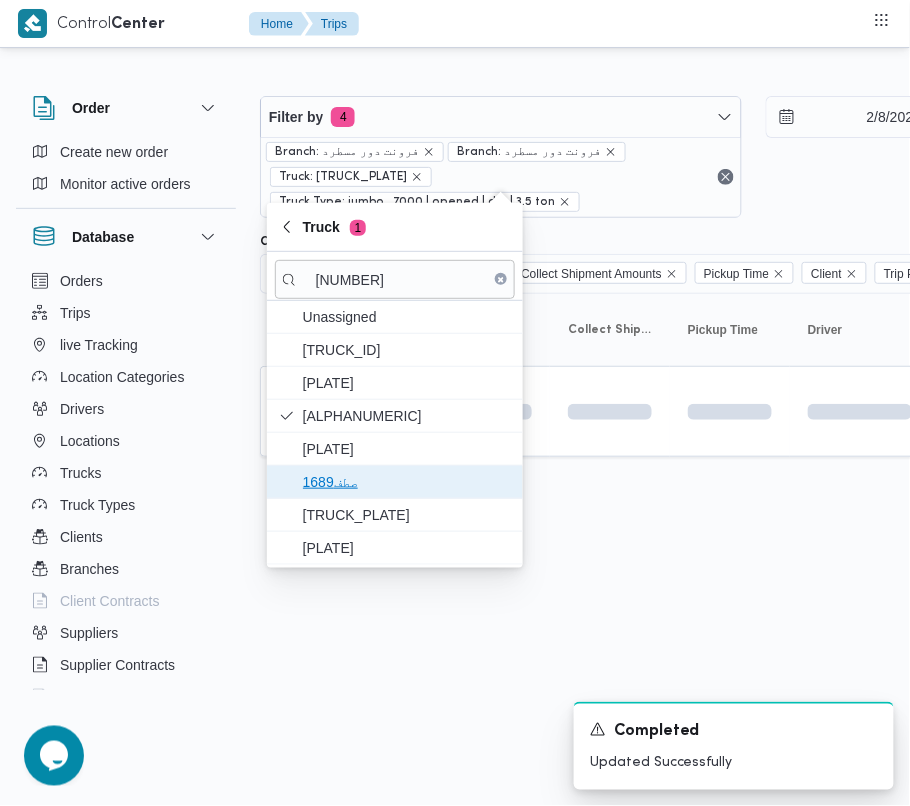 click on "صطف1689" at bounding box center [407, 482] 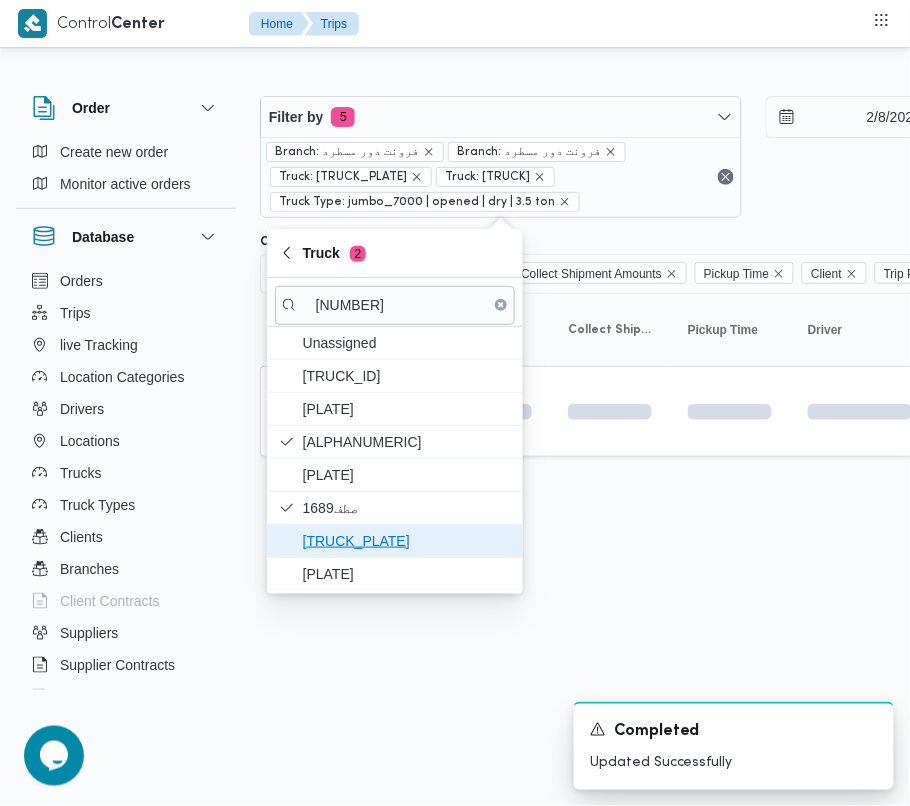 click on "[TRUCK_PLATE]" at bounding box center (395, 541) 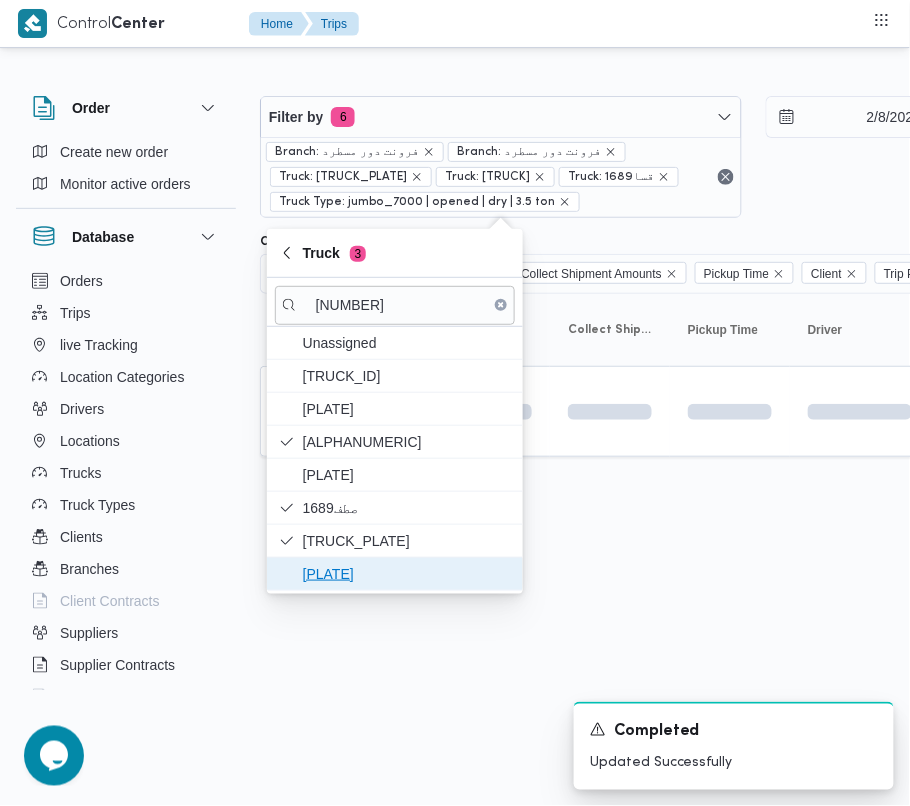 click on "[PLATE]" at bounding box center [407, 574] 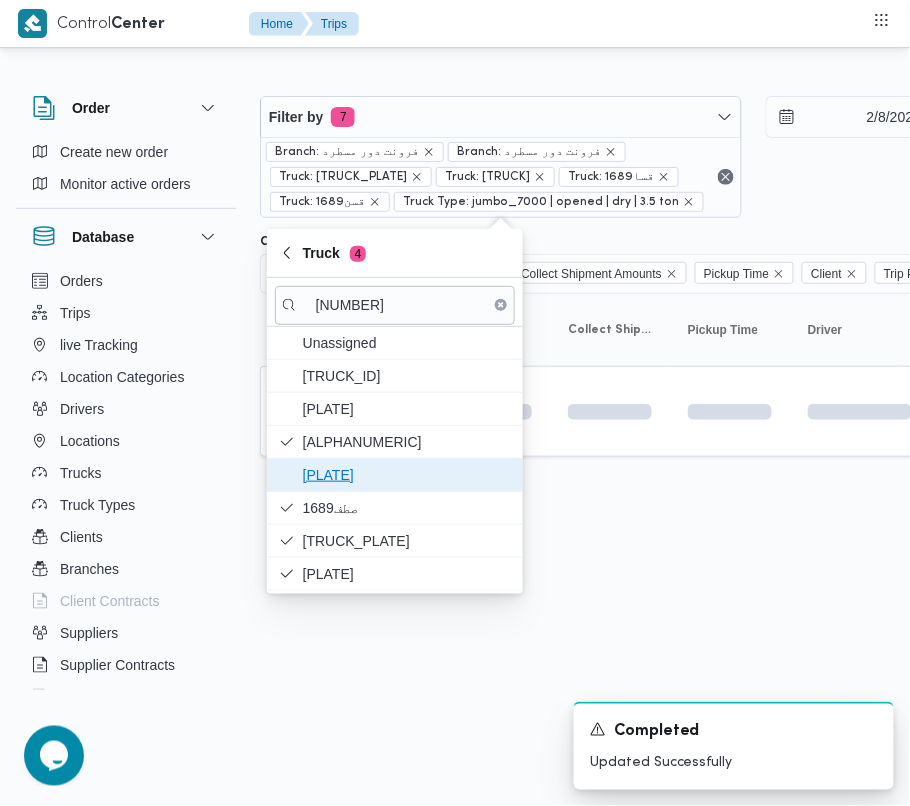 click on "[PLATE]" at bounding box center [395, 475] 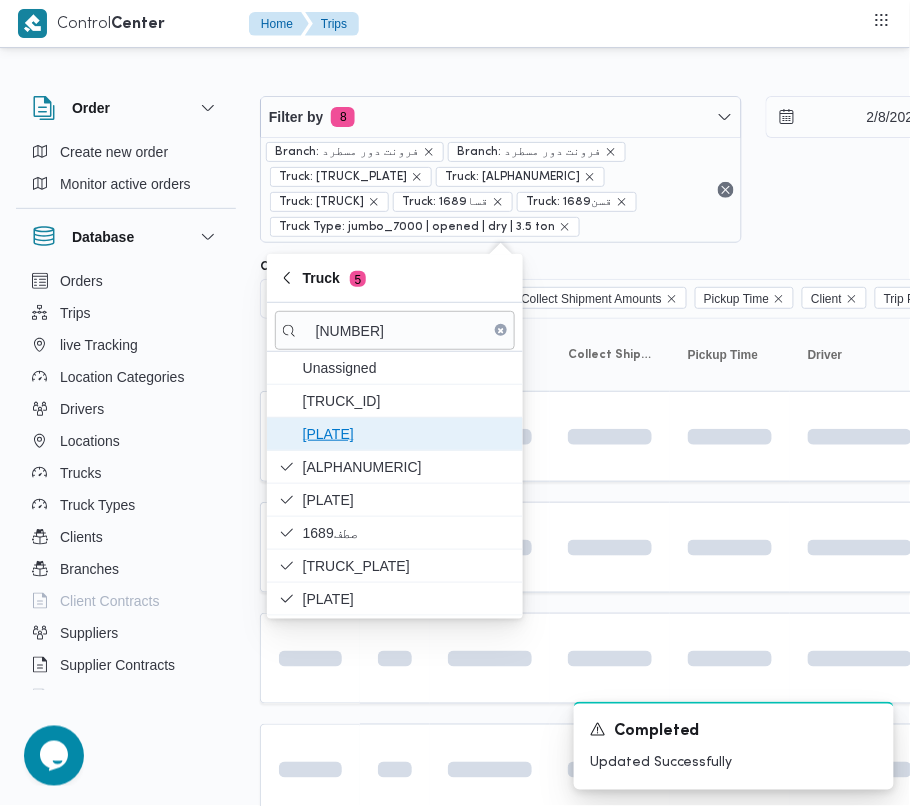 click on "[PLATE]" at bounding box center (407, 434) 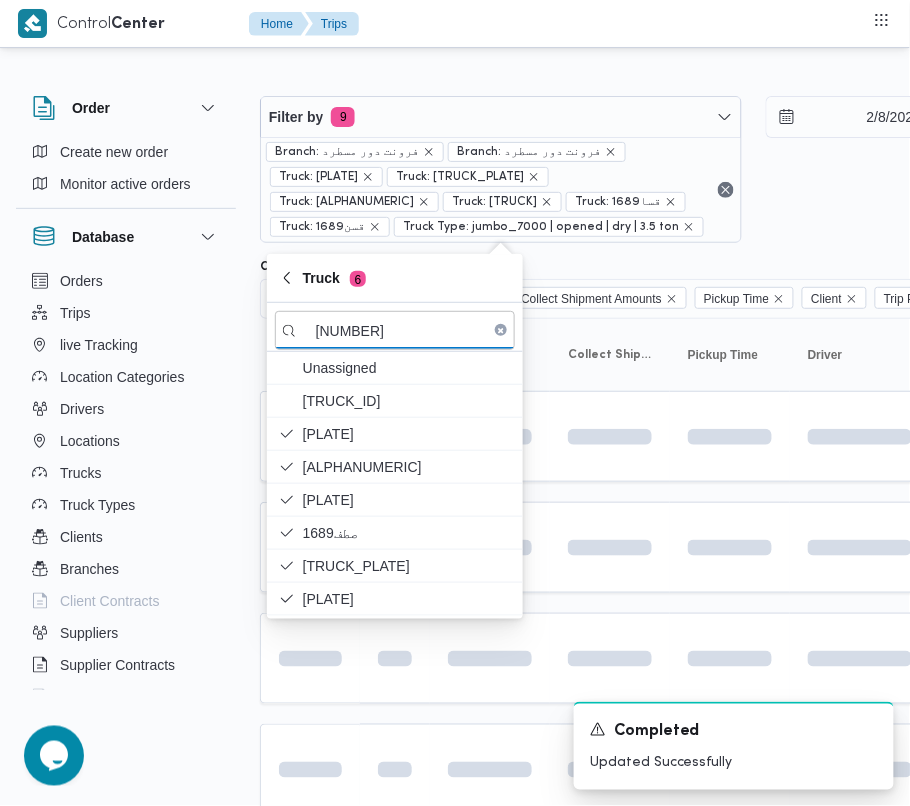 click on "Control  Center Home Trips Order Create new order Monitor active orders Database Orders Trips live Tracking Location Categories Drivers Locations Trucks Truck Types Clients Branches Client Contracts Suppliers Supplier Contracts Devices Users Projects SP Projects Admins organization assignees Tags Filter by 9 Branch: [LOCATION] Branch: [LOCATION]  Truck: [TRUCK] Truck: [TRUCK] Truck: [TRUCK] Truck: [TRUCK] Truck: [TRUCK] Truck: [TRUCK] Truck Type: jumbo_7000 | opened | dry | 3.5 ton [DATE] → [DATE] Group By Truck Columns Trip ID App Geofencing Collect Shipment Amounts Pickup Time Client Trip Points Driver Supplier Truck Status Platform Sorting Trip ID Click to sort in ascending order App Click to sort in ascending order Geofencing Click to sort in ascending order Collect Shipment Amounts Pickup Time Click to sort in ascending order Client Click to sort in ascending order Trip Points Driver Click to sort in ascending order Supplier Truck Status Actions" at bounding box center [455, 403] 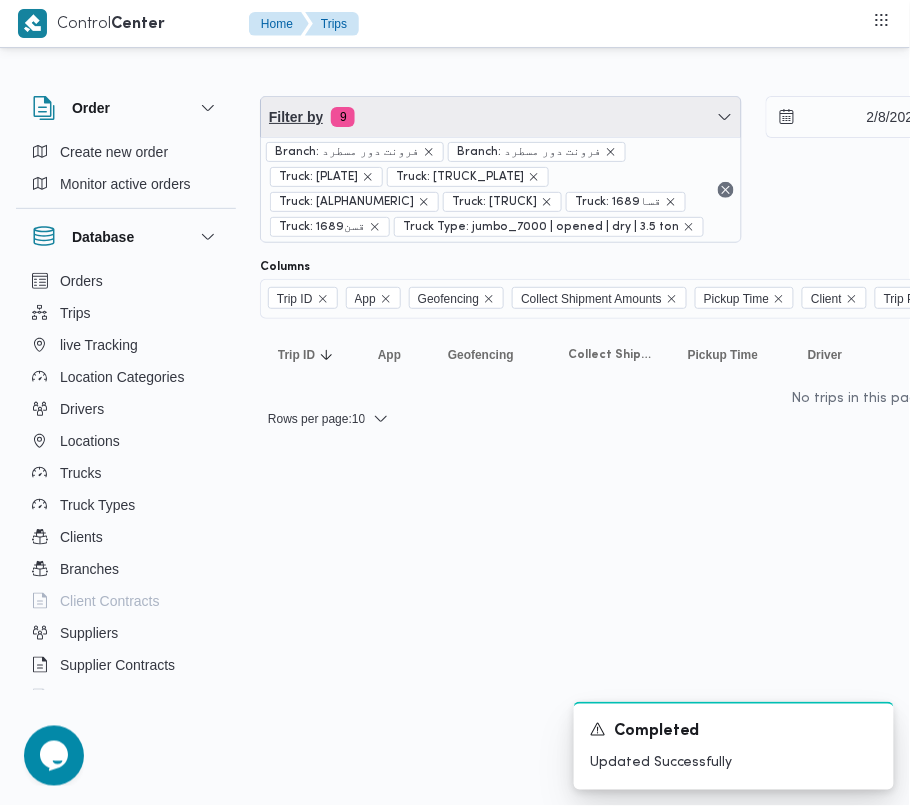 click on "Filter by [NUMBER]" at bounding box center (501, 117) 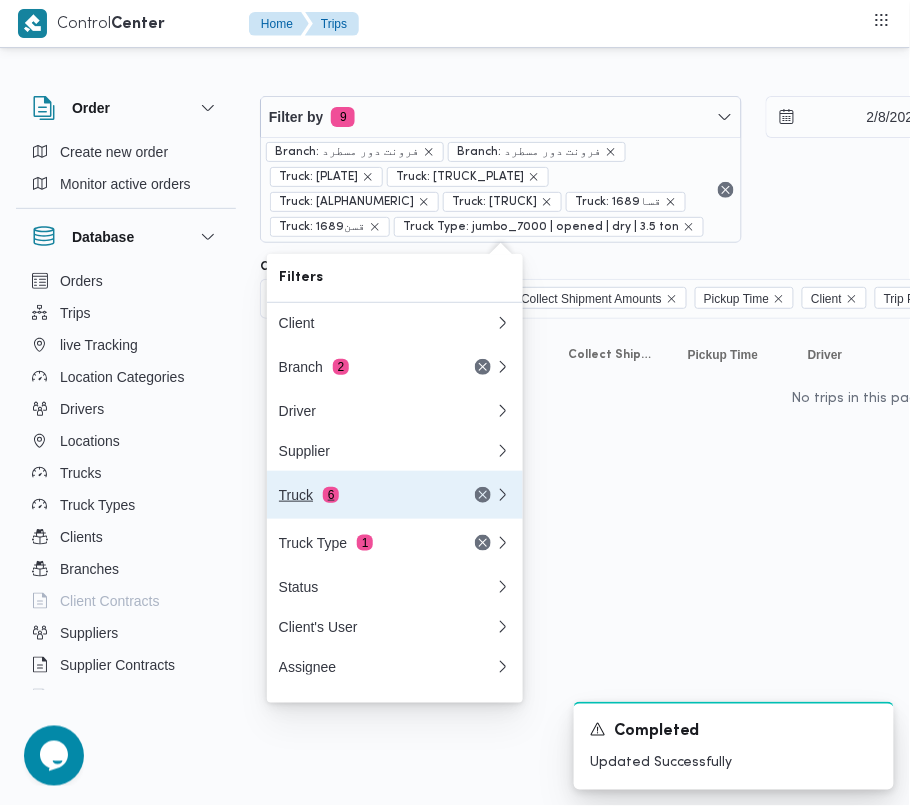 click on "Truck 6" at bounding box center (363, 495) 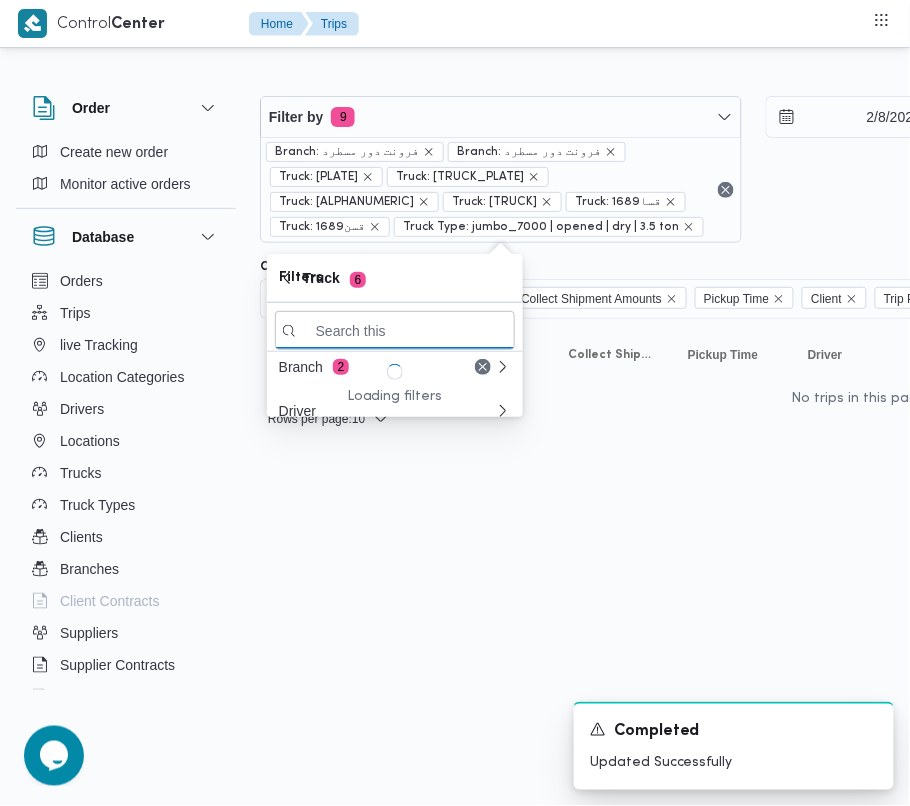 paste on "3957" 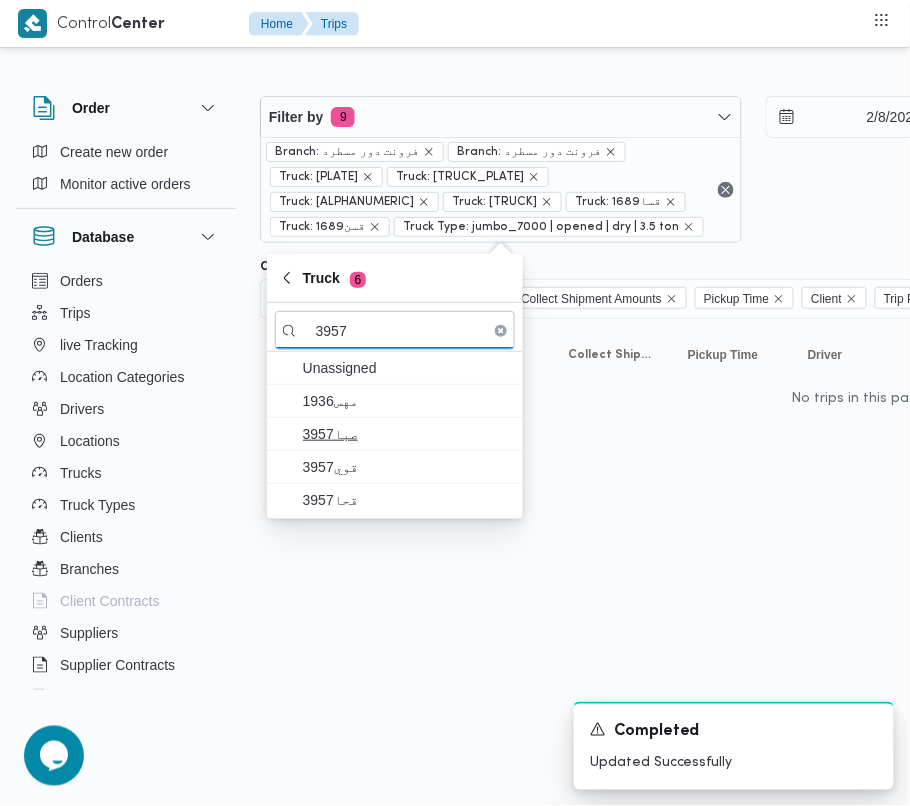type on "3957" 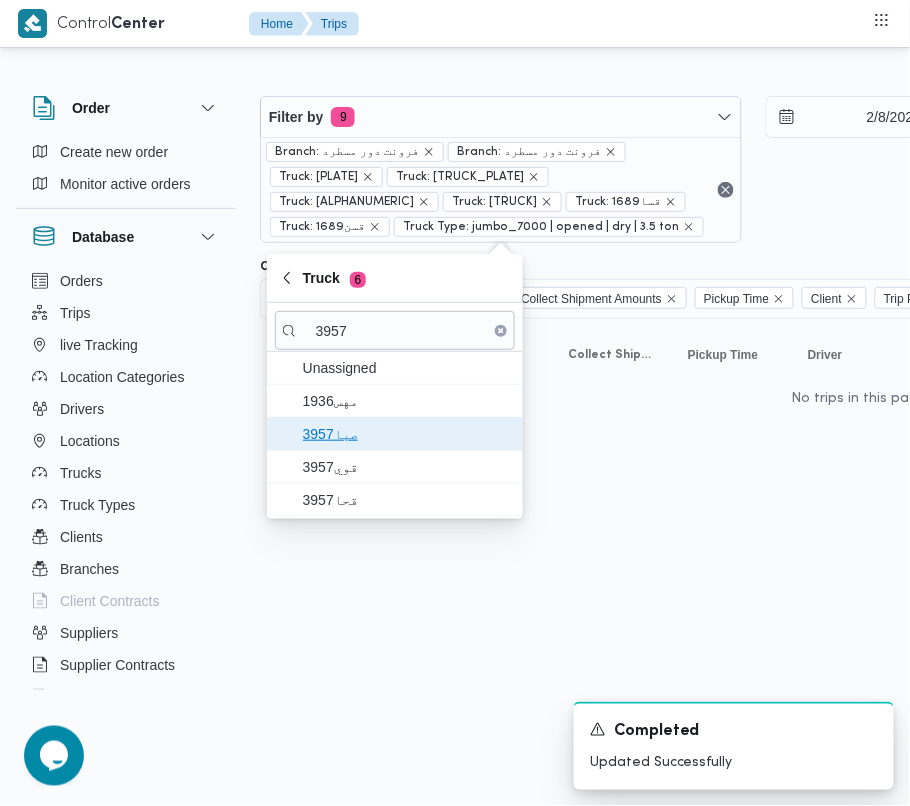 click on "3957صبا" at bounding box center (407, 434) 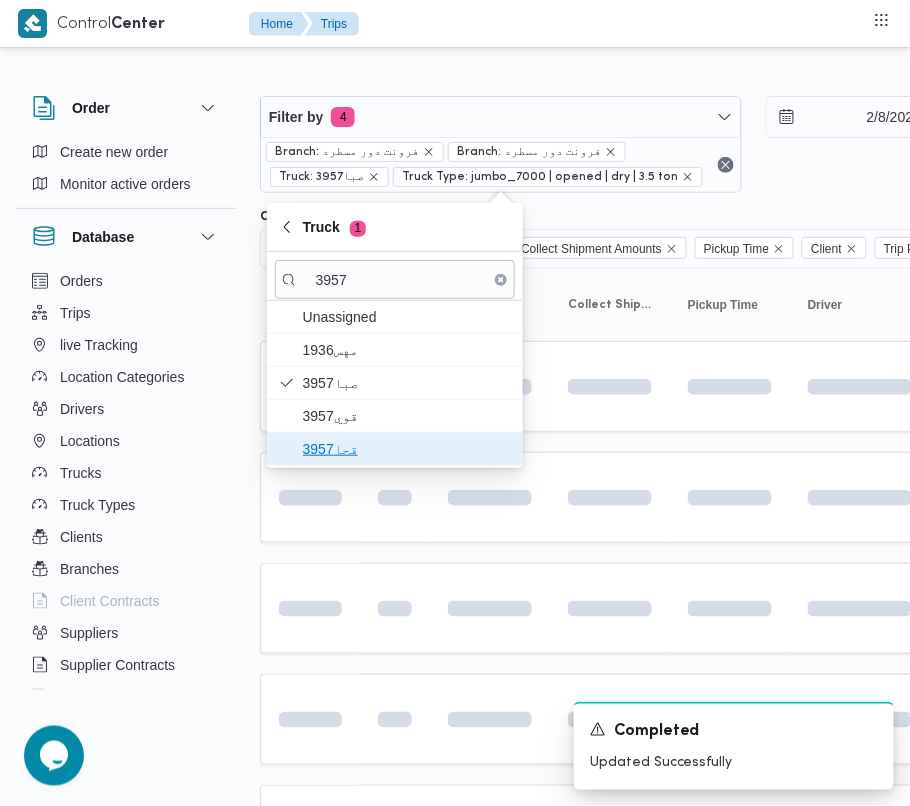 click on "قحا3957" at bounding box center (407, 449) 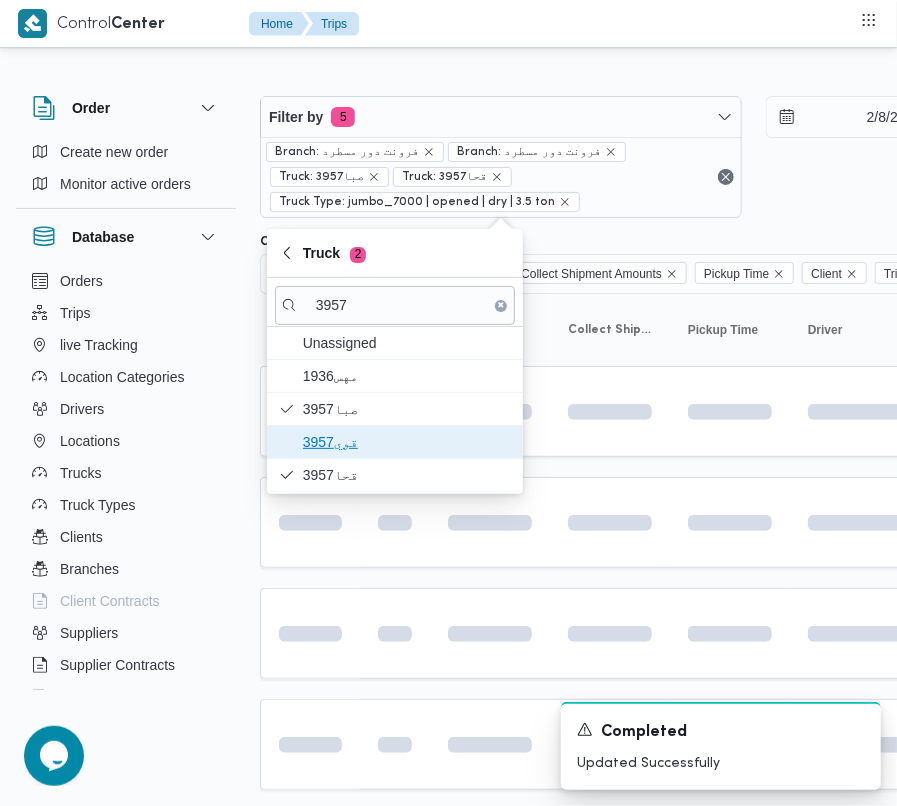 click on "قوي3957" at bounding box center (407, 442) 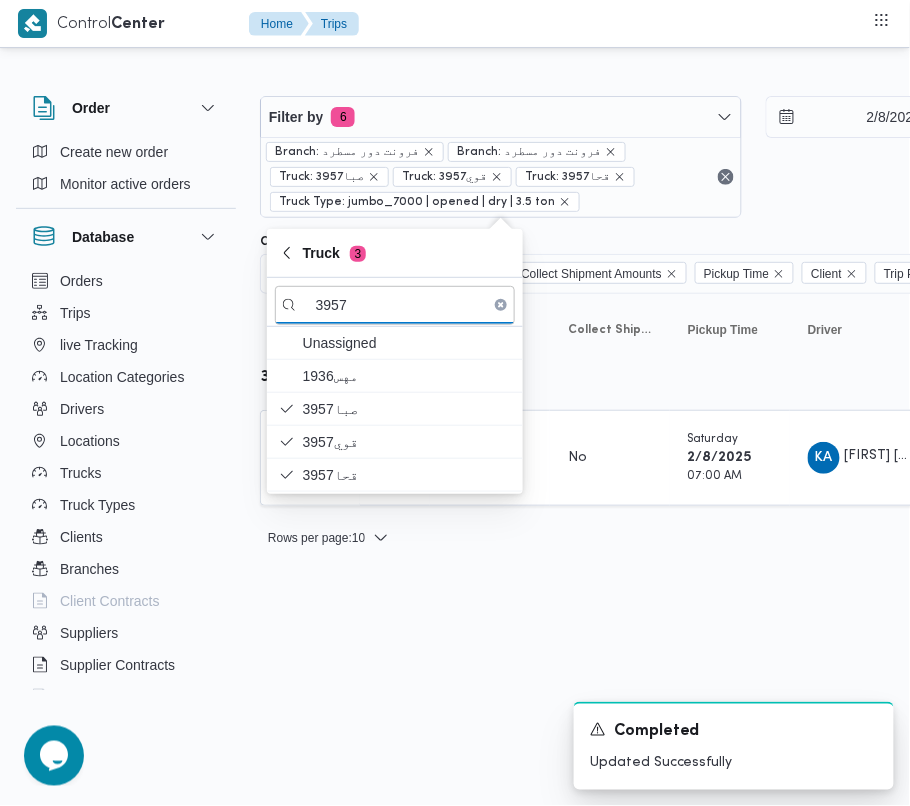 click on "Control  Center Home Trips Order Create new order Monitor active orders Database Orders Trips live Tracking Location Categories Drivers Locations Trucks Truck Types Clients Branches Client Contracts Suppliers Supplier Contracts Devices Users Projects SP Projects Admins organization assignees Tags Filter by 6 Branch: [LOCATION] Branch: [LOCATION]  Truck: [TRUCK] Truck: [TRUCK] Truck: [TRUCK] Truck Type: jumbo_7000 | opened | dry | 3.5 ton [DATE] → [DATE] Group By Truck Columns Trip ID App Geofencing Collect Shipment Amounts Pickup Time Client Trip Points Driver Supplier Truck Status Platform Sorting Trip ID Click to sort in ascending order App Click to sort in ascending order Geofencing Click to sort in ascending order Collect Shipment Amounts Pickup Time Click to sort in ascending order Client Click to sort in ascending order Trip Points Driver Click to sort in ascending order Supplier Click to sort in ascending order Truck Click to sort in ascending order Status Platform #" at bounding box center [455, 403] 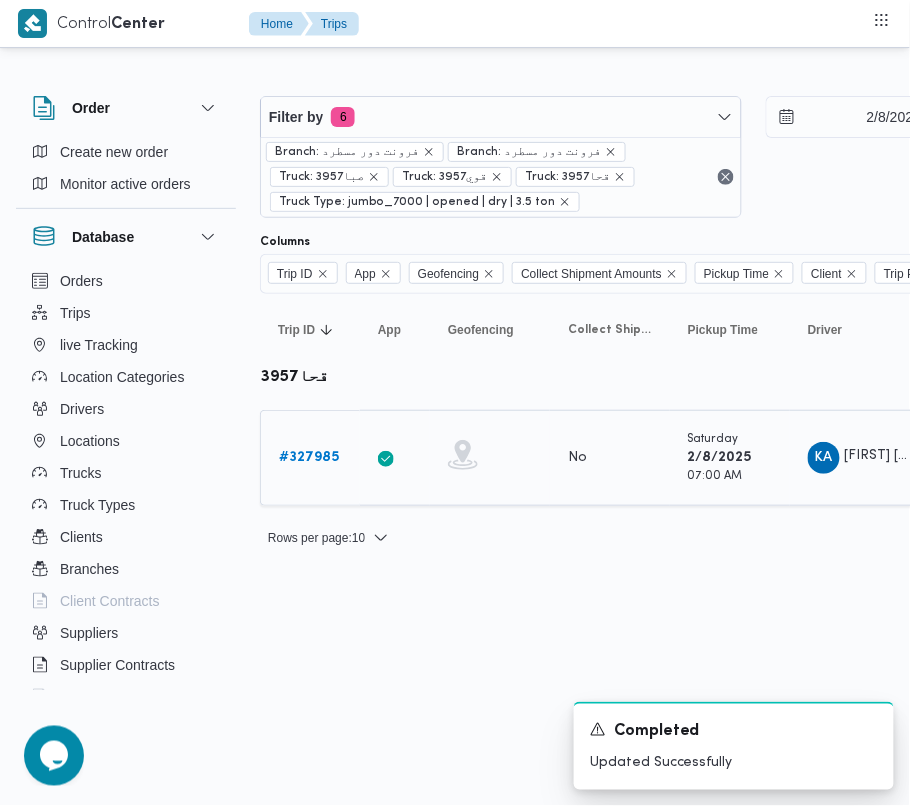 click on "# 327985" at bounding box center (309, 458) 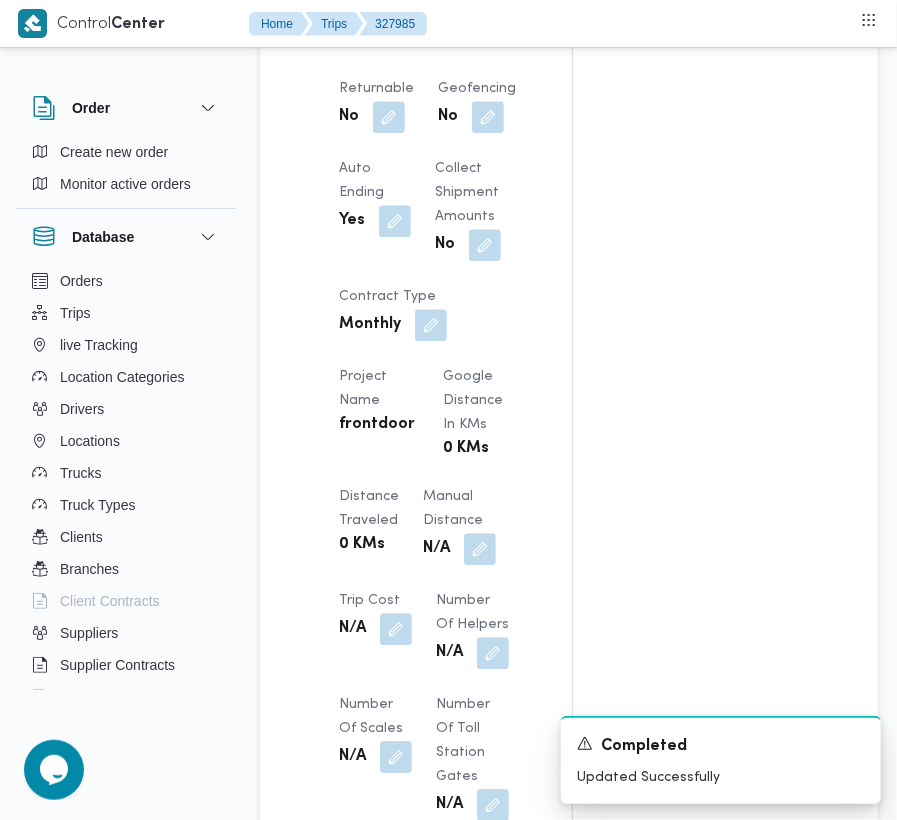 scroll, scrollTop: 2533, scrollLeft: 0, axis: vertical 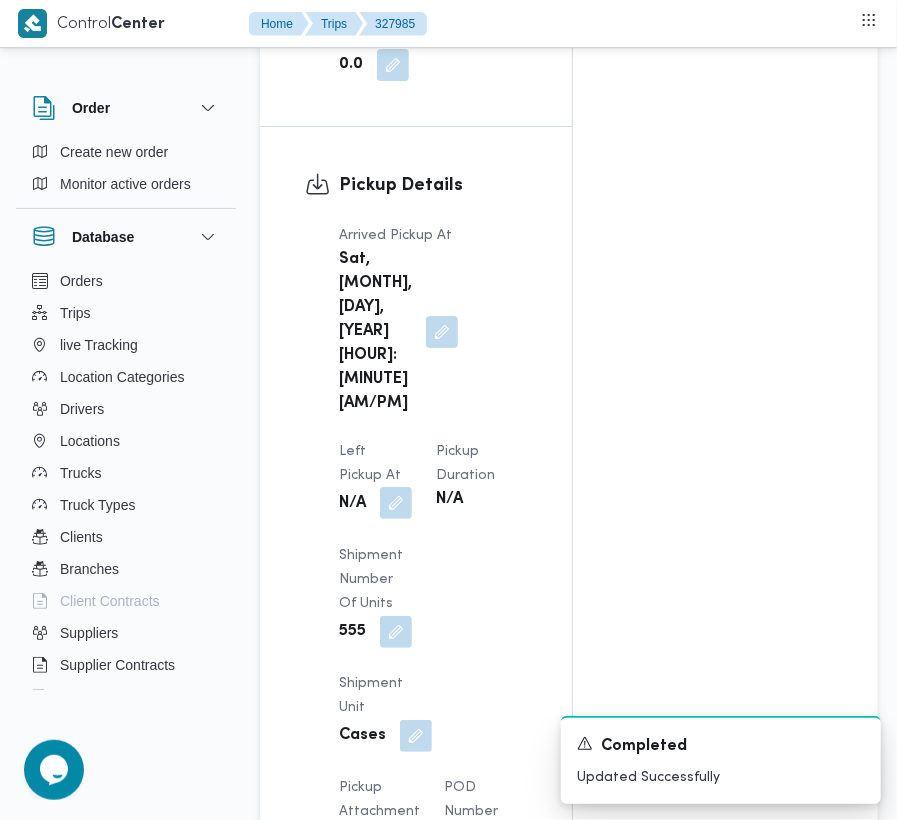 click at bounding box center [396, 503] 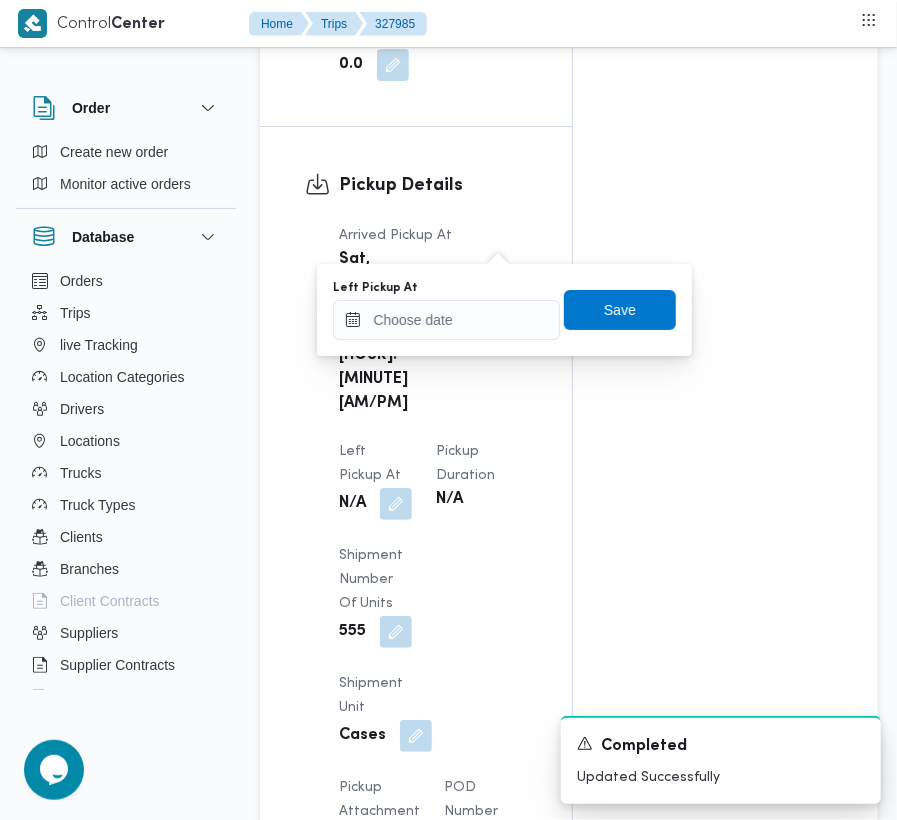 click on "Left Pickup At N/A" at bounding box center [375, 480] 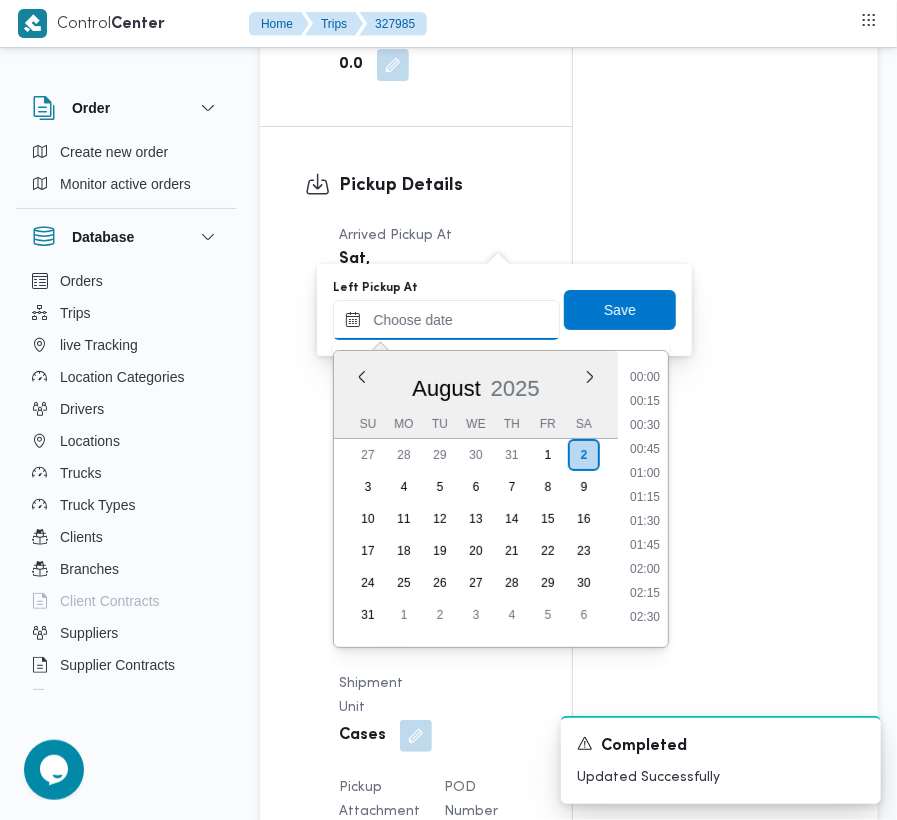drag, startPoint x: 498, startPoint y: 338, endPoint x: 492, endPoint y: 318, distance: 20.880613 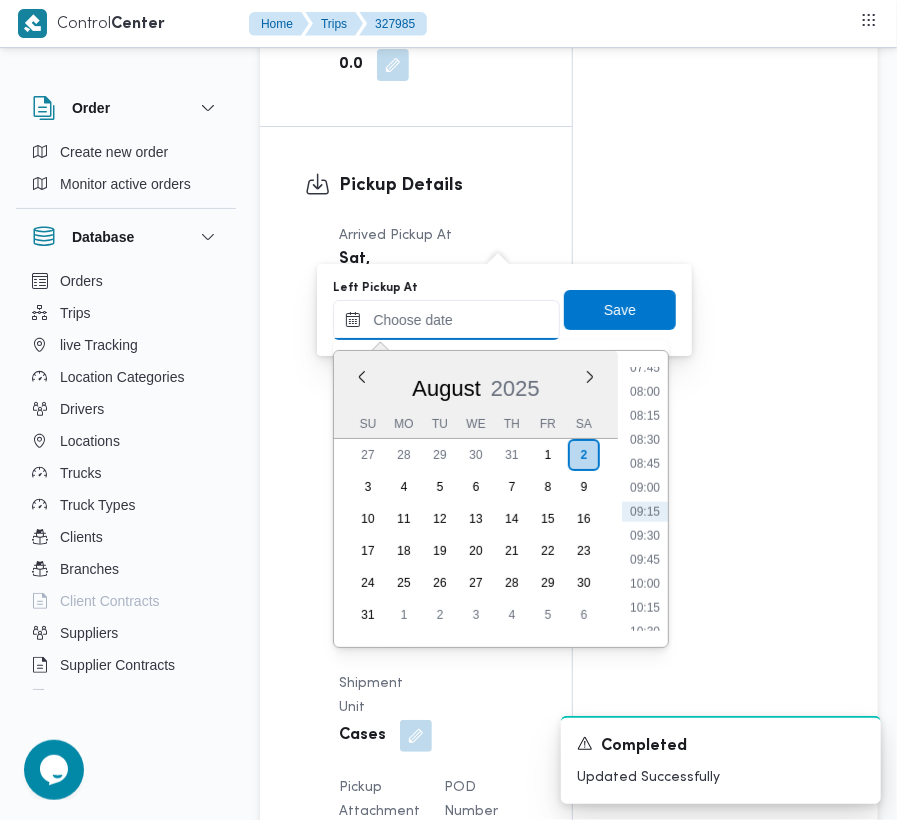 click on "Left Pickup At" at bounding box center (446, 320) 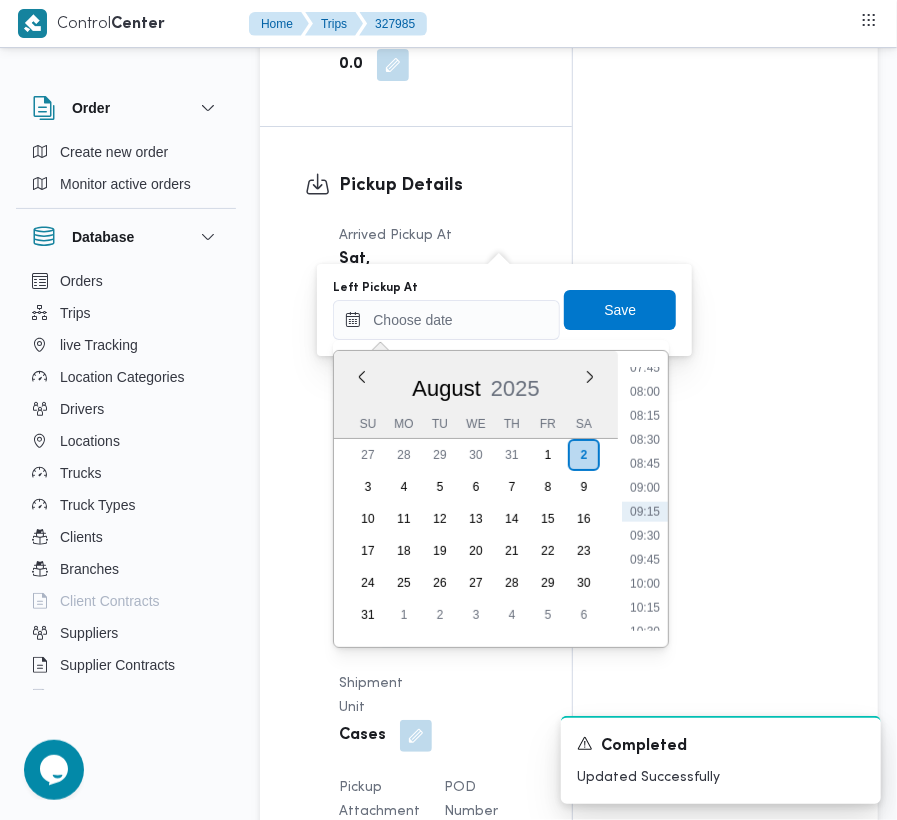 click on "Left Pickup At" at bounding box center [446, 288] 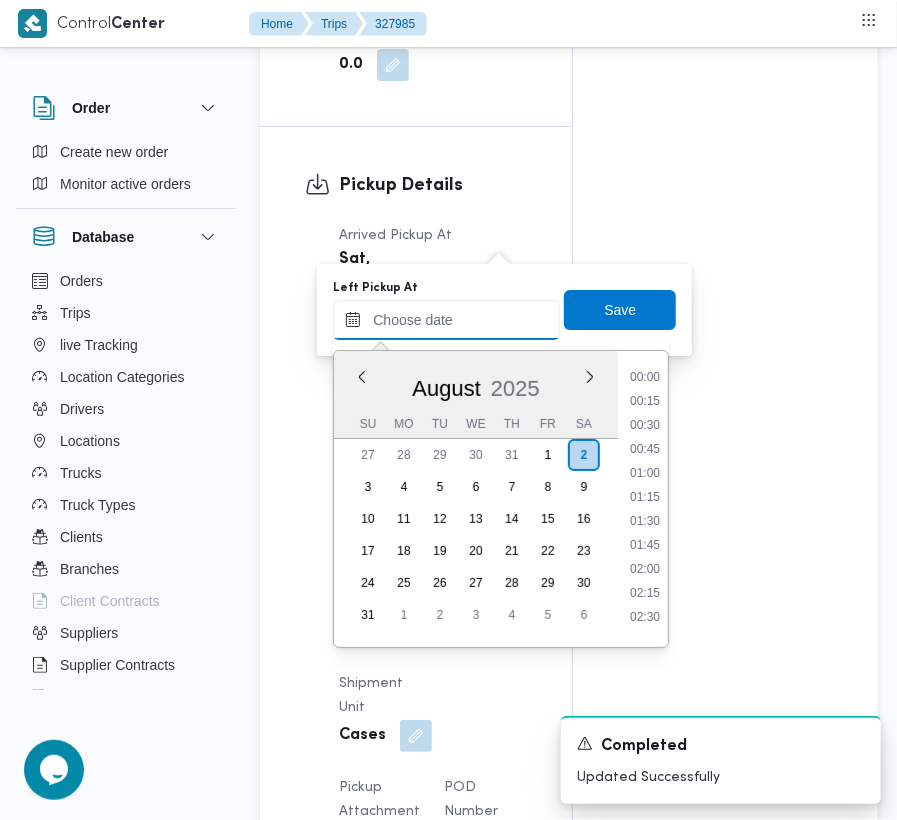 drag, startPoint x: 509, startPoint y: 300, endPoint x: 528, endPoint y: 312, distance: 22.472204 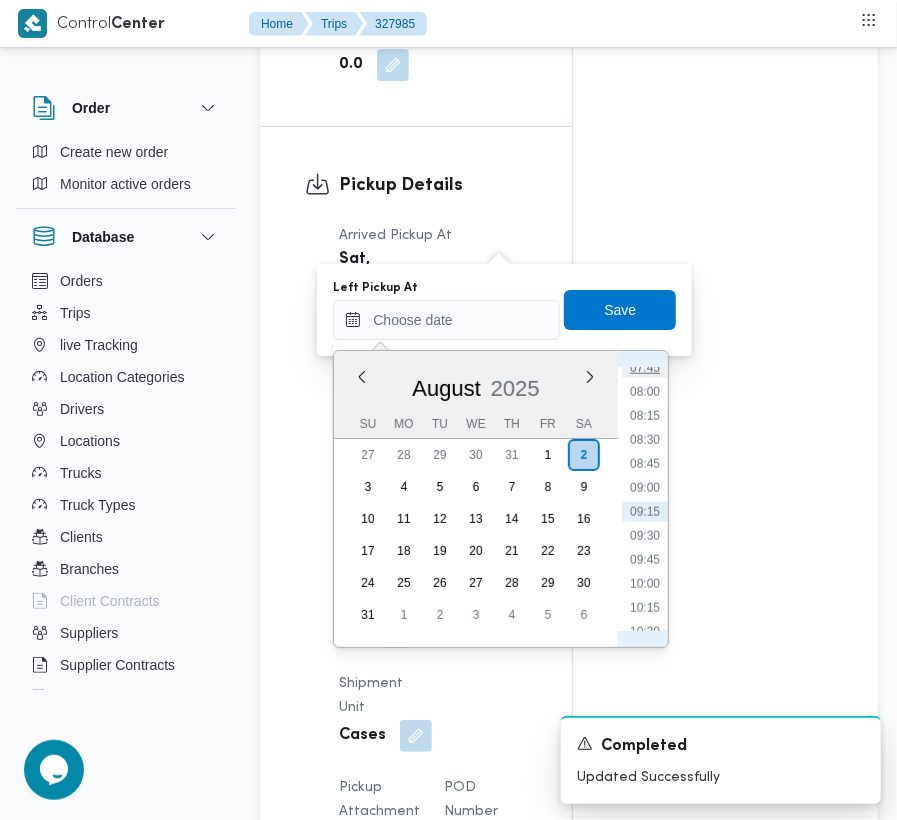 click on "07:45" at bounding box center [645, 368] 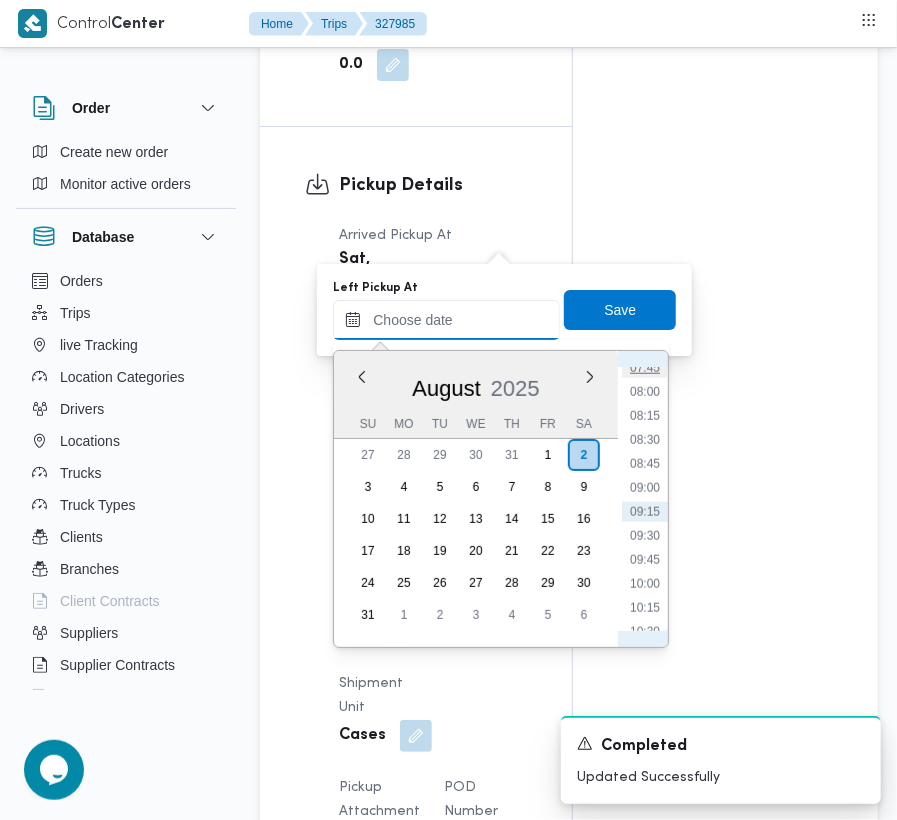 type on "[DATE] [TIME]" 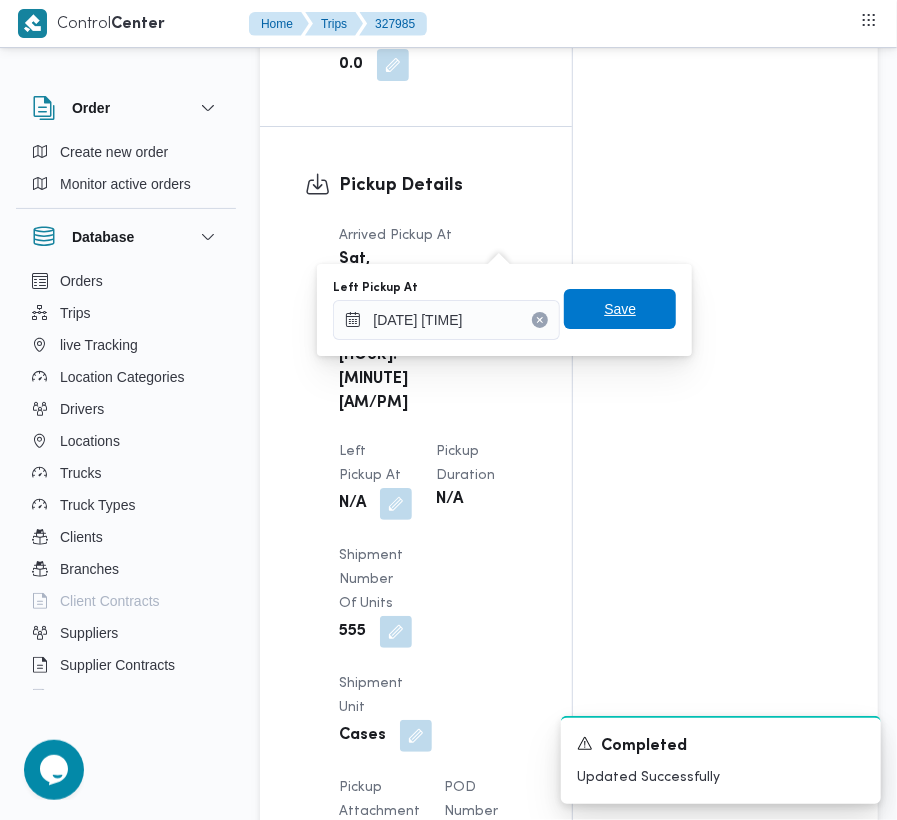 click on "Save" at bounding box center (620, 309) 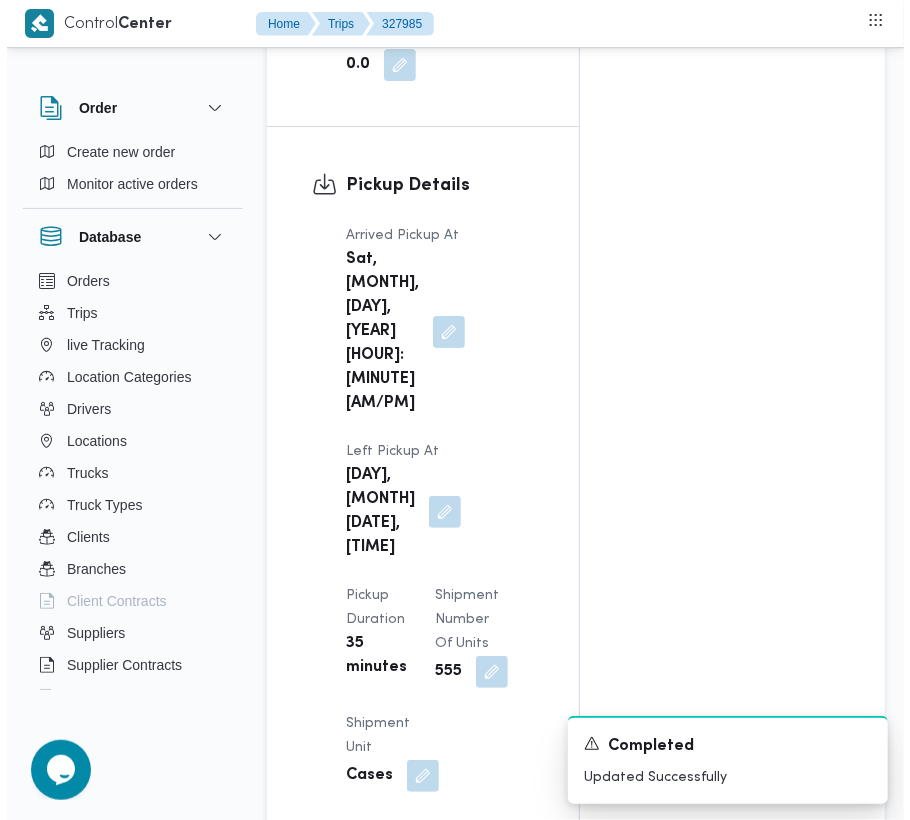 scroll, scrollTop: 3250, scrollLeft: 0, axis: vertical 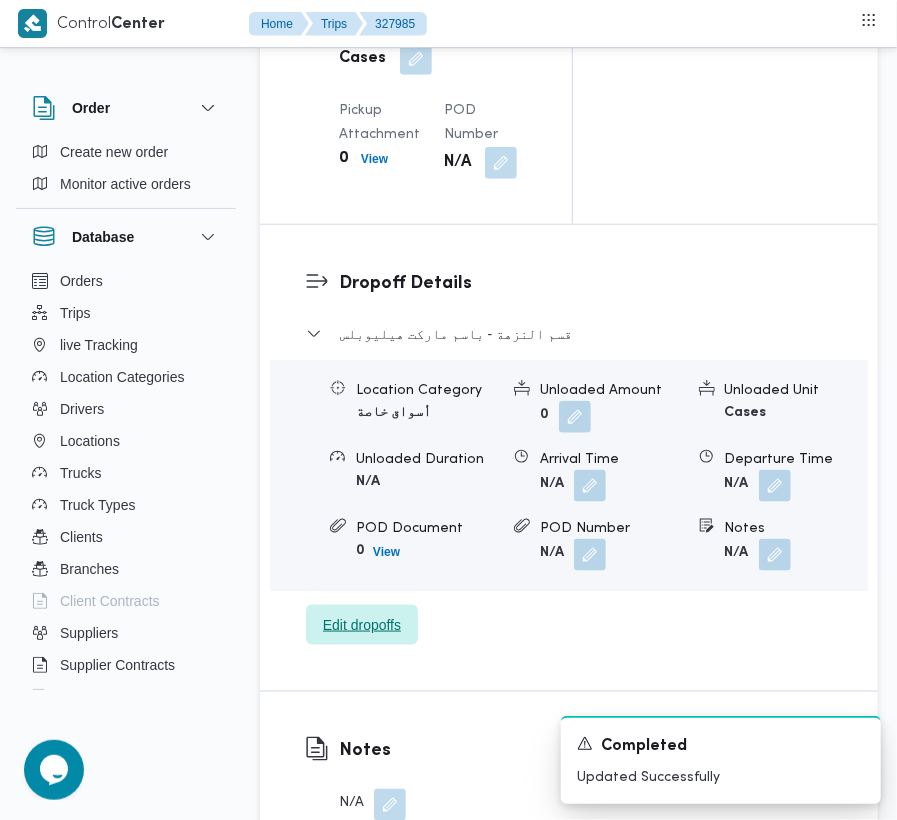 click on "Edit dropoffs" at bounding box center (362, 625) 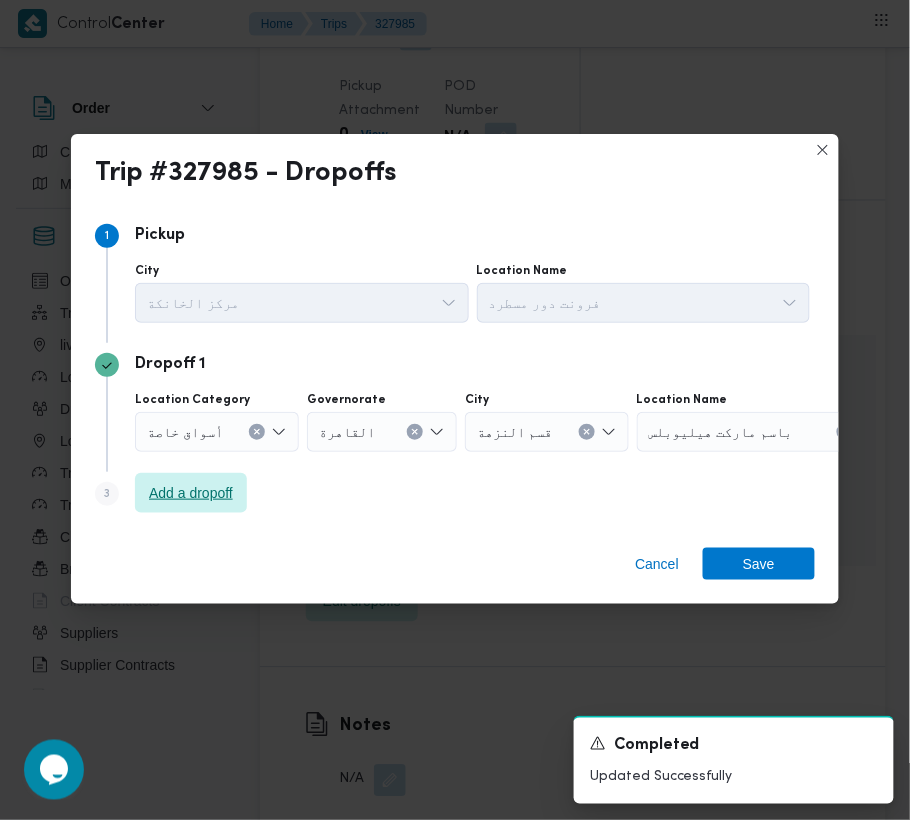 click on "Add a dropoff" at bounding box center (191, 493) 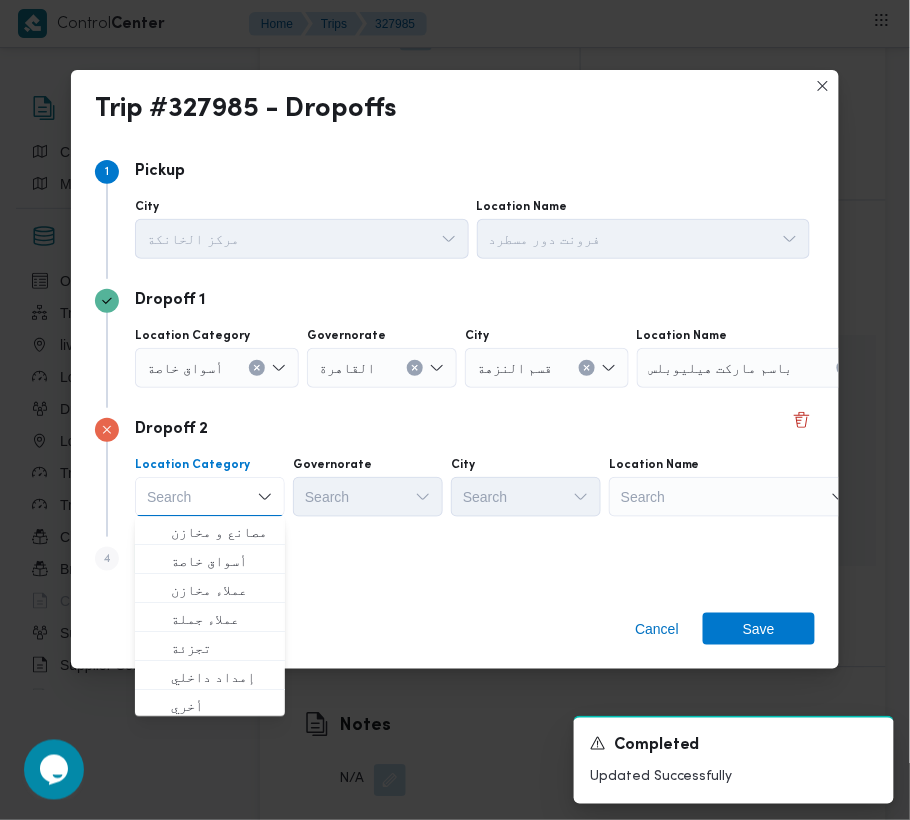 click on "Search" at bounding box center (762, 368) 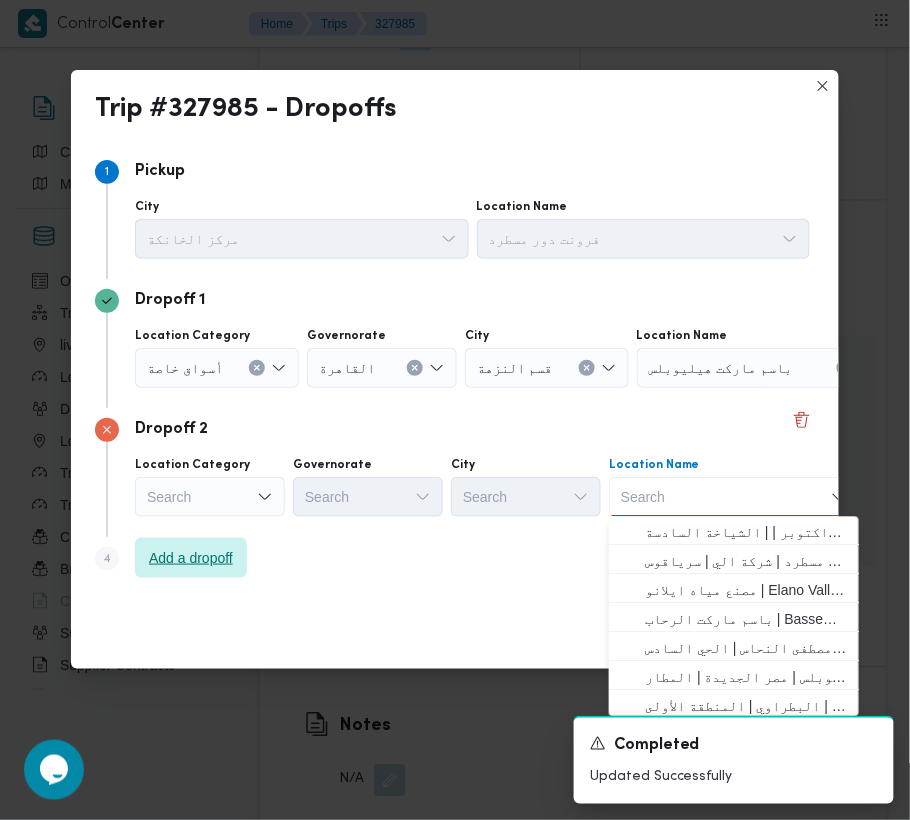 click on "Add a dropoff" at bounding box center (191, 558) 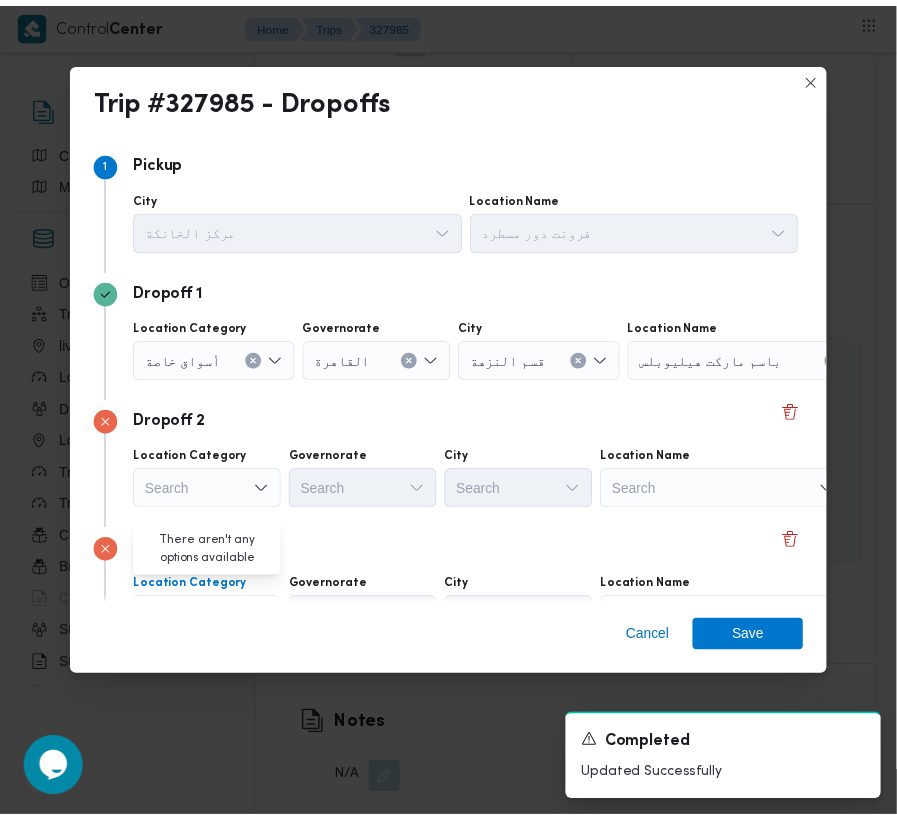 scroll, scrollTop: 113, scrollLeft: 0, axis: vertical 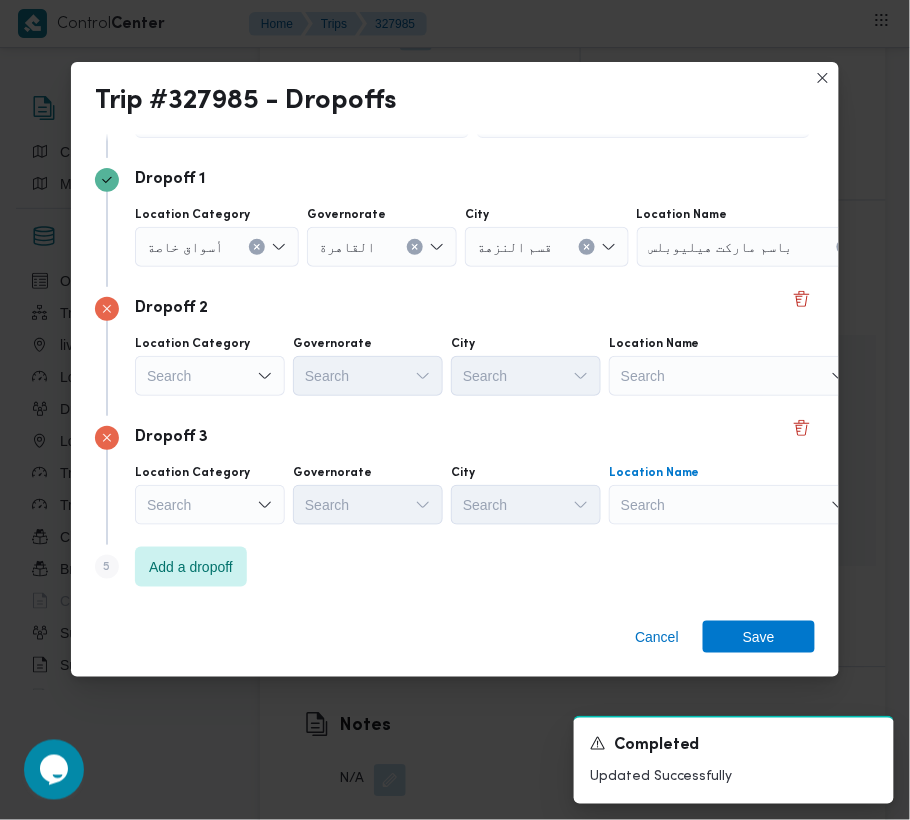 click on "Search" at bounding box center [762, 247] 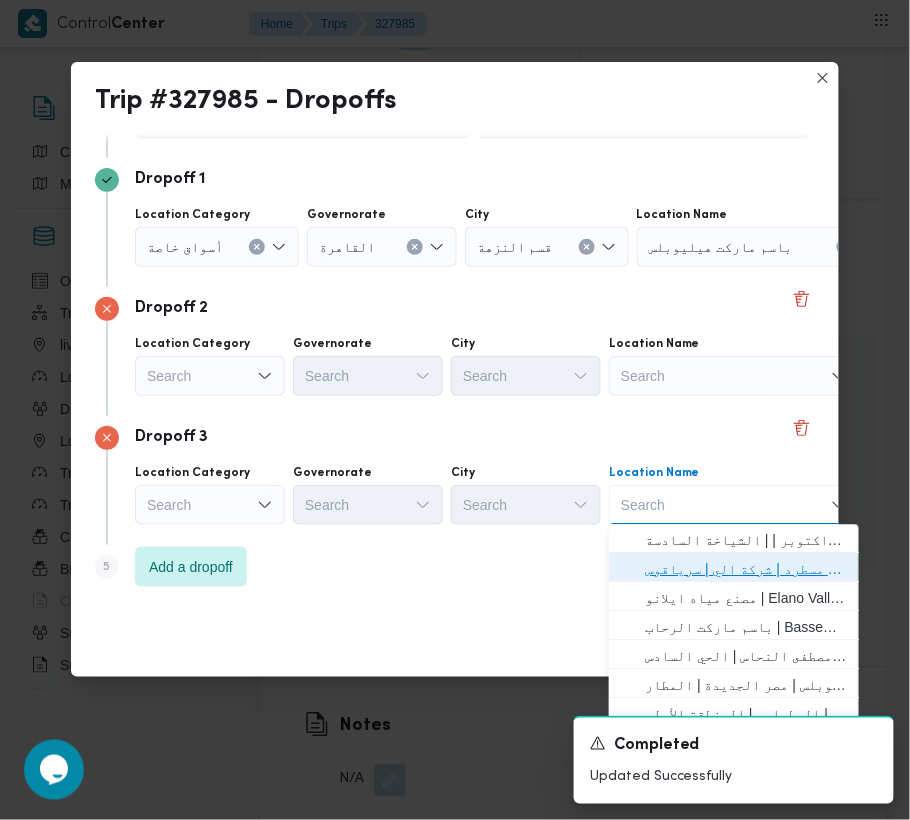 click on "فرونت دور مسطرد | شركة الي | سرياقوس" at bounding box center [746, 570] 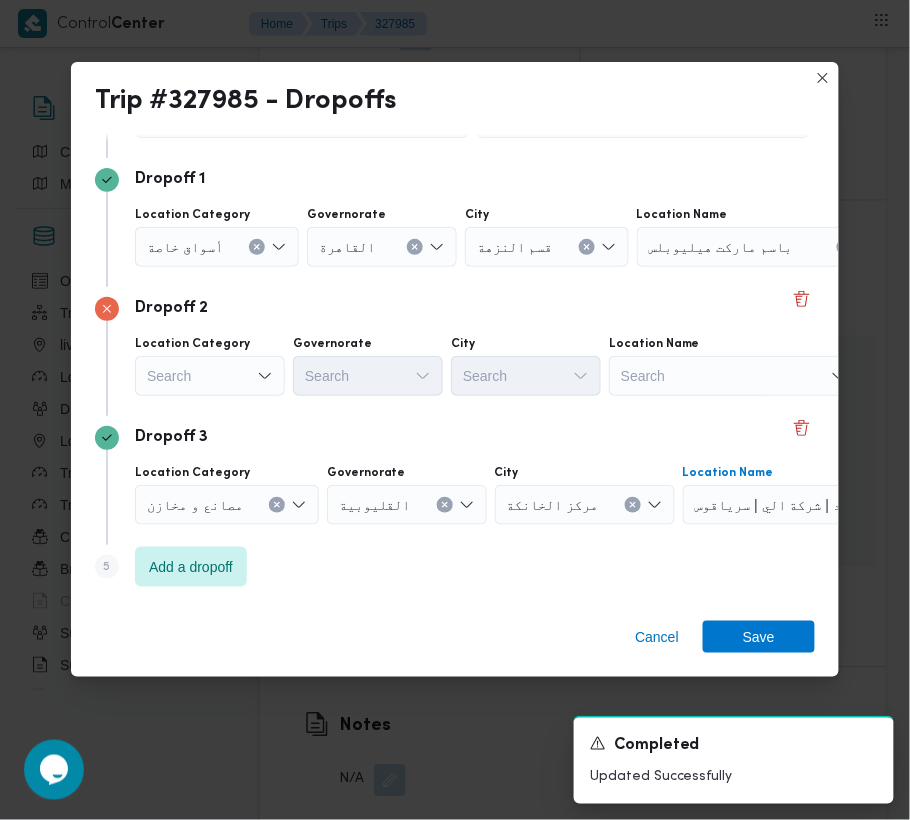 click on "Search" at bounding box center [217, 247] 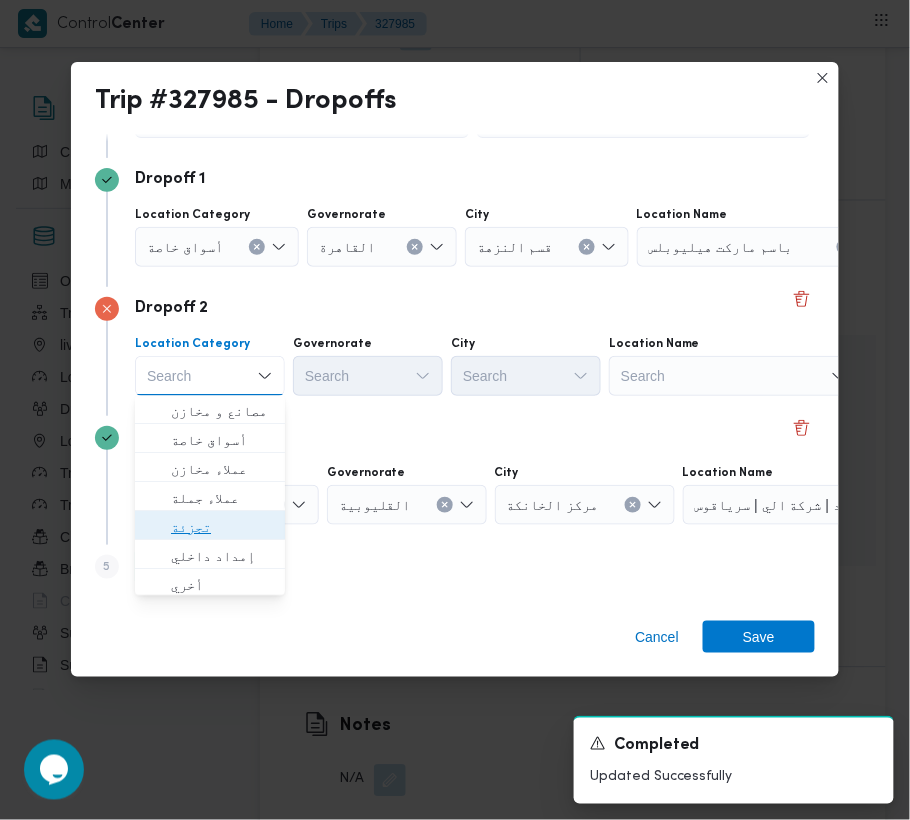 click on "تجزئة" at bounding box center (222, 528) 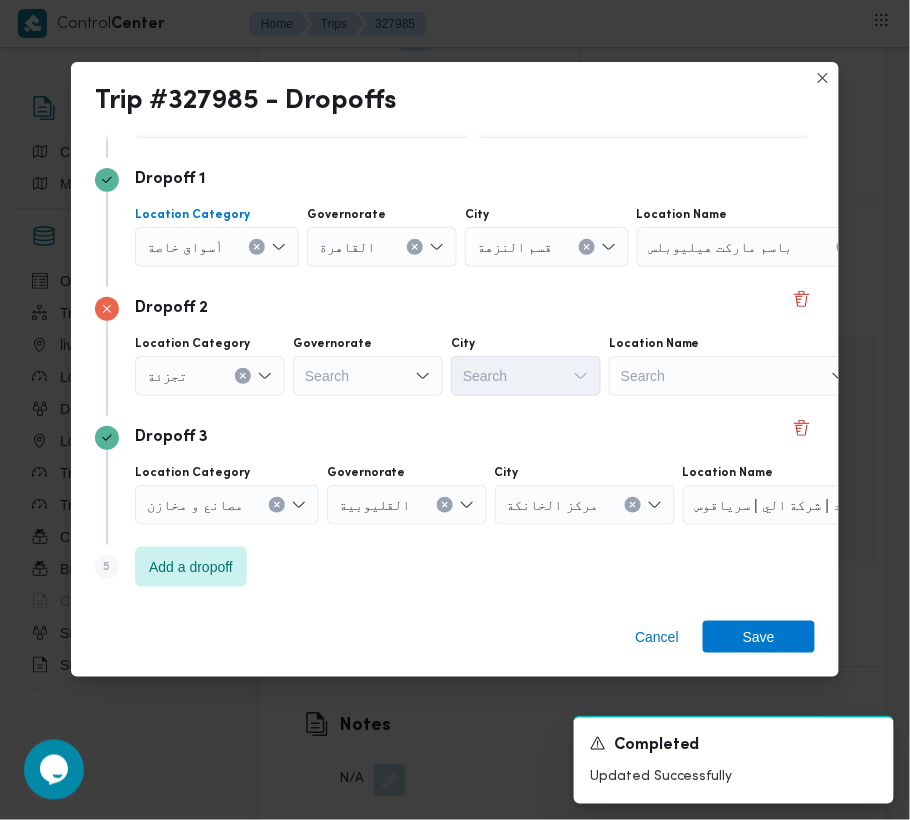 click on "أسواق خاصة" at bounding box center [185, 246] 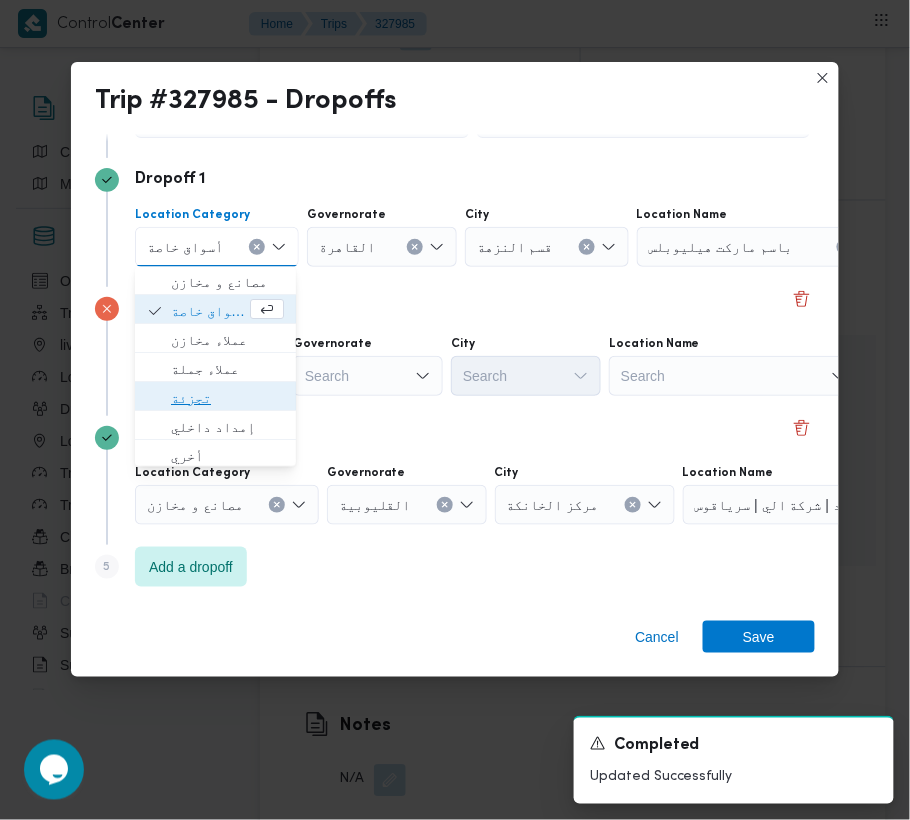 drag, startPoint x: 198, startPoint y: 405, endPoint x: 268, endPoint y: 288, distance: 136.34148 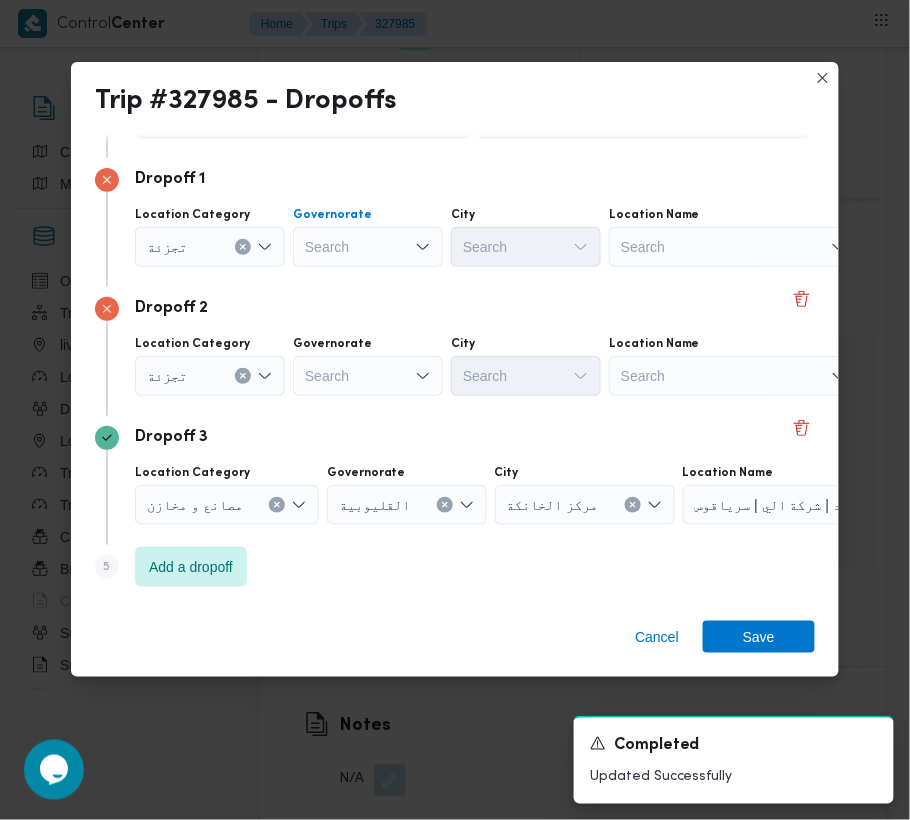 click on "Search" at bounding box center (368, 247) 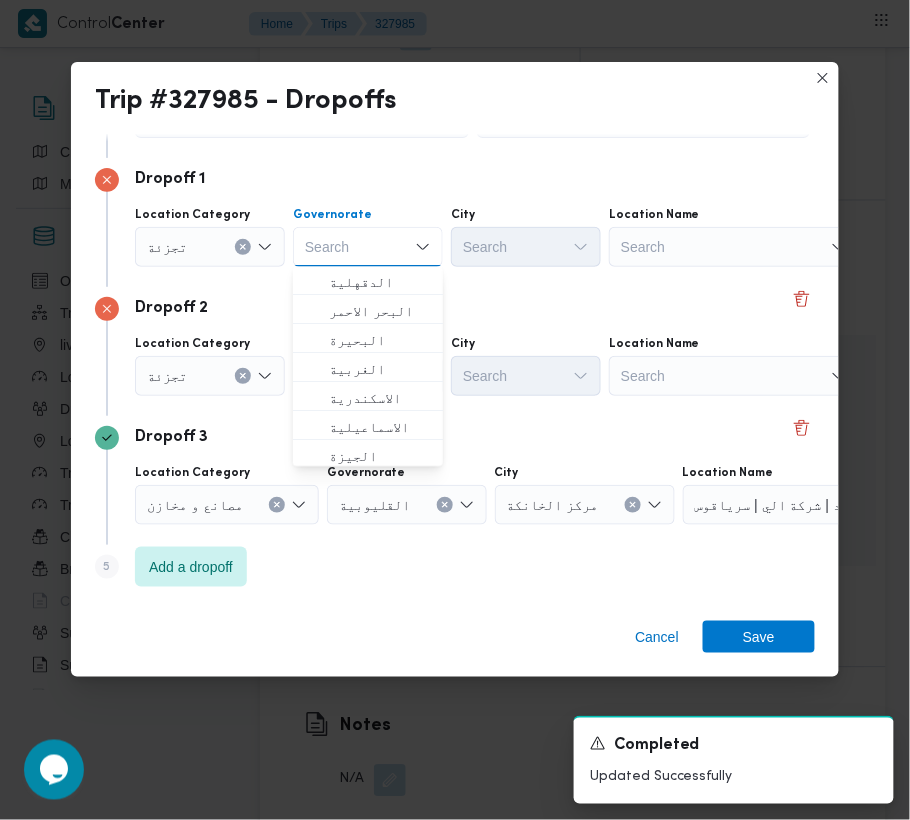 paste on "[LOCATION]" 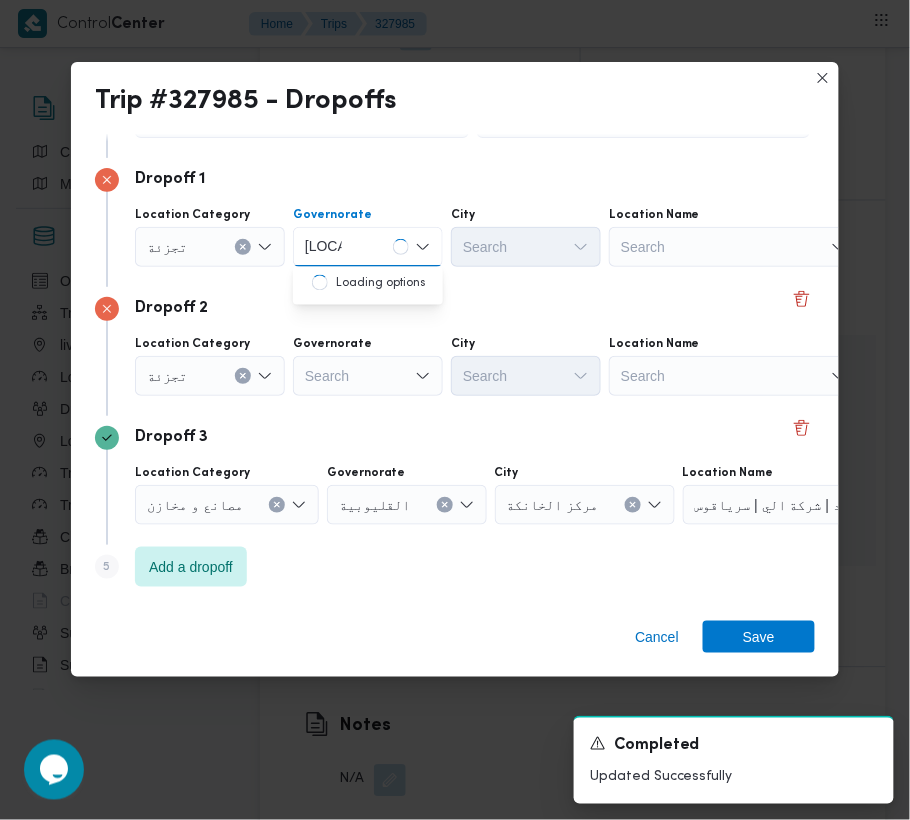 type on "[LOCATION]" 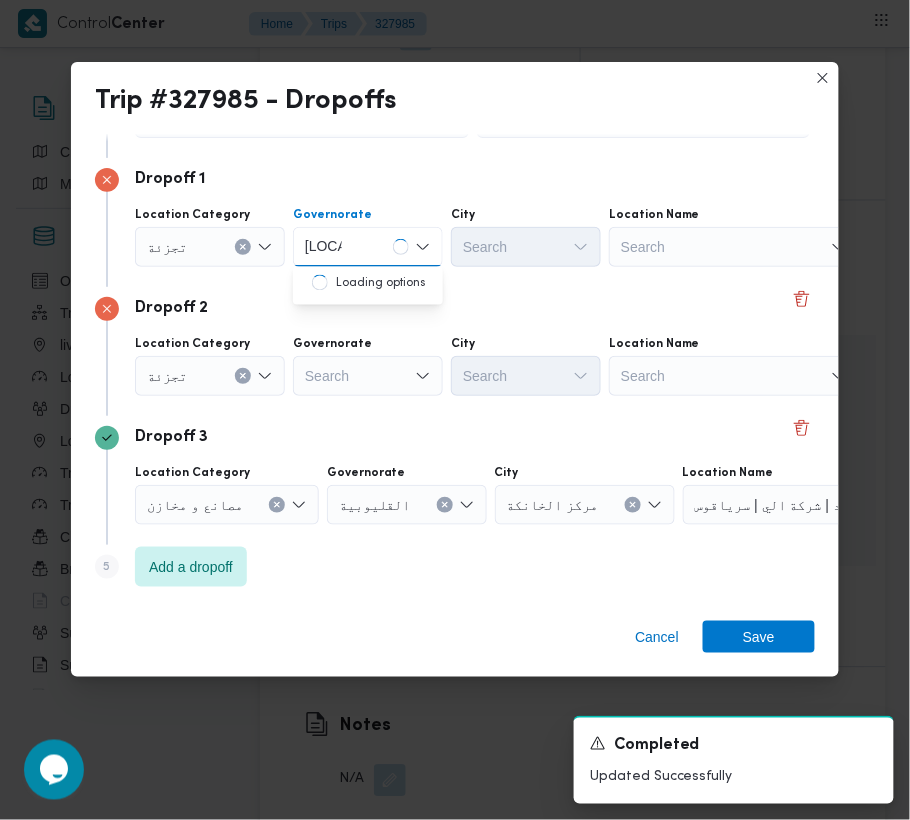 click on "Dropoff 2 Location Category تجزئة Governorate Search City Search Location Name Search" at bounding box center [455, 351] 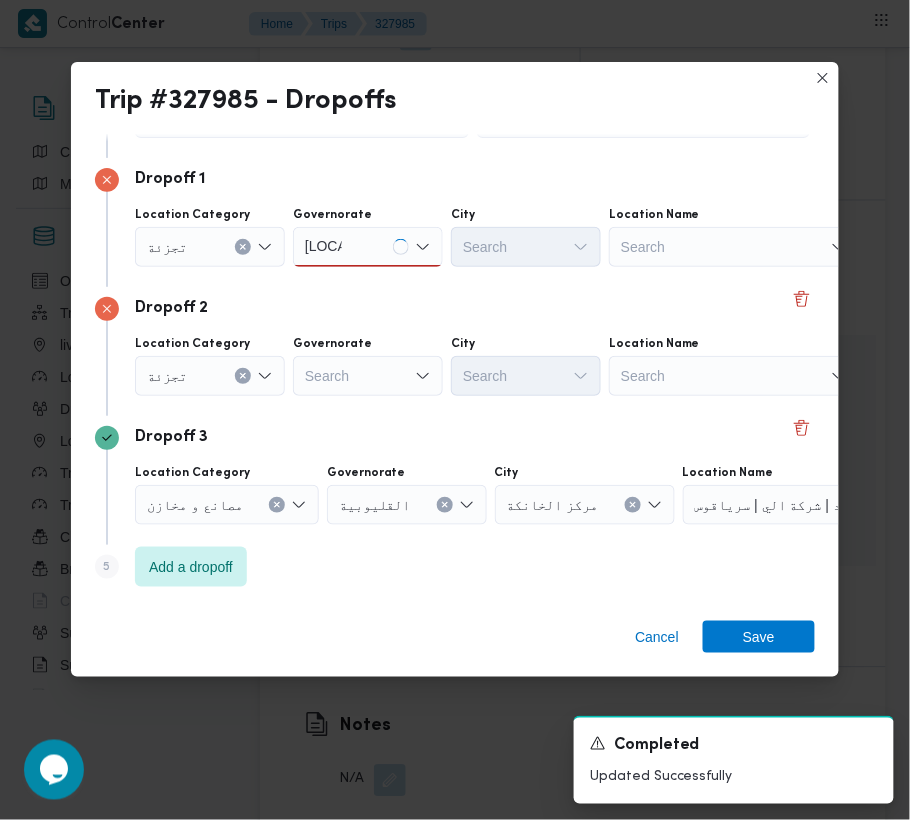 click on "Search" at bounding box center [368, 247] 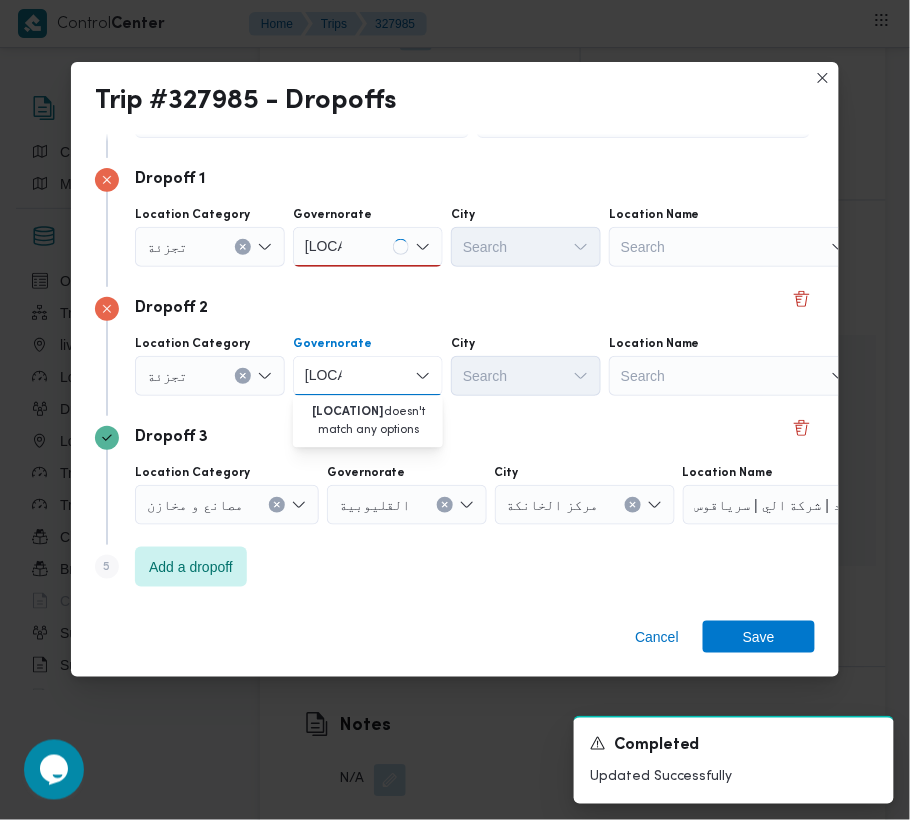 type on "[LOCATION]" 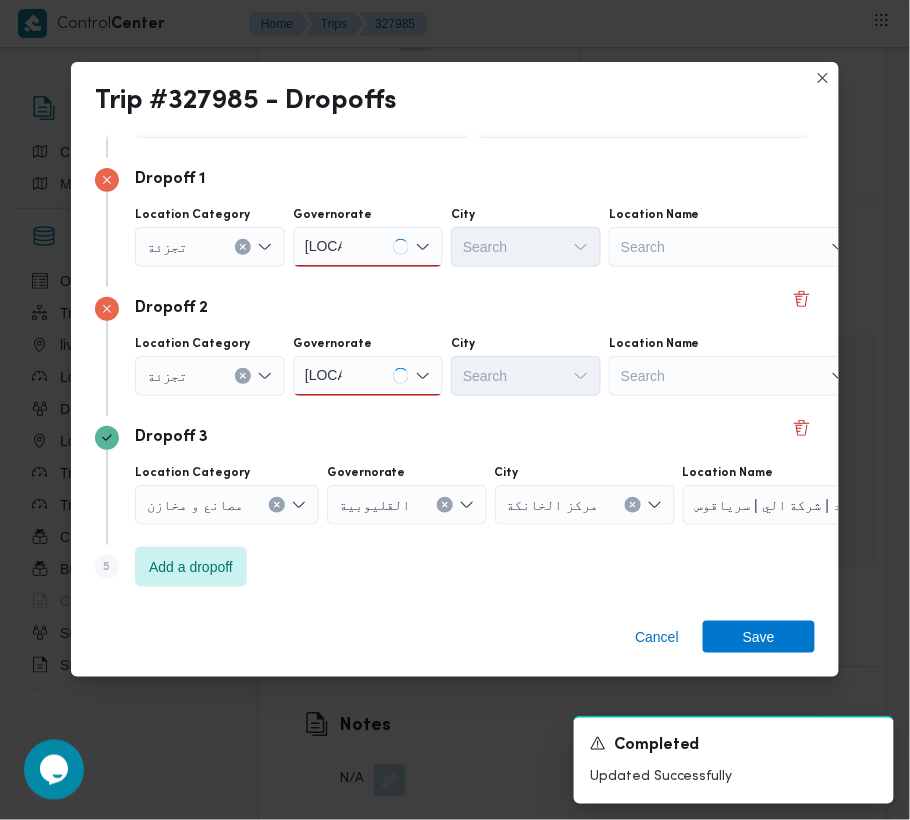 click on "Governorate" at bounding box center (368, 215) 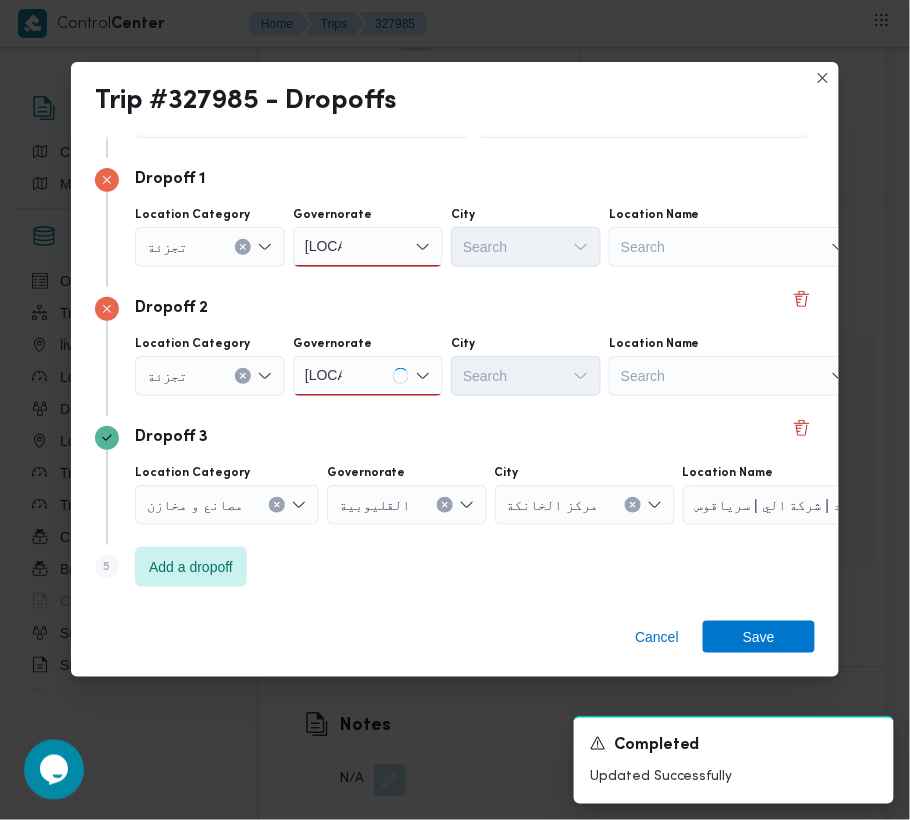 click on "[LOCATION]" at bounding box center (368, 247) 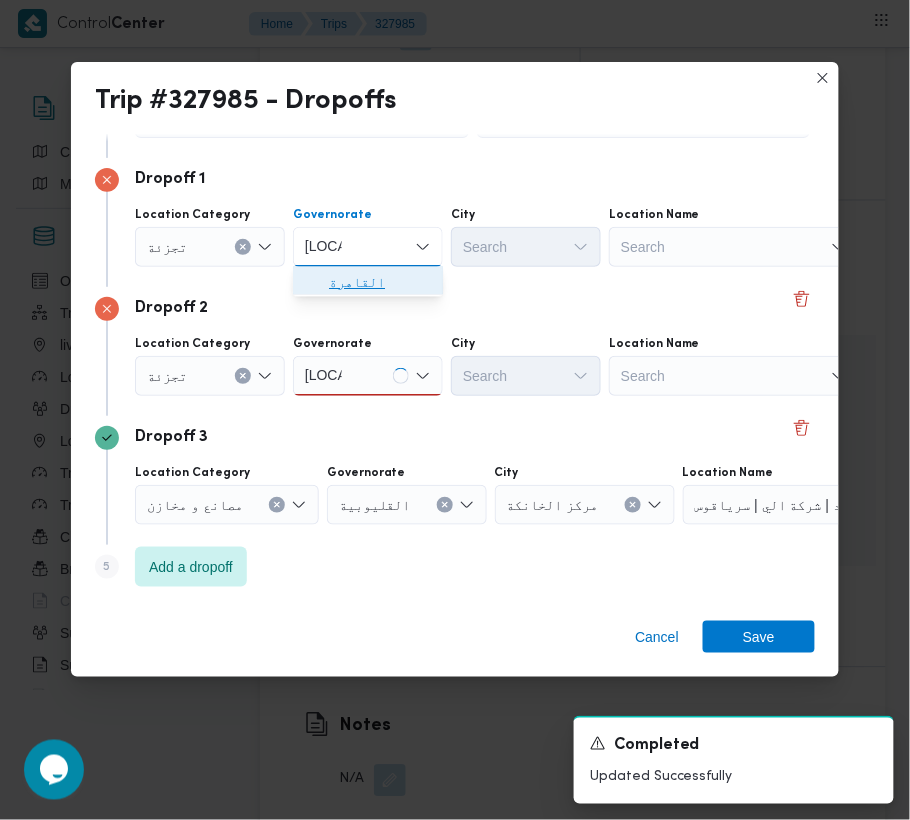 click on "القاهرة" at bounding box center (380, 283) 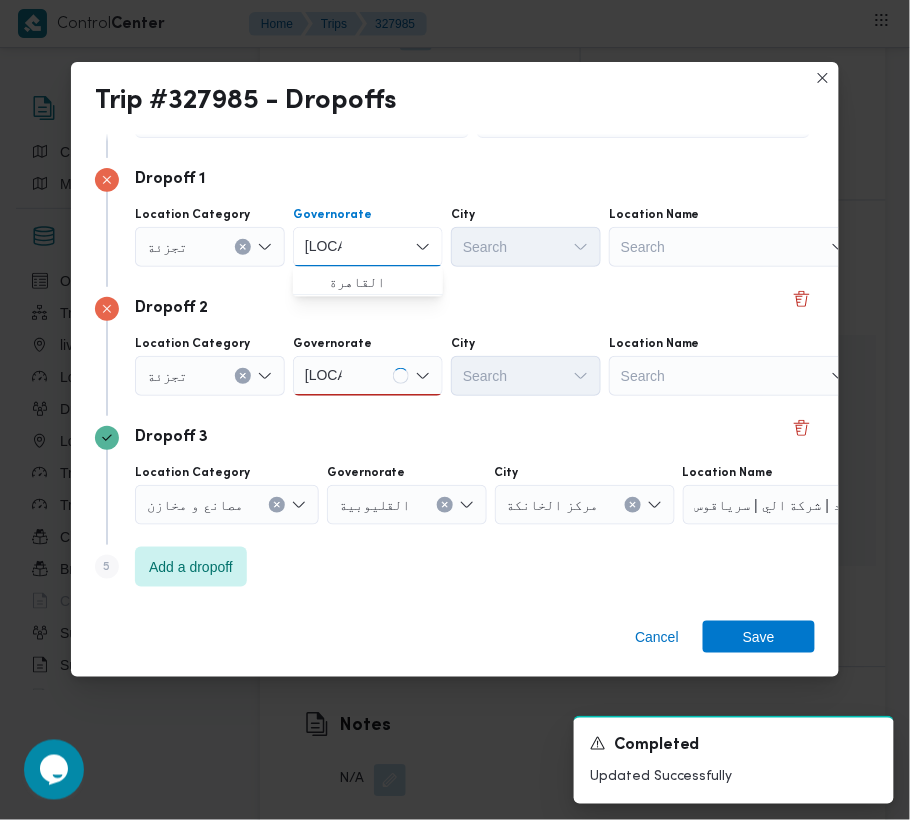 type 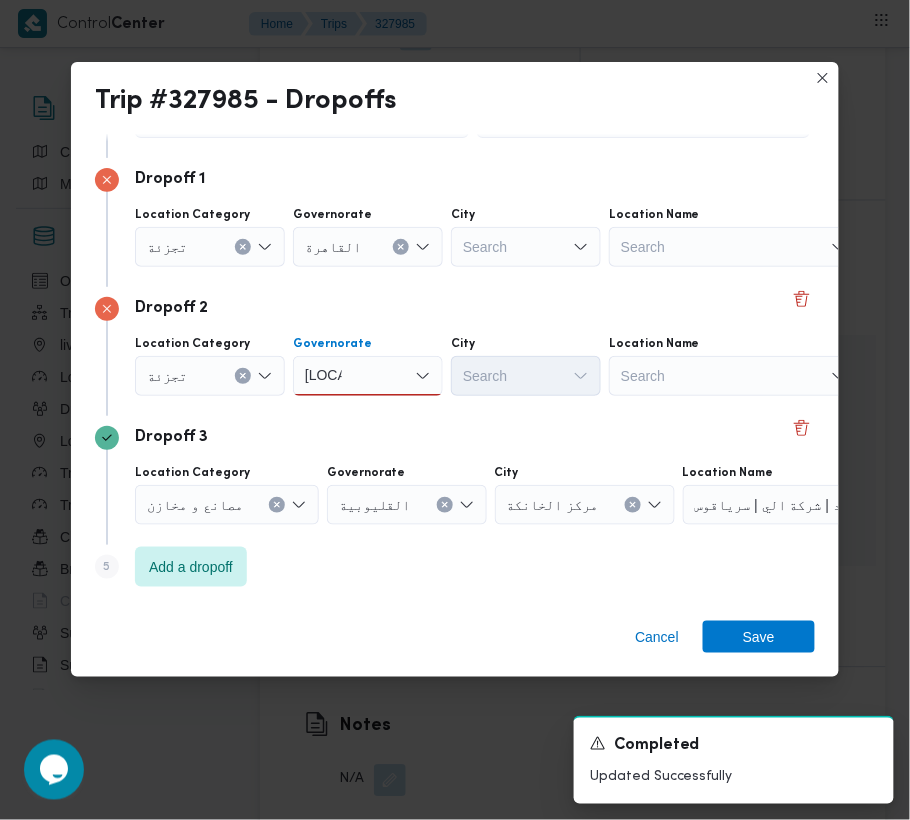 drag, startPoint x: 376, startPoint y: 369, endPoint x: 376, endPoint y: 384, distance: 15 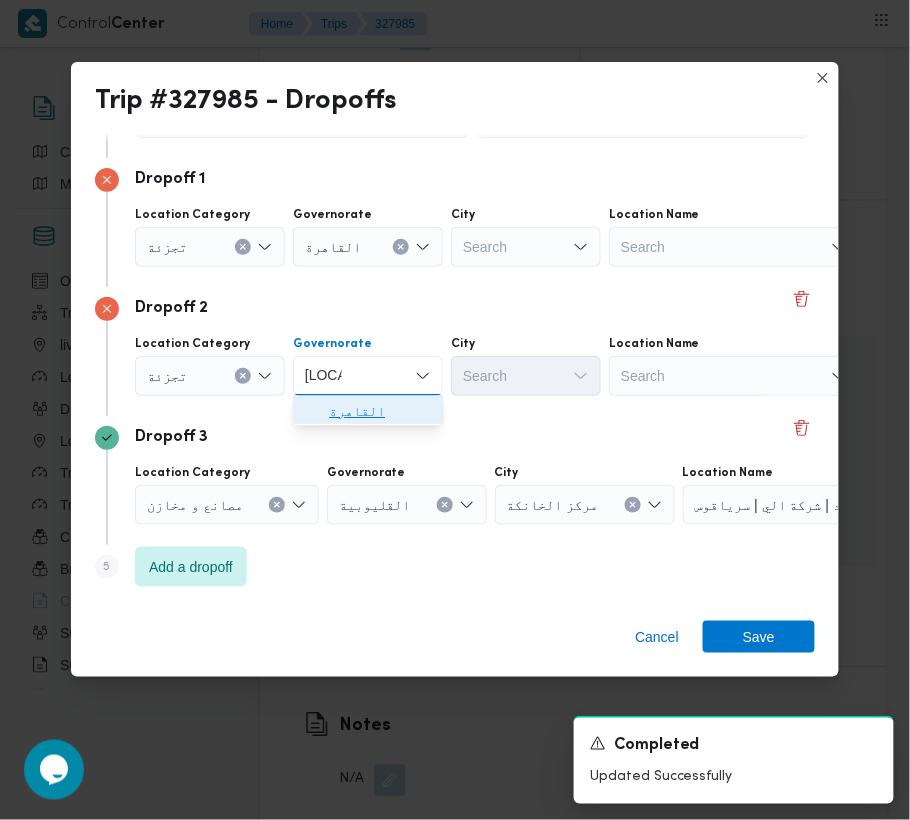 click on "القاهرة" at bounding box center [380, 412] 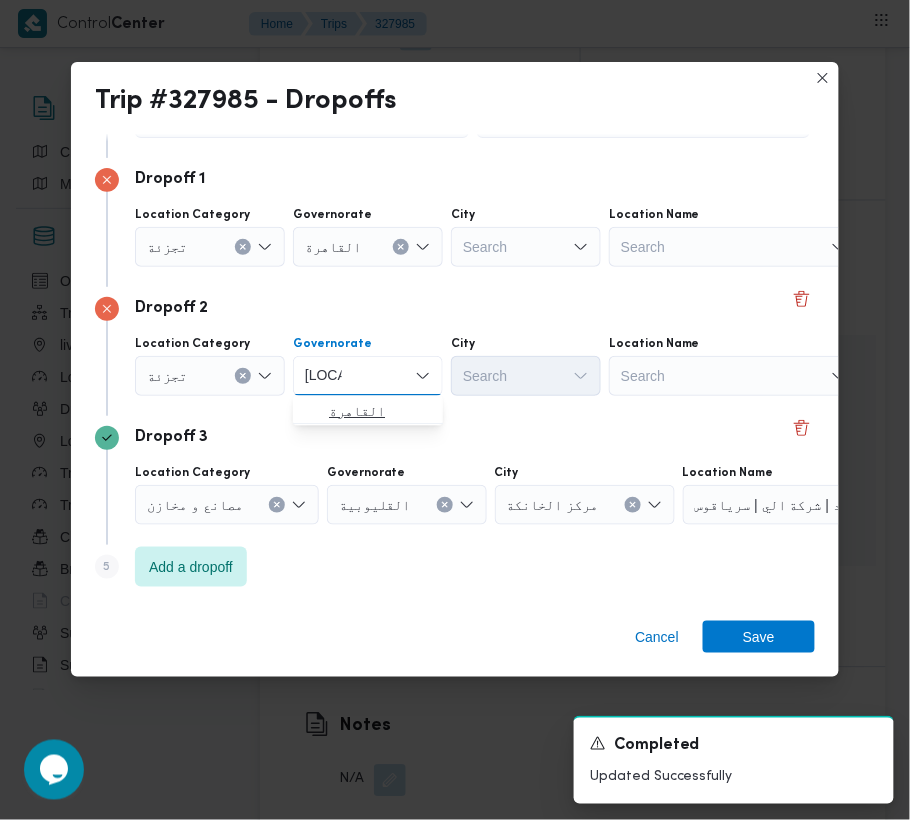 type 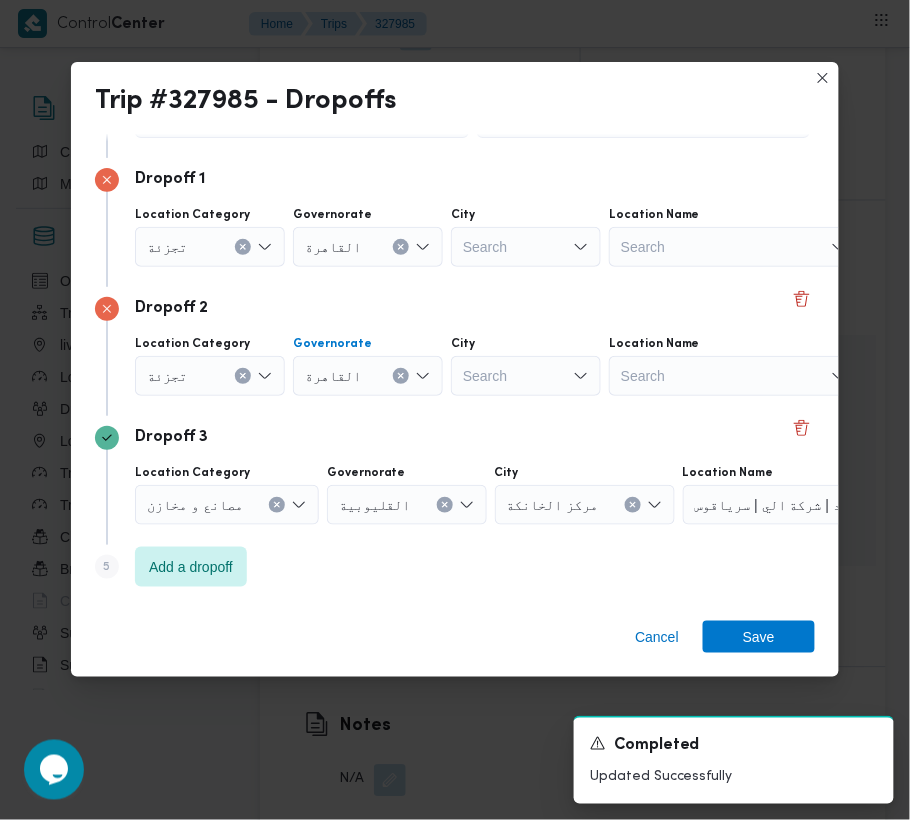 click on "Search" at bounding box center [526, 247] 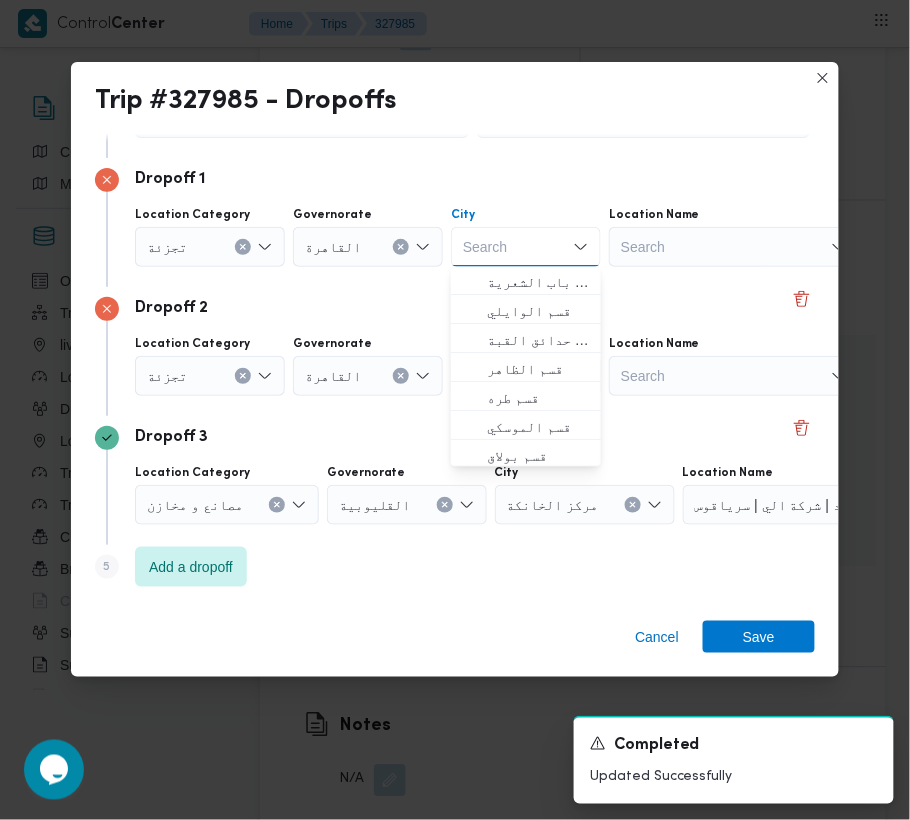 paste on "[LOCATION]" 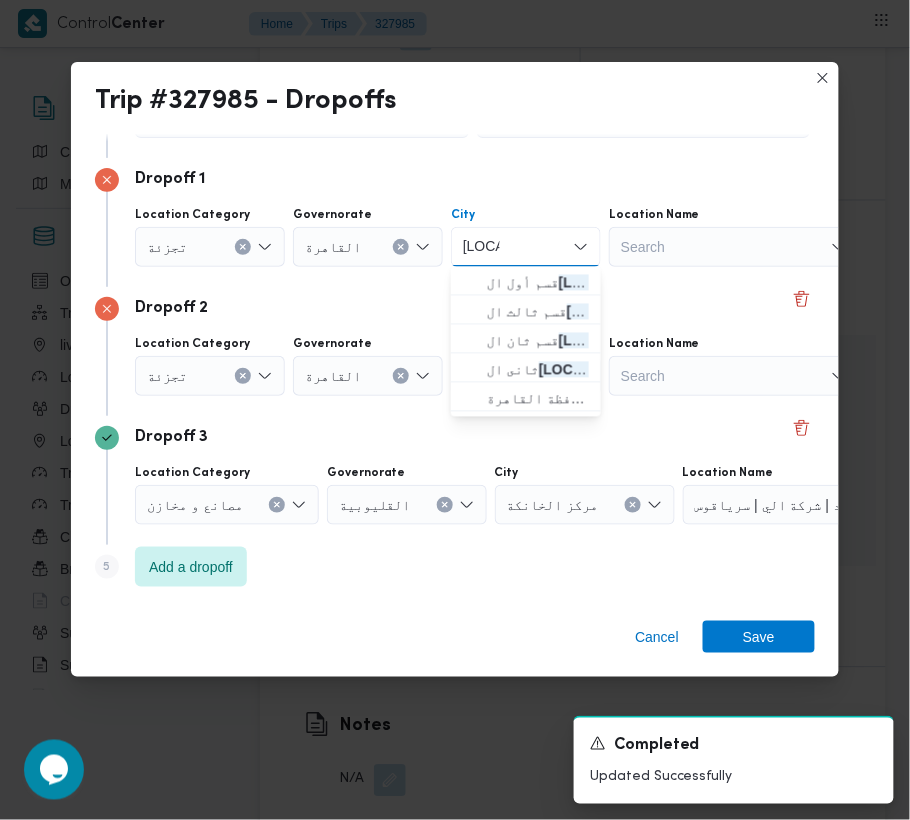 type on "[LOCATION]" 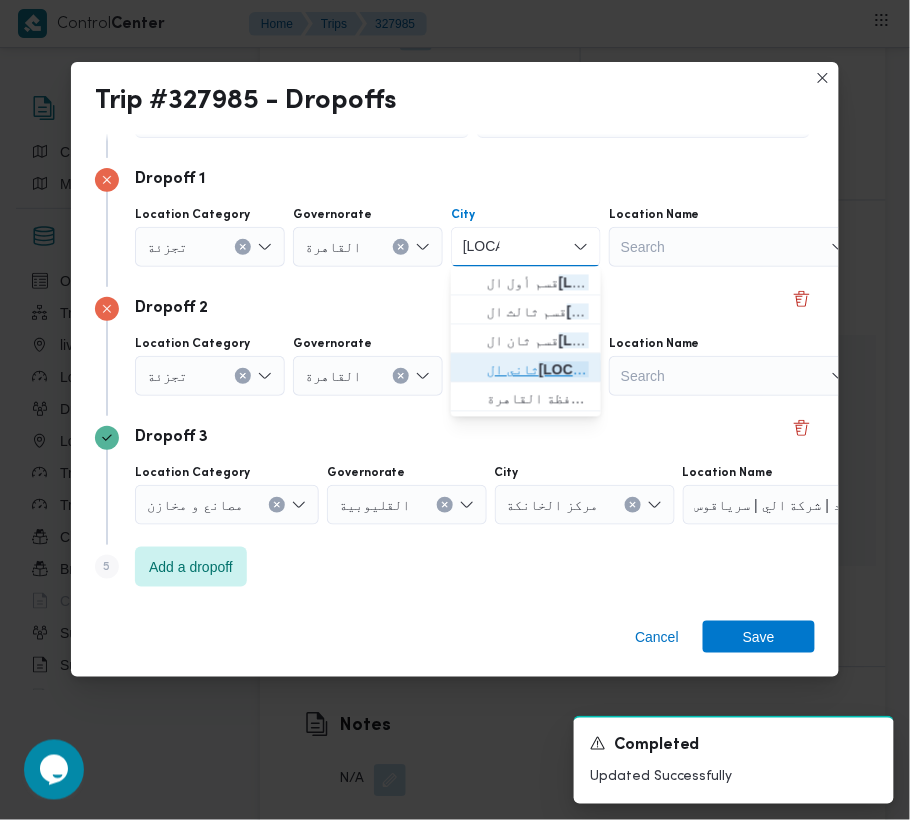click on "[LOCATION]" at bounding box center (579, 370) 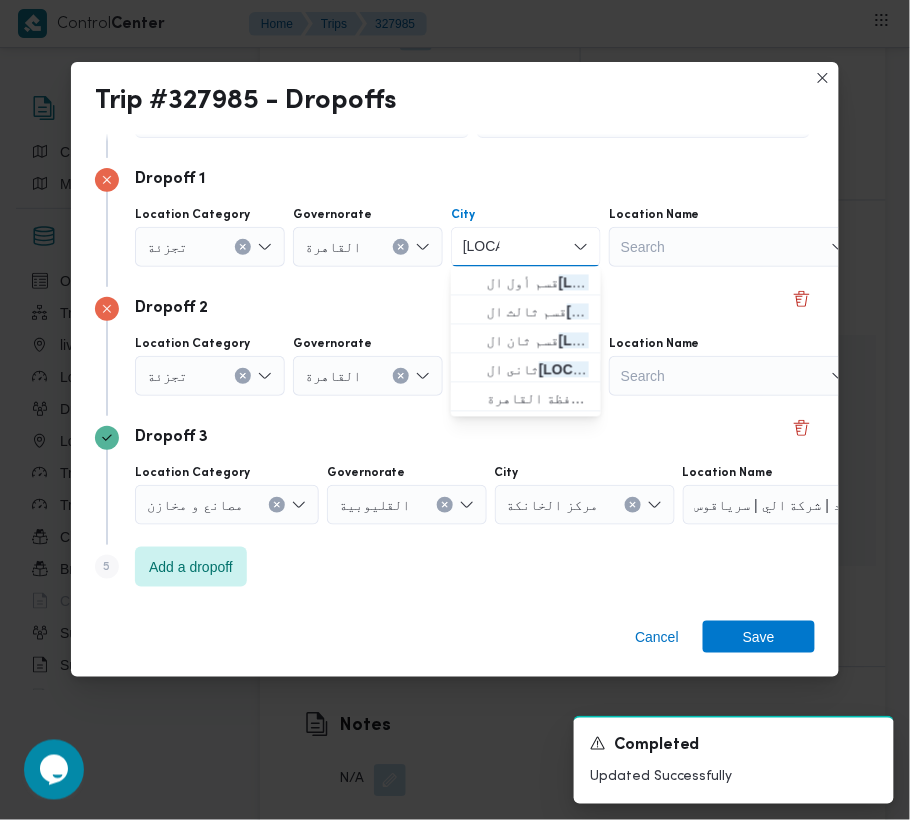 type 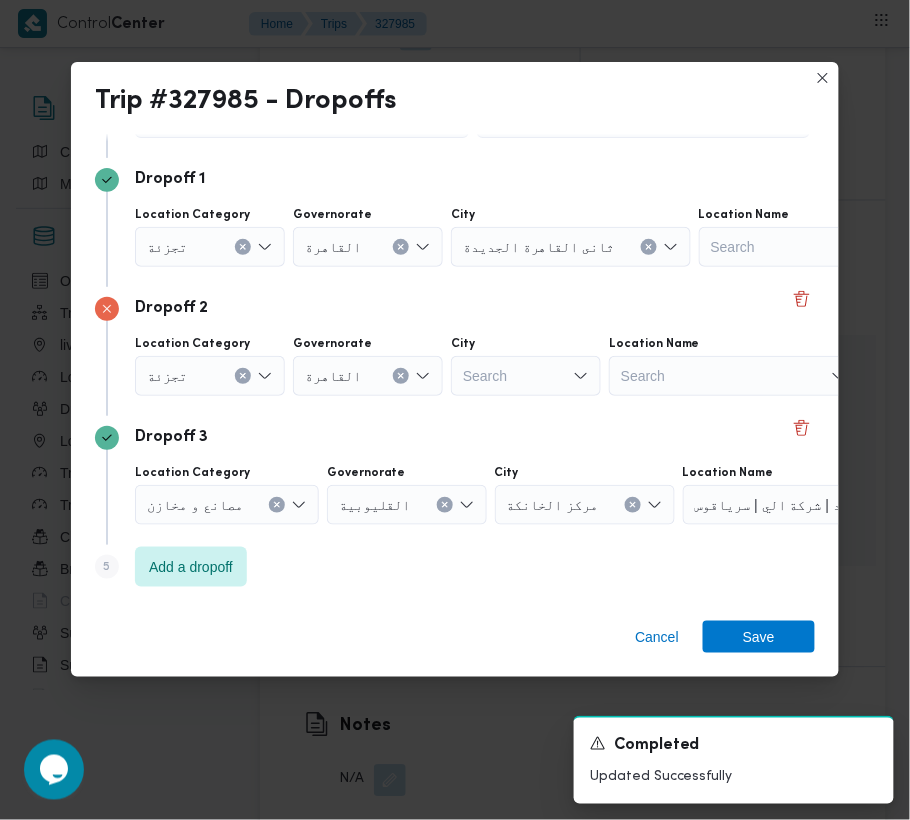 click on "Search" at bounding box center [571, 247] 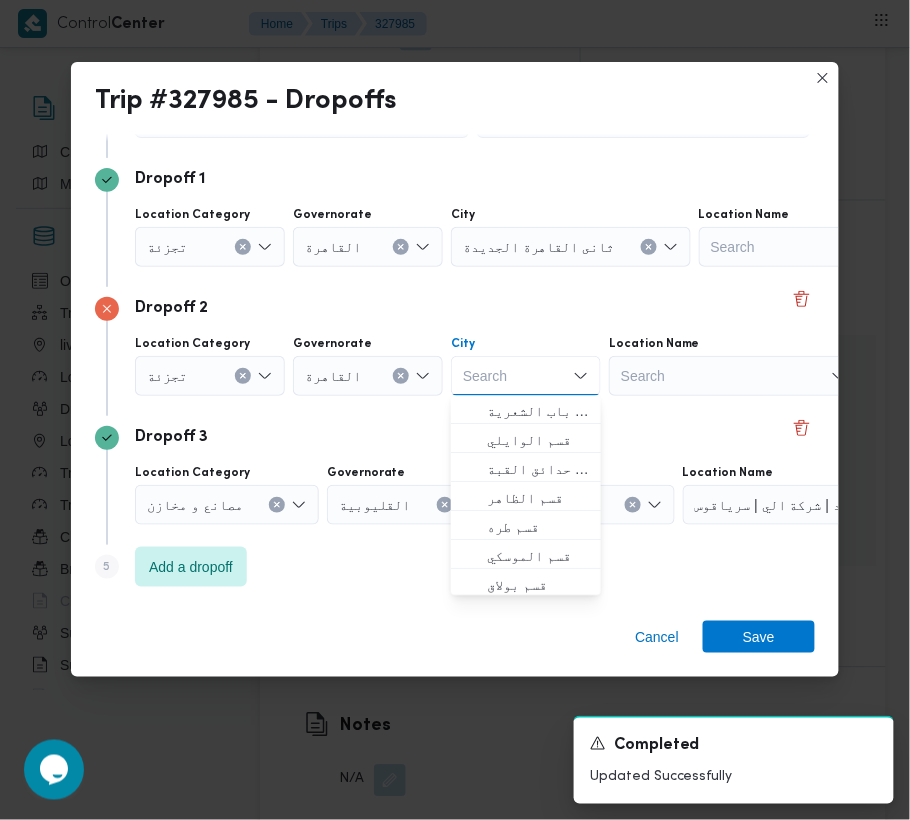 paste on "شروق" 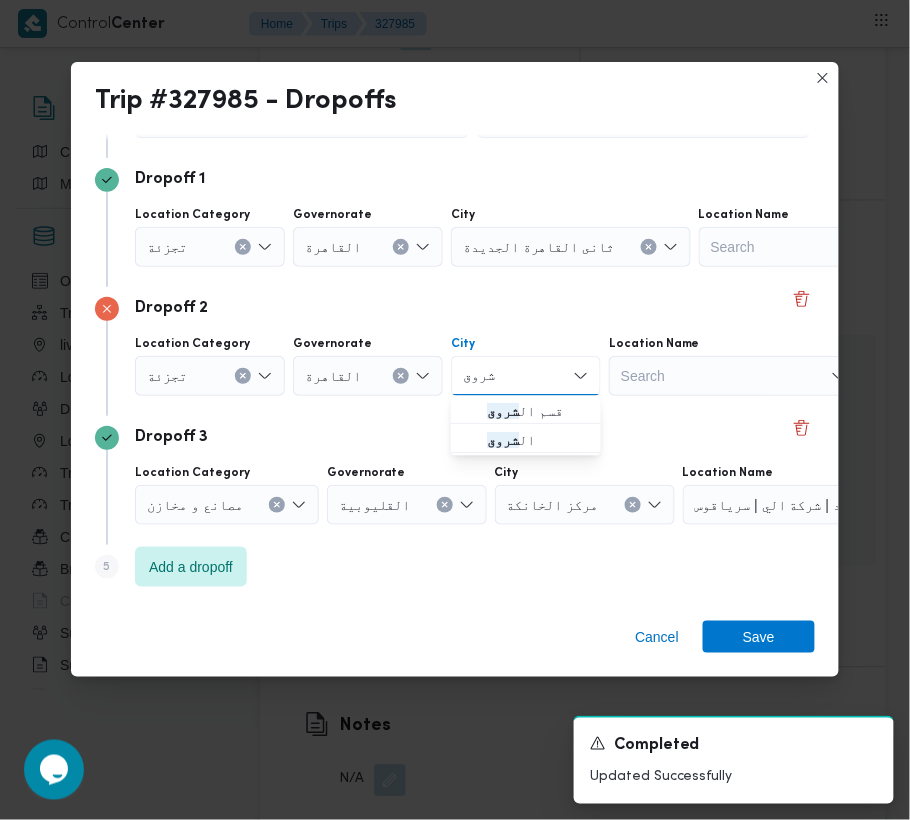 type on "شروق" 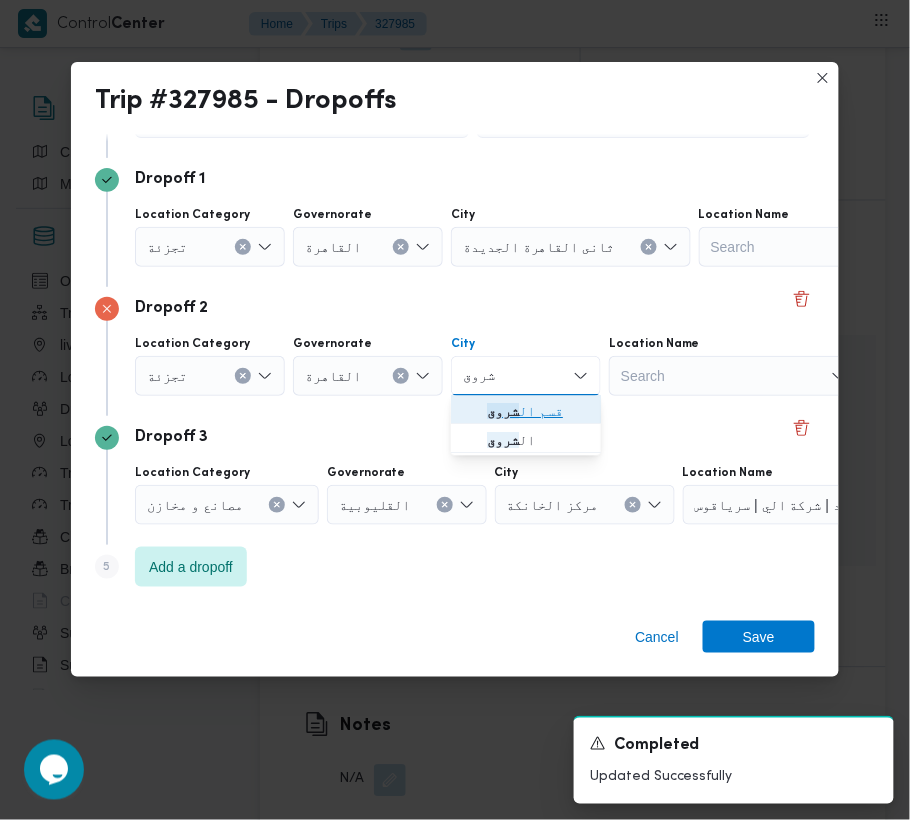 drag, startPoint x: 485, startPoint y: 413, endPoint x: 474, endPoint y: 404, distance: 14.21267 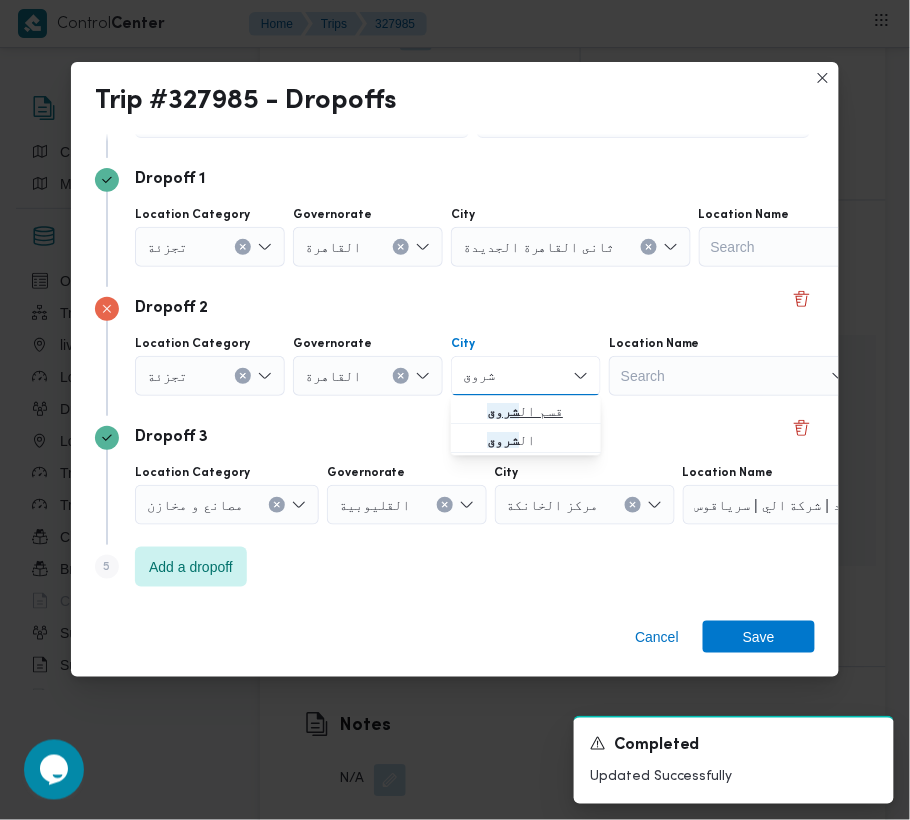type 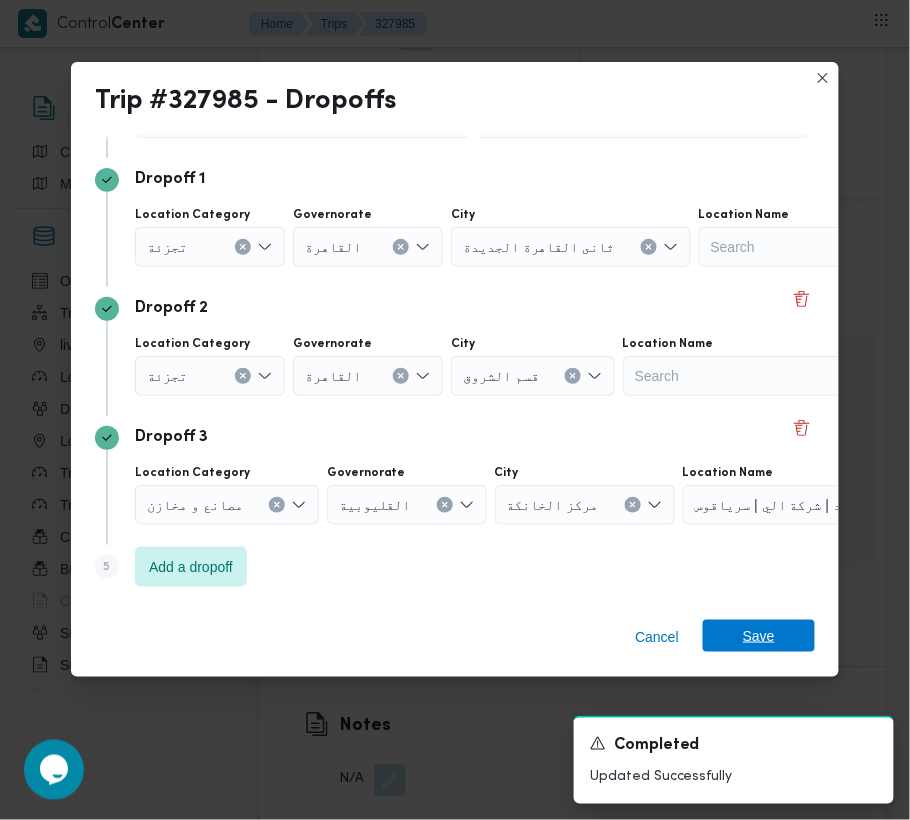 click on "Save" at bounding box center [759, 636] 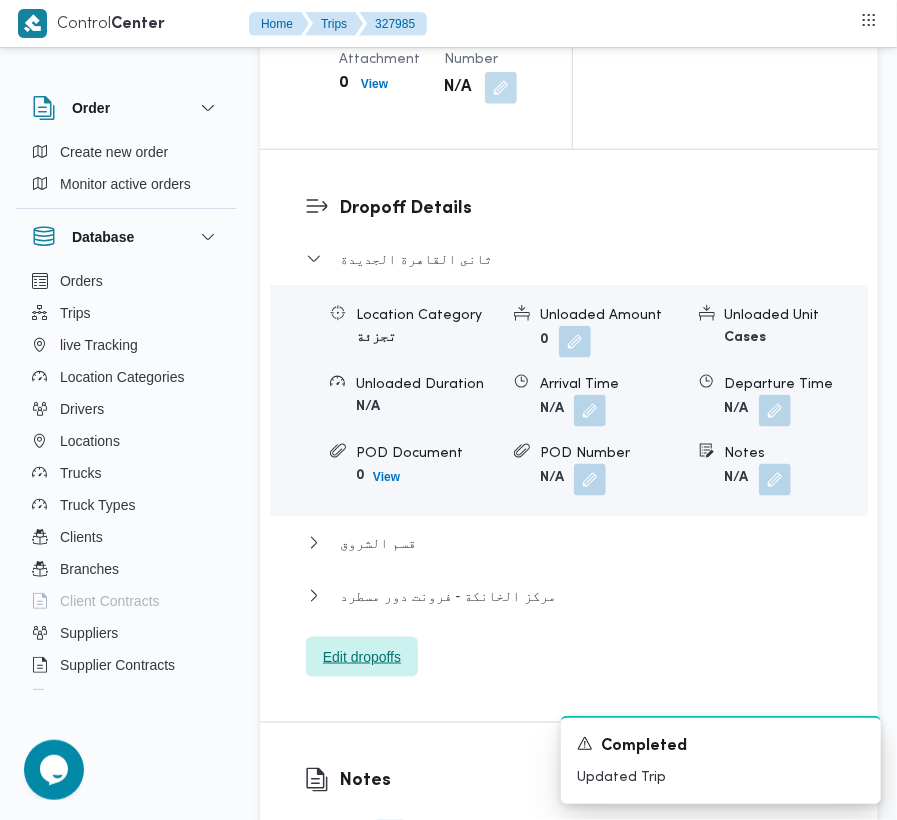 scroll, scrollTop: 3422, scrollLeft: 0, axis: vertical 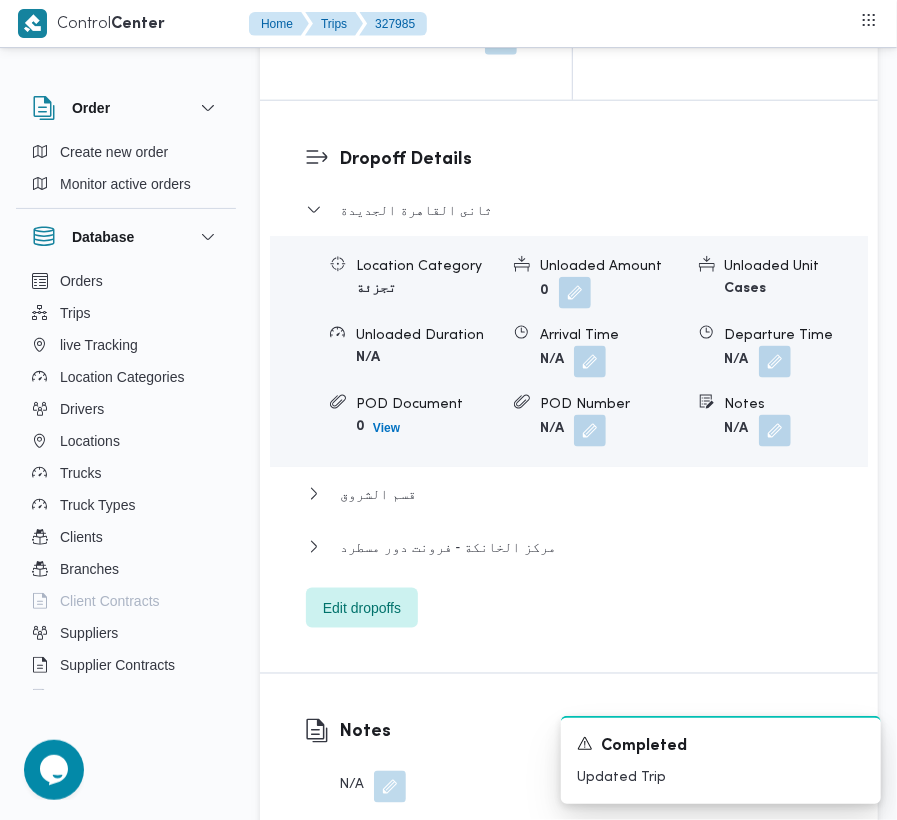click on "Notes" at bounding box center [796, 404] 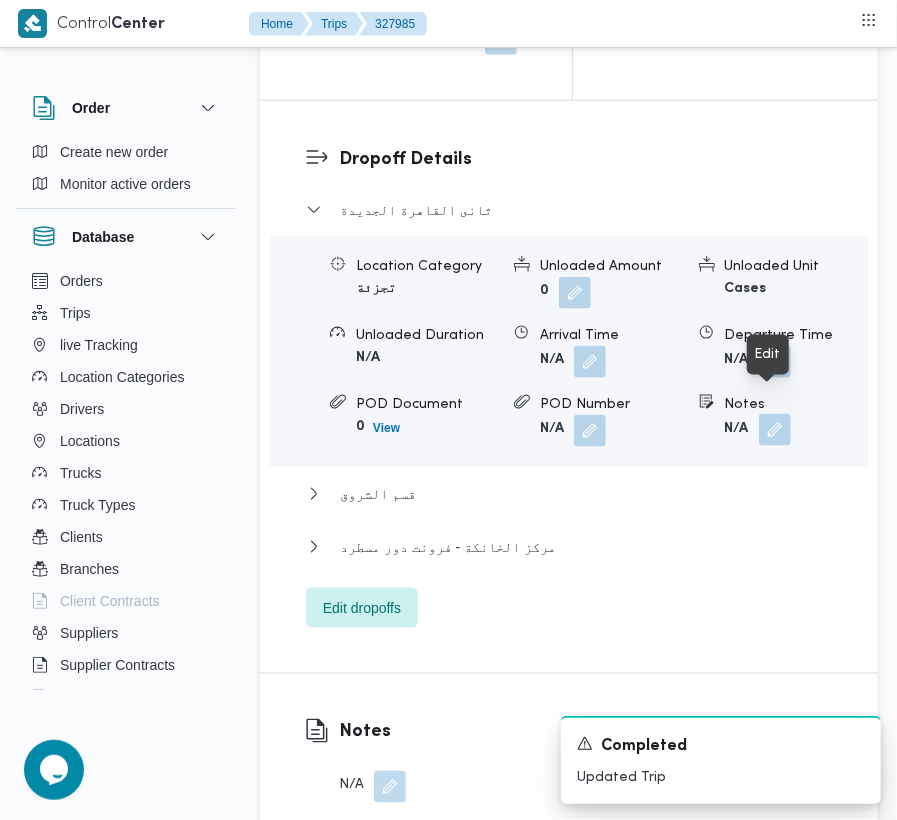 click at bounding box center (775, 430) 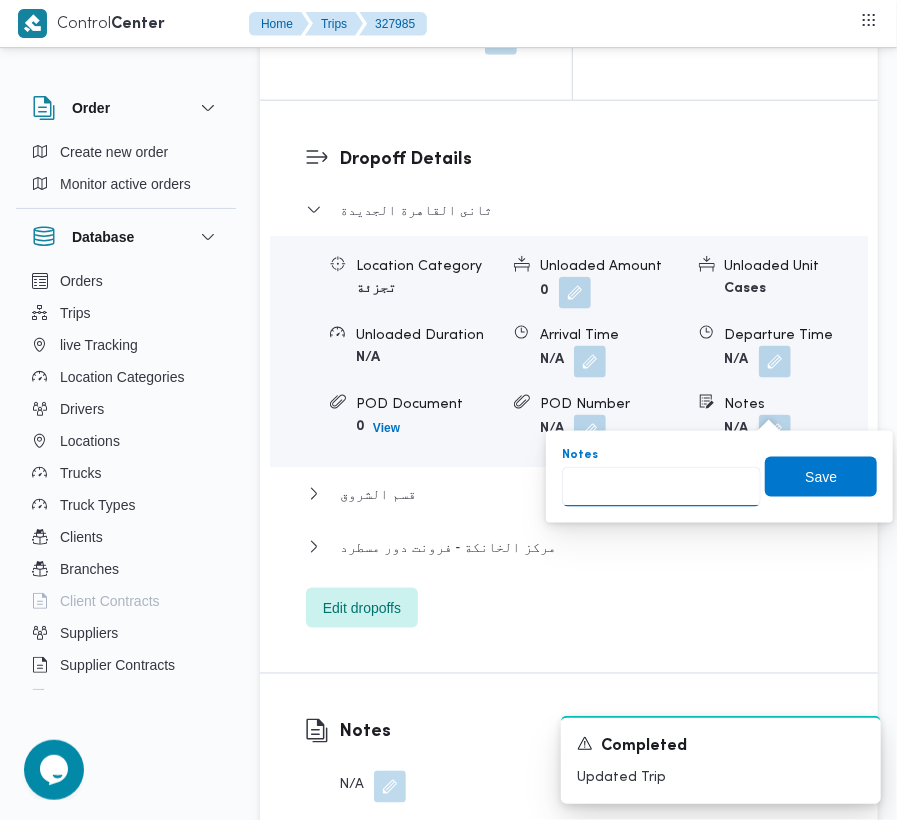 click on "Notes" at bounding box center (661, 487) 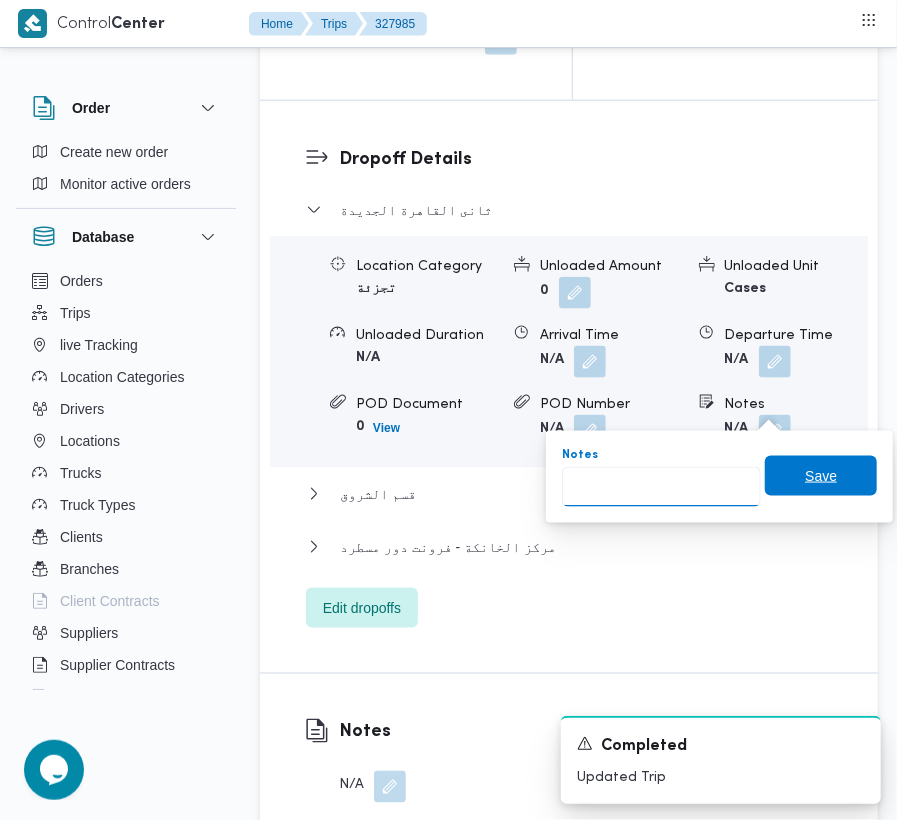 paste on "مدينتي" 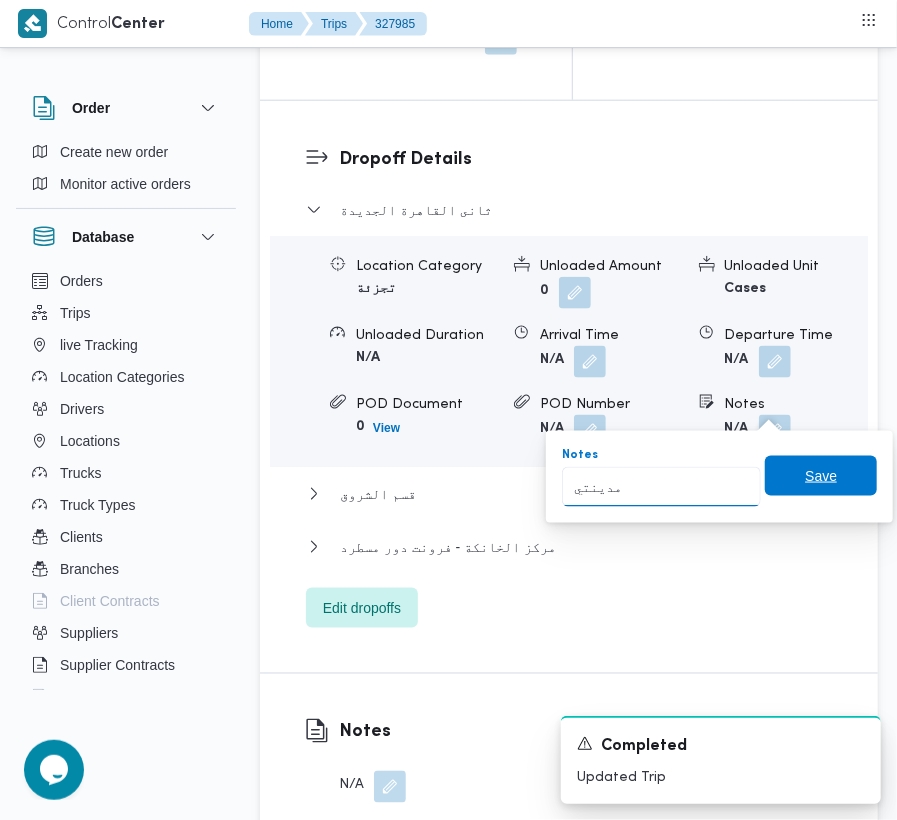 type on "مدينتي" 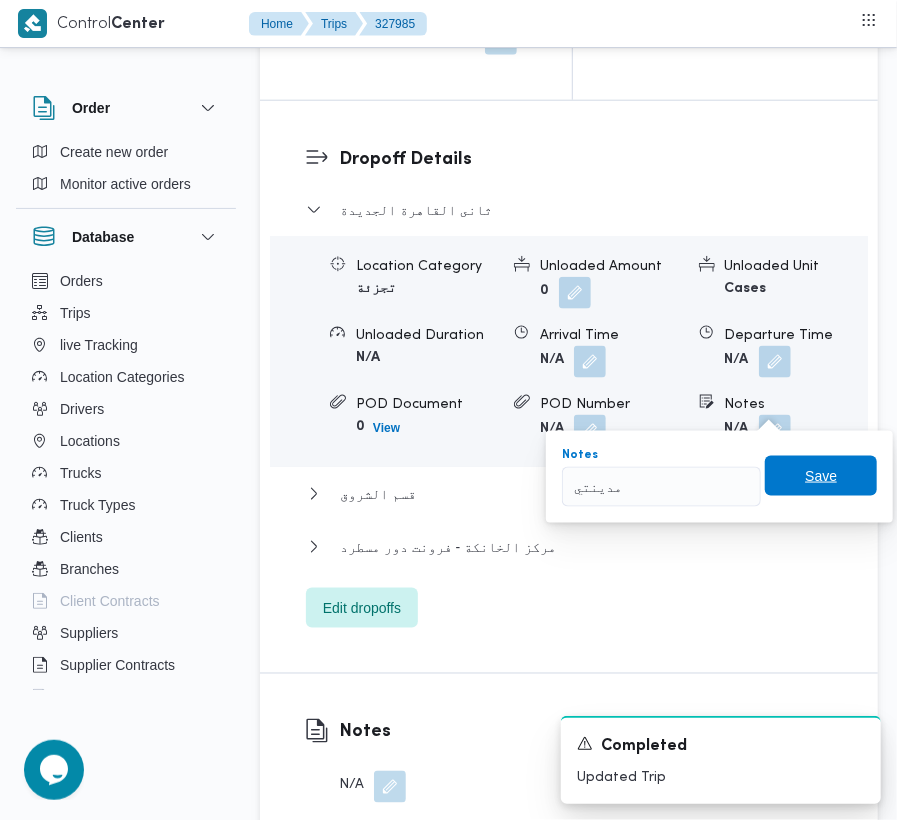 click on "Save" at bounding box center [821, 476] 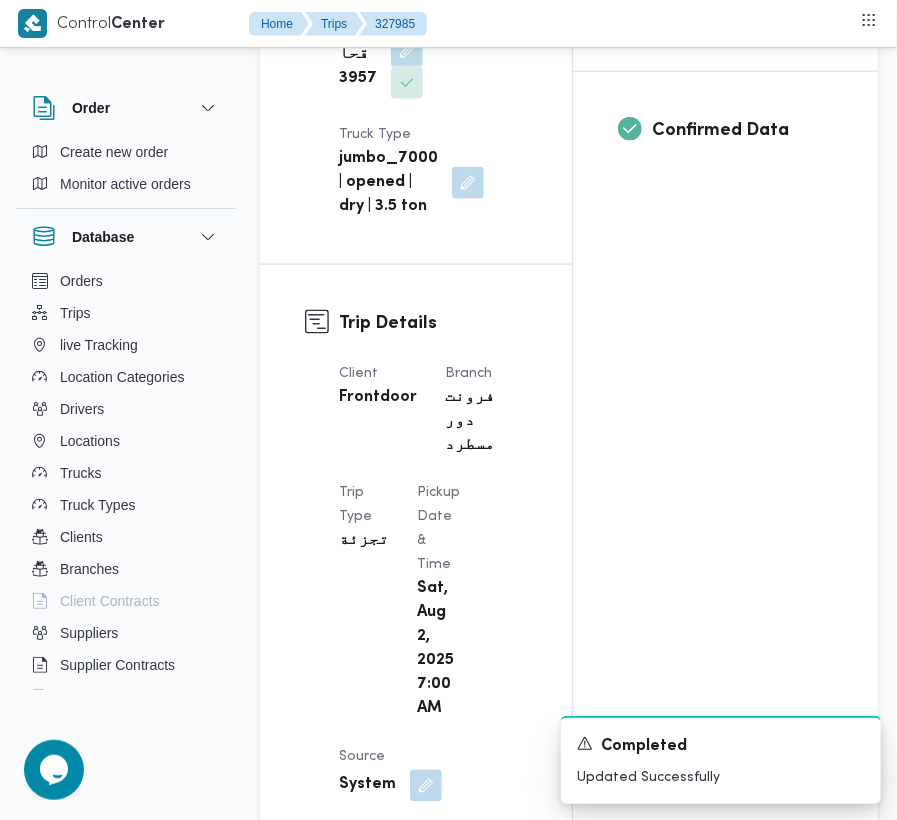 scroll, scrollTop: 0, scrollLeft: 0, axis: both 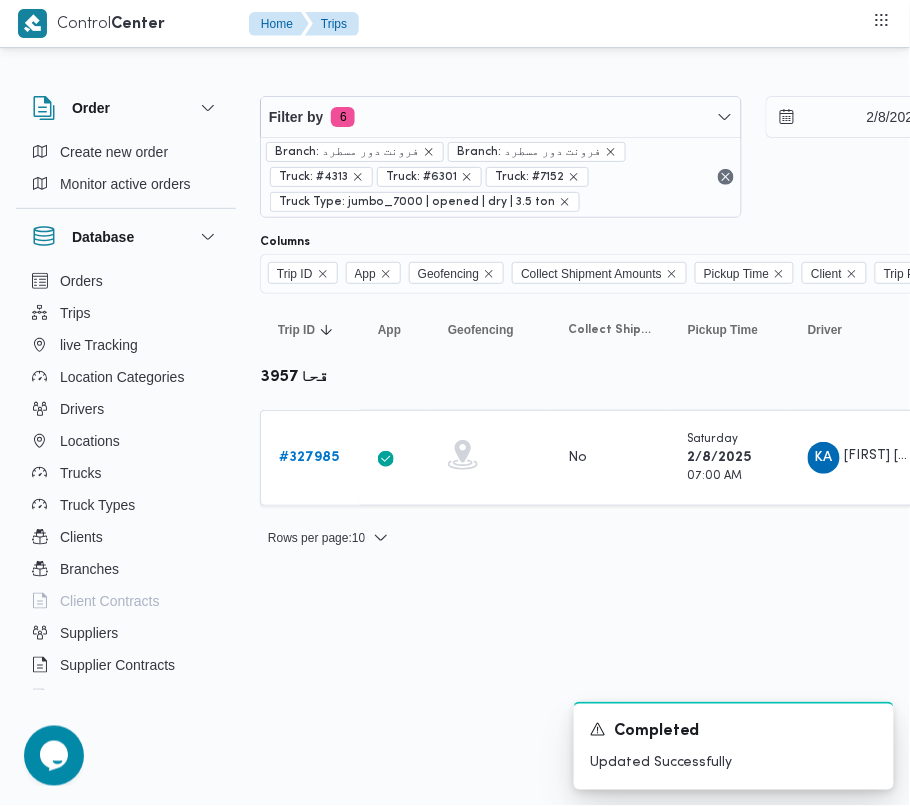 click on "Filter by [NUMBER] Branch: [LOCATION] Branch: [LOCATION]  Truck: #[NUMBER] Truck: #[NUMBER] Truck Type: [TYPE] | [STATUS] | [STATUS] | [WEIGHT] [DATE] → [DATE]" at bounding box center (753, 157) 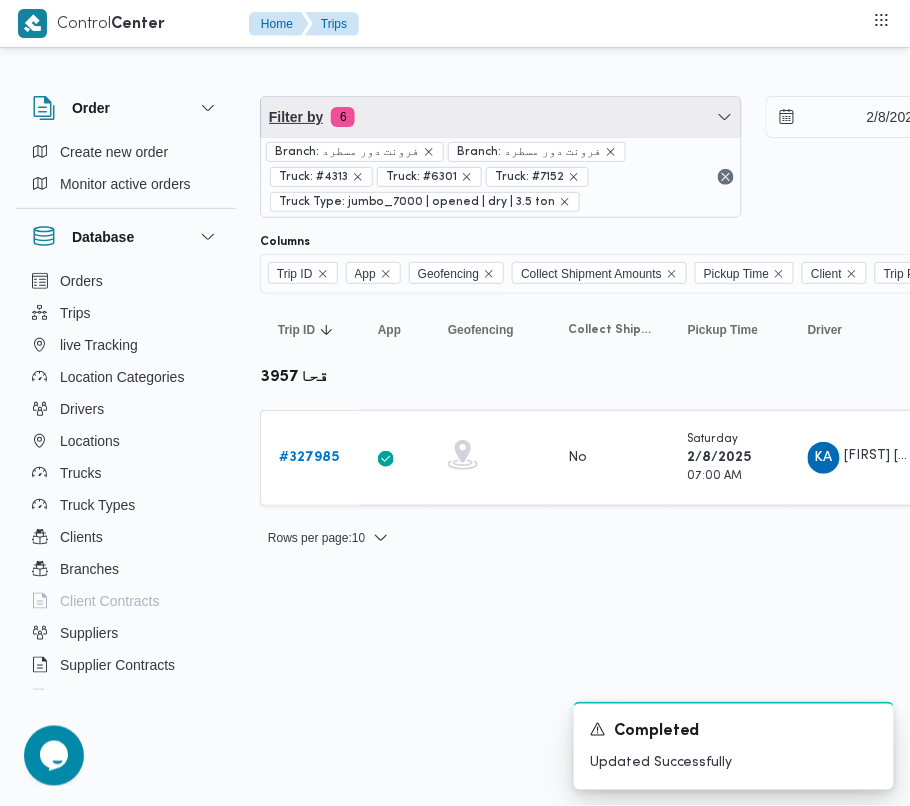 click on "Filter by 6" at bounding box center [501, 117] 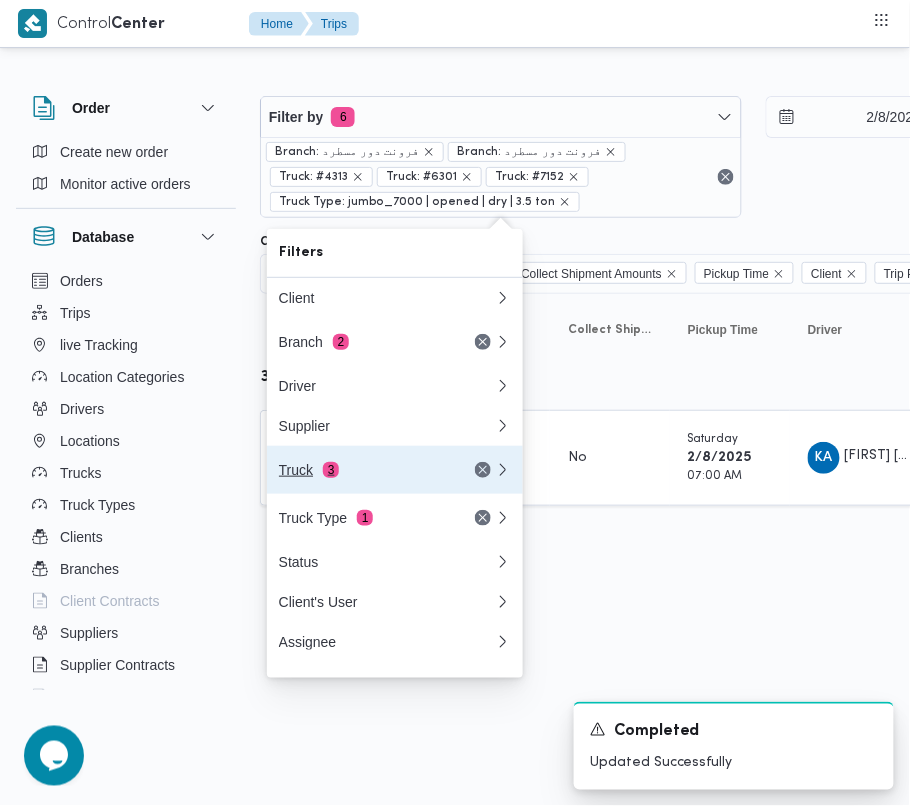 click on "Truck 3" at bounding box center [363, 470] 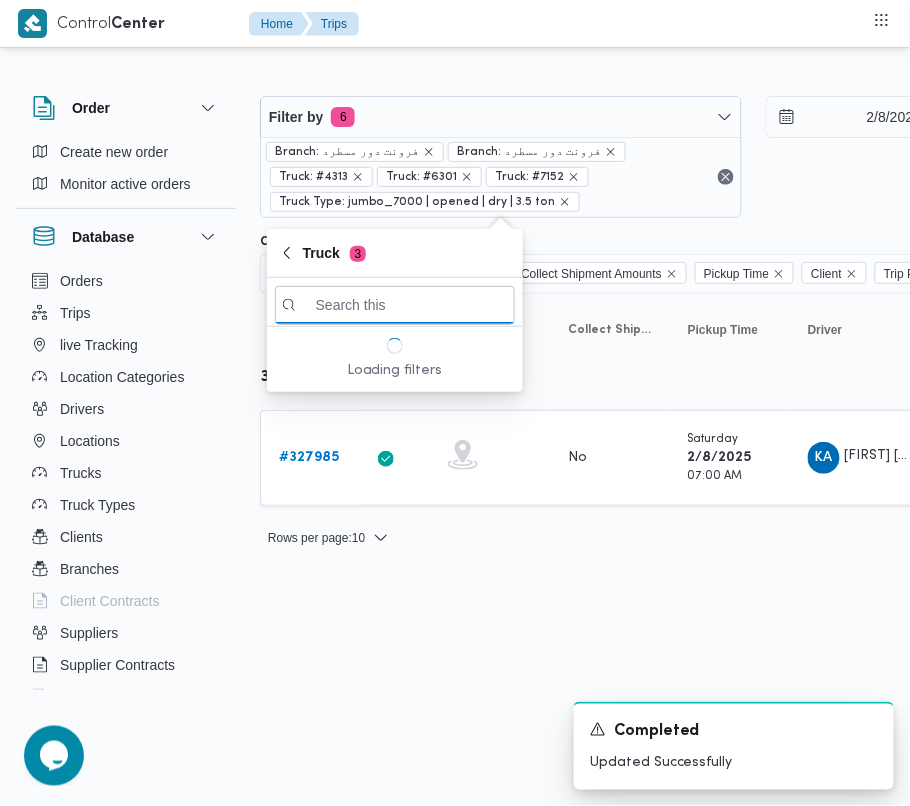 paste on "3976" 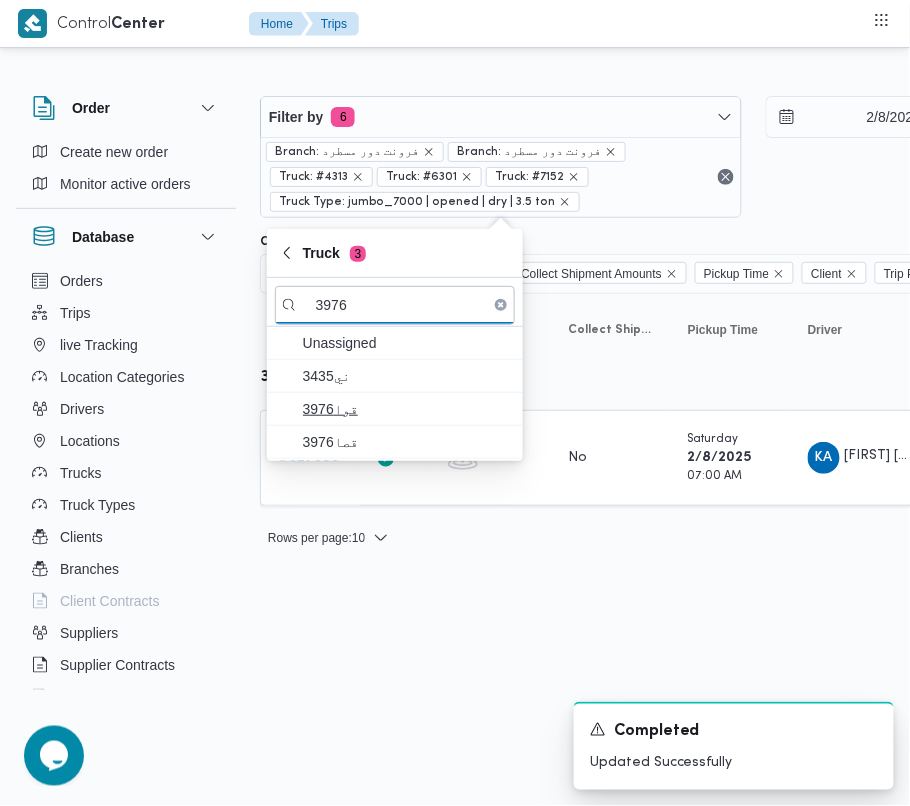 type on "3976" 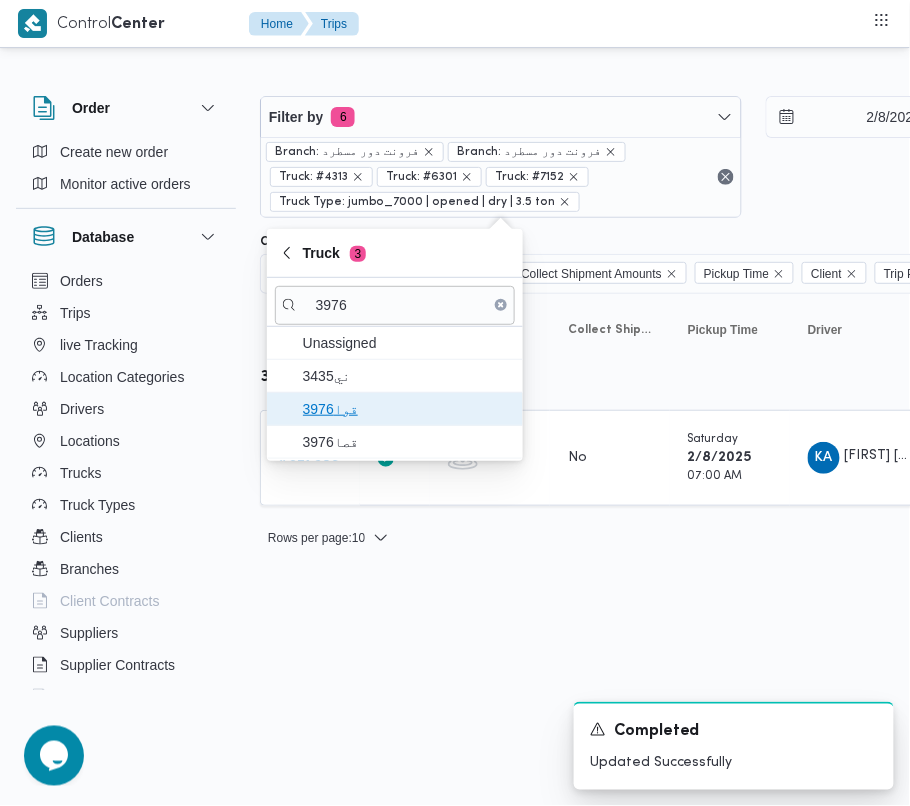 click on "3976قوا" at bounding box center (407, 409) 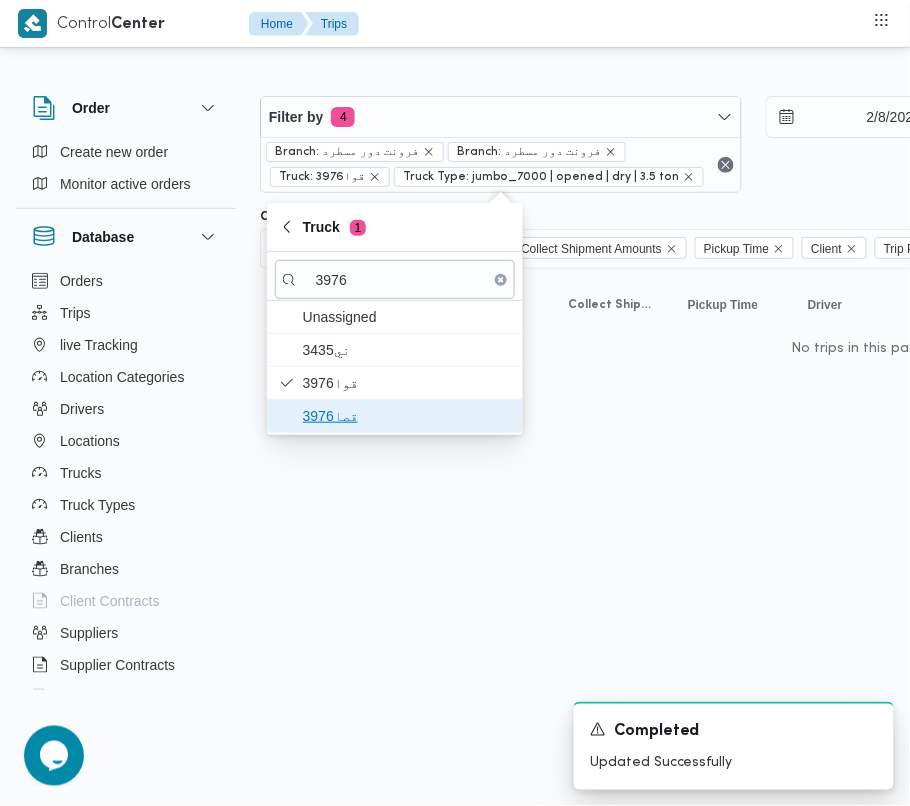 click on "قصا3976" at bounding box center (407, 416) 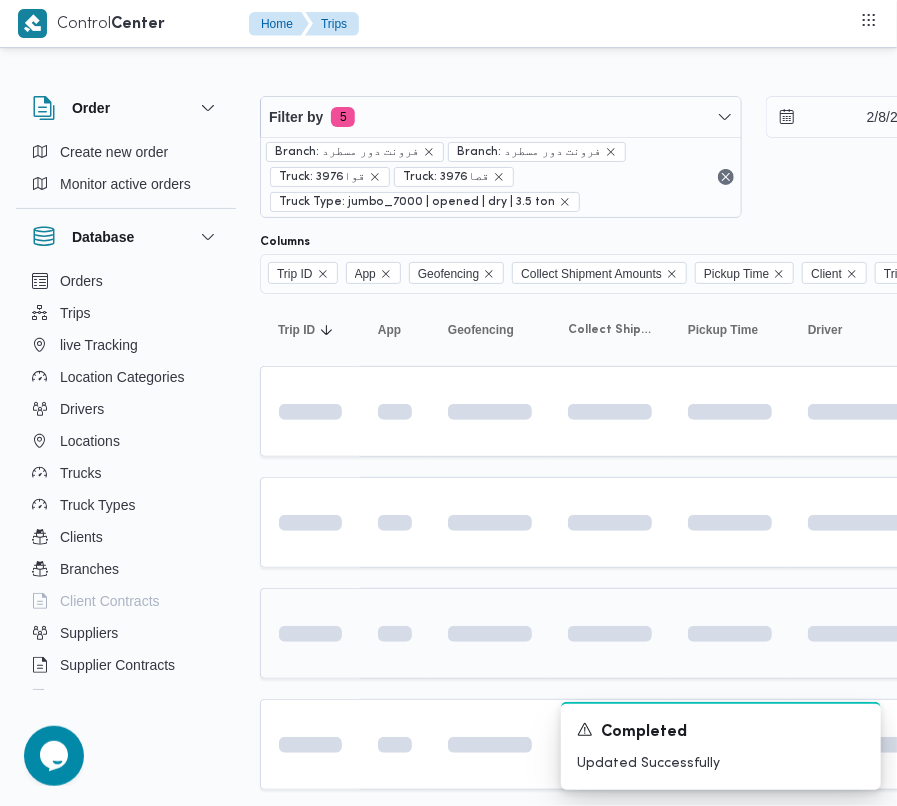 click at bounding box center [395, 633] 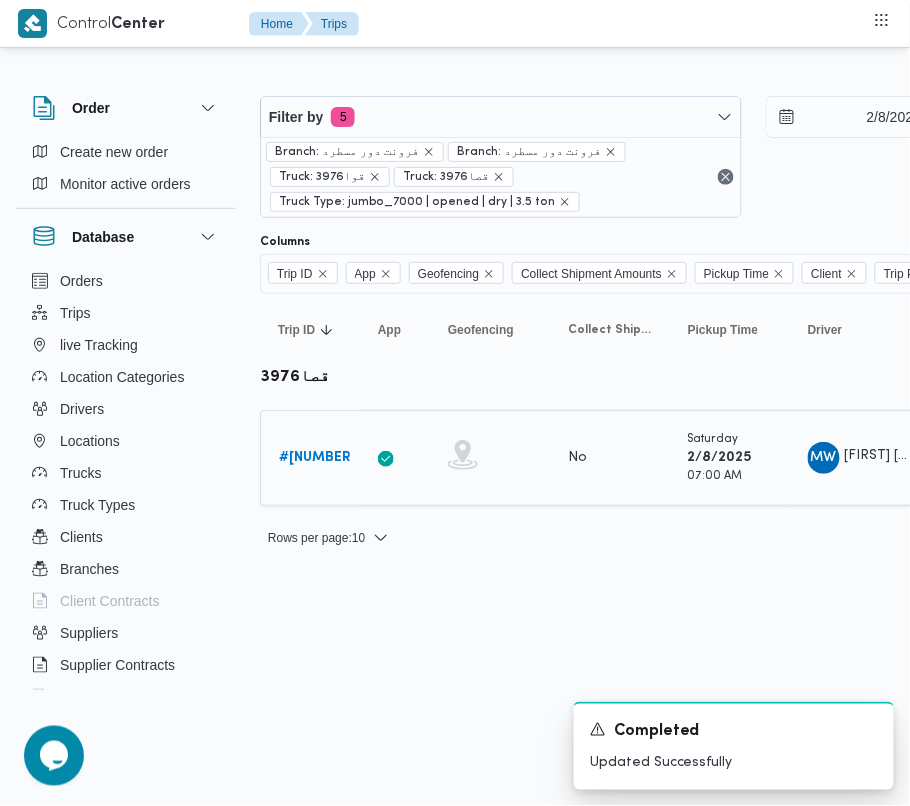 click on "# 327906" at bounding box center (317, 457) 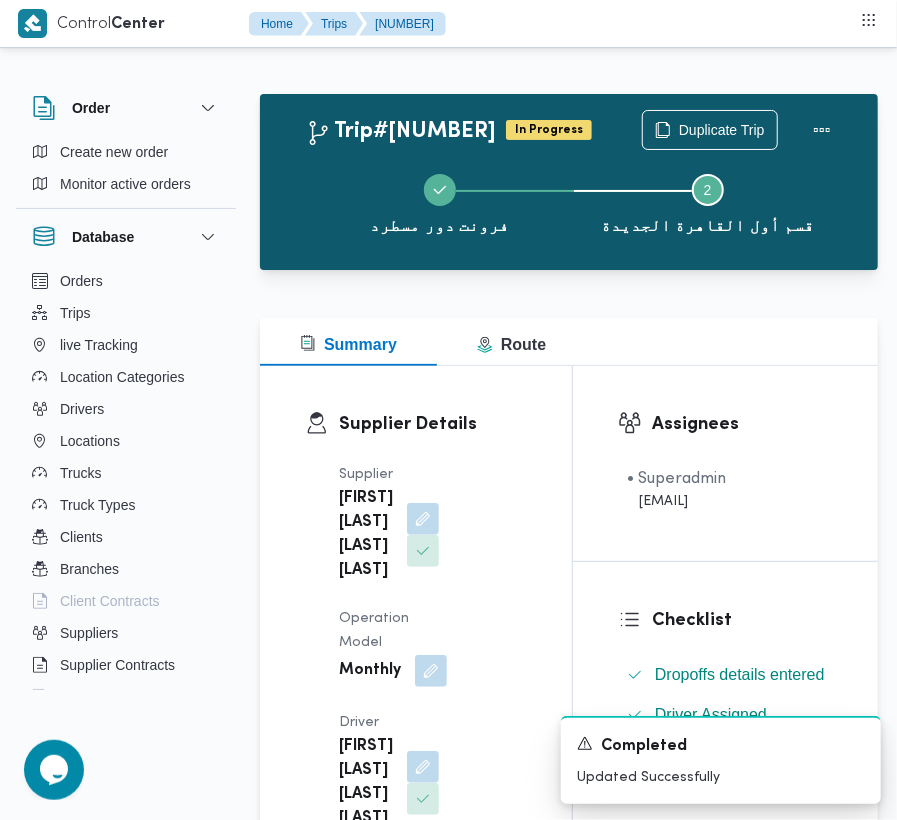 scroll, scrollTop: 2533, scrollLeft: 0, axis: vertical 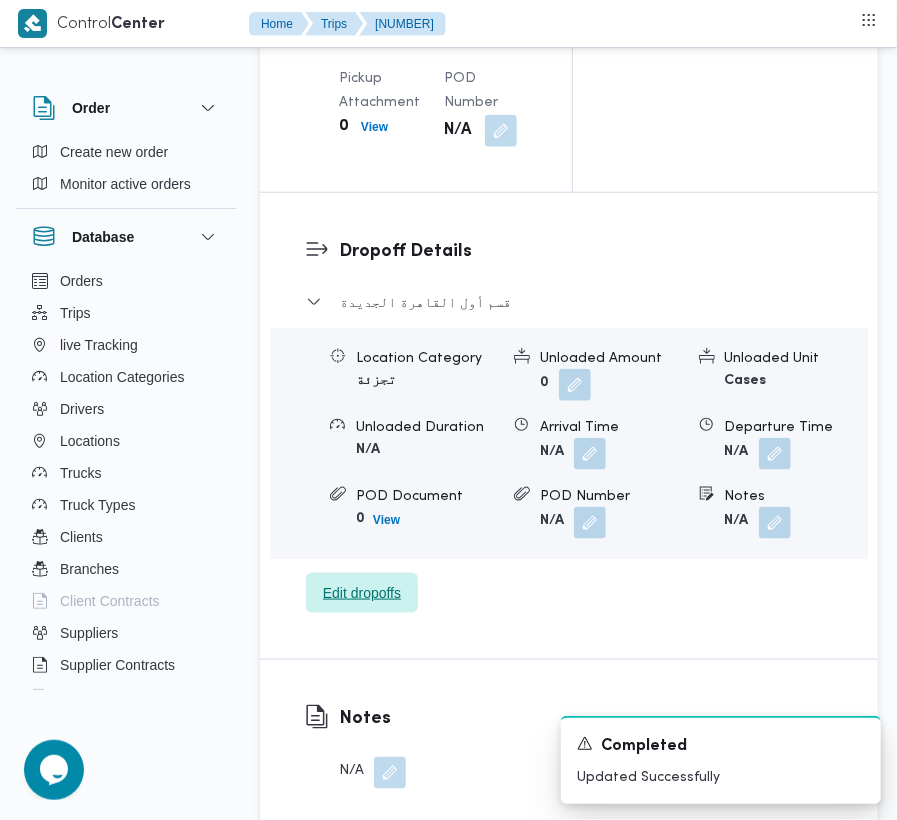 click on "Edit dropoffs" at bounding box center [362, 593] 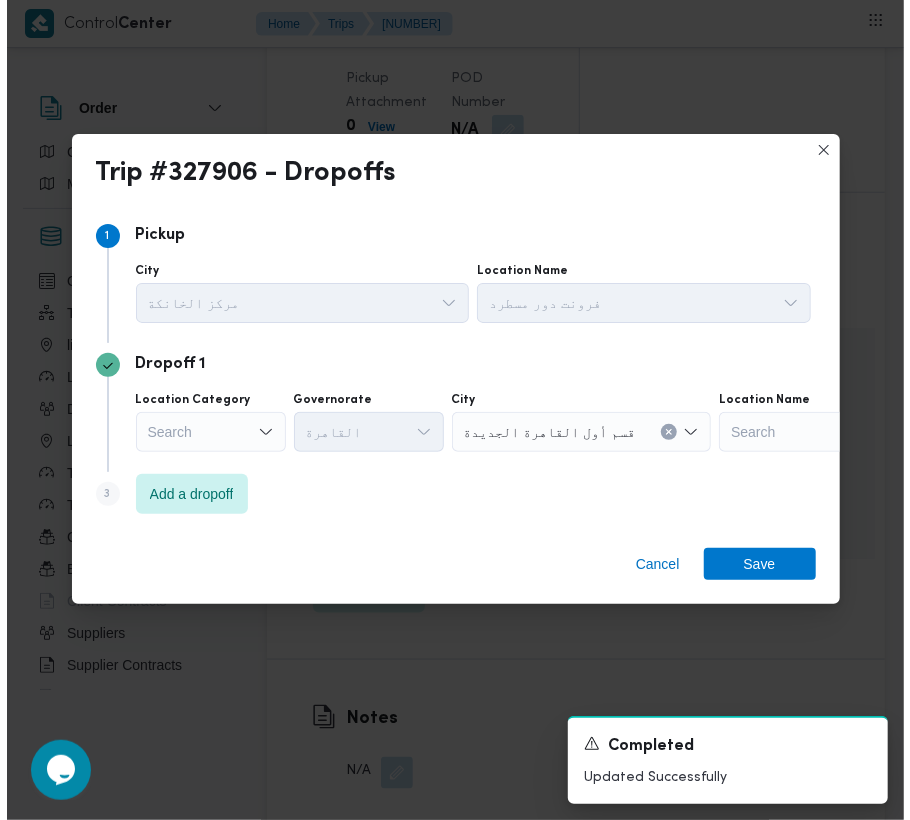 scroll, scrollTop: 3138, scrollLeft: 0, axis: vertical 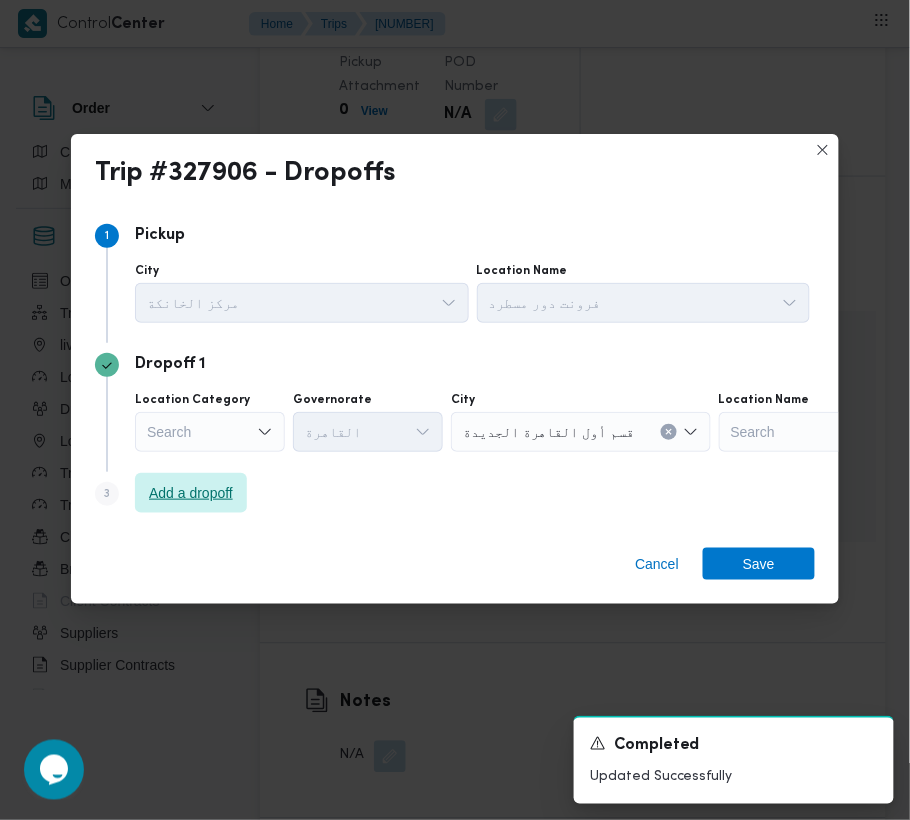 click on "Add a dropoff" at bounding box center [191, 493] 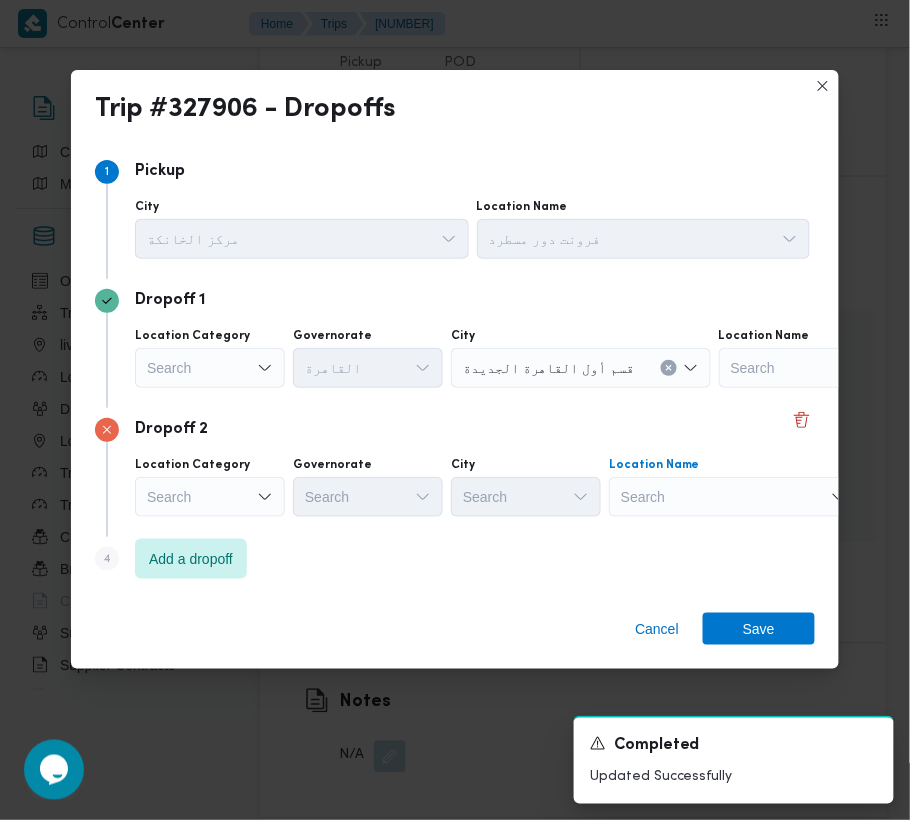 click on "Search" at bounding box center [844, 368] 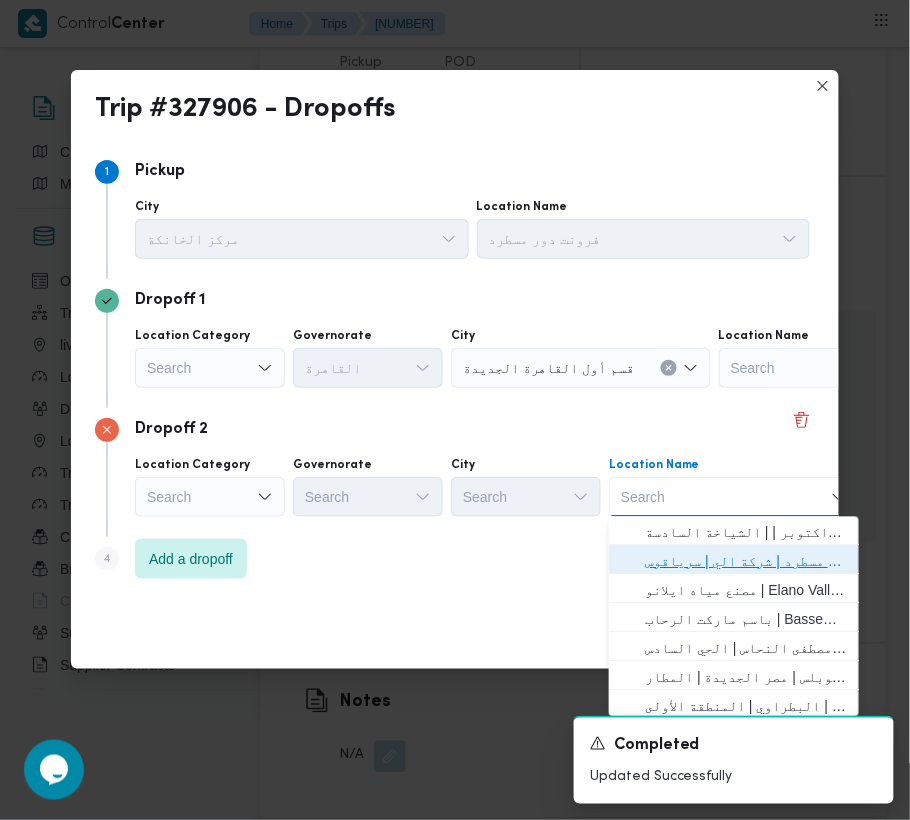 click on "فرونت دور مسطرد | شركة الي | سرياقوس" at bounding box center (746, 562) 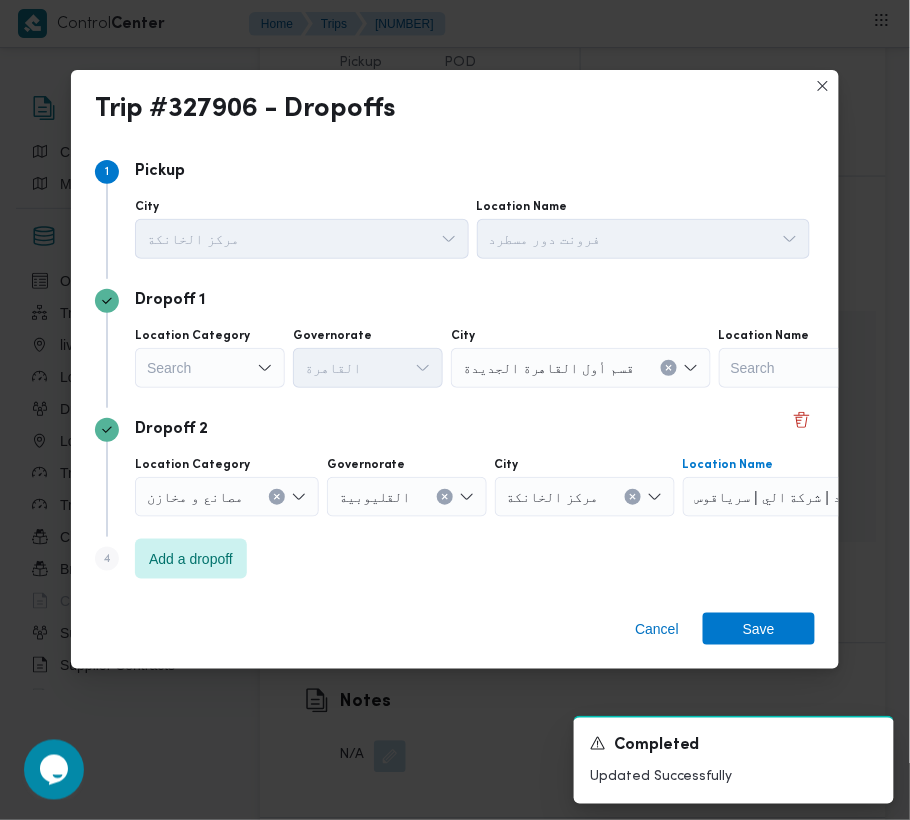 click on "Search" at bounding box center (210, 368) 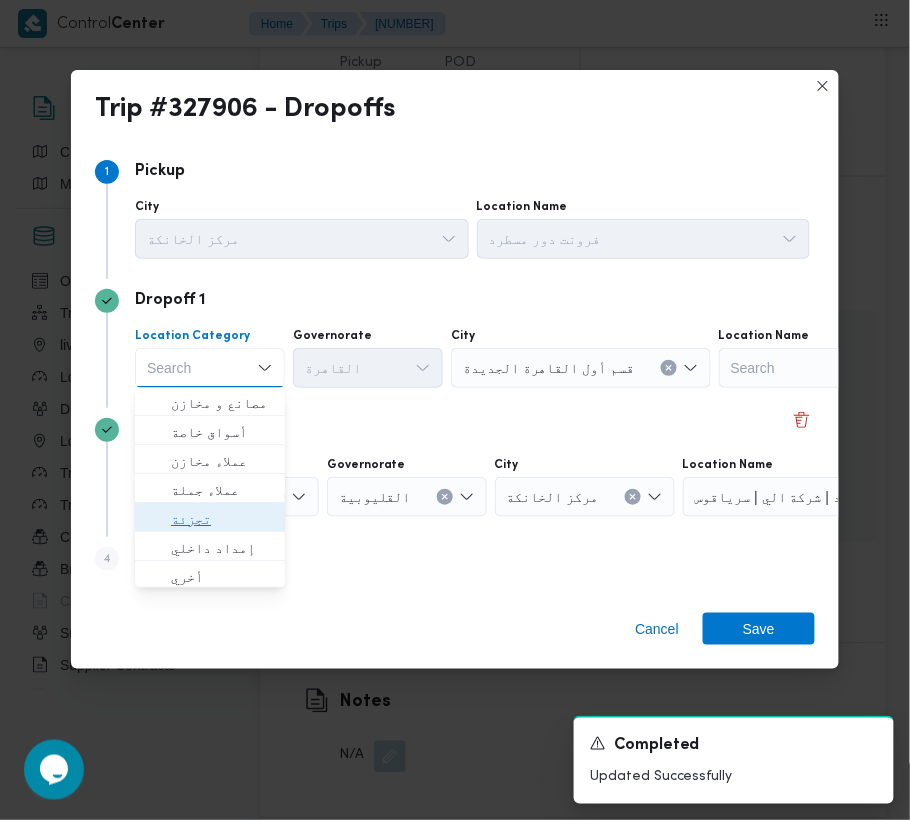 click on "تجزئة" at bounding box center (222, 520) 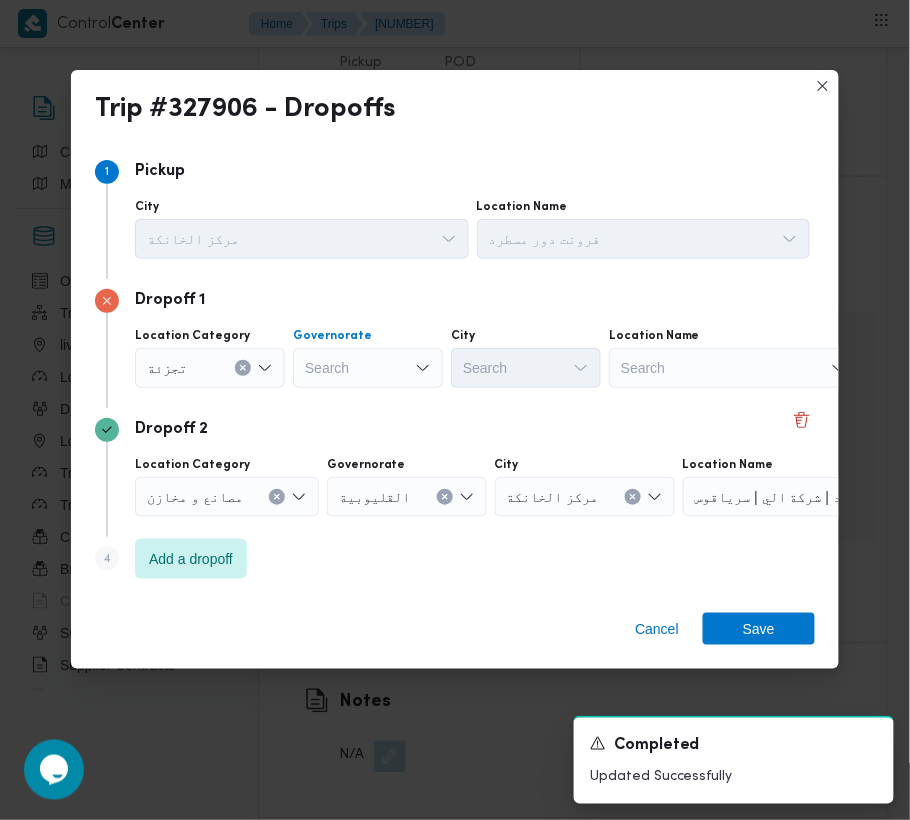 click on "Search" at bounding box center (368, 368) 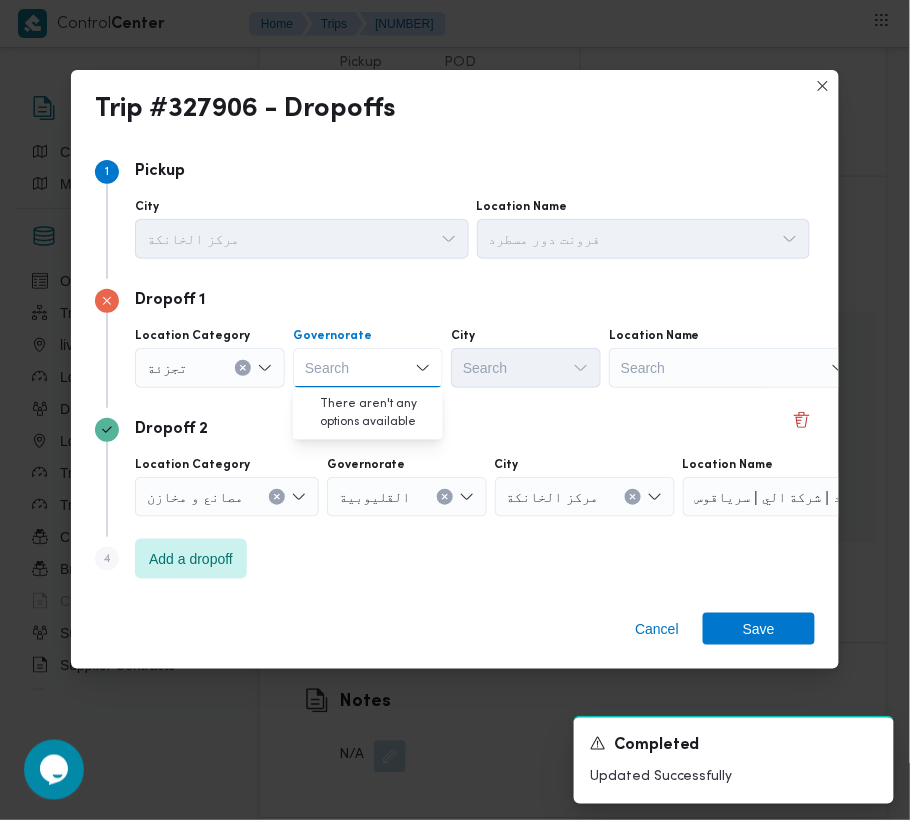 paste on "جيزة" 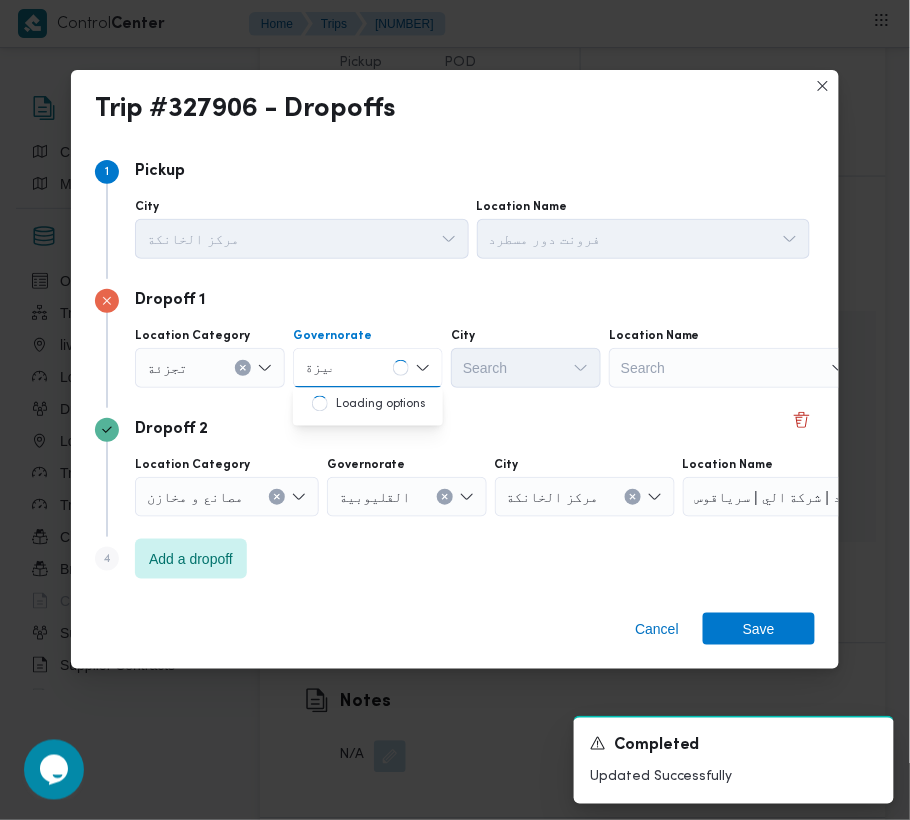 type on "جيزة" 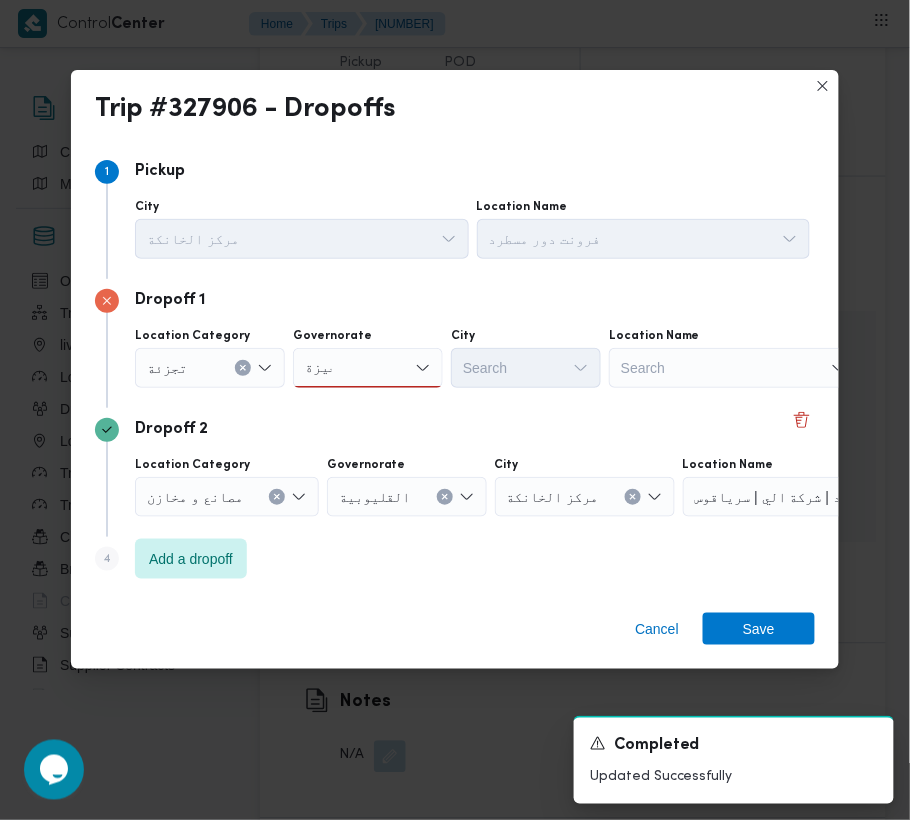 click on "جيزة جيزة" at bounding box center (368, 368) 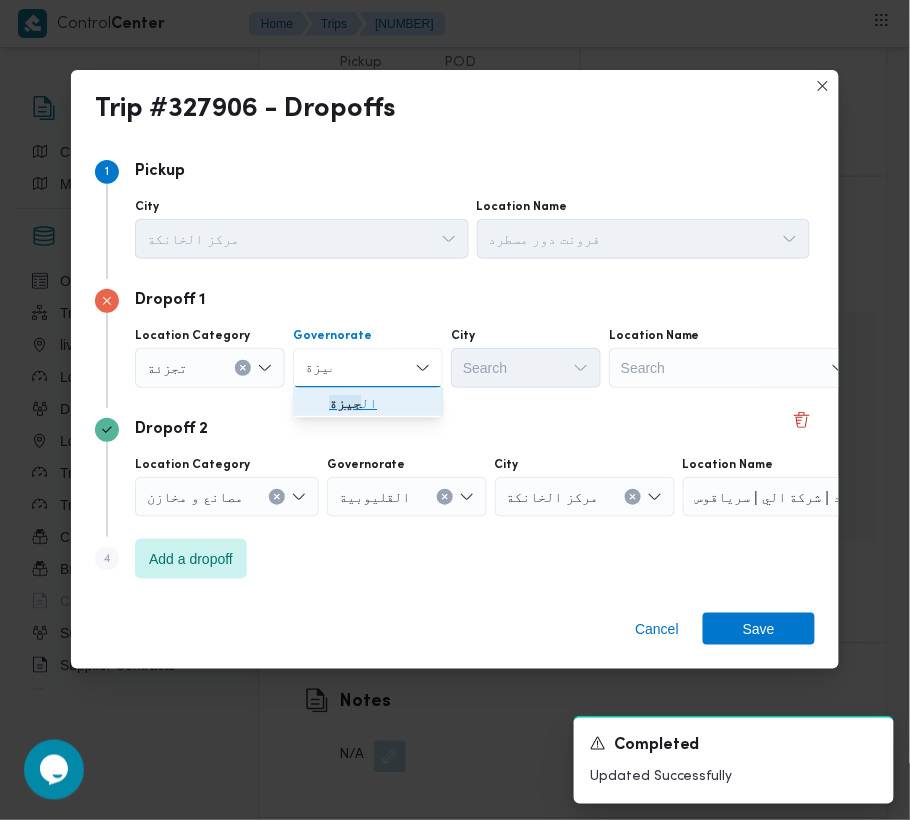 drag, startPoint x: 388, startPoint y: 398, endPoint x: 428, endPoint y: 404, distance: 40.4475 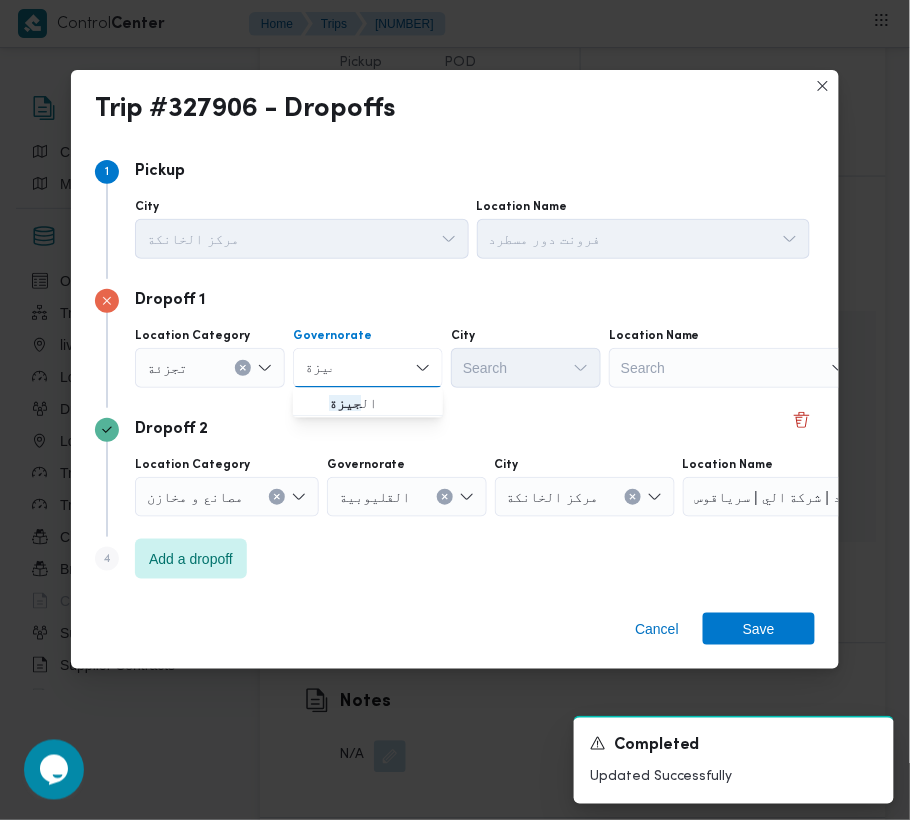 type 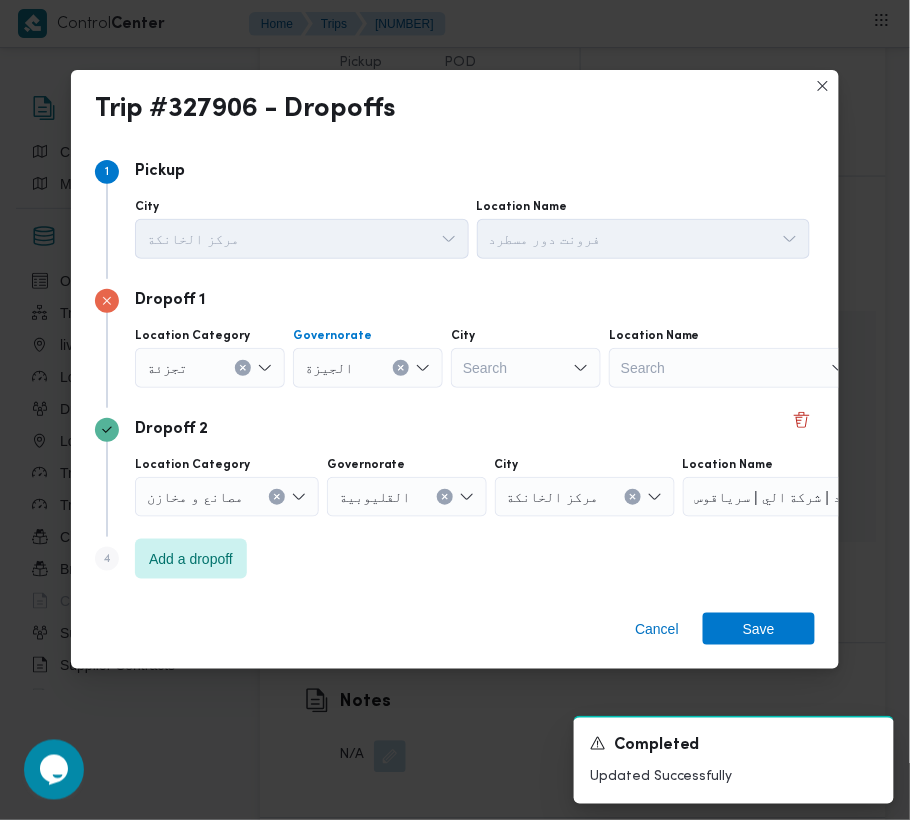 click on "Search" at bounding box center [526, 368] 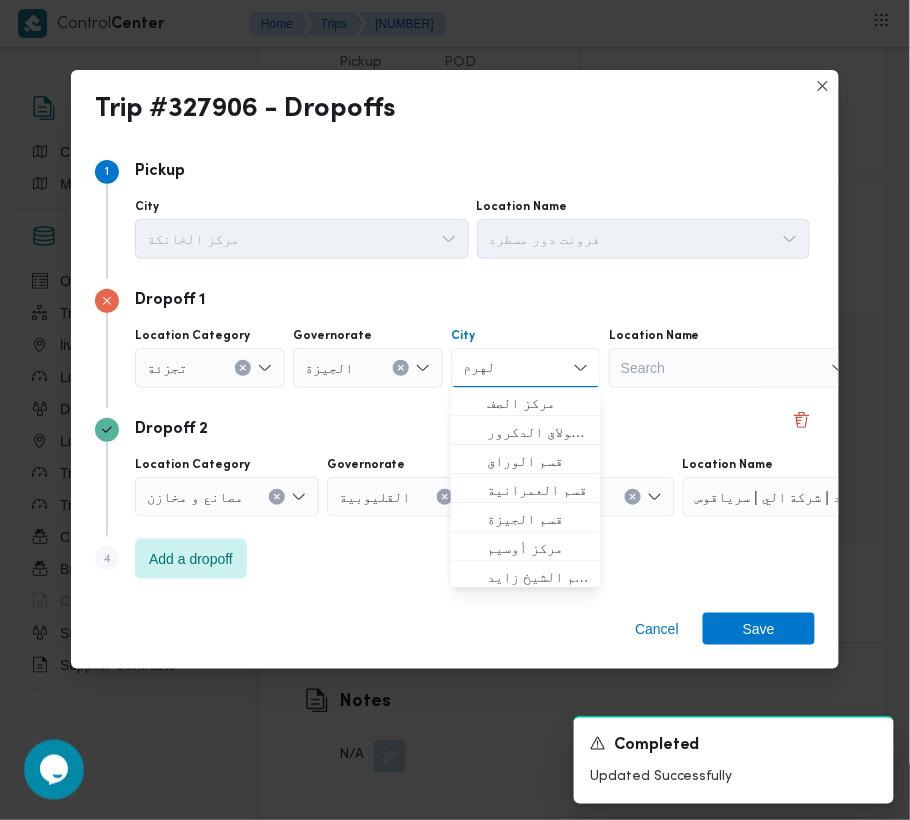 type on "الهرم" 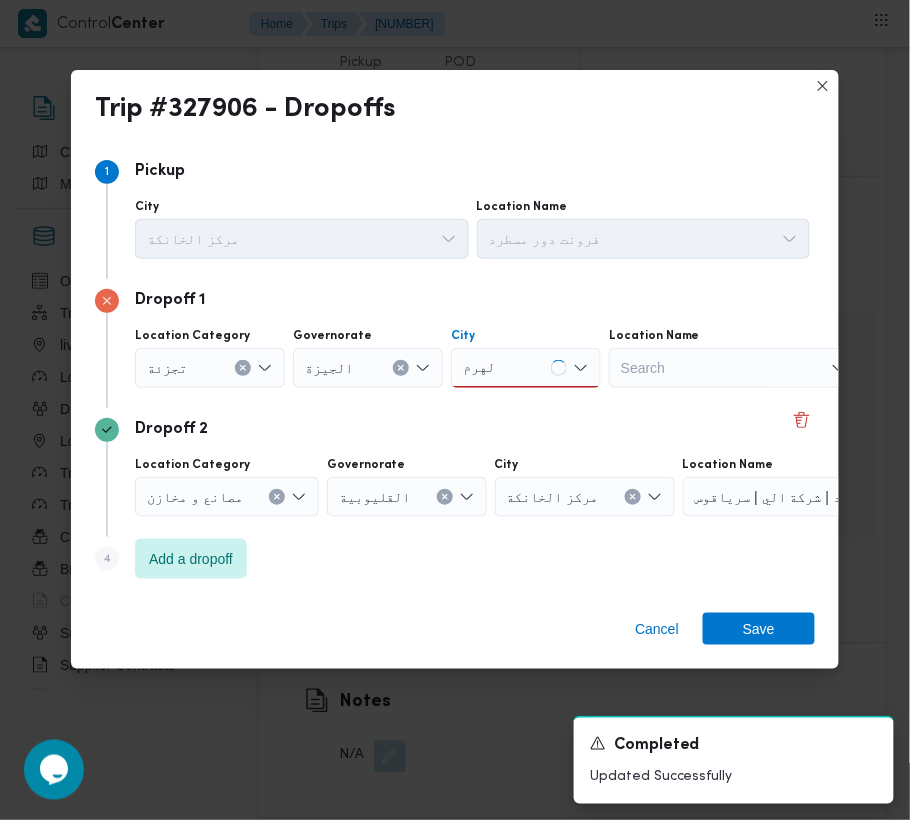 click on "الهرم الهرم" at bounding box center (526, 368) 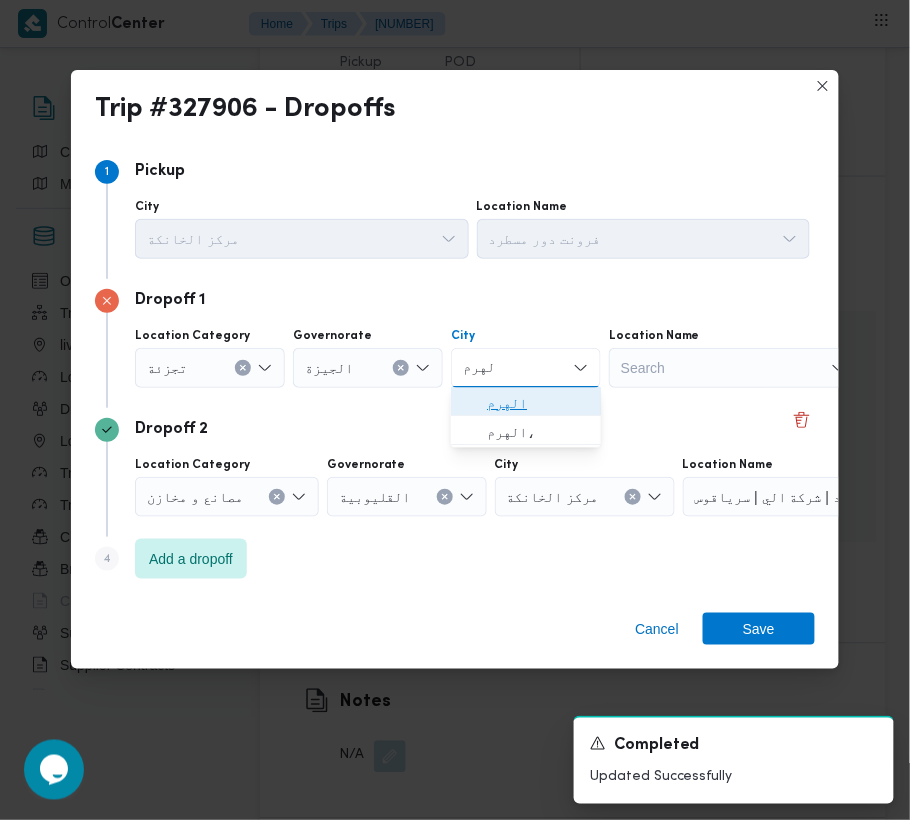 drag, startPoint x: 520, startPoint y: 402, endPoint x: 544, endPoint y: 420, distance: 30 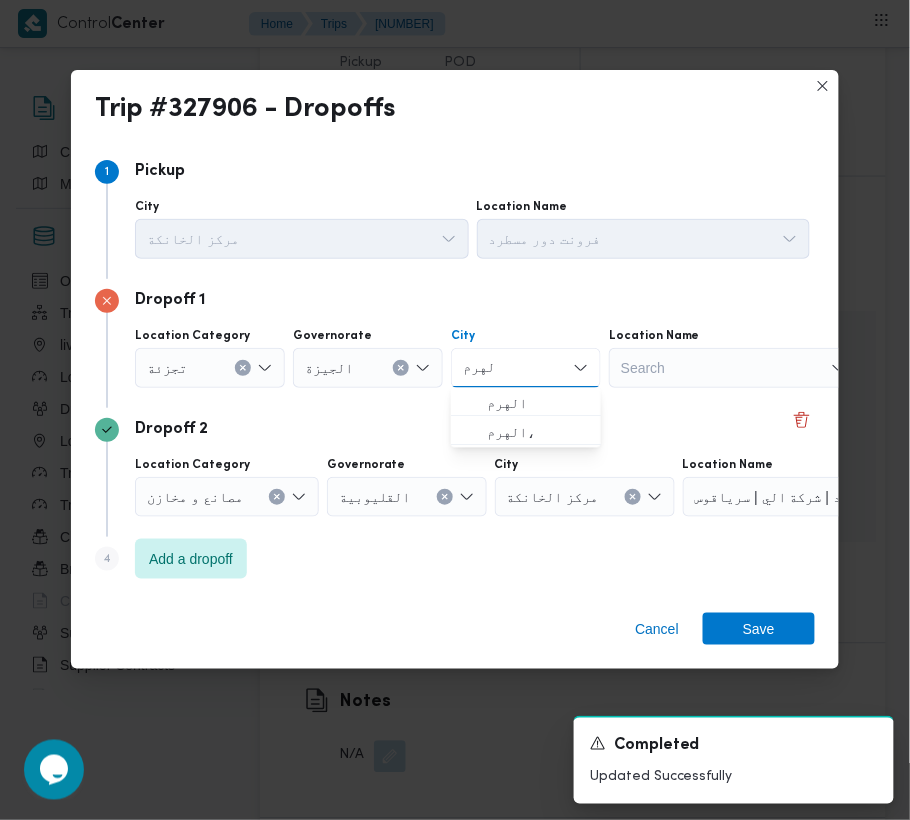 type 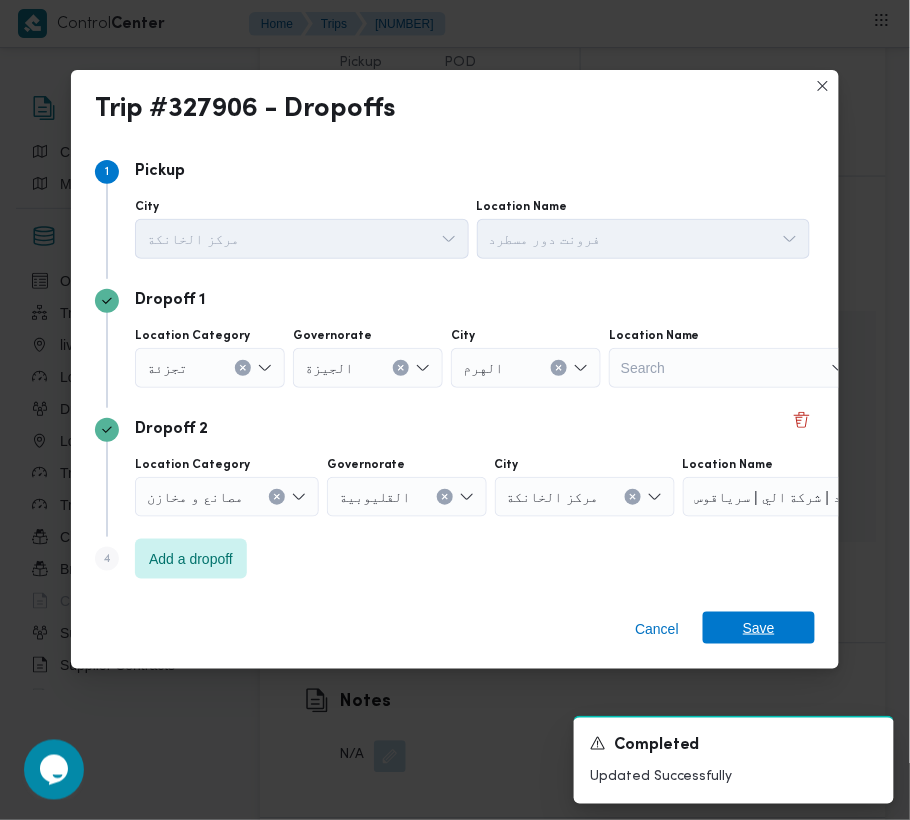 click on "Save" at bounding box center (759, 628) 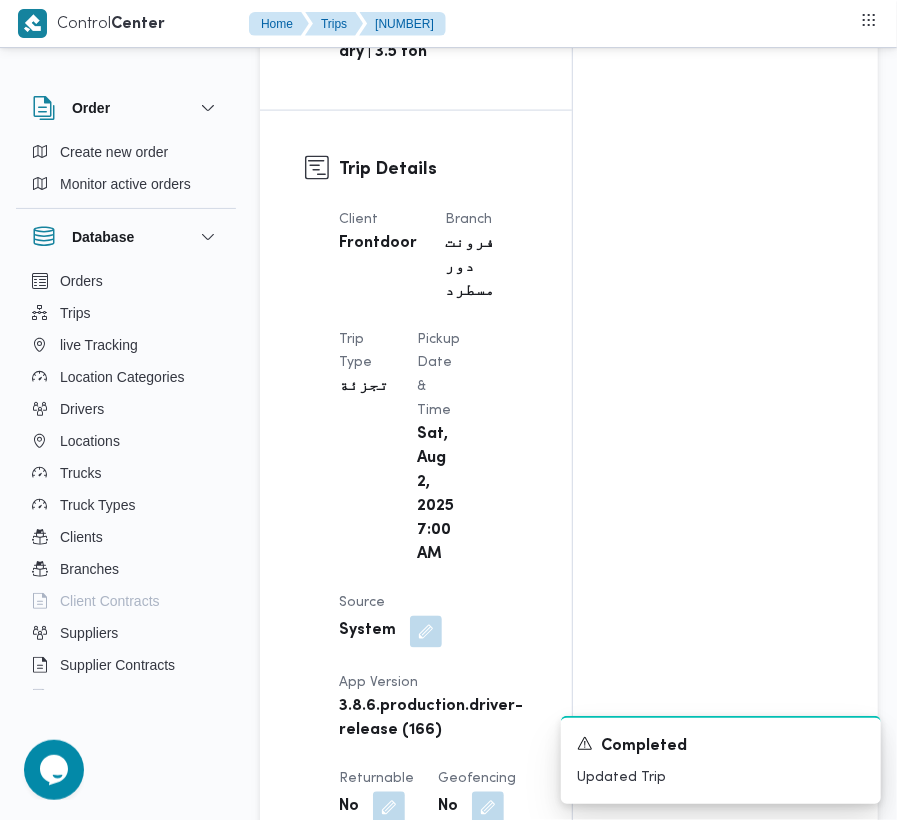 scroll, scrollTop: 0, scrollLeft: 0, axis: both 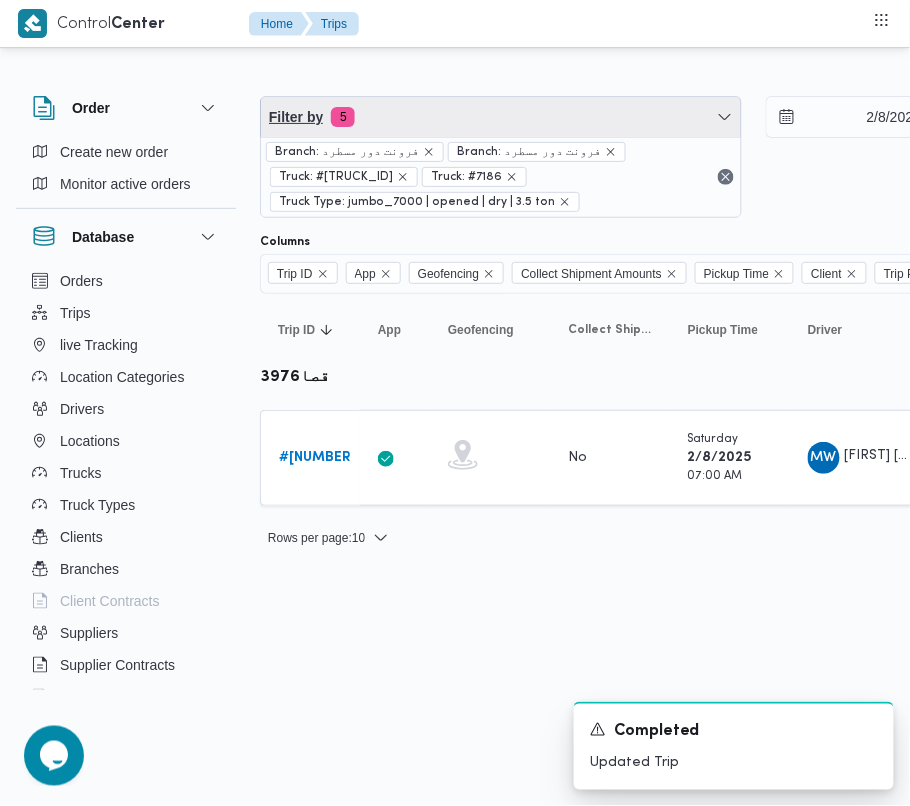 click on "Filter by 5" at bounding box center (501, 117) 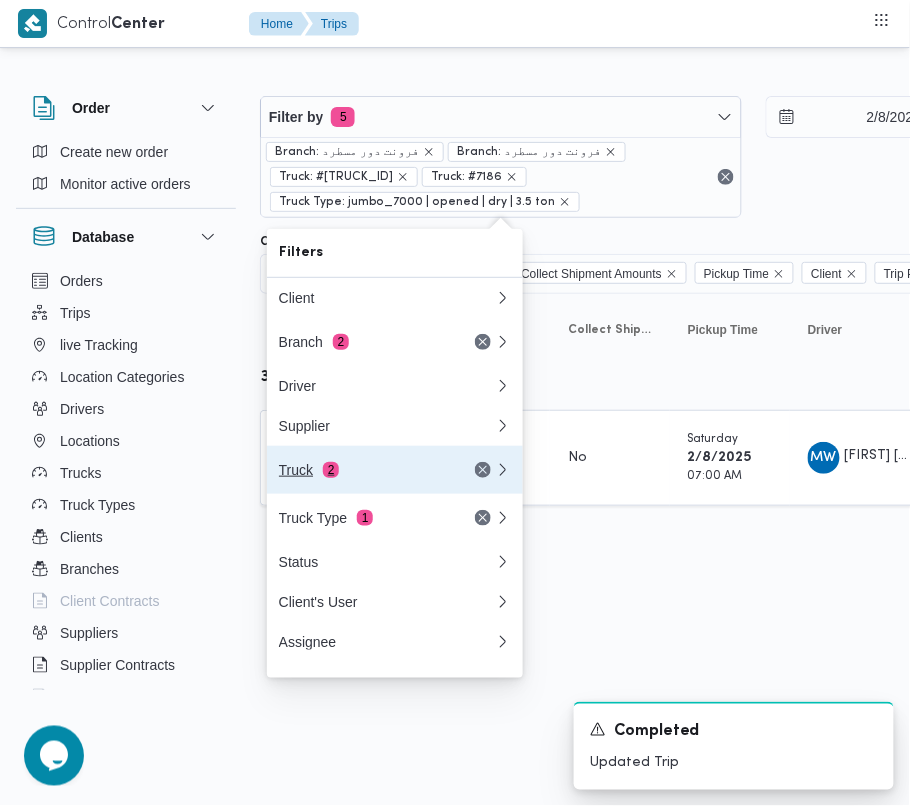 click on "Truck 2" at bounding box center [363, 470] 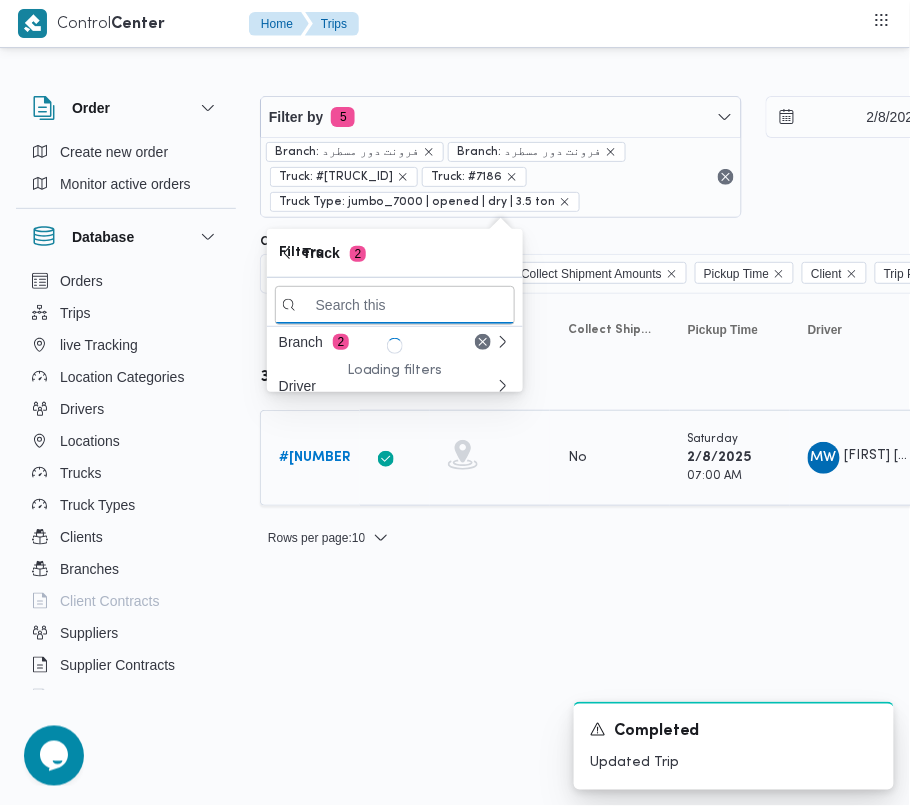 paste on "2879" 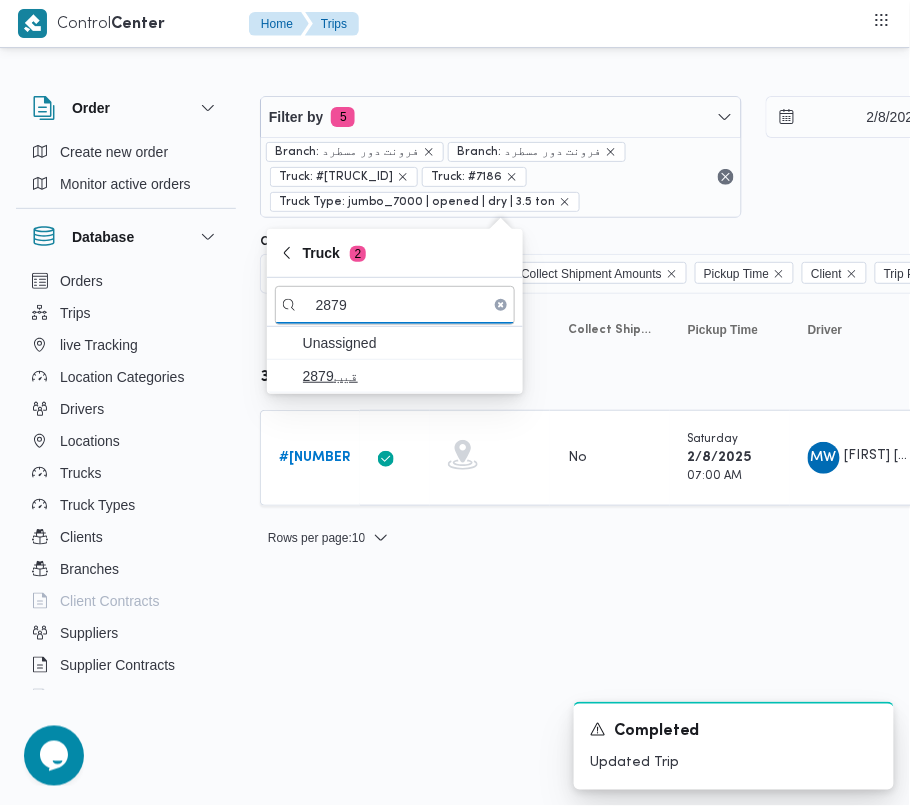 type on "2879" 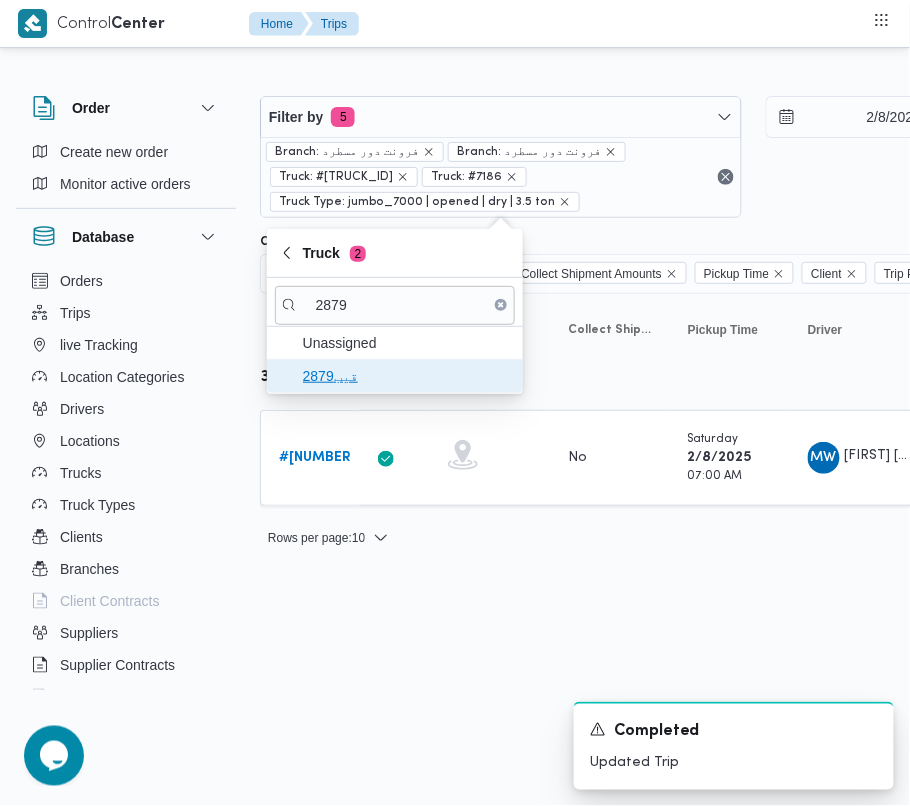 click on "قيب2879" at bounding box center (407, 376) 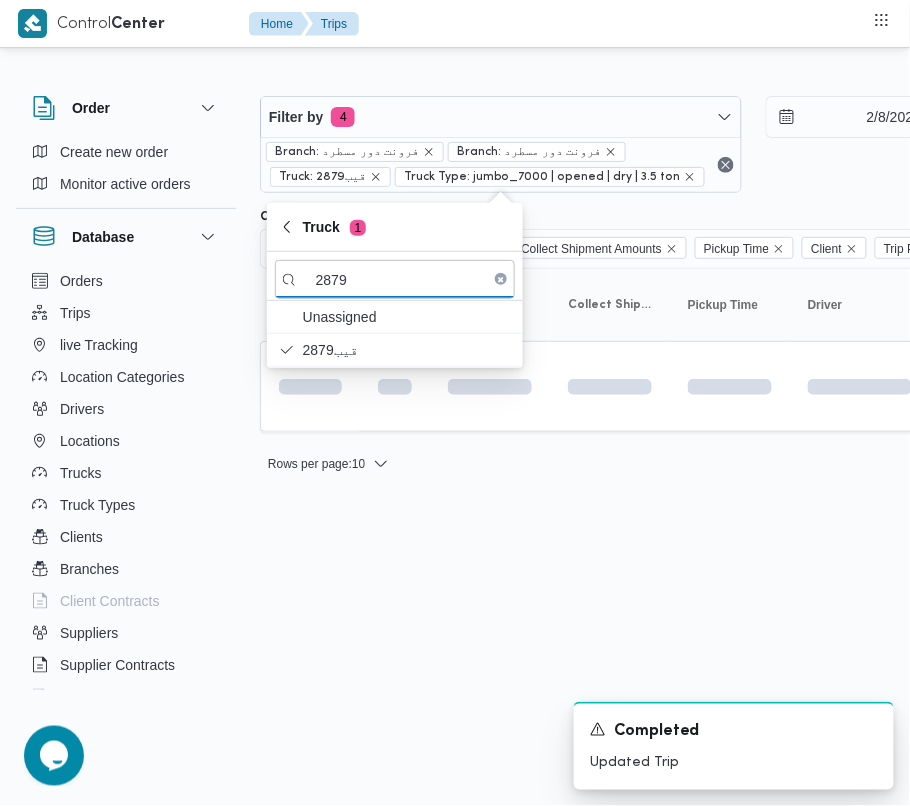 click on "Control Center Home Trips Order Create new order Monitor active orders Database Orders Trips live Tracking Location Categories Drivers Locations Trucks Truck Types Clients Branches Client Contracts Suppliers Supplier Contracts Devices Users Projects SP Projects Admins organization assignees Tags Filter by 4 Branch: [BRANCH_NAME] Branch: [BRANCH_NAME] Truck: [TRUCK_ID] Truck Type: jumbo_7000 | opened | dry | 3.5 ton [DATE] → [DATE] Group By Truck Columns Trip ID App Geofencing Collect Shipment Amounts Pickup Time Client Trip Points Driver Supplier Truck Status Platform Sorting Trip ID Click to sort in ascending order App Click to sort in ascending order Geofencing Click to sort in ascending order Collect Shipment Amounts Pickup Time Click to sort in ascending order Client Click to sort in ascending order Trip Points Driver Click to sort in ascending order Supplier Click to sort in ascending order Truck Click to sort in ascending order Status Platform Actions Rows per page" at bounding box center (455, 403) 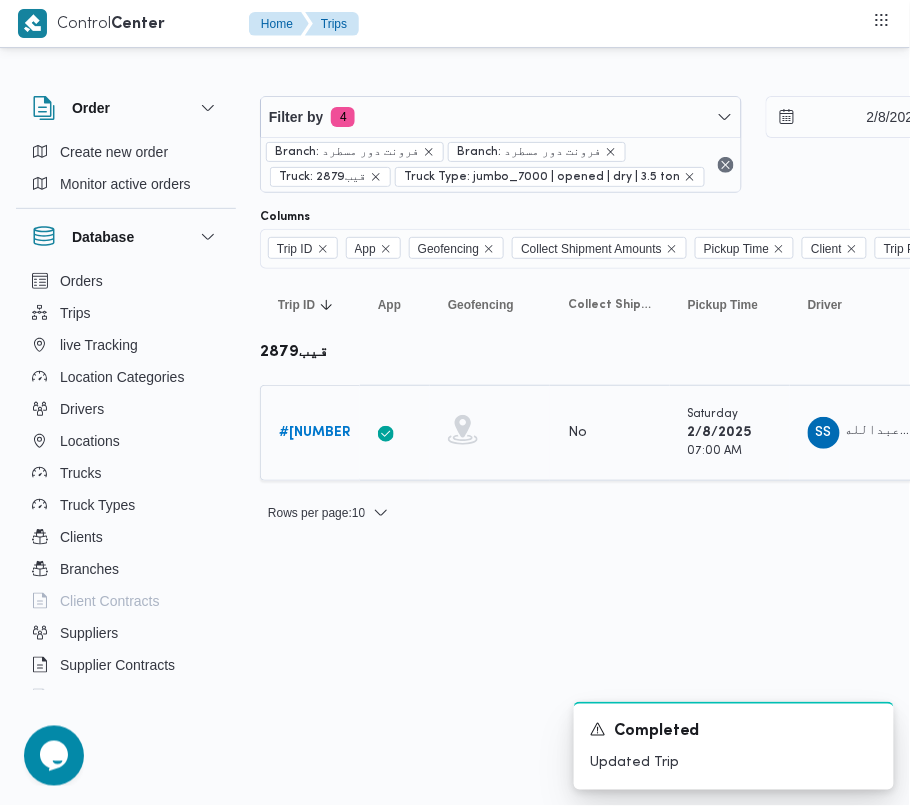click on "# [NUMBER]" at bounding box center (317, 432) 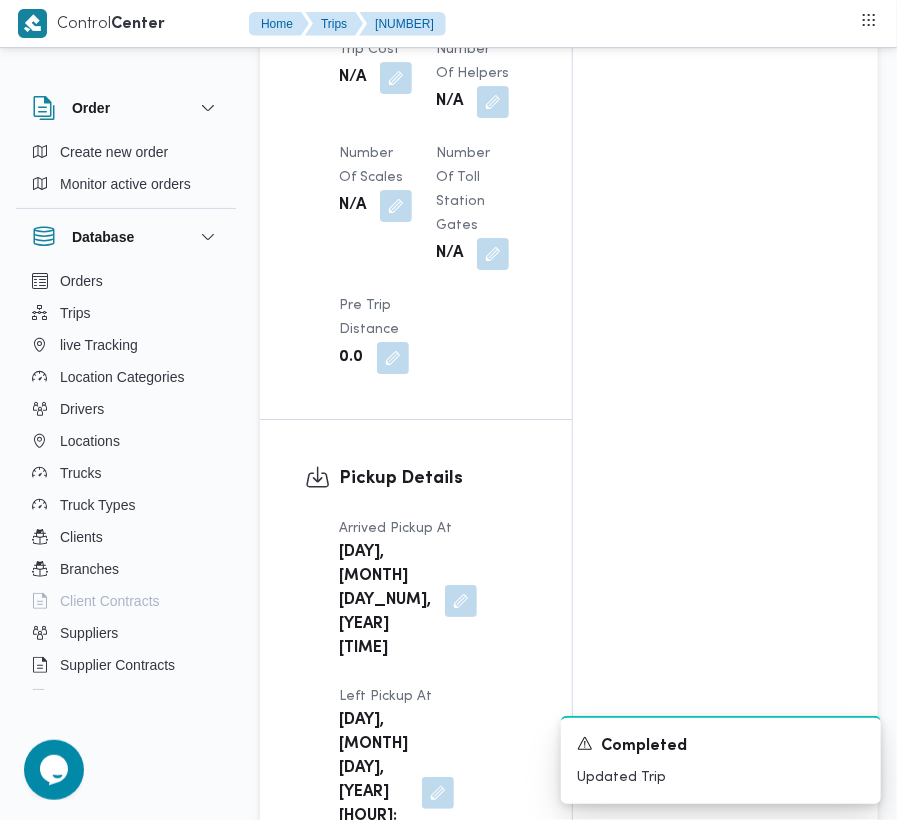 scroll, scrollTop: 3377, scrollLeft: 0, axis: vertical 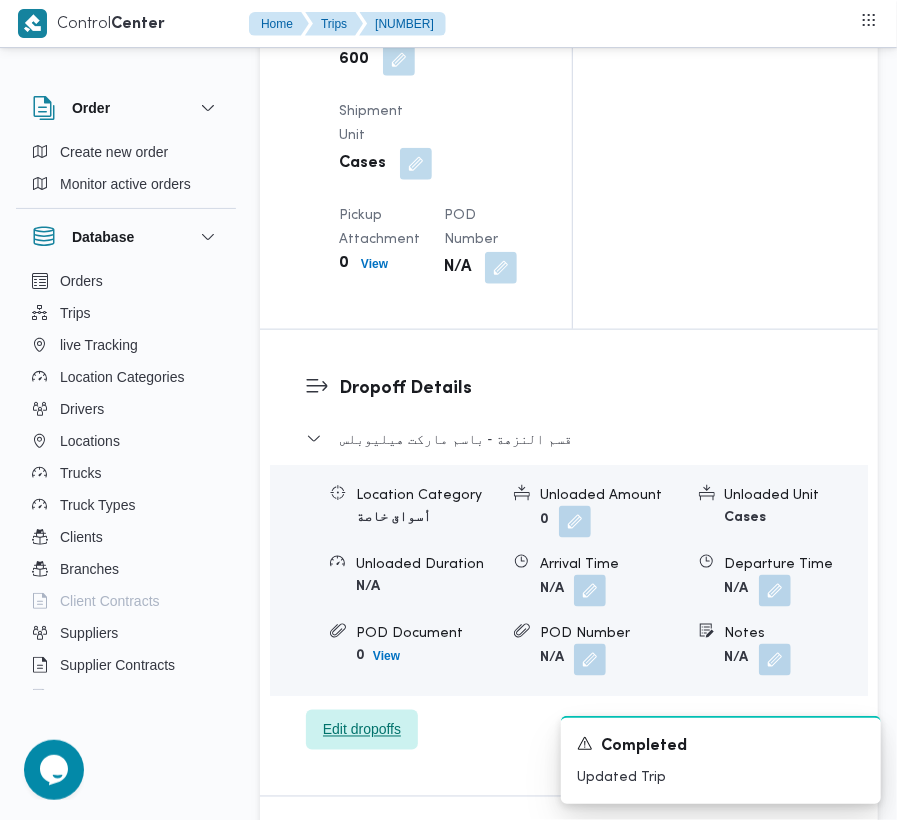click on "Edit dropoffs" at bounding box center [362, 730] 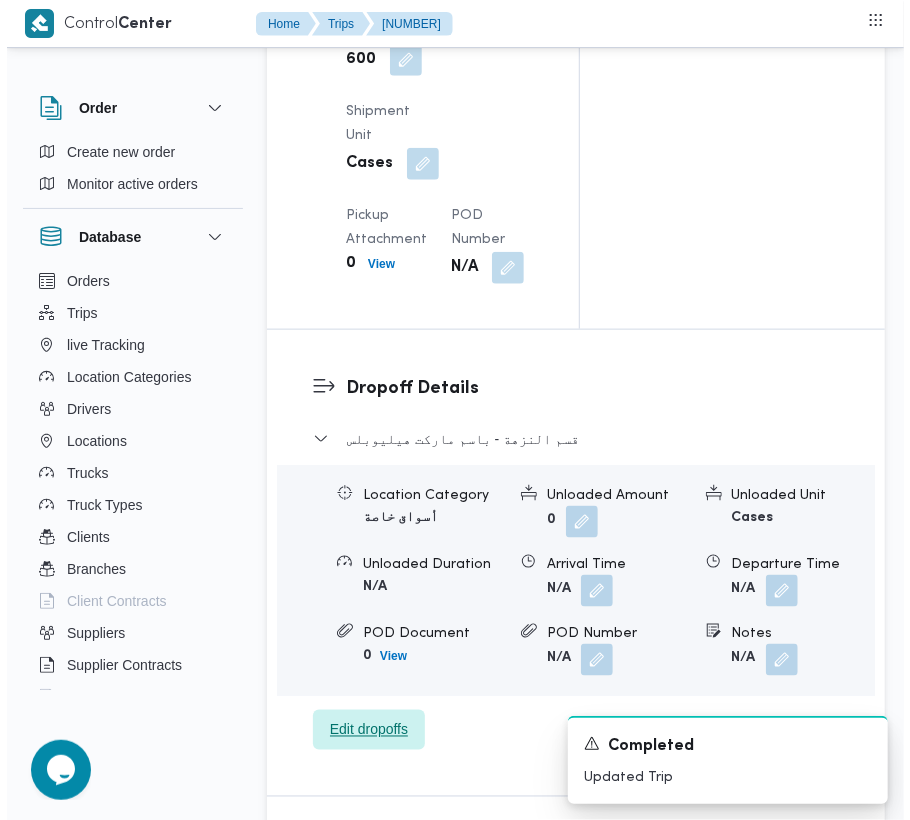 scroll, scrollTop: 3265, scrollLeft: 0, axis: vertical 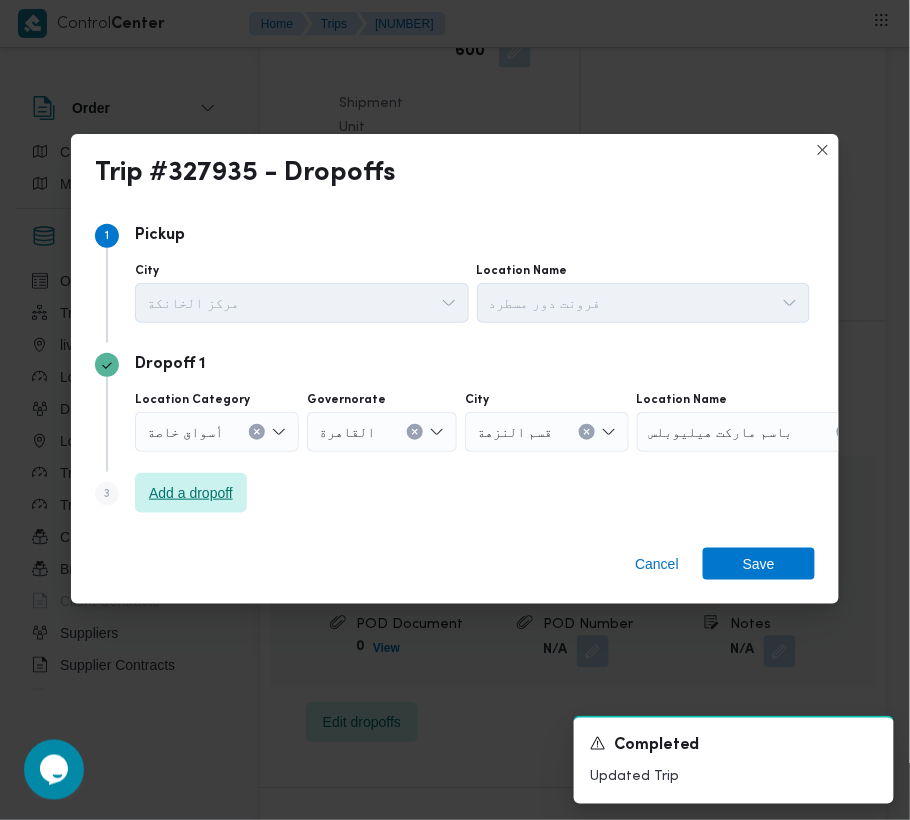 click on "Add a dropoff" at bounding box center [191, 493] 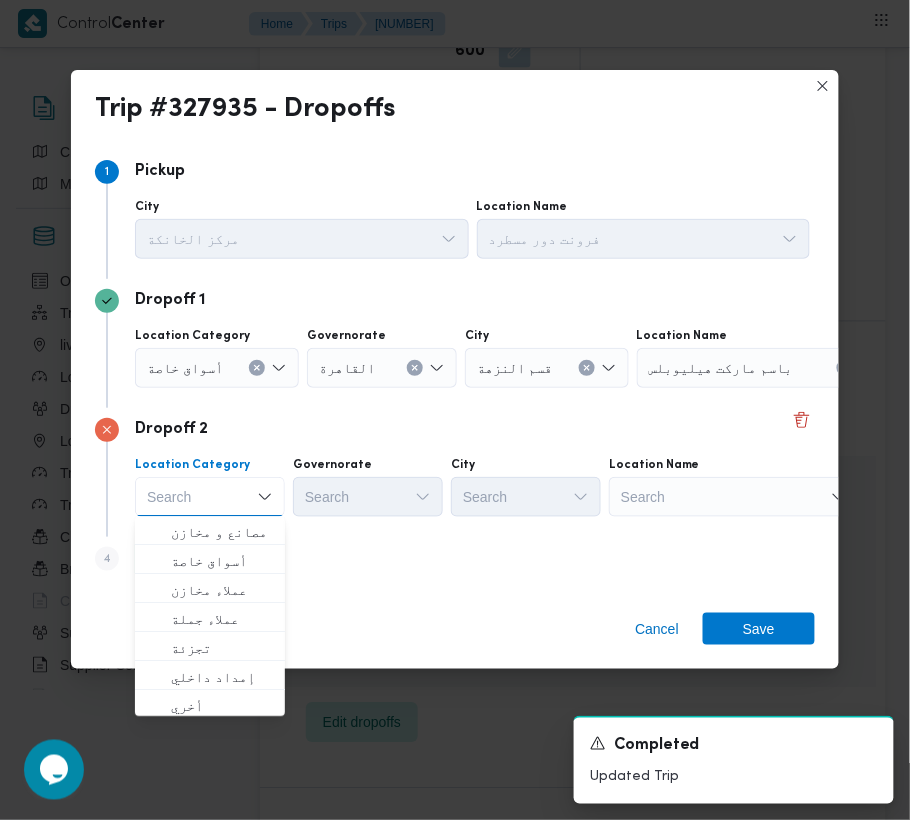 click on "Search" at bounding box center (762, 368) 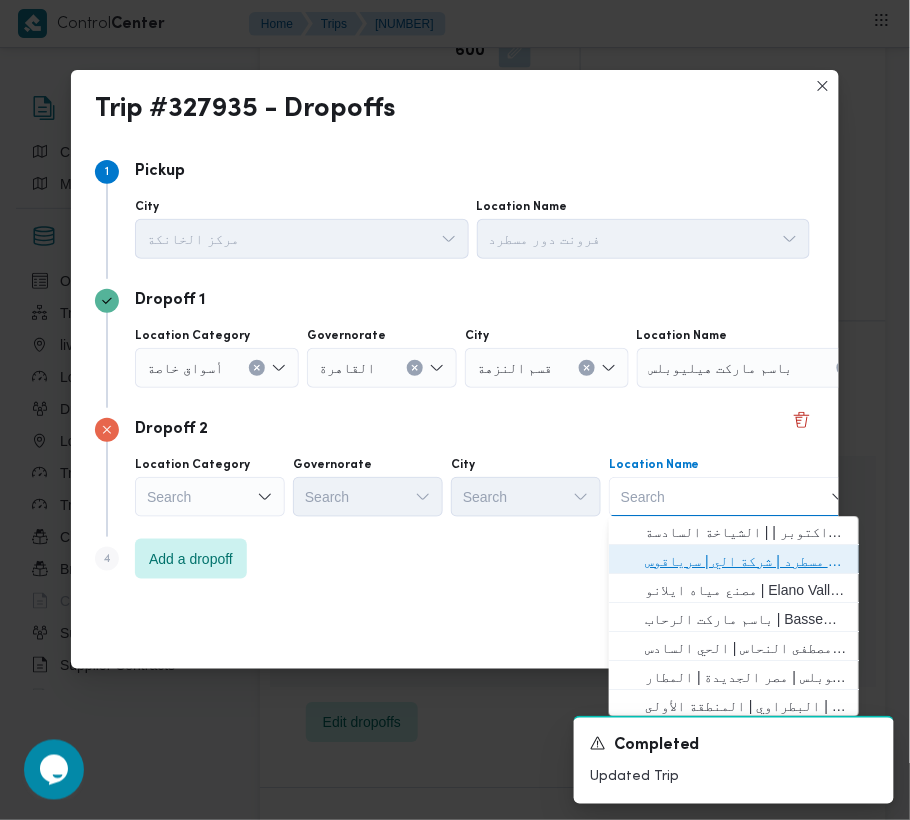 click on "فرونت دور مسطرد | شركة الي | سرياقوس" at bounding box center [746, 562] 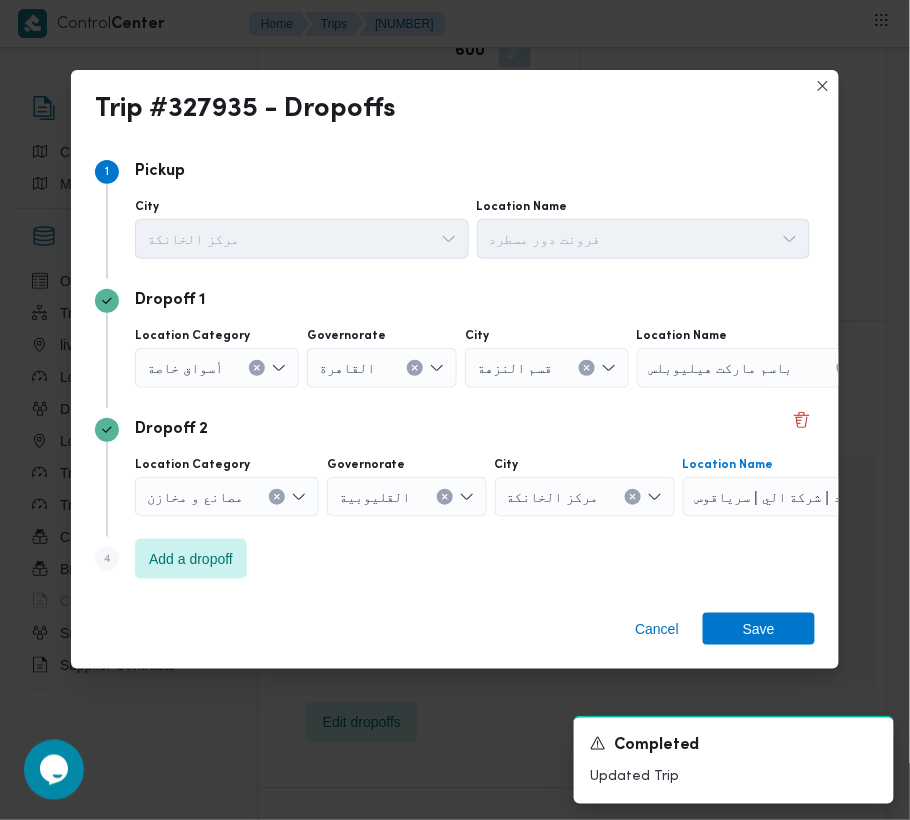 click on "أسواق خاصة" at bounding box center (185, 367) 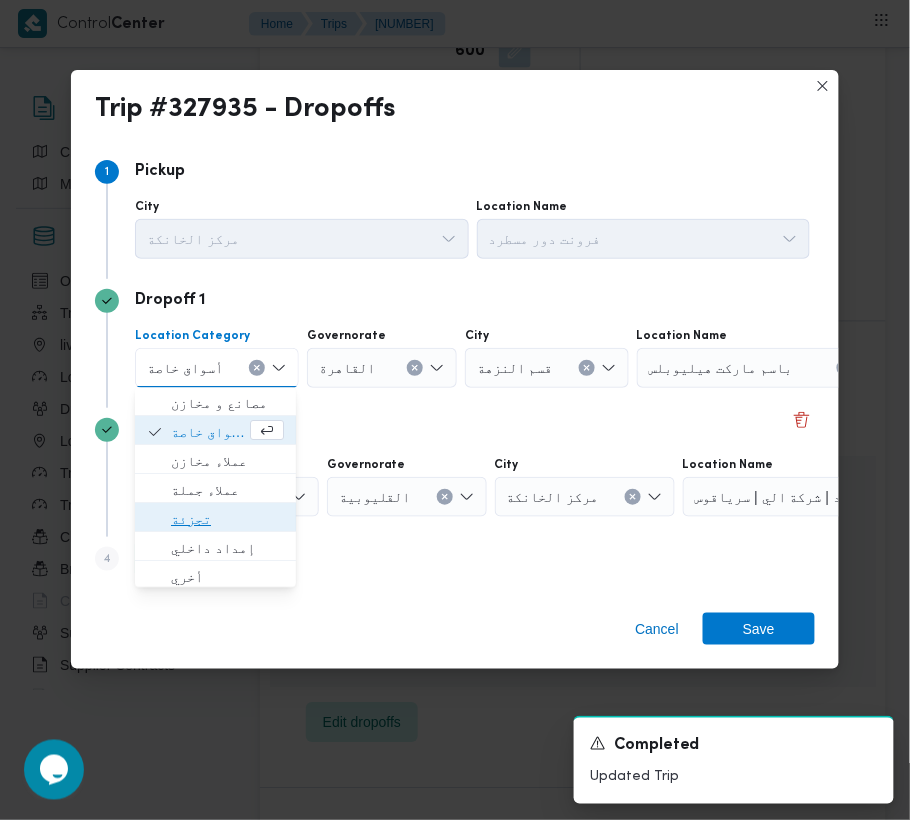 click on "تجزئة" at bounding box center [227, 520] 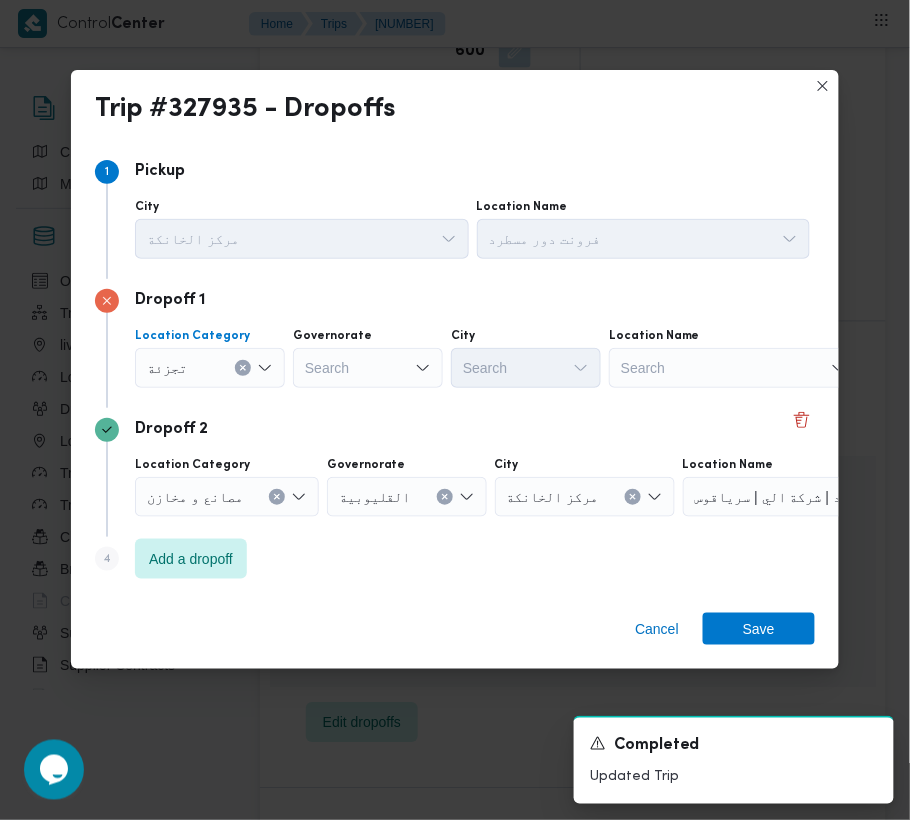 click on "Search" at bounding box center (368, 368) 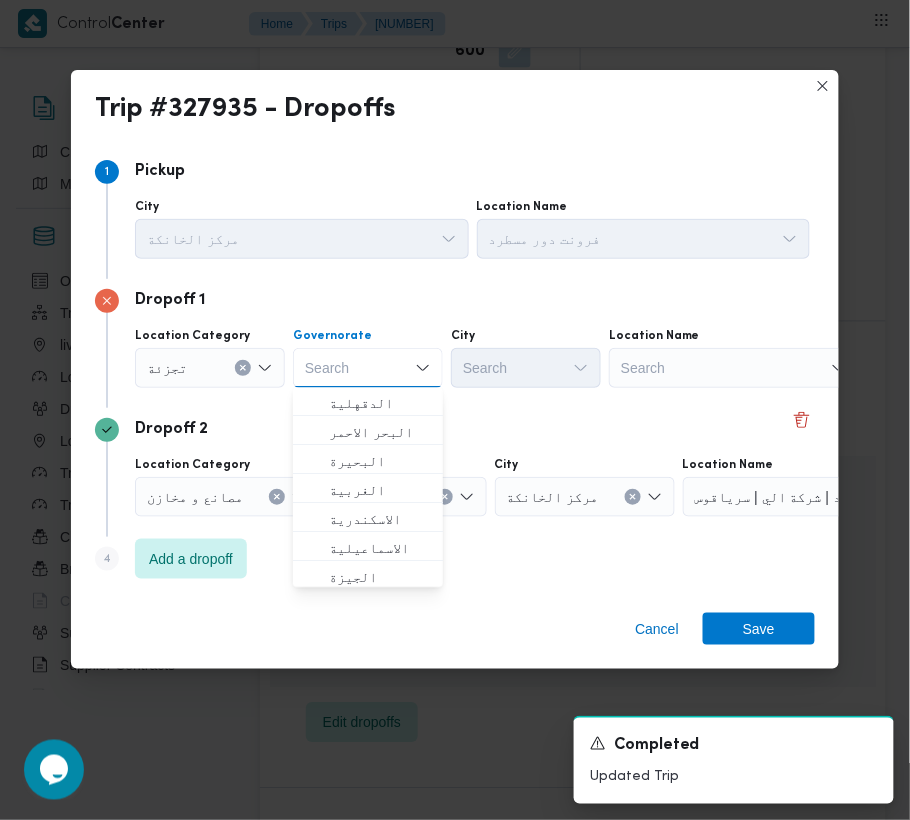 paste on "[LOCATION]" 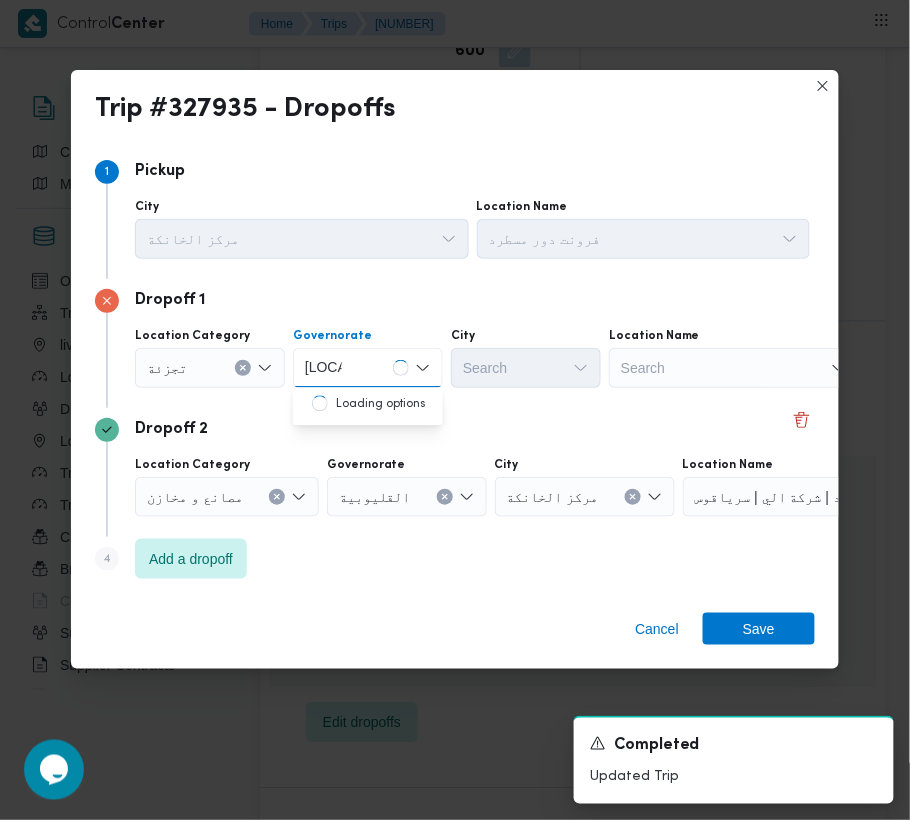 type on "[LOCATION]" 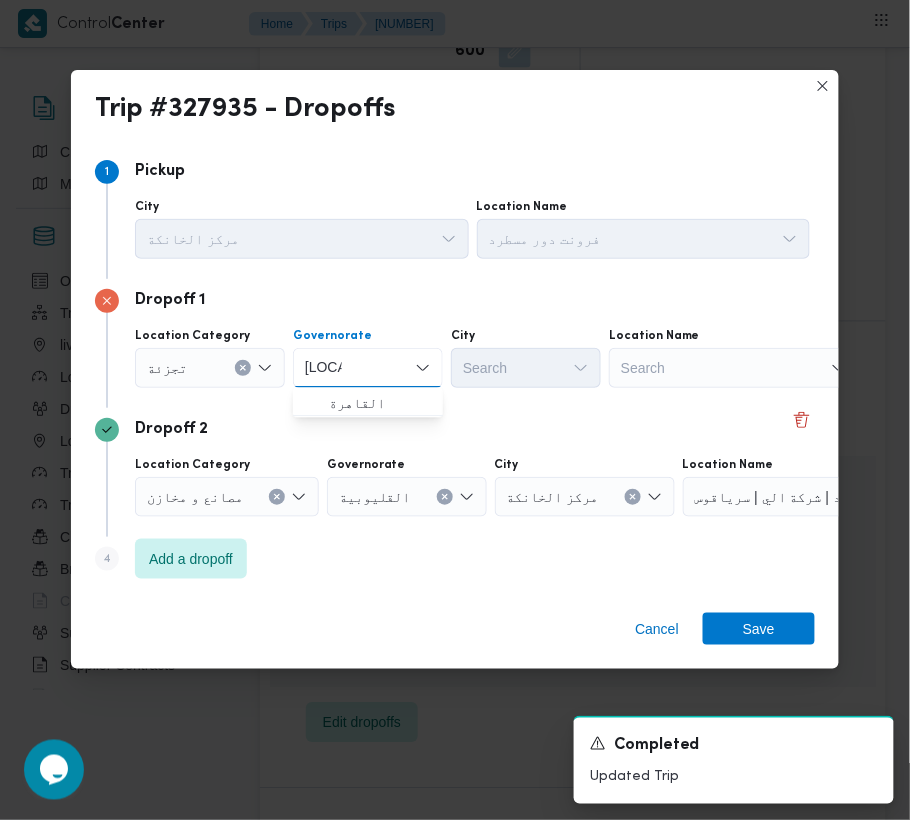 click on "[LOCATION]" at bounding box center [368, 368] 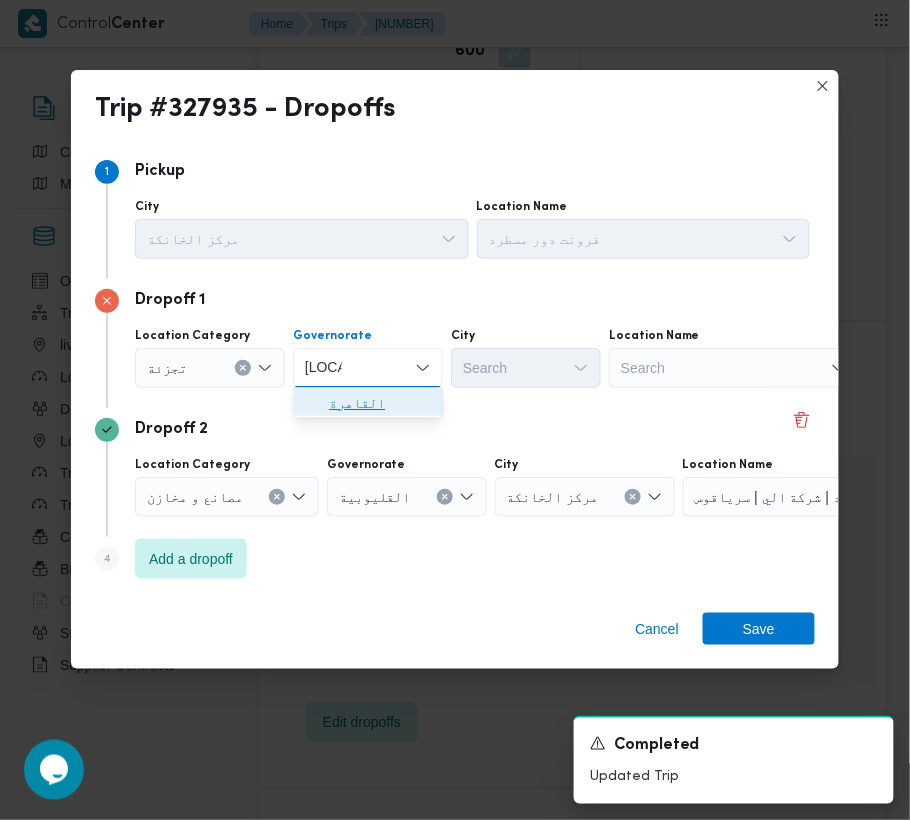 click on "القاهرة" at bounding box center [380, 404] 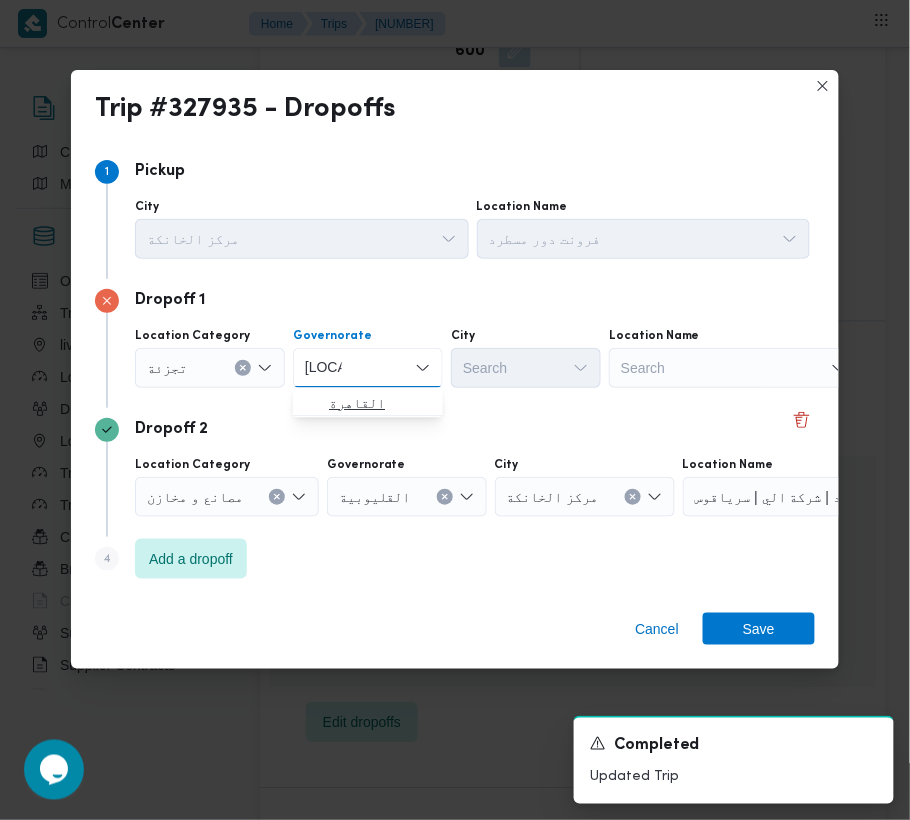 type 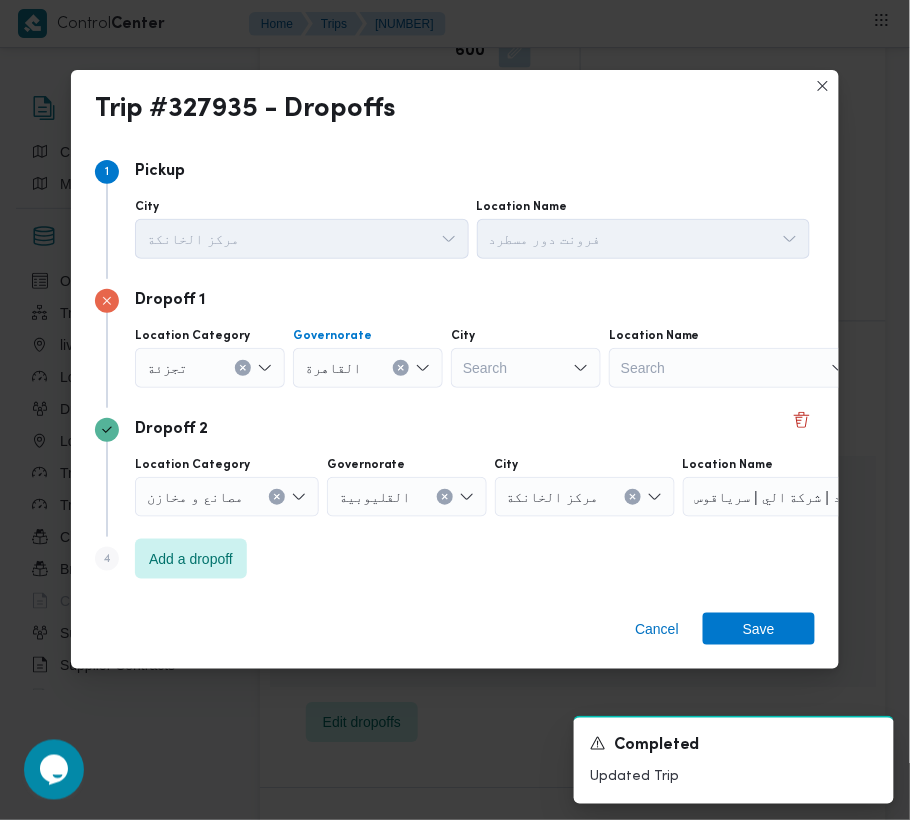 click on "Search" at bounding box center (526, 368) 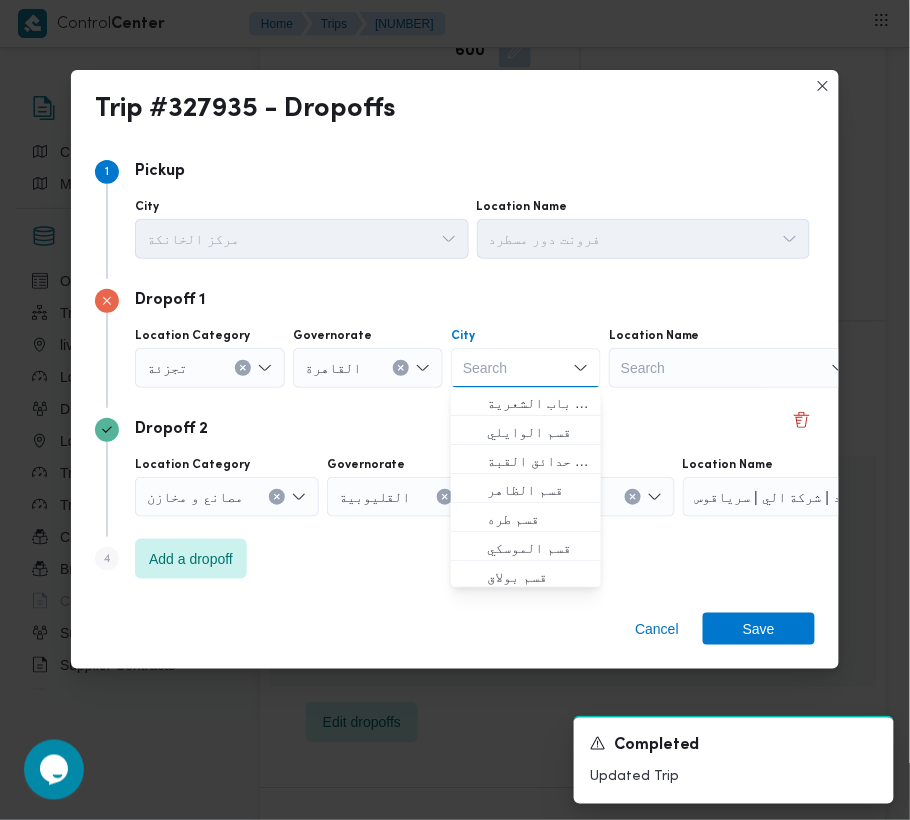 paste on "نصر" 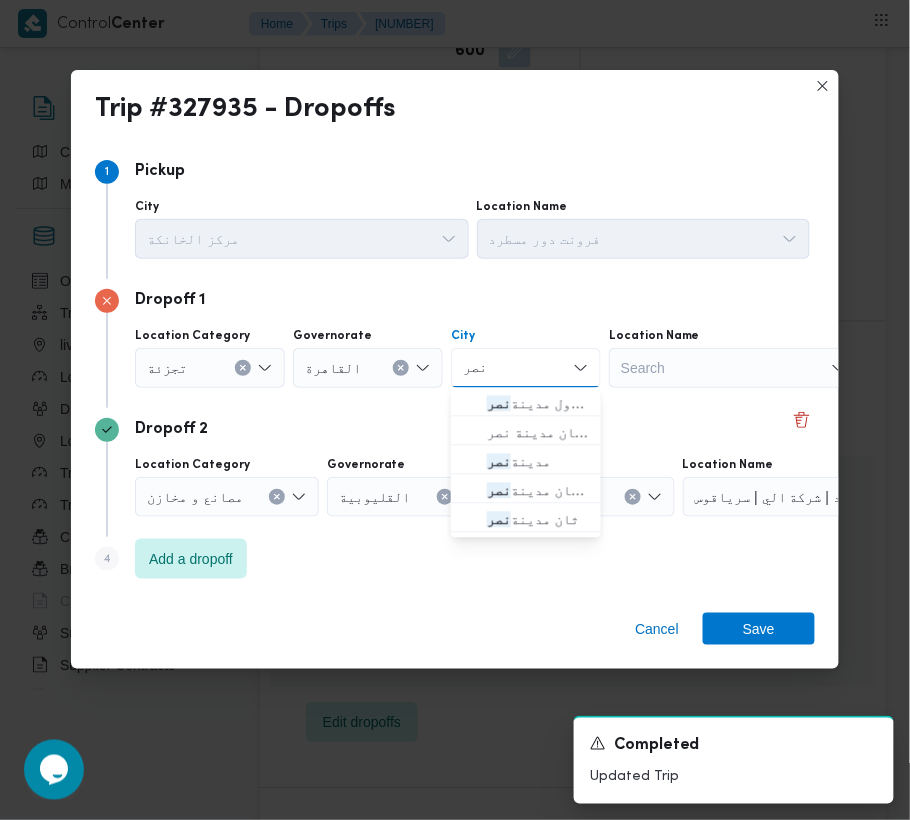 type on "نصر" 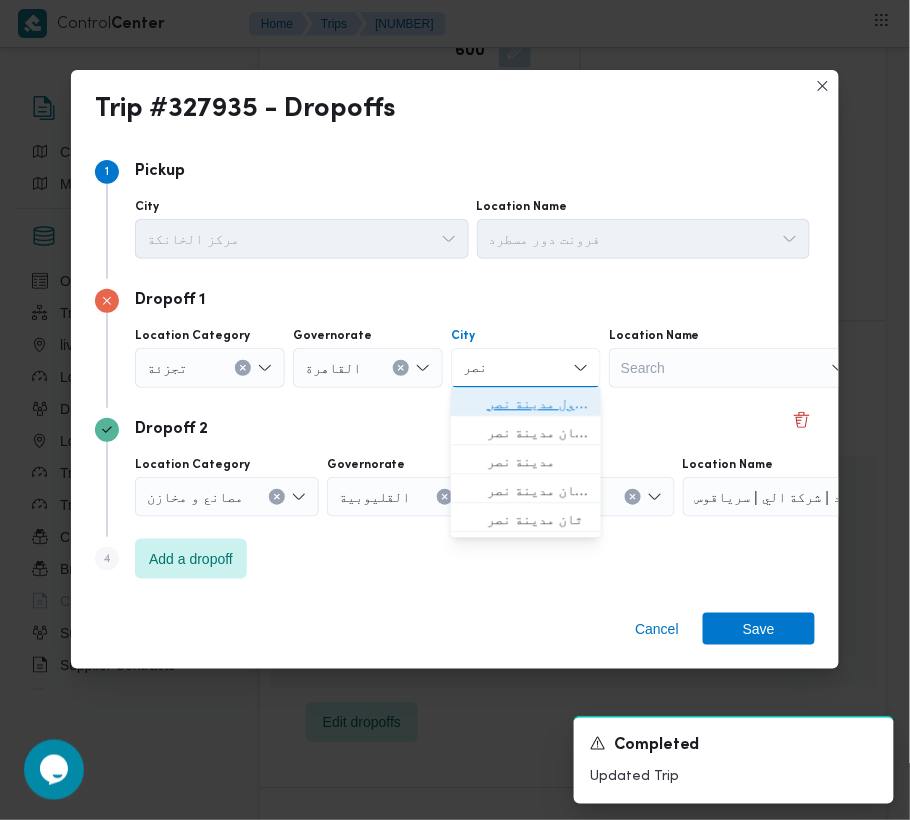 click on "قسم أول مدينة نصر" at bounding box center [538, 404] 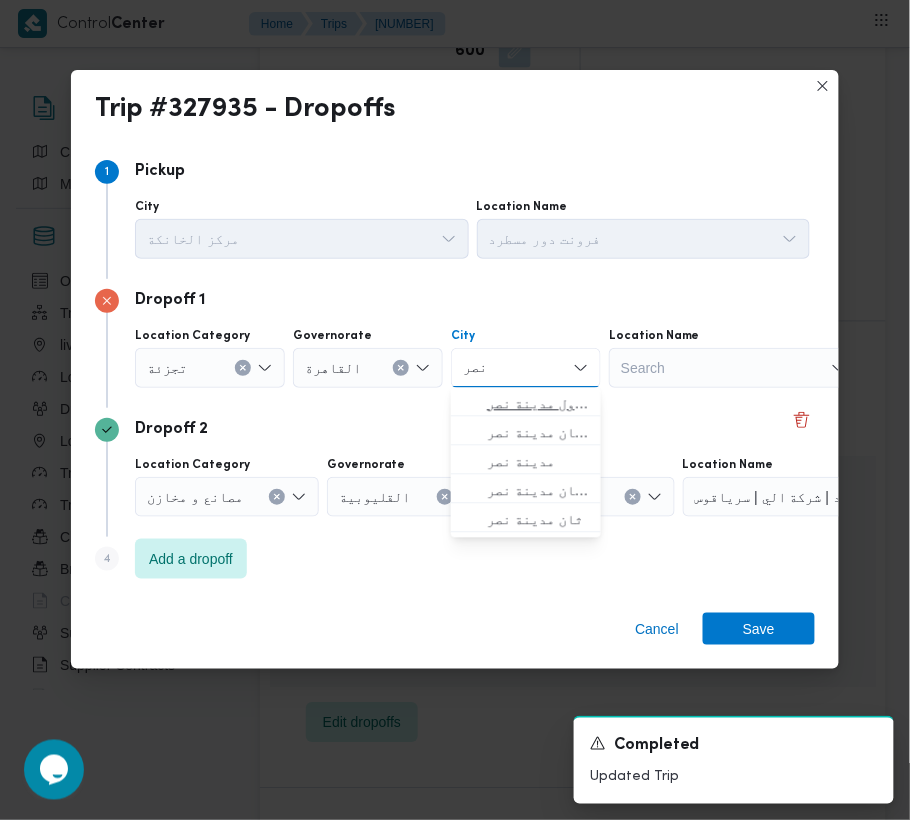type 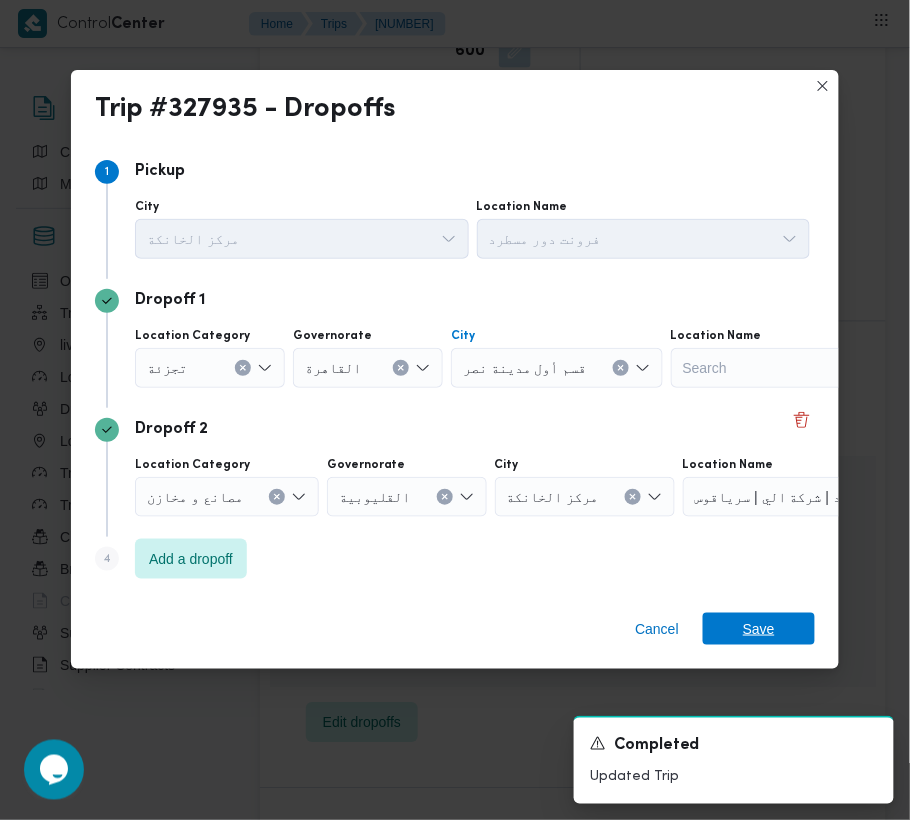 drag, startPoint x: 784, startPoint y: 617, endPoint x: 790, endPoint y: 600, distance: 18.027756 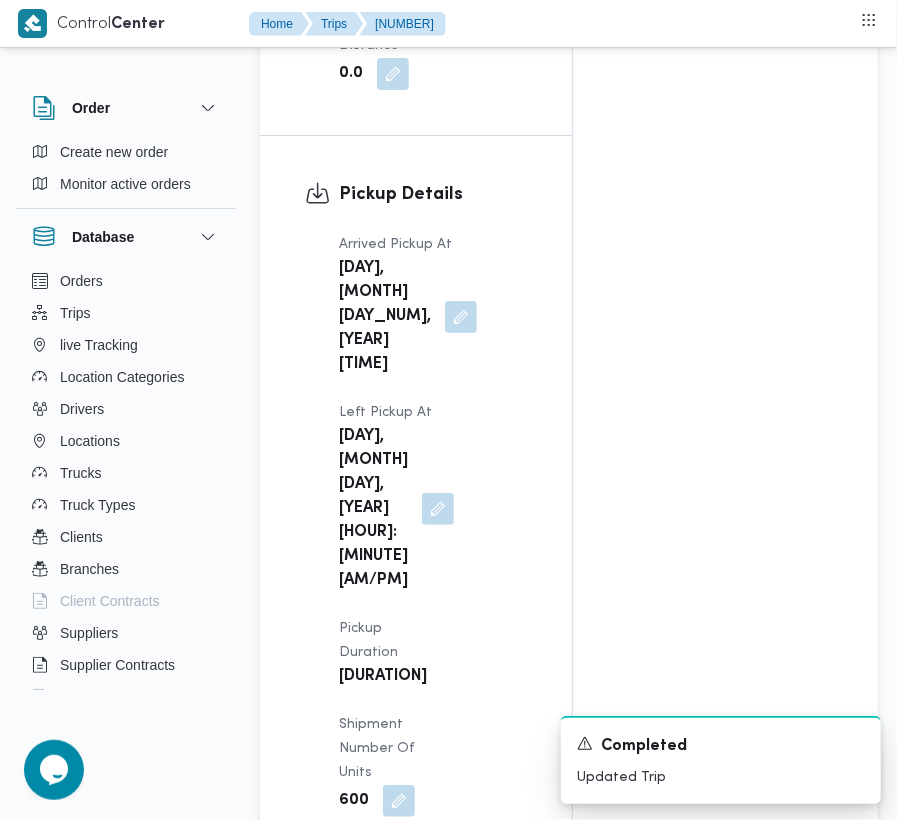 scroll, scrollTop: 0, scrollLeft: 0, axis: both 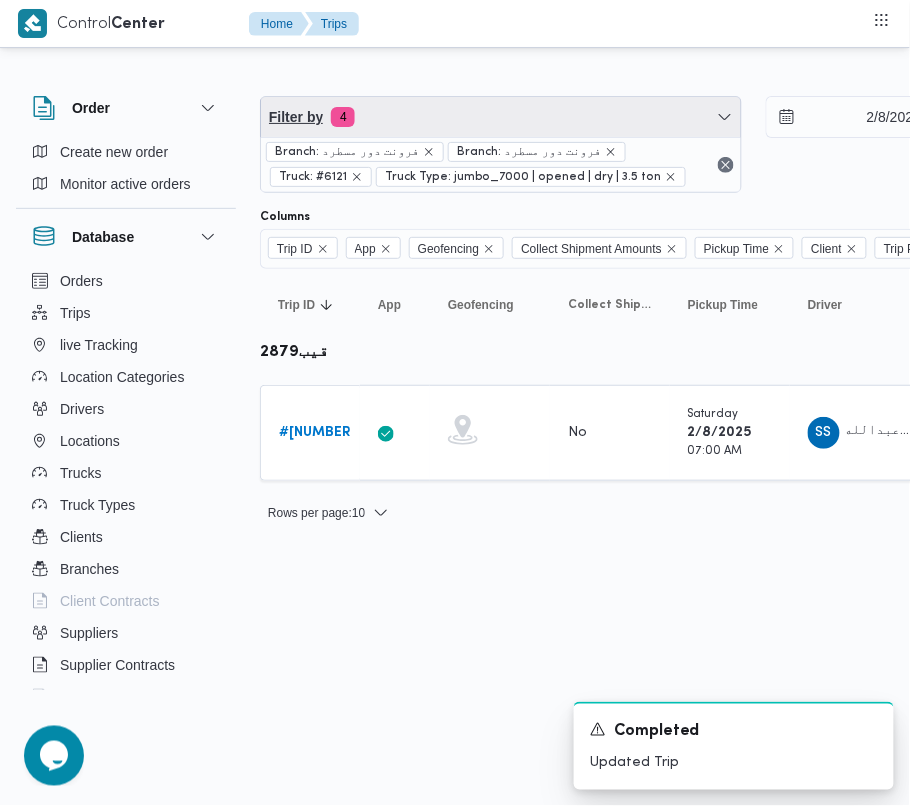 click on "Filter by 4" at bounding box center (501, 117) 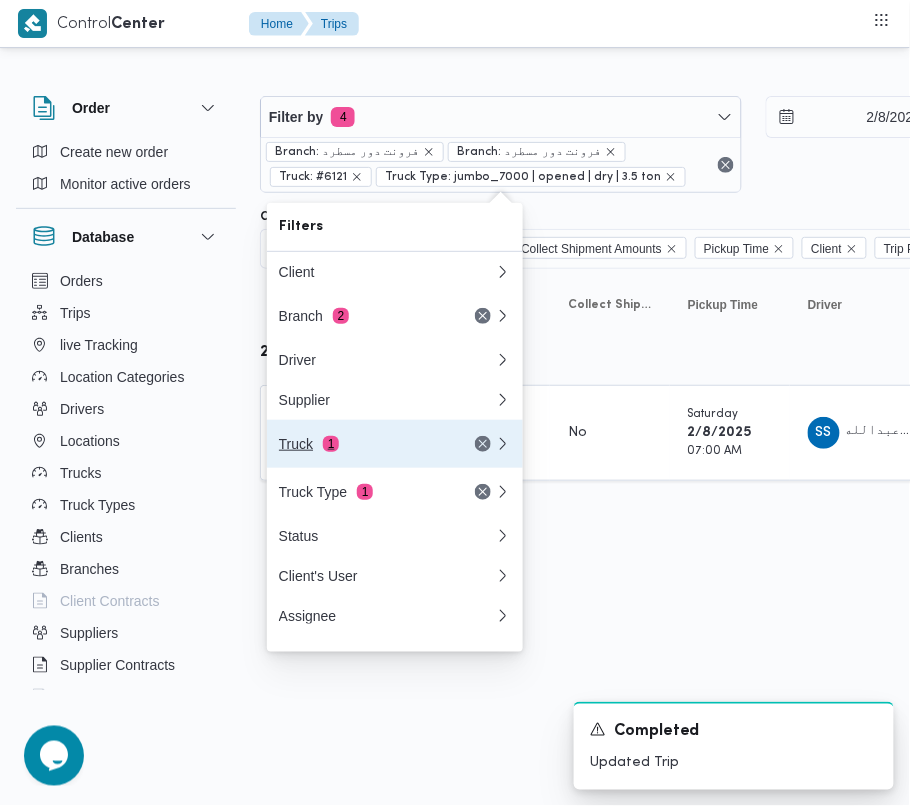 click on "Truck 1" at bounding box center [363, 444] 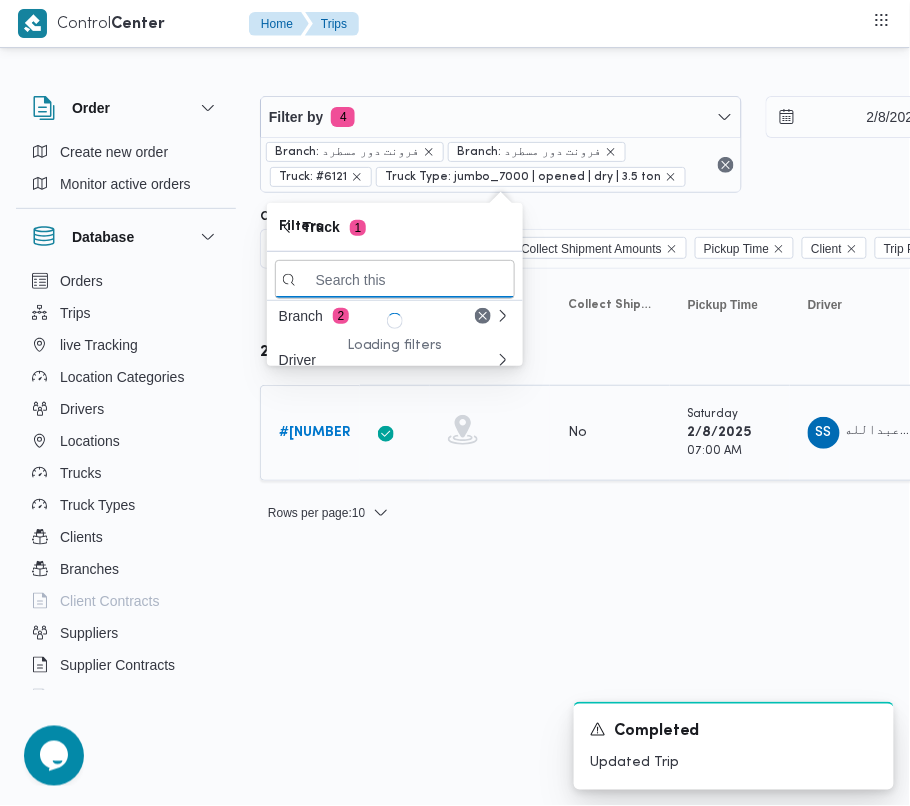 paste on "3981" 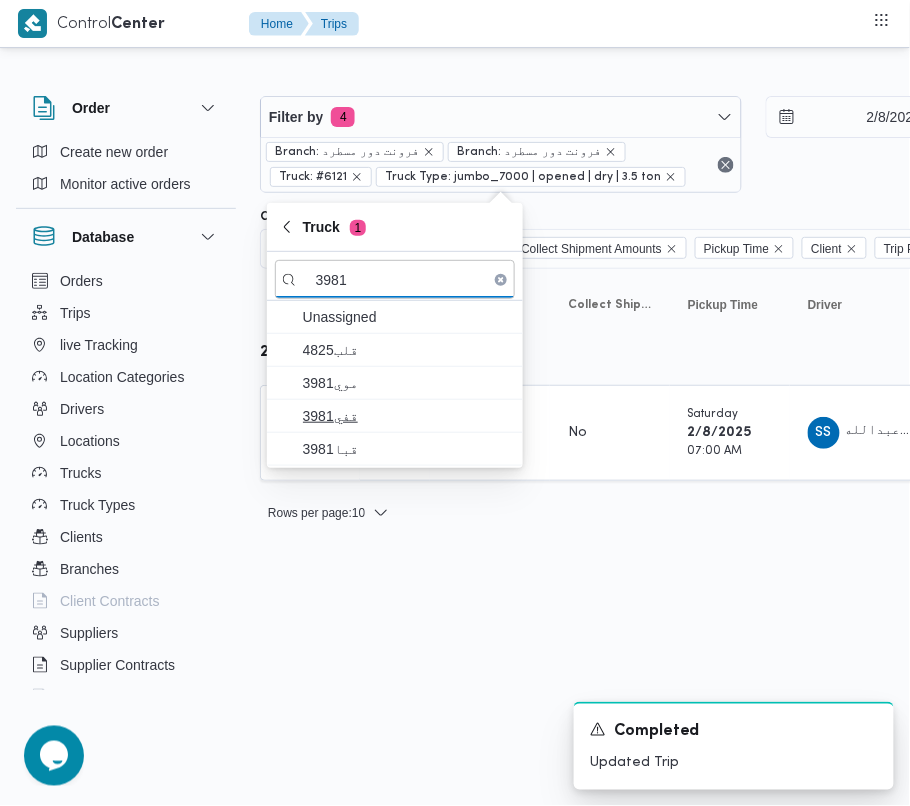 type on "3981" 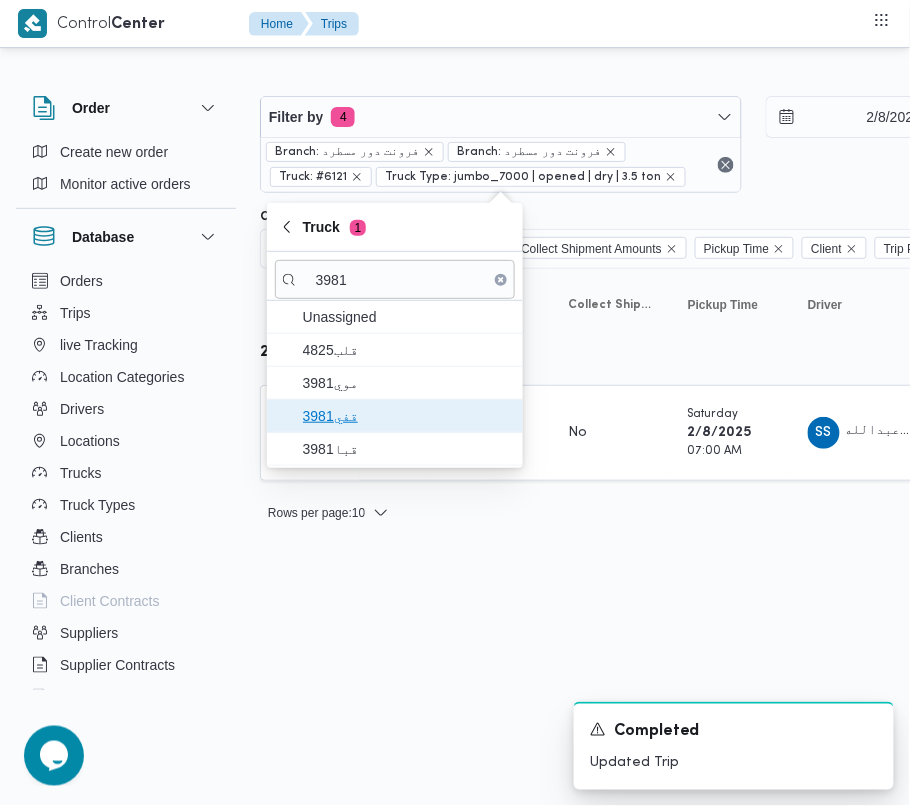 click on "قفي3981" at bounding box center [407, 416] 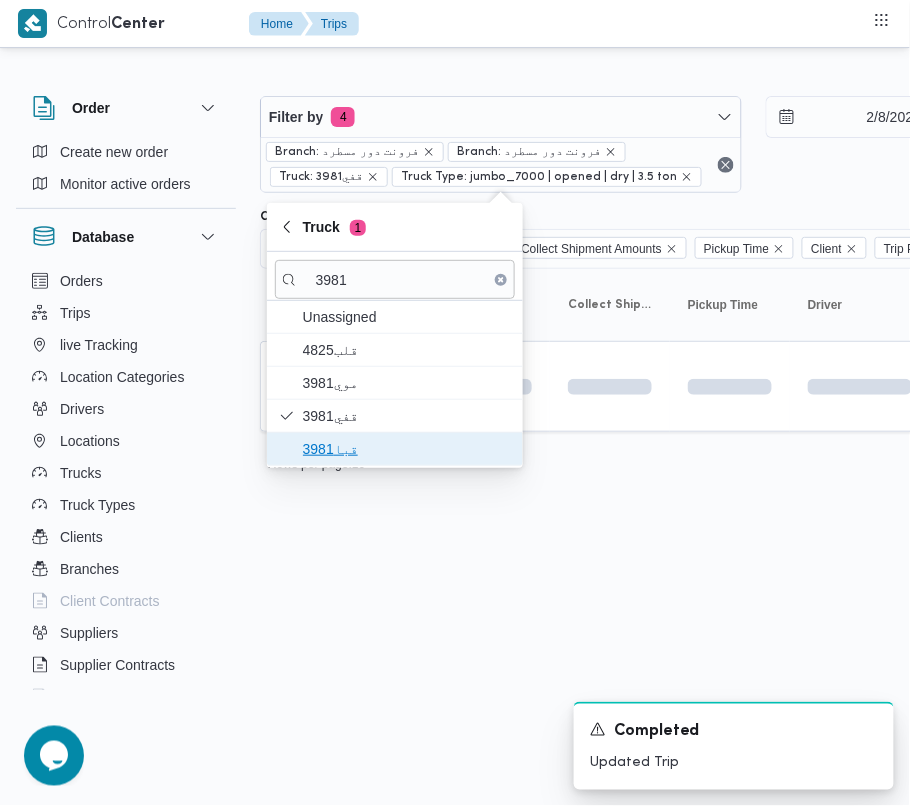 click on "قبا3981" at bounding box center (395, 449) 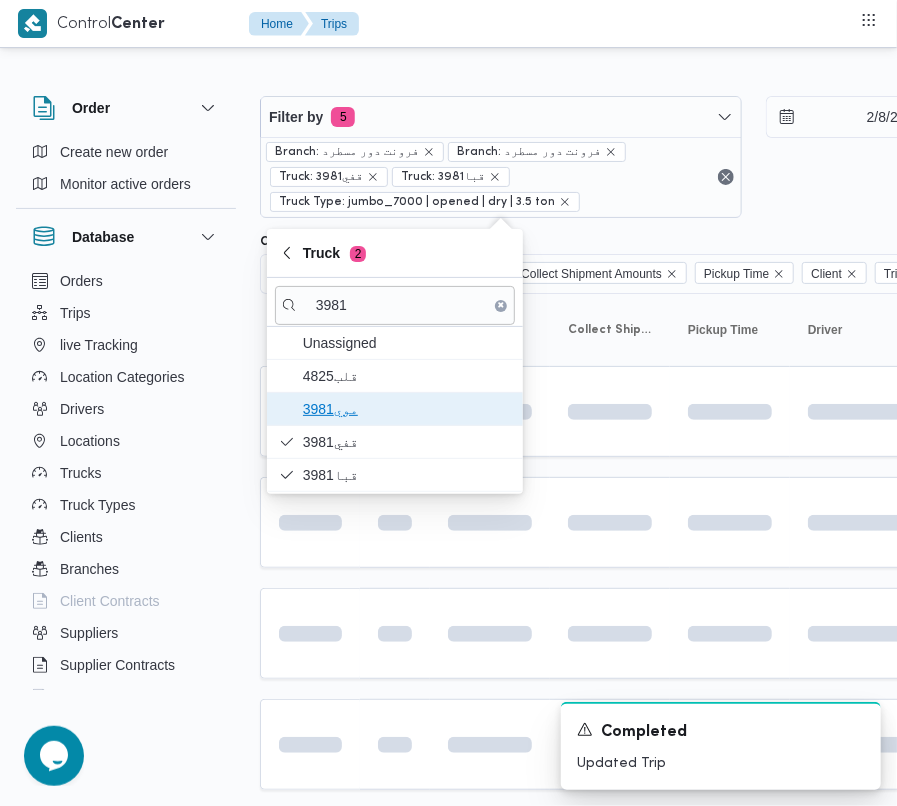 click on "موي3981" at bounding box center [407, 409] 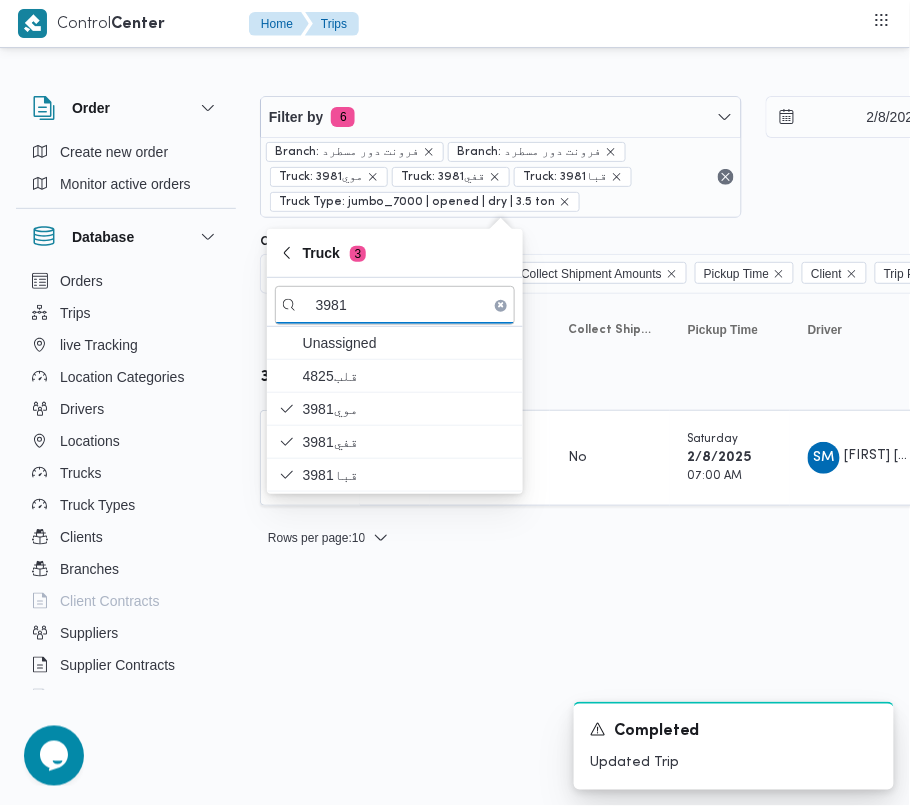 click on "Control  Center Home Trips Order Create new order Monitor active orders Database Orders Trips live Tracking Location Categories Drivers Locations Trucks Truck Types Clients Branches Client Contracts Suppliers Supplier Contracts Devices Users Projects SP Projects Admins organization assignees Tags Filter by 6 Branch: [LOCATION] Branch: [LOCATION]  Truck: [PLATE] Truck: [PLATE] Truck Type: jumbo_7000 | opened | dry | 3.5 ton [DATE] → [DATE] Group By Truck Columns Trip ID App Geofencing Collect Shipment Amounts Pickup Time Client Trip Points Driver Supplier Truck Status Platform Sorting Trip ID Click to sort in ascending order App Click to sort in ascending order Geofencing Click to sort in ascending order Collect Shipment Amounts Pickup Time Click to sort in ascending order Client Click to sort in ascending order Trip Points Driver Click to sort in ascending order Supplier Click to sort in ascending order Truck Click to sort in ascending order #" at bounding box center [455, 403] 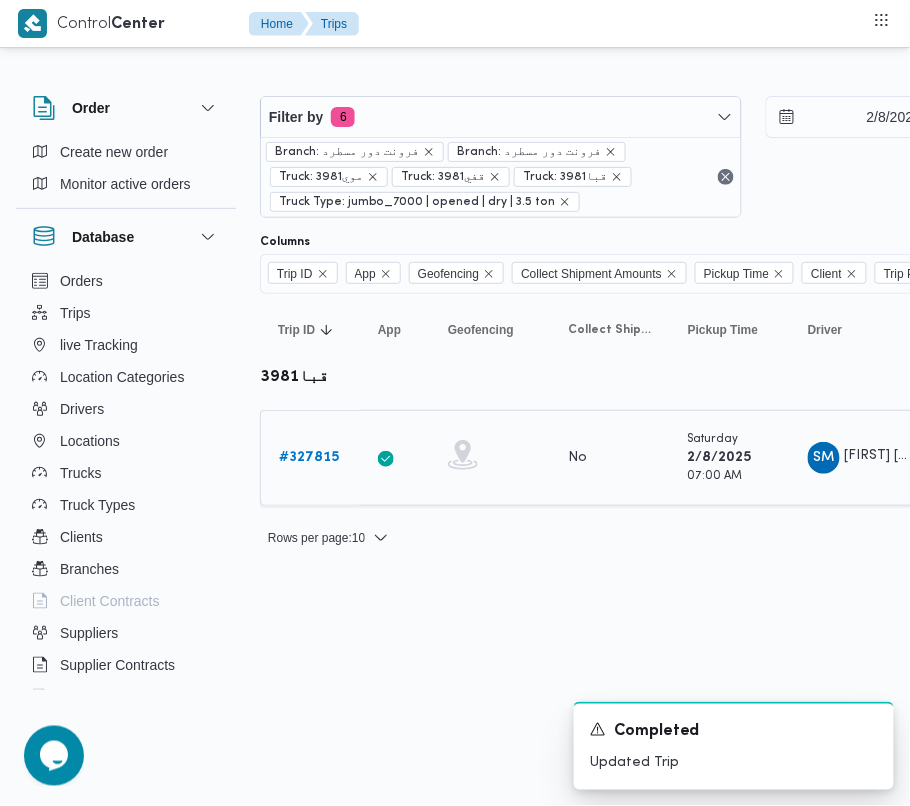 click on "# 327815" at bounding box center (309, 457) 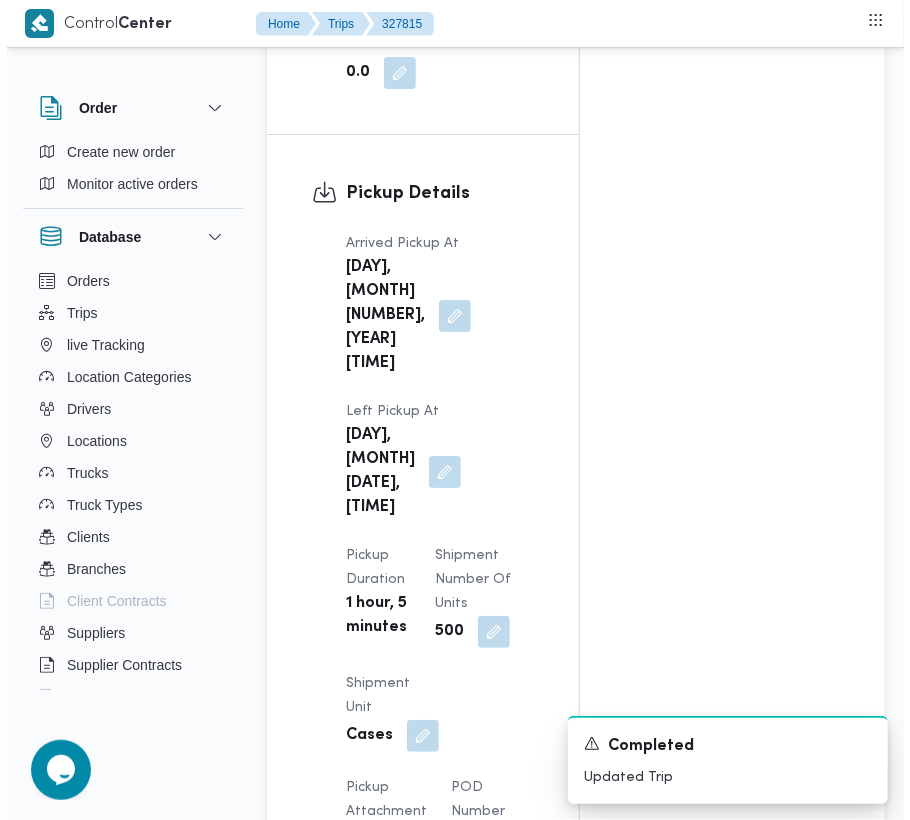 scroll, scrollTop: 3377, scrollLeft: 0, axis: vertical 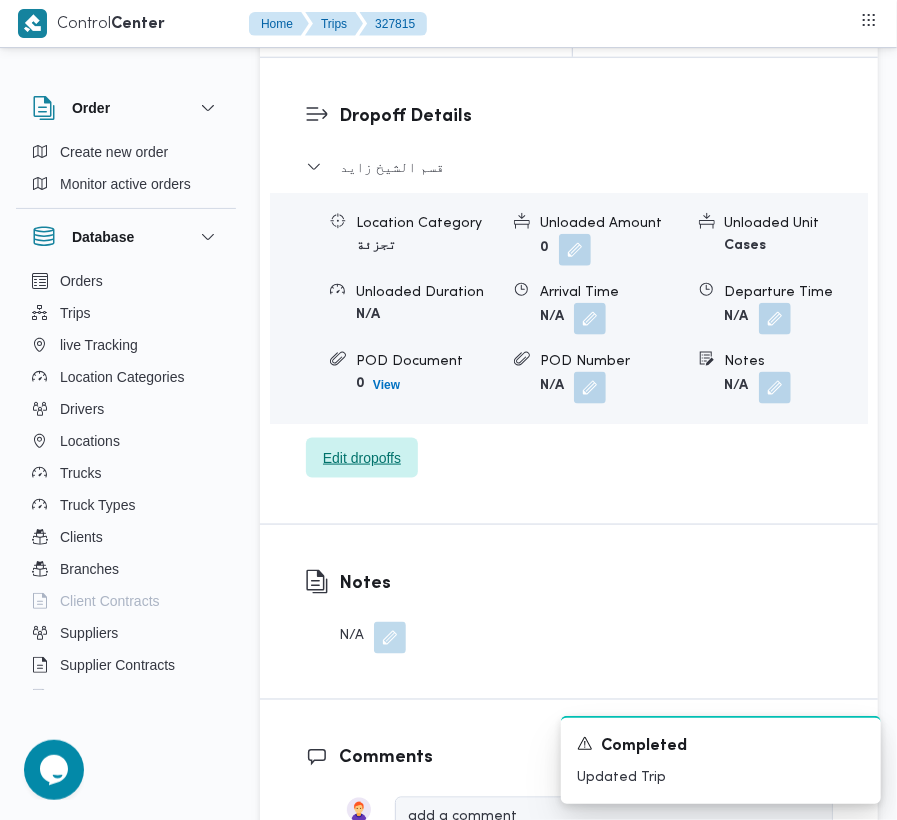 click on "Edit dropoffs" at bounding box center [362, 458] 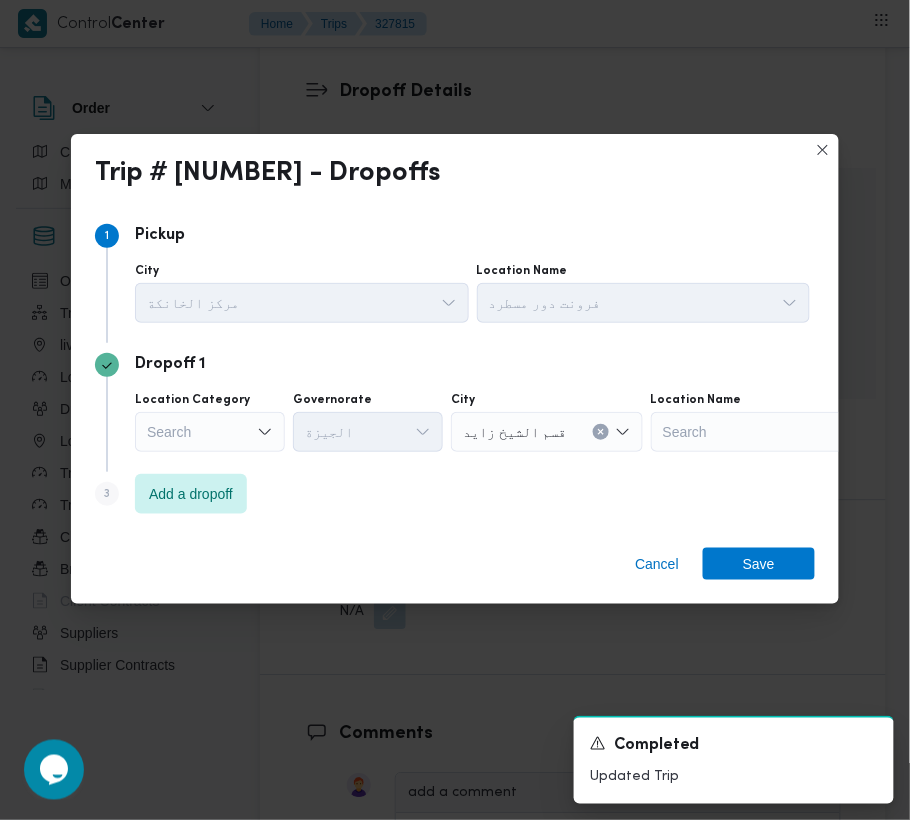click on "Dropoff 1 Location Category Search Governorate [GOVERNORATE] City [CITY] Location Name Search" at bounding box center [455, 407] 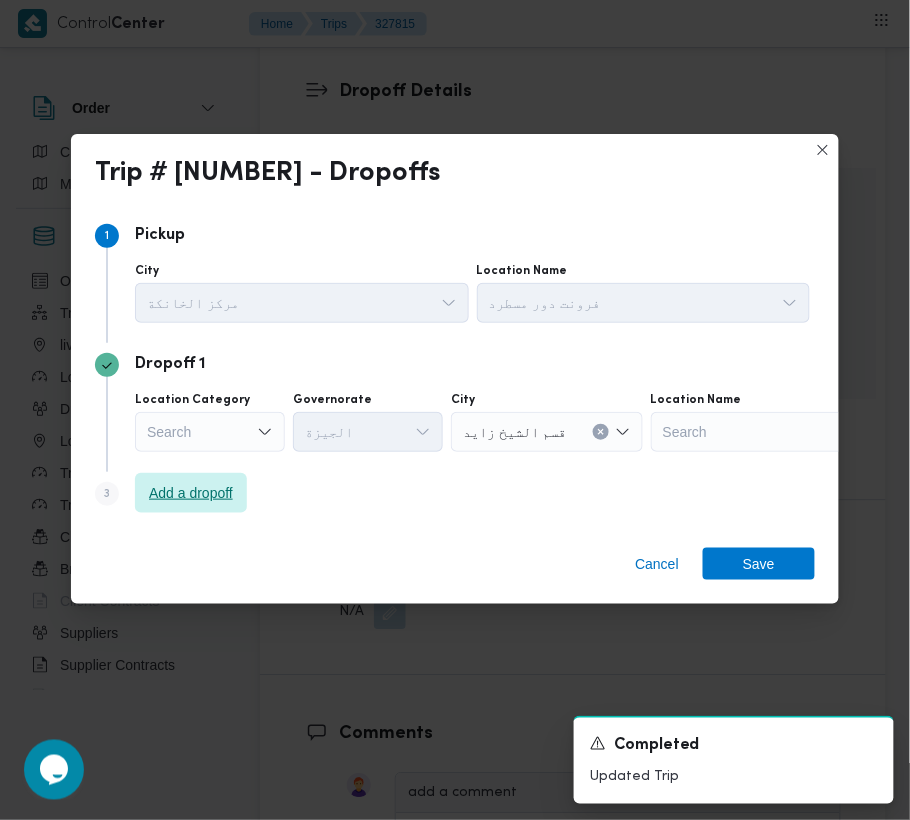 click on "Add a dropoff" at bounding box center [191, 493] 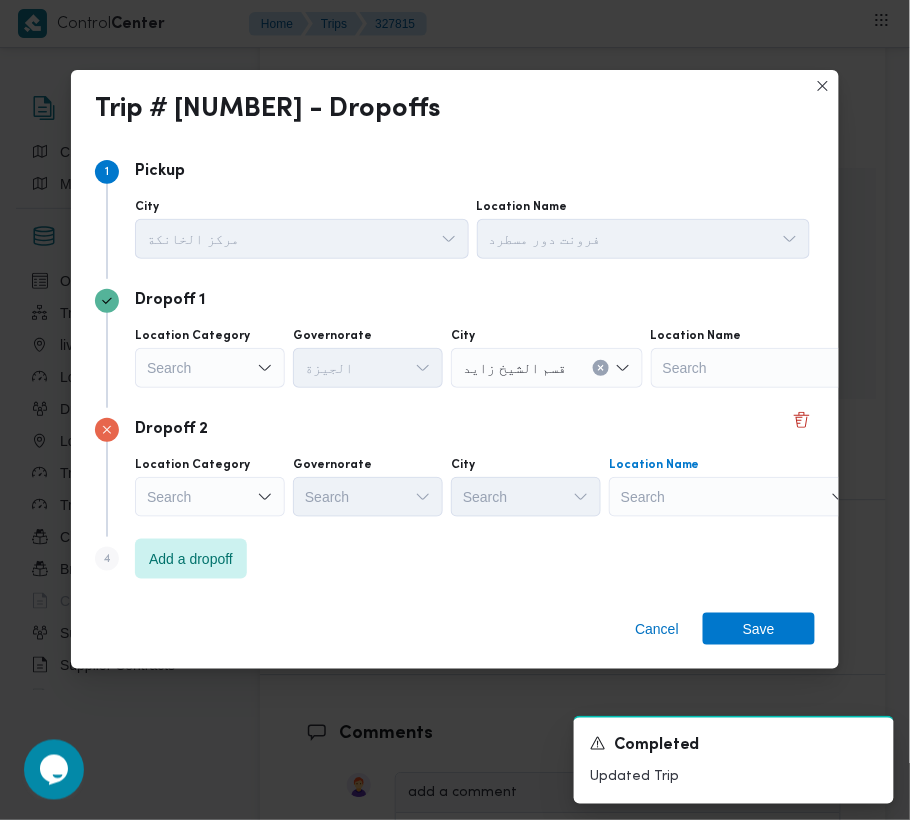 click on "Search" at bounding box center (776, 368) 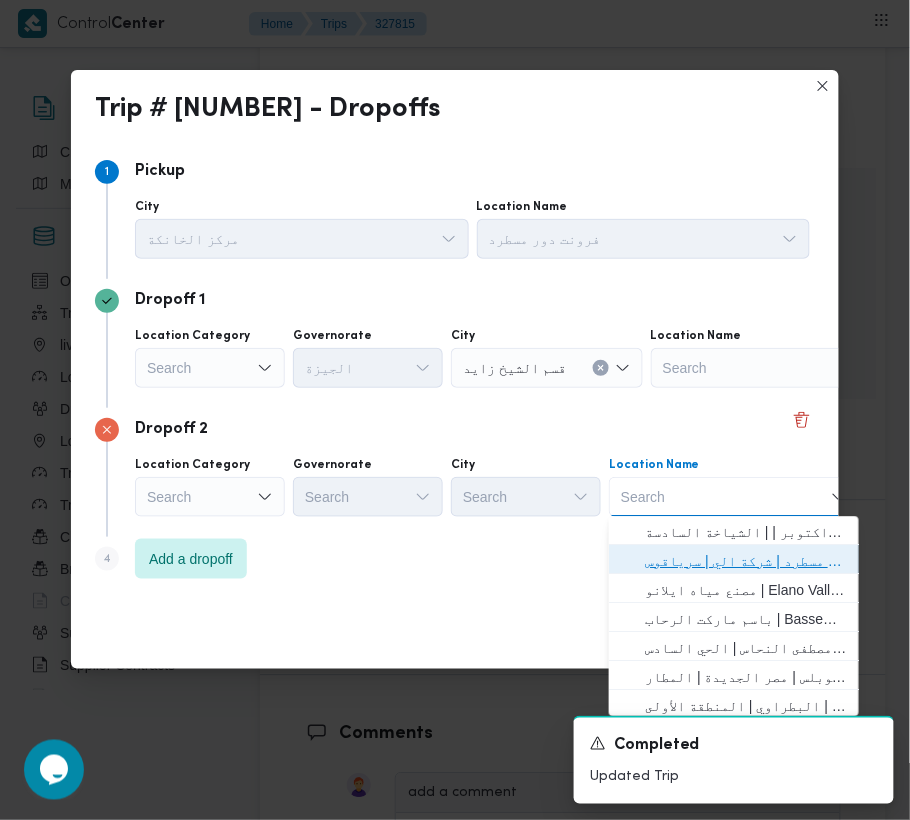 drag, startPoint x: 730, startPoint y: 554, endPoint x: 740, endPoint y: 564, distance: 14.142136 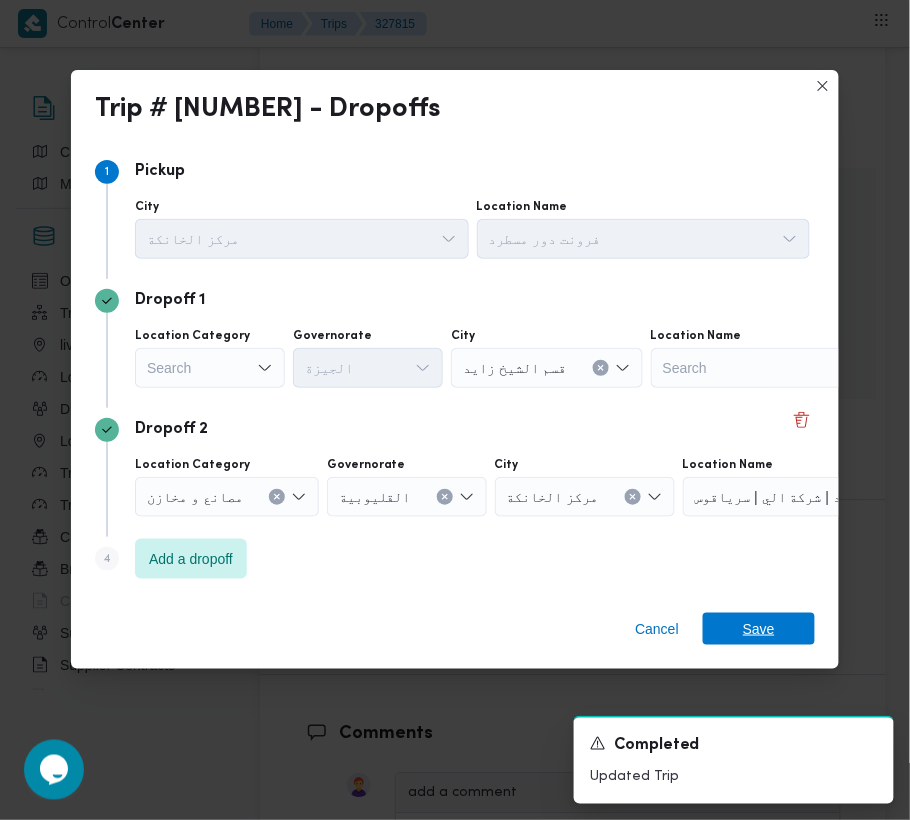click on "Save" at bounding box center (759, 629) 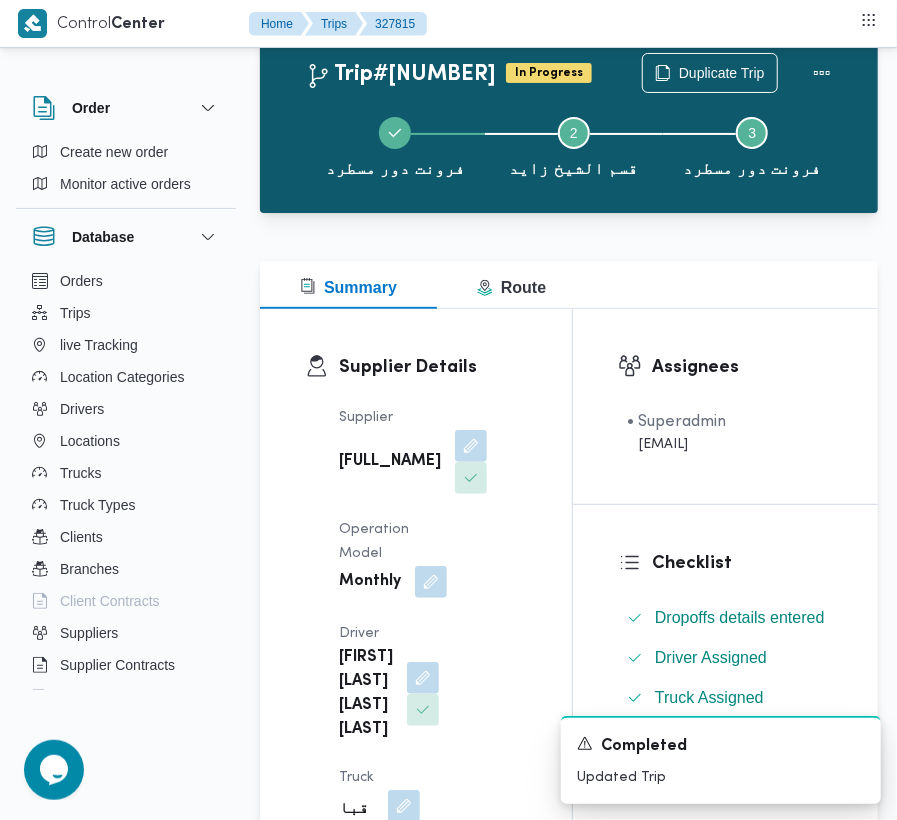 scroll, scrollTop: 0, scrollLeft: 0, axis: both 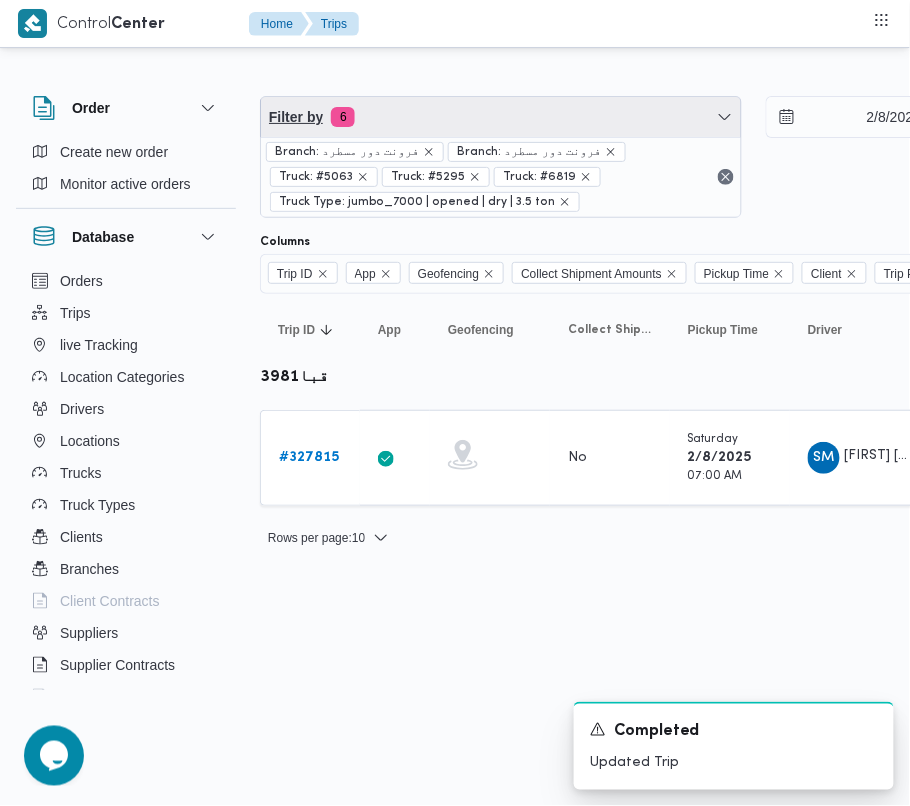 click on "Filter by 6" at bounding box center (501, 117) 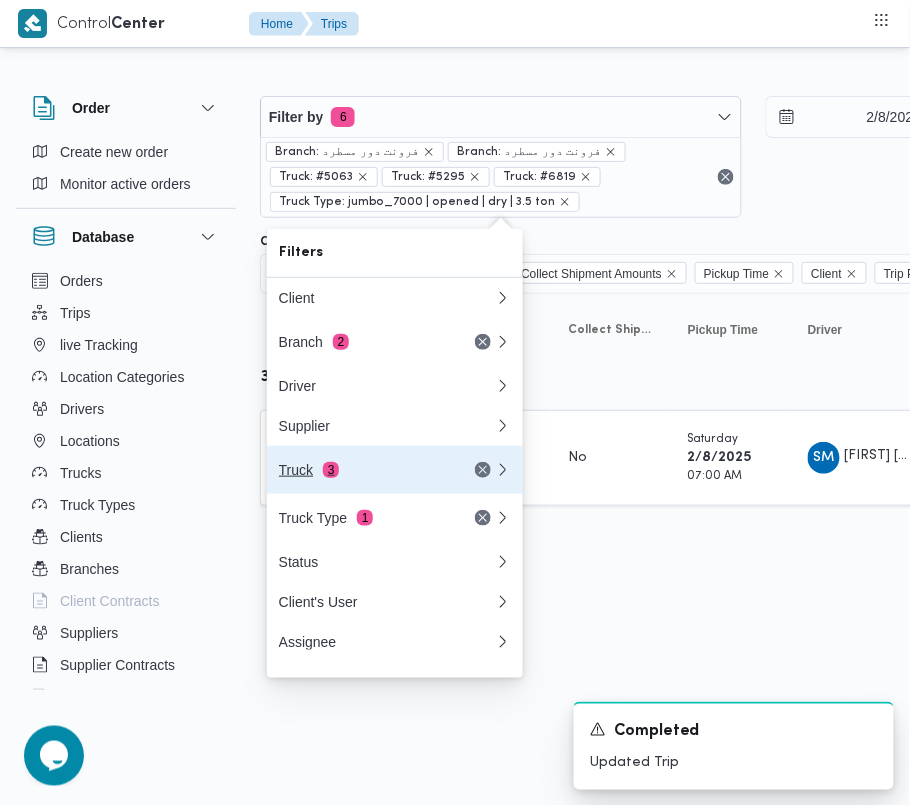 click on "3" at bounding box center [331, 470] 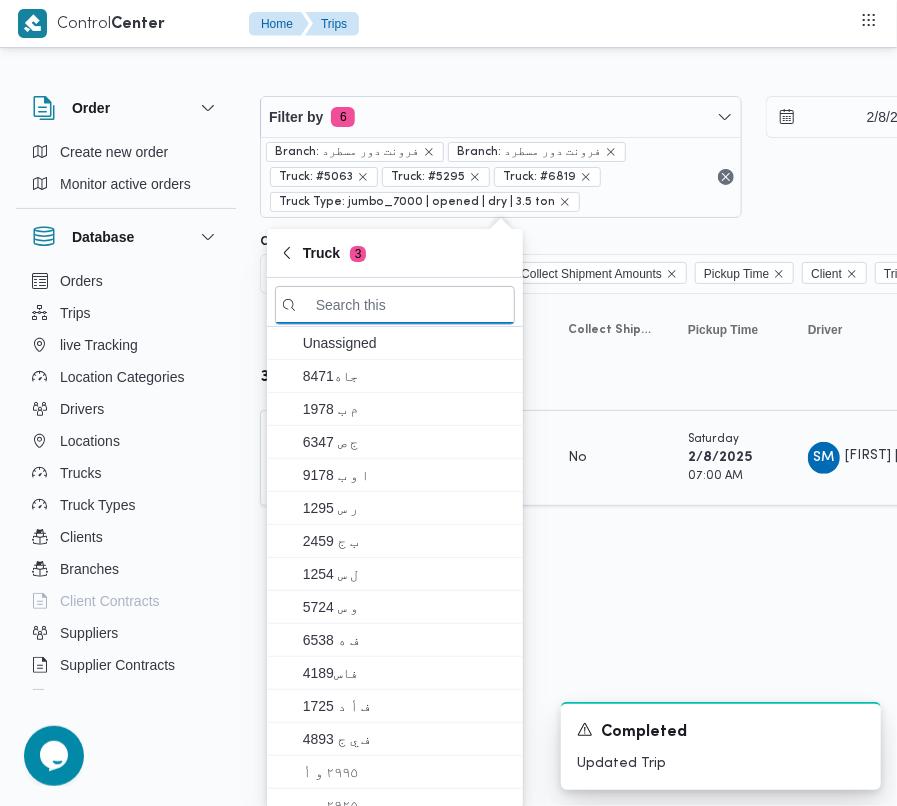 paste on "رنب163" 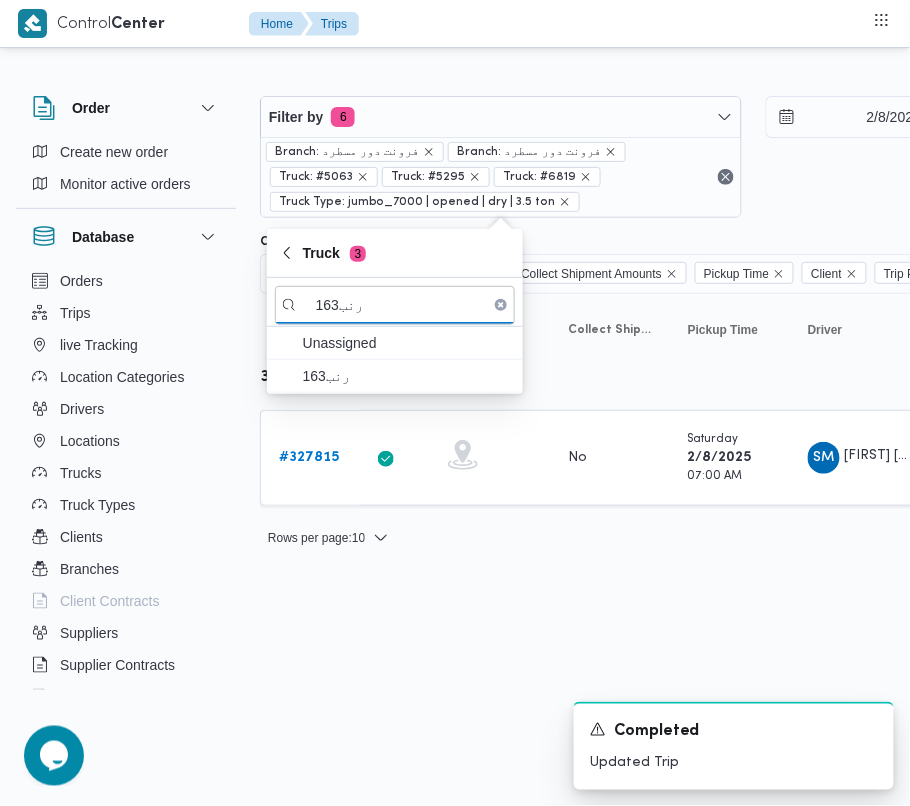 type on "رنب163" 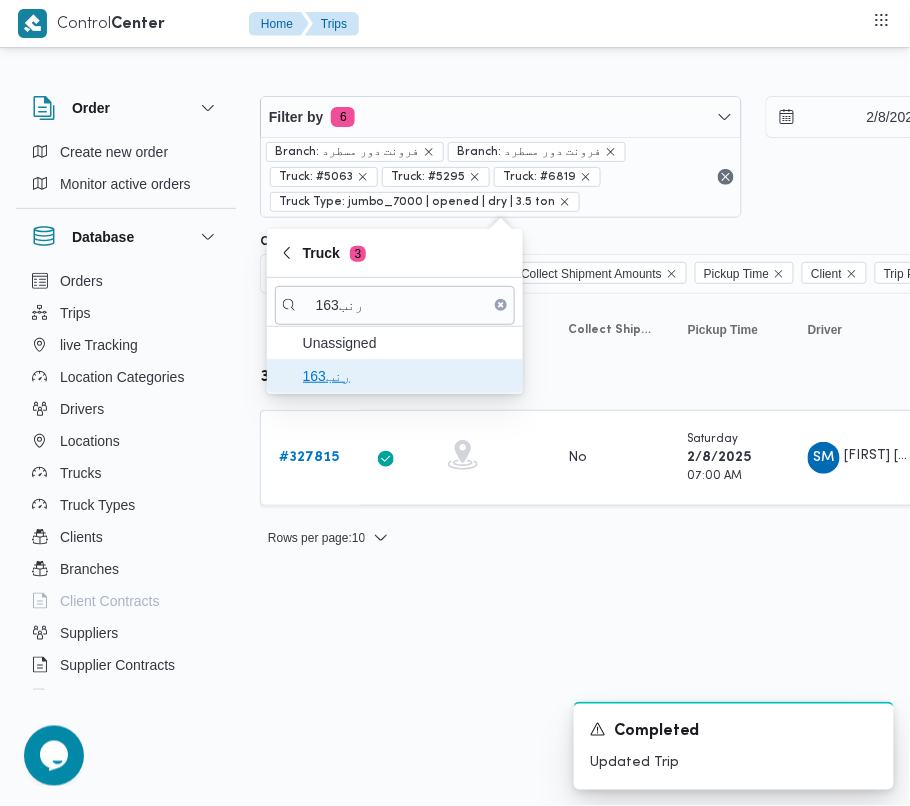 click on "رنب163" at bounding box center [407, 376] 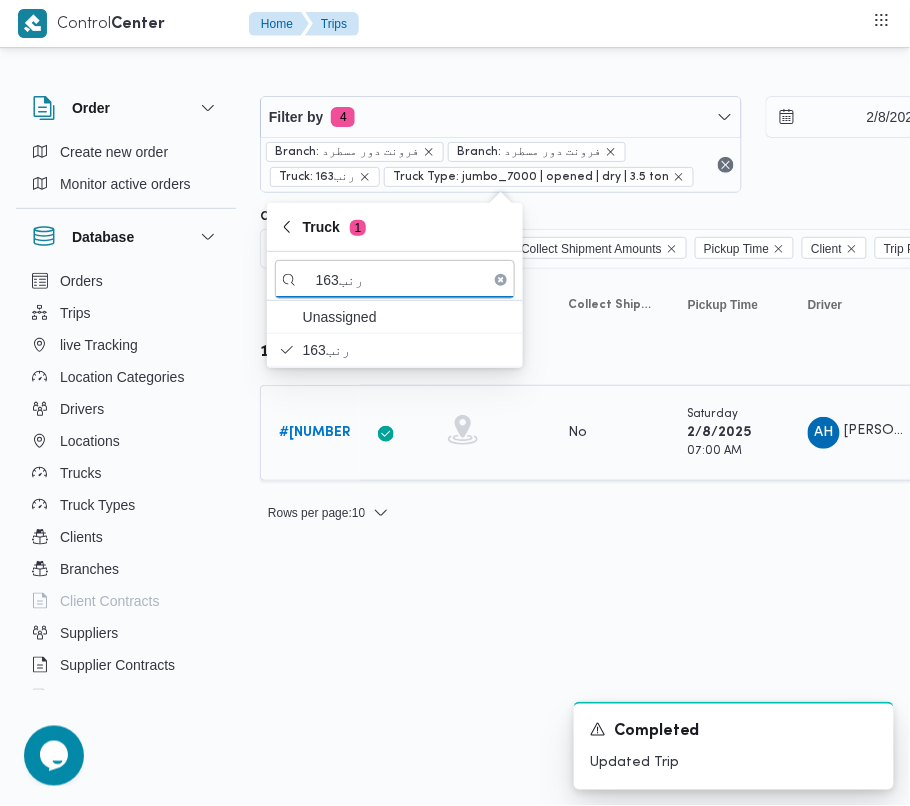 click on "# 327916" at bounding box center (317, 432) 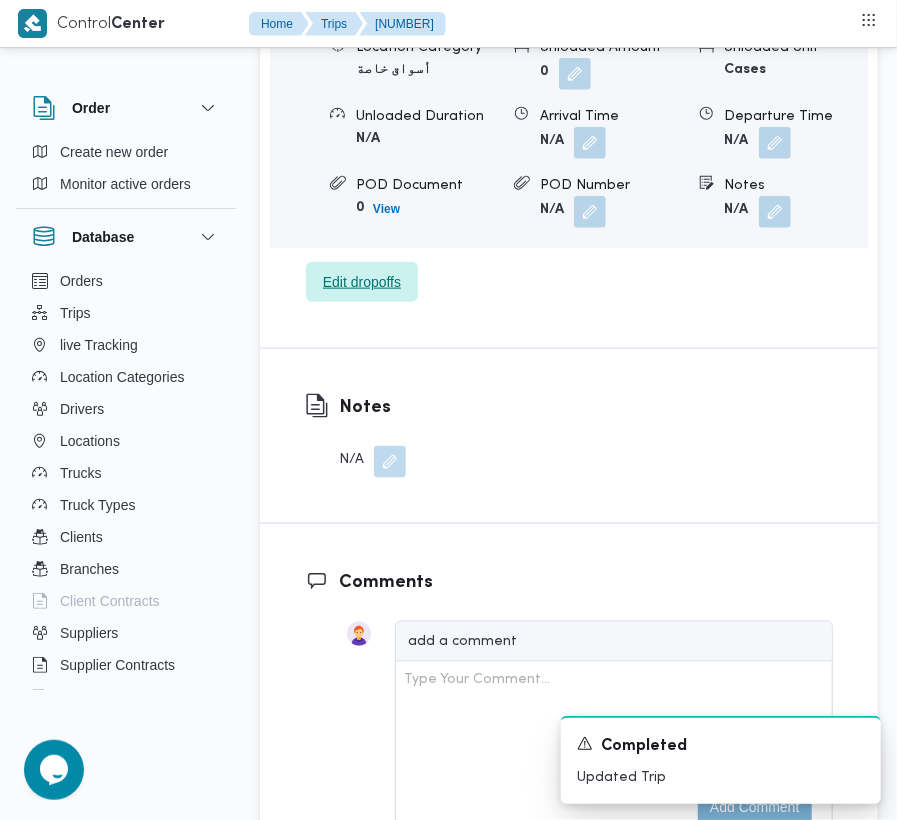 click on "Edit dropoffs" at bounding box center (362, 282) 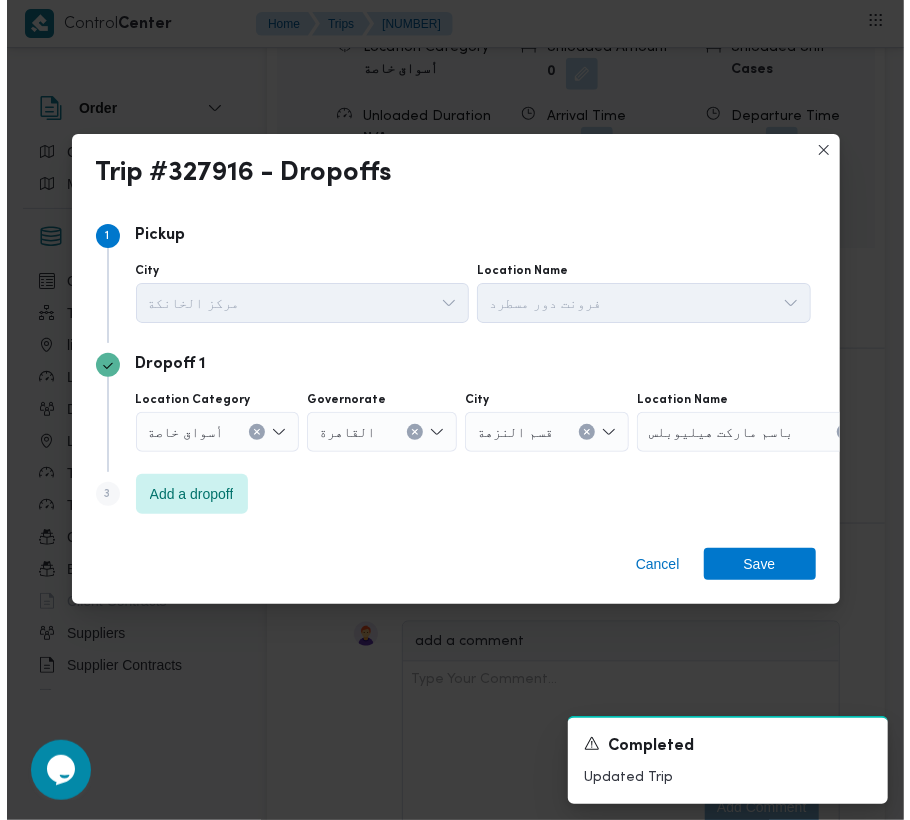 scroll, scrollTop: 3281, scrollLeft: 0, axis: vertical 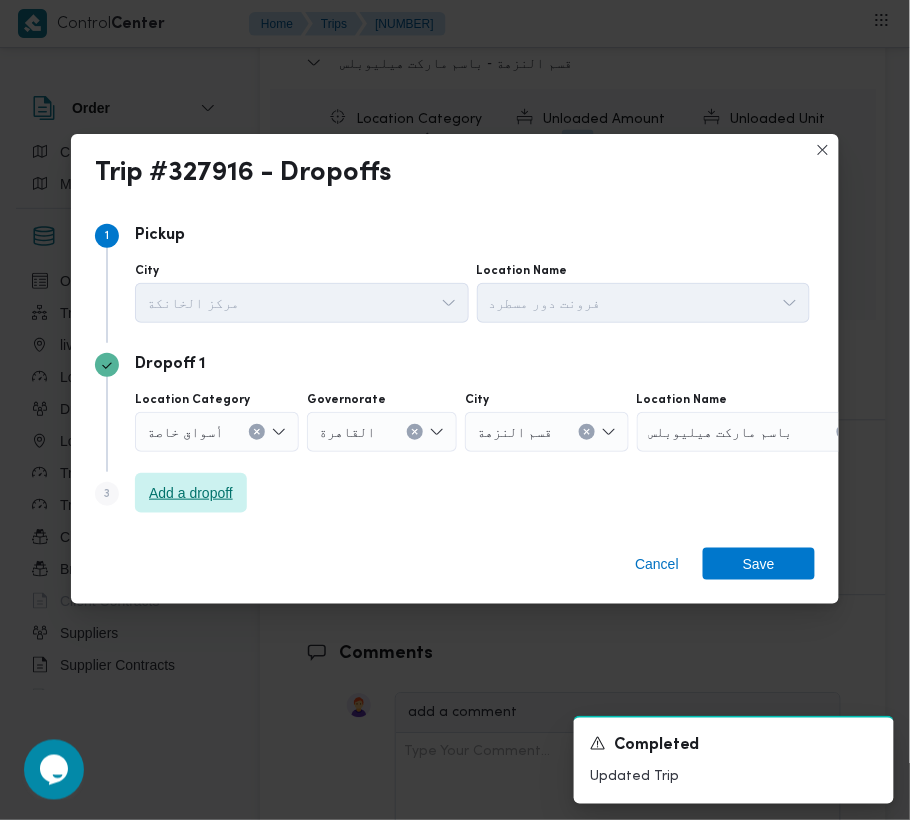click on "Add a dropoff" at bounding box center (191, 493) 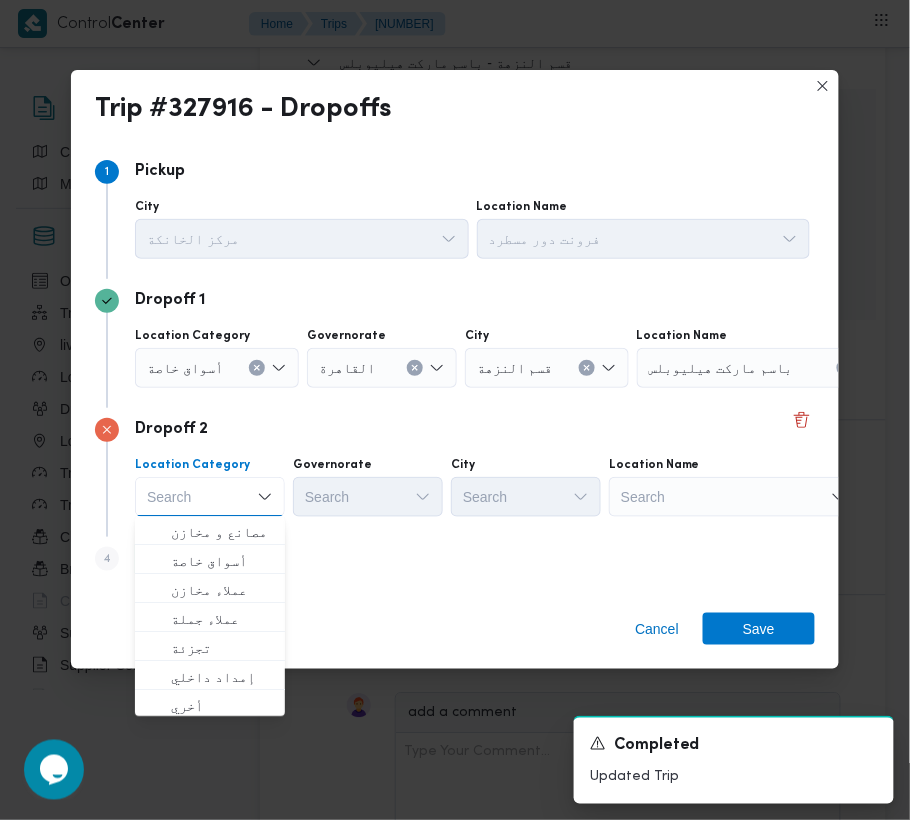 click on "Location Name" at bounding box center [644, 207] 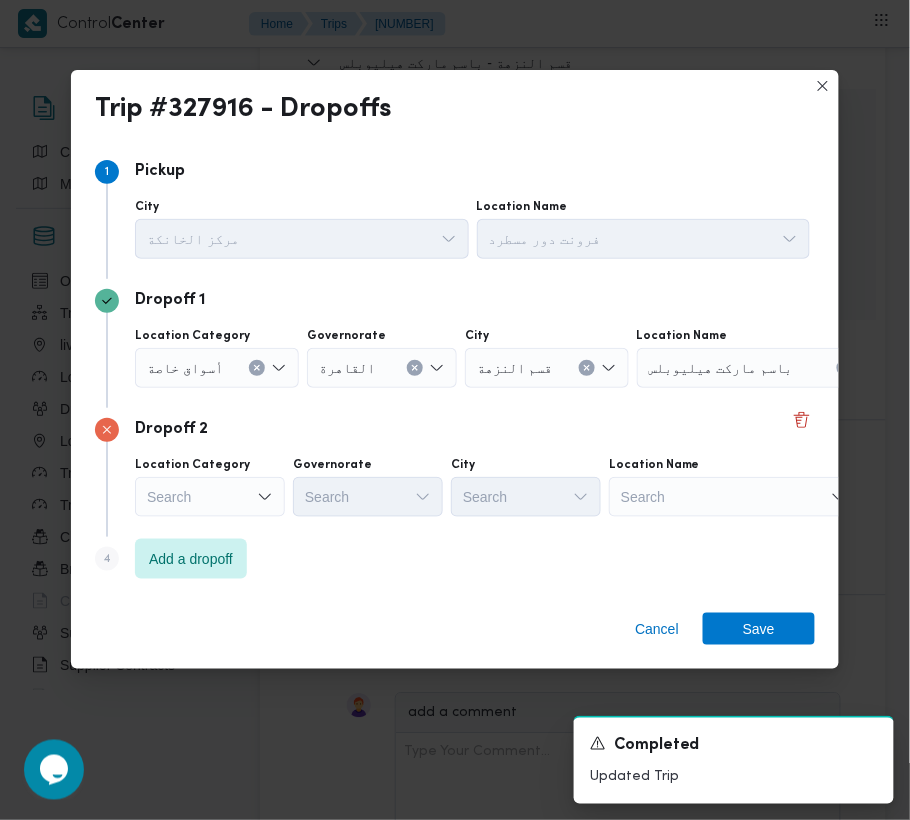 click on "Search" at bounding box center (762, 368) 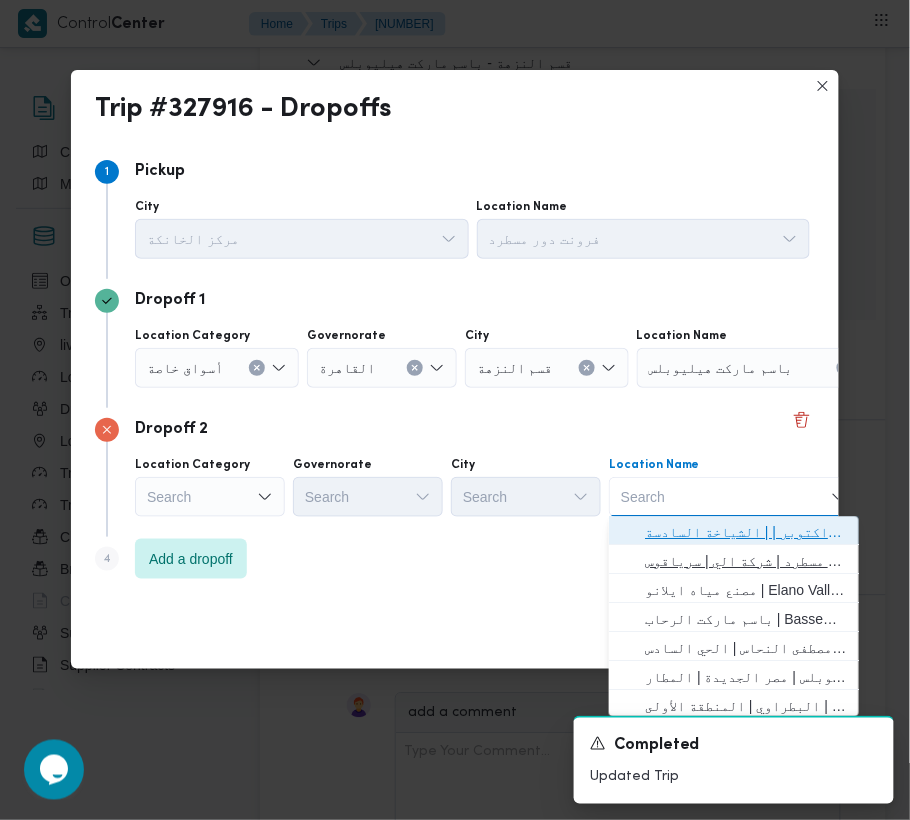 drag, startPoint x: 729, startPoint y: 541, endPoint x: 734, endPoint y: 565, distance: 24.5153 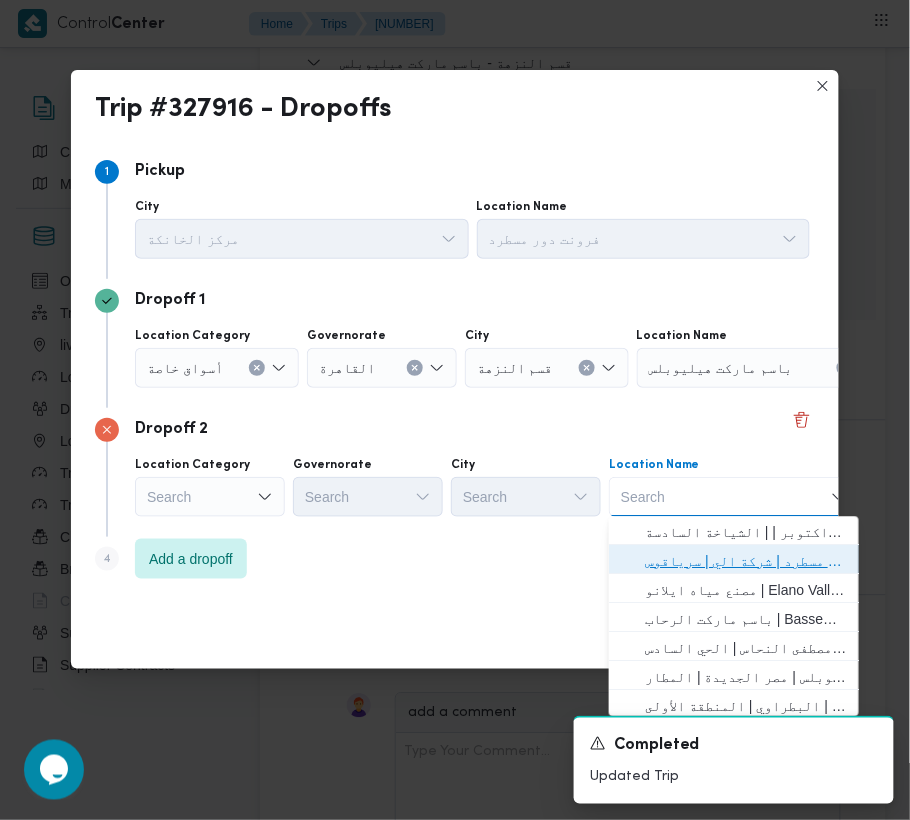 click on "فرونت دور مسطرد | شركة الي | سرياقوس" at bounding box center [746, 562] 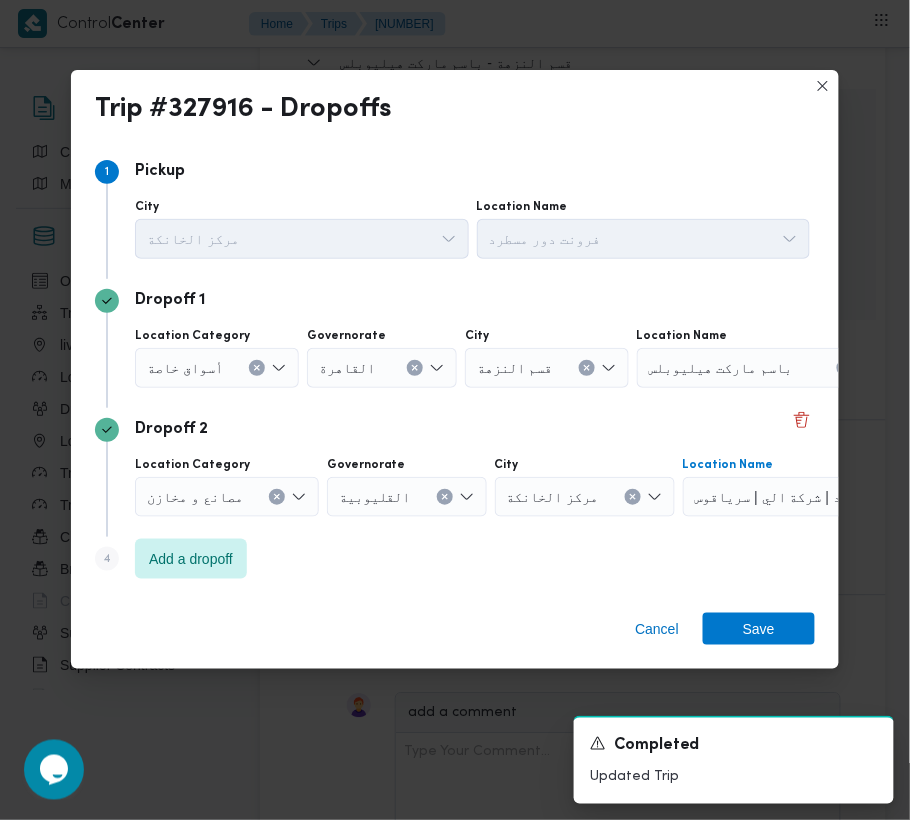 click on "أسواق خاصة" at bounding box center (185, 367) 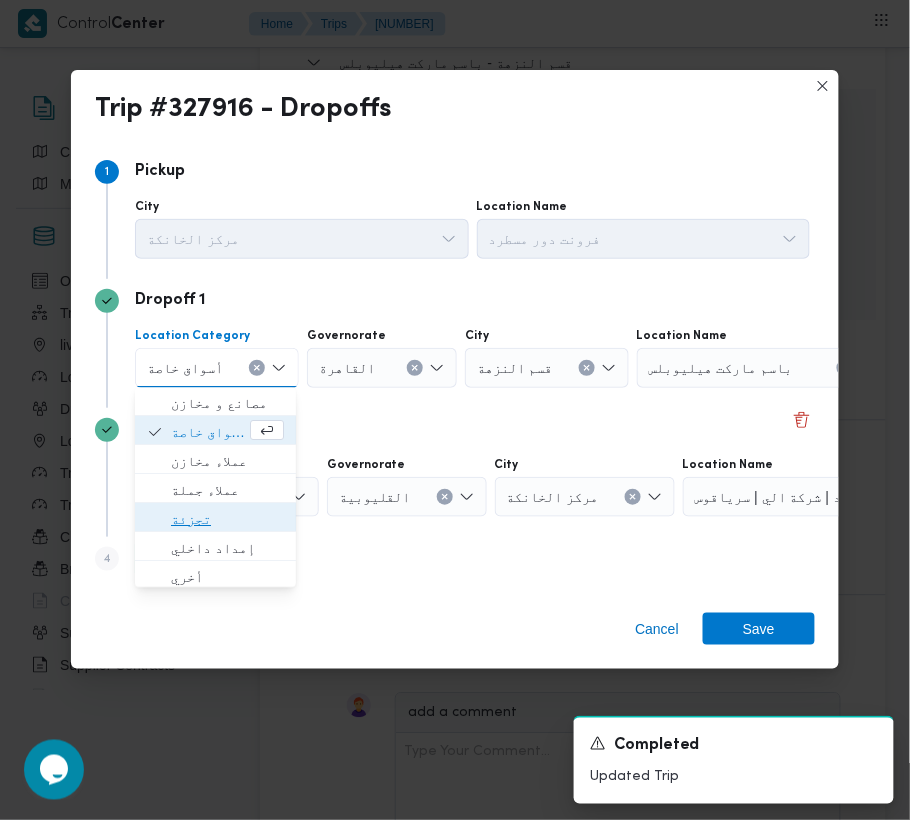 click on "تجزئة" at bounding box center [227, 520] 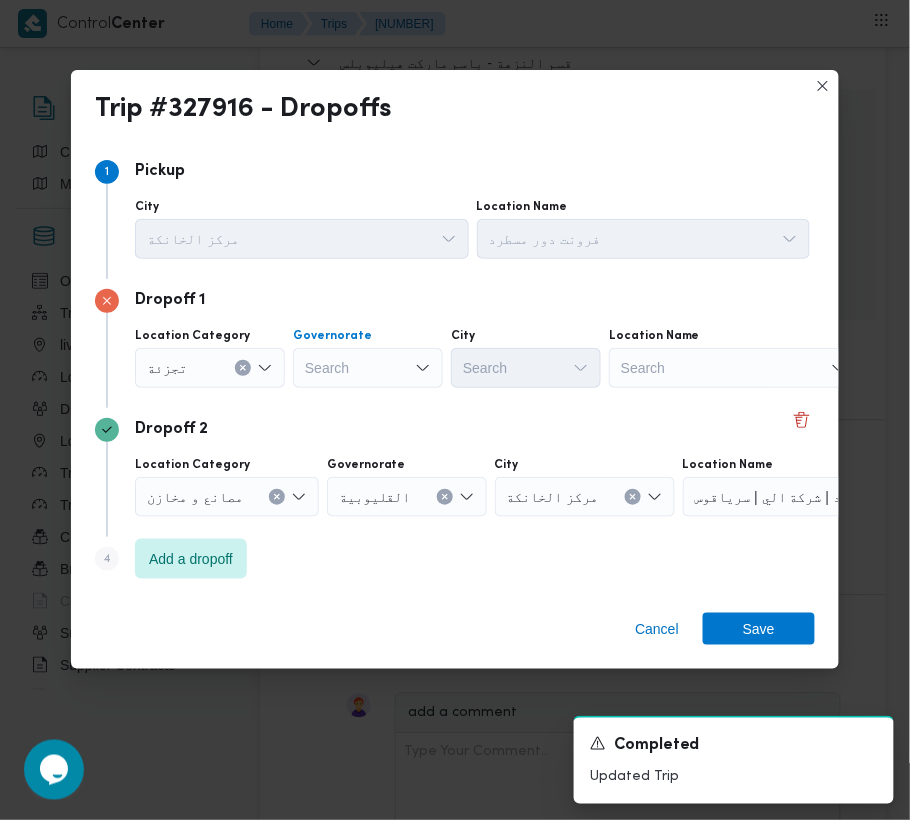 click on "Search" at bounding box center (368, 368) 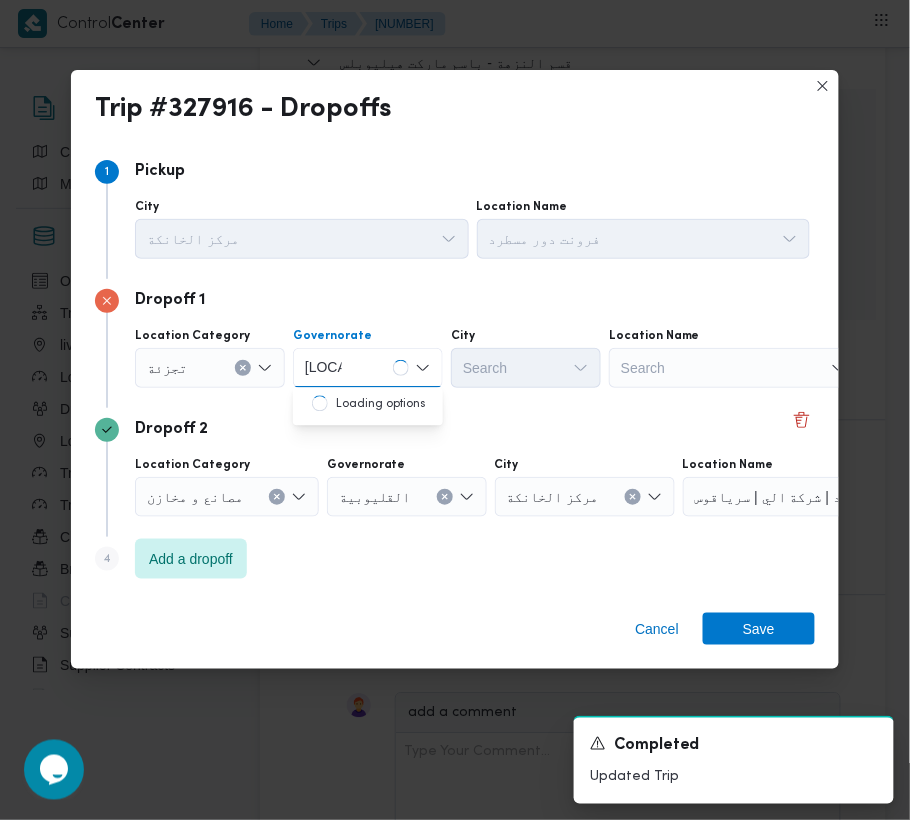 type on "[LOCATION]" 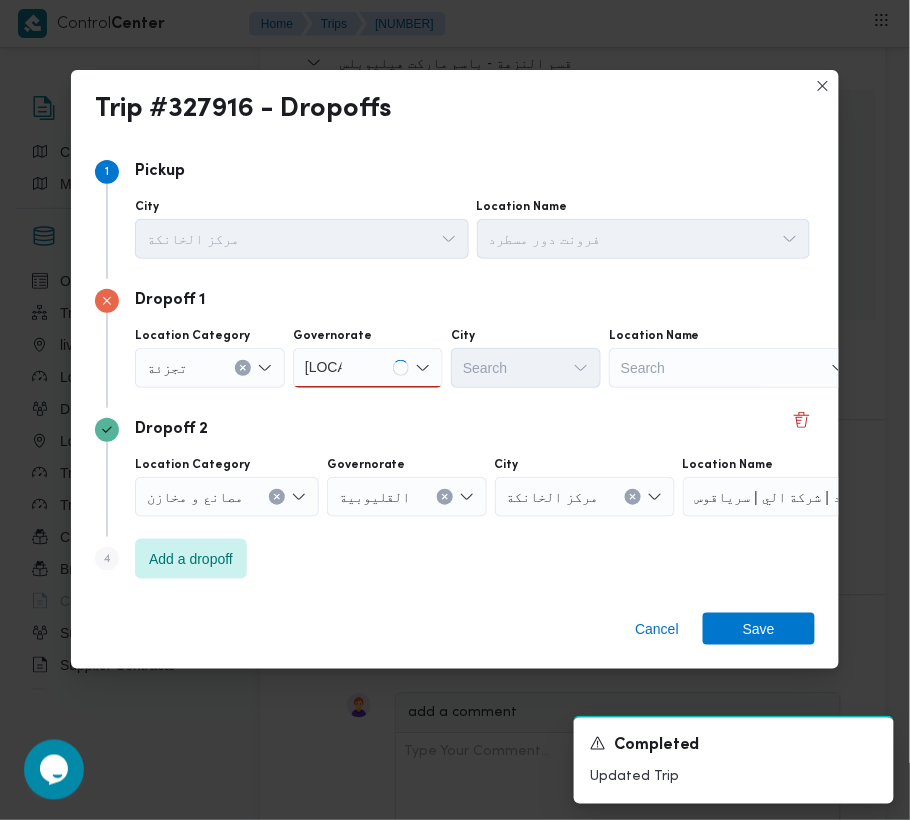 click on "[LOCATION]" at bounding box center [368, 368] 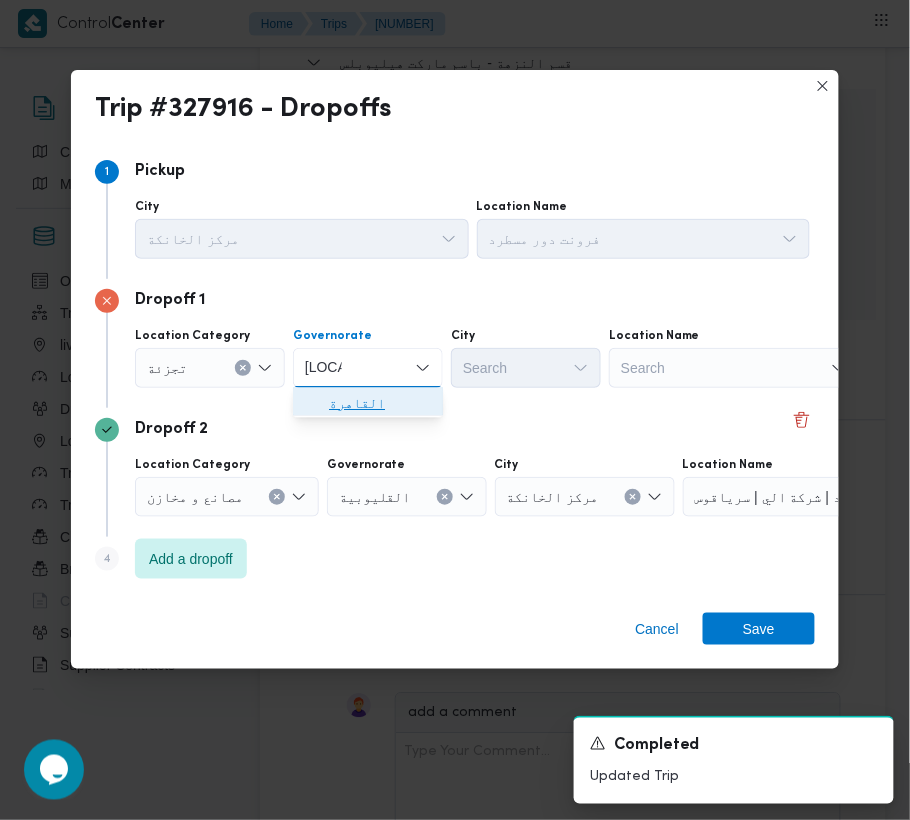 click on "القاهرة" at bounding box center (380, 404) 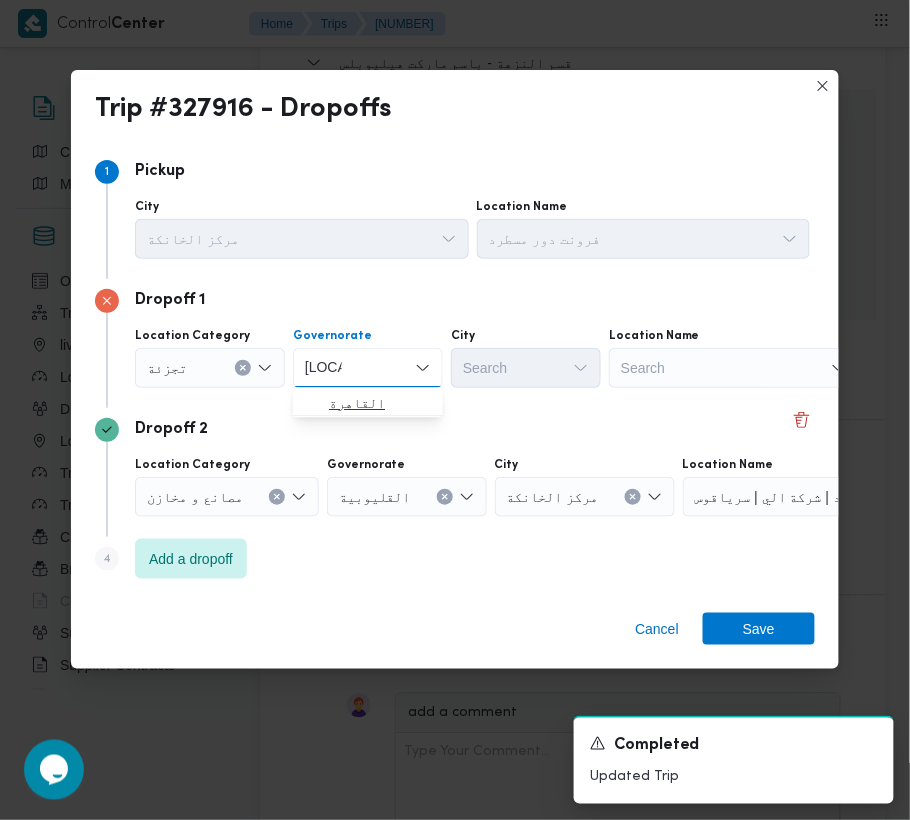 type 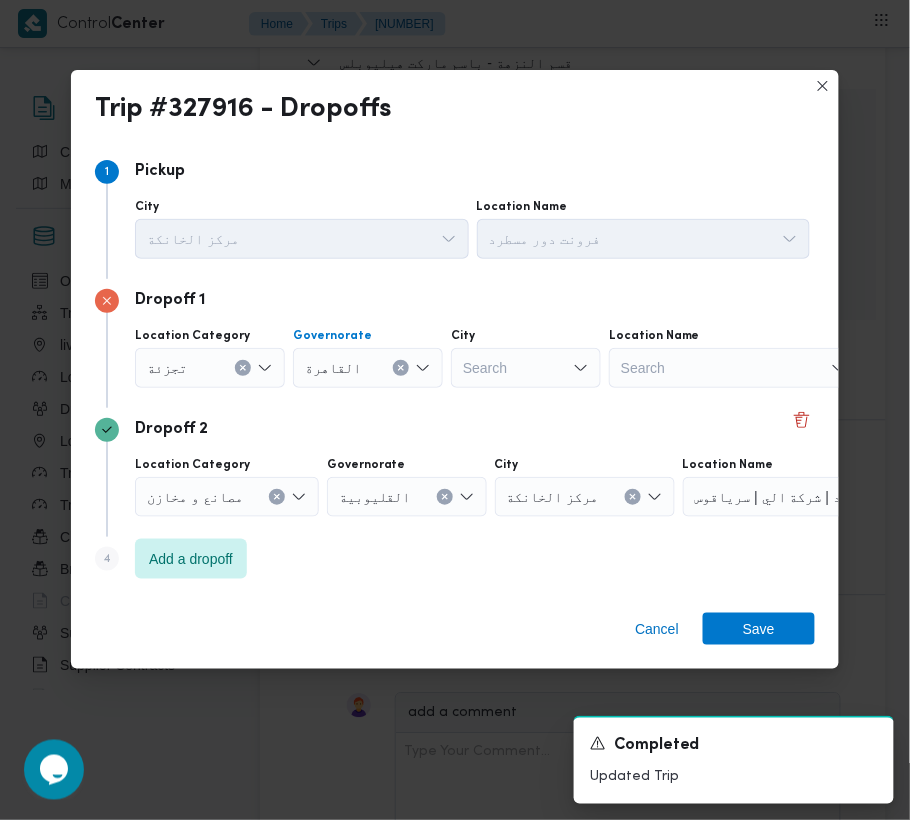 click on "Search" at bounding box center [526, 368] 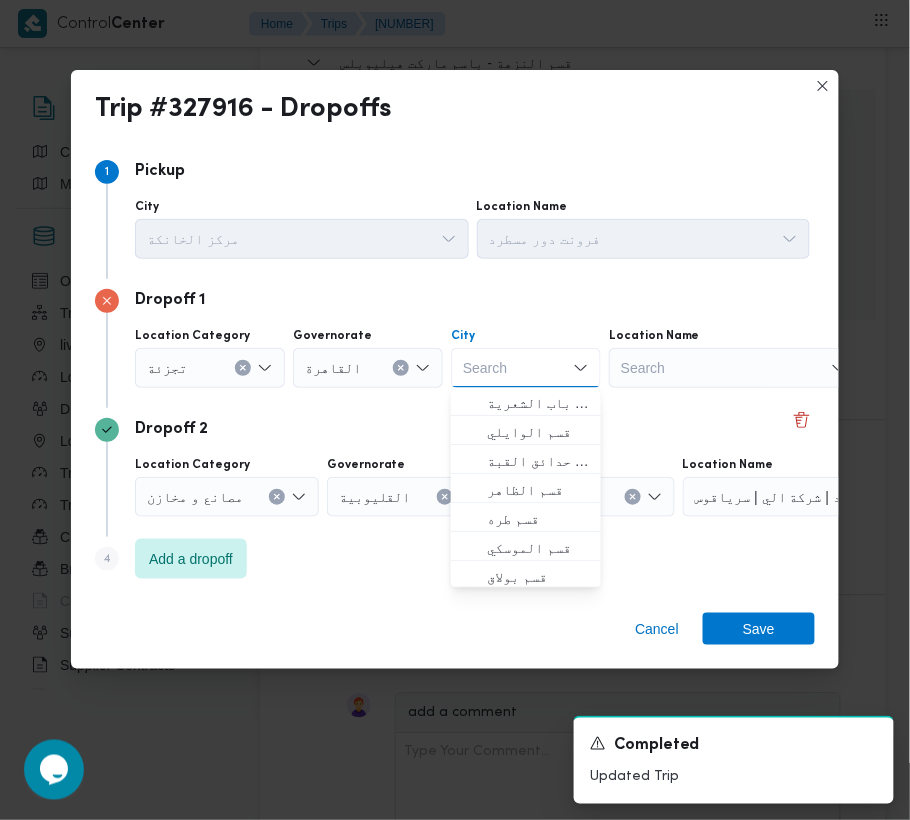 paste on "[LOCATION]" 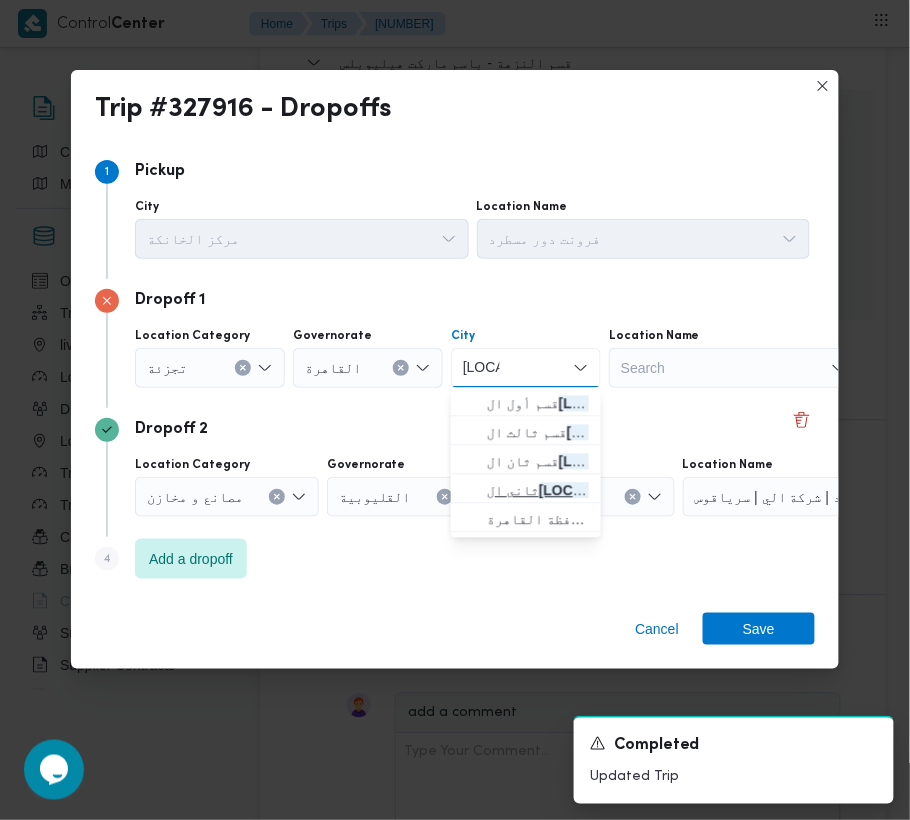 type on "[LOCATION]" 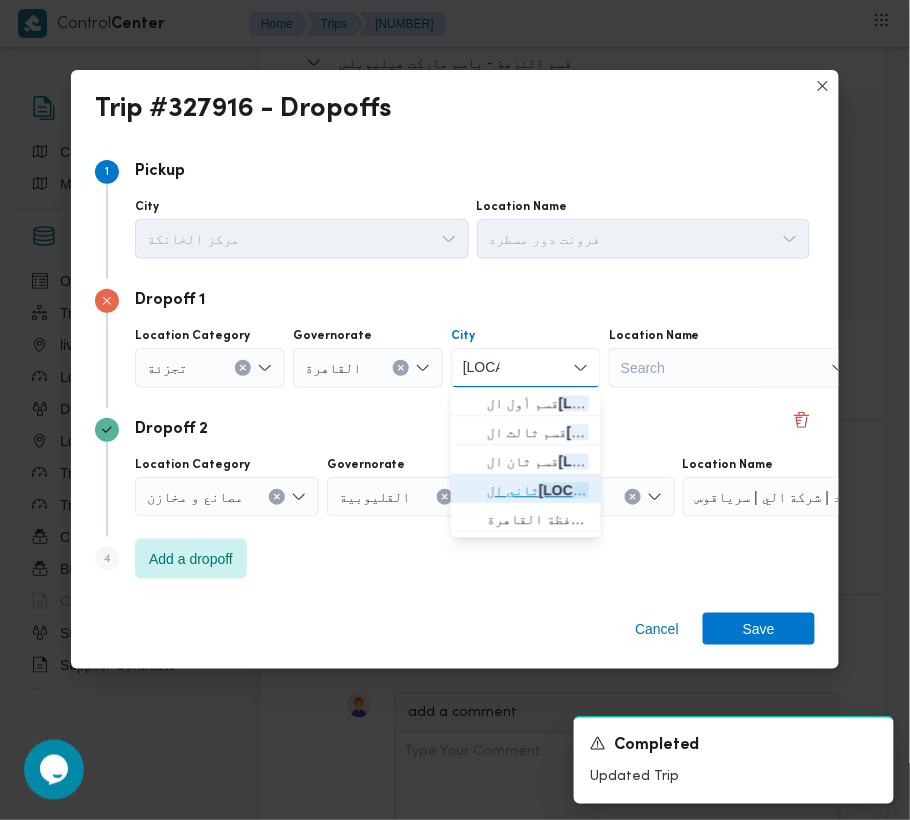 click on "[LOCATION]" at bounding box center [579, 491] 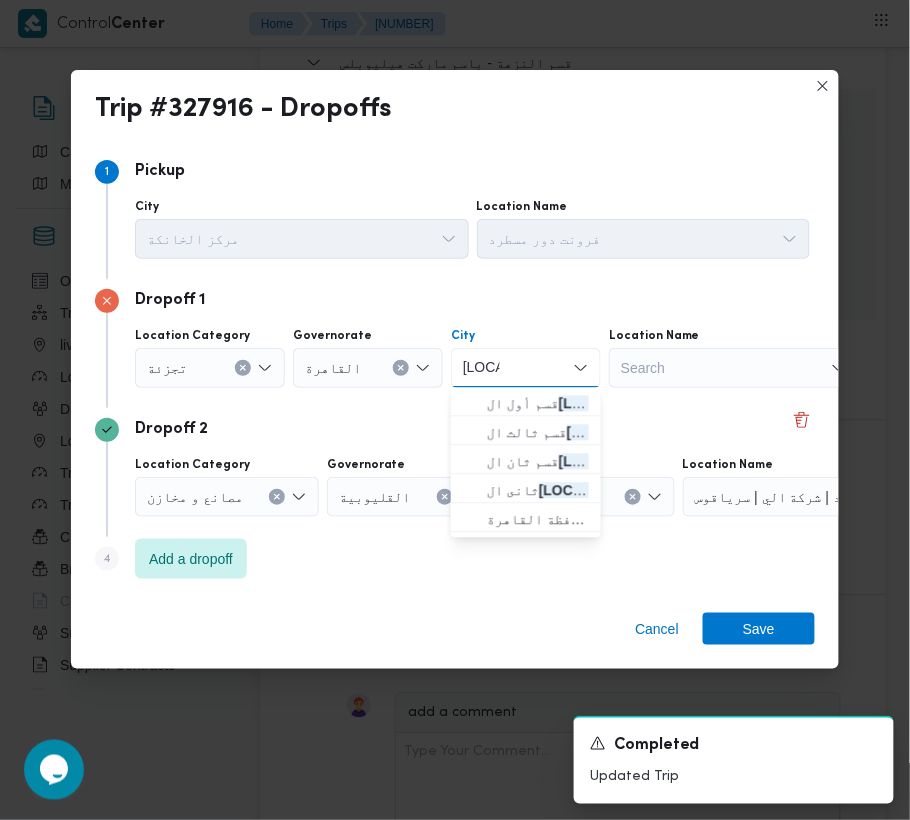 type 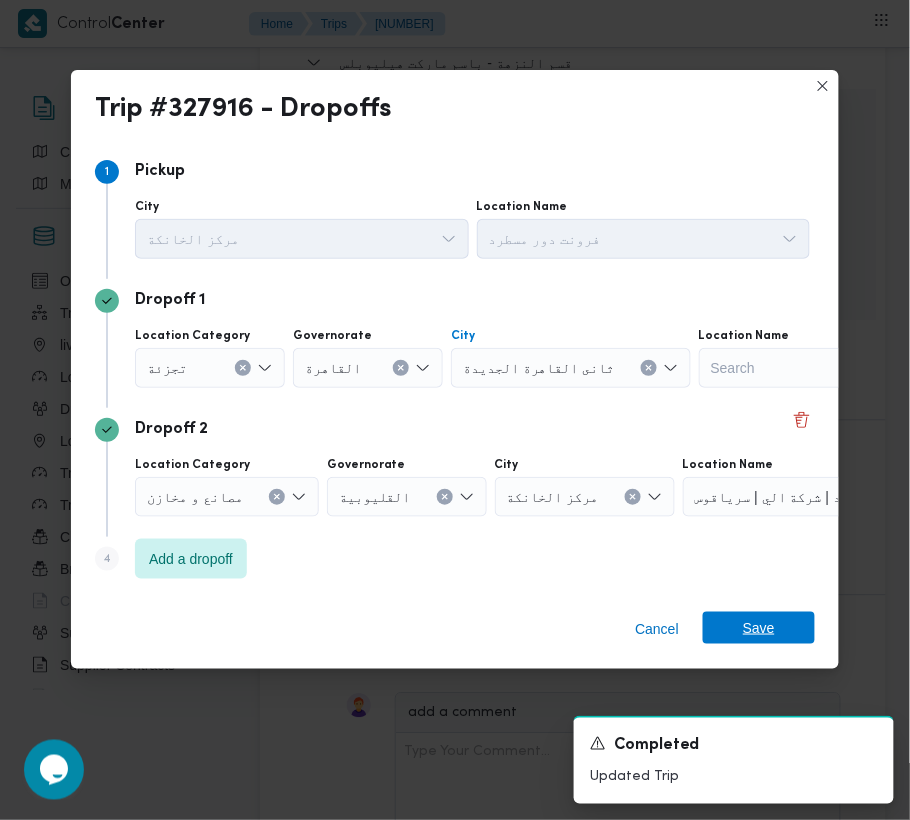 click on "Cancel Save" at bounding box center (455, 633) 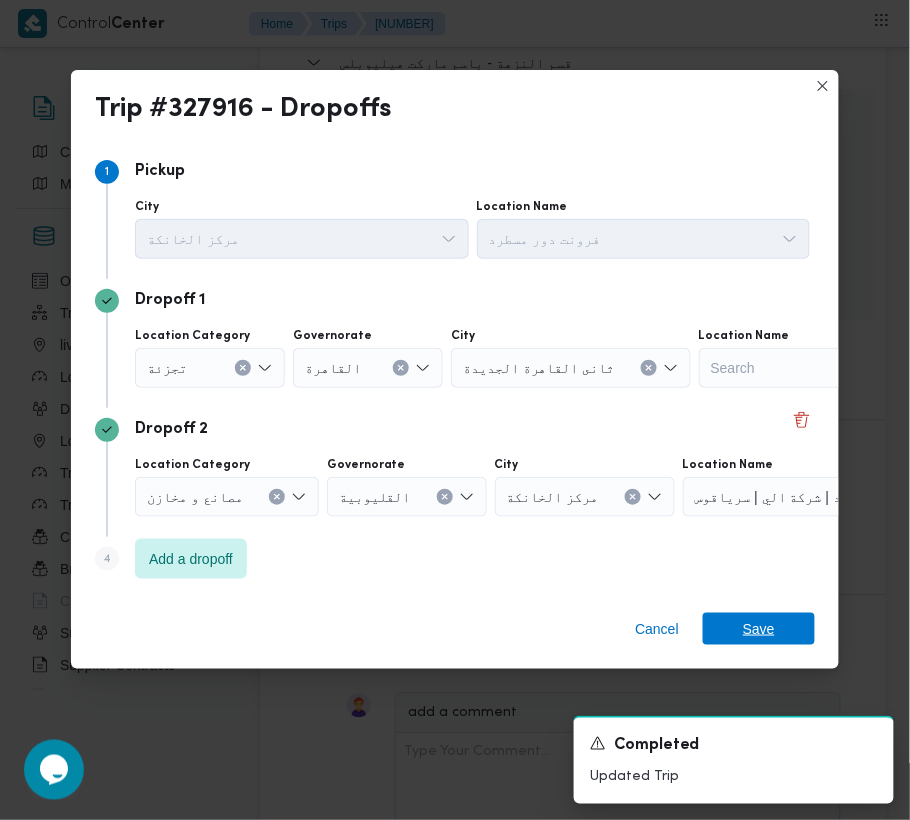 click on "Save" at bounding box center (759, 629) 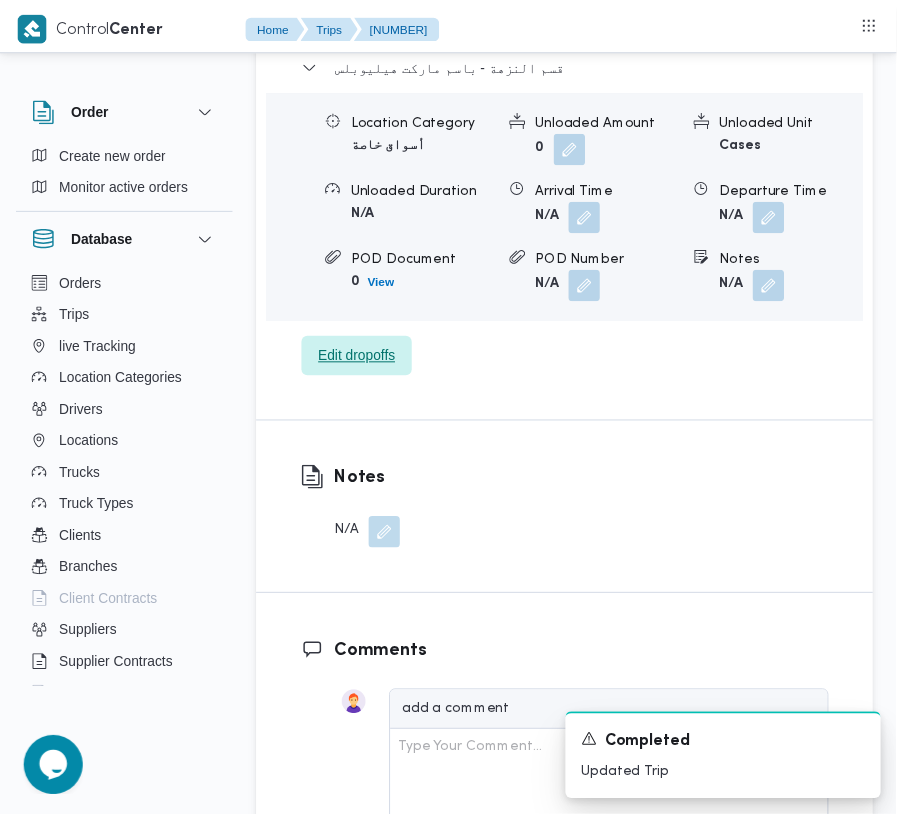 scroll, scrollTop: 3377, scrollLeft: 0, axis: vertical 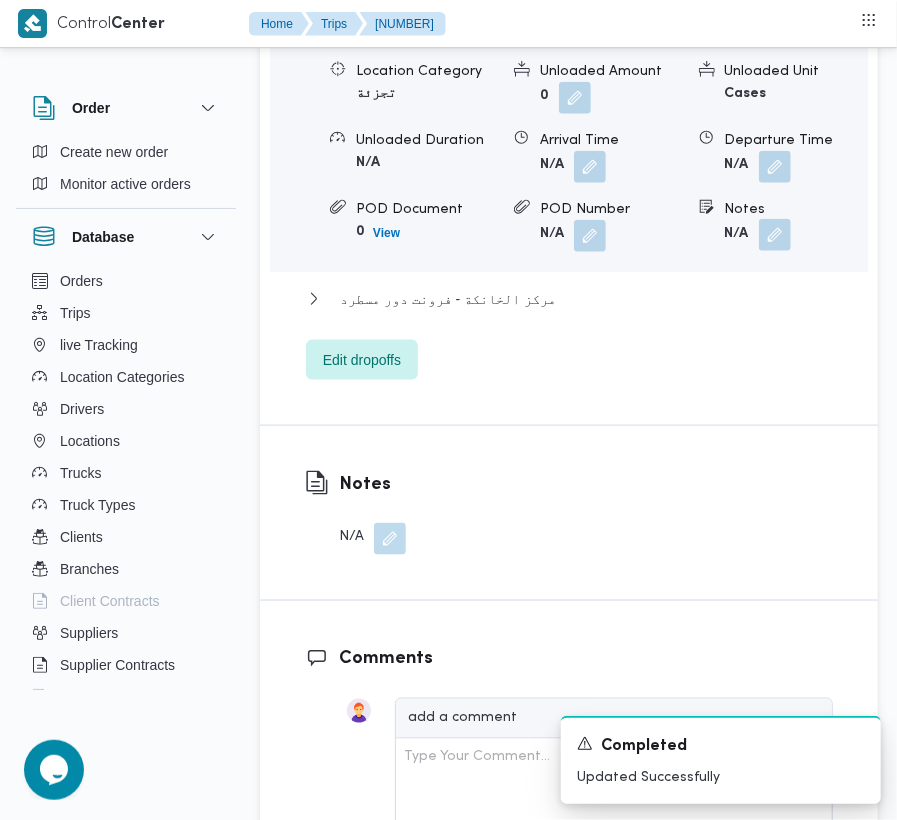 click at bounding box center (775, 235) 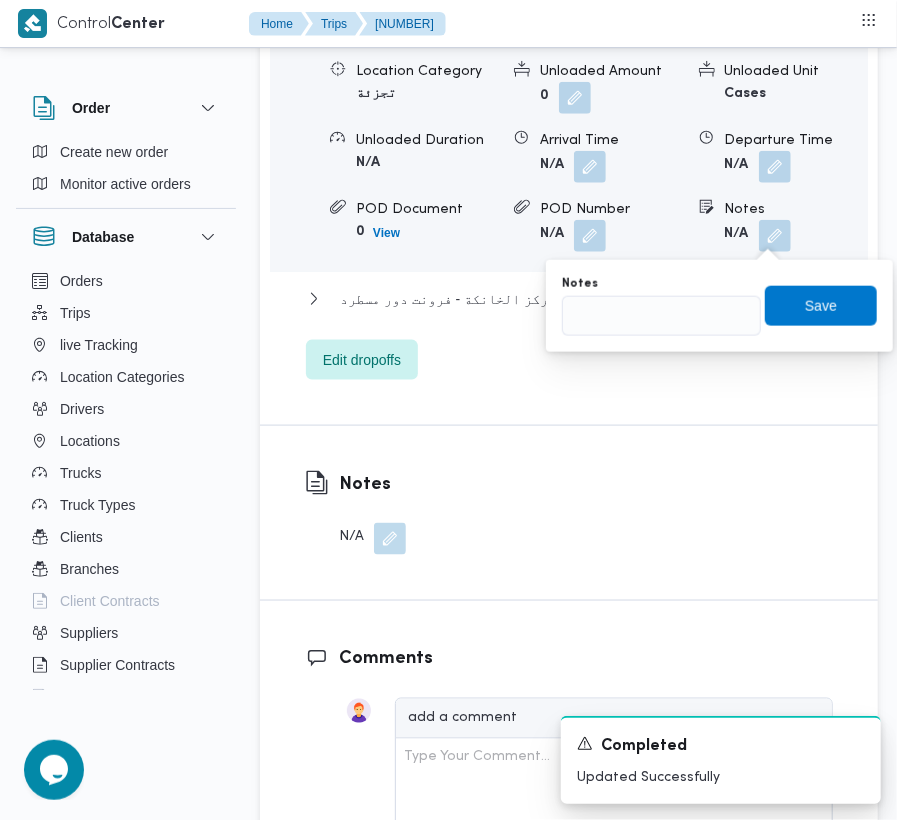 drag, startPoint x: 693, startPoint y: 293, endPoint x: 704, endPoint y: 308, distance: 18.601076 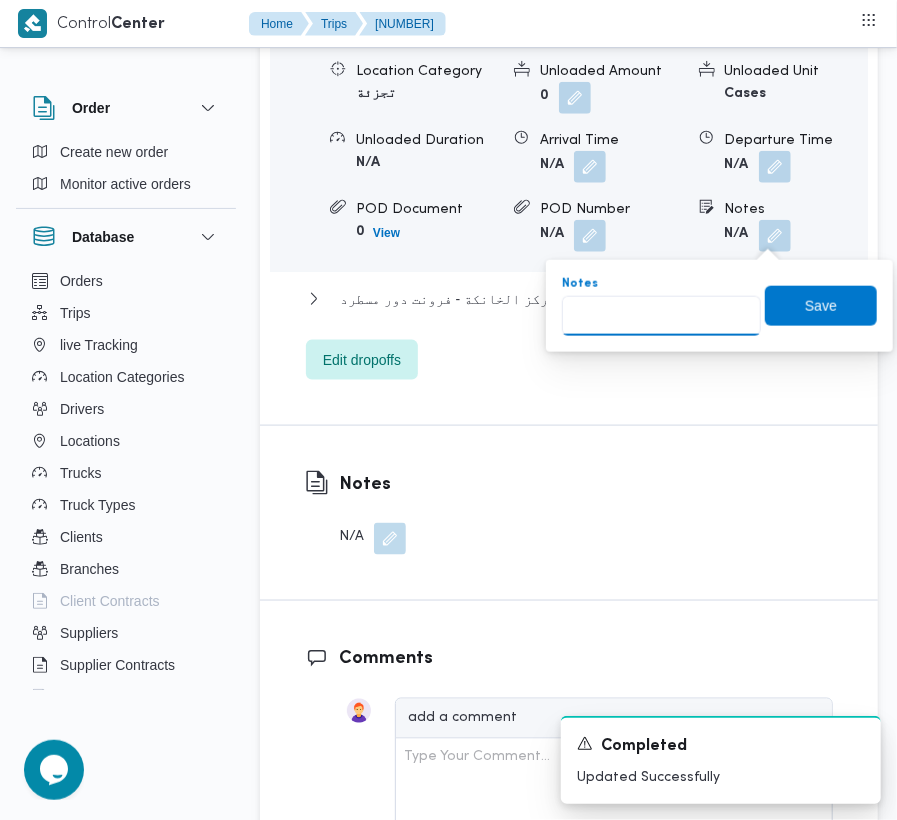 click on "Notes" at bounding box center [661, 316] 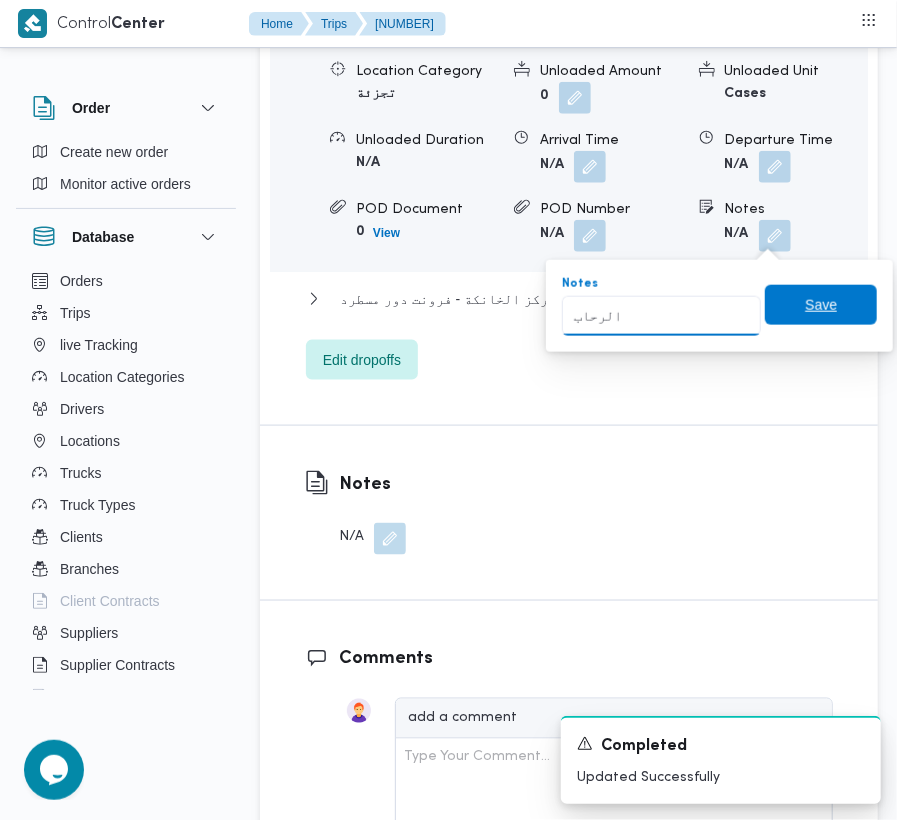 type on "الرحاب" 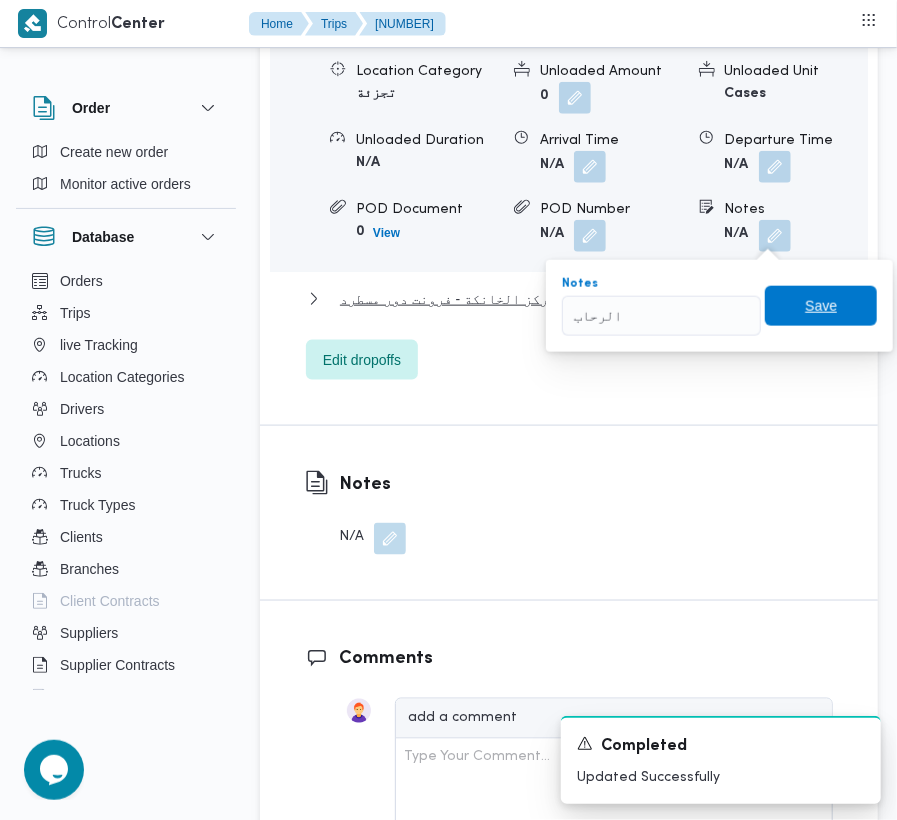 click on "Save" at bounding box center [821, 306] 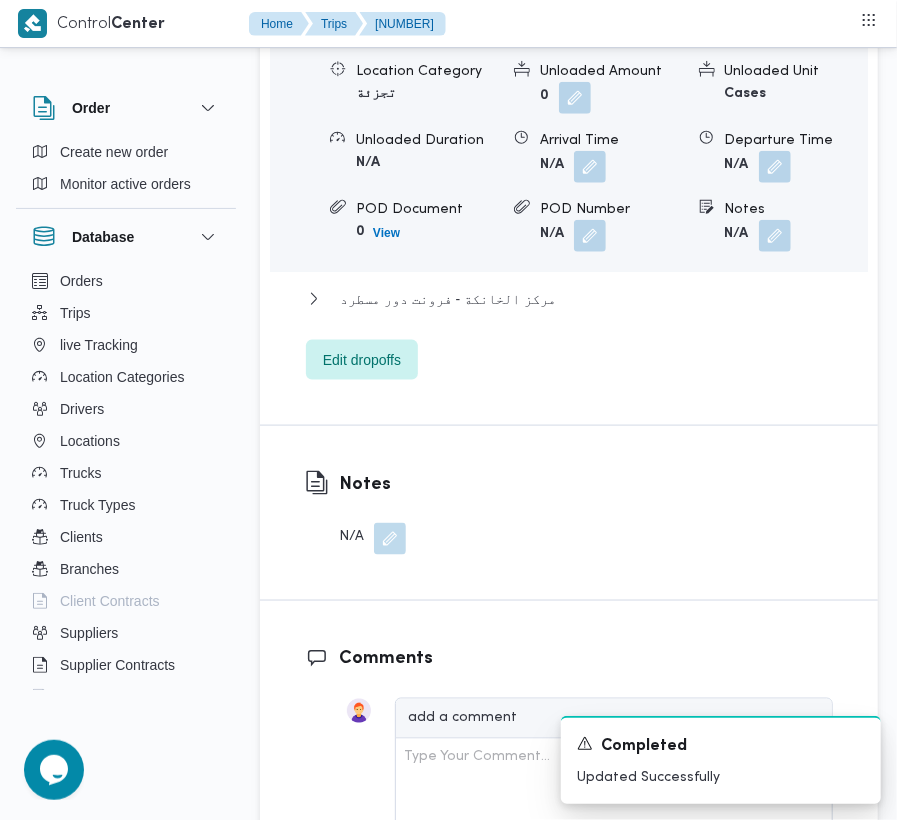 scroll, scrollTop: 2660, scrollLeft: 0, axis: vertical 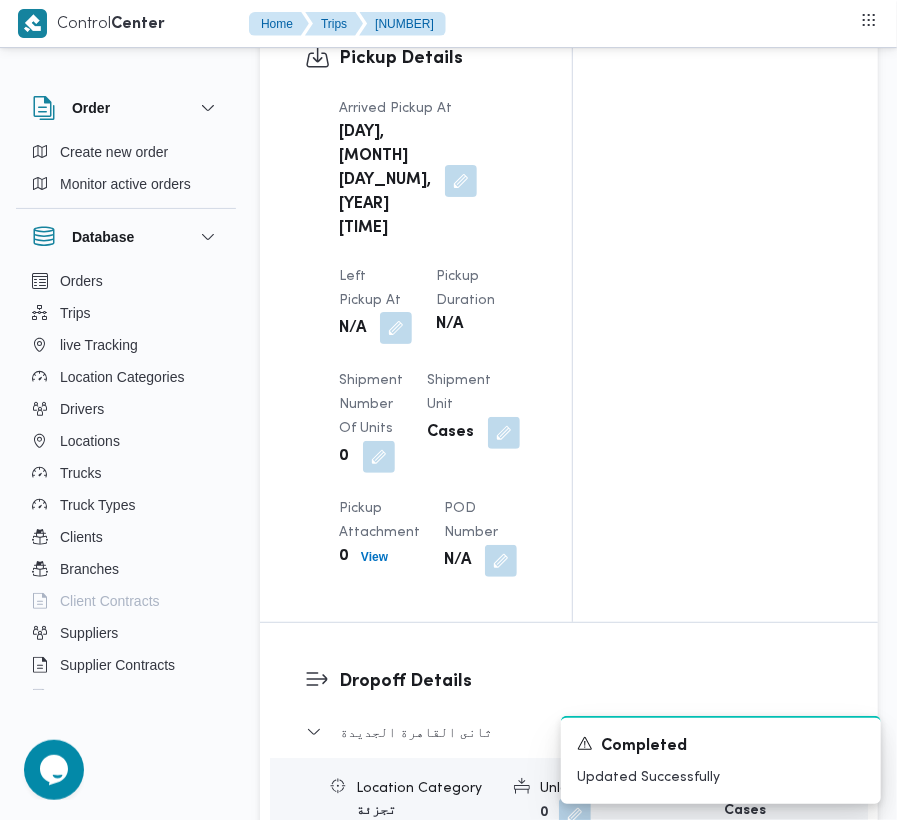 click at bounding box center [396, 328] 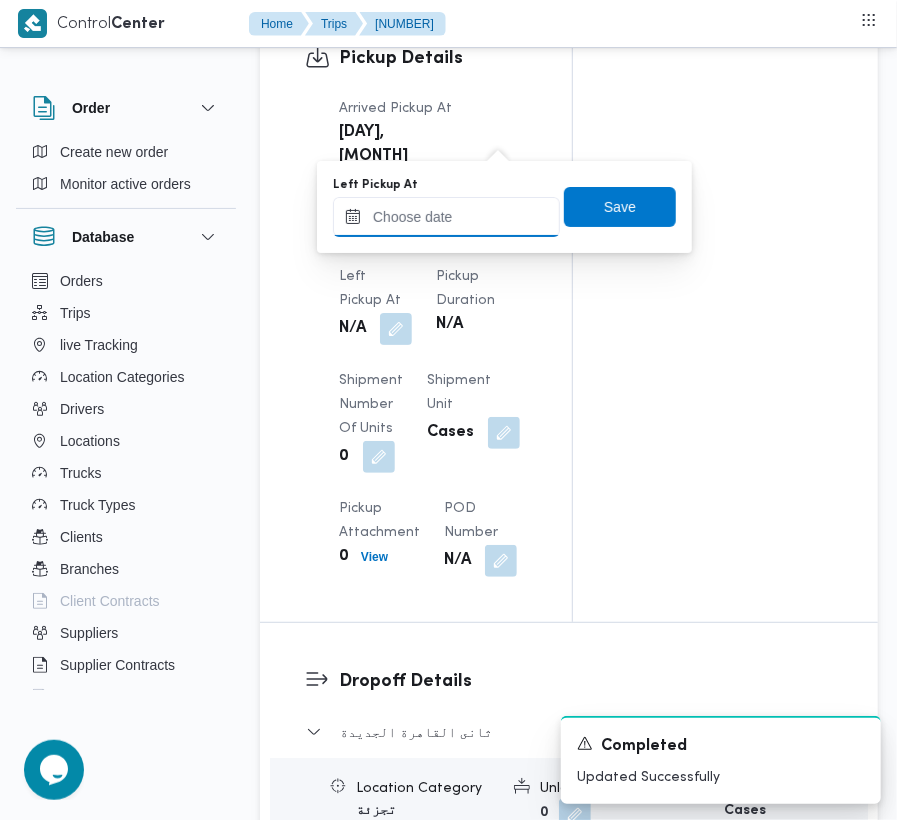drag, startPoint x: 469, startPoint y: 225, endPoint x: 513, endPoint y: 228, distance: 44.102154 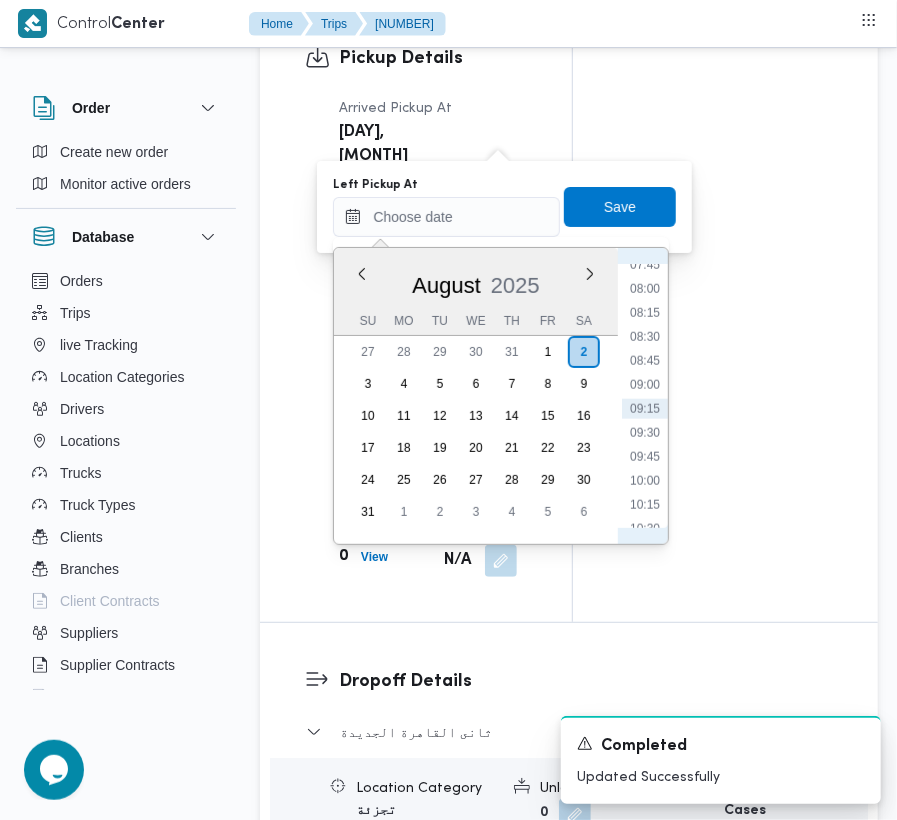 scroll, scrollTop: 766, scrollLeft: 0, axis: vertical 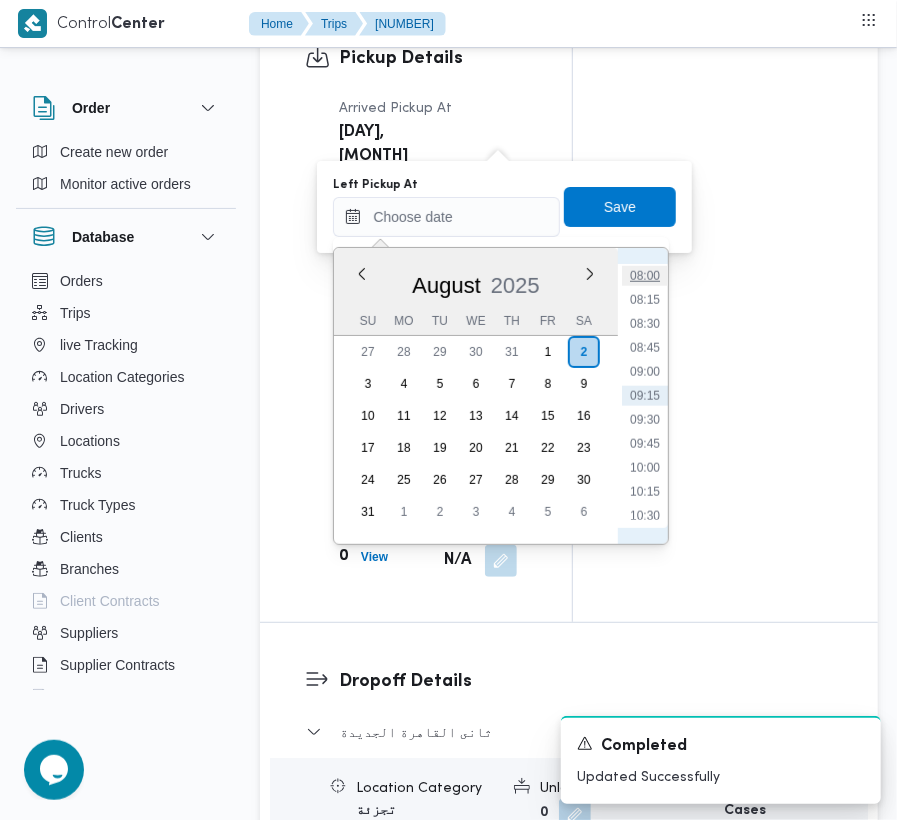 click on "08:00" at bounding box center [645, 276] 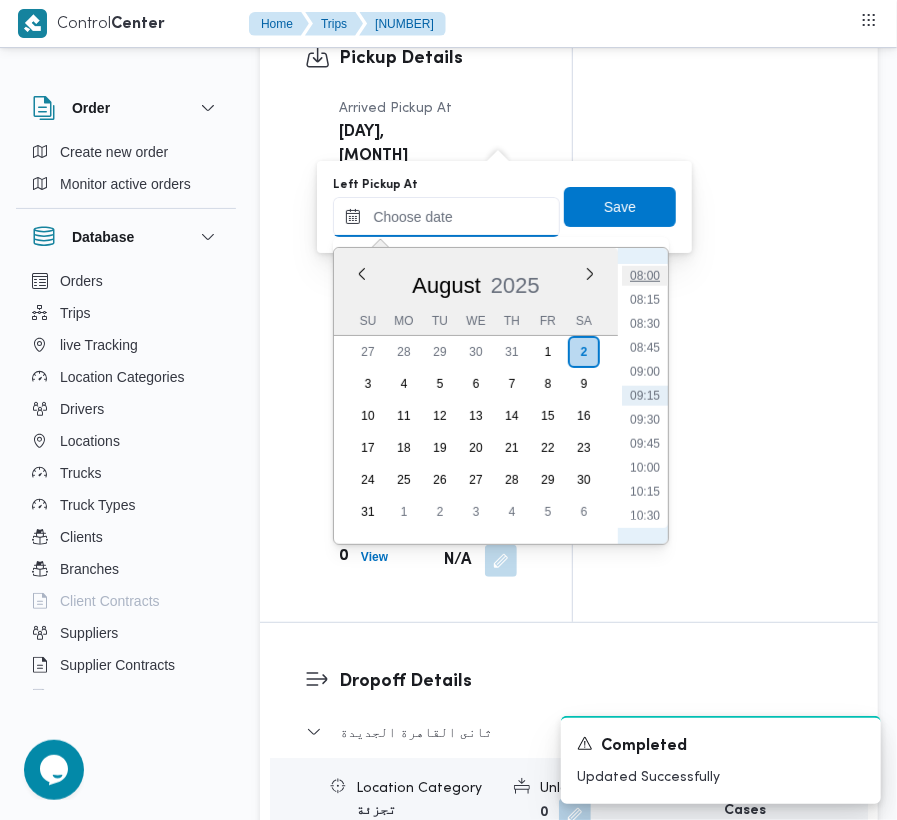 type on "02/08/2025 08:00" 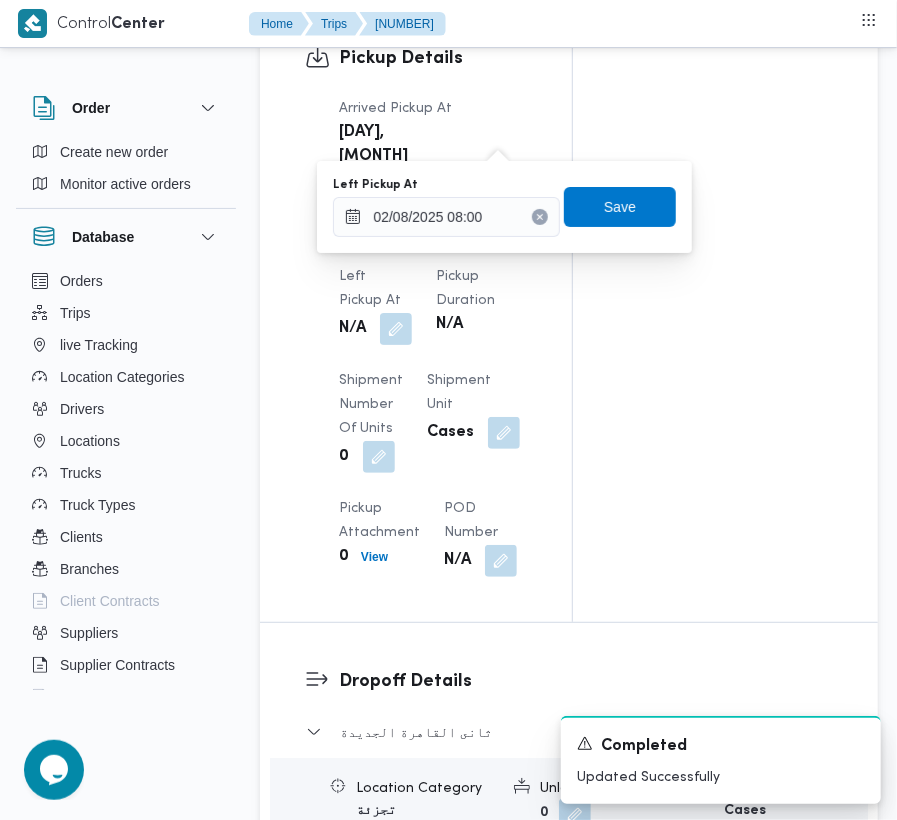 click on "Left Pickup At [DATE] [TIME] Save" at bounding box center (504, 207) 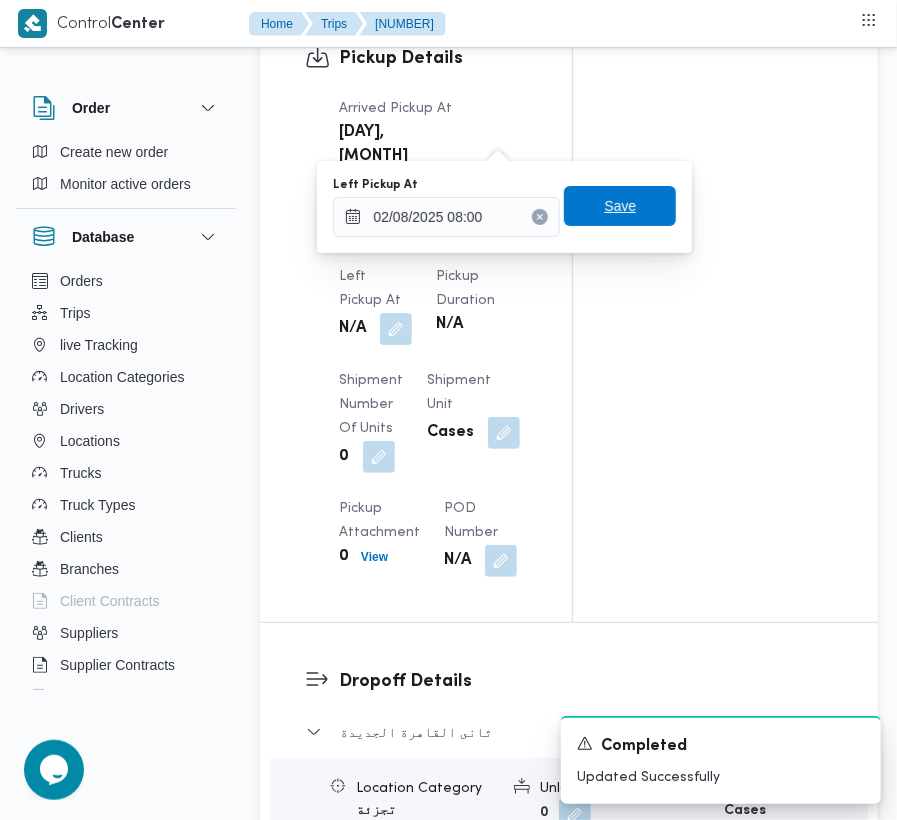 click on "Save" at bounding box center (620, 206) 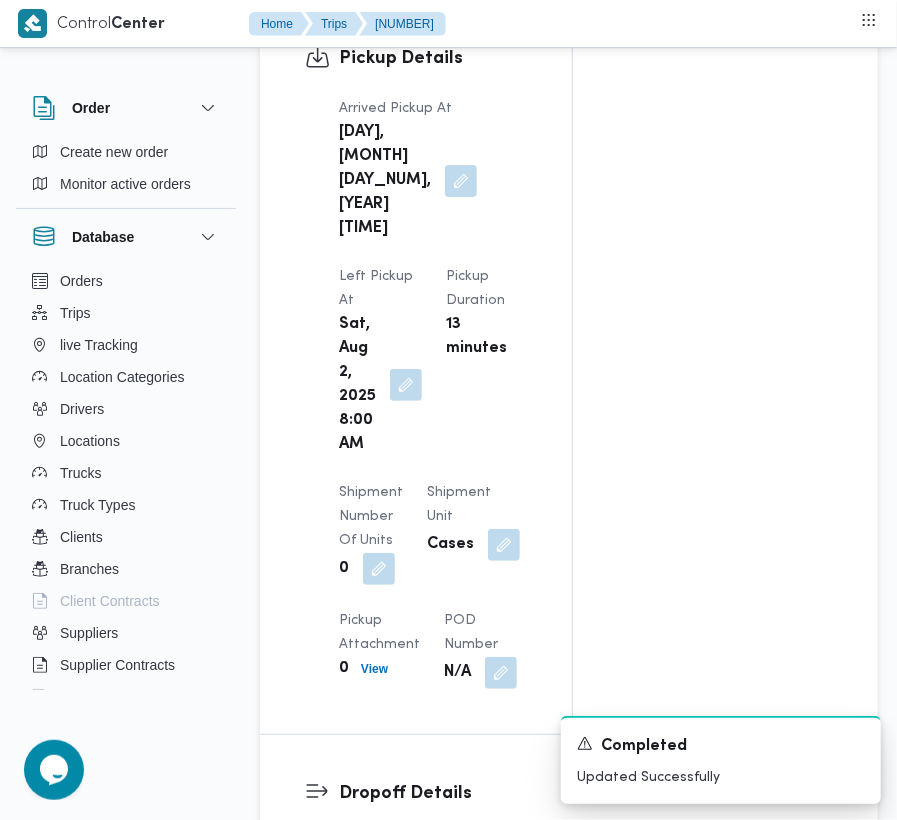 click on "Pickup Details Arrived Pickup At Sat, [DATE] 7:46 AM Left Pickup At Sat, [DATE] 8:00 AM Pickup Duration 13 minutes Shipment Number of Units 0 Shipment Unit Cases Pickup Attachment 0 View POD Number N/A" at bounding box center [416, 367] 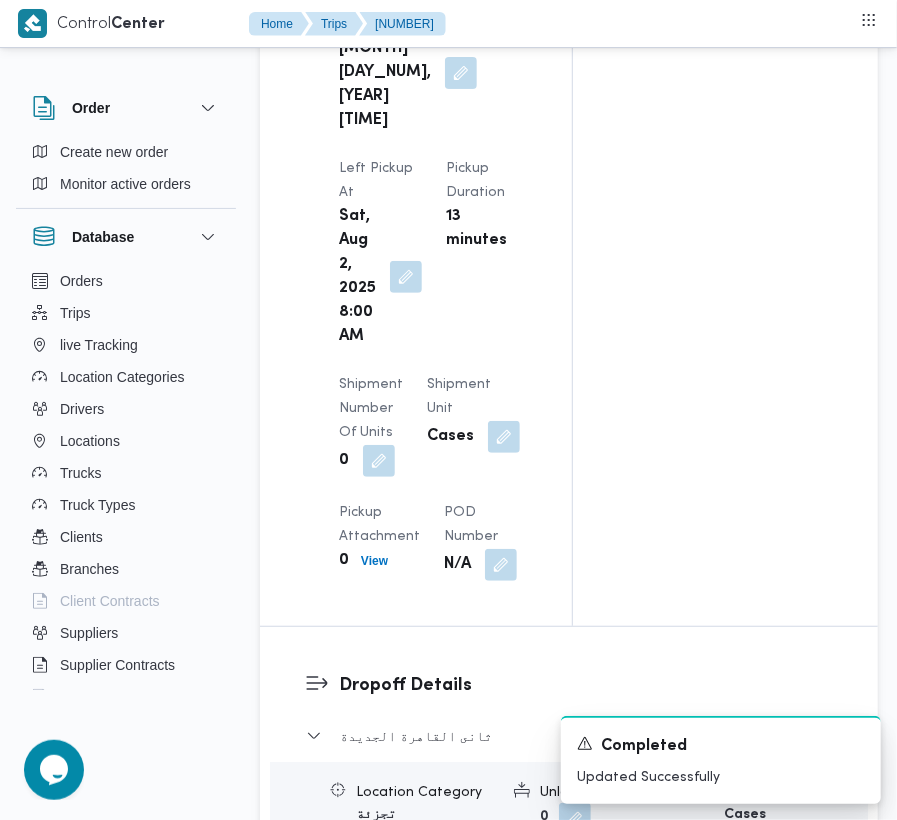 scroll, scrollTop: 3377, scrollLeft: 0, axis: vertical 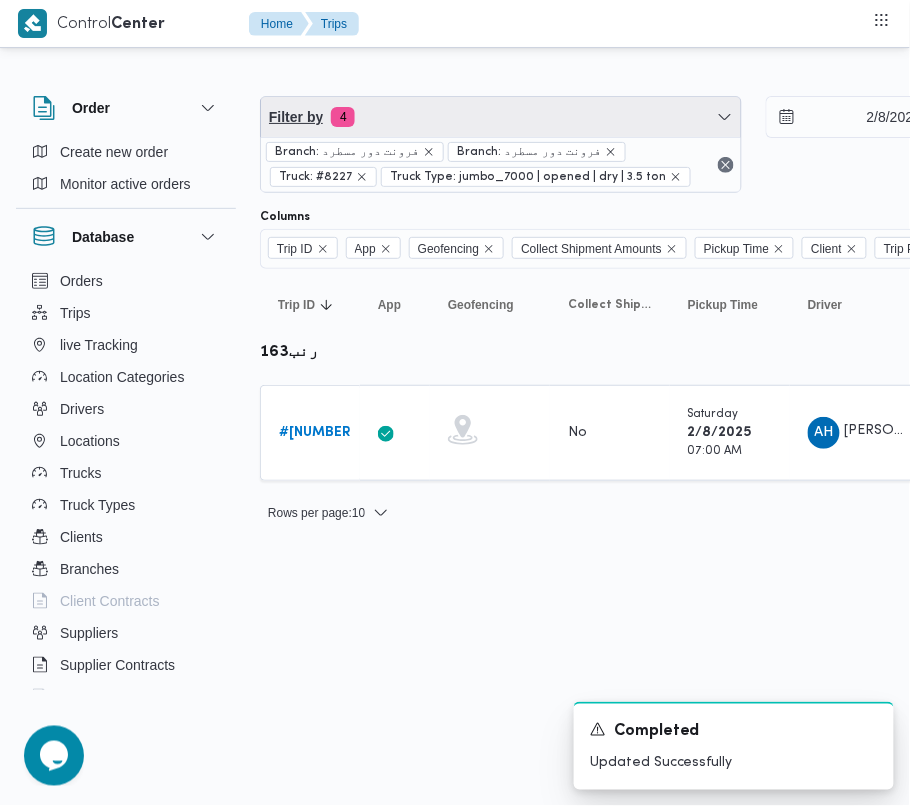 click on "Filter by 4" at bounding box center [501, 117] 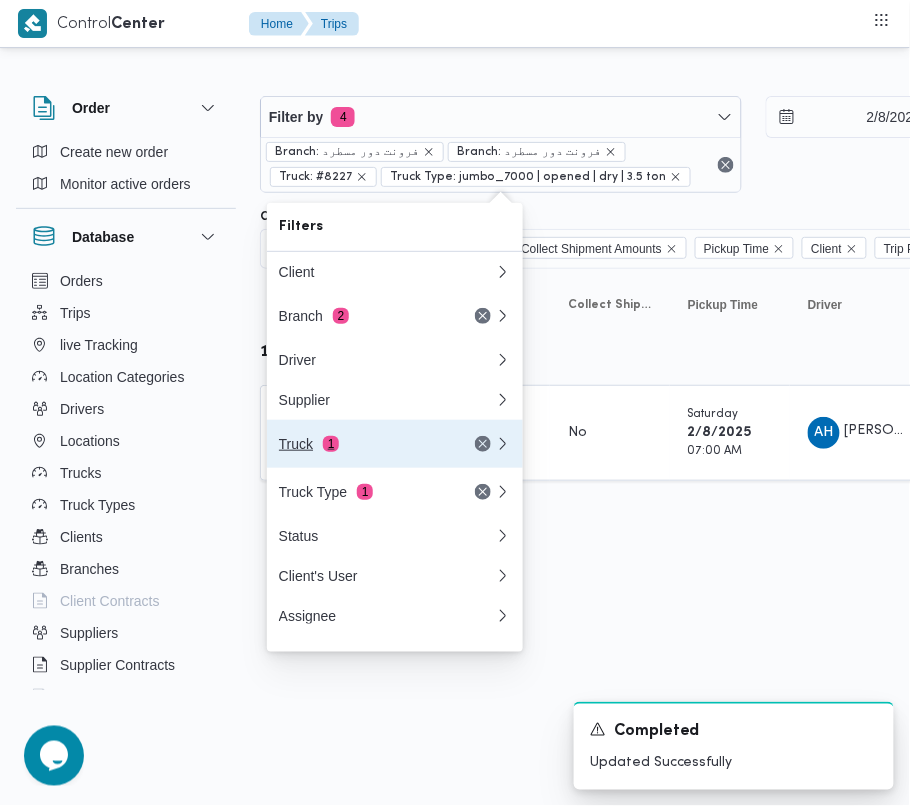 click on "Truck 1" at bounding box center [387, 444] 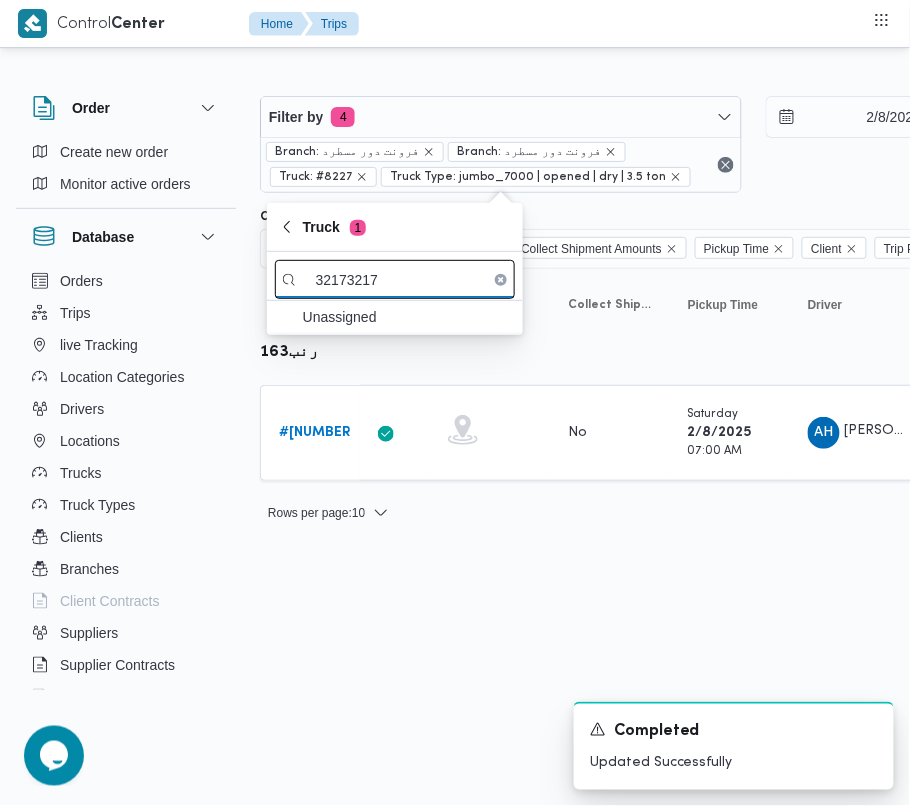 click on "32173217" at bounding box center (395, 279) 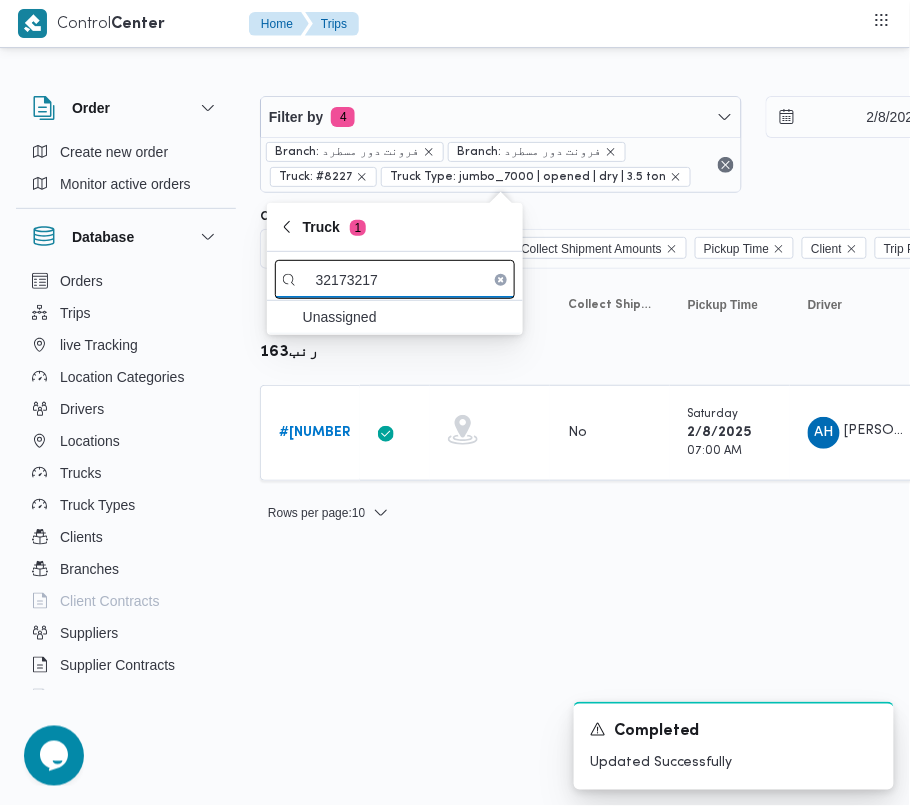 click on "32173217" at bounding box center (395, 279) 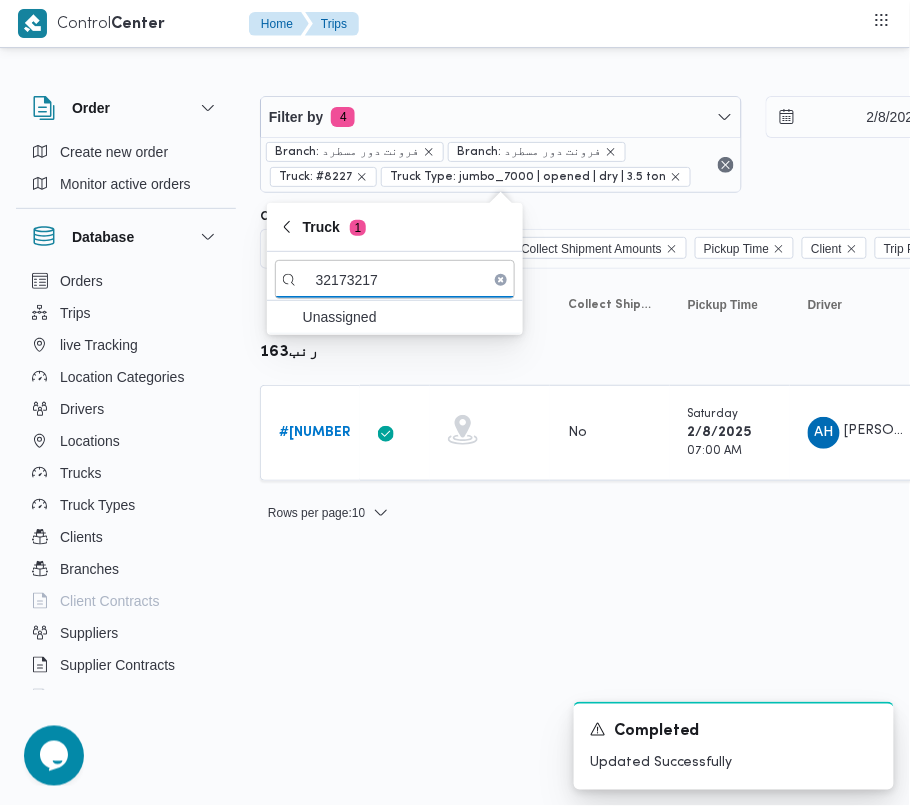 type on "32173217" 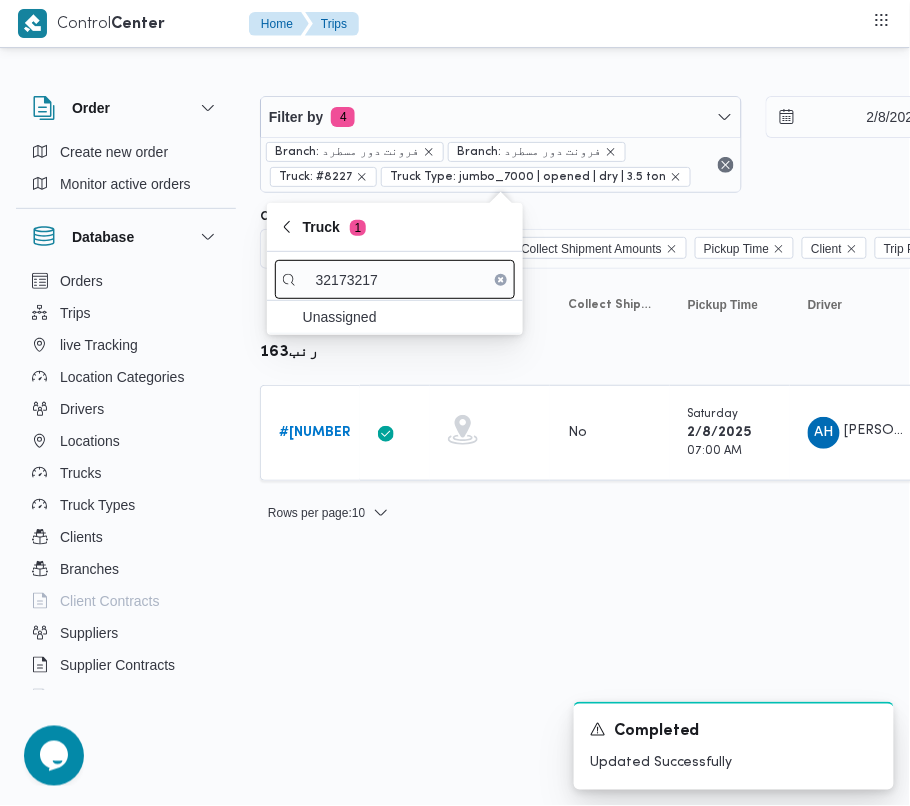click 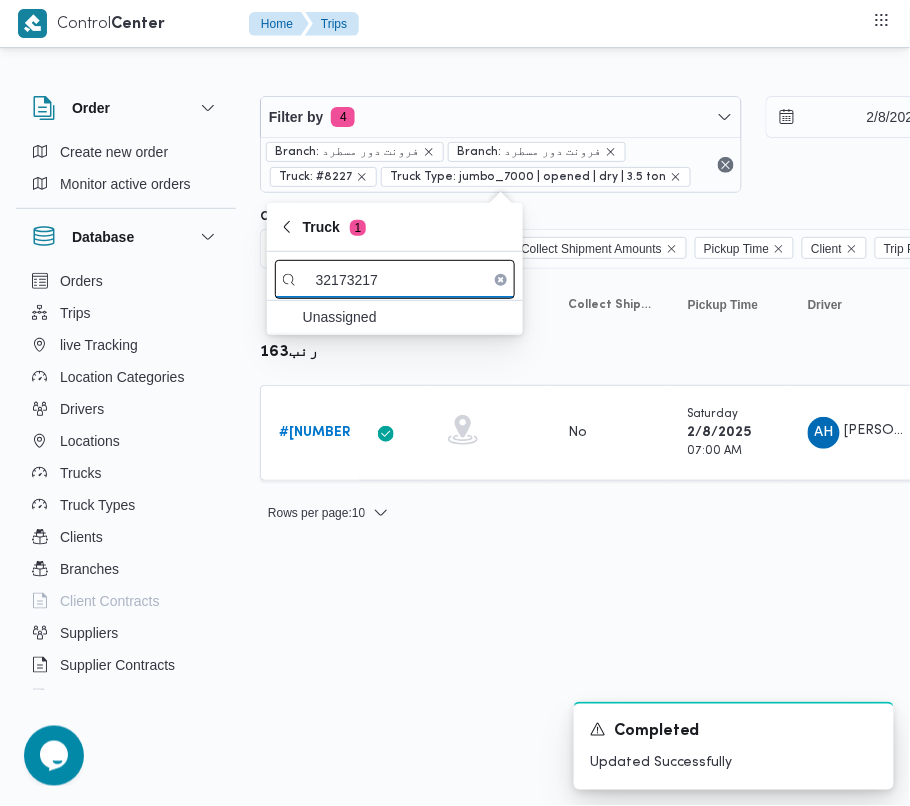 click on "32173217" at bounding box center [395, 279] 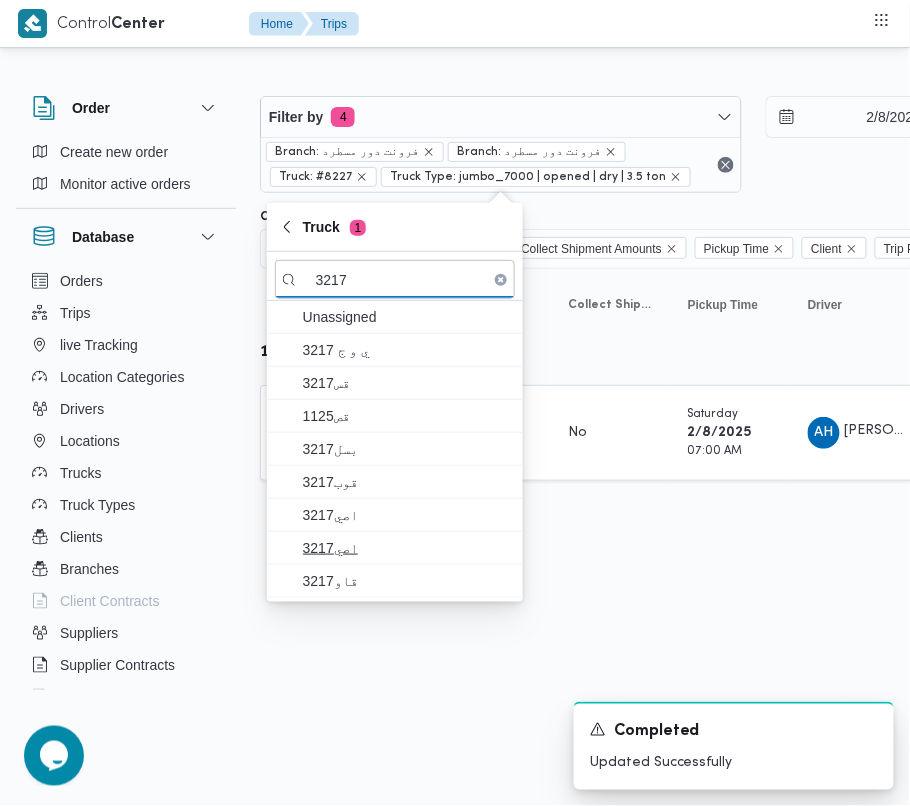 type on "3217" 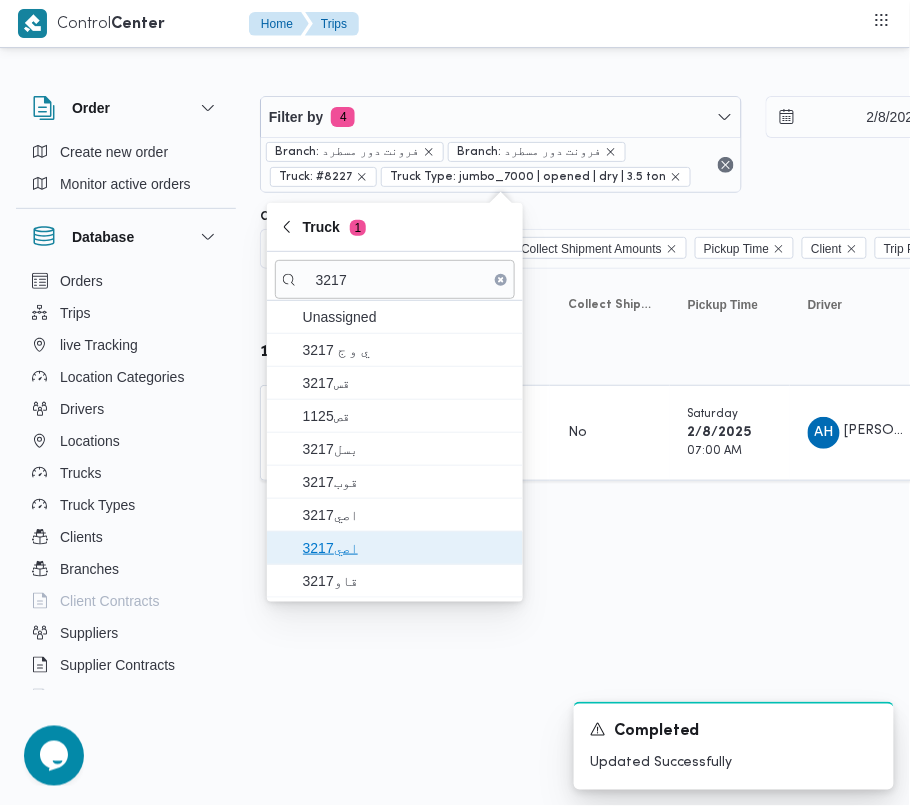 click on "اصي3217" at bounding box center (407, 548) 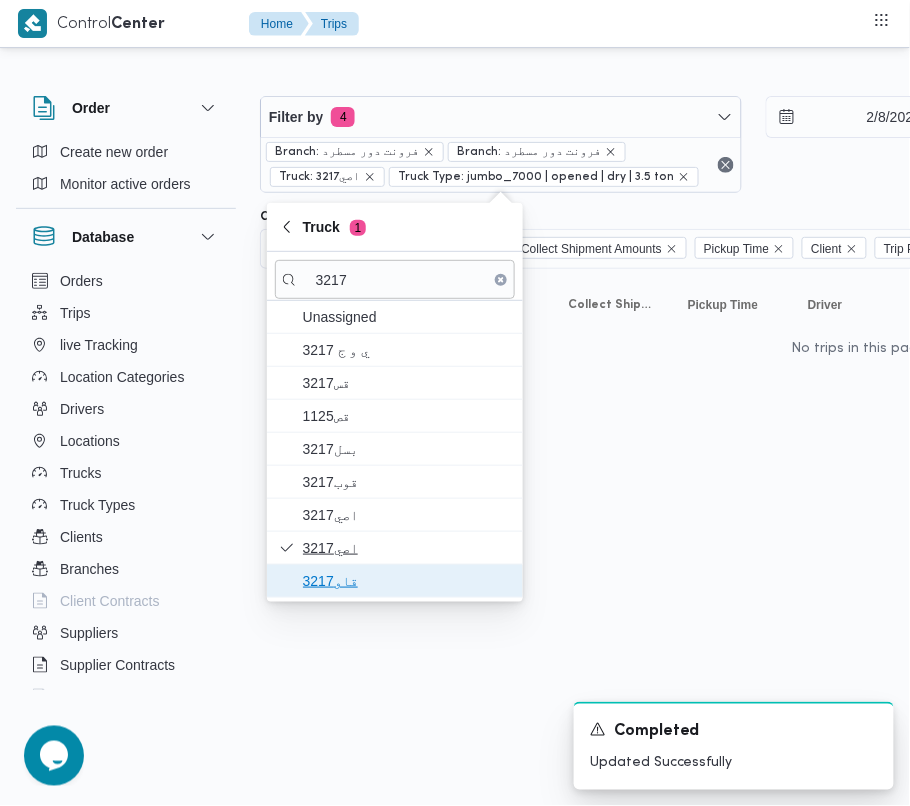 click on "قاو3217" at bounding box center [407, 581] 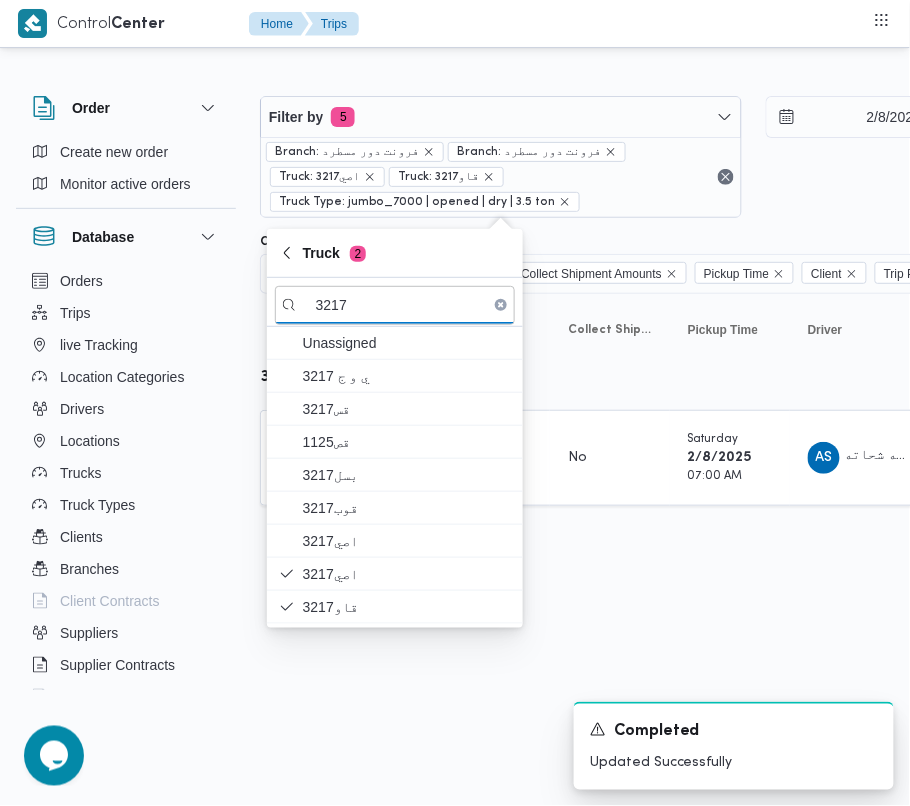 drag, startPoint x: 604, startPoint y: 588, endPoint x: 548, endPoint y: 573, distance: 57.974133 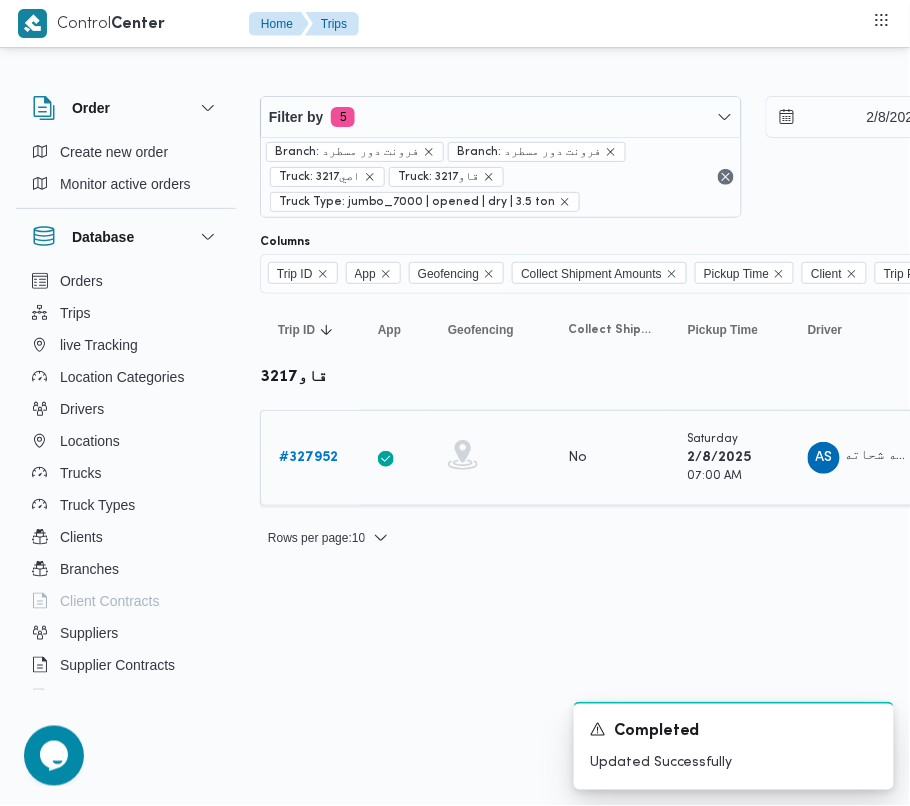 click on "# 327952" at bounding box center [308, 458] 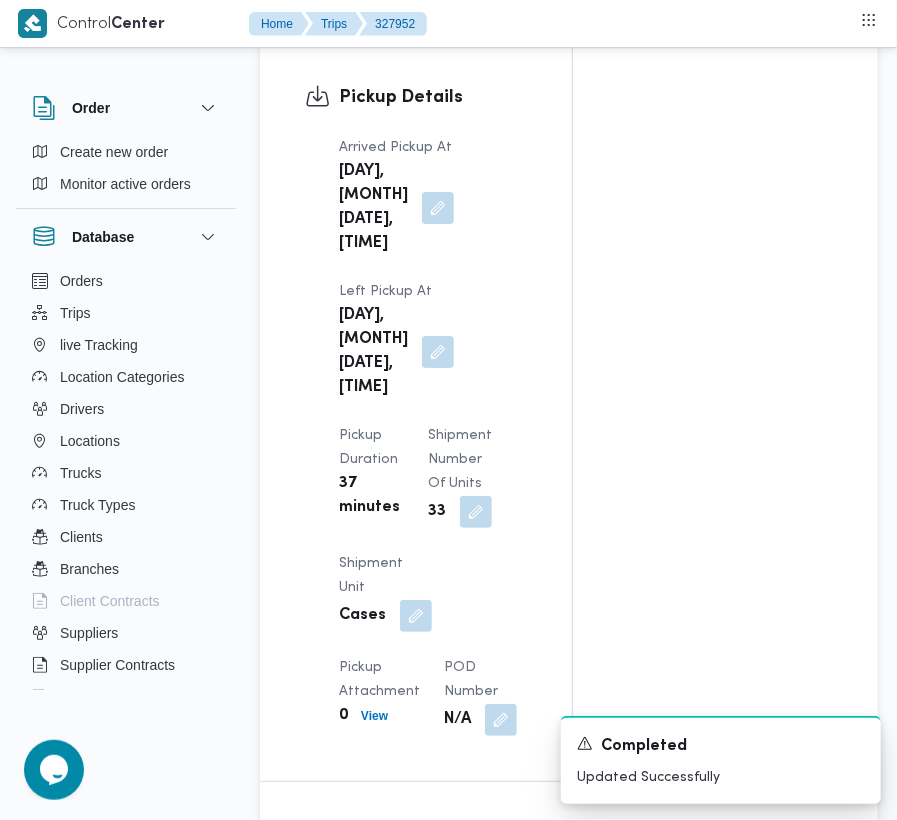 scroll, scrollTop: 3377, scrollLeft: 0, axis: vertical 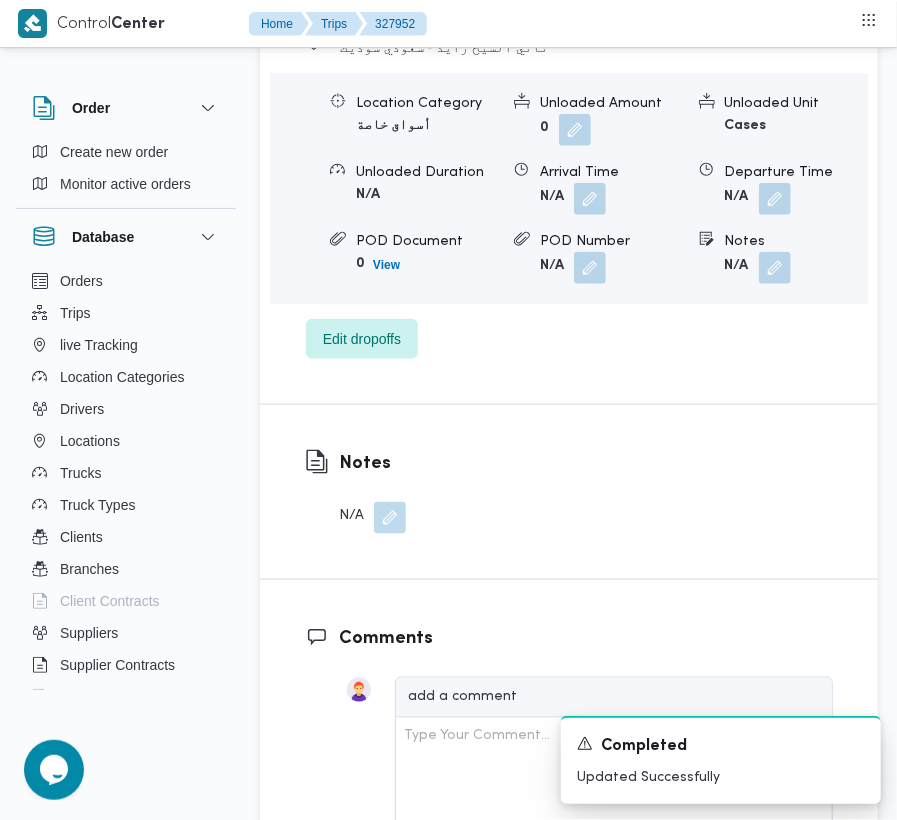 click on "[LOCATION] [LOCATION] -
[LOCATION] [LOCATION] Location Category [CATEGORY] Unloaded Amount 0 Unloaded Unit Cases Unloaded Duration N/A Arrival Time N/A Departure Time N/A POD Document 0 View POD Number N/A Notes N/A Edit dropoffs" at bounding box center (569, 197) 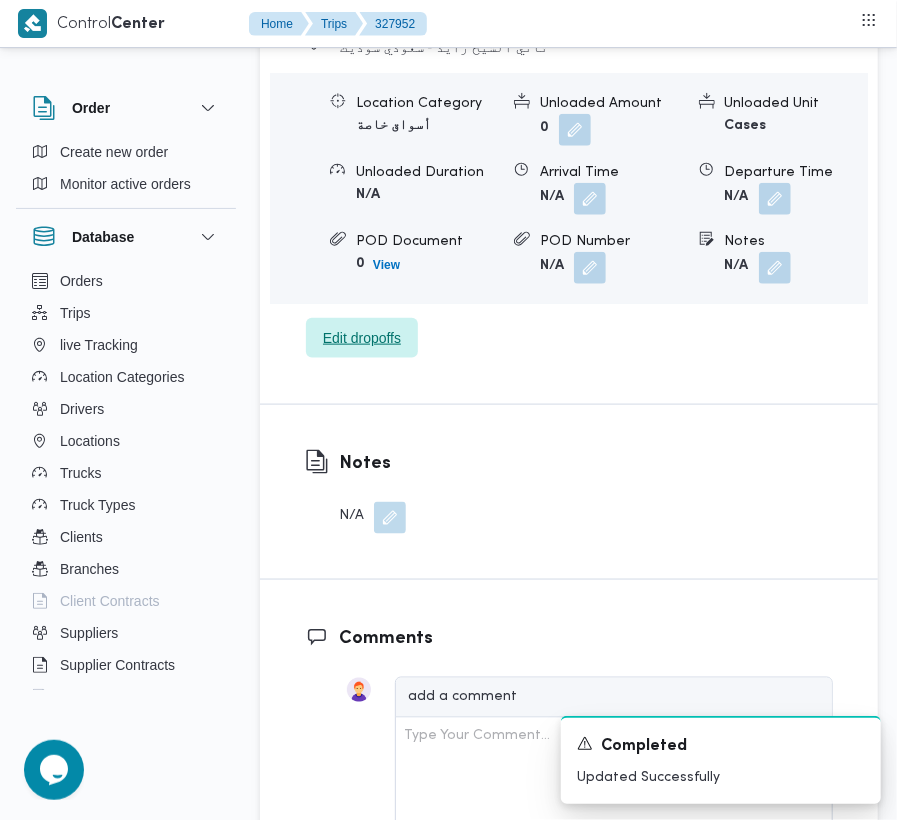 click on "Edit dropoffs" at bounding box center [362, 338] 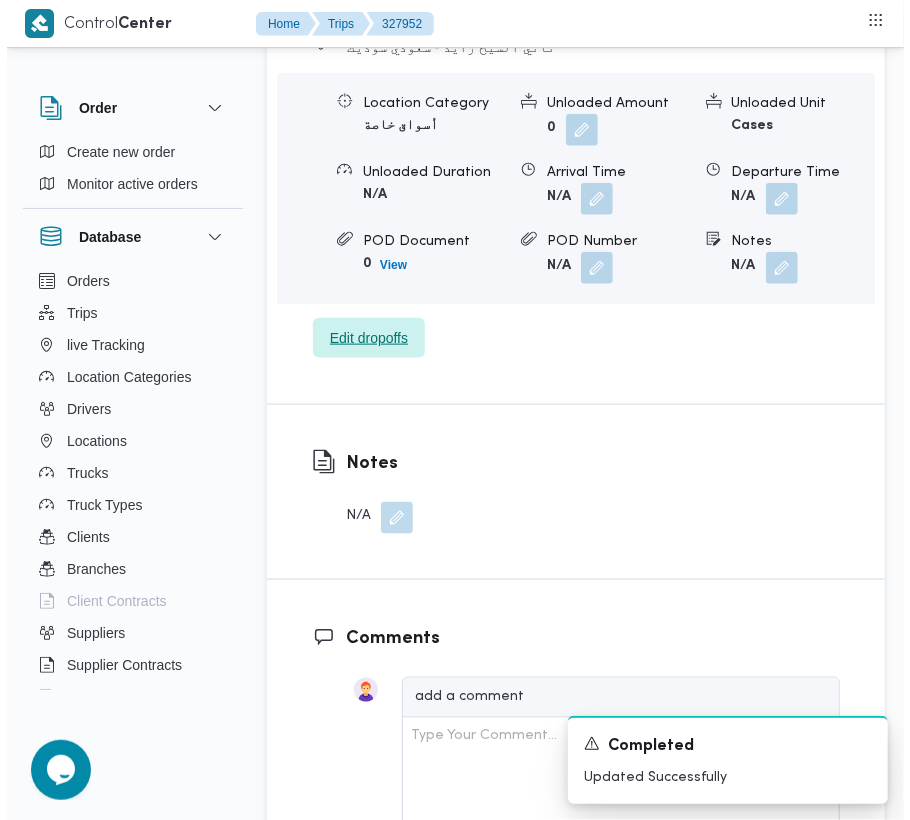 scroll, scrollTop: 3257, scrollLeft: 0, axis: vertical 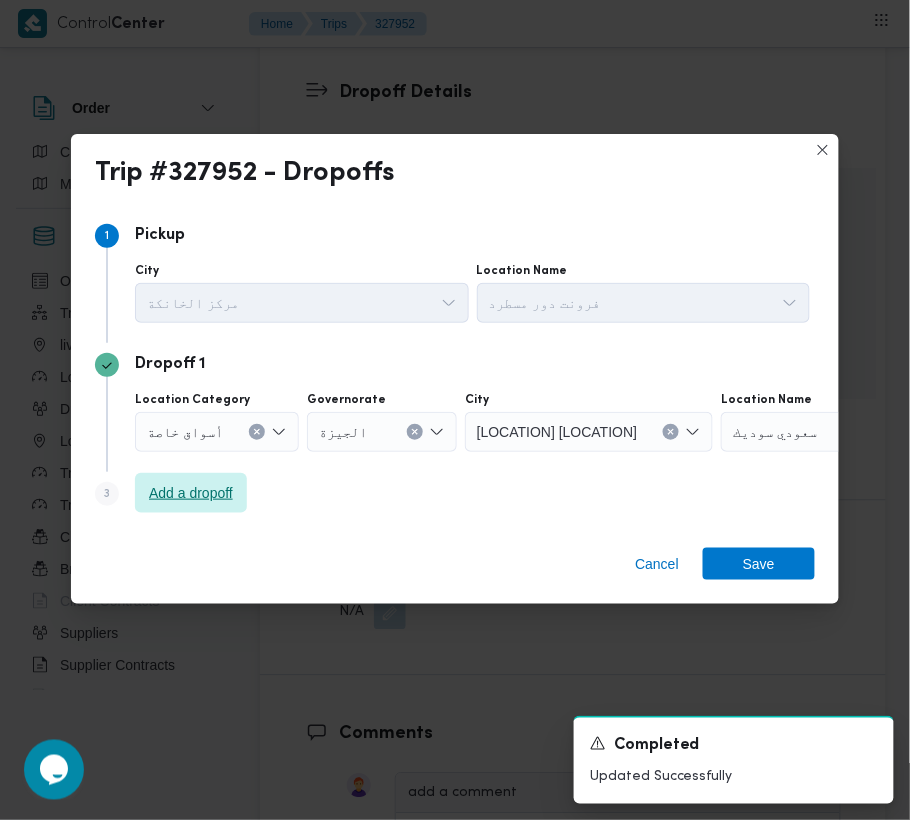 click on "Step 1 1 Pickup City مركز الخانكة Location Name فرونت دور مسطرد Dropoff 1 Location Category أسواق خاصة Governorate الجيزة City ثاني الشيخ زايد Location Name سعودي سوديك Step 3 is disabled 3 Add a dropoff" at bounding box center (455, 369) 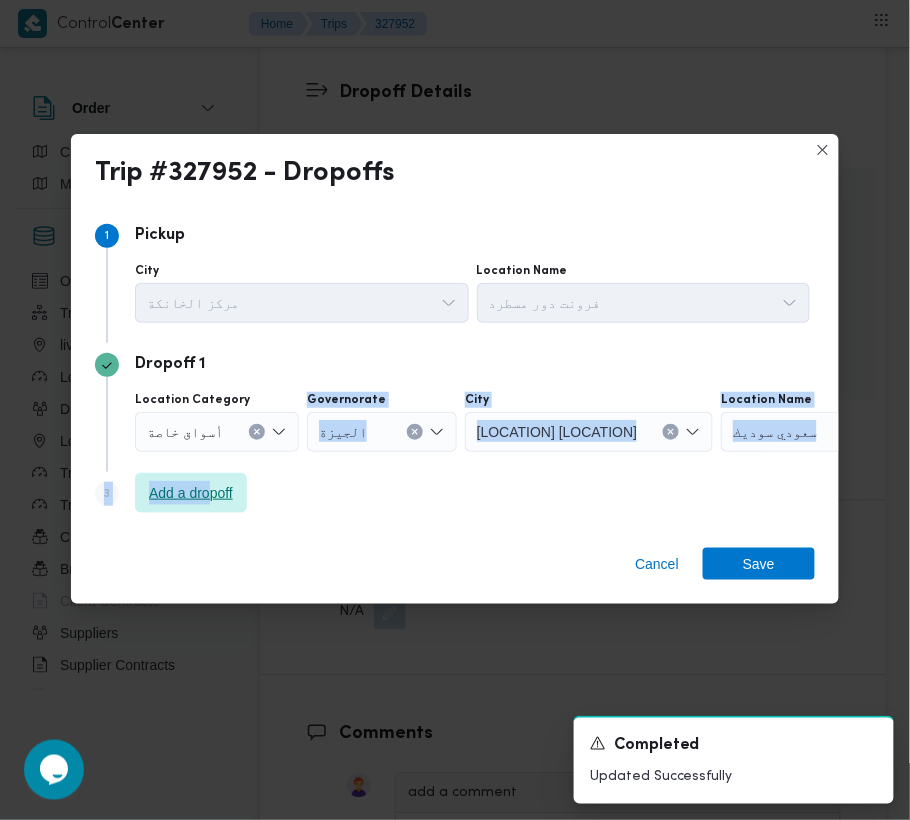 click on "Add a dropoff" at bounding box center (191, 493) 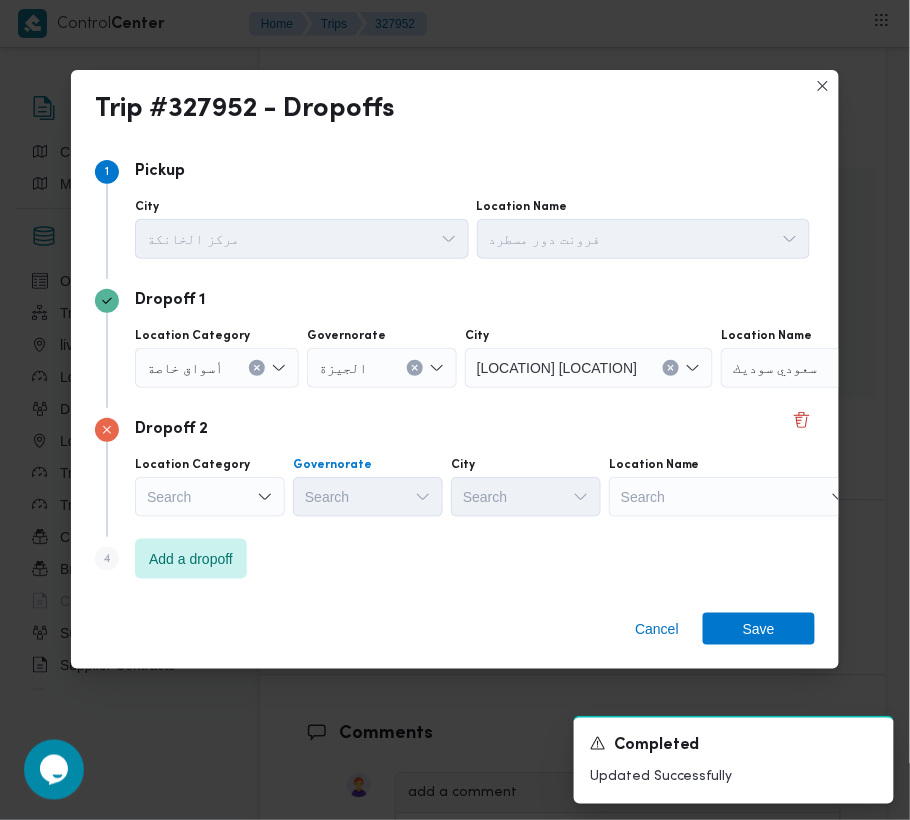 click on "Search" at bounding box center (368, 497) 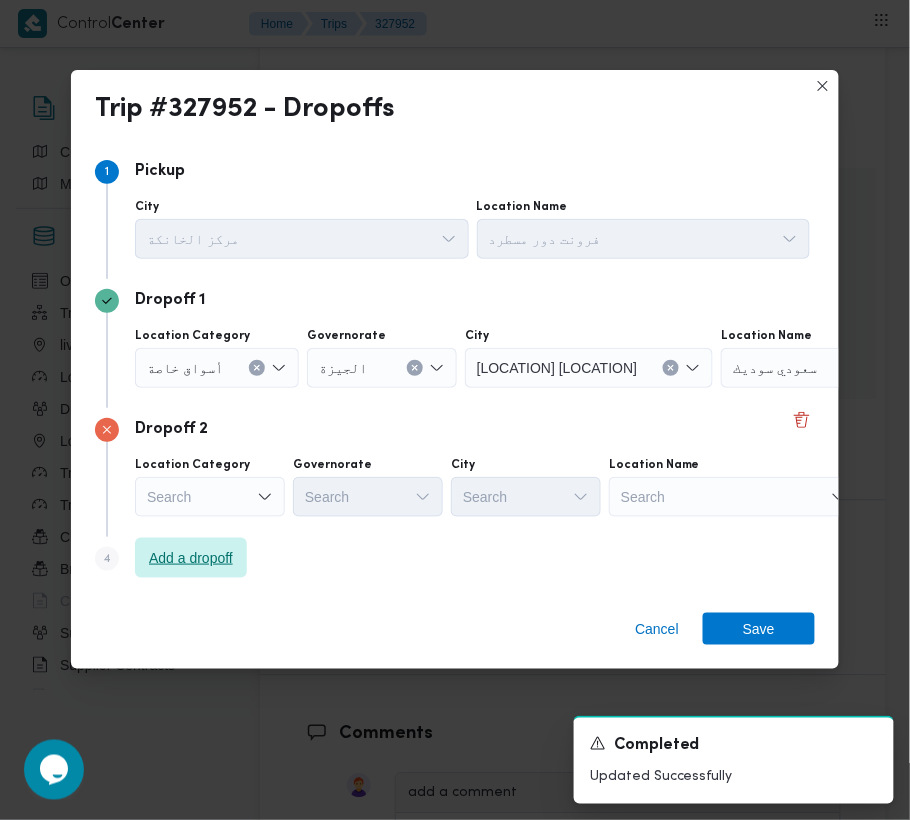 drag, startPoint x: 182, startPoint y: 550, endPoint x: 192, endPoint y: 552, distance: 10.198039 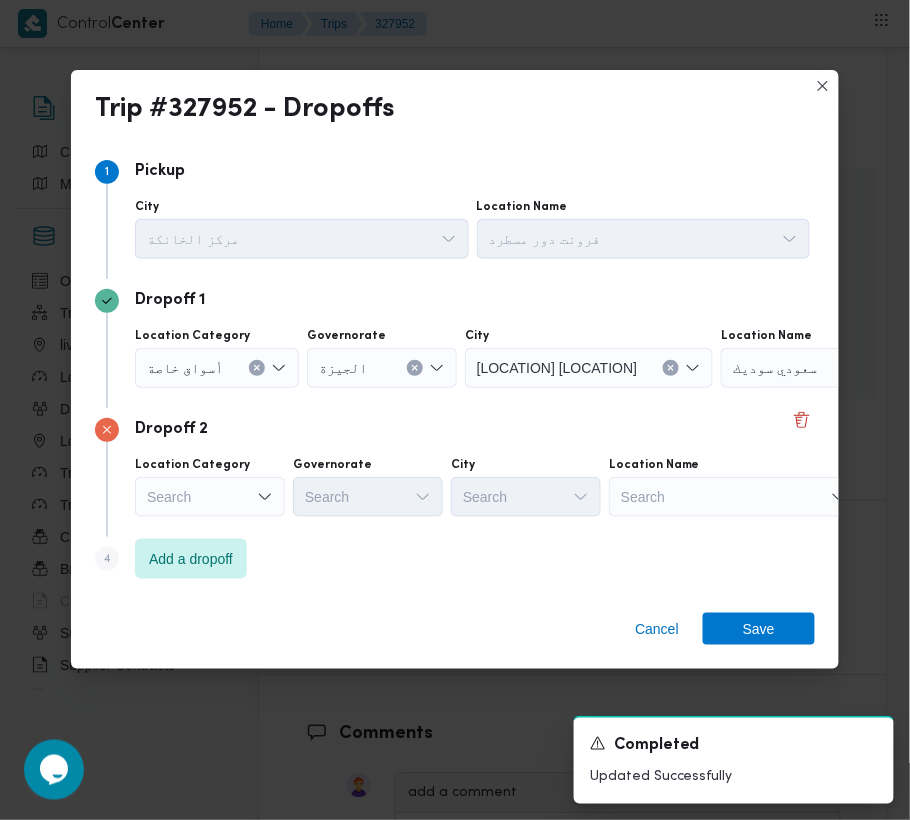 scroll, scrollTop: 113, scrollLeft: 0, axis: vertical 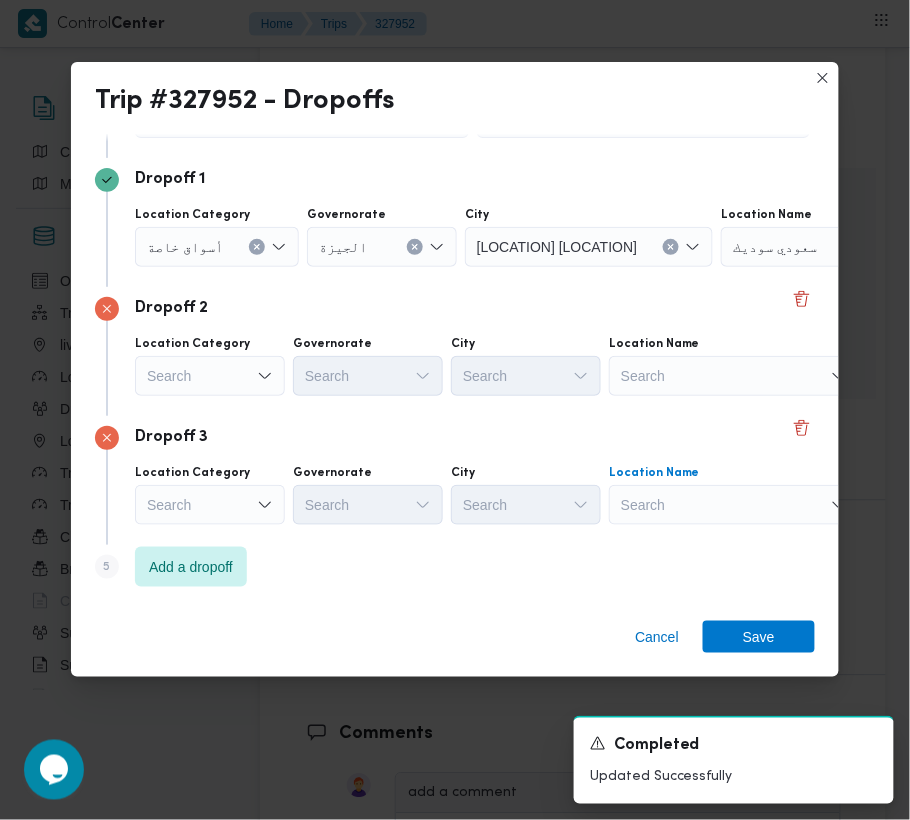 click on "Search" at bounding box center [846, 247] 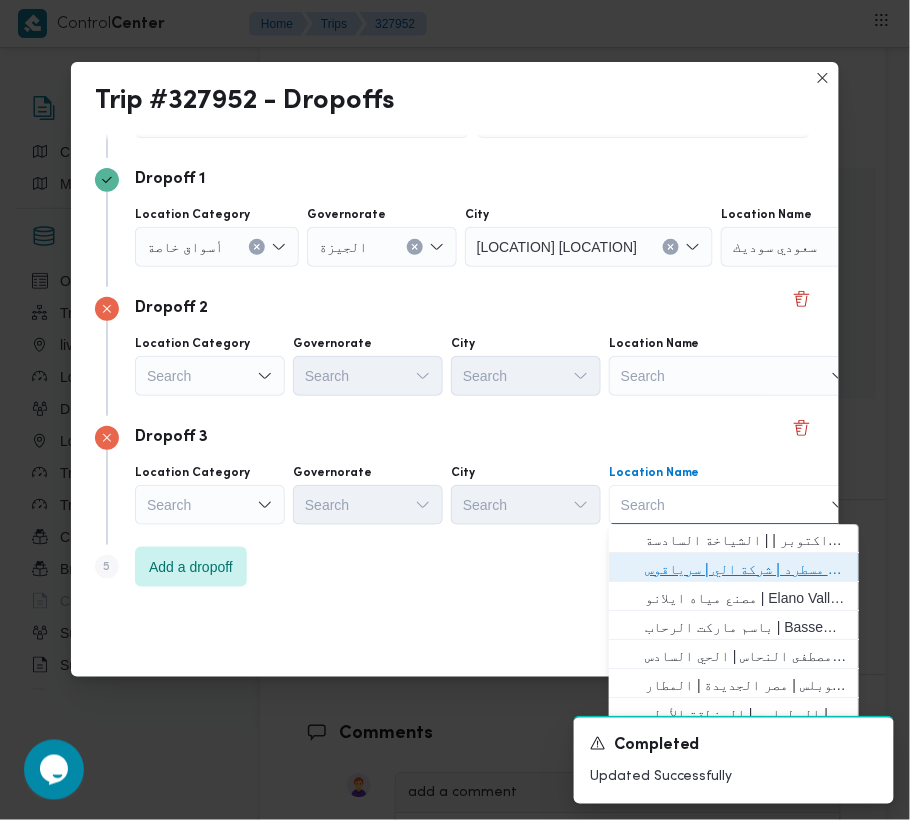 click on "فرونت دور مسطرد | شركة الي | سرياقوس" at bounding box center (746, 570) 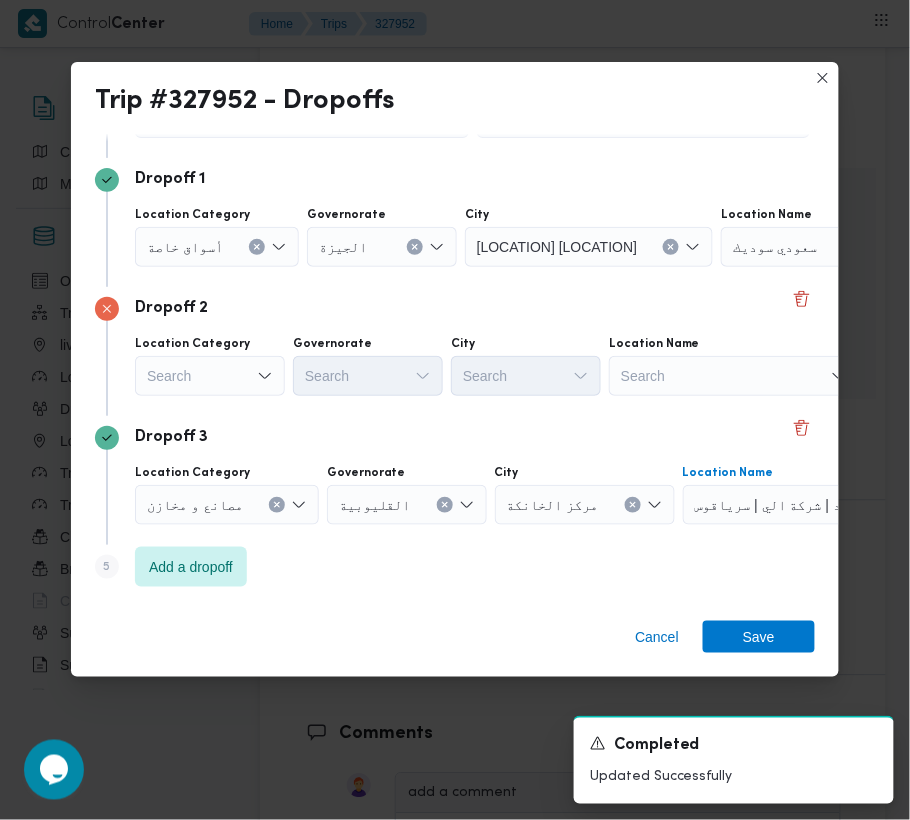 click on "Search" at bounding box center (217, 247) 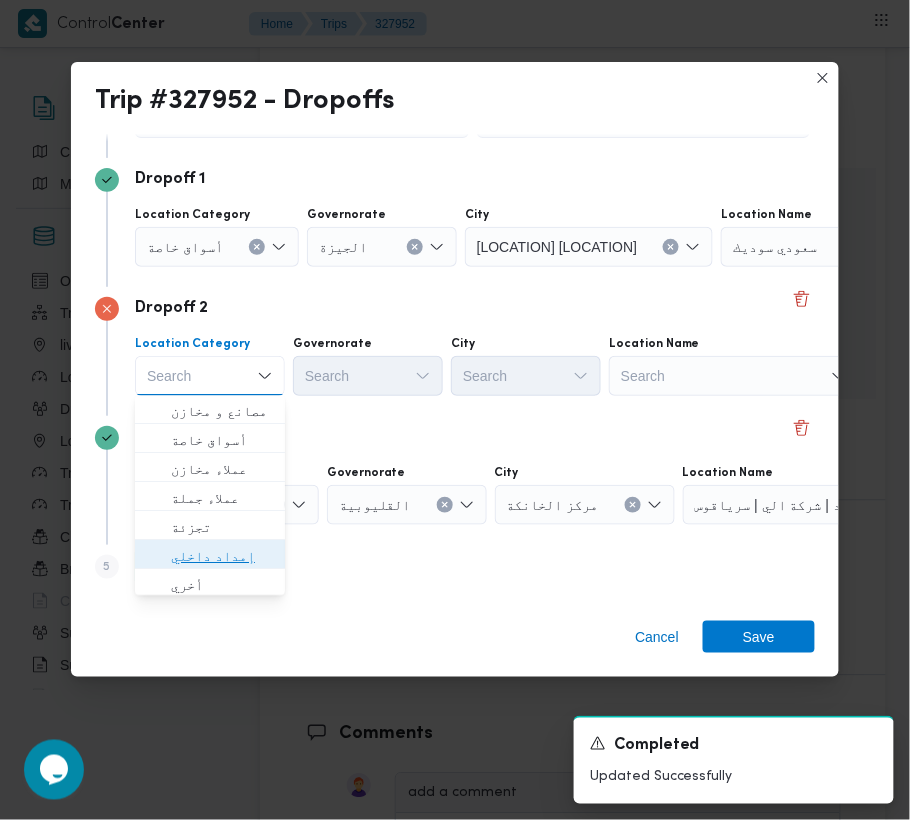 drag, startPoint x: 213, startPoint y: 538, endPoint x: 193, endPoint y: 398, distance: 141.42136 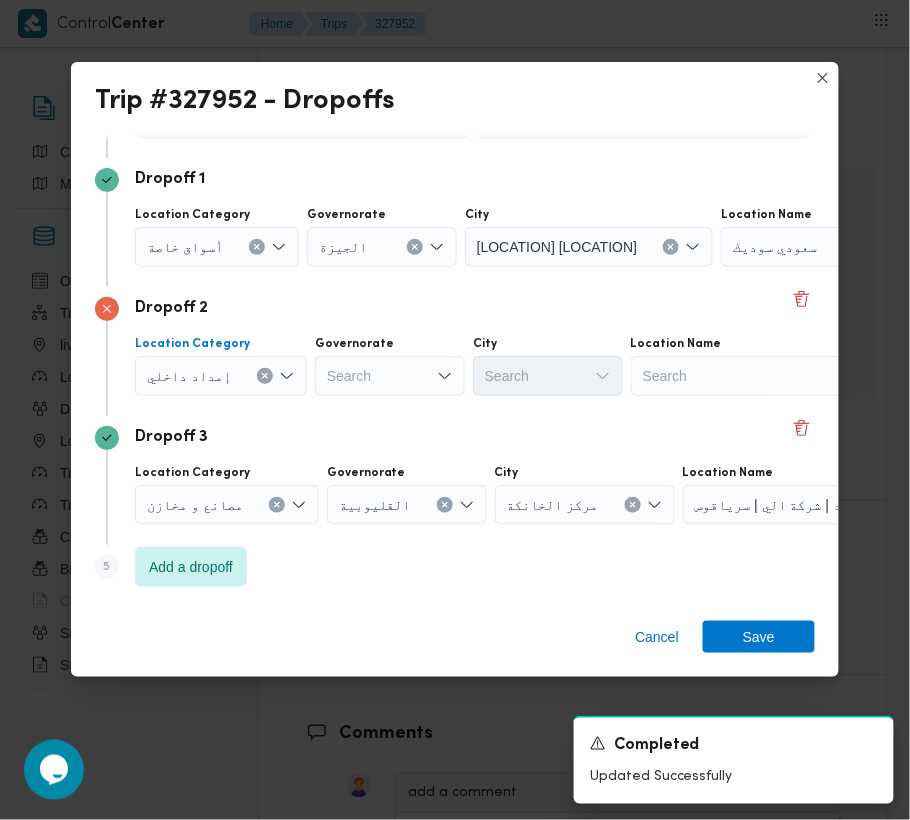 click on "أسواق خاصة" at bounding box center (217, 247) 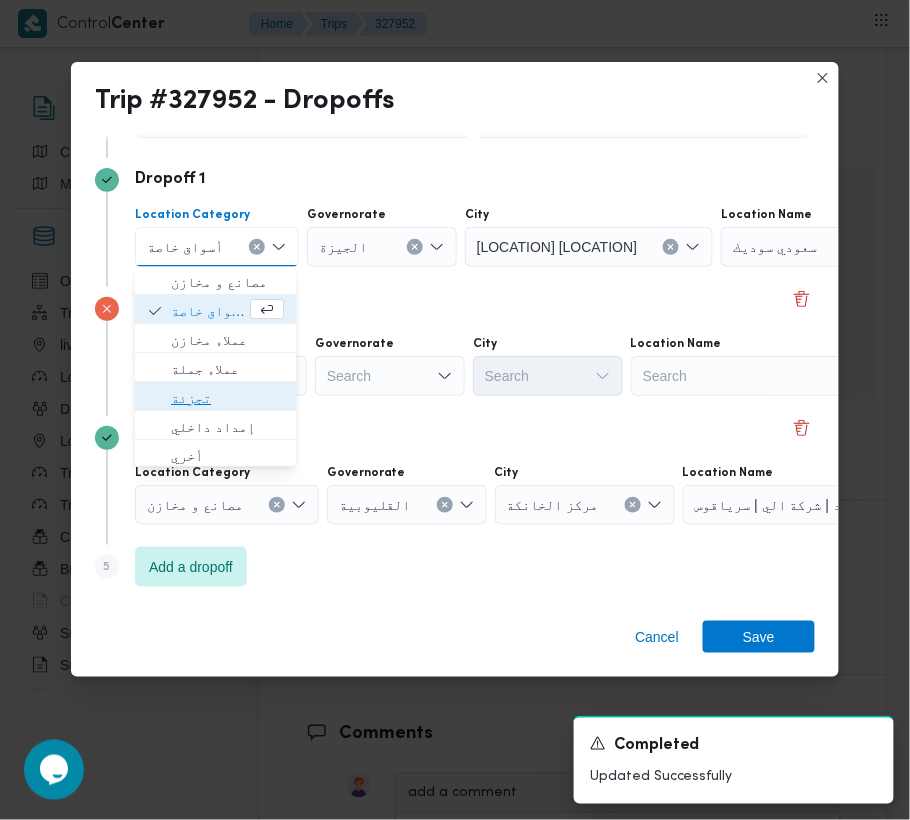 click on "تجزئة" at bounding box center (227, 399) 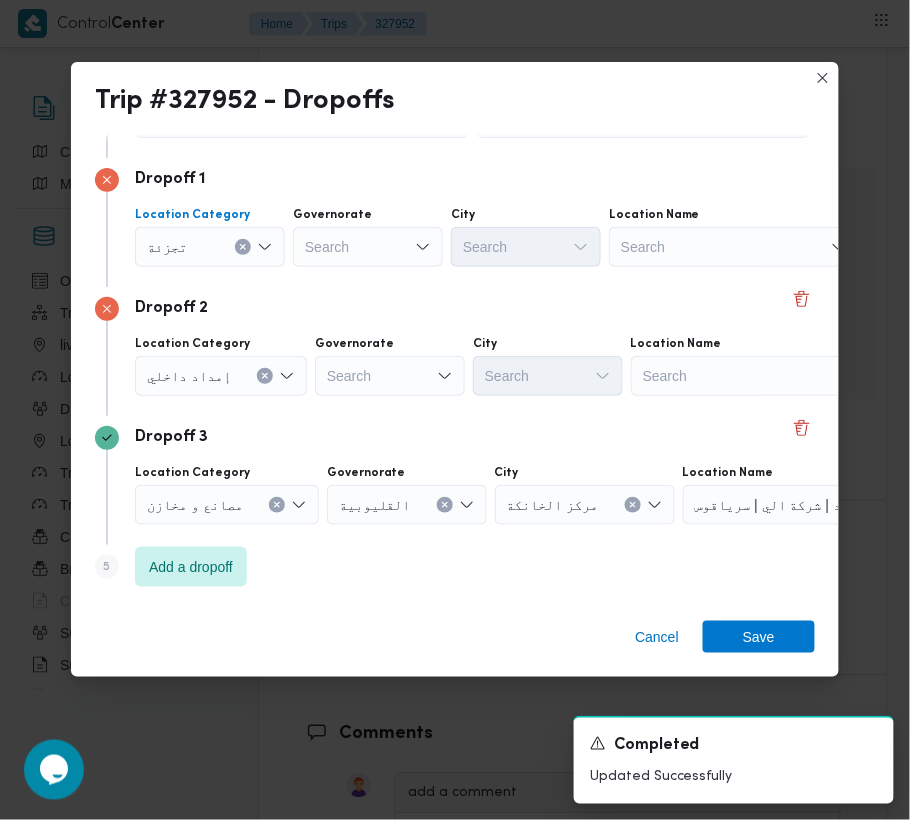 click on "إمداد داخلي" at bounding box center (210, 247) 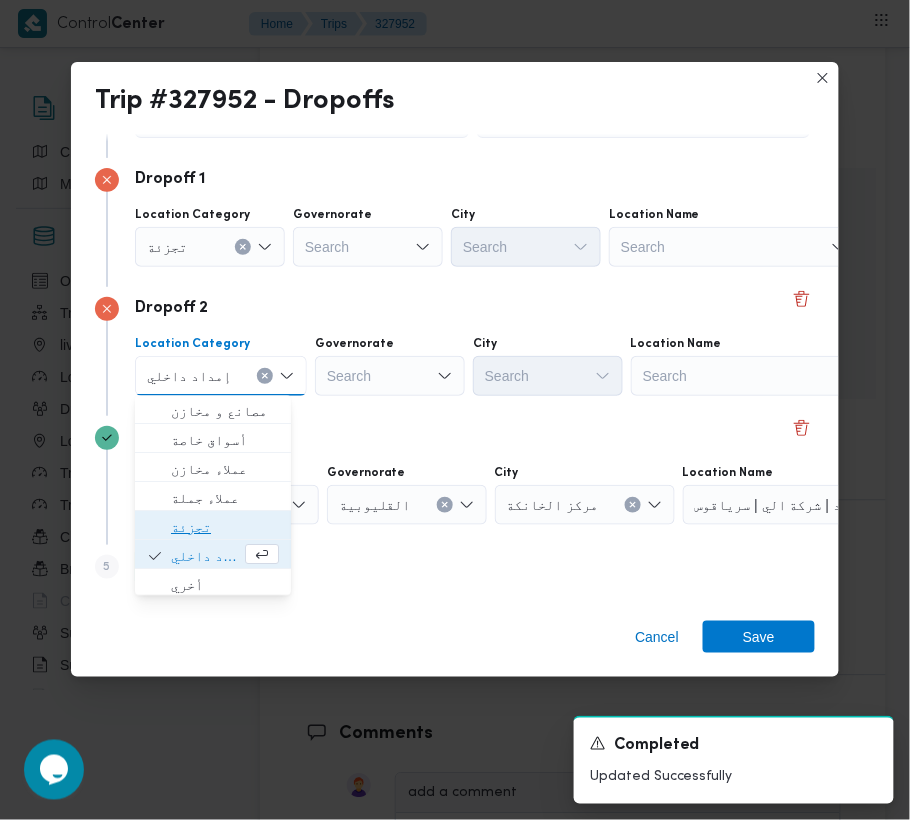 click on "تجزئة" at bounding box center (213, 528) 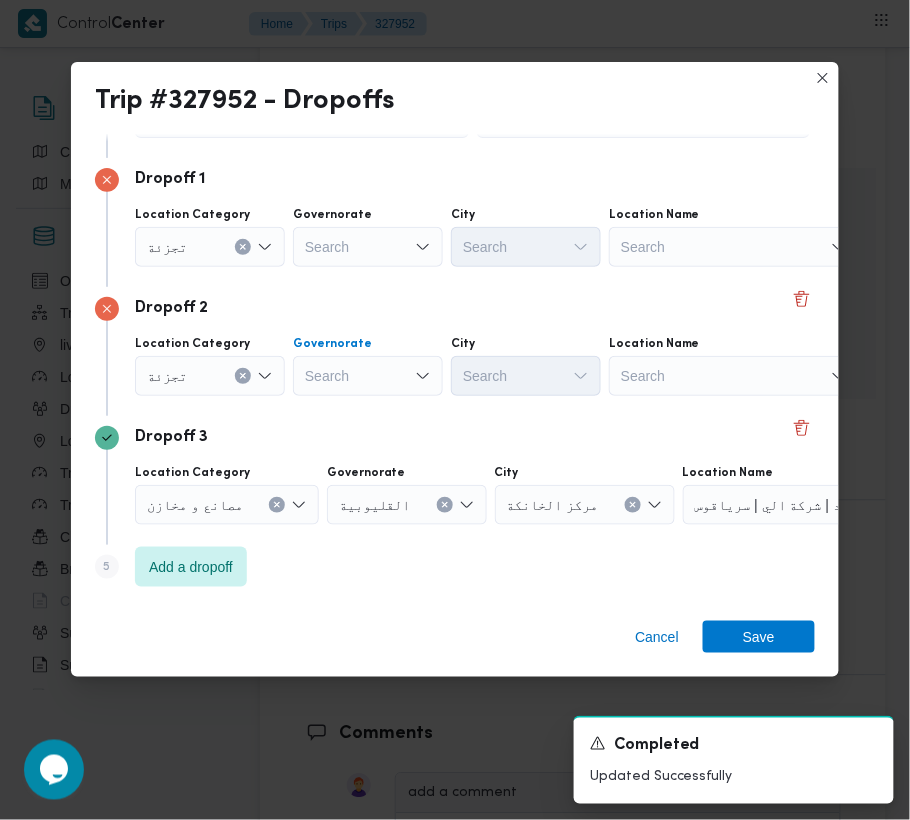 click on "Search" at bounding box center (368, 247) 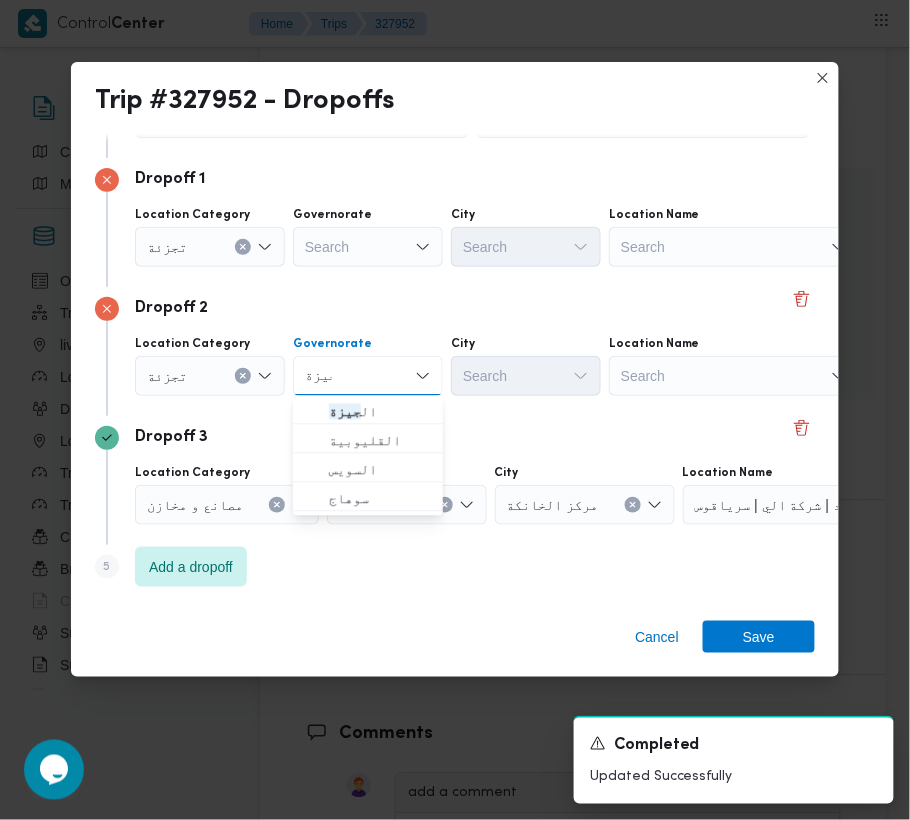 type on "جيزة" 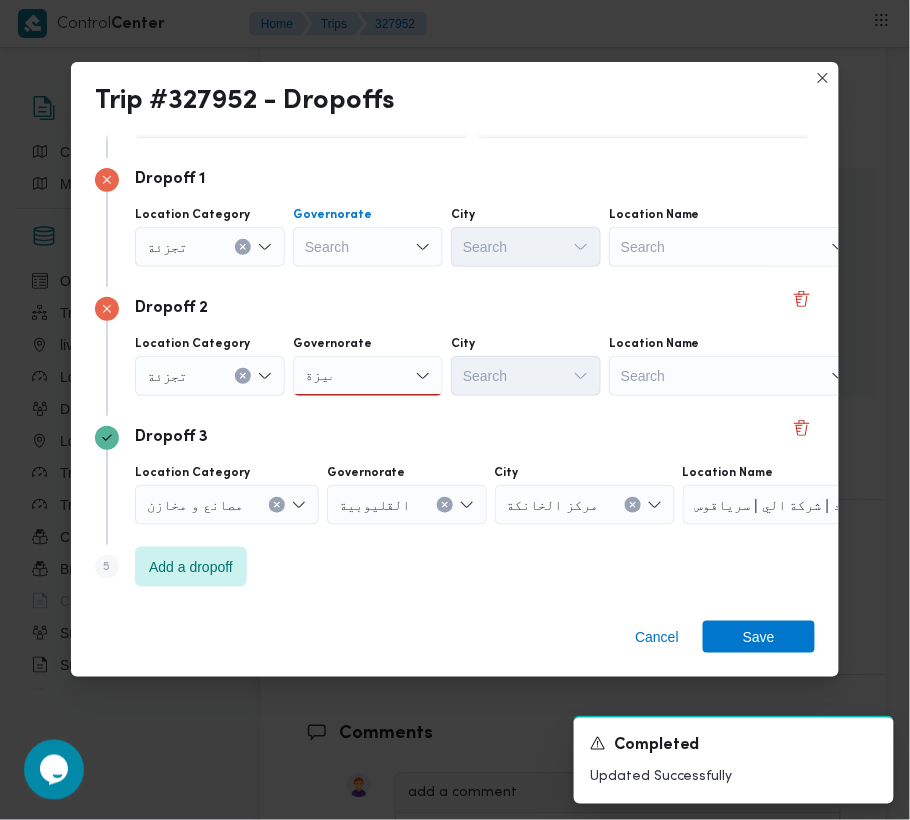 click on "Search" at bounding box center (368, 247) 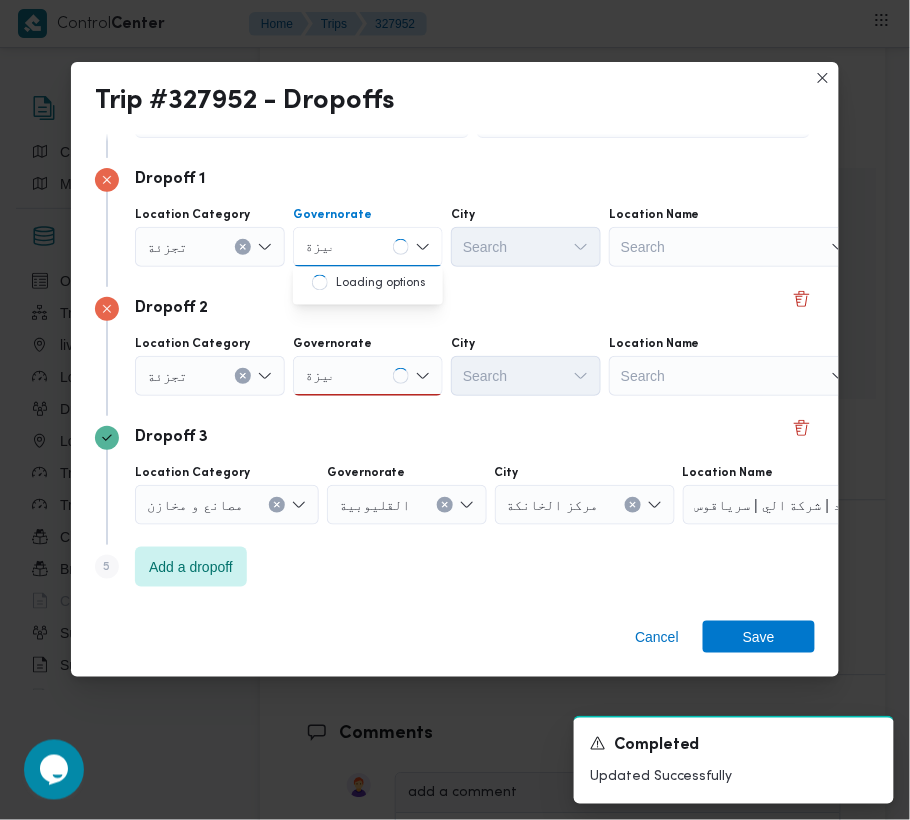 type on "جيزة" 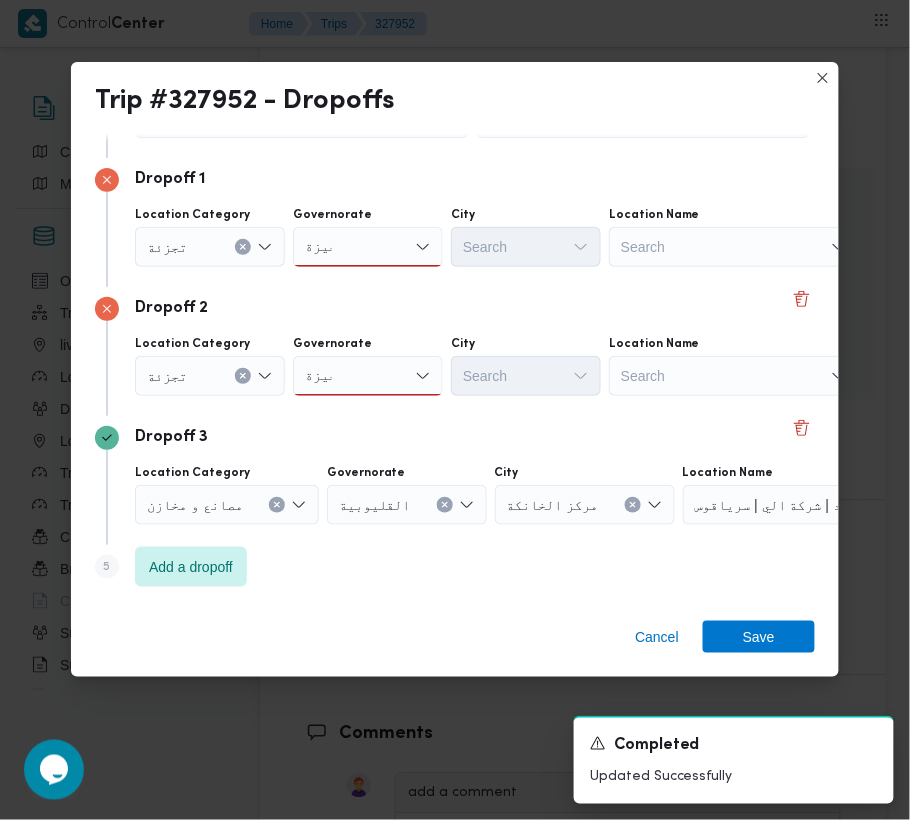 click on "جيزة جيزة" at bounding box center (368, 247) 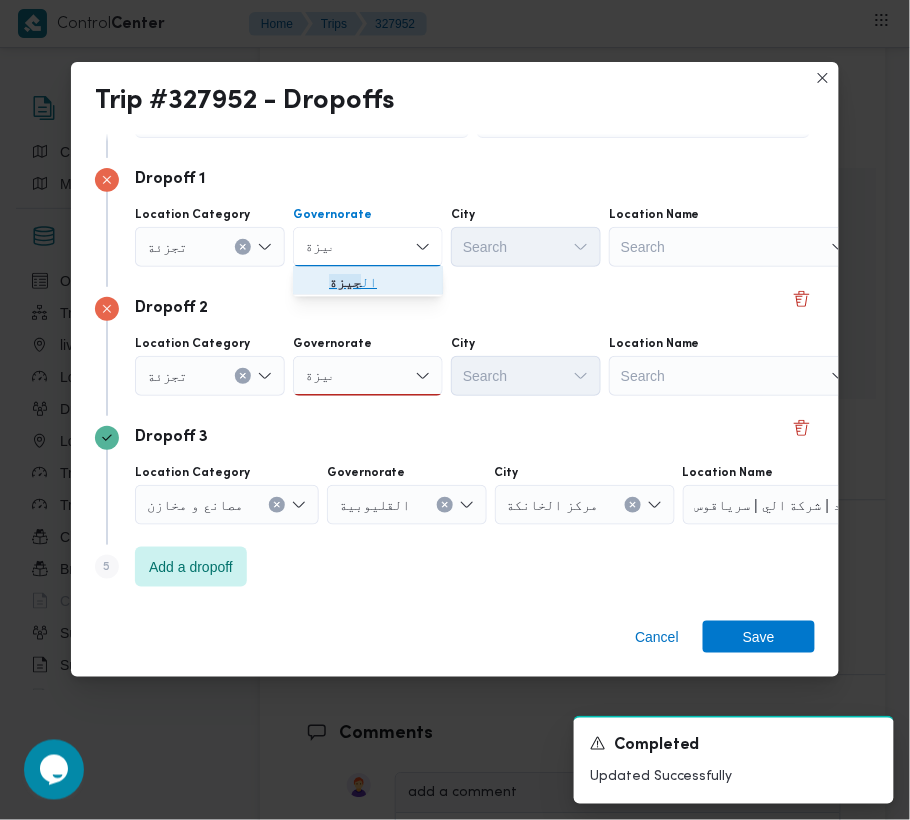 click on "جيزة" at bounding box center [345, 283] 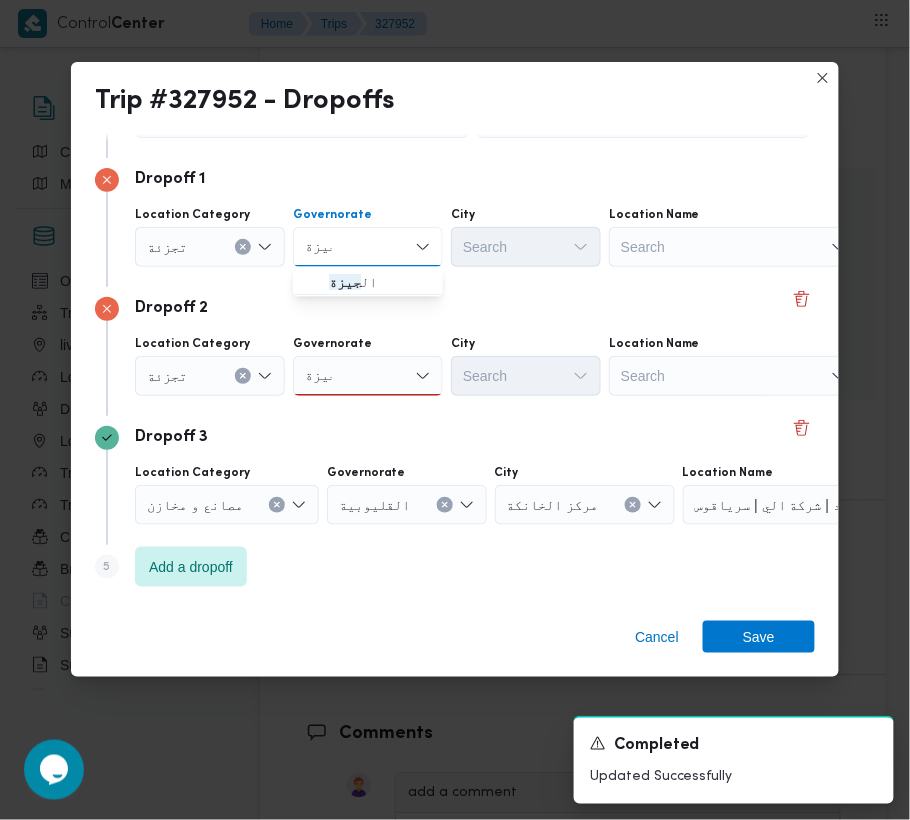 type 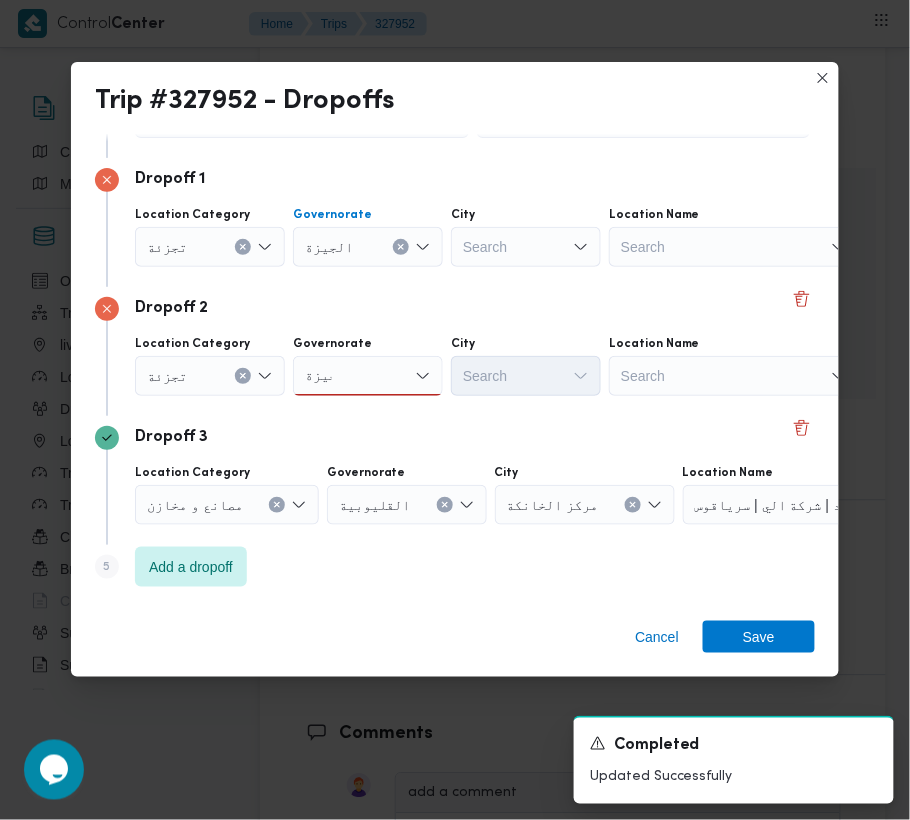 click on "Search" at bounding box center [526, 247] 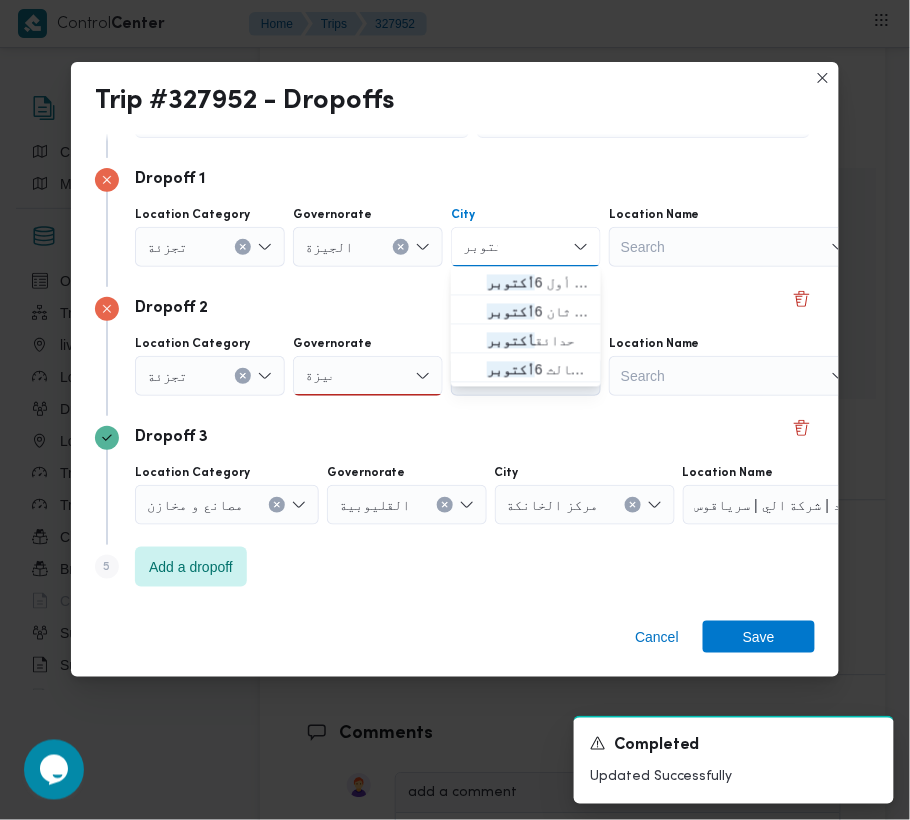 type on "أكتوبر" 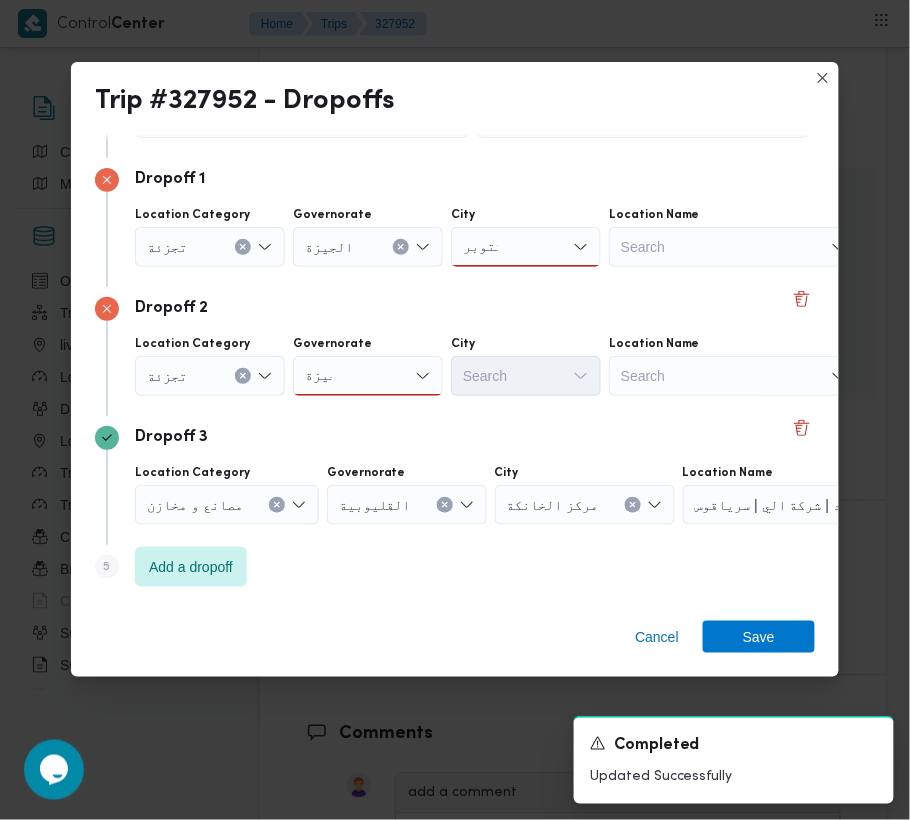 click on "Search" at bounding box center (302, 118) 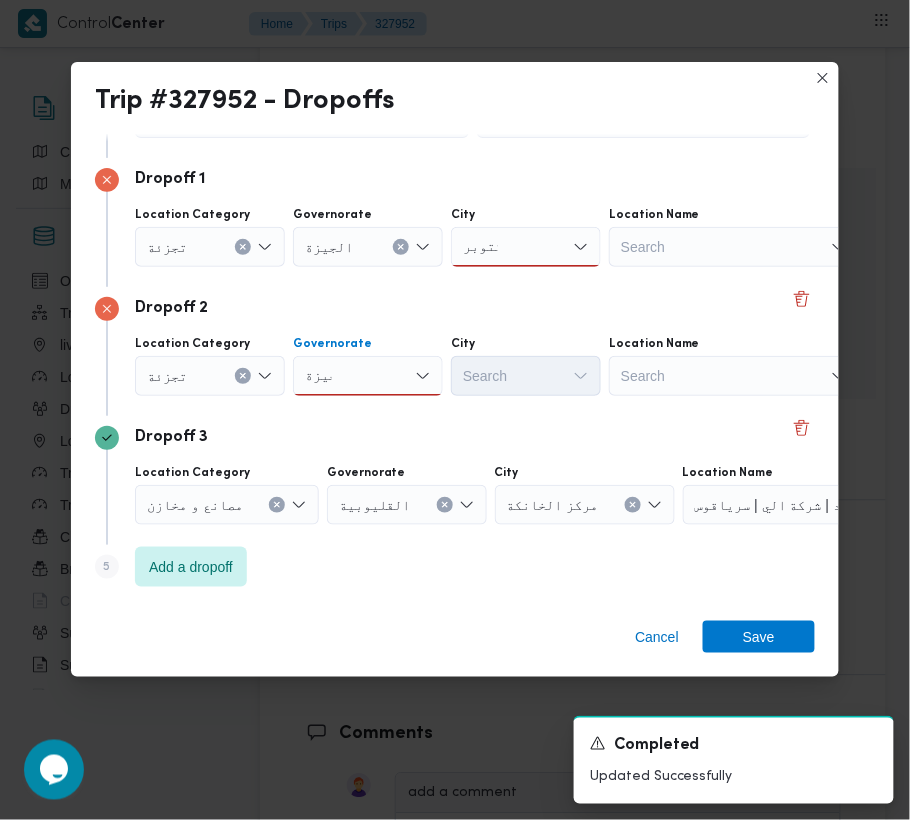 click on "جيزة جيزة" at bounding box center [368, 376] 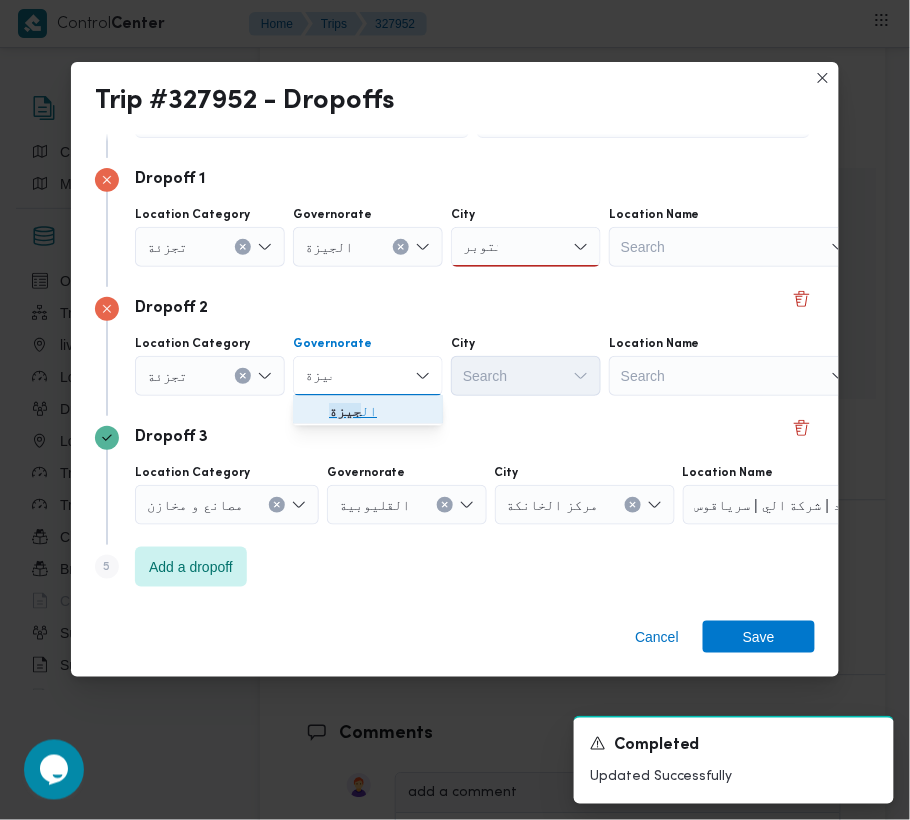 click on "ال جيزة" at bounding box center (368, 412) 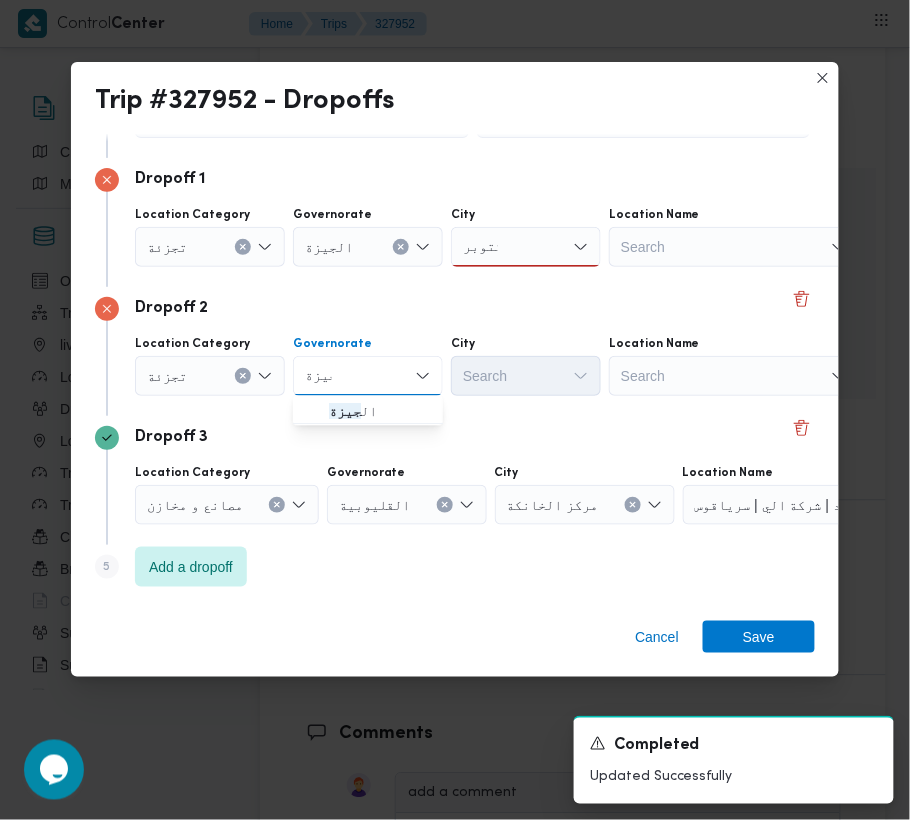 type 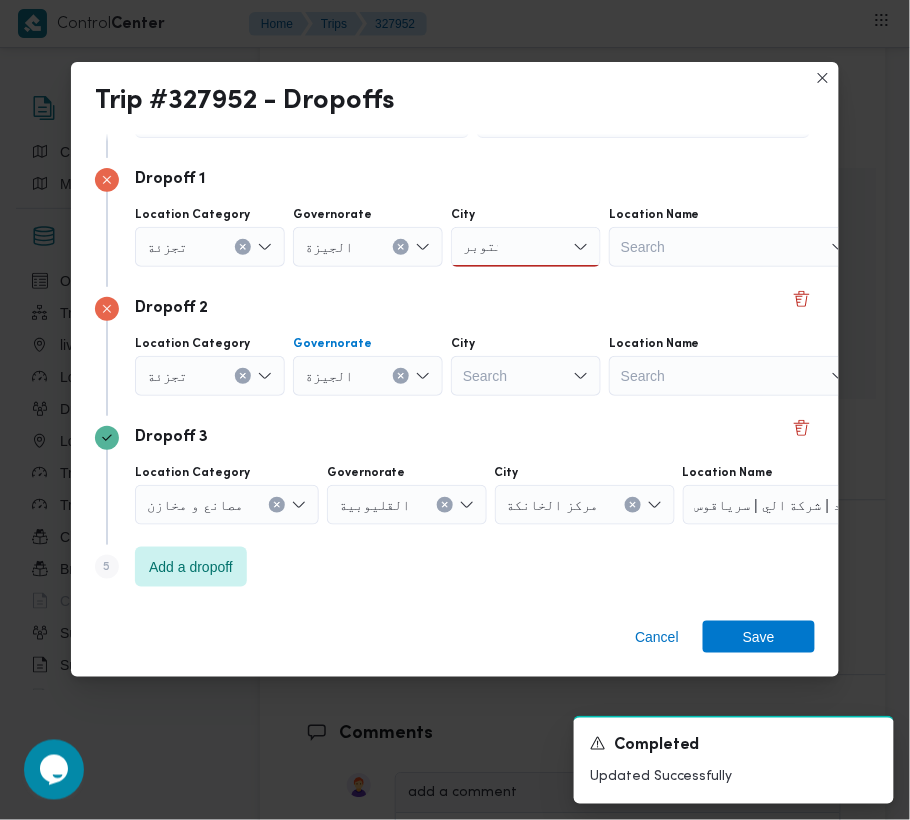 click on "Search" at bounding box center (526, 247) 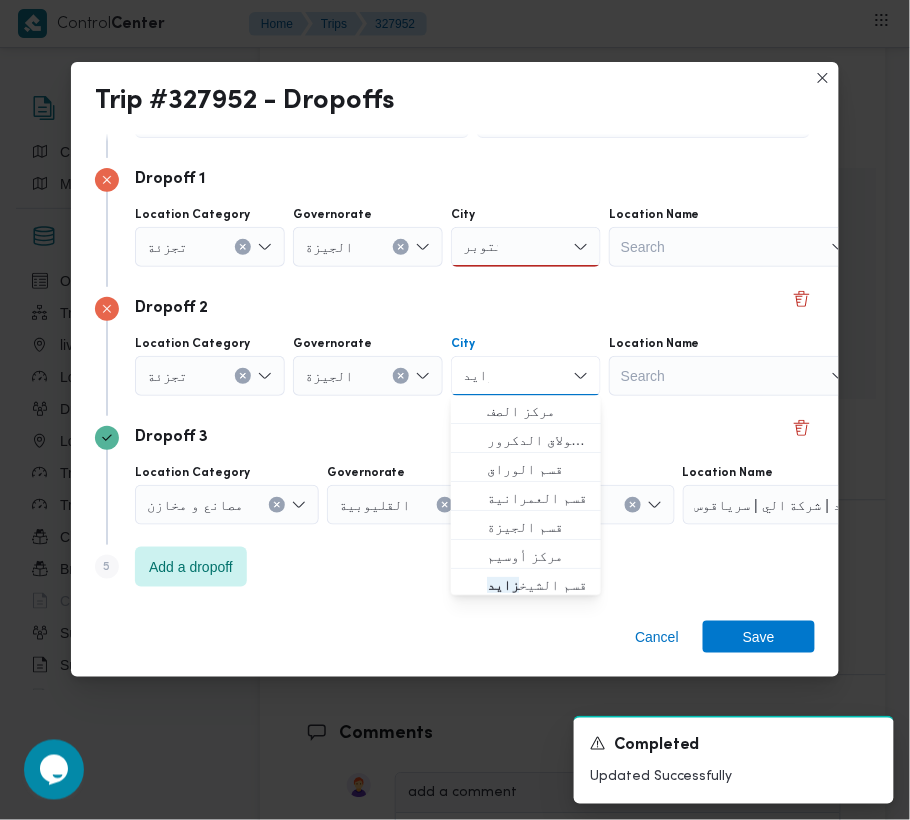type on "زايد" 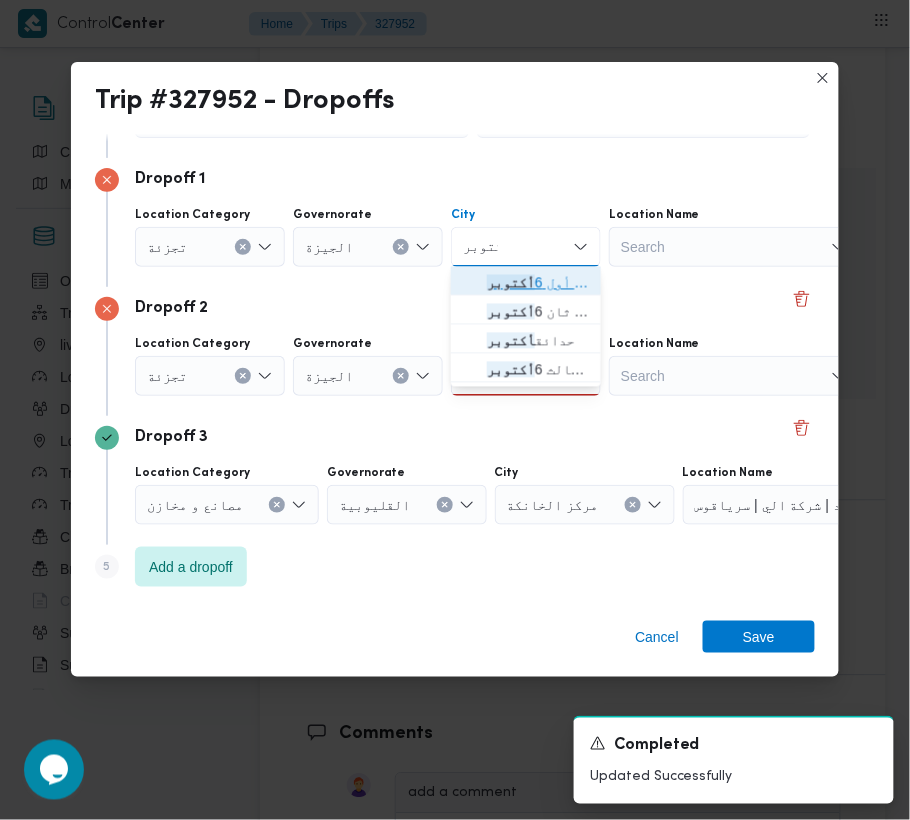 click on "قسم أول 6  أكتوبر" at bounding box center (526, 283) 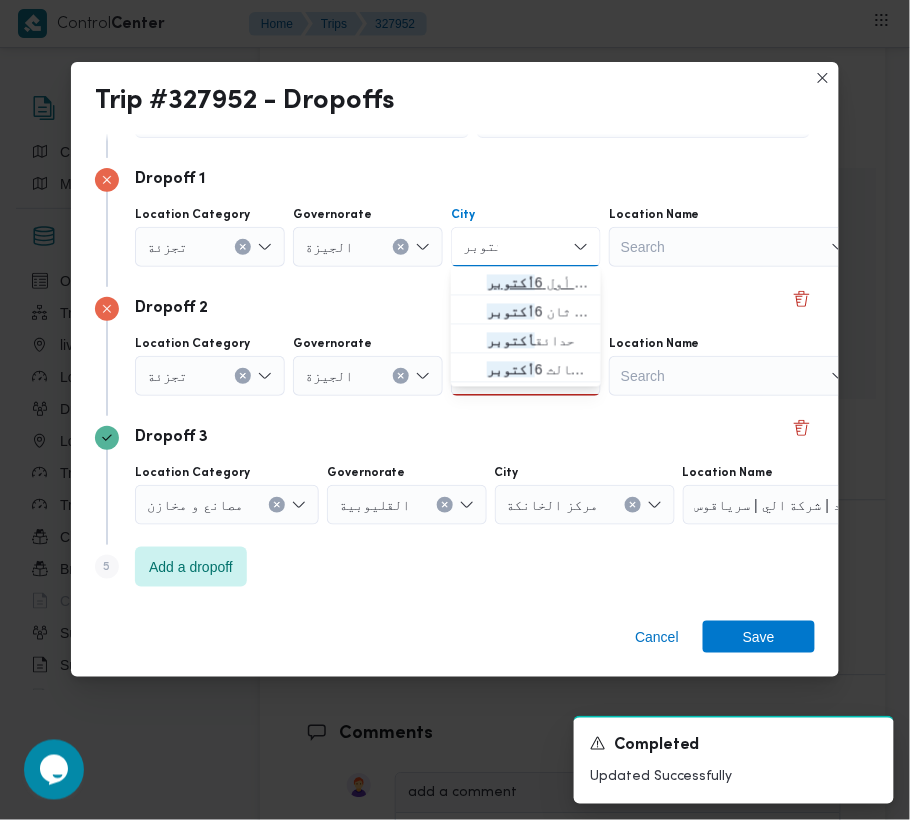 type 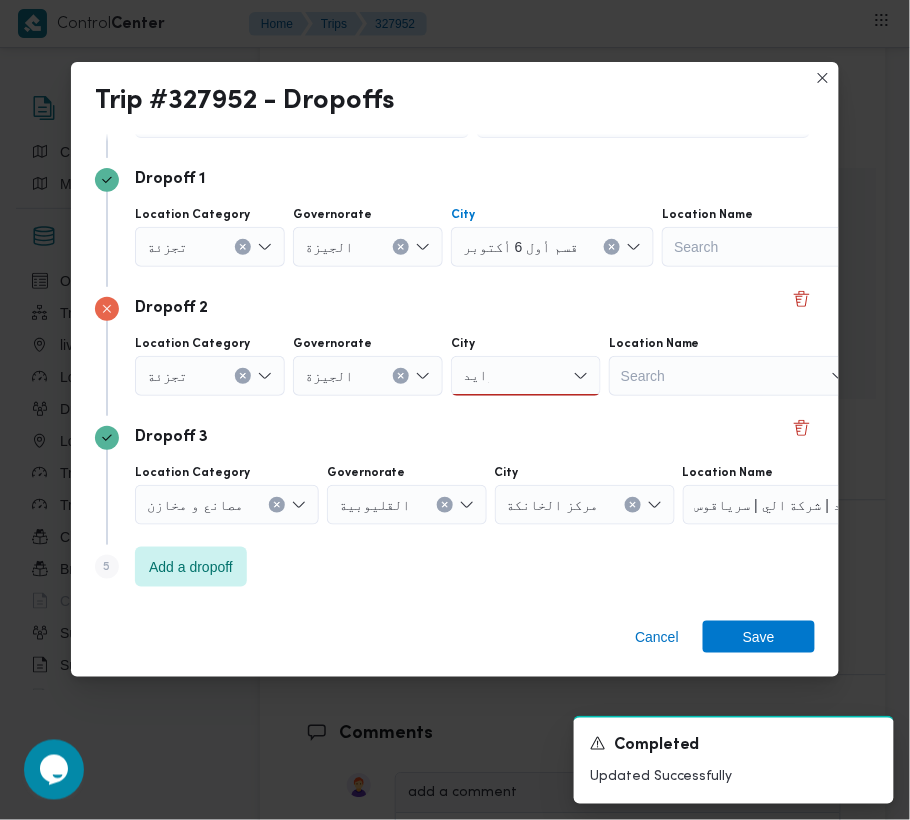 drag, startPoint x: 537, startPoint y: 357, endPoint x: 536, endPoint y: 389, distance: 32.01562 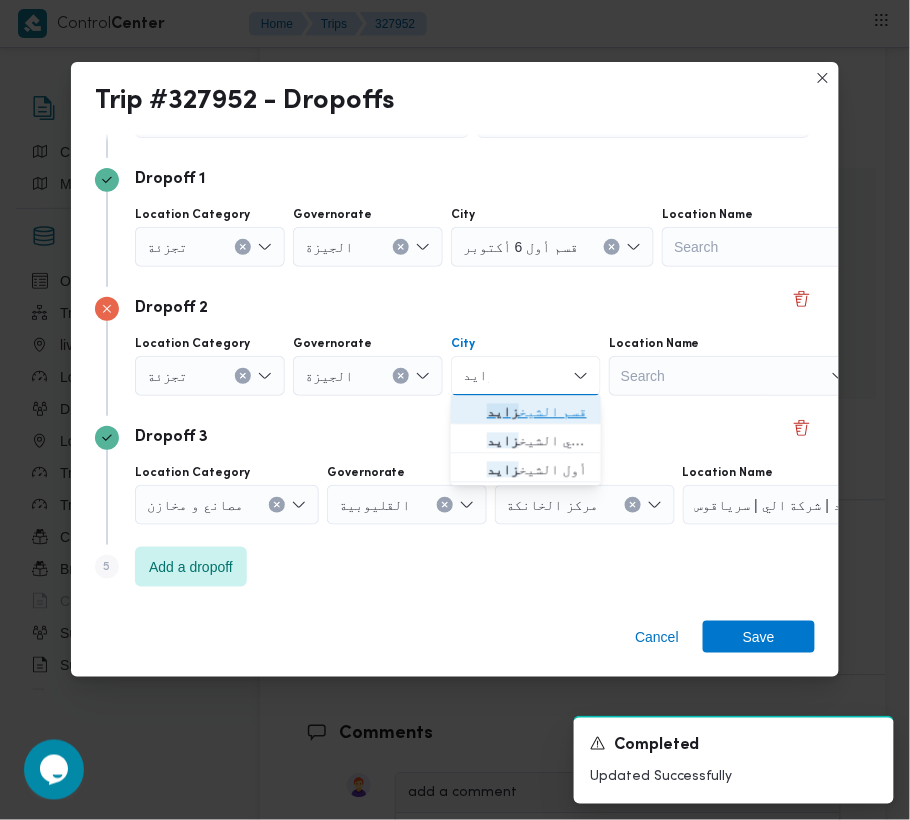 click on "قسم الشيخ  زايد" at bounding box center (538, 412) 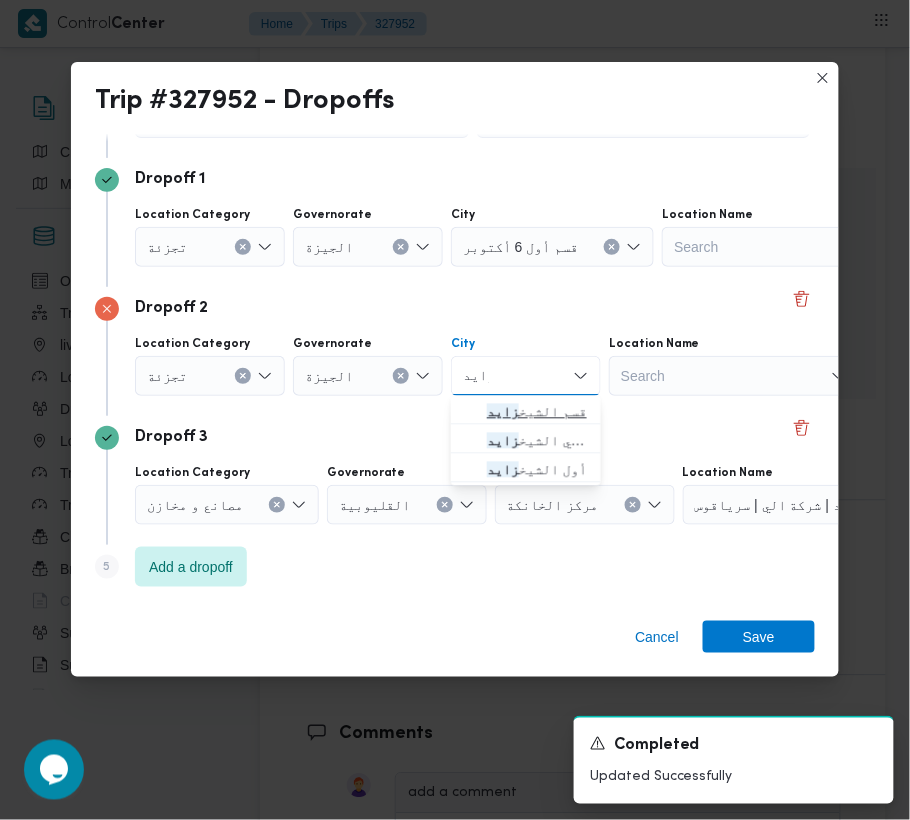 type 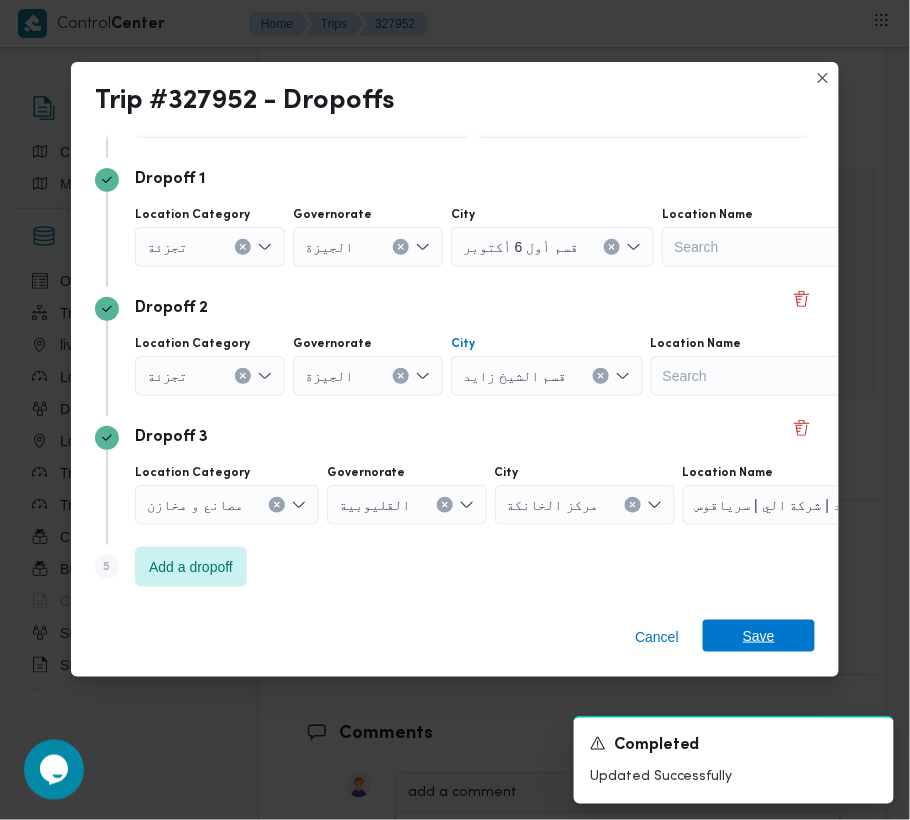 click on "Save" at bounding box center [759, 636] 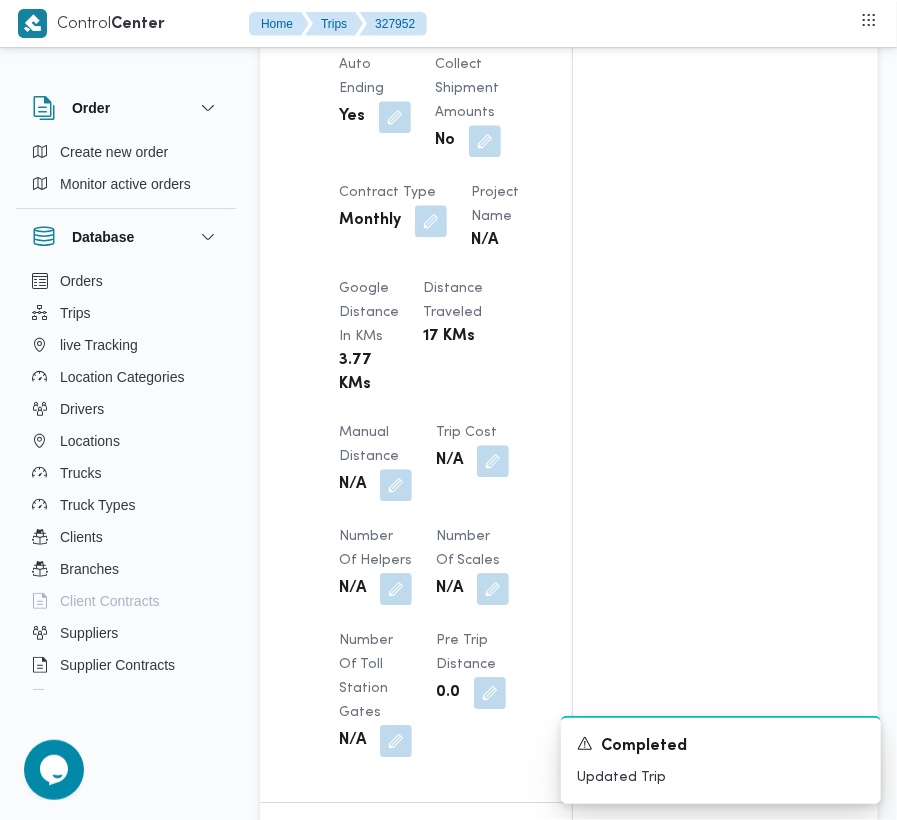 scroll, scrollTop: 1689, scrollLeft: 0, axis: vertical 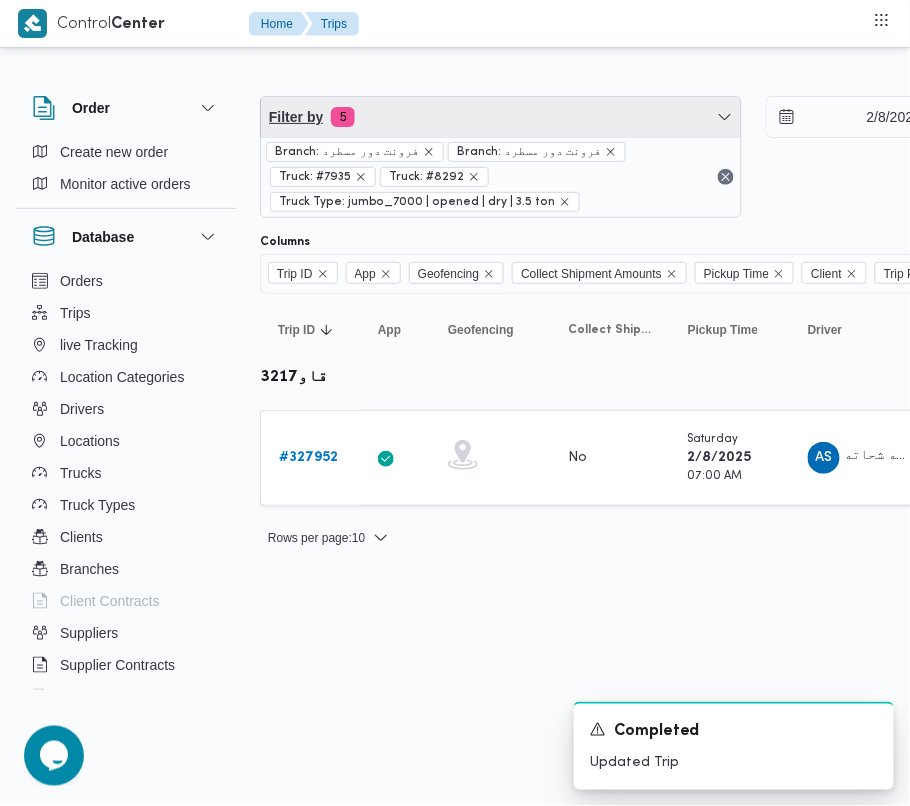drag, startPoint x: 450, startPoint y: 98, endPoint x: 450, endPoint y: 109, distance: 11 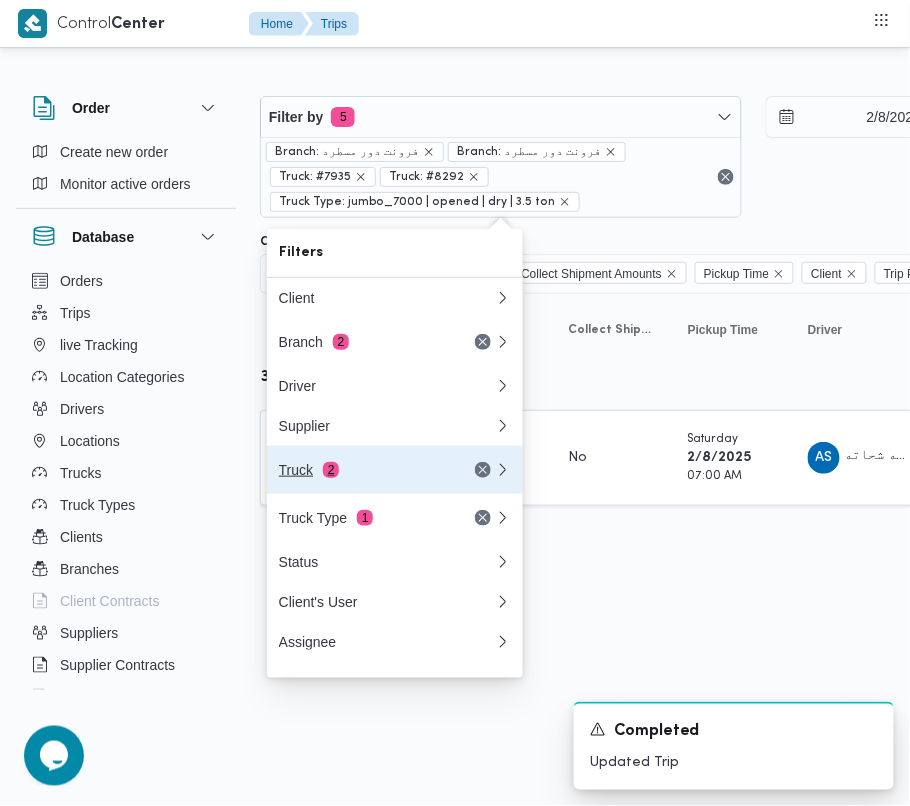 click on "Truck 2" at bounding box center [363, 470] 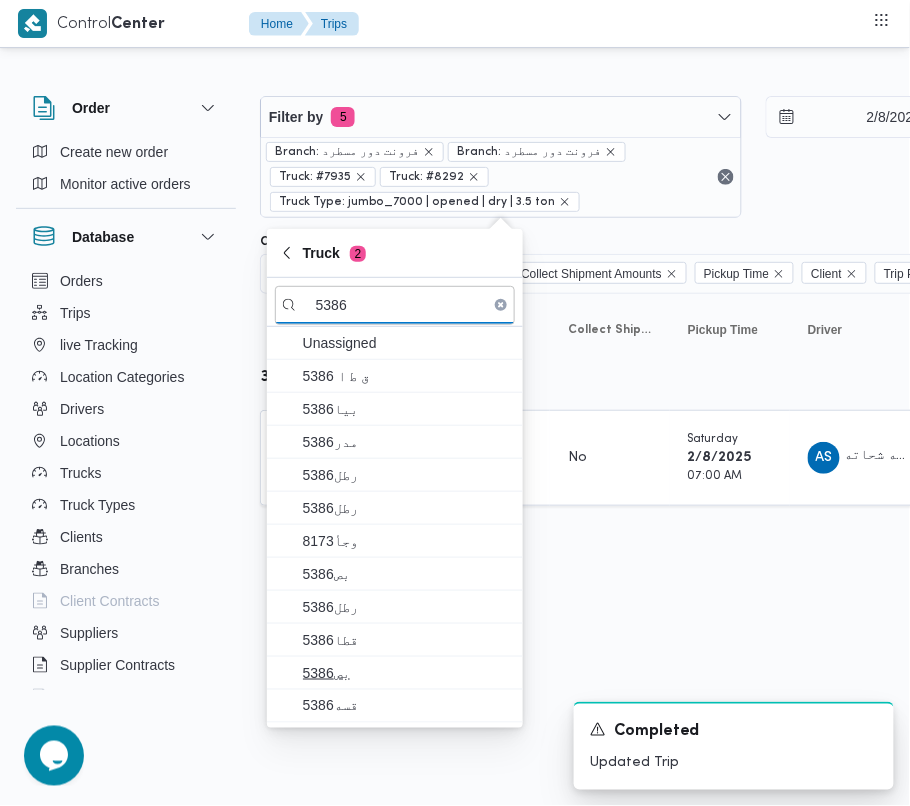 type on "5386" 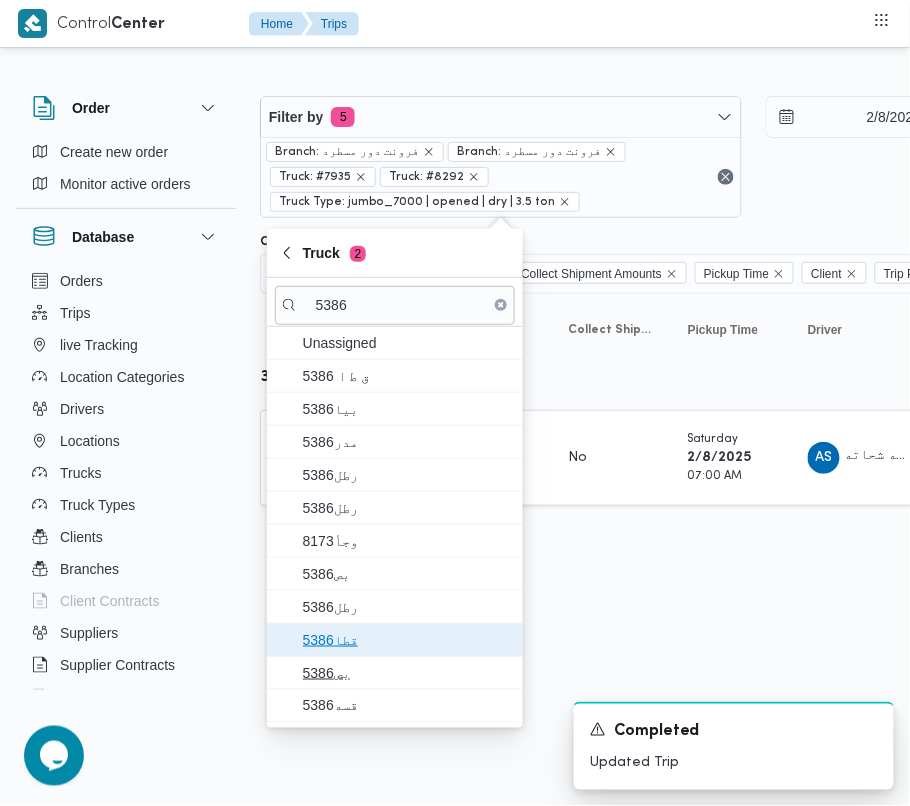 click on "قطا5386" at bounding box center [407, 640] 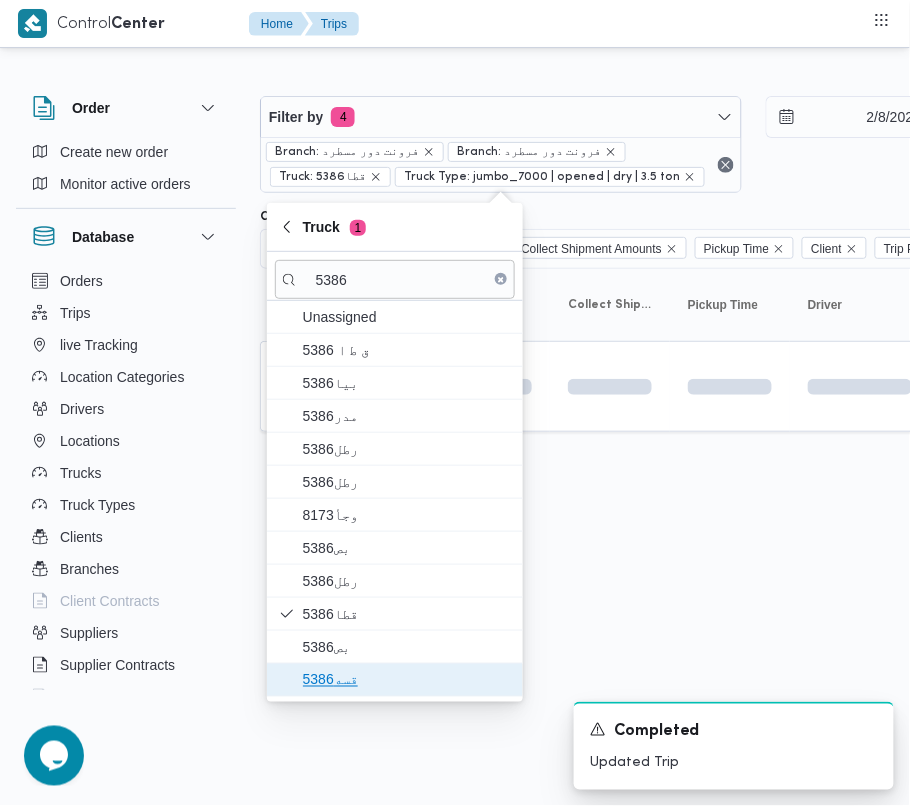 click on "قسه5386" at bounding box center [407, 680] 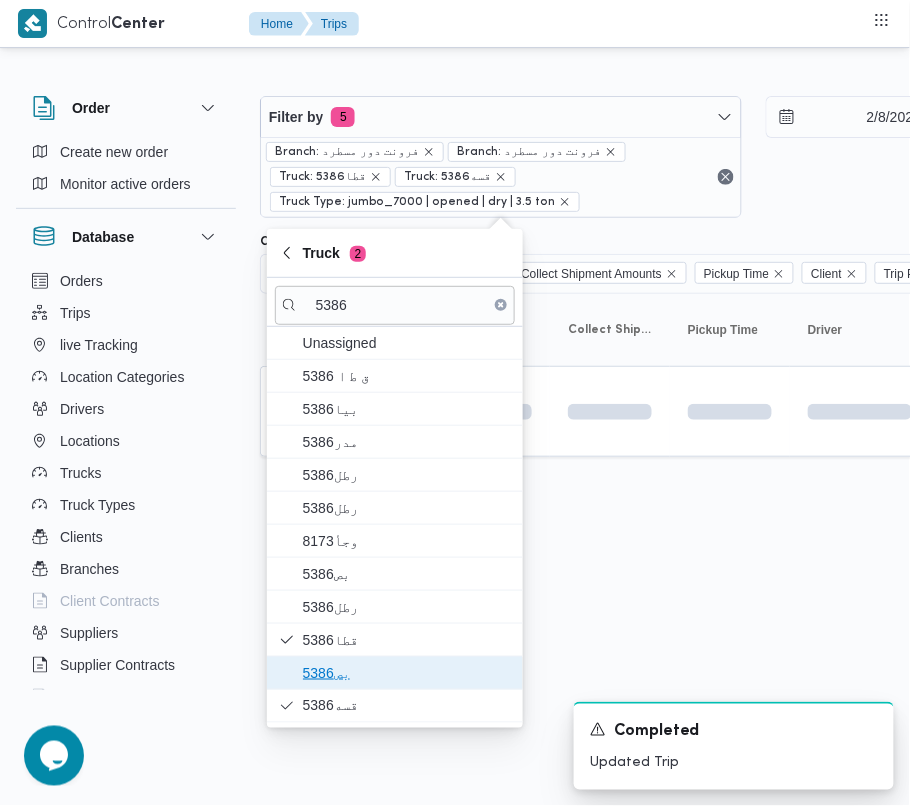 click on "بص5386" at bounding box center (407, 673) 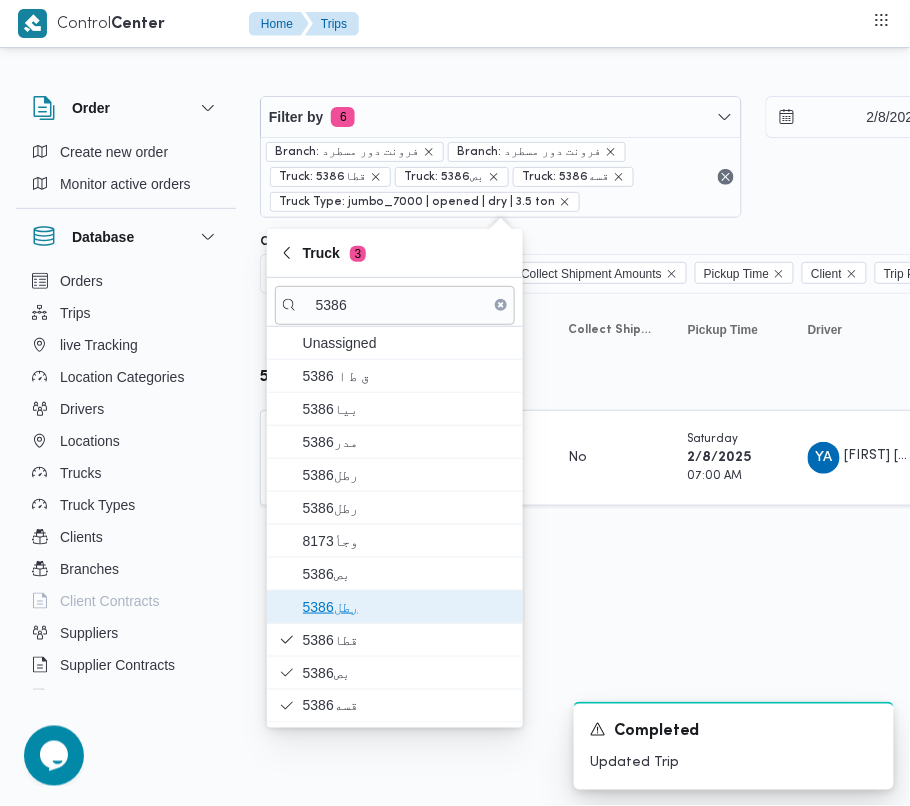 click on "رطل5386" at bounding box center [395, 607] 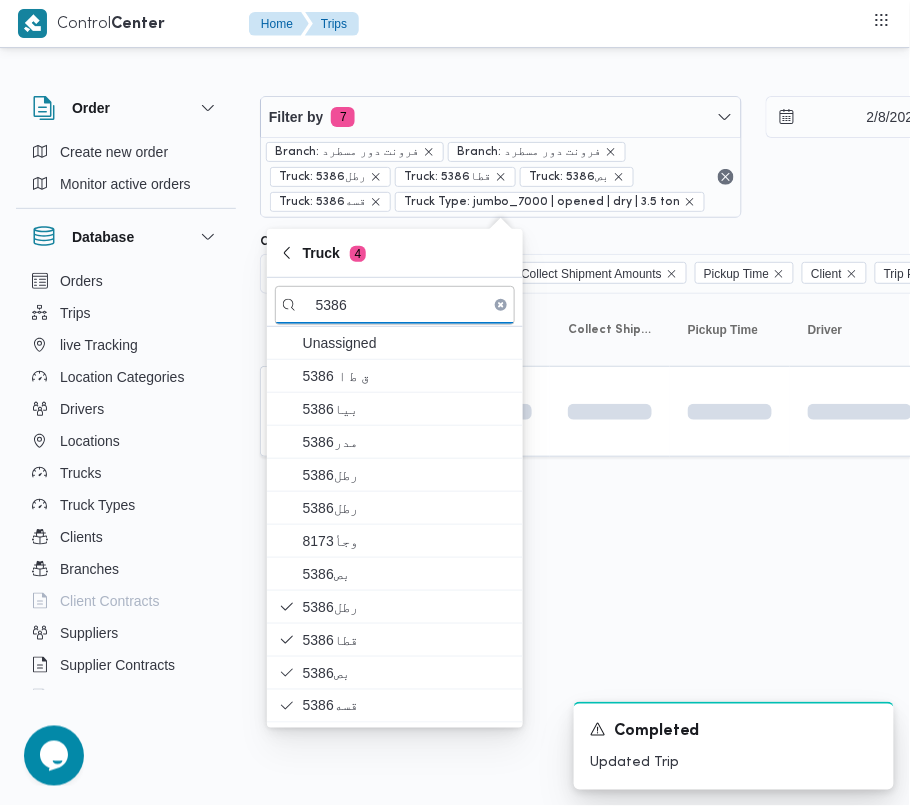 click on "Control  Center Home Trips Order Create new order Monitor active orders Database Orders Trips live Tracking Location Categories Drivers Locations Trucks Truck Types Clients Branches Client Contracts Suppliers Supplier Contracts Devices Users Projects SP Projects Admins organization assignees Tags Filter by 7 Branch: [LOCATION_NAME] Branch: [LOCATION_NAME]  Truck: [TRUCK_PLATE] Truck: [TRUCK_PLATE] Truck: [TRUCK_PLATE] Truck: [TRUCK_PLATE] Truck Type: jumbo_7000 | opened | dry | 3.5 ton [MONTH]/[DAY]/[YEAR] → [MONTH]/[DAY]/[YEAR] Group By Truck Columns Trip ID App Geofencing Collect Shipment Amounts Pickup Time Client Trip Points Driver Supplier Truck Status Platform Sorting Trip ID Click to sort in ascending order App Click to sort in ascending order Geofencing Click to sort in ascending order Collect Shipment Amounts Pickup Time Click to sort in ascending order Client Click to sort in ascending order Trip Points Driver Click to sort in ascending order Supplier Click to sort in ascending order Truck Status Platform :" at bounding box center (455, 403) 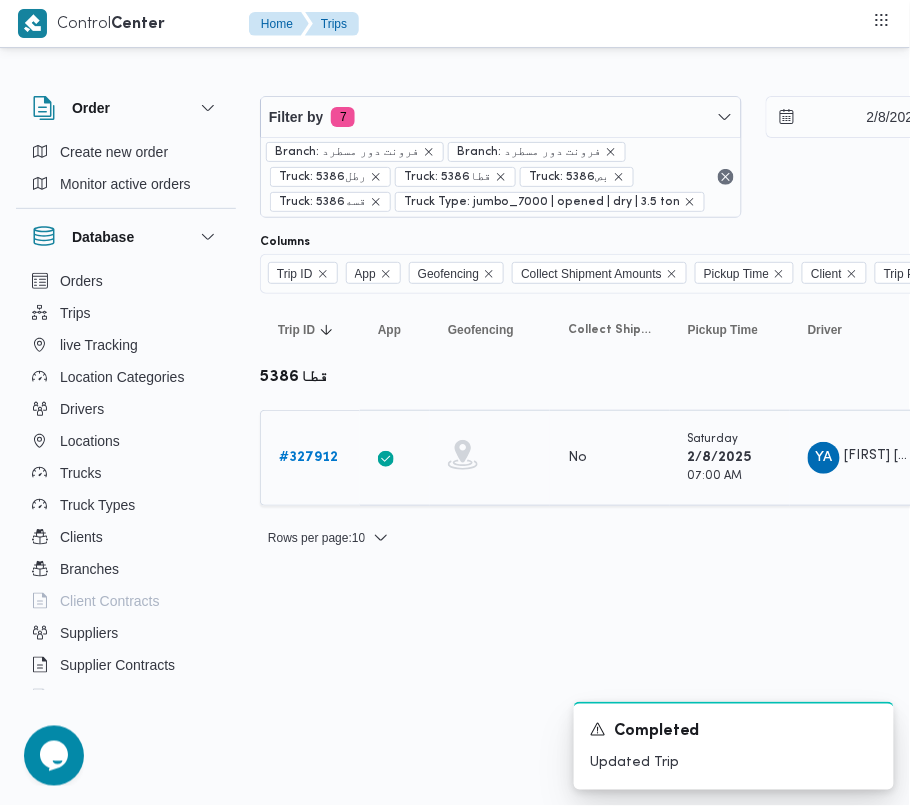 click on "# [TRIP_ID]" at bounding box center [308, 457] 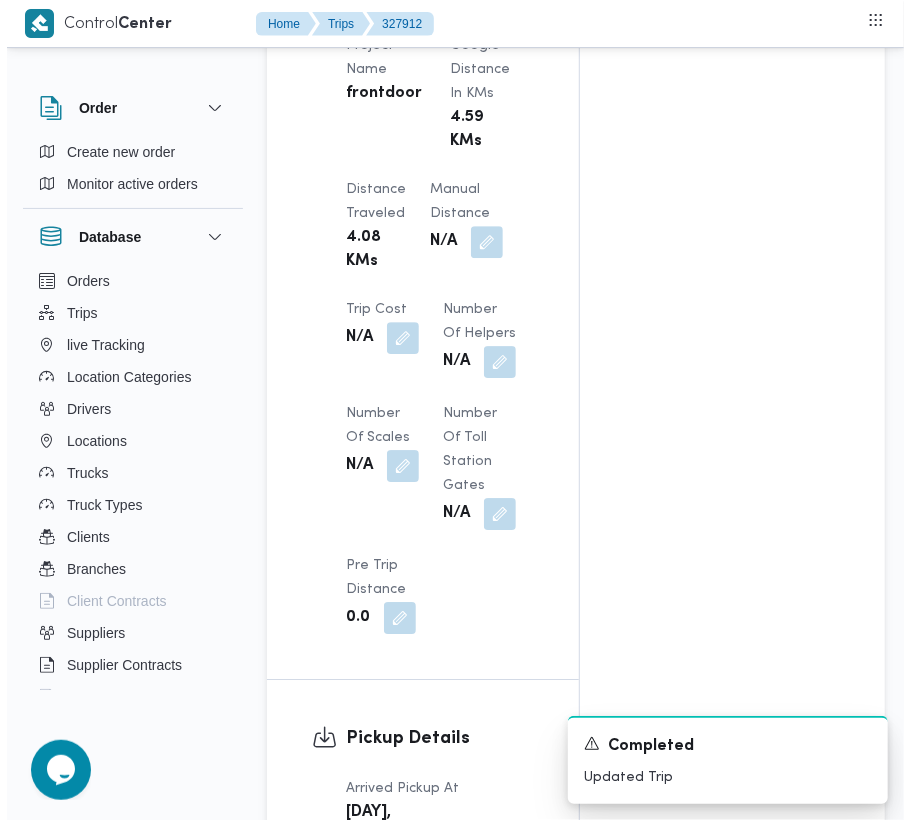 scroll, scrollTop: 3377, scrollLeft: 0, axis: vertical 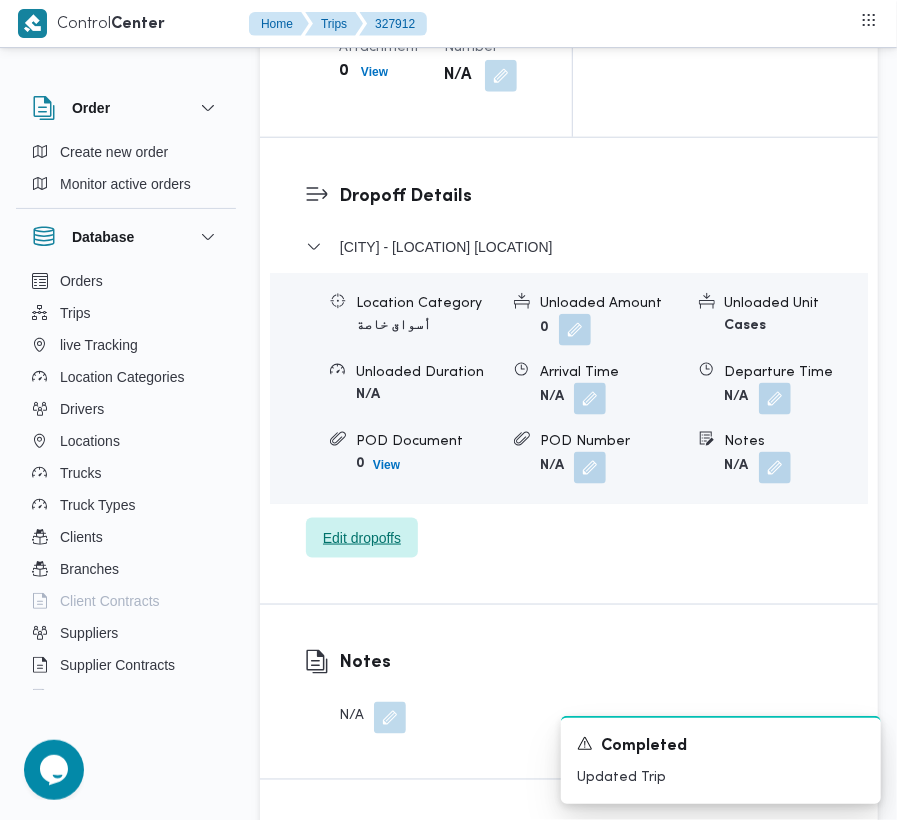 click on "Edit dropoffs" at bounding box center [362, 538] 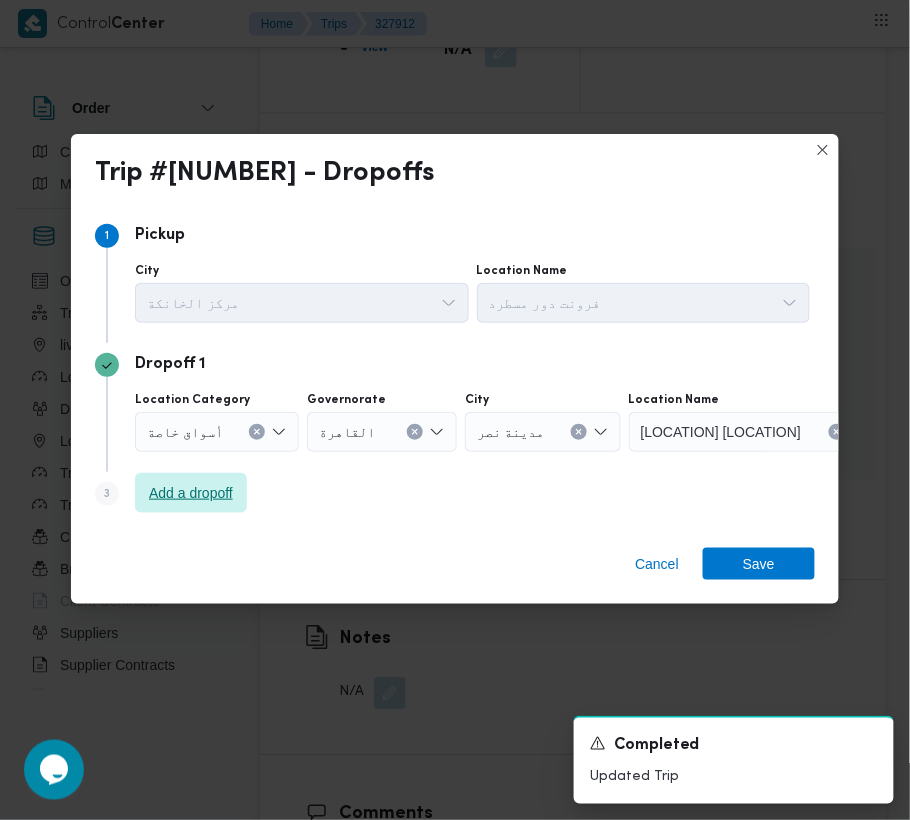 click on "Add a dropoff" at bounding box center (191, 493) 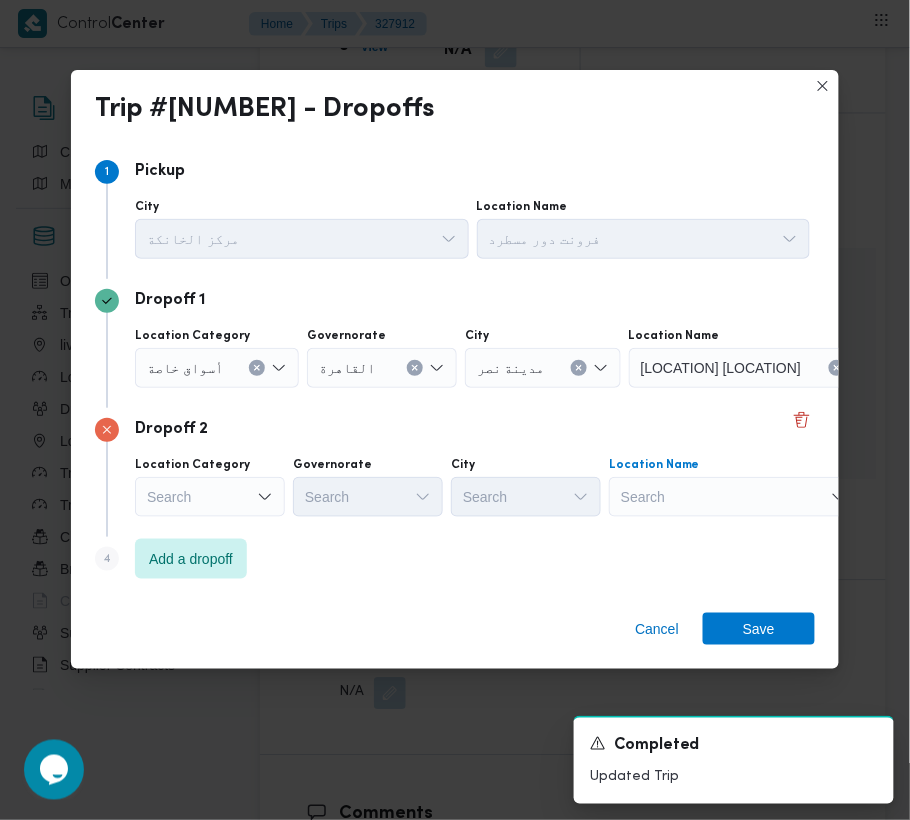 click on "Search" at bounding box center [754, 368] 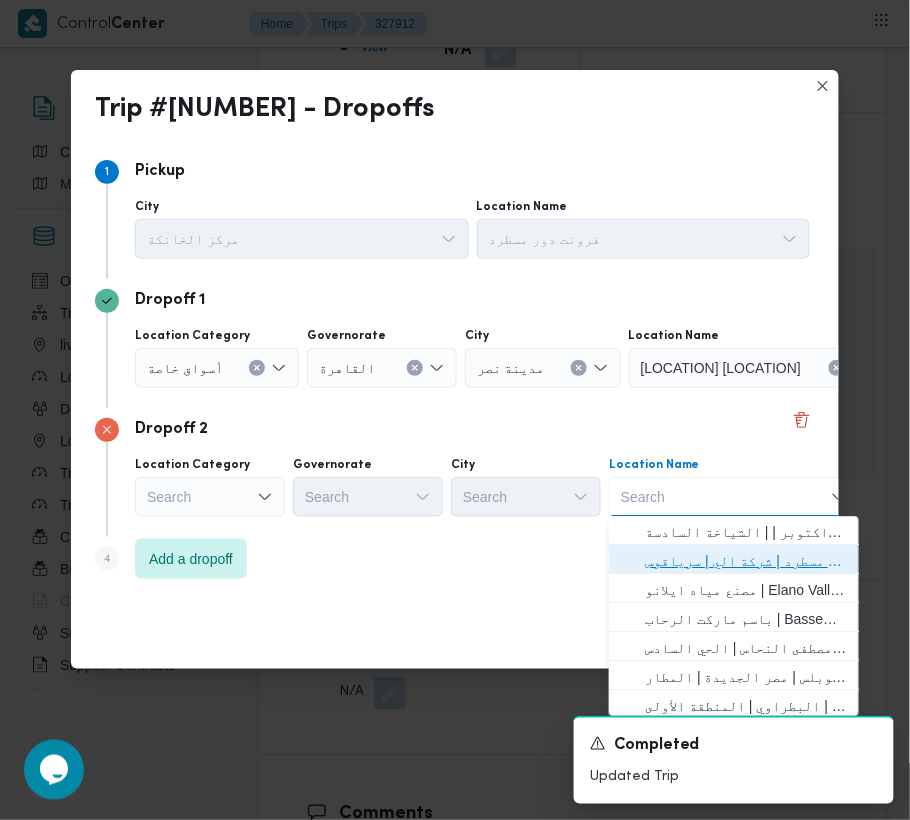 click on "فرونت دور مسطرد | شركة الي | سرياقوس" at bounding box center [746, 562] 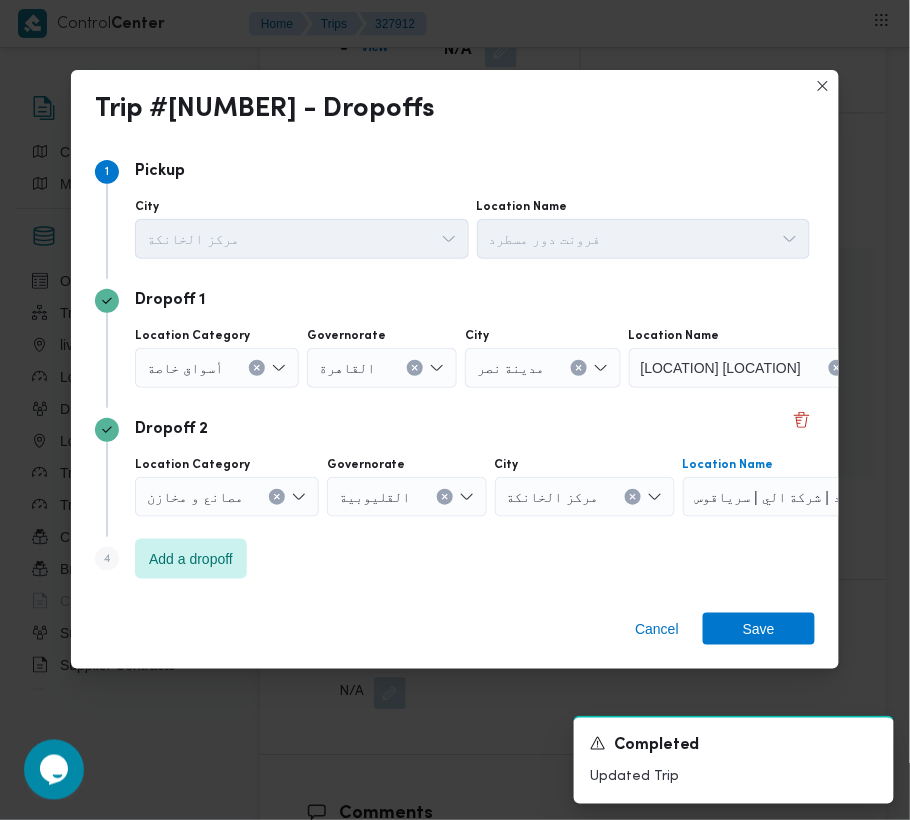 click on "أسواق خاصة" at bounding box center (217, 368) 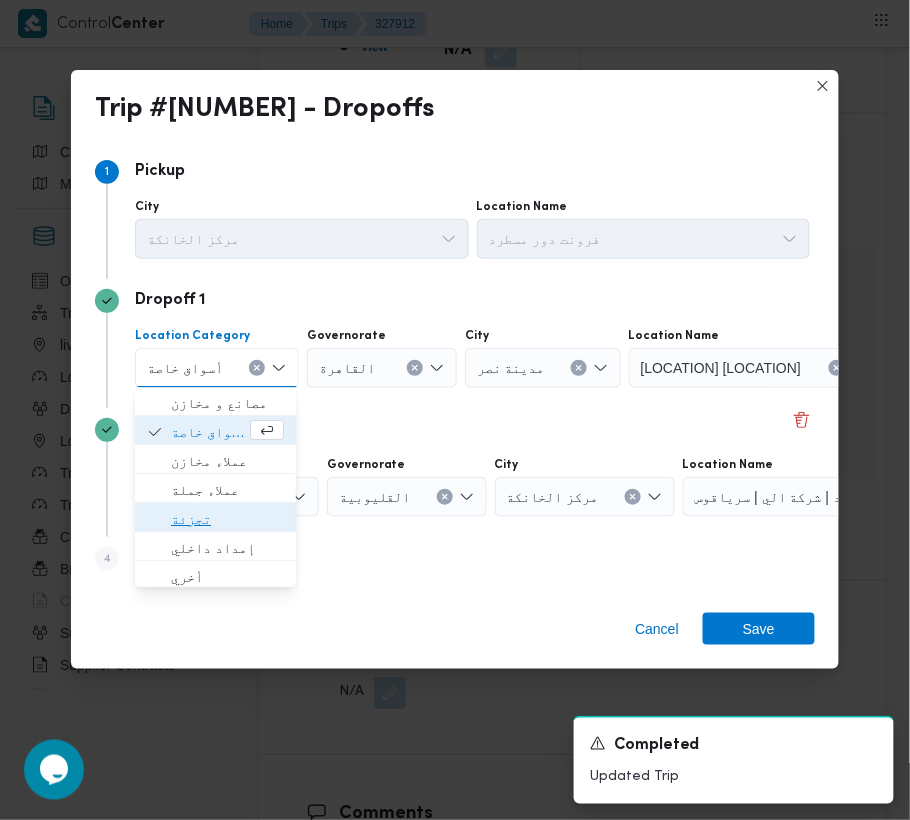 click on "تجزئة" at bounding box center (215, 520) 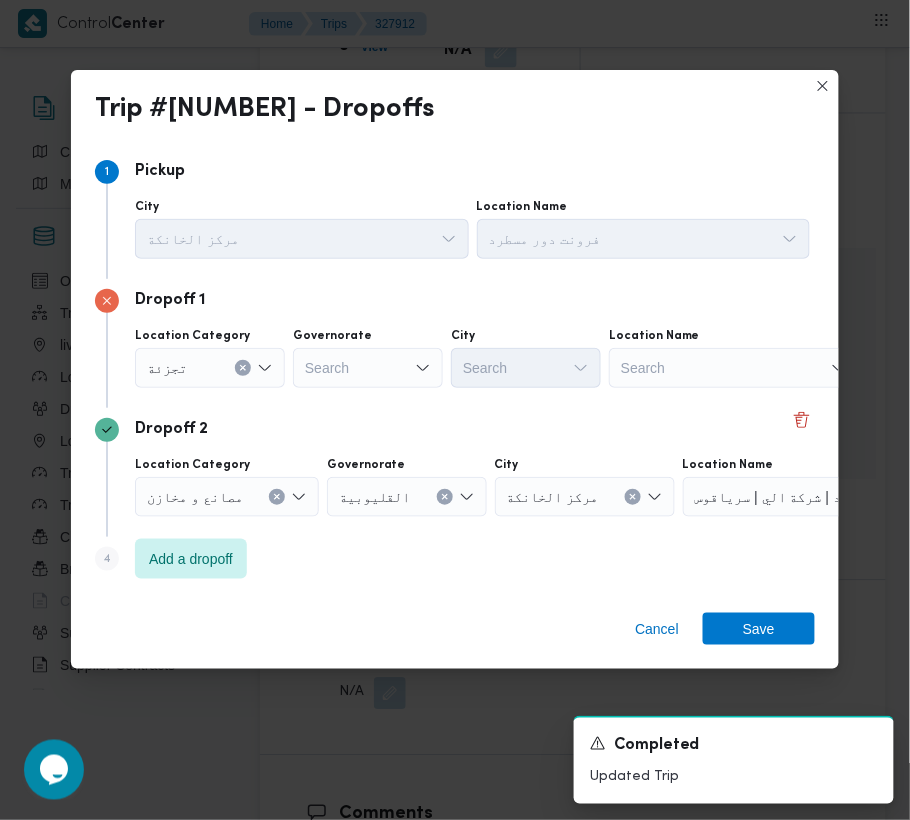 click on "Governorate" at bounding box center [368, 336] 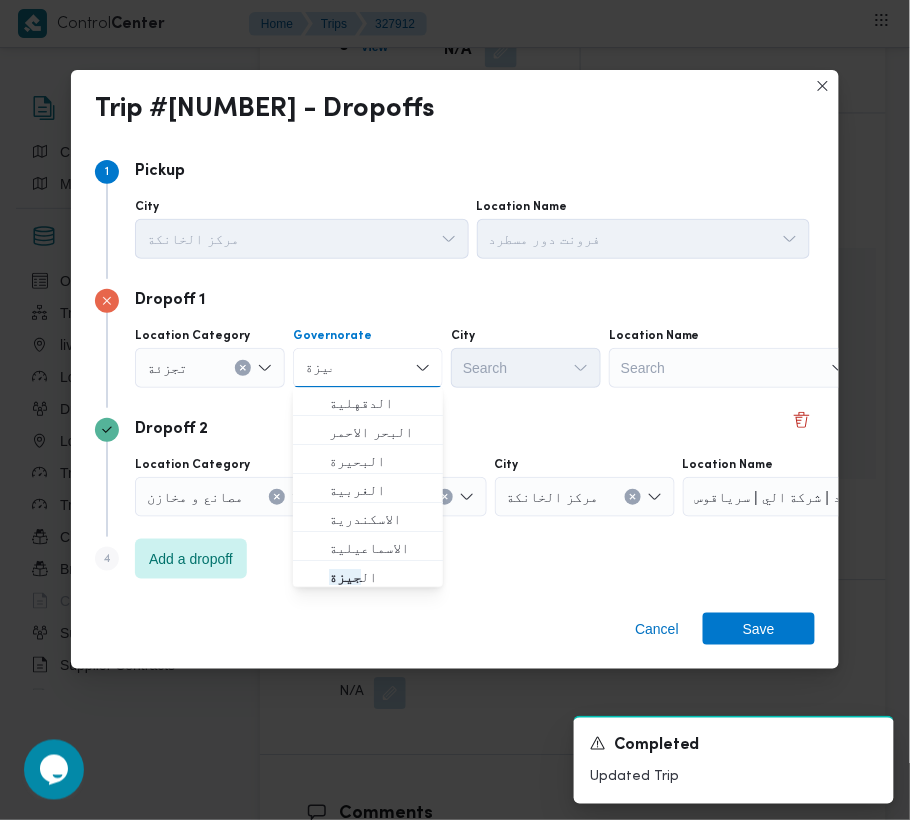type on "جيزة" 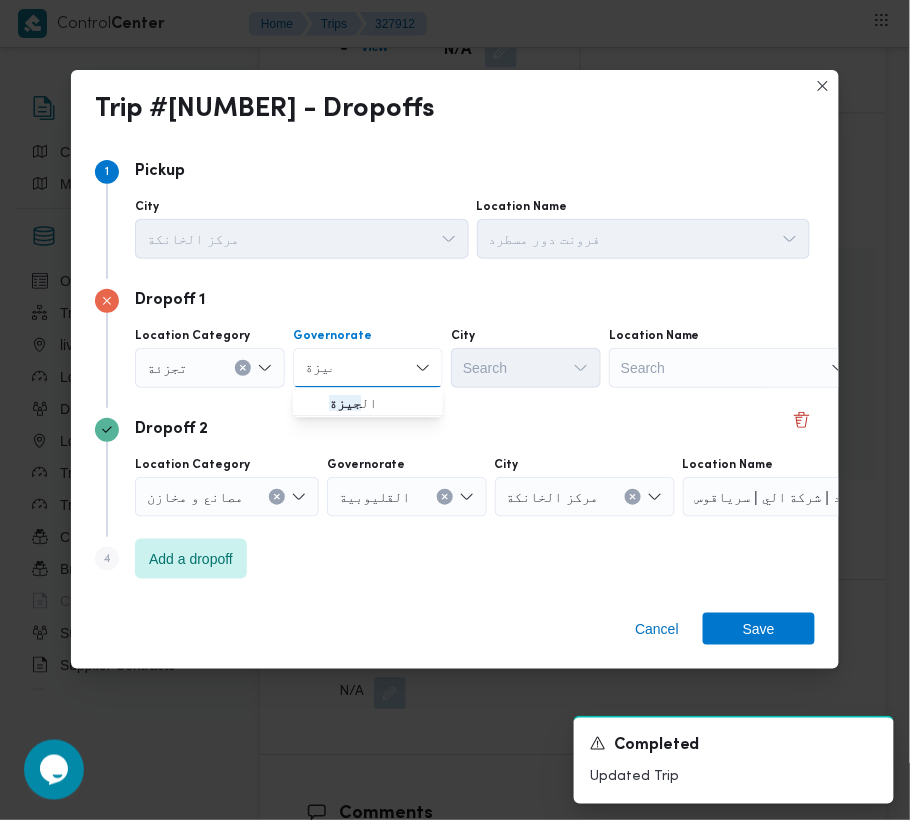 click on "جيزة جيزة" at bounding box center (368, 368) 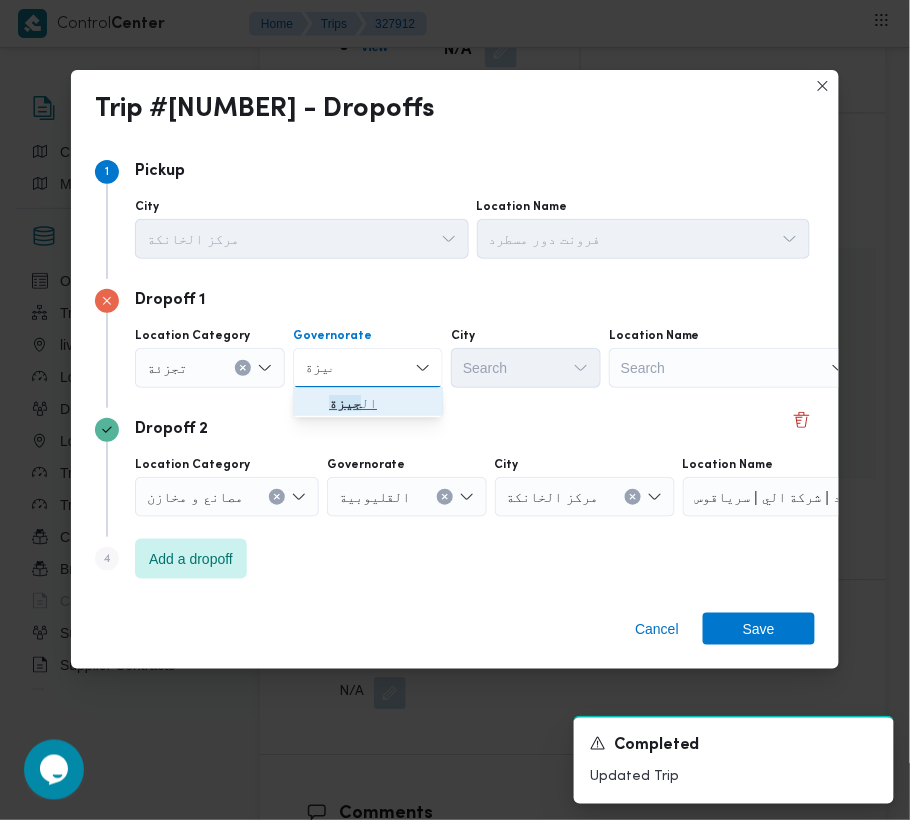 click on "ال جيزة" at bounding box center (380, 404) 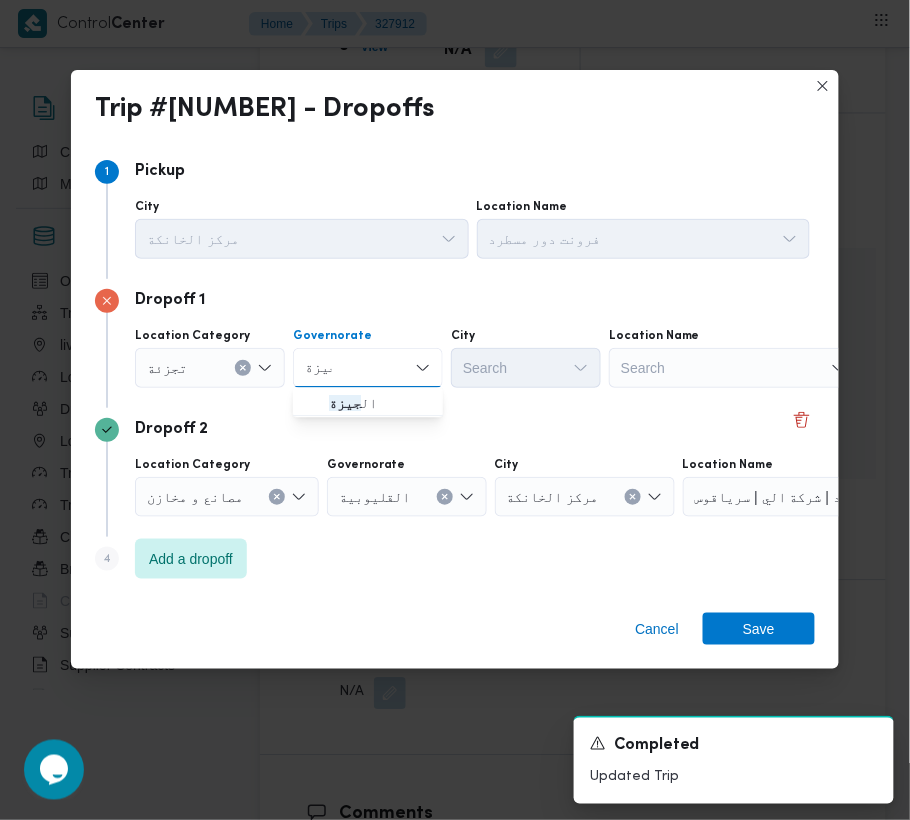 type 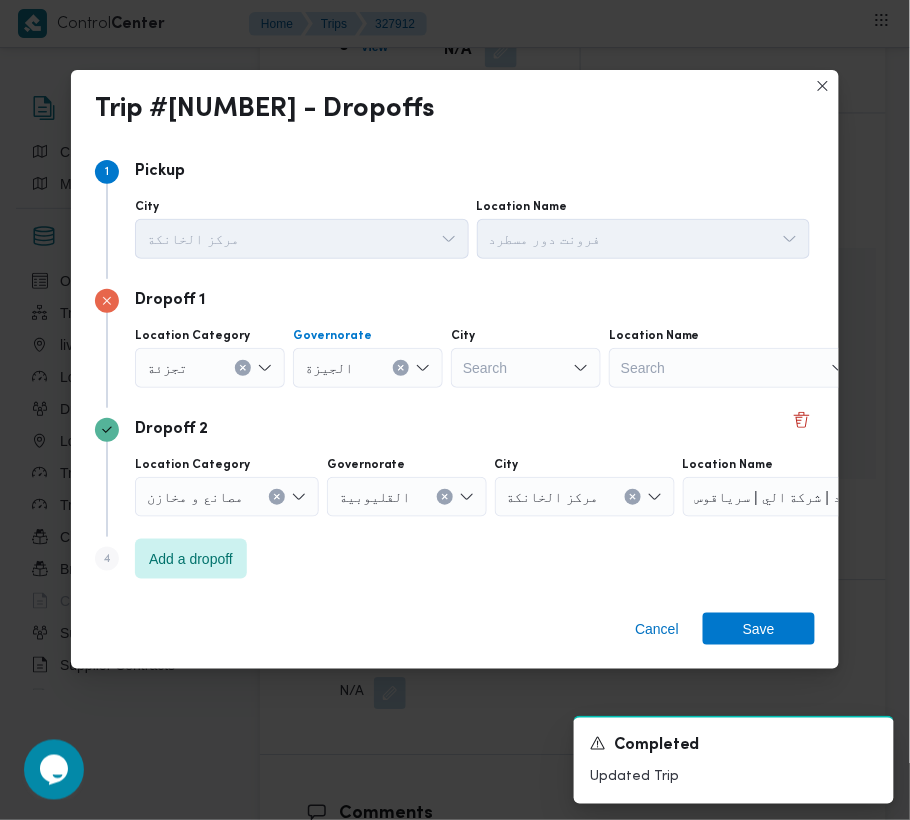 click on "Search" at bounding box center [526, 368] 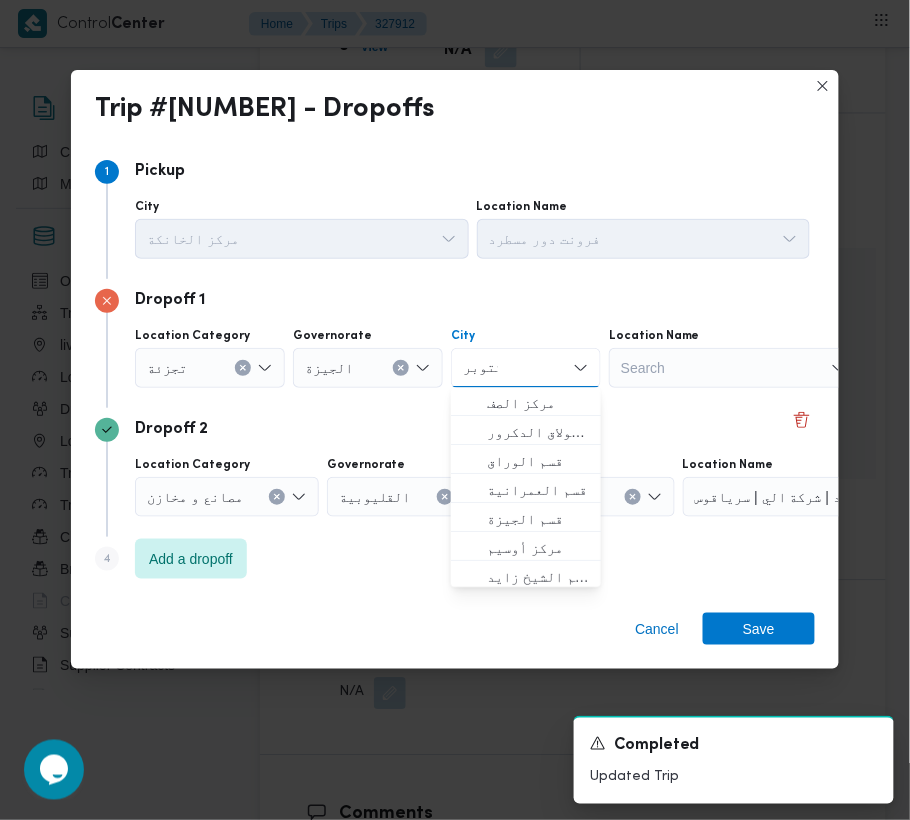 type on "أكتوبر" 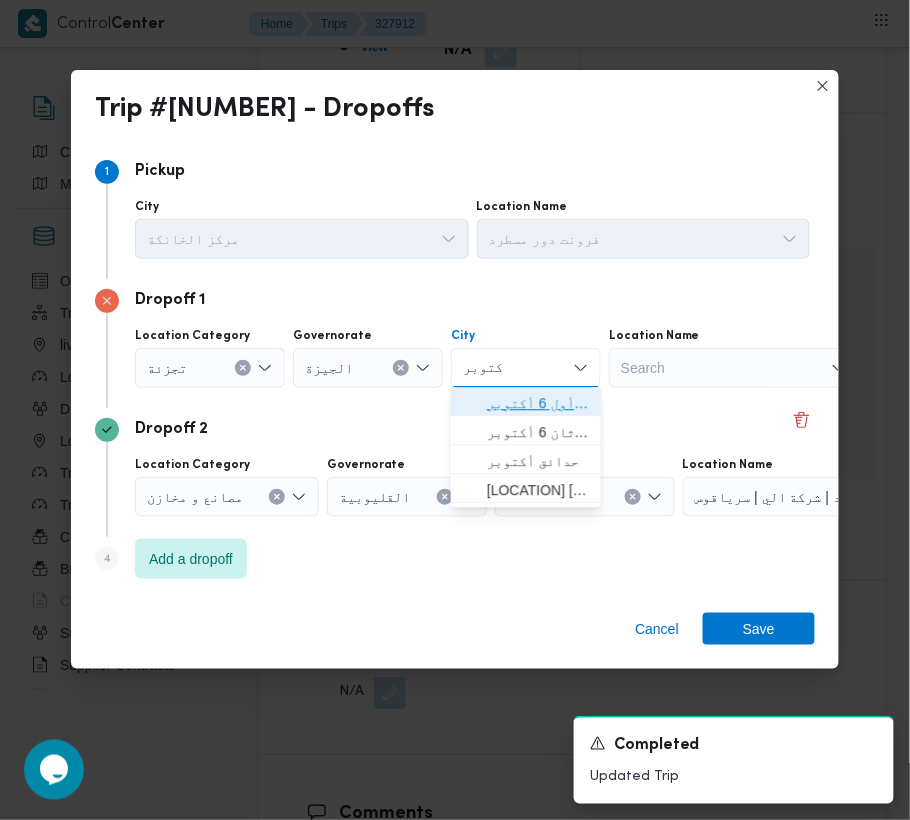 click on "قسم أول 6 أكتوبر" at bounding box center [526, 404] 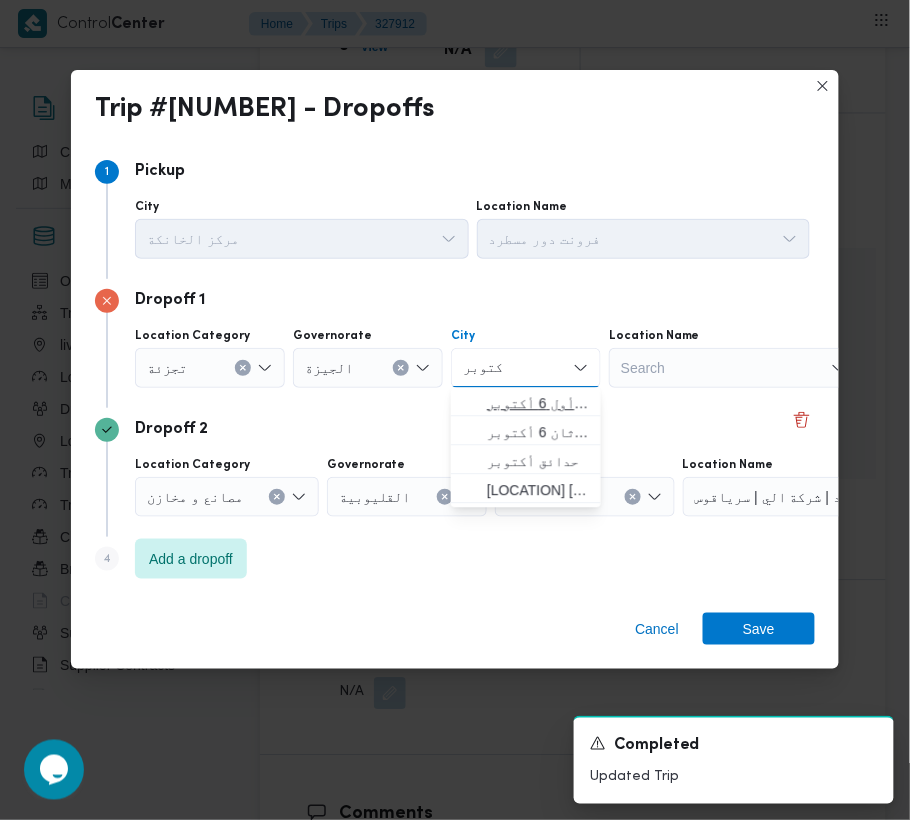 type 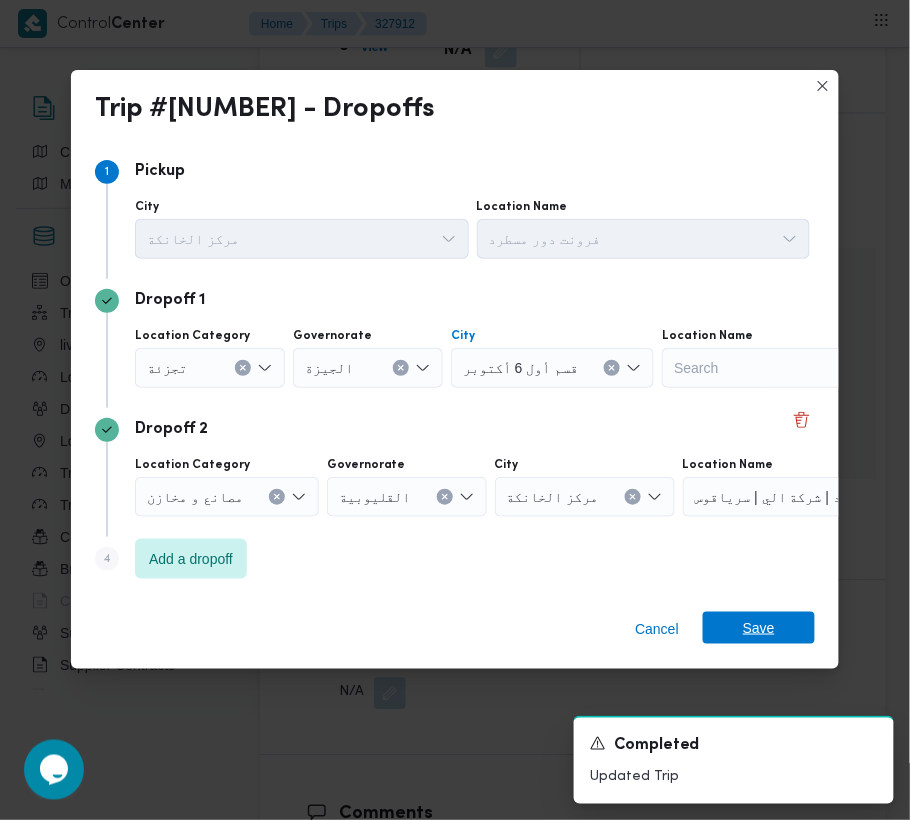 click on "Save" at bounding box center (759, 628) 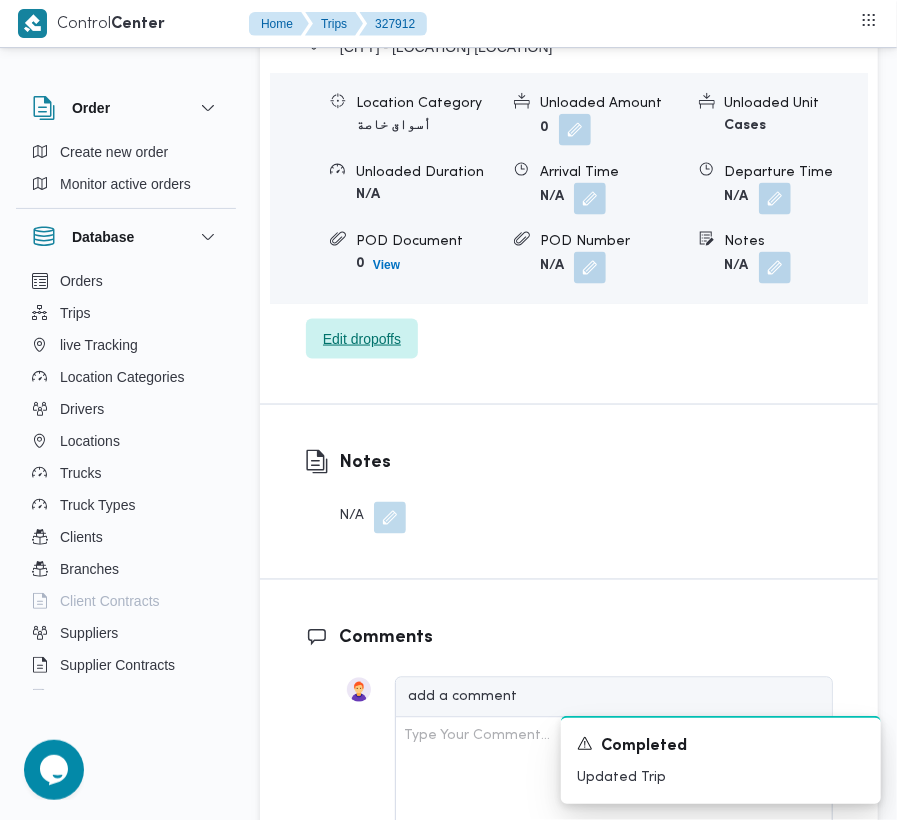 scroll, scrollTop: 2860, scrollLeft: 0, axis: vertical 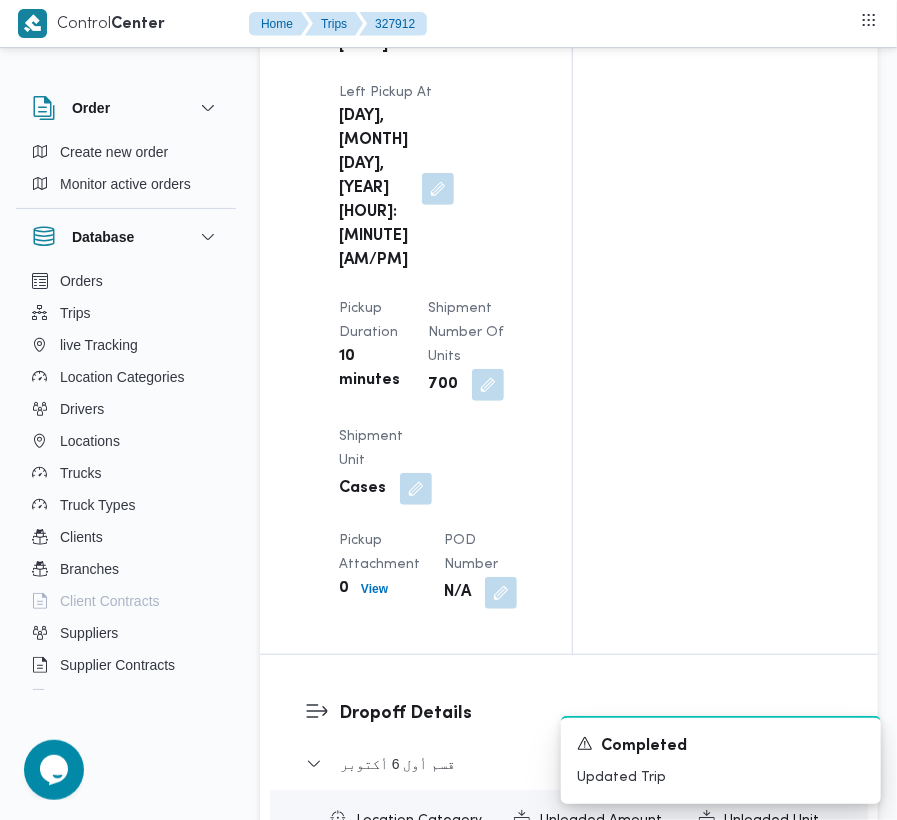 click on "قسم أول 6 أكتوبر" at bounding box center (569, 771) 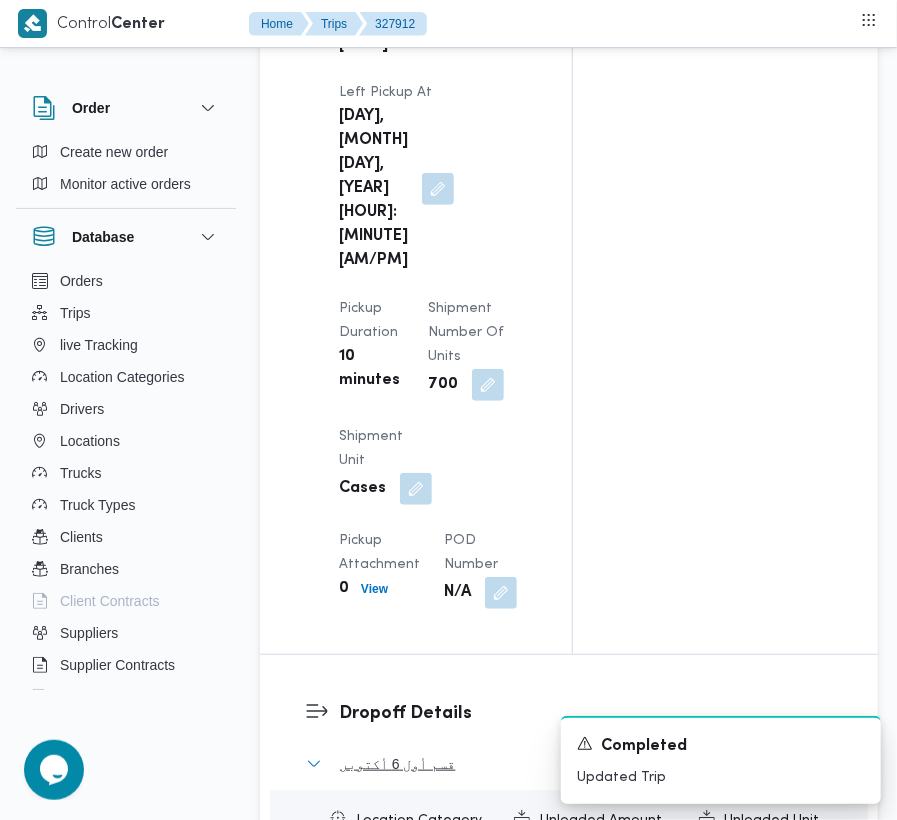 click on "قسم أول 6 أكتوبر" at bounding box center [397, 764] 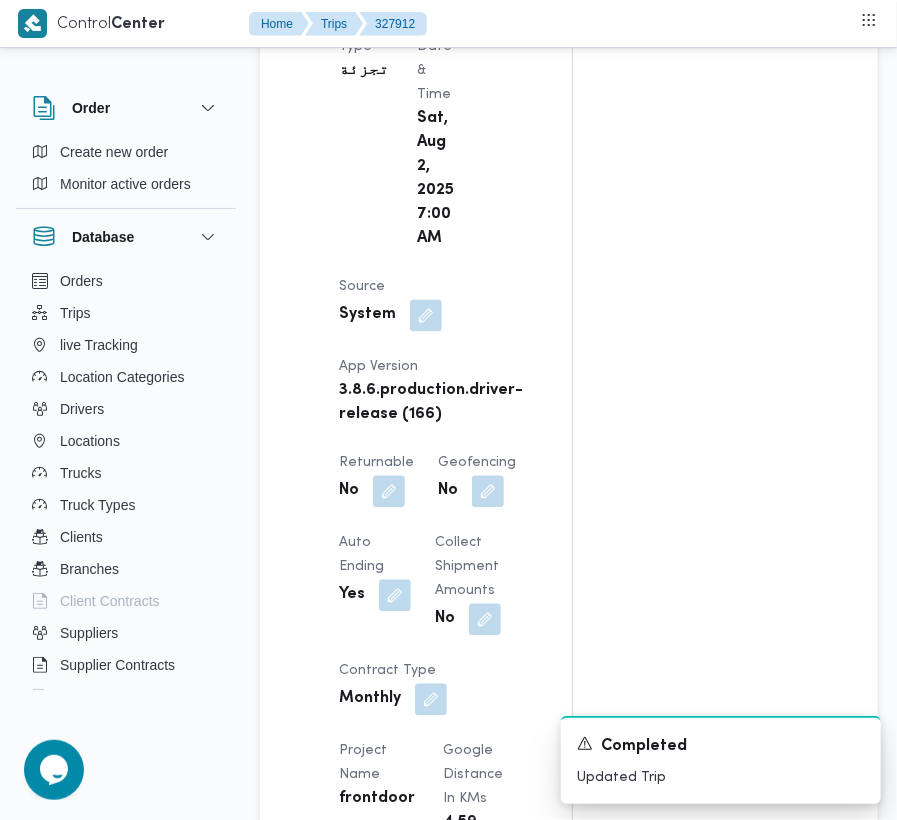scroll, scrollTop: 0, scrollLeft: 0, axis: both 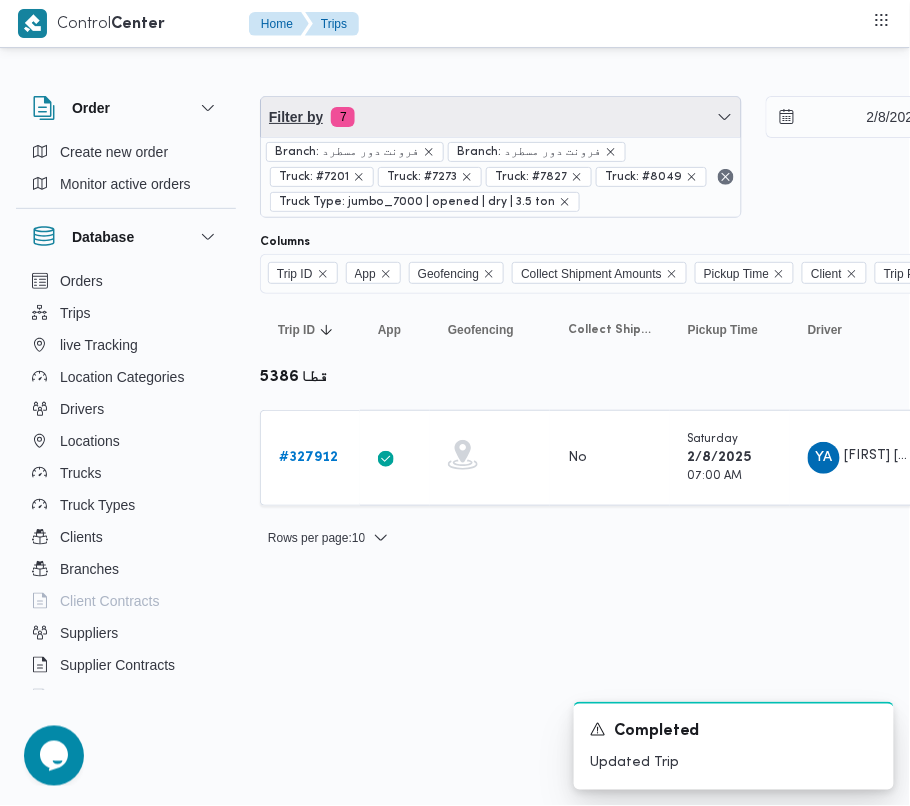 click on "Filter by 7" at bounding box center (501, 117) 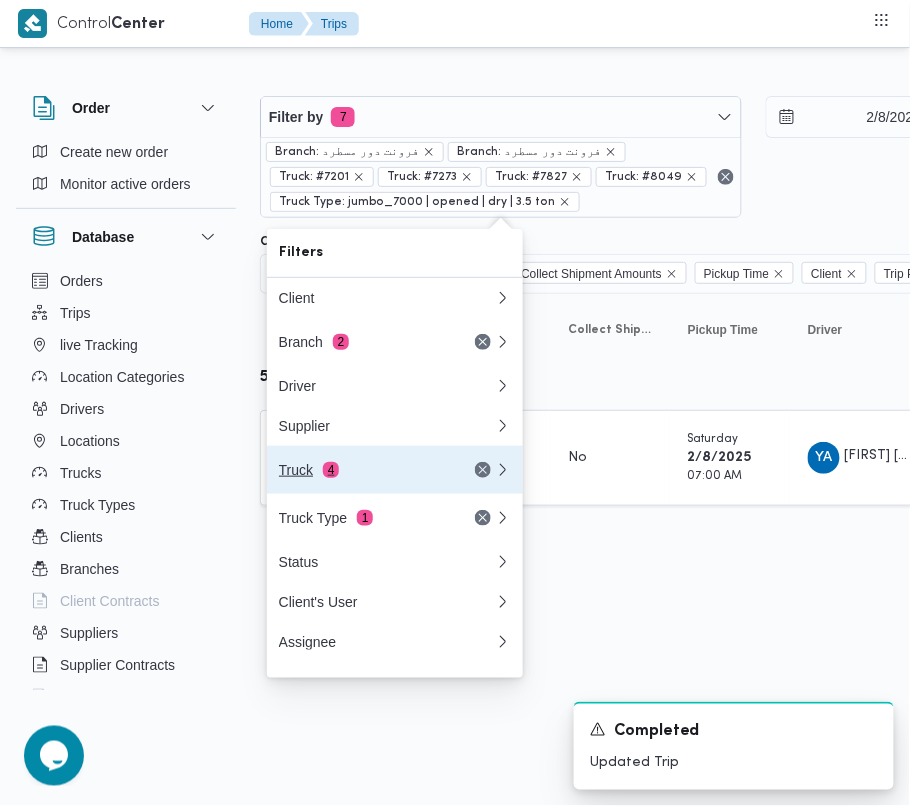 click on "Truck 4" at bounding box center (363, 470) 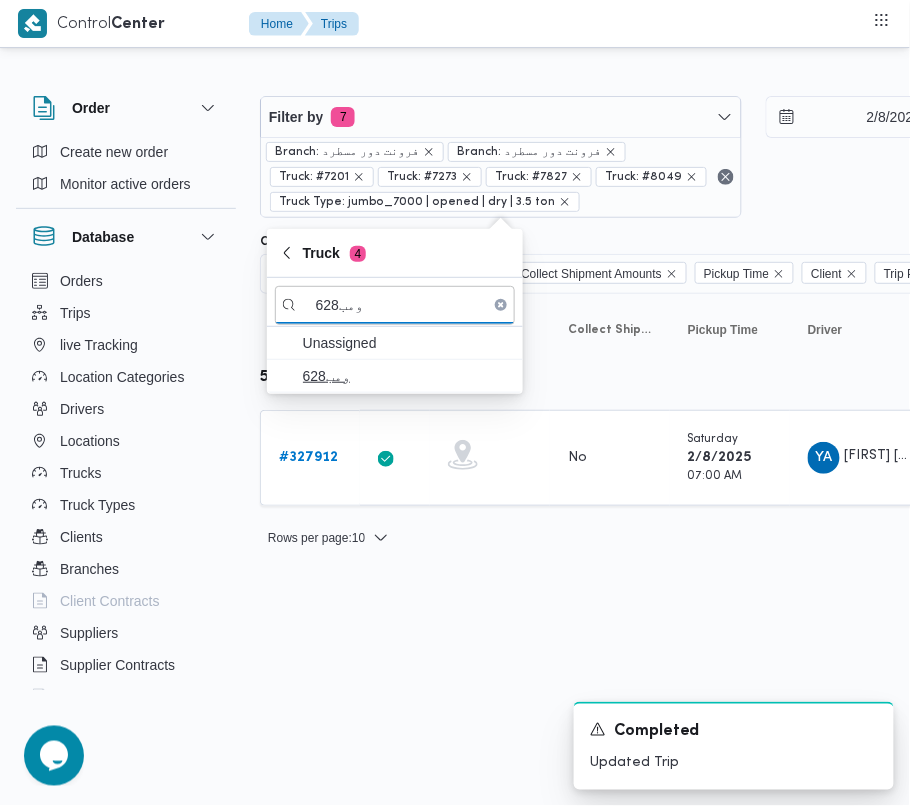 type on "ومب628" 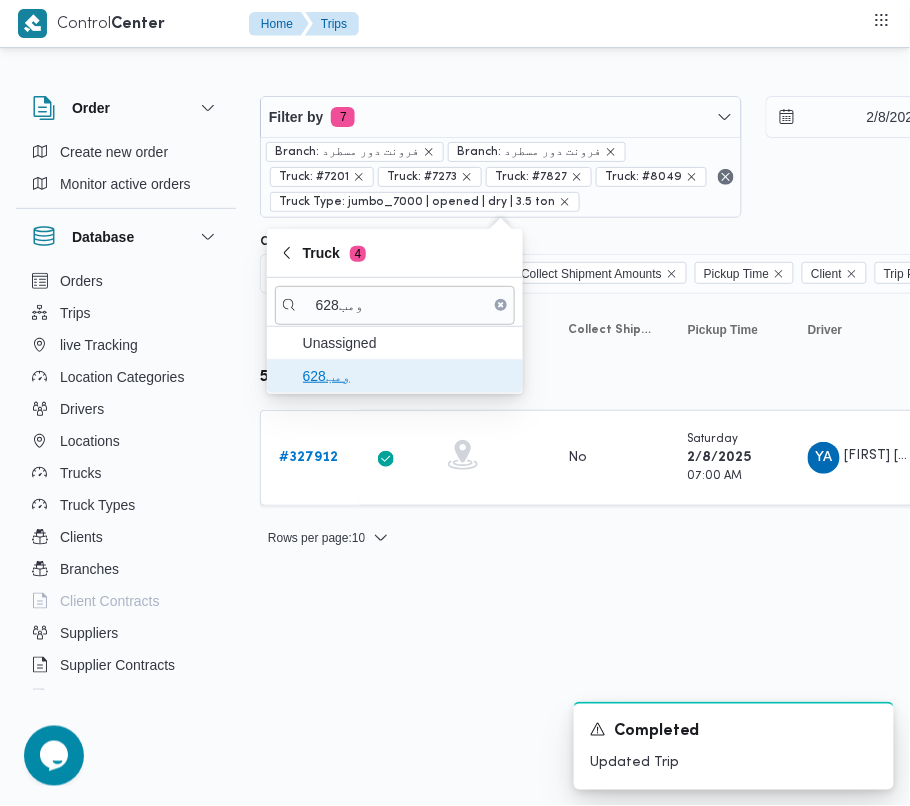 click on "ومب628" at bounding box center [407, 376] 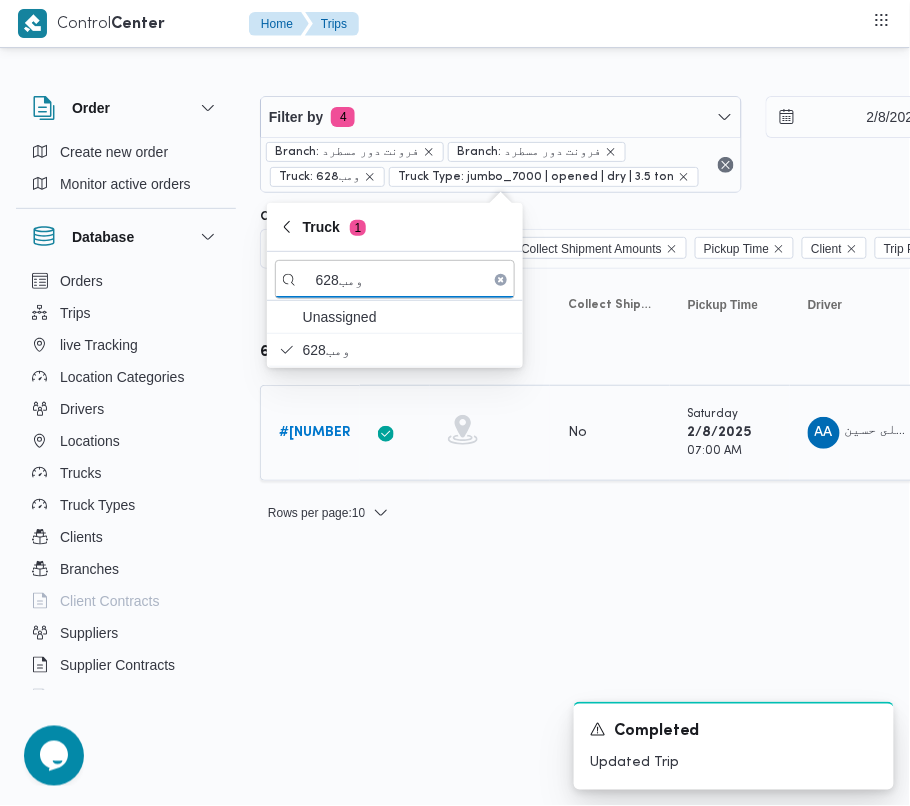 click on "# 327960" at bounding box center (317, 433) 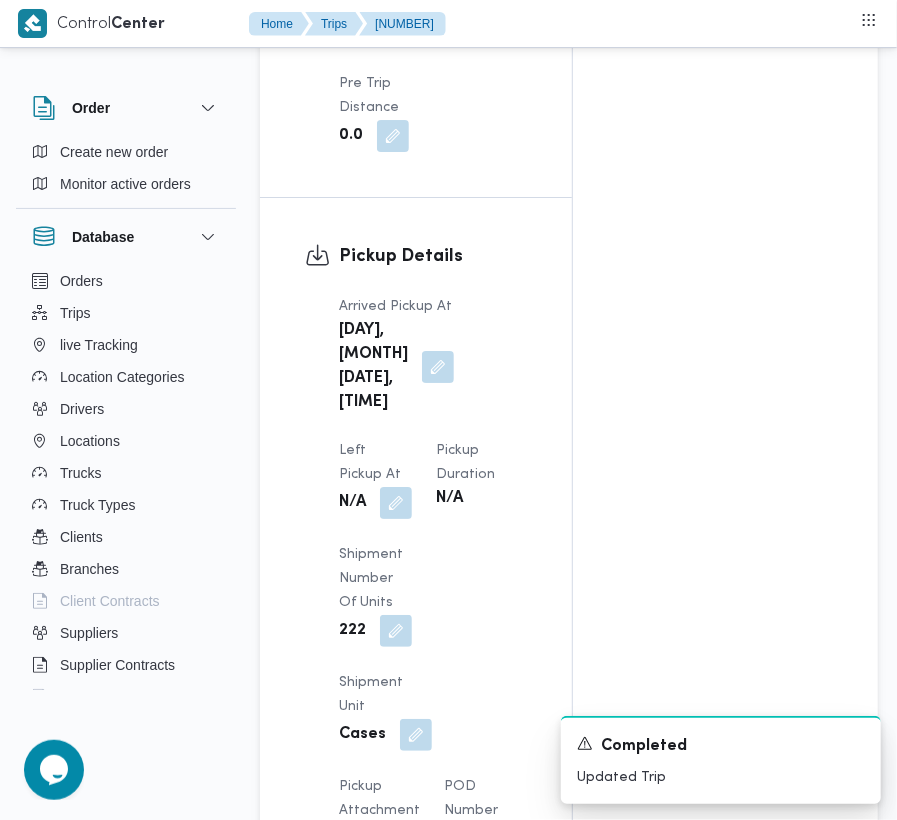 scroll, scrollTop: 3377, scrollLeft: 0, axis: vertical 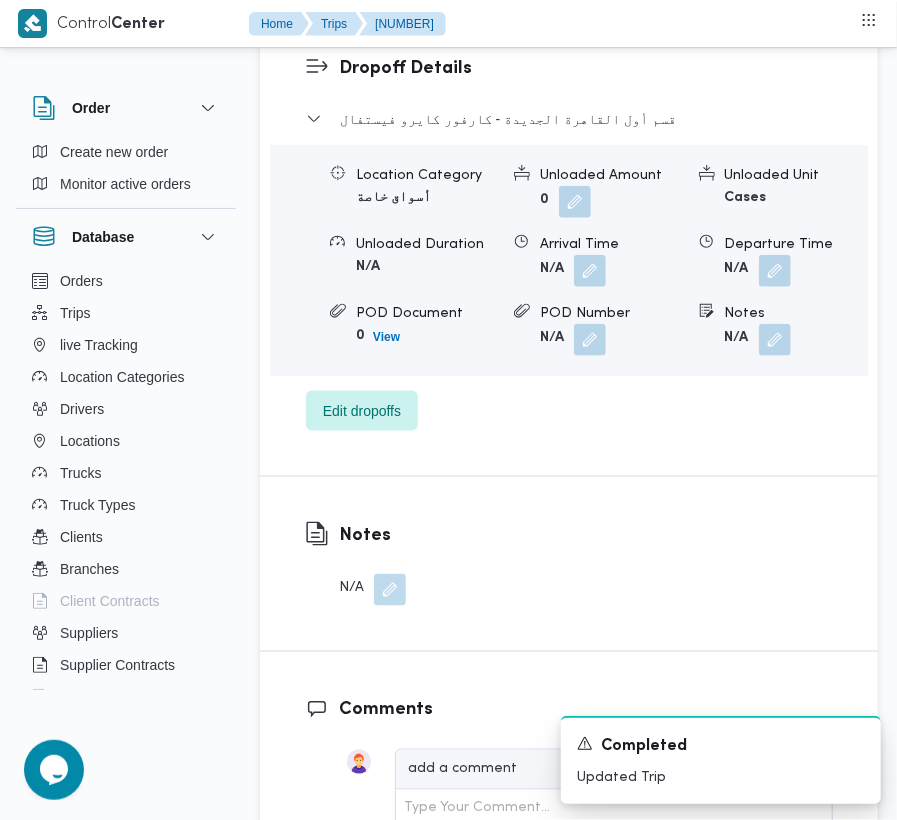 click on "قسم أول القاهرة الجديدة -
كارفور كايرو فيستفال Location Category أسواق خاصة Unloaded Amount 0 Unloaded Unit Cases Unloaded Duration N/A Arrival Time N/A Departure Time N/A POD Document 0 View POD Number N/A Notes N/A Edit dropoffs" at bounding box center [569, 269] 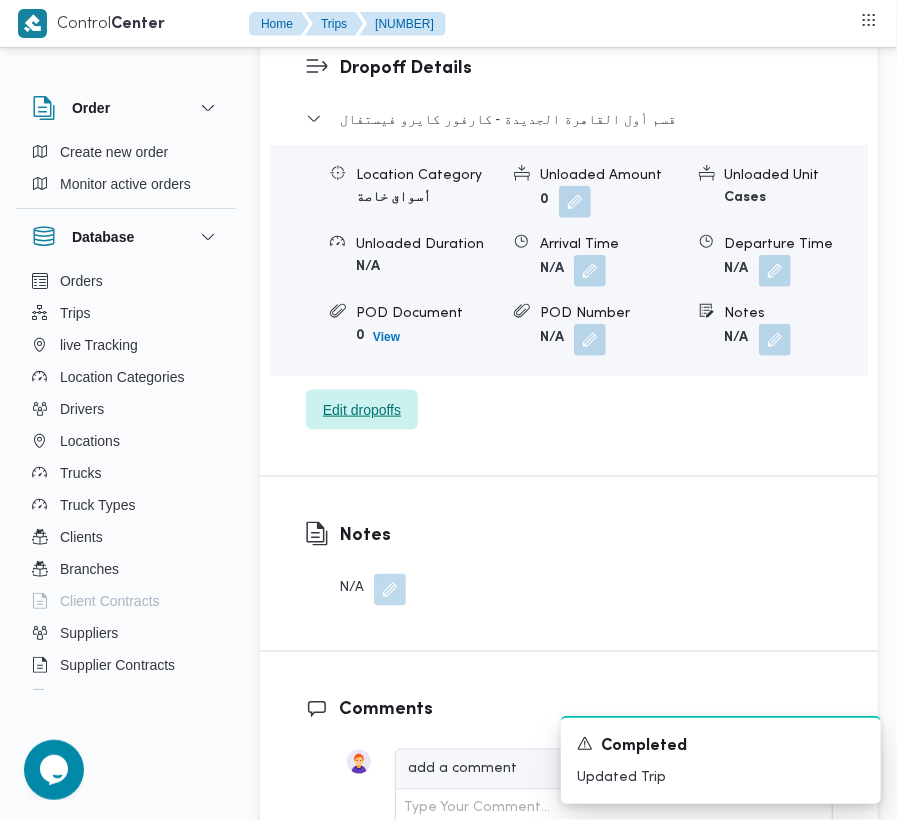 click on "Edit dropoffs" at bounding box center [362, 410] 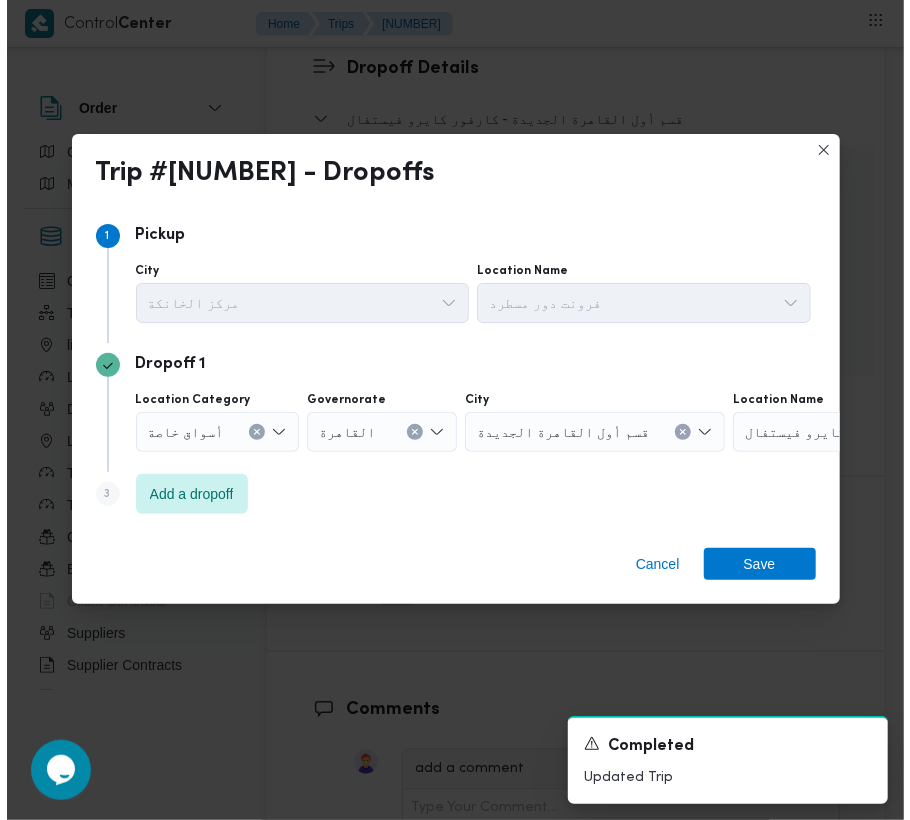 scroll, scrollTop: 3393, scrollLeft: 0, axis: vertical 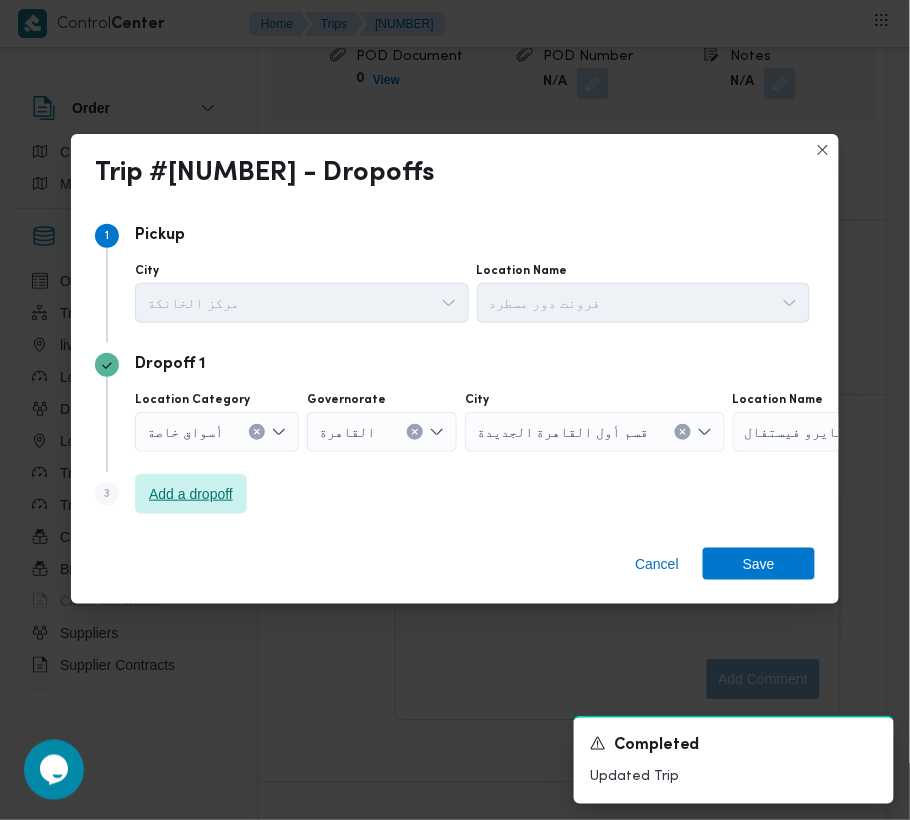 click on "Step 3 is disabled 3 Add a dropoff" at bounding box center [455, 498] 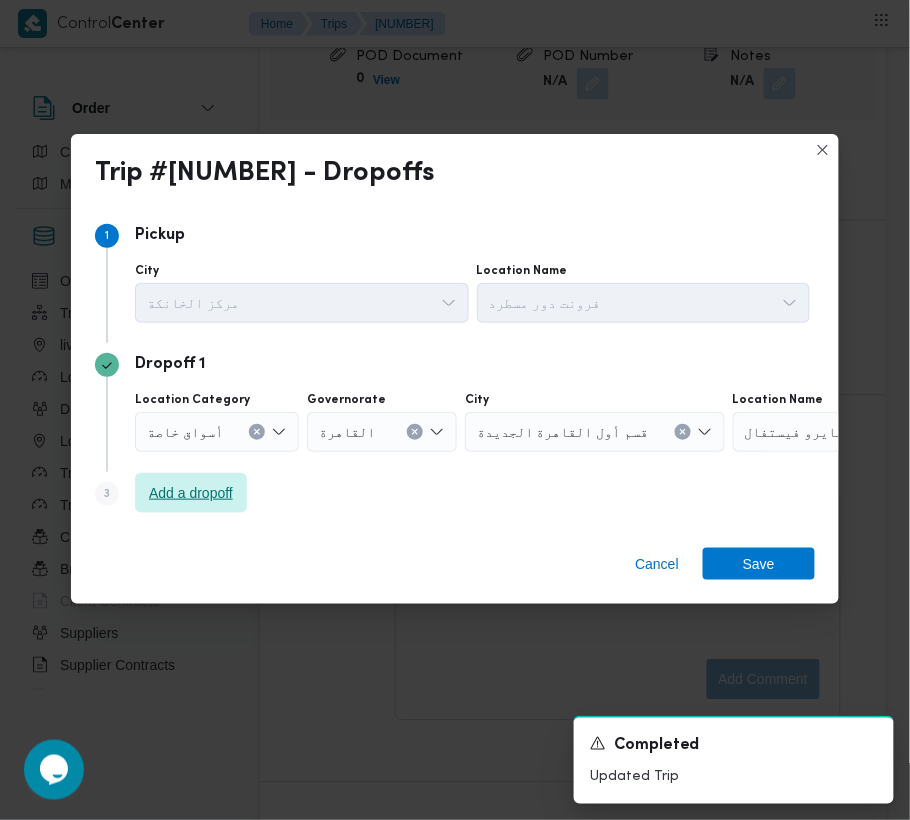 click on "Add a dropoff" at bounding box center [191, 493] 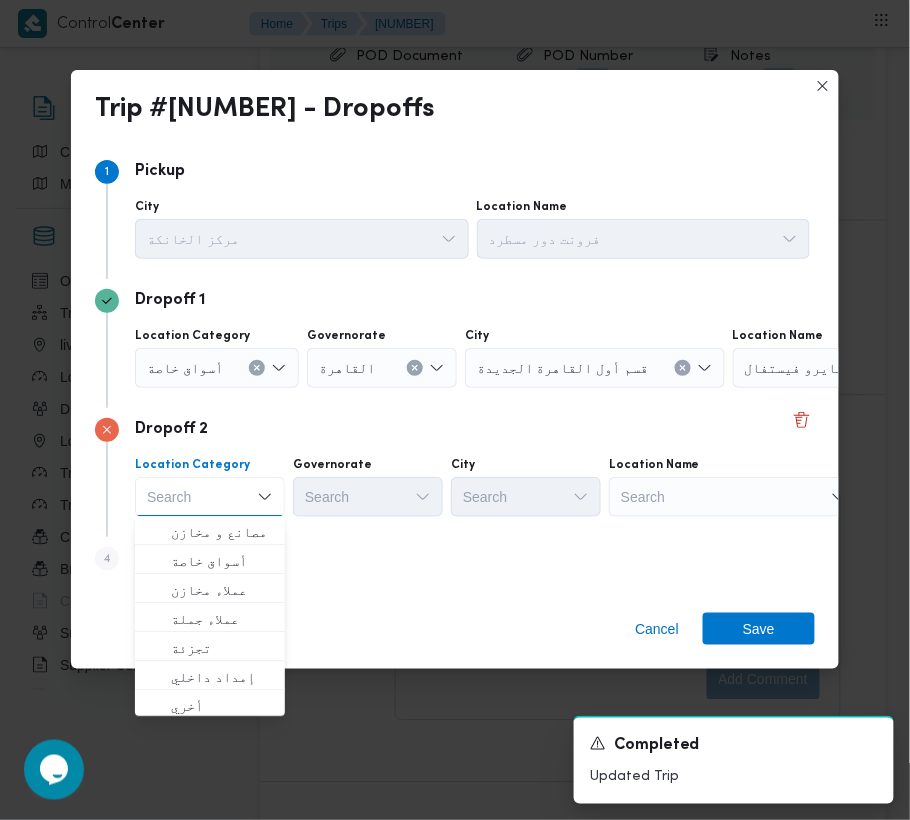 click on "Step 4 is disabled 4 Add a dropoff" at bounding box center (455, 563) 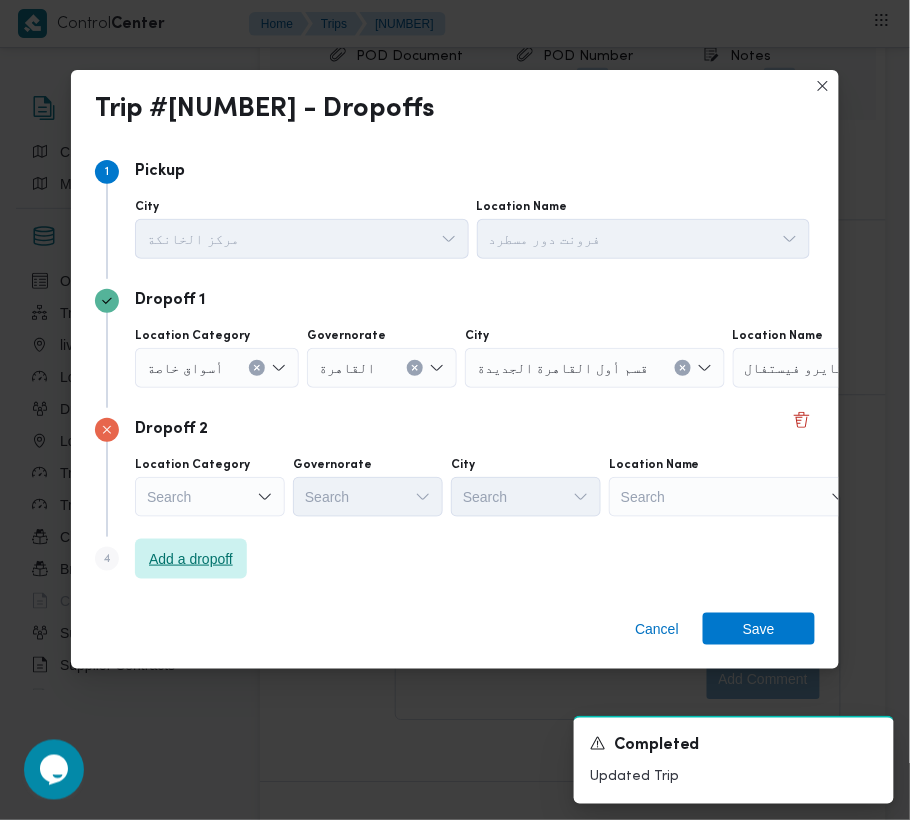click on "Add a dropoff" at bounding box center (191, 559) 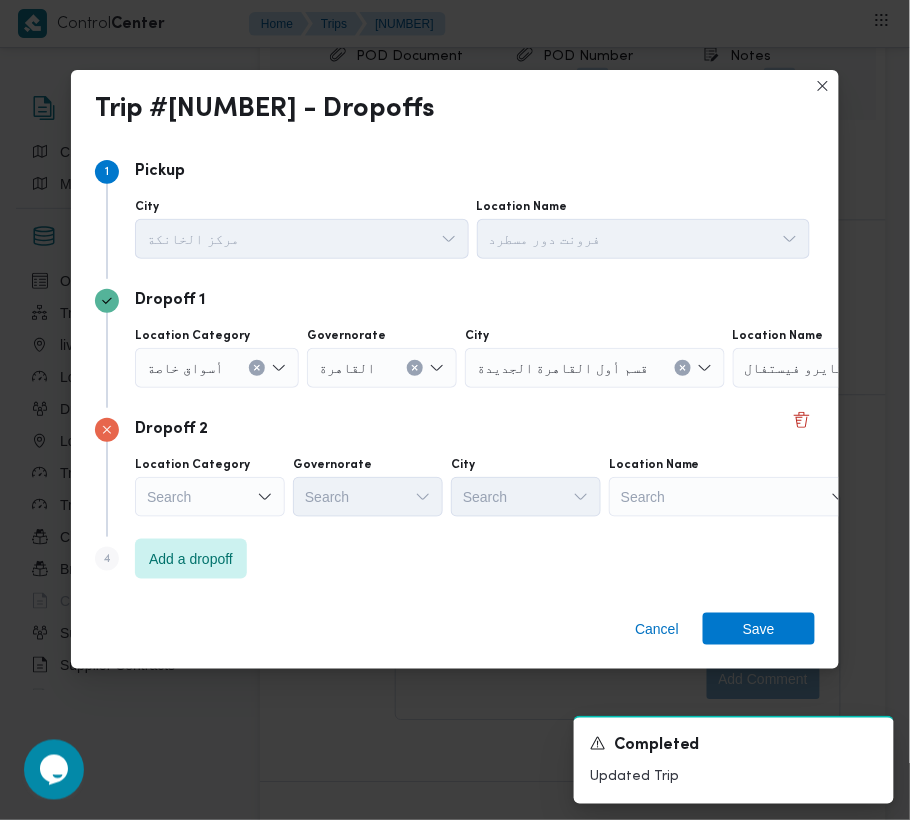 scroll, scrollTop: 113, scrollLeft: 0, axis: vertical 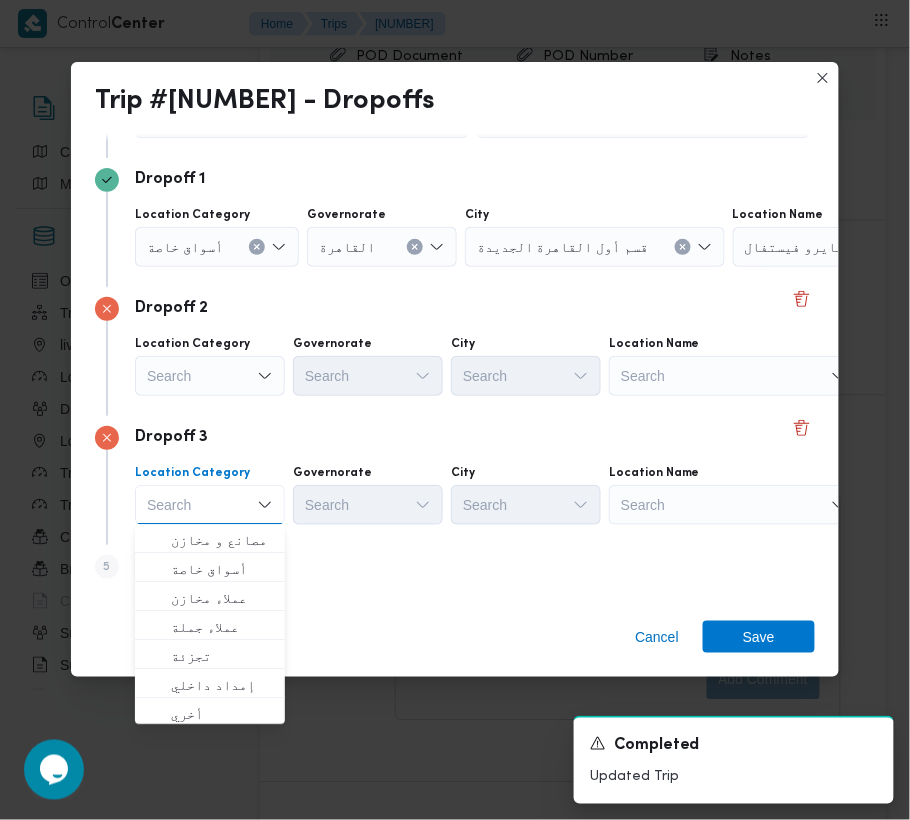 click on "Search" at bounding box center (858, 247) 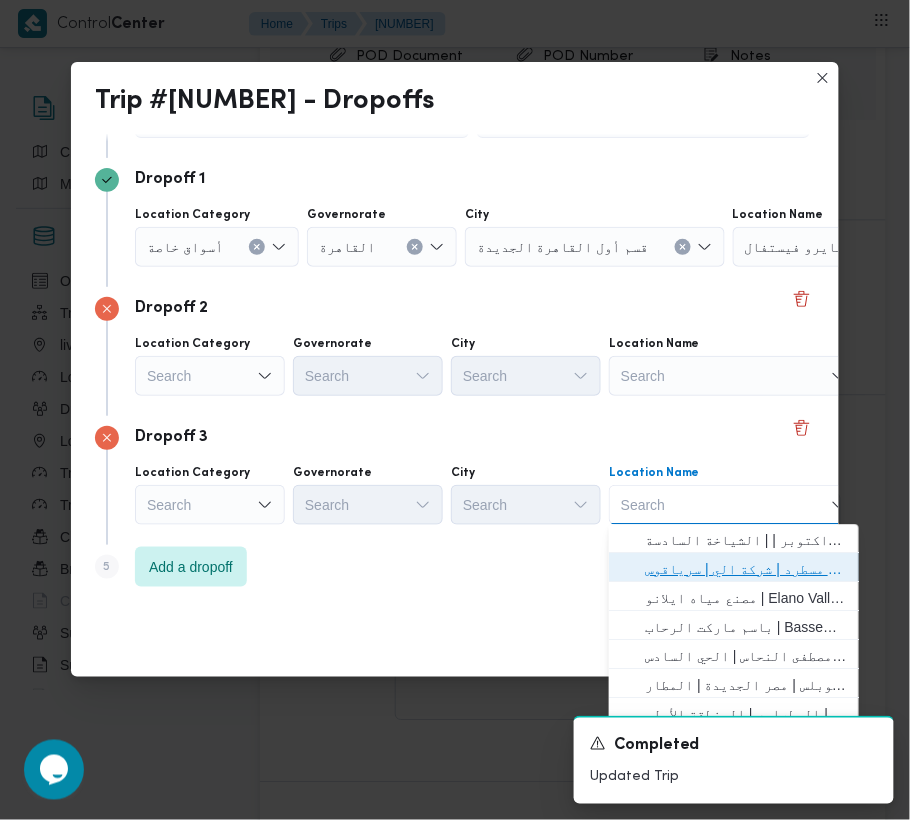 drag, startPoint x: 726, startPoint y: 564, endPoint x: 566, endPoint y: 528, distance: 164 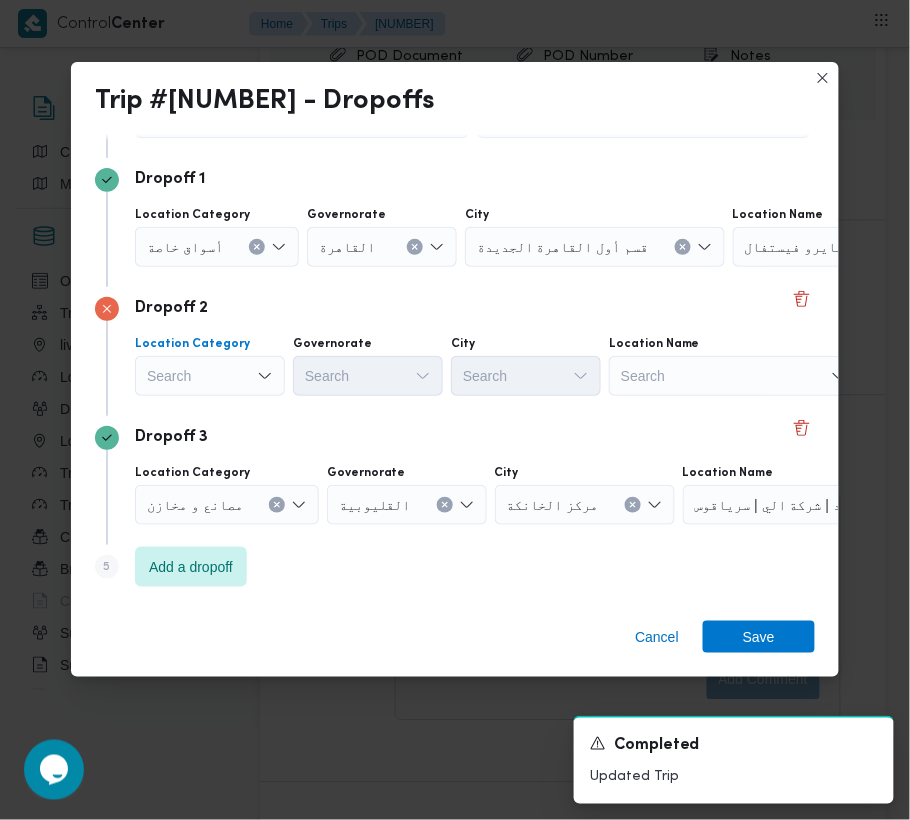 click on "Search" at bounding box center [217, 247] 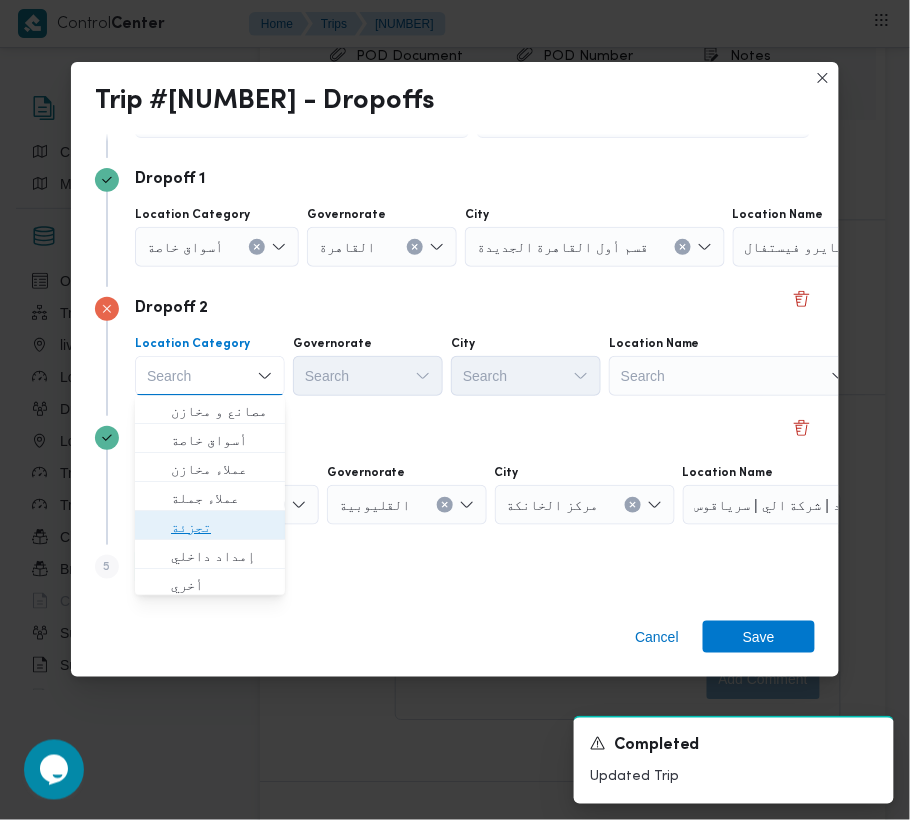 drag, startPoint x: 208, startPoint y: 532, endPoint x: 193, endPoint y: 518, distance: 20.518284 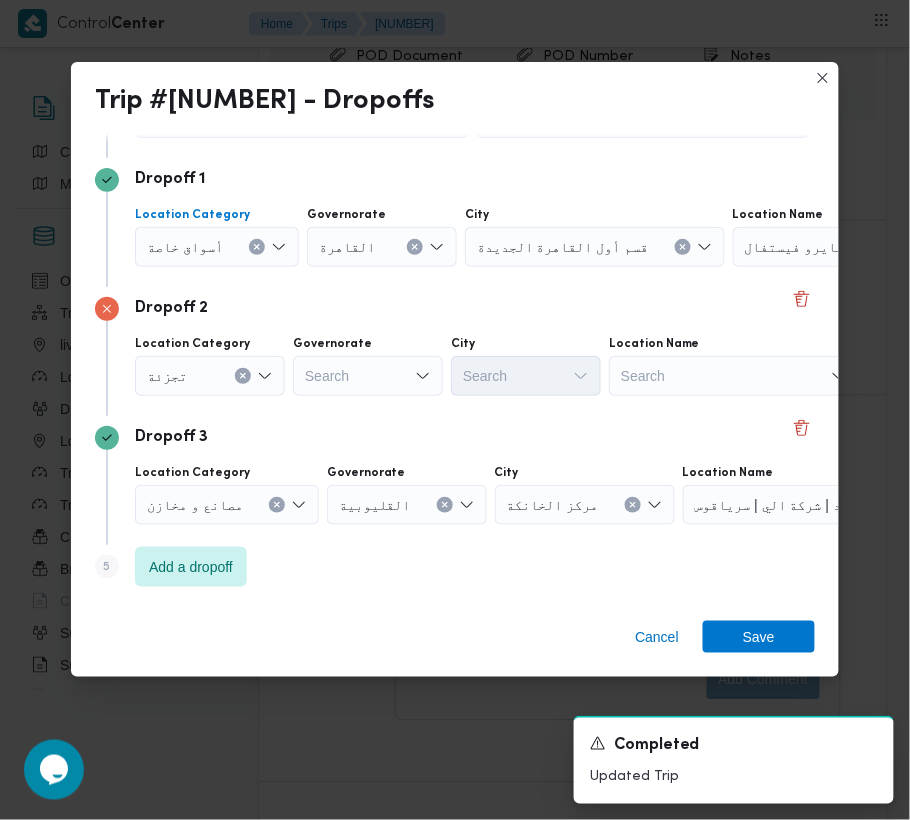 click on "أسواق خاصة" at bounding box center [217, 247] 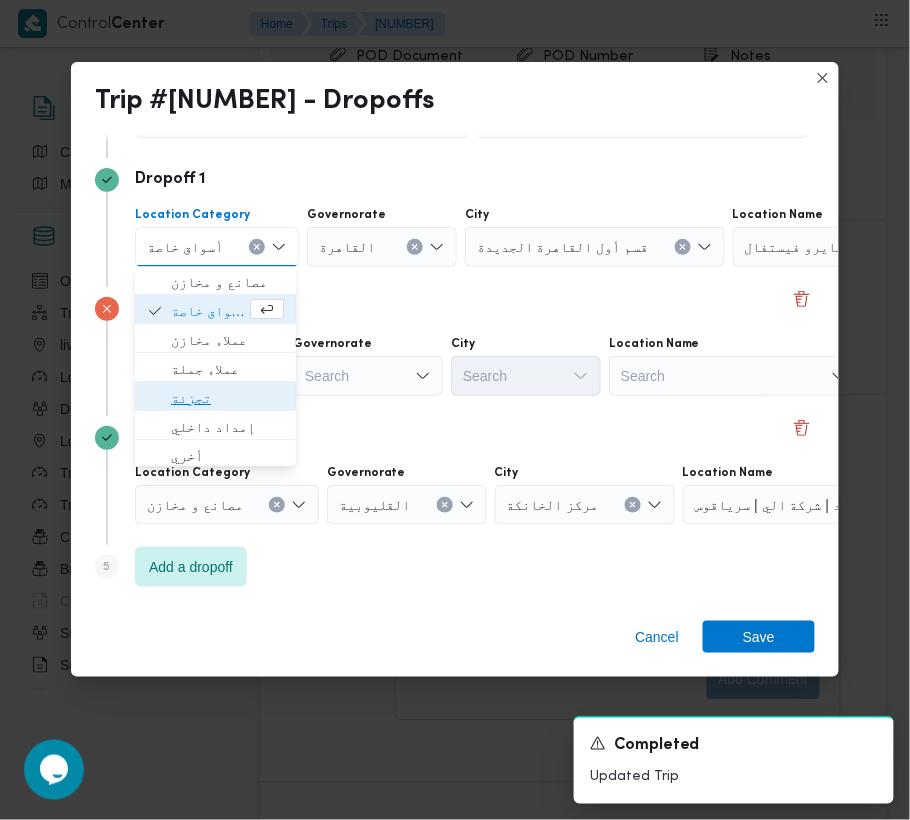 click on "تجزئة" at bounding box center (215, 399) 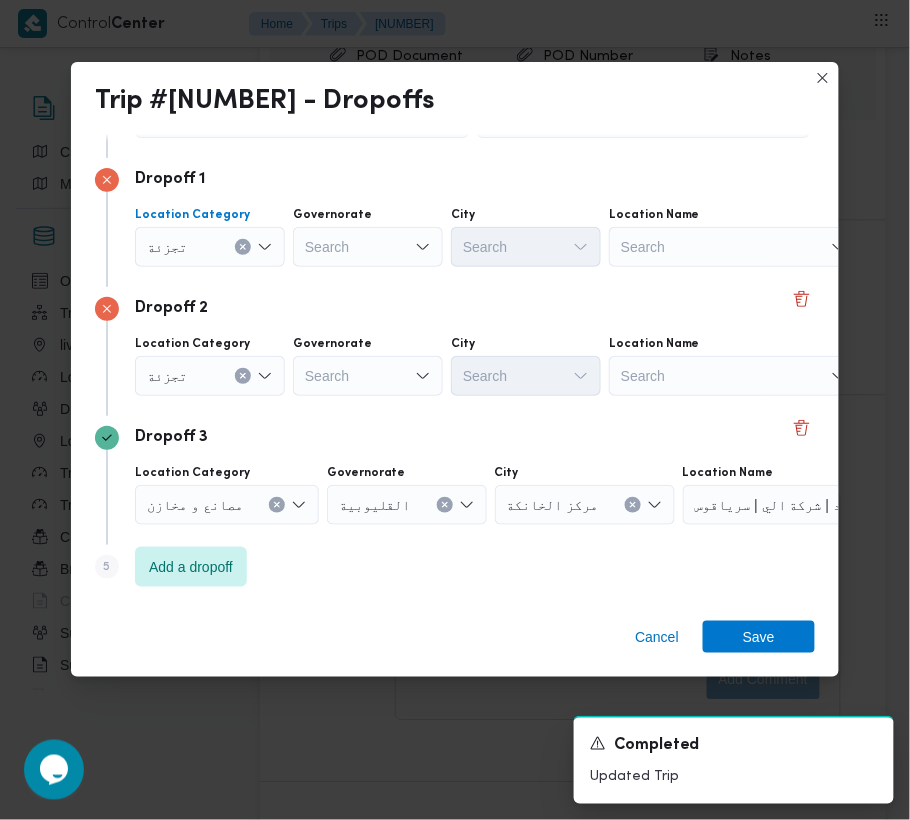 click on "Search" at bounding box center [368, 247] 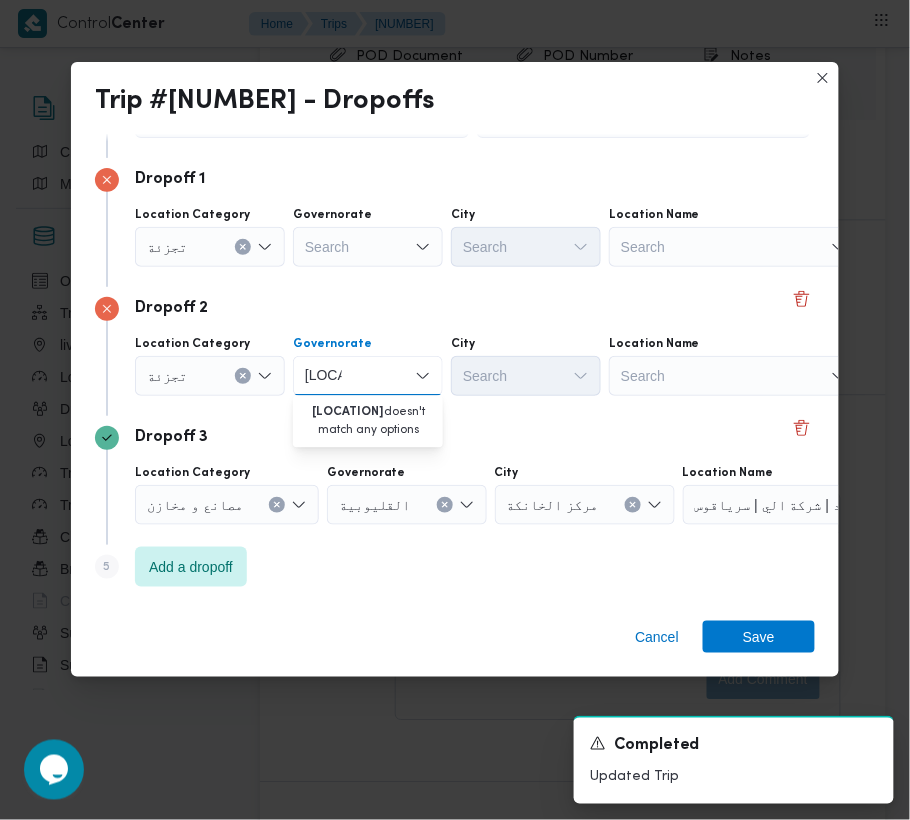 type on "[LOCATION]" 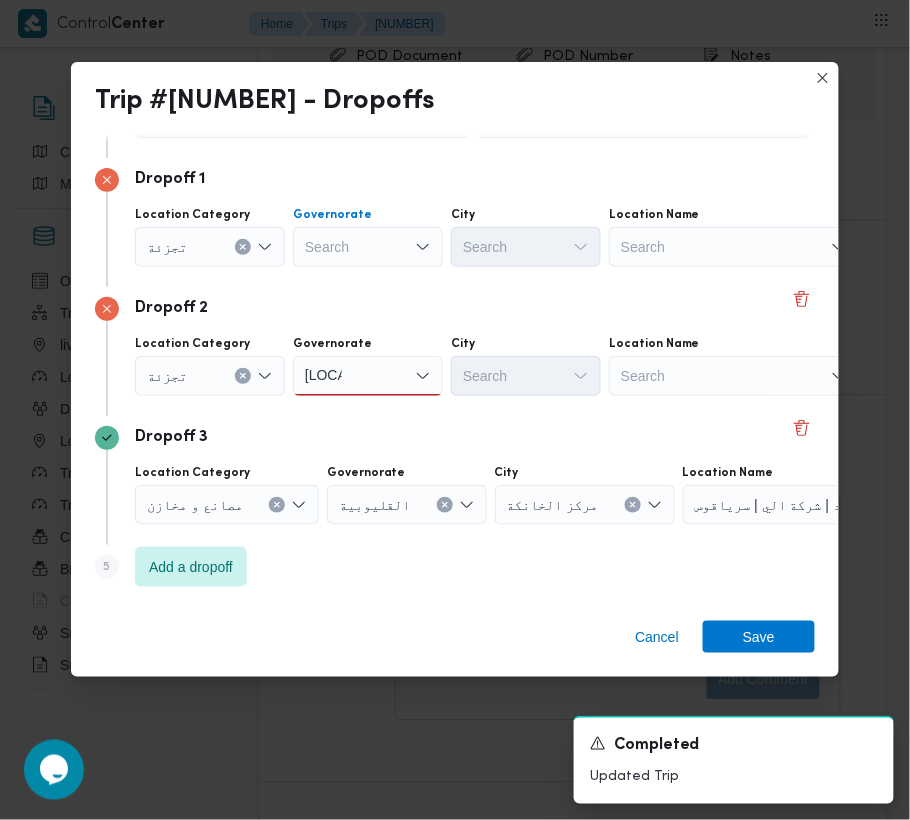 click on "Search" at bounding box center [368, 247] 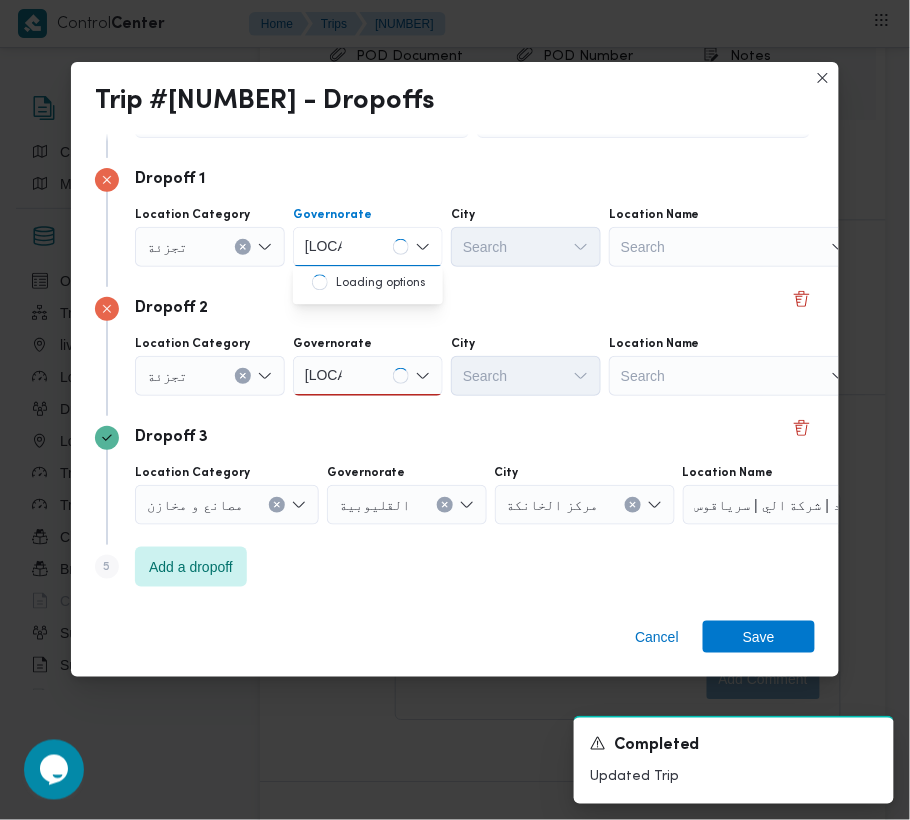 type on "[LOCATION]" 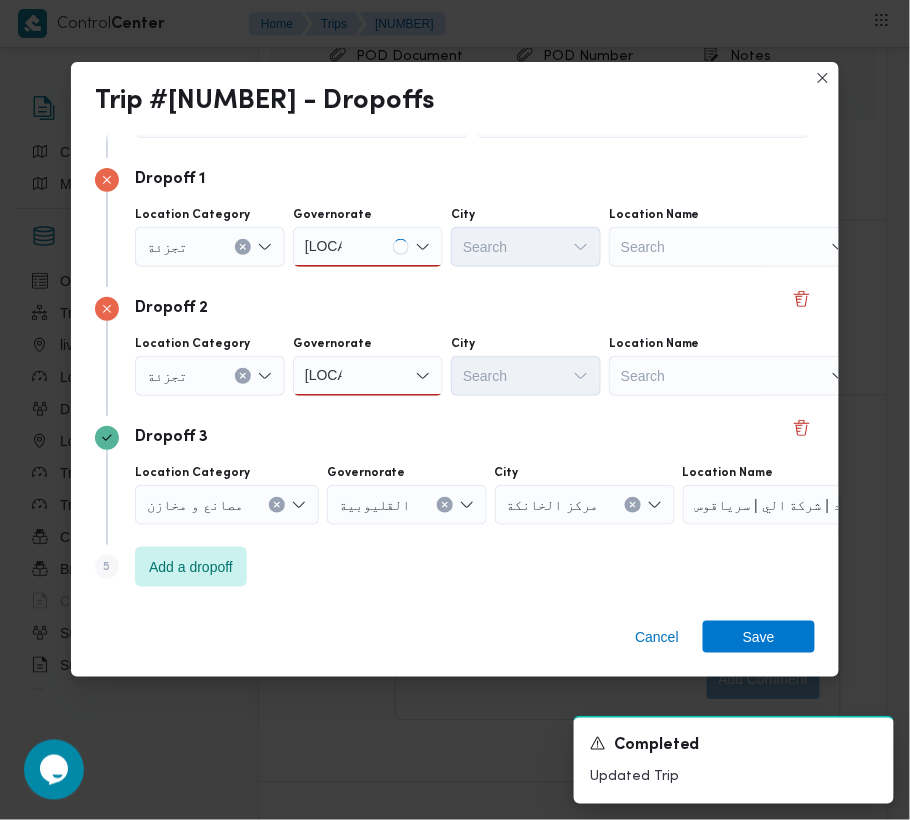 drag, startPoint x: 358, startPoint y: 240, endPoint x: 358, endPoint y: 264, distance: 24 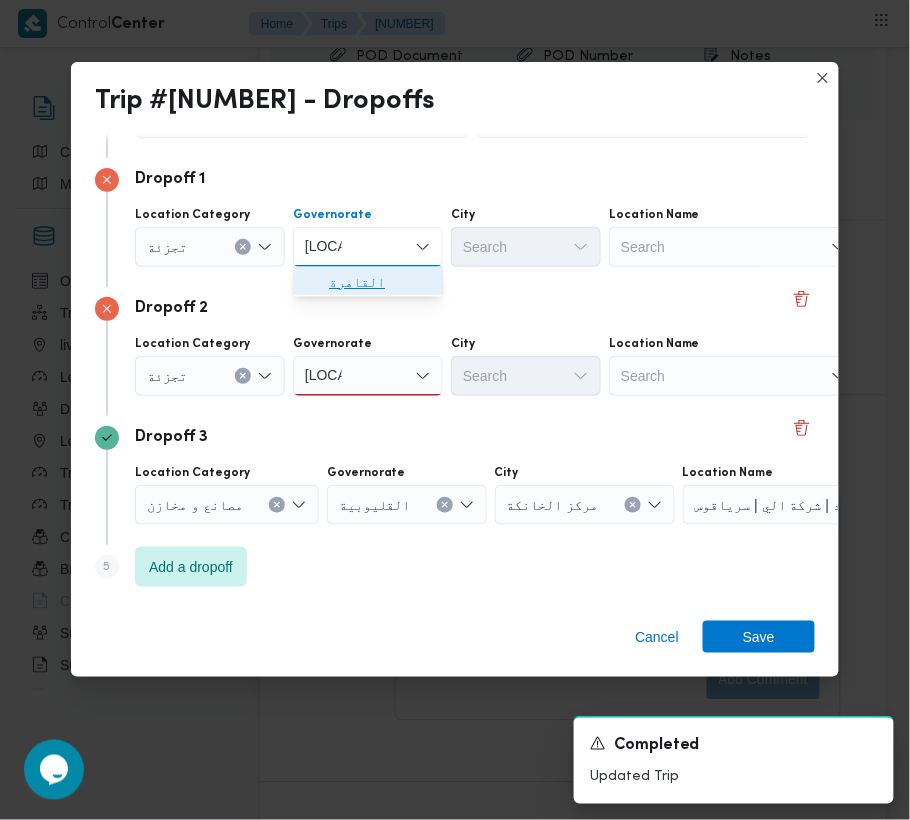 drag, startPoint x: 358, startPoint y: 272, endPoint x: 385, endPoint y: 273, distance: 27.018513 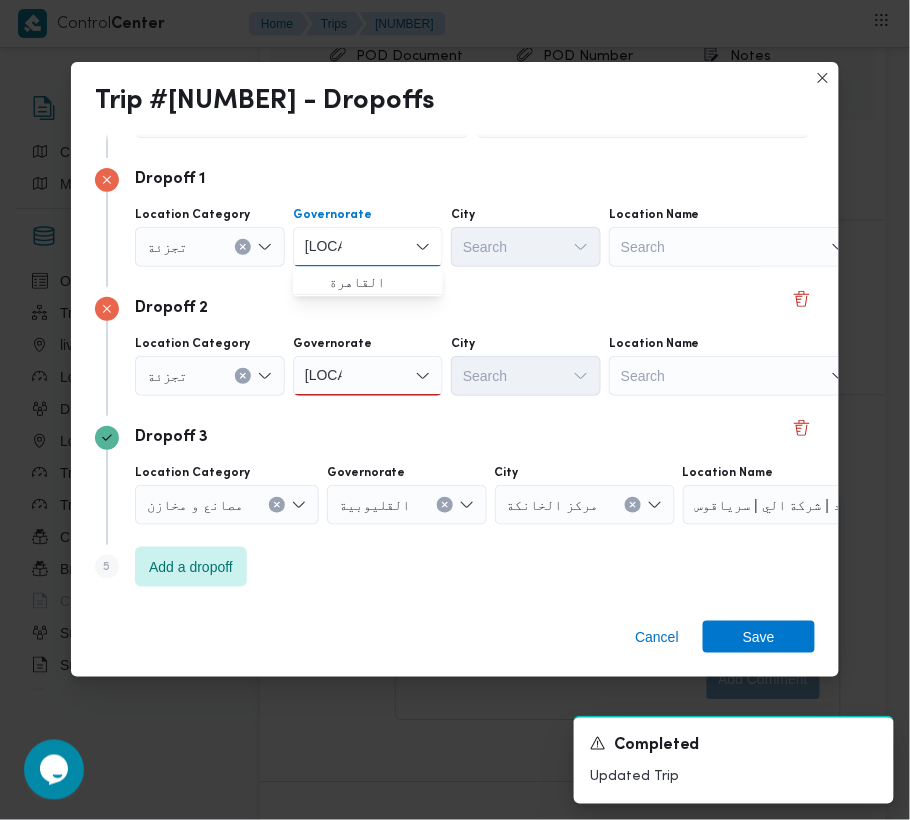 type 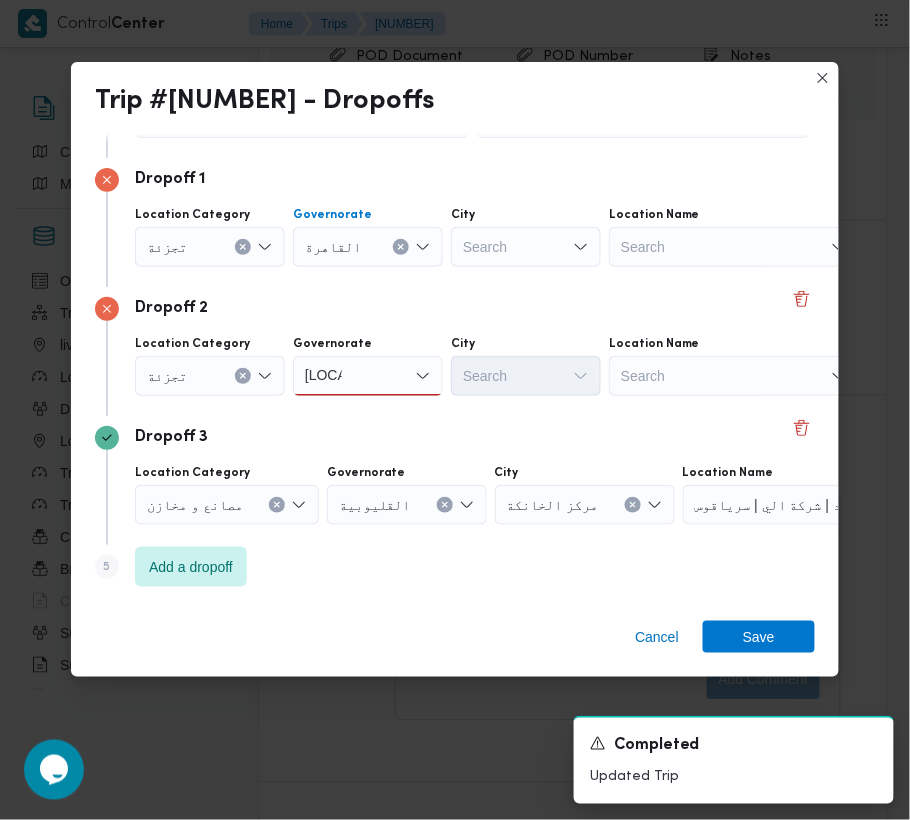 click on "Search" at bounding box center [526, 247] 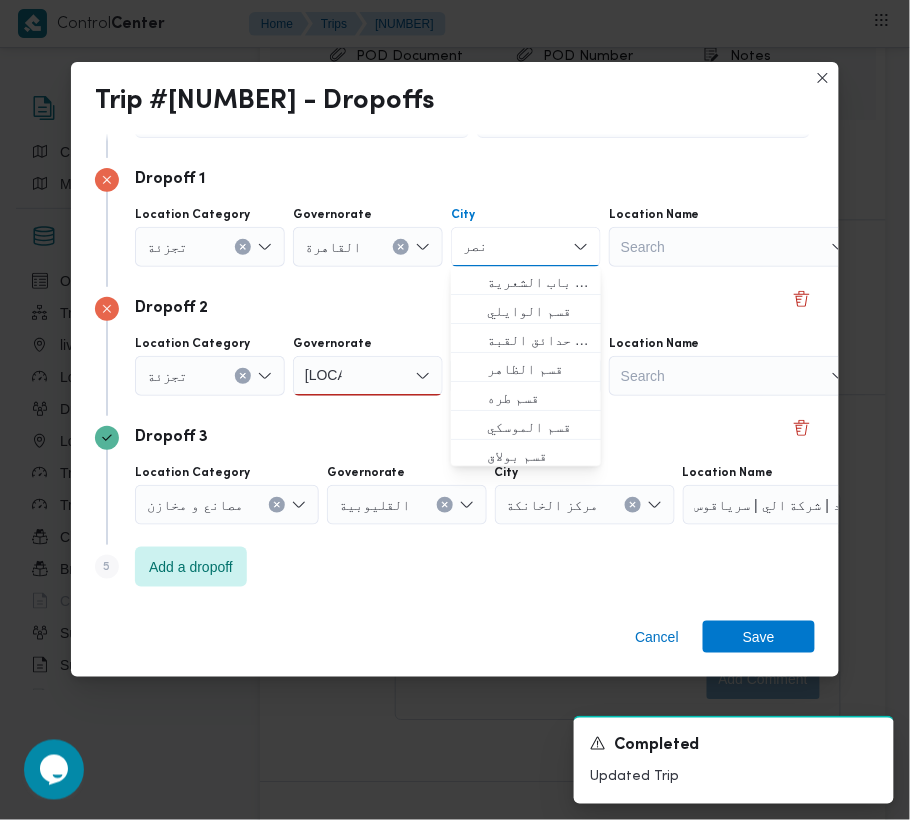 type on "نصر" 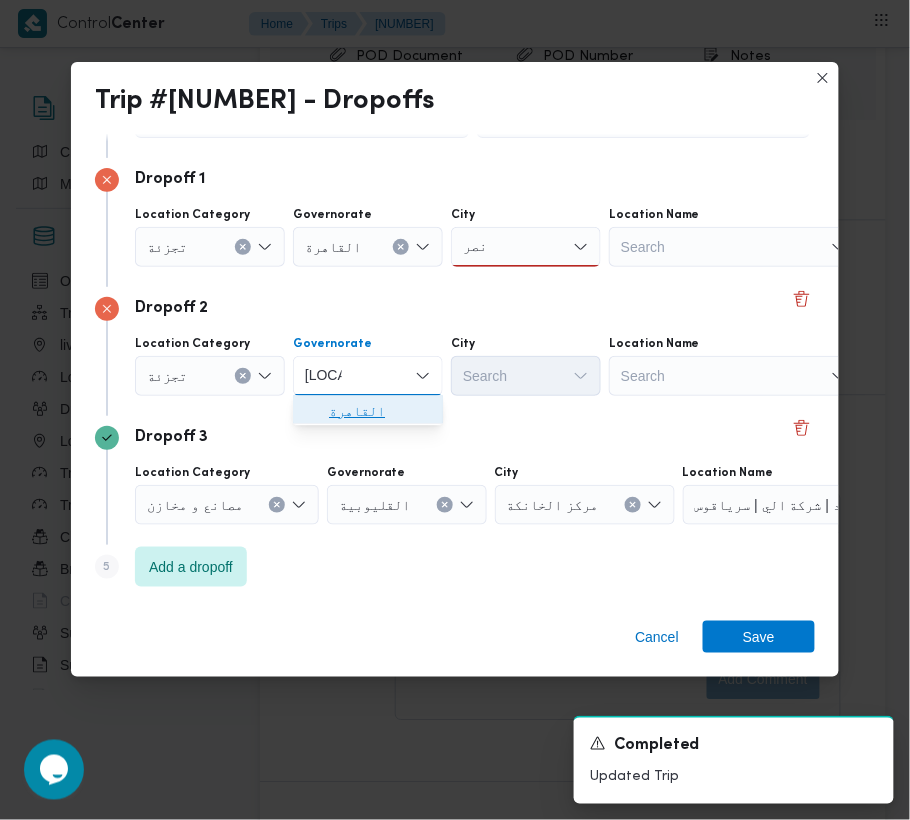 click on "القاهرة" at bounding box center (380, 412) 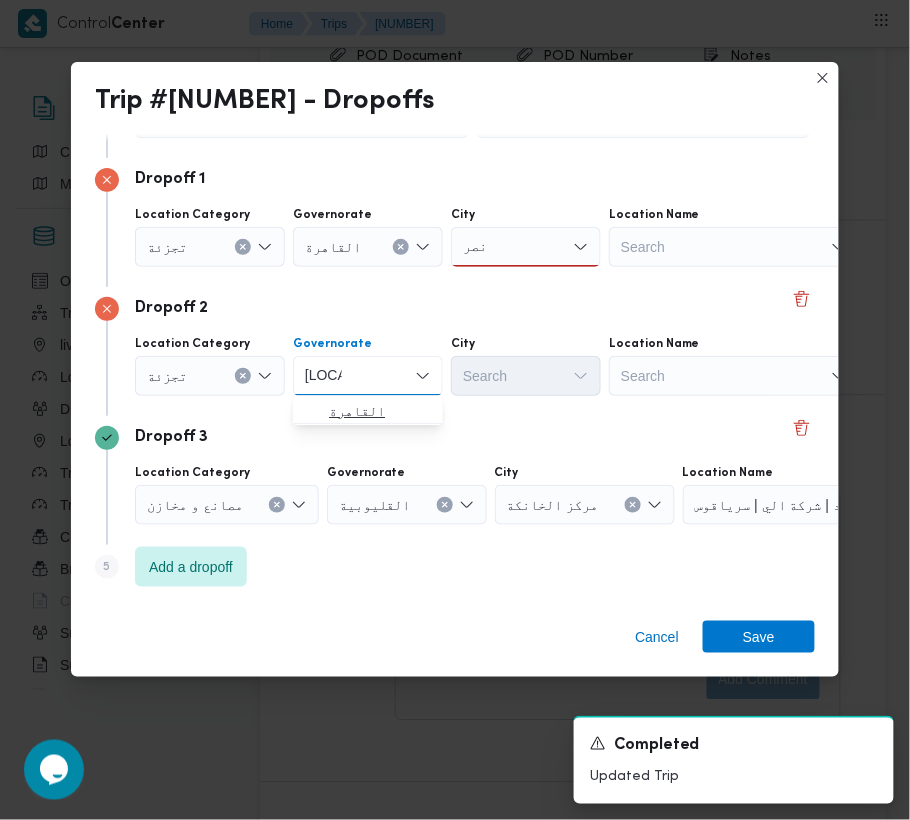 type 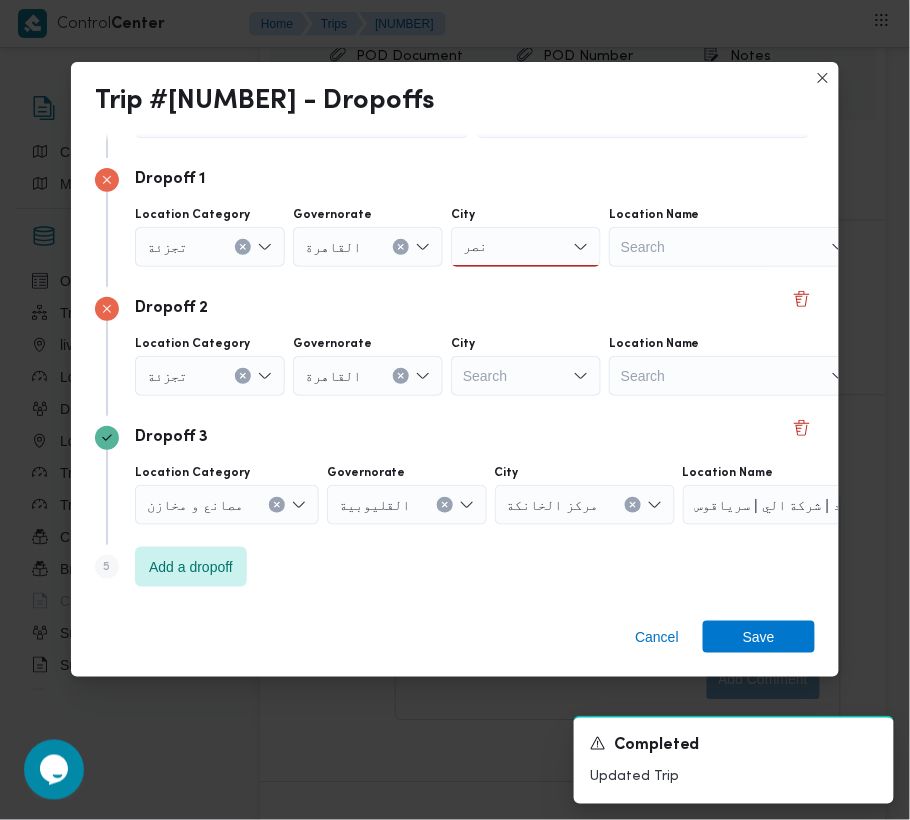 click on "Search" at bounding box center (526, 247) 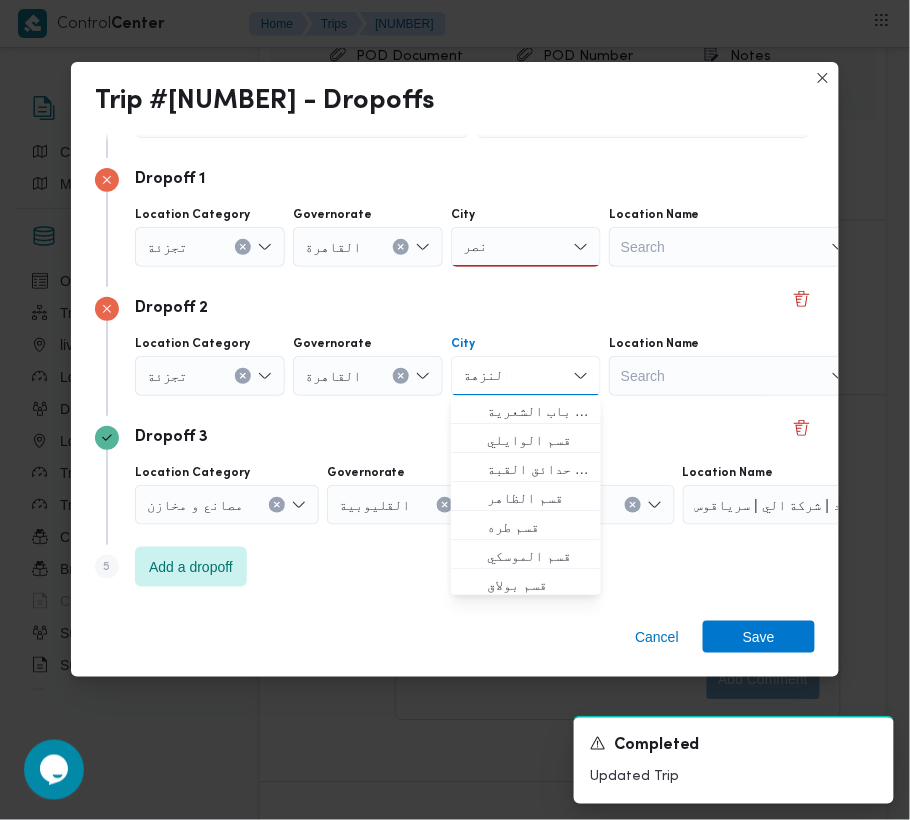 click on "[CITY] [CITY]" at bounding box center [526, 247] 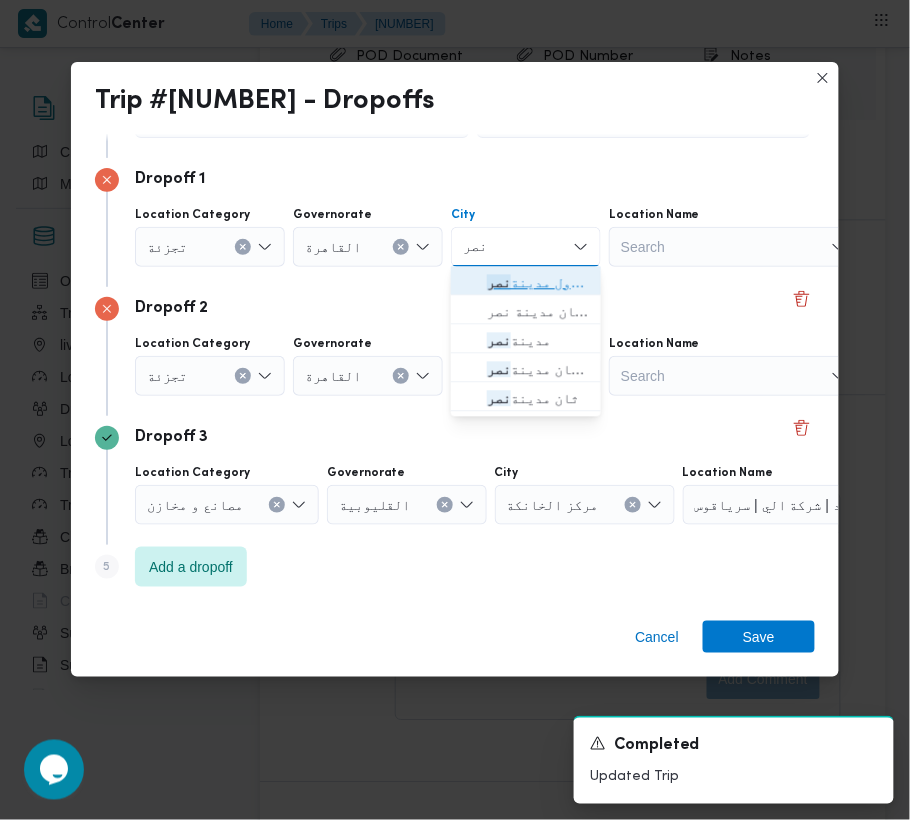 click on "قسم أول مدينة  نصر" at bounding box center (538, 283) 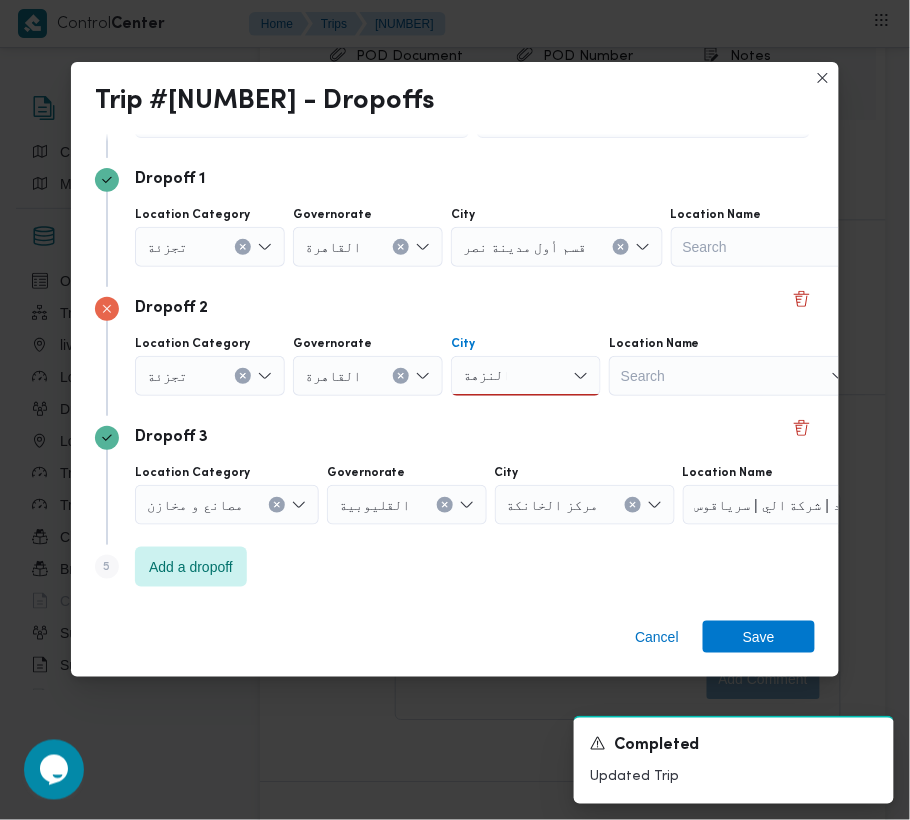 click on "النزهة  النزهة" at bounding box center [526, 376] 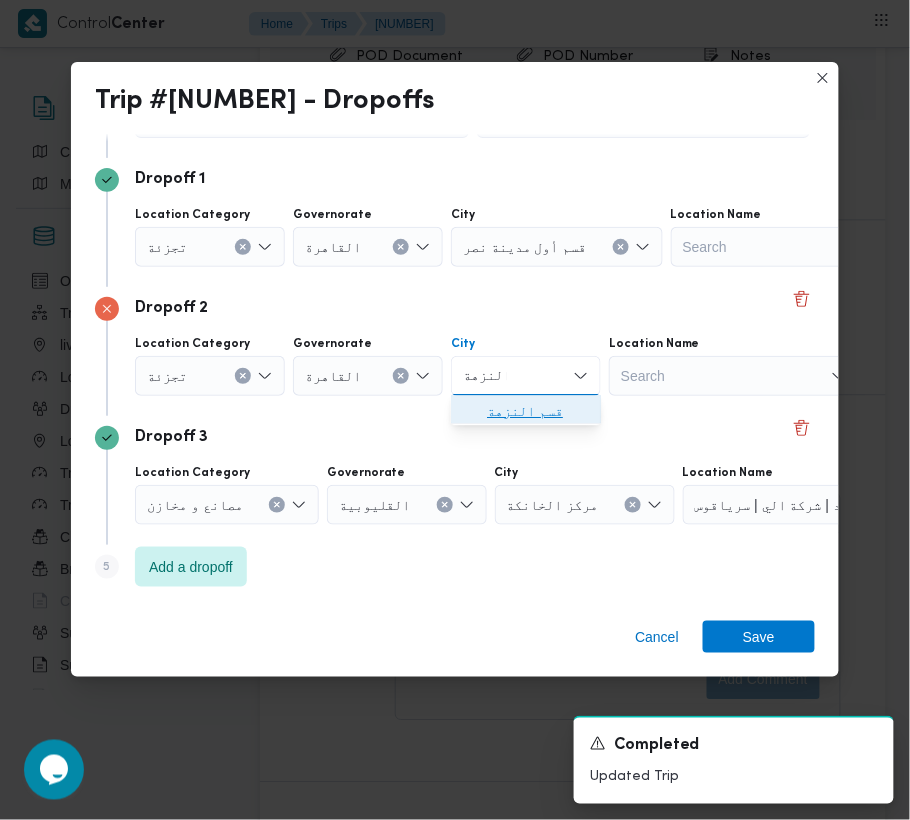 click on "قسم النزهة" at bounding box center (538, 412) 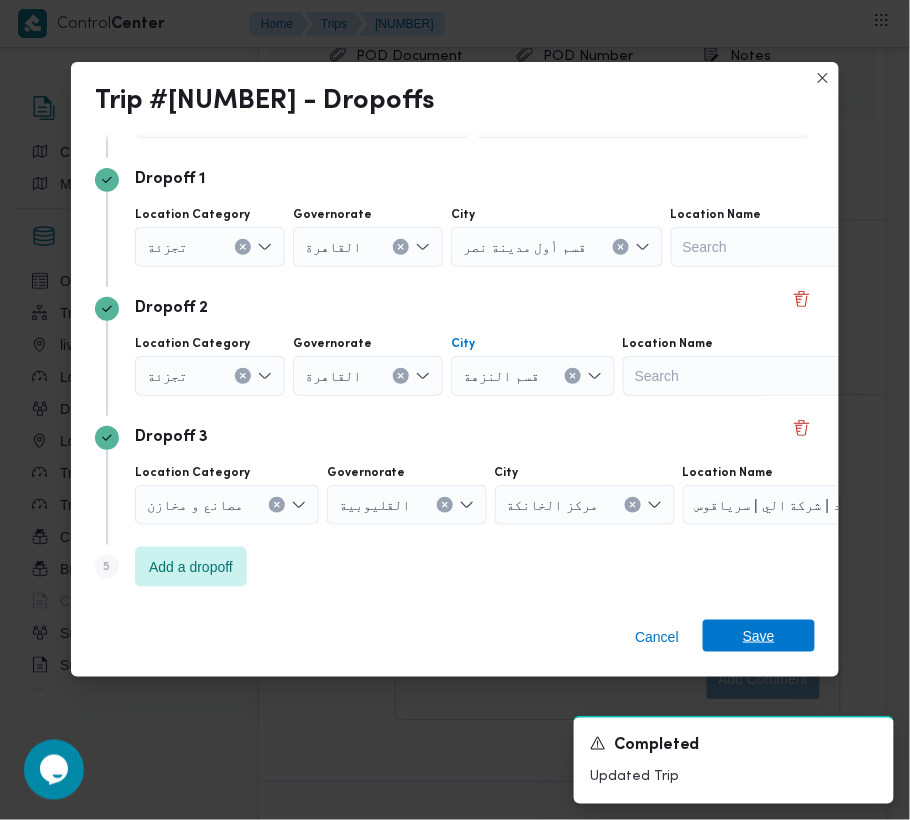click on "Save" at bounding box center (759, 636) 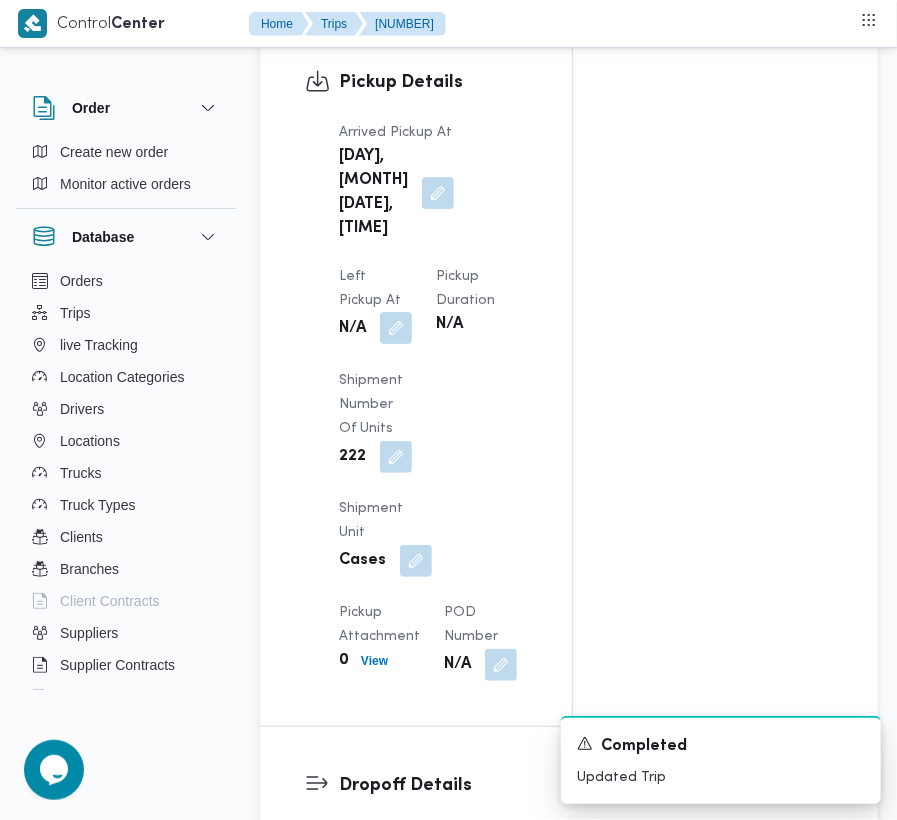 scroll, scrollTop: 2684, scrollLeft: 0, axis: vertical 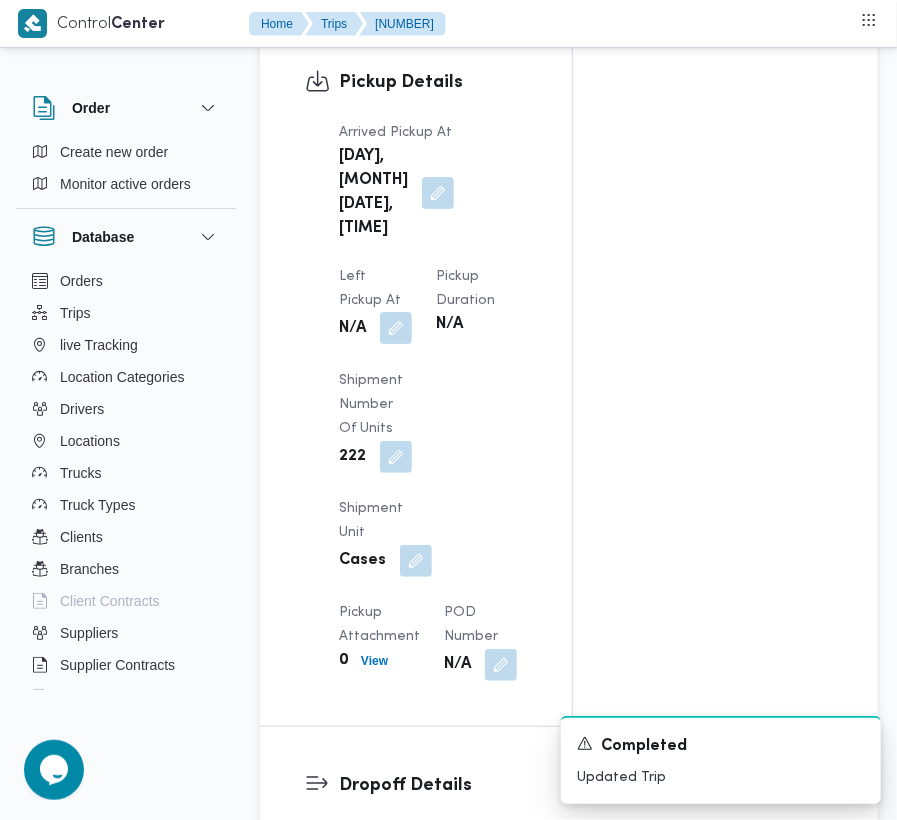 click at bounding box center (396, 328) 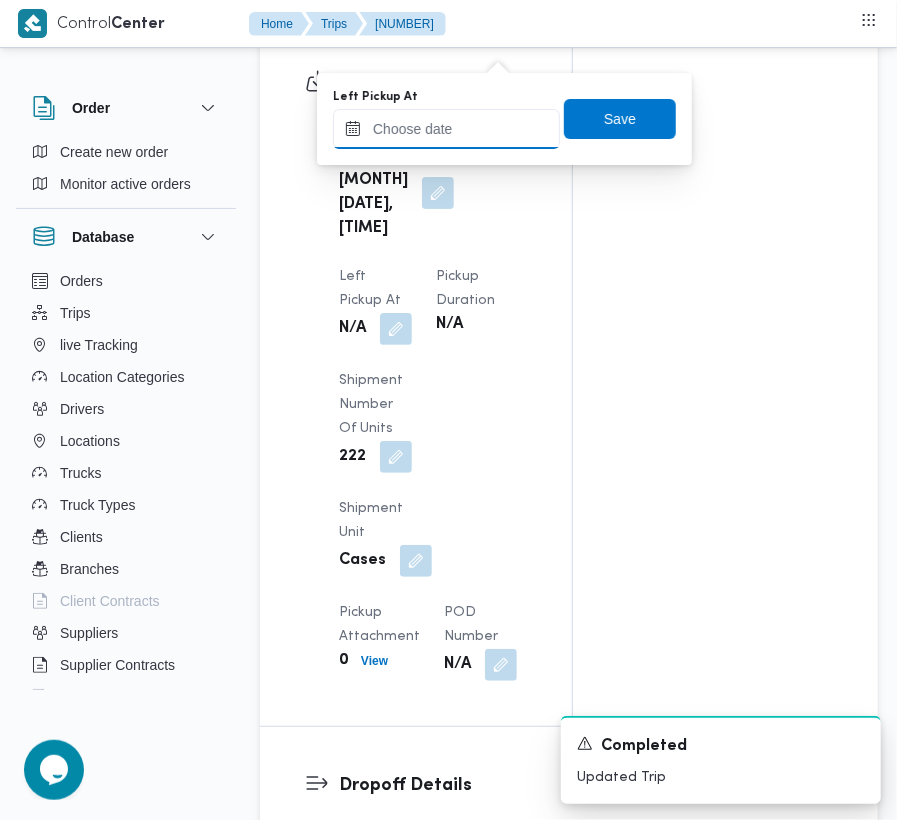 click on "Left Pickup At" at bounding box center [446, 129] 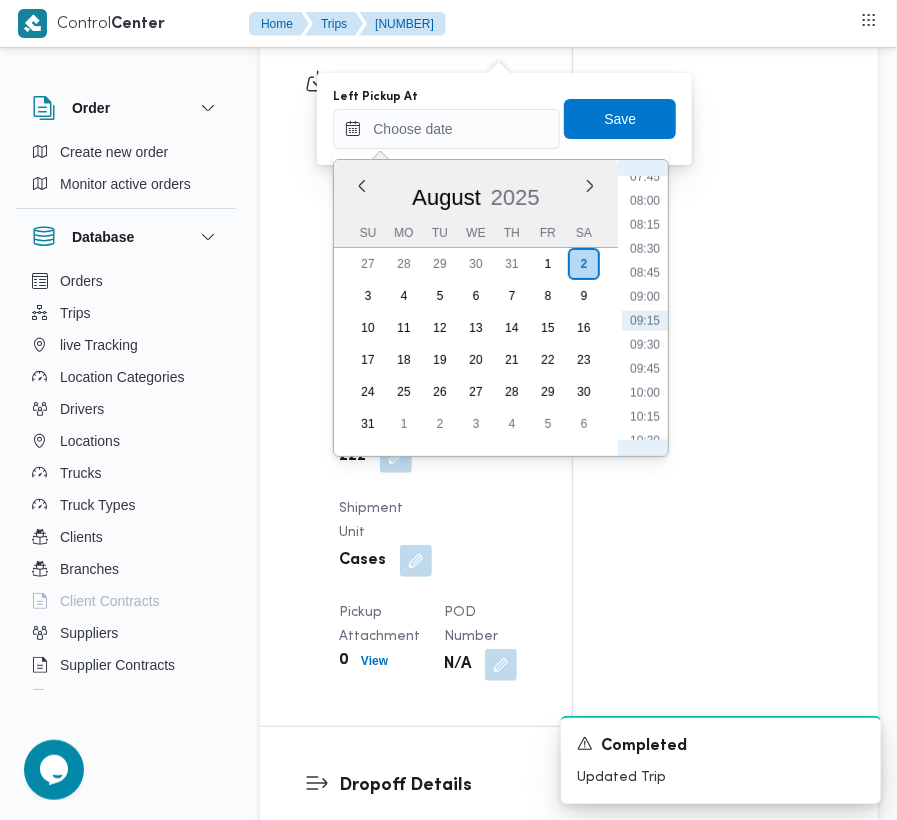 scroll, scrollTop: 740, scrollLeft: 0, axis: vertical 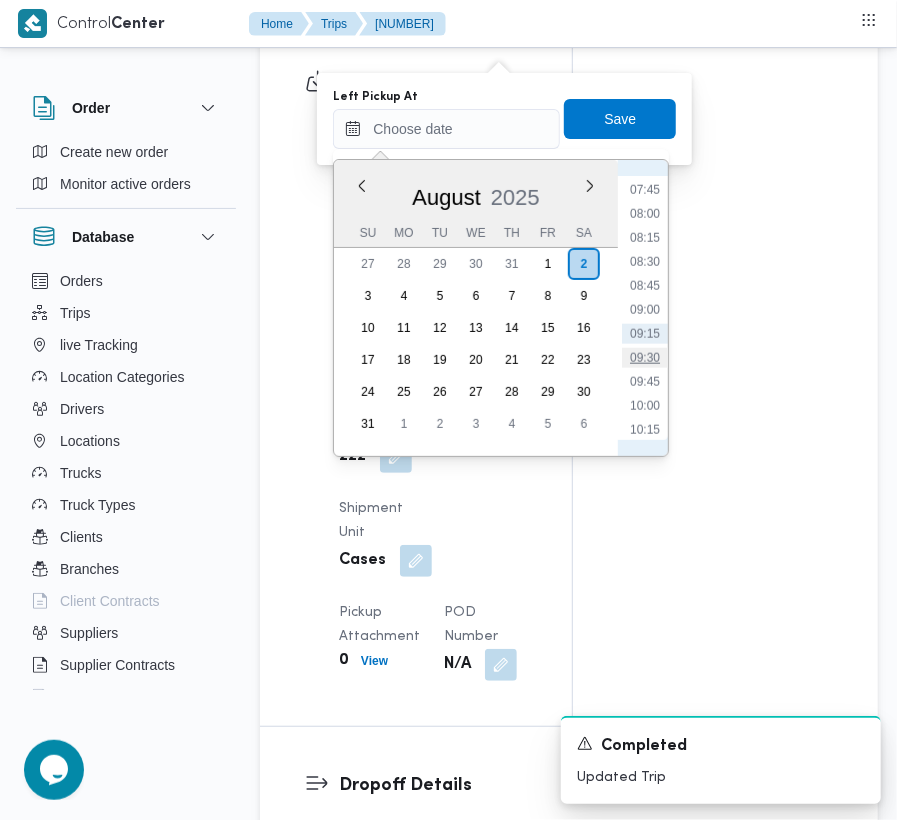 click on "09:30" at bounding box center (645, 358) 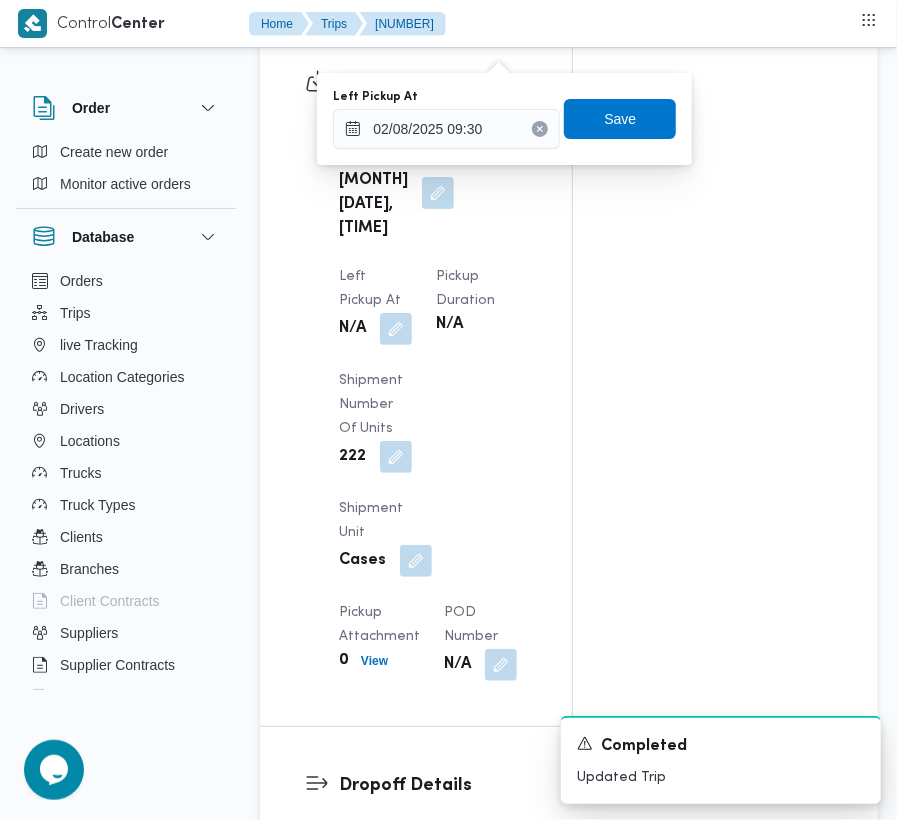 click on "You are in a dialog. To close this dialog, hit escape. Left Pickup At [DATE] [TIME] Save" at bounding box center [504, 119] 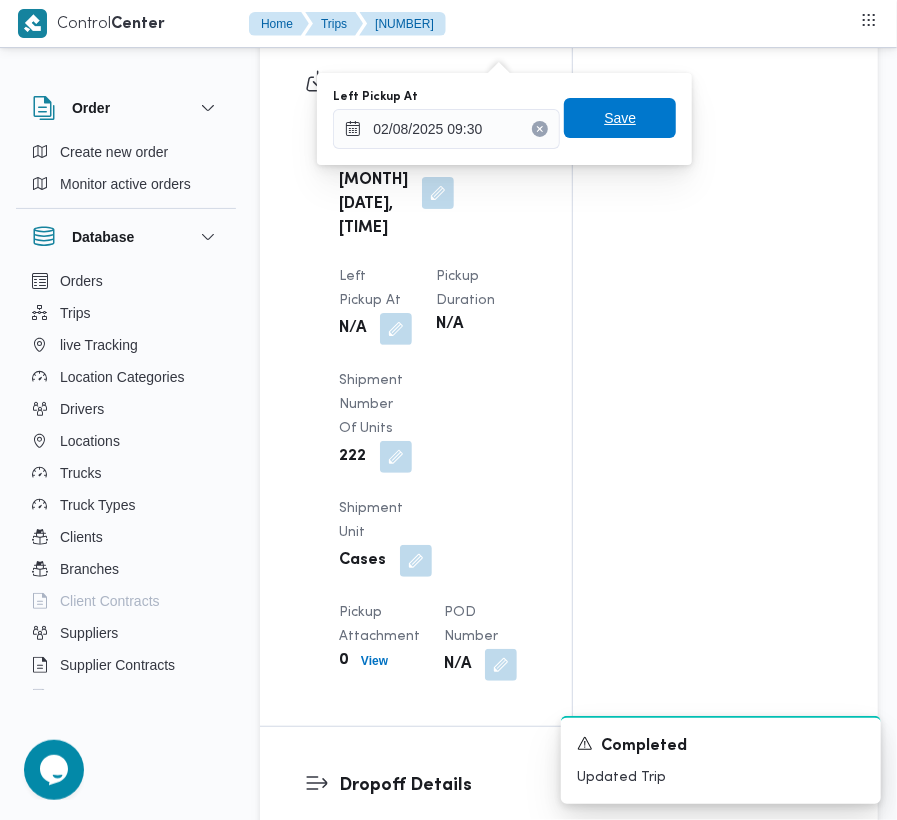 click on "Save" at bounding box center [620, 118] 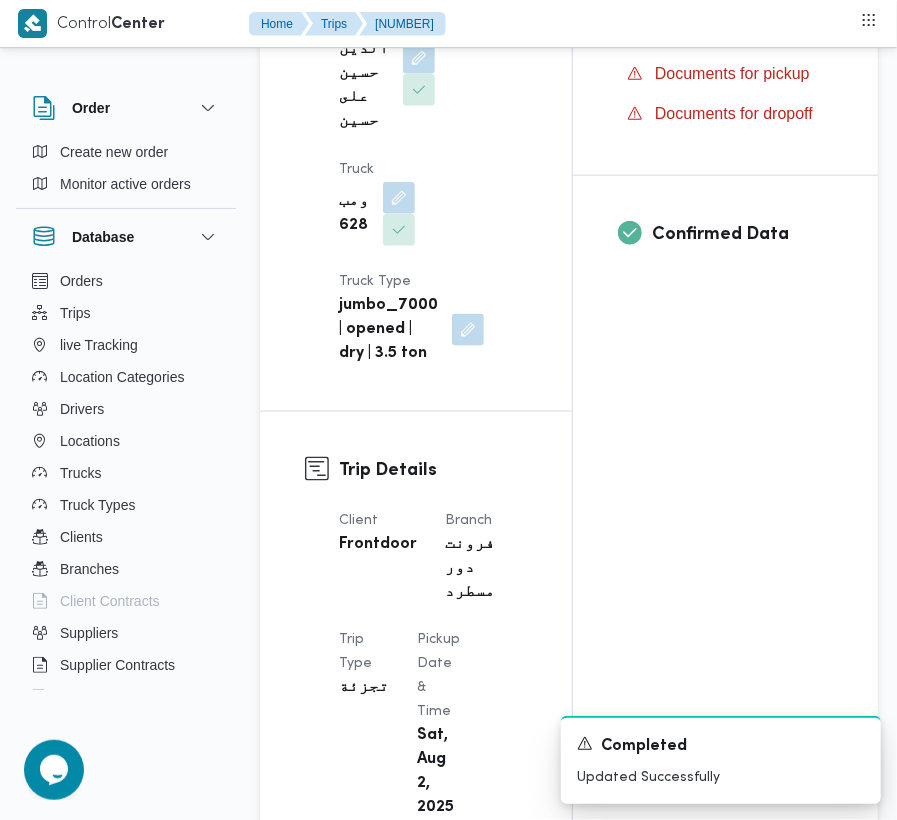 scroll, scrollTop: 0, scrollLeft: 0, axis: both 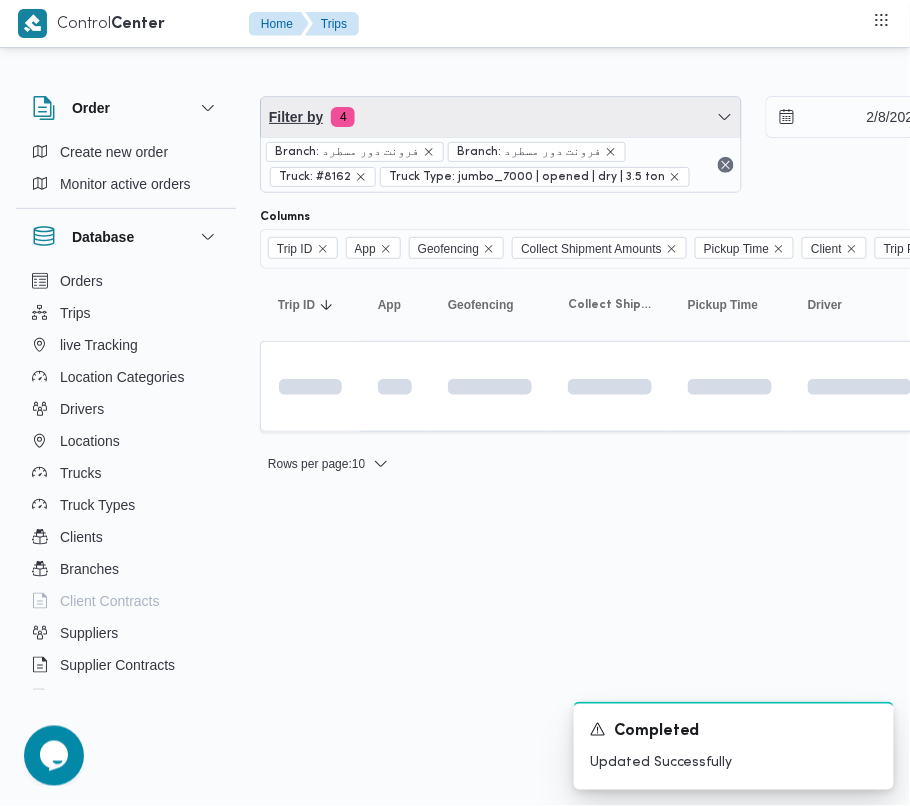 click on "Filter by 4" at bounding box center [501, 117] 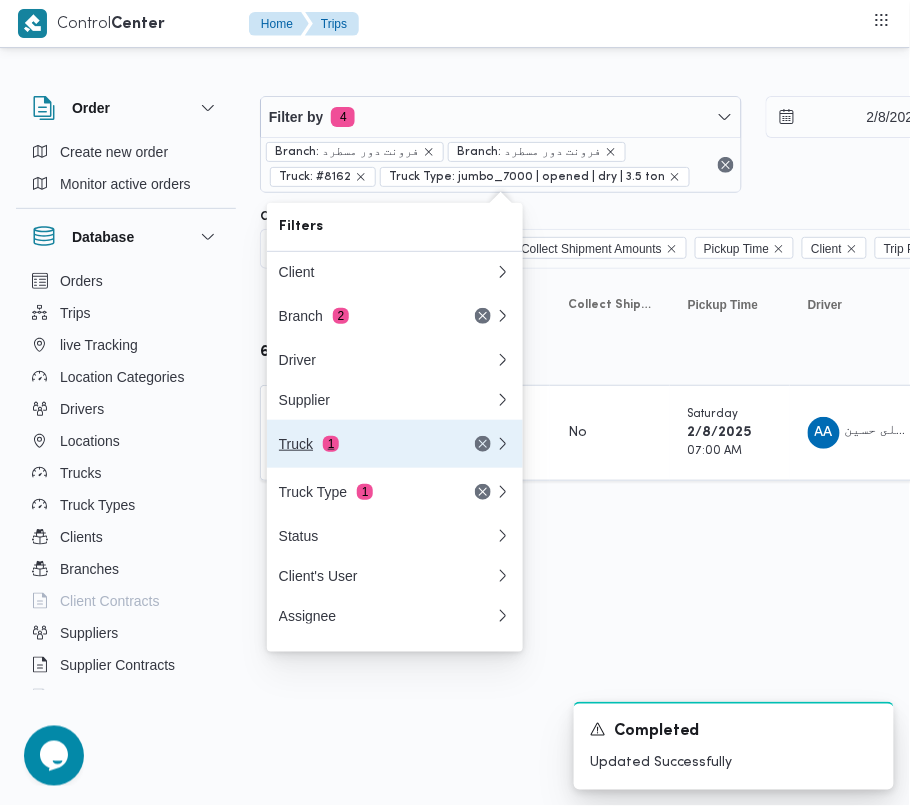 click on "Truck 1" at bounding box center (395, 444) 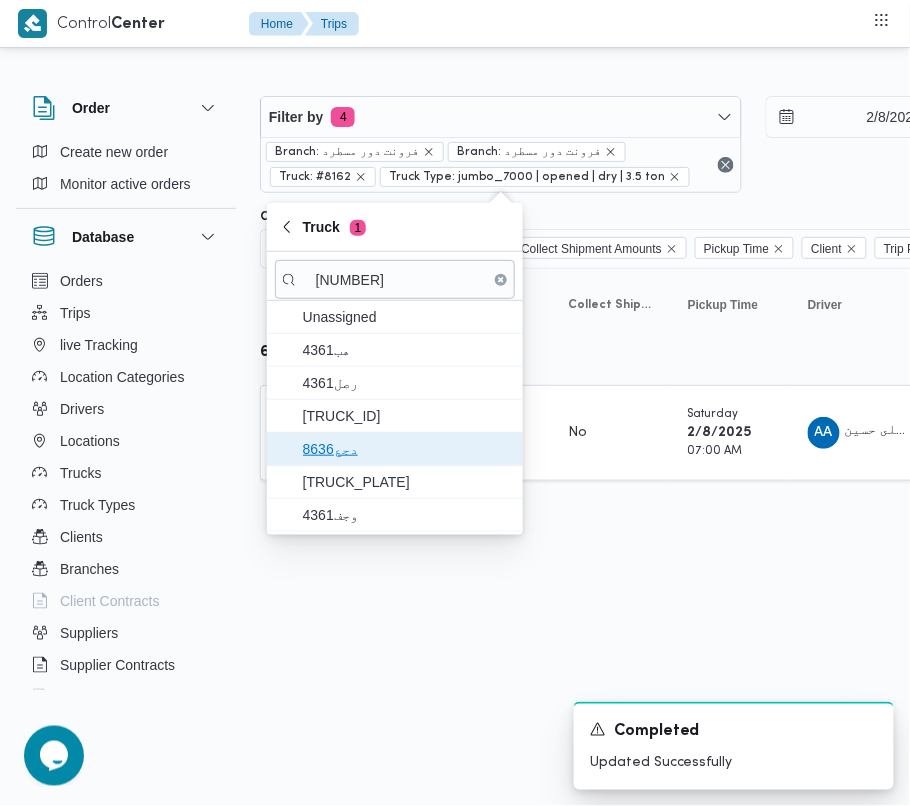 click on "دجع8636" at bounding box center [395, 449] 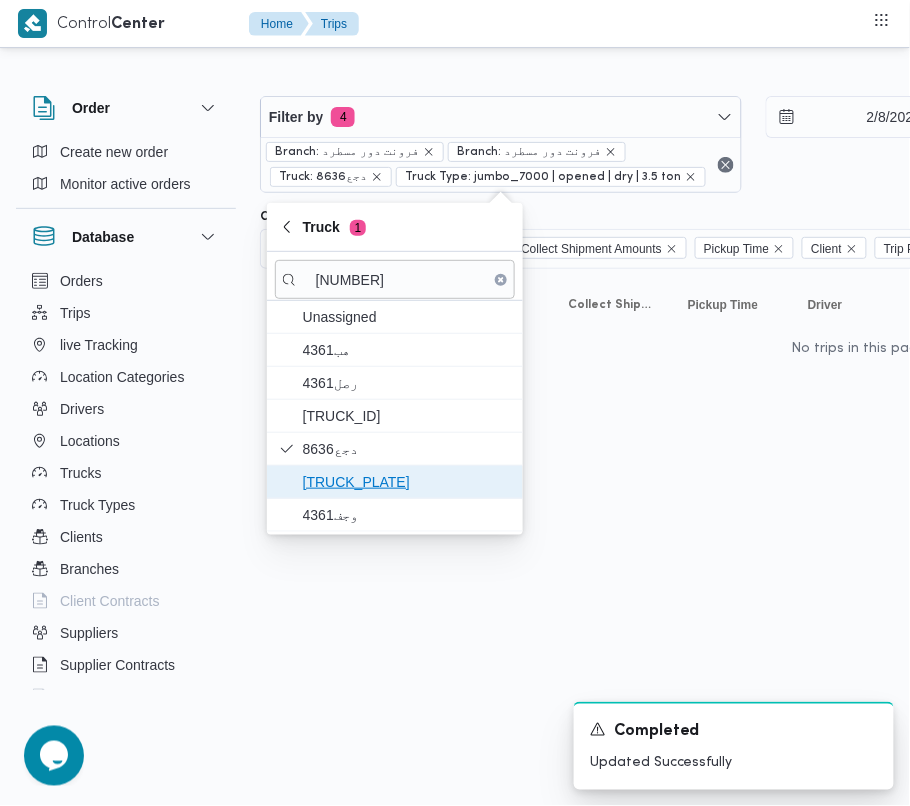 click on "[TRUCK_PLATE]" at bounding box center [395, 482] 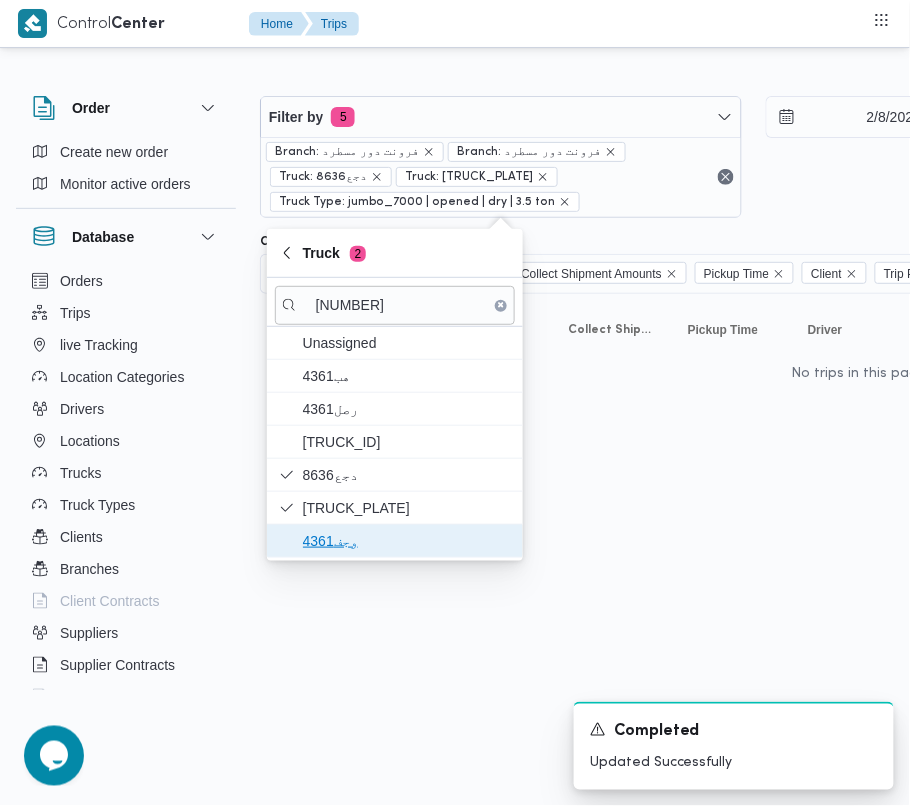 click on "وجف4361" at bounding box center [395, 541] 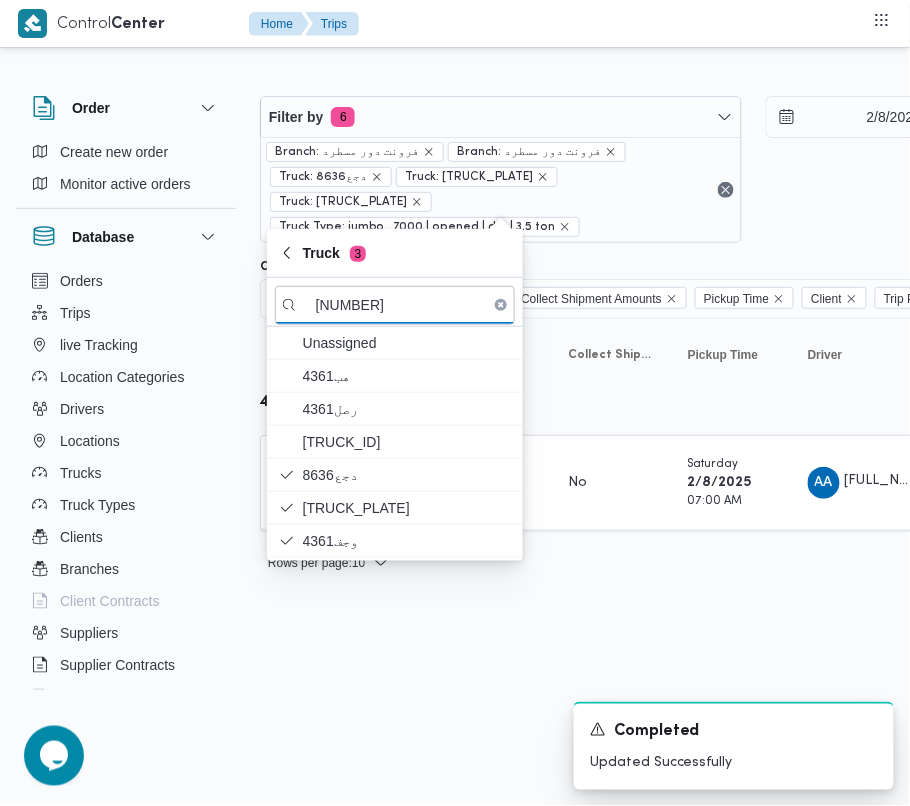 click on "Control  Center Home Trips Order Create new order Monitor active orders Database Orders Trips live Tracking Location Categories Drivers Locations Trucks Truck Types Clients Branches Client Contracts Suppliers Supplier Contracts Devices Users Projects SP Projects Admins organization assignees Tags Filter by 6 Branch: فرونت دور مسطرد Branch: فرونت دور مسطرد  Truck: [ALPHANUMERIC] Truck: [ALPHANUMERIC] Truck: [ALPHANUMERIC] Truck Type: jumbo_7000 | opened | dry | 3.5 ton [DATE] → [DATE] Group By Truck Columns Trip ID App Geofencing Collect Shipment Amounts Pickup Time Client Trip Points Driver Supplier Truck Status Platform Sorting Trip ID Click to sort in ascending order App Click to sort in ascending order Geofencing Click to sort in ascending order Collect Shipment Amounts Pickup Time Click to sort in ascending order Client Click to sort in ascending order Trip Points Driver Click to sort in ascending order Supplier Click to sort in ascending order Truck Click to sort in ascending order #" at bounding box center (455, 403) 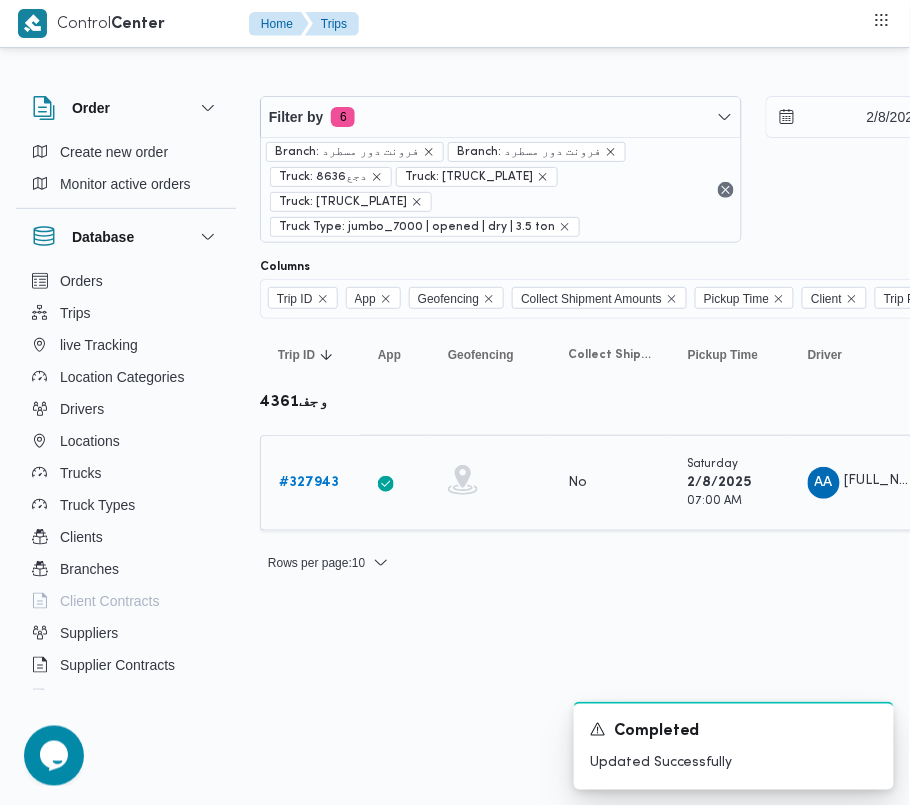 click on "# 327943" at bounding box center [309, 483] 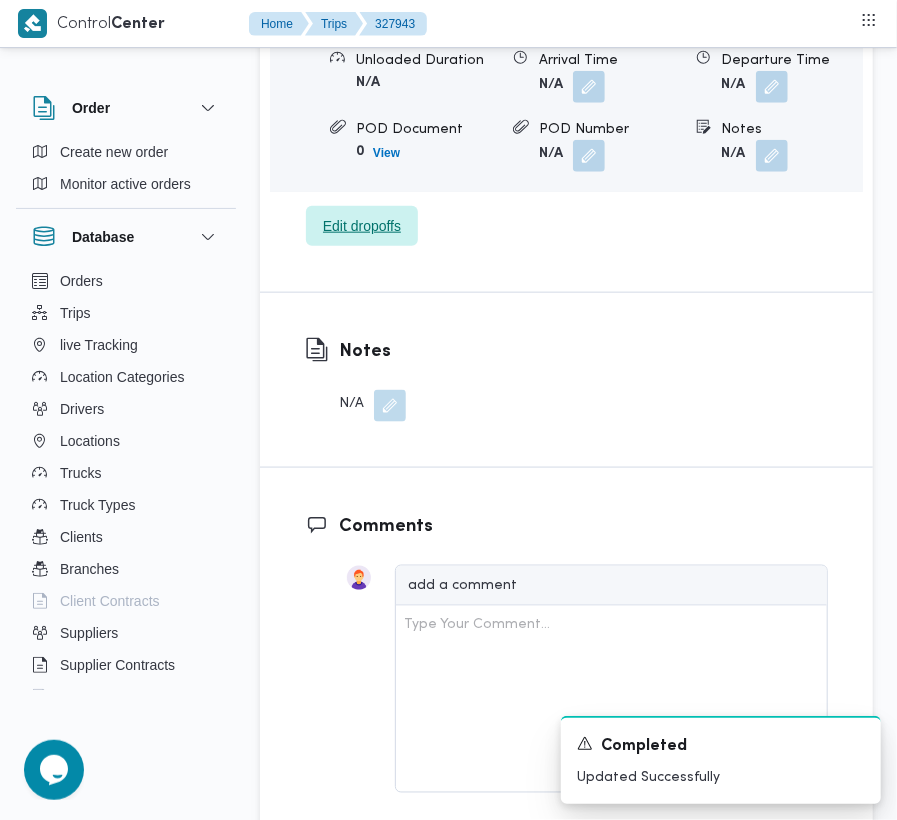 click on "Edit dropoffs" at bounding box center [362, 226] 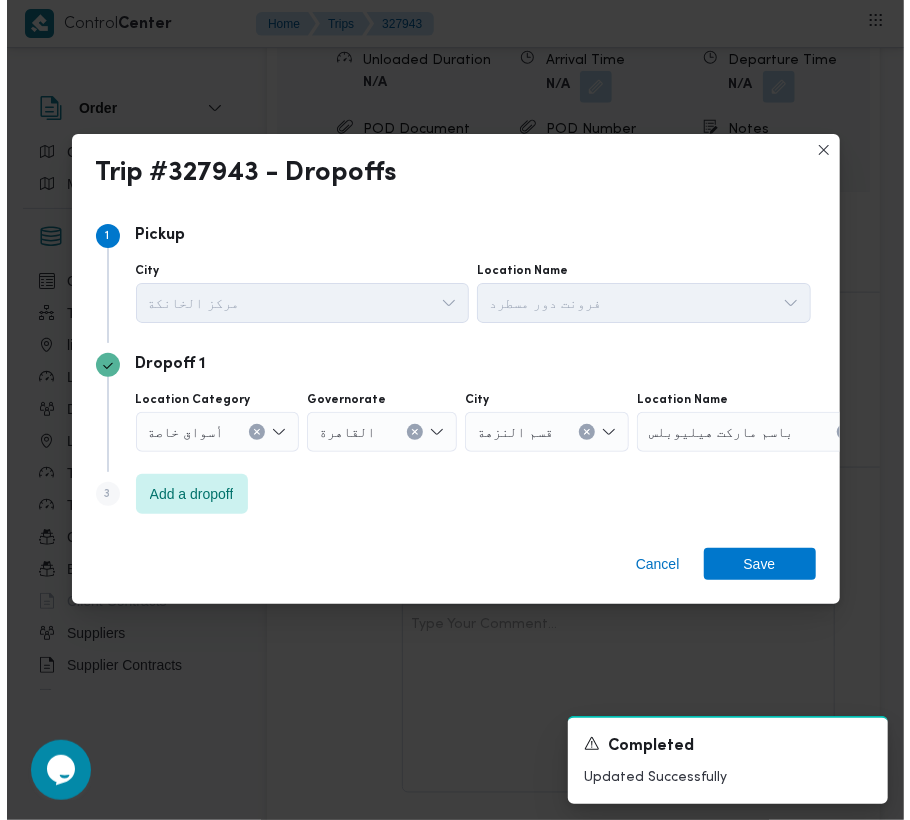 scroll, scrollTop: 3185, scrollLeft: 0, axis: vertical 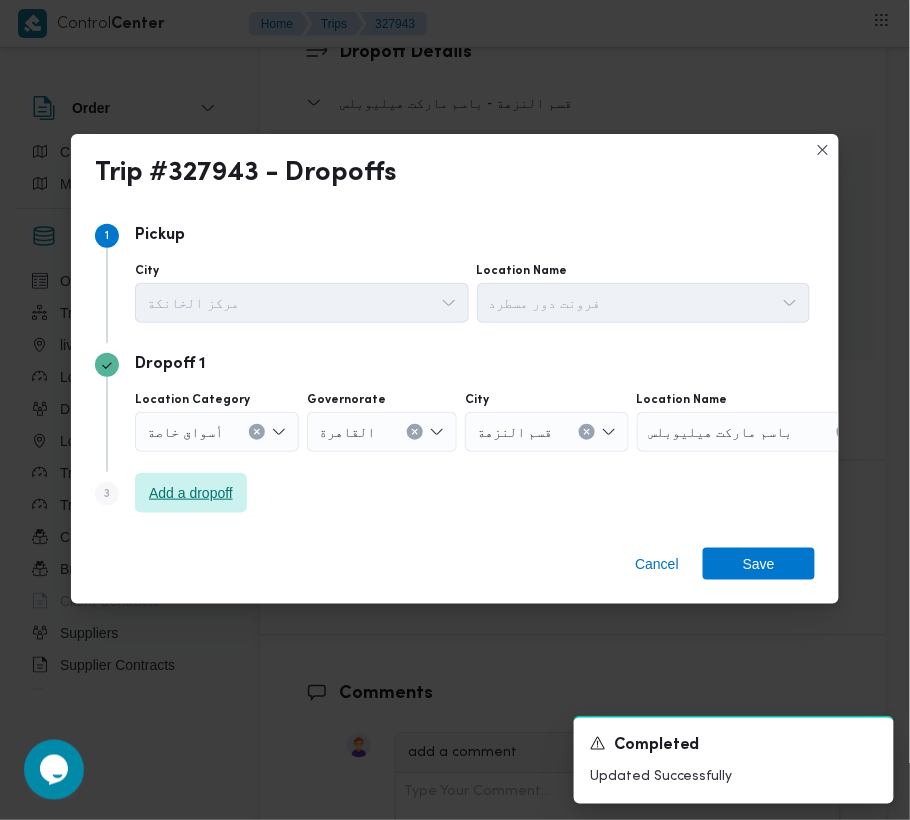 click on "Add a dropoff" at bounding box center [191, 493] 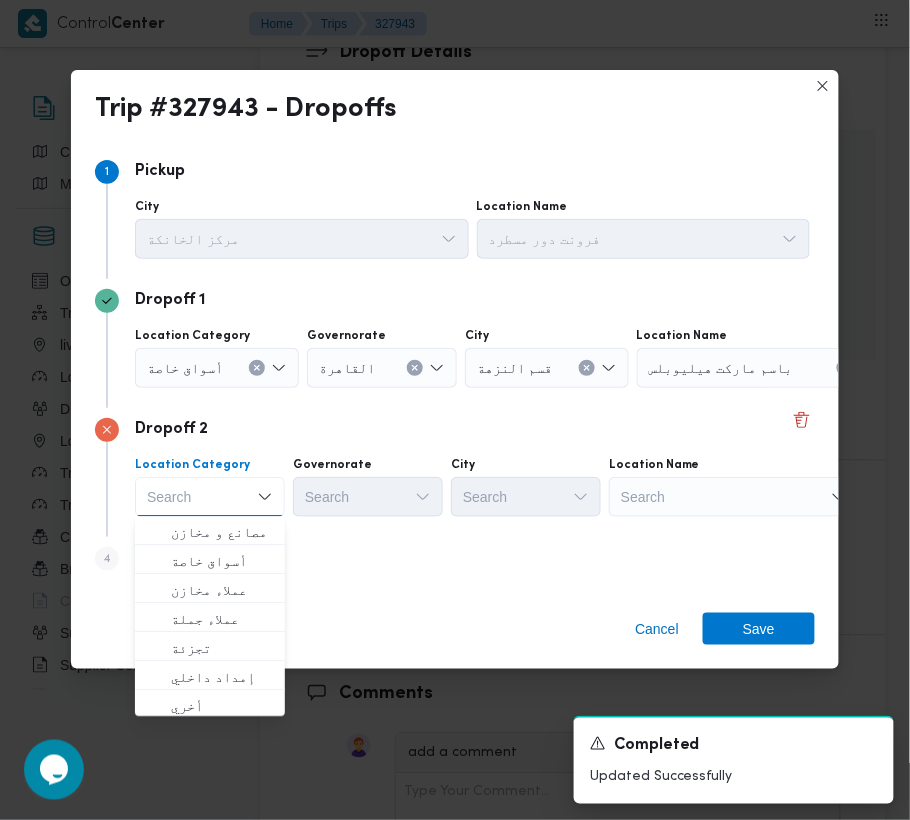 click on "Search" at bounding box center (762, 368) 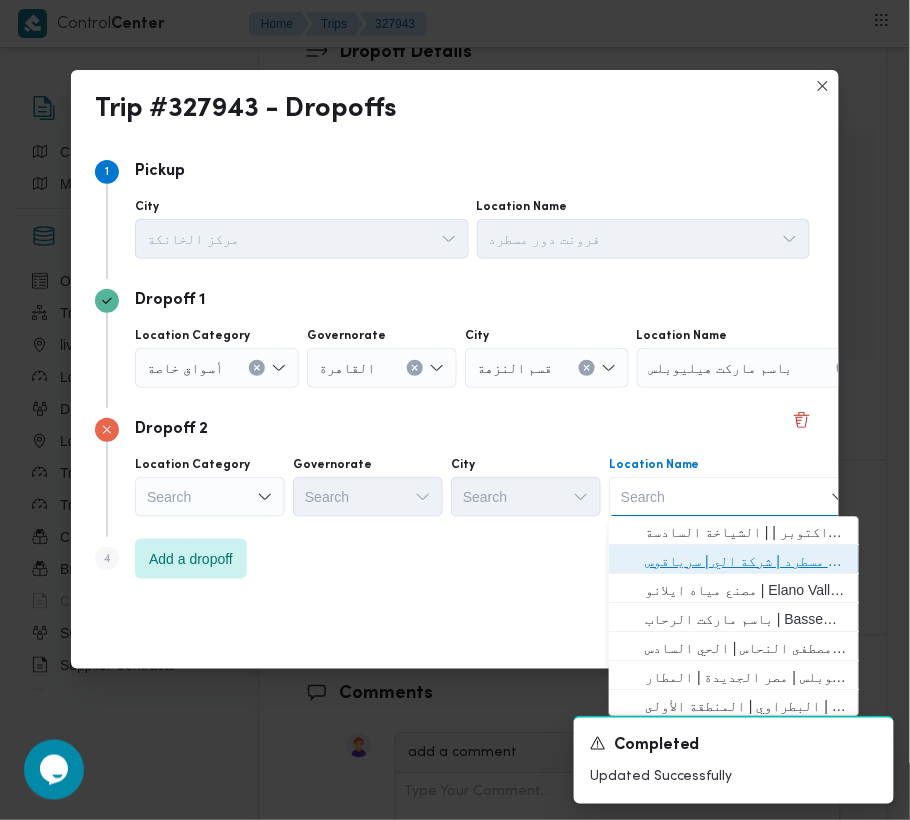click on "فرونت دور مسطرد | شركة الي | سرياقوس" at bounding box center (746, 562) 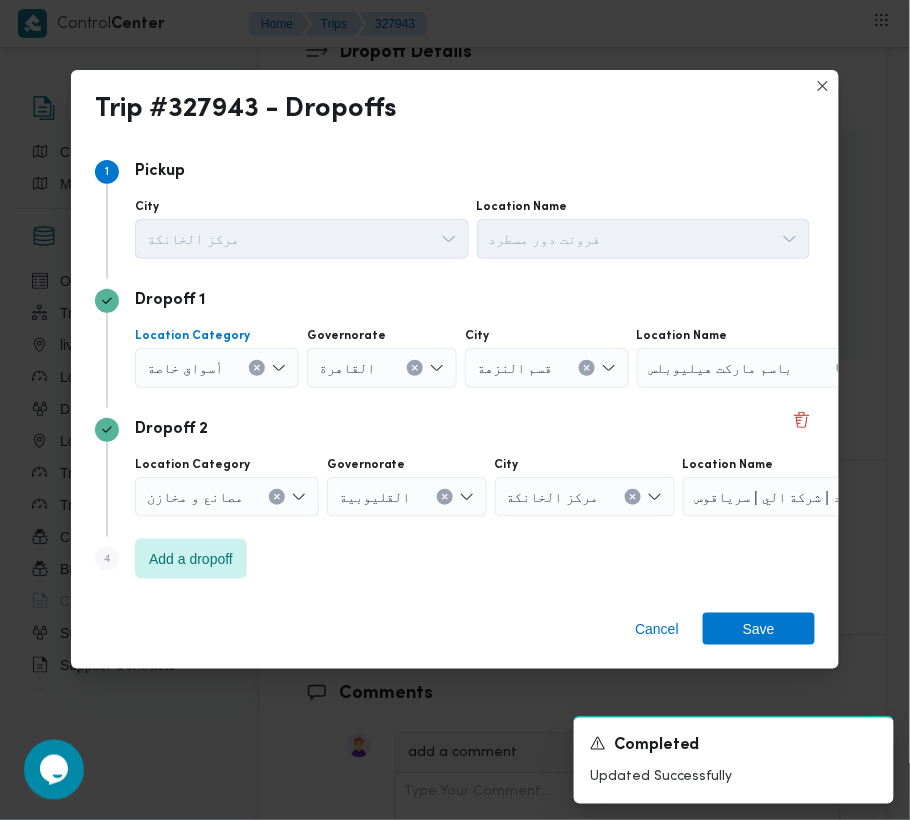 drag, startPoint x: 176, startPoint y: 370, endPoint x: 177, endPoint y: 381, distance: 11.045361 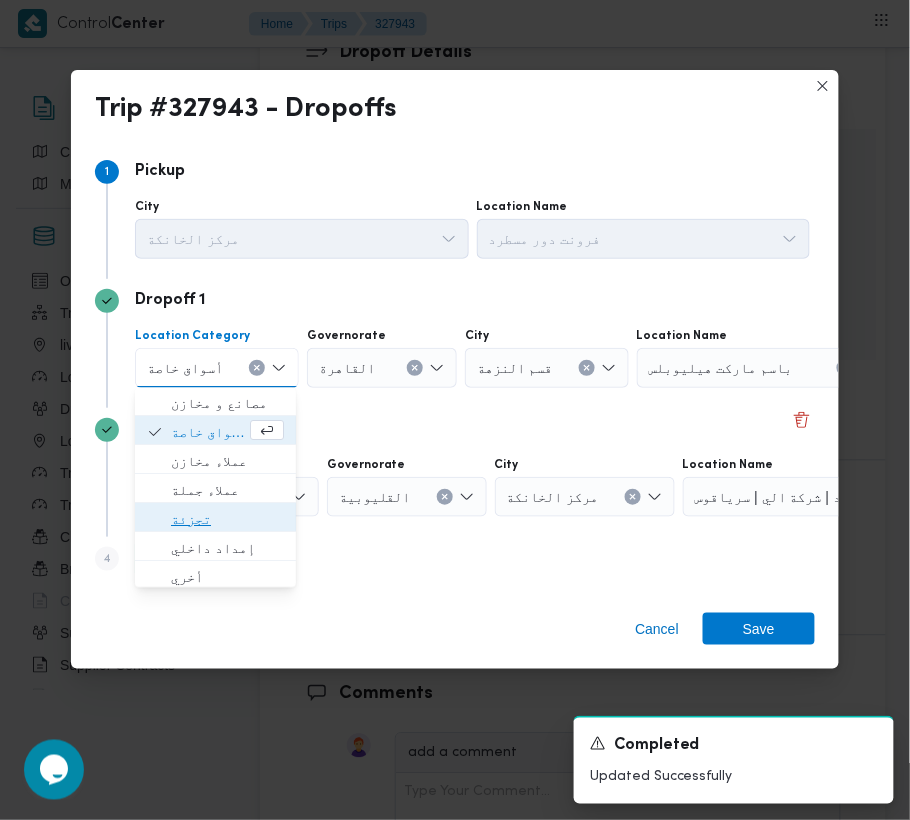 click on "تجزئة" at bounding box center (227, 520) 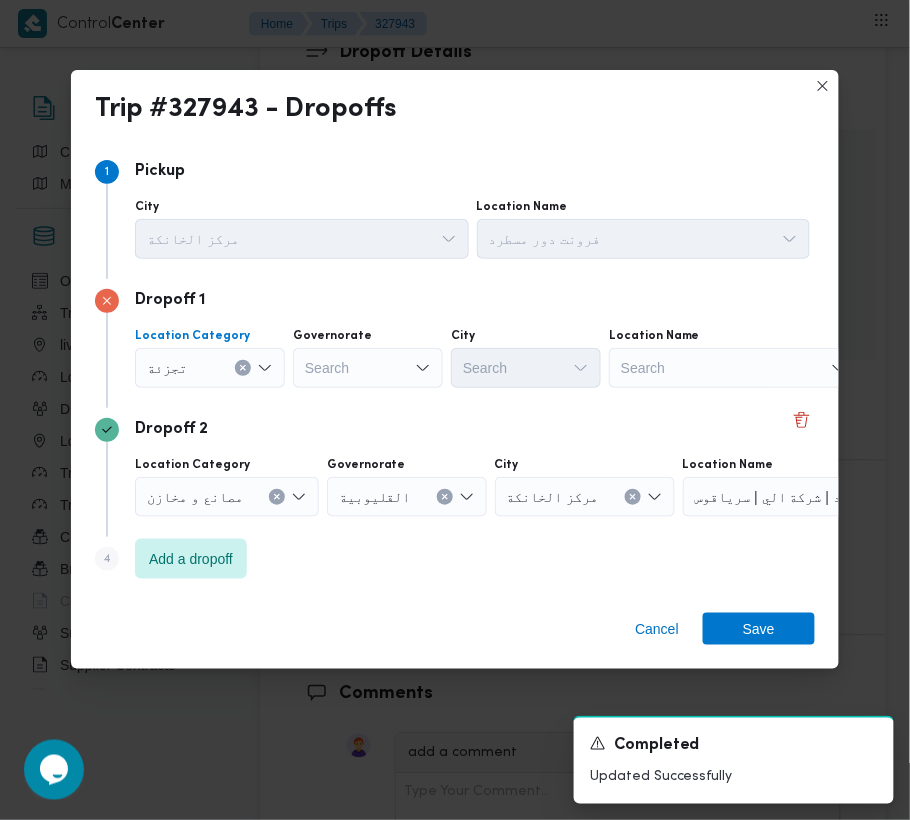 click on "Search" at bounding box center [368, 368] 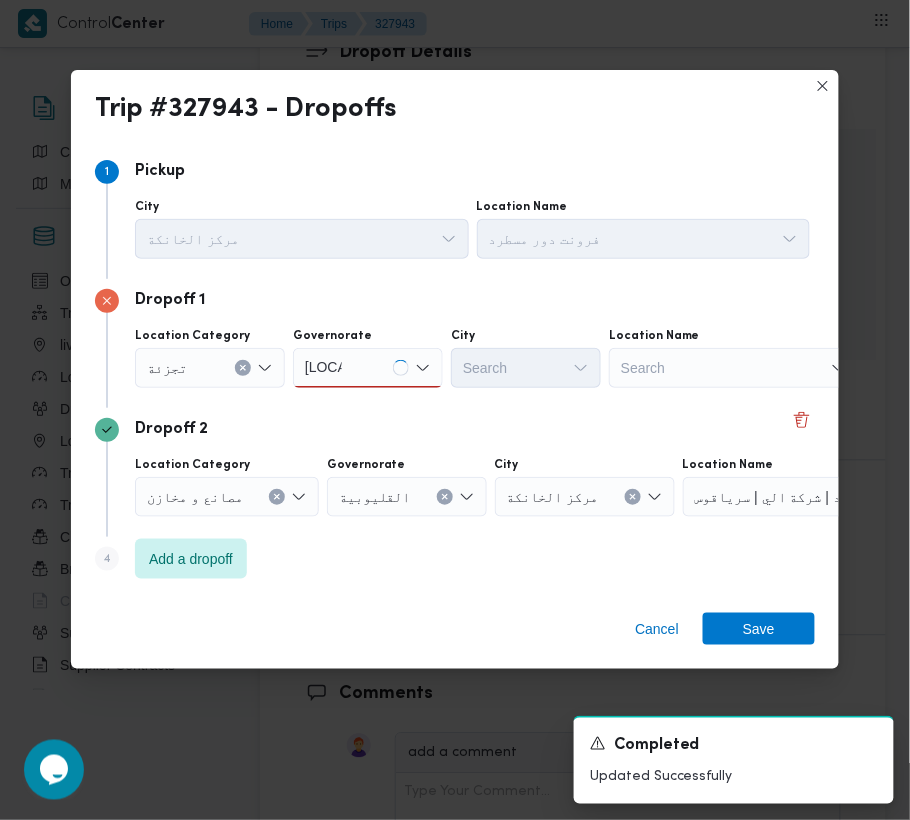 click on "Dropoff 2" at bounding box center (455, 430) 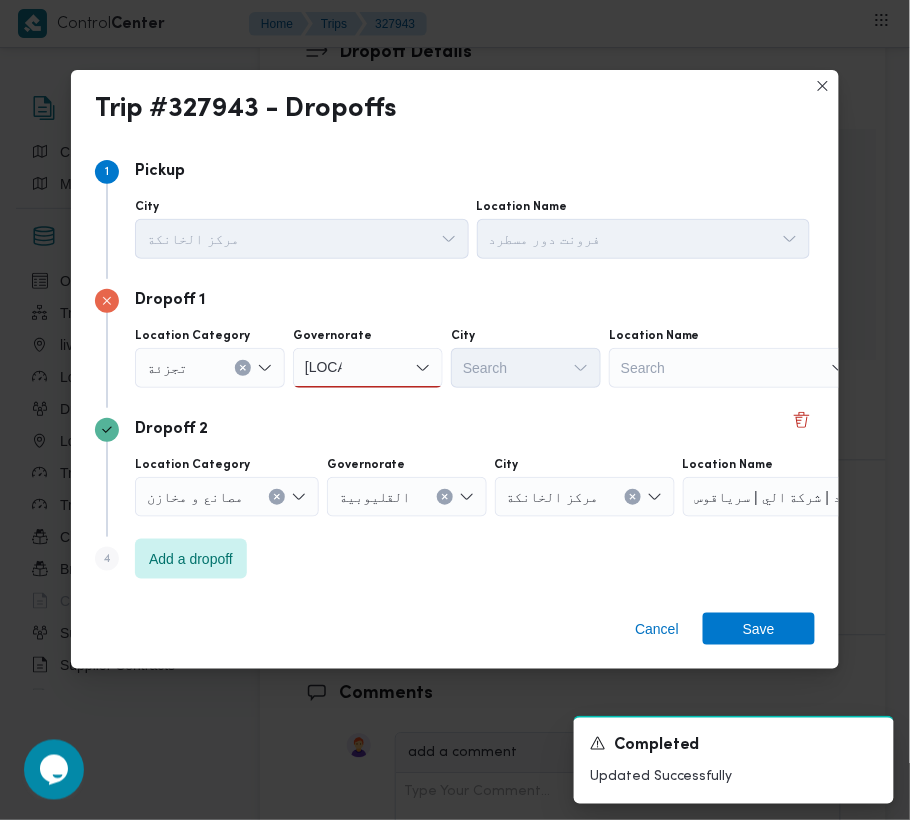 click on "[LOCATION]" at bounding box center (368, 368) 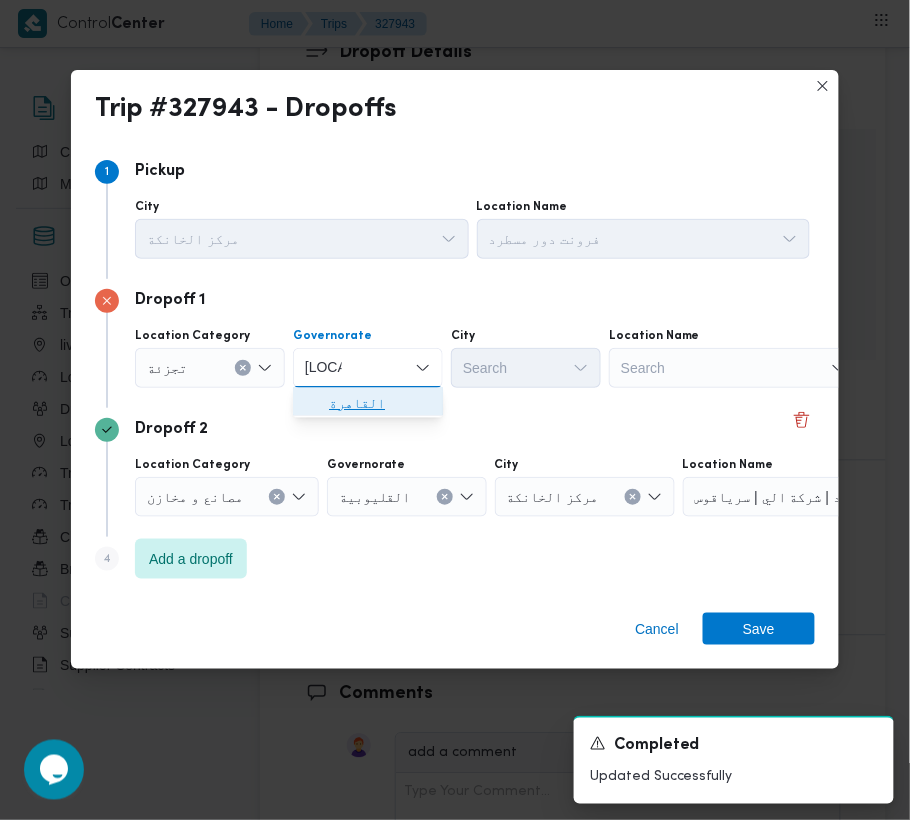click on "القاهرة" at bounding box center [380, 404] 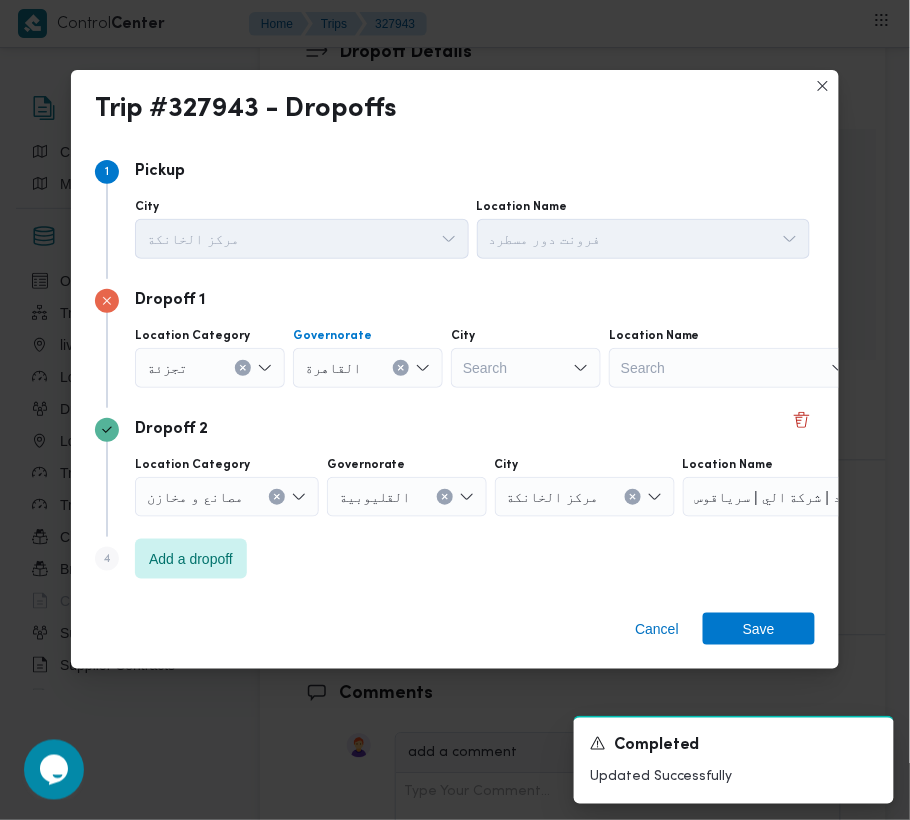 click on "Search" at bounding box center (526, 368) 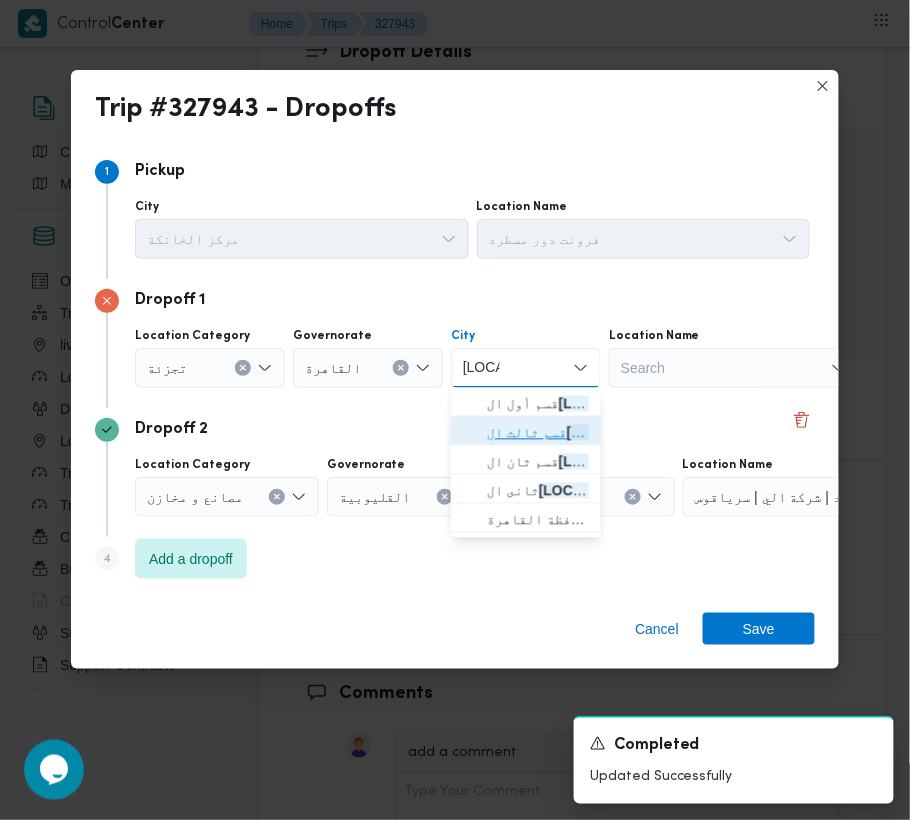 drag, startPoint x: 518, startPoint y: 380, endPoint x: 477, endPoint y: 404, distance: 47.507893 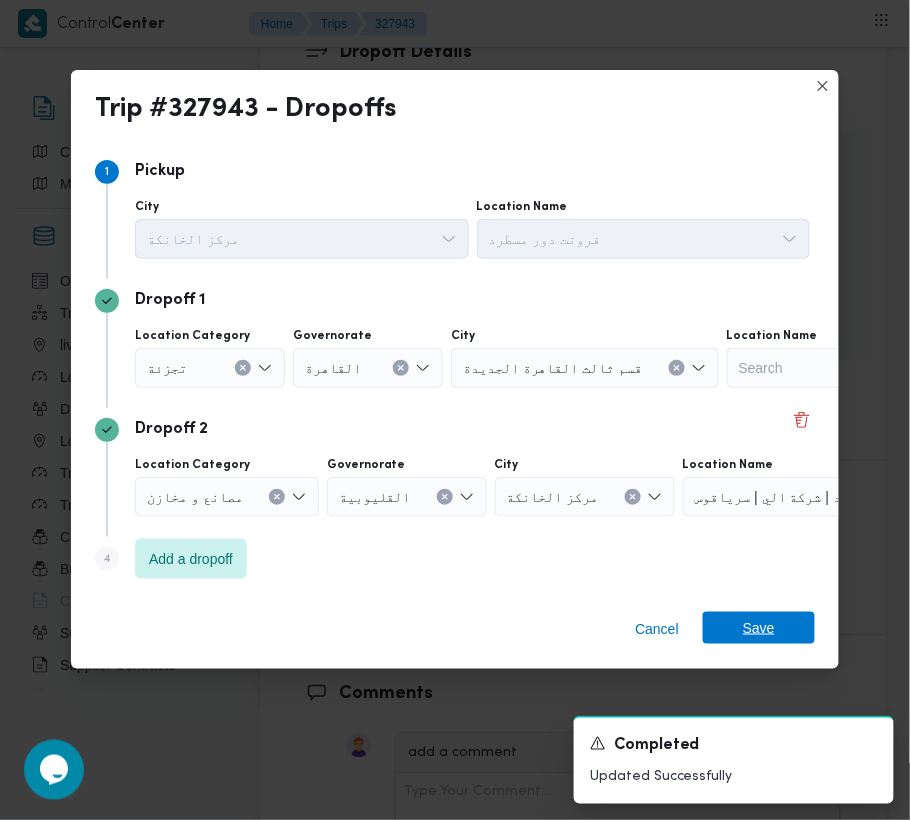 drag, startPoint x: 793, startPoint y: 608, endPoint x: 788, endPoint y: 628, distance: 20.615528 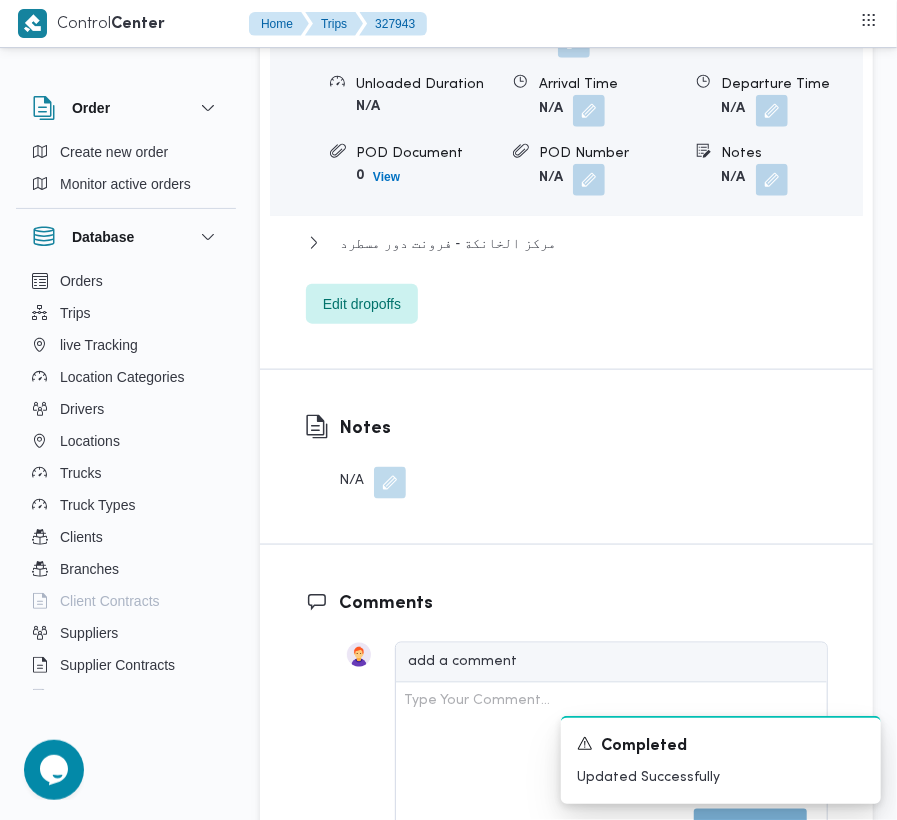 scroll, scrollTop: 3401, scrollLeft: 0, axis: vertical 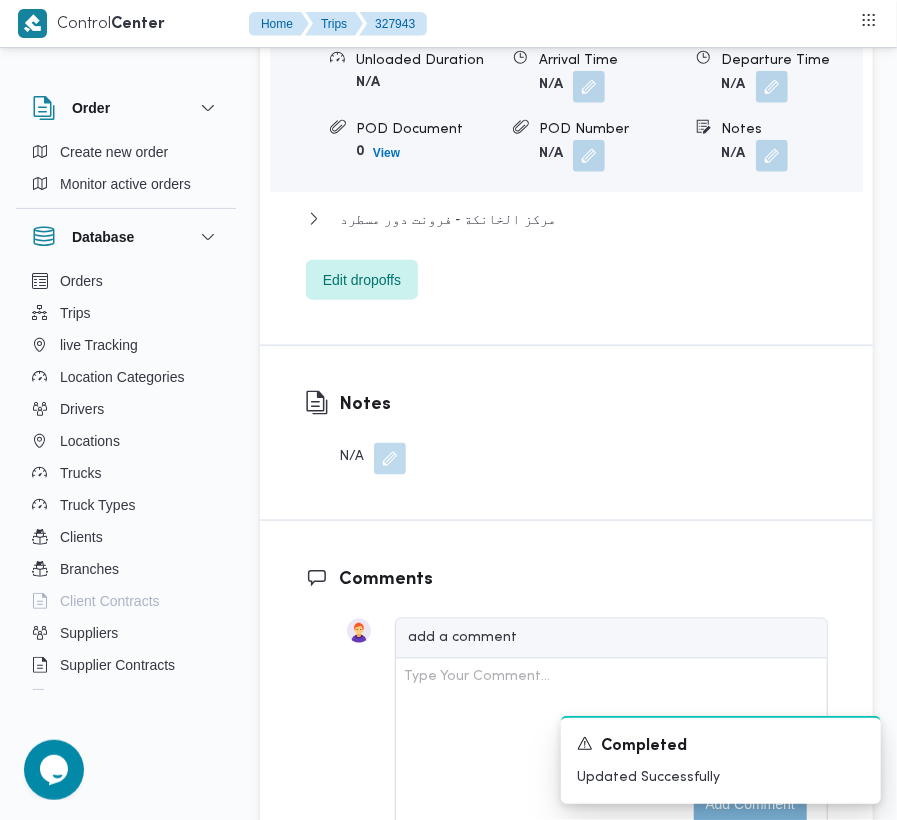 click on "N/A" at bounding box center (792, 156) 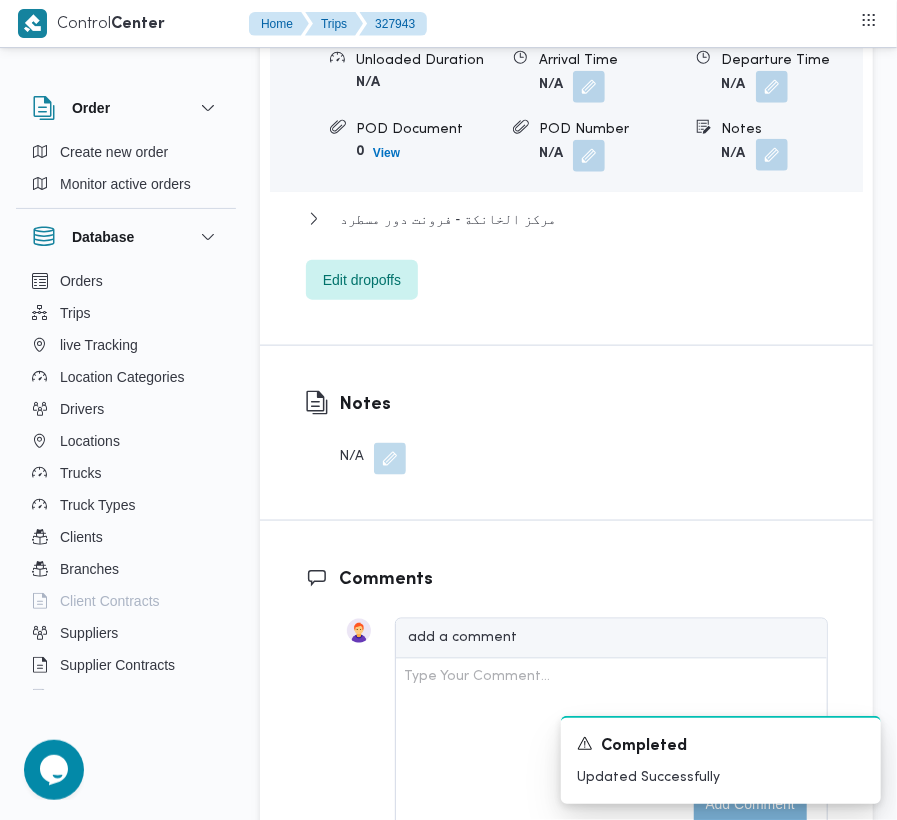 click at bounding box center (772, 155) 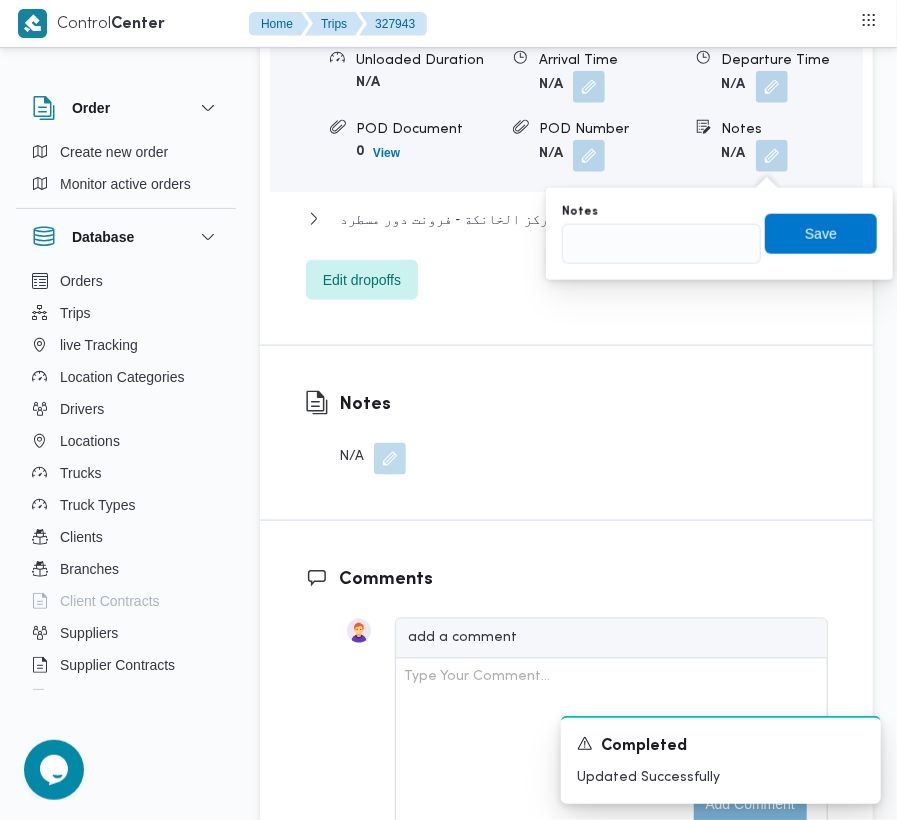 click on "You are in a dialog. To close this dialog, hit escape. Notes Save" at bounding box center [719, 234] 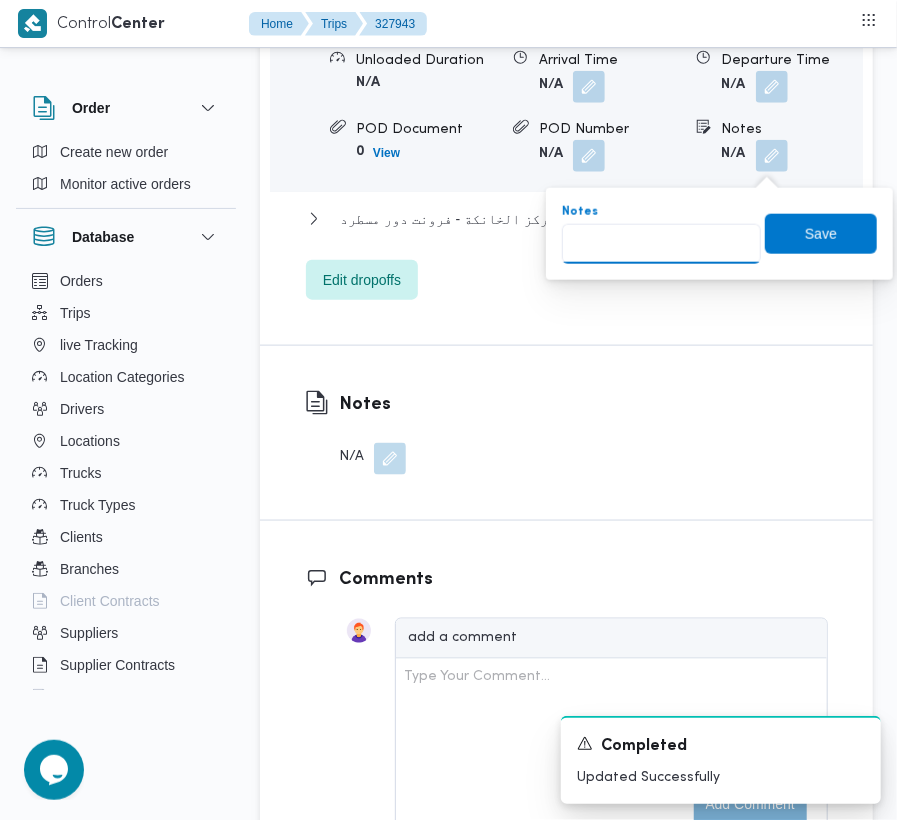 click on "Notes" at bounding box center [661, 244] 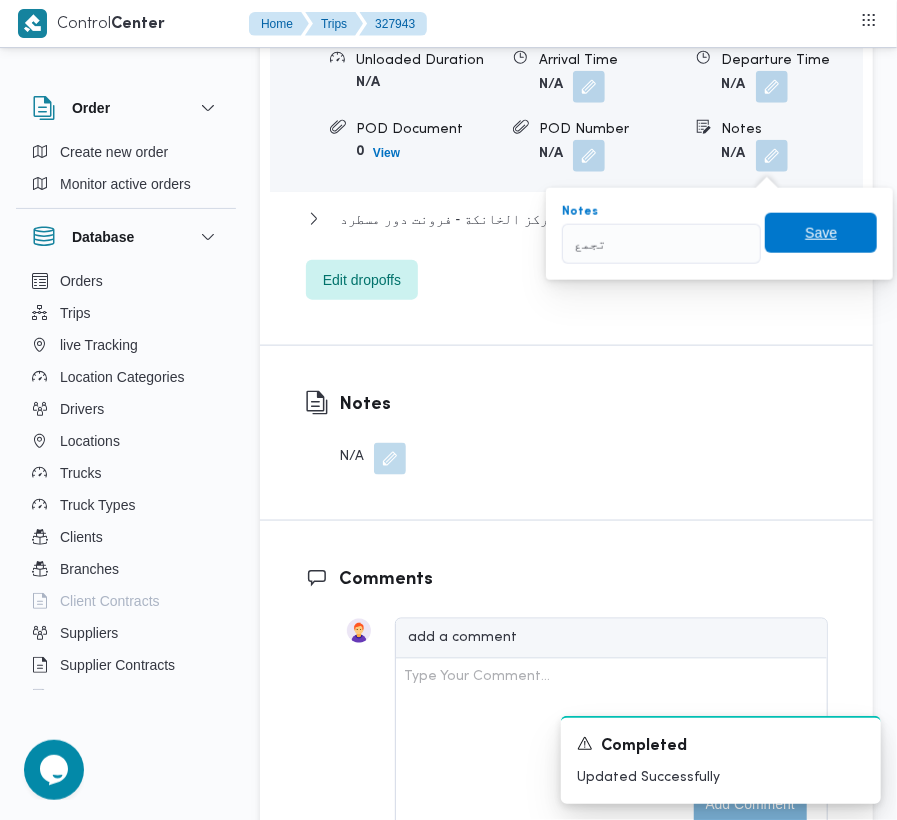 click on "Save" at bounding box center (821, 233) 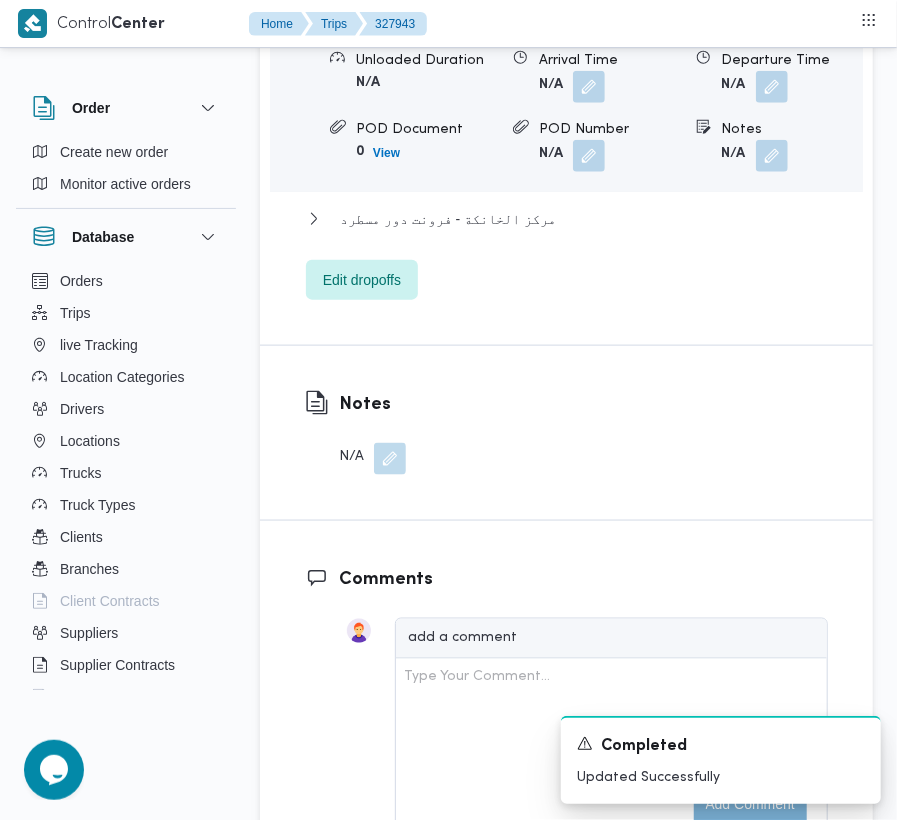 scroll, scrollTop: 2684, scrollLeft: 0, axis: vertical 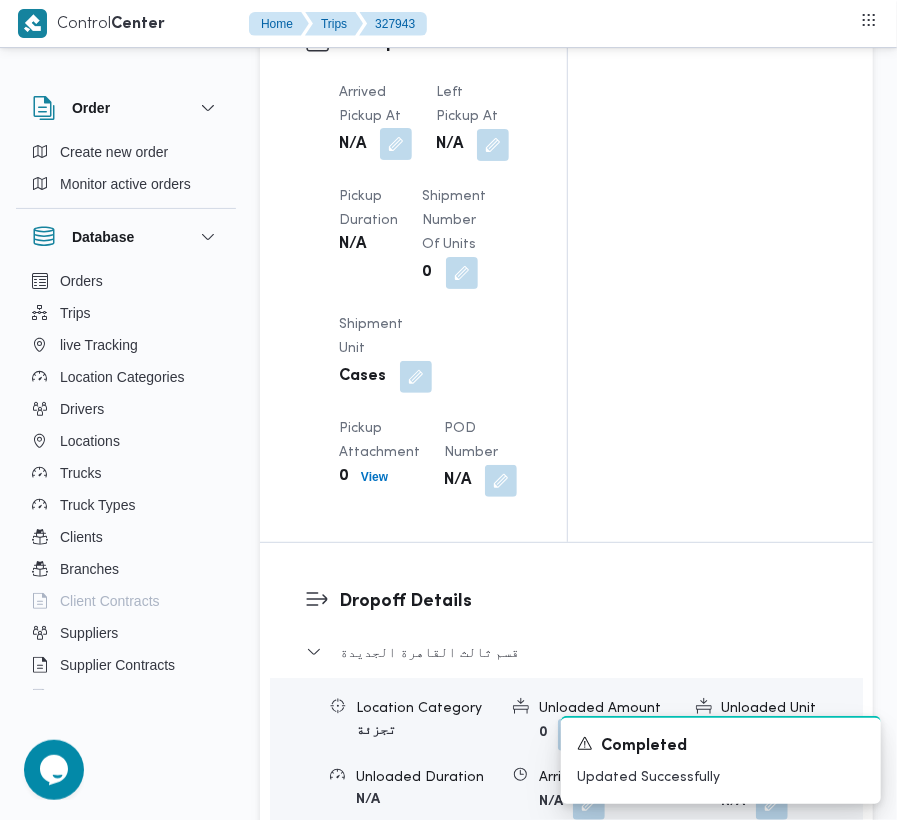 click at bounding box center [396, 144] 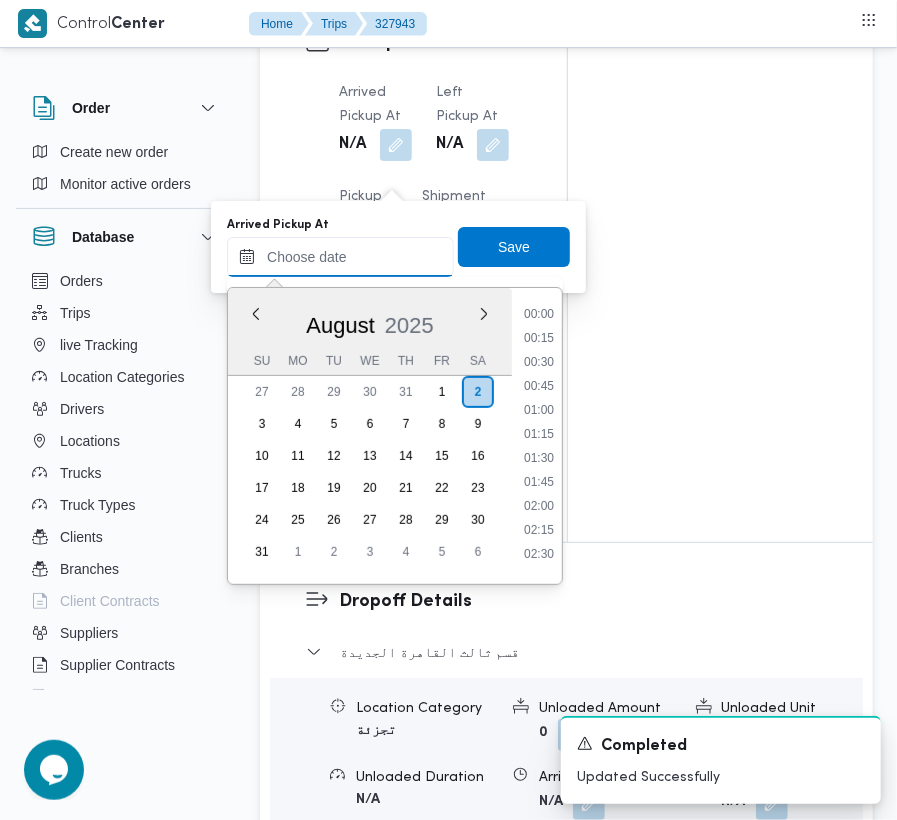 drag, startPoint x: 364, startPoint y: 268, endPoint x: 448, endPoint y: 245, distance: 87.0919 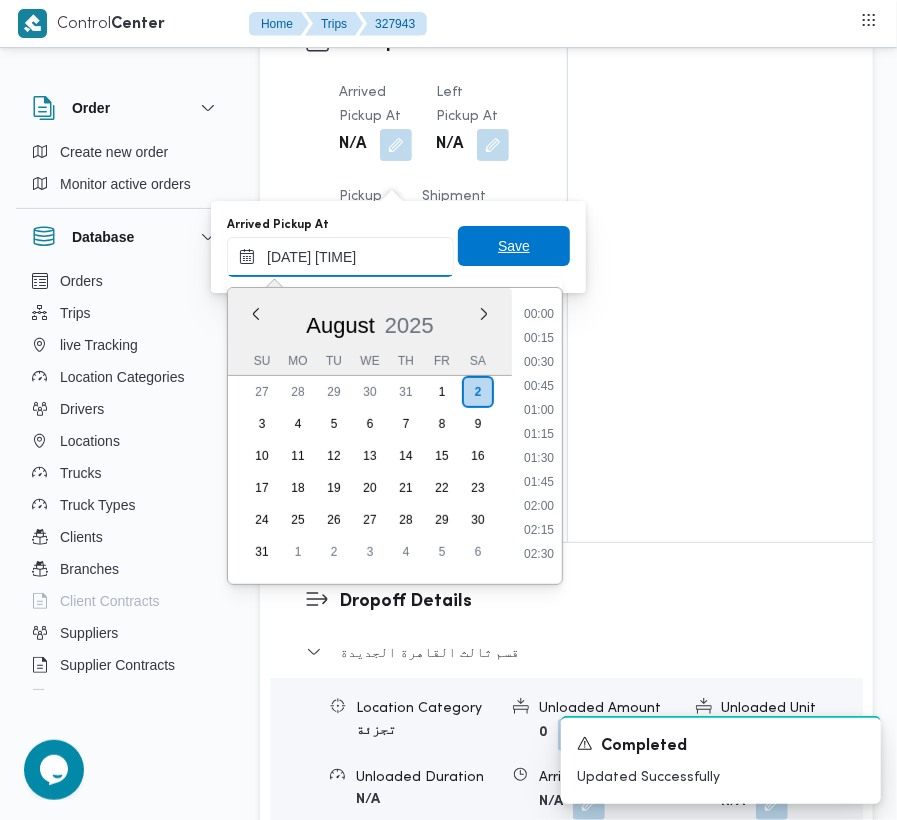 scroll, scrollTop: 672, scrollLeft: 0, axis: vertical 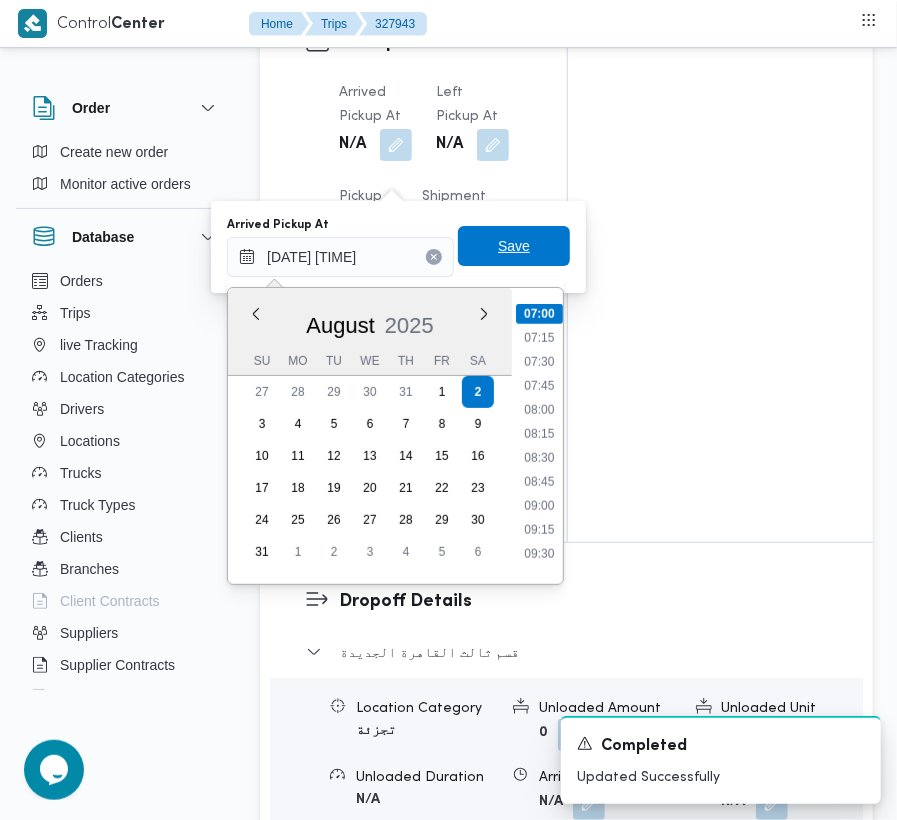 click on "Save" at bounding box center [514, 246] 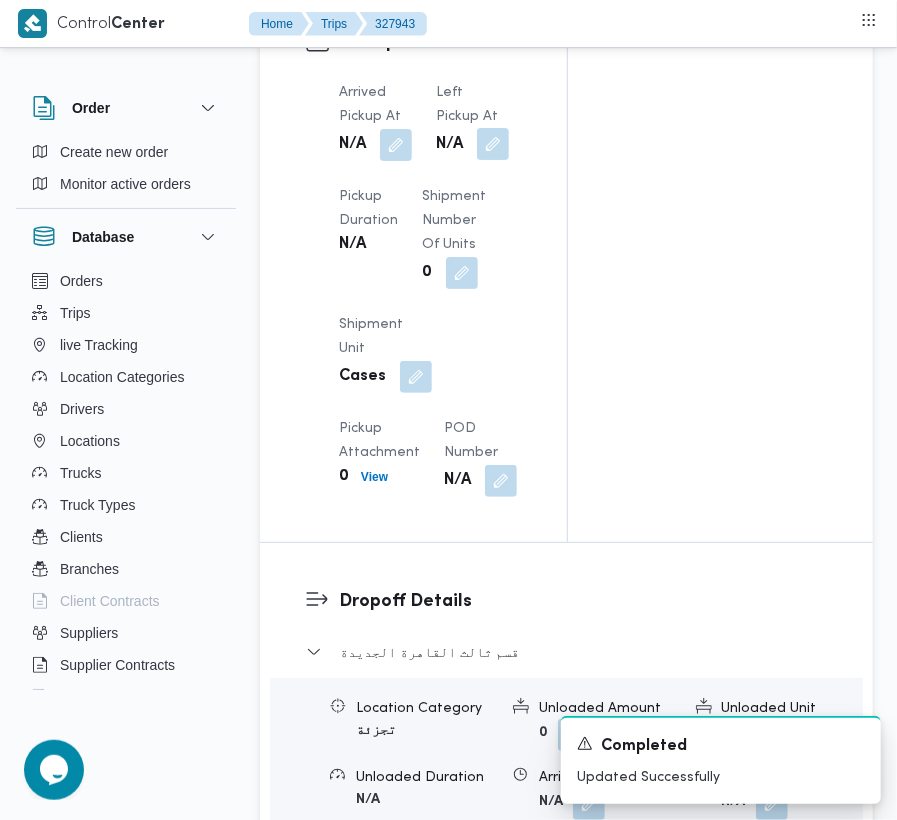 click at bounding box center [493, 144] 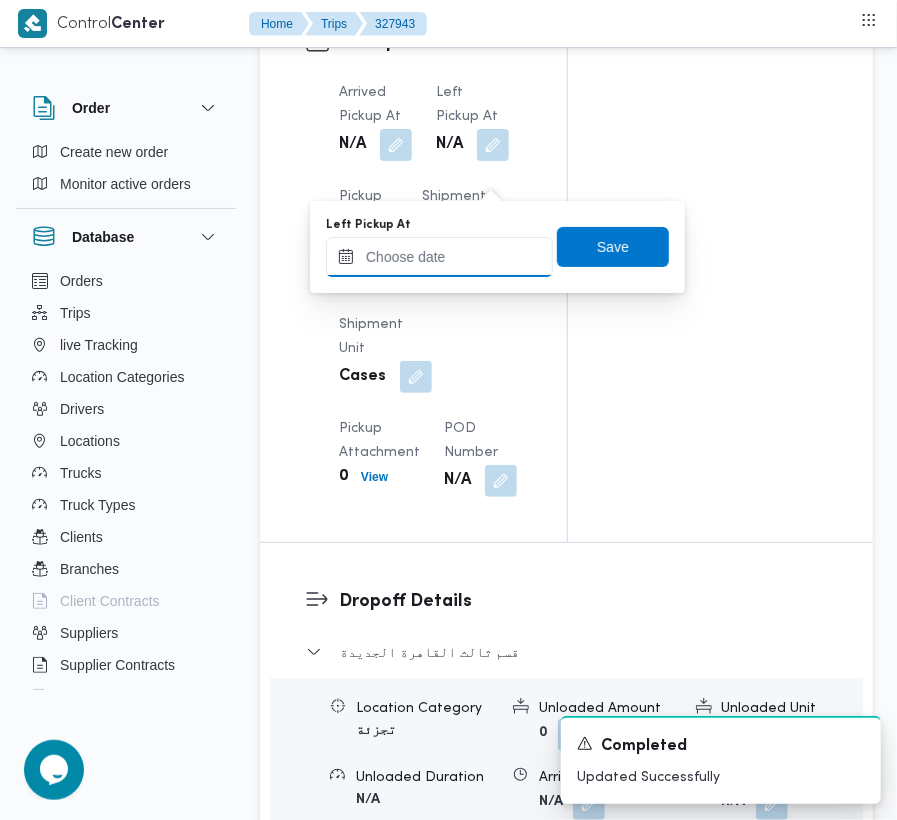 click on "Left Pickup At" at bounding box center [439, 257] 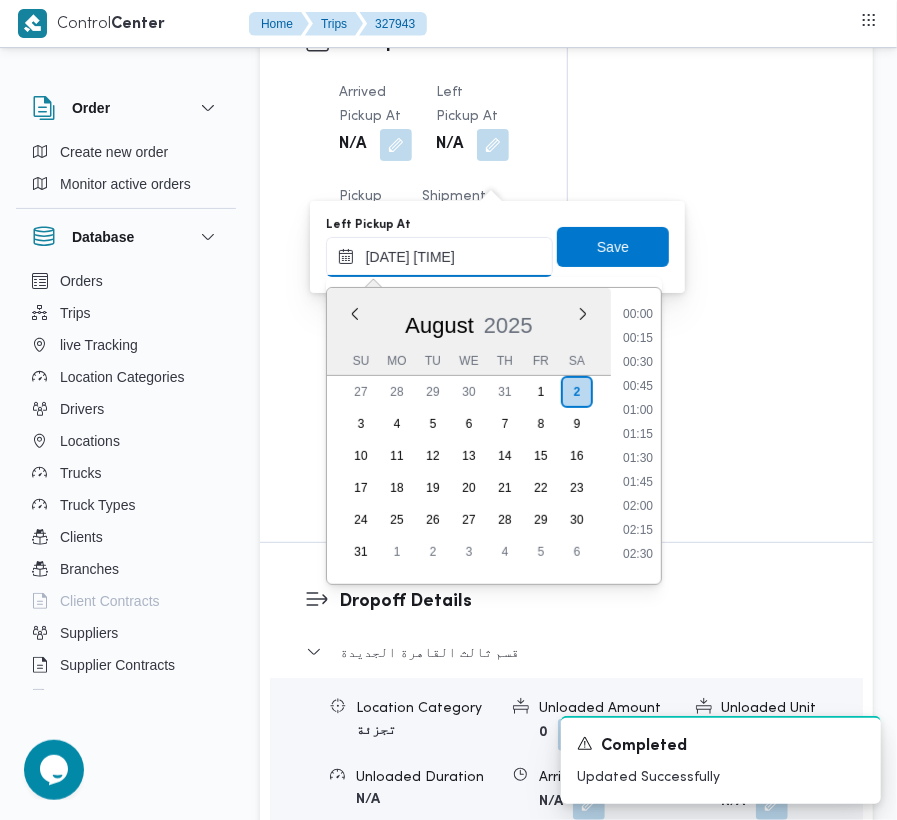scroll, scrollTop: 672, scrollLeft: 0, axis: vertical 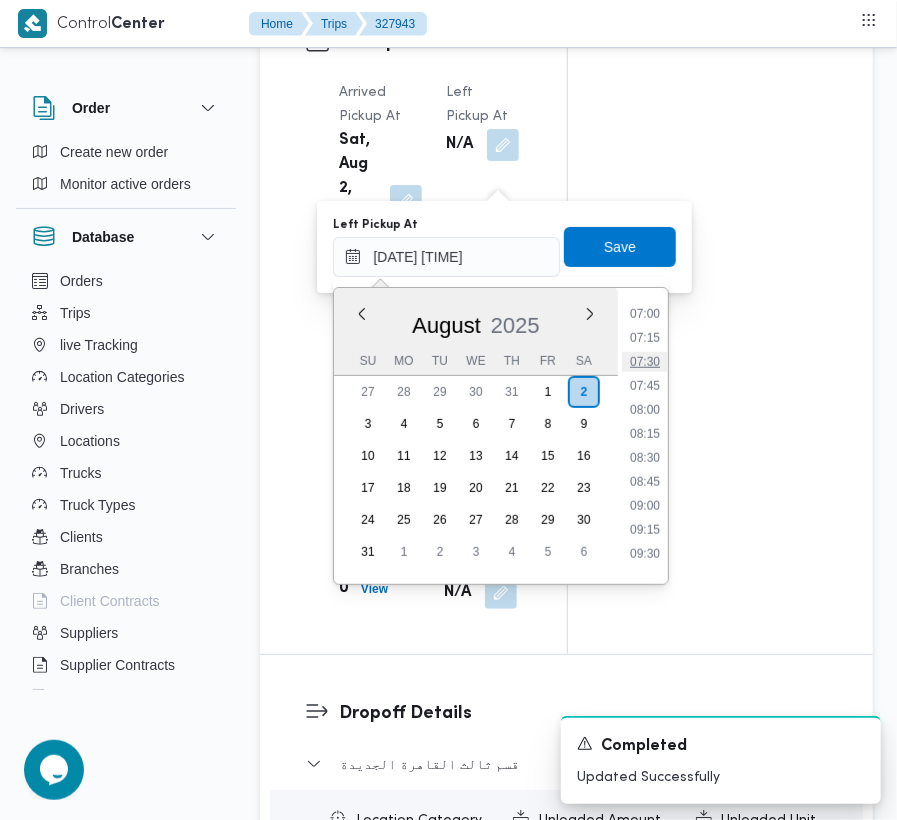 click on "07:30" at bounding box center [645, 362] 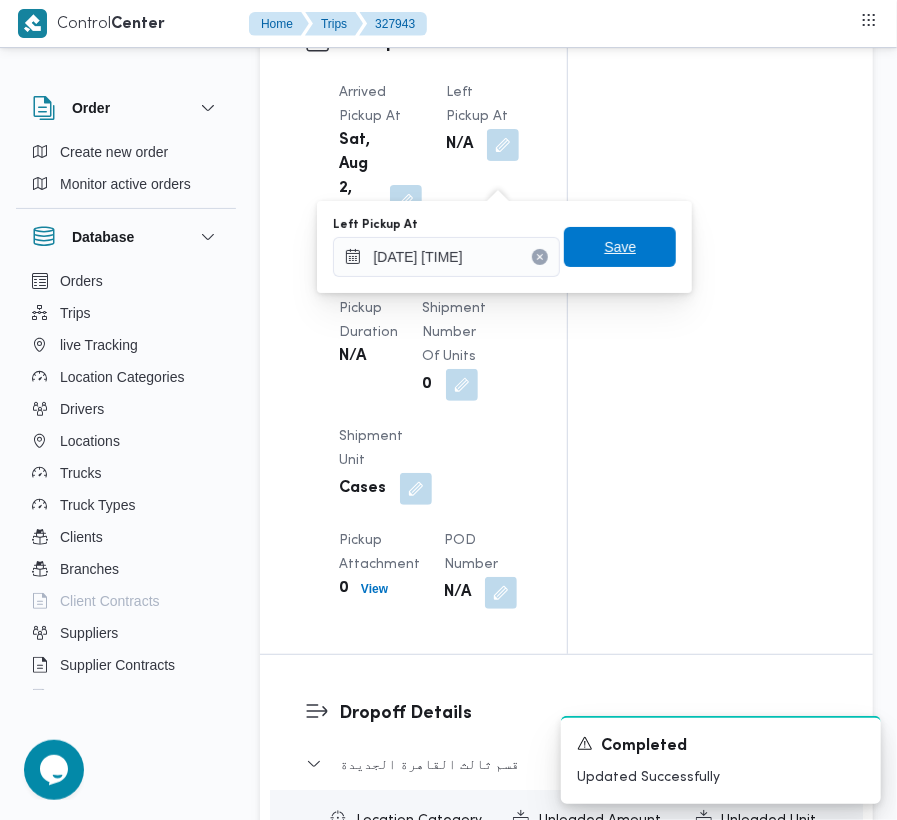 click on "Save" at bounding box center (620, 247) 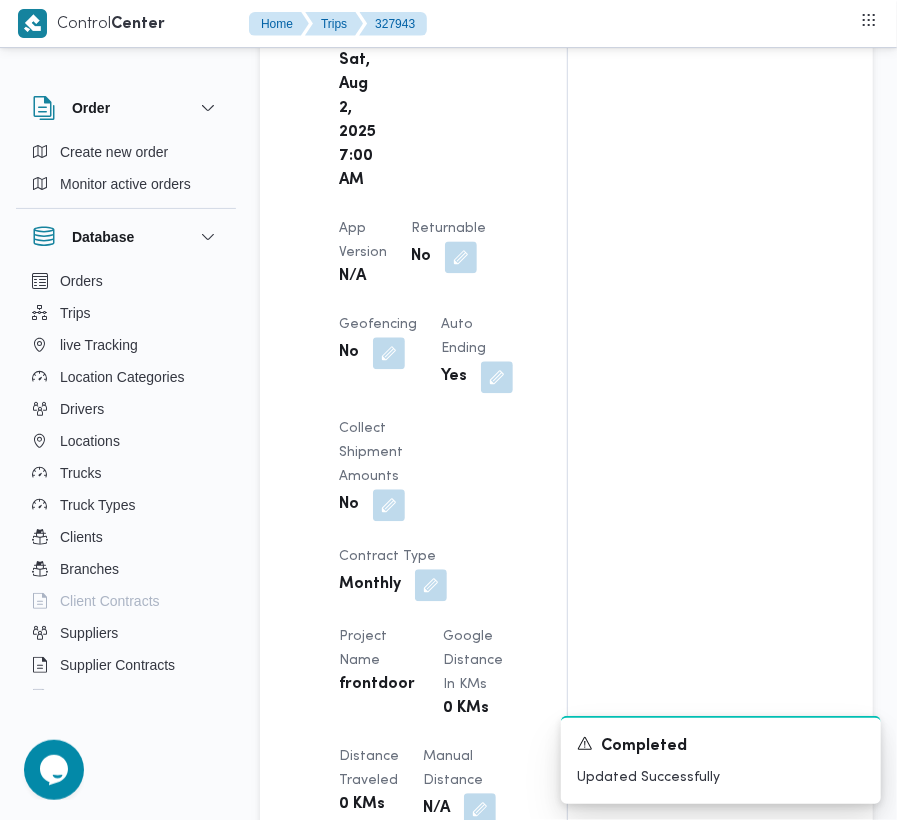 scroll, scrollTop: 0, scrollLeft: 0, axis: both 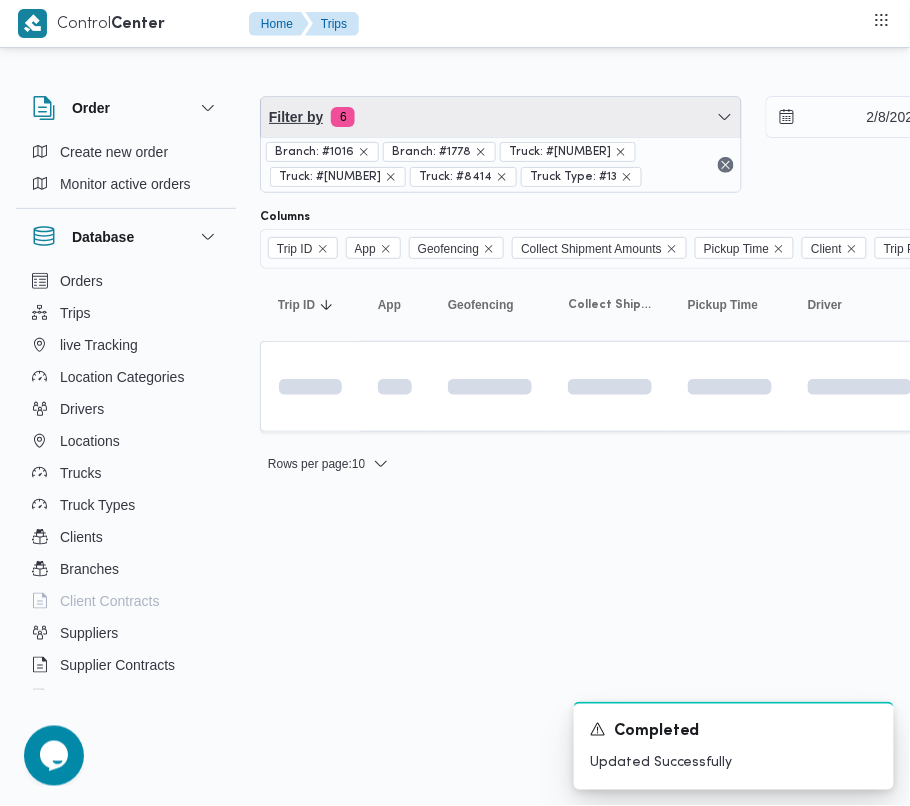 click on "Filter by 6" at bounding box center (501, 117) 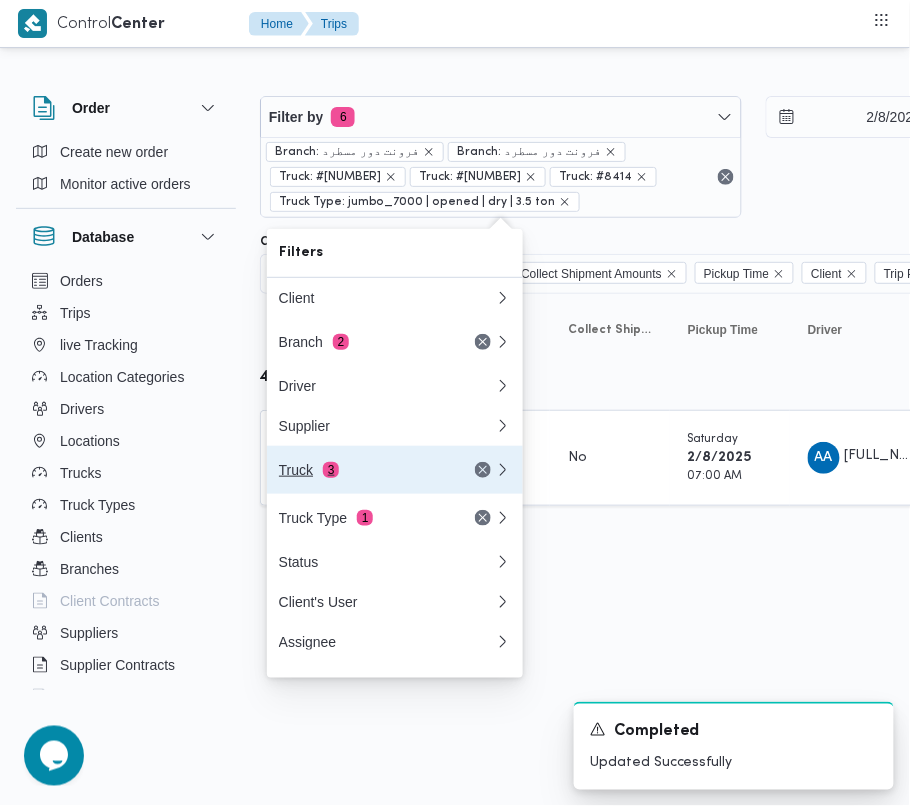 click on "Truck 3" at bounding box center (387, 470) 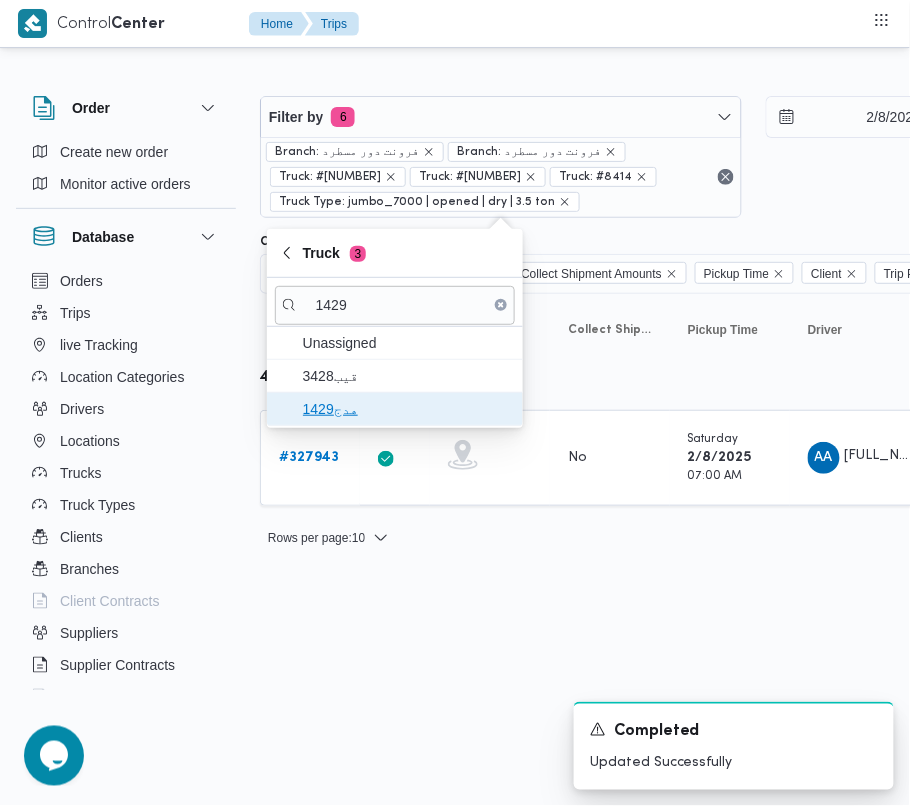 click on "هدج1429" at bounding box center (407, 409) 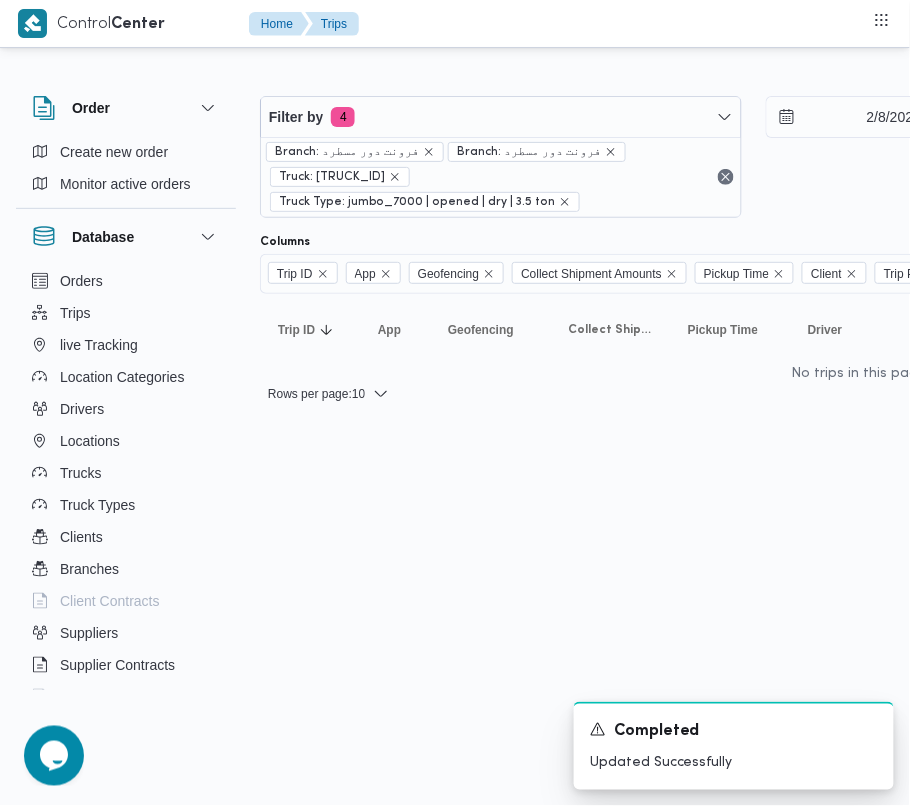click on "Control  Center Home Trips Order Create new order Monitor active orders Database Orders Trips live Tracking Location Categories Drivers Locations Trucks Truck Types Clients Branches Client Contracts Suppliers Supplier Contracts Devices Users Projects SP Projects Admins organization assignees Tags Filter by [NUMBER] Branch: [LOCATION] Branch: [LOCATION]  Truck: [ALPHANUMERIC] Truck Type: [TYPE] | [STATUS] | [STATUS] | [WEIGHT] [DATE] → [DATE] Group By Truck Columns Trip ID App Geofencing Collect Shipment Amounts Pickup Time Client Trip Points Driver Supplier Truck Status Platform Sorting Trip ID Click to sort in ascending order App Click to sort in ascending order Geofencing Click to sort in ascending order Collect Shipment Amounts Pickup Time Click to sort in ascending order Client Click to sort in ascending order Trip Points Driver Click to sort in ascending order Supplier Click to sort in ascending order Truck Click to sort in ascending order Status Click to sort in ascending order Platform Click to sort in ascending order Actions [ALPHANUMERIC] Trip ID # [NUMBER] App Geofencing Collect Shipment Amounts No Pickup Time [DAY] [DATE] [TIME]   Client [LOCATION] Trip Points [LOCATION] [TIME] [LOCATION] Driver [FIRST] [LAST] Supplier [FIRST] [LAST] Truck [ALPHANUMERIC] Status In Progress Platform Admin Actions" at bounding box center [455, 403] 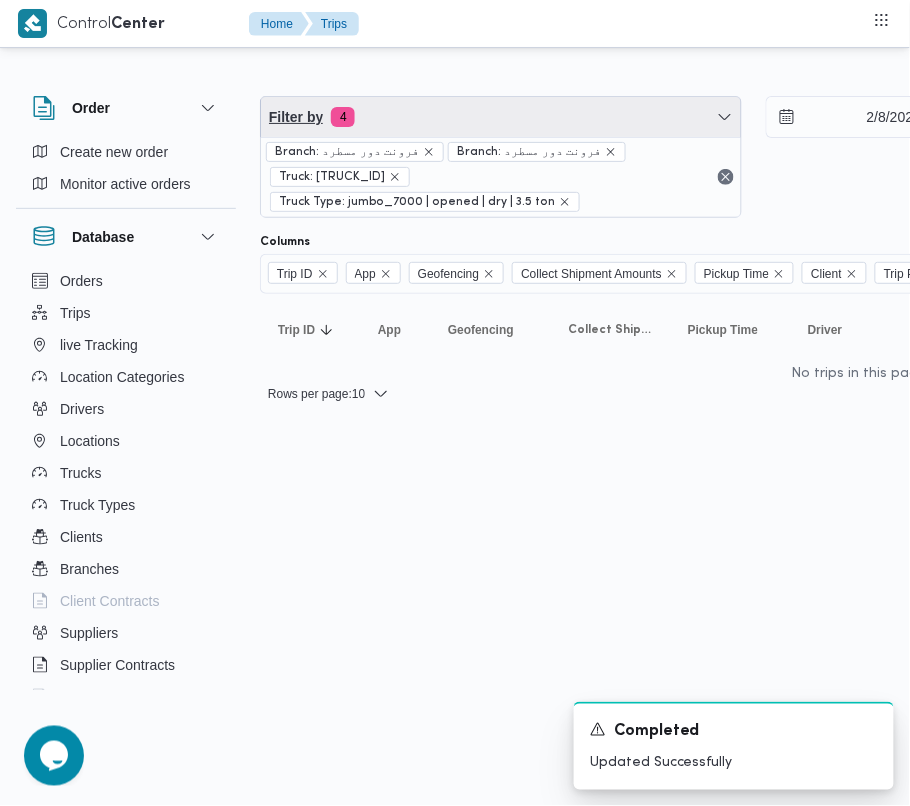click on "Filter by 4" at bounding box center [501, 117] 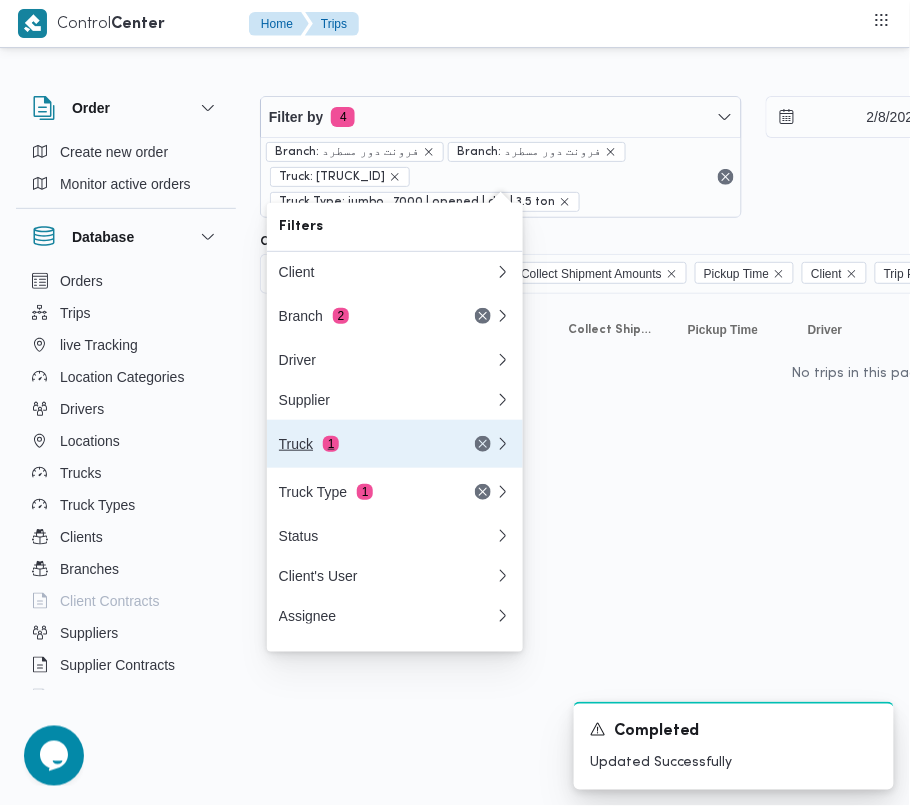 click on "Truck 1" at bounding box center (363, 444) 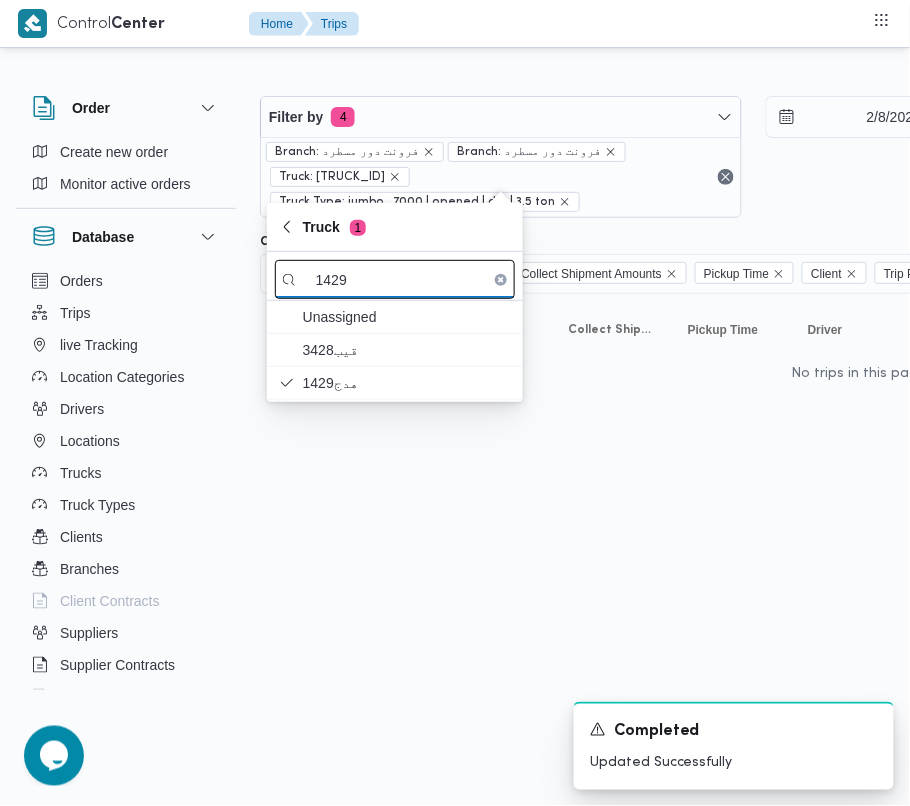 click on "1429" at bounding box center [395, 279] 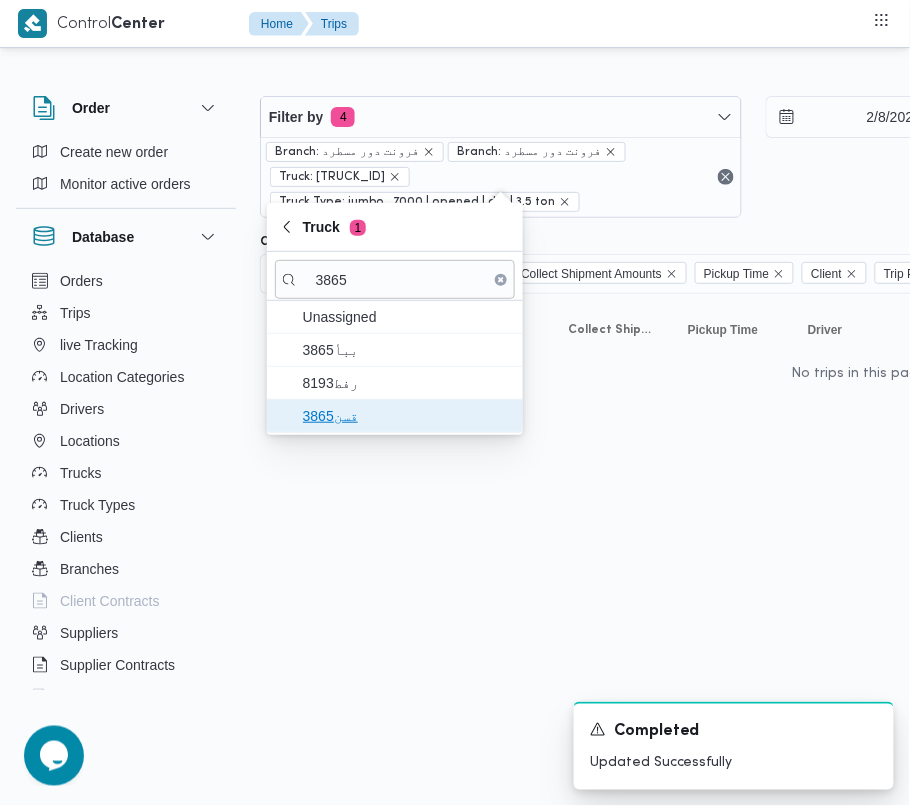 click on "قسن3865" at bounding box center (407, 416) 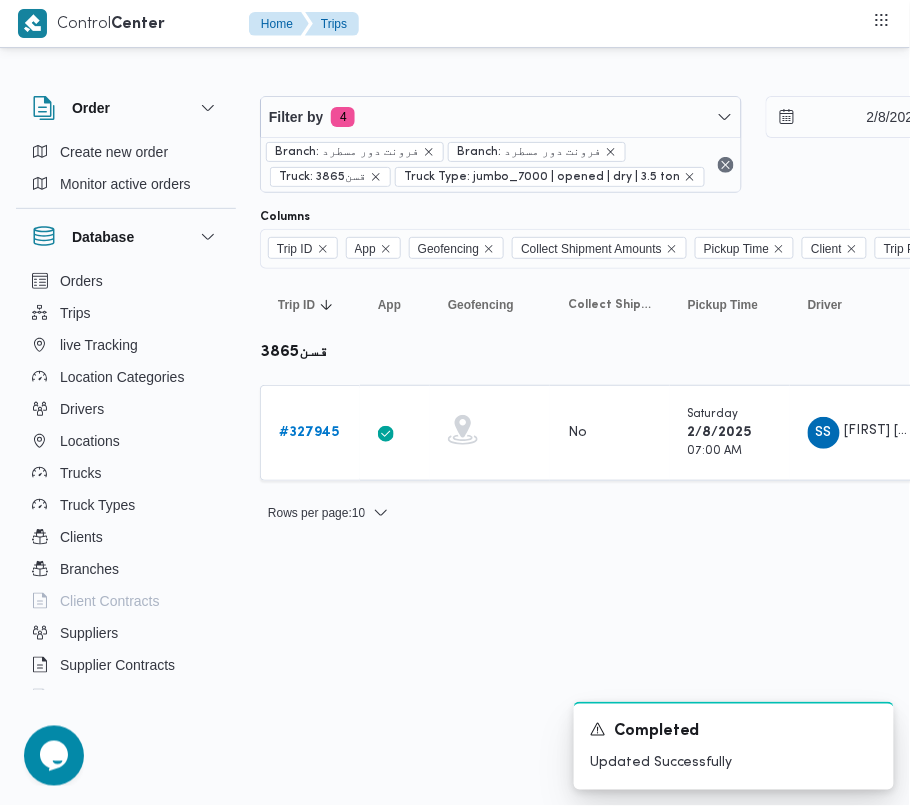 click on "Control  Center Home Trips Order Create new order Monitor active orders Database Orders Trips live Tracking Location Categories Drivers Locations Trucks Truck Types Clients Branches Client Contracts Suppliers Supplier Contracts Devices Users Projects SP Projects Admins organization assignees Tags Filter by 4 Branch: [LOCATION] Branch: [LOCATION]  Truck: [TRUCK_PLATE] Truck Type: jumbo_7000 | opened | dry | 3.5 ton [DATE] → [DATE] Group By Truck Columns Trip ID App Geofencing Collect Shipment Amounts Pickup Time Client Trip Points Driver Supplier Truck Status Platform Sorting Trip ID Click to sort in ascending order App Click to sort in ascending order Geofencing Click to sort in ascending order Collect Shipment Amounts Pickup Time Click to sort in ascending order Client Click to sort in ascending order Trip Points Driver Click to sort in ascending order Supplier Click to sort in ascending order Truck Click to sort in ascending order Status Platform Actions [TRUCK_PLATE] #" at bounding box center [455, 403] 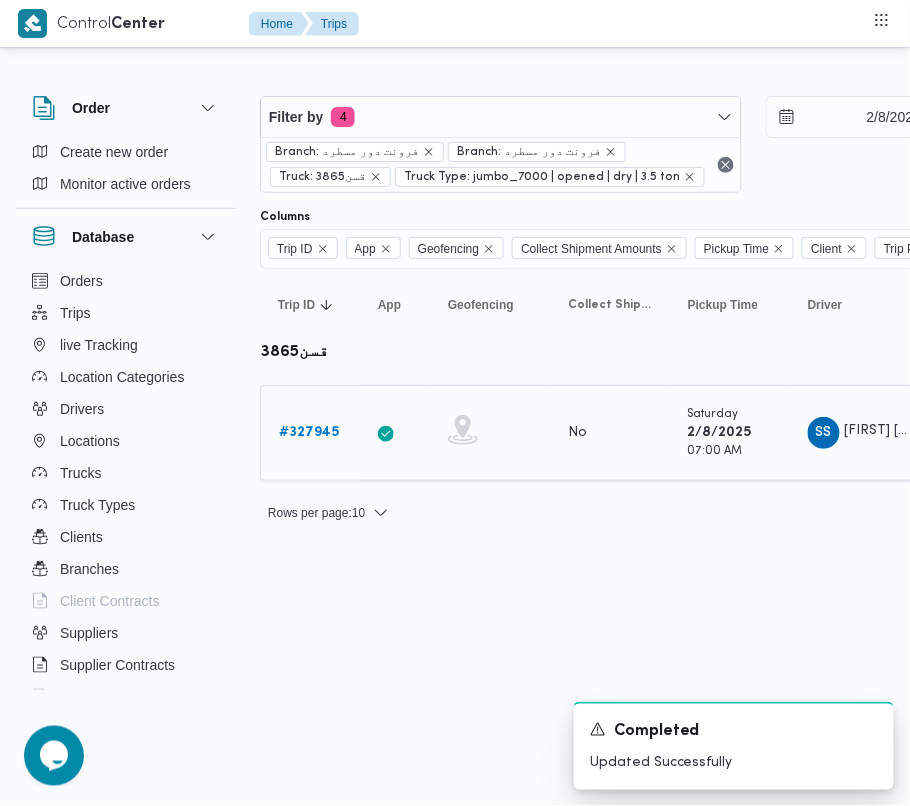 click on "# [NUMBER]" at bounding box center (309, 432) 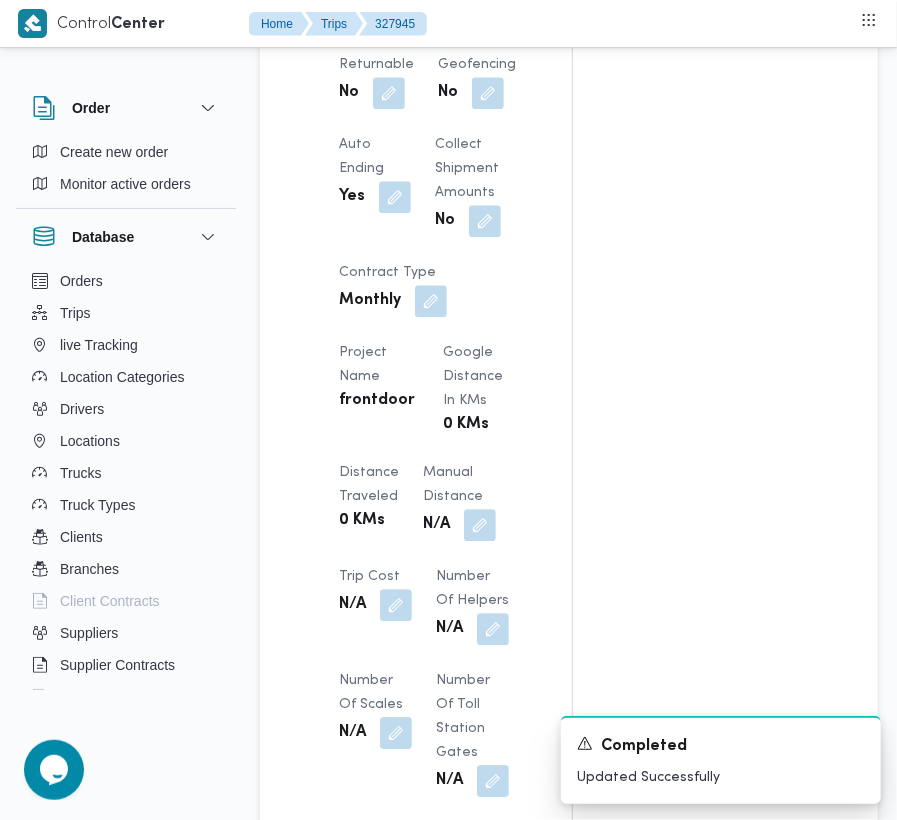 scroll, scrollTop: 2533, scrollLeft: 0, axis: vertical 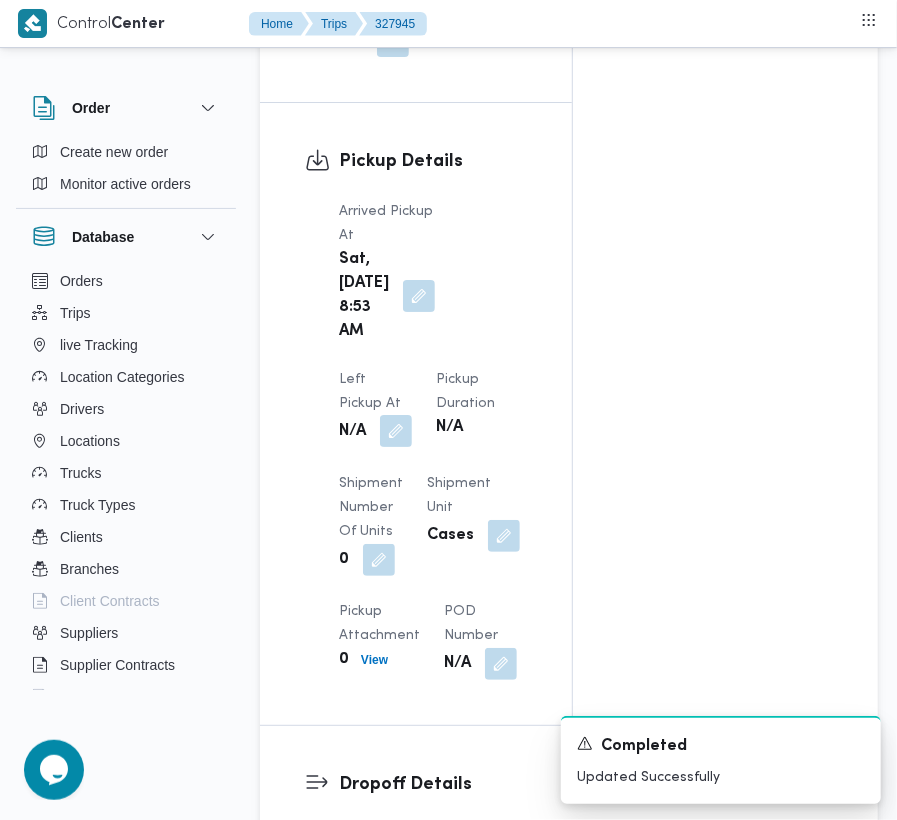 click at bounding box center (396, 431) 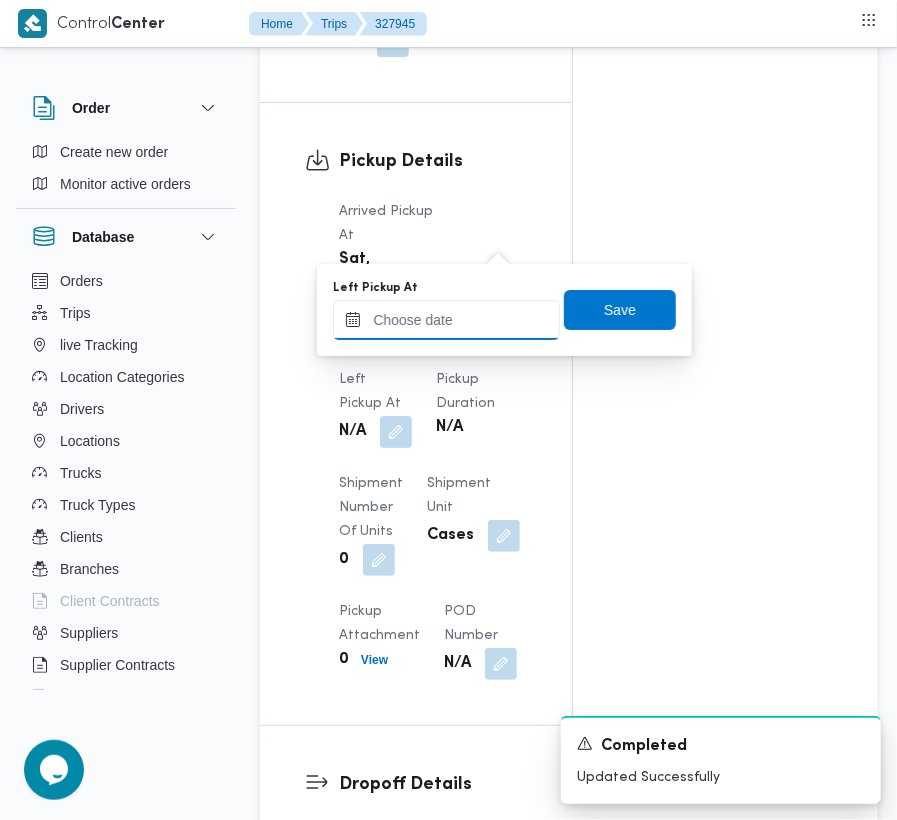 click on "Left Pickup At" at bounding box center [446, 320] 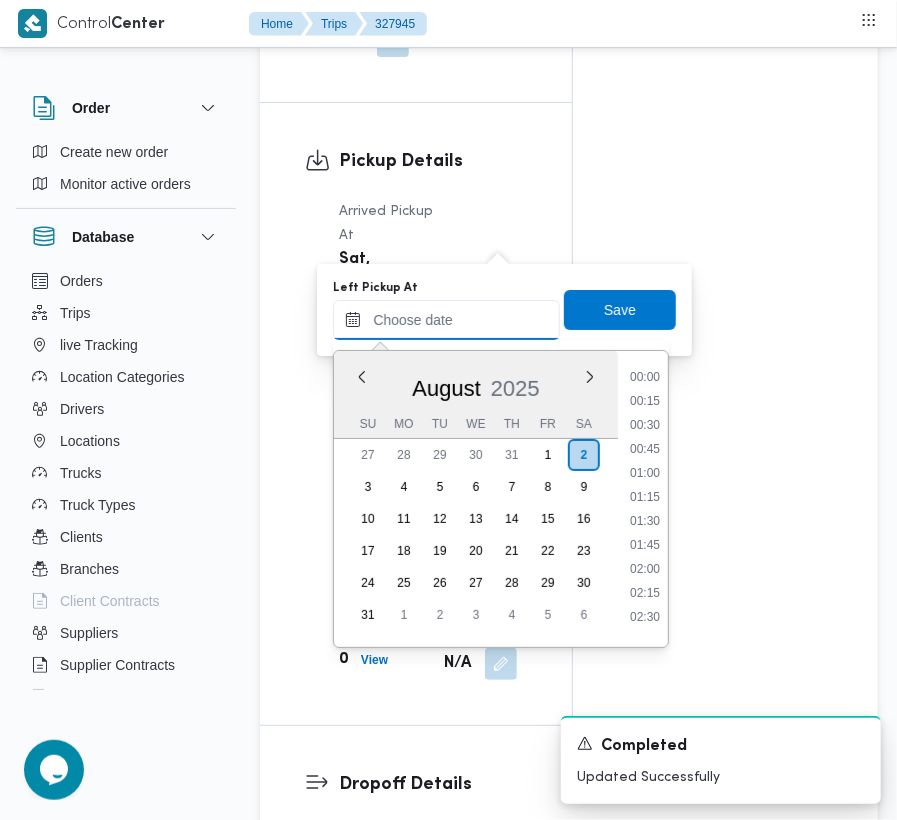 scroll, scrollTop: 753, scrollLeft: 0, axis: vertical 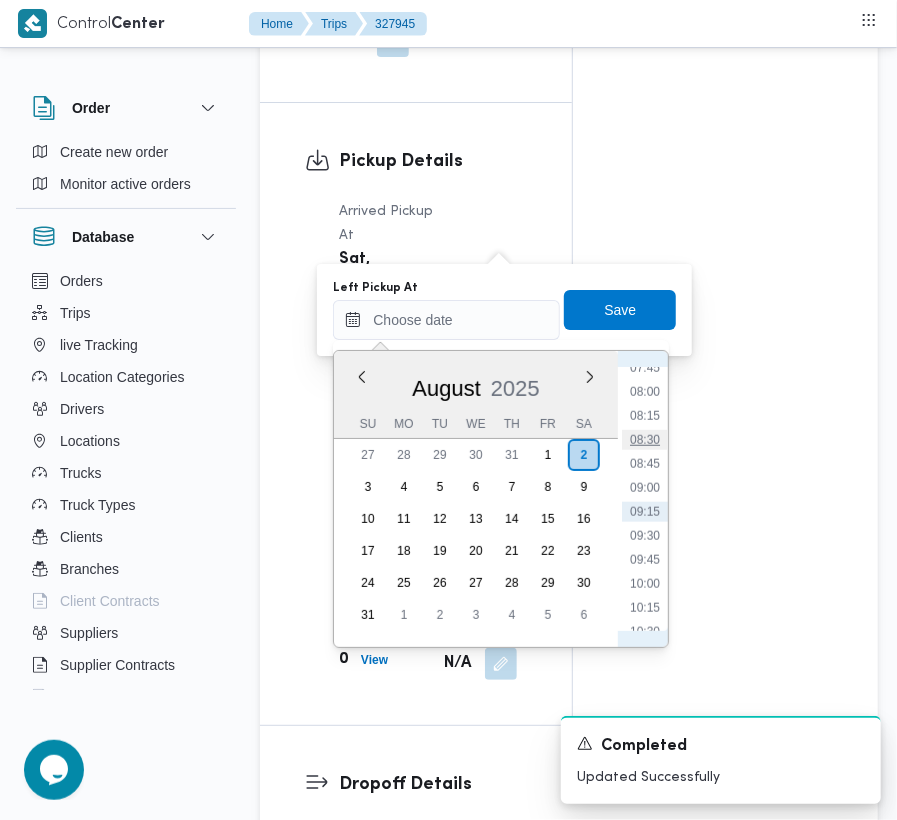 click on "08:30" at bounding box center (645, 440) 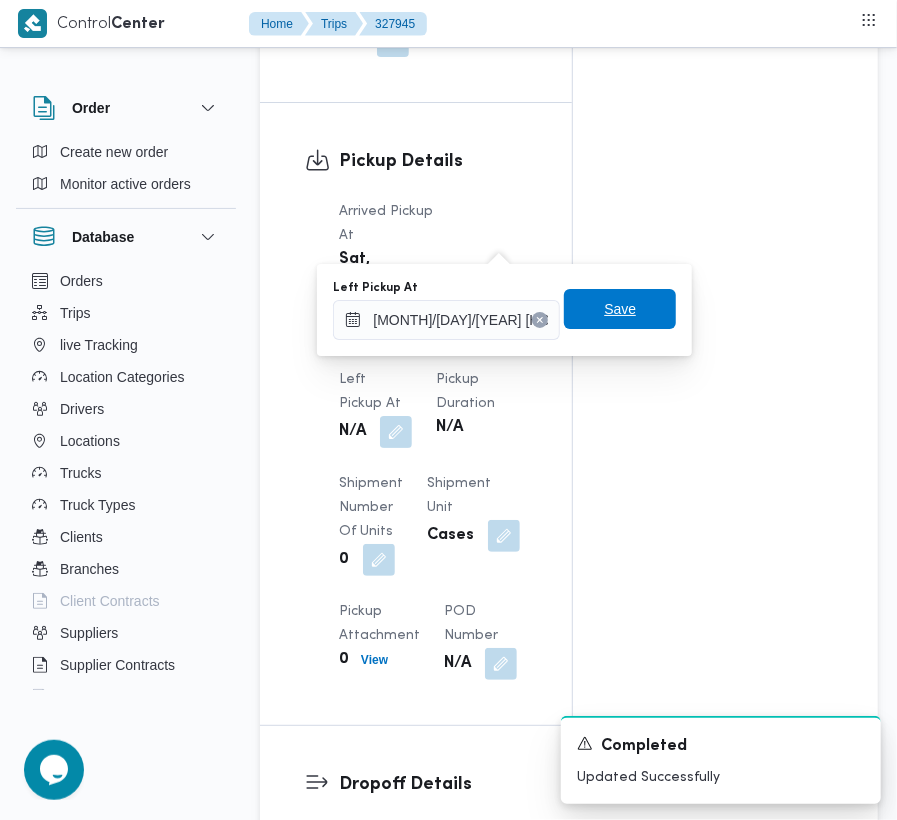 click on "Save" at bounding box center (620, 309) 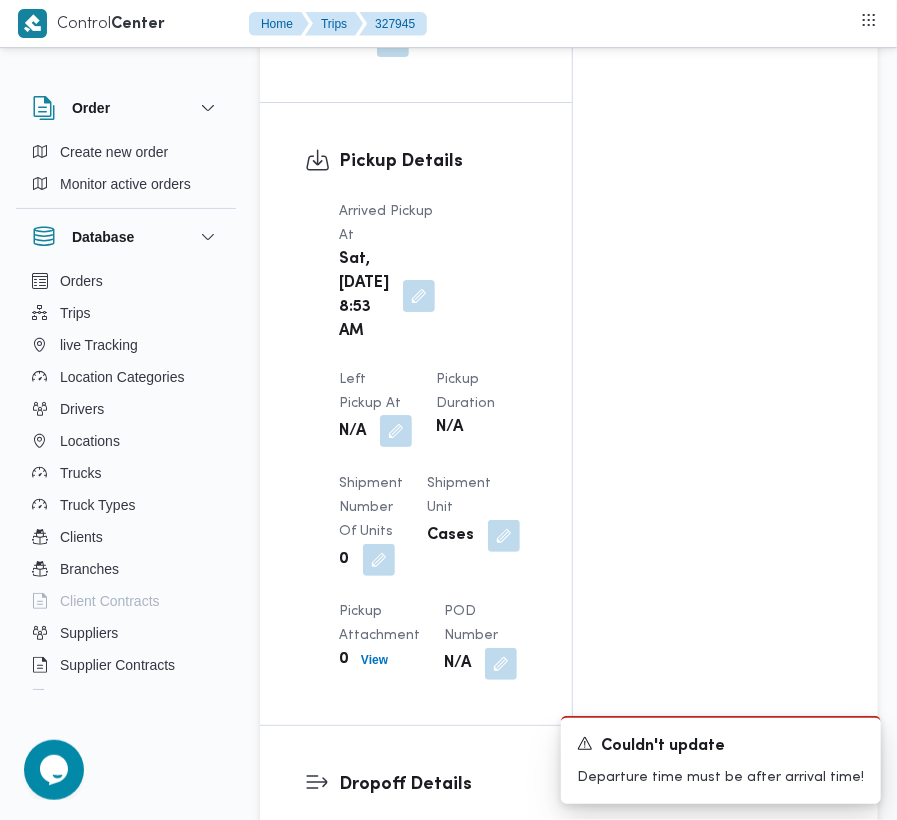 click at bounding box center [396, 431] 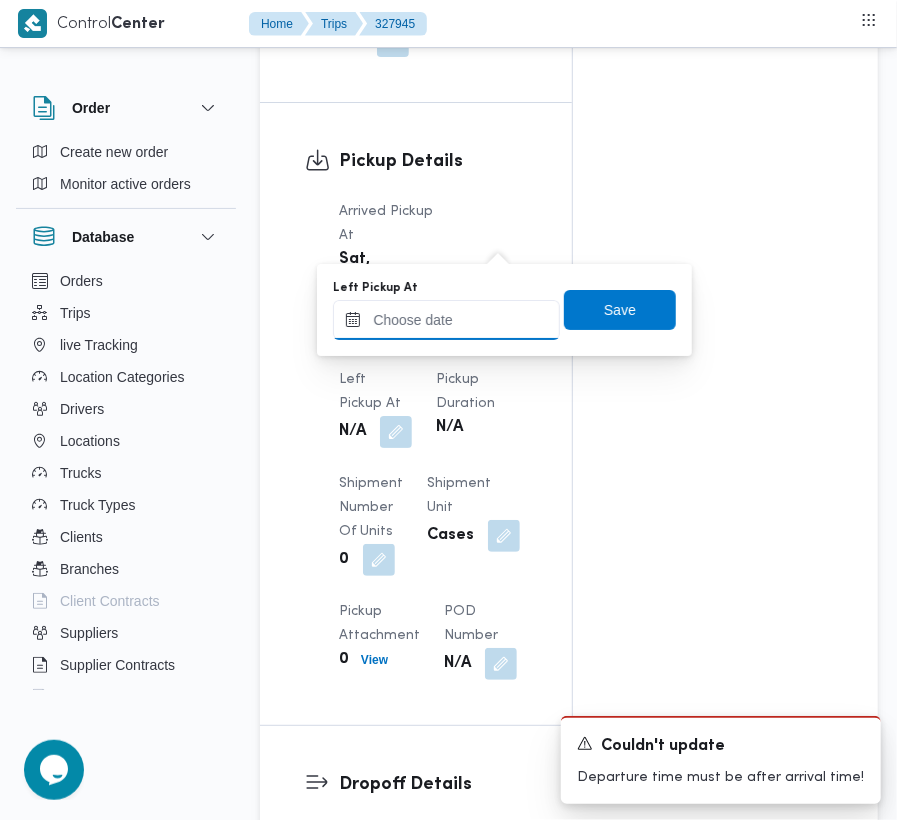 click on "Left Pickup At" at bounding box center [446, 320] 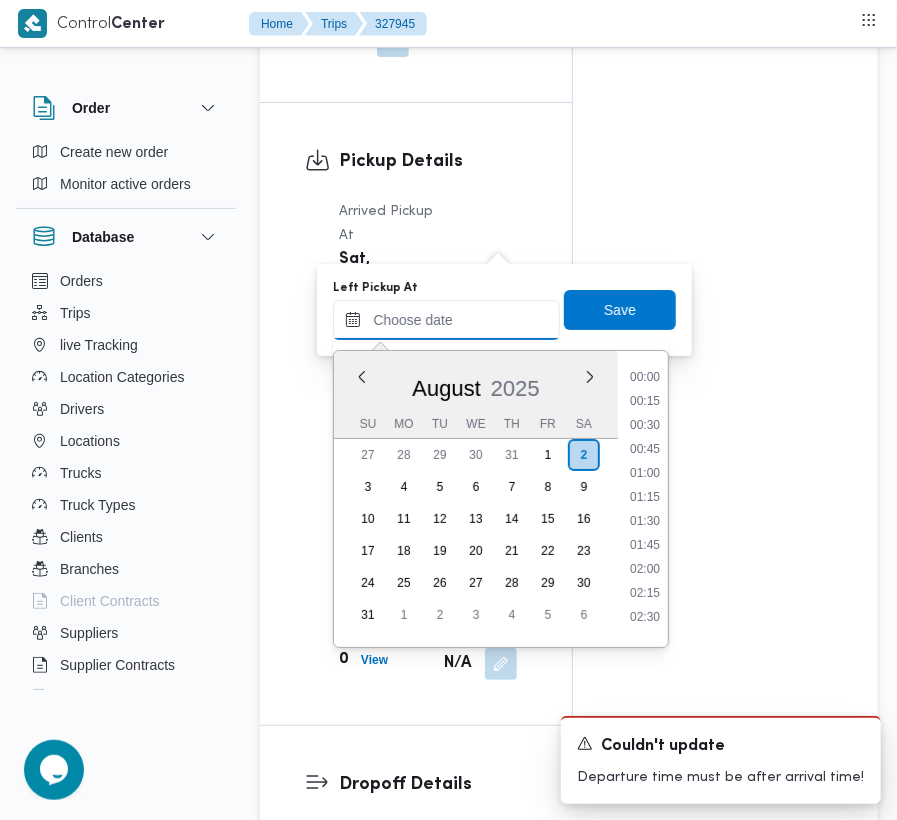 scroll, scrollTop: 753, scrollLeft: 0, axis: vertical 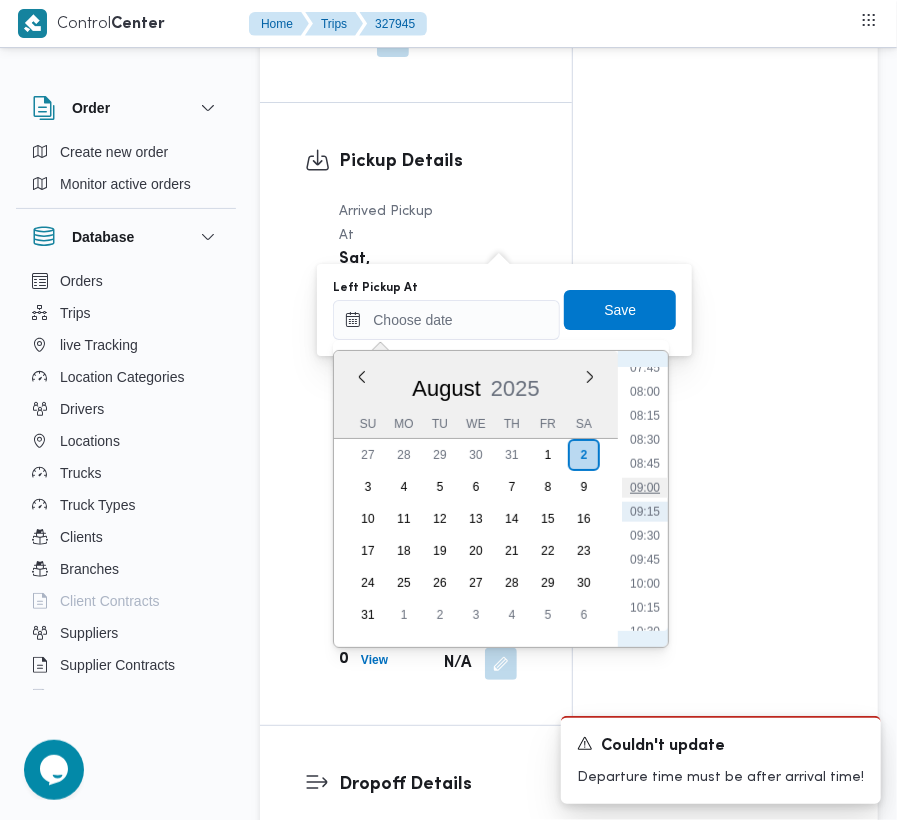 click on "09:00" at bounding box center [645, 488] 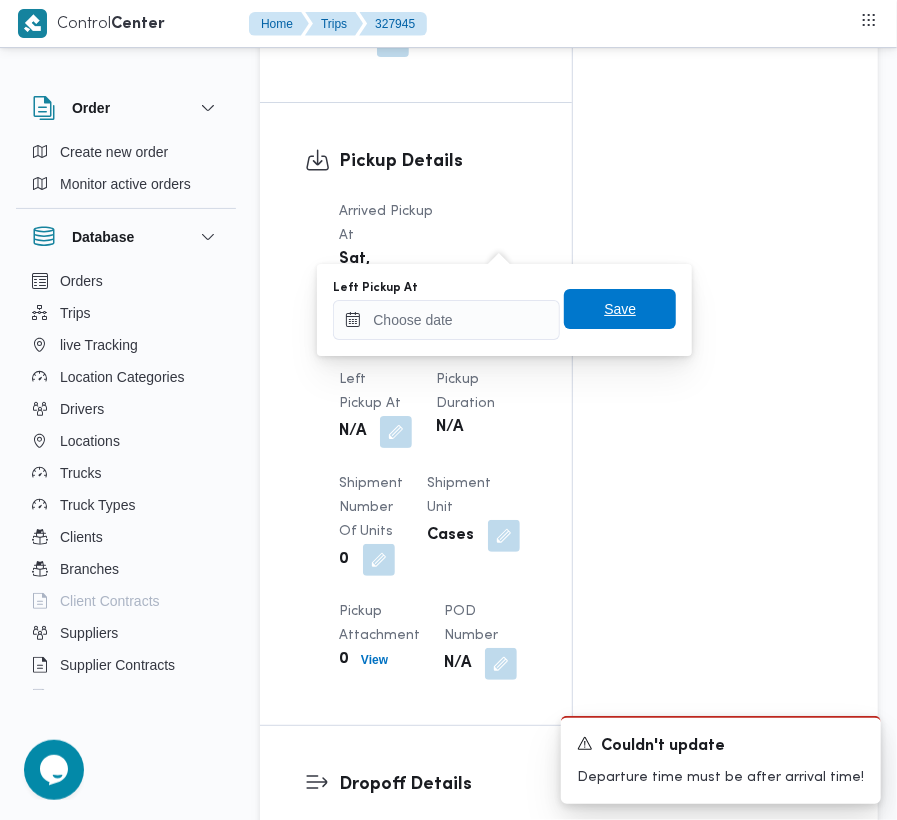 click on "Save" at bounding box center (620, 309) 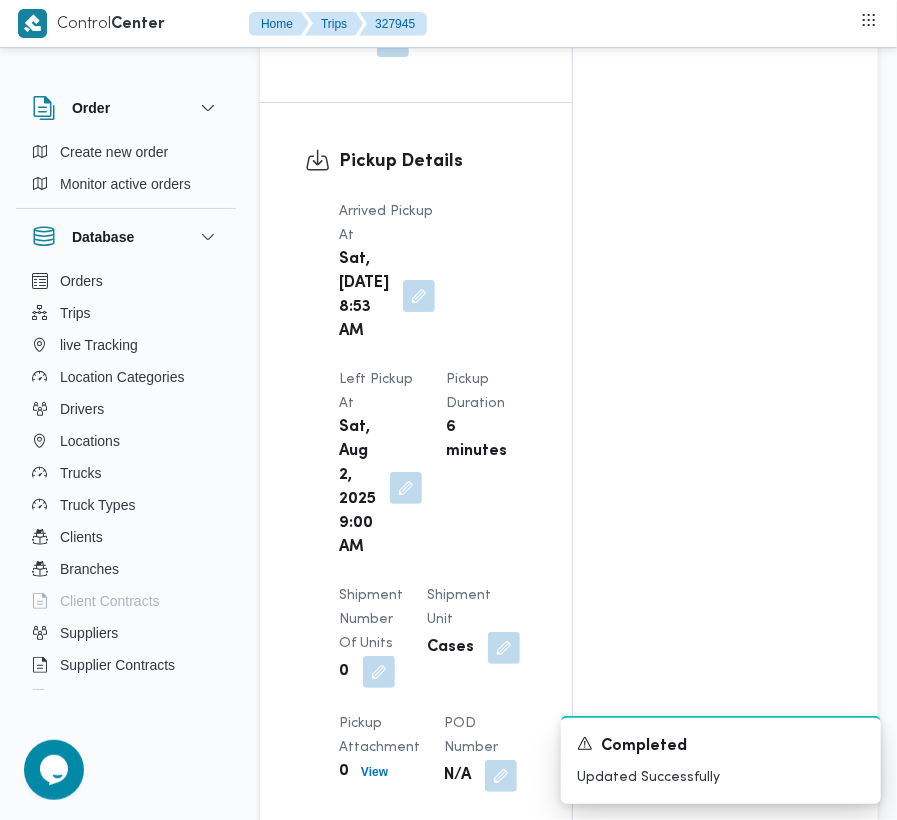 scroll, scrollTop: 3250, scrollLeft: 0, axis: vertical 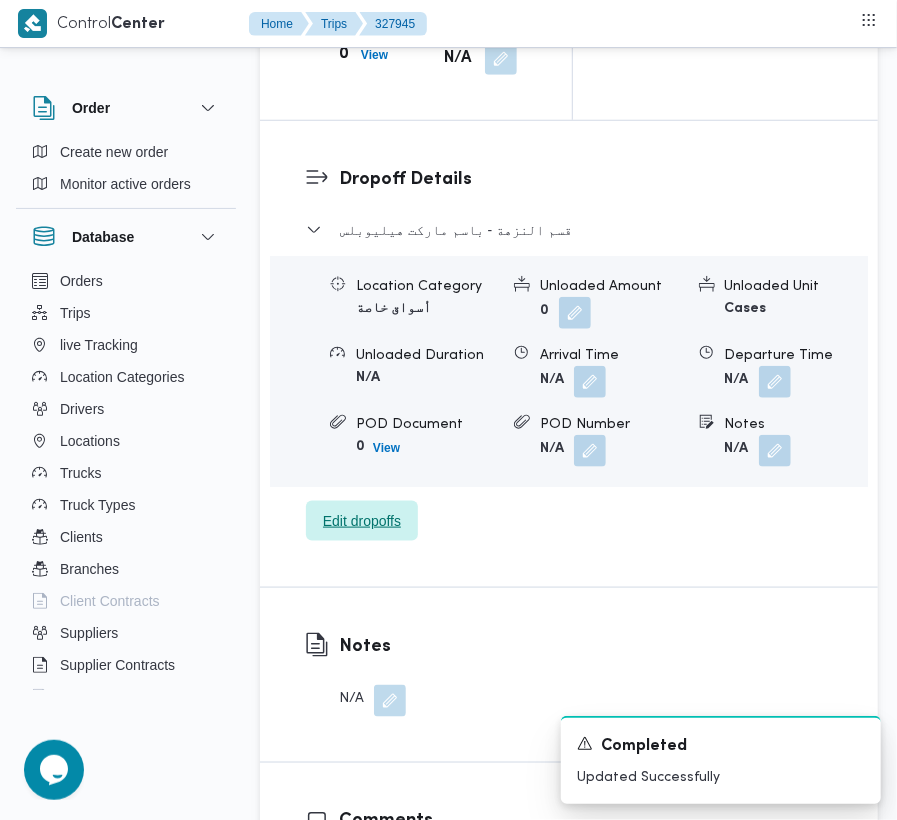 click on "Edit dropoffs" at bounding box center (362, 521) 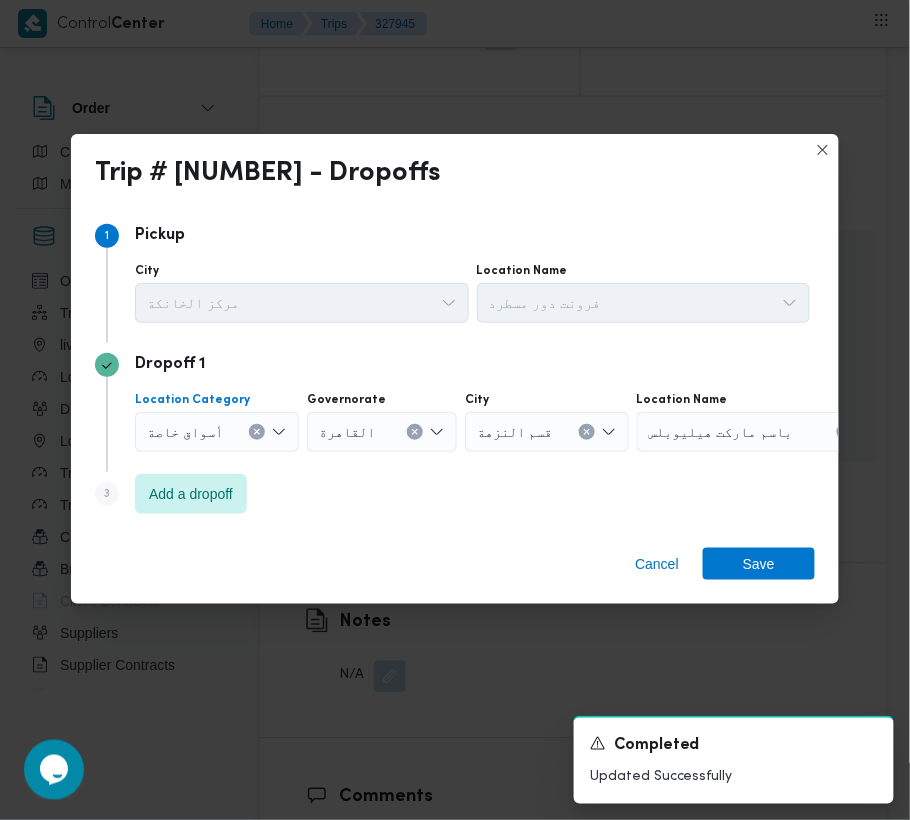 click at bounding box center [257, 432] 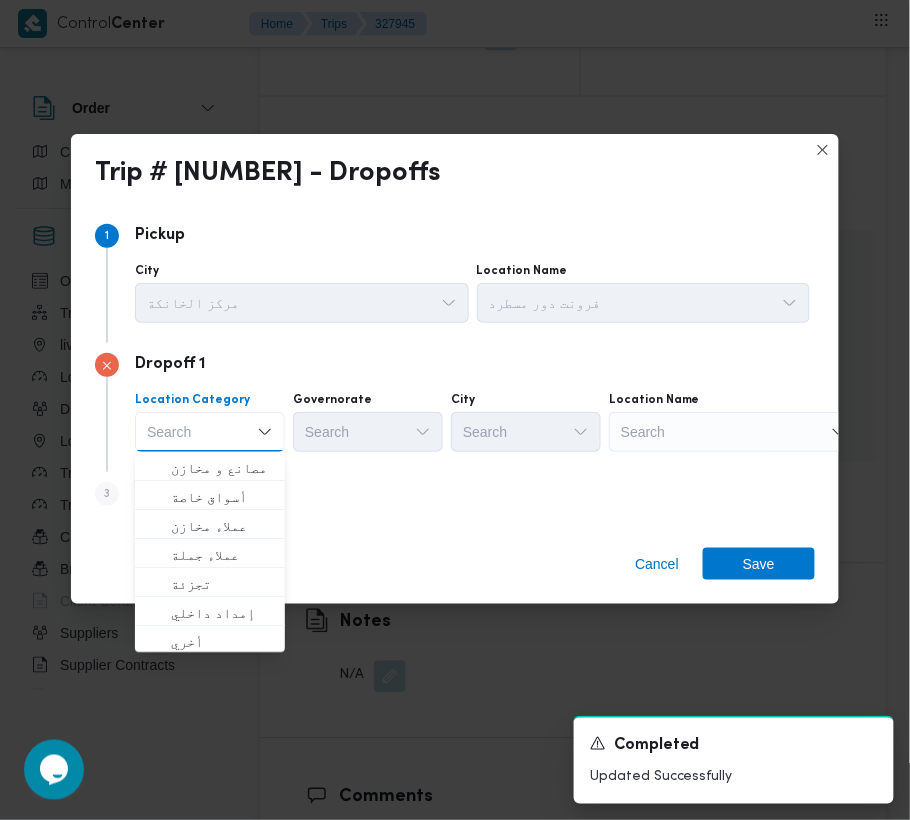 click on "Search" at bounding box center [734, 432] 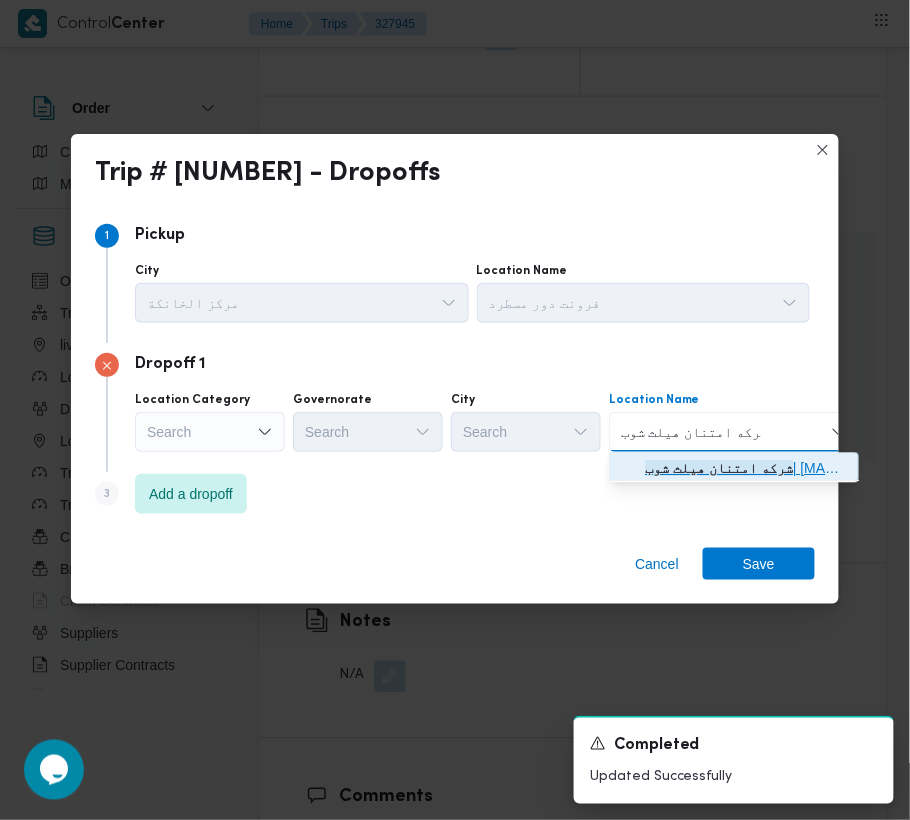 click on "شركه امتنان هيلث شوب" 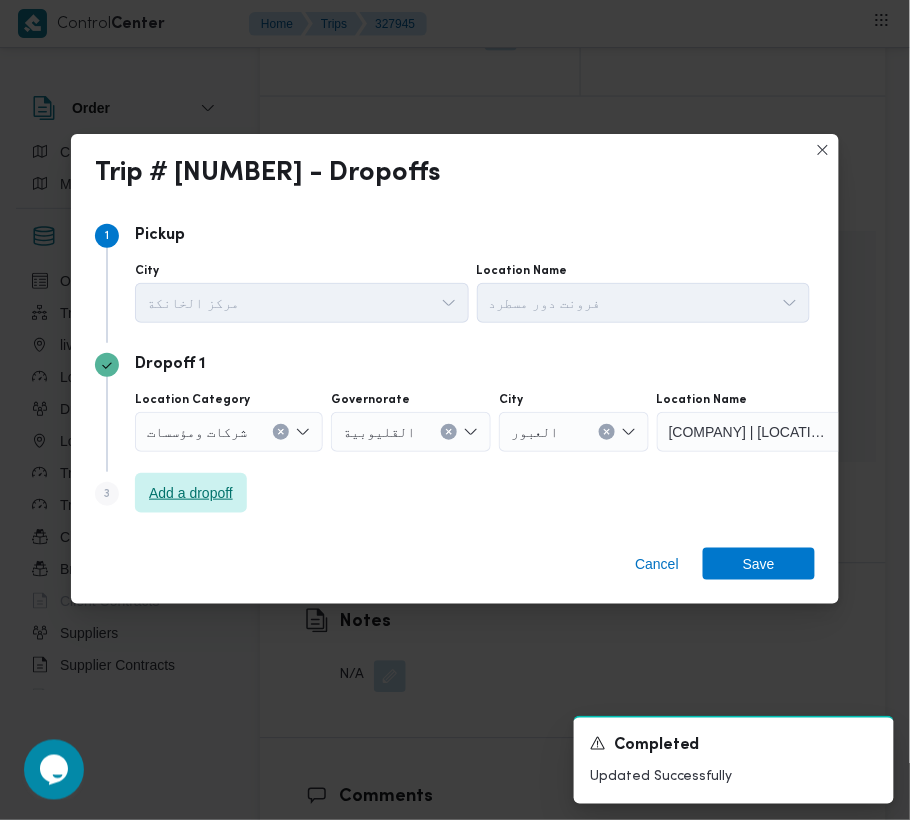 click on "Add a dropoff" at bounding box center [191, 493] 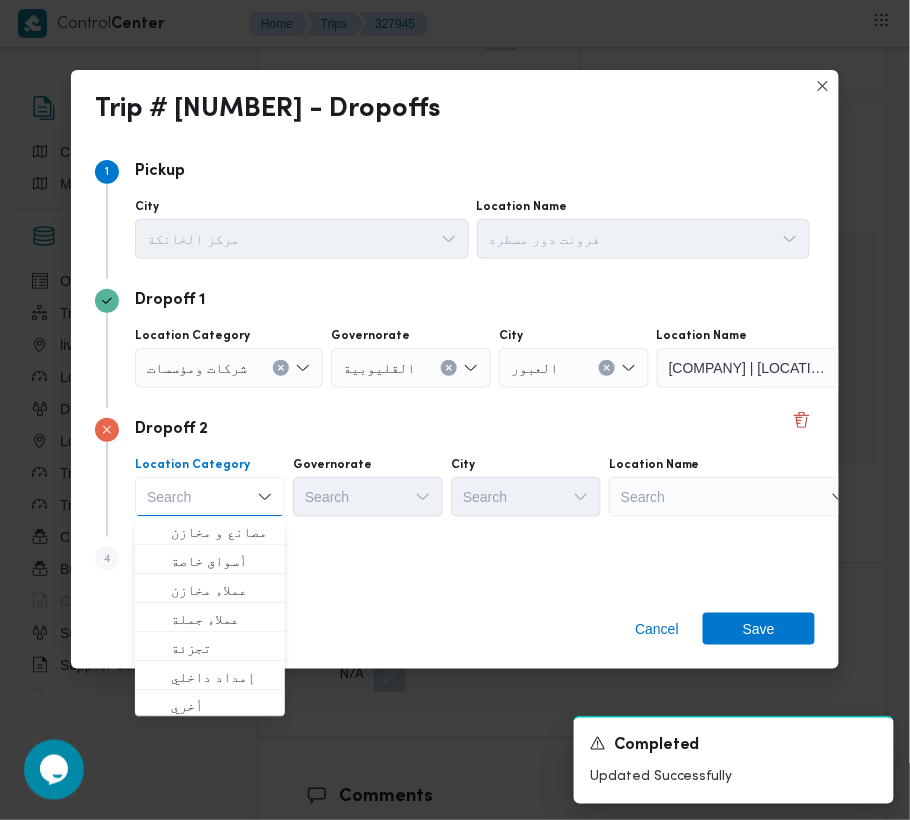 click on "Search" at bounding box center [782, 368] 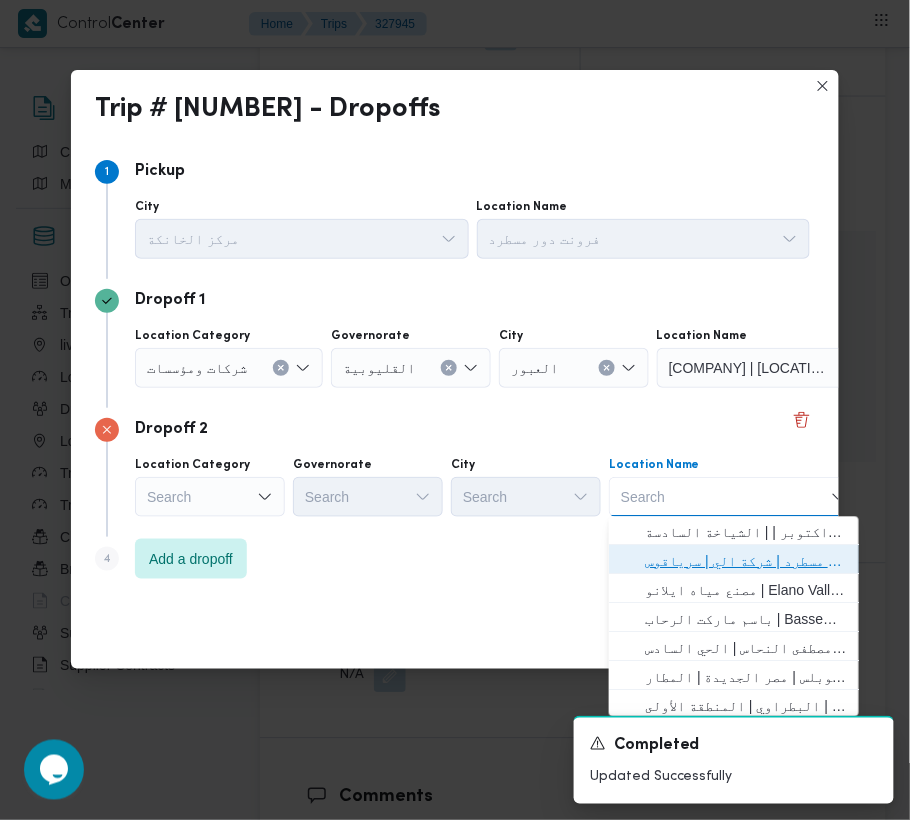 click on "فرونت دور مسطرد | شركة الي | سرياقوس" at bounding box center [746, 562] 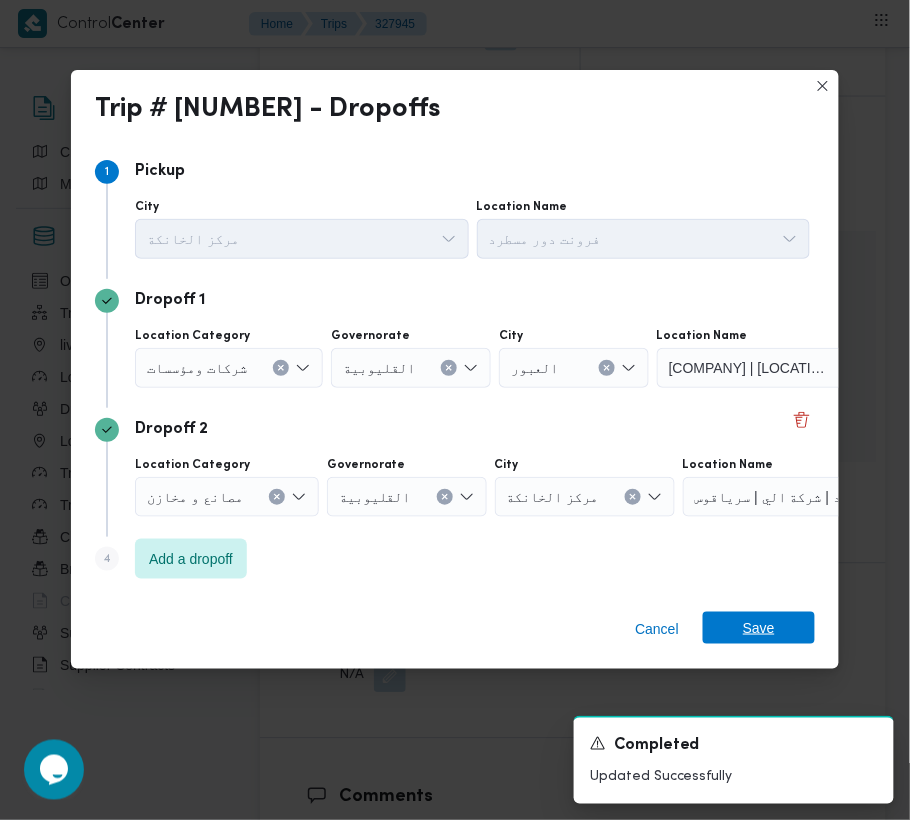 click on "Save" at bounding box center [759, 628] 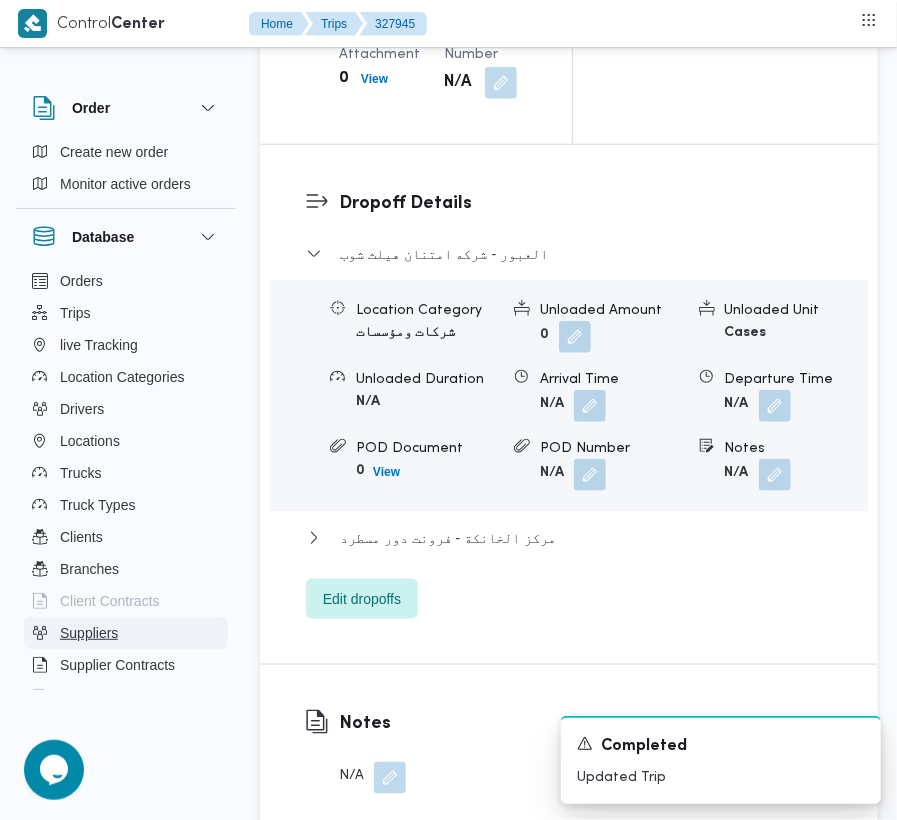 scroll, scrollTop: 3274, scrollLeft: 0, axis: vertical 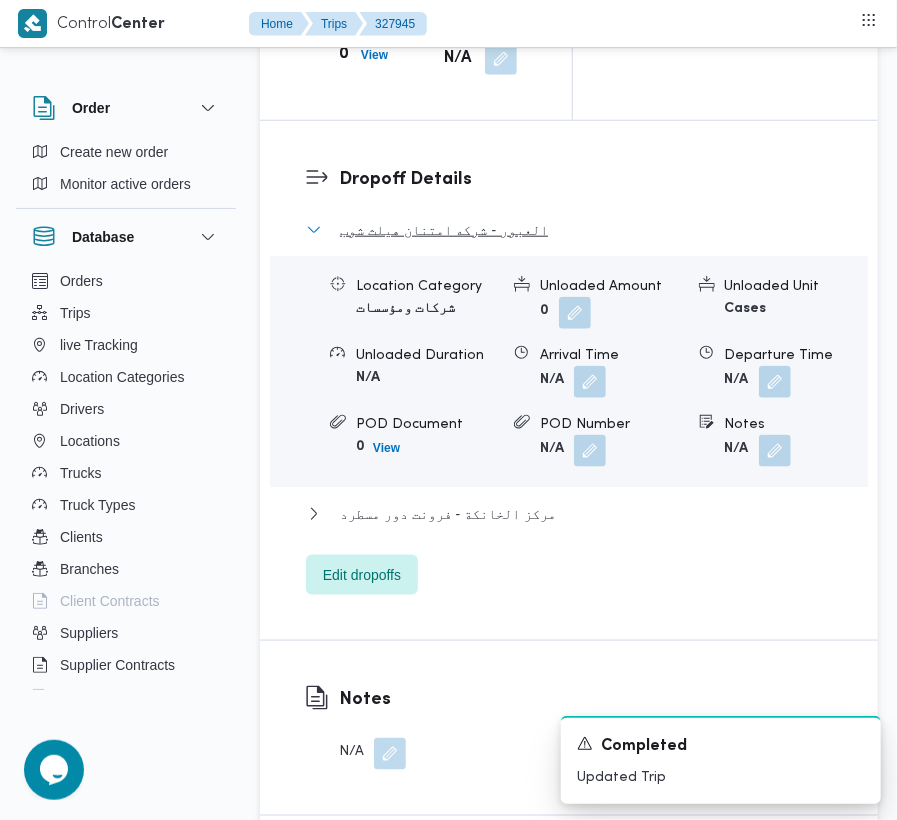 click on "العبور -
شركه امتنان هيلث شوب" at bounding box center [444, 230] 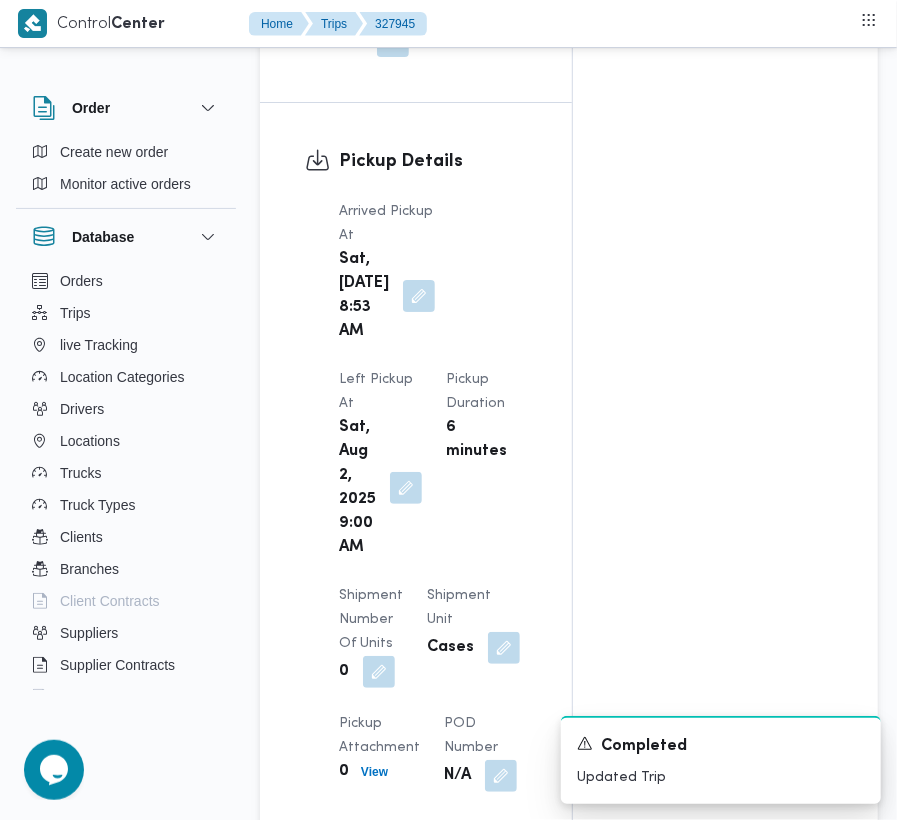 scroll, scrollTop: 0, scrollLeft: 0, axis: both 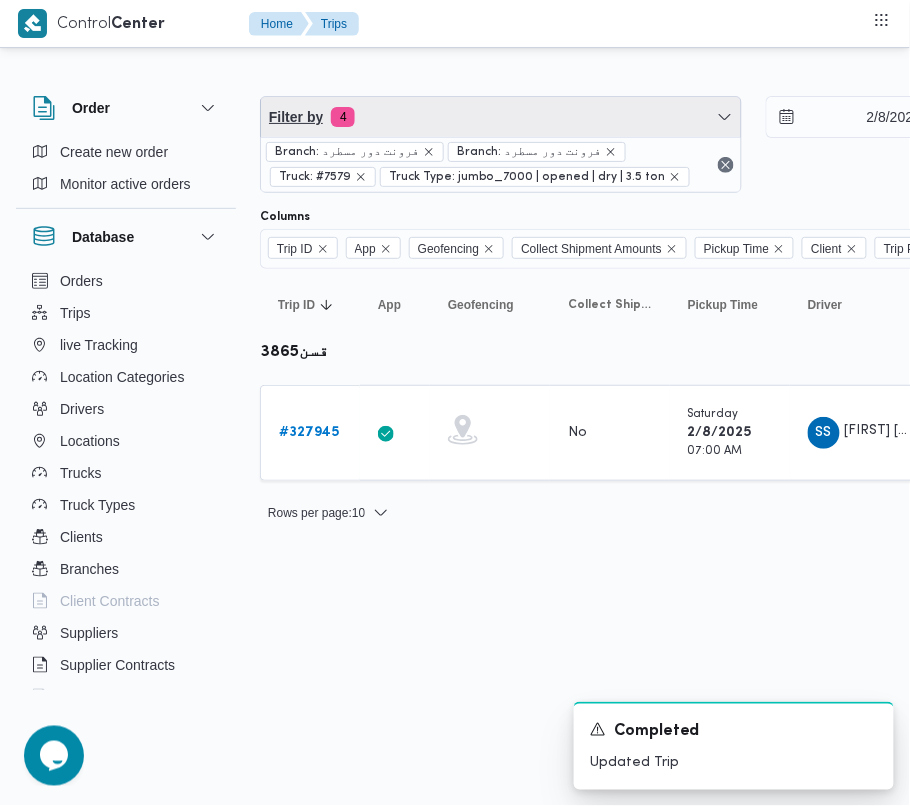 click on "Filter by 4" at bounding box center [501, 117] 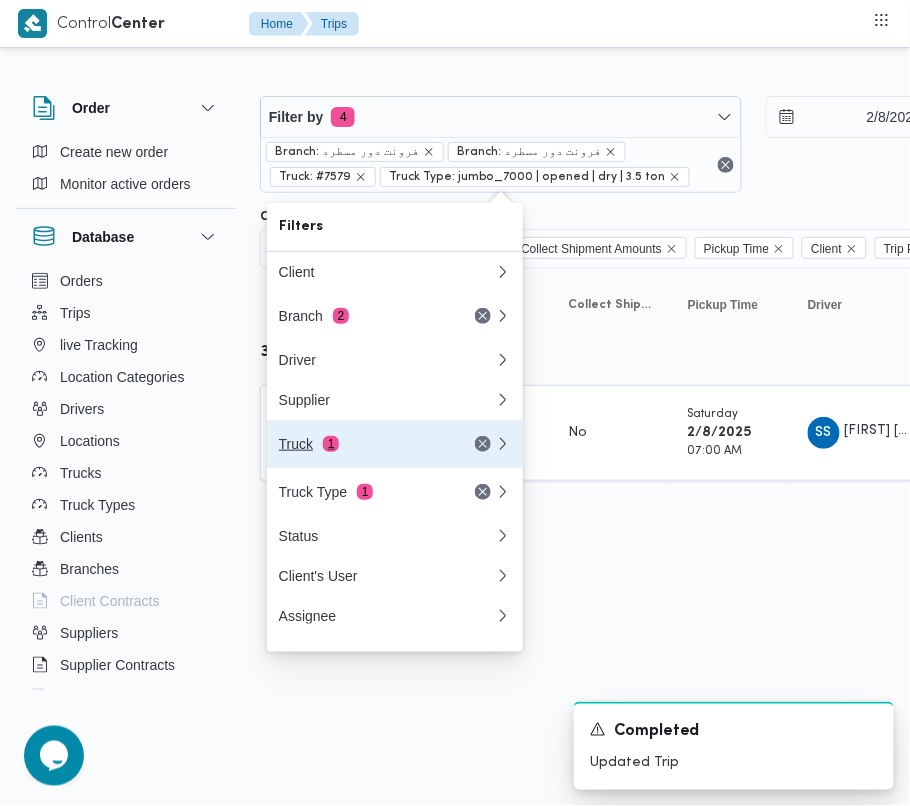 click on "Truck 1" at bounding box center [363, 444] 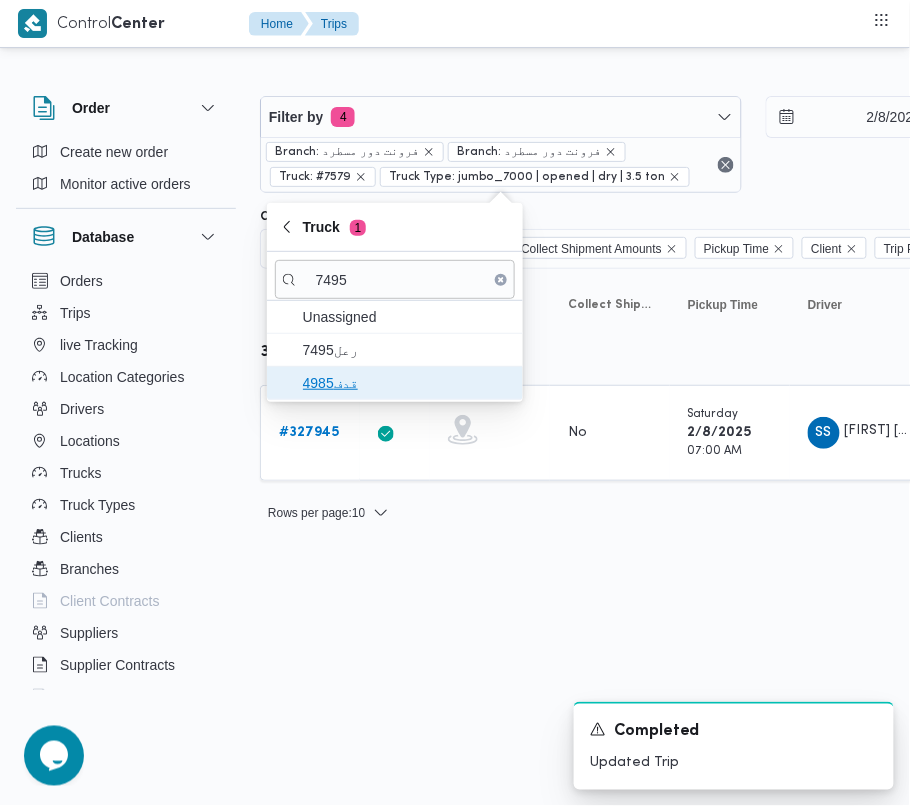 click on "قدف4985" at bounding box center [407, 383] 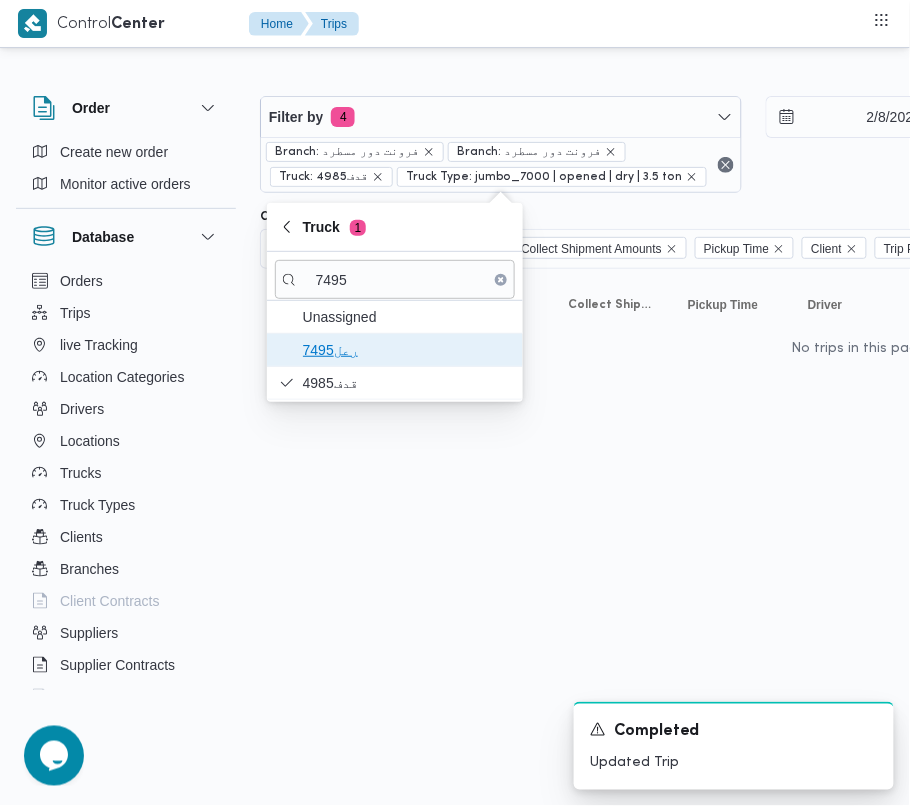 click on "7495رعل" at bounding box center (407, 350) 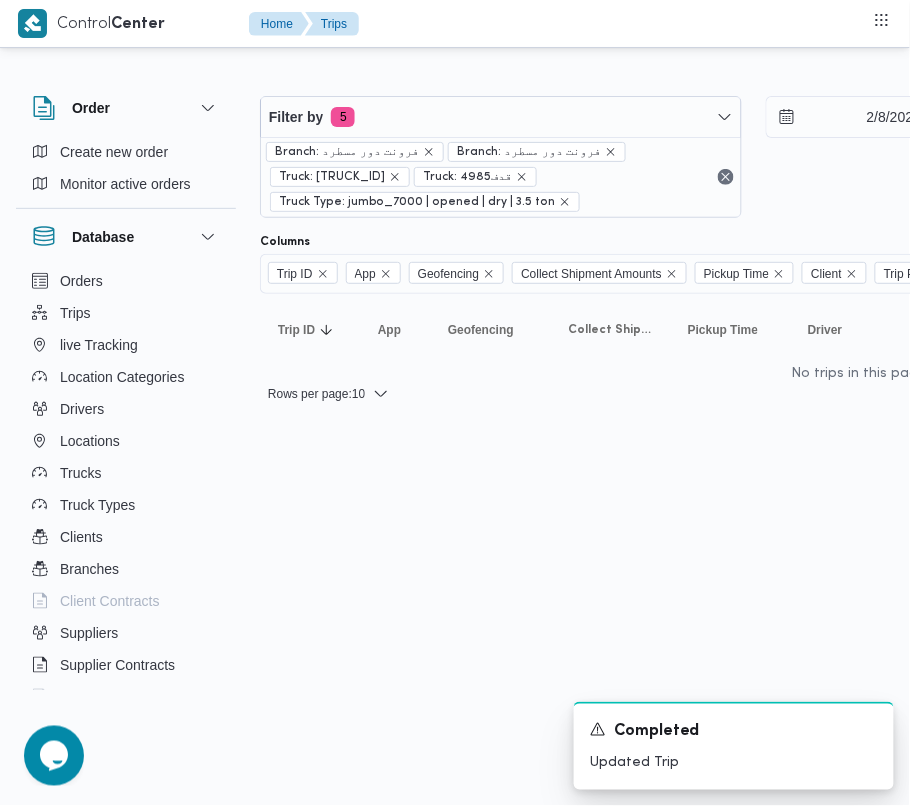 click on "Control  Center Home Trips Order Create new order Monitor active orders Database Orders Trips live Tracking Location Categories Drivers Locations Trucks Truck Types Clients Branches Client Contracts Suppliers Supplier Contracts Devices Users Projects SP Projects Admins organization assignees Tags Filter by 5 Branch: فرونت دور مسطرد Branch: فرونت دور مسطرد  Truck: 7495رعل Truck: قدف4985 Truck Type: jumbo_7000 | opened | dry | 3.5 ton 2/8/2025 → 2/8/2025 Group By Truck Columns Trip ID App Geofencing Collect Shipment Amounts Pickup Time Client Trip Points Driver Supplier Truck Status Platform Sorting Trip ID Click to sort in ascending order App Click to sort in ascending order Geofencing Click to sort in ascending order Collect Shipment Amounts Pickup Time Click to sort in ascending order Client Click to sort in ascending order Trip Points Driver Click to sort in ascending order Supplier Click to sort in ascending order Truck Click to sort in ascending order Status Platform :  2" at bounding box center (455, 403) 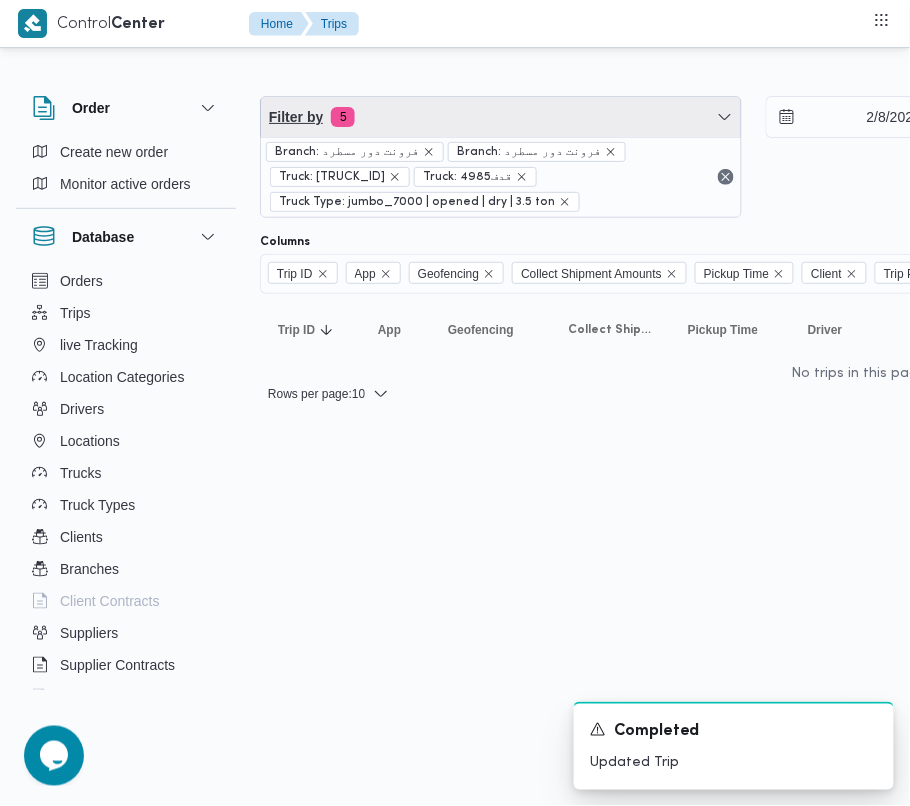 click on "Filter by 5" at bounding box center [501, 117] 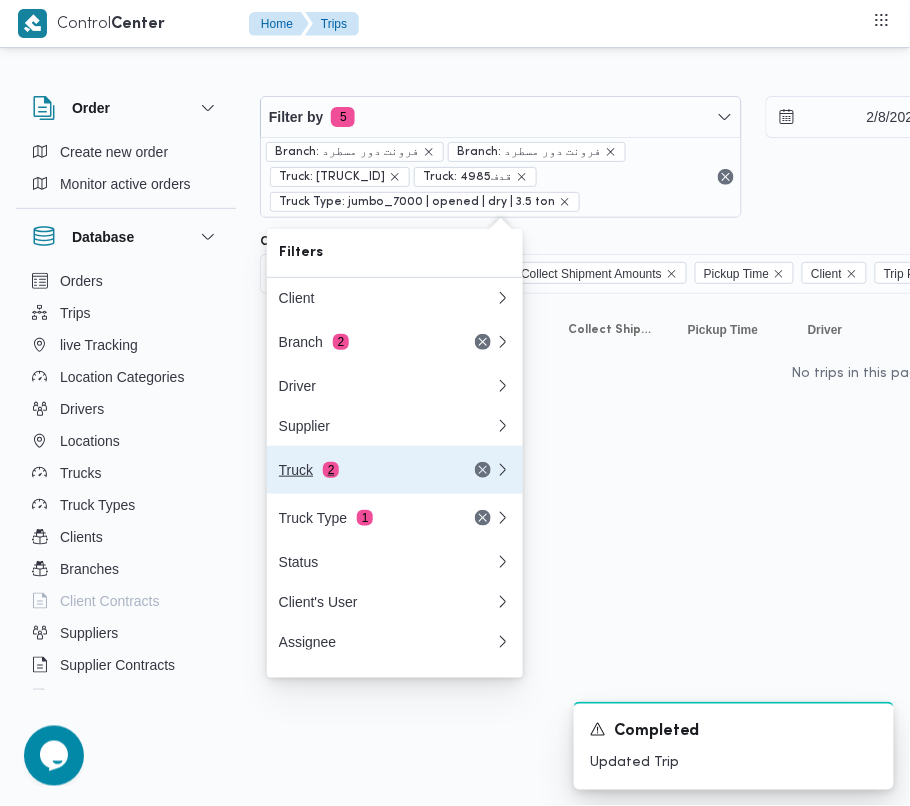 click on "2" at bounding box center (331, 470) 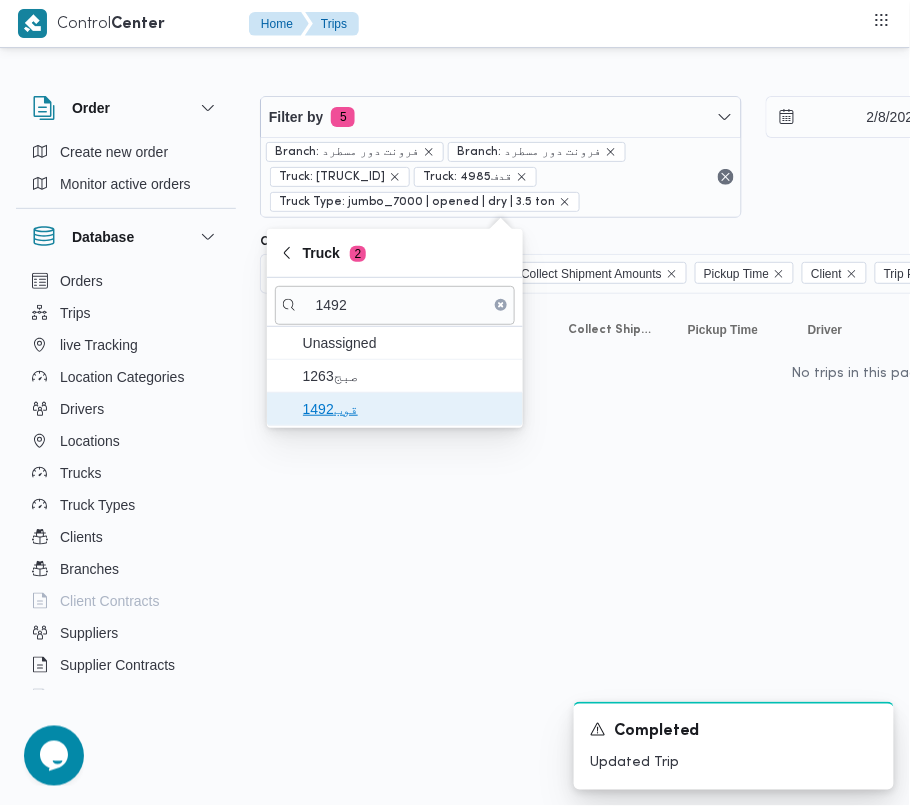 click on "قوب1492" at bounding box center [407, 409] 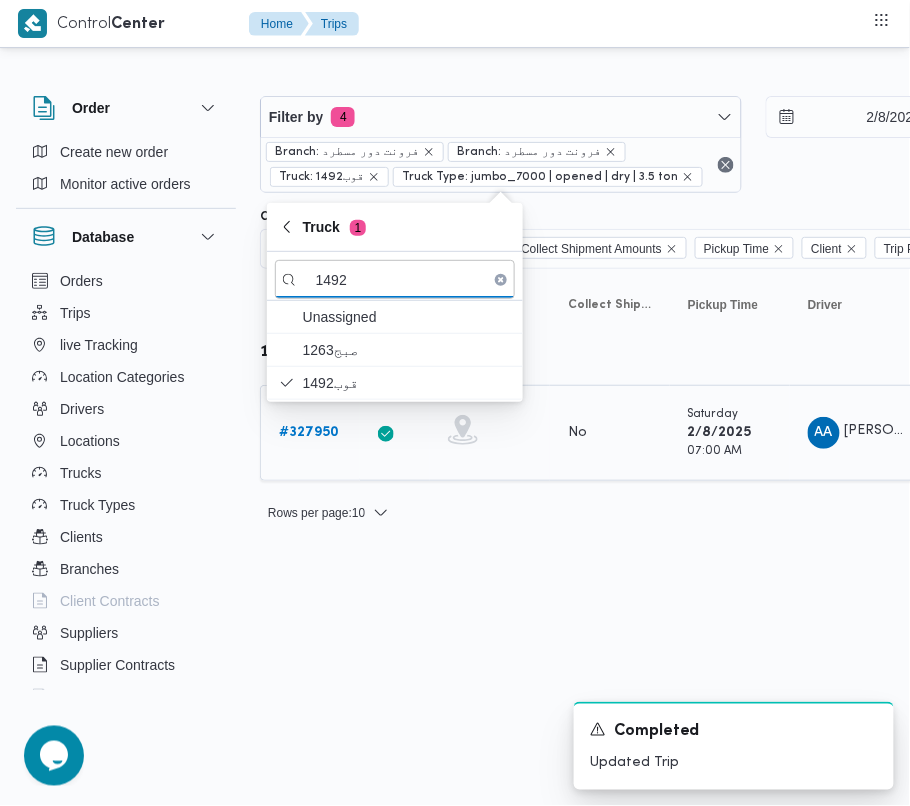 click on "# 327950" at bounding box center (309, 432) 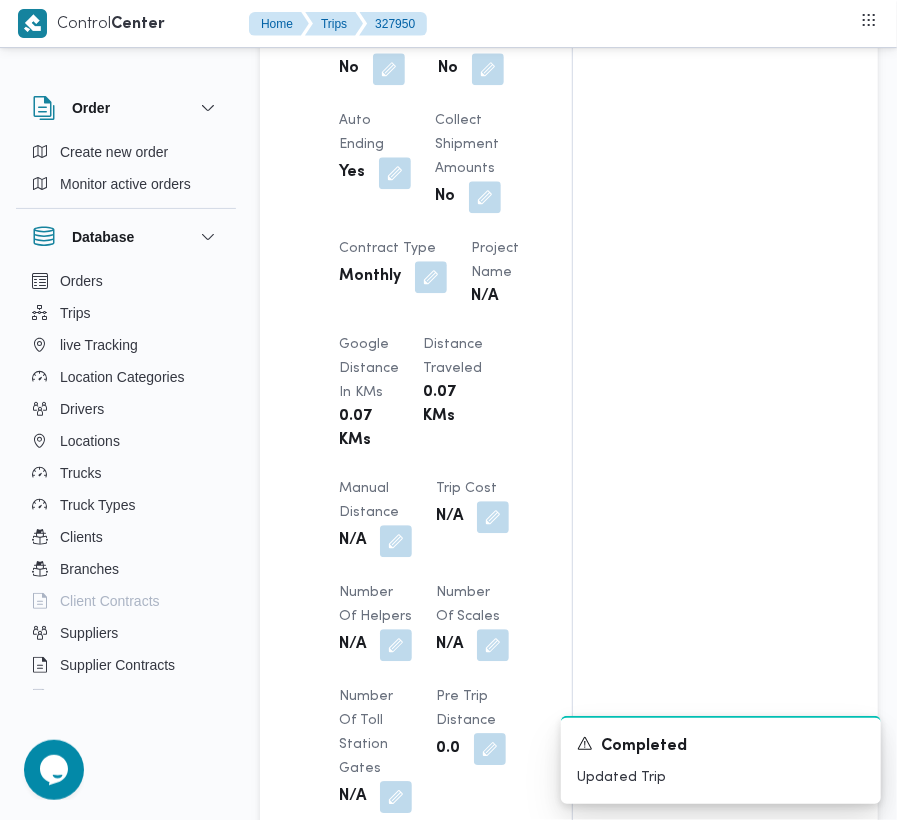 scroll, scrollTop: 2533, scrollLeft: 0, axis: vertical 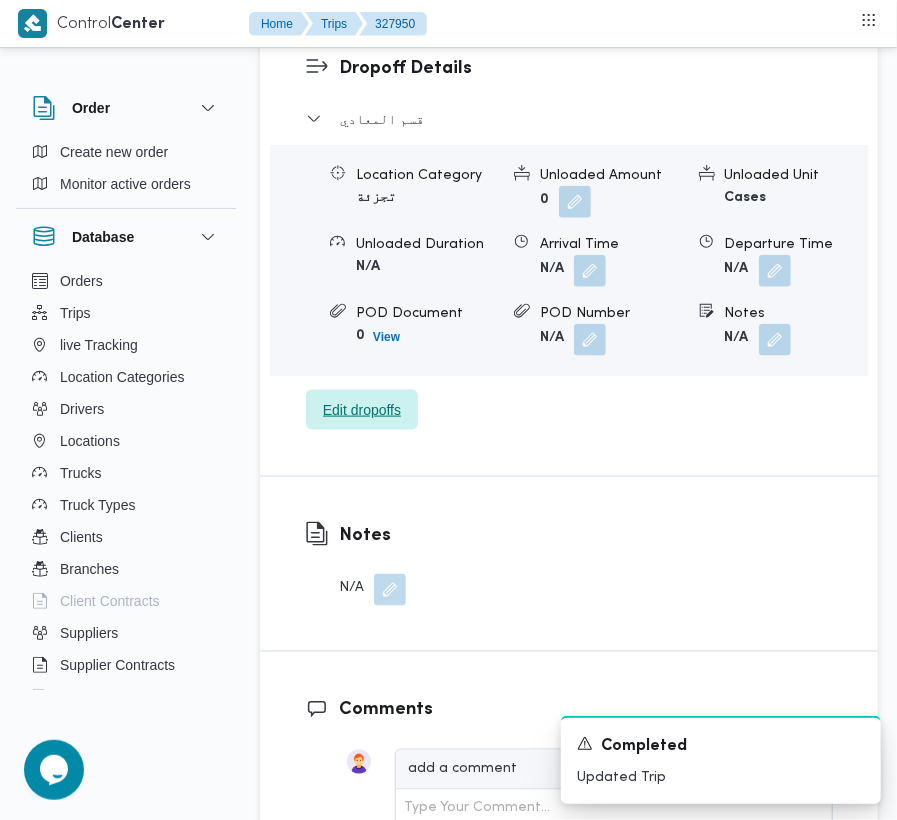 click on "Edit dropoffs" at bounding box center [362, 410] 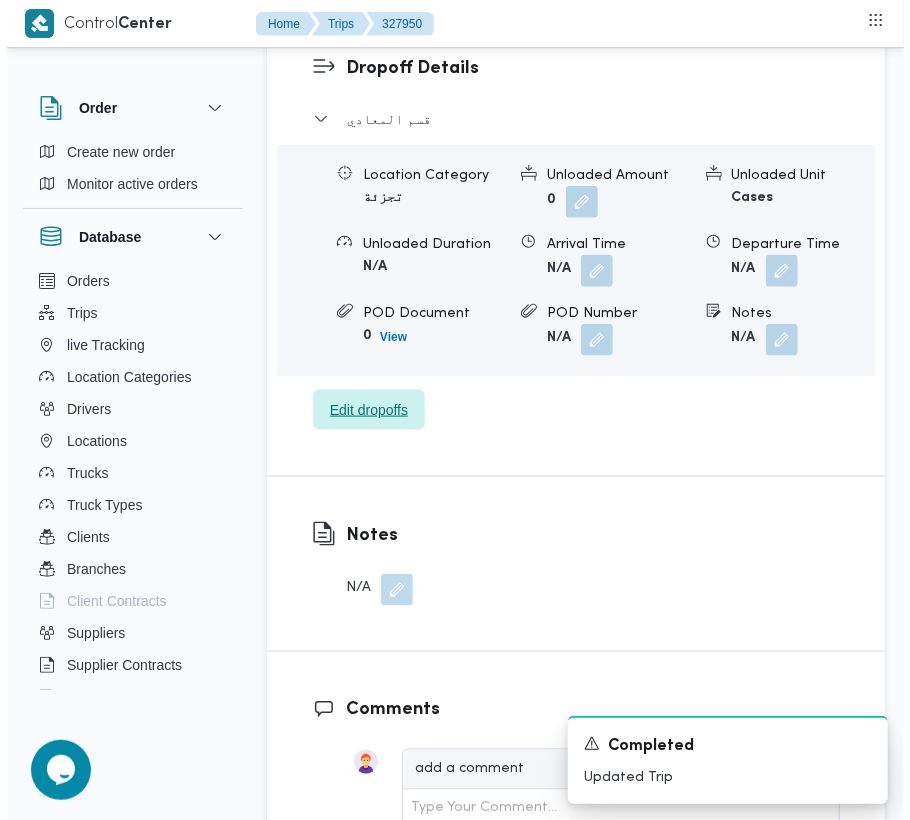 scroll, scrollTop: 3177, scrollLeft: 0, axis: vertical 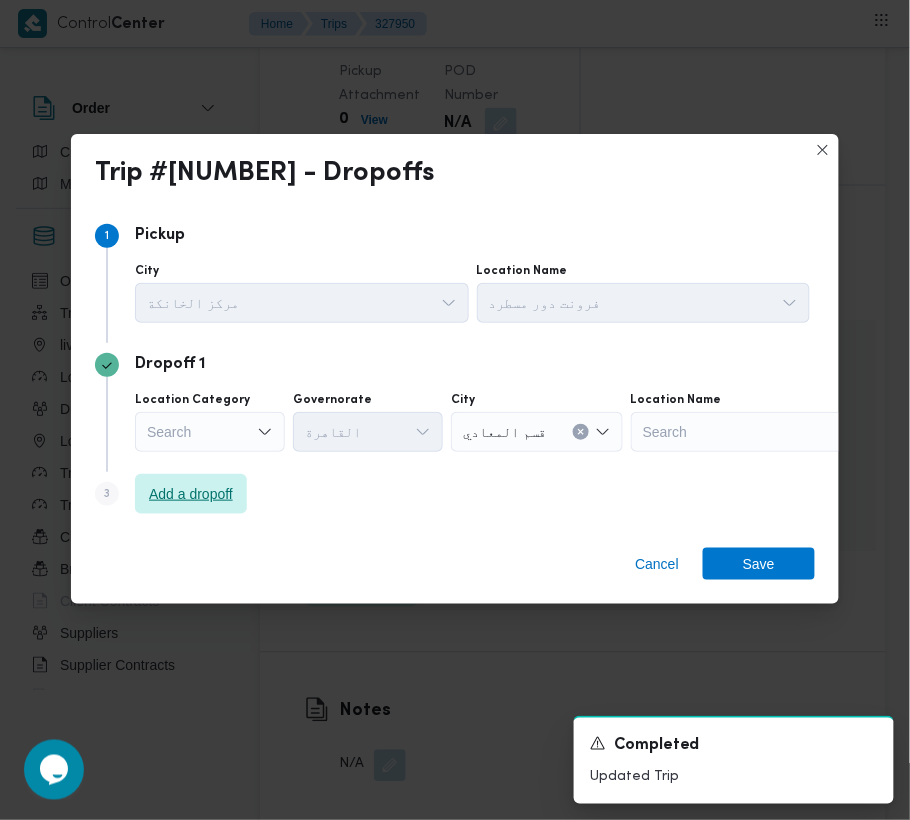 click on "Step 3 is disabled 3 Add a dropoff" at bounding box center [455, 498] 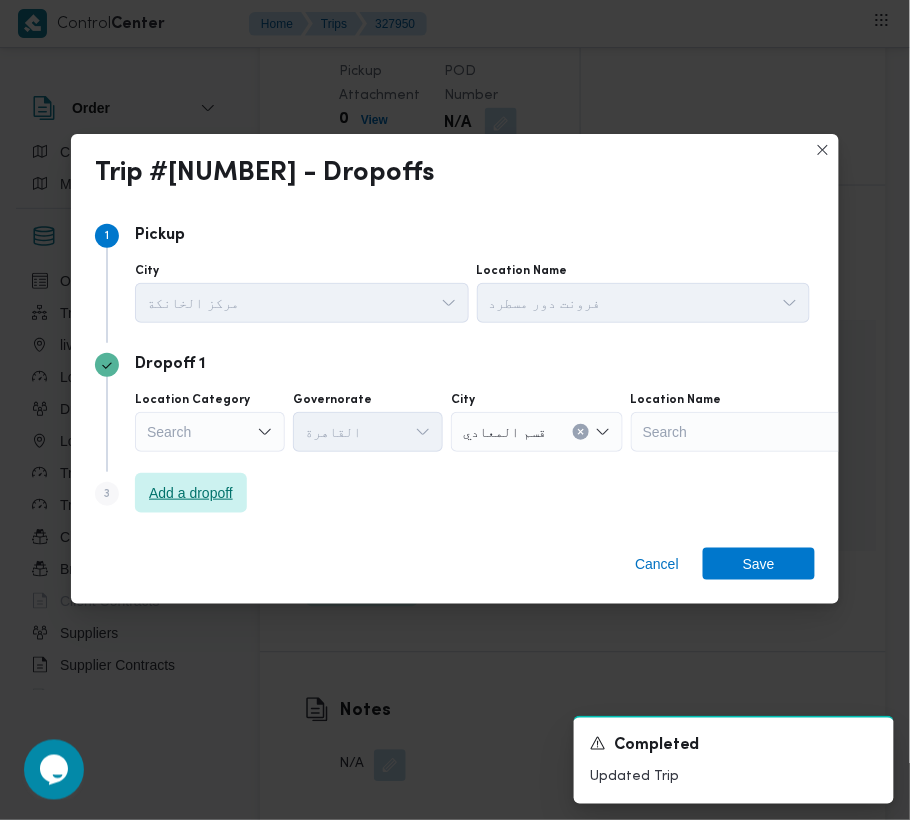 click on "Add a dropoff" at bounding box center [191, 493] 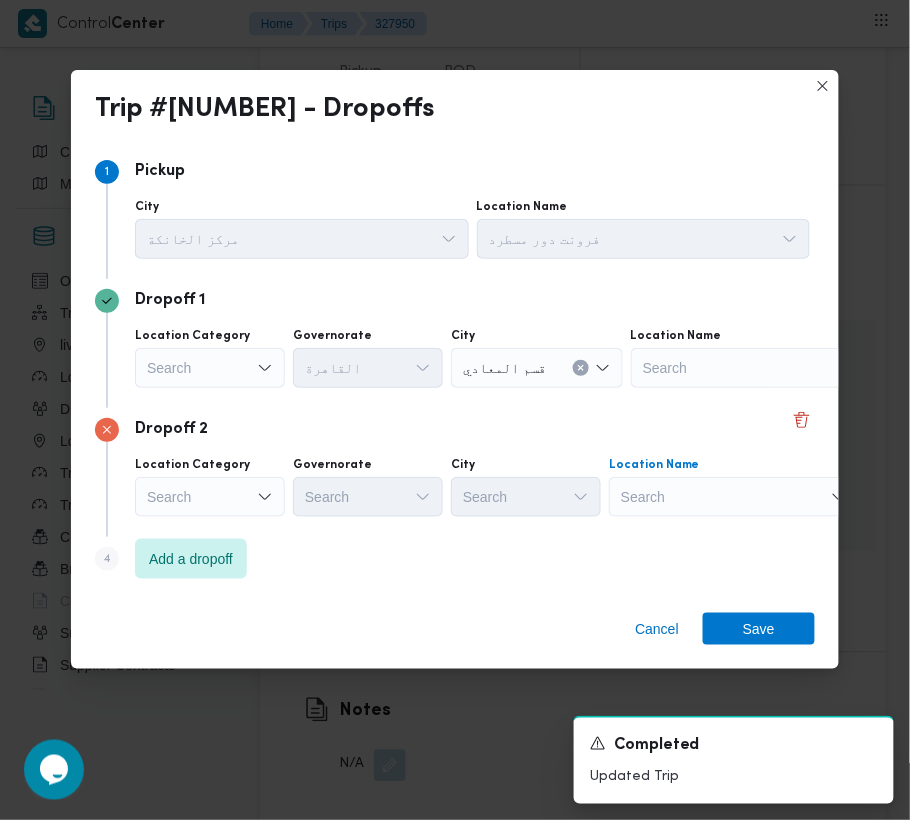 click on "Search" at bounding box center (756, 368) 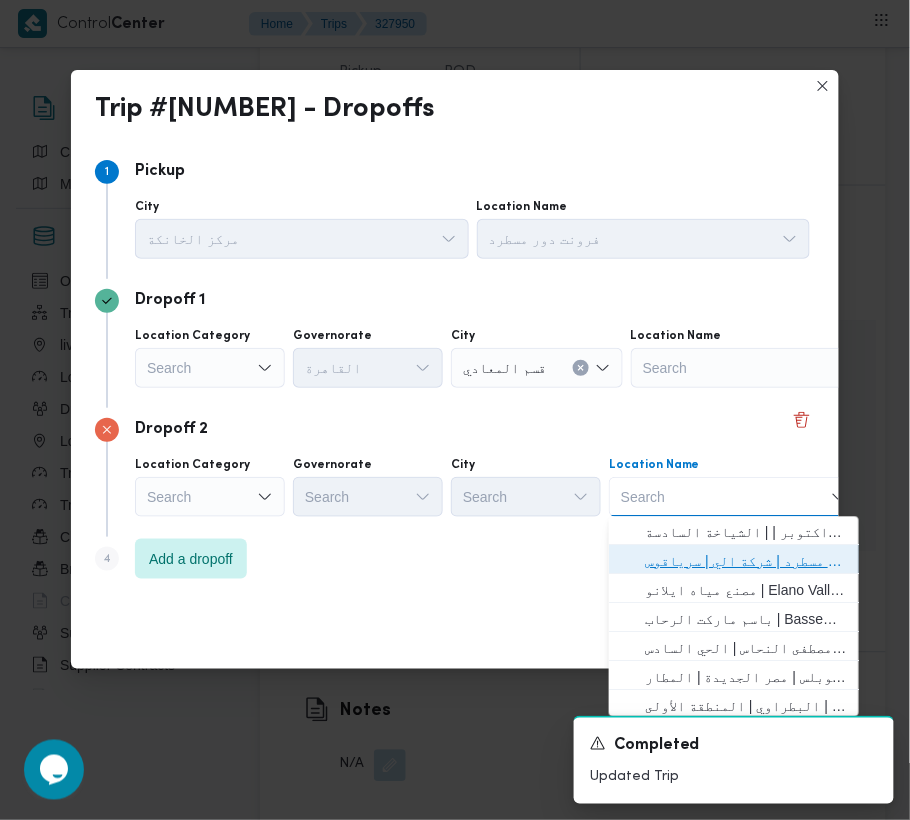 click on "فرونت دور مسطرد | شركة الي | سرياقوس" at bounding box center (746, 562) 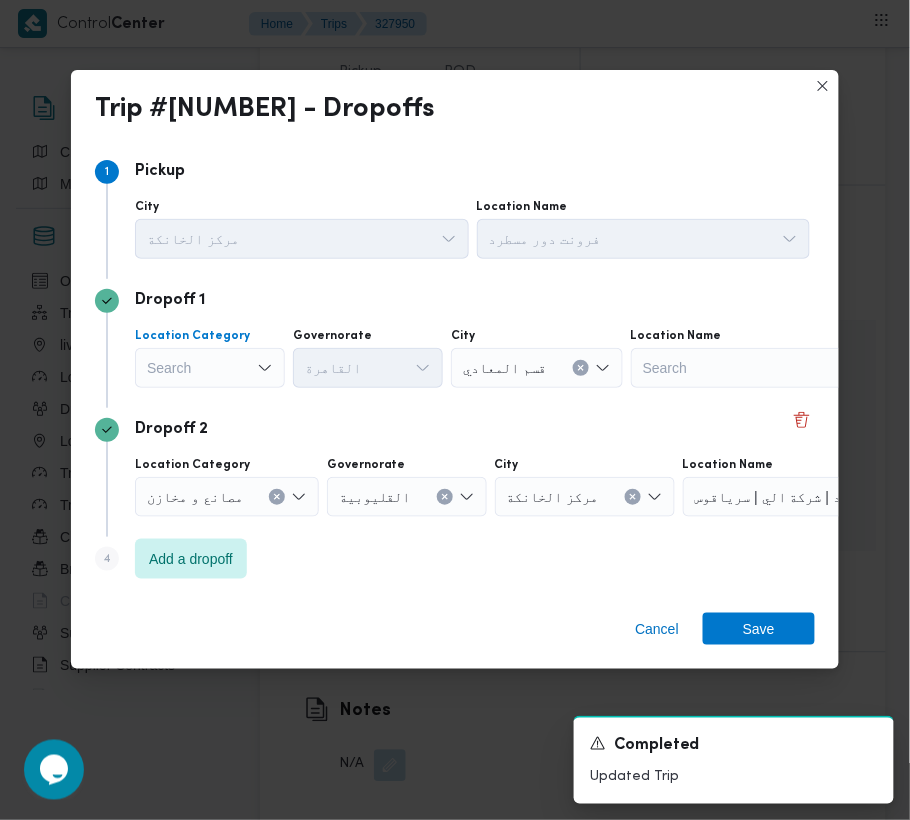 click 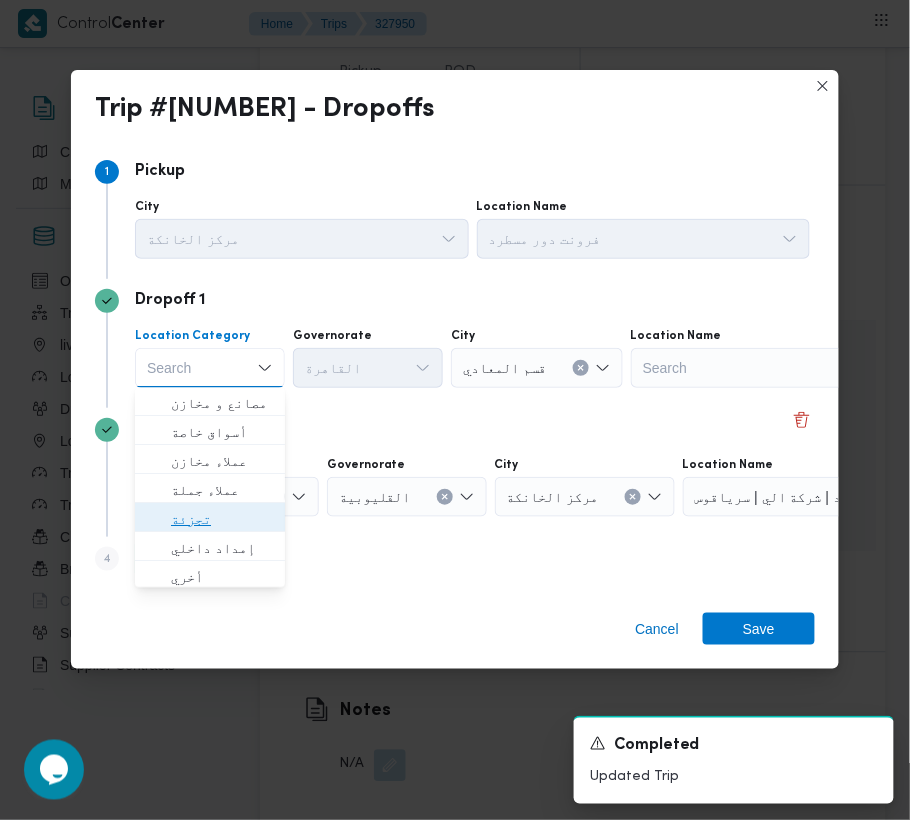 click on "تجزئة" at bounding box center [222, 520] 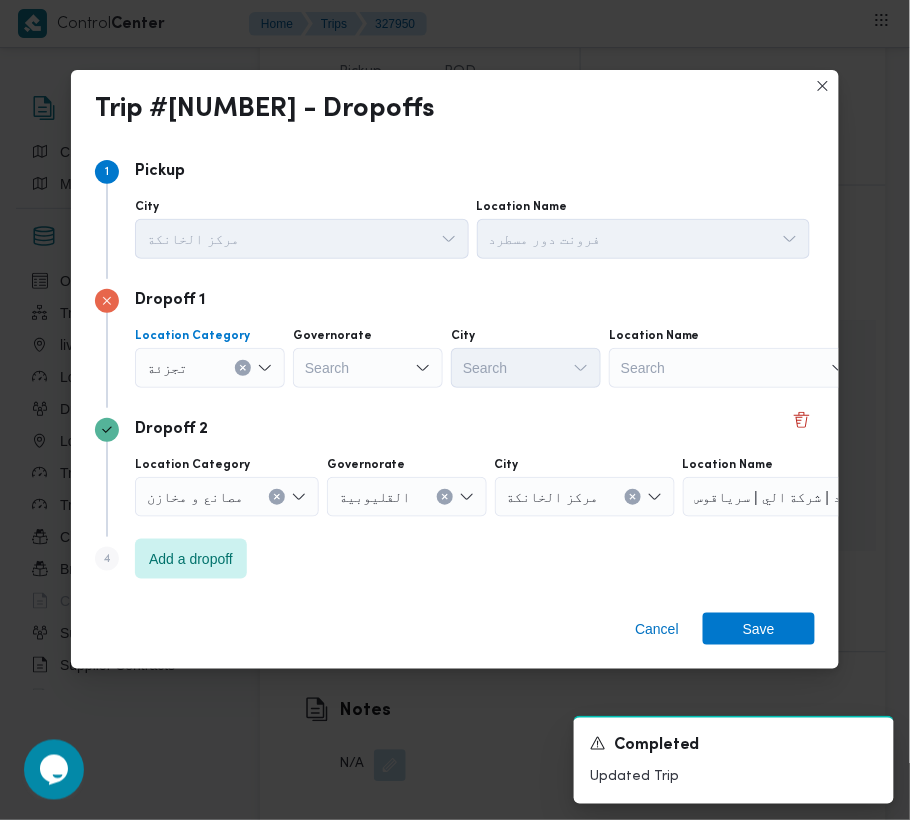 click on "Search" at bounding box center [368, 368] 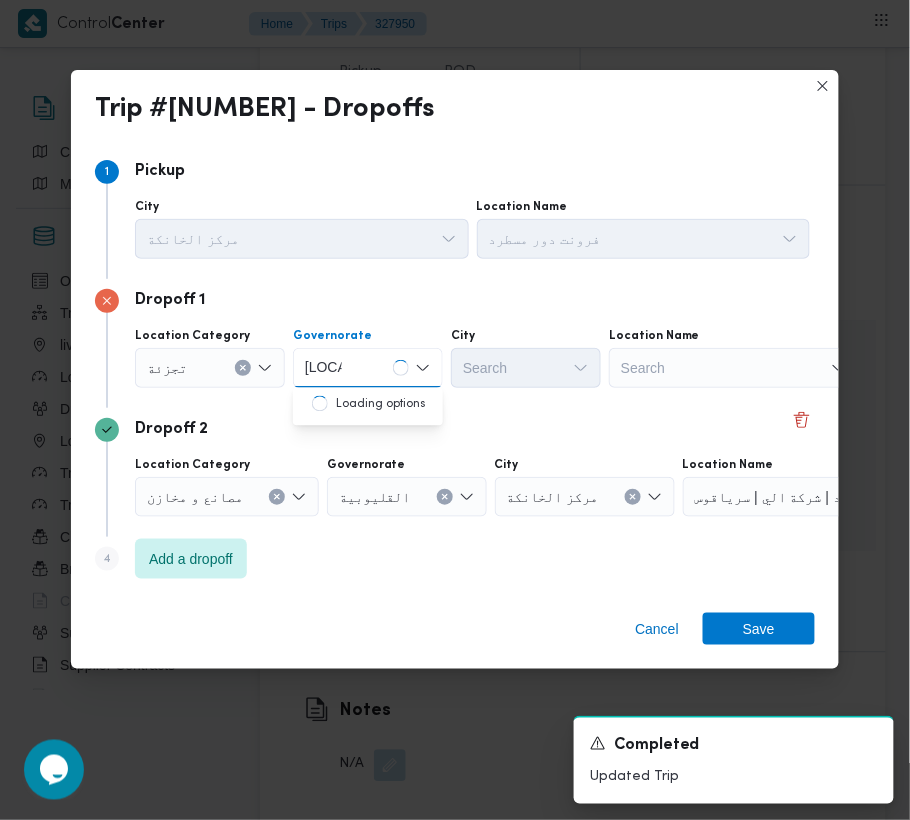 click on "Dropoff 2" at bounding box center [455, 430] 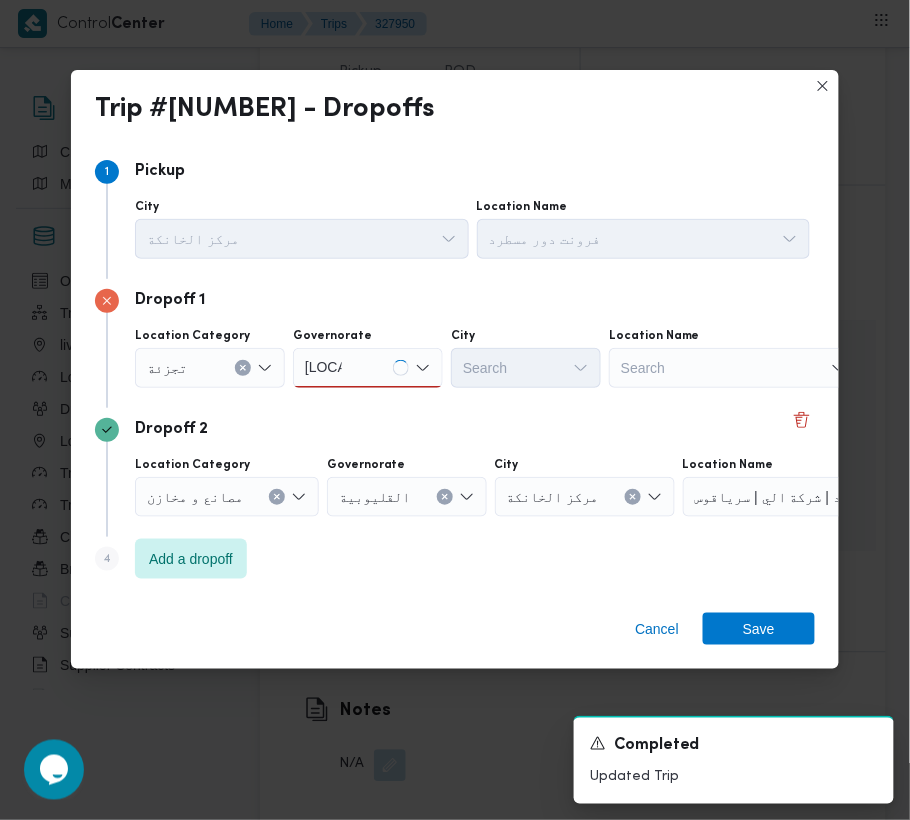 click on "[LOCATION]" at bounding box center [368, 368] 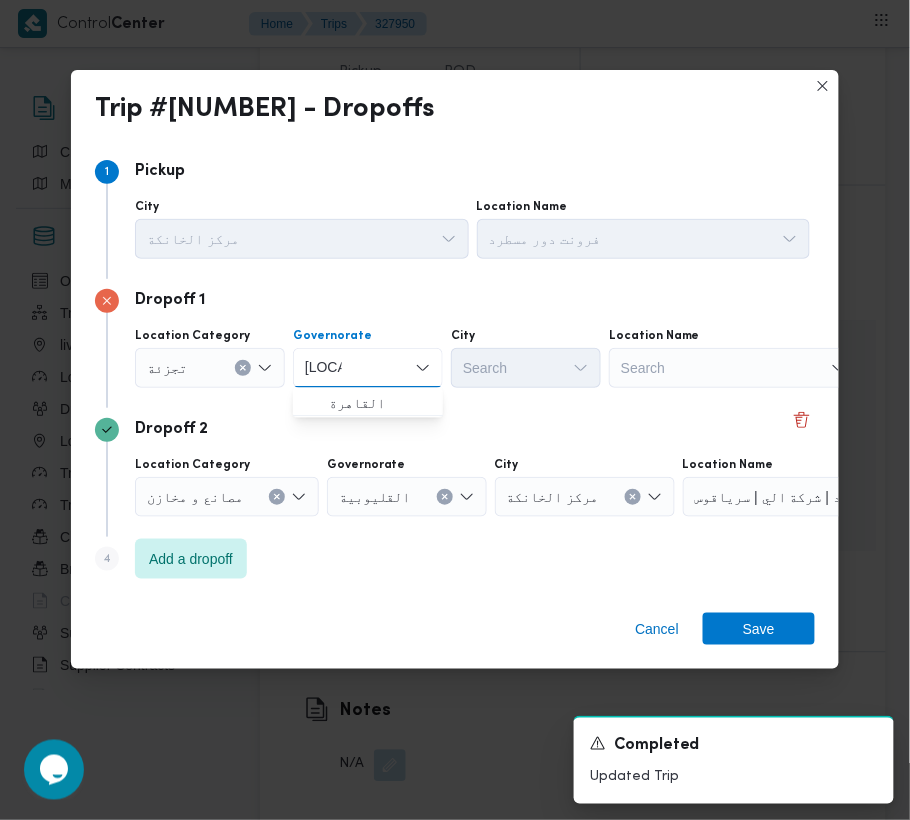 click on "[LOCATION]" at bounding box center (368, 368) 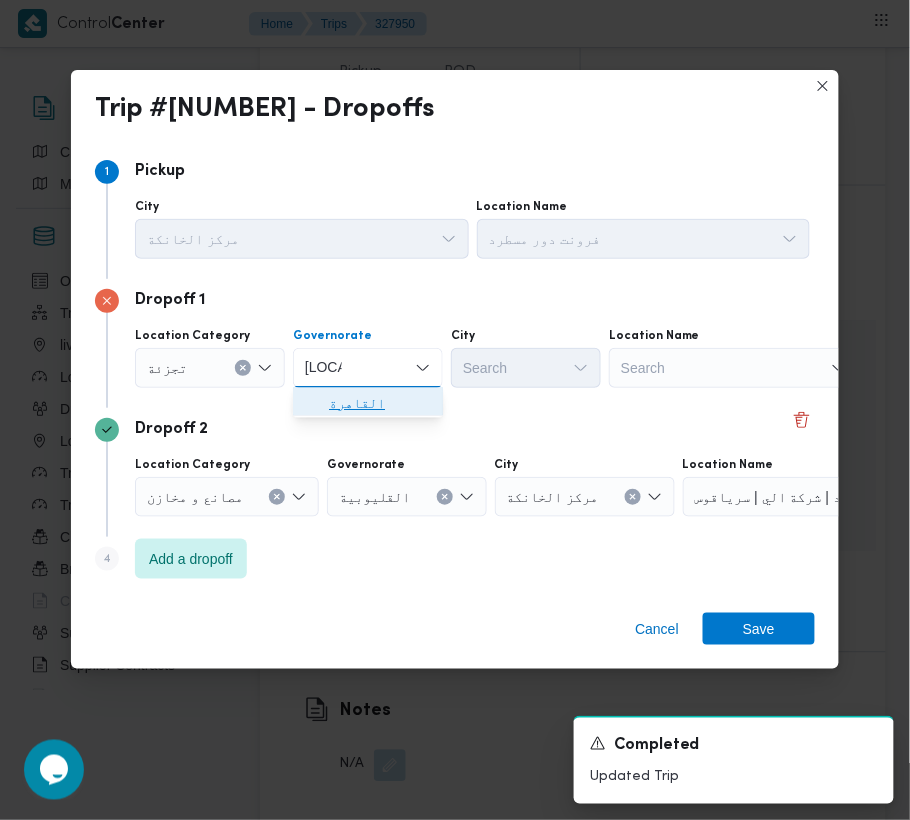 click on "القاهرة" at bounding box center [380, 404] 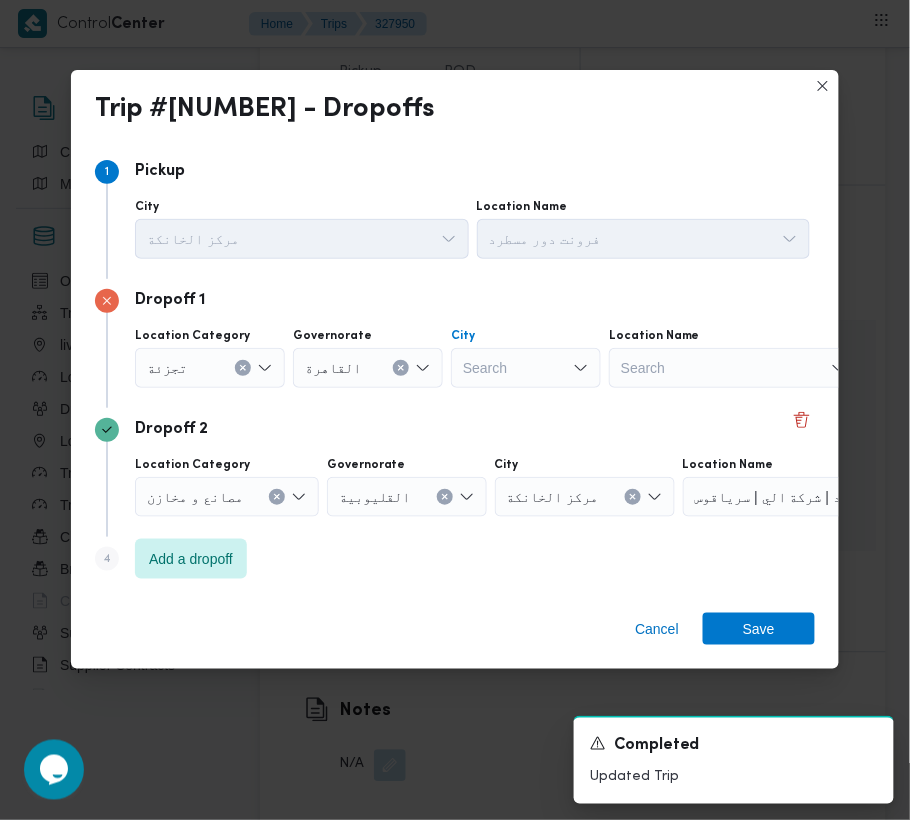 click on "Search" at bounding box center (526, 368) 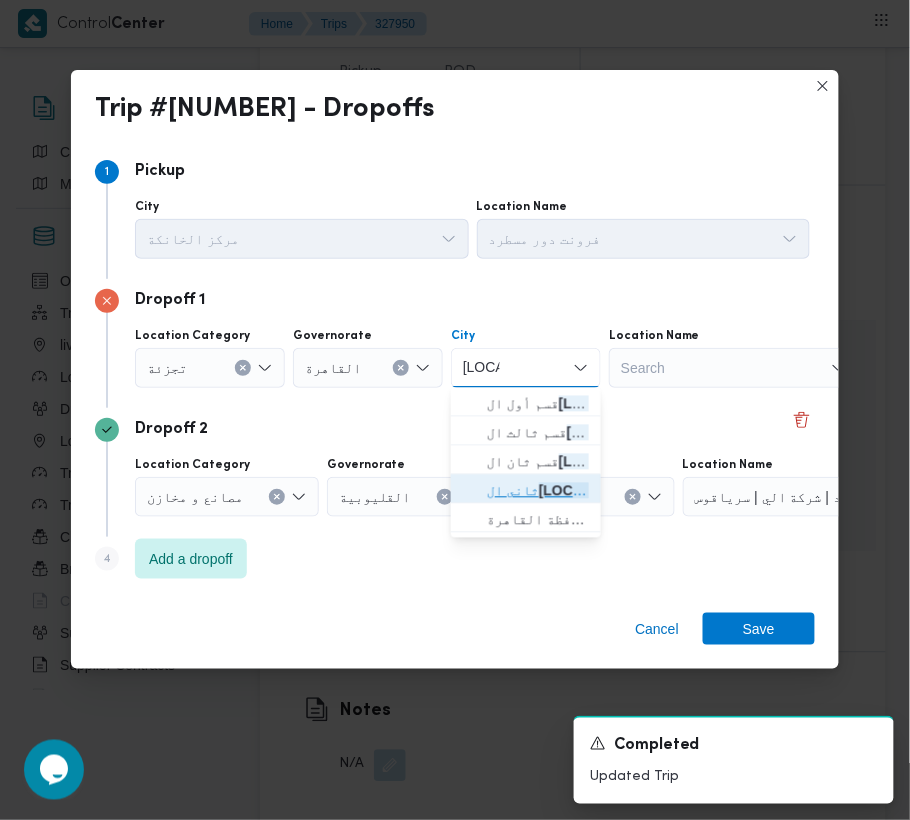 click on "[LOCATION]" at bounding box center (579, 491) 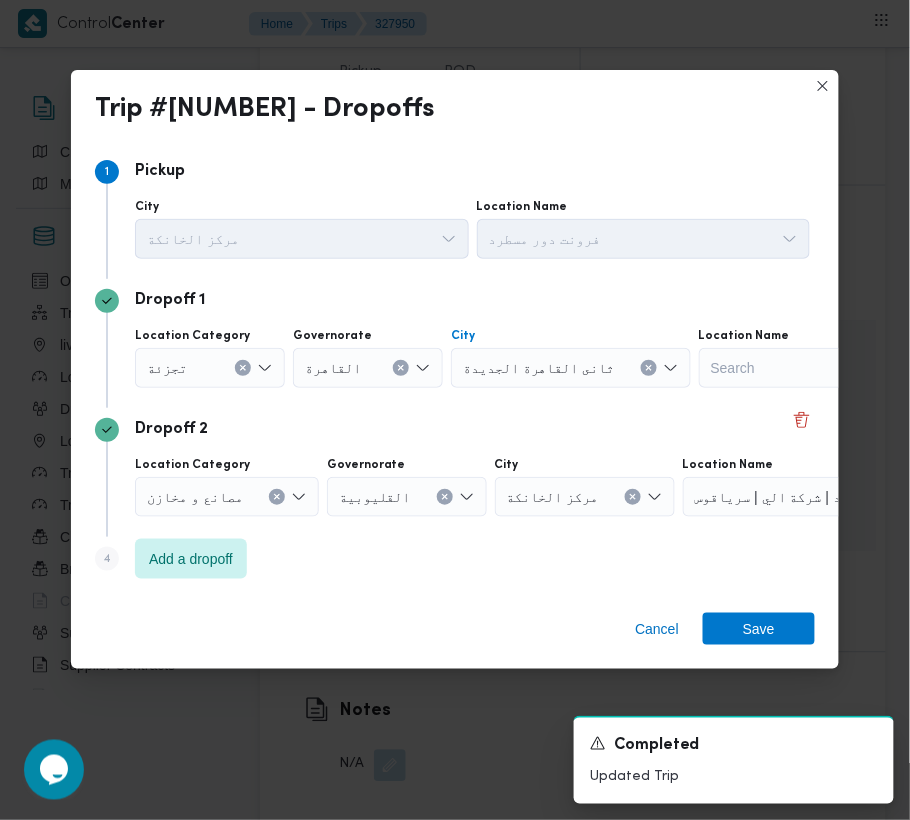 drag, startPoint x: 552, startPoint y: 413, endPoint x: 594, endPoint y: 429, distance: 44.94441 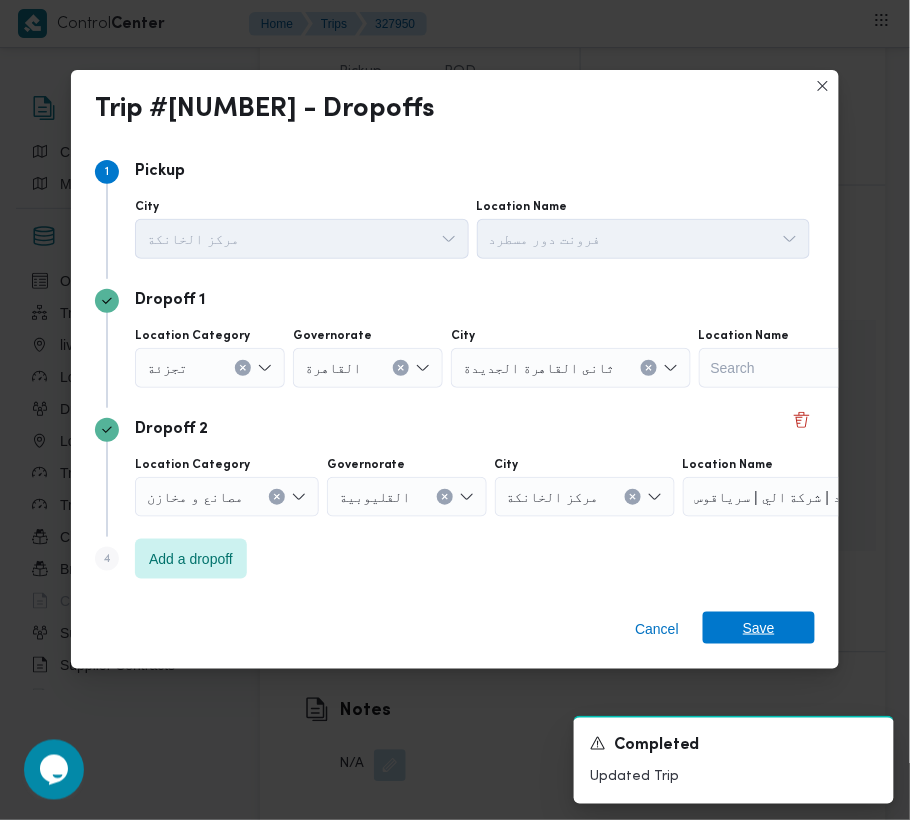 click on "Save" at bounding box center (759, 628) 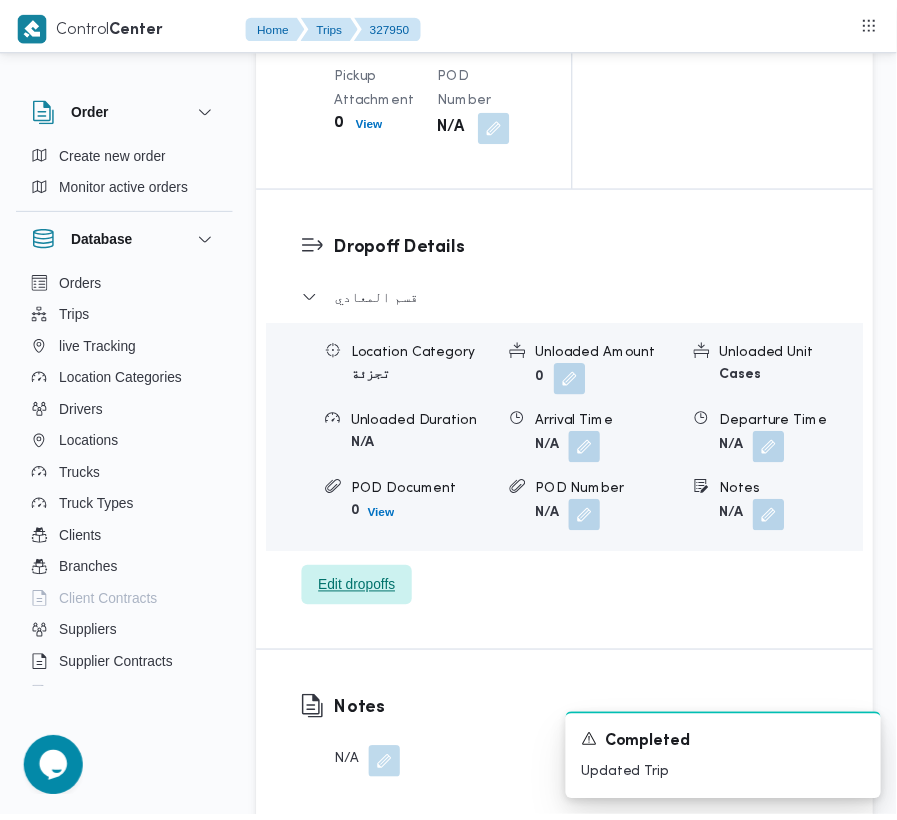 scroll, scrollTop: 3377, scrollLeft: 0, axis: vertical 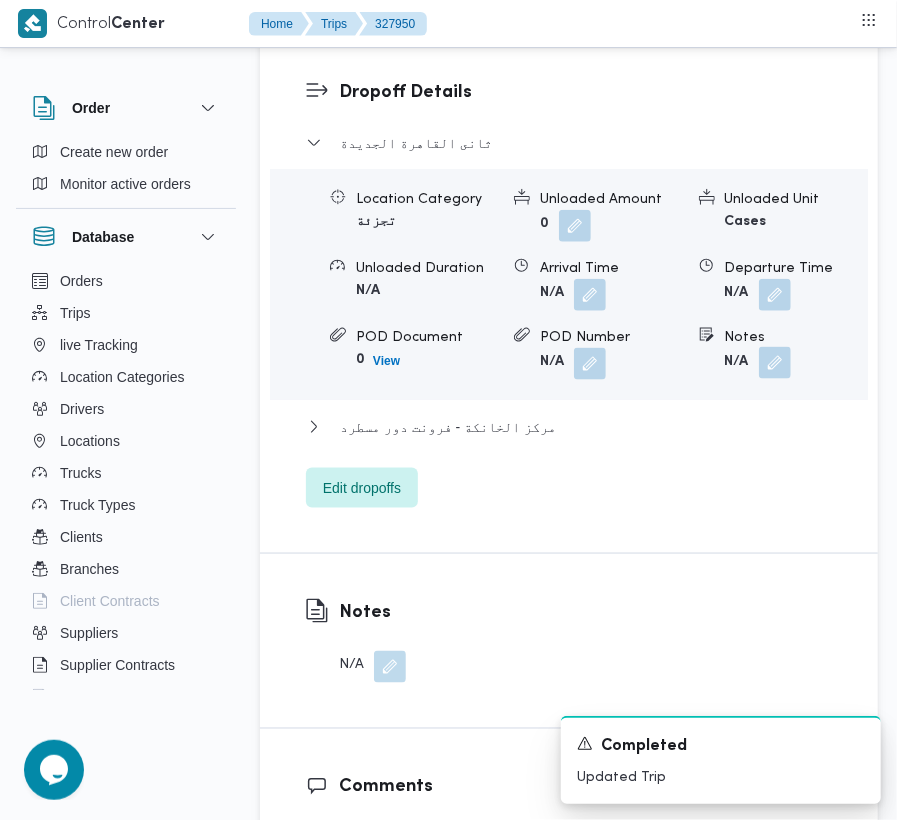 click at bounding box center (775, 363) 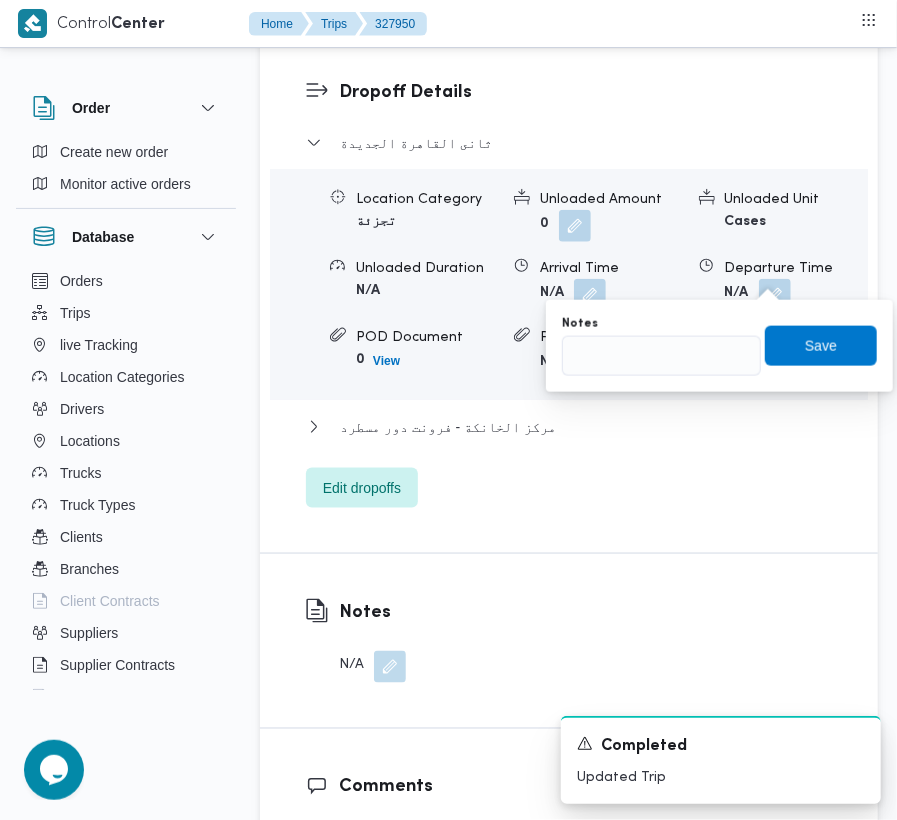 click on "Notes" at bounding box center (661, 346) 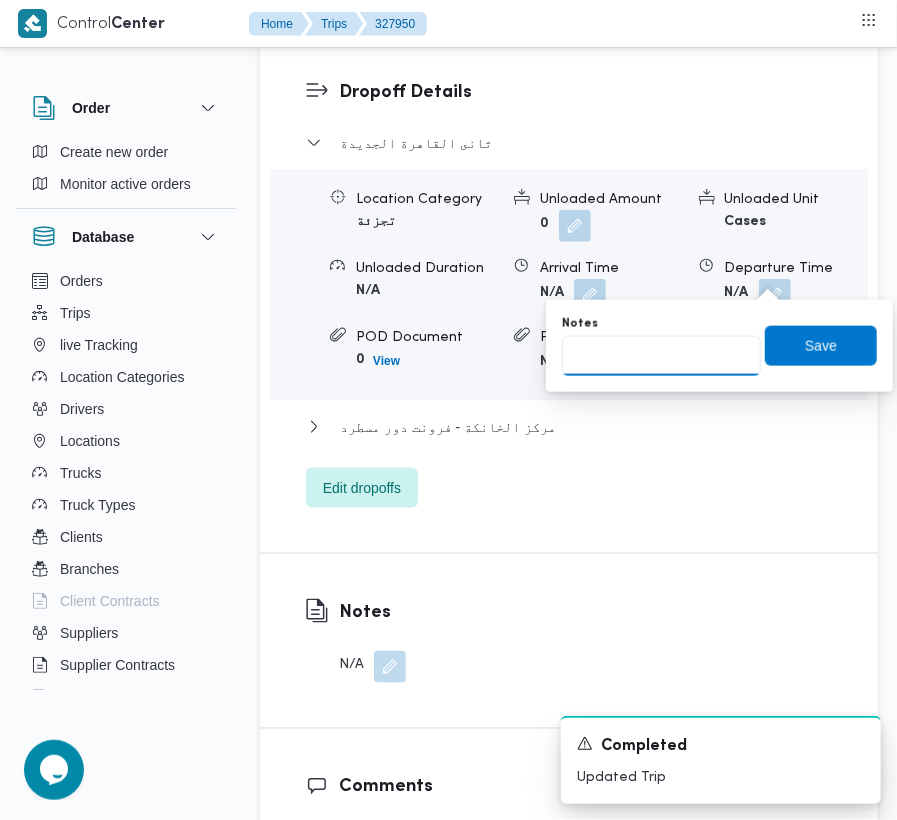 click on "Notes" at bounding box center (661, 356) 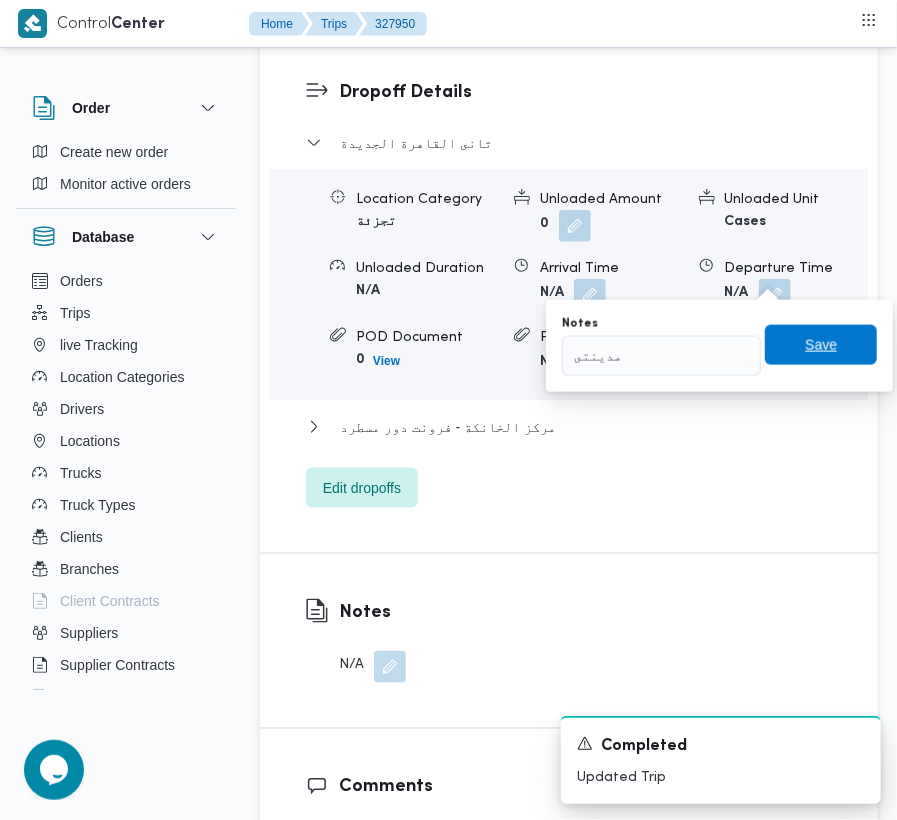 click on "Save" at bounding box center [821, 345] 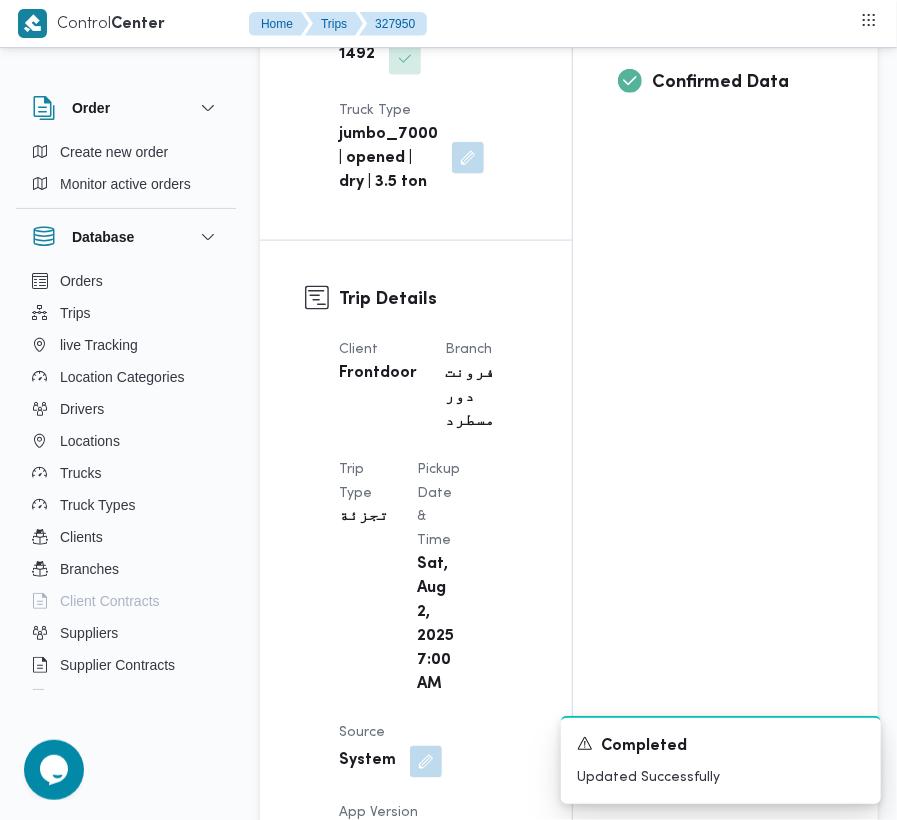 scroll, scrollTop: 0, scrollLeft: 0, axis: both 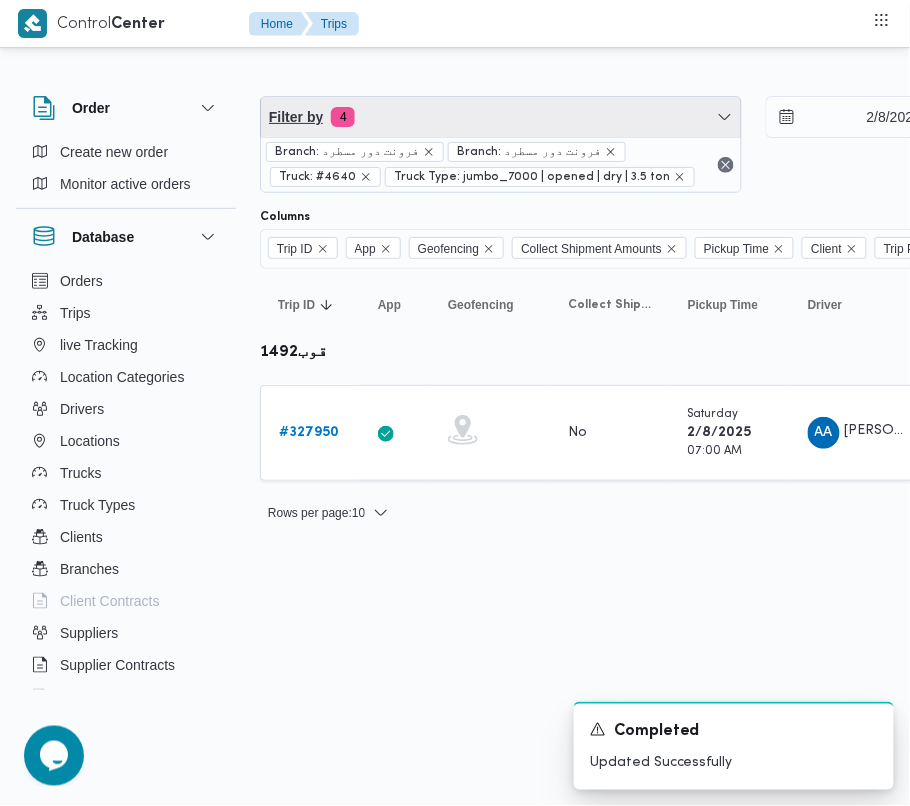click on "Filter by 4" at bounding box center [501, 117] 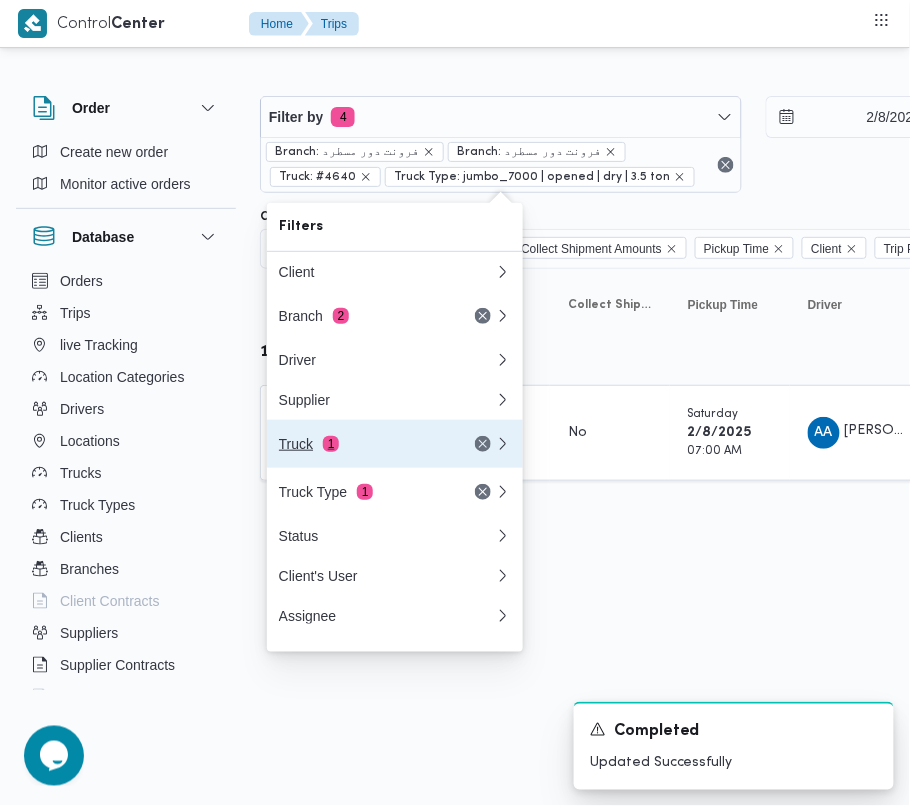 click on "Truck 1" at bounding box center [363, 444] 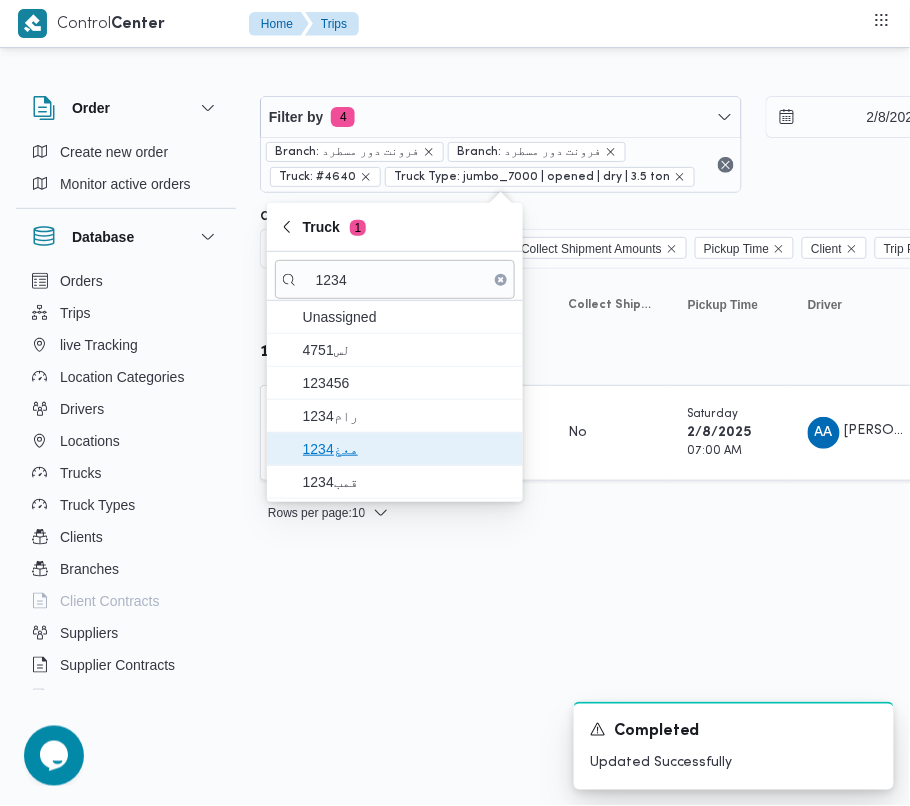 click on "هعغ1234" at bounding box center [407, 449] 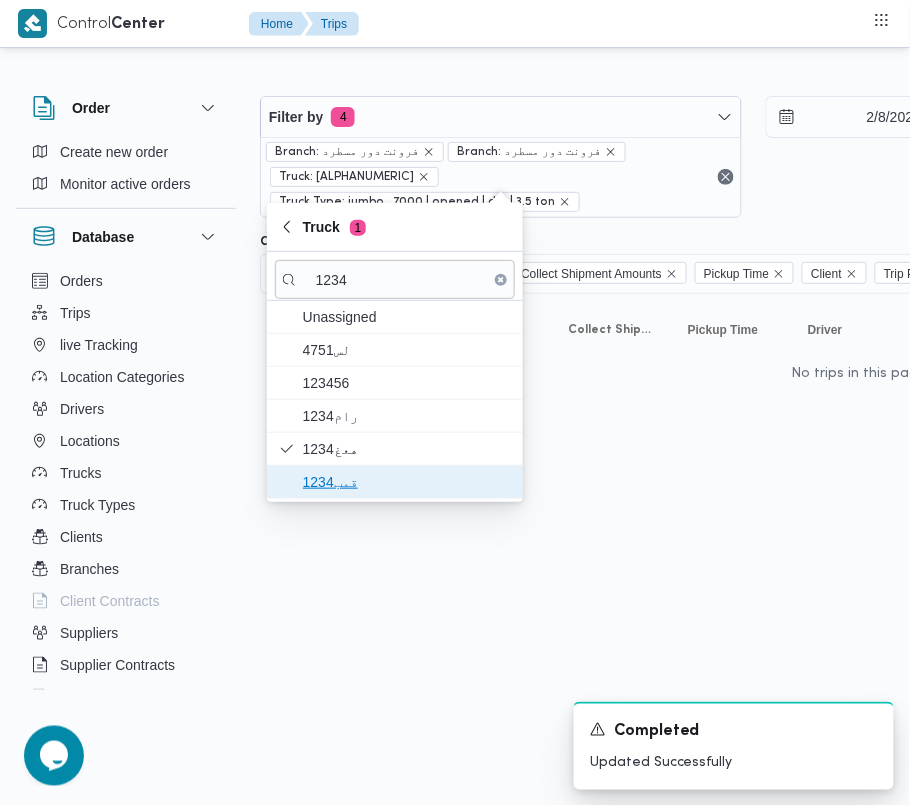 click on "قمب1234" at bounding box center [407, 482] 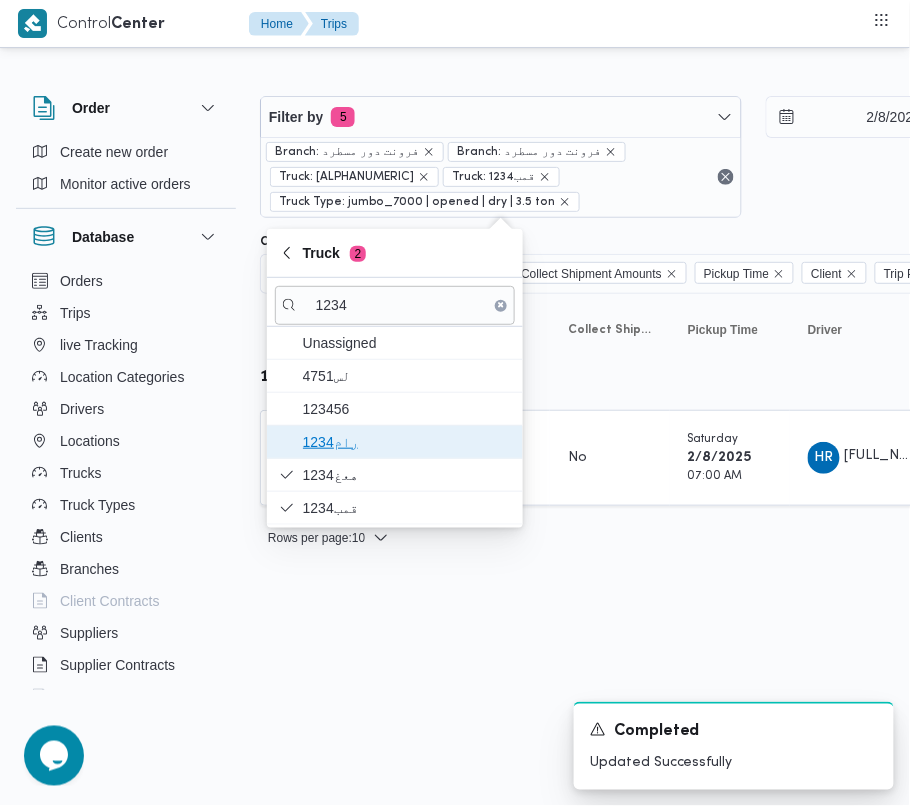click on "رام1234" at bounding box center [407, 442] 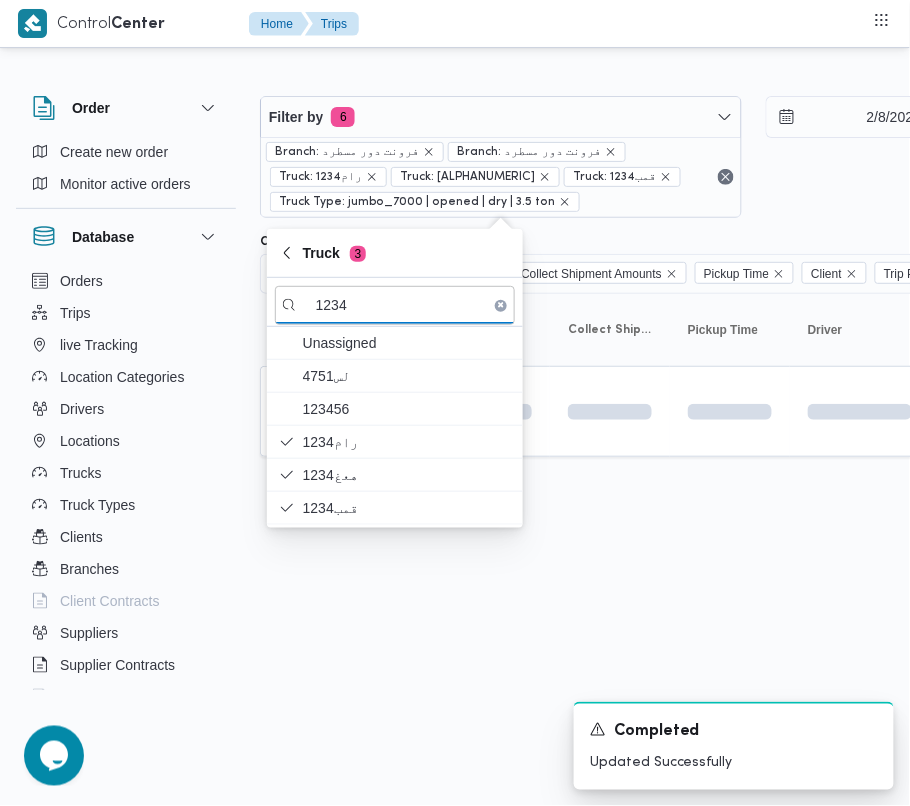 click on "Control  Center Home Trips Order Create new order Monitor active orders Database Orders Trips live Tracking Location Categories Drivers Locations Trucks Truck Types Clients Branches Client Contracts Suppliers Supplier Contracts Devices Users Projects SP Projects Admins organization assignees Tags Filter by 6 Branch: [NAME] Branch: [NAME]  Truck: [PLATE] Truck: [PLATE] Truck: [PLATE] Truck Type: jumbo_7000 | opened | dry | 3.5 ton [MONTH]/[DAY]/[YEAR] → [MONTH]/[DAY]/[YEAR] Group By Truck Columns Trip ID App Geofencing Collect Shipment Amounts Pickup Time Client Trip Points Driver Supplier Truck Status Platform Sorting Trip ID Click to sort in ascending order App Click to sort in ascending order Geofencing Click to sort in ascending order Collect Shipment Amounts Pickup Time Click to sort in ascending order Client Click to sort in ascending order Trip Points Driver Click to sort in ascending order Supplier Click to sort in ascending order Truck Click to sort in ascending order :" at bounding box center (455, 403) 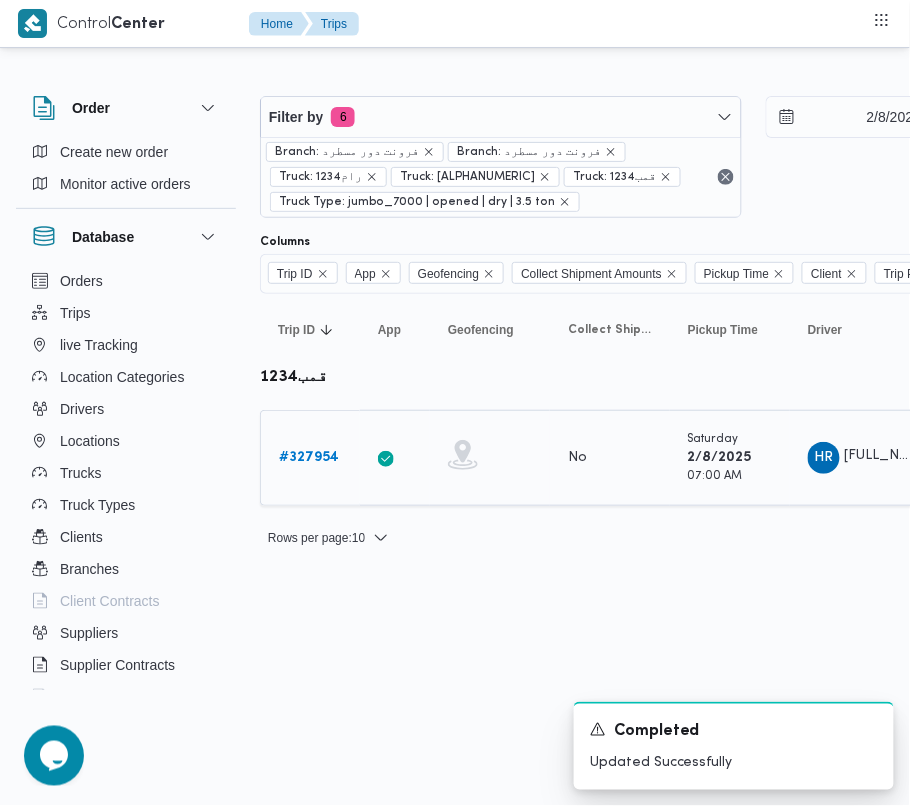 click on "Trip ID # 327954" at bounding box center [310, 458] 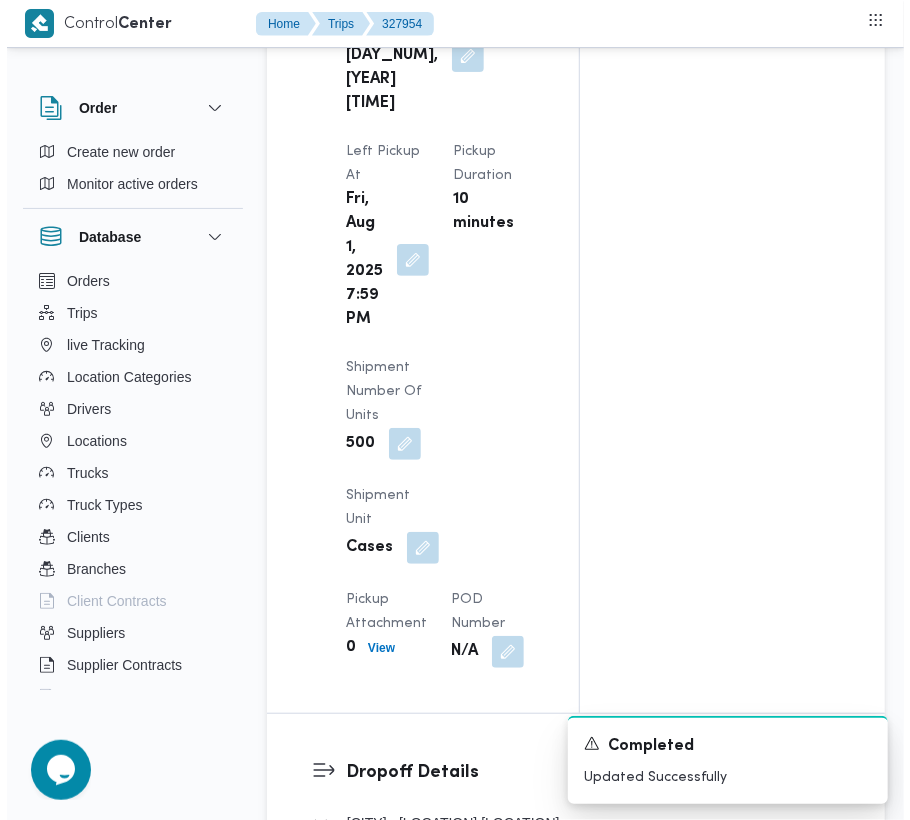 scroll, scrollTop: 3377, scrollLeft: 0, axis: vertical 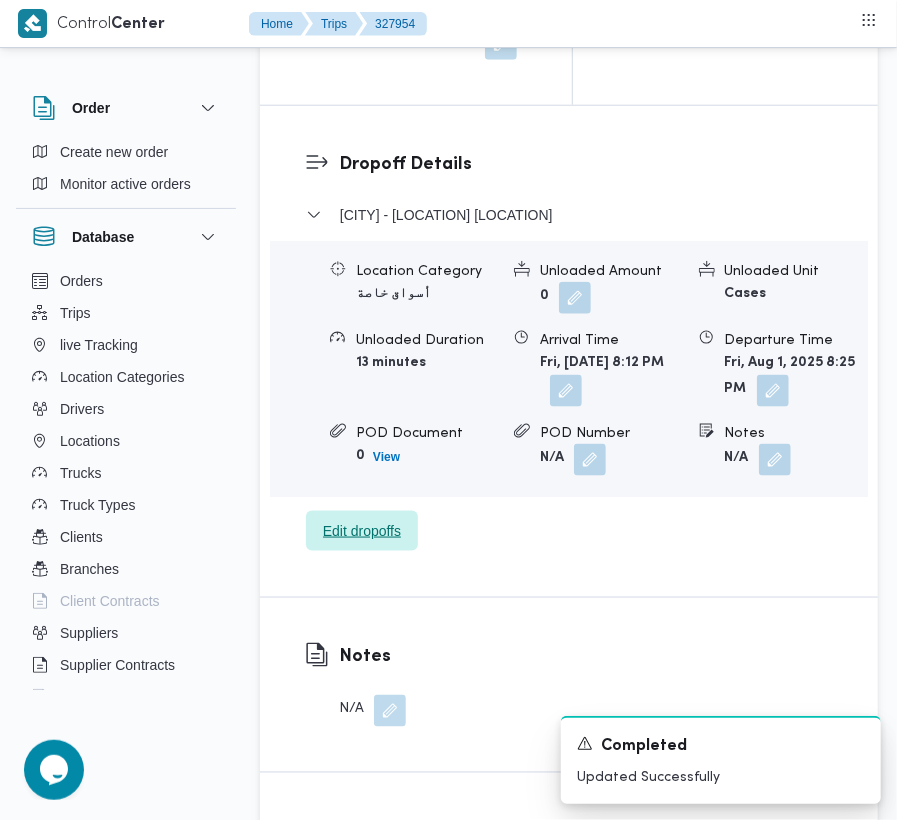 click on "Edit dropoffs" at bounding box center (362, 531) 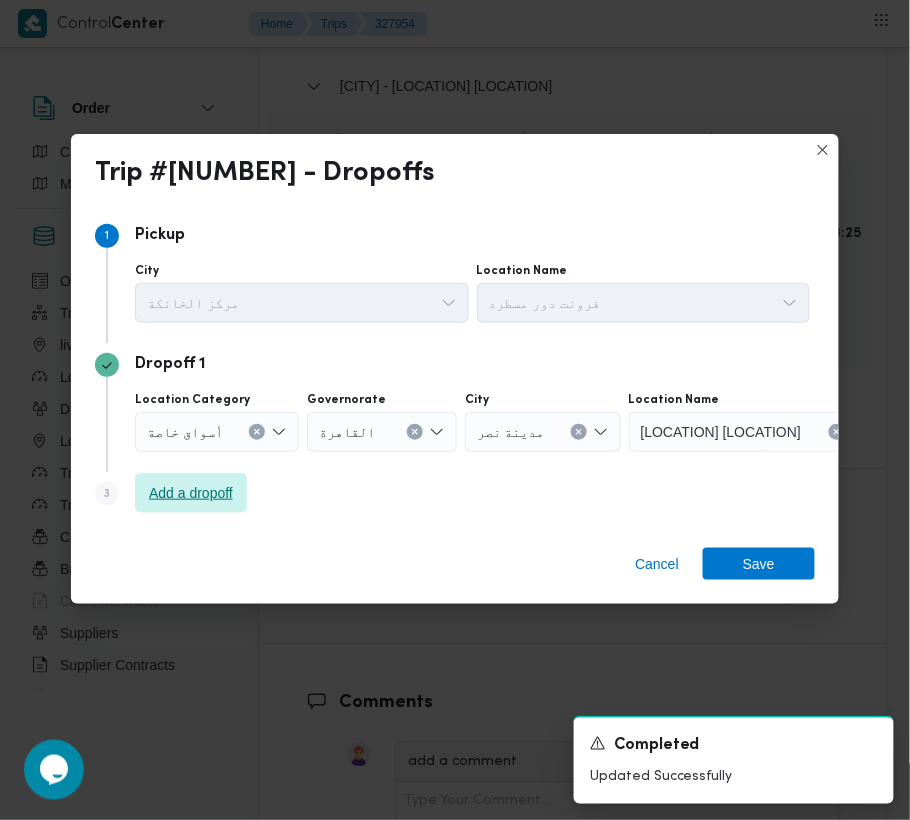 click on "Add a dropoff" at bounding box center (191, 493) 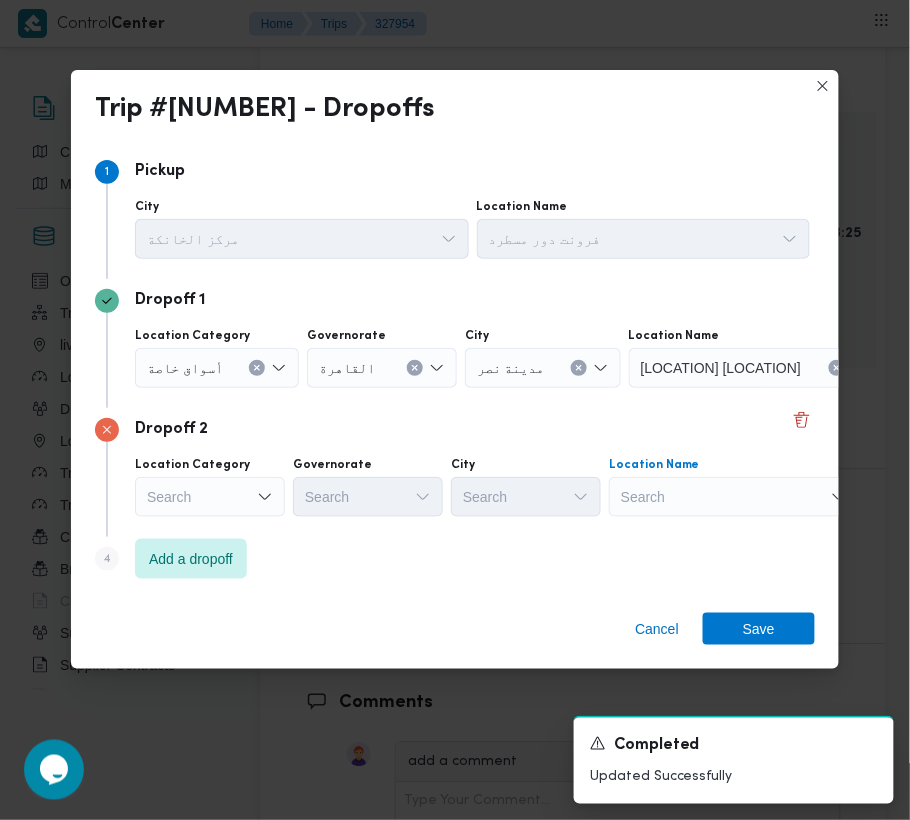drag, startPoint x: 656, startPoint y: 500, endPoint x: 682, endPoint y: 512, distance: 28.635643 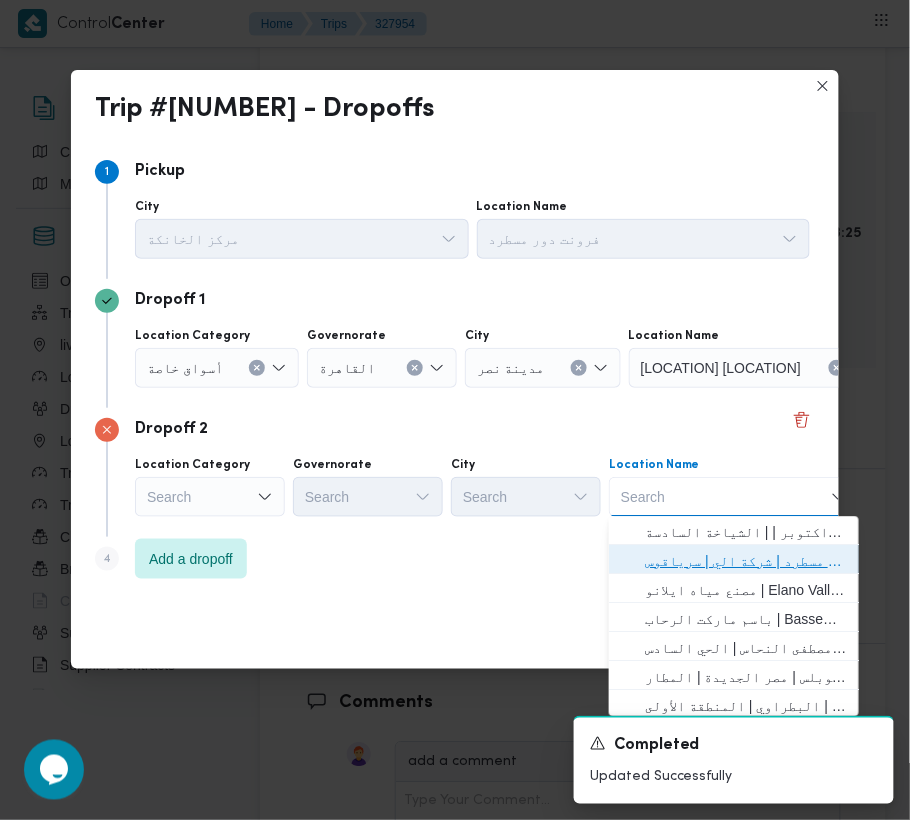 click on "فرونت دور مسطرد | شركة الي | سرياقوس" at bounding box center (746, 562) 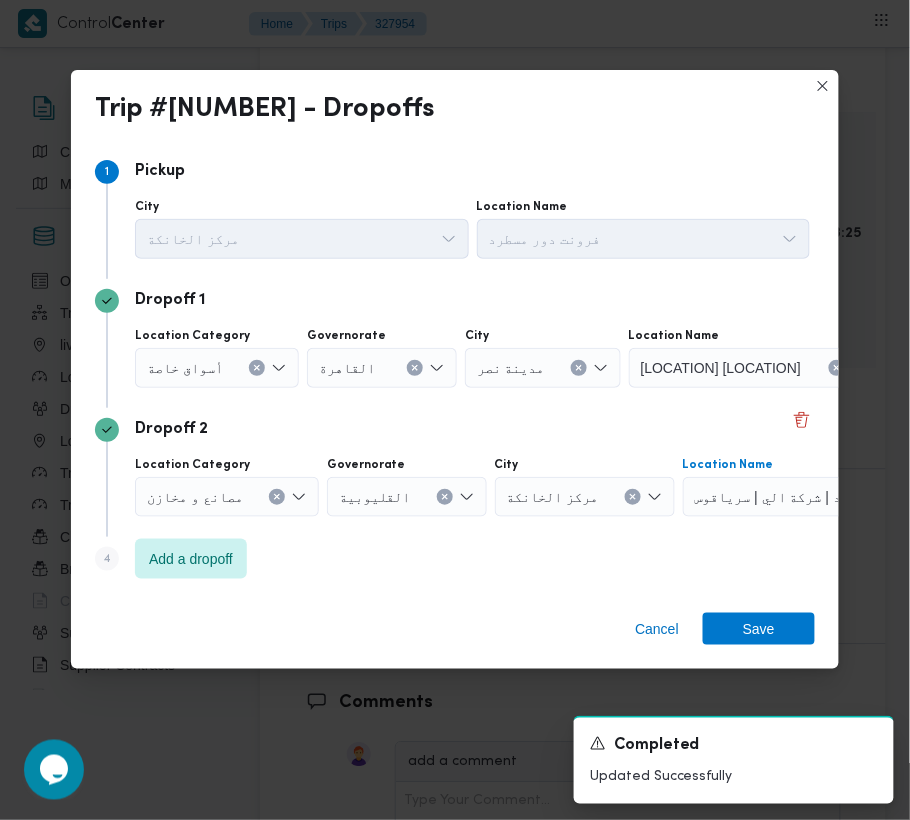 drag, startPoint x: 220, startPoint y: 356, endPoint x: 218, endPoint y: 376, distance: 20.09975 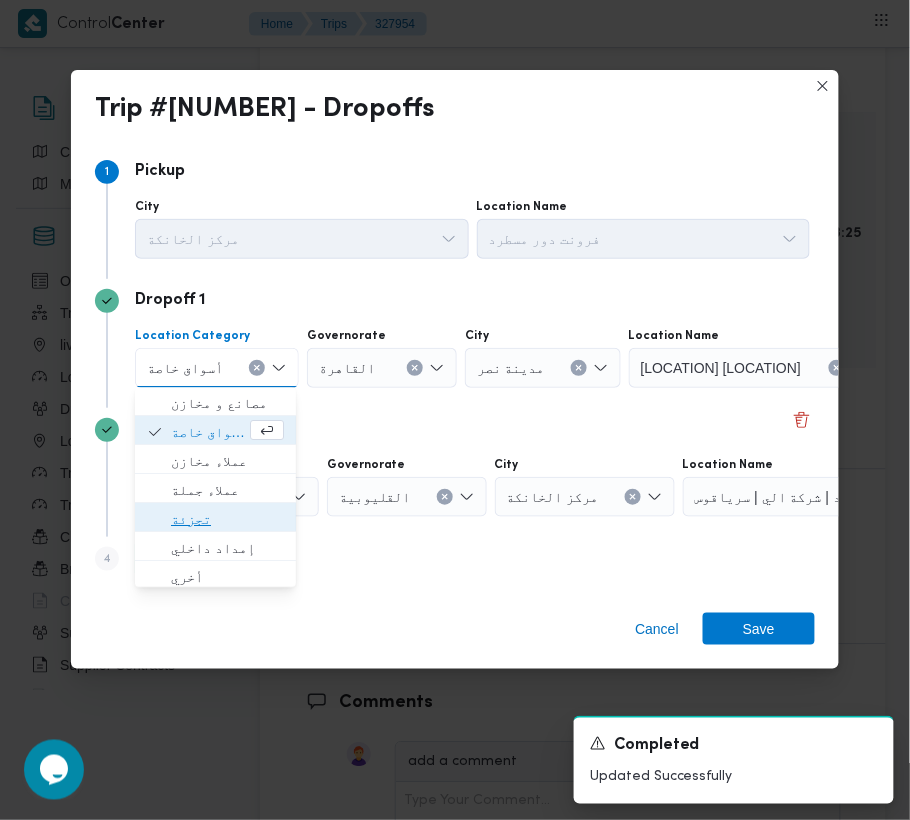 drag, startPoint x: 210, startPoint y: 524, endPoint x: 238, endPoint y: 494, distance: 41.036568 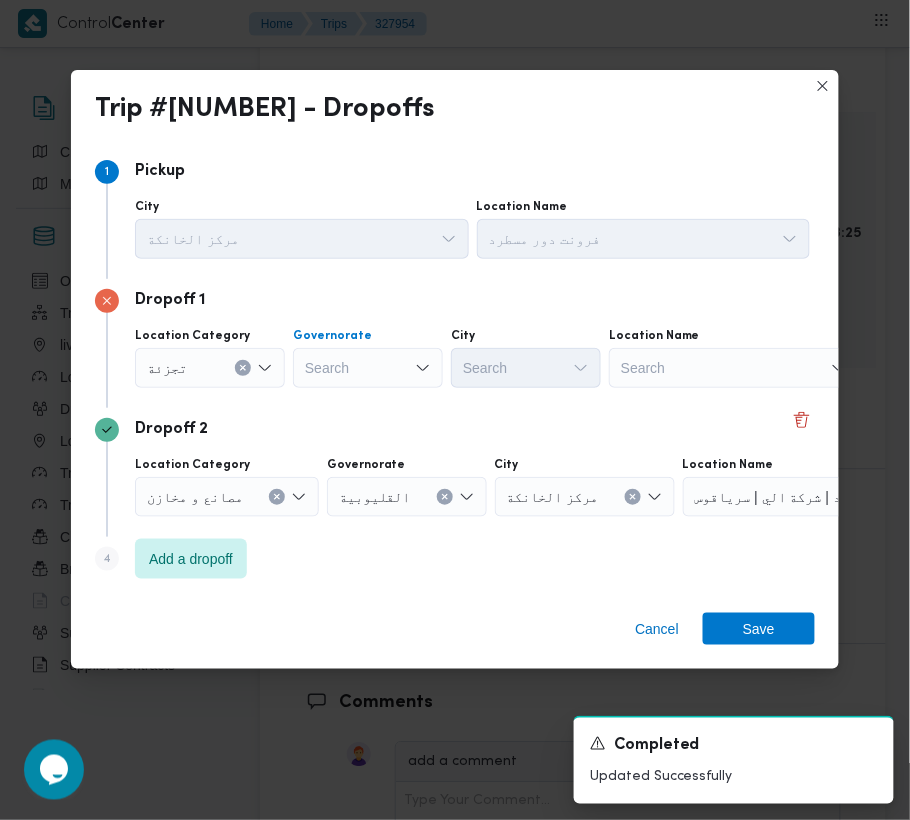 click on "Search" at bounding box center (368, 368) 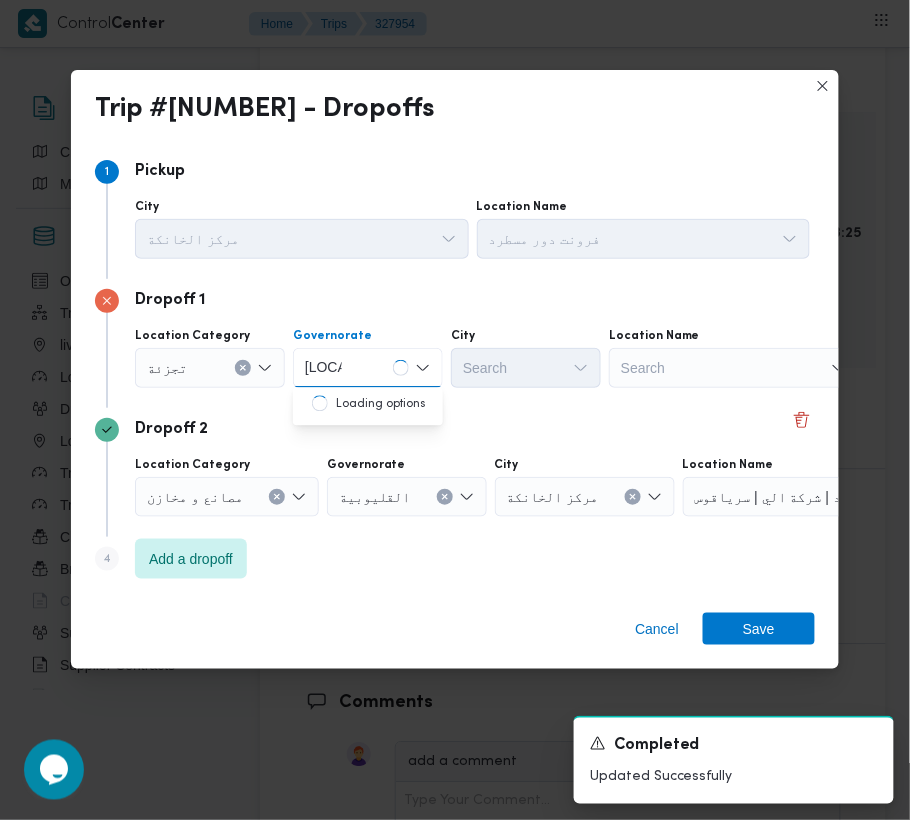 click on "Dropoff 2 Location Category [CATEGORY] Governorate [GOVERNORATE] City [CITY] Location Name [LOCATION] | [LOCATION] | [LOCATION]" at bounding box center (455, 472) 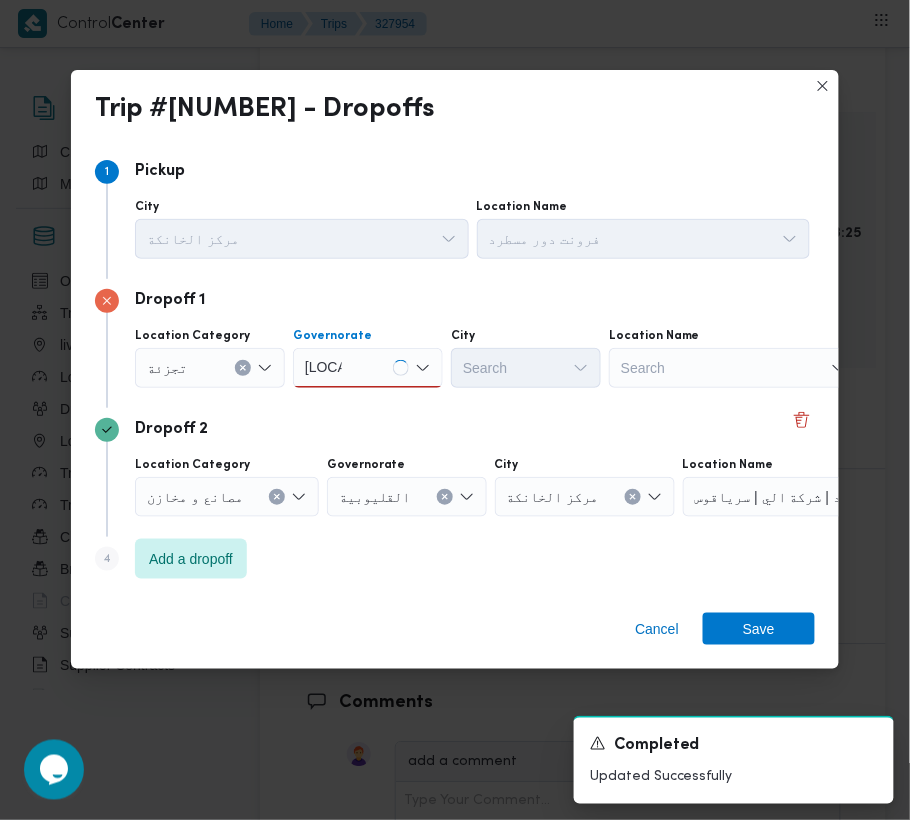 click on "[LOCATION]" at bounding box center (368, 368) 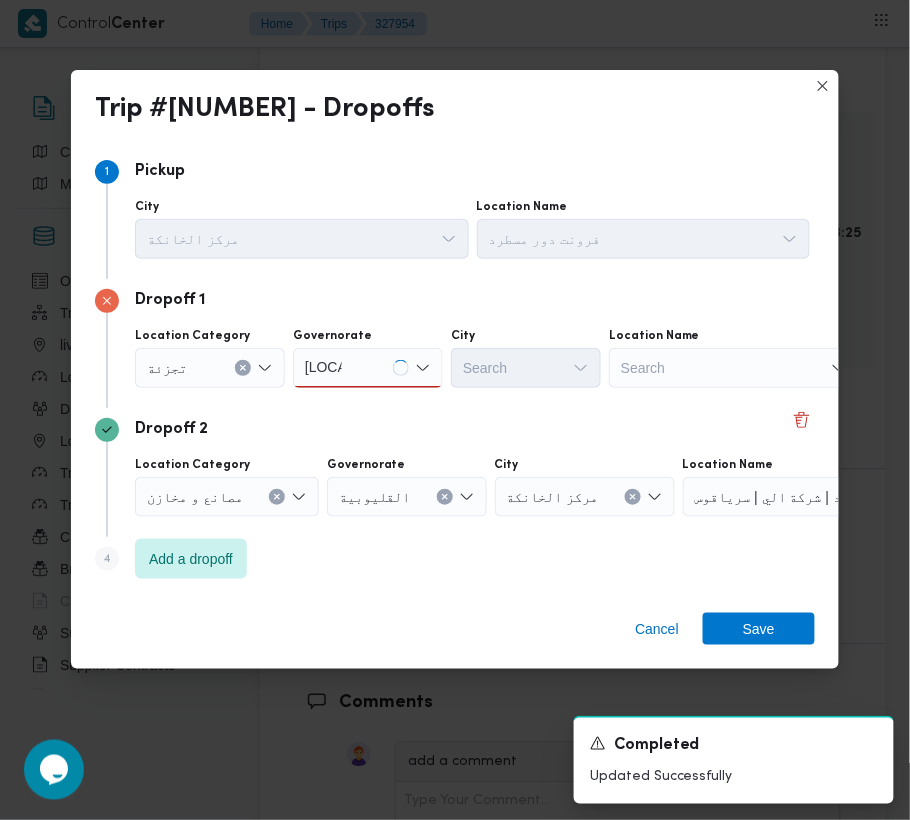 click on "[LOCATION]" at bounding box center [368, 368] 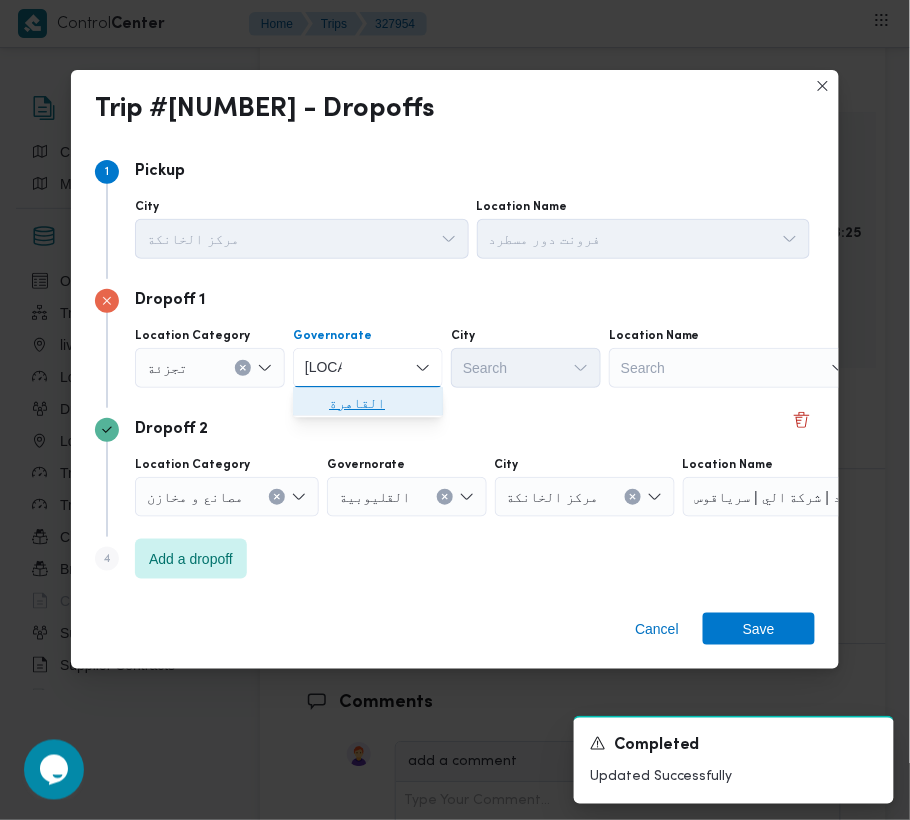 click on "القاهرة" at bounding box center [380, 404] 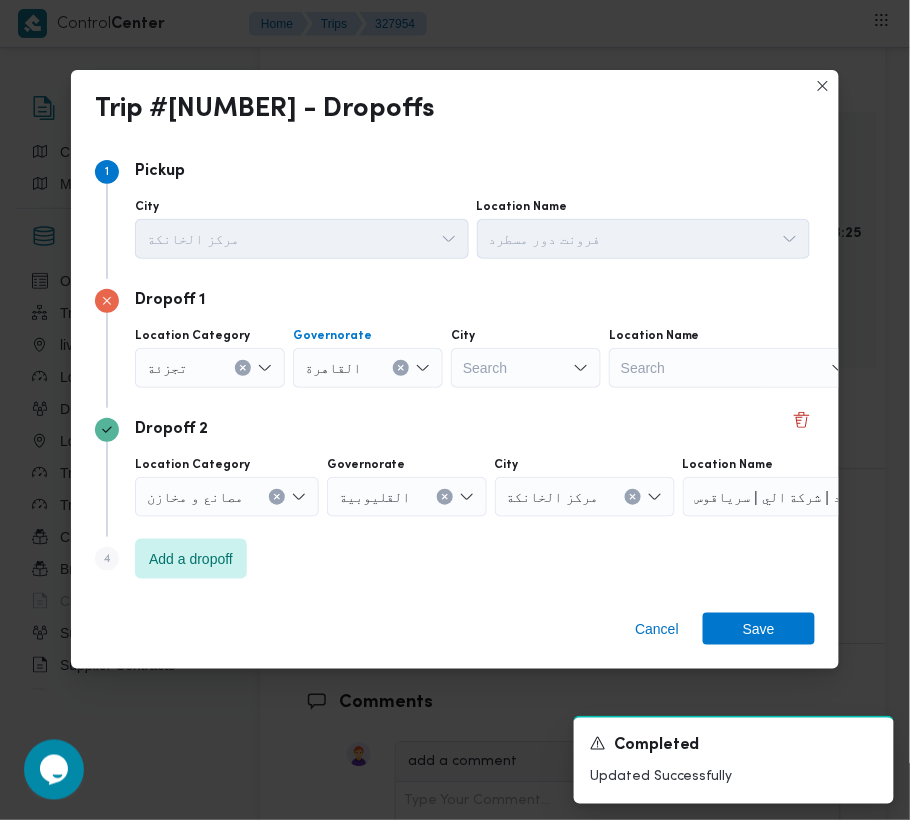 click on "Location Category [CATEGORY] Governorate [LOCATION] Combo box. Selected. [LOCATION]. Press Backspace to delete [LOCATION]. Combo box input. Search. Type some text or, to display a list of choices, press Down Arrow. To exit the list of choices, press Escape. City Search Location Name Search" at bounding box center (472, 358) 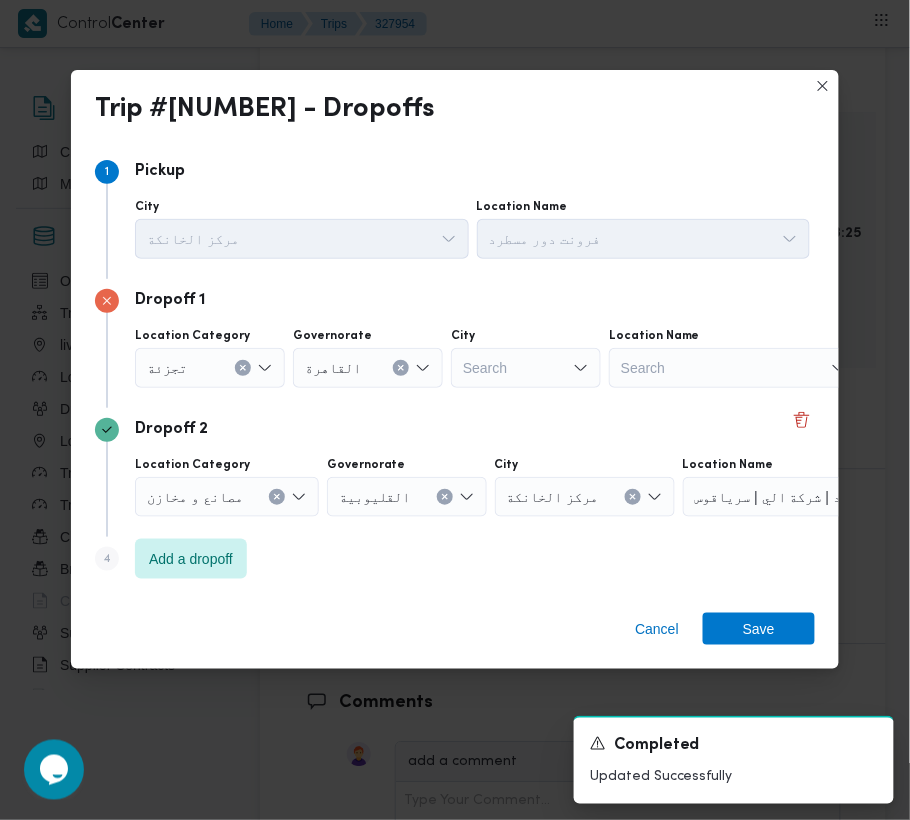 click on "Search" at bounding box center (526, 368) 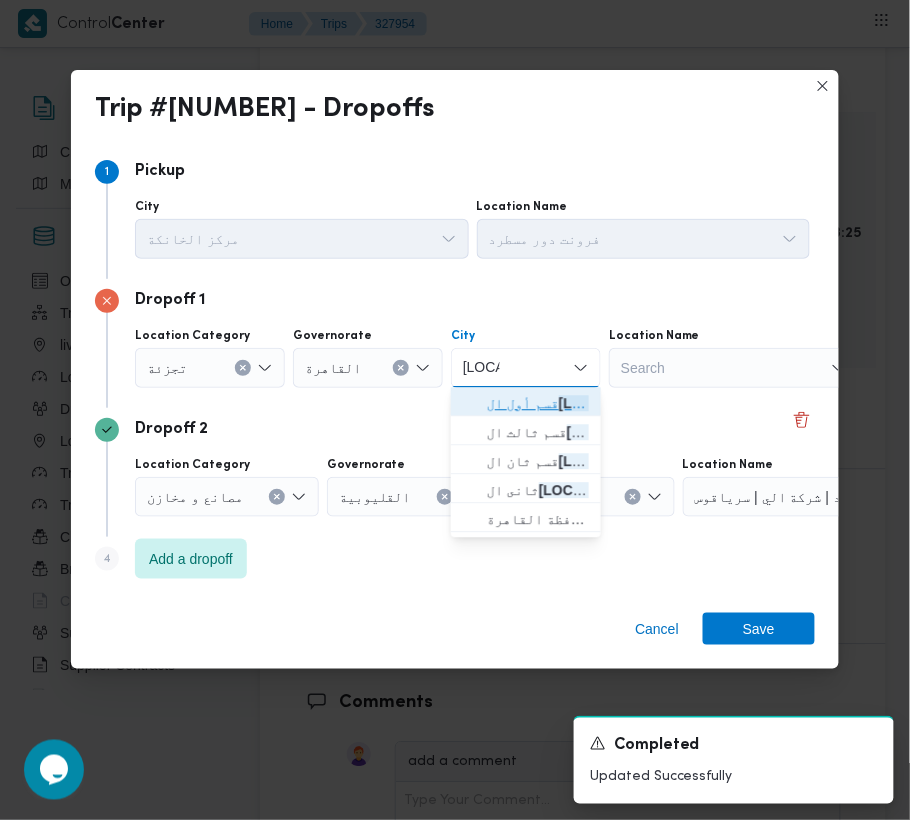 click on "قسم أول ال قاهرة  الجديدة" at bounding box center (538, 404) 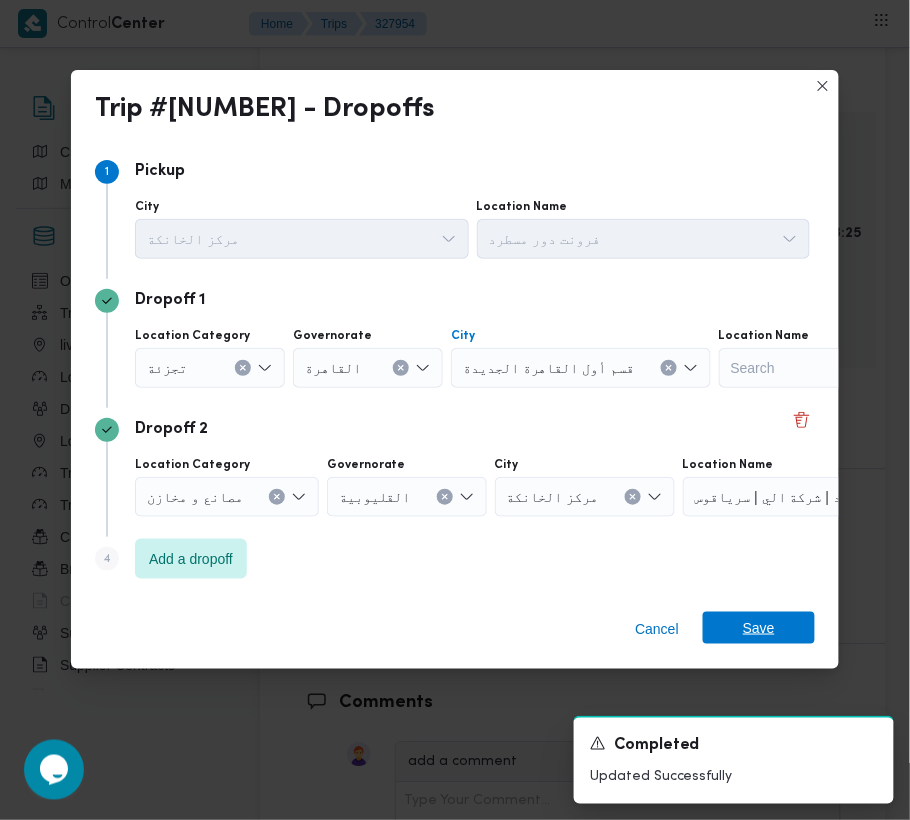 click on "Save" at bounding box center [759, 628] 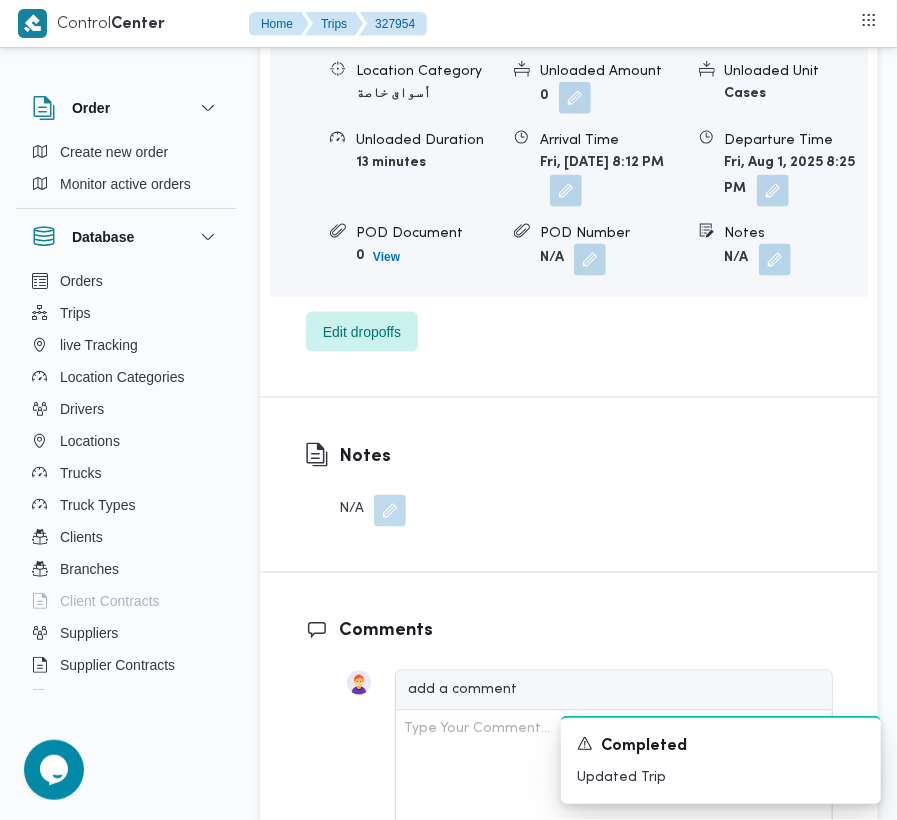 scroll, scrollTop: 3601, scrollLeft: 0, axis: vertical 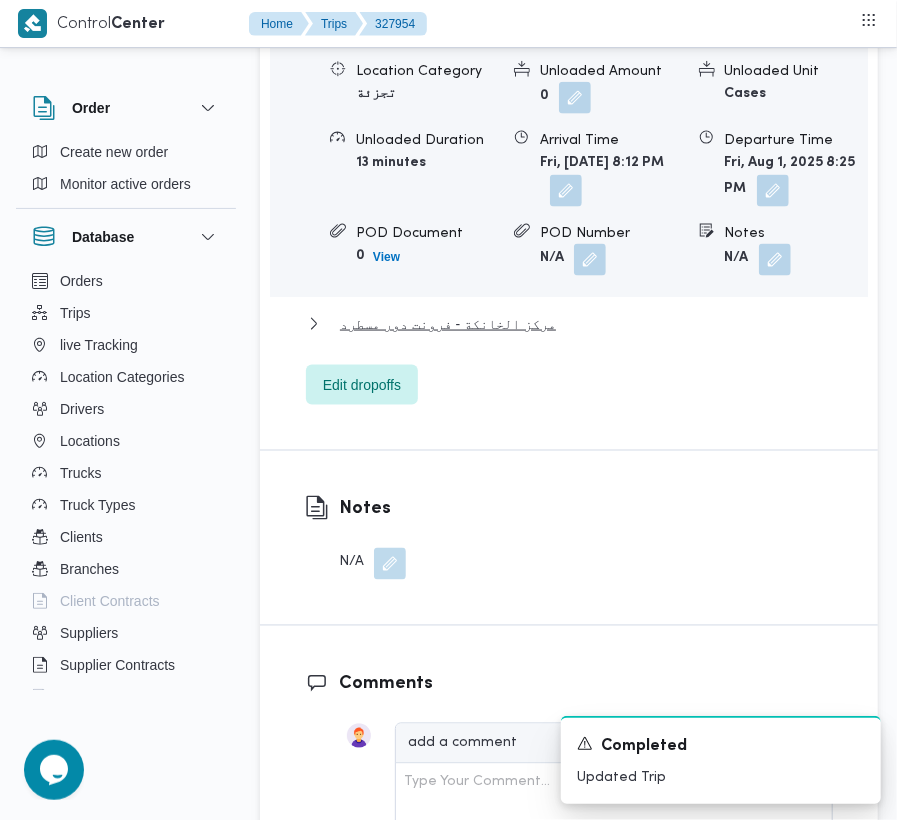 drag, startPoint x: 780, startPoint y: 208, endPoint x: 738, endPoint y: 254, distance: 62.289646 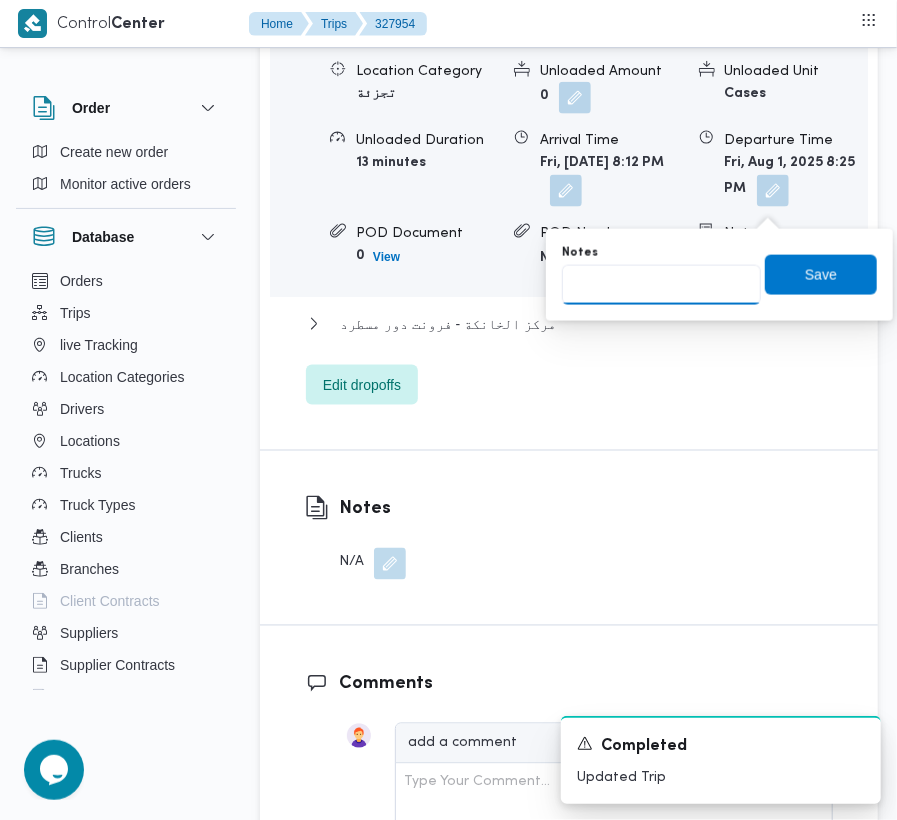 drag, startPoint x: 700, startPoint y: 294, endPoint x: 721, endPoint y: 298, distance: 21.377558 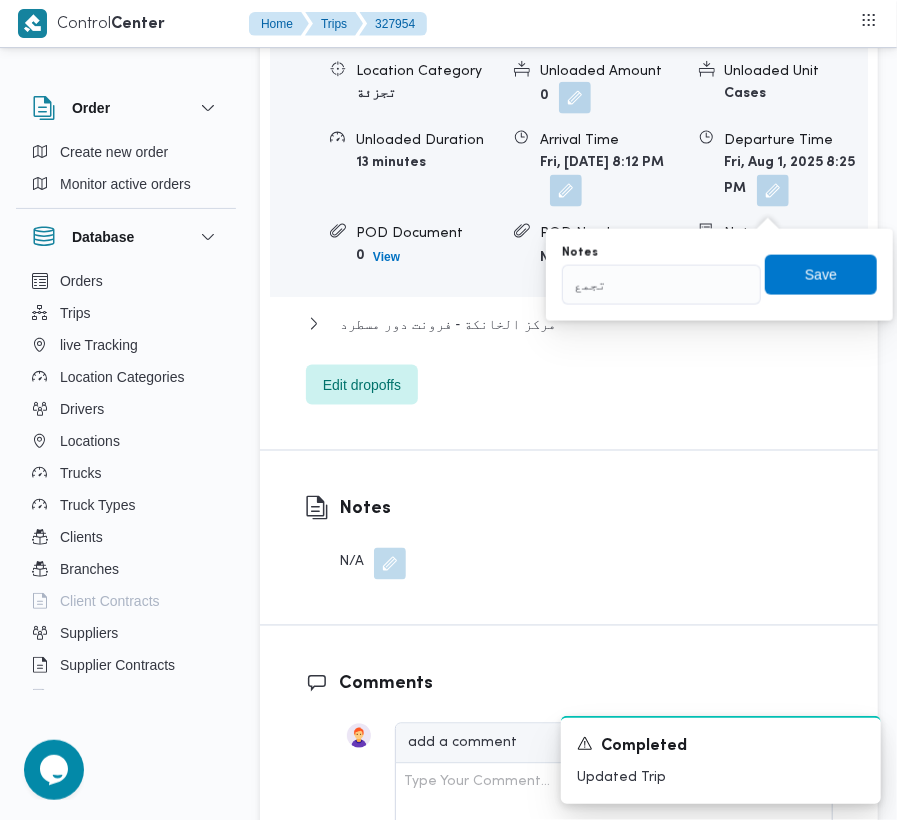 click on "You are in a dialog. To close this dialog, hit escape. Notes تجمع Save" at bounding box center (719, 275) 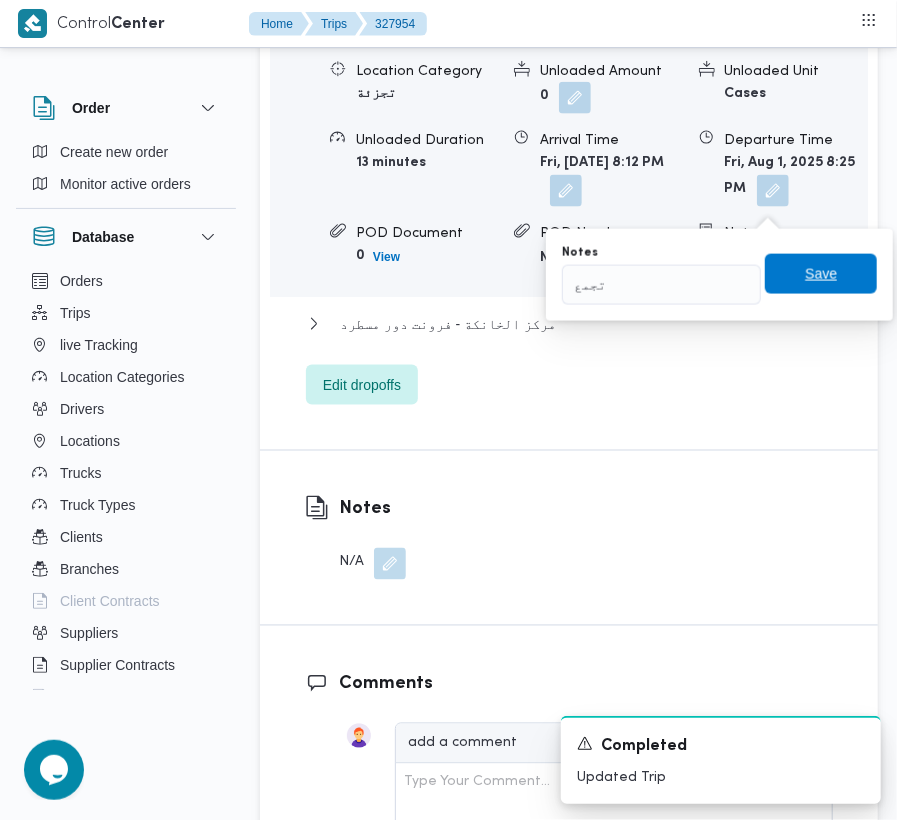 click on "Save" at bounding box center (821, 274) 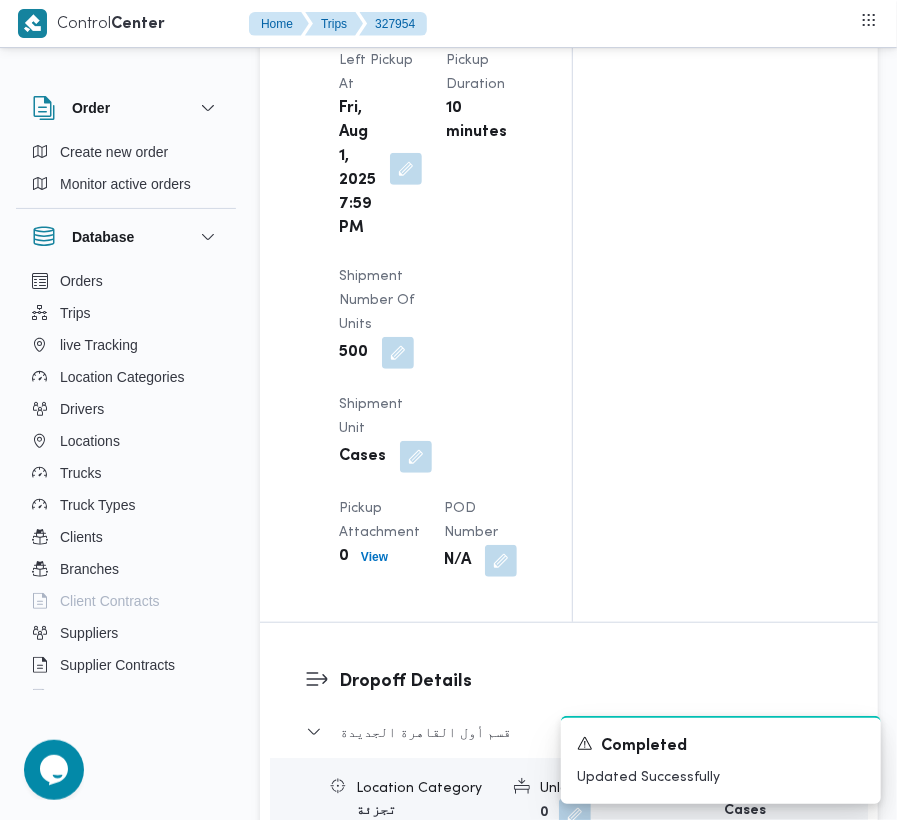 scroll, scrollTop: 2636, scrollLeft: 0, axis: vertical 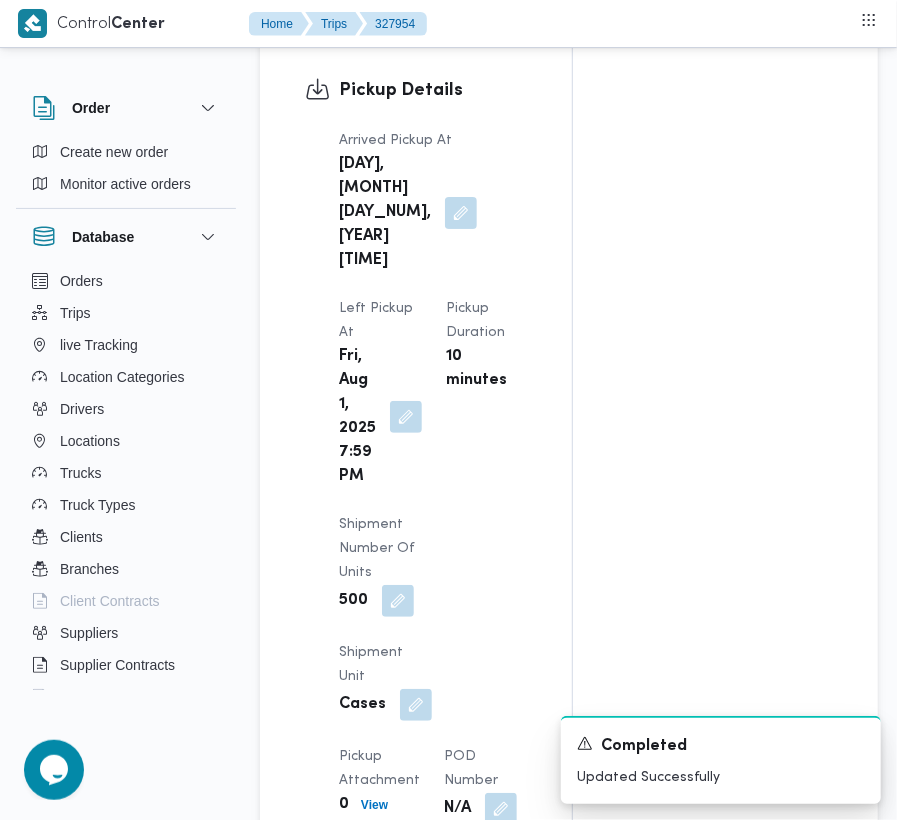 click at bounding box center [406, 417] 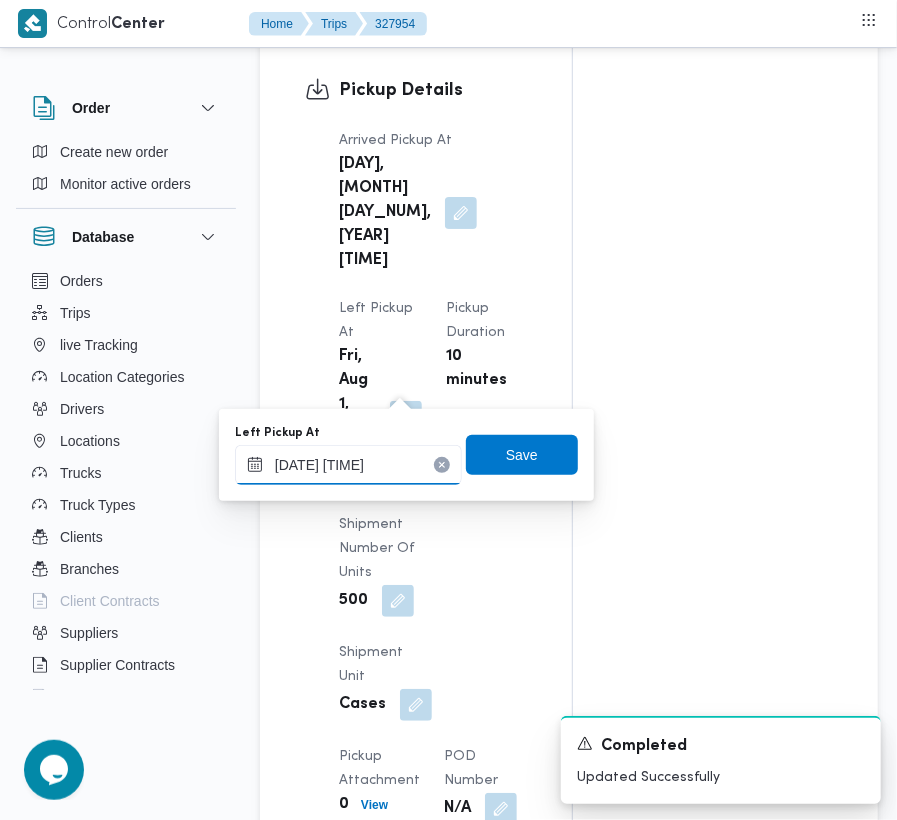 click on "[DATE] [TIME]" at bounding box center [348, 465] 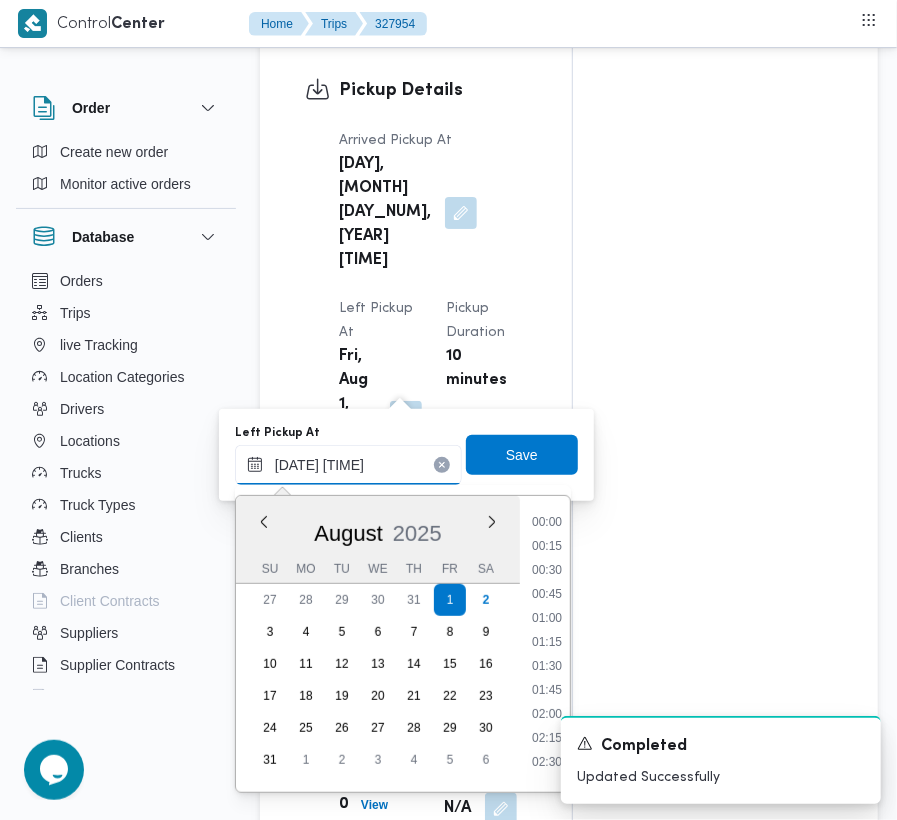 click on "[DATE] [TIME]" at bounding box center [348, 465] 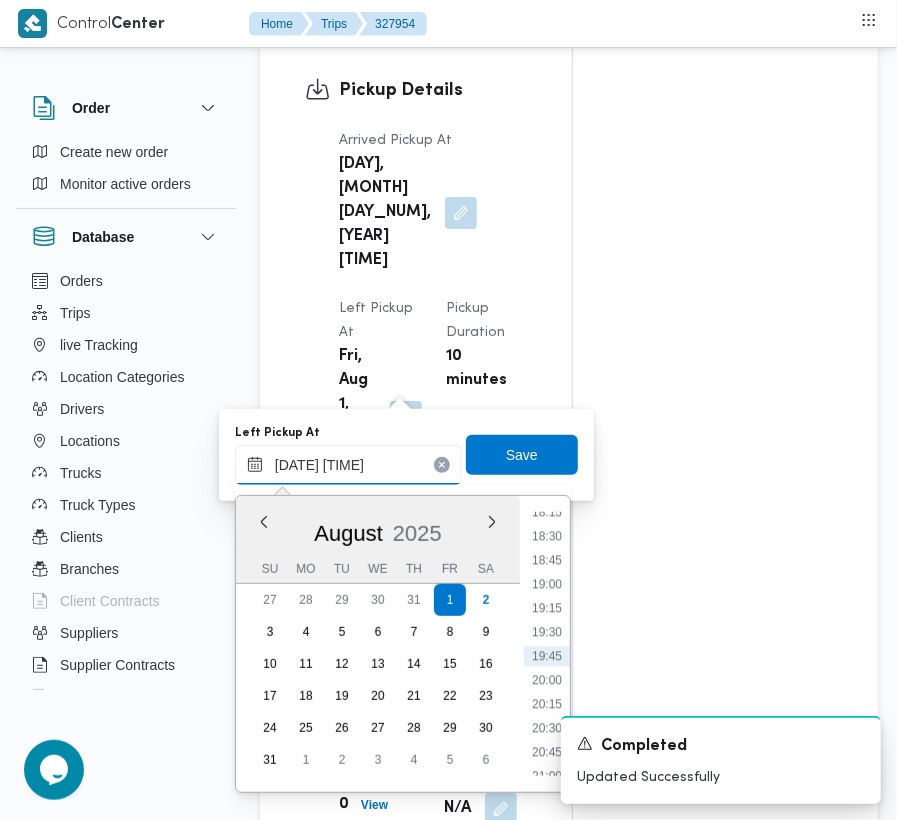 click on "[DATE] [TIME]" at bounding box center (348, 465) 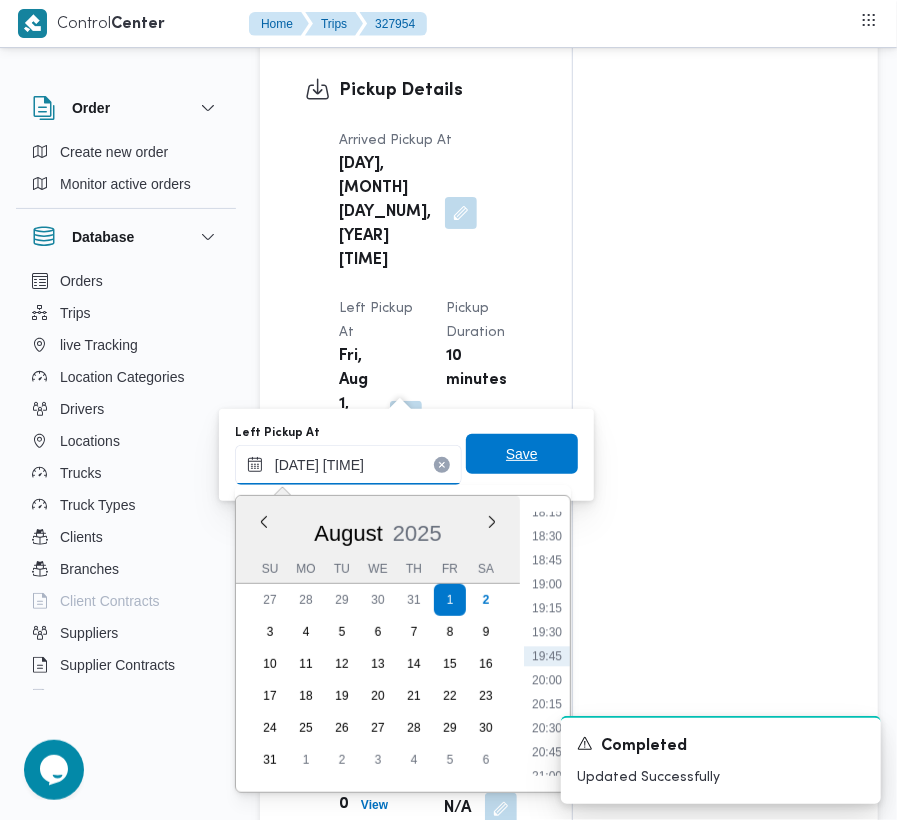 scroll, scrollTop: 720, scrollLeft: 0, axis: vertical 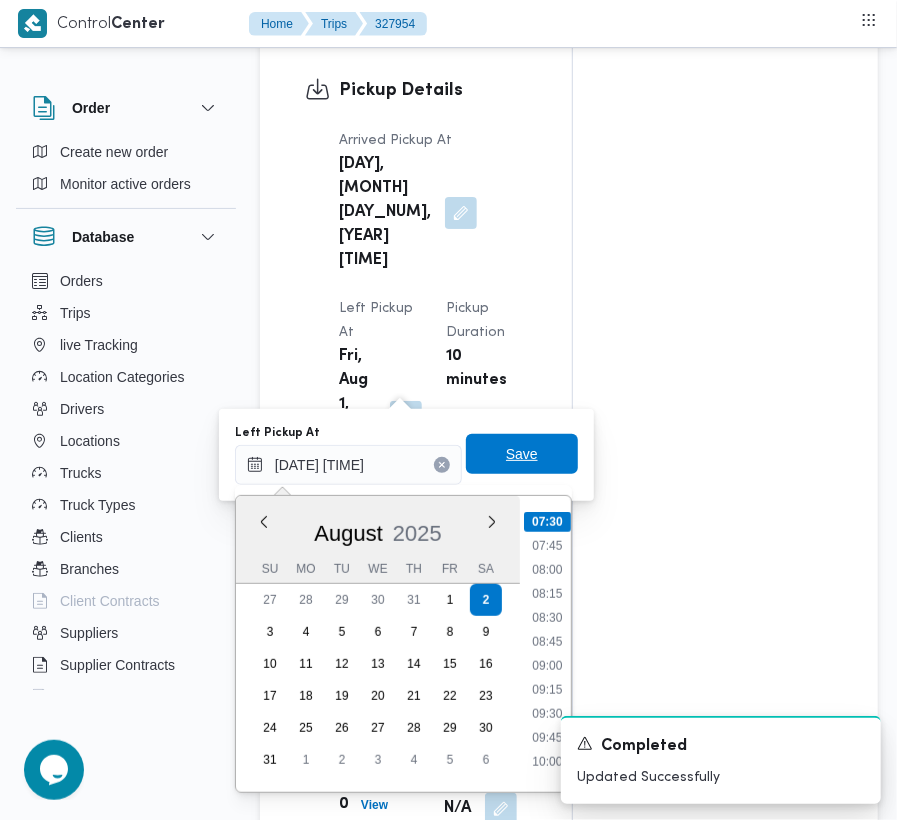 click on "Save" at bounding box center (522, 454) 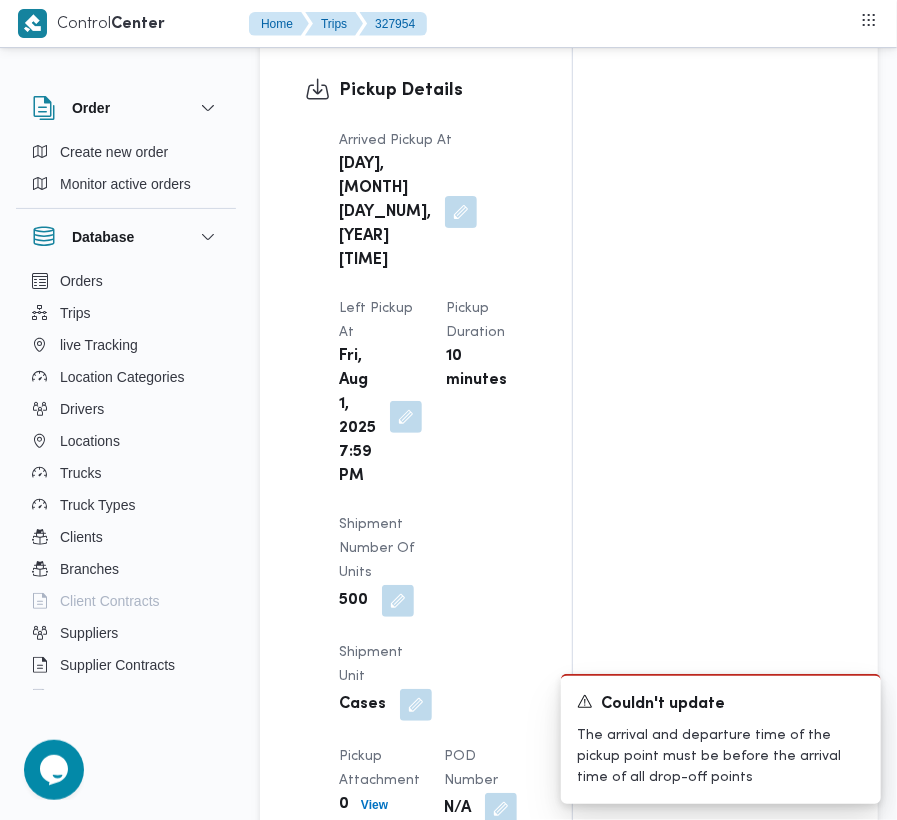 click at bounding box center [461, 212] 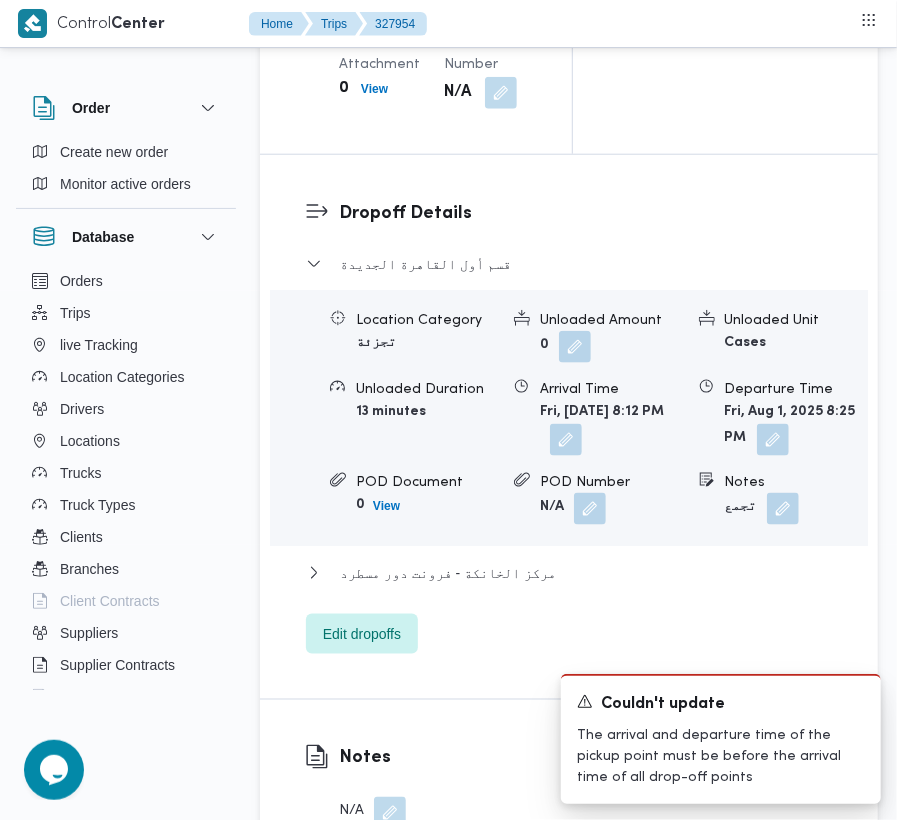 scroll, scrollTop: 3372, scrollLeft: 0, axis: vertical 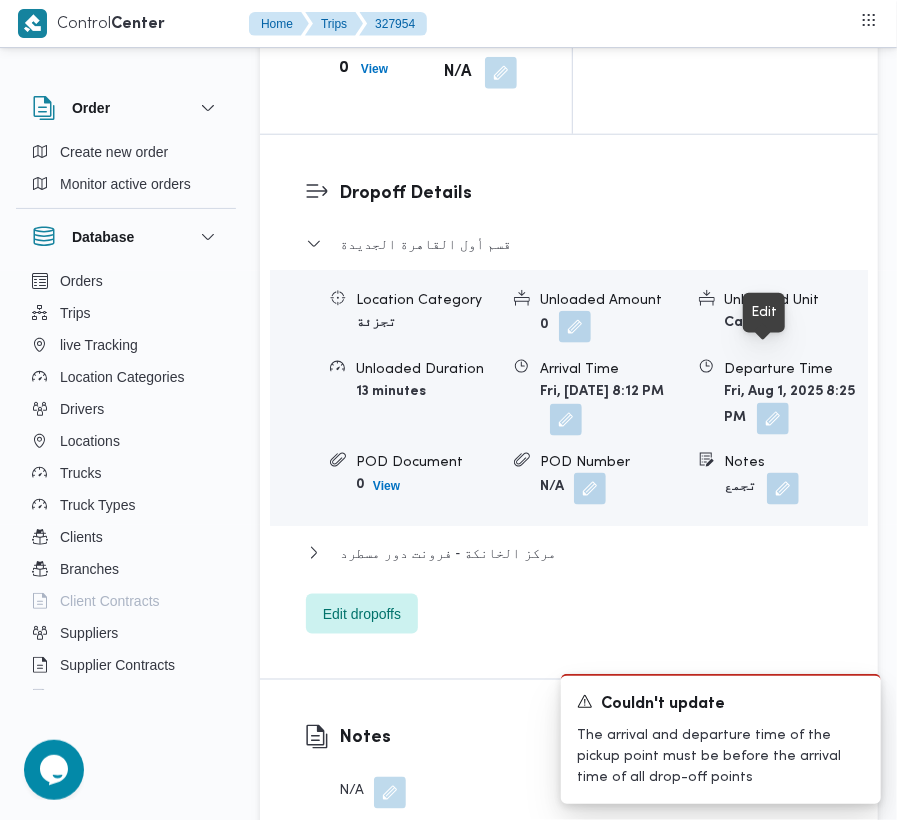 click at bounding box center [773, 419] 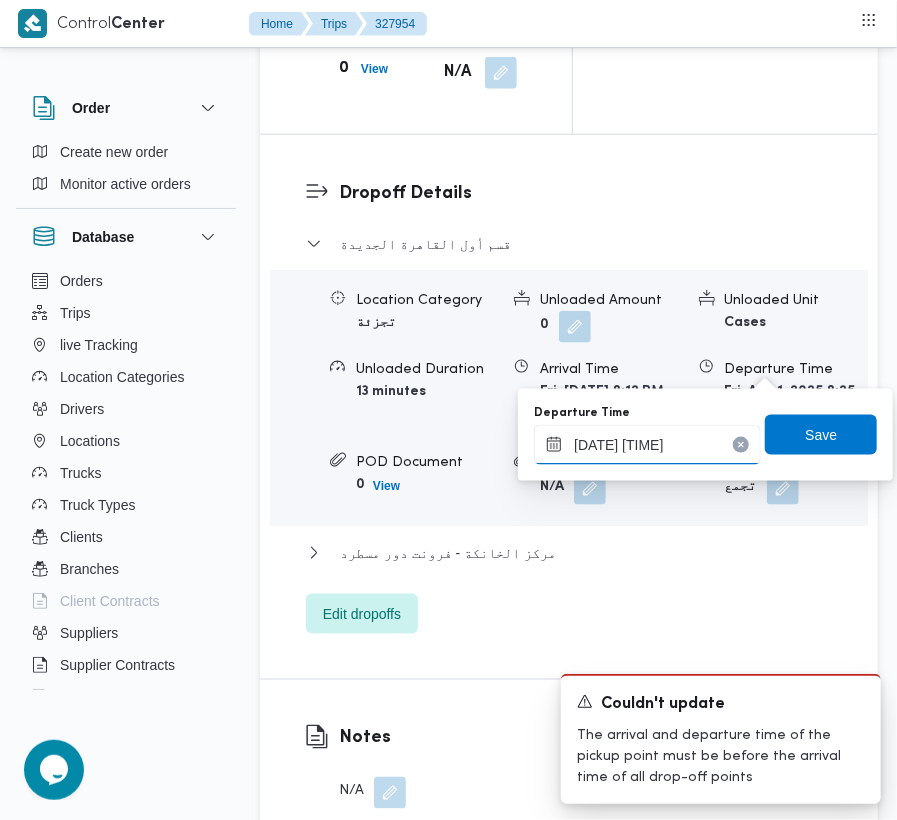click on "[DATE] [TIME]" at bounding box center (647, 445) 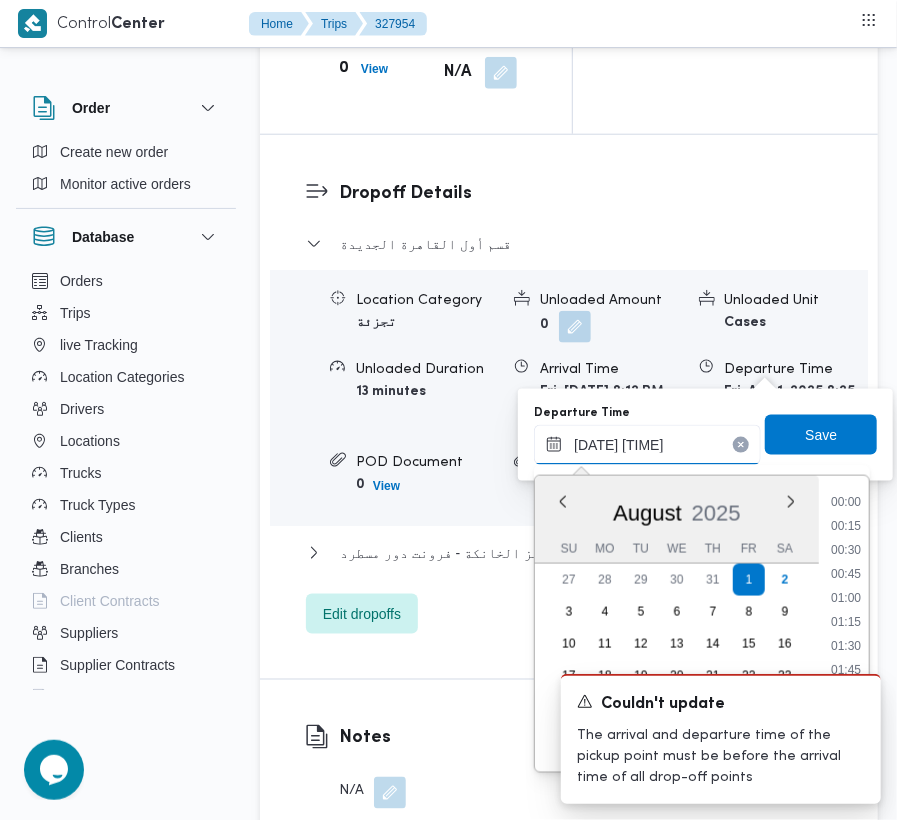 scroll, scrollTop: 1809, scrollLeft: 0, axis: vertical 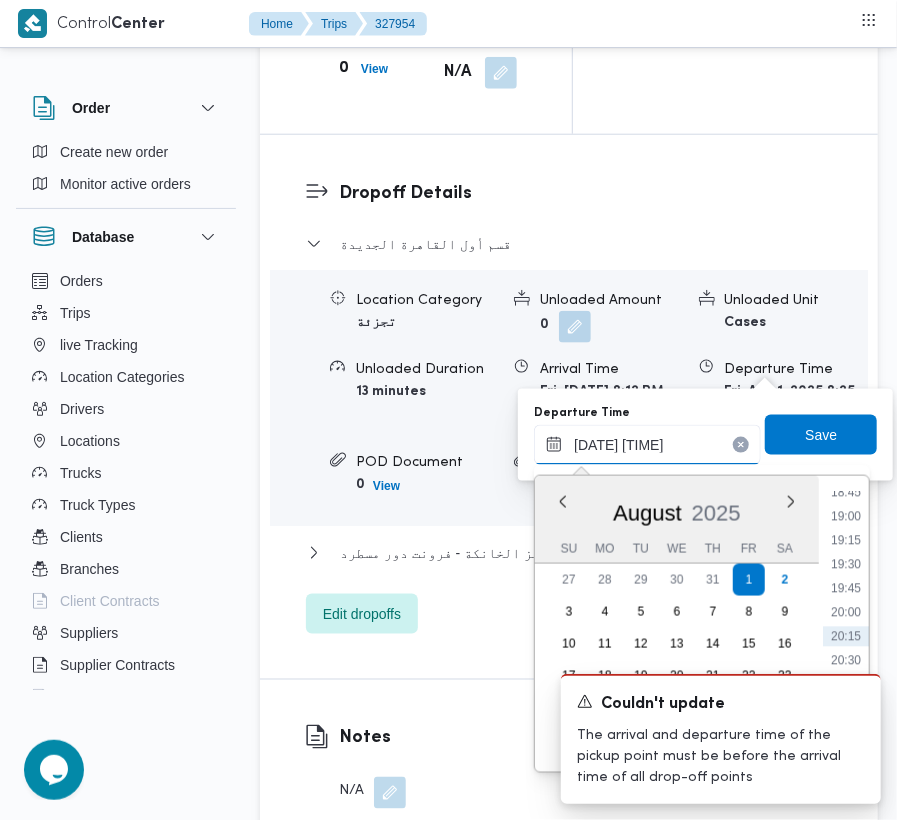 drag, startPoint x: 738, startPoint y: 446, endPoint x: 748, endPoint y: 452, distance: 11.661903 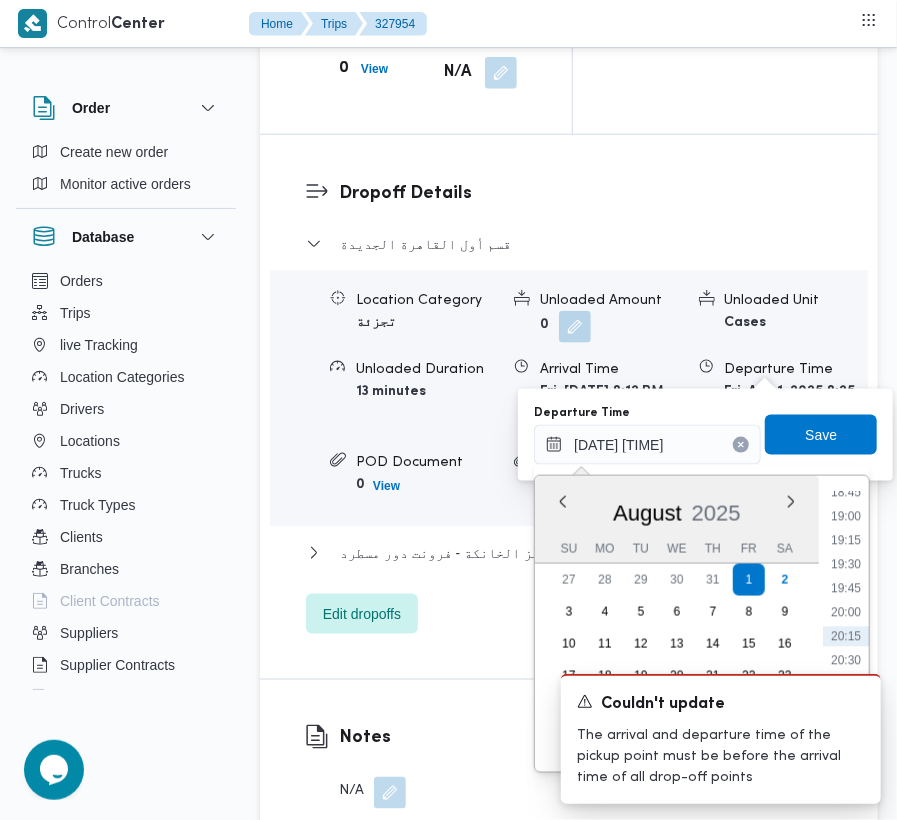 click 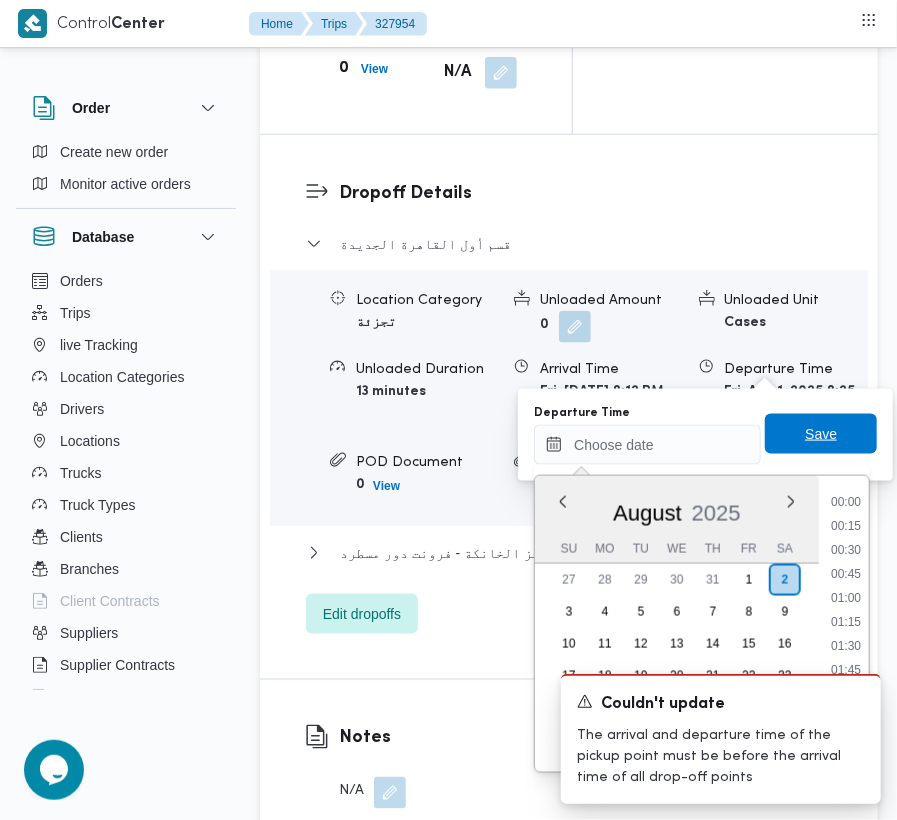 scroll, scrollTop: 0, scrollLeft: 0, axis: both 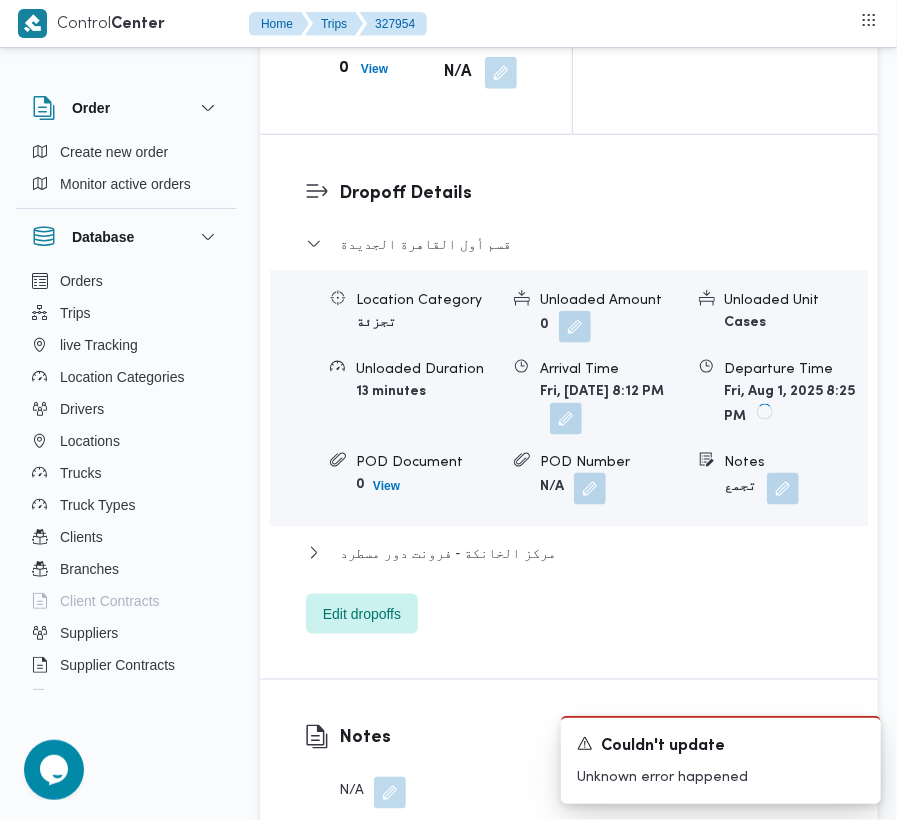 click at bounding box center [566, 419] 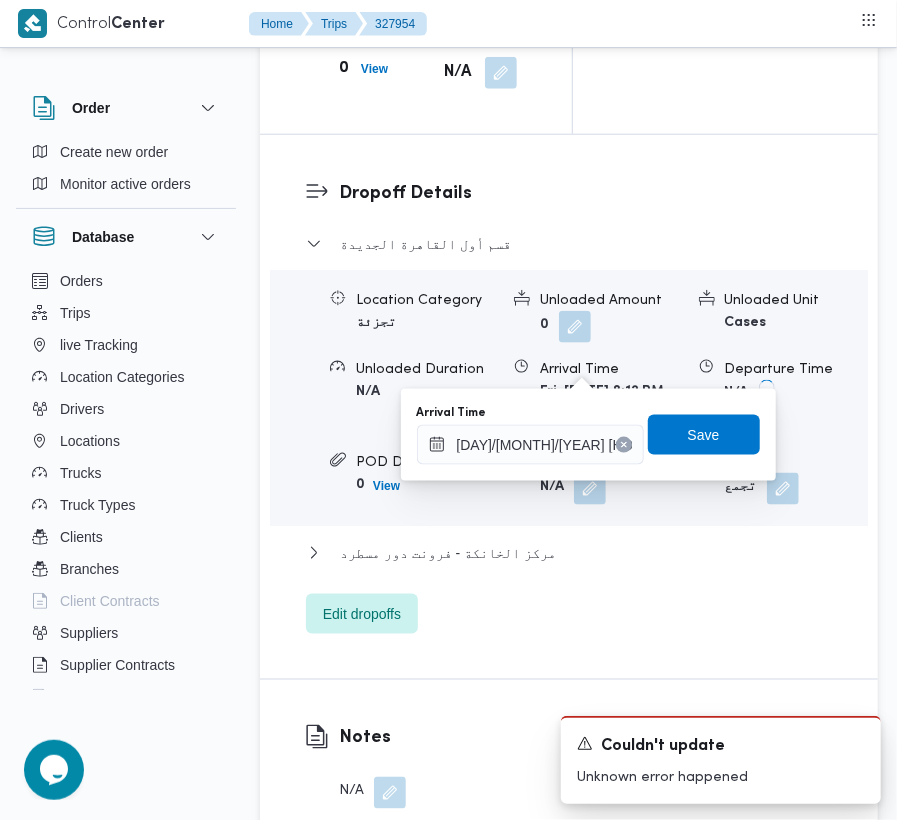click at bounding box center [624, 445] 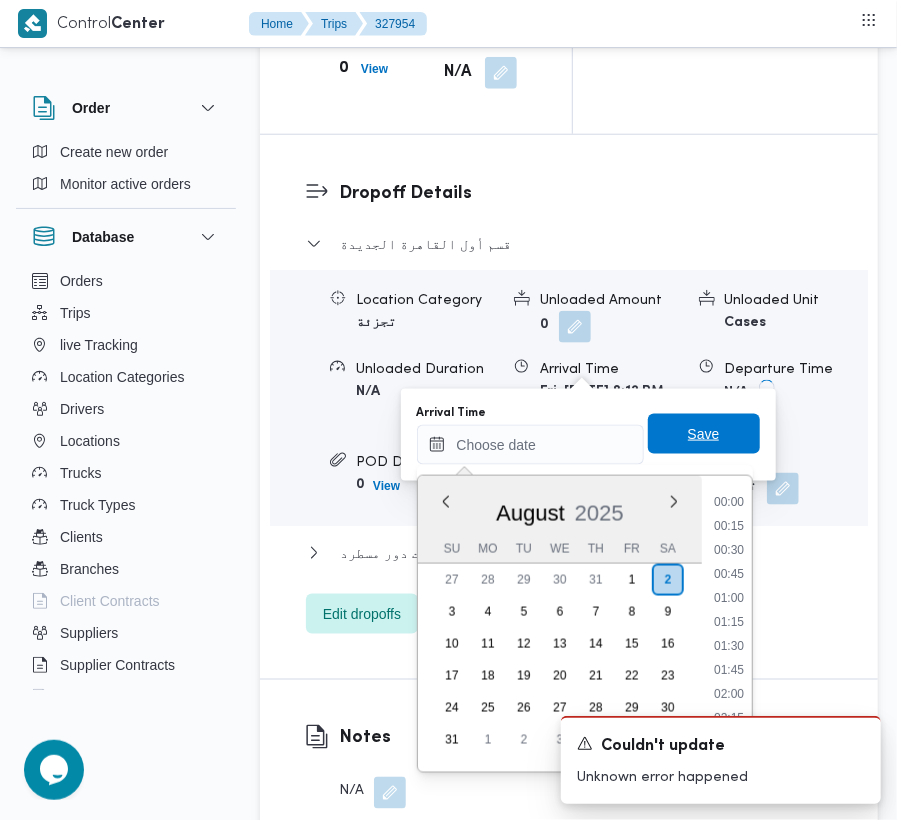 click on "Save" at bounding box center [704, 434] 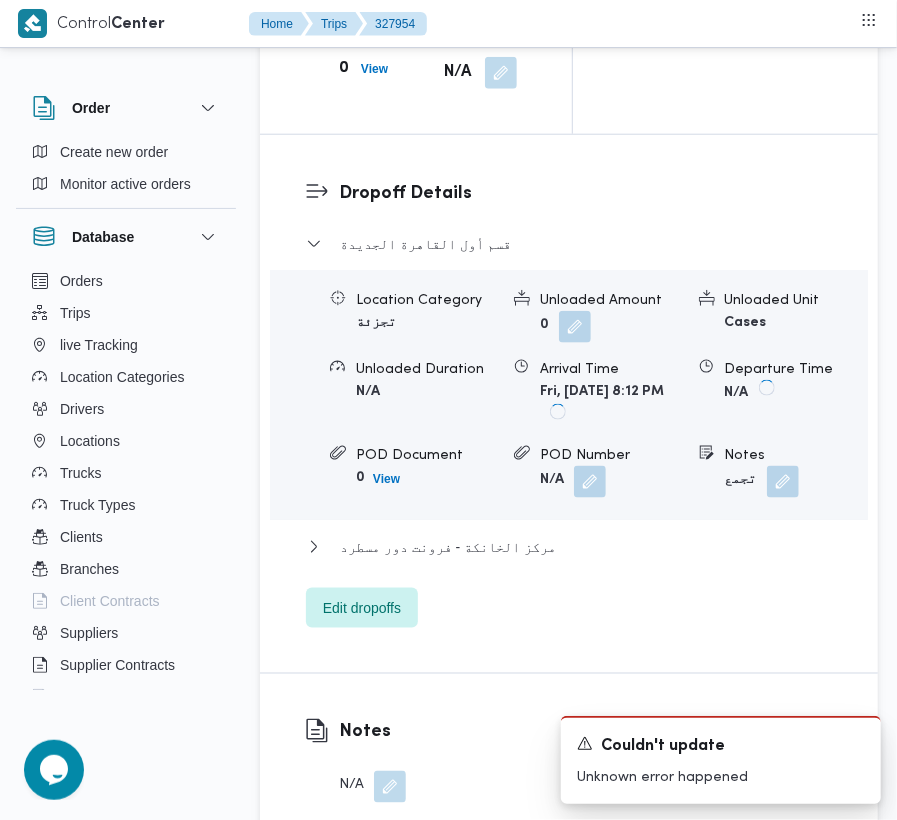 scroll, scrollTop: 2654, scrollLeft: 0, axis: vertical 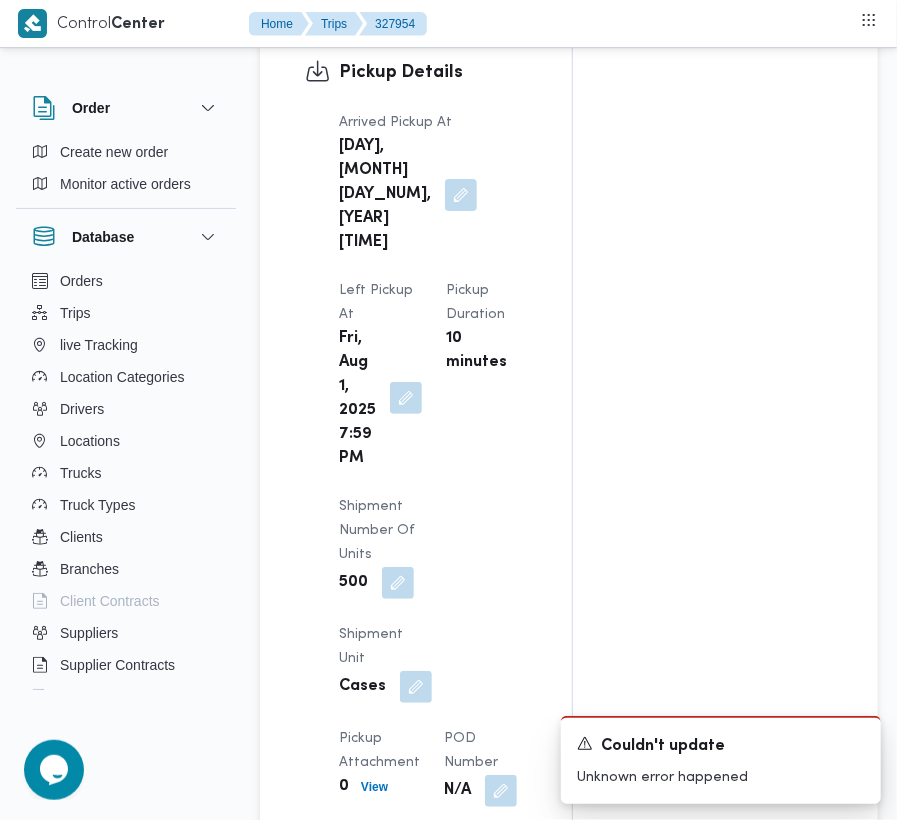 click at bounding box center [406, 398] 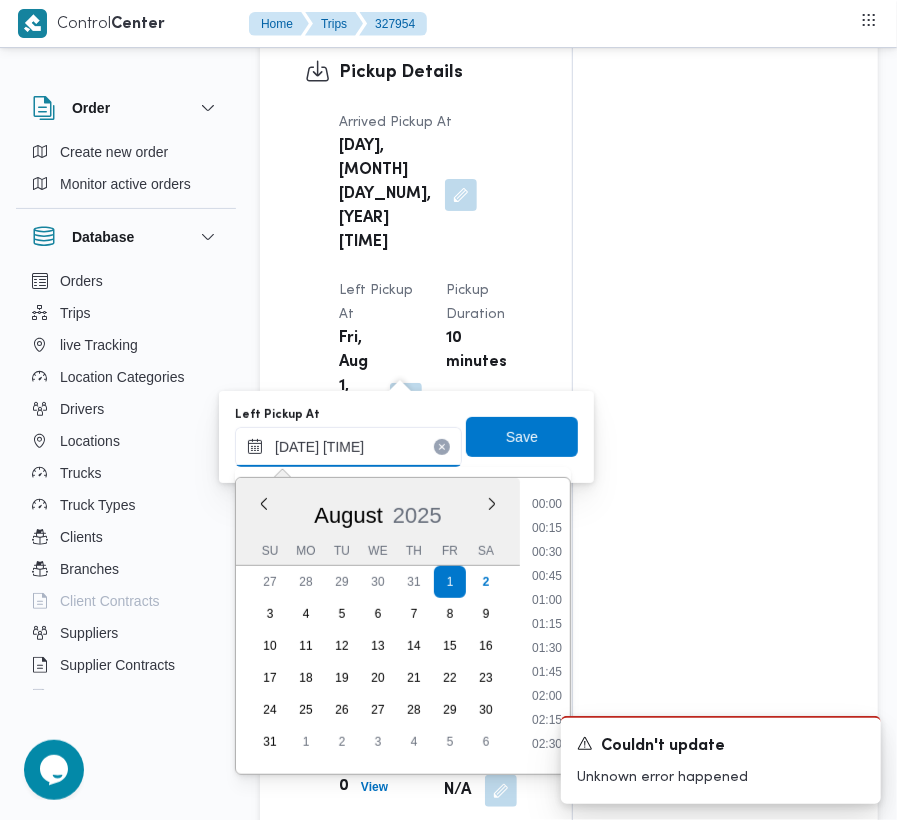 click on "[DATE] [TIME]" at bounding box center (348, 447) 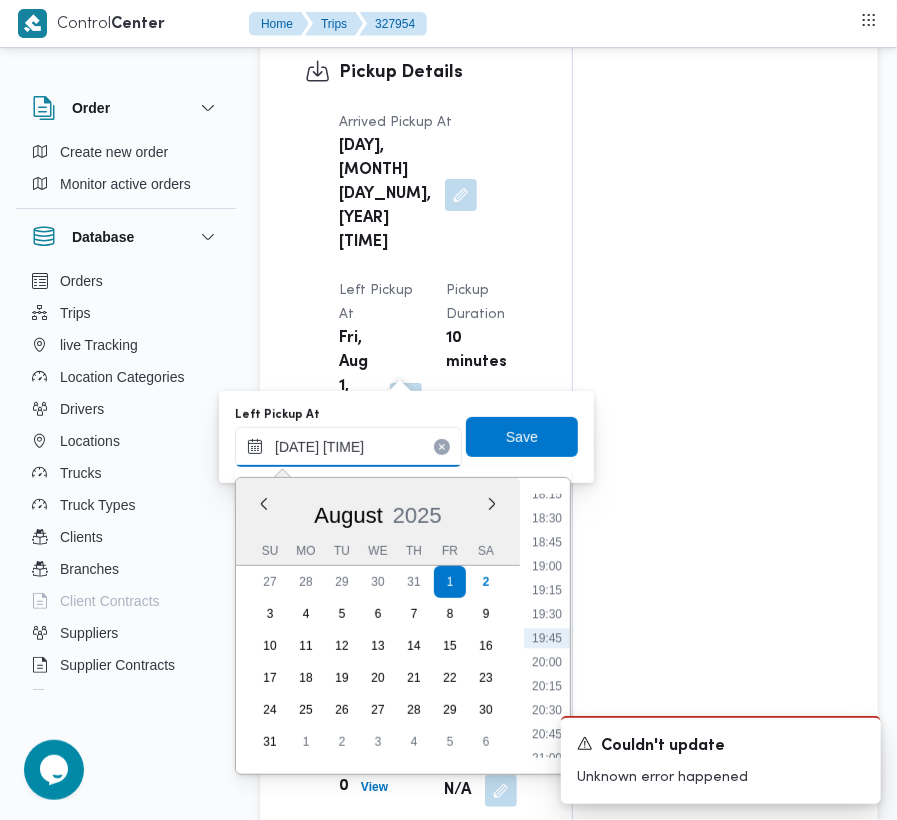 click on "[DATE] [TIME]" at bounding box center [348, 447] 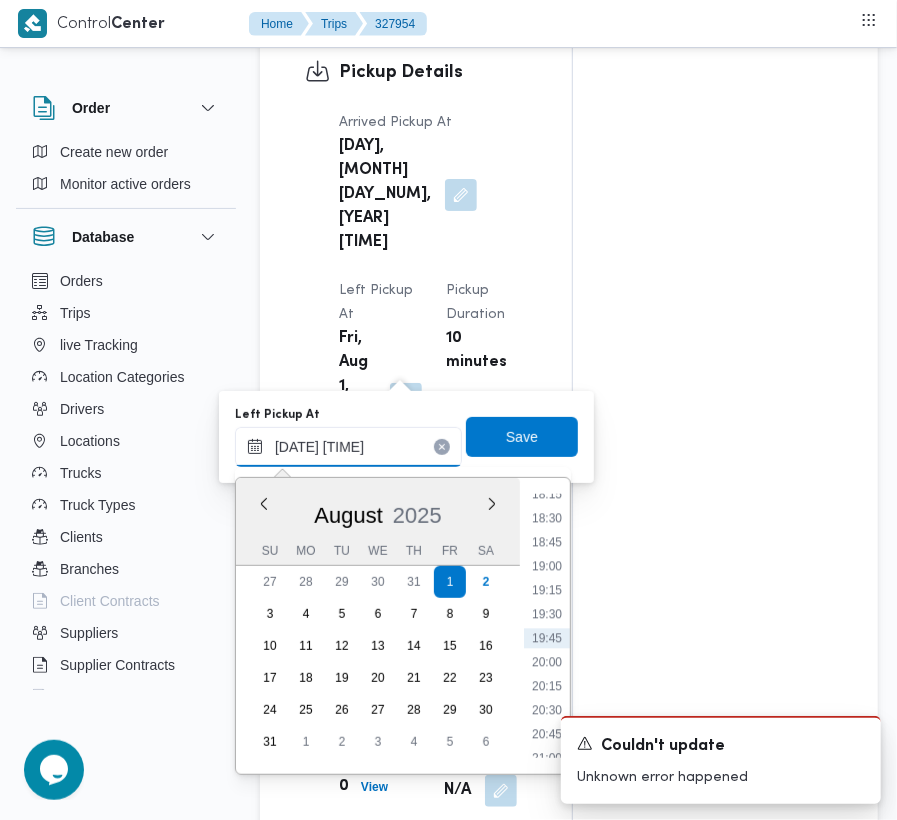 click on "[DATE] [TIME]" at bounding box center (348, 447) 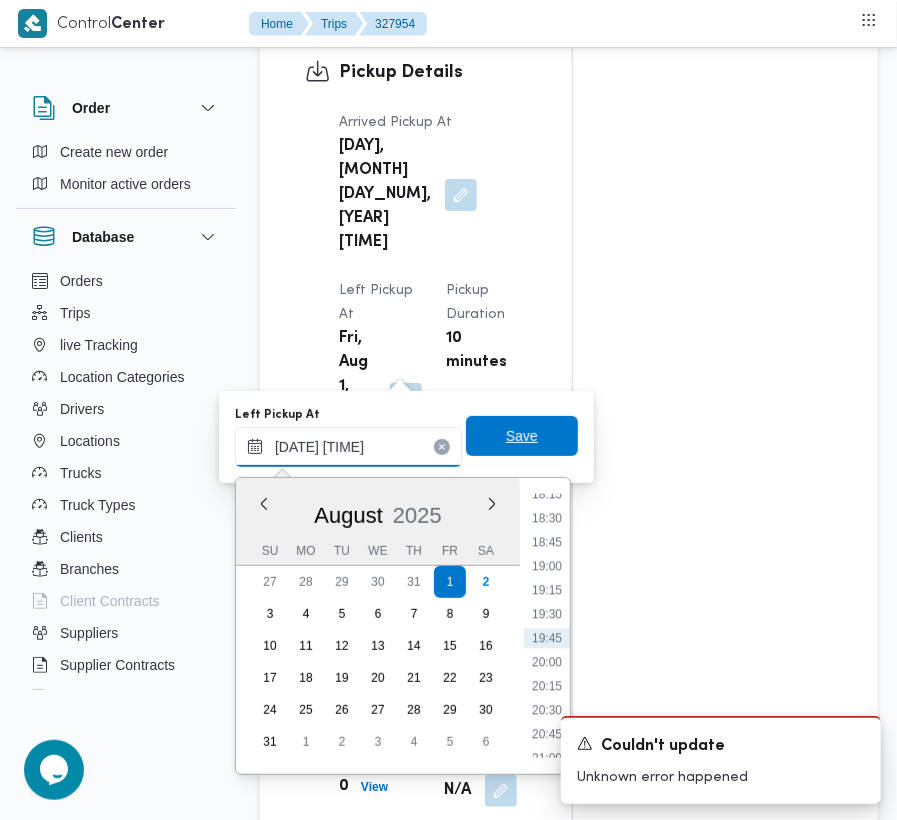 scroll, scrollTop: 720, scrollLeft: 0, axis: vertical 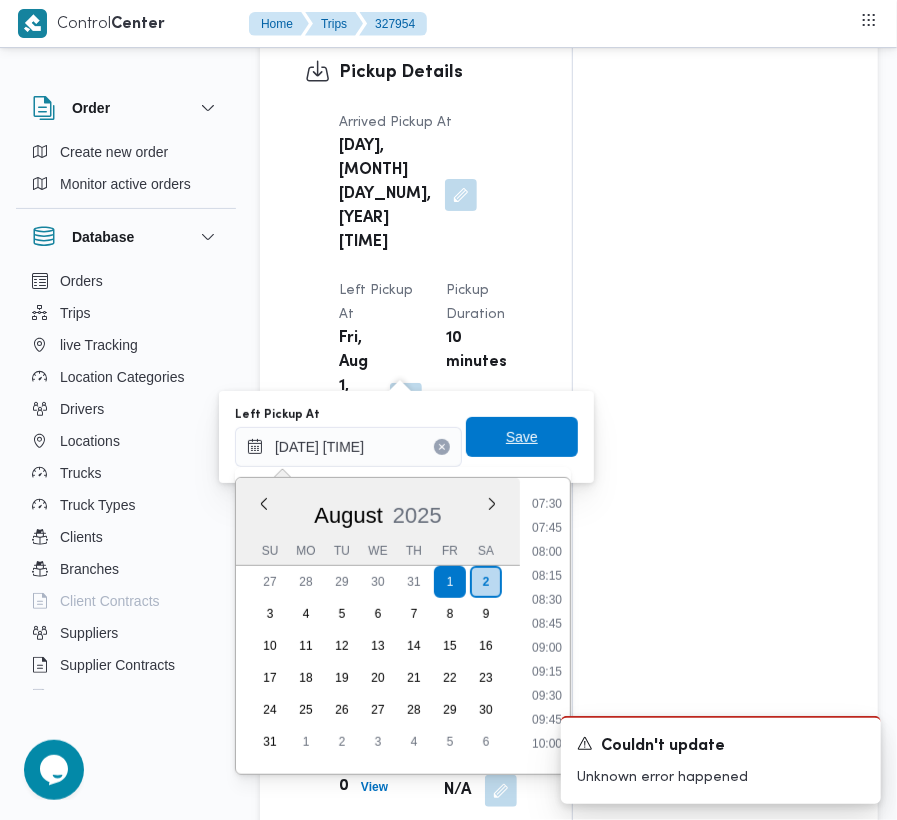 click on "Save" at bounding box center [522, 437] 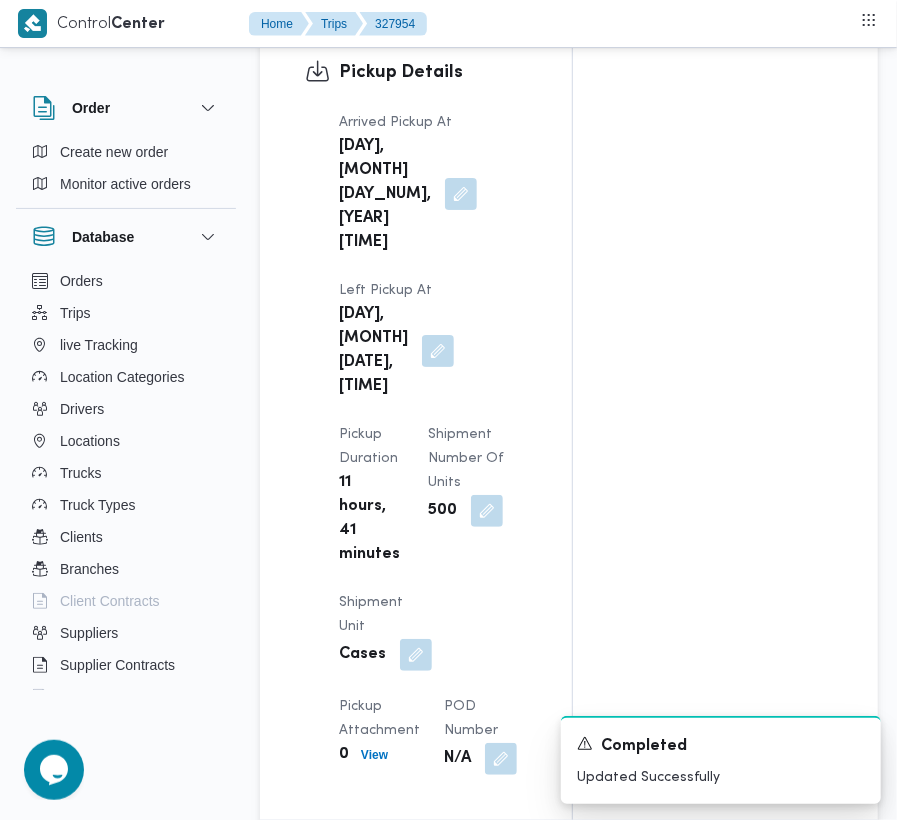 click at bounding box center (461, 194) 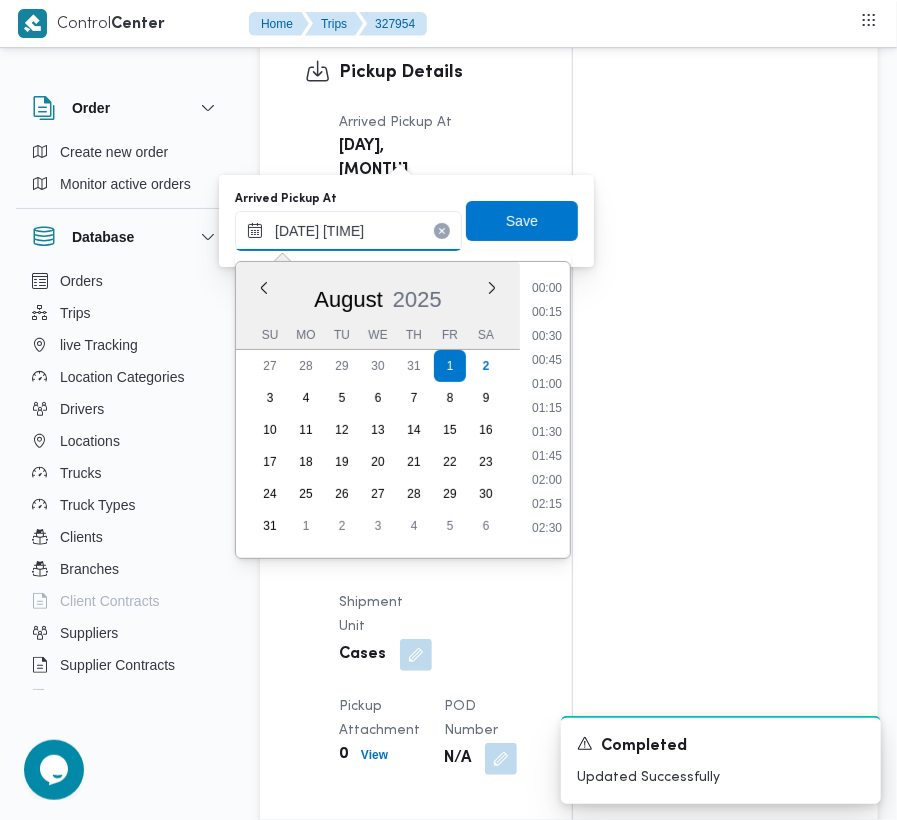 click on "[DATE] [TIME]" at bounding box center (348, 231) 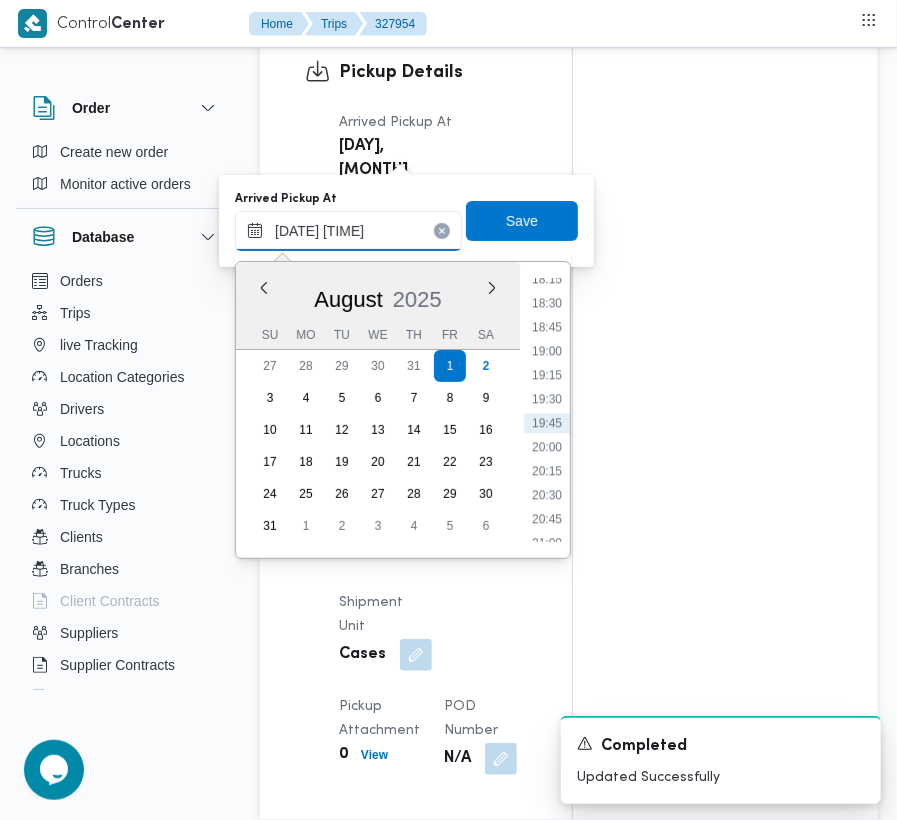 click on "[DATE] [TIME]" at bounding box center [348, 231] 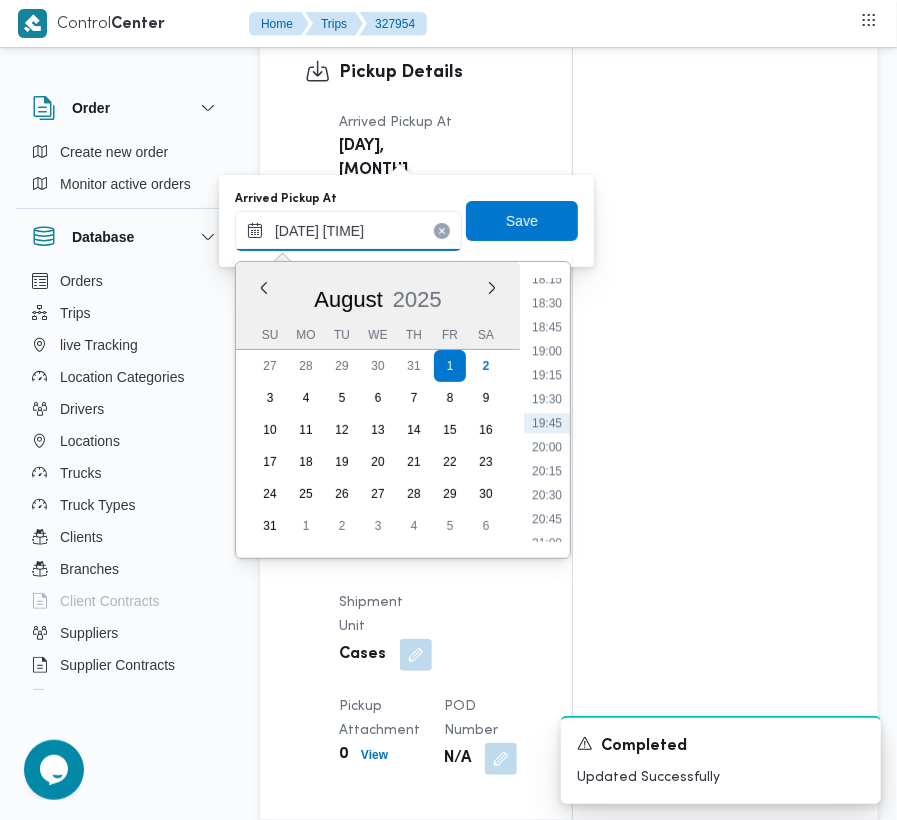 click on "[DATE] [TIME]" at bounding box center (348, 231) 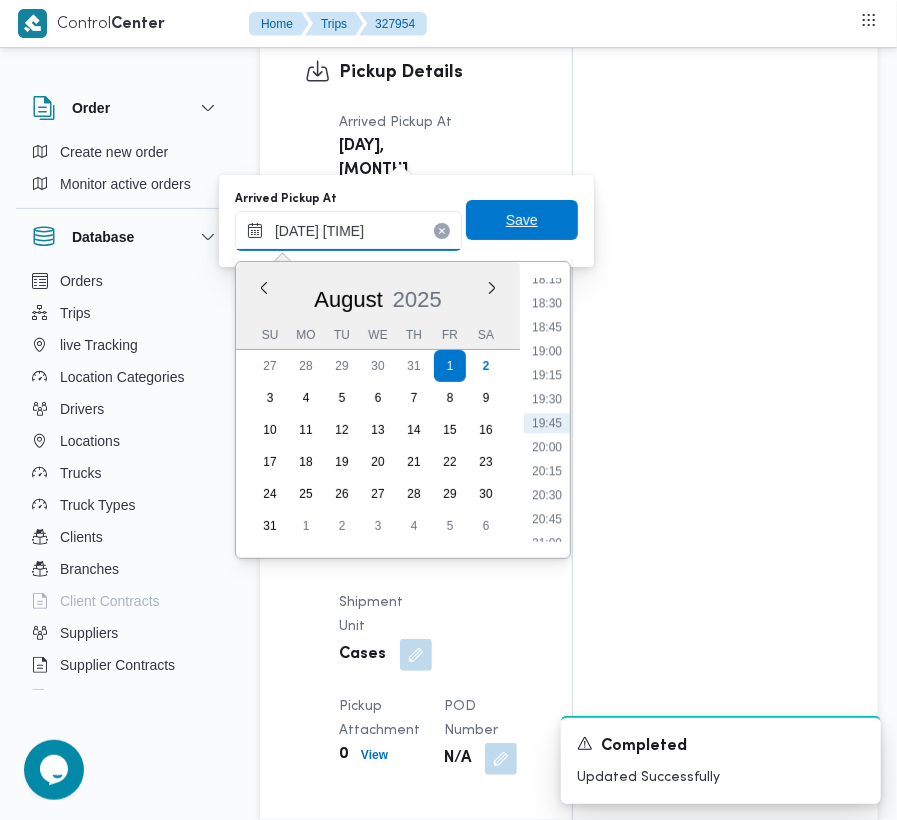 scroll, scrollTop: 672, scrollLeft: 0, axis: vertical 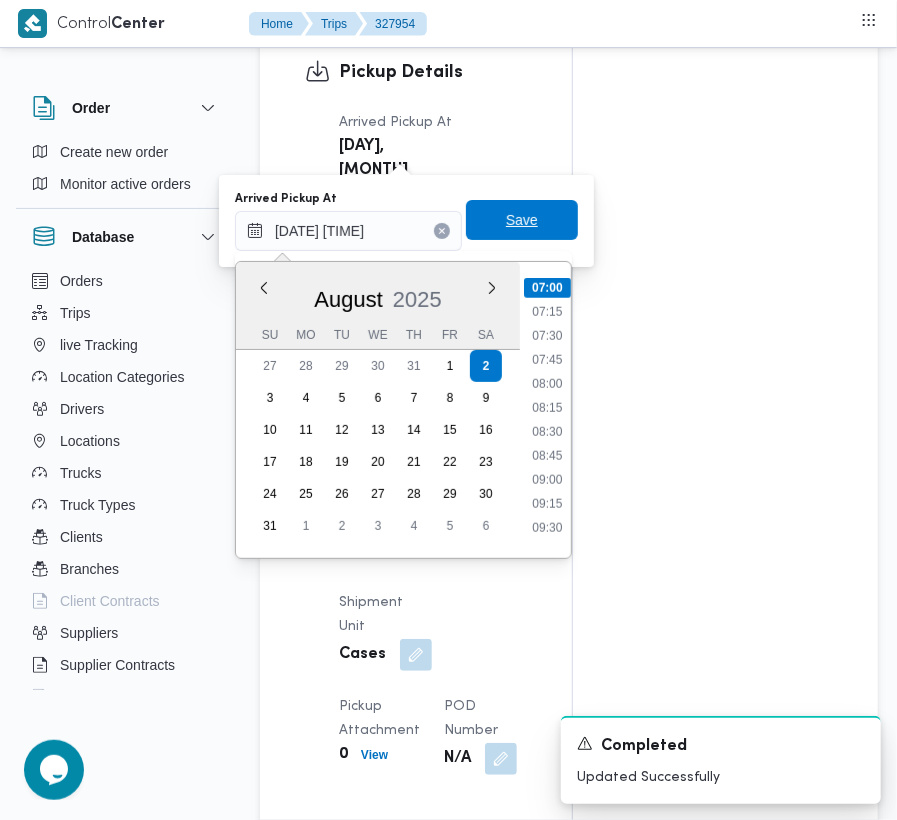 click on "Save" at bounding box center [522, 220] 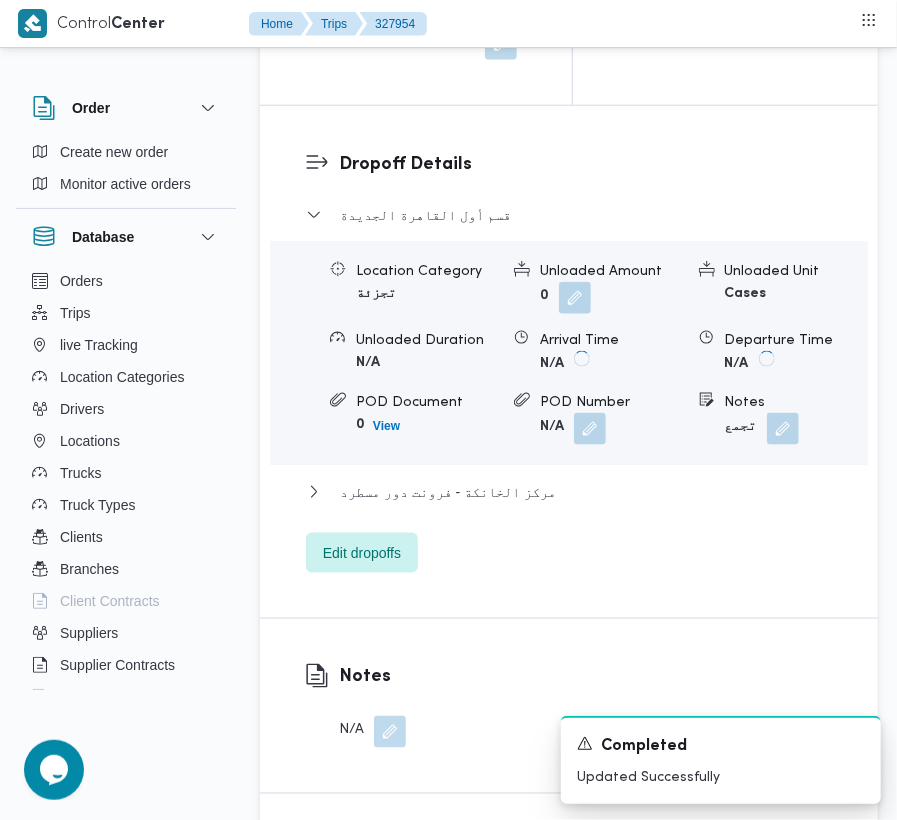 scroll, scrollTop: 2533, scrollLeft: 0, axis: vertical 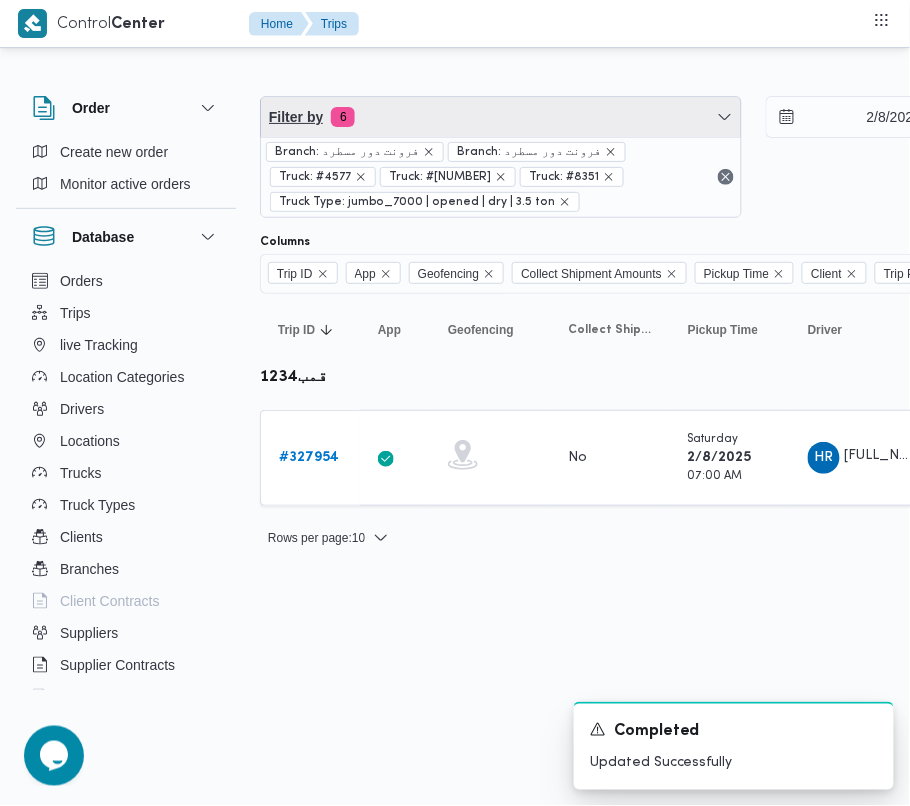 click on "Filter by 6" at bounding box center [501, 117] 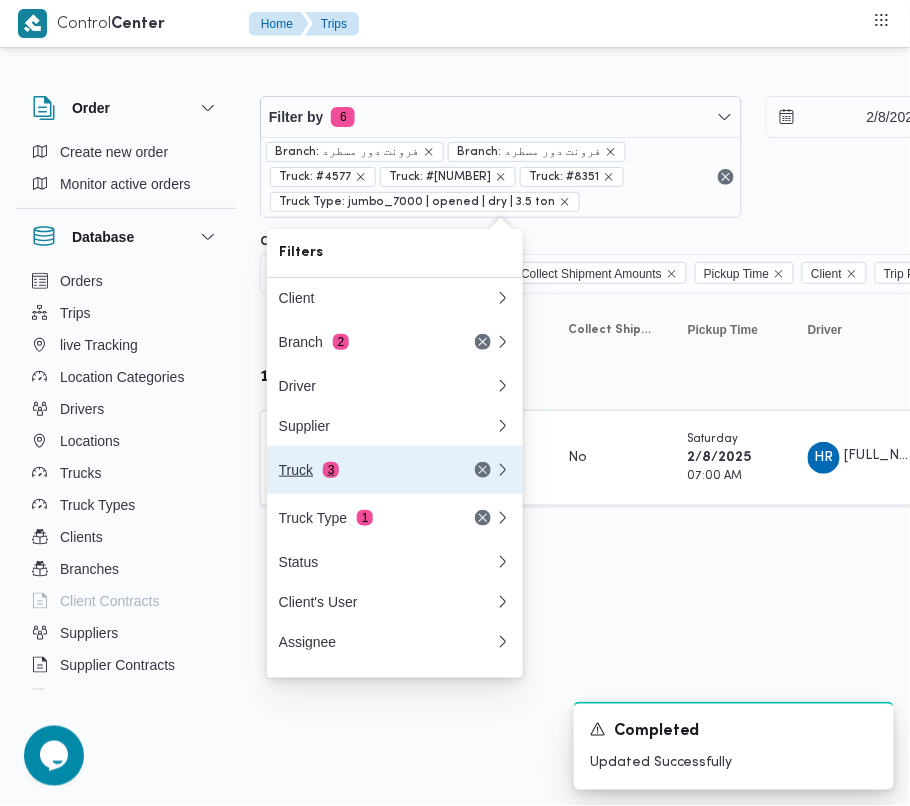 click on "Truck 3" at bounding box center [395, 470] 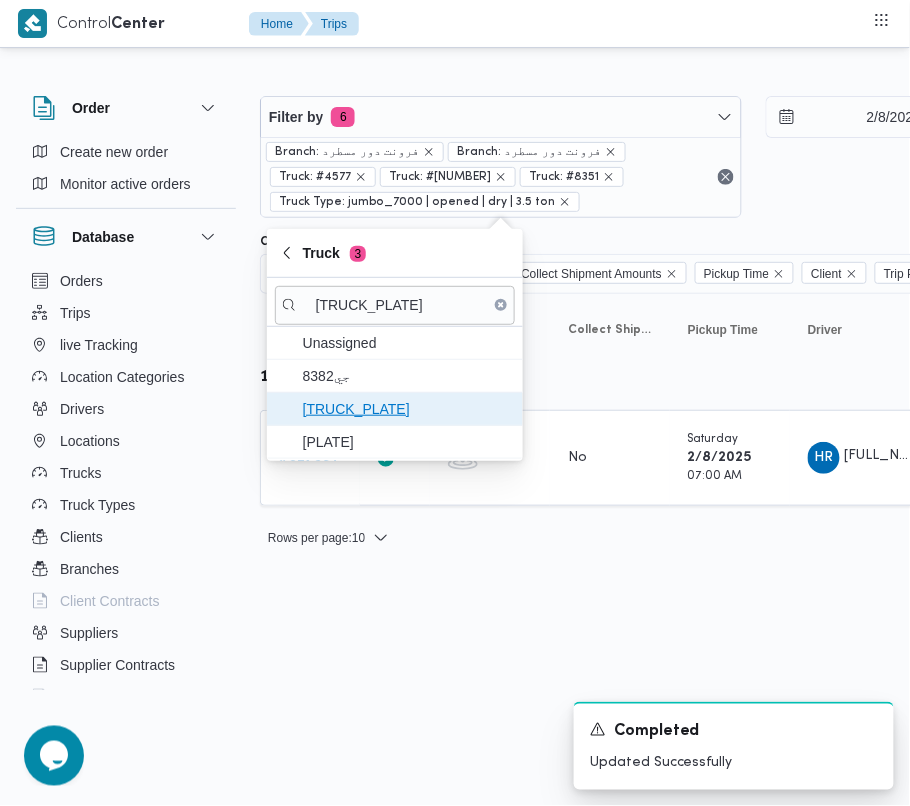 click on "[TRUCK_PLATE]" at bounding box center [407, 409] 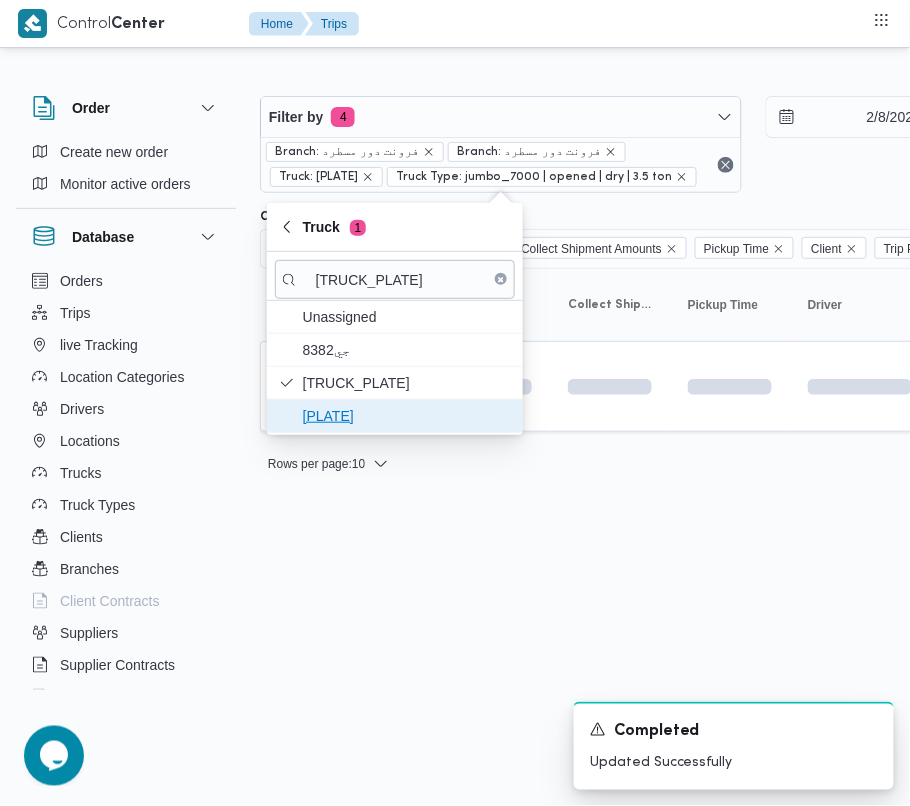 click on "[PLATE]" at bounding box center [407, 416] 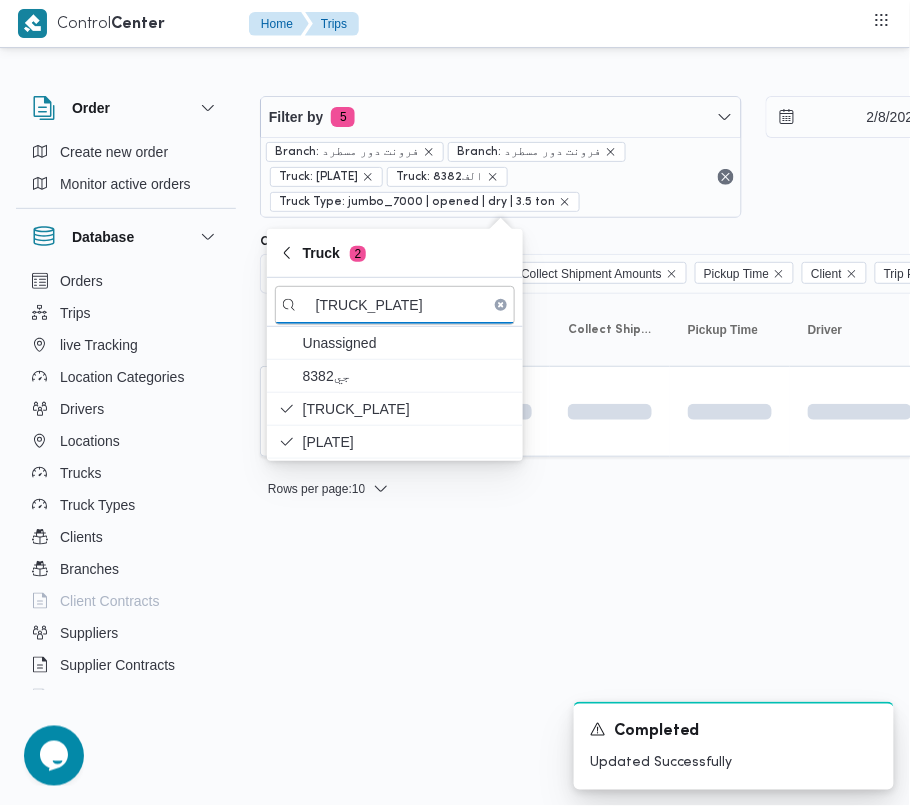 click on "Control  Center Home Trips Order Create new order Monitor active orders Database Orders Trips live Tracking Location Categories Drivers Locations Trucks Truck Types Clients Branches Client Contracts Suppliers Supplier Contracts Devices Users Projects SP Projects Admins organization assignees Tags Filter by 5 Branch: [LOCATION_NAME] Branch: [LOCATION_NAME]  Truck: [TRUCK_PLATE] Truck: [TRUCK_PLATE] Truck Type: jumbo_7000 | opened | dry | 3.5 ton [MONTH]/[DAY]/[YEAR] → [MONTH]/[DAY]/[YEAR] Group By Truck Columns Trip ID App Geofencing Collect Shipment Amounts Pickup Time Client Trip Points Driver Supplier Truck Status Platform Sorting Trip ID Click to sort in ascending order App Click to sort in ascending order Geofencing Click to sort in ascending order Collect Shipment Amounts Pickup Time Click to sort in ascending order Client Click to sort in ascending order Trip Points Driver Click to sort in ascending order Supplier Click to sort in ascending order Truck Click to sort in ascending order Status Platform :  10" at bounding box center (455, 403) 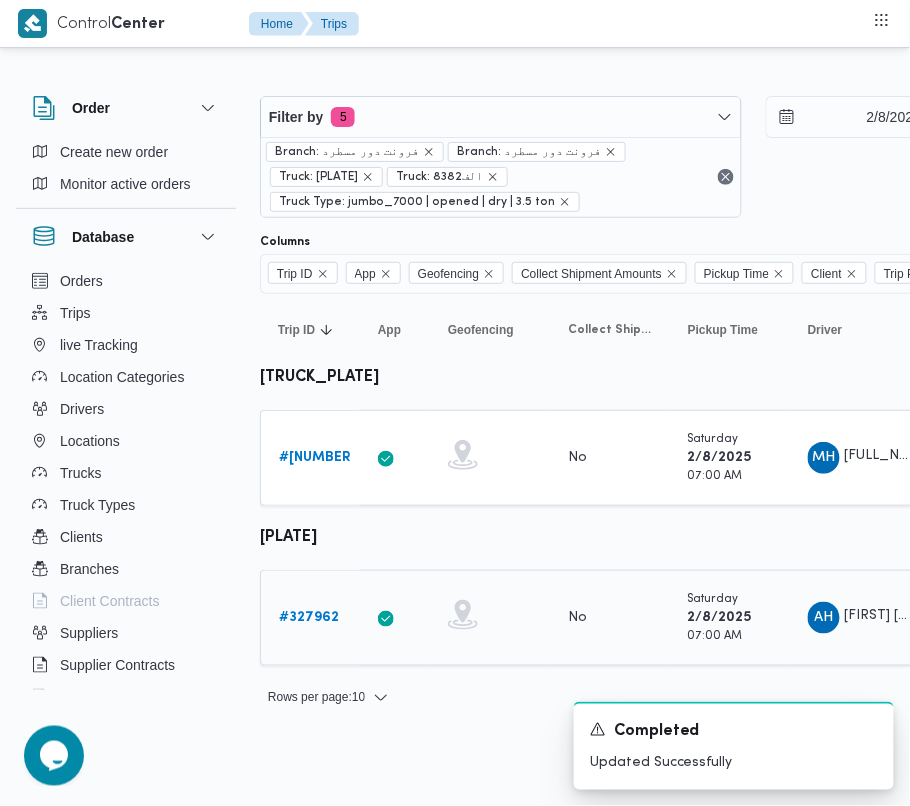 click on "# 327962" at bounding box center [309, 617] 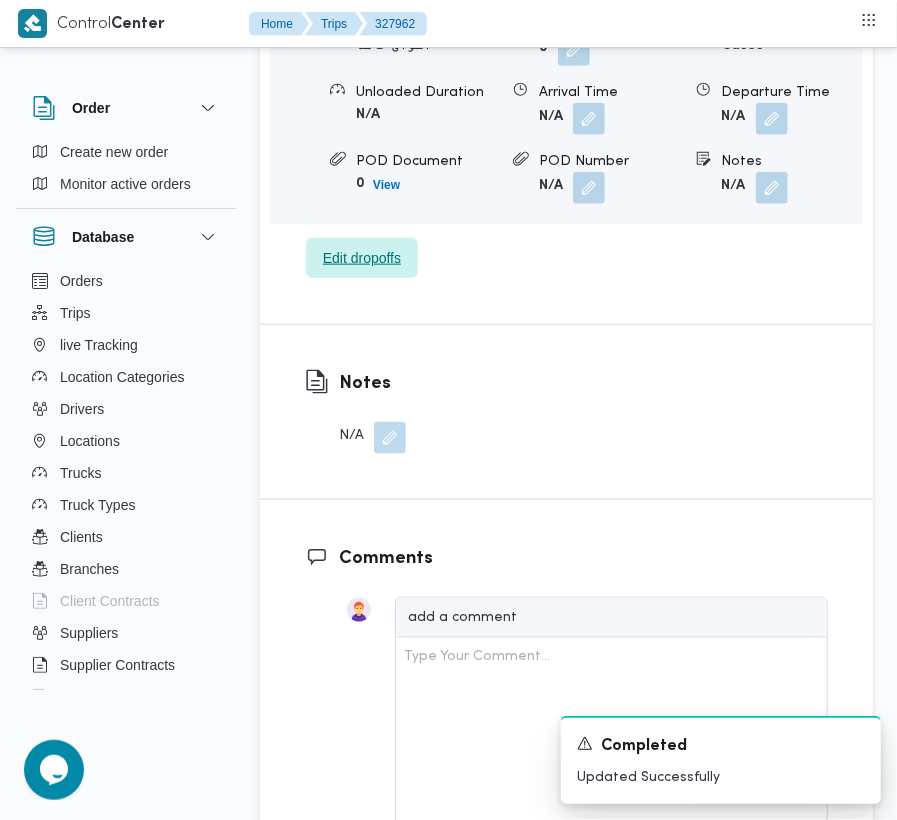 click on "Edit dropoffs" at bounding box center [362, 258] 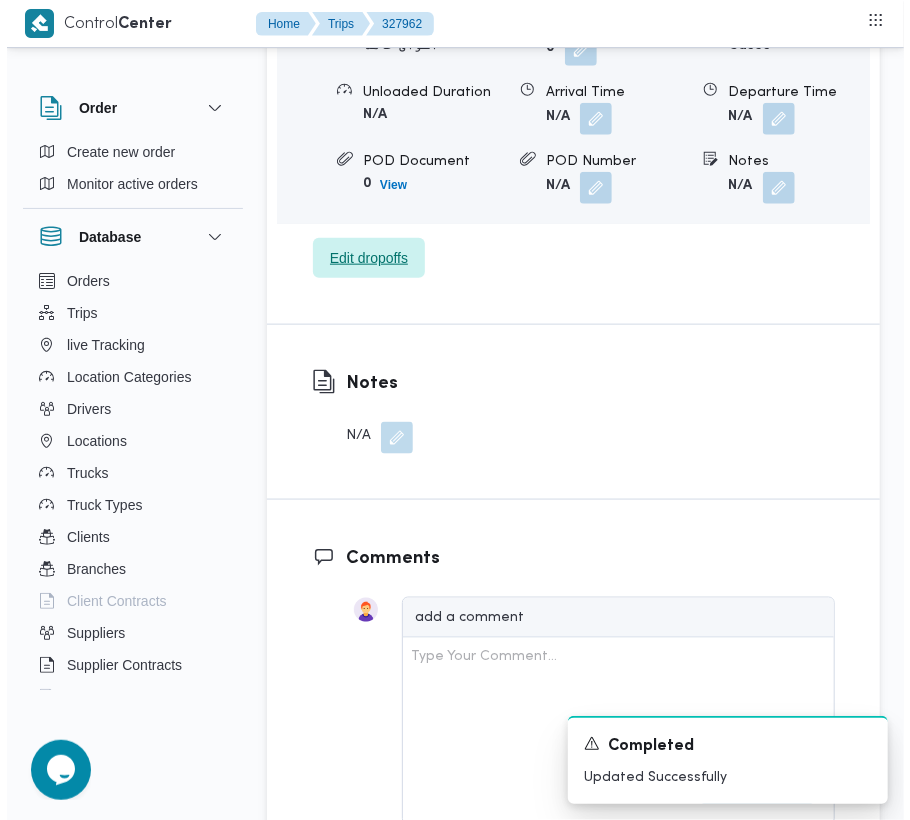 scroll, scrollTop: 3185, scrollLeft: 0, axis: vertical 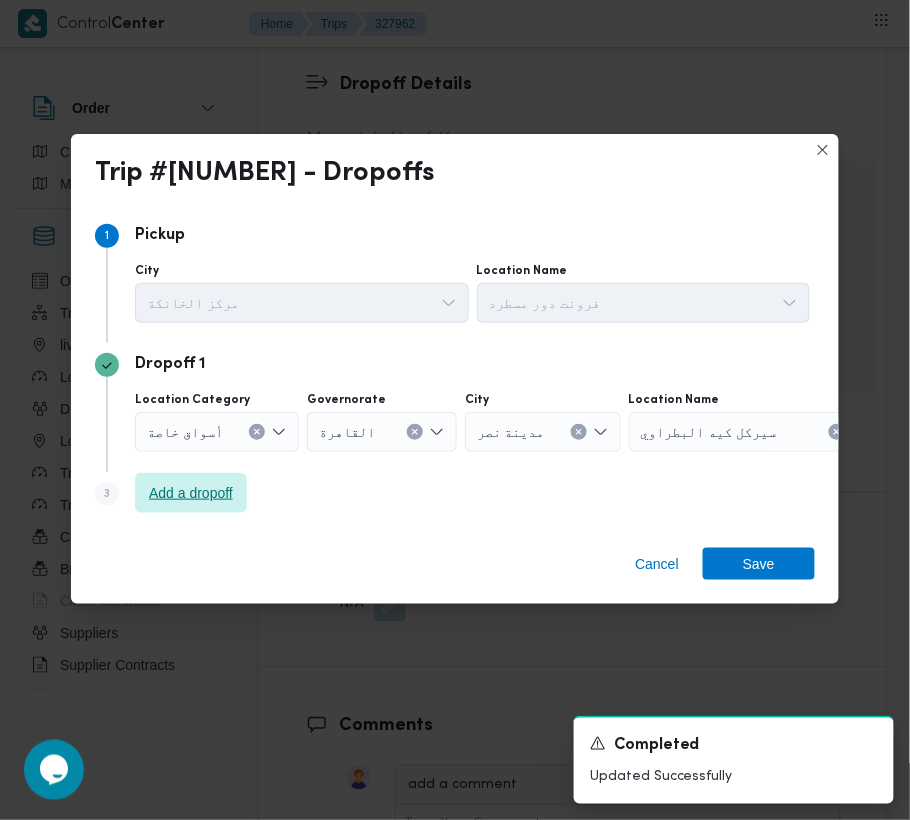 click on "Add a dropoff" at bounding box center [191, 493] 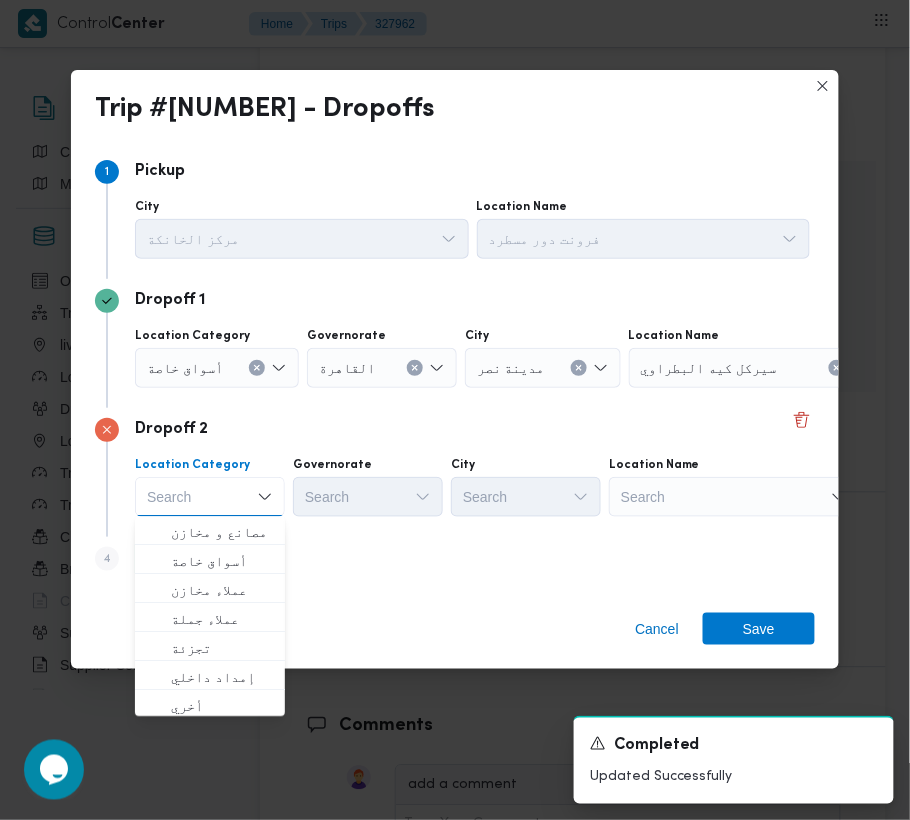 click at bounding box center (415, 368) 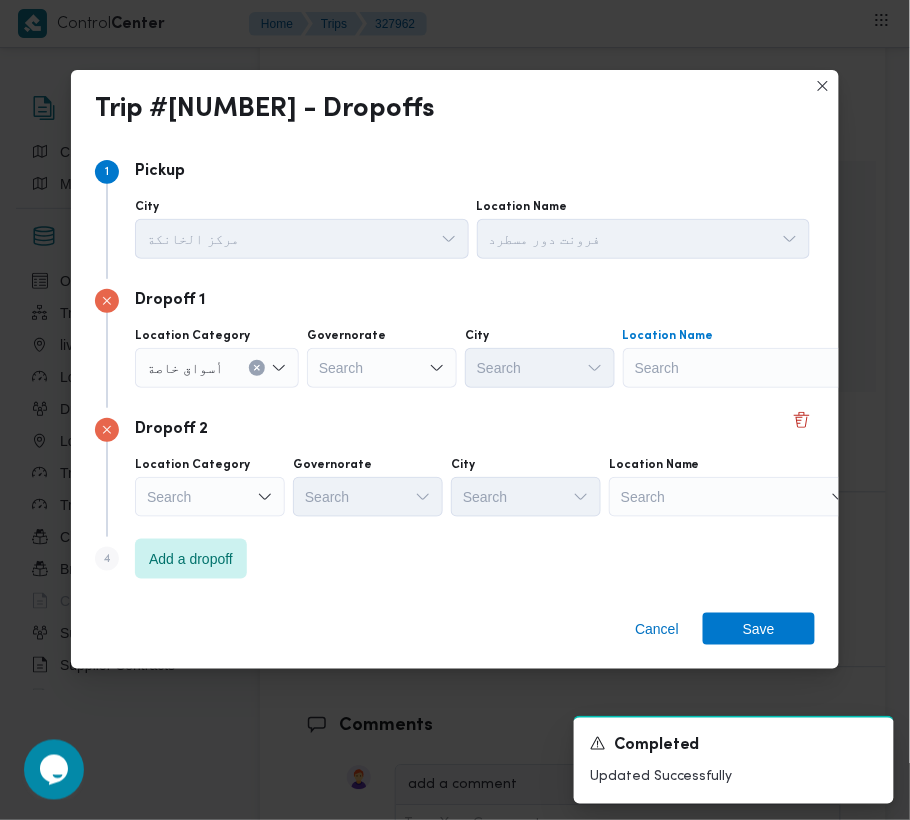 click on "Search" at bounding box center (748, 368) 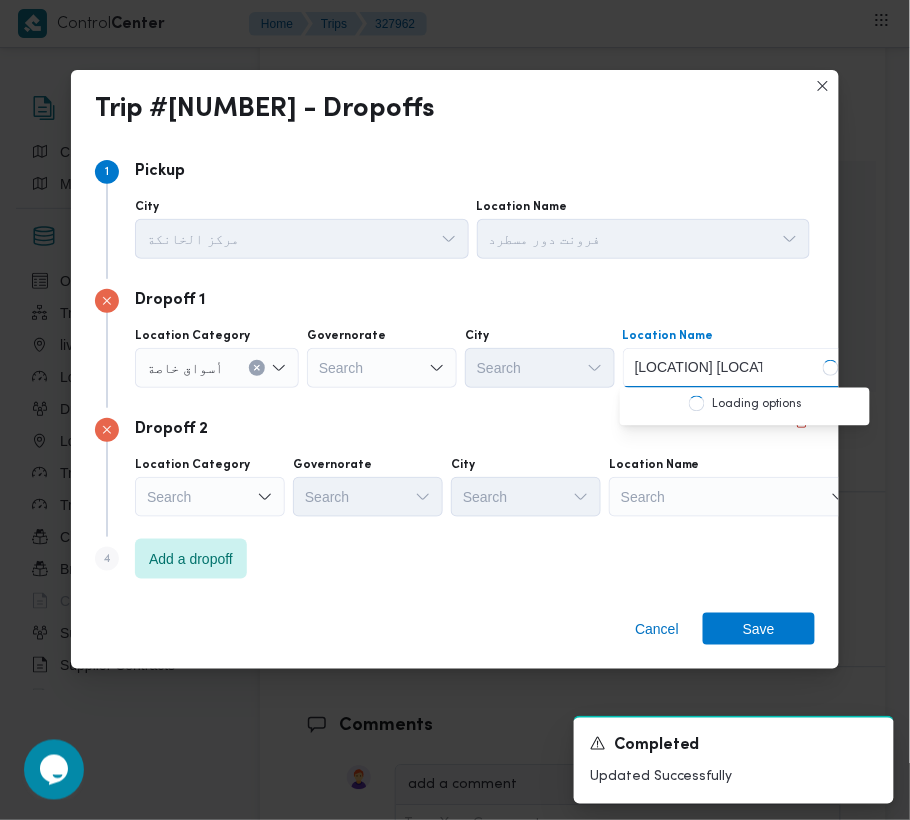 click on "[LOCATION] [LOCATION]" at bounding box center (699, 368) 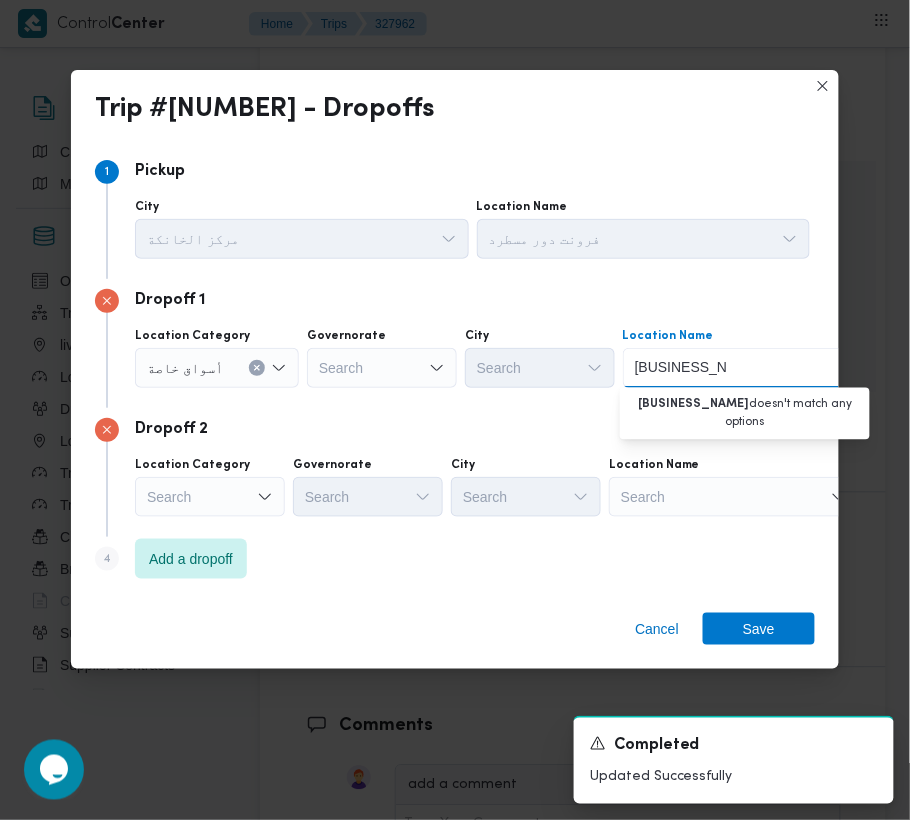 drag, startPoint x: 676, startPoint y: 365, endPoint x: 672, endPoint y: 382, distance: 17.464249 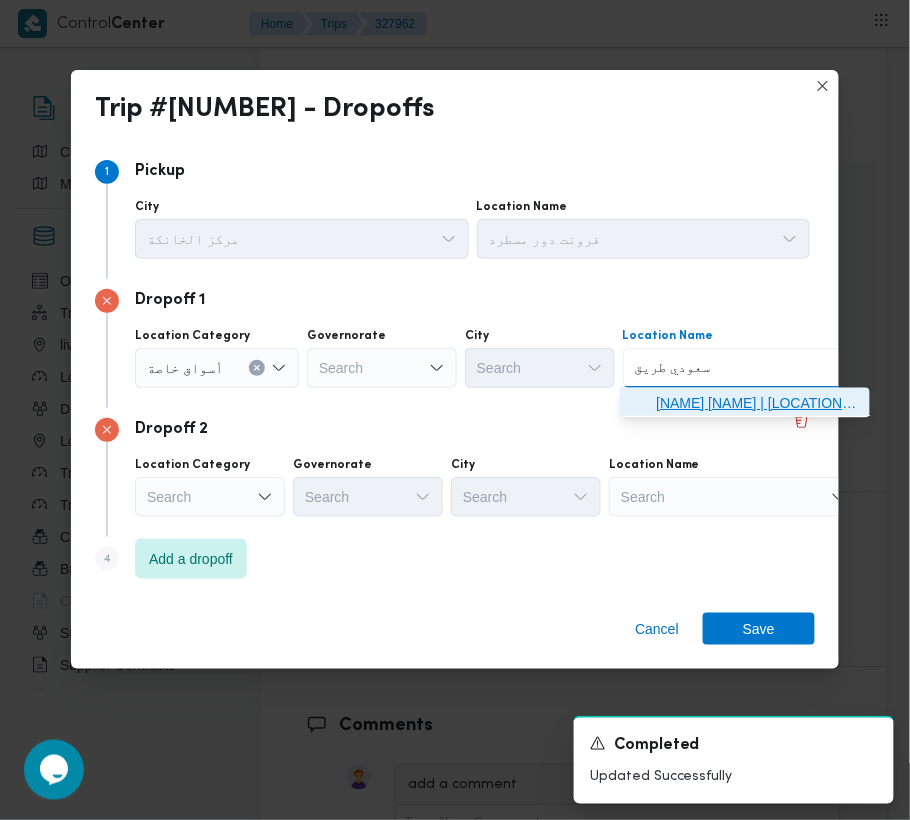 click on "[NAME] [NAME] | [LOCATION_NAME] | null" at bounding box center (757, 404) 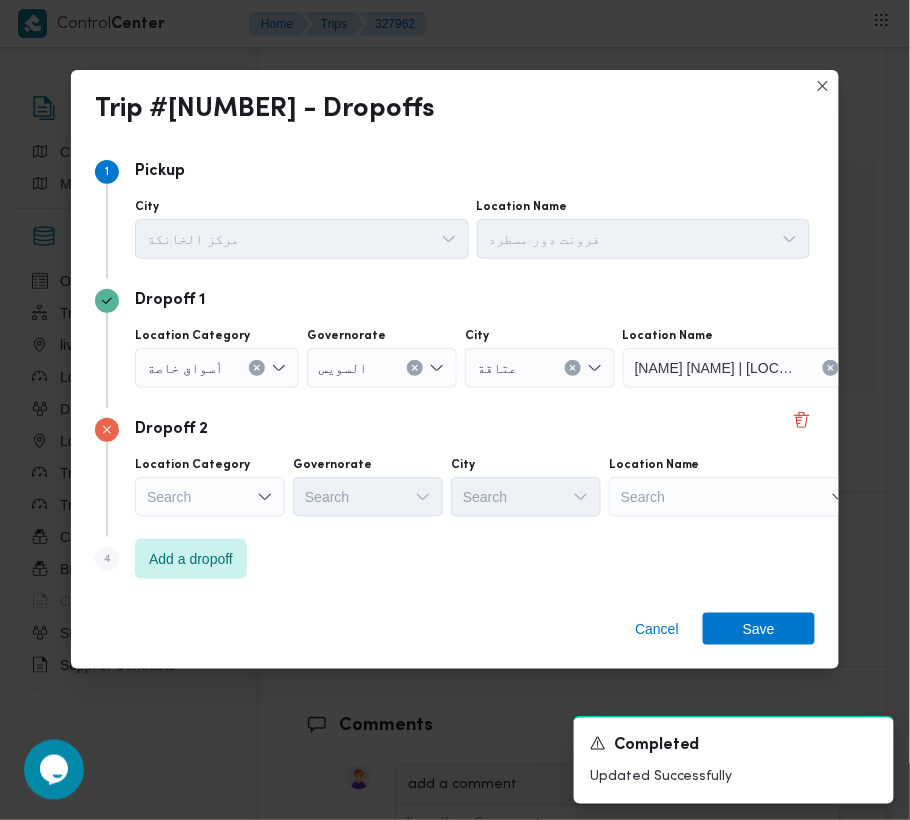 click on "Search" at bounding box center [748, 368] 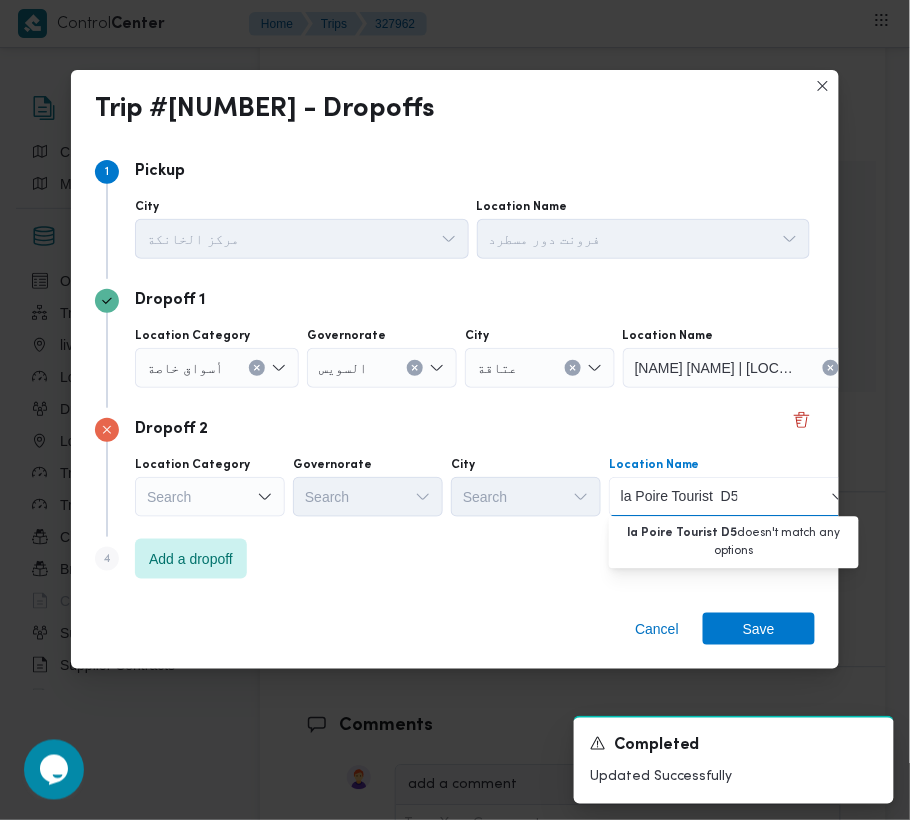 drag, startPoint x: 678, startPoint y: 501, endPoint x: 826, endPoint y: 472, distance: 150.81445 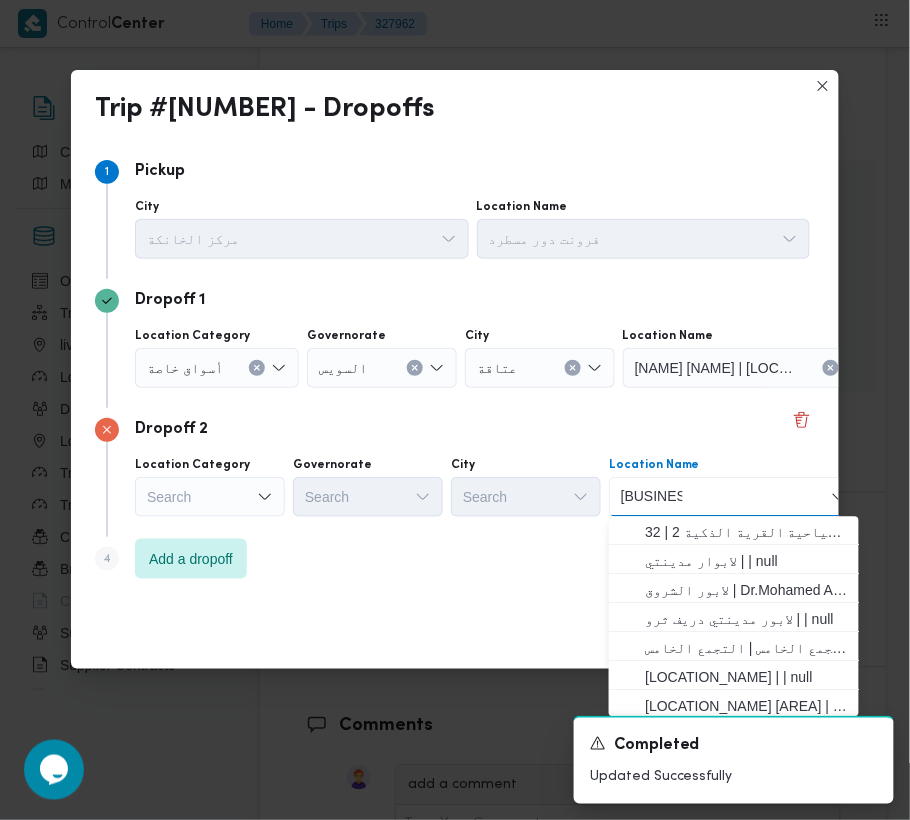 click on "[BUSINESS_NAME]" at bounding box center [652, 497] 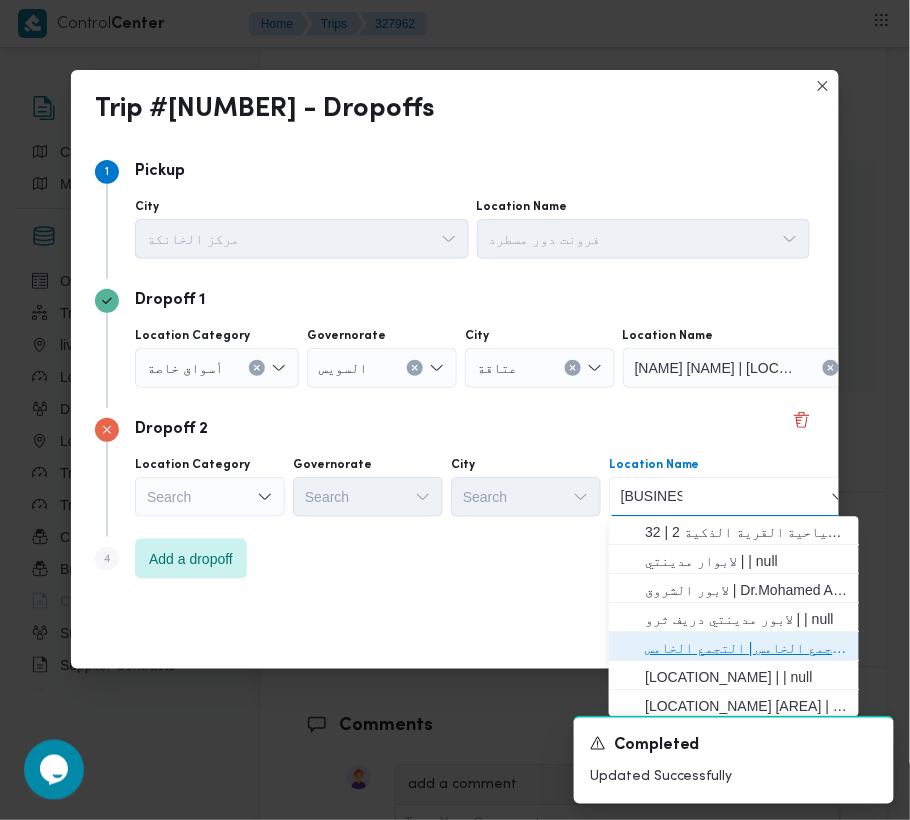 click on "لابور التجمع الخامس | التجمع الخامس | null" at bounding box center [746, 649] 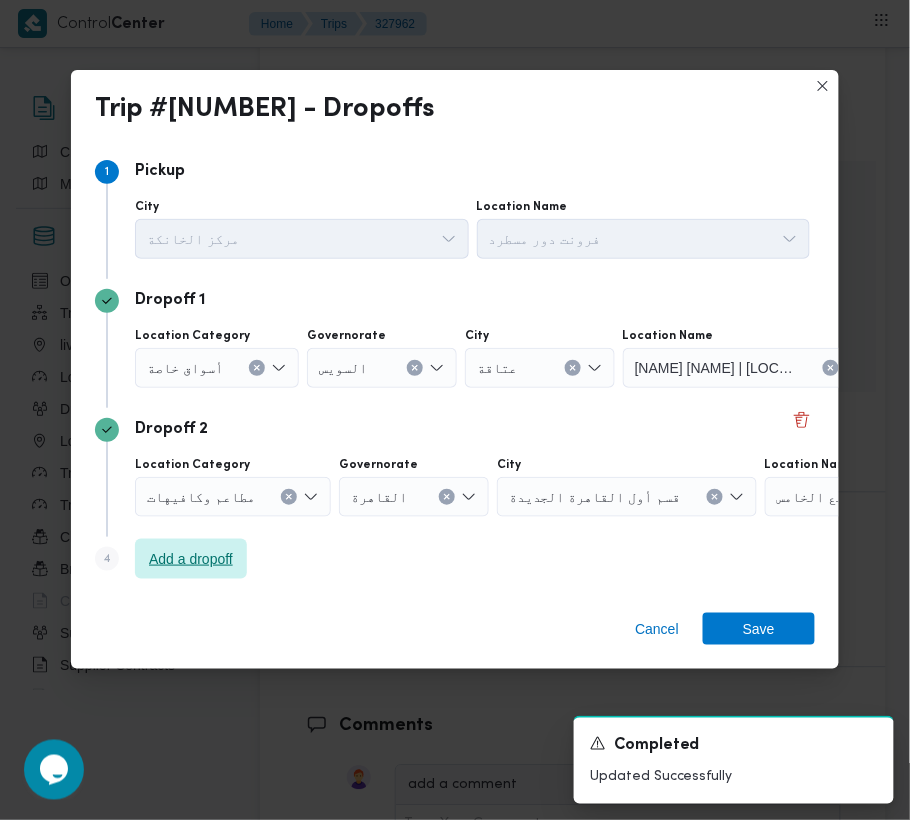 click on "Add a dropoff" at bounding box center (191, 559) 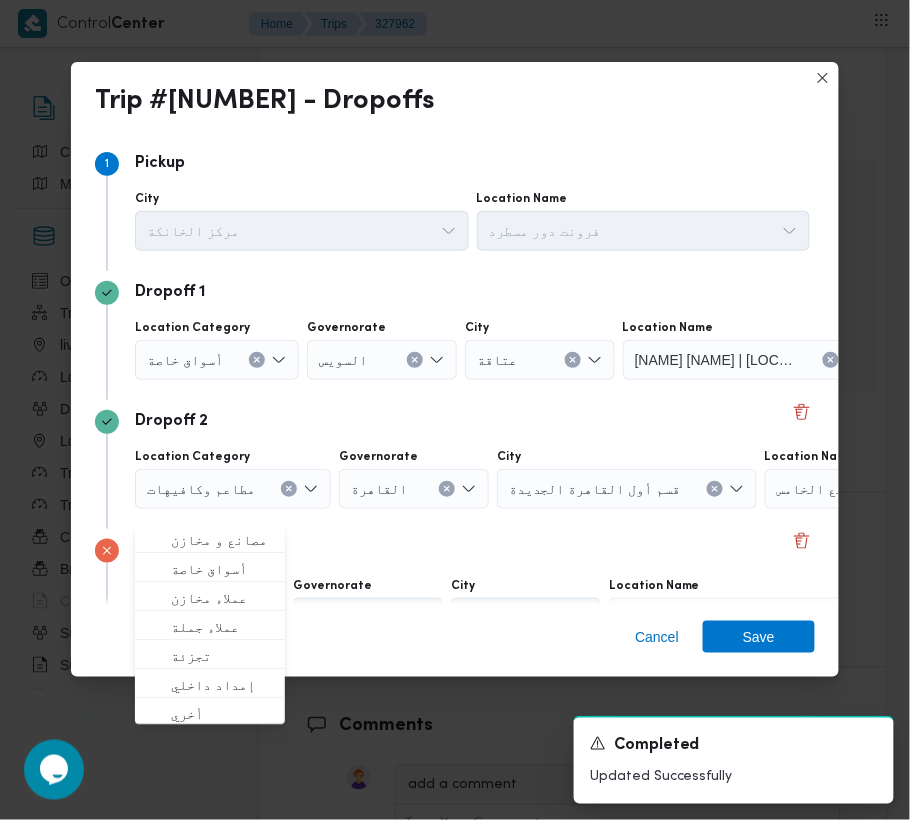 scroll, scrollTop: 113, scrollLeft: 0, axis: vertical 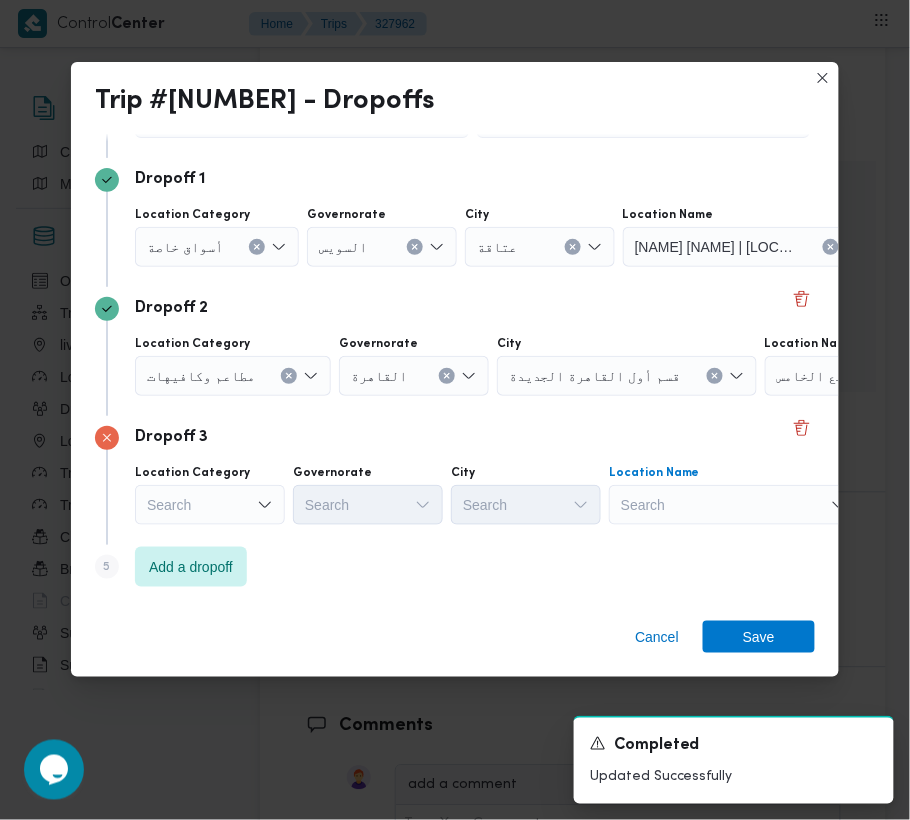 click on "Search" at bounding box center [748, 247] 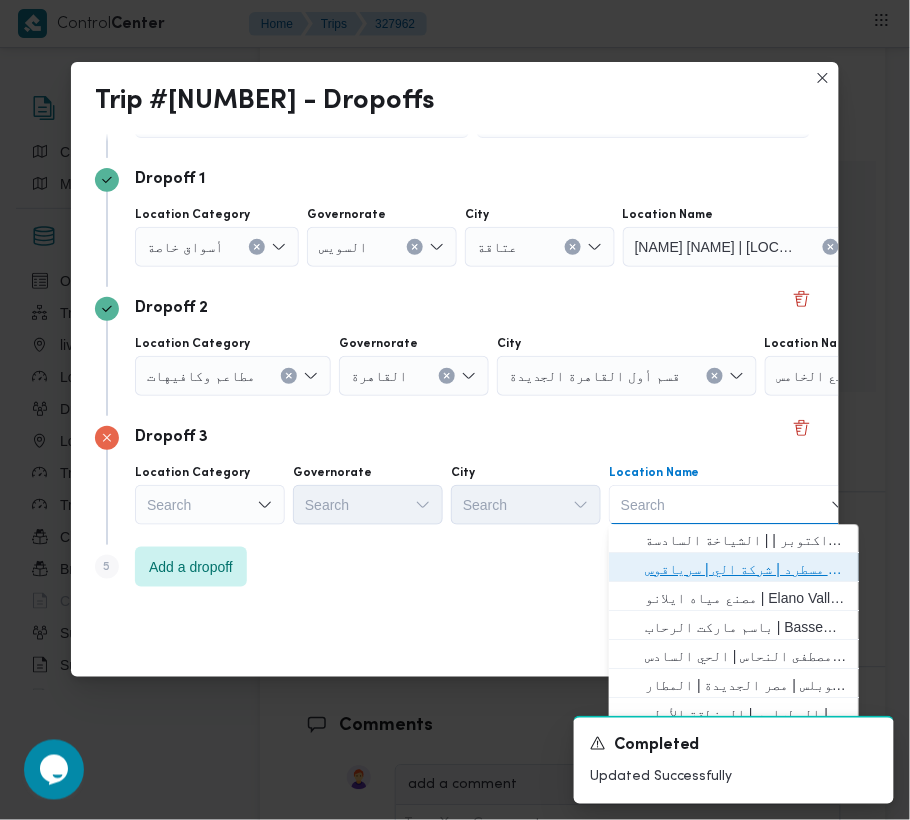 click on "فرونت دور مسطرد | شركة الي | سرياقوس" at bounding box center [746, 570] 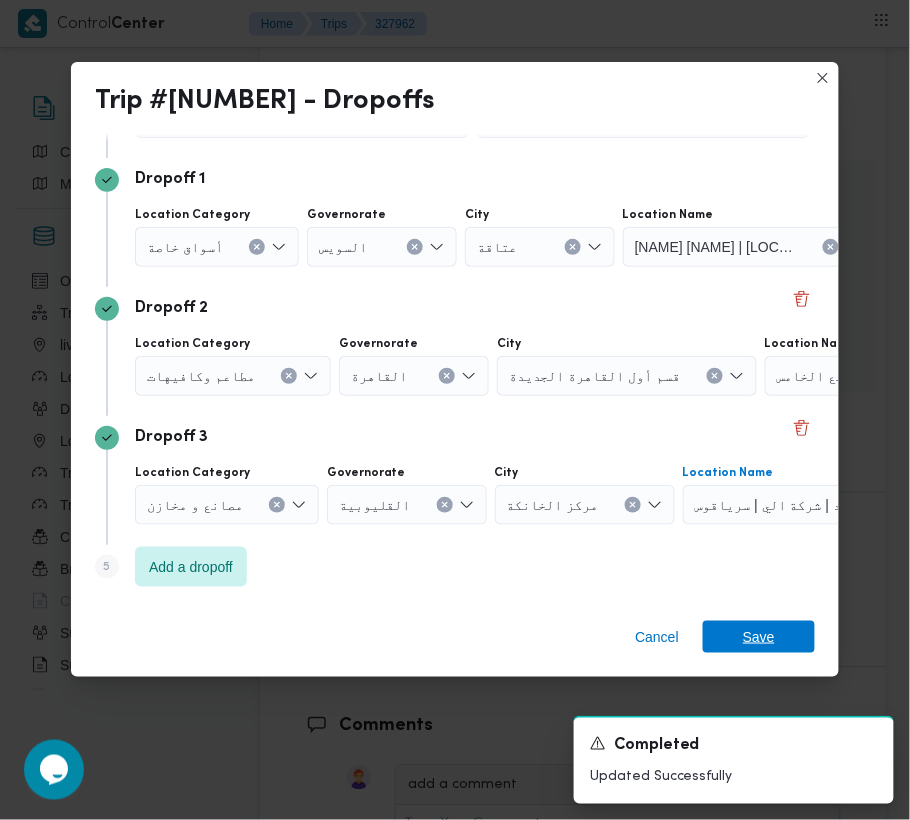 click on "Save" at bounding box center (759, 637) 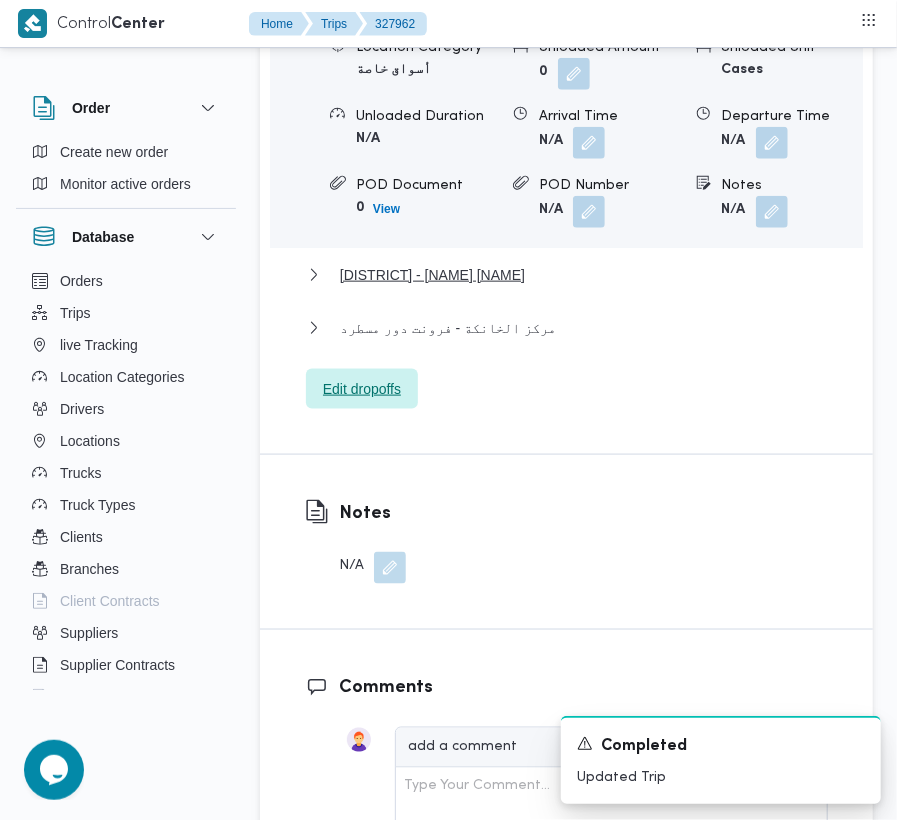 scroll, scrollTop: 3449, scrollLeft: 0, axis: vertical 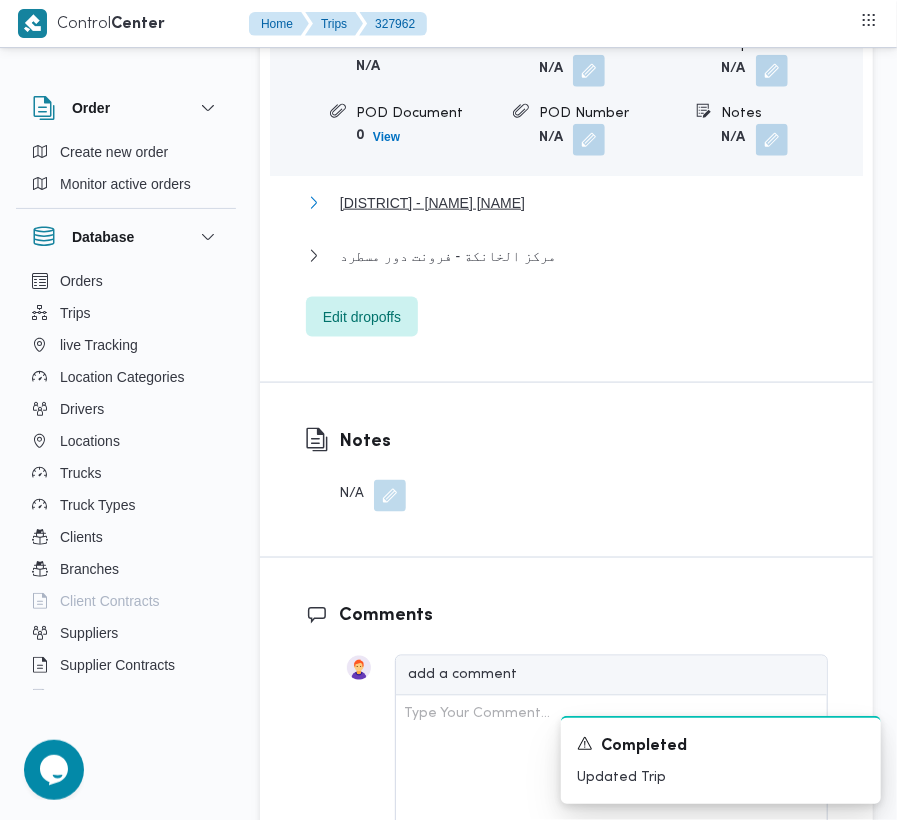click on "[DISTRICT] -
[NAME] [NAME]" at bounding box center (432, 203) 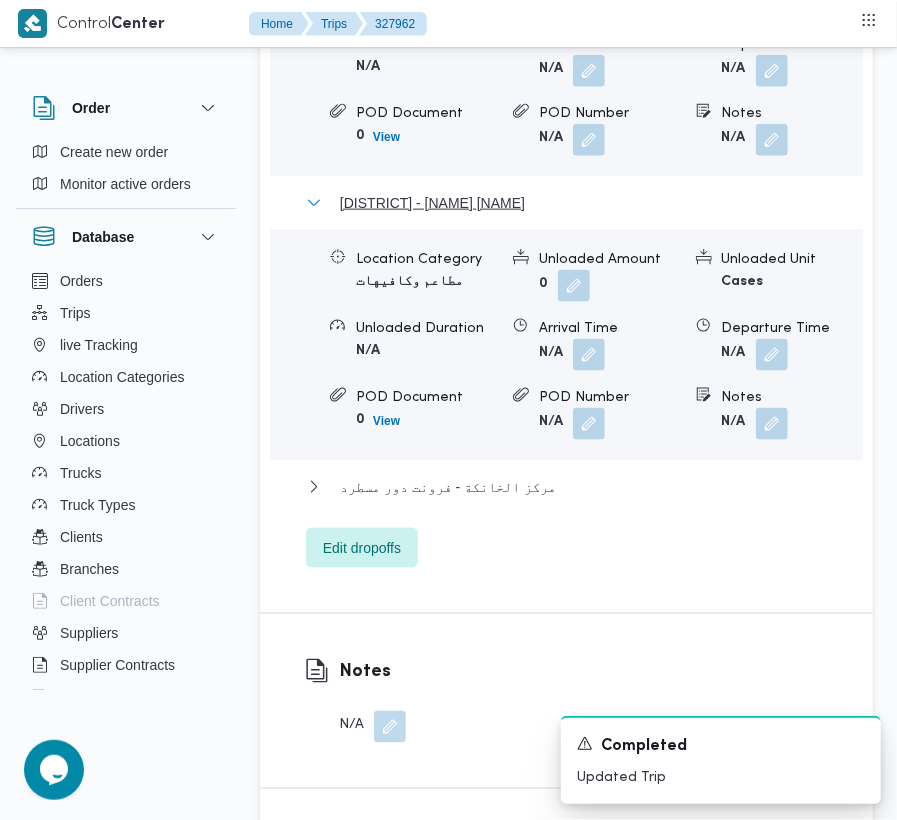 drag, startPoint x: 448, startPoint y: 196, endPoint x: 353, endPoint y: 194, distance: 95.02105 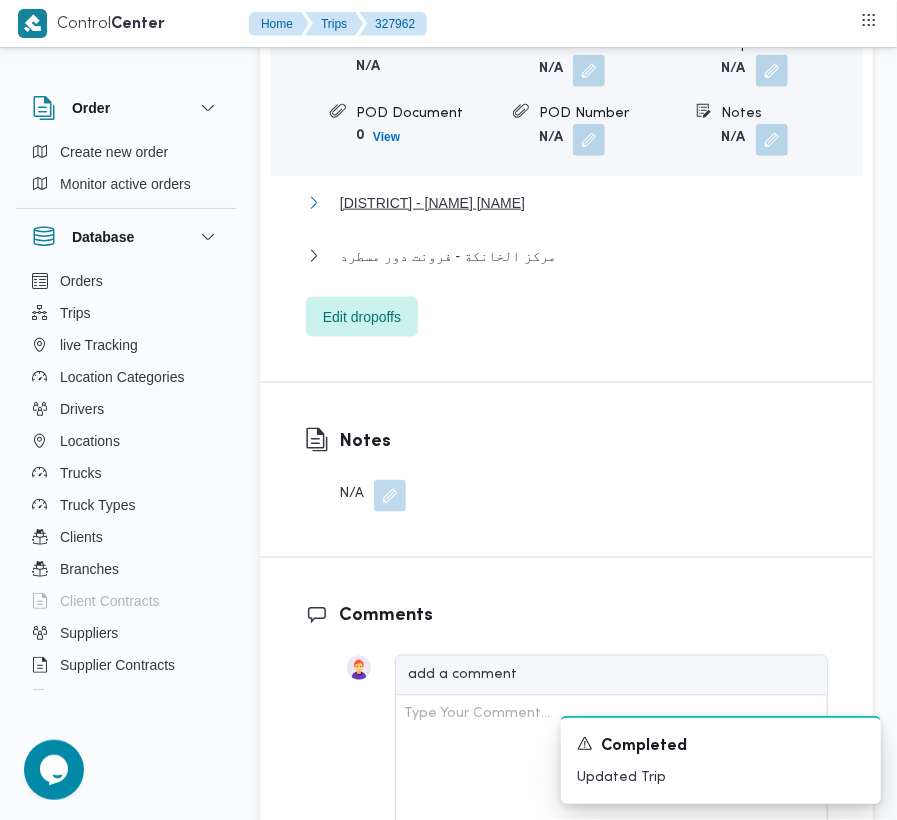 click on "[DISTRICT] -
[NAME] [NAME]" at bounding box center [432, 203] 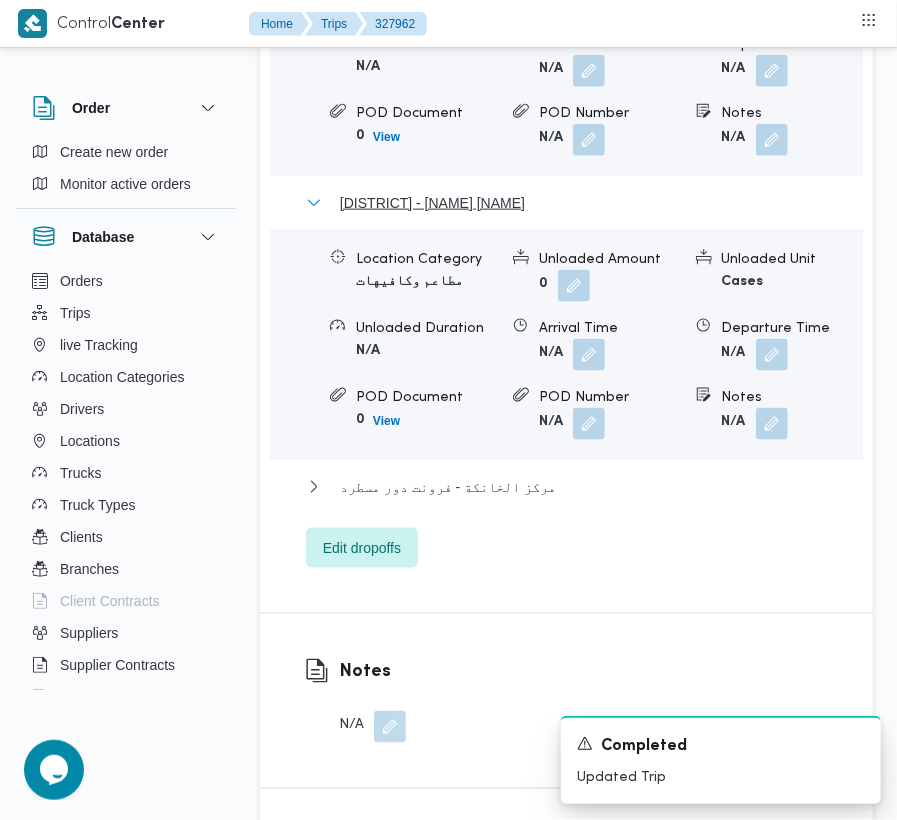 click on "[DISTRICT] -
[NAME] [NAME]" at bounding box center (432, 203) 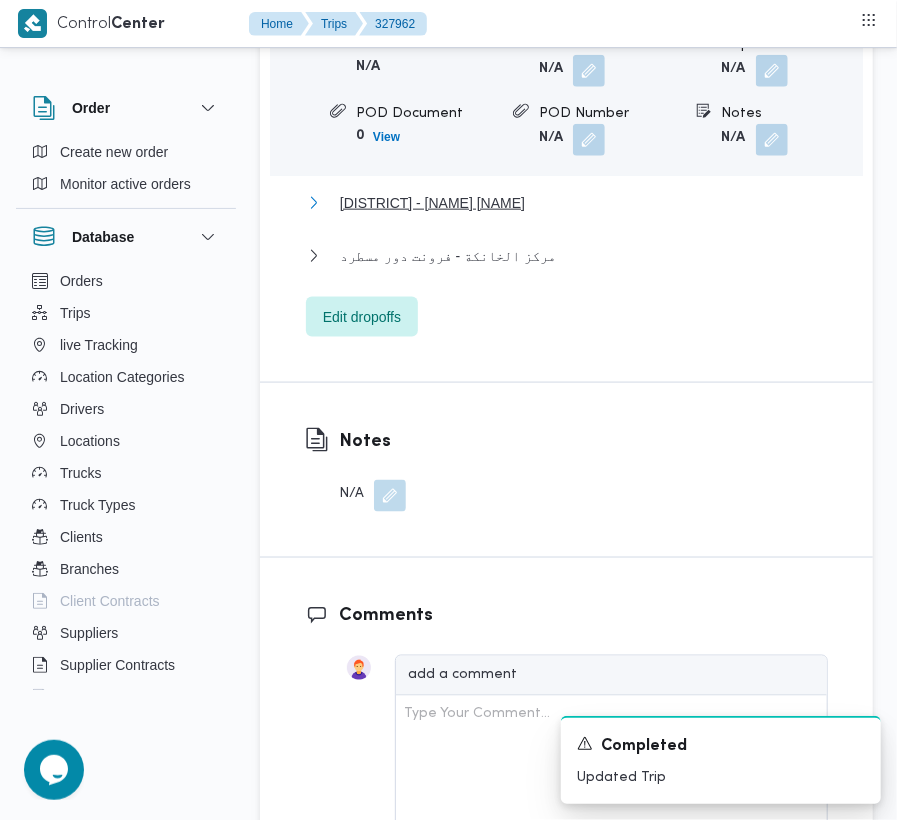click on "[DISTRICT] -
[NAME] [NAME]" at bounding box center (432, 203) 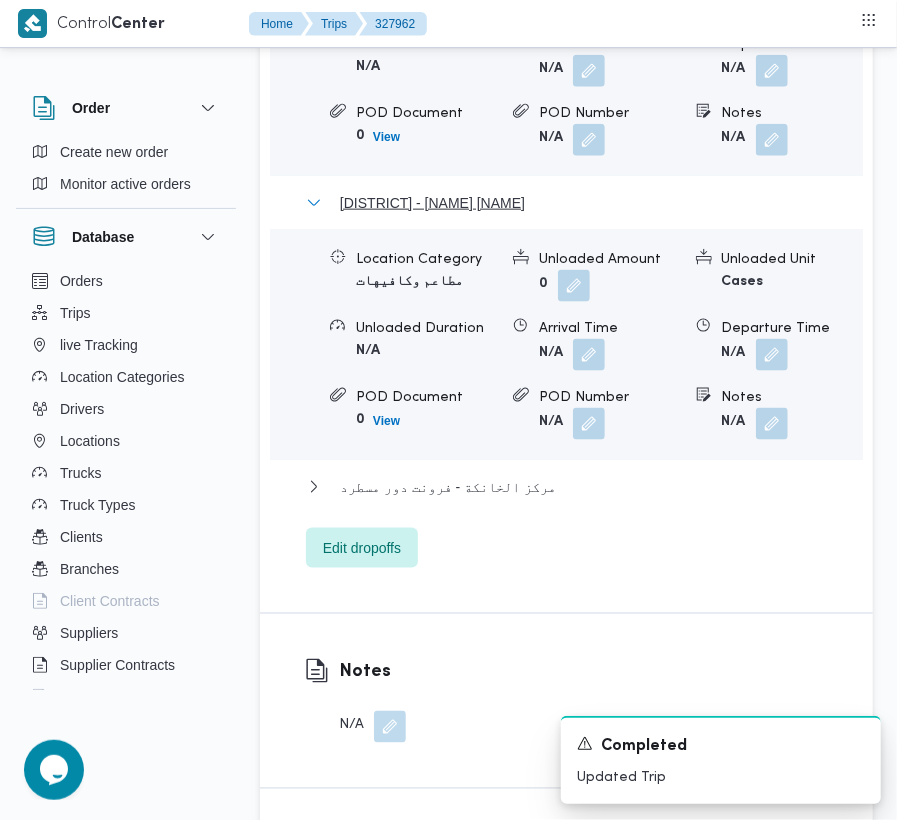click on "[DISTRICT] -
[NAME] [NAME]" at bounding box center [432, 203] 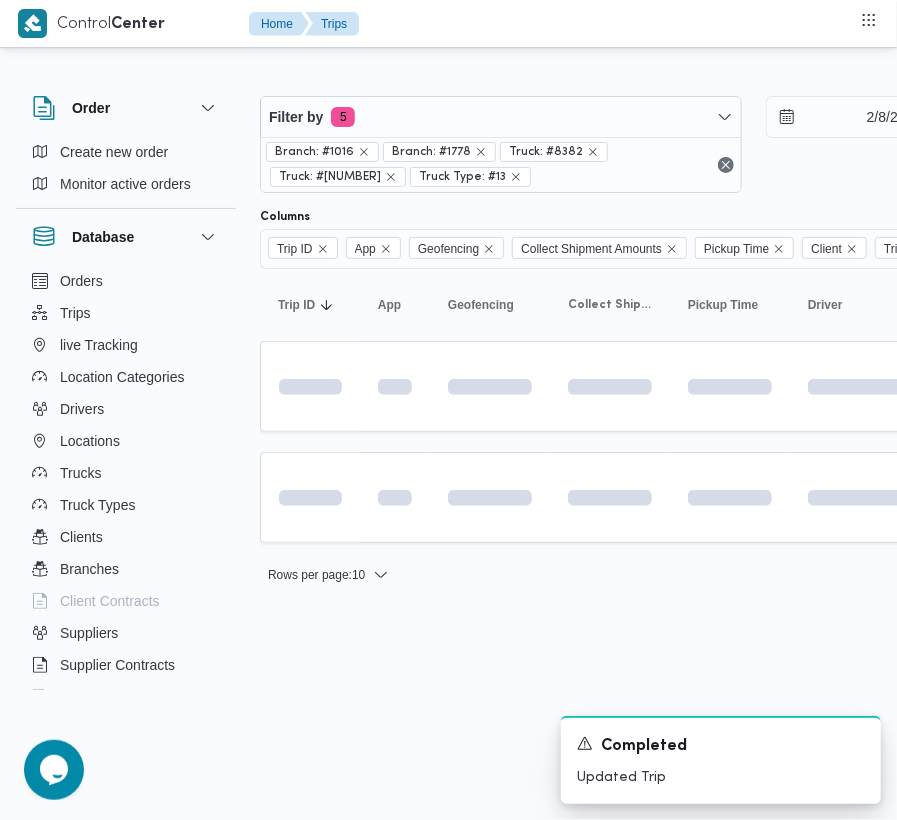 scroll, scrollTop: 0, scrollLeft: 0, axis: both 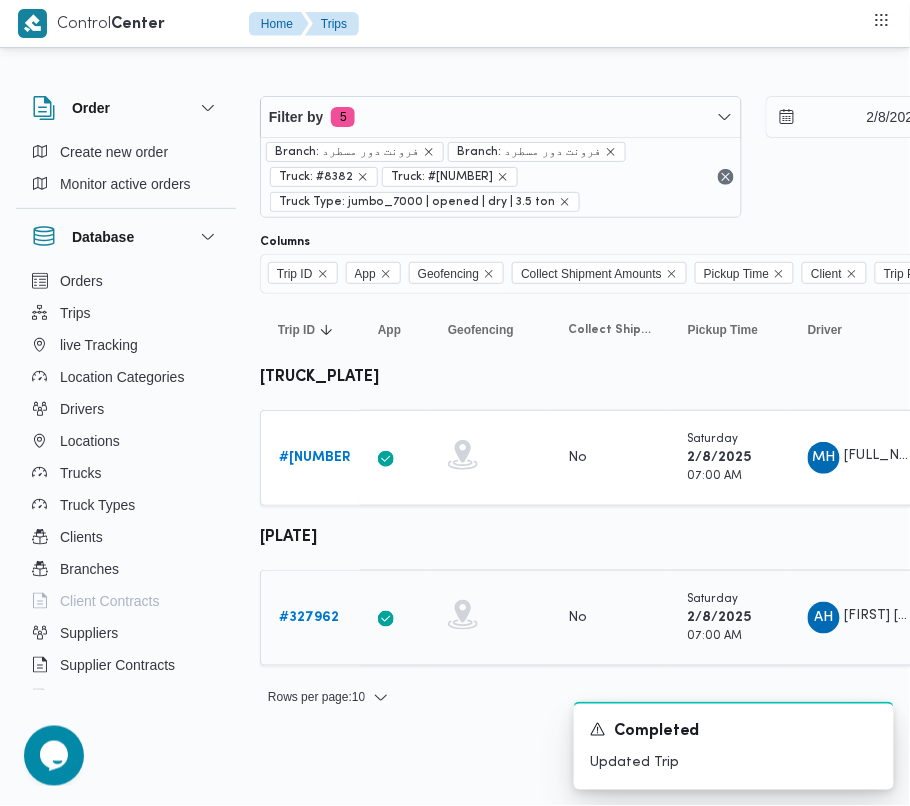 click on "# 327962" at bounding box center (309, 617) 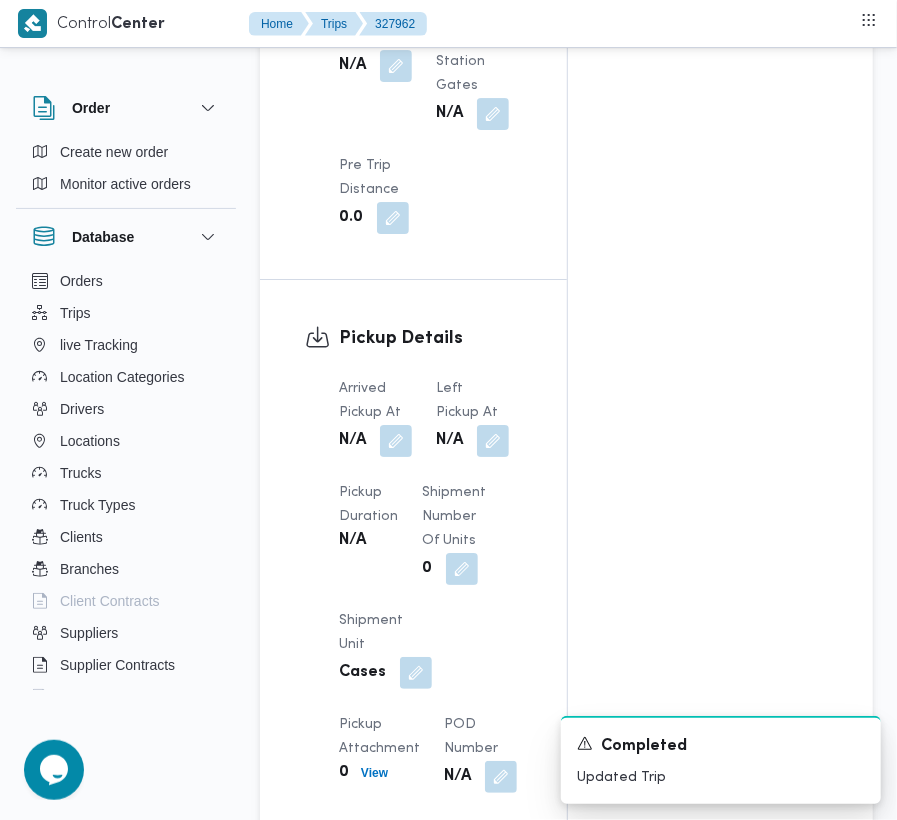 scroll, scrollTop: 2533, scrollLeft: 0, axis: vertical 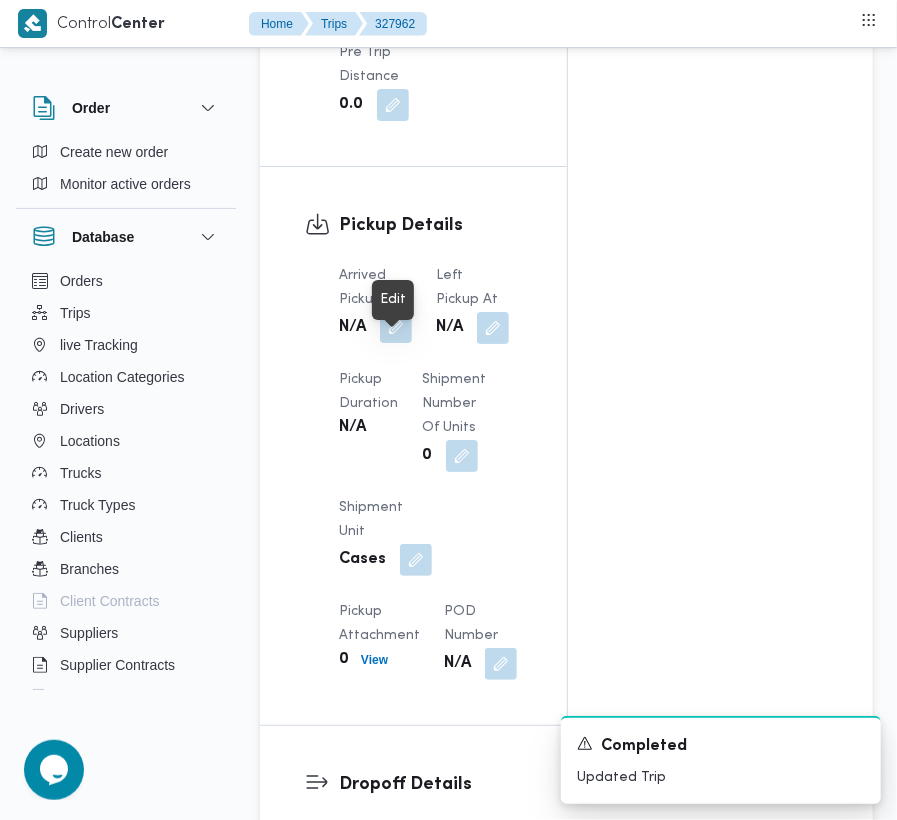 click at bounding box center (396, 327) 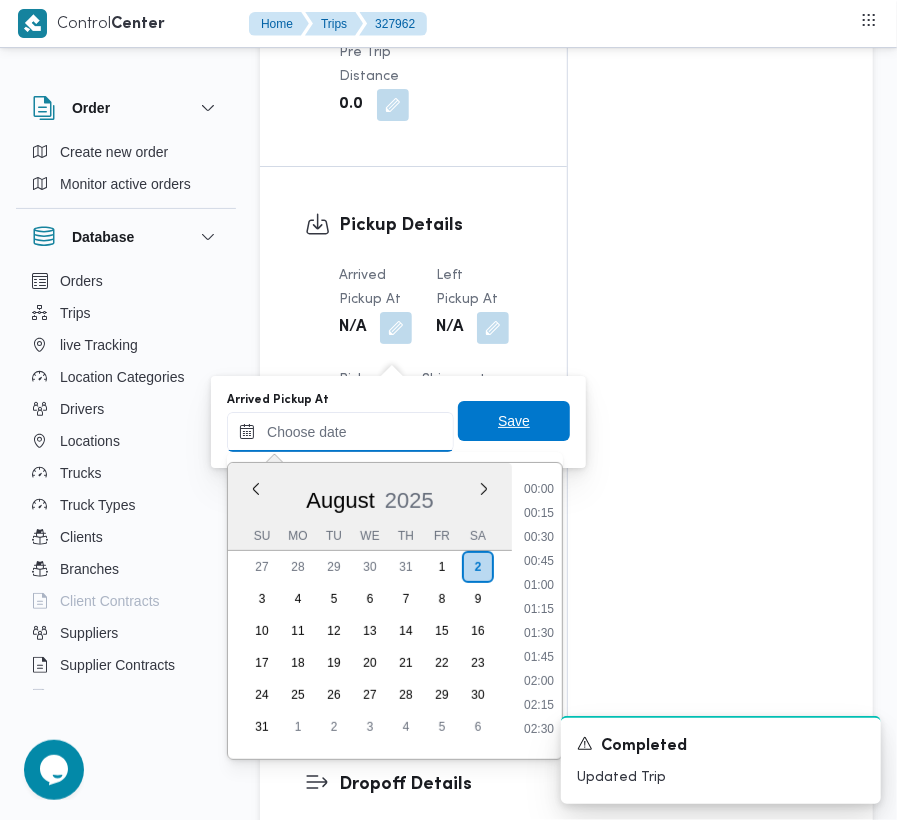 drag, startPoint x: 396, startPoint y: 430, endPoint x: 480, endPoint y: 434, distance: 84.095184 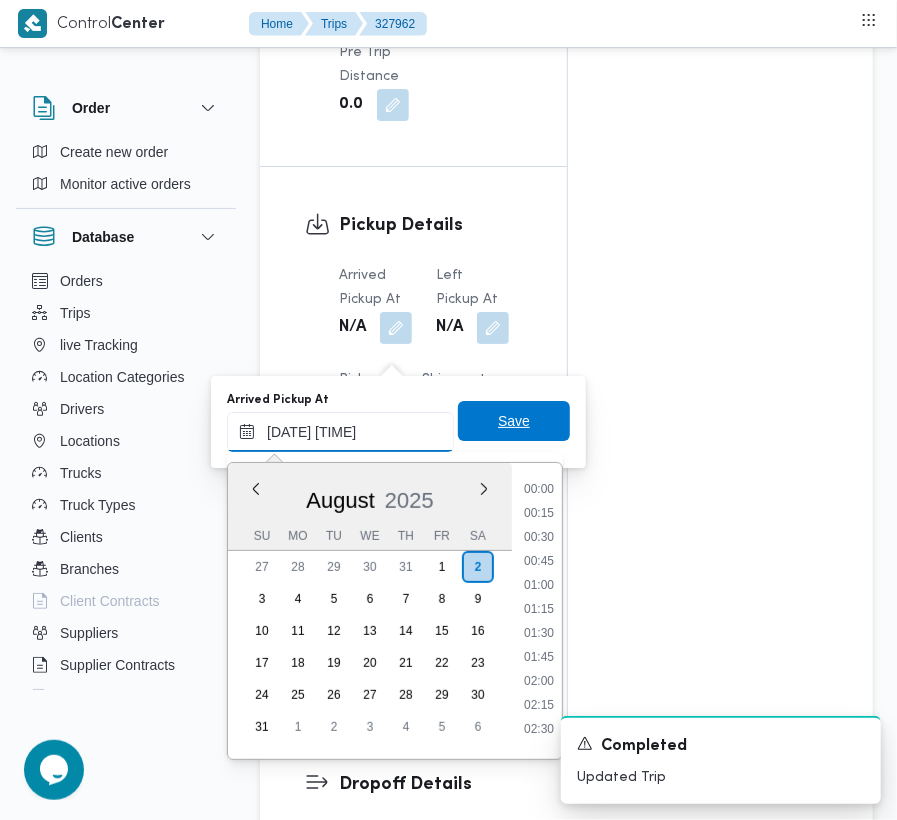scroll, scrollTop: 672, scrollLeft: 0, axis: vertical 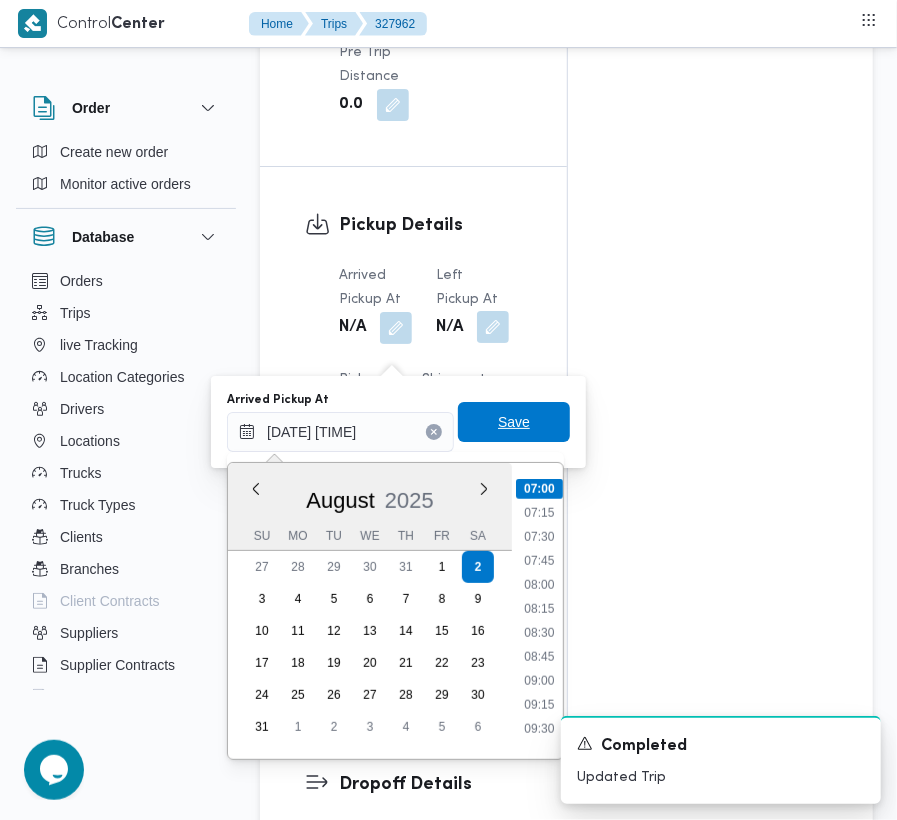 drag, startPoint x: 492, startPoint y: 430, endPoint x: 493, endPoint y: 366, distance: 64.00781 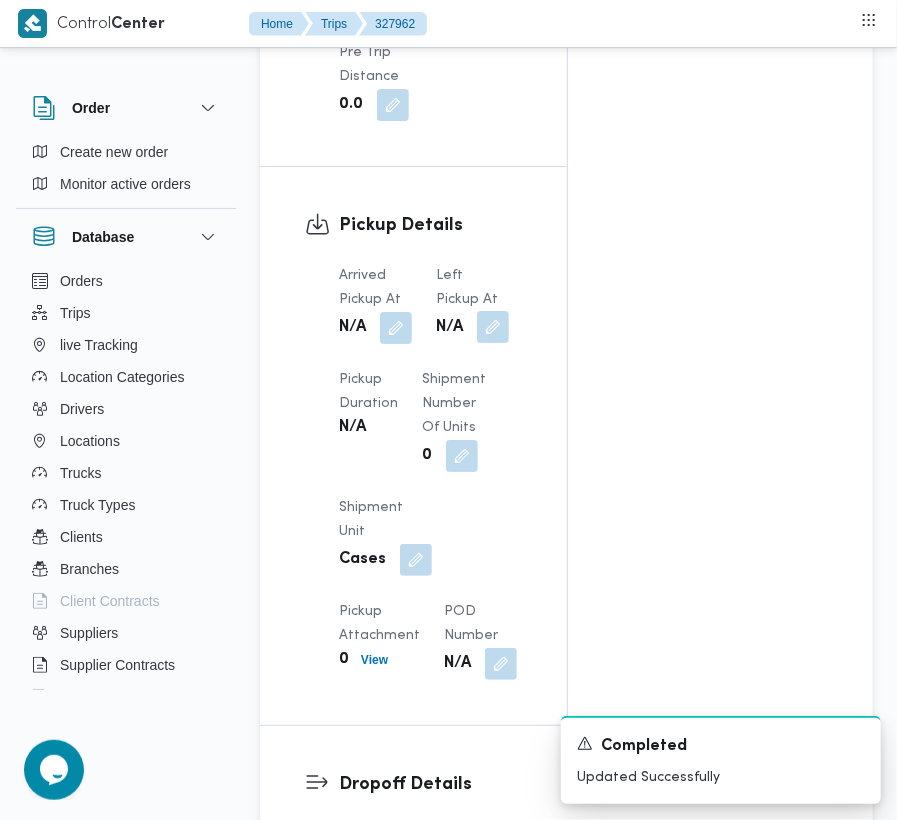 click at bounding box center (493, 327) 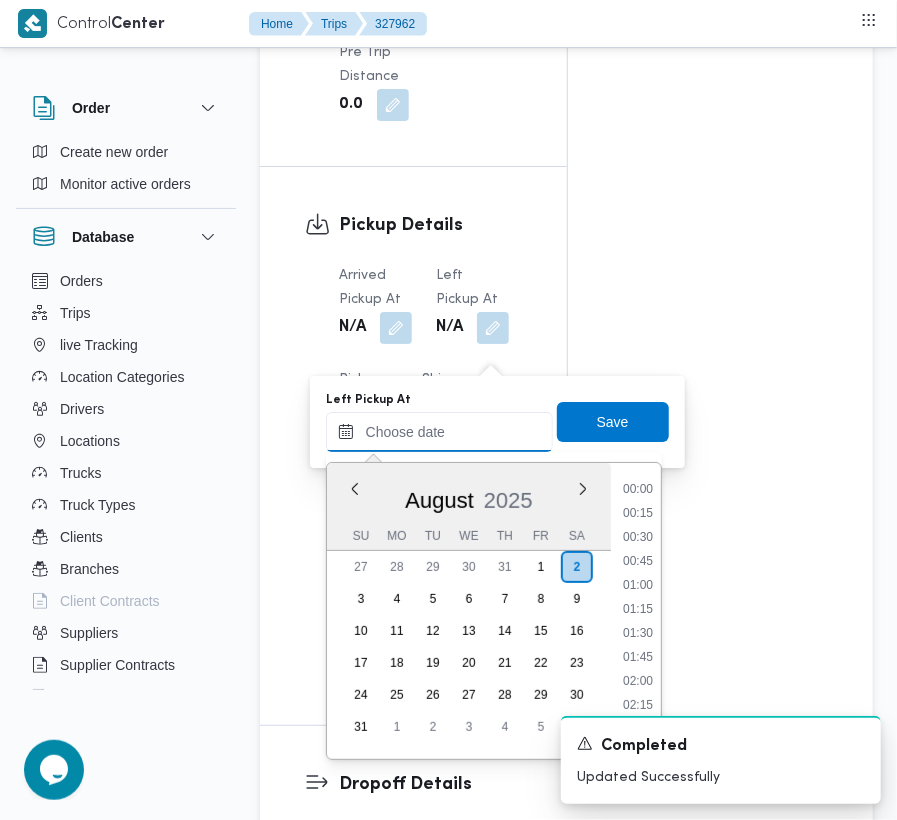 drag, startPoint x: 489, startPoint y: 425, endPoint x: 537, endPoint y: 448, distance: 53.225933 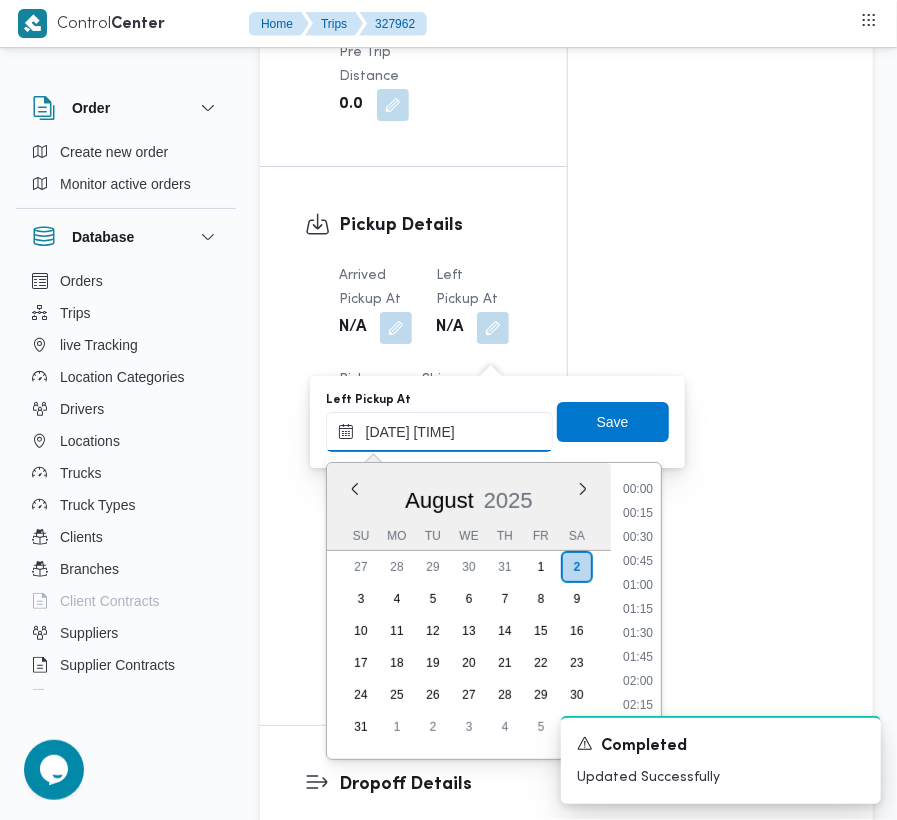 scroll, scrollTop: 672, scrollLeft: 0, axis: vertical 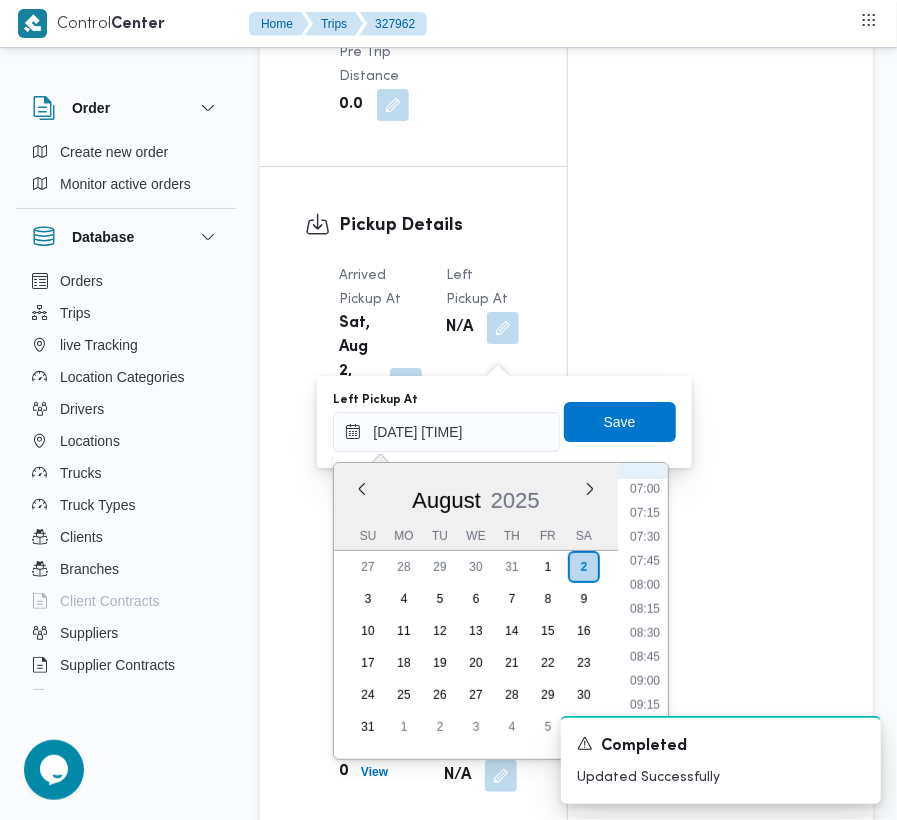 click on "00:00 00:15 00:30 00:45 01:00 01:15 01:30 01:45 02:00 02:15 02:30 02:45 03:00 03:15 03:30 03:45 04:00 04:15 04:30 04:45 05:00 05:15 05:30 05:45 06:00 06:15 06:30 06:45 07:00 07:15 07:30 07:45 08:00 08:15 08:30 08:45 09:00 09:15 09:30 09:45 10:00 10:15 10:30 10:45 11:00 11:15 11:30 11:45 12:00 12:15 12:30 12:45 13:00 13:15 13:30 13:45 14:00 14:15 14:30 14:45 15:00 15:15 15:30 15:45 16:00 16:15 16:30 16:45 17:00 17:15 17:30 17:45 18:00 18:15 18:30 18:45 19:00 19:15 19:30 19:45 20:00 20:15 20:30 20:45 21:00 21:15 21:30 21:45 22:00 22:15 22:30 22:45 23:00 23:15 23:30 23:45" at bounding box center [645, 611] 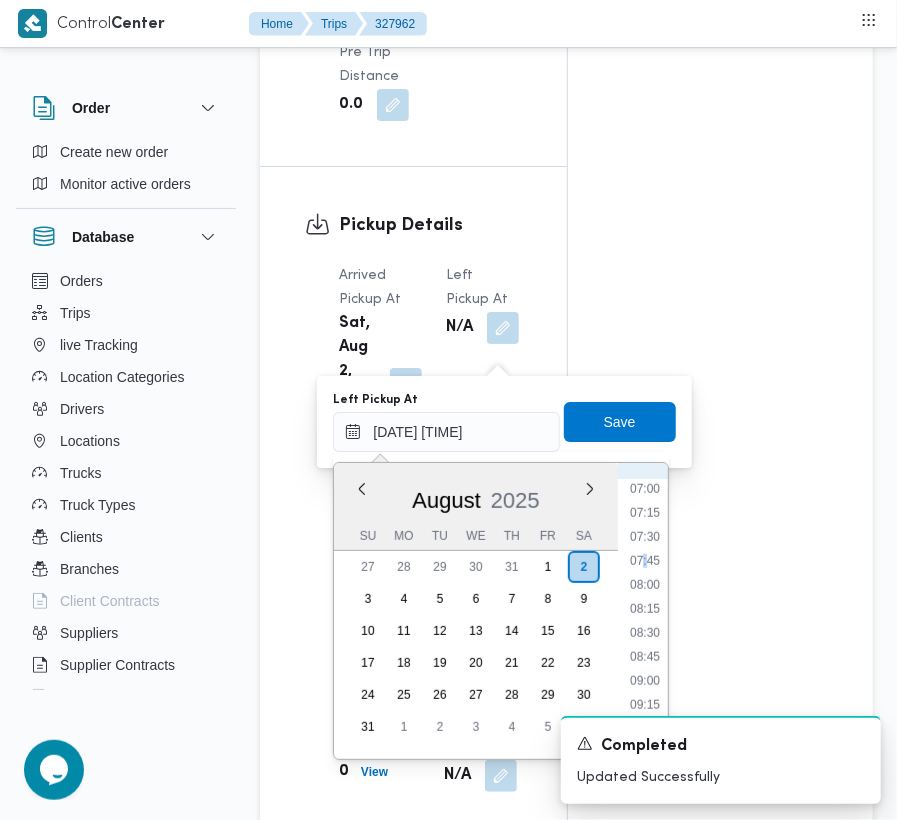 click on "00:00 00:15 00:30 00:45 01:00 01:15 01:30 01:45 02:00 02:15 02:30 02:45 03:00 03:15 03:30 03:45 04:00 04:15 04:30 04:45 05:00 05:15 05:30 05:45 06:00 06:15 06:30 06:45 07:00 07:15 07:30 07:45 08:00 08:15 08:30 08:45 09:00 09:15 09:30 09:45 10:00 10:15 10:30 10:45 11:00 11:15 11:30 11:45 12:00 12:15 12:30 12:45 13:00 13:15 13:30 13:45 14:00 14:15 14:30 14:45 15:00 15:15 15:30 15:45 16:00 16:15 16:30 16:45 17:00 17:15 17:30 17:45 18:00 18:15 18:30 18:45 19:00 19:15 19:30 19:45 20:00 20:15 20:30 20:45 21:00 21:15 21:30 21:45 22:00 22:15 22:30 22:45 23:00 23:15 23:30 23:45" at bounding box center (645, 611) 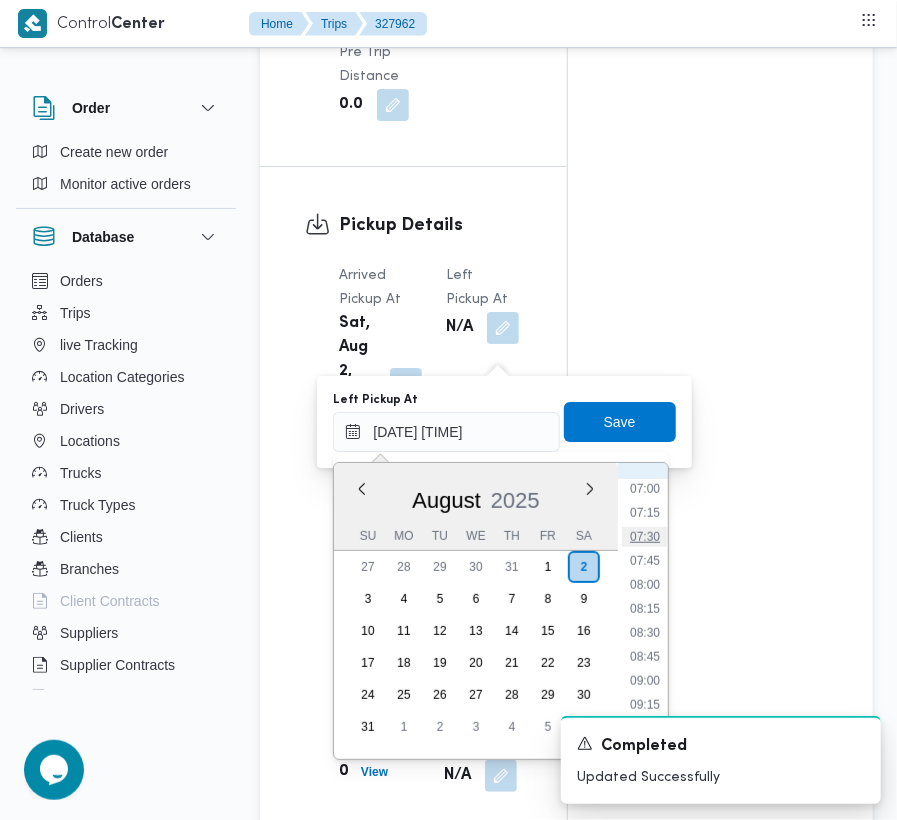 click on "07:30" at bounding box center (645, 537) 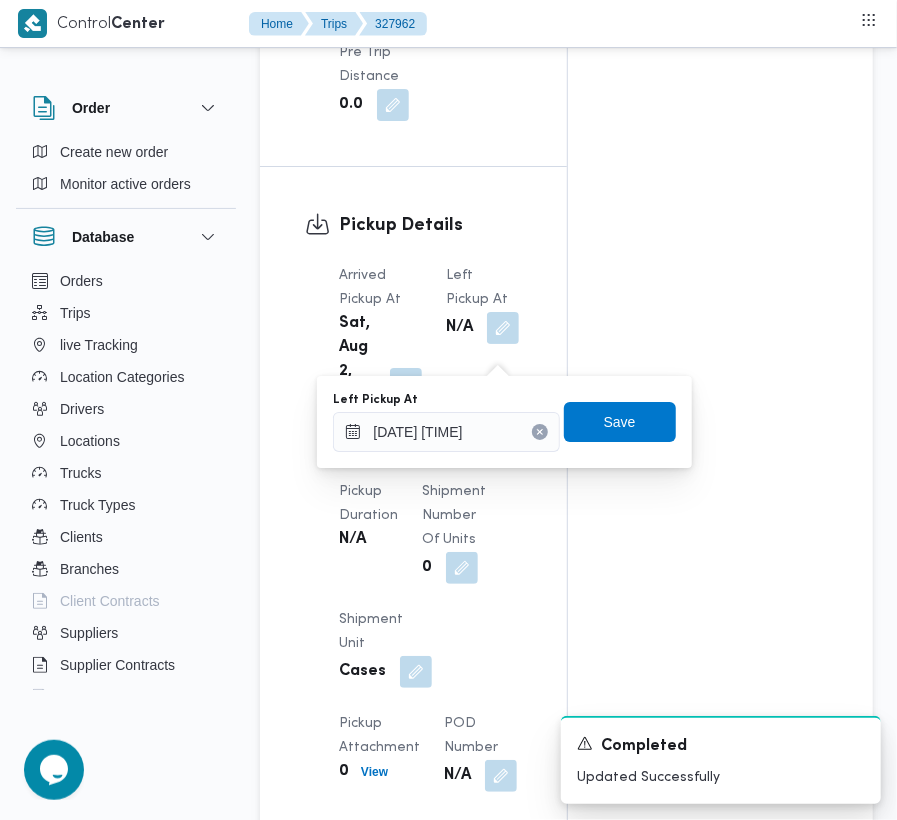 click on "You are in a dialog. To close this dialog, hit escape. Left Pickup At [DATE] [TIME] Save" at bounding box center [504, 422] 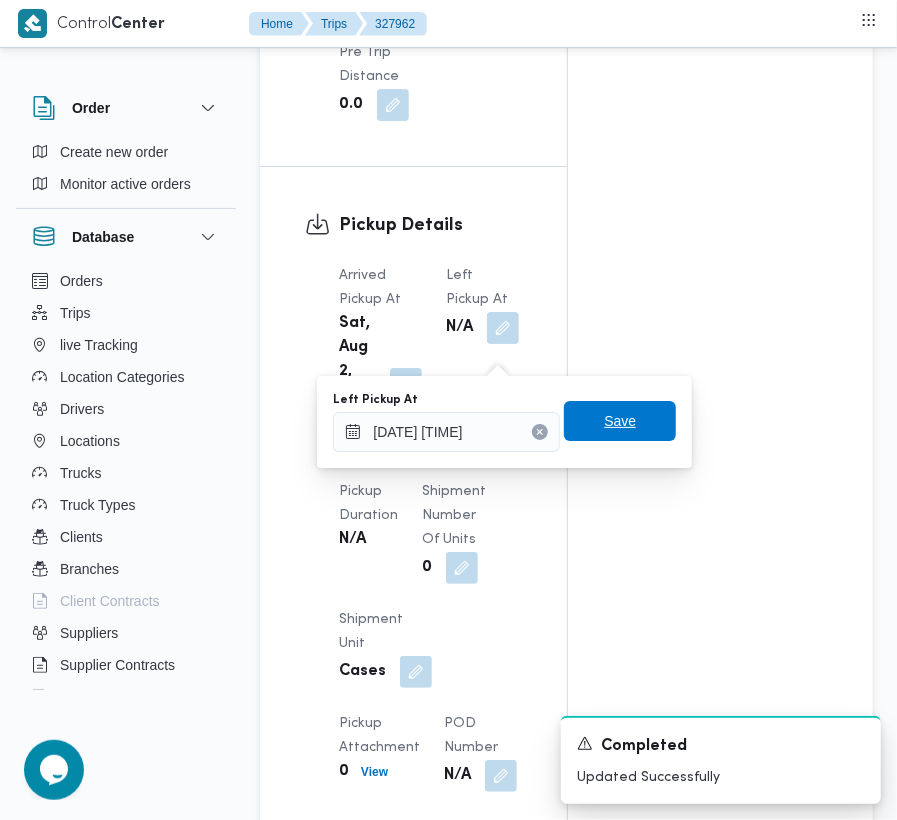 click on "Save" at bounding box center (620, 421) 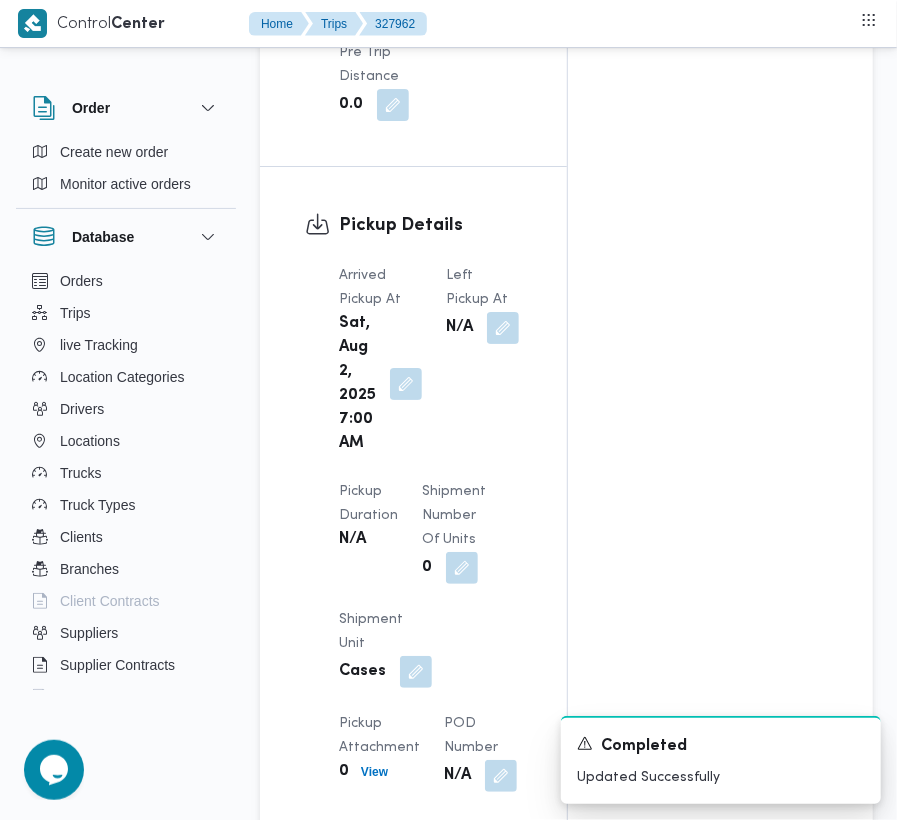 click on "Assignees Checklist Dropoffs details entered Driver Assigned Truck Assigned Documents for pickup Documents for dropoff Confirmed Data" at bounding box center [720, -641] 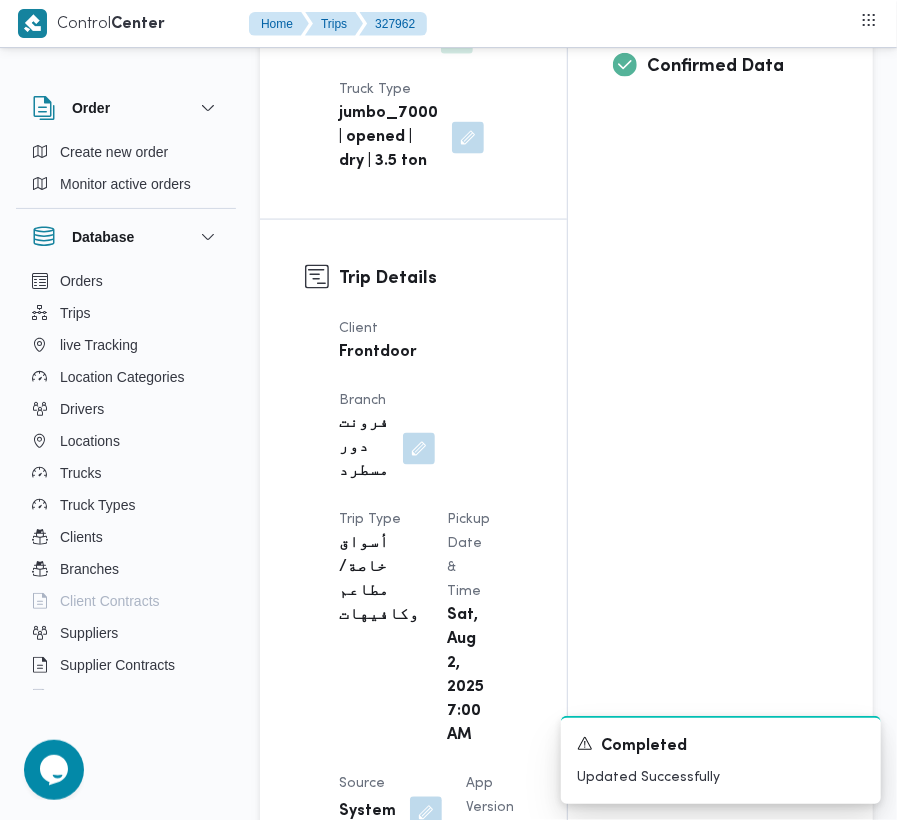 scroll, scrollTop: 844, scrollLeft: 0, axis: vertical 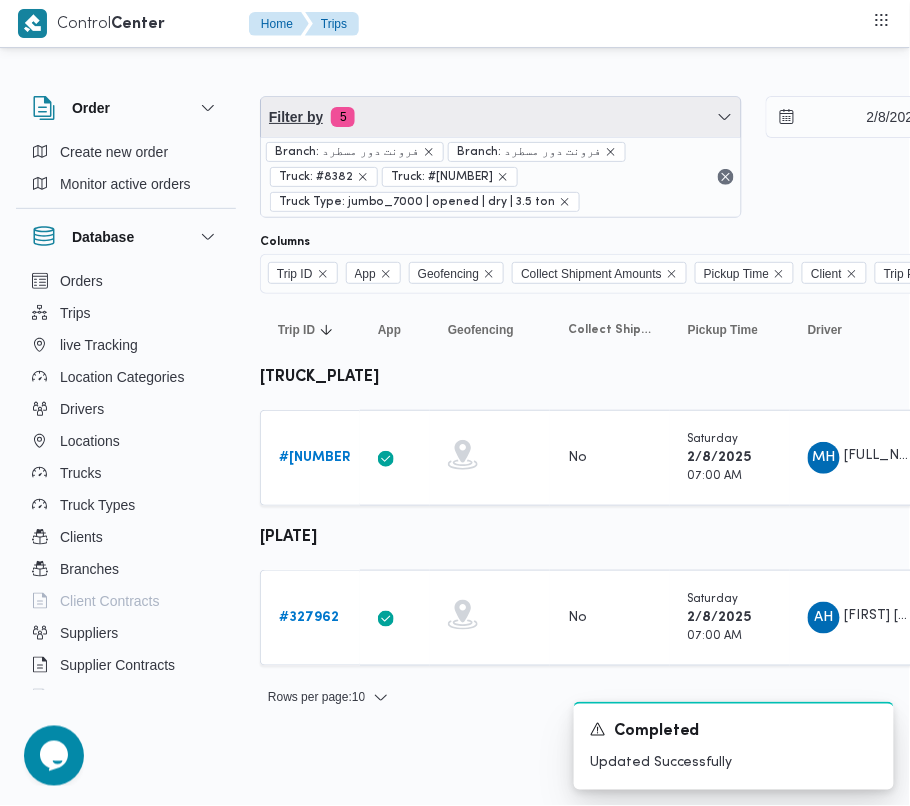 click on "Filter by 5" at bounding box center [501, 117] 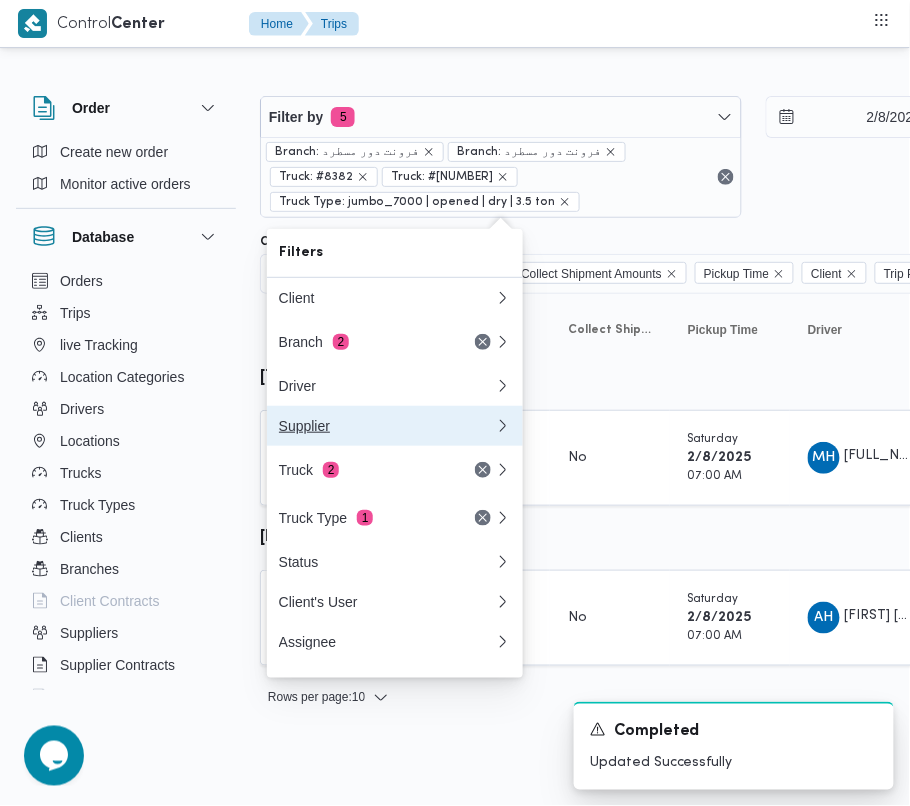 click on "Supplier" at bounding box center (395, 426) 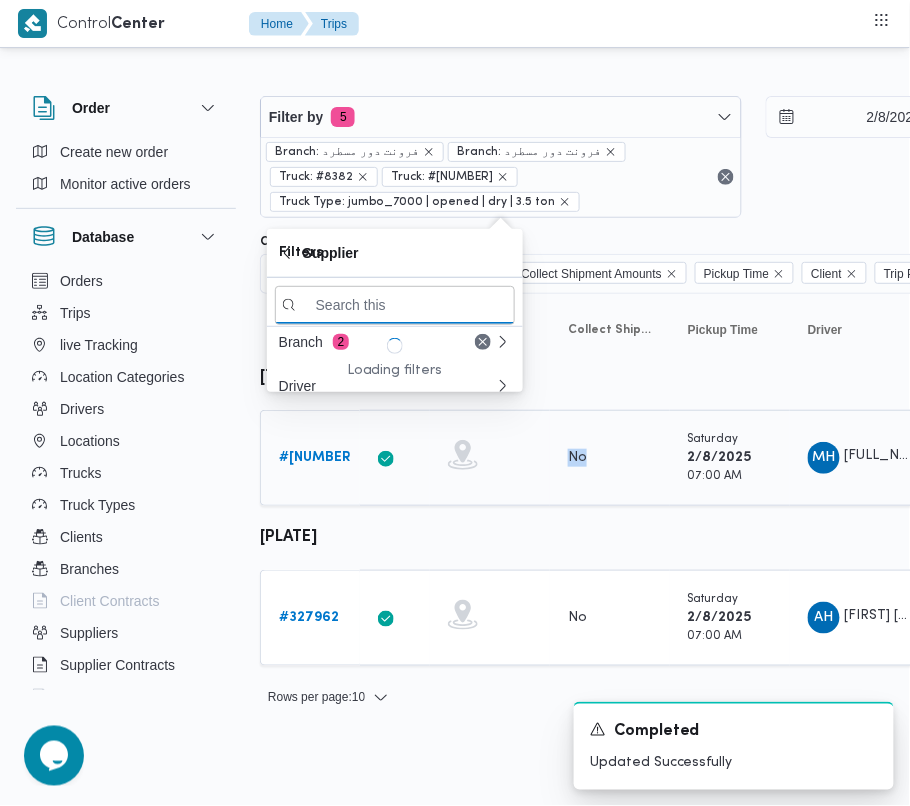 click at bounding box center [395, 458] 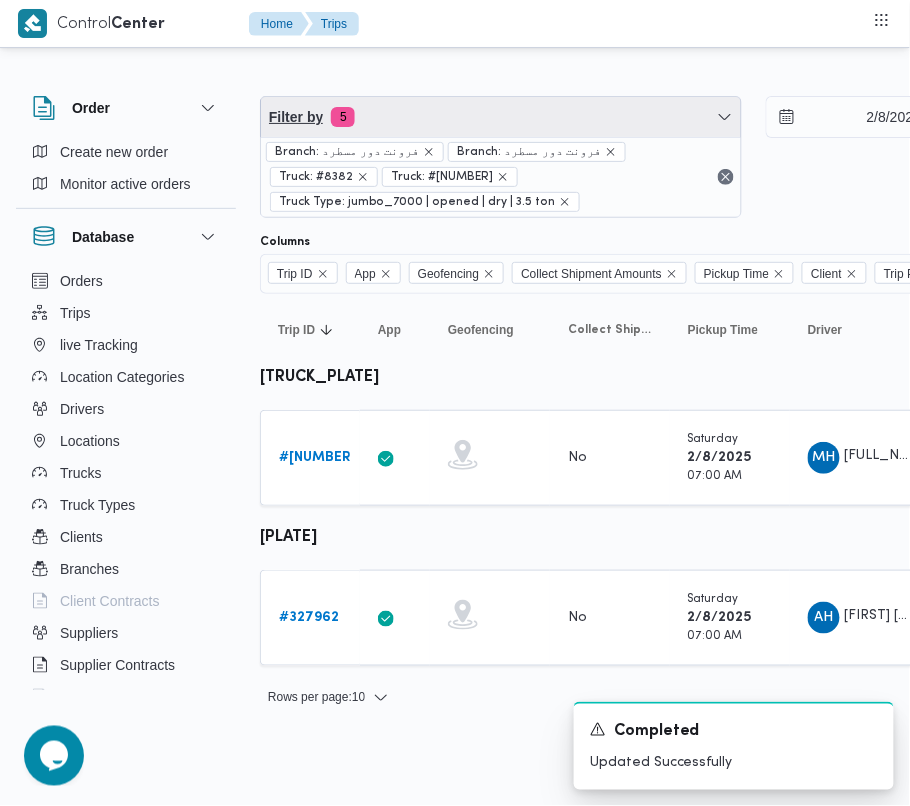 click on "Filter by 5" at bounding box center (501, 117) 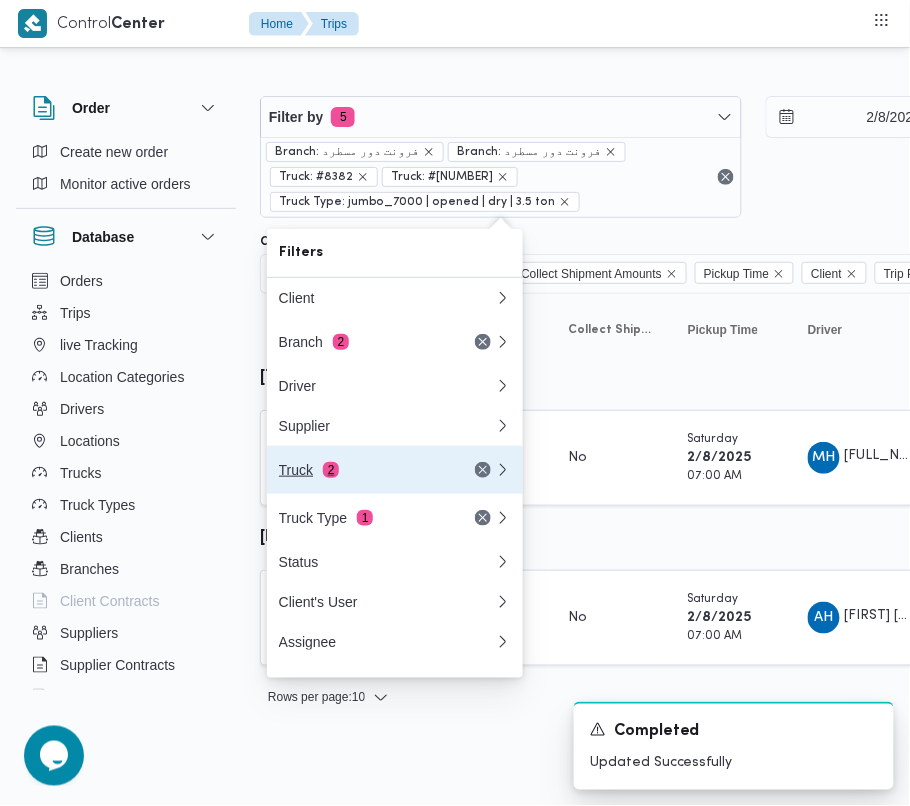 click on "Truck 2" at bounding box center [363, 470] 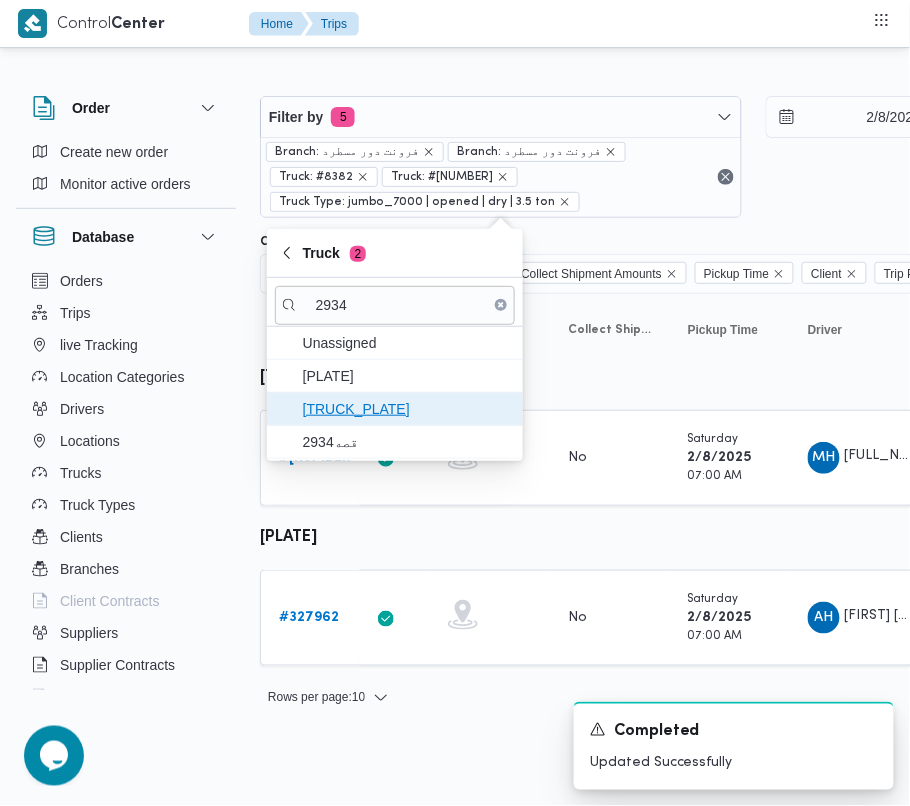 click on "[TRUCK_PLATE]" at bounding box center [407, 409] 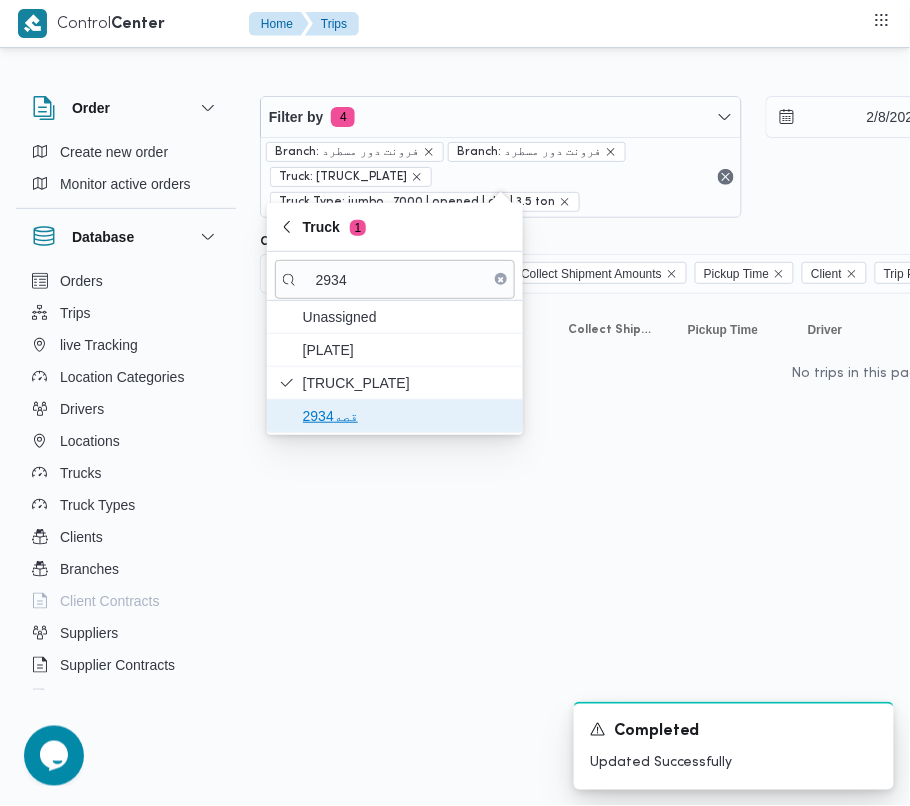 click on "قصه2934" at bounding box center (407, 416) 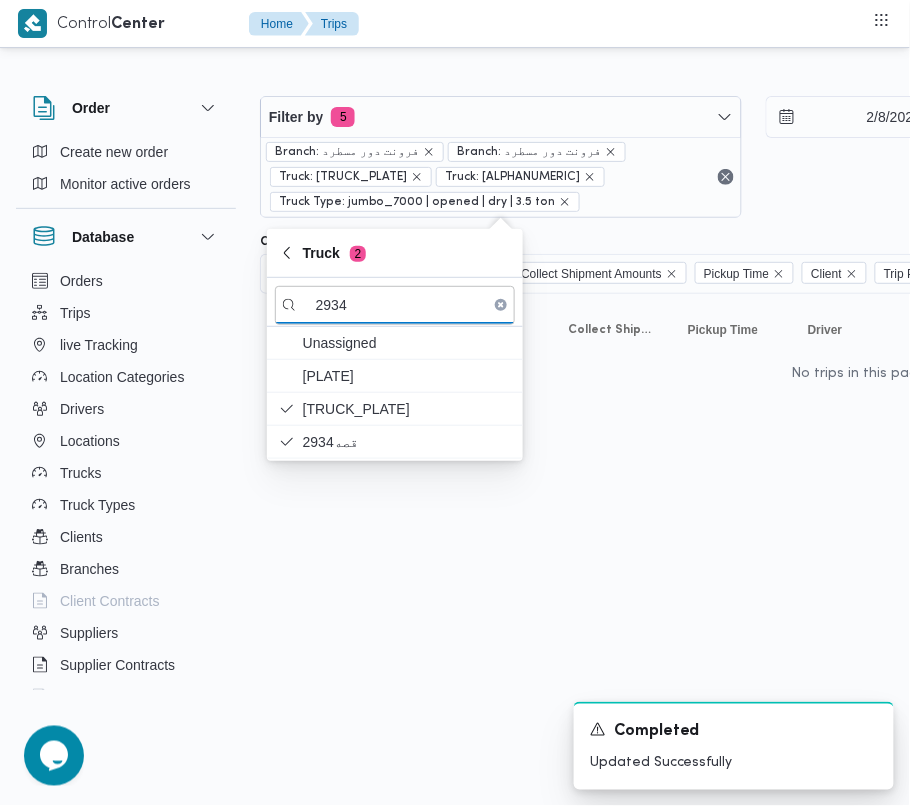 click on "Control  Center Home Trips Order Create new order Monitor active orders Database Orders Trips live Tracking Location Categories Drivers Locations Trucks Truck Types Clients Branches Client Contracts Suppliers Supplier Contracts Devices Users Projects SP Projects Admins organization assignees Tags Filter by 5 Branch: [LOCATION] Branch: [LOCATION]  Truck: [TRUCK_PLATE] Truck: [TRUCK_PLATE] Truck Type: jumbo_7000 | opened | dry | 3.5 ton [DATE] → [DATE] Group By Truck Columns Trip ID App Geofencing Collect Shipment Amounts Pickup Time Client Trip Points Driver Supplier Truck Status Platform Sorting Trip ID Click to sort in ascending order App Click to sort in ascending order Geofencing Click to sort in ascending order Collect Shipment Amounts Pickup Time Click to sort in ascending order Client Click to sort in ascending order Trip Points Driver Click to sort in ascending order Supplier Click to sort in ascending order Truck Click to sort in ascending order Status Platform :  2" at bounding box center [455, 403] 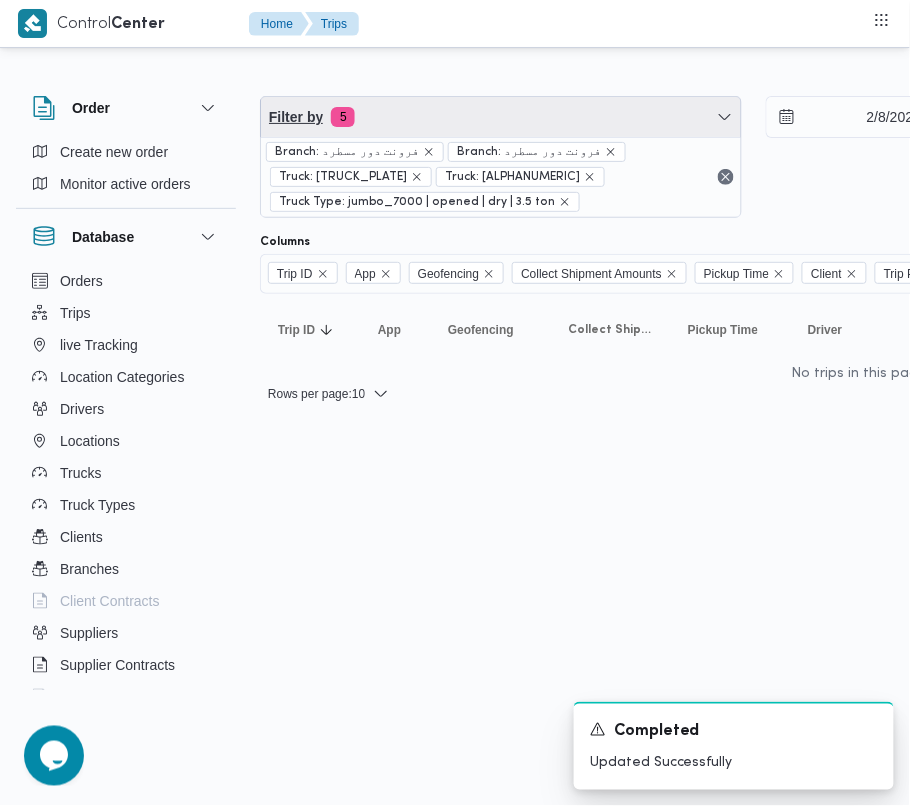 click on "Filter by 5" at bounding box center (501, 117) 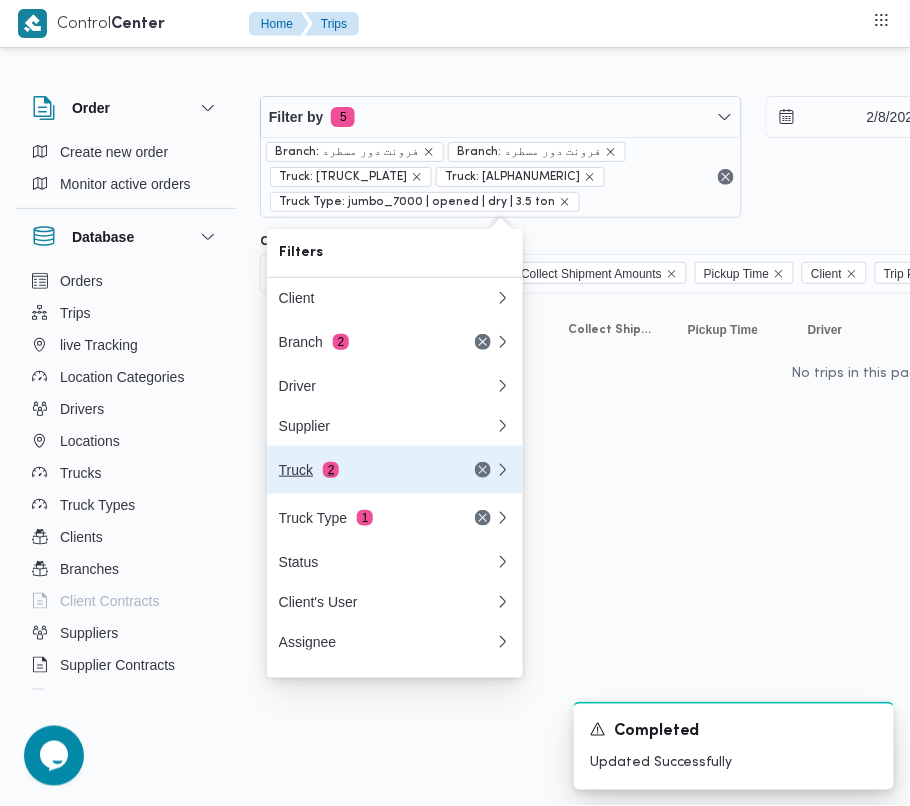 click on "Truck 2" at bounding box center [395, 470] 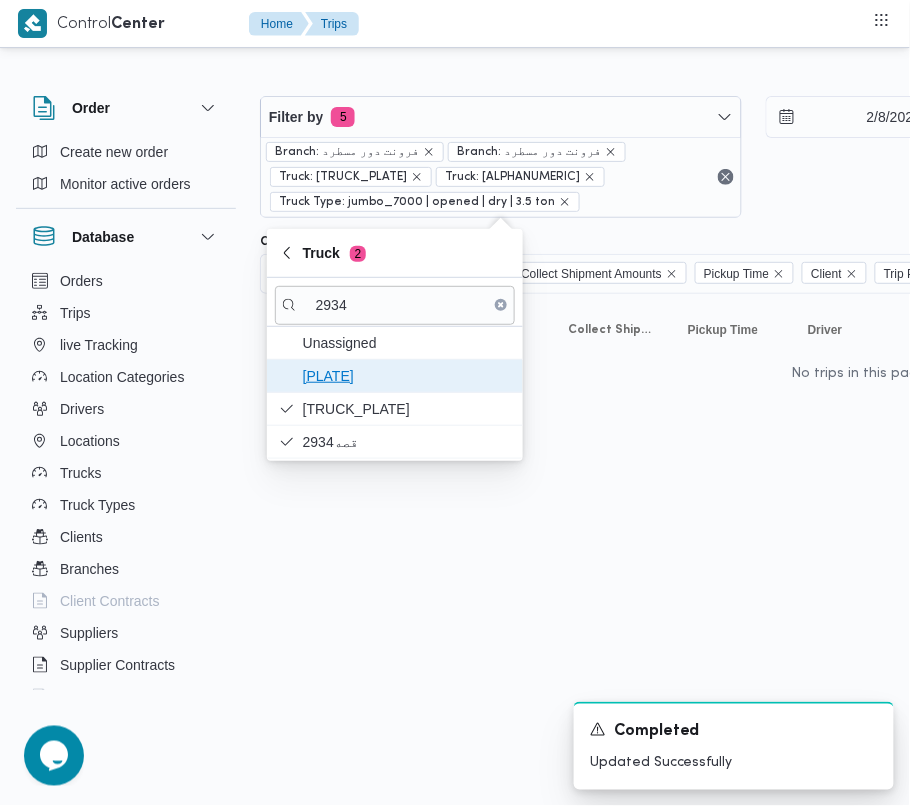 click on "[PLATE]" at bounding box center (407, 376) 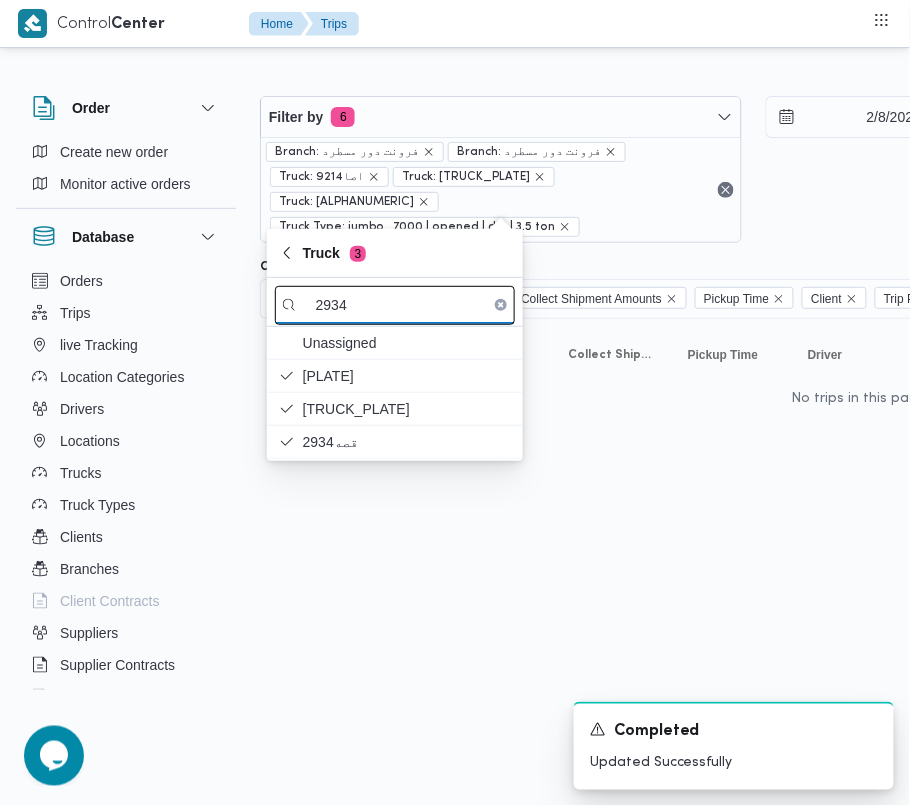 click on "2934" at bounding box center (395, 305) 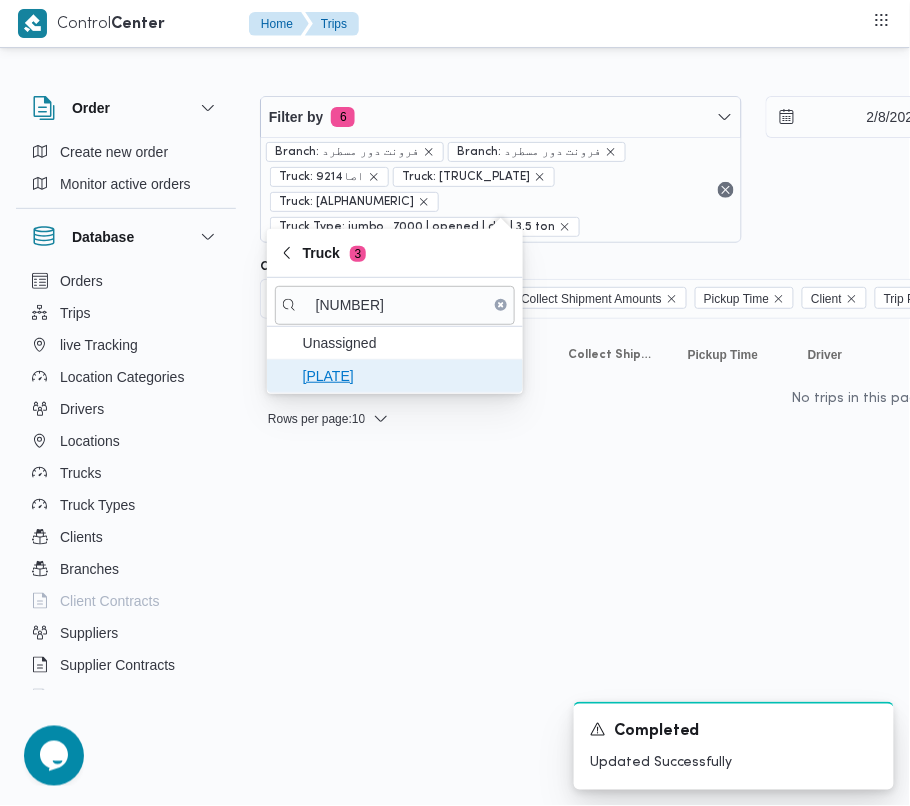 click on "[PLATE]" at bounding box center [407, 376] 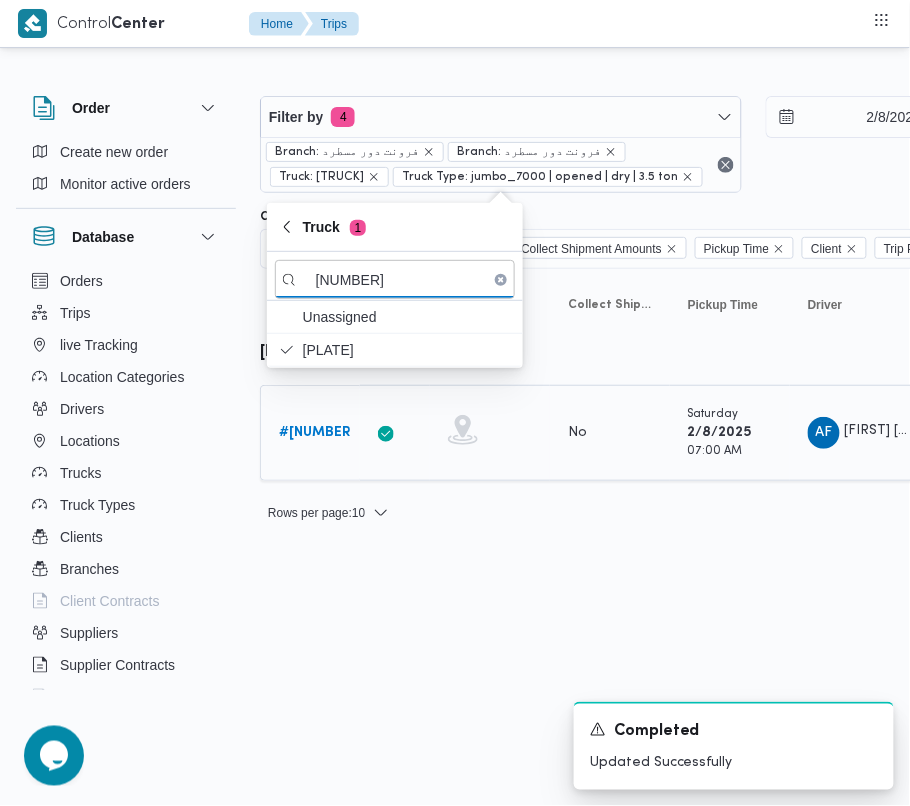 click on "# 328018" at bounding box center (317, 432) 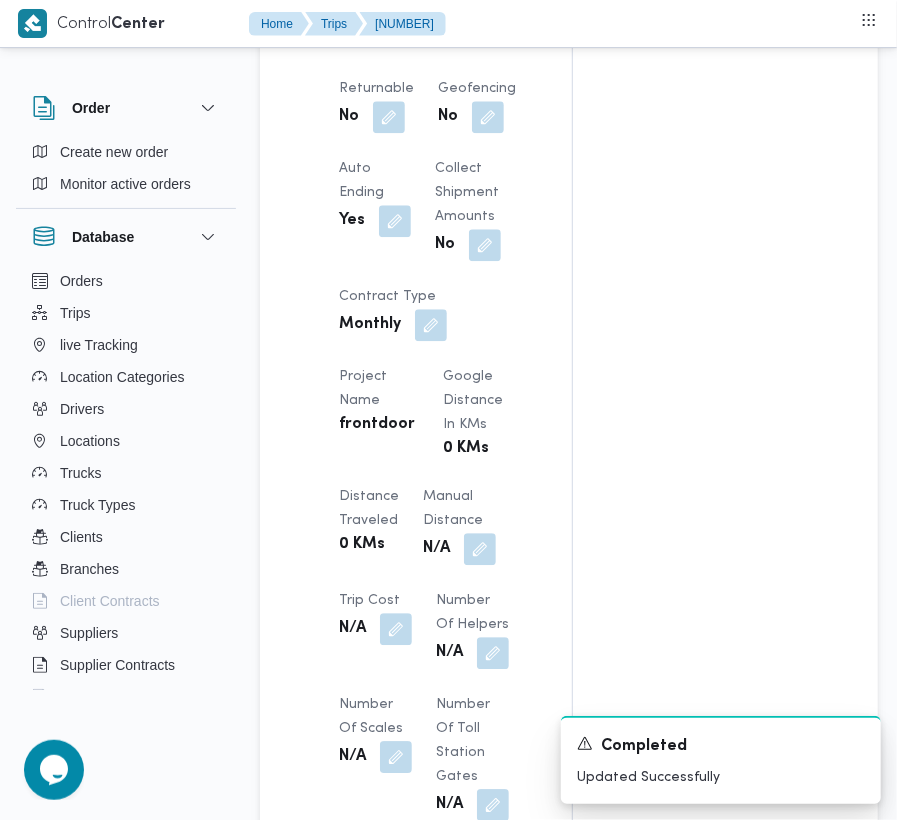 scroll, scrollTop: 3377, scrollLeft: 0, axis: vertical 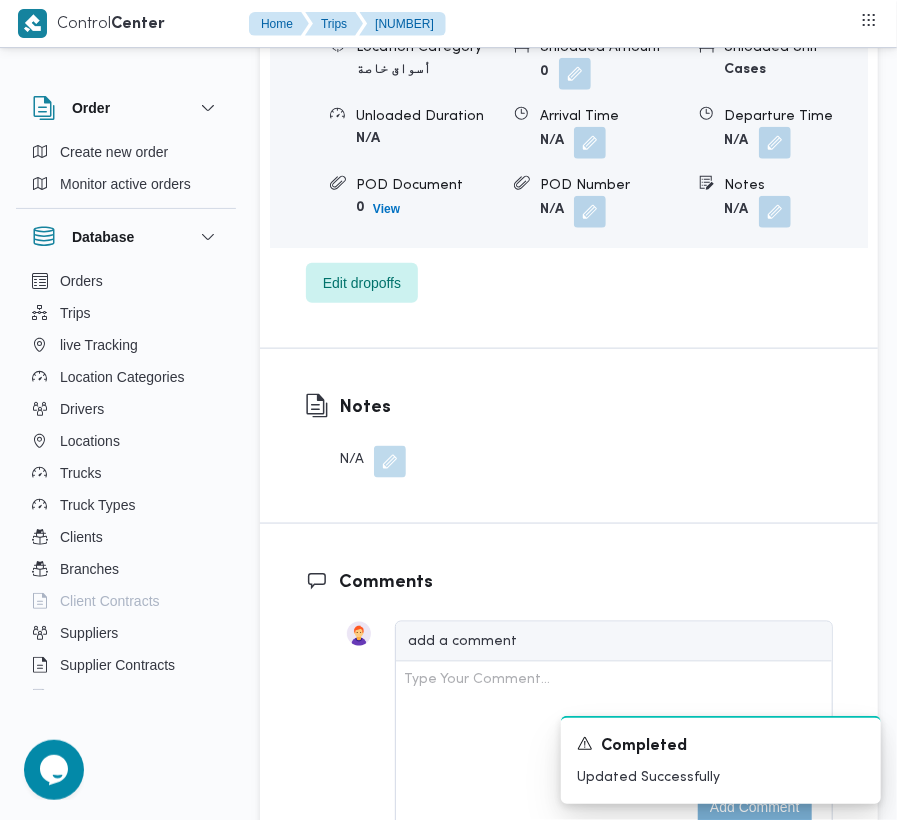 click on "[LOCATION] -
[LOCATION] Location Category [CATEGORY] Unloaded Amount 0 Unloaded Unit Cases Unloaded Duration N/A Arrival Time N/A Departure Time N/A POD Document 0 View POD Number N/A Notes N/A Edit dropoffs" at bounding box center (569, 141) 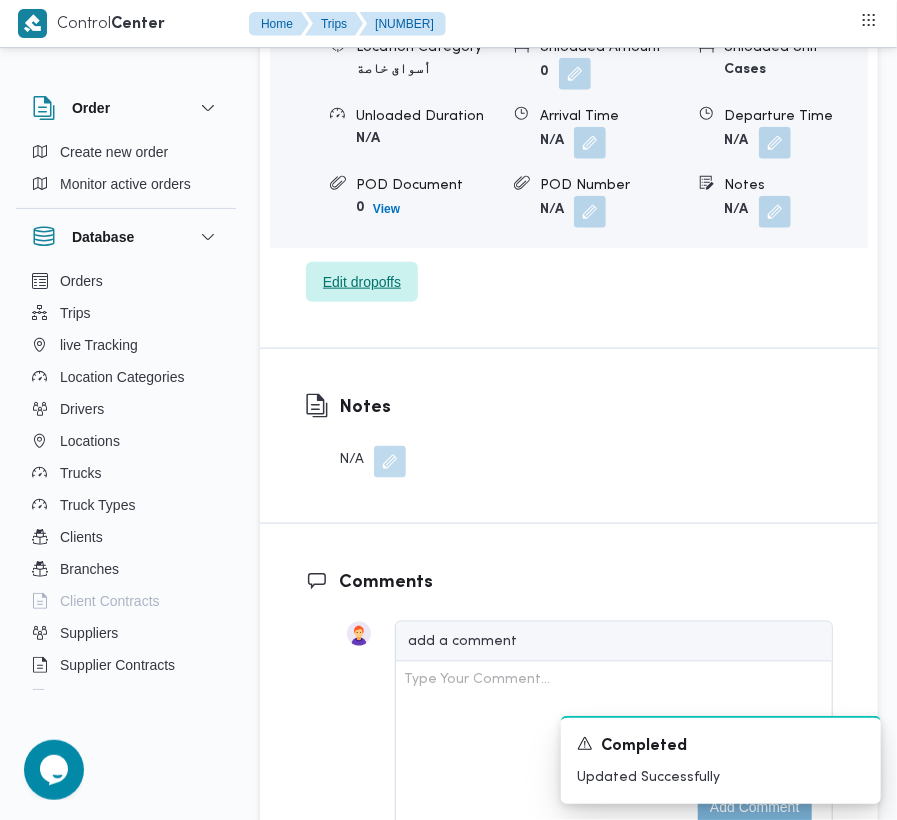 click on "Edit dropoffs" at bounding box center [362, 282] 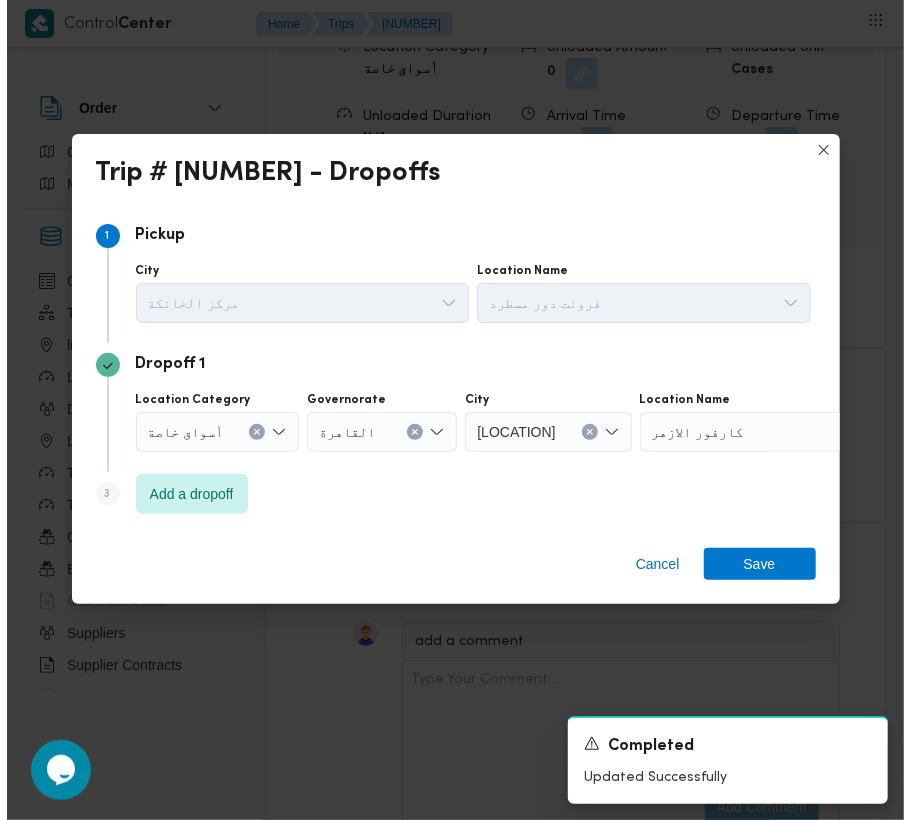 scroll, scrollTop: 3281, scrollLeft: 0, axis: vertical 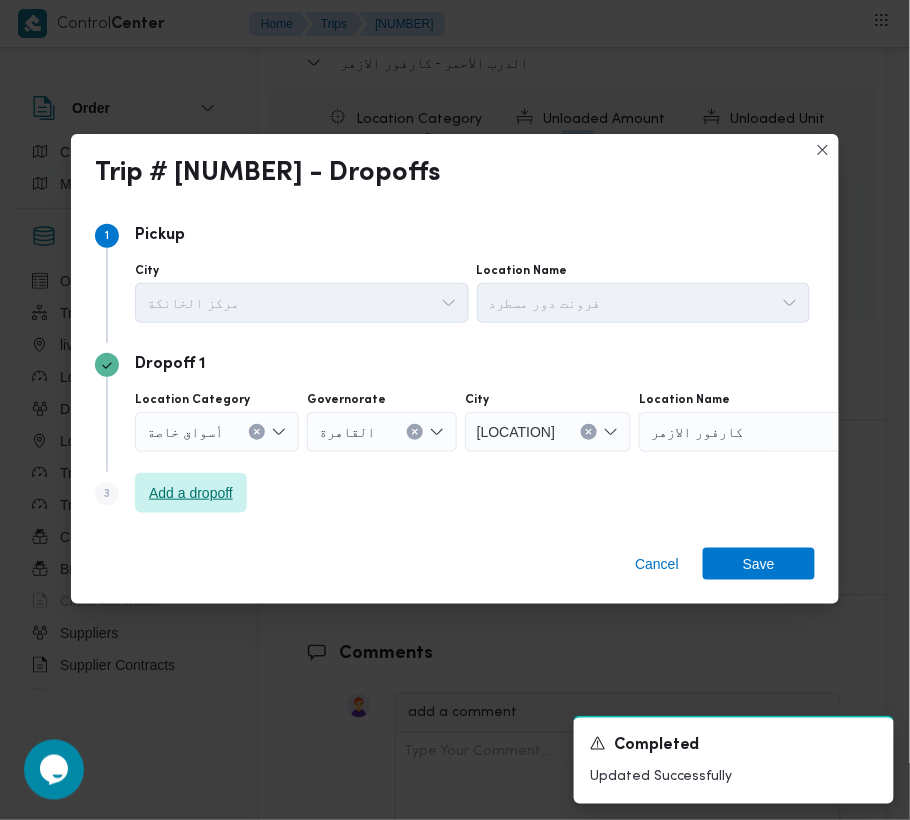 click on "Add a dropoff" at bounding box center [191, 493] 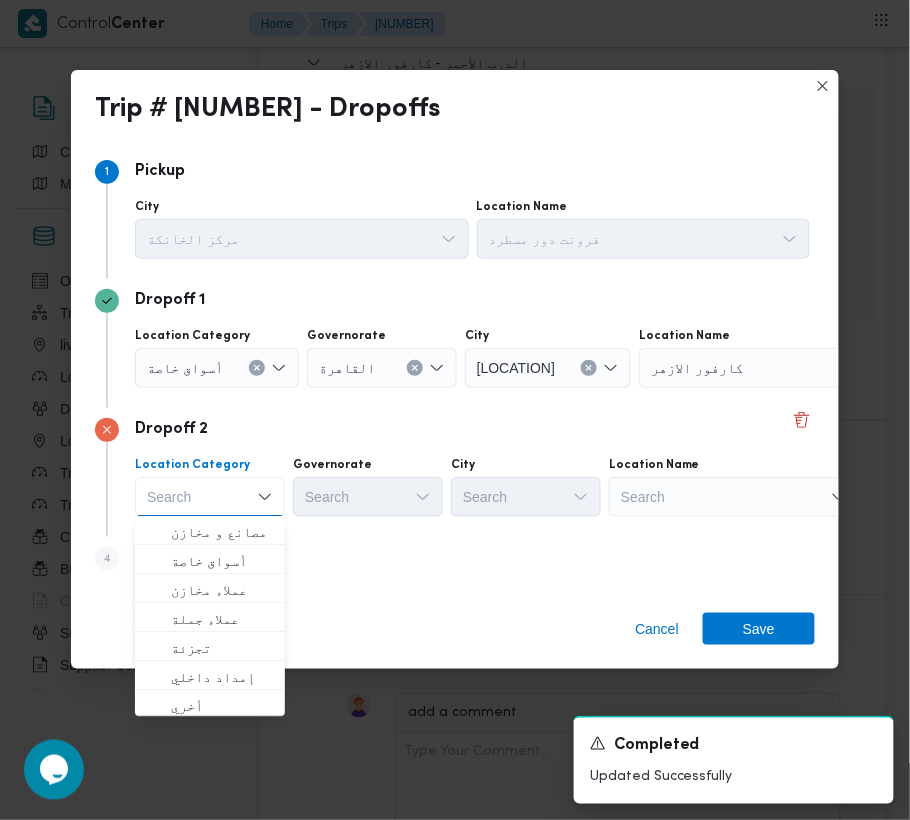 click on "Step 4 is disabled 4 Add a dropoff" at bounding box center [455, 563] 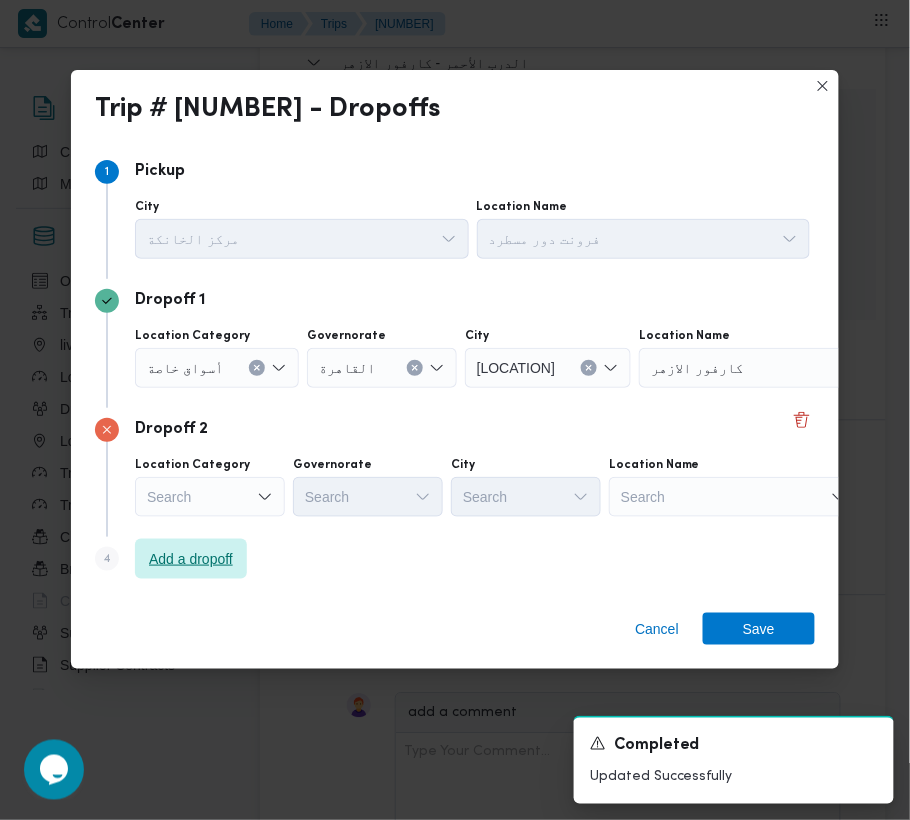 click on "Add a dropoff" at bounding box center [191, 559] 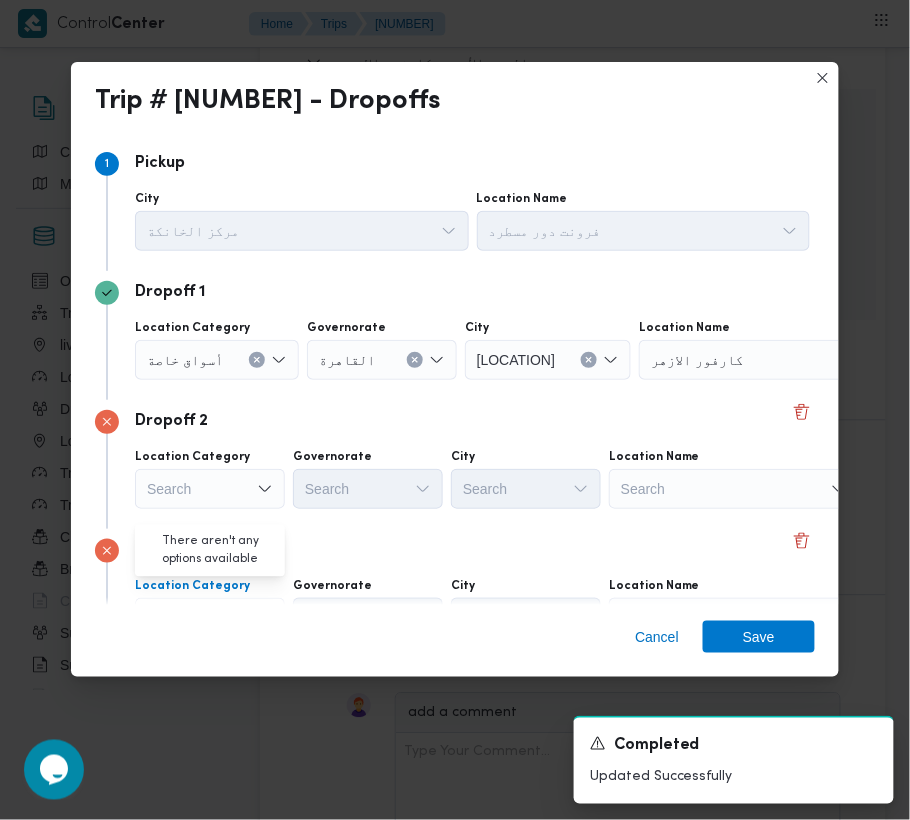 scroll, scrollTop: 113, scrollLeft: 0, axis: vertical 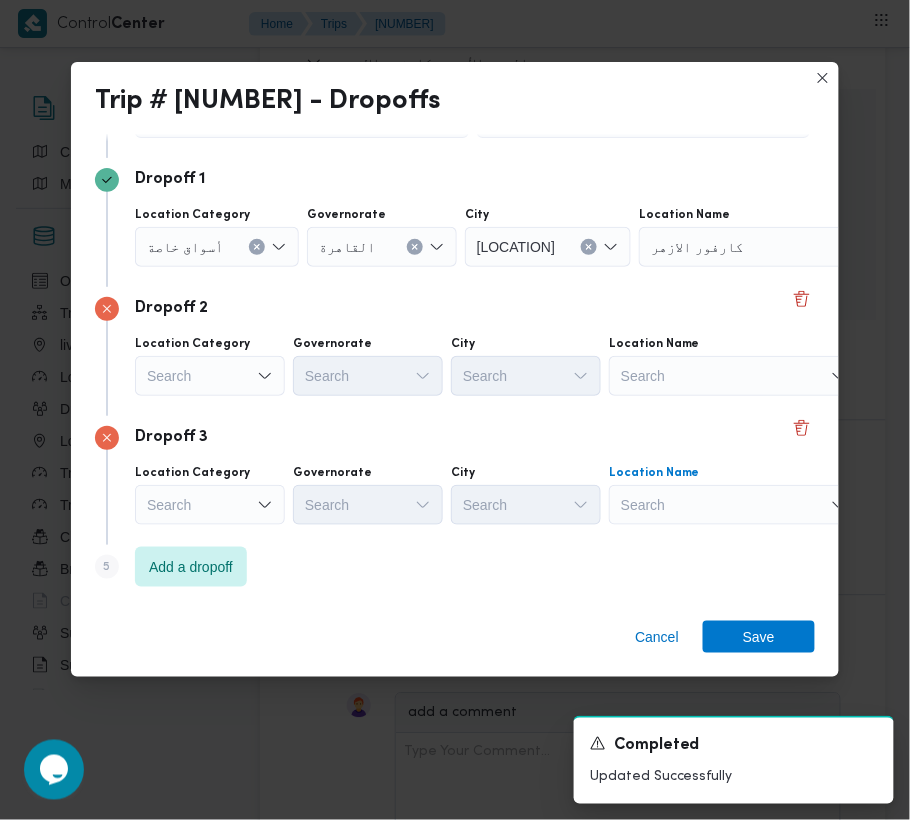 drag, startPoint x: 640, startPoint y: 504, endPoint x: 674, endPoint y: 513, distance: 35.17101 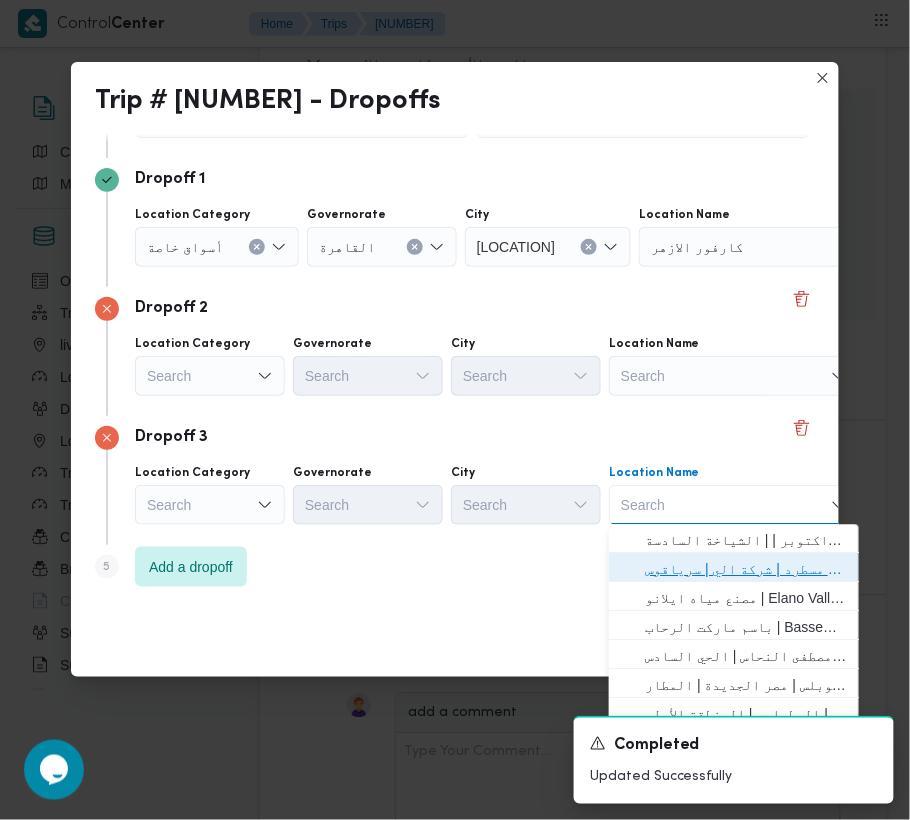 click on "فرونت دور مسطرد | شركة الي | سرياقوس" at bounding box center [746, 570] 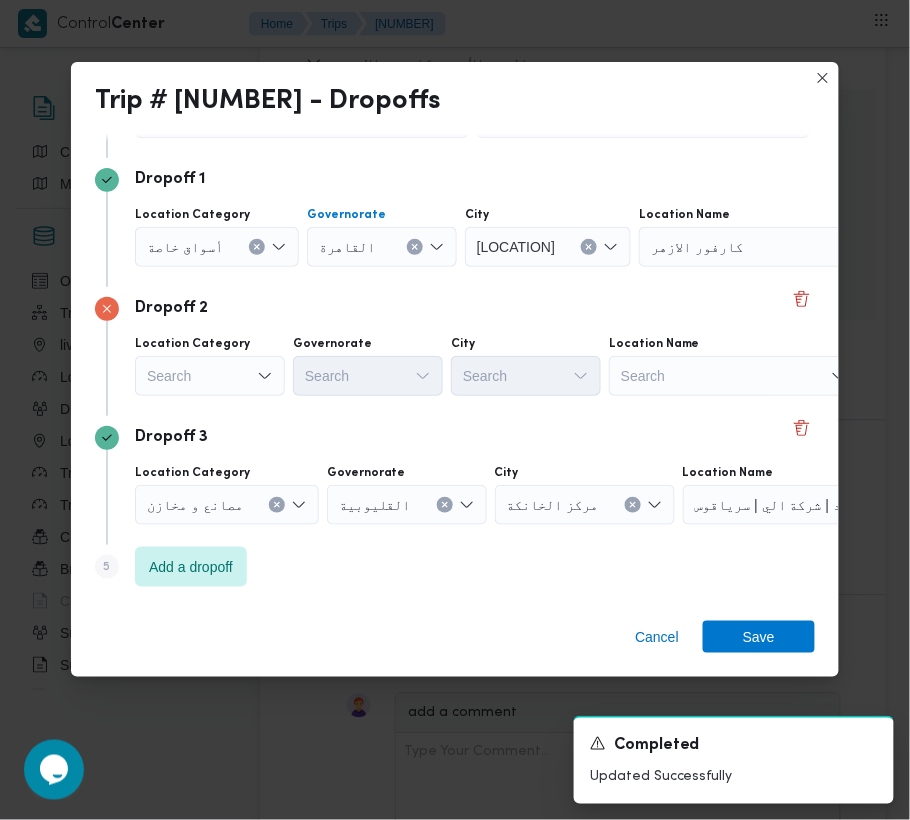click 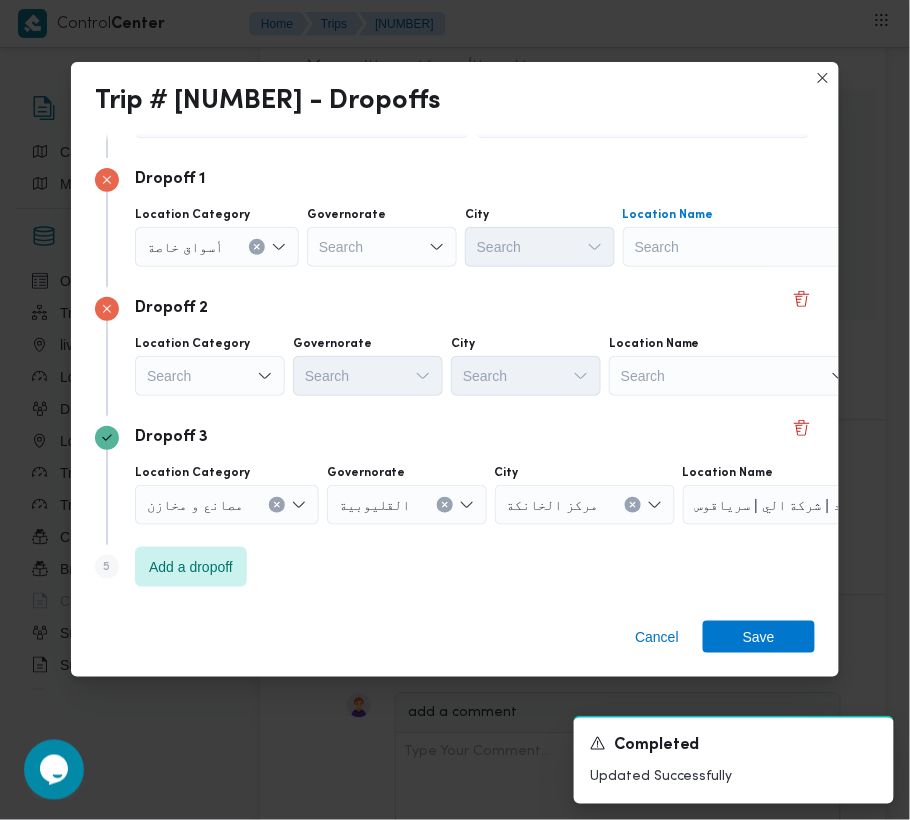 click on "Search" at bounding box center (748, 247) 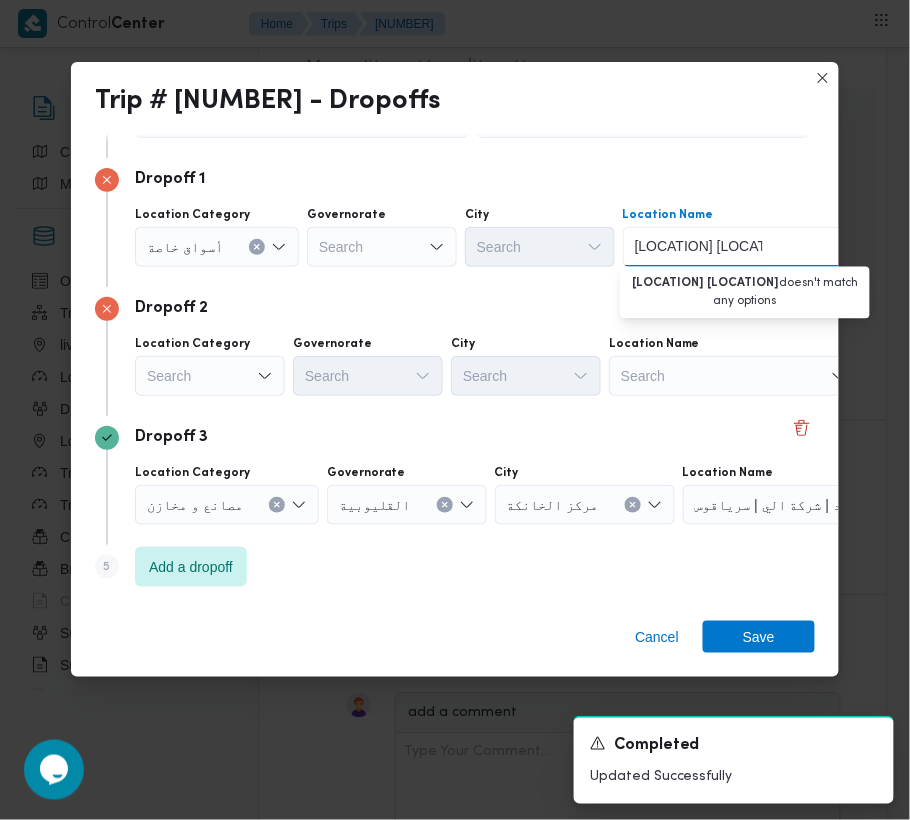 drag, startPoint x: 712, startPoint y: 246, endPoint x: 726, endPoint y: 250, distance: 14.56022 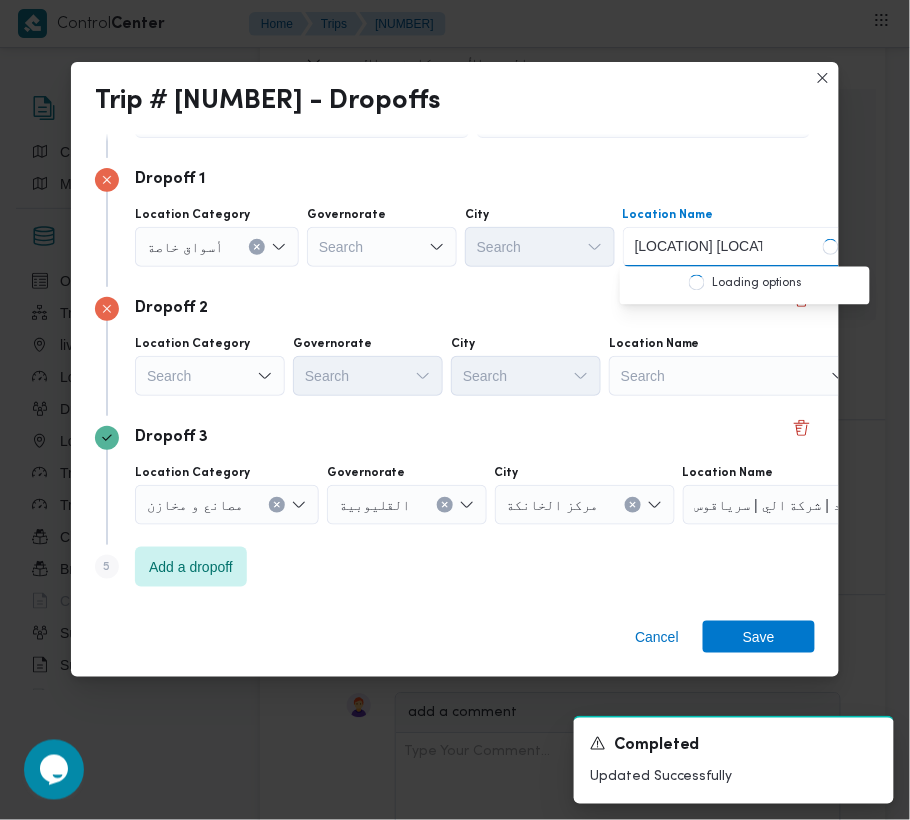click on "[LOCATION] [LOCATION]" at bounding box center [699, 247] 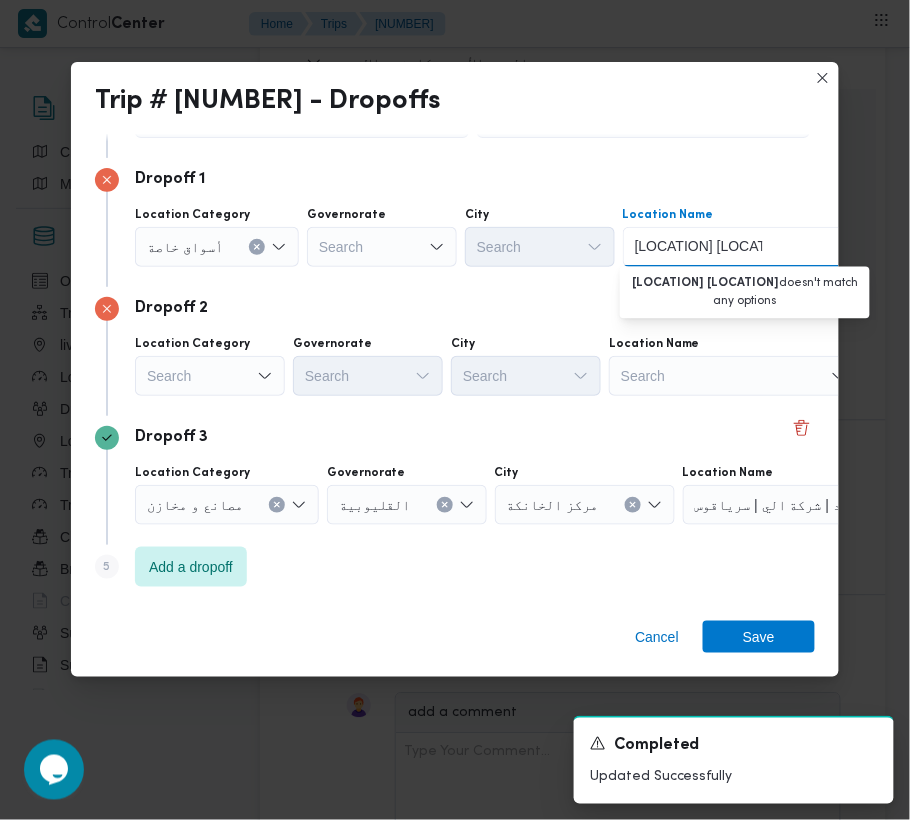 click on "[LOCATION] [LOCATION]" at bounding box center [699, 247] 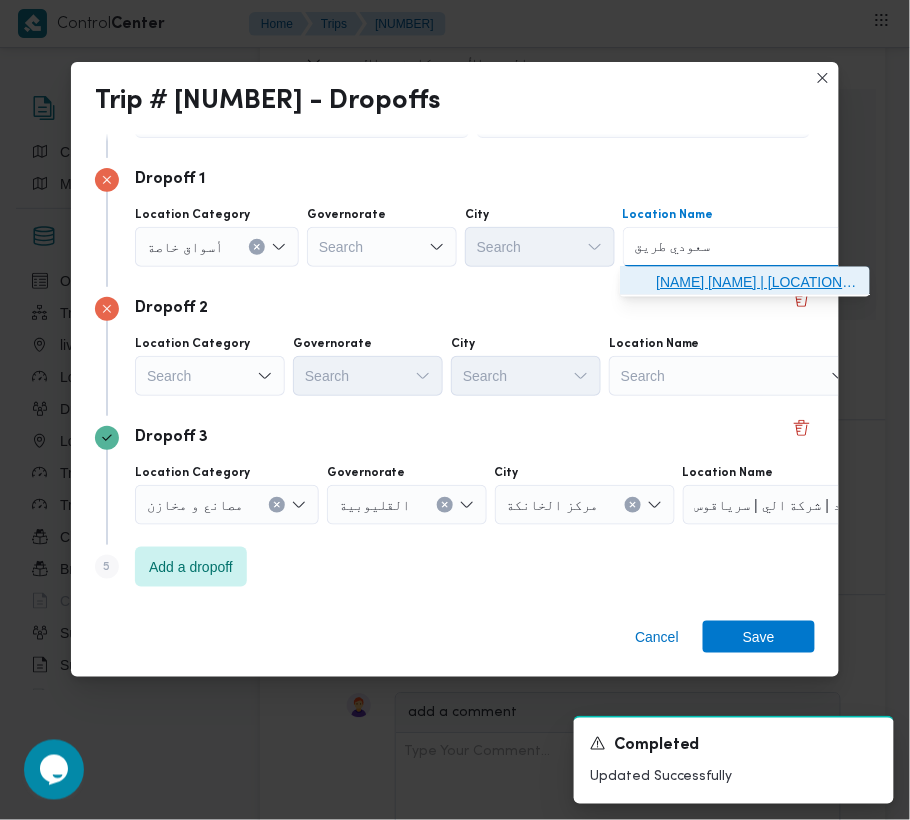 click on "[NAME] [NAME] | [LOCATION_NAME] | null" at bounding box center (757, 283) 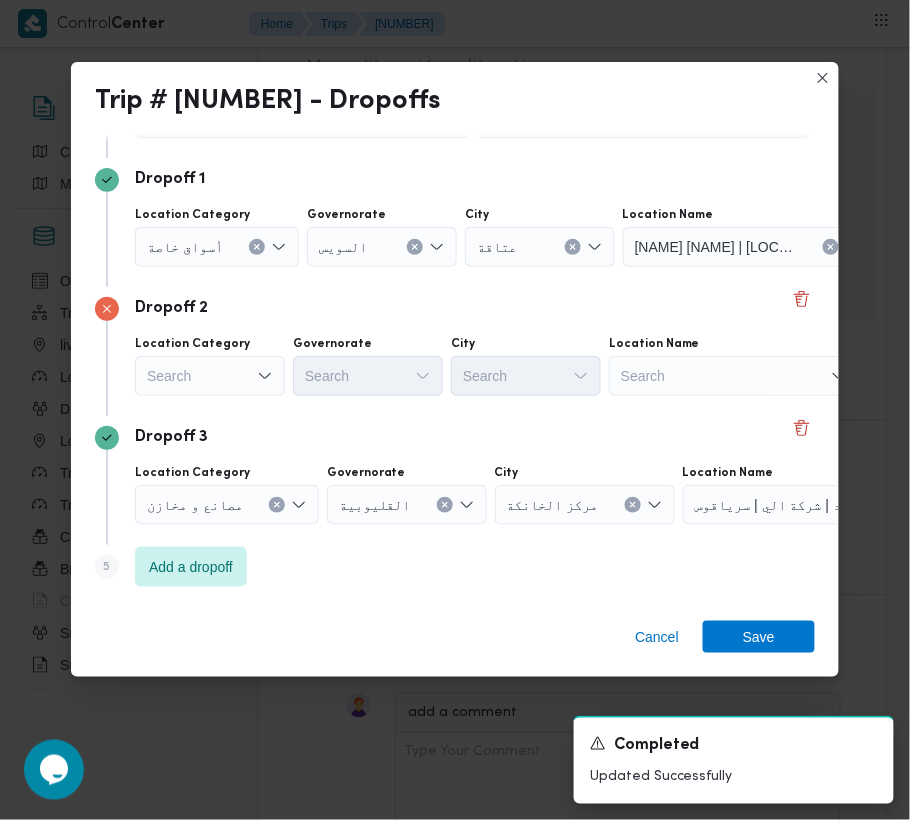 click on "Search" at bounding box center (748, 247) 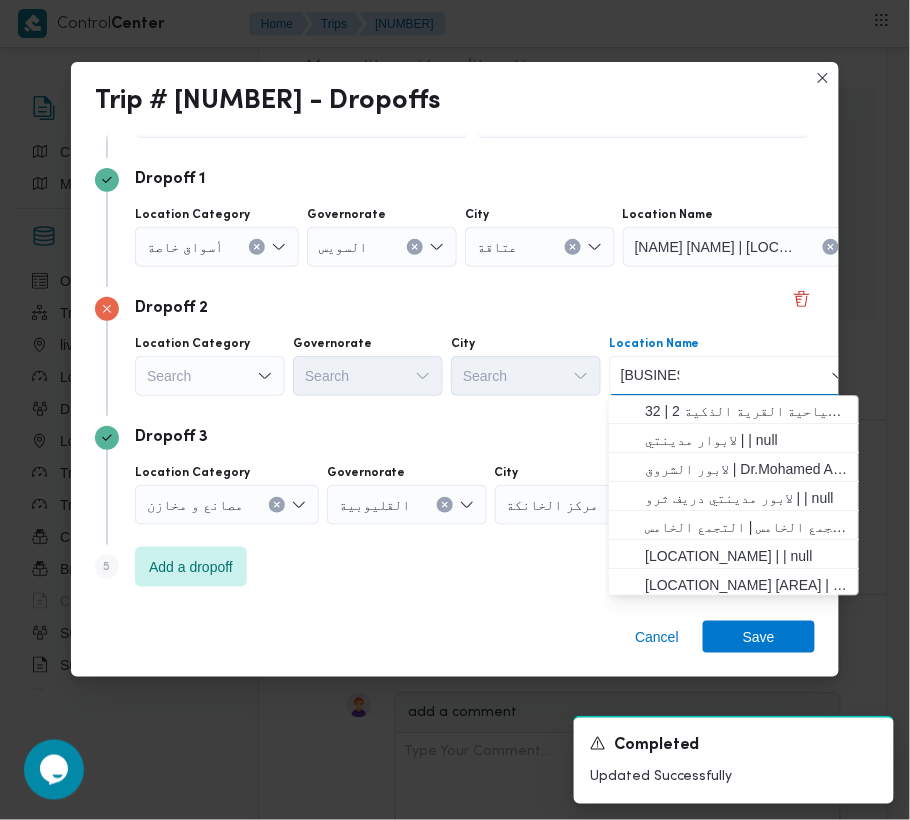 drag, startPoint x: 668, startPoint y: 378, endPoint x: 685, endPoint y: 386, distance: 18.788294 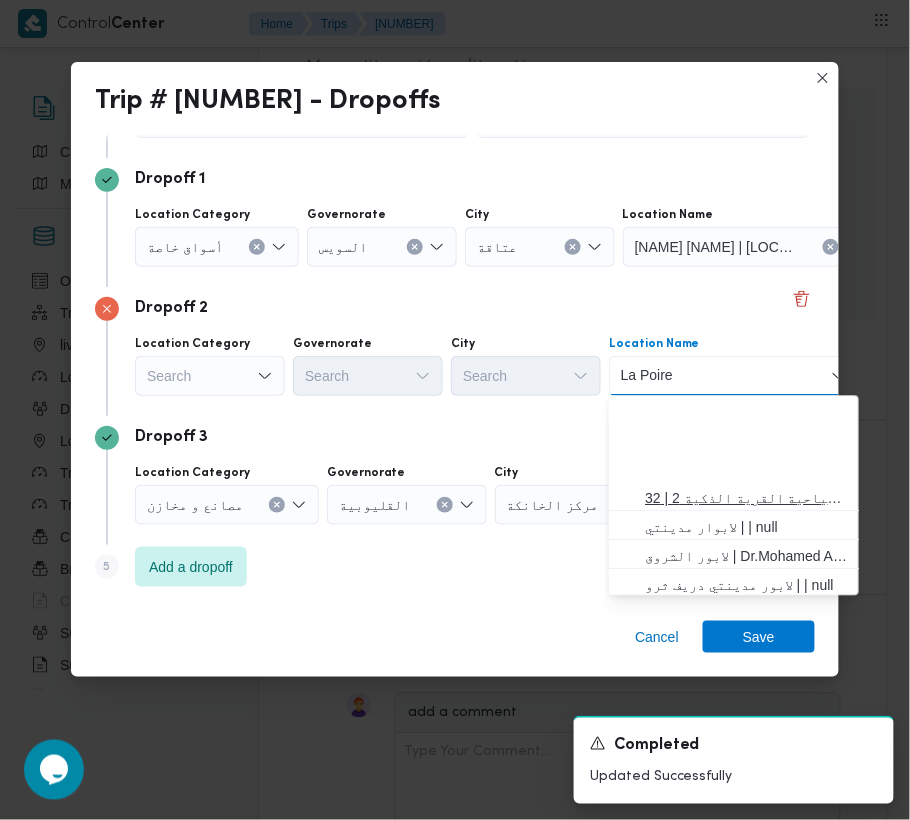 scroll, scrollTop: 293, scrollLeft: 0, axis: vertical 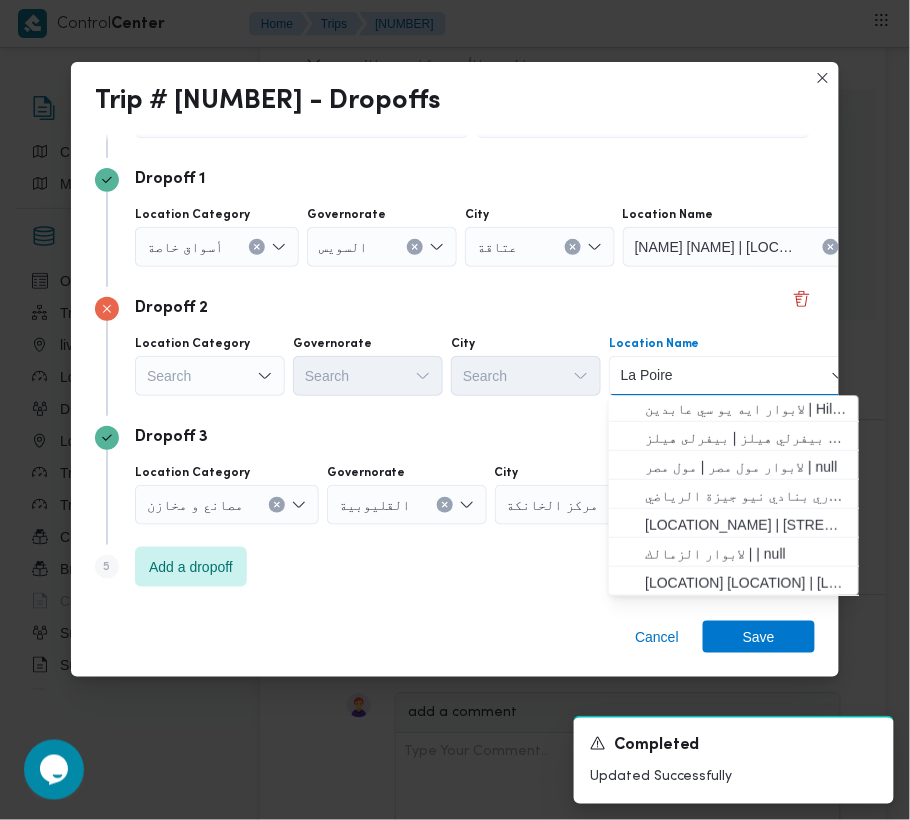 click on "La Poire" at bounding box center (650, 376) 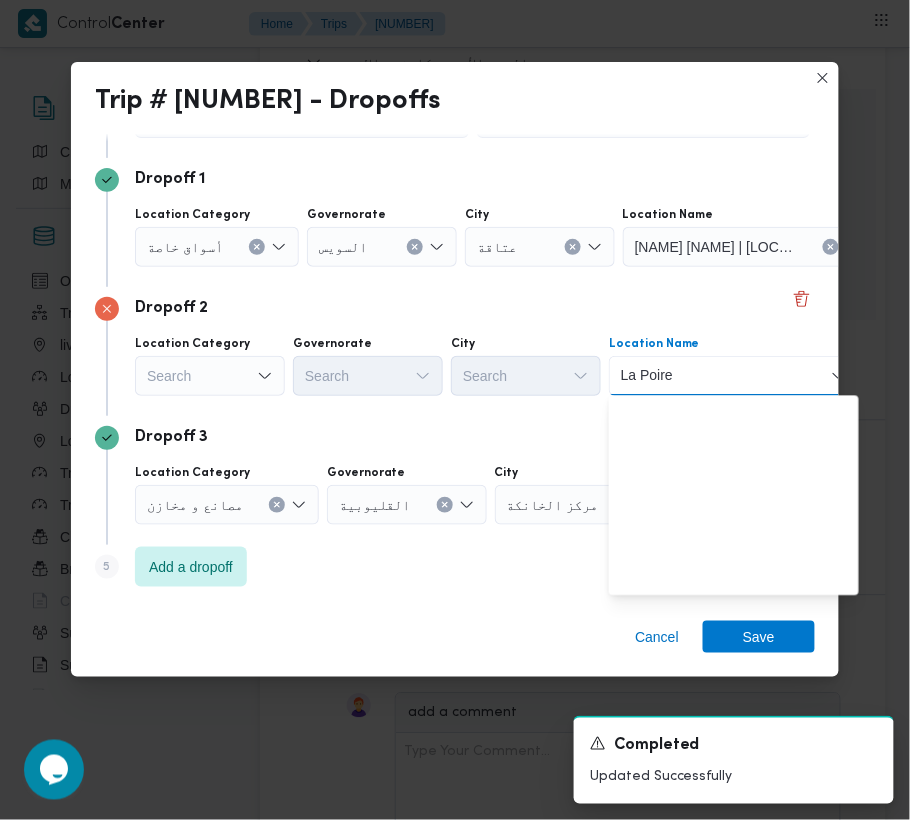 click on "La Poire" at bounding box center (650, 376) 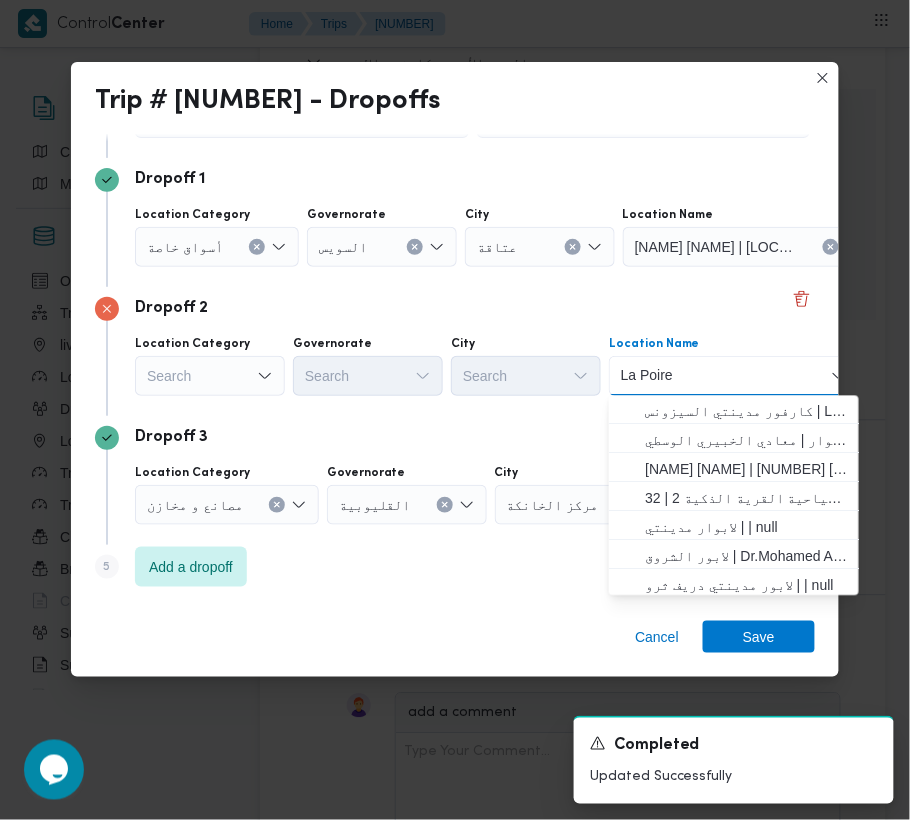 click on "La Poire" at bounding box center [650, 376] 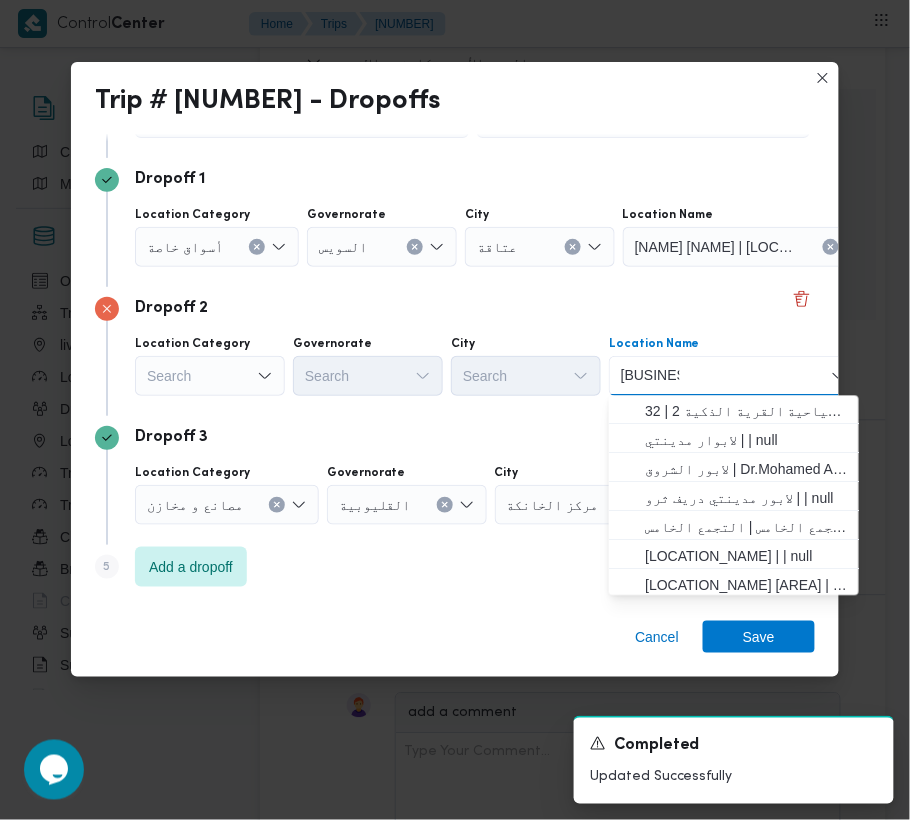 click on "[BRAND_NAME] [BRAND_NAME] Combo box. Selected. [BRAND_NAME]. Selected. Combo box input. Search. Type some text or, to display a list of choices, press Down Arrow. To exit the list of choices, press Escape." at bounding box center (734, 376) 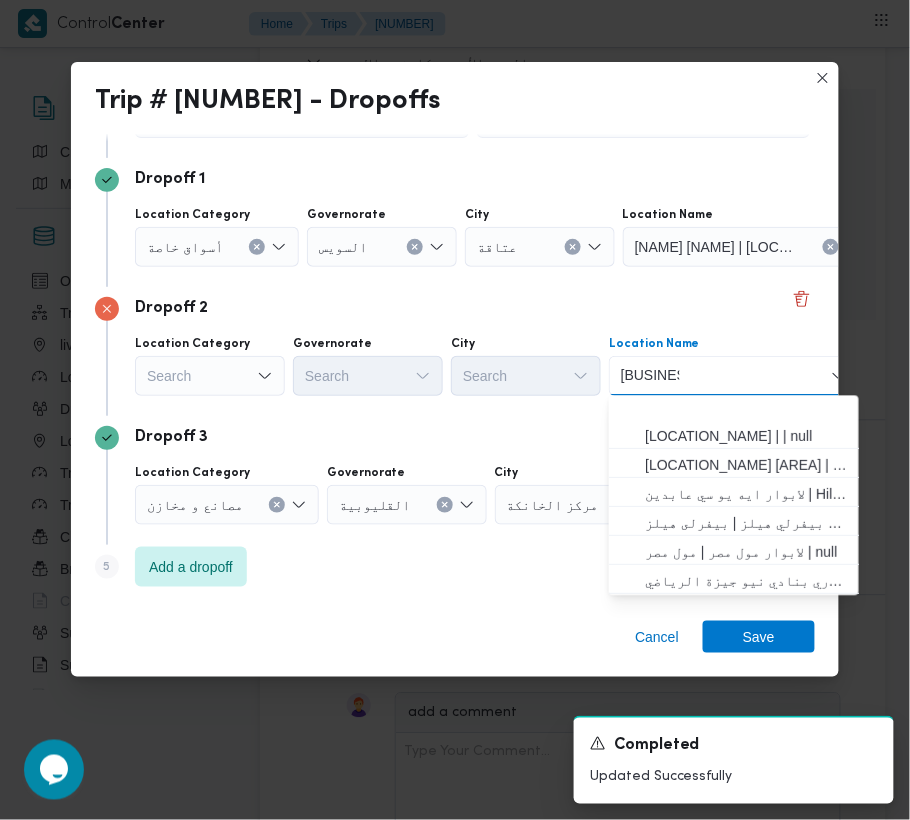 scroll, scrollTop: 206, scrollLeft: 0, axis: vertical 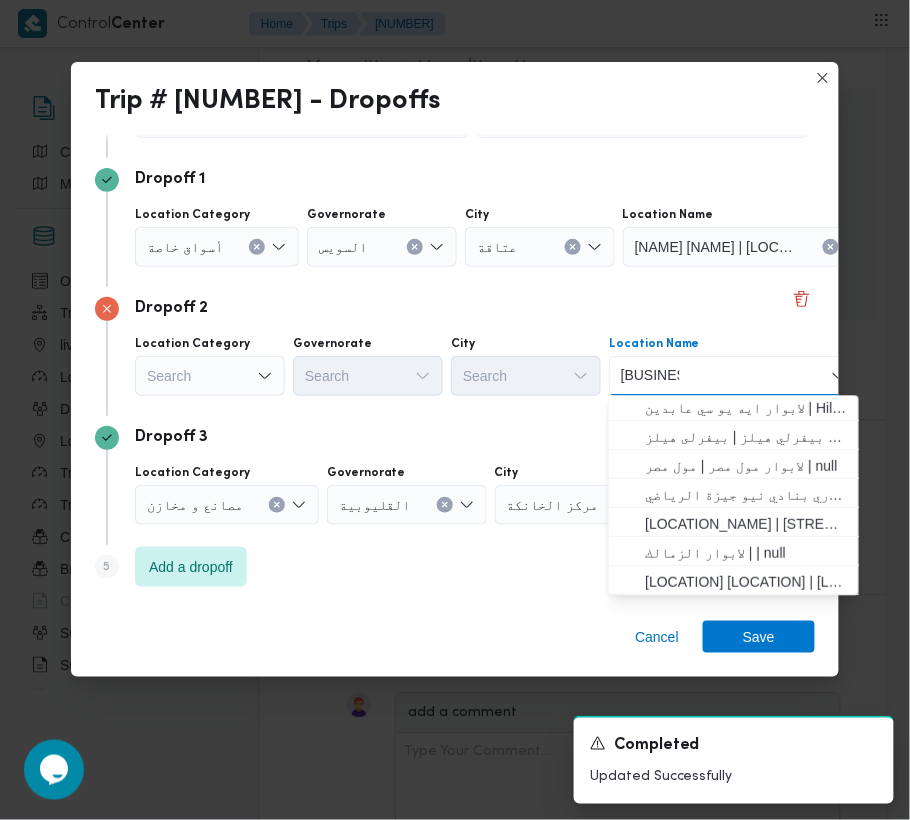 click on "[BUSINESS_NAME]" at bounding box center [650, 376] 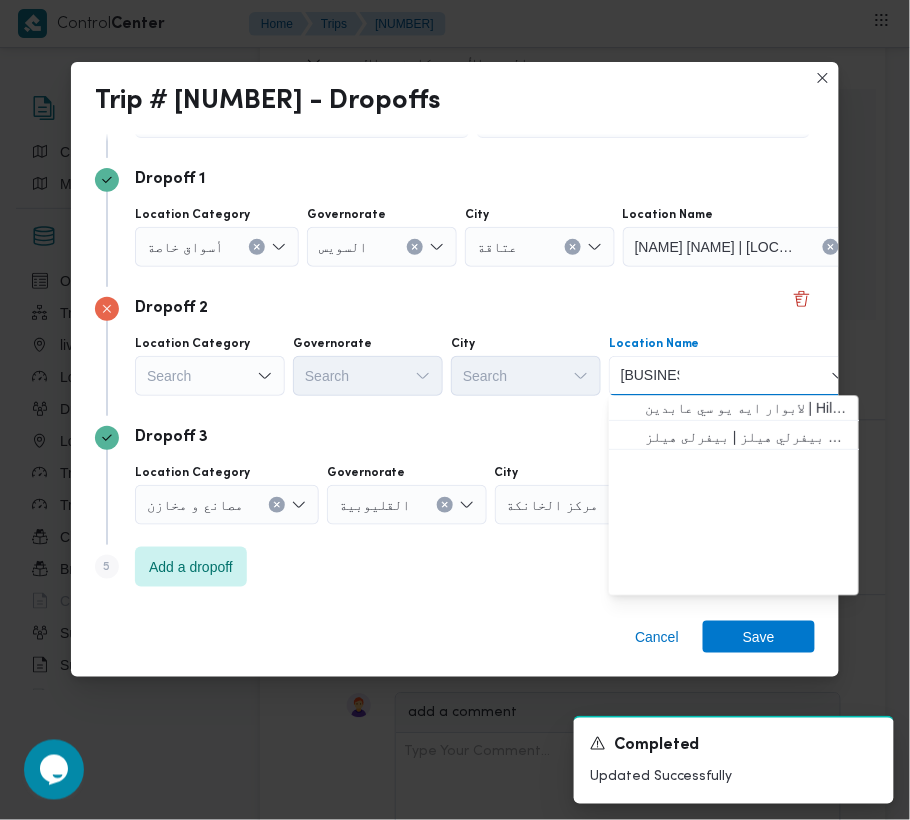 scroll, scrollTop: 0, scrollLeft: 0, axis: both 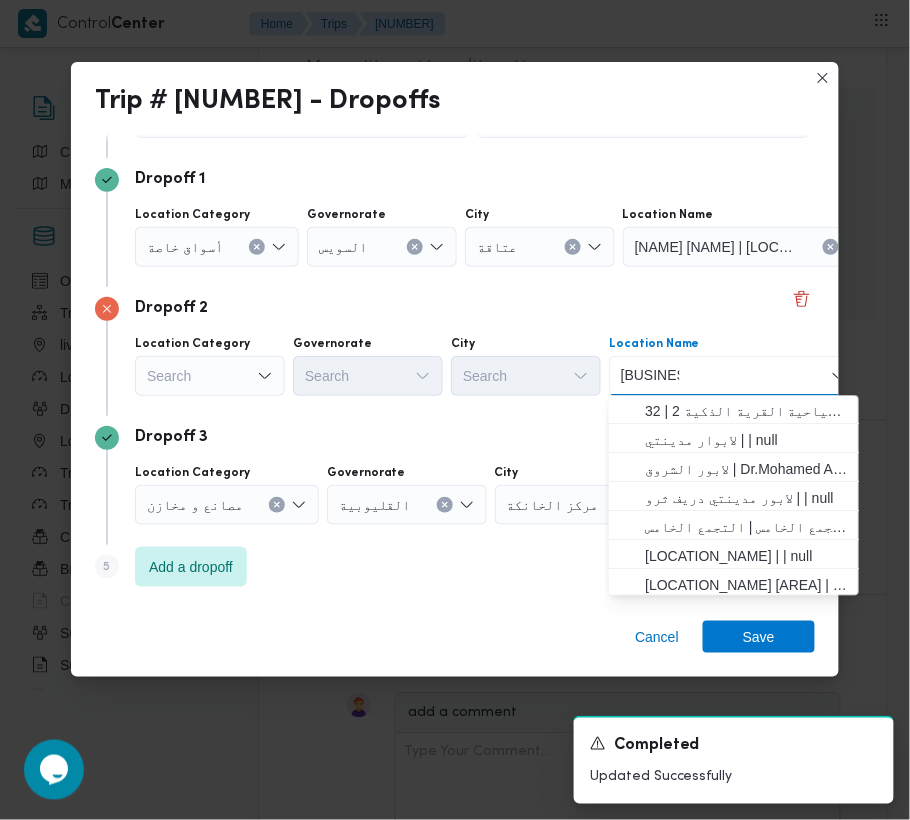 drag, startPoint x: 629, startPoint y: 374, endPoint x: 557, endPoint y: 392, distance: 74.215904 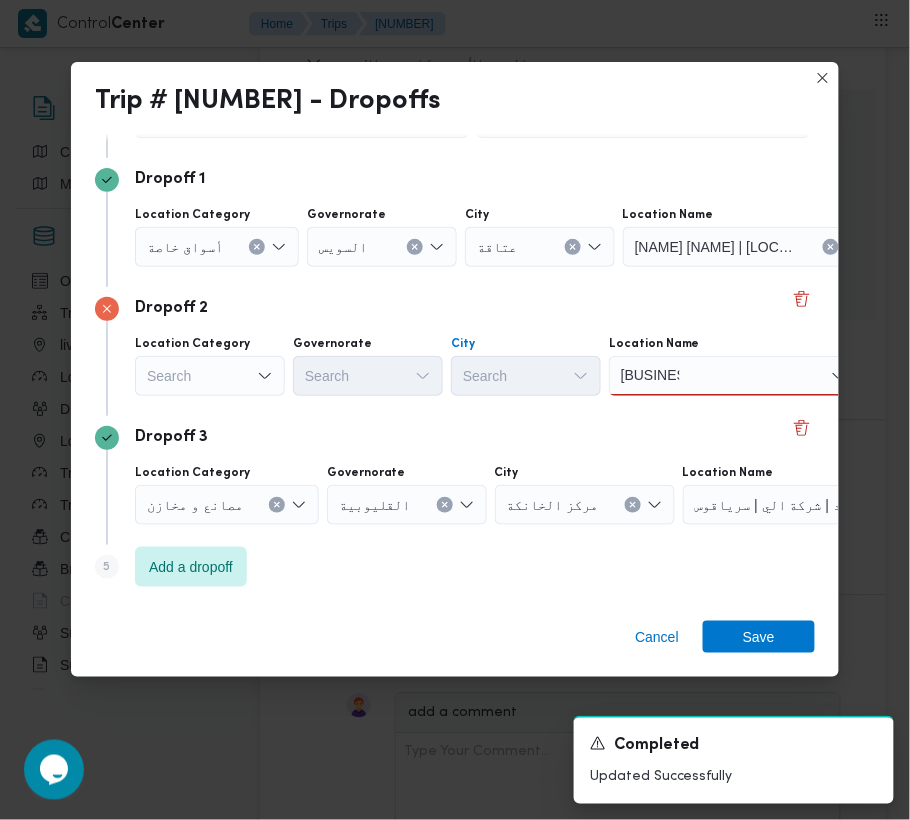 click on "Search" at bounding box center [302, 118] 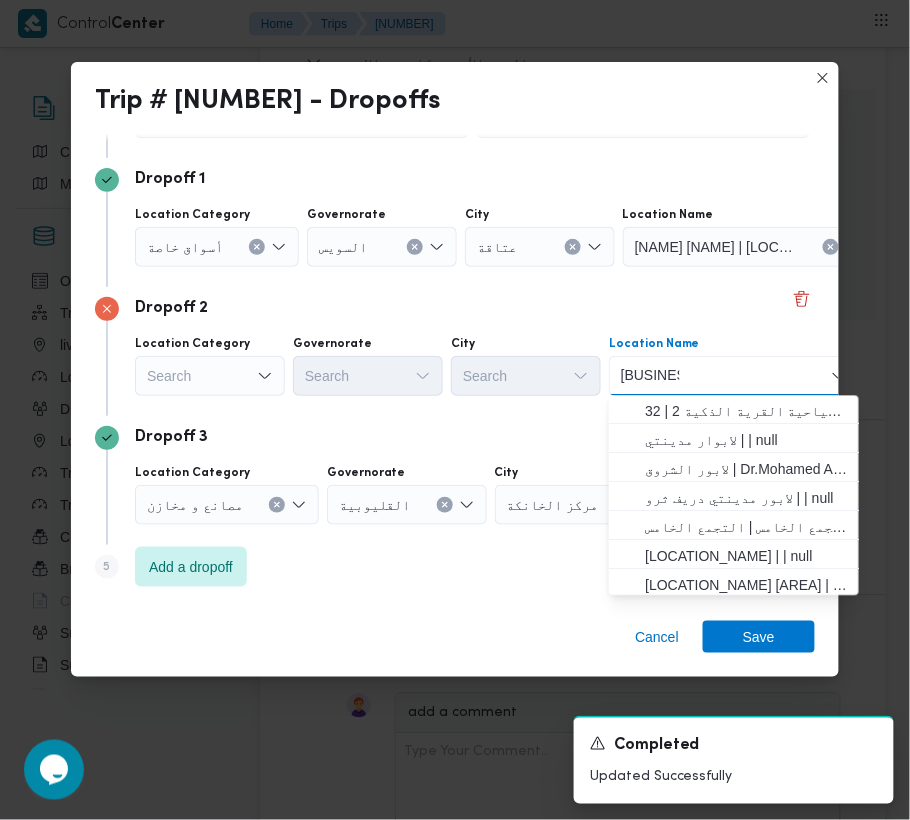 click on "[BUSINESS_NAME]" at bounding box center [650, 376] 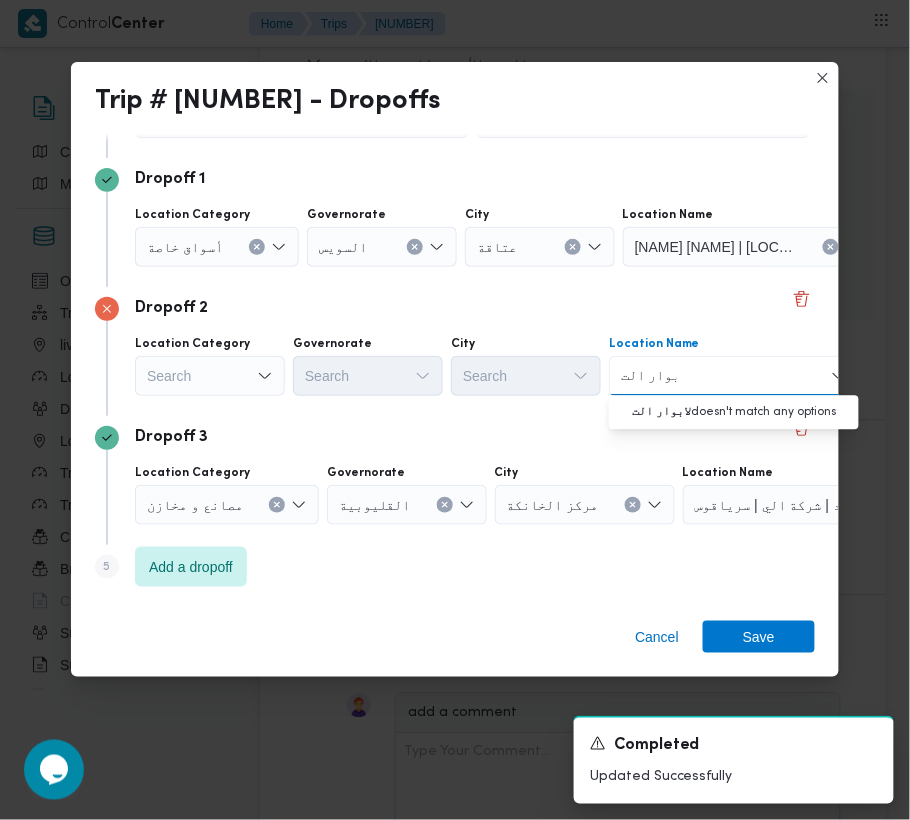 click on "لابوار الت" at bounding box center [649, 376] 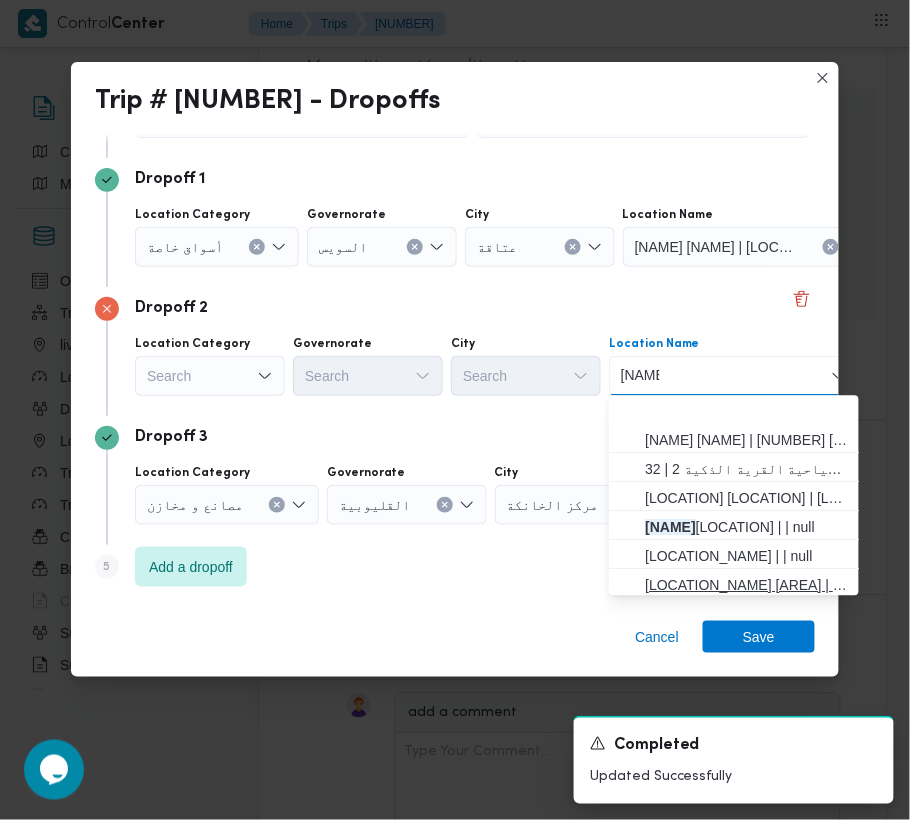scroll, scrollTop: 206, scrollLeft: 0, axis: vertical 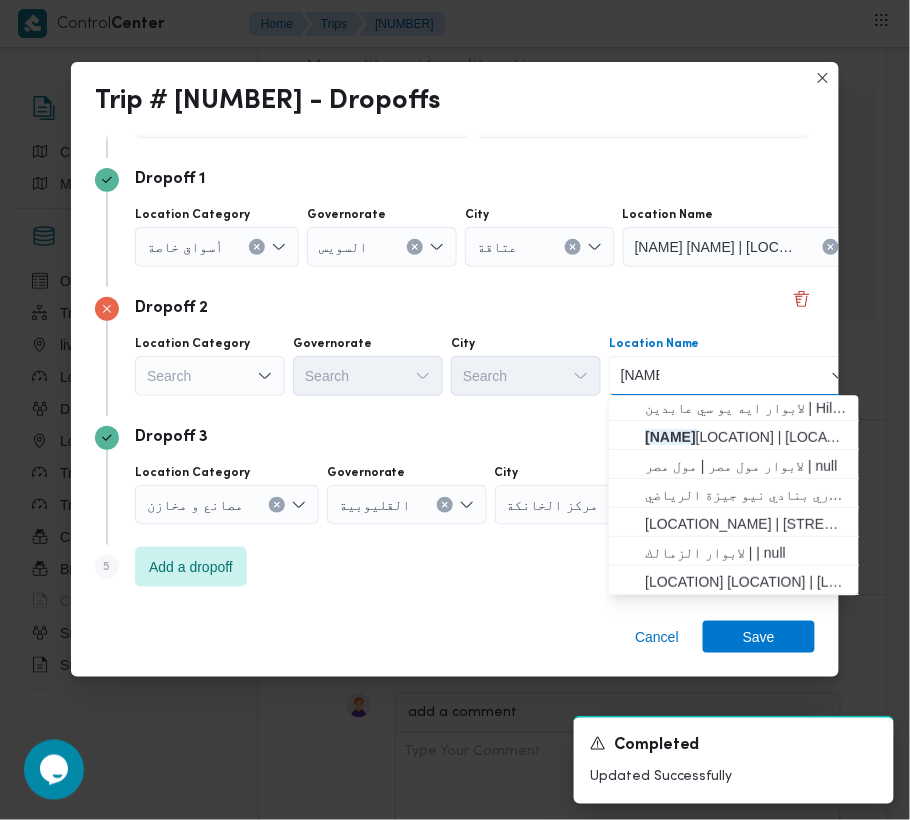 click on "[NAME]" at bounding box center [640, 376] 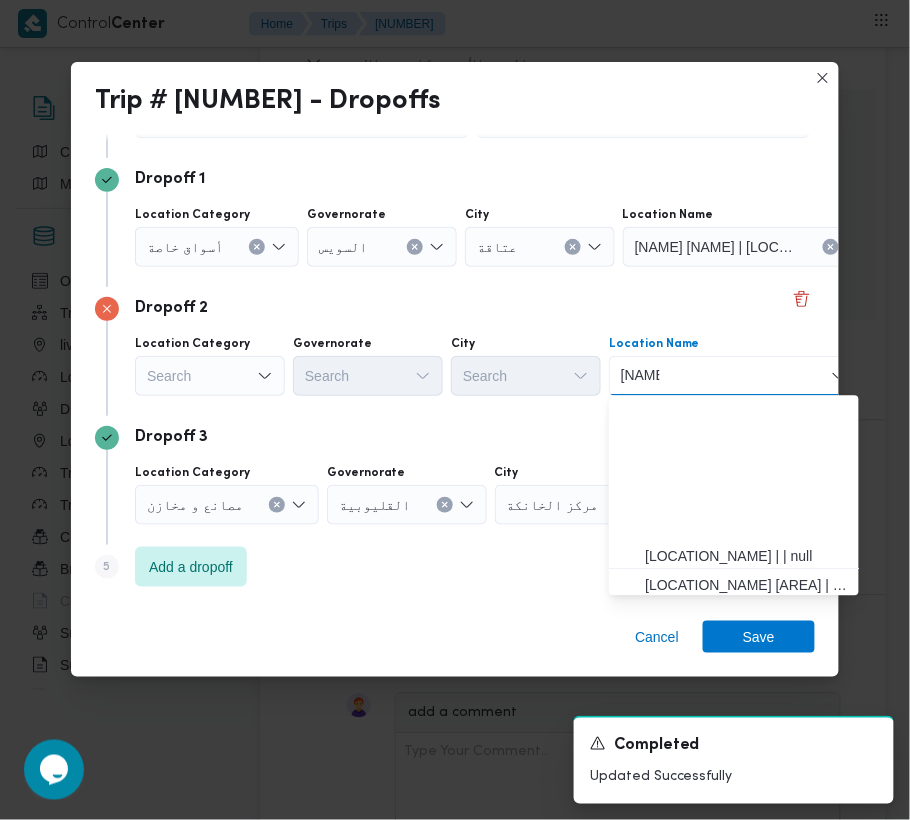 click on "[NAME]" at bounding box center [640, 376] 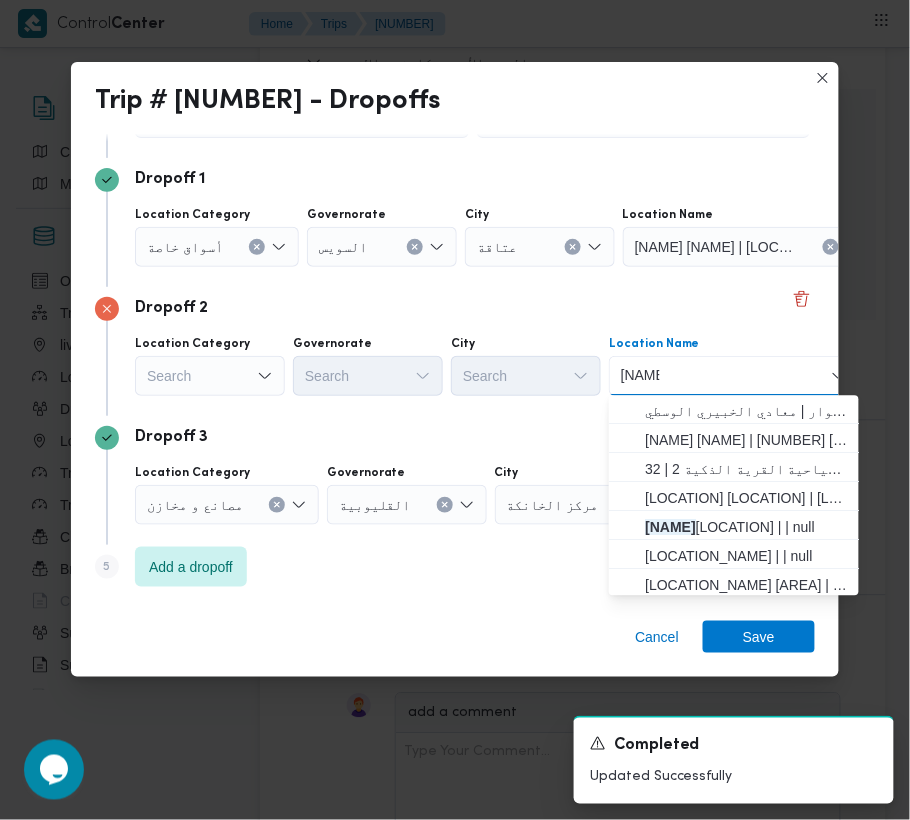 click on "[NAME]" at bounding box center [640, 376] 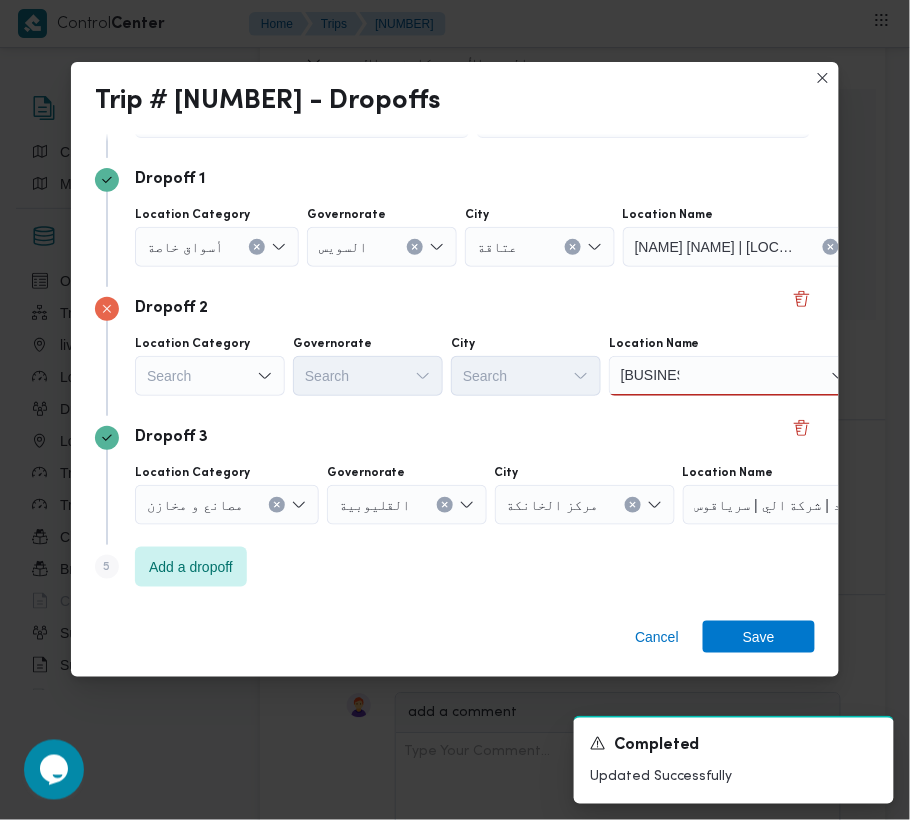 click on "Dropoff 2" at bounding box center (455, 309) 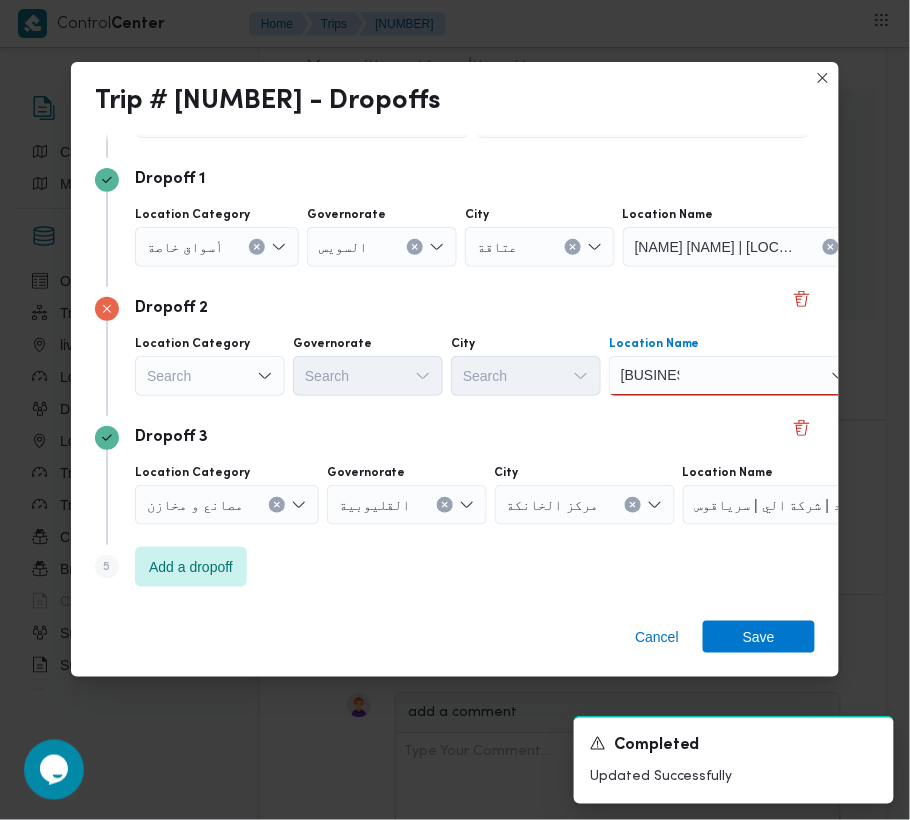 click on "la Poire T la Poire T" at bounding box center [734, 376] 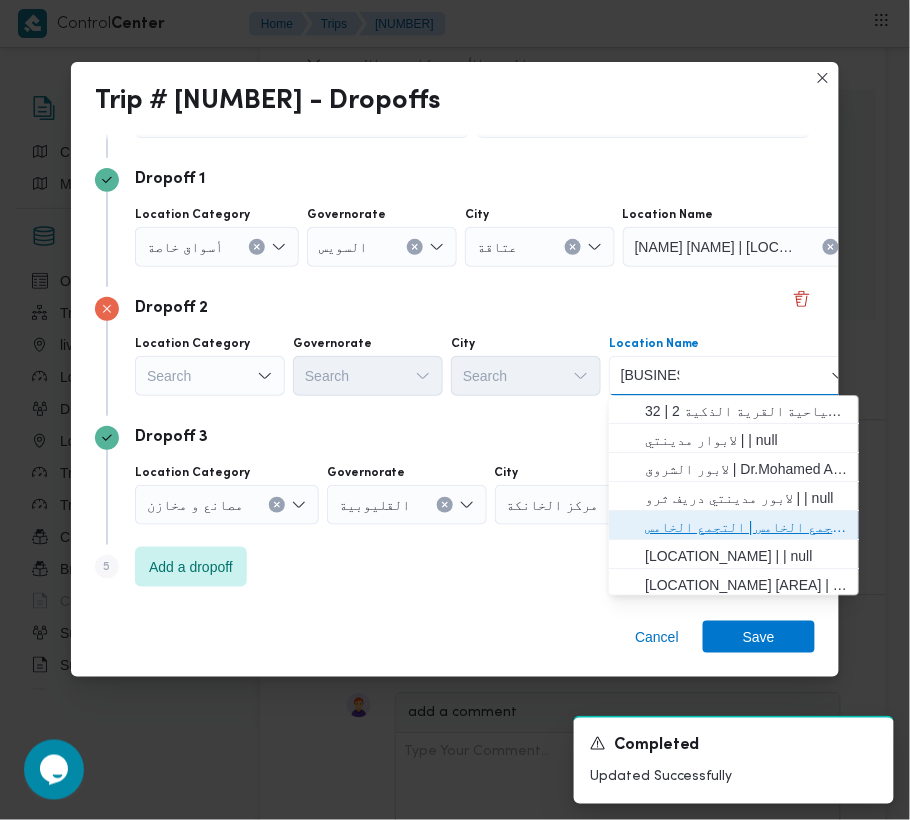 click on "لابور التجمع الخامس | التجمع الخامس | null" at bounding box center (746, 528) 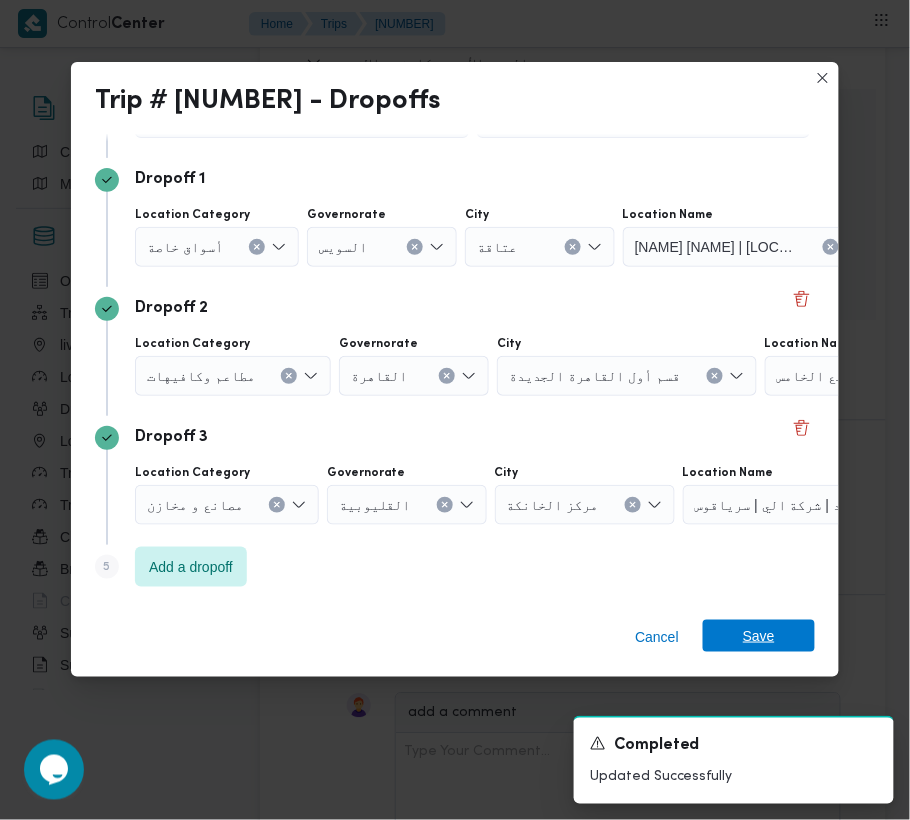 click on "Save" at bounding box center [759, 636] 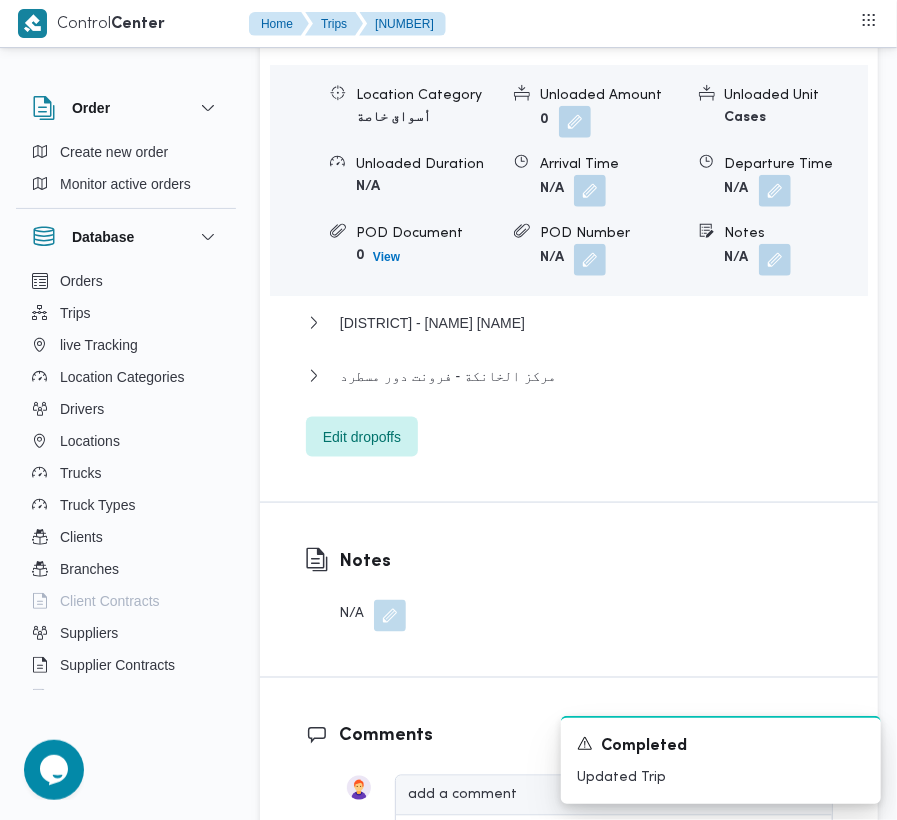 scroll, scrollTop: 3401, scrollLeft: 0, axis: vertical 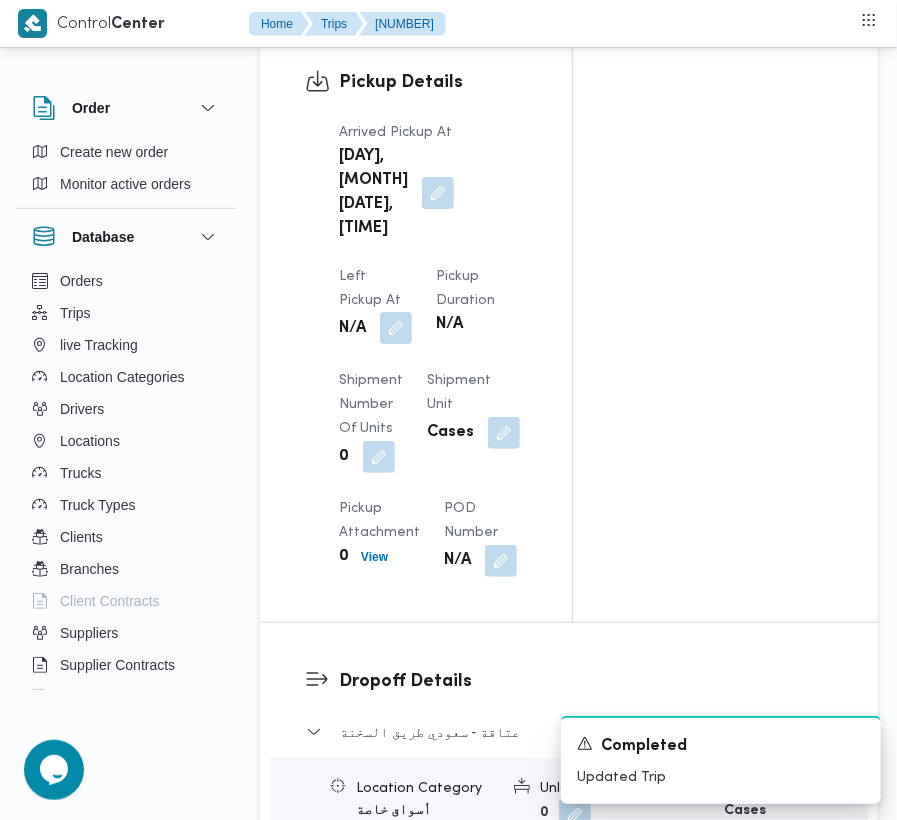 click at bounding box center [396, 328] 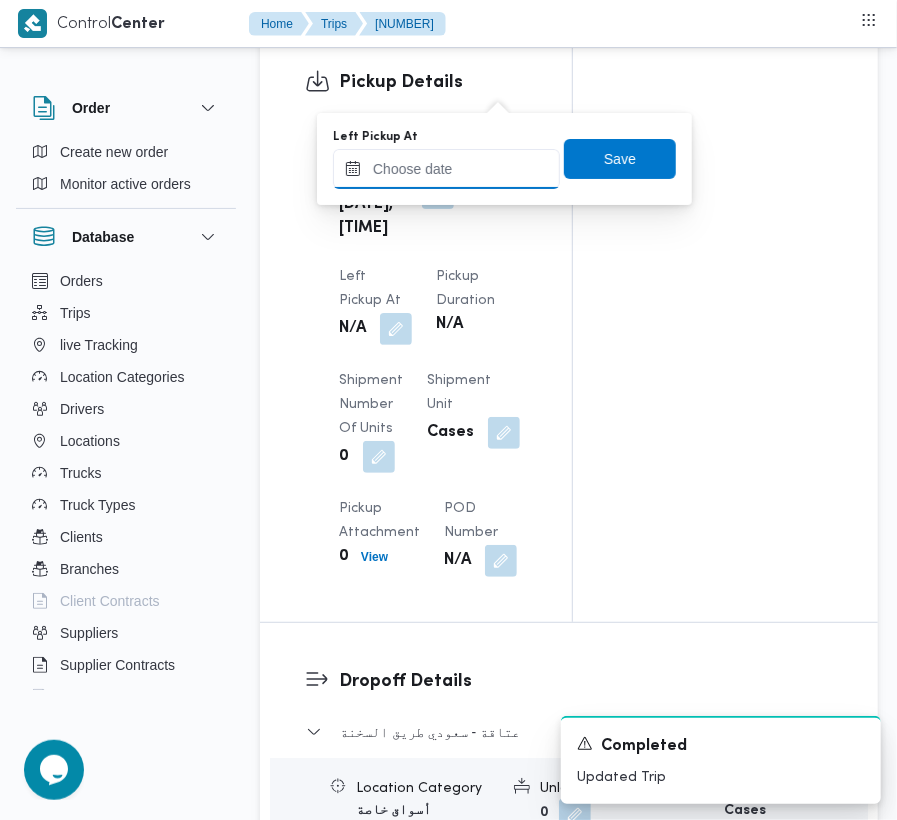 drag, startPoint x: 506, startPoint y: 105, endPoint x: 510, endPoint y: 158, distance: 53.15073 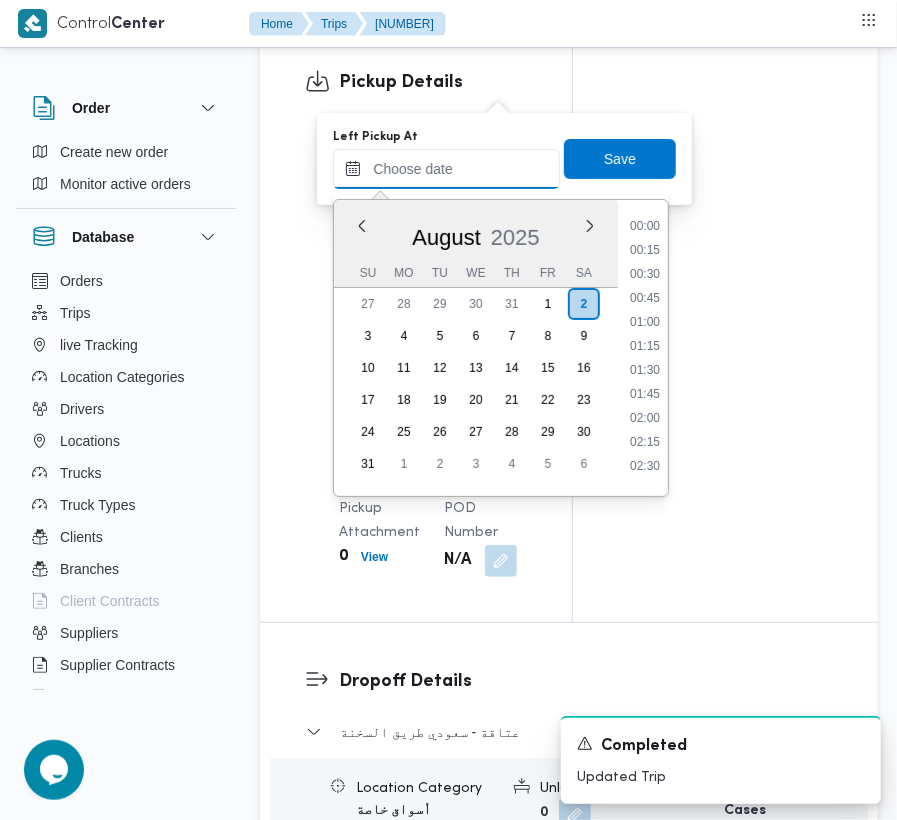 scroll, scrollTop: 777, scrollLeft: 0, axis: vertical 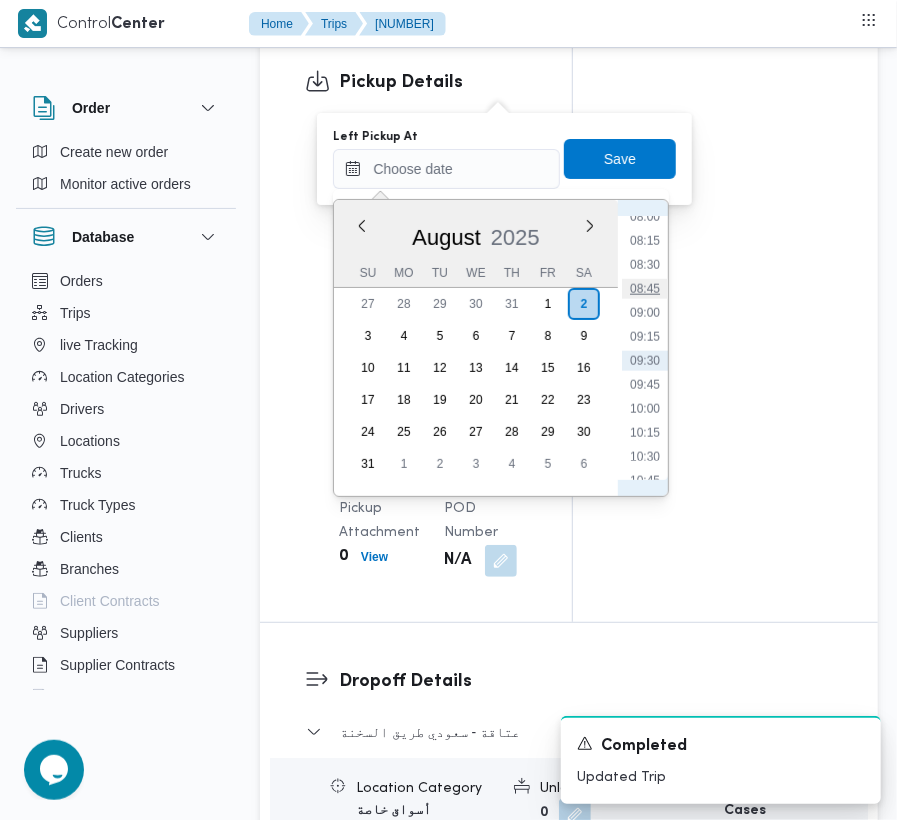 click on "08:45" at bounding box center (645, 289) 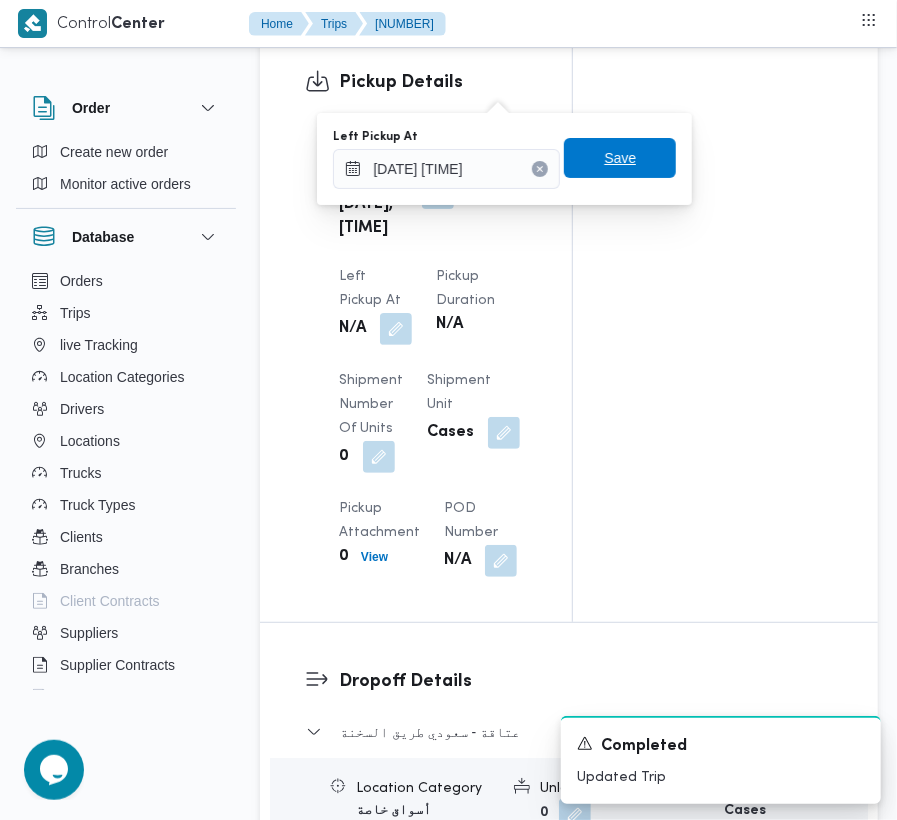 click on "Save" at bounding box center (620, 158) 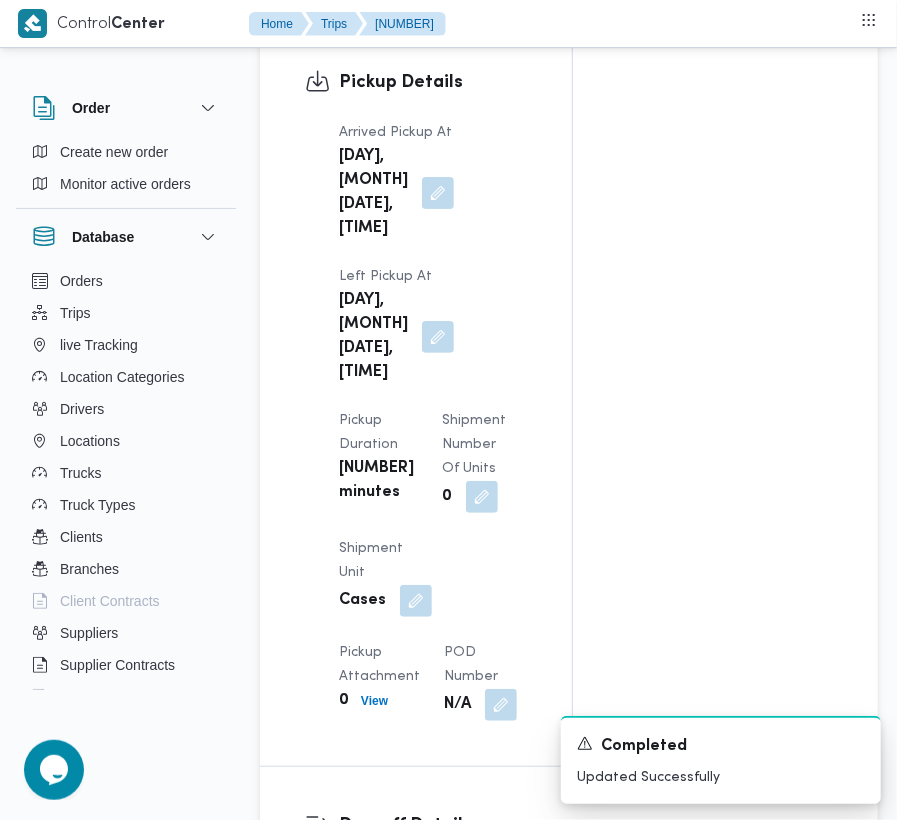 click on "Superadmin [EMAIL] Checklist Dropoffs details entered Driver Assigned Truck Assigned Documents for pickup Documents for dropoff Confirmed Data" at bounding box center [725, -752] 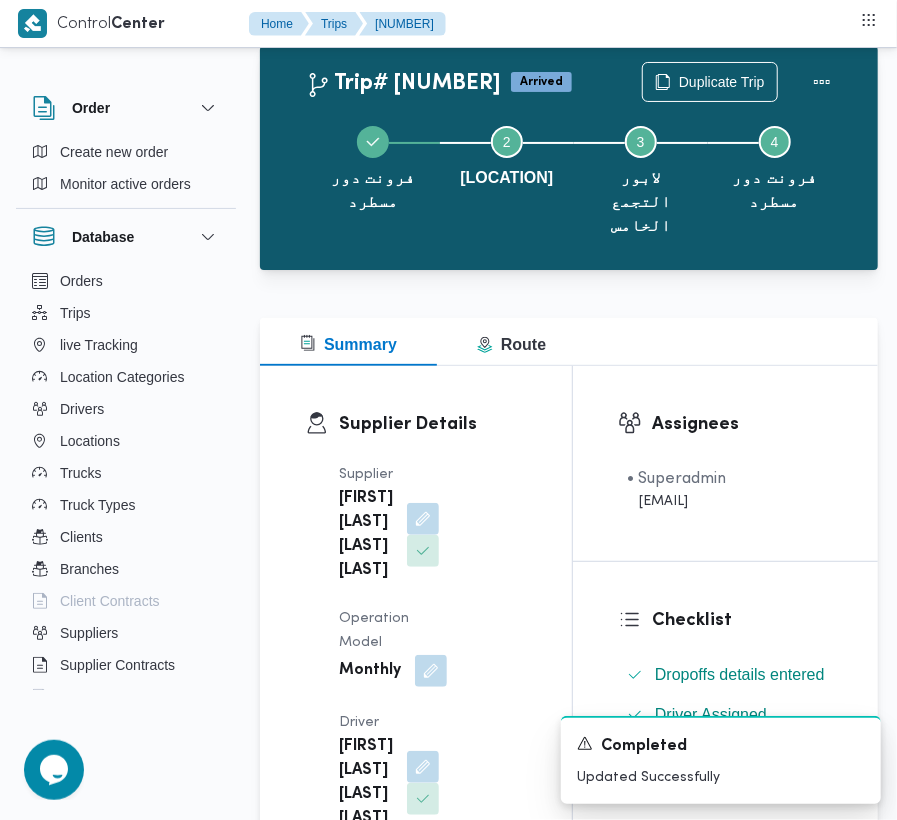 scroll, scrollTop: 0, scrollLeft: 0, axis: both 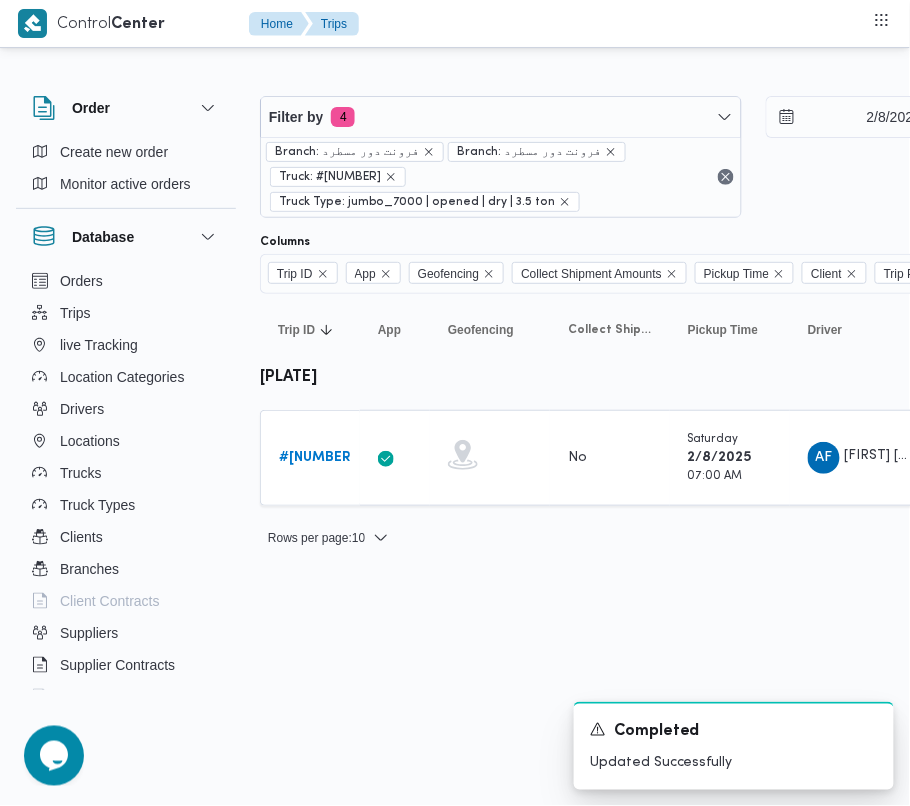 click on "Branch: [LOCATION] Branch: [LOCATION]  Truck: #[NUMBER] Truck Type: jumbo_7000 | opened | dry | 3.5 ton" at bounding box center (501, 177) 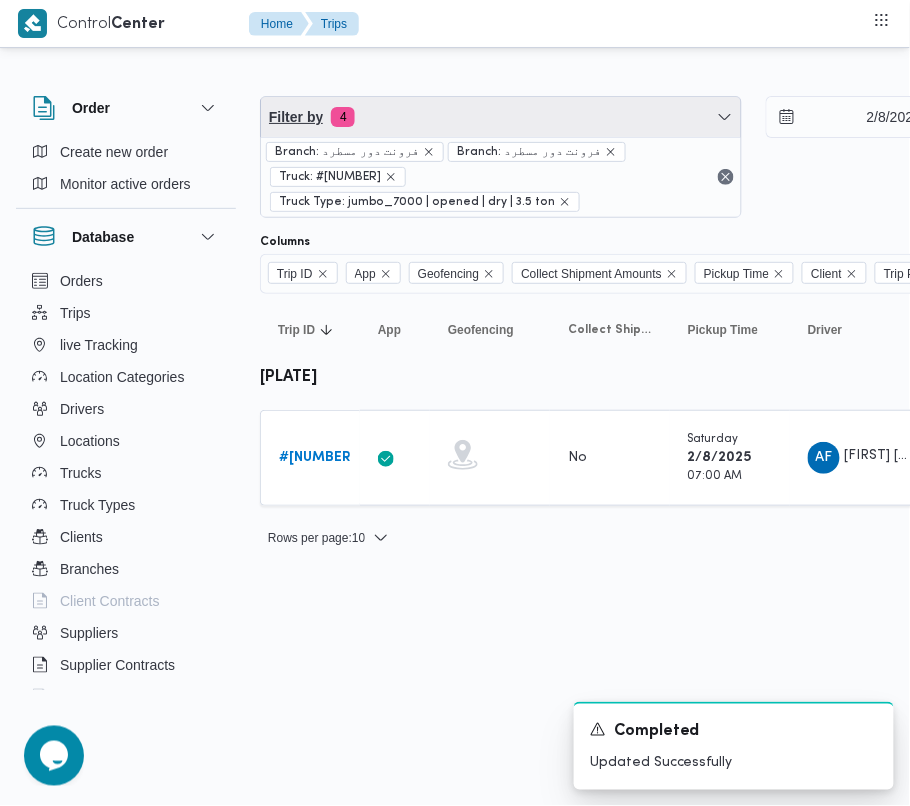 click on "Filter by 4" at bounding box center [501, 117] 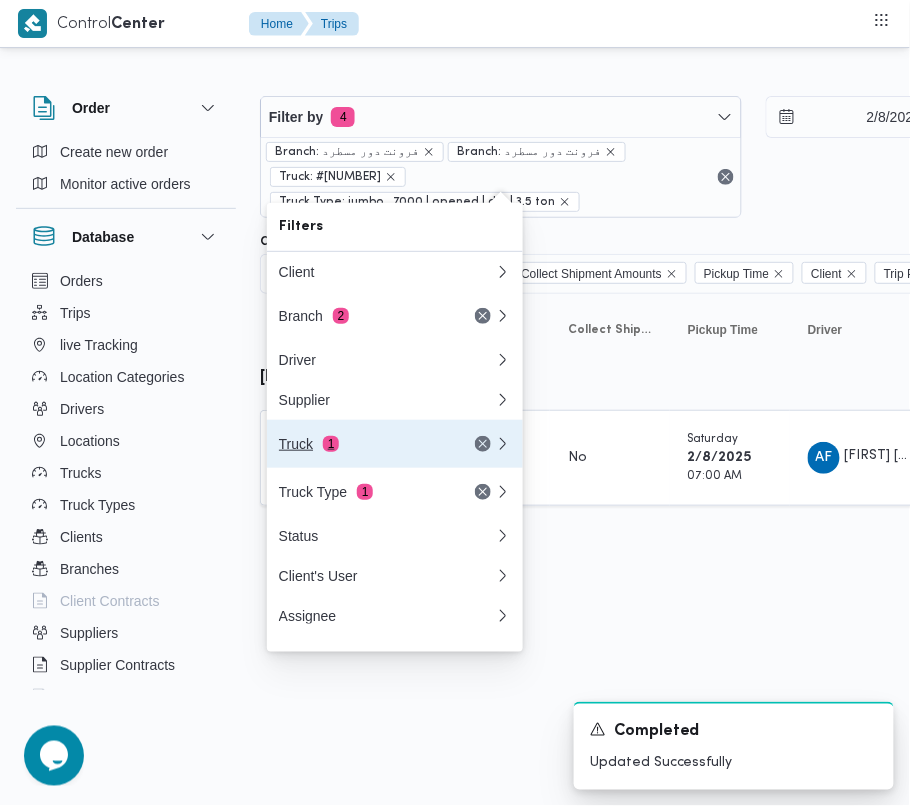 click on "Truck 1" at bounding box center [363, 444] 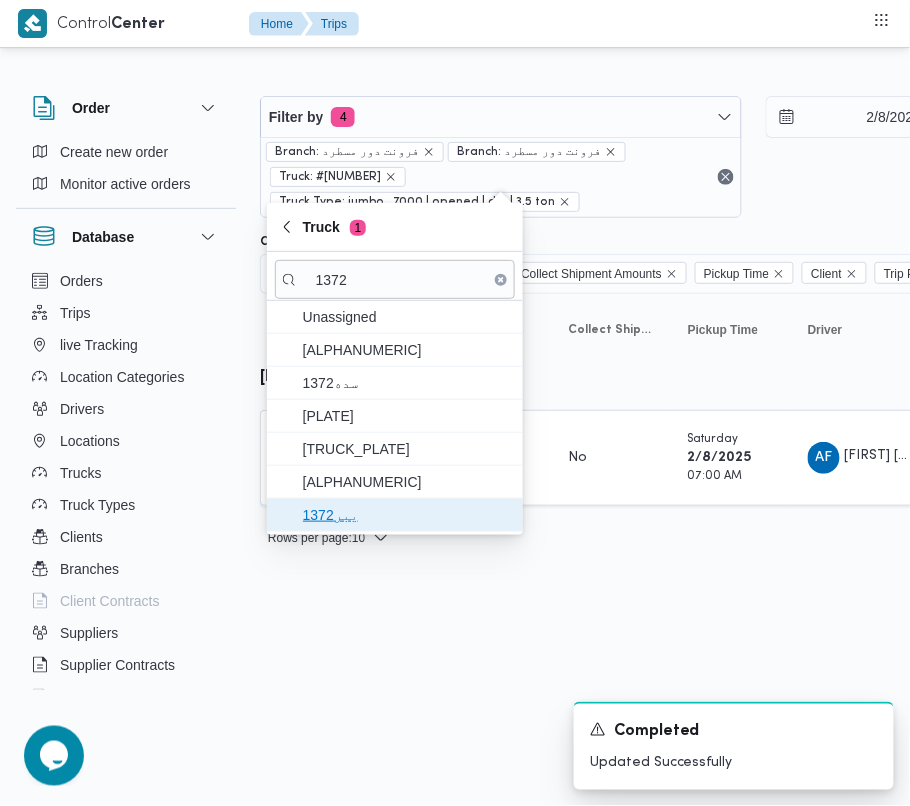 click on "يبر1372" at bounding box center (407, 515) 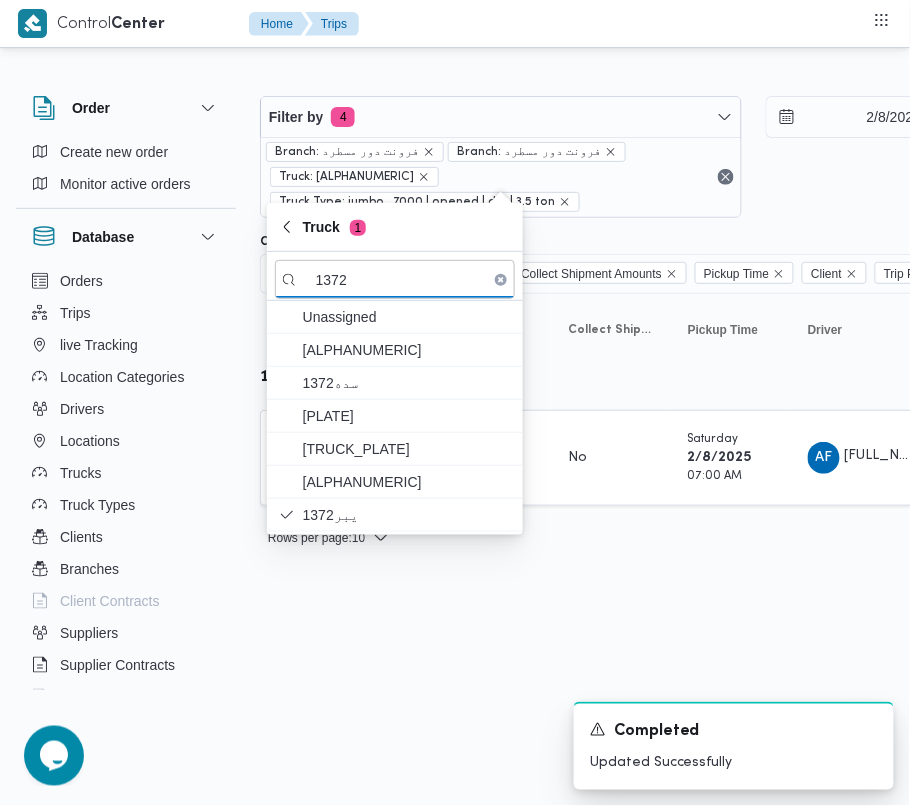 drag, startPoint x: 488, startPoint y: 608, endPoint x: 480, endPoint y: 589, distance: 20.615528 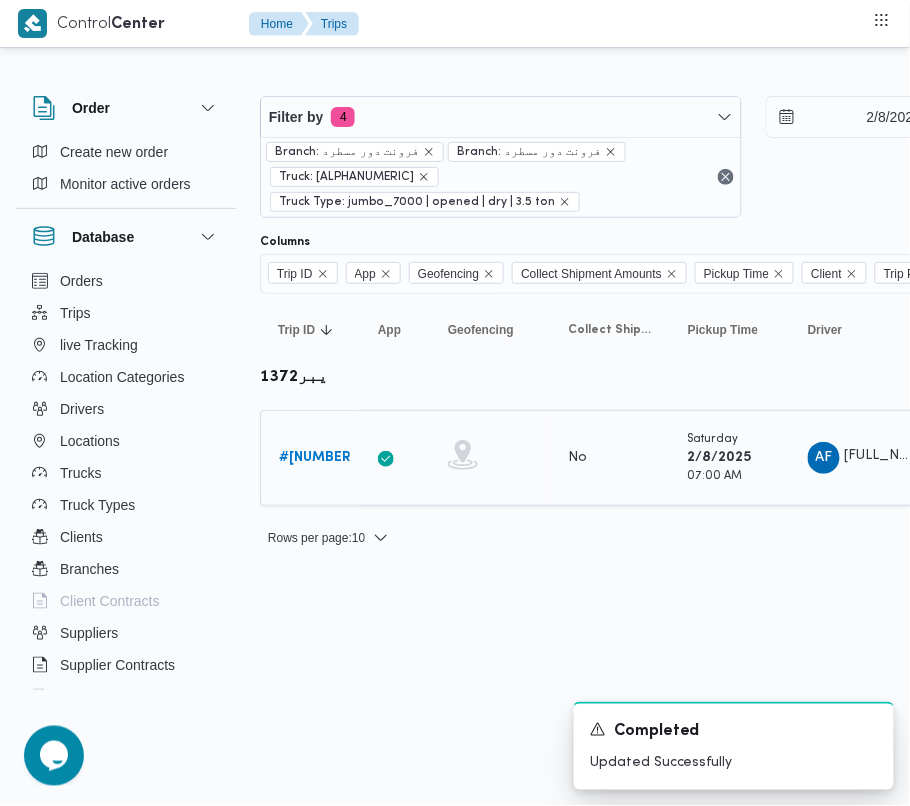 click on "# 327927" at bounding box center [317, 457] 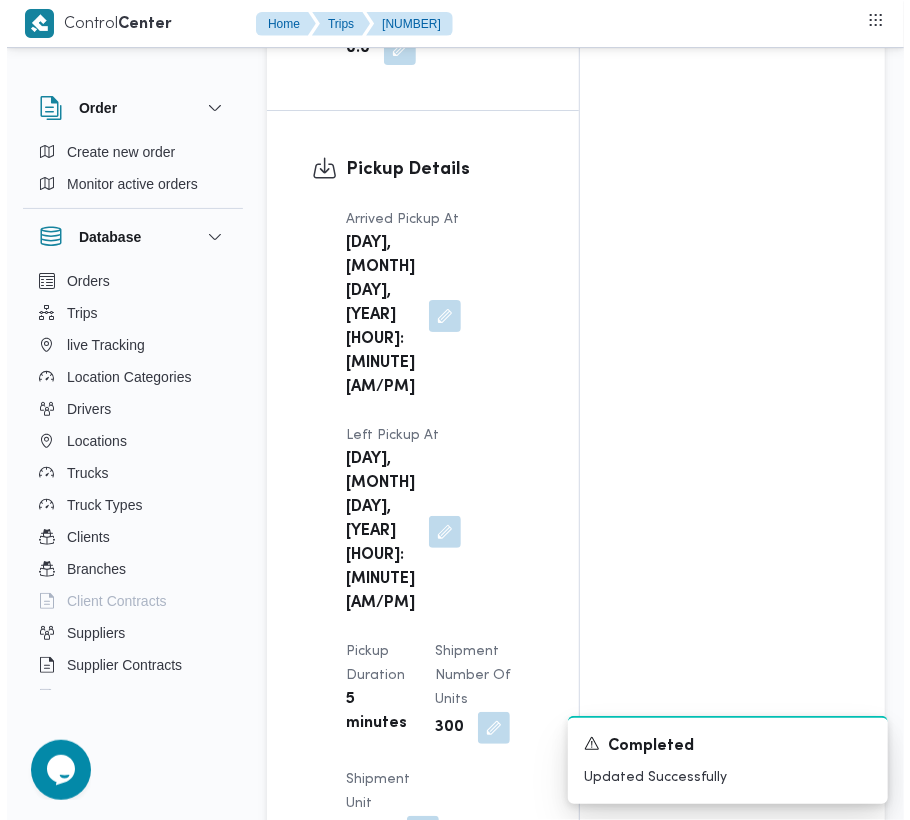 scroll, scrollTop: 3377, scrollLeft: 0, axis: vertical 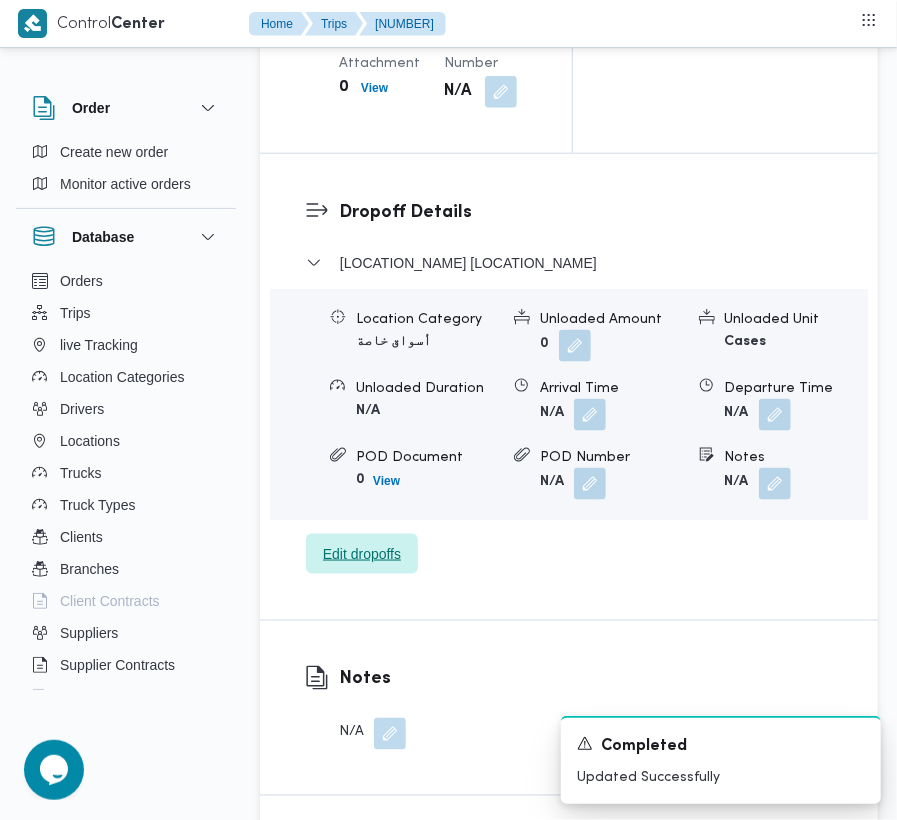 click on "Edit dropoffs" at bounding box center [362, 554] 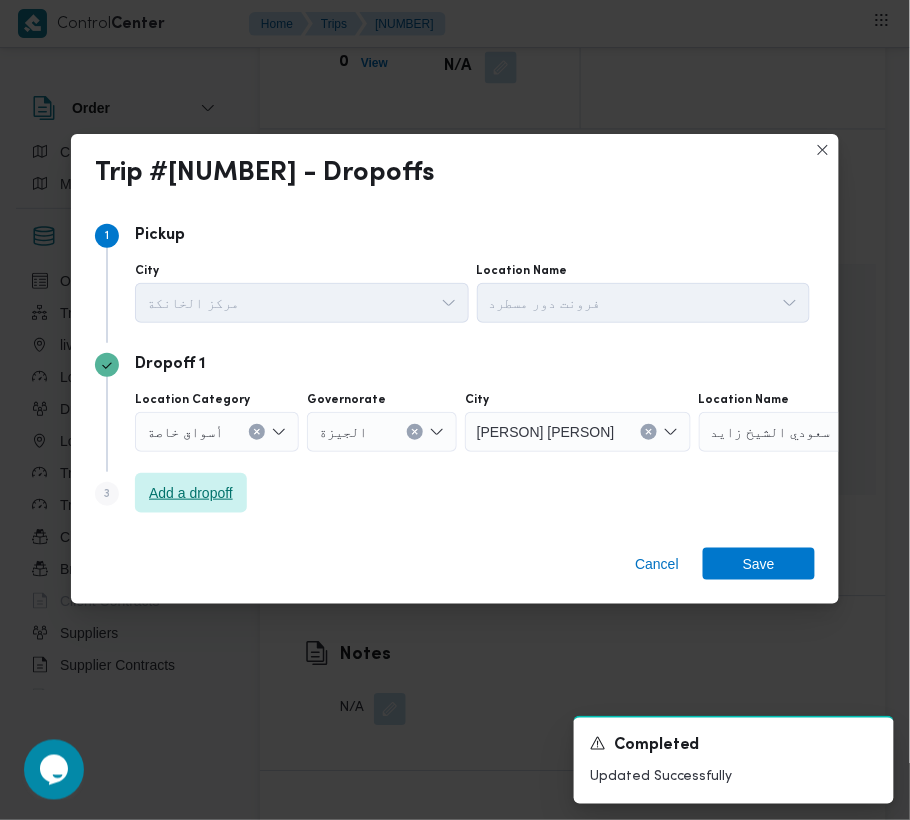click on "Add a dropoff" at bounding box center (191, 493) 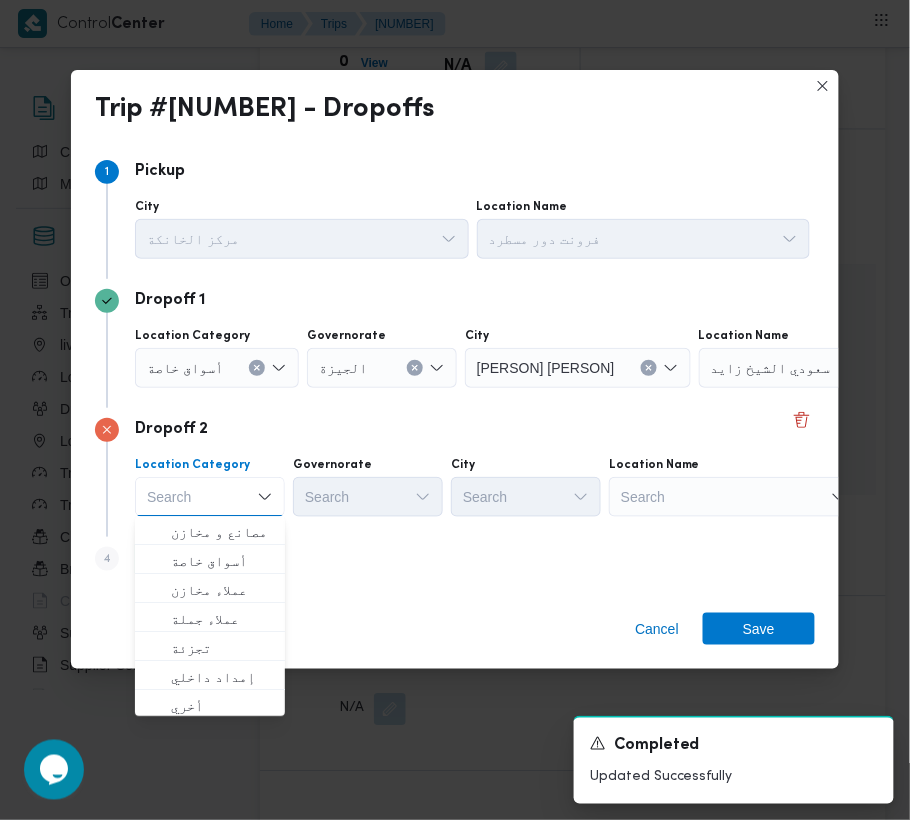click on "Search" at bounding box center [824, 368] 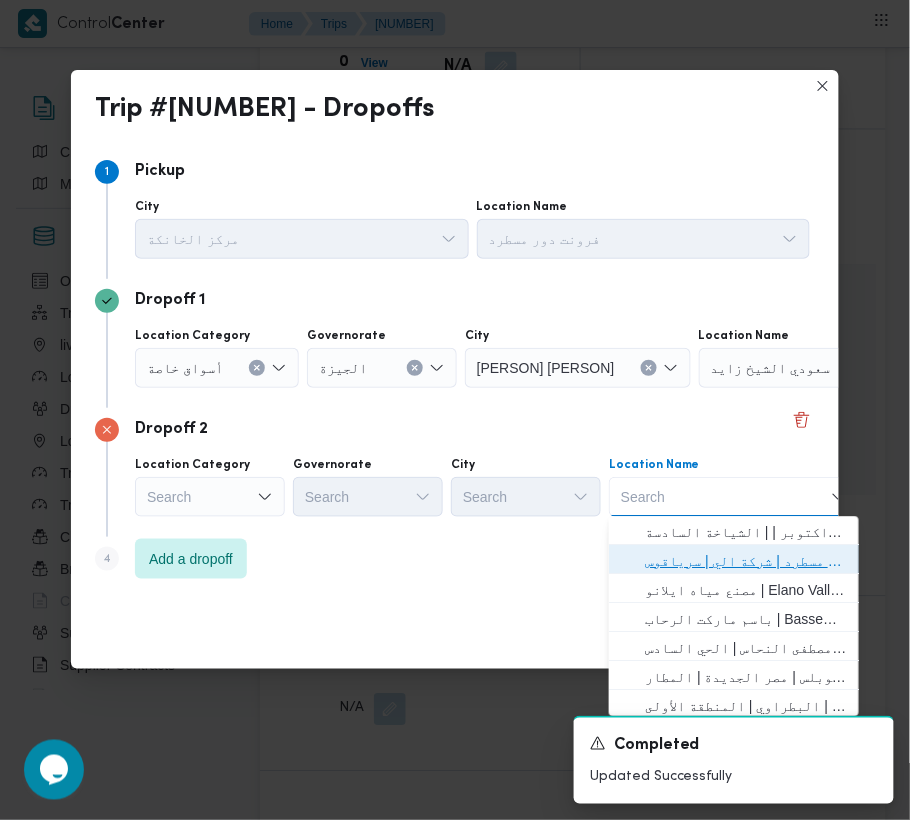 click on "فرونت دور مسطرد | شركة الي | سرياقوس" at bounding box center (746, 562) 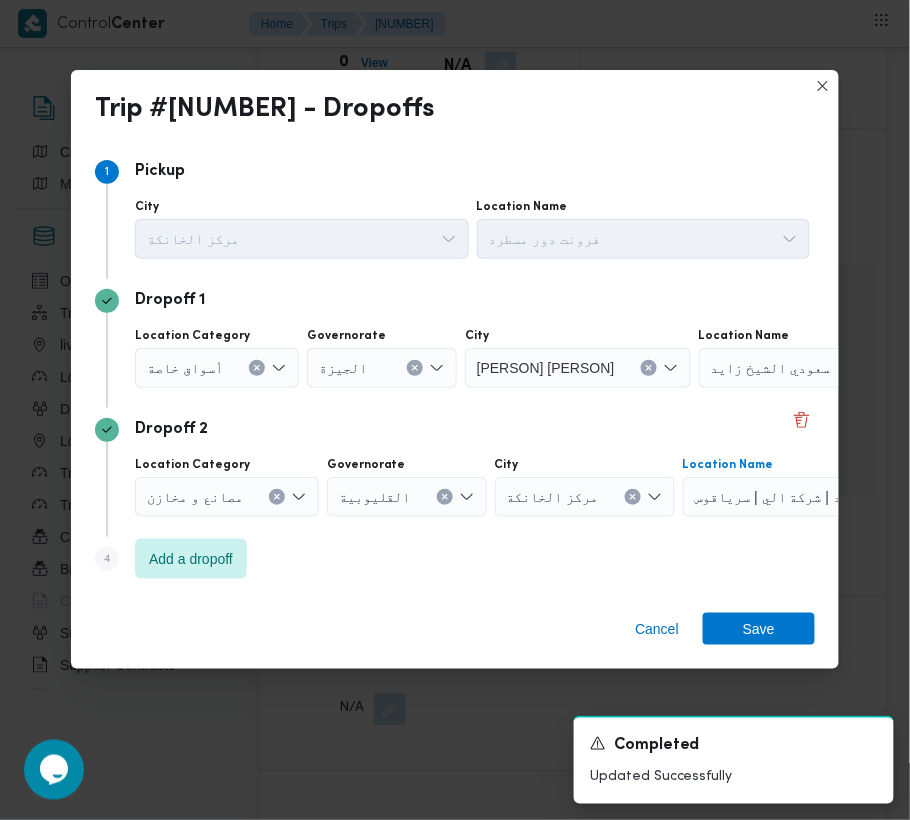 drag, startPoint x: 158, startPoint y: 348, endPoint x: 170, endPoint y: 348, distance: 12 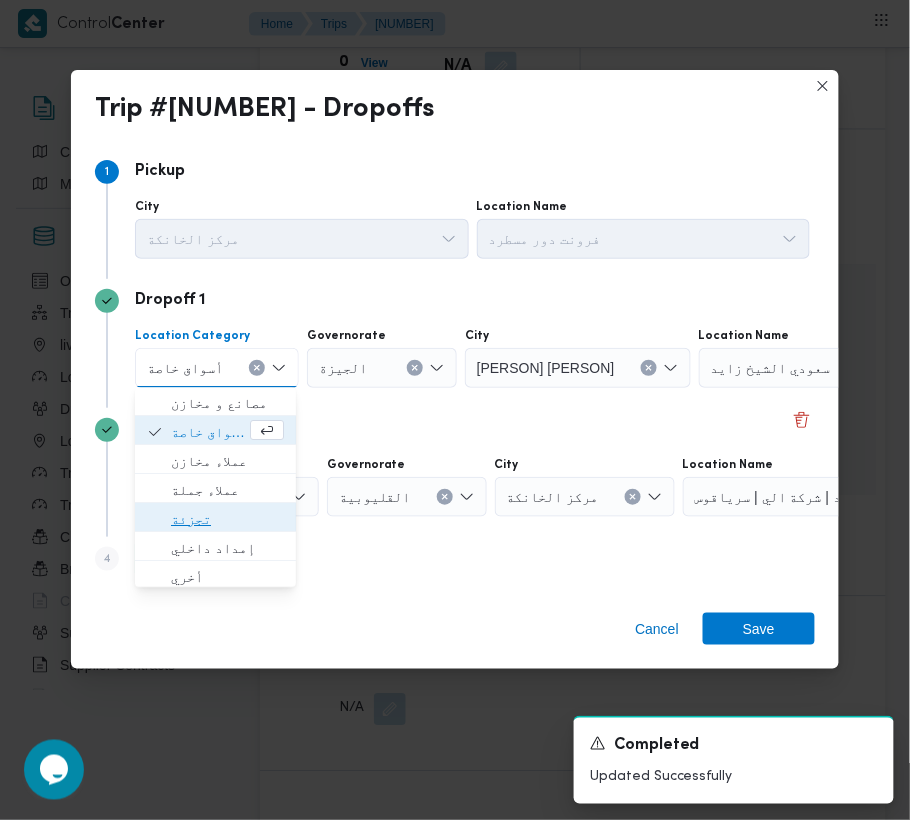 click on "تجزئة" at bounding box center [227, 520] 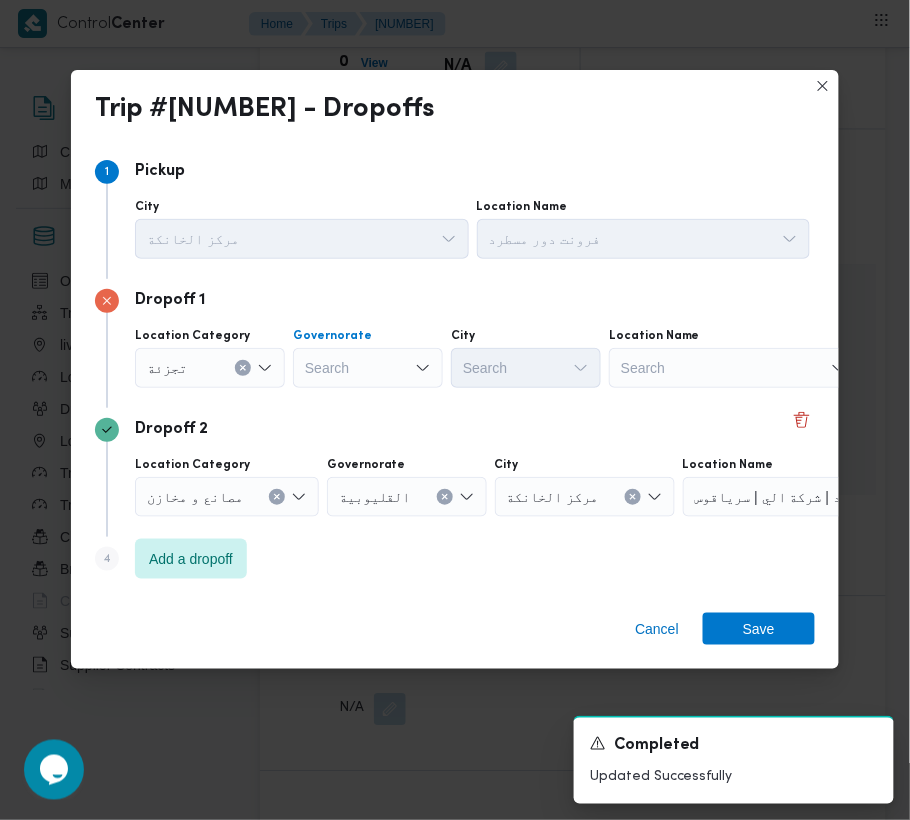 click on "Search" at bounding box center [368, 368] 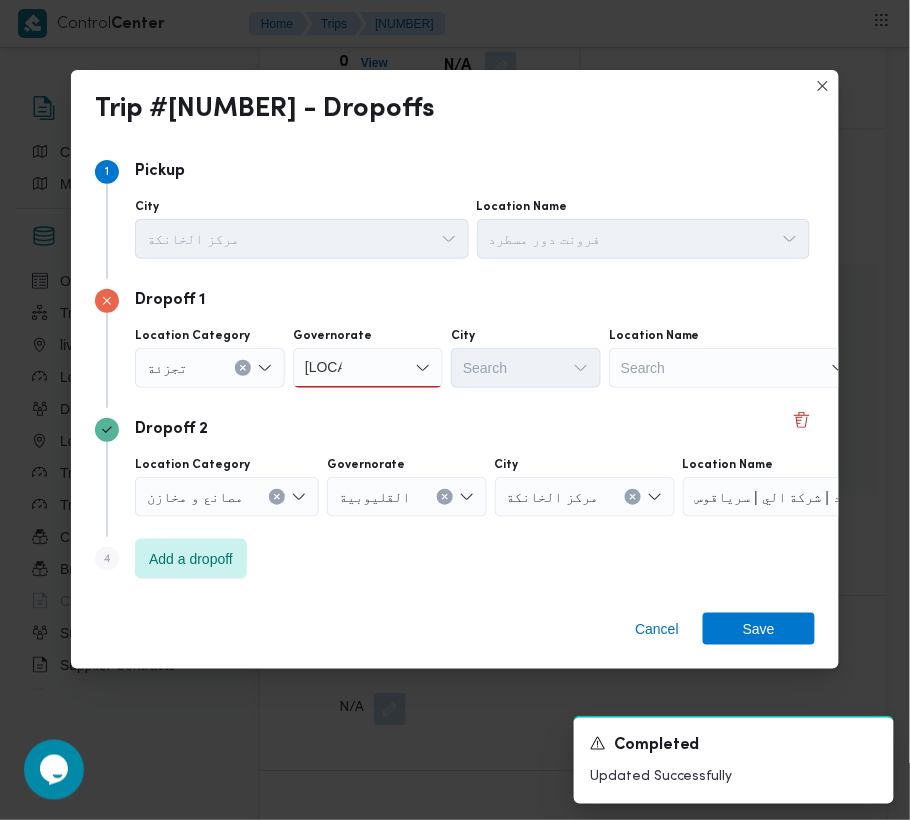 click on "[LOCATION]" at bounding box center [368, 368] 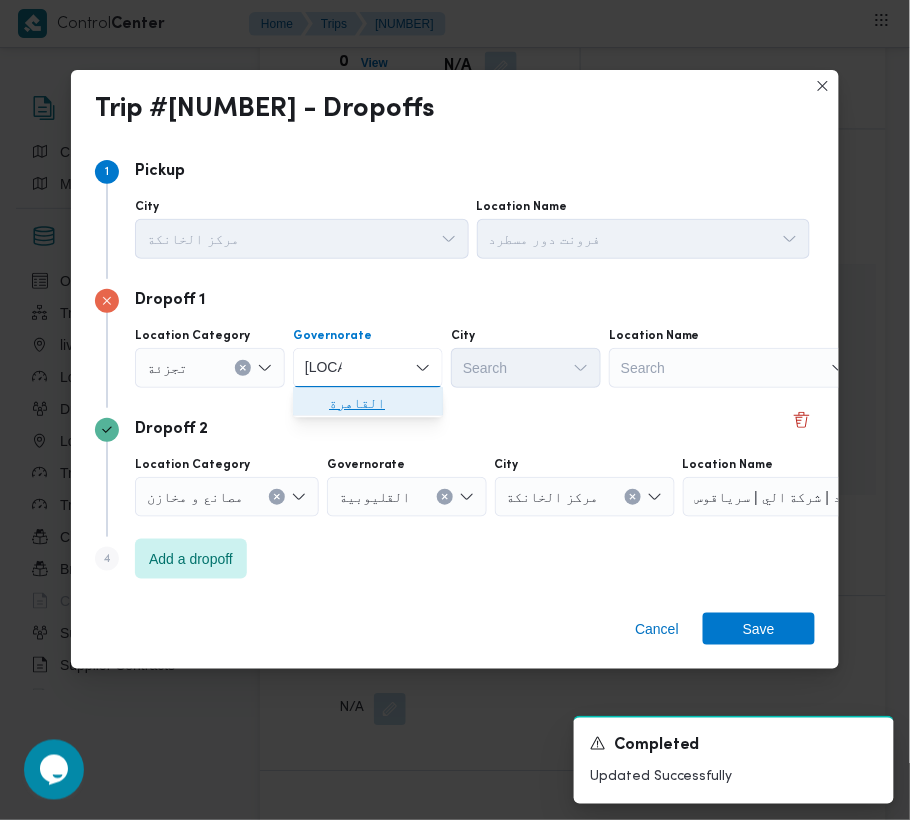 click on "القاهرة" at bounding box center [380, 404] 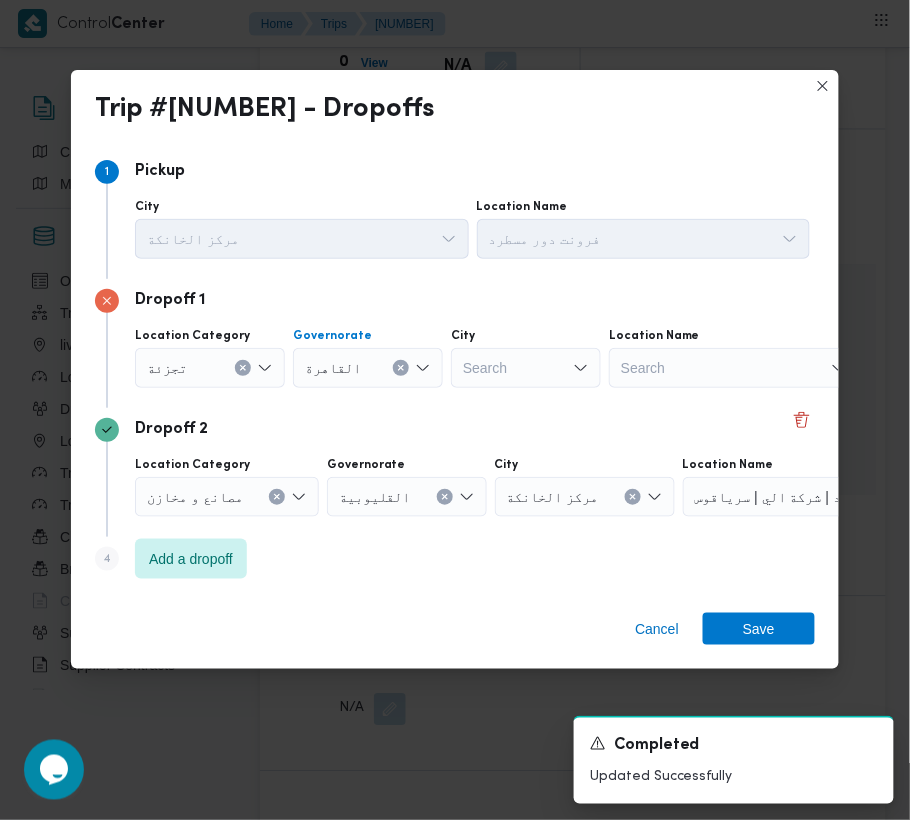 drag, startPoint x: 457, startPoint y: 389, endPoint x: 506, endPoint y: 381, distance: 49.648766 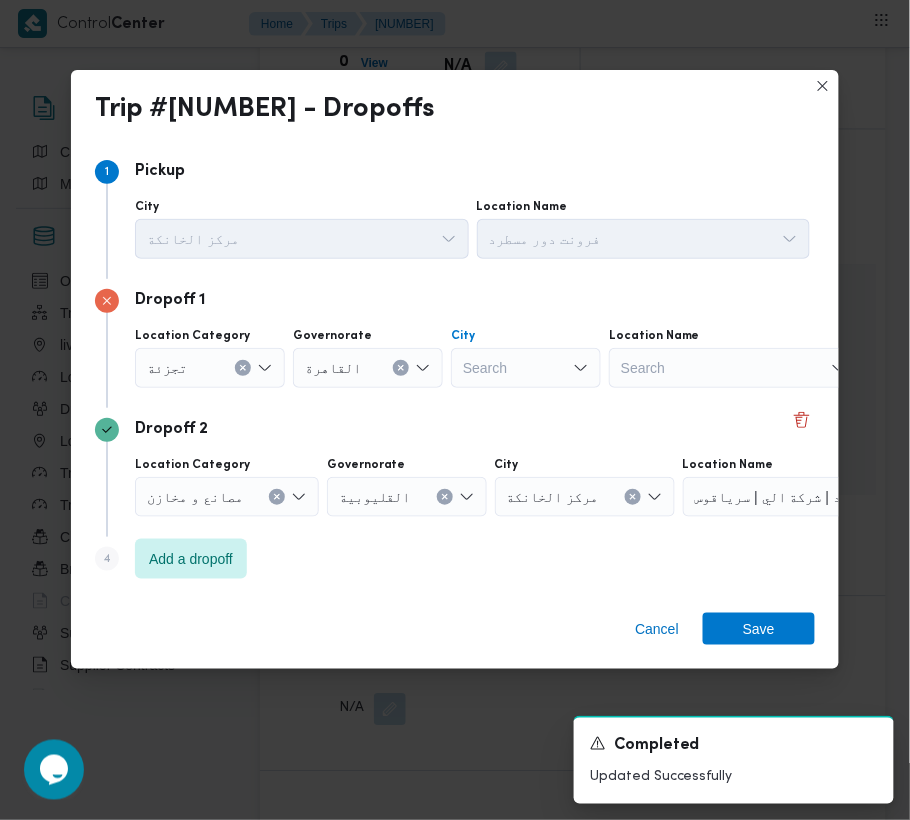 click on "Search" at bounding box center (526, 368) 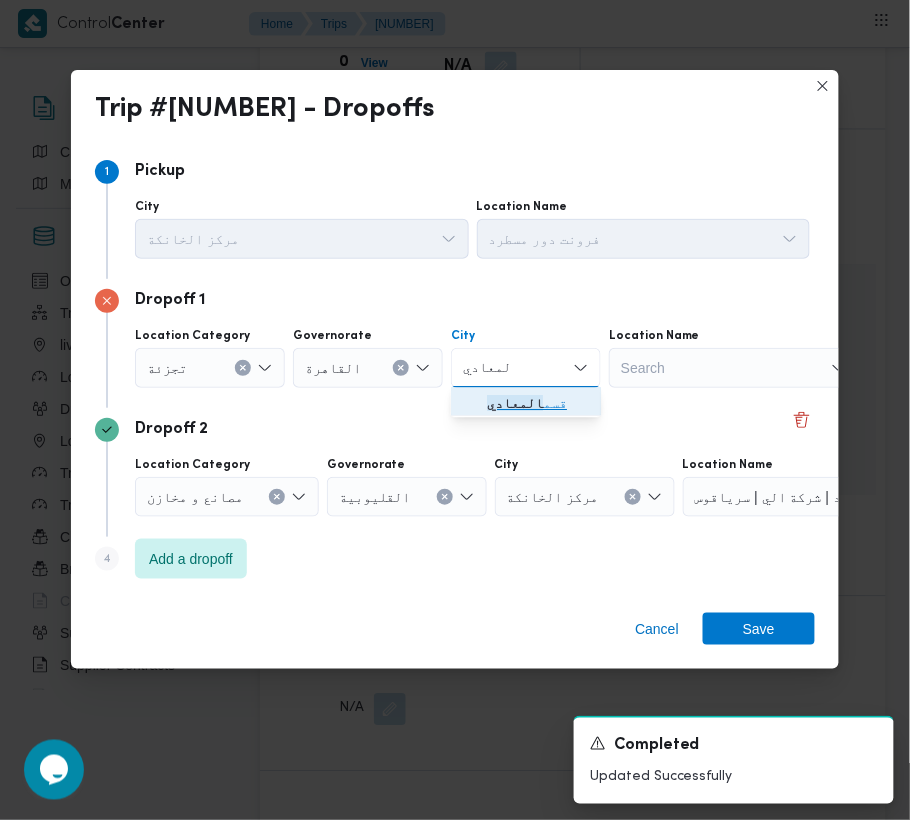 click on "قسم  المعادي" at bounding box center (538, 404) 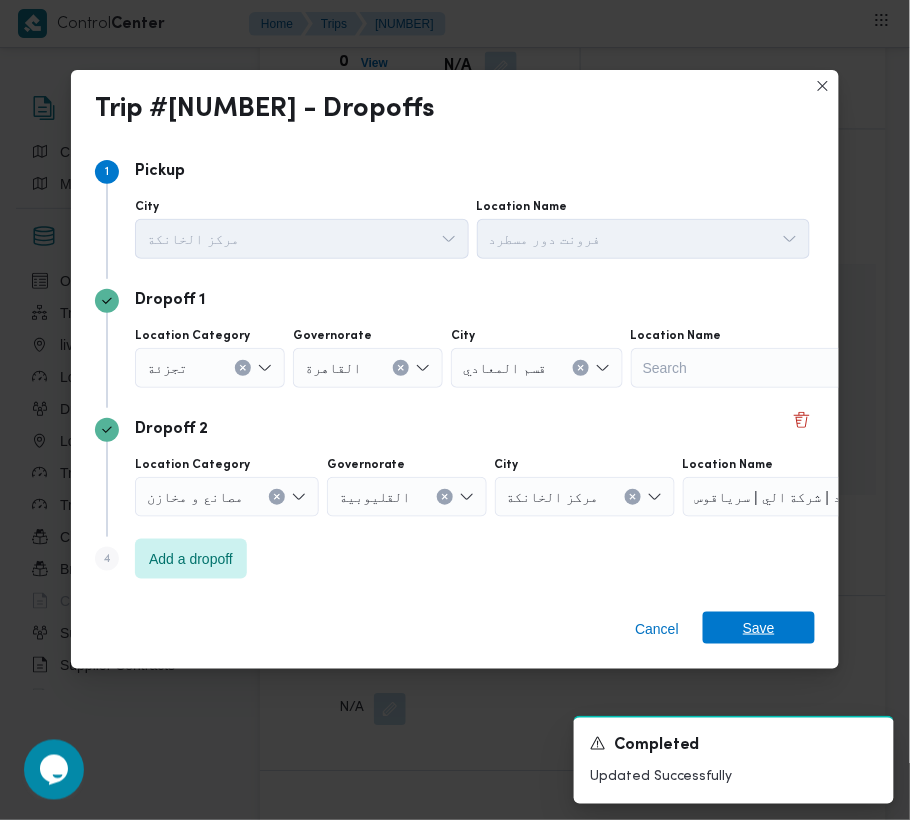 click on "Save" at bounding box center (759, 628) 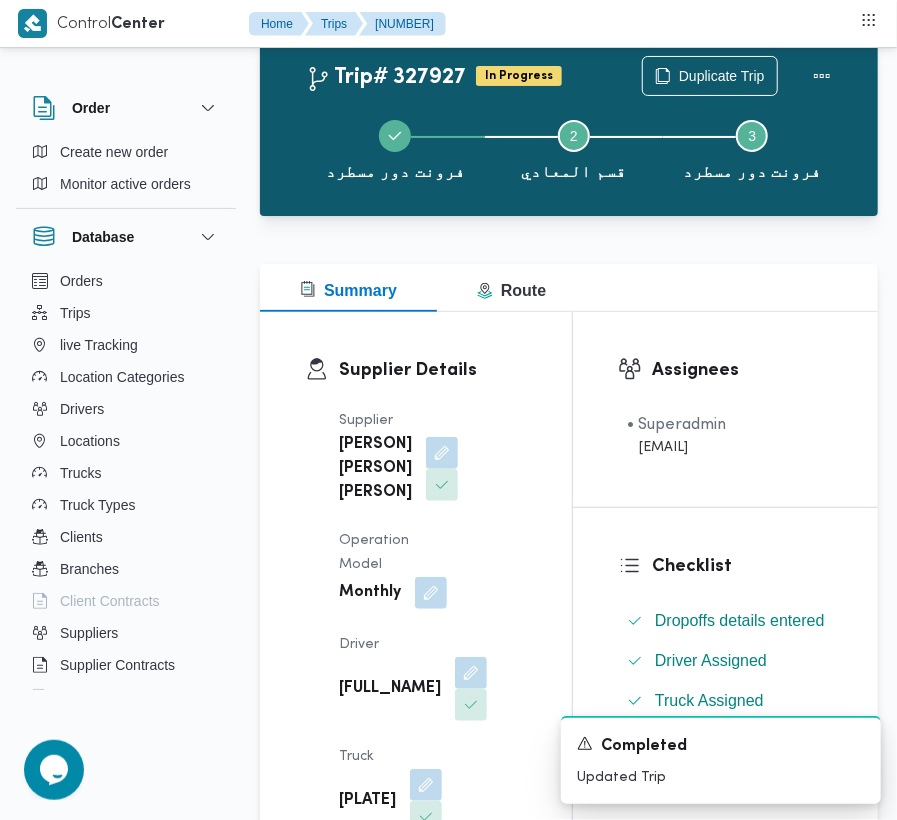 scroll, scrollTop: 0, scrollLeft: 0, axis: both 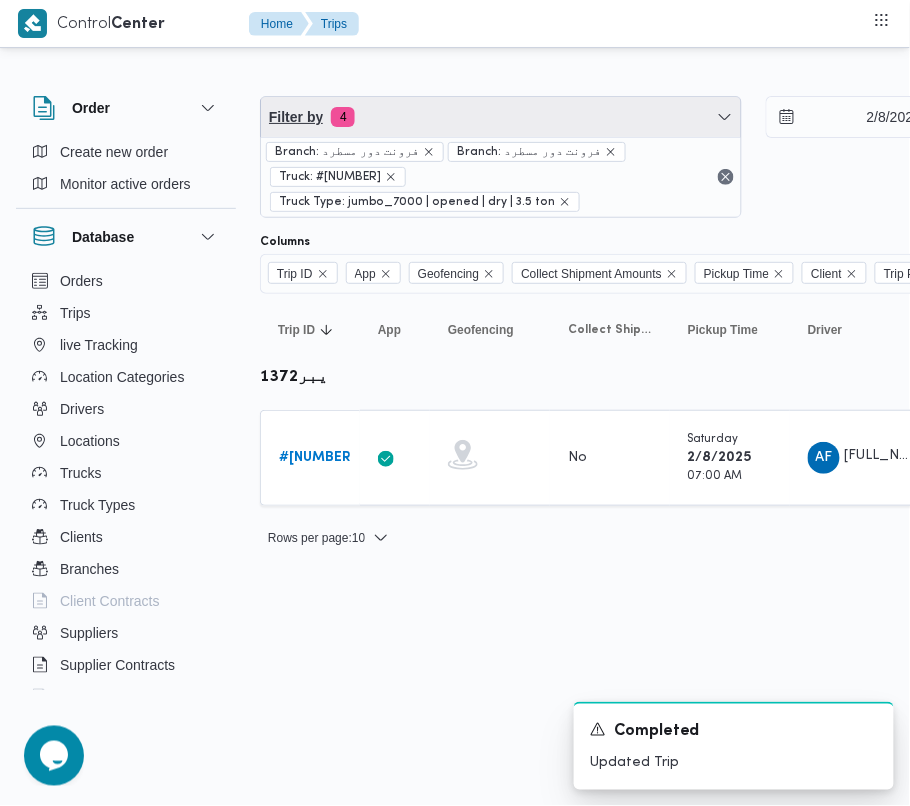 click on "Filter by 4" at bounding box center [501, 117] 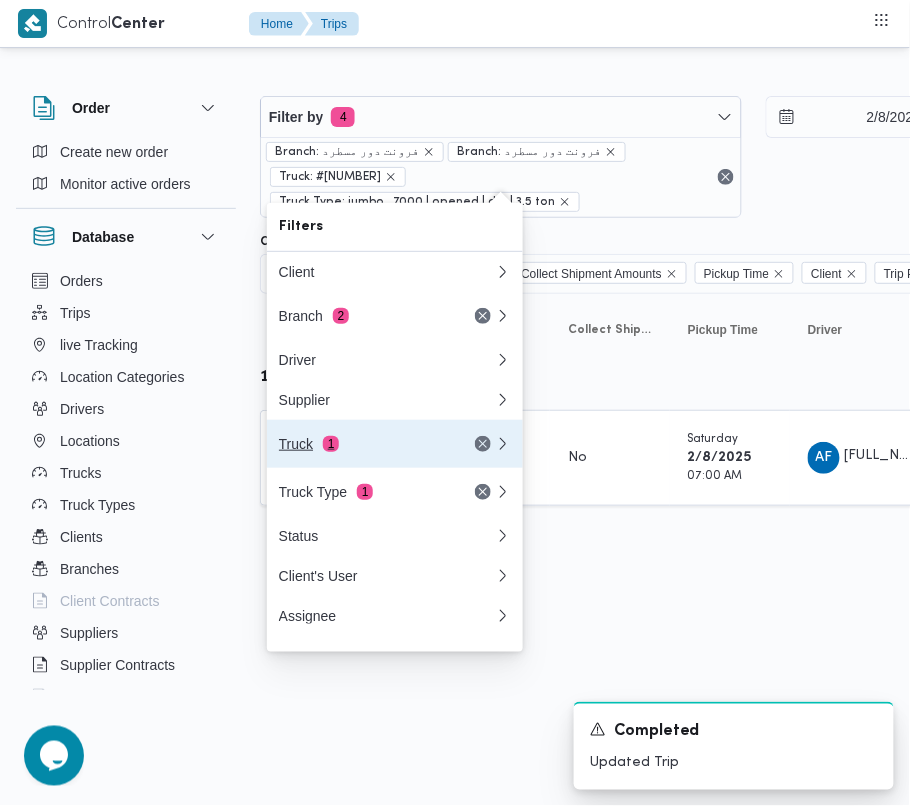 click on "Truck 1" at bounding box center (363, 444) 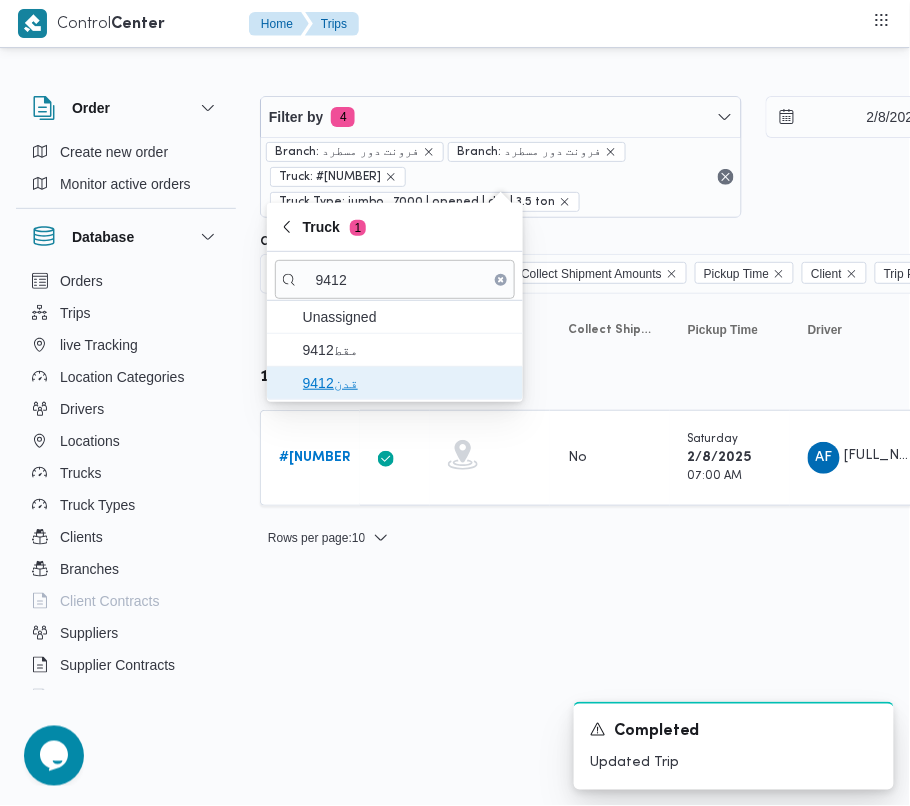 click on "قدن9412" at bounding box center [407, 383] 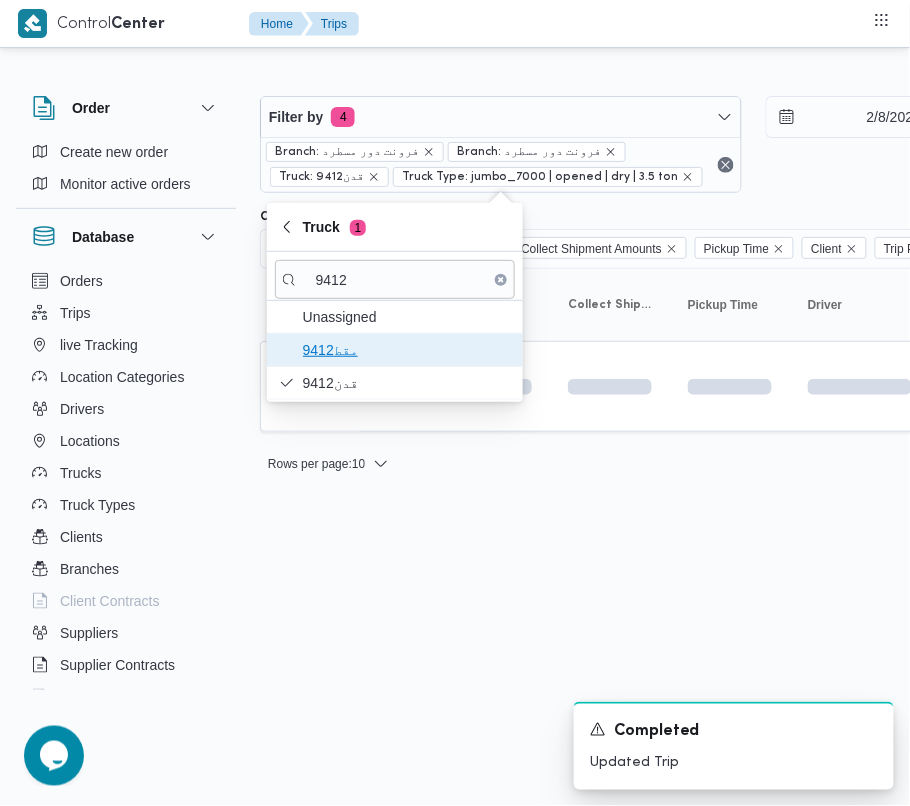 click on "مقط9412" at bounding box center (407, 350) 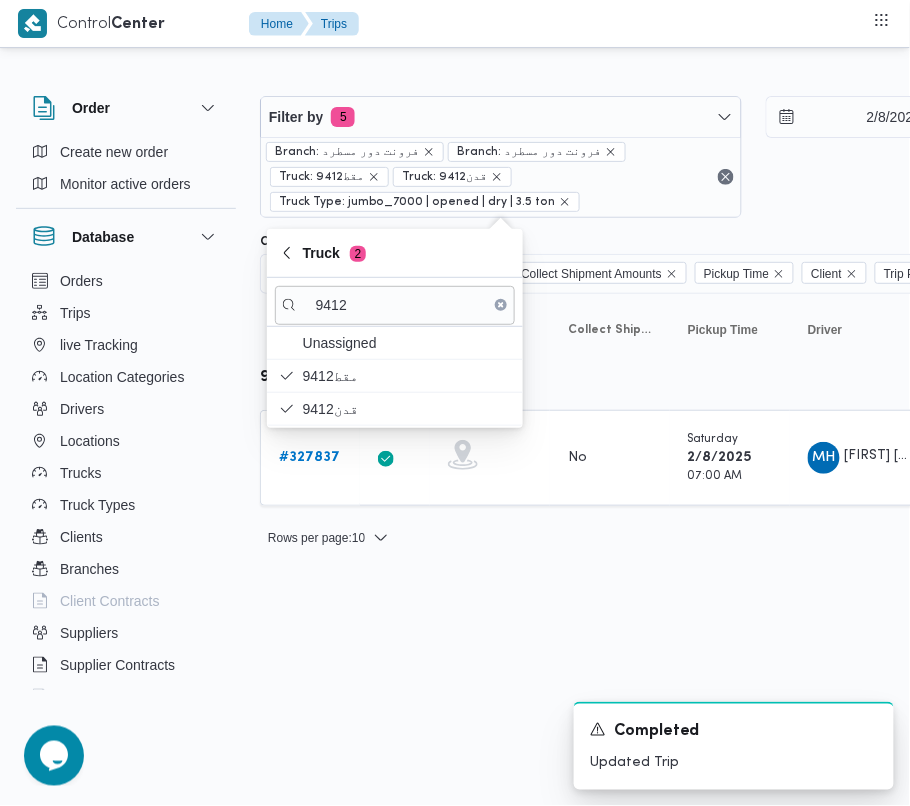 drag, startPoint x: 366, startPoint y: 681, endPoint x: 366, endPoint y: 629, distance: 52 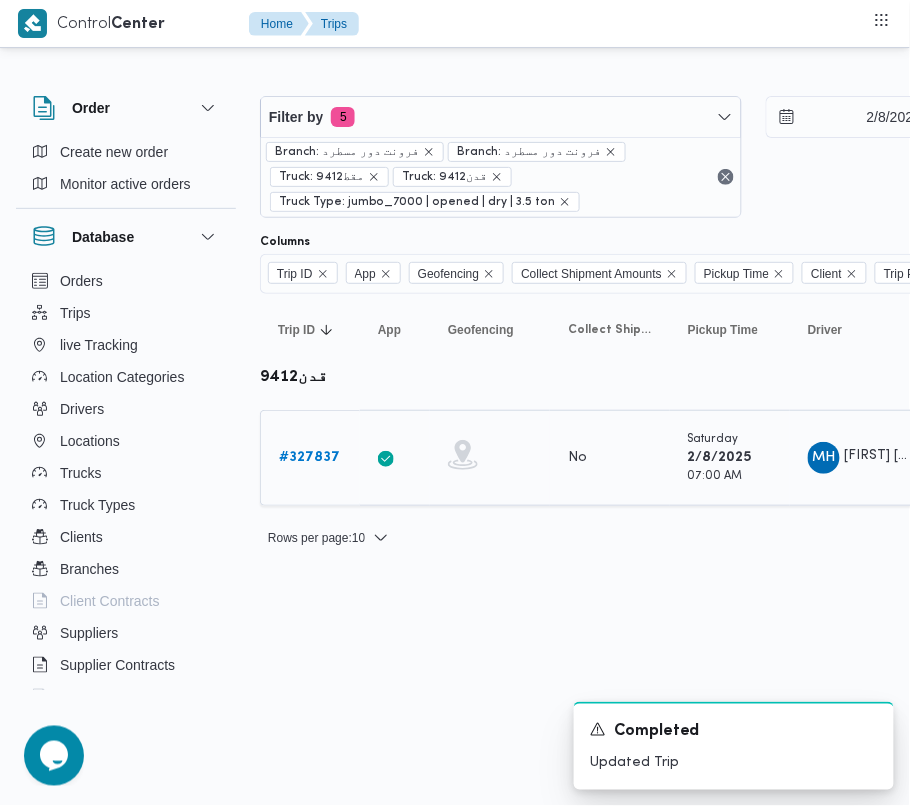 click on "# [NUMBER]" at bounding box center [309, 457] 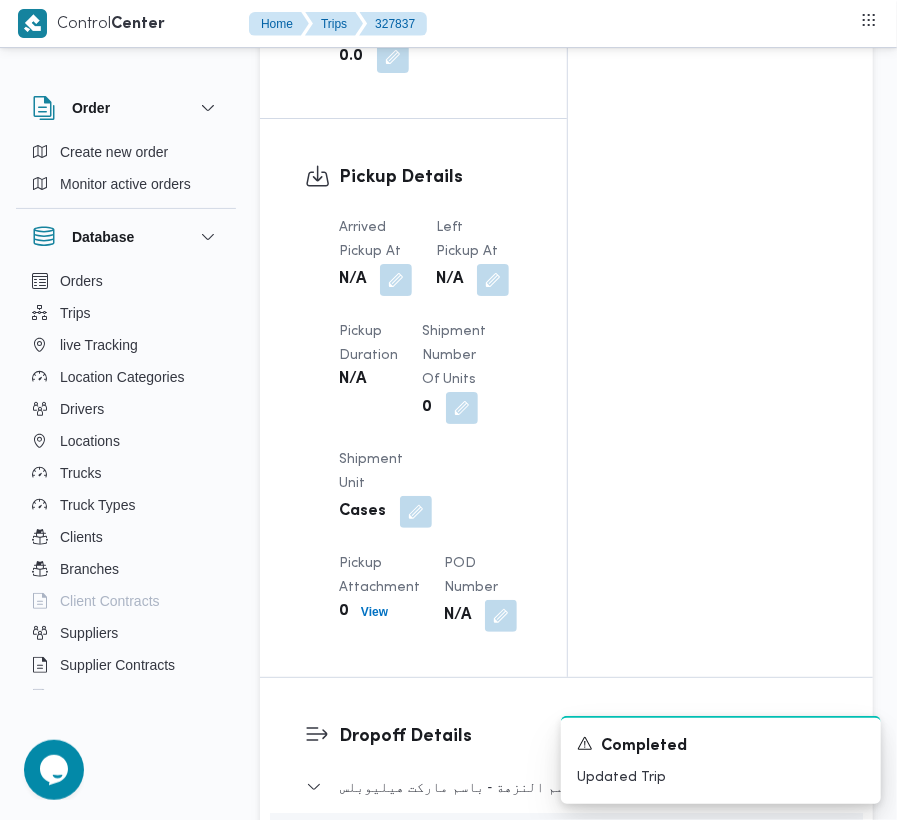 scroll, scrollTop: 3377, scrollLeft: 0, axis: vertical 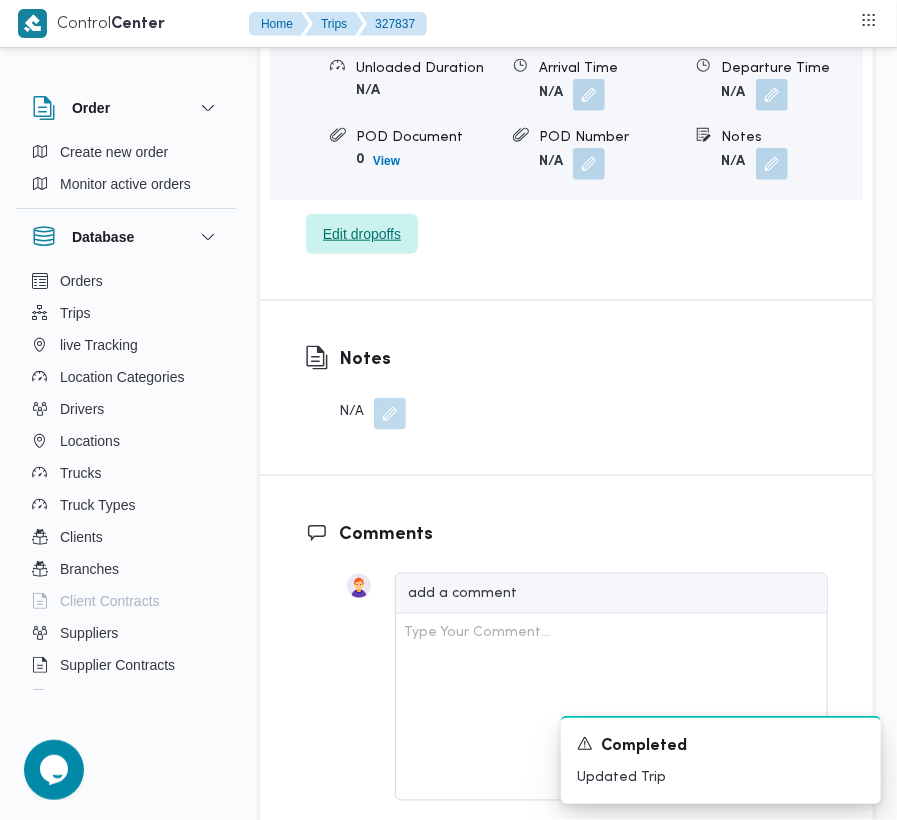 click on "Edit dropoffs" at bounding box center (362, 234) 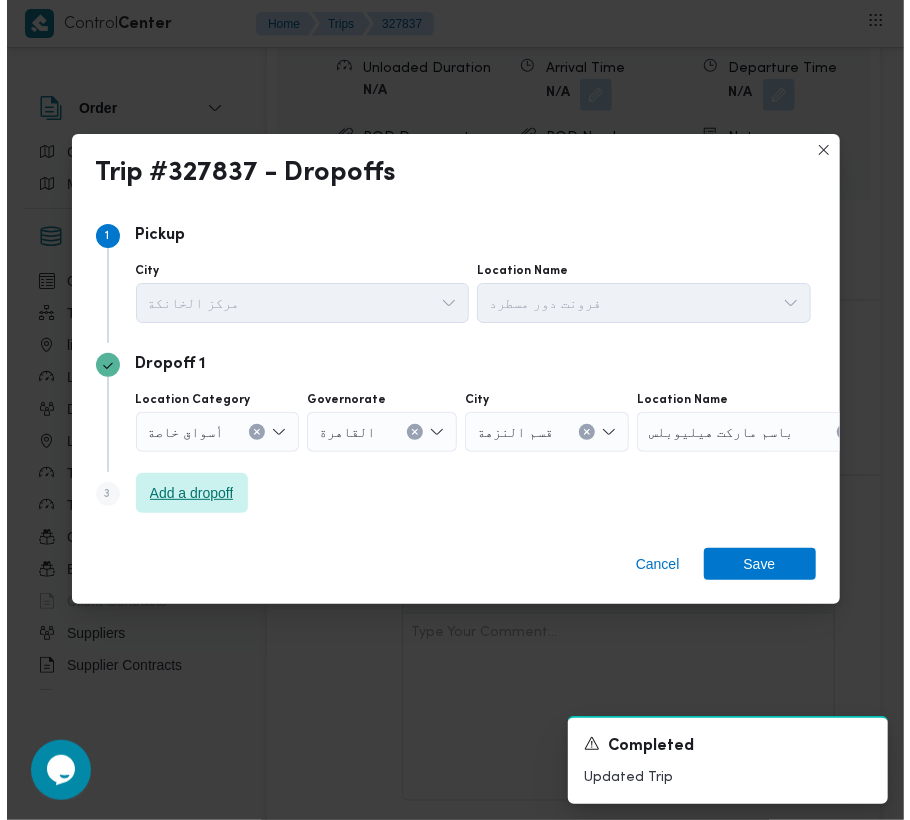 scroll, scrollTop: 3185, scrollLeft: 0, axis: vertical 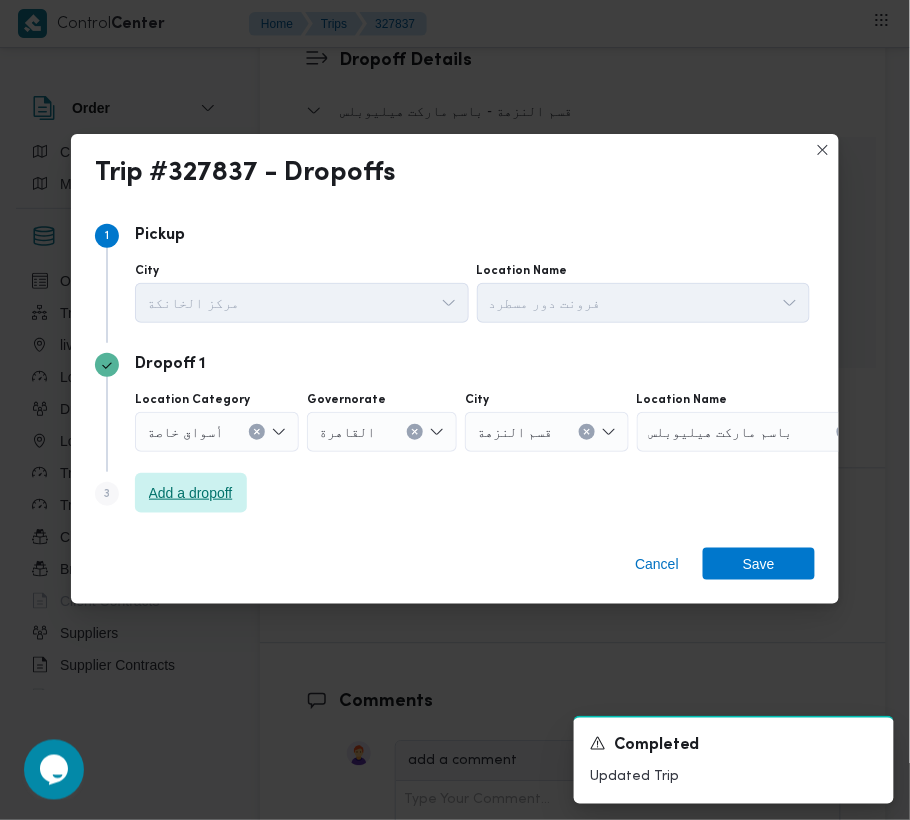 click on "Add a dropoff" at bounding box center (191, 493) 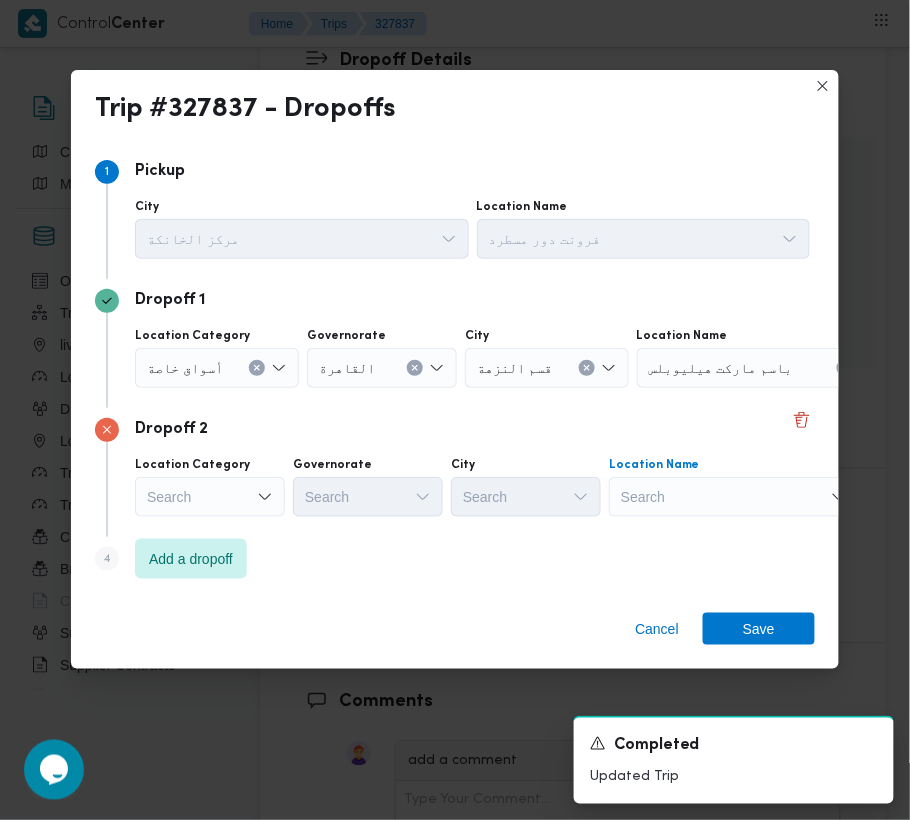 click on "Search" at bounding box center (762, 368) 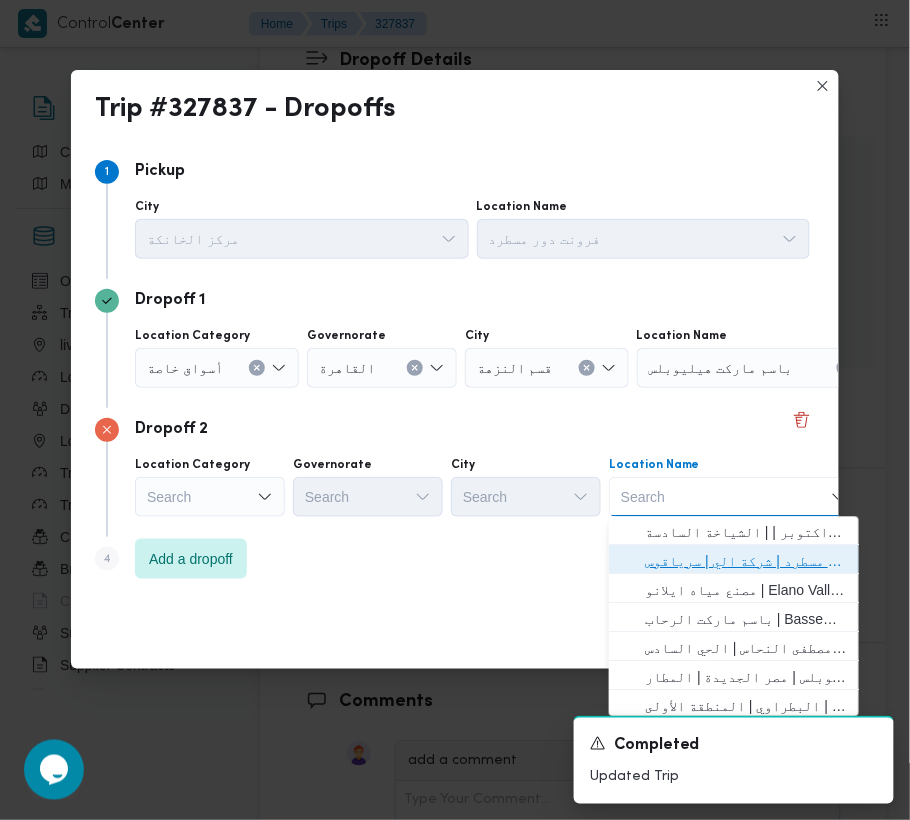 click on "فرونت دور مسطرد | شركة الي | سرياقوس" at bounding box center [746, 562] 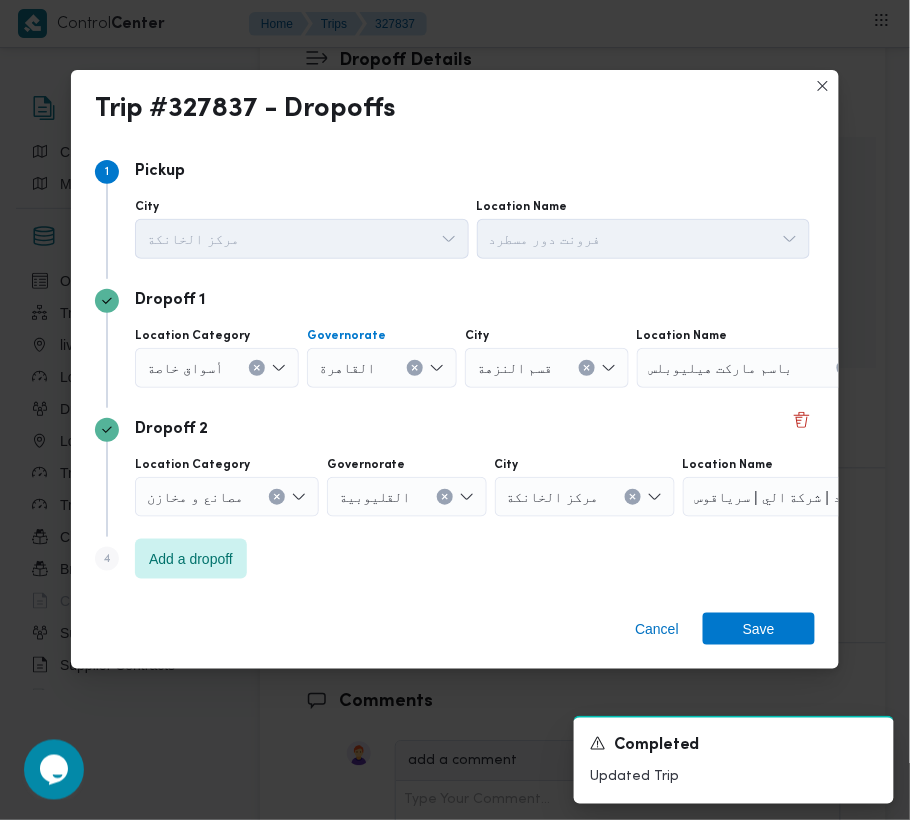 click 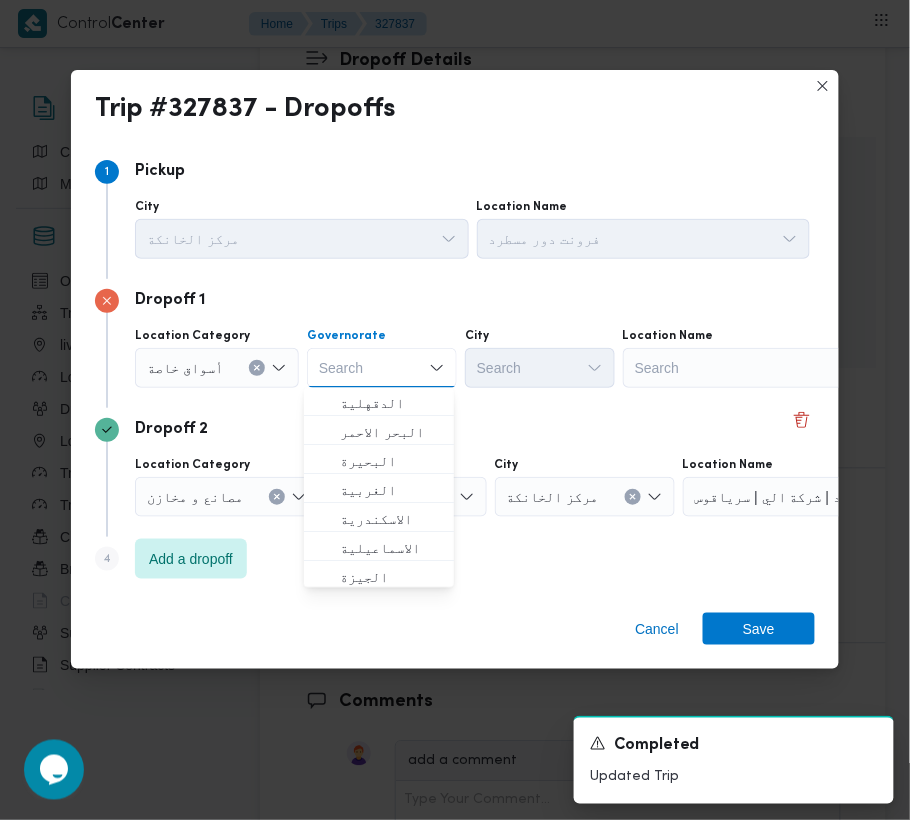 click on "Search" at bounding box center (748, 368) 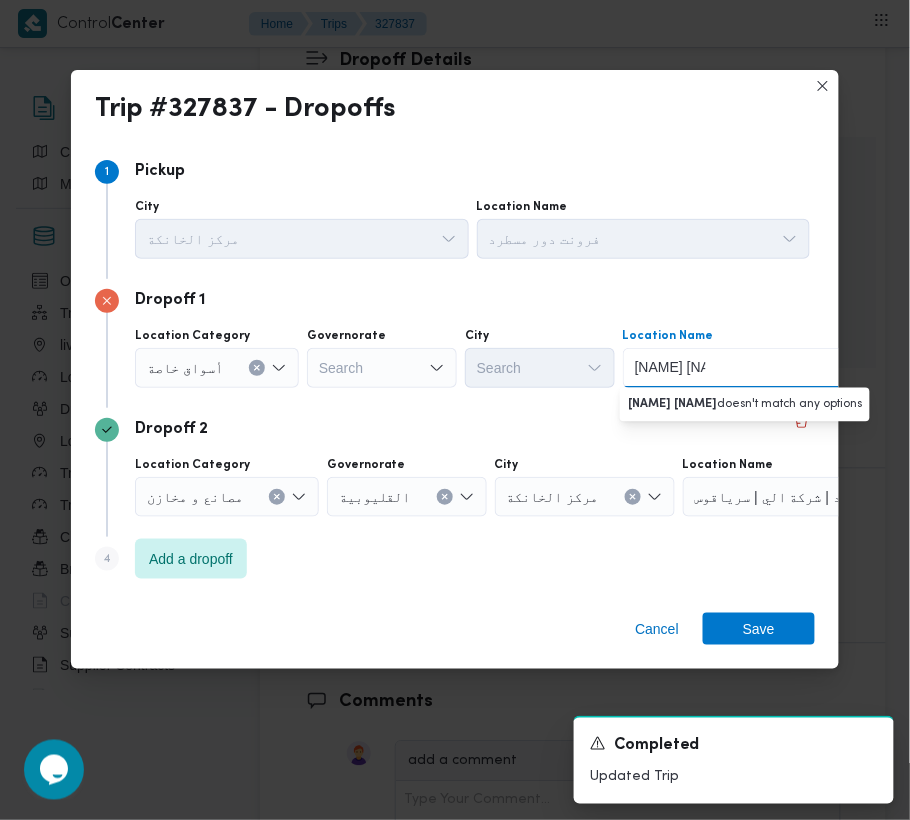 drag, startPoint x: 638, startPoint y: 369, endPoint x: 601, endPoint y: 365, distance: 37.215588 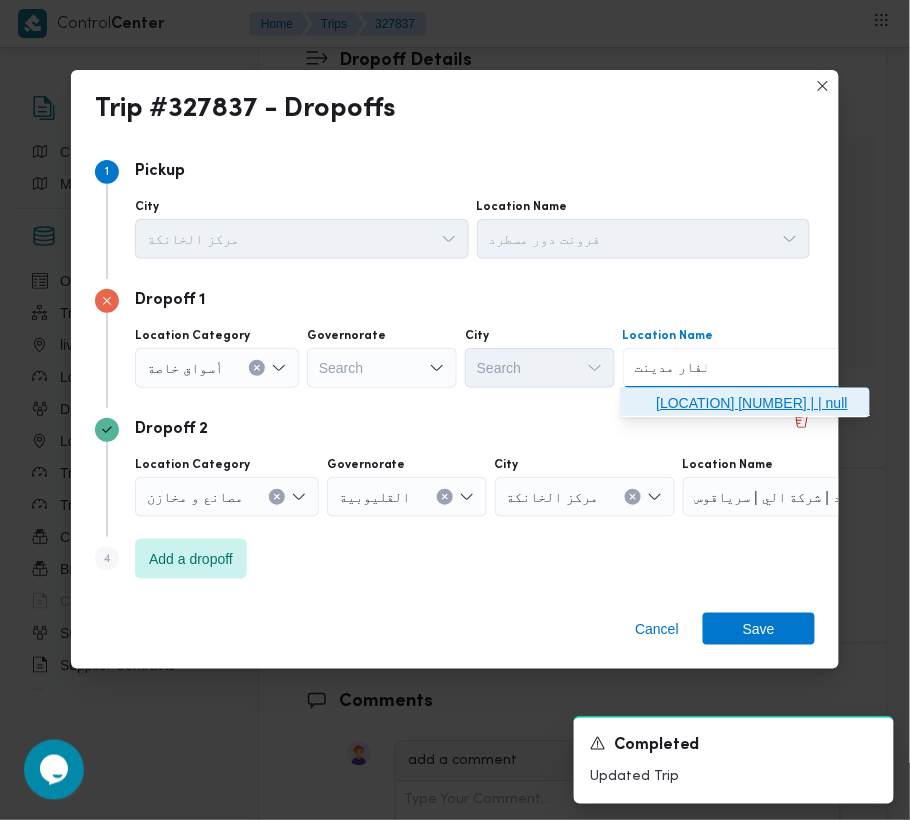 click on "[LOCATION] [NUMBER] |  | null" at bounding box center (757, 404) 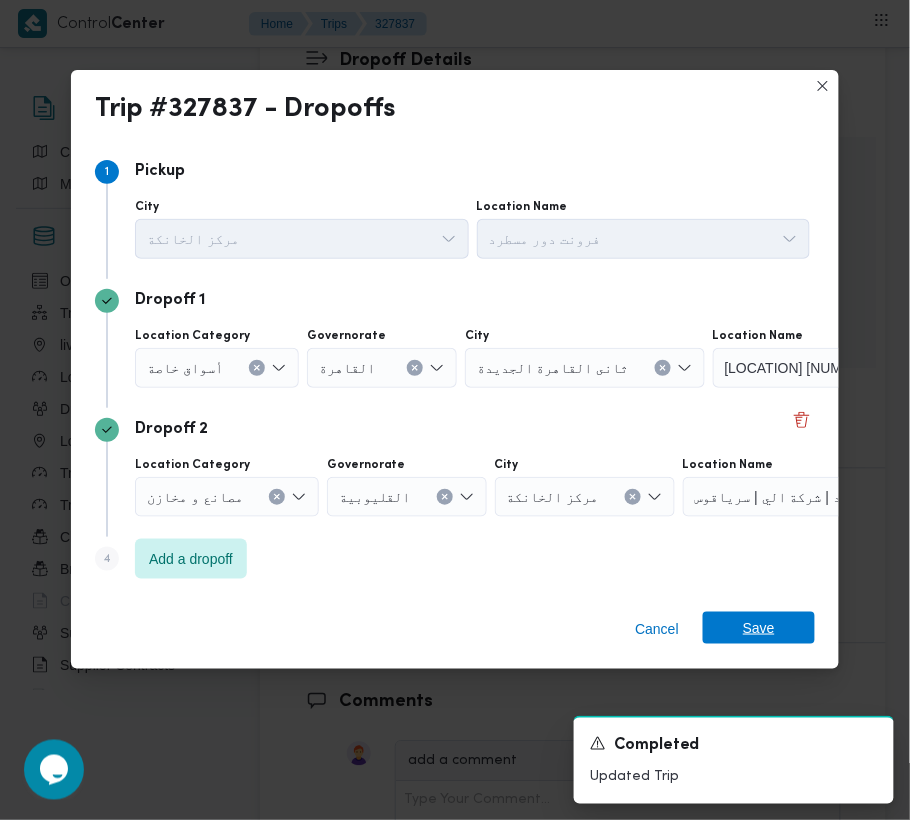 click on "Save" at bounding box center [759, 628] 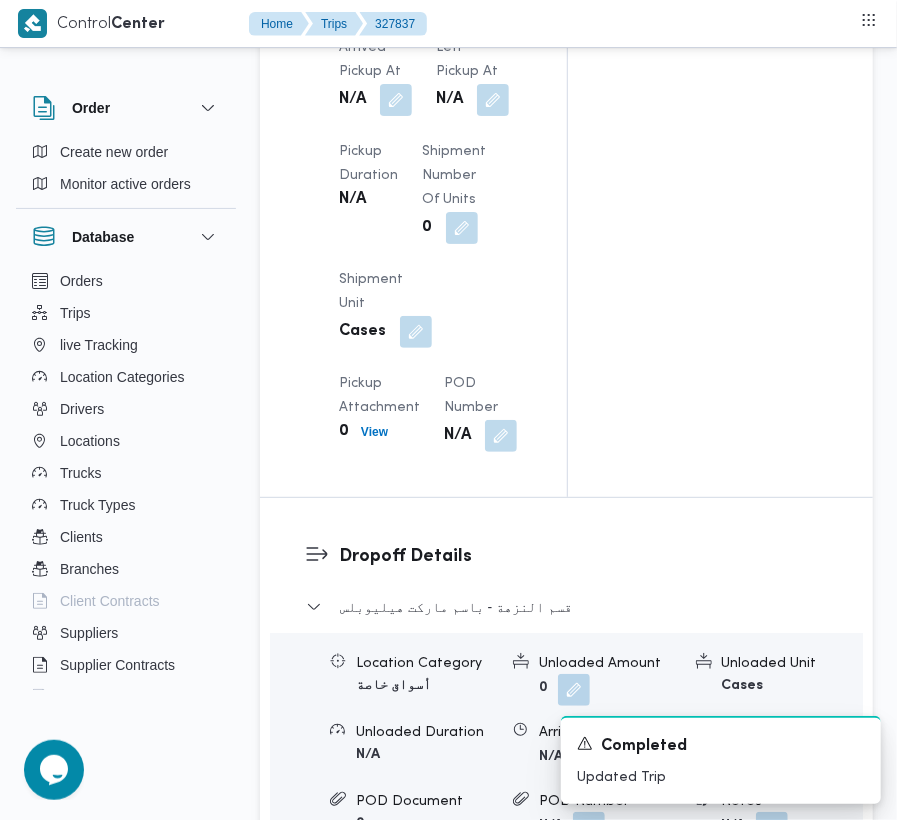 scroll, scrollTop: 2660, scrollLeft: 0, axis: vertical 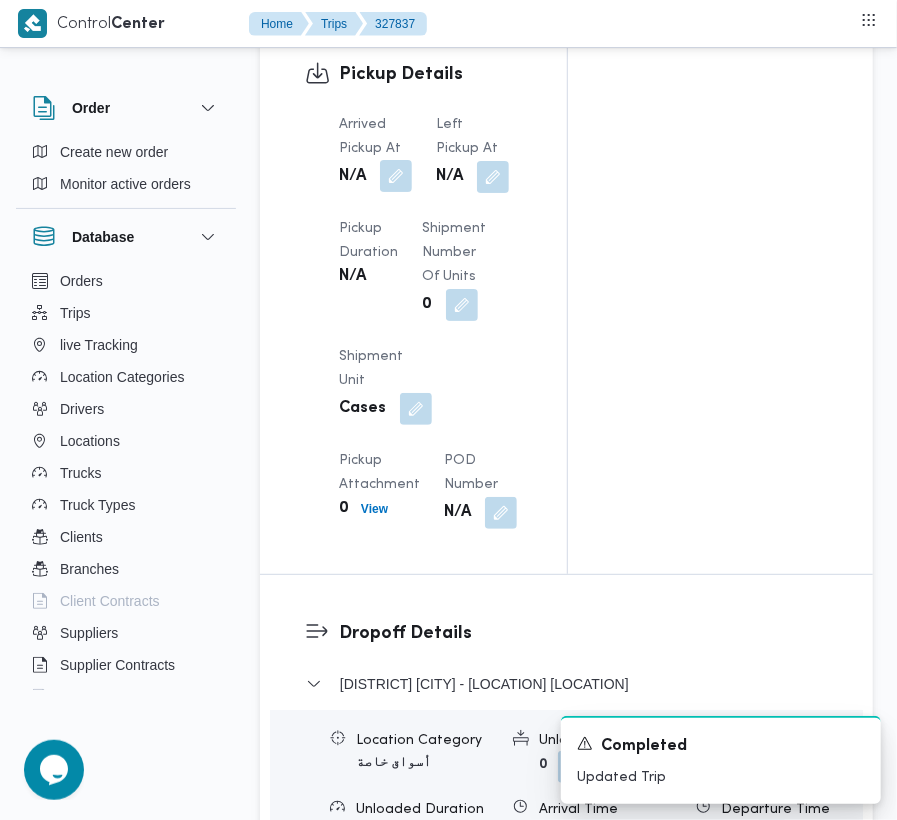 click at bounding box center [396, 176] 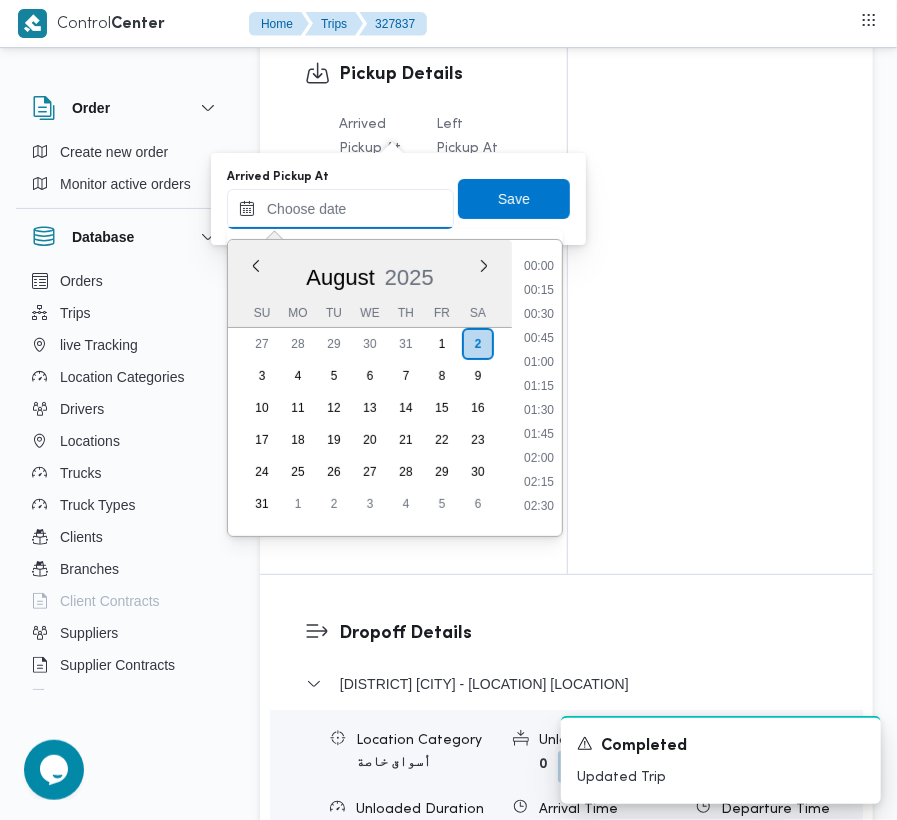 click on "Arrived Pickup At" at bounding box center (340, 209) 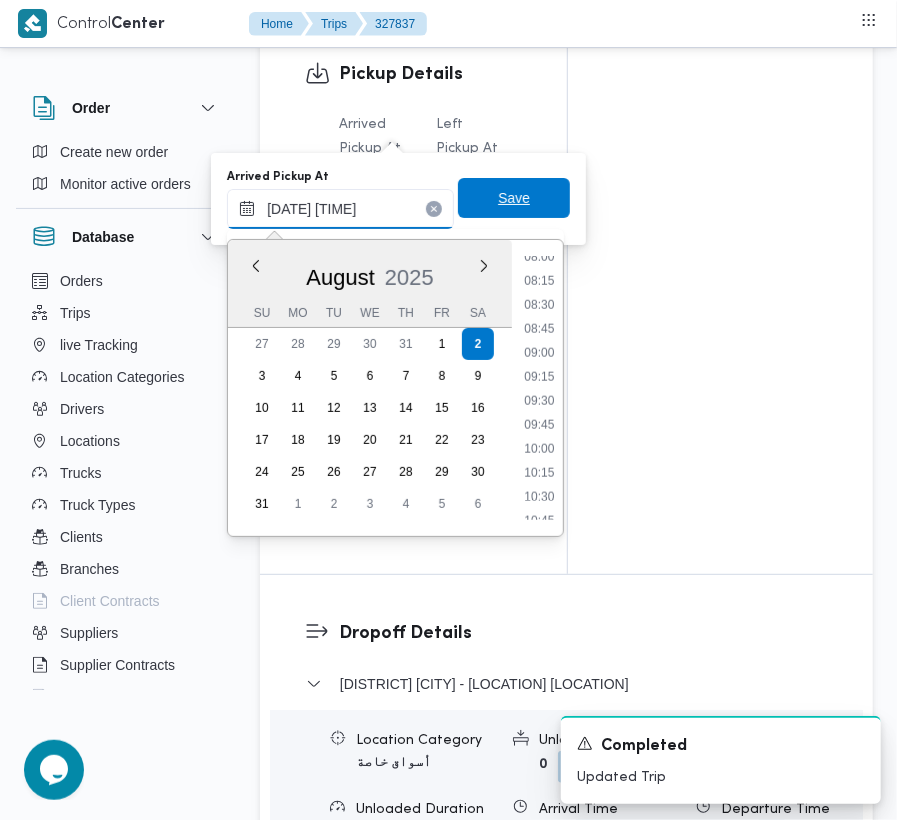 scroll, scrollTop: 672, scrollLeft: 0, axis: vertical 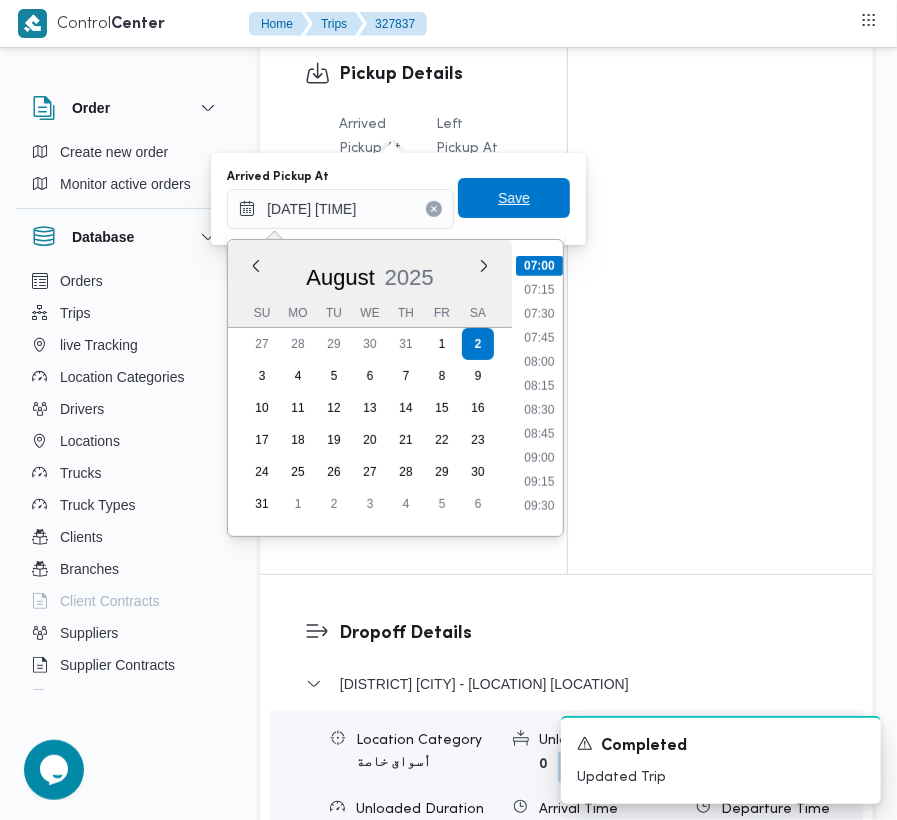 click on "Save" at bounding box center [514, 198] 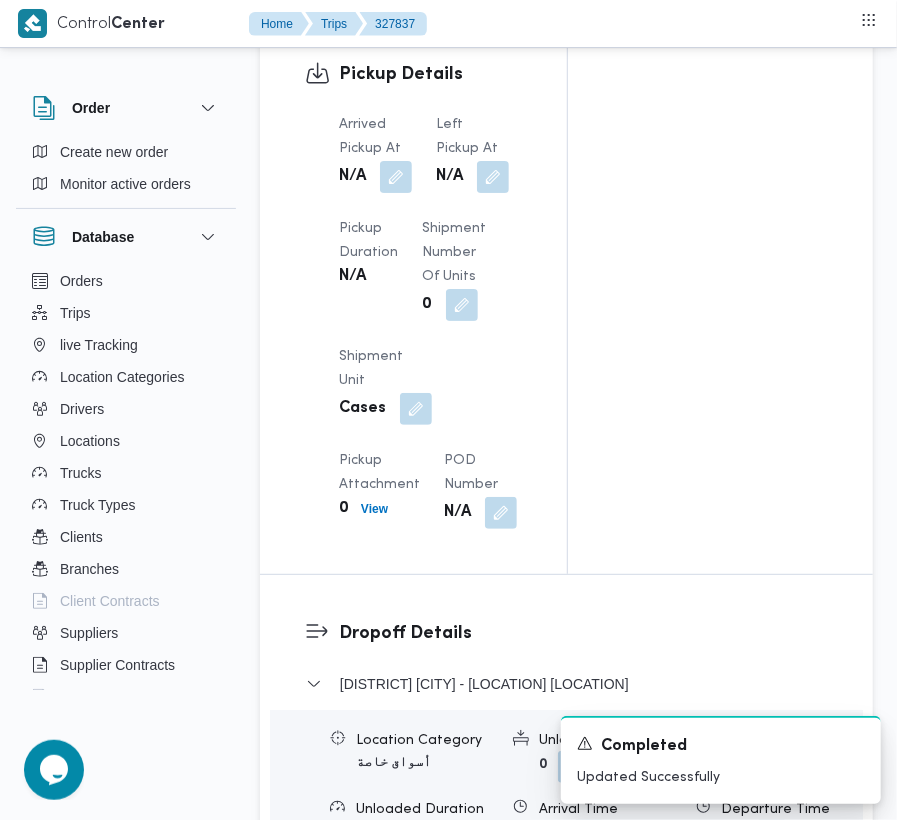 click on "N/A" at bounding box center (472, 177) 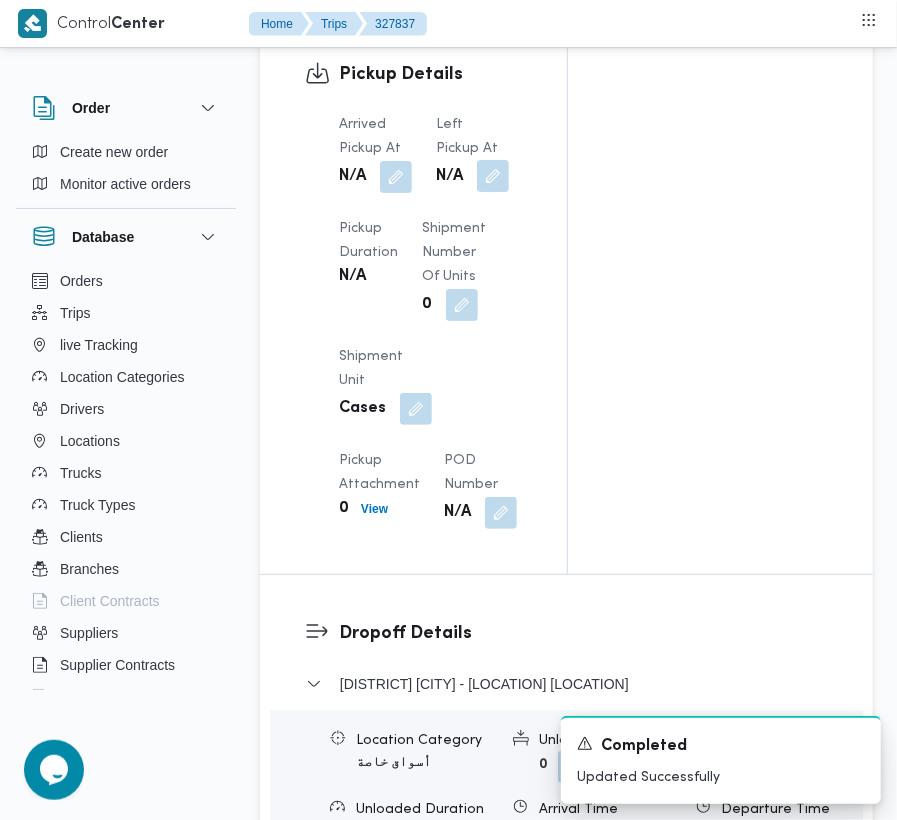 click at bounding box center [493, 176] 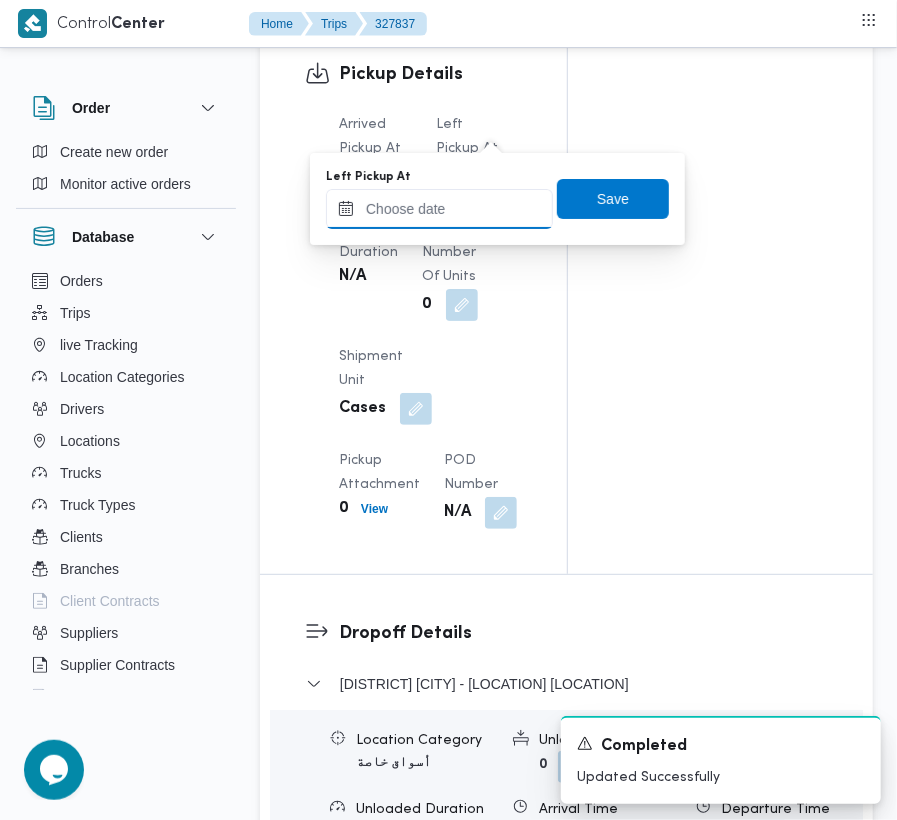 click on "Left Pickup At" at bounding box center (439, 209) 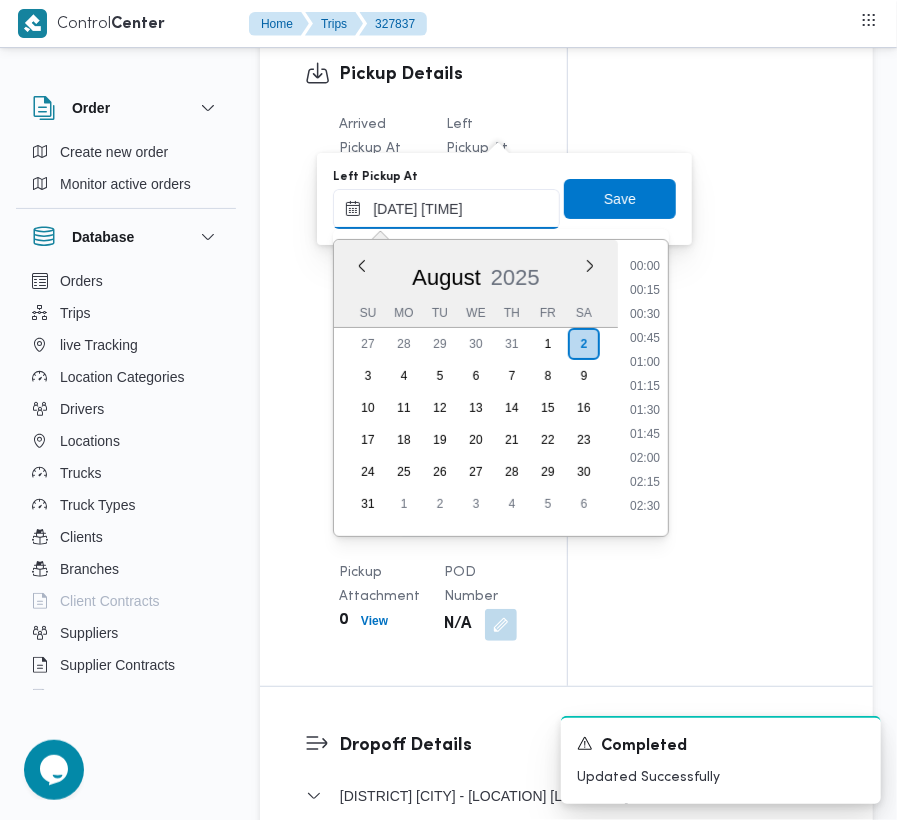 scroll, scrollTop: 672, scrollLeft: 0, axis: vertical 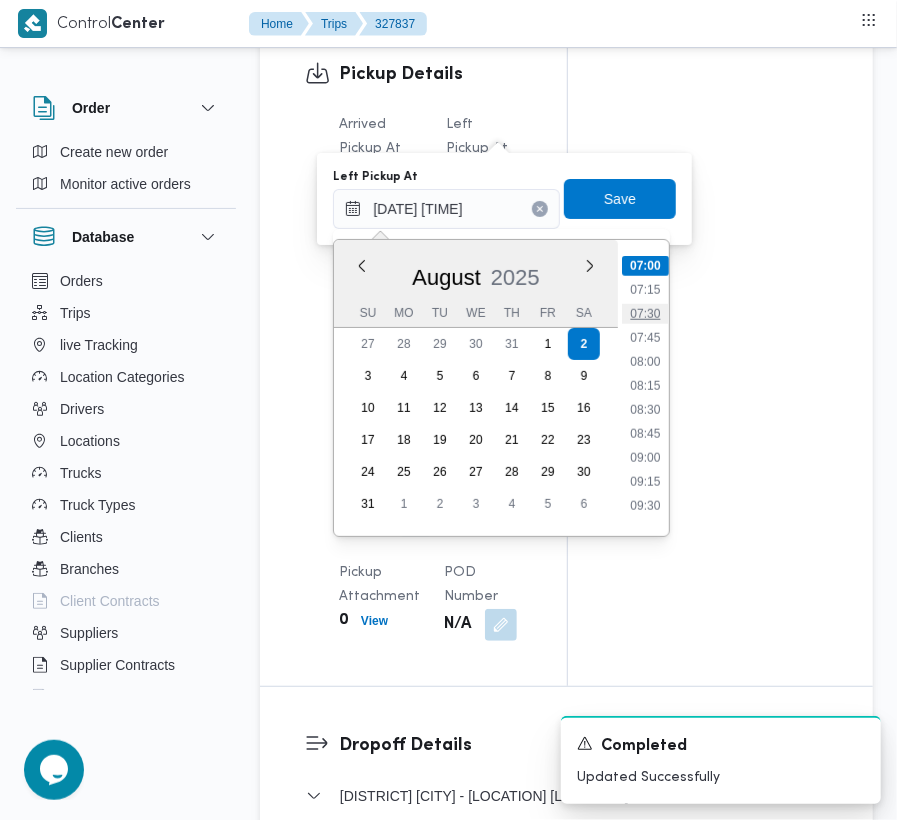 click on "07:30" at bounding box center [646, 314] 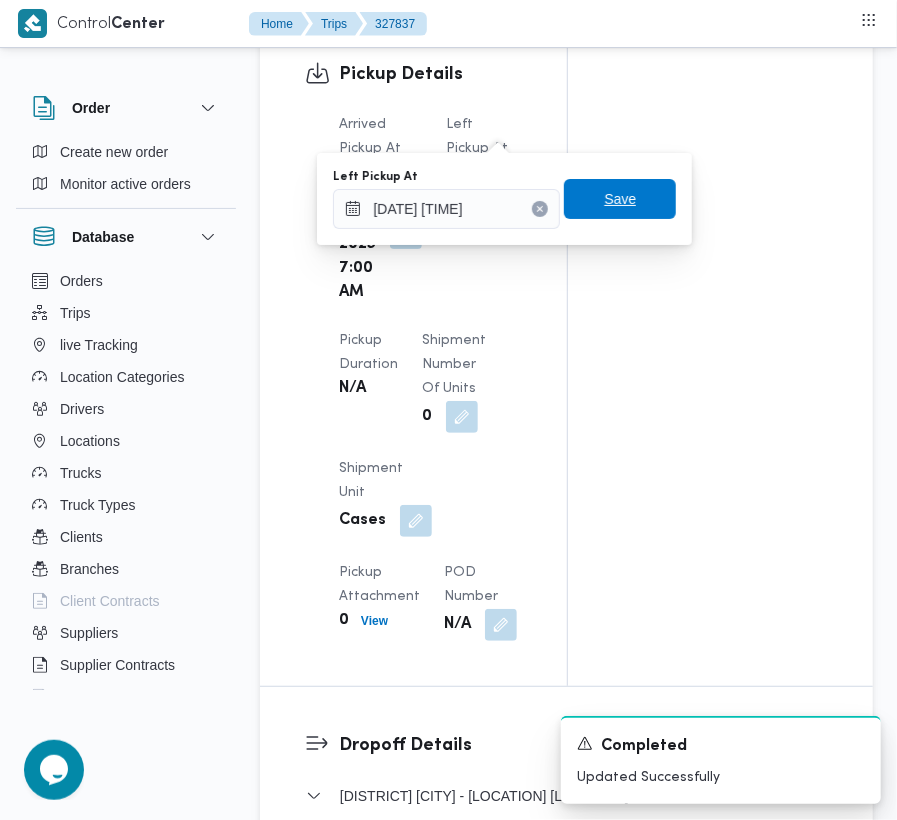click on "Save" at bounding box center [620, 199] 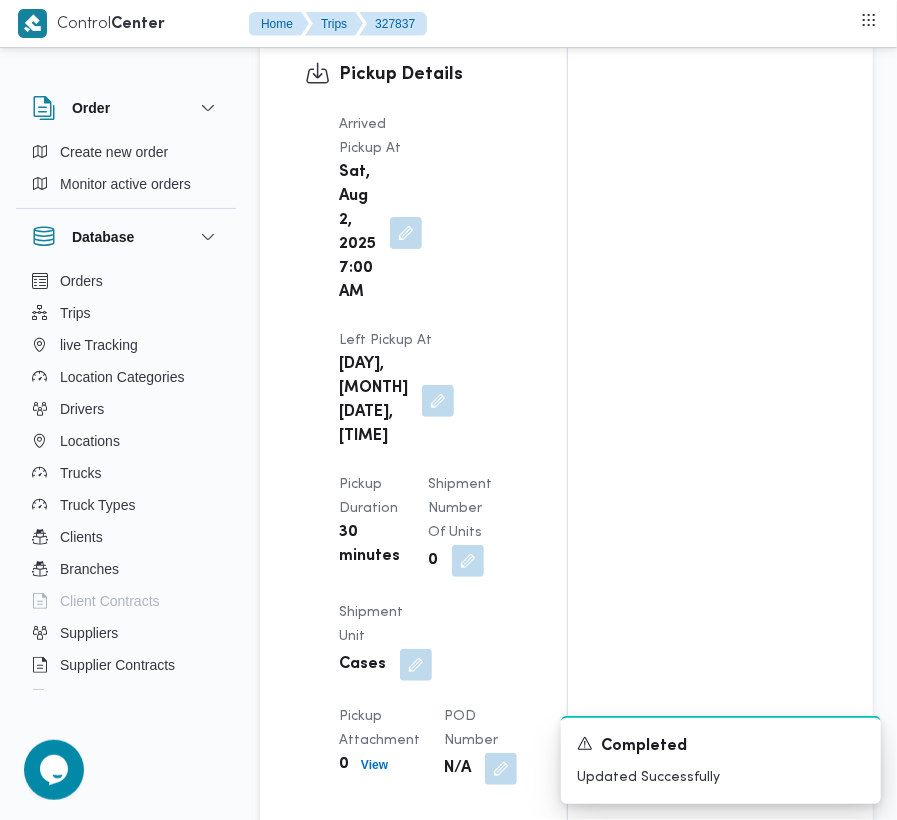 click on "Superadmin [EMAIL] Checklist Dropoffs details entered Driver Assigned Truck Assigned Documents for pickup Documents for dropoff Confirmed Data" at bounding box center (720, -720) 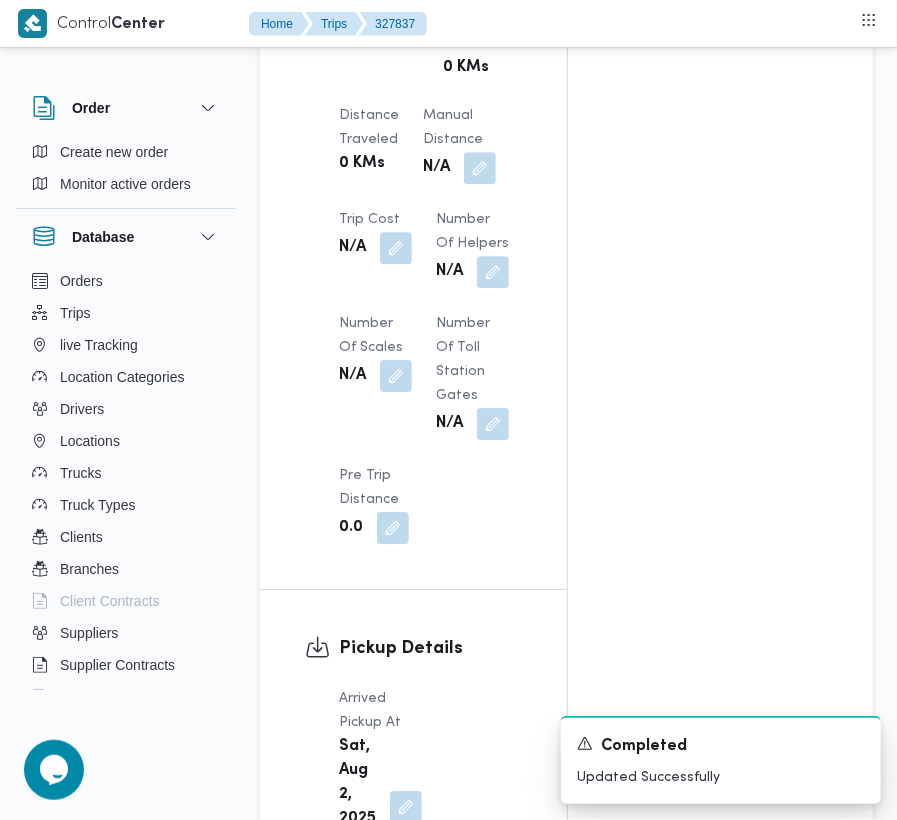 scroll, scrollTop: 3377, scrollLeft: 0, axis: vertical 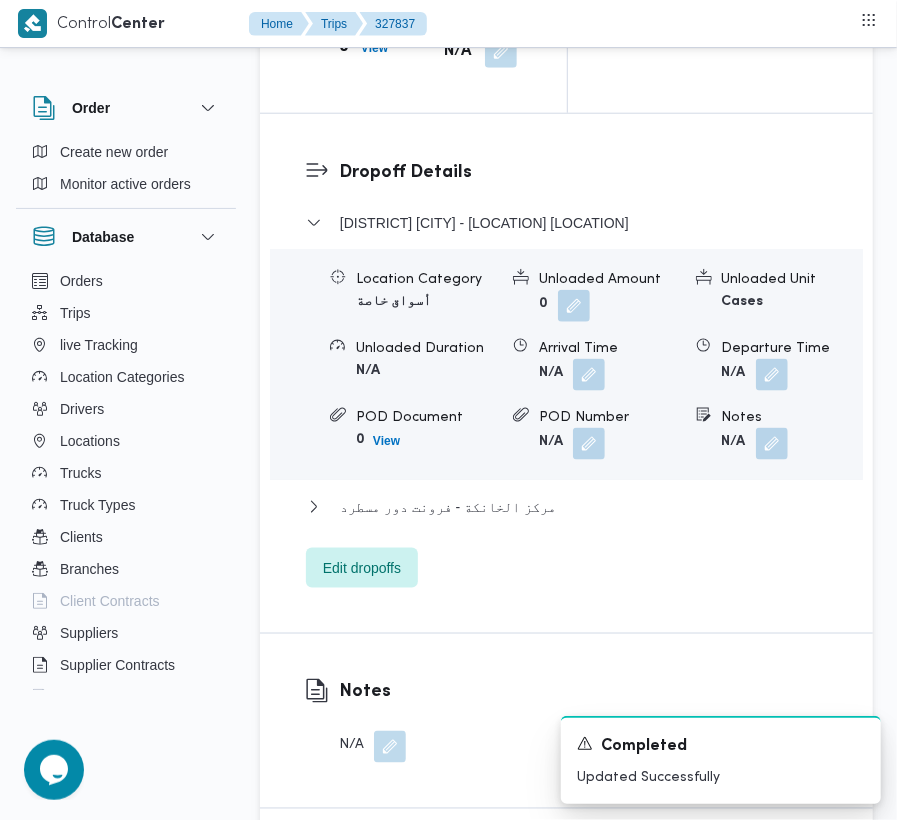 click on "Dropoff Details [DISTRICT] -
[NAME] [NAME] Location Category [CATEGORY] Unloaded Amount 0 Unloaded Unit Cases Unloaded Duration N/A Arrival Time N/A Departure Time N/A POD Document 0 View POD Number N/A Notes N/A [CITY] -
[NAME] [NAME] Location Category [CATEGORY] Unloaded Amount 0 Unloaded Unit Cases Unloaded Duration N/A Arrival Time N/A Departure Time N/A POD Document 0 View POD Number N/A Notes N/A Edit dropoffs" at bounding box center (583, 373) 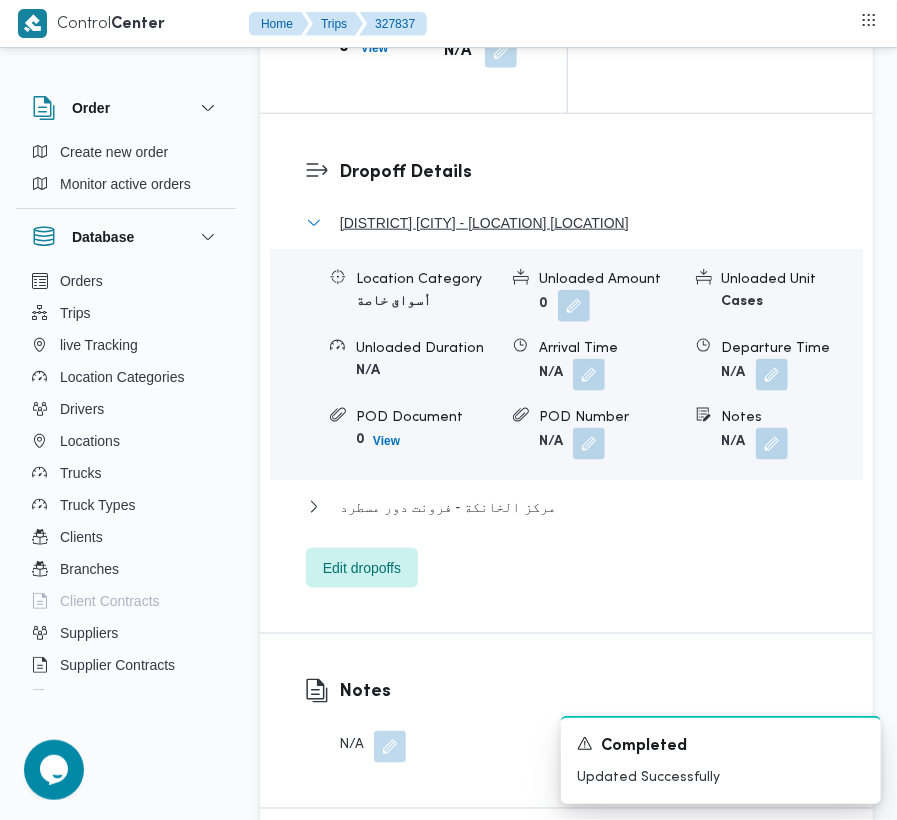 click on "[DISTRICT] [CITY] -
[LOCATION] [LOCATION]" at bounding box center (484, 223) 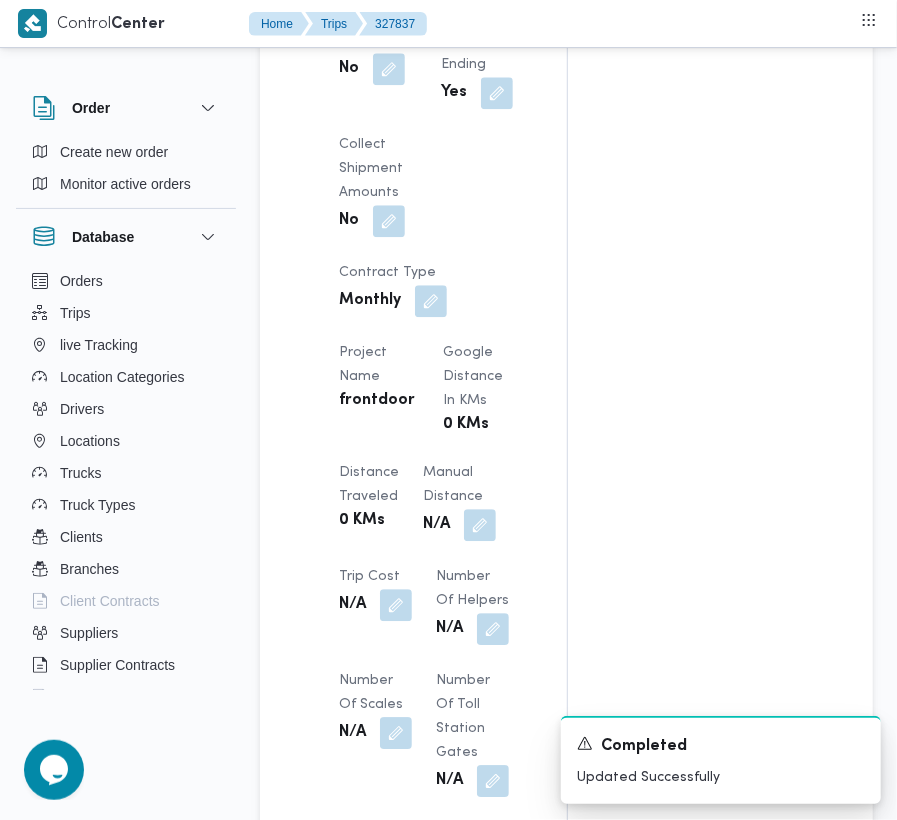 scroll, scrollTop: 0, scrollLeft: 0, axis: both 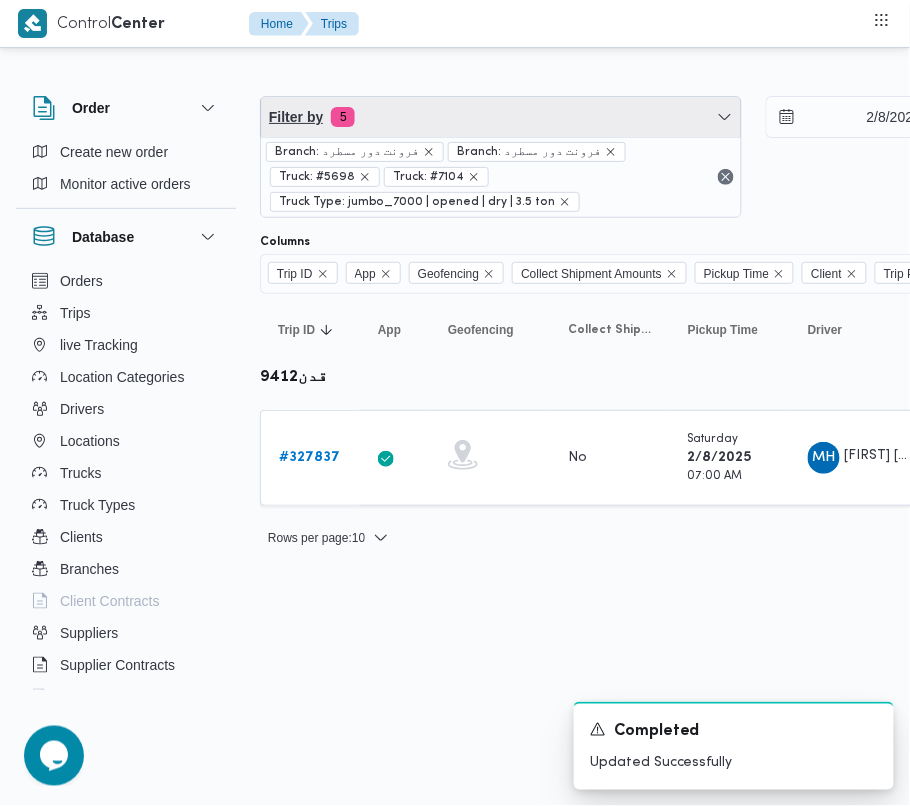 drag, startPoint x: 409, startPoint y: 113, endPoint x: 416, endPoint y: 174, distance: 61.400326 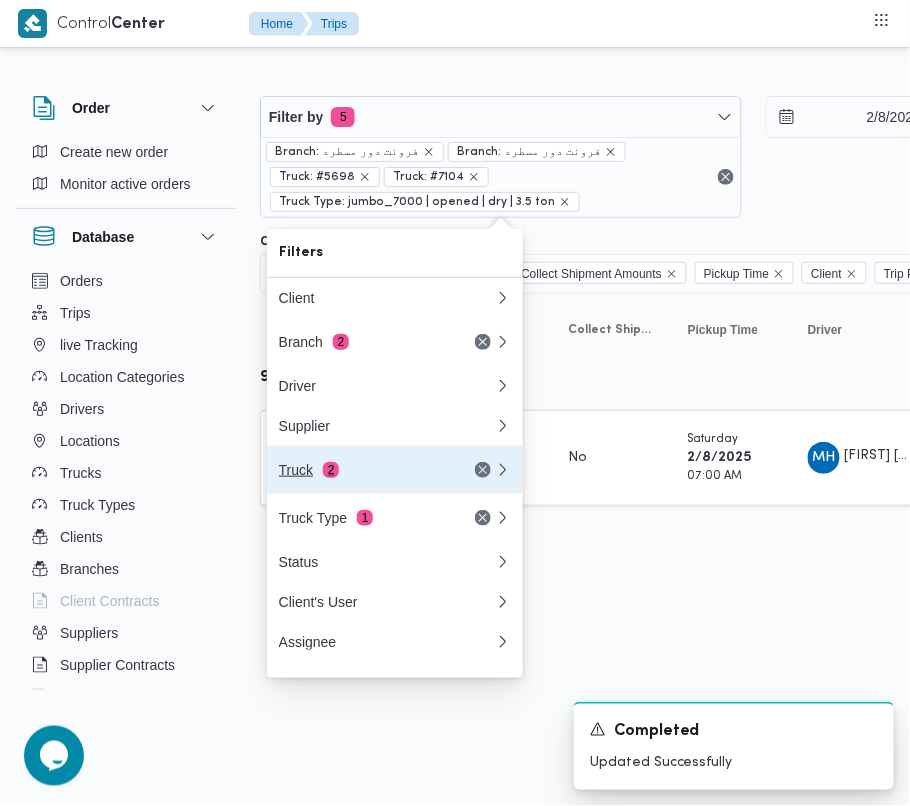 click on "Truck 2" at bounding box center (363, 470) 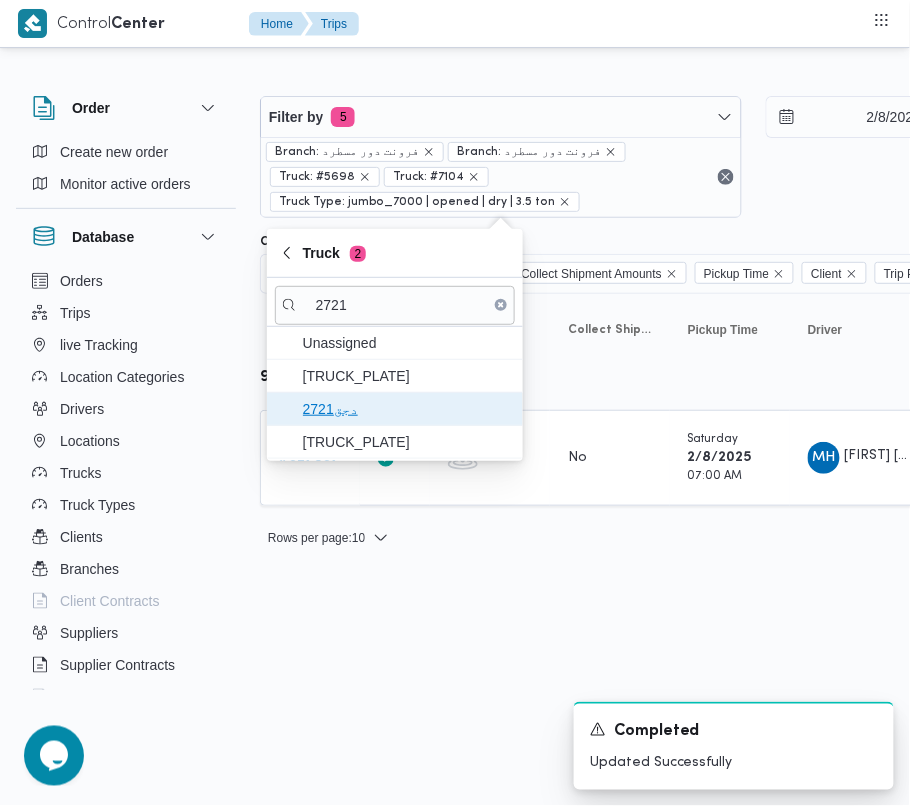 click on "دجق2721" at bounding box center [407, 409] 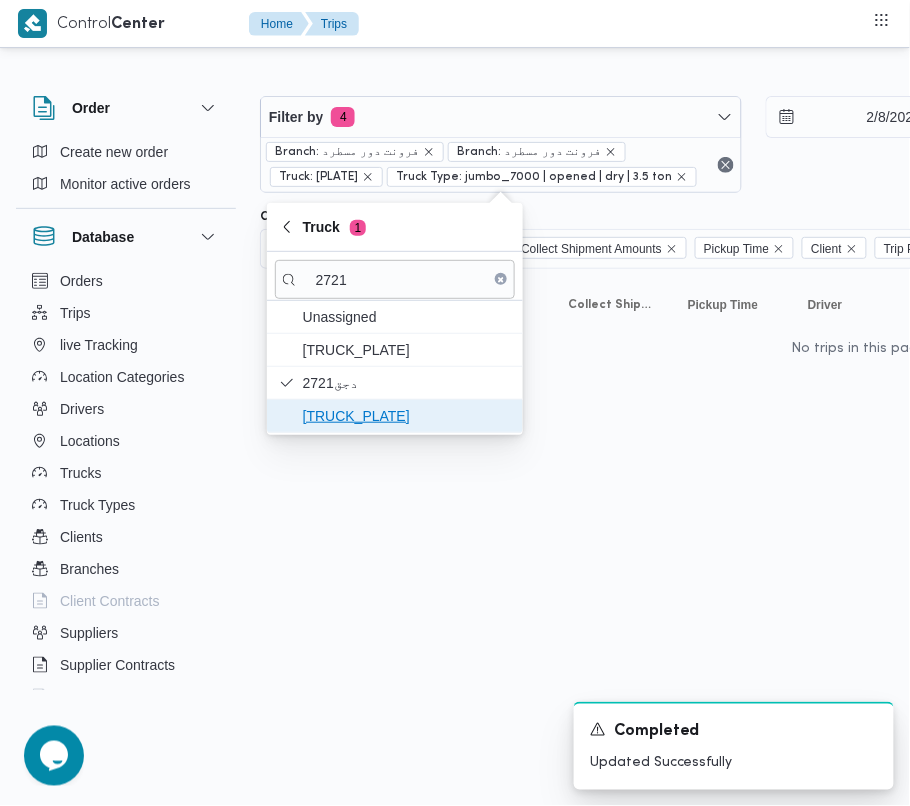click on "[TRUCK_PLATE]" at bounding box center (395, 416) 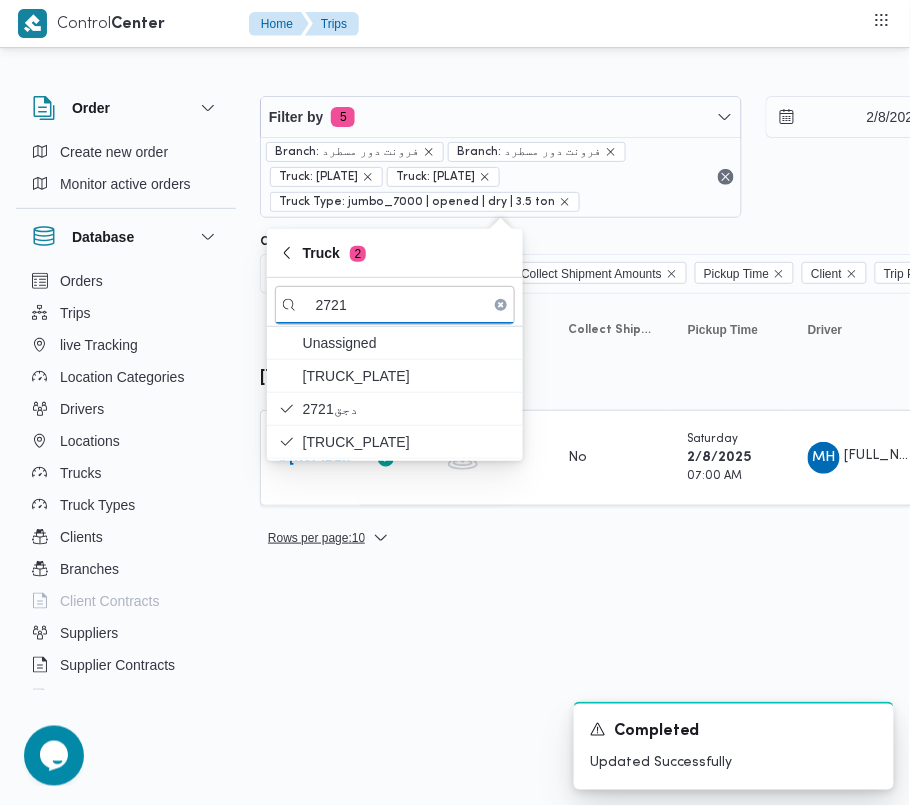 click on "Rows per page :  10" at bounding box center [316, 538] 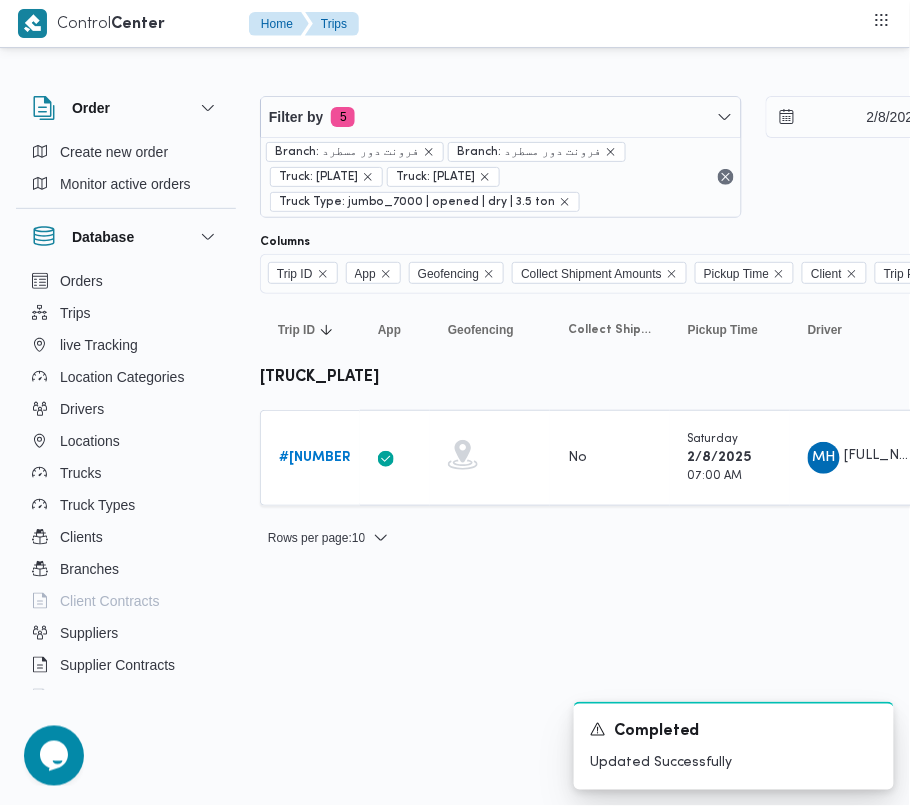 click on "Order Create new order Monitor active orders Database Orders Trips live Tracking Location Categories Drivers Locations Trucks Truck Types Clients Branches Client Contracts Suppliers Supplier Contracts Devices Users Projects SP Projects Admins organization assignees Tags" at bounding box center (136, 389) 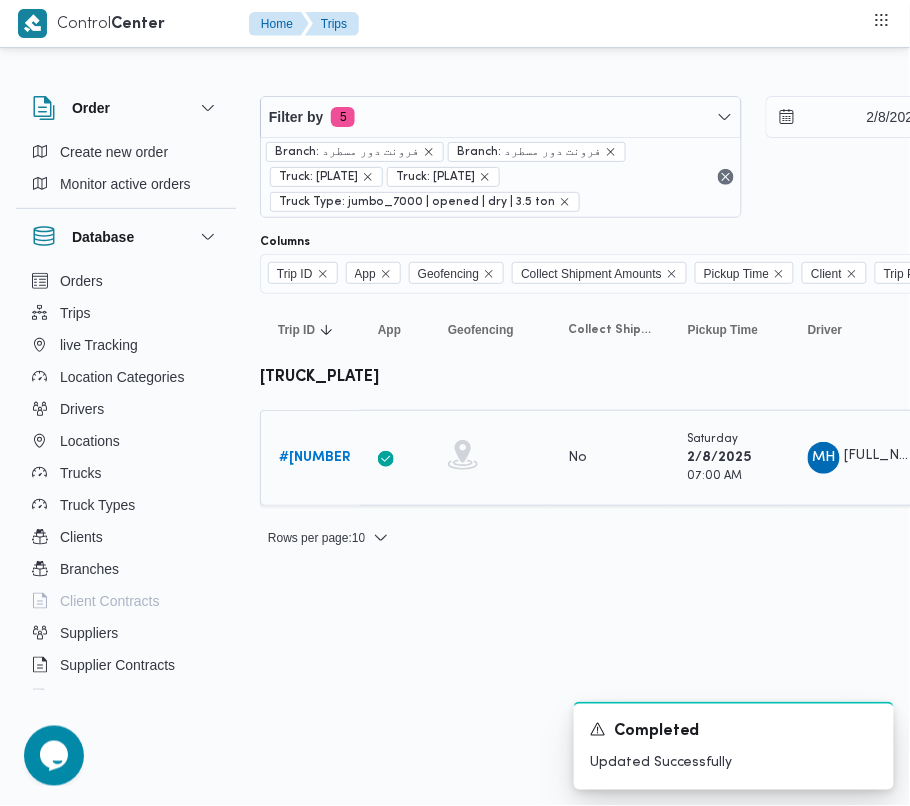 click on "# 328033" at bounding box center [317, 457] 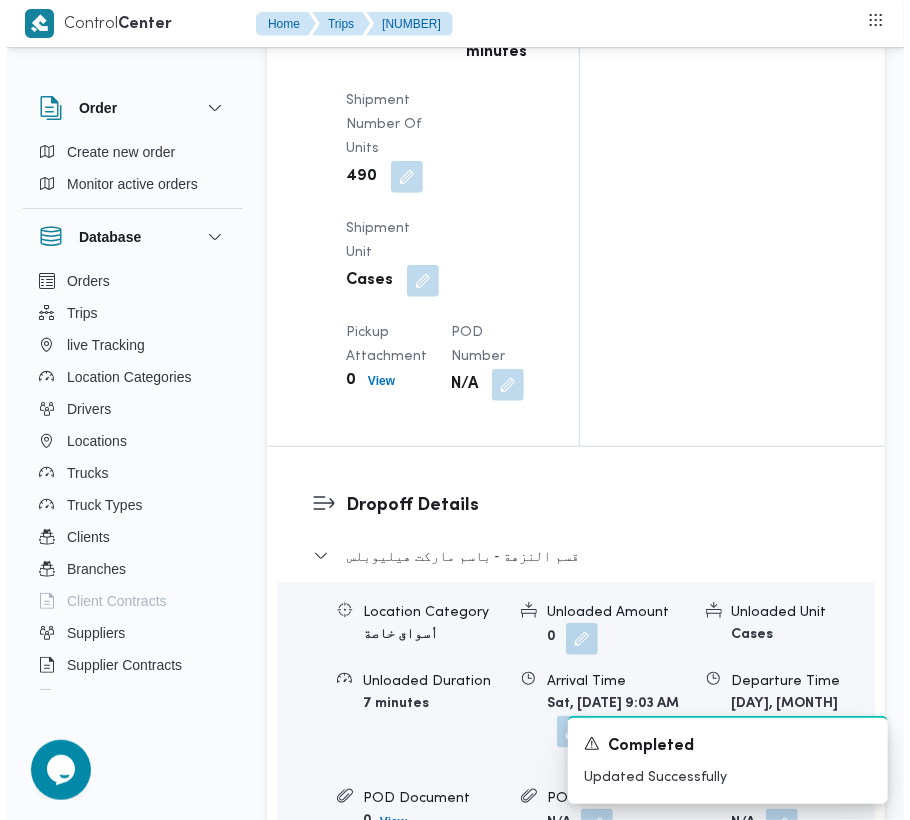 scroll, scrollTop: 3377, scrollLeft: 0, axis: vertical 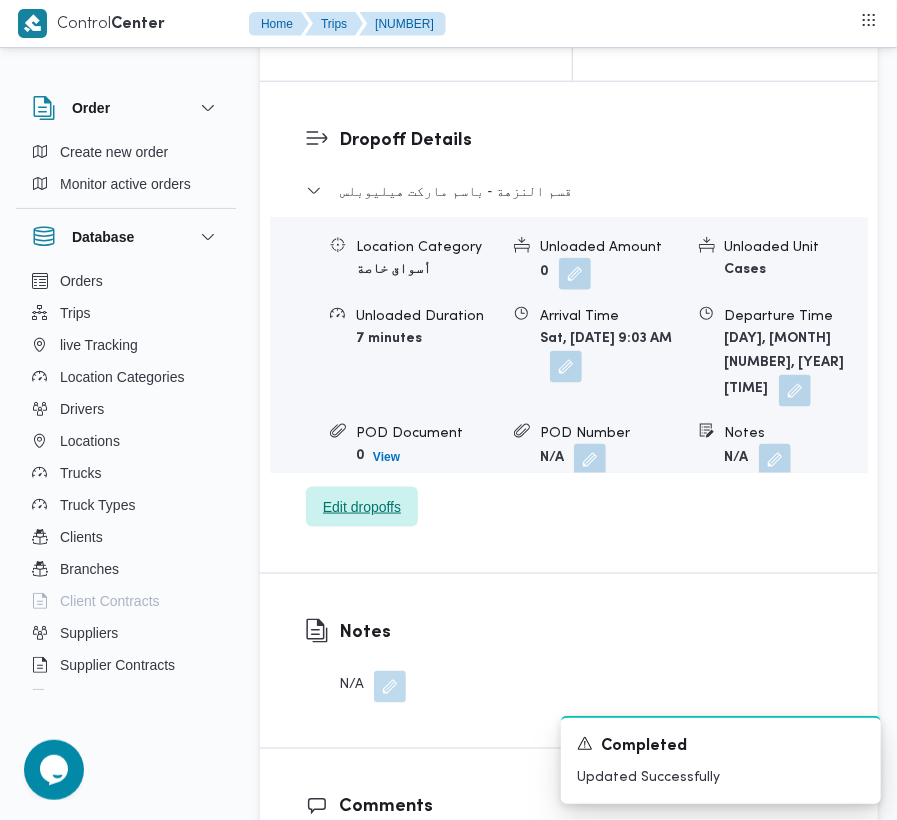 click on "Edit dropoffs" at bounding box center [362, 507] 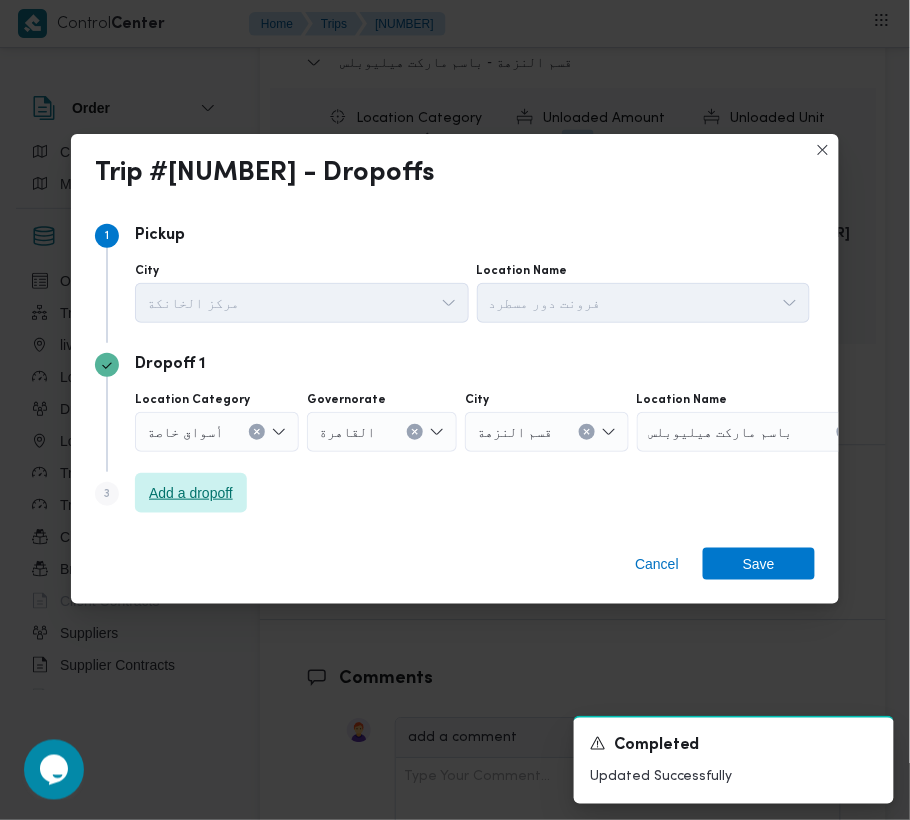 click on "Add a dropoff" at bounding box center (191, 493) 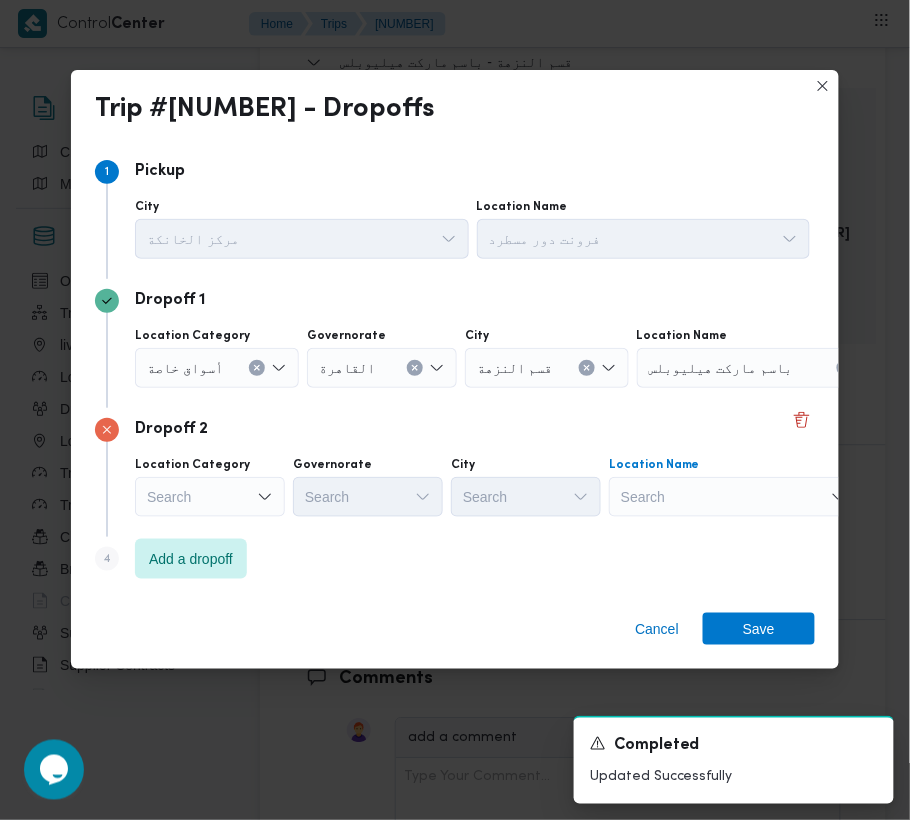 click on "Search" at bounding box center [762, 368] 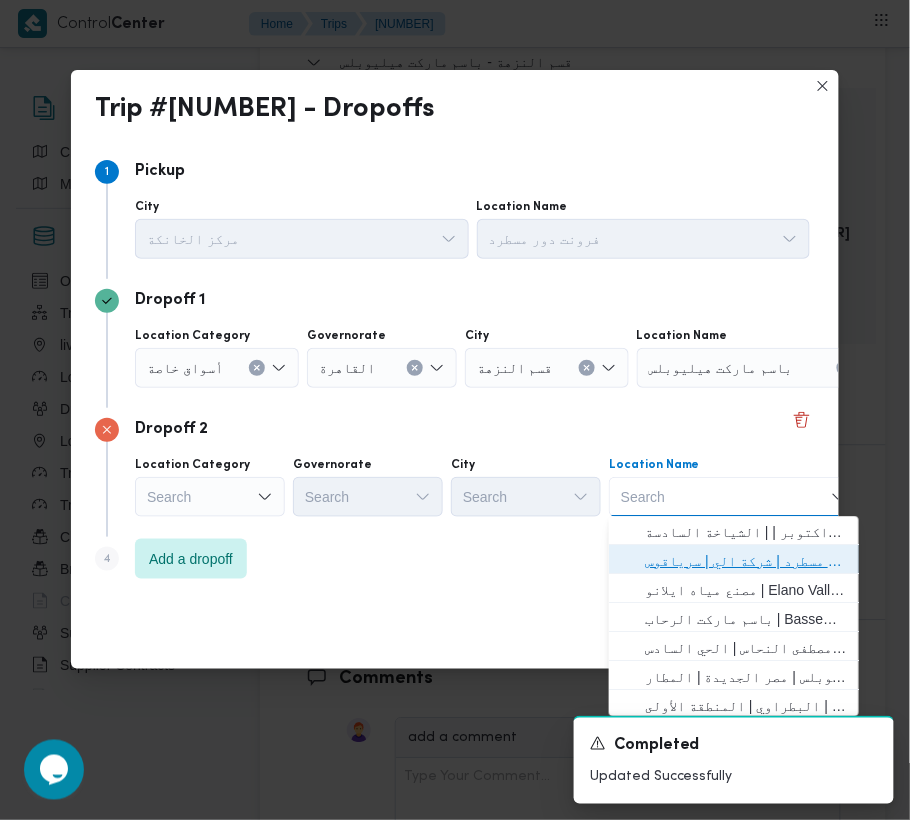 click on "فرونت دور مسطرد | شركة الي | سرياقوس" at bounding box center (746, 562) 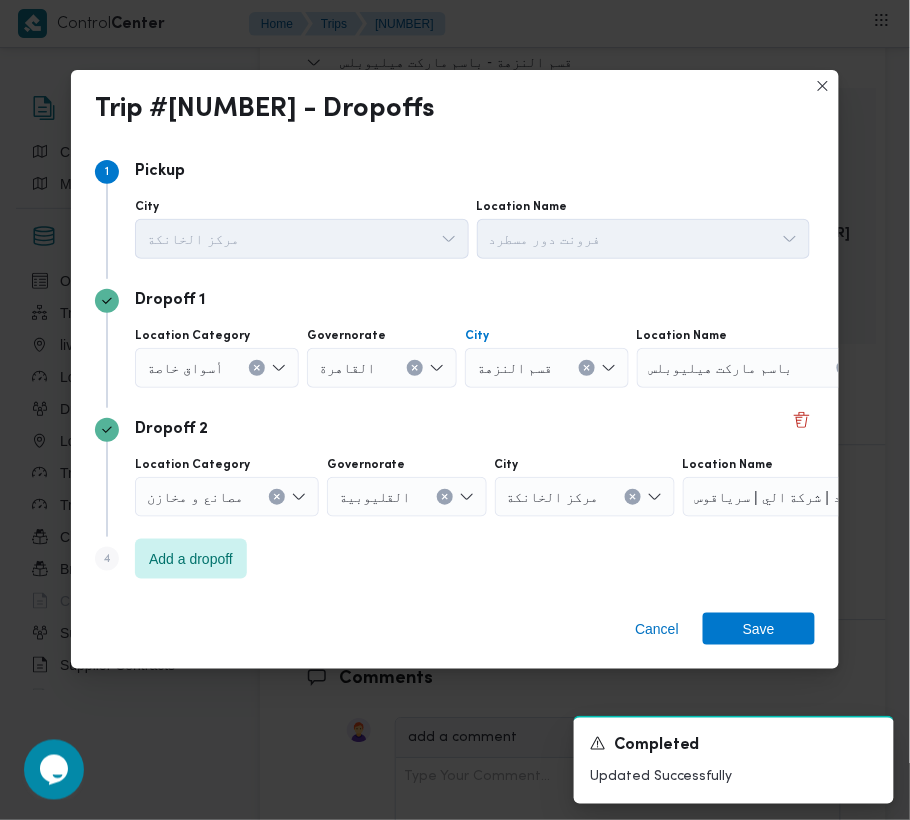 click 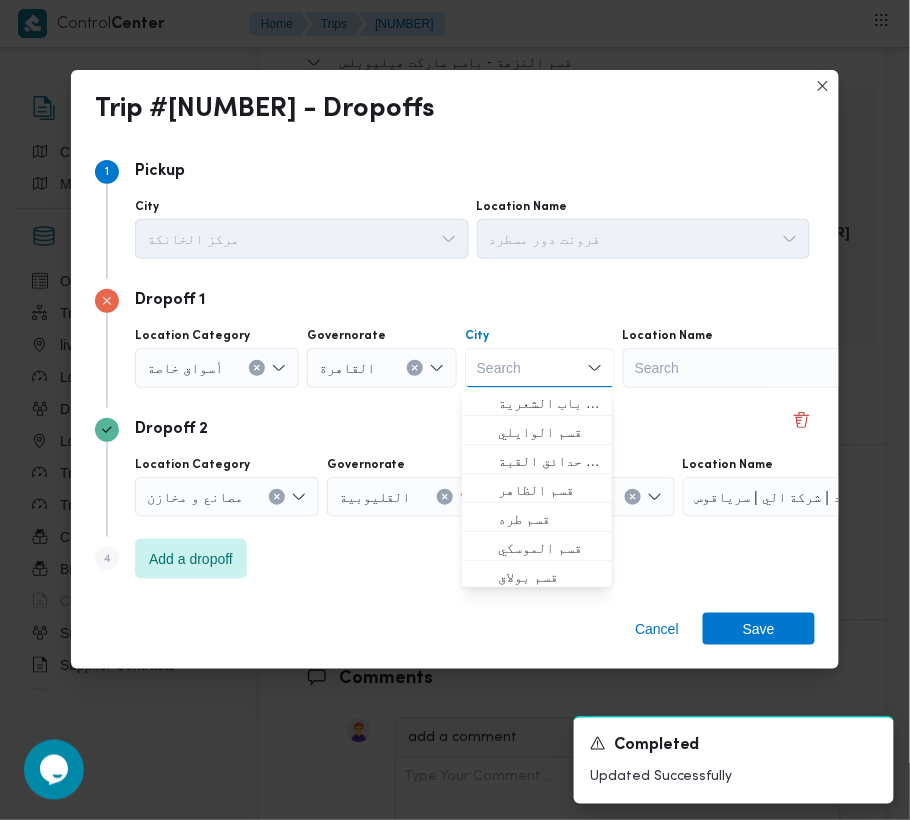 click on "Search" at bounding box center [748, 368] 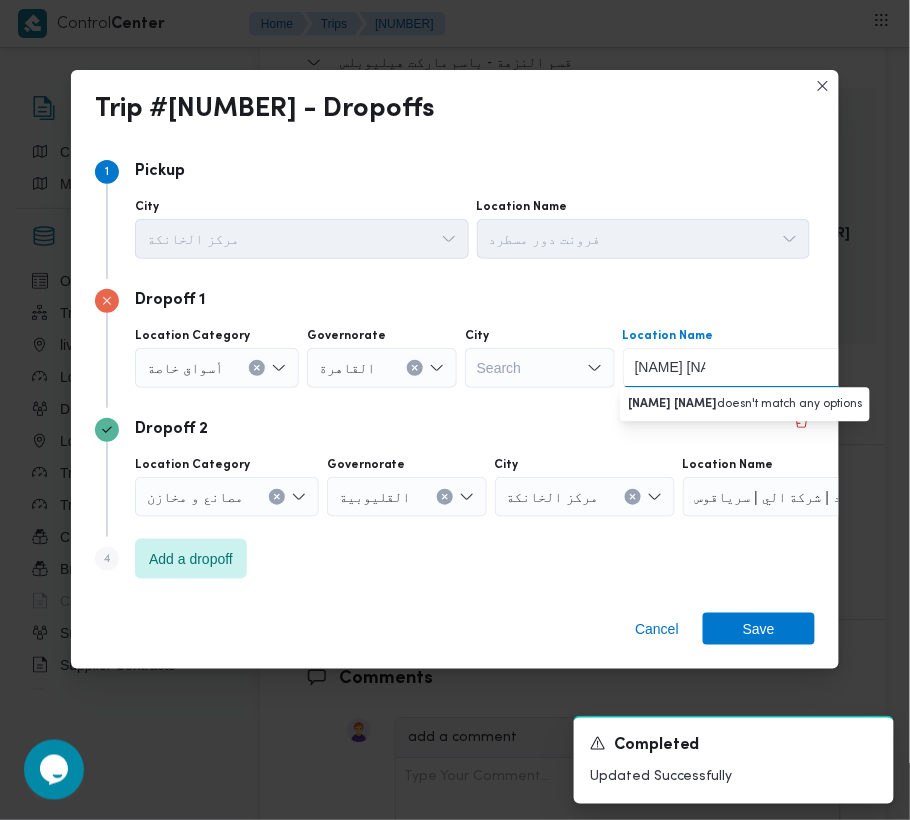 drag, startPoint x: 649, startPoint y: 365, endPoint x: 606, endPoint y: 362, distance: 43.104523 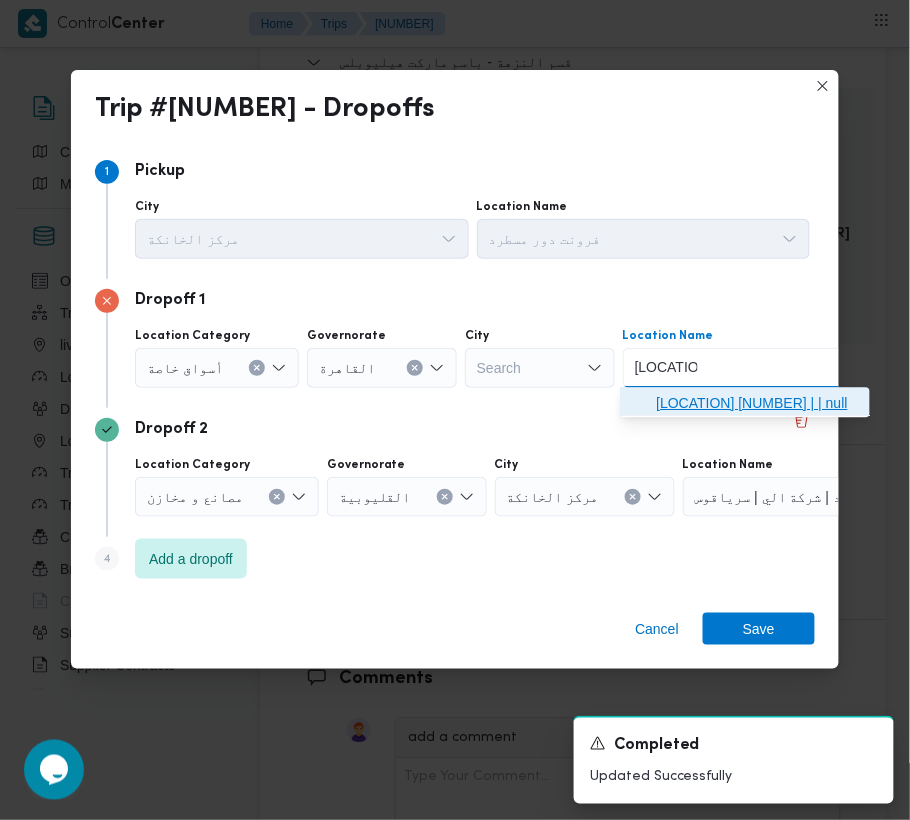 click on "[LOCATION] [NUMBER] |  | null" at bounding box center [745, 404] 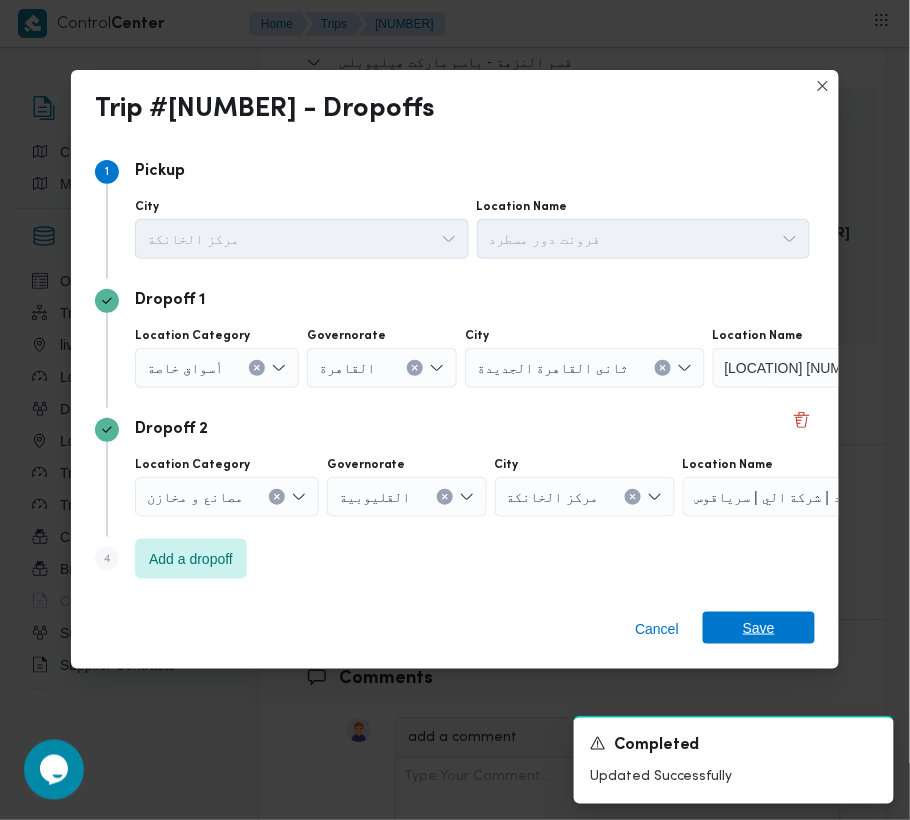 click on "Save" at bounding box center (759, 628) 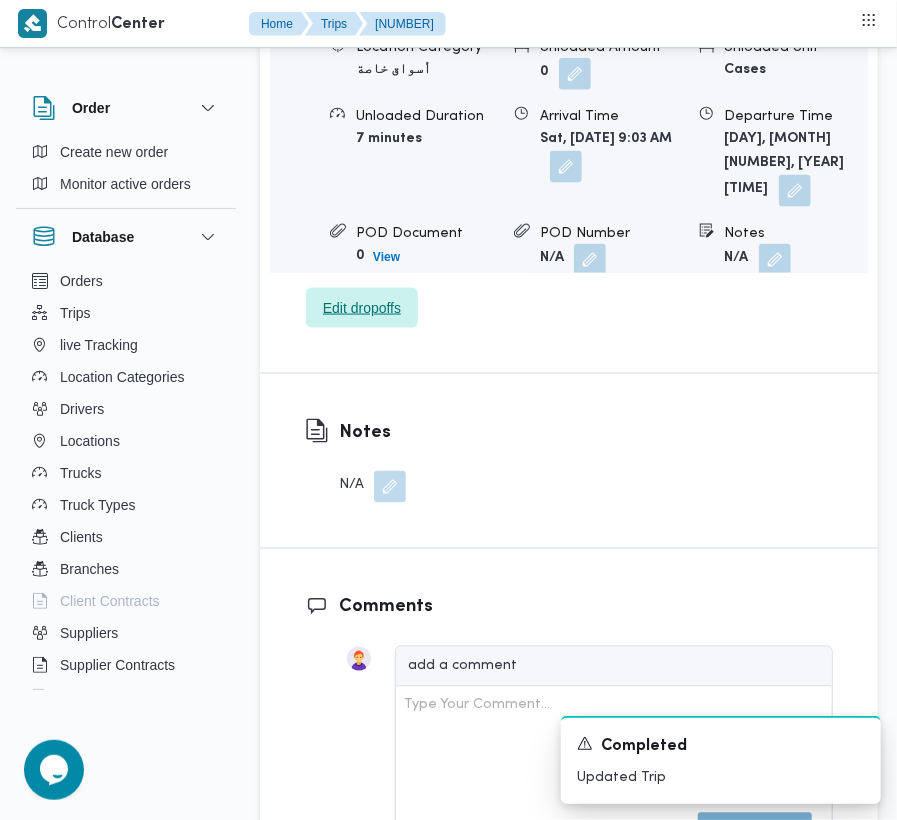 scroll, scrollTop: 2860, scrollLeft: 0, axis: vertical 